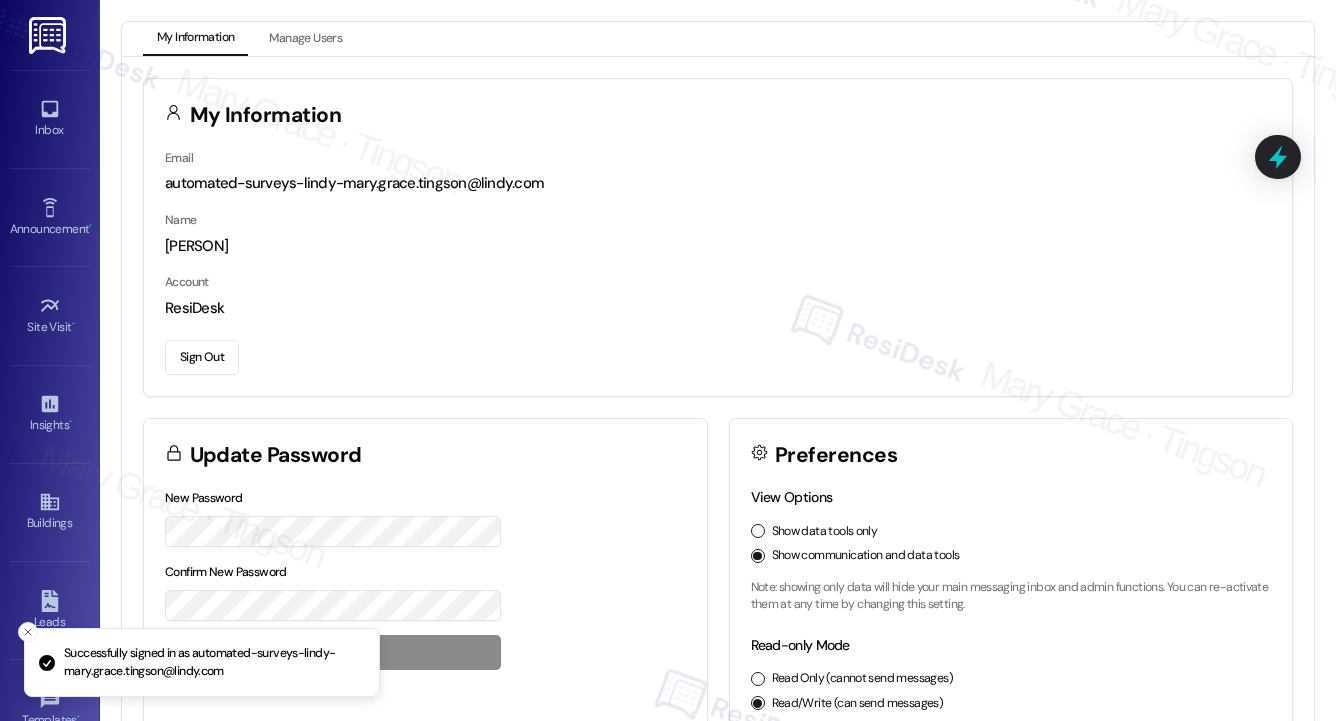 scroll, scrollTop: 0, scrollLeft: 0, axis: both 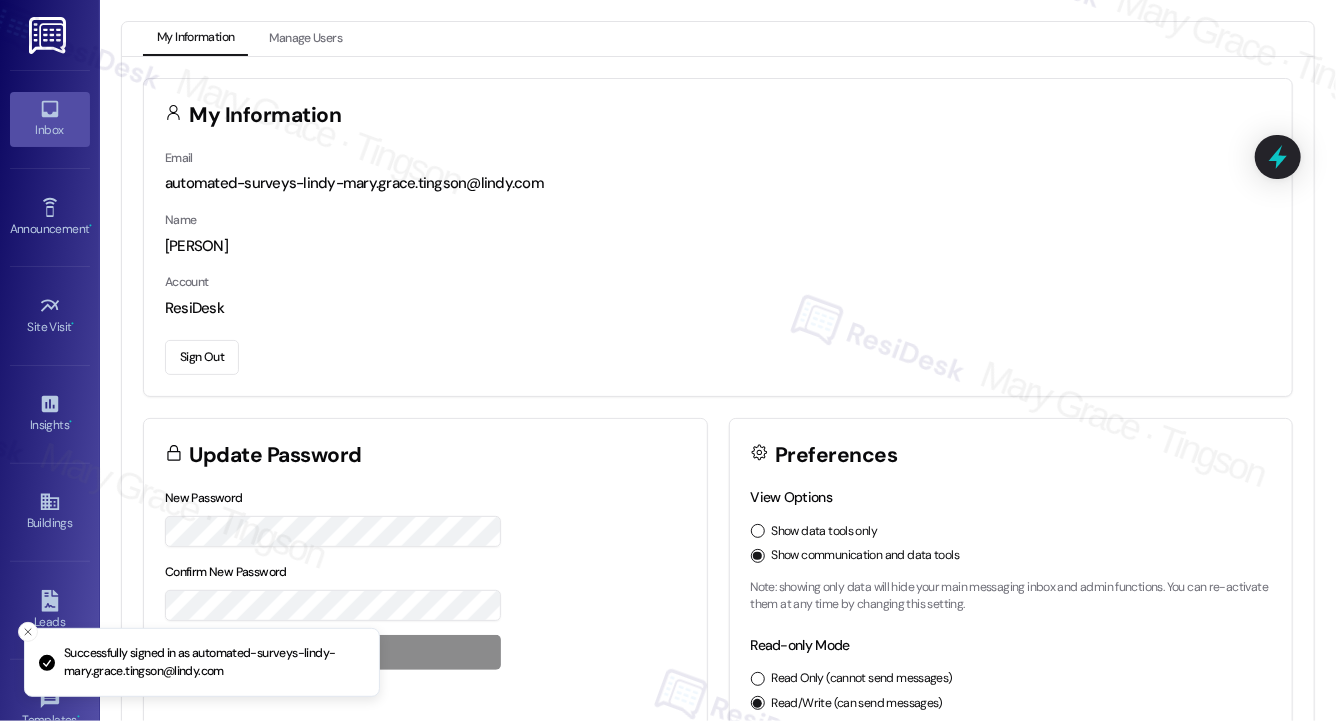 click on "Inbox" at bounding box center (50, 119) 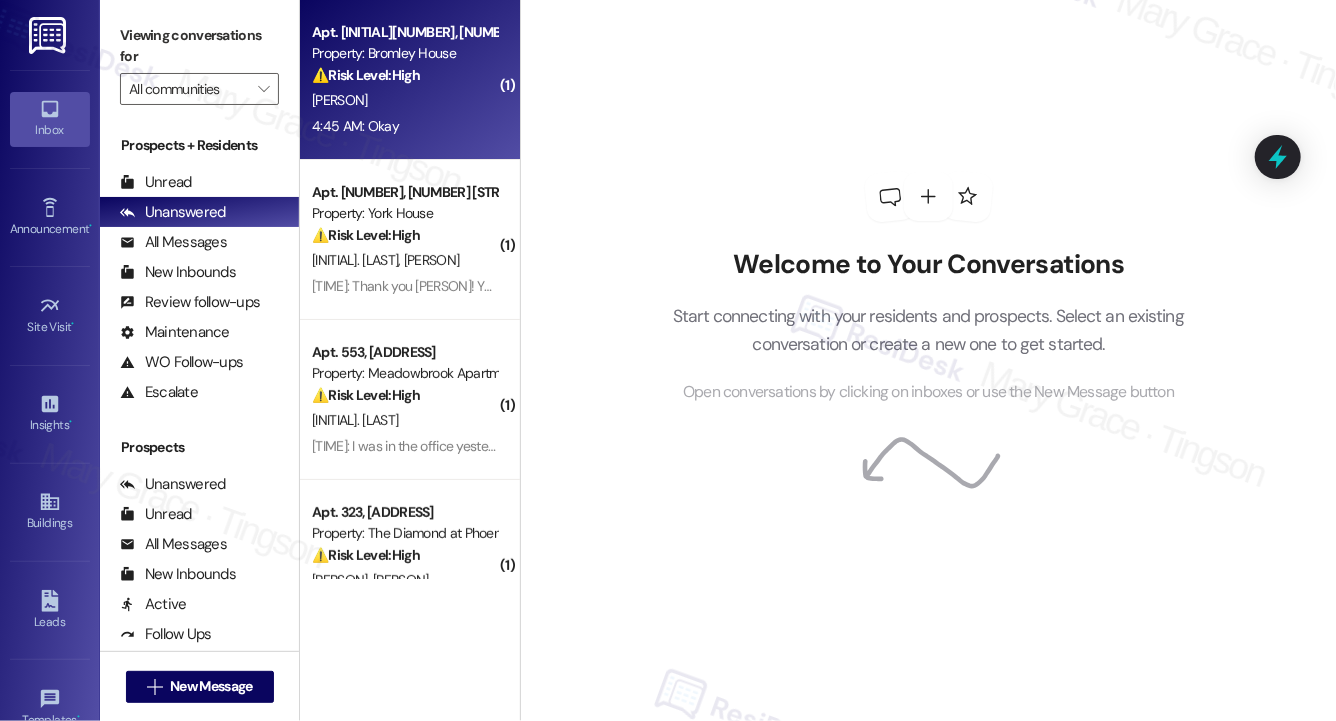 click on "[PERSON]" at bounding box center (404, 100) 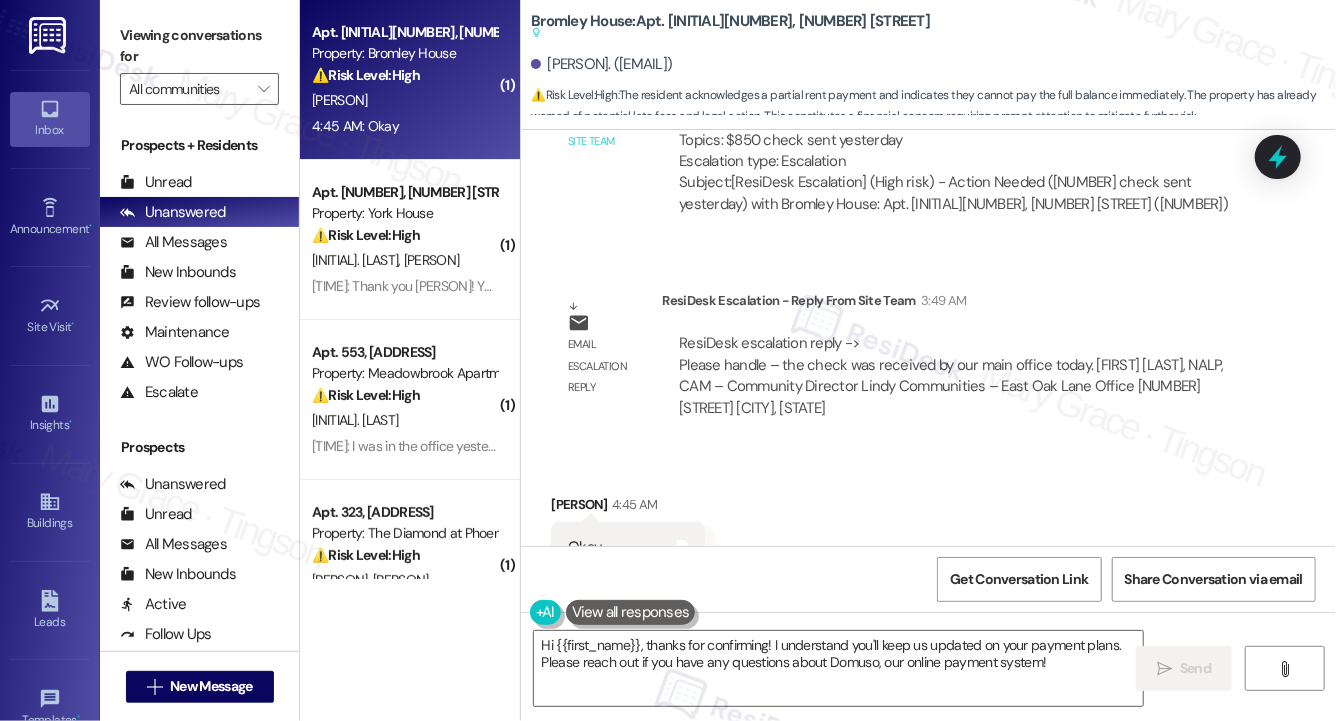 scroll, scrollTop: 14387, scrollLeft: 0, axis: vertical 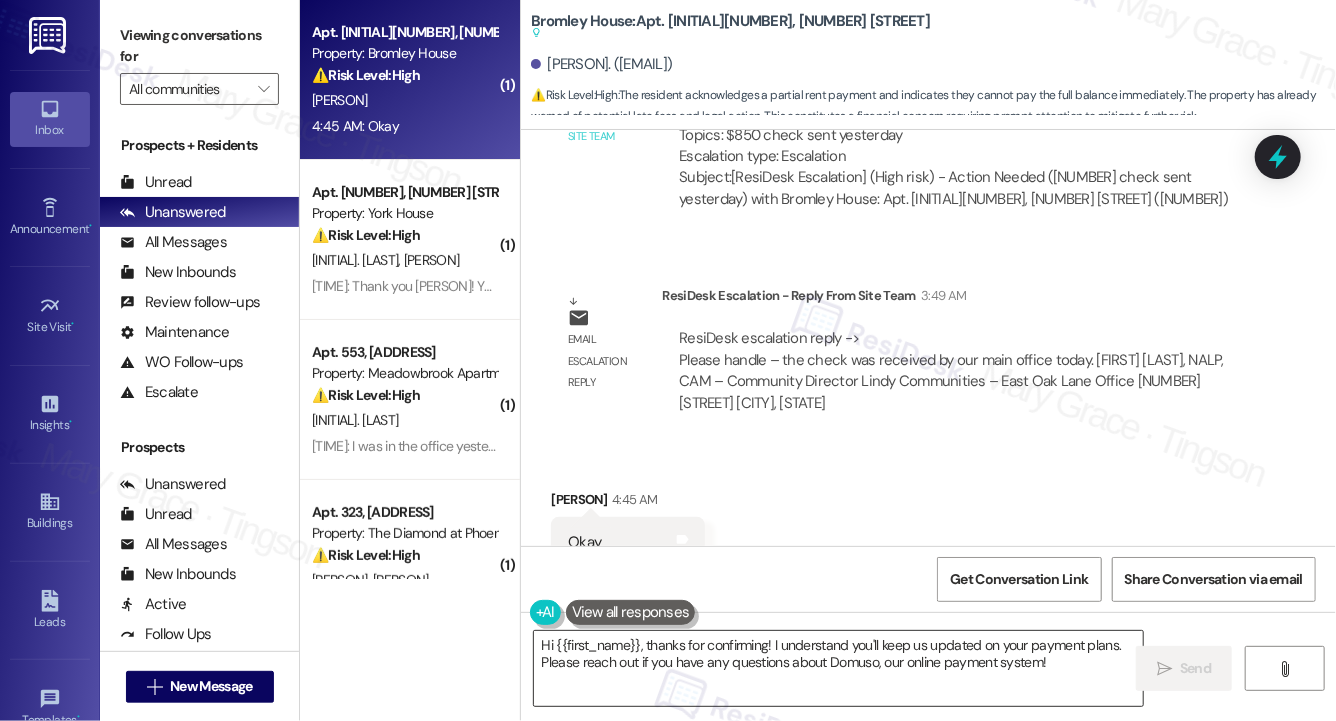 click on "Hi {{first_name}}, thanks for confirming! I understand you'll keep us updated on your payment plans. Please reach out if you have any questions about Domuso, our online payment system!" at bounding box center [838, 668] 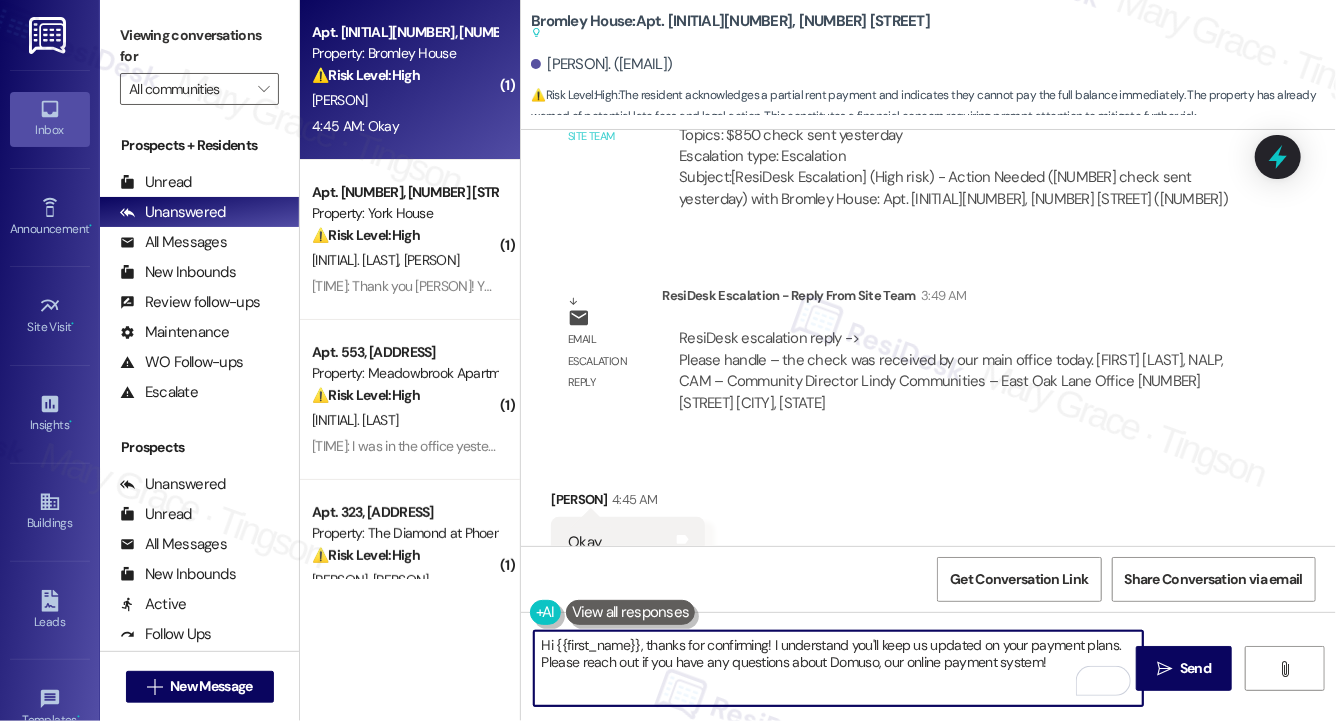 click on "Hi {{first_name}}, thanks for confirming! I understand you'll keep us updated on your payment plans. Please reach out if you have any questions about Domuso, our online payment system!" at bounding box center [838, 668] 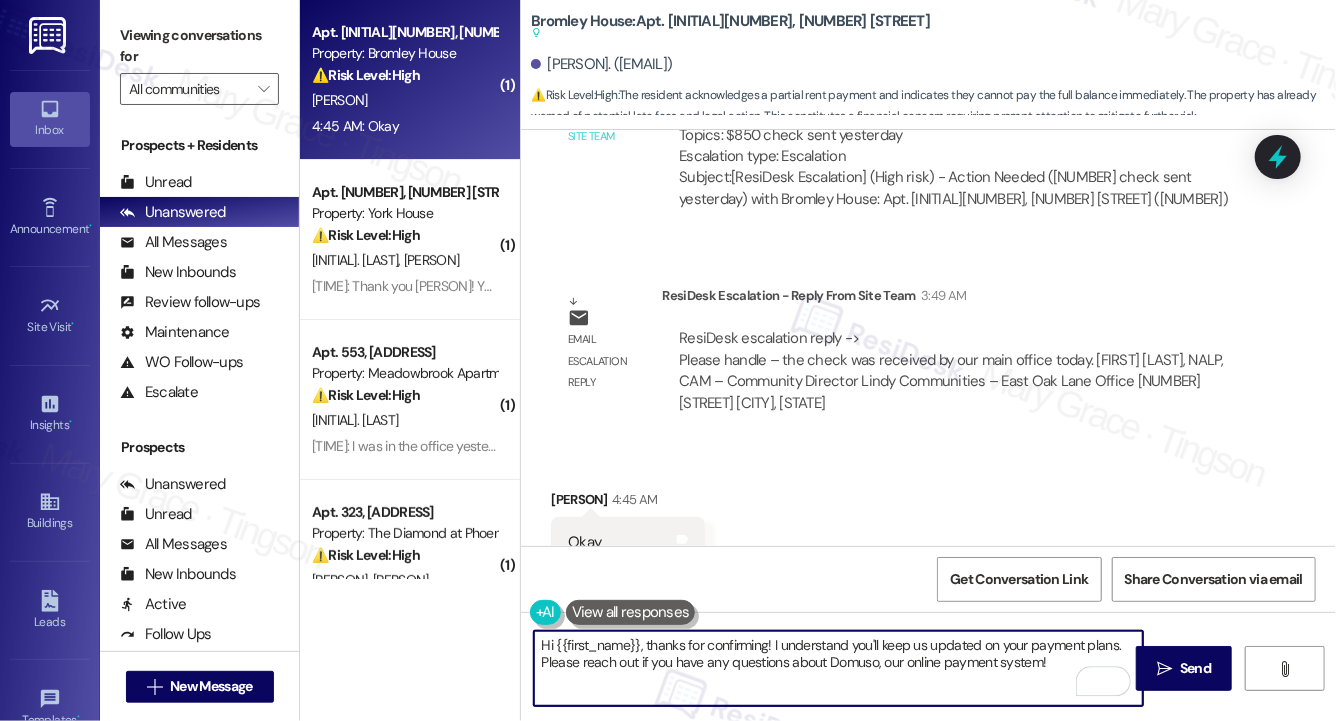 click on "Hi {{first_name}}, thanks for confirming! I understand you'll keep us updated on your payment plans. Please reach out if you have any questions about Domuso, our online payment system!" at bounding box center (838, 668) 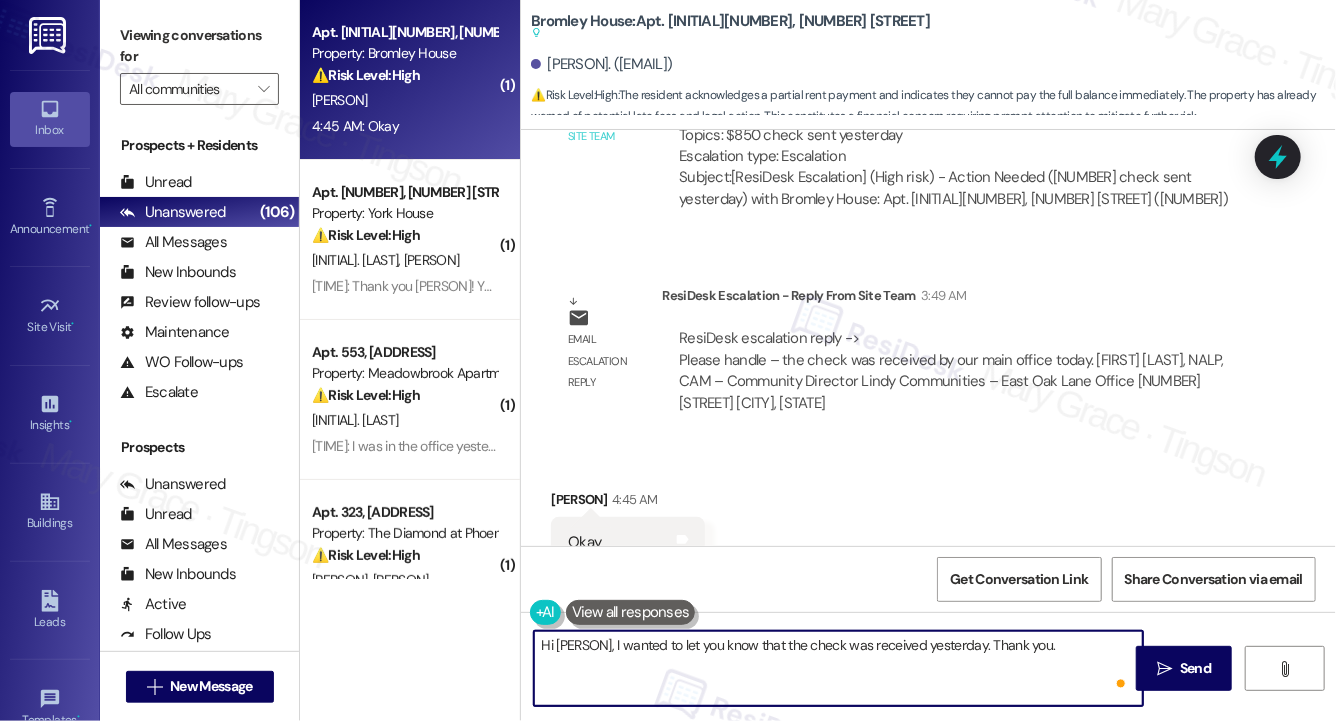 type on "Hi [PERSON], I wanted to let you know that the check was received yesterday. Thank you." 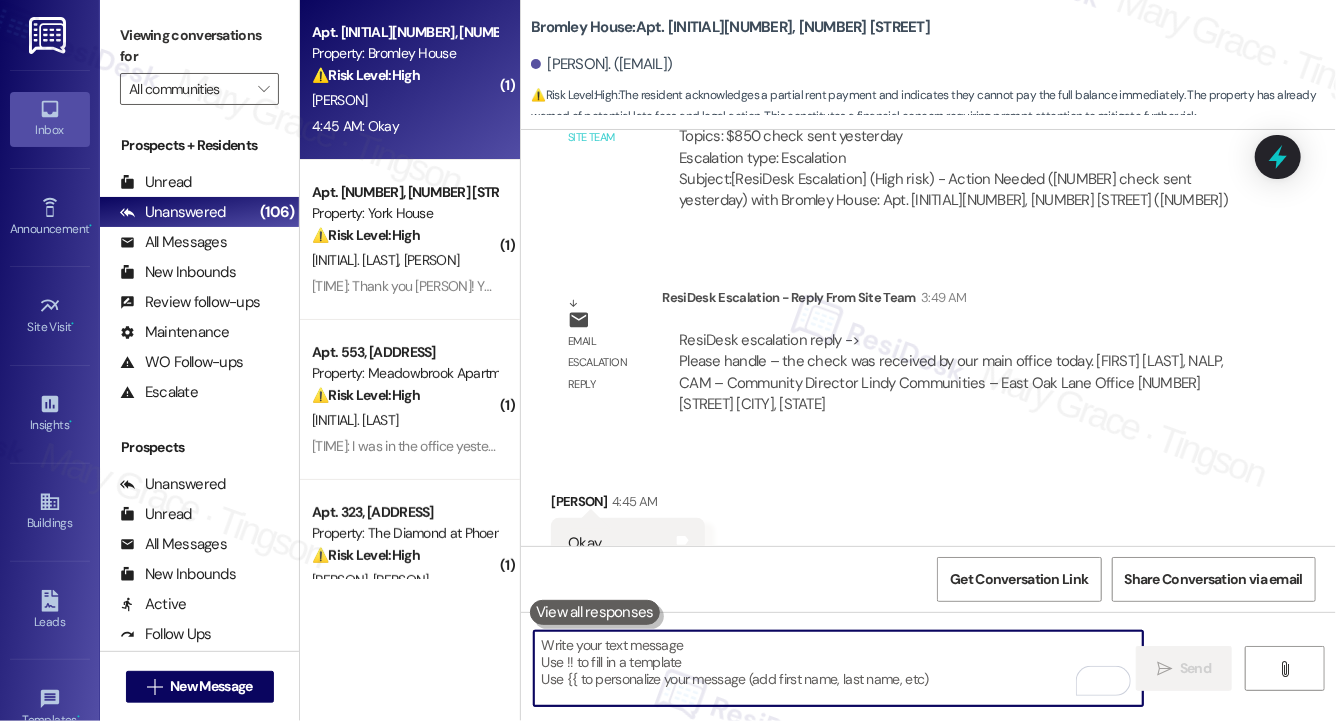scroll, scrollTop: 14467, scrollLeft: 0, axis: vertical 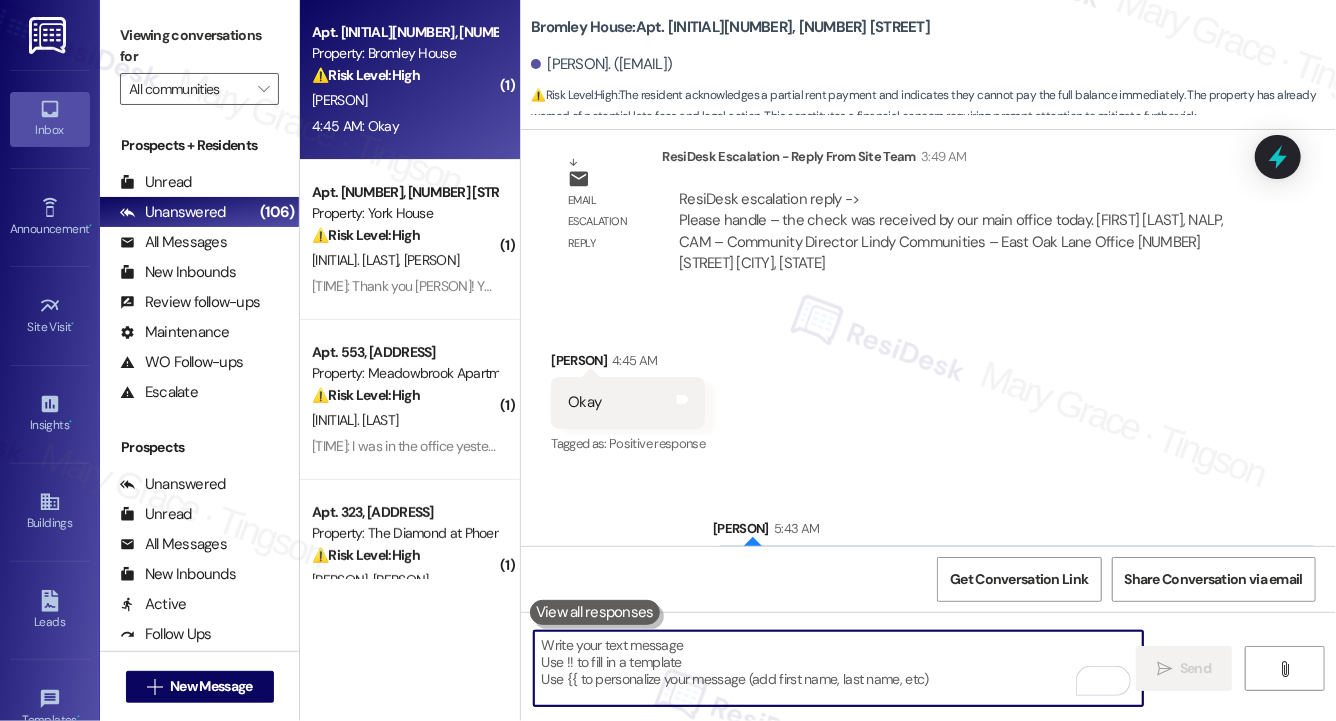 type 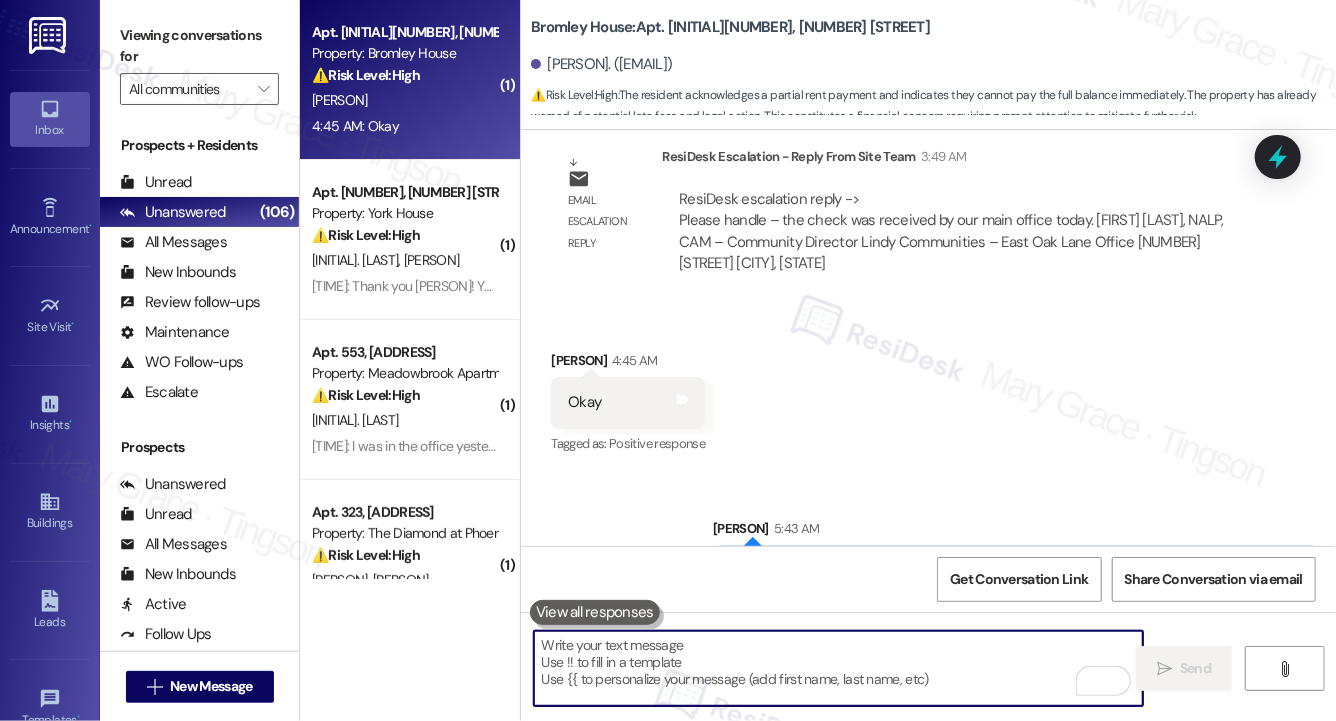 click on "Bromley House:  Apt. D113, 6901 Old York Rd" at bounding box center (730, 27) 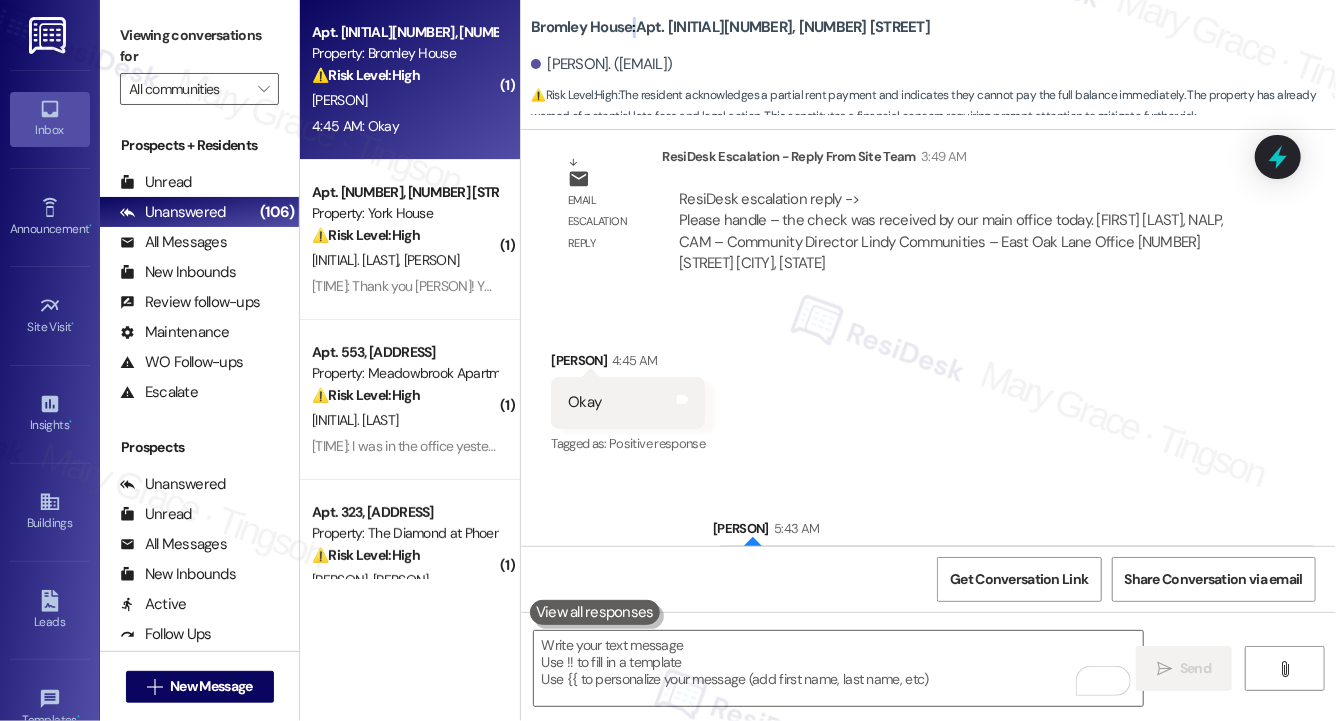 click on "Bromley House:  Apt. D113, 6901 Old York Rd" at bounding box center [730, 27] 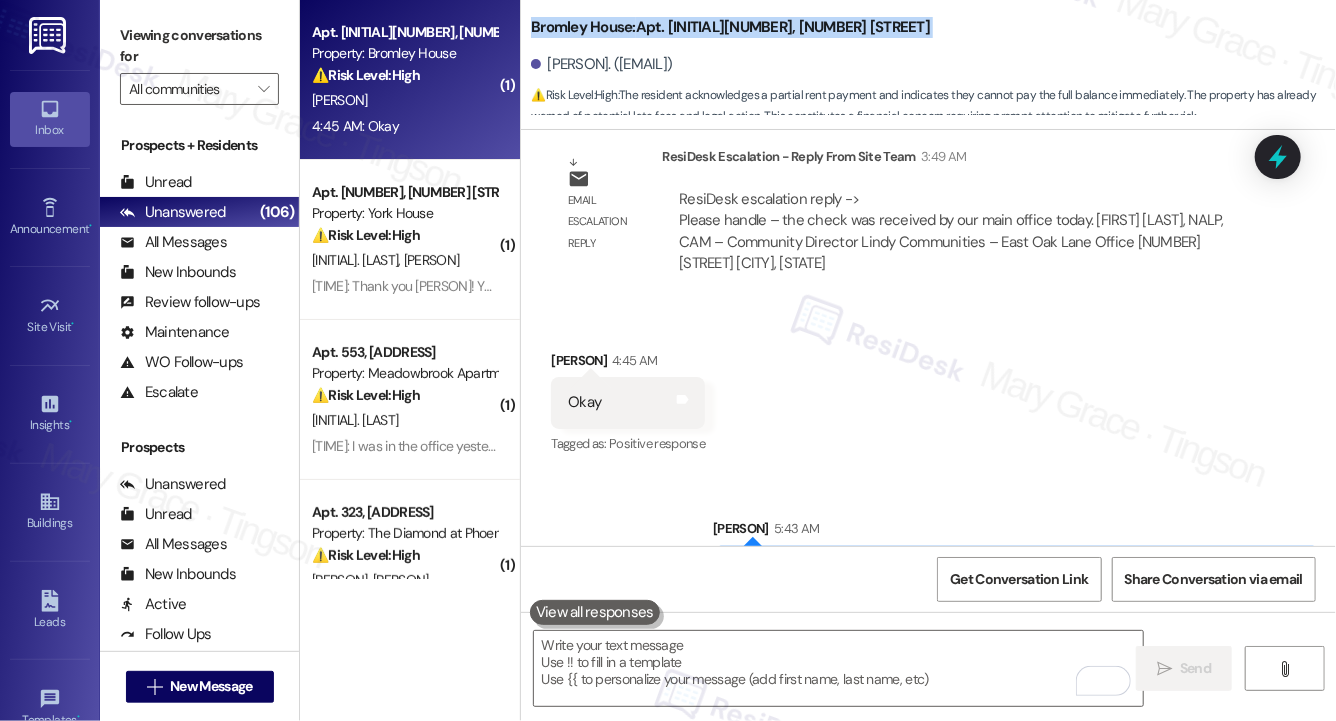 copy on "Bromley House:  Apt. D113, 6901 Old York Rd" 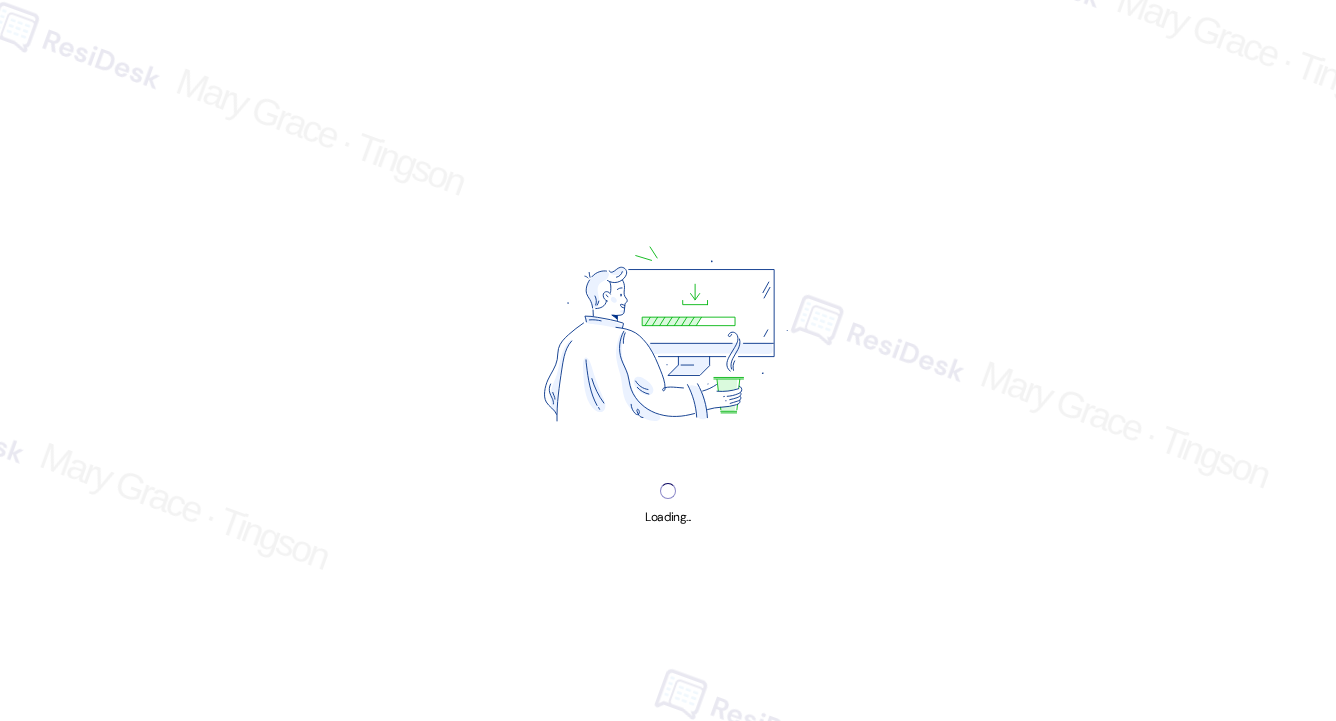 scroll, scrollTop: 0, scrollLeft: 0, axis: both 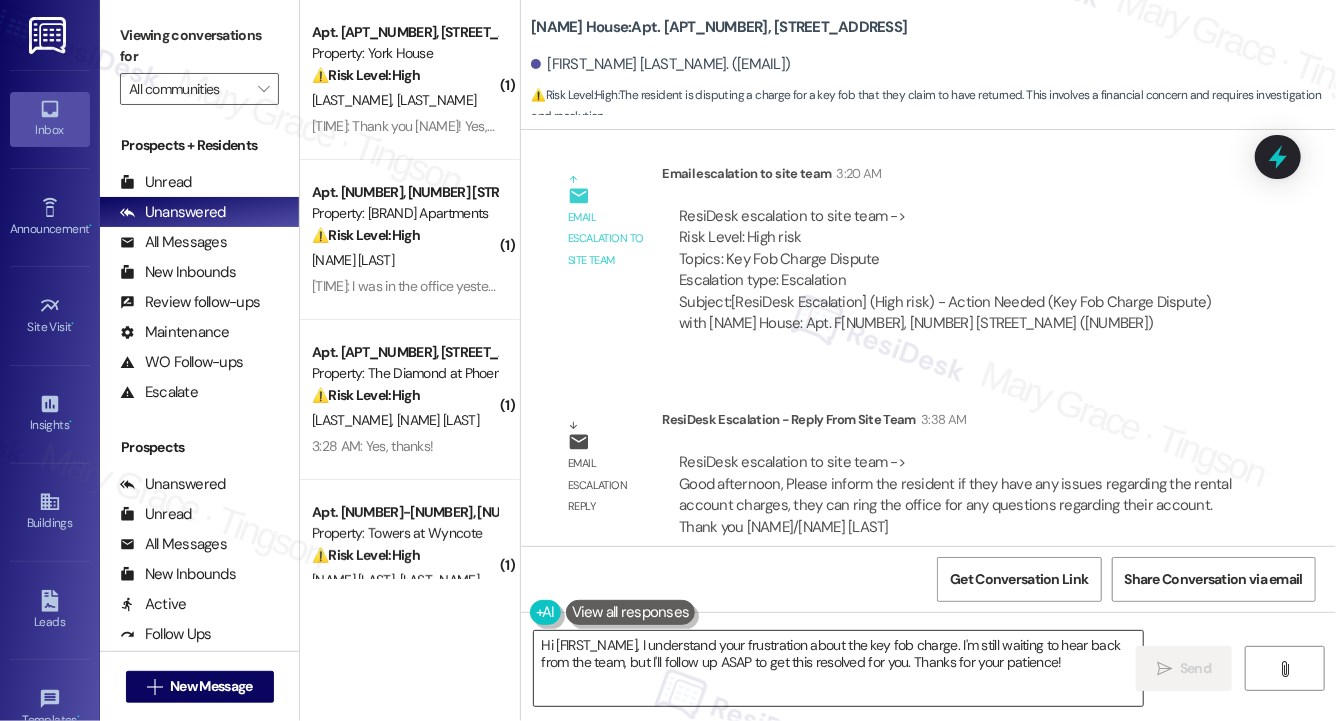 click on "Hi {{first_name}}, I understand your frustration about the key fob charge. I'm still waiting to hear back from the team, but I'll follow up ASAP to get this resolved for you. Thanks for your patience!" at bounding box center (838, 668) 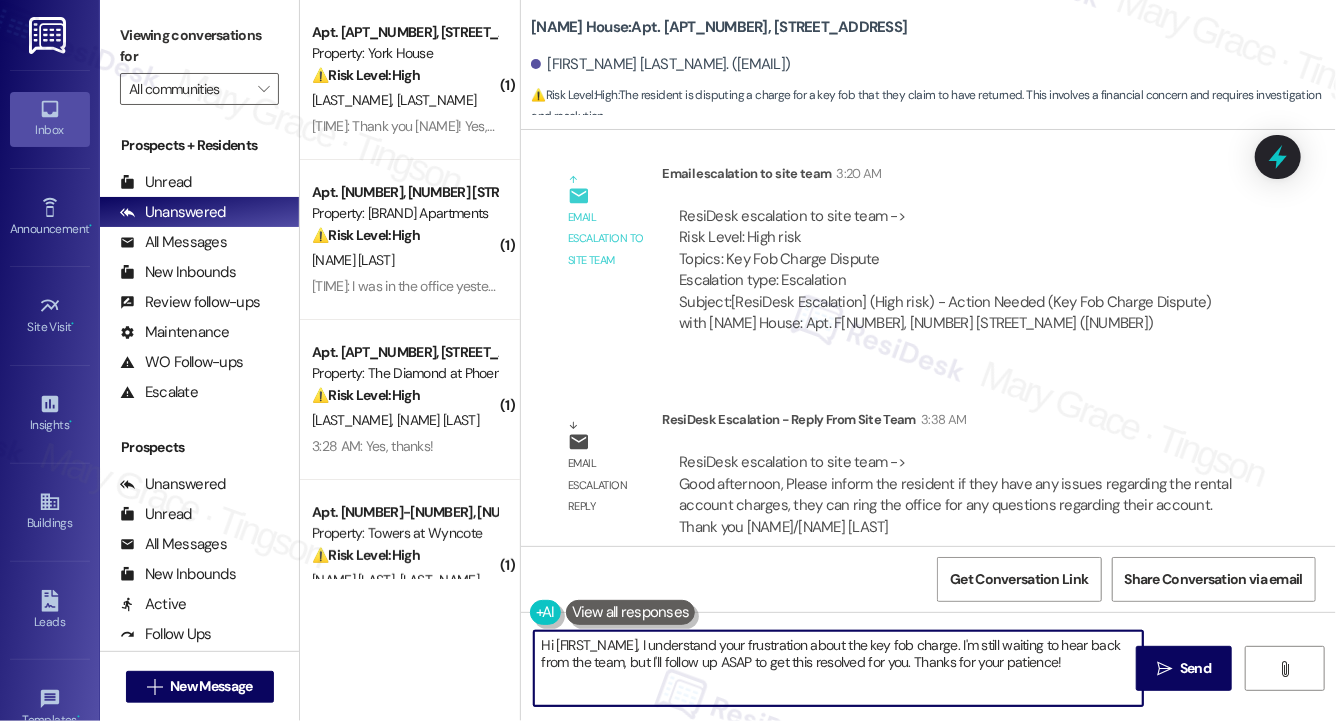 click on "Hi {{first_name}}, I understand your frustration about the key fob charge. I'm still waiting to hear back from the team, but I'll follow up ASAP to get this resolved for you. Thanks for your patience!" at bounding box center [838, 668] 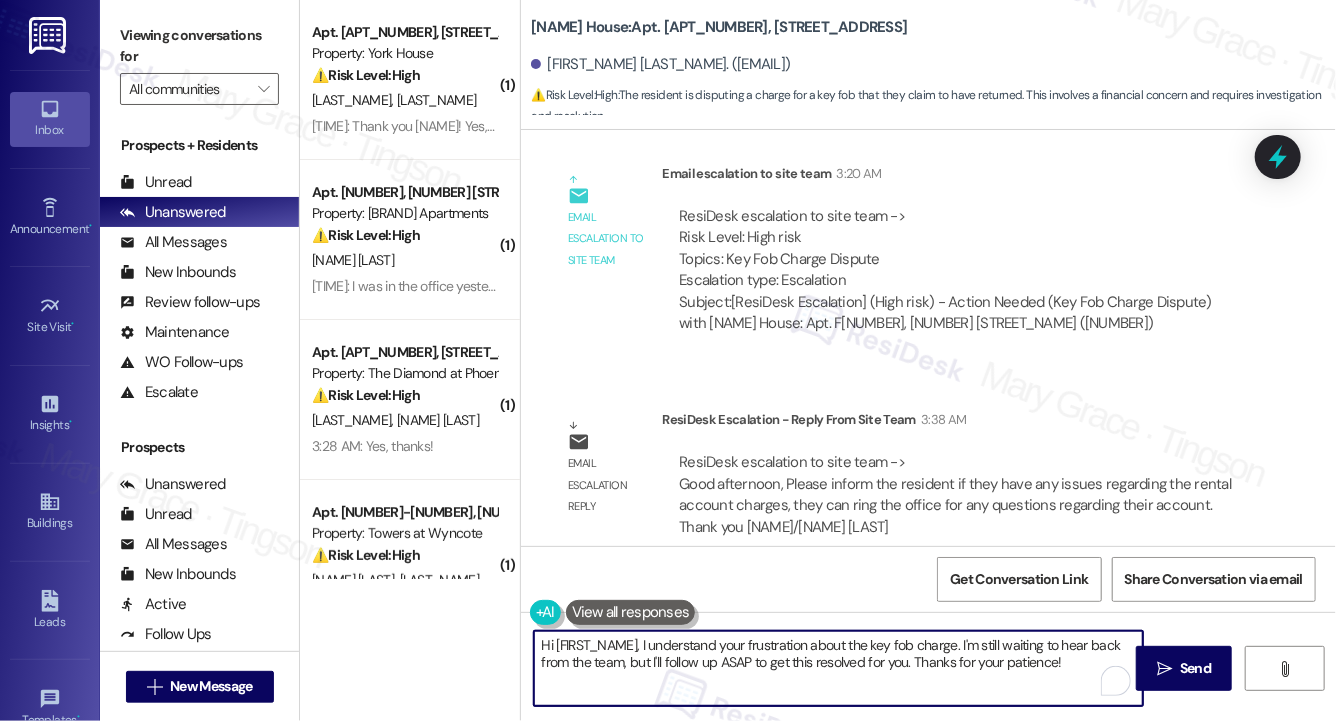 click on "Hi {{first_name}}, I understand your frustration about the key fob charge. I'm still waiting to hear back from the team, but I'll follow up ASAP to get this resolved for you. Thanks for your patience!" at bounding box center (838, 668) 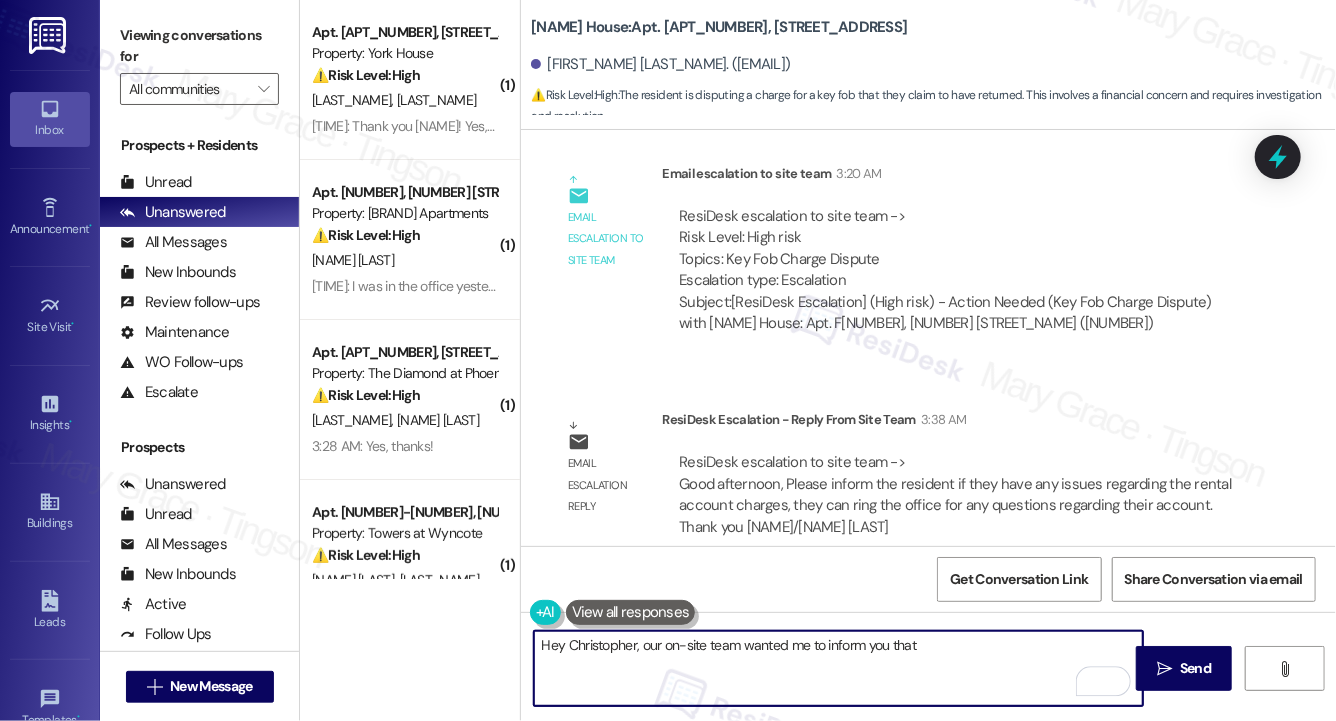 paste on "If you have any questions or concerns about your rental account charges, please feel free to call the office. We’ll be happy to go over your account with you." 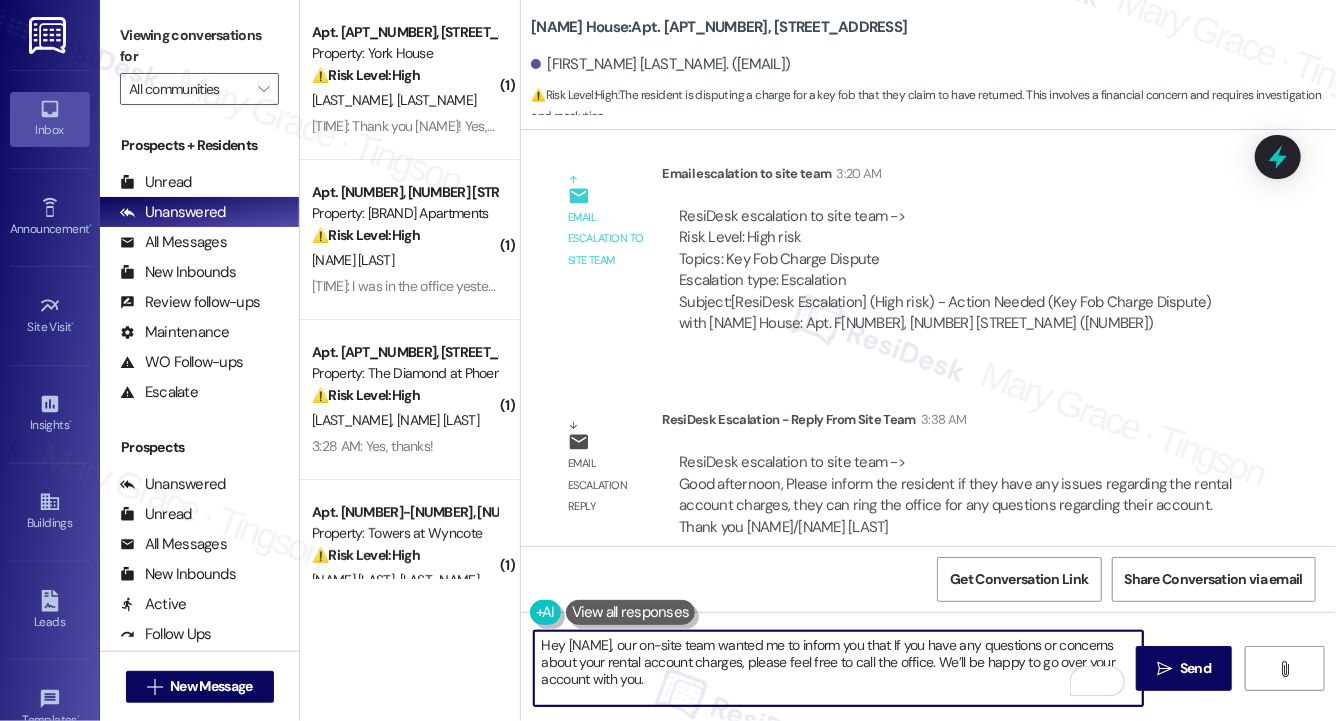 scroll, scrollTop: 16, scrollLeft: 0, axis: vertical 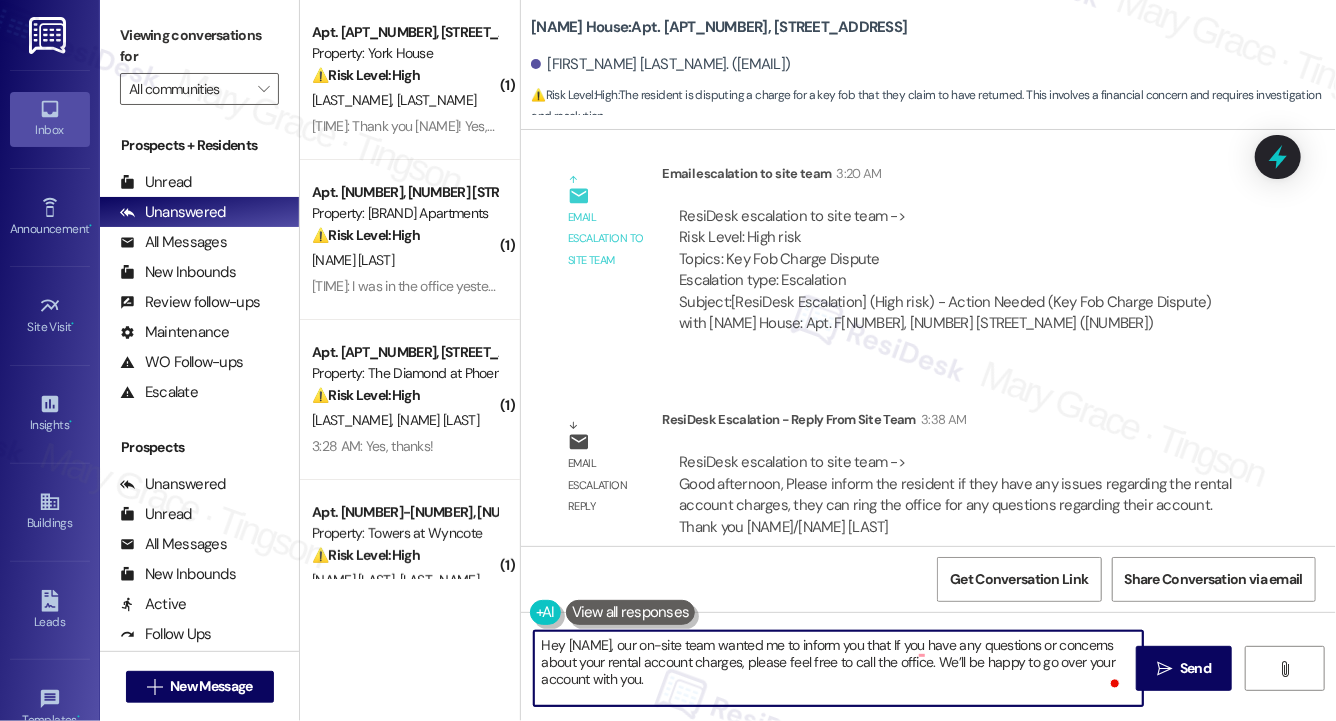 click on "Hey Christopher, our on-site team wanted me to inform you that If you have any questions or concerns about your rental account charges, please feel free to call the office. We’ll be happy to go over your account with you." at bounding box center (838, 668) 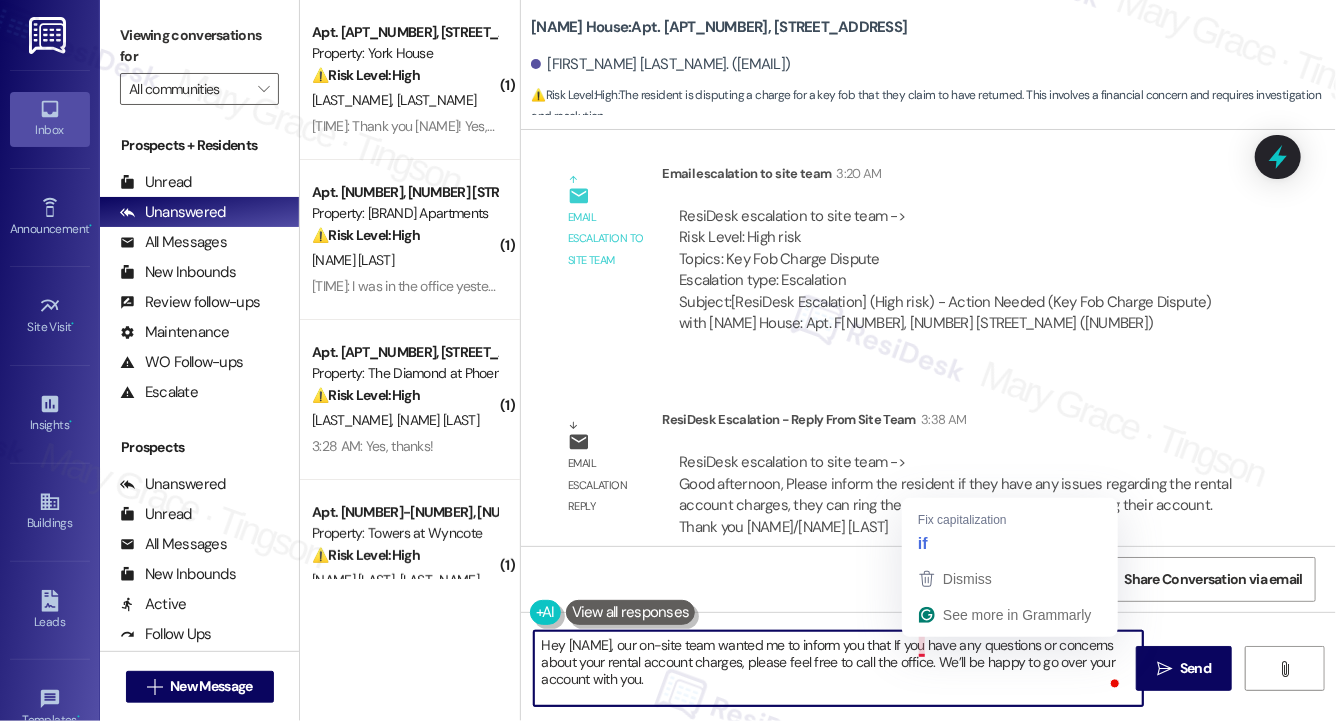 click on "Hey Christopher, our on-site team wanted me to inform you that If you have any questions or concerns about your rental account charges, please feel free to call the office. We’ll be happy to go over your account with you." at bounding box center [838, 668] 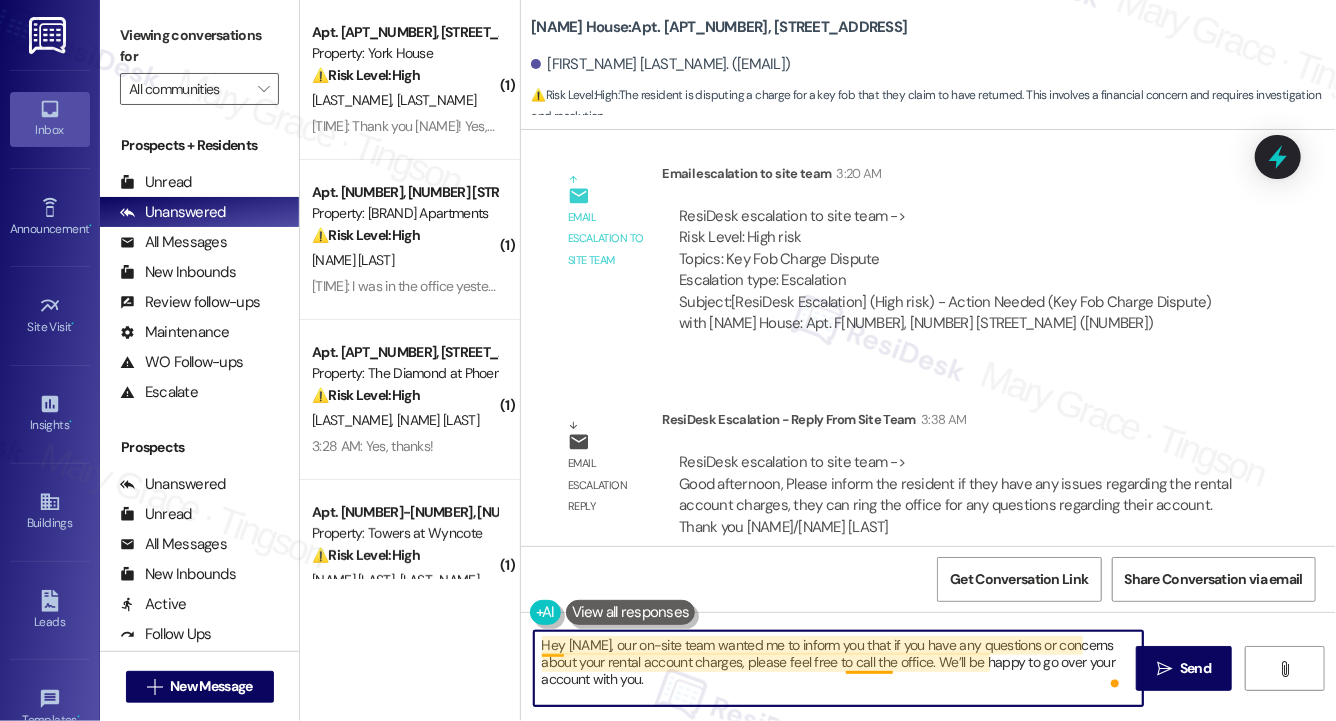 click on "Hey Christopher, our on-site team wanted me to inform you that if you have any questions or concerns about your rental account charges, please feel free to call the office. We’ll be happy to go over your account with you." at bounding box center (838, 668) 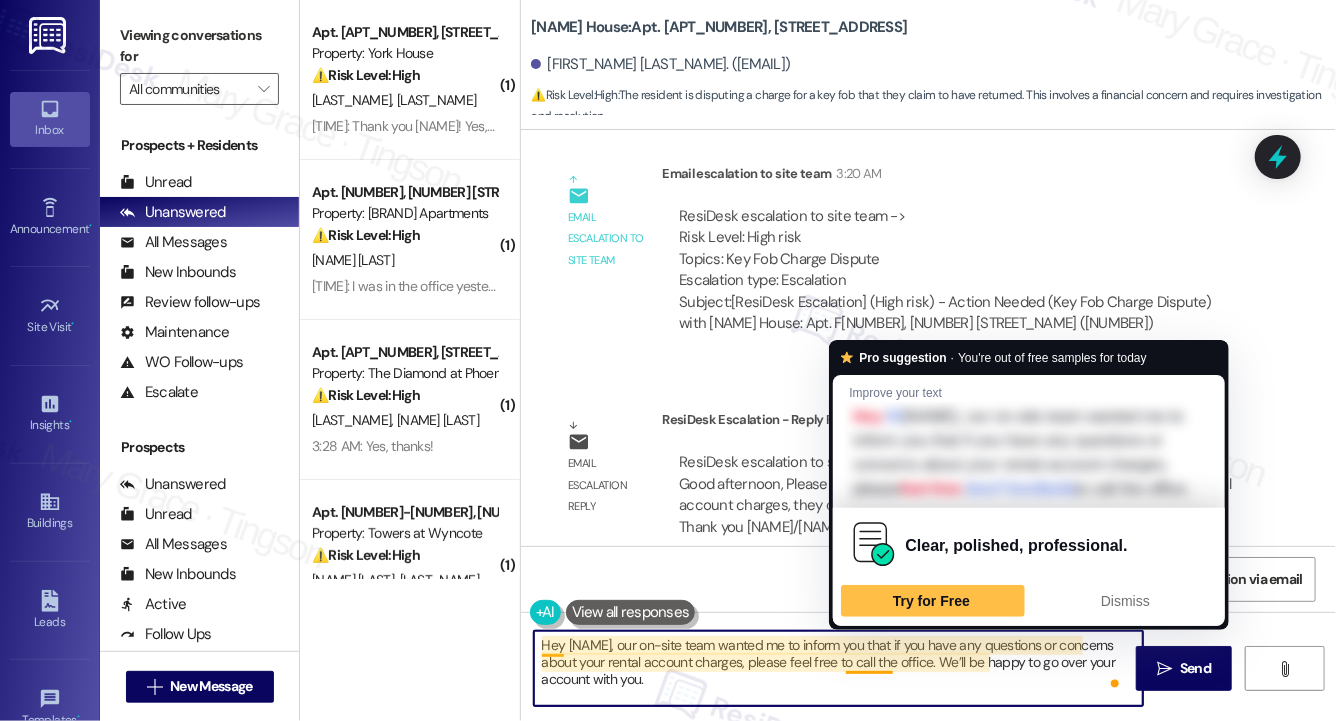 click on "Hey Christopher, our on-site team wanted me to inform you that if you have any questions or concerns about your rental account charges, please feel free to call the office. We’ll be happy to go over your account with you." at bounding box center [838, 668] 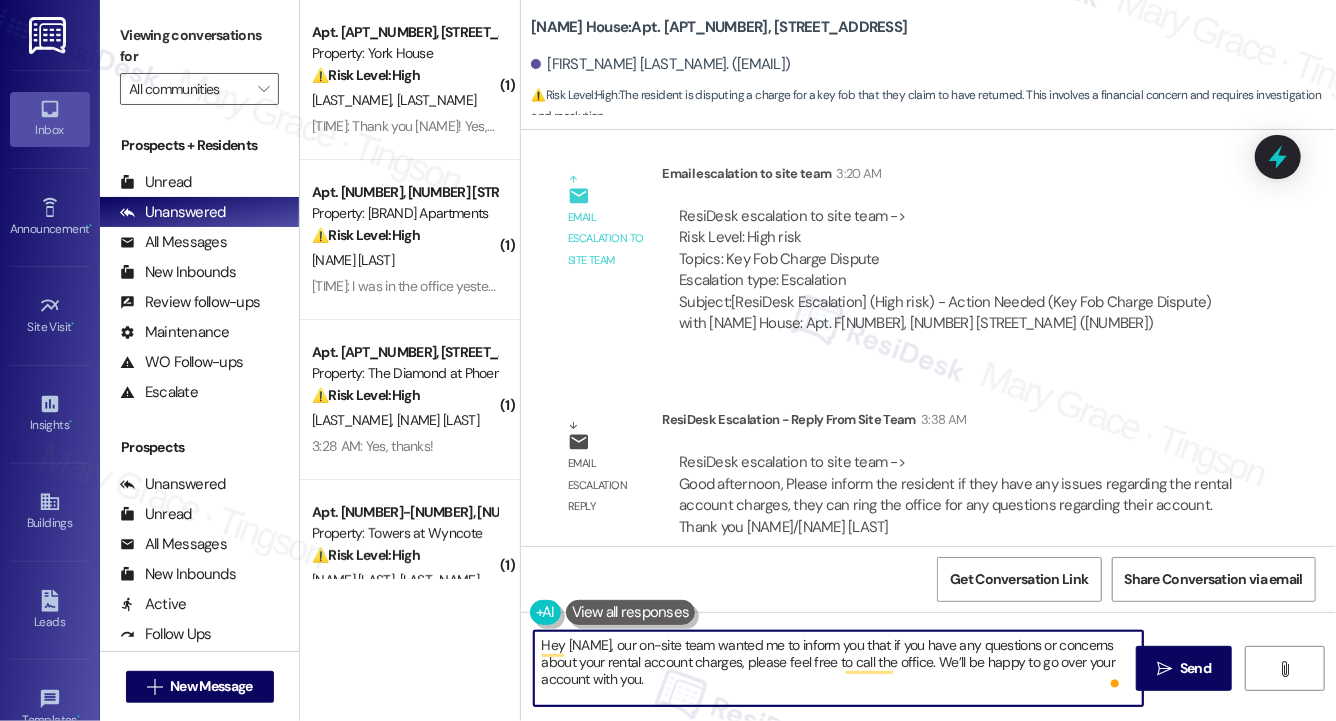 click on "Hey Christopher, our on-site team wanted me to inform you that if you have any questions or concerns about your rental account charges, please feel free to call the office. We’ll be happy to go over your account with you." at bounding box center (838, 668) 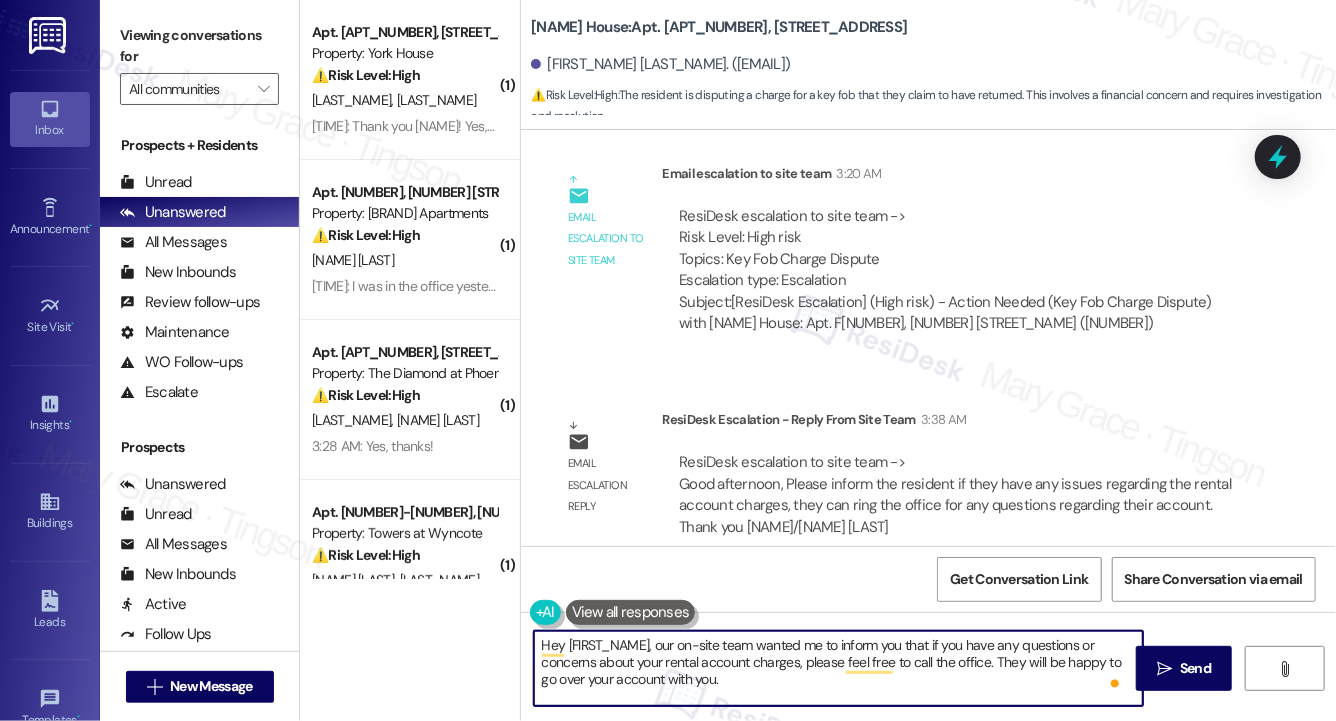 drag, startPoint x: 996, startPoint y: 660, endPoint x: 1026, endPoint y: 671, distance: 31.95309 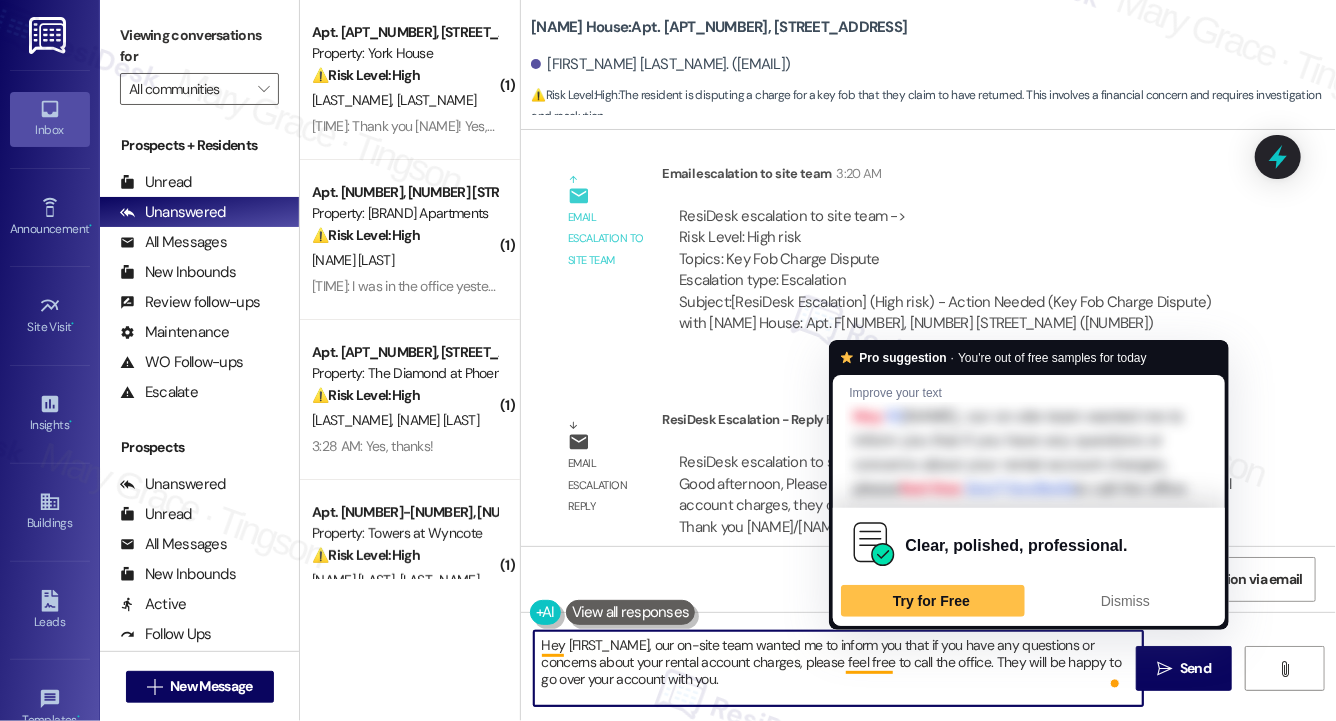 click on "Hey Christopher, our on-site team wanted me to inform you that if you have any questions or concerns about your rental account charges, please feel free to call the office. They will be happy to go over your account with you." at bounding box center (838, 668) 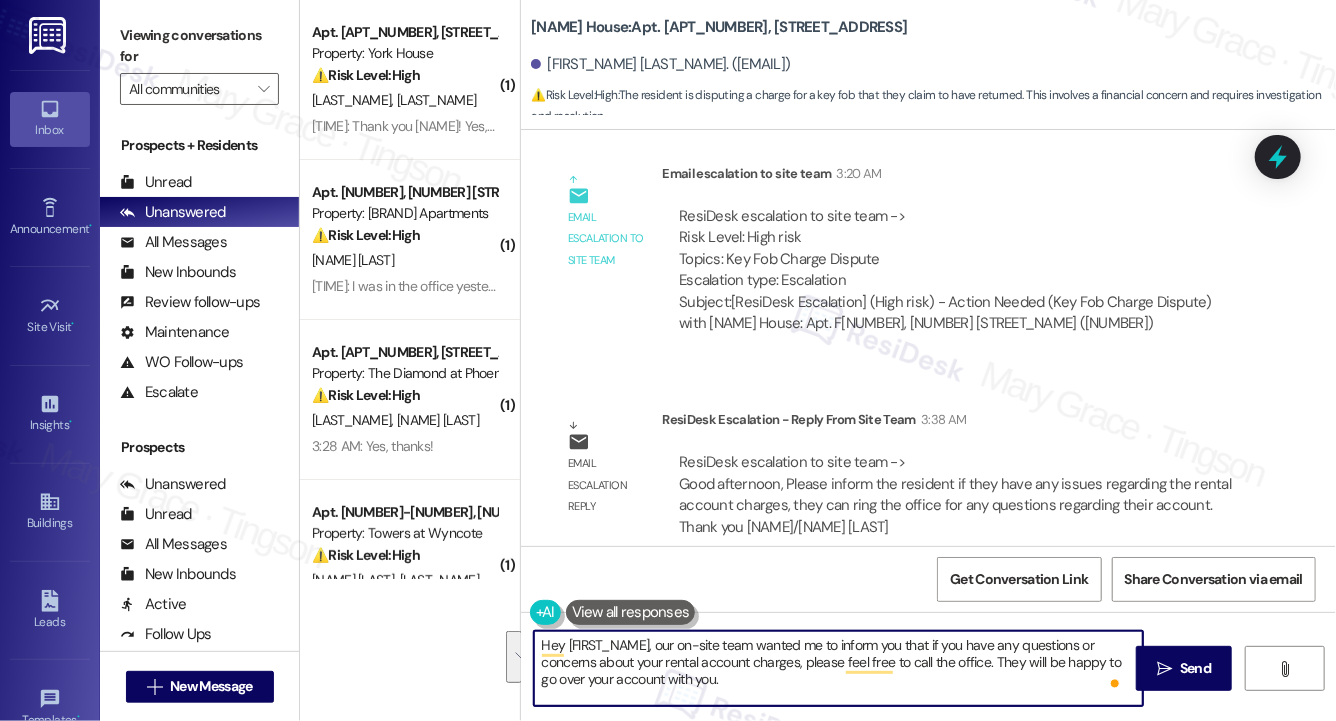 drag, startPoint x: 950, startPoint y: 647, endPoint x: 953, endPoint y: 674, distance: 27.166155 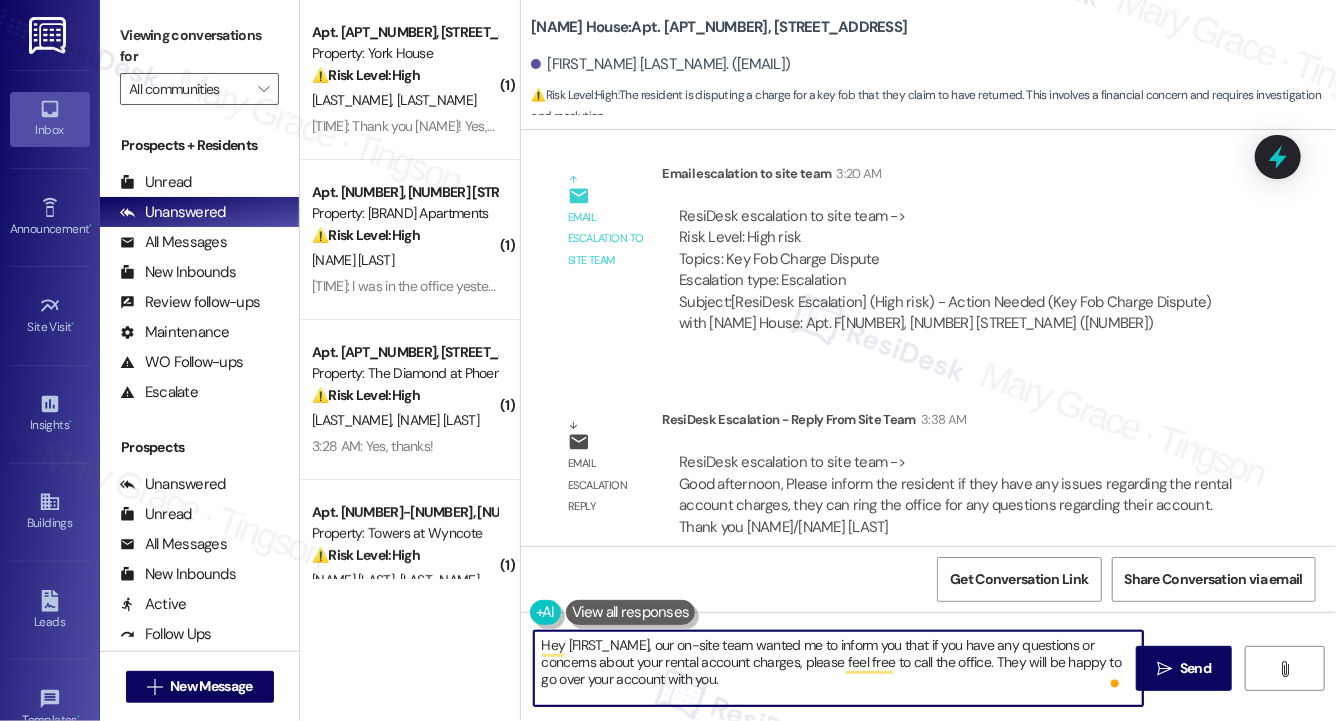 paste on "any issues regarding the rental account charges, they can ring the office for any questions regarding their account." 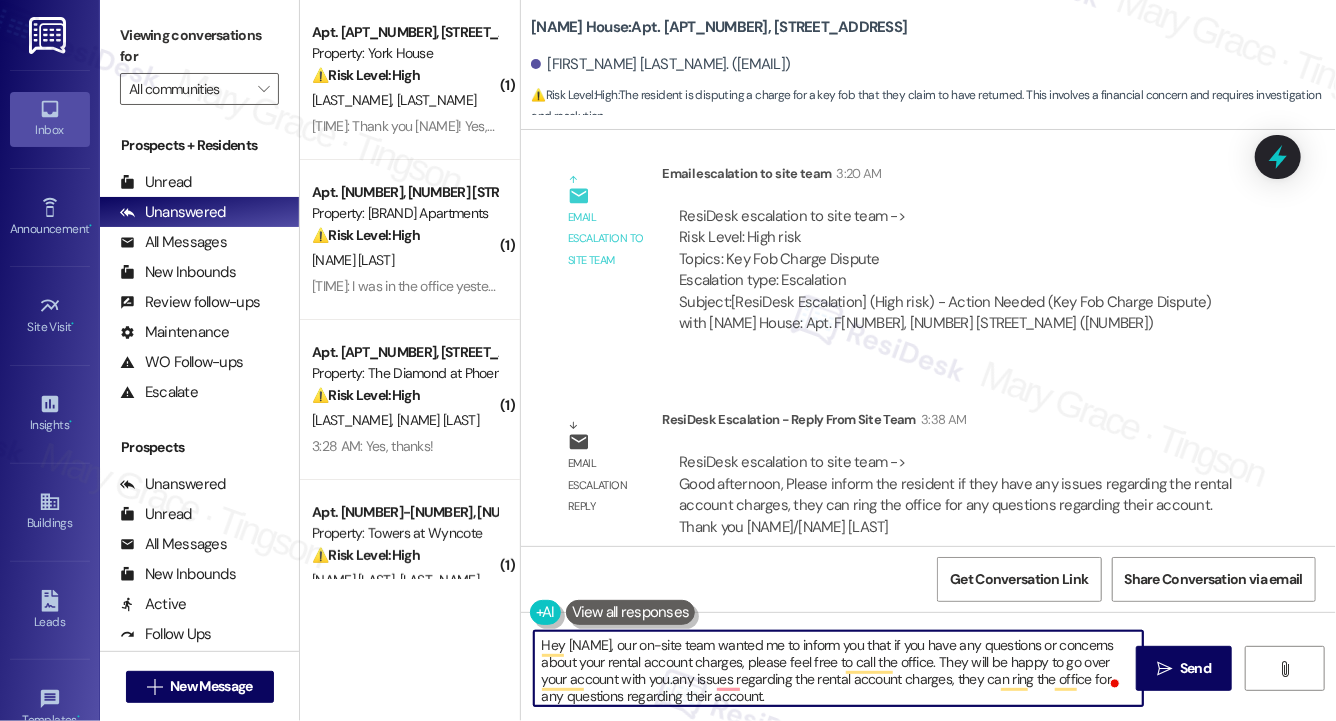 scroll, scrollTop: 32, scrollLeft: 0, axis: vertical 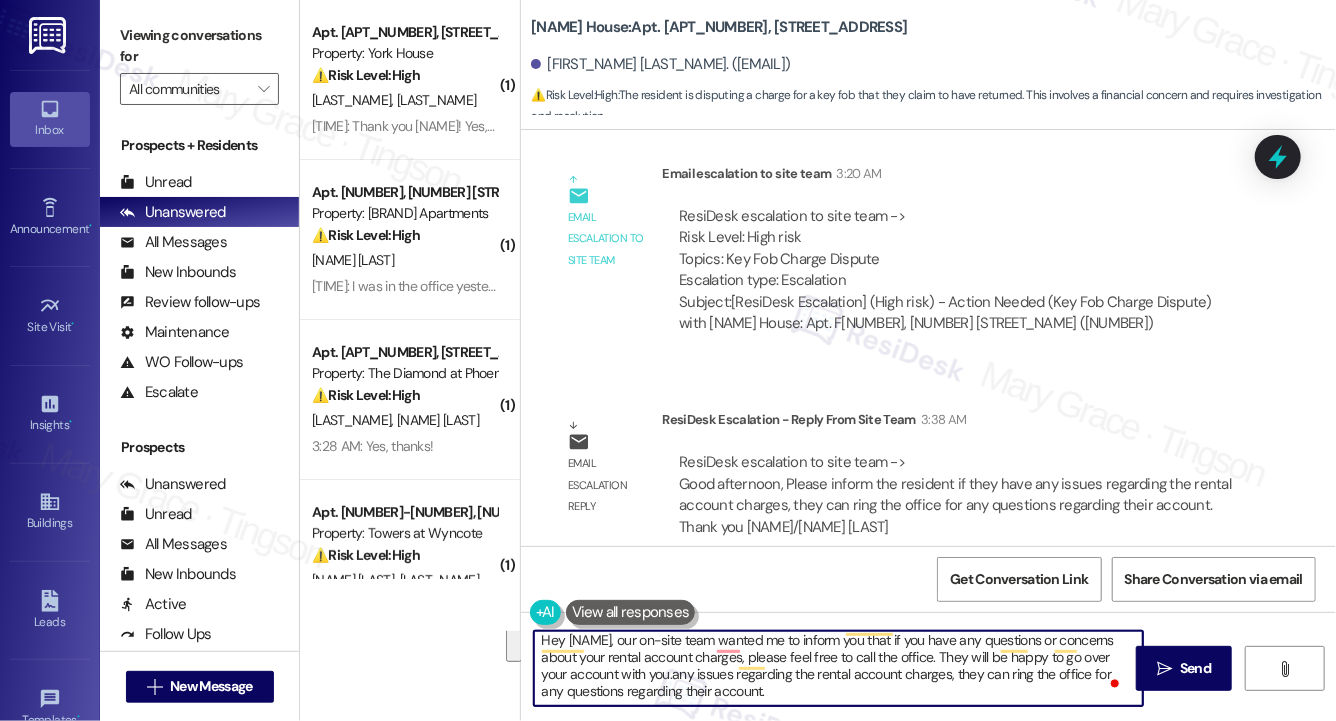 drag, startPoint x: 953, startPoint y: 646, endPoint x: 957, endPoint y: 688, distance: 42.190044 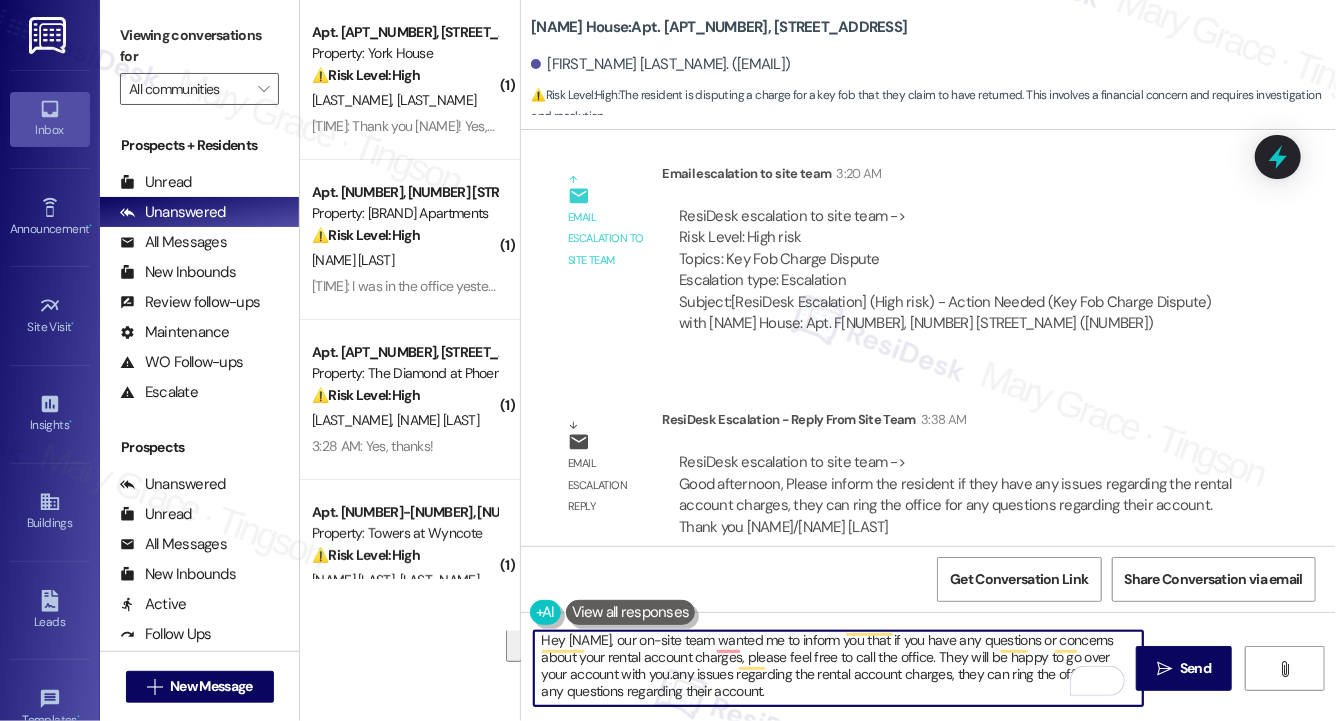 paste on "any issues regarding the rental account charges, they can ring the office for any questions regarding their account." 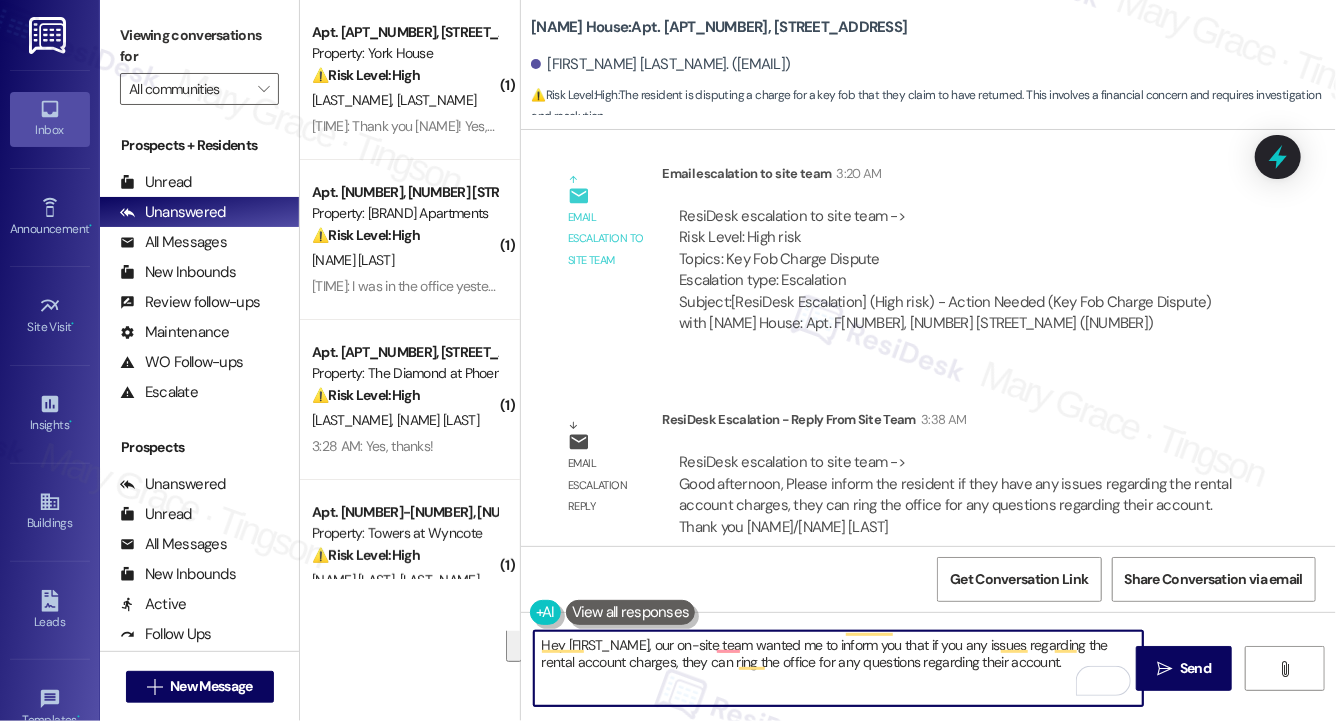 scroll, scrollTop: 0, scrollLeft: 0, axis: both 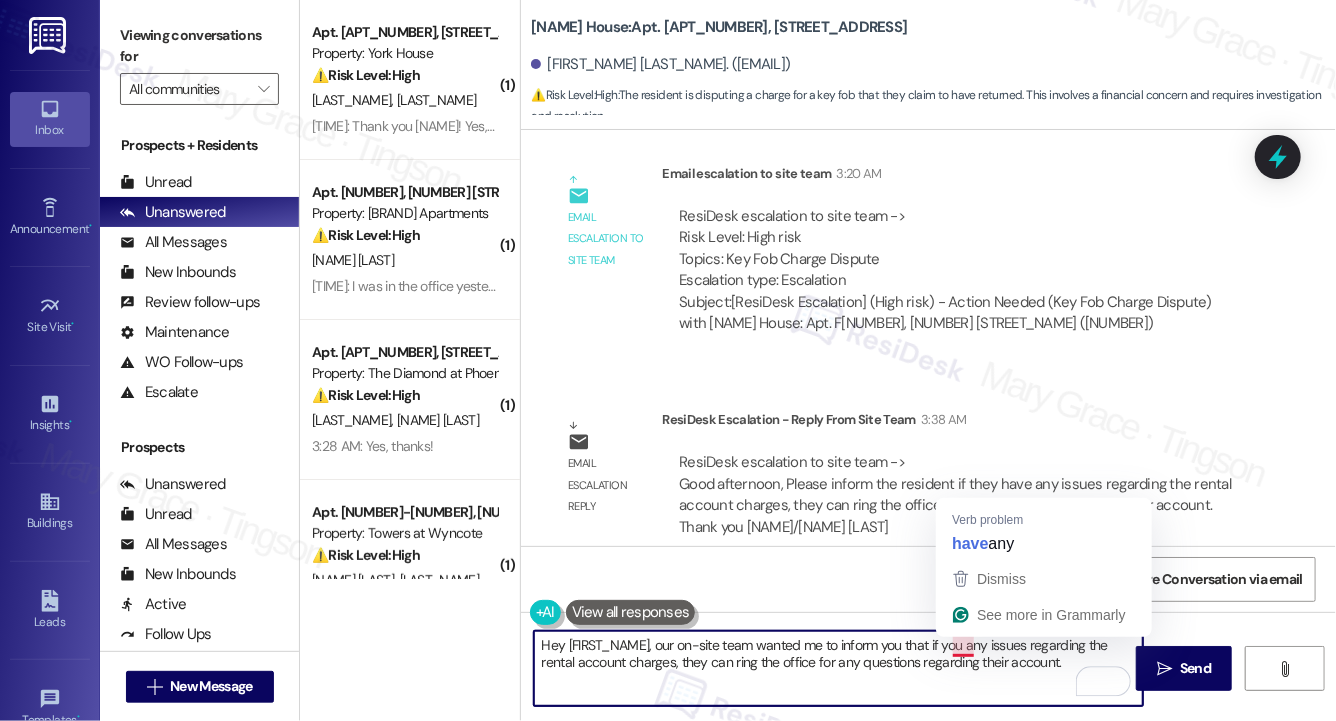 click on "Hey Christopher, our on-site team wanted me to inform you that if you any issues regarding the rental account charges, they can ring the office for any questions regarding their account." at bounding box center [838, 668] 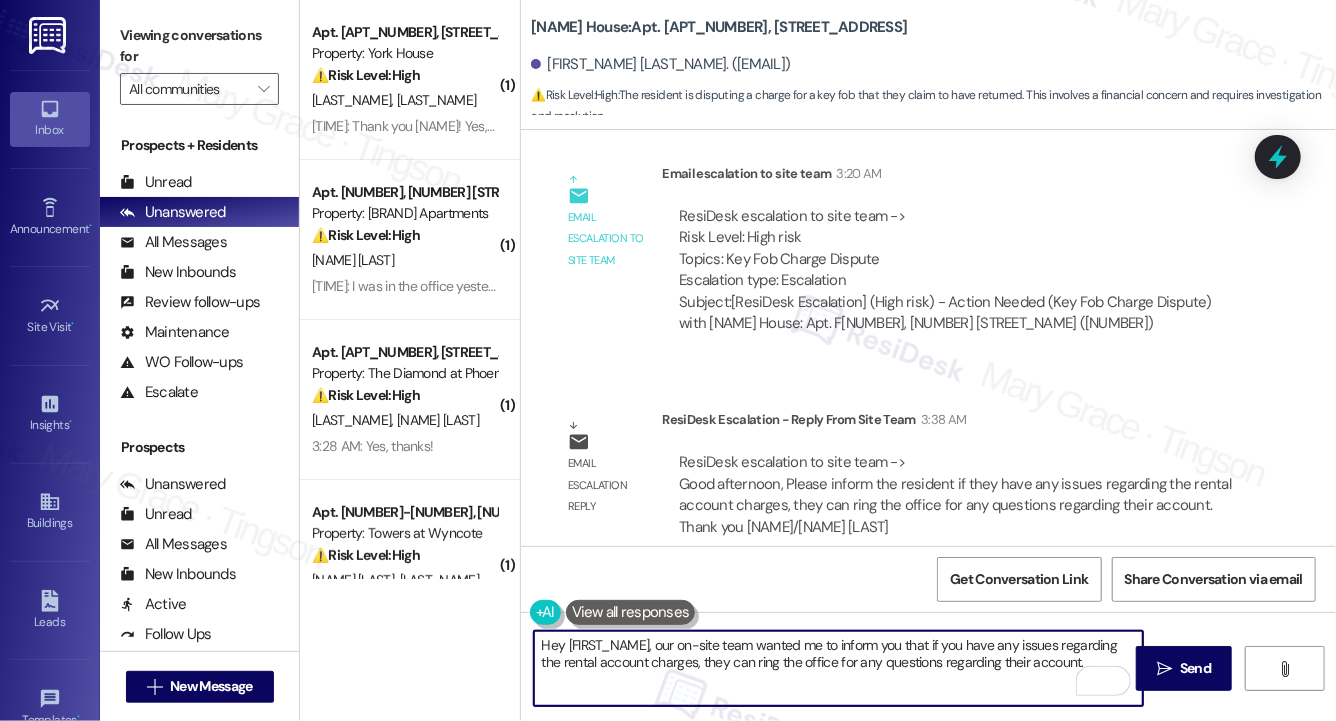 click on "Email escalation reply ResiDesk Escalation - Reply From Site Team 3:38 AM ResiDesk escalation reply ->
Good afternoon, Please inform the resident if they have any issues regarding the rental account charges, they can ring the office for any questions regarding their account. Thank you Nilsa/Lisa Reyes  ResiDesk escalation reply ->
Good afternoon, Please inform the resident if they have any issues regarding the rental account charges, they can ring the office for any questions regarding their account. Thank you Nilsa/Lisa Reyes" at bounding box center (902, 481) 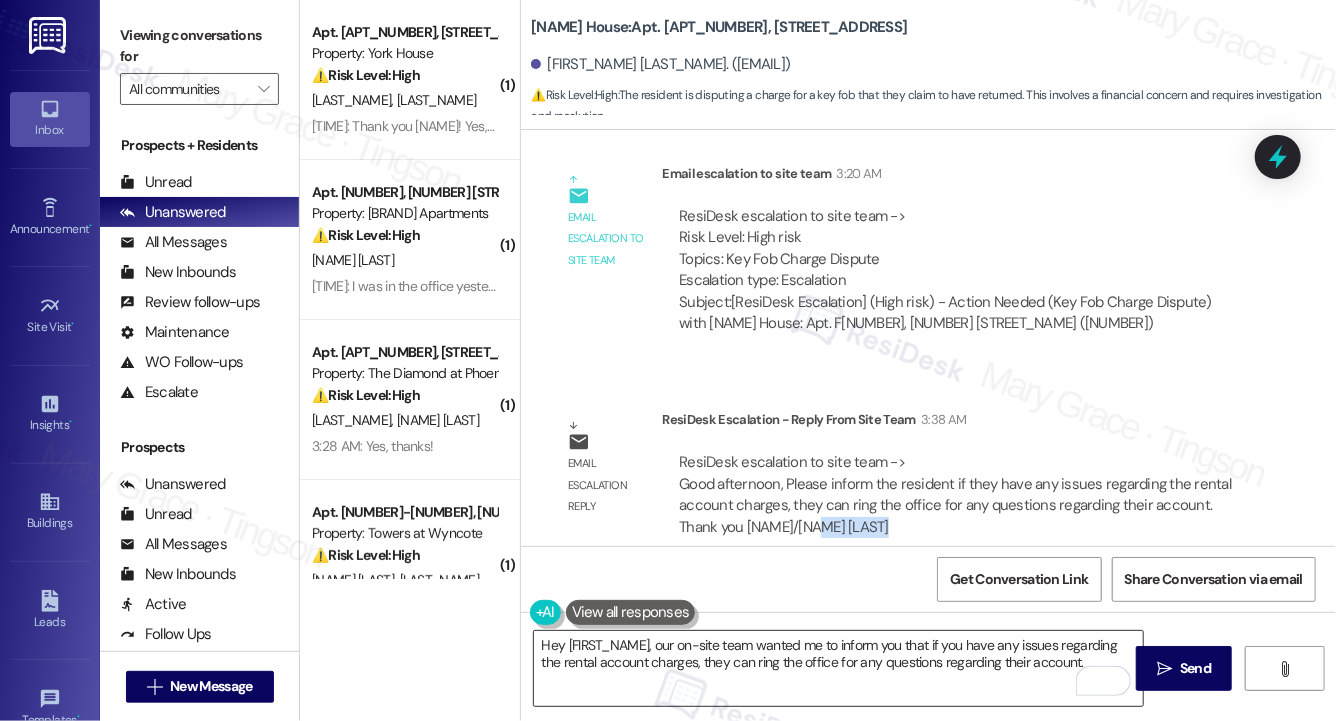 click on "Hey Christopher, our on-site team wanted me to inform you that if you have any issues regarding the rental account charges, they can ring the office for any questions regarding their account." at bounding box center (838, 668) 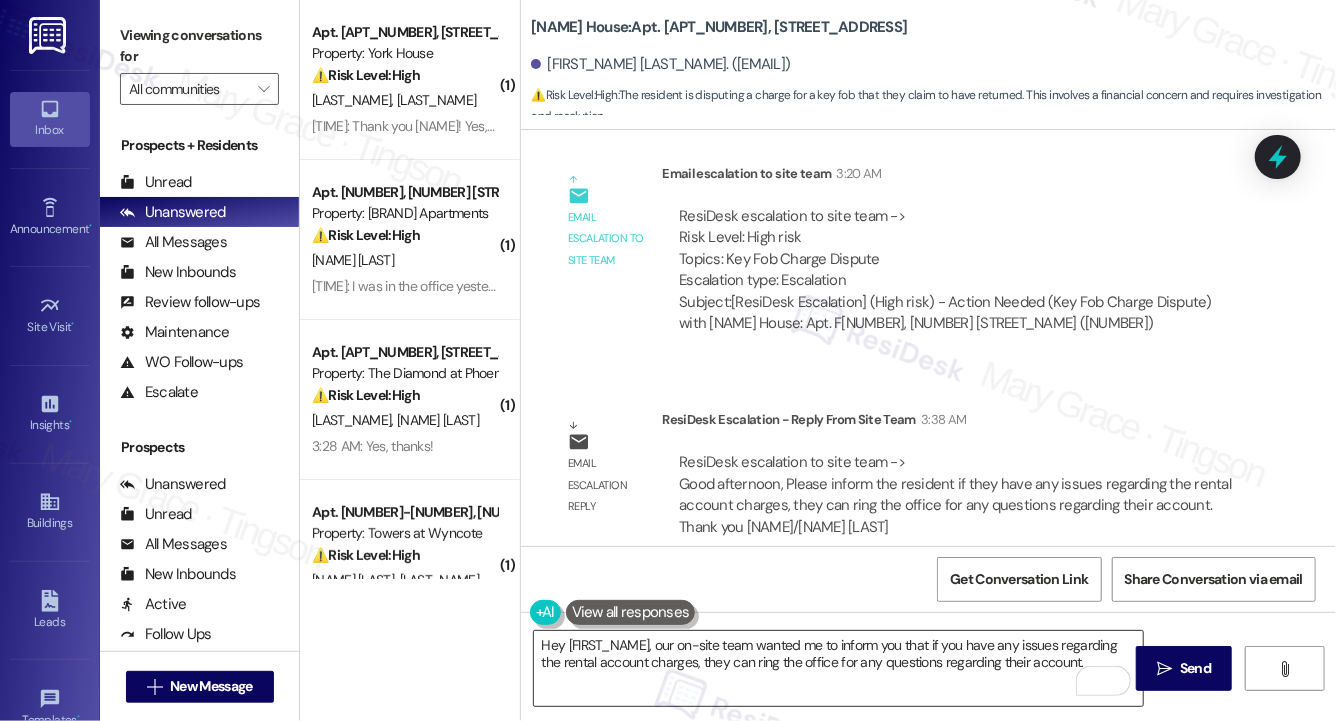click on "Hey Christopher, our on-site team wanted me to inform you that if you have any issues regarding the rental account charges, they can ring the office for any questions regarding their account." at bounding box center [838, 668] 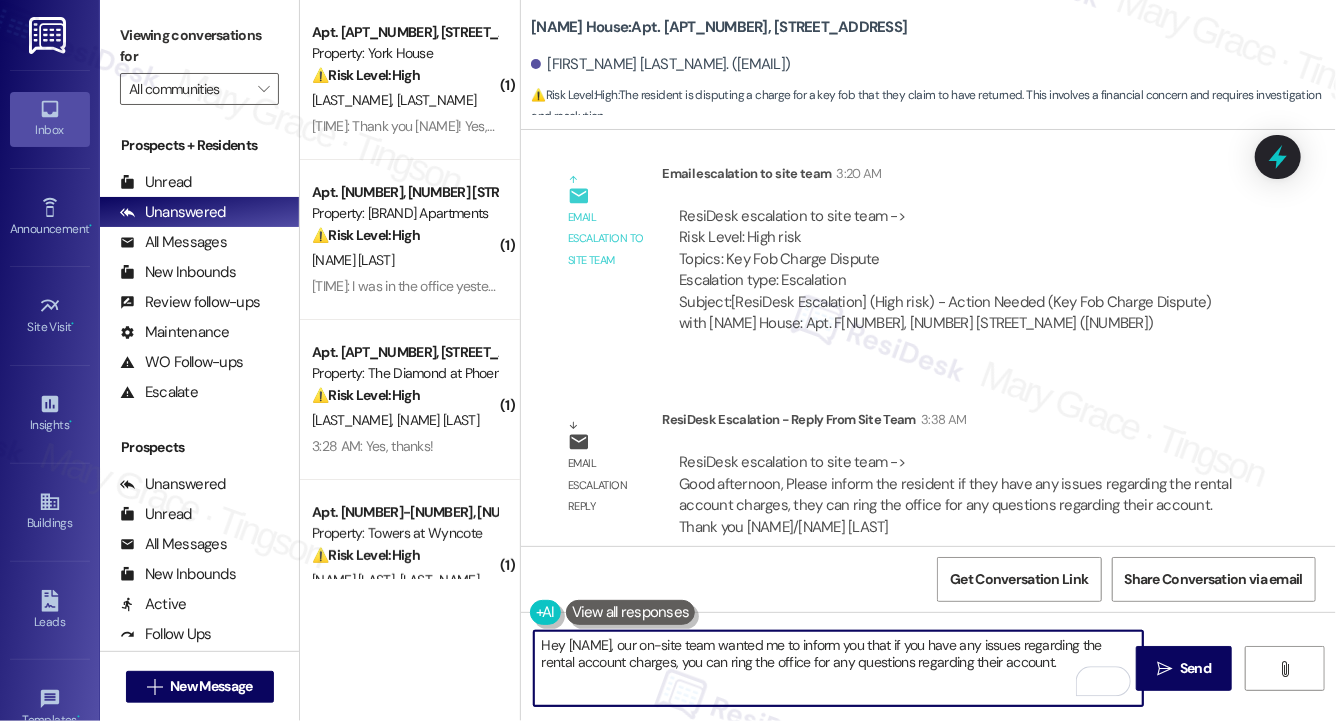 click on "Hey Christopher, our on-site team wanted me to inform you that if you have any issues regarding the rental account charges, you can ring the office for any questions regarding their account." at bounding box center (838, 668) 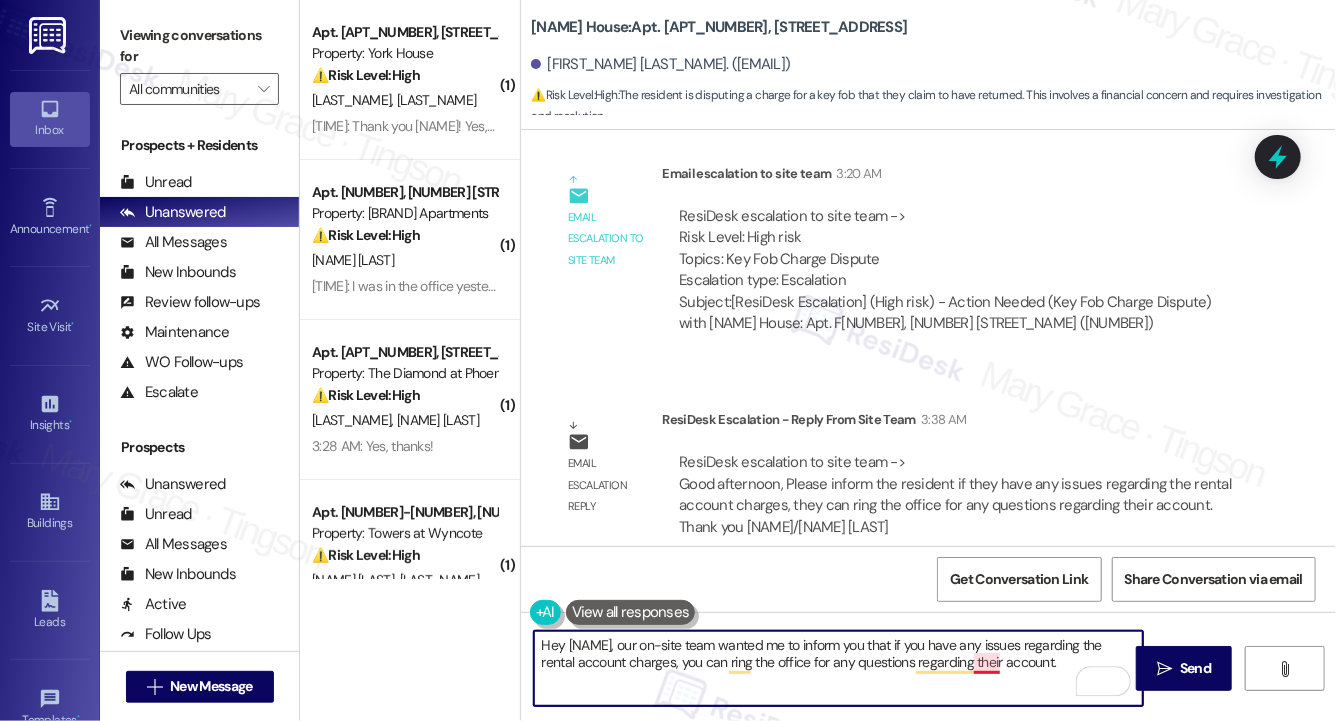 click on "Hey Christopher, our on-site team wanted me to inform you that if you have any issues regarding the rental account charges, you can ring the office for any questions regarding their account." at bounding box center (838, 668) 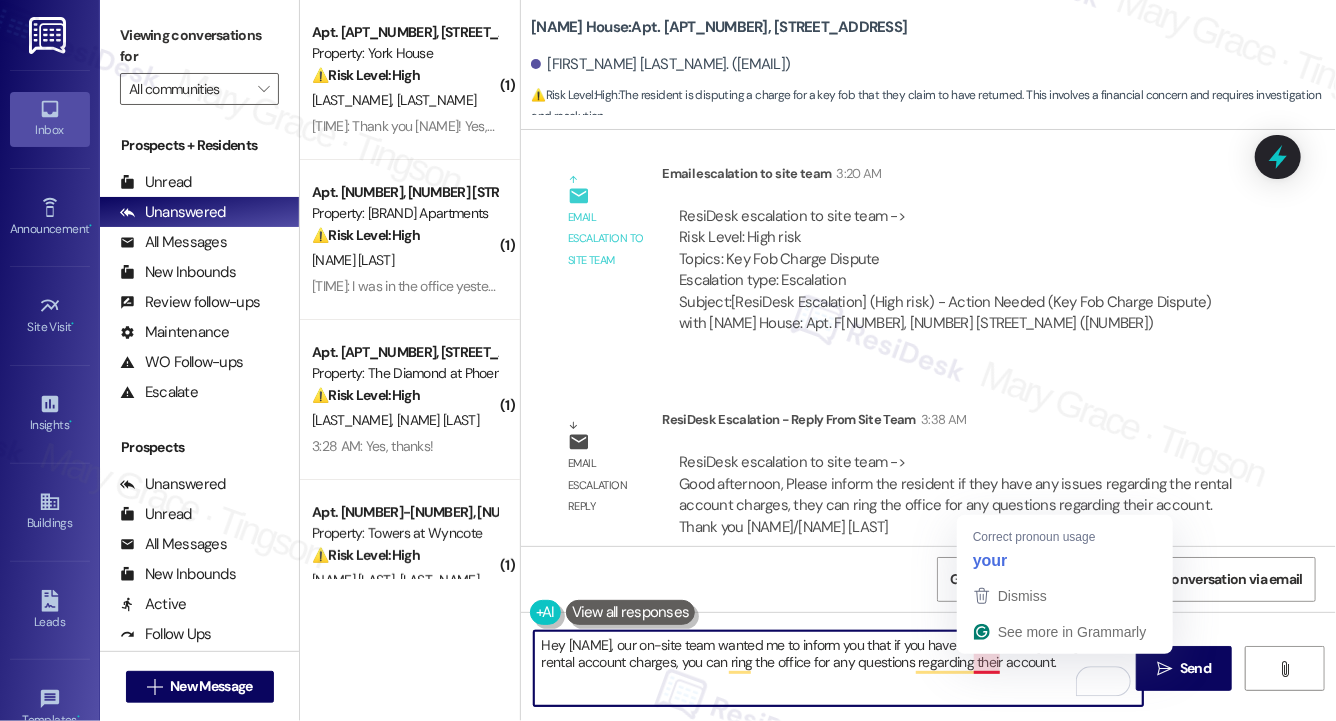 click on "Hey Christopher, our on-site team wanted me to inform you that if you have any issues regarding the rental account charges, you can ring the office for any questions regarding their account." at bounding box center [838, 668] 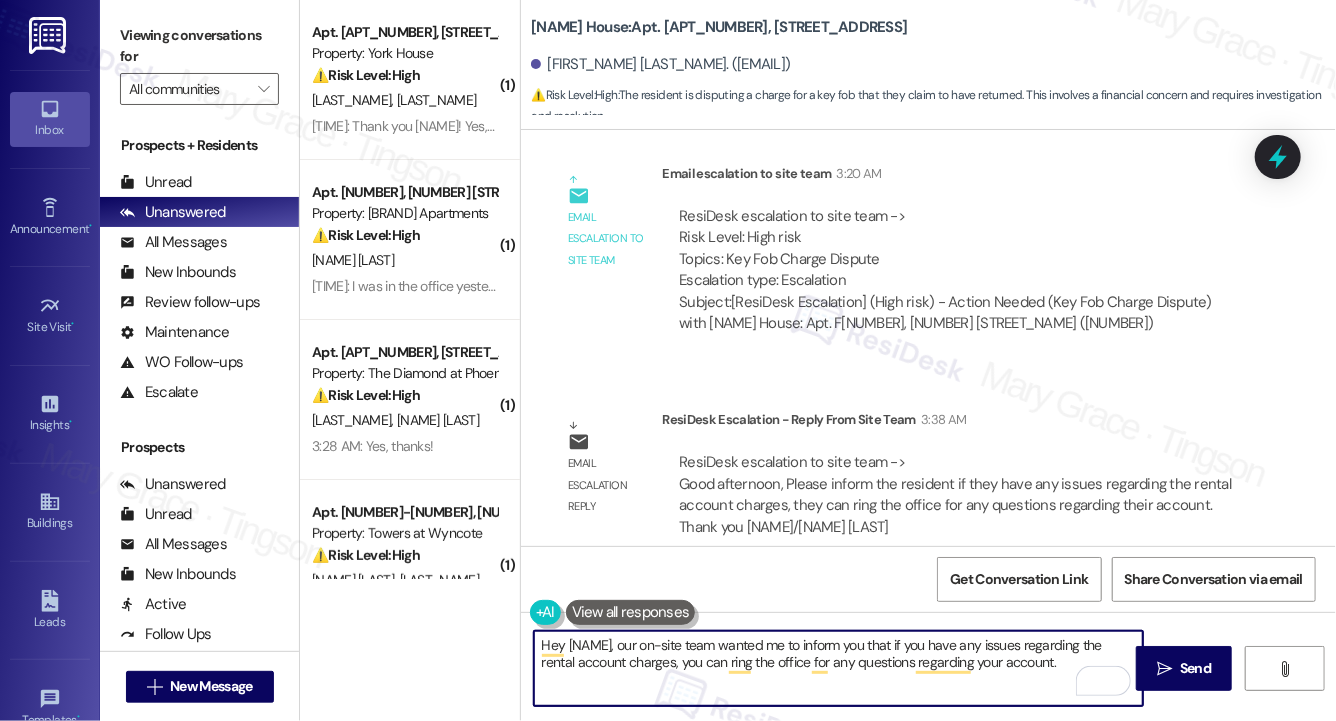 click on "Hey Christopher, our on-site team wanted me to inform you that if you have any issues regarding the rental account charges, you can ring the office for any questions regarding your account." at bounding box center [838, 668] 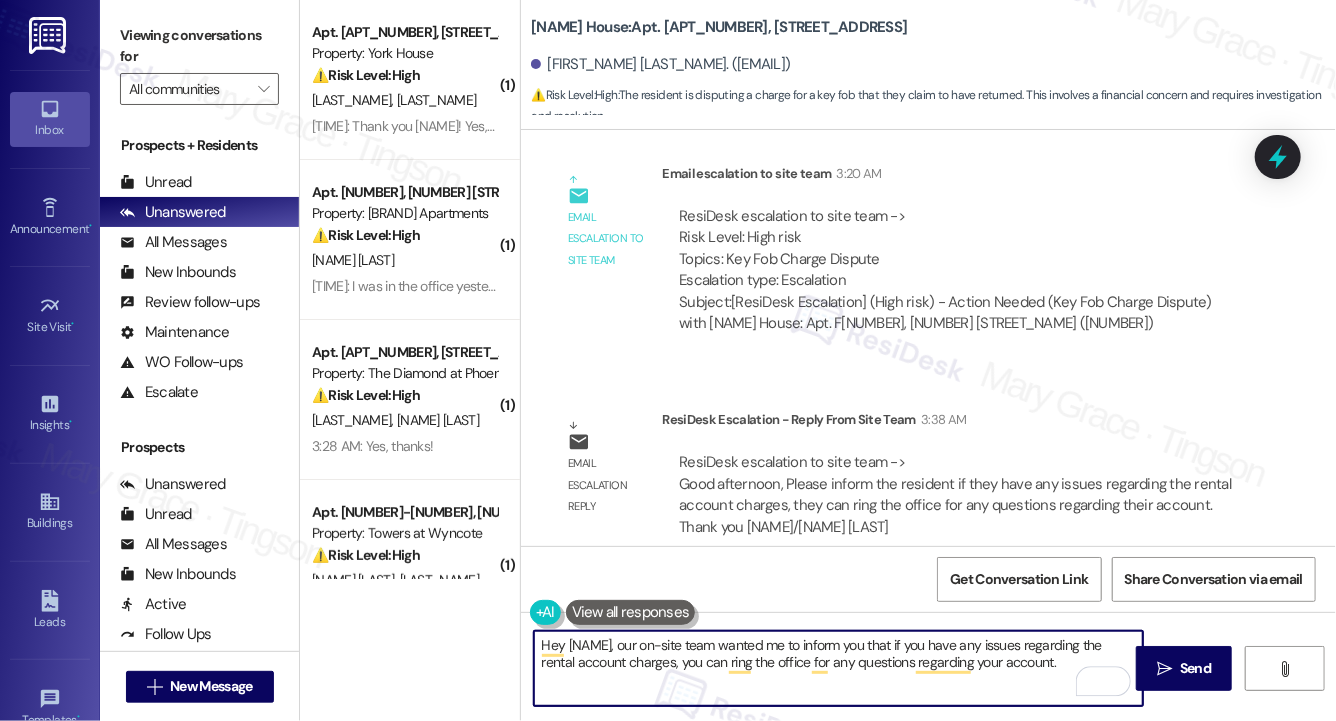 paste on "215-677-1766" 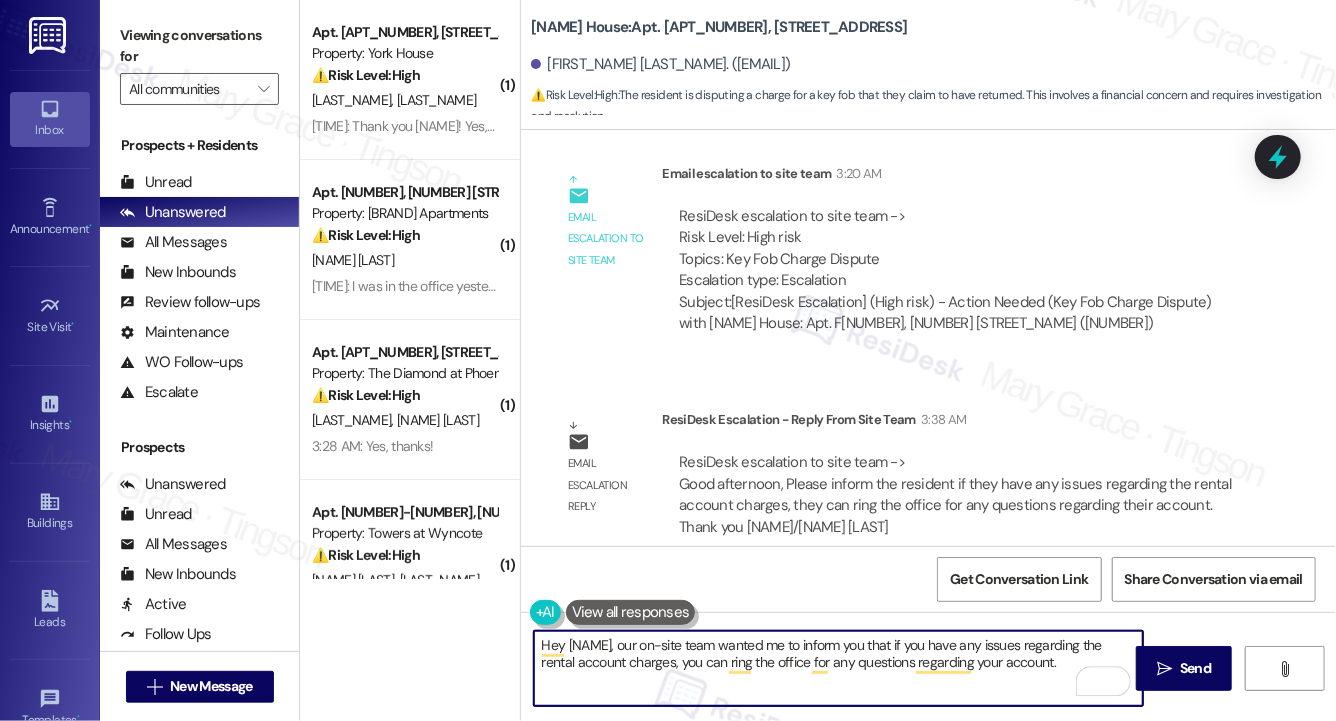 type on "Hey Christopher, our on-site team wanted me to inform you that if you have any issues regarding the rental account charges, you can ring the office for any questions regarding your account.  215-677-1766" 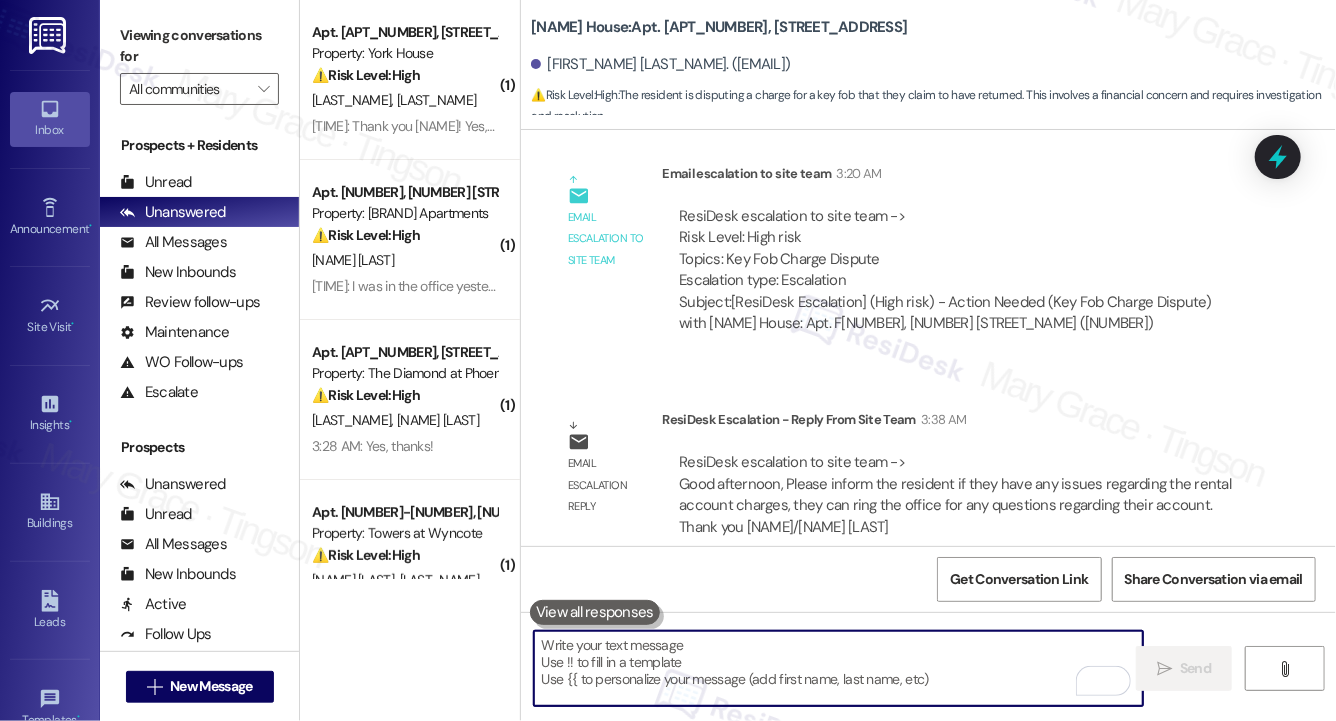 paste on "Hi Christopher,
Our on‑site team asked me to let you know that if you have any questions or concerns about your rental account charges, you can call the office at 215‑677‑1766 for assistance." 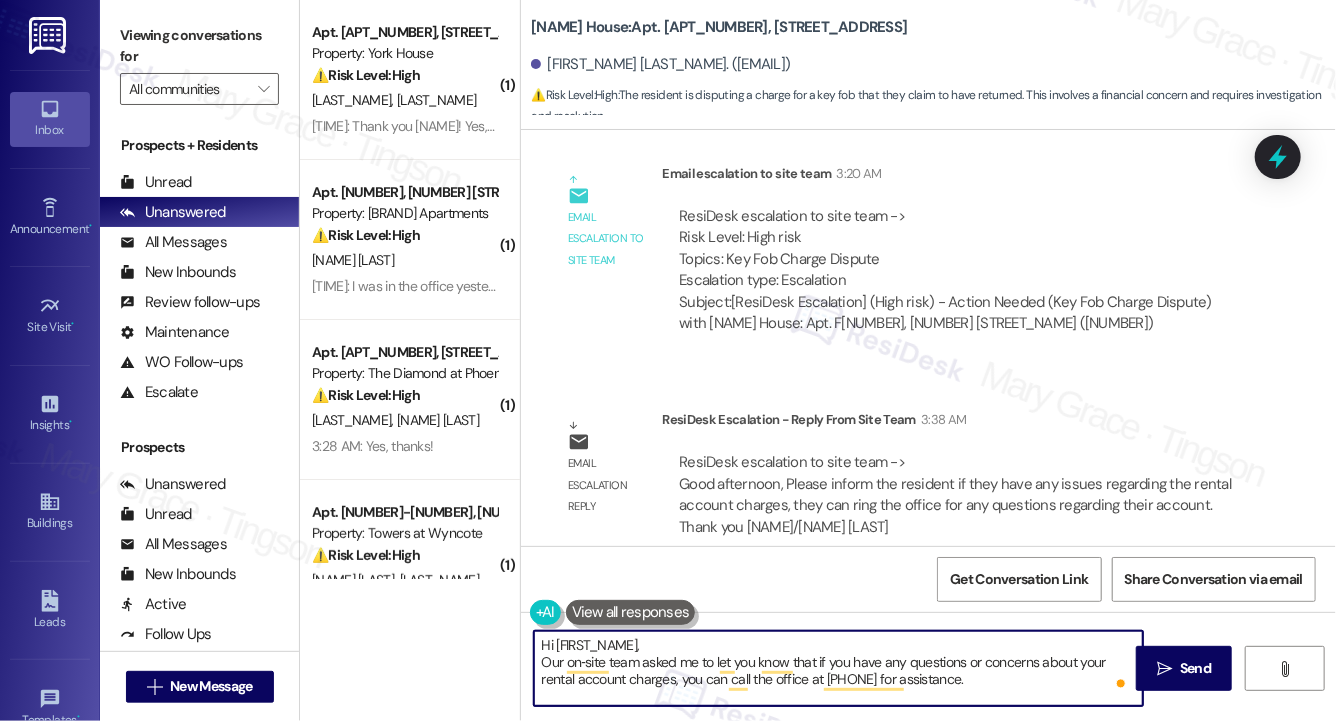 click on "Hi Christopher,
Our on‑site team asked me to let you know that if you have any questions or concerns about your rental account charges, you can call the office at 215‑677‑1766 for assistance." at bounding box center (838, 668) 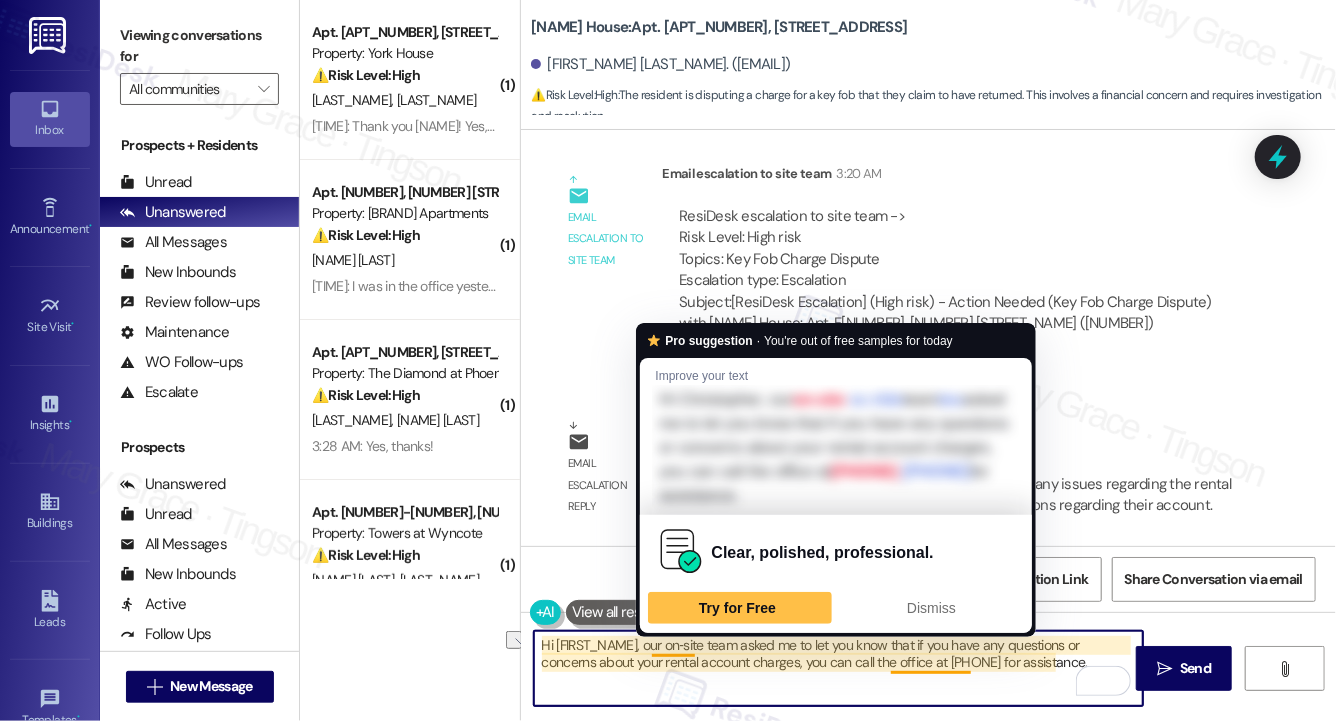 drag, startPoint x: 541, startPoint y: 649, endPoint x: 669, endPoint y: 651, distance: 128.01562 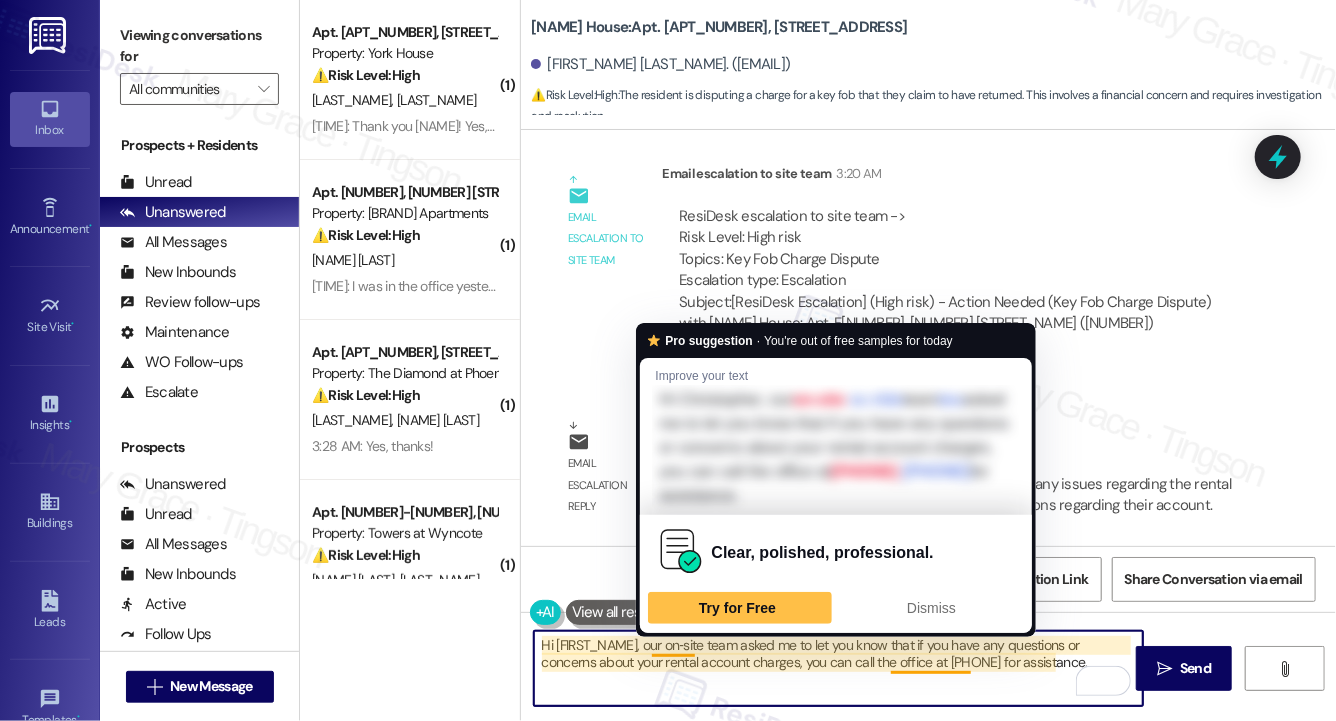 click on "Hi Christopher, our on‑site team asked me to let you know that if you have any questions or concerns about your rental account charges, you can call the office at 215‑677‑1766 for assistance." at bounding box center [838, 668] 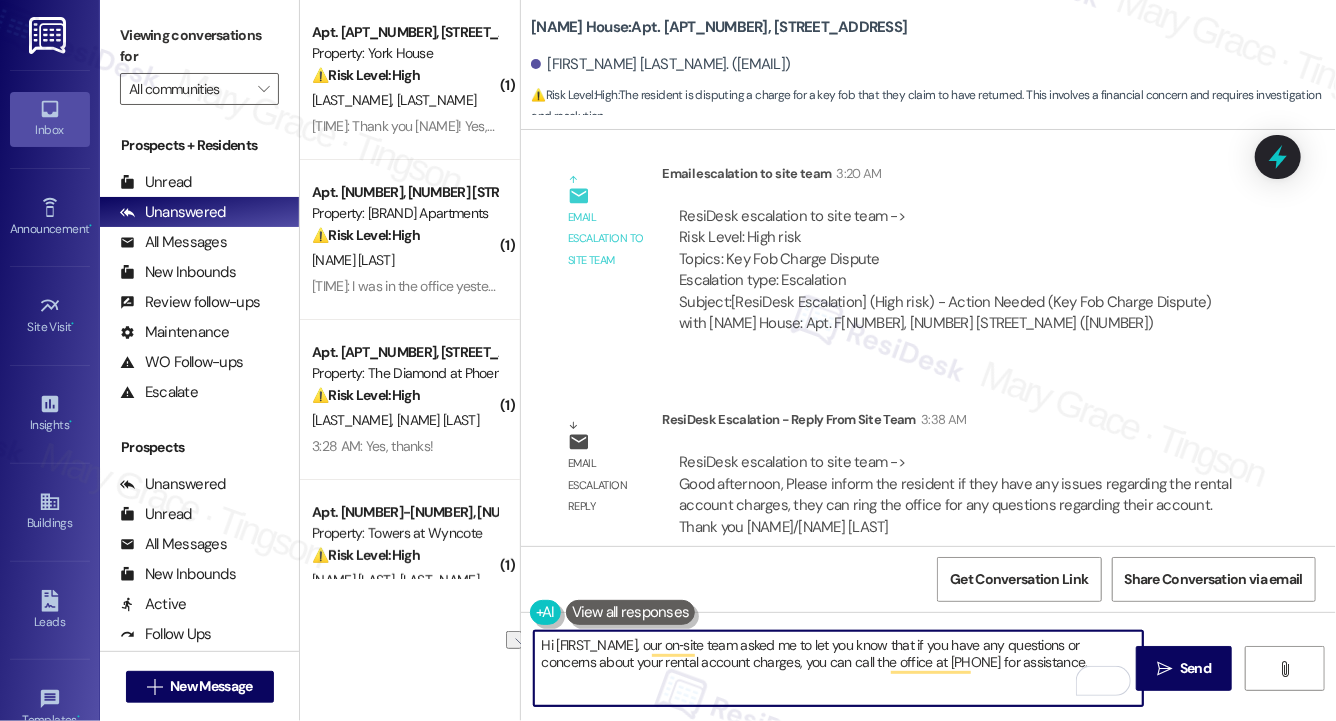 drag, startPoint x: 624, startPoint y: 659, endPoint x: 760, endPoint y: 665, distance: 136.1323 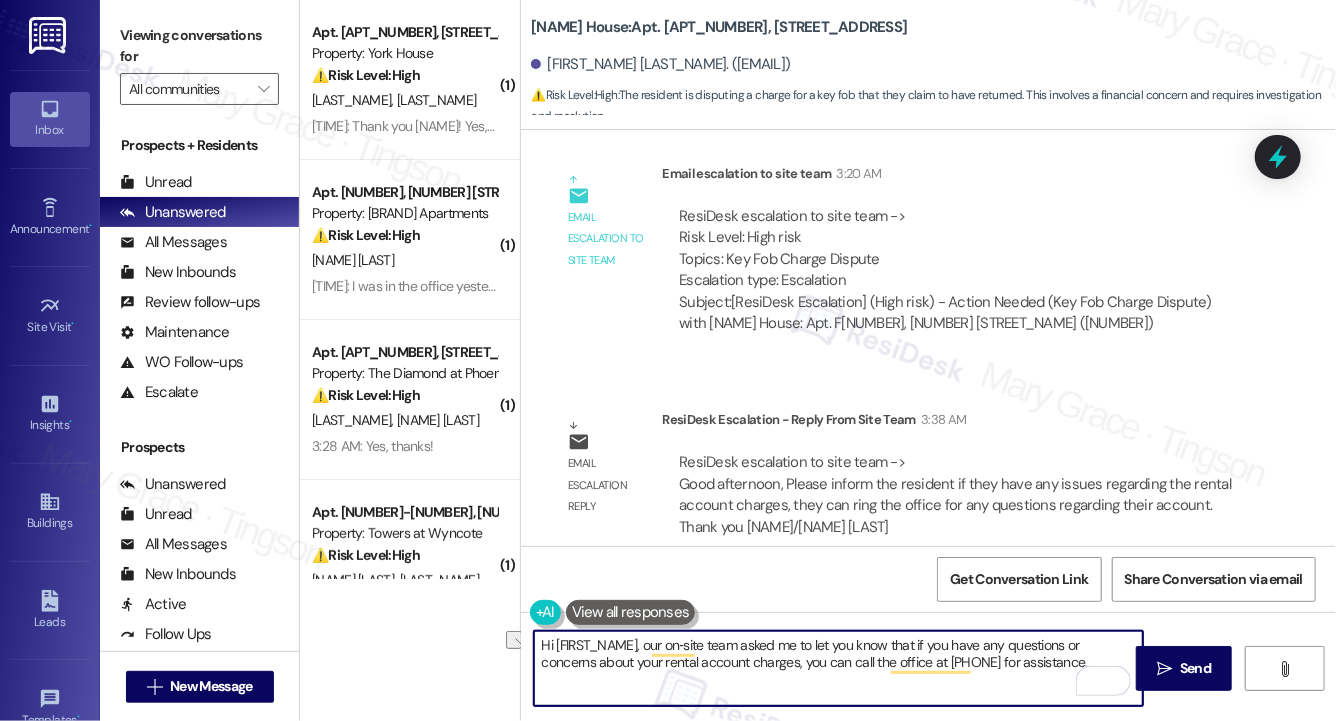 click on "Hi Christopher, our on‑site team asked me to let you know that if you have any questions or concerns about your rental account charges, you can call the office at 215‑677‑1766 for assistance." at bounding box center (838, 668) 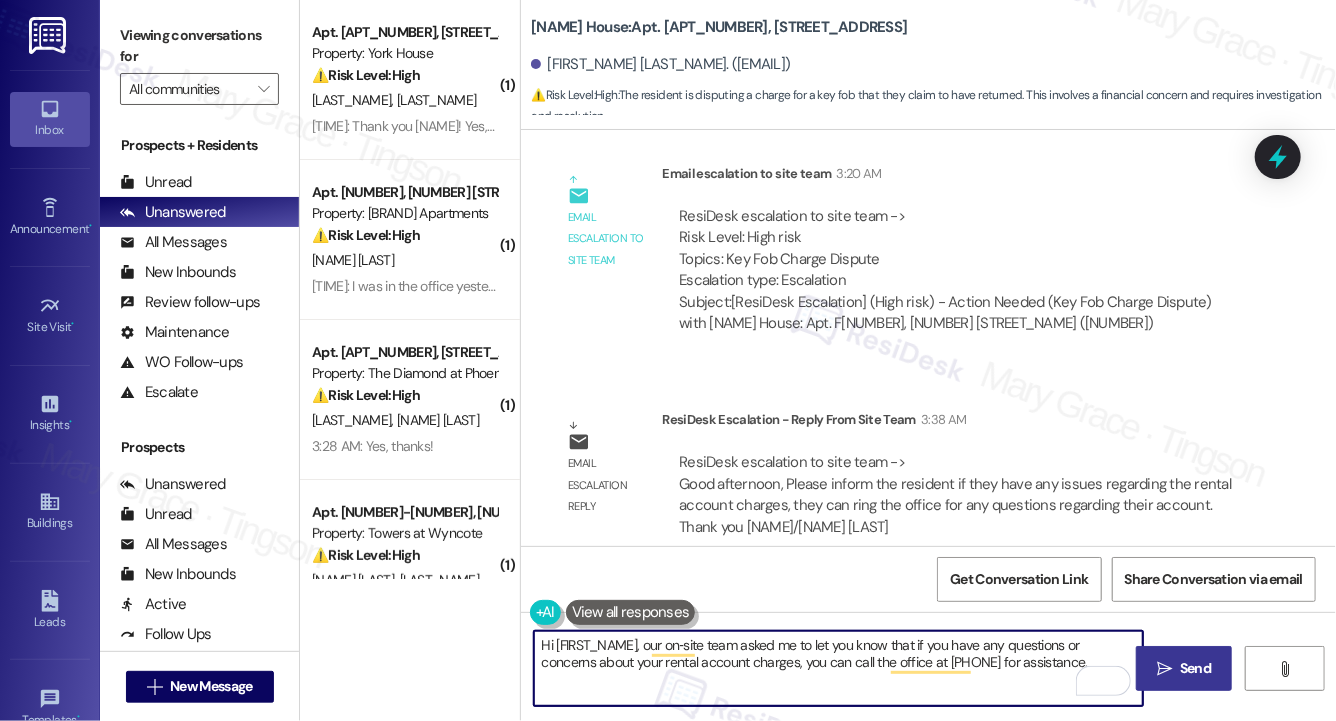 type on "Hi Christopher, our on‑site team asked me to let you know that if you have any questions or concerns about your rental account charges, you can call the office at 215‑677‑1766 for assistance." 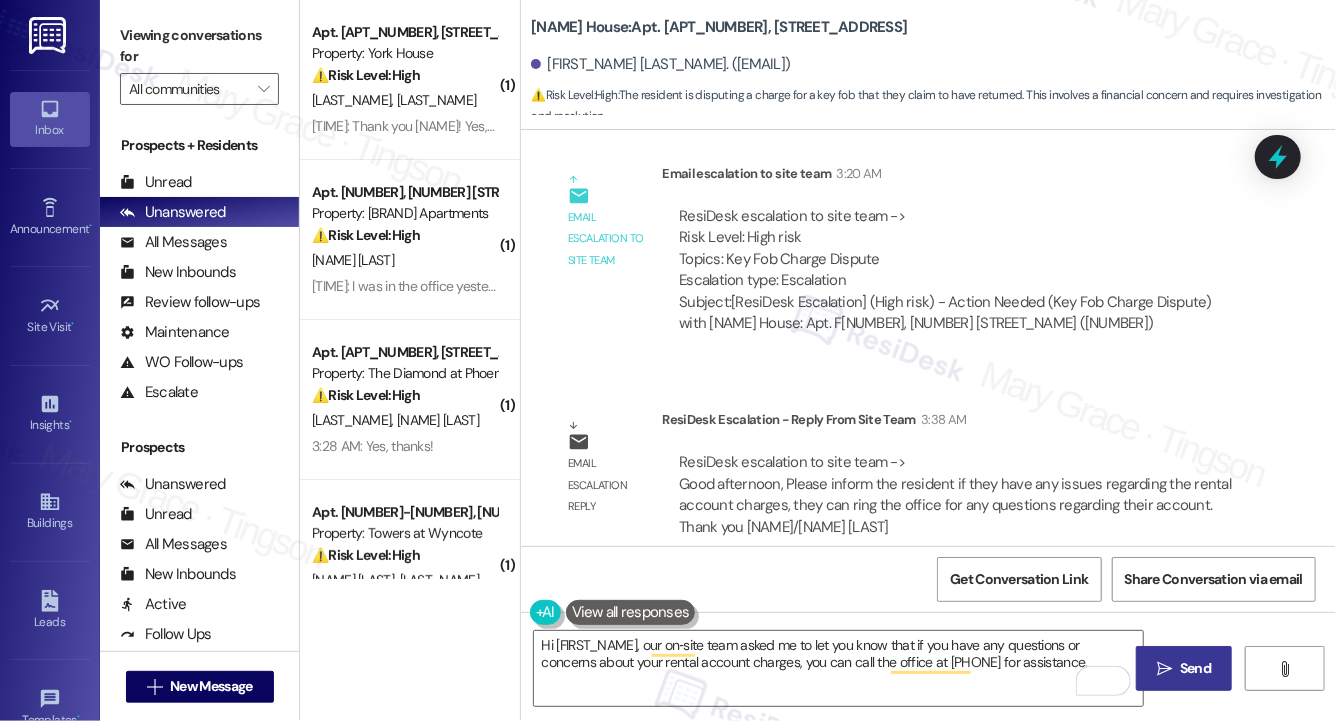 click on " Send" at bounding box center [1184, 668] 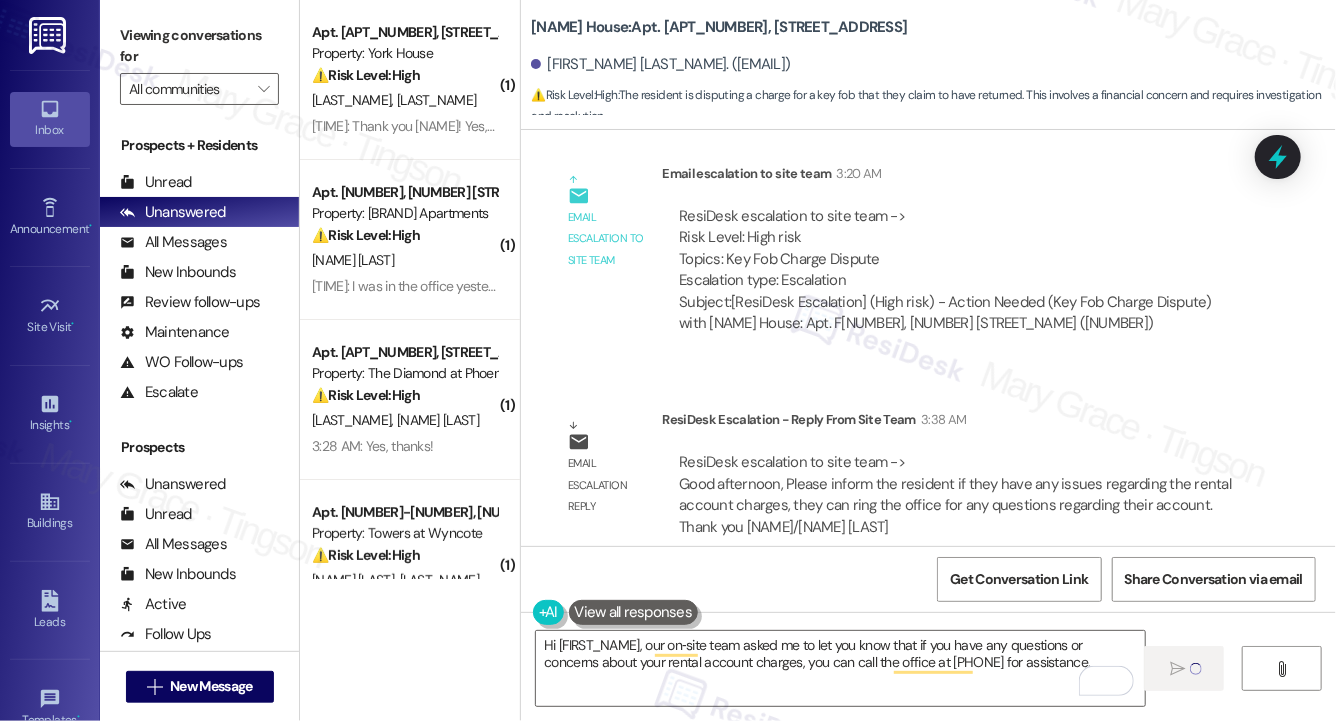 type 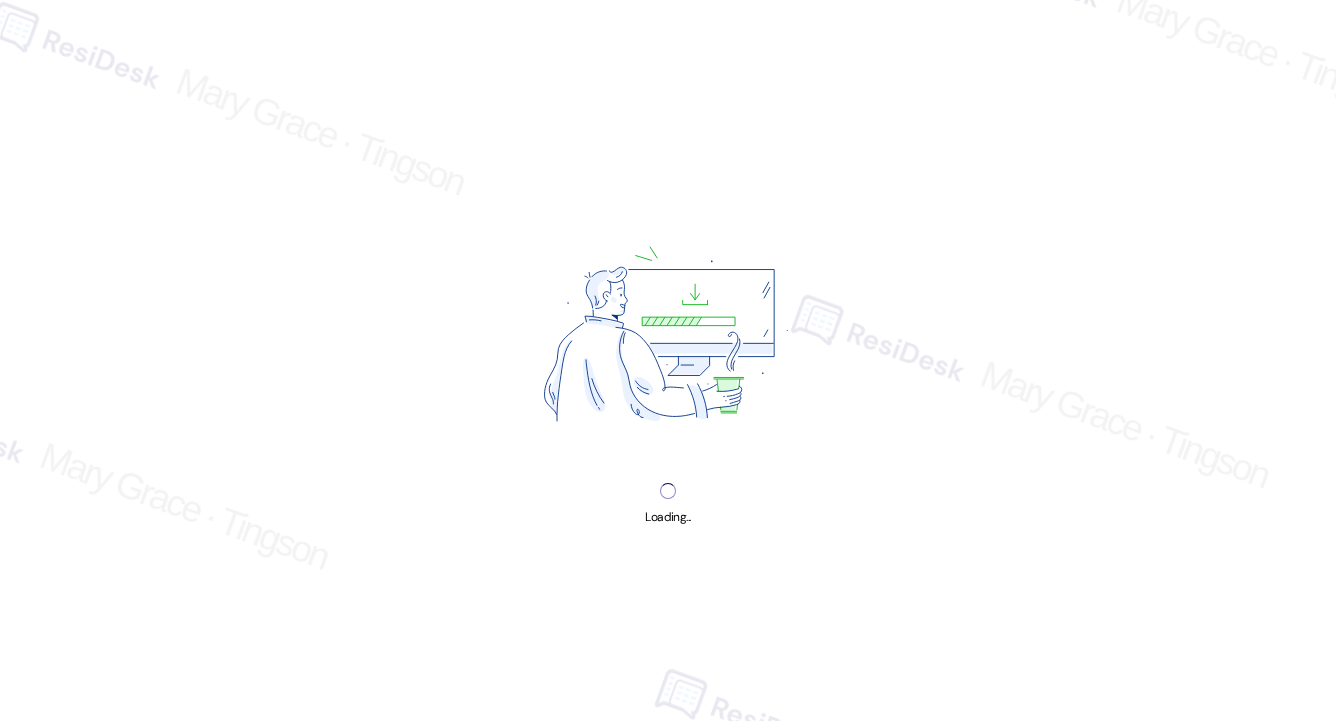 scroll, scrollTop: 0, scrollLeft: 0, axis: both 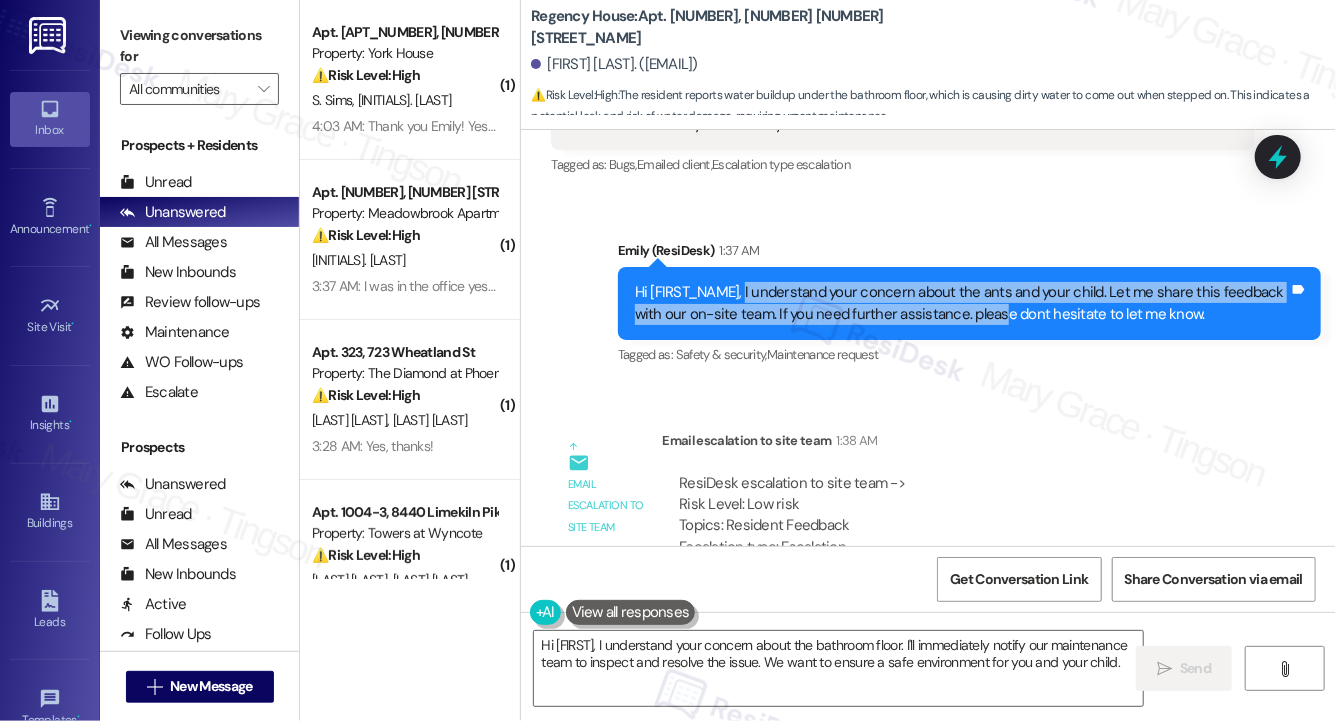 drag, startPoint x: 731, startPoint y: 291, endPoint x: 976, endPoint y: 308, distance: 245.58908 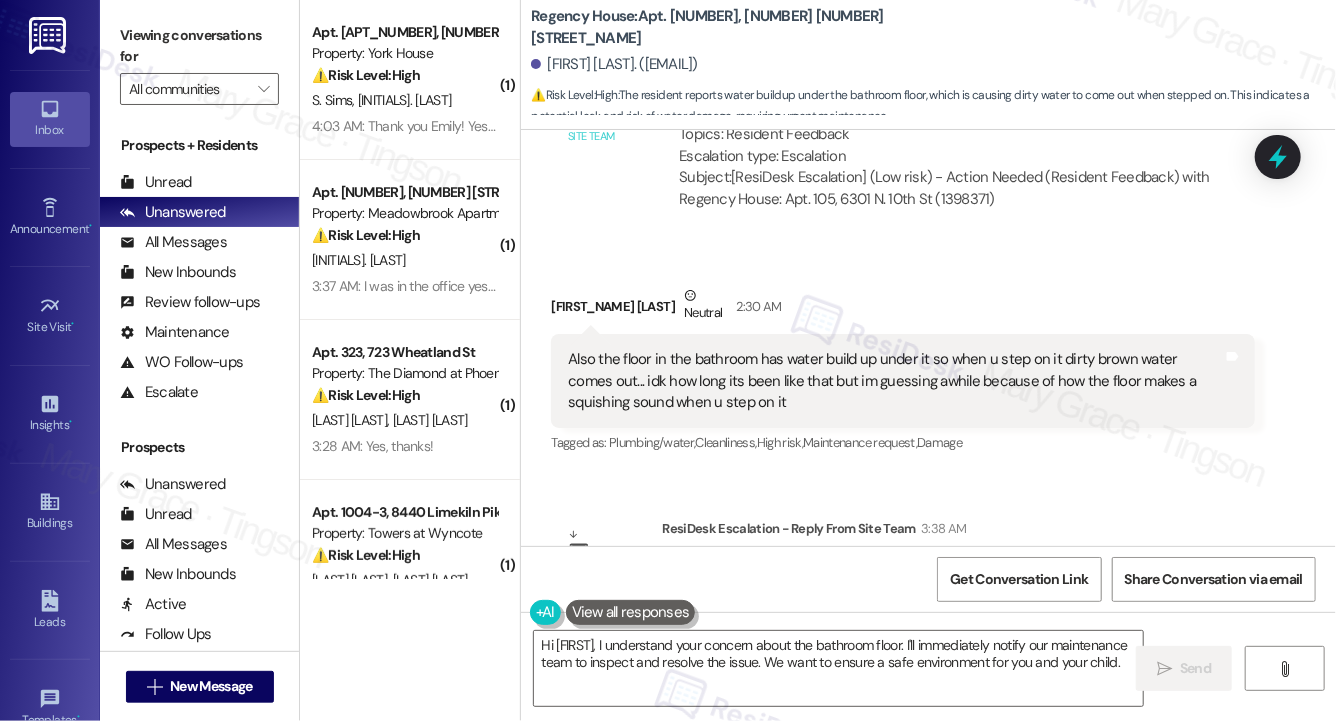 scroll, scrollTop: 2346, scrollLeft: 0, axis: vertical 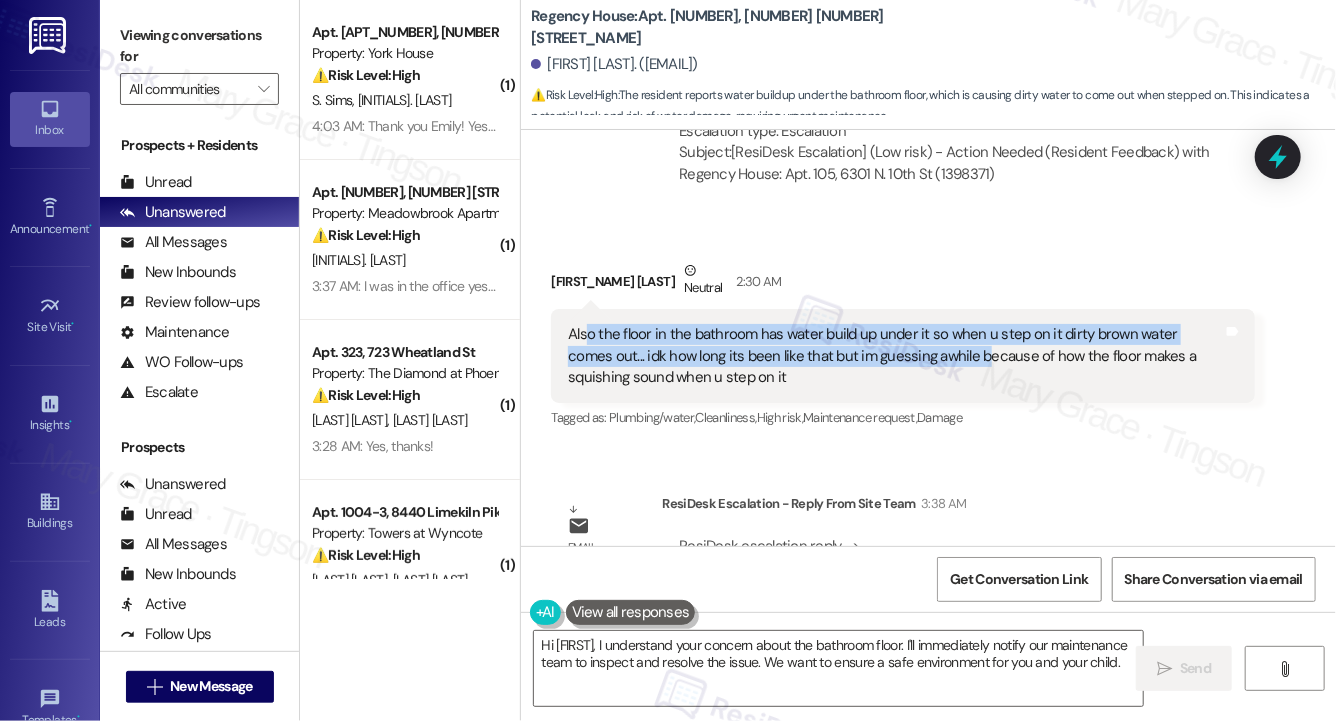 drag, startPoint x: 586, startPoint y: 329, endPoint x: 941, endPoint y: 354, distance: 355.87918 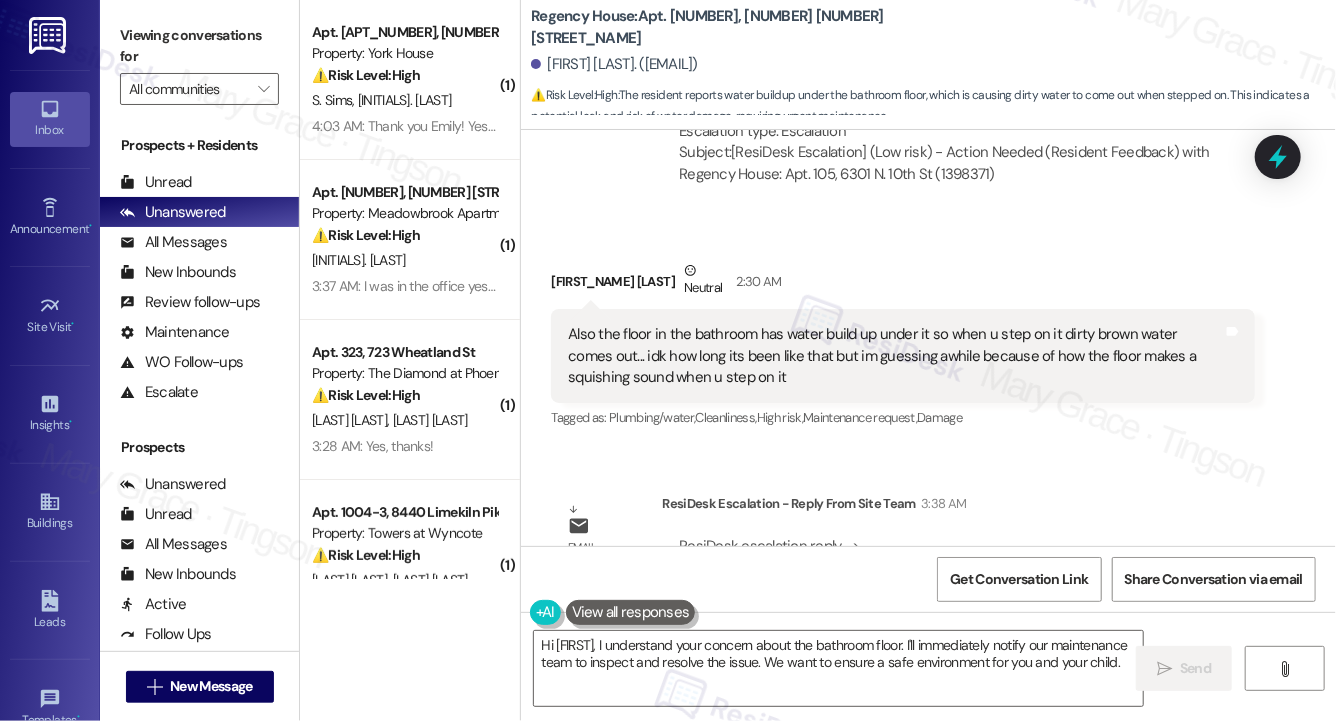 click on "Also the floor in the bathroom has water build up under it so when u step on it dirty brown water comes out... idk how long its been like that but im guessing awhile because of how the floor makes a squishing sound when u step on it" at bounding box center (895, 356) 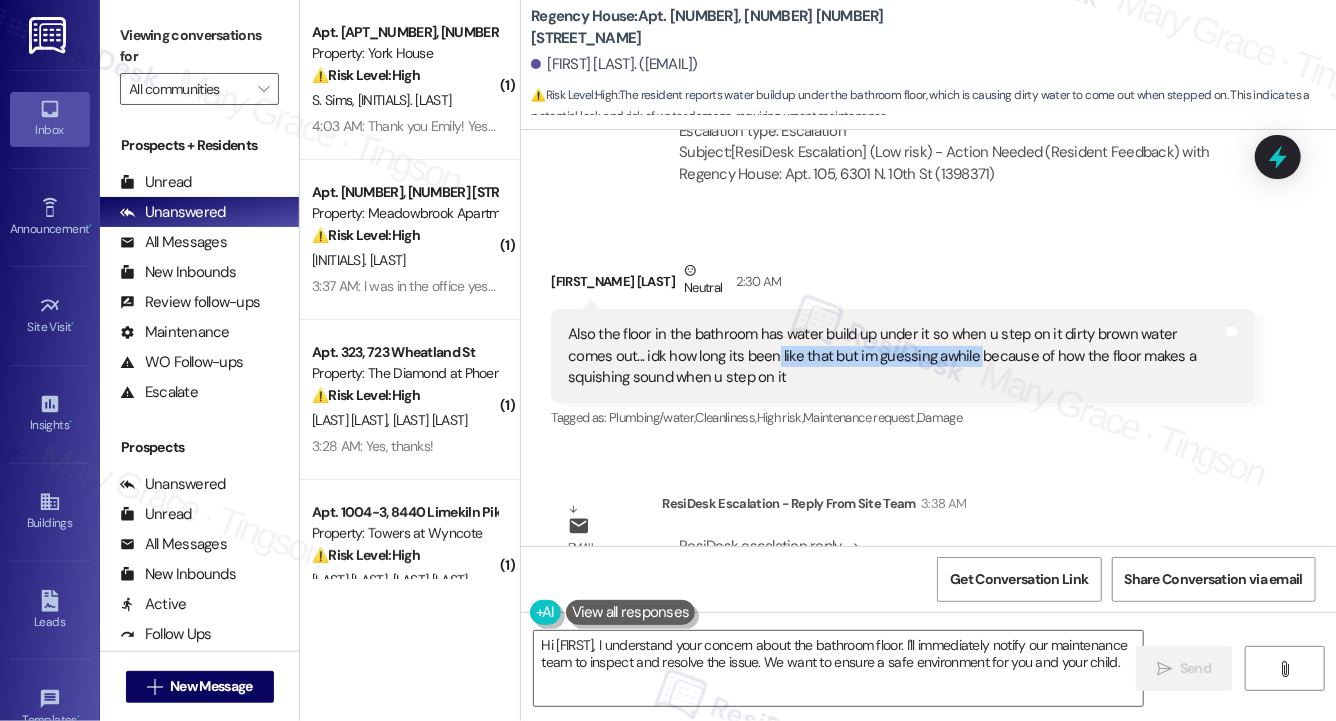 drag, startPoint x: 729, startPoint y: 356, endPoint x: 929, endPoint y: 357, distance: 200.0025 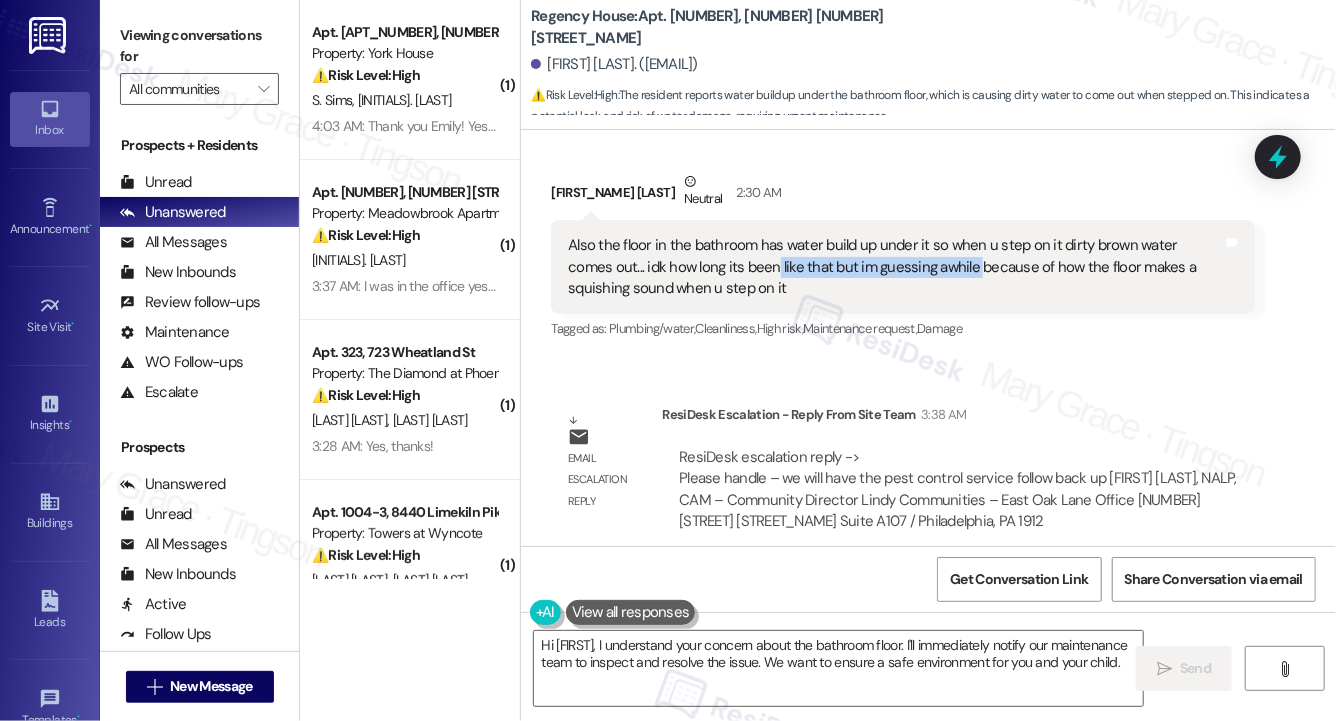 scroll, scrollTop: 2452, scrollLeft: 0, axis: vertical 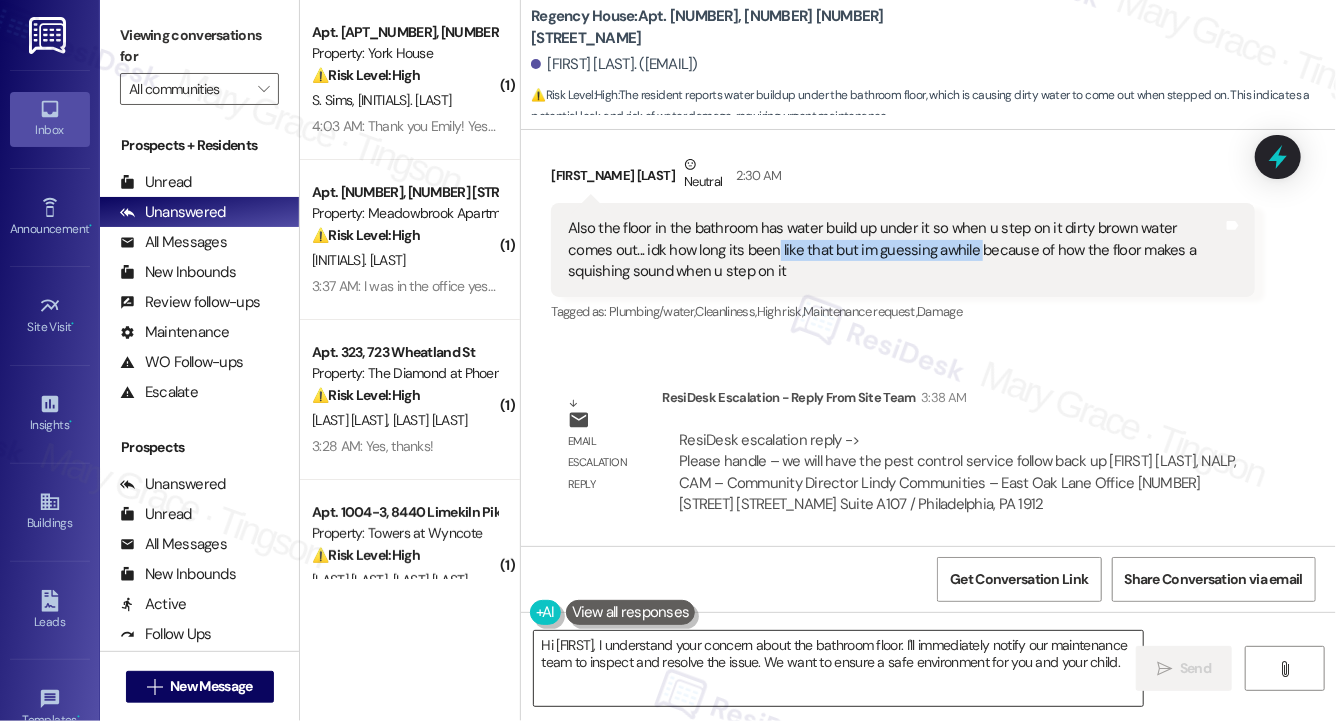 click on "Hi {{first_name}}, I understand your concern about the bathroom floor. I'll immediately notify our maintenance team to inspect and resolve the issue. We want to ensure a safe environment for you and your child." at bounding box center [838, 668] 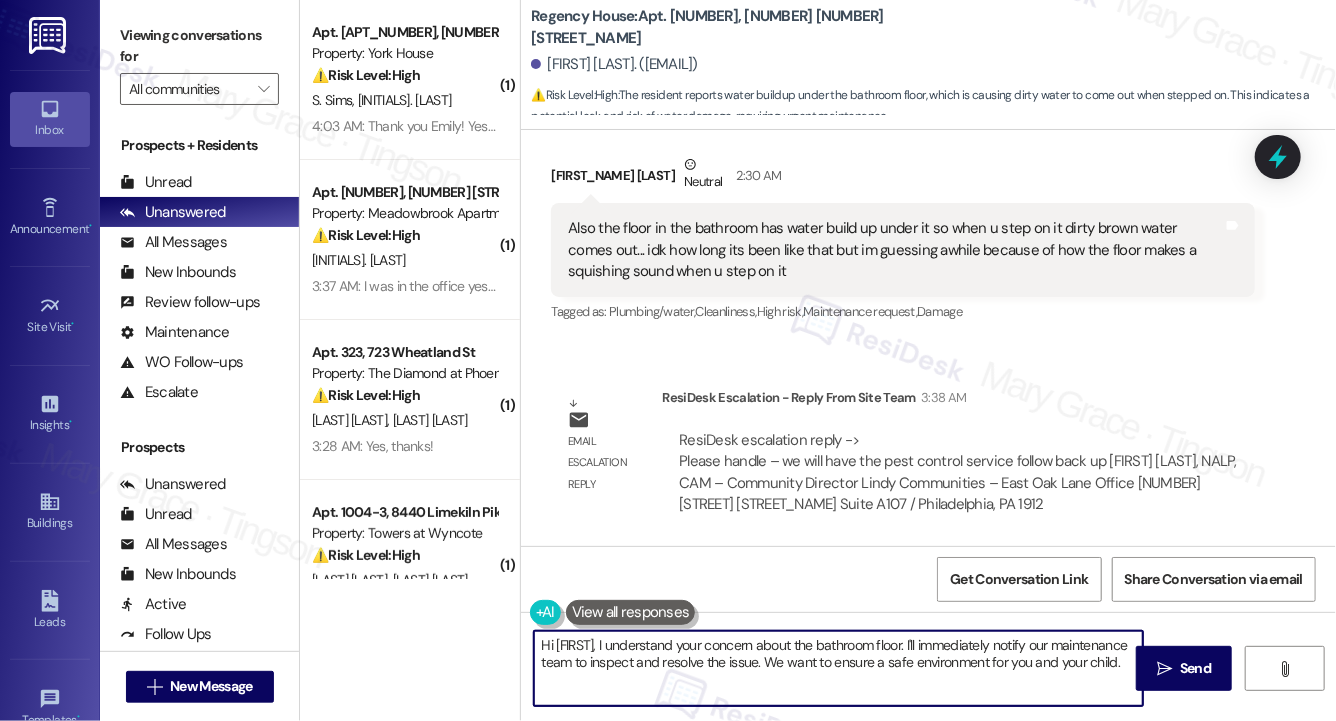 click on "Hi {{first_name}}, I understand your concern about the bathroom floor. I'll immediately notify our maintenance team to inspect and resolve the issue. We want to ensure a safe environment for you and your child." at bounding box center [838, 668] 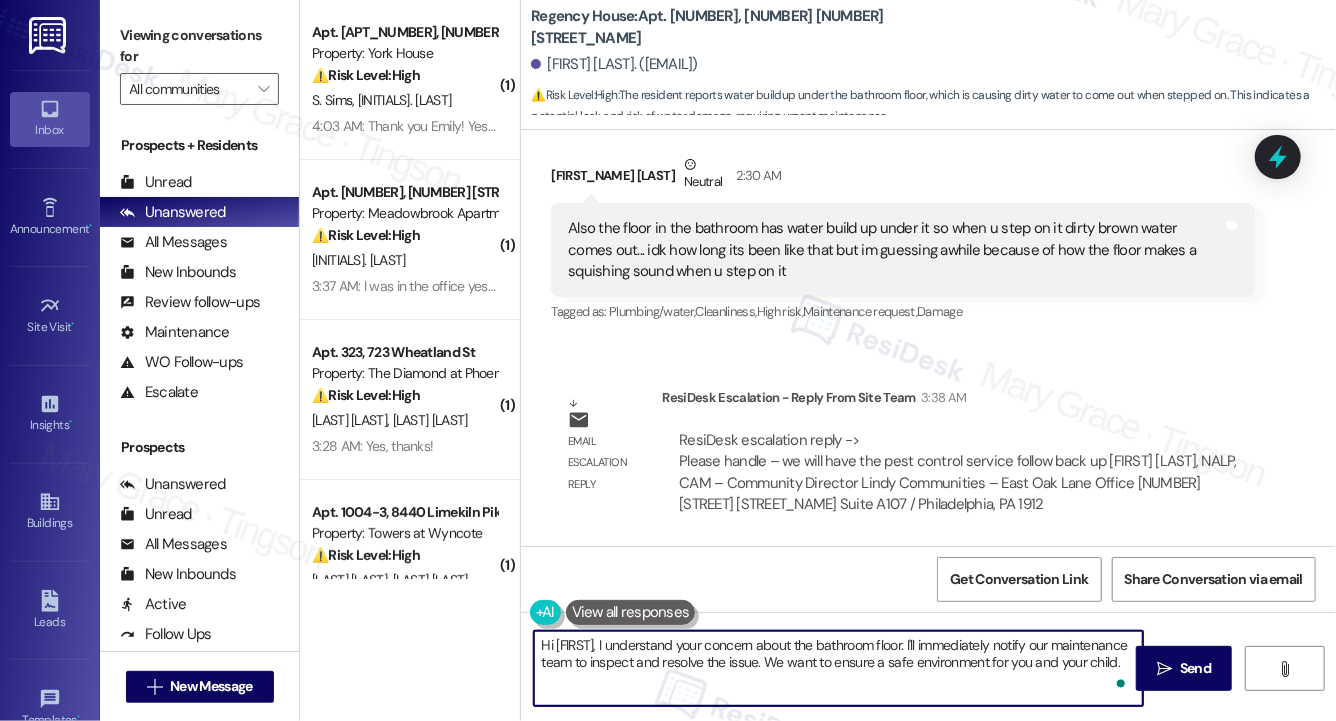 paste on "Christopher,
Our on‑site team asked me to let you know that if you have any questions or concerns about your rental account charges, you can call the office at 215‑677‑1766 for assistance" 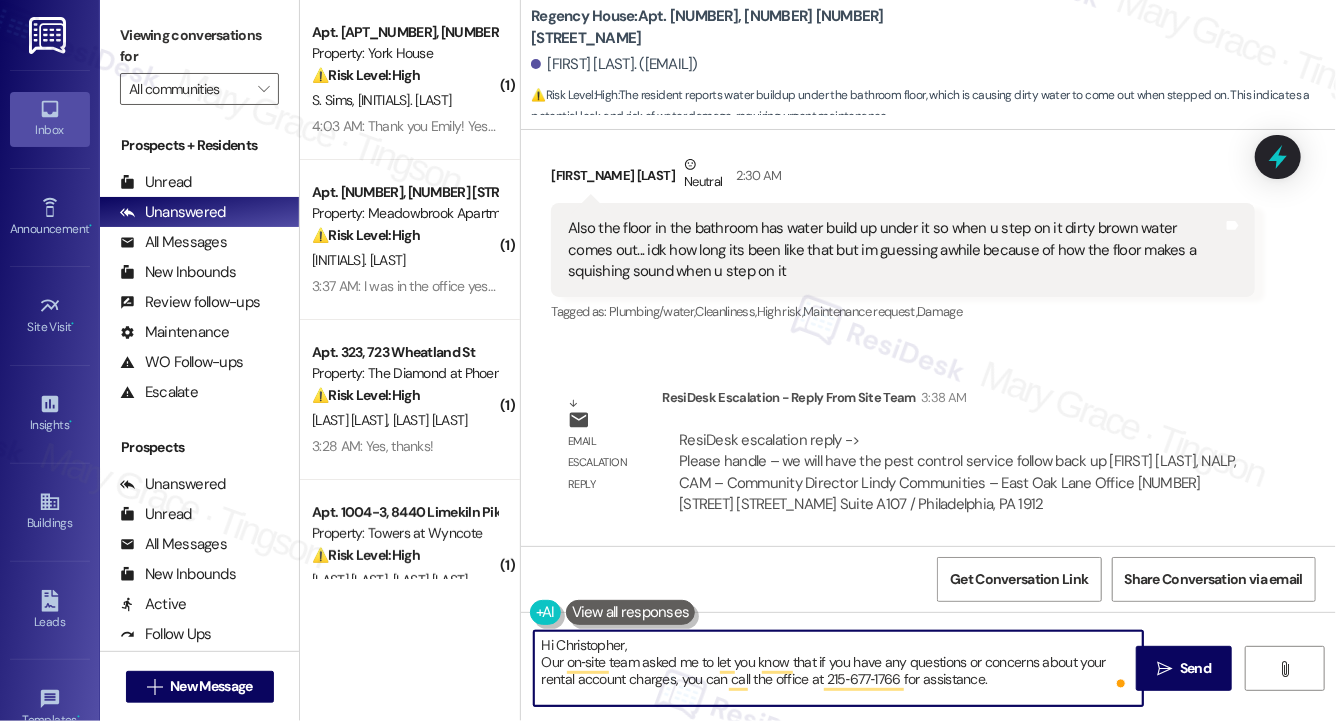 click on "Hi Christopher,
Our on‑site team asked me to let you know that if you have any questions or concerns about your rental account charges, you can call the office at 215‑677‑1766 for assistance." at bounding box center (838, 668) 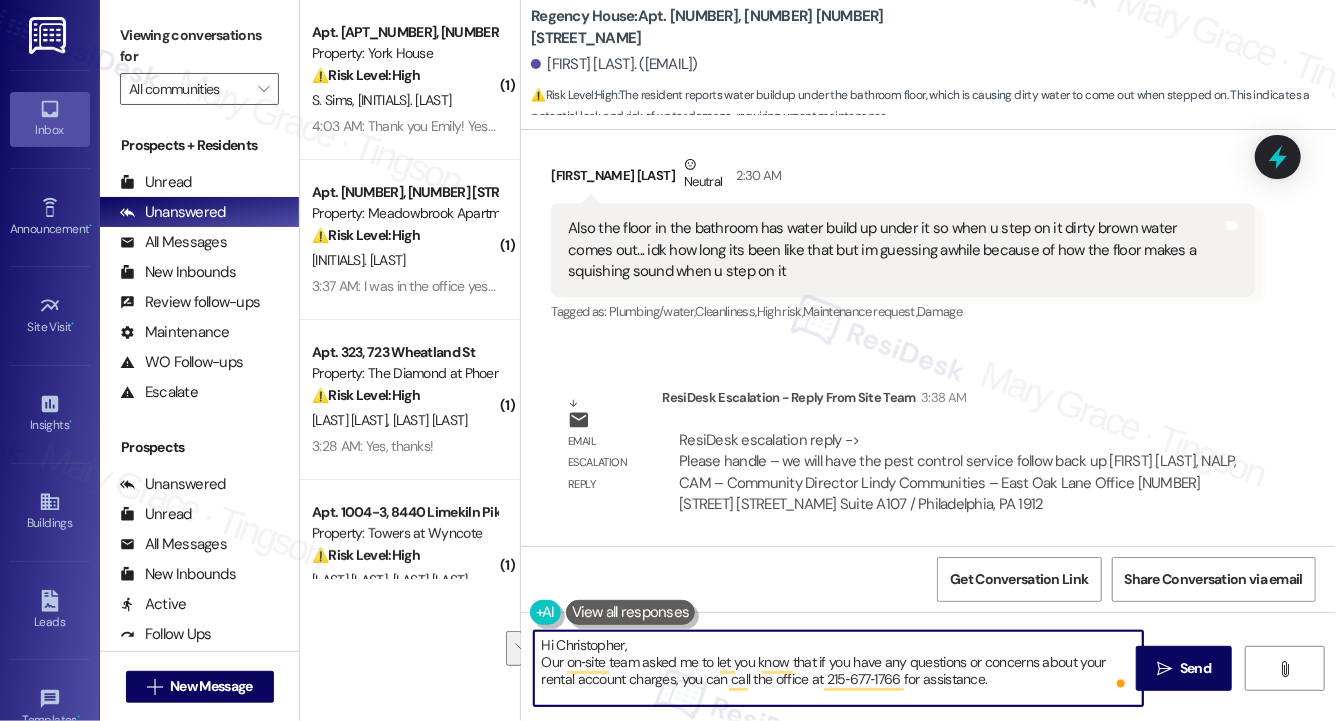 click on "Hi Christopher,
Our on‑site team asked me to let you know that if you have any questions or concerns about your rental account charges, you can call the office at 215‑677‑1766 for assistance." at bounding box center [838, 668] 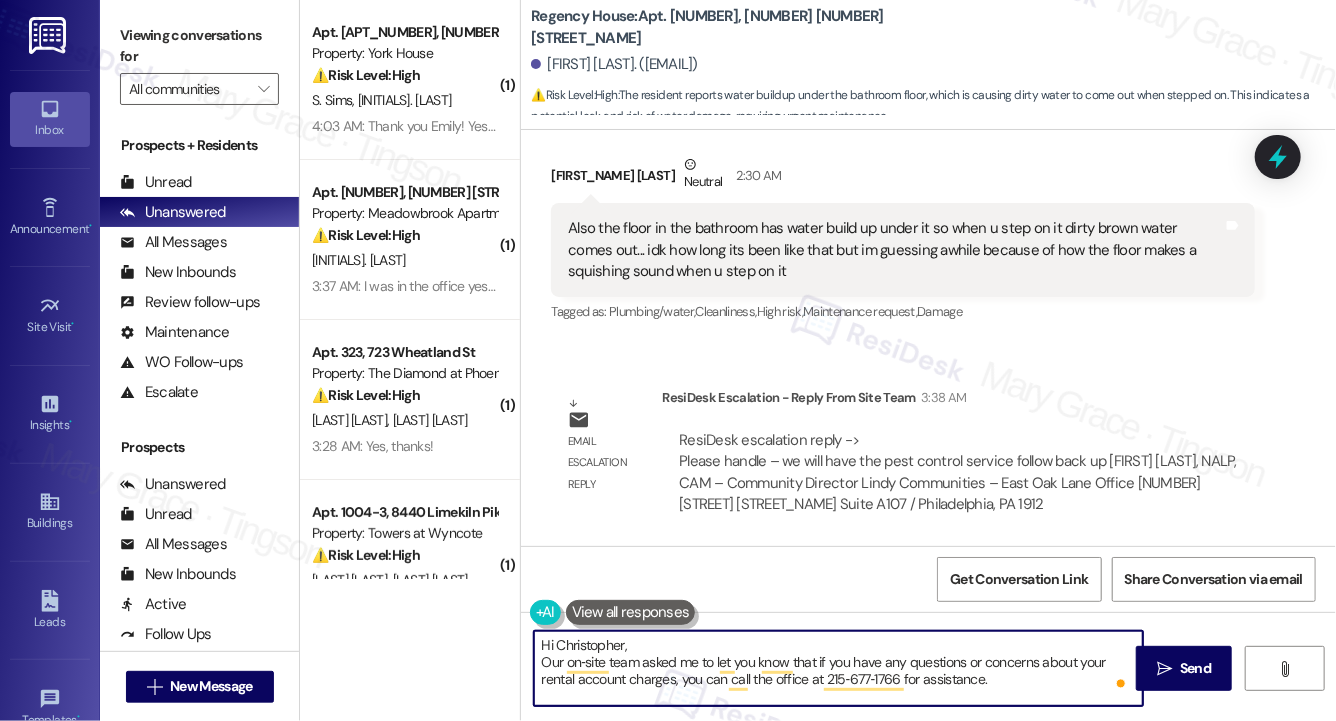 click on "Hi Christopher,
Our on‑site team asked me to let you know that if you have any questions or concerns about your rental account charges, you can call the office at 215‑677‑1766 for assistance." at bounding box center [838, 668] 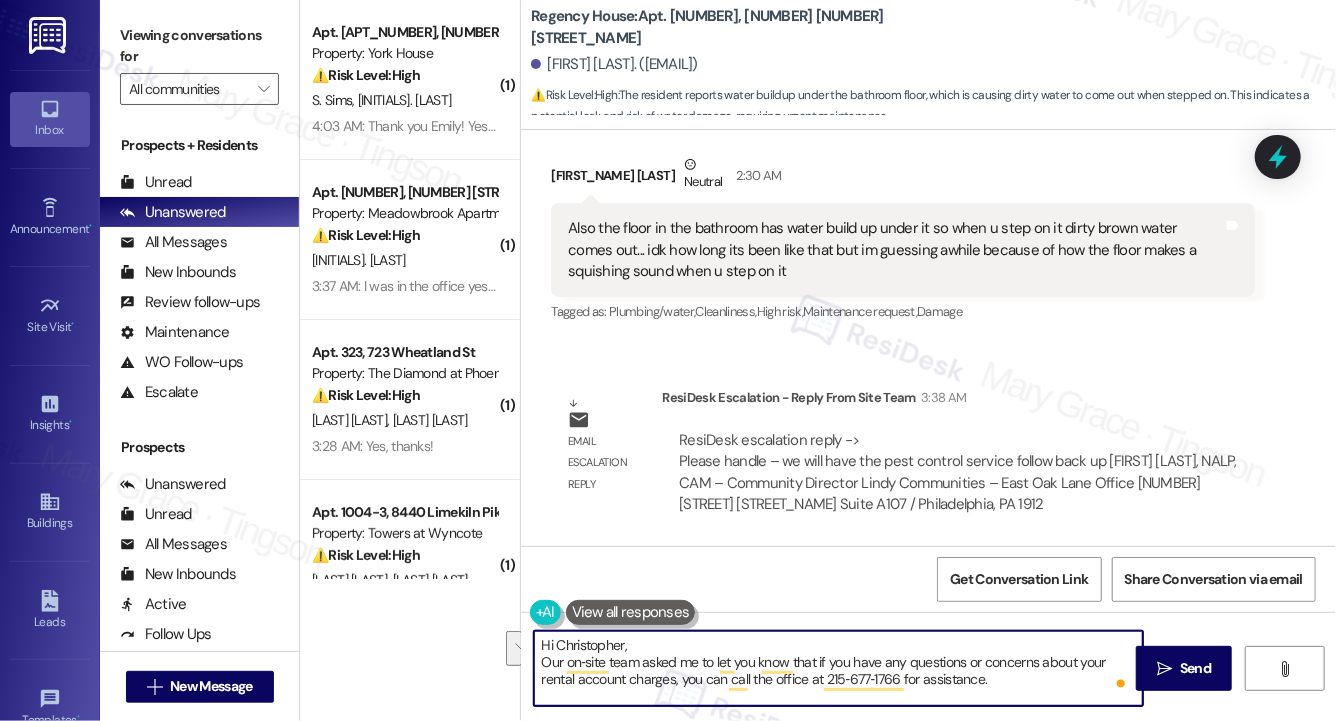 click on "Hi Christopher,
Our on‑site team asked me to let you know that if you have any questions or concerns about your rental account charges, you can call the office at 215‑677‑1766 for assistance." at bounding box center (838, 668) 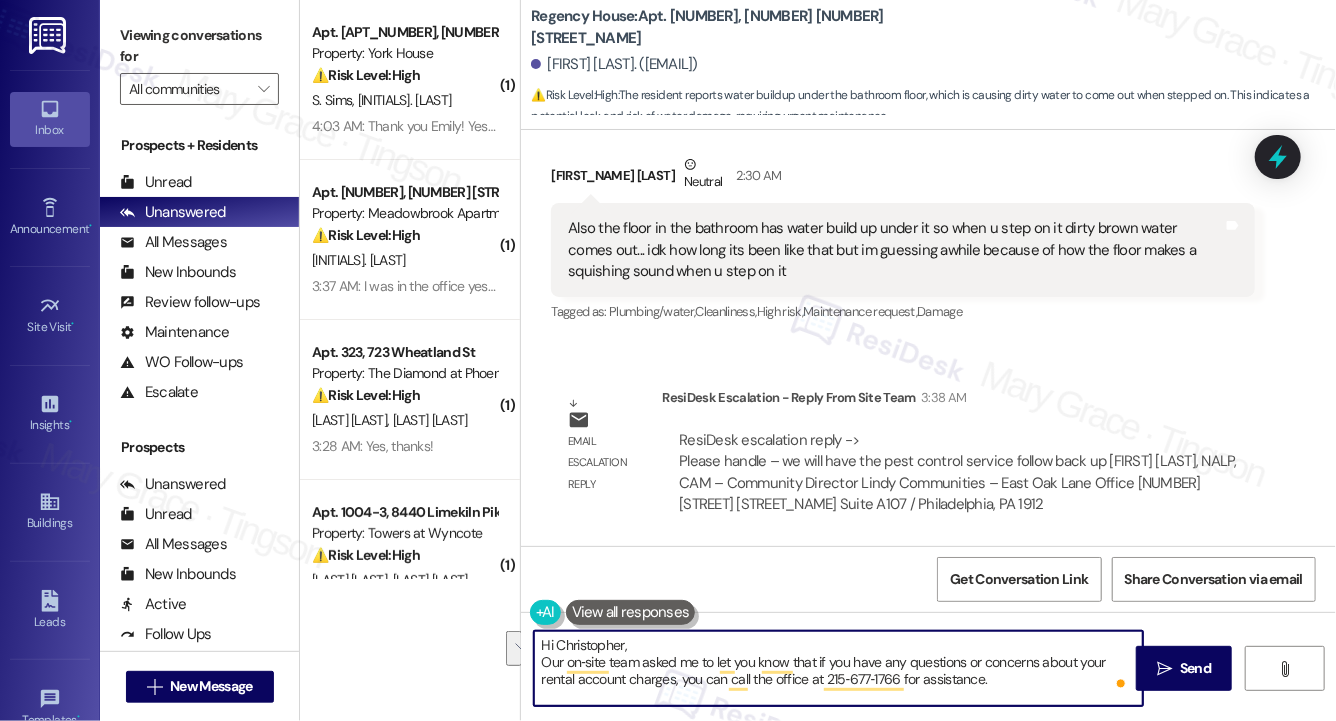 type on "Hi Christopher," 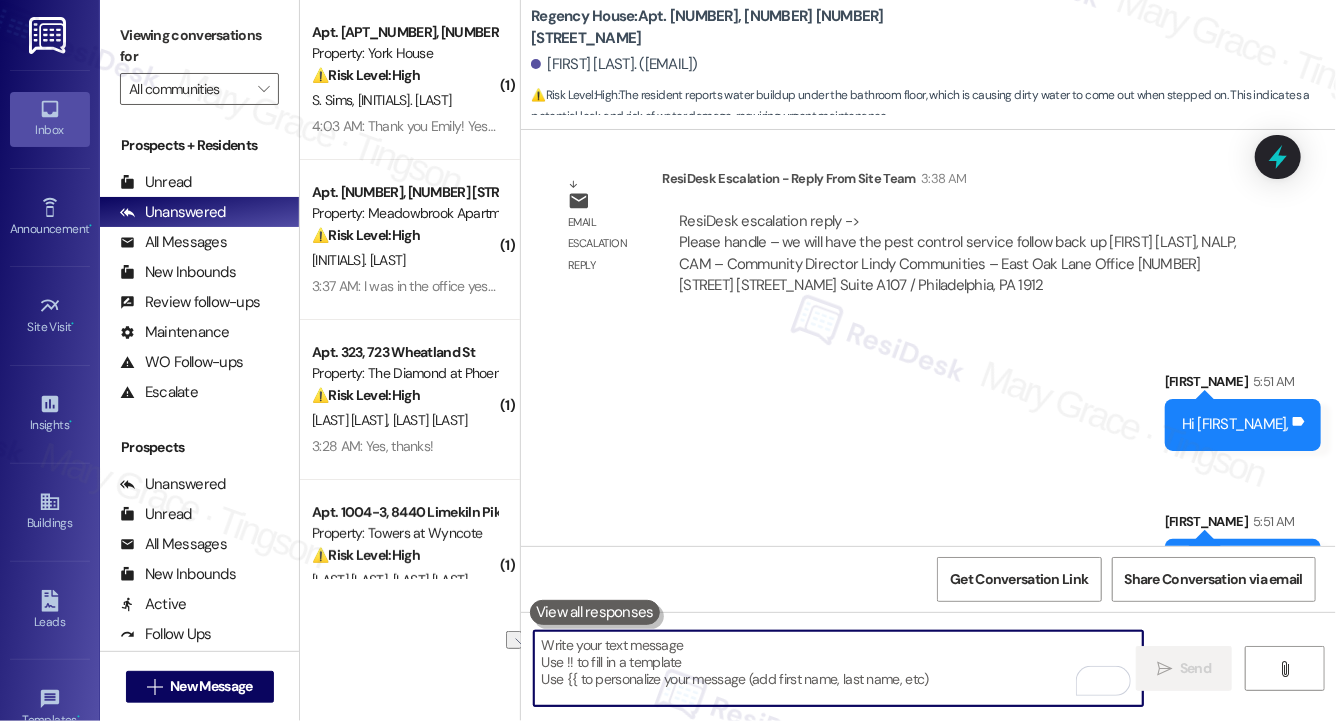 scroll, scrollTop: 2730, scrollLeft: 0, axis: vertical 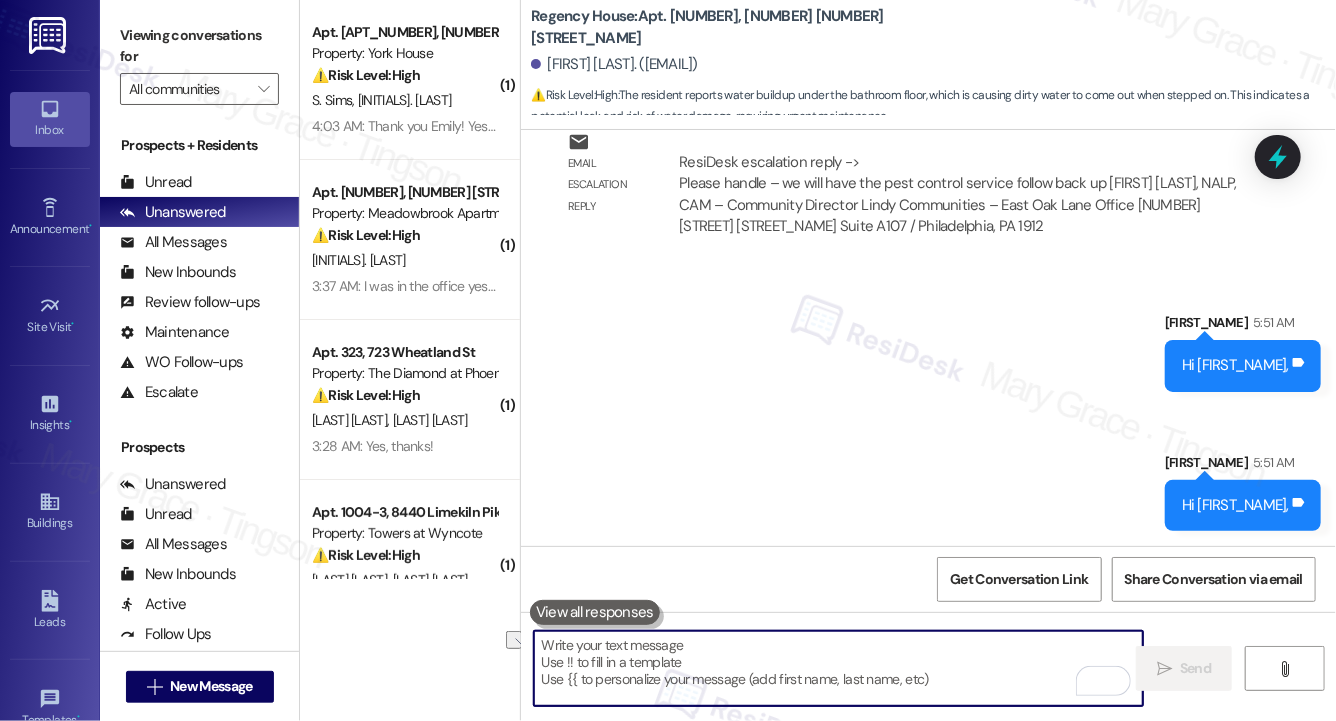 click at bounding box center [838, 668] 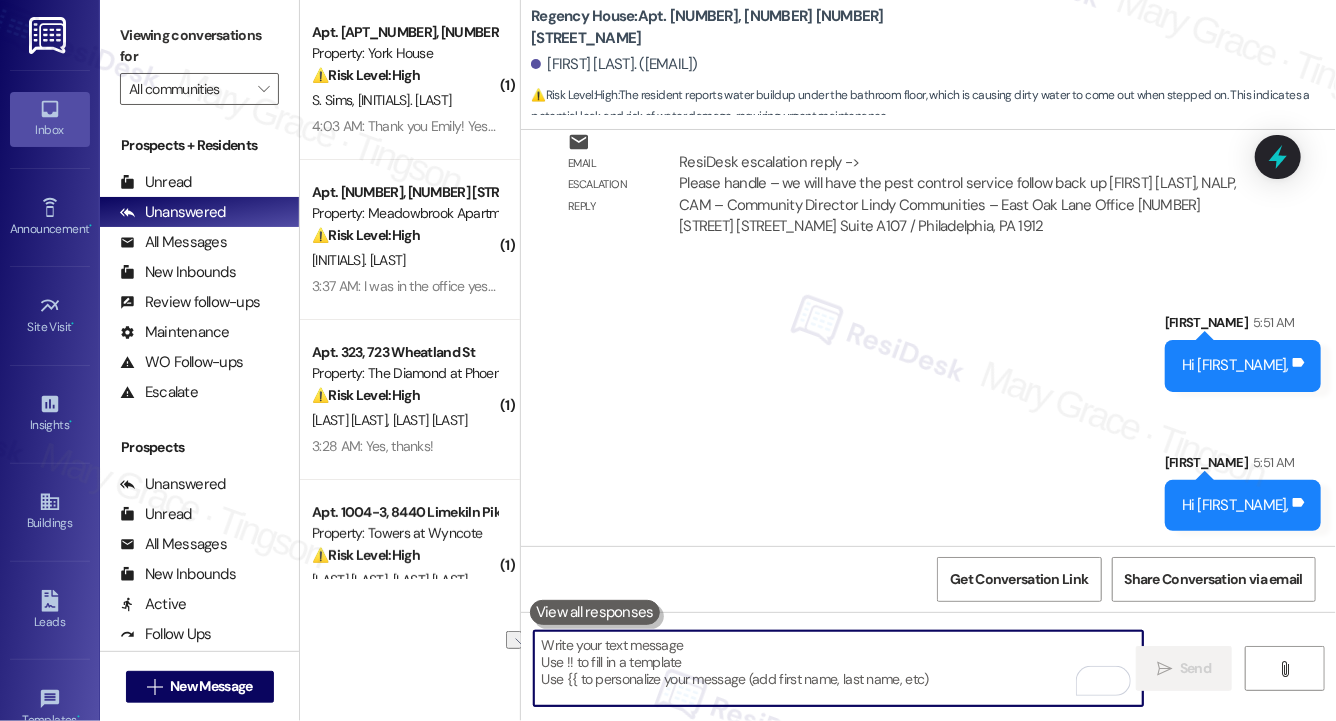 click on "Melissa Alspach. (alspach0291@gmail.com)" at bounding box center (614, 64) 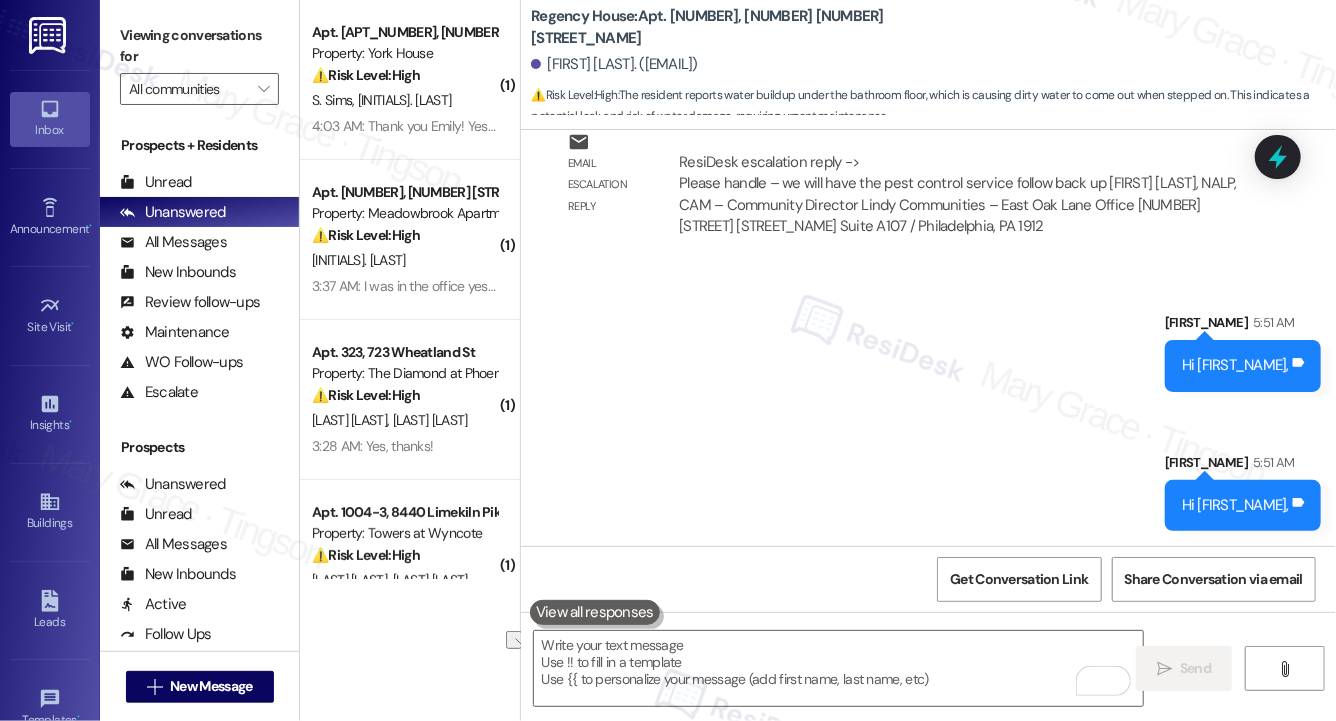 click on "Melissa Alspach. (alspach0291@gmail.com)" at bounding box center (614, 64) 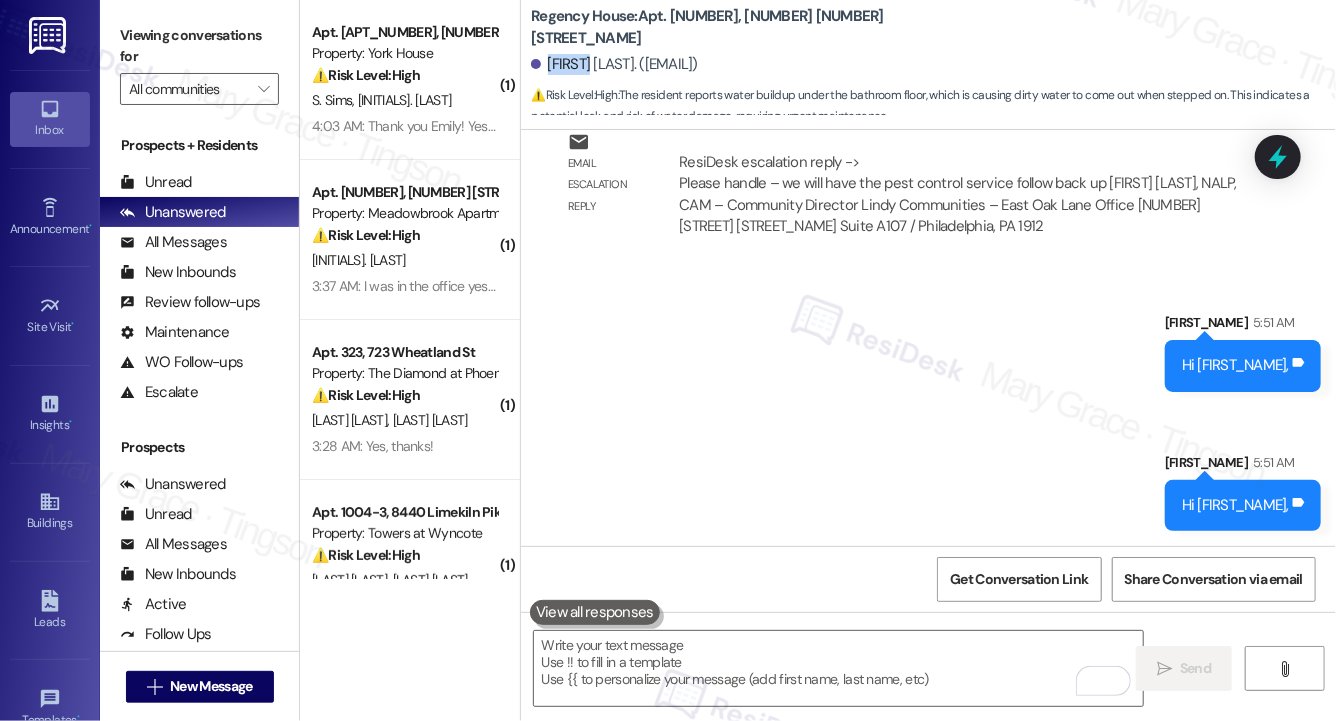 copy on "Melissa" 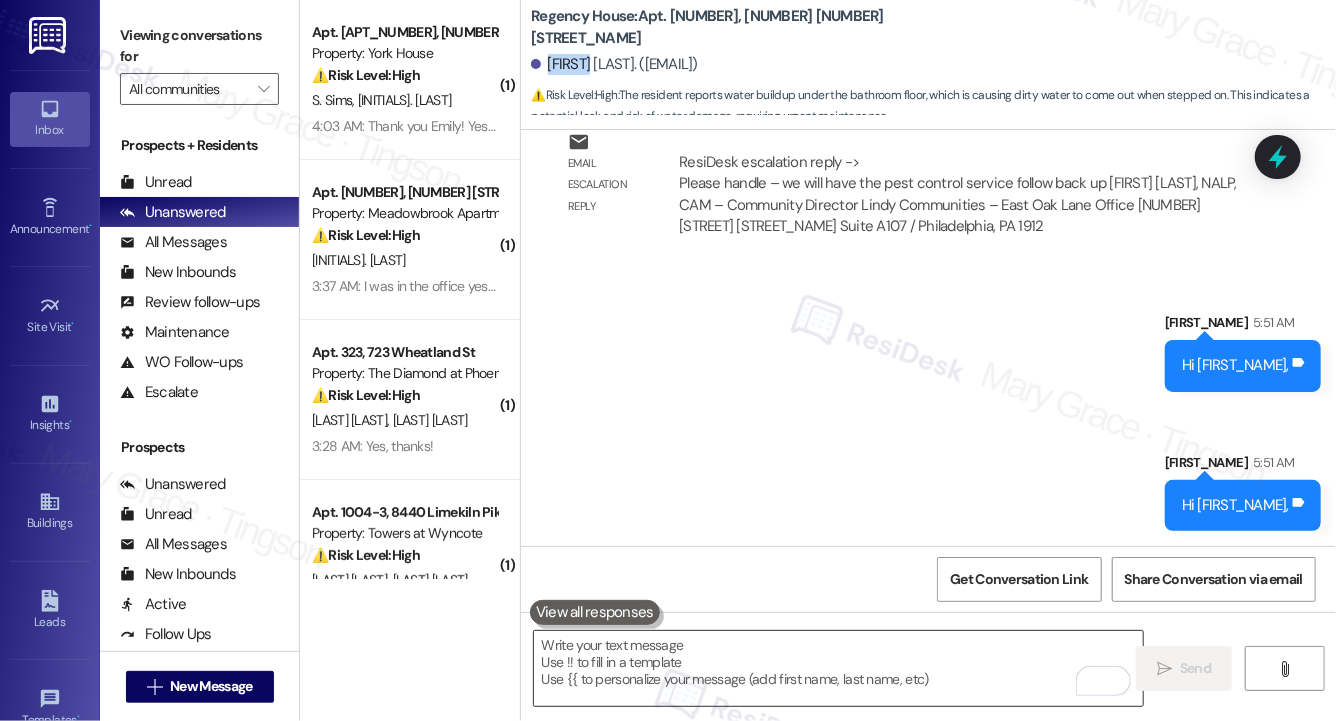 click at bounding box center [838, 668] 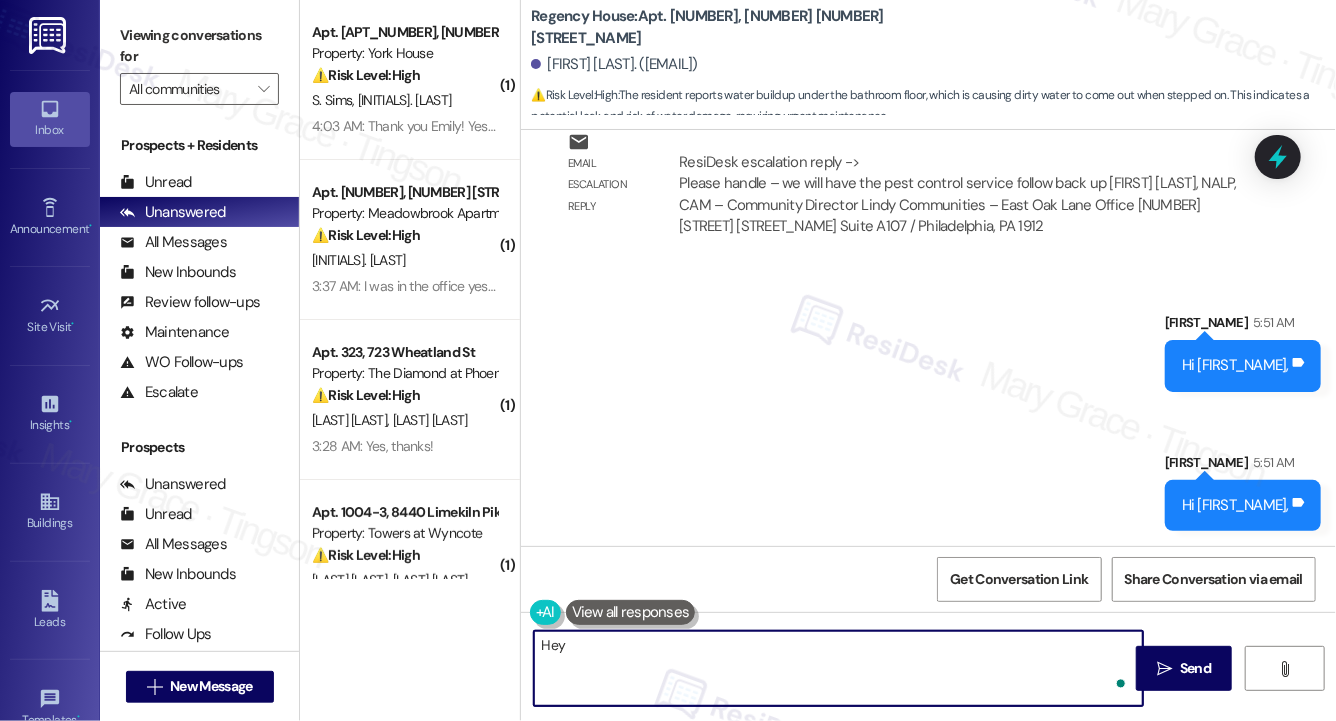 paste on "Melissa" 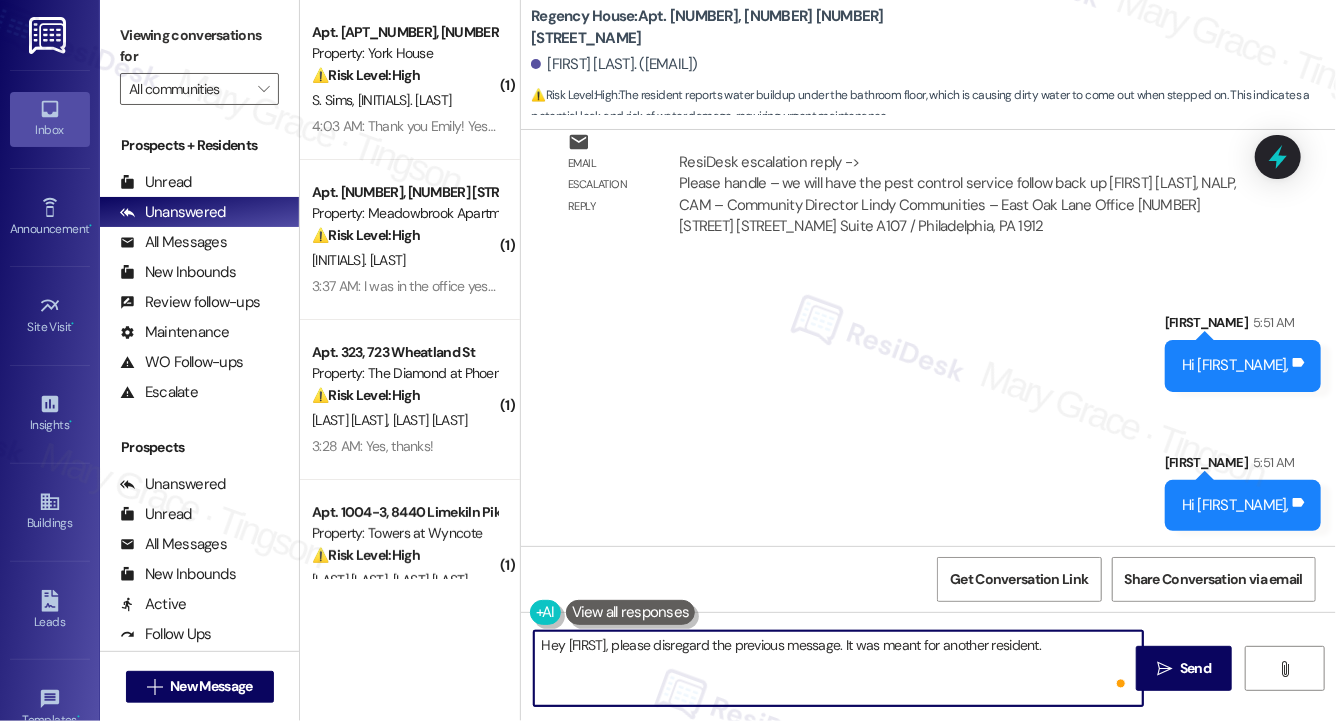 type on "Hey Melissa, please disregard the previous message. It was meant for another resident." 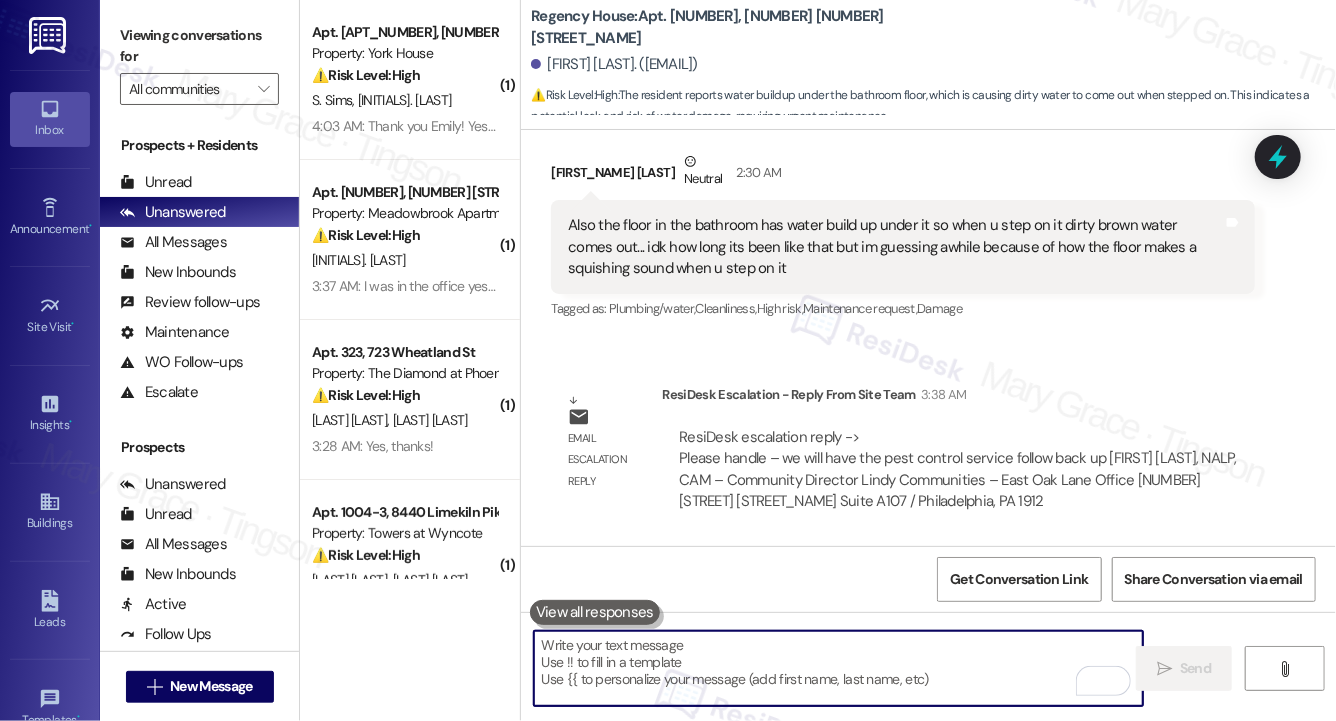 scroll, scrollTop: 2407, scrollLeft: 0, axis: vertical 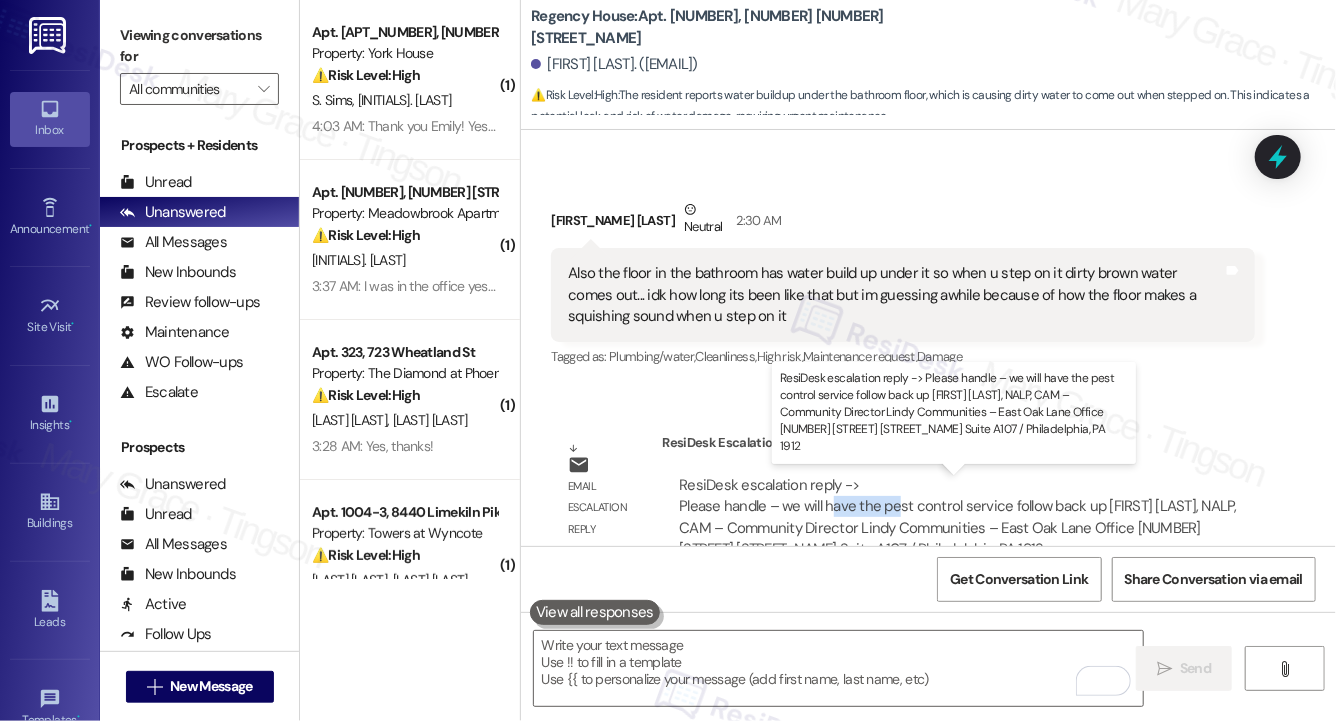 drag, startPoint x: 830, startPoint y: 504, endPoint x: 892, endPoint y: 506, distance: 62.03225 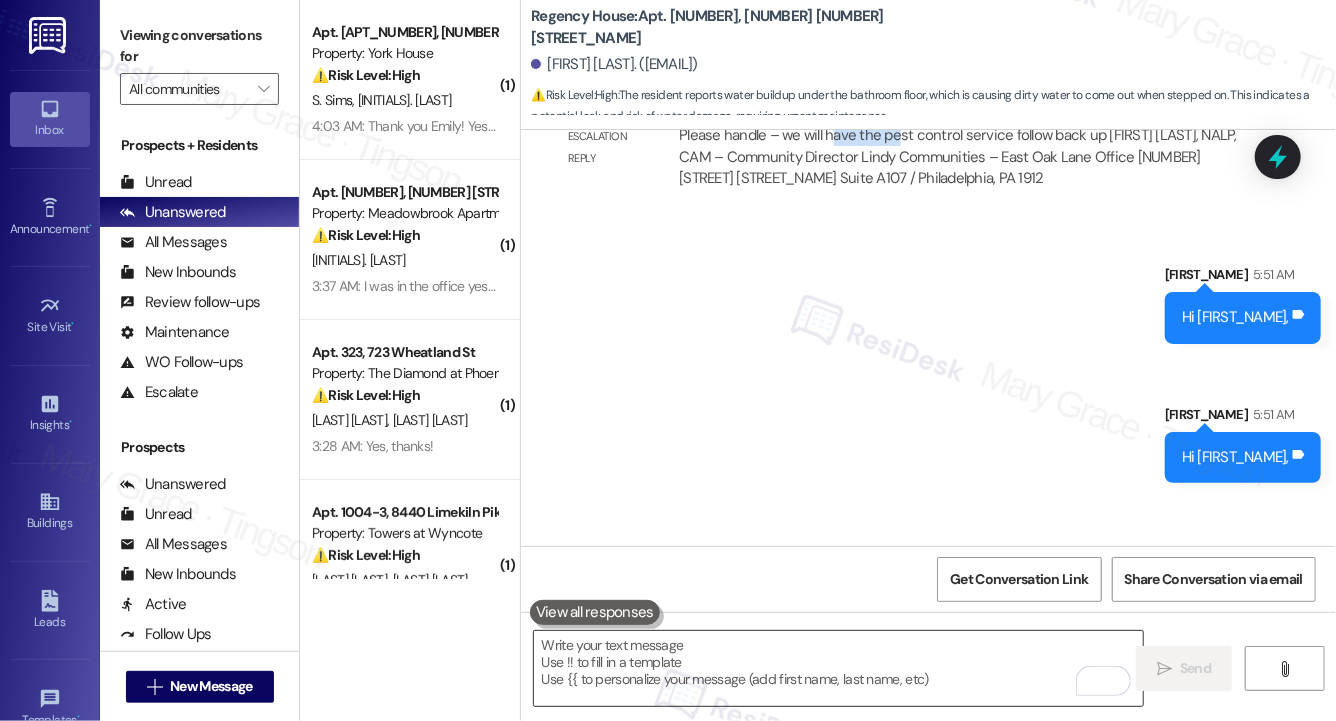 scroll, scrollTop: 2870, scrollLeft: 0, axis: vertical 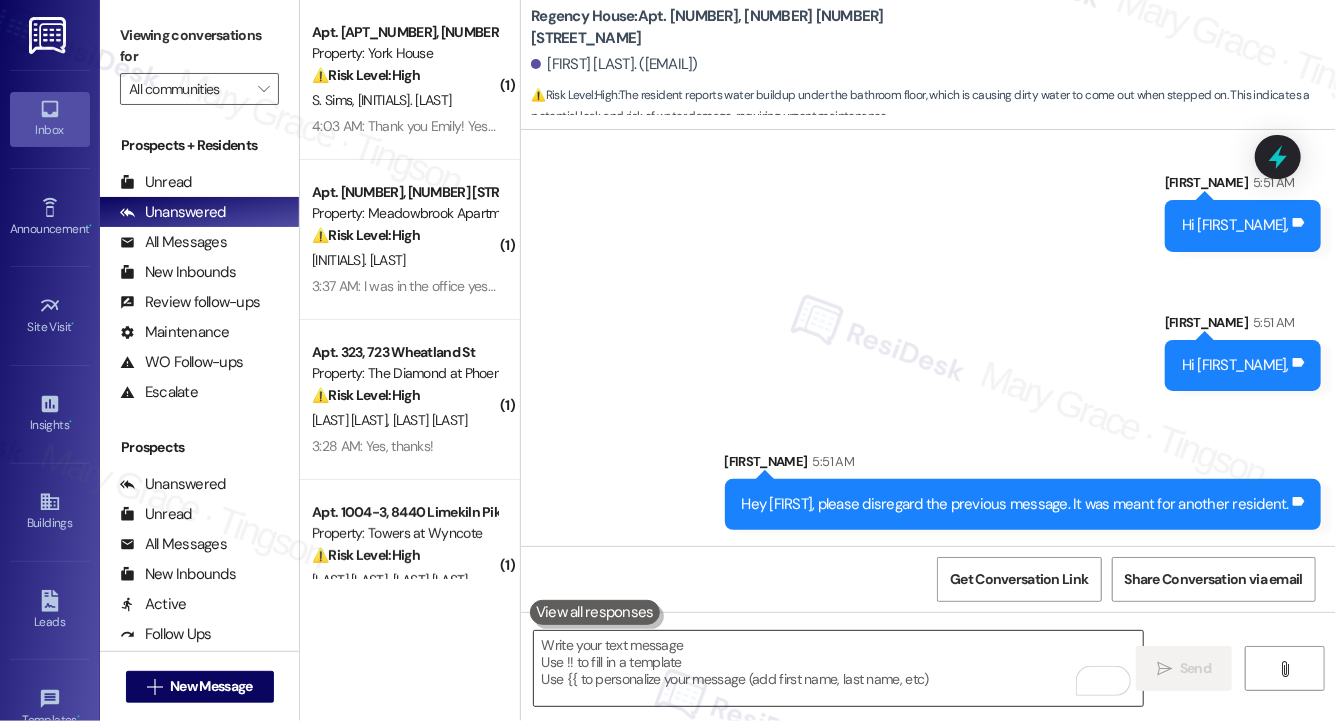 click at bounding box center [838, 668] 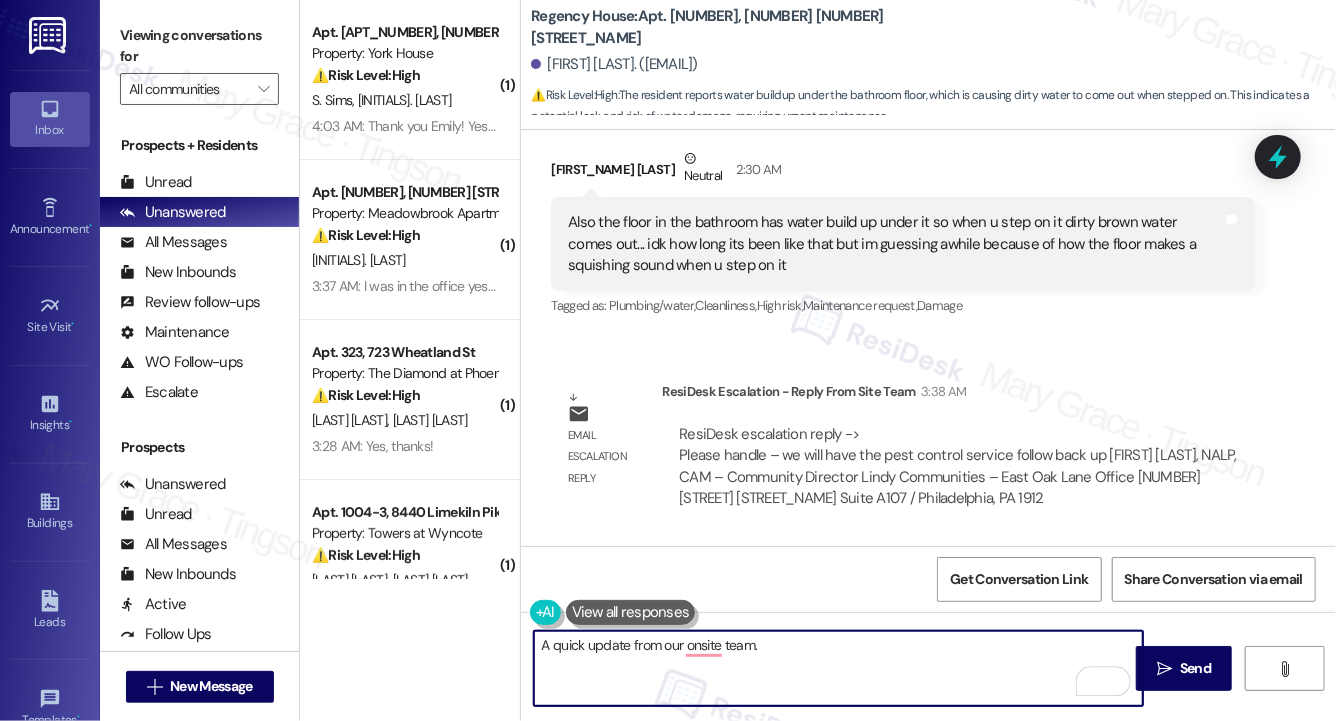 scroll, scrollTop: 2457, scrollLeft: 0, axis: vertical 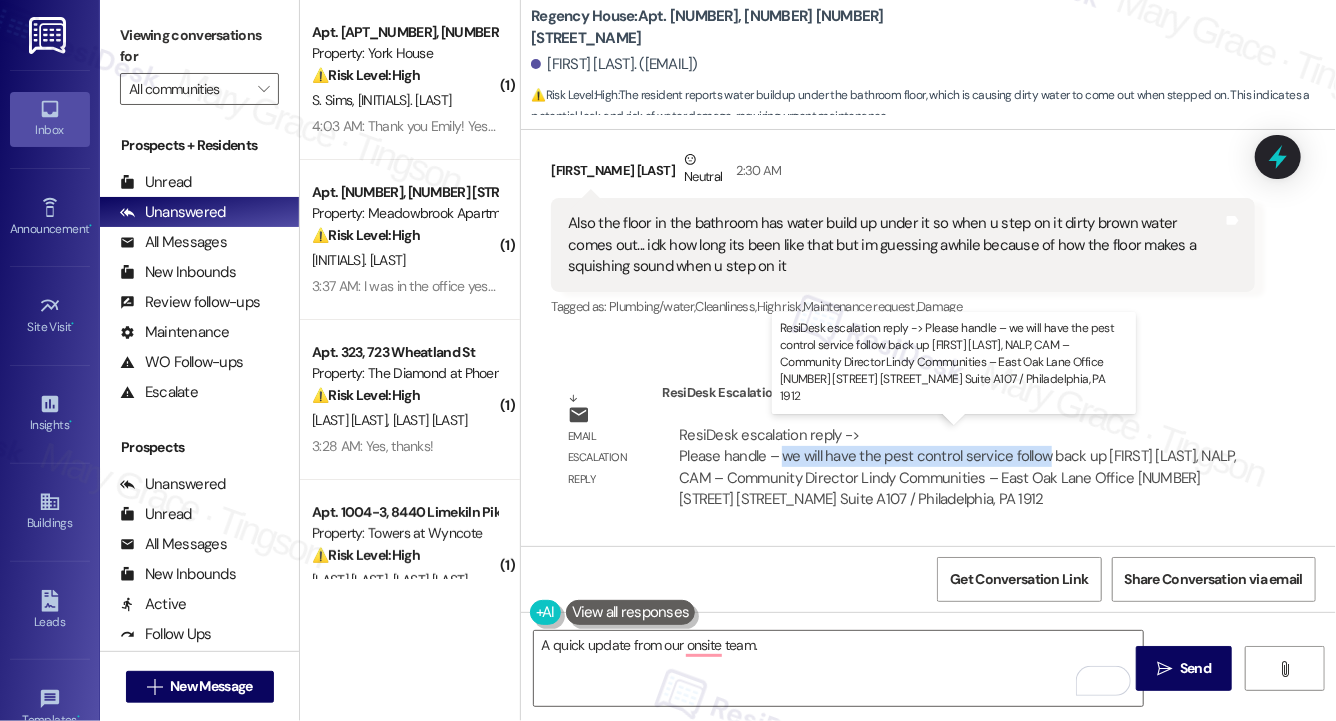 drag, startPoint x: 782, startPoint y: 456, endPoint x: 1053, endPoint y: 460, distance: 271.0295 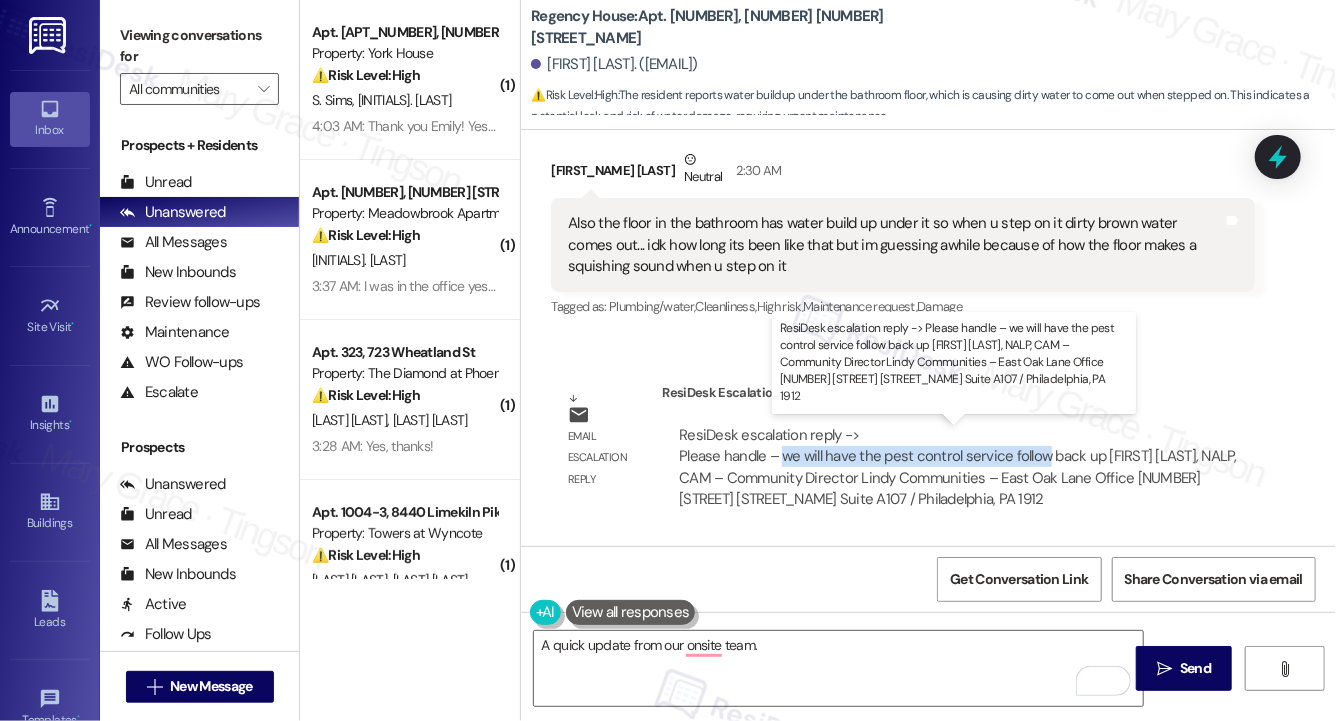 click on "ResiDesk escalation reply ->
Please handle – we will have the exterminator follow back up Dawn M. Buck, NALP, CAM – Community Director Lindy Communities – East Oak Lane Office 6901 Old York Road Suite A107 / Philadelphia, PA 1912 ResiDesk escalation reply ->
Please handle – we will have the exterminator follow back up Dawn M. Buck, NALP, CAM – Community Director Lindy Communities – East Oak Lane Office 6901 Old York Road Suite A107 / Philadelphia, PA 1912" at bounding box center (958, 467) 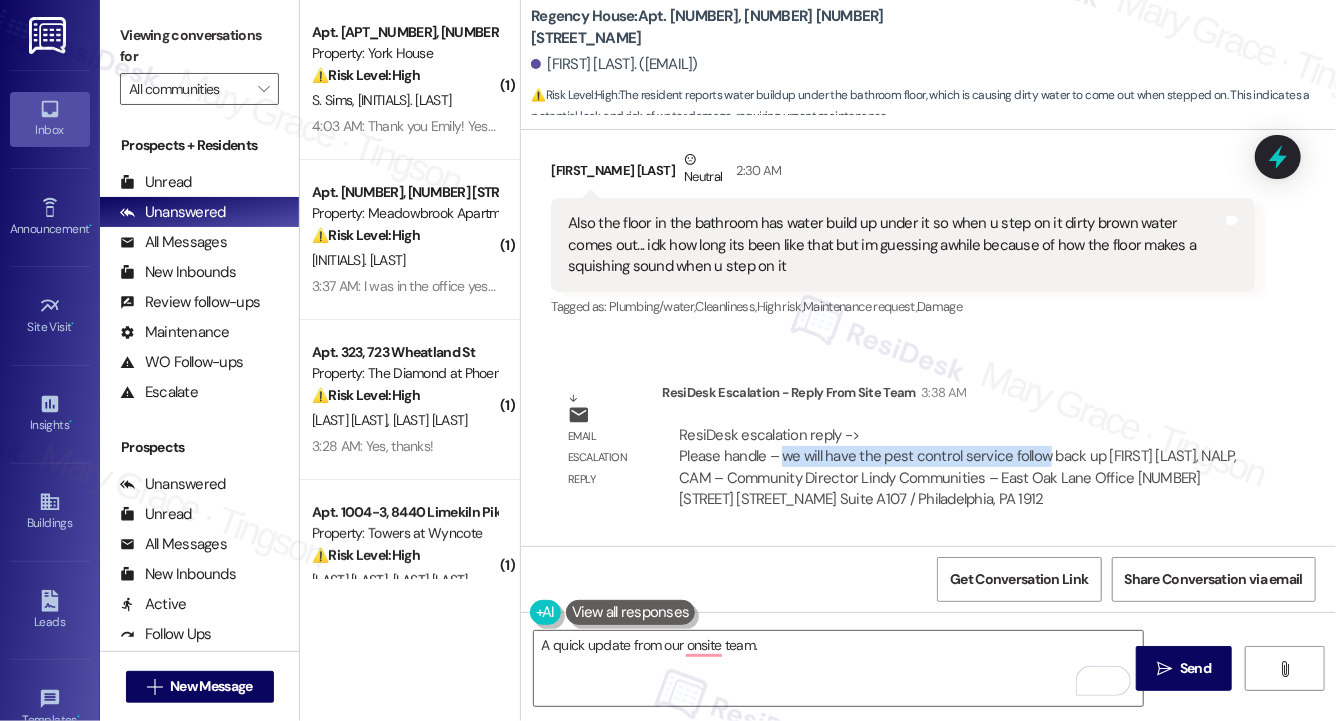 copy on "we will have the exterminator follow back up" 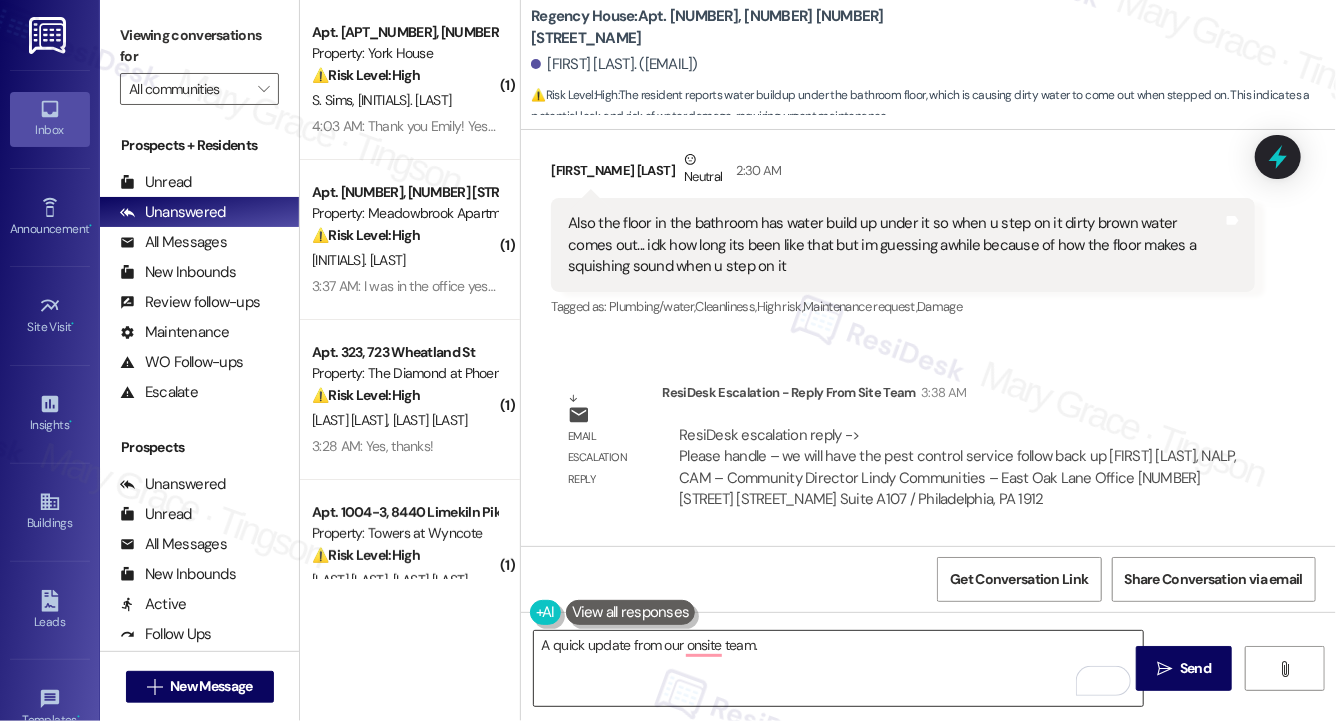 click on "A quick update from our onsite team." at bounding box center (838, 668) 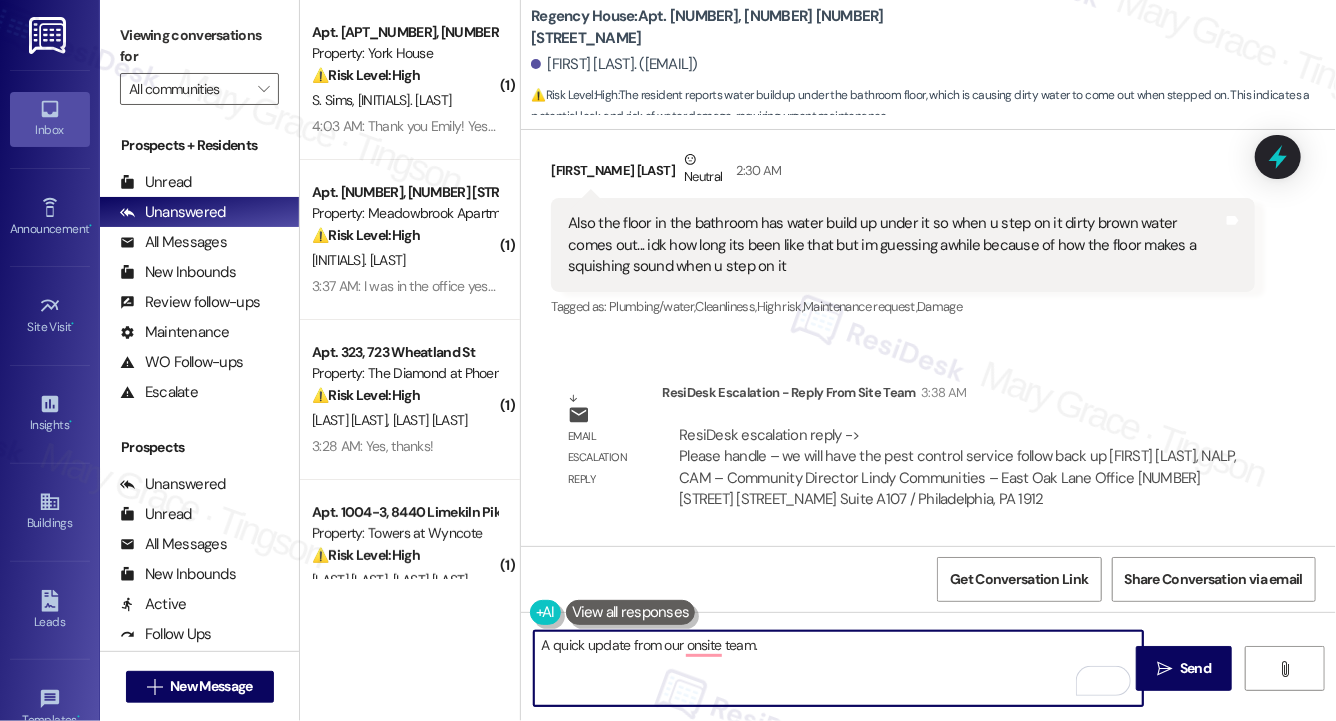 paste on "we will have the exterminator follow back up" 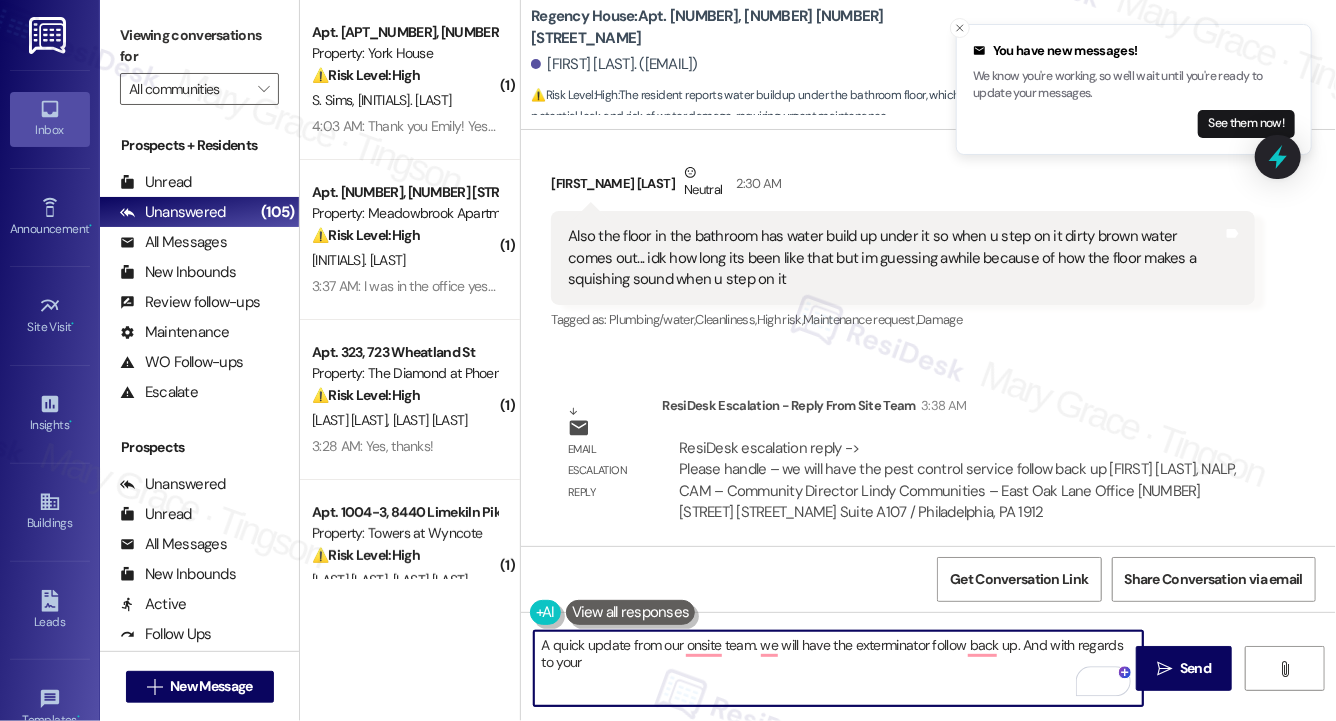 scroll, scrollTop: 2449, scrollLeft: 0, axis: vertical 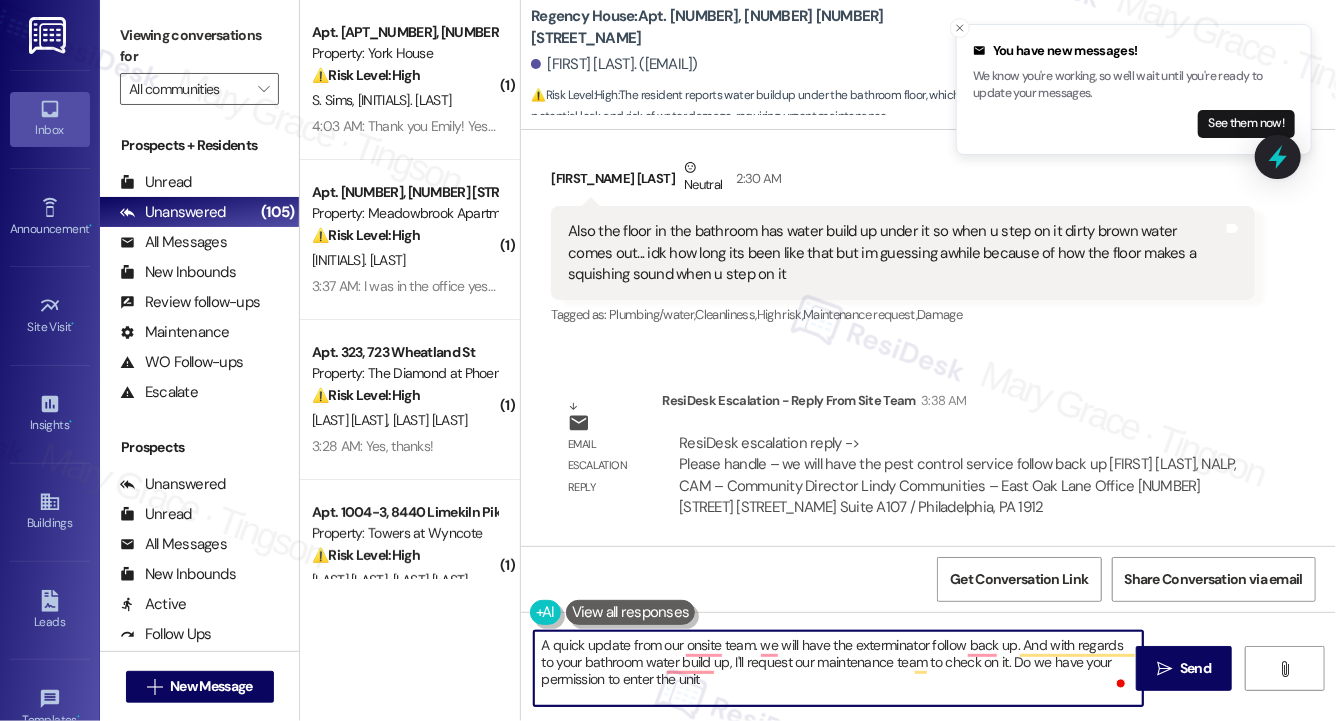 type on "A quick update from our onsite team. we will have the exterminator follow back up. And with regards to your bathroom water build up, I'll request our maintenance team to check on it. Do we have your permission to enter the unit?" 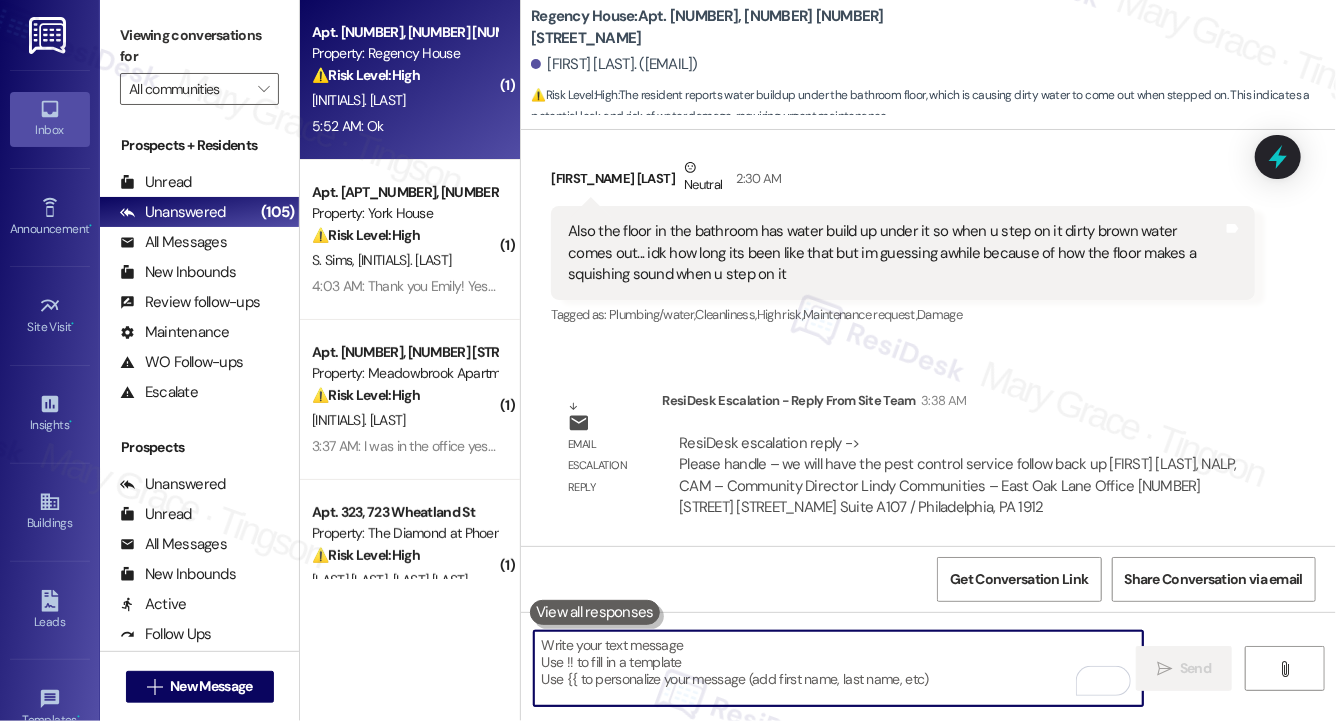paste on "A quick update from our onsite team:
We’ll have the exterminator follow up with you, and regarding the water buildup in your bathroom, I’ll request our maintenance team to check it. Do we have your permission to enter the unit?" 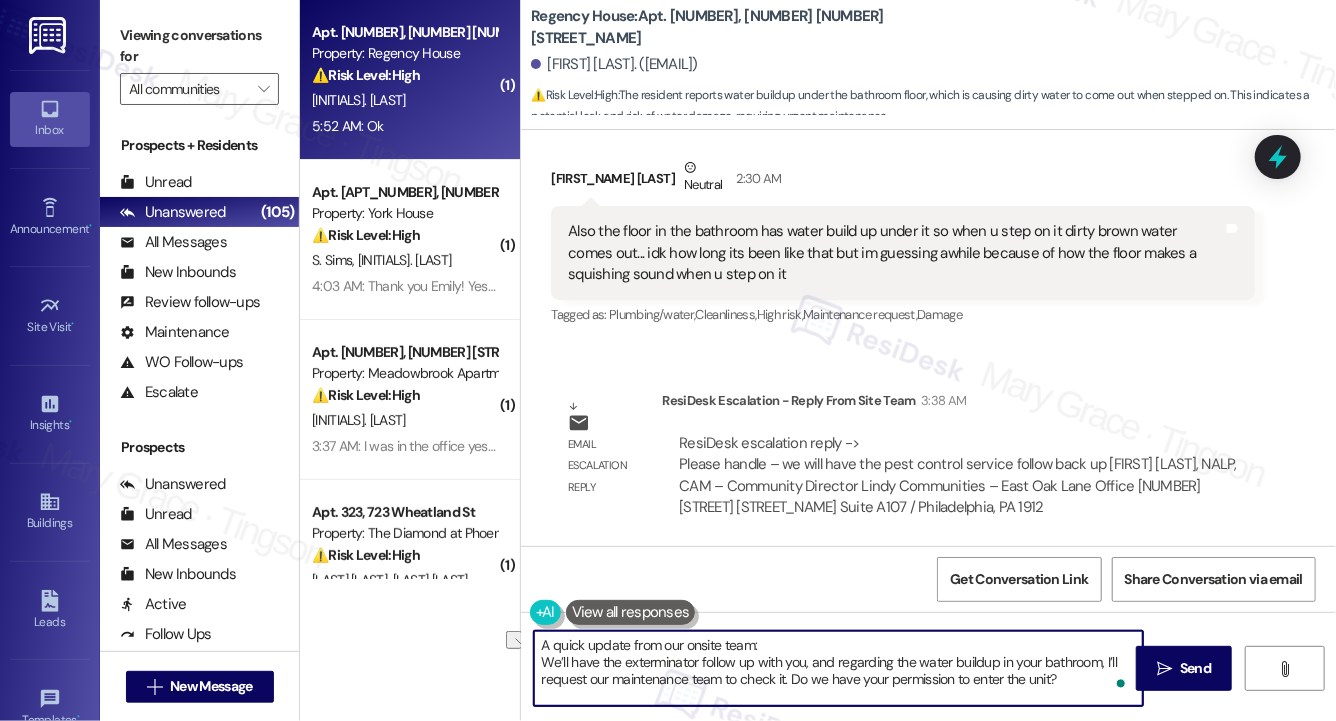 drag, startPoint x: 548, startPoint y: 685, endPoint x: 795, endPoint y: 678, distance: 247.09917 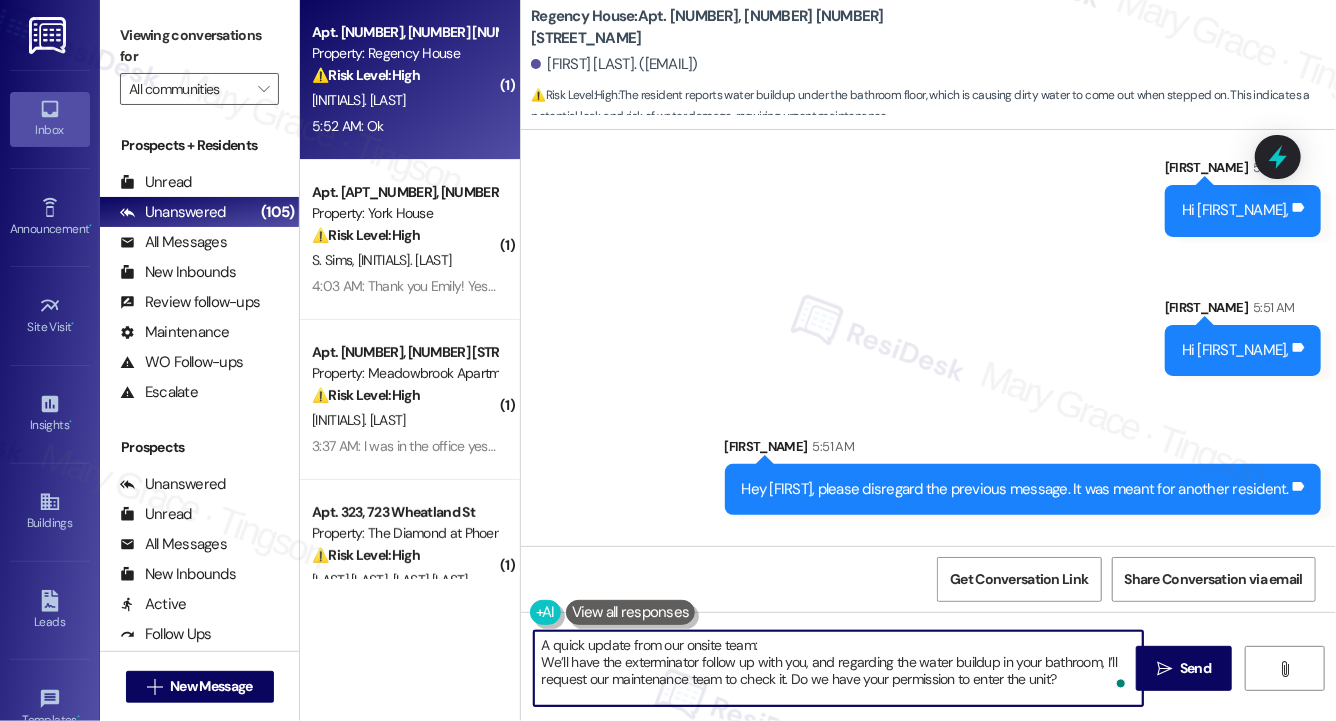 scroll, scrollTop: 3010, scrollLeft: 0, axis: vertical 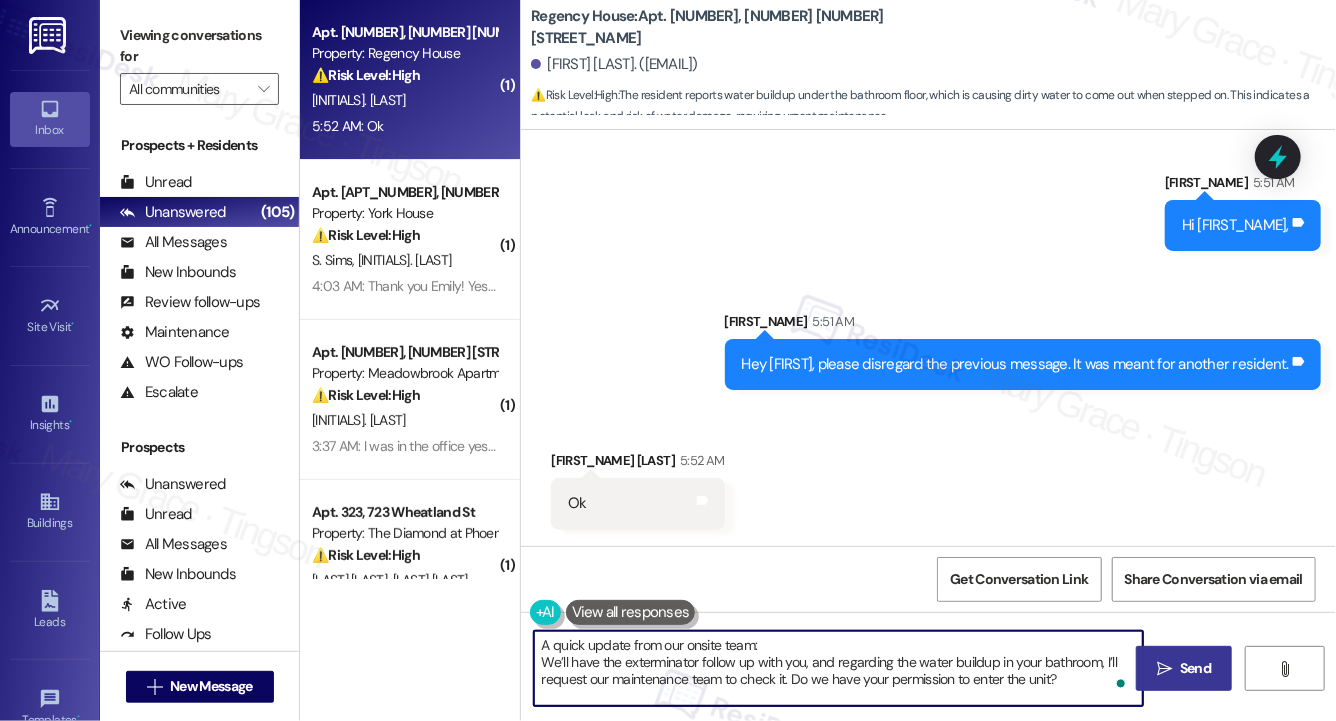 type on "A quick update from our onsite team:
We’ll have the exterminator follow up with you, and regarding the water buildup in your bathroom, I’ll request our maintenance team to check it. Do we have your permission to enter the unit?" 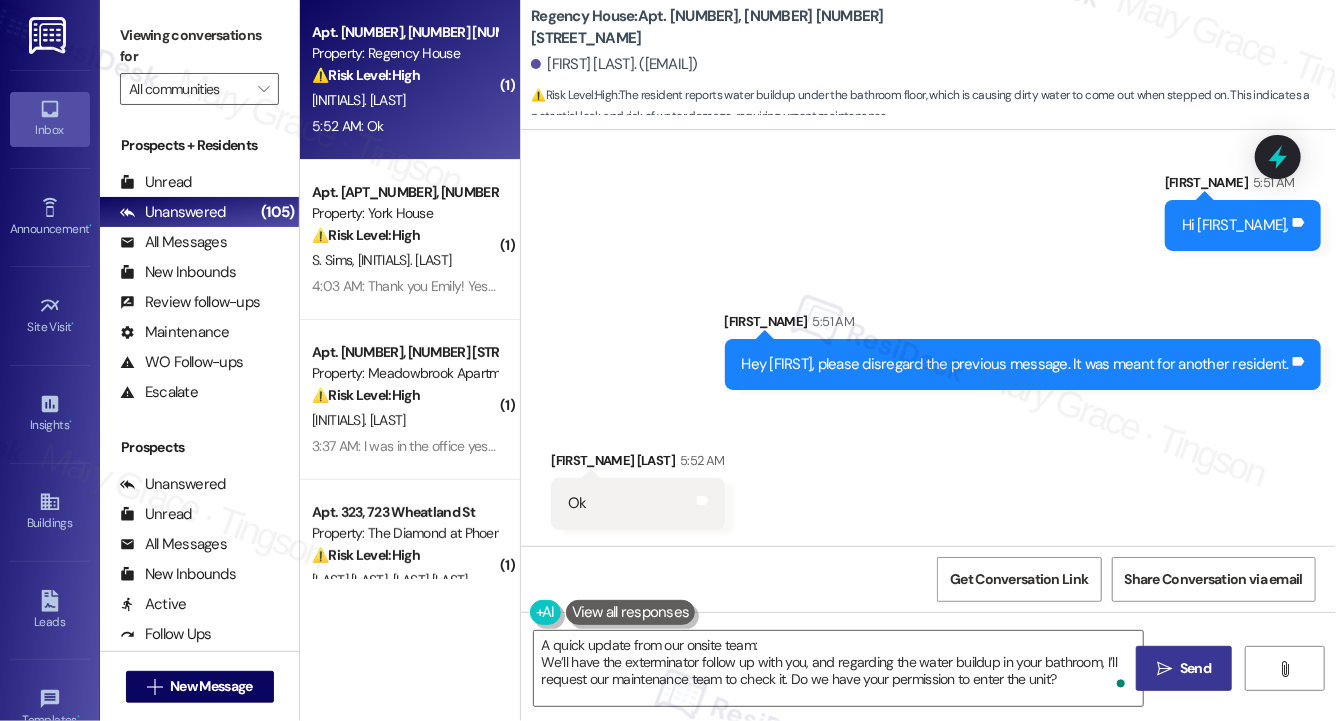 click on " Send" at bounding box center (1184, 668) 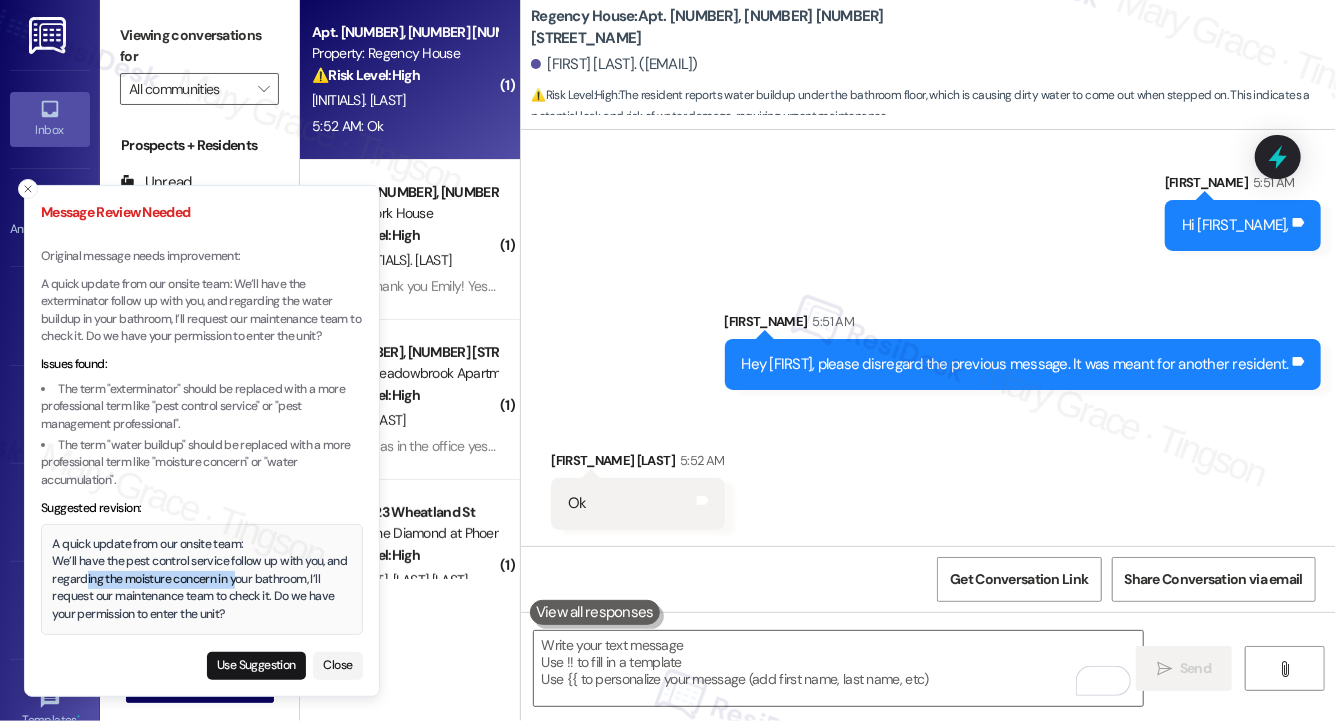 drag, startPoint x: 85, startPoint y: 573, endPoint x: 236, endPoint y: 580, distance: 151.16217 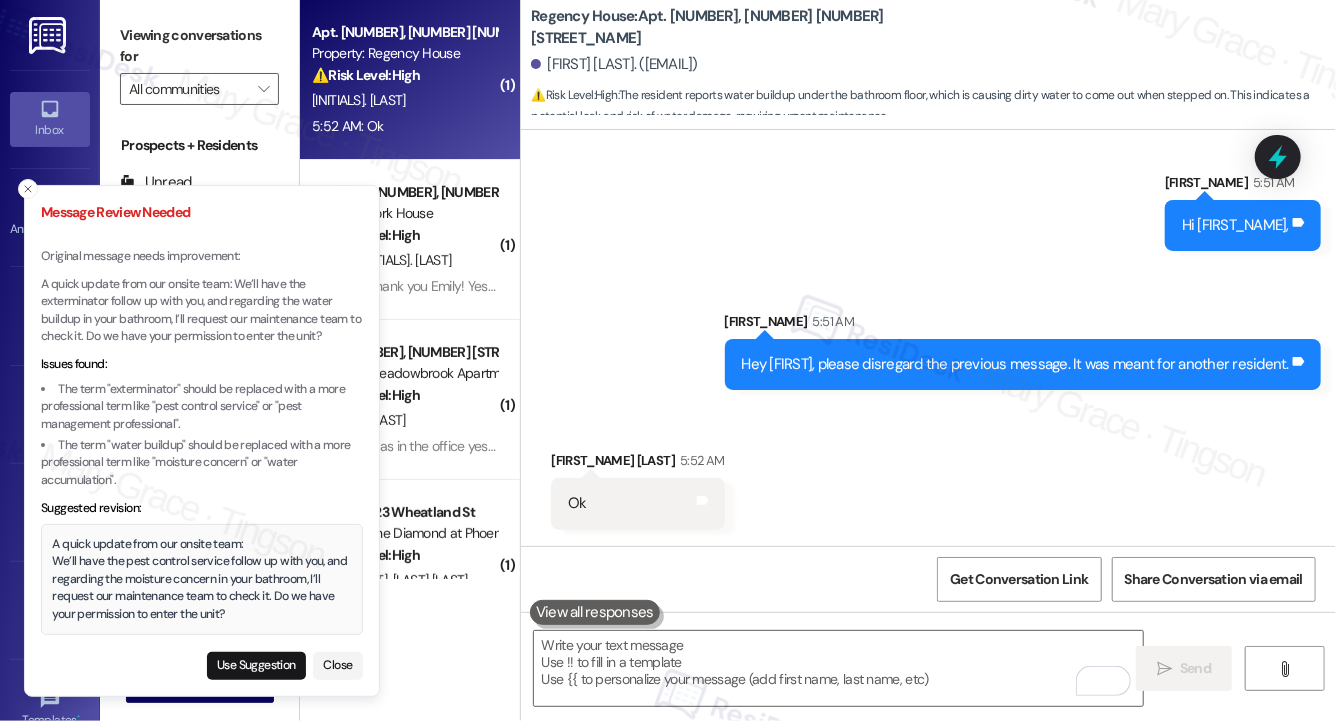 click on "A quick update from our onsite team:
We’ll have the pest control service follow up with you, and regarding the moisture concern in your bathroom, I’ll request our maintenance team to check it. Do we have your permission to enter the unit?" at bounding box center [202, 580] 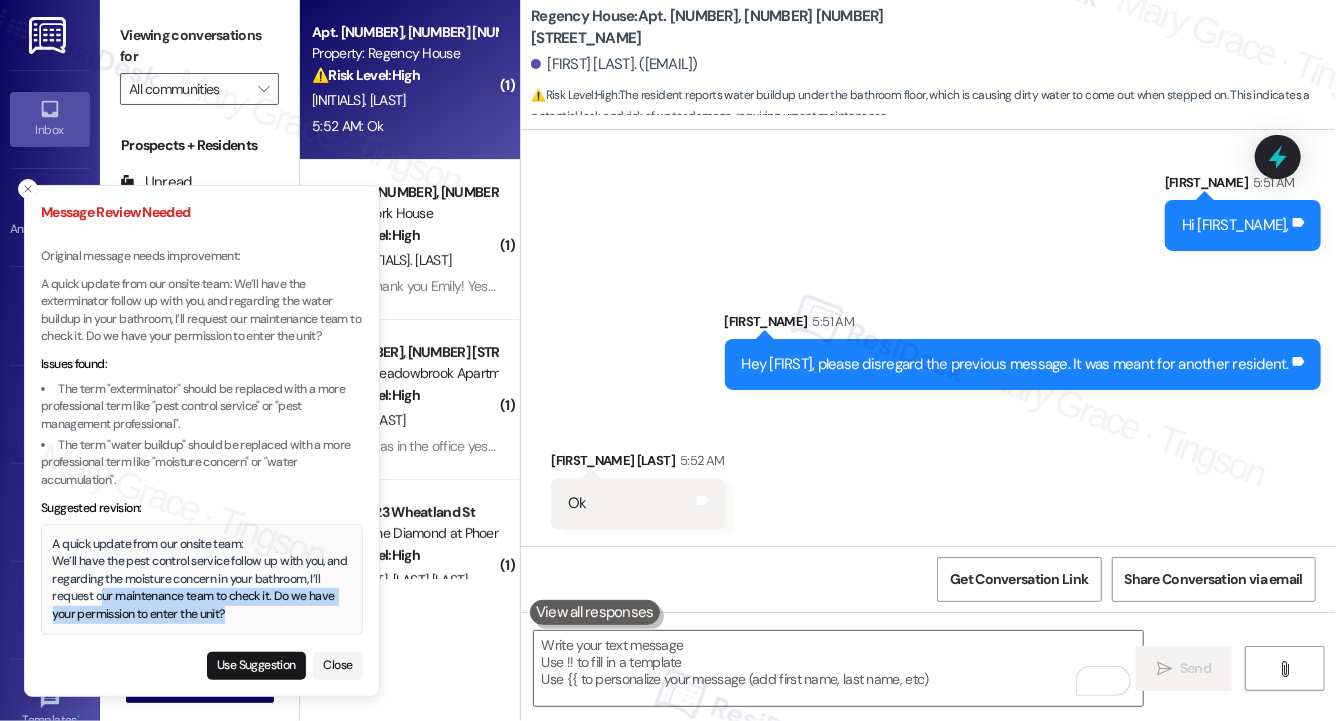 drag, startPoint x: 104, startPoint y: 604, endPoint x: 241, endPoint y: 613, distance: 137.2953 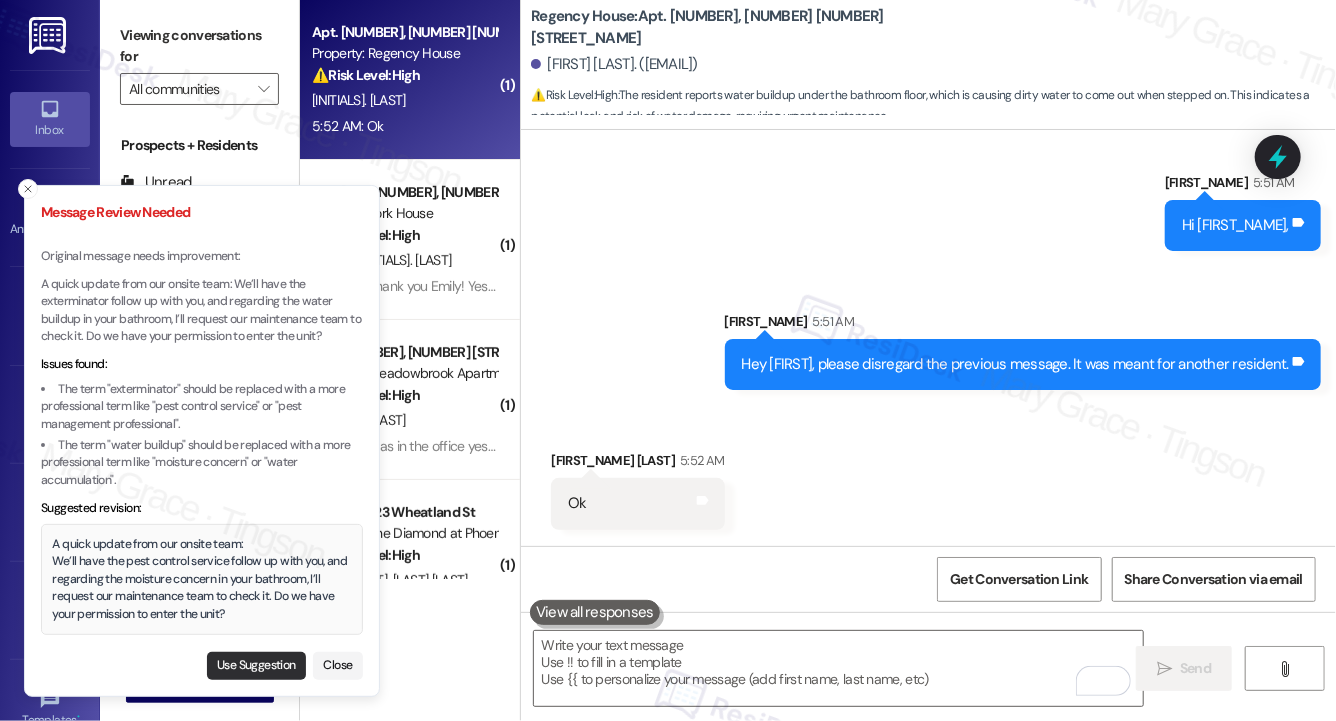 click on "Use Suggestion" at bounding box center [256, 666] 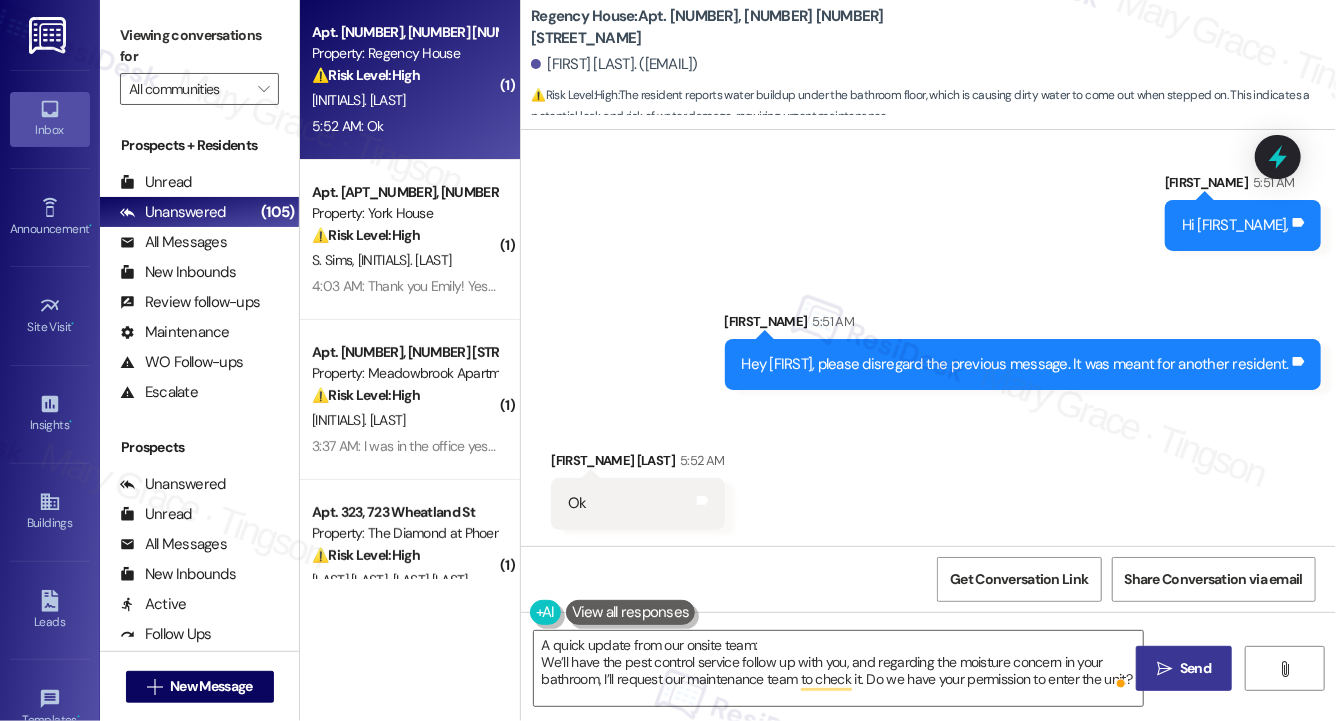 click on "Send" at bounding box center [1195, 668] 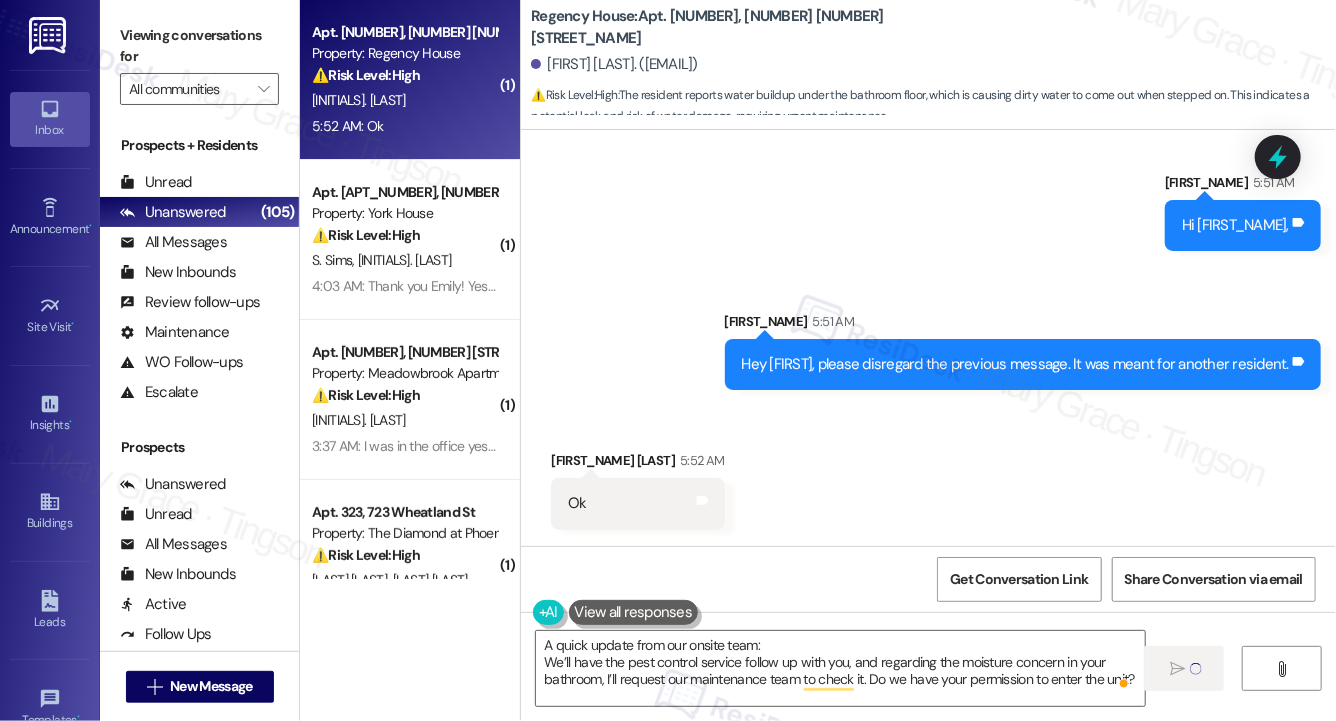 type 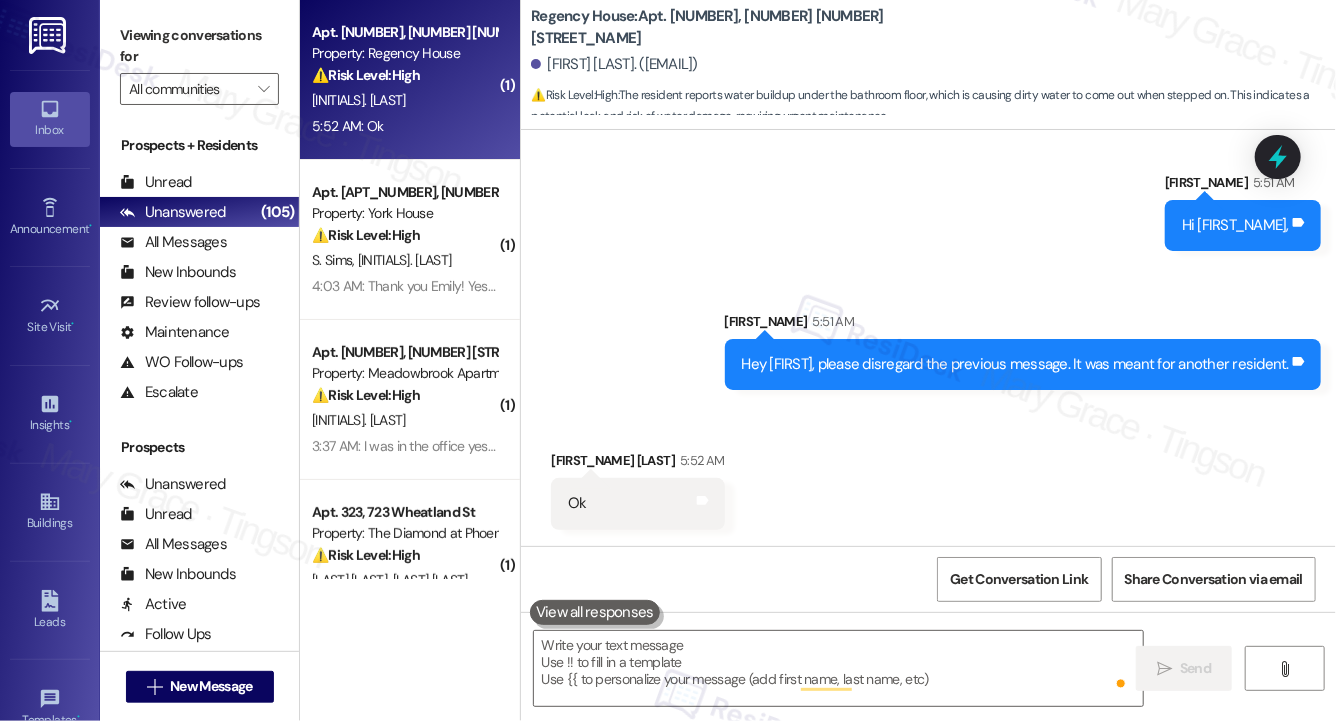scroll, scrollTop: 3008, scrollLeft: 0, axis: vertical 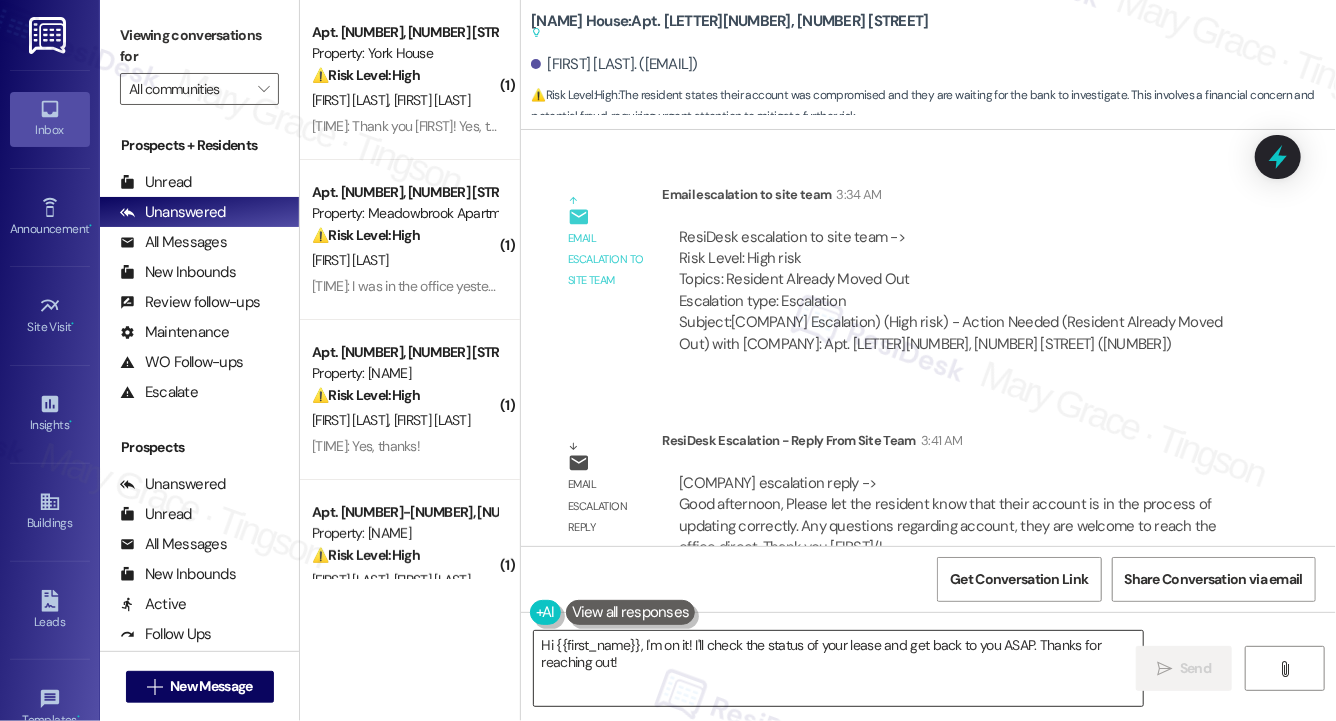 click on "Hi {{first_name}}, I'm on it! I'll check the status of your lease and get back to you ASAP. Thanks for reaching out!" at bounding box center [838, 668] 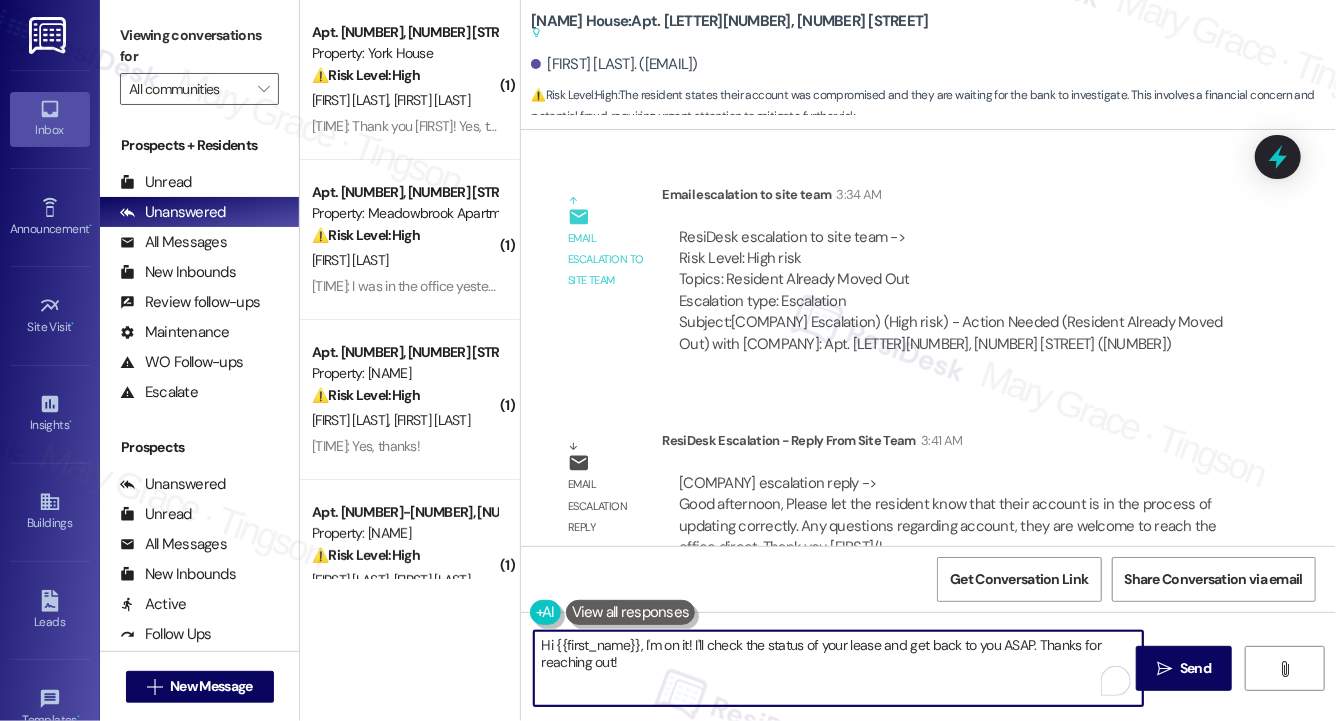 click on "Hi {{first_name}}, I'm on it! I'll check the status of your lease and get back to you ASAP. Thanks for reaching out!" at bounding box center [838, 668] 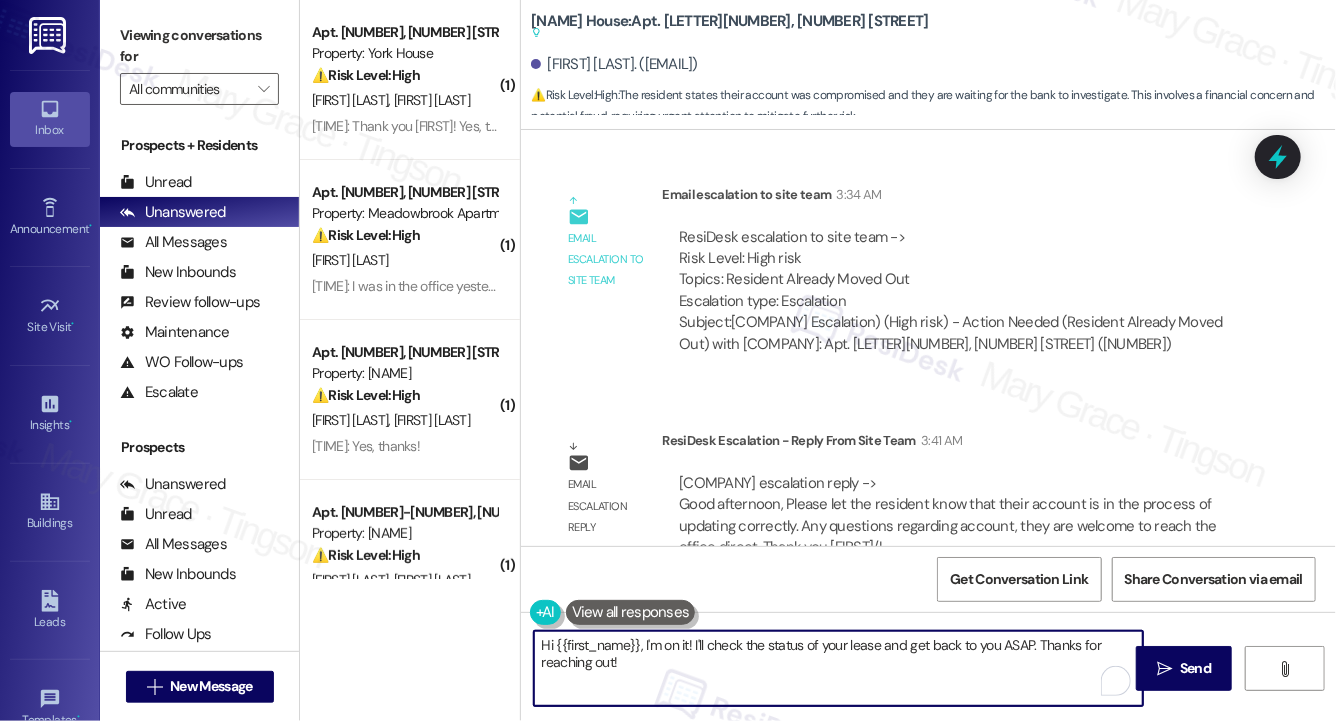 paste on "Your account is currently in the process of being updated. If you have any questions in the meantime, please feel free to contact the office directly." 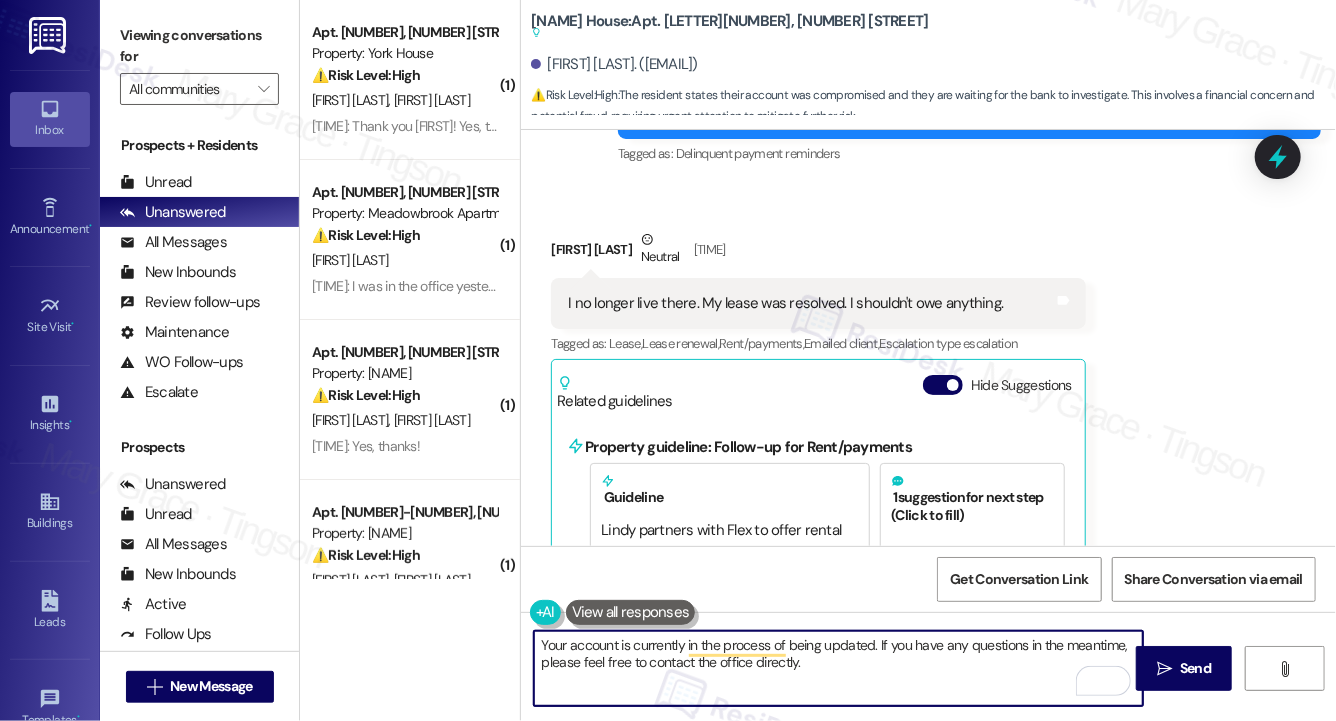 scroll, scrollTop: 5170, scrollLeft: 0, axis: vertical 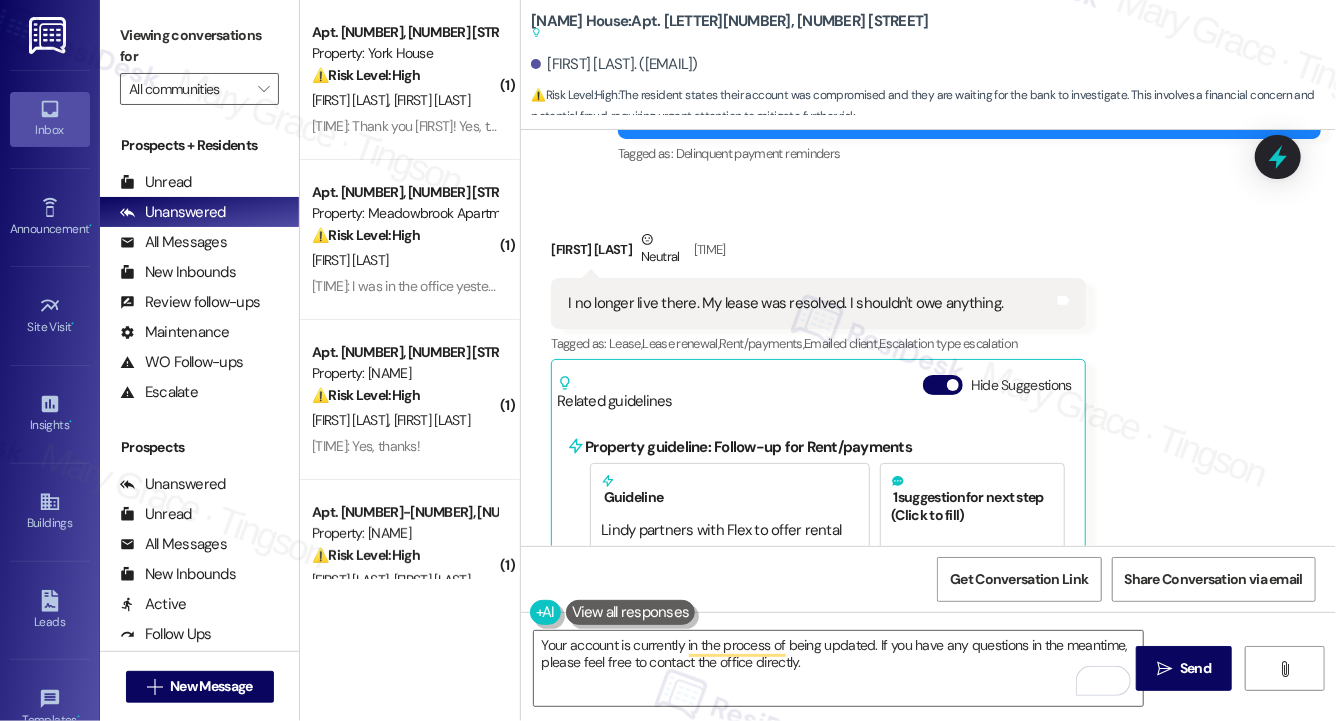 click on "Matthew Rivera   Neutral 1:00 AM" at bounding box center (818, 253) 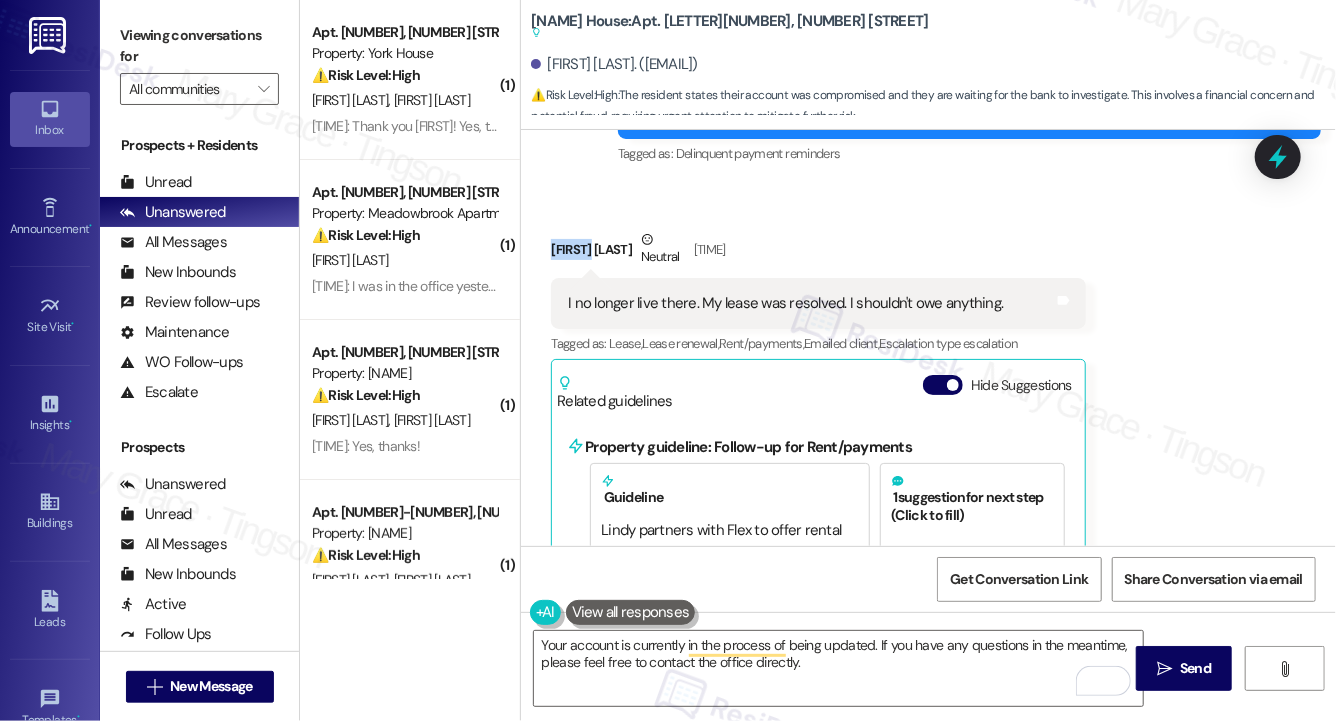 click on "Matthew Rivera   Neutral 1:00 AM" at bounding box center [818, 253] 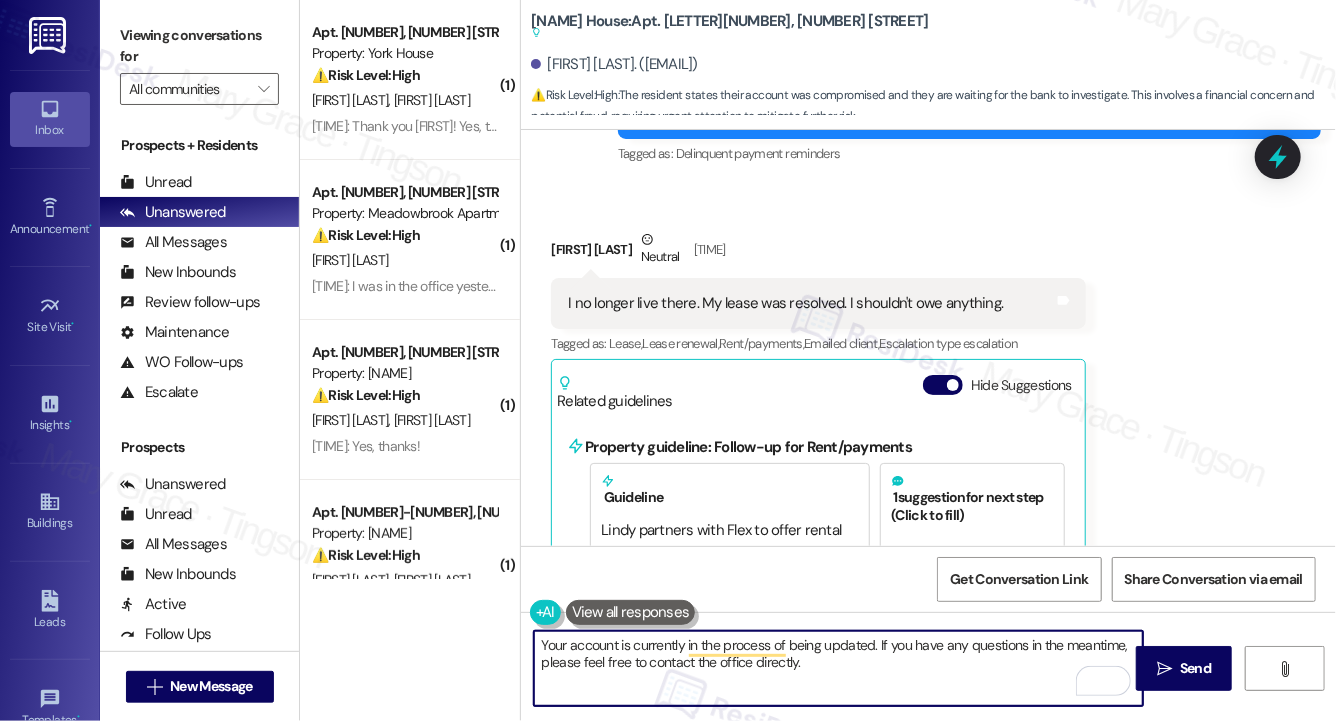 click on "Your account is currently in the process of being updated. If you have any questions in the meantime, please feel free to contact the office directly." at bounding box center (838, 668) 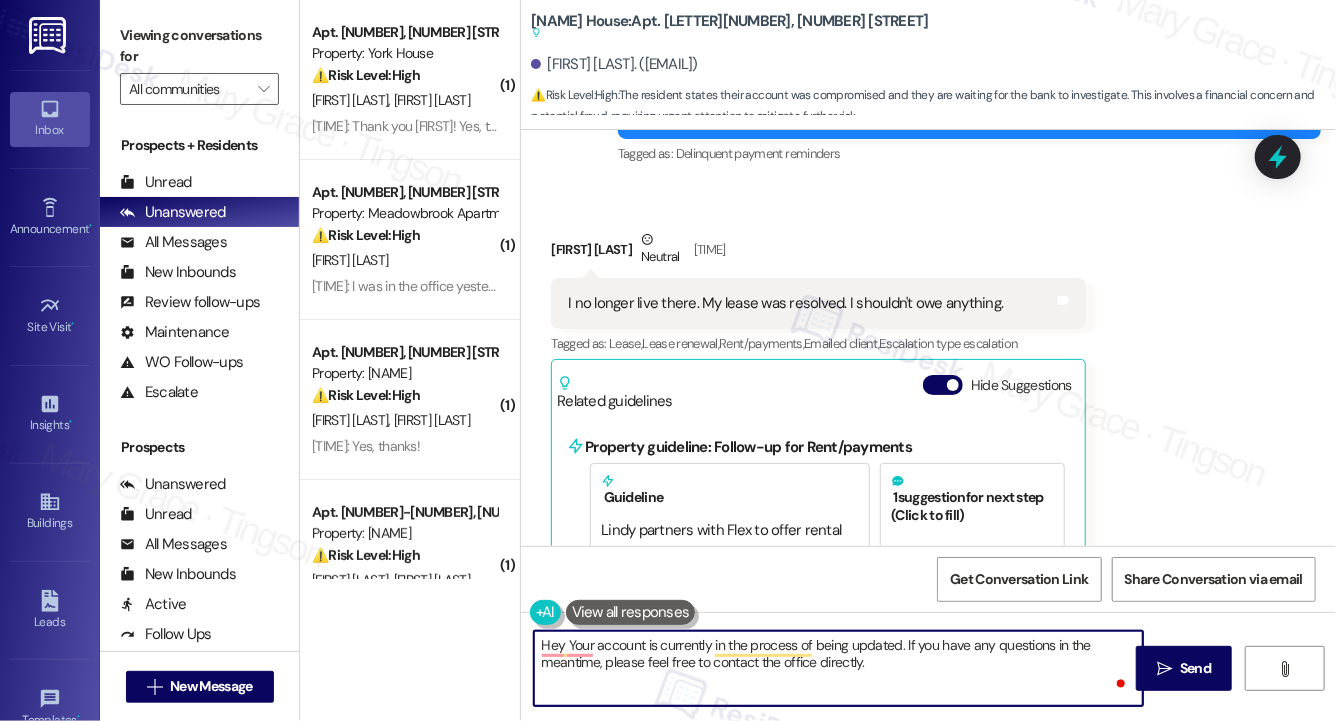 paste on "Matthew" 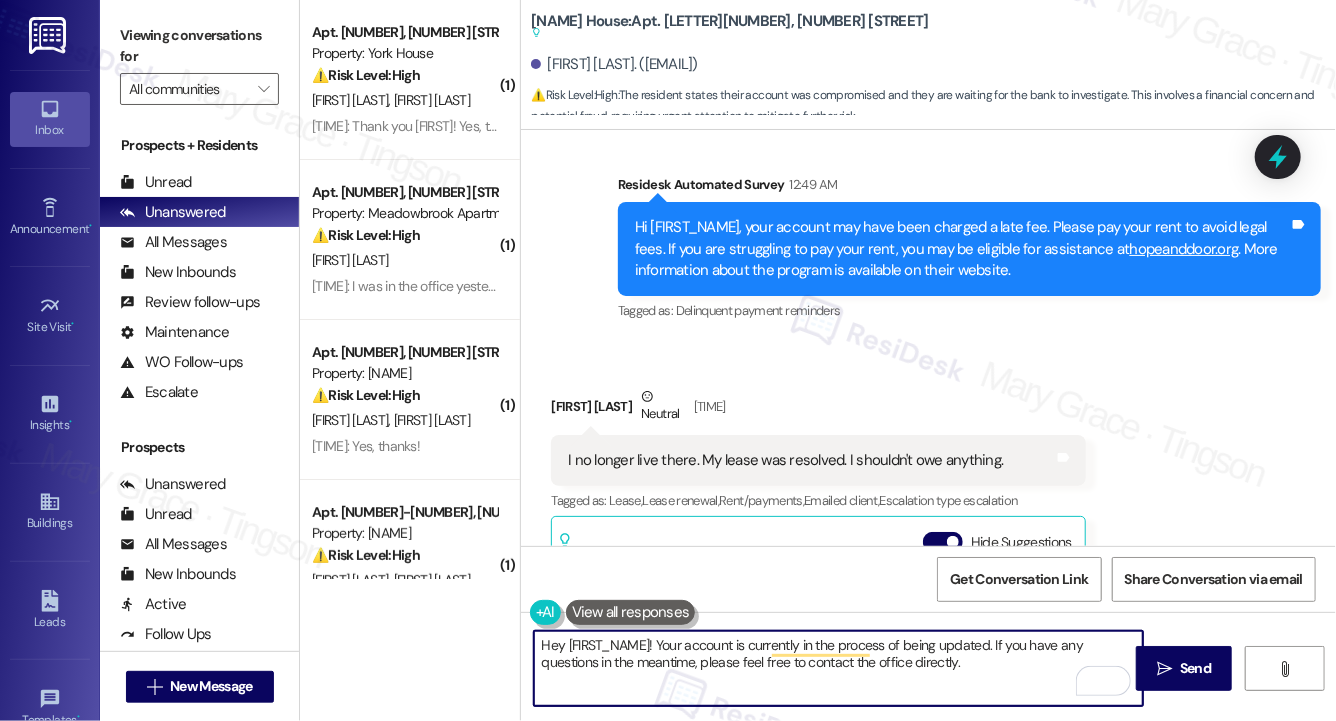 scroll, scrollTop: 4900, scrollLeft: 0, axis: vertical 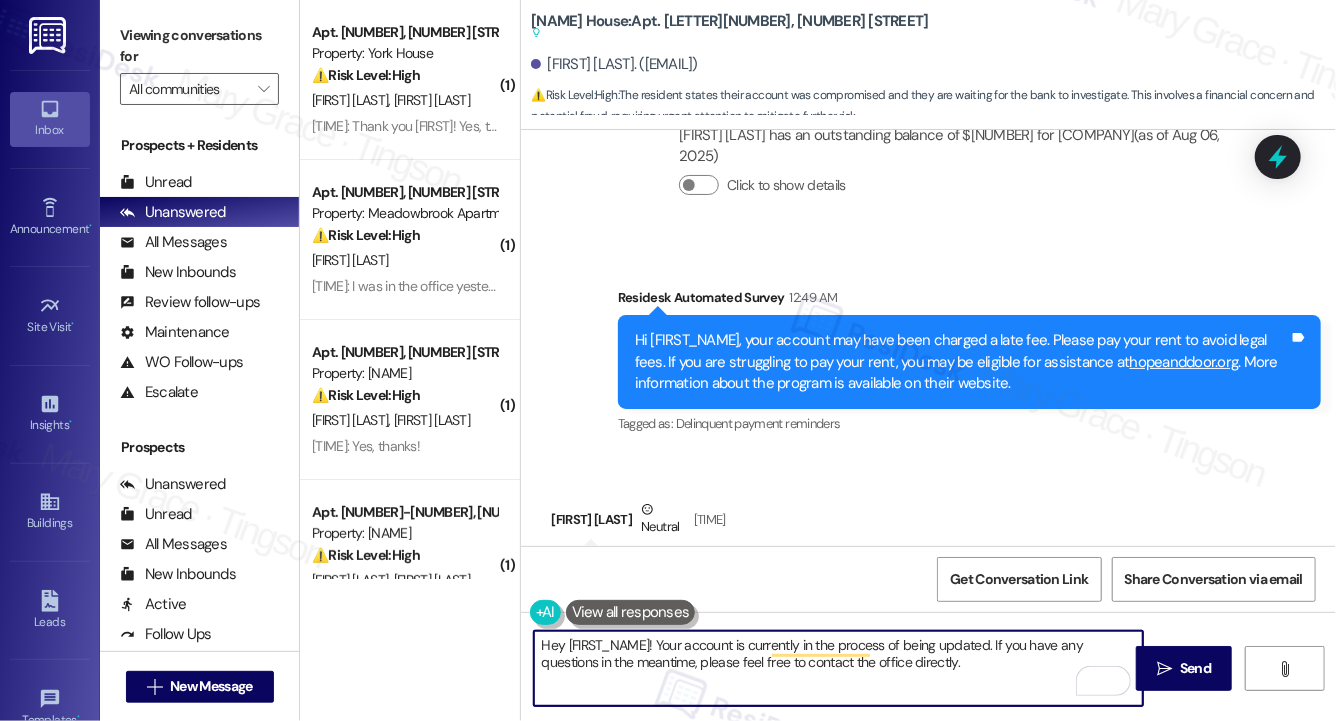 click on "Hey Matthew! Your account is currently in the process of being updated. If you have any questions in the meantime, please feel free to contact the office directly." at bounding box center (838, 668) 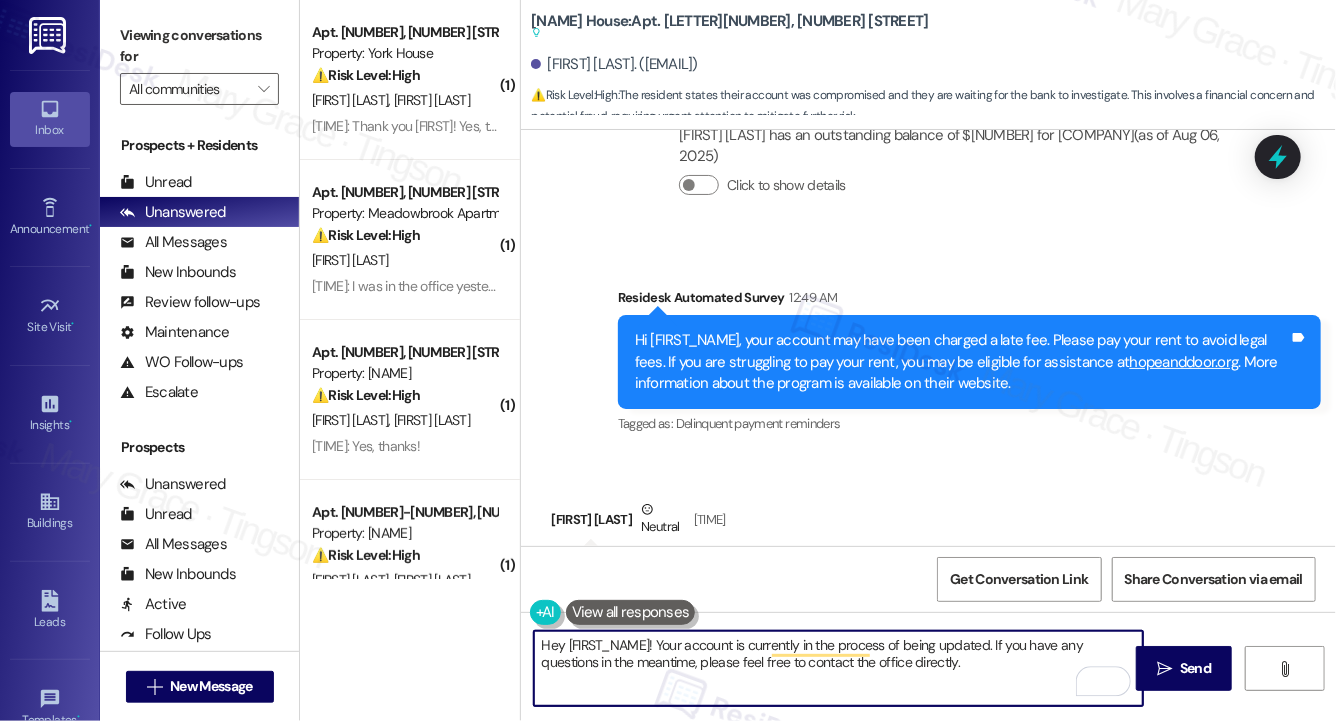 paste on "215-677-1766" 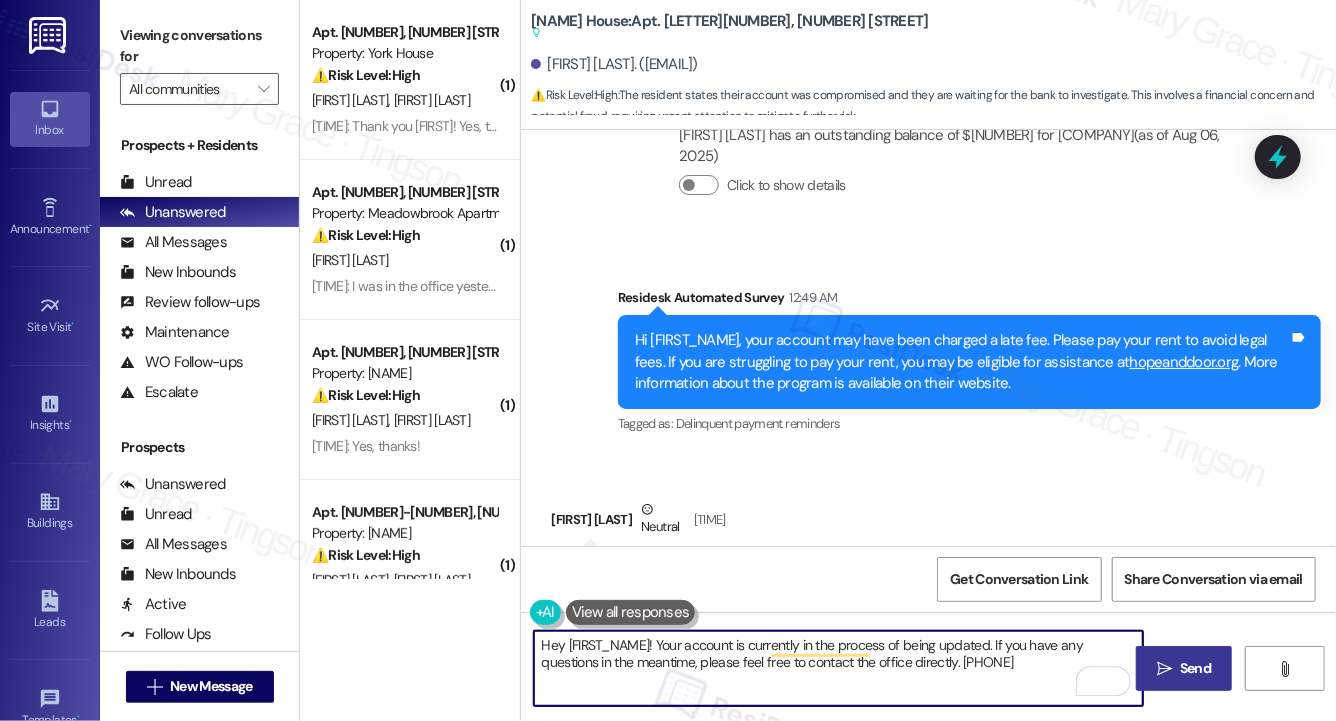 type on "Hey Matthew! Your account is currently in the process of being updated. If you have any questions in the meantime, please feel free to contact the office directly. 215-677-1766" 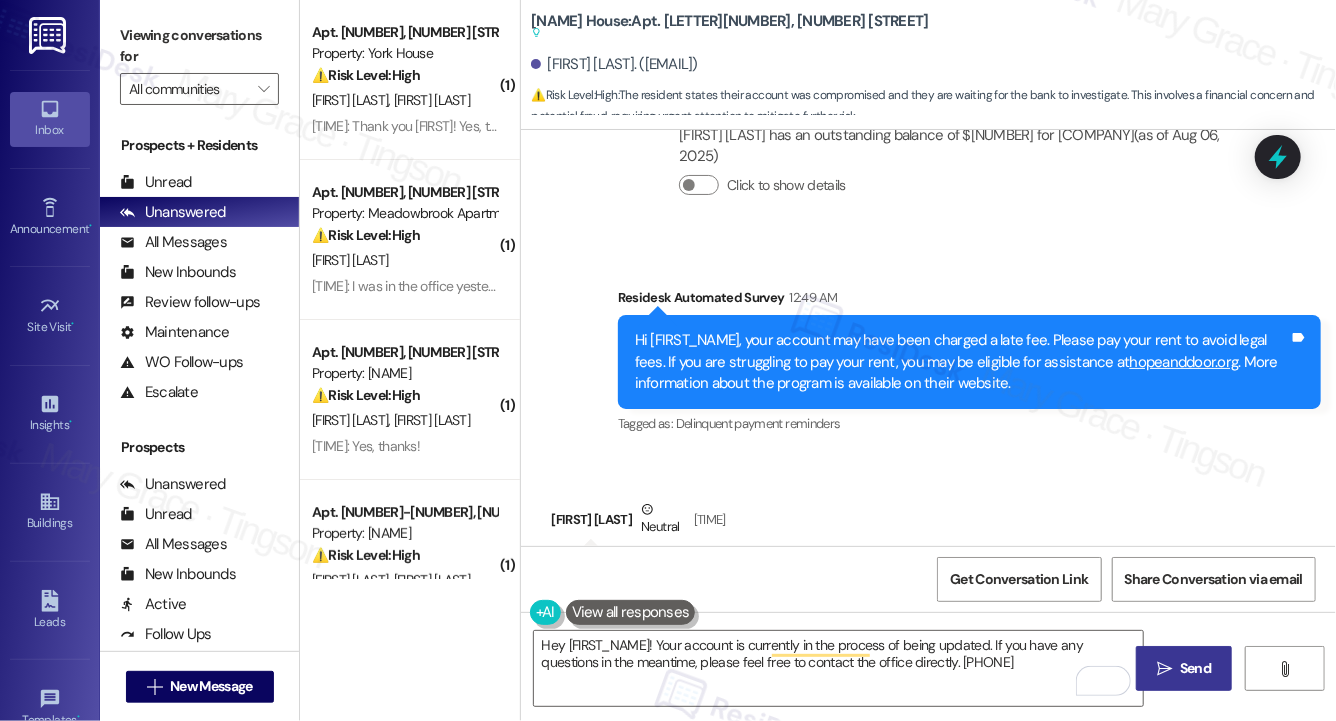 click on " Send" at bounding box center (1184, 668) 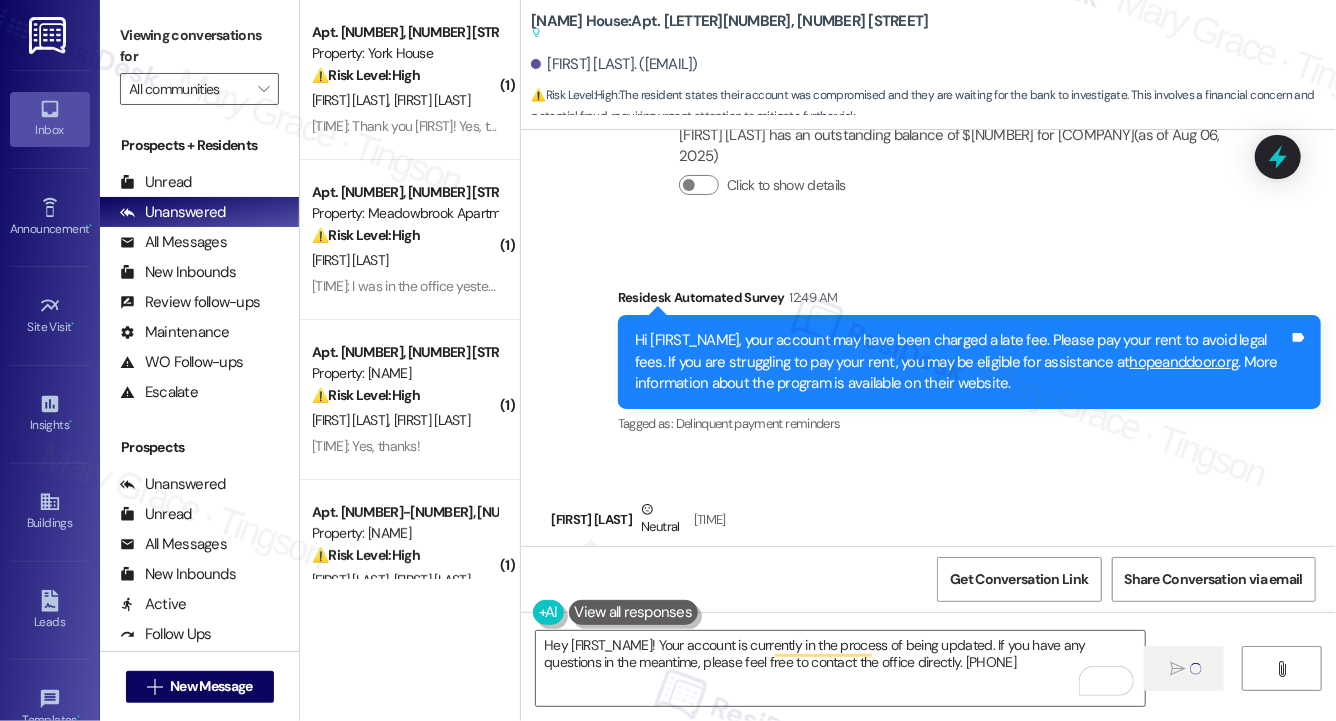 type 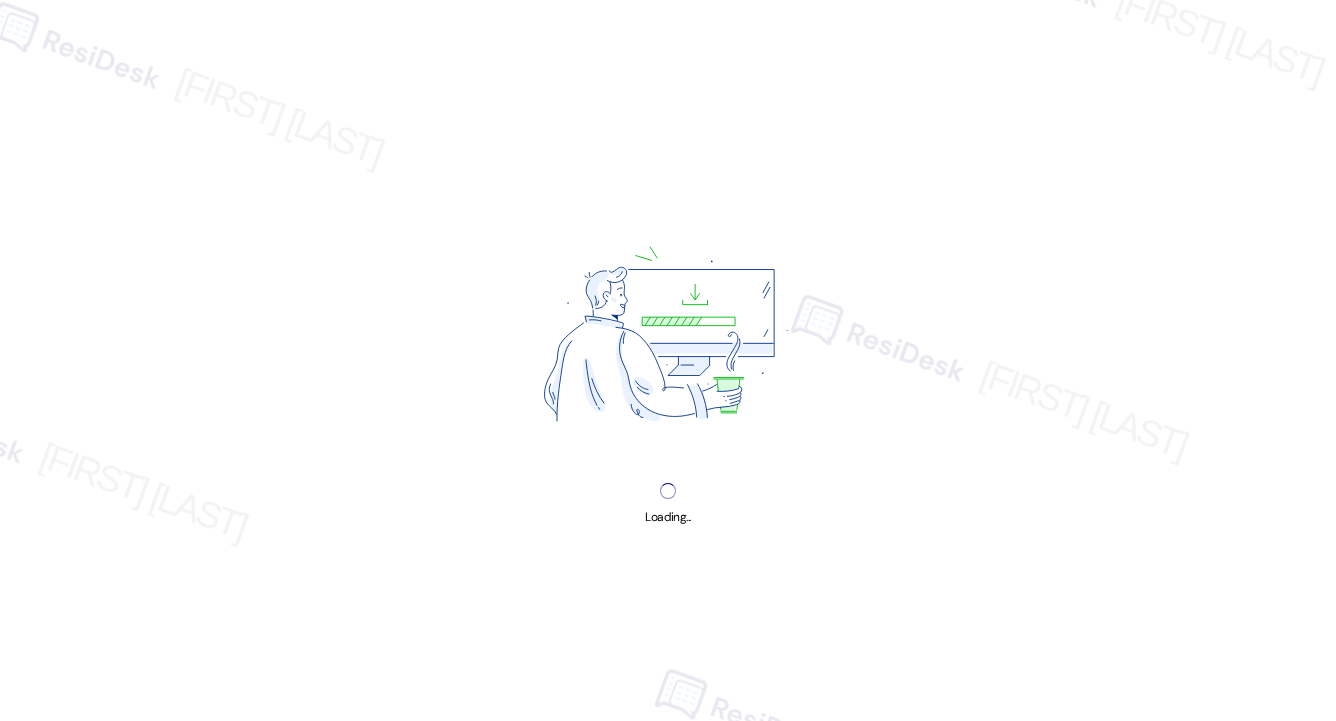 scroll, scrollTop: 0, scrollLeft: 0, axis: both 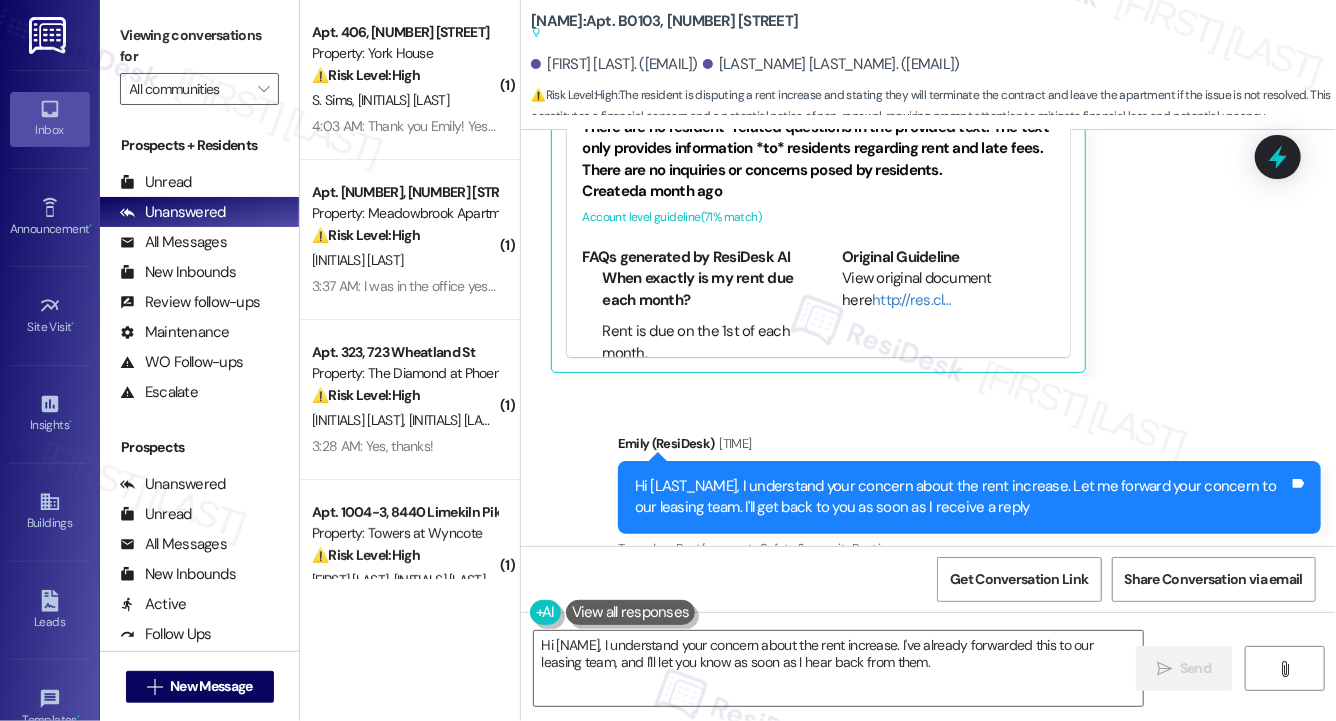 click on "Hi [LAST_NAME], I understand your concern about the rent increase. Let me forward your concern to our leasing team. I'll get back to you as soon as I receive a reply" at bounding box center (962, 497) 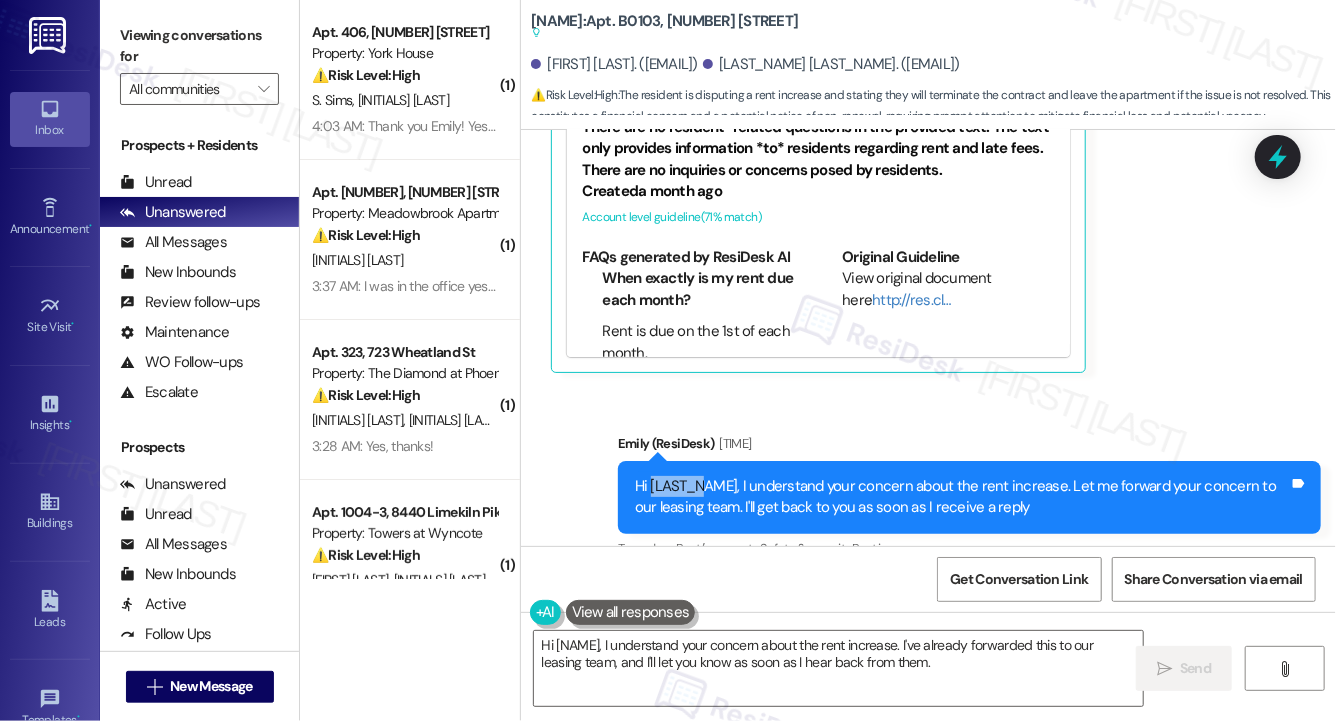click on "Hi [LAST_NAME], I understand your concern about the rent increase. Let me forward your concern to our leasing team. I'll get back to you as soon as I receive a reply" at bounding box center (962, 497) 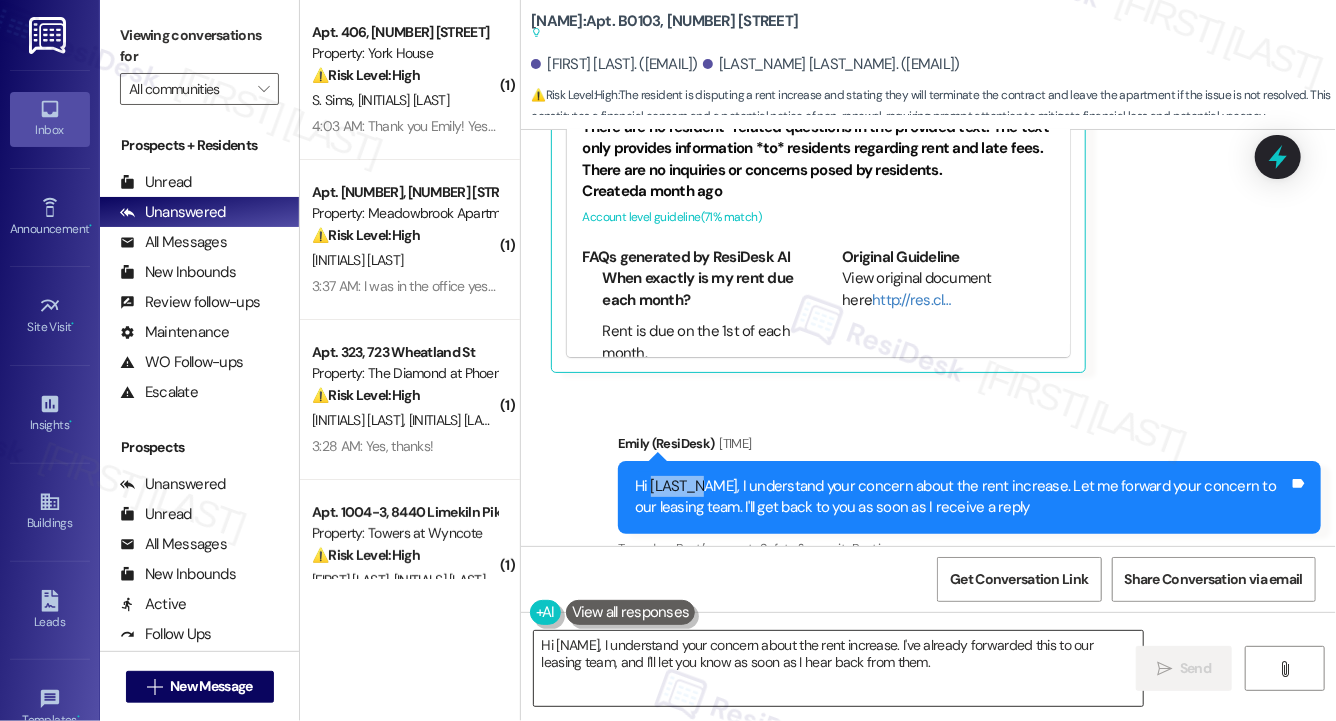 click on "Hi [NAME], I understand your concern about the rent increase. I've already forwarded this to our leasing team, and I'll let you know as soon as I hear back from them." at bounding box center [838, 668] 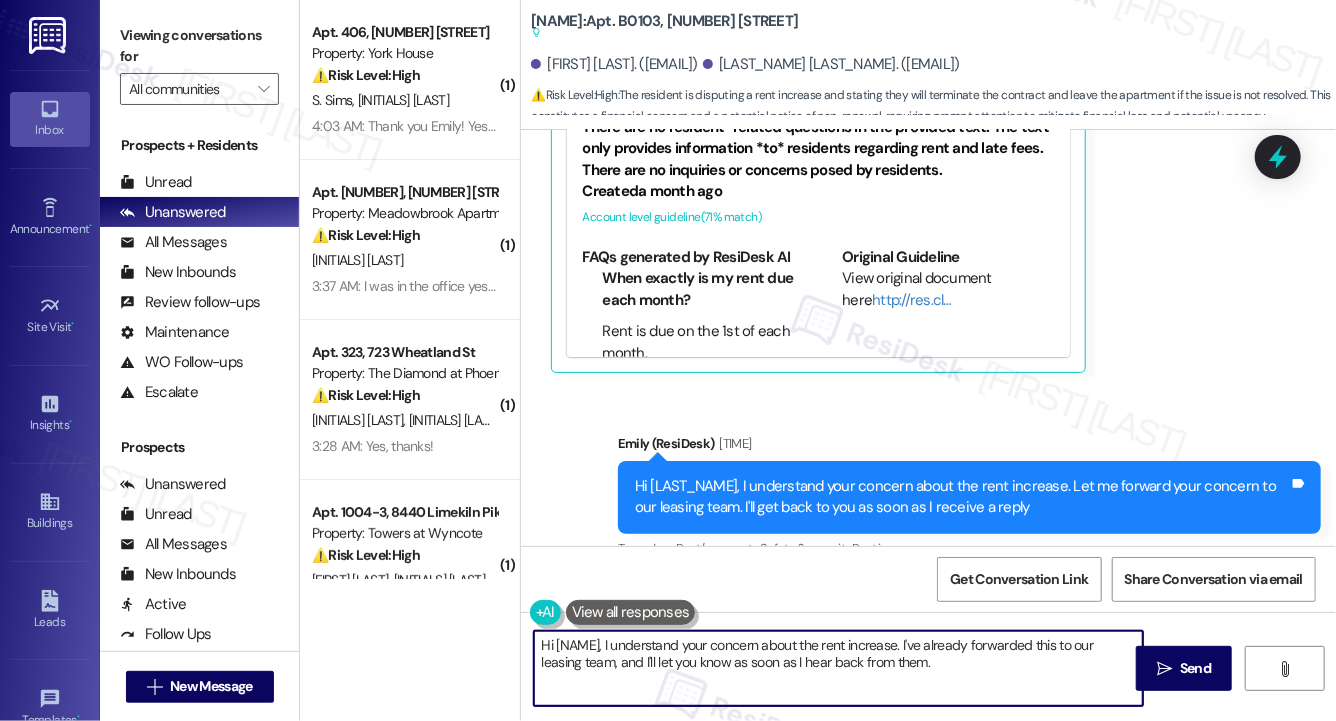 click on "Hi [NAME], I understand your concern about the rent increase. I've already forwarded this to our leasing team, and I'll let you know as soon as I hear back from them." at bounding box center [838, 668] 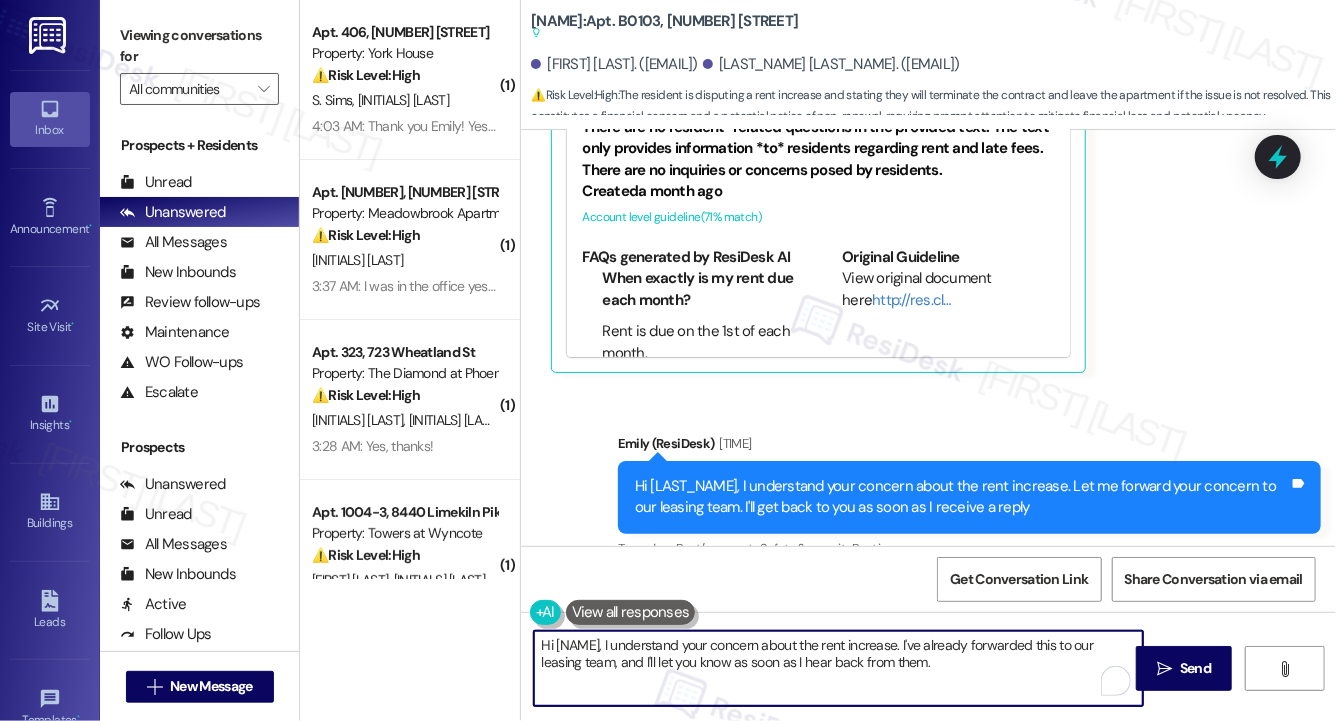 paste on "[LAST_NAME],
As stated in your initial lease agreement, if we do not receive a response regarding your renewal intentions, the lease will automatically renew for another 12‑month term. This occurs regardless of whether or not that was your preferred option.
If you have any questions or concerns about your lease terms, please feel free to stop by the leasing office at your convenience—we’d be happy to review the details with you." 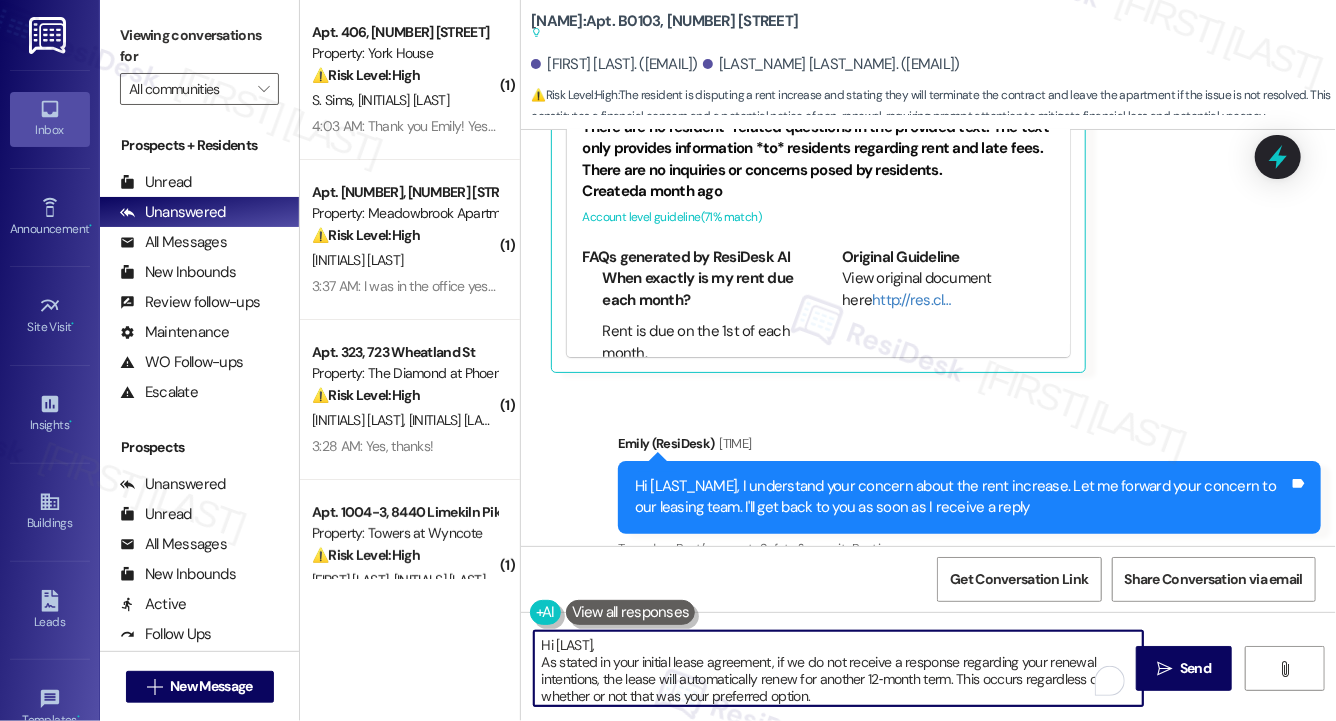 scroll, scrollTop: 84, scrollLeft: 0, axis: vertical 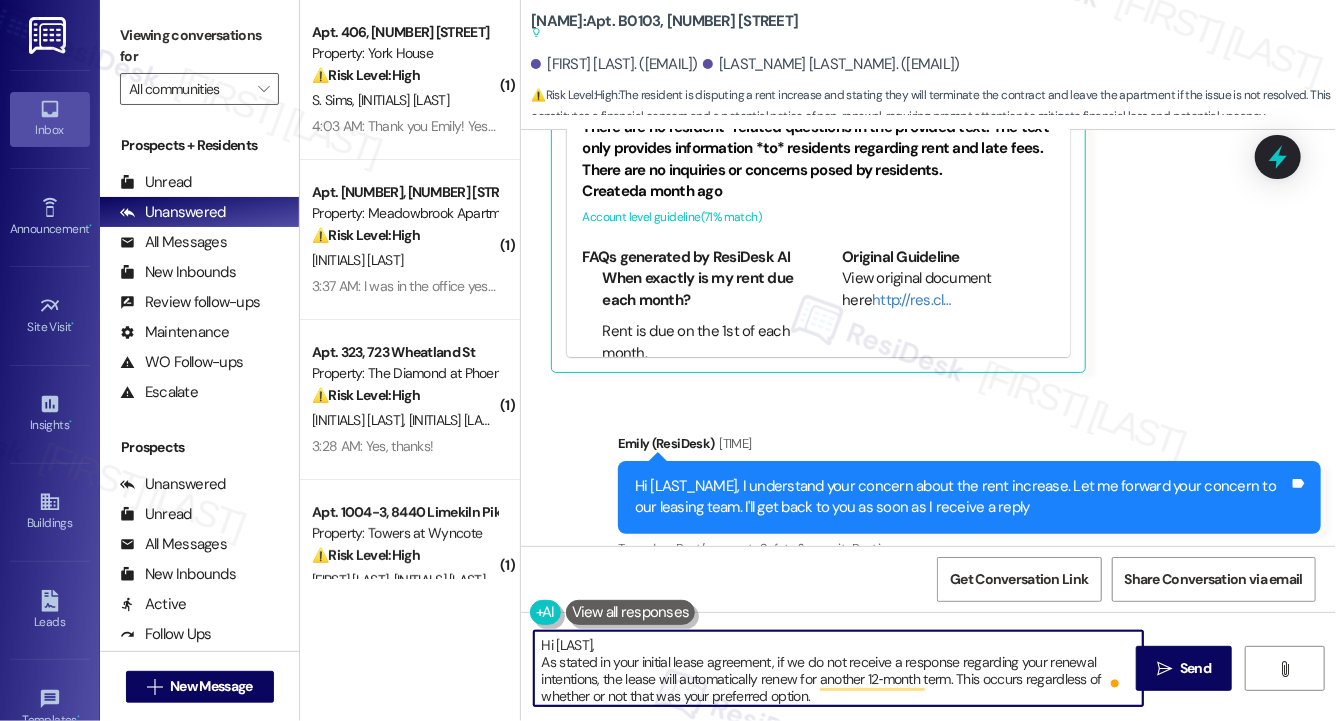 click on "Hi Khatuna,
As stated in your initial lease agreement, if we do not receive a response regarding your renewal intentions, the lease will automatically renew for another 12‑month term. This occurs regardless of whether or not that was your preferred option.
If you have any questions or concerns about your lease terms, please feel free to stop by the leasing office at your convenience—we’d be happy to review the details with you." at bounding box center (838, 668) 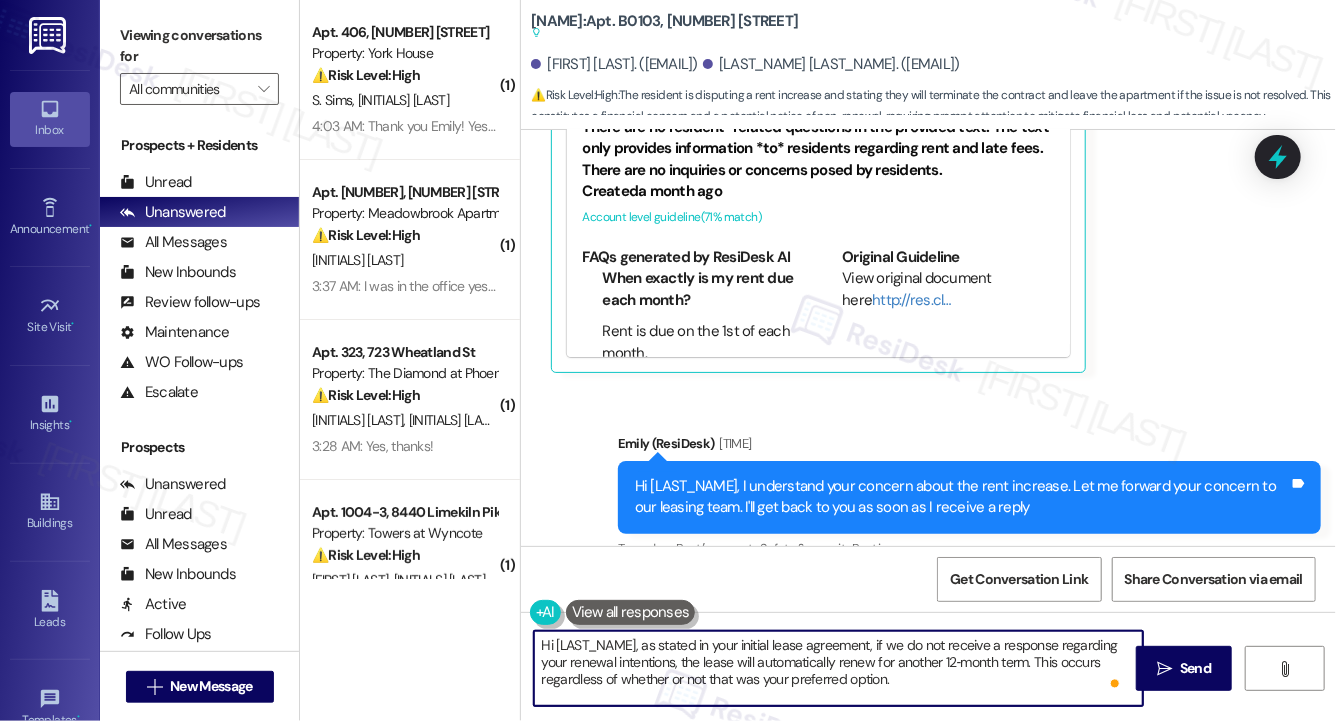 scroll, scrollTop: 59, scrollLeft: 0, axis: vertical 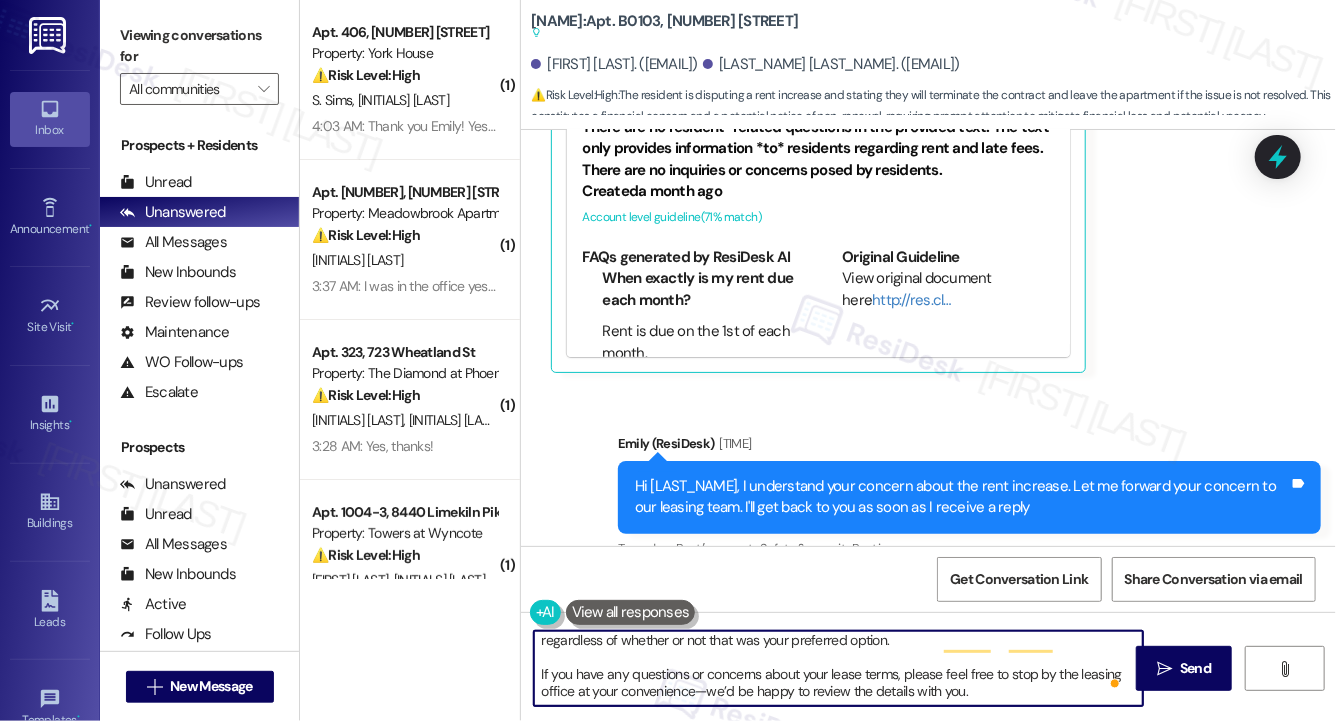 drag, startPoint x: 891, startPoint y: 678, endPoint x: 903, endPoint y: 730, distance: 53.366657 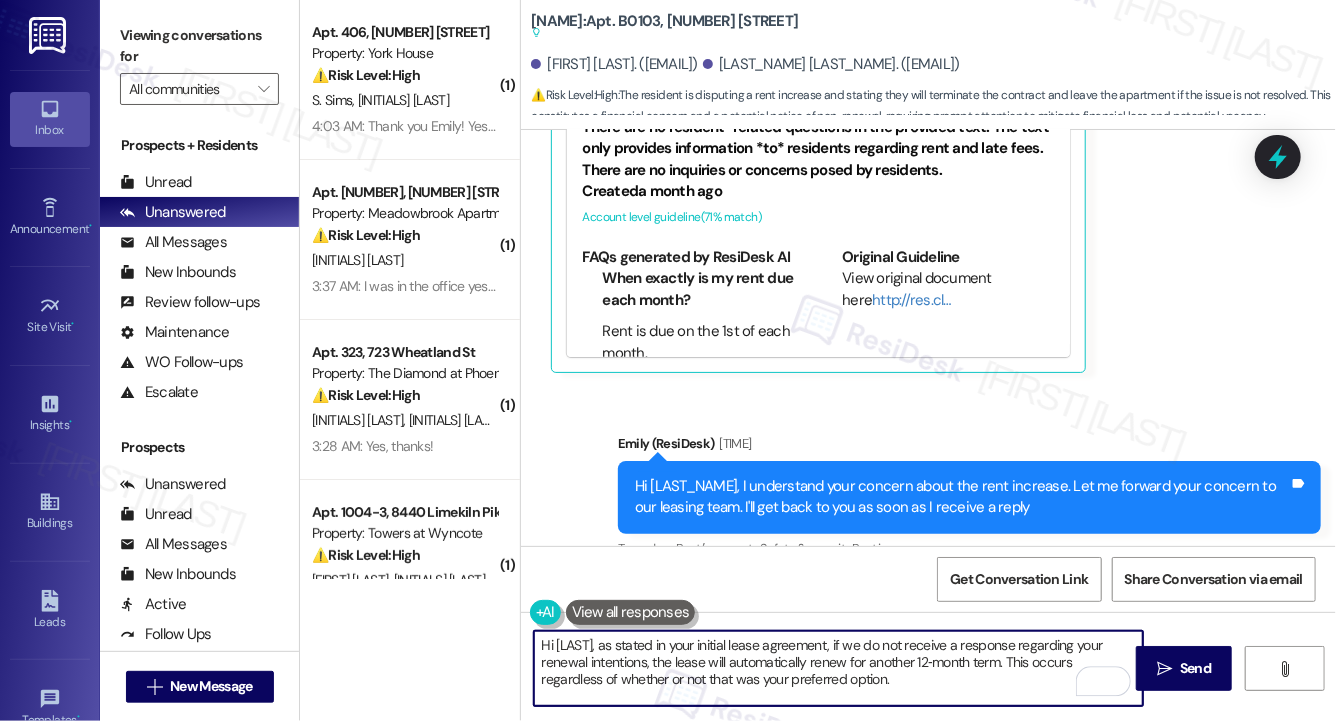 scroll, scrollTop: 0, scrollLeft: 0, axis: both 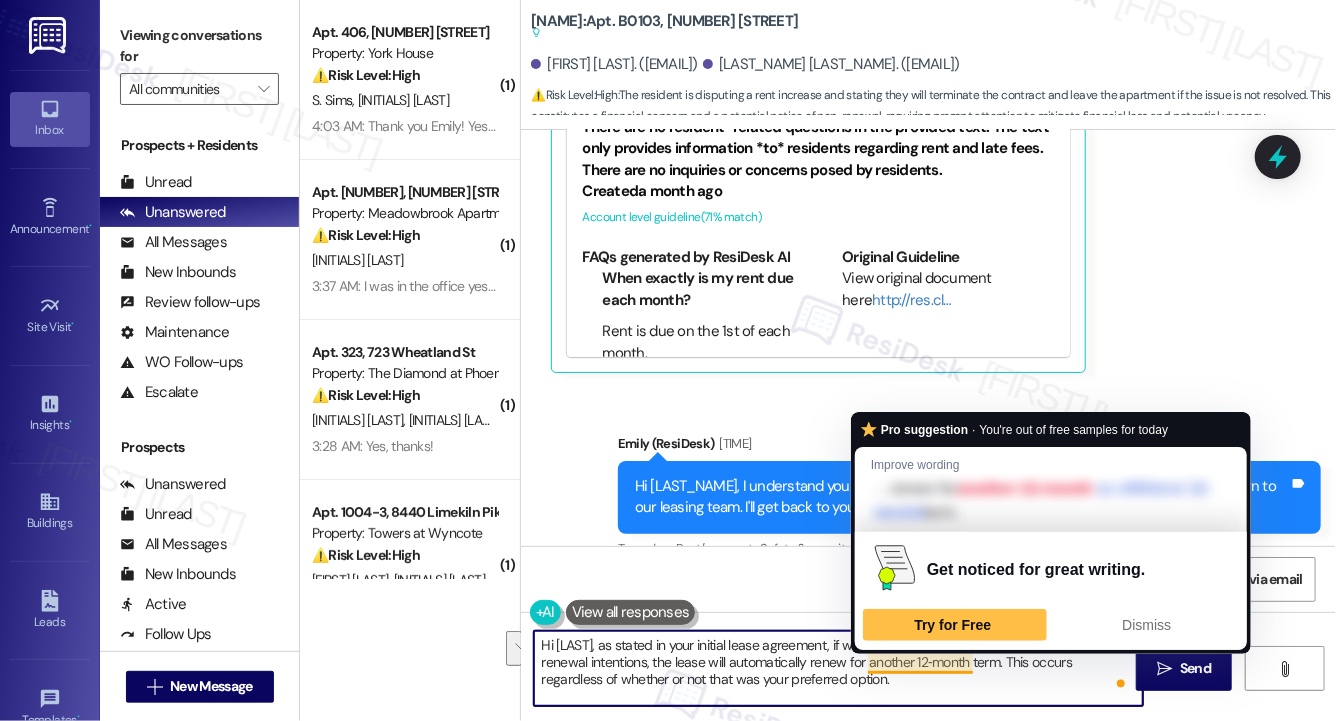 drag, startPoint x: 656, startPoint y: 649, endPoint x: 893, endPoint y: 654, distance: 237.05273 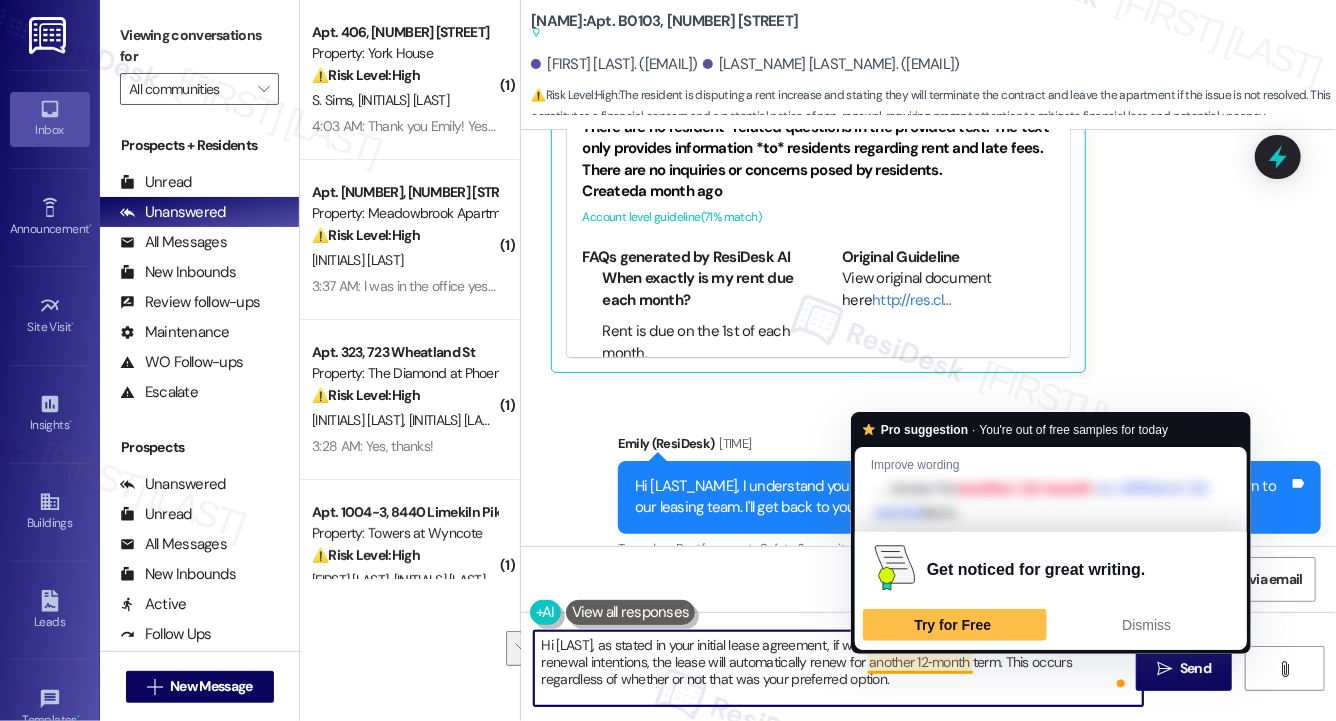 click on "Hi Khatuna, as stated in your initial lease agreement, if we do not receive a response regarding your renewal intentions, the lease will automatically renew for another 12‑month term. This occurs regardless of whether or not that was your preferred option." at bounding box center [838, 668] 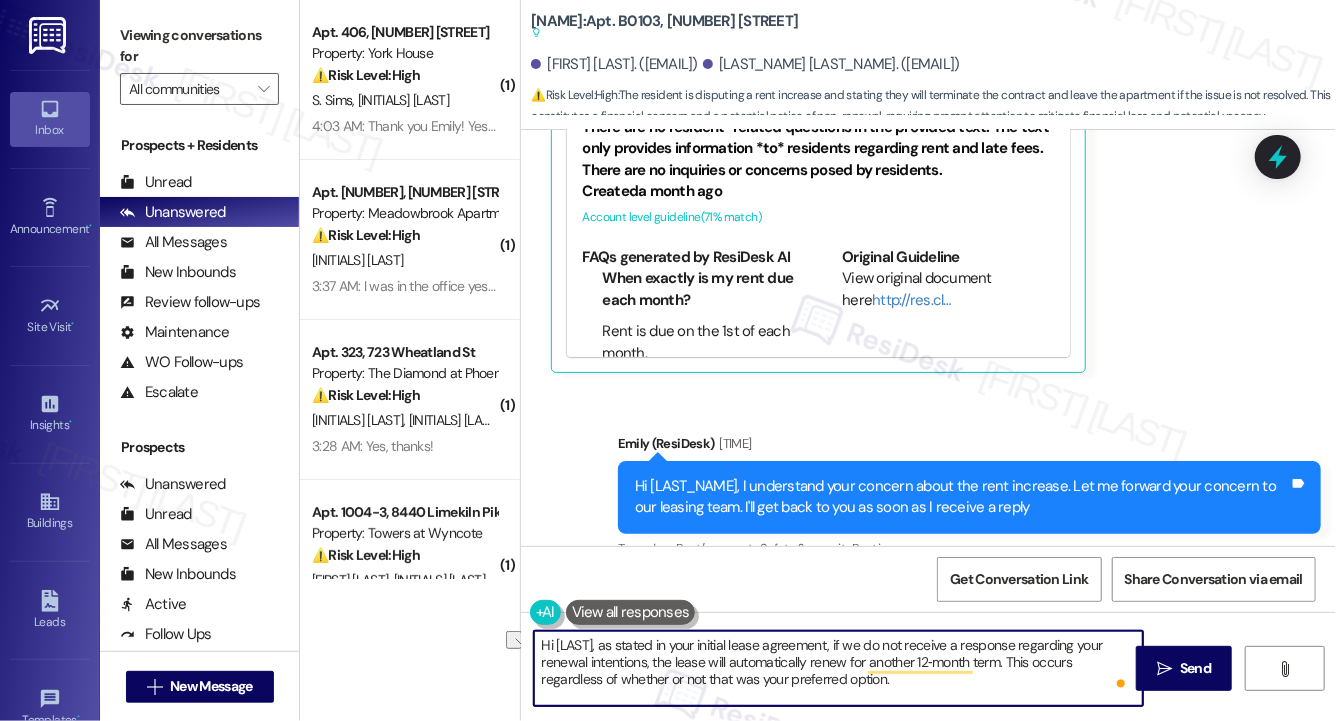 drag, startPoint x: 622, startPoint y: 655, endPoint x: 858, endPoint y: 660, distance: 236.05296 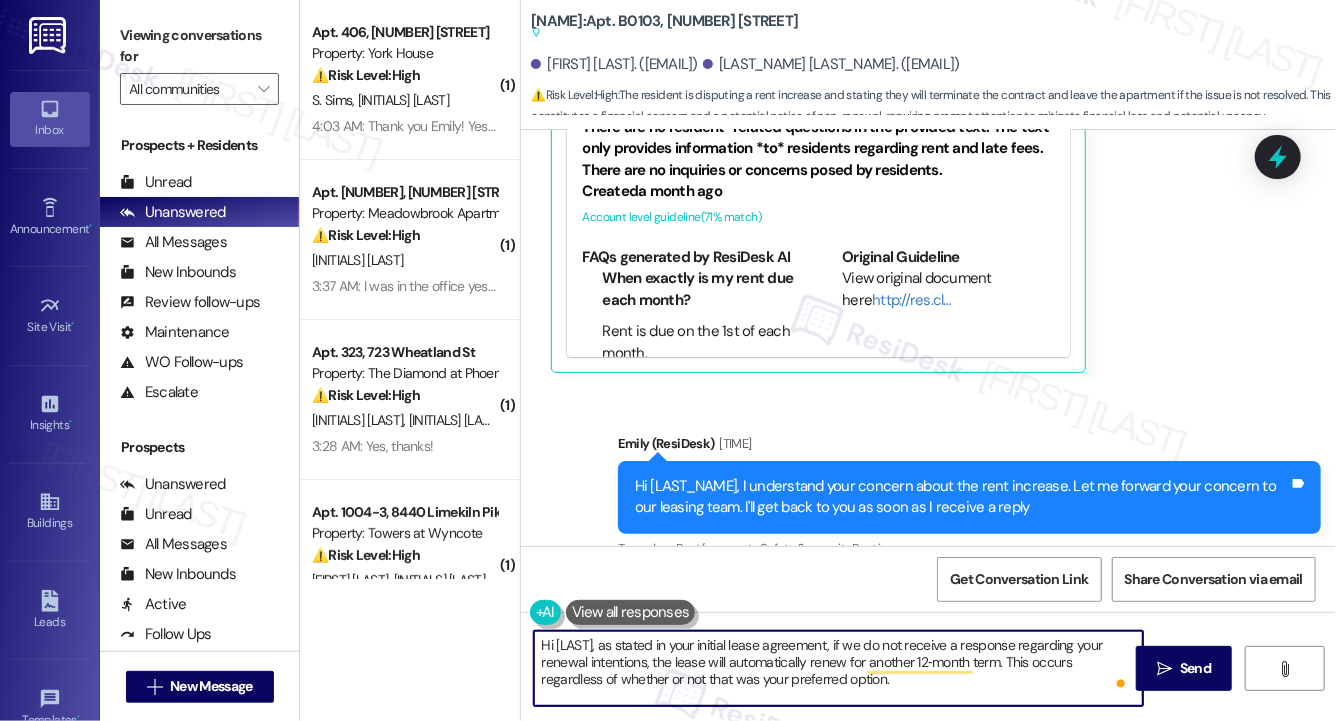 click on "Hi Khatuna, as stated in your initial lease agreement, if we do not receive a response regarding your renewal intentions, the lease will automatically renew for another 12‑month term. This occurs regardless of whether or not that was your preferred option." at bounding box center (838, 668) 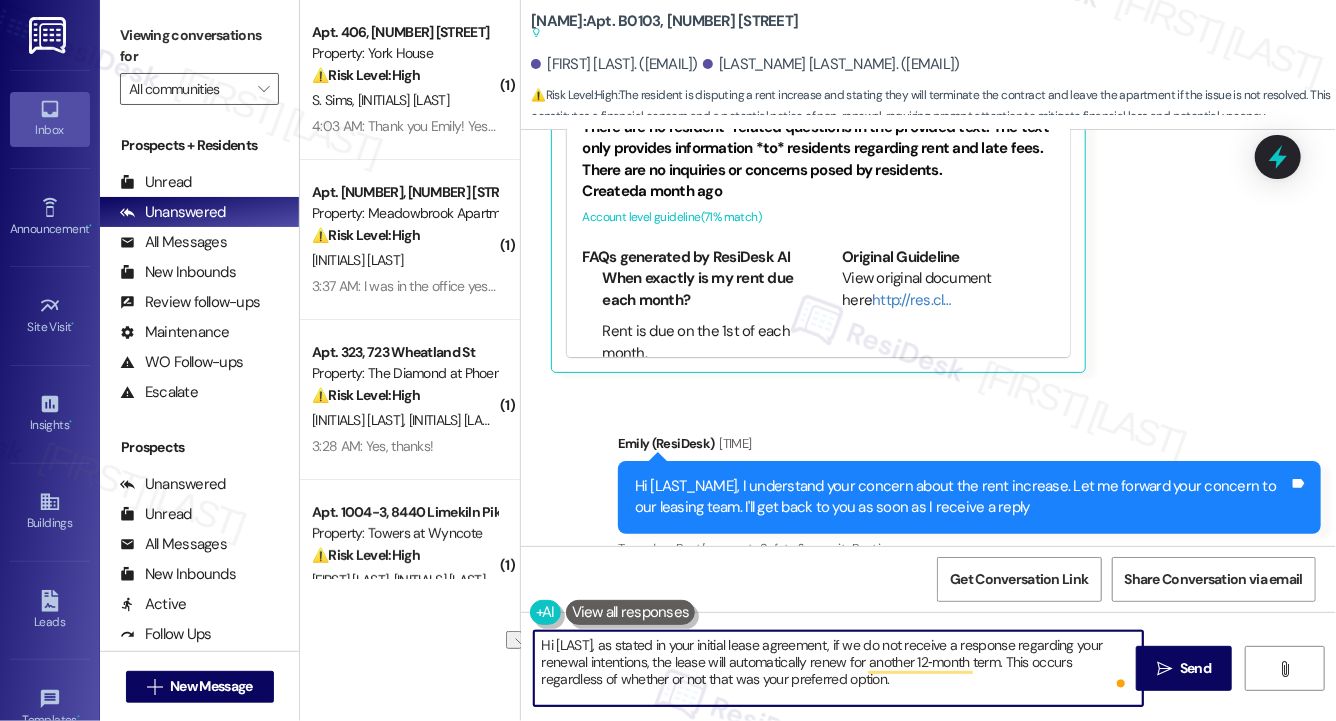 drag, startPoint x: 572, startPoint y: 682, endPoint x: 884, endPoint y: 691, distance: 312.1298 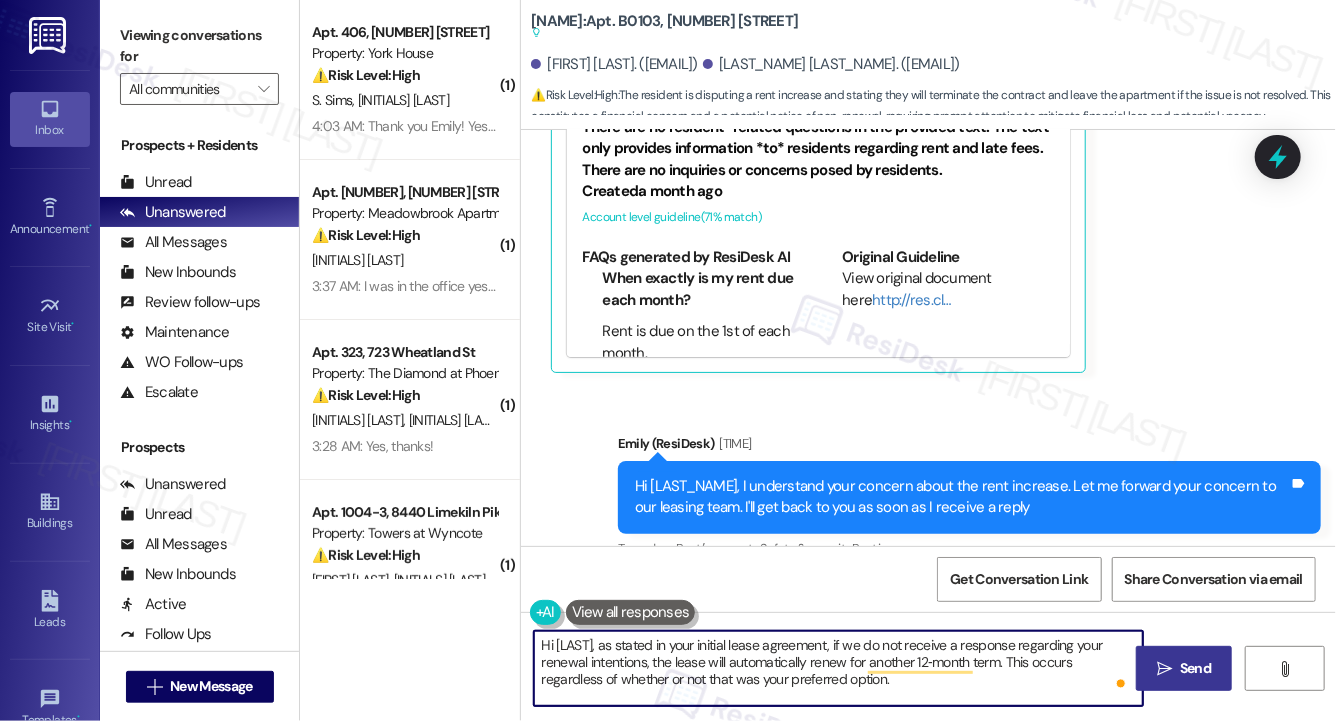 type on "Hi Khatuna, as stated in your initial lease agreement, if we do not receive a response regarding your renewal intentions, the lease will automatically renew for another 12‑month term. This occurs regardless of whether or not that was your preferred option." 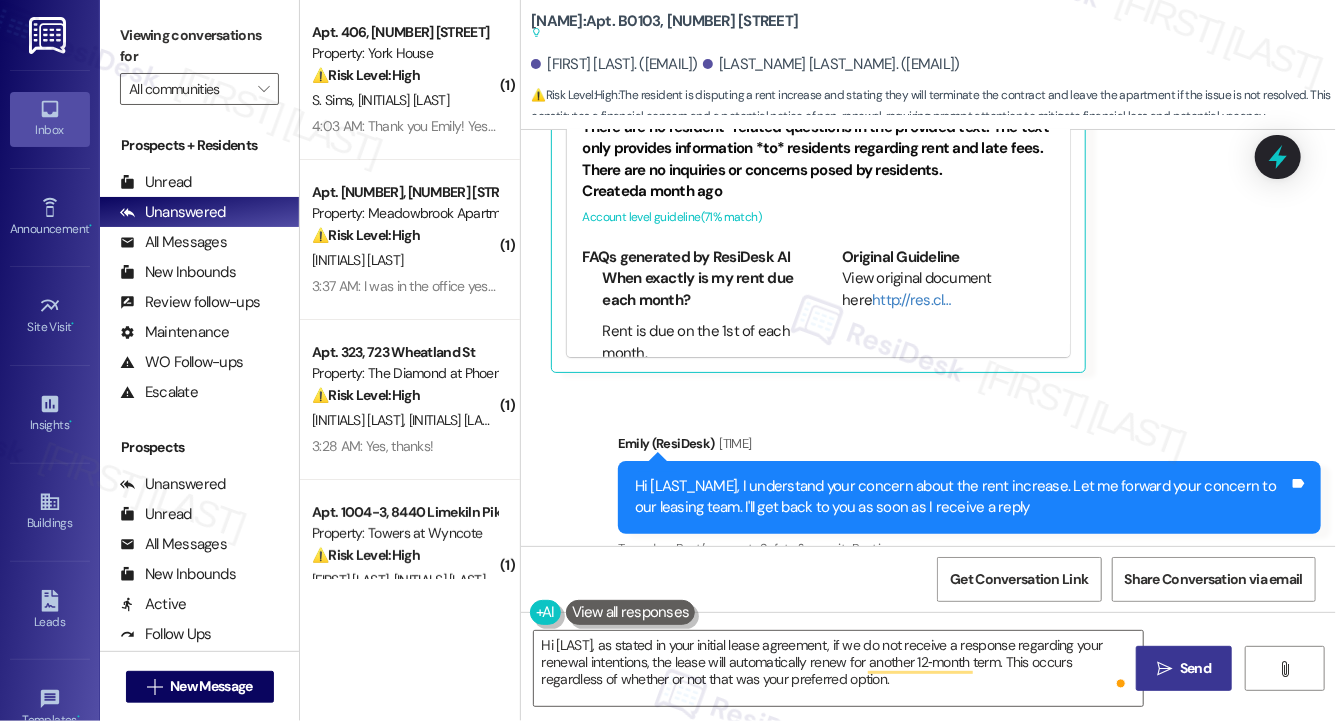 click on "Send" at bounding box center (1195, 668) 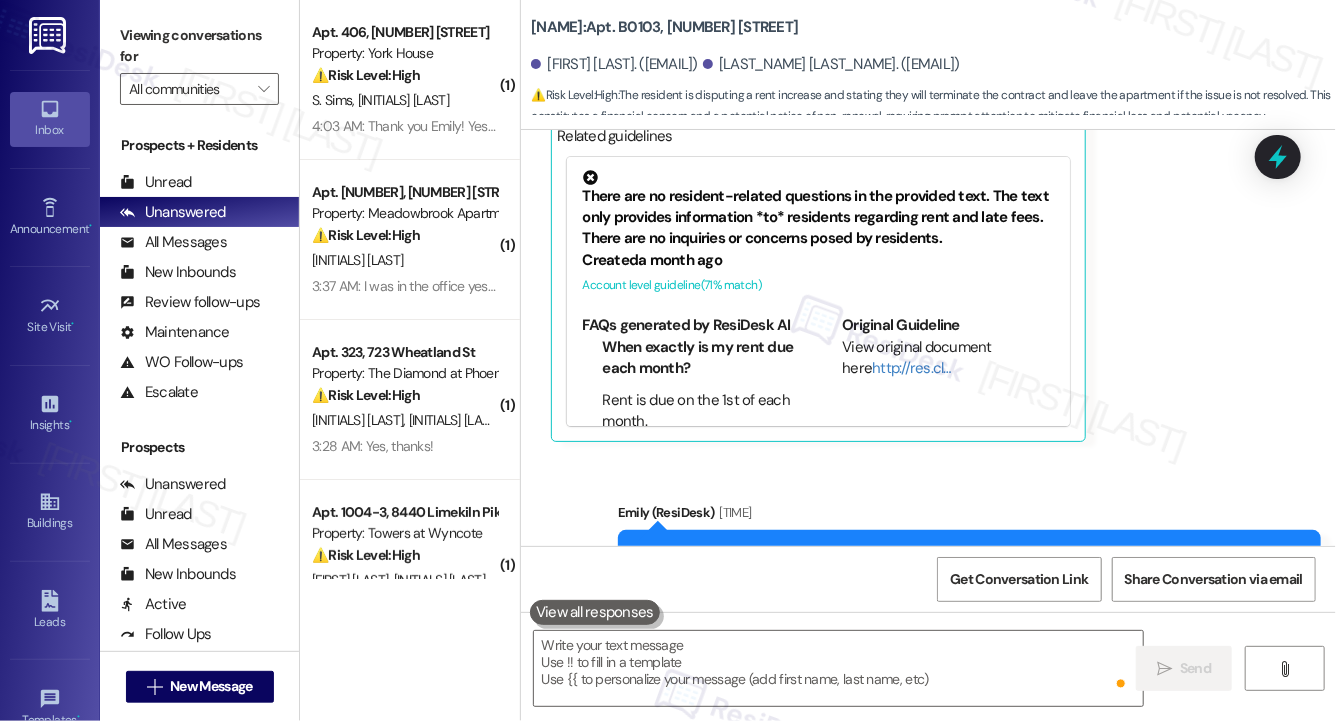 scroll, scrollTop: 18300, scrollLeft: 0, axis: vertical 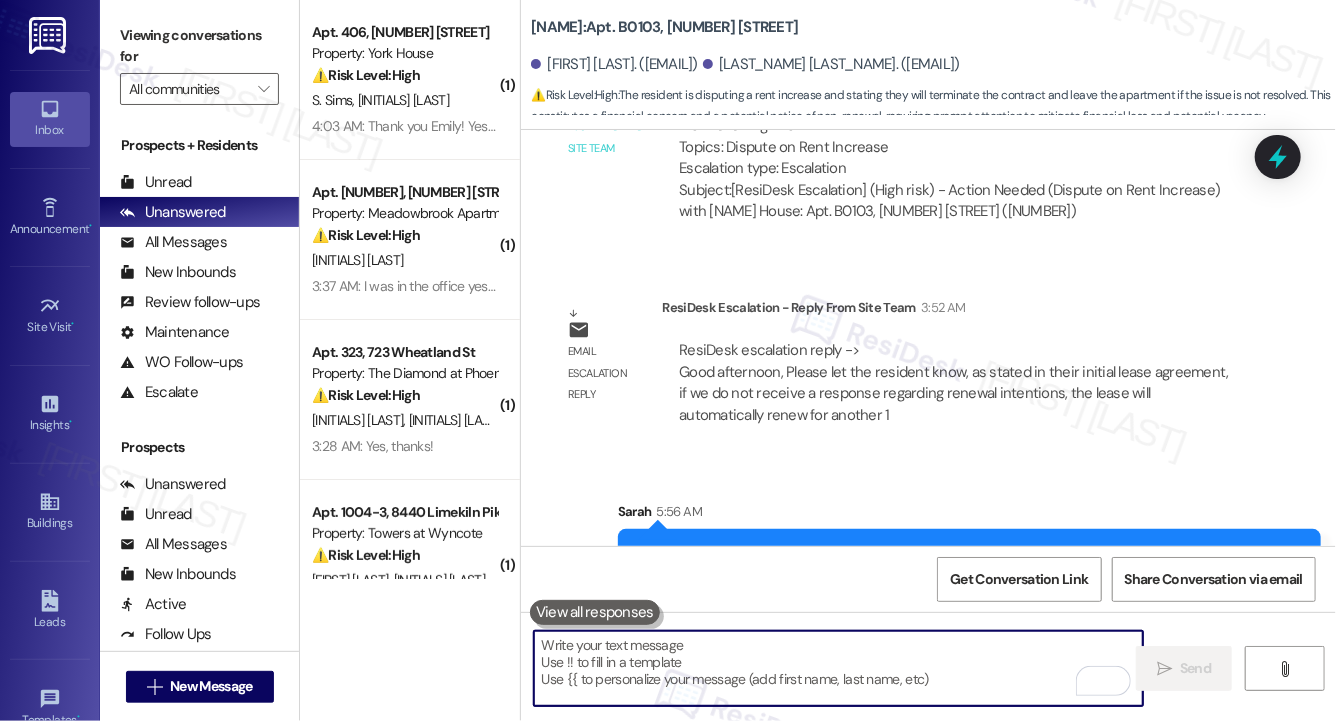 click at bounding box center [838, 668] 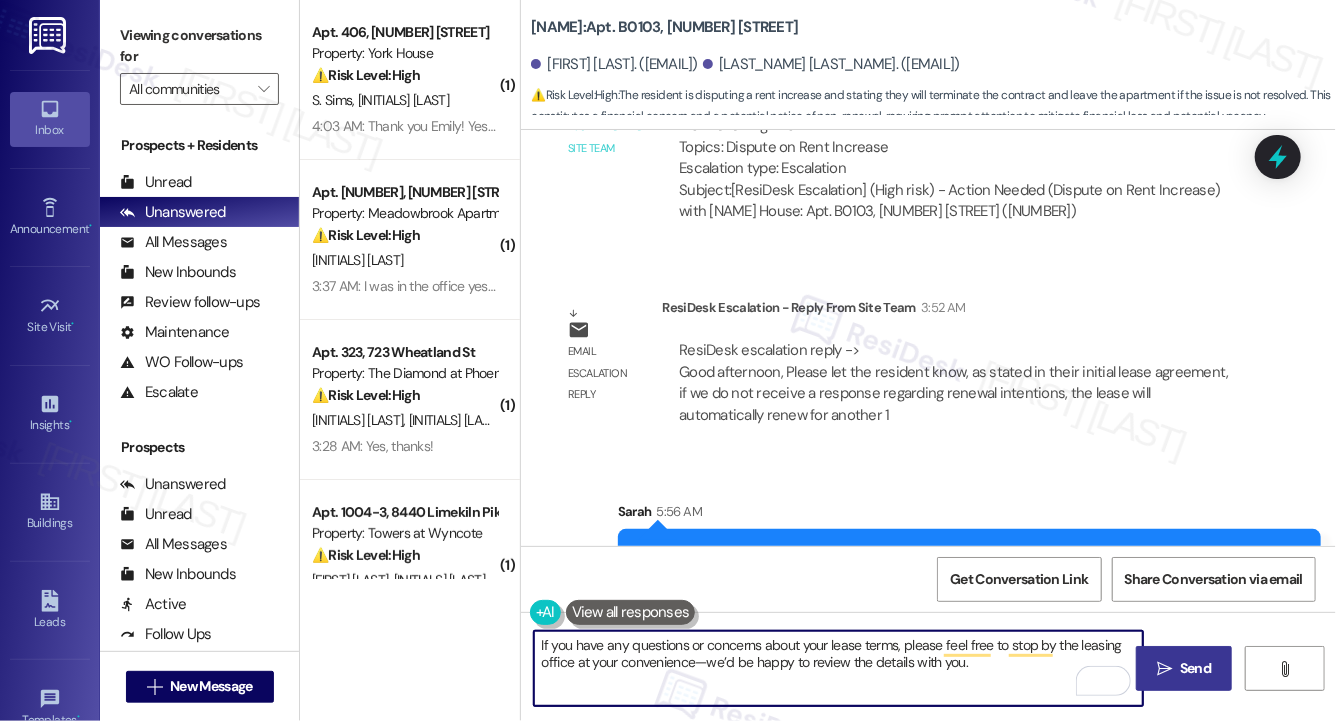 click on "If you have any questions or concerns about your lease terms, please feel free to stop by the leasing office at your convenience—we’d be happy to review the details with you." at bounding box center [838, 668] 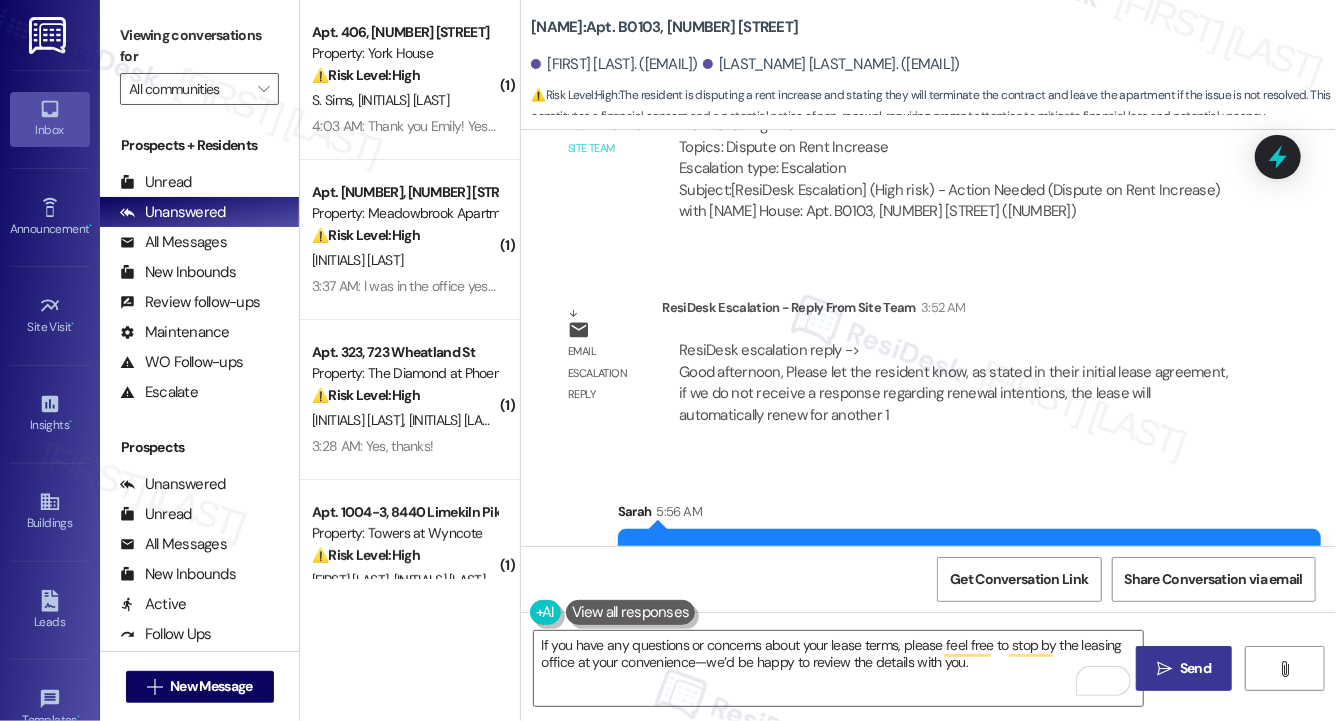 click on "" at bounding box center [1164, 669] 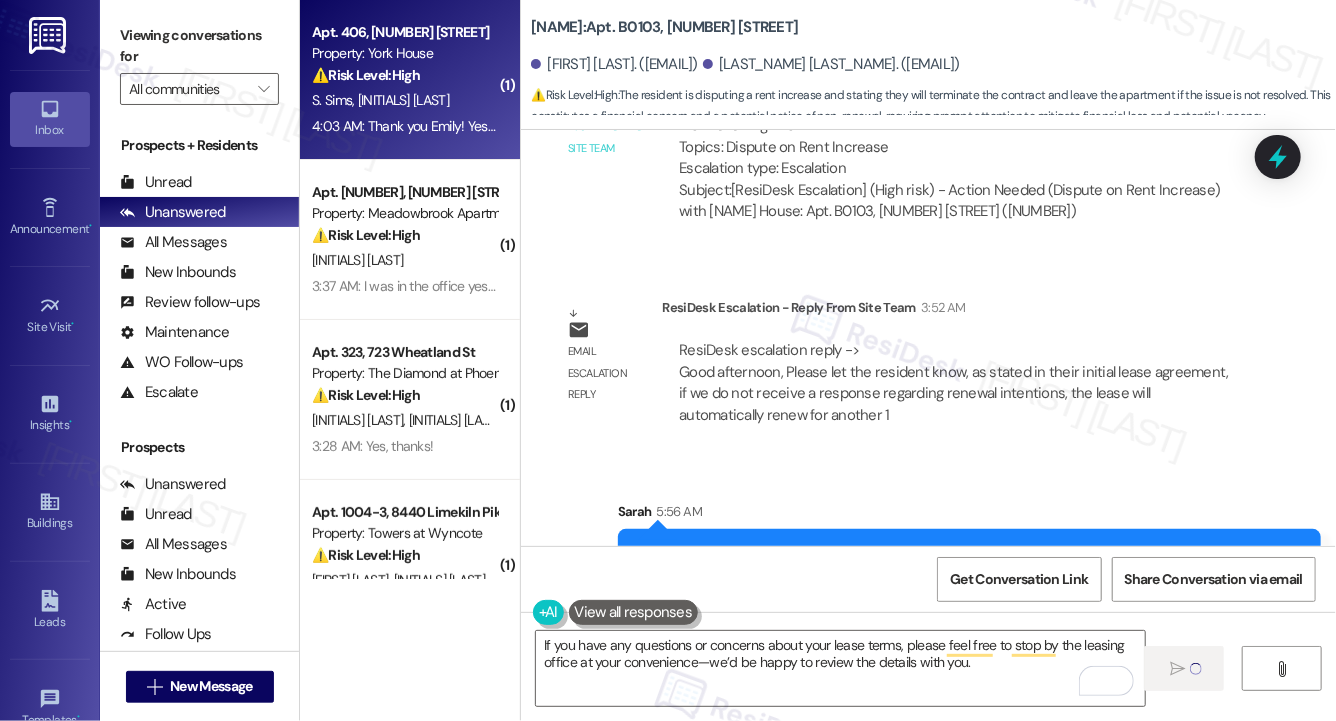 type 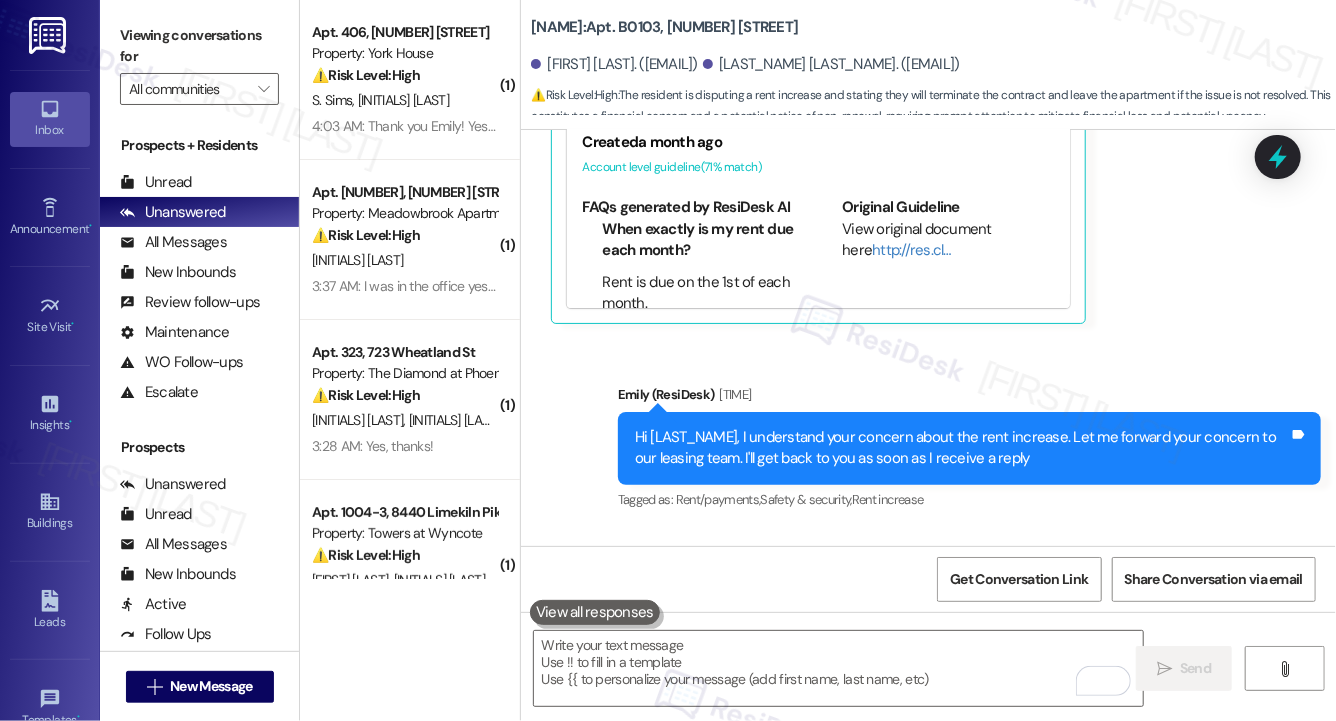 scroll, scrollTop: 18300, scrollLeft: 0, axis: vertical 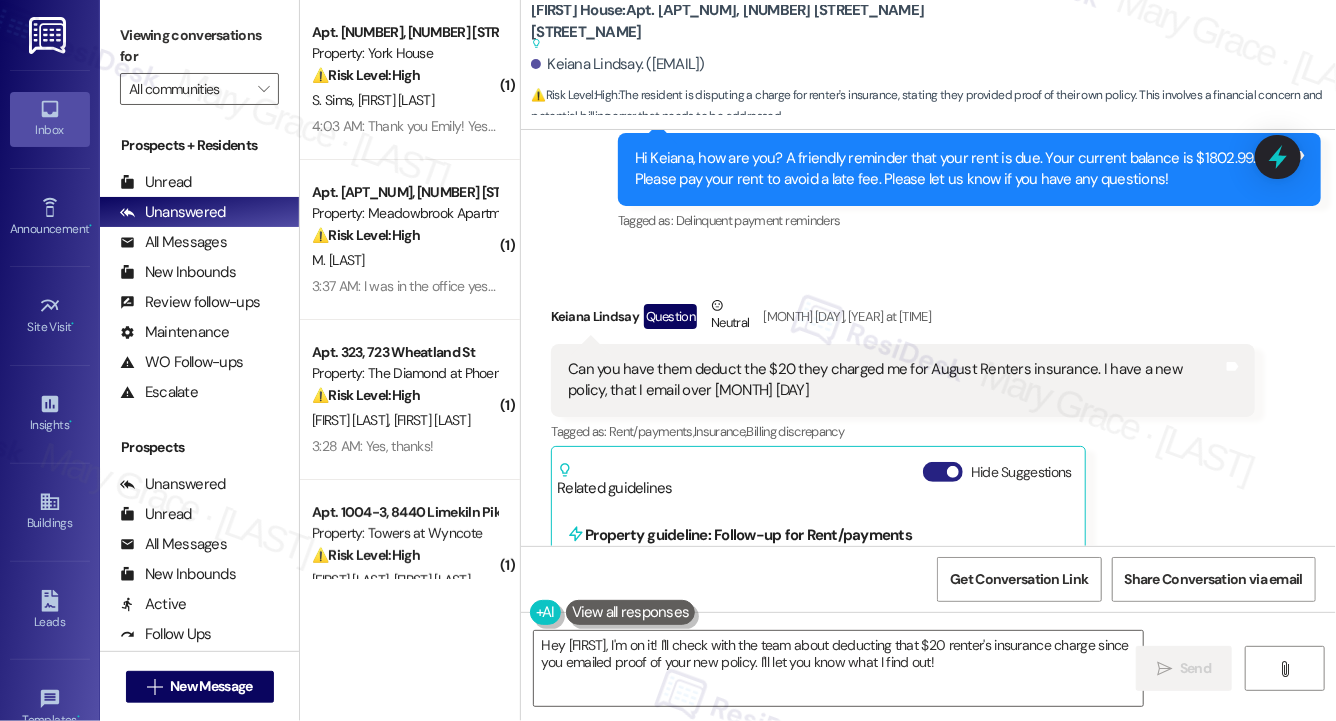 click on "Hide Suggestions" at bounding box center (943, 472) 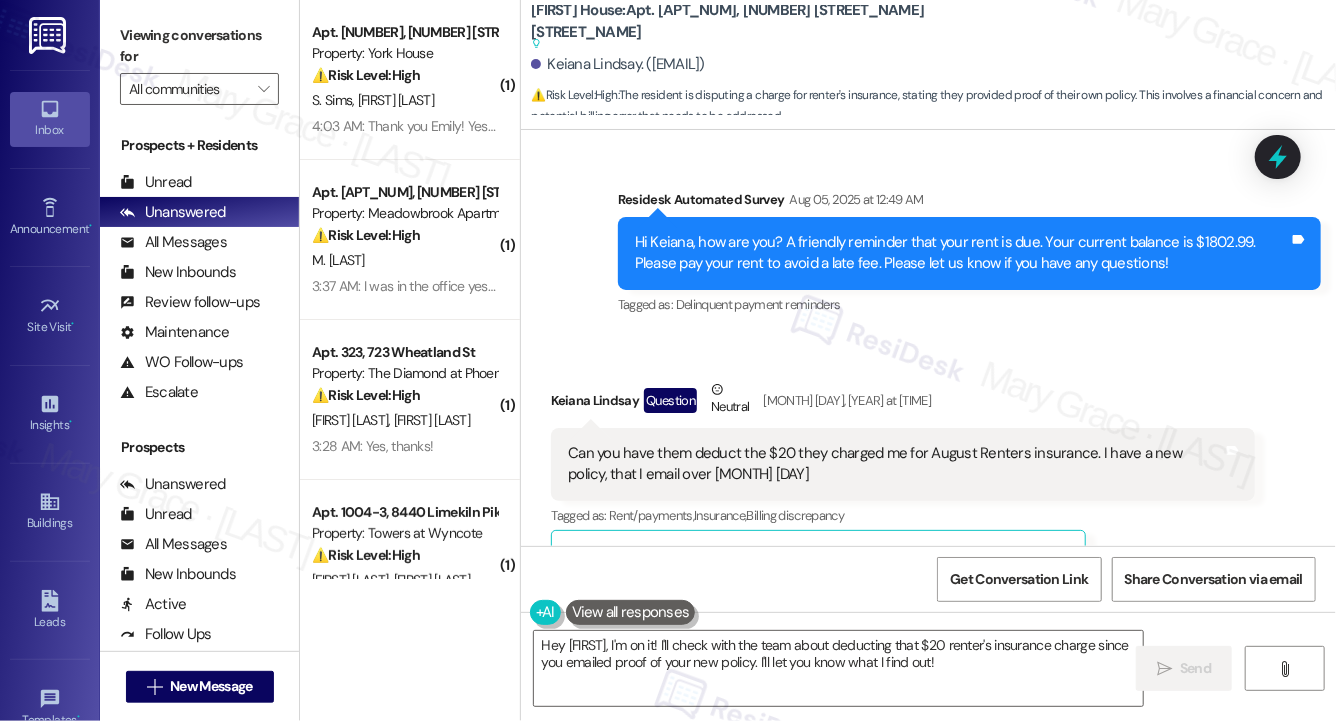 scroll, scrollTop: 11875, scrollLeft: 0, axis: vertical 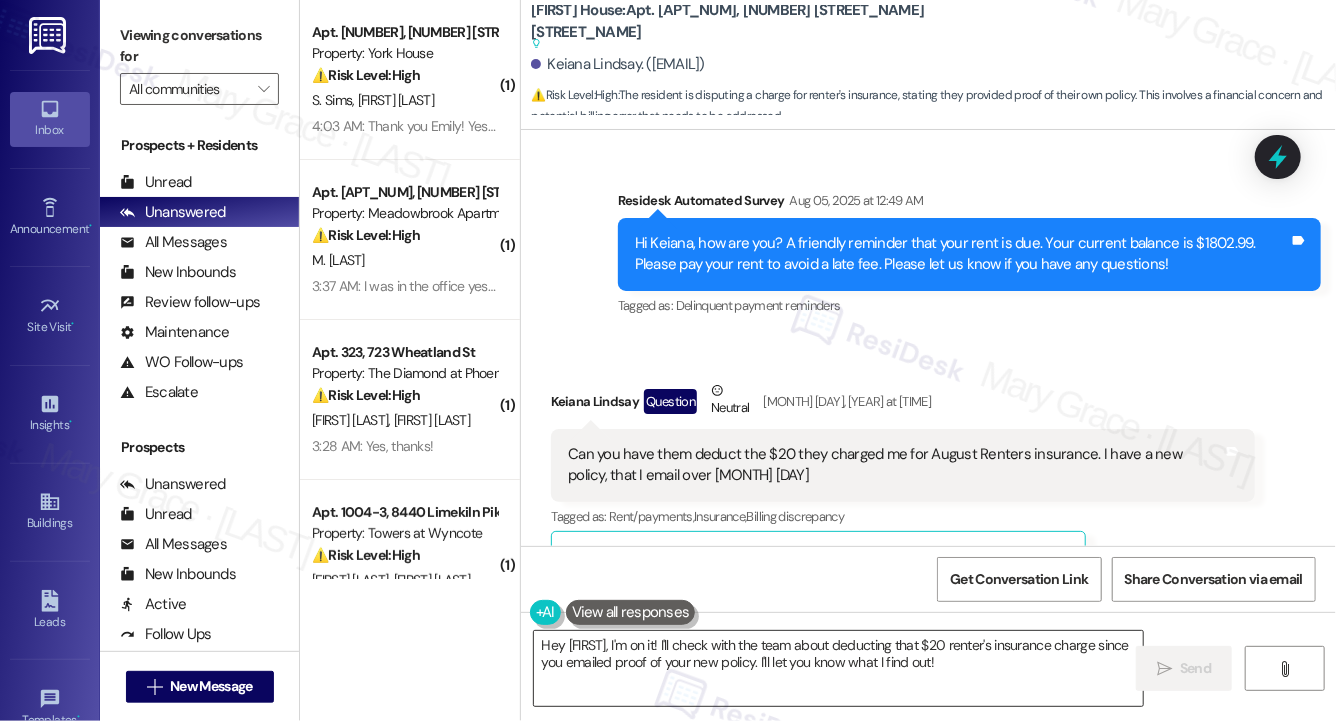 click on "Hey {{first_name}}, I'm on it! I'll check with the team about deducting that $20 renter's insurance charge since you emailed proof of your new policy. I'll let you know what I find out!" at bounding box center (838, 668) 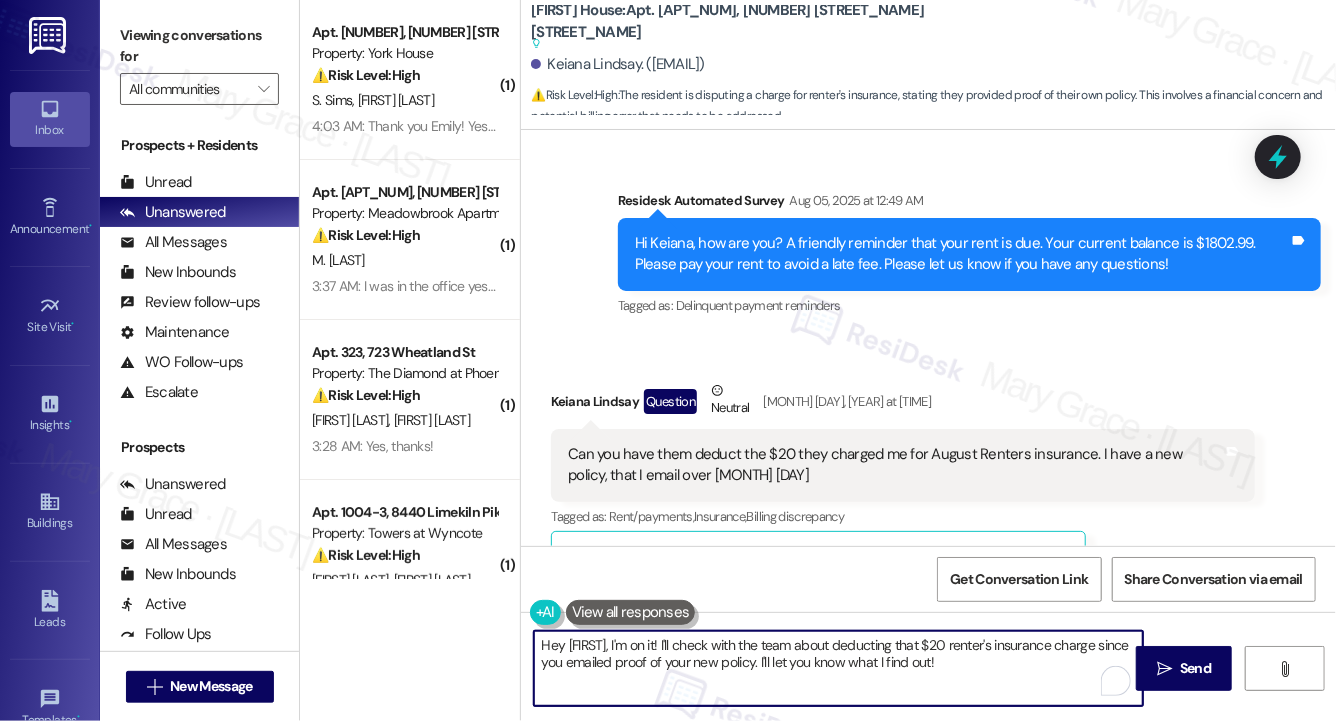 click on "Hey {{first_name}}, I'm on it! I'll check with the team about deducting that $20 renter's insurance charge since you emailed proof of your new policy. I'll let you know what I find out!" at bounding box center (838, 668) 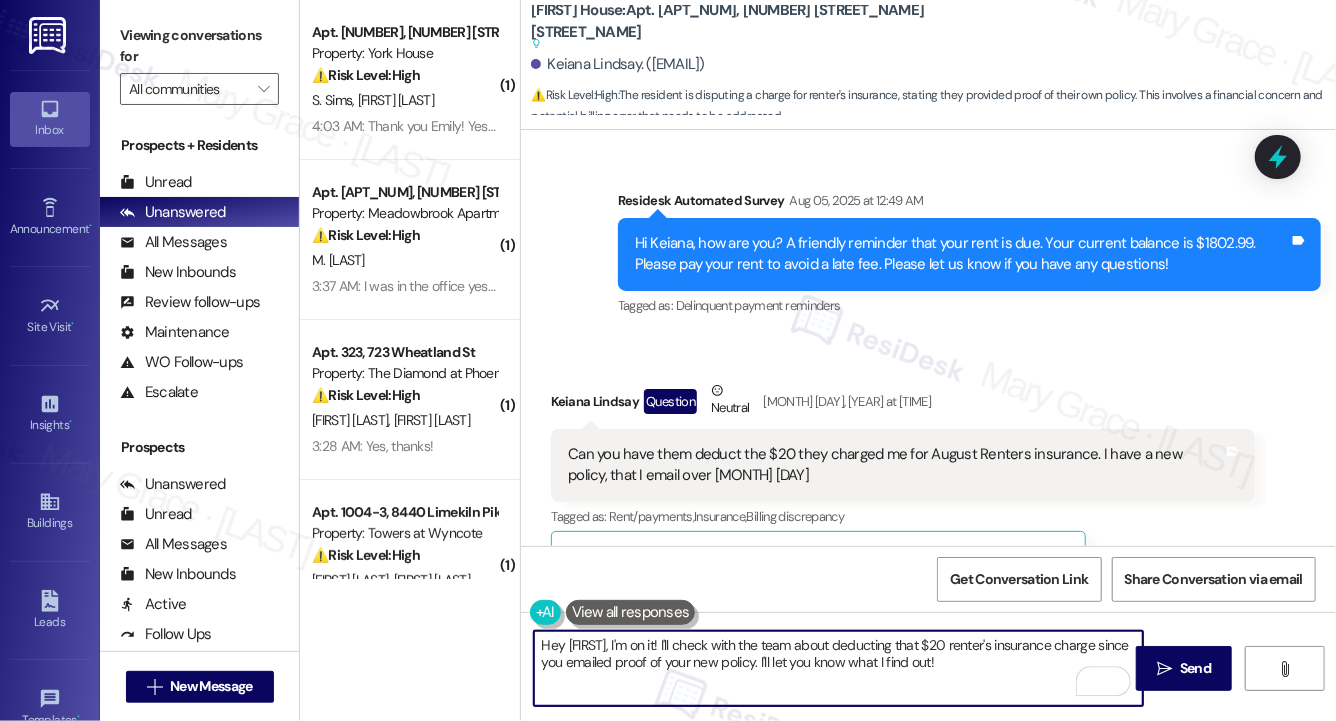 click on "Hey {{first_name}}, I'm on it! I'll check with the team about deducting that $20 renter's insurance charge since you emailed proof of your new policy. I'll let you know what I find out!" at bounding box center (838, 668) 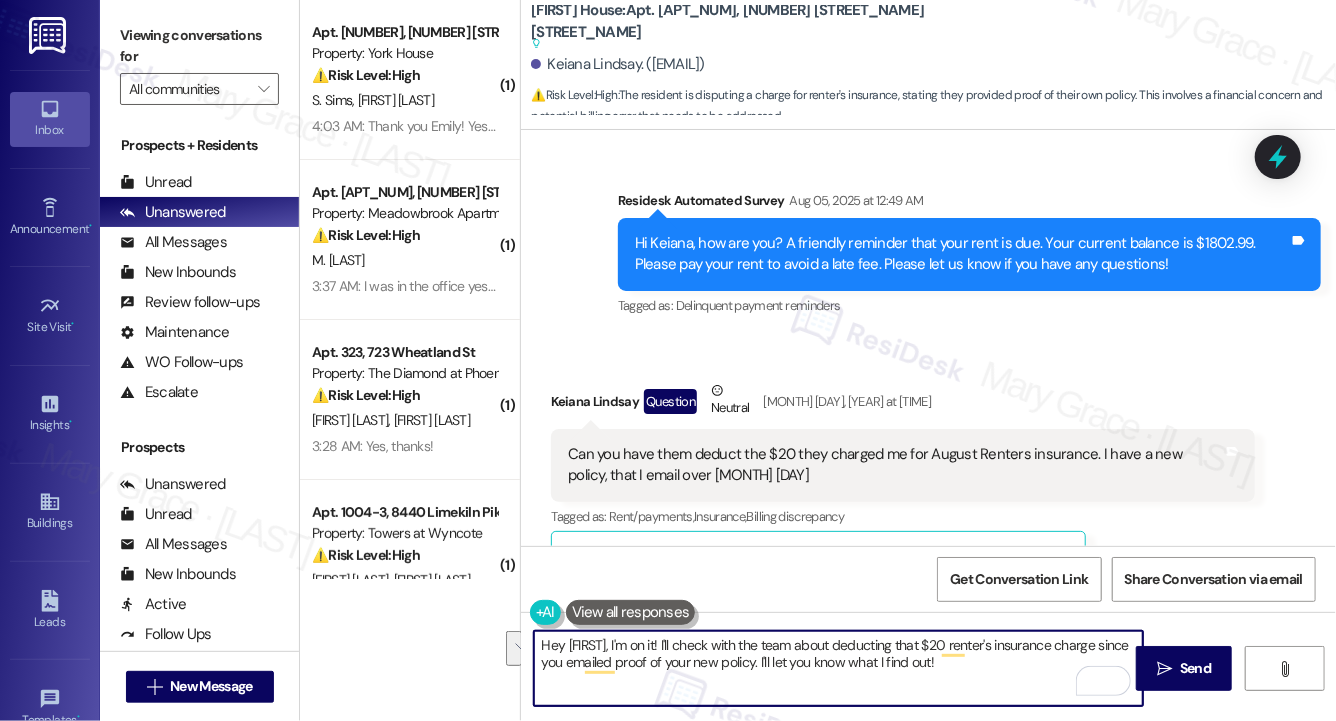 click on "Hey {{first_name}}, I'm on it! I'll check with the team about deducting that $20 renter's insurance charge since you emailed proof of your new policy. I'll let you know what I find out!" at bounding box center (838, 668) 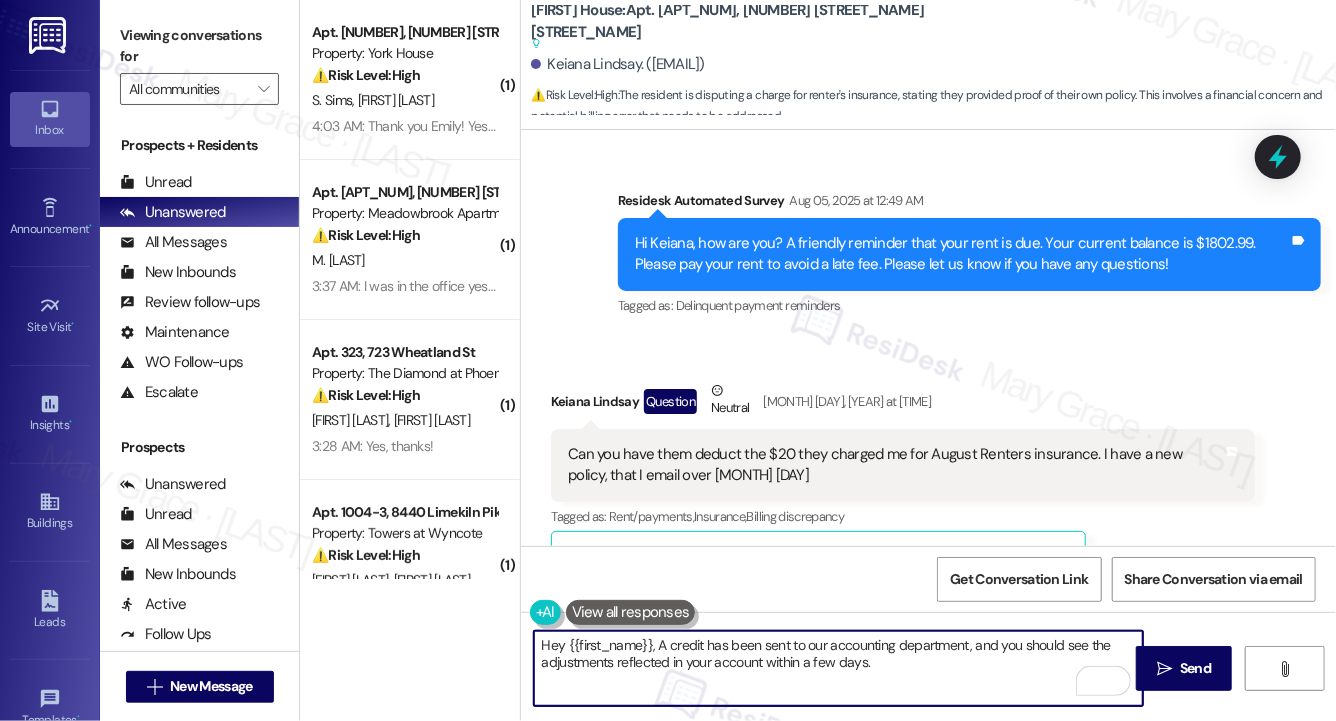 click on "Hey {{first_name}}, A credit has been sent to our accounting department, and you should see the adjustments reflected in your account within a few days." at bounding box center (838, 668) 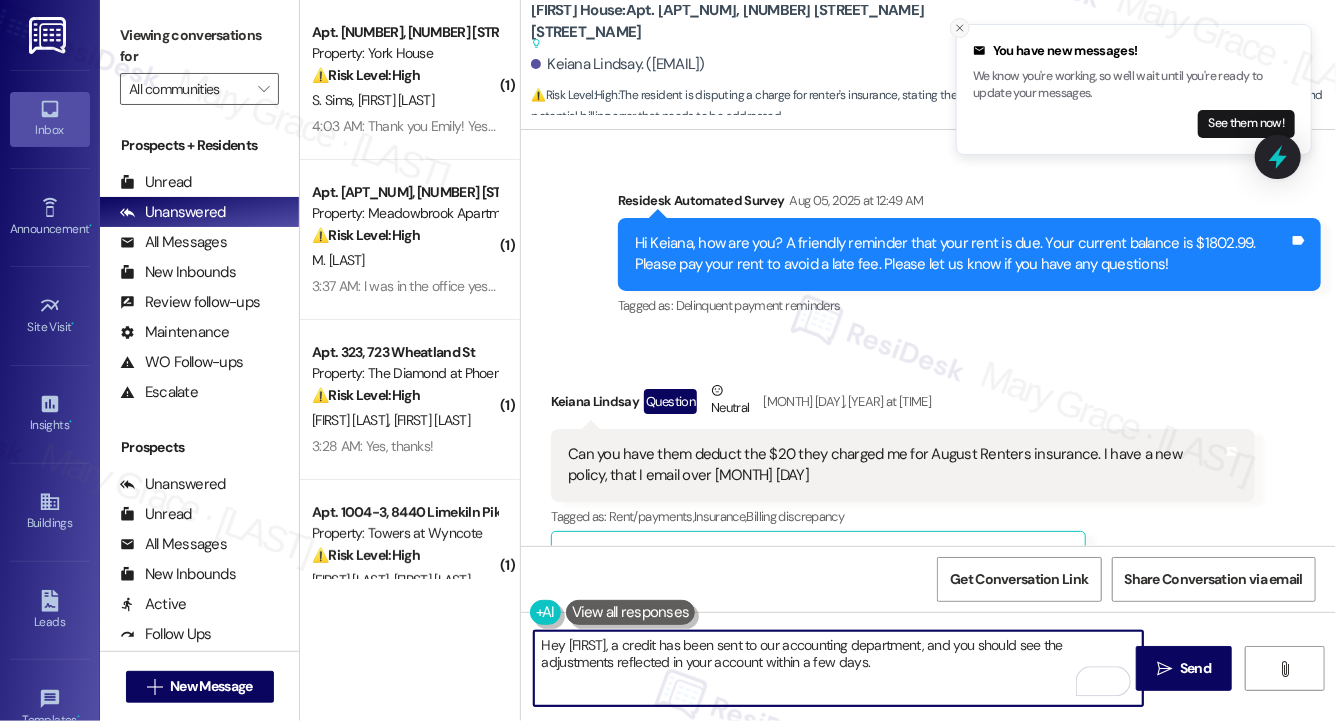 type on "Hey {{first_name}}, a credit has been sent to our accounting department, and you should see the adjustments reflected in your account within a few days." 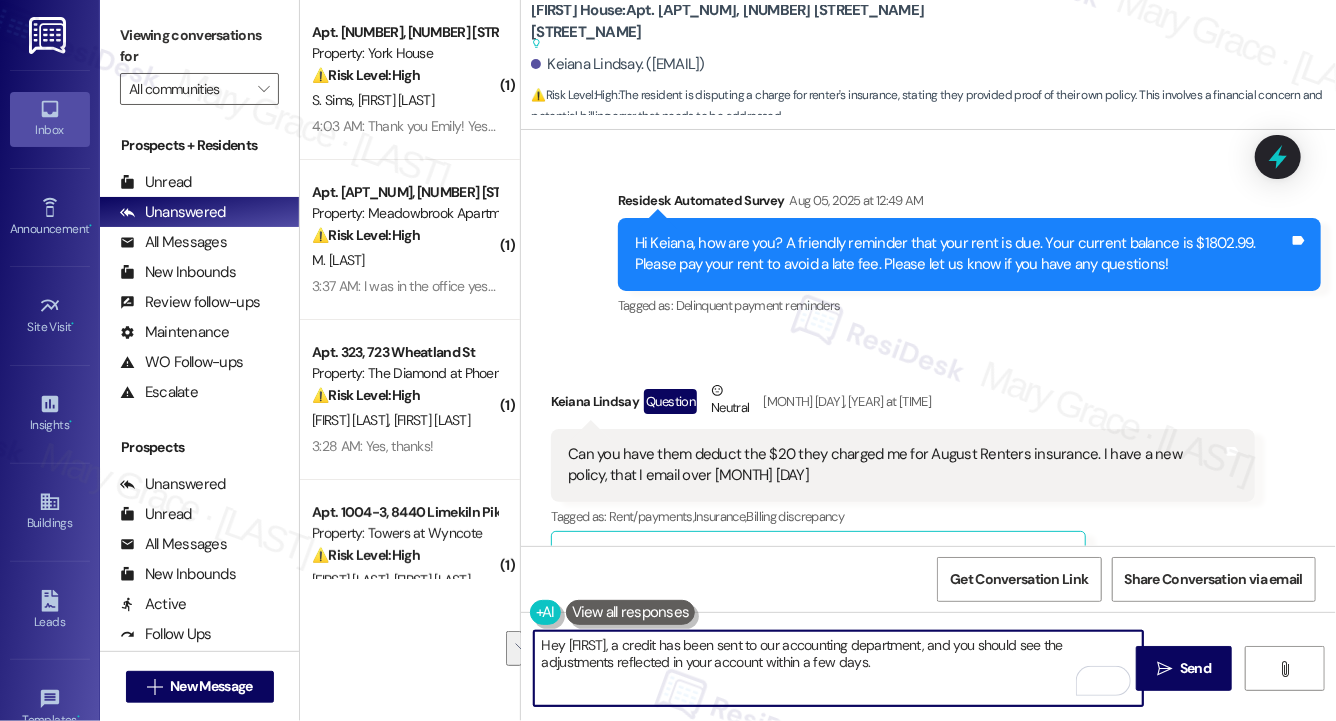 drag, startPoint x: 679, startPoint y: 644, endPoint x: 894, endPoint y: 658, distance: 215.45534 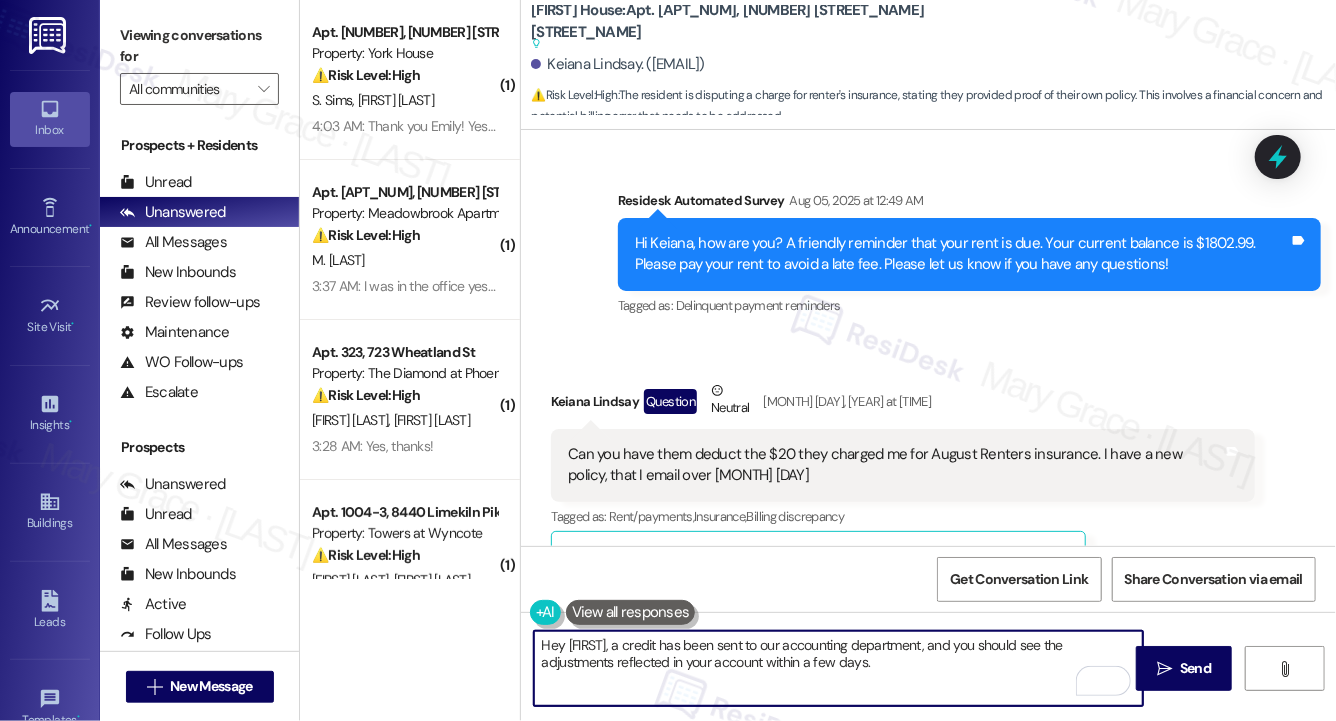 click on "Hey {{first_name}}, a credit has been sent to our accounting department, and you should see the adjustments reflected in your account within a few days." at bounding box center [838, 668] 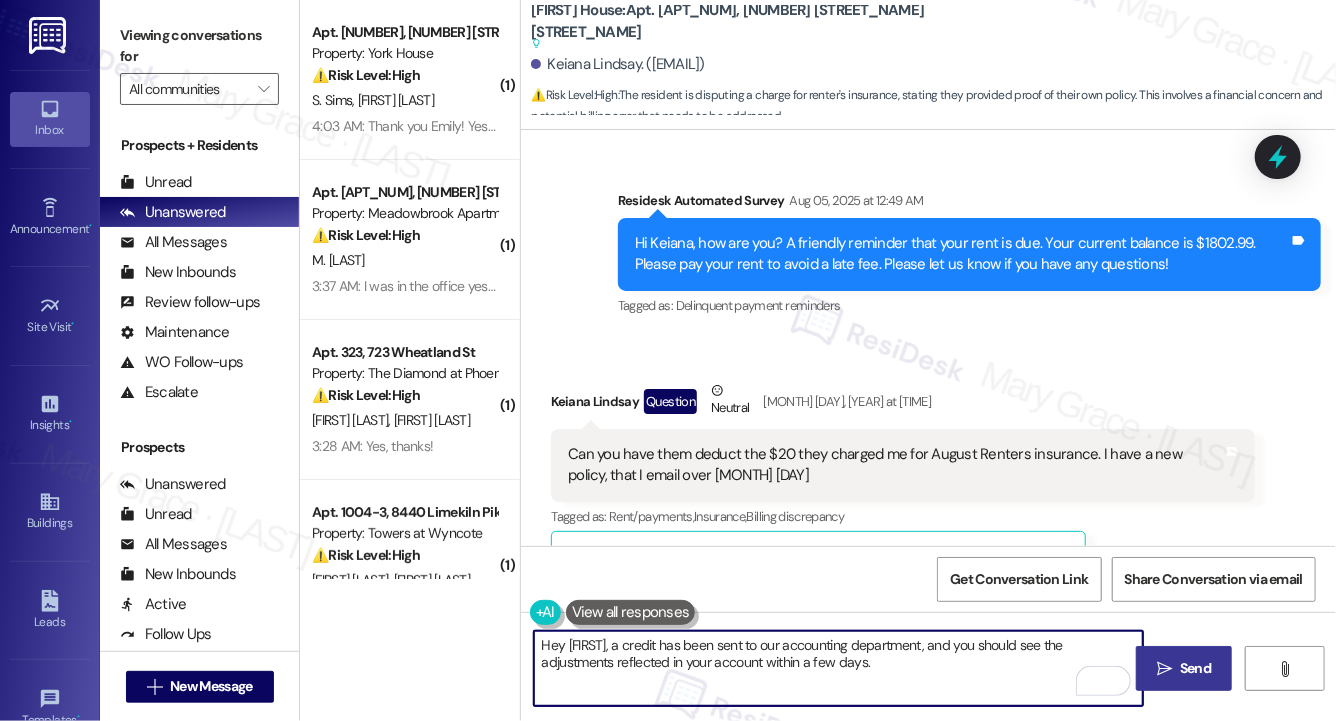 click on "Send" at bounding box center [1195, 668] 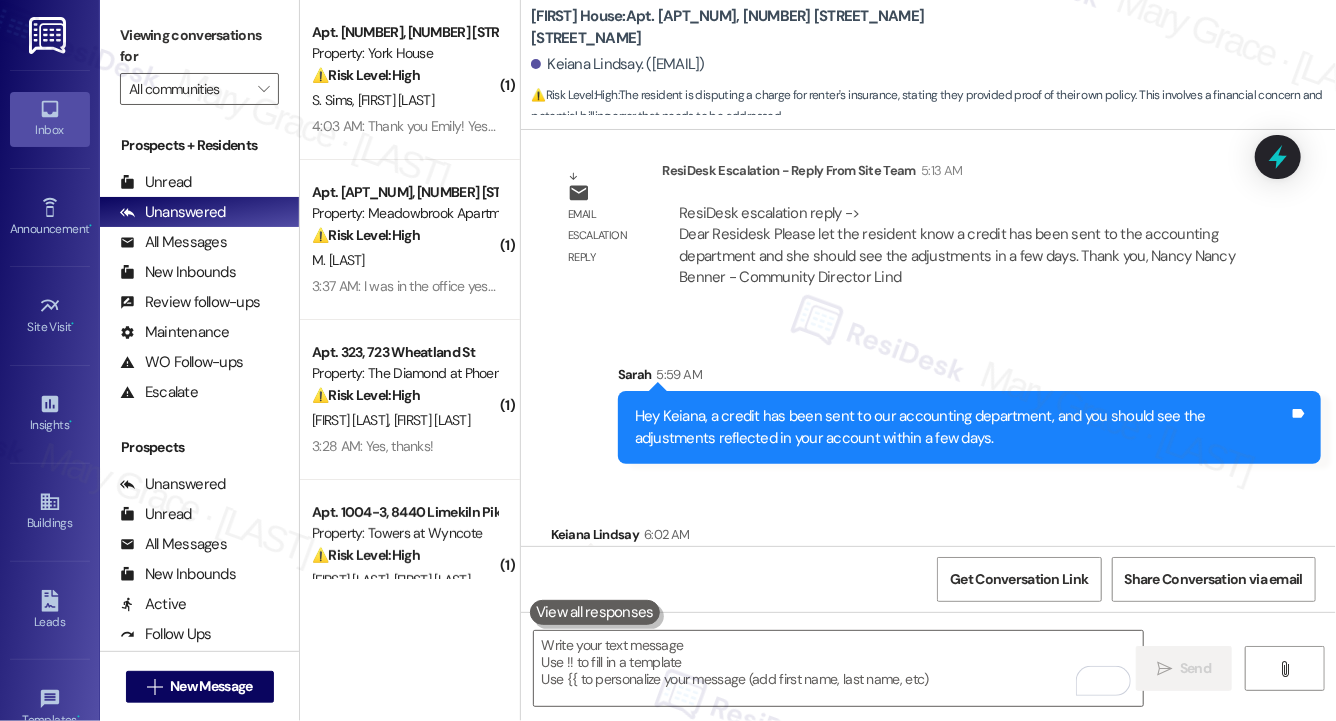 scroll, scrollTop: 13387, scrollLeft: 0, axis: vertical 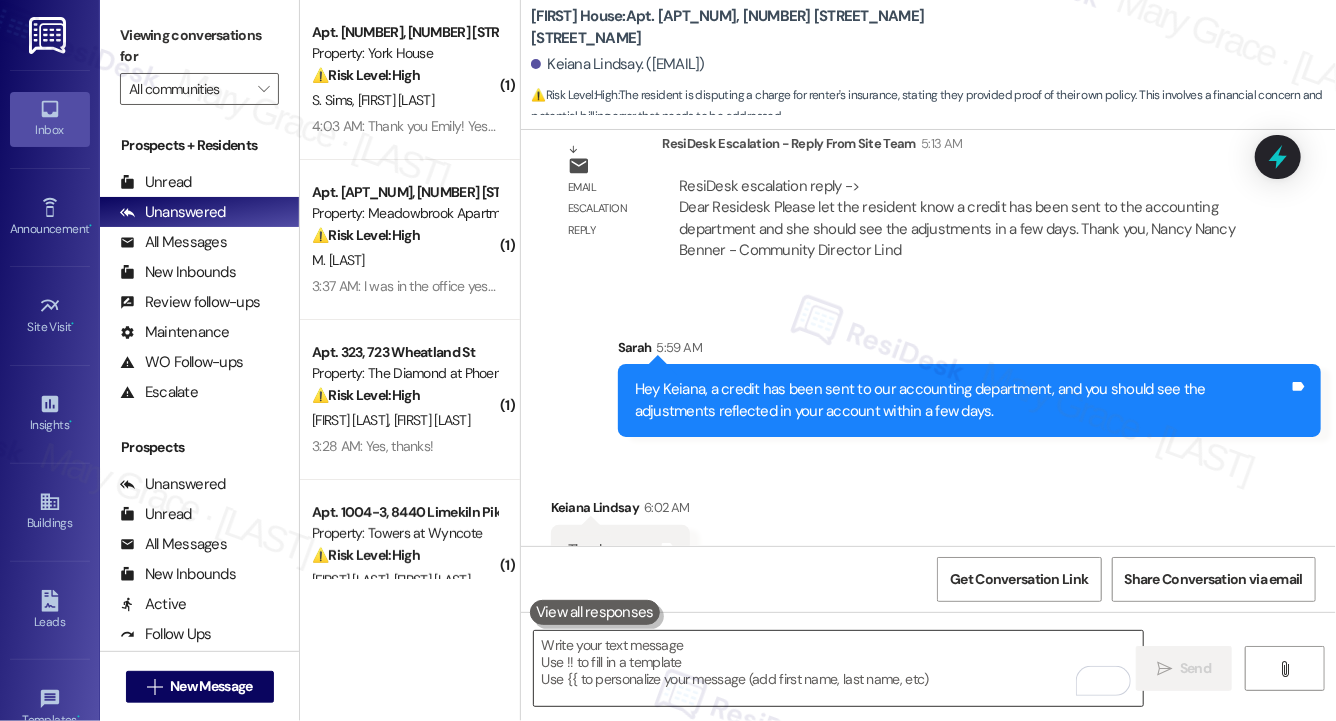 click at bounding box center [838, 668] 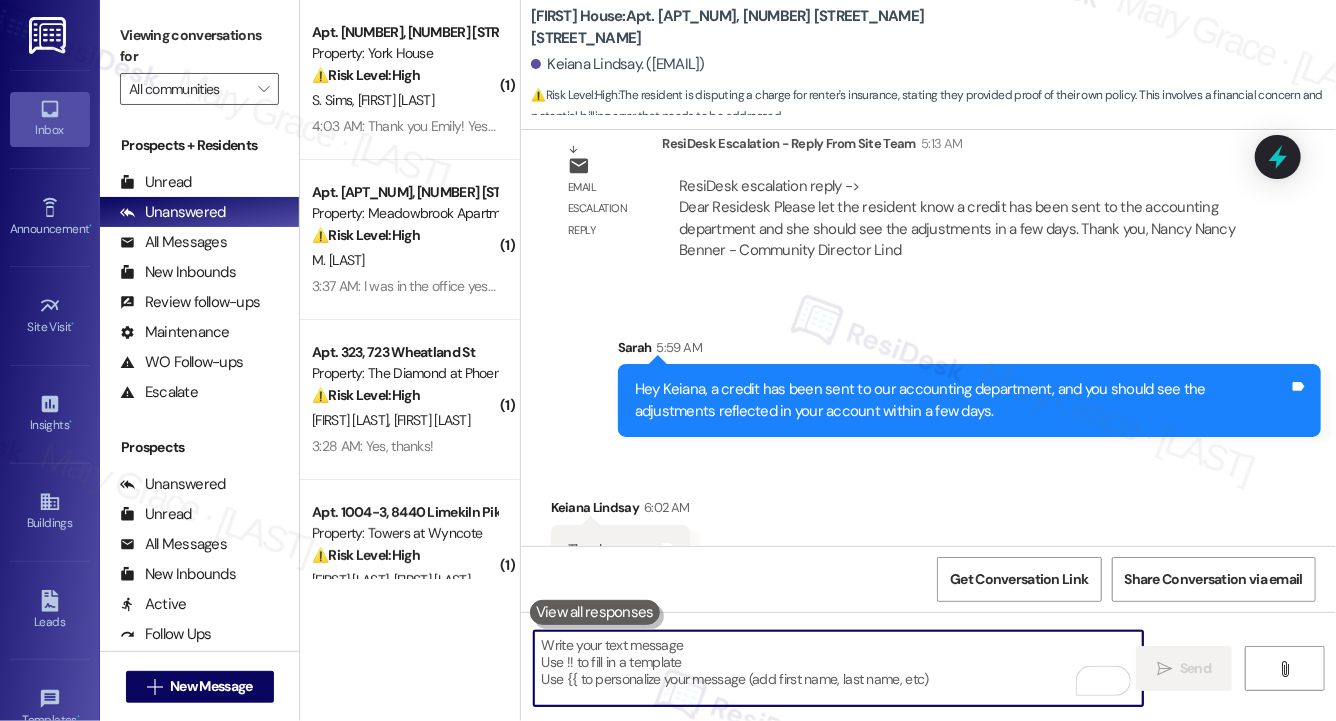 click at bounding box center [838, 668] 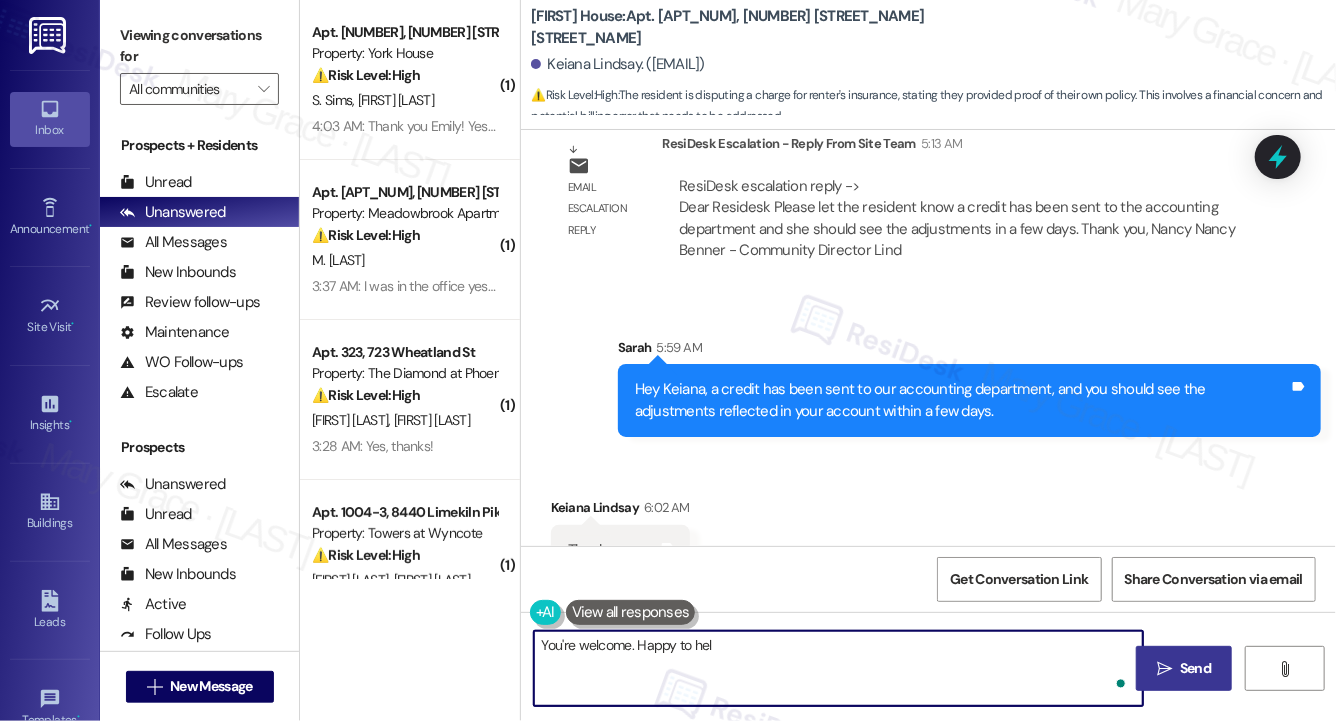 type on "You're welcome. Happy to help" 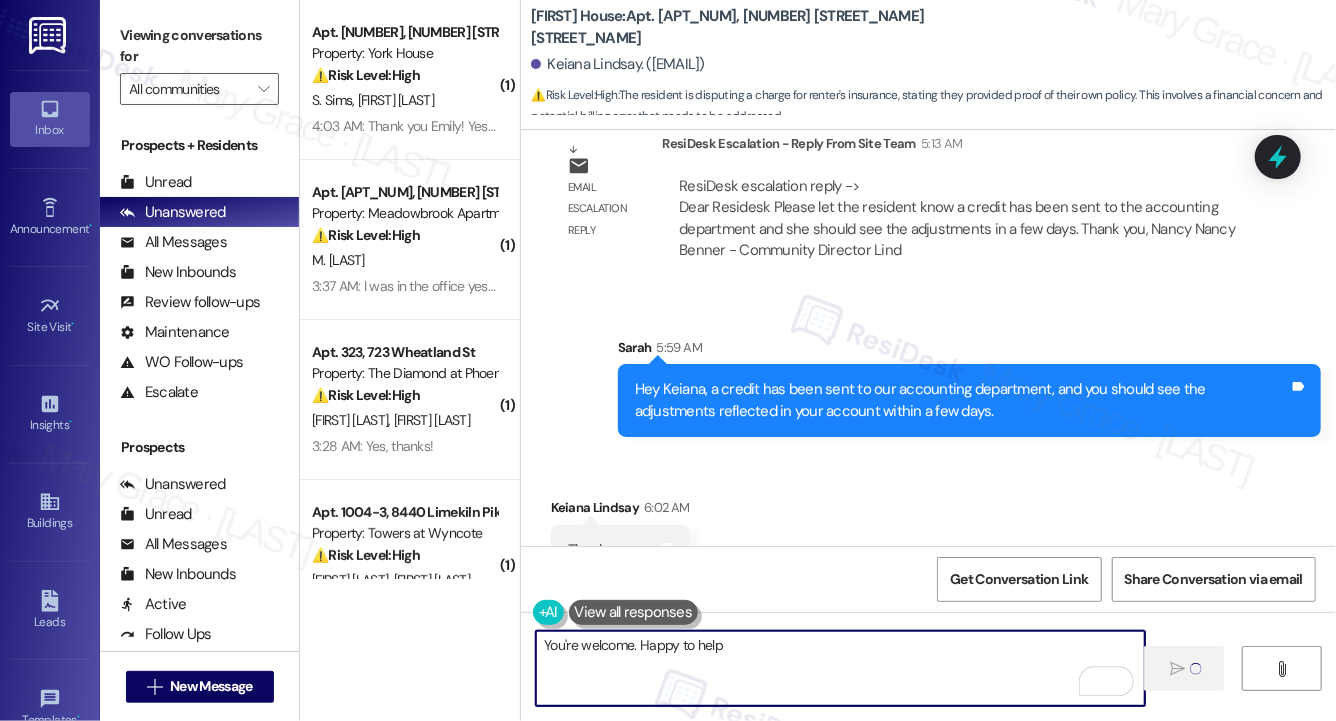 type 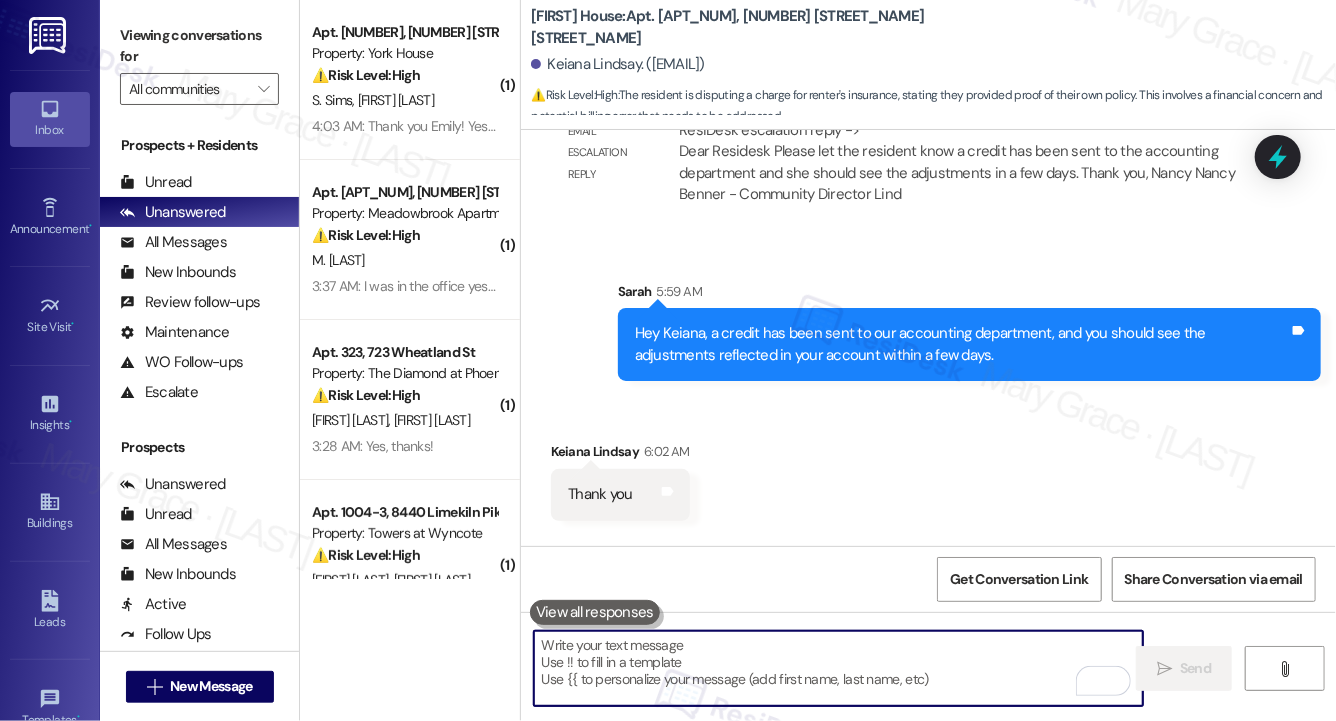 scroll, scrollTop: 13528, scrollLeft: 0, axis: vertical 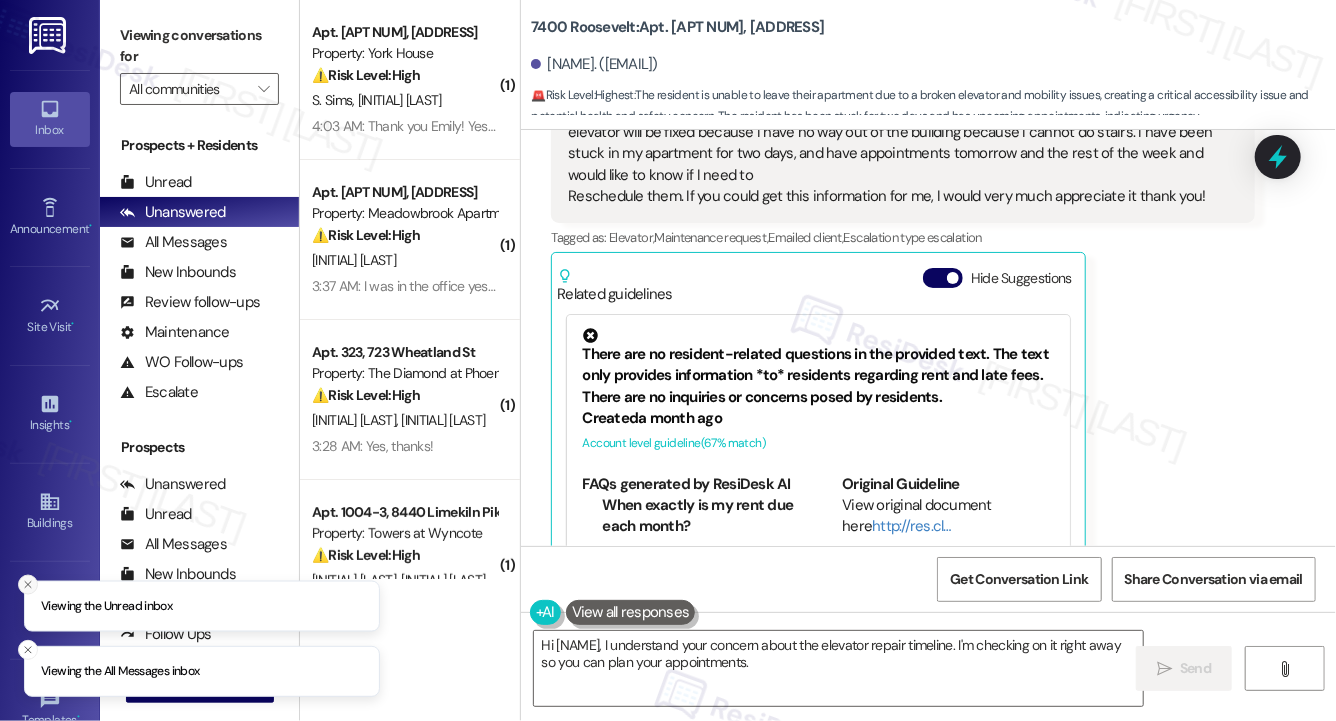 click 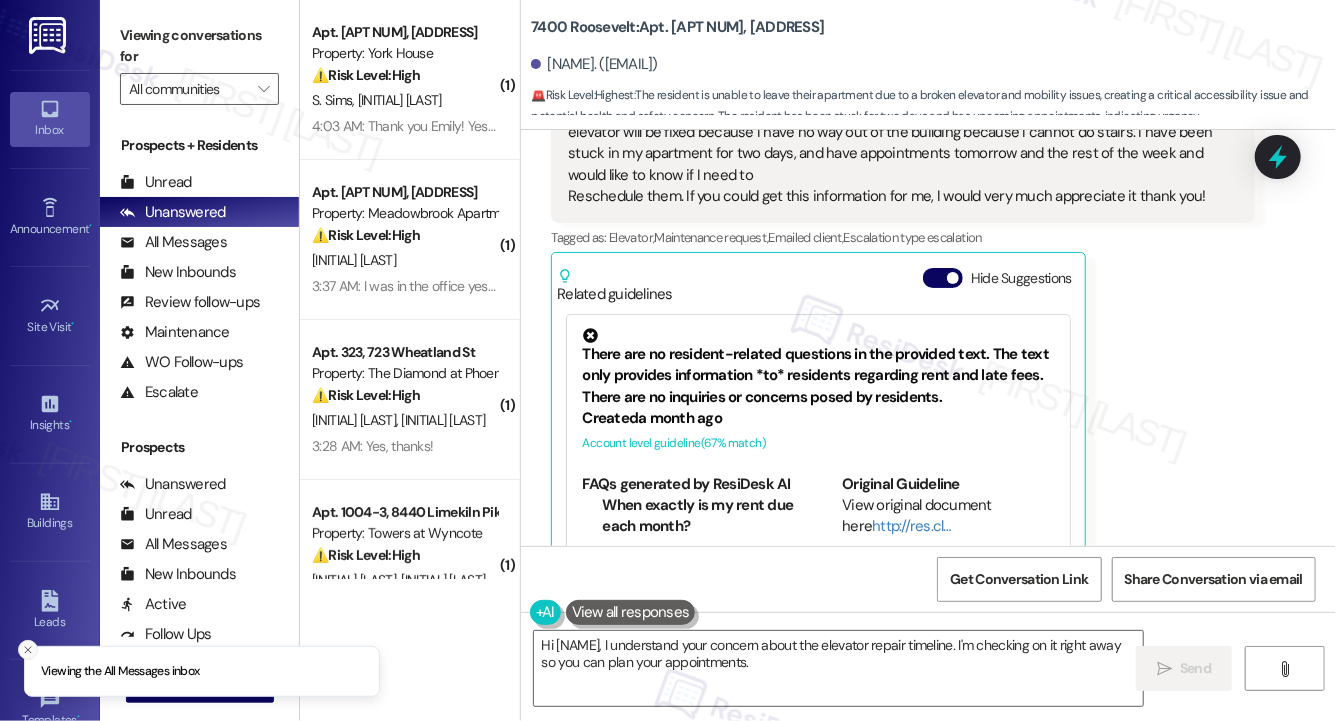 click 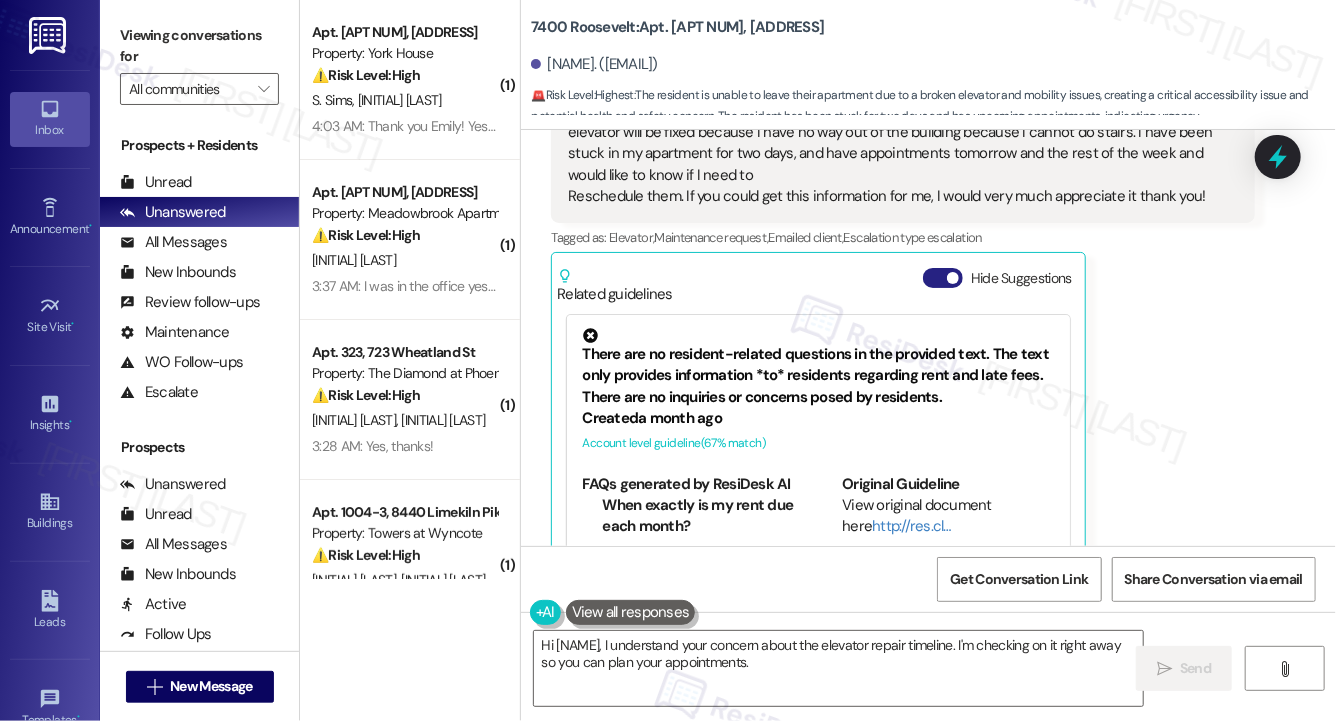 click on "Hide Suggestions" at bounding box center [943, 278] 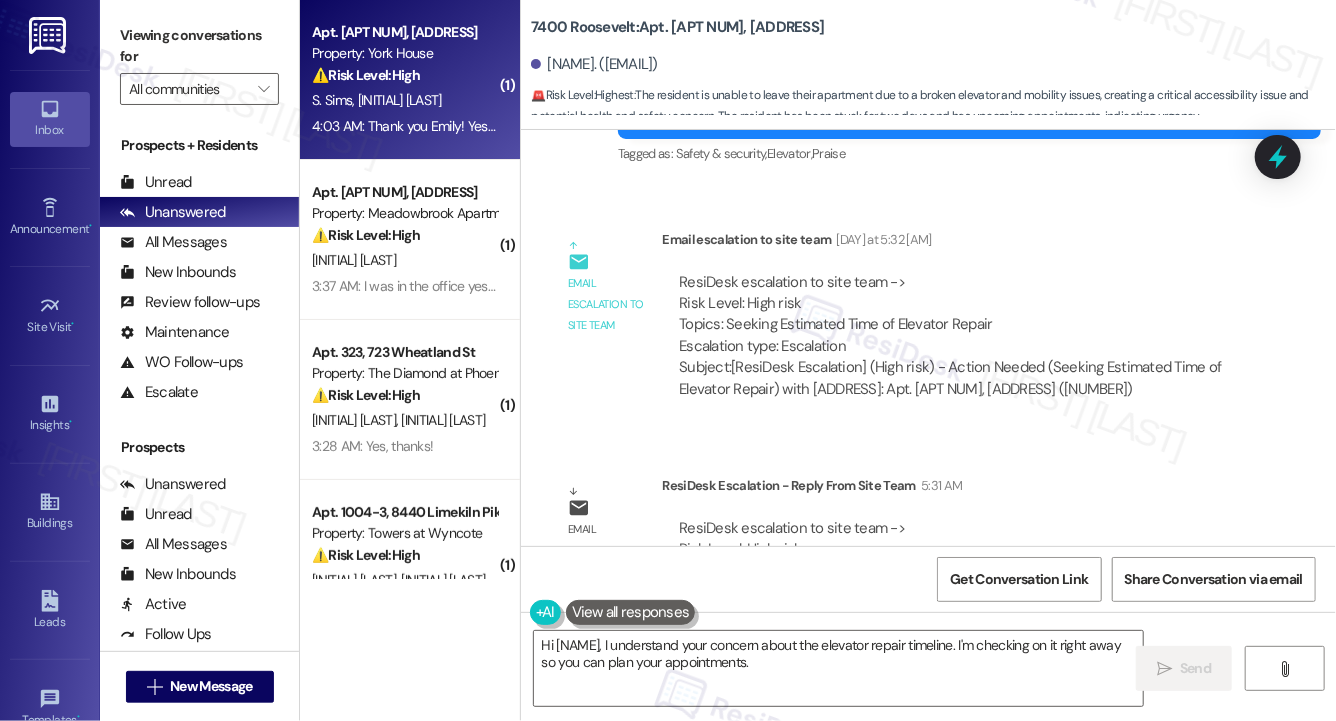 scroll, scrollTop: 10226, scrollLeft: 0, axis: vertical 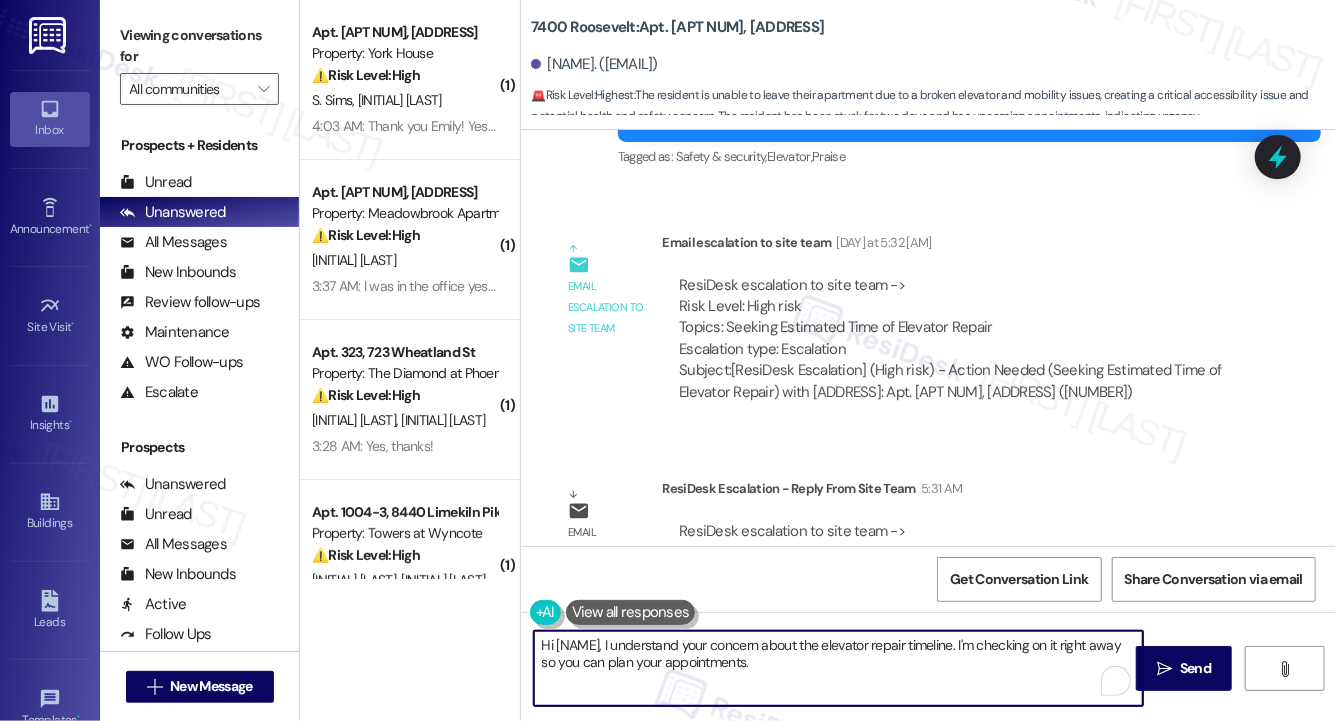 drag, startPoint x: 598, startPoint y: 647, endPoint x: 924, endPoint y: 682, distance: 327.87344 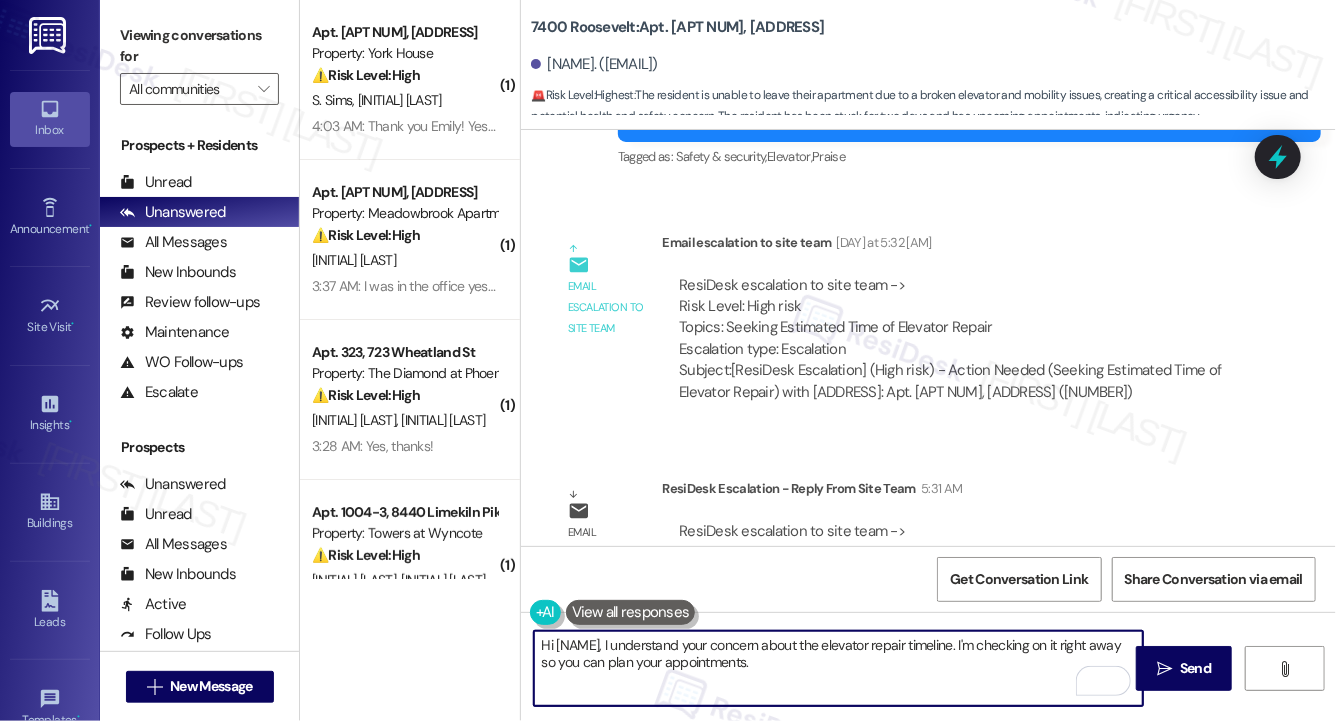click on "Hi [NAME], I understand your concern about the elevator repair timeline. I'm checking on it right away so you can plan your appointments. I'll update you as soon as I have more info!" at bounding box center [838, 668] 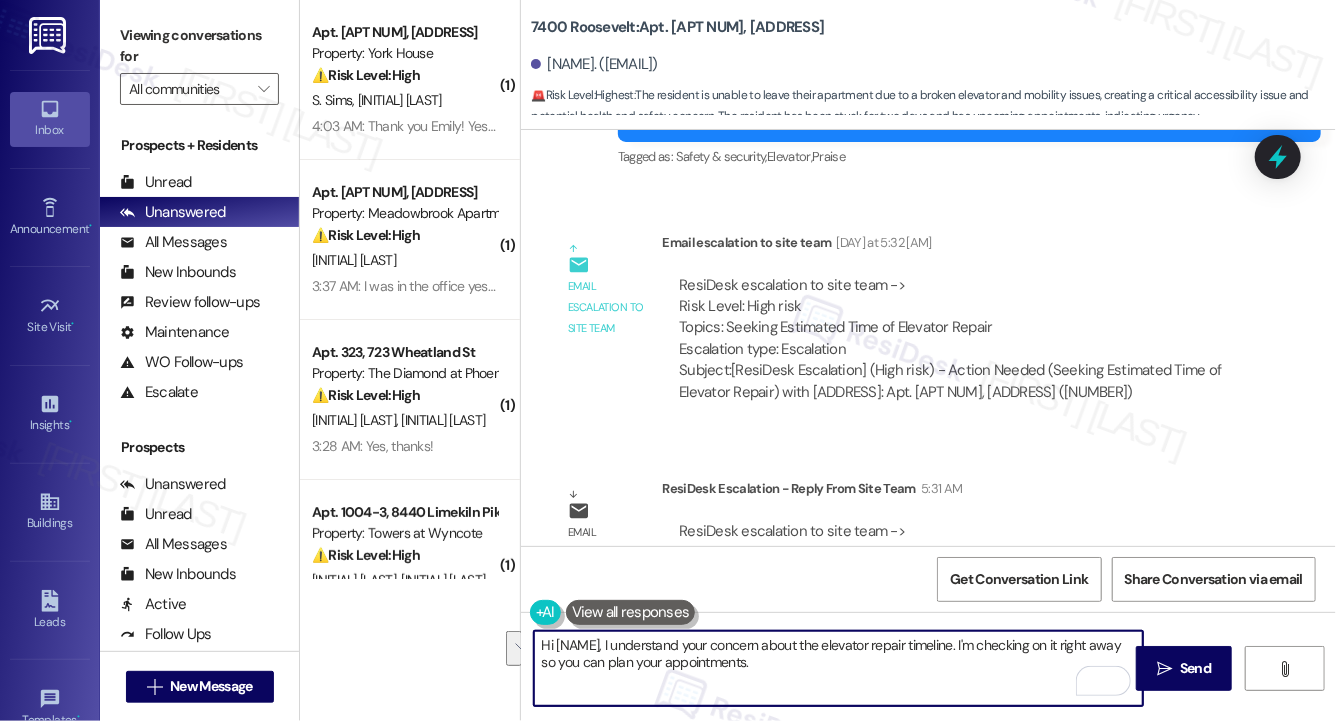 drag, startPoint x: 605, startPoint y: 643, endPoint x: 996, endPoint y: 656, distance: 391.21606 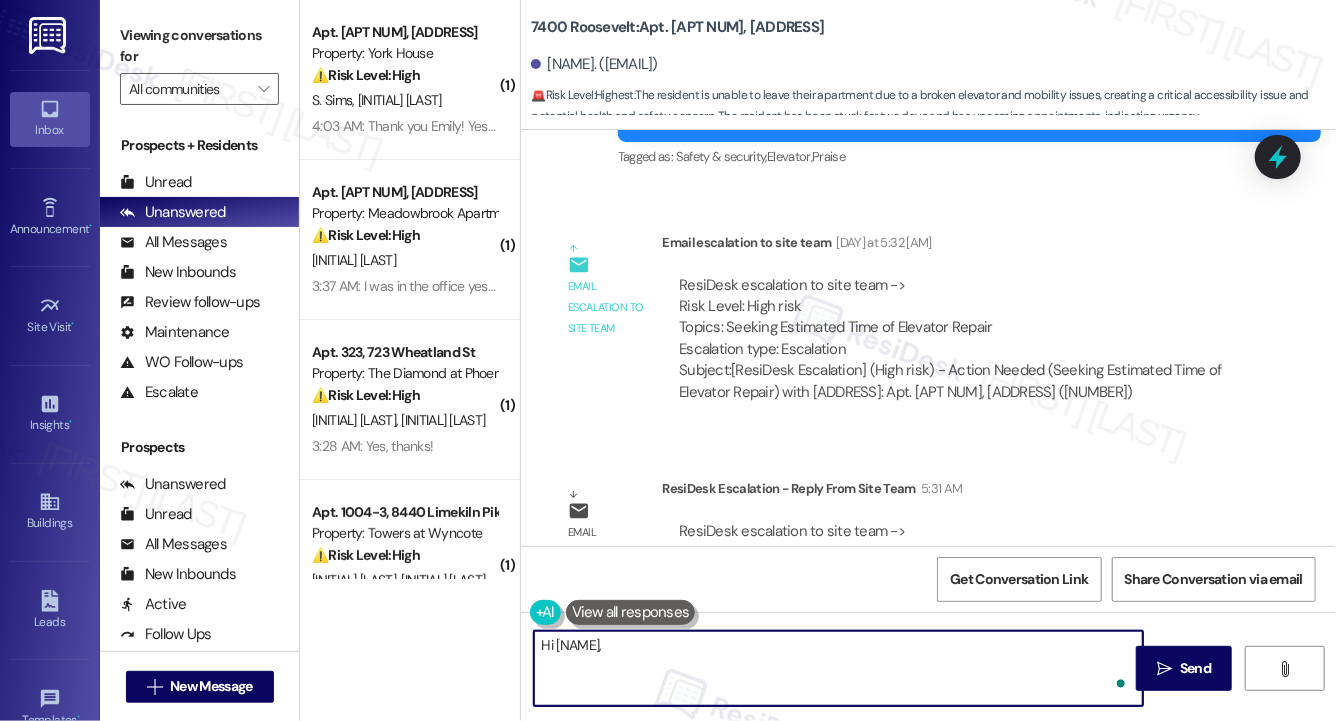 paste on "The elevator is currently out of service until further notice due to a key operating component that needs to be replaced. Unfortunately, this part is not regularly stocked, and it will take several days for our elevator contractor to receive it. At this time, we don’t have a confirmed date for when the elevator will be back in service." 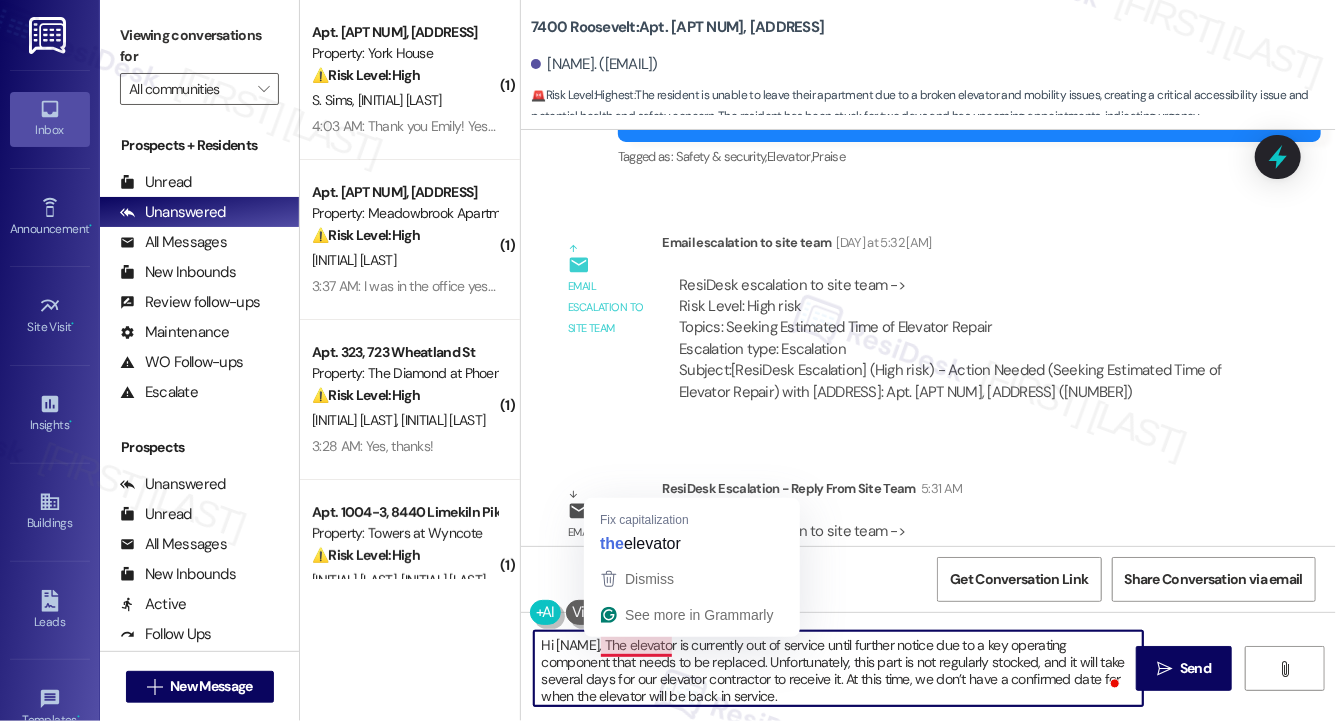 click on "Hi [NAME], The elevator is currently out of service until further notice due to a key operating component that needs to be replaced. Unfortunately, this part is not regularly stocked, and it will take several days for our elevator contractor to receive it. At this time, we don’t have a confirmed date for when the elevator will be back in service." at bounding box center [838, 668] 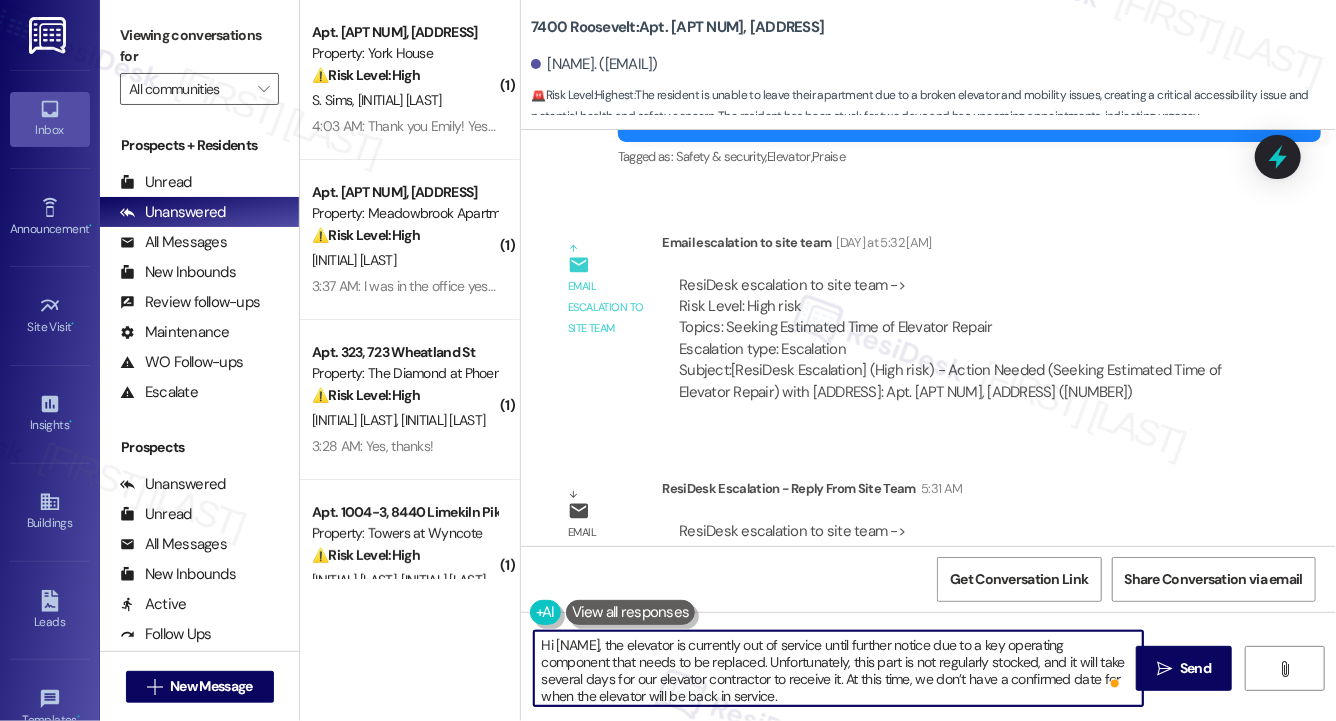 click on "Hi [NAME], the elevator is currently out of service until further notice due to a key operating component that needs to be replaced. Unfortunately, this part is not regularly stocked, and it will take several days for our elevator contractor to receive it. At this time, we don’t have a confirmed date for when the elevator will be back in service." at bounding box center [838, 668] 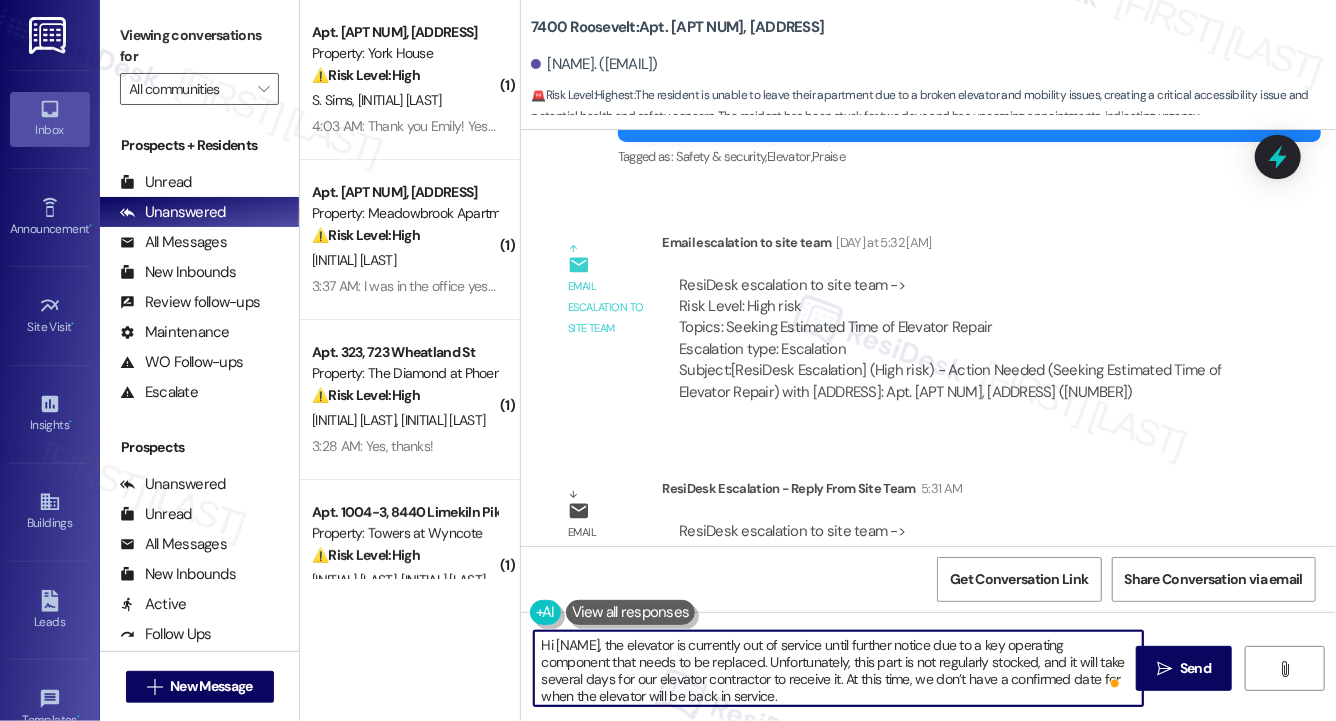 drag, startPoint x: 563, startPoint y: 679, endPoint x: 736, endPoint y: 683, distance: 173.04623 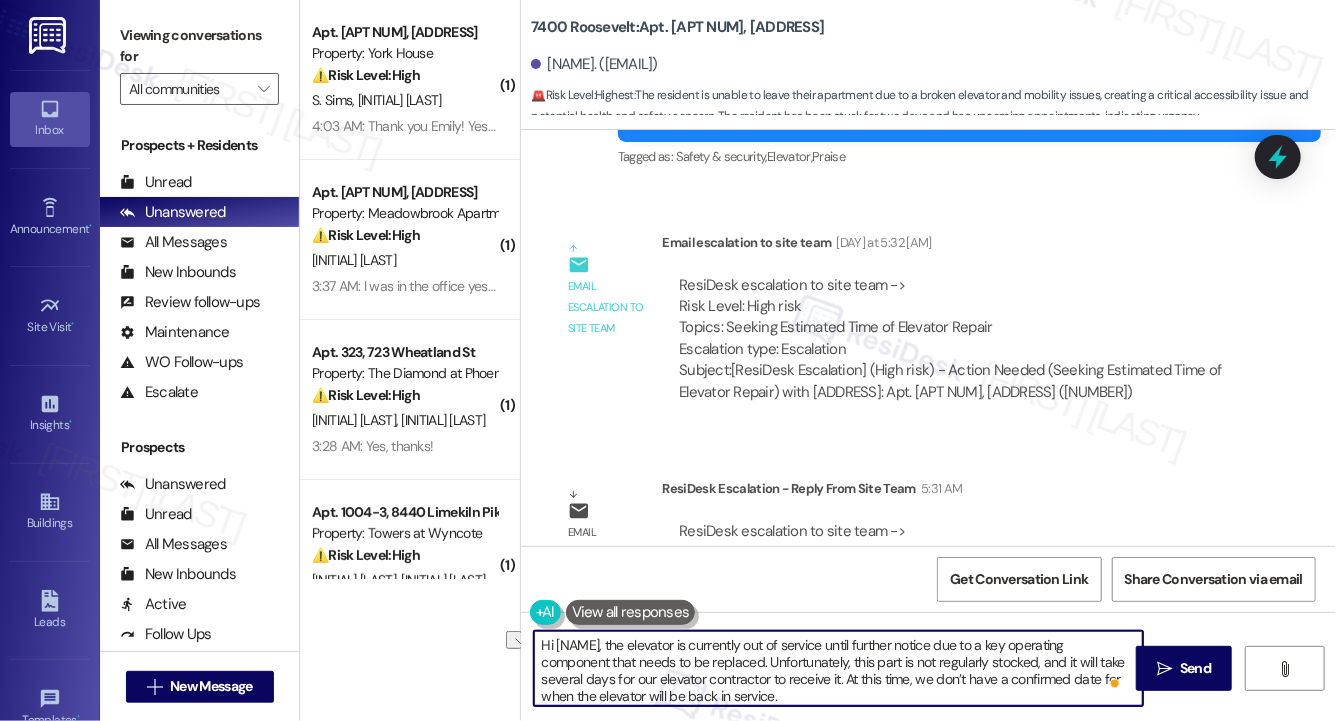 click on "Hi [NAME], the elevator is currently out of service until further notice due to a key operating component that needs to be replaced. Unfortunately, this part is not regularly stocked, and it will take several days for our elevator contractor to receive it. At this time, we don’t have a confirmed date for when the elevator will be back in service." at bounding box center (838, 668) 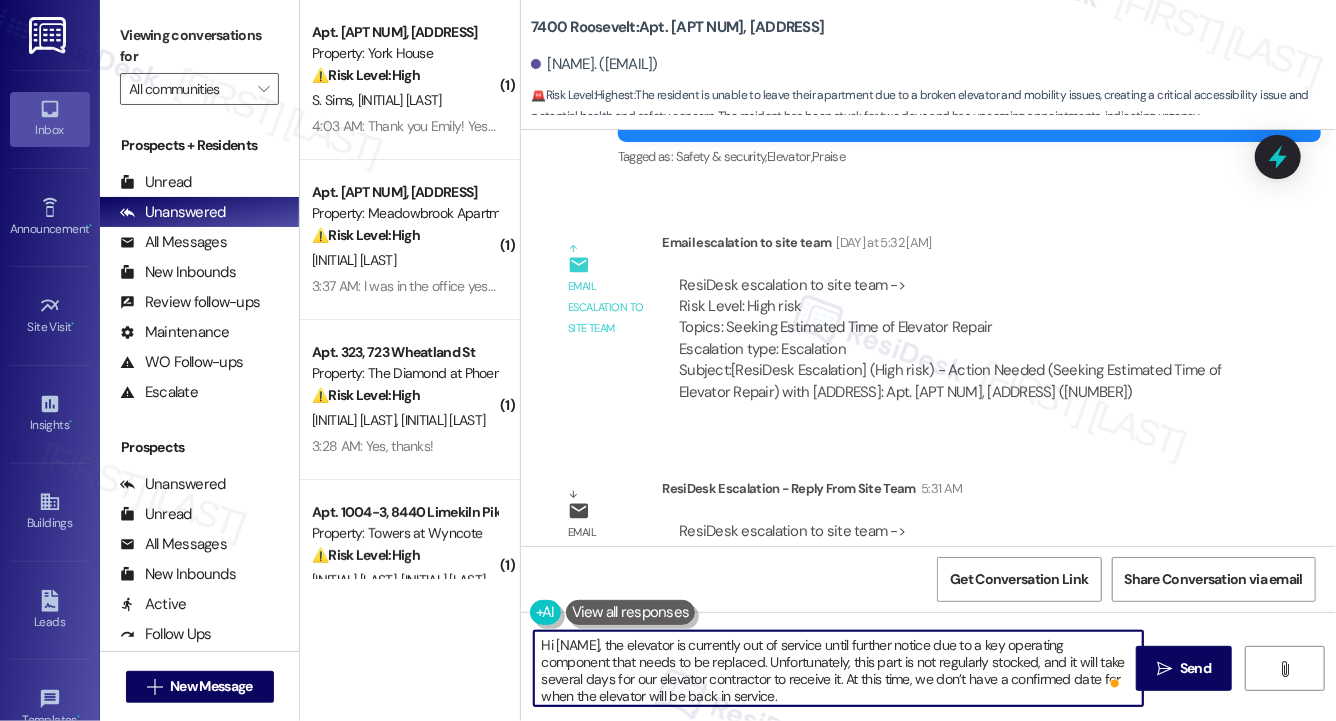 click on "Hi [NAME], the elevator is currently out of service until further notice due to a key operating component that needs to be replaced. Unfortunately, this part is not regularly stocked, and it will take several days for our elevator contractor to receive it. At this time, we don’t have a confirmed date for when the elevator will be back in service." at bounding box center (838, 668) 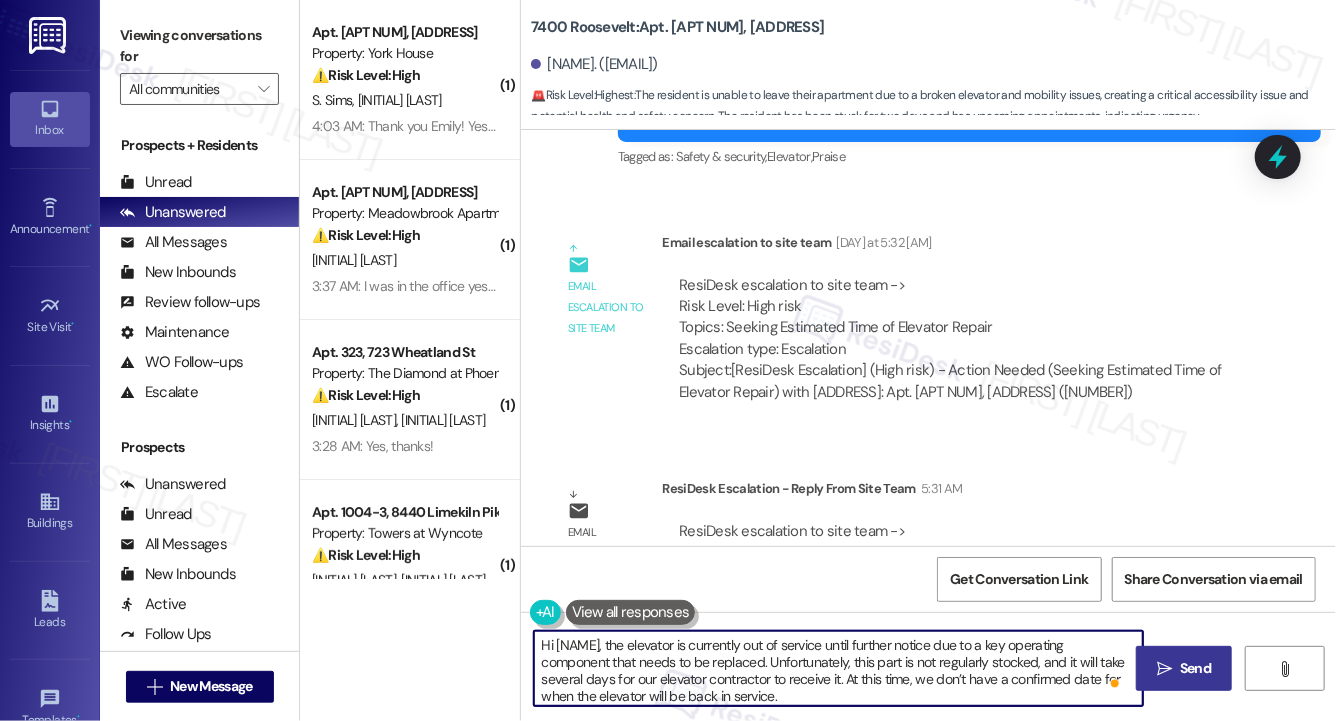 click on "Send" at bounding box center (1195, 668) 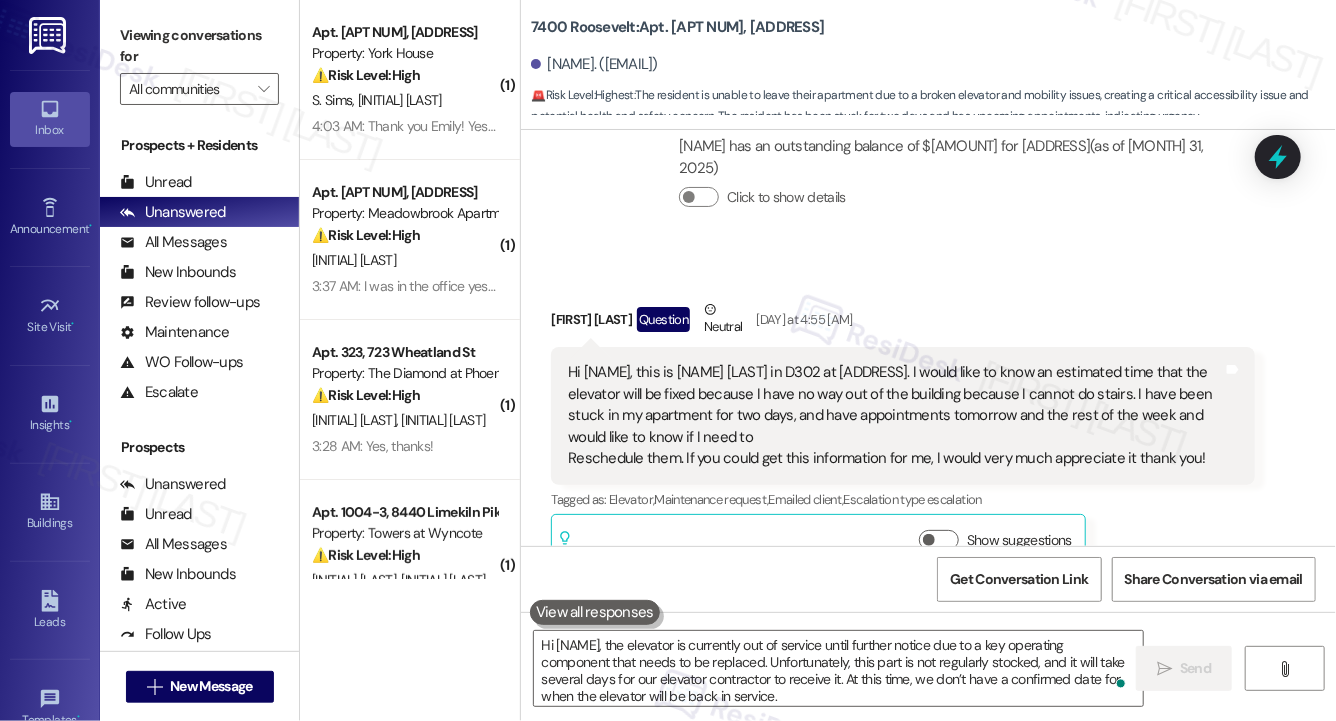 scroll, scrollTop: 9608, scrollLeft: 0, axis: vertical 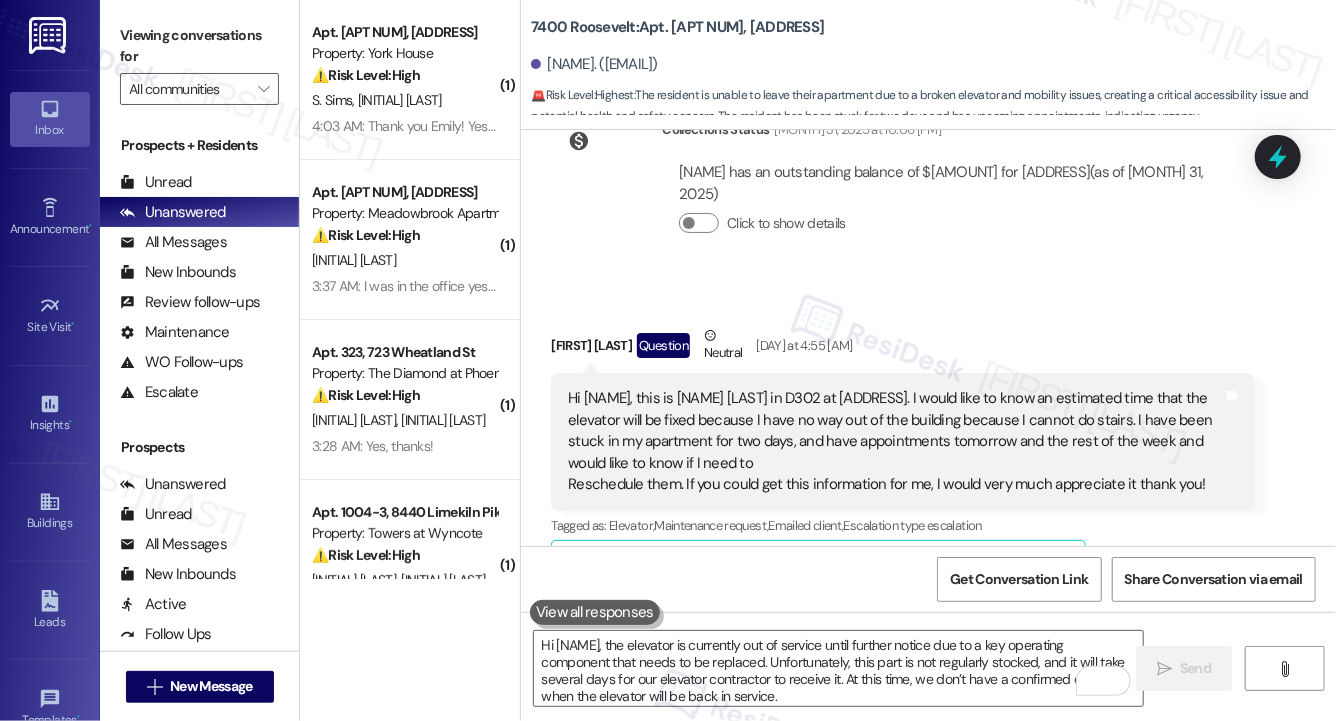 click on "Related guidelines" at bounding box center (615, 574) 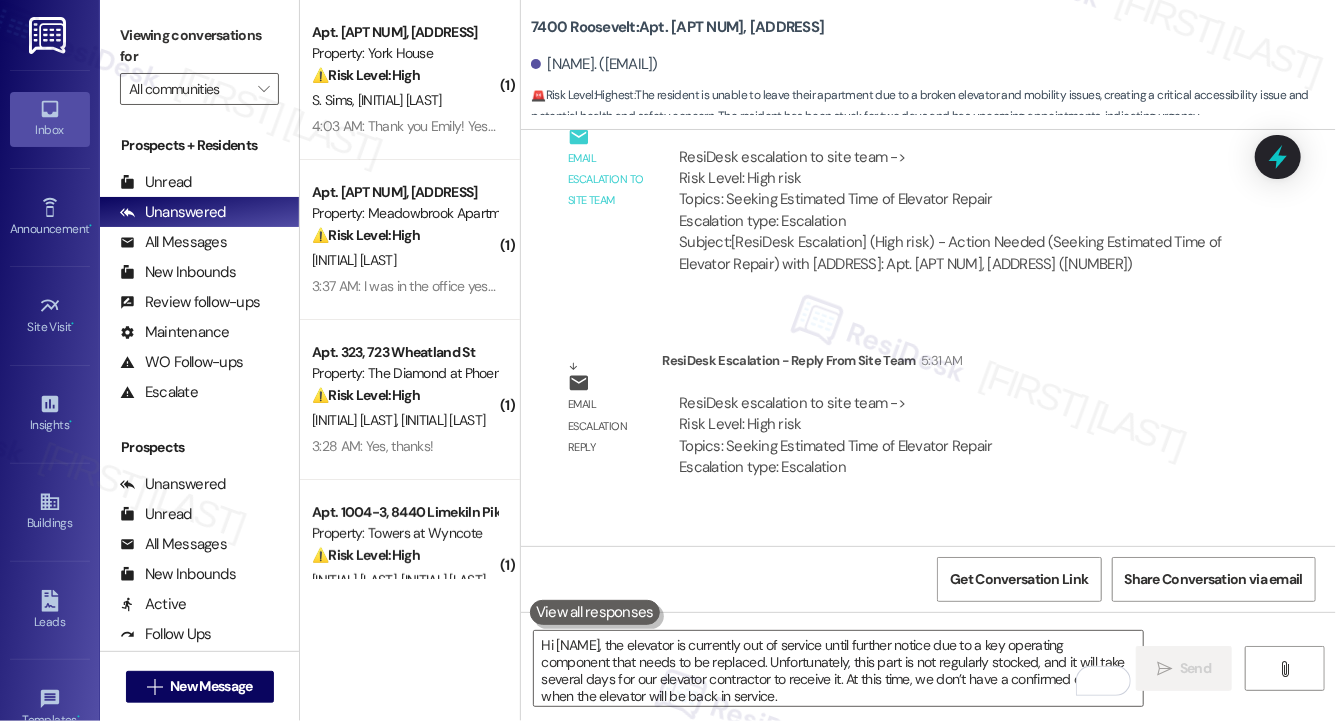 scroll, scrollTop: 10453, scrollLeft: 0, axis: vertical 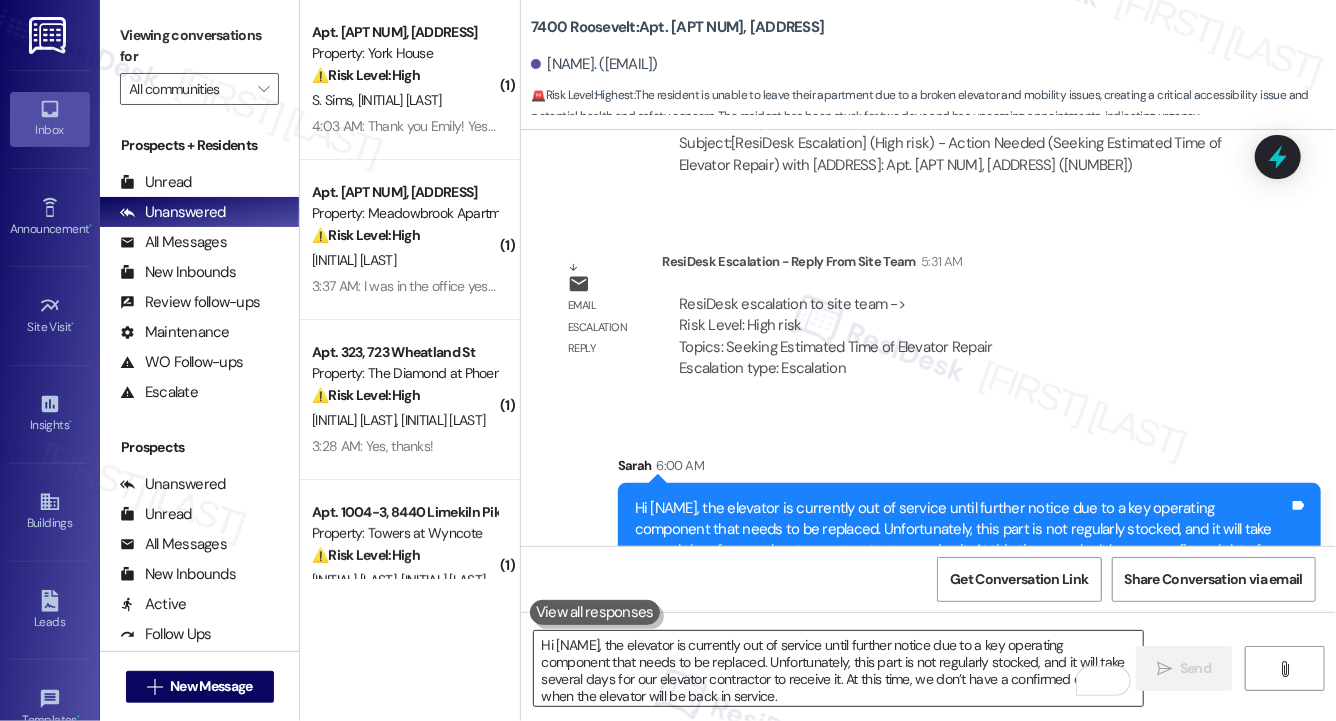 click on "Hi [NAME], the elevator is currently out of service until further notice due to a key operating component that needs to be replaced. Unfortunately, this part is not regularly stocked, and it will take several days for our elevator contractor to receive it. At this time, we don’t have a confirmed date for when the elevator will be back in service." at bounding box center [838, 668] 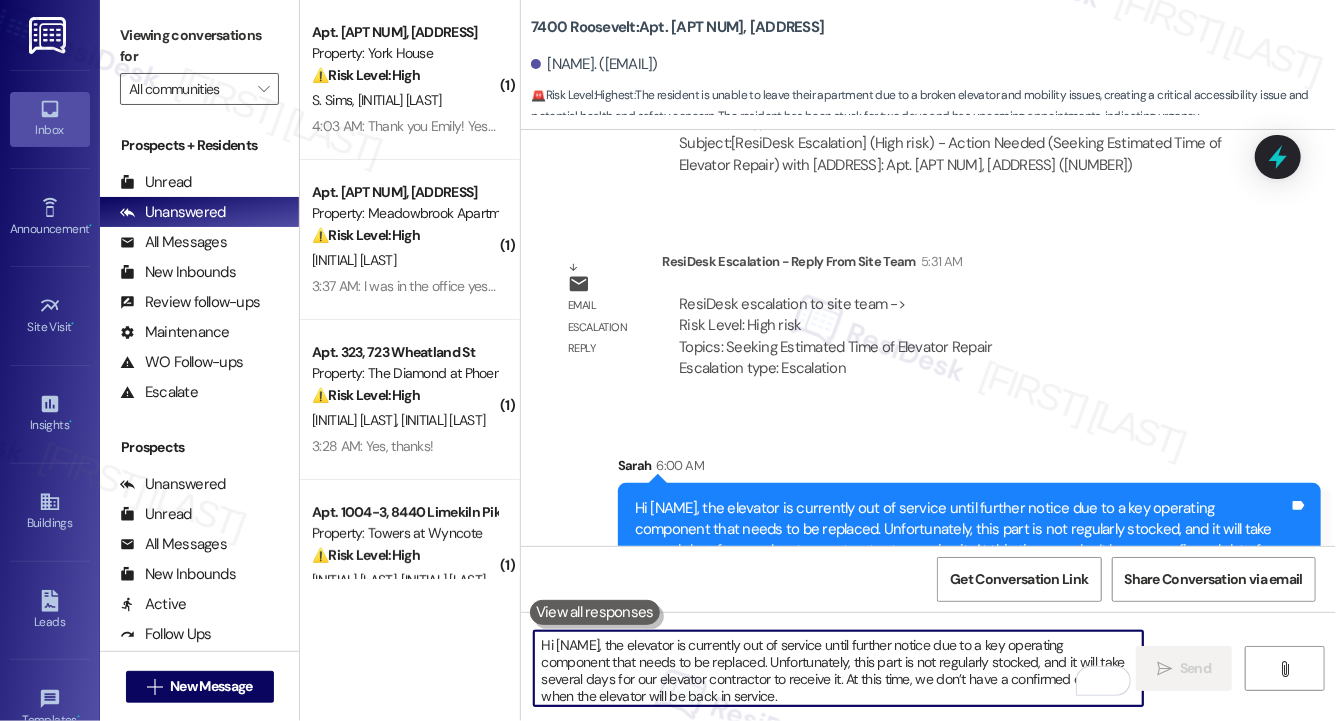 paste on "Please know our service team is working diligently to obtain the part as quickly as possible and complete the repairs. We’ll provide updates as soon as more information becomes available.
We sincerely apologize for the inconvenience and appreciate your patience and understanding" 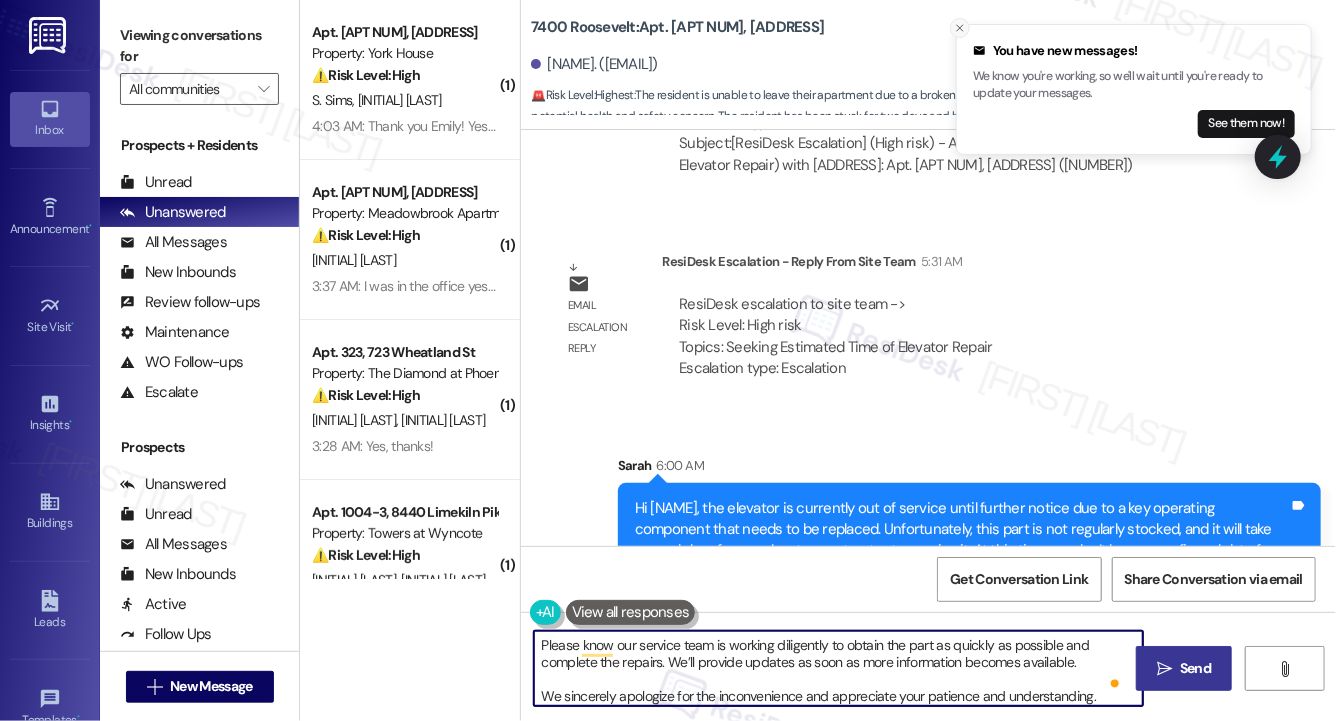 type on "Please know our service team is working diligently to obtain the part as quickly as possible and complete the repairs. We’ll provide updates as soon as more information becomes available.
We sincerely apologize for the inconvenience and appreciate your patience and understanding." 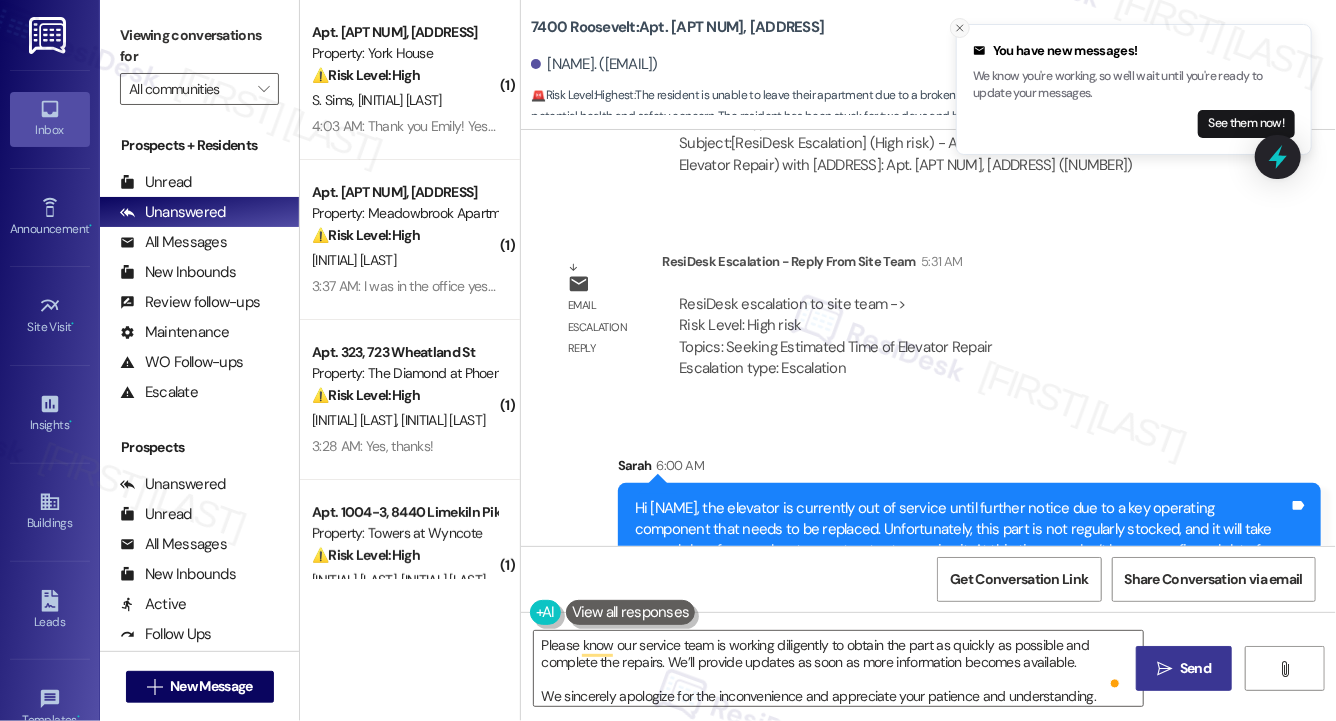 click at bounding box center [960, 28] 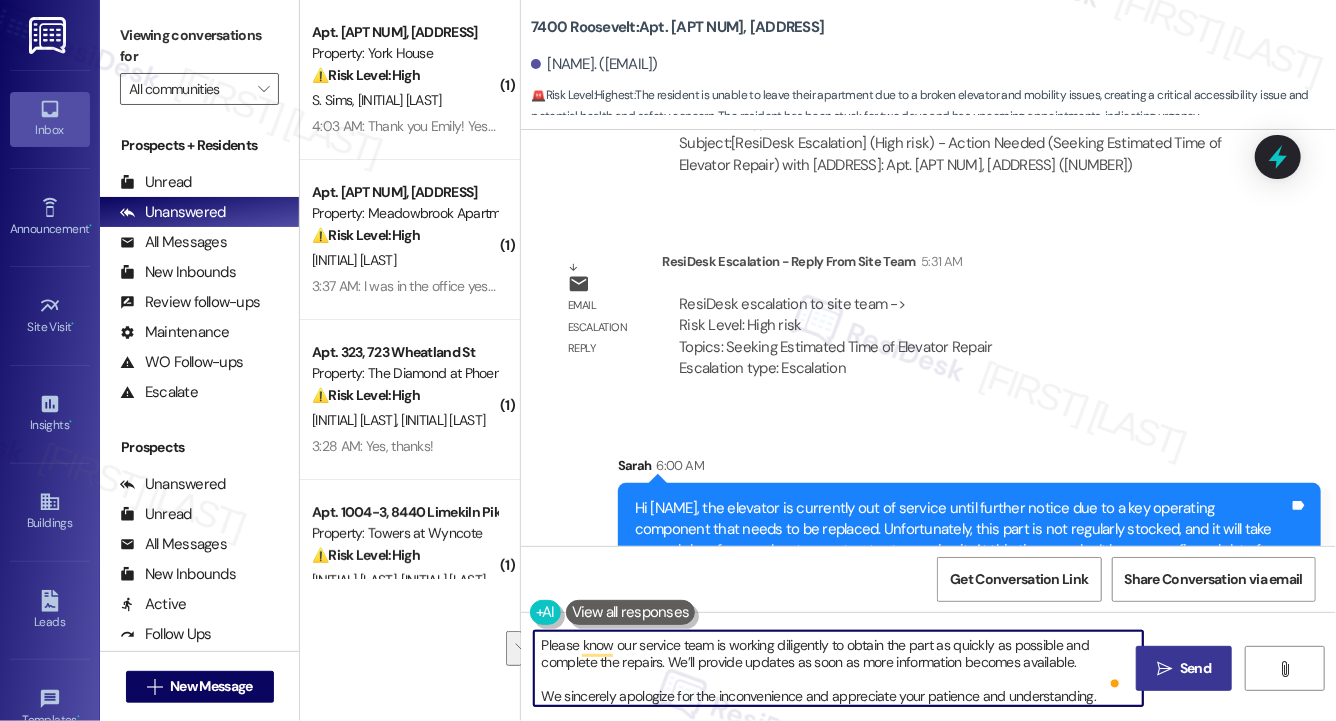 drag, startPoint x: 637, startPoint y: 647, endPoint x: 969, endPoint y: 656, distance: 332.12198 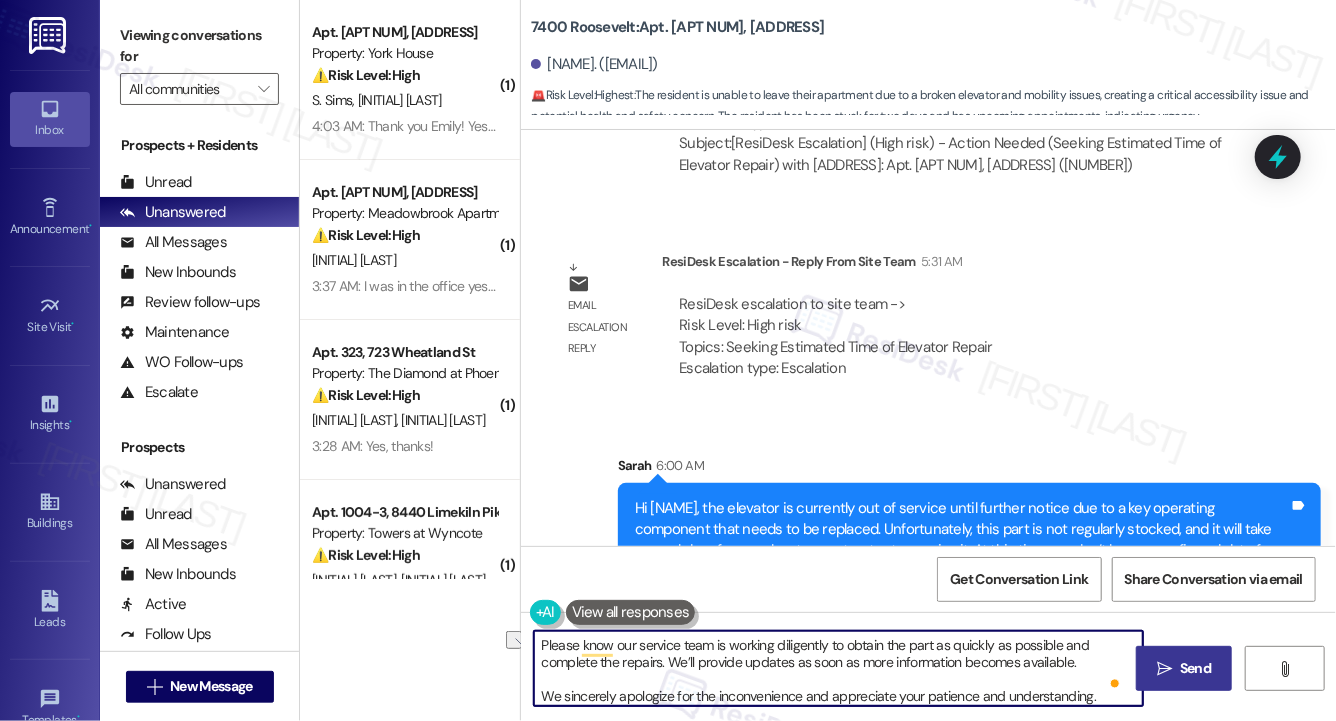 drag, startPoint x: 576, startPoint y: 662, endPoint x: 990, endPoint y: 664, distance: 414.00482 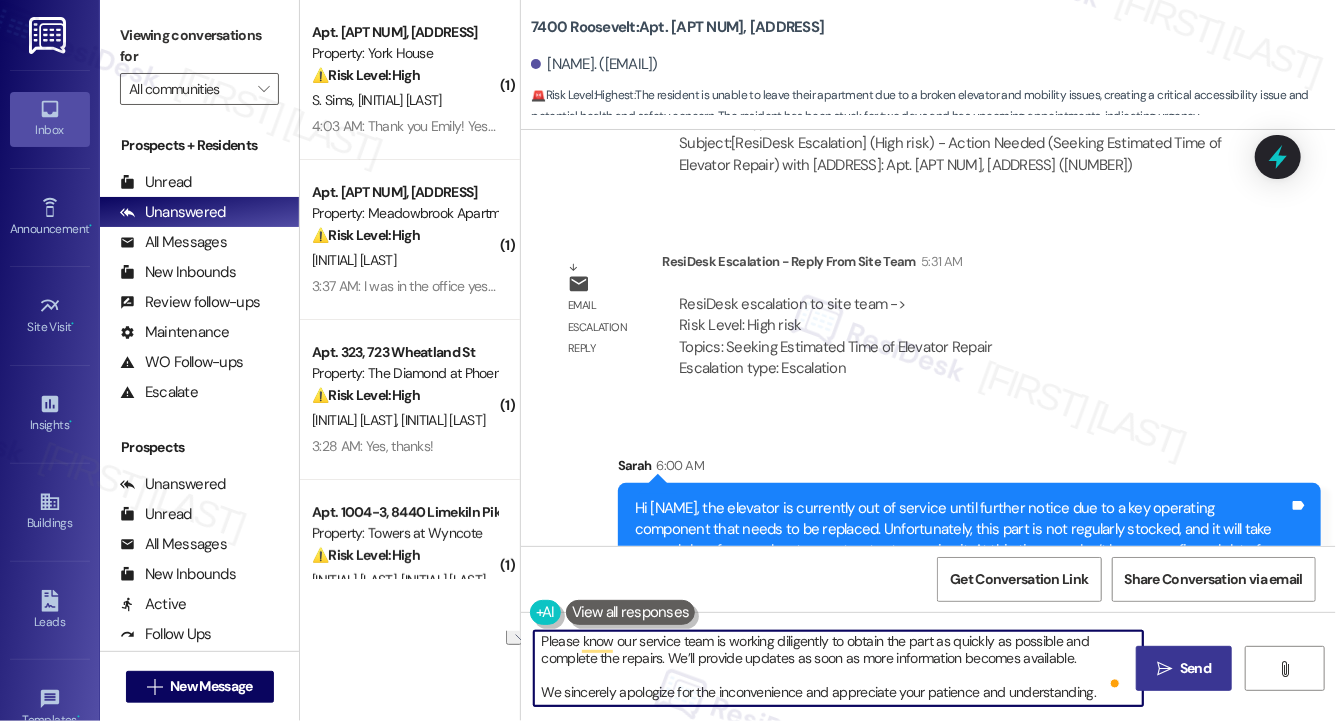 drag, startPoint x: 615, startPoint y: 694, endPoint x: 770, endPoint y: 686, distance: 155.20631 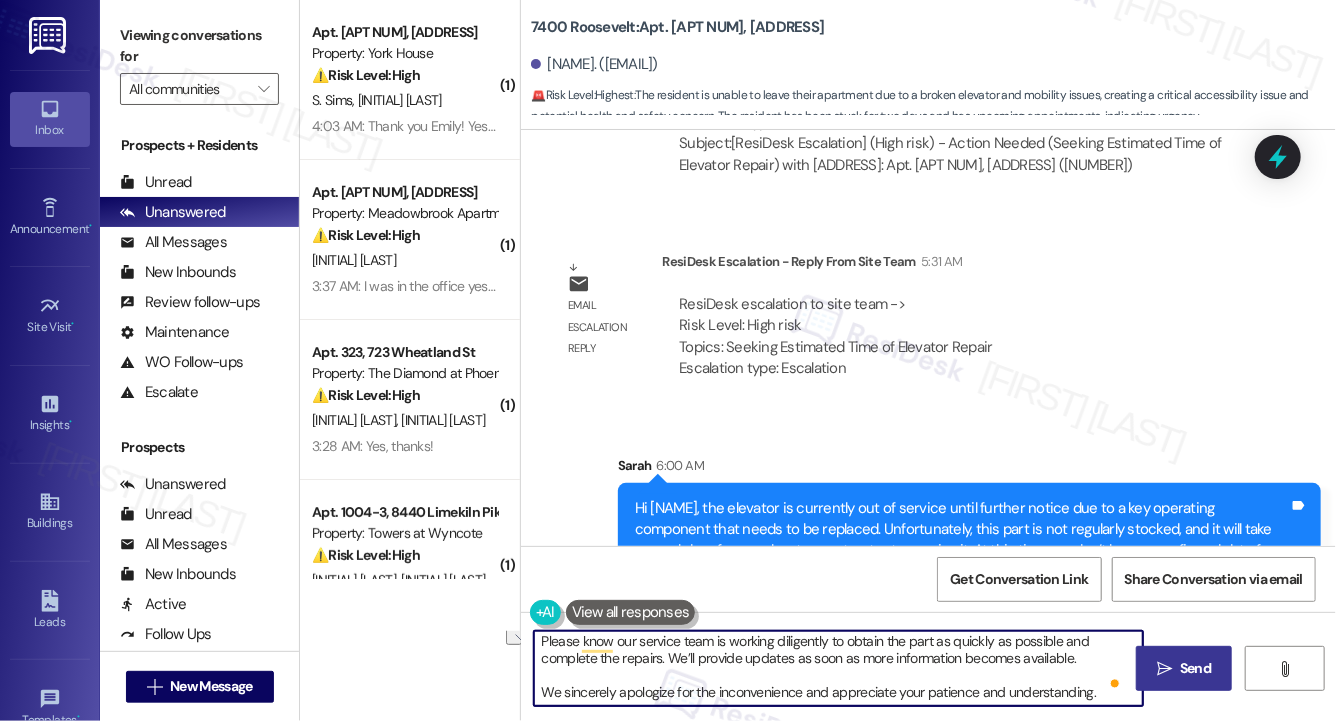 click on "Send" at bounding box center (1195, 668) 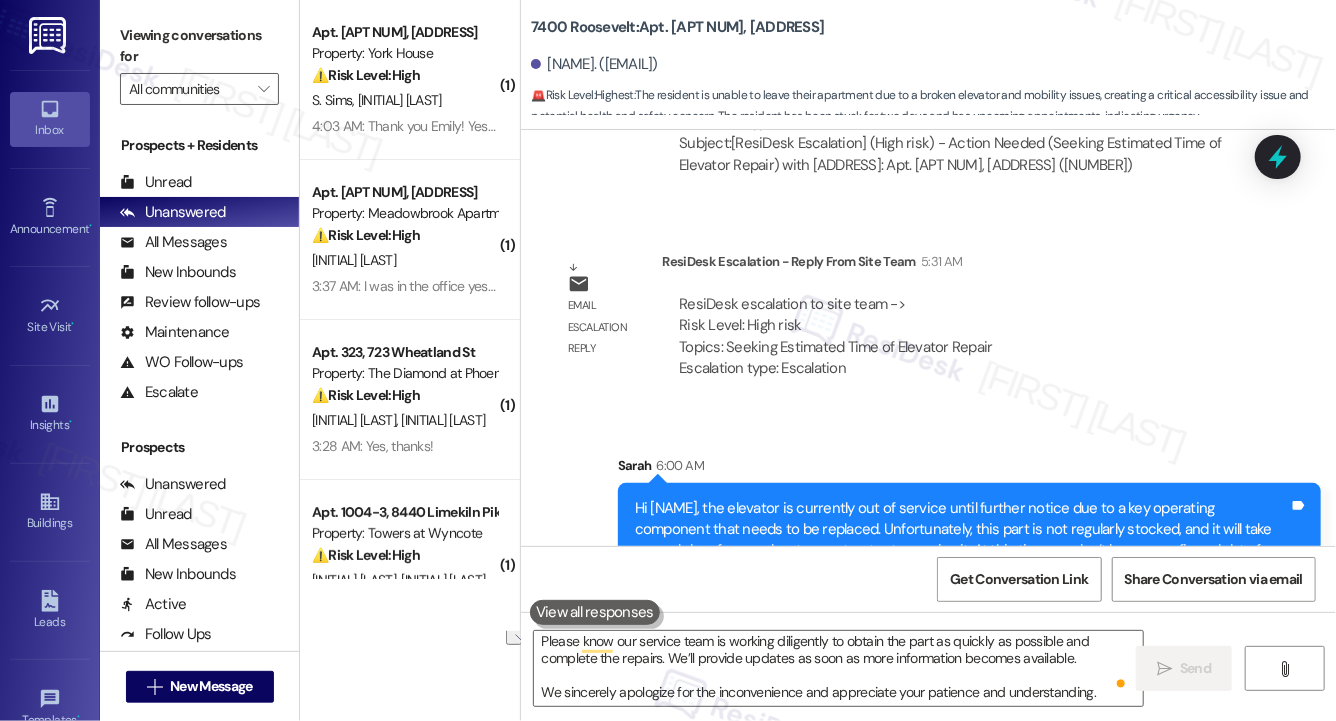 scroll, scrollTop: 0, scrollLeft: 0, axis: both 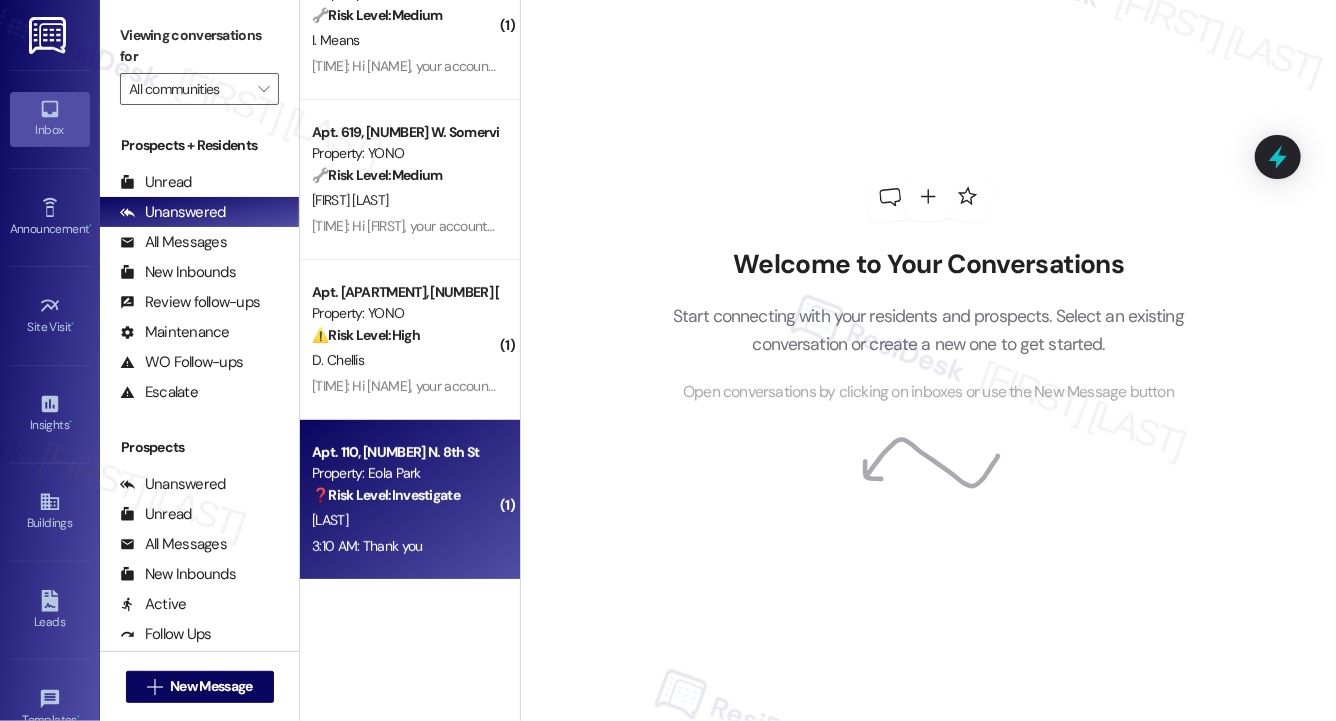 click on "[LAST]" at bounding box center (404, 520) 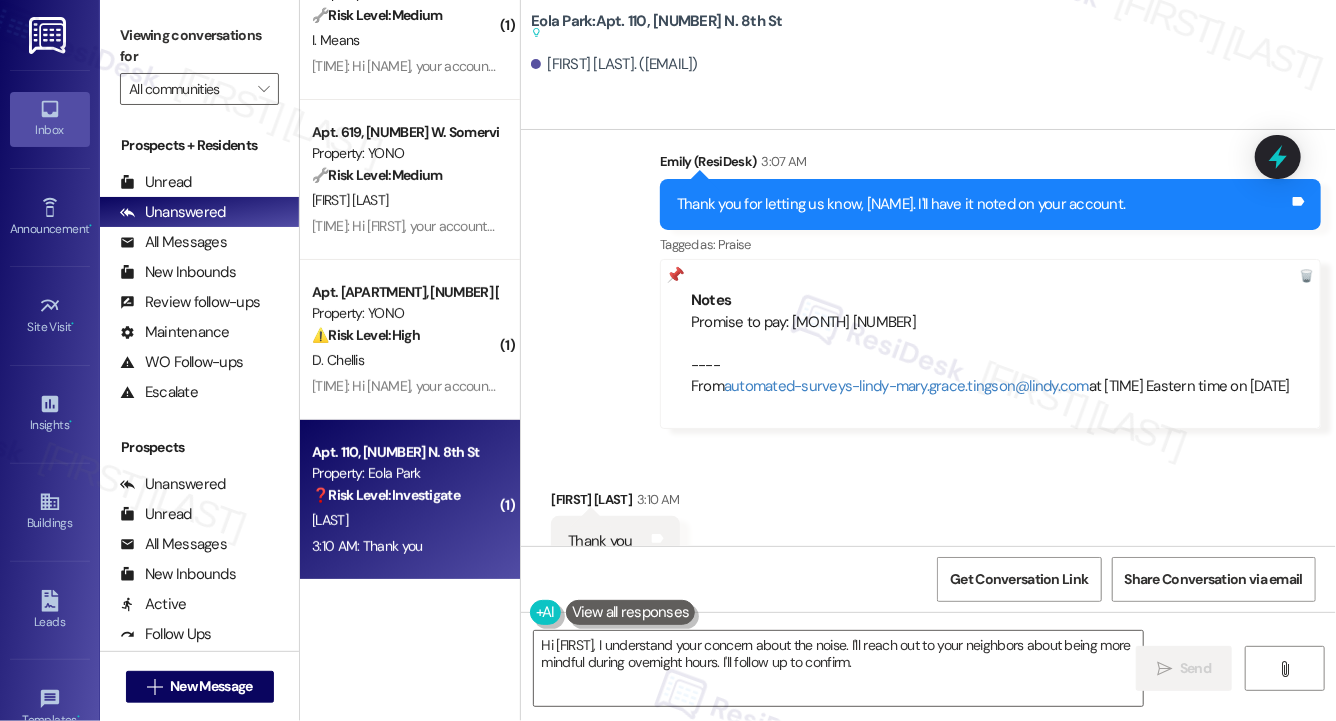 scroll, scrollTop: 1734, scrollLeft: 0, axis: vertical 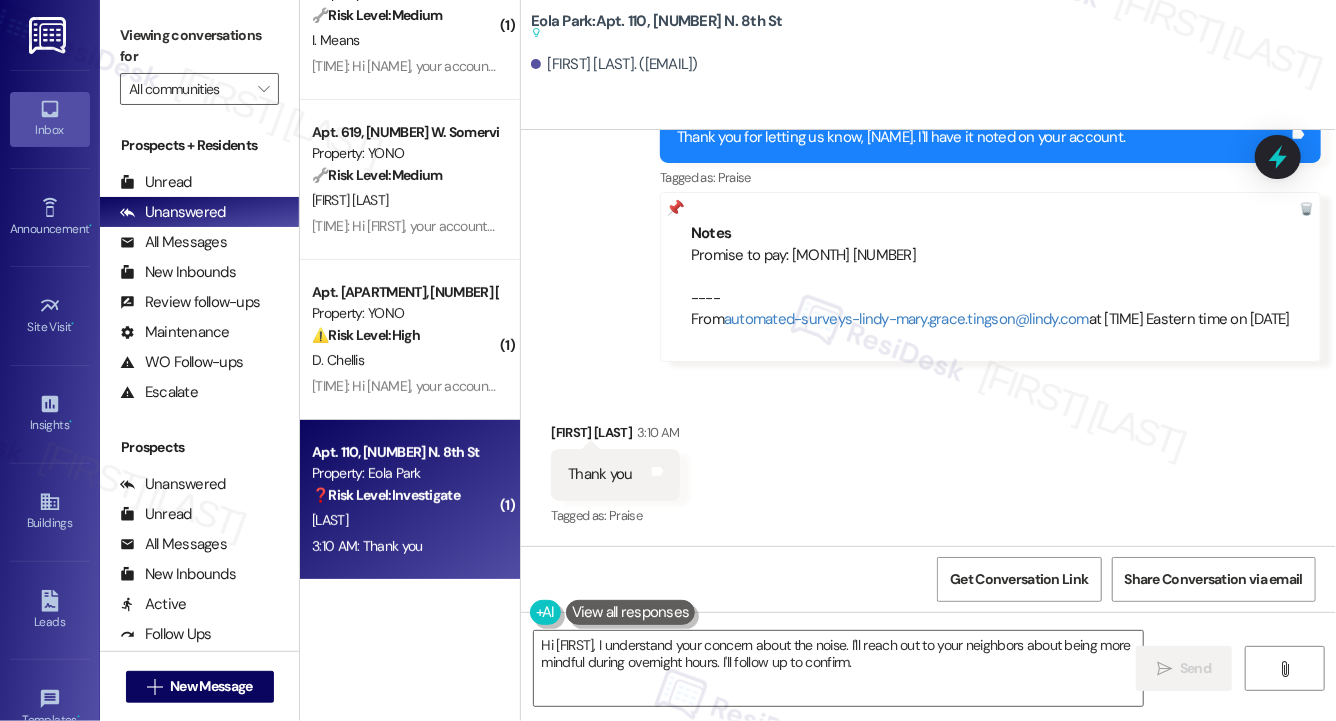 click on "[LAST]" at bounding box center (404, 520) 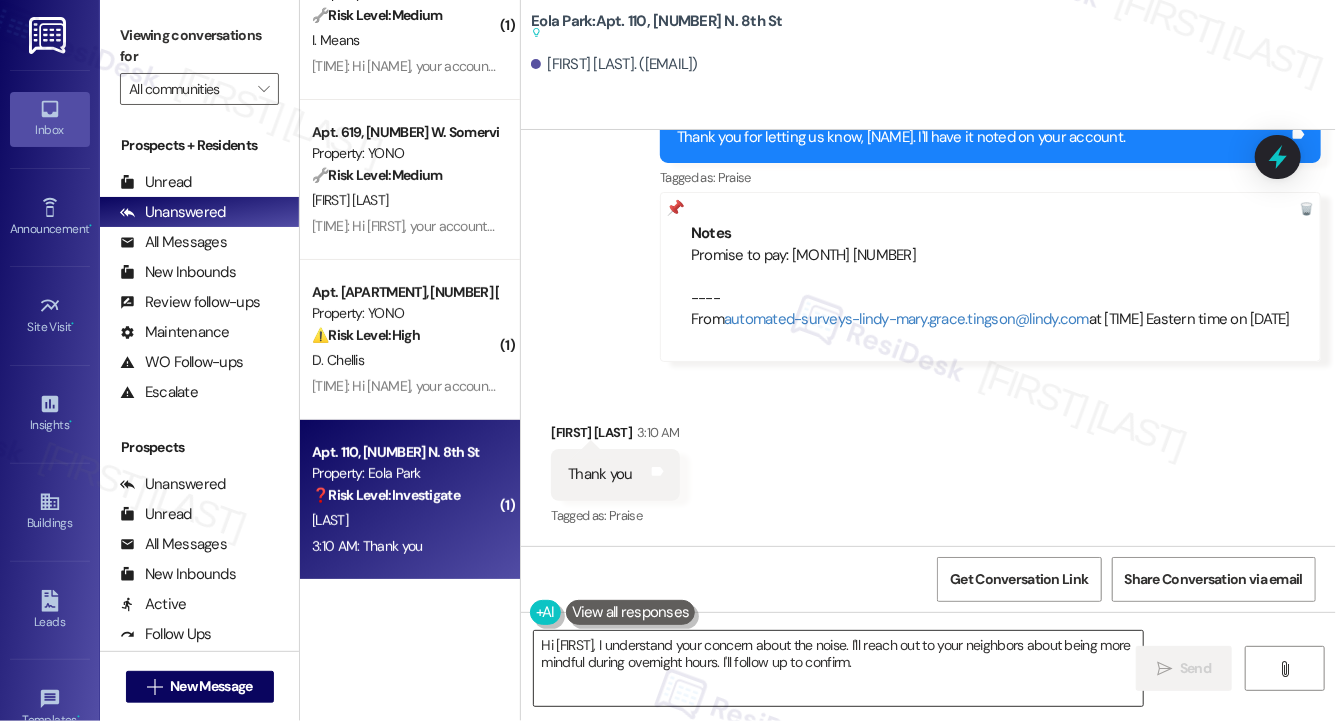 scroll, scrollTop: 1736, scrollLeft: 0, axis: vertical 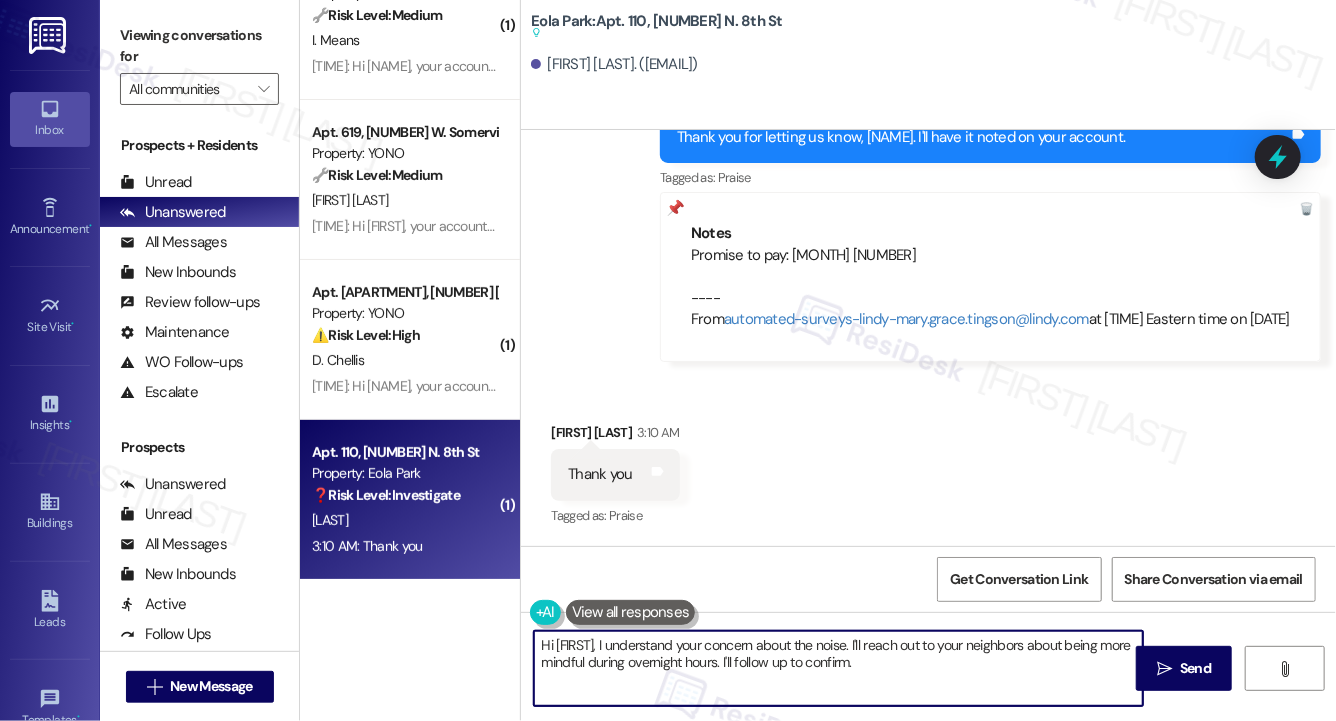 click on "Hi [FIRST], I understand your concern about the noise. I'll reach out to your neighbors about being more mindful during overnight hours. I'll follow up to confirm." at bounding box center (838, 668) 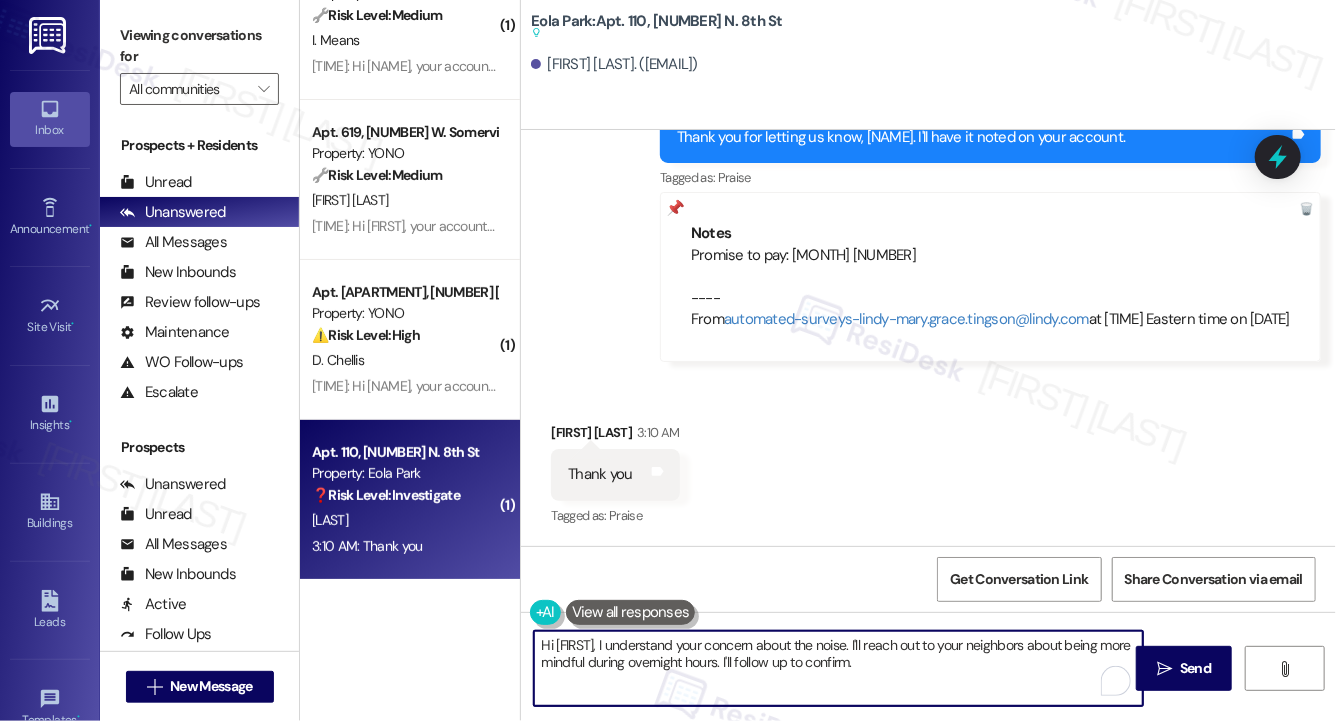 click on "Hi [FIRST], I understand your concern about the noise. I'll reach out to your neighbors about being more mindful during overnight hours. I'll follow up to confirm." at bounding box center [838, 668] 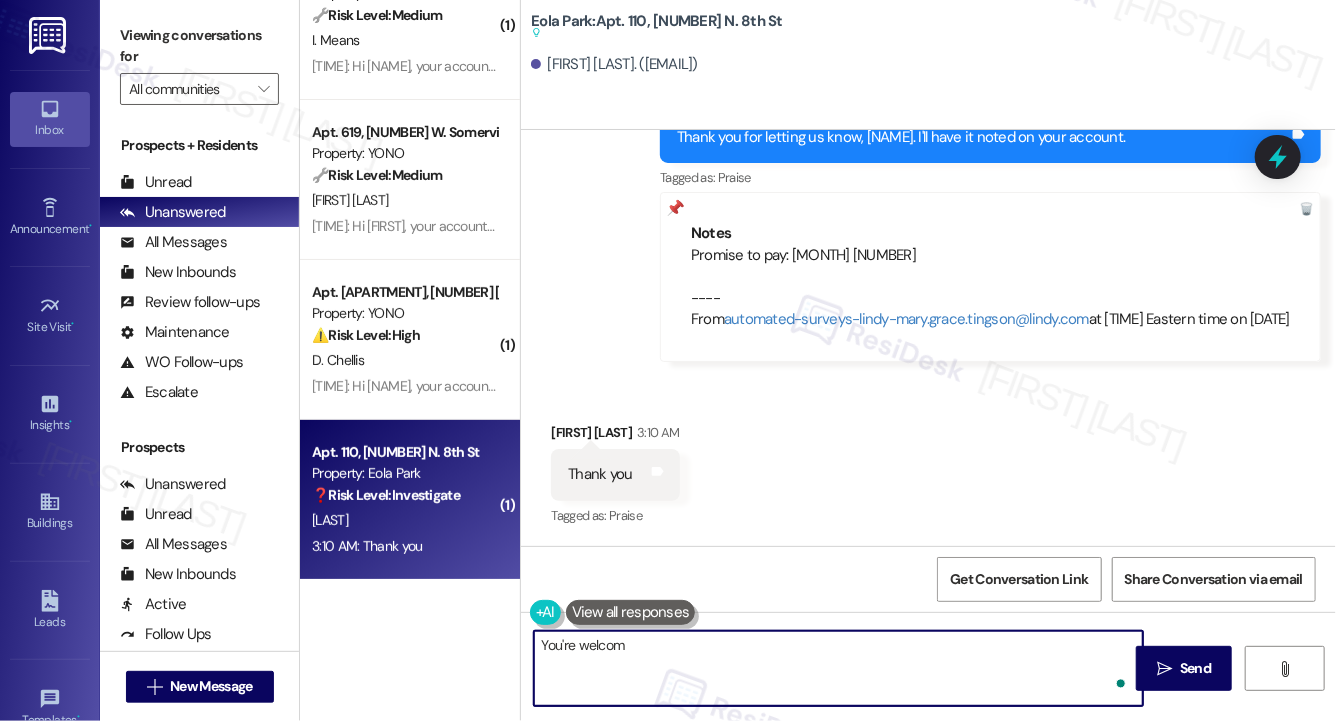 type on "You're welcome" 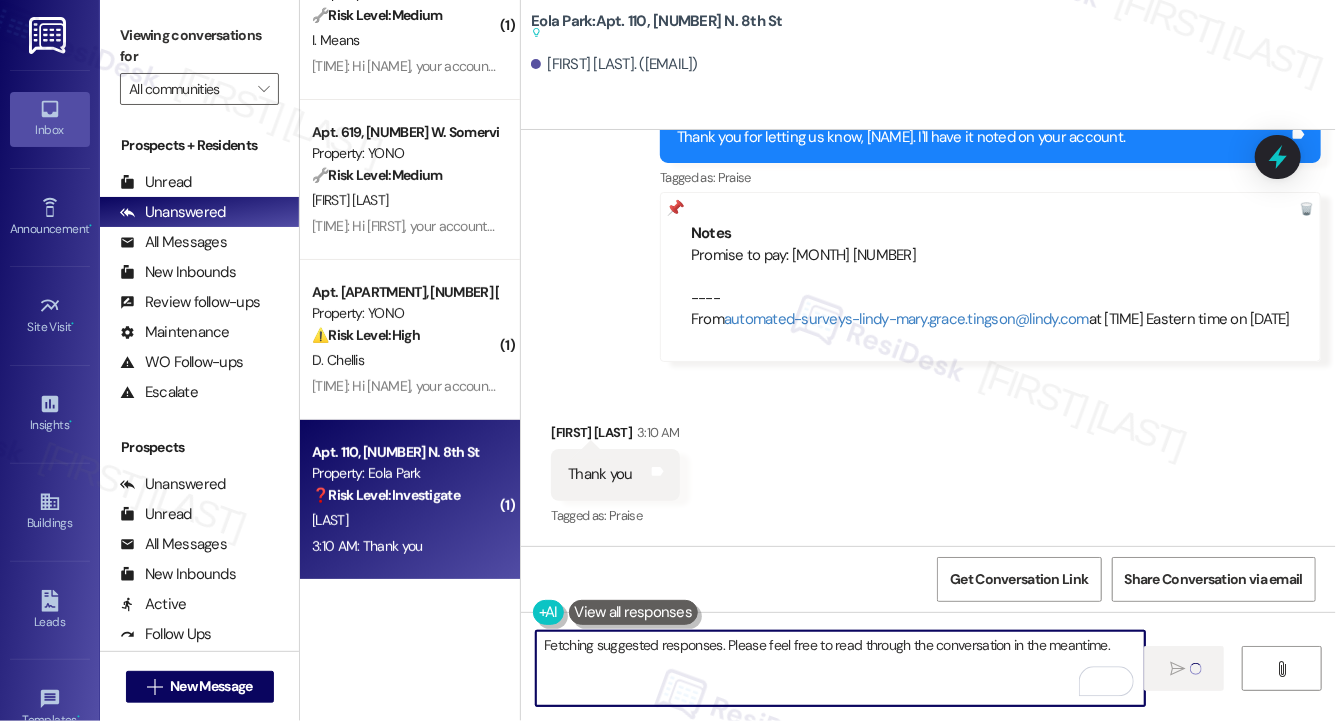scroll, scrollTop: 1617, scrollLeft: 0, axis: vertical 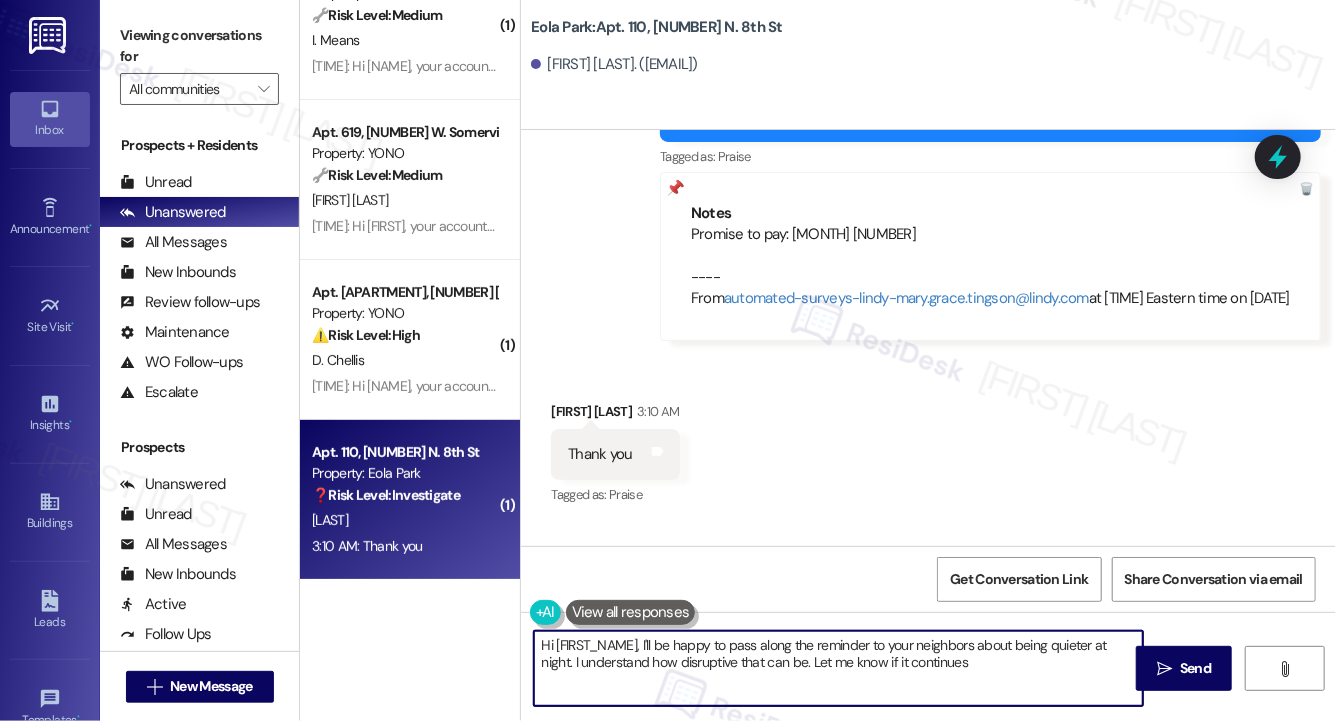 type on "Hi [FIRST_NAME], I'll be happy to pass along the reminder to your neighbors about being quieter at night. I understand how disruptive that can be. Let me know if it continues!" 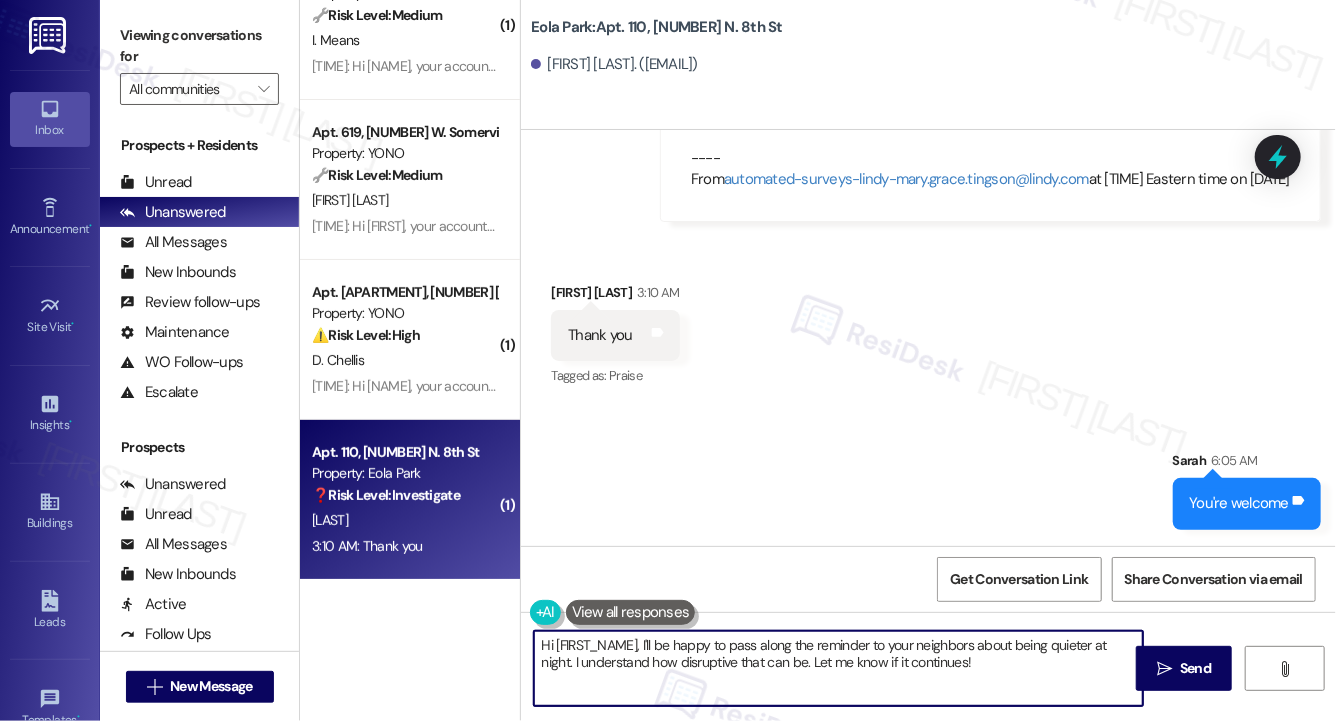 scroll, scrollTop: 1757, scrollLeft: 0, axis: vertical 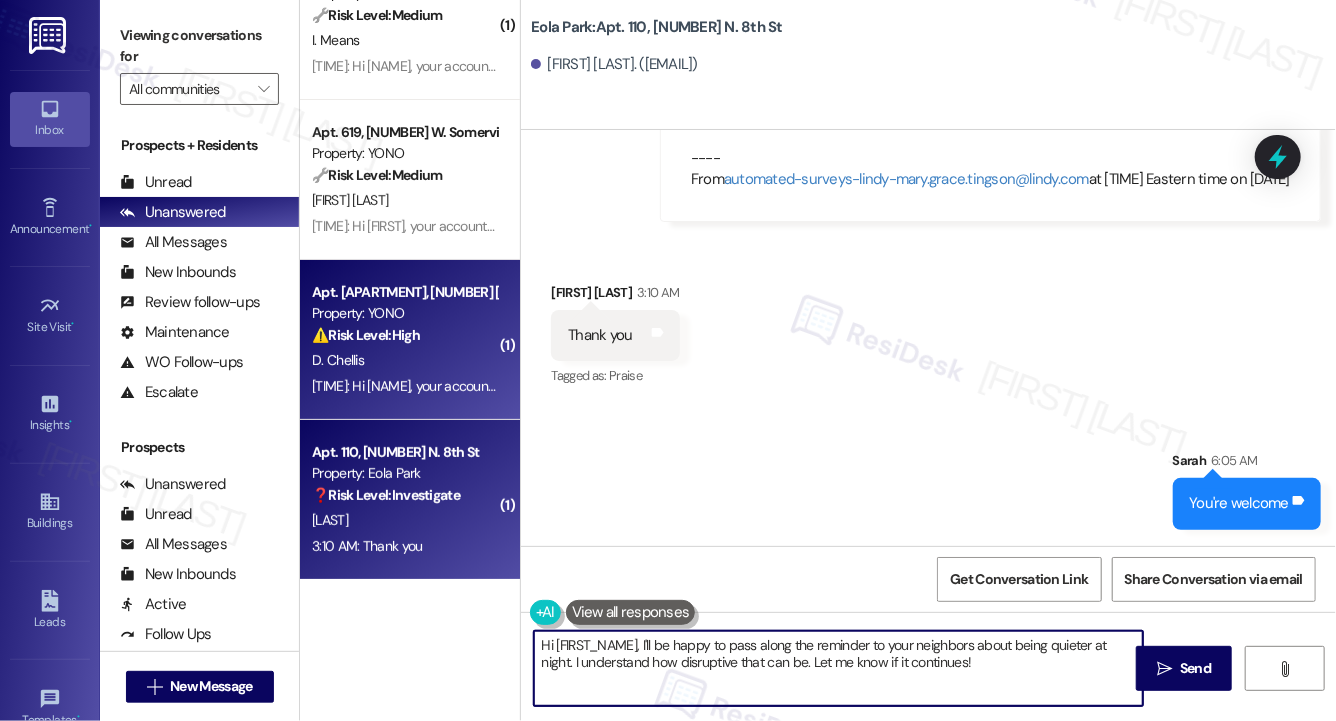 click on "D. Chellis" at bounding box center (404, 360) 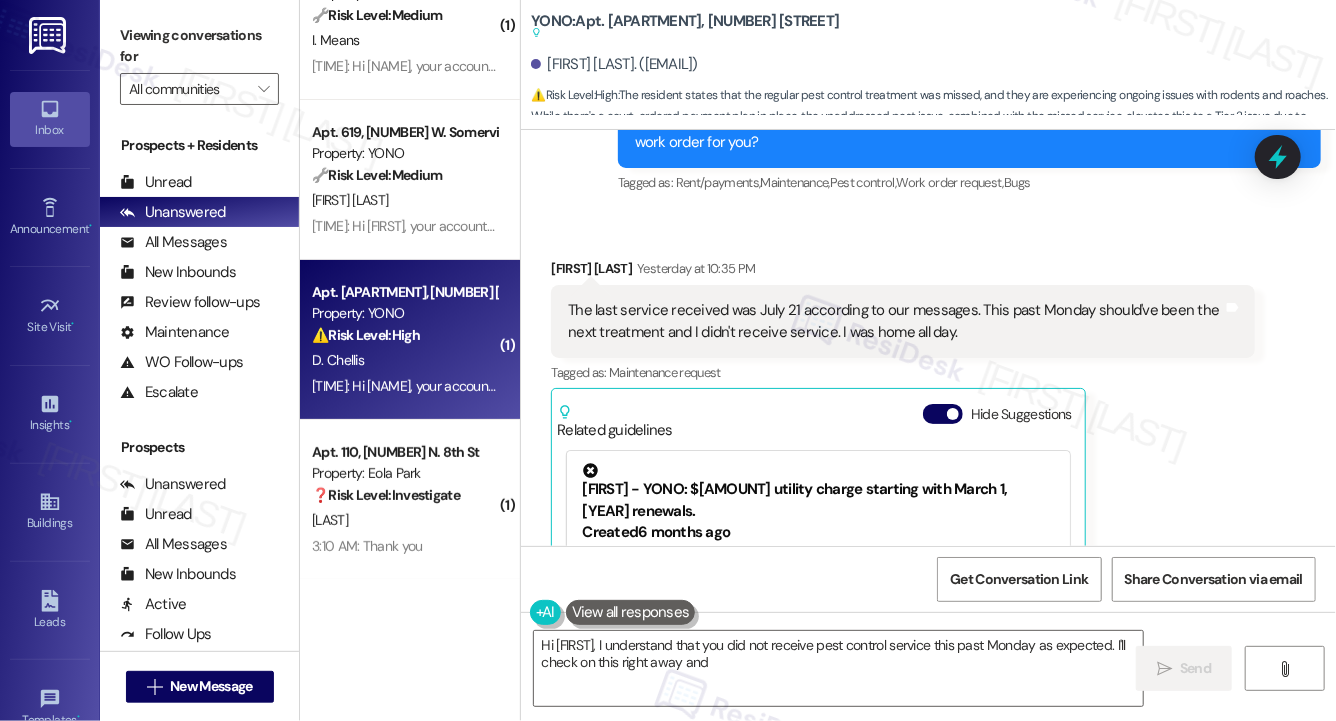 scroll, scrollTop: 20561, scrollLeft: 0, axis: vertical 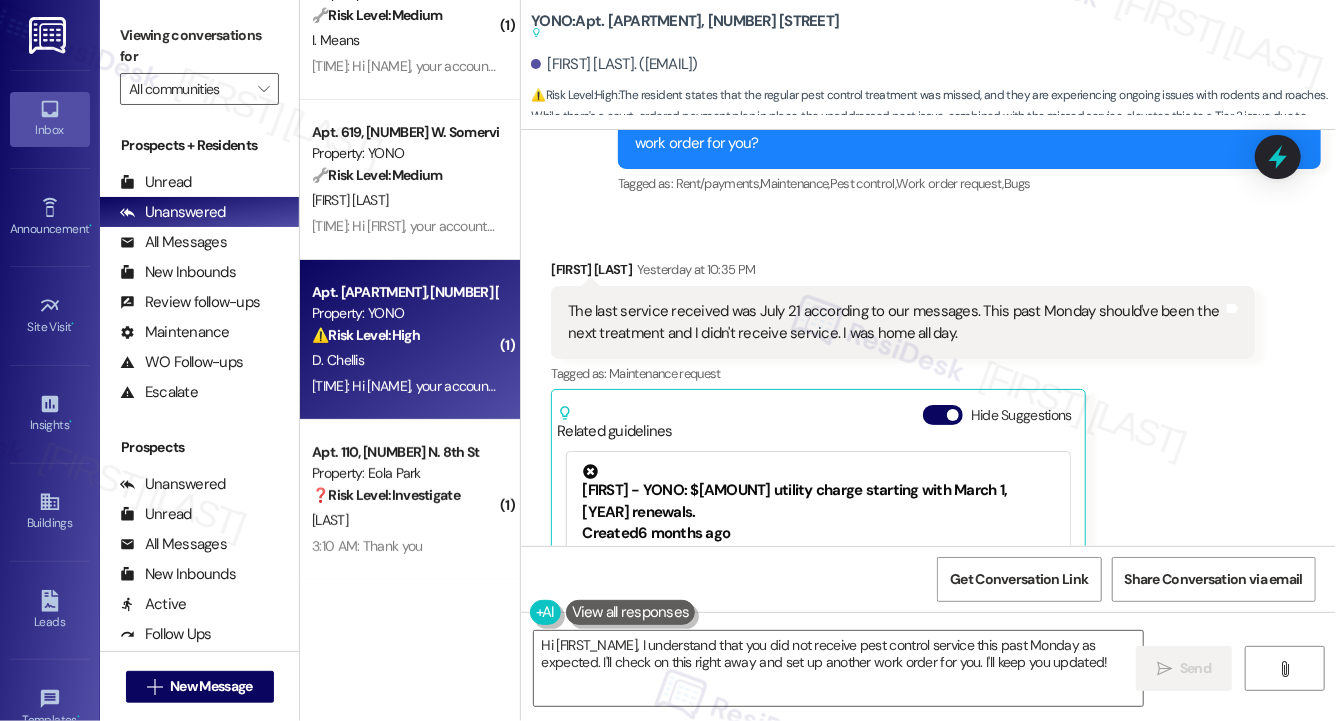 drag, startPoint x: 571, startPoint y: 365, endPoint x: 783, endPoint y: 369, distance: 212.03773 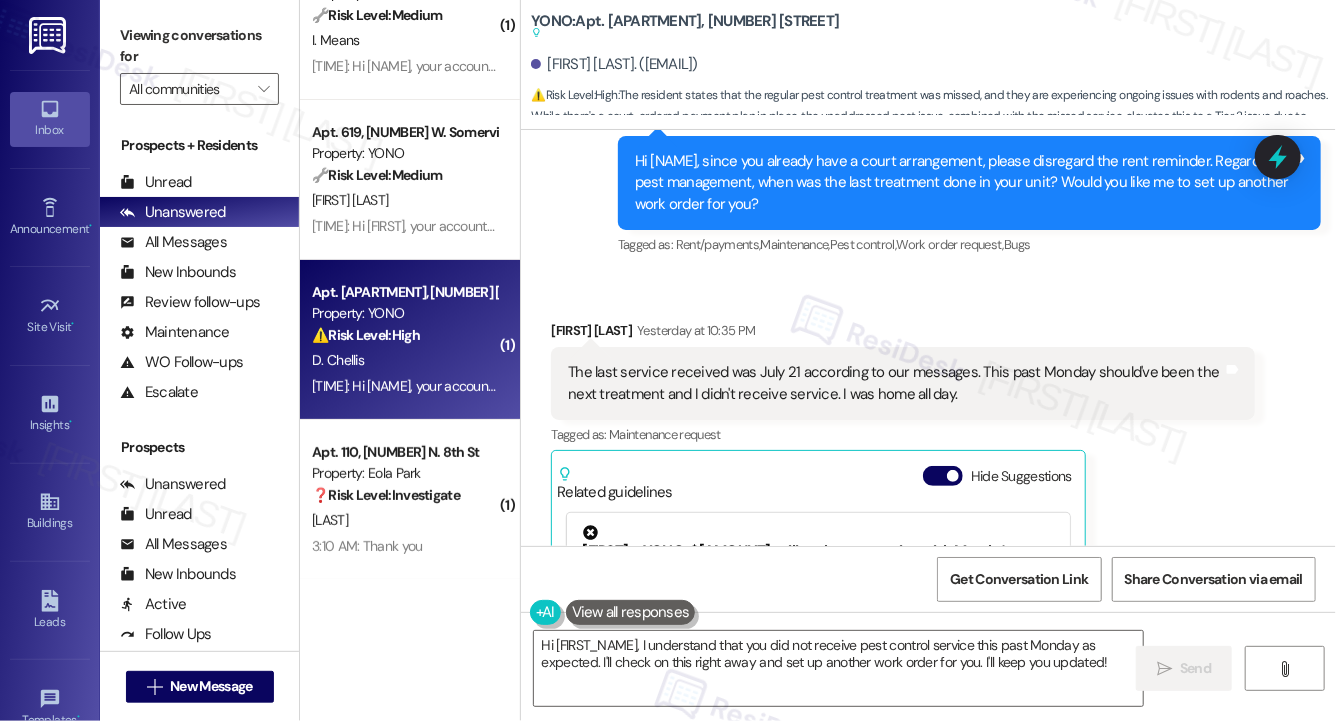 scroll, scrollTop: 20495, scrollLeft: 0, axis: vertical 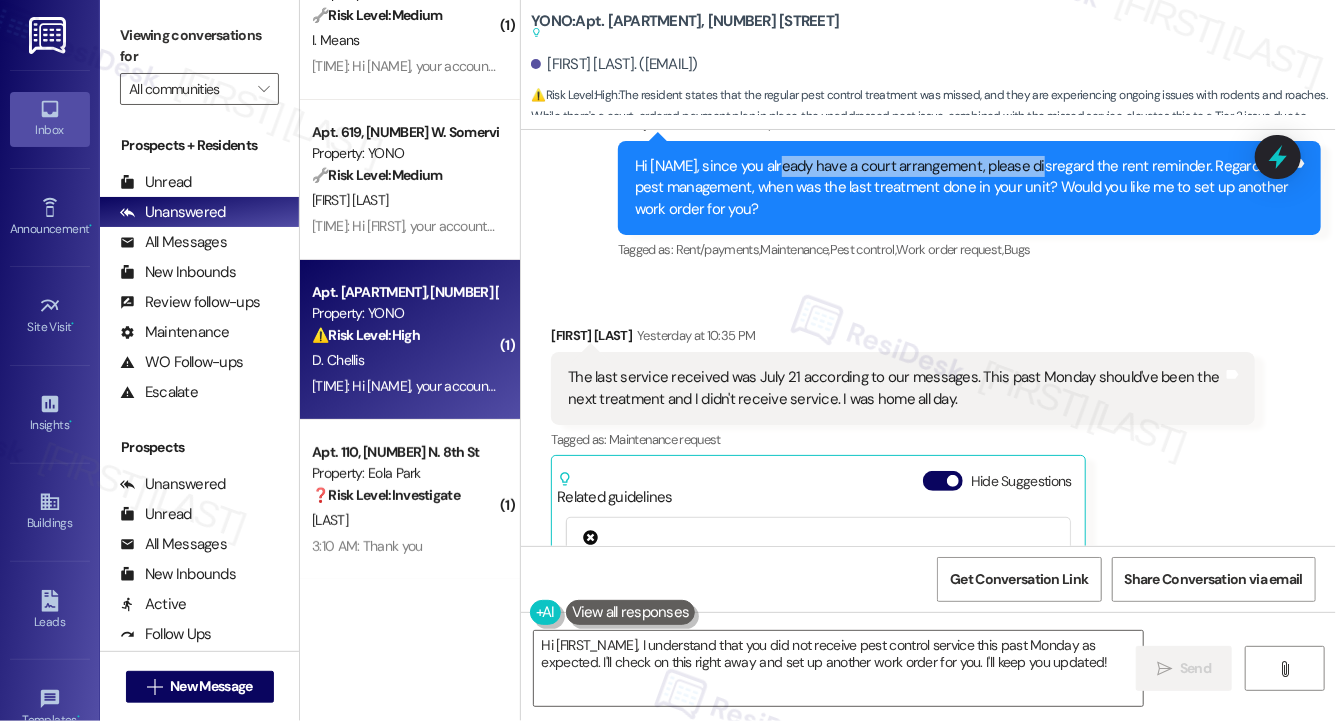 drag, startPoint x: 791, startPoint y: 230, endPoint x: 1045, endPoint y: 229, distance: 254.00197 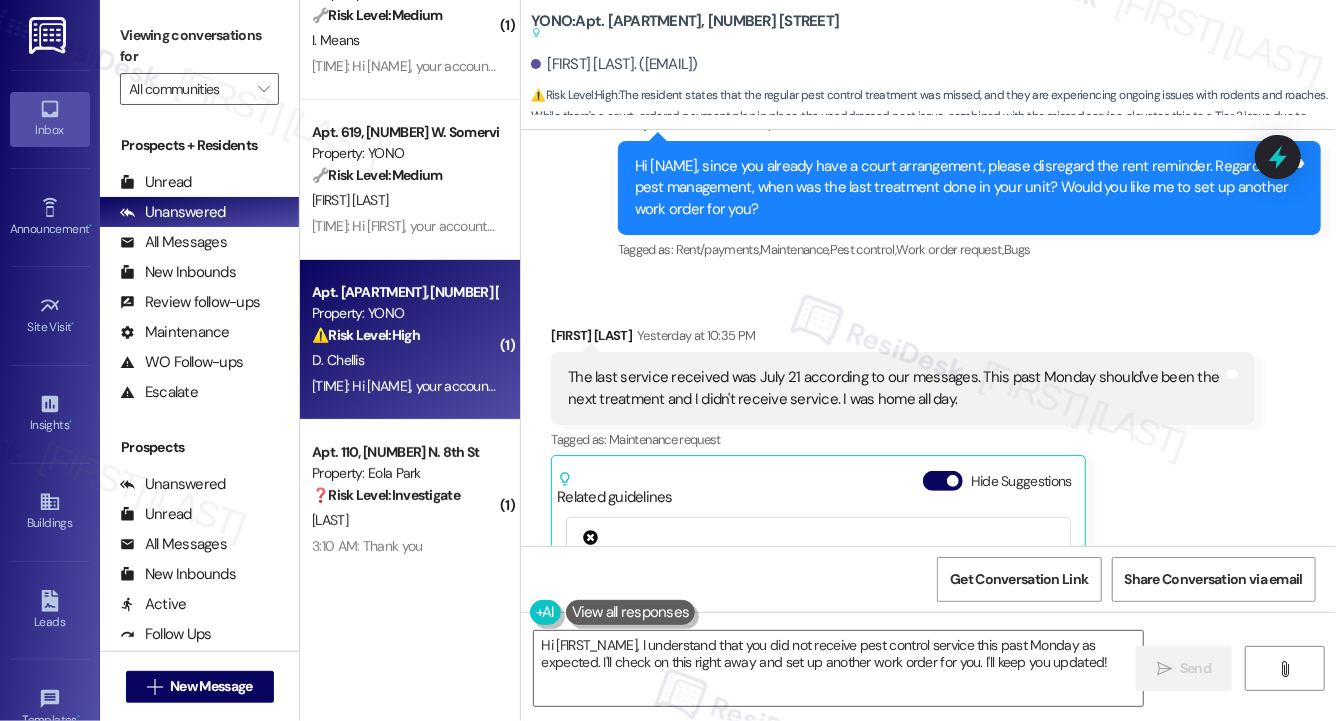 click on "Hi Domonique, since you already have a court arrangement, please disregard the rent reminder. Regarding pest management, when was the last treatment done in your unit? Would you like me to set up another work order for you?" at bounding box center [962, 188] 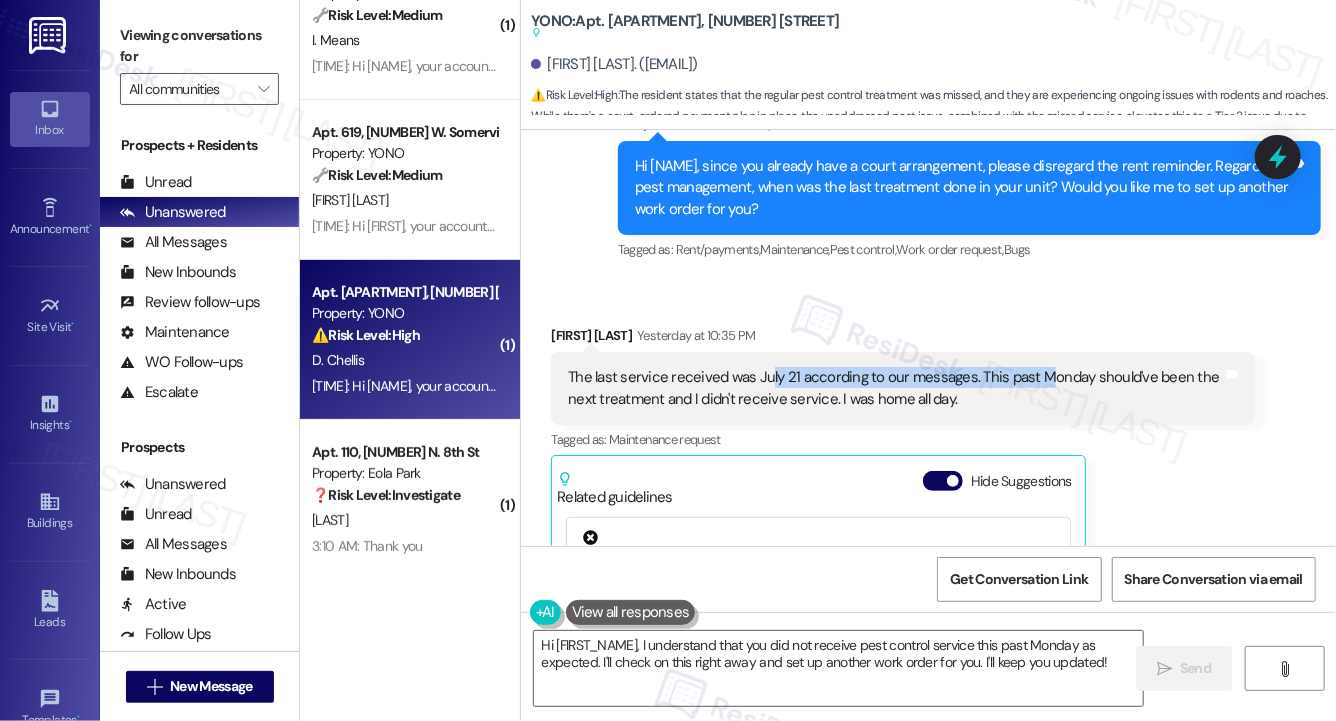 drag, startPoint x: 768, startPoint y: 433, endPoint x: 1039, endPoint y: 441, distance: 271.11804 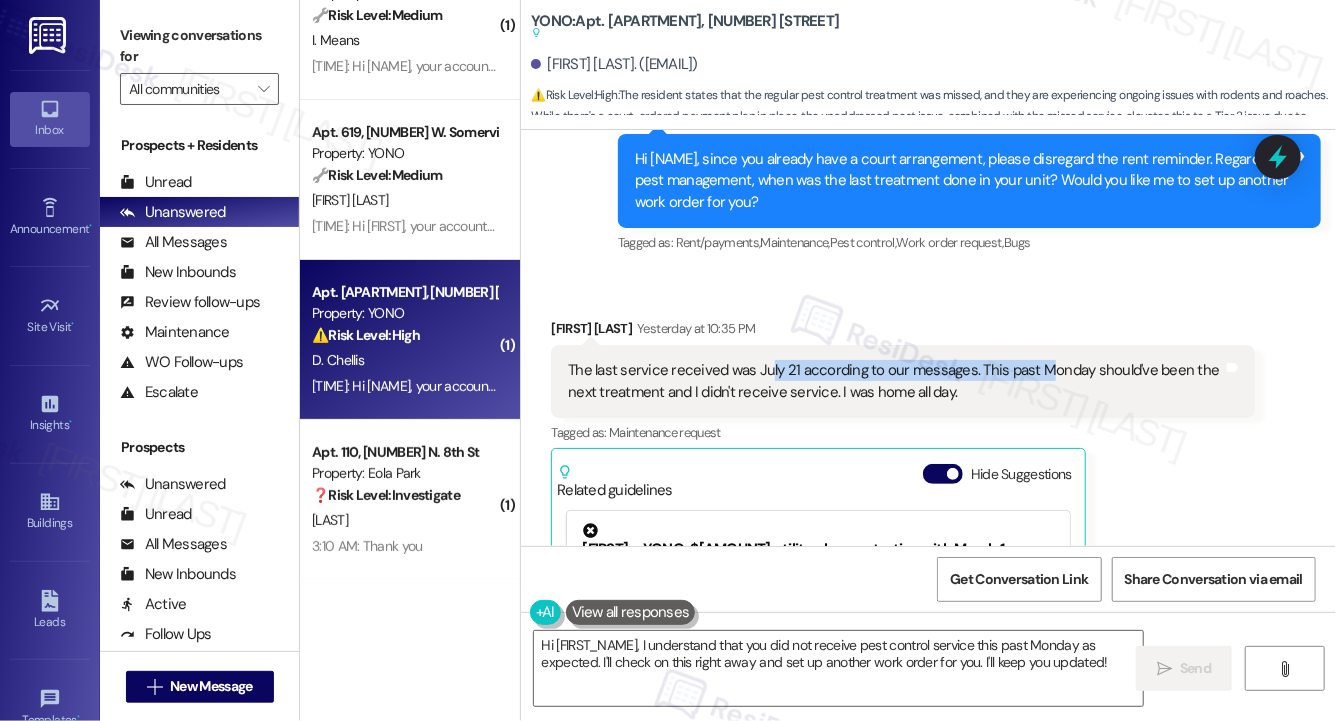 scroll, scrollTop: 20506, scrollLeft: 0, axis: vertical 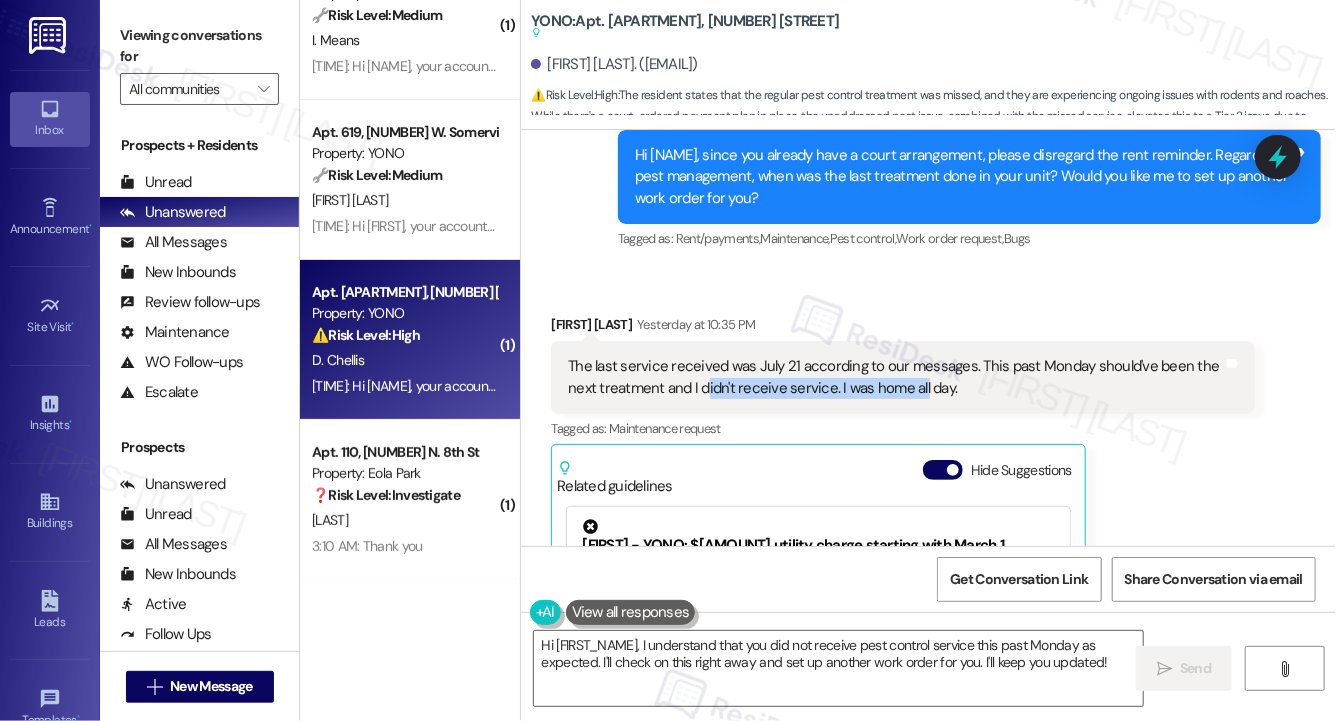 drag, startPoint x: 704, startPoint y: 448, endPoint x: 921, endPoint y: 449, distance: 217.0023 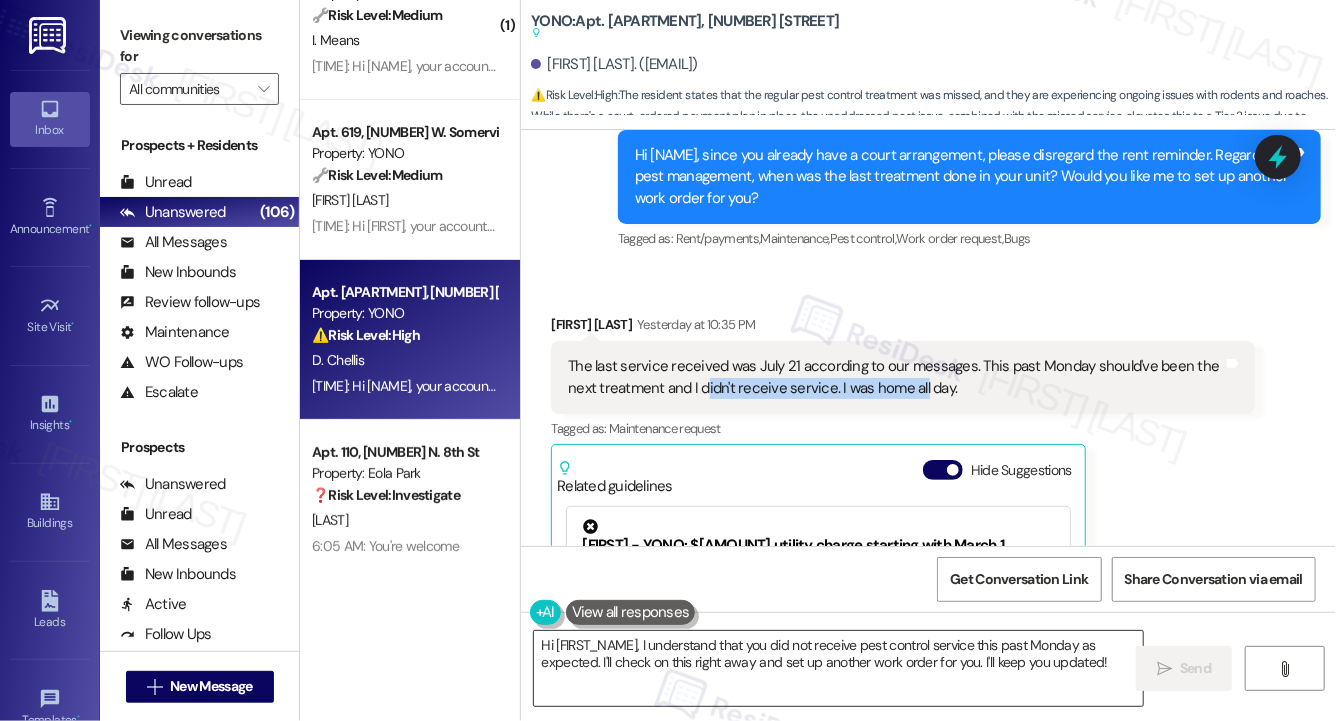 click on "Hi {{first_name}}, I understand that you did not receive pest control service this past Monday as expected. I'll check on this right away and set up another work order for you. I'll keep you updated!" at bounding box center [838, 668] 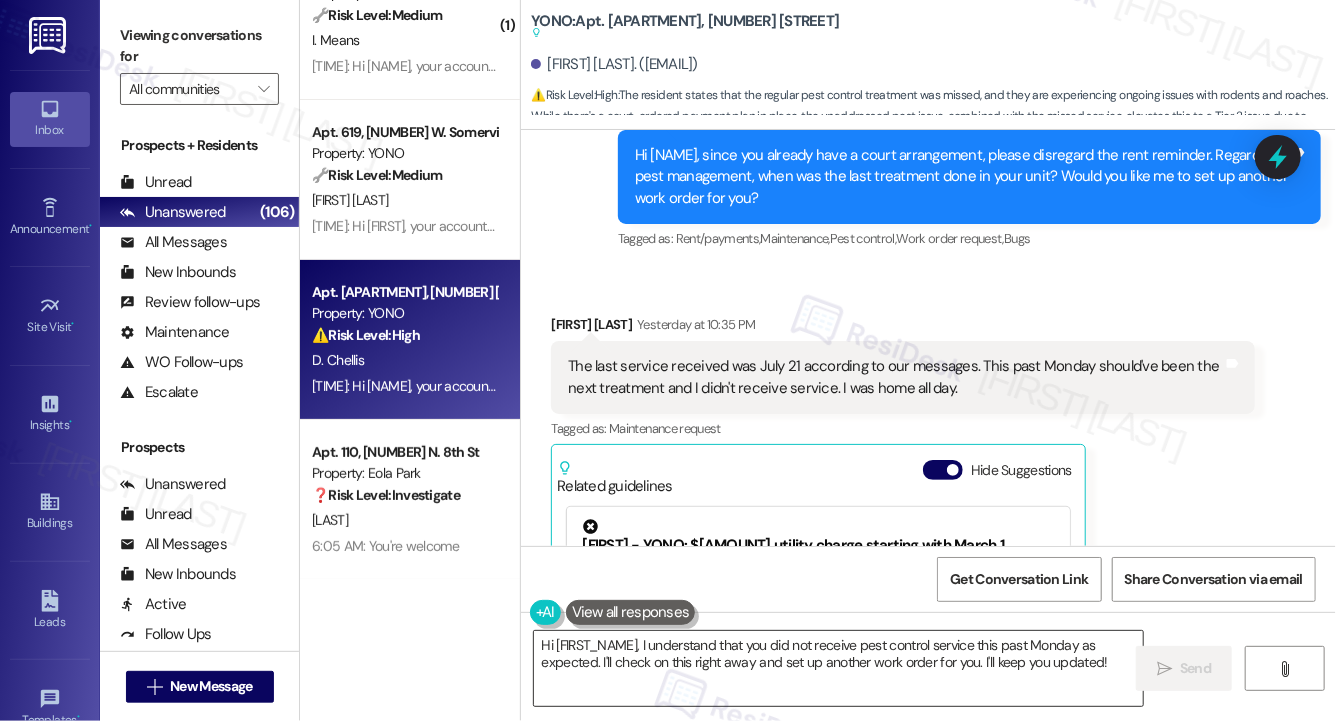 click on "Hi {{first_name}}, I understand that you did not receive pest control service this past Monday as expected. I'll check on this right away and set up another work order for you. I'll keep you updated!" at bounding box center (838, 668) 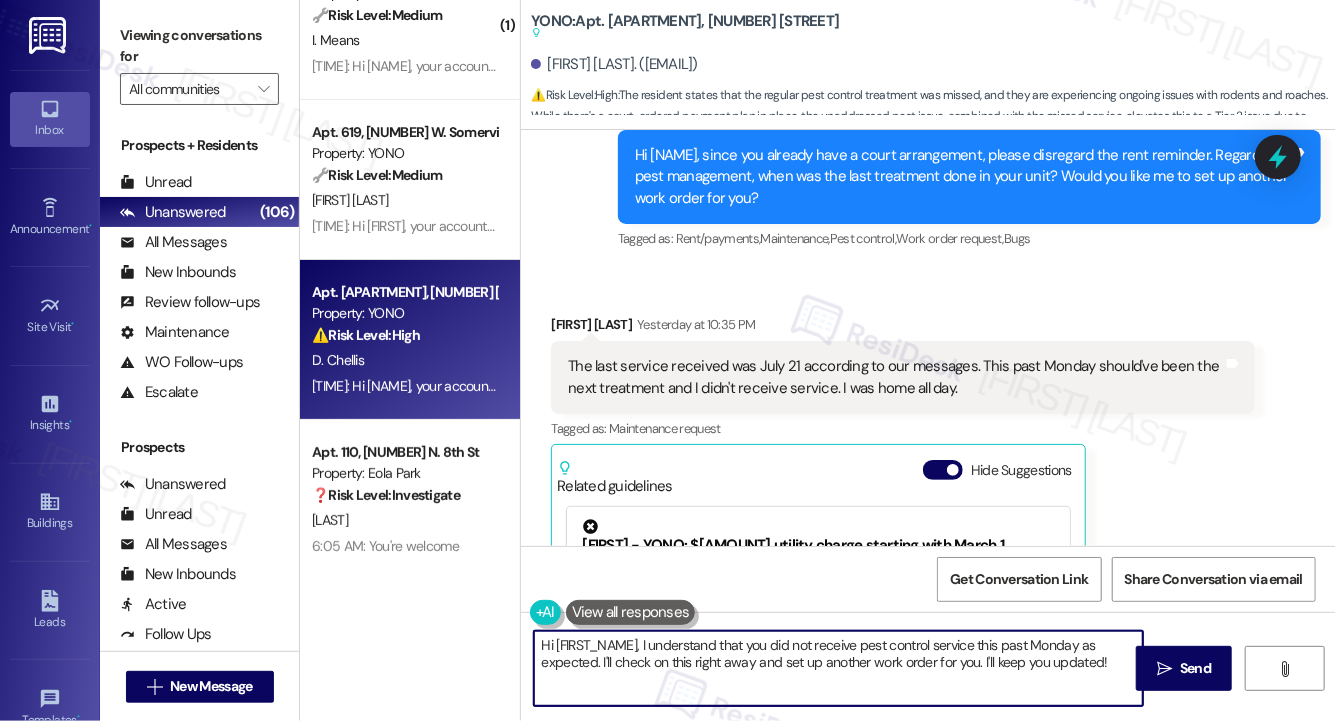 click on "Hi {{first_name}}, I understand that you did not receive pest control service this past Monday as expected. I'll check on this right away and set up another work order for you. I'll keep you updated!" at bounding box center [838, 668] 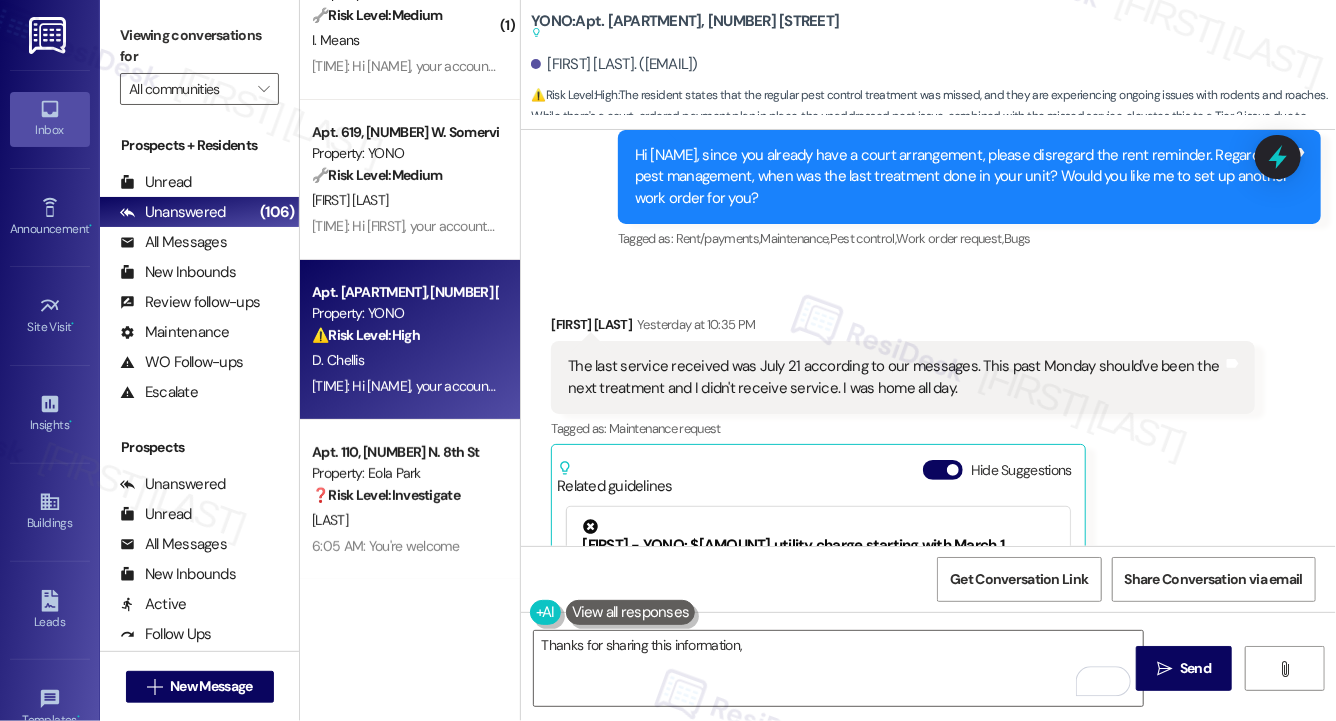 click on "Domonique Chellis Yesterday at 10:35 PM" at bounding box center (902, 328) 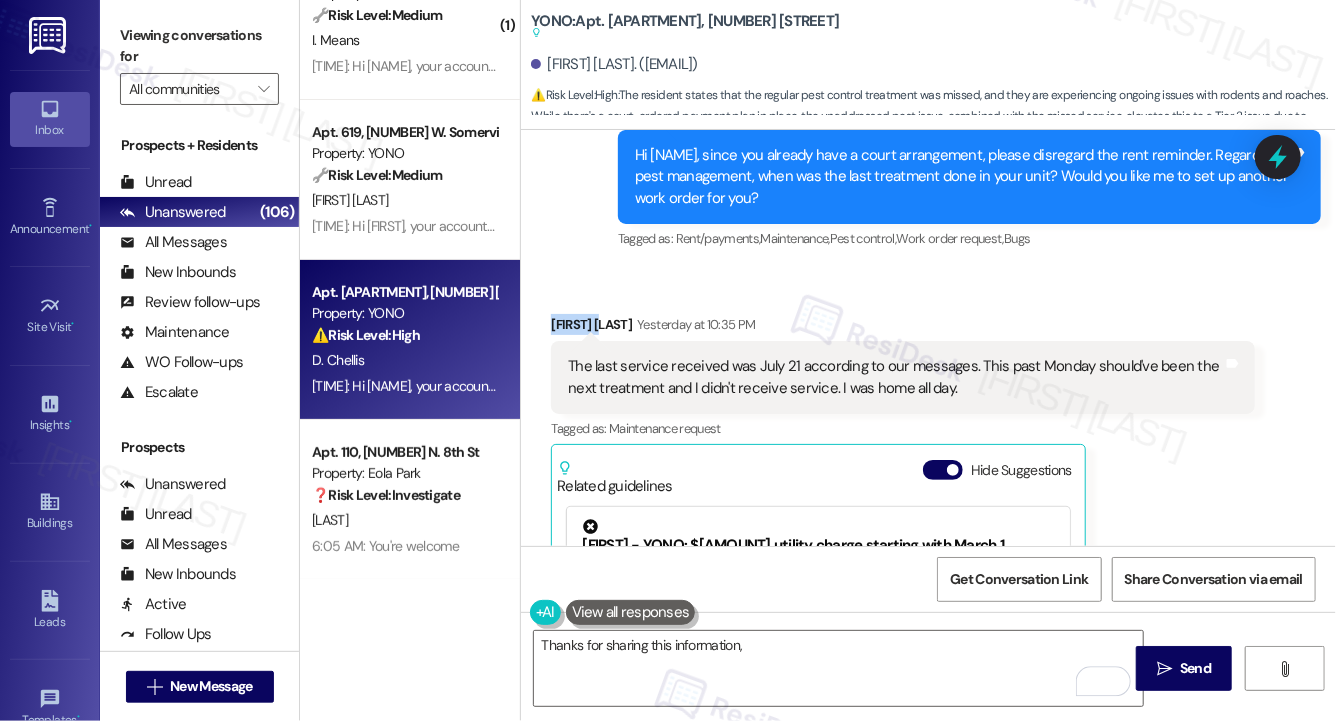 click on "Domonique Chellis Yesterday at 10:35 PM" at bounding box center (902, 328) 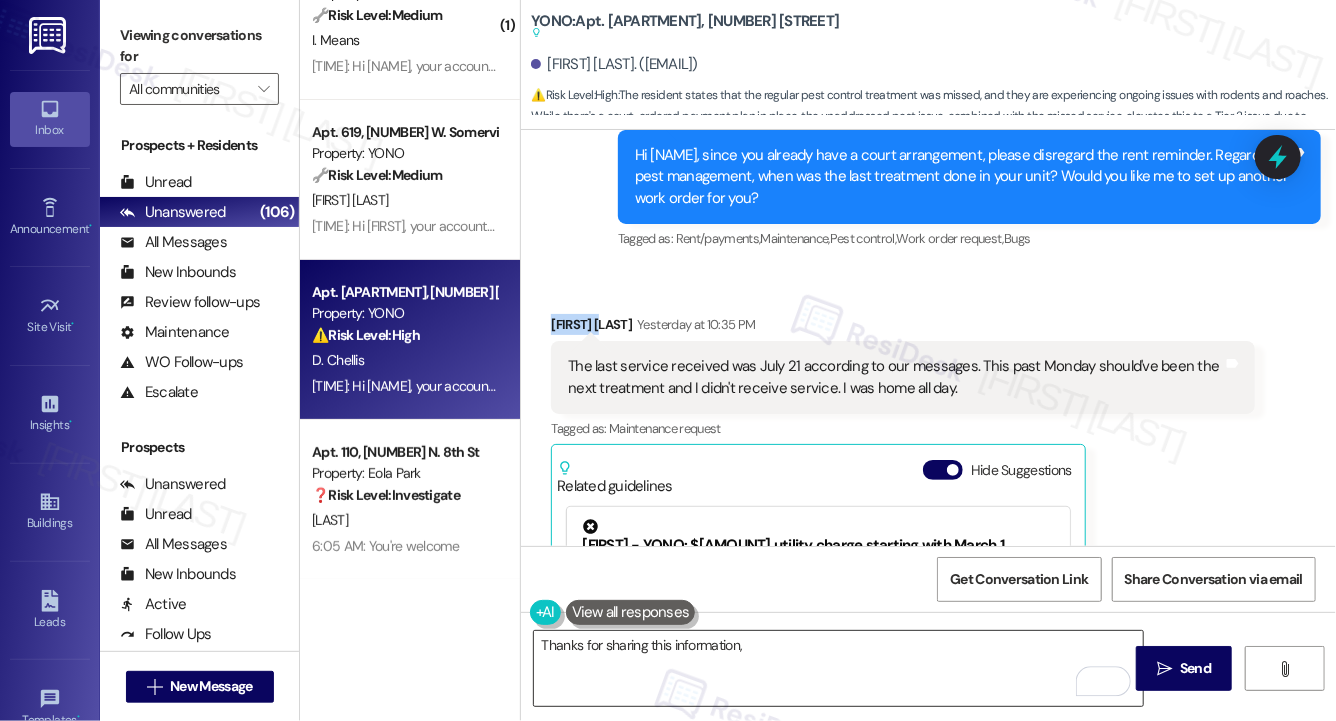 copy on "Domonique" 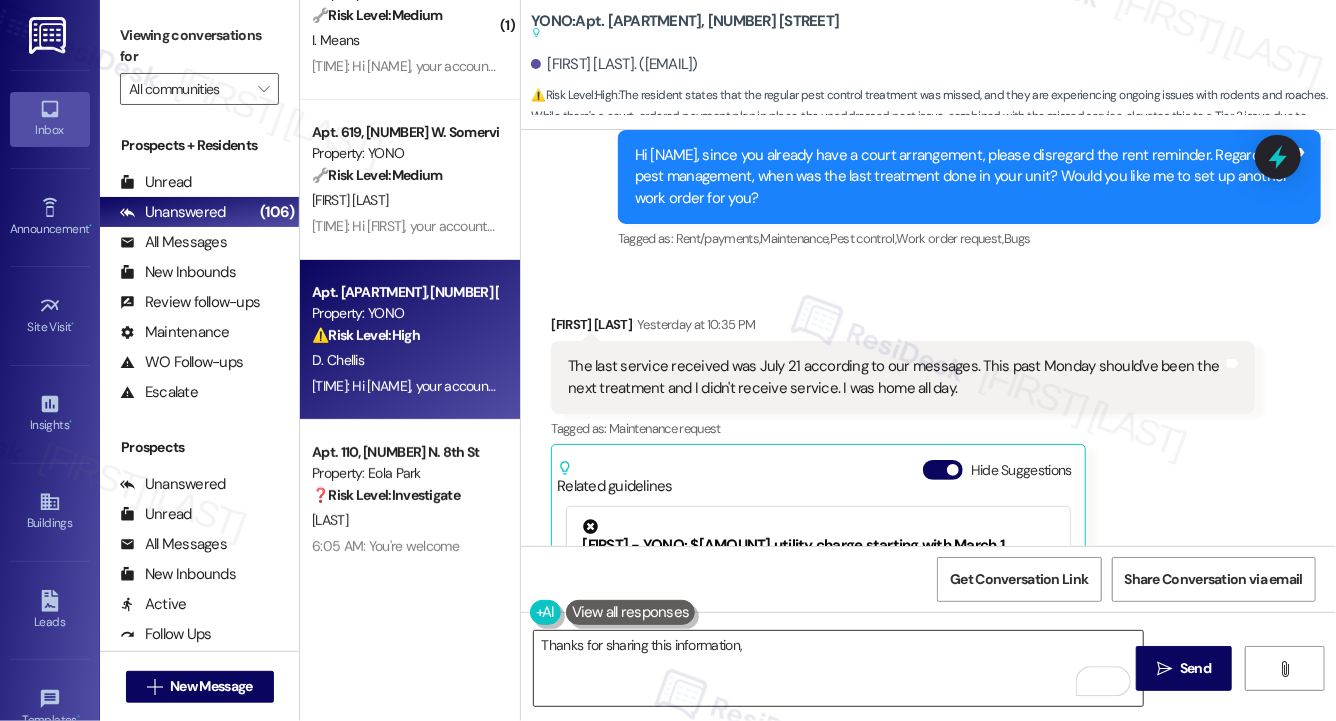 click on "Thanks for sharing this information," at bounding box center (838, 668) 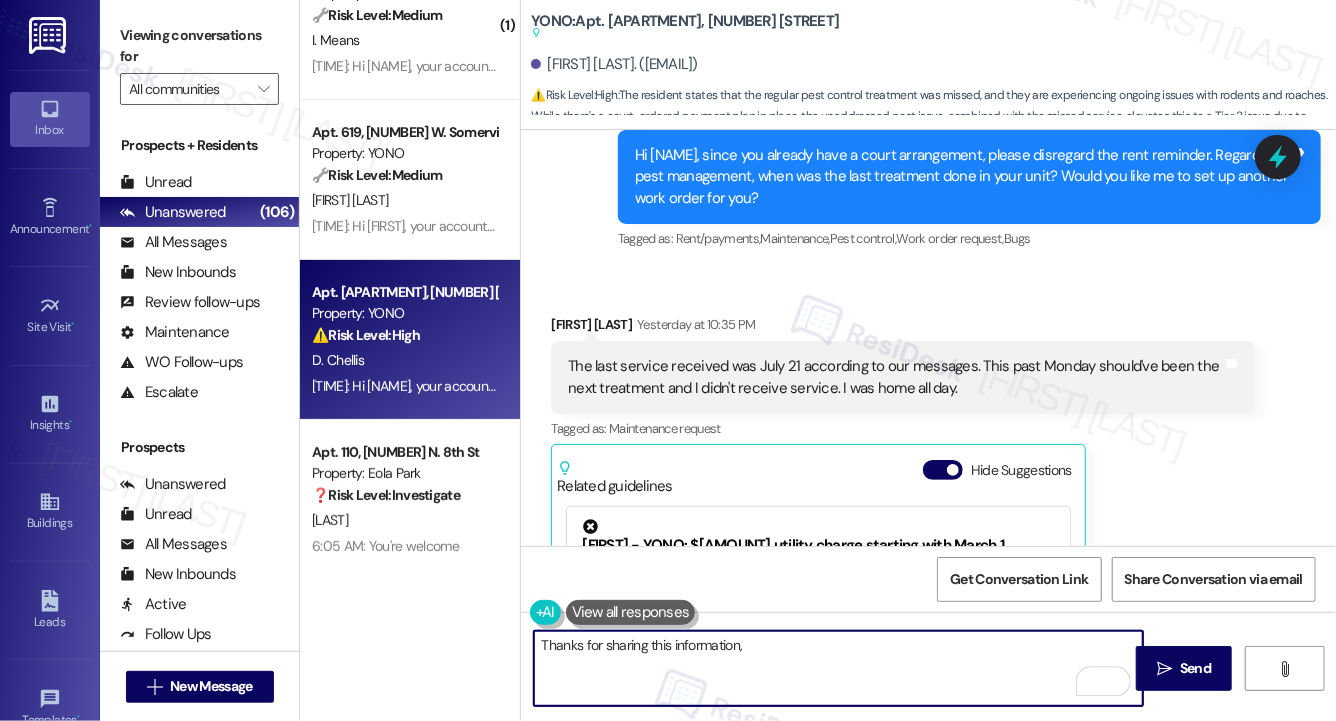 paste on "Domonique" 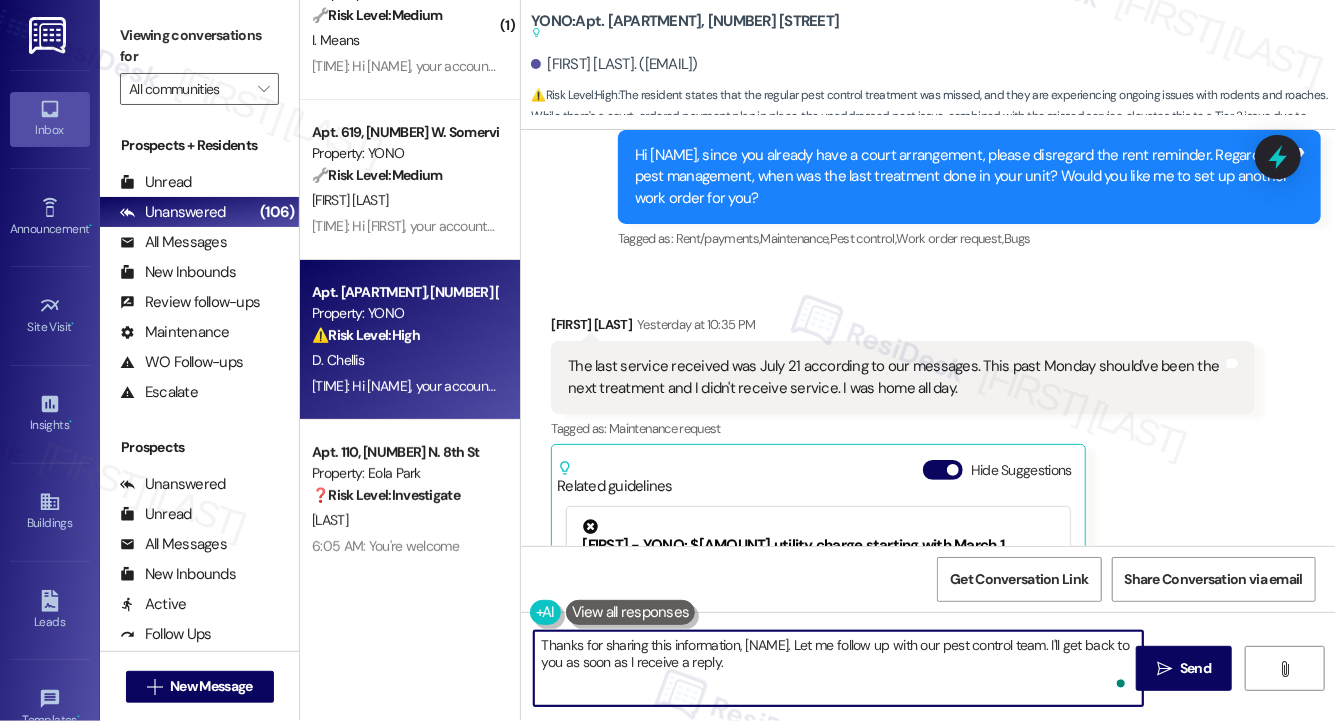 type on "Thanks for sharing this information, Domonique. Let me follow up with our pest control team. I'll get back to you as soon as I receive a reply." 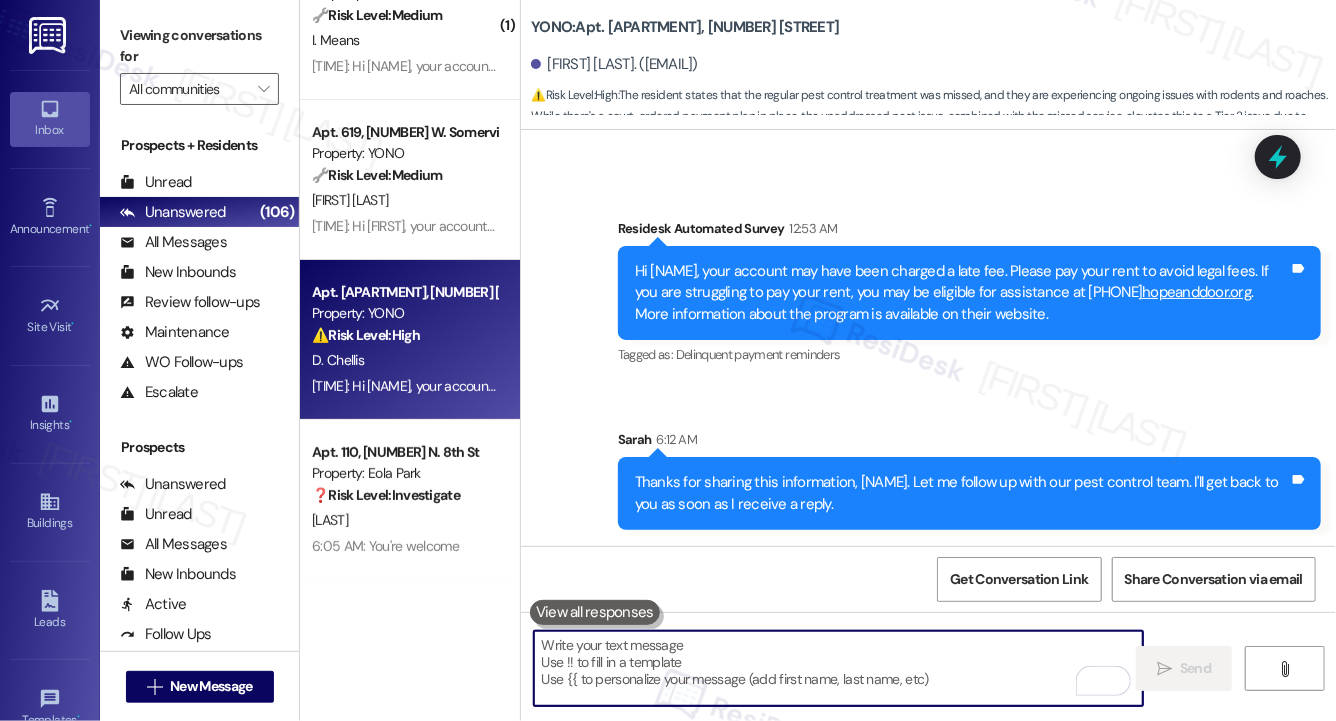 scroll, scrollTop: 21380, scrollLeft: 0, axis: vertical 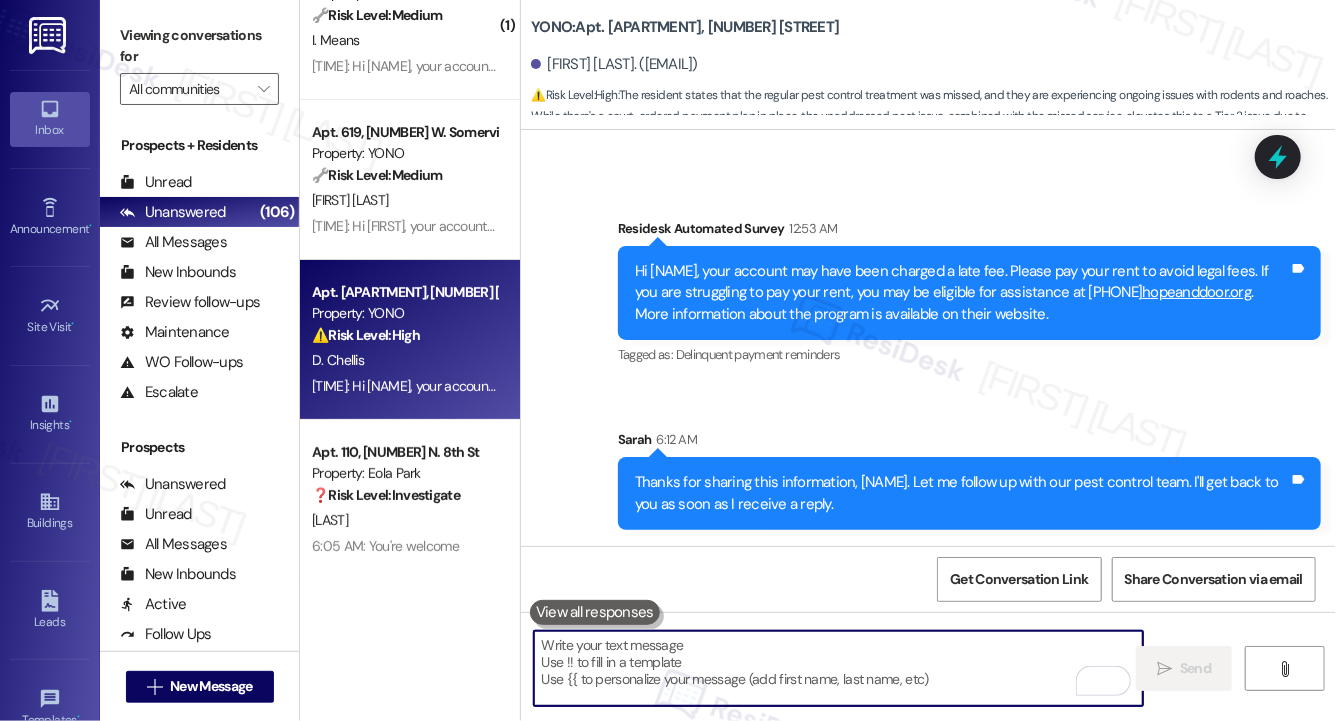 type 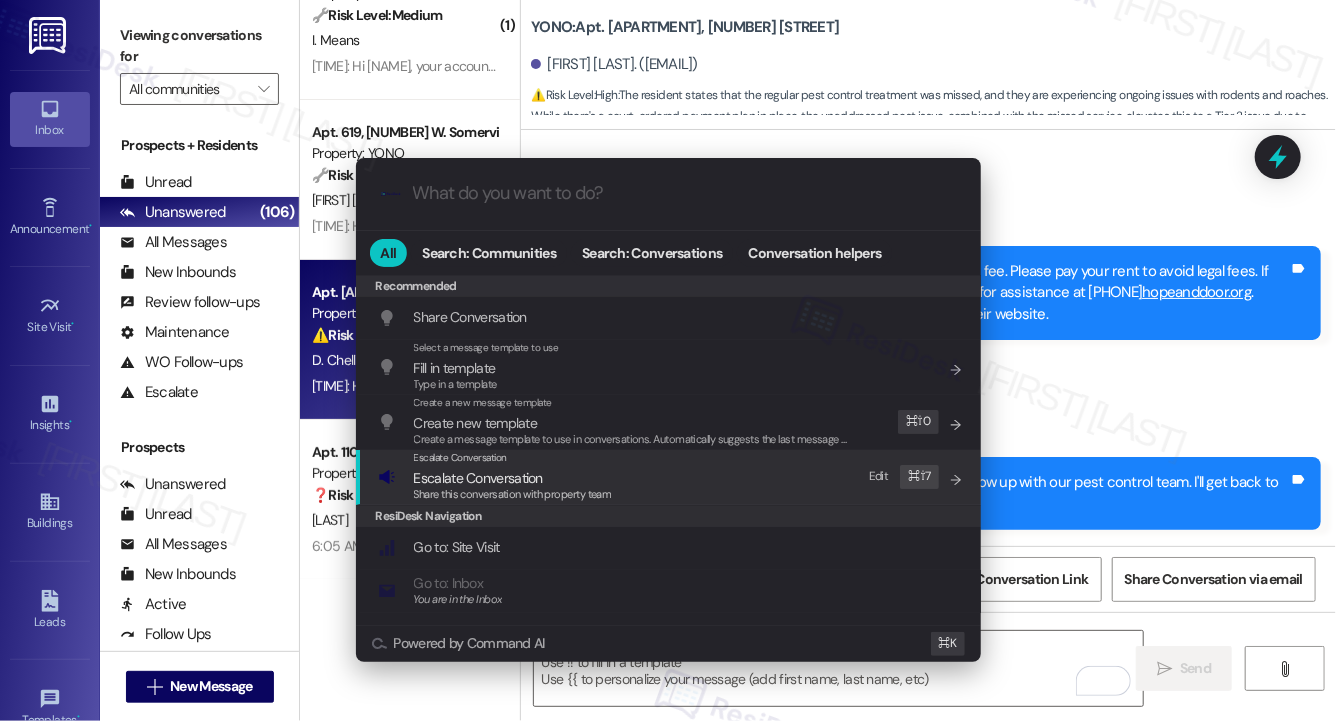 click on "Escalate Conversation" at bounding box center (513, 478) 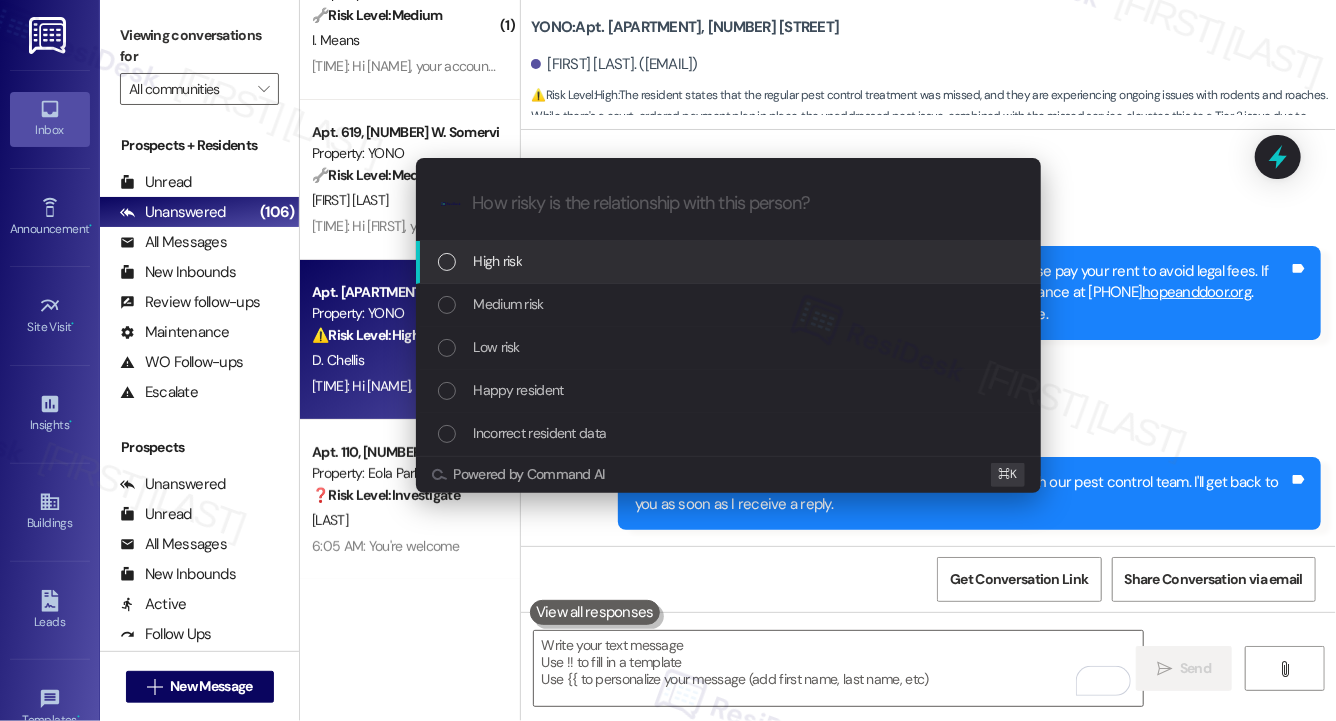 click on "High risk" at bounding box center (730, 261) 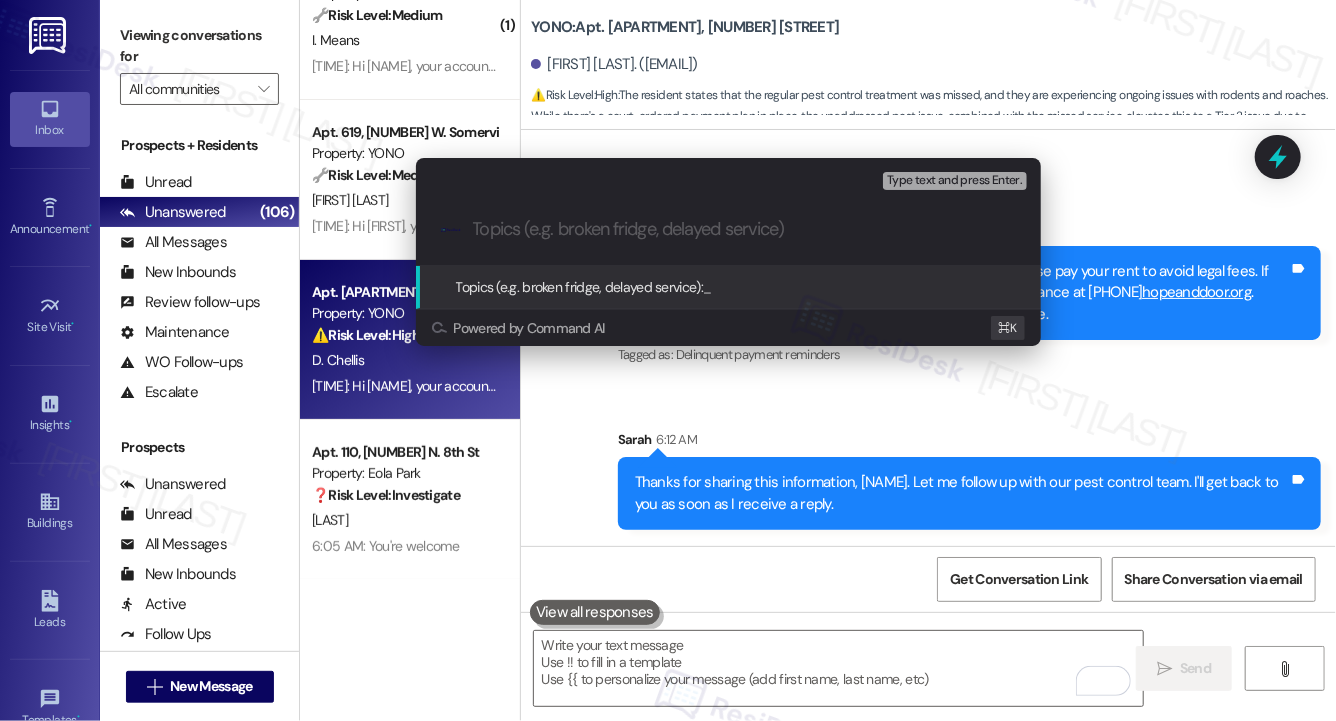 click at bounding box center (744, 229) 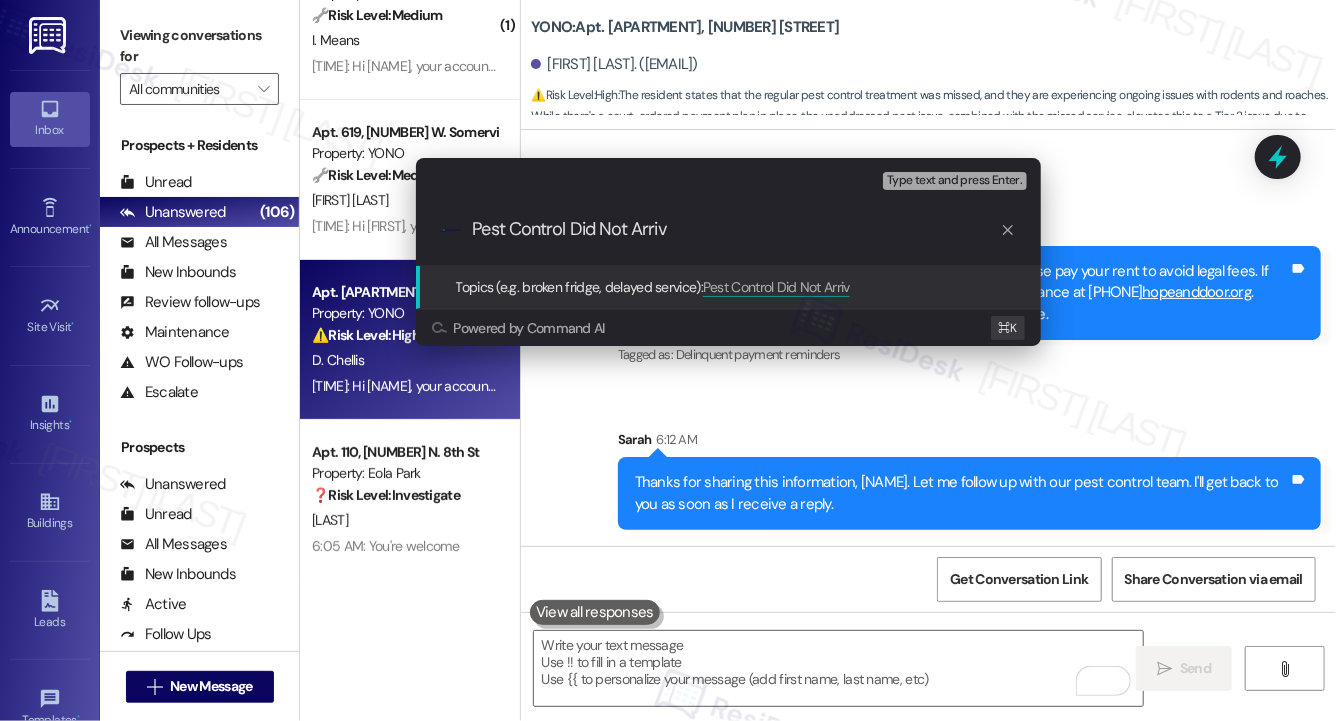 type on "Pest Control Did Not Arrive" 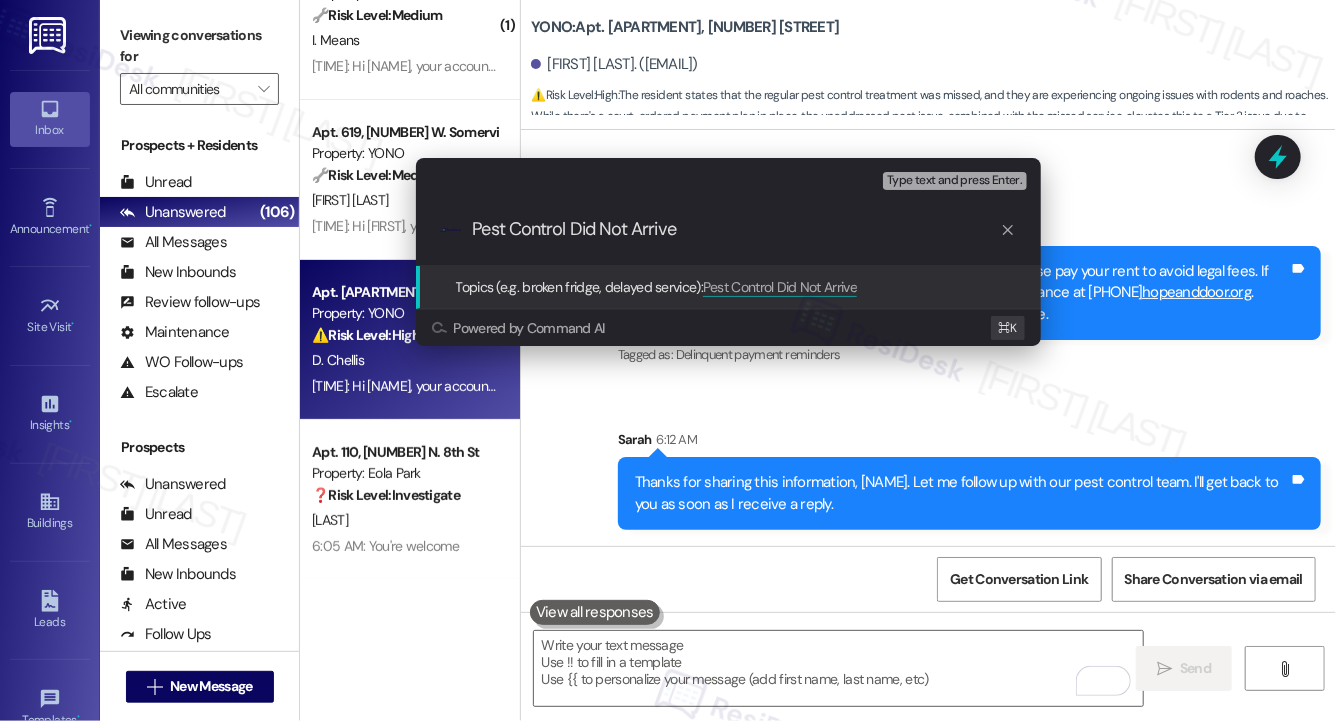 type 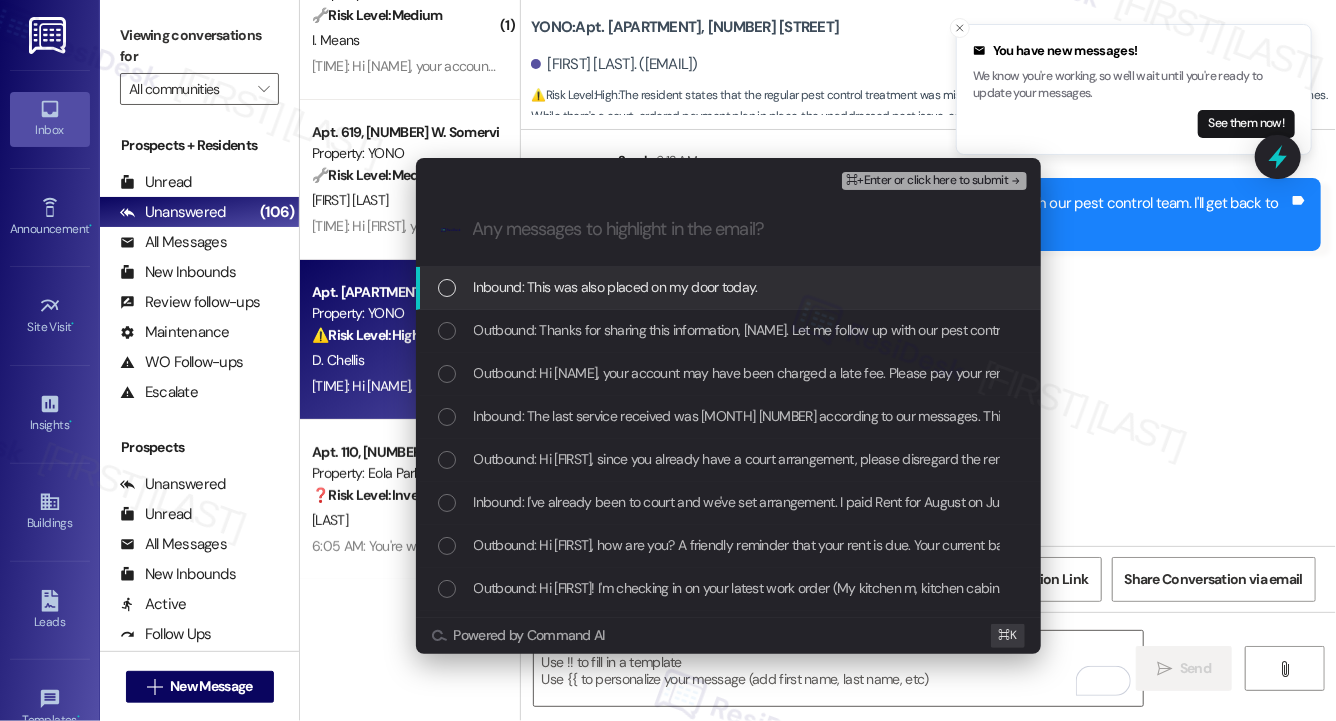 scroll, scrollTop: 21810, scrollLeft: 0, axis: vertical 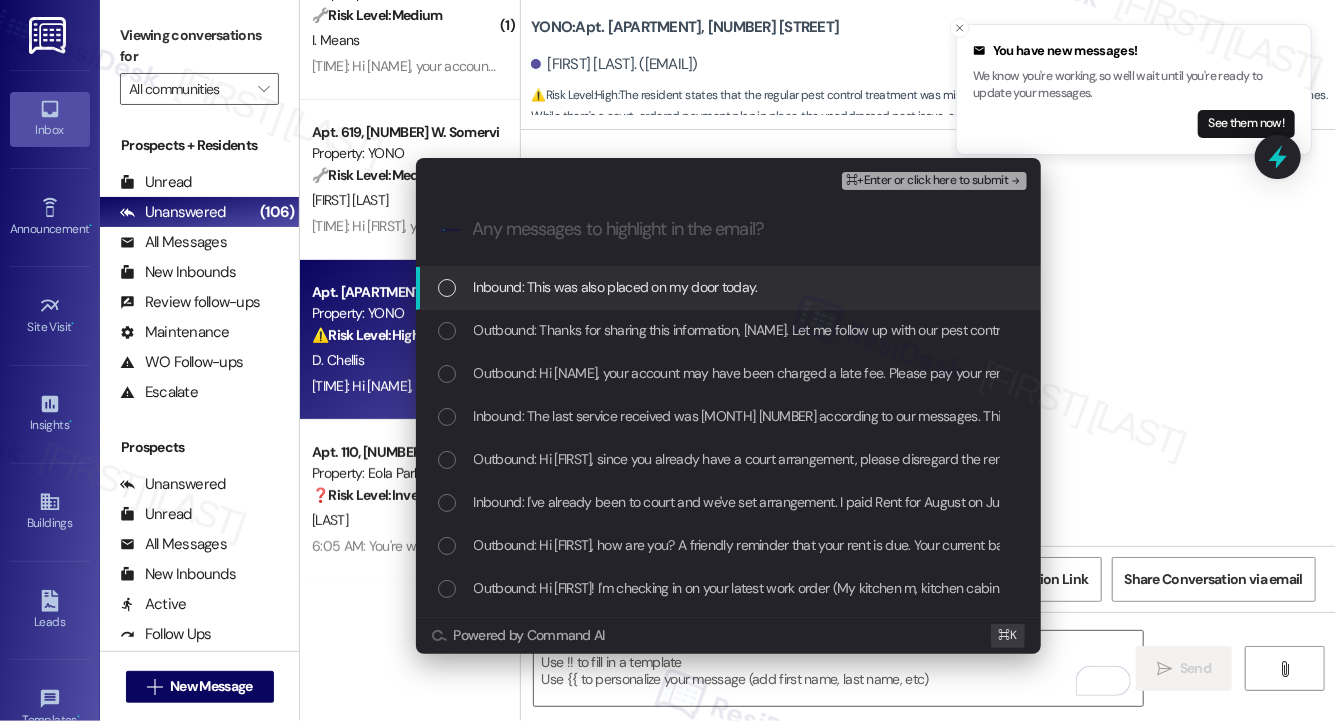 click on "Inbound: This was also placed on my door today." at bounding box center (616, 287) 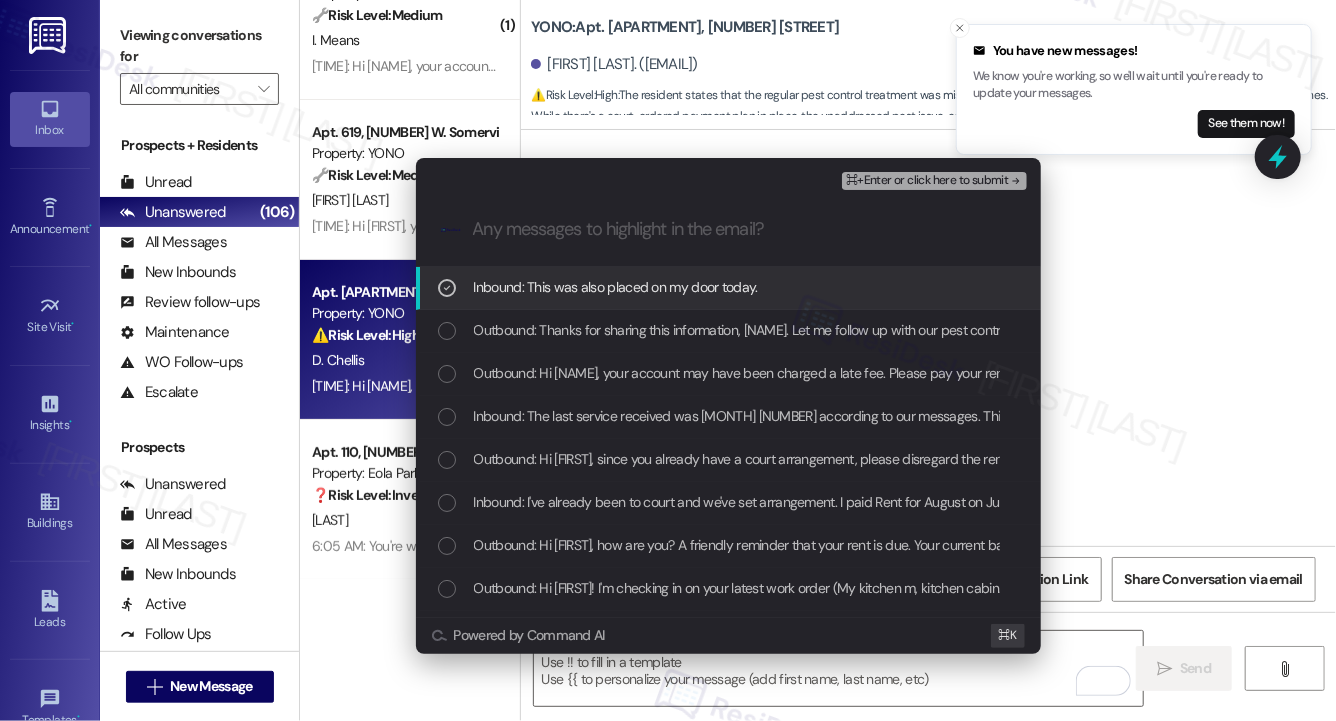 click on "Inbound: This was also placed on my door today." at bounding box center [616, 287] 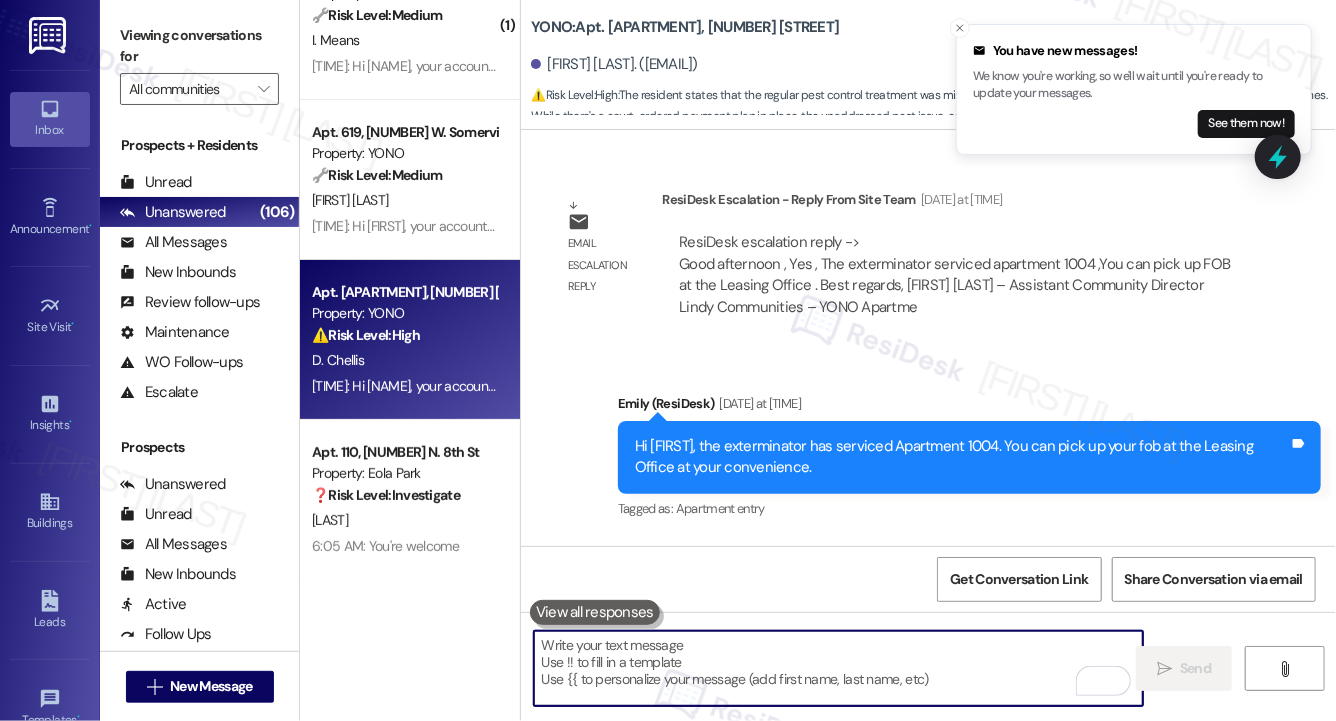 scroll, scrollTop: 19312, scrollLeft: 0, axis: vertical 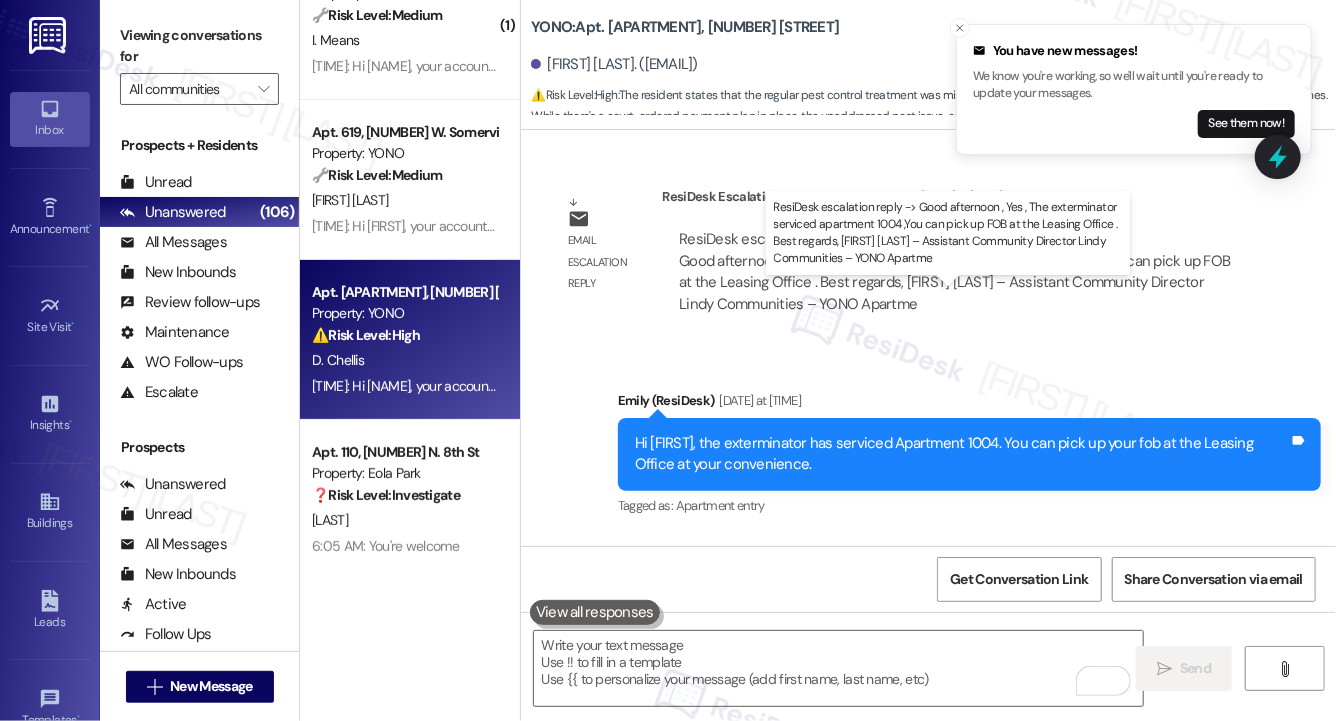 drag, startPoint x: 848, startPoint y: 318, endPoint x: 1039, endPoint y: 323, distance: 191.06543 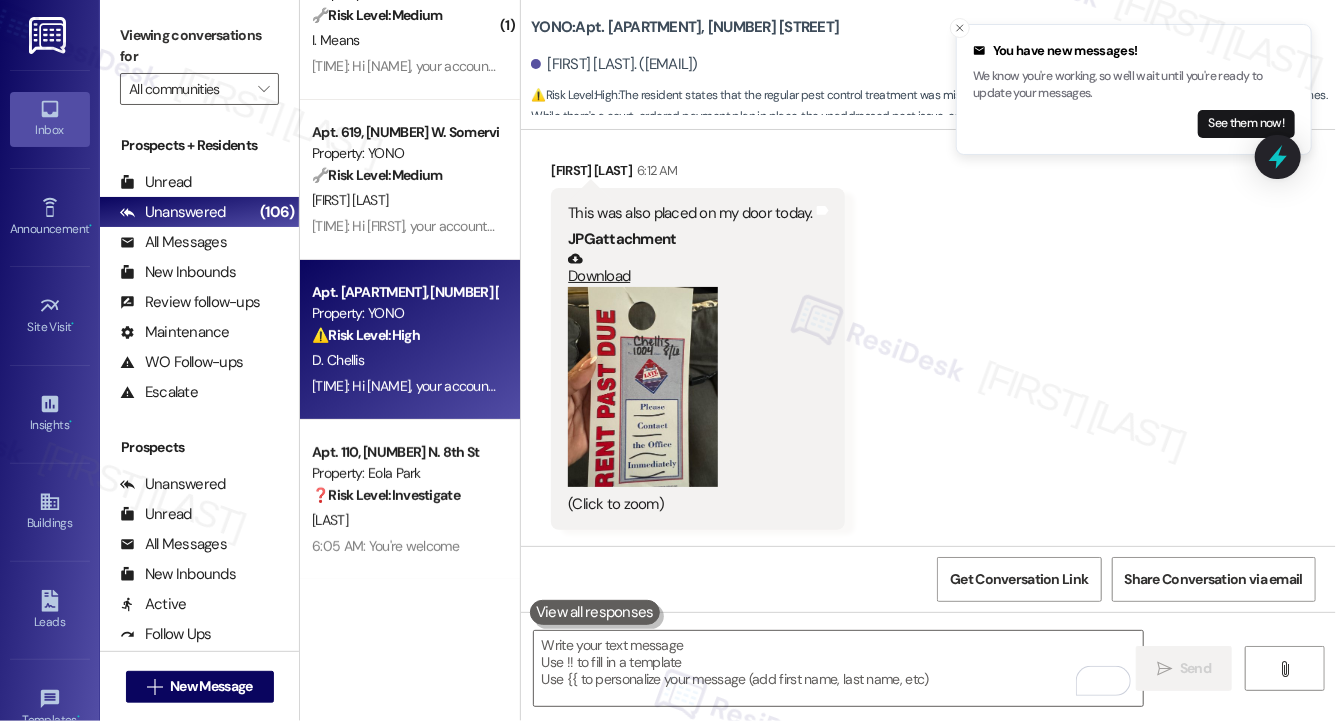 scroll, scrollTop: 21810, scrollLeft: 0, axis: vertical 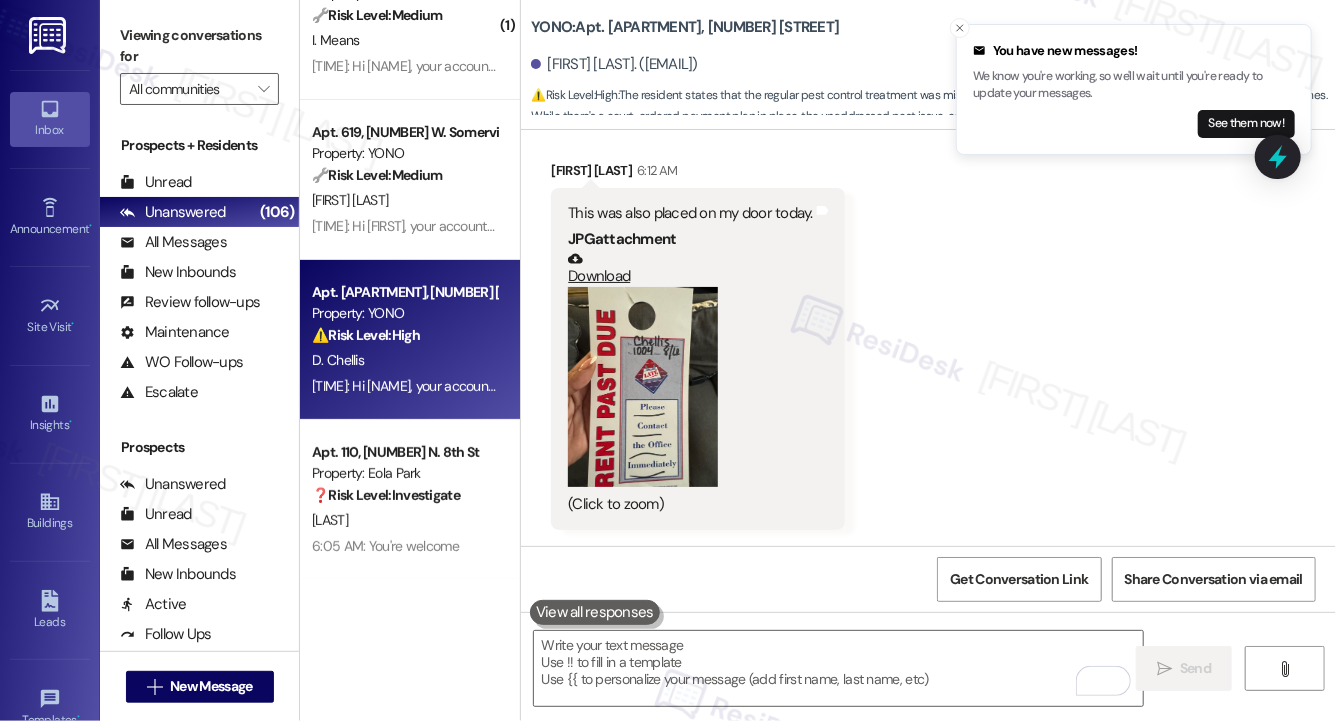 click at bounding box center (643, 387) 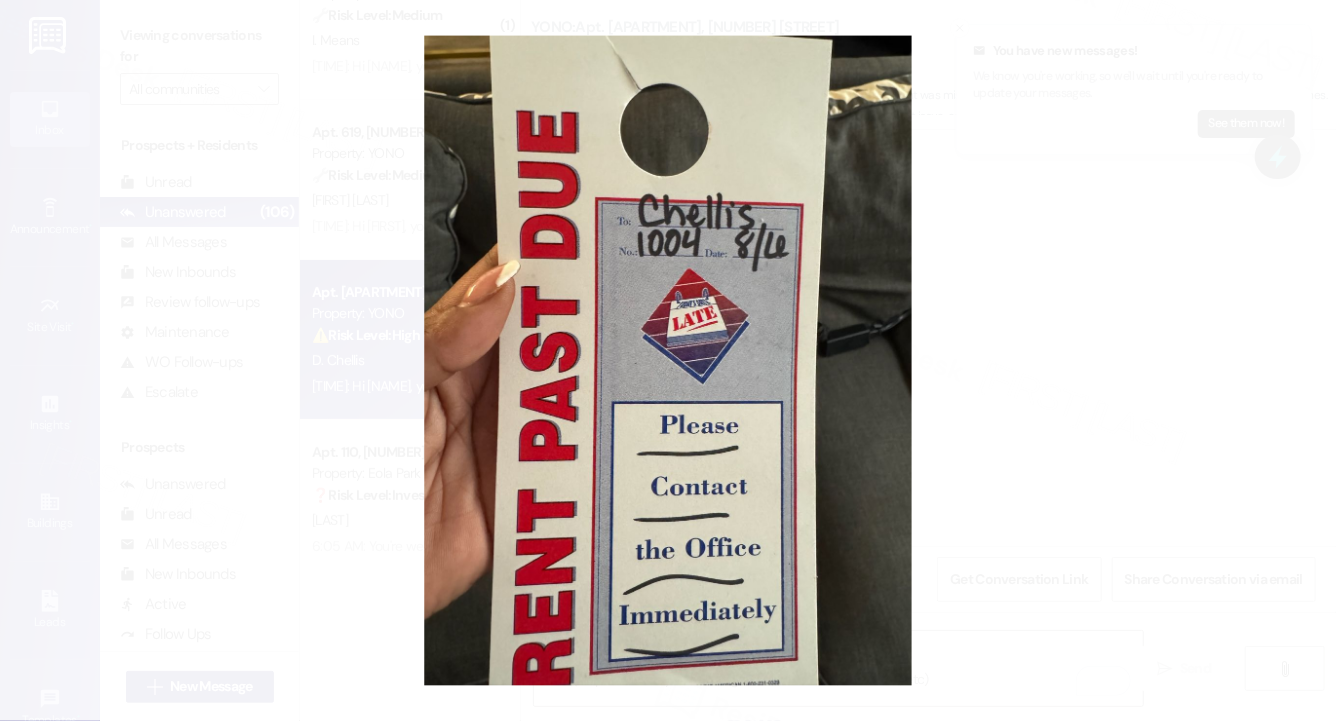 click at bounding box center (668, 360) 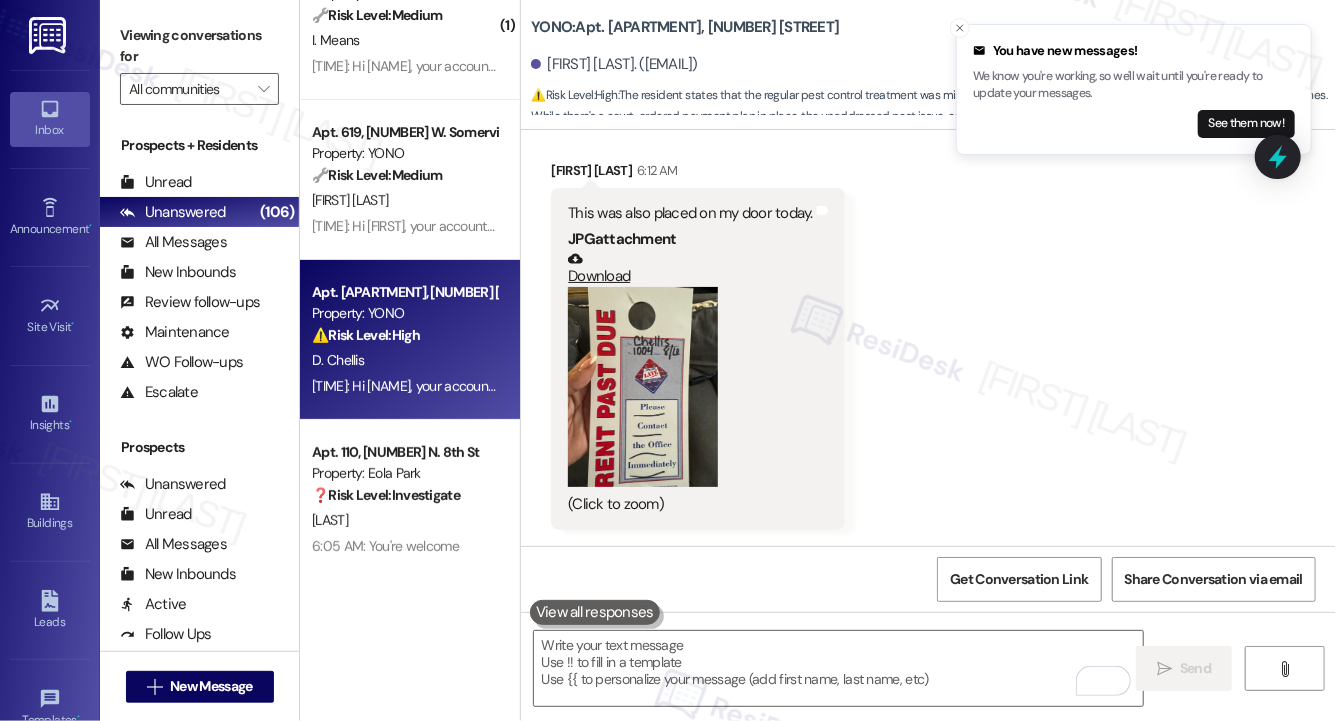 click on "YONO:  Apt. 1004, 1320 W. Somerville Ave" at bounding box center [685, 27] 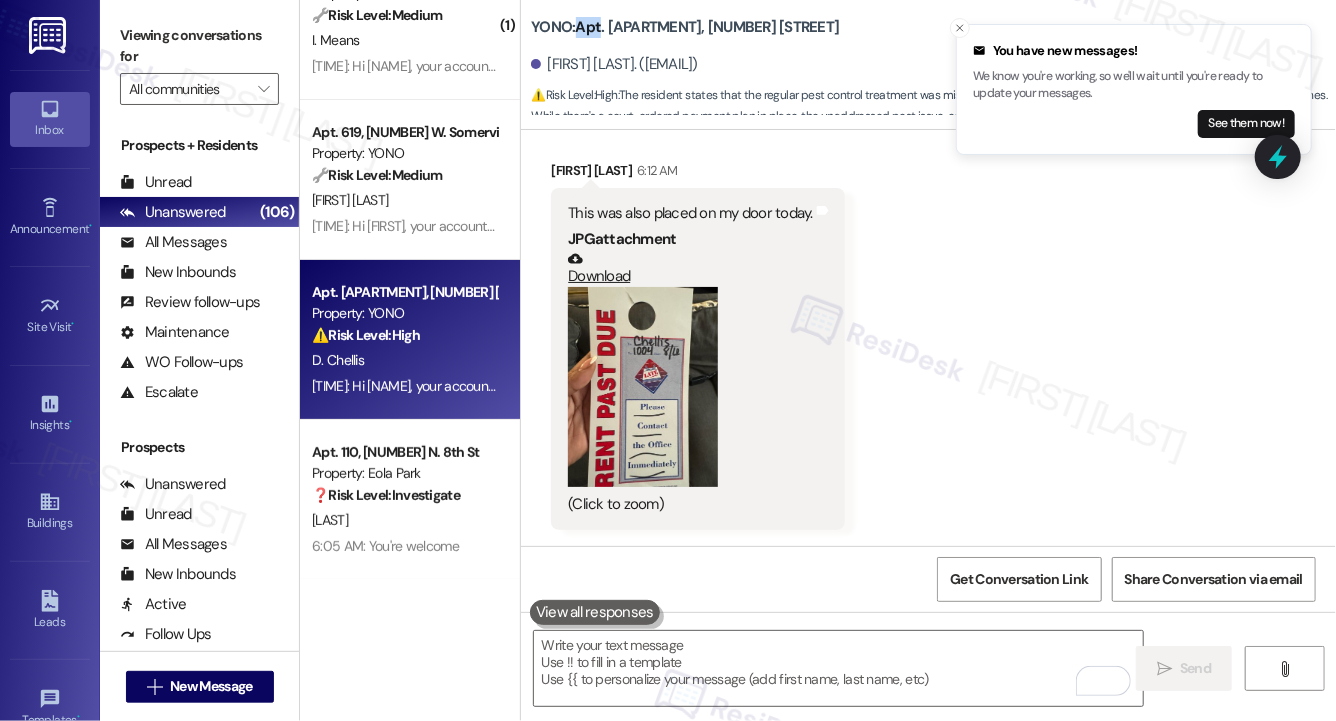 click on "YONO:  Apt. 1004, 1320 W. Somerville Ave" at bounding box center (685, 27) 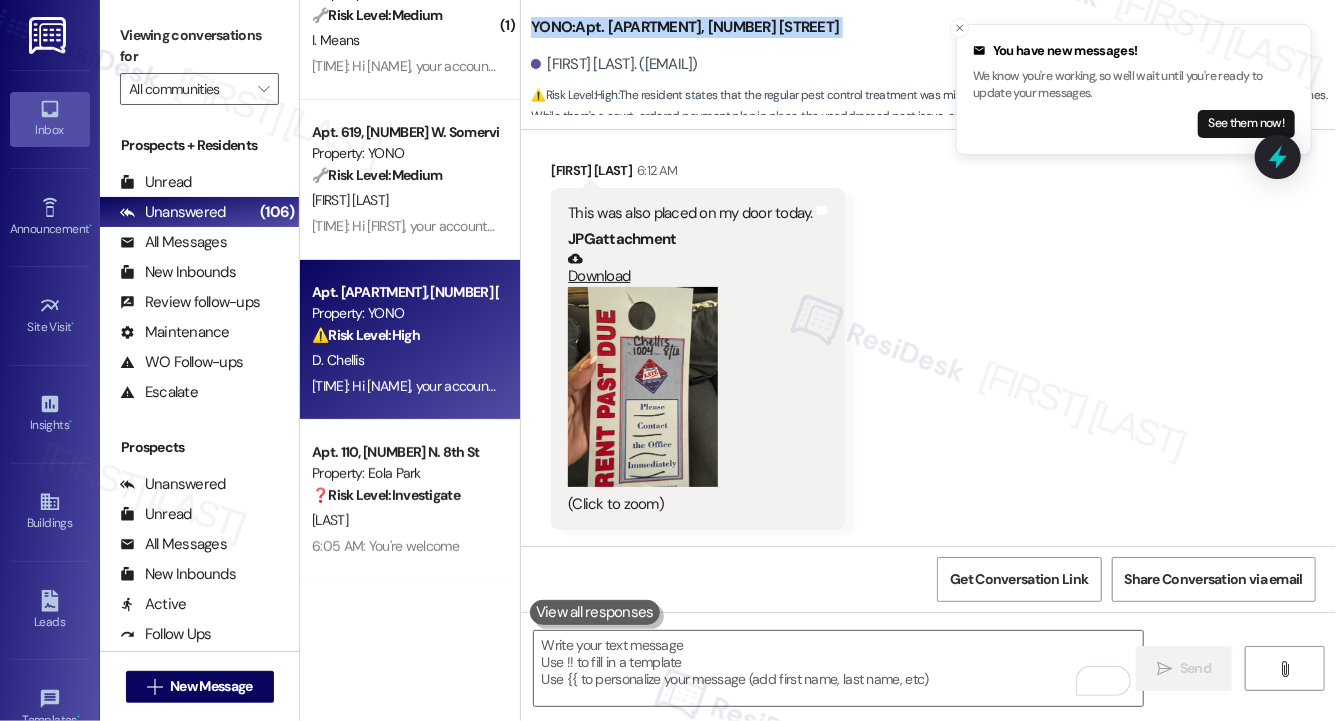 click on "YONO:  Apt. 1004, 1320 W. Somerville Ave" at bounding box center [685, 27] 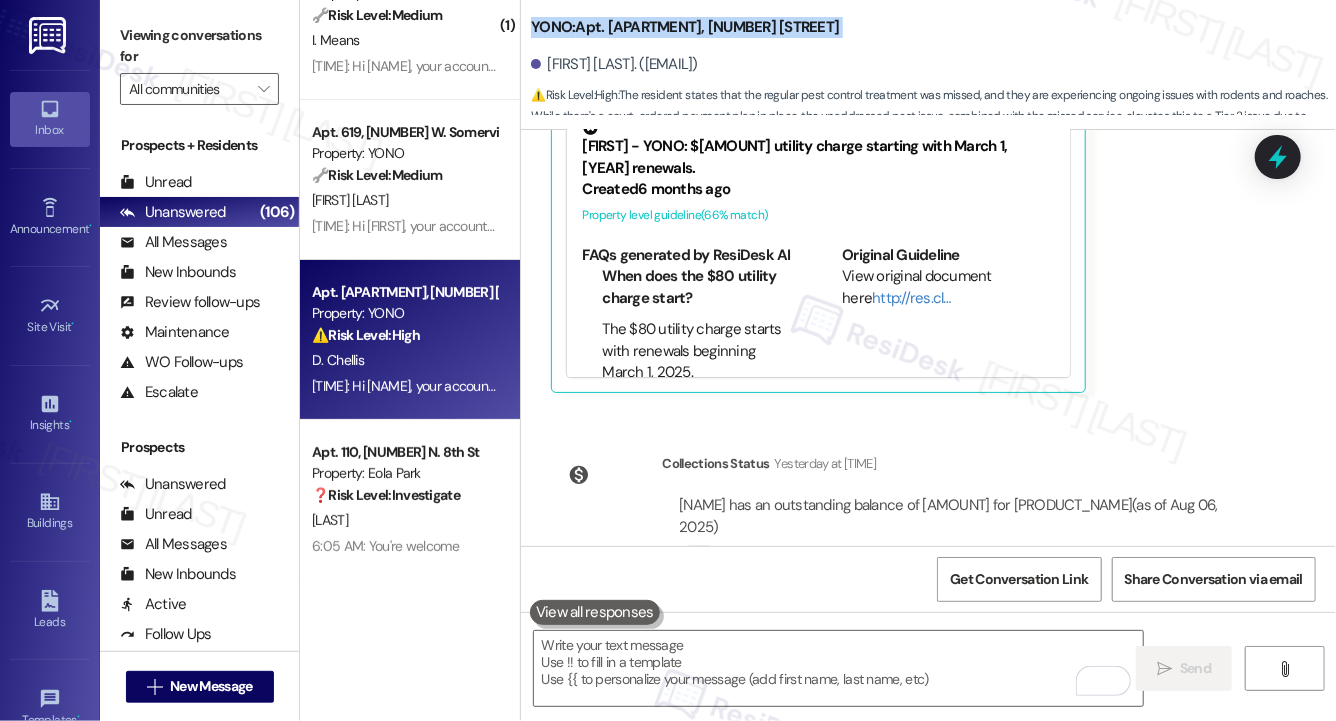 scroll, scrollTop: 20570, scrollLeft: 0, axis: vertical 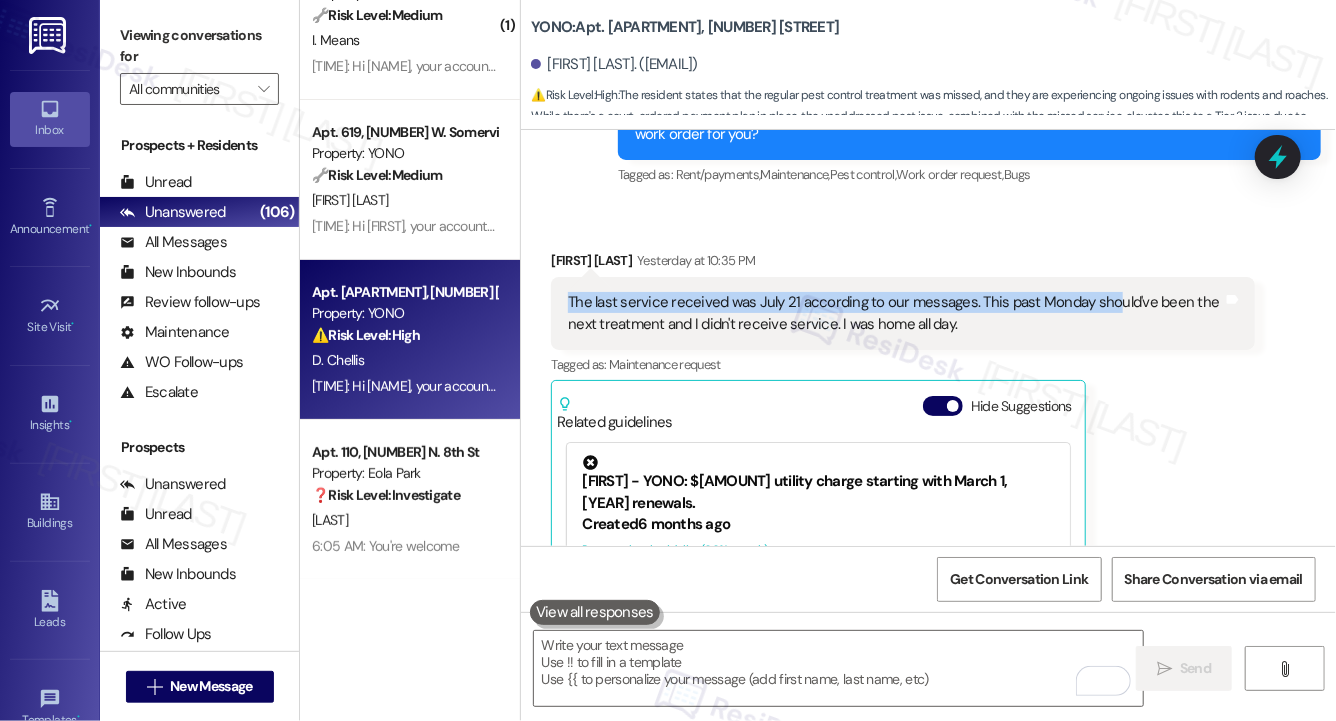 drag, startPoint x: 570, startPoint y: 357, endPoint x: 1111, endPoint y: 361, distance: 541.0148 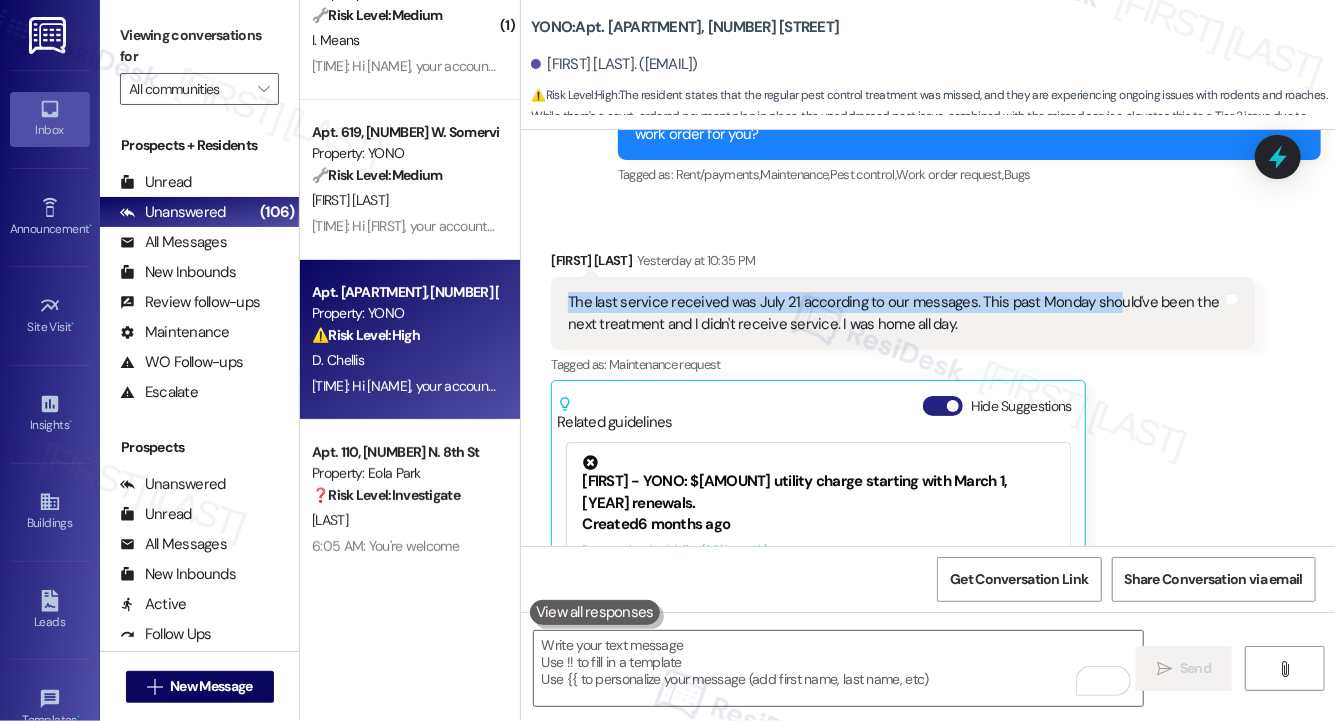 click on "Hide Suggestions" at bounding box center [943, 406] 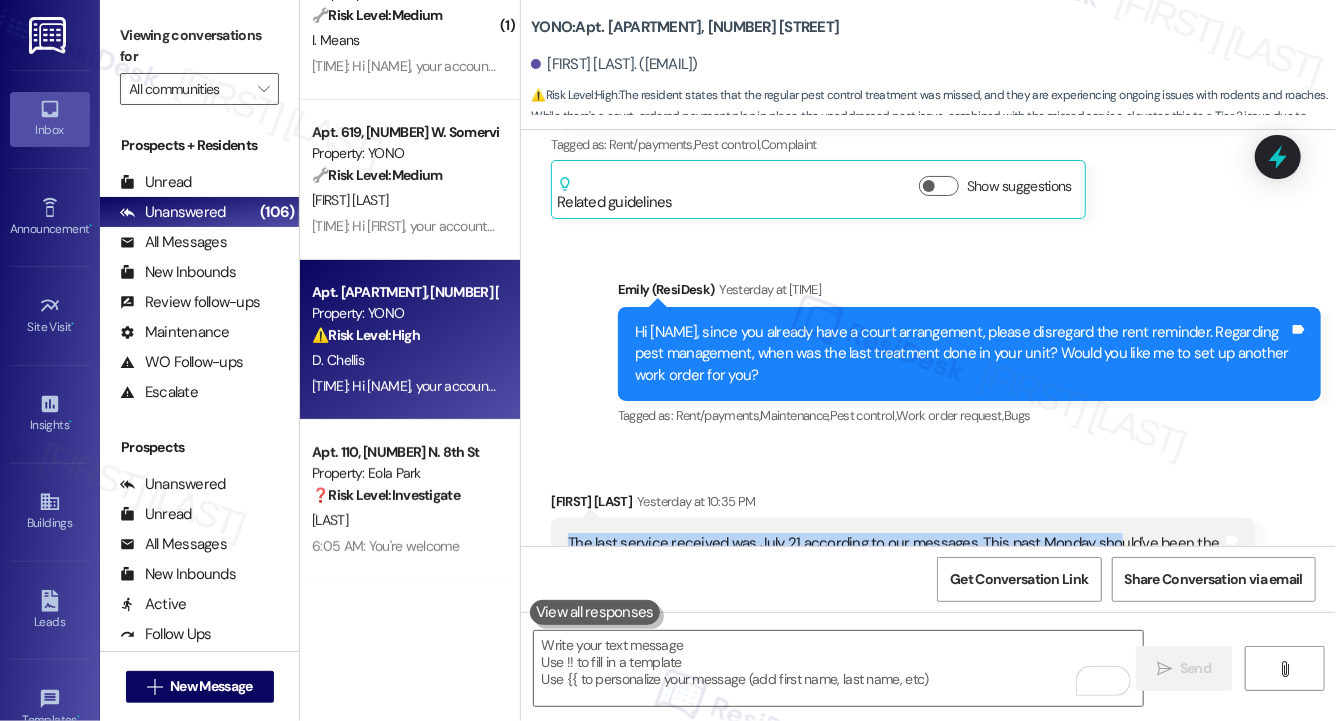 scroll, scrollTop: 20077, scrollLeft: 0, axis: vertical 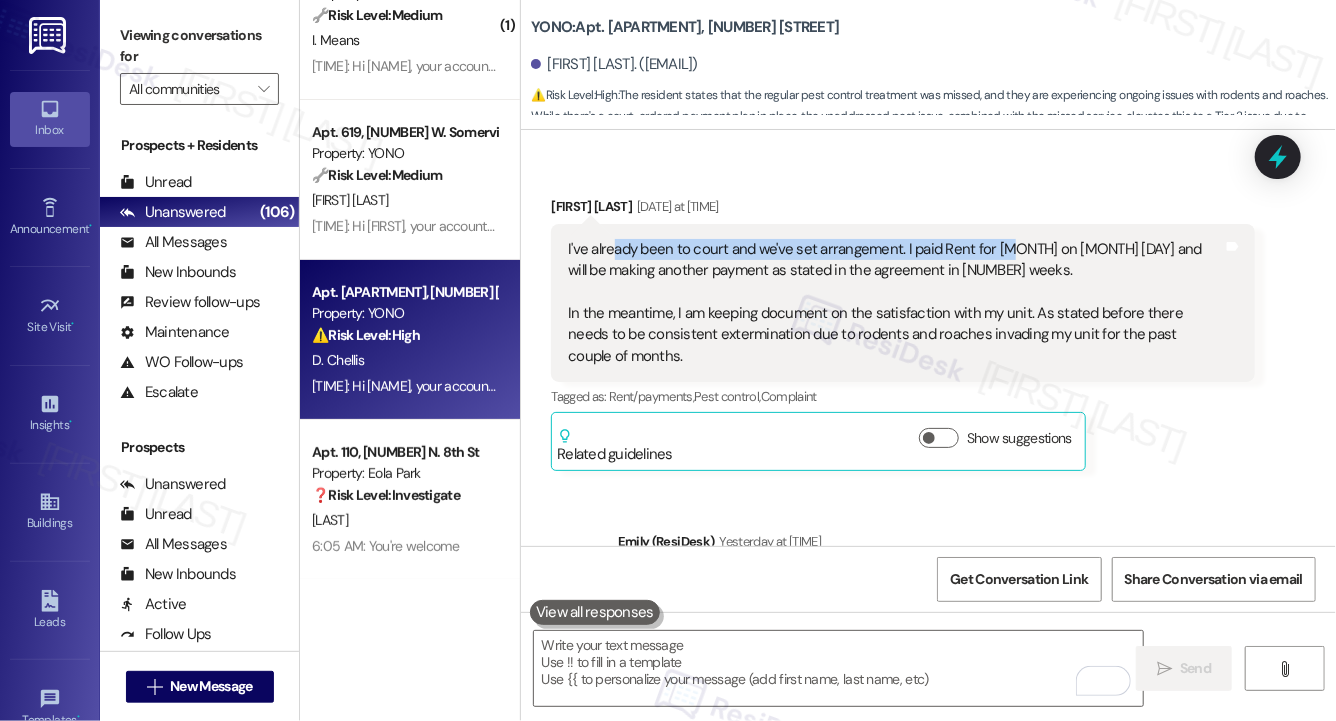 drag, startPoint x: 609, startPoint y: 301, endPoint x: 1007, endPoint y: 315, distance: 398.24615 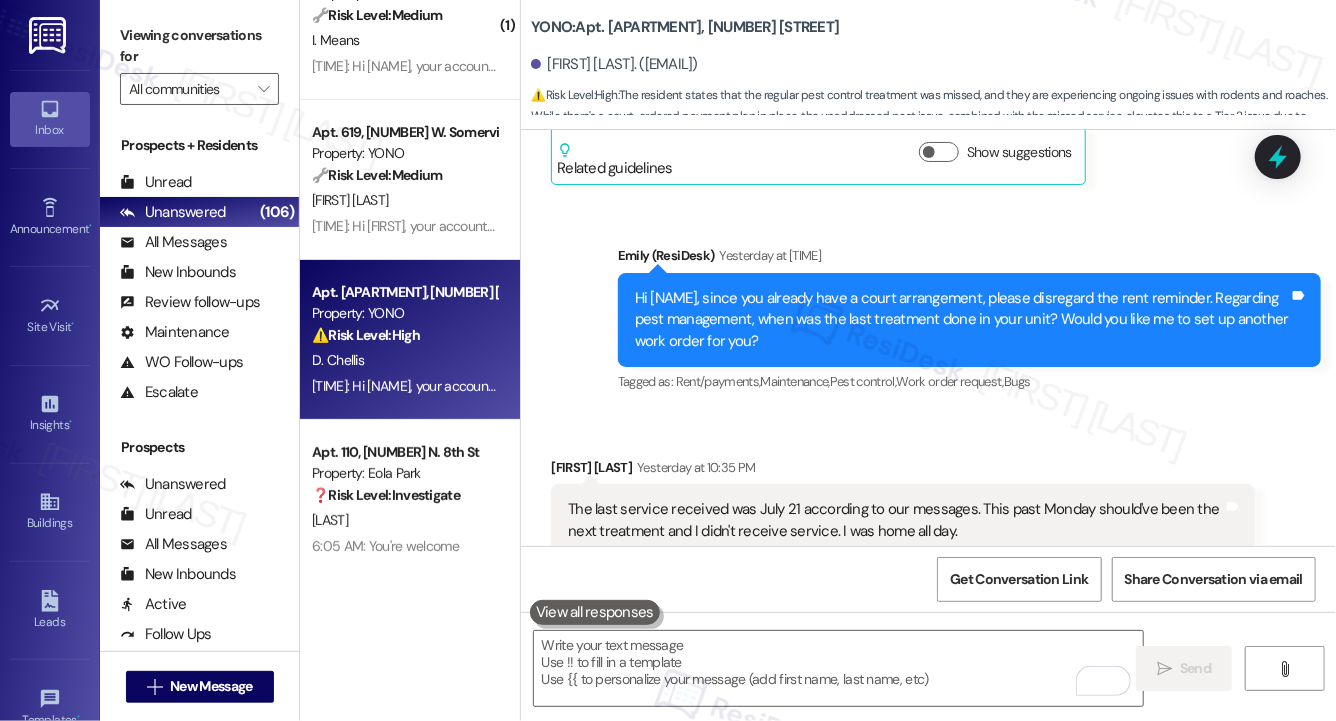 scroll, scrollTop: 20932, scrollLeft: 0, axis: vertical 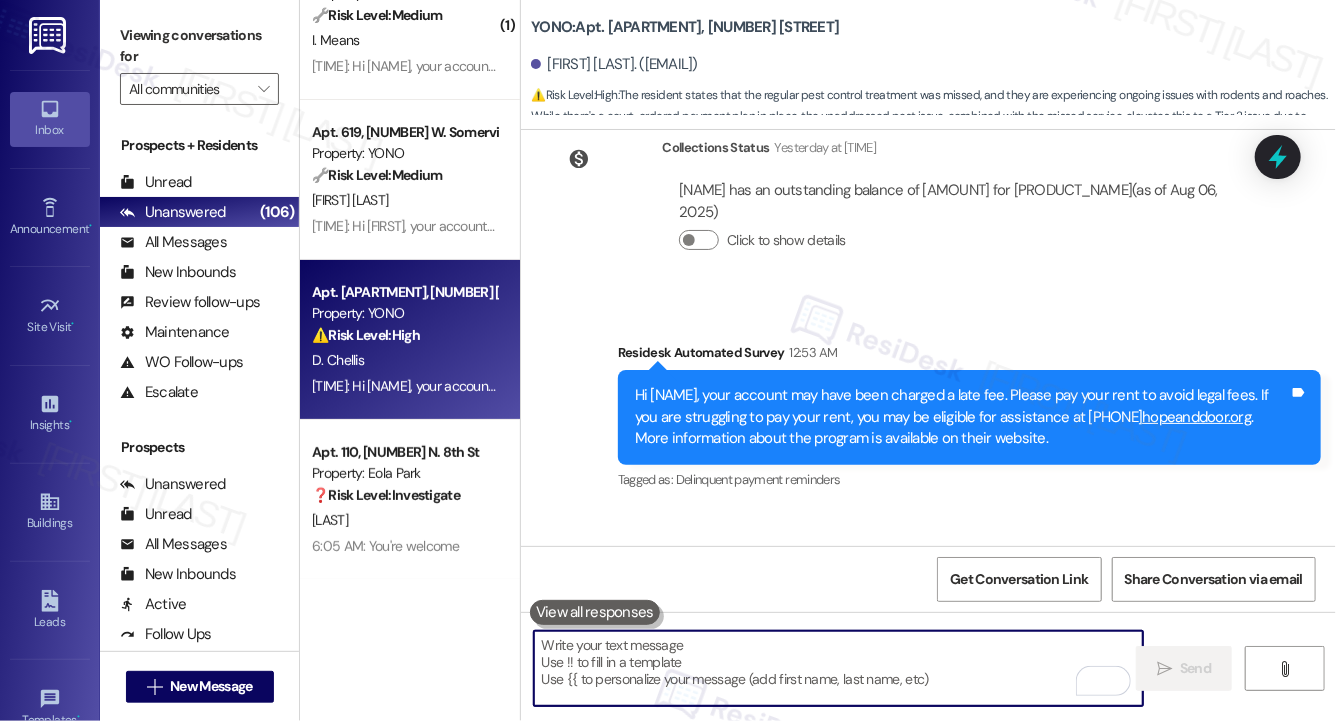 click at bounding box center [838, 668] 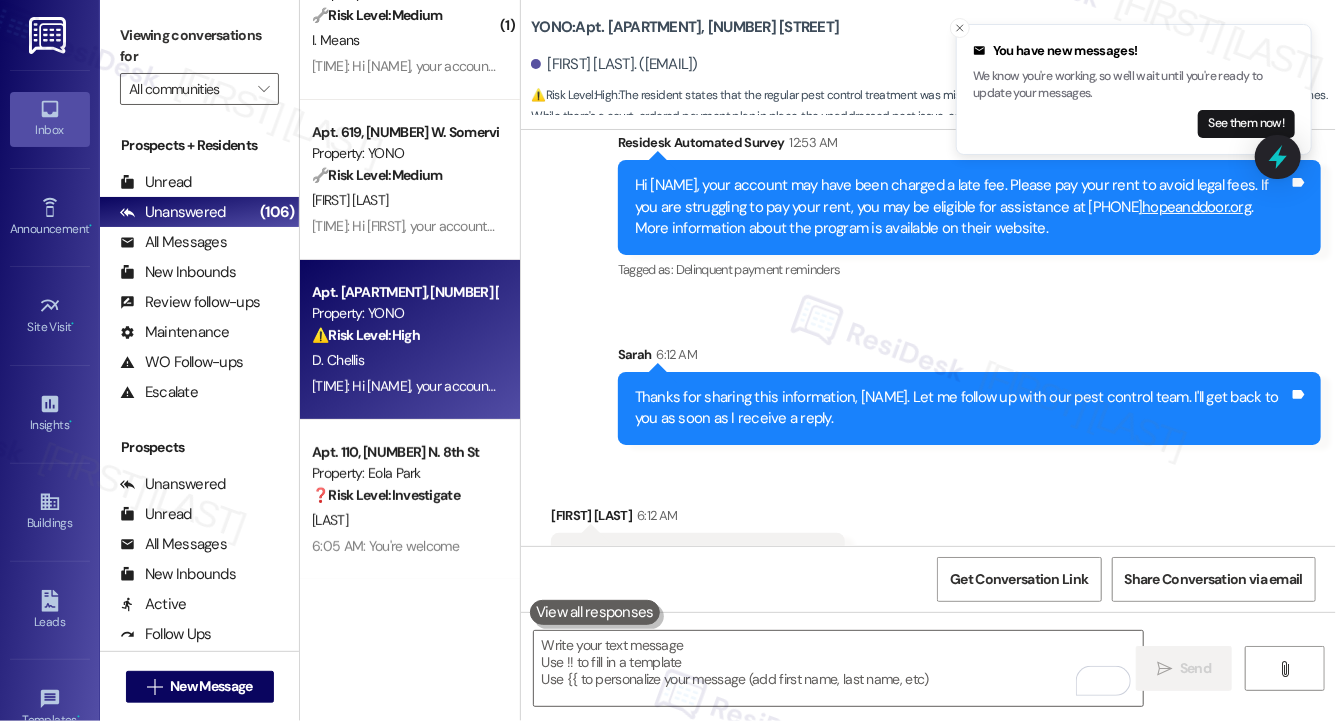 scroll, scrollTop: 21521, scrollLeft: 0, axis: vertical 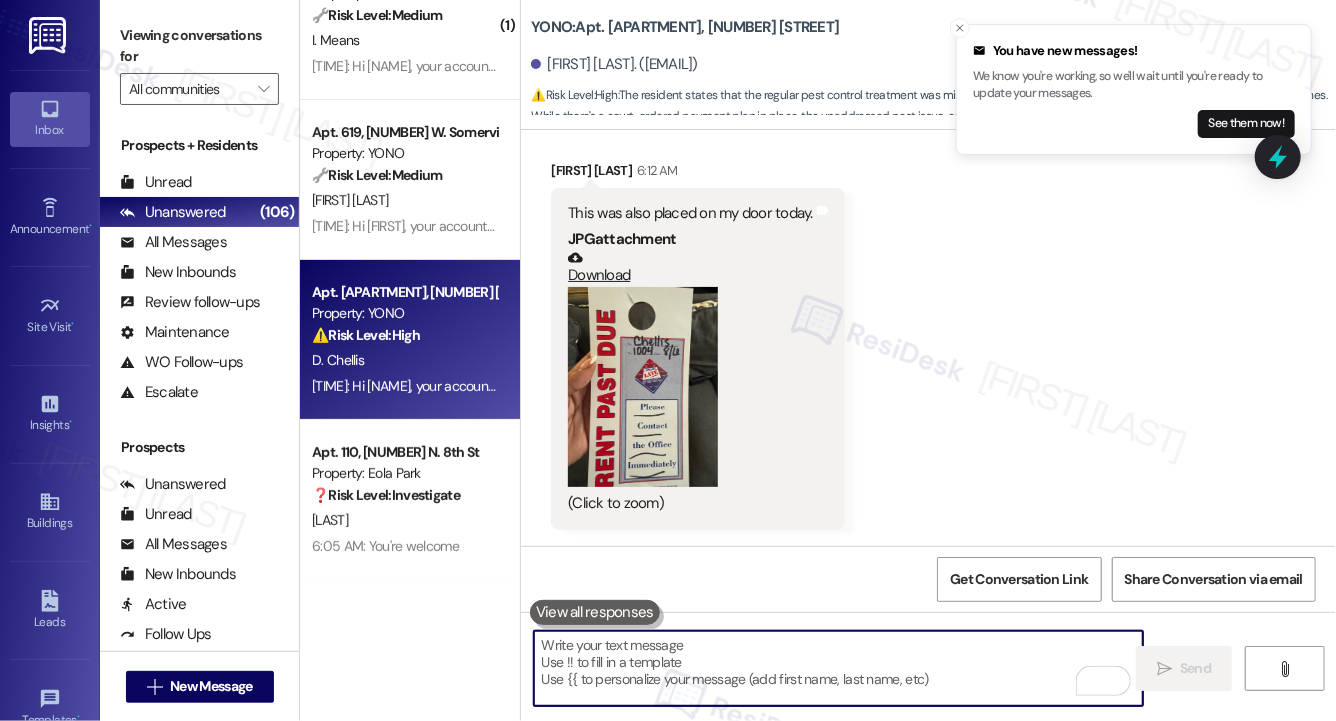click at bounding box center [838, 668] 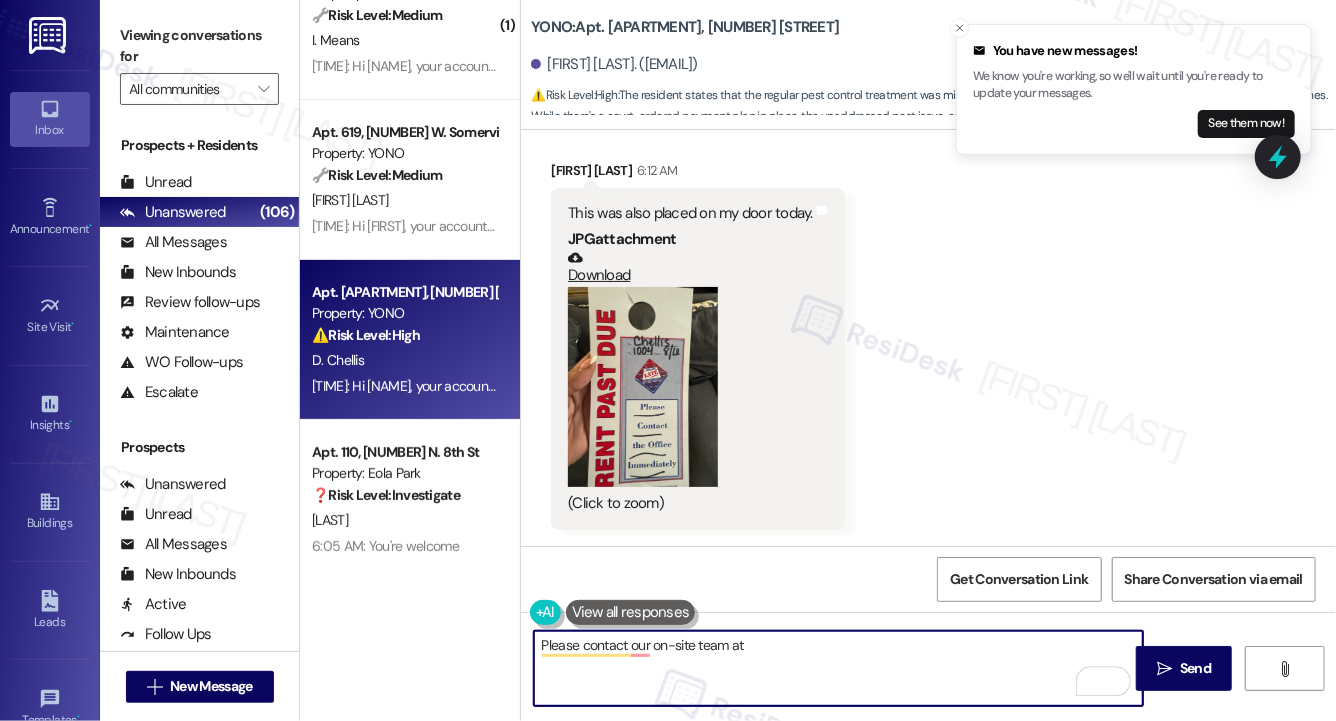 paste on "267.972.6188" 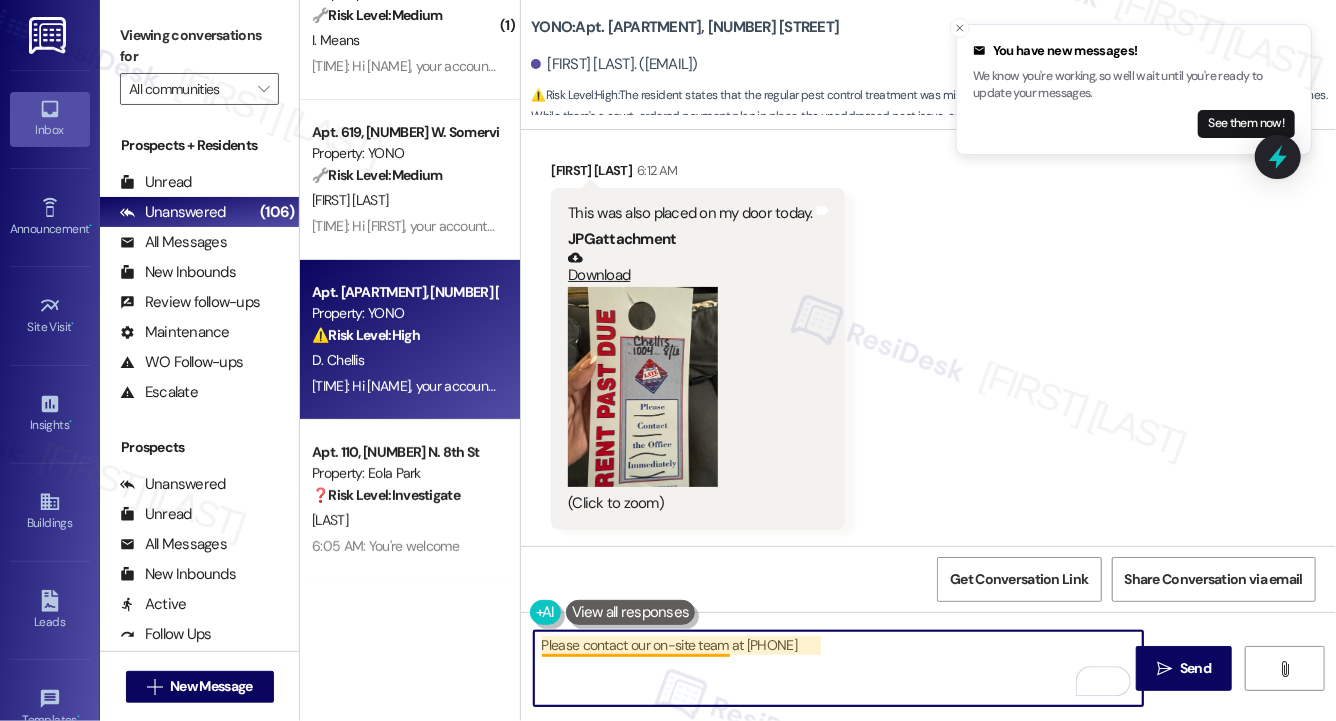 click on "Please contact our on-site team at 267.972.6188" at bounding box center [838, 668] 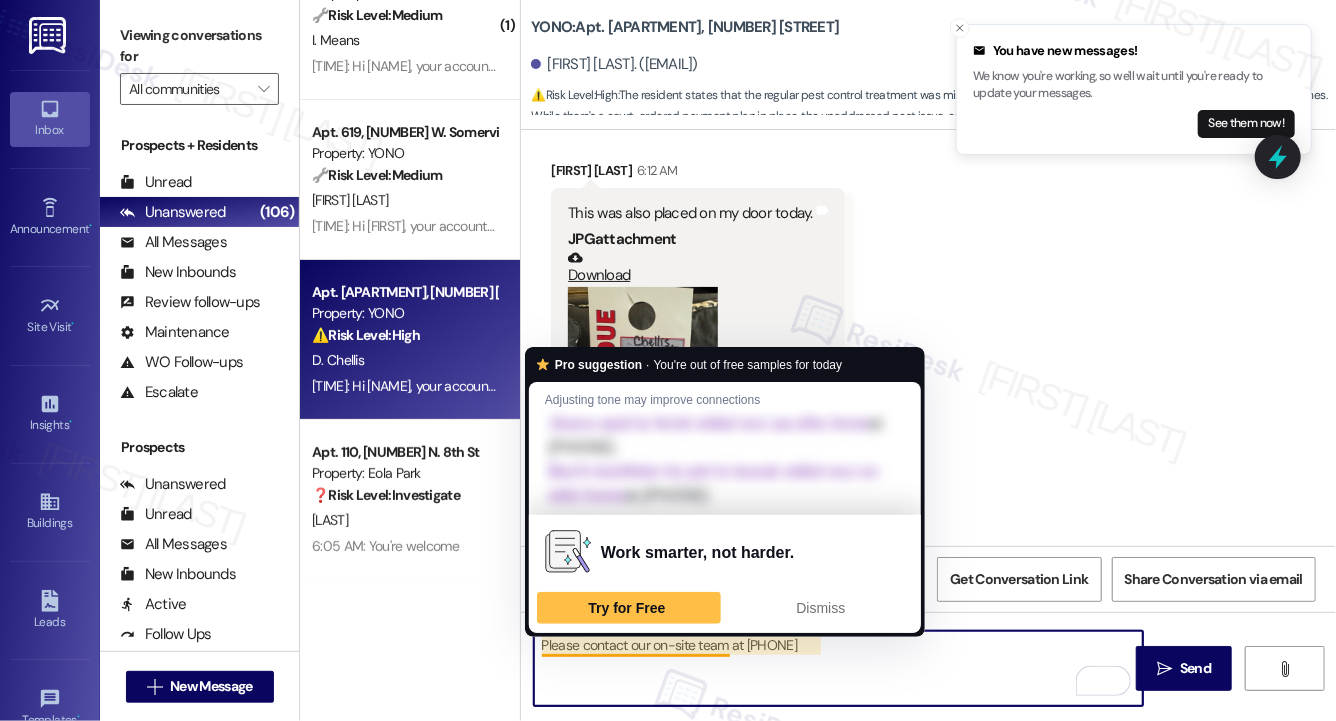 click on "Please contact our on-site team at 267.972.6188" at bounding box center (838, 668) 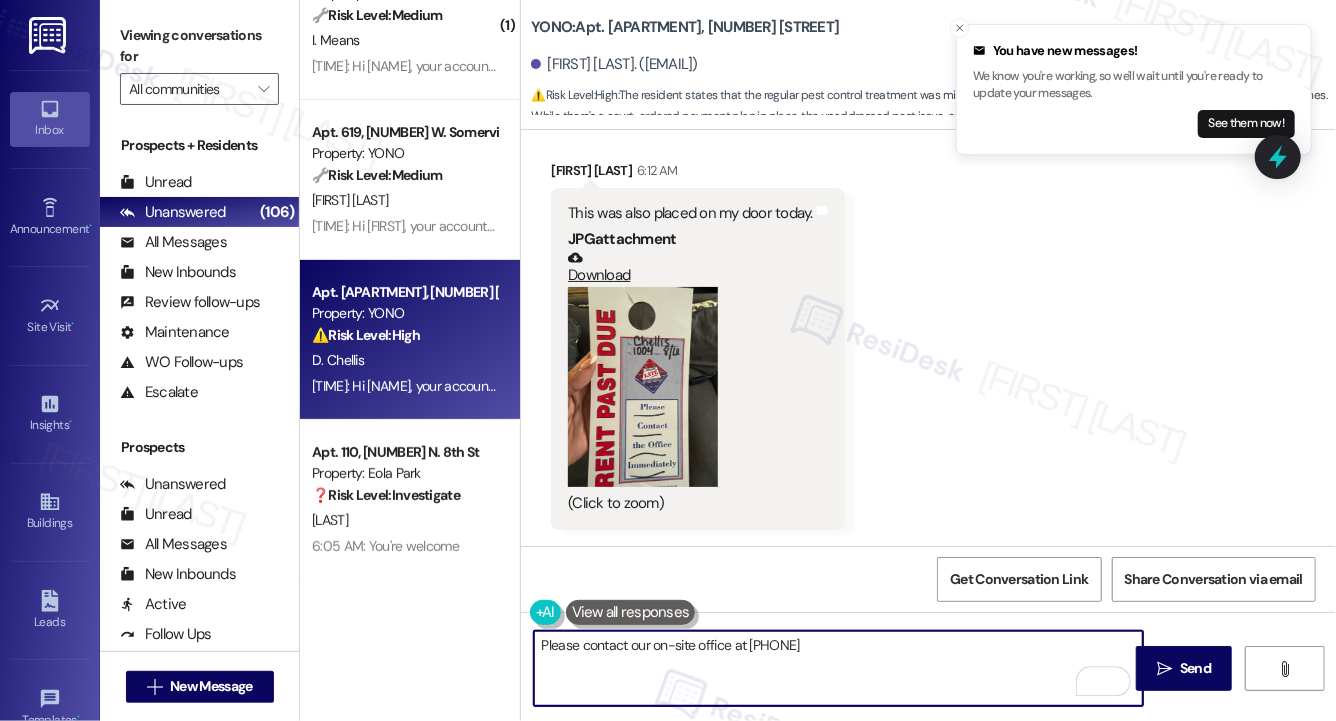 click on "Please contact our on-site office at 267.972.6188" at bounding box center [838, 668] 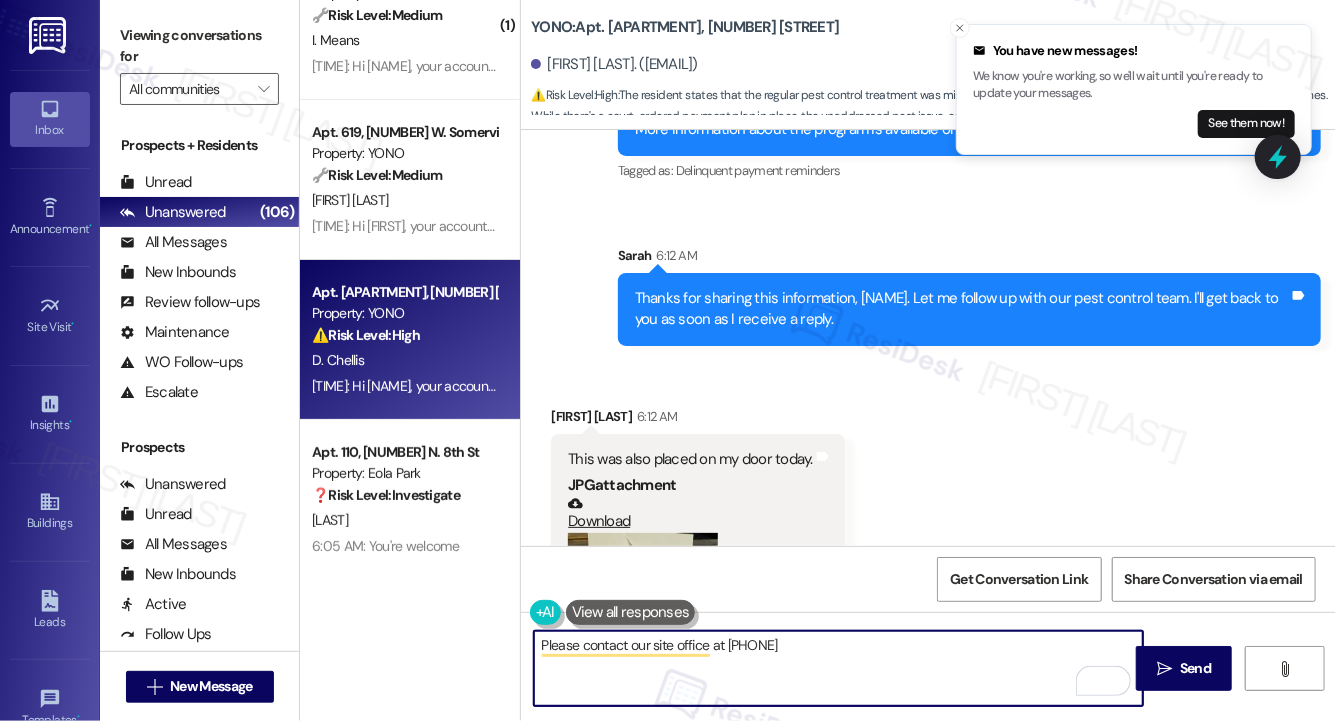 scroll, scrollTop: 21240, scrollLeft: 0, axis: vertical 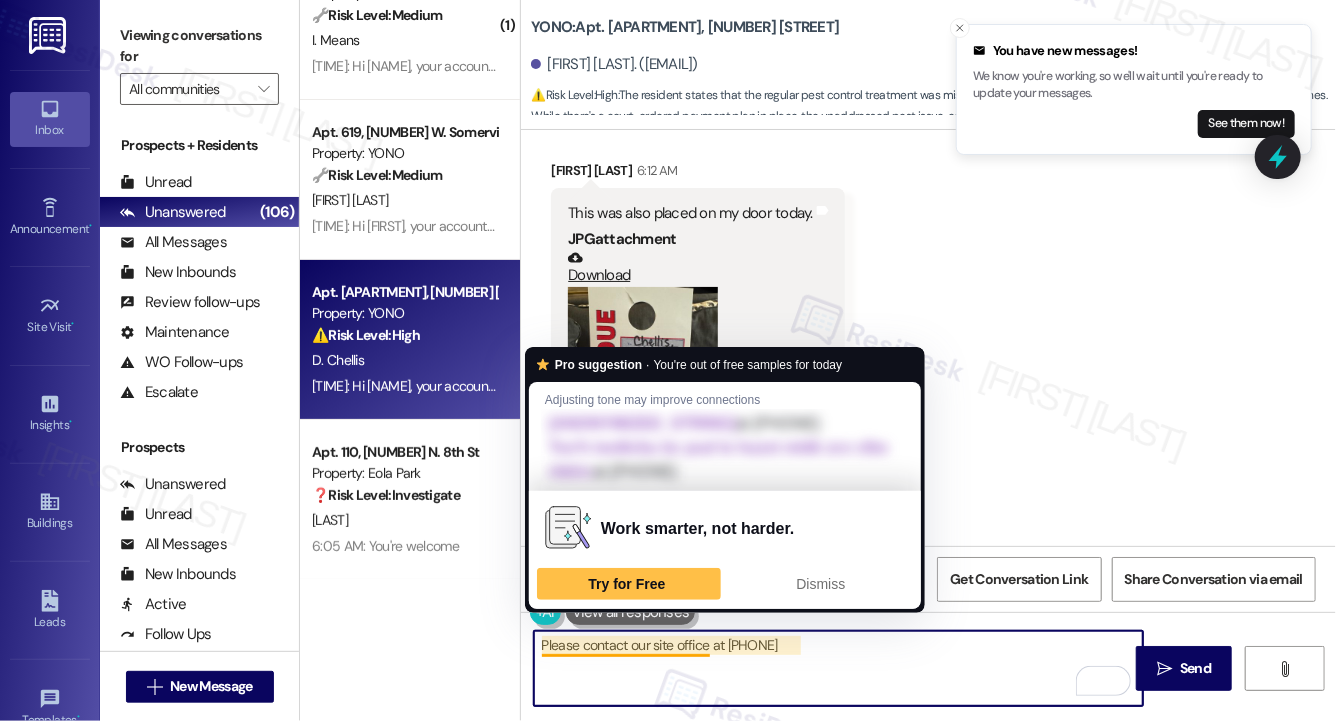 click on "Please contact our site office at 267.972.6188" at bounding box center (838, 668) 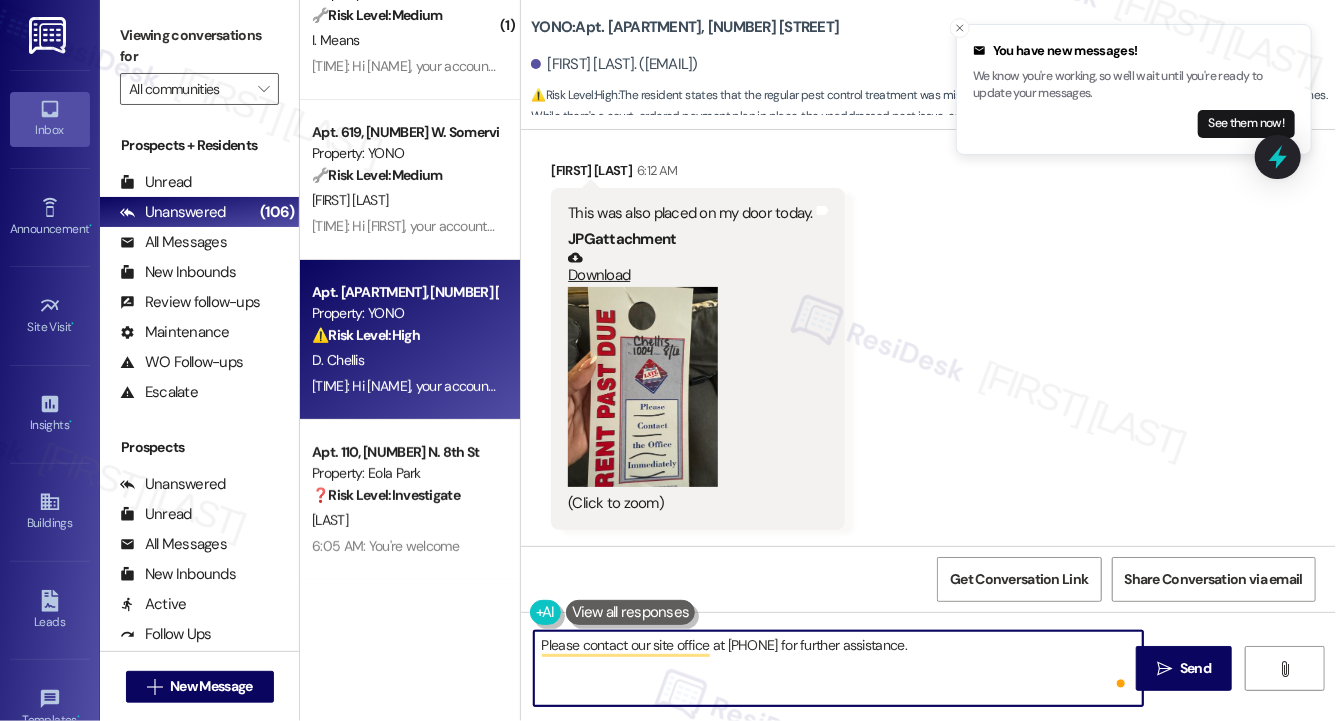 type on "Please contact our site office at 267.972.6188 for further assistance." 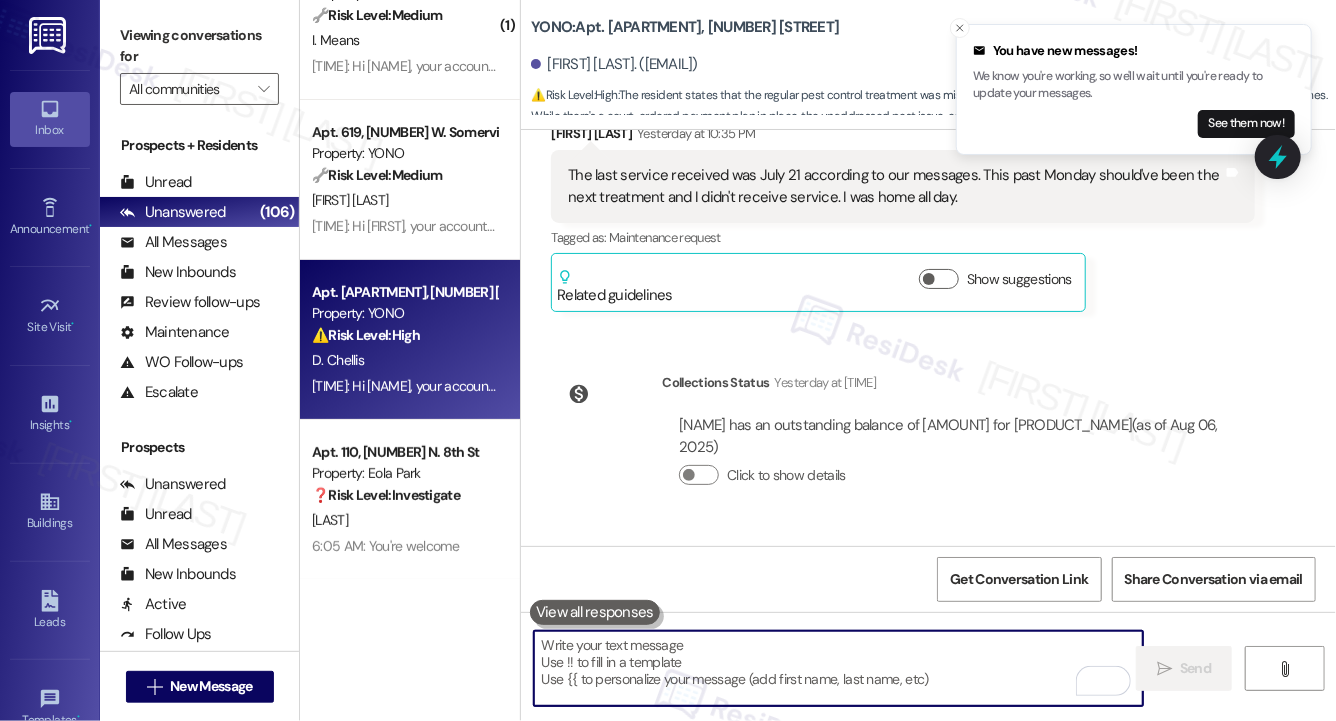 scroll, scrollTop: 20690, scrollLeft: 0, axis: vertical 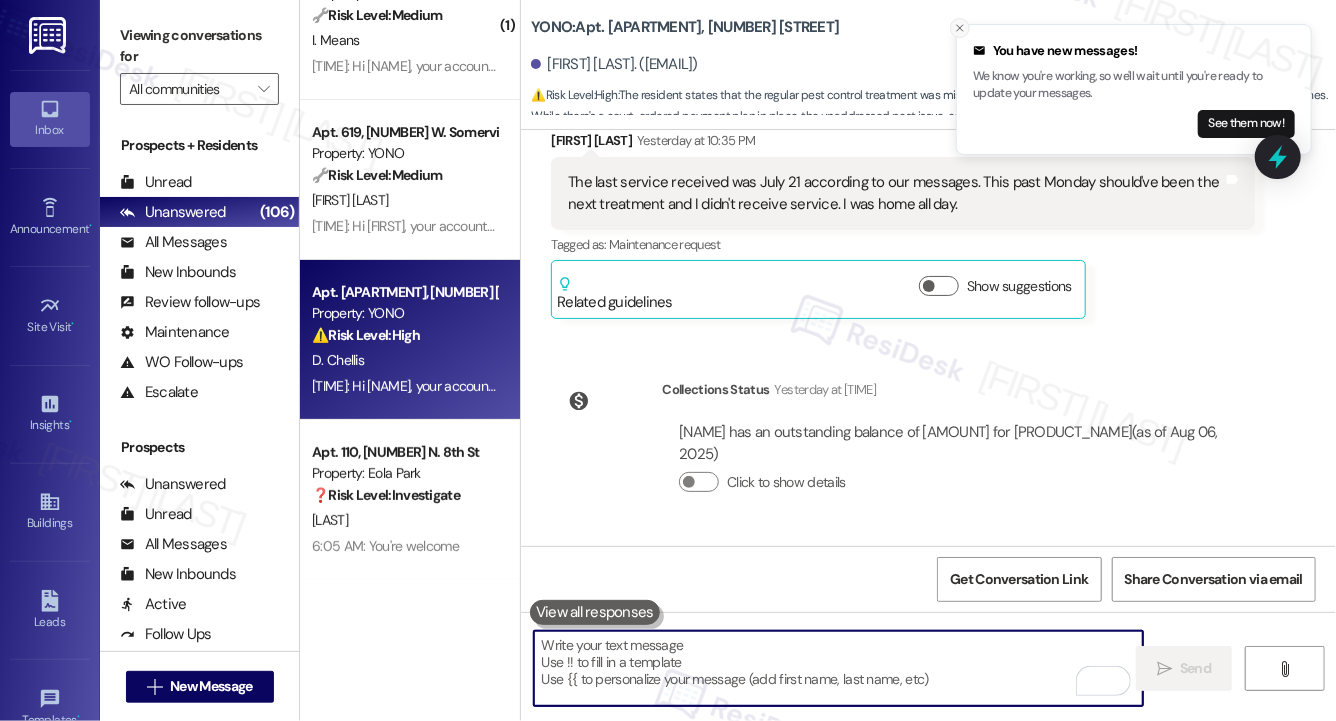 type 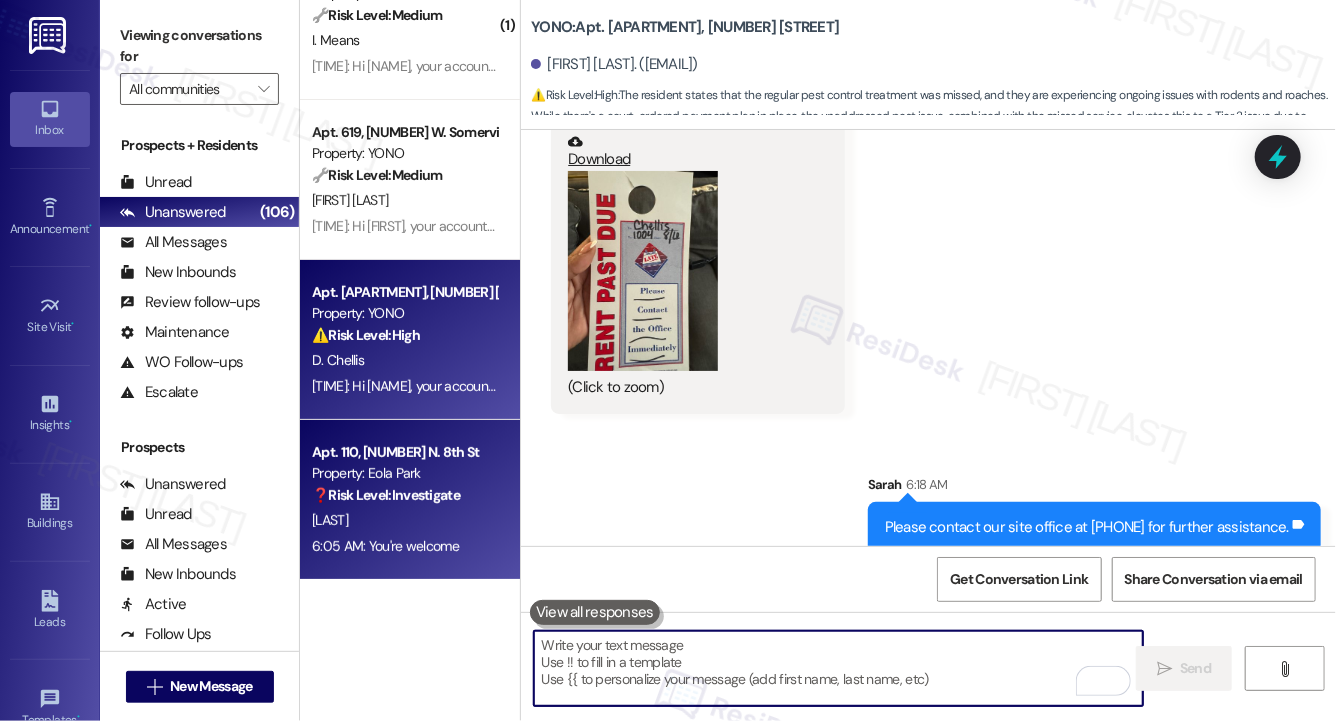 scroll, scrollTop: 21660, scrollLeft: 0, axis: vertical 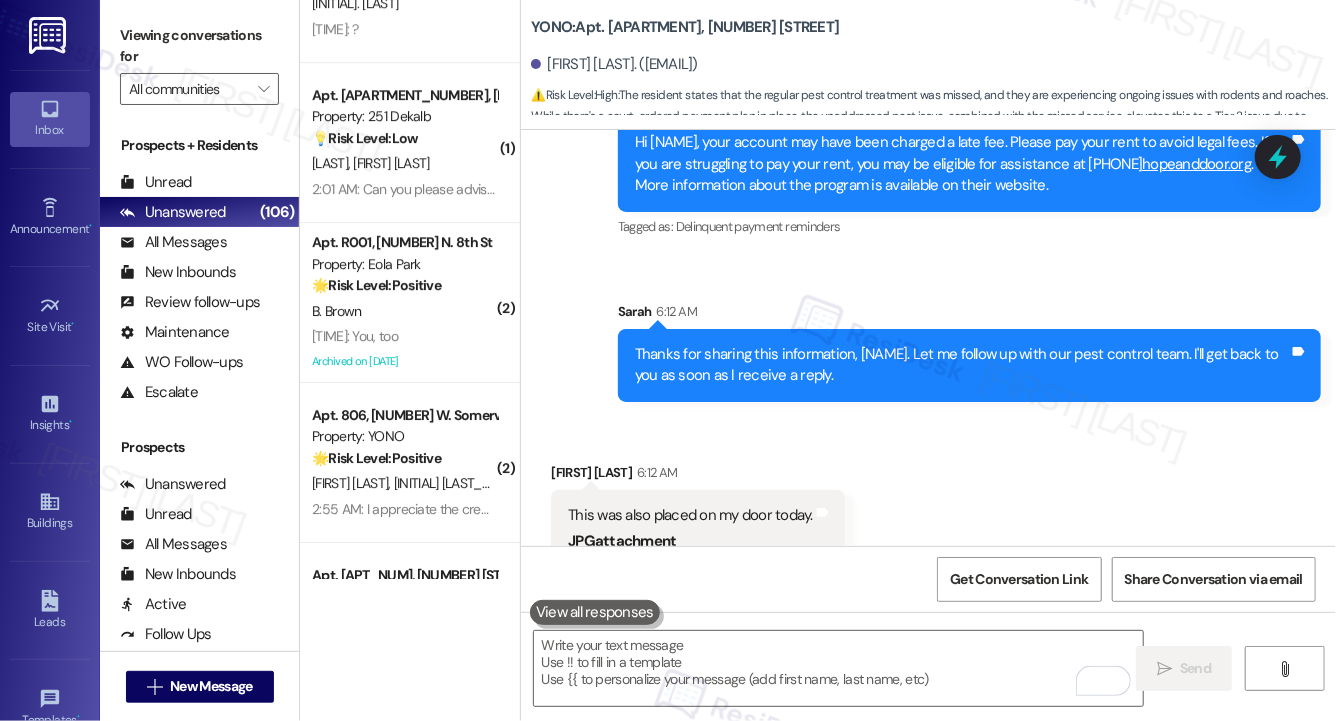 click on "Thanks for sharing this information, Domonique. Let me follow up with our pest control team. I'll get back to you as soon as I receive a reply." at bounding box center [962, 365] 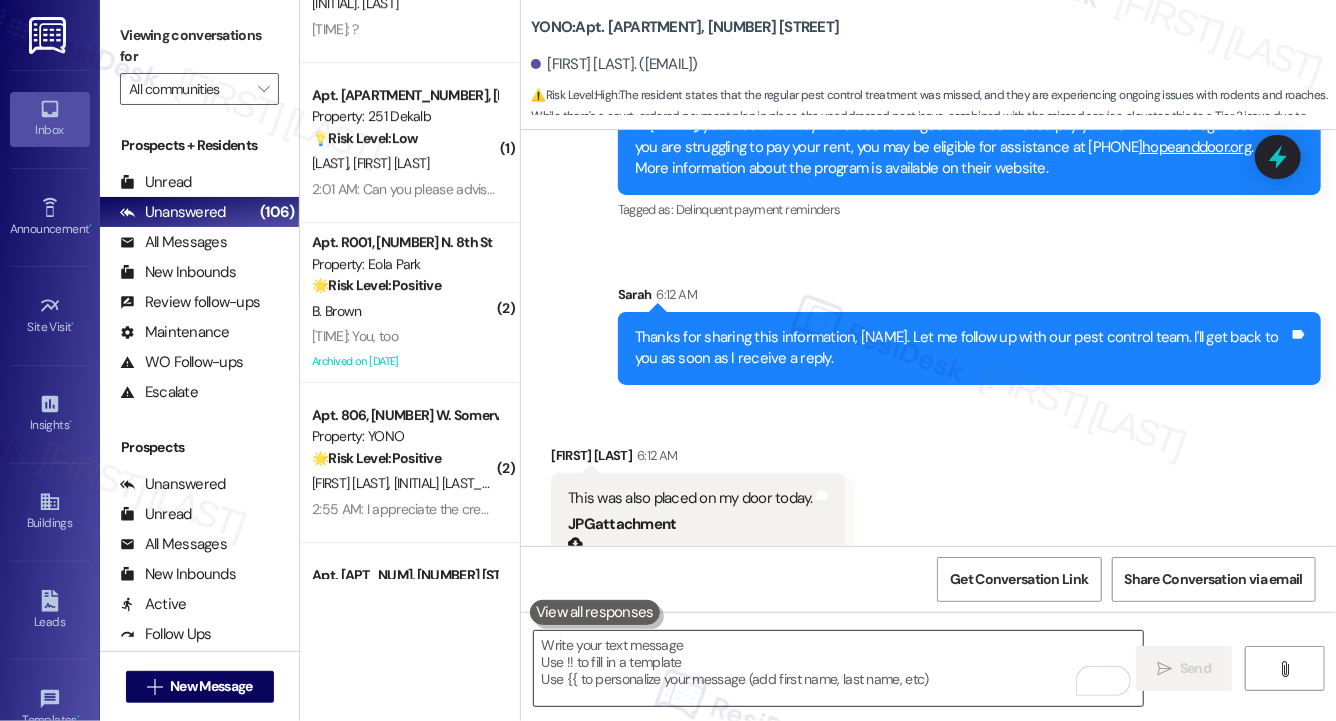 scroll, scrollTop: 21634, scrollLeft: 0, axis: vertical 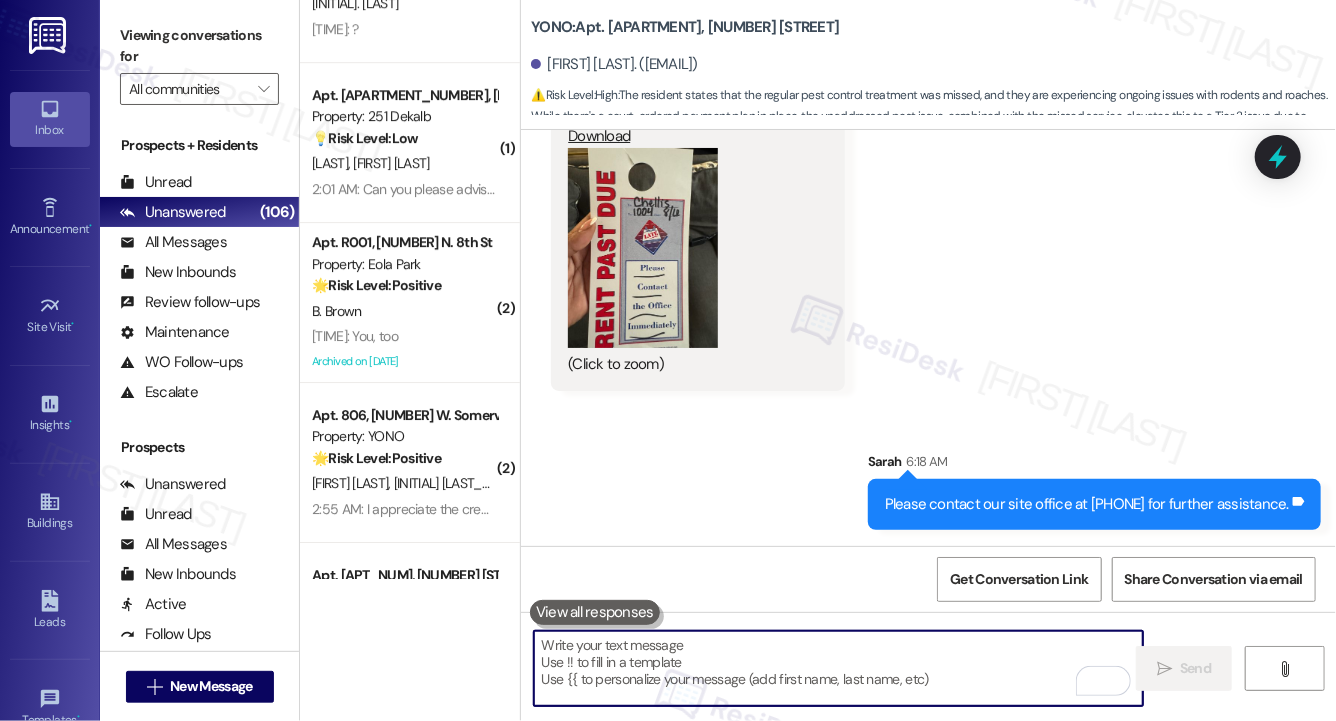 click at bounding box center [838, 668] 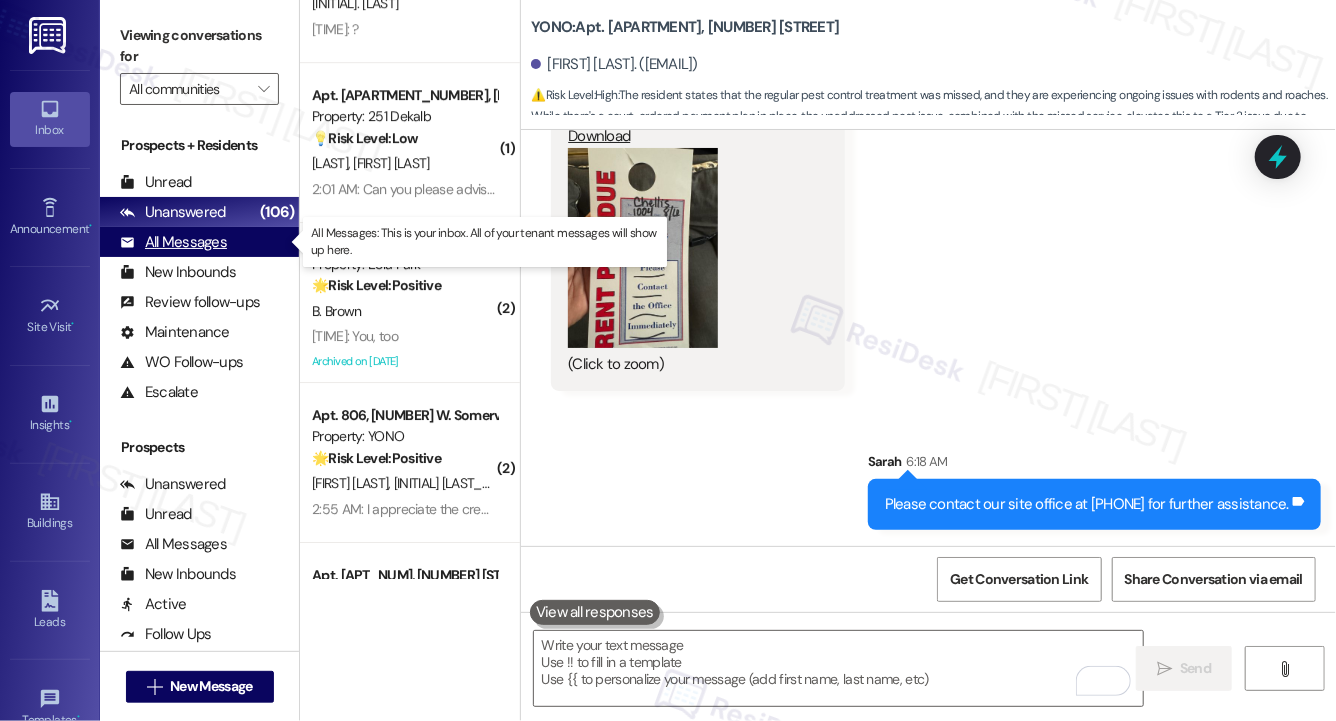 click on "All Messages" at bounding box center [173, 242] 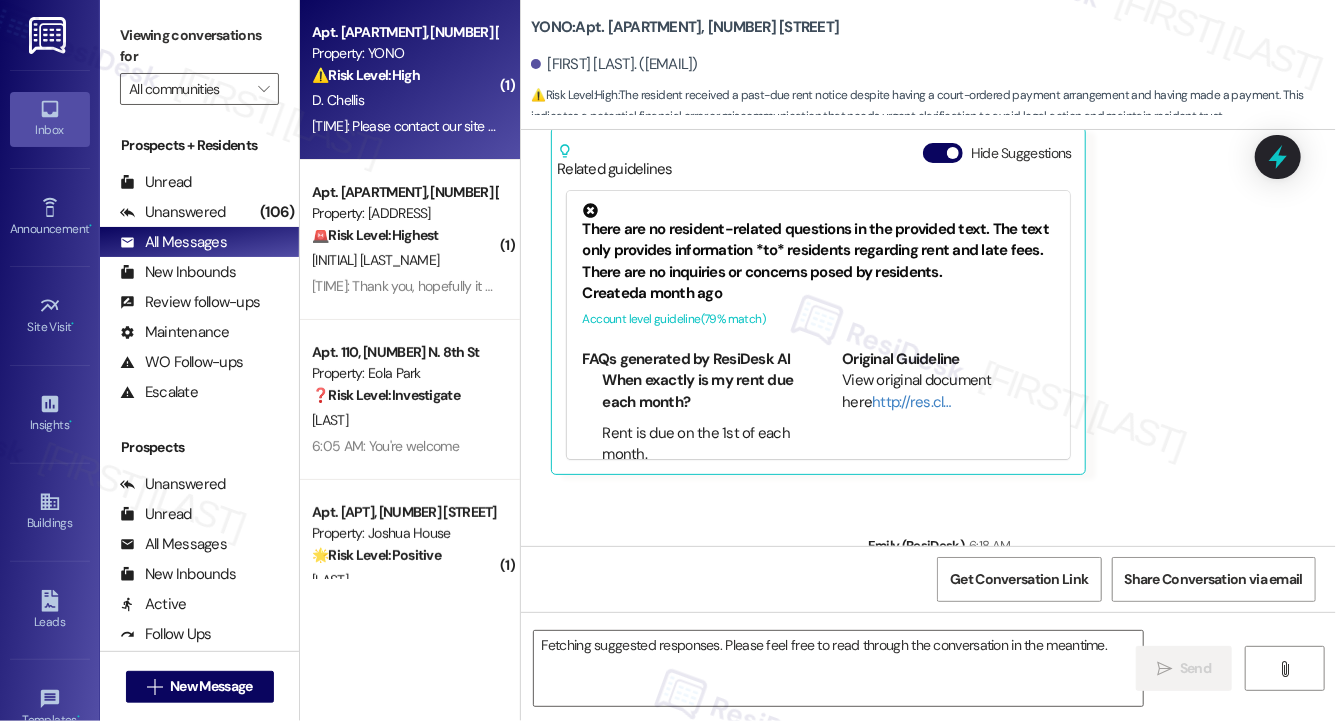 scroll, scrollTop: 22081, scrollLeft: 0, axis: vertical 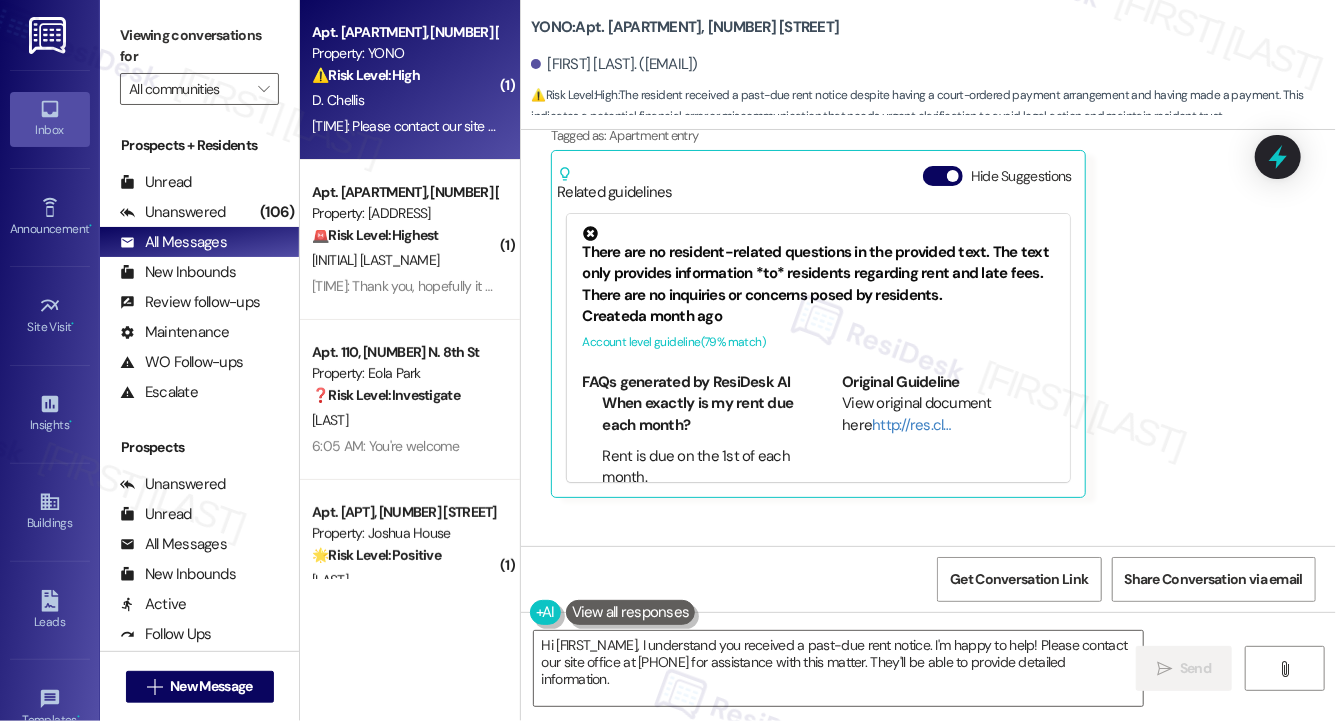 click on "D. Chellis" at bounding box center [404, 100] 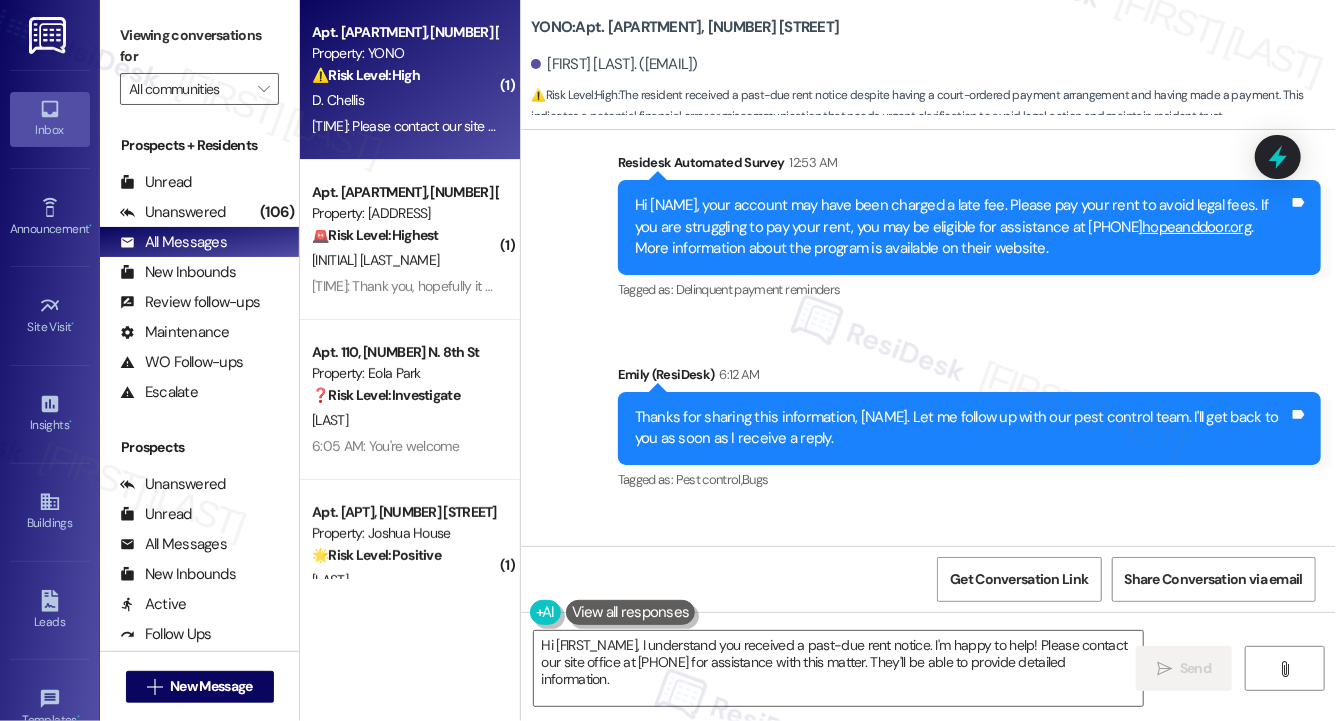 scroll, scrollTop: 22251, scrollLeft: 0, axis: vertical 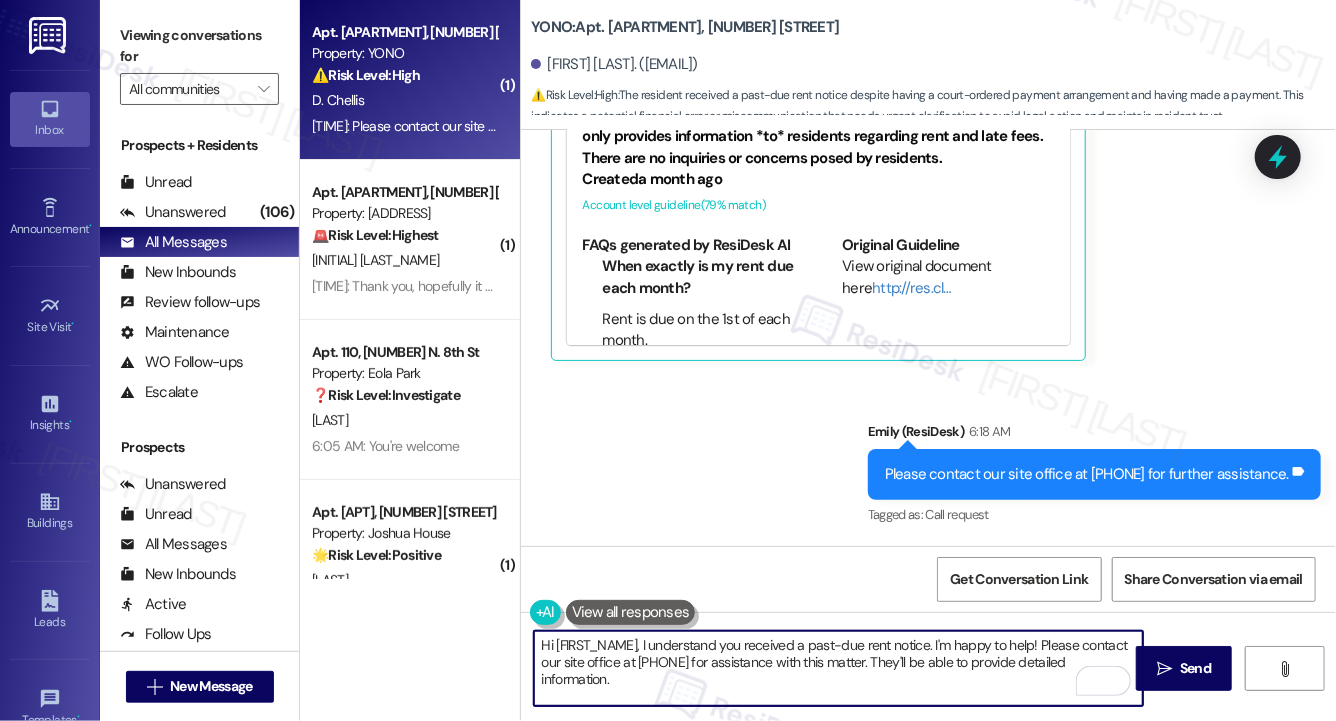drag, startPoint x: 895, startPoint y: 661, endPoint x: 894, endPoint y: 676, distance: 15.033297 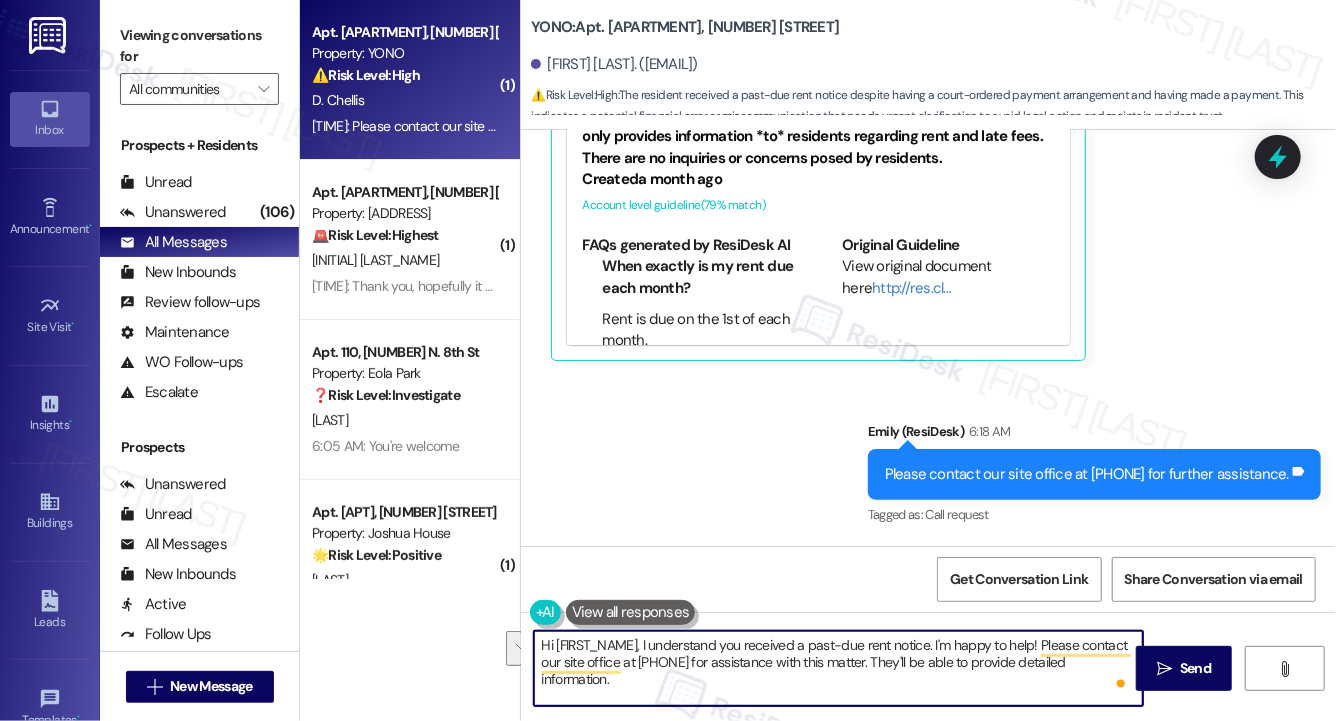 click on "Hi {{first_name}}, I understand you received a past-due rent notice. I'm happy to help! Please contact our site office at 267.972.6188 for assistance with this matter. They'll be able to provide detailed information." at bounding box center (838, 668) 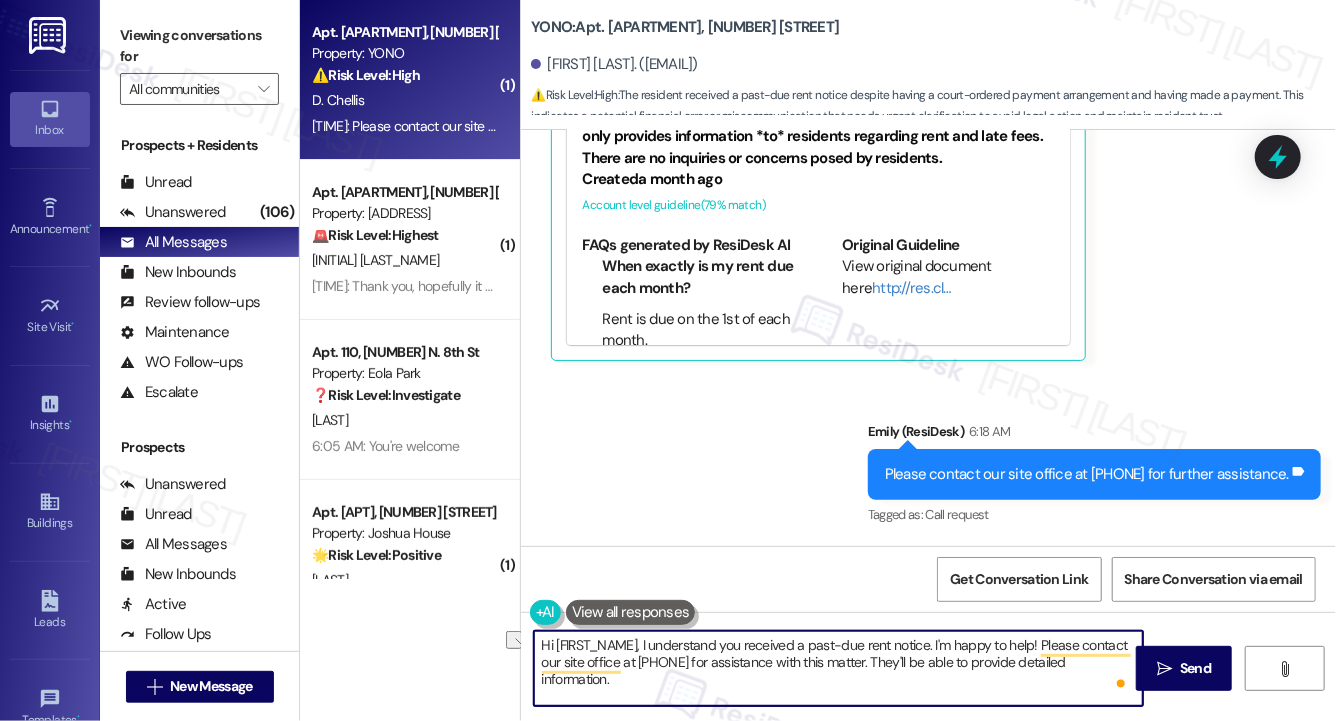 drag, startPoint x: 934, startPoint y: 643, endPoint x: 1036, endPoint y: 644, distance: 102.0049 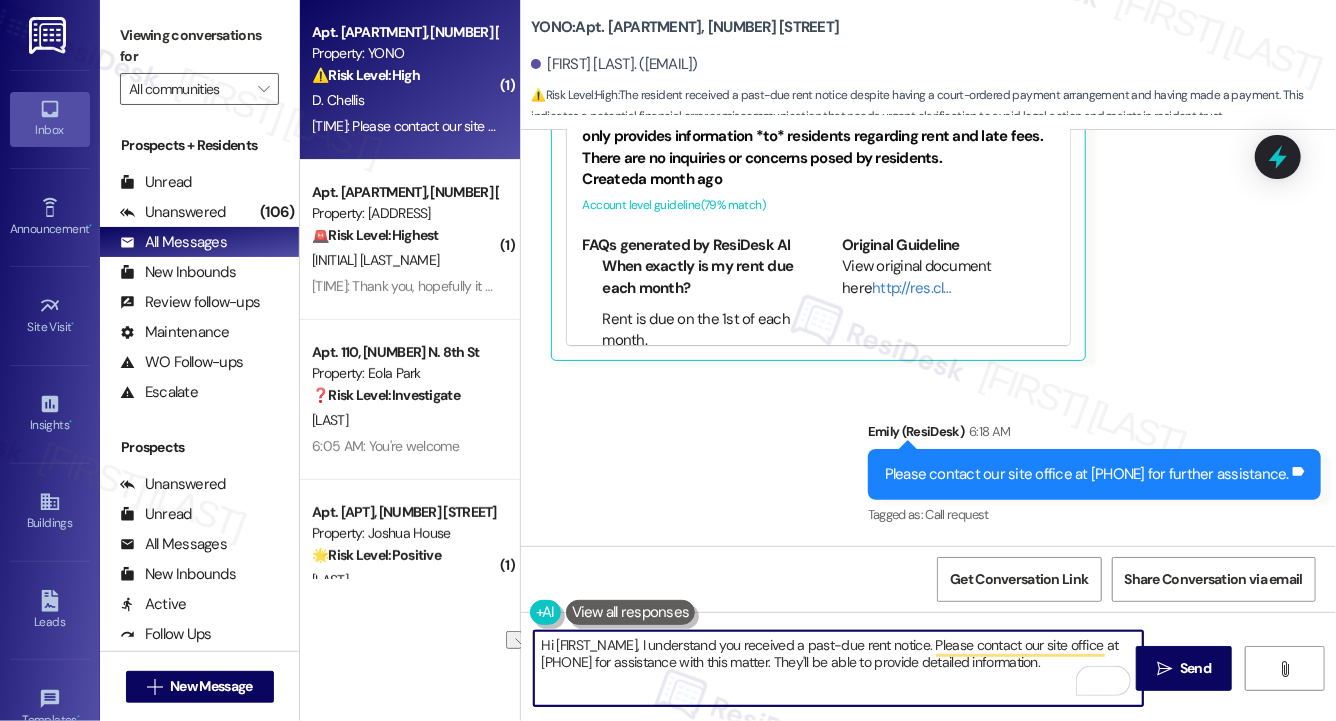 drag, startPoint x: 569, startPoint y: 664, endPoint x: 749, endPoint y: 670, distance: 180.09998 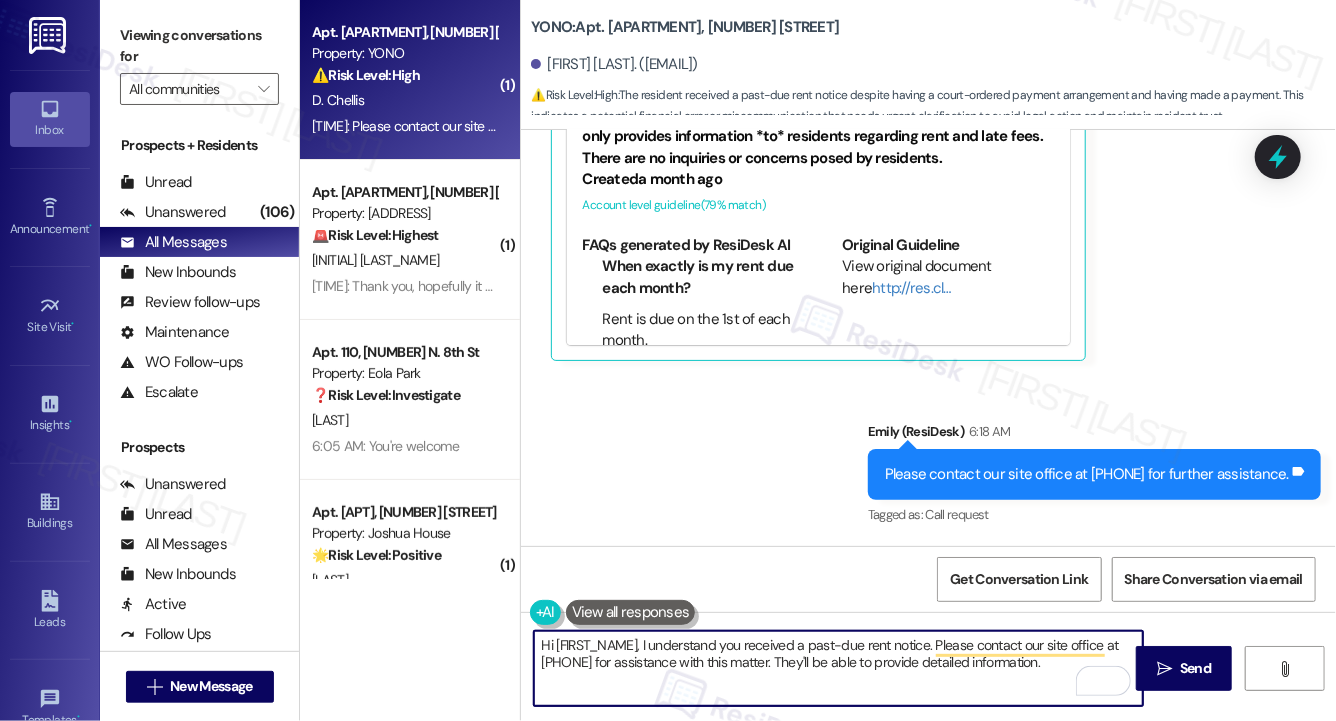 click on "Hi {{first_name}}, I understand you received a past-due rent notice. Please contact our site office at 267.972.6188 for assistance with this matter. They'll be able to provide detailed information." at bounding box center [838, 668] 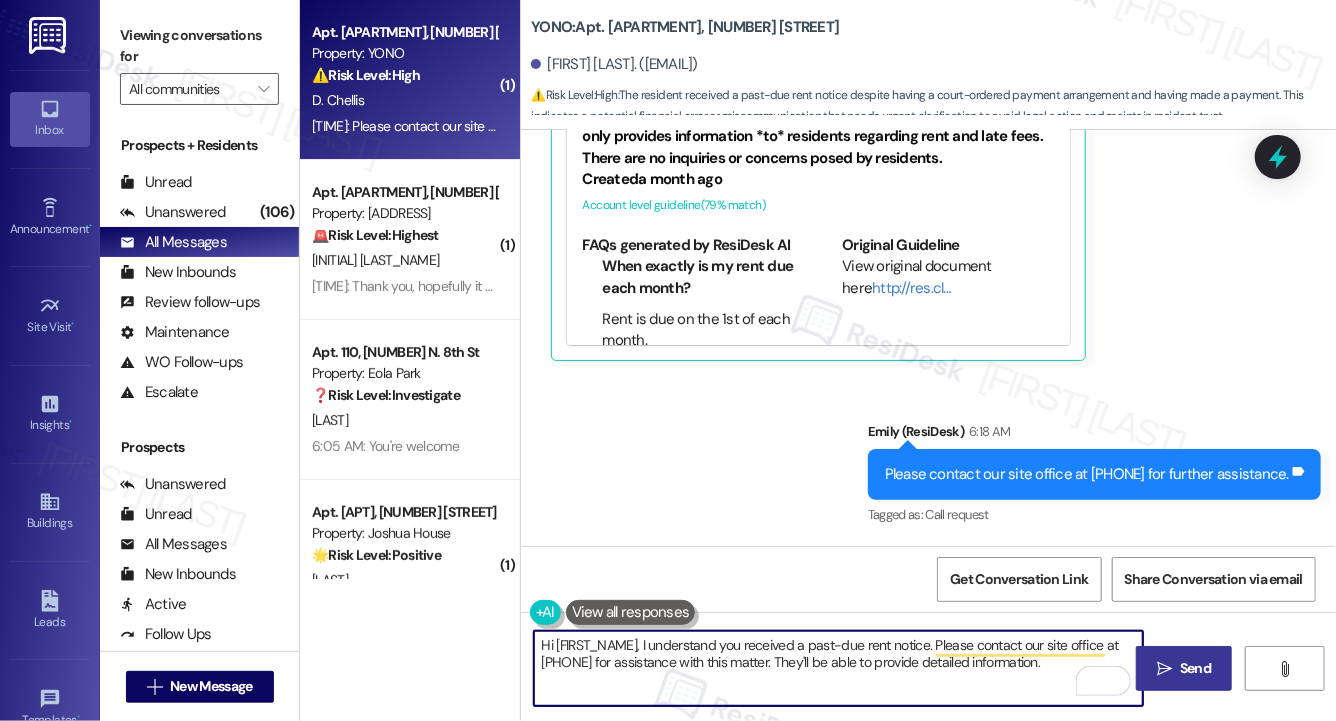 type on "Hi {{first_name}}, I understand you received a past-due rent notice. Please contact our site office at 267.972.6188 for assistance with this matter. They'll be able to provide detailed information." 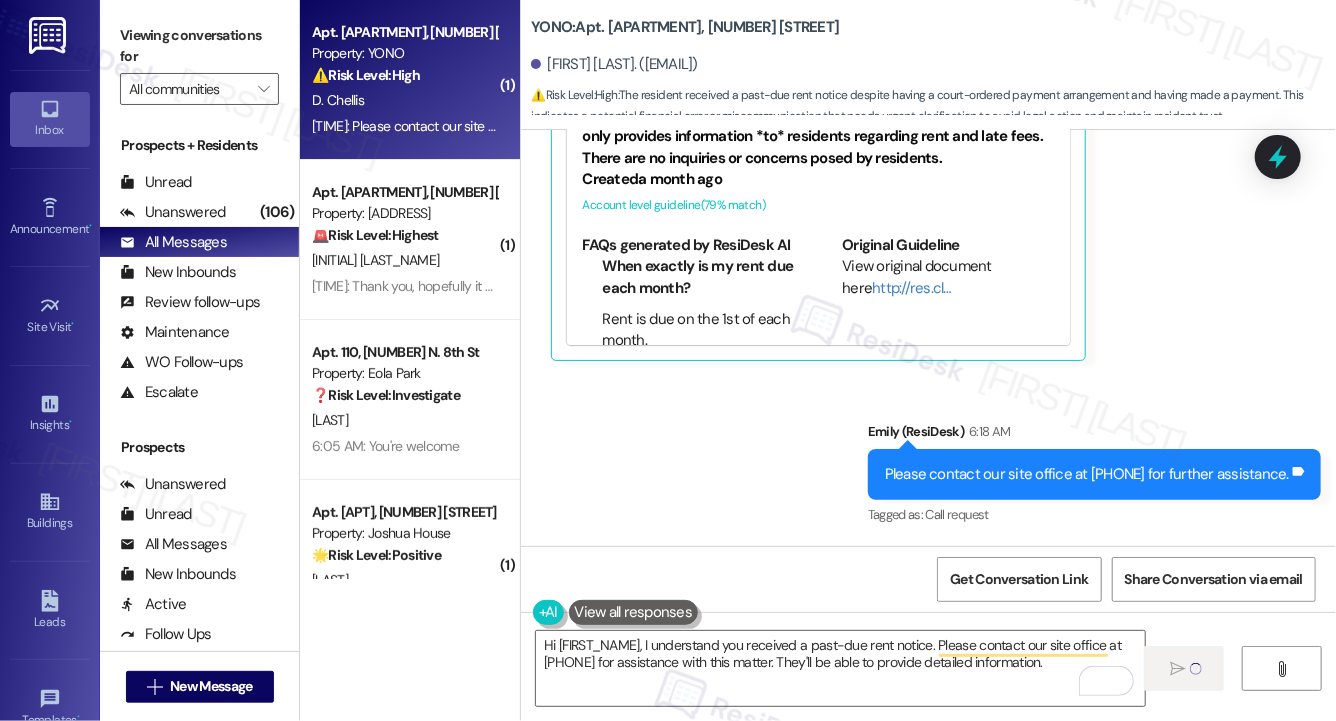 type 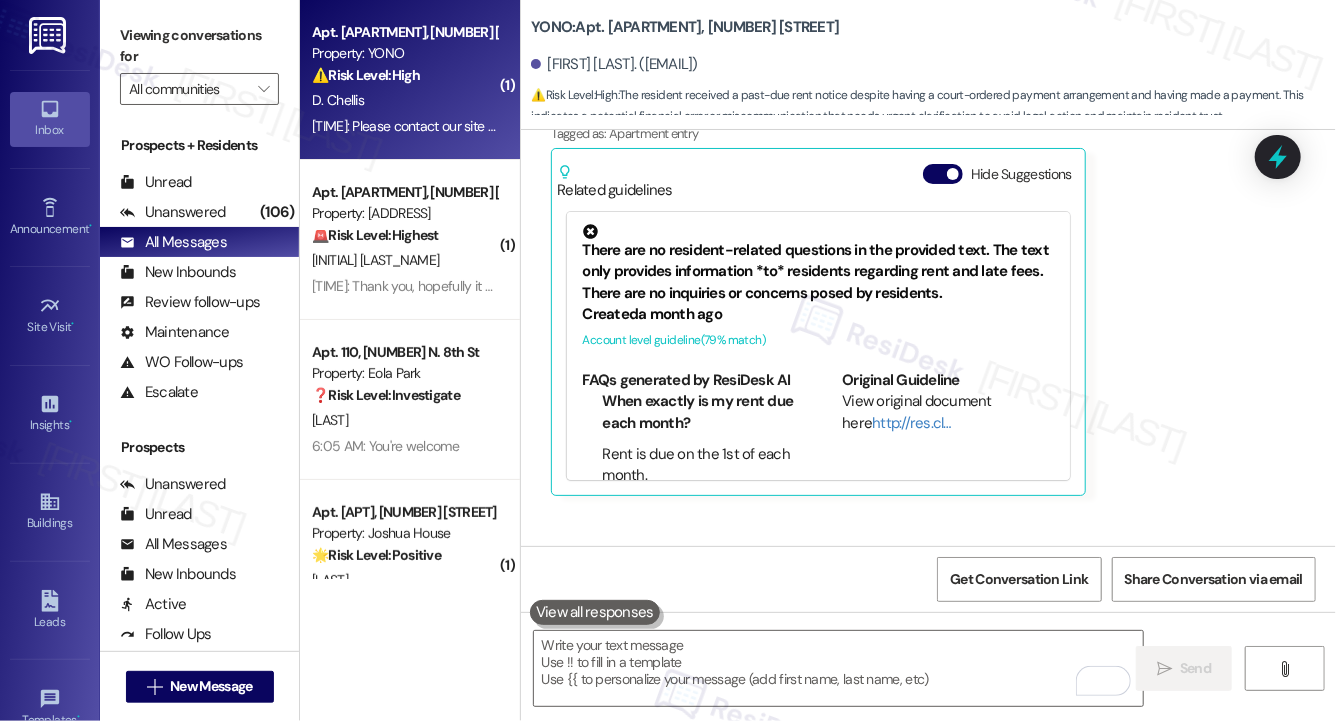 scroll, scrollTop: 22081, scrollLeft: 0, axis: vertical 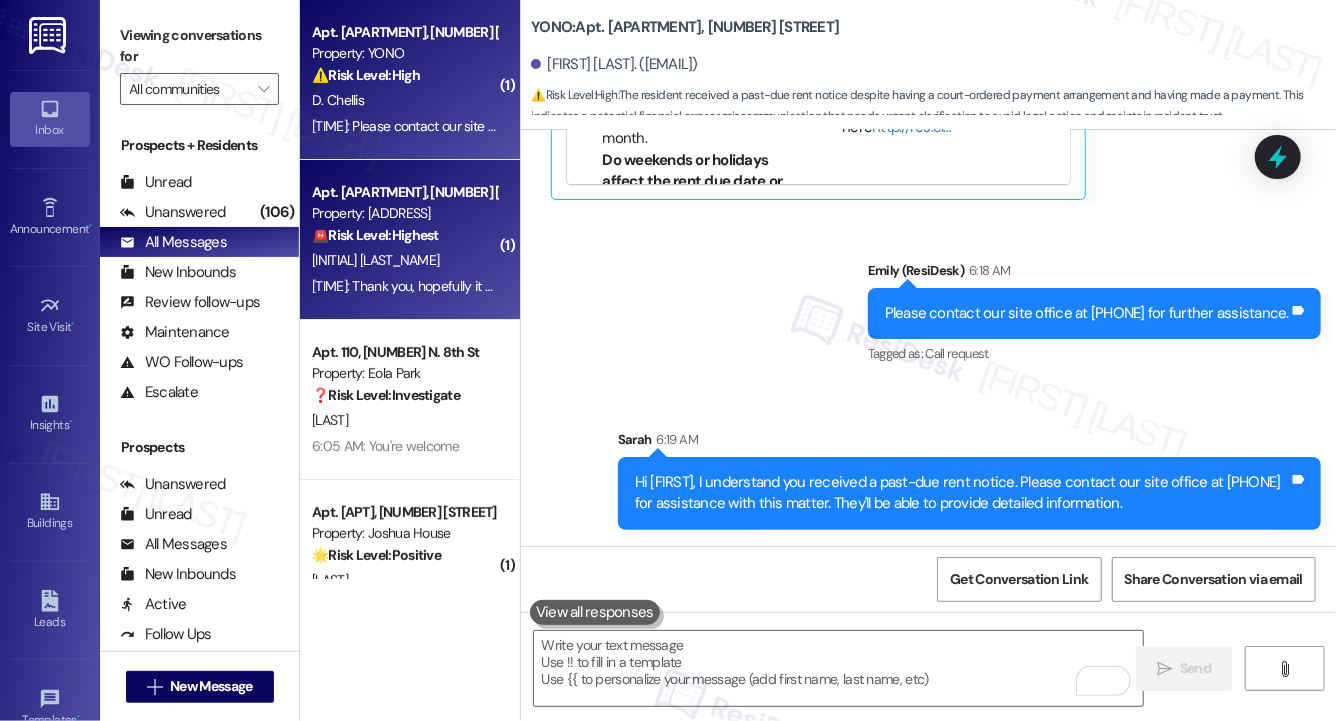 click on "Property: [NUMBER]" at bounding box center (404, 213) 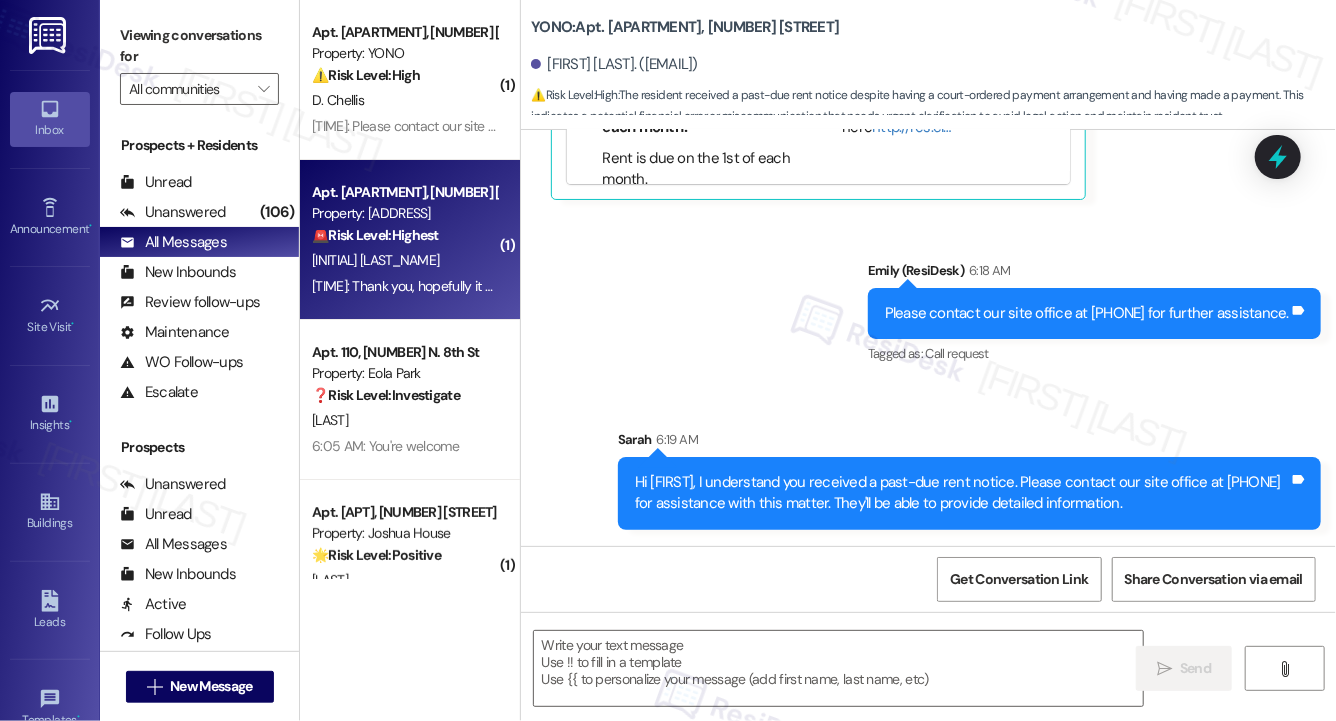 type on "Fetching suggested responses. Please feel free to read through the conversation in the meantime." 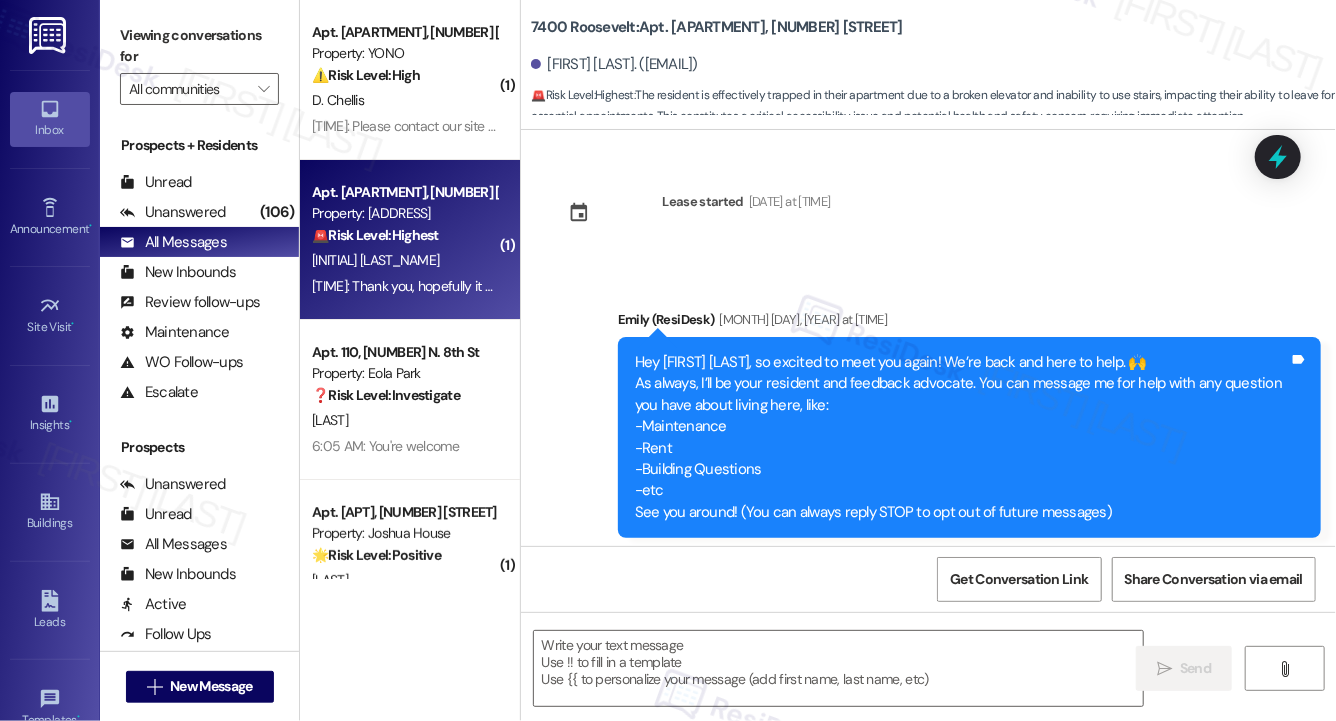 scroll, scrollTop: 10878, scrollLeft: 0, axis: vertical 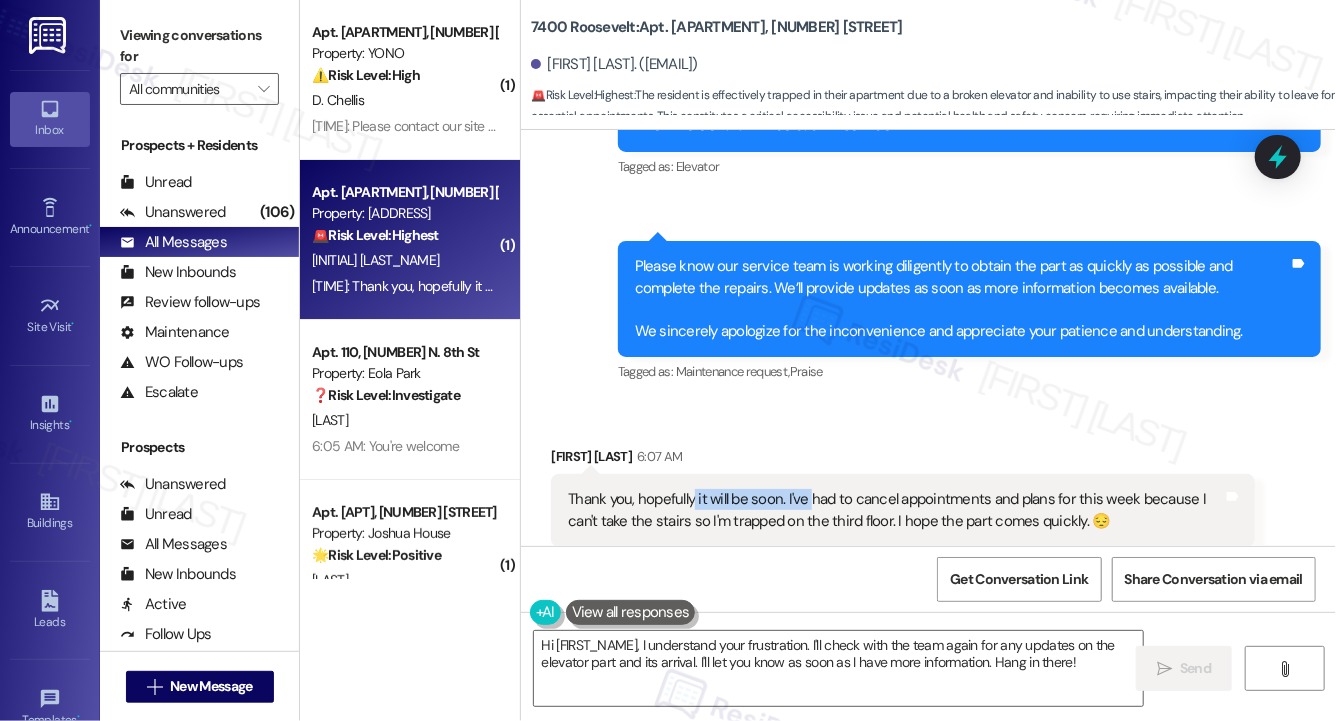 drag, startPoint x: 691, startPoint y: 457, endPoint x: 809, endPoint y: 461, distance: 118.06778 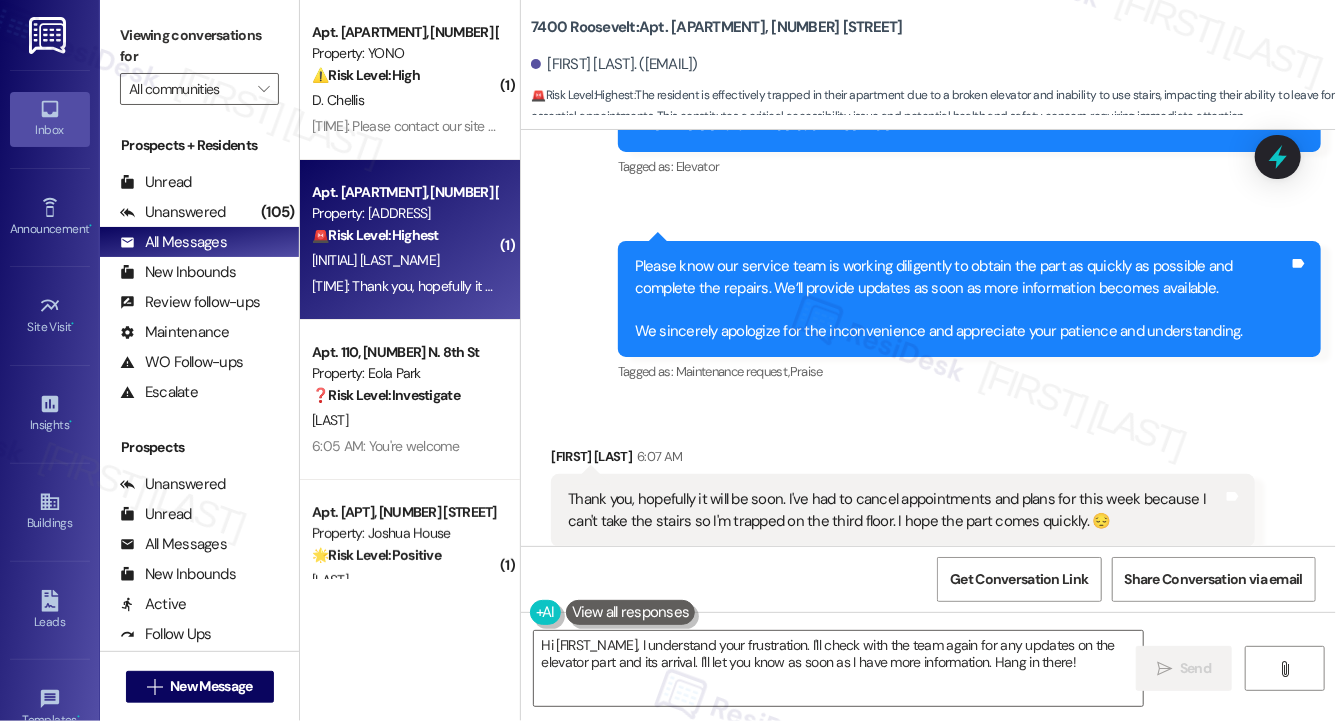 click on "Denise Eline 6:07 AM" at bounding box center (902, 460) 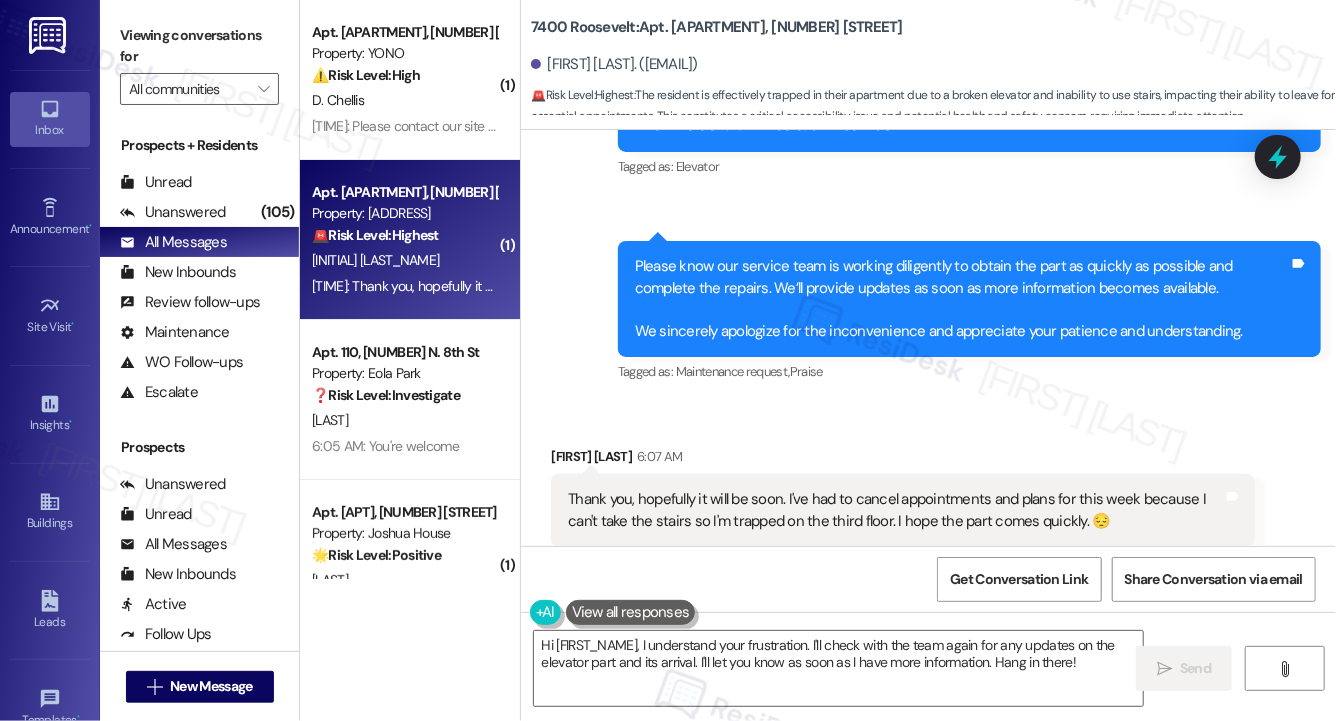 click on "Thank you, hopefully it will be soon. I've had to cancel appointments and plans for this week because I can't take the stairs so I'm trapped on the third floor. I hope the part comes quickly. 😔" at bounding box center (895, 510) 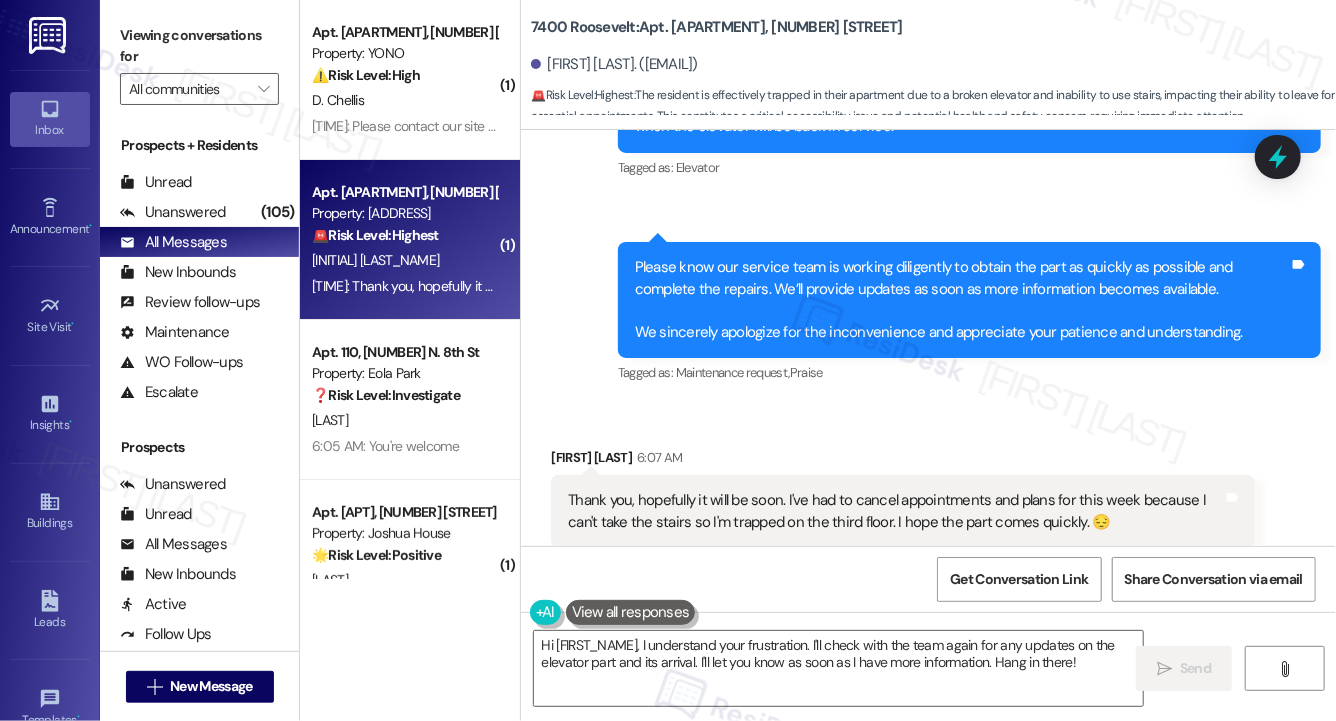 scroll, scrollTop: 10878, scrollLeft: 0, axis: vertical 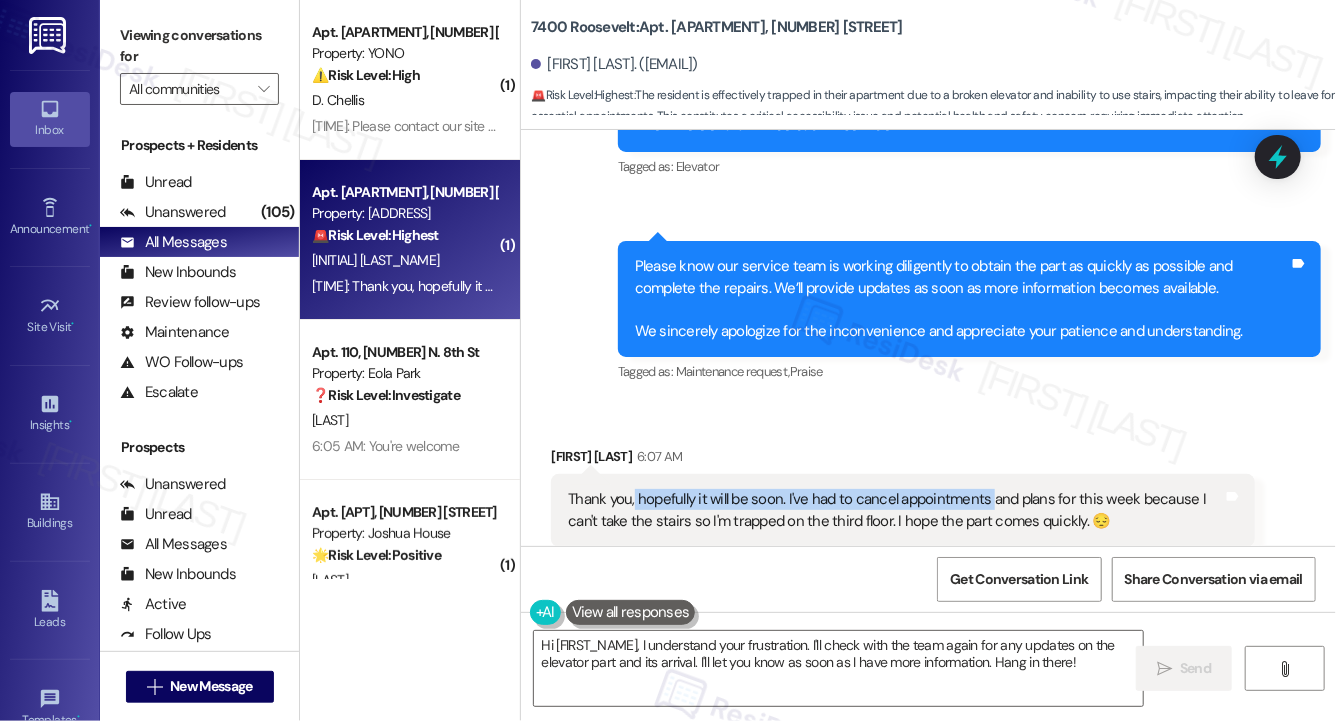 drag, startPoint x: 634, startPoint y: 452, endPoint x: 988, endPoint y: 455, distance: 354.01273 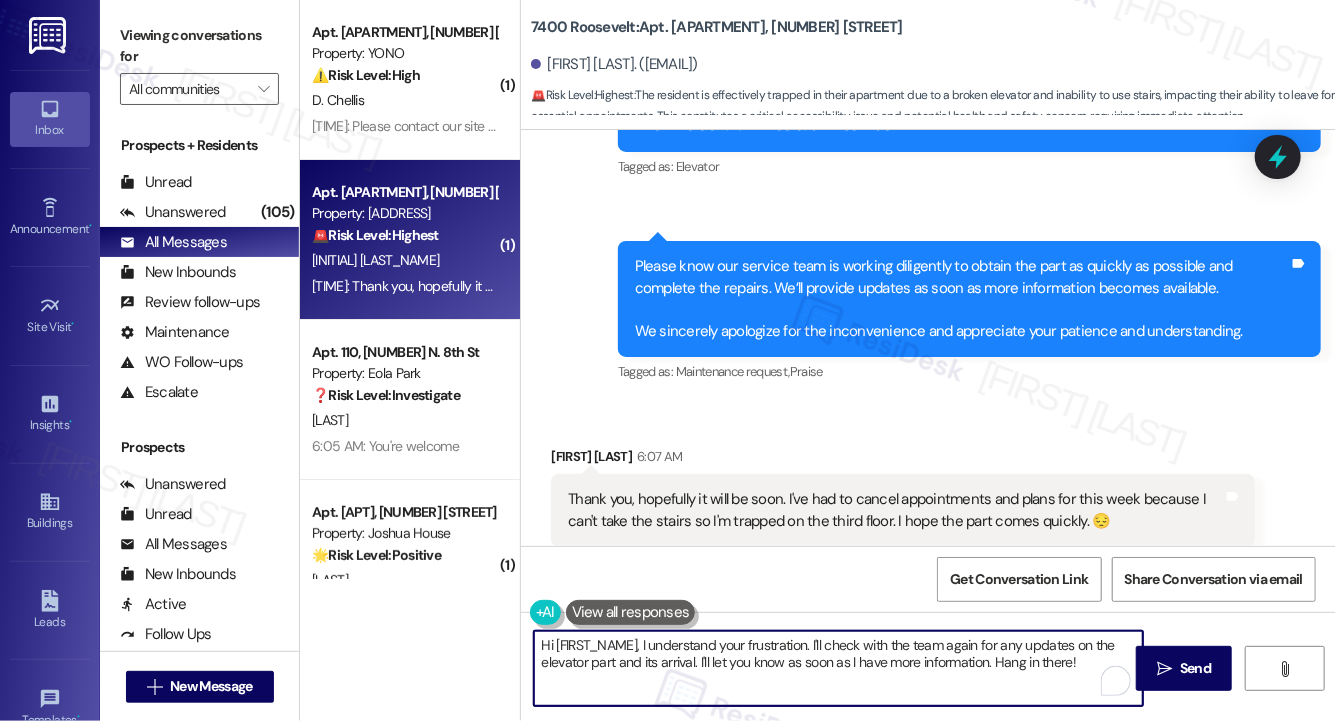 click on "Hi {{first_name}}, I understand your frustration. I'll check with the team again for any updates on the elevator part and its arrival. I'll let you know as soon as I have more information. Hang in there!" at bounding box center [838, 668] 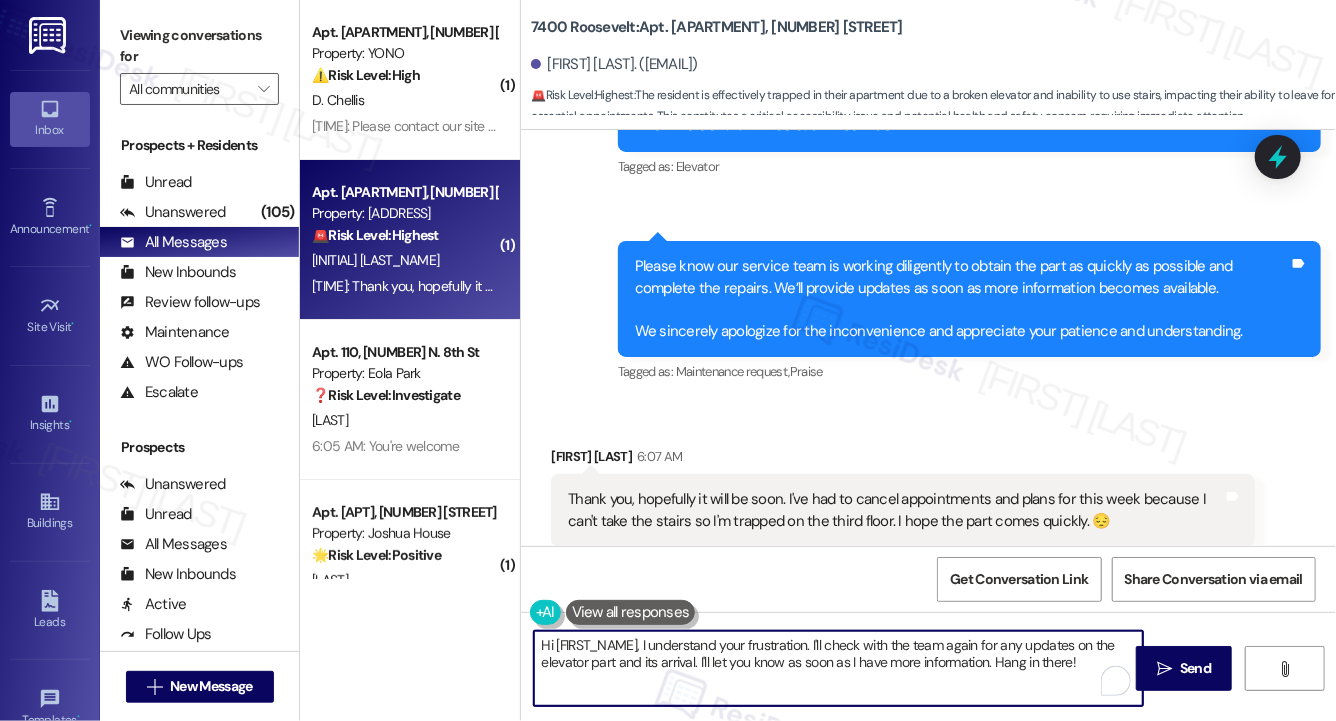 click on "Hi {{first_name}}, I understand your frustration. I'll check with the team again for any updates on the elevator part and its arrival. I'll let you know as soon as I have more information. Hang in there!" at bounding box center [838, 668] 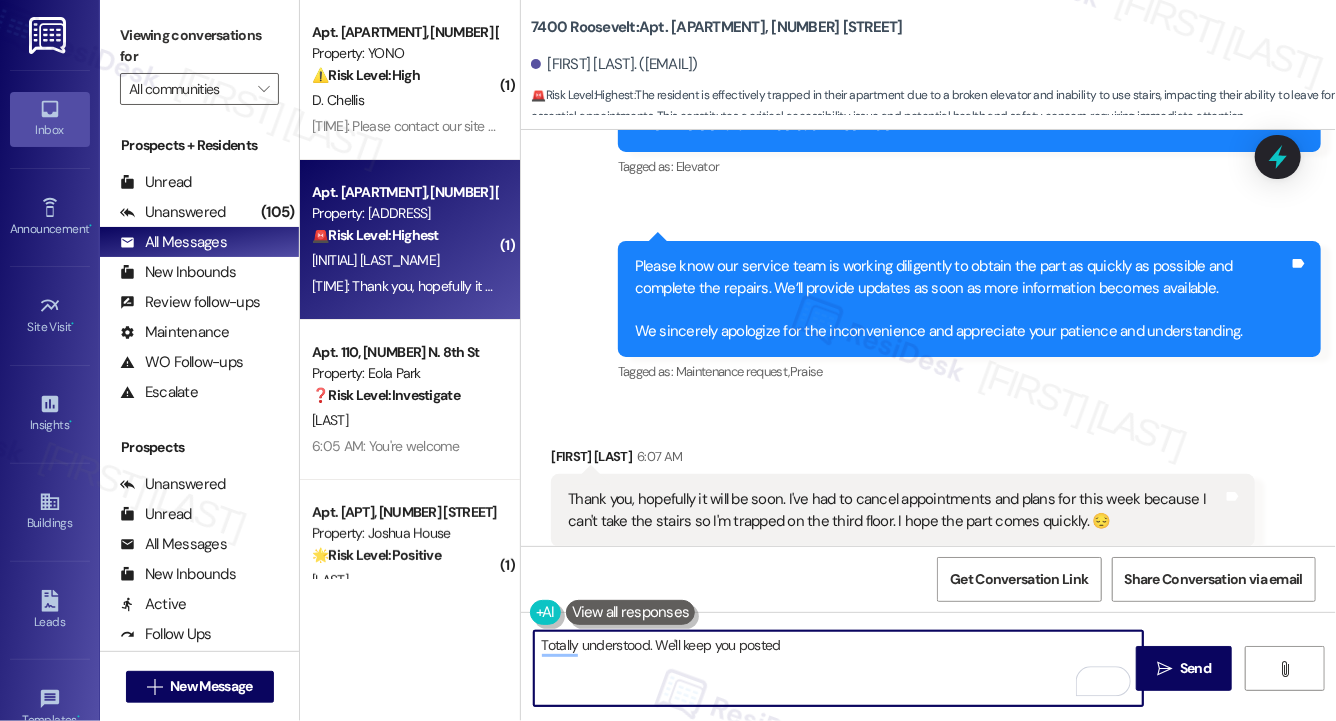 type on "Totally understood. We'll keep you posted" 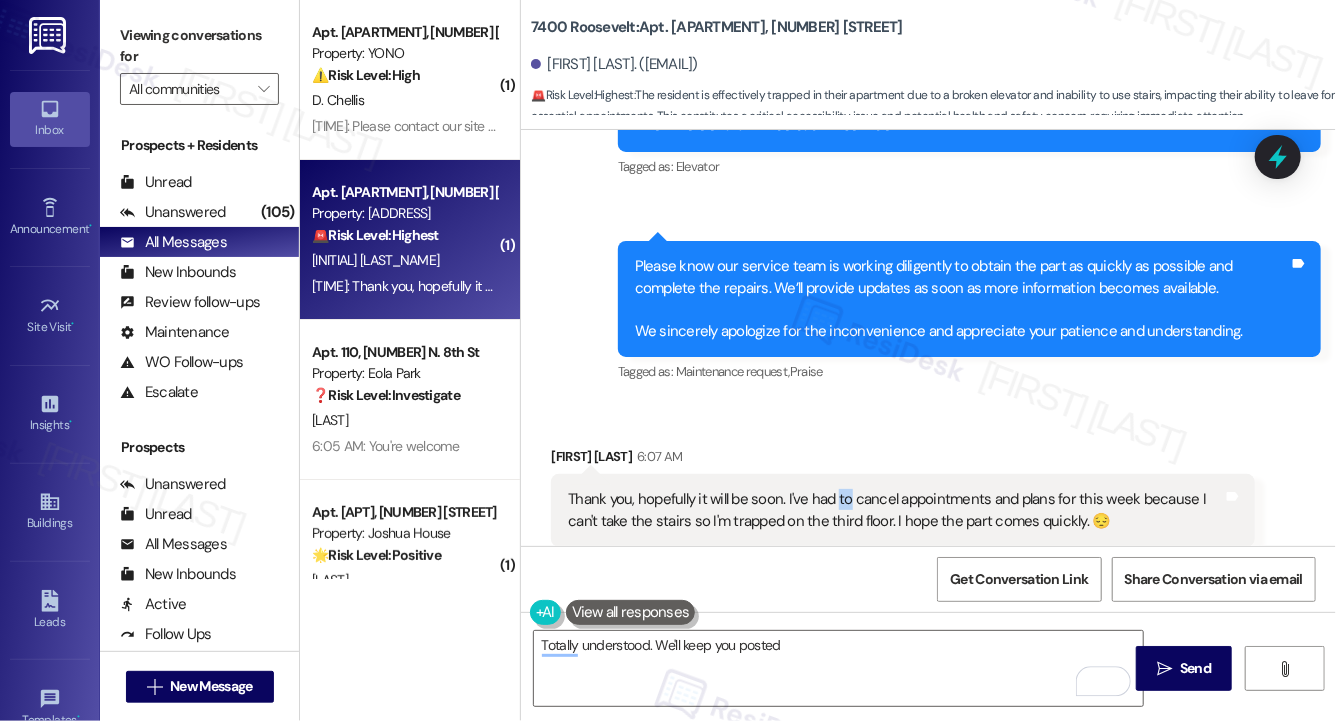 click on "Thank you, hopefully it will be soon. I've had to cancel appointments and plans for this week because I can't take the stairs so I'm trapped on the third floor. I hope the part comes quickly. 😔" at bounding box center (895, 510) 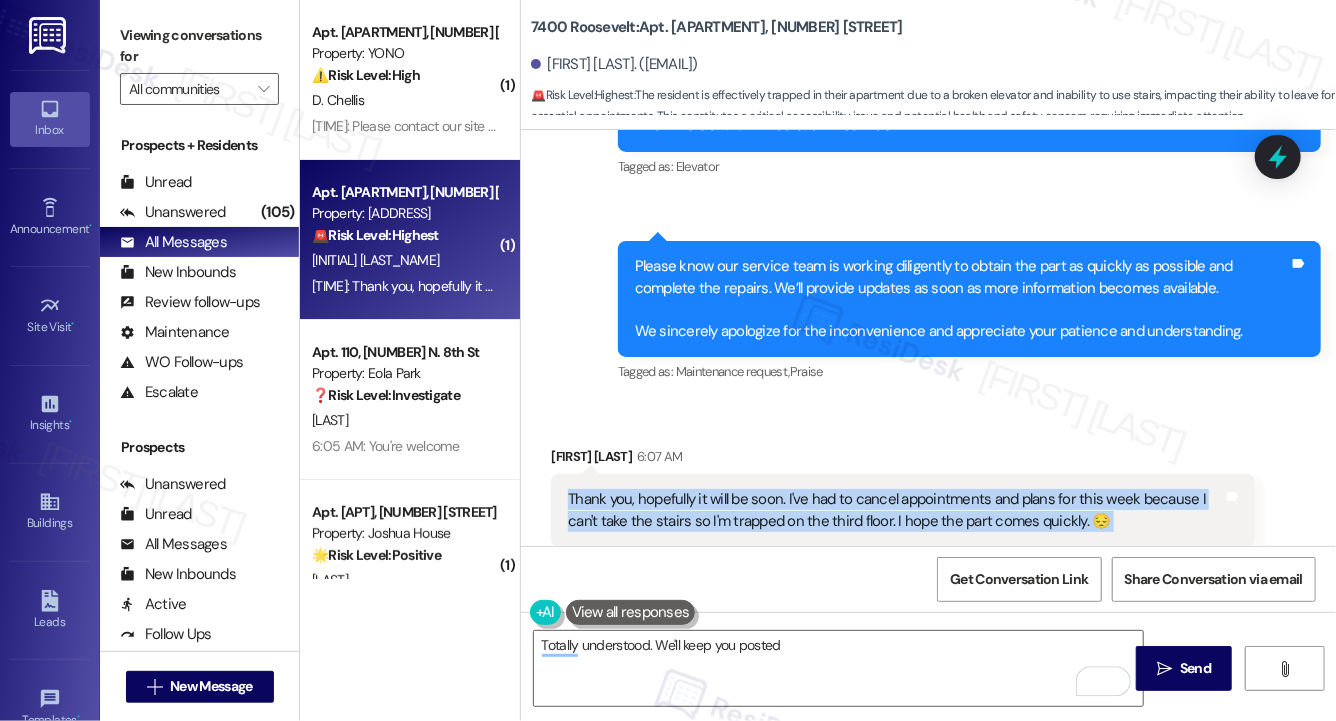 click on "Thank you, hopefully it will be soon. I've had to cancel appointments and plans for this week because I can't take the stairs so I'm trapped on the third floor. I hope the part comes quickly. 😔" at bounding box center (895, 510) 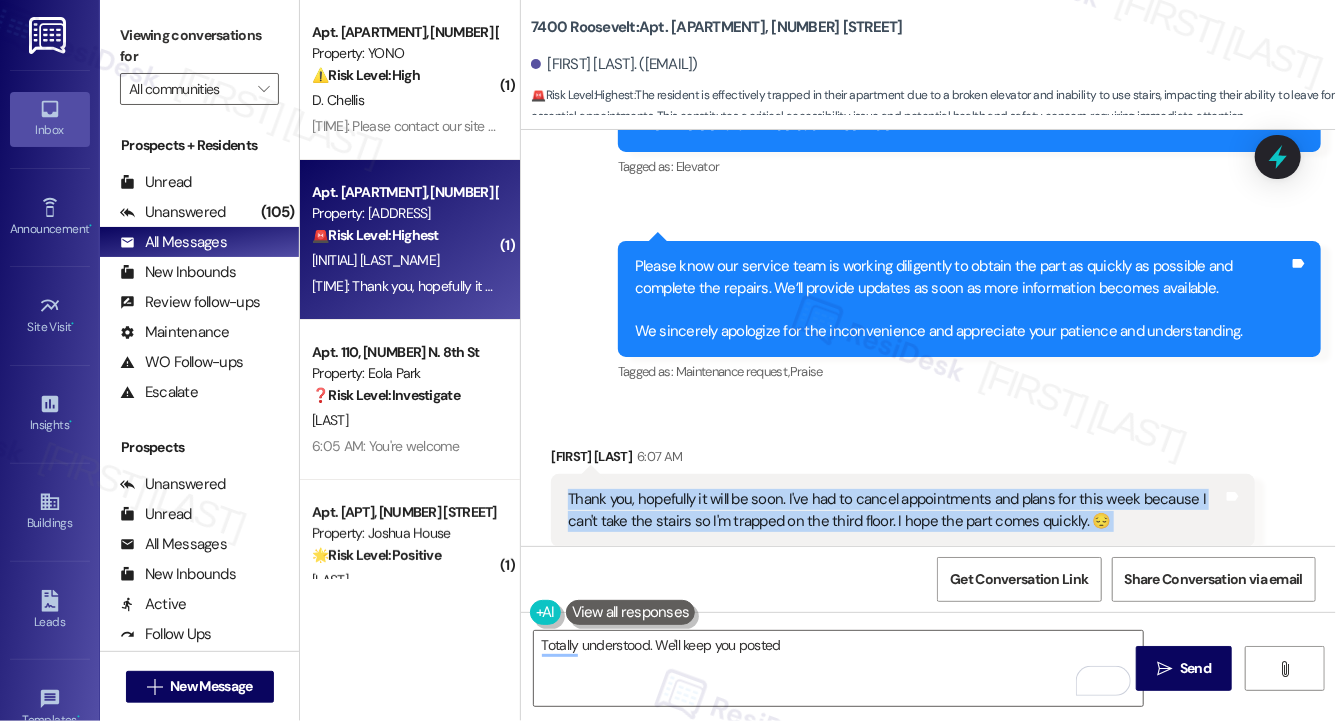 copy on "Thank you, hopefully it will be soon. I've had to cancel appointments and plans for this week because I can't take the stairs so I'm trapped on the third floor. I hope the part comes quickly. 😔 Tags and notes" 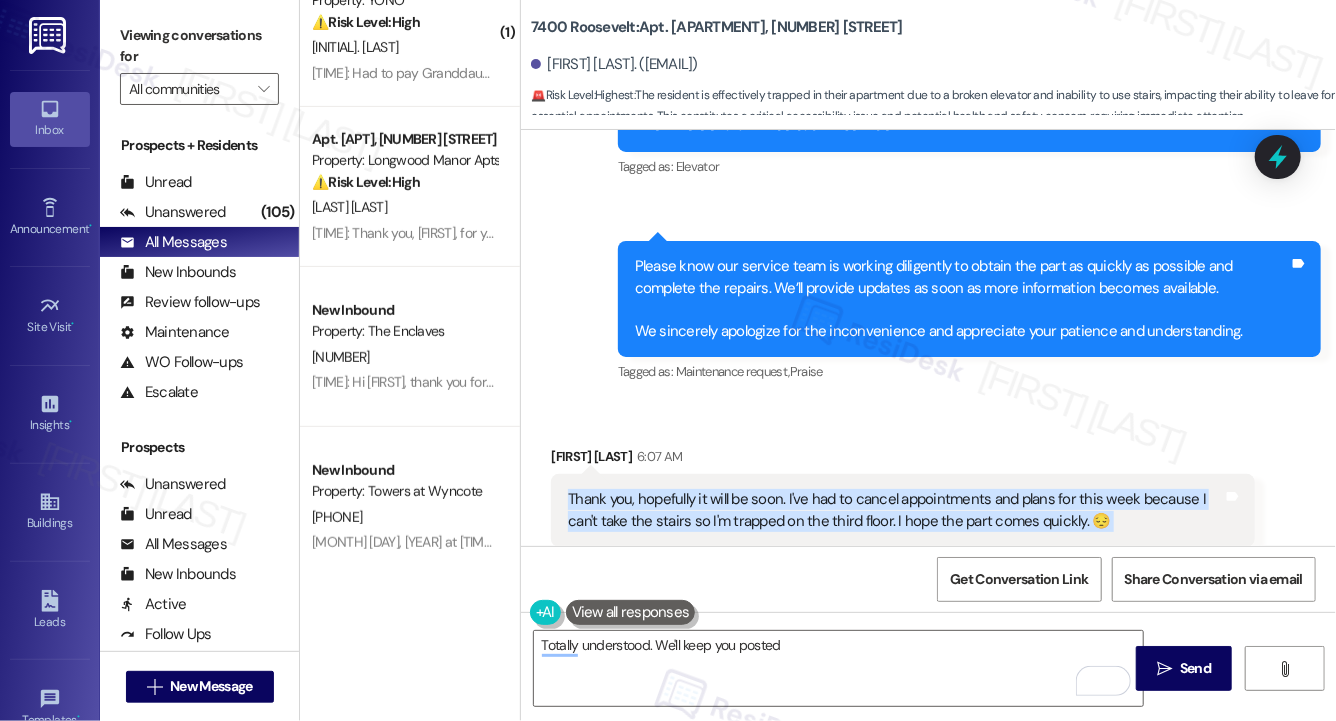 scroll, scrollTop: 7740, scrollLeft: 0, axis: vertical 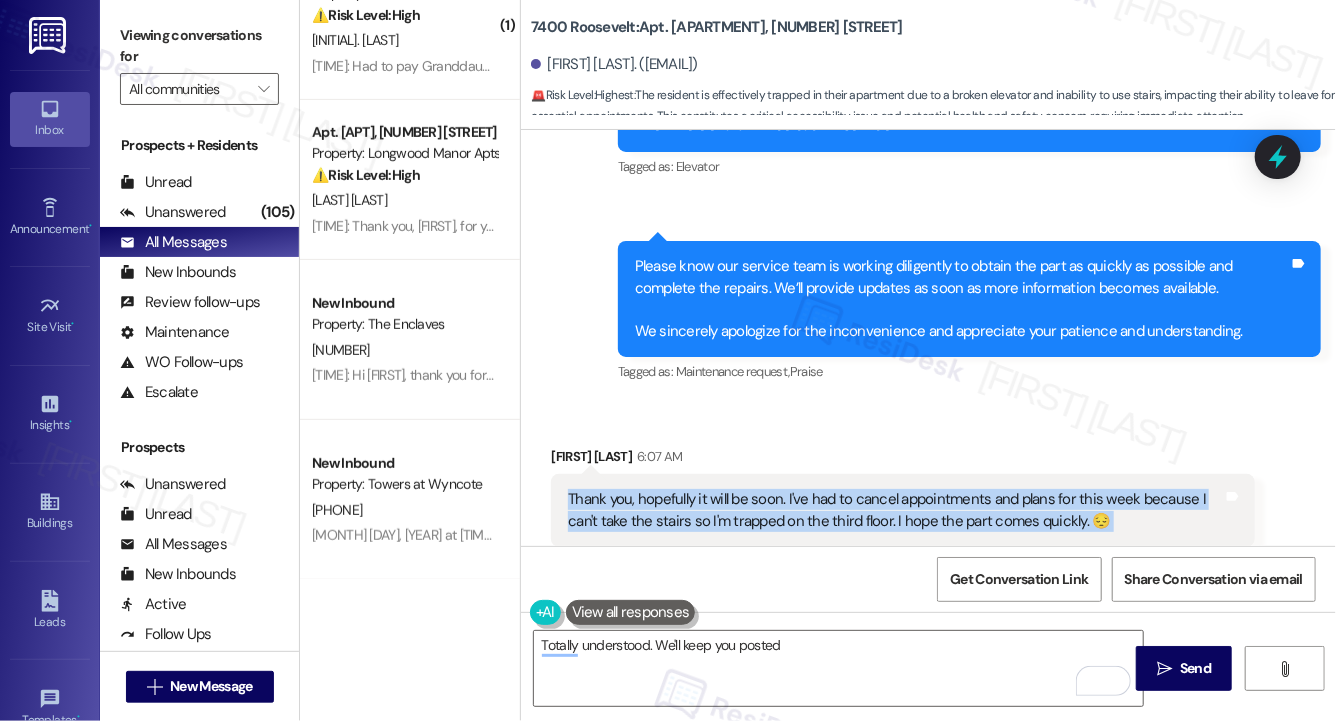 click on "Thank you, hopefully it will be soon. I've had to cancel appointments and plans for this week because I can't take the stairs so I'm trapped on the third floor. I hope the part comes quickly. 😔" at bounding box center [895, 510] 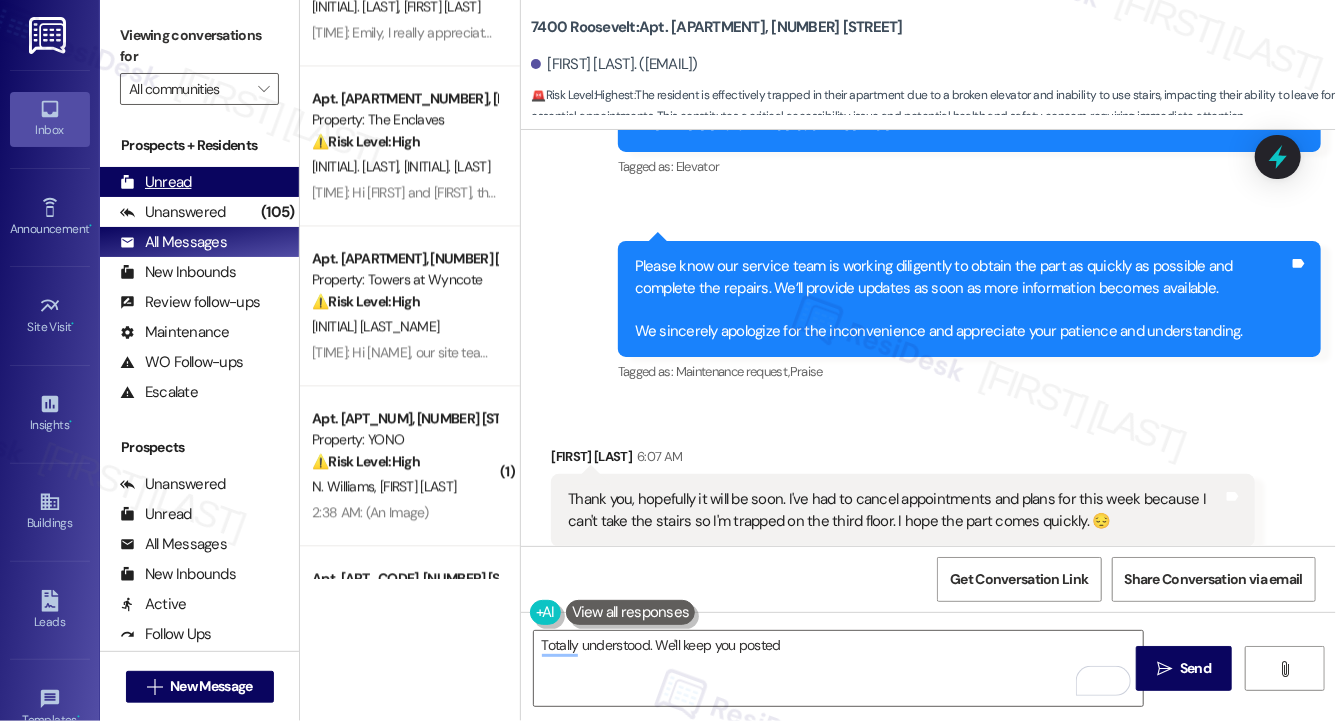 scroll, scrollTop: 5593, scrollLeft: 0, axis: vertical 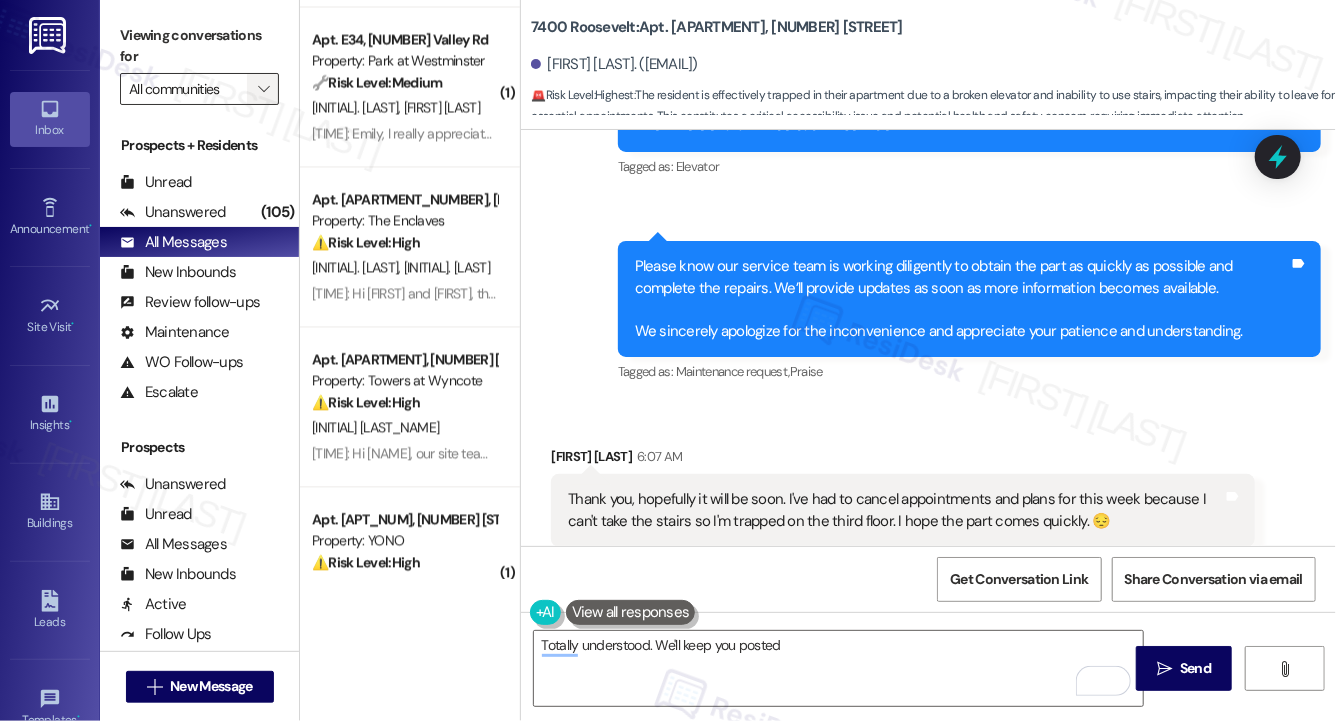 click on "" at bounding box center (263, 89) 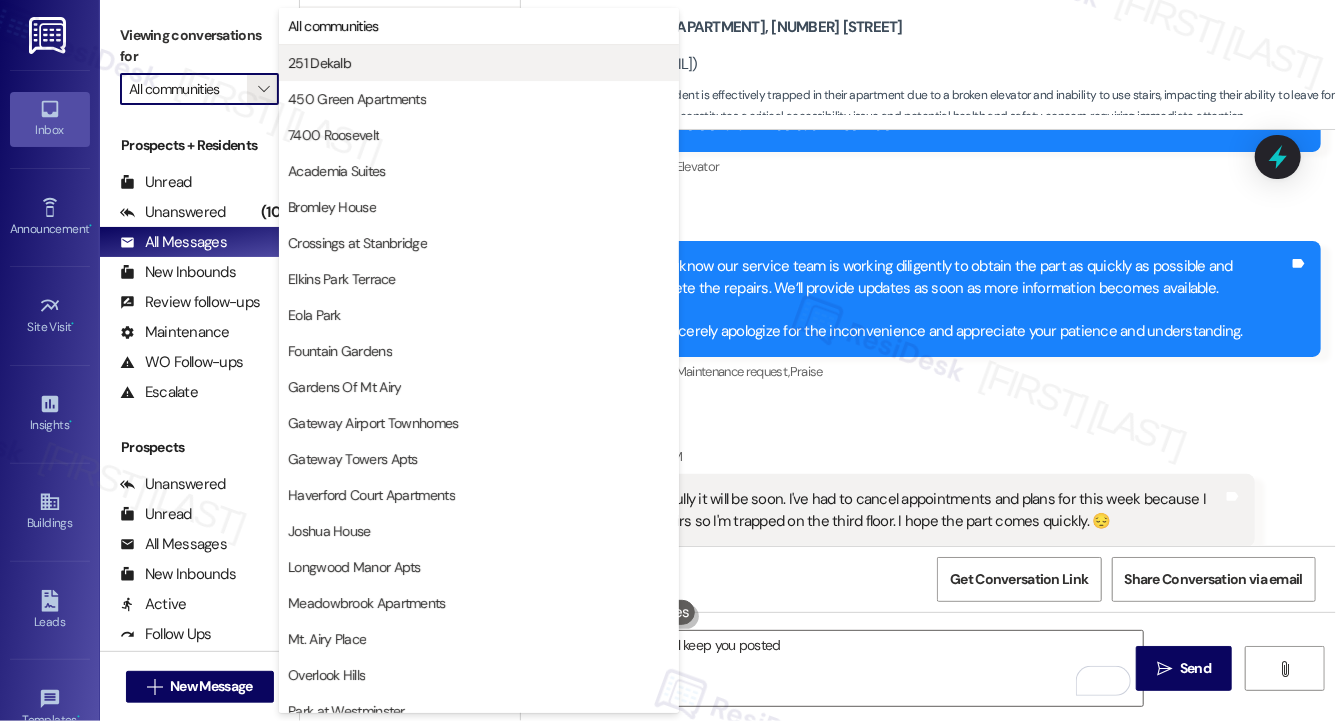click on "251 Dekalb" at bounding box center [319, 63] 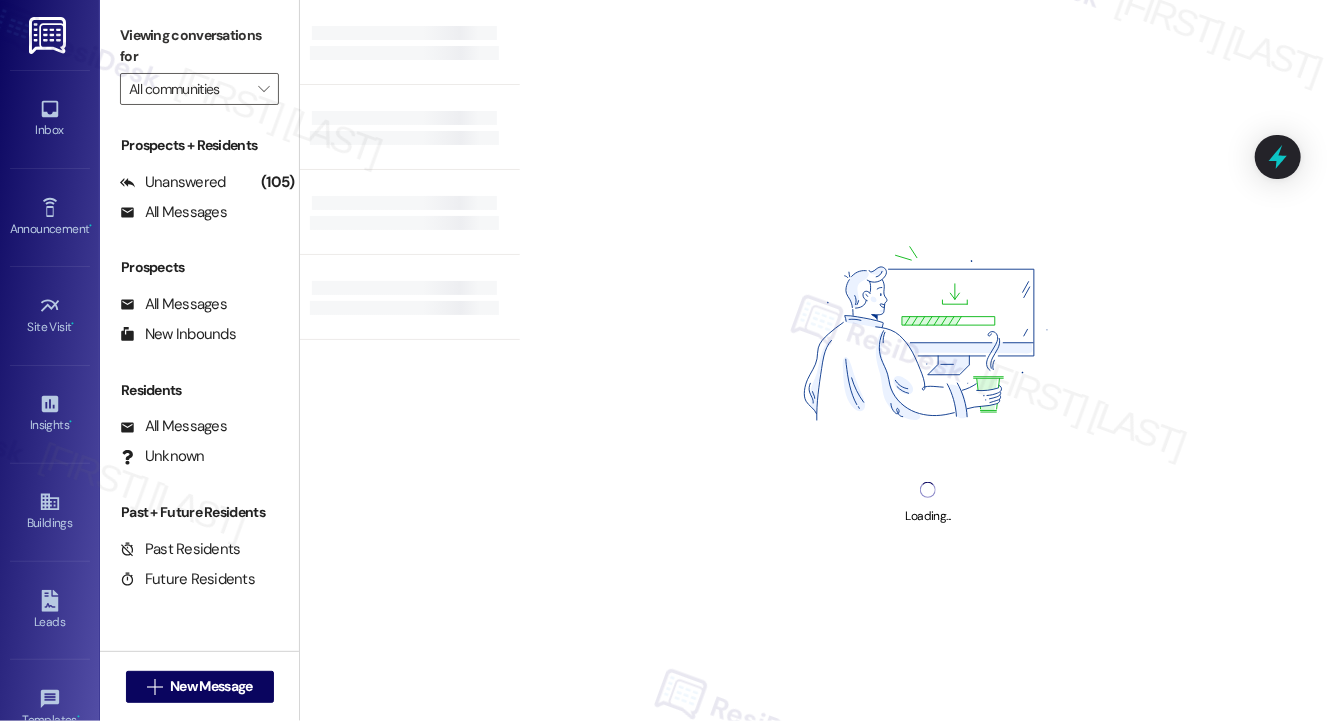 type on "251 Dekalb" 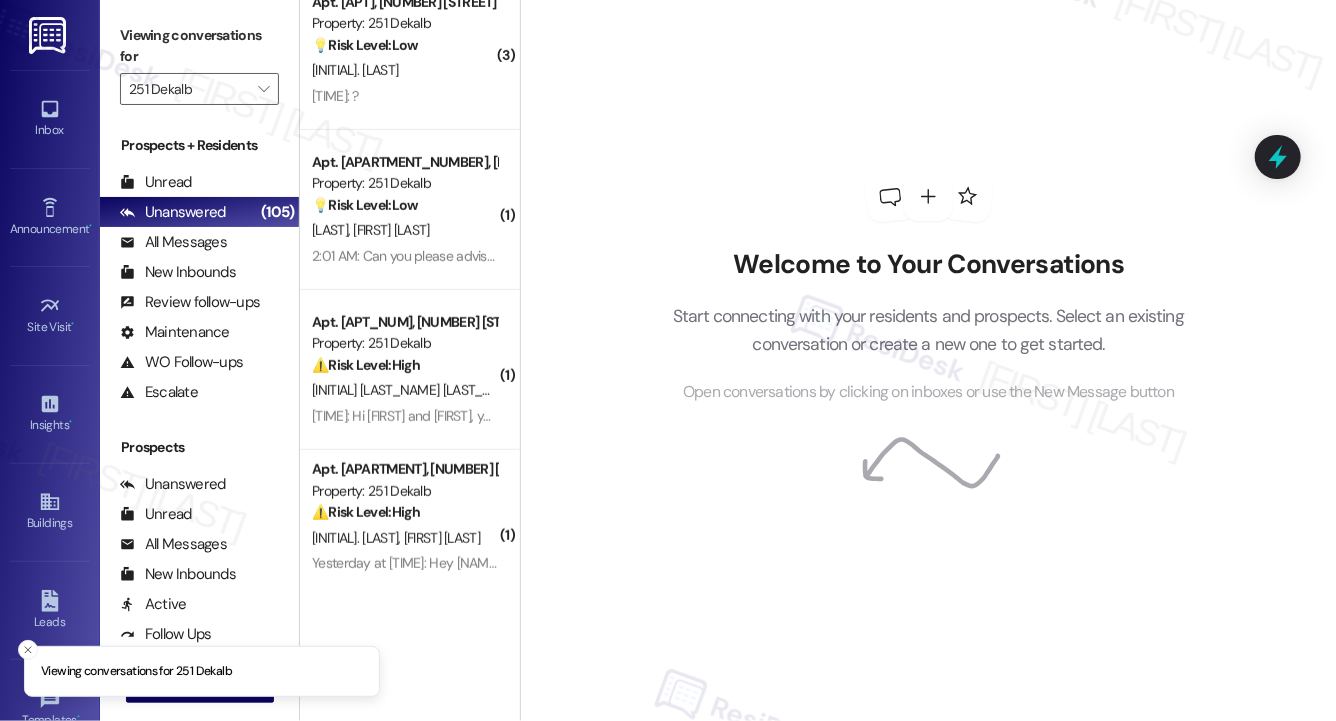scroll, scrollTop: 700, scrollLeft: 0, axis: vertical 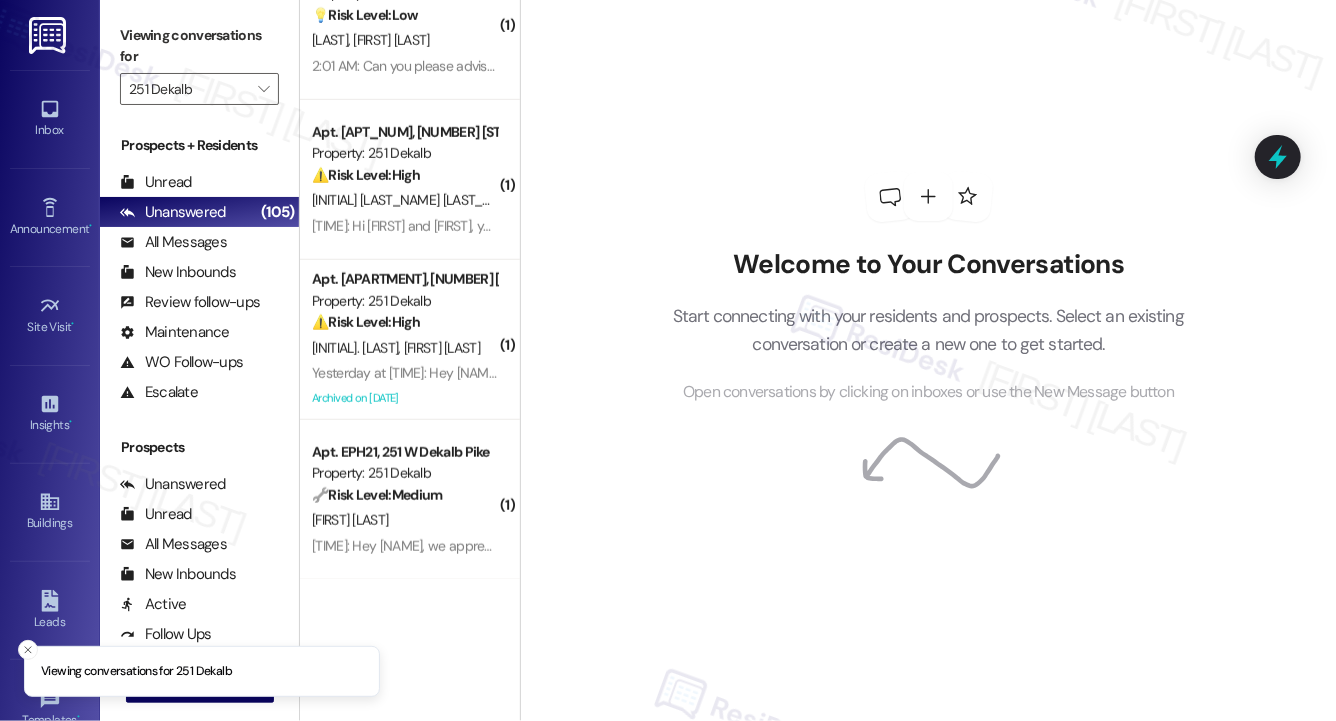 click on "U. Shrestha S. Timila" at bounding box center (404, 348) 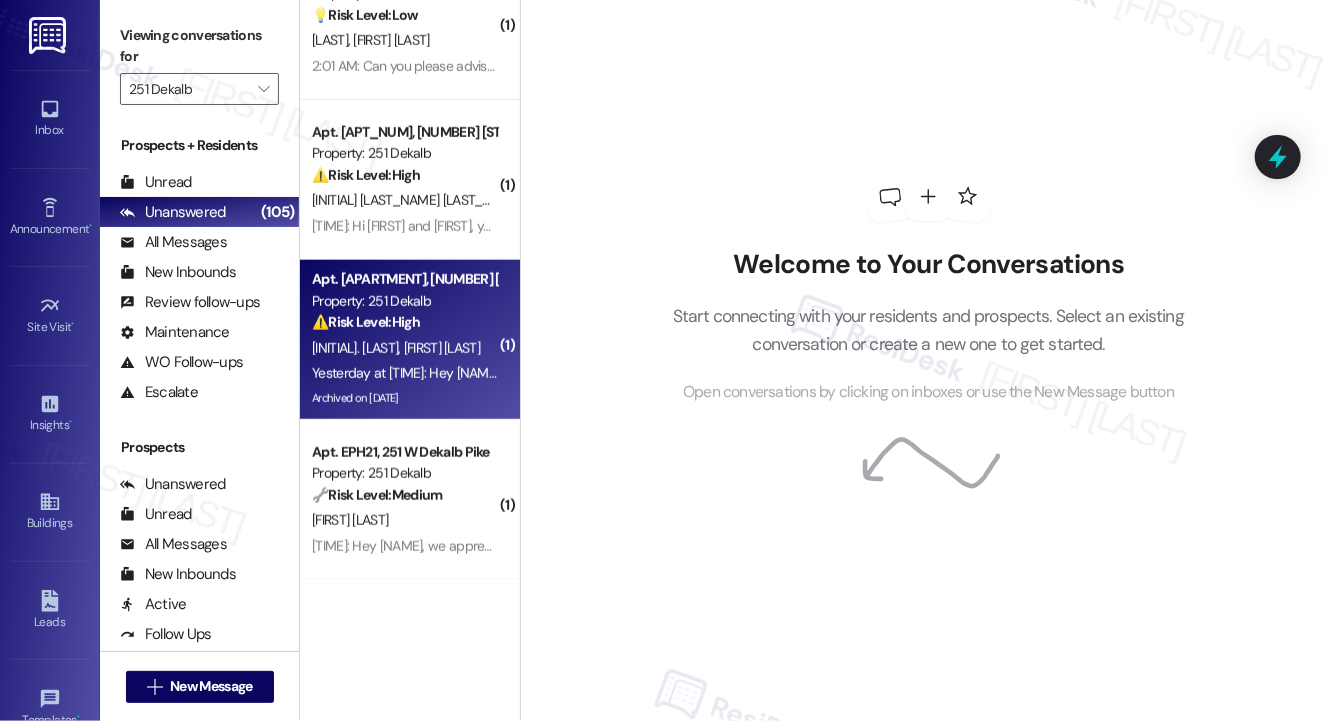 click on "U. Shrestha S. Timila" at bounding box center (404, 348) 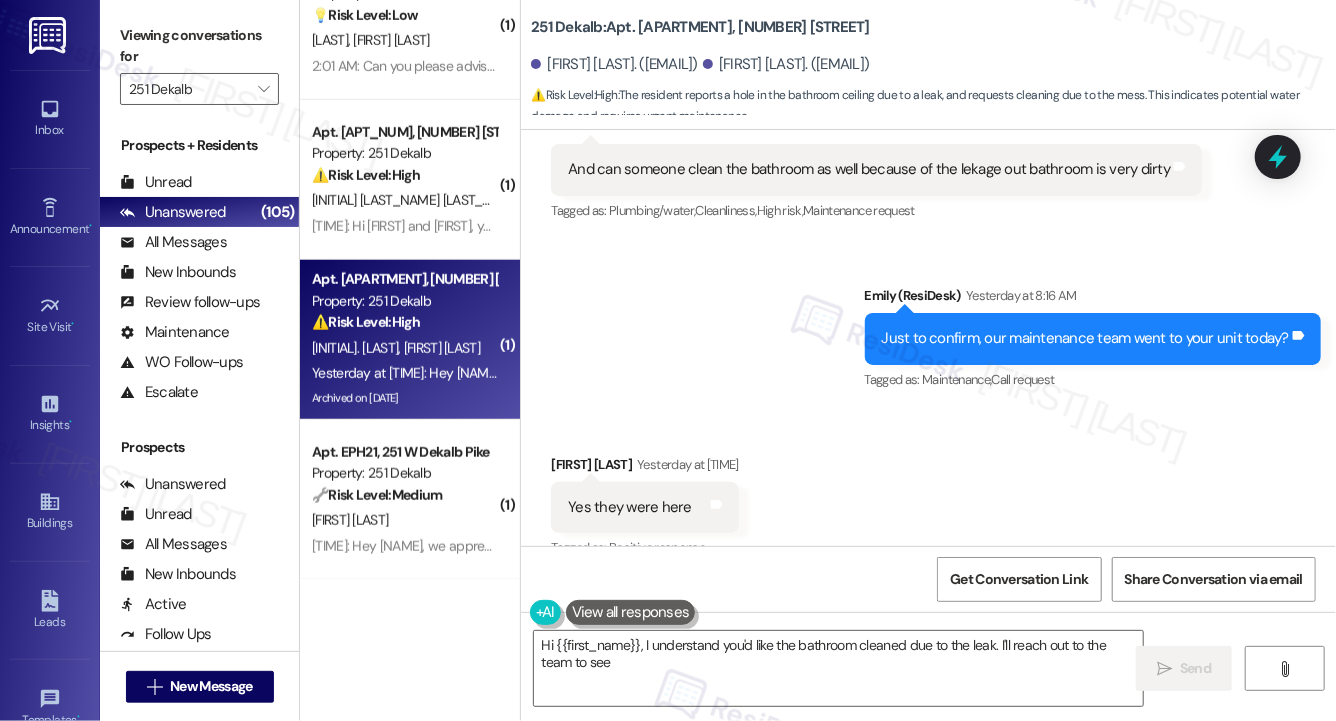 scroll, scrollTop: 7029, scrollLeft: 0, axis: vertical 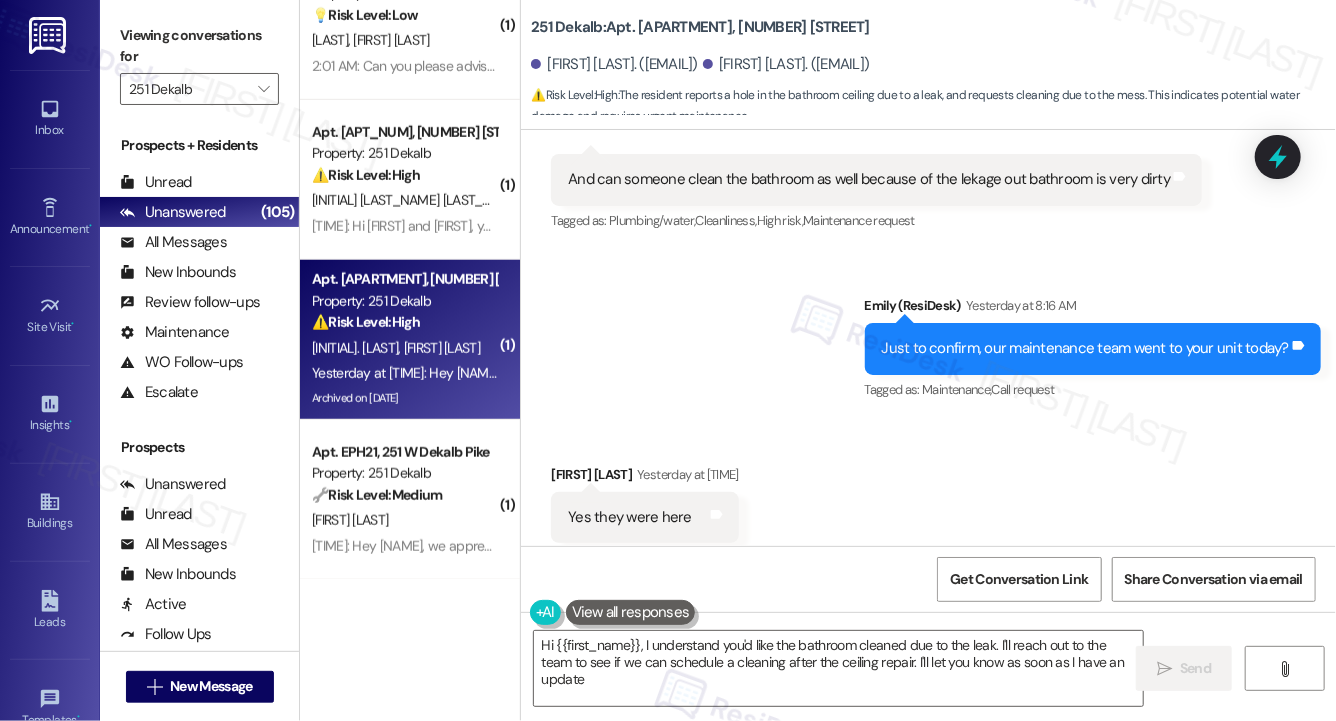type on "Hi {{first_name}}, I understand you'd like the bathroom cleaned due to the leak. I'll reach out to the team to see if we can schedule a cleaning after the ceiling repair. I'll let you know as soon as I have an update!" 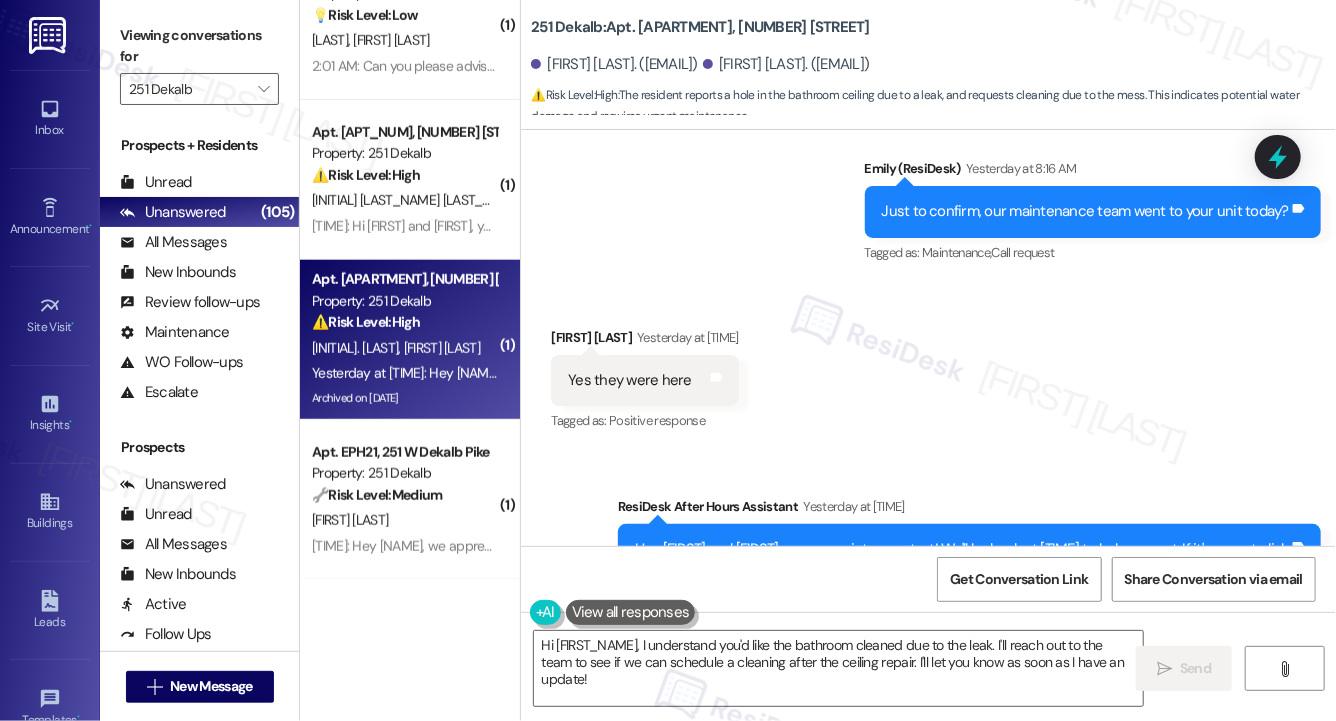 scroll, scrollTop: 7216, scrollLeft: 0, axis: vertical 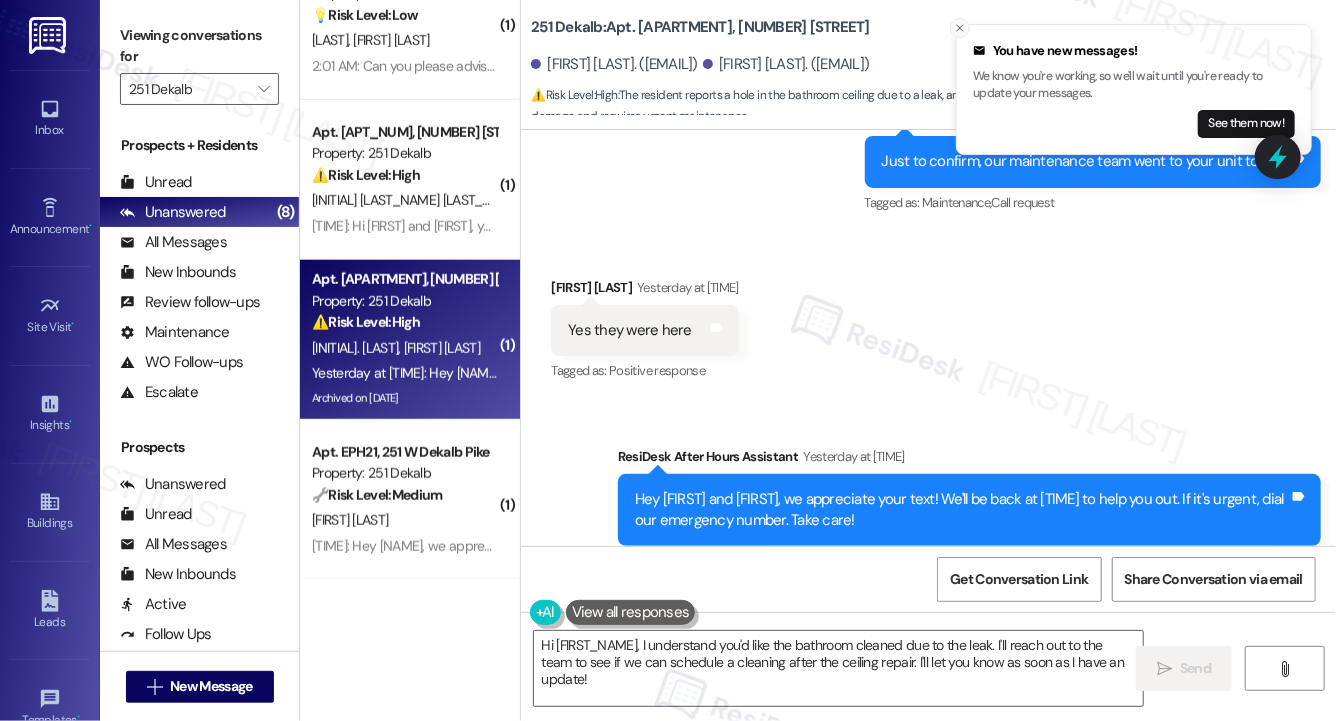 click 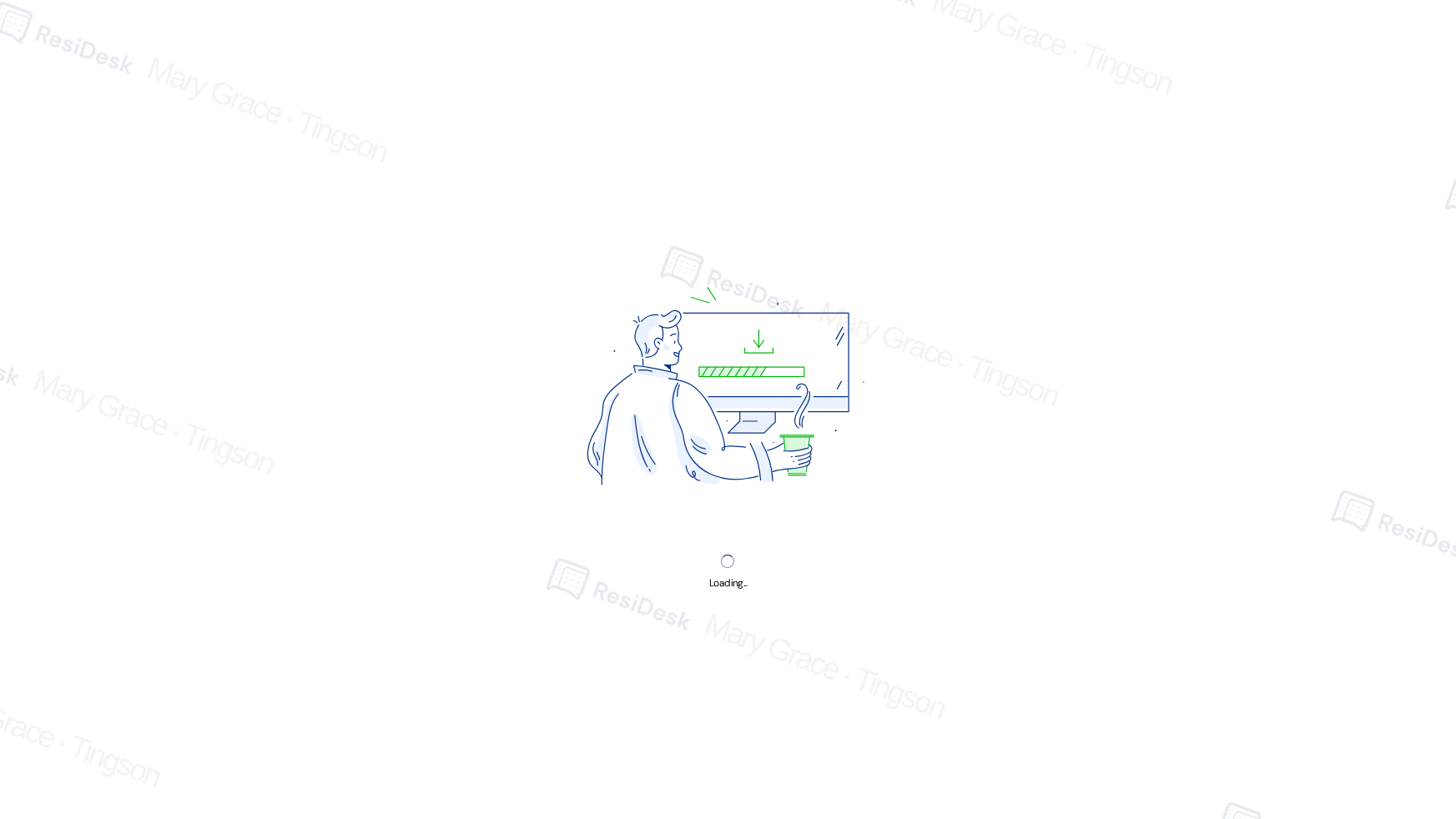 scroll, scrollTop: 0, scrollLeft: 0, axis: both 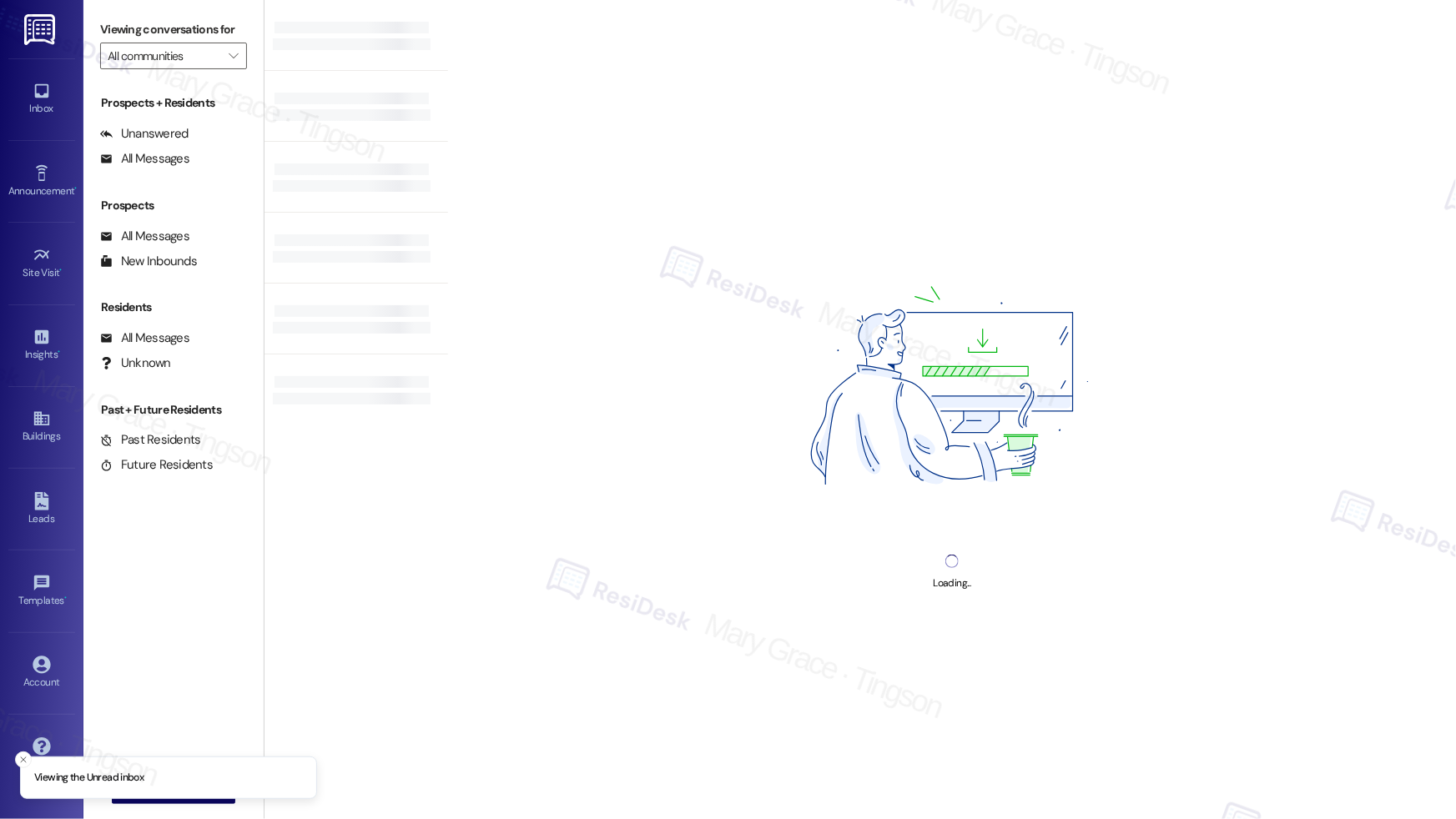 type on "251 Dekalb" 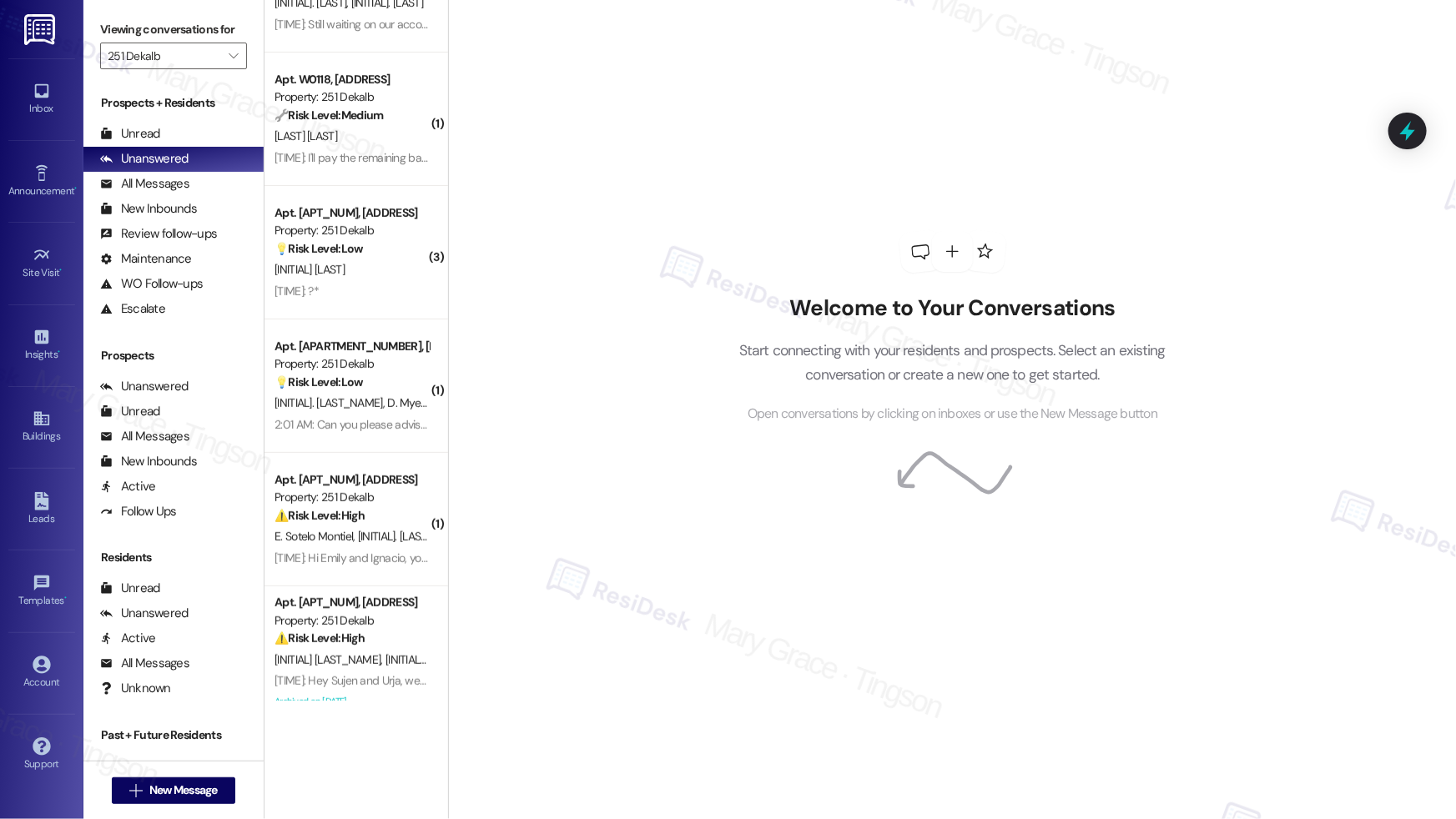 scroll, scrollTop: 367, scrollLeft: 0, axis: vertical 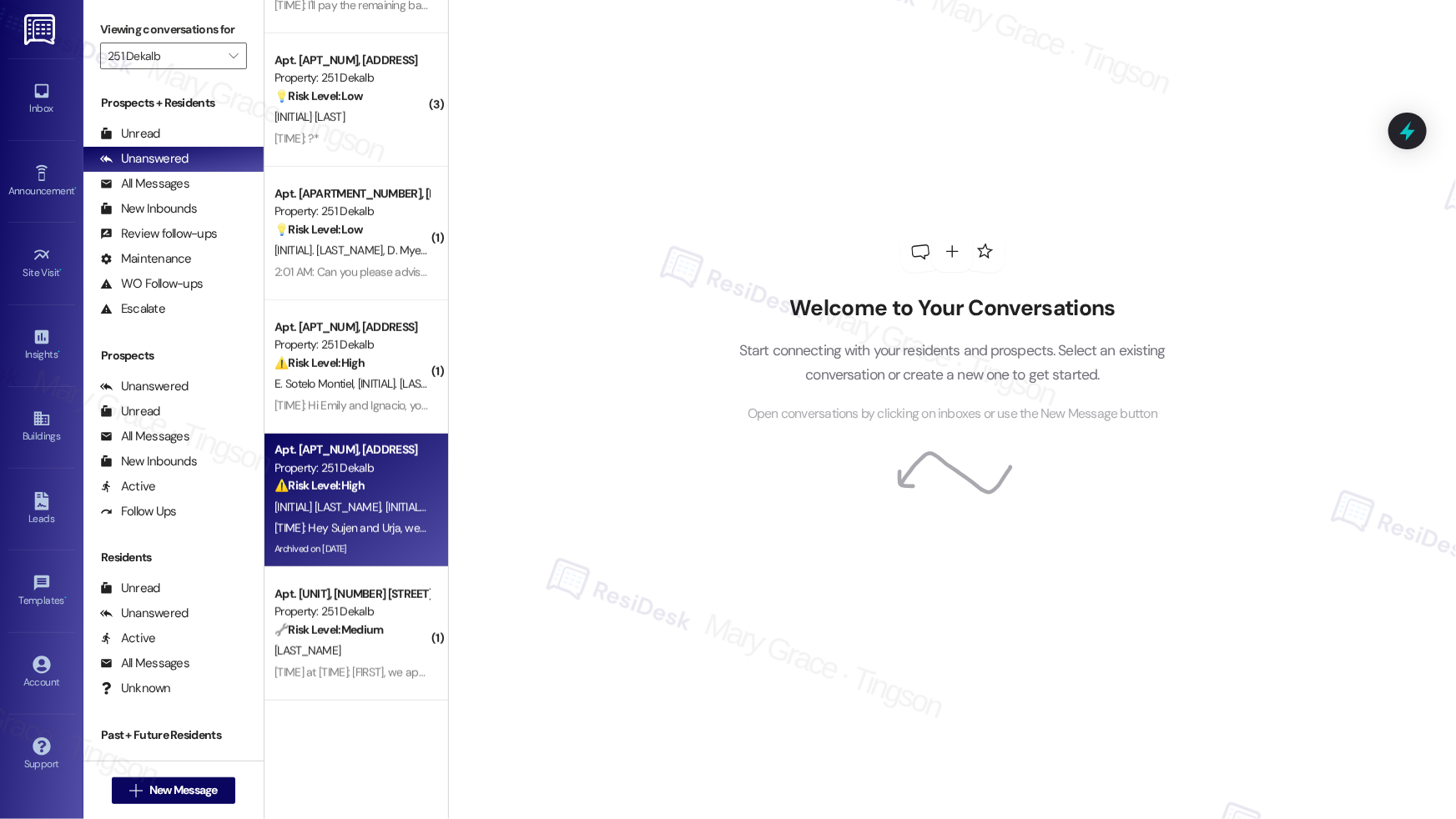 click on "[INITIAL] [LAST_NAME]" at bounding box center [438, 507] 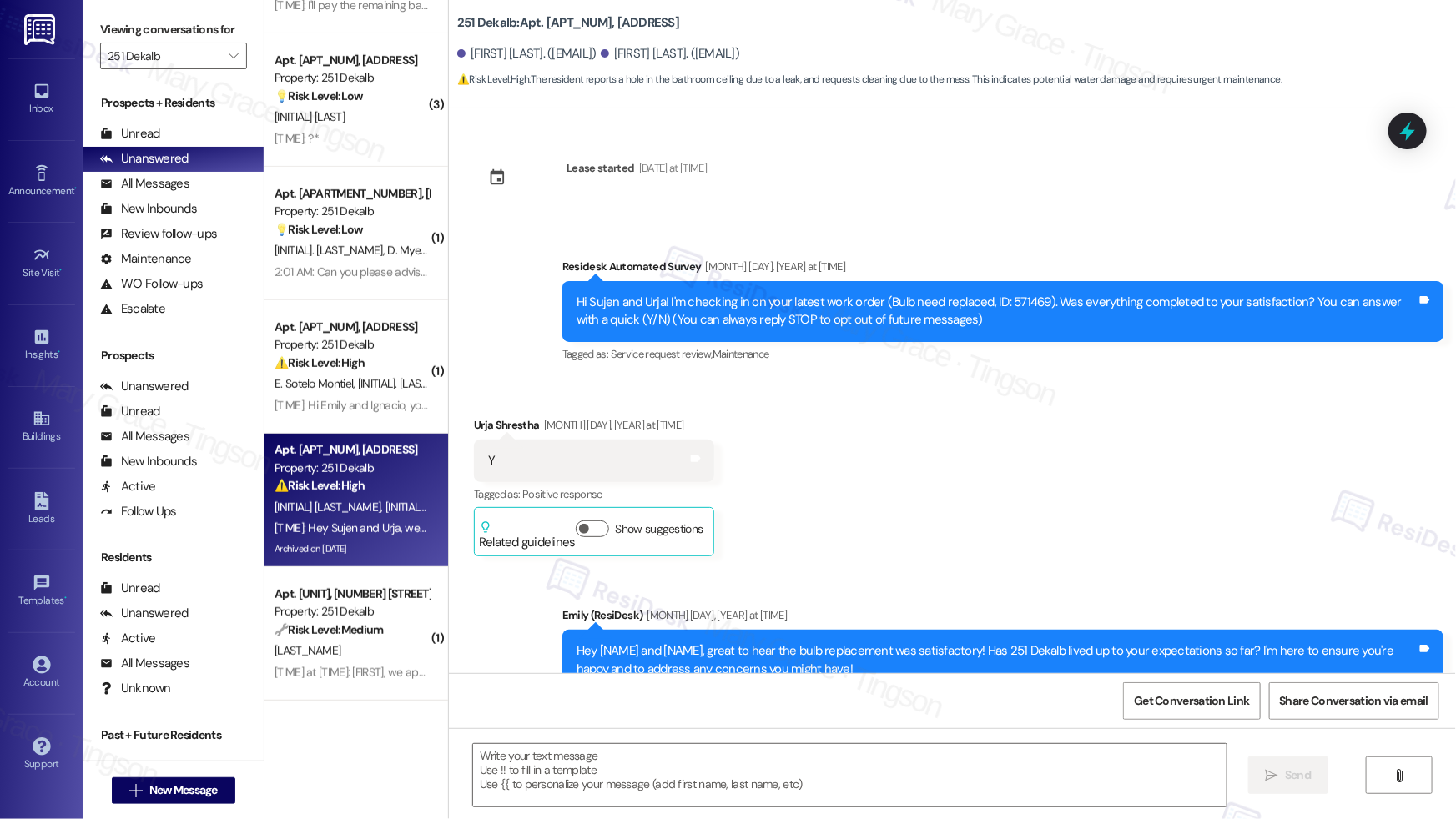 scroll, scrollTop: 5639, scrollLeft: 0, axis: vertical 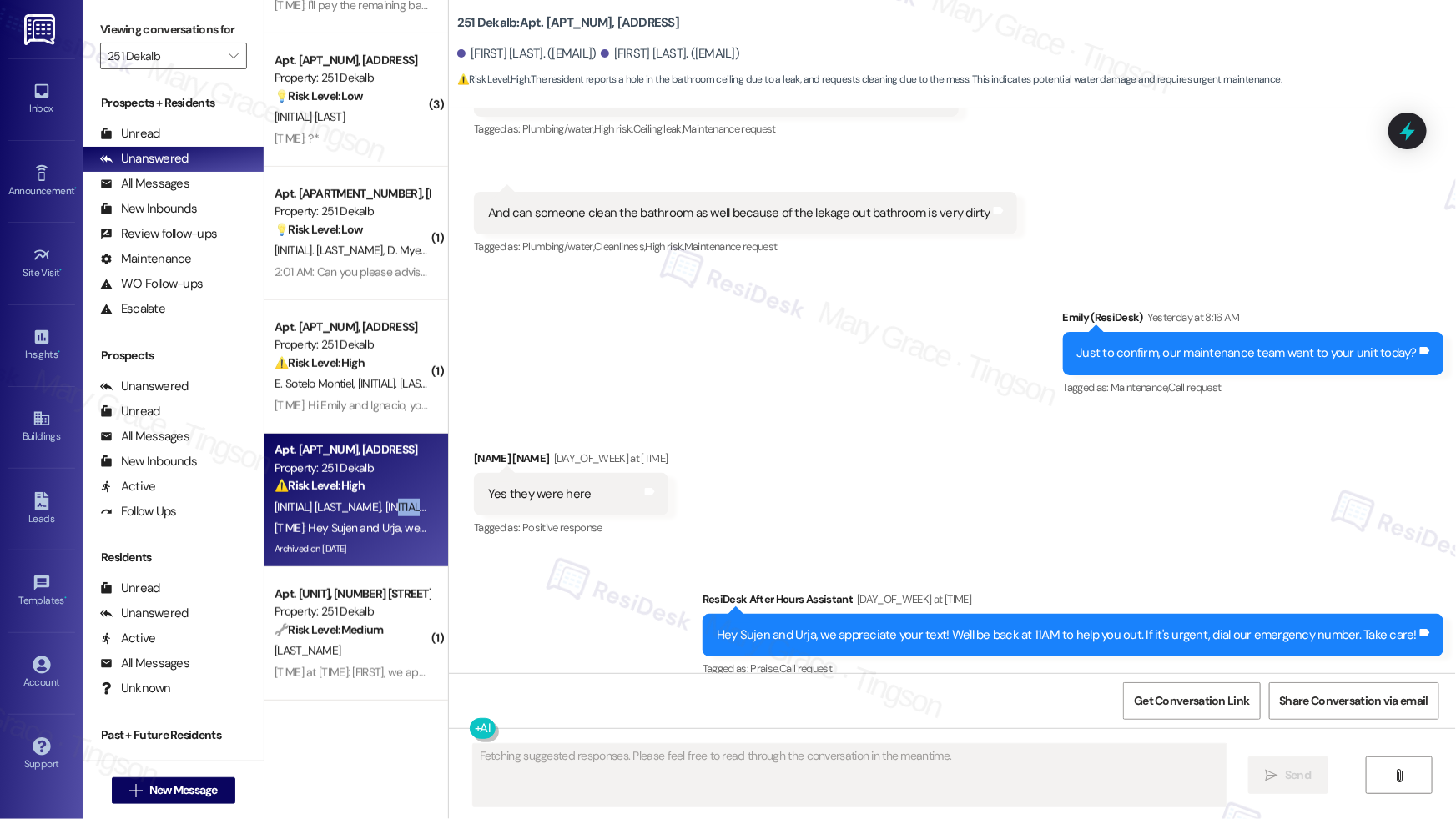 click on "[INITIAL] [LAST_NAME]" at bounding box center [438, 507] 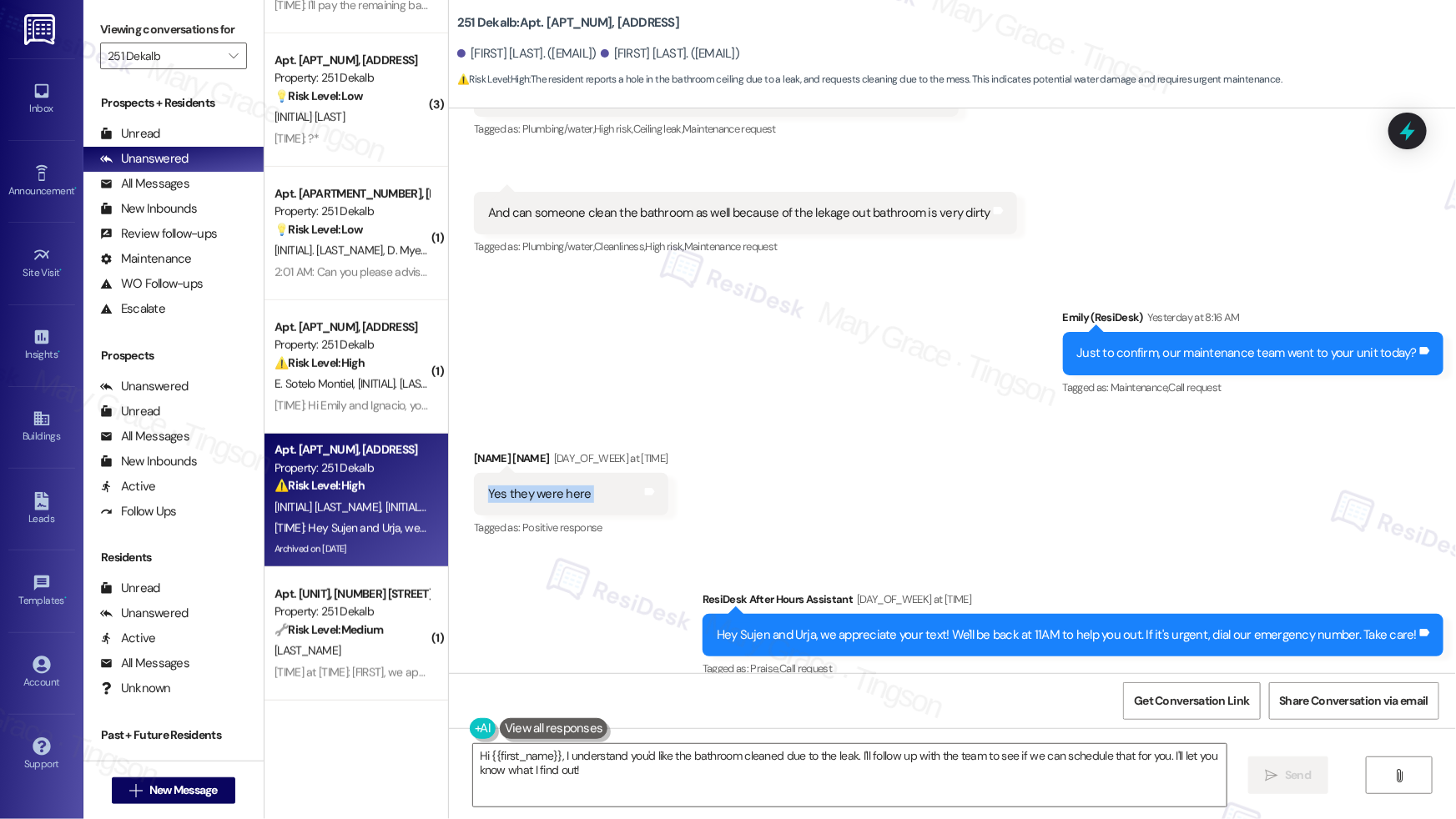 drag, startPoint x: 479, startPoint y: 475, endPoint x: 589, endPoint y: 472, distance: 110.0409 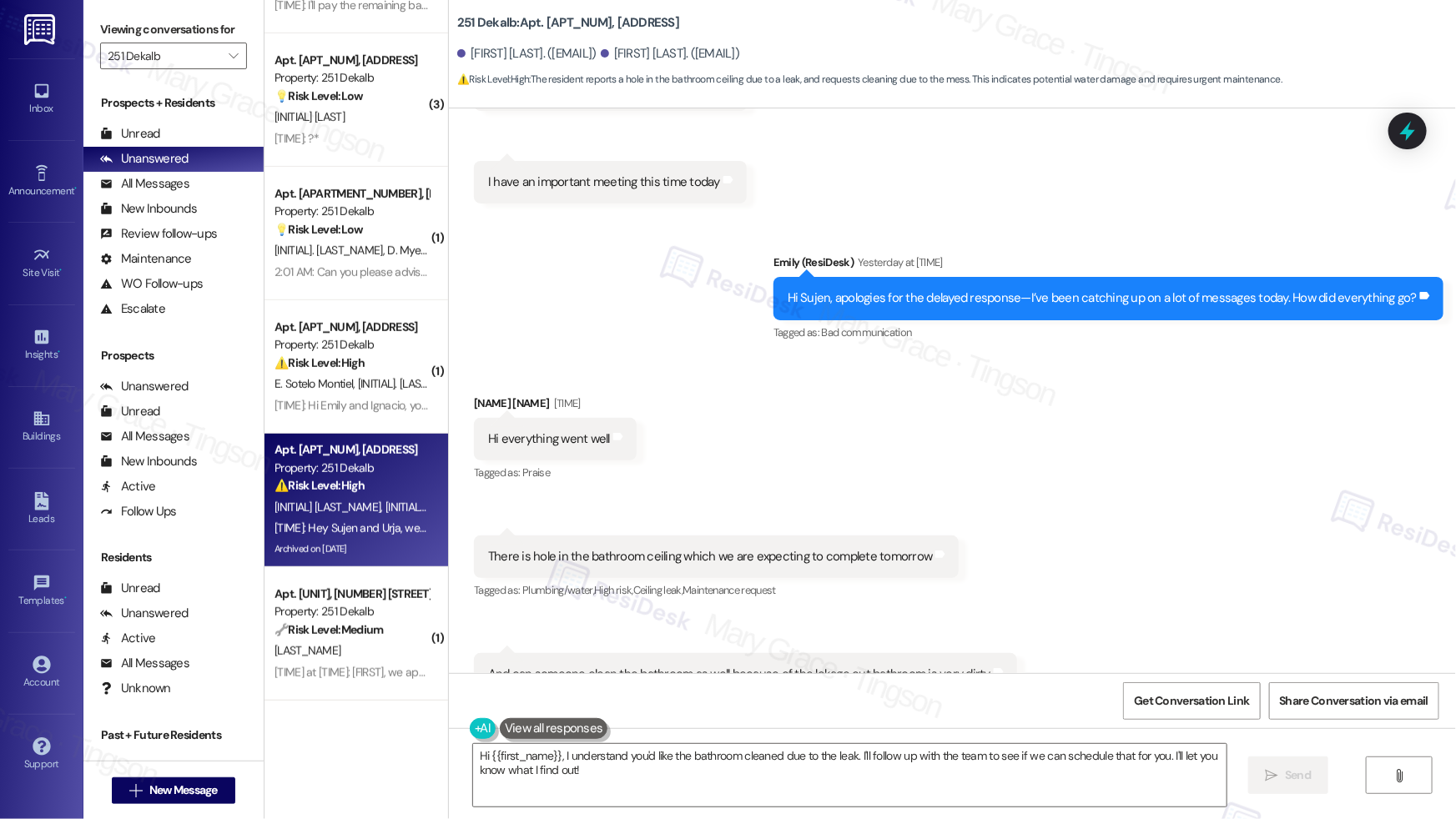 scroll, scrollTop: 5178, scrollLeft: 0, axis: vertical 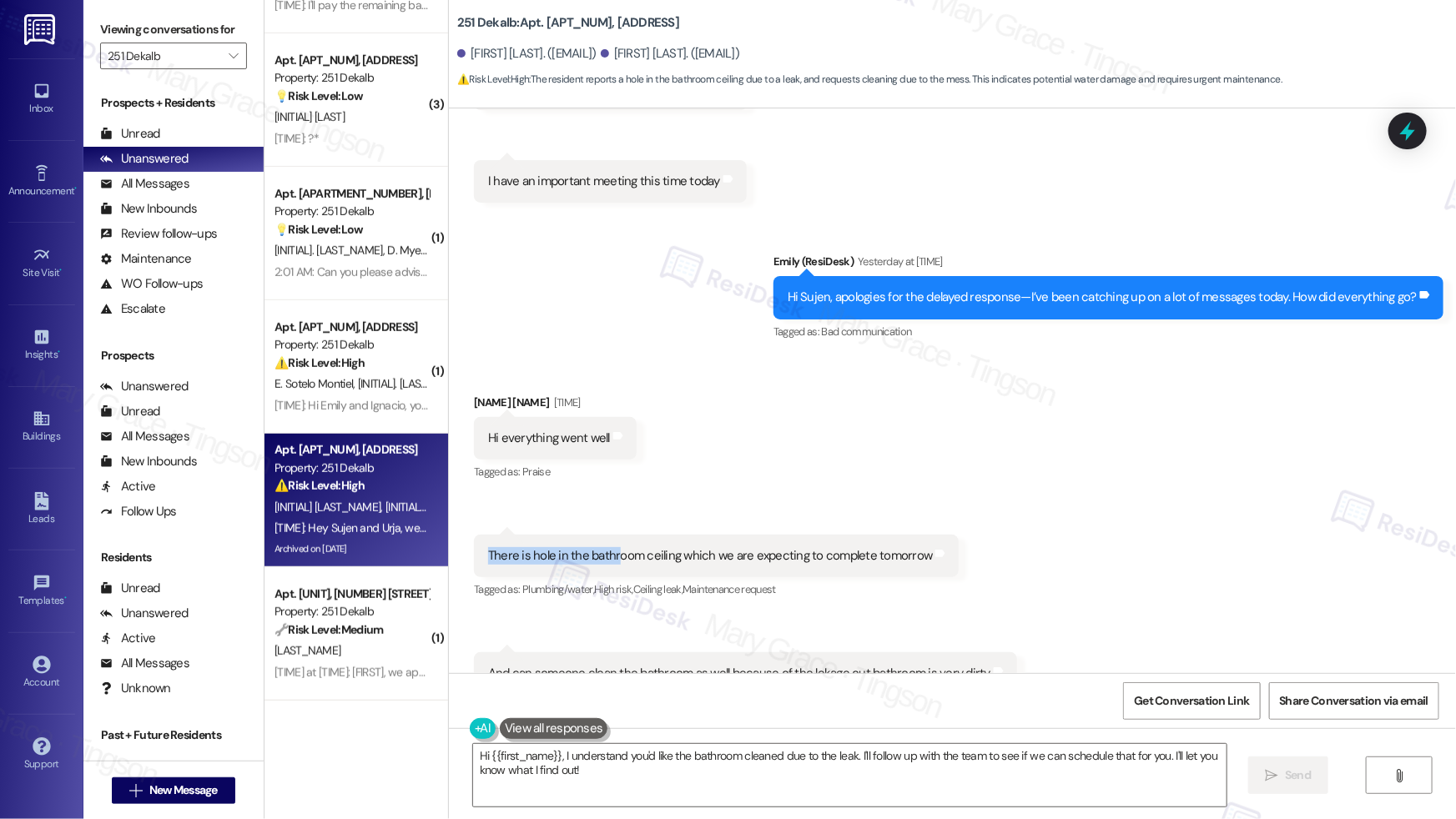 drag, startPoint x: 480, startPoint y: 532, endPoint x: 606, endPoint y: 532, distance: 126 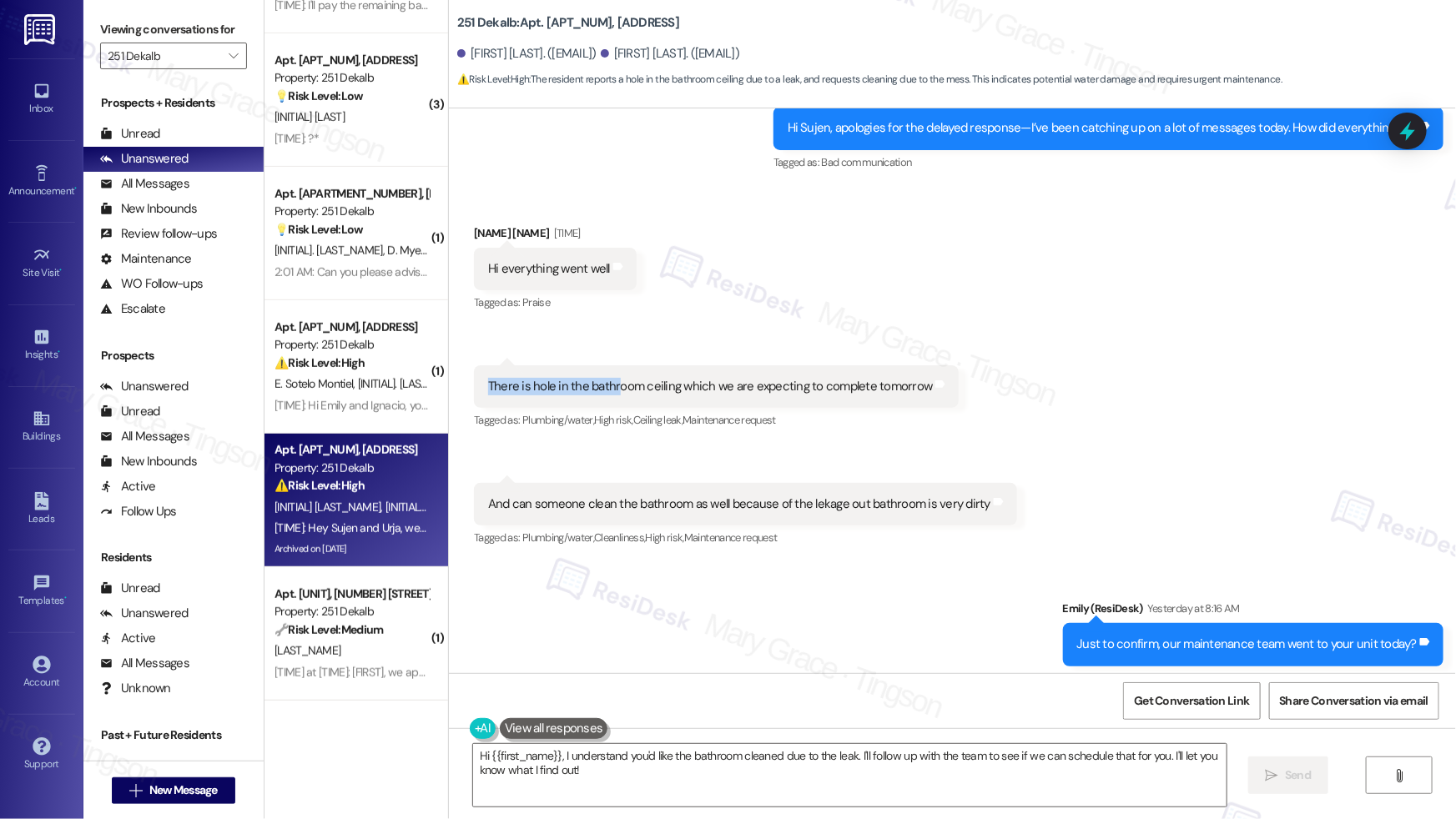 scroll, scrollTop: 5351, scrollLeft: 0, axis: vertical 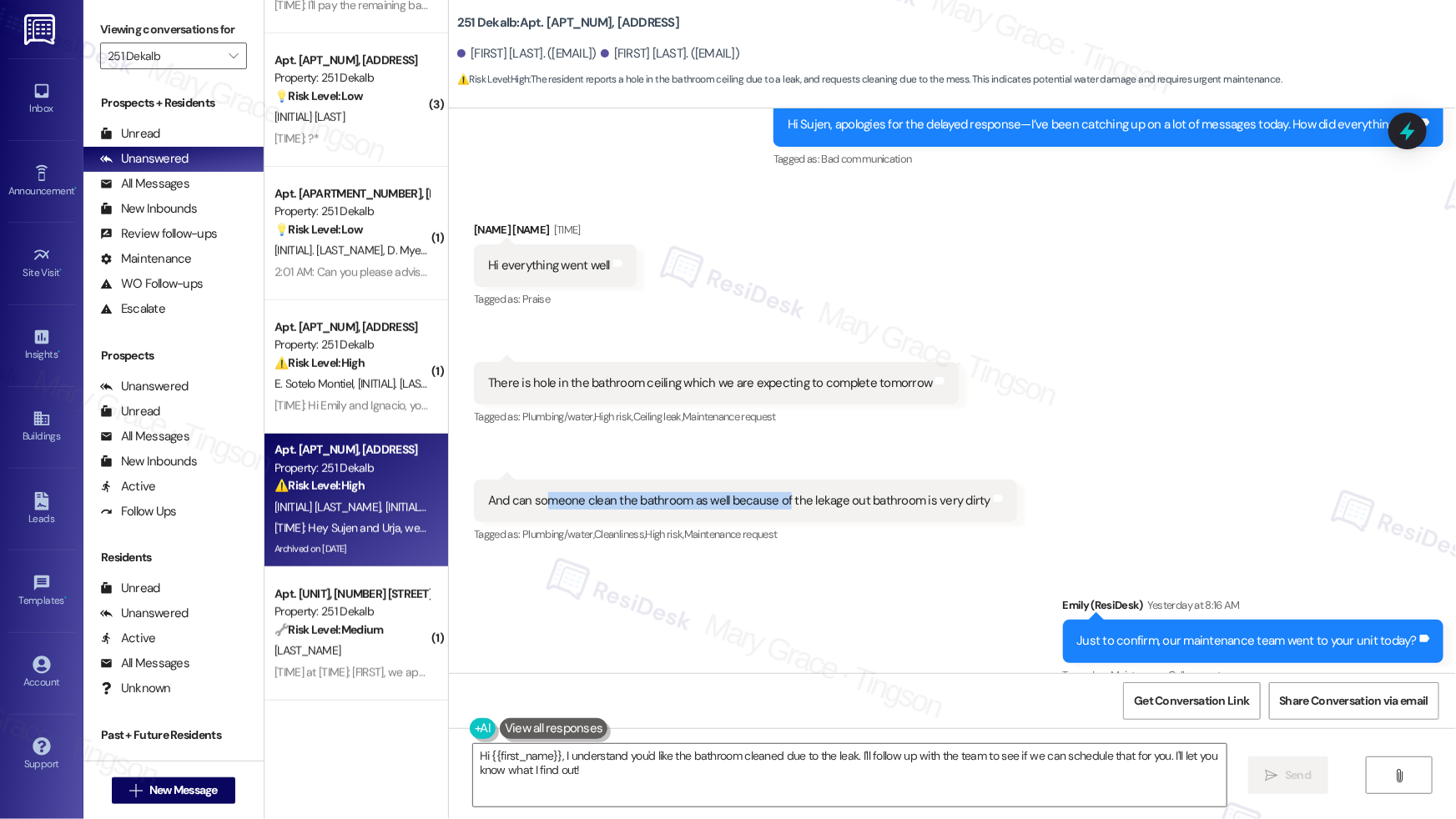 drag, startPoint x: 533, startPoint y: 485, endPoint x: 774, endPoint y: 484, distance: 241.00207 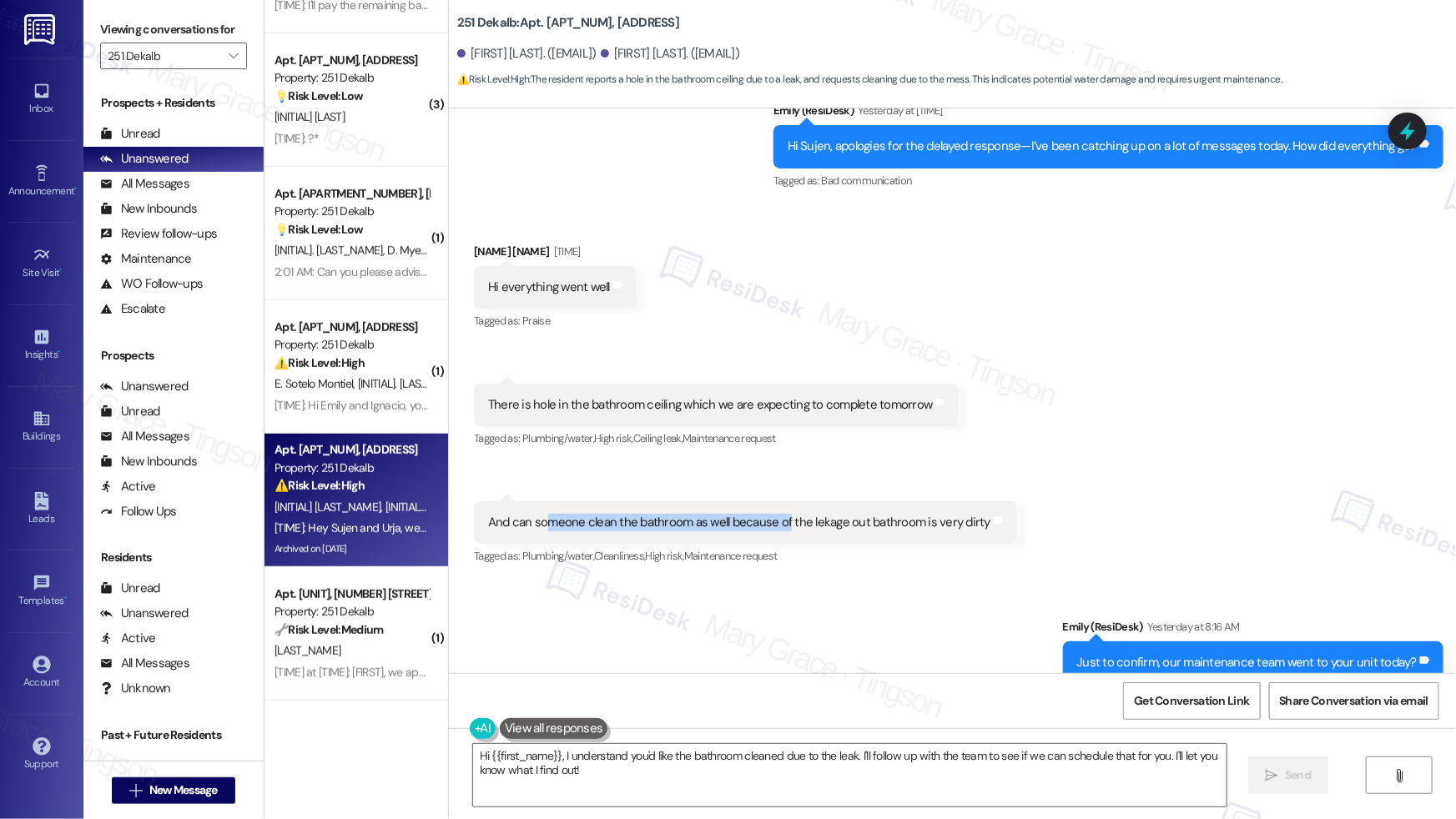 scroll, scrollTop: 5325, scrollLeft: 0, axis: vertical 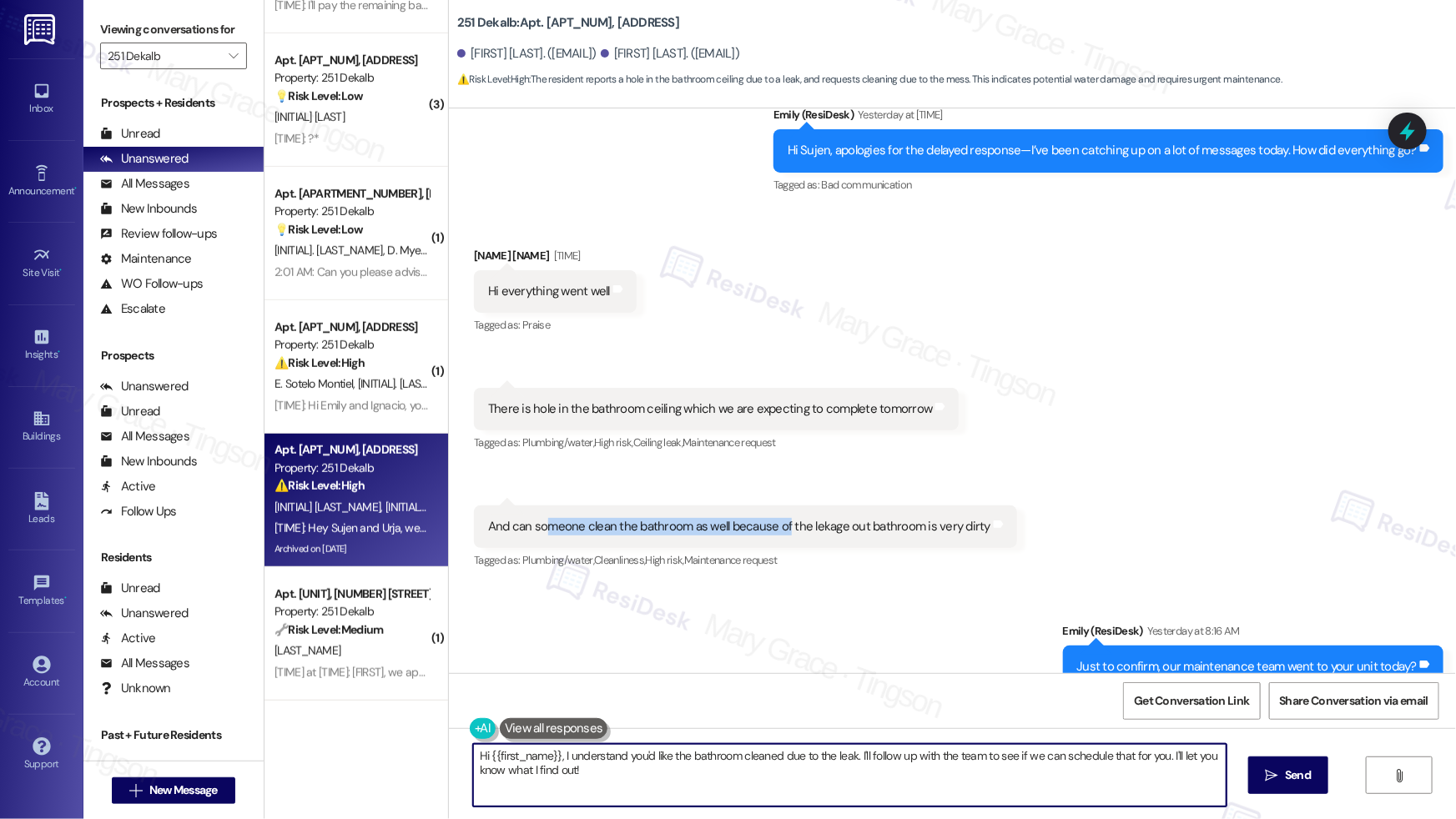 click on "Hi {{first_name}}, I understand you'd like the bathroom cleaned due to the leak. I'll follow up with the team to see if we can schedule that for you. I'll let you know what I find out!" at bounding box center [849, 775] 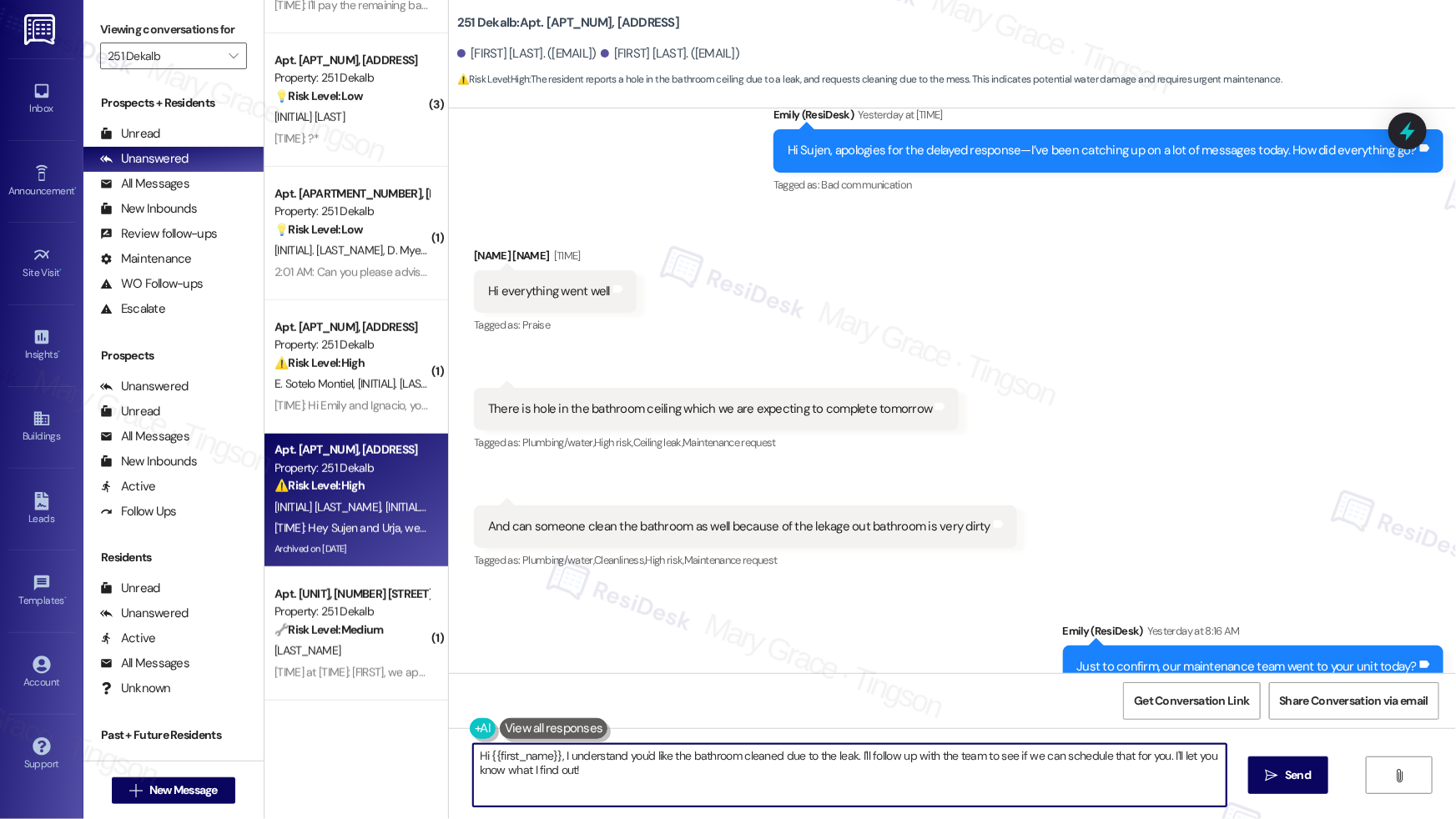 click on "Hi {{first_name}}, I understand you'd like the bathroom cleaned due to the leak. I'll follow up with the team to see if we can schedule that for you. I'll let you know what I find out!" at bounding box center (849, 775) 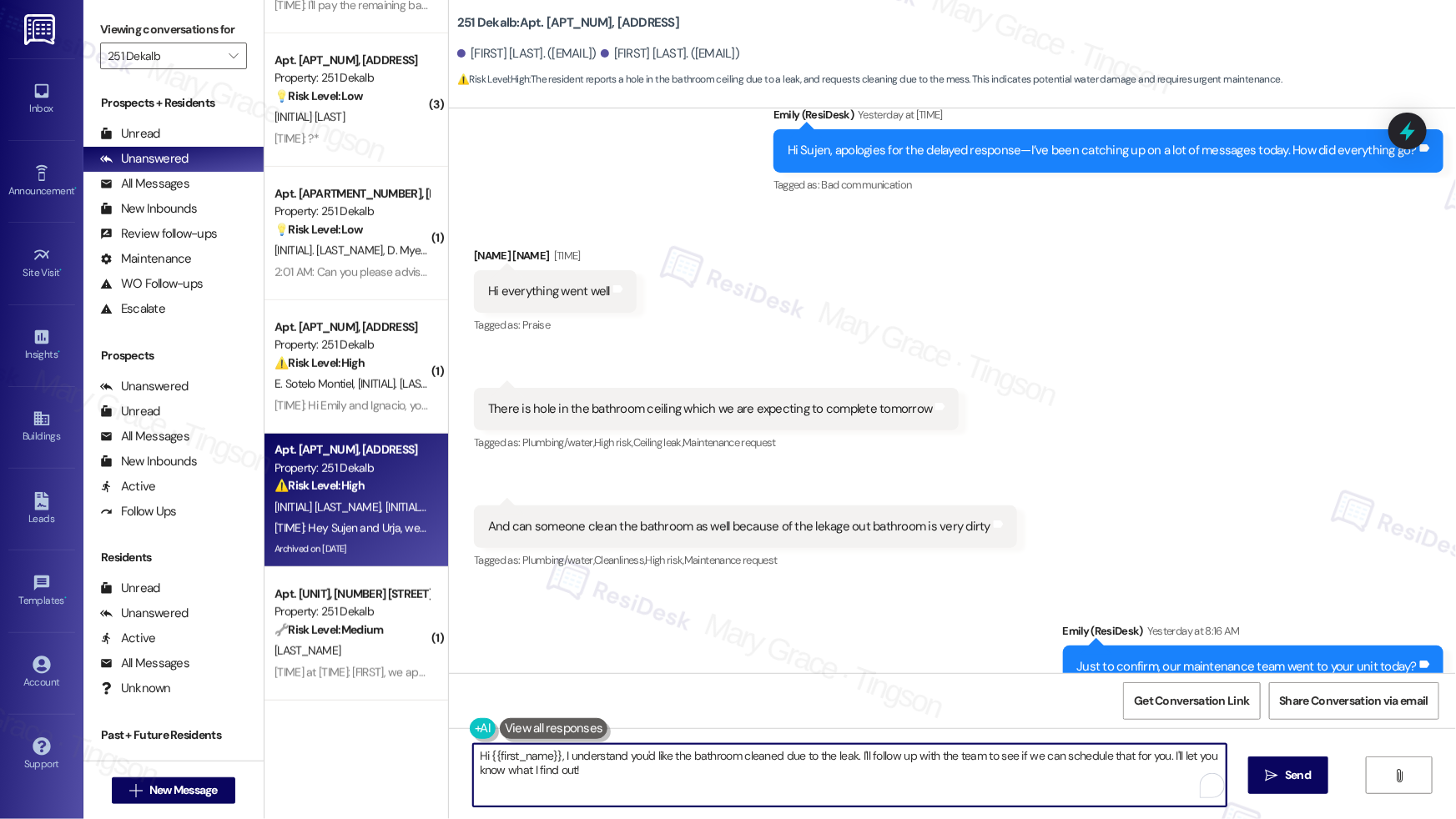 click on "Hi {{first_name}}, I understand you'd like the bathroom cleaned due to the leak. I'll follow up with the team to see if we can schedule that for you. I'll let you know what I find out!" at bounding box center (849, 775) 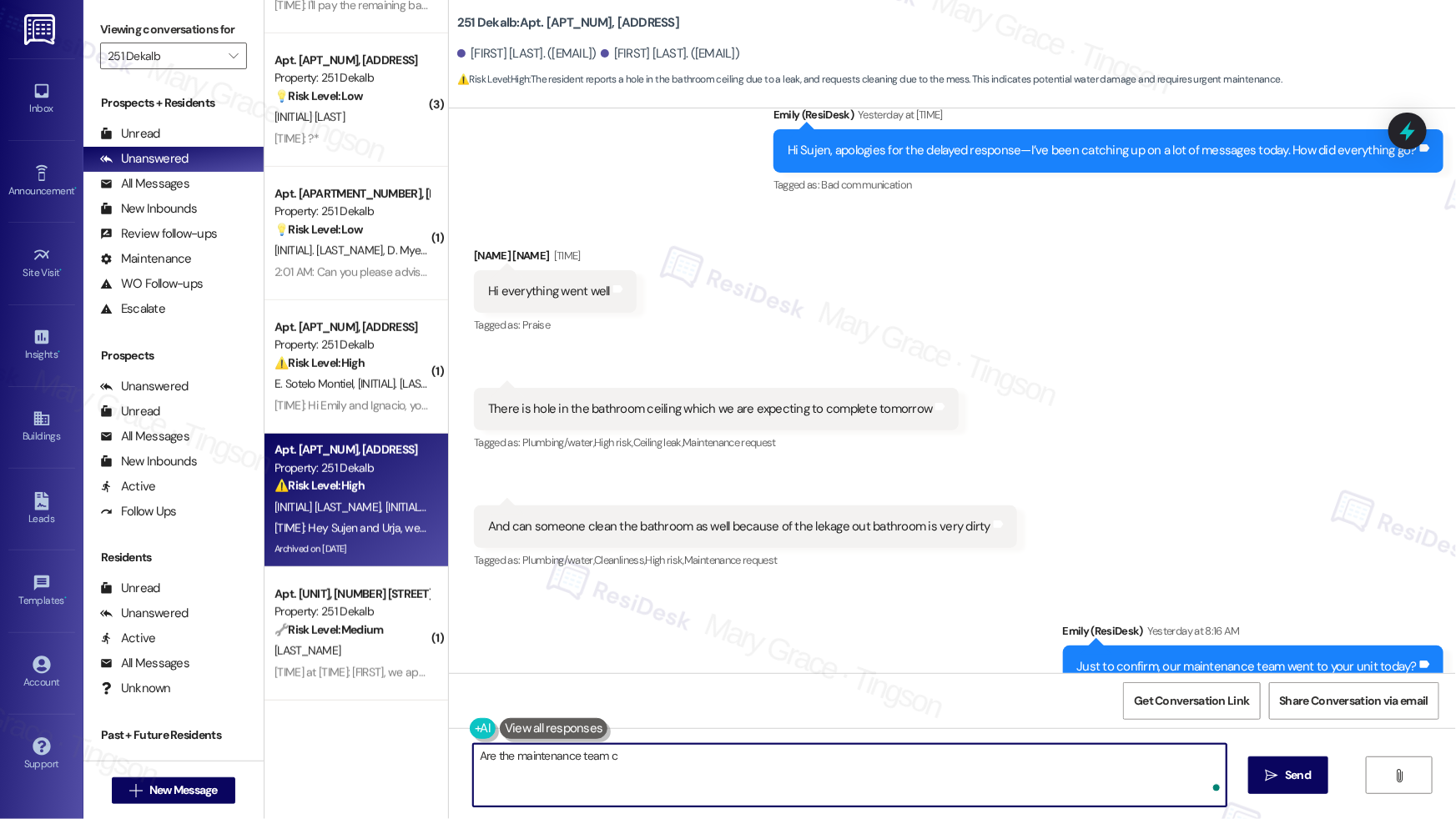 type on "Are the maintenance team co" 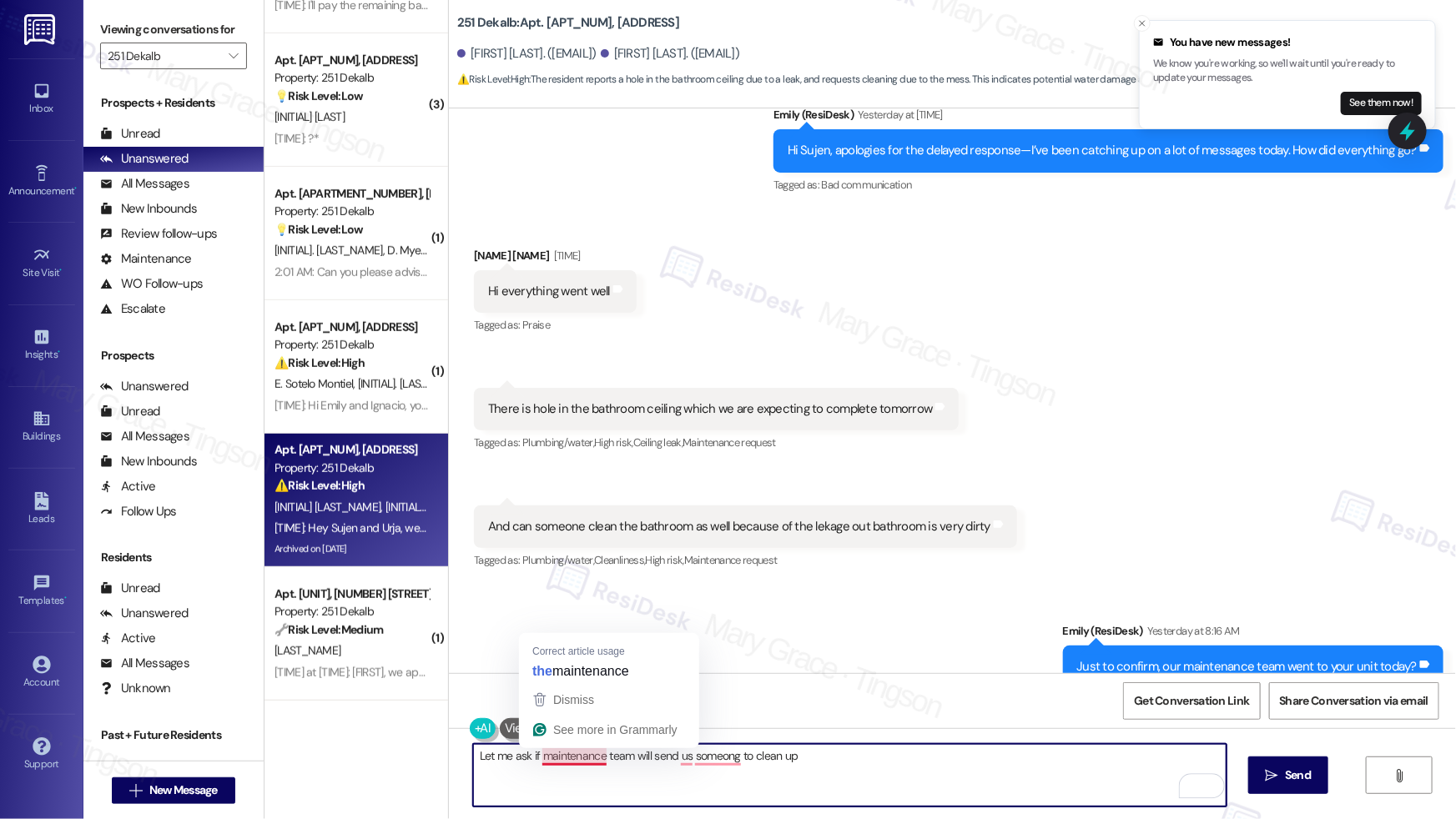 click on "Let me ask if maintenance team will send us someong to clean up" at bounding box center [849, 775] 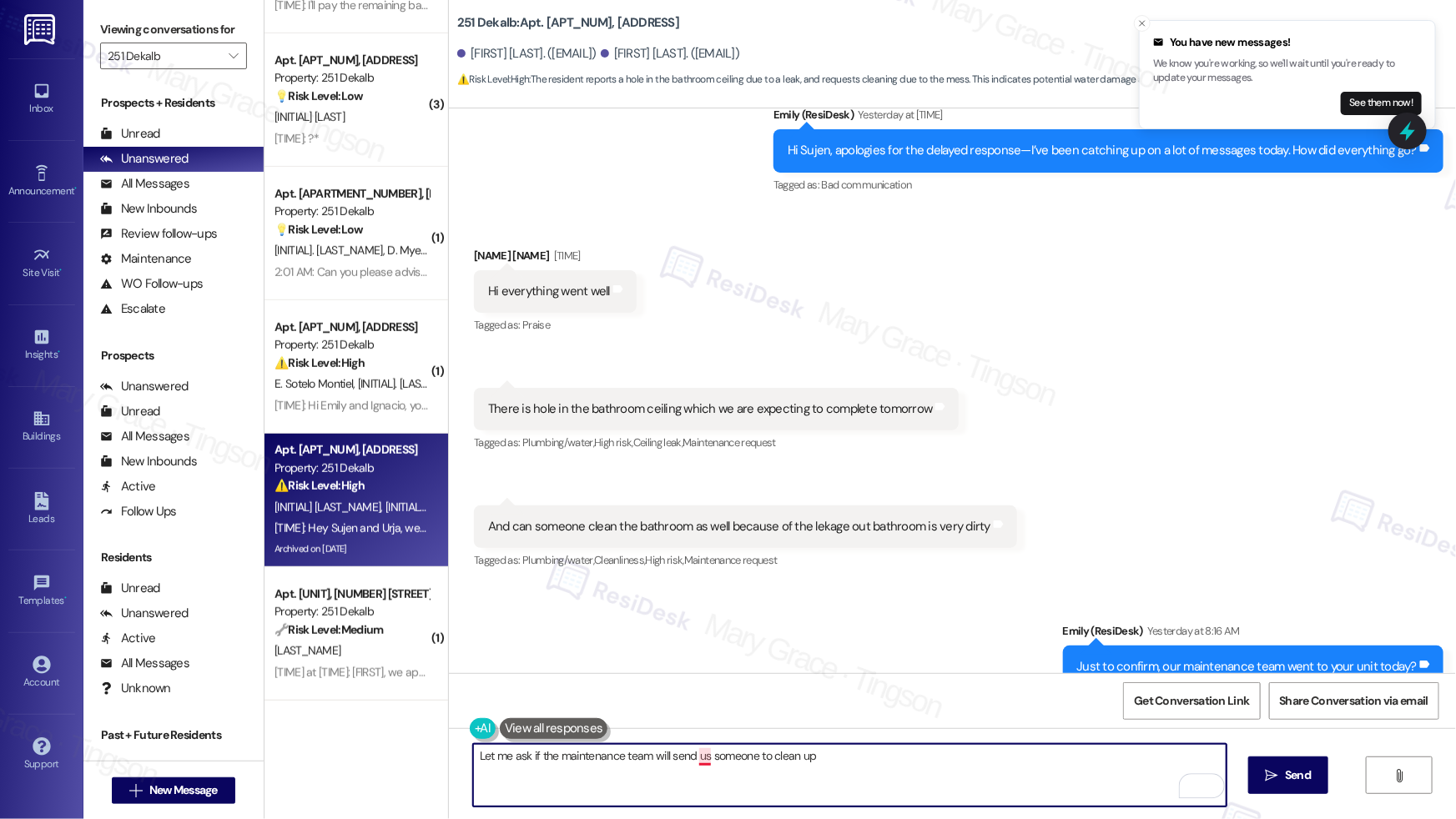 click on "Let me ask if the maintenance team will send us someone to clean up" at bounding box center [849, 775] 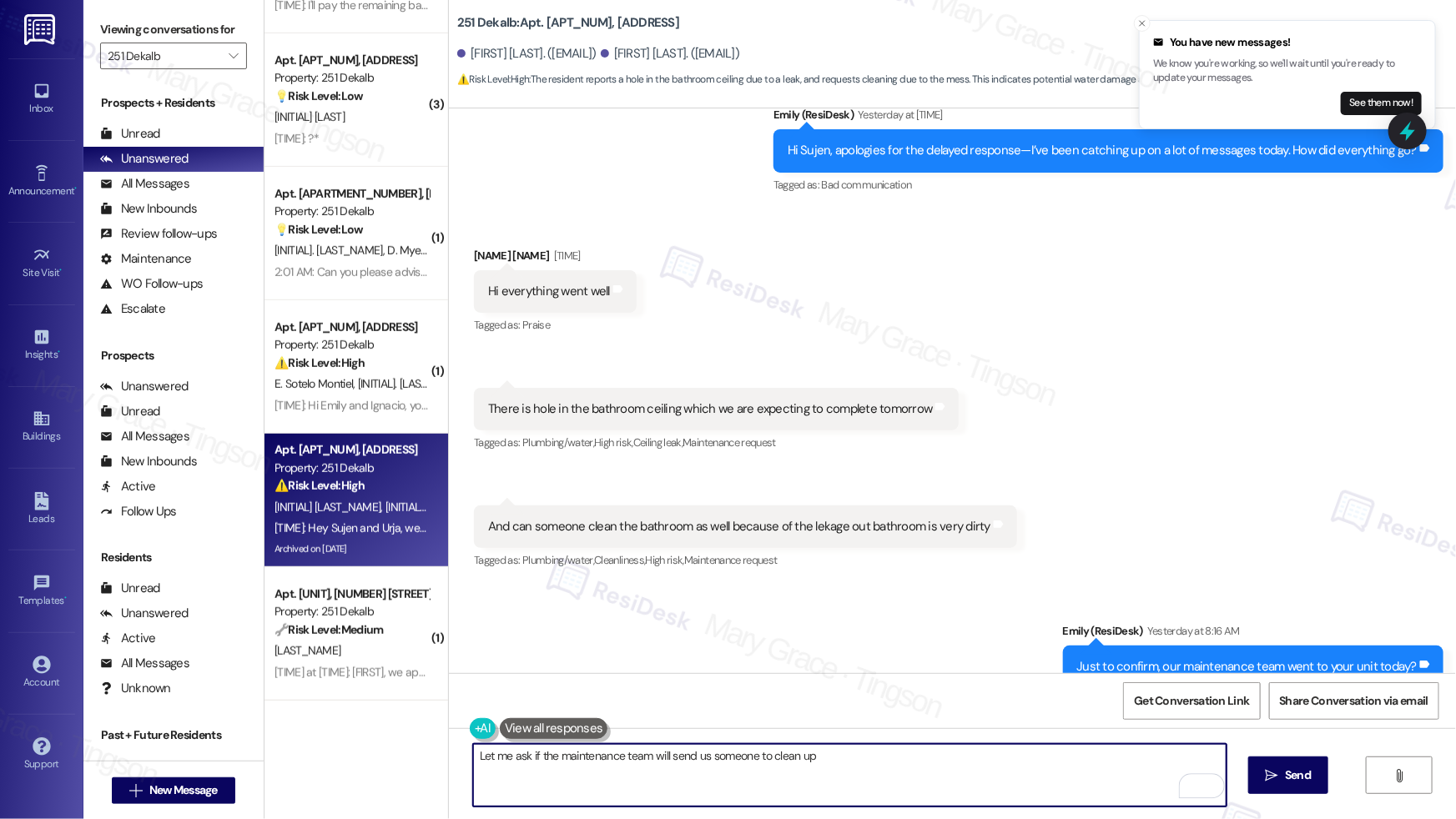 click on "Let me ask if the maintenance team will send us someone to clean up" at bounding box center (849, 775) 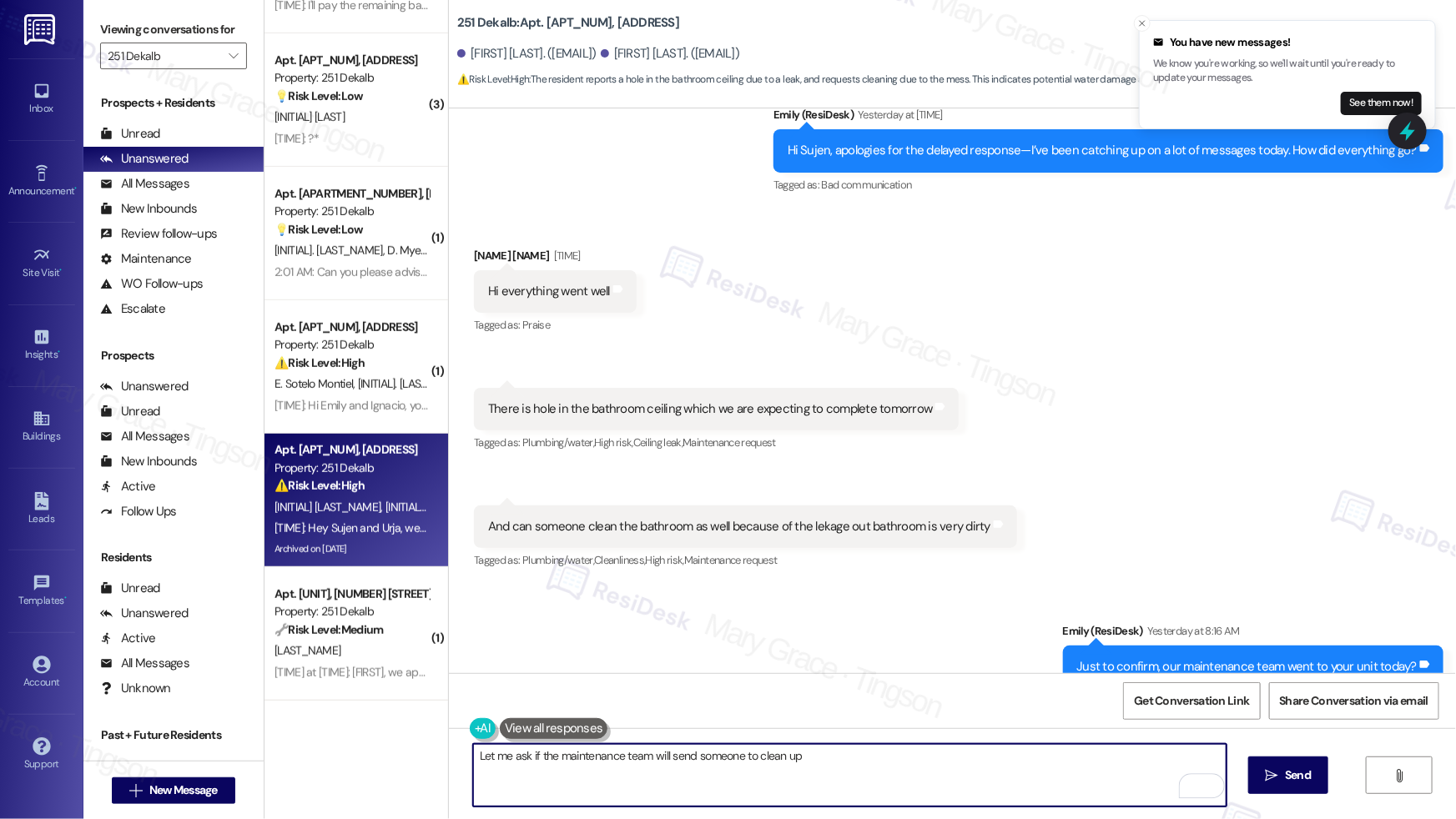 click on "Let me ask if the maintenance team will send someone to clean up" at bounding box center (849, 775) 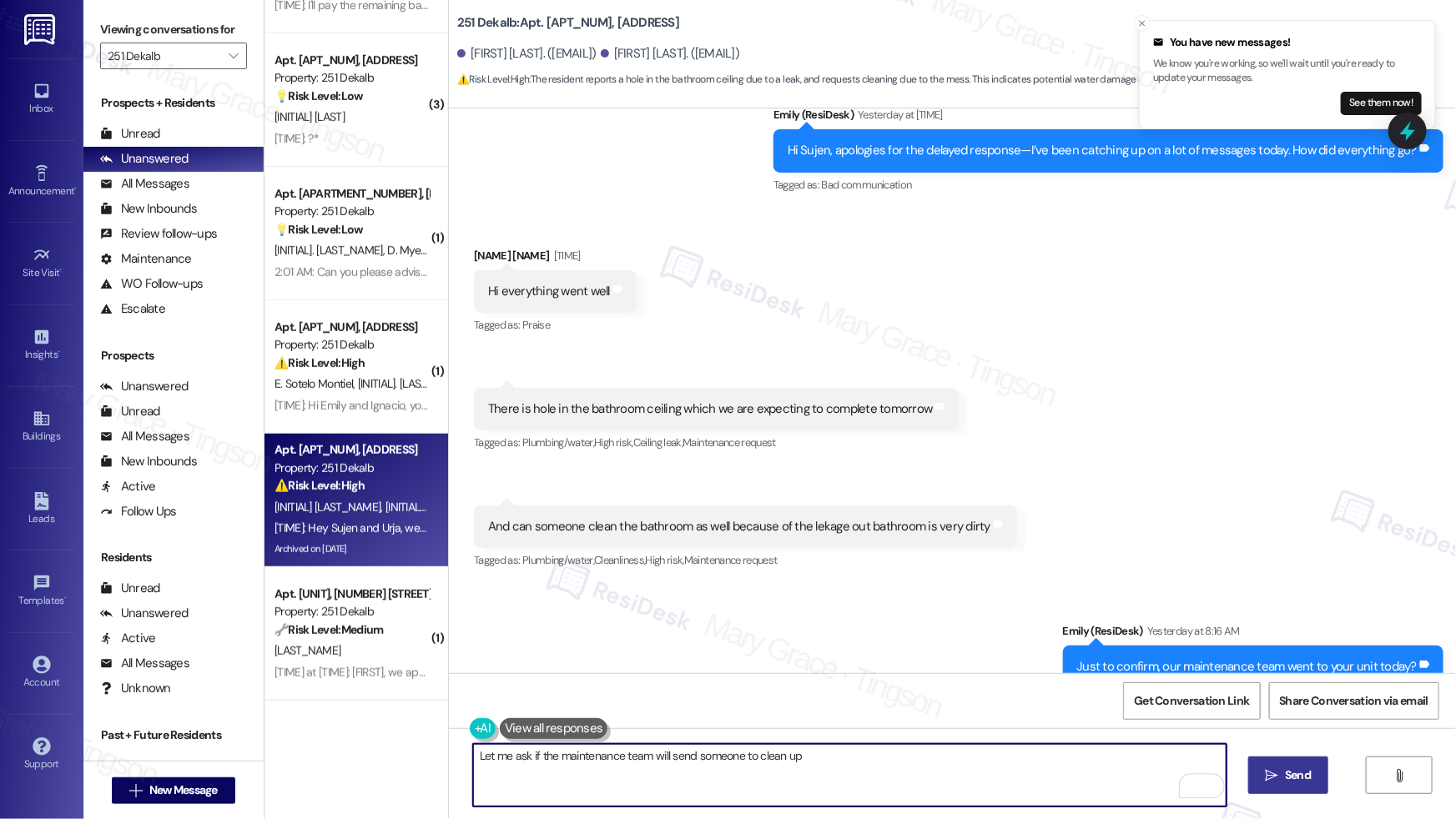 type on "Let me ask if the maintenance team will send someone to clean up" 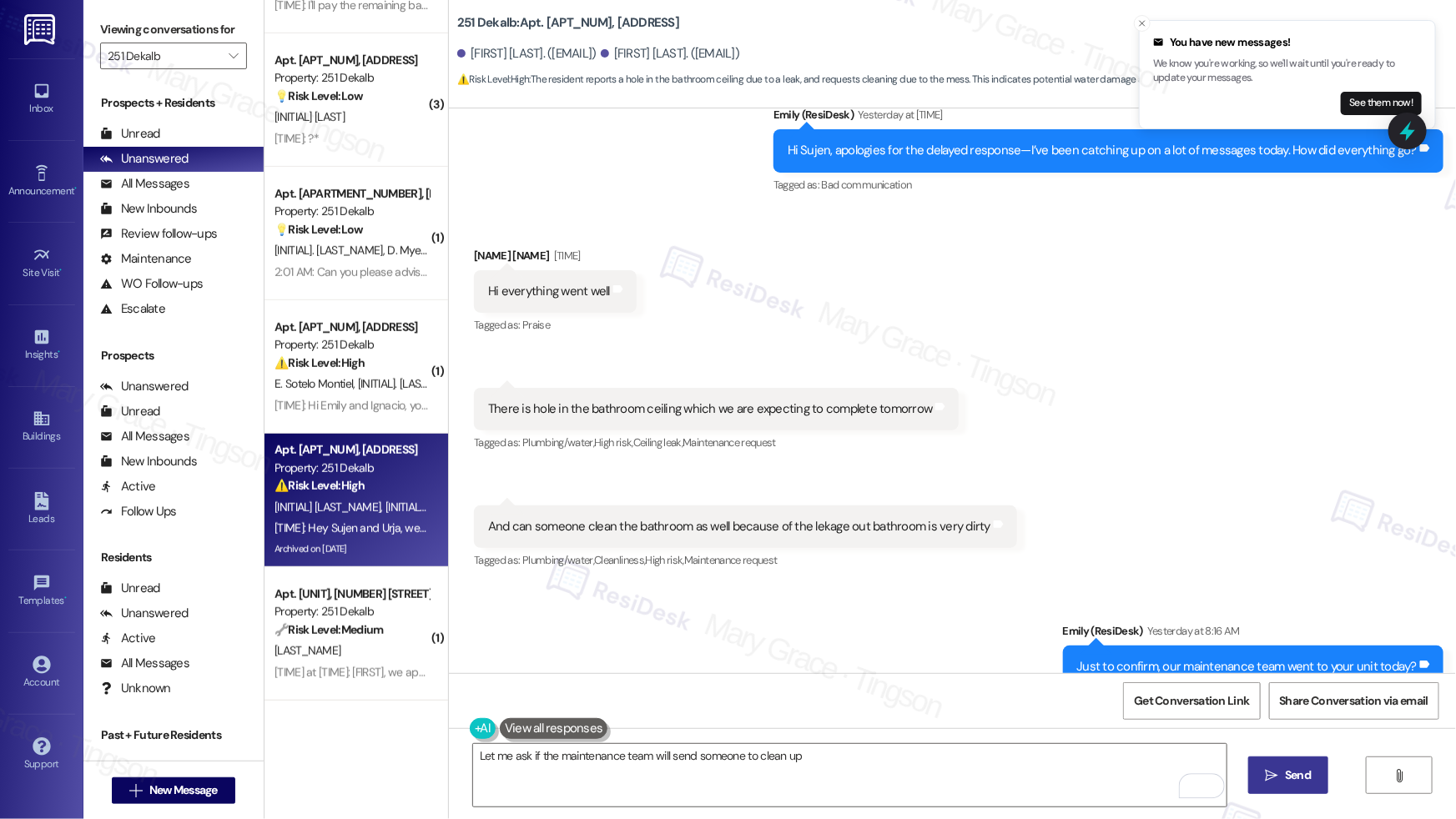 click on "Send" at bounding box center (1297, 775) 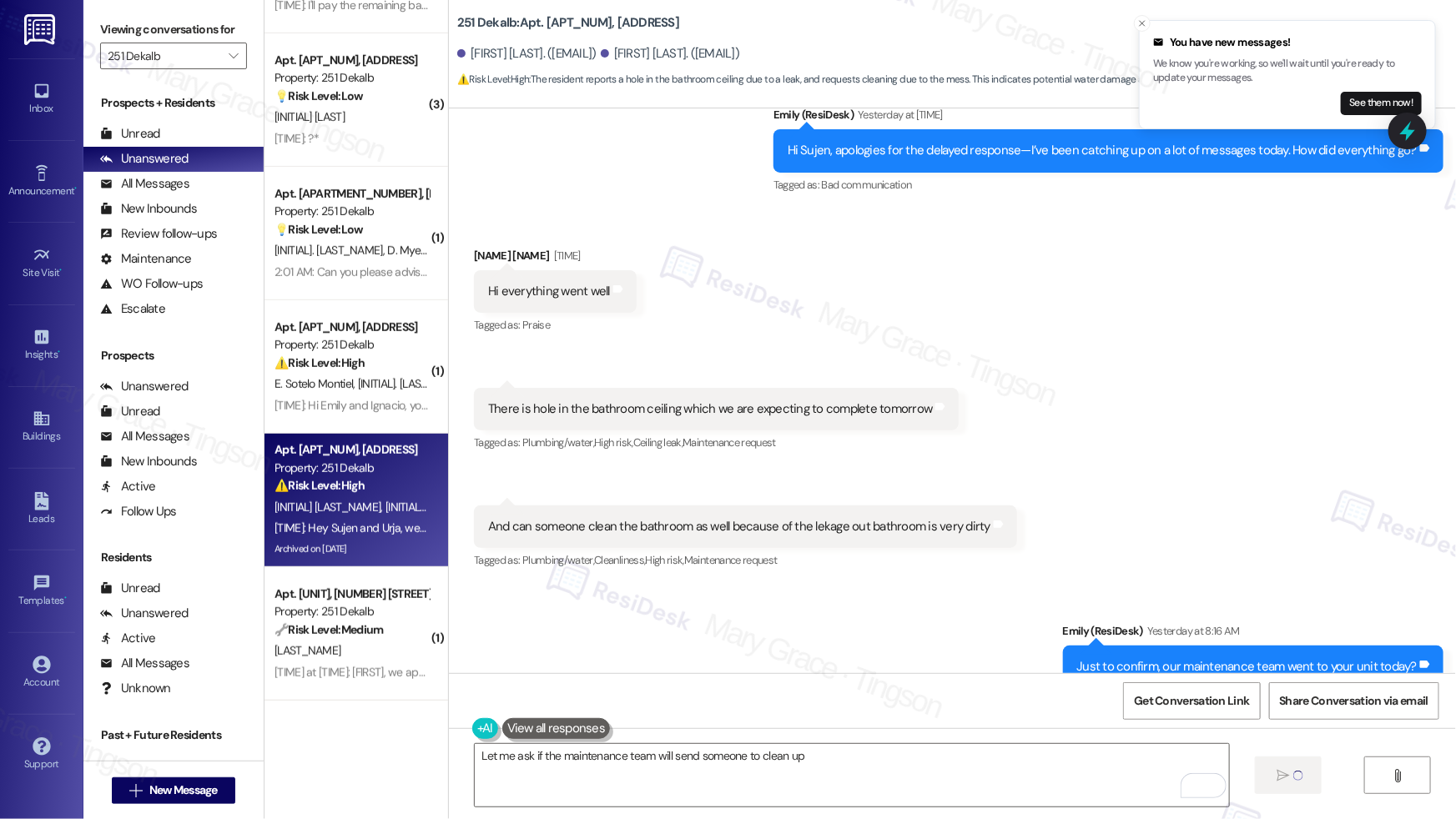 type 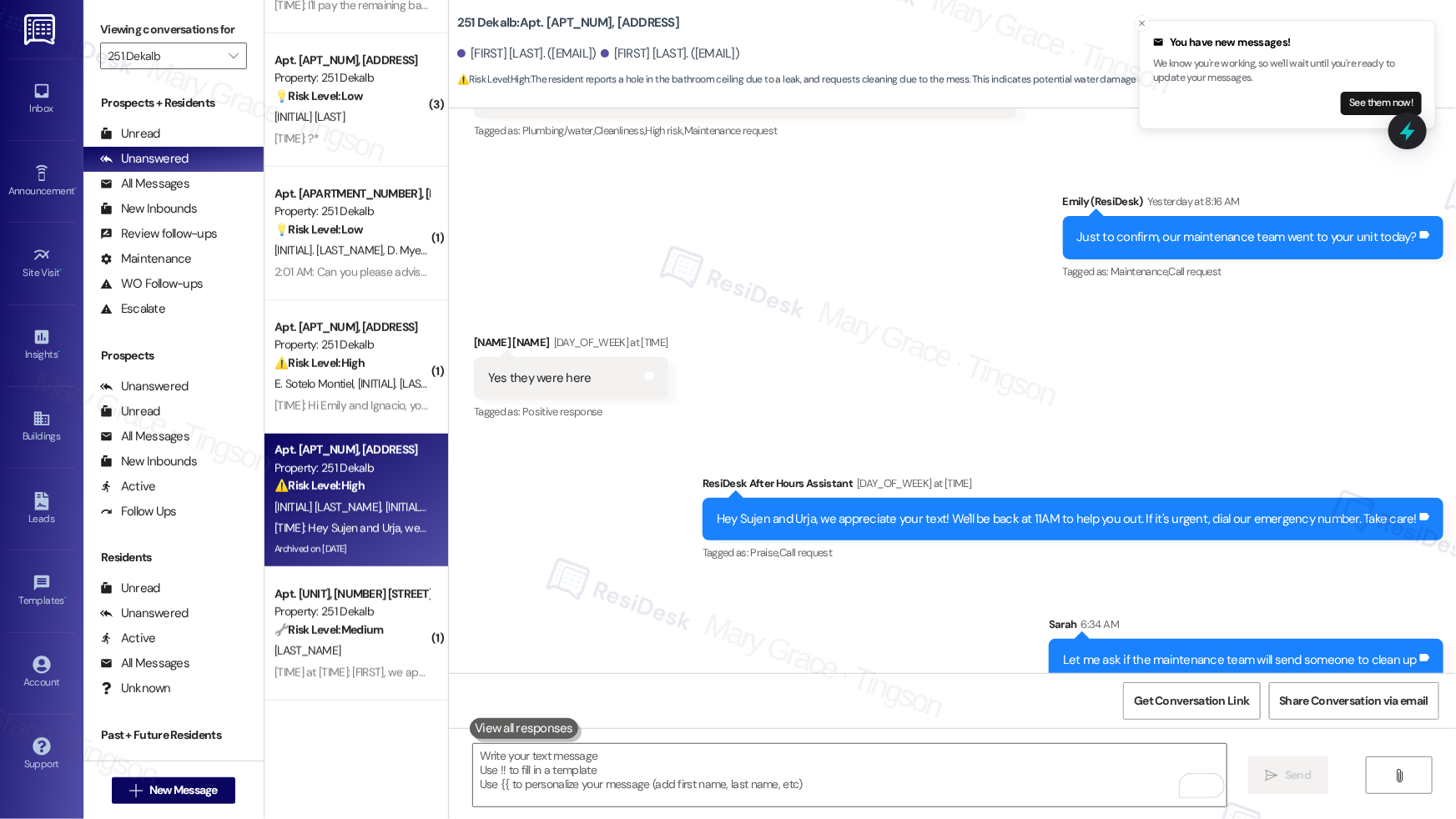 scroll, scrollTop: 5755, scrollLeft: 0, axis: vertical 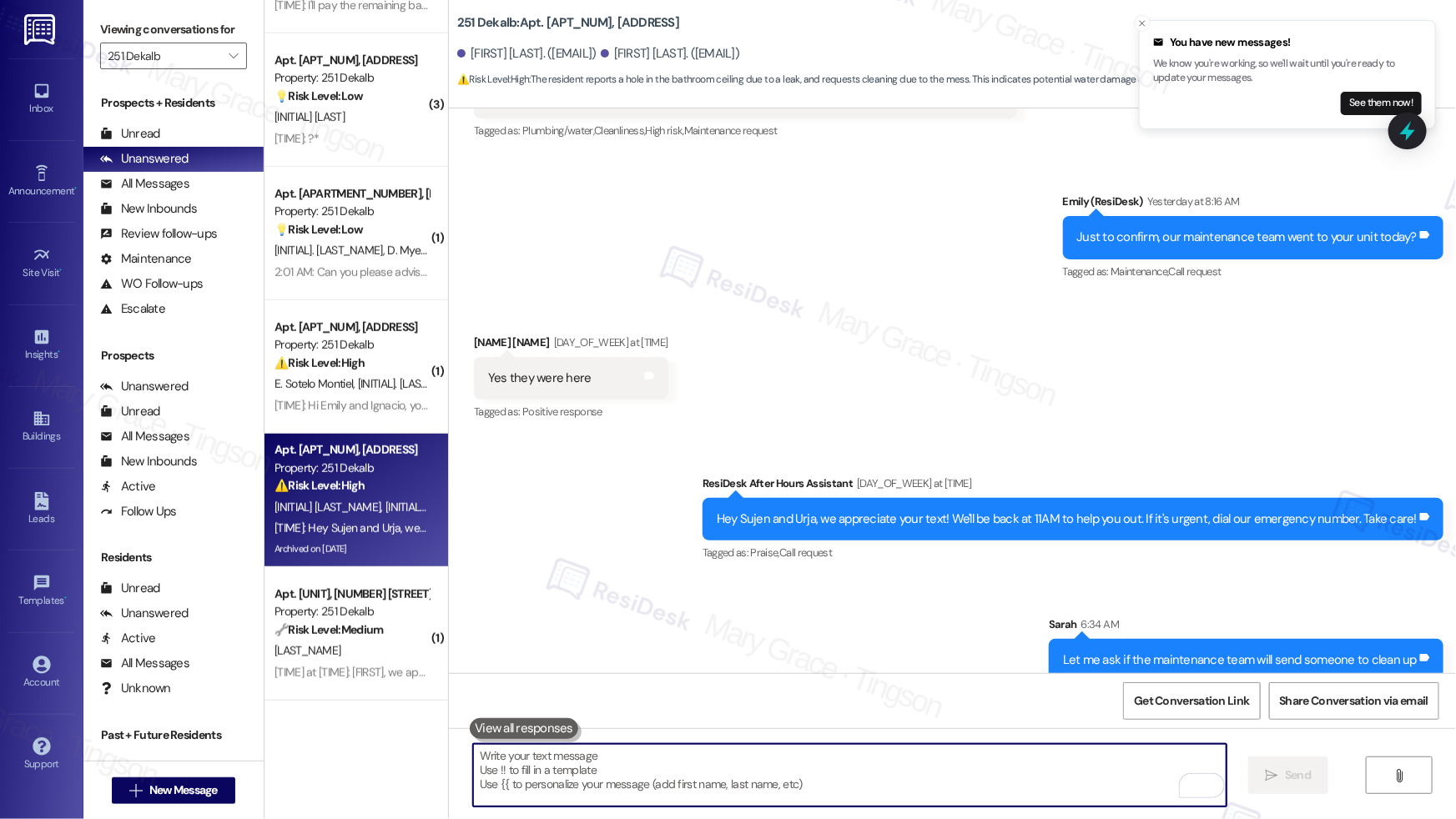 click at bounding box center [849, 775] 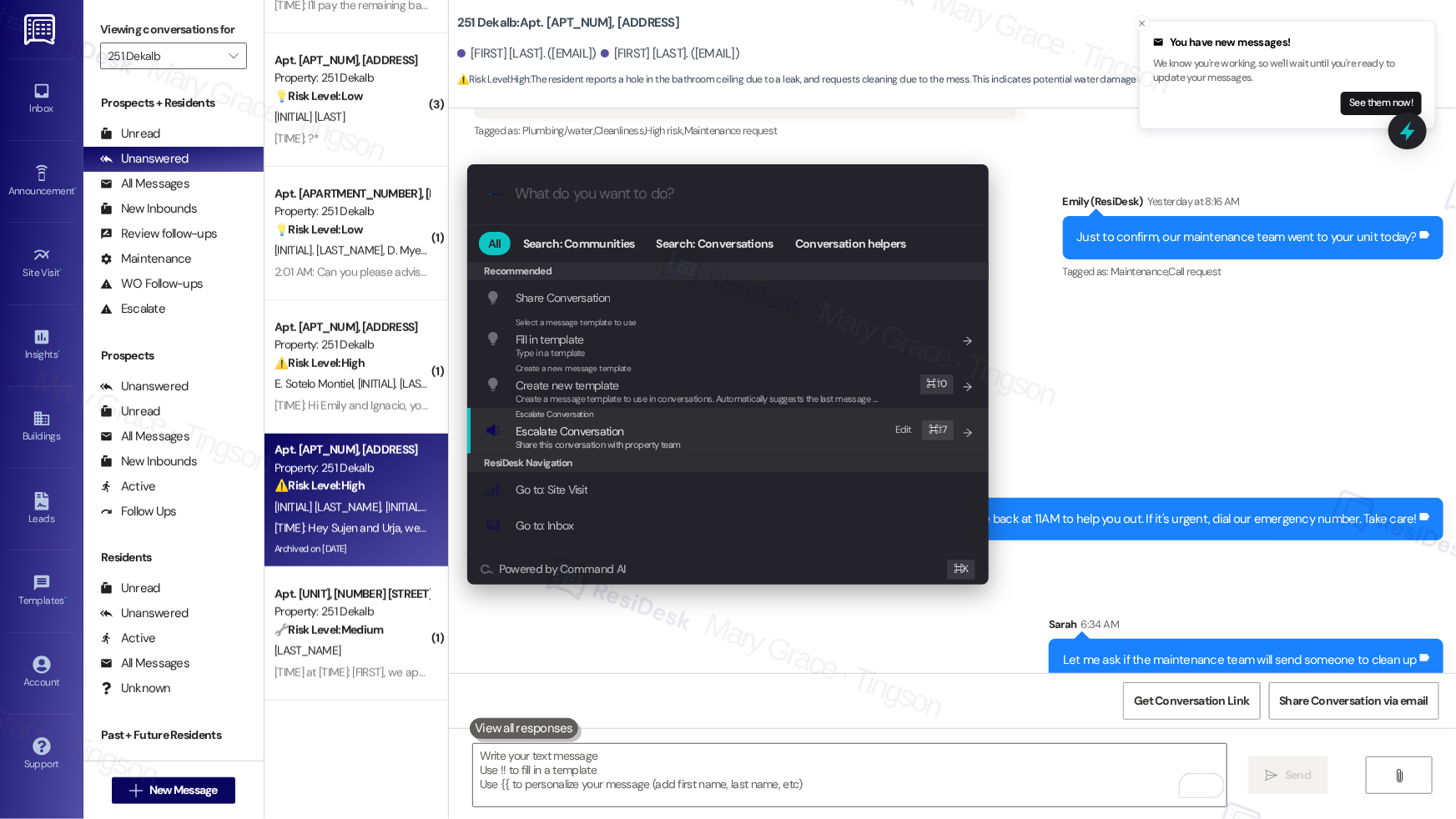 click on "Escalate Conversation" at bounding box center [598, 431] 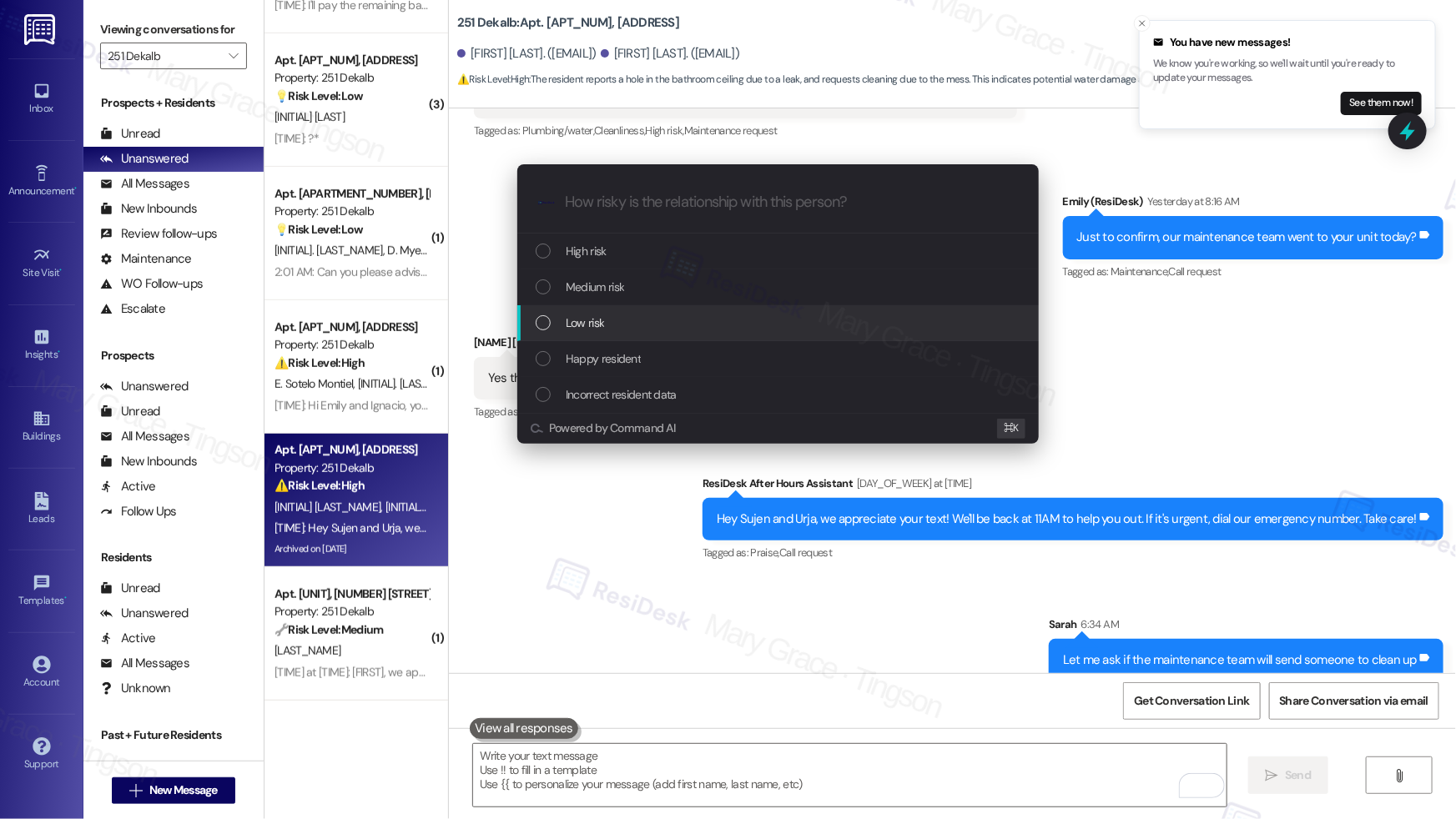 click on "Low risk" at bounding box center (779, 323) 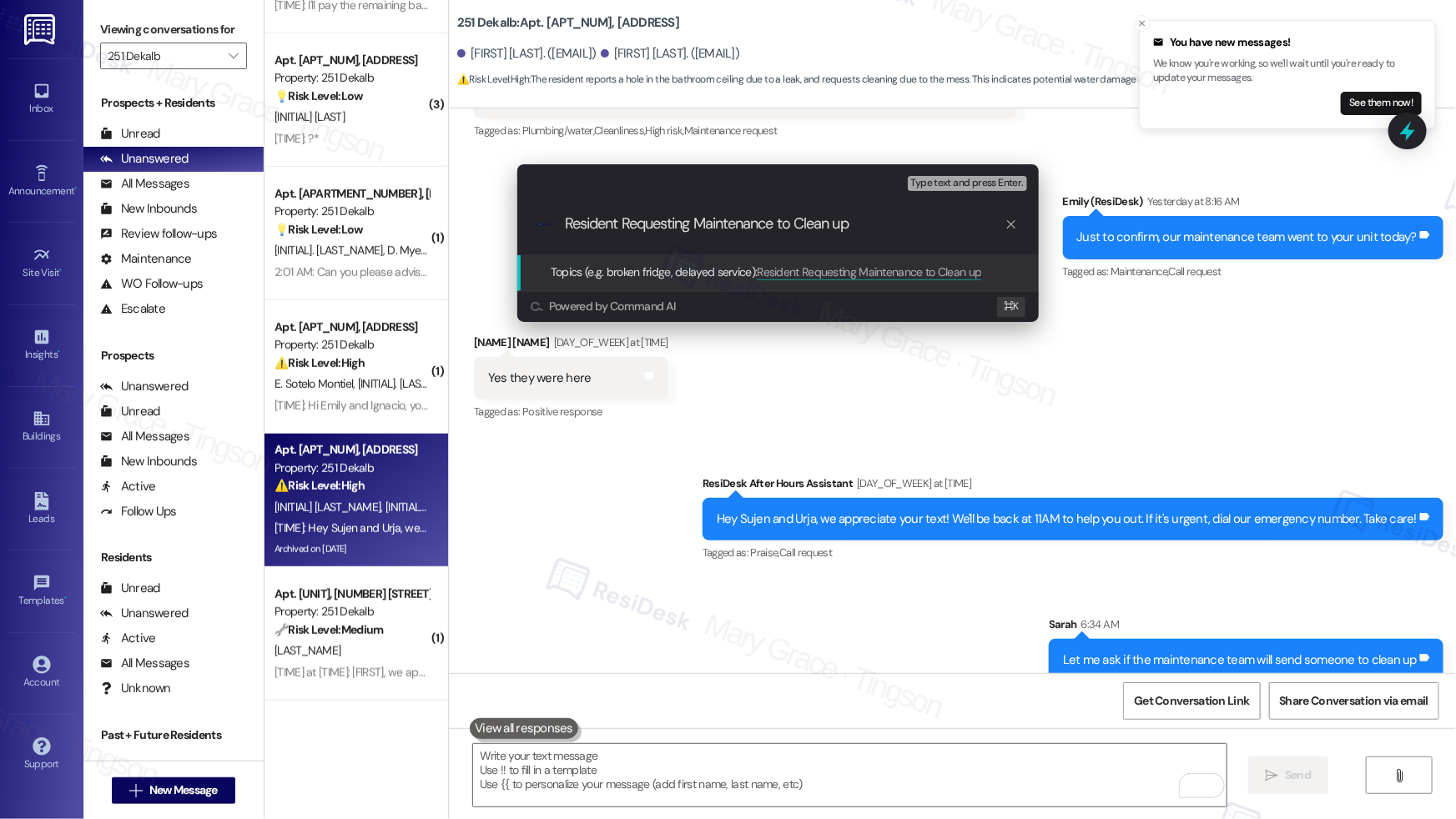 type on "Resident Requesting Maintenance to Clean up" 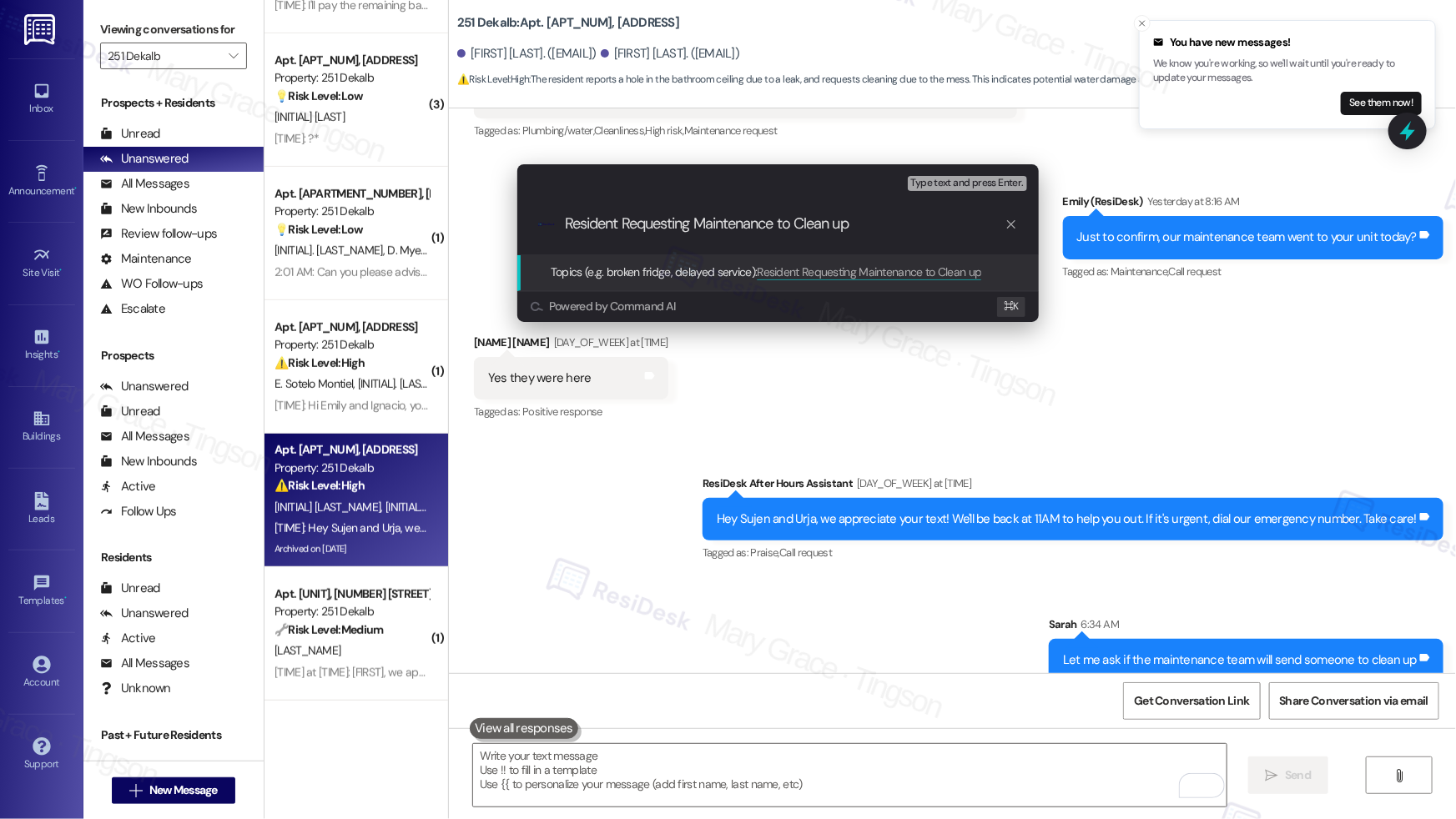 type 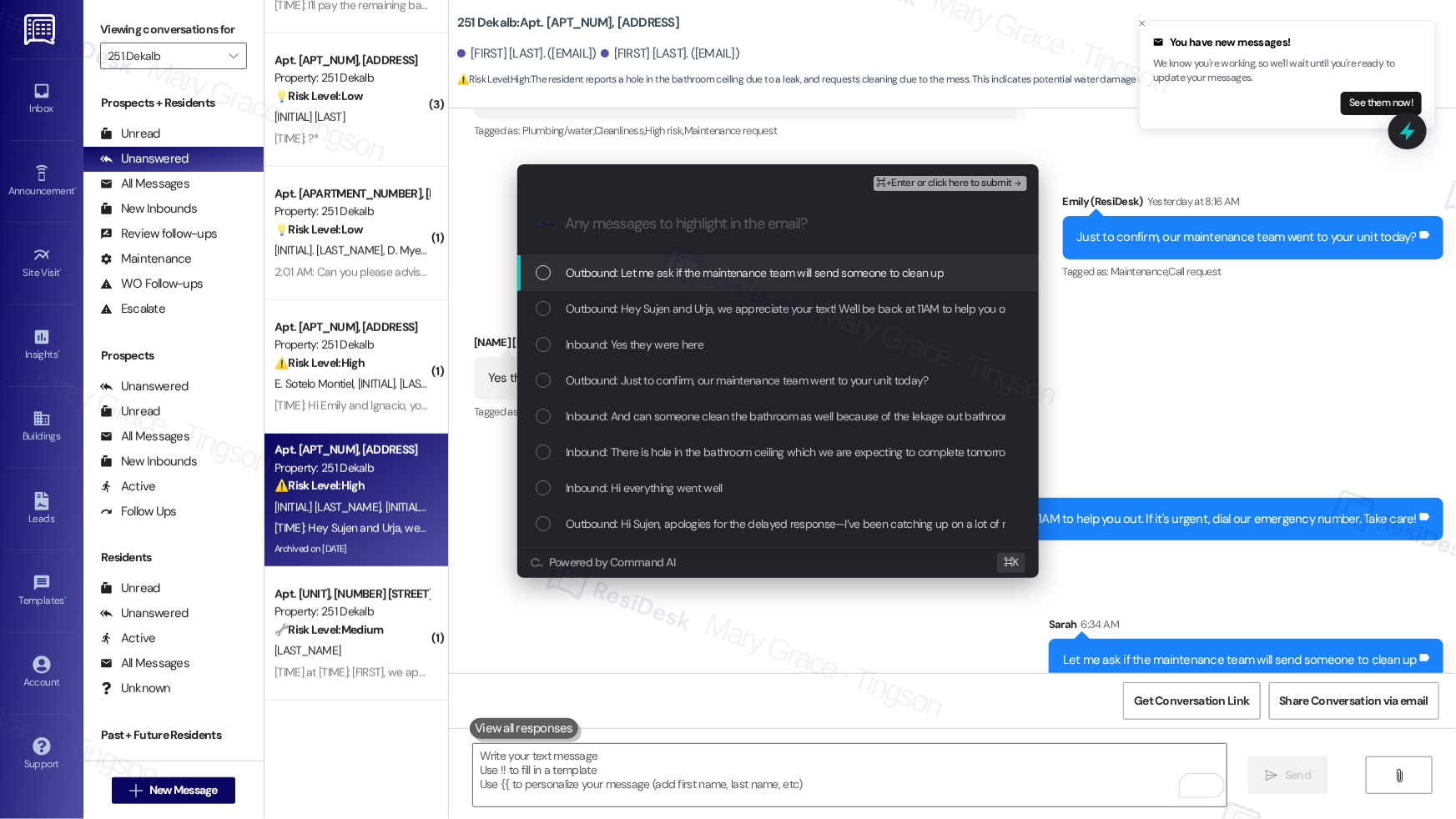 click on "Outbound: Let me ask if the maintenance team will send someone to clean up" at bounding box center (778, 273) 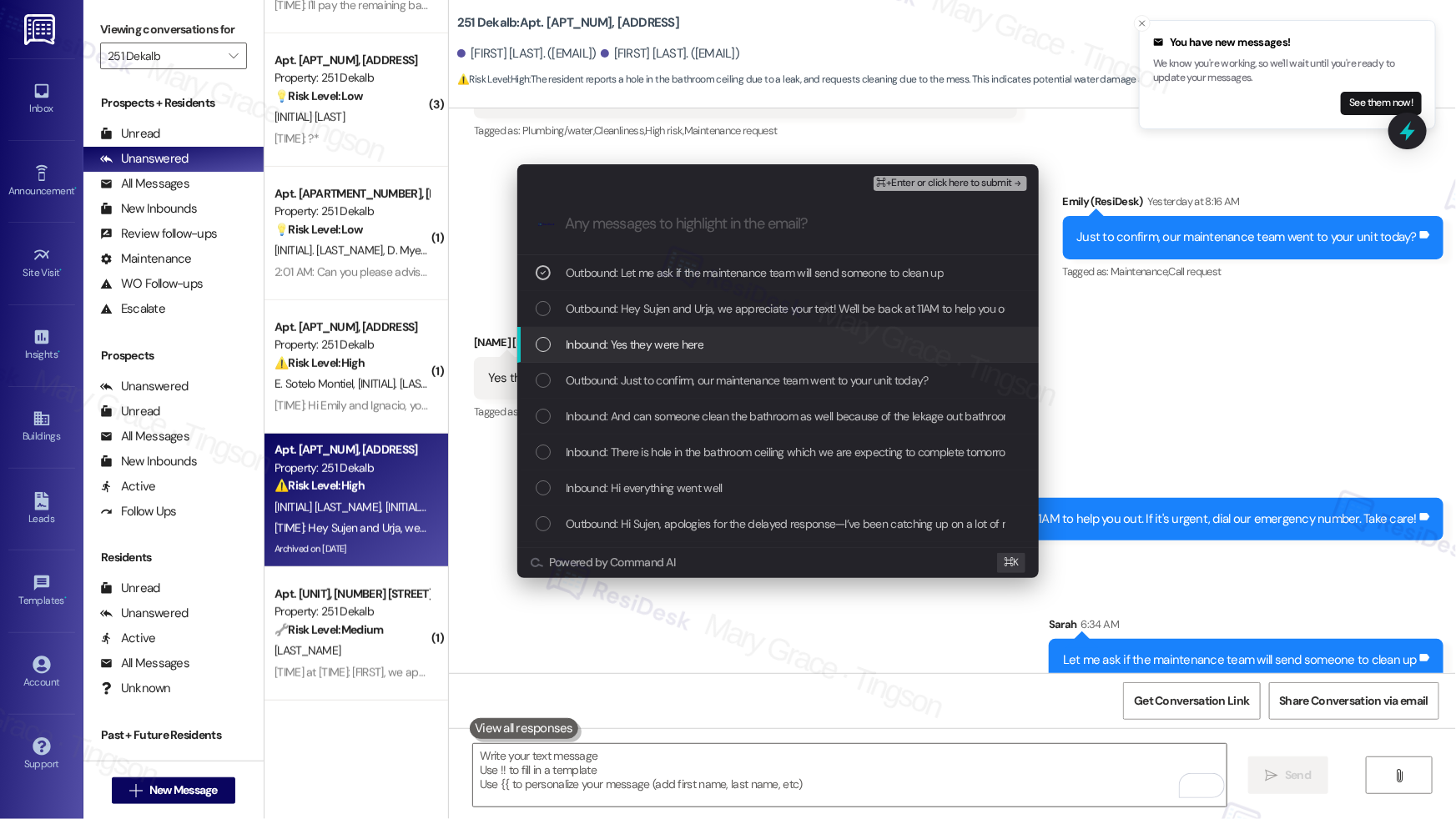 click on "Inbound: Yes they were here" at bounding box center (779, 344) 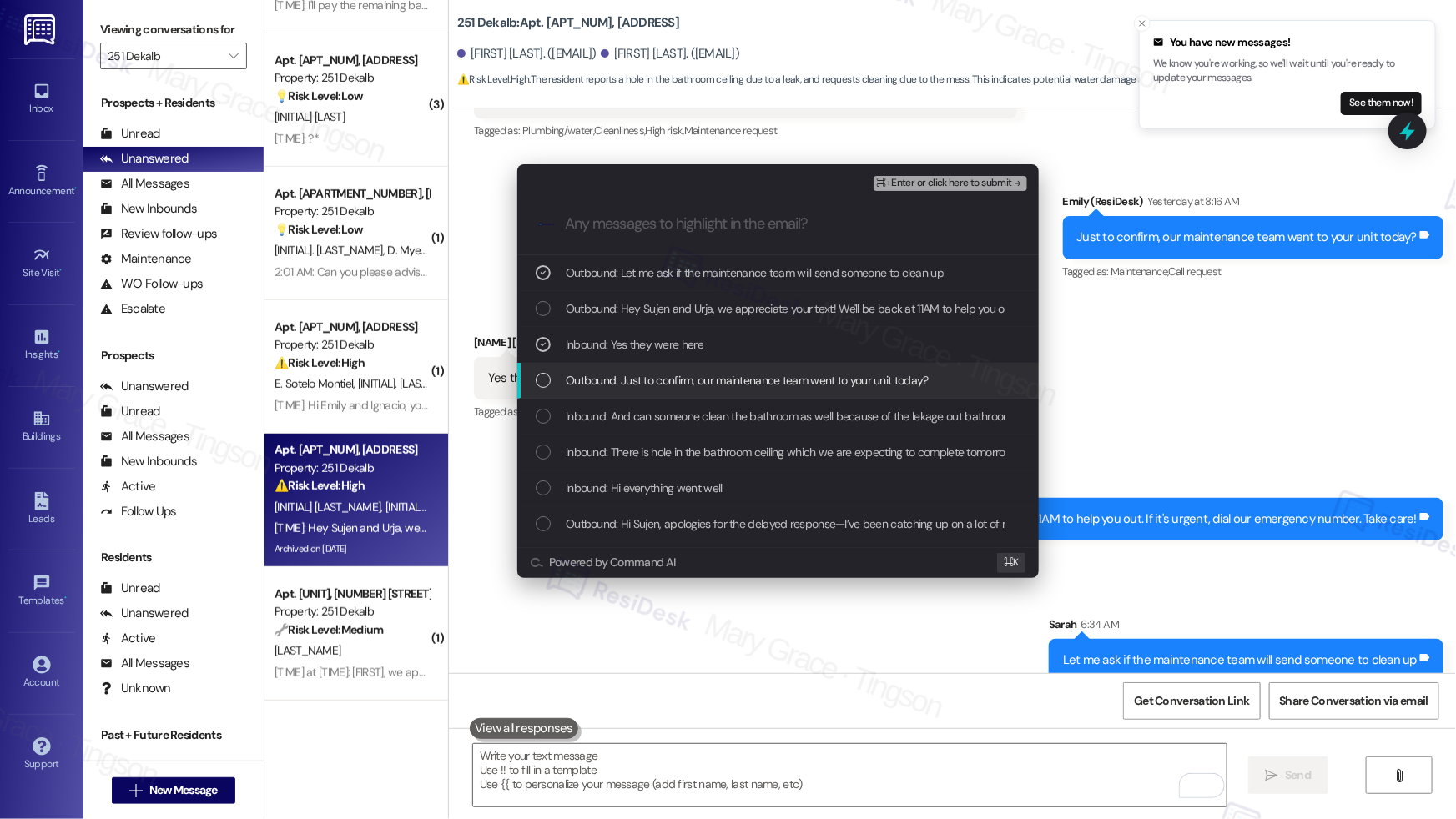 click on "Outbound: Just to confirm, our maintenance team went to your unit today?" at bounding box center (747, 380) 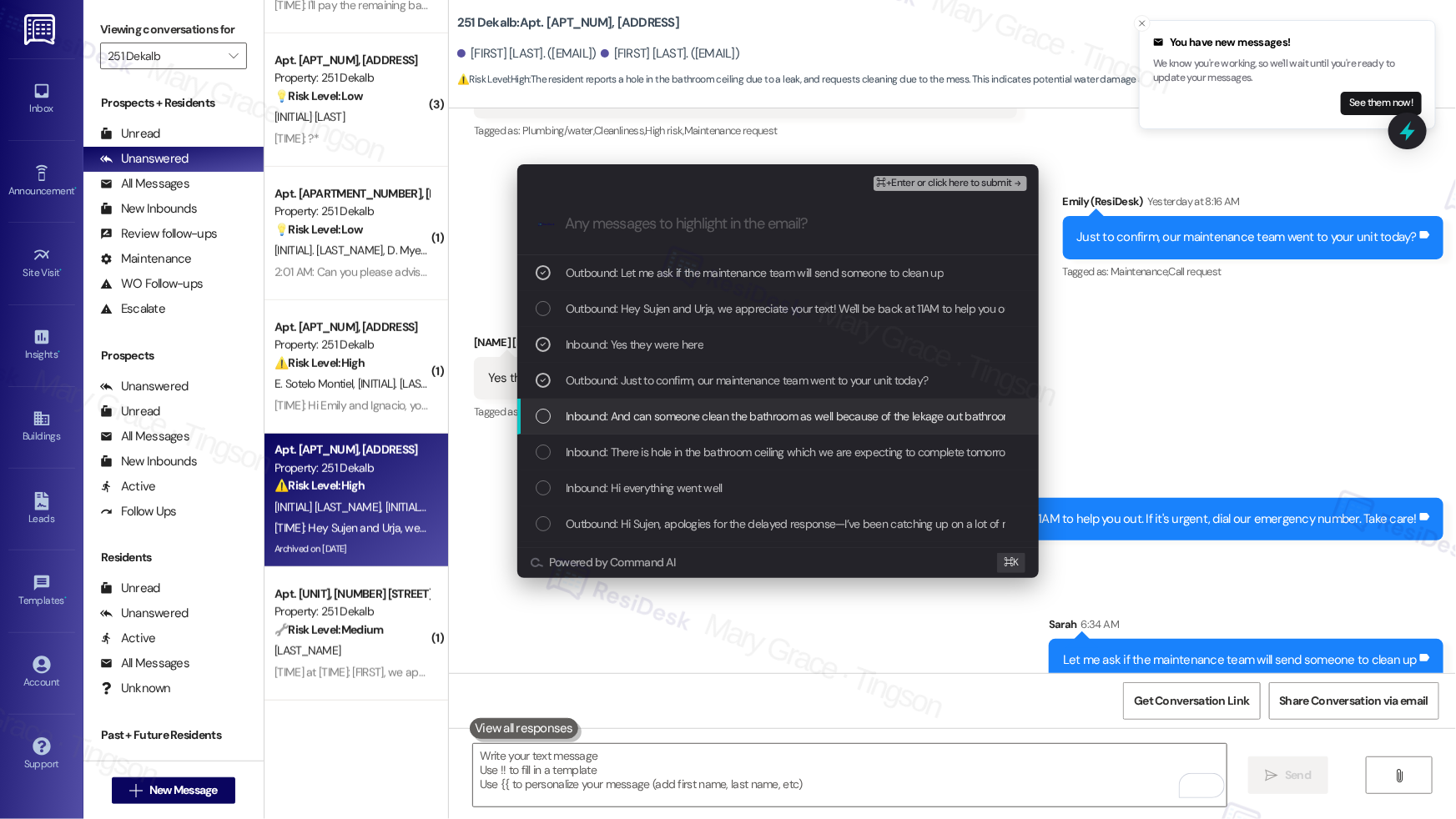click on "Inbound: And can someone clean the bathroom as well because of the lekage out bathroom is very dirty" at bounding box center [819, 416] 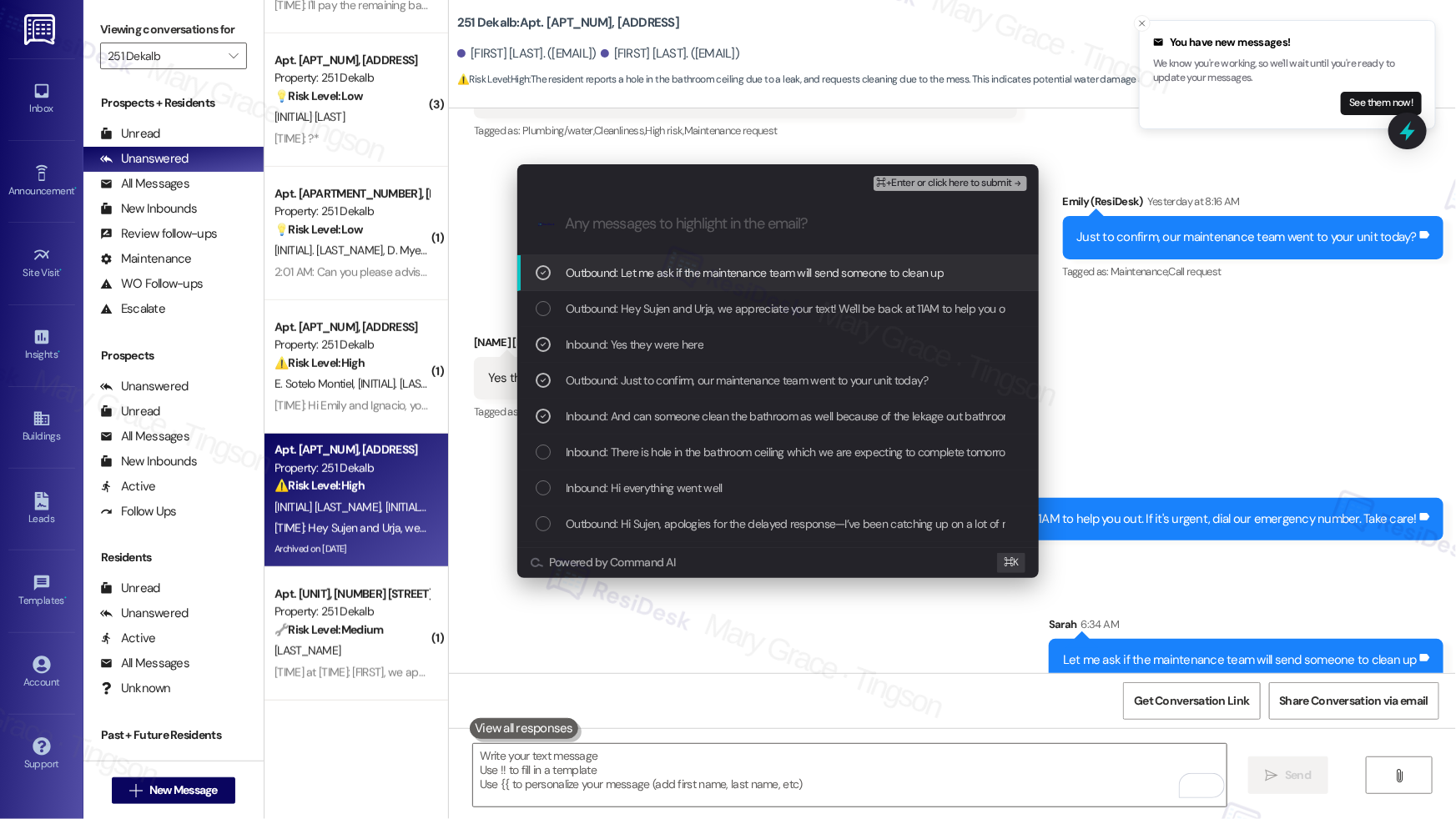 click on "⌘+Enter or click here to submit" at bounding box center (945, 183) 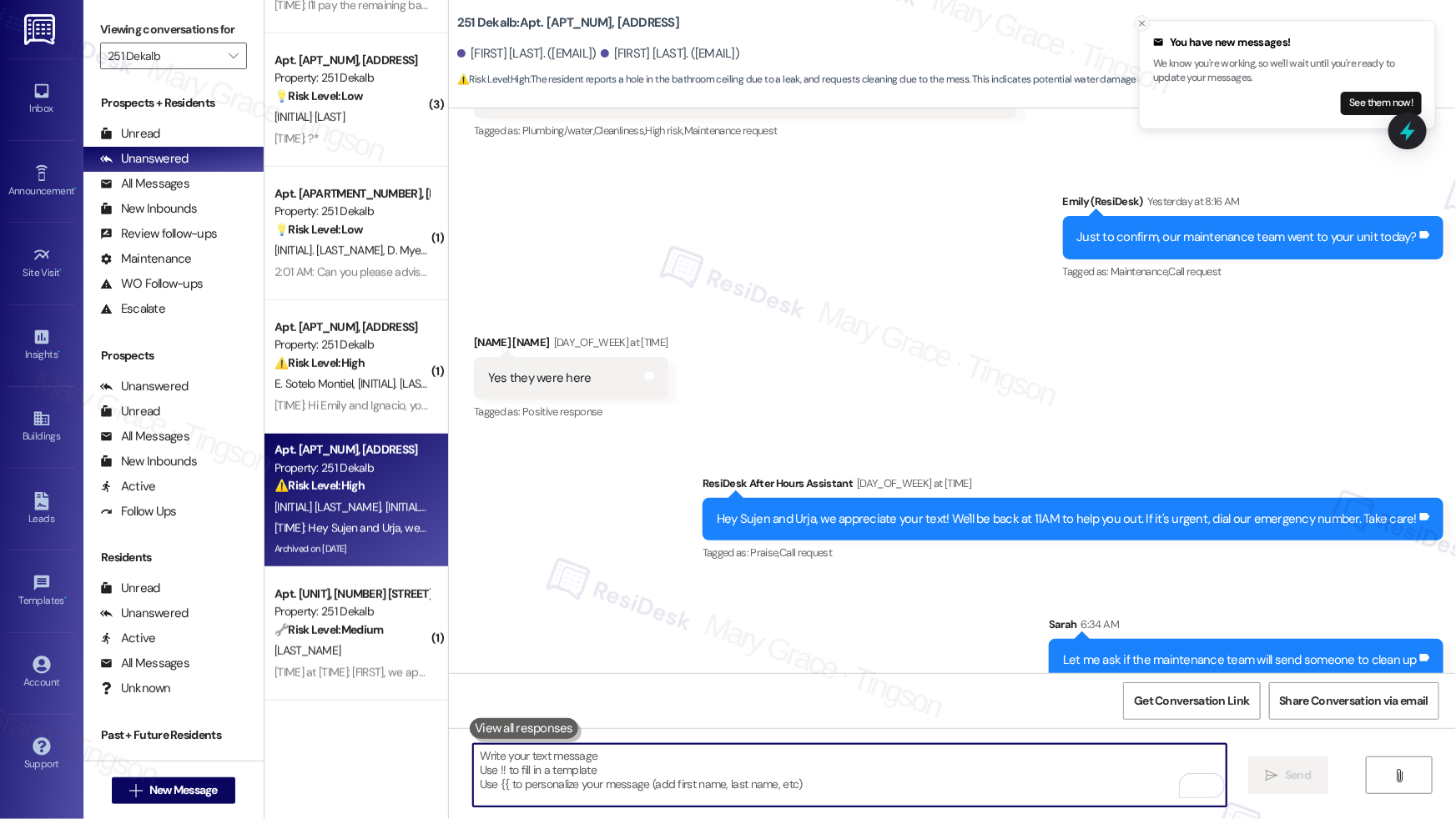 click 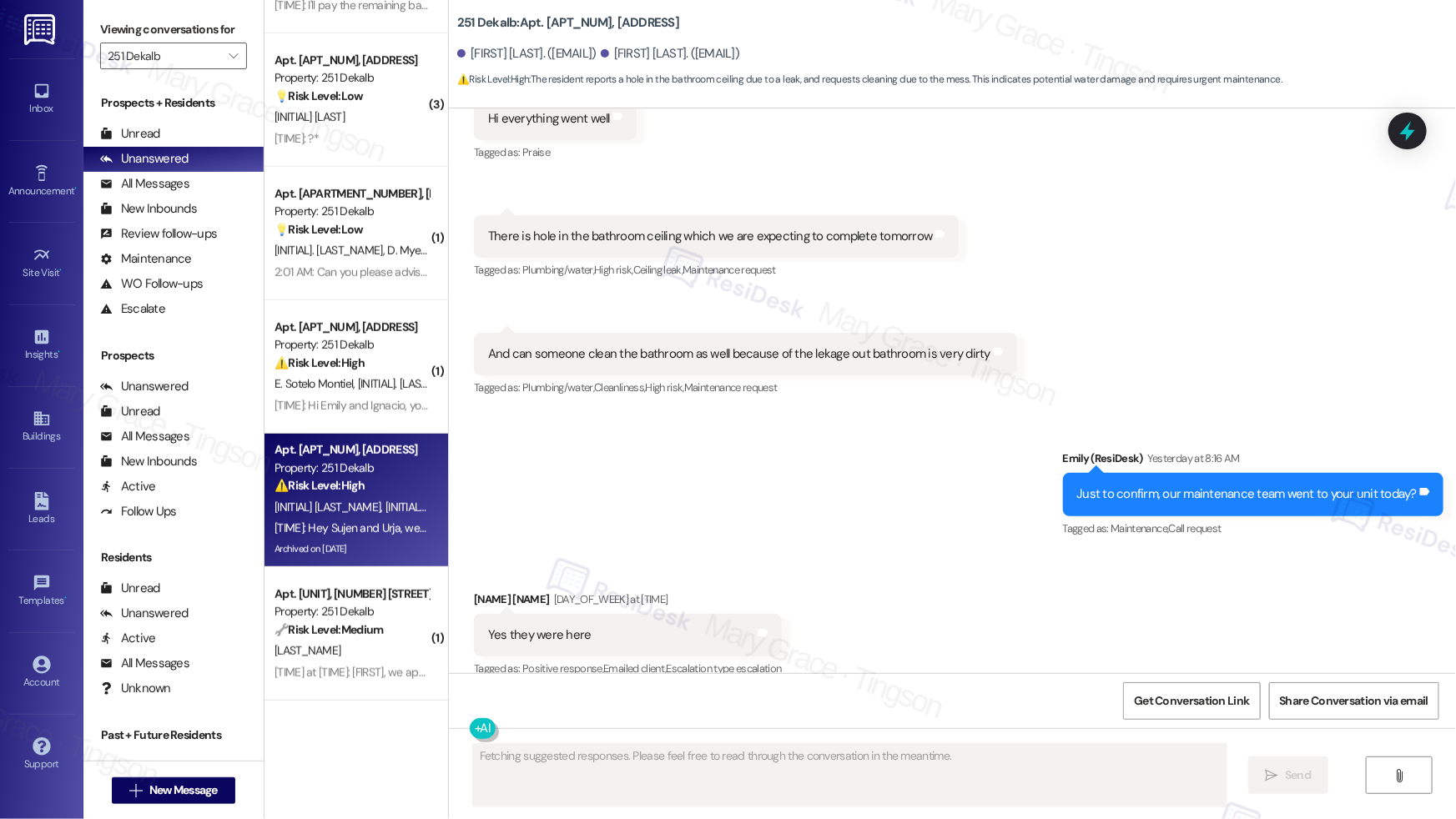 scroll, scrollTop: 5780, scrollLeft: 0, axis: vertical 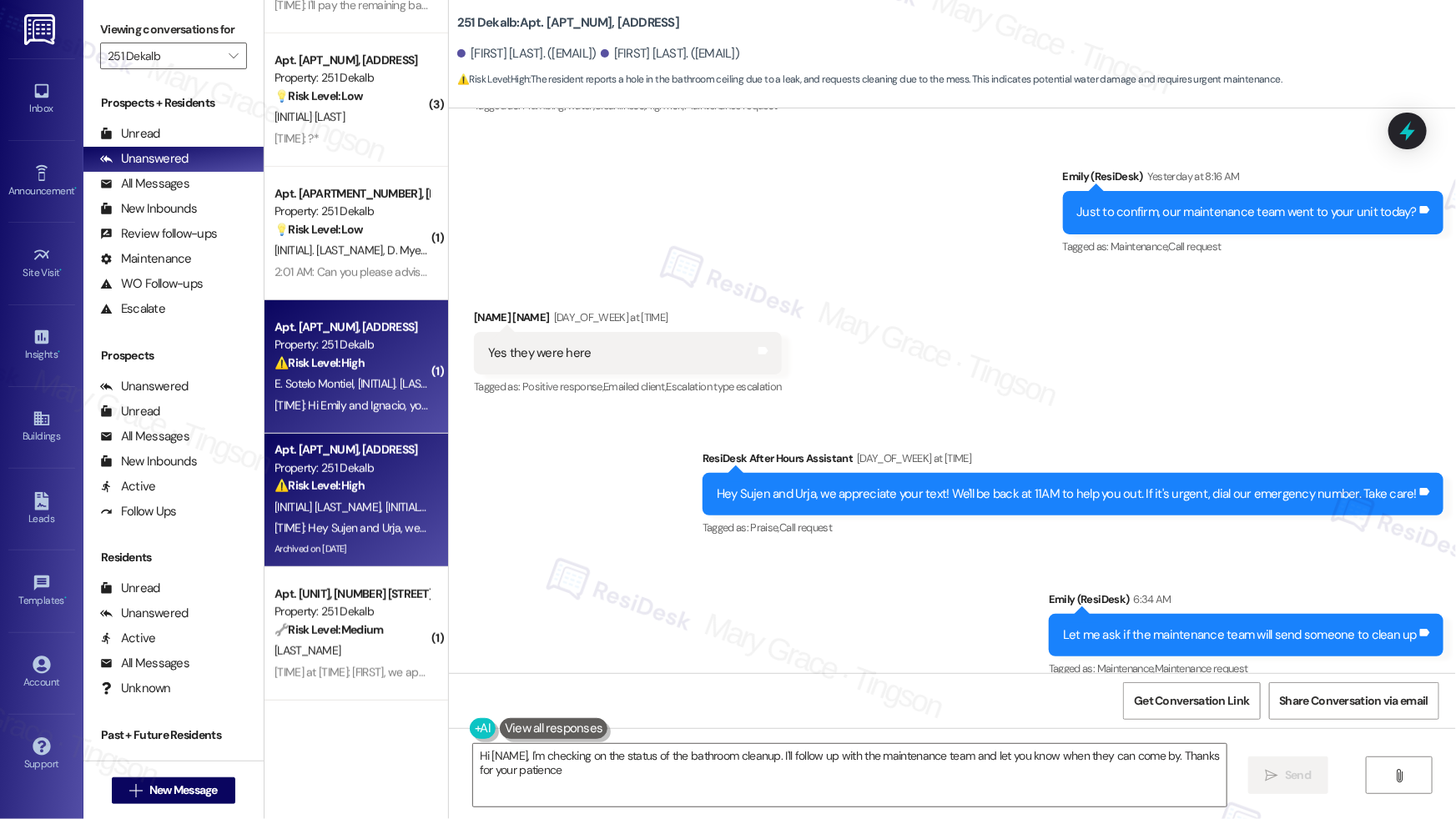 type on "Hi [FIRST_NAME], I'm checking on the status of the bathroom cleanup. I'll follow up with the maintenance team and let you know when they can come by. Thanks for your patience!" 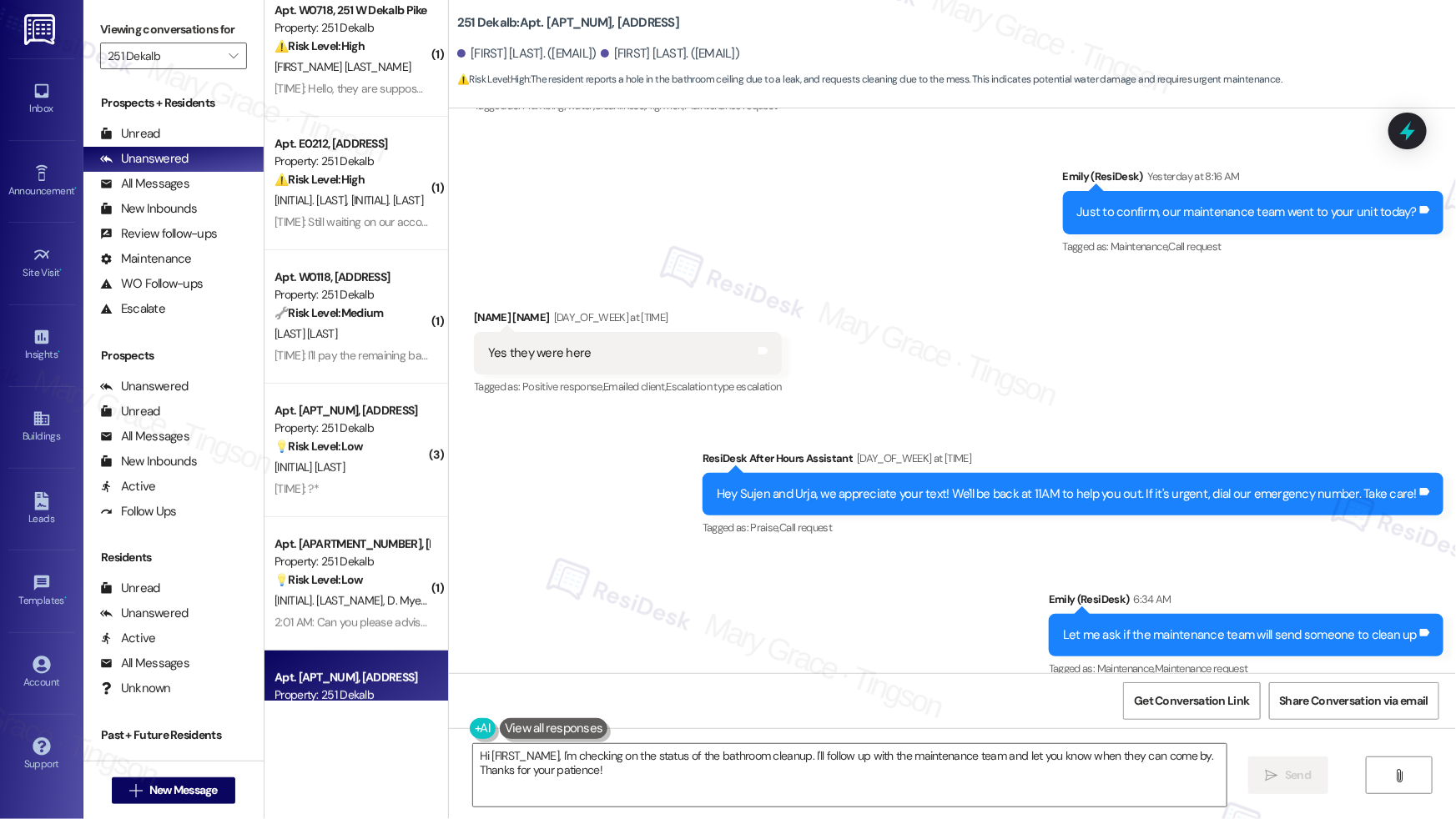 scroll, scrollTop: 0, scrollLeft: 0, axis: both 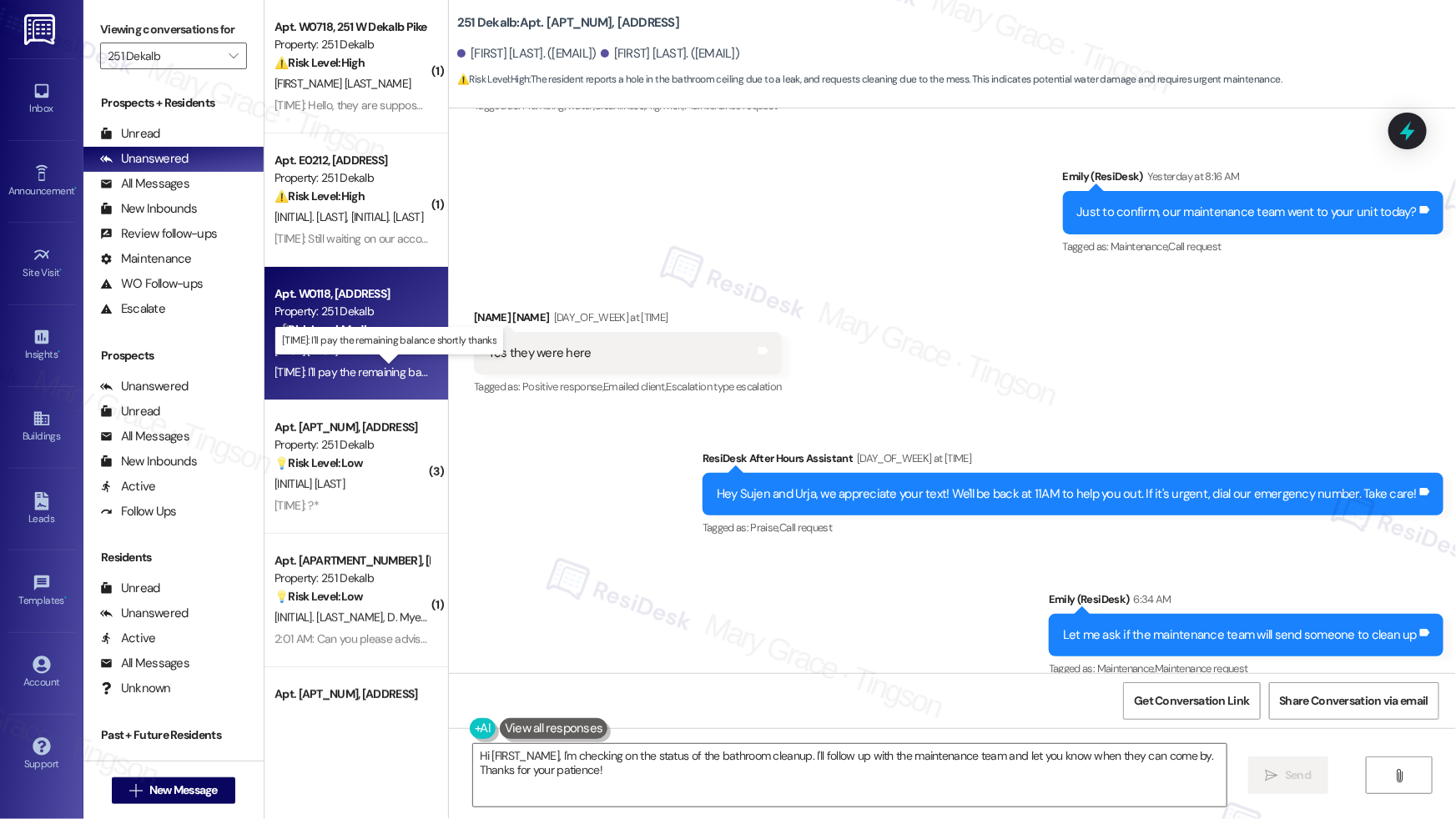 click on "[TIME]: I'll pay the remaining balance shortly thanks [TIME]: I'll pay the remaining balance shortly thanks" at bounding box center (396, 372) 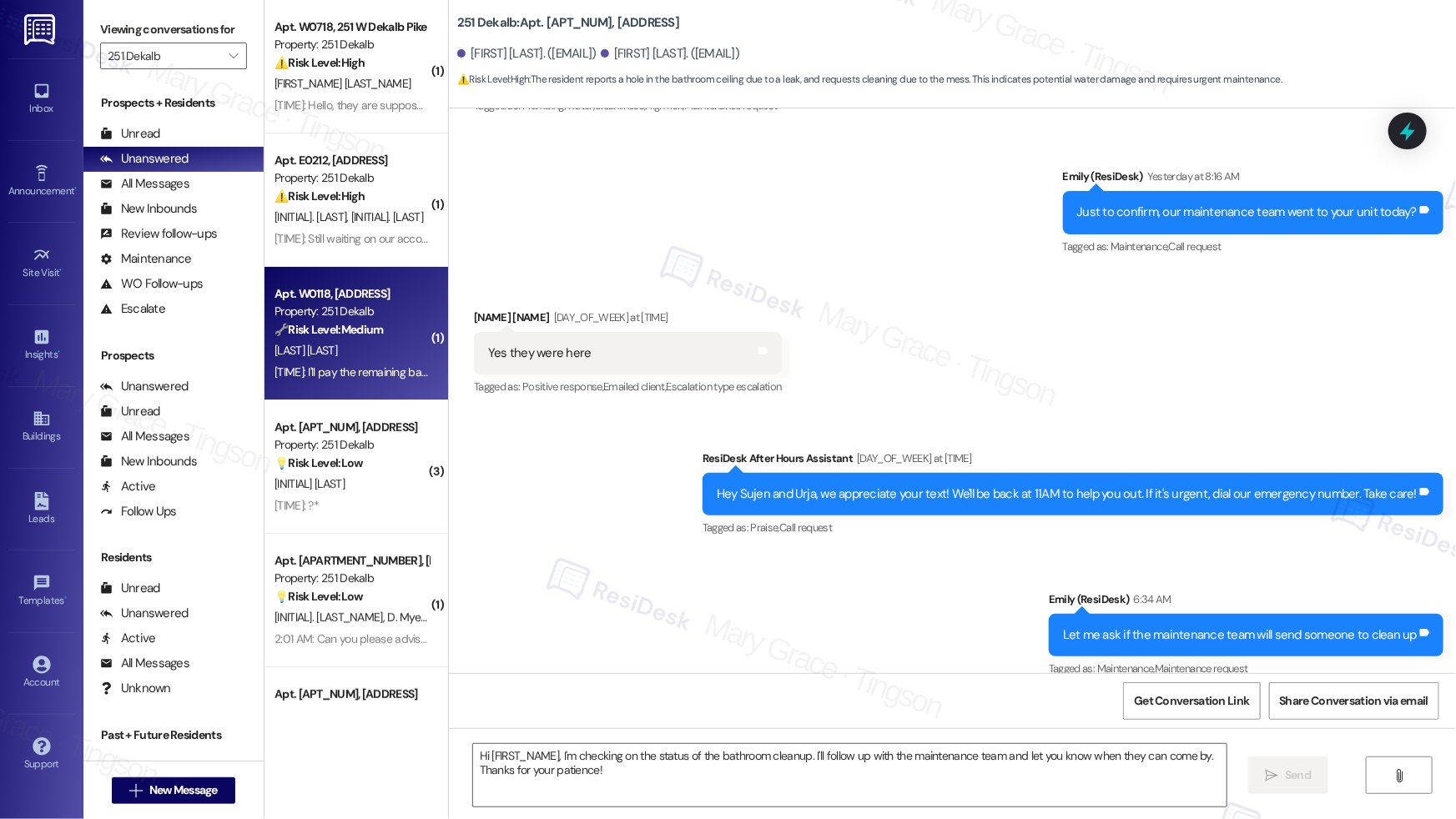 type on "Fetching suggested responses. Please feel free to read through the conversation in the meantime." 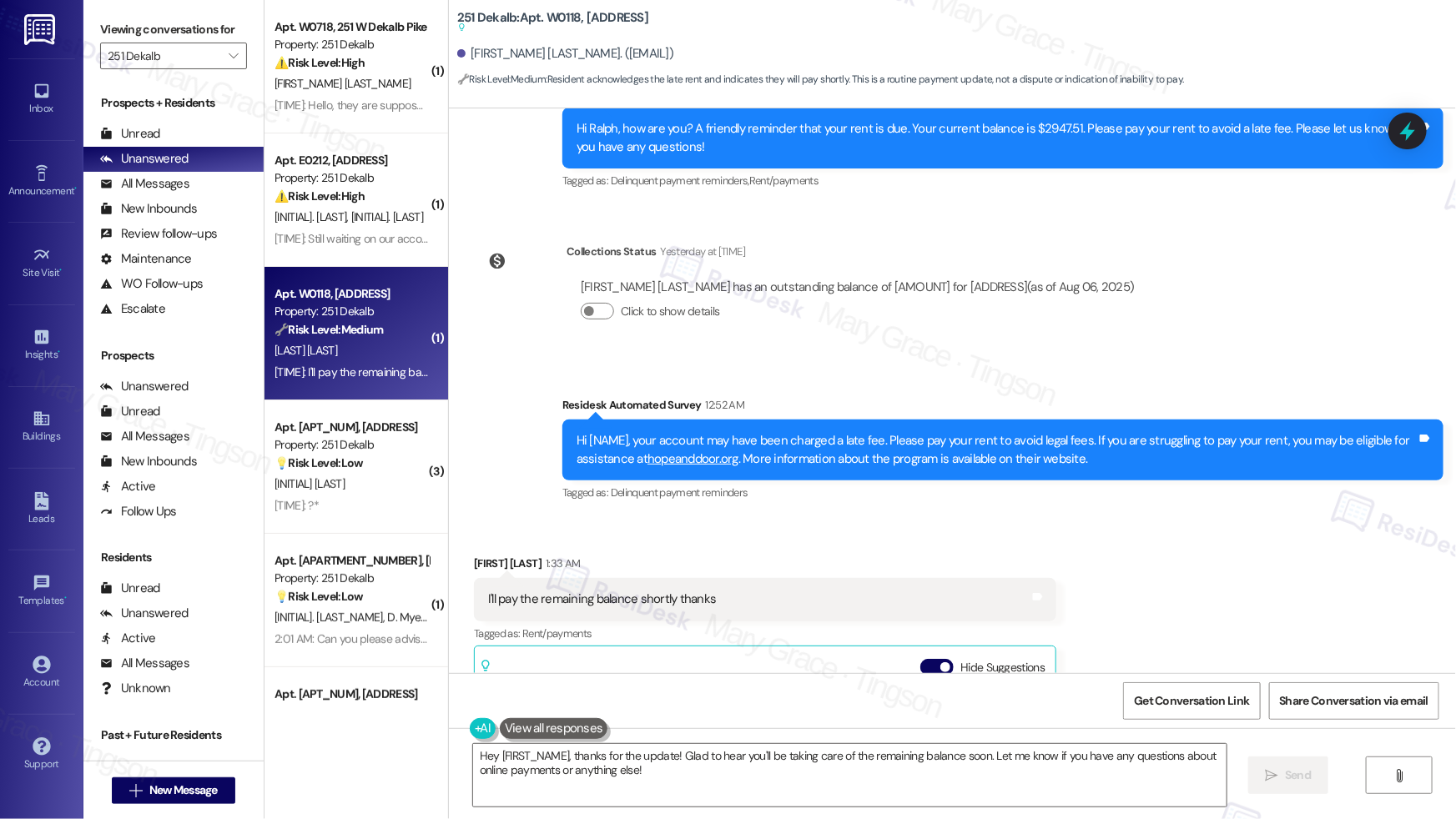 scroll, scrollTop: 11862, scrollLeft: 0, axis: vertical 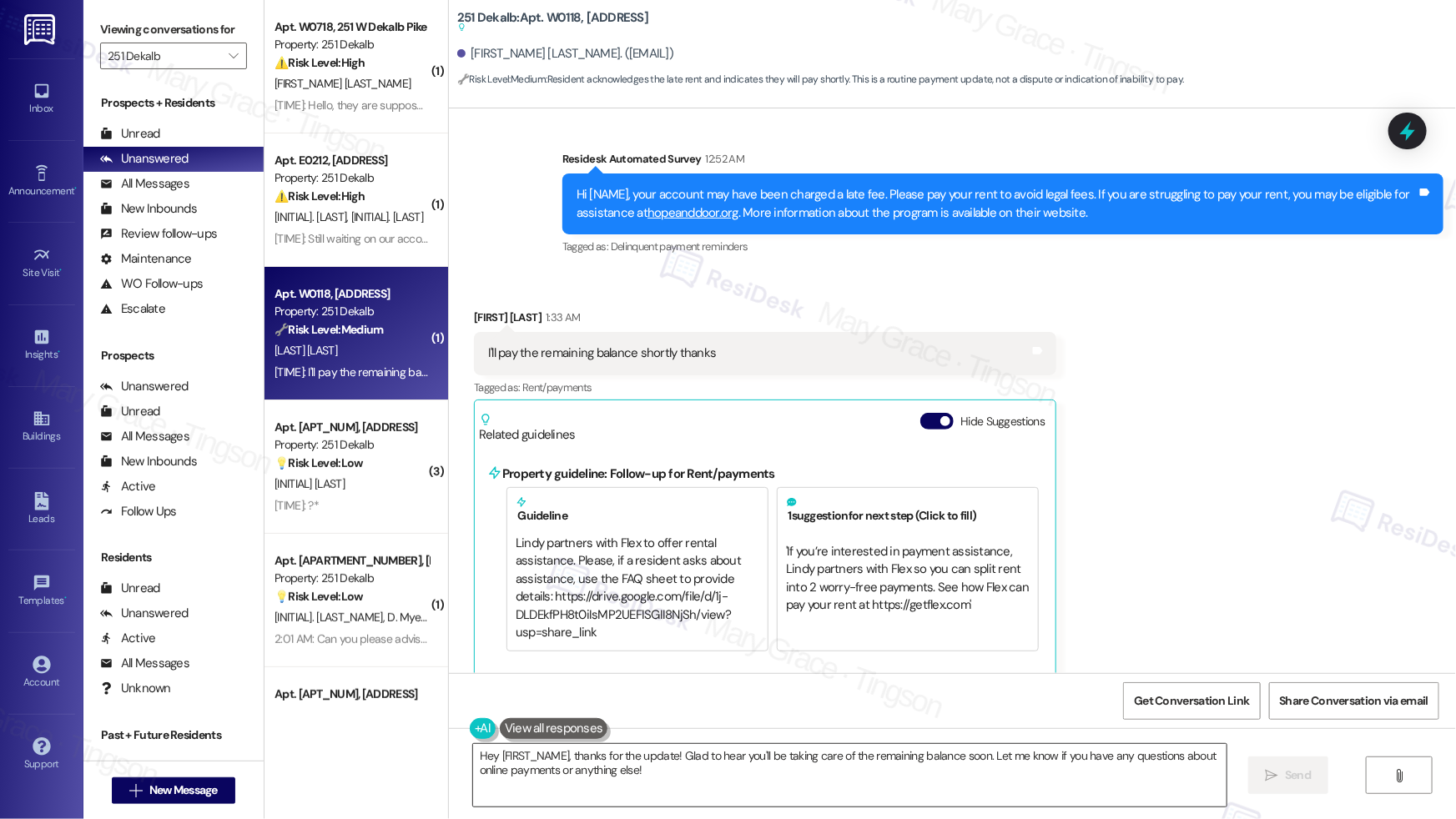 click on "Hey [FIRST_NAME], thanks for the update! Glad to hear you'll be taking care of the remaining balance soon. Let me know if you have any questions about online payments or anything else!" at bounding box center [849, 775] 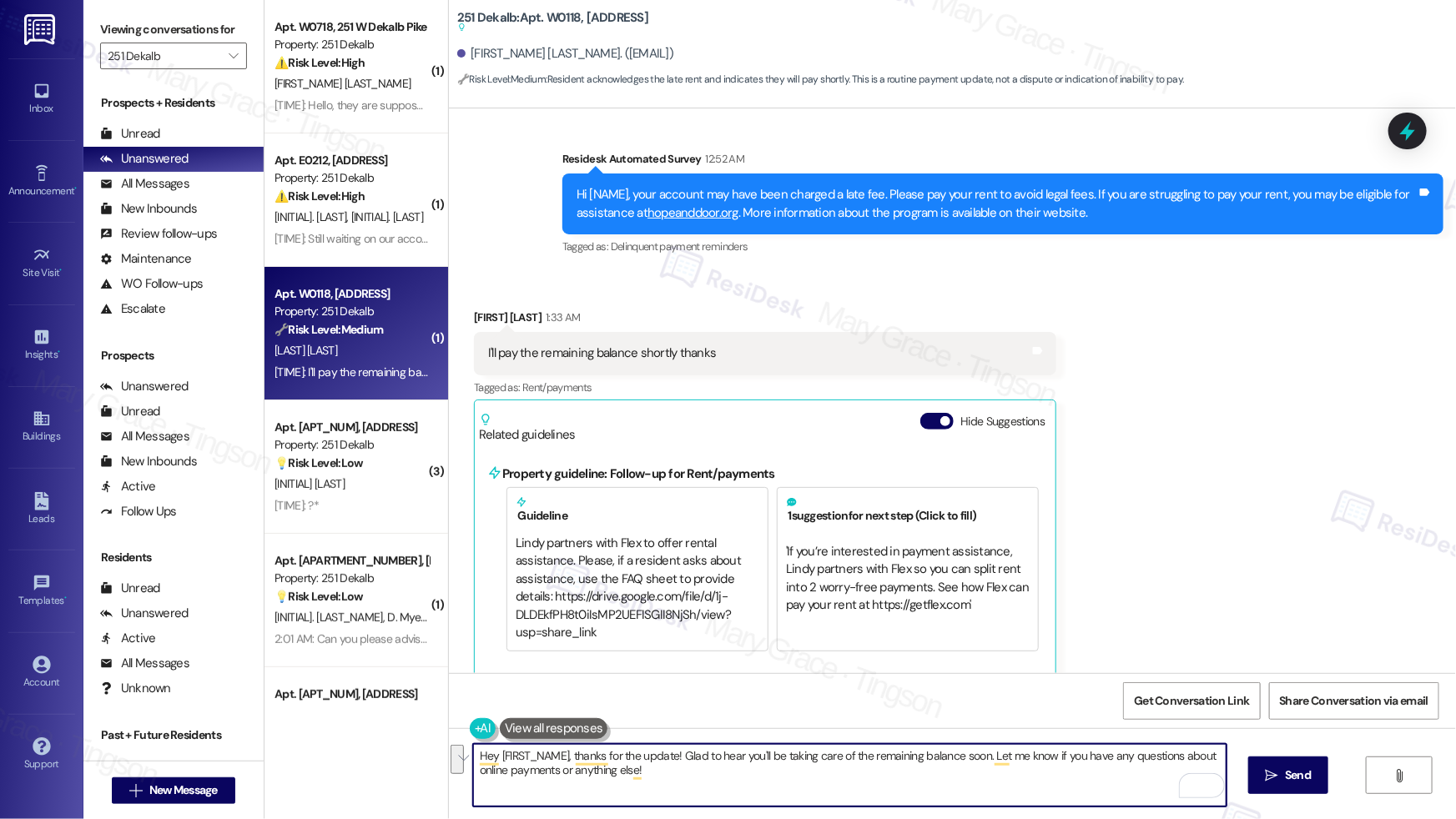 drag, startPoint x: 984, startPoint y: 753, endPoint x: 992, endPoint y: 786, distance: 33.955854 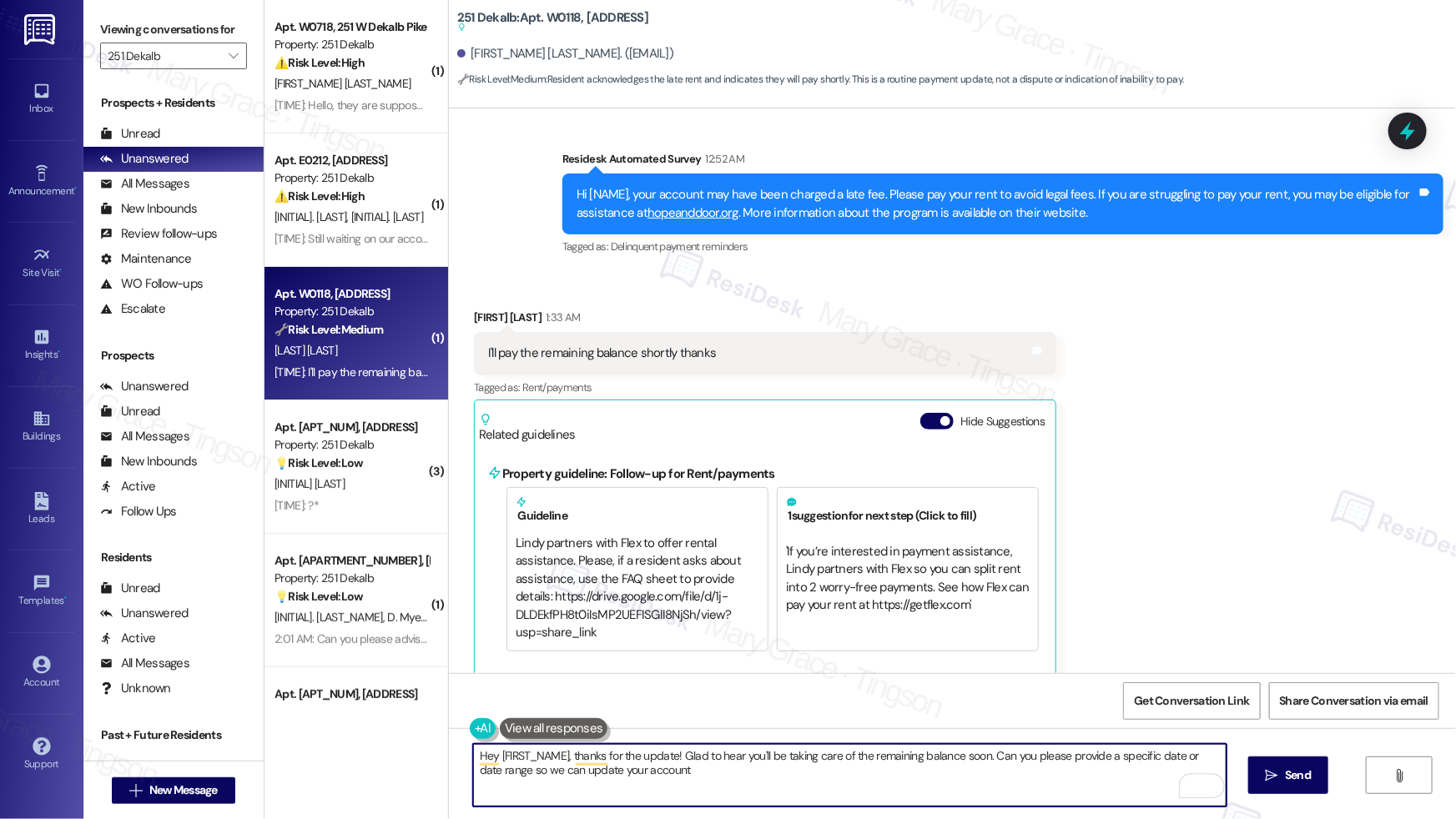 type on "Hey [FIRST], thanks for the update! Glad to hear you'll be taking care of the remaining balance soon. Can you please provide a specific date or date range so we can update your account?" 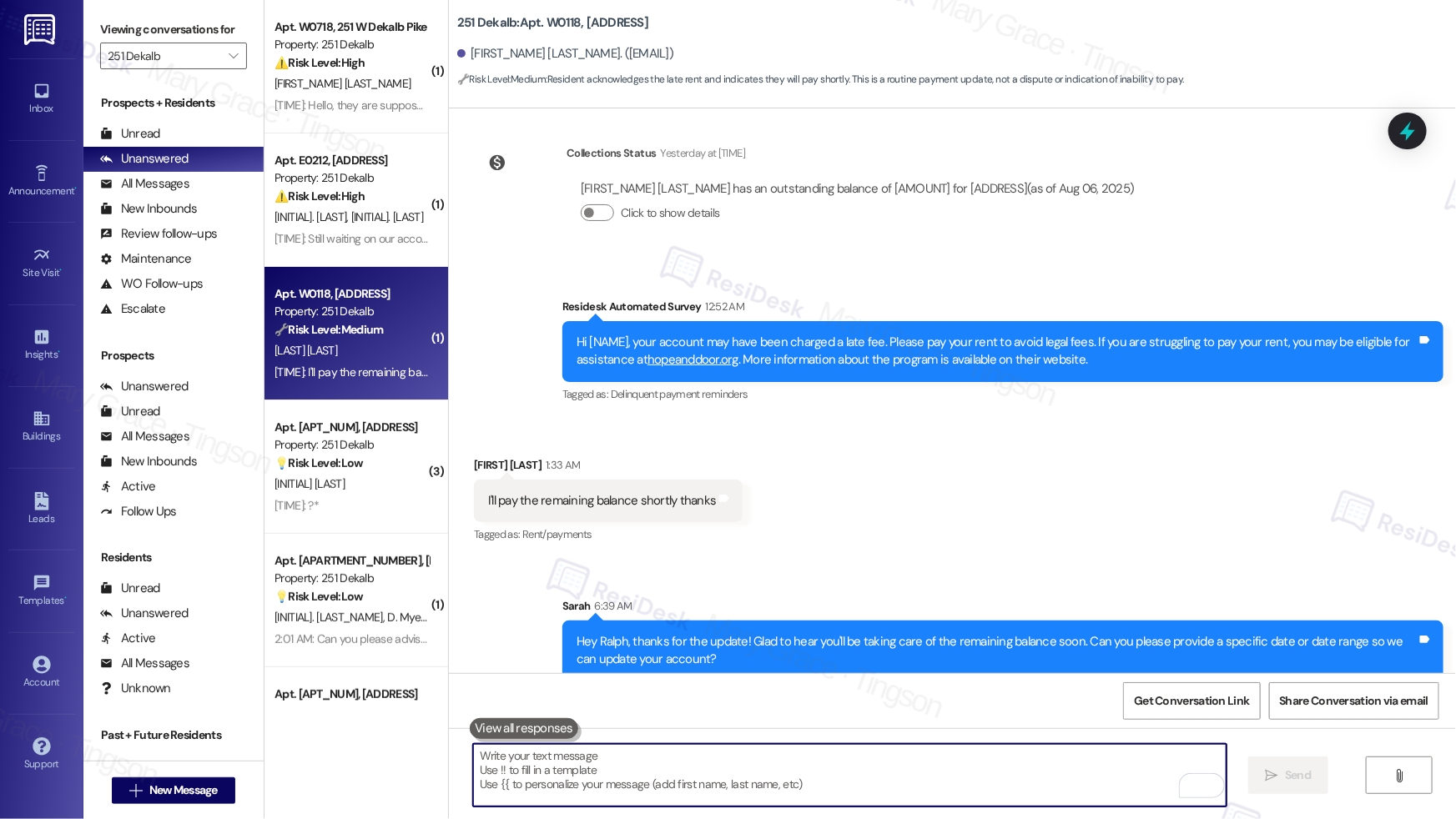 scroll, scrollTop: 11666, scrollLeft: 0, axis: vertical 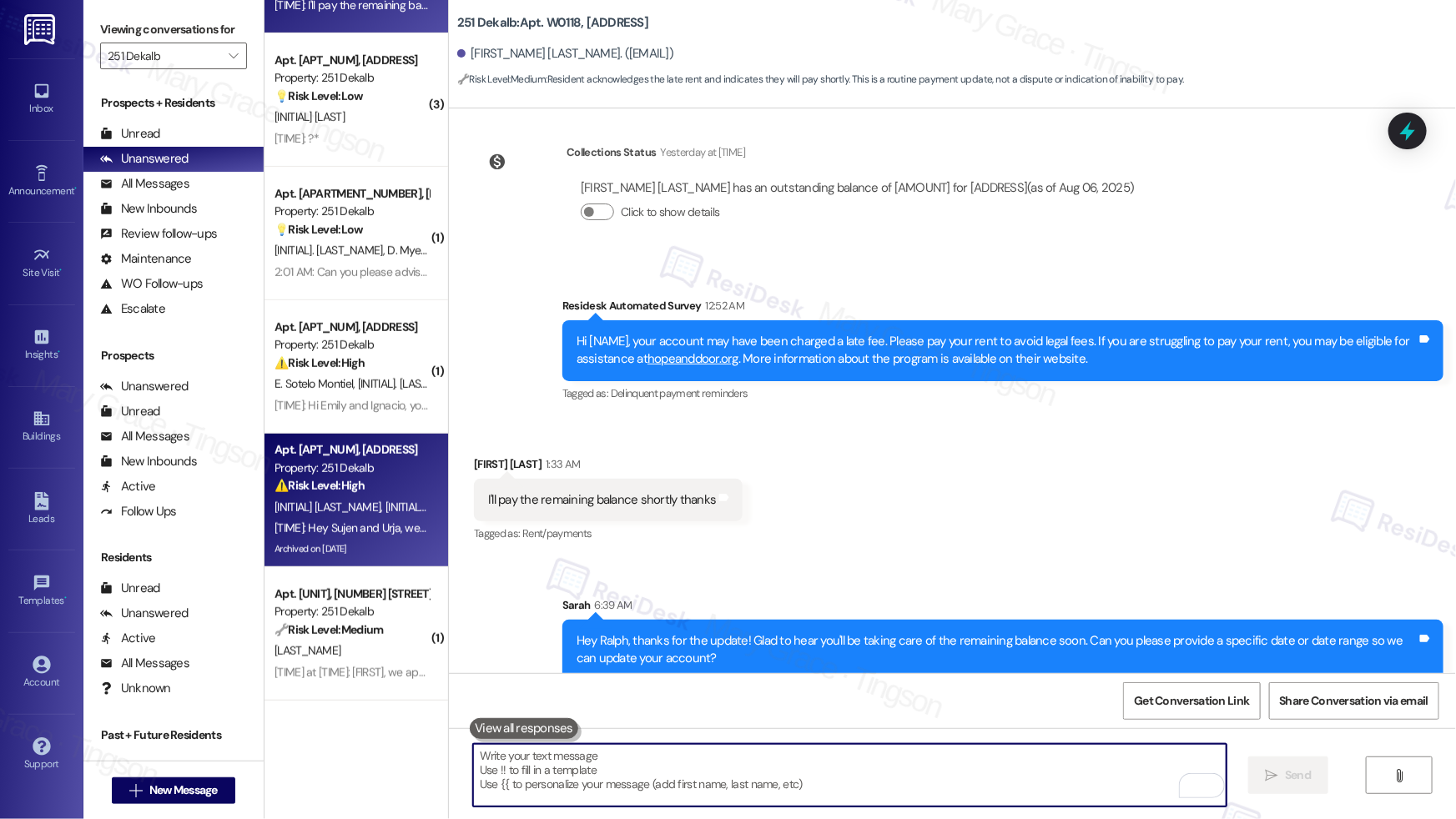 type 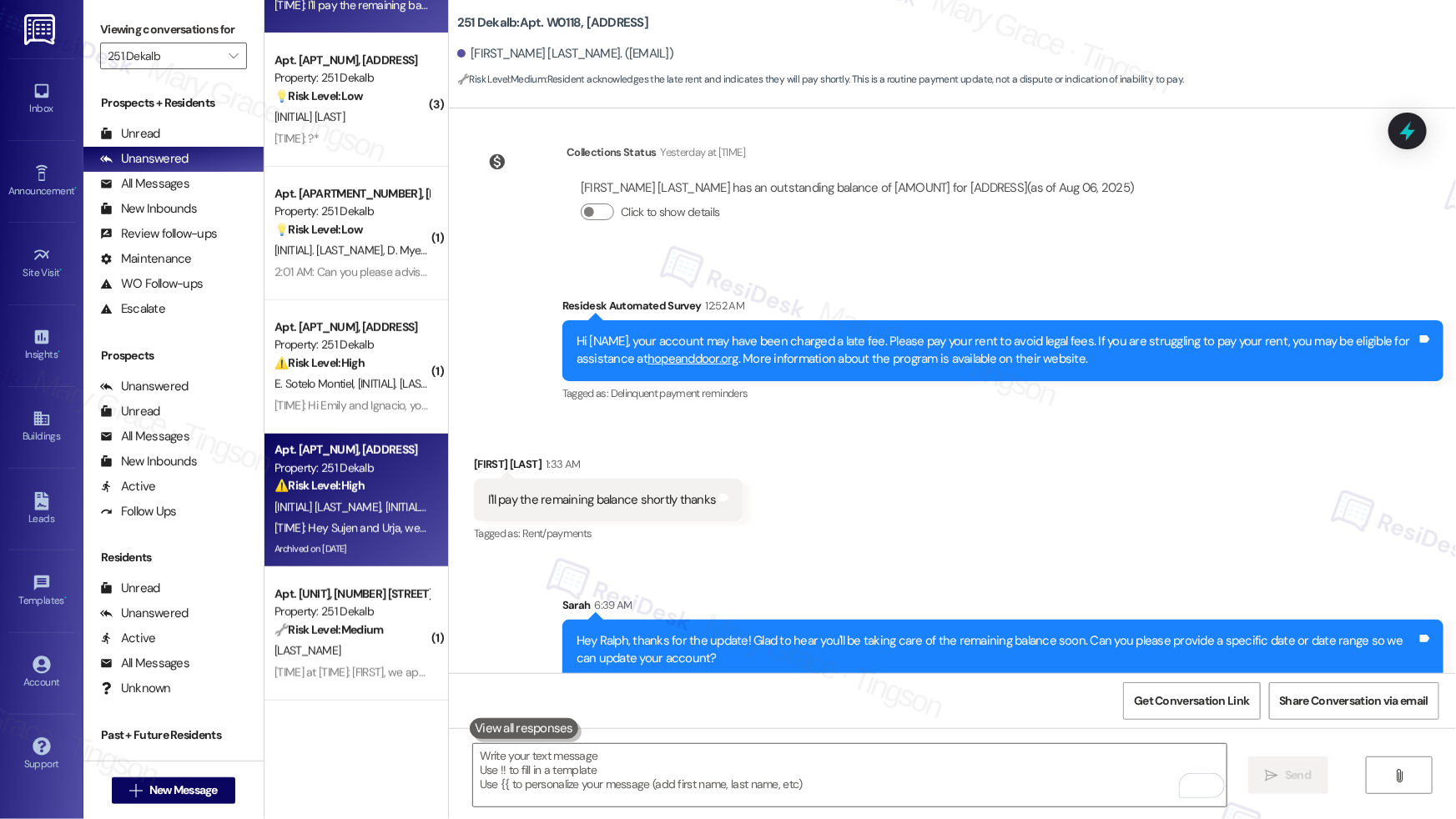 click on "Yesterday at [TIME]: Hey [NAME] and [NAME], we appreciate your text! We'll be back at 11AM to help you out. If it's urgent, dial our emergency number. Take care! Yesterday at [TIME]: Hey [NAME] and [NAME], we appreciate your text! We'll be back at 11AM to help you out. If it's urgent, dial our emergency number. Take care!" at bounding box center (614, 528) 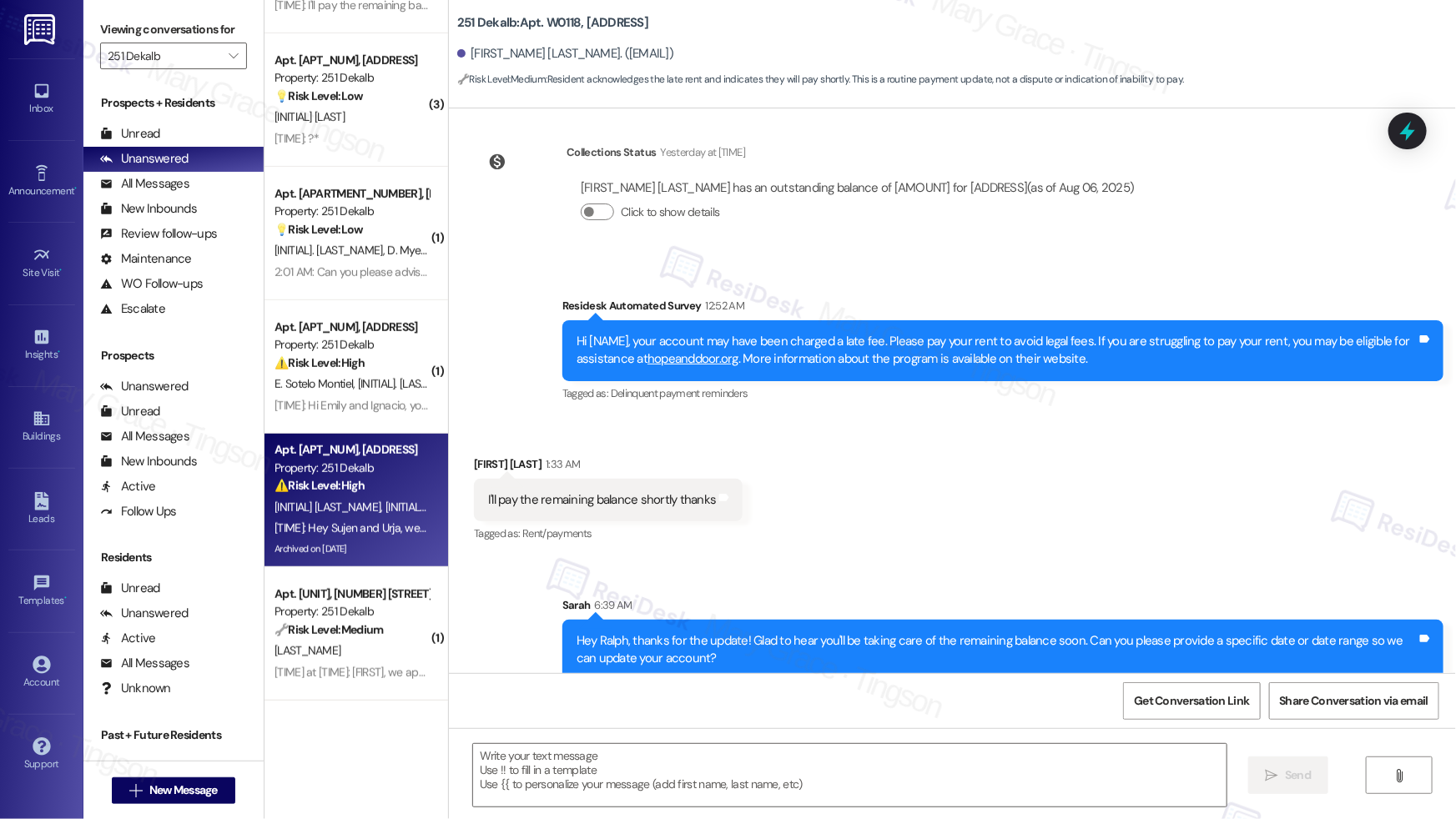 type on "Fetching suggested responses. Please feel free to read through the conversation in the meantime." 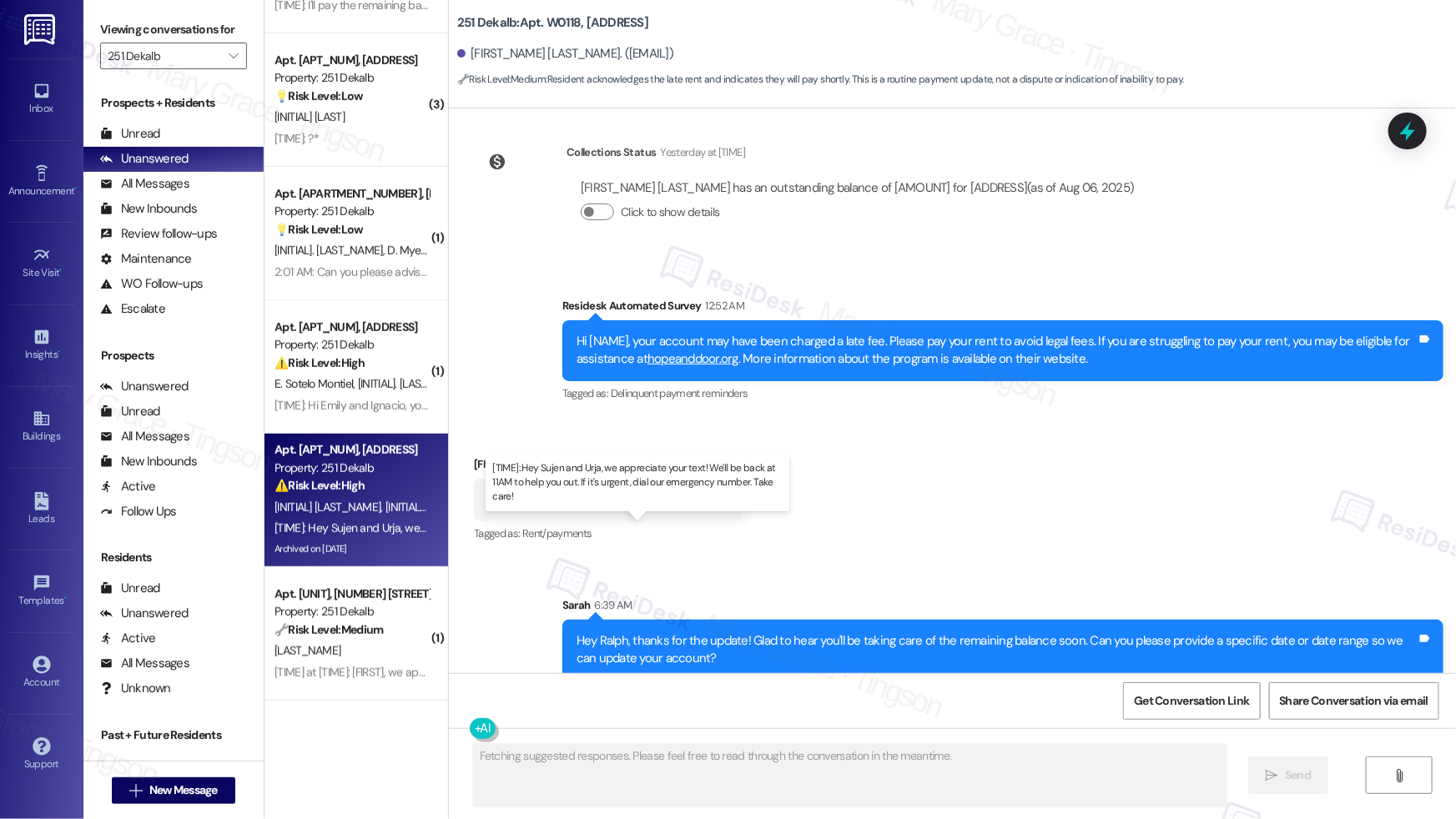 click on "Yesterday at [TIME]: Hey [NAME] and [NAME], we appreciate your text! We'll be back at 11AM to help you out. If it's urgent, dial our emergency number. Take care! Yesterday at [TIME]: Hey [NAME] and [NAME], we appreciate your text! We'll be back at 11AM to help you out. If it's urgent, dial our emergency number. Take care!" at bounding box center [614, 528] 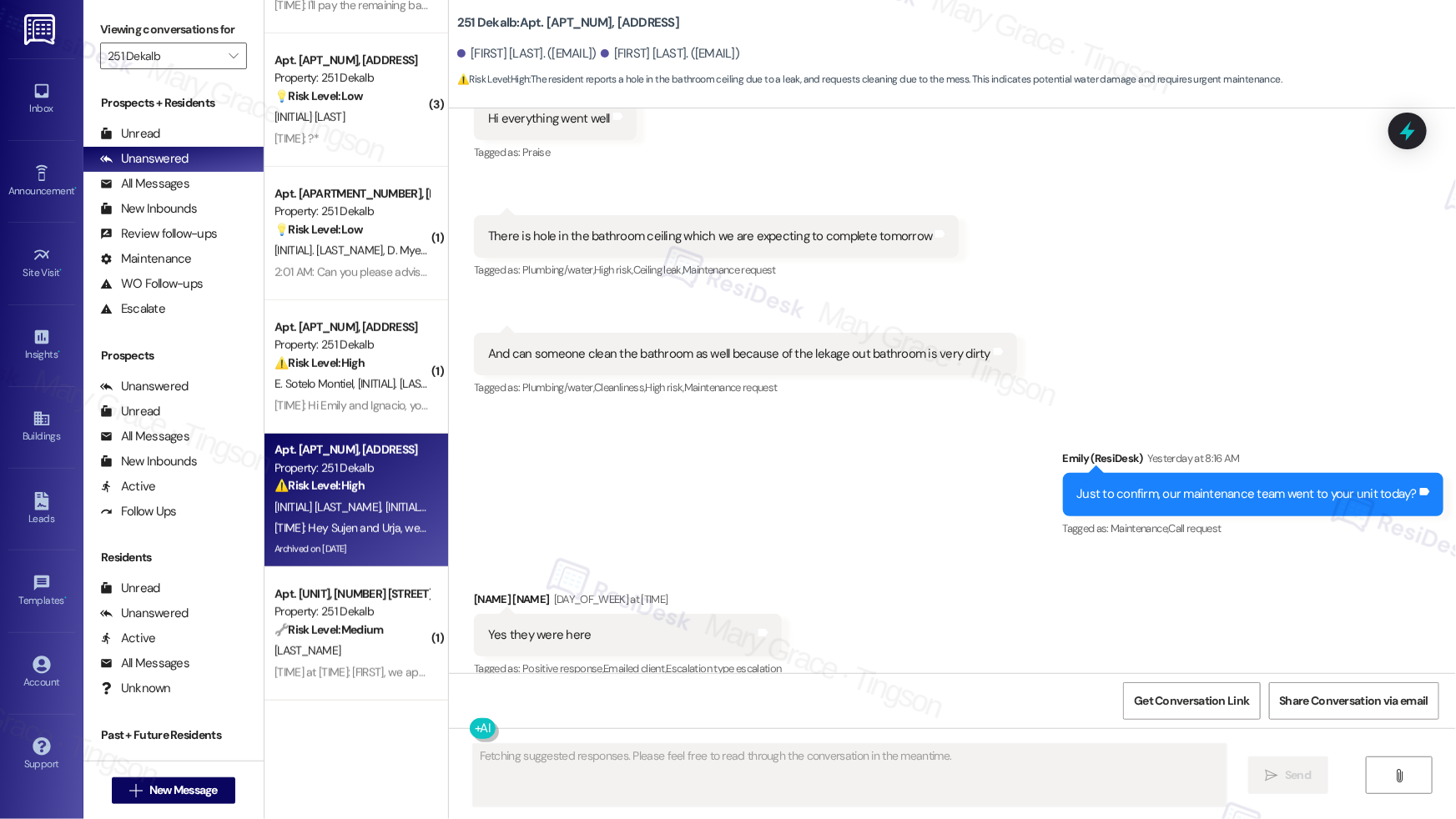 scroll, scrollTop: 5986, scrollLeft: 0, axis: vertical 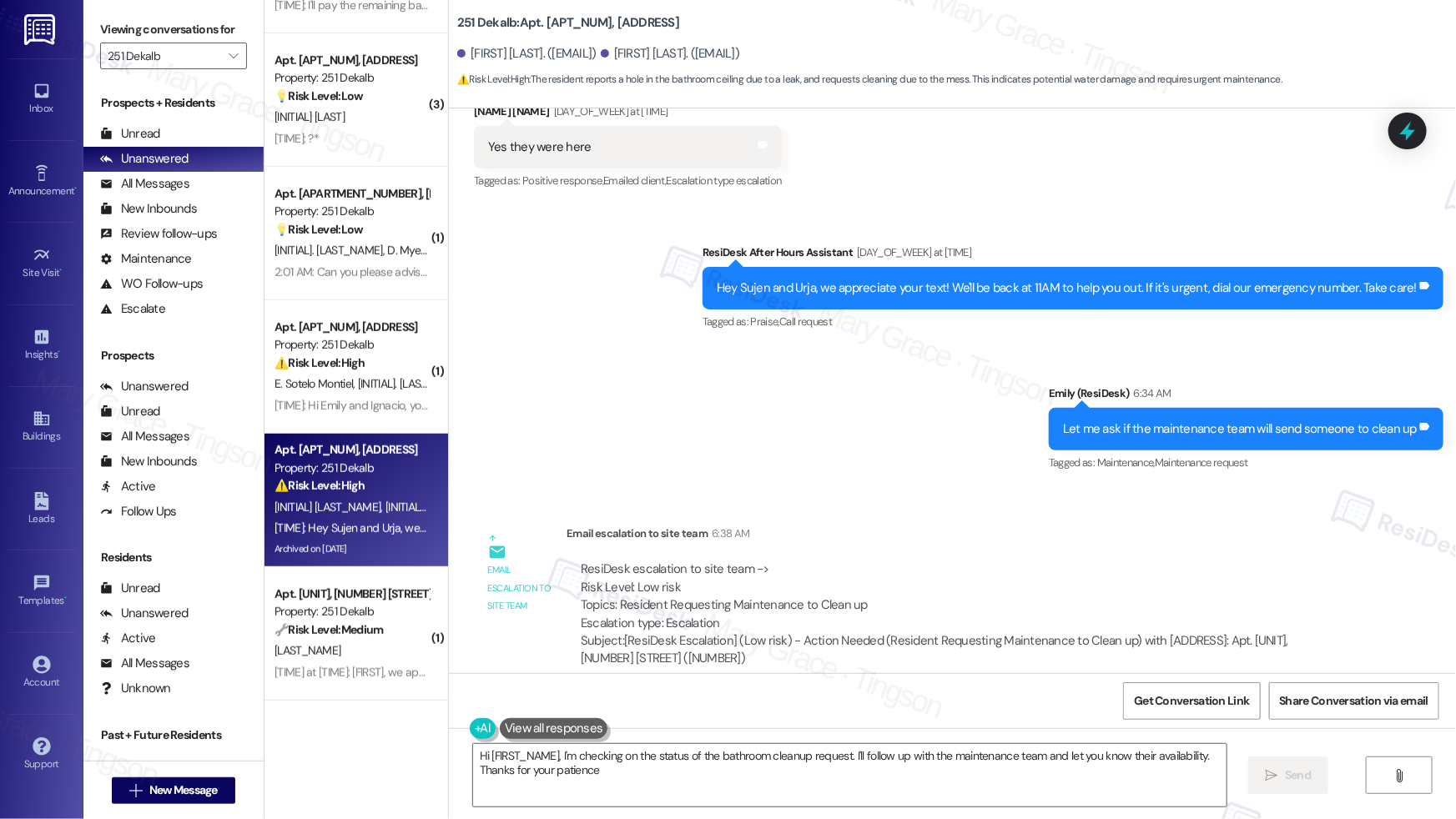 type on "Hi [FIRST_NAME], I'm checking on the status of the bathroom cleanup request. I'll follow up with the maintenance team and let you know their availability. Thanks for your patience!" 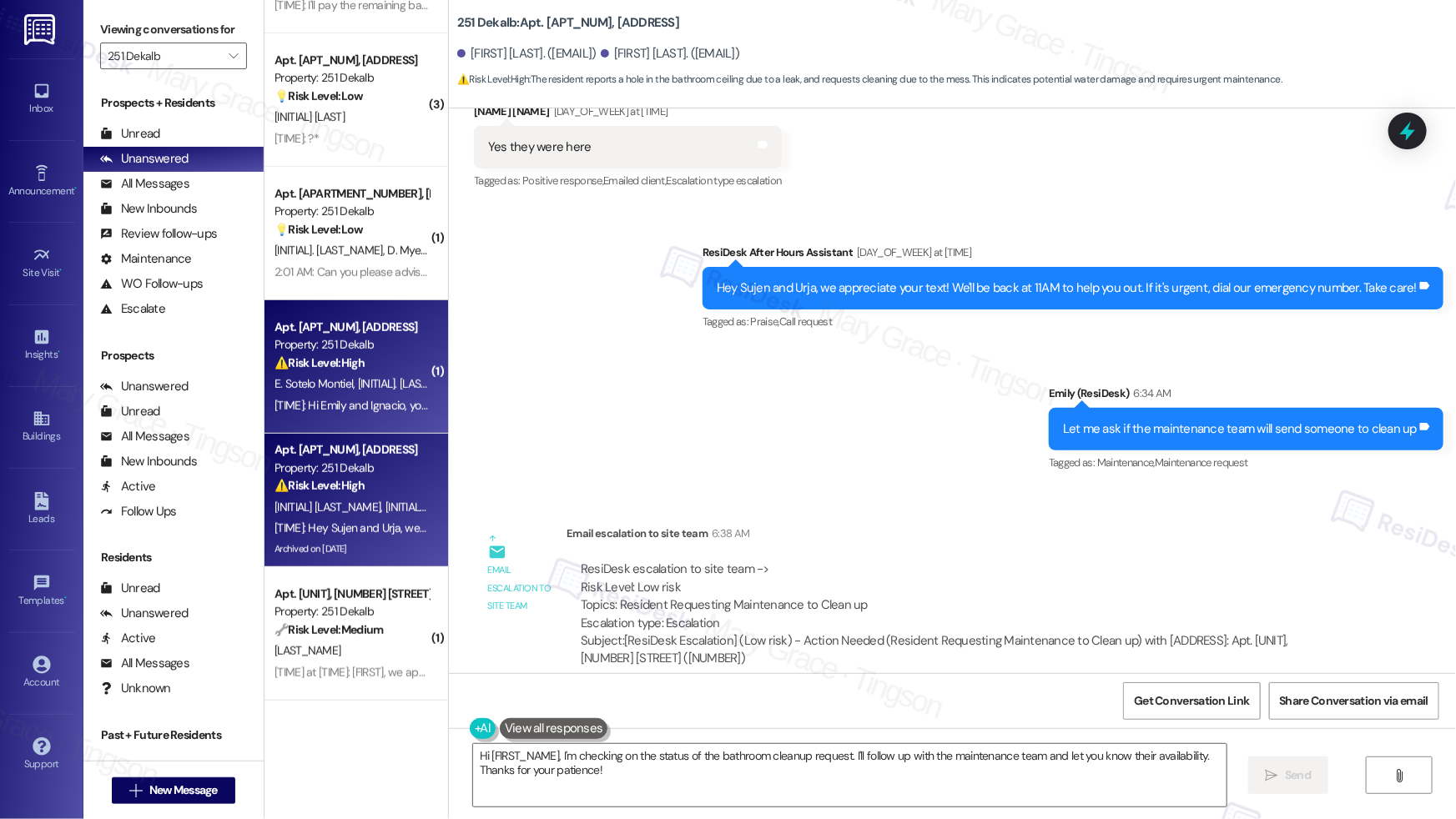 click on "[INITIAL]. [LAST_NAME]" at bounding box center [412, 384] 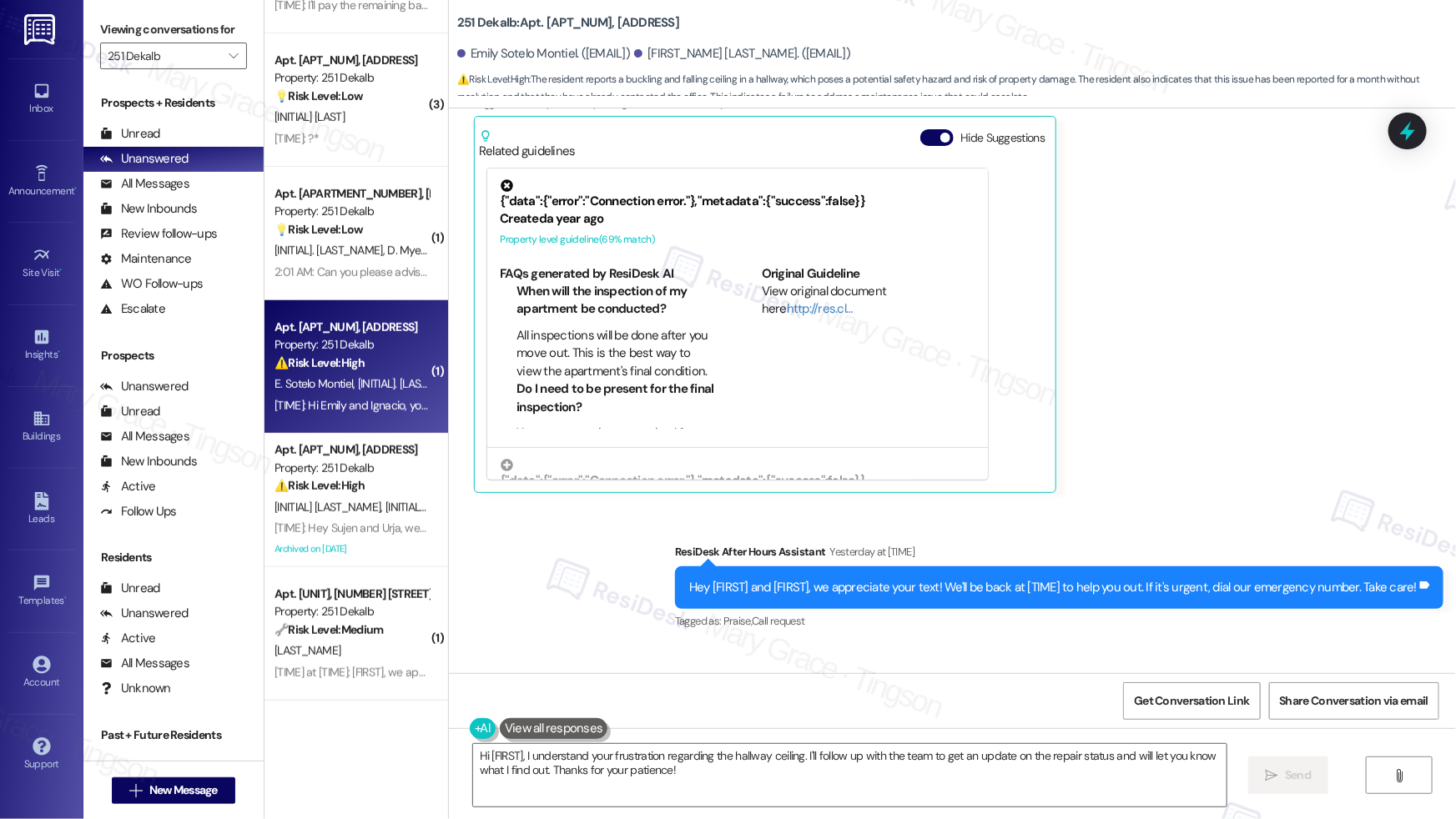 scroll, scrollTop: 3434, scrollLeft: 0, axis: vertical 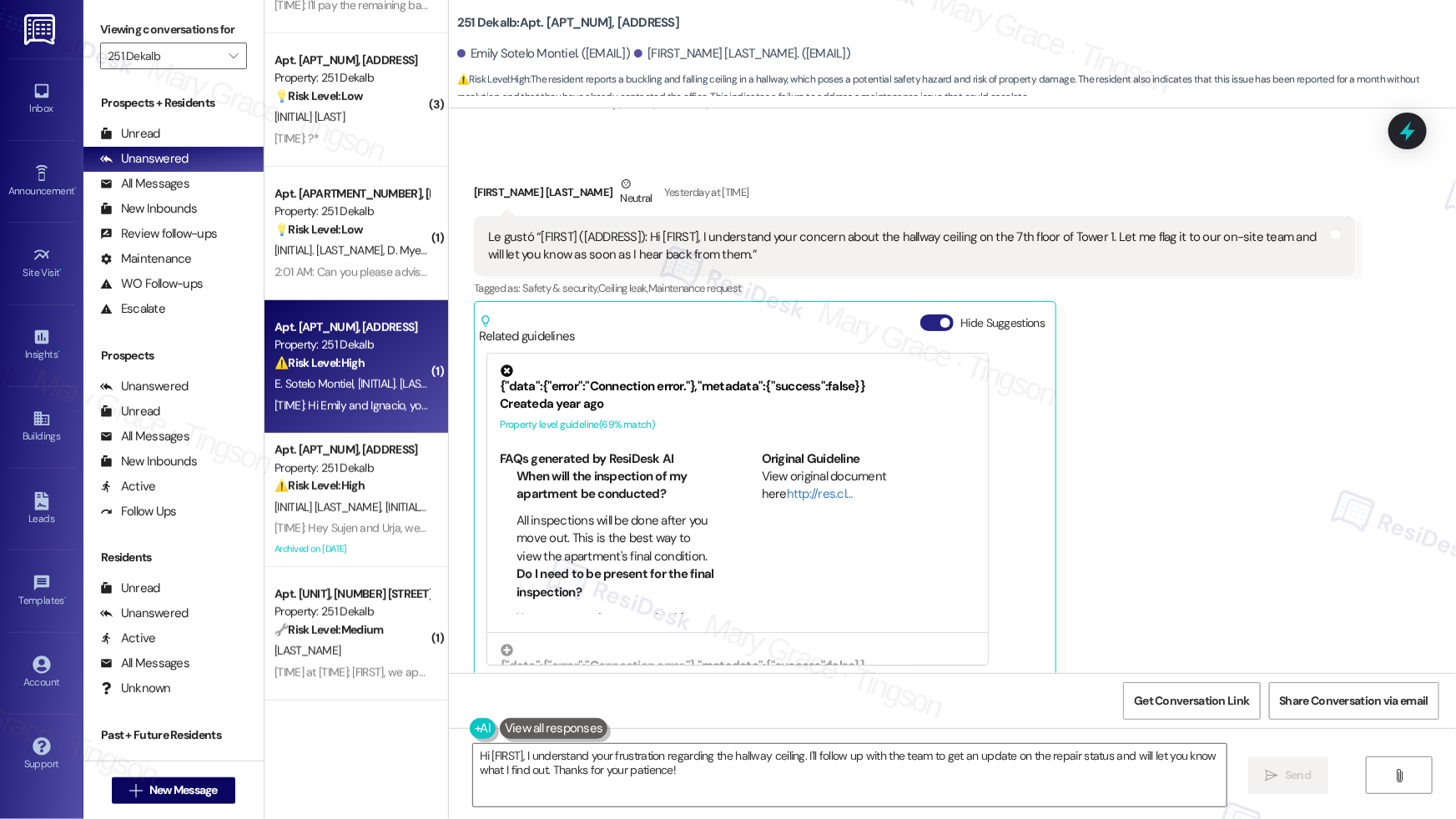 click on "Hide Suggestions" at bounding box center [937, 323] 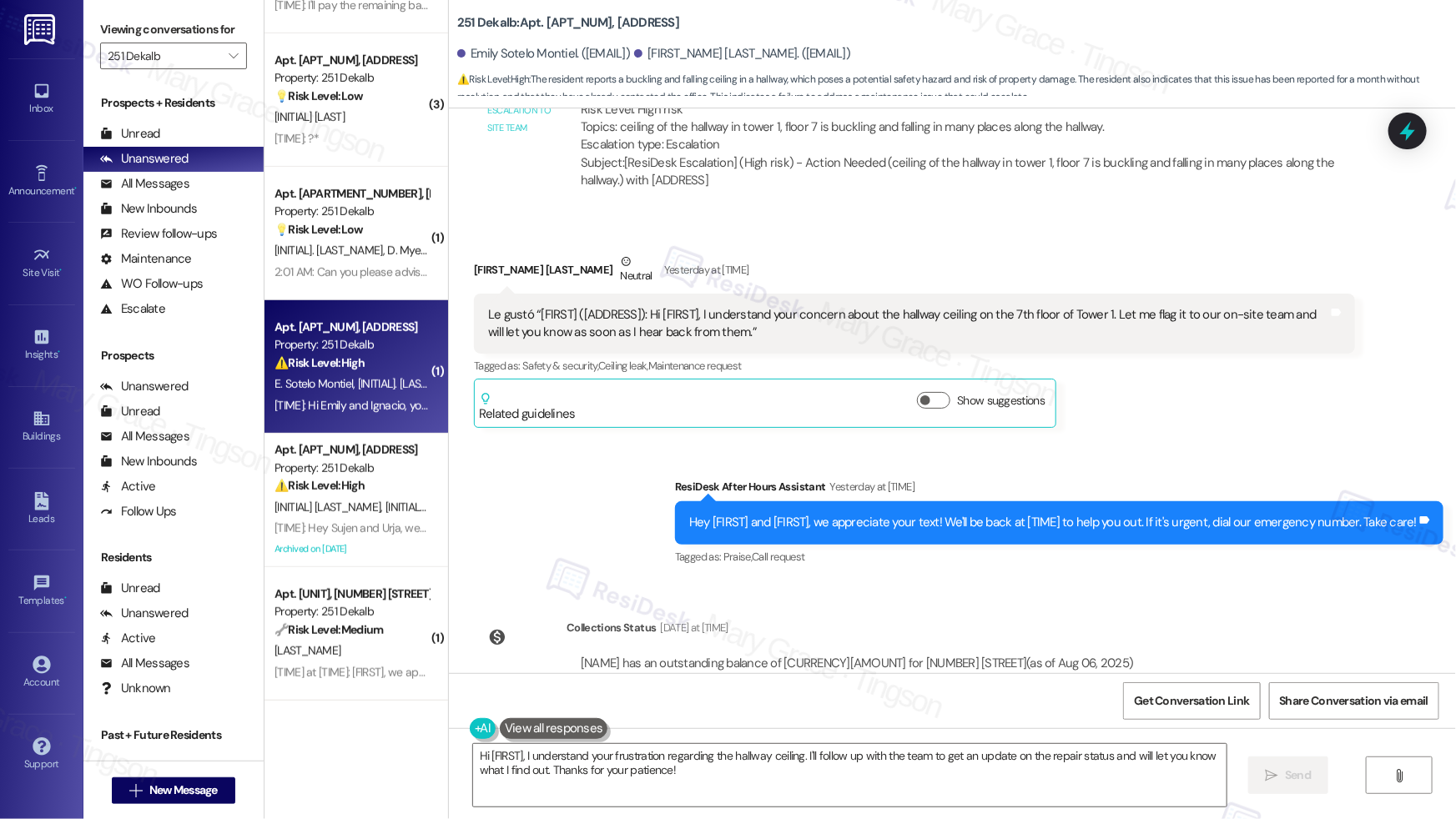 scroll, scrollTop: 3534, scrollLeft: 0, axis: vertical 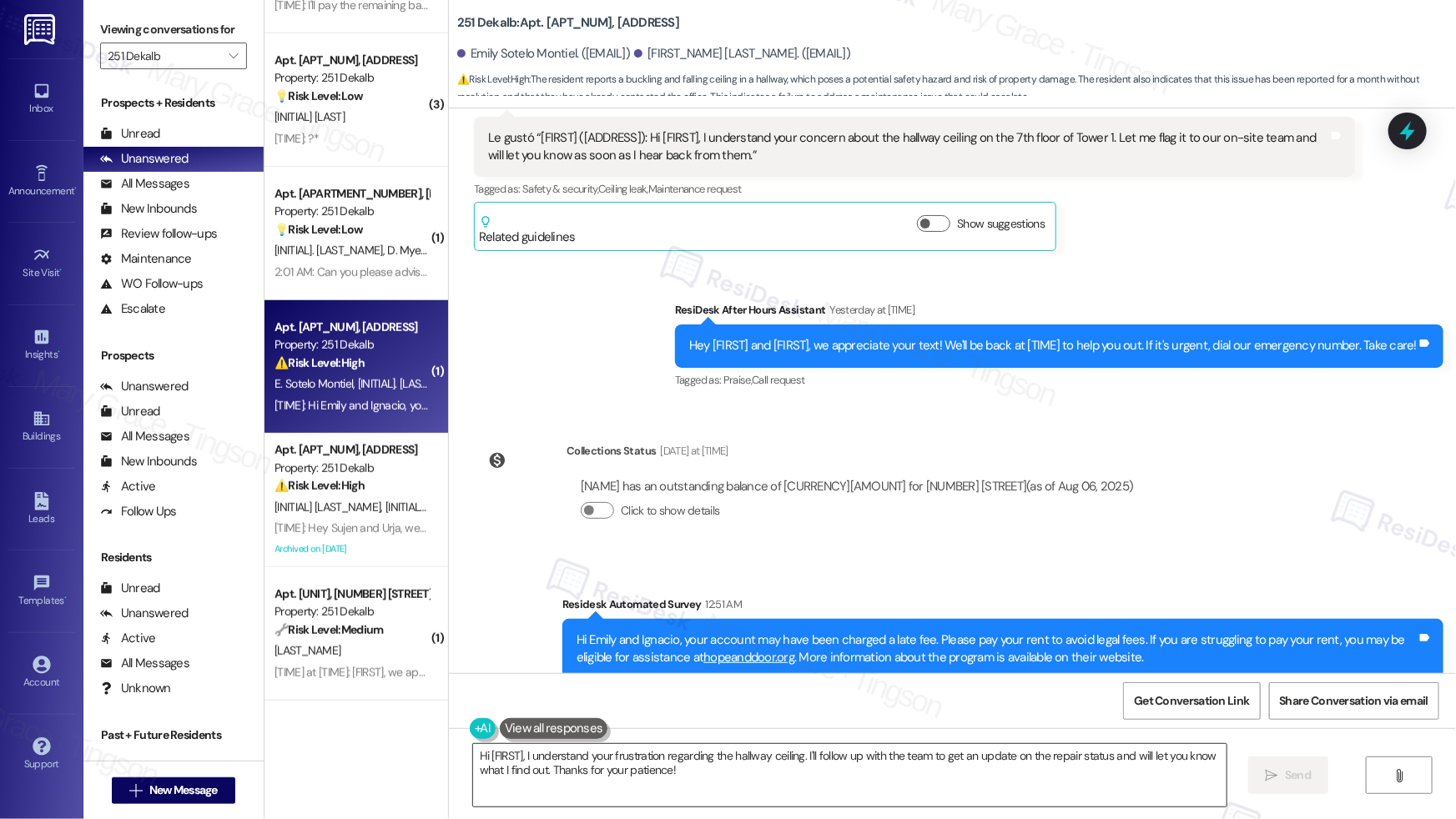 click on "Hi [FIRST], I understand your frustration regarding the hallway ceiling. I'll follow up with the team to get an update on the repair status and will let you know what I find out. Thanks for your patience!" at bounding box center (849, 775) 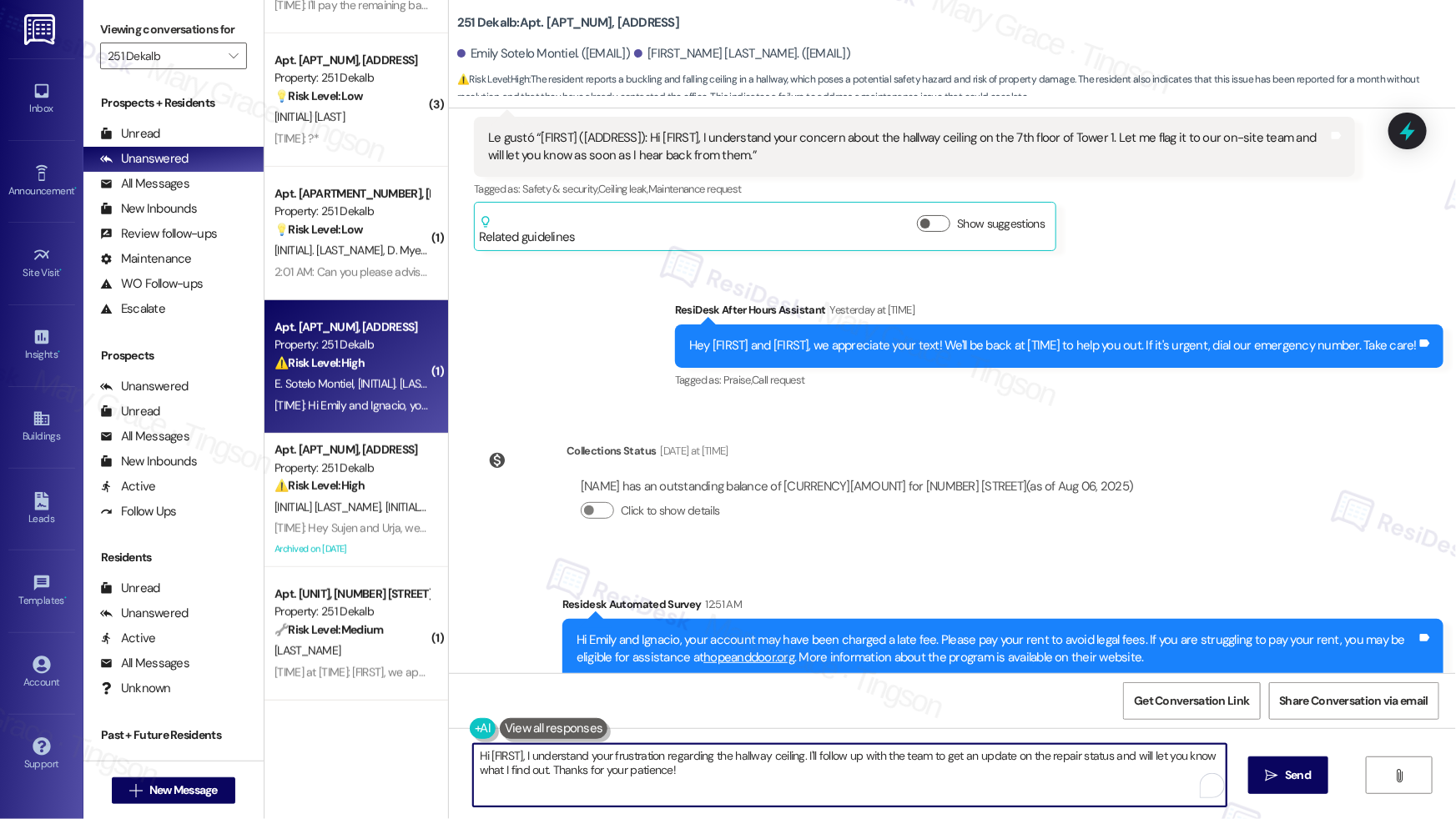 click on "Hi [FIRST], I understand your frustration regarding the hallway ceiling. I'll follow up with the team to get an update on the repair status and will let you know what I find out. Thanks for your patience!" at bounding box center [849, 775] 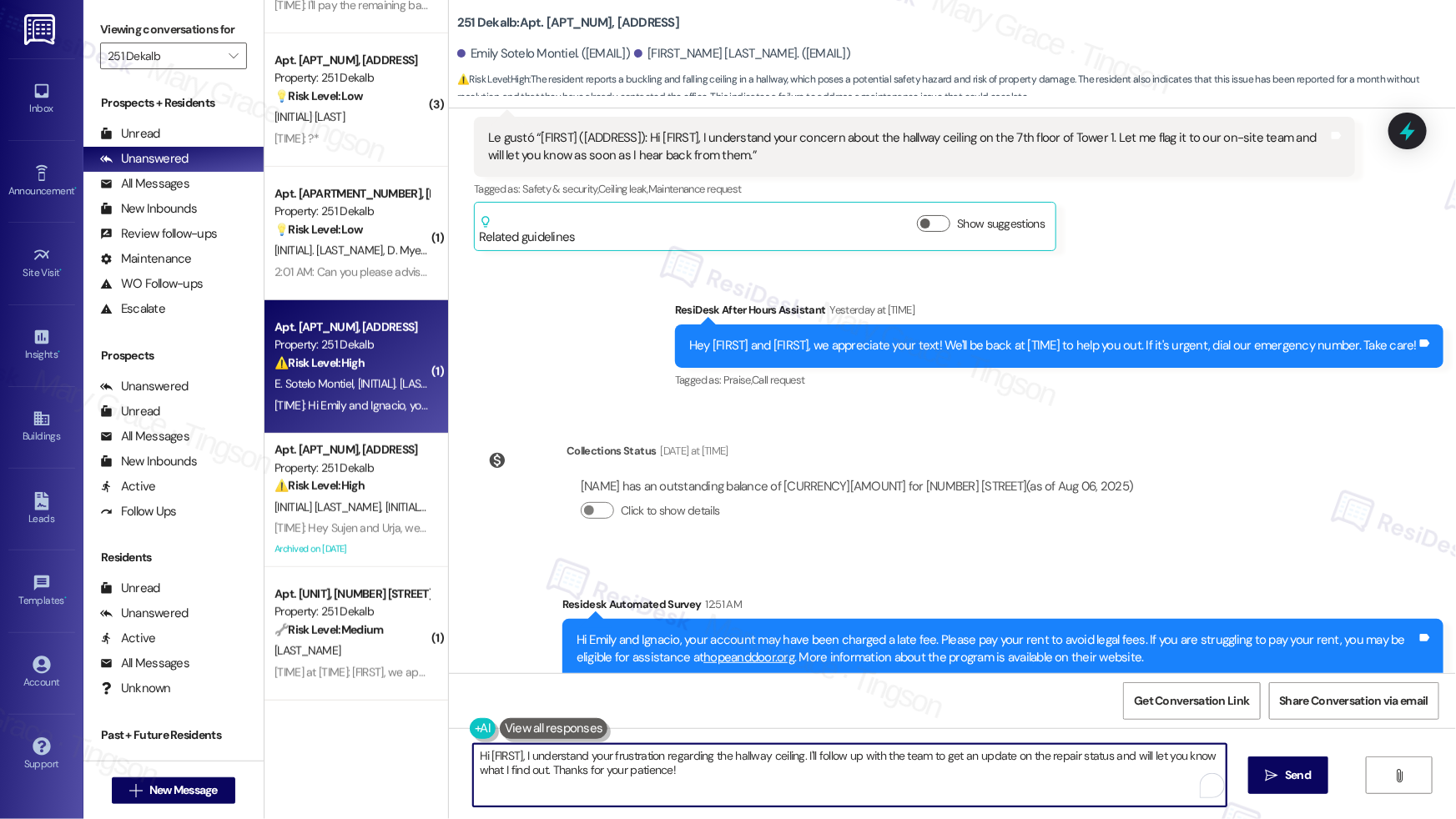 click on "Hi [FIRST], I understand your frustration regarding the hallway ceiling. I'll follow up with the team to get an update on the repair status and will let you know what I find out. Thanks for your patience!" at bounding box center (849, 775) 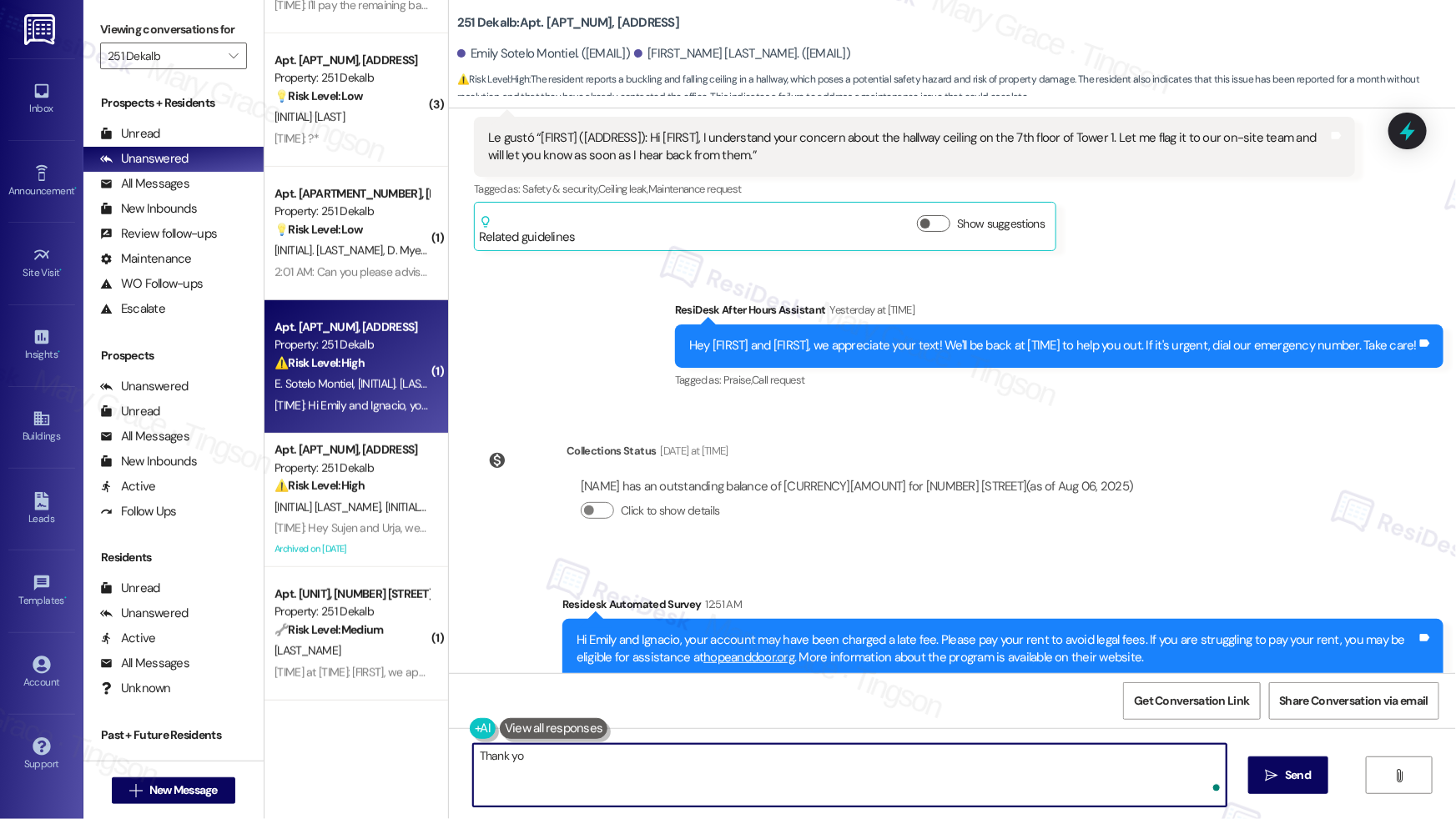 type on "Thank you" 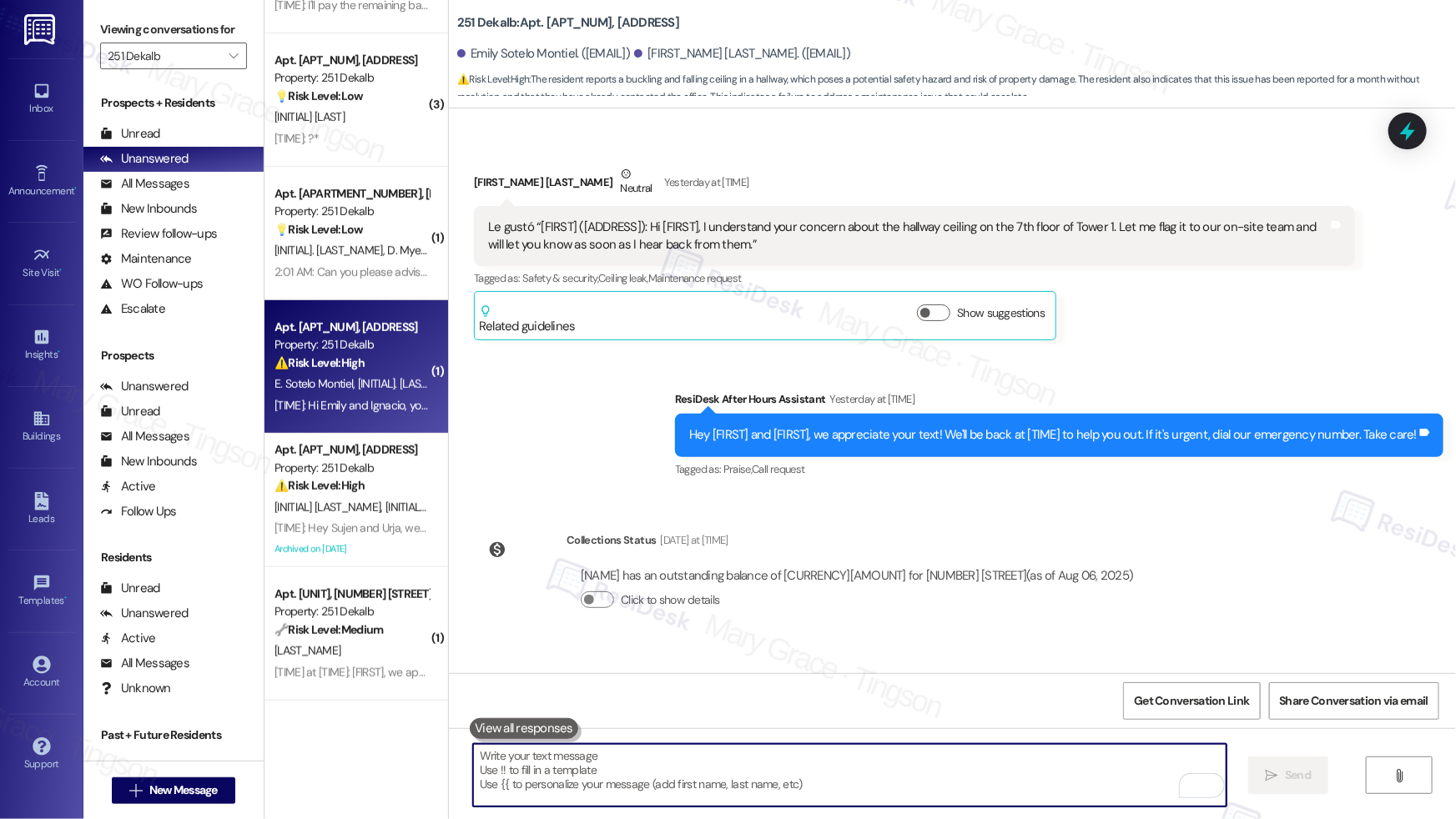 scroll, scrollTop: 3672, scrollLeft: 0, axis: vertical 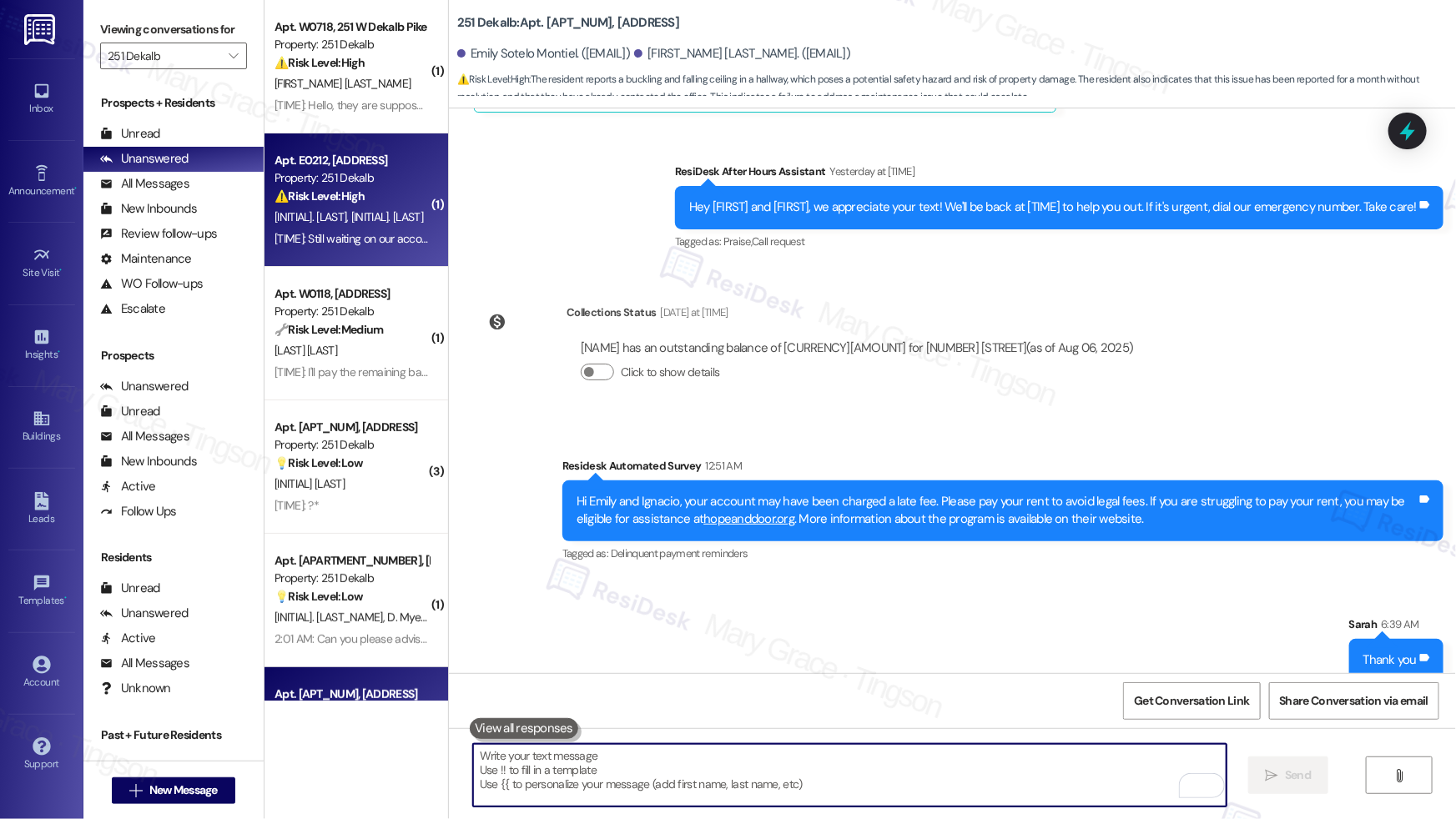 type 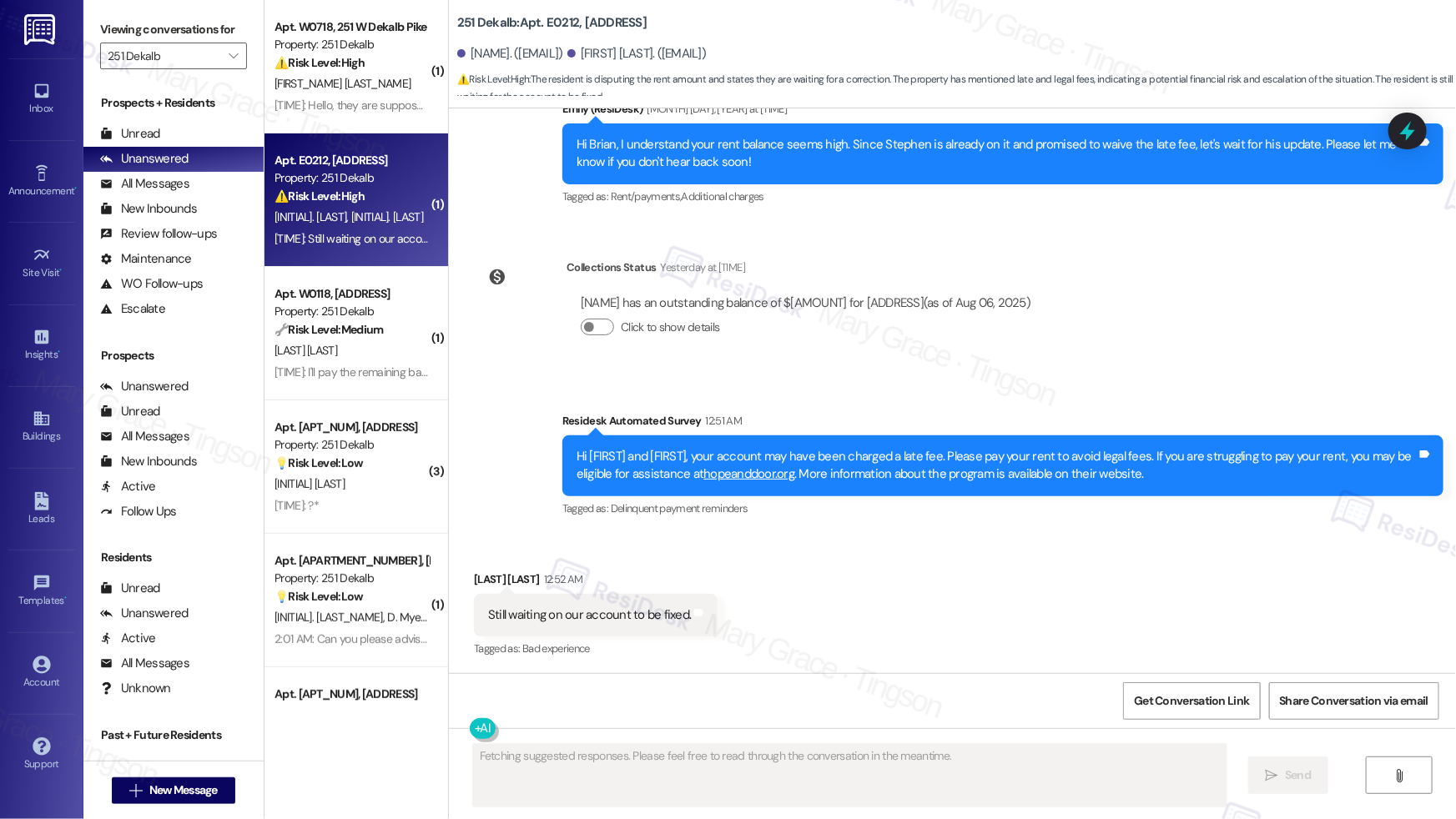 scroll, scrollTop: 2010, scrollLeft: 0, axis: vertical 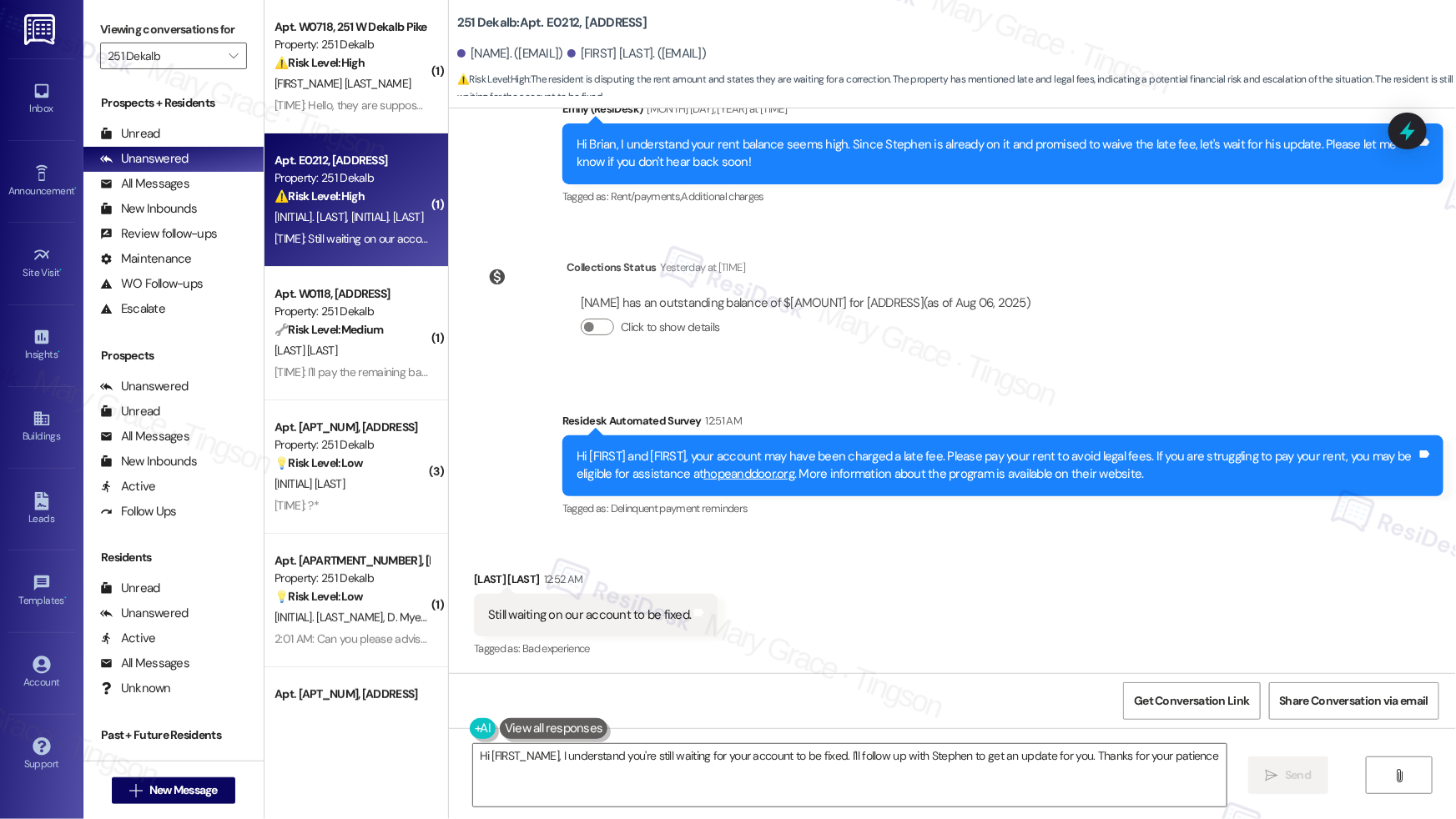 type on "Hi {{first_name}}, I understand you're still waiting for your account to be fixed. I'll follow up with Stephen to get an update for you. Thanks for your patience!" 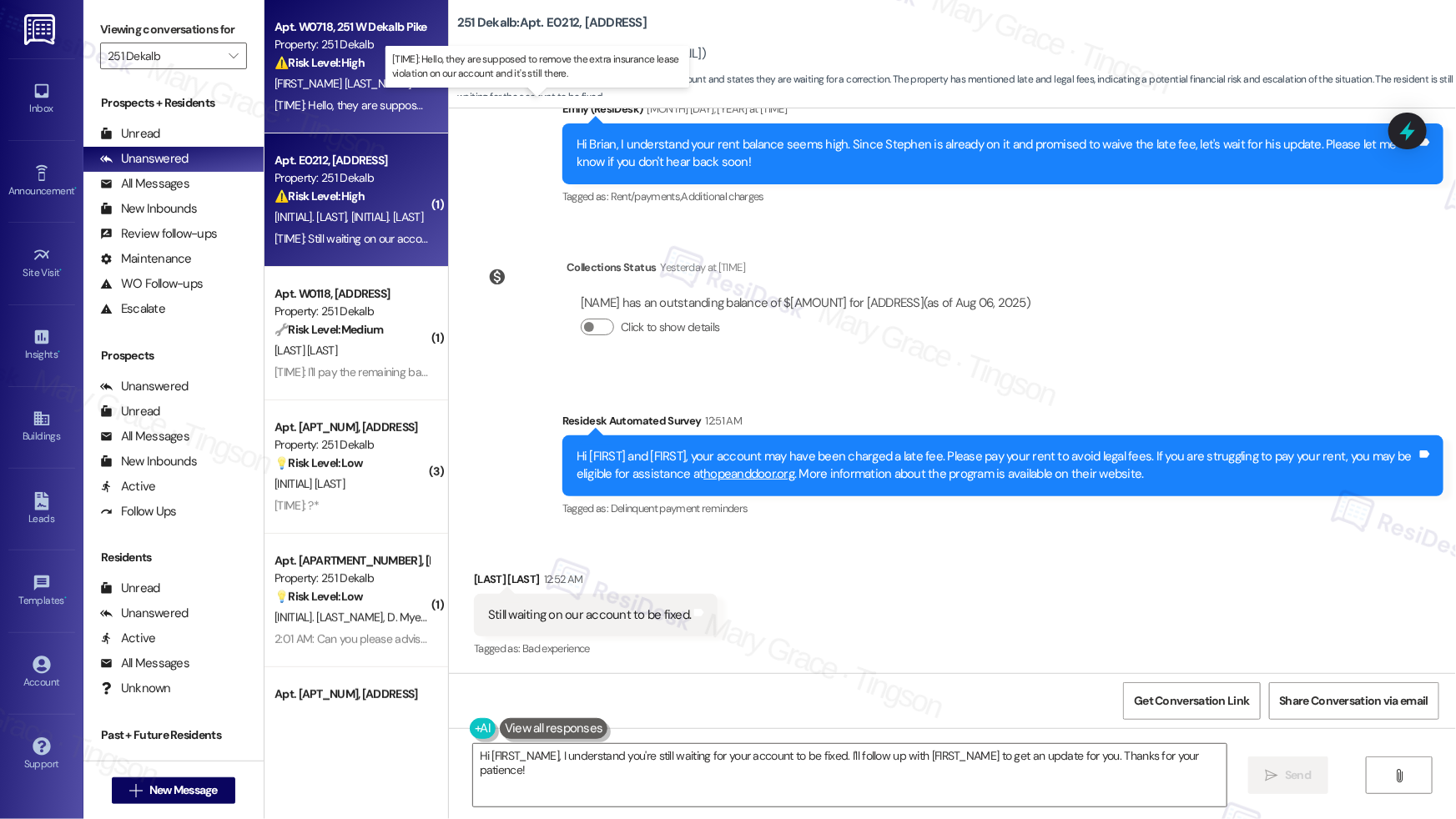 click on "12:53 AM: Hello, they are supposed to remove the extra insurance lease violation on our account and it's still there.  12:53 AM: Hello, they are supposed to remove the extra insurance lease violation on our account and it's still there." at bounding box center (541, 105) 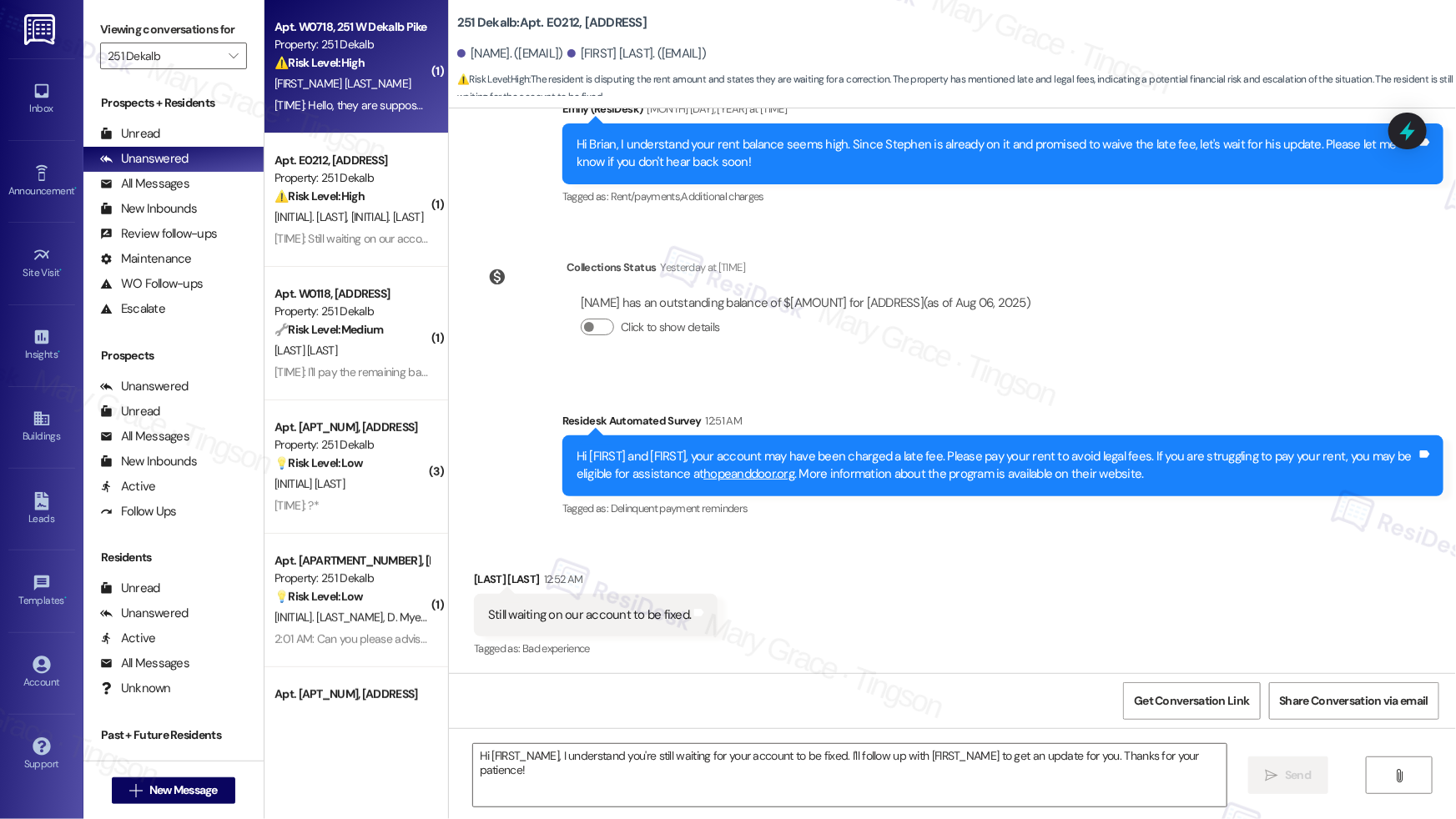 type on "Fetching suggested responses. Please feel free to read through the conversation in the meantime." 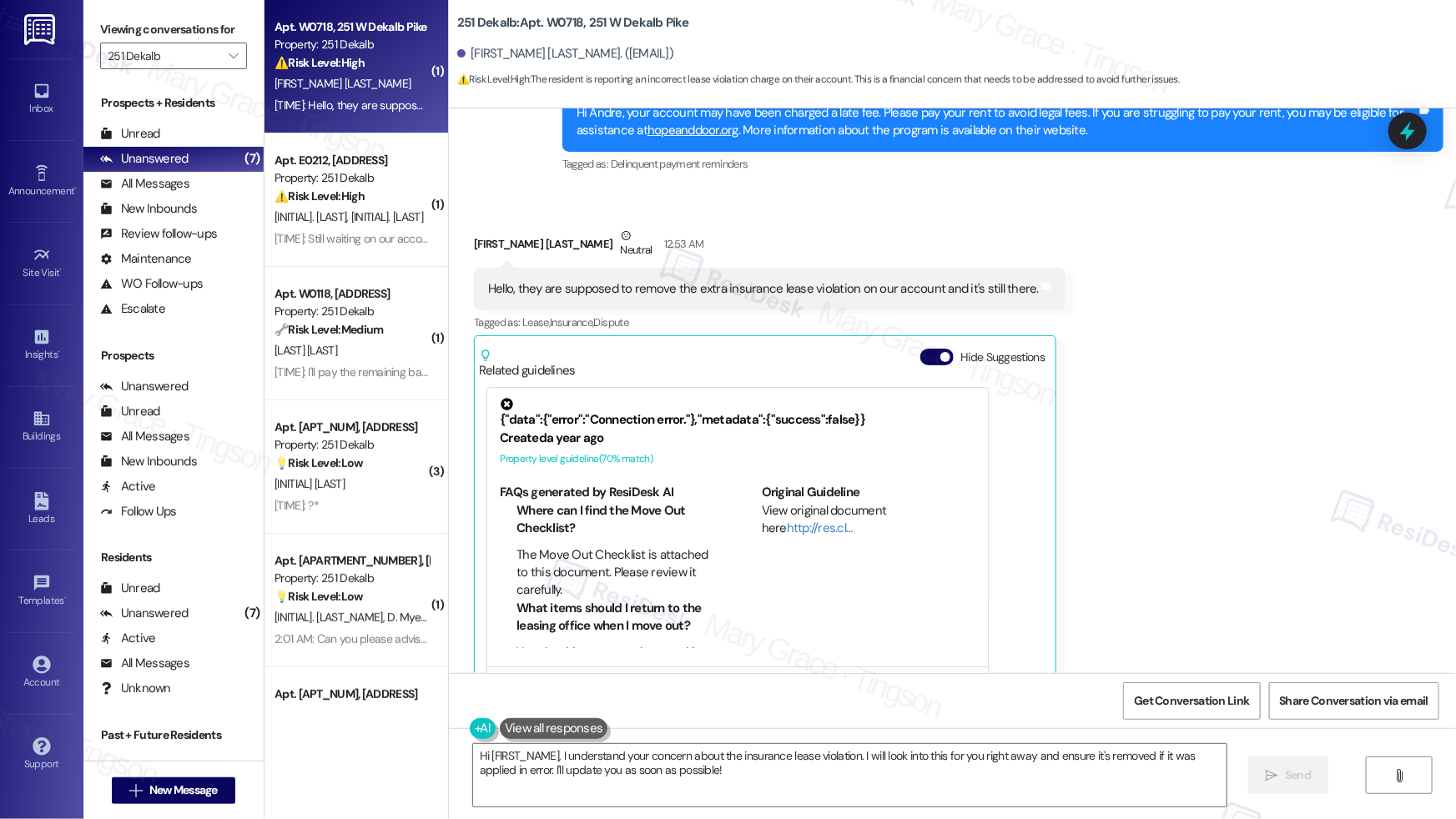 scroll, scrollTop: 3948, scrollLeft: 0, axis: vertical 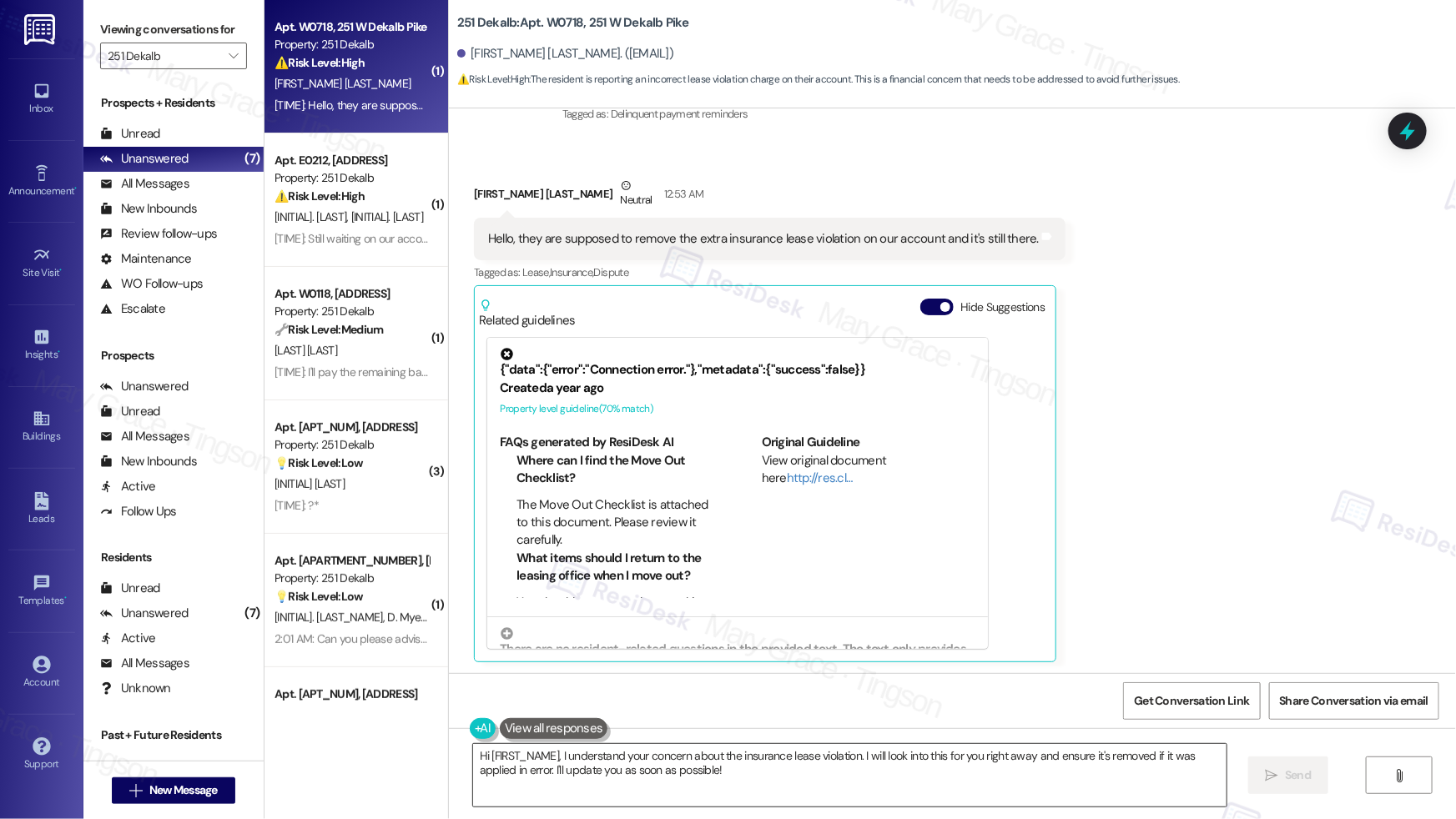 click on "Hi {{first_name}}, I understand your concern about the insurance lease violation. I will look into this for you right away and ensure it's removed if it was applied in error. I'll update you as soon as possible!" at bounding box center (849, 775) 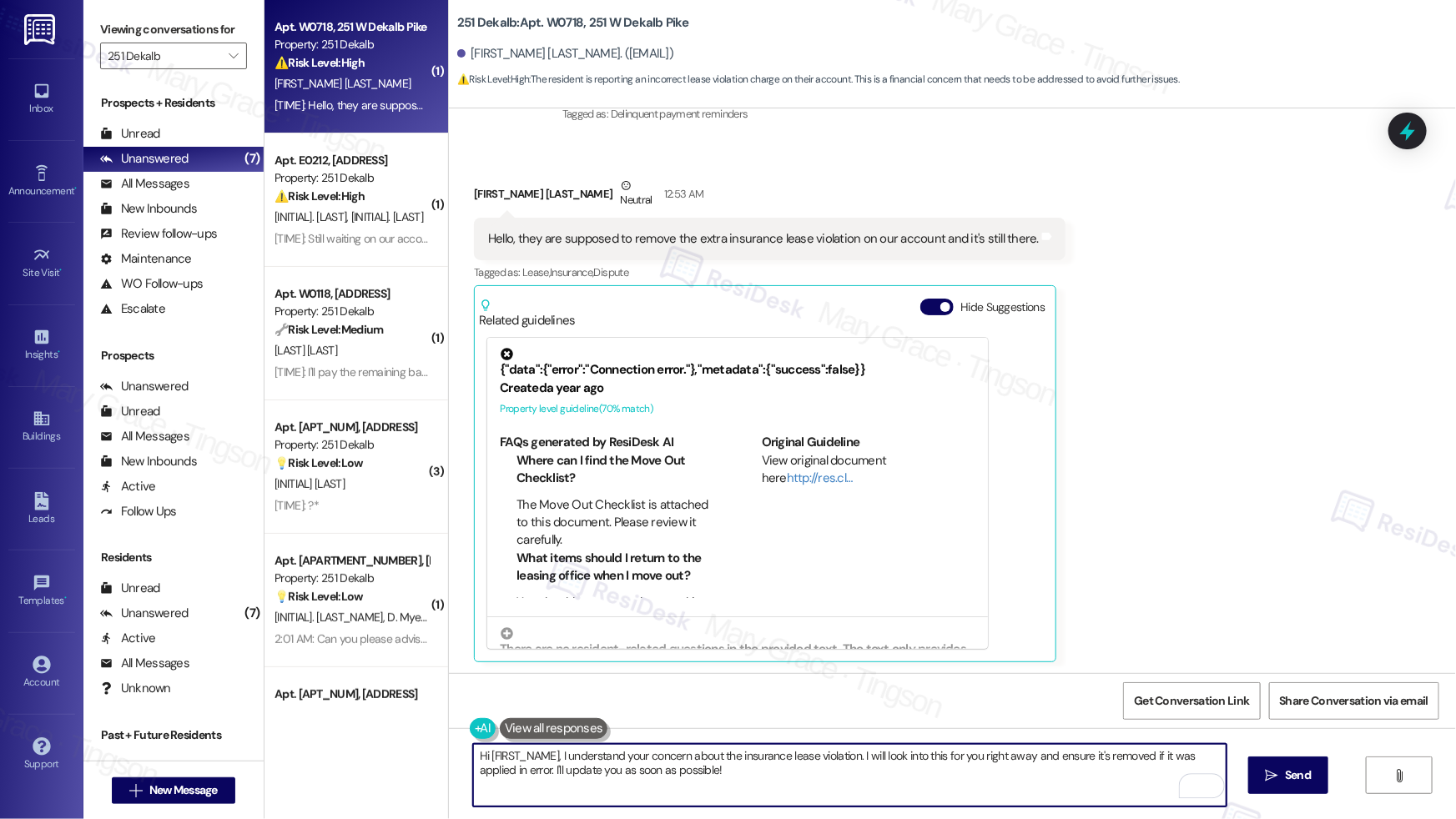 drag, startPoint x: 754, startPoint y: 775, endPoint x: 555, endPoint y: 756, distance: 199.90498 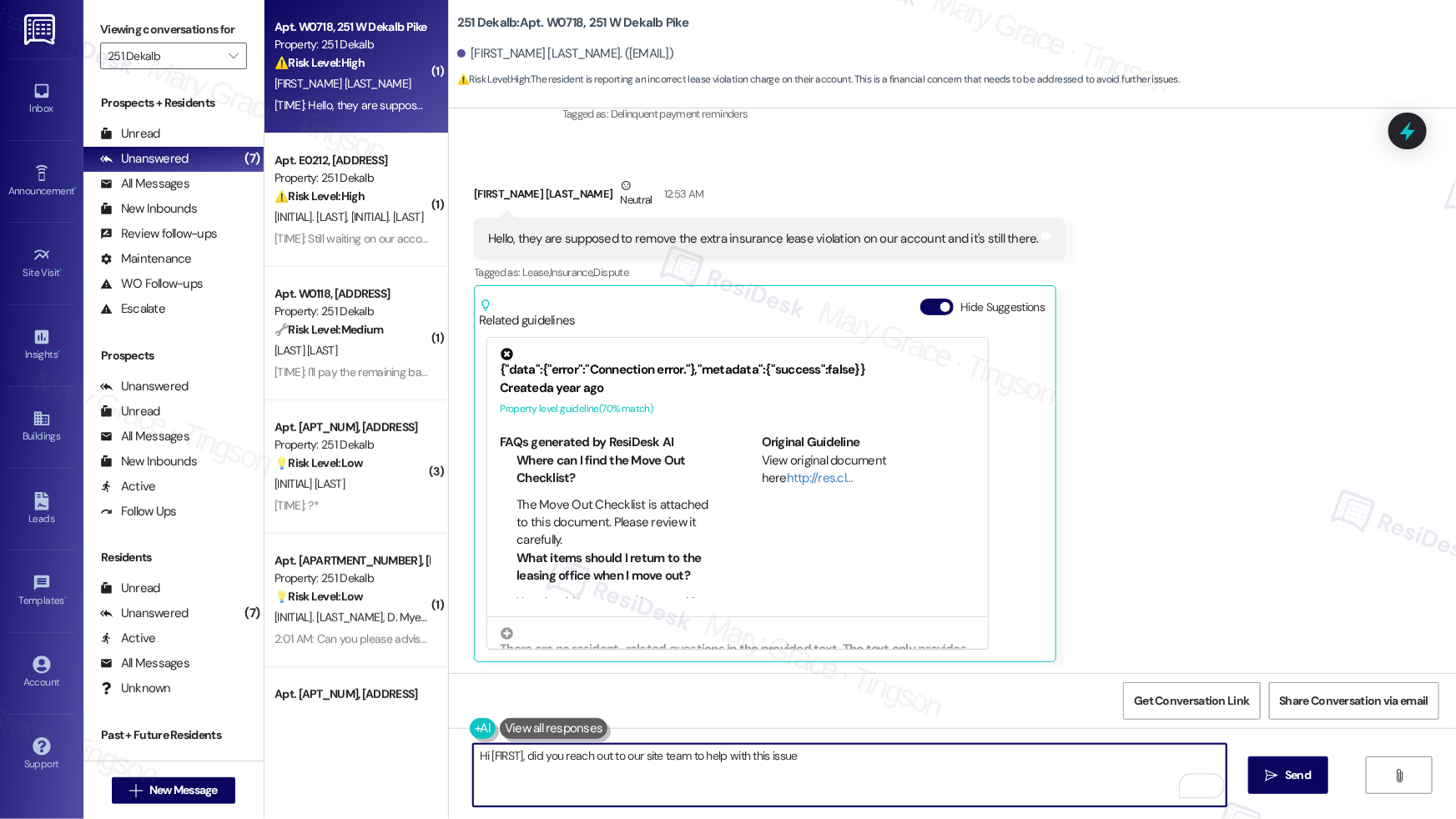 type on "Hi {{first_name}}, did you reach out to our site team to help with this issue." 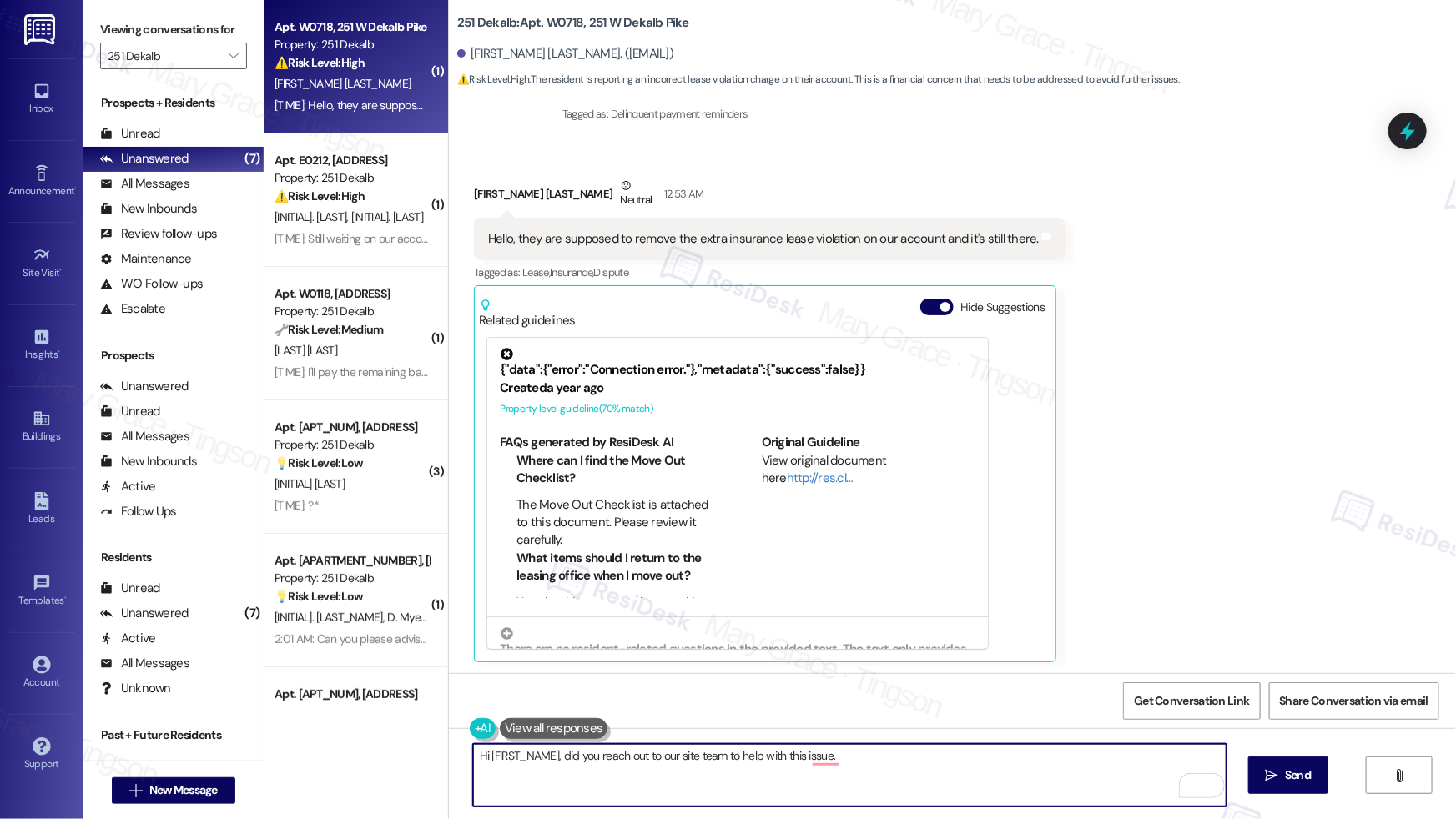 click on "Hi {{first_name}}, did you reach out to our site team to help with this issue." at bounding box center [849, 775] 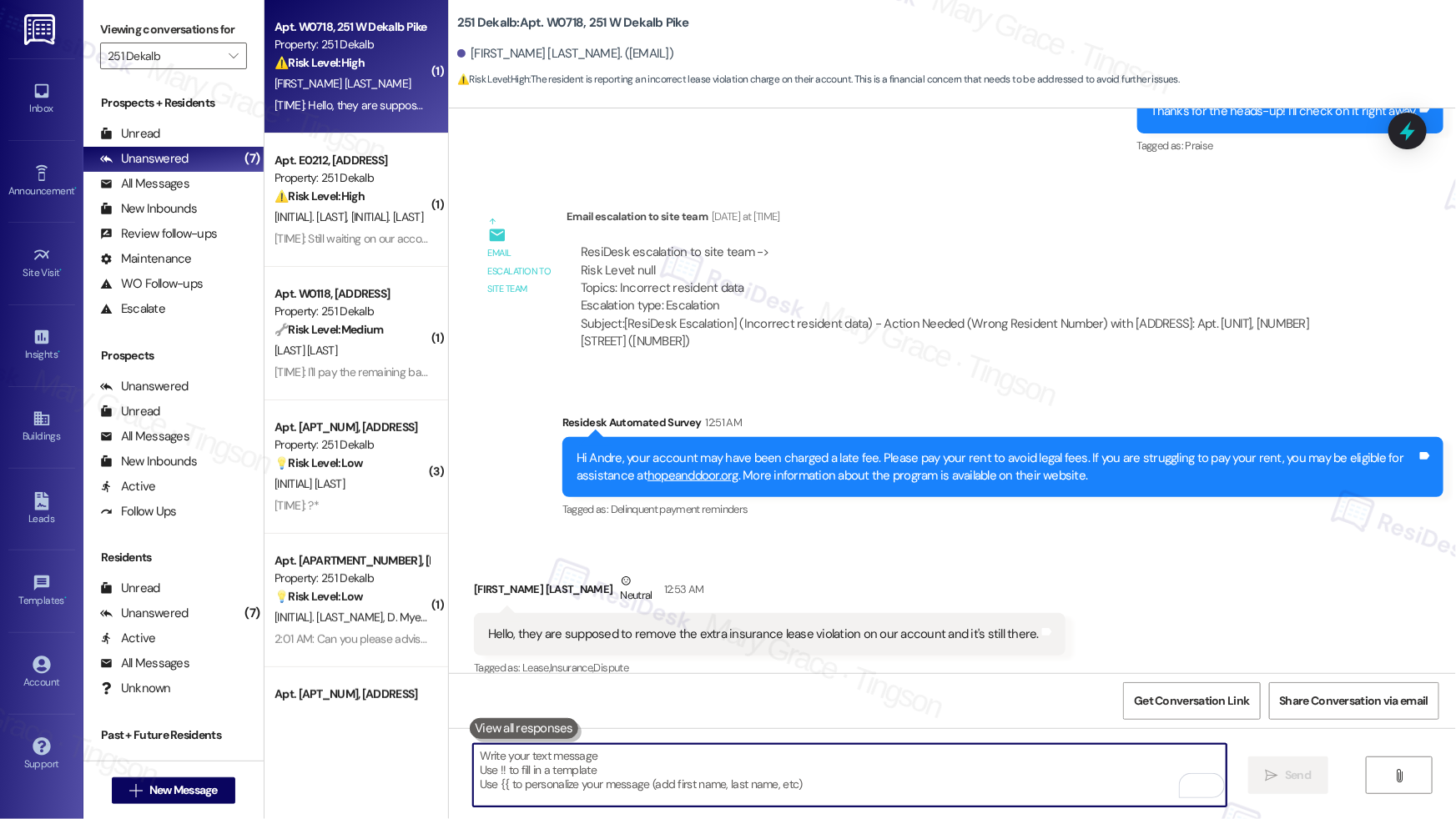 scroll, scrollTop: 3568, scrollLeft: 0, axis: vertical 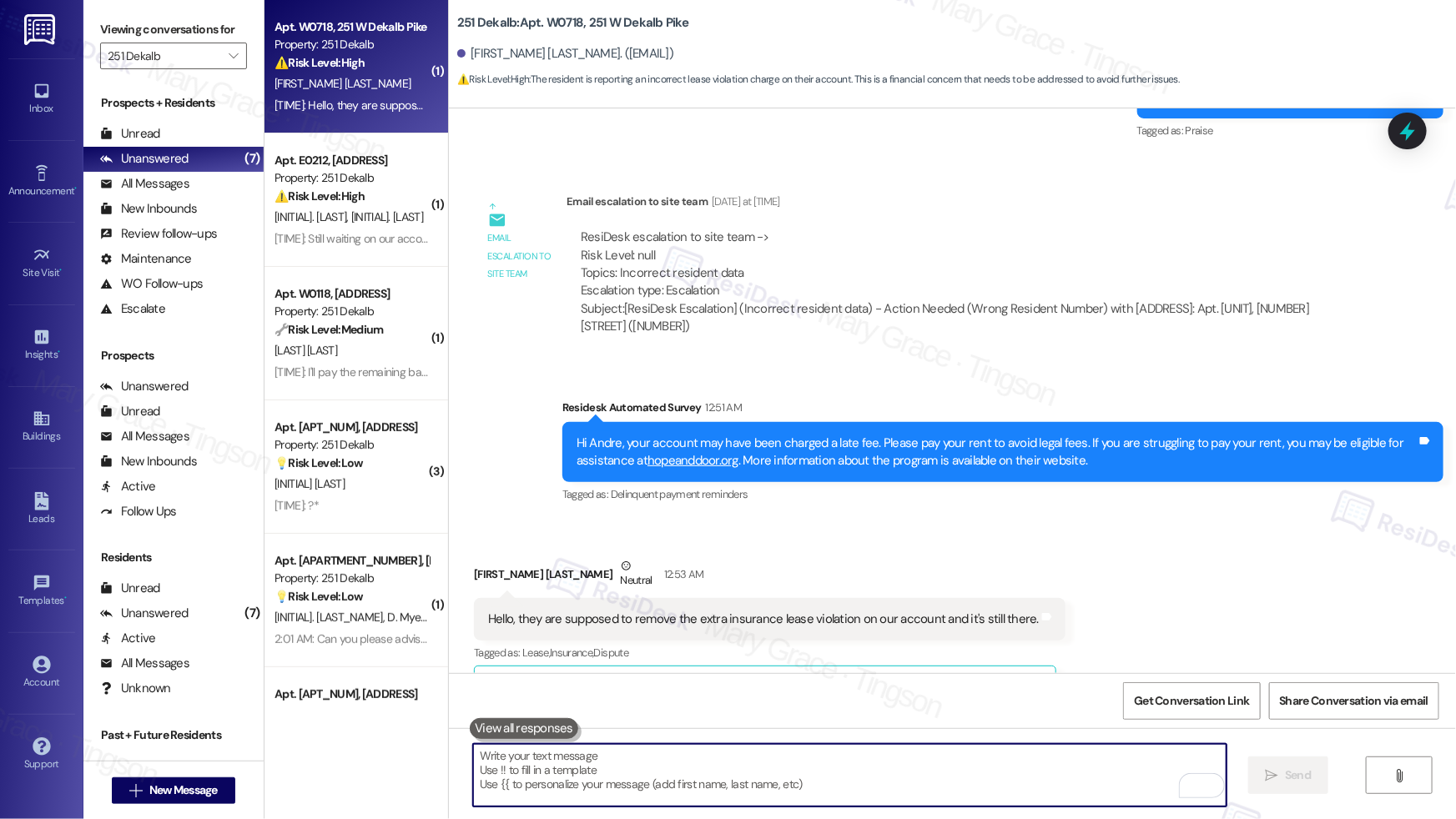 type 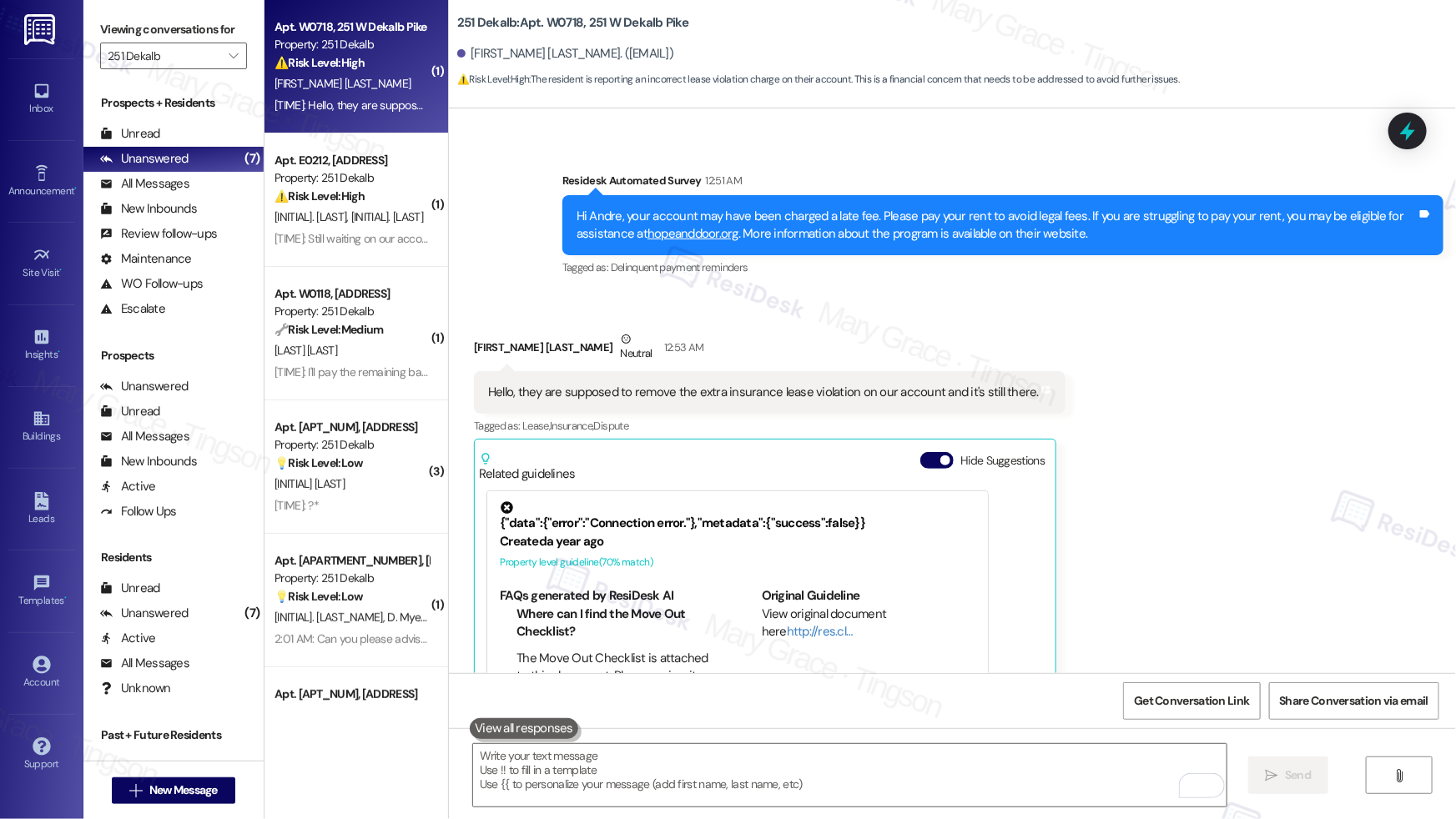 scroll, scrollTop: 3948, scrollLeft: 0, axis: vertical 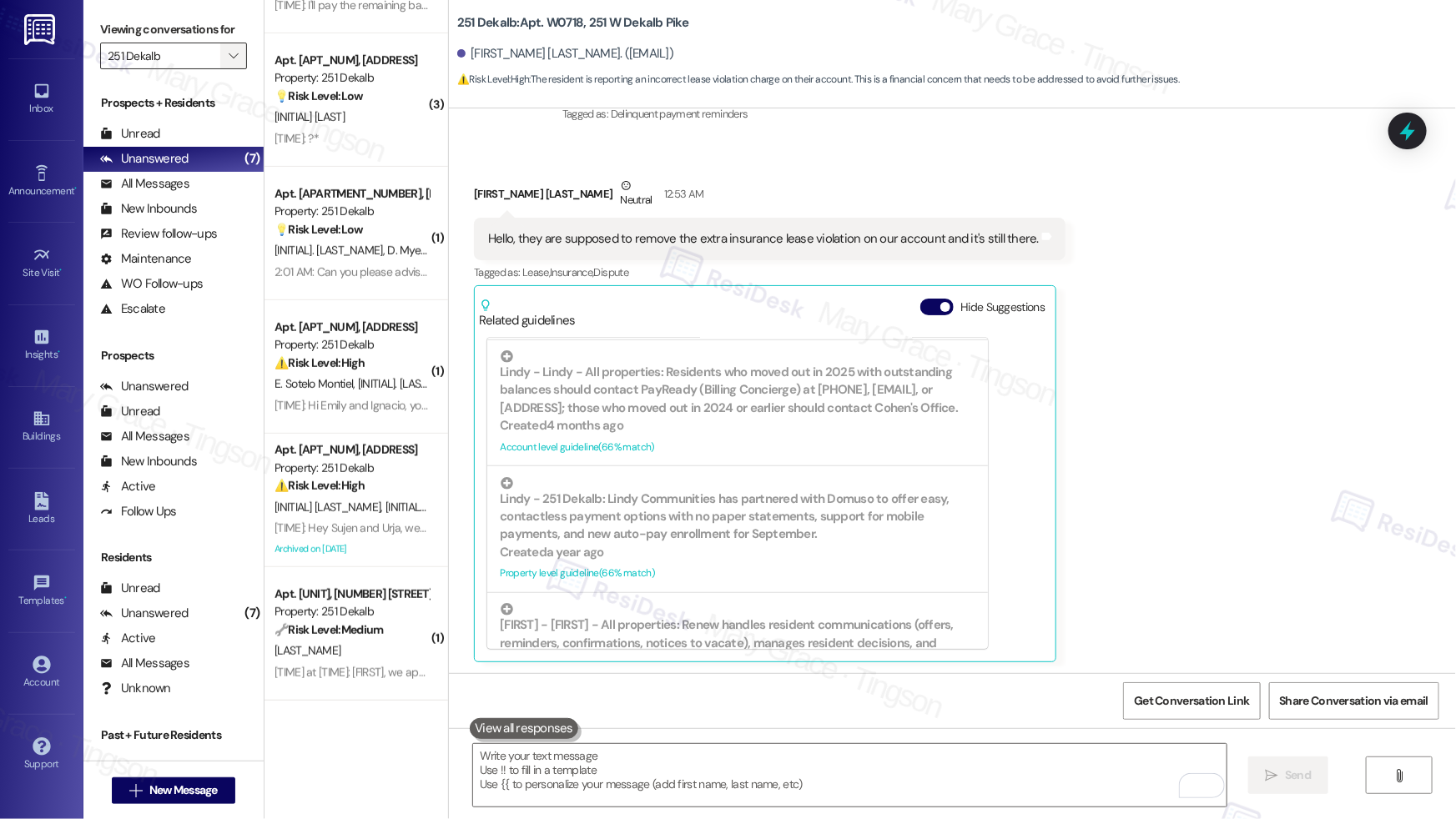 click on "" at bounding box center [233, 56] 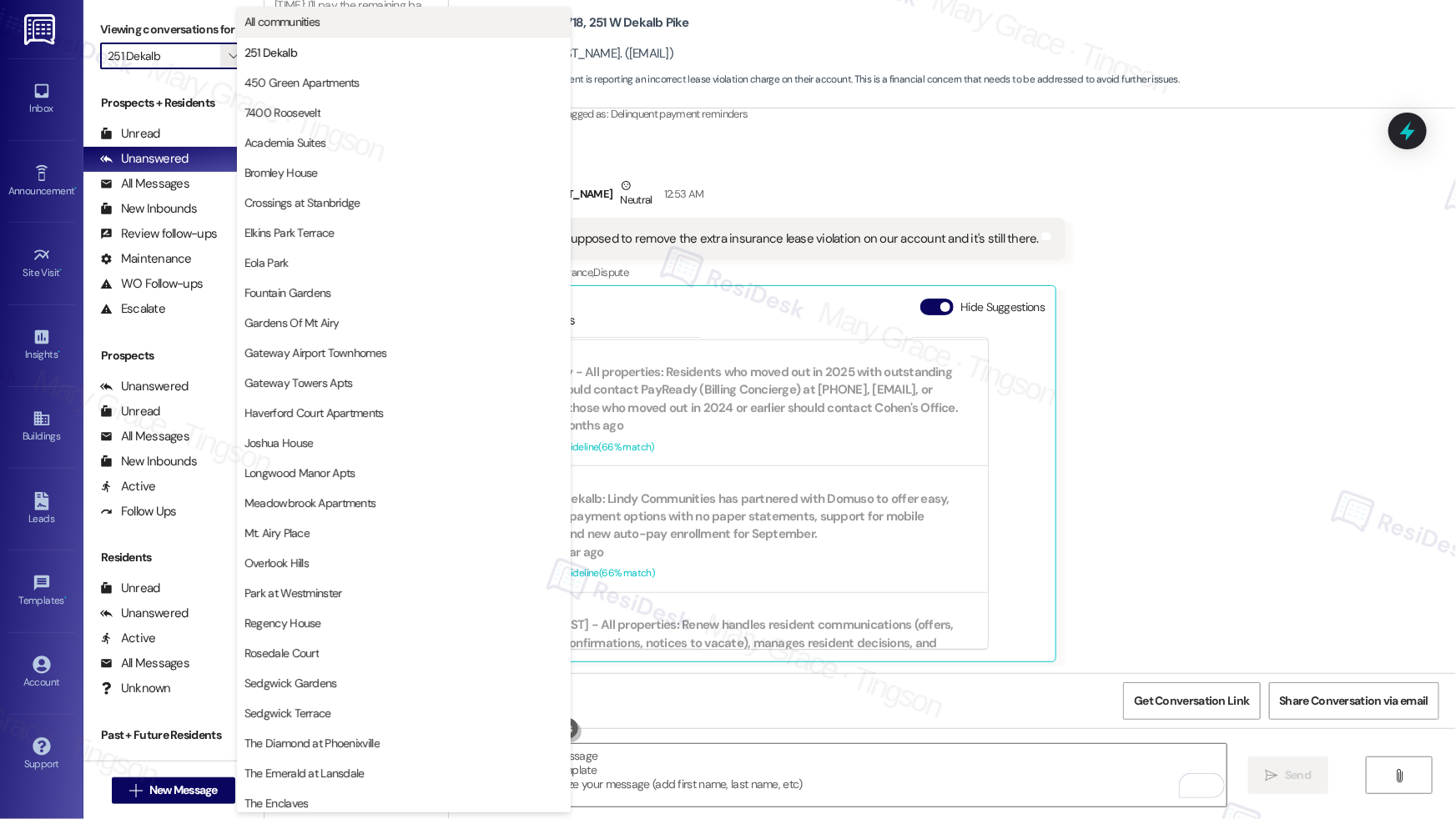 click on "All communities" at bounding box center [282, 22] 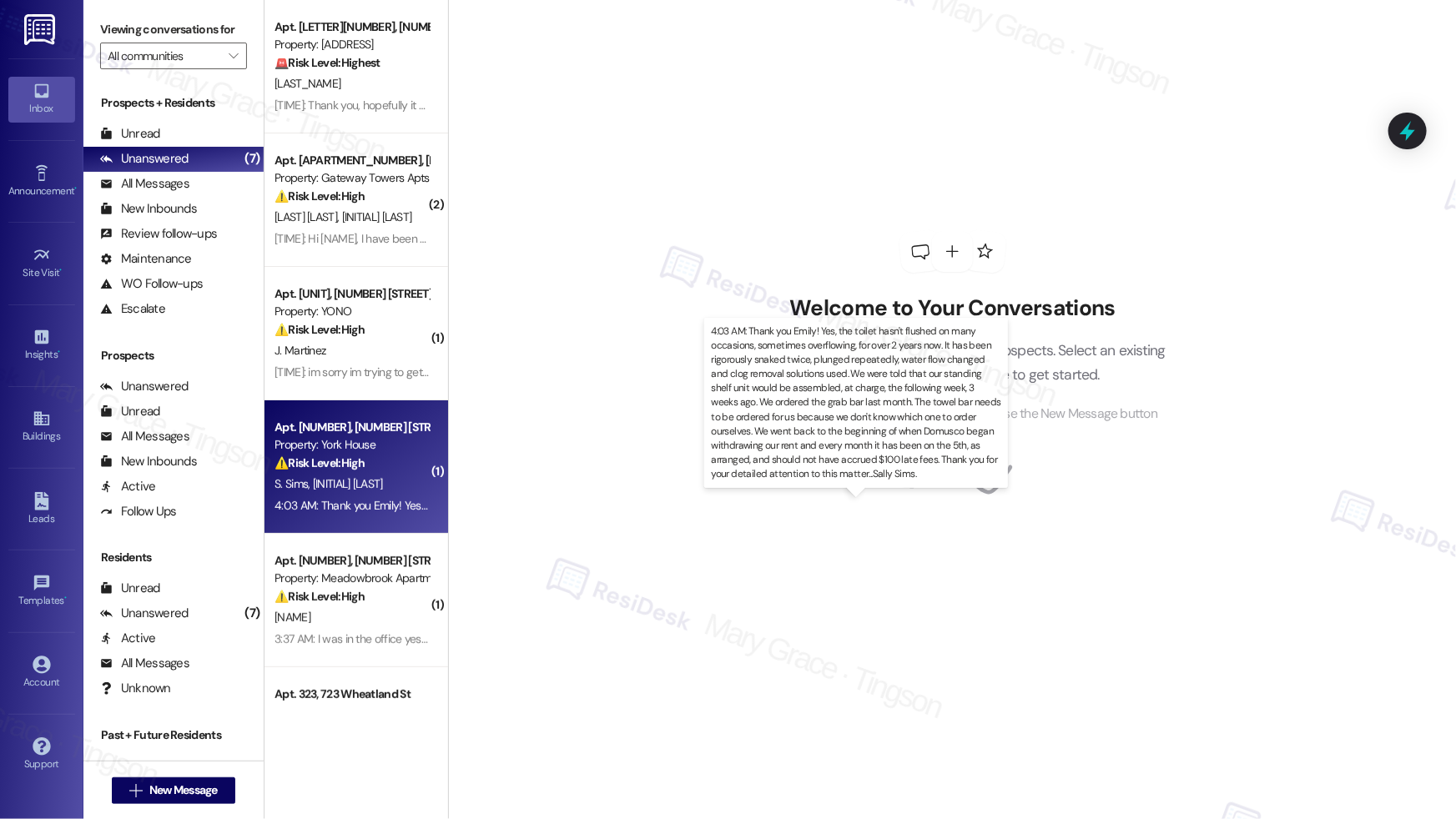 click on "4:03 AM: Thank you Emily!  Yes, the toilet hasn't flushed on many occasions, sometimes overflowing, for over 2 years now.  It has been rigorously snaked twice, plunged repeatedly, water flow changed and clog removal solutions used.
We were told that our standing shelf unit would be assembled, at charge, the following week, 3 weeks ago.
We ordered the grab bar last month.  The towel bar needs to be ordered for us because we don't know which one to order ourselves.
We went back to the beginning of when Domusco began withdrawing our rent and every month it has been on the 5th, as arranged, and should not have accrued $100 late fees.
Thank you for your detailed attention to this matter...Sally Sims." at bounding box center [1994, 505] 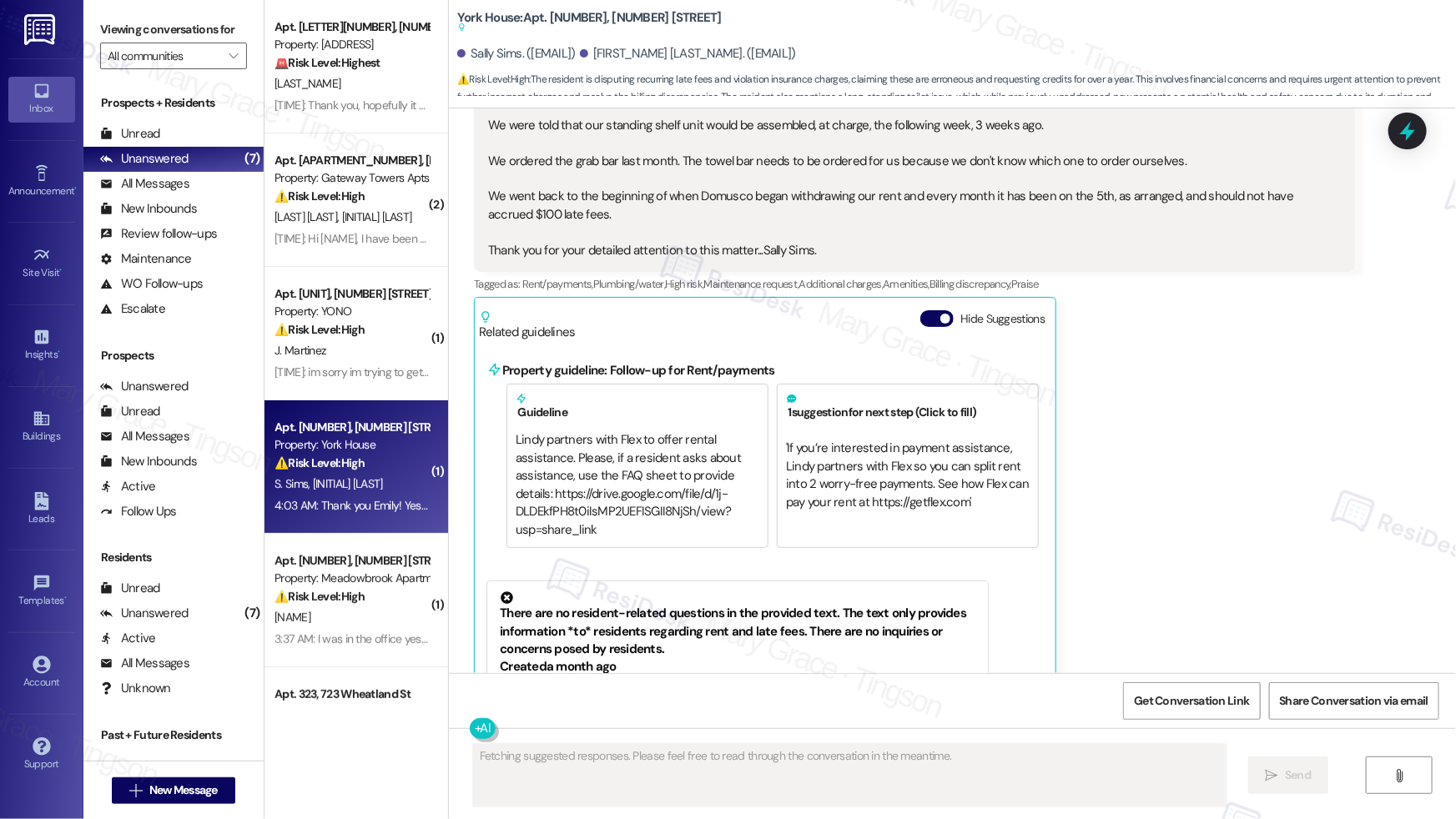 scroll, scrollTop: 13123, scrollLeft: 0, axis: vertical 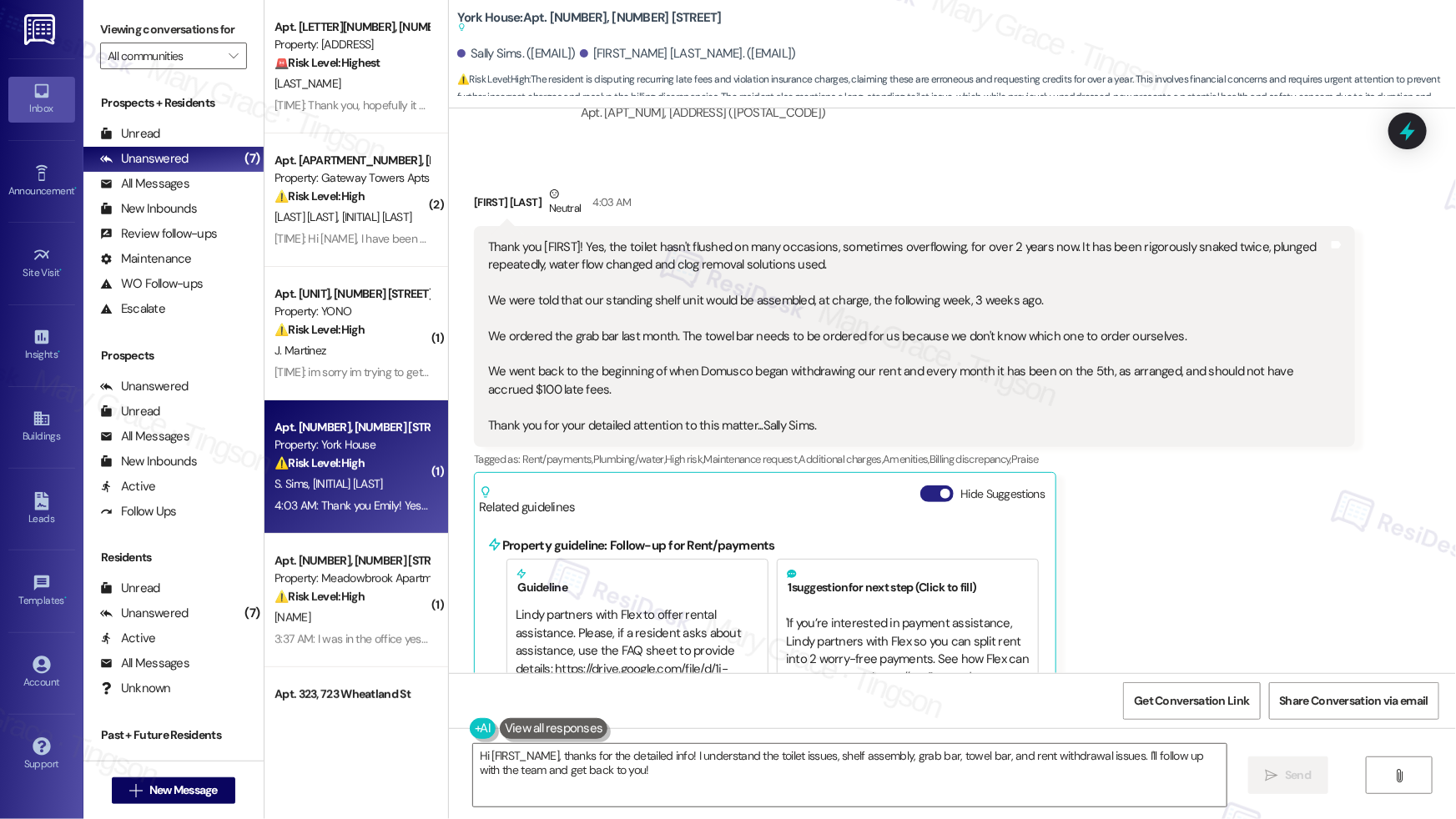 click on "Hide Suggestions" at bounding box center (937, 494) 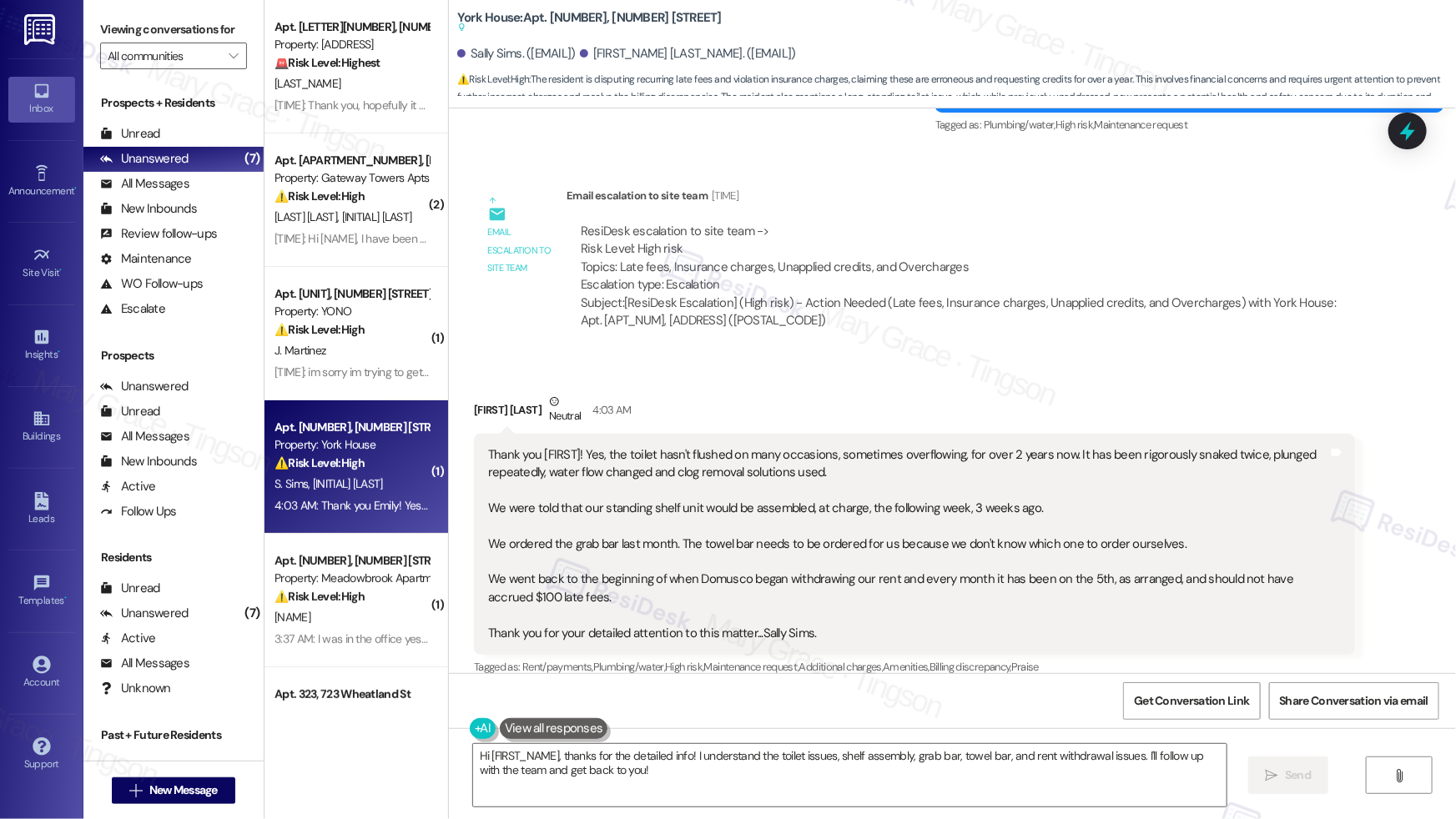 scroll, scrollTop: 12546, scrollLeft: 0, axis: vertical 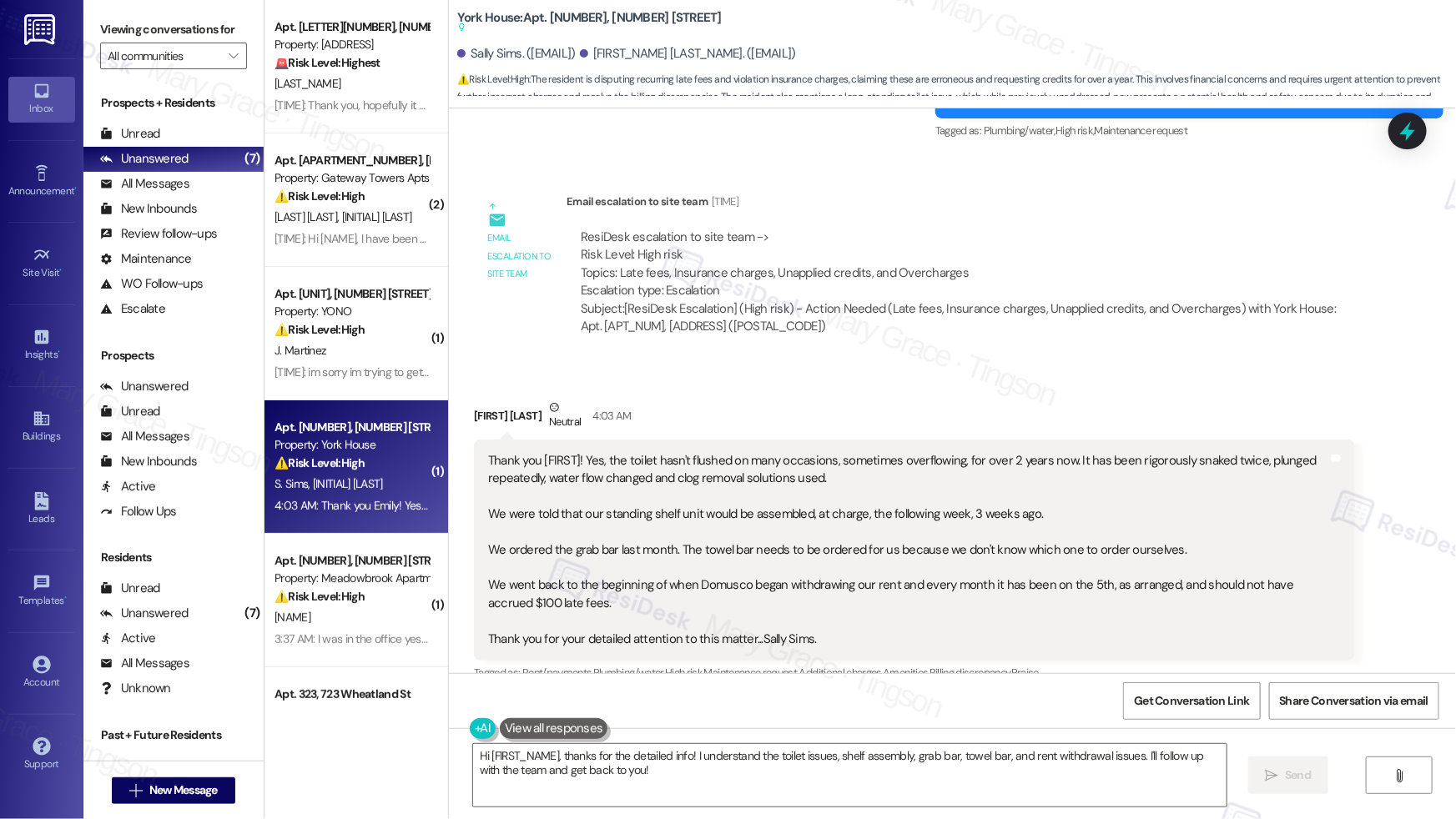 click on "Thank you Emily!  Yes, the toilet hasn't flushed on many occasions, sometimes overflowing, for over 2 years now.  It has been rigorously snaked twice, plunged repeatedly, water flow changed and clog removal solutions used.
We were told that our standing shelf unit would be assembled, at charge, the following week, 3 weeks ago.
We ordered the grab bar last month.  The towel bar needs to be ordered for us because we don't know which one to order ourselves.
We went back to the beginning of when Domusco began withdrawing our rent and every month it has been on the 5th, as arranged, and should not have accrued $100 late fees.
Thank you for your detailed attention to this matter...Sally Sims." at bounding box center (908, 550) 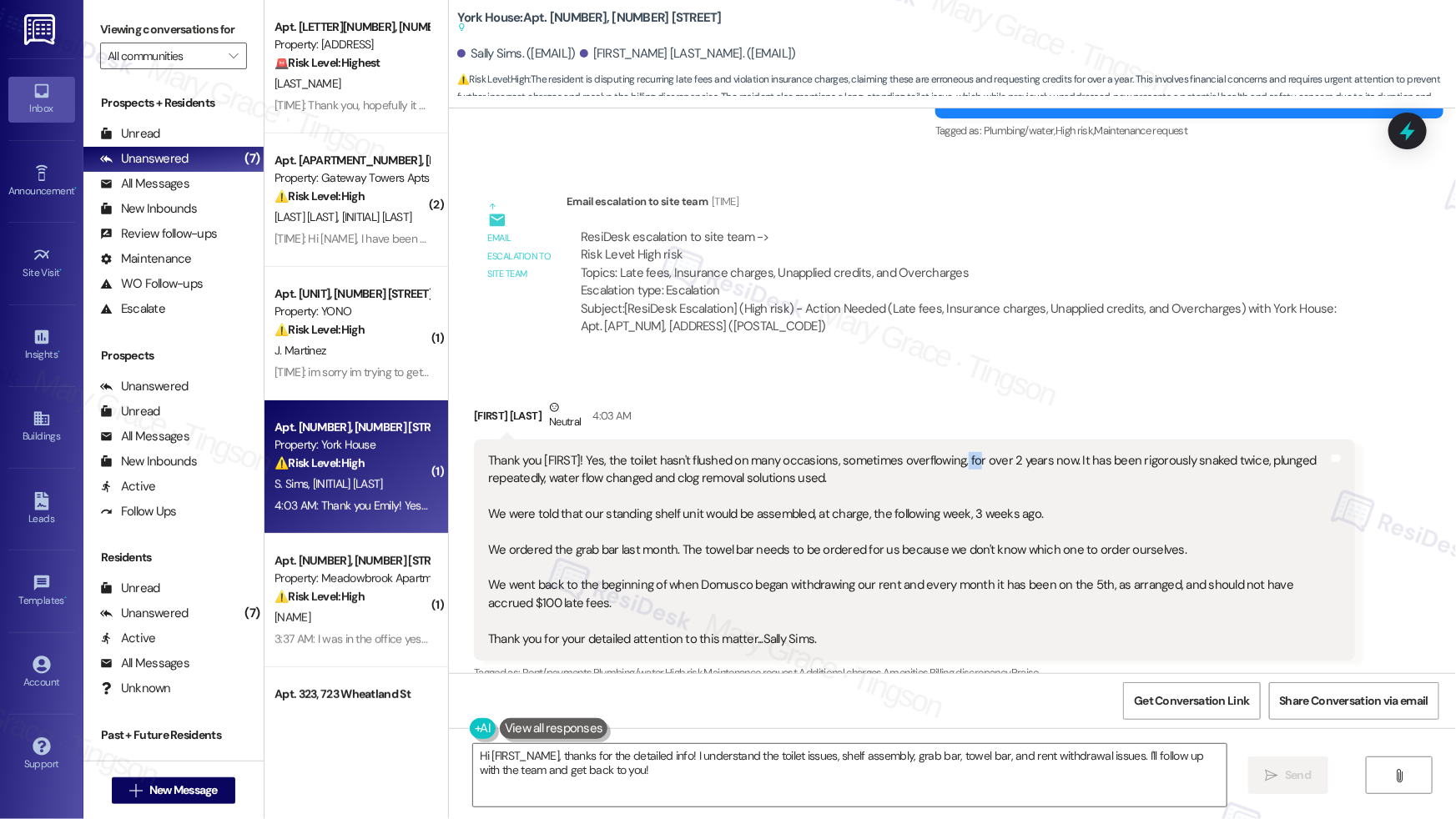 click on "Thank you Emily!  Yes, the toilet hasn't flushed on many occasions, sometimes overflowing, for over 2 years now.  It has been rigorously snaked twice, plunged repeatedly, water flow changed and clog removal solutions used.
We were told that our standing shelf unit would be assembled, at charge, the following week, 3 weeks ago.
We ordered the grab bar last month.  The towel bar needs to be ordered for us because we don't know which one to order ourselves.
We went back to the beginning of when Domusco began withdrawing our rent and every month it has been on the 5th, as arranged, and should not have accrued $100 late fees.
Thank you for your detailed attention to this matter...Sally Sims." at bounding box center (908, 550) 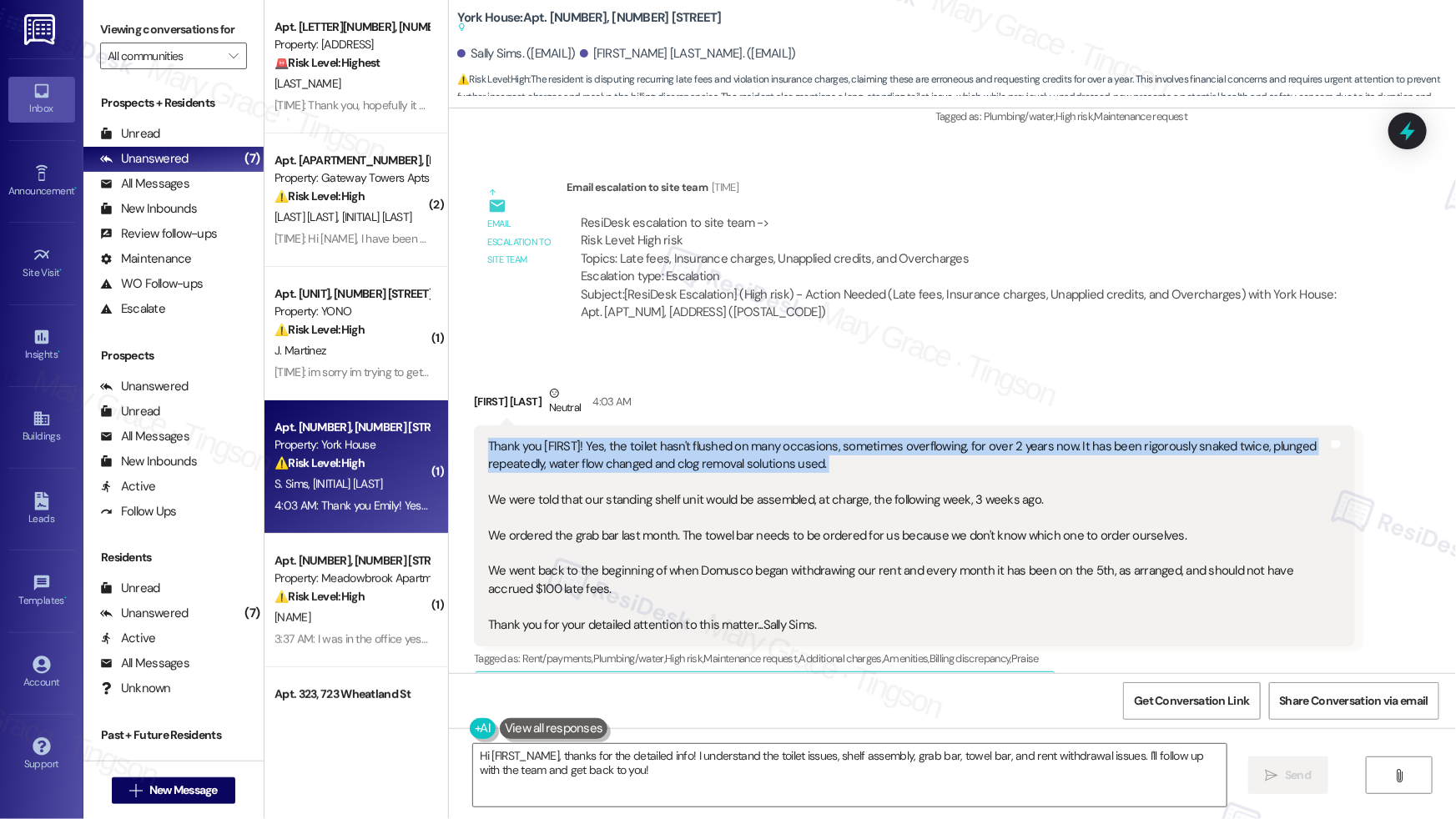 scroll, scrollTop: 12564, scrollLeft: 0, axis: vertical 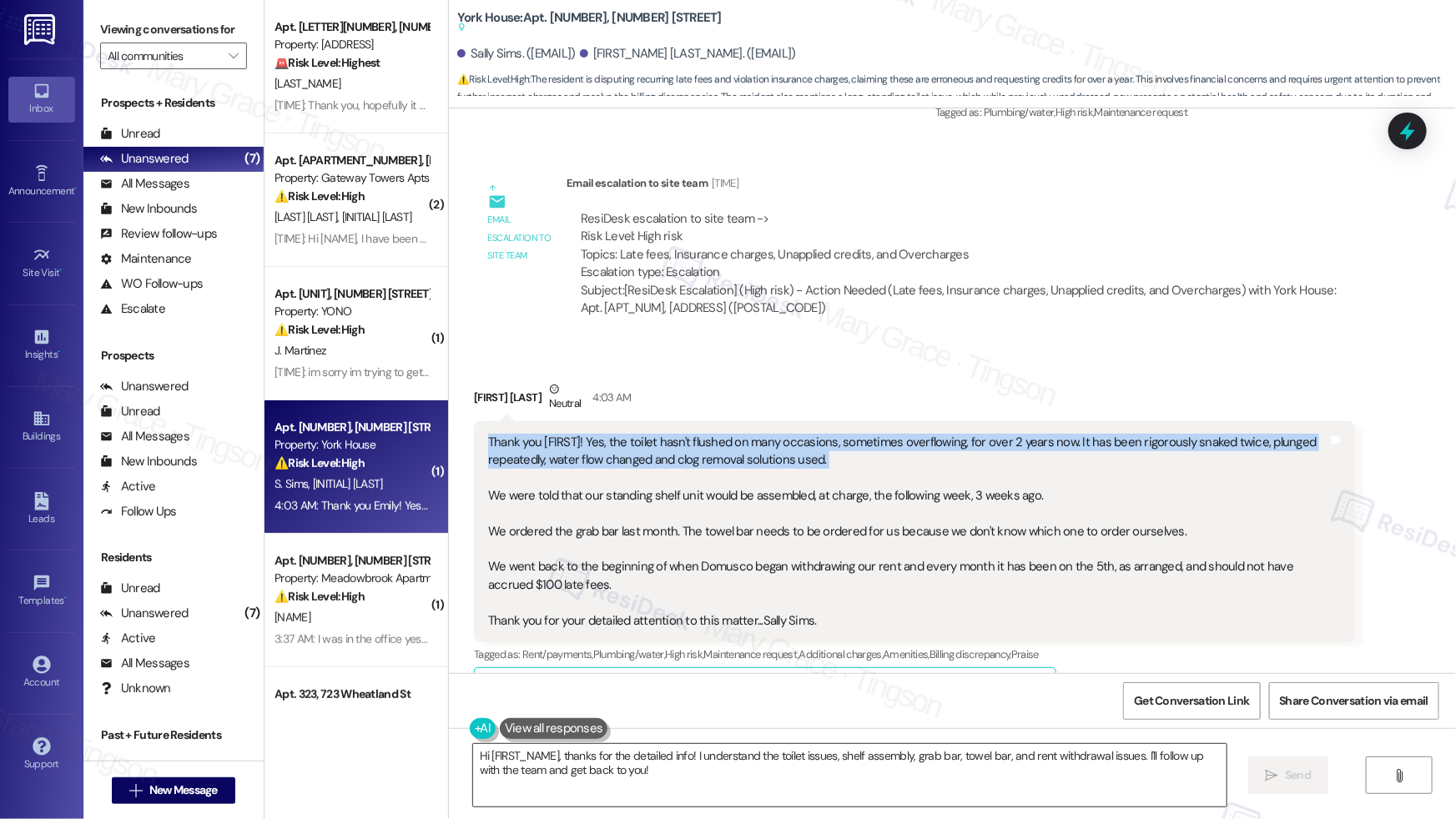 click on "Hi {{first_name}}, thanks for the detailed info! I understand the toilet issues, shelf assembly, grab bar, towel bar, and rent withdrawal issues. I'll follow up with the team and get back to you!" at bounding box center [849, 775] 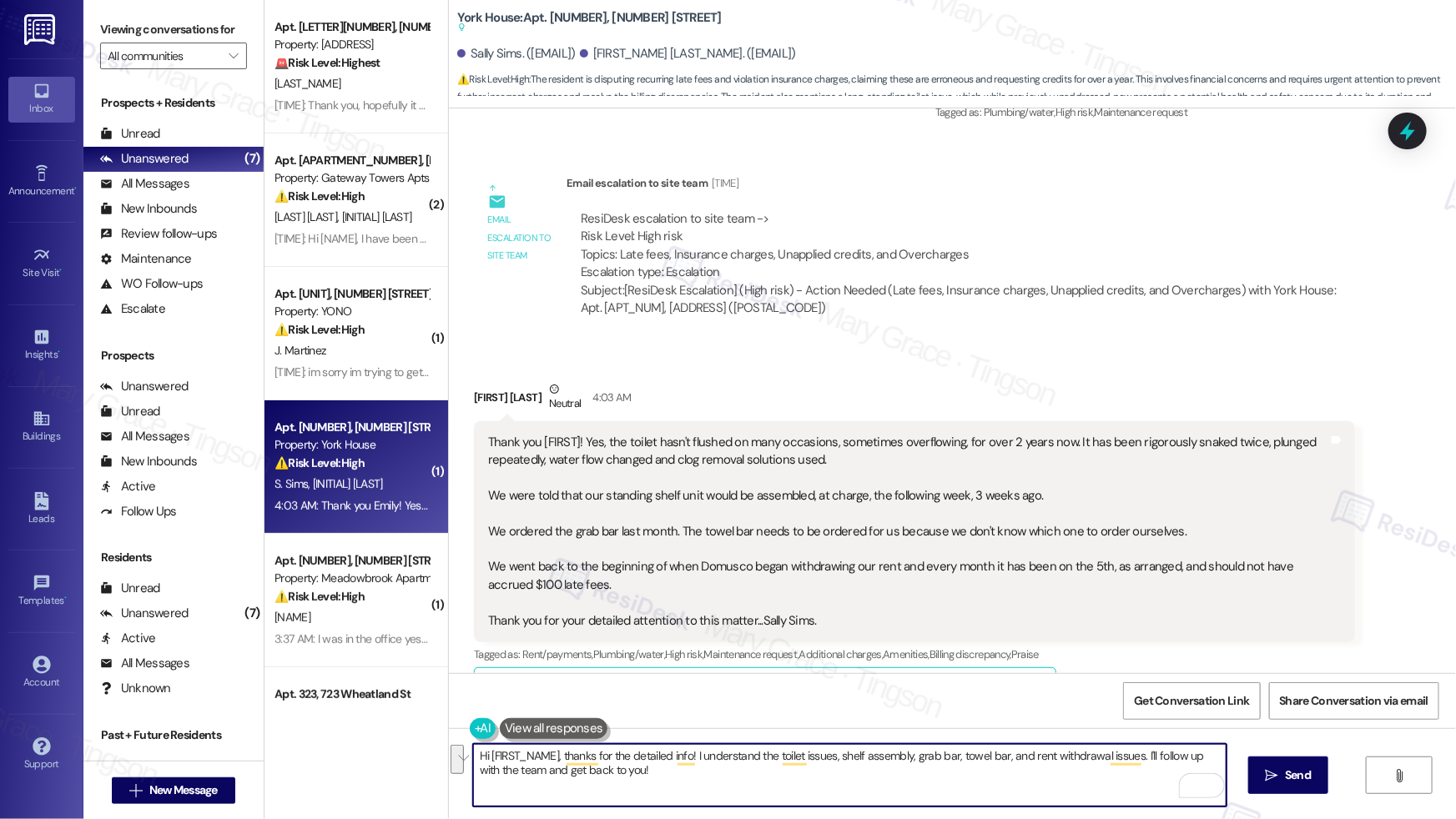 drag, startPoint x: 689, startPoint y: 756, endPoint x: 692, endPoint y: 769, distance: 13.34166 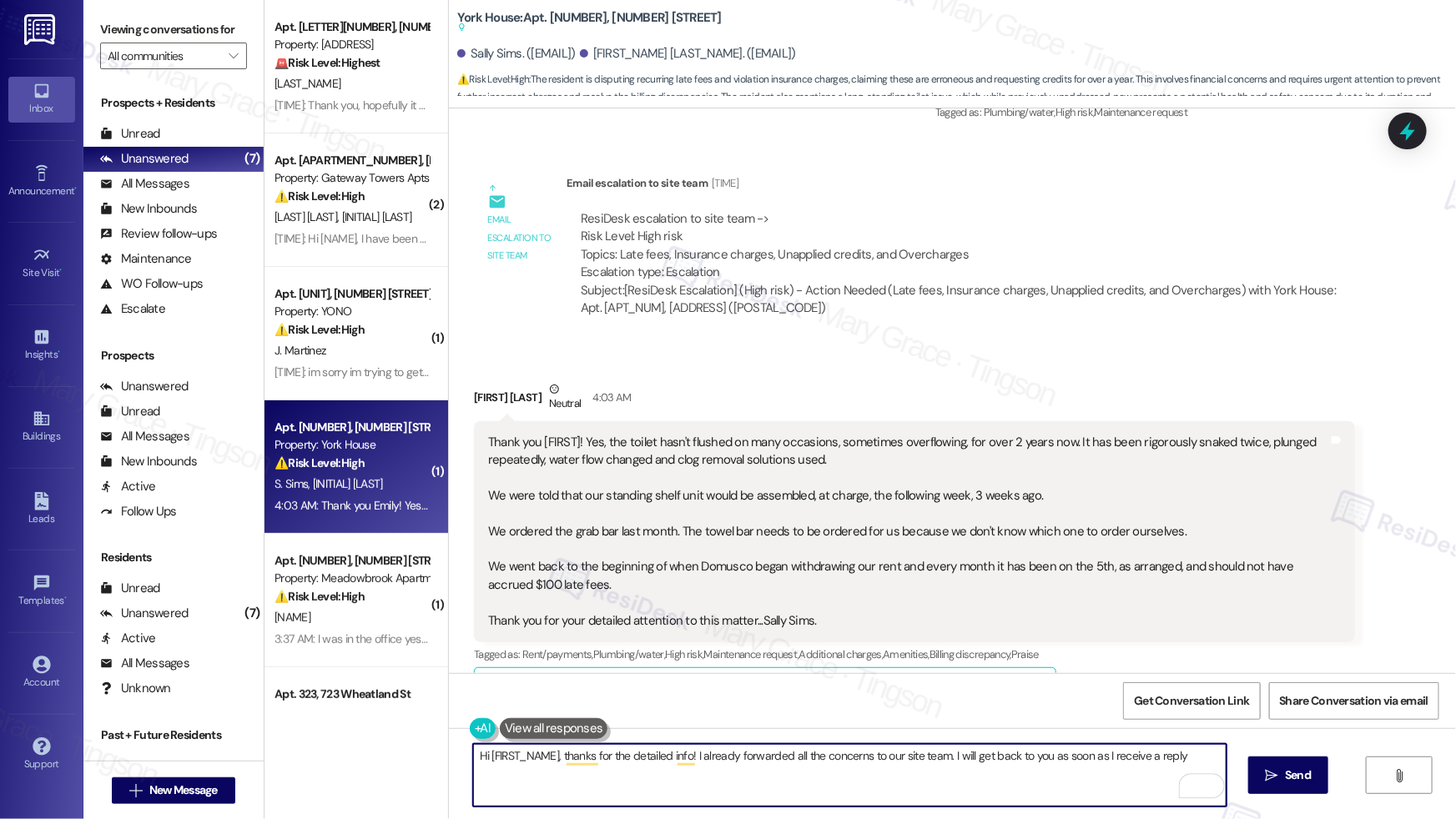 click on "Hi {{first_name}}, thanks for the detailed info! I already forwarded all the concerns to our site team. I will get back to you as soon as I receive a reply" at bounding box center (849, 775) 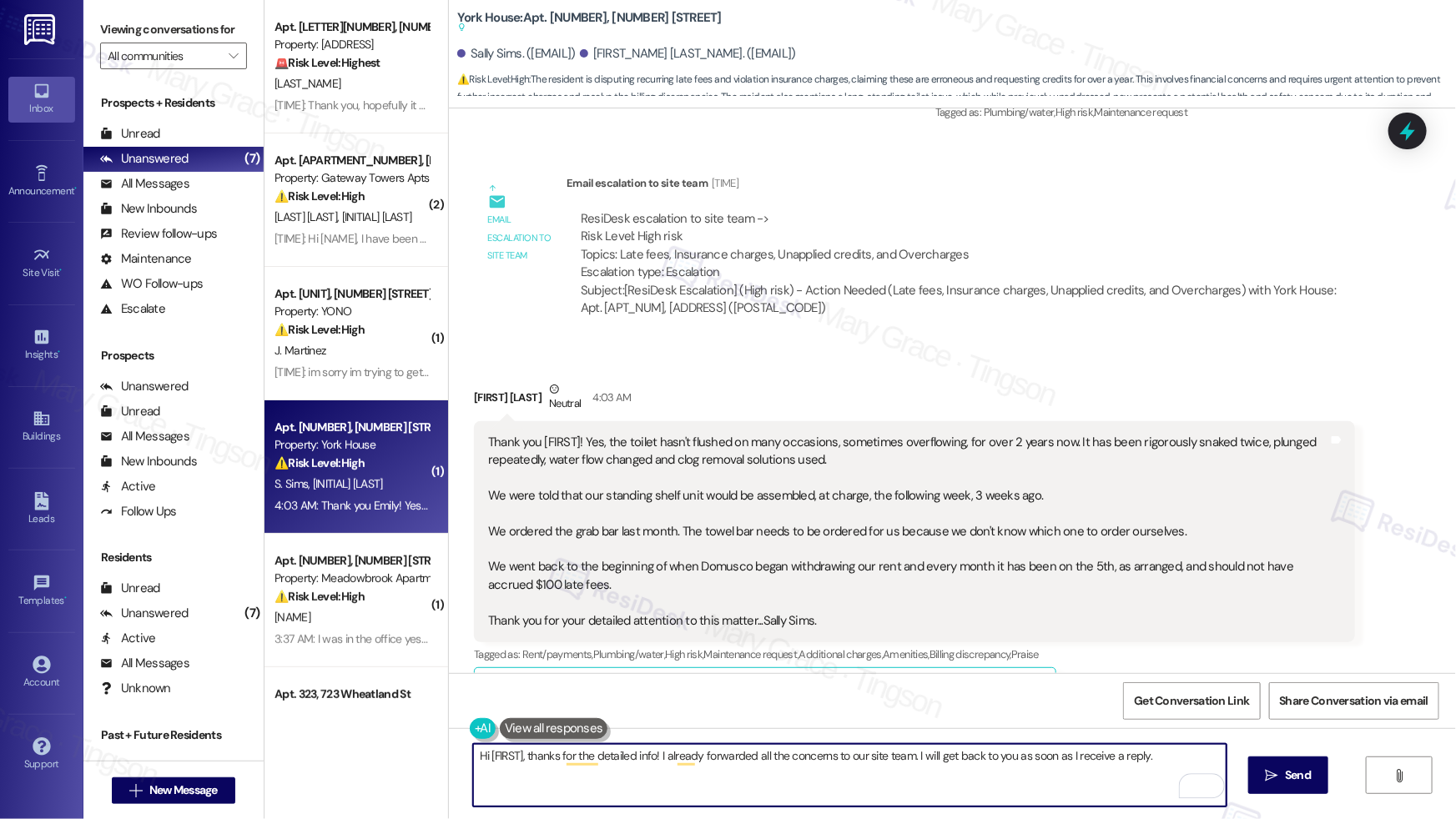 click on "Darrin Sims   Neutral 4:03 AM" at bounding box center [914, 400] 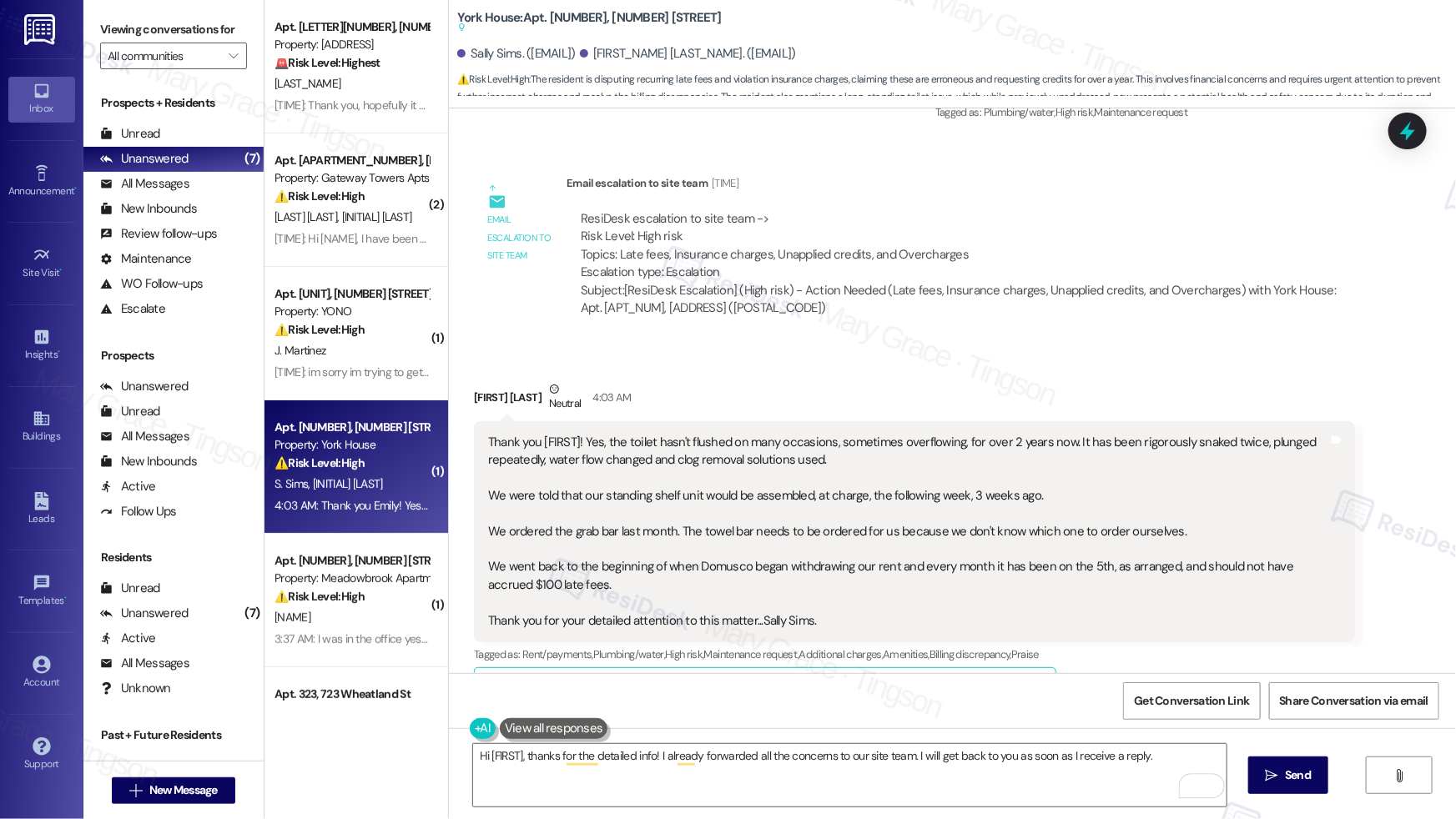 click on "Darrin Sims   Neutral 4:03 AM" at bounding box center (914, 400) 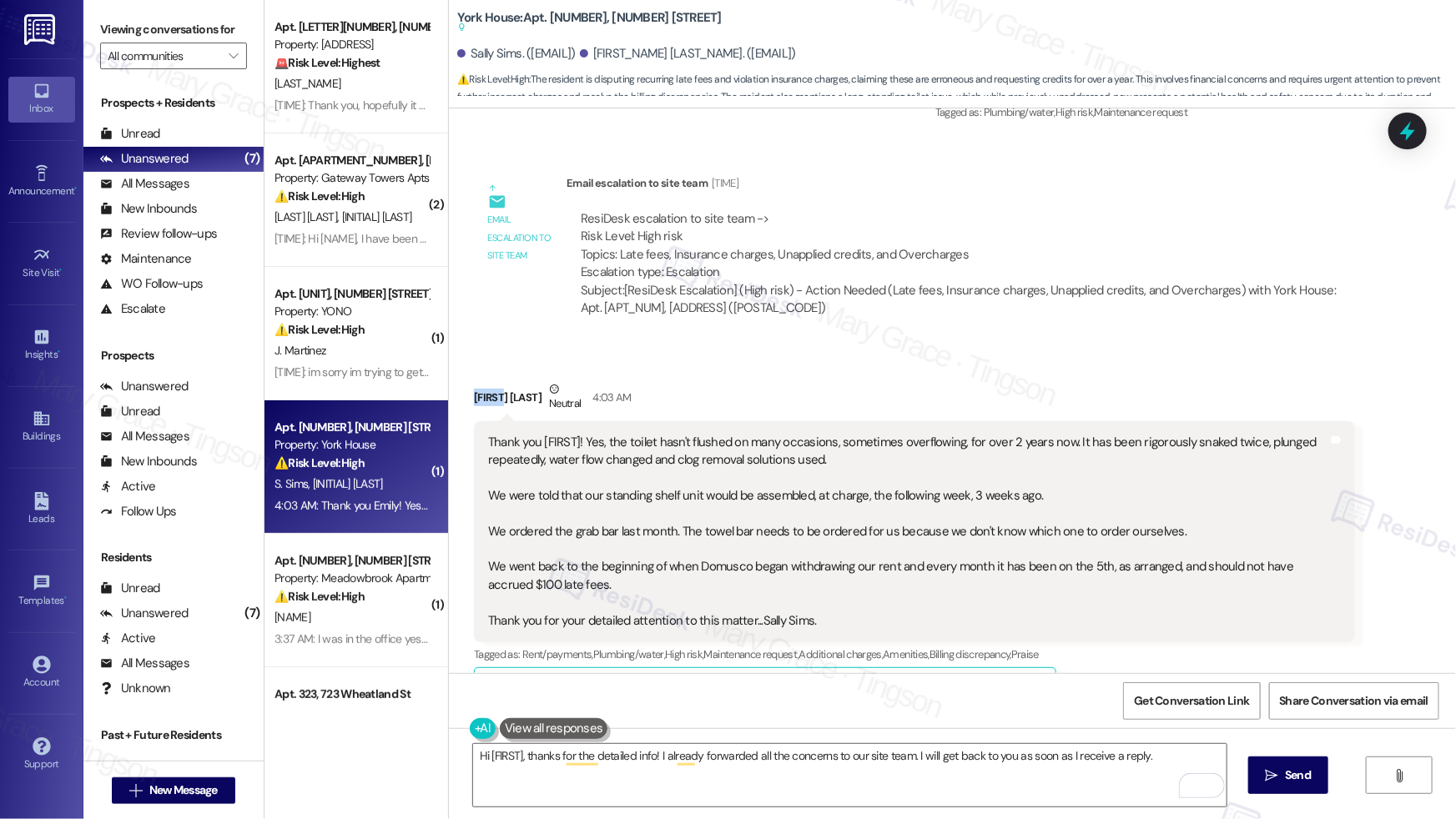 copy on "Darrin" 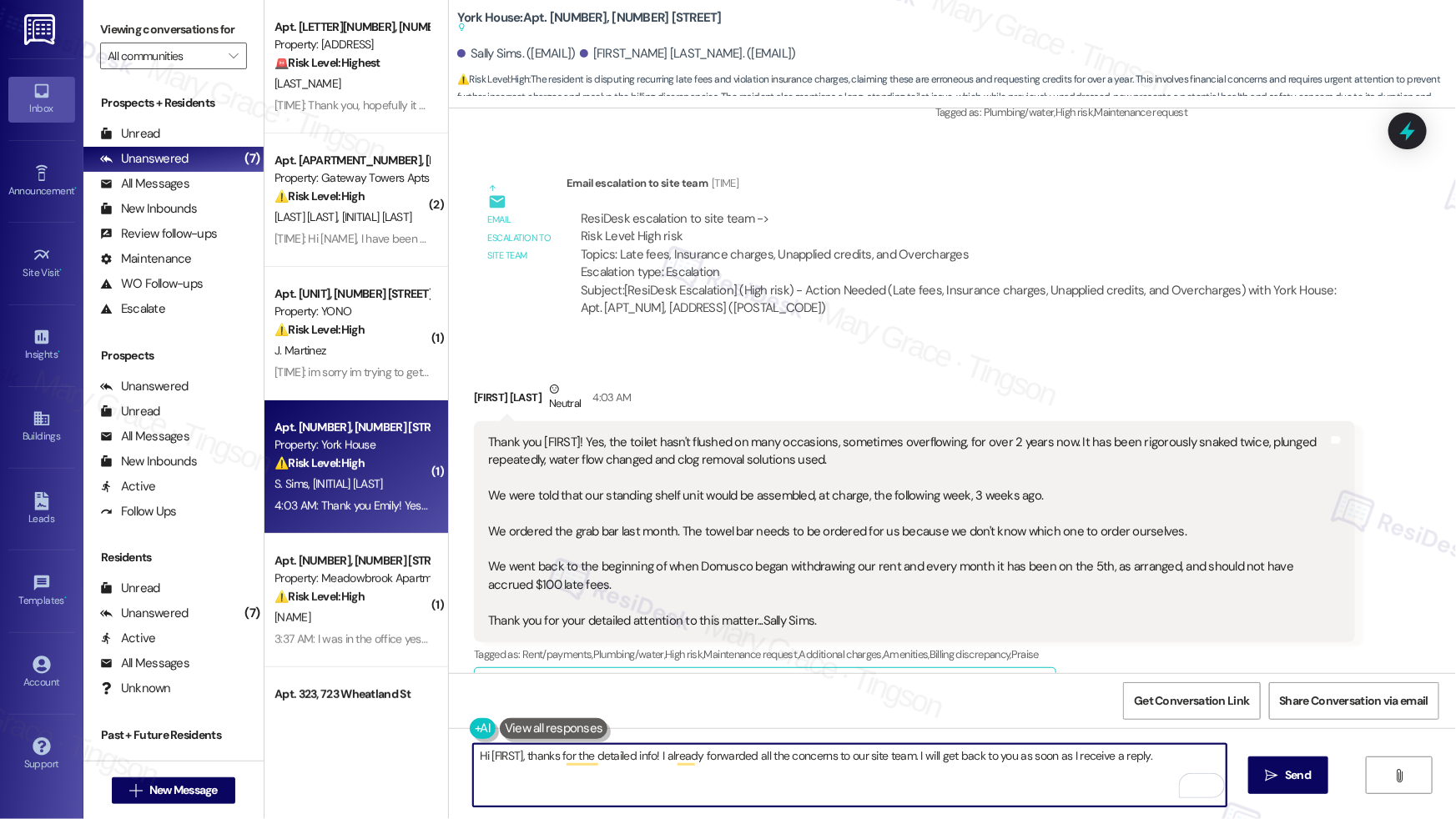 drag, startPoint x: 482, startPoint y: 754, endPoint x: 552, endPoint y: 751, distance: 70.0643 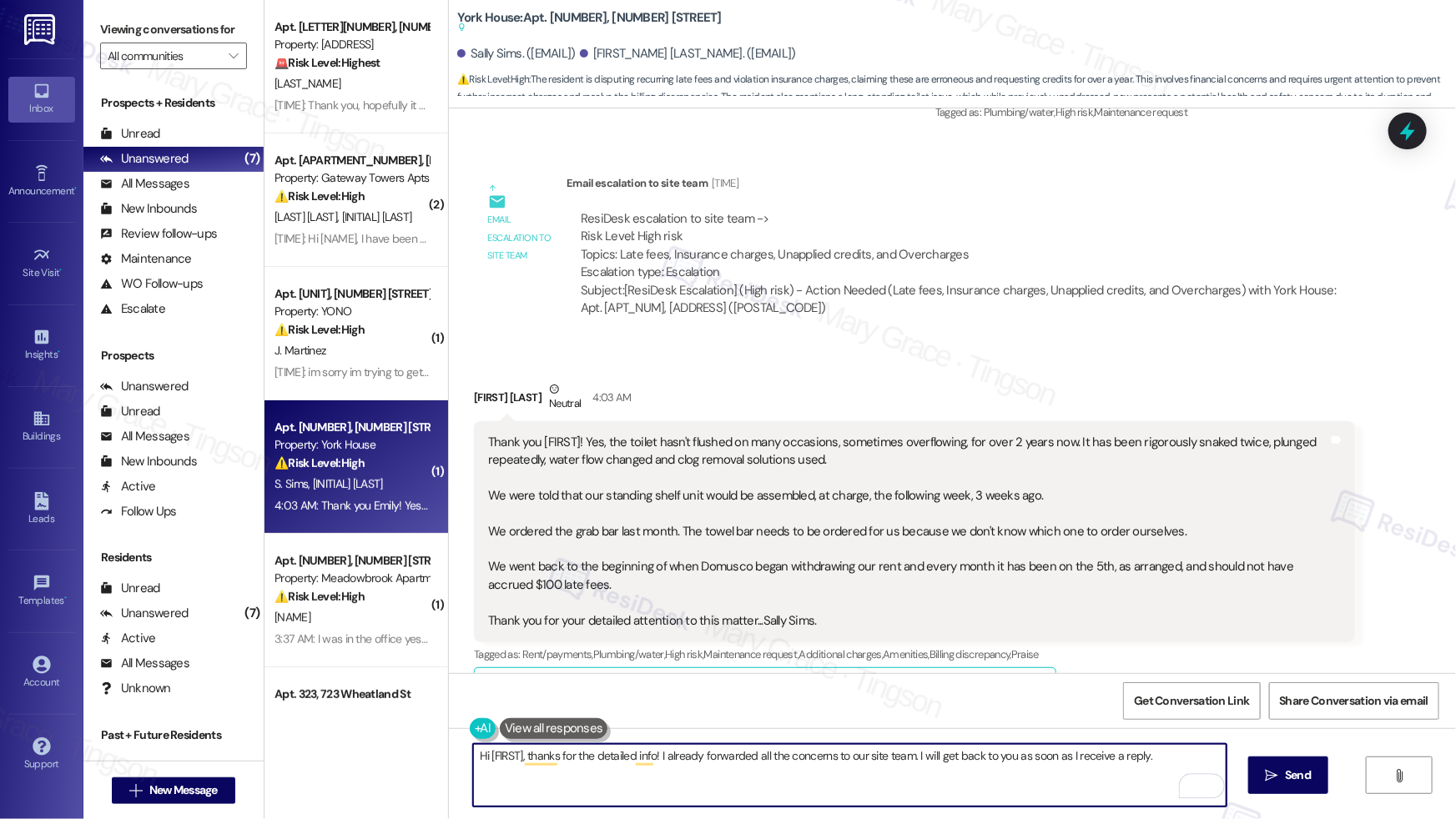 click on "Hi Darrin, thanks for the detailed info! I already forwarded all the concerns to our site team. I will get back to you as soon as I receive a reply." at bounding box center [849, 775] 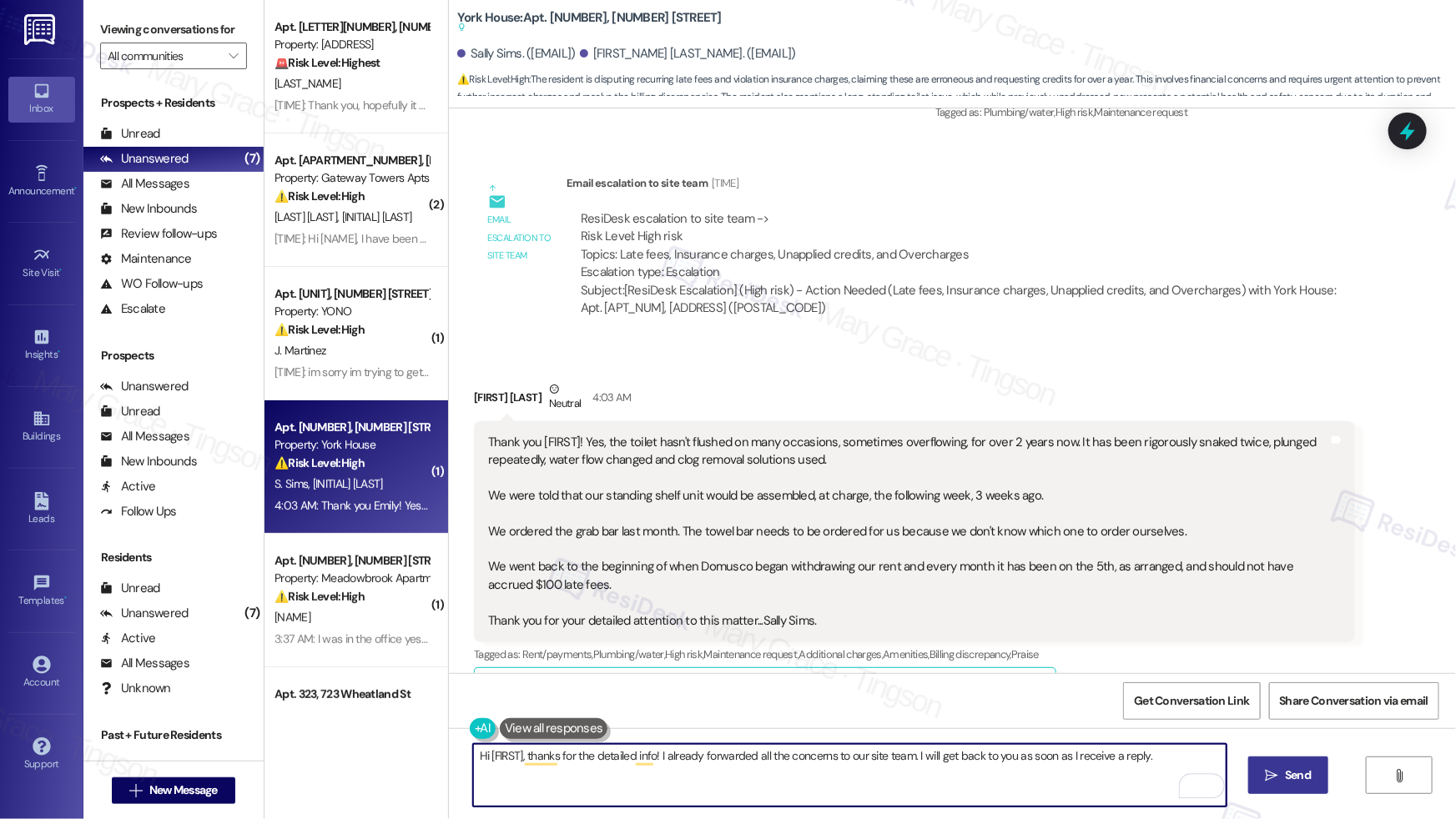 type on "Hi Darrin, thanks for the detailed info! I already forwarded all the concerns to our site team. I will get back to you as soon as I receive a reply." 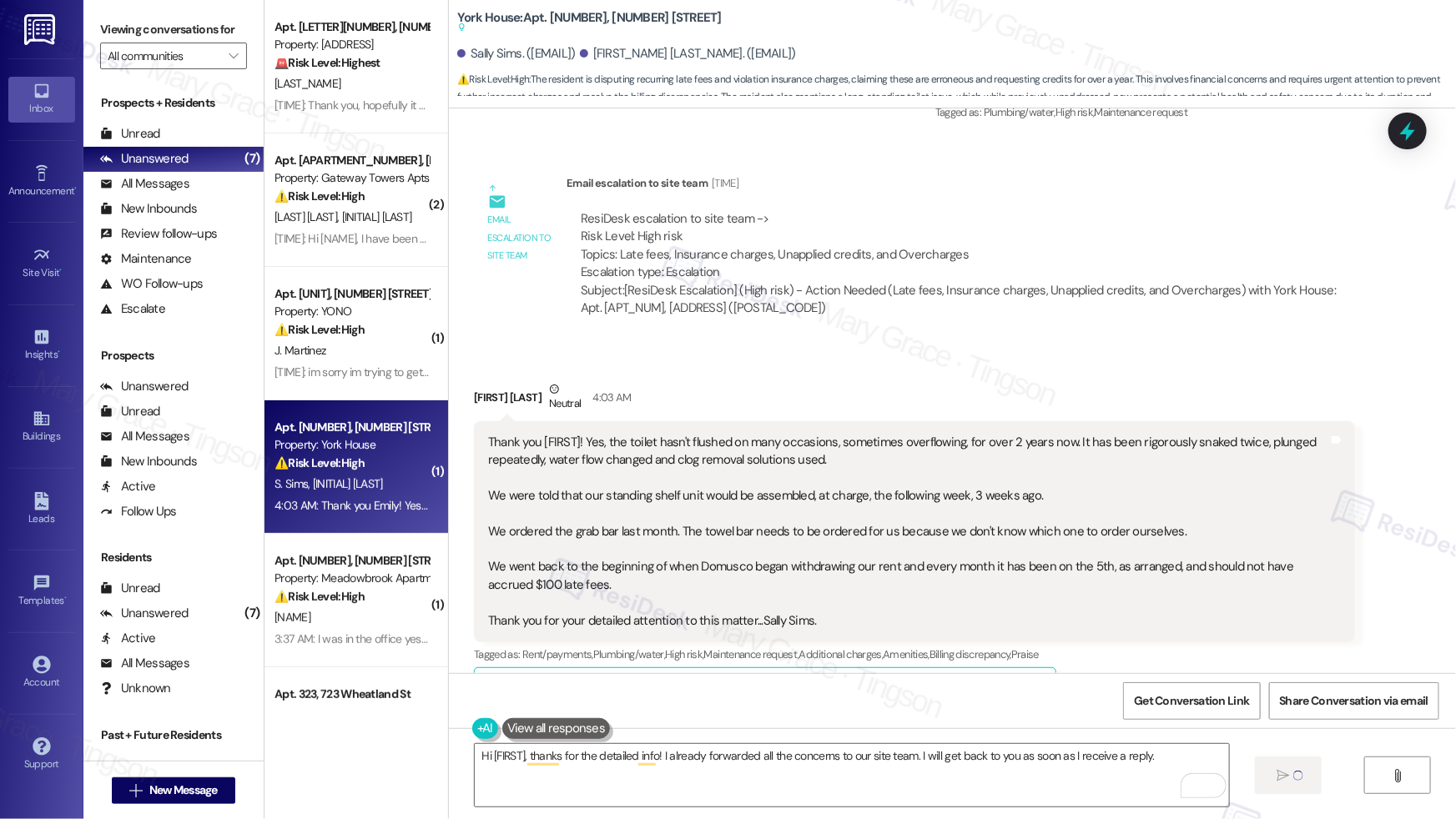 type 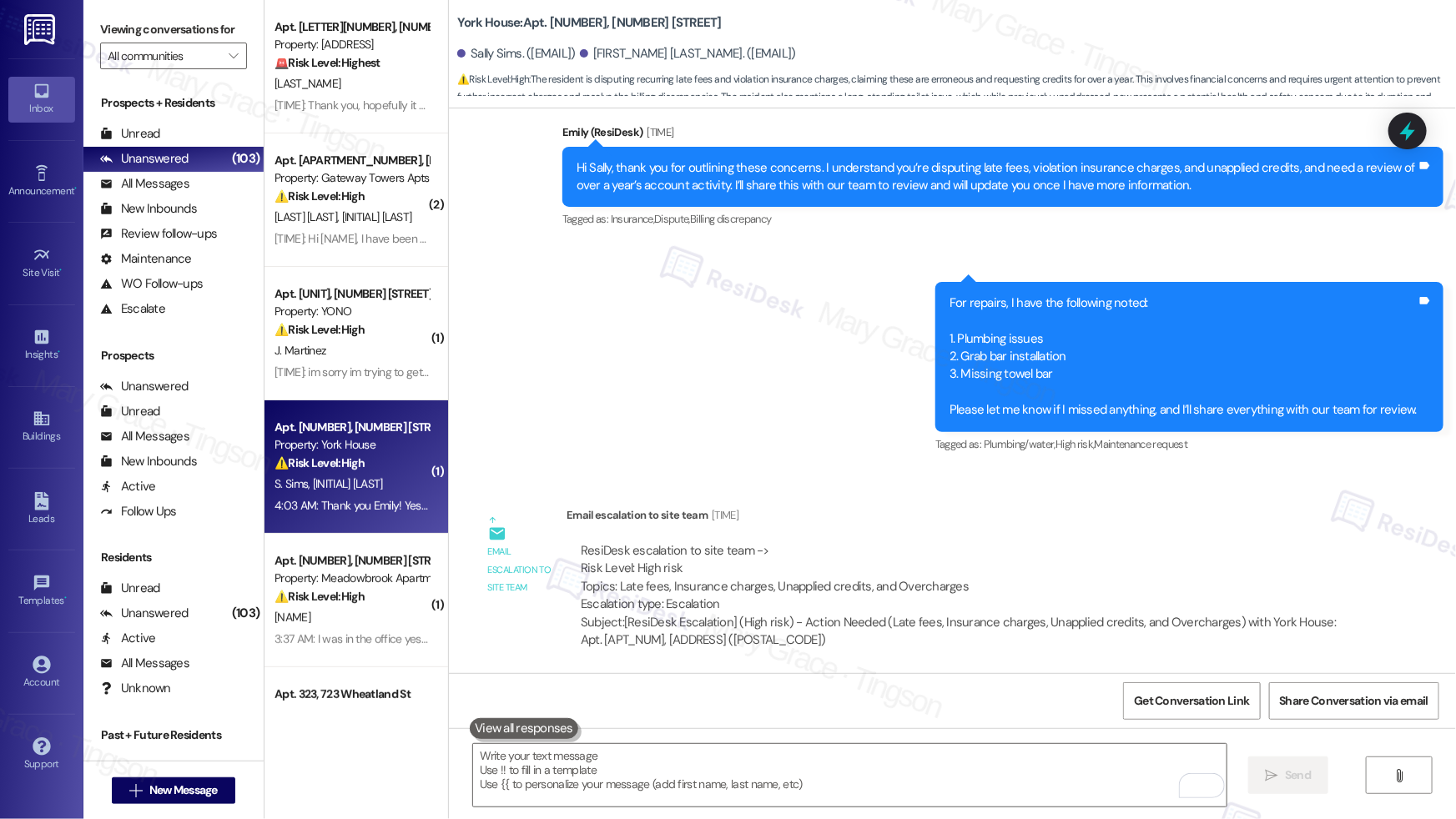 scroll, scrollTop: 12147, scrollLeft: 0, axis: vertical 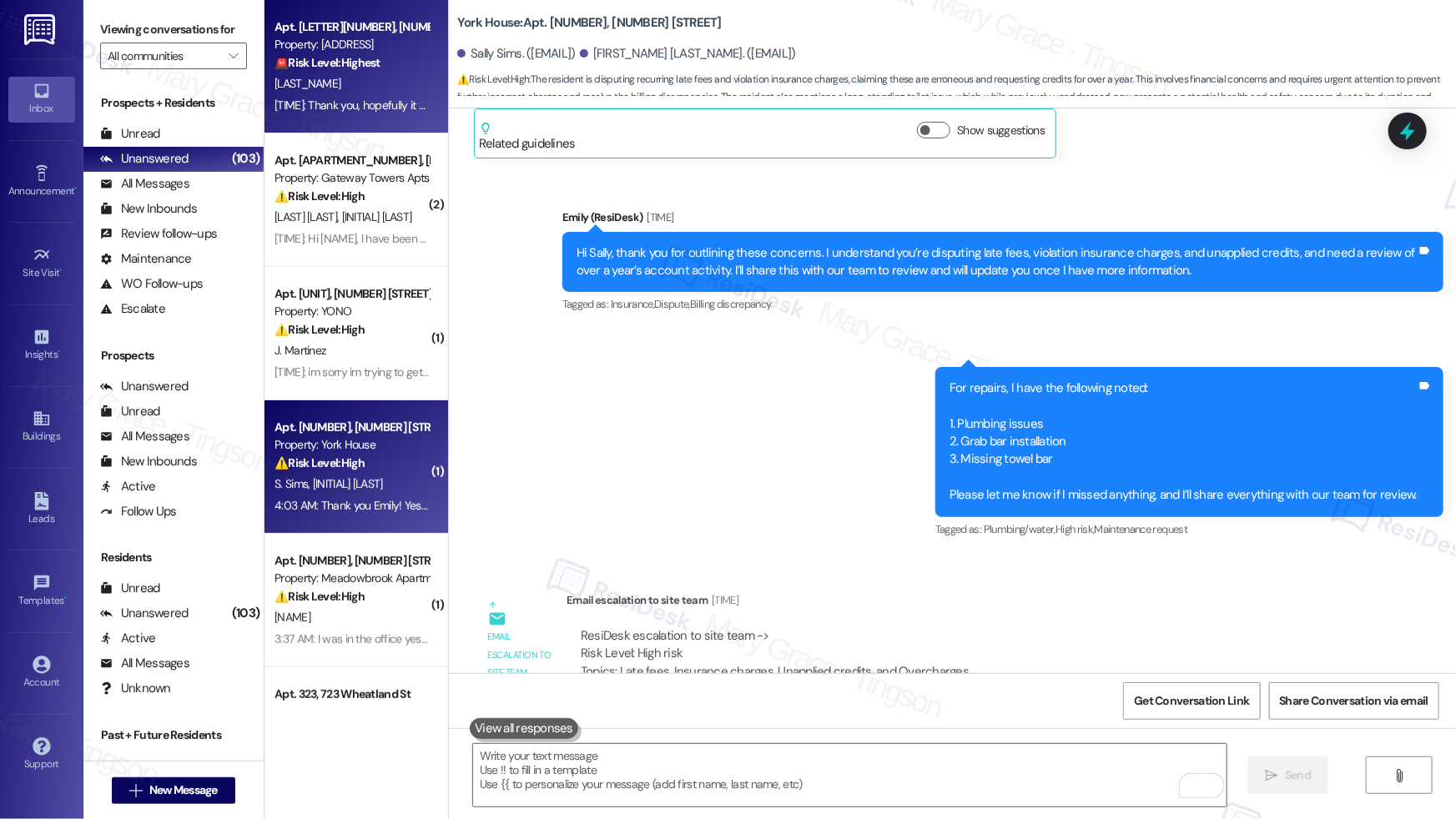 click on "Property: [NUMBER]" at bounding box center (351, 44) 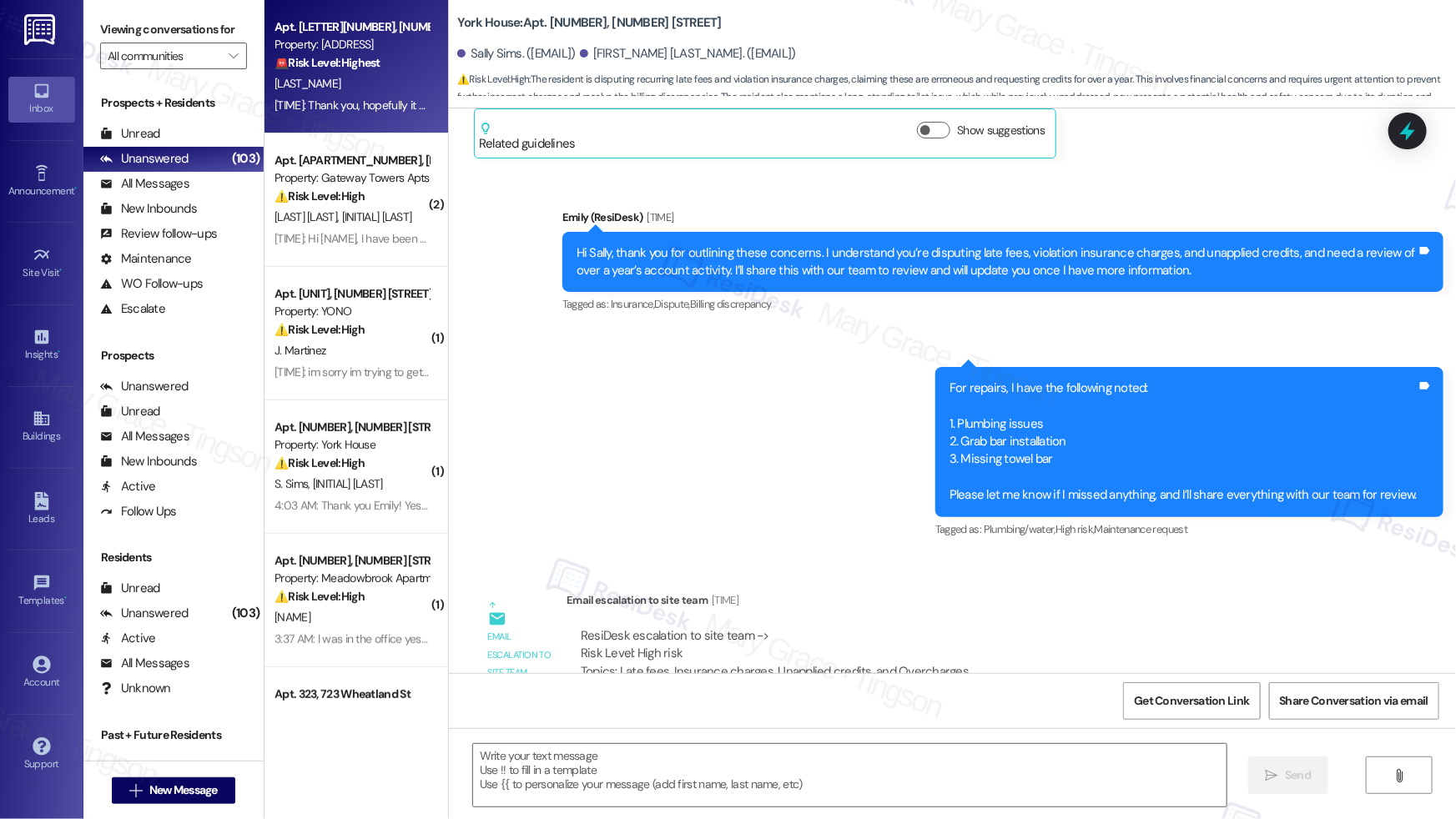 type on "Fetching suggested responses. Please feel free to read through the conversation in the meantime." 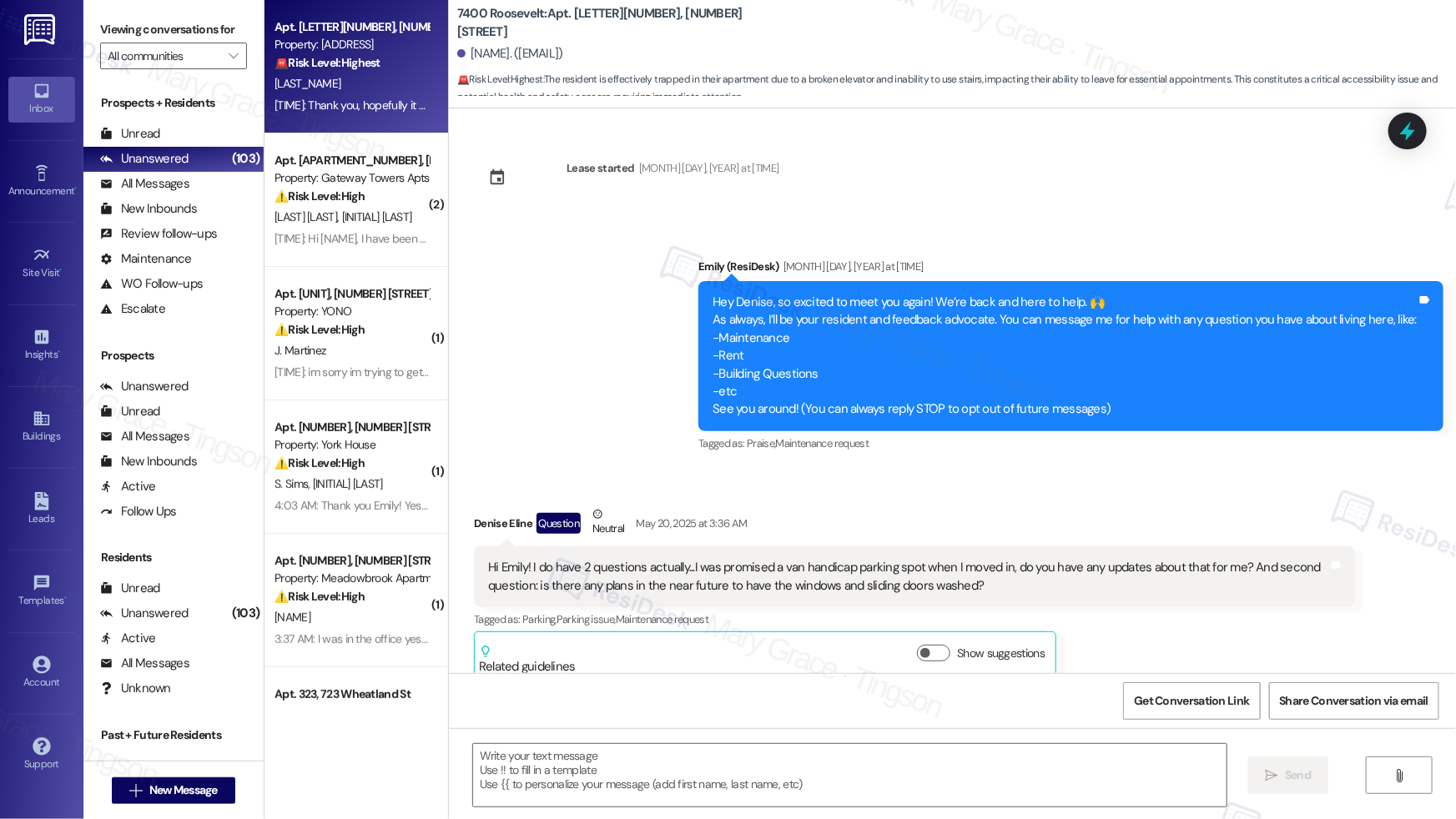 scroll, scrollTop: 8247, scrollLeft: 0, axis: vertical 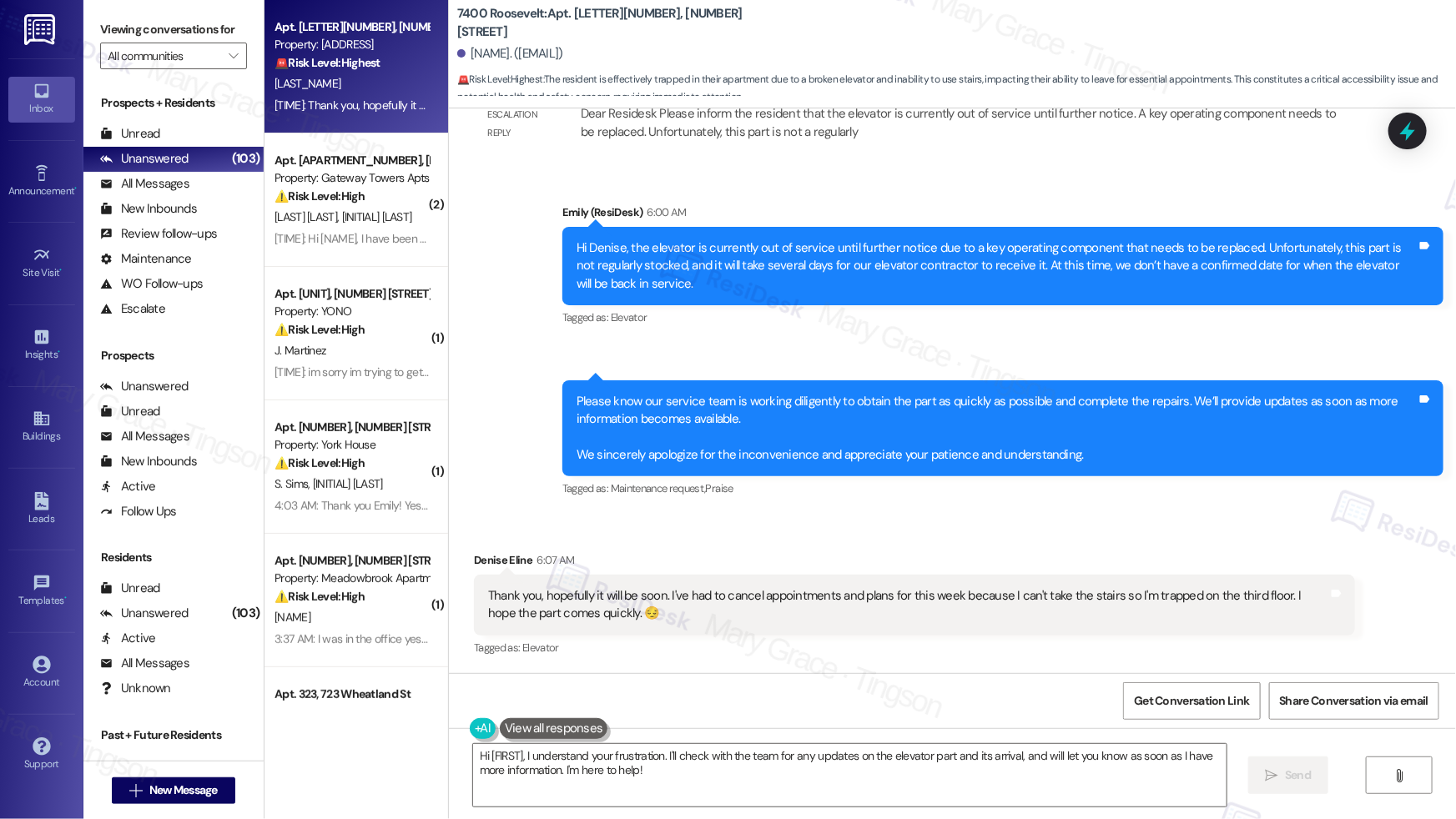 click on "Thank you, hopefully it will be soon. I've had to cancel appointments and plans for this week because I can't take the stairs so I'm trapped on the third floor. I hope the part comes quickly. 😔" at bounding box center [908, 605] 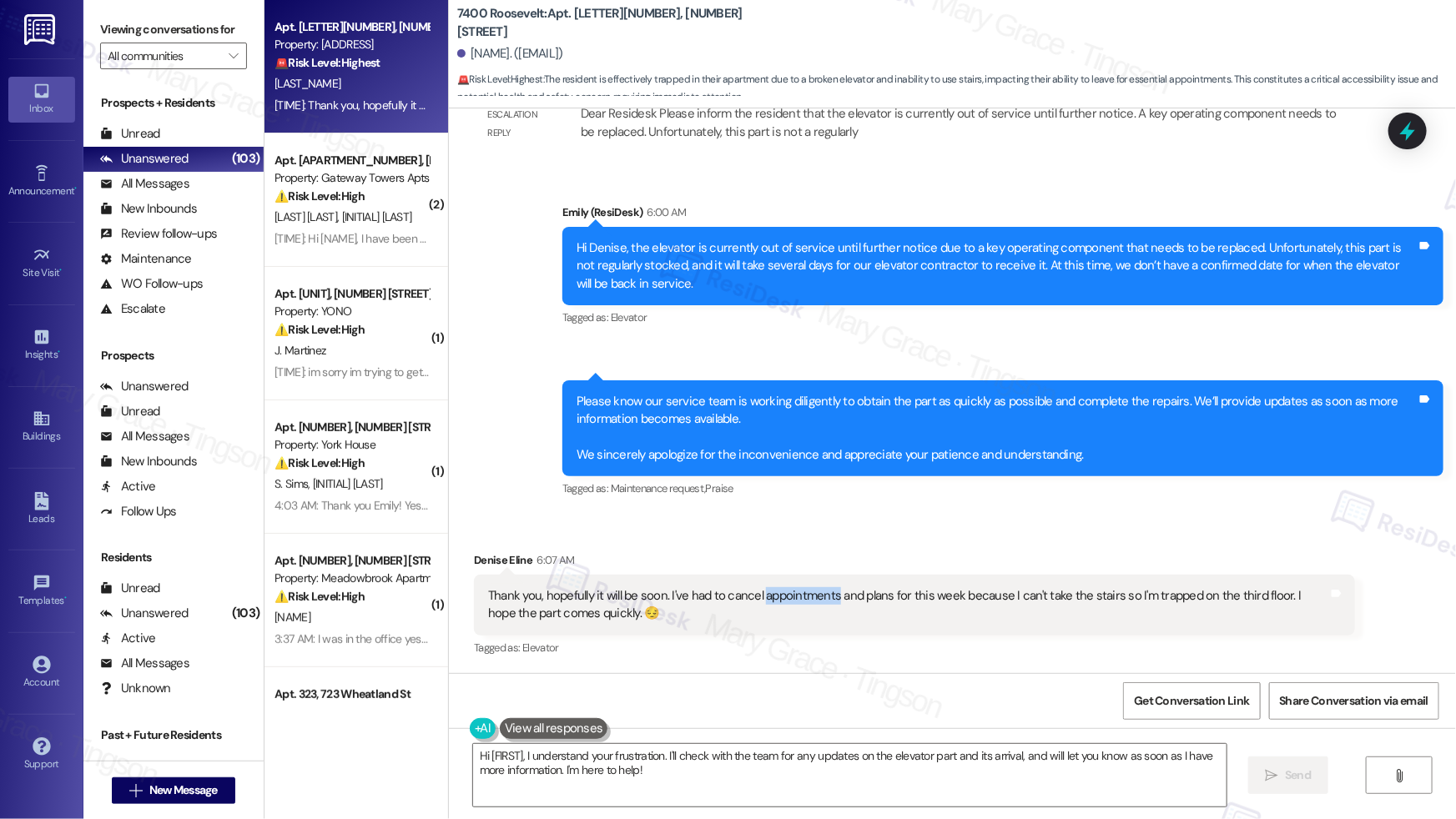 click on "Thank you, hopefully it will be soon. I've had to cancel appointments and plans for this week because I can't take the stairs so I'm trapped on the third floor. I hope the part comes quickly. 😔" at bounding box center (908, 605) 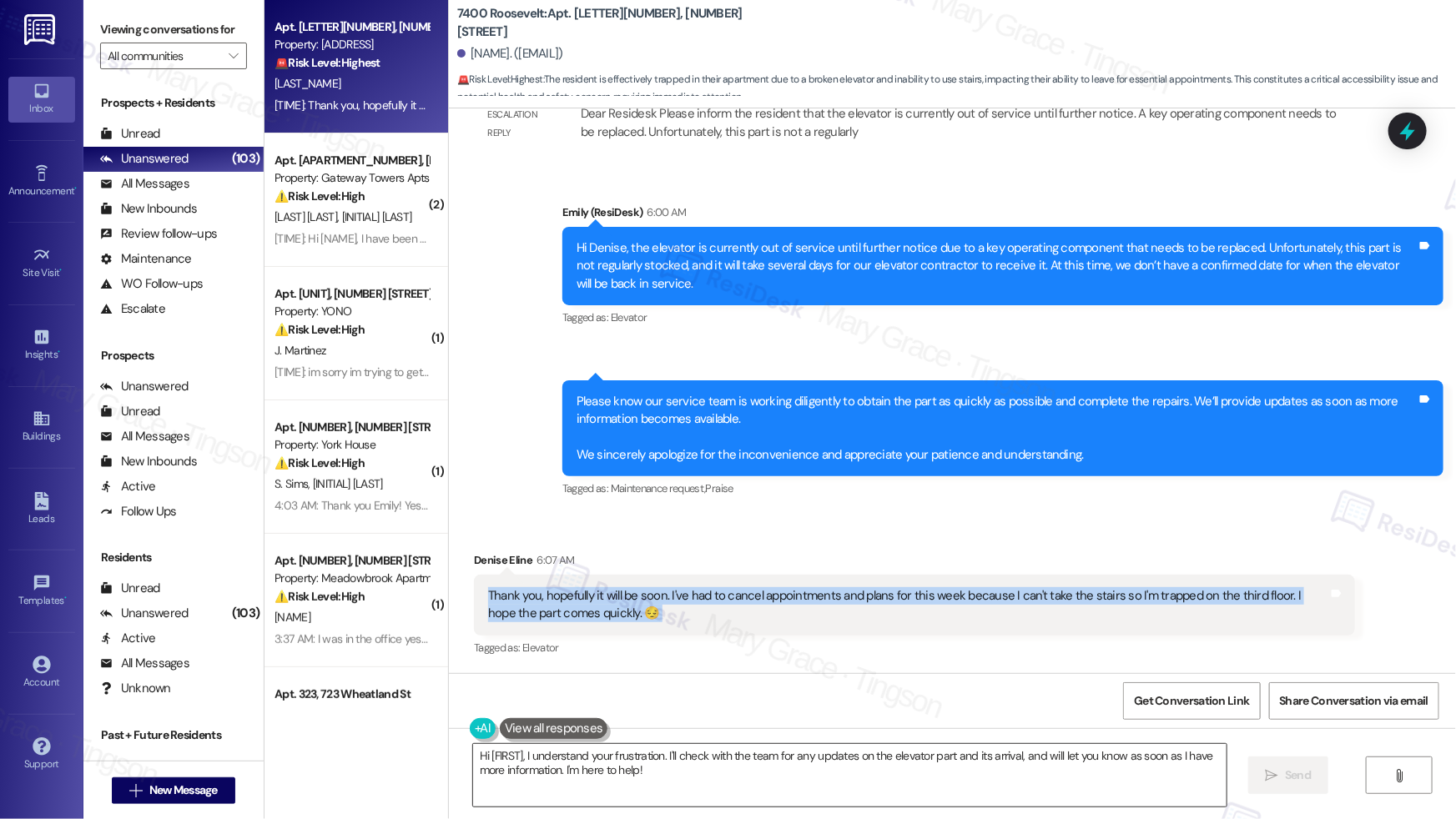 click on "Hi {{first_name}}, I understand your frustration. I'll check with the team for any updates on the elevator part and its arrival, and will let you know as soon as I have more information. I'm here to help!" at bounding box center (849, 775) 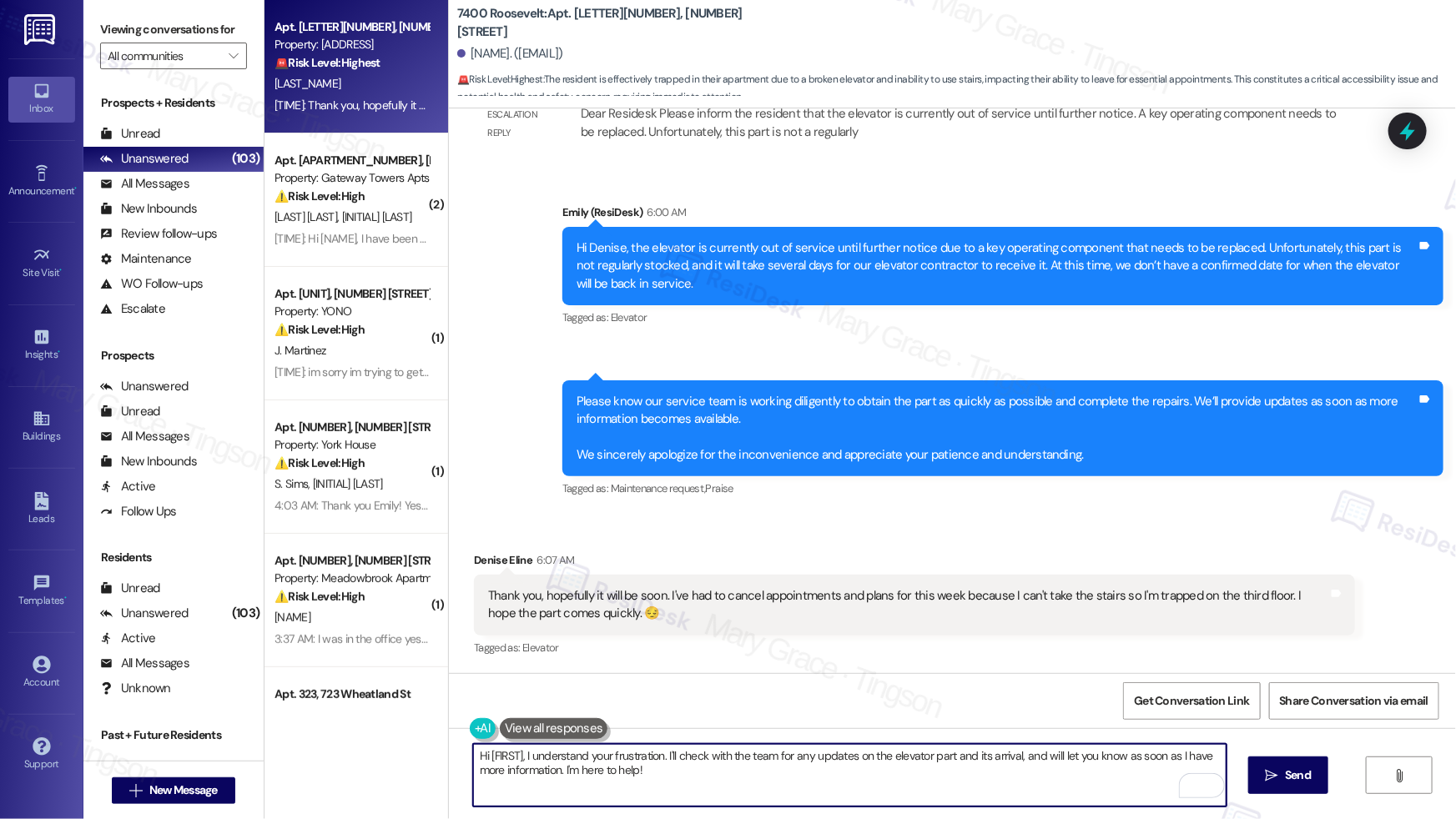 click on "Hi {{first_name}}, I understand your frustration. I'll check with the team for any updates on the elevator part and its arrival, and will let you know as soon as I have more information. I'm here to help!" at bounding box center (849, 775) 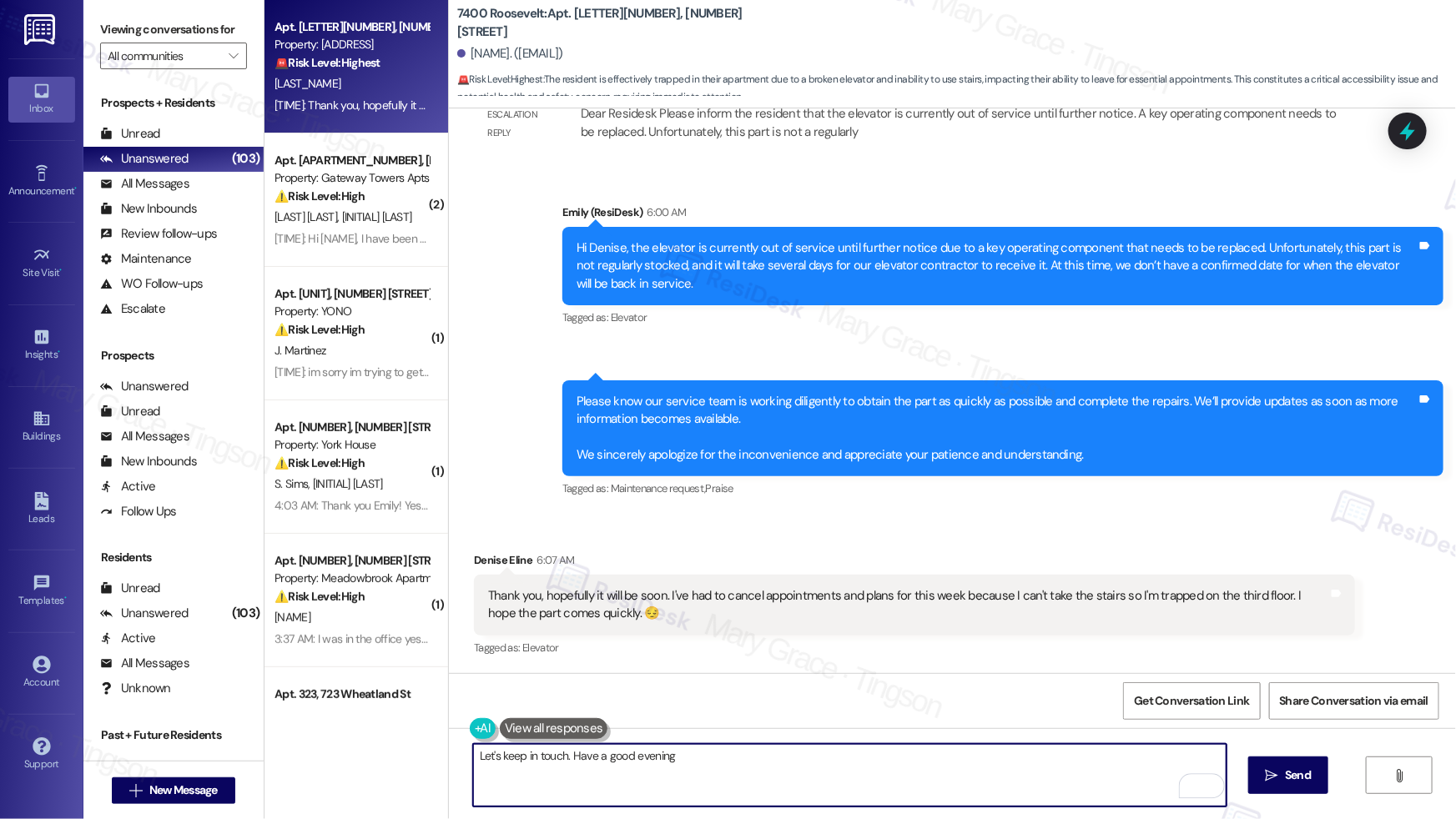 type on "Let's keep in touch. Have a good evening!" 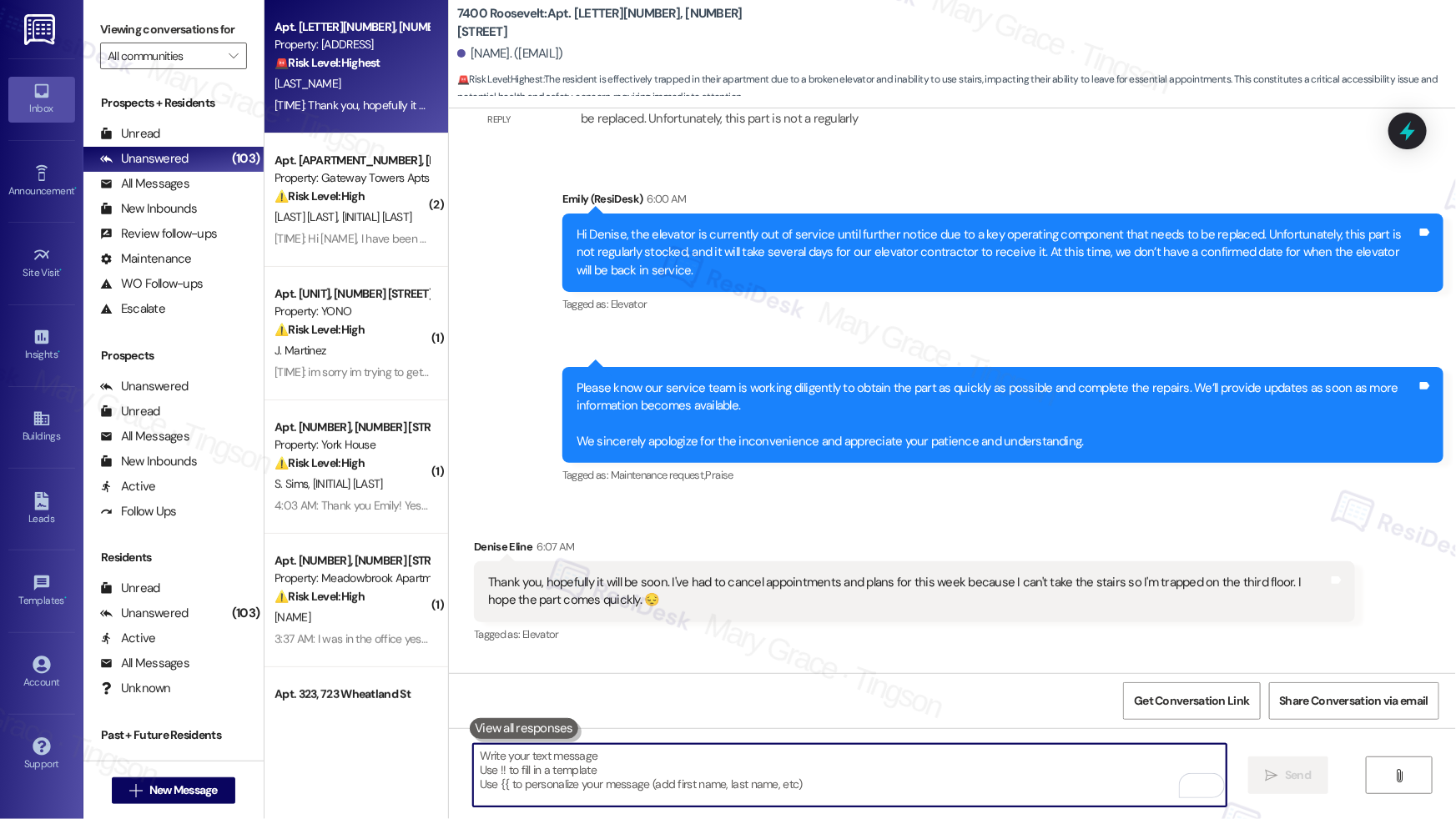 scroll, scrollTop: 8363, scrollLeft: 0, axis: vertical 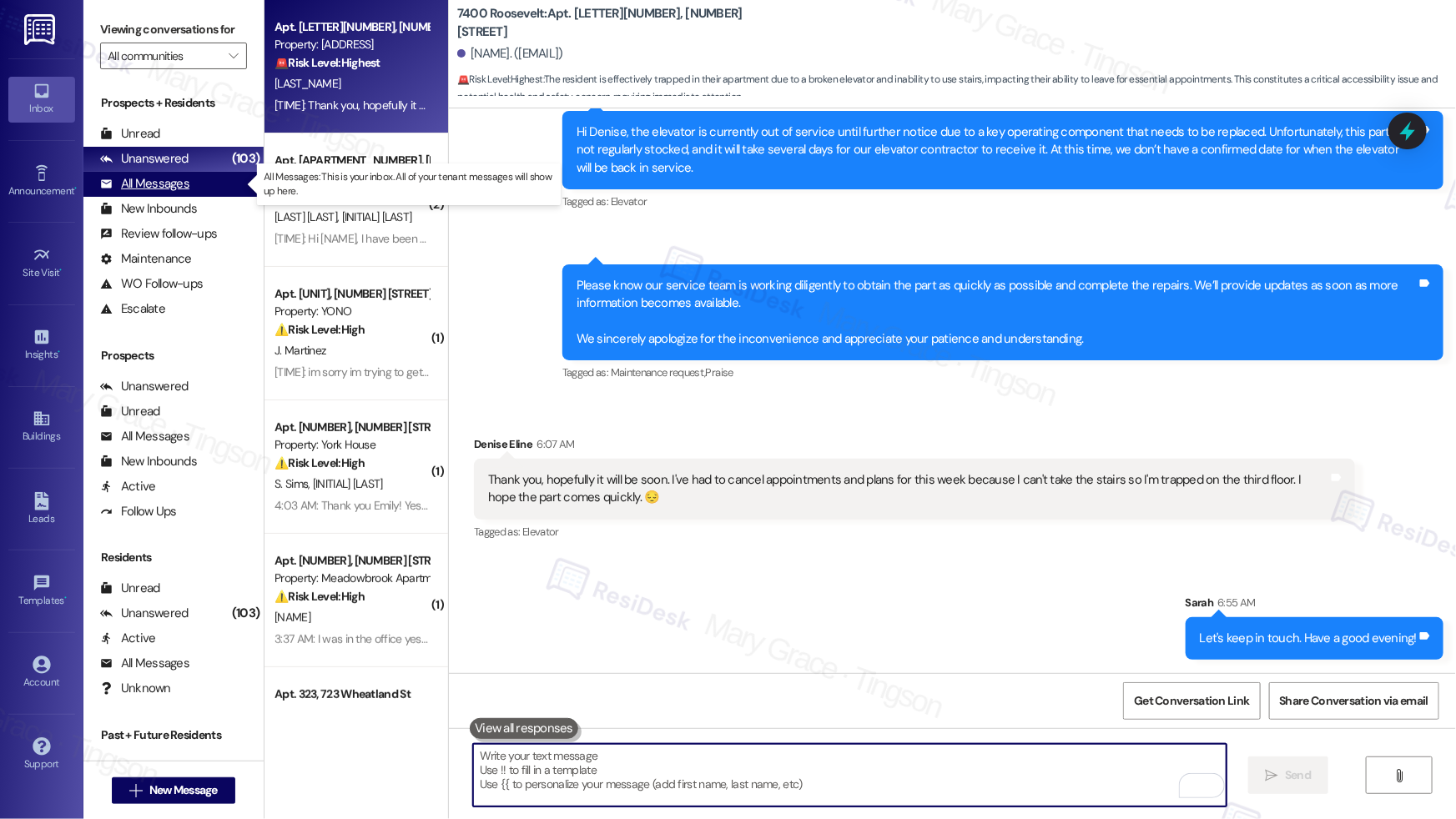 type 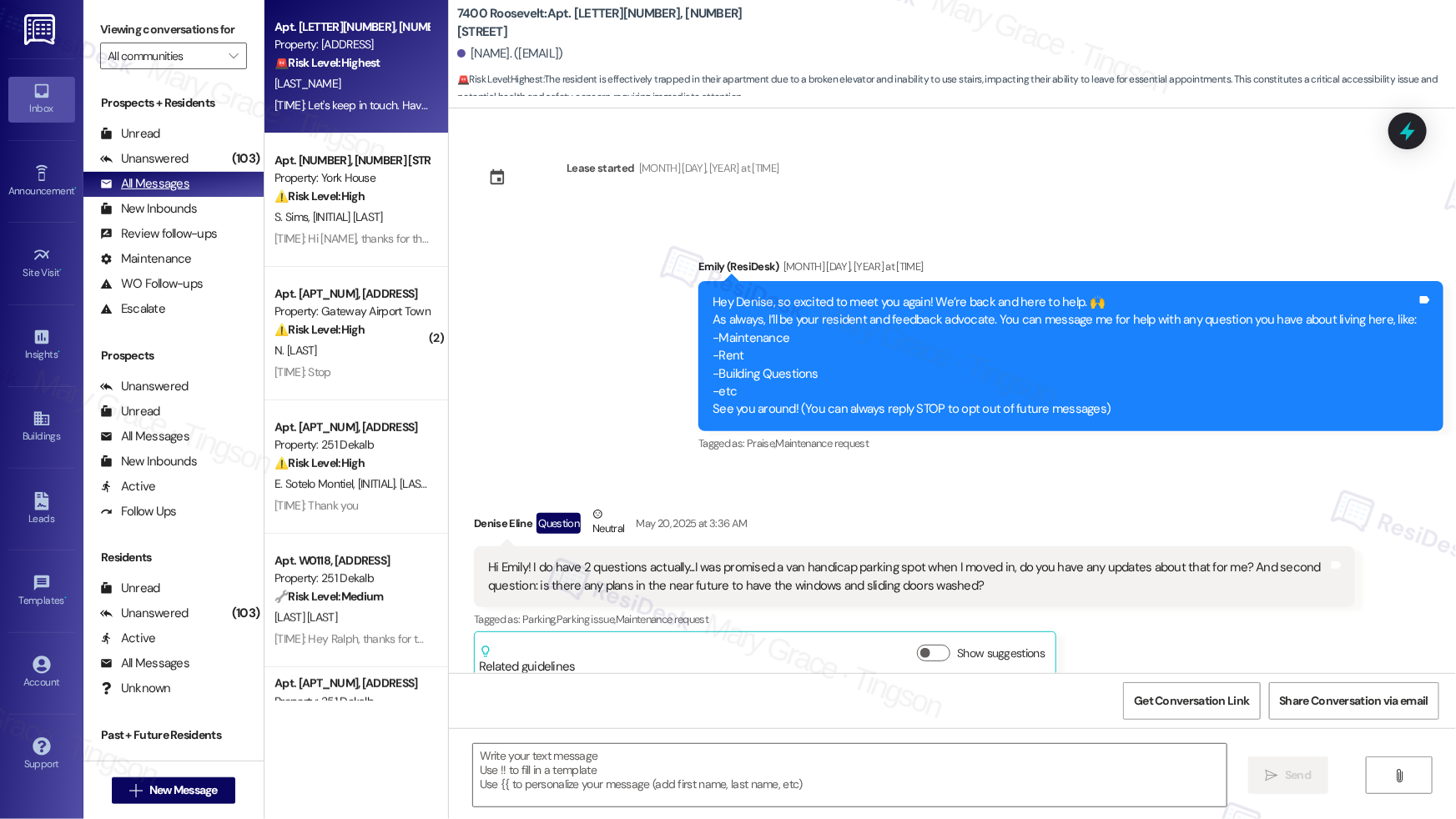 scroll, scrollTop: 8246, scrollLeft: 0, axis: vertical 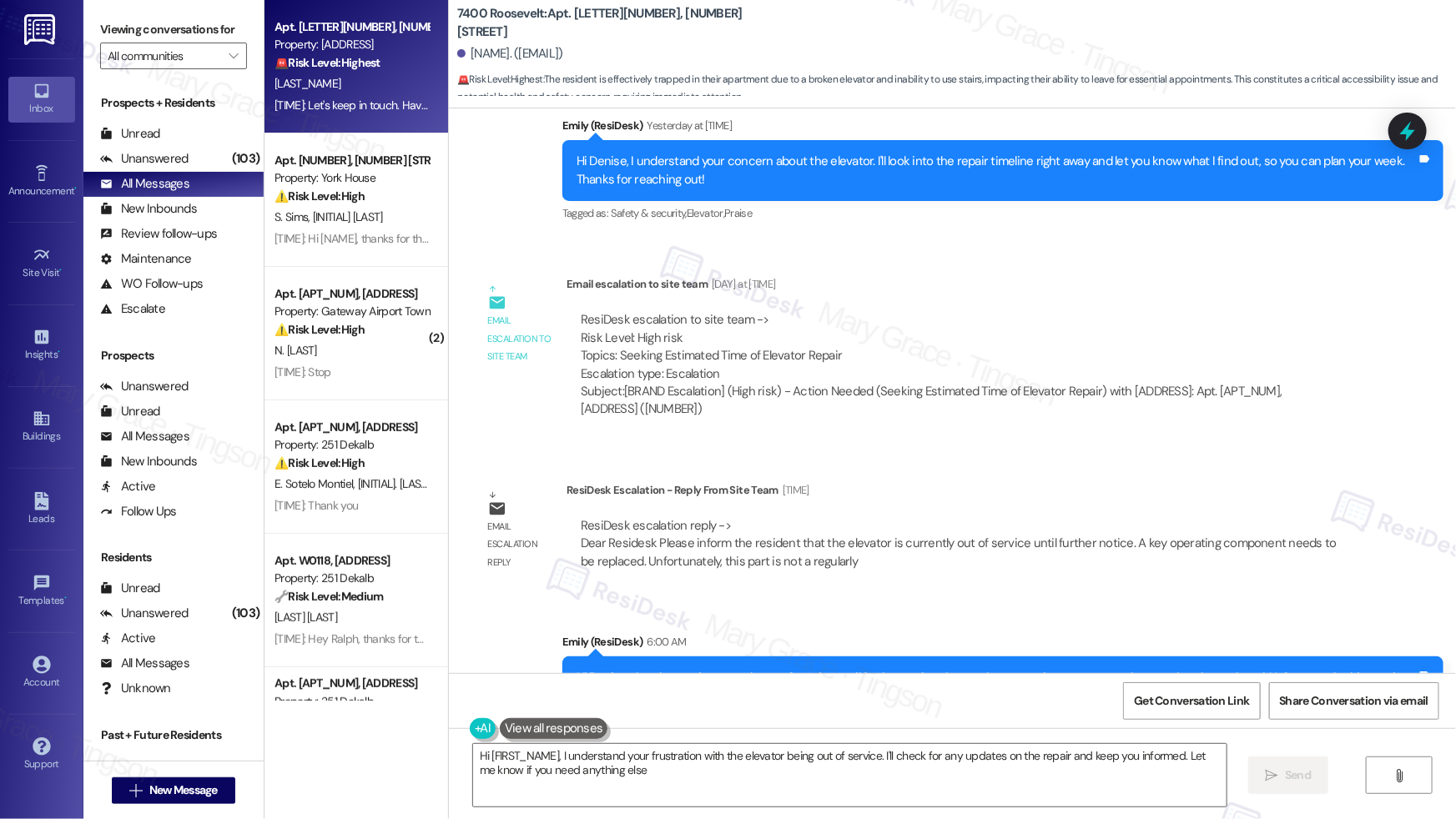 type on "Hi {{first_name}}, I understand your frustration with the elevator being out of service. I'll check for any updates on the repair and keep you informed. Let me know if you need anything else!" 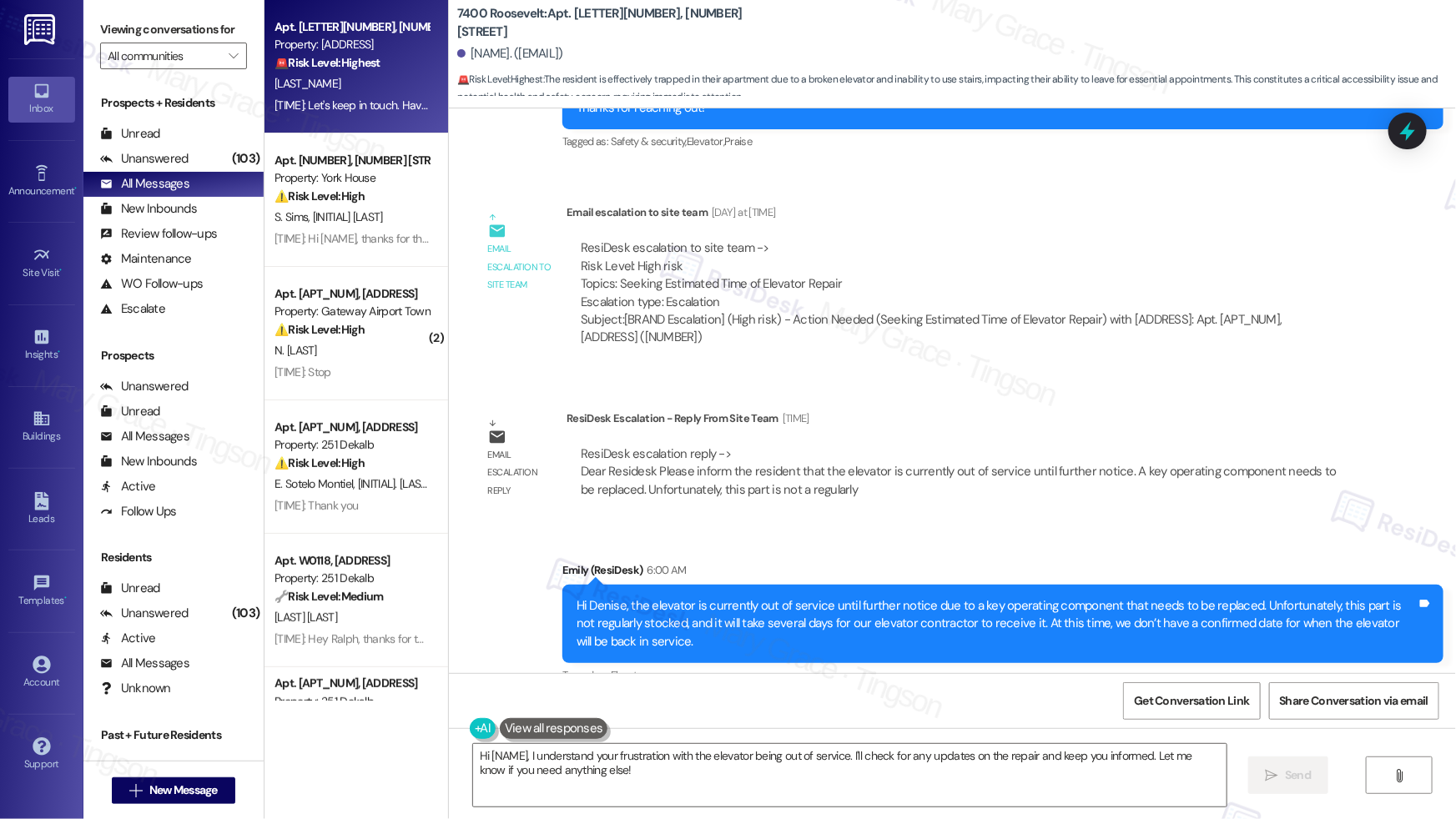 scroll, scrollTop: 7907, scrollLeft: 0, axis: vertical 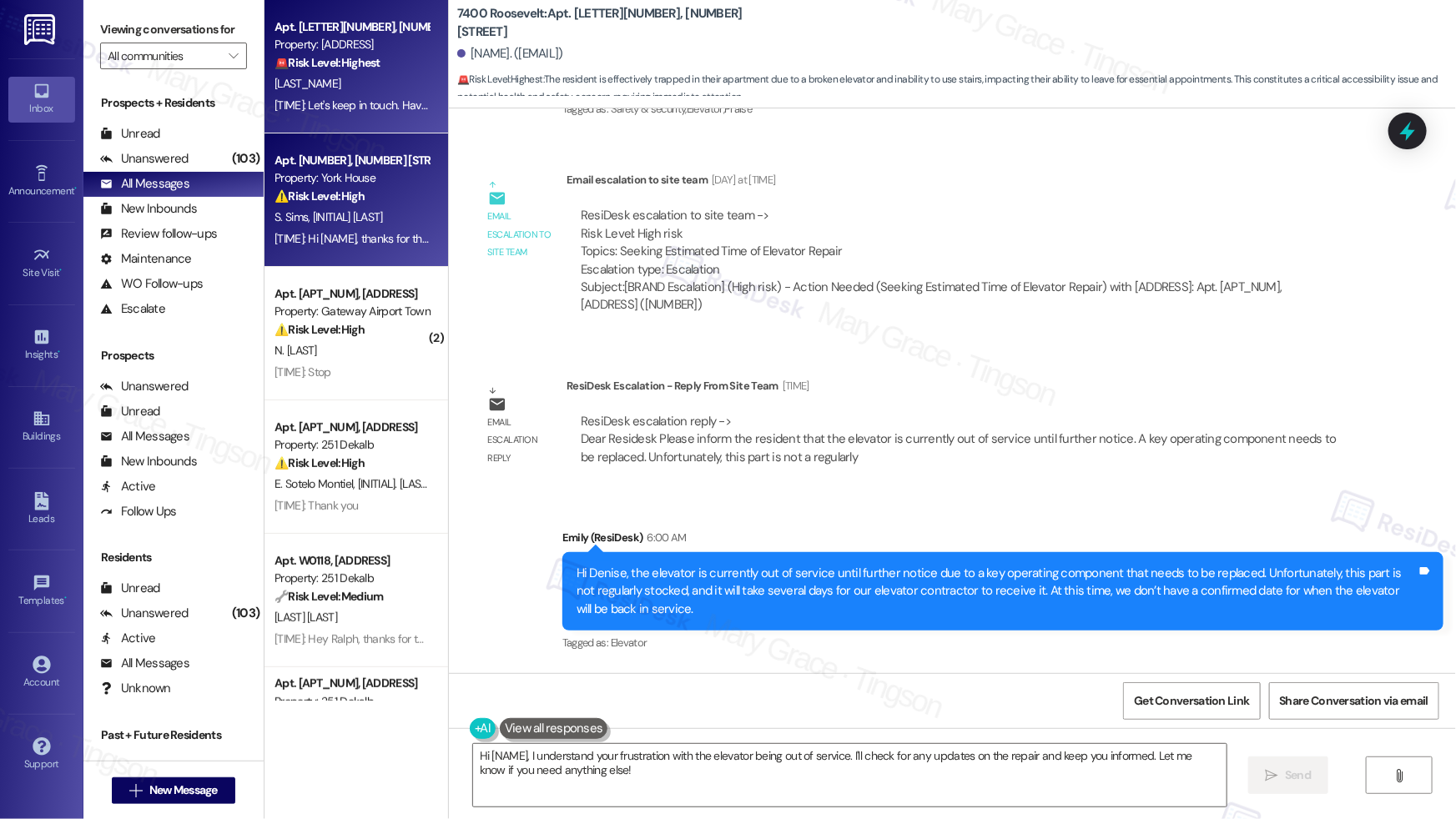 click on "D. Sims" at bounding box center (348, 217) 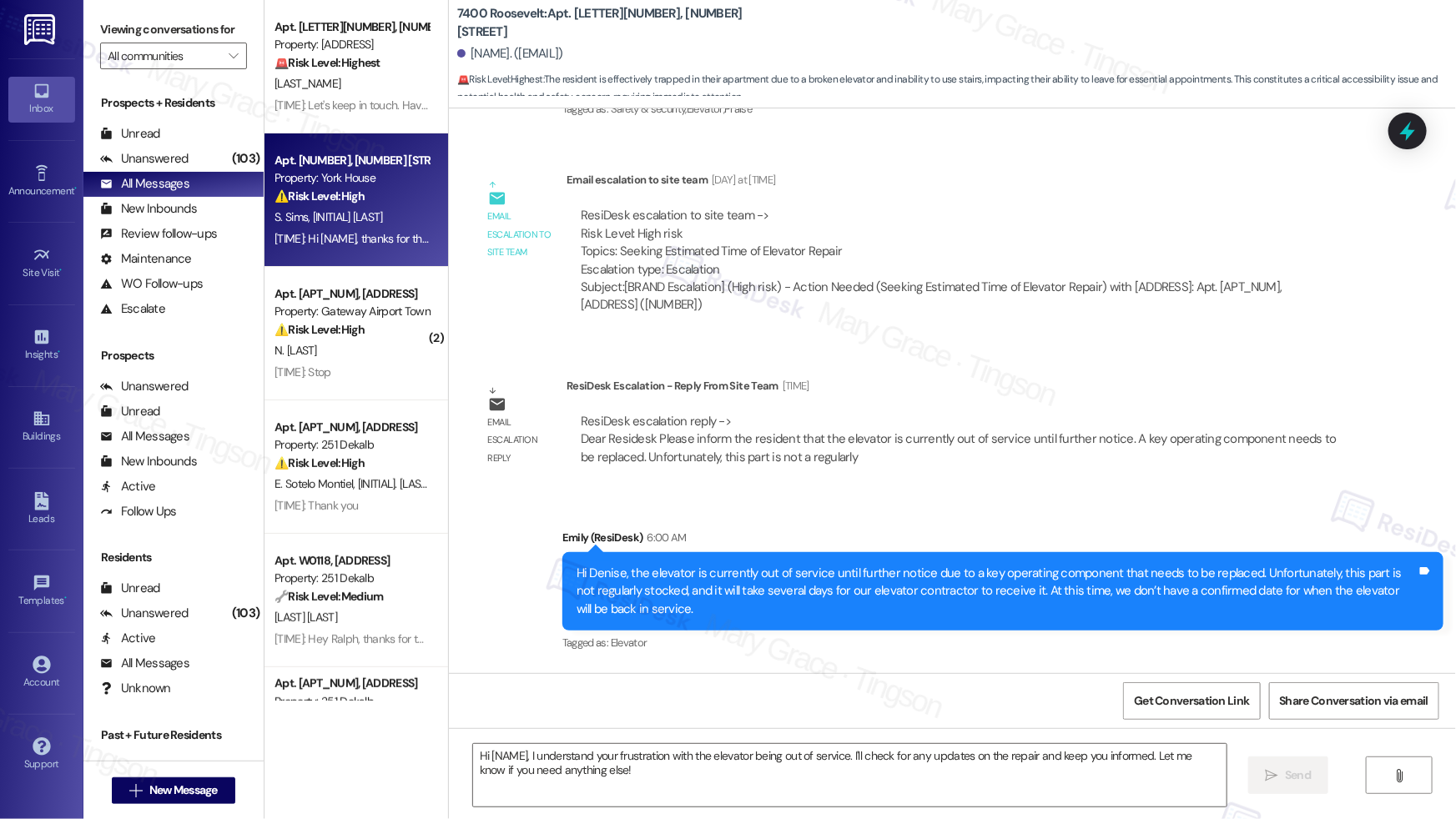 type on "Fetching suggested responses. Please feel free to read through the conversation in the meantime." 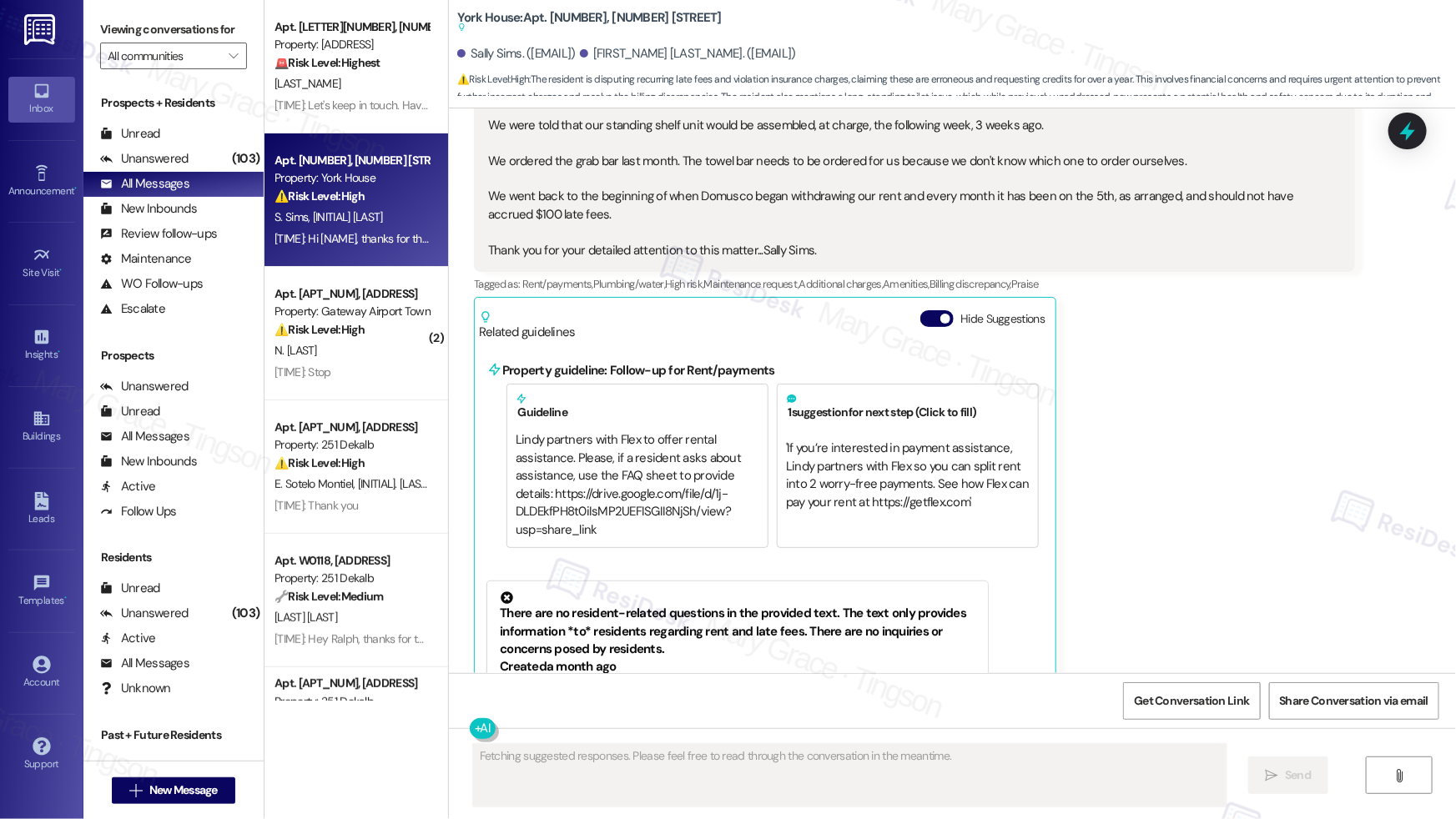 scroll, scrollTop: 13123, scrollLeft: 0, axis: vertical 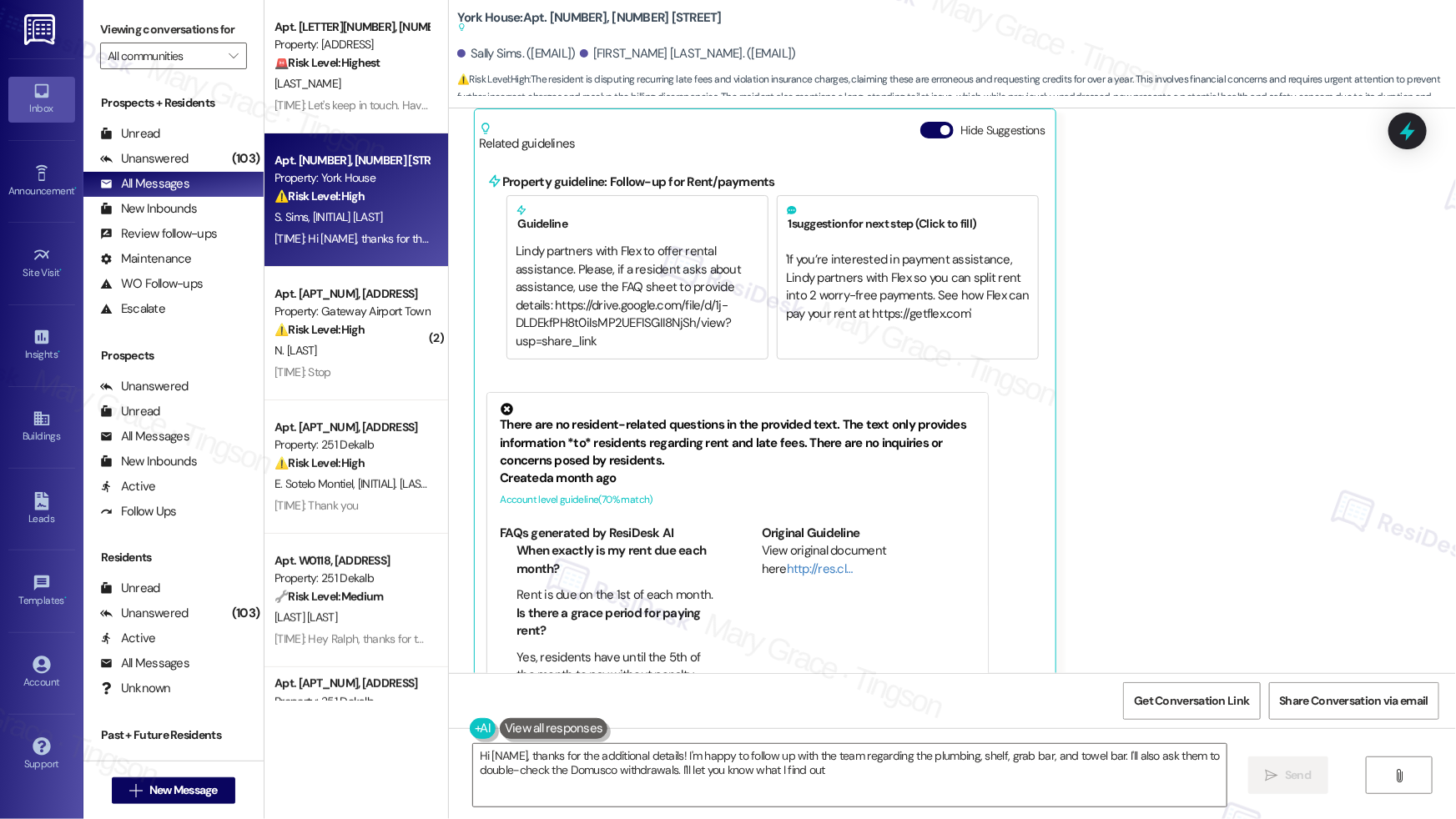 type on "Hi Sally, thanks for the additional details! I'm happy to follow up with the team regarding the plumbing, shelf, grab bar, and towel bar. I'll also ask them to double-check the Domusco withdrawals. I'll let you know what I find out!" 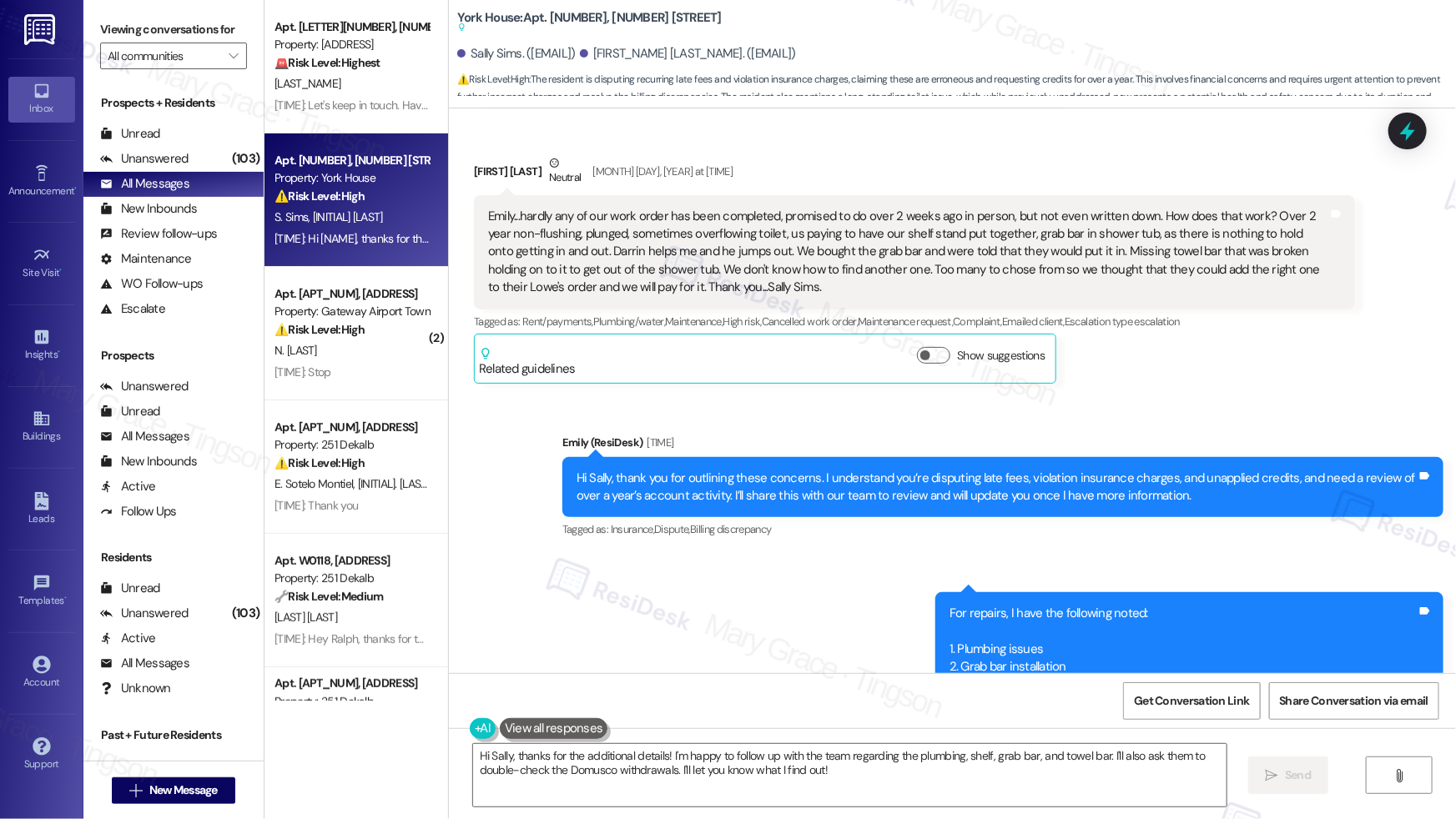 scroll, scrollTop: 11916, scrollLeft: 0, axis: vertical 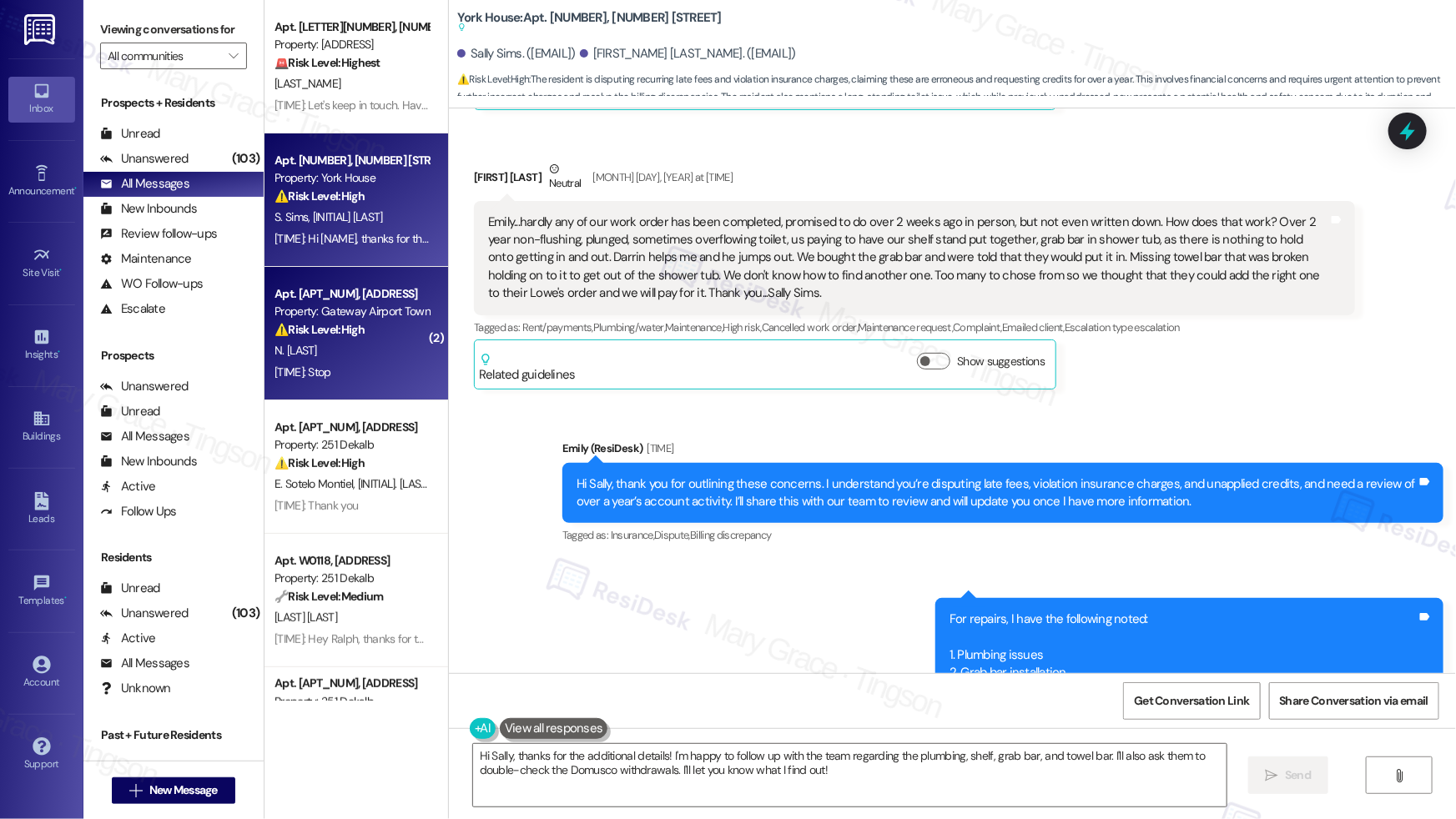 click on "N. Squire" at bounding box center [351, 350] 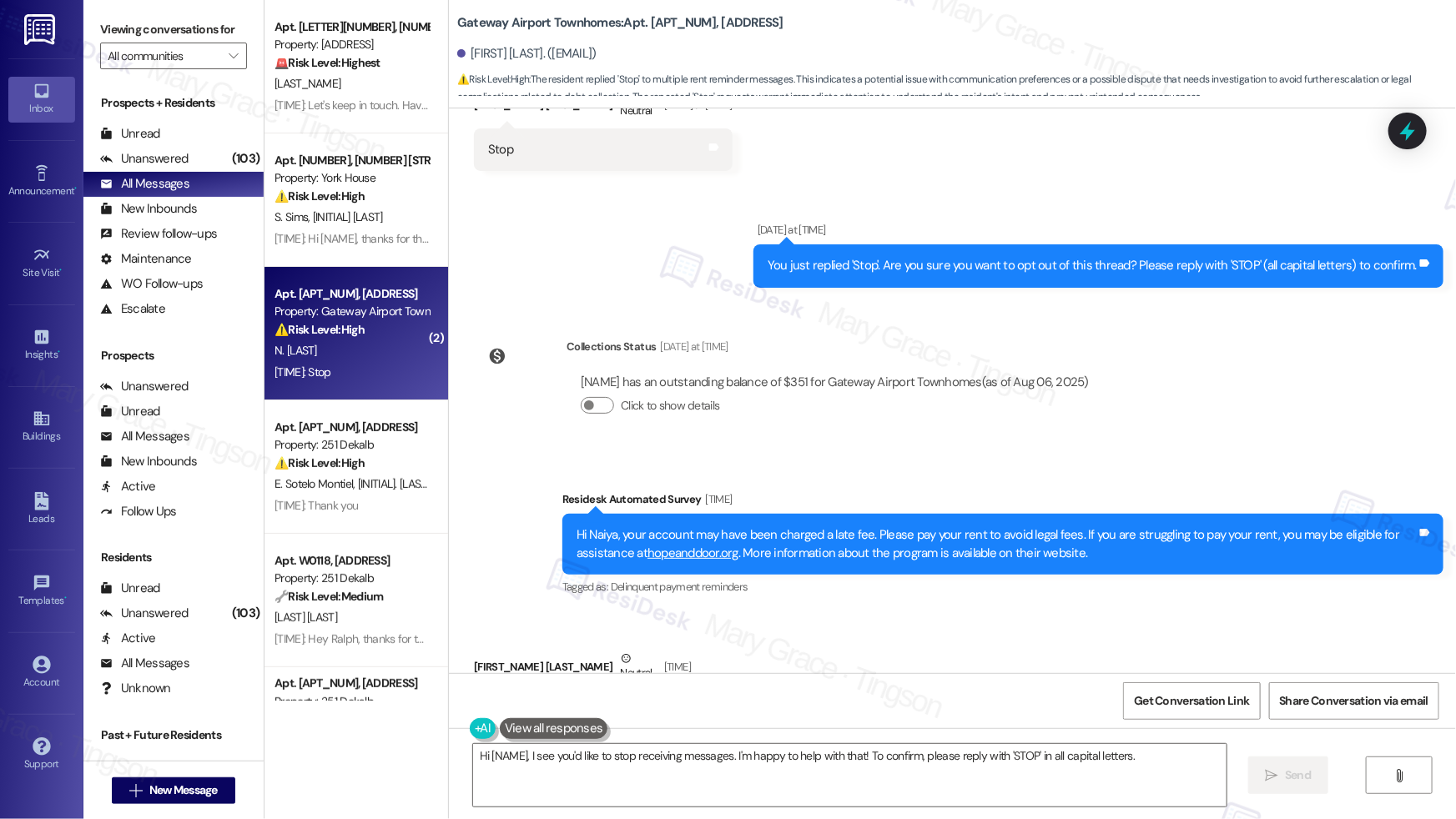 scroll, scrollTop: 718, scrollLeft: 0, axis: vertical 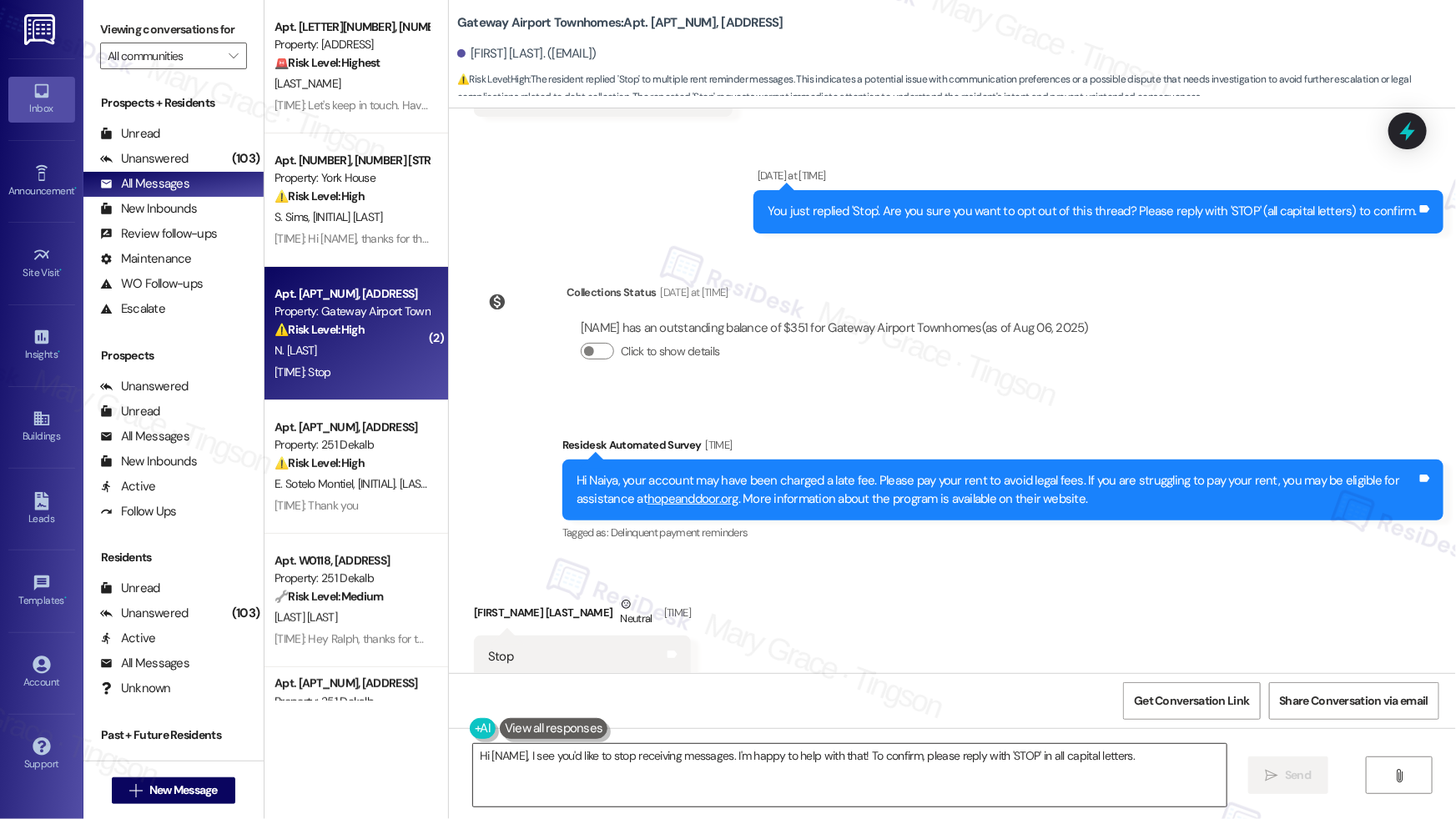 click on "Hi {{first_name}}, I see you'd like to stop receiving messages. I'm happy to help with that! To confirm, please reply with 'STOP' in all capital letters." at bounding box center (849, 775) 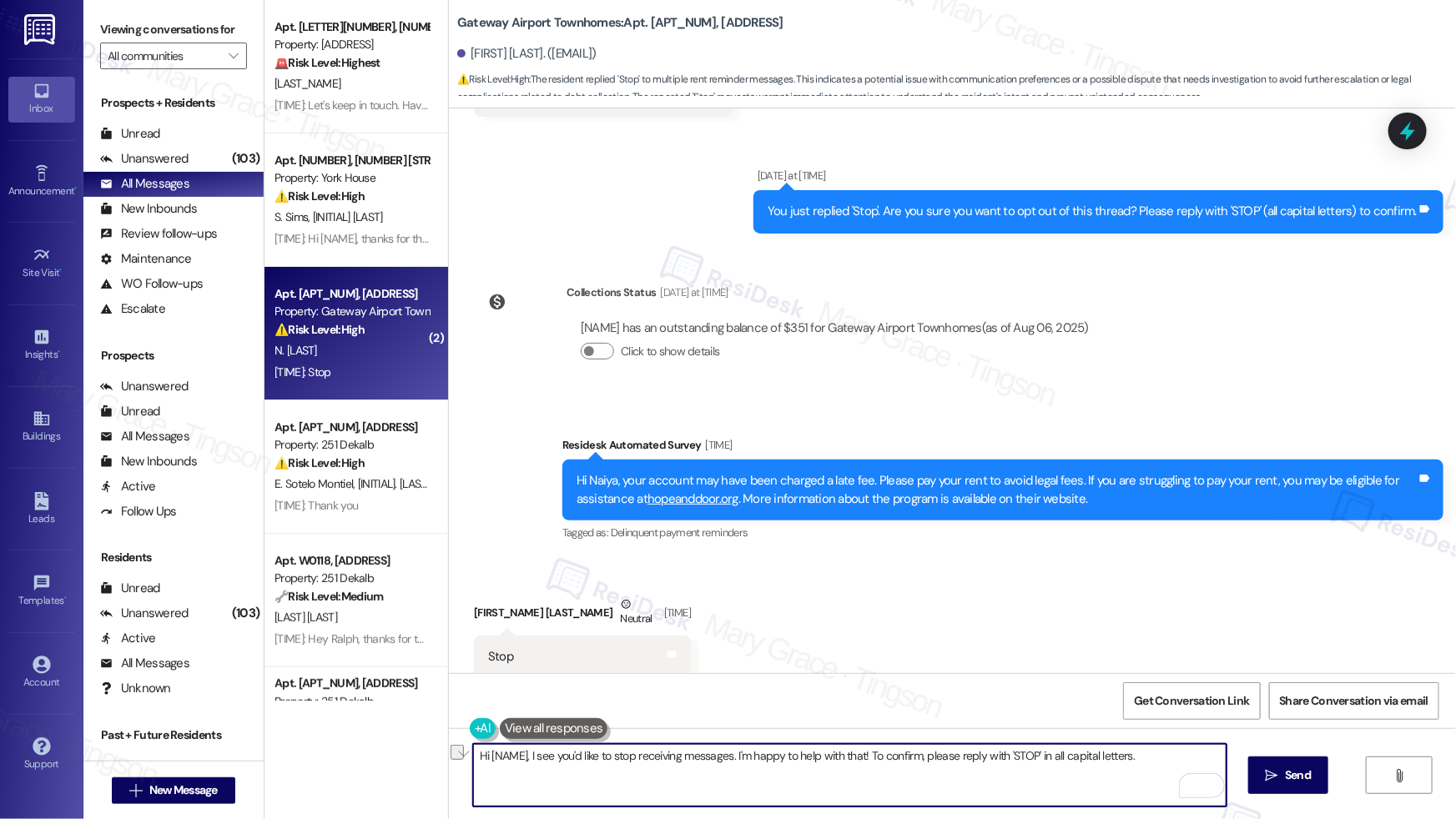 drag, startPoint x: 897, startPoint y: 756, endPoint x: 762, endPoint y: 754, distance: 135.01481 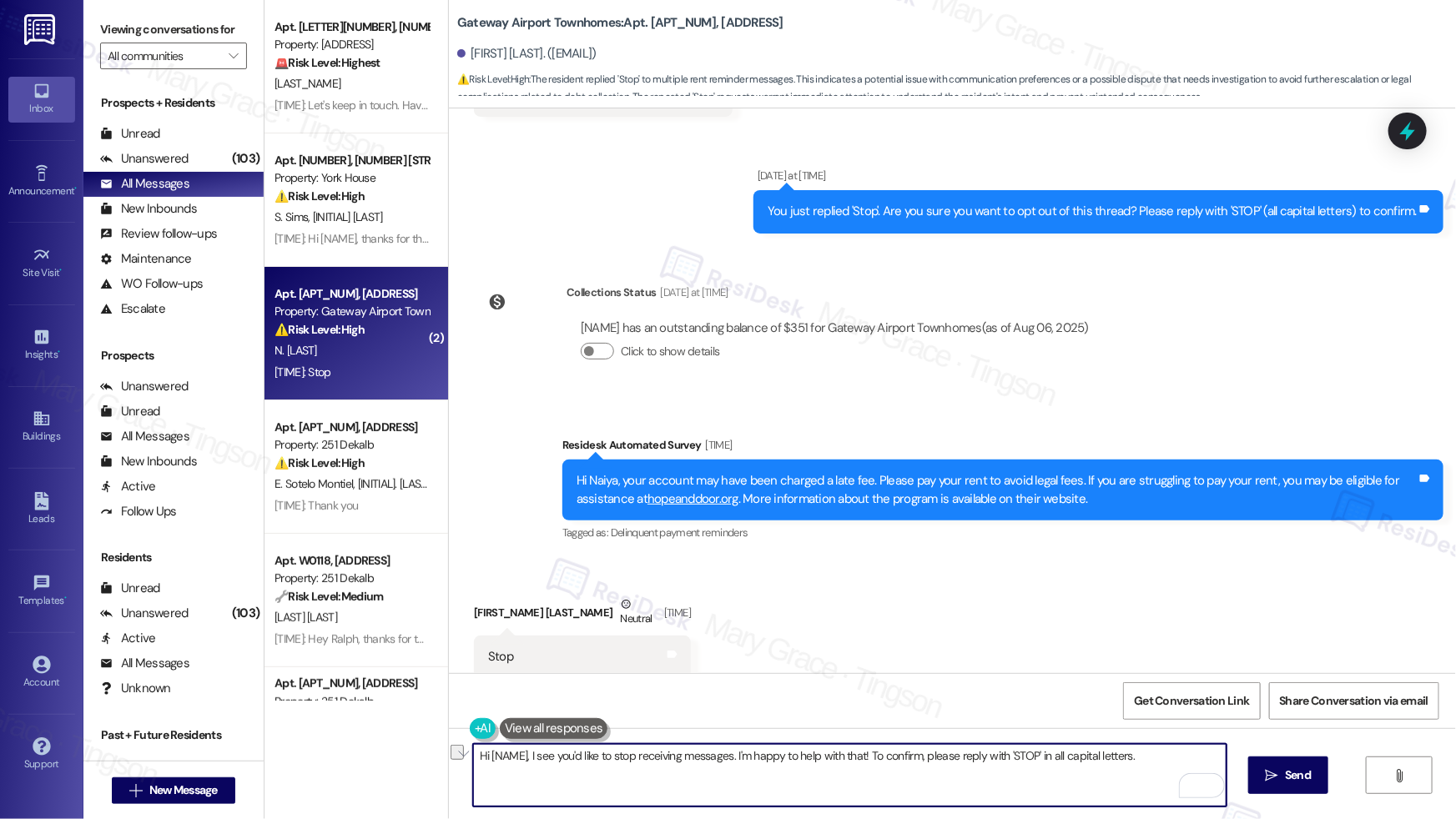 type on "Hi {{first_name}}, I see you'd like to stop receiving messages. To confirm, please reply with 'STOP' in all capital letters." 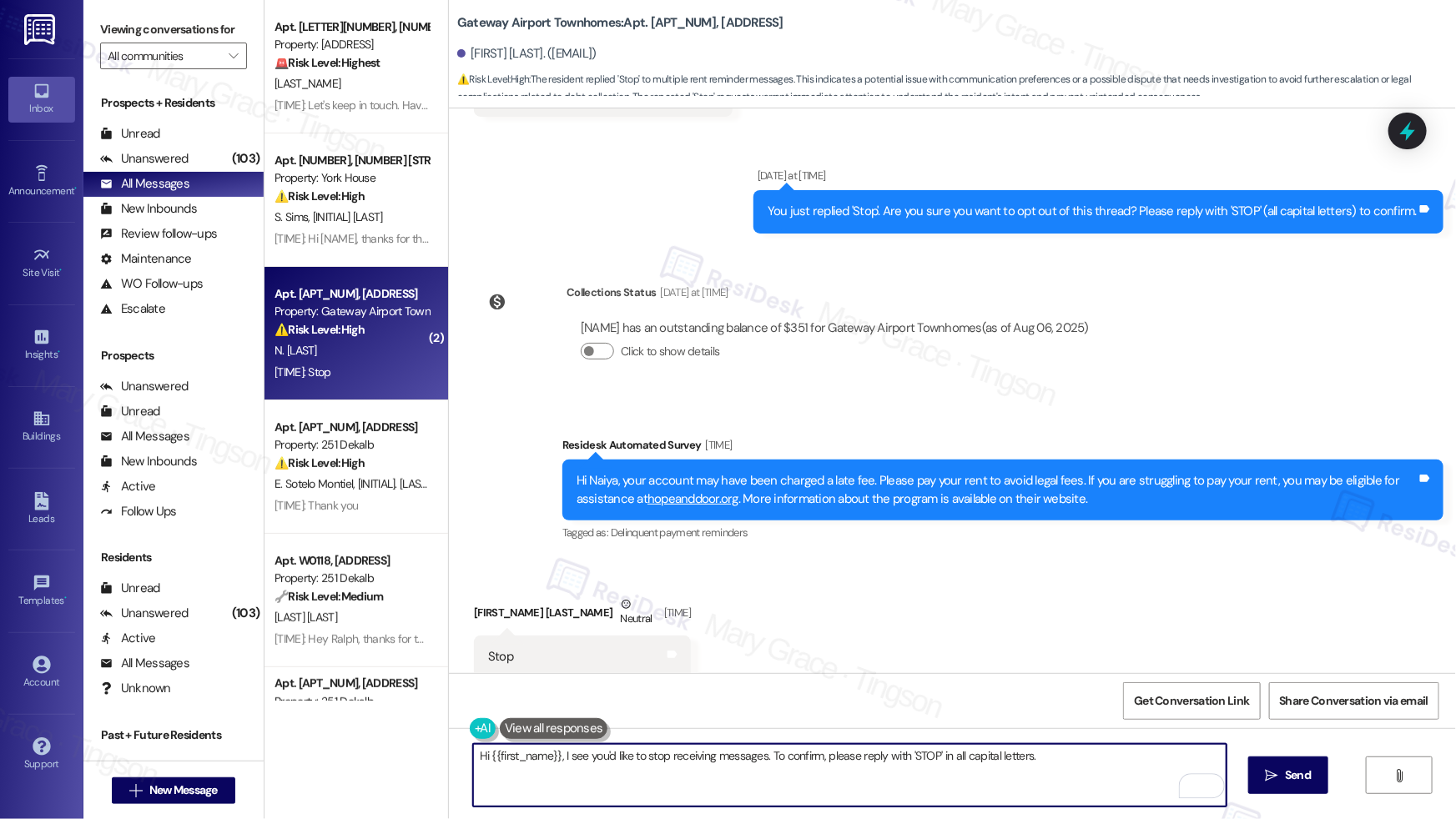 click on "Hi {{first_name}}, I see you'd like to stop receiving messages. To confirm, please reply with 'STOP' in all capital letters." at bounding box center [849, 775] 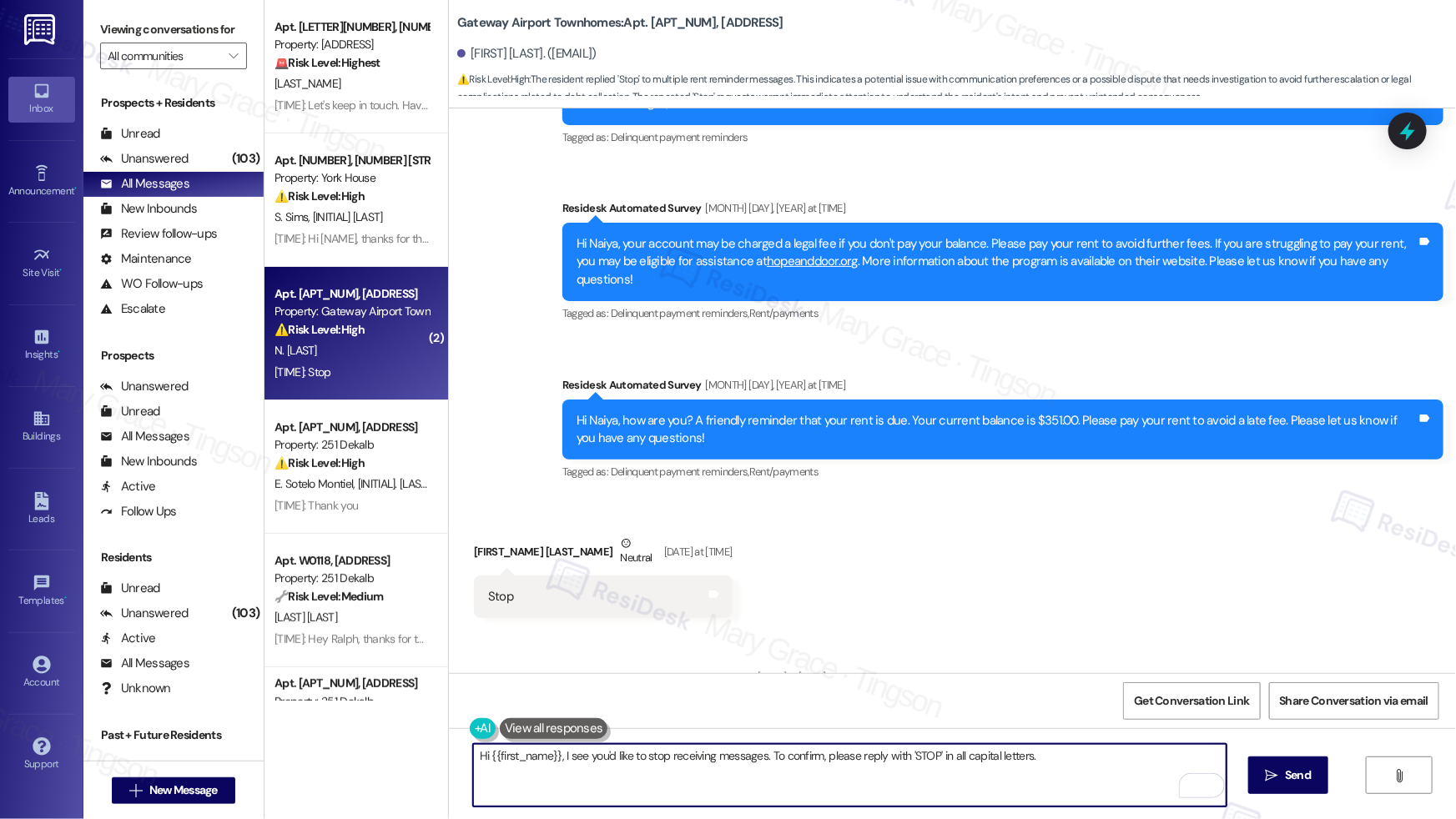 scroll, scrollTop: 718, scrollLeft: 0, axis: vertical 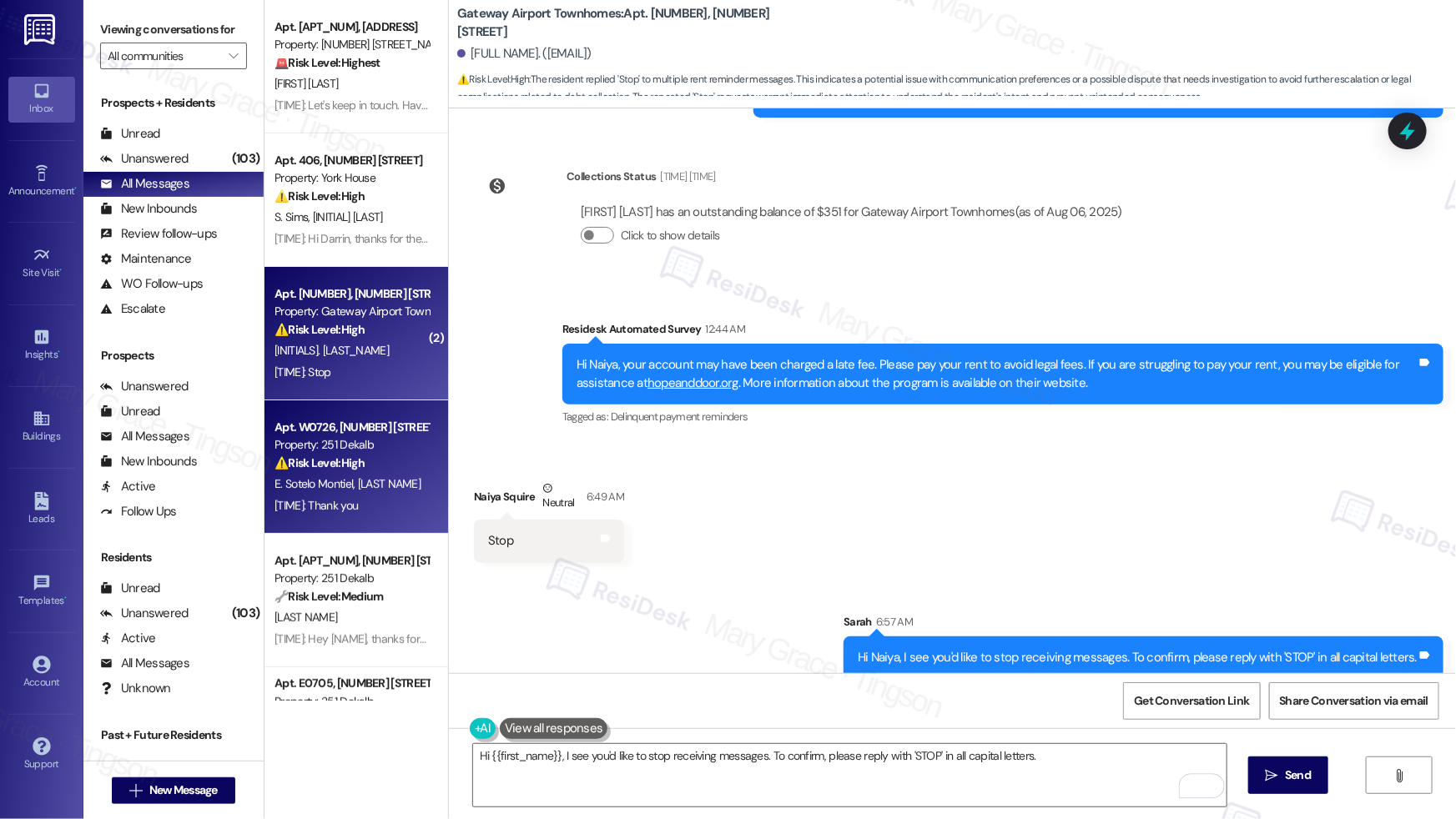 click on "[LAST_NAME] [LAST_NAME] [LAST_NAME]" at bounding box center [351, 484] 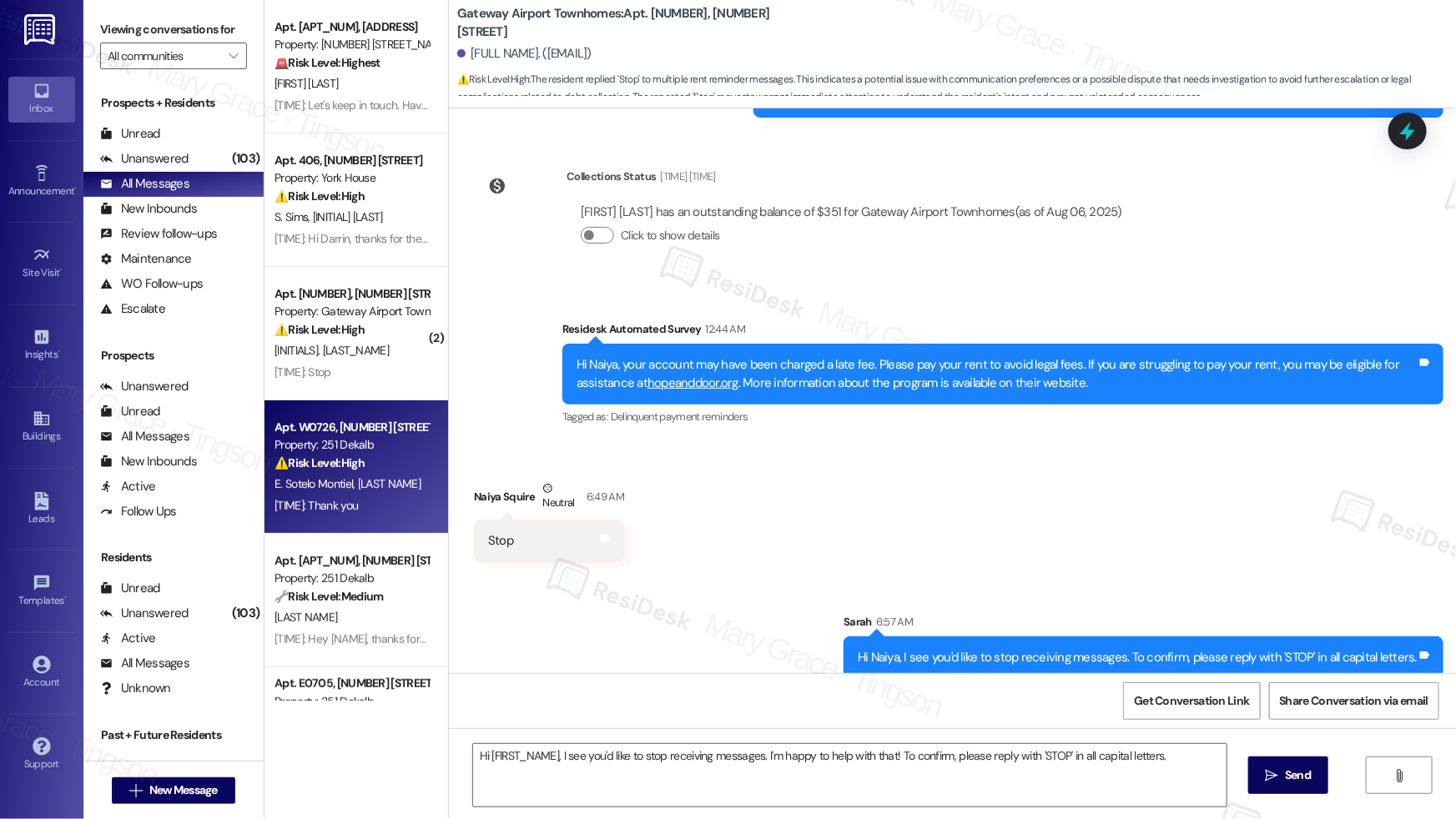 type on "Fetching suggested responses. Please feel free to read through the conversation in the meantime." 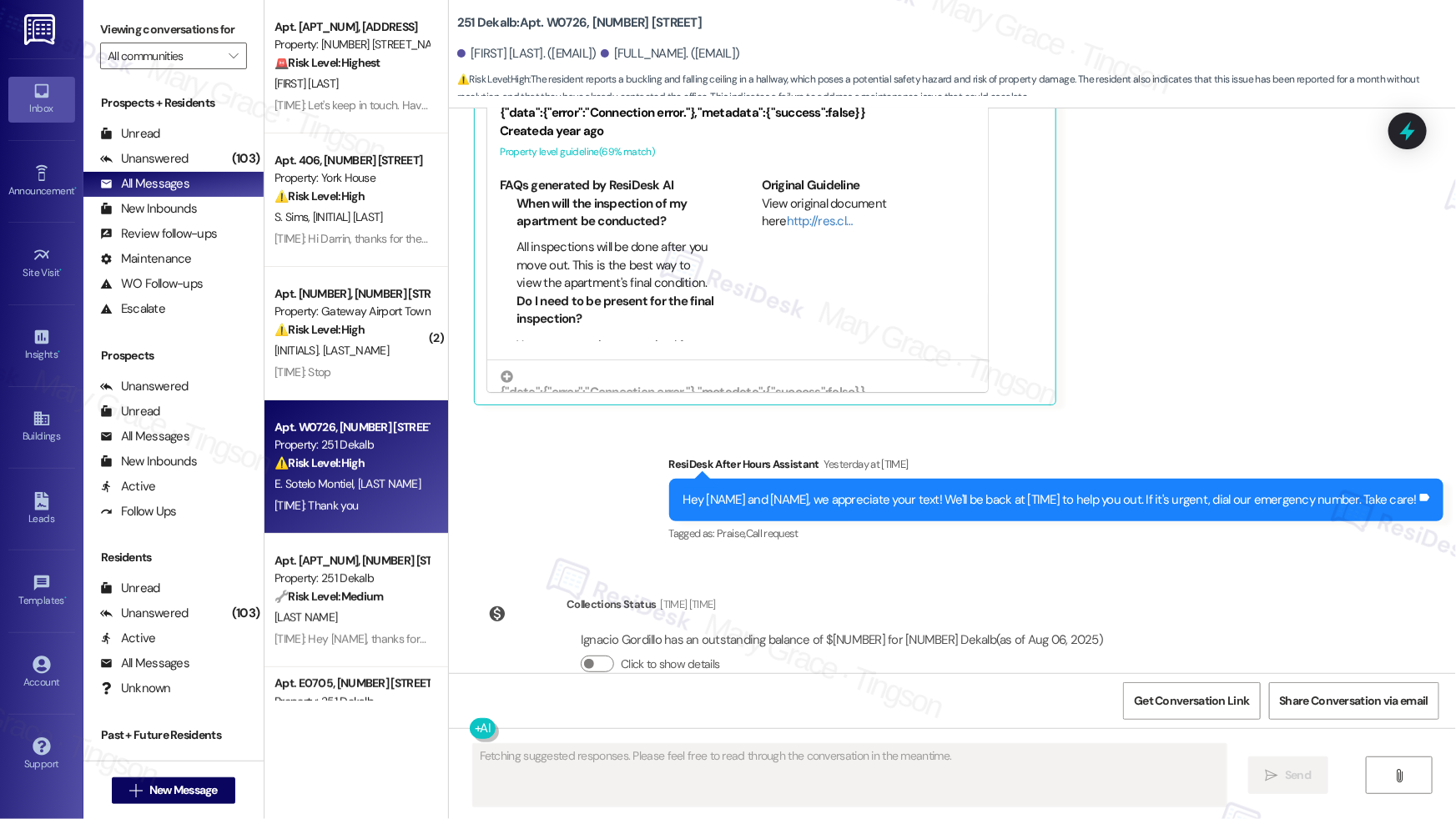 scroll, scrollTop: 3672, scrollLeft: 0, axis: vertical 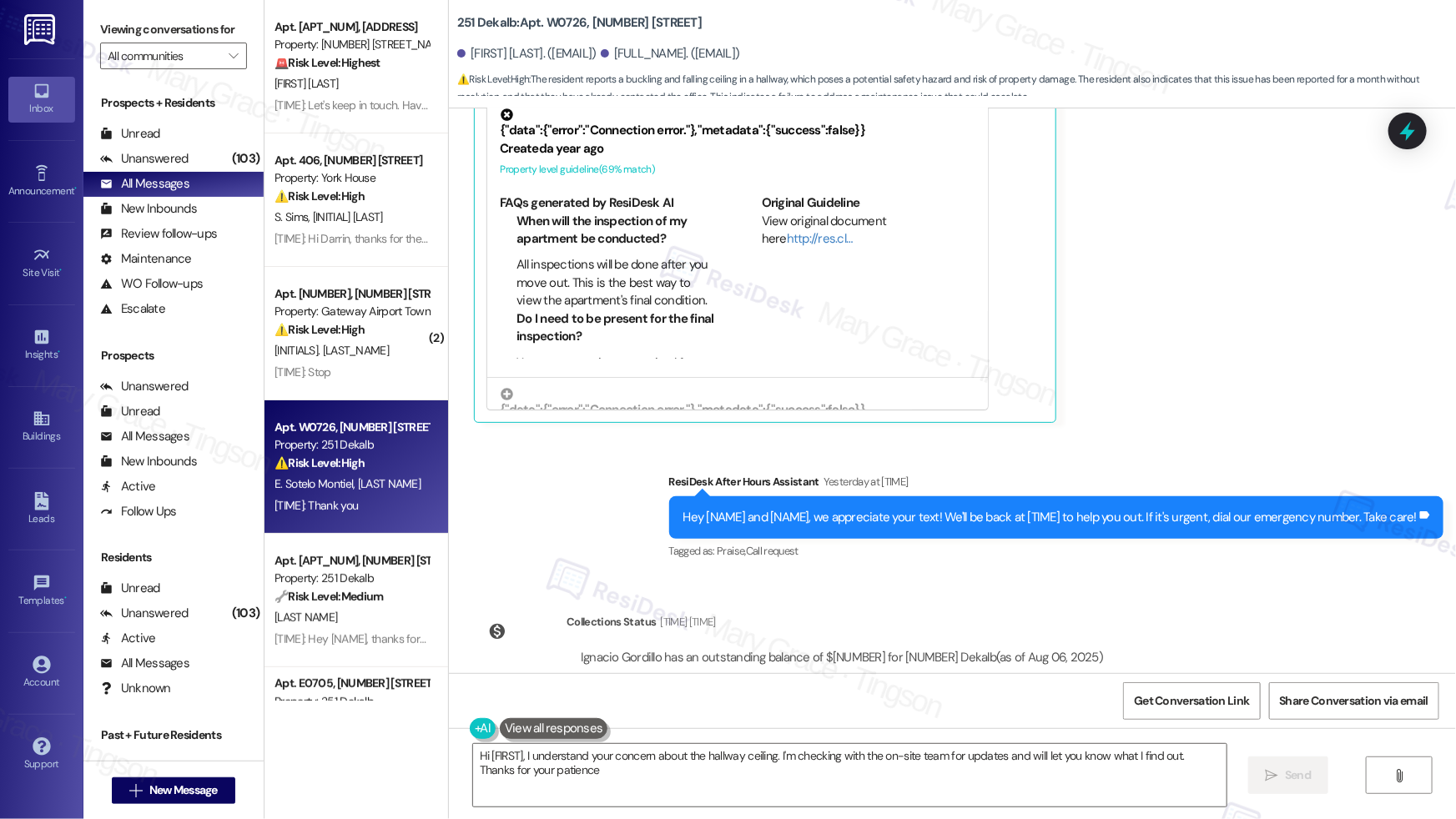type on "Hi [FIRST_NAME], I understand your concern about the hallway ceiling. I'm checking with the on-site team for updates and will let you know what I find out. Thanks for your patience!" 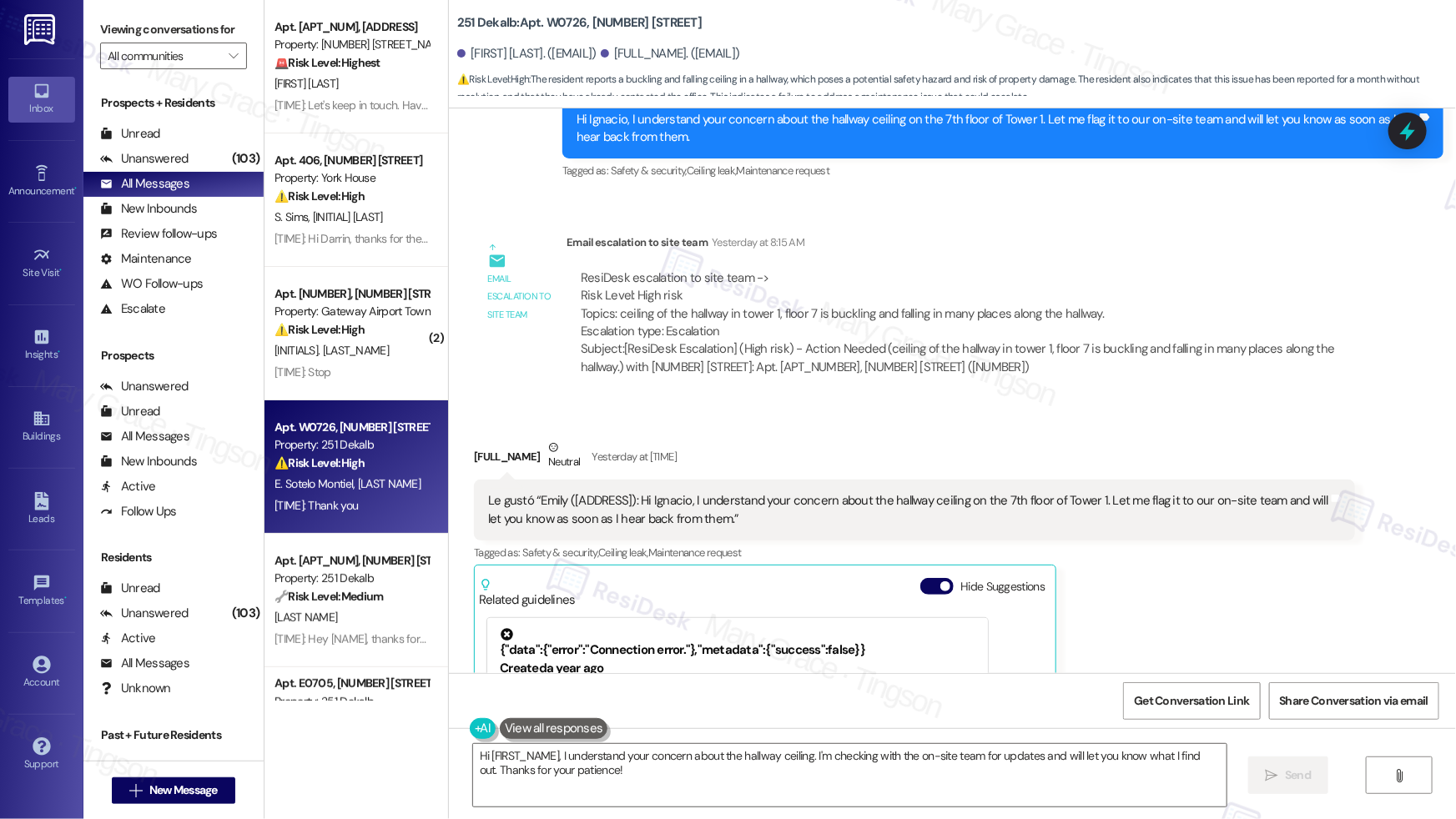 scroll, scrollTop: 3148, scrollLeft: 0, axis: vertical 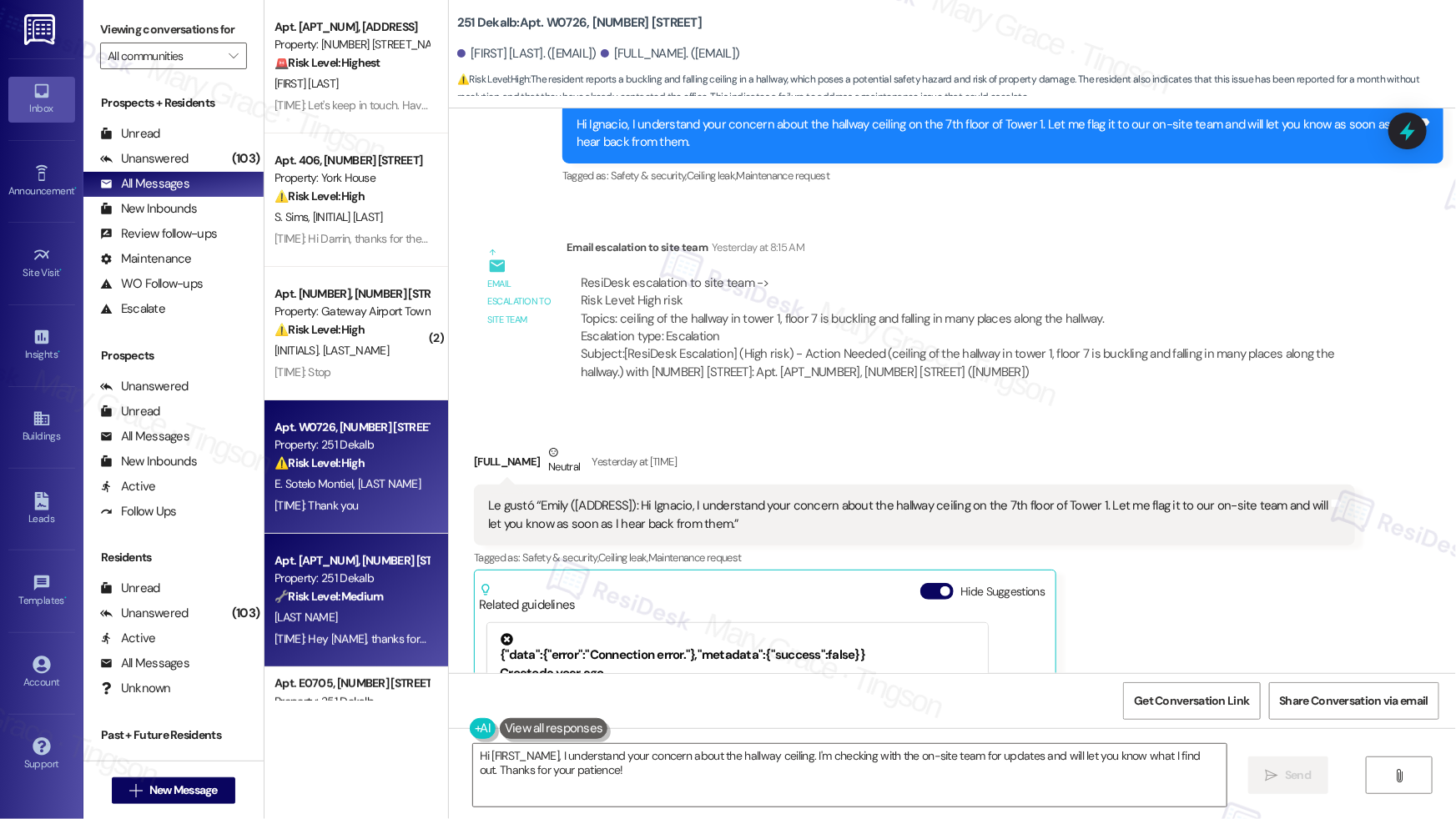 click on "Property: 251 Dekalb" at bounding box center [351, 578] 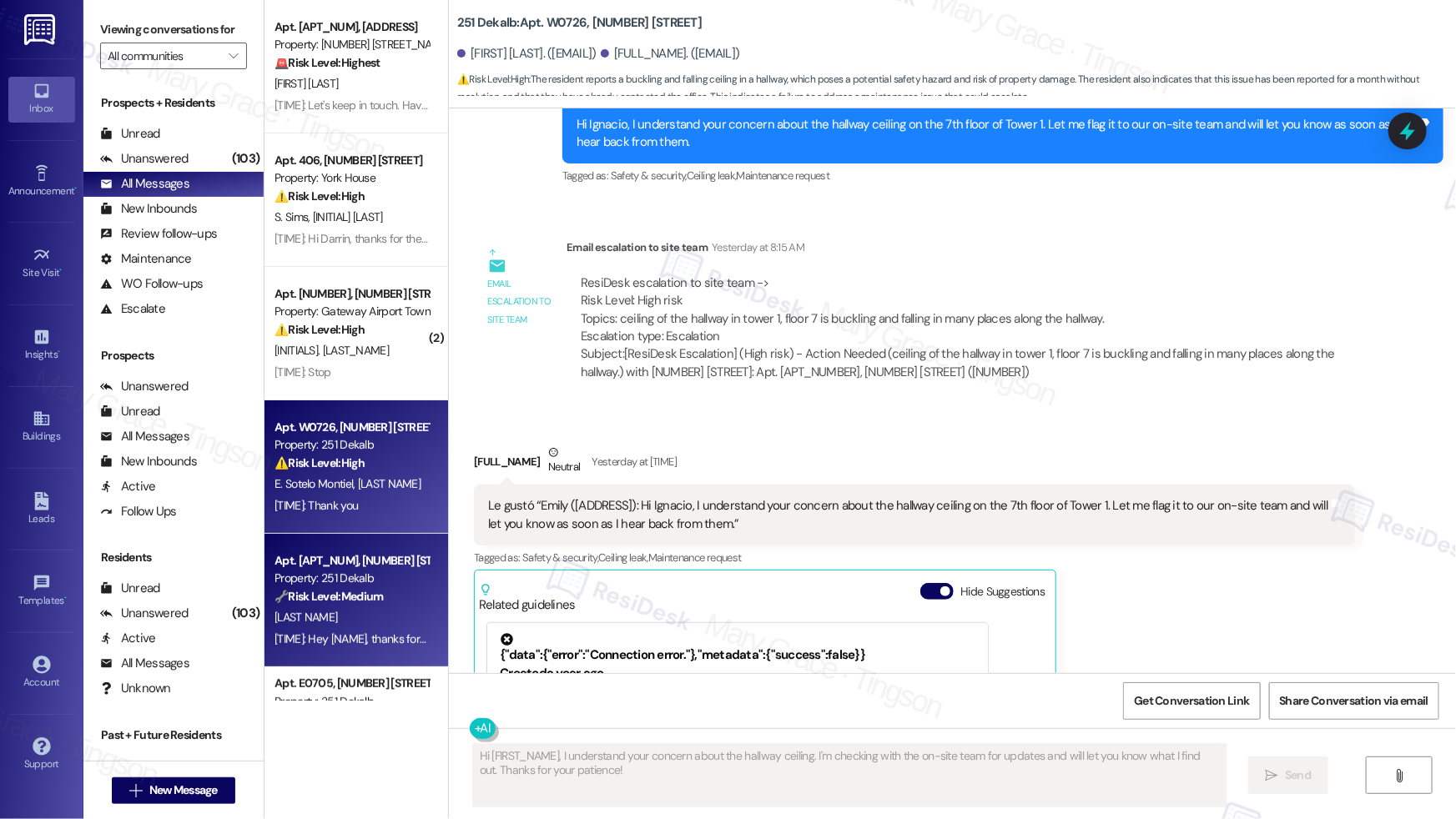 type on "Fetching suggested responses. Please feel free to read through the conversation in the meantime." 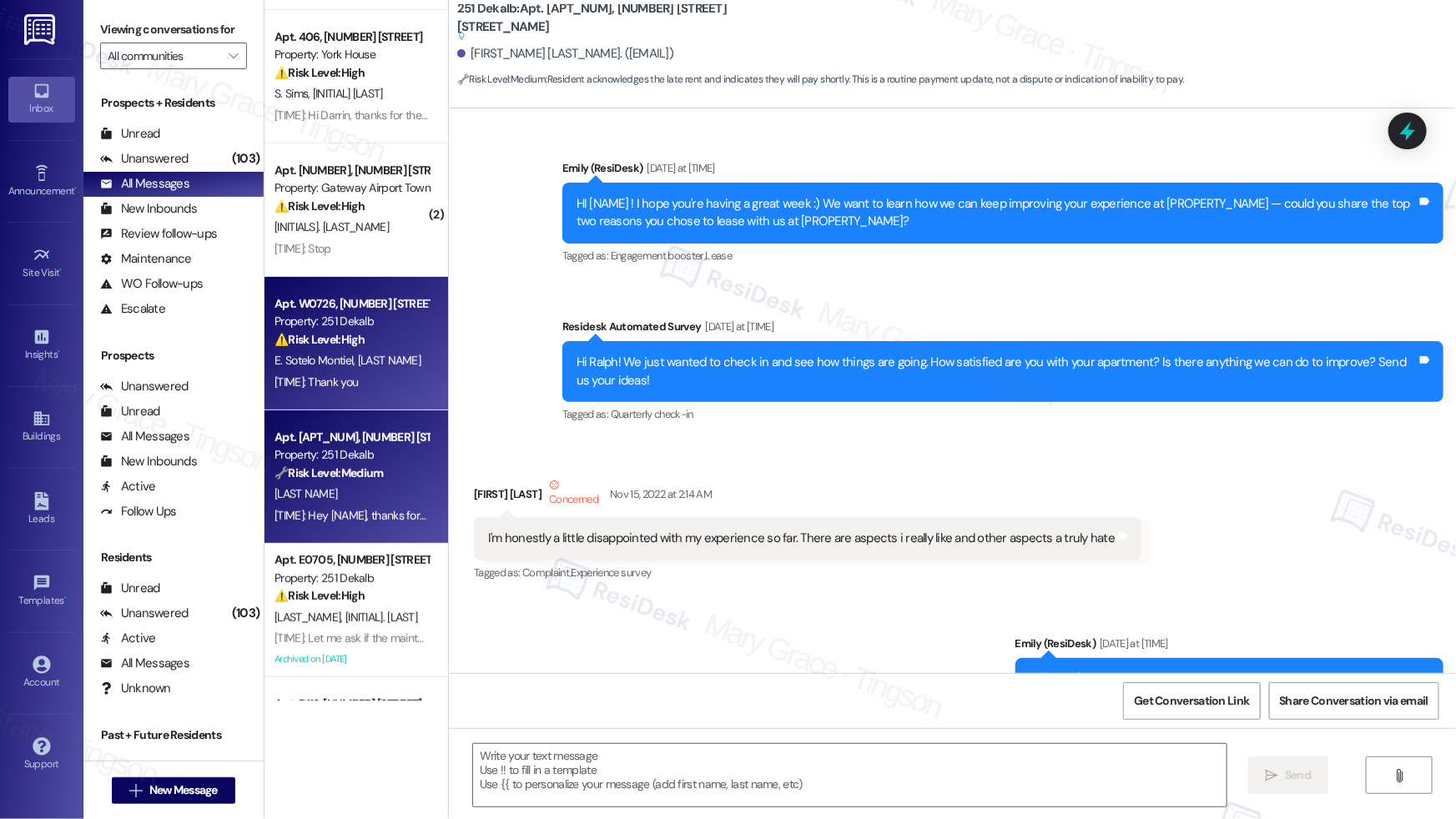 scroll, scrollTop: 163, scrollLeft: 0, axis: vertical 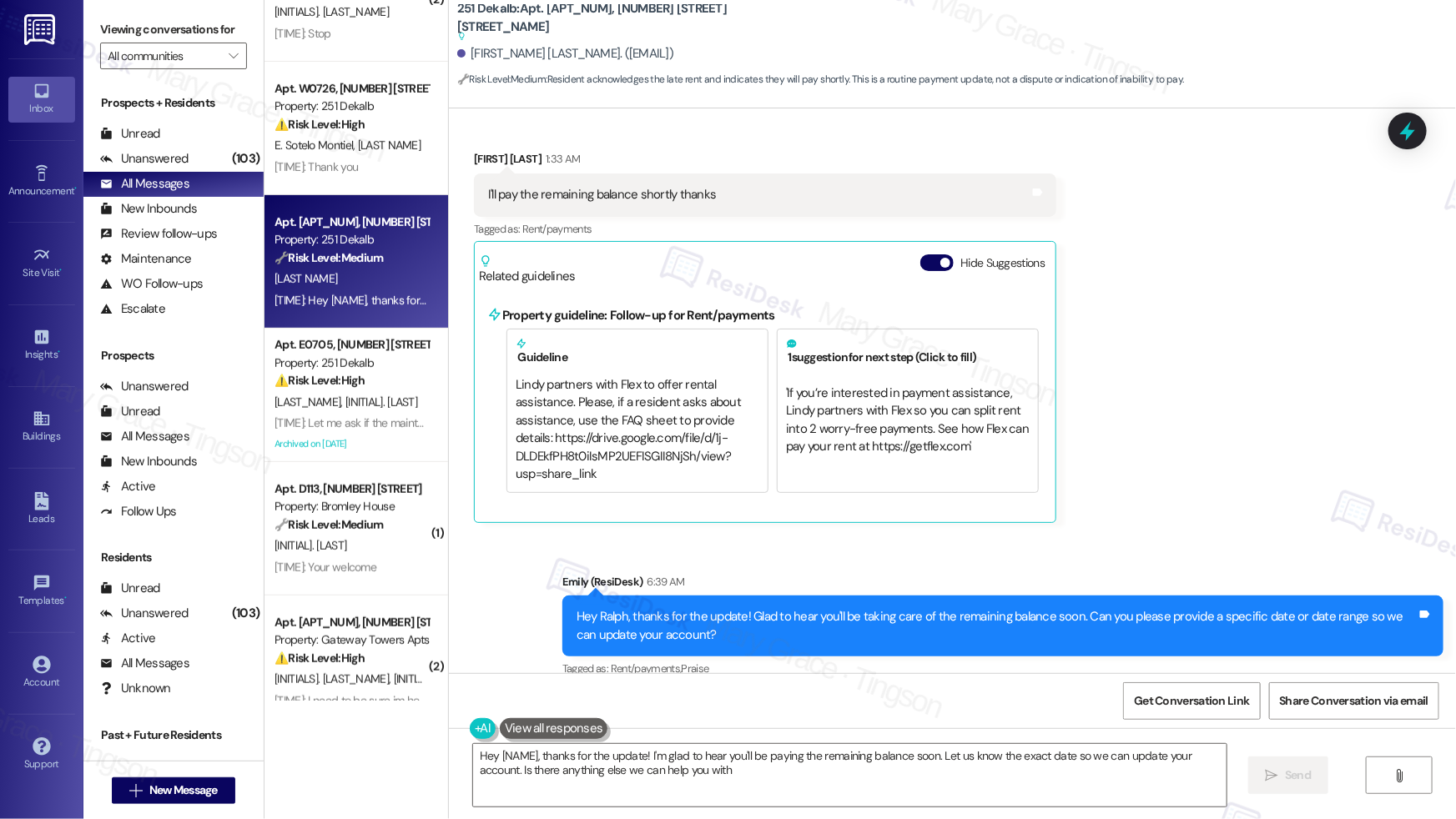 type on "Hey {{first_name}}, thanks for the update! I'm glad to hear you'll be paying the remaining balance soon. Let us know the exact date so we can update your account. Is there anything else we can help you with?" 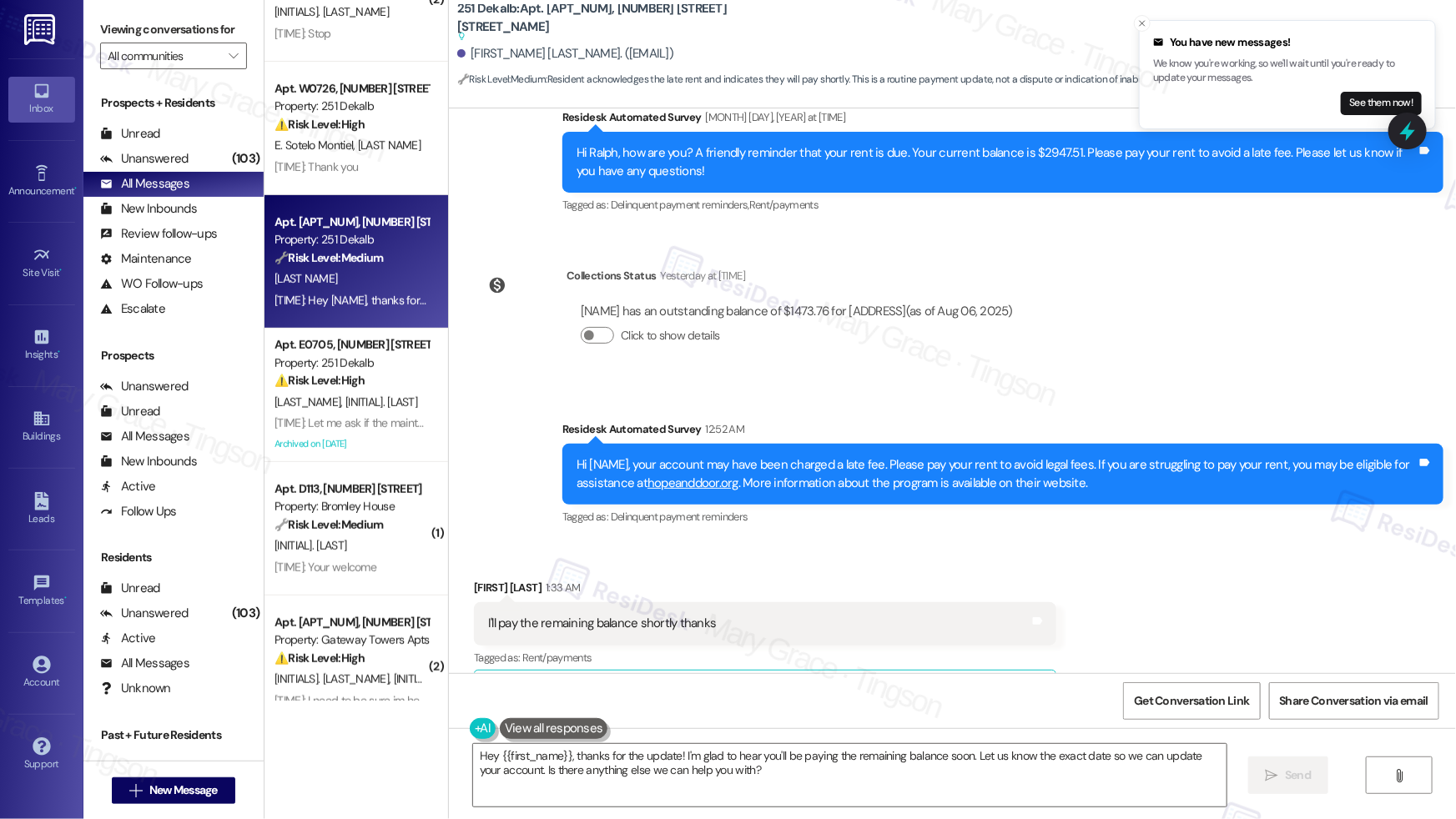 scroll, scrollTop: 11589, scrollLeft: 0, axis: vertical 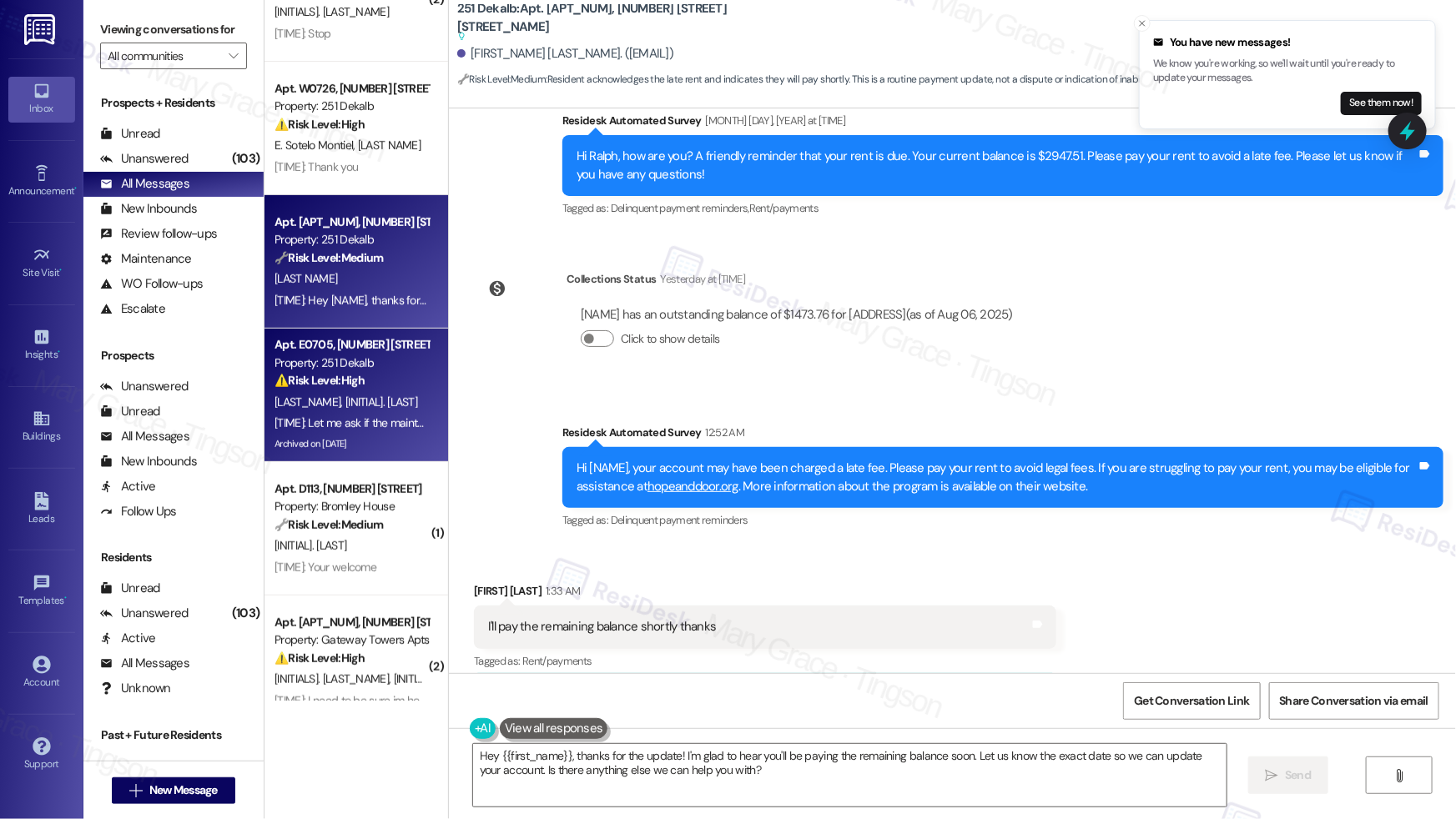 click on "Archived on [DATE]" at bounding box center [351, 444] 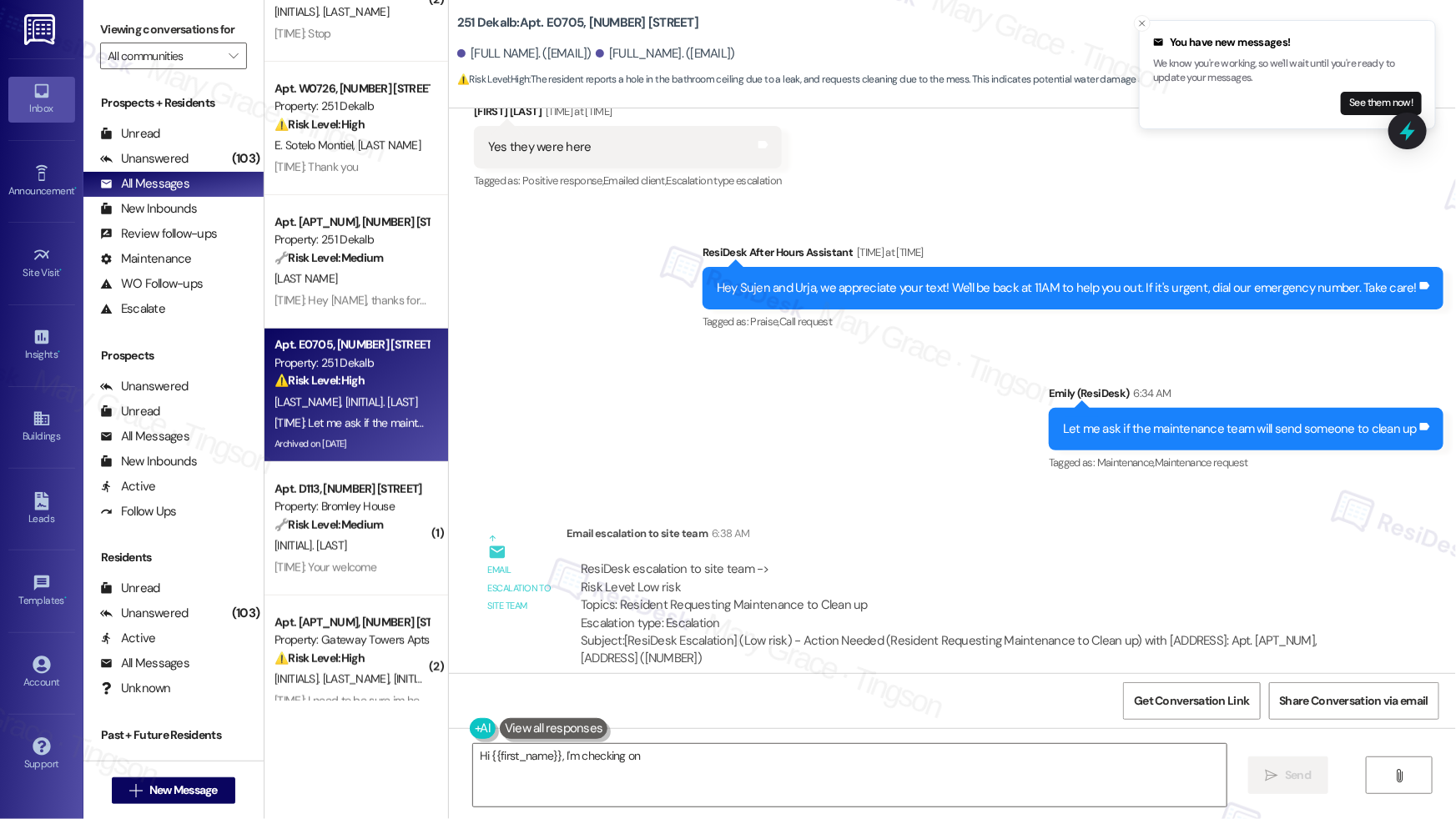 scroll, scrollTop: 5977, scrollLeft: 0, axis: vertical 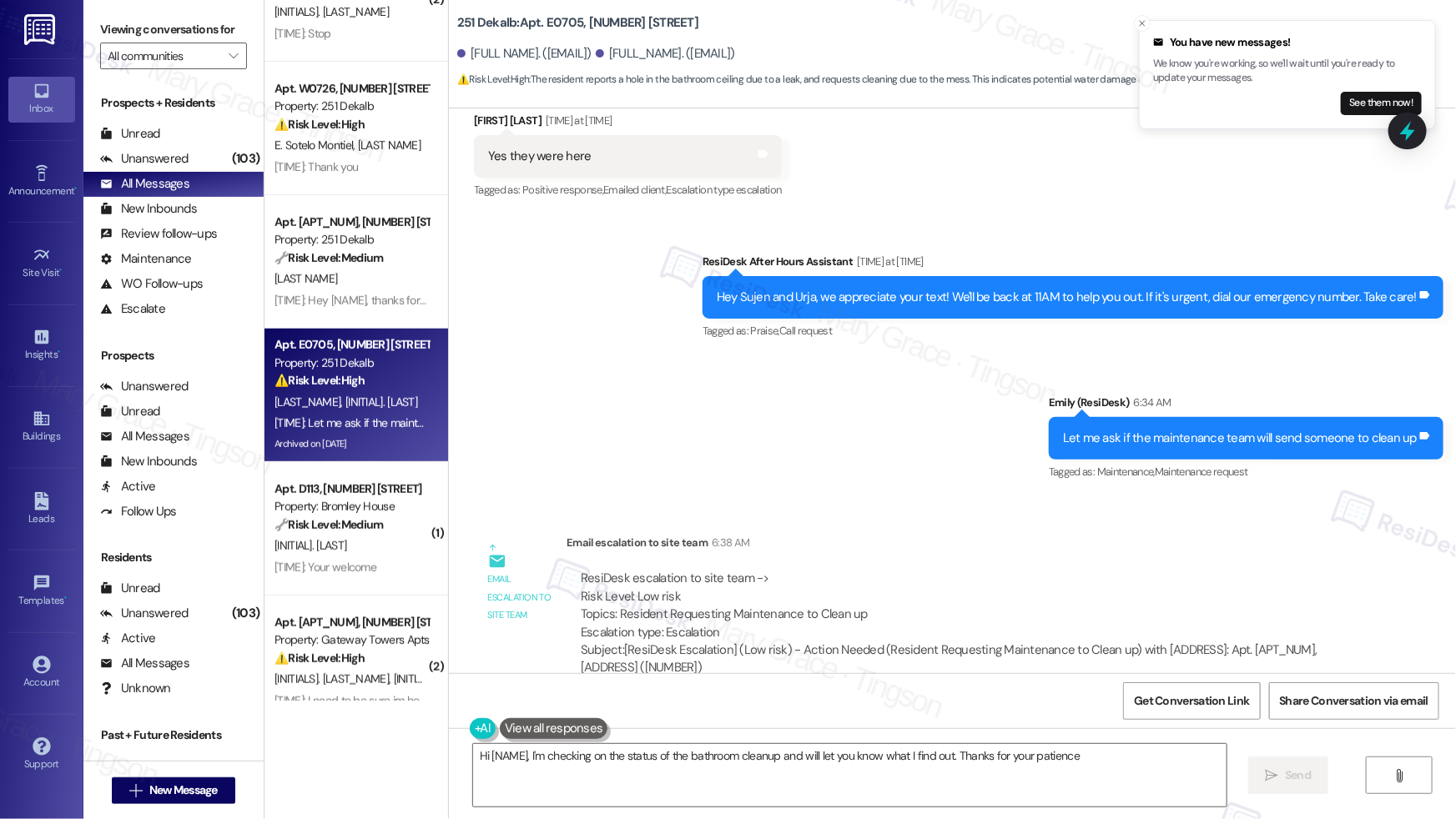 type on "Hi {{first_name}}, I'm checking on the status of the bathroom cleanup and will let you know what I find out. Thanks for your patience!" 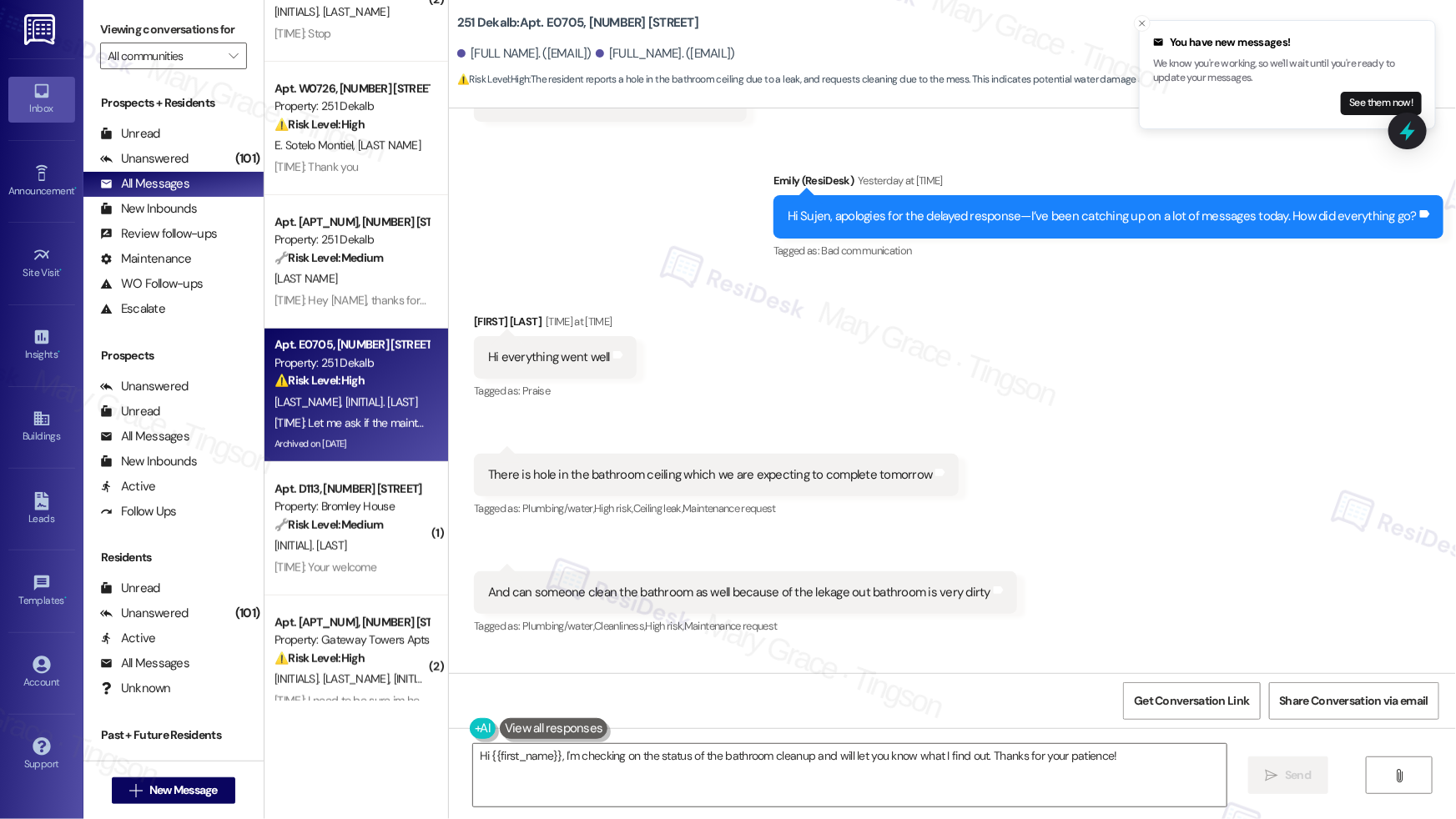 scroll, scrollTop: 5304, scrollLeft: 0, axis: vertical 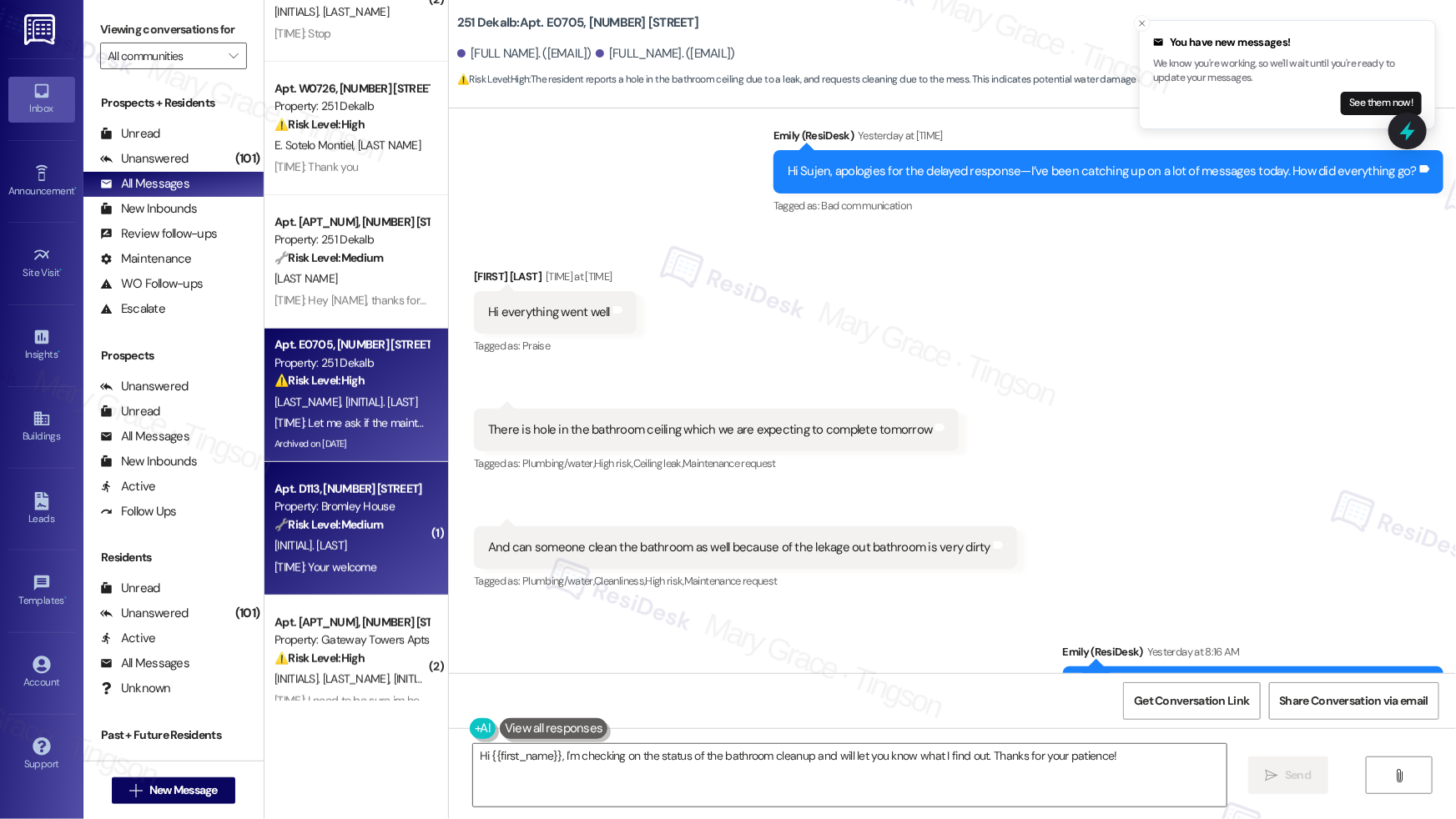 click on "[INITIAL]. [LAST]" at bounding box center [351, 545] 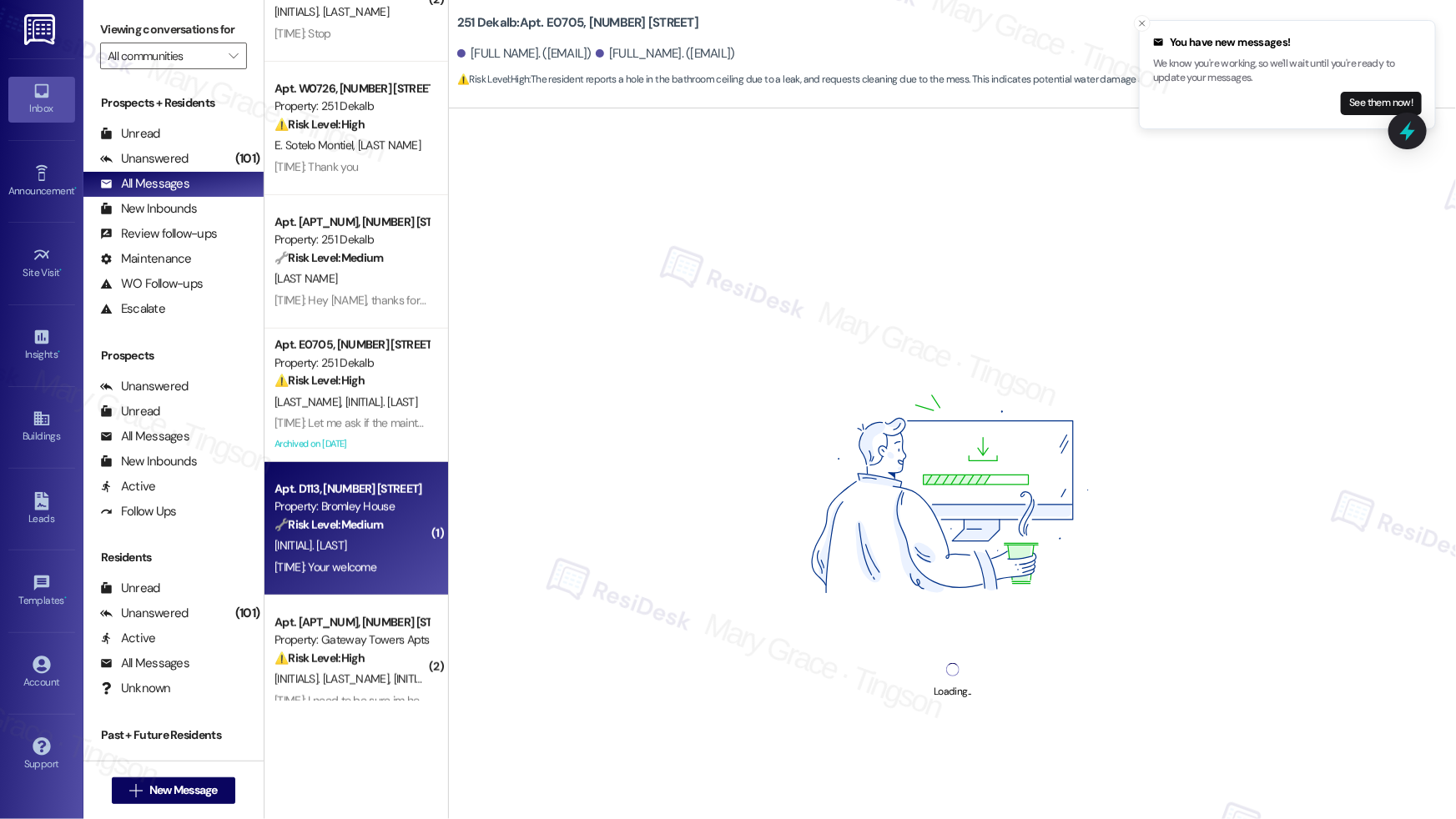 click on "[TIME]: Your welcome  [TIME]: Your welcome" at bounding box center [351, 567] 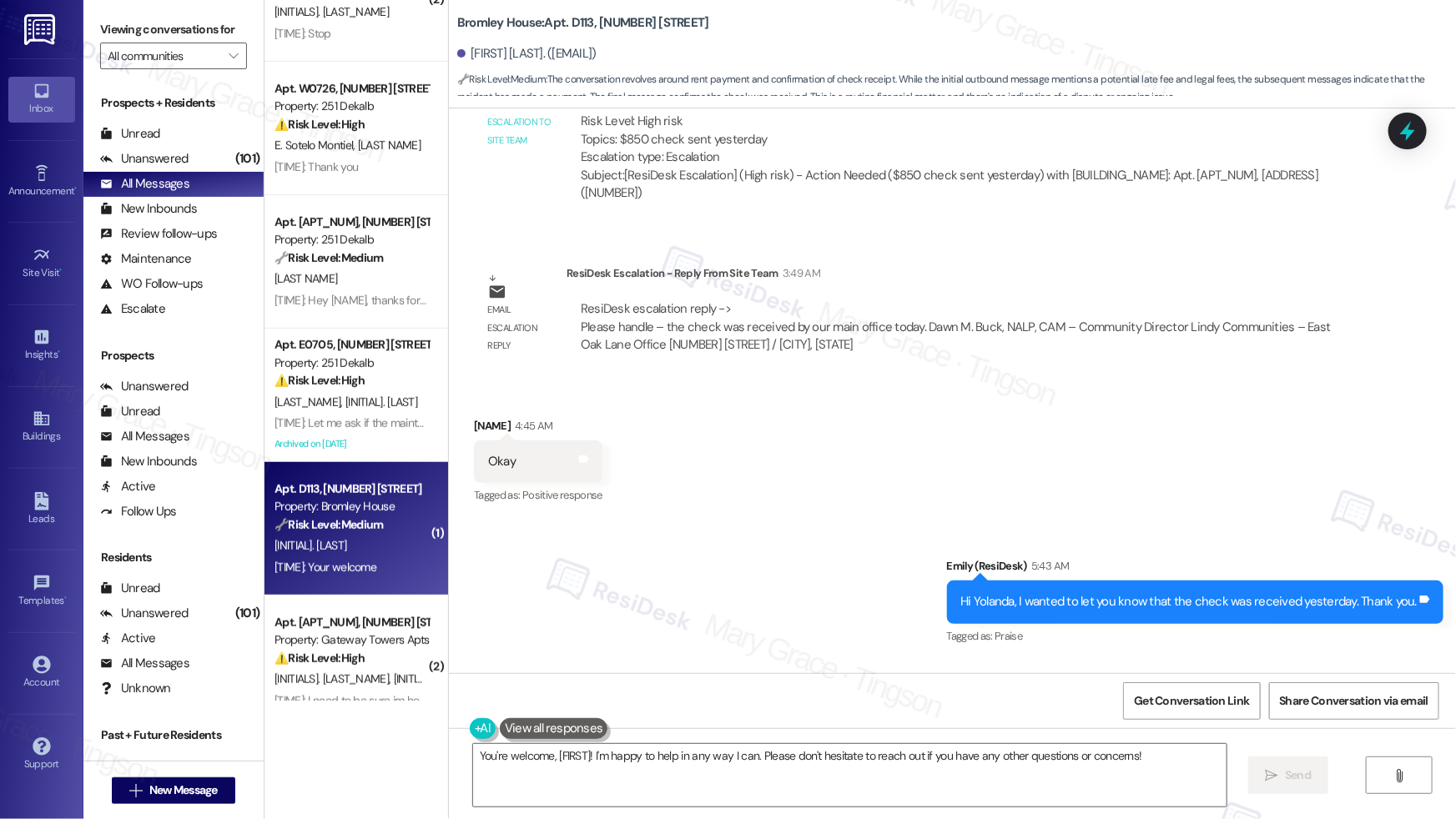 scroll, scrollTop: 11388, scrollLeft: 0, axis: vertical 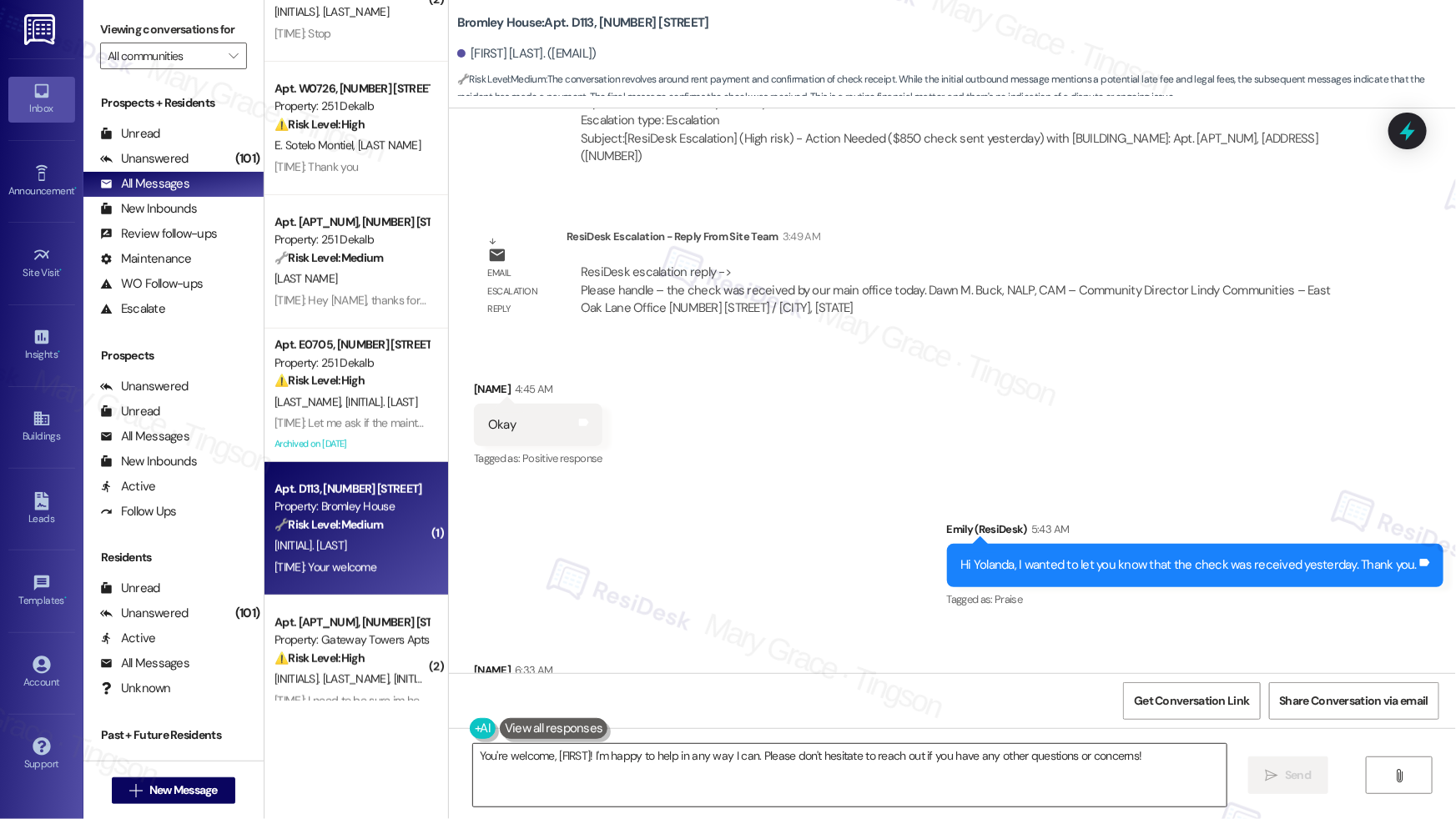 click on "You're welcome, [FIRST]! I'm happy to help in any way I can. Please don't hesitate to reach out if you have any other questions or concerns!" at bounding box center [849, 775] 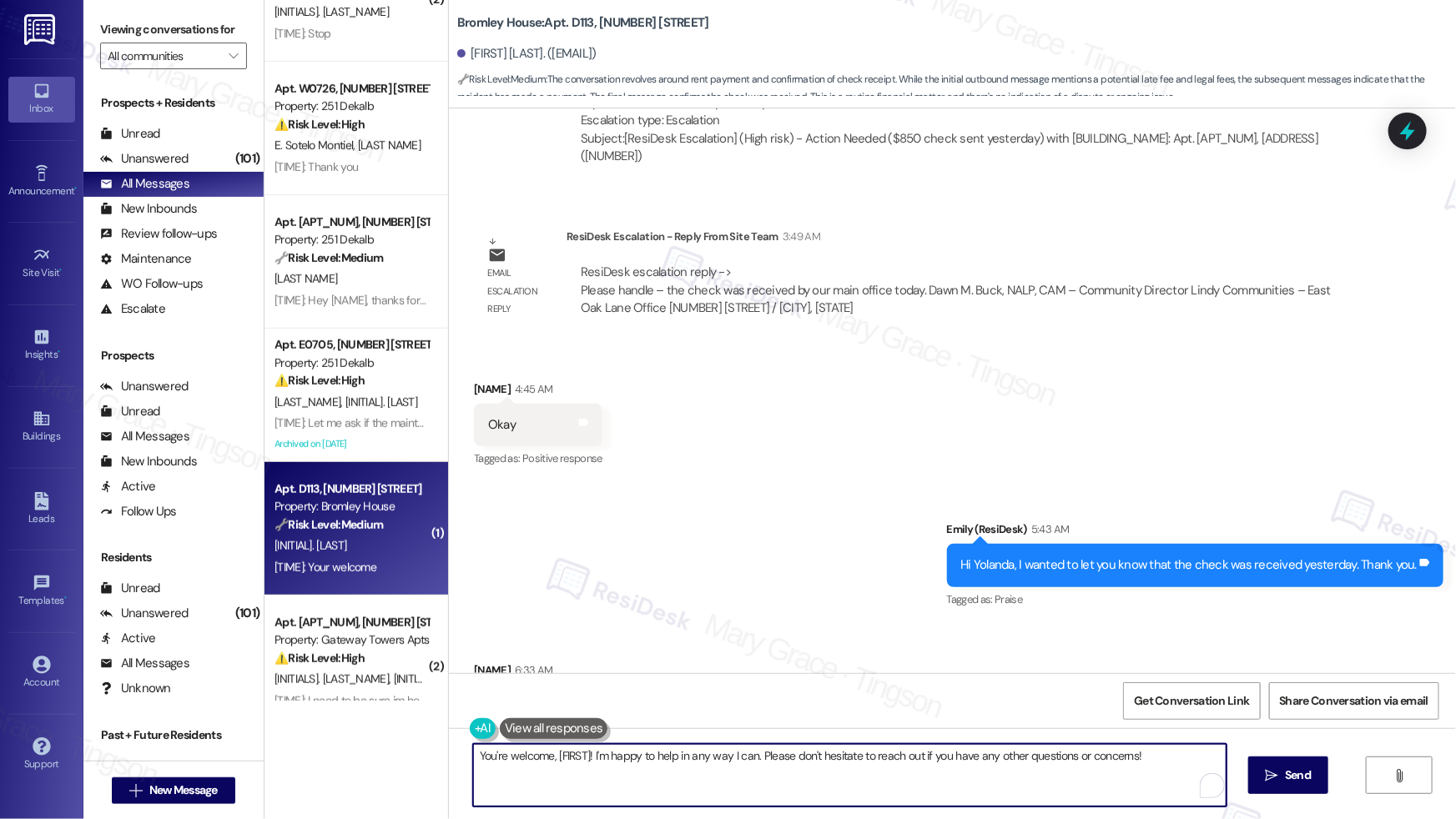 click on "You're welcome, [FIRST]! I'm happy to help in any way I can. Please don't hesitate to reach out if you have any other questions or concerns!" at bounding box center (849, 775) 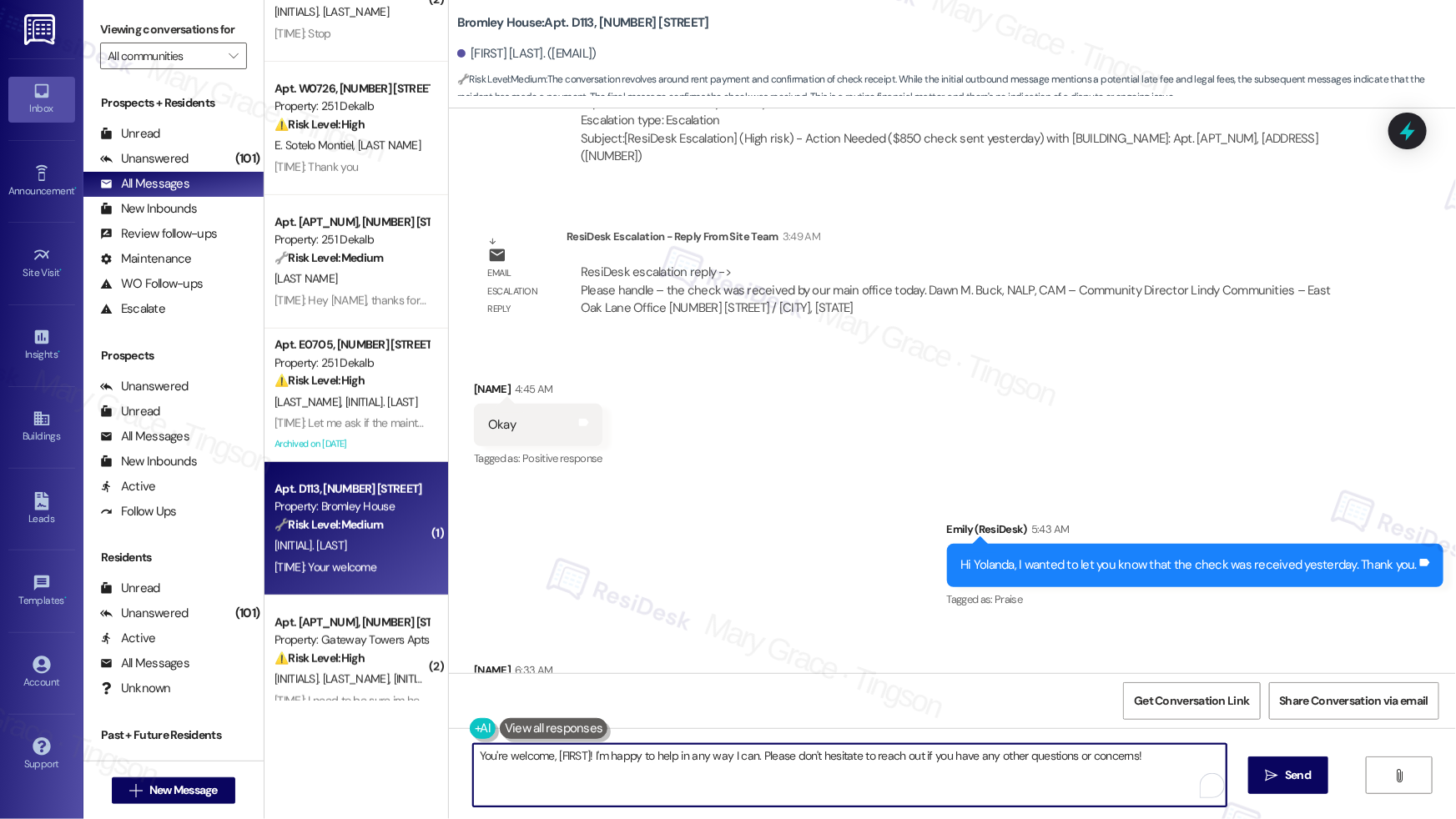 click on "You're welcome, [FIRST]! I'm happy to help in any way I can. Please don't hesitate to reach out if you have any other questions or concerns!" at bounding box center [849, 775] 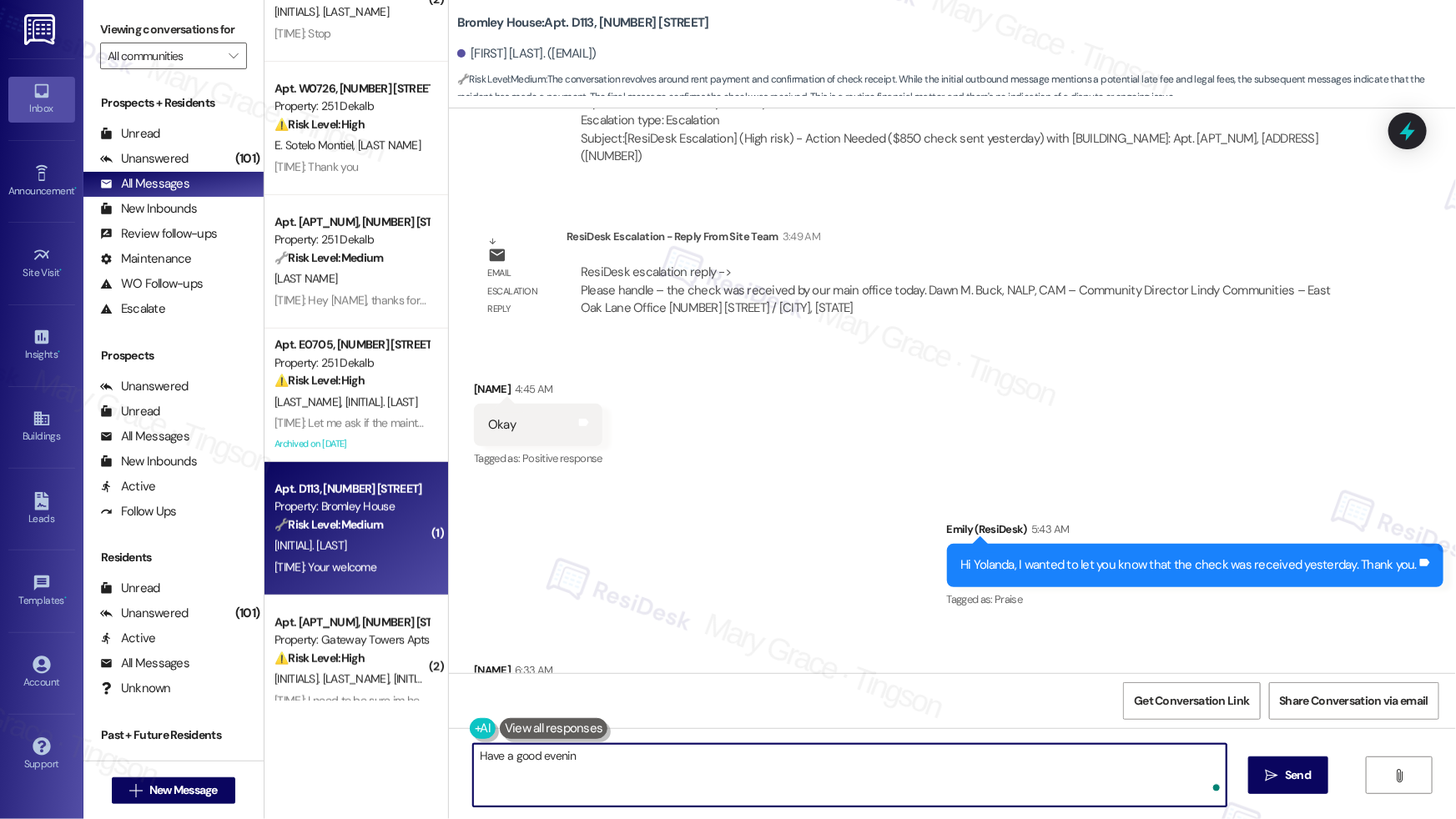 type on "Have a good evening" 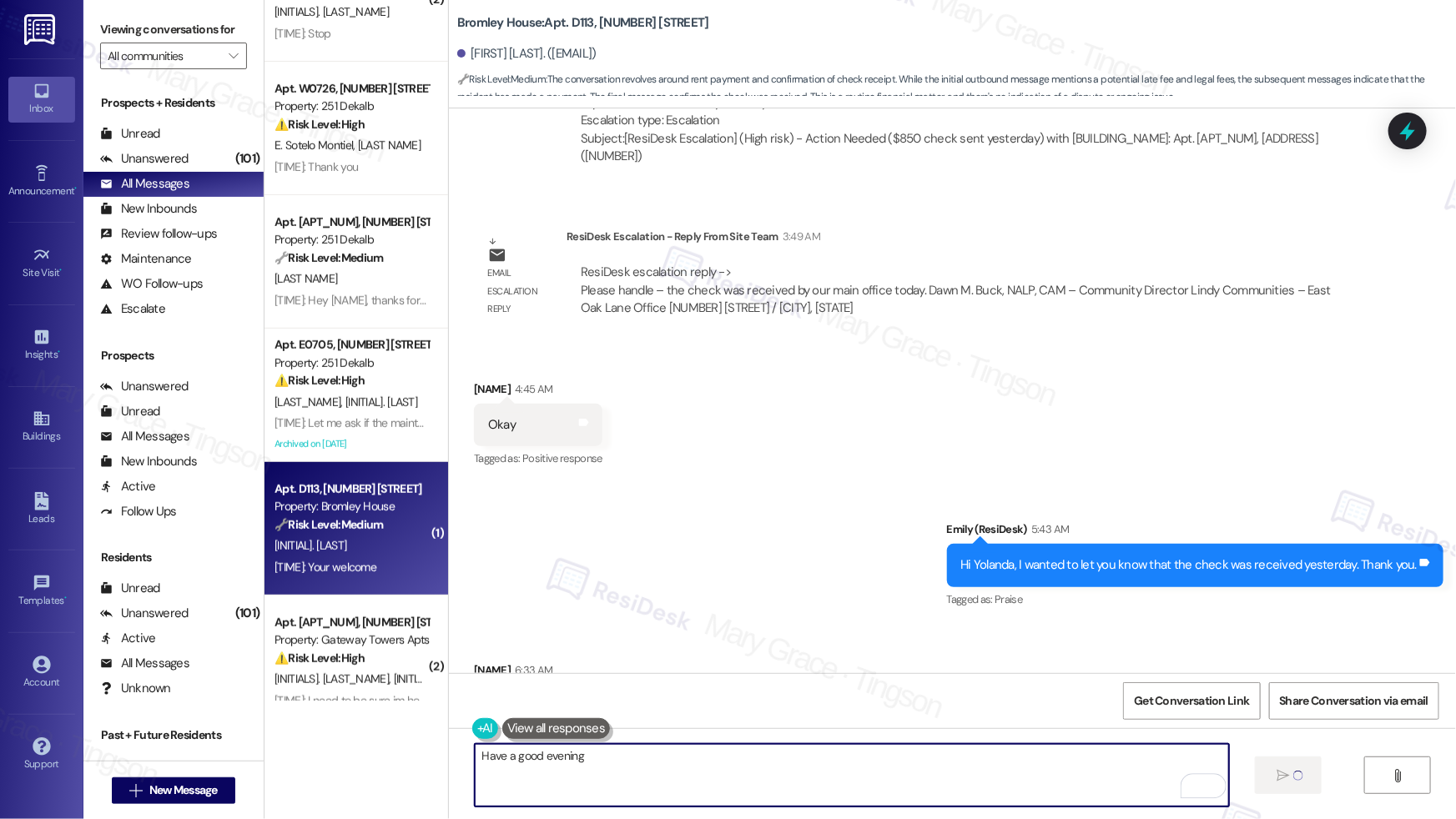 type 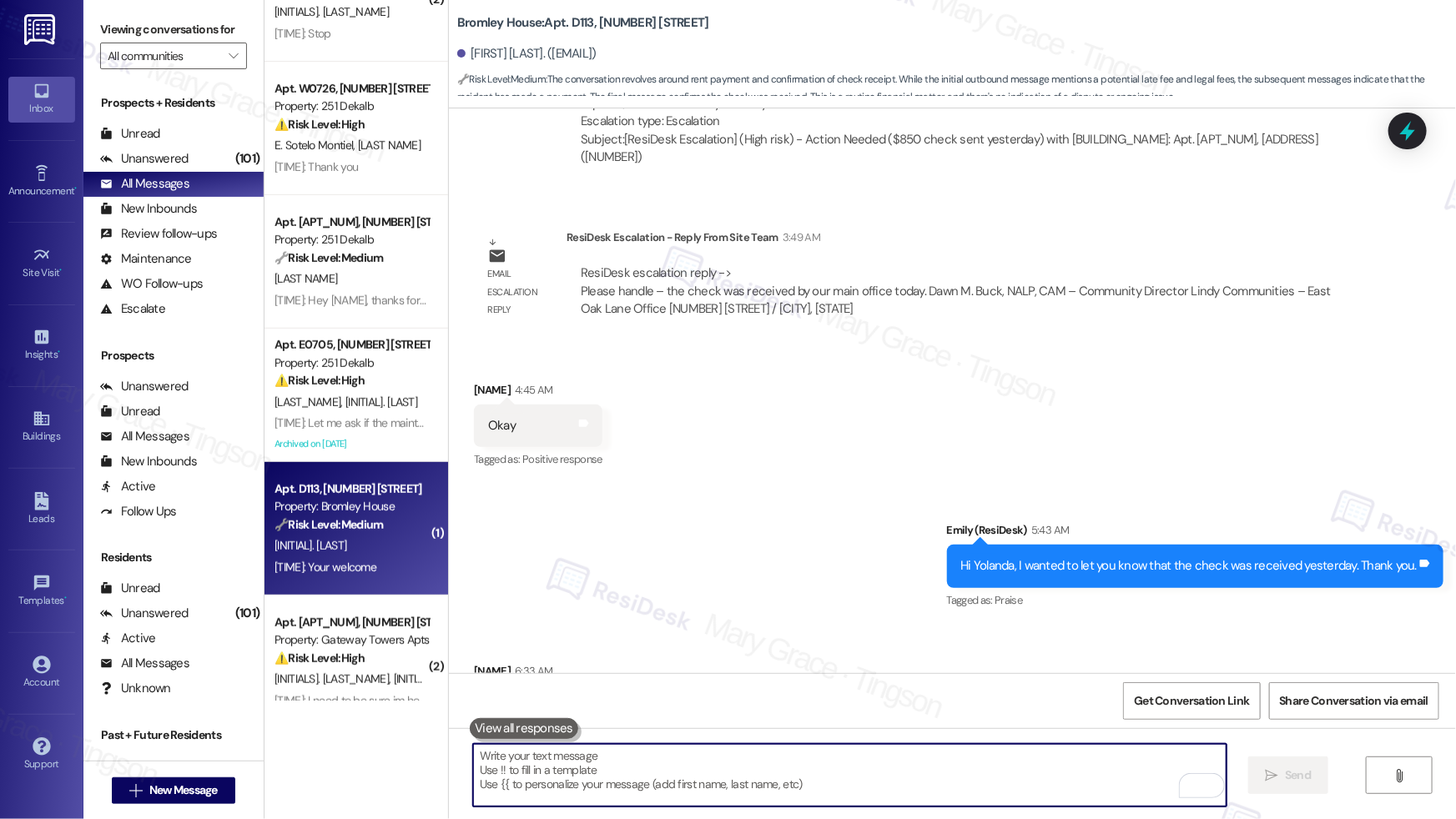 scroll, scrollTop: 11504, scrollLeft: 0, axis: vertical 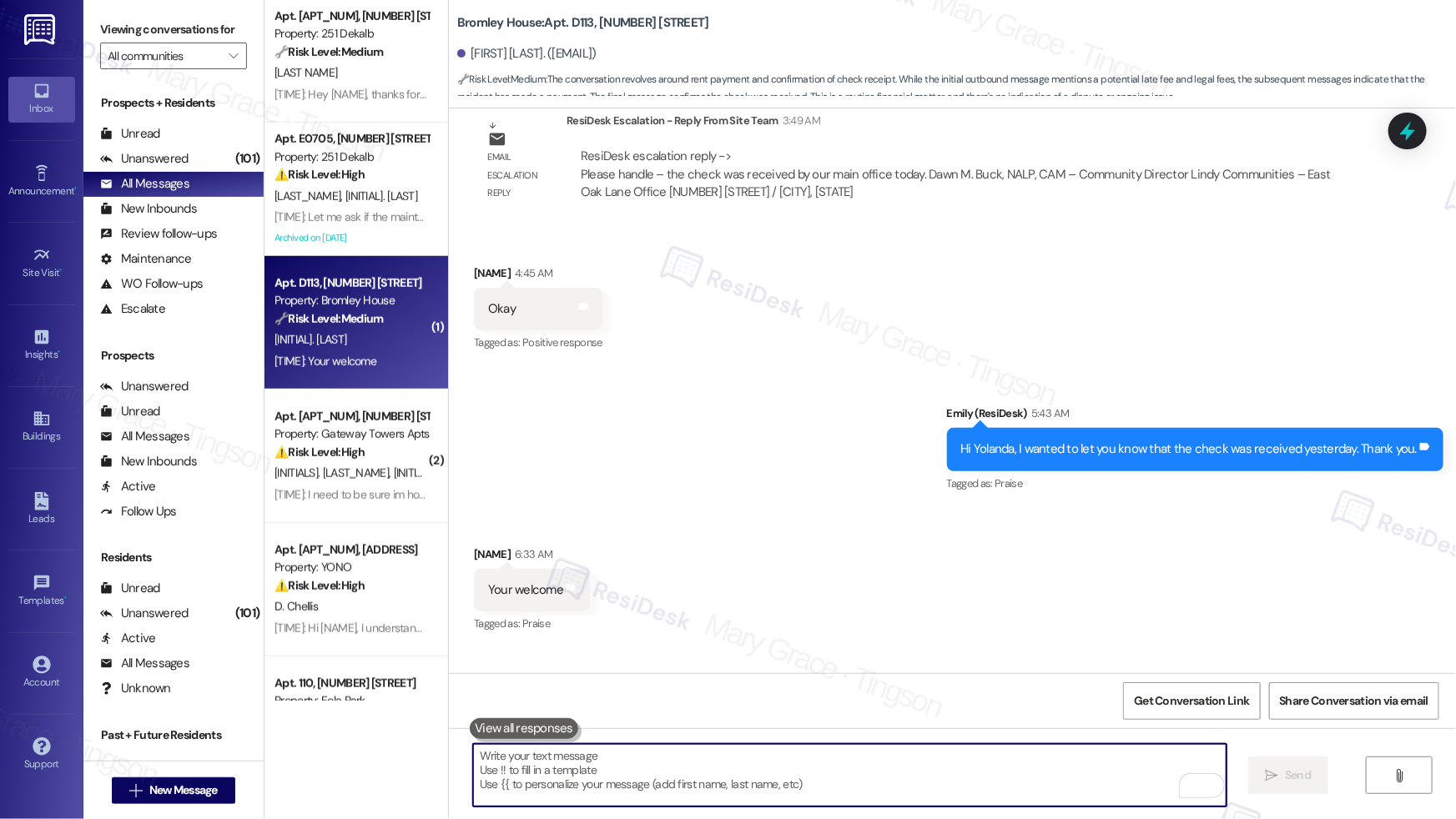 click on "[TIME]: Hi [NAME], I have been trying to get in contact with [NAME] since last week in reference to the extra charges on my account. Are you able to support me with this?  [TIME]: Hi [NAME], I have been trying to get in contact with [NAME] since last week in reference to the extra charges on my account. Are you able to support me with this?" at bounding box center [351, 495] 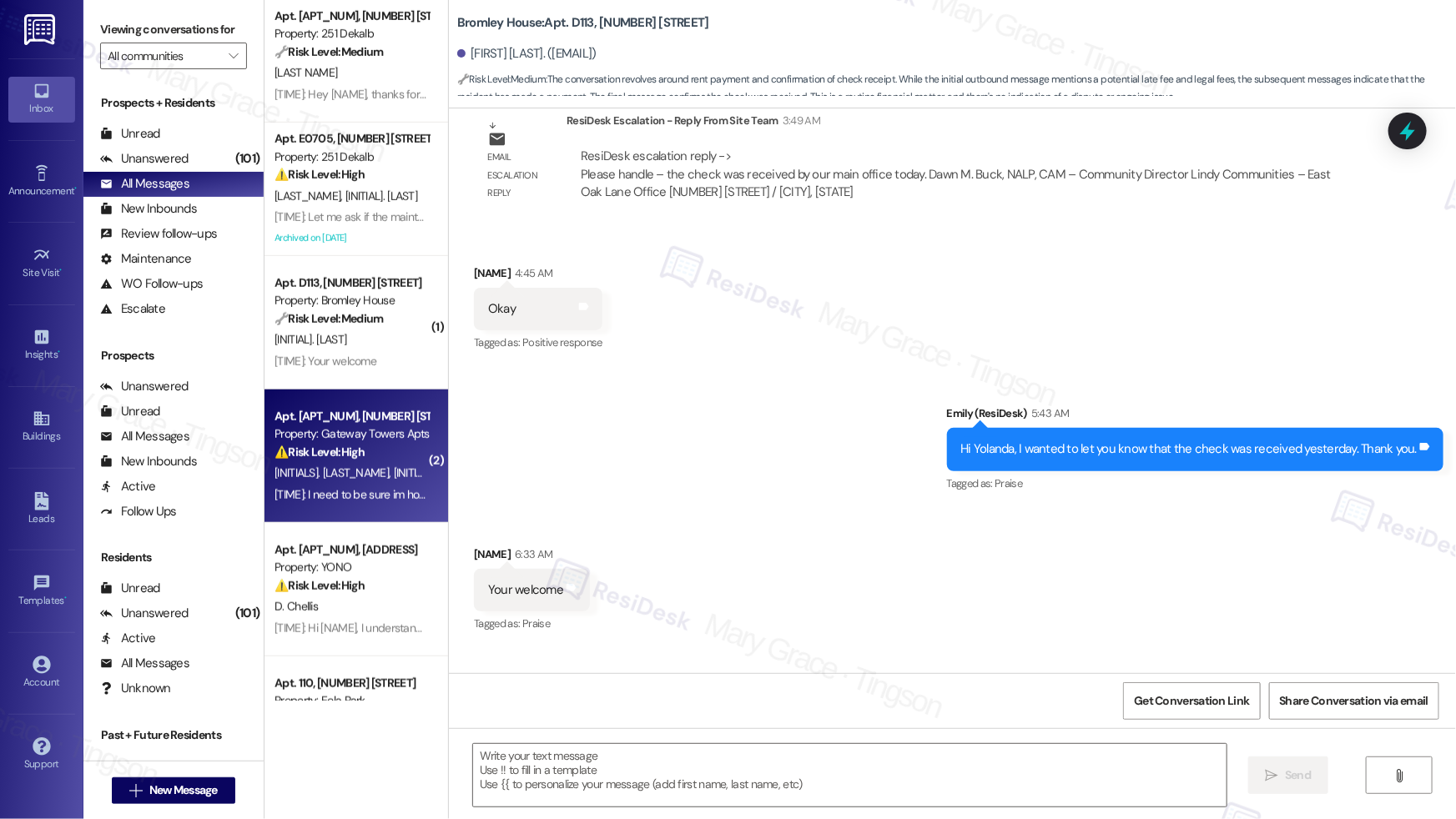 type on "Fetching suggested responses. Please feel free to read through the conversation in the meantime." 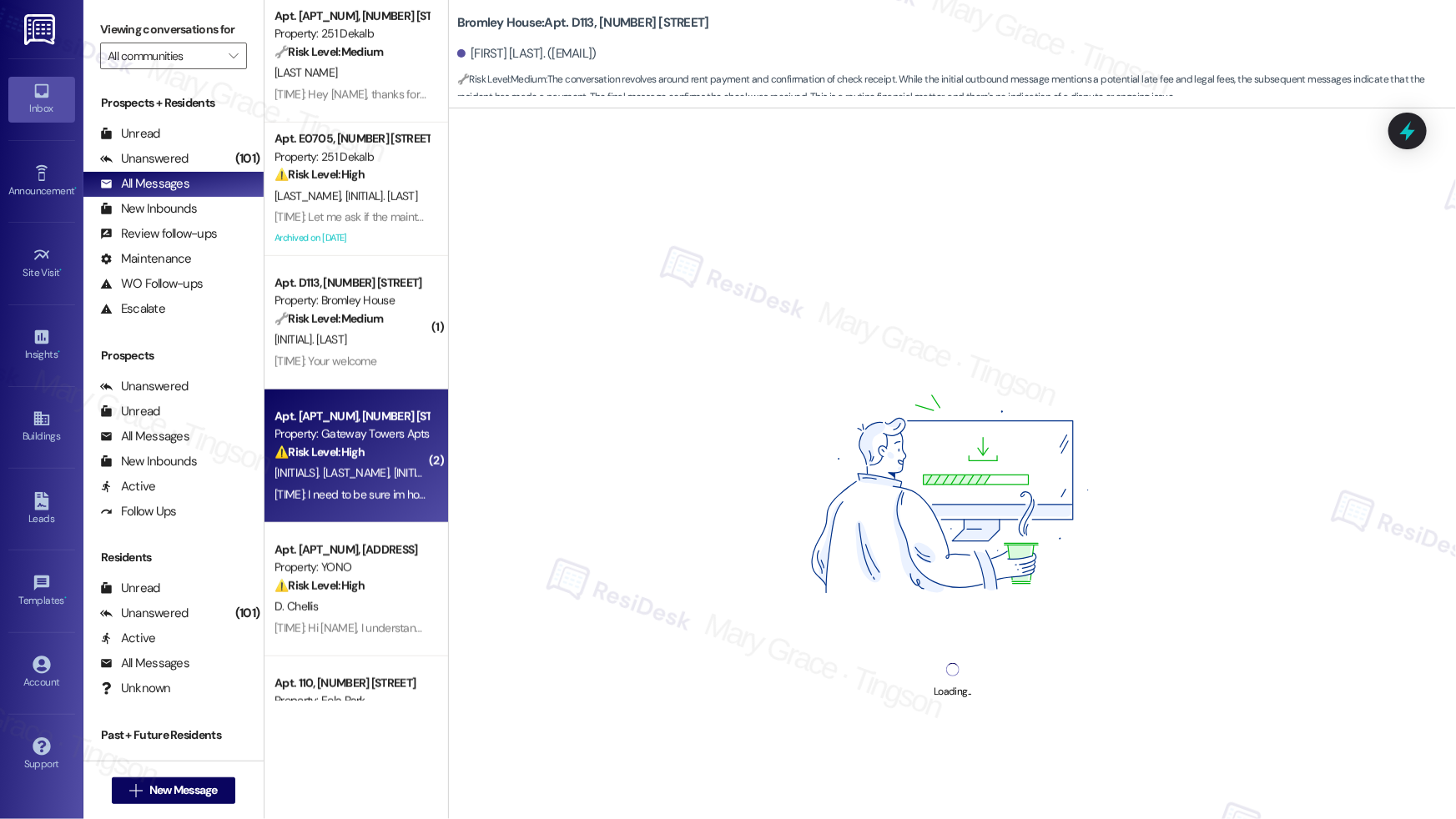 click on "[TIME]: Hi [NAME], I have been trying to get in contact with [NAME] since last week in reference to the extra charges on my account. Are you able to support me with this?  [TIME]: Hi [NAME], I have been trying to get in contact with [NAME] since last week in reference to the extra charges on my account. Are you able to support me with this?" at bounding box center (579, 495) 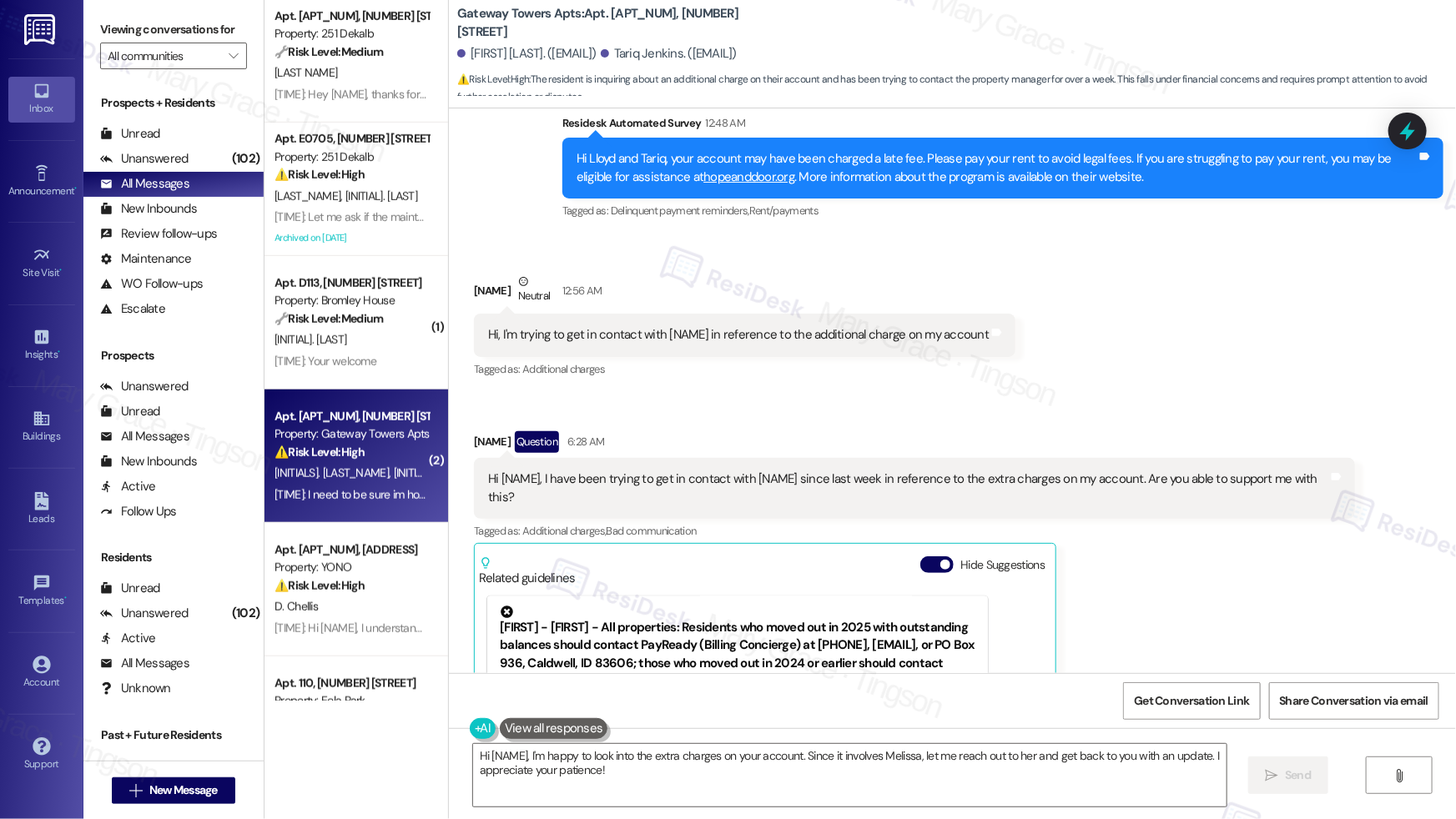 scroll, scrollTop: 14690, scrollLeft: 0, axis: vertical 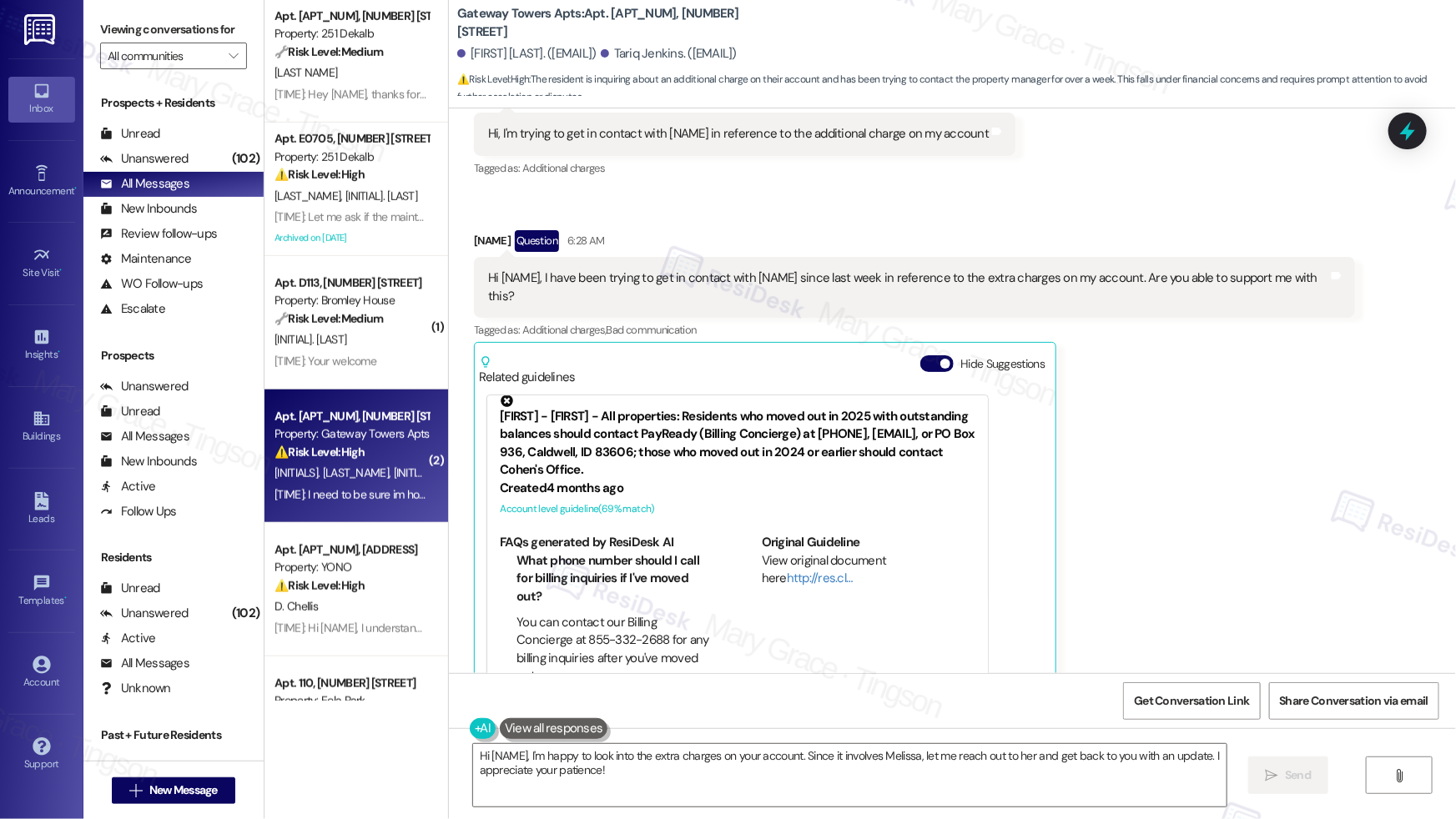 click on "Lloyd Ranson [TIME]" at bounding box center (914, 244) 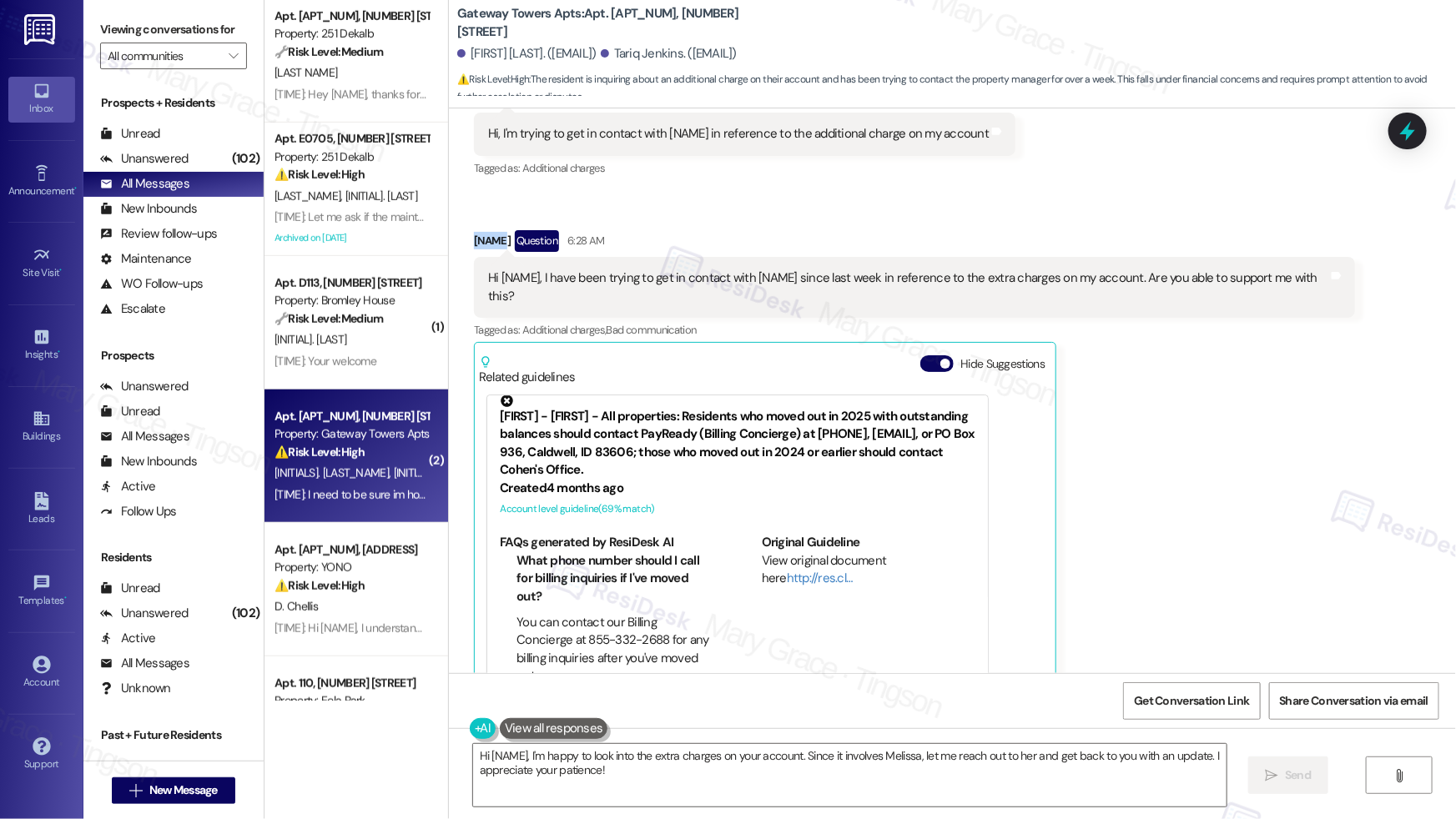 copy on "Lloyd" 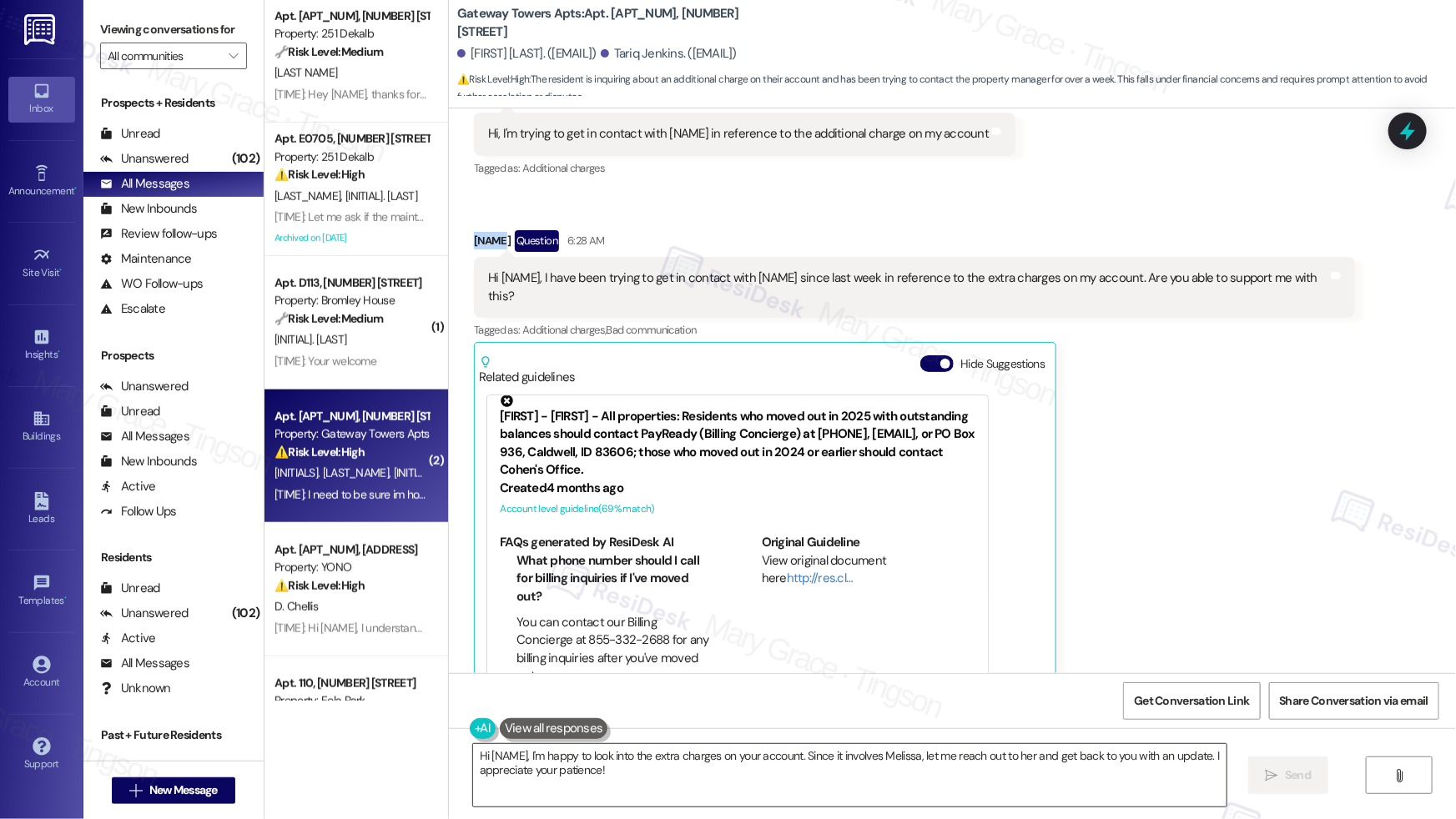 click on "Hi [NAME], I'm happy to look into the extra charges on your account. Since it involves Melissa, let me reach out to her and get back to you with an update. I appreciate your patience!" at bounding box center [849, 775] 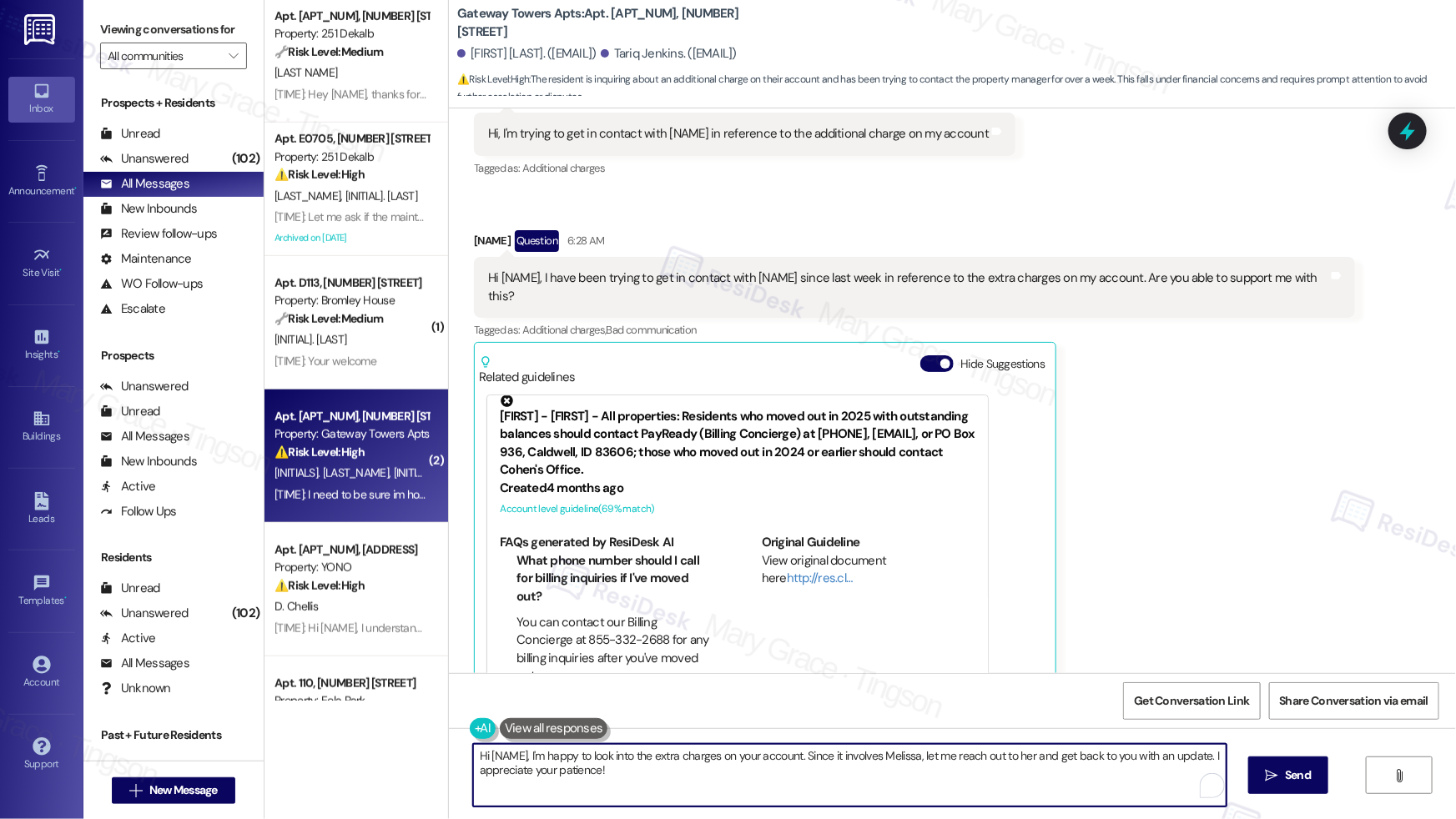click on "Hi {{first_name}}, I'm happy to look into the extra charges on your account. Since it involves Melissa, let me reach out to her and get back to you with an update. I appreciate your patience!" at bounding box center (849, 775) 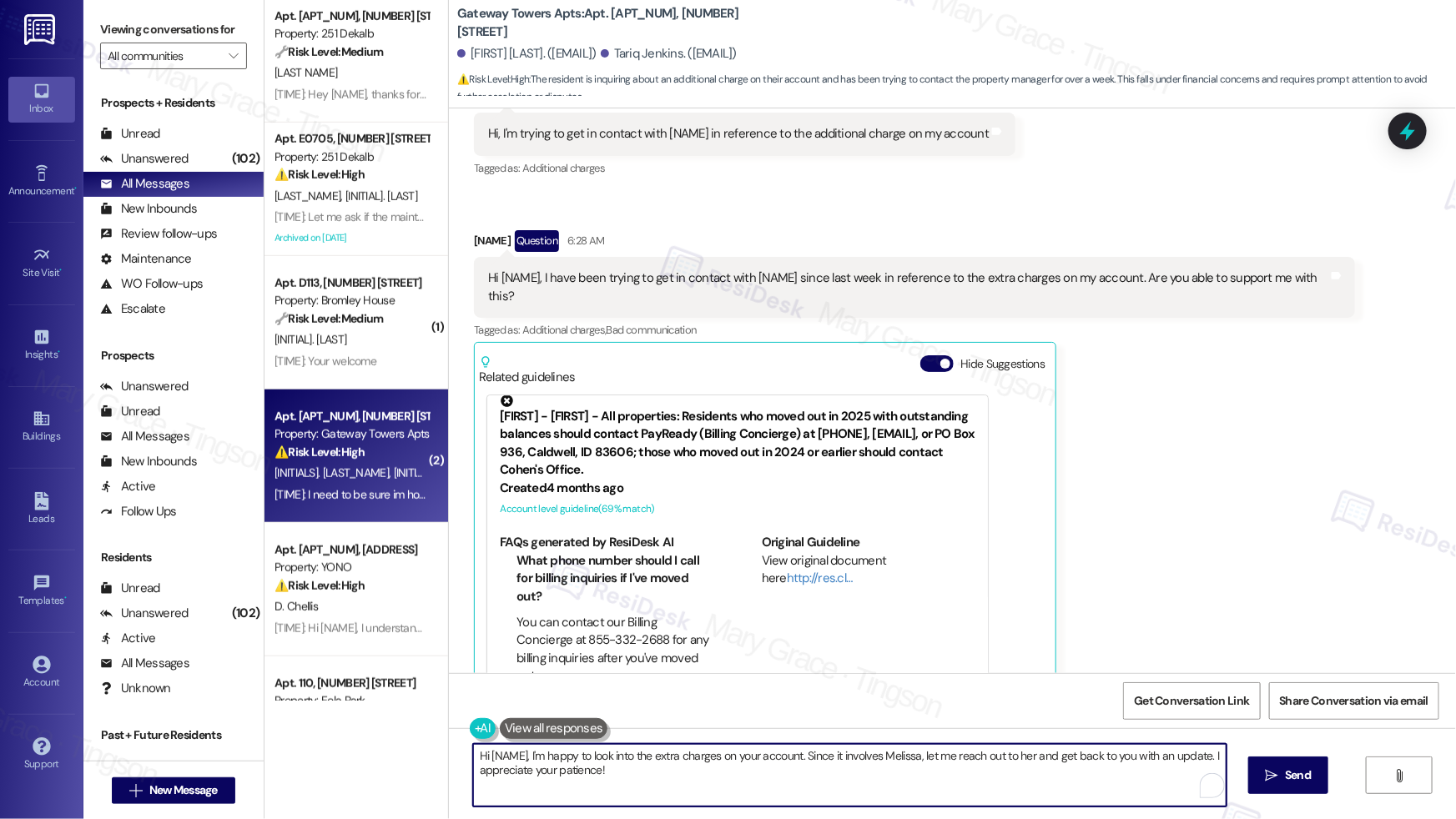 click on "Hi {{first_name}}, I'm happy to look into the extra charges on your account. Since it involves Melissa, let me reach out to her and get back to you with an update. I appreciate your patience!" at bounding box center (849, 775) 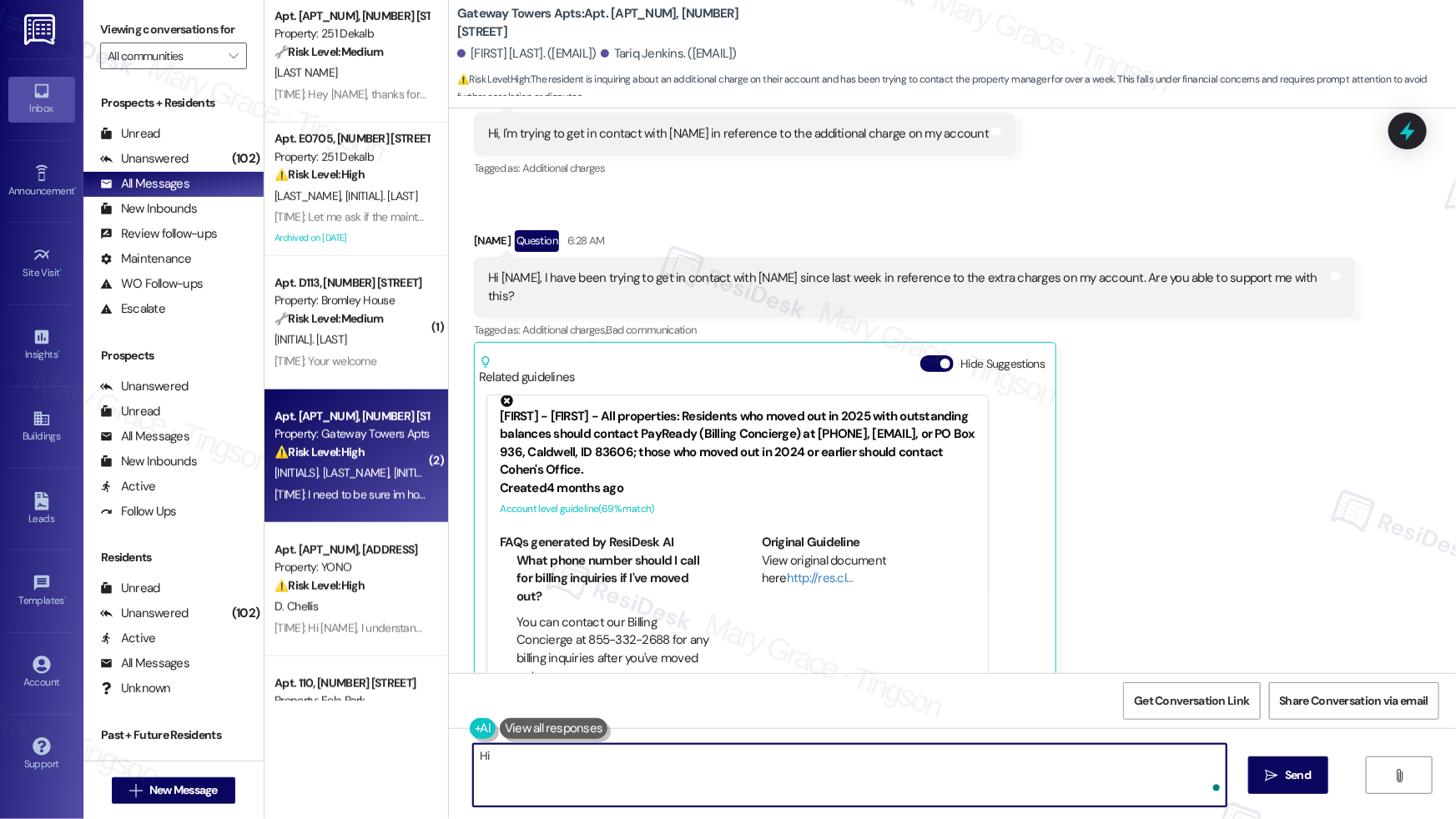 paste on "Lloyd" 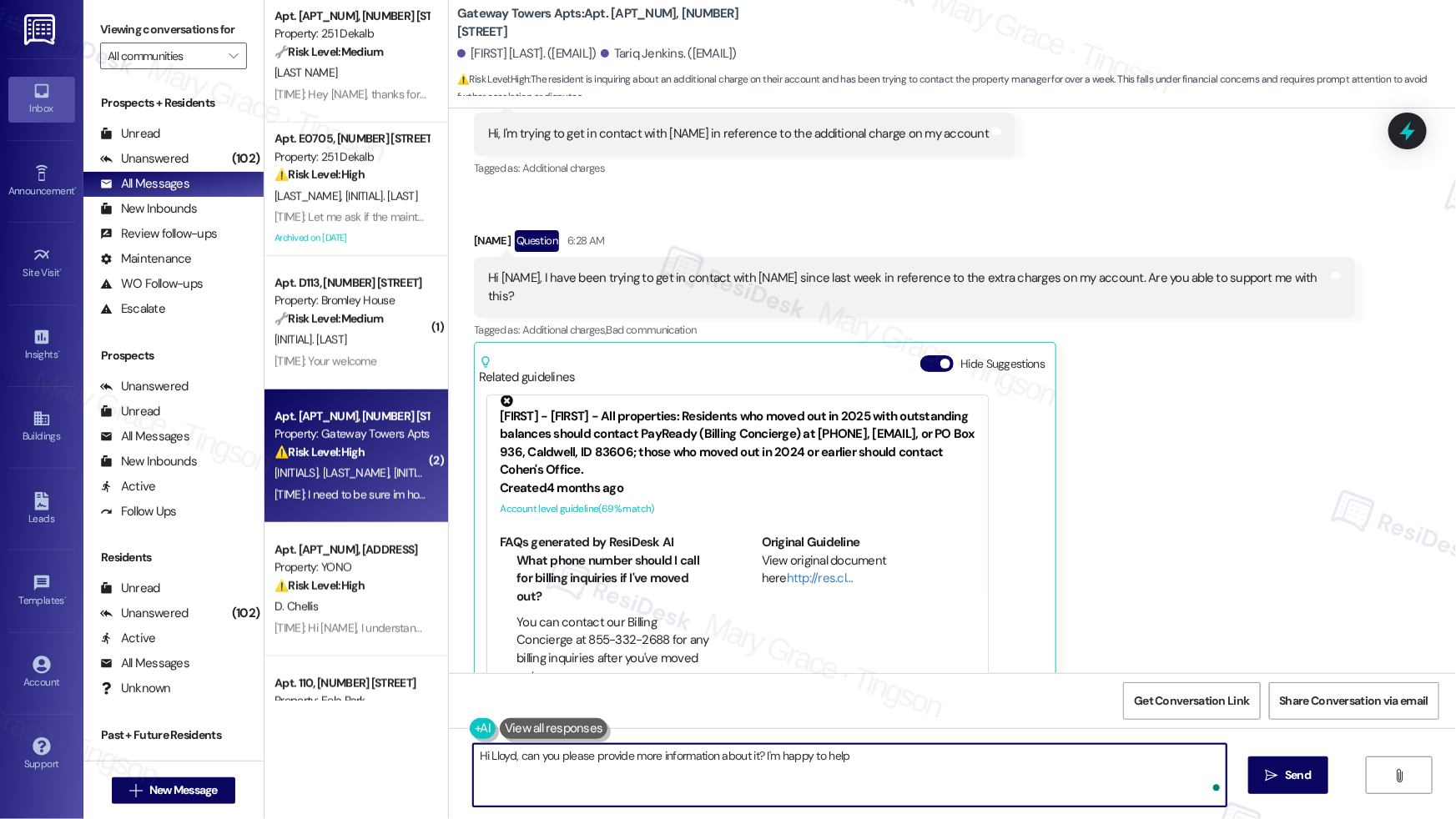 type on "Hi Lloyd, can you please provide more information about it? I'm happy to help" 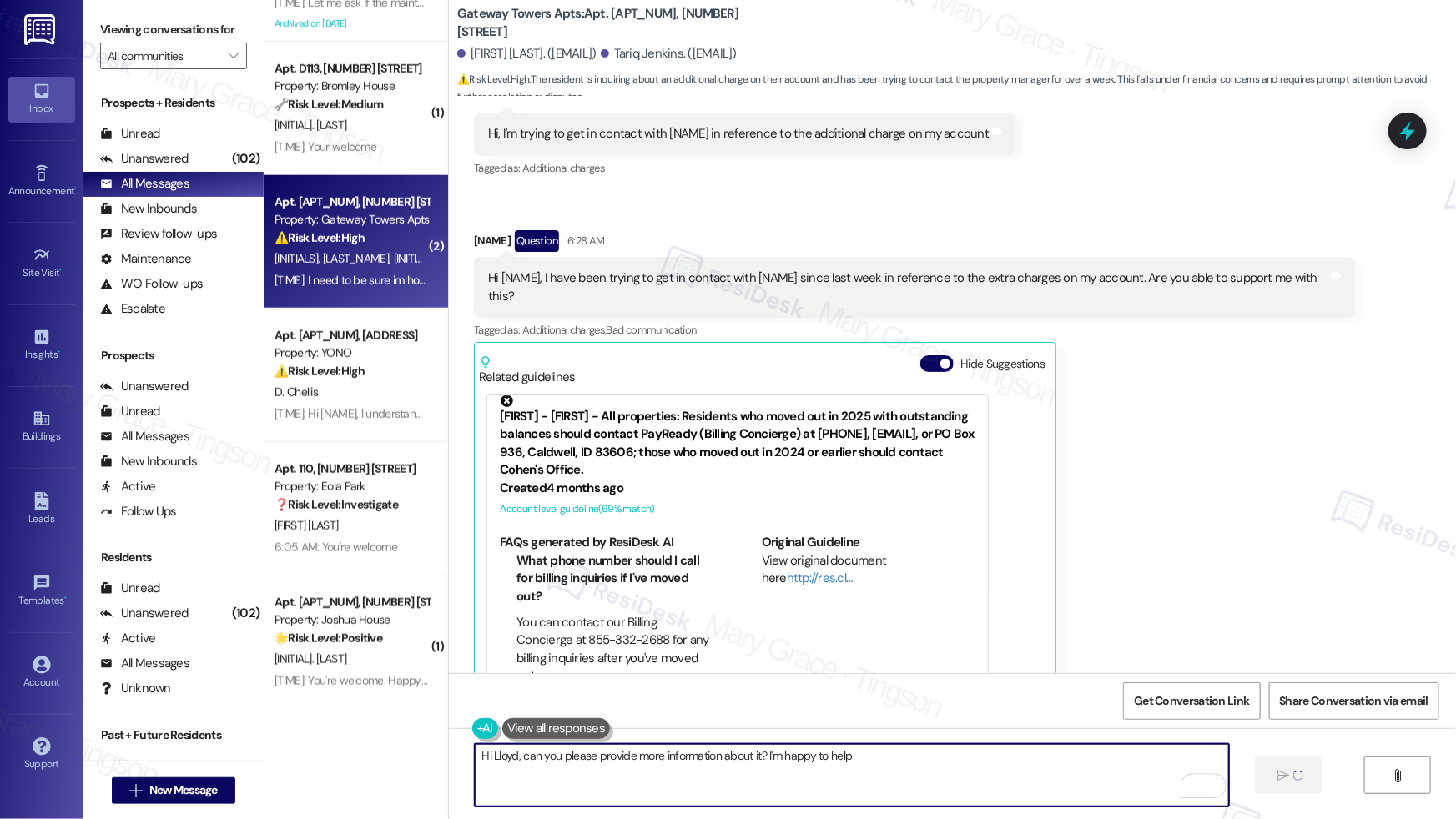 scroll, scrollTop: 766, scrollLeft: 0, axis: vertical 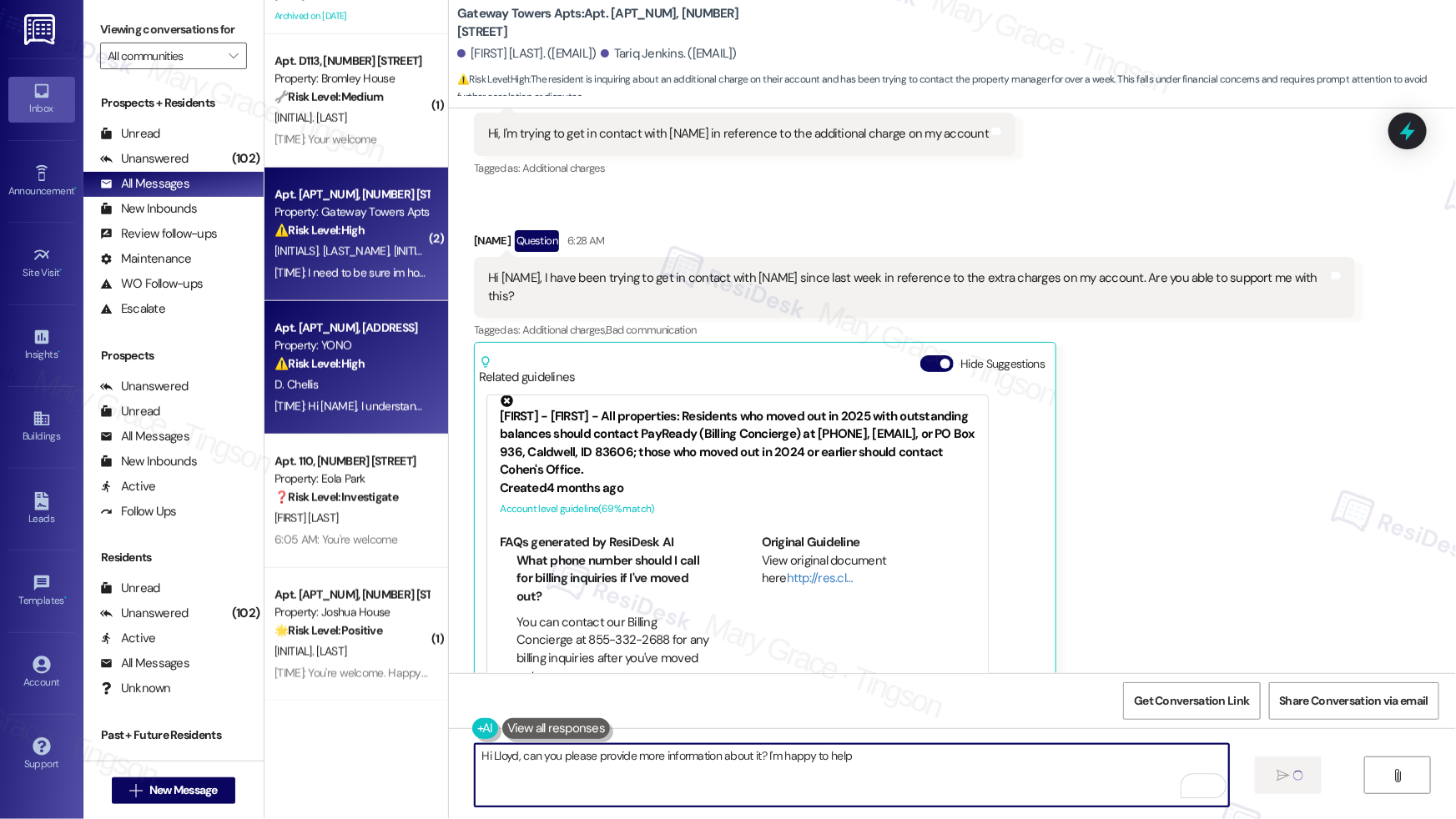 type 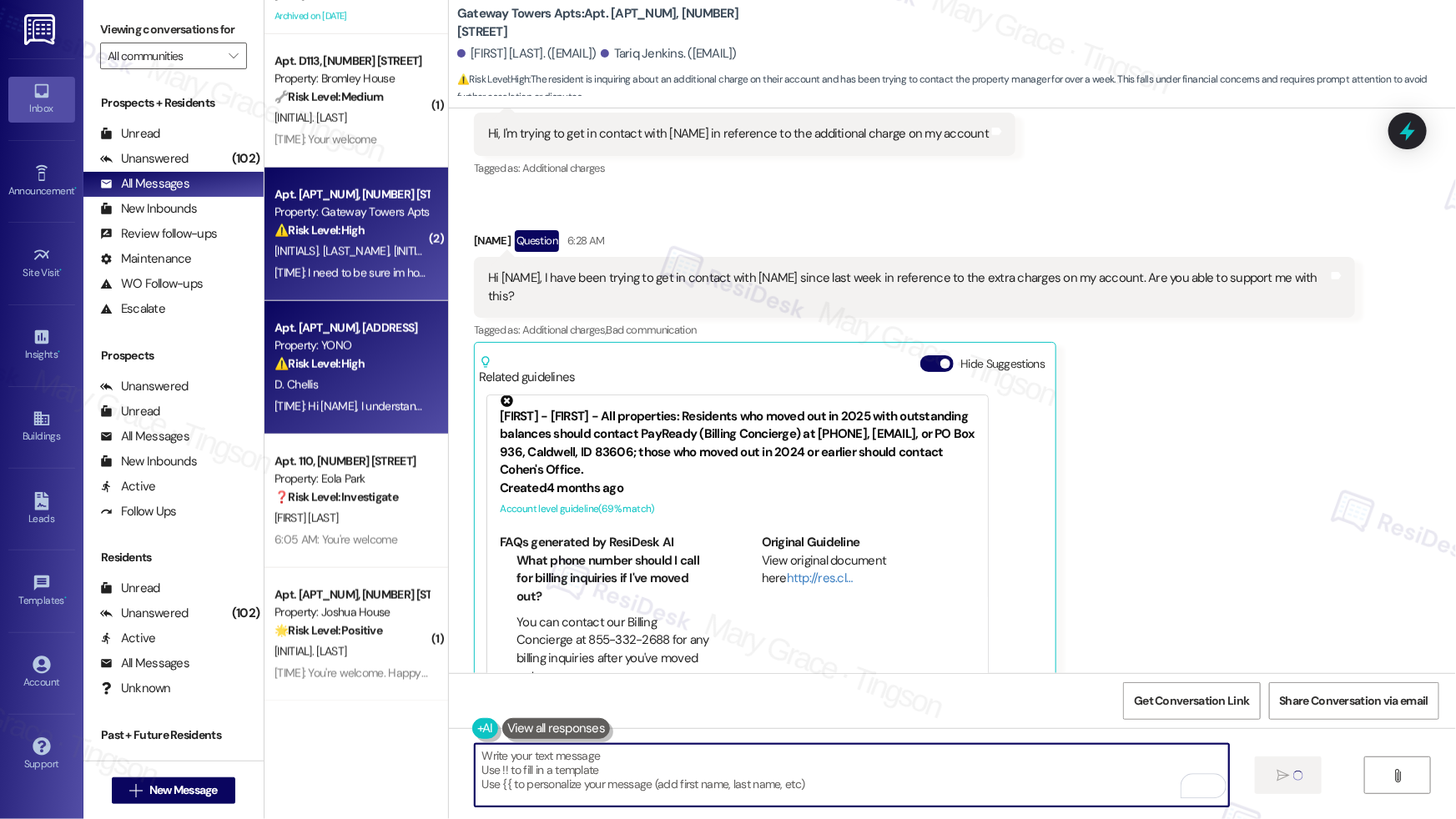 click on "D. Chellis" at bounding box center (351, 384) 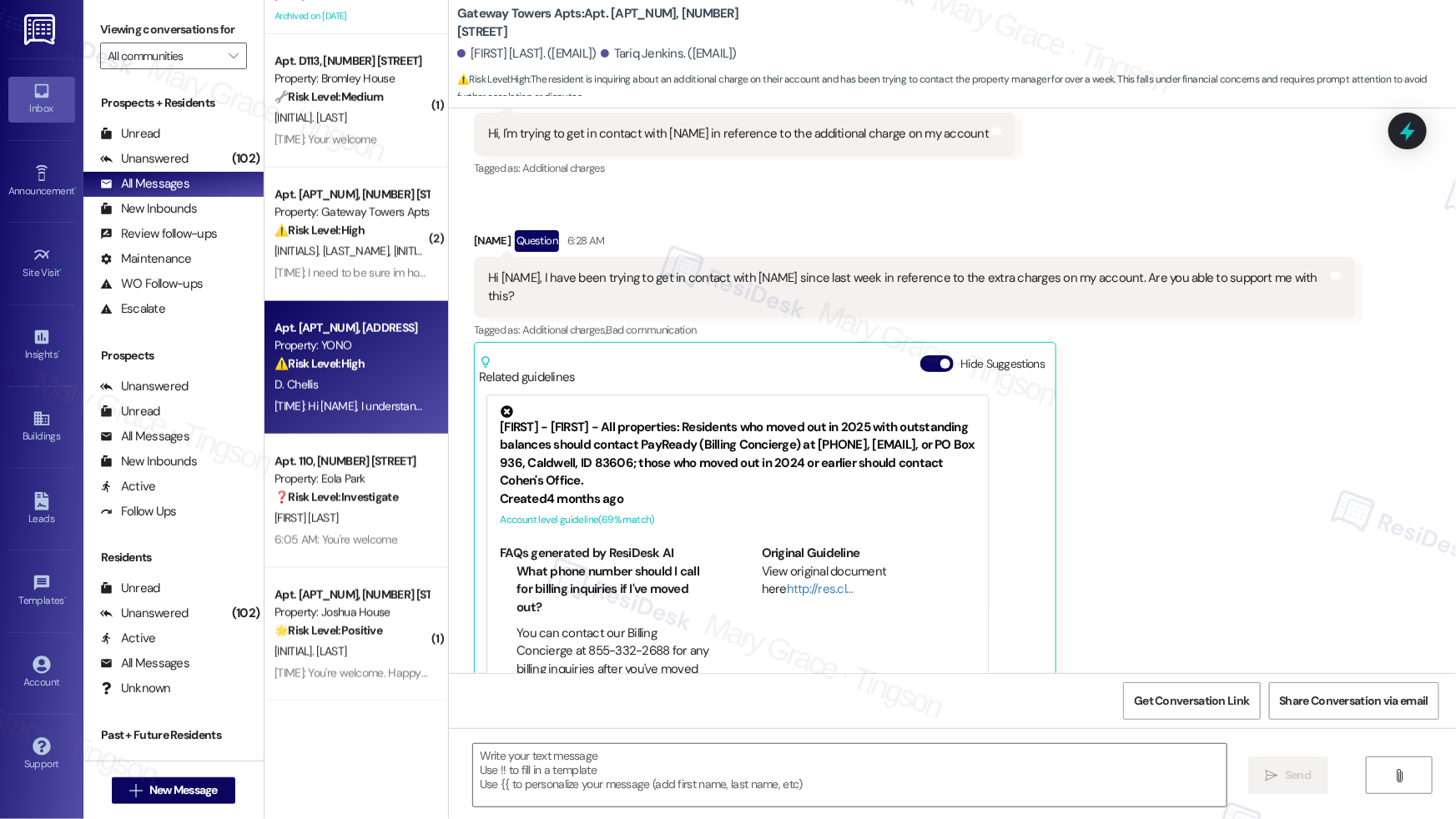 scroll, scrollTop: 14689, scrollLeft: 0, axis: vertical 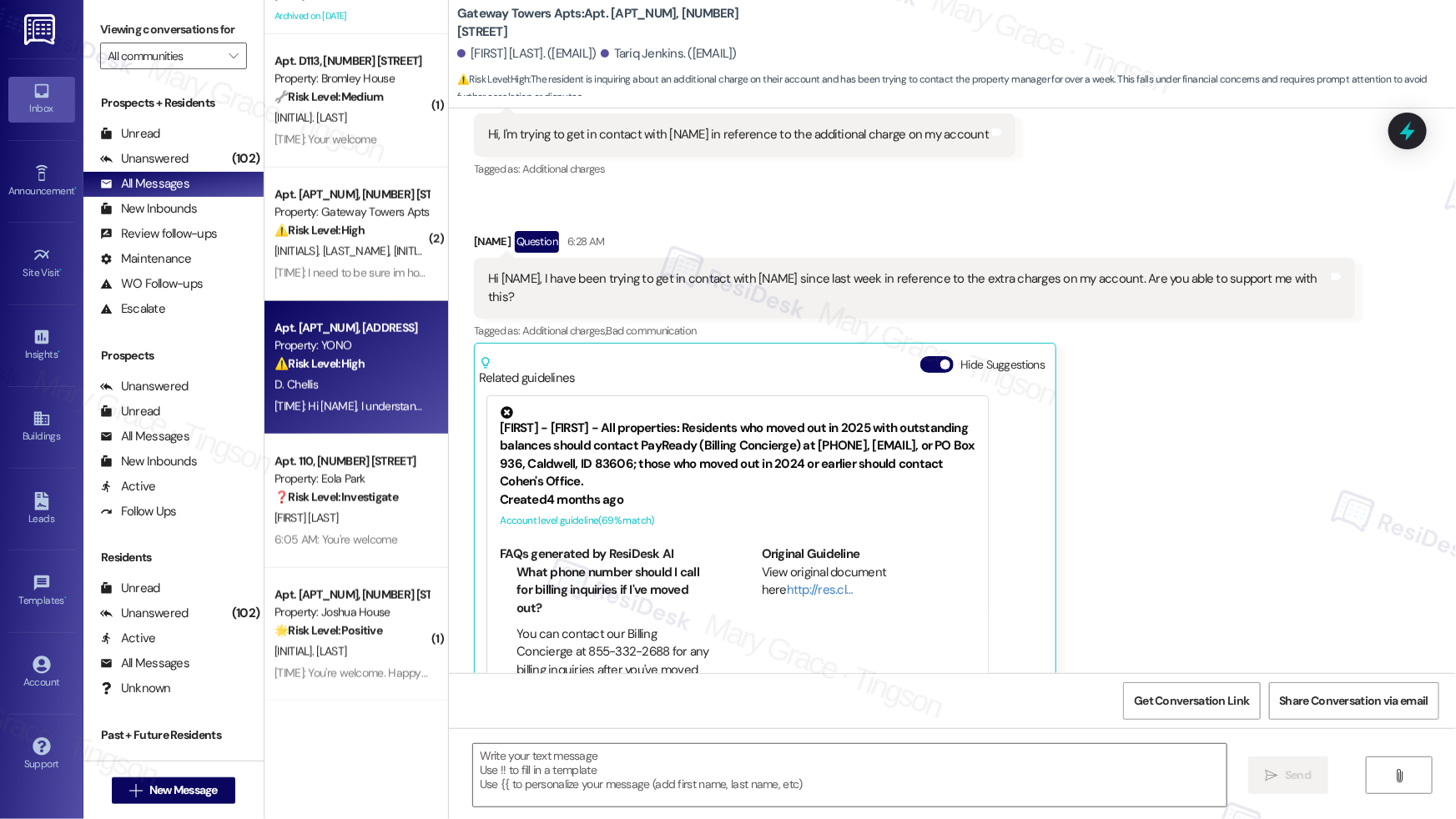 type on "Fetching suggested responses. Please feel free to read through the conversation in the meantime." 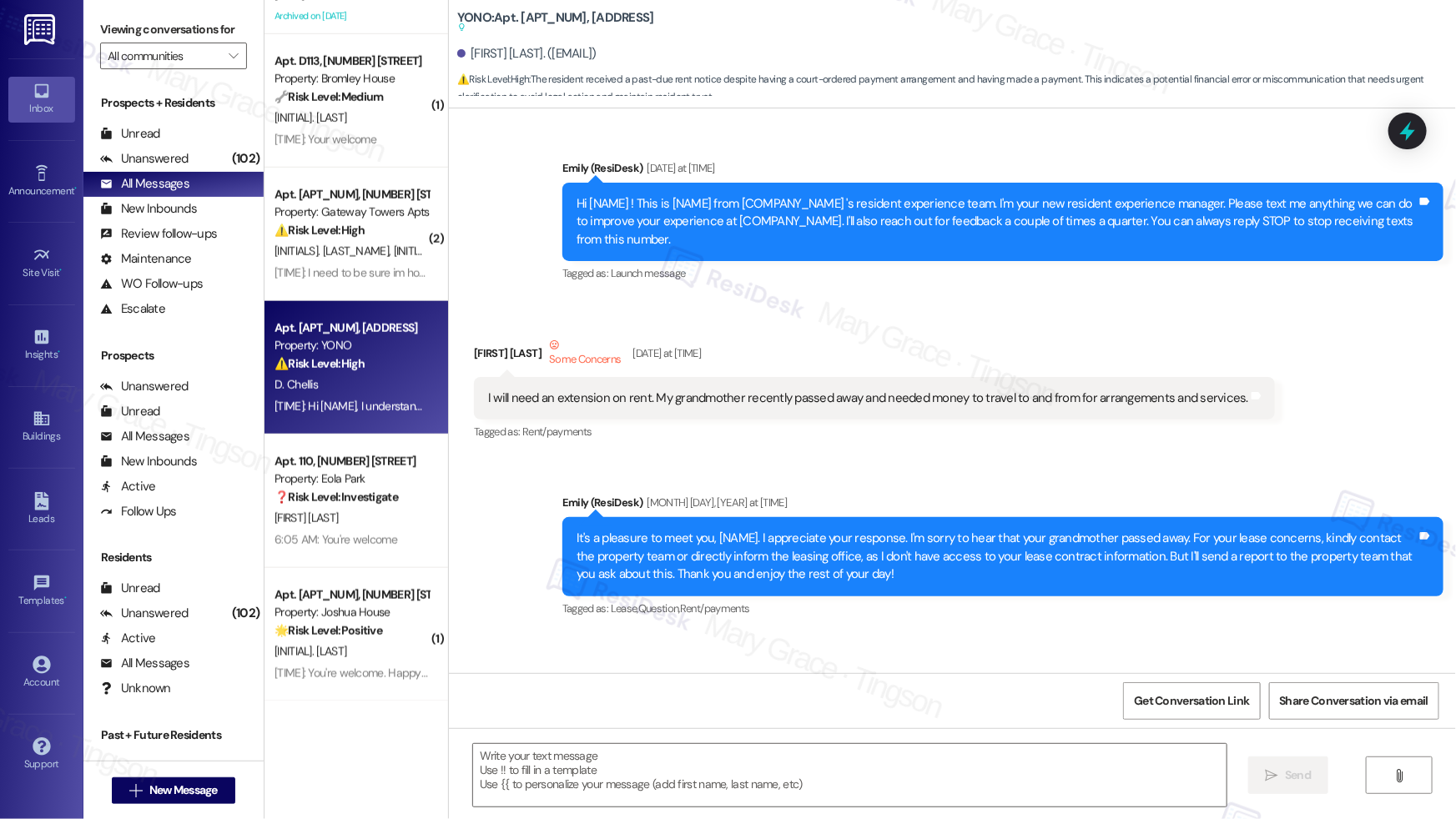 scroll, scrollTop: 17490, scrollLeft: 0, axis: vertical 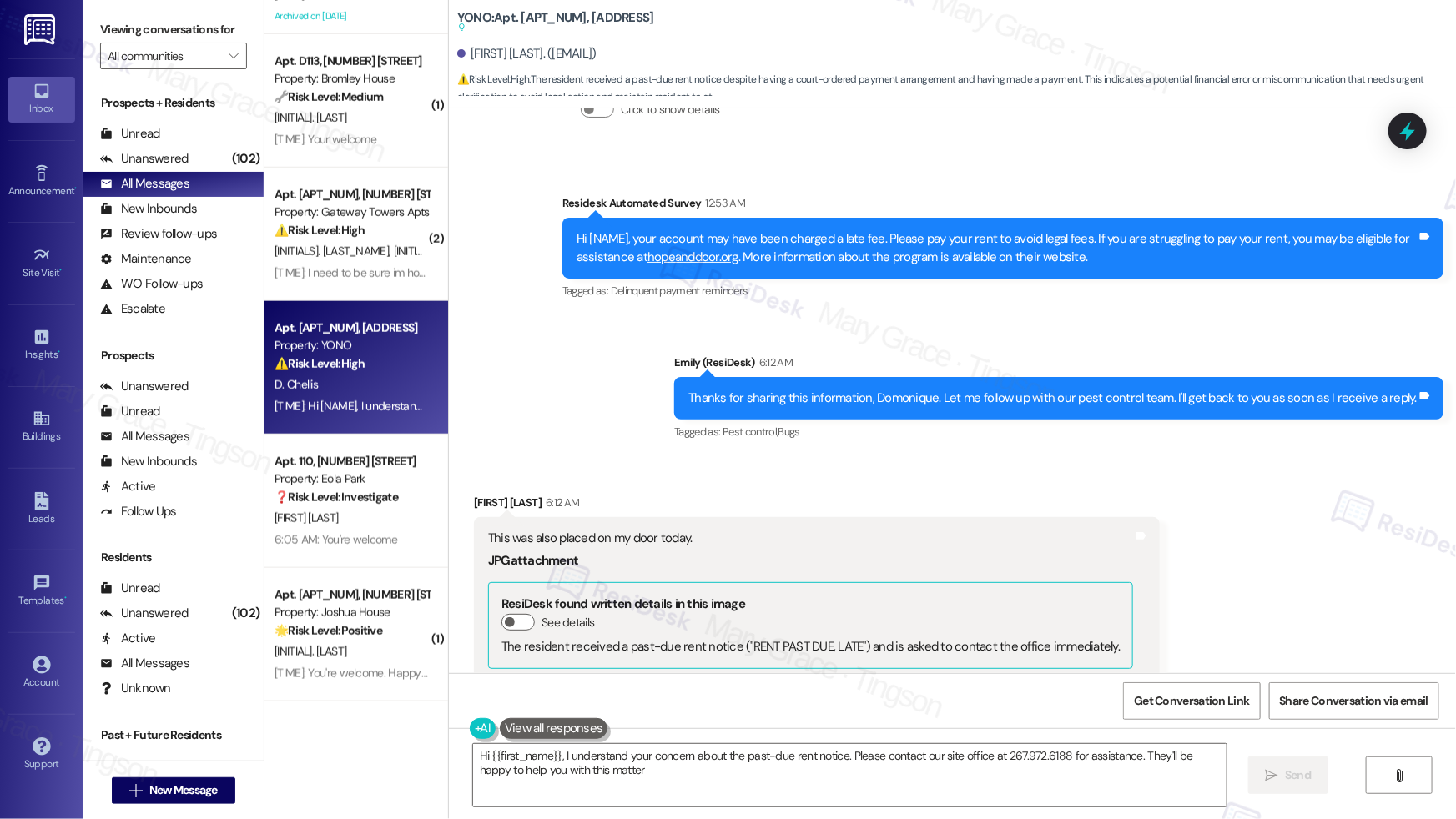 type on "Hi {{first_name}}, I understand your concern about the past-due rent notice. Please contact our site office at 267.972.6188 for assistance. They'll be happy to help you with this matter!" 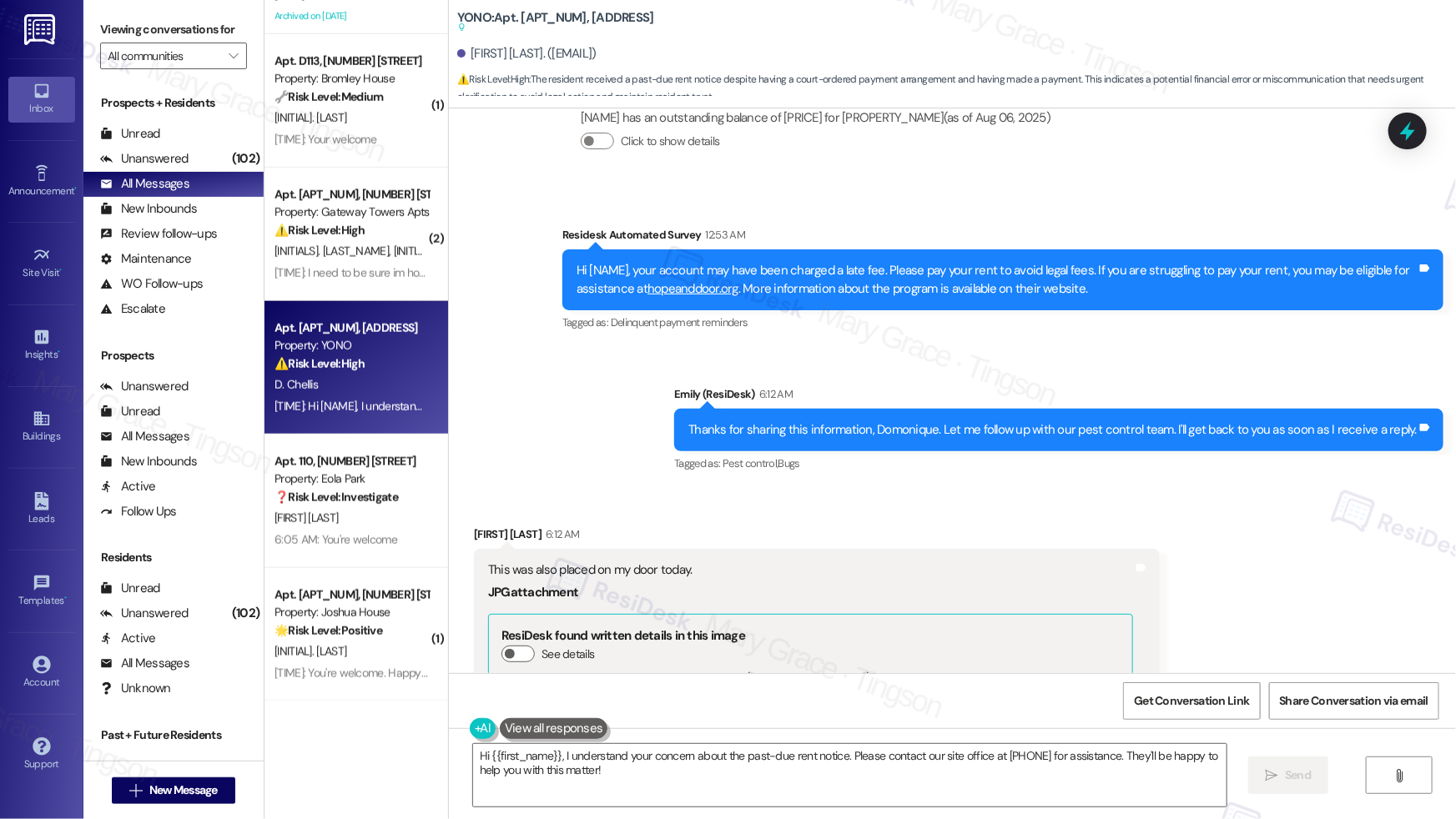 scroll, scrollTop: 16583, scrollLeft: 0, axis: vertical 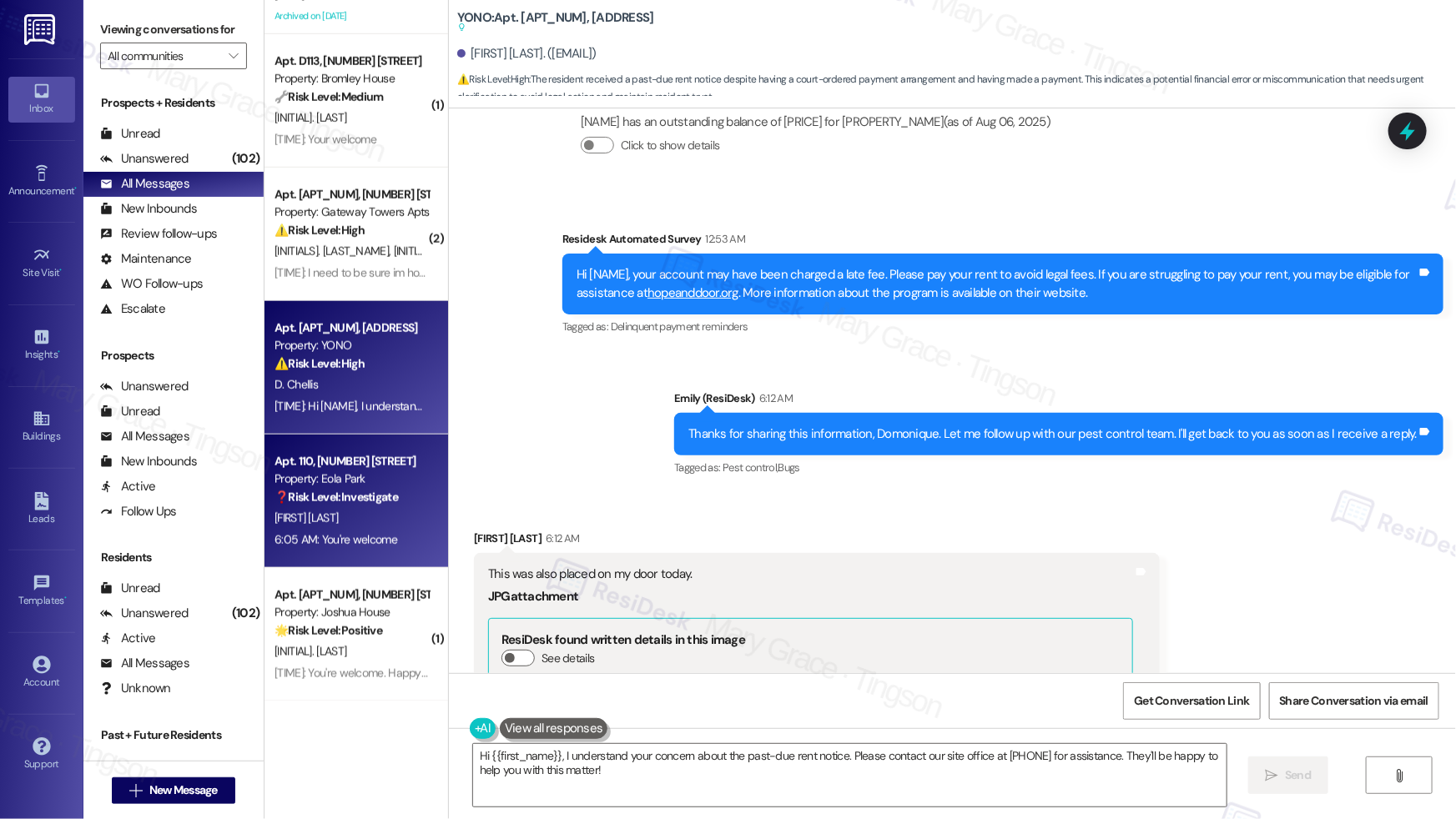 click on "Property: Eola Park" at bounding box center [351, 479] 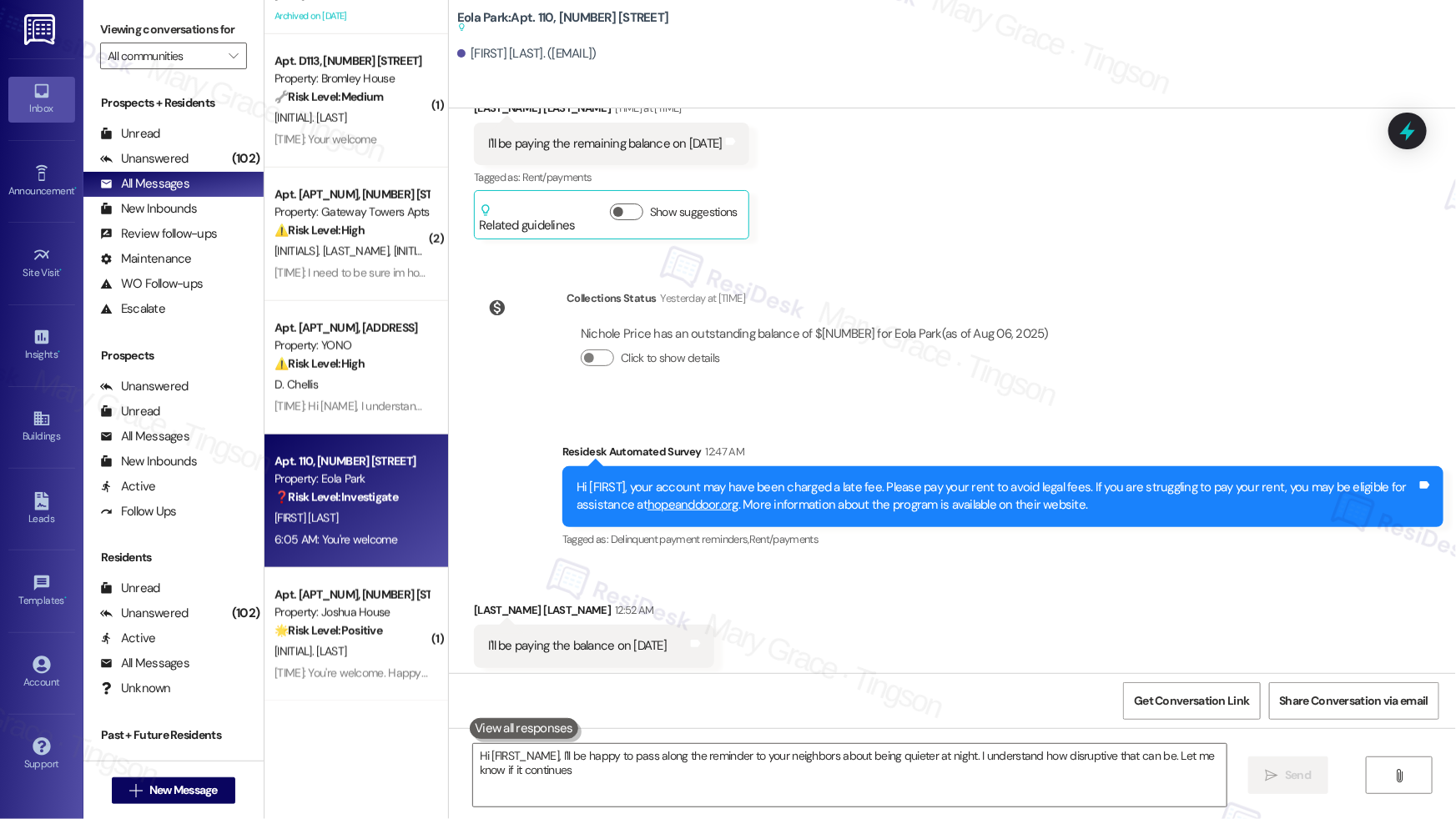 type on "Hi {{first_name}}, I'll be happy to pass along the reminder to your neighbors about being quieter at night. I understand how disruptive that can be. Let me know if it continues!" 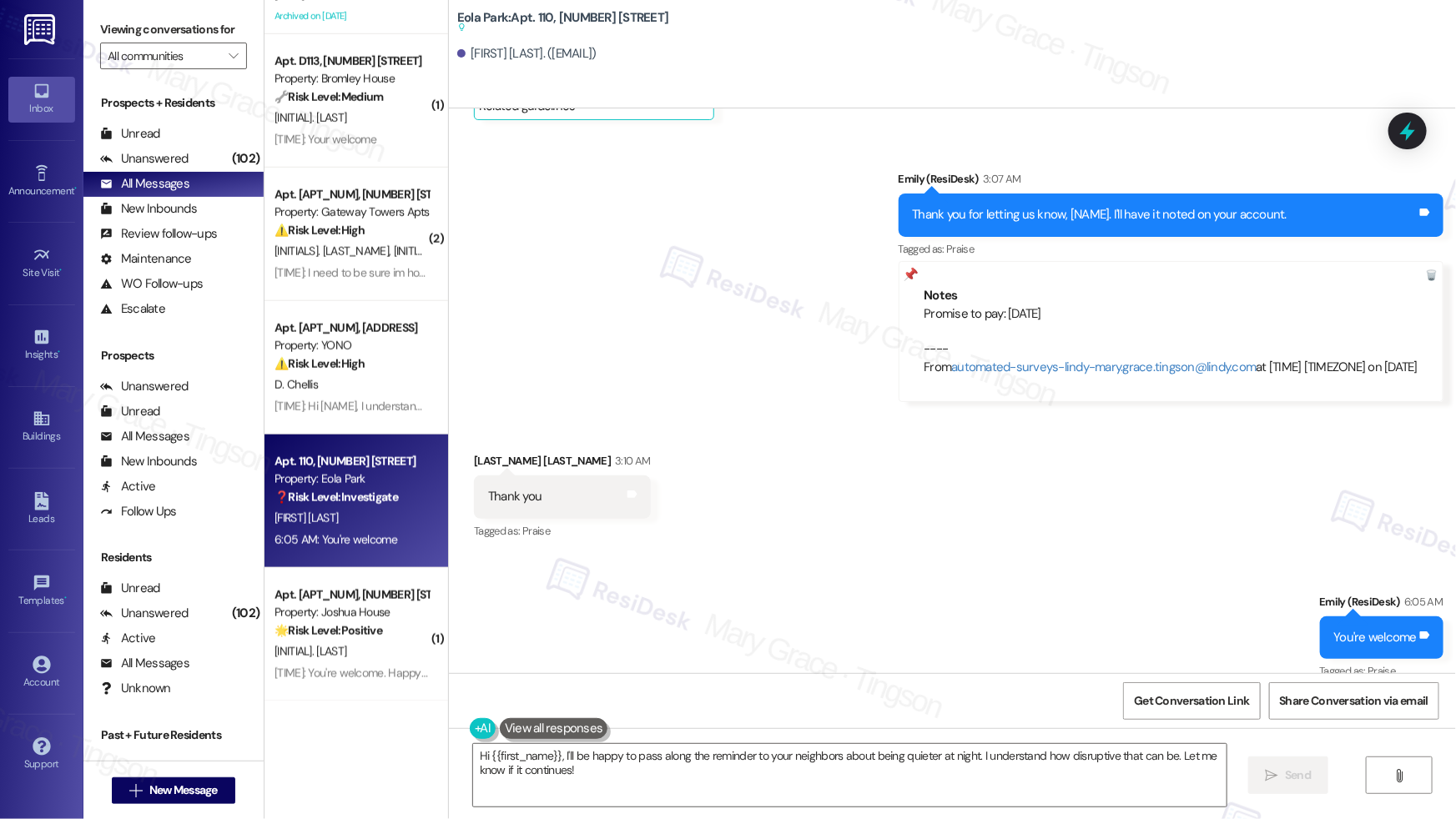 scroll, scrollTop: 1299, scrollLeft: 0, axis: vertical 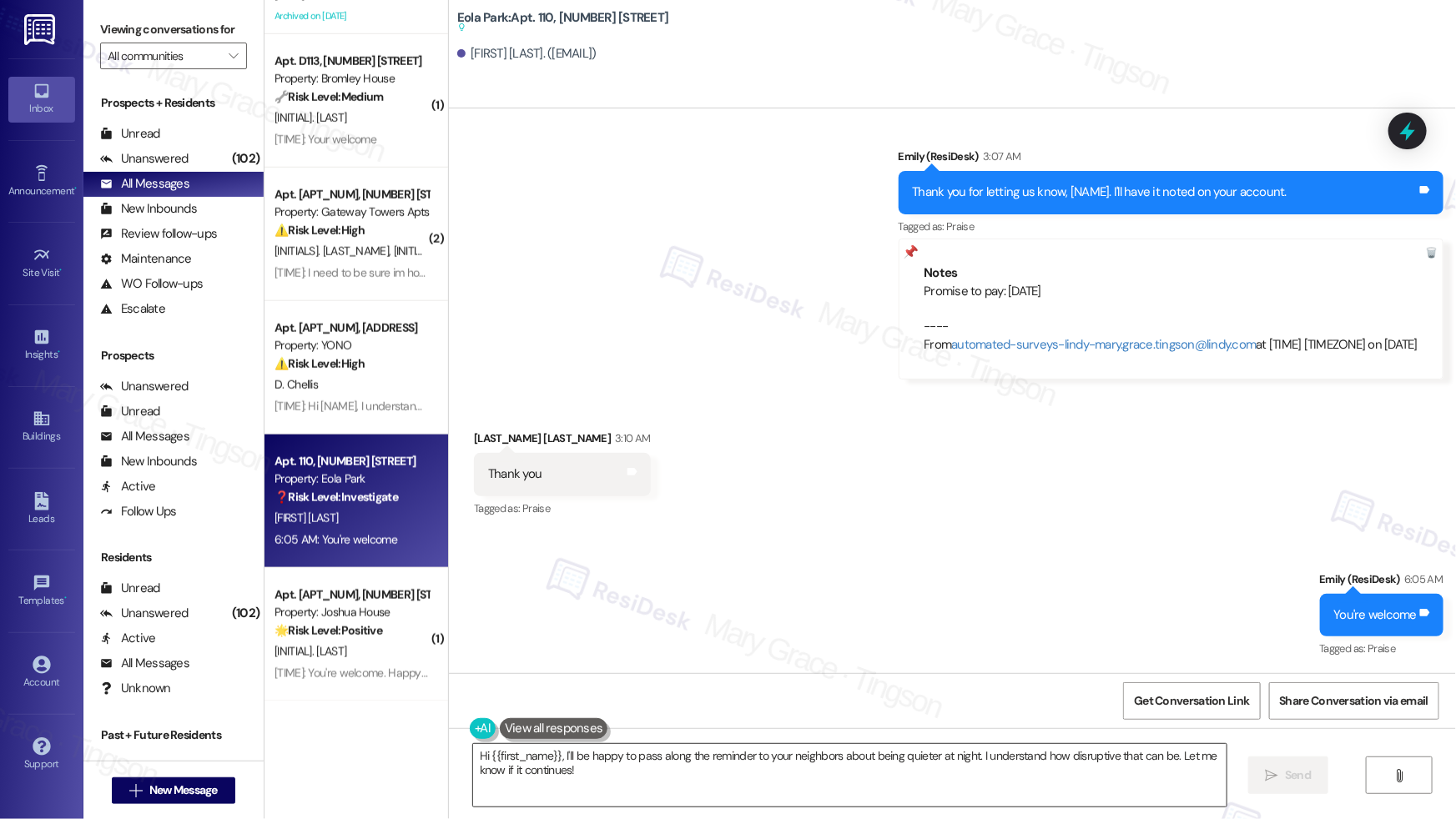 click on "Hi {{first_name}}, I'll be happy to pass along the reminder to your neighbors about being quieter at night. I understand how disruptive that can be. Let me know if it continues!" at bounding box center (849, 775) 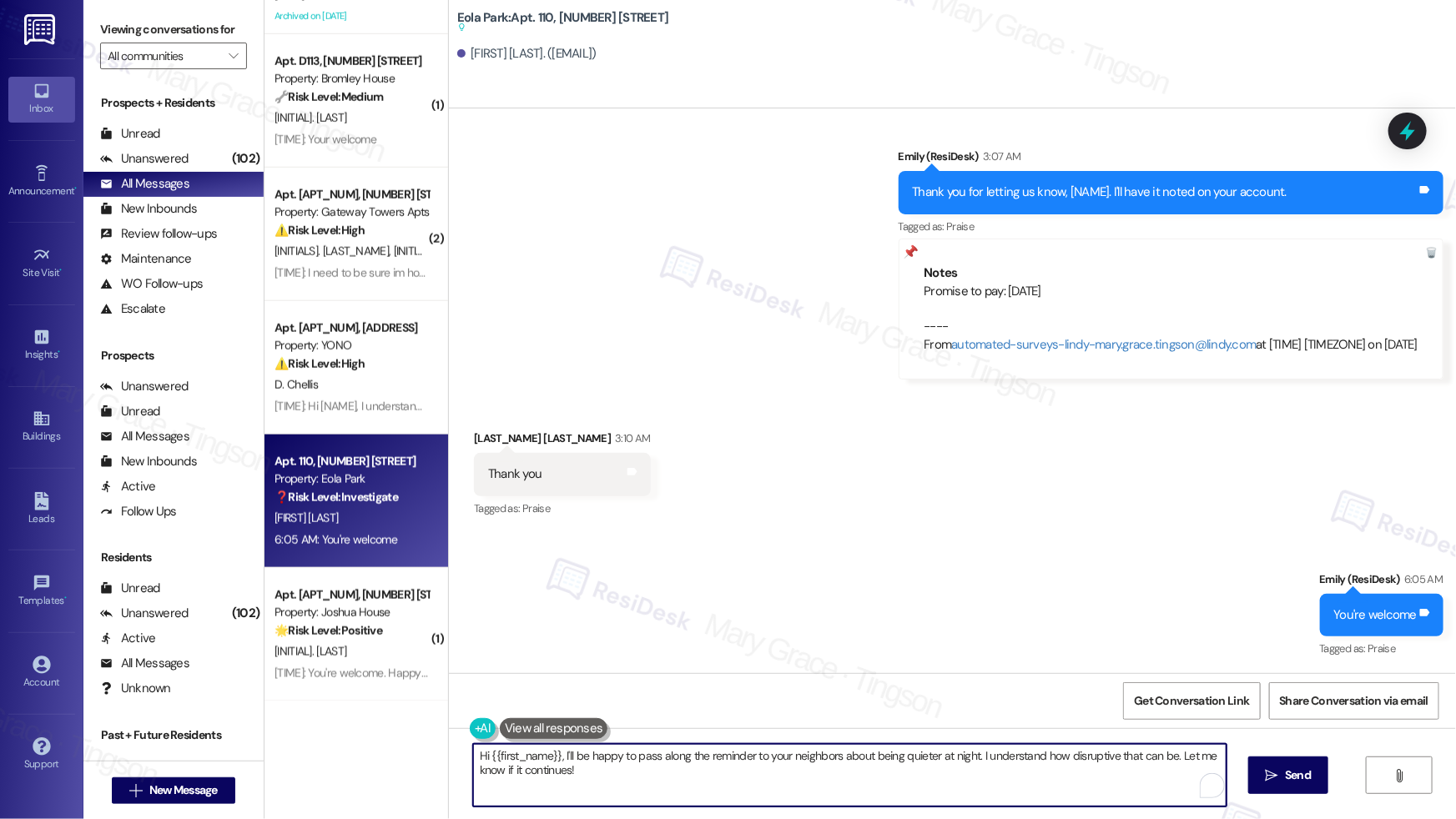 click on "Hi {{first_name}}, I'll be happy to pass along the reminder to your neighbors about being quieter at night. I understand how disruptive that can be. Let me know if it continues!" at bounding box center [849, 775] 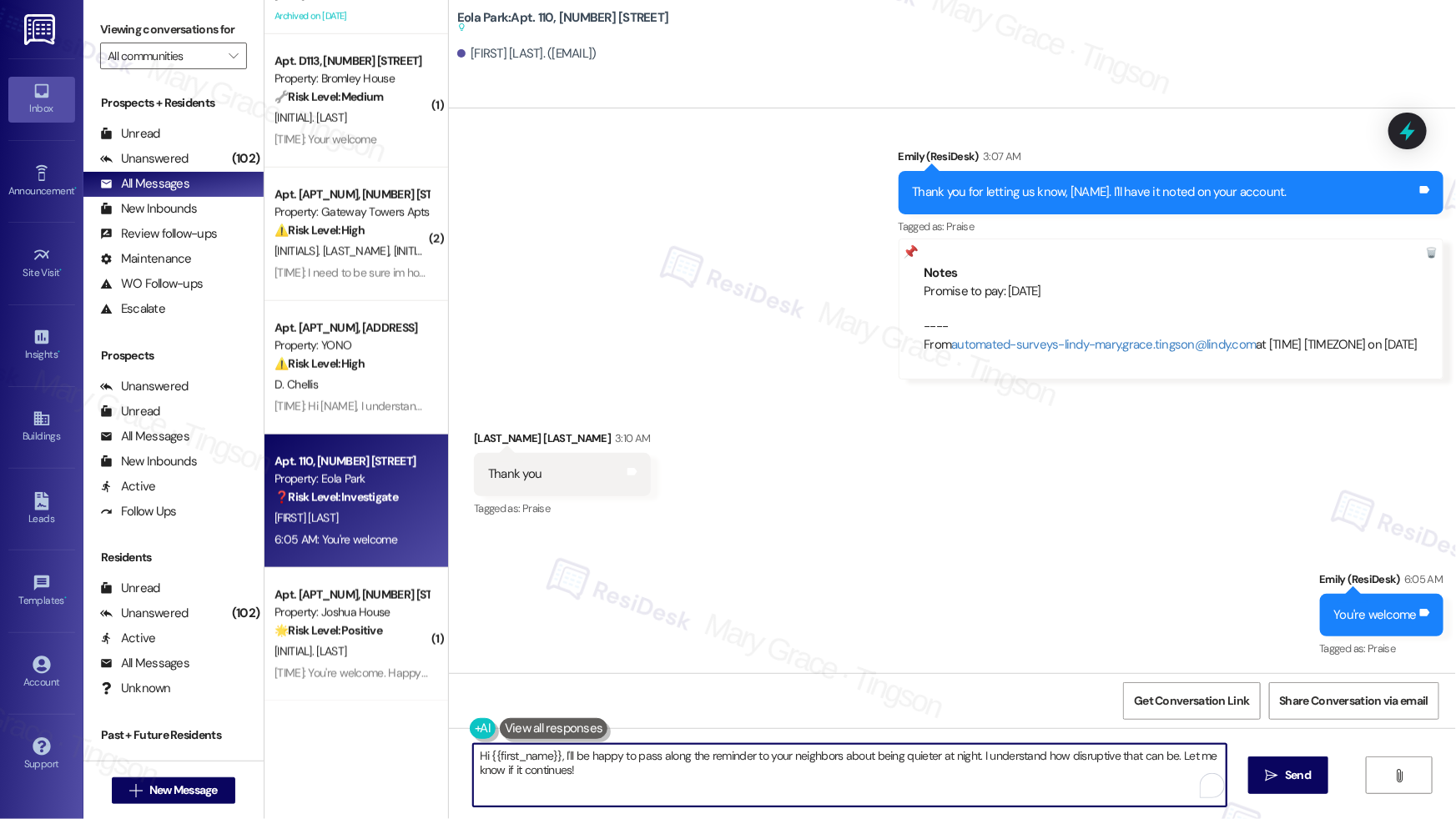click on "Hi {{first_name}}, I'll be happy to pass along the reminder to your neighbors about being quieter at night. I understand how disruptive that can be. Let me know if it continues!" at bounding box center [849, 775] 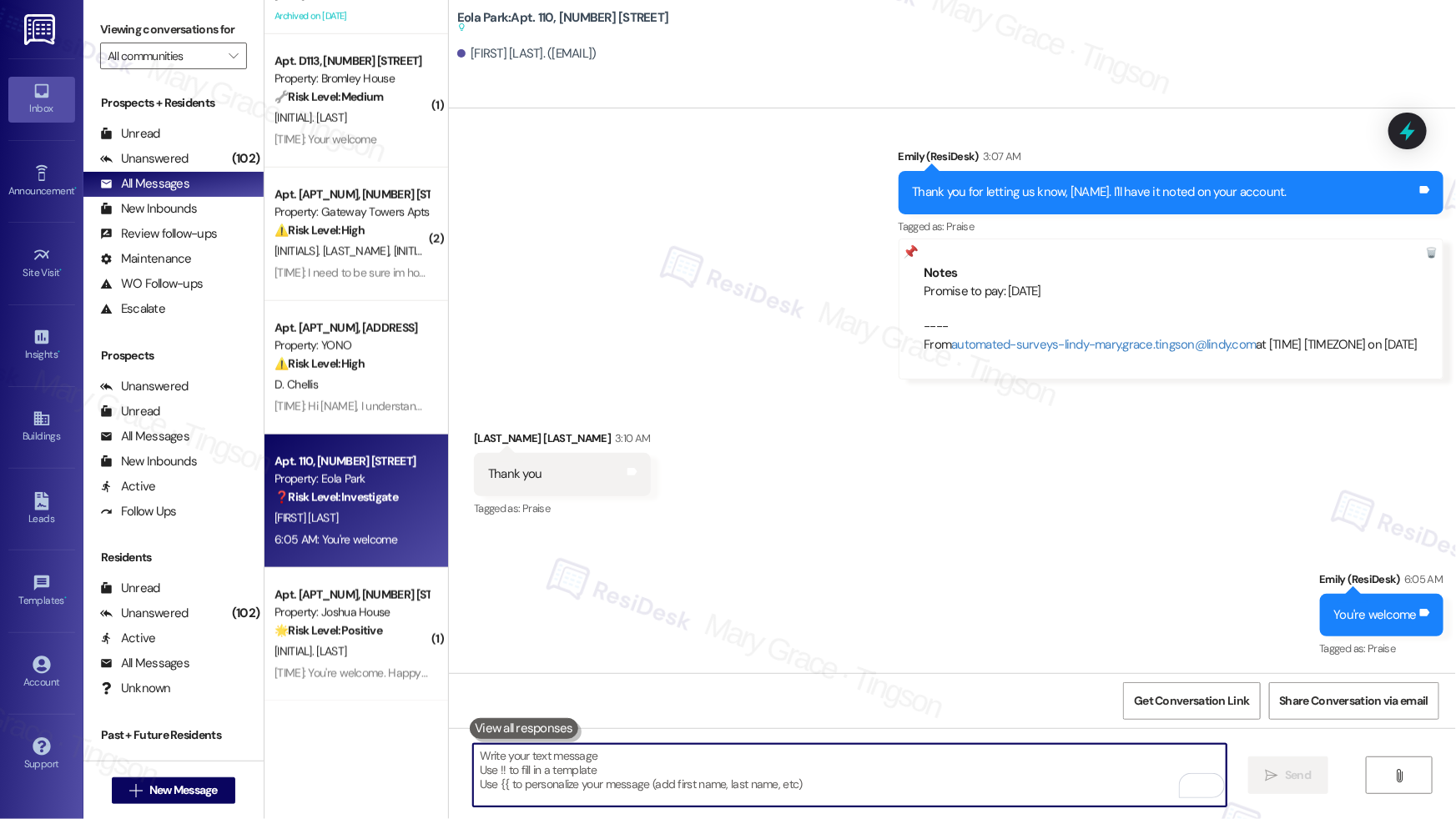 type 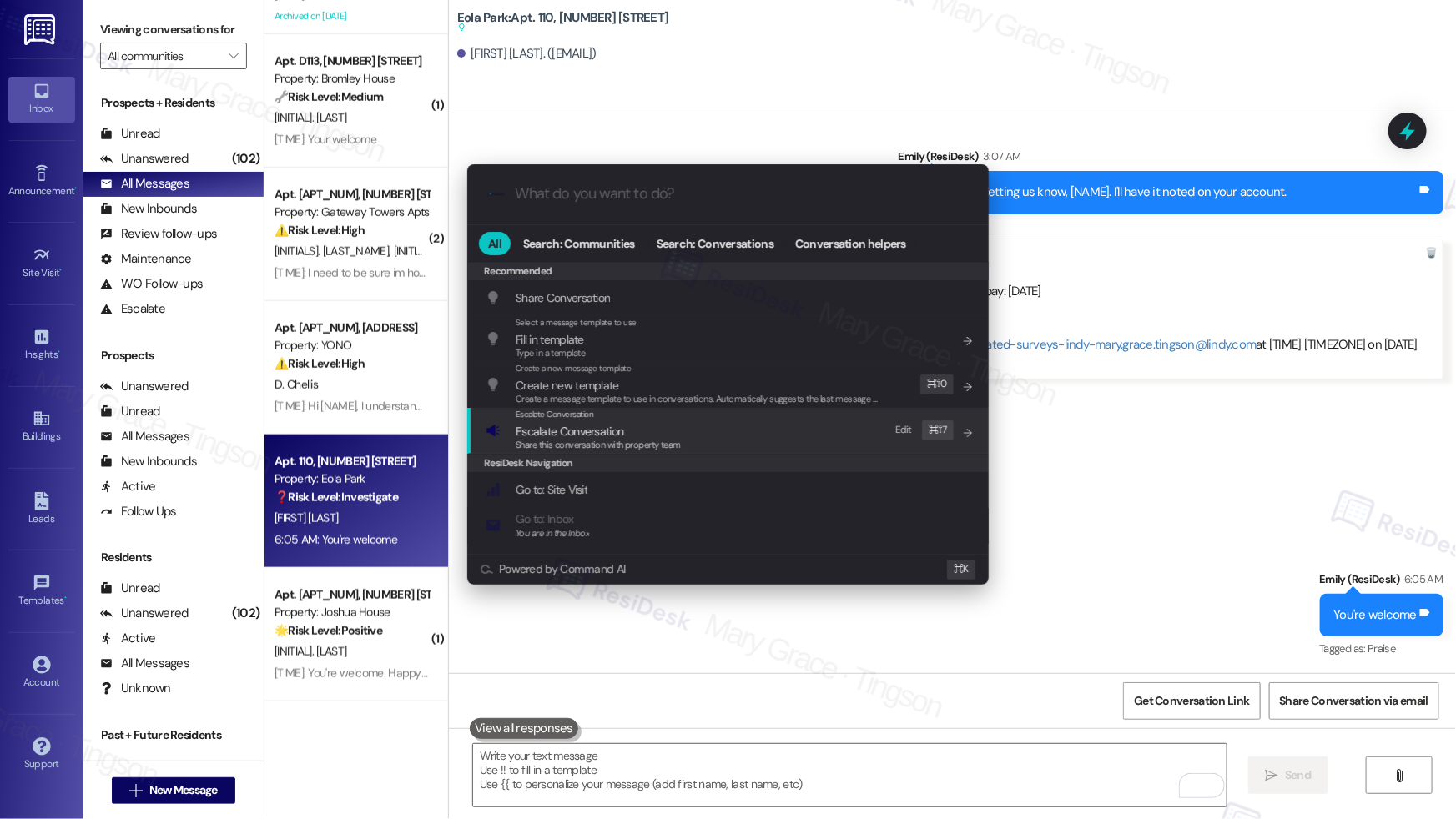 click on "Escalate Conversation" at bounding box center (598, 431) 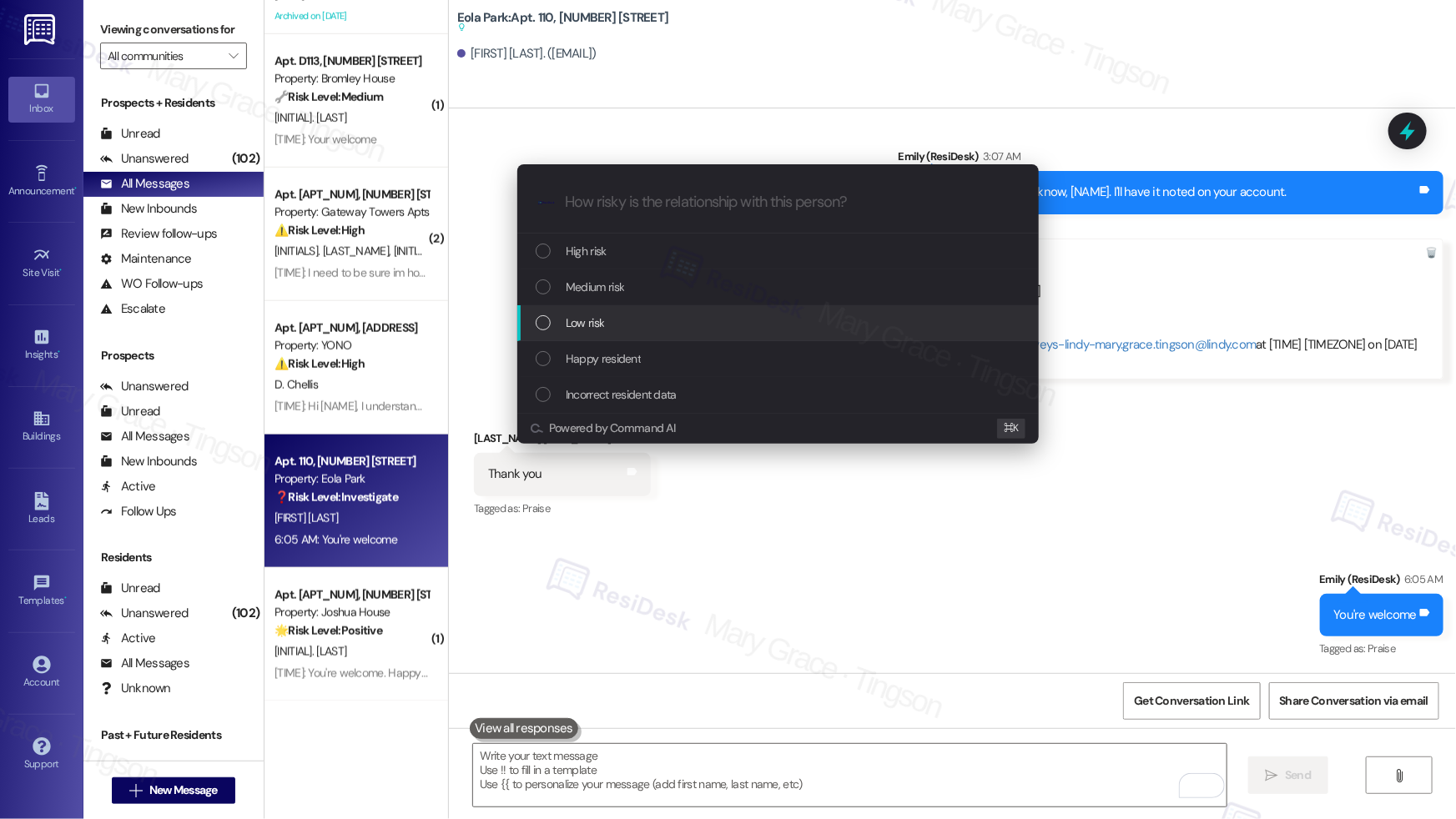 click on "Low risk" at bounding box center (779, 323) 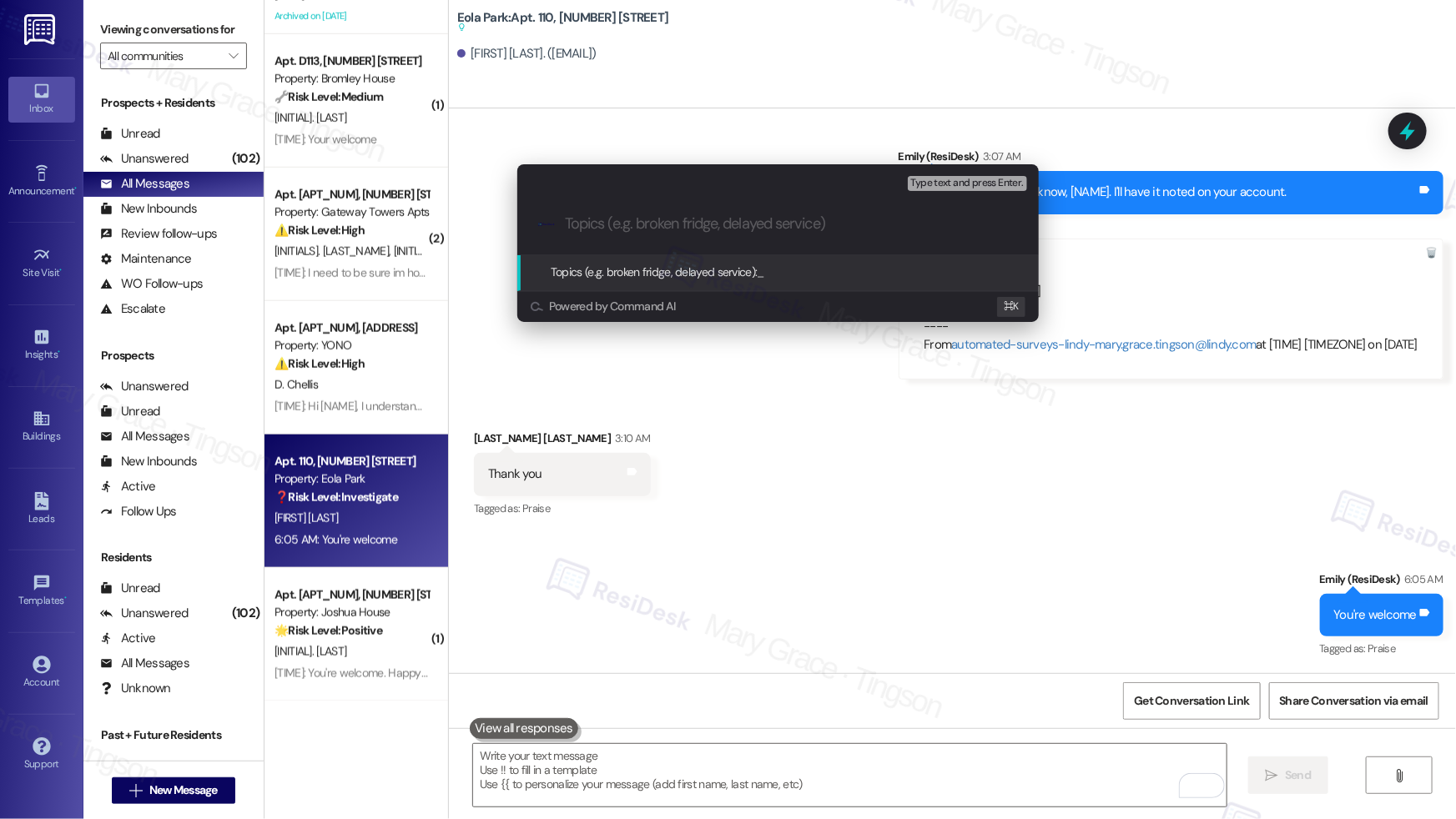 type on "P" 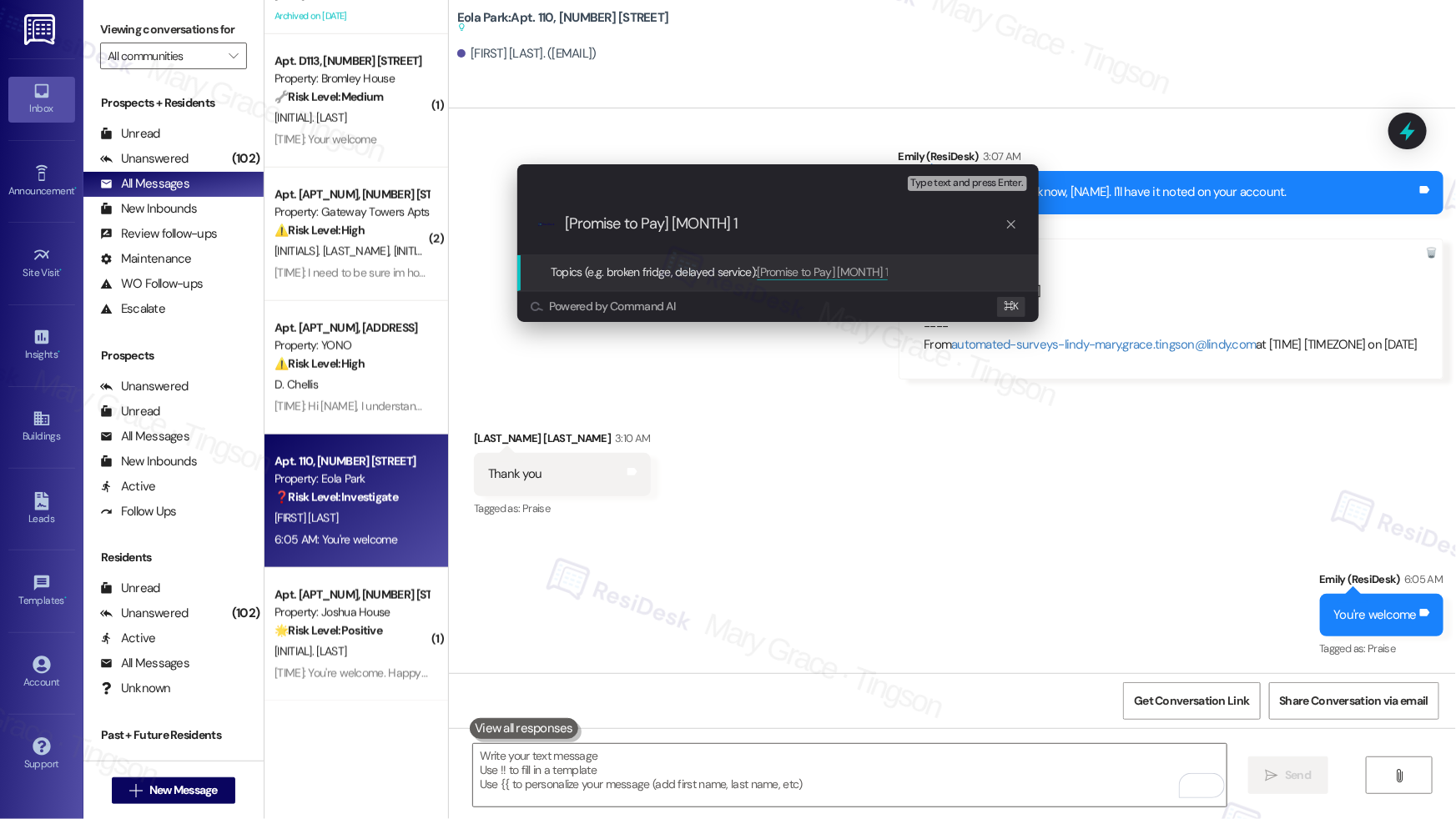 type on "[Promise to Pay] August 12" 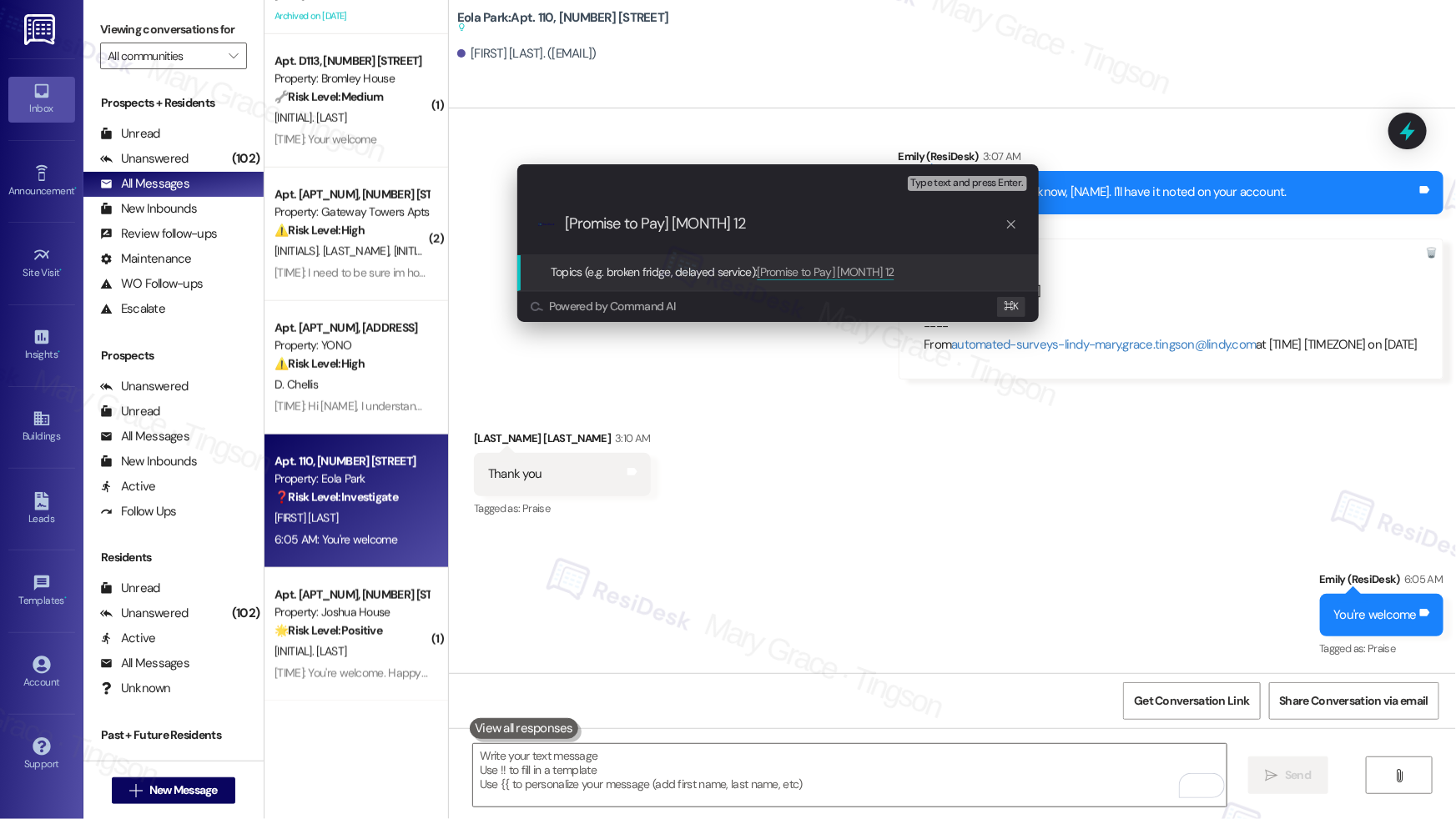 type 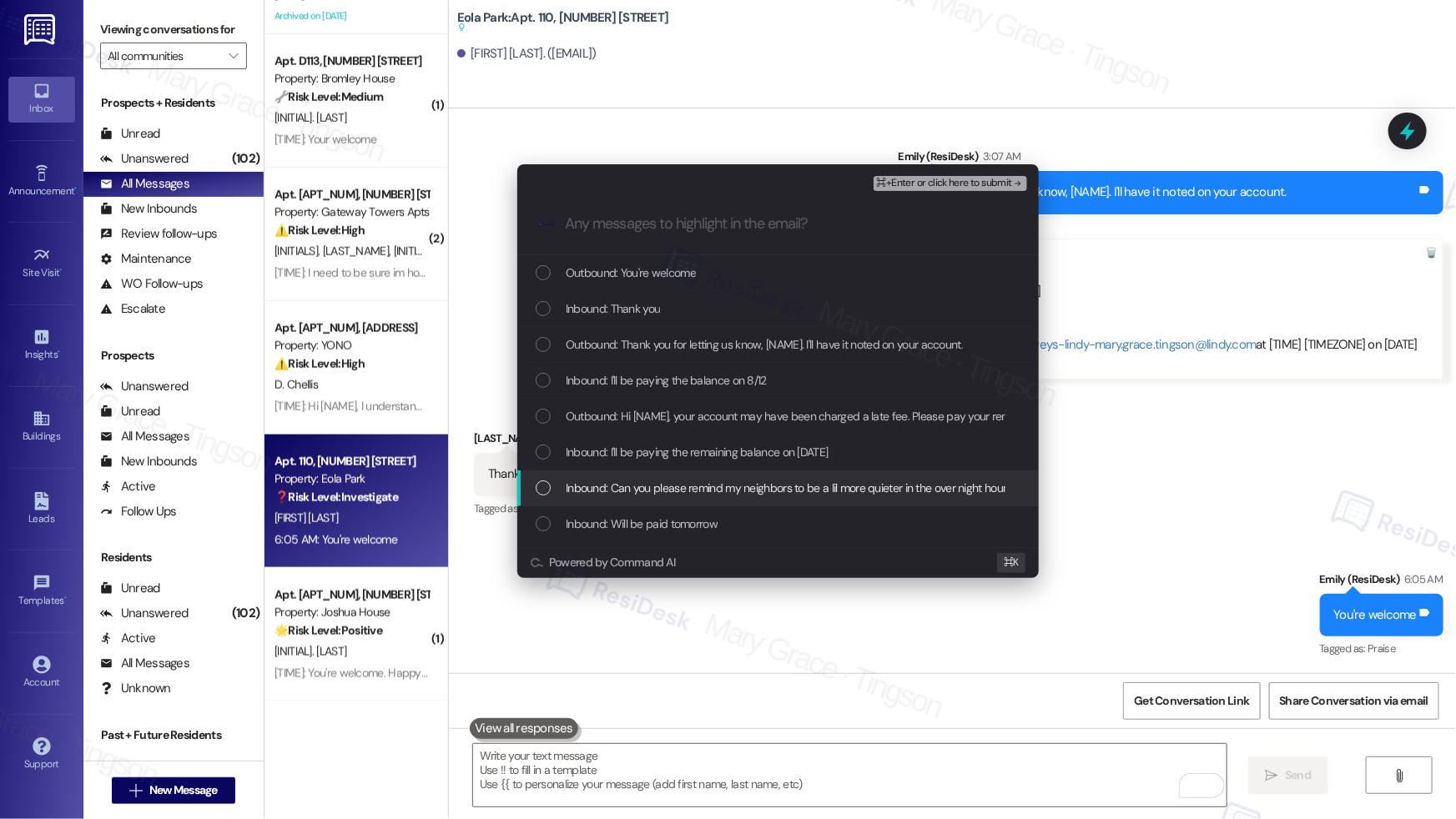 scroll, scrollTop: 31, scrollLeft: 0, axis: vertical 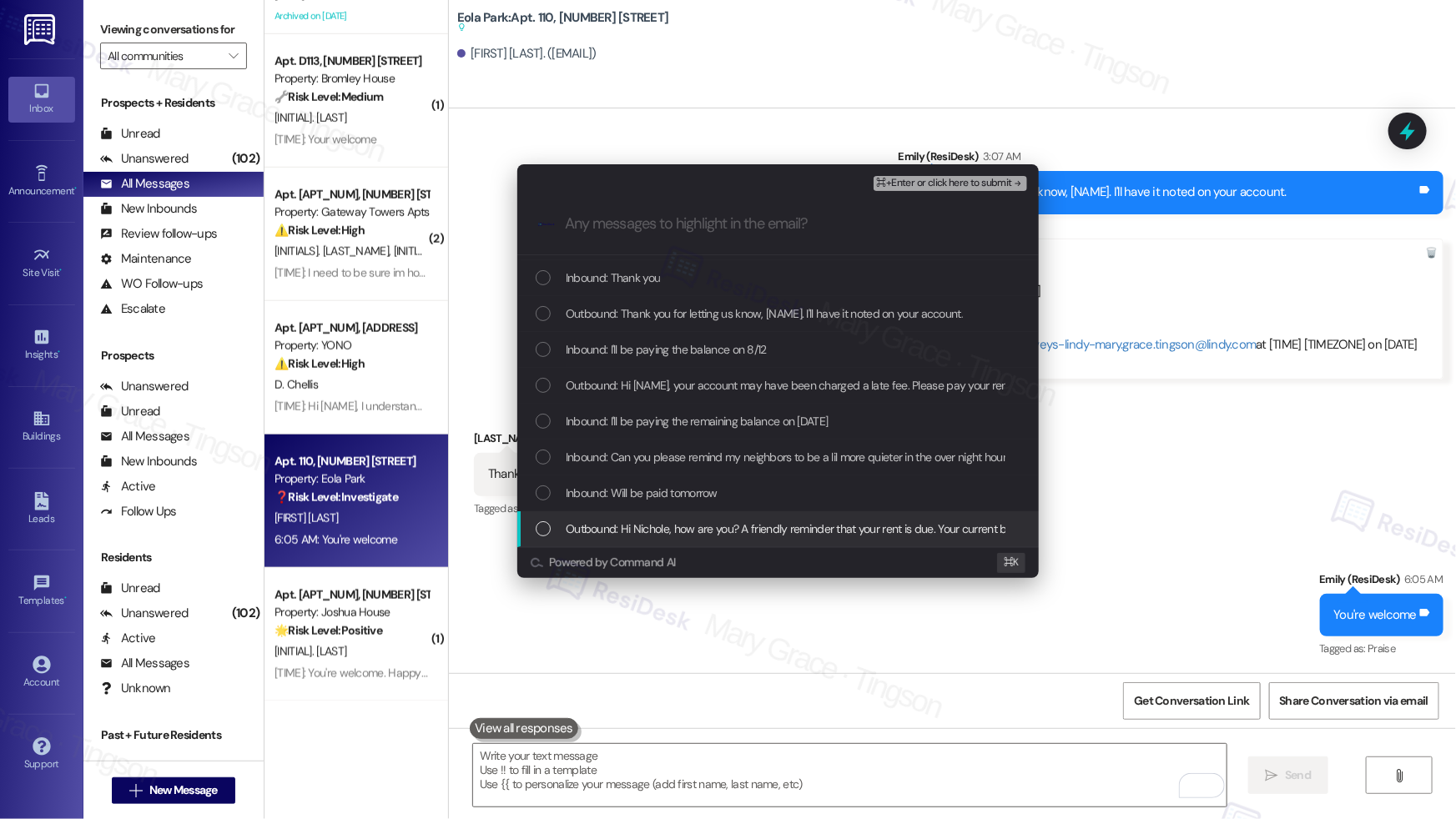 click on "Outbound: Hi Nichole, how are you? A friendly reminder that your rent is due. Your current balance is $693.81. Please pay your rent to avoid a late fee. Please let us know if you have any questions! (You can always reply STOP to opt out of future messages)" at bounding box center [1189, 529] 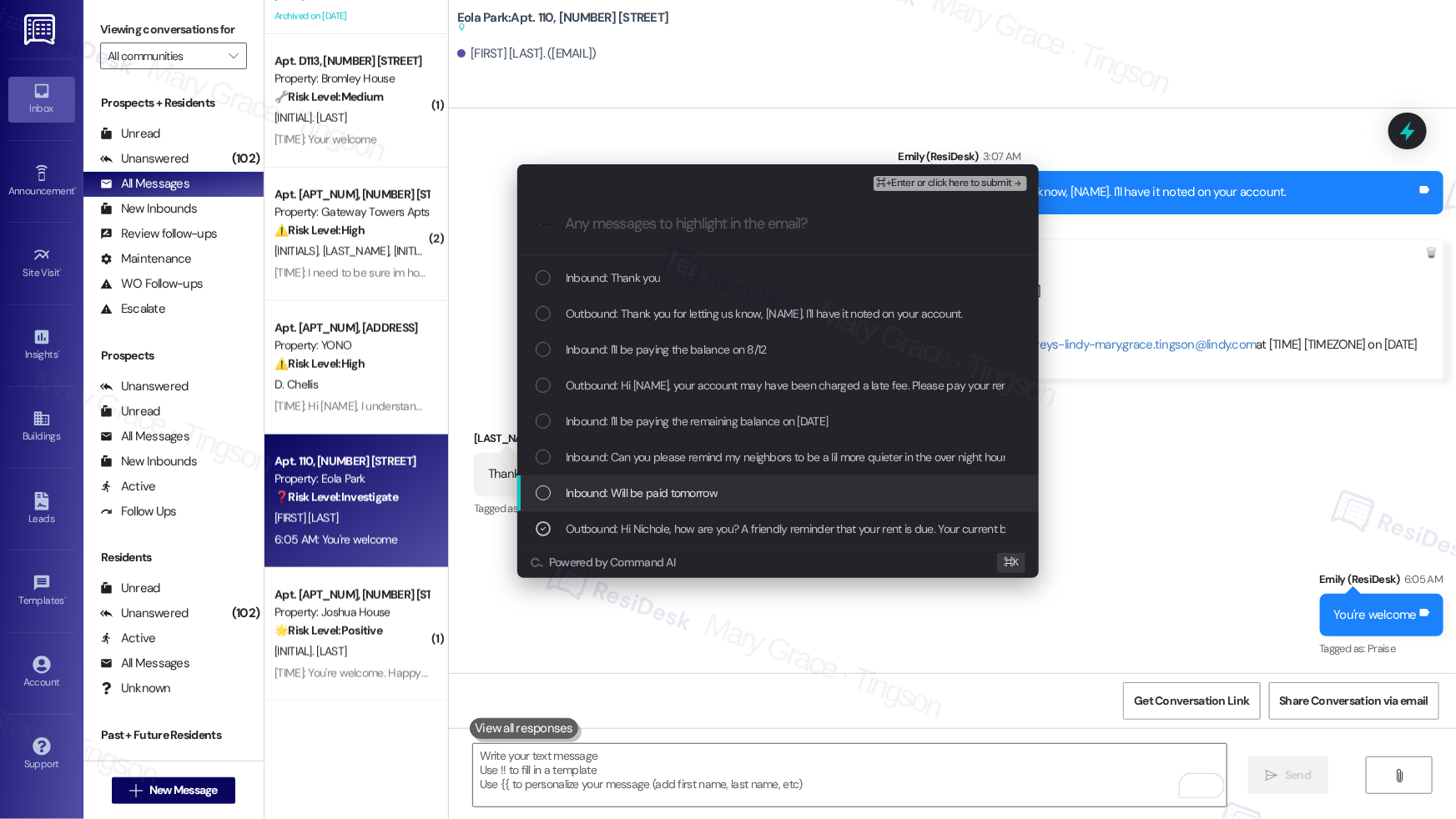 click on "Inbound: Will be paid tomorrow" at bounding box center (642, 493) 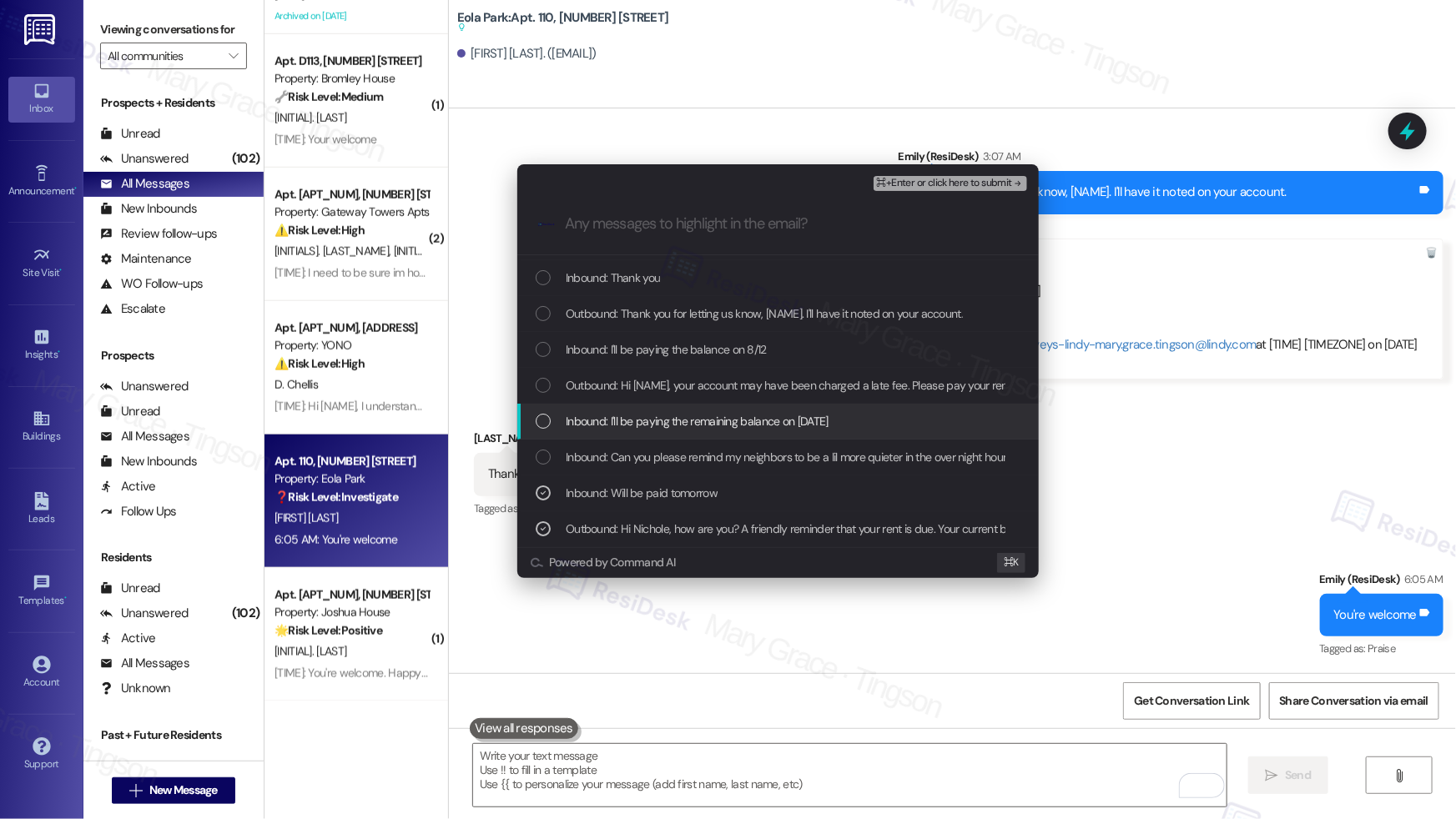 click on "Inbound: I'll be paying the remaining balance on 8/12" at bounding box center (697, 421) 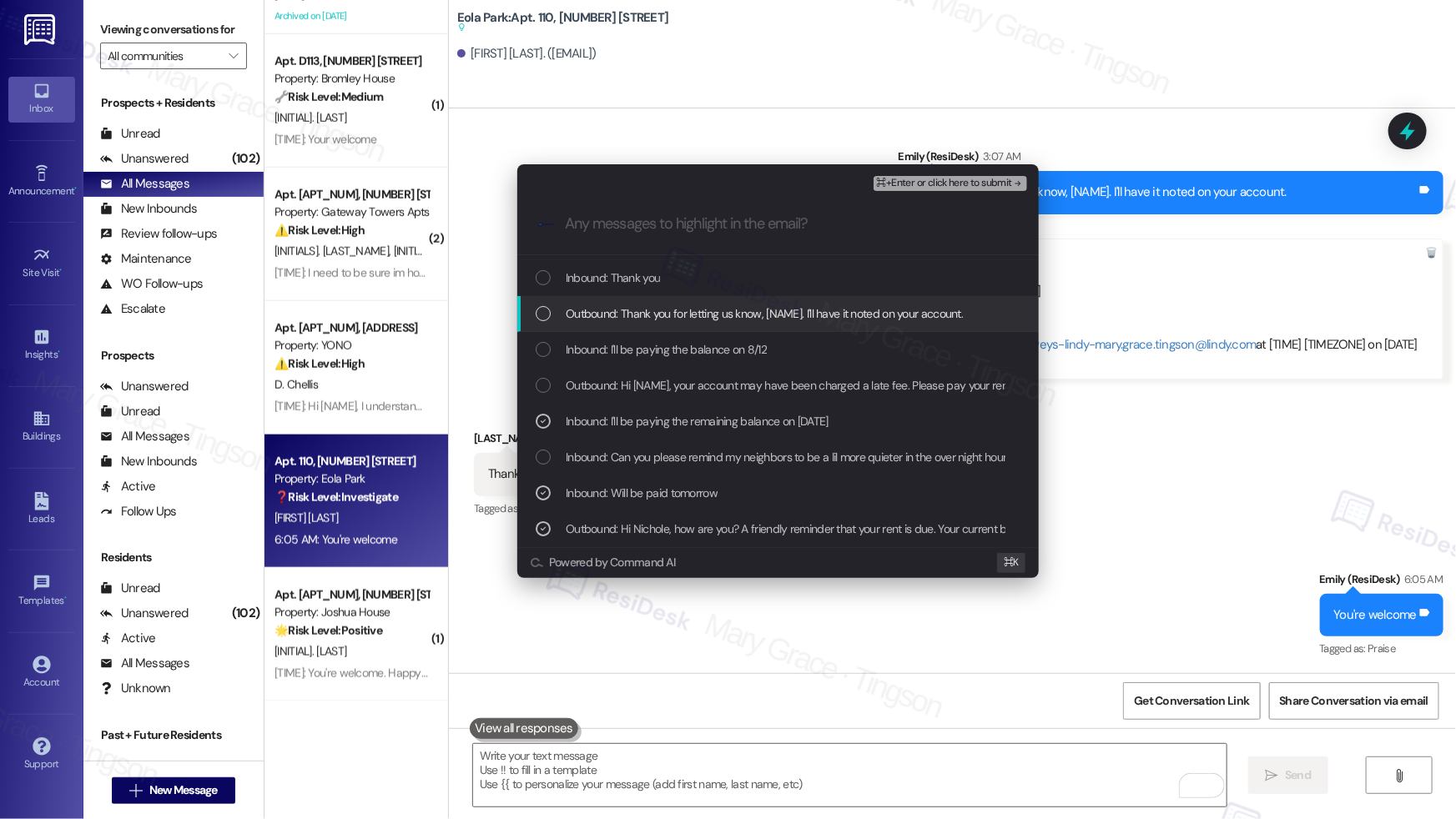 click on "Outbound: Thank you for letting us know, Nichole. I'll have it noted on your account." at bounding box center (764, 314) 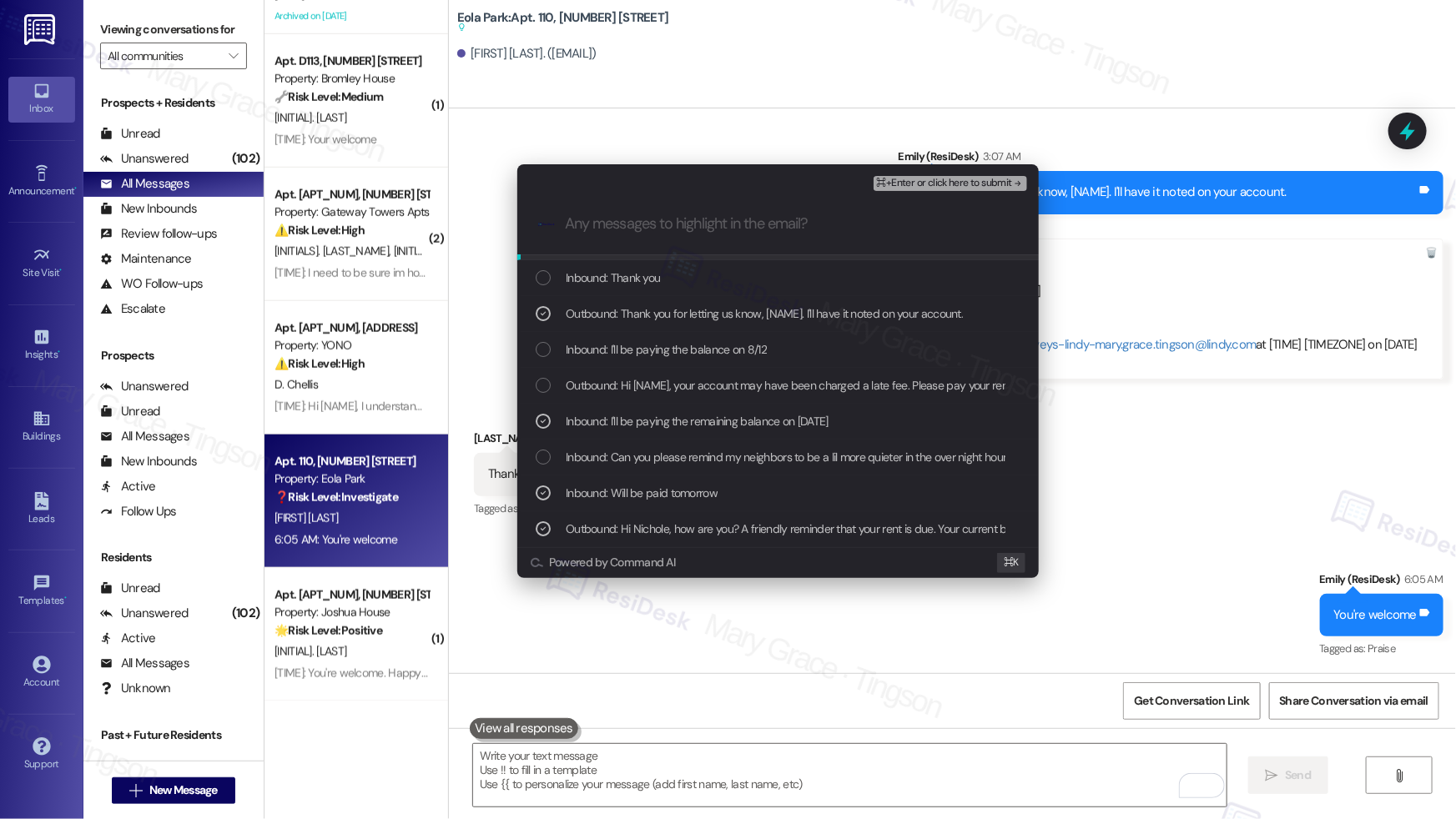 click on "⌘+Enter or click here to submit" at bounding box center [945, 183] 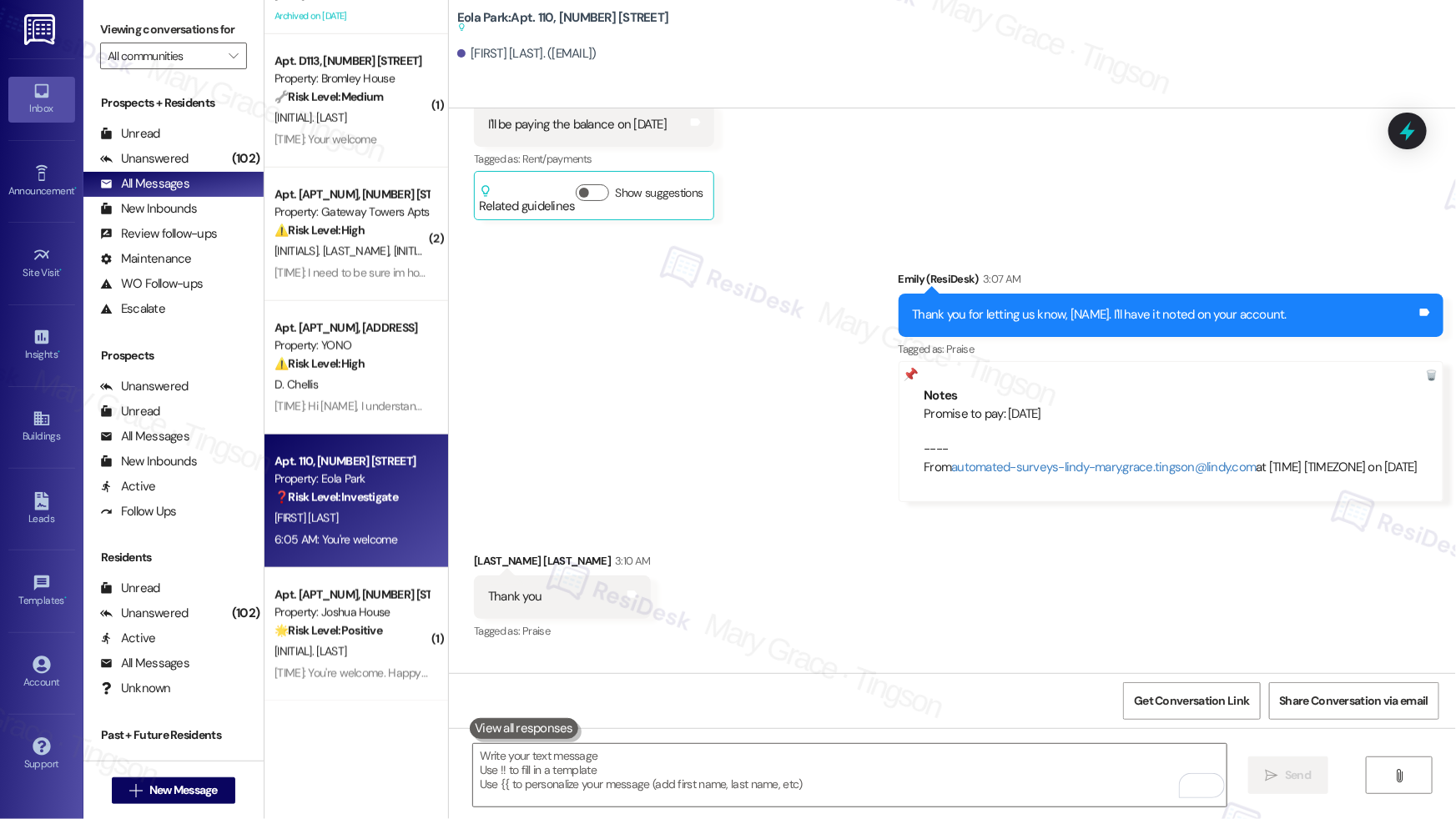 scroll, scrollTop: 1158, scrollLeft: 0, axis: vertical 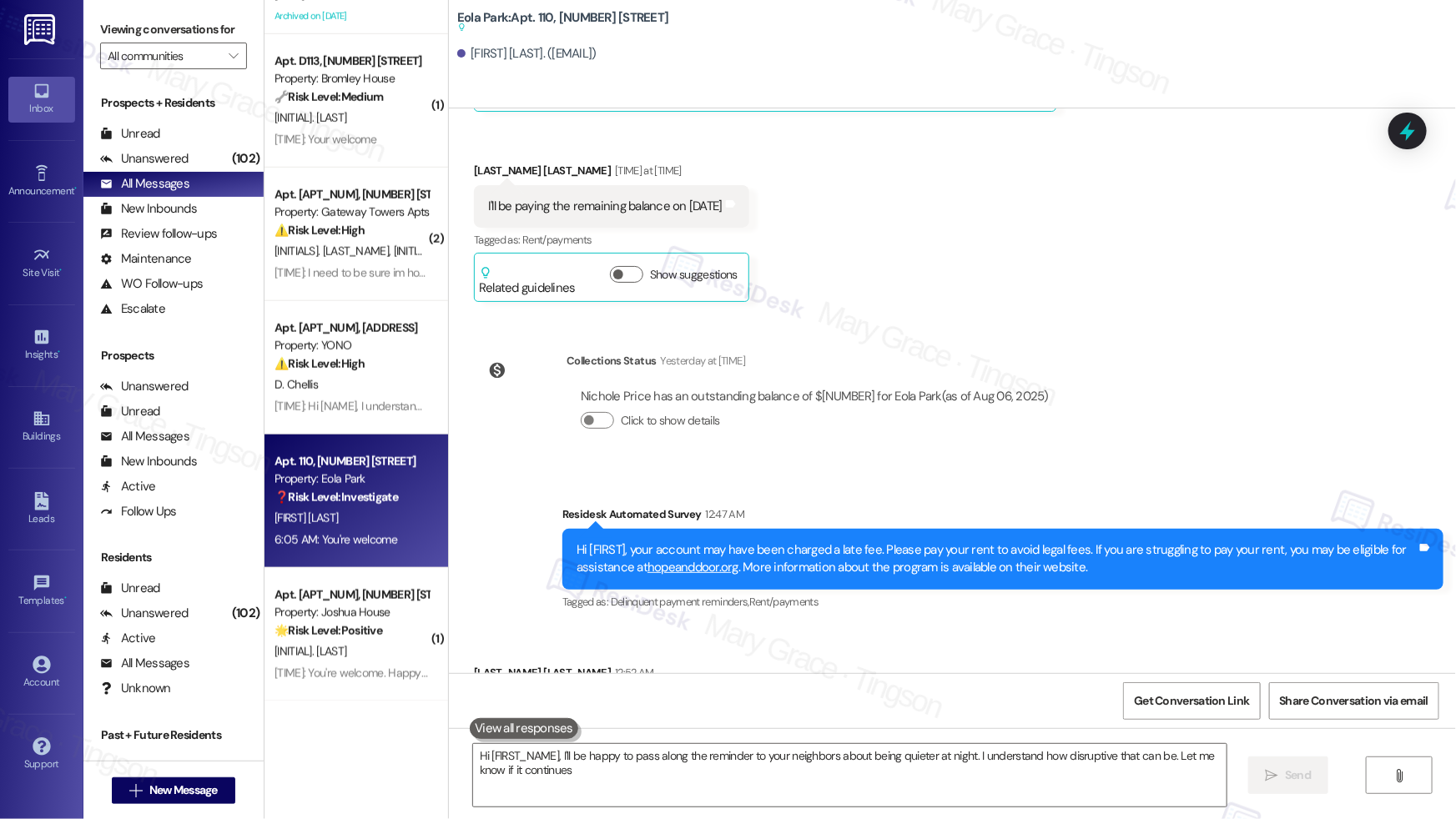 type on "Hi {{first_name}}, I'll be happy to pass along the reminder to your neighbors about being quieter at night. I understand how disruptive that can be. Let me know if it continues!" 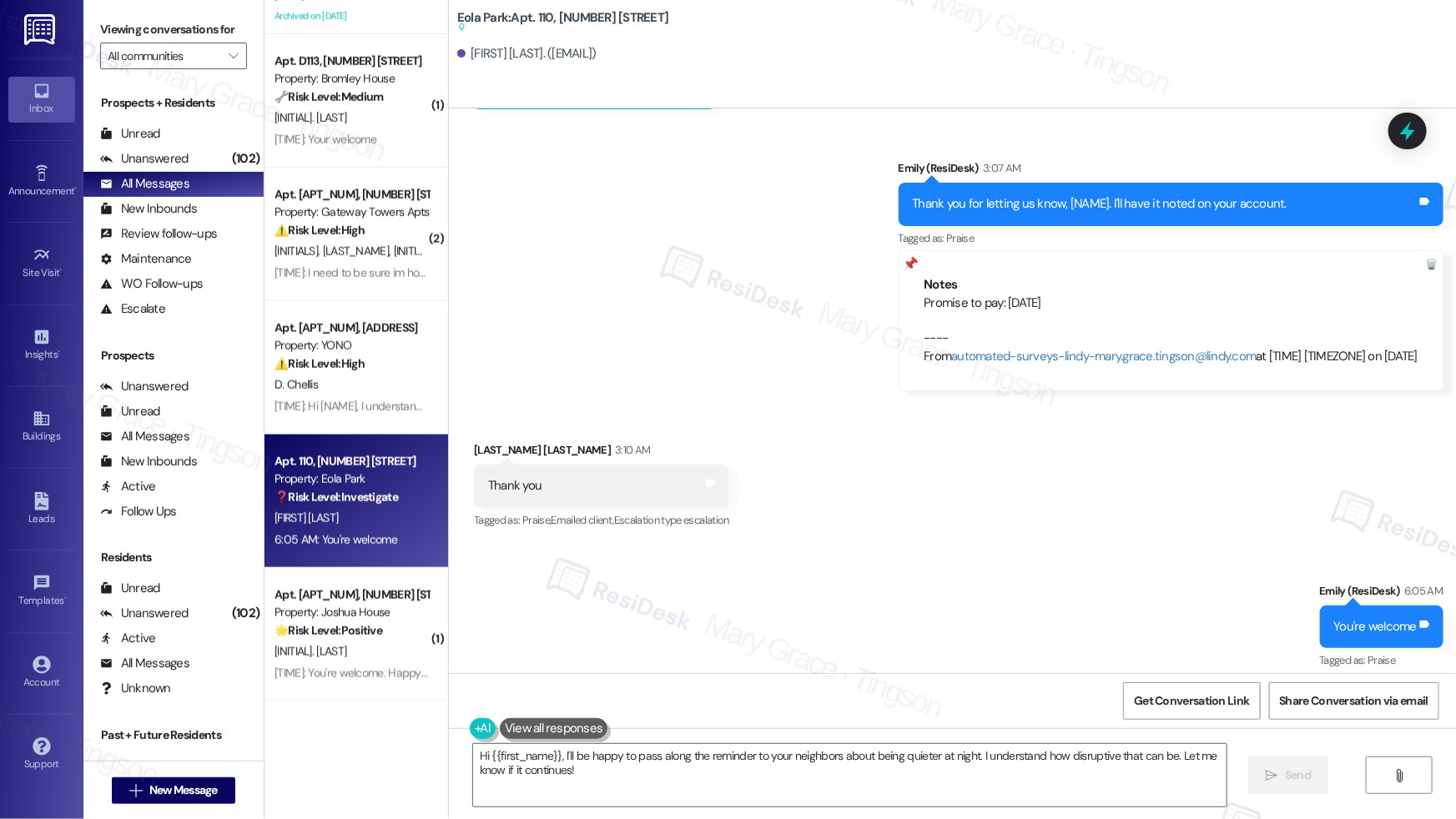 scroll, scrollTop: 1299, scrollLeft: 0, axis: vertical 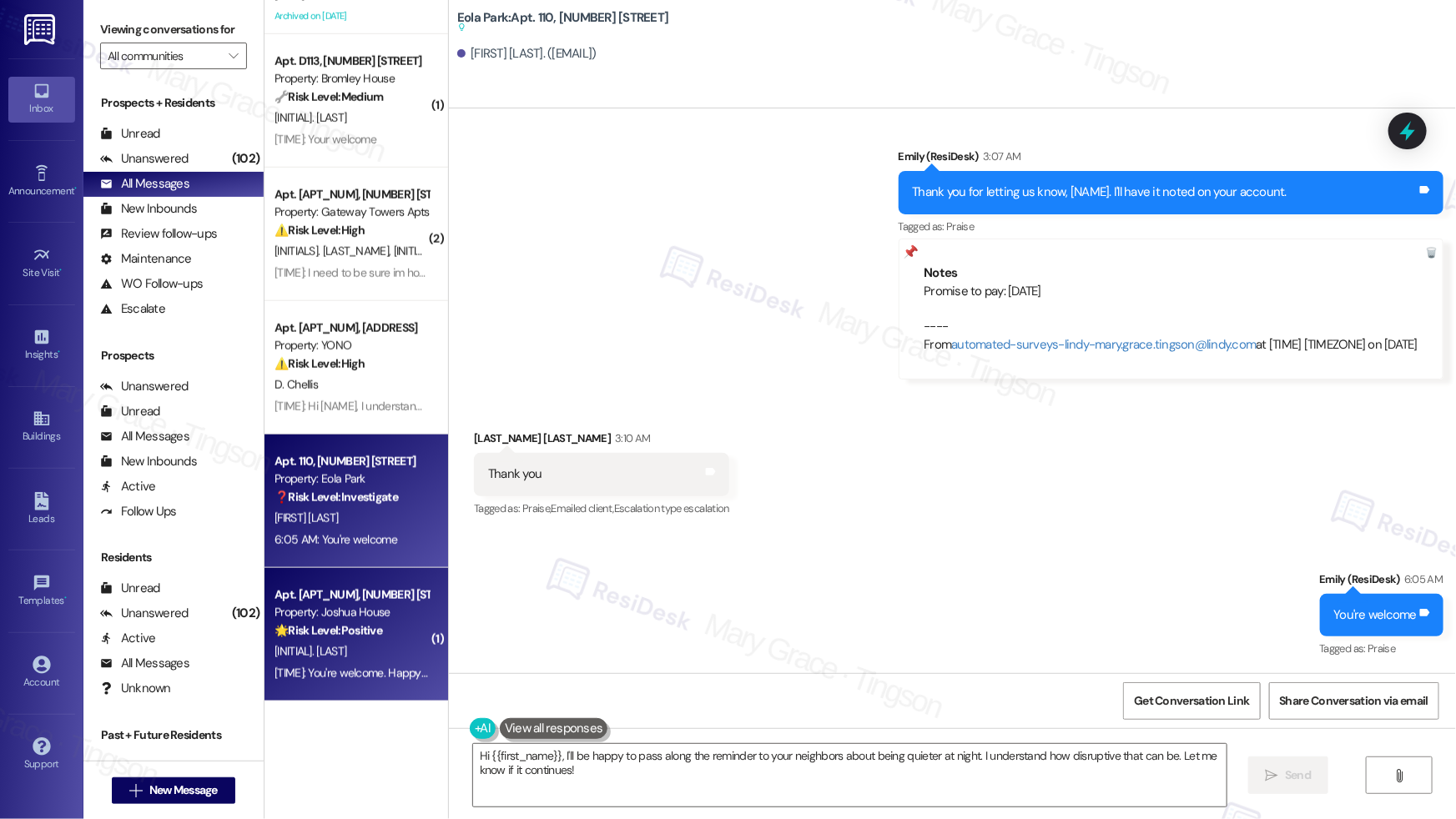 click on "🌟  Risk Level:  Positive The resident is expressing gratitude for the resolution of their renter's insurance charge issue. This indicates positive engagement and customer satisfaction." at bounding box center [351, 631] 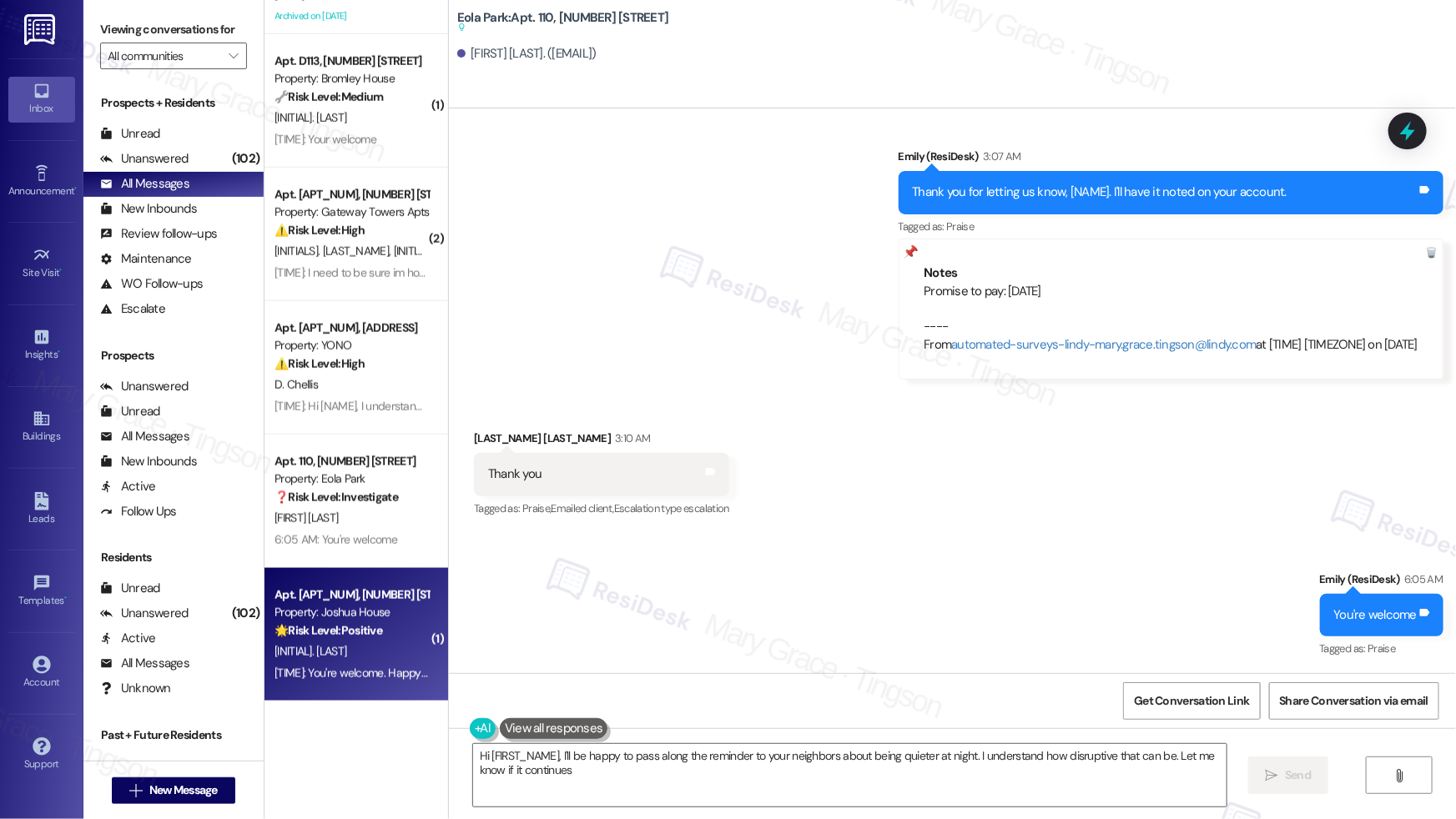 type on "Hi {{first_name}}, I'll be happy to pass along the reminder to your neighbors about being quieter at night. I understand how disruptive that can be. Let me know if it continues!" 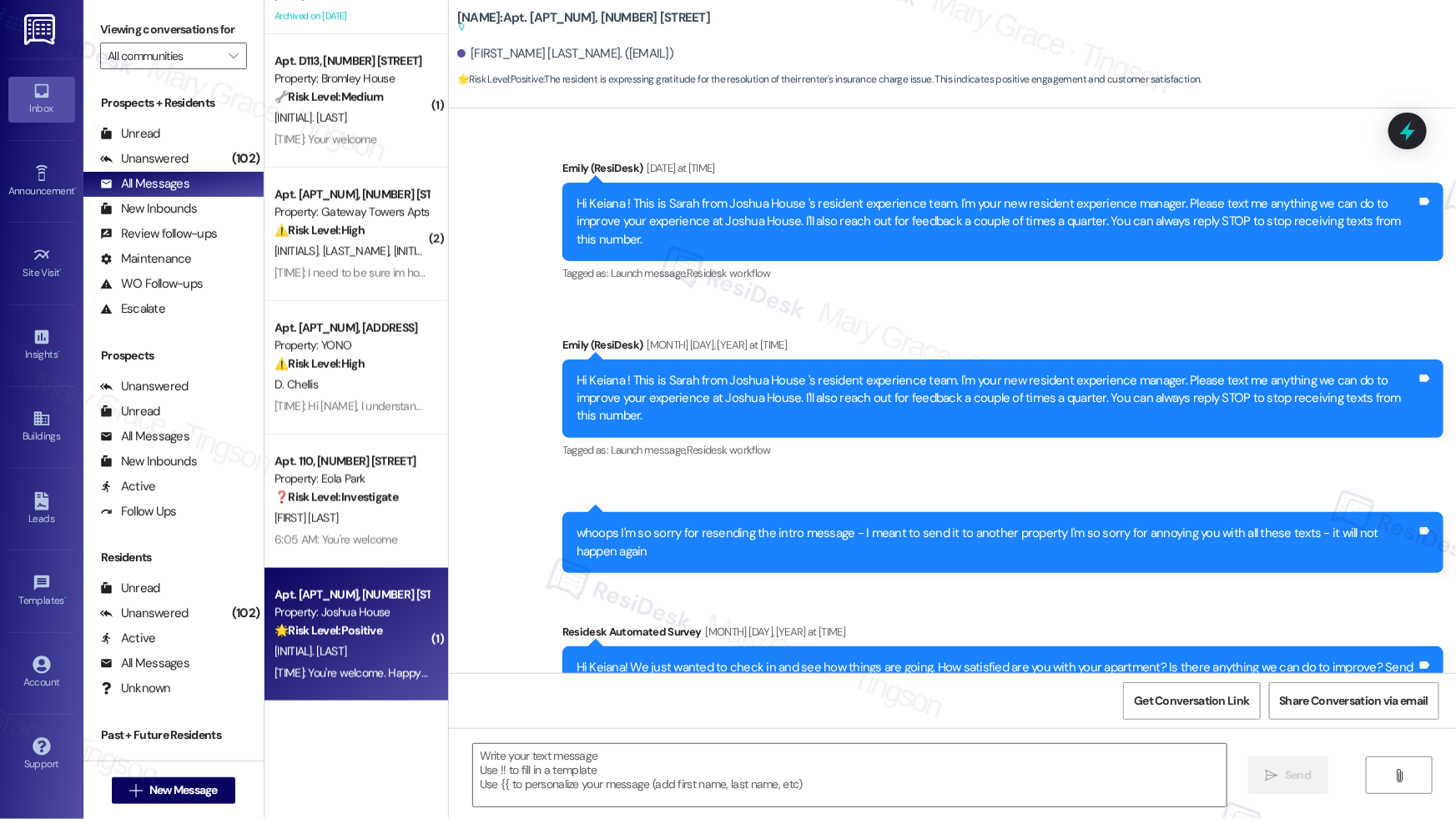 scroll, scrollTop: 1741, scrollLeft: 0, axis: vertical 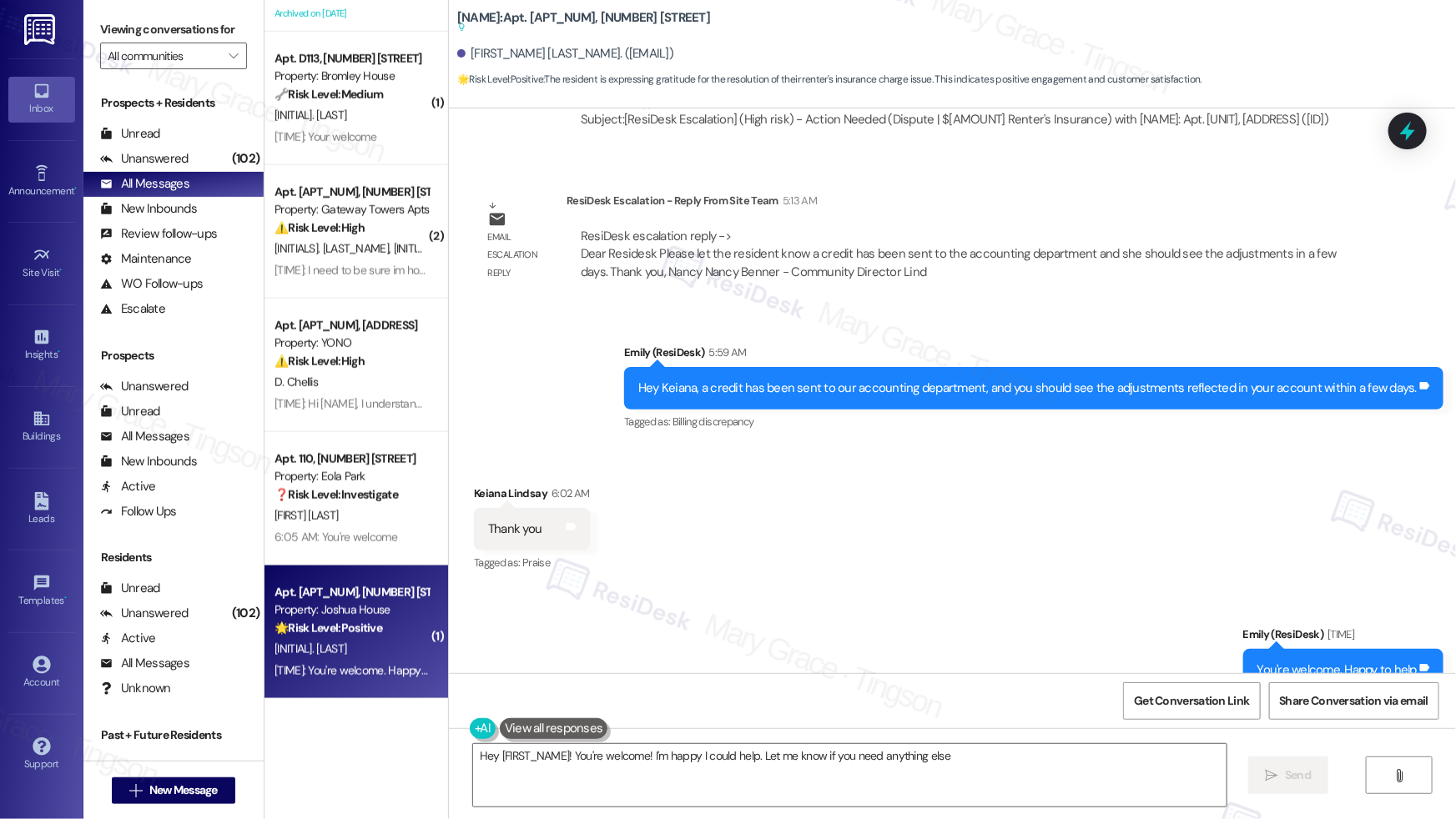 type on "Hey {{first_name}}! You're welcome! I'm happy I could help. Let me know if you need anything else!" 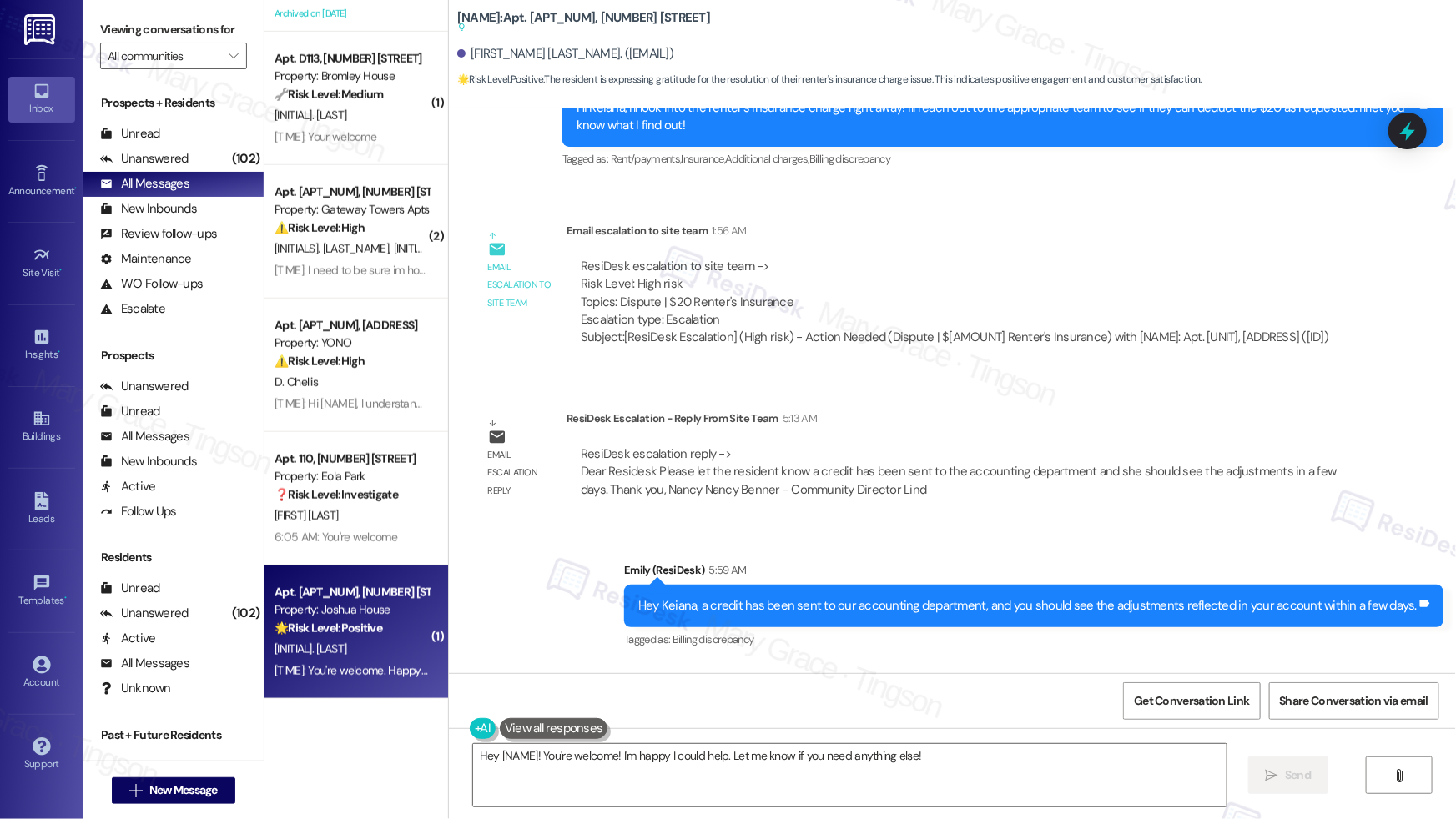 scroll, scrollTop: 10405, scrollLeft: 0, axis: vertical 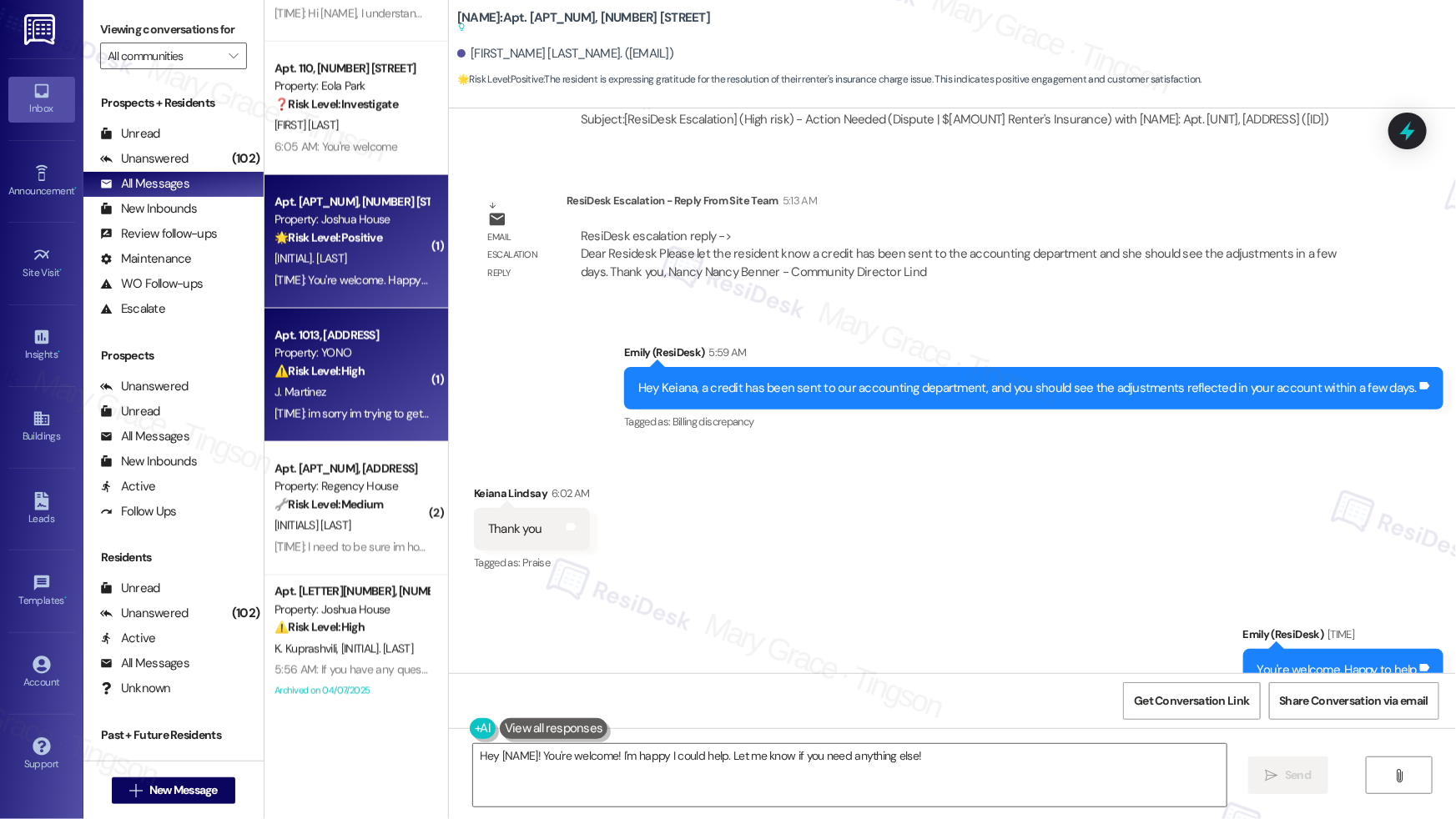 click on "J. Martinez" at bounding box center [351, 392] 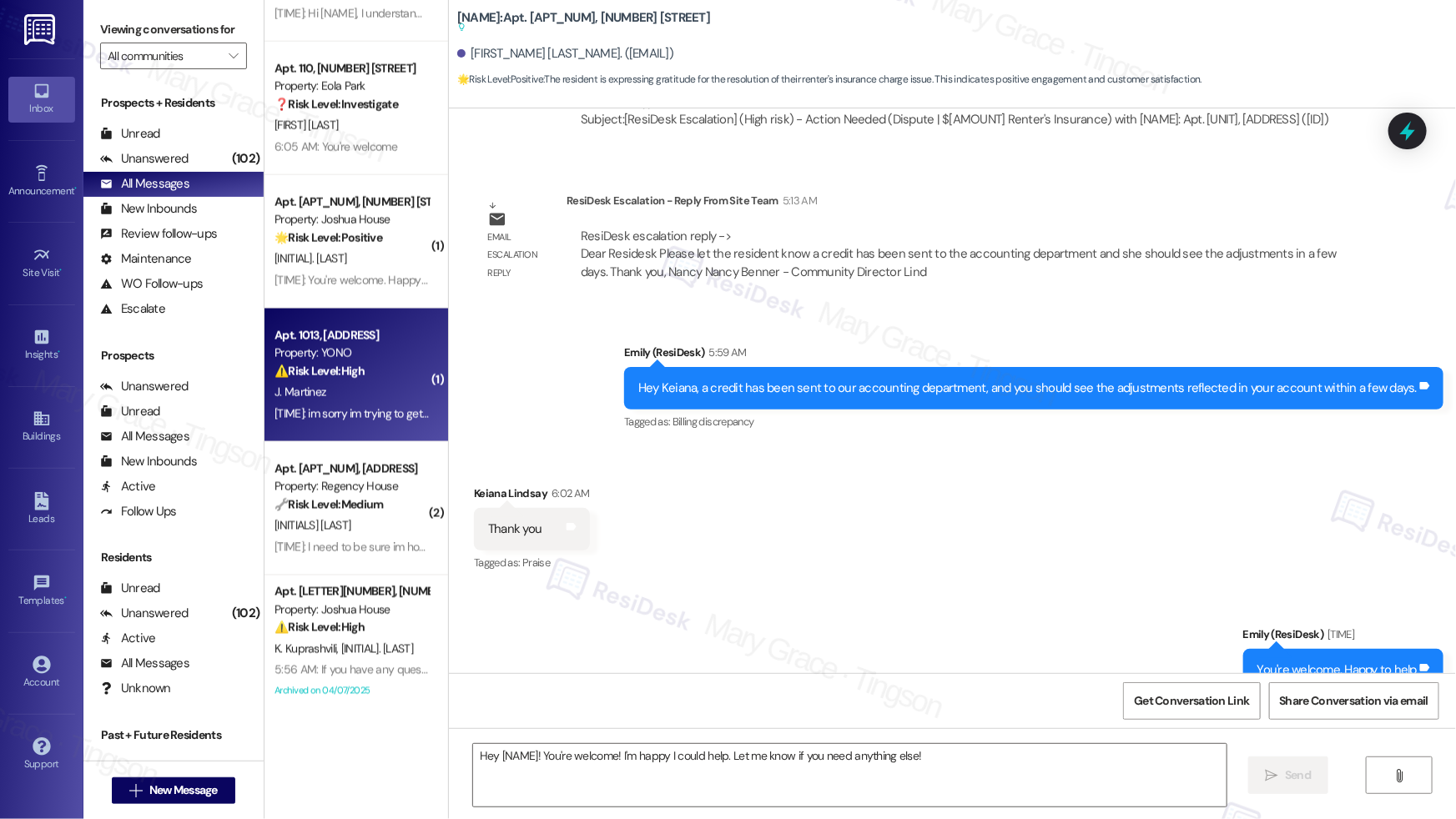type on "Fetching suggested responses. Please feel free to read through the conversation in the meantime." 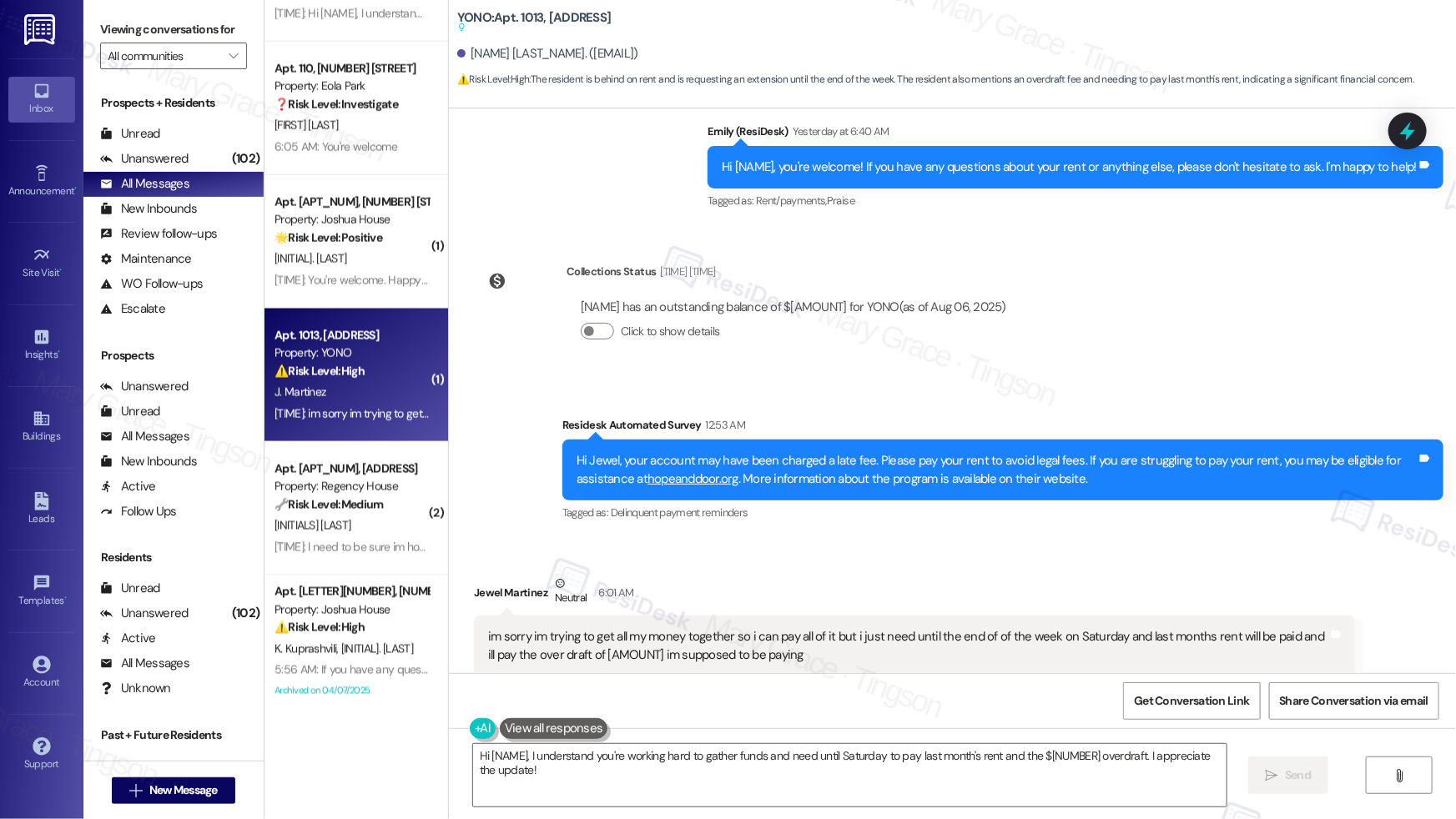scroll, scrollTop: 2685, scrollLeft: 0, axis: vertical 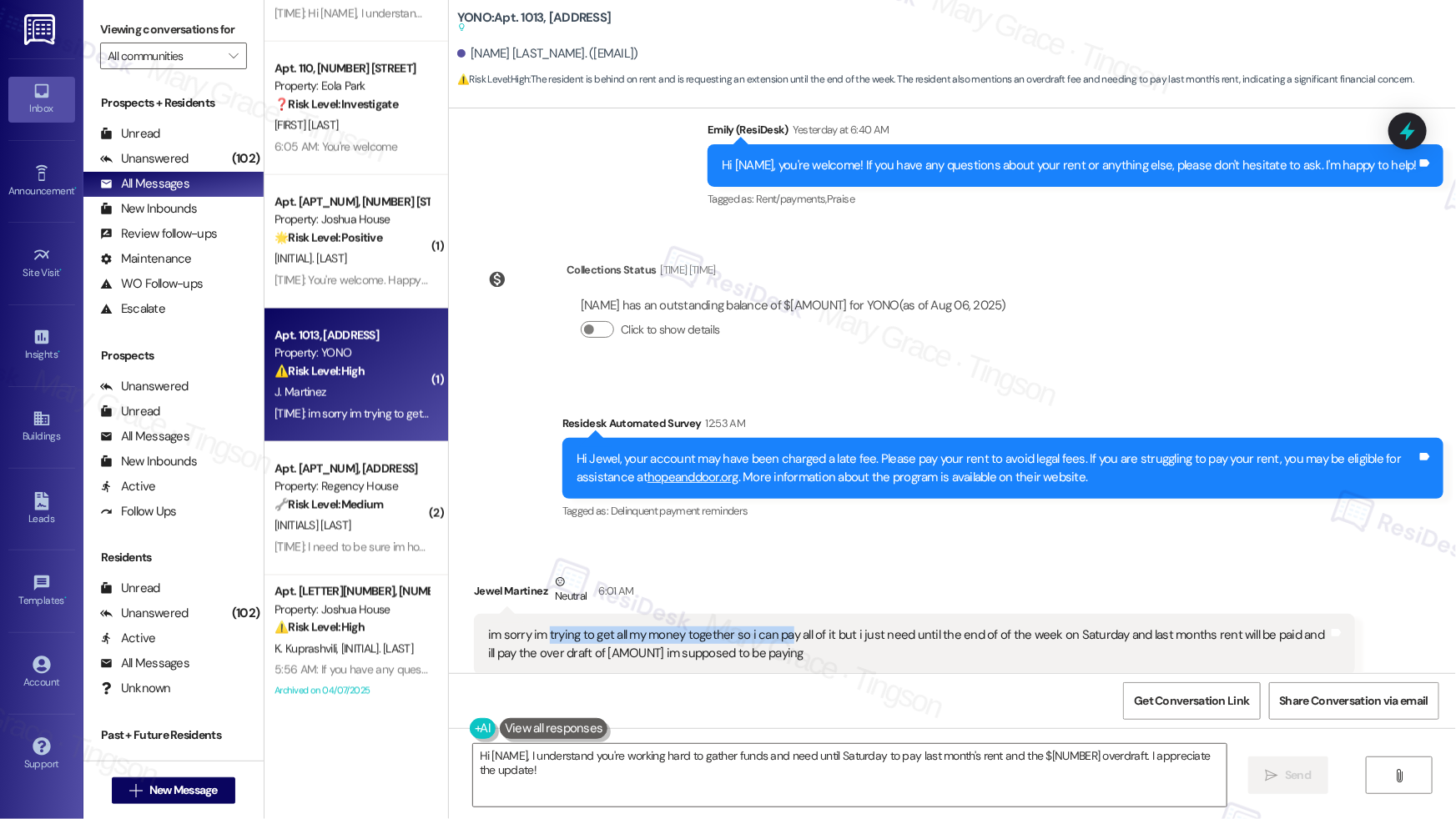 drag, startPoint x: 539, startPoint y: 604, endPoint x: 778, endPoint y: 602, distance: 239.00837 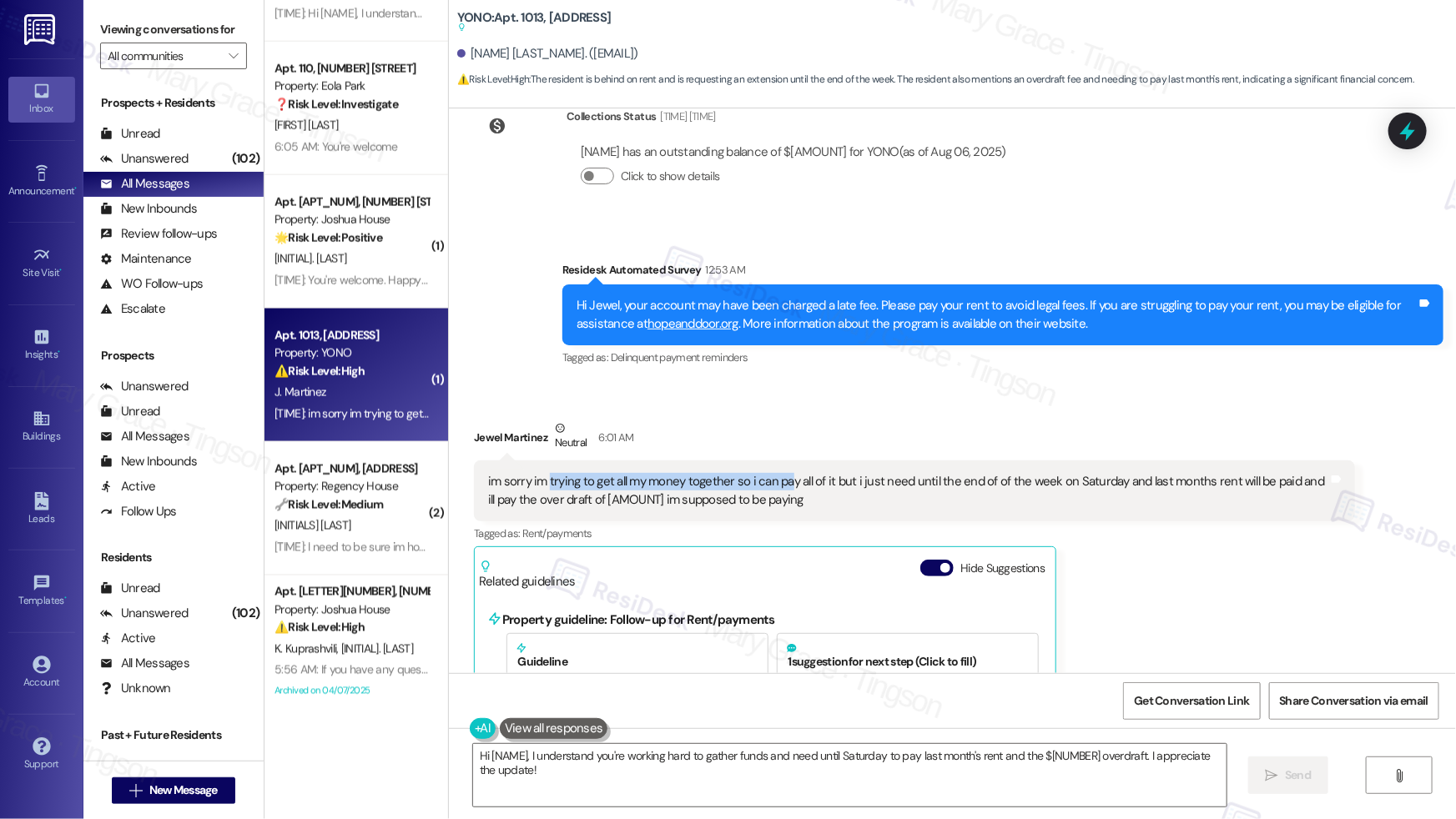 scroll, scrollTop: 3073, scrollLeft: 0, axis: vertical 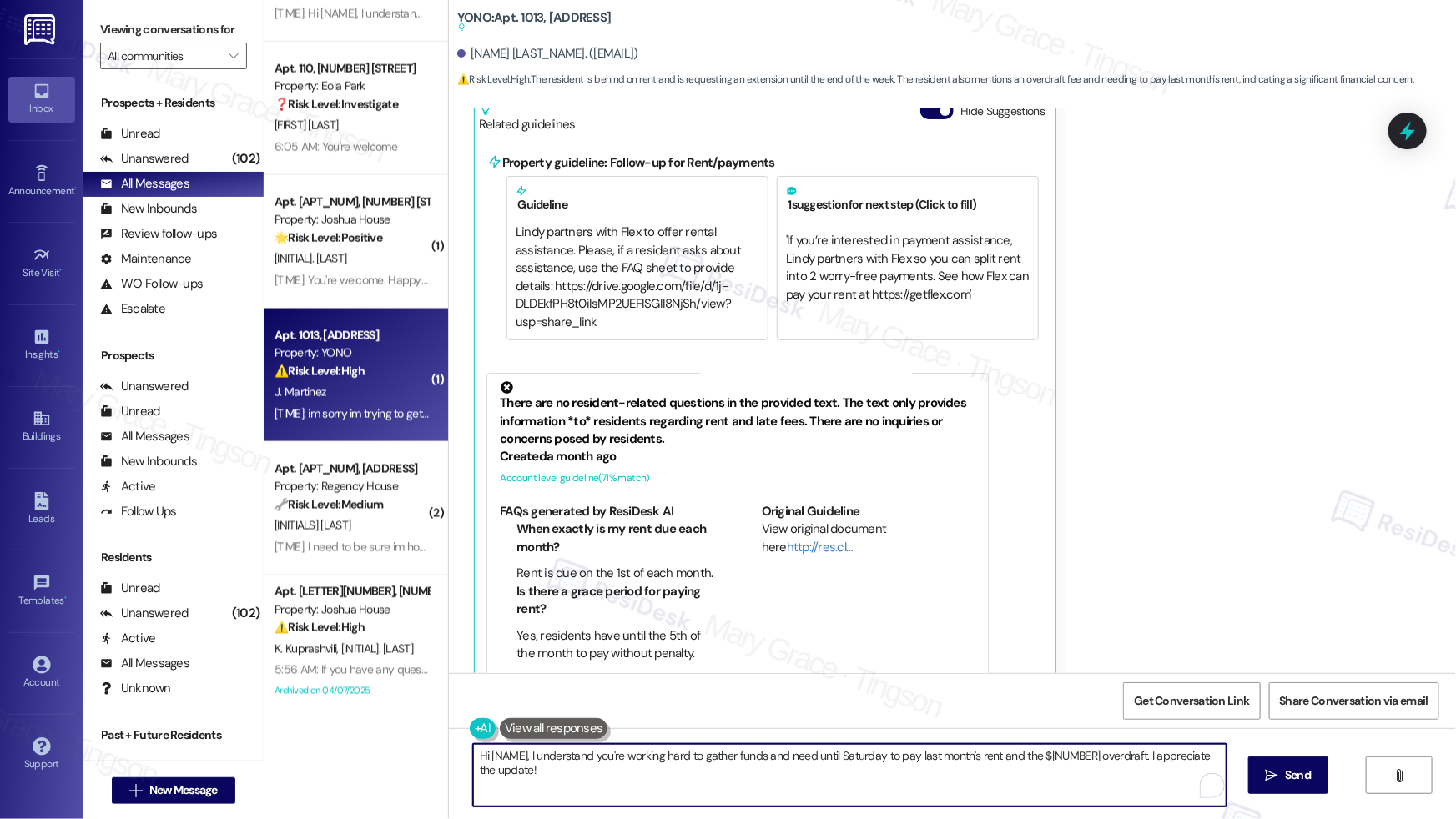 drag, startPoint x: 664, startPoint y: 756, endPoint x: 903, endPoint y: 766, distance: 239.20911 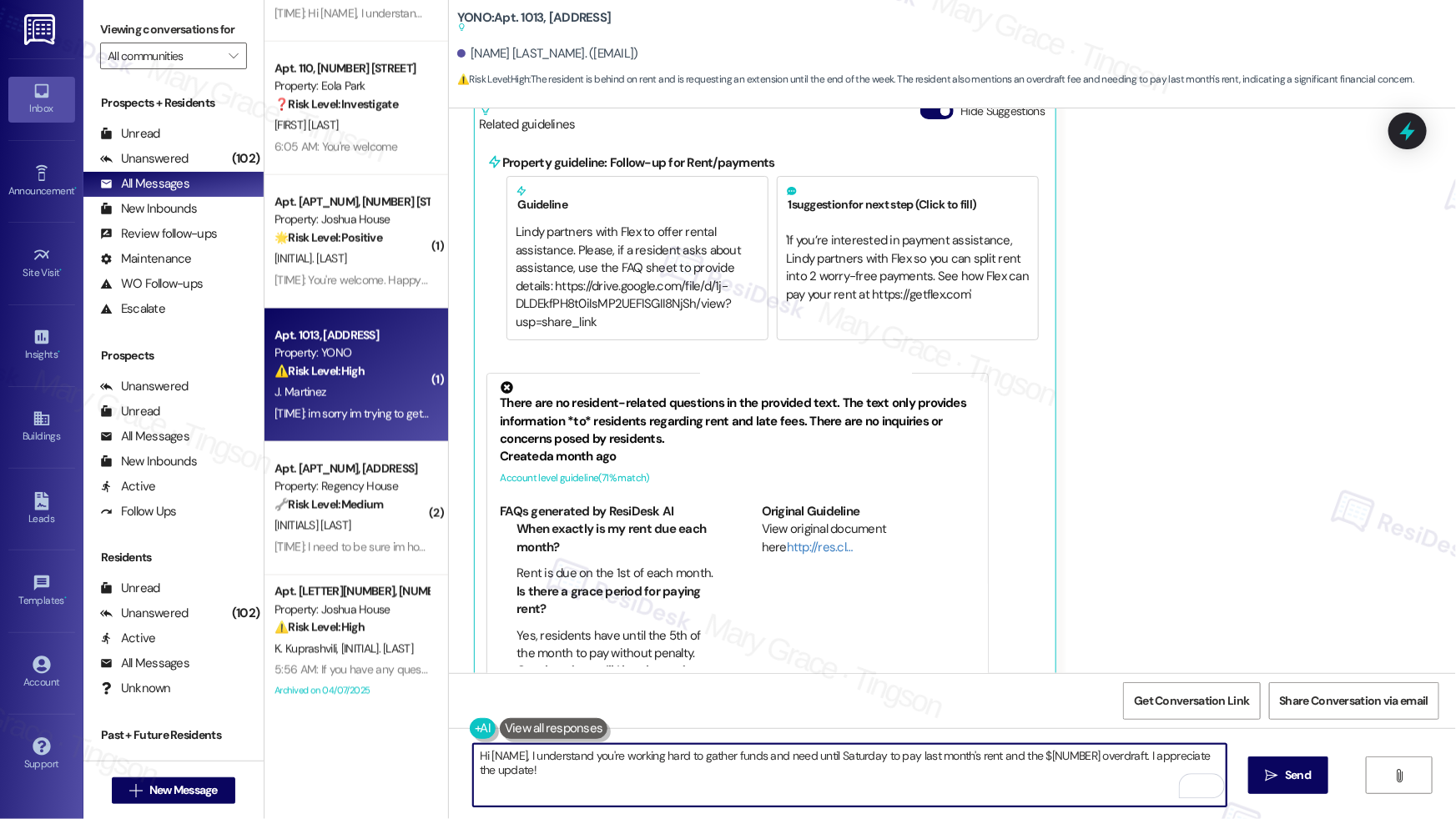 click on "Hi {{first_name}}, I understand you're working hard to gather funds and need until Saturday to pay last month's rent and the $300 overdraft. I appreciate the update!" at bounding box center [849, 775] 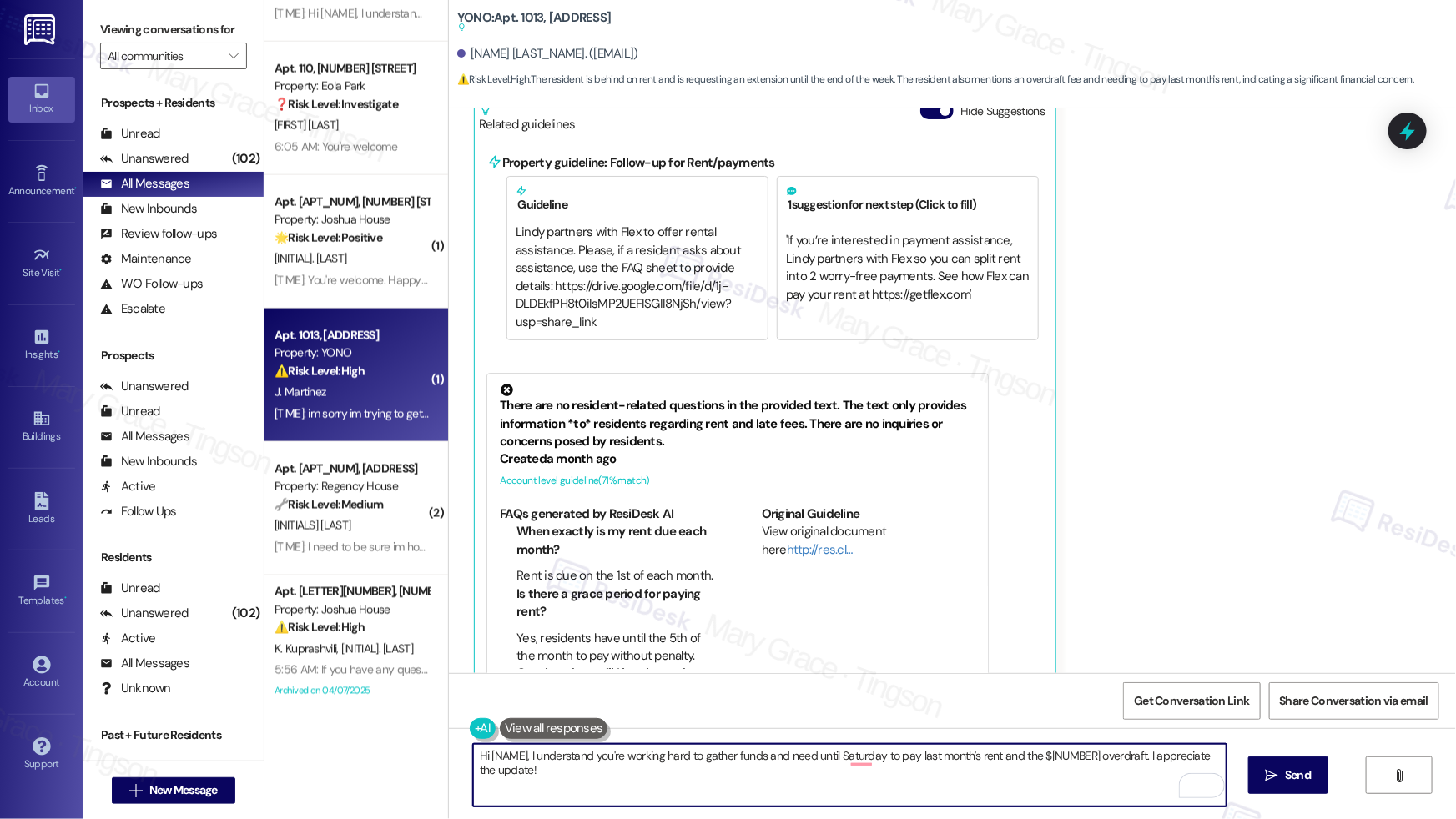 click on "Hi {{first_name}}, I understand you're working hard to gather funds and need until Saturday to pay last month's rent and the $300 overdraft. I appreciate the update!" at bounding box center [849, 775] 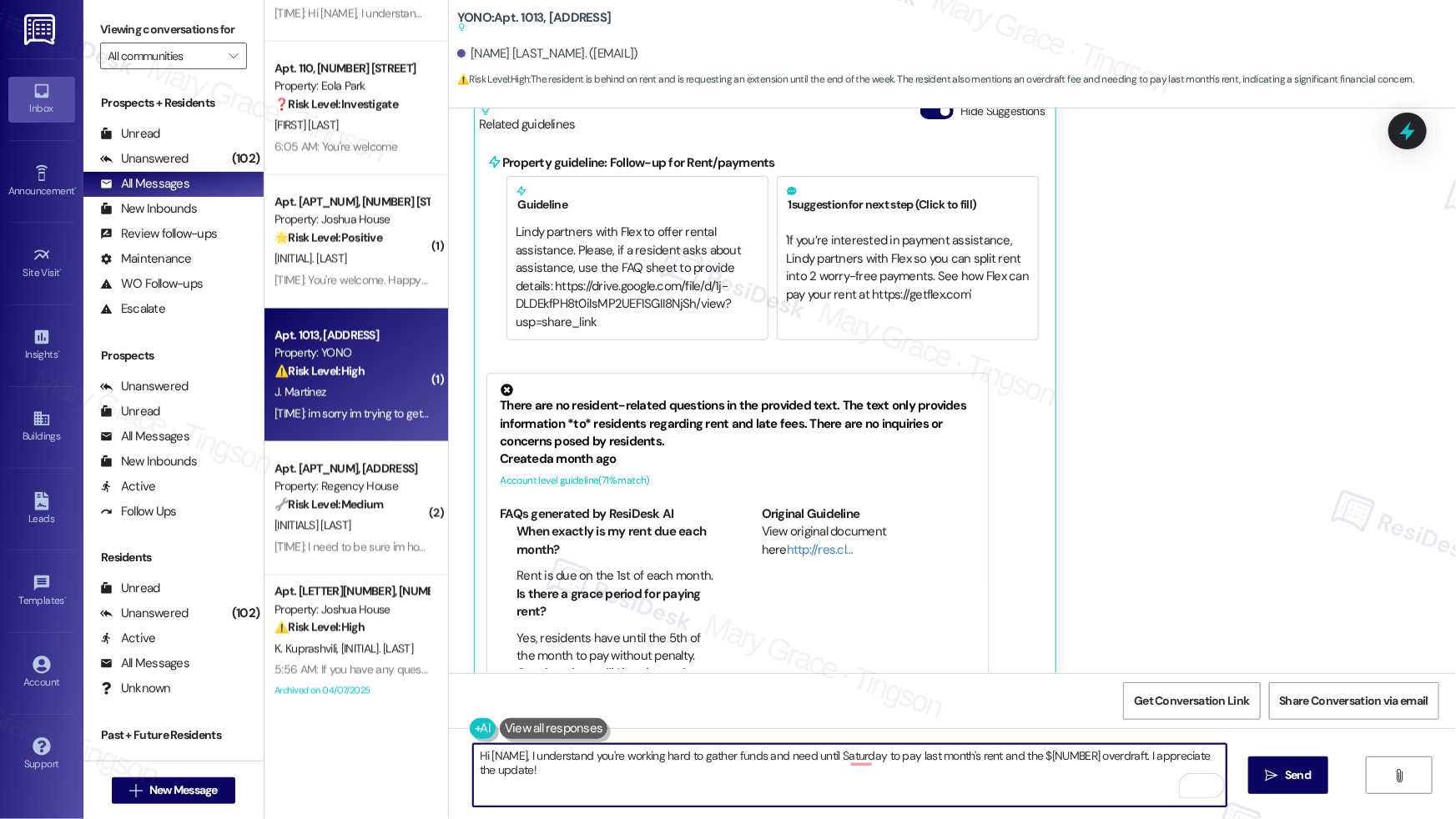 click on "Hi {{first_name}}, I understand you're working hard to gather funds and need until Saturday to pay last month's rent and the $300 overdraft. I appreciate the update!" at bounding box center [849, 775] 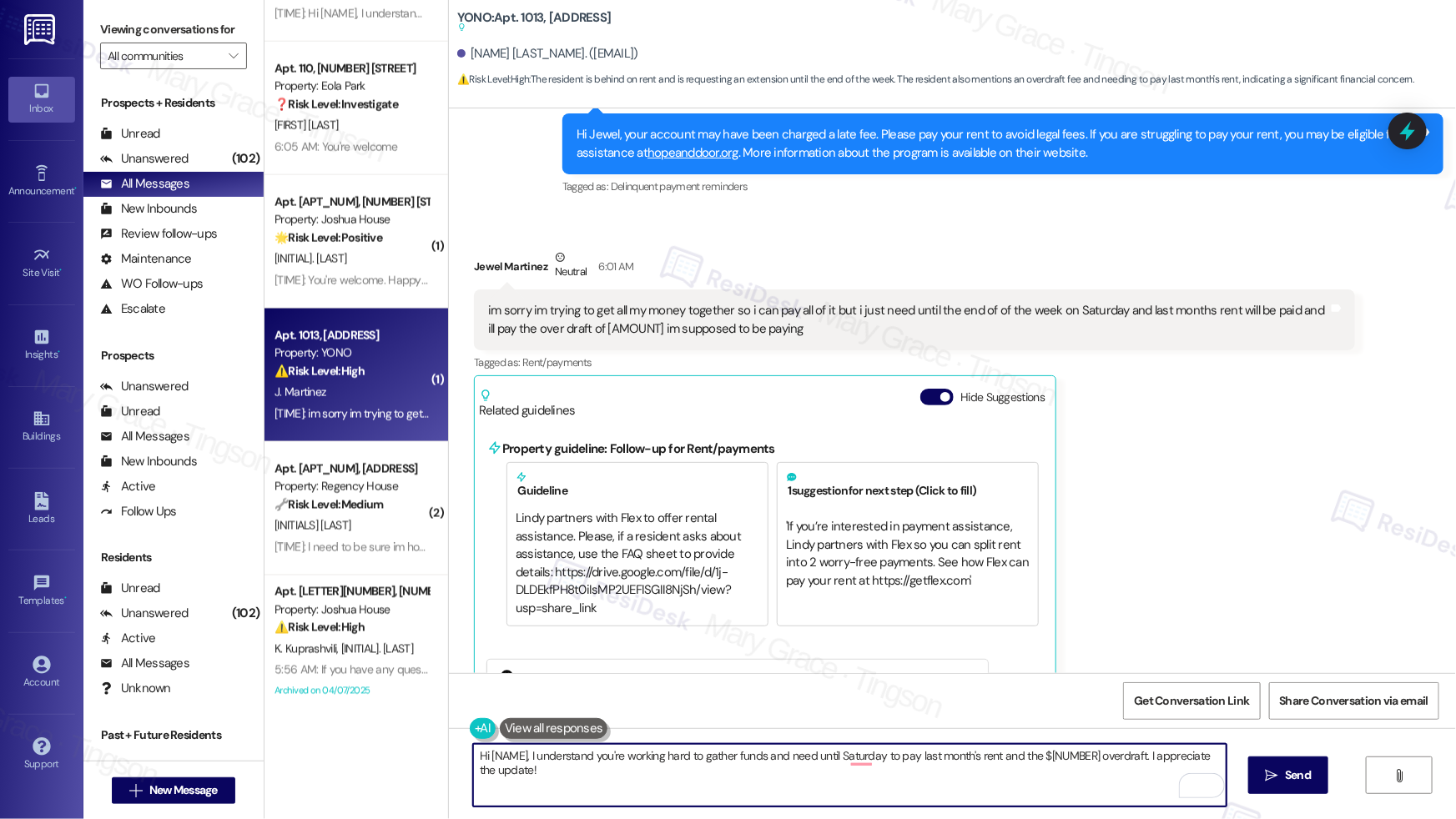 scroll, scrollTop: 2990, scrollLeft: 0, axis: vertical 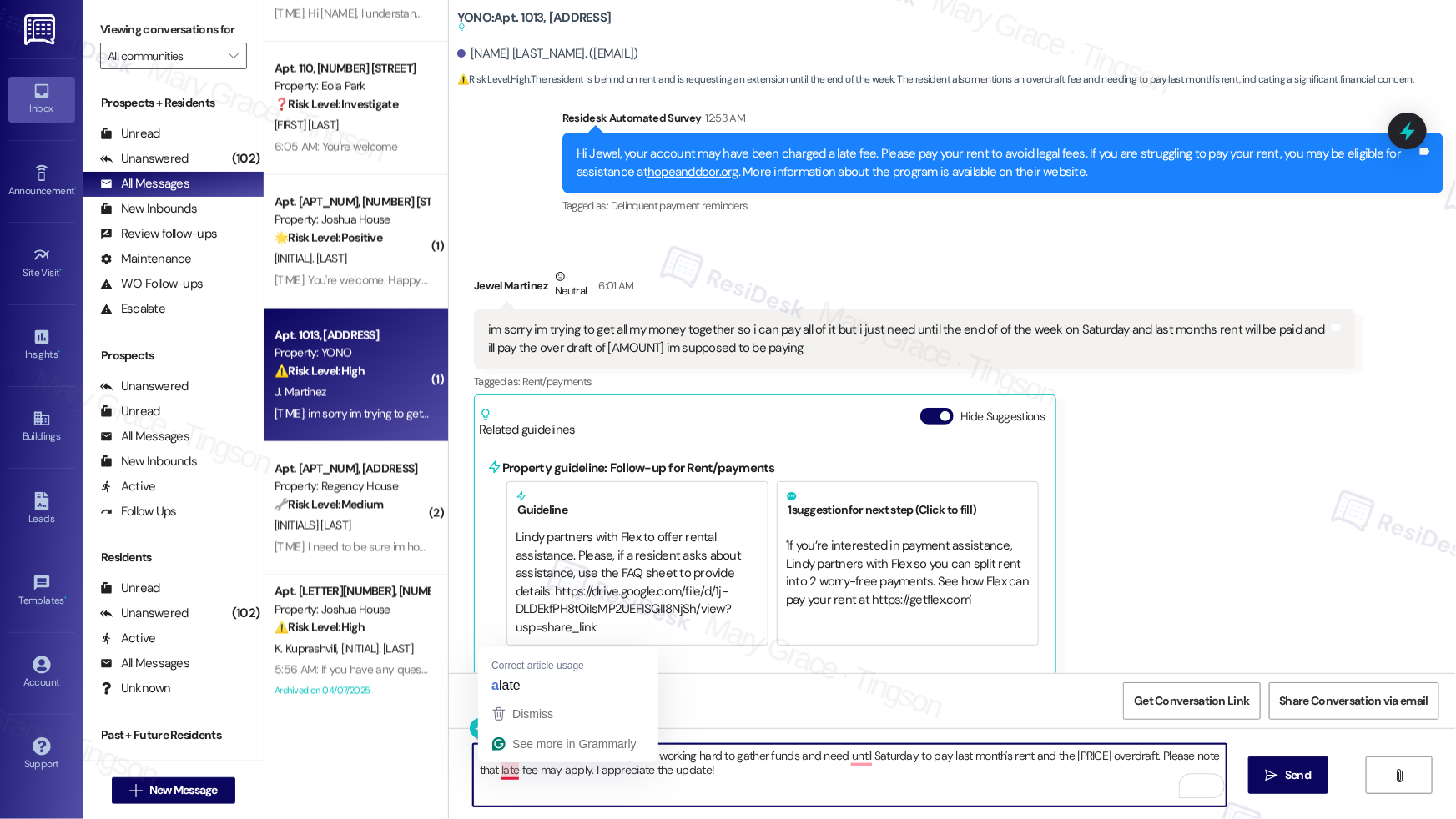 click on "Hi {{first_name}}, I understand you're working hard to gather funds and need until Saturday to pay last month's rent and the $300 overdraft. Please note that late fee may apply. I appreciate the update!" at bounding box center [849, 775] 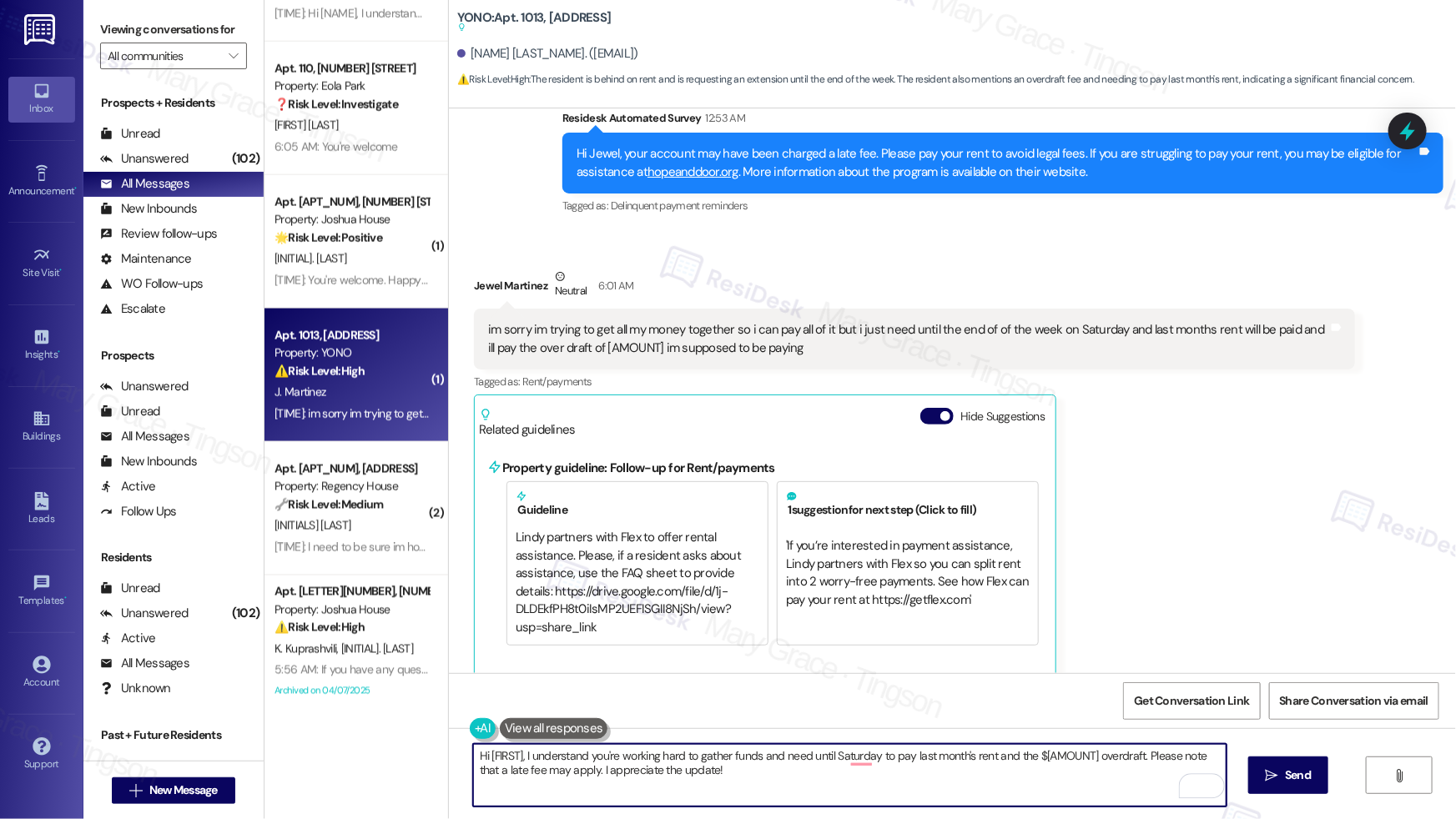 click on "Hi {{first_name}}, I understand you're working hard to gather funds and need until Saturday to pay last month's rent and the $300 overdraft. Please note that a late fee may apply. I appreciate the update!" at bounding box center [849, 775] 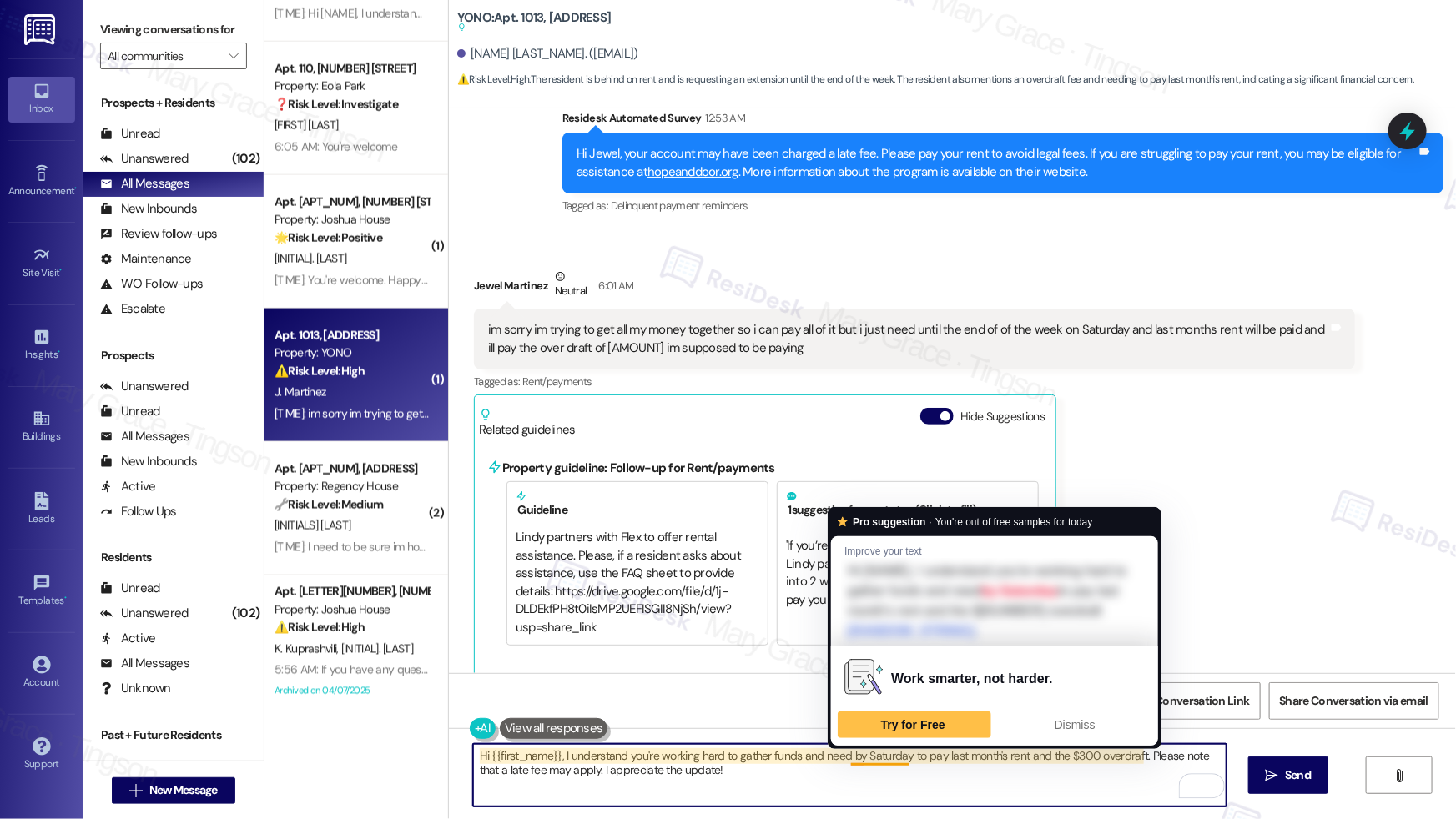click on "Hi {{first_name}}, I understand you're working hard to gather funds and need by Saturday to pay last month's rent and the $300 overdraft. Please note that a late fee may apply. I appreciate the update!" at bounding box center (849, 775) 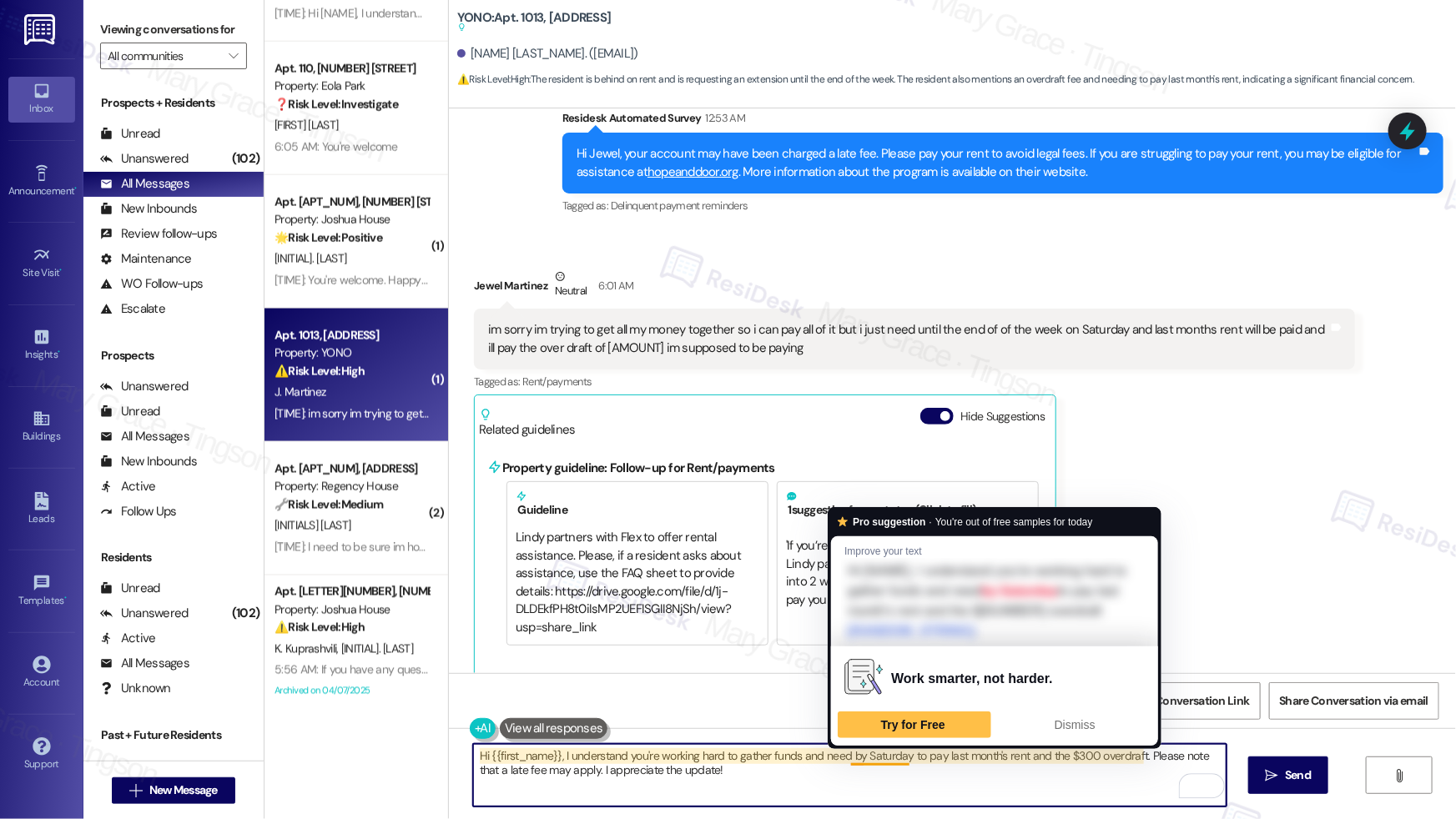 click on "Hi {{first_name}}, I understand you're working hard to gather funds and need by Saturday to pay last month's rent and the $300 overdraft. Please note that a late fee may apply. I appreciate the update!" at bounding box center (849, 775) 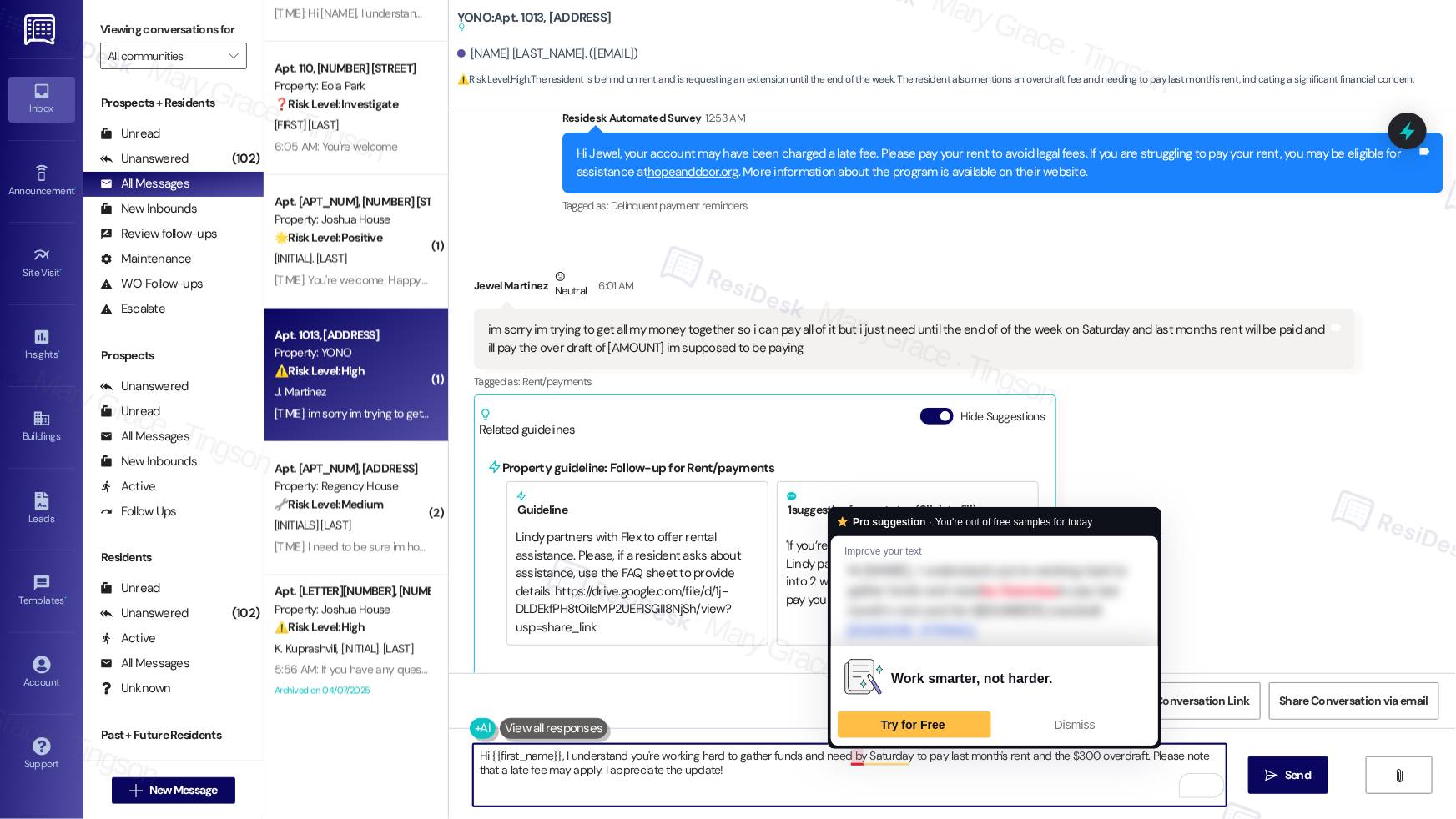 click on "Hi {{first_name}}, I understand you're working hard to gather funds and need by Saturday to pay last month's rent and the $300 overdraft. Please note that a late fee may apply. I appreciate the update!" at bounding box center [849, 775] 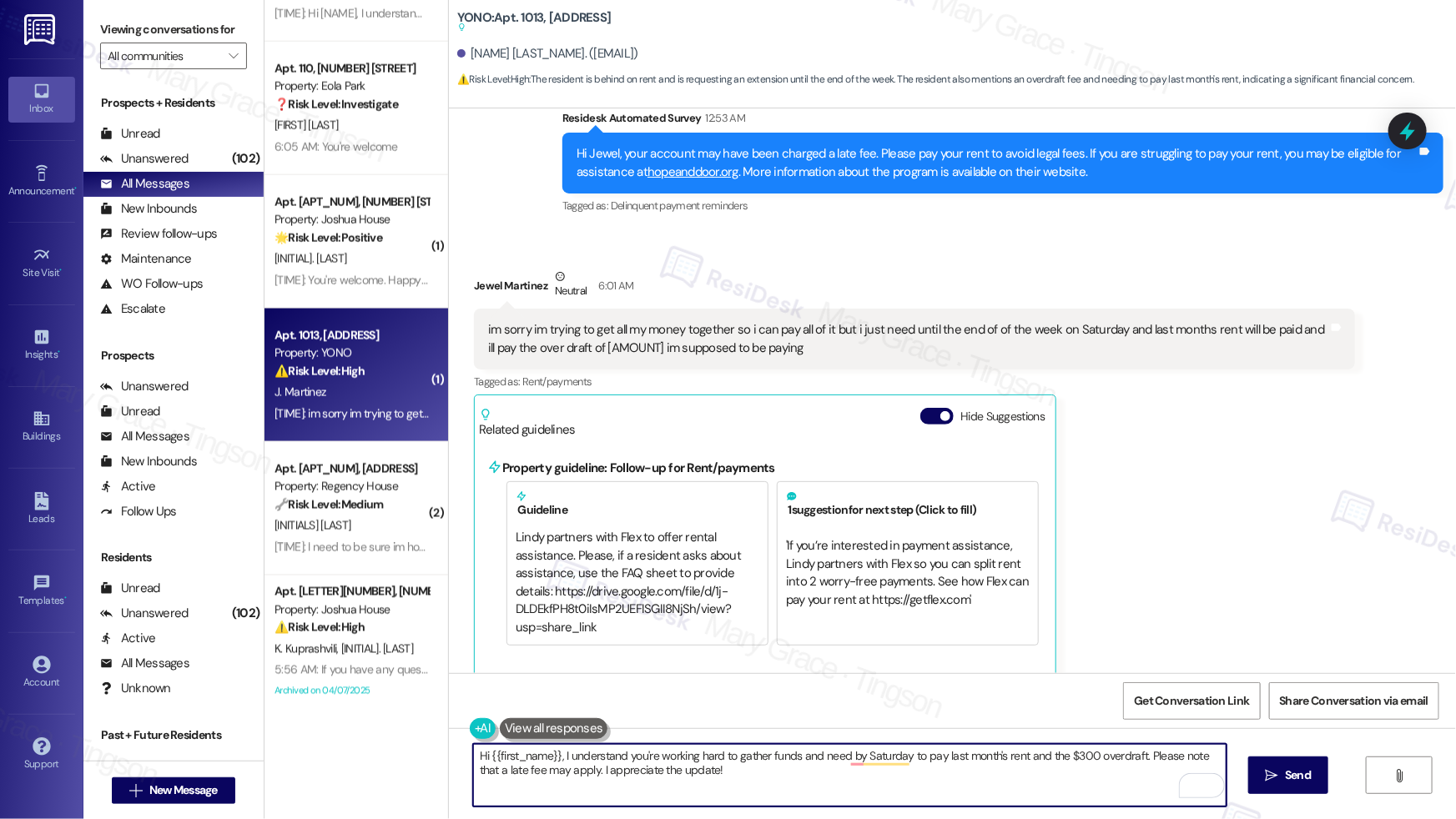type on "Hi {{first_name}}, I understand you're working hard to gather funds and need until Saturday to pay last month's rent and the $300 overdraft. Please note that a late fee may apply. I appreciate the update!" 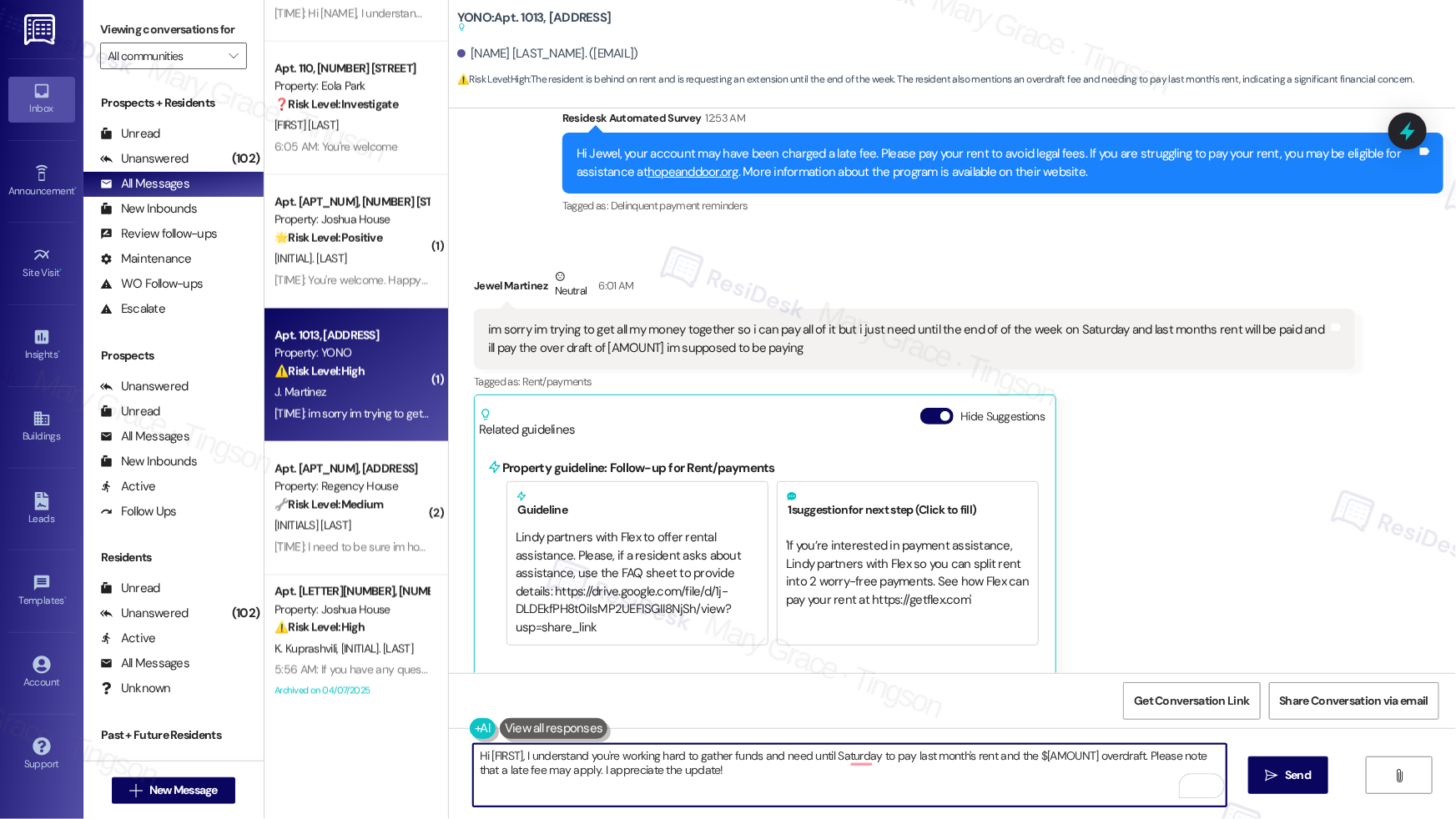 click on "Hi {{first_name}}, I understand you're working hard to gather funds and need until Saturday to pay last month's rent and the $300 overdraft. Please note that a late fee may apply. I appreciate the update!" at bounding box center [849, 775] 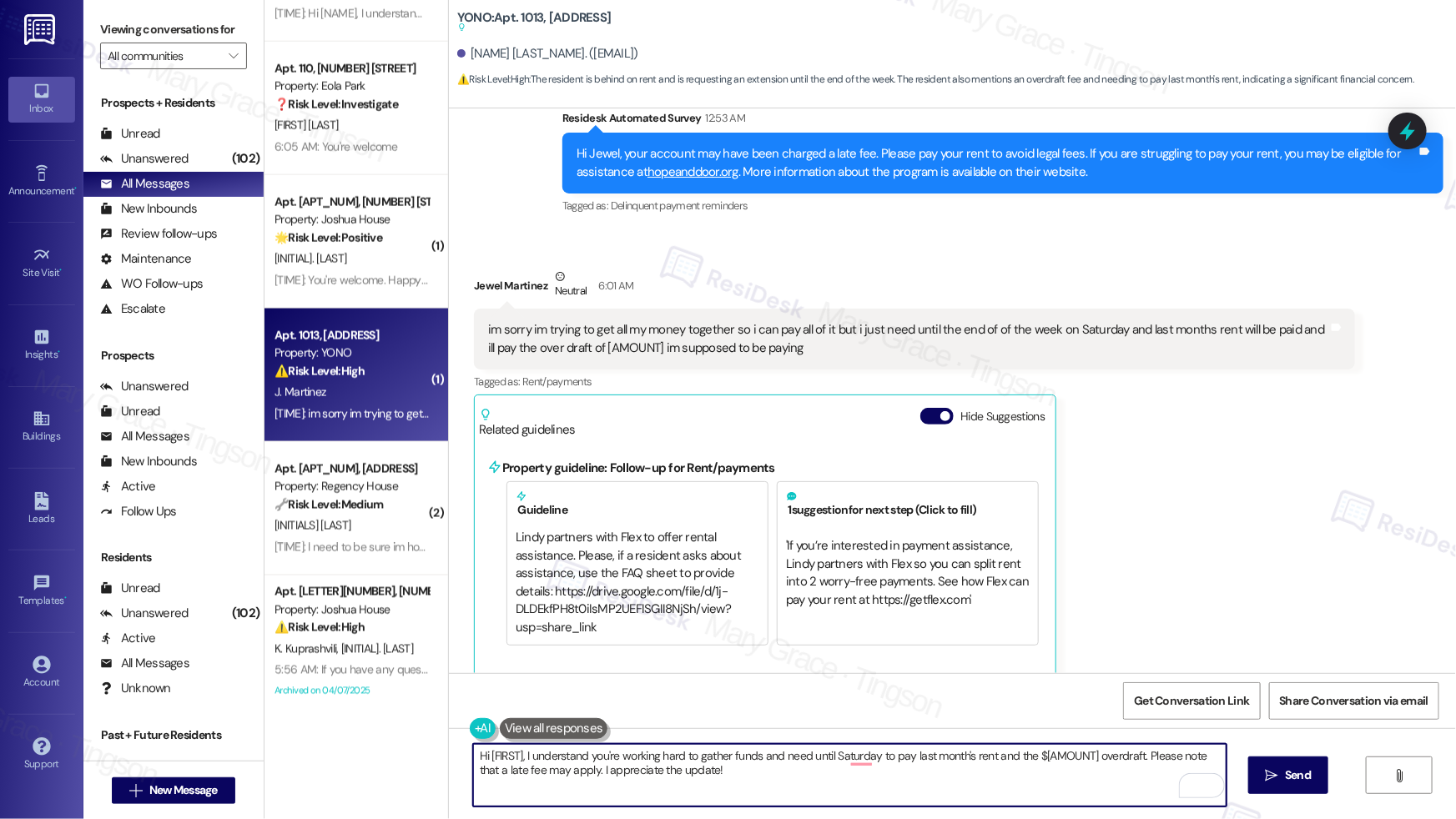 click on "Hi {{first_name}}, I understand you're working hard to gather funds and need until Saturday to pay last month's rent and the $300 overdraft. Please note that a late fee may apply. I appreciate the update!" at bounding box center (849, 775) 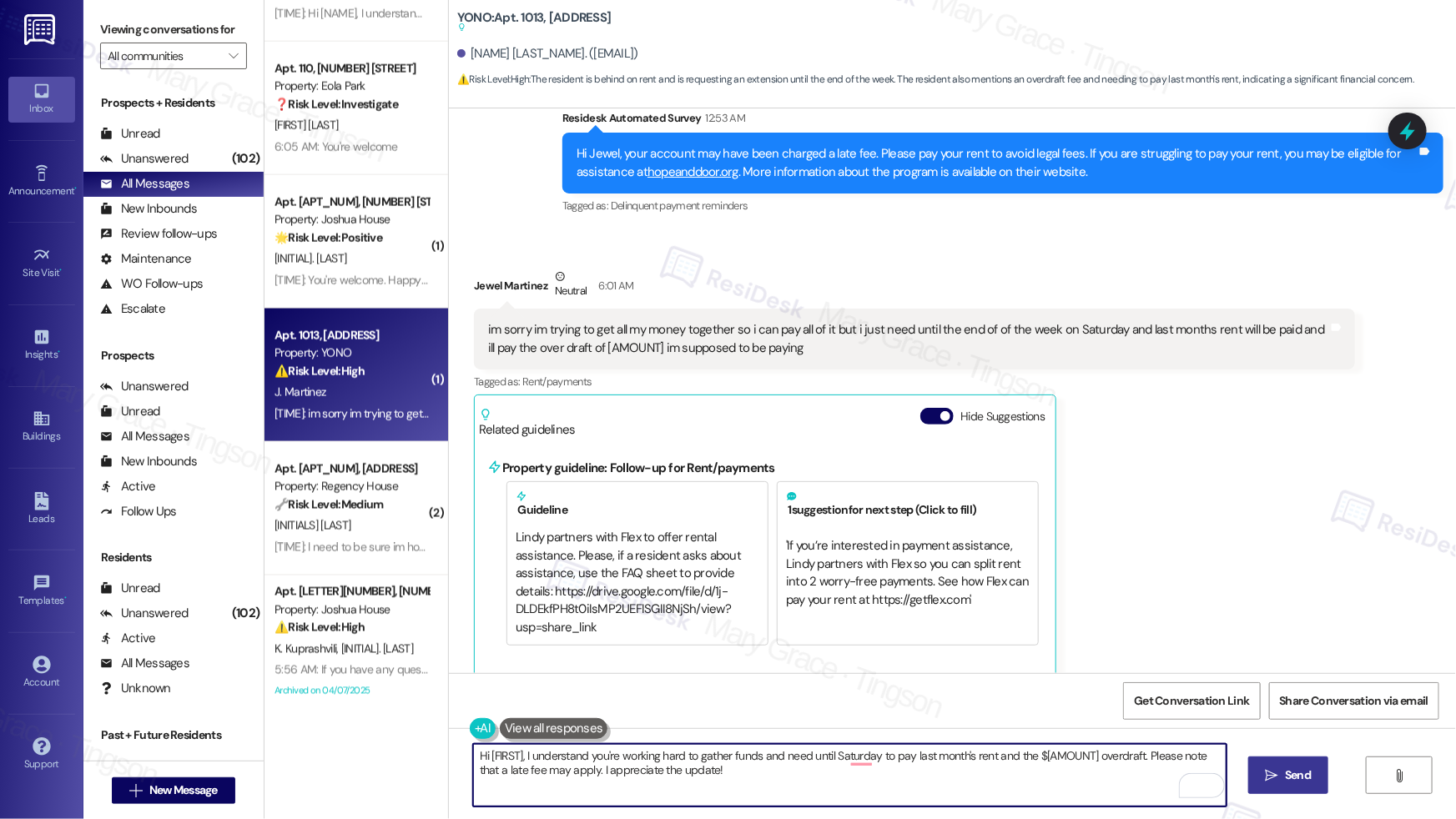 click on " Send" at bounding box center [1288, 775] 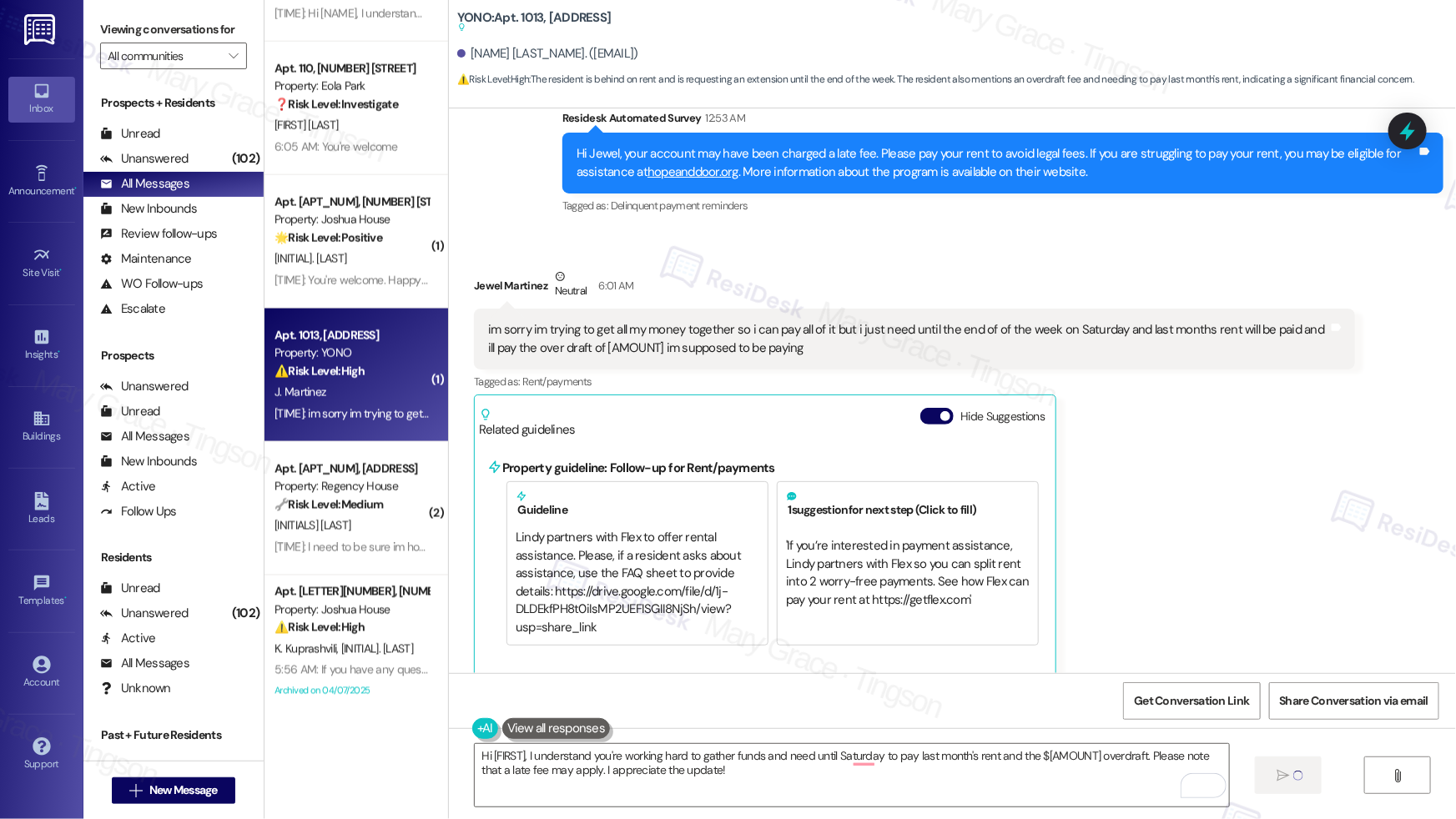 type 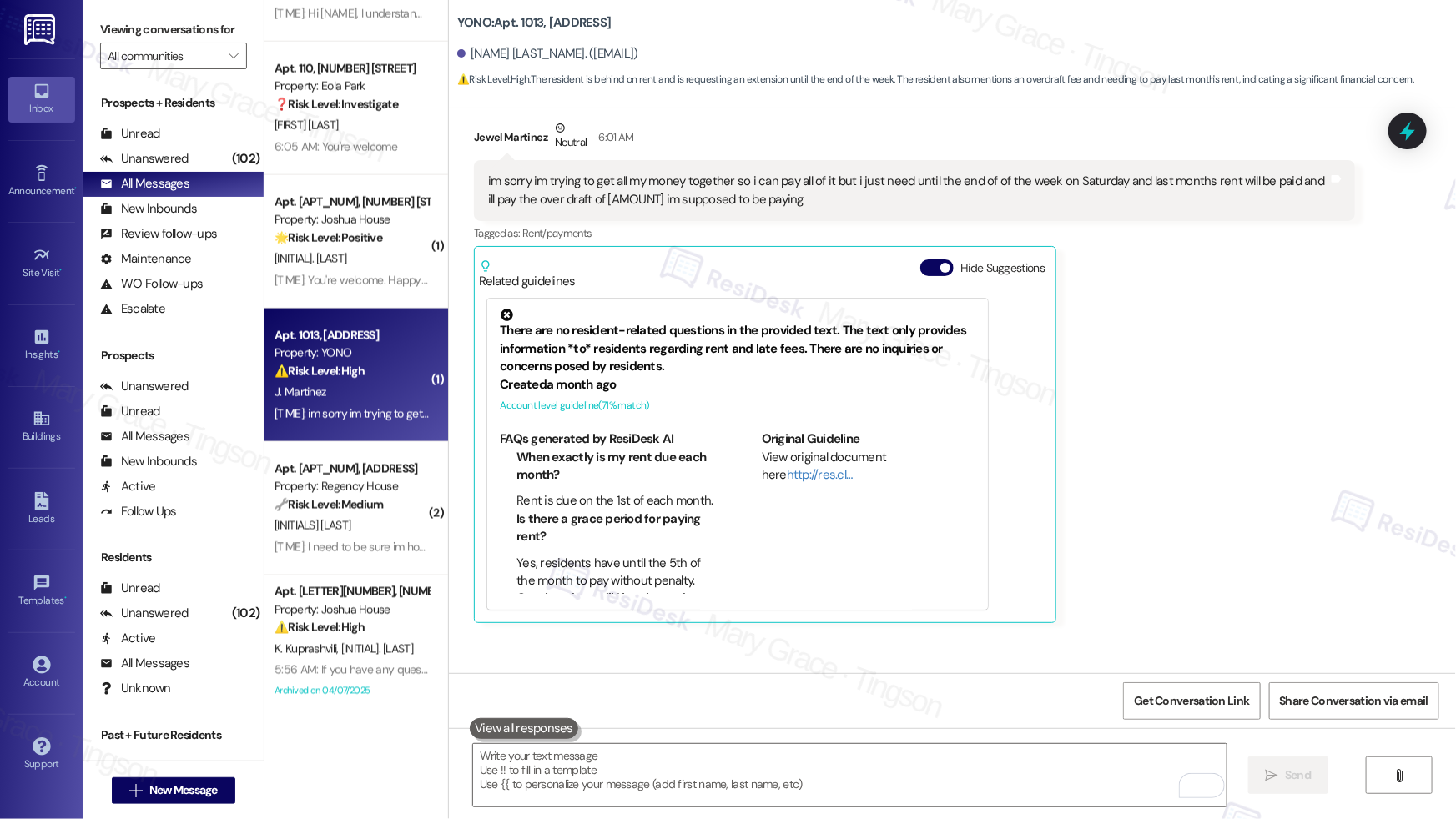 scroll, scrollTop: 3198, scrollLeft: 0, axis: vertical 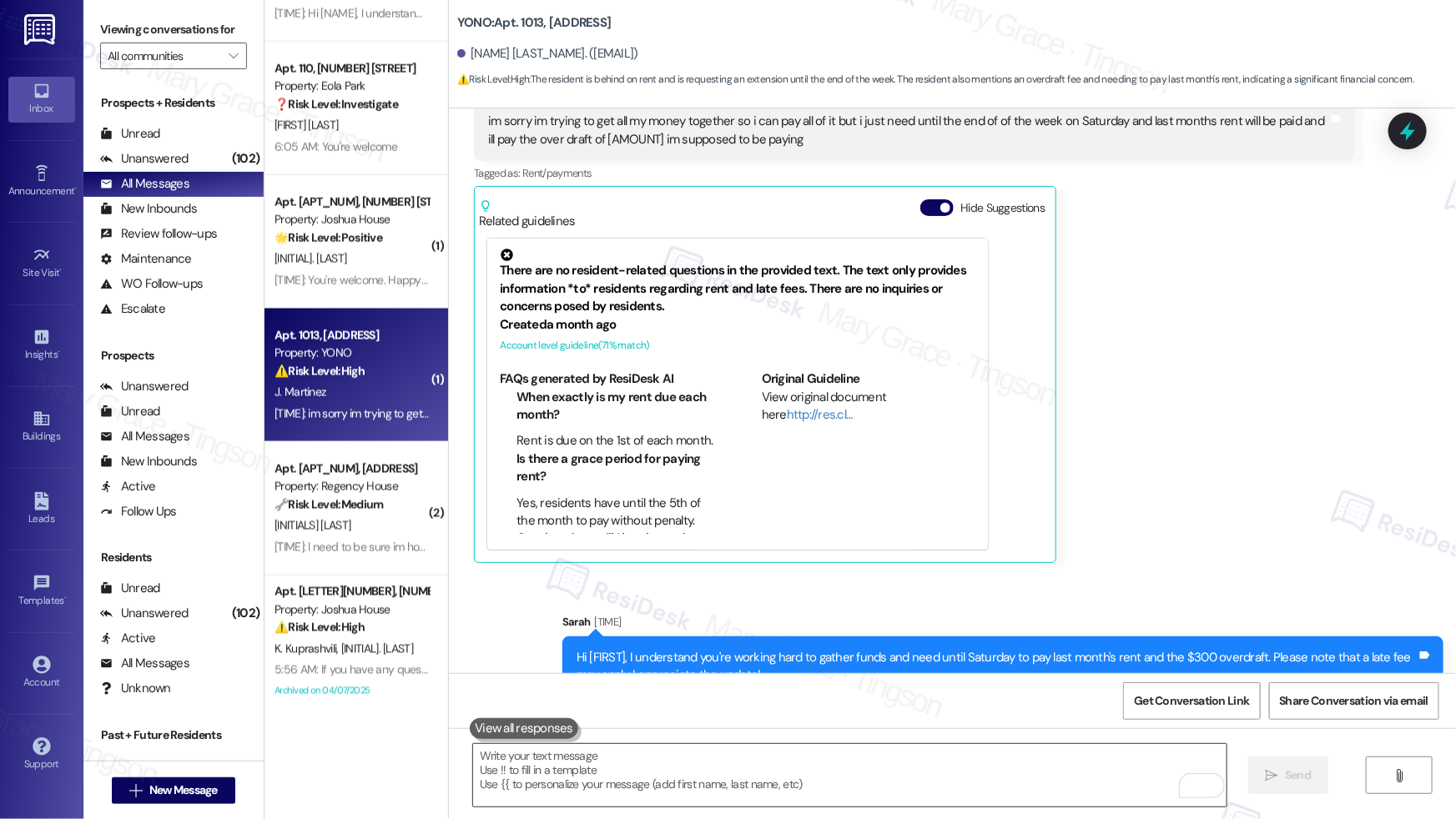 click at bounding box center (849, 775) 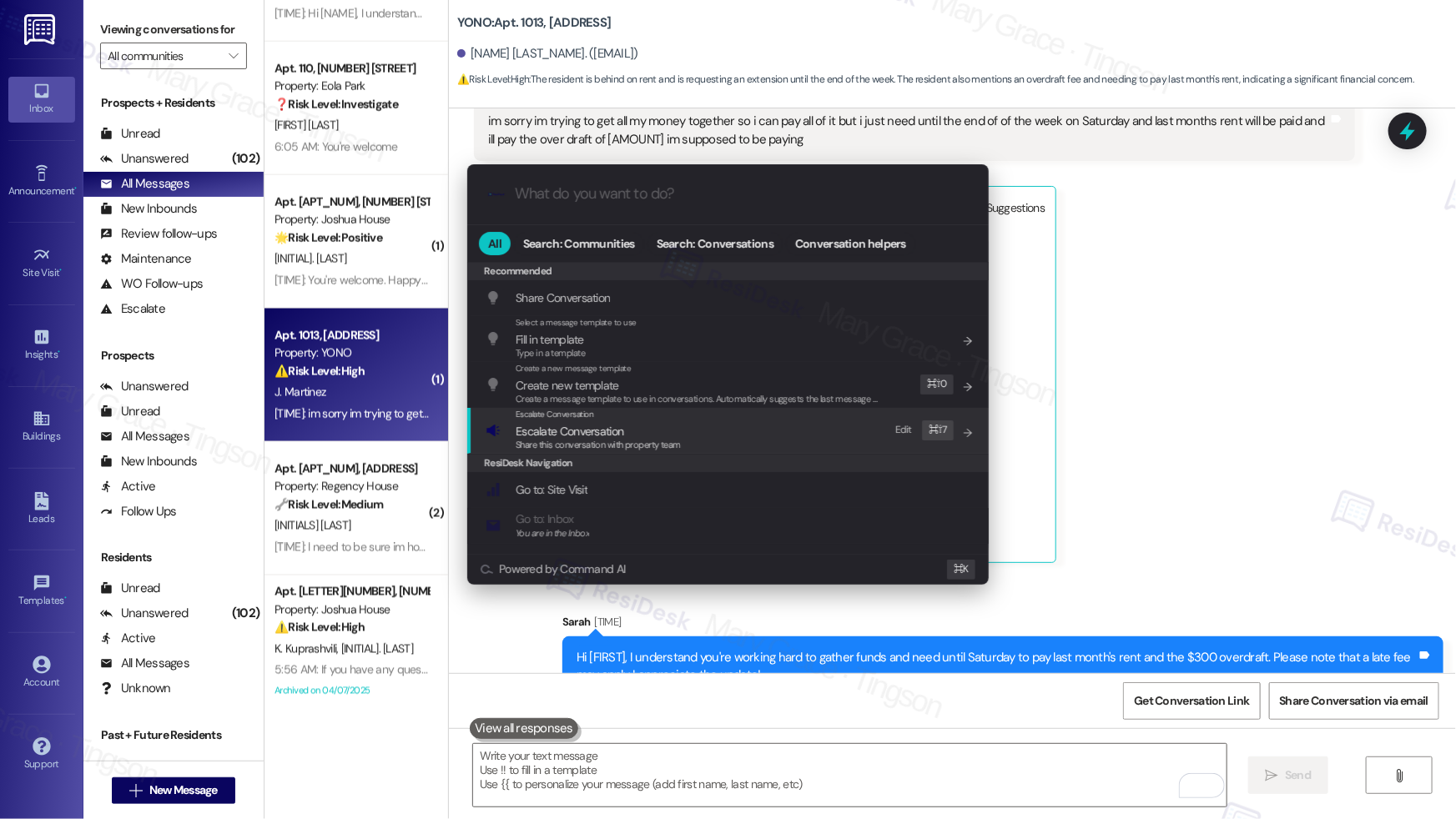click on "Escalate Conversation Escalate Conversation Share this conversation with property team Edit ⌘ ⇧ 7" at bounding box center (729, 430) 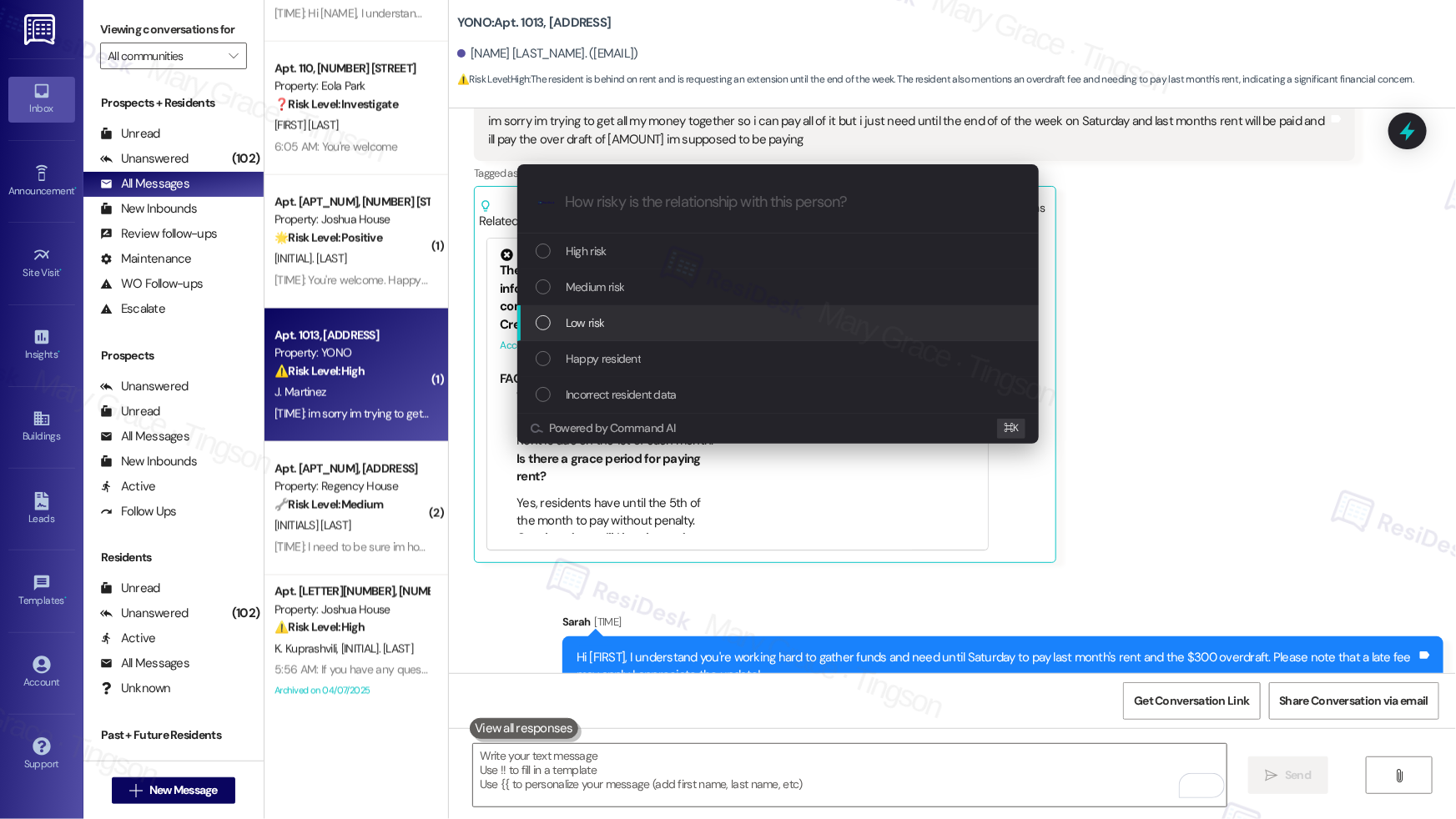 click on "Low risk" at bounding box center [779, 323] 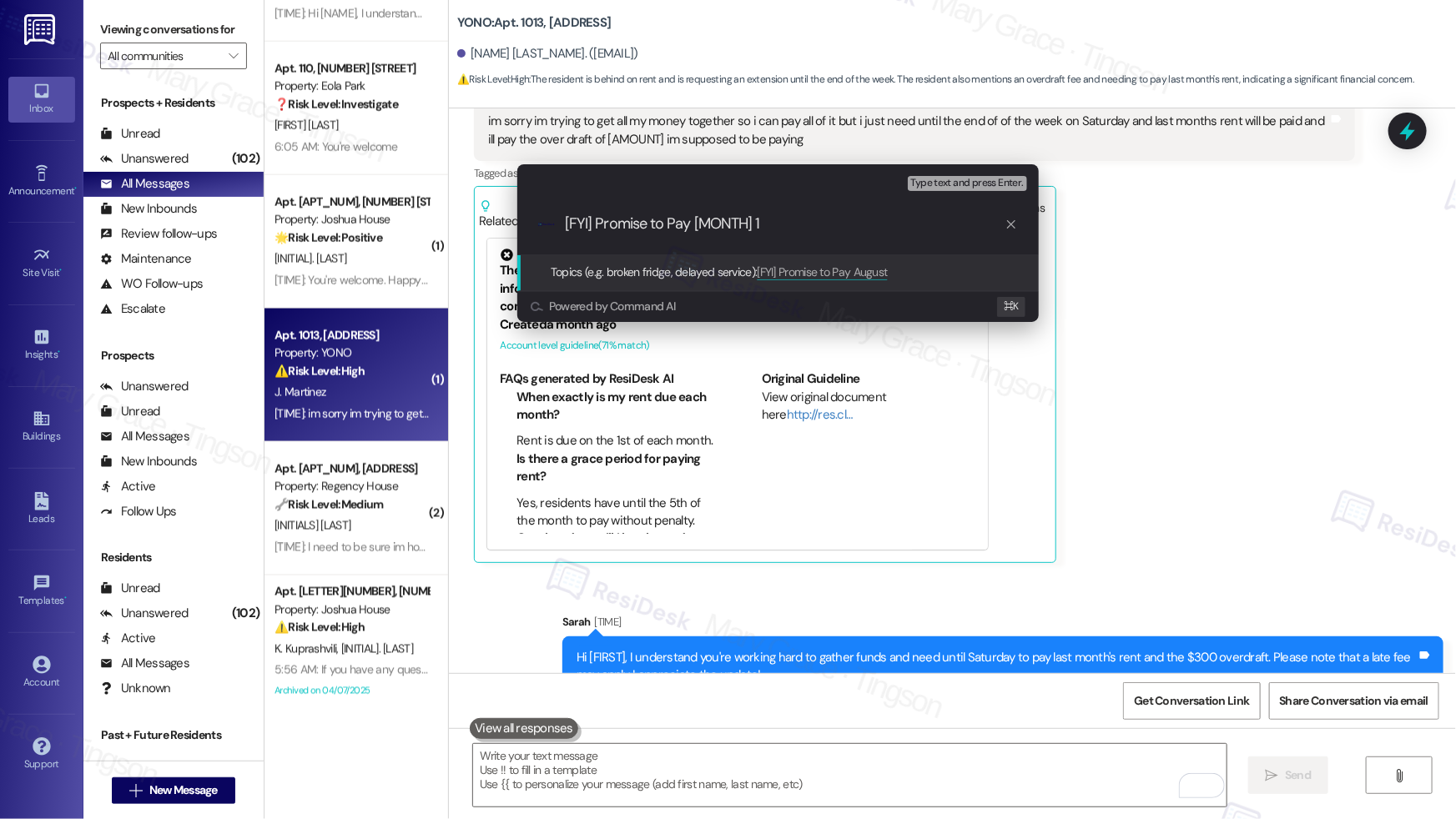 type on "[FYI] Promise to Pay August 10" 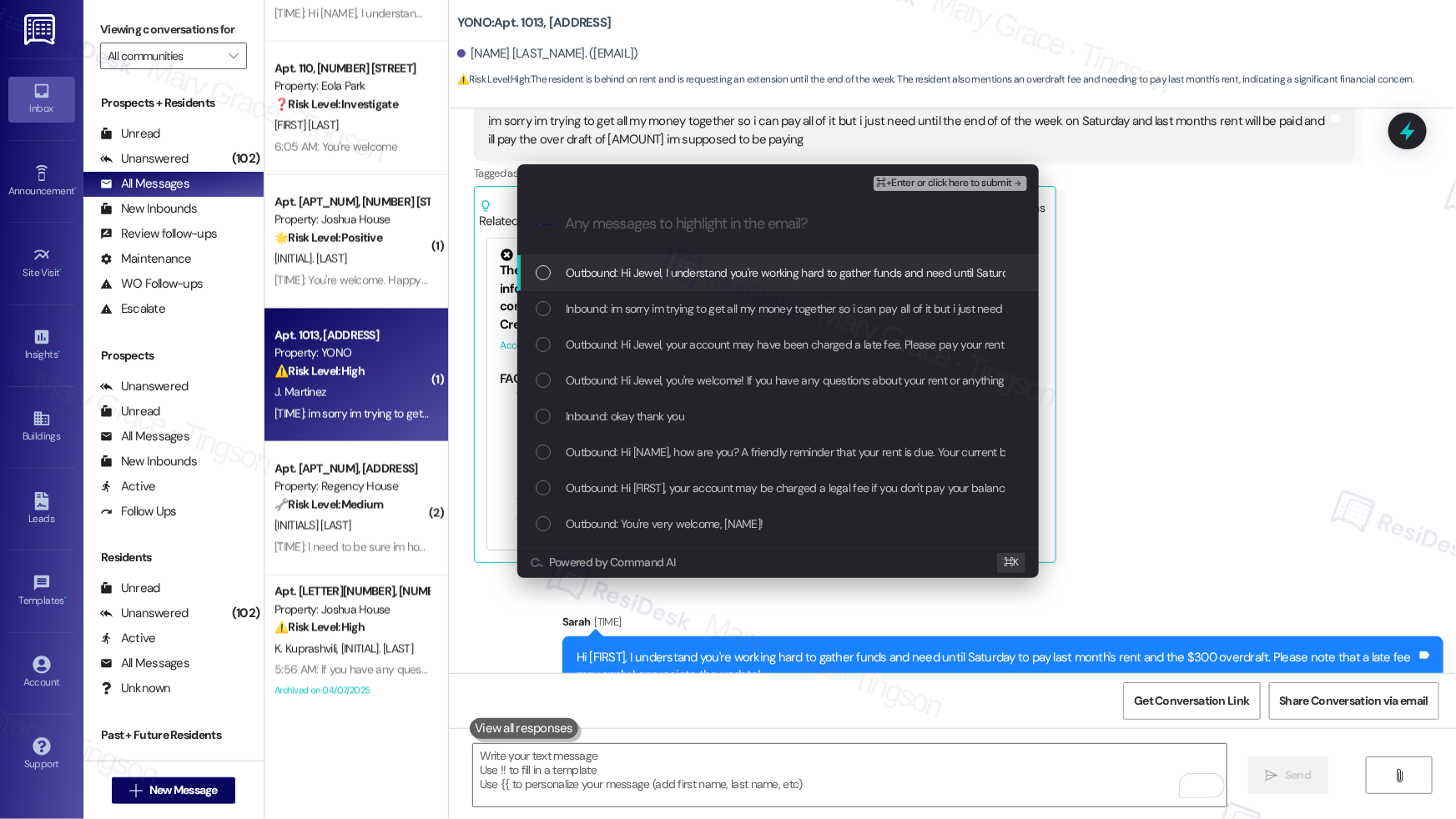 type 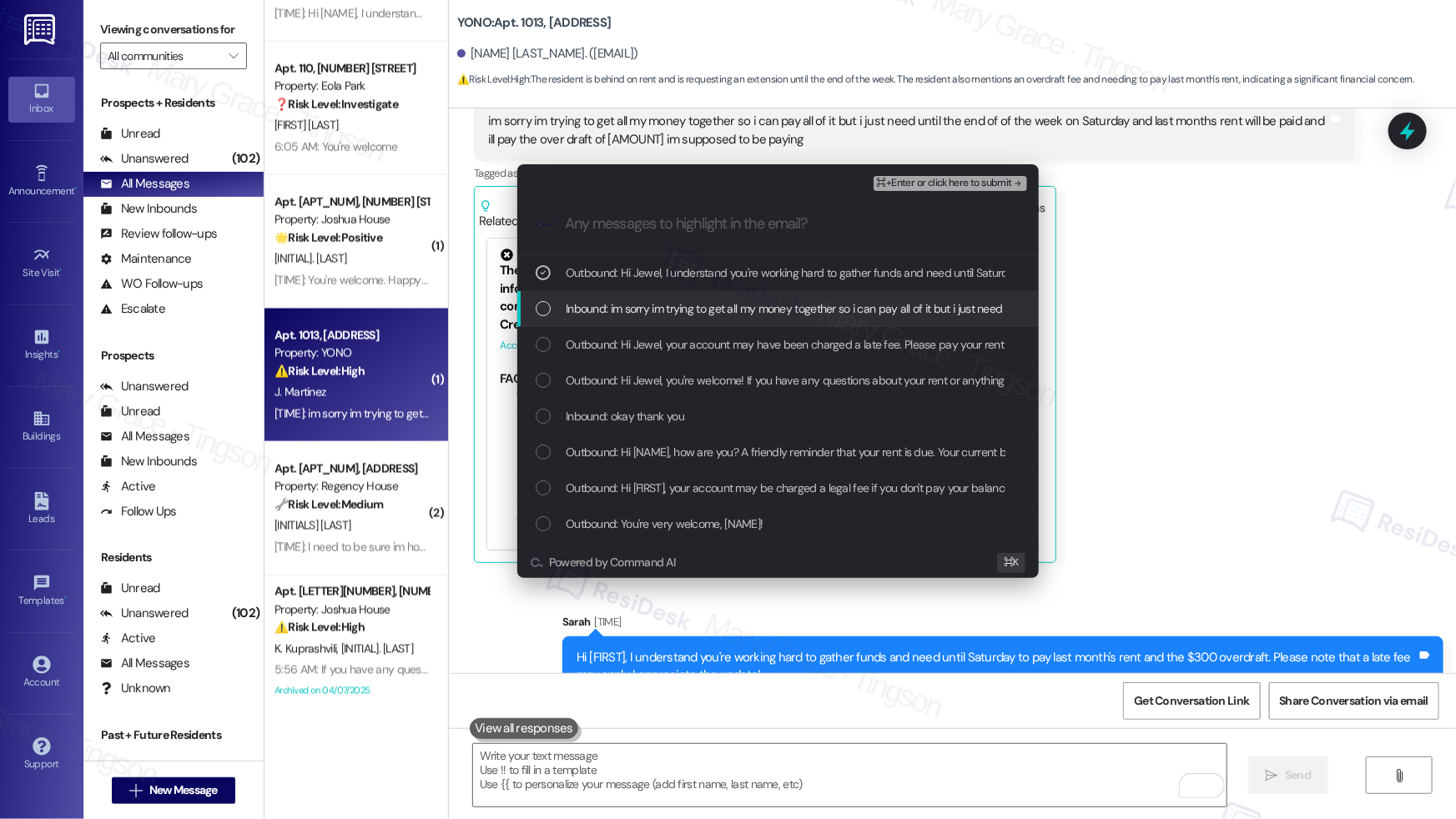 click on "Inbound: im sorry im trying to get all my money together so i can pay all of it but i just need until the end of of the week  on Saturday and last months rent will be paid and ill pay the over draft of 300 im supposed to be paying" at bounding box center (1121, 309) 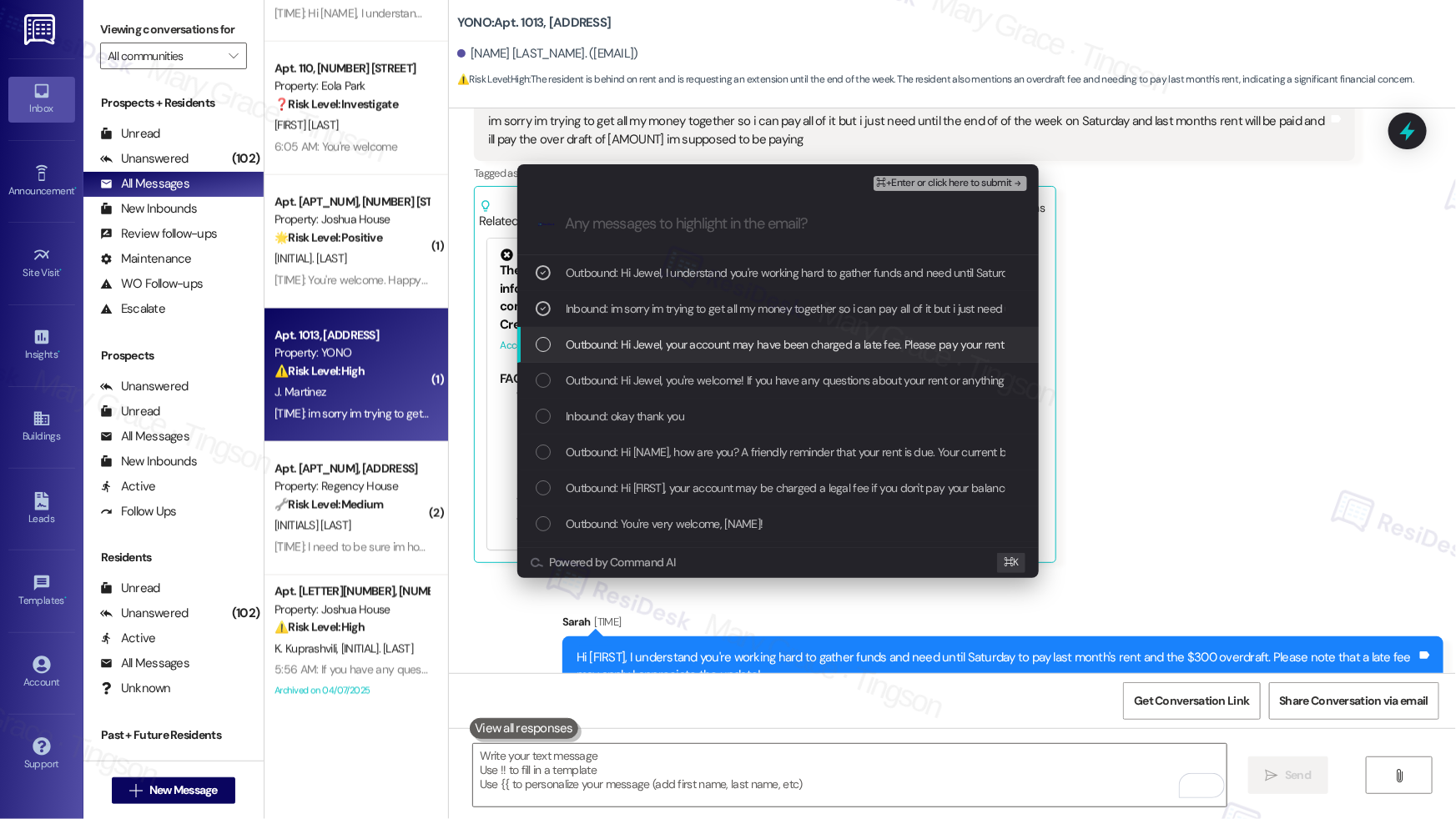 click on "Outbound: Hi Jewel, your account may have been charged a late fee. Please pay your rent to avoid legal fees. If you are struggling to pay your rent, you may be eligible for assistance at hopeanddoor.org. More information about the program is available on their website." at bounding box center (778, 344) 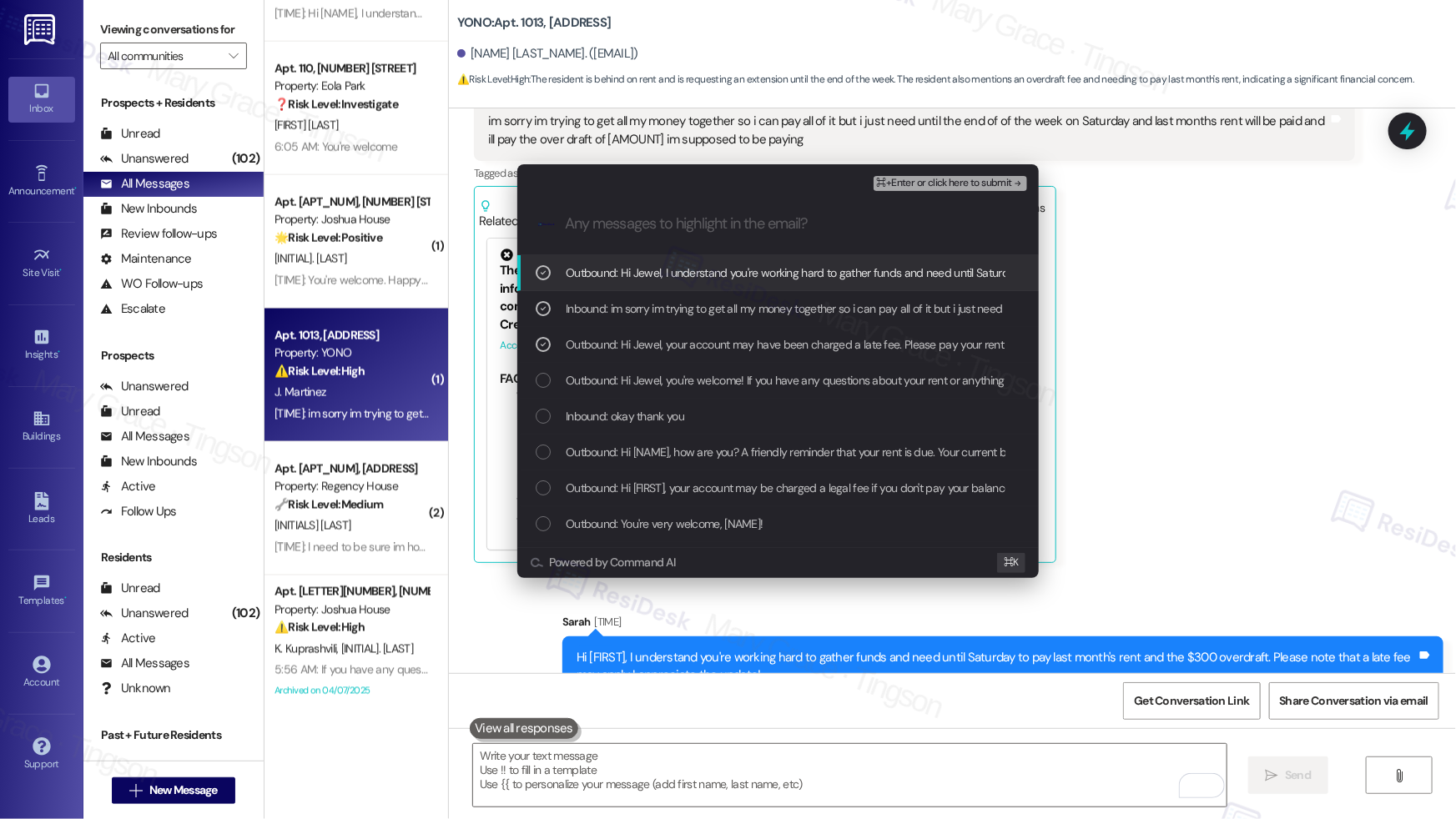 click on "⌘+Enter or click here to submit" at bounding box center (945, 183) 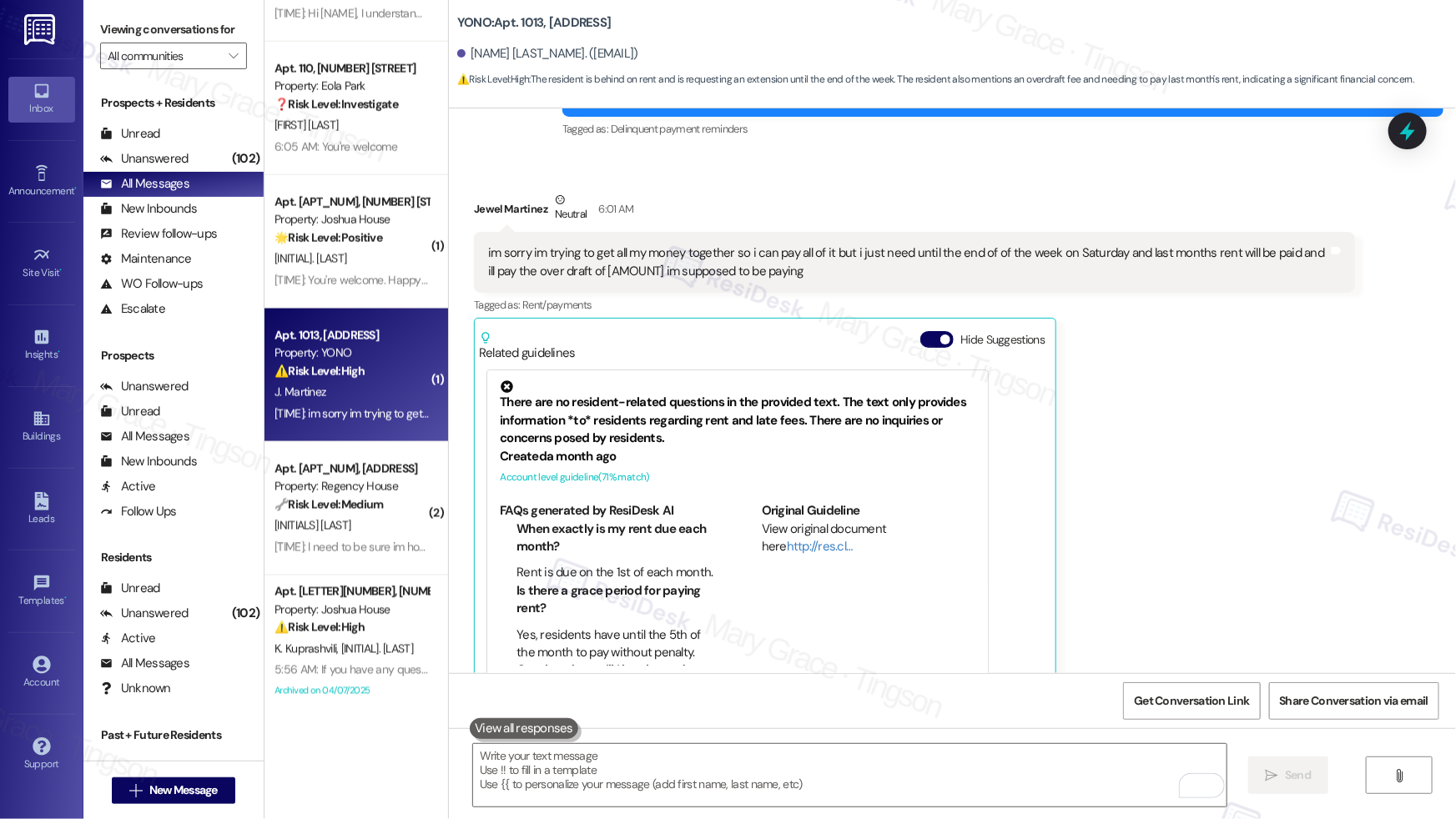 scroll, scrollTop: 3063, scrollLeft: 0, axis: vertical 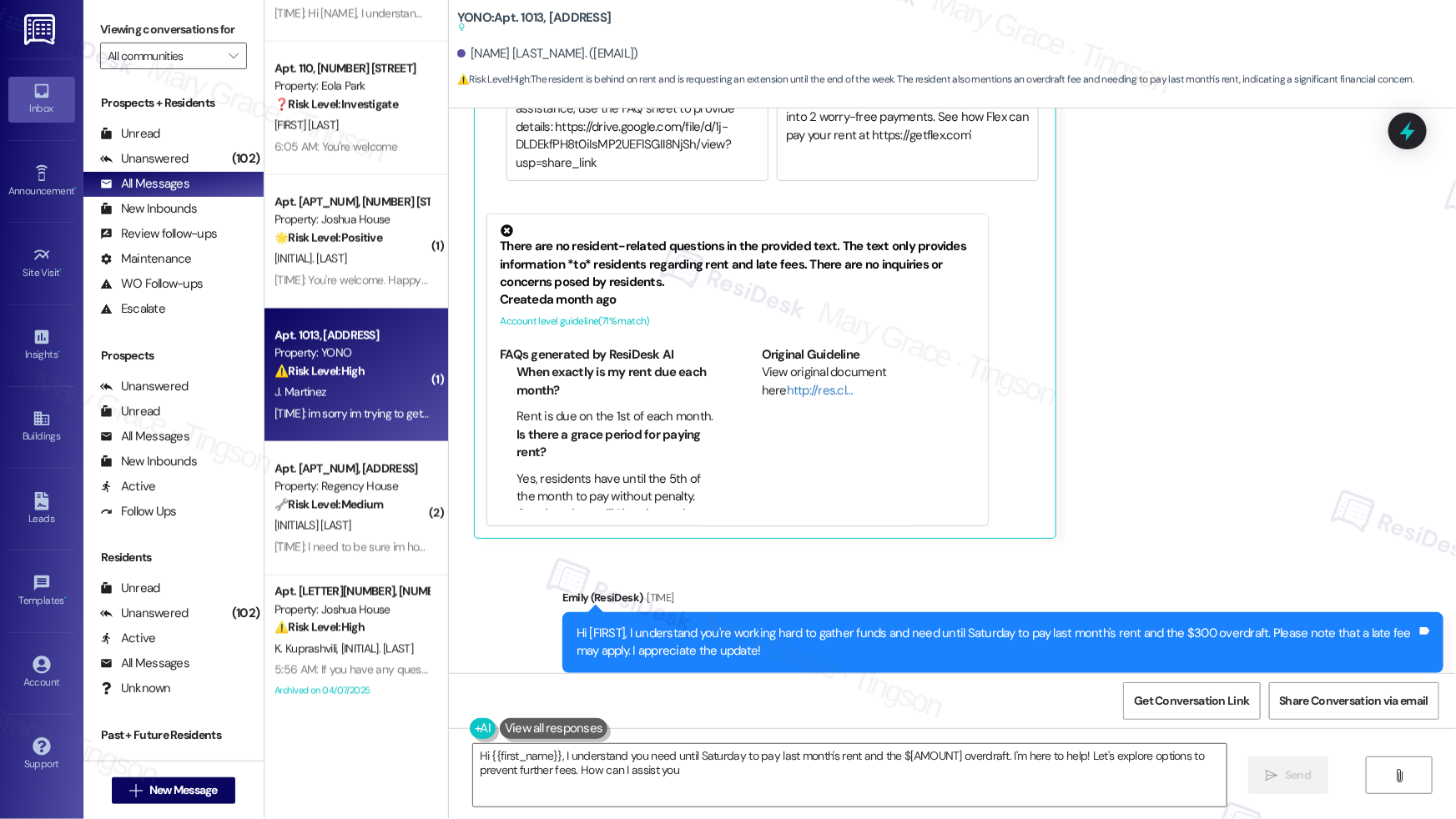 type on "Hi {{first_name}}, I understand you need until Saturday to pay last month's rent and the $300 overdraft. I'm here to help! Let's explore options to prevent further fees. How can I assist you?" 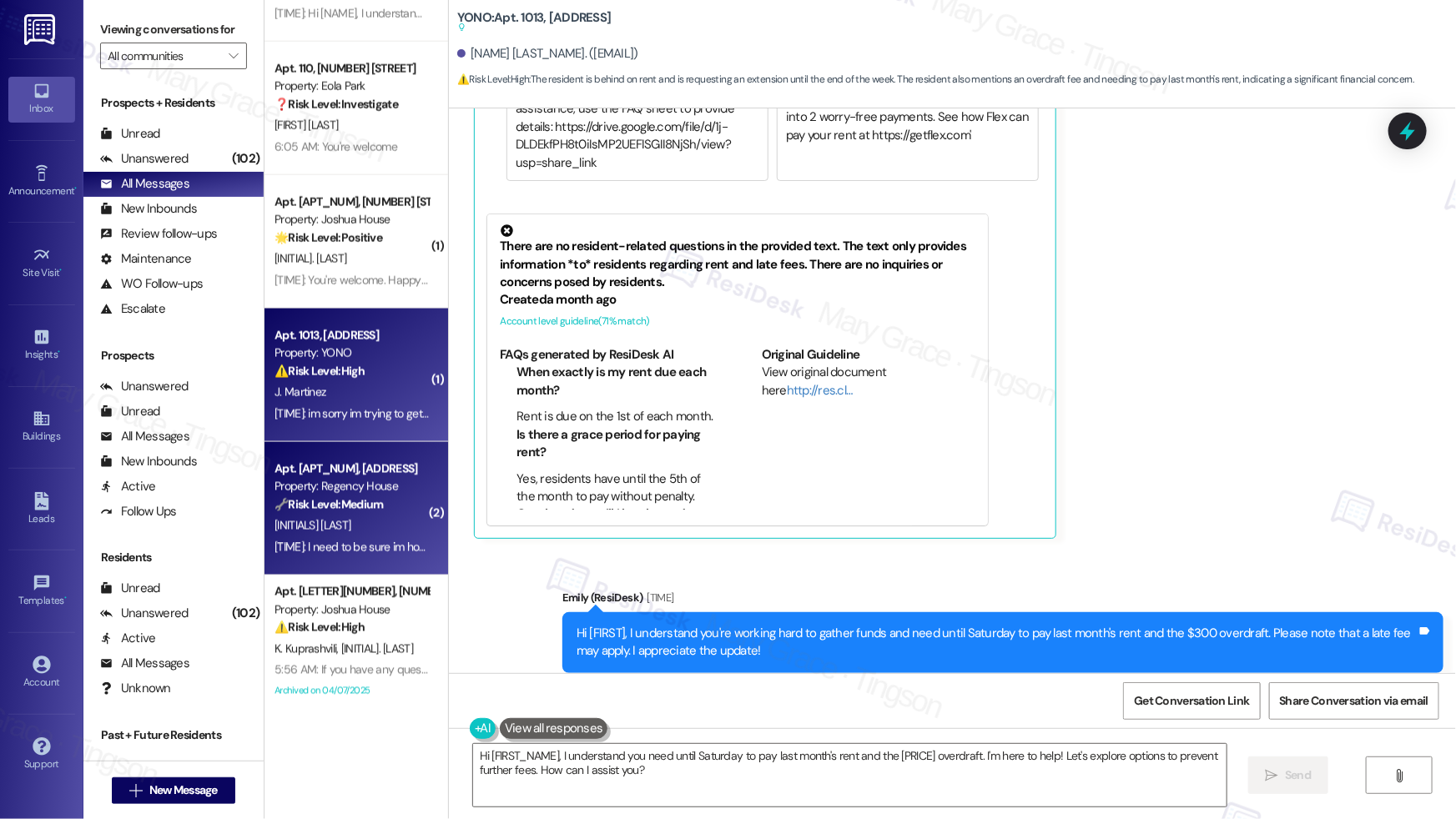 click on "🔧  Risk Level:  Medium" at bounding box center (329, 505) 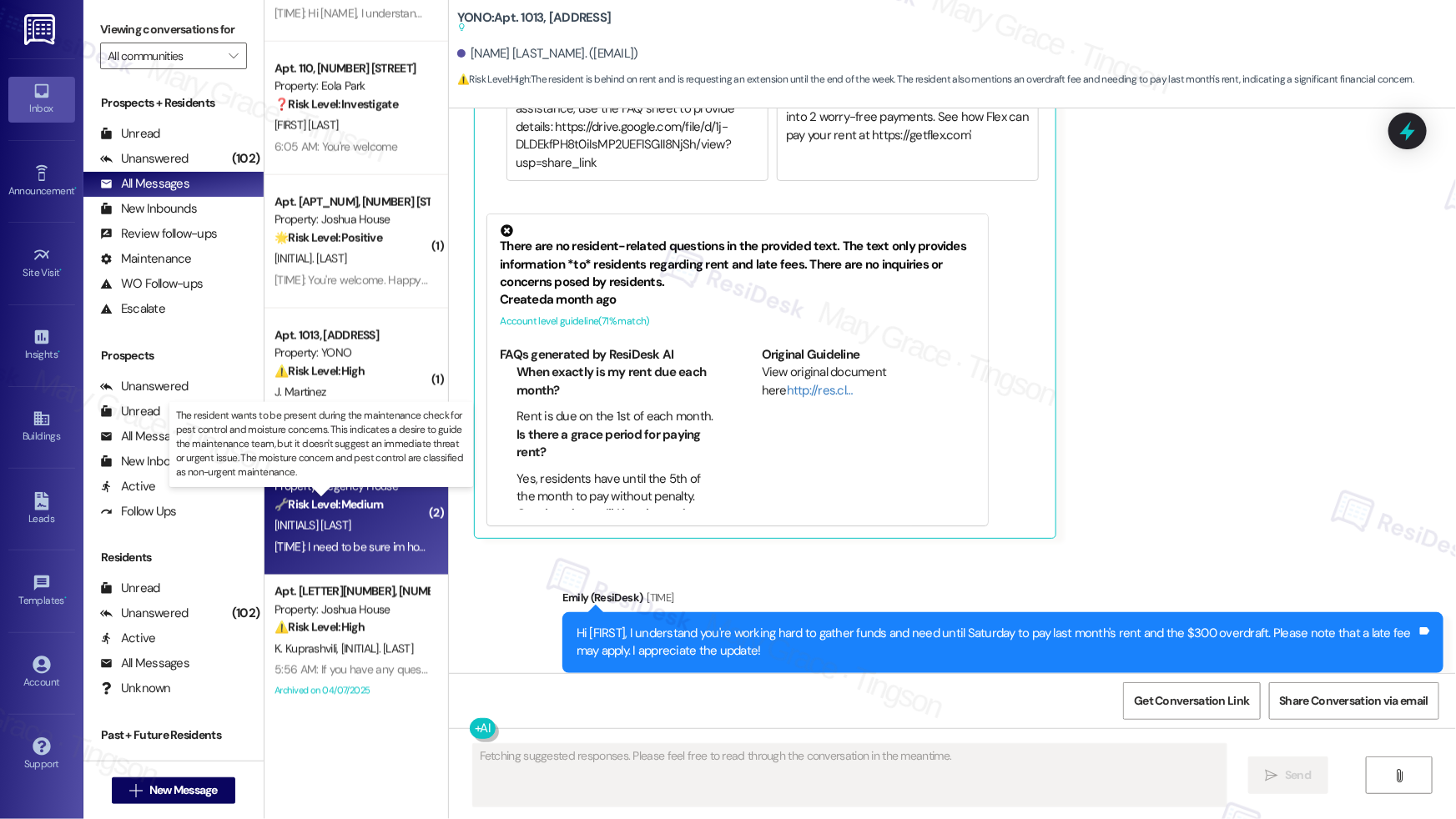 scroll, scrollTop: 2848, scrollLeft: 0, axis: vertical 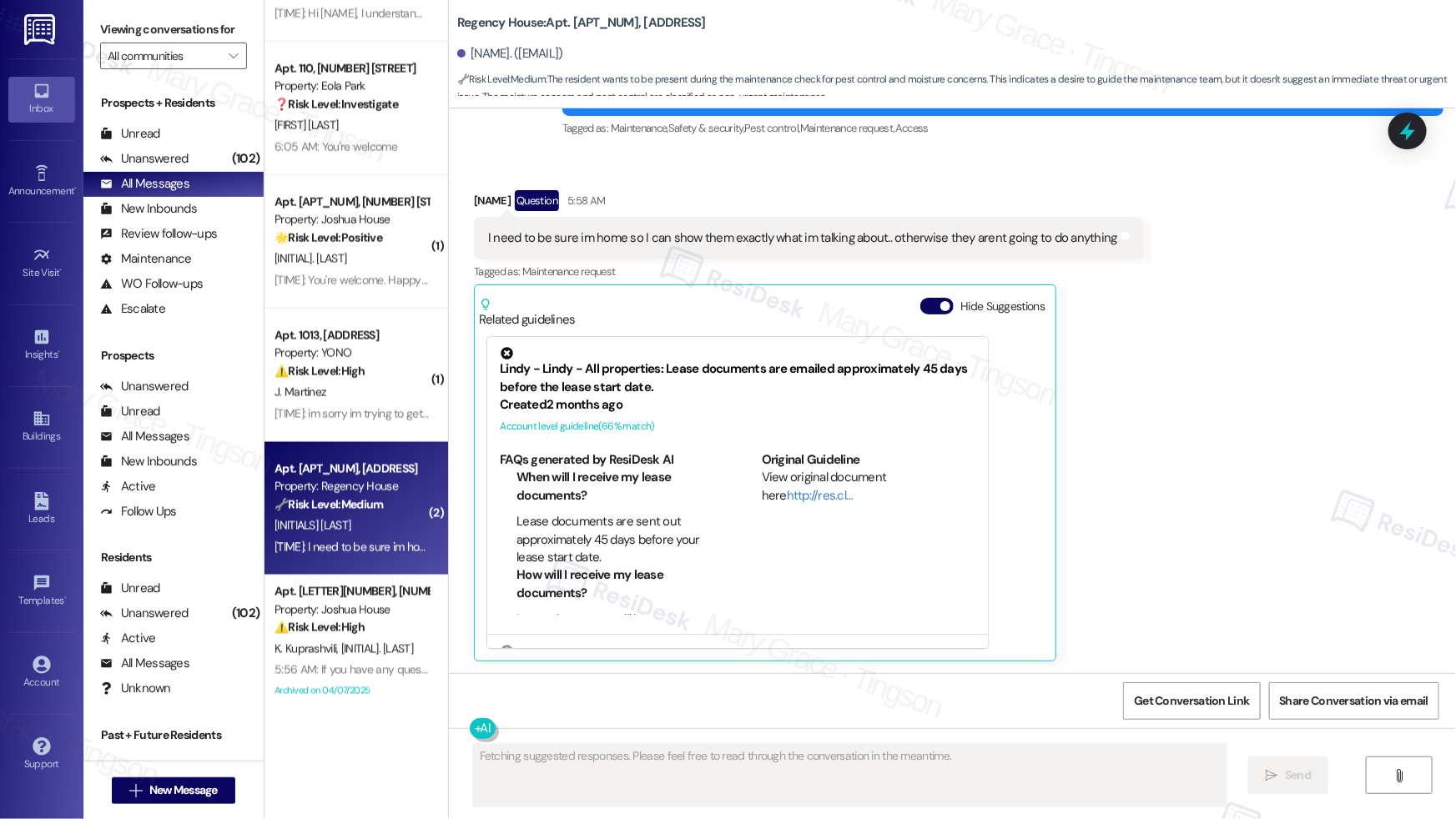 click on "🔧  Risk Level:  Medium" at bounding box center [329, 505] 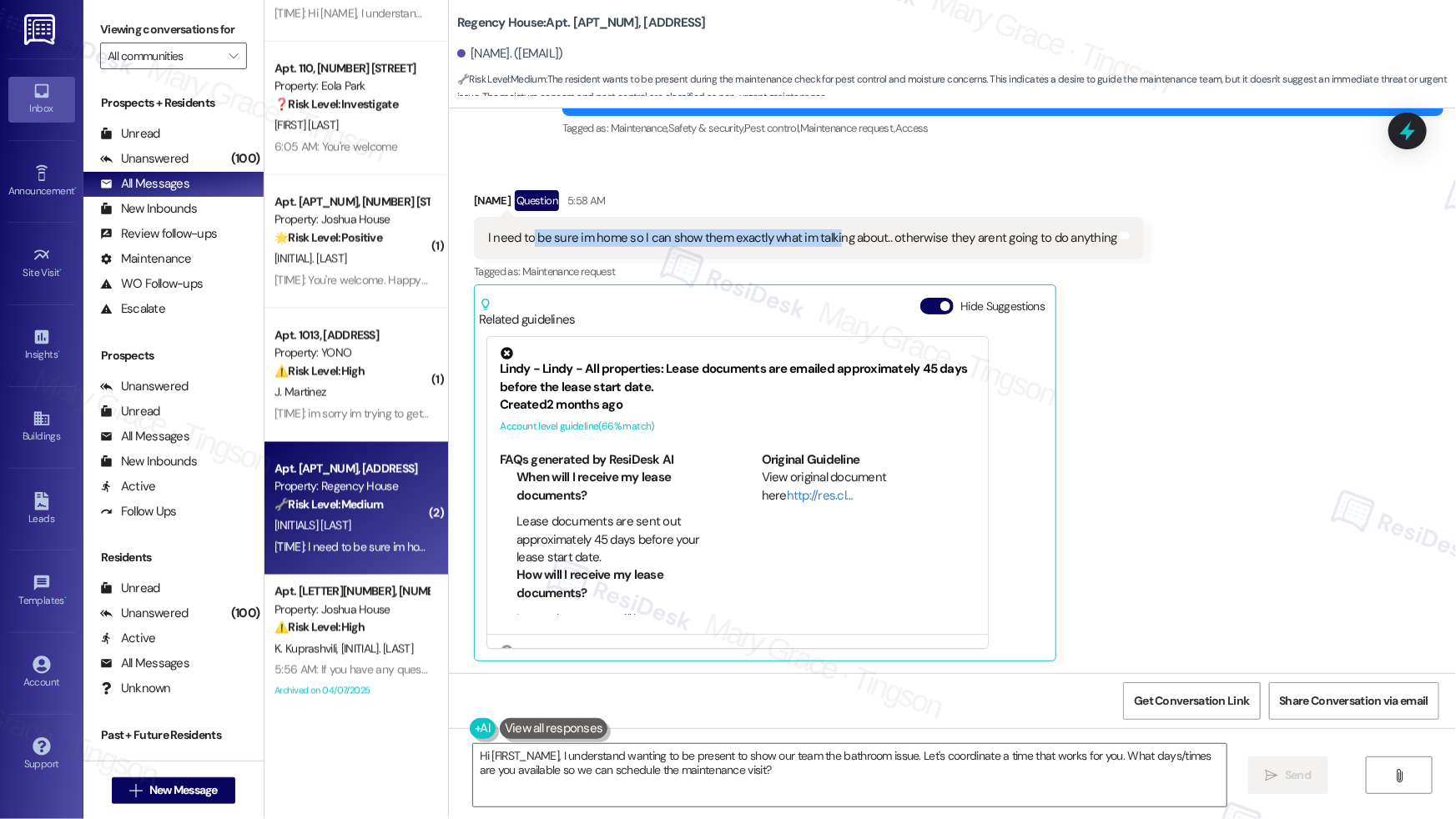 drag, startPoint x: 521, startPoint y: 231, endPoint x: 826, endPoint y: 243, distance: 305.236 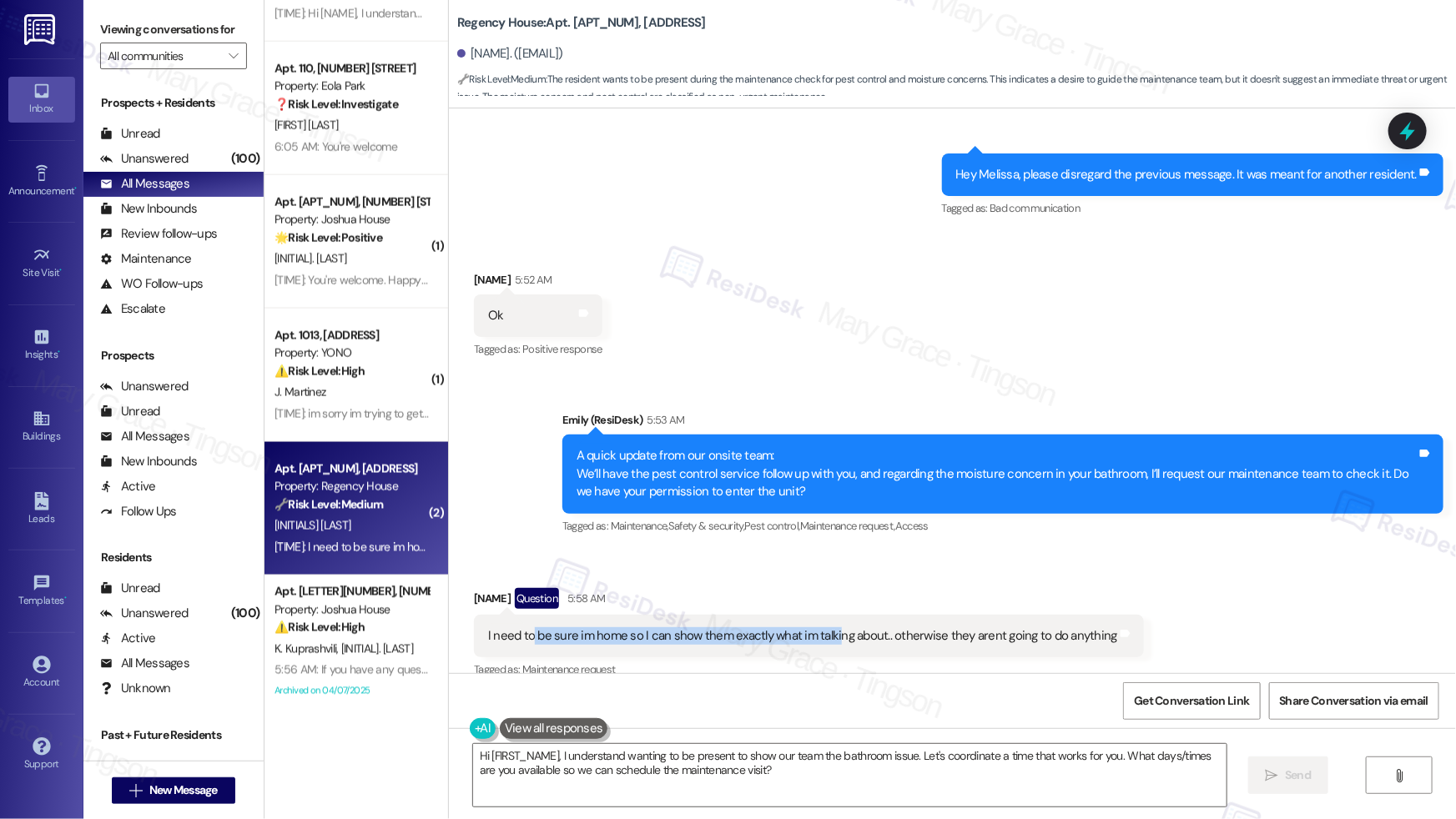 scroll, scrollTop: 2440, scrollLeft: 0, axis: vertical 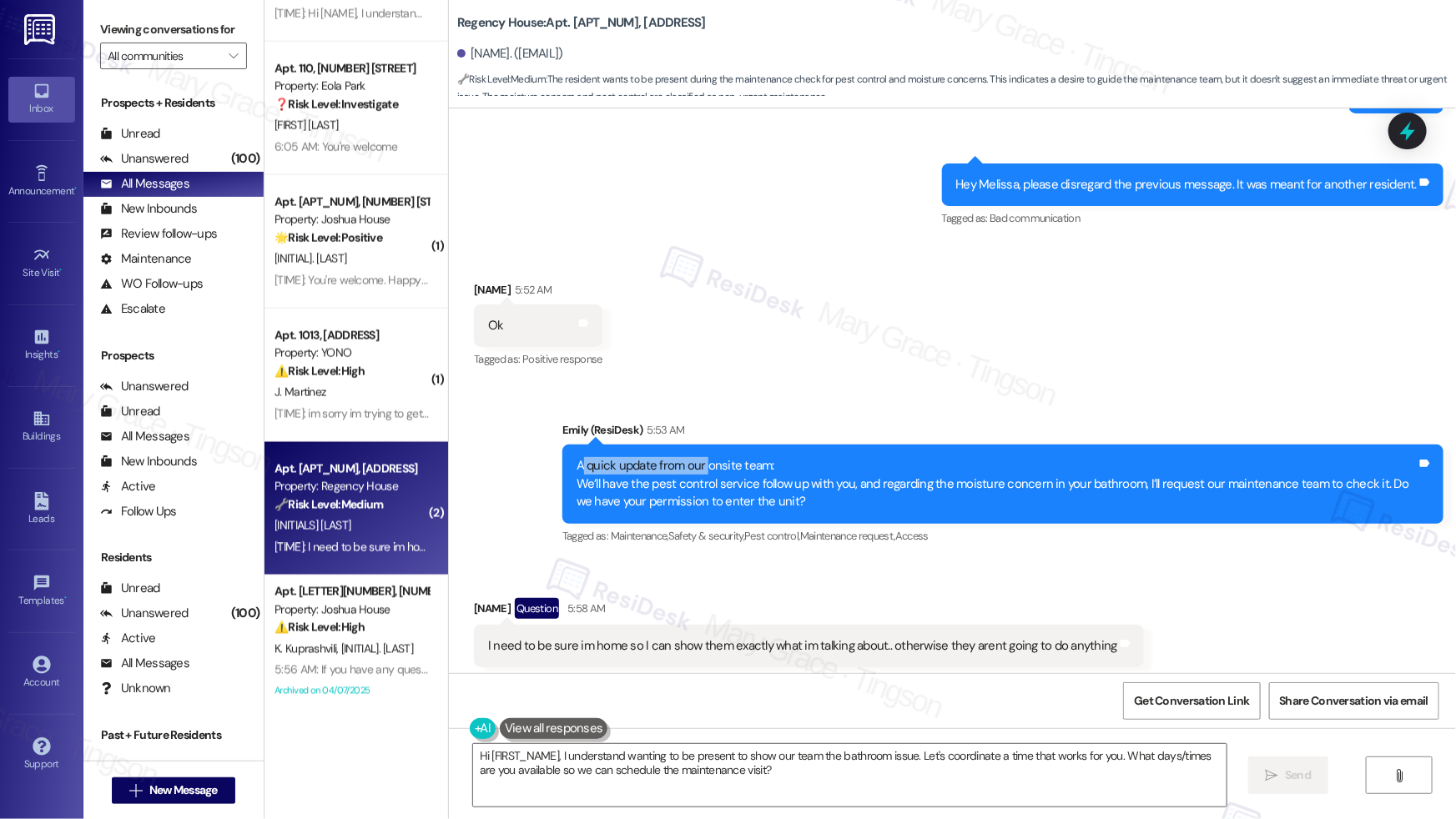 drag, startPoint x: 571, startPoint y: 464, endPoint x: 699, endPoint y: 469, distance: 128.09762 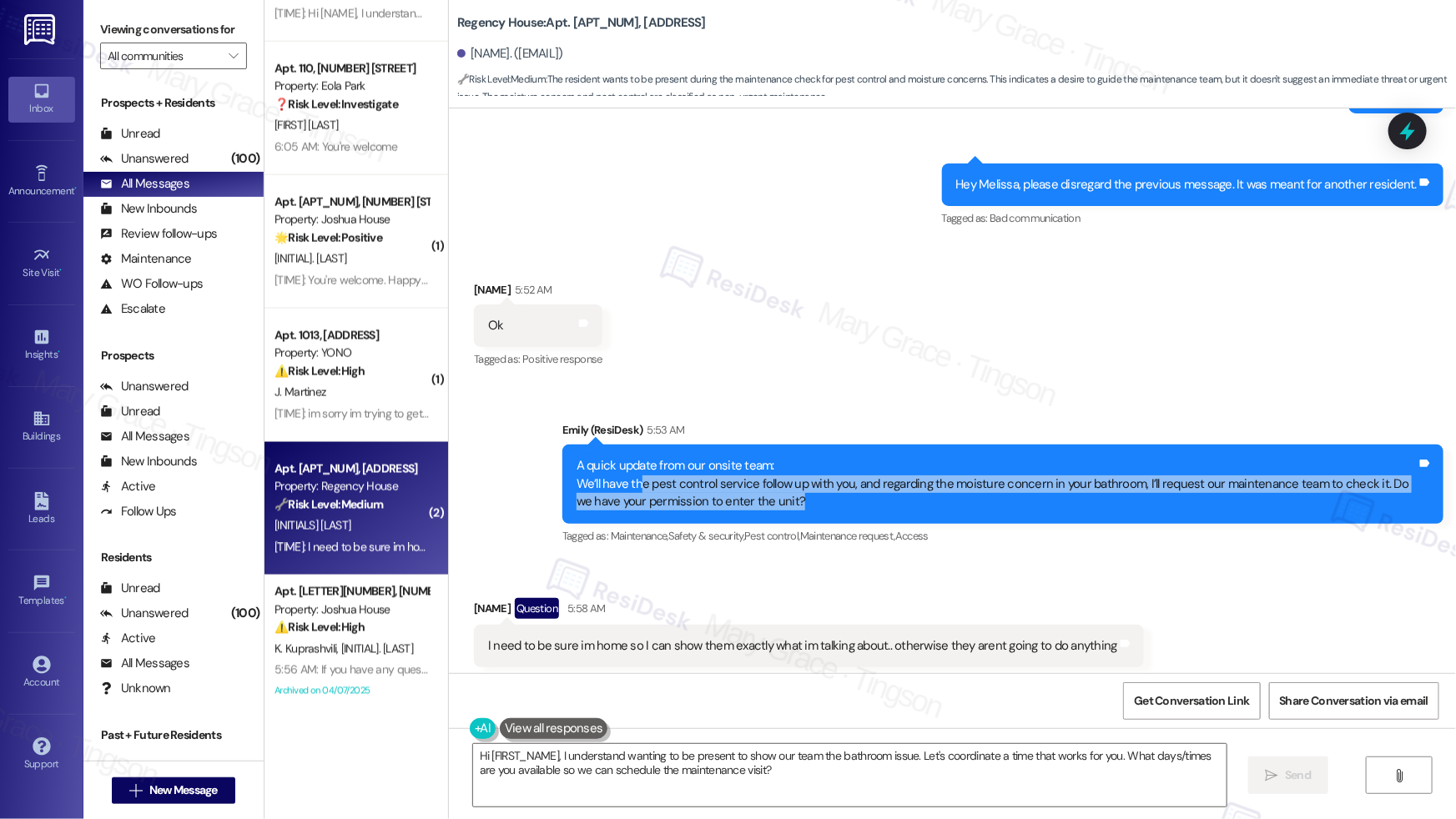 drag, startPoint x: 630, startPoint y: 485, endPoint x: 808, endPoint y: 495, distance: 178.28068 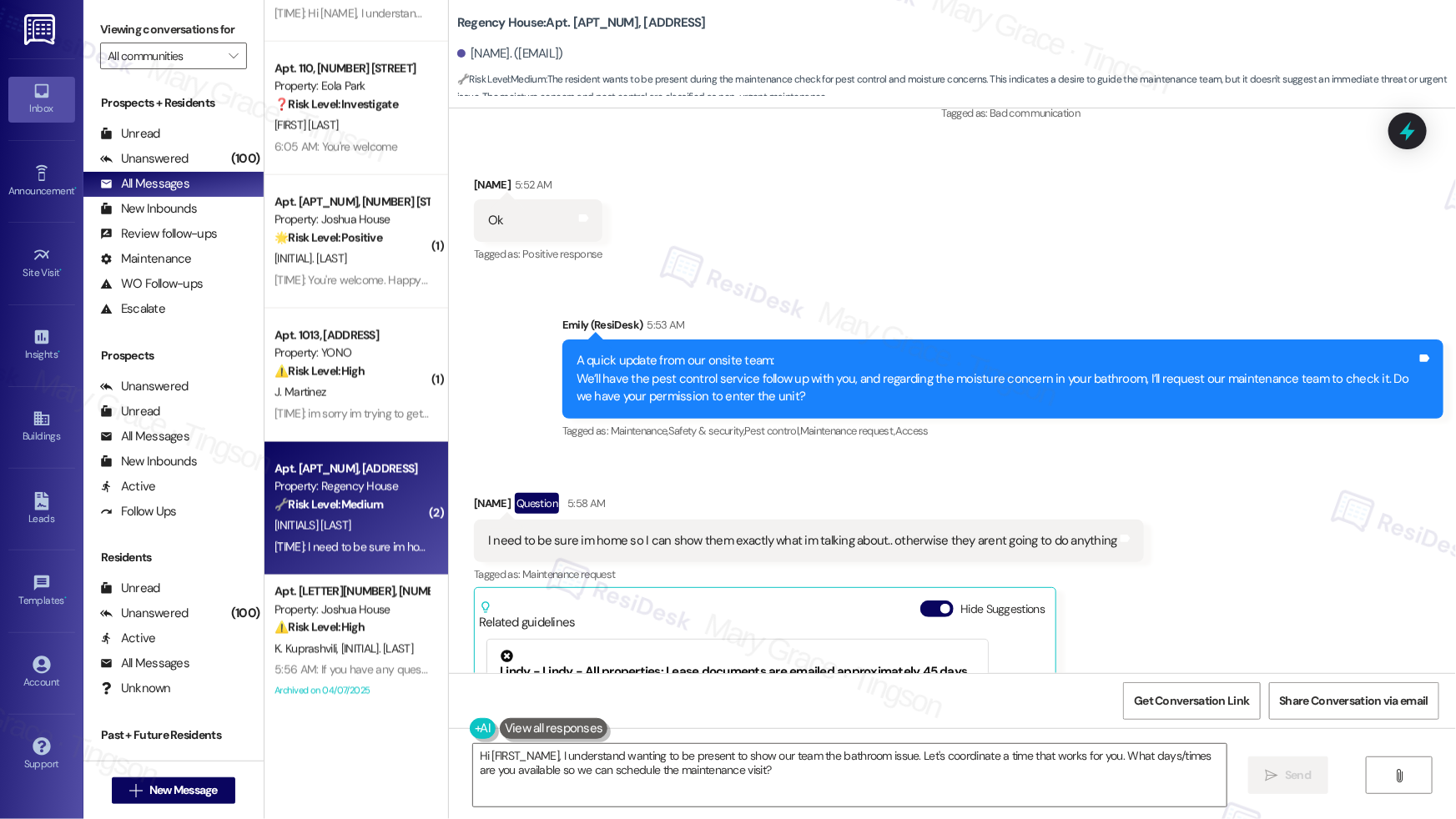 scroll, scrollTop: 2552, scrollLeft: 0, axis: vertical 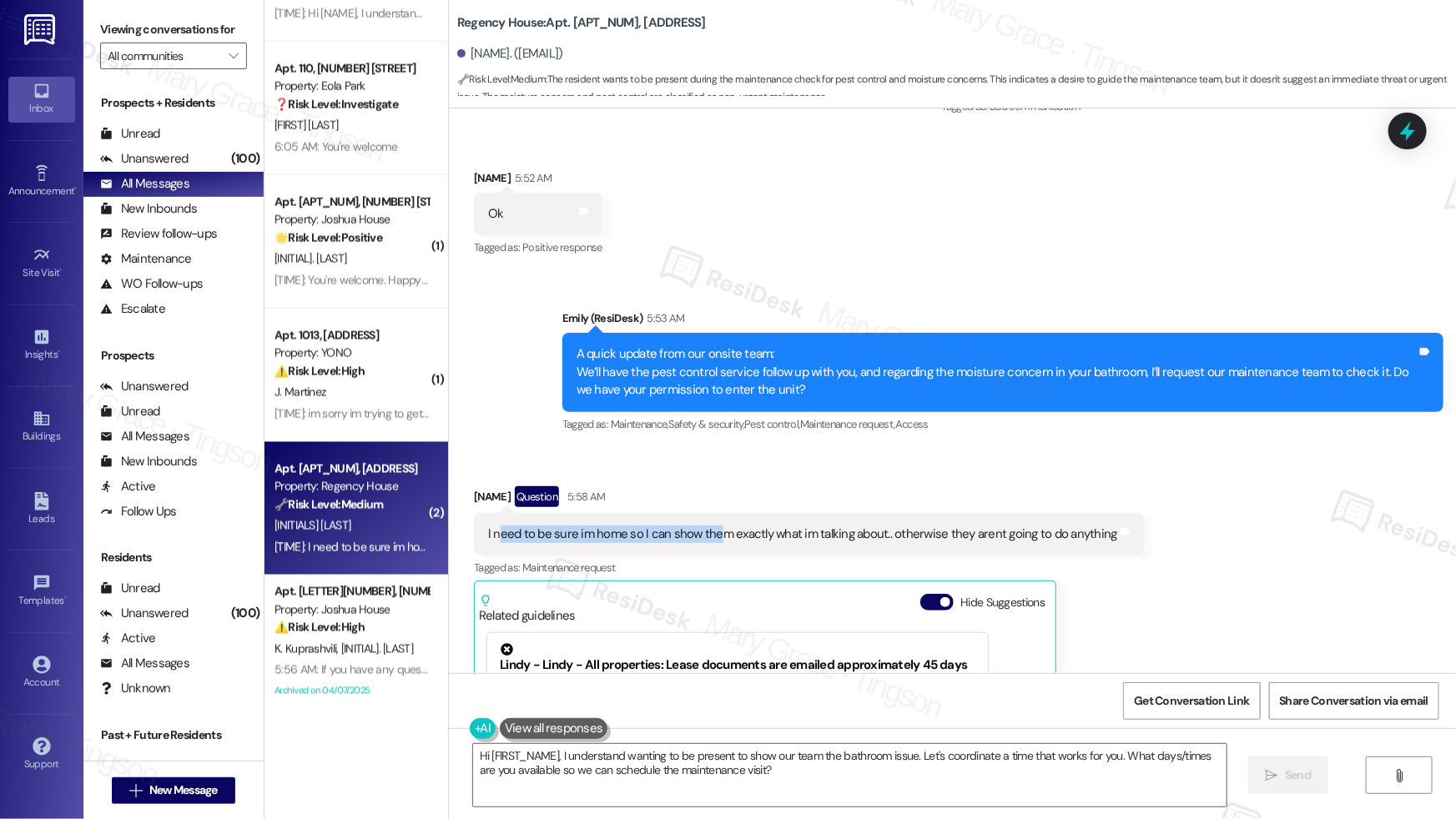 drag, startPoint x: 487, startPoint y: 536, endPoint x: 711, endPoint y: 534, distance: 224.00893 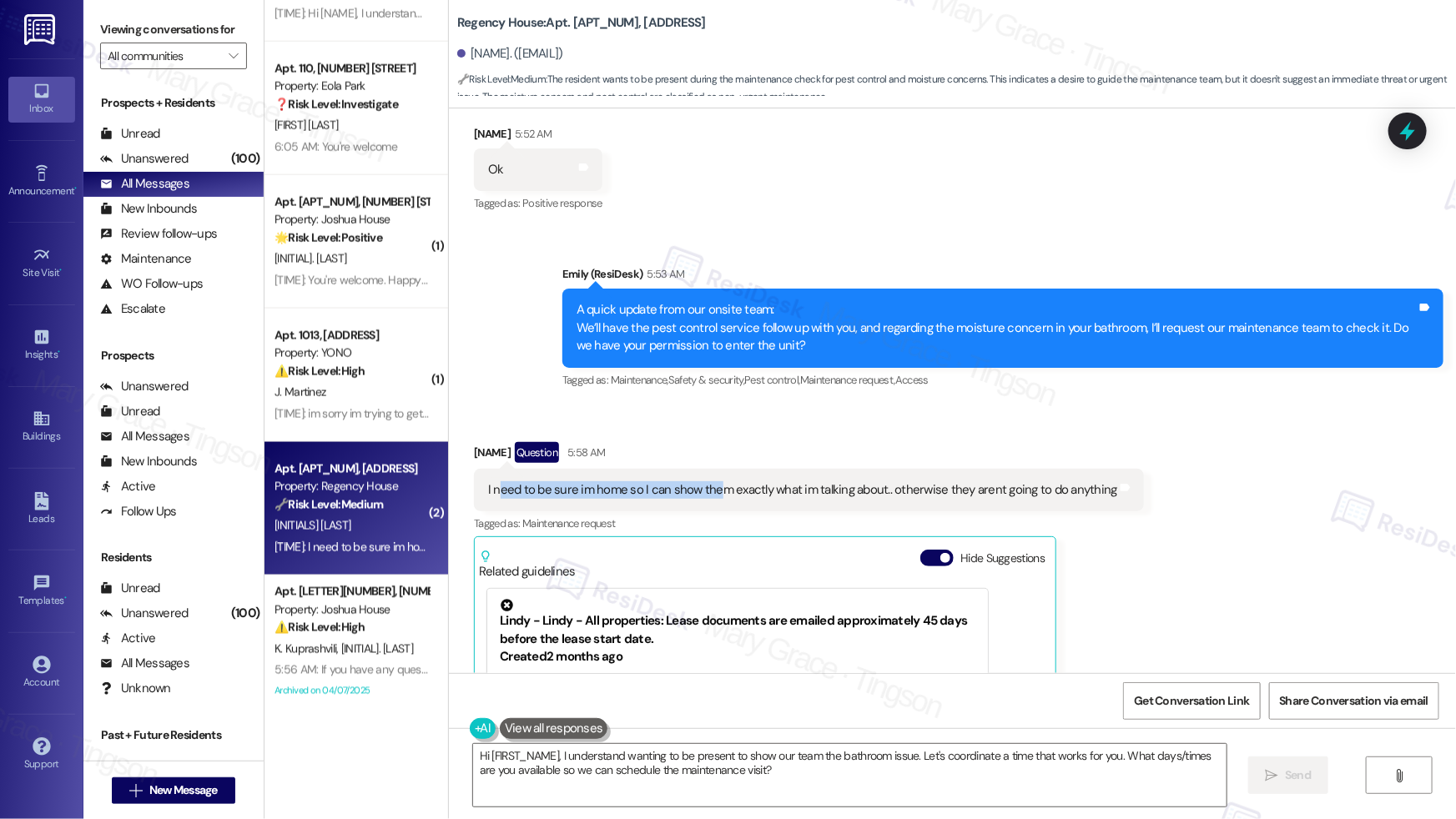 scroll, scrollTop: 2702, scrollLeft: 0, axis: vertical 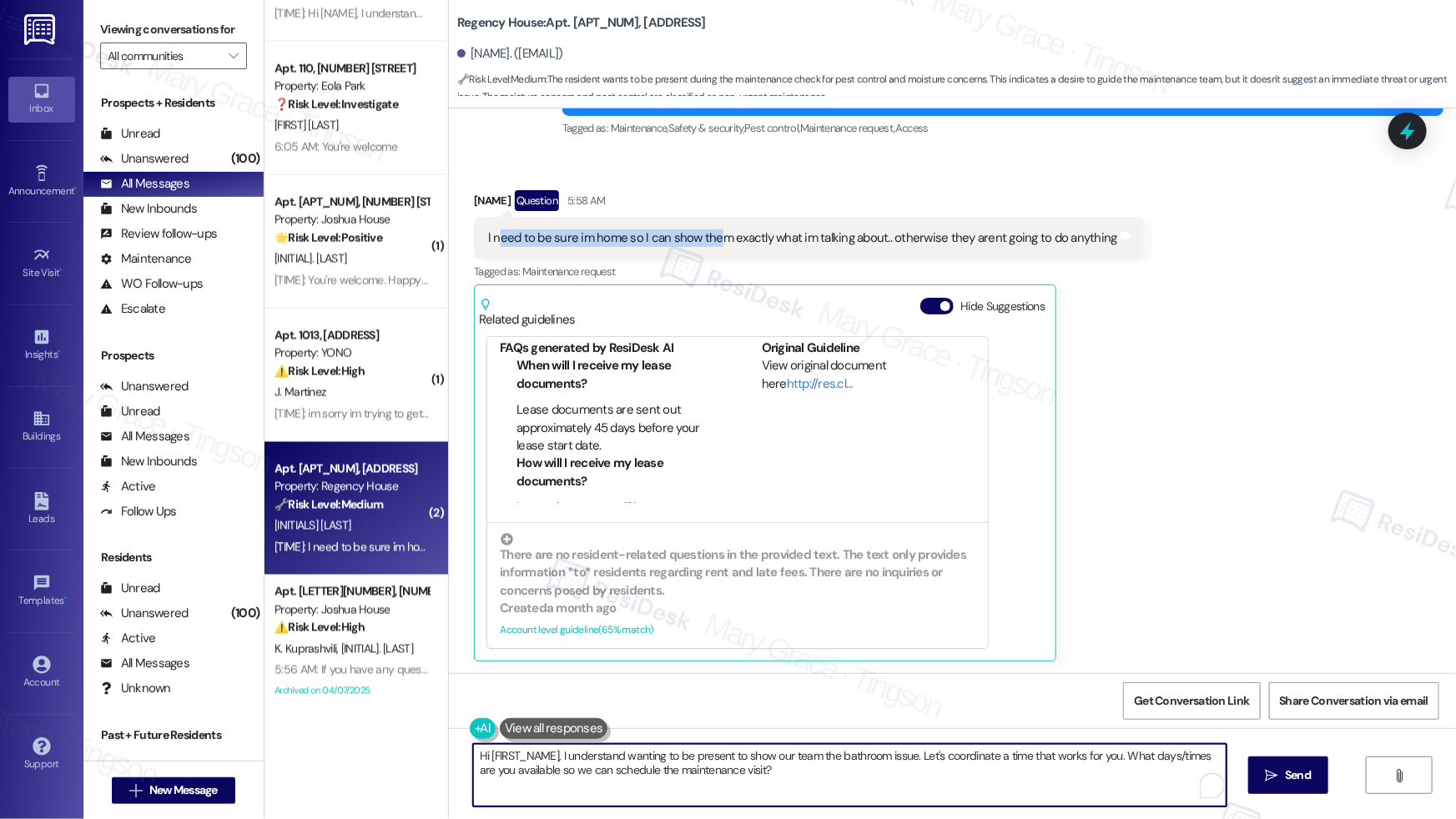 click on "Hi {{first_name}}, I understand wanting to be present to show our team the bathroom issue. Let's coordinate a time that works for you. What days/times are you available so we can schedule the maintenance visit?" at bounding box center (849, 775) 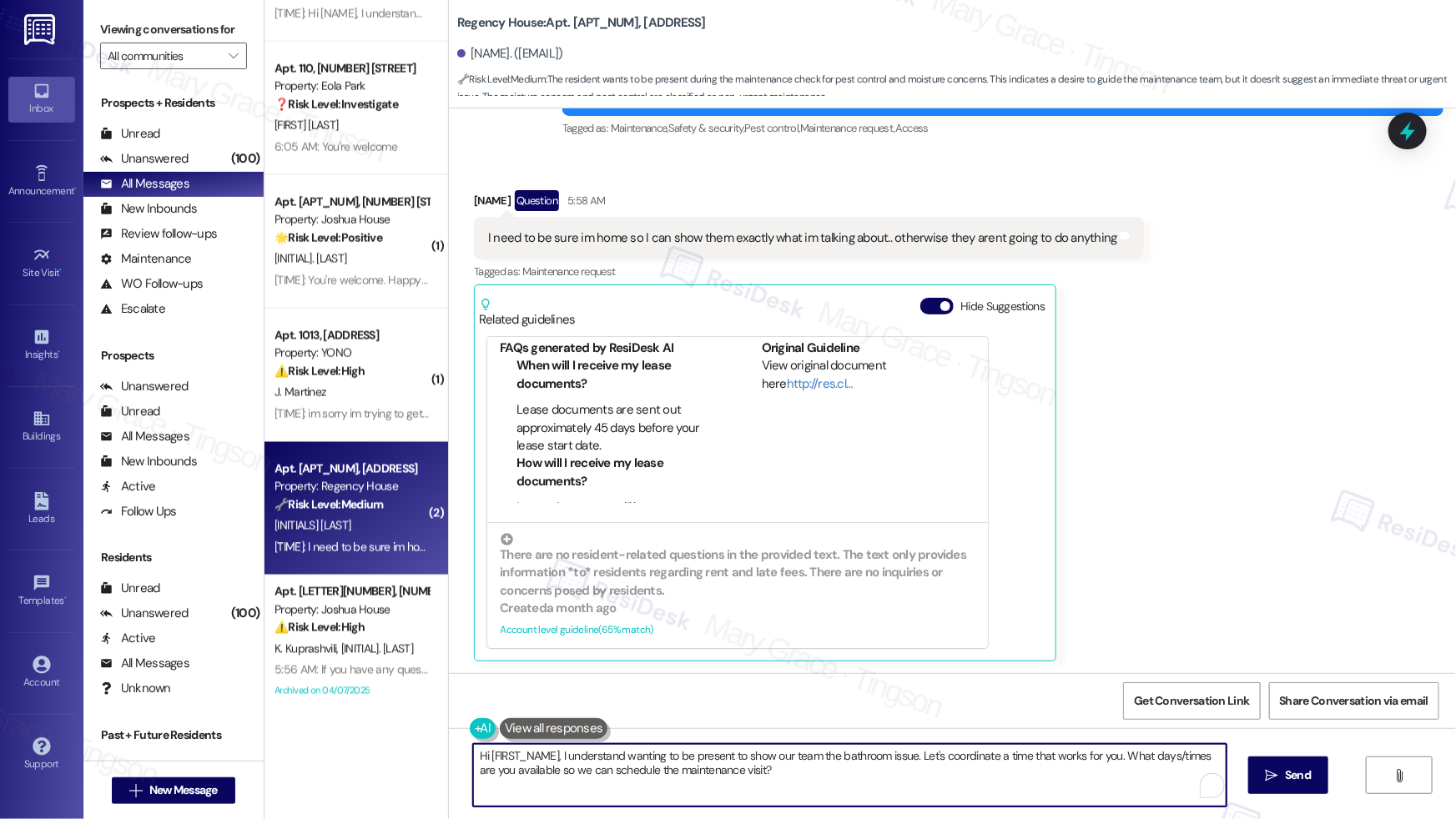 click on "Hi {{first_name}}, I understand wanting to be present to show our team the bathroom issue. Let's coordinate a time that works for you. What days/times are you available so we can schedule the maintenance visit?" at bounding box center [849, 775] 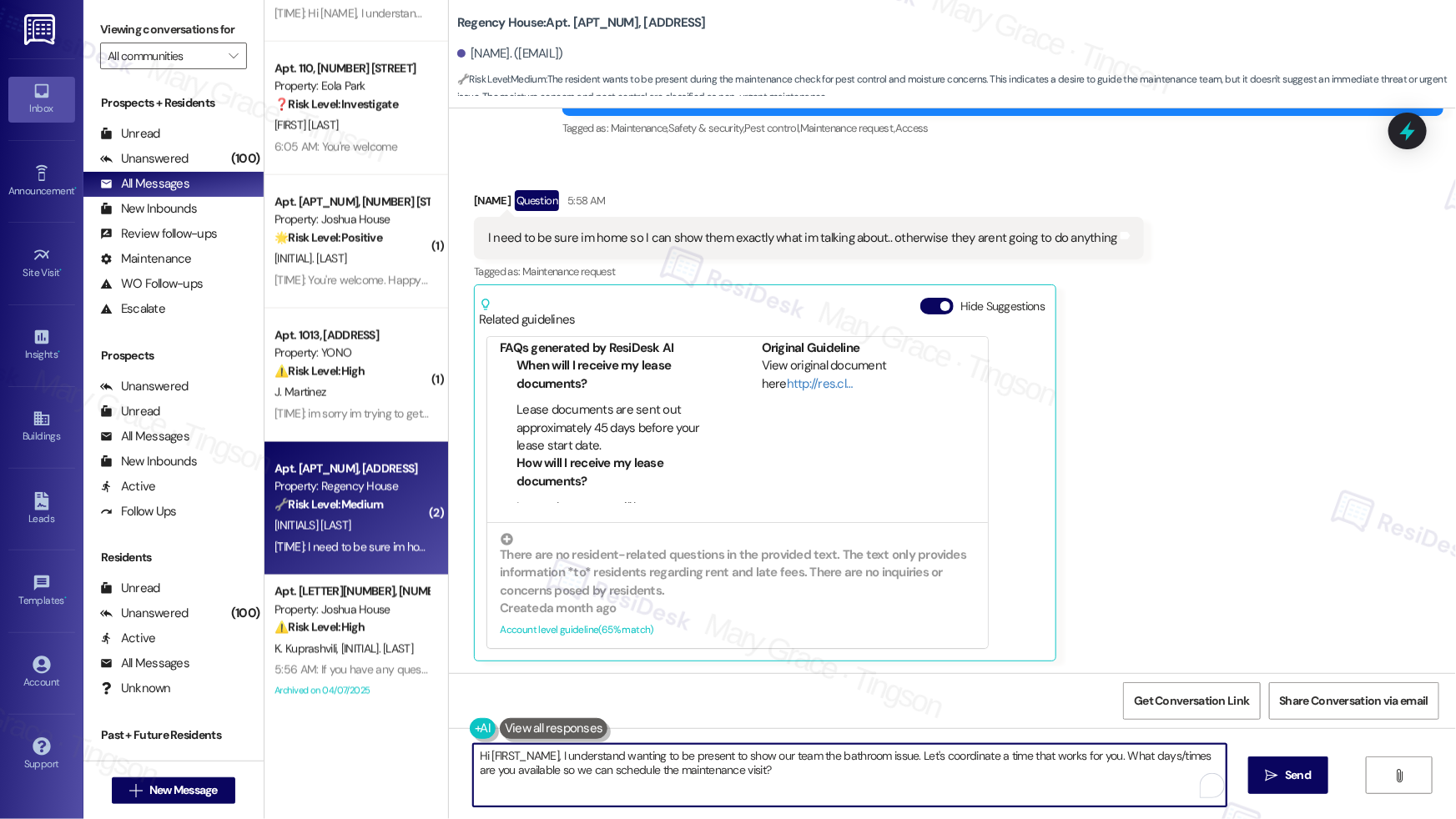 click on "Hi {{first_name}}, I understand wanting to be present to show our team the bathroom issue. Let's coordinate a time that works for you. What days/times are you available so we can schedule the maintenance visit?" at bounding box center (849, 775) 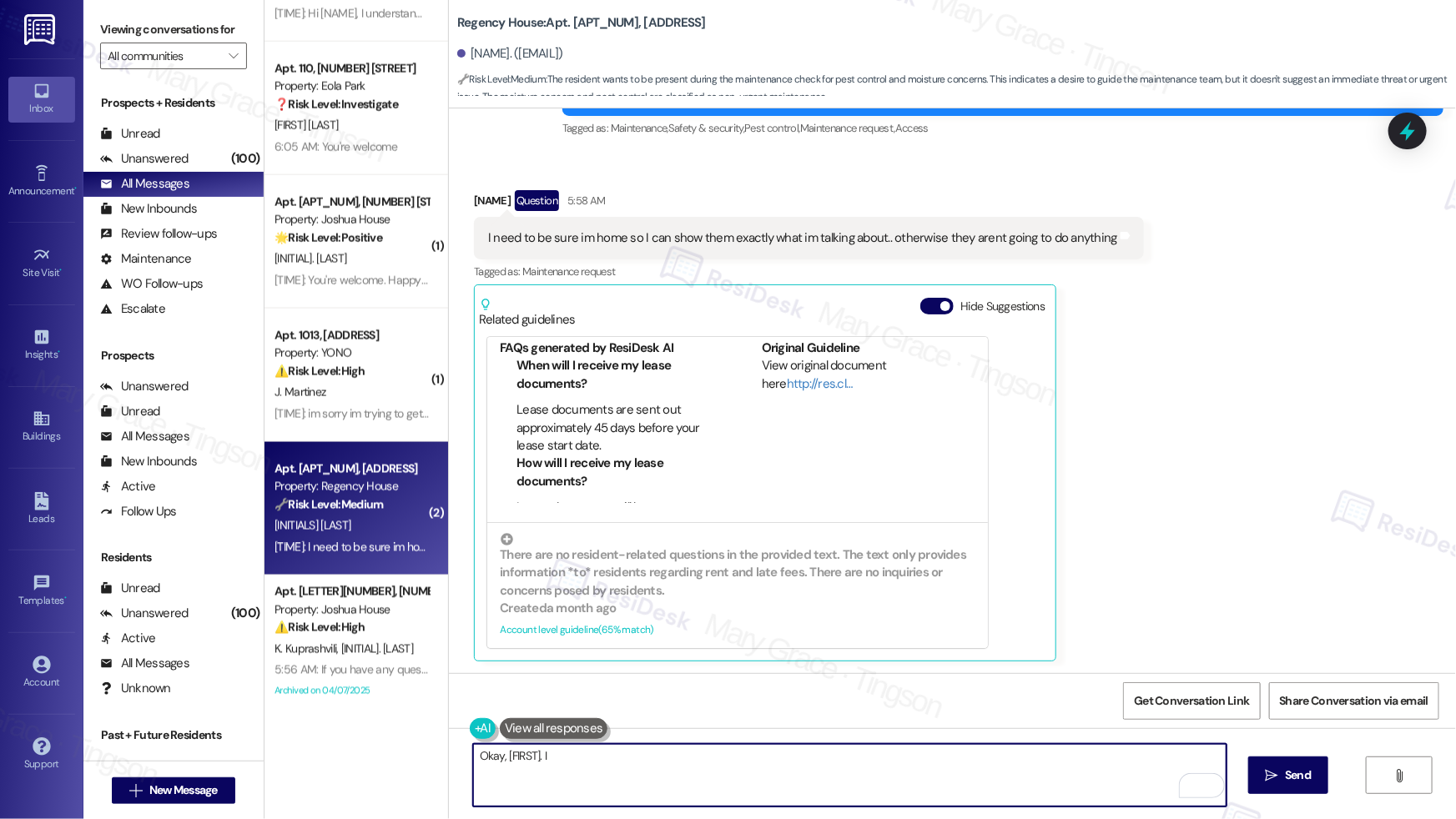 click on "Okay, Melissa. I" at bounding box center (849, 775) 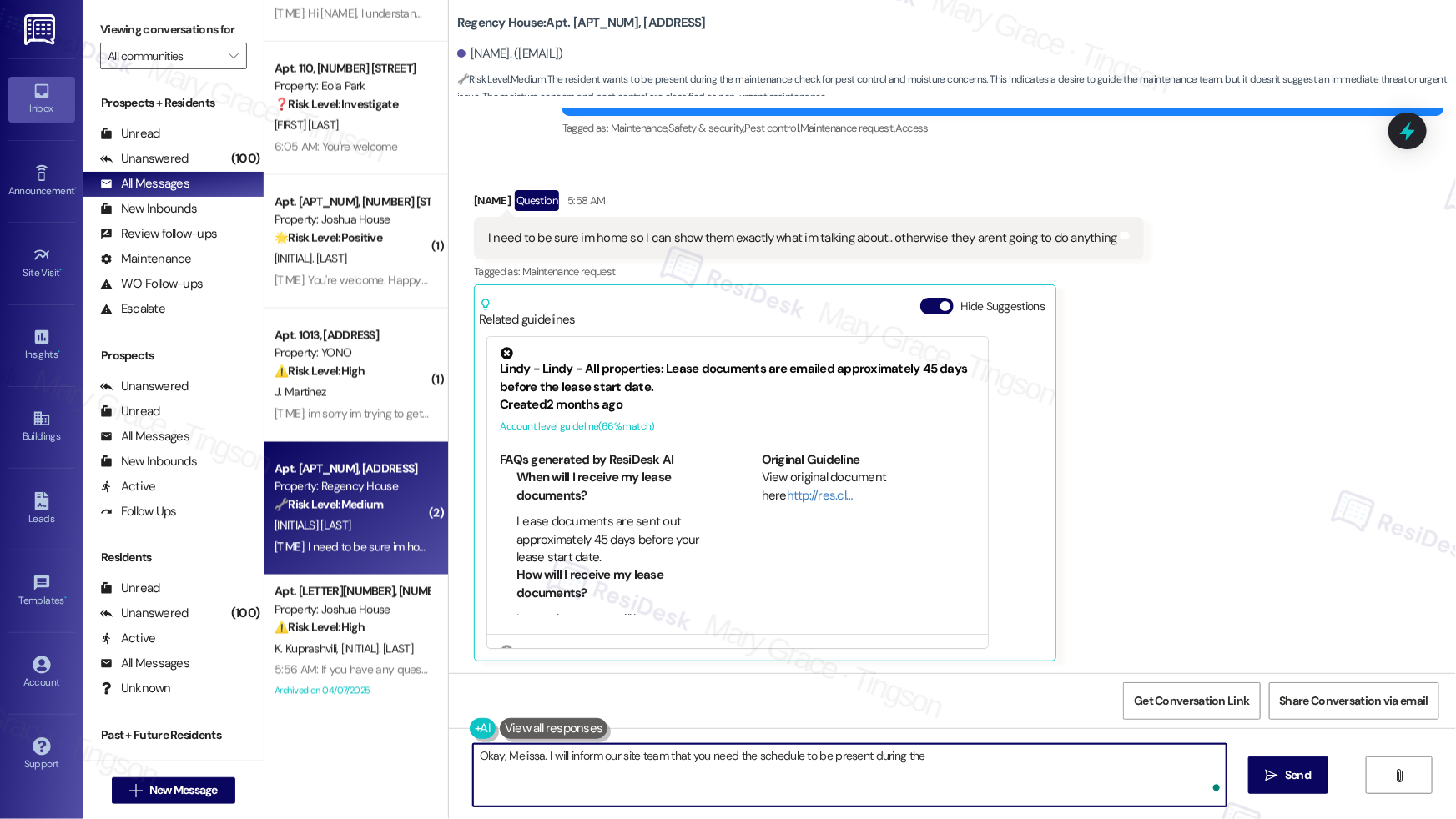 type on "Okay, [FULL_NAME]. I will inform our site team that you need the schedule to be present during the" 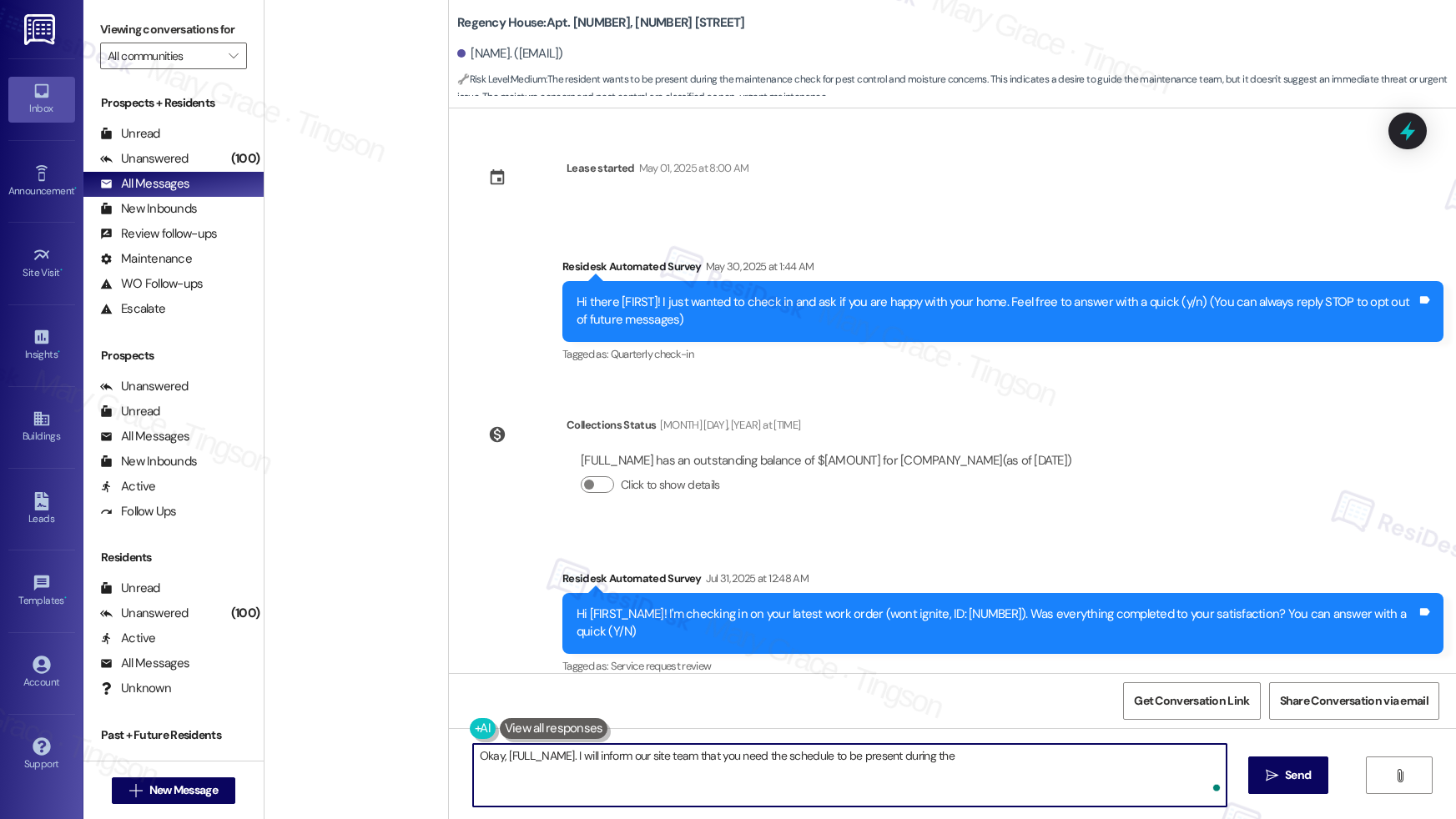 scroll, scrollTop: 0, scrollLeft: 0, axis: both 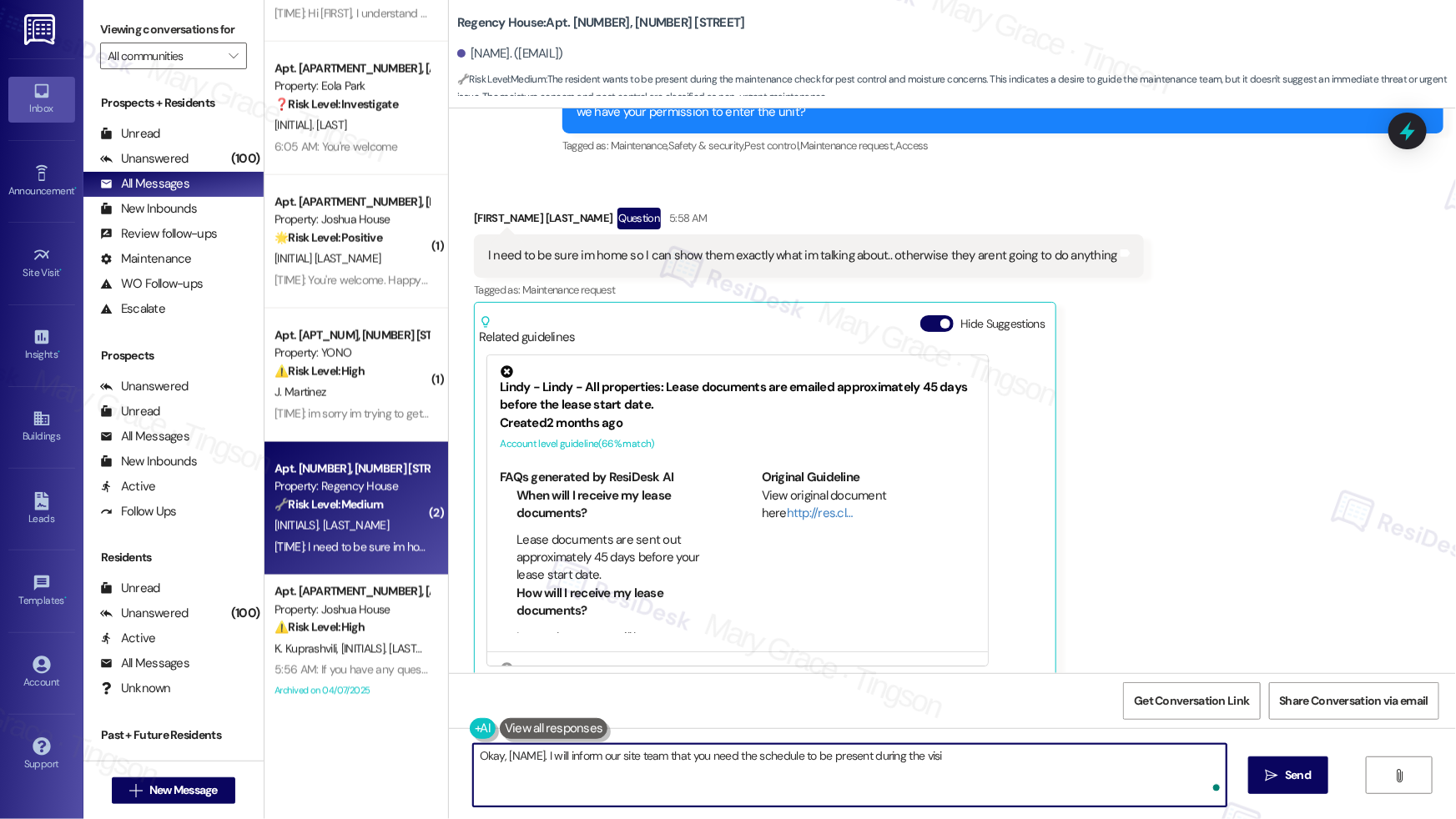 type on "Okay, [NAME]. I will inform our site team that you need the schedule to be present during the visit" 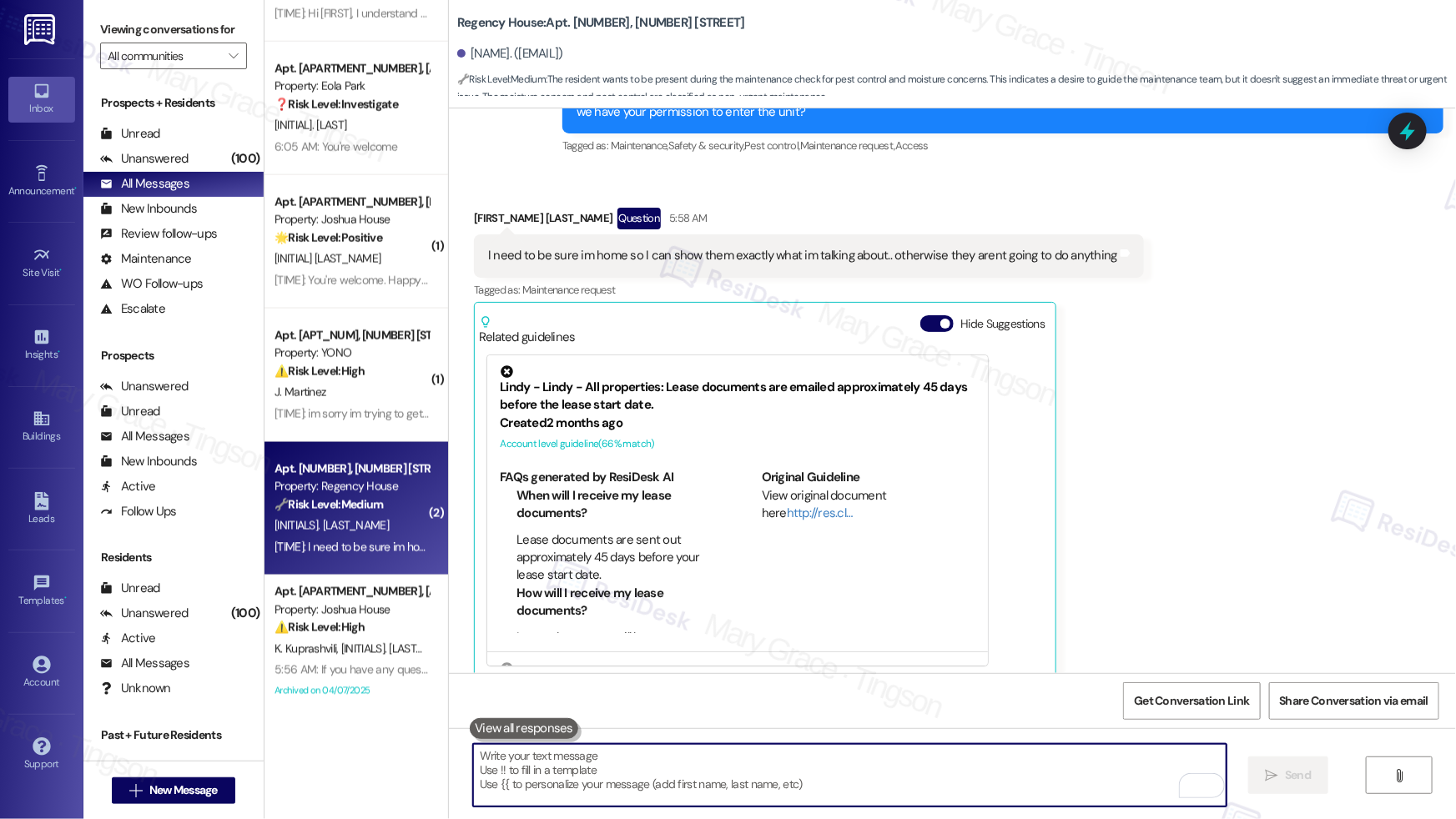 paste on "Okay, [FIRST]. I’ll let our site team know that you need the schedule in order to be present during the visit." 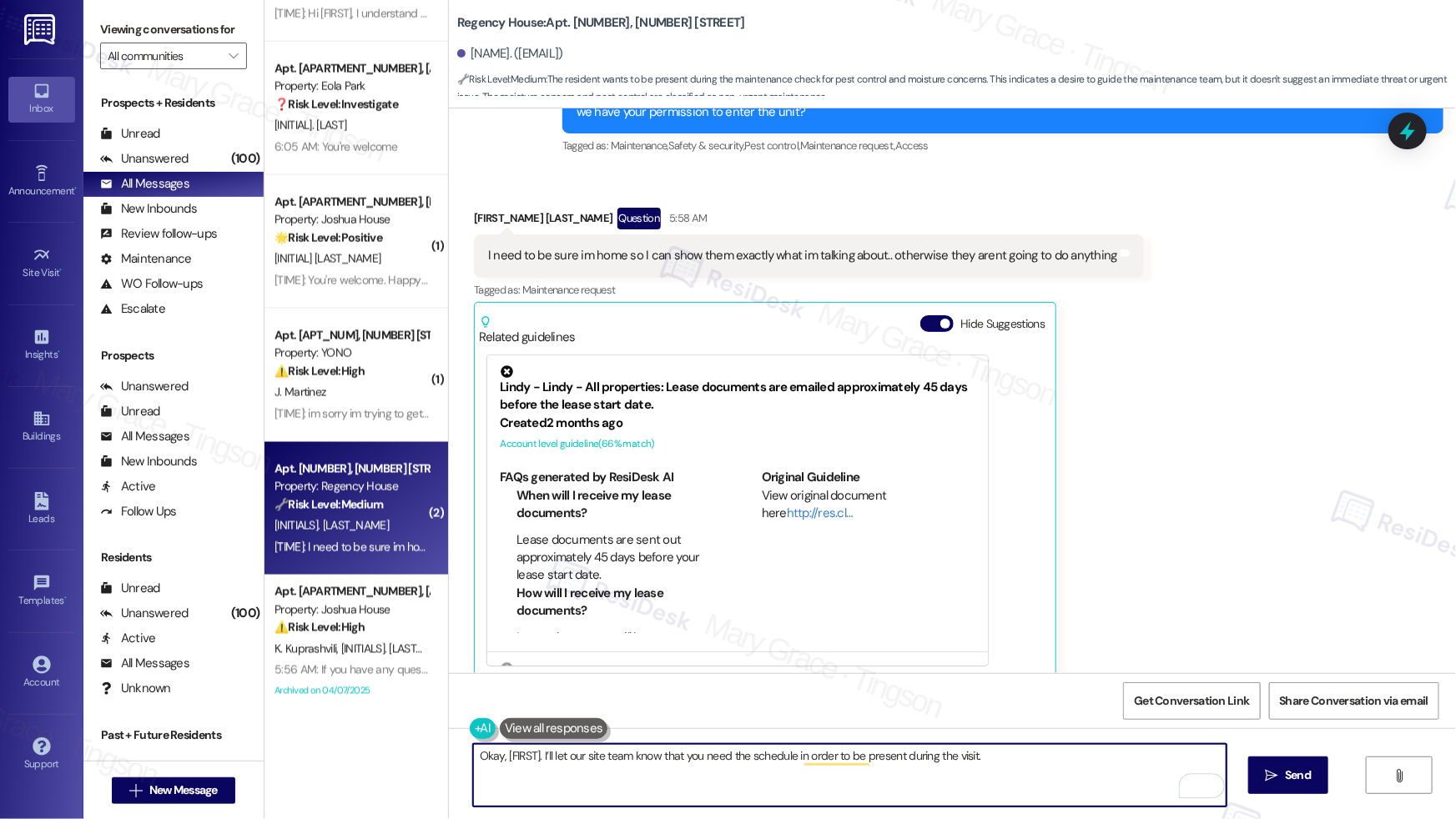 click on "Okay, [FIRST]. I’ll let our site team know that you need the schedule in order to be present during the visit." at bounding box center [849, 775] 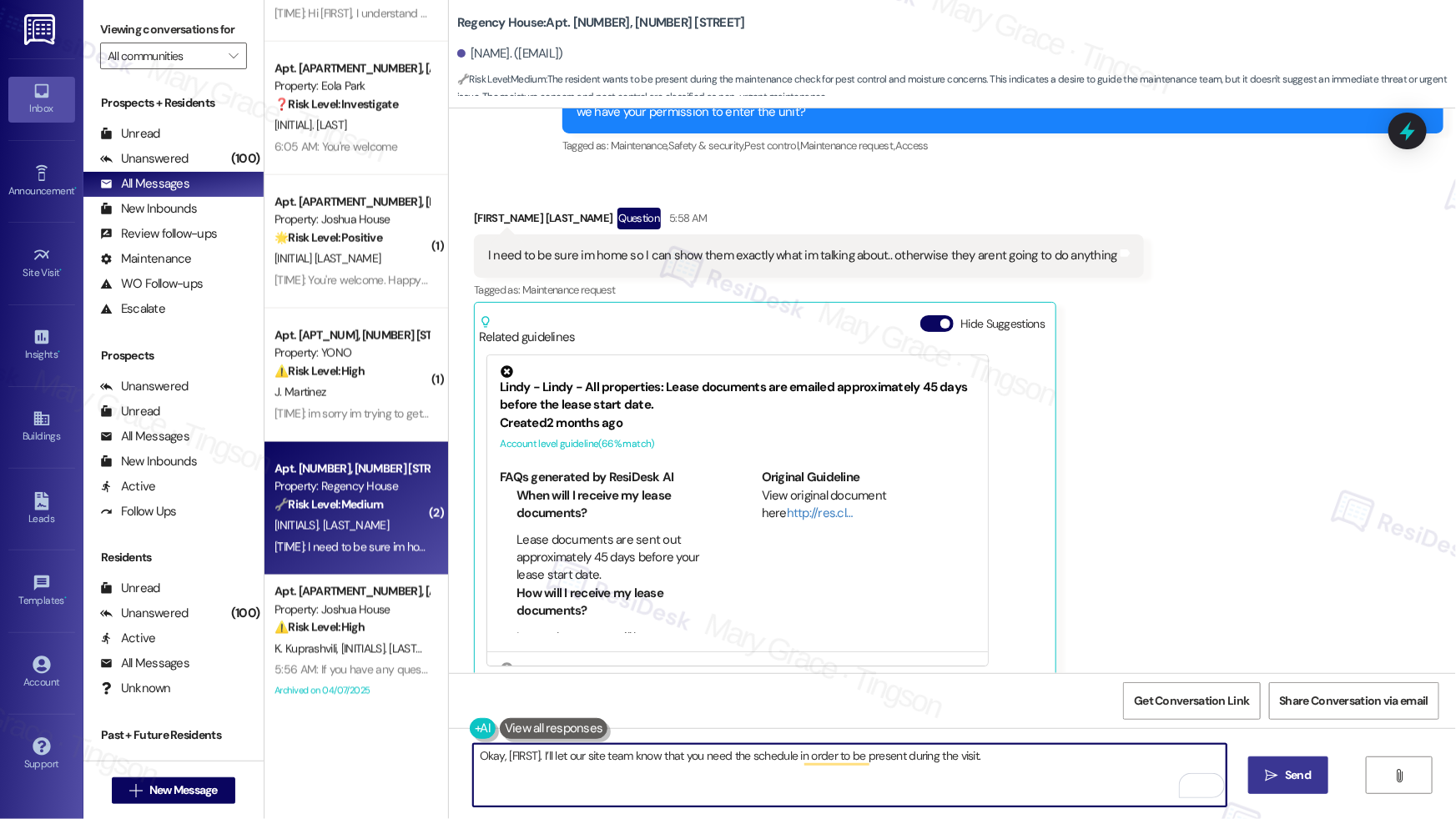 type on "Okay, [FIRST]. I’ll let our site team know that you need the schedule in order to be present during the visit." 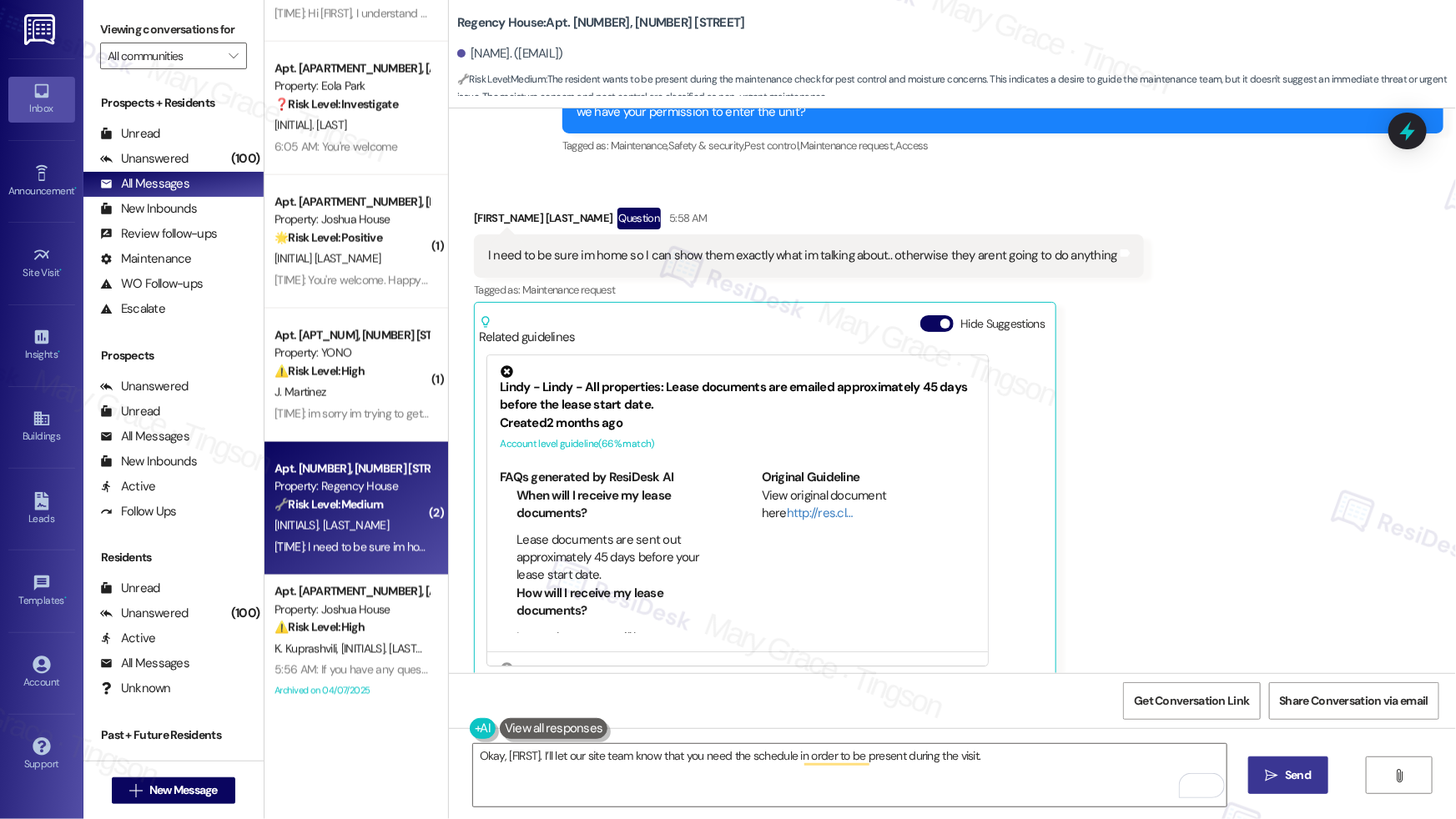 click on " Send" at bounding box center [1288, 775] 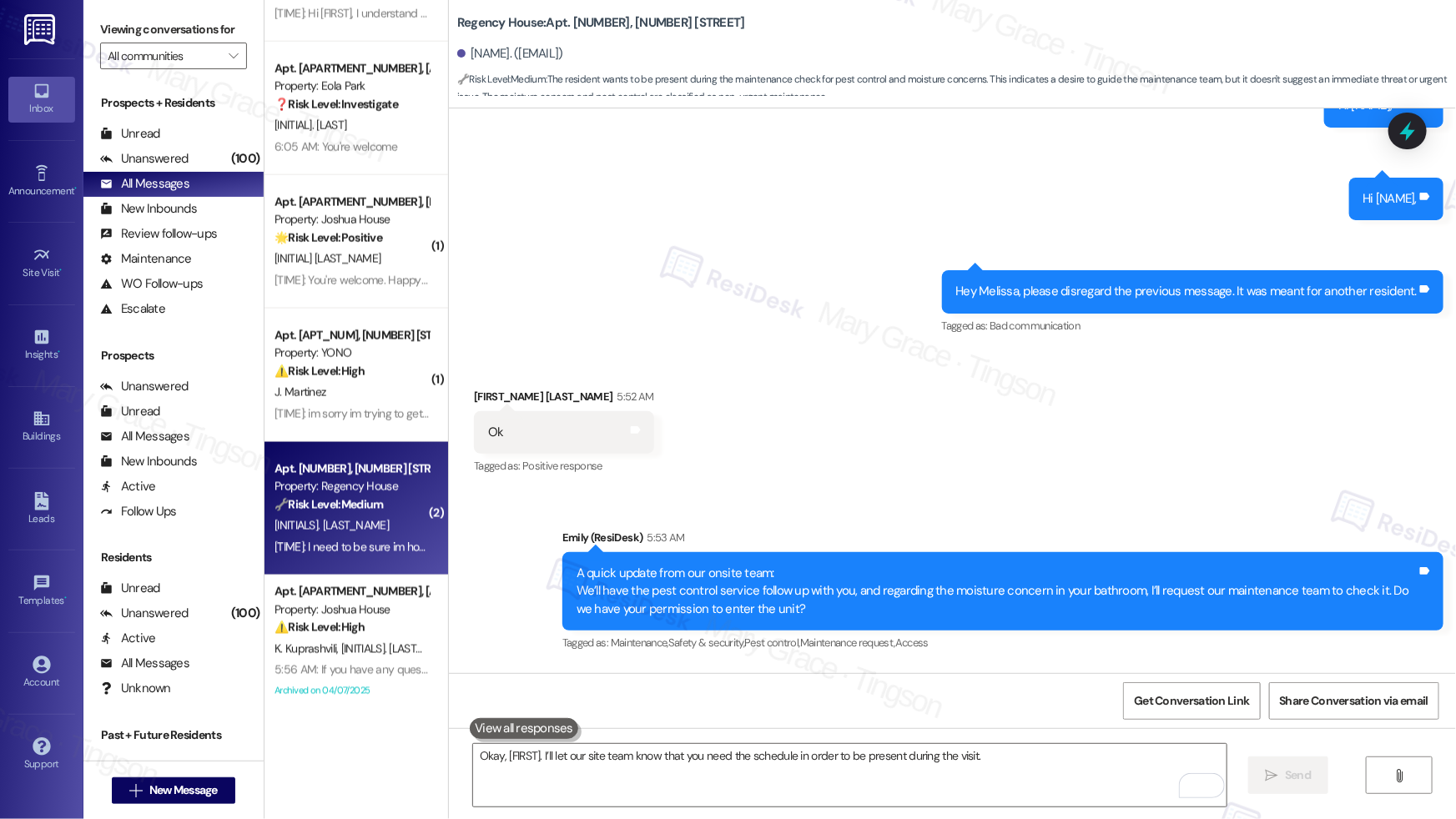 scroll, scrollTop: 2965, scrollLeft: 0, axis: vertical 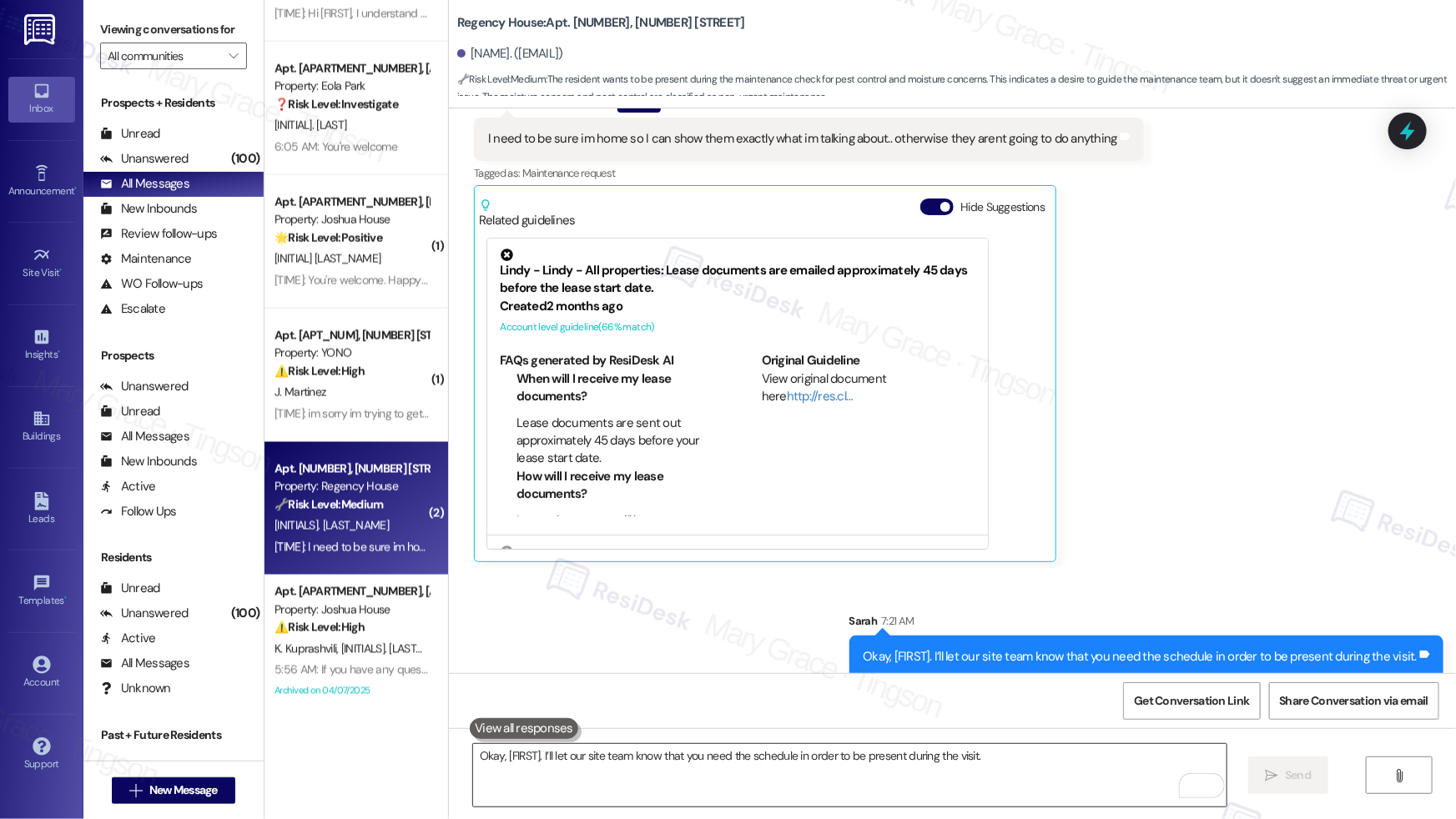 click on "Okay, [FIRST]. I’ll let our site team know that you need the schedule in order to be present during the visit." at bounding box center (849, 775) 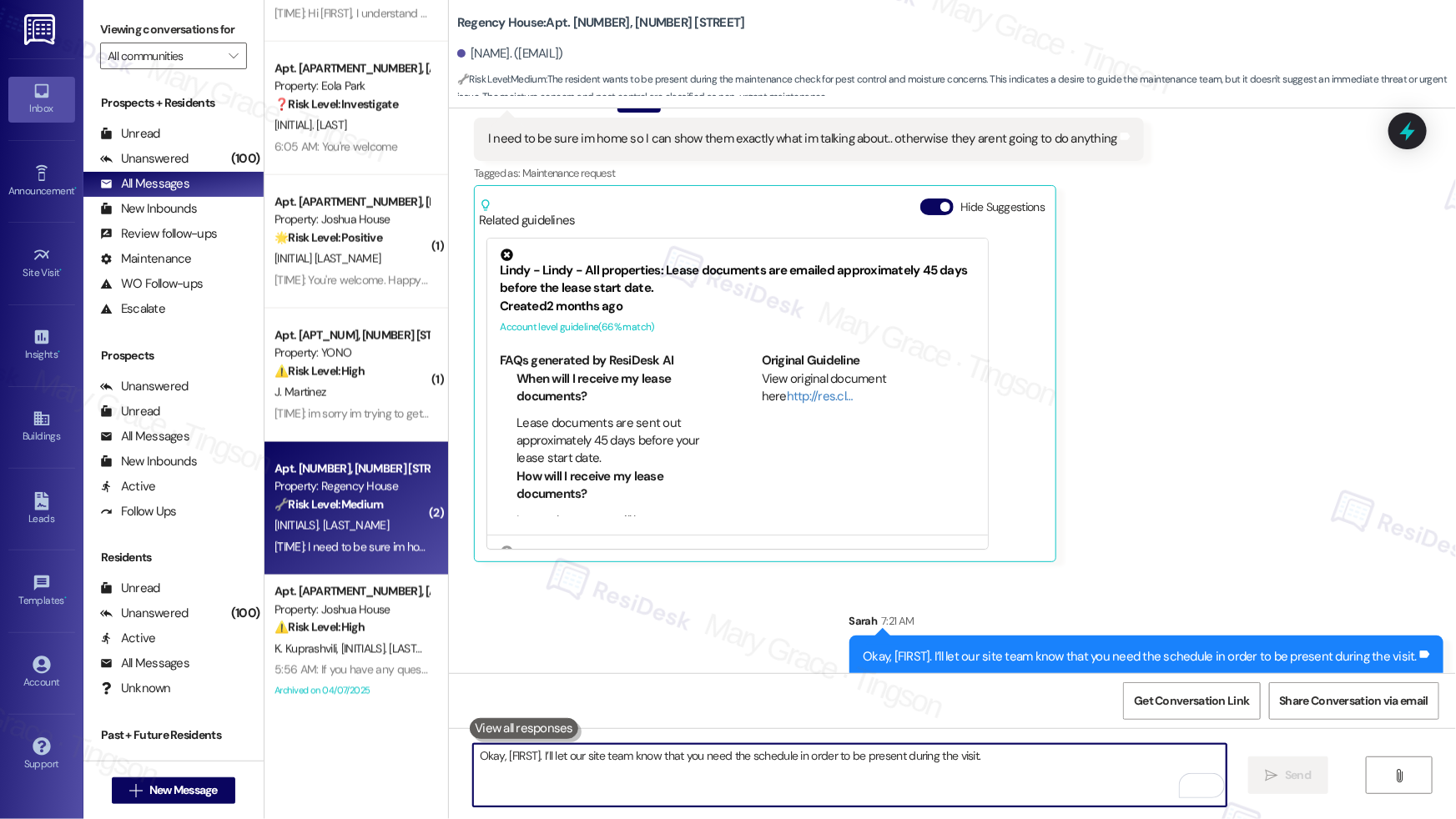 type 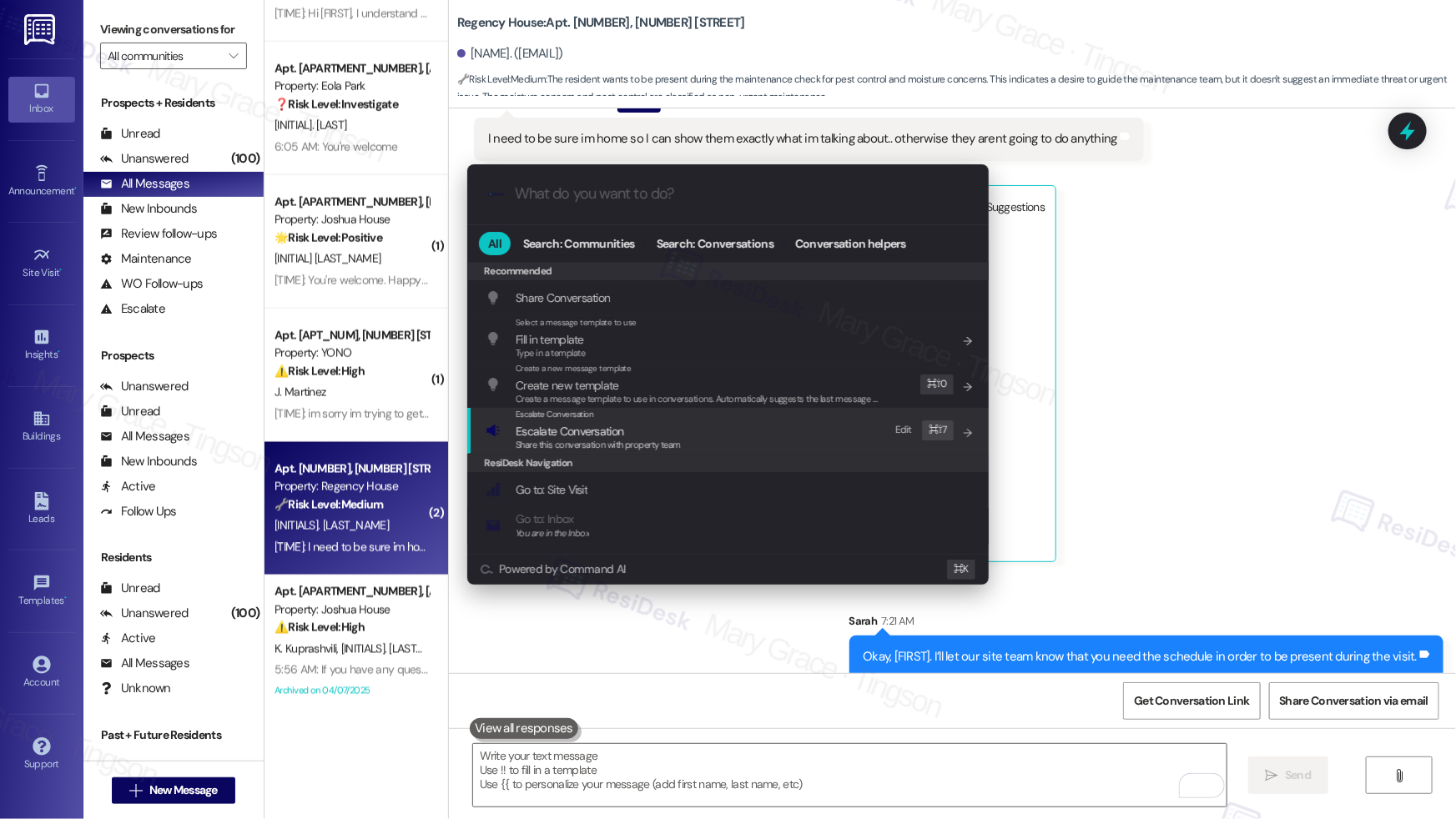 click on "Escalate Conversation Escalate Conversation Share this conversation with property team Edit ⌘ ⇧ 7" at bounding box center (729, 430) 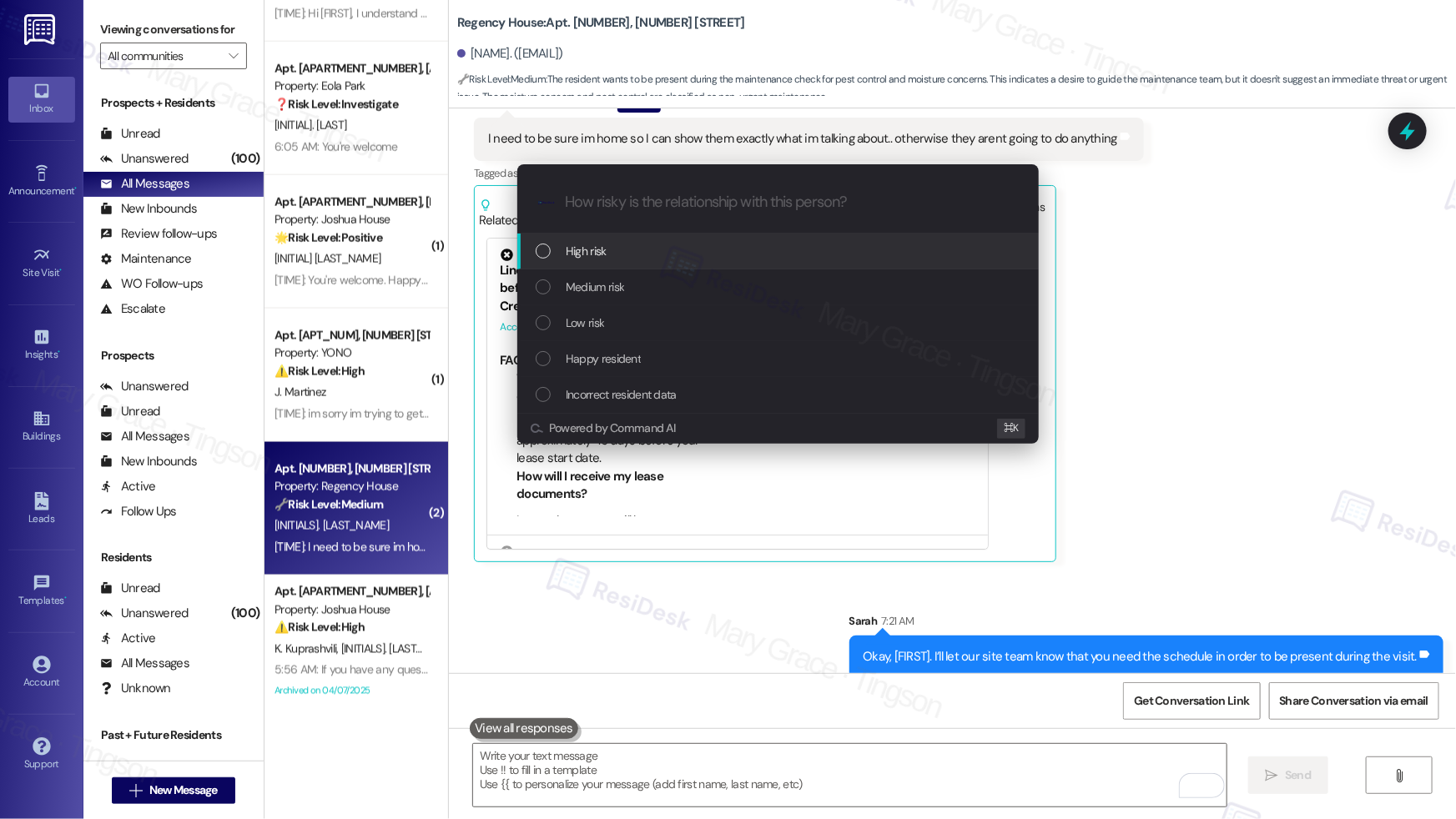 click on "High risk" at bounding box center (778, 251) 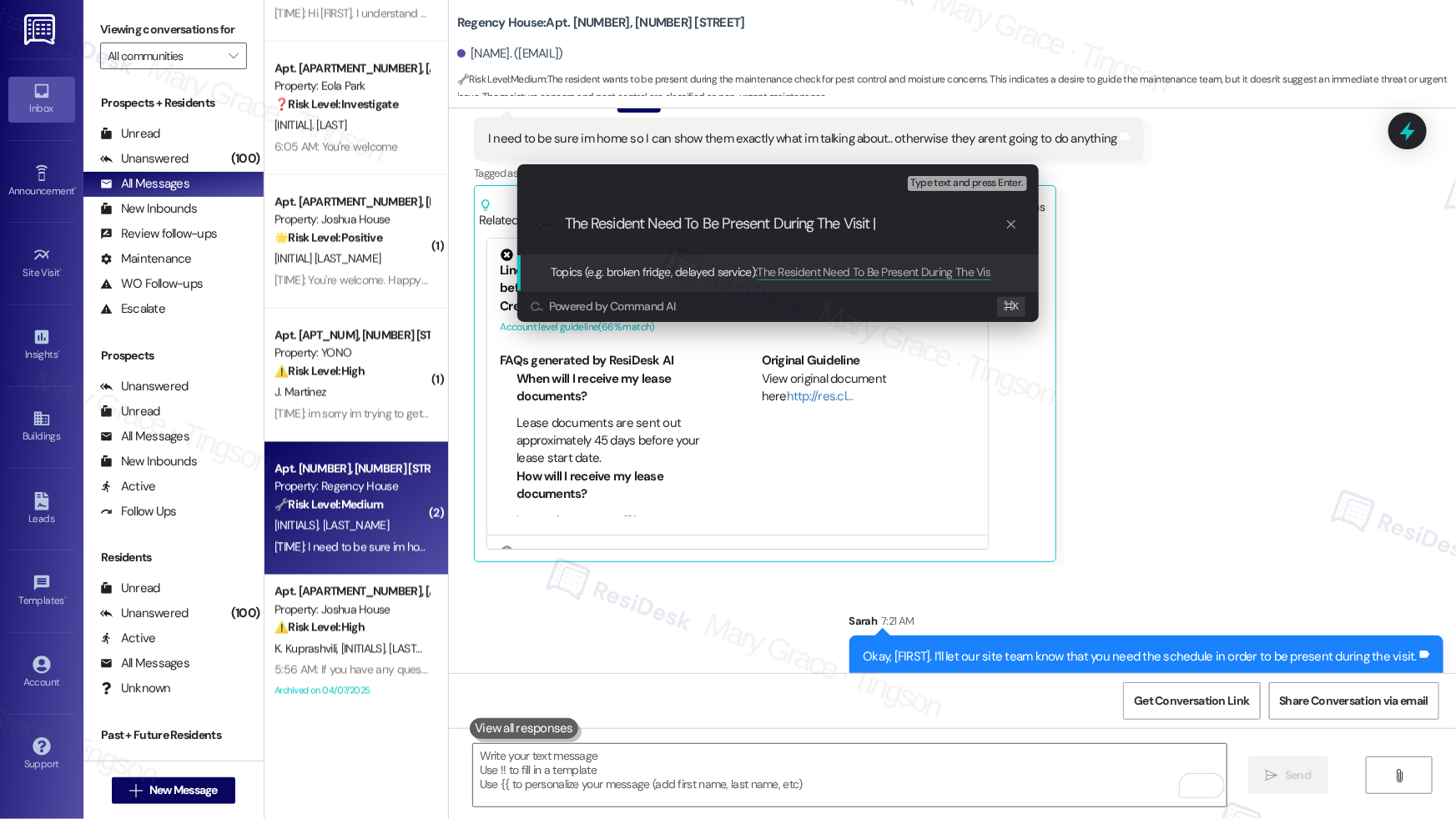 type on "The Resident Need To Be Present During The Visit" 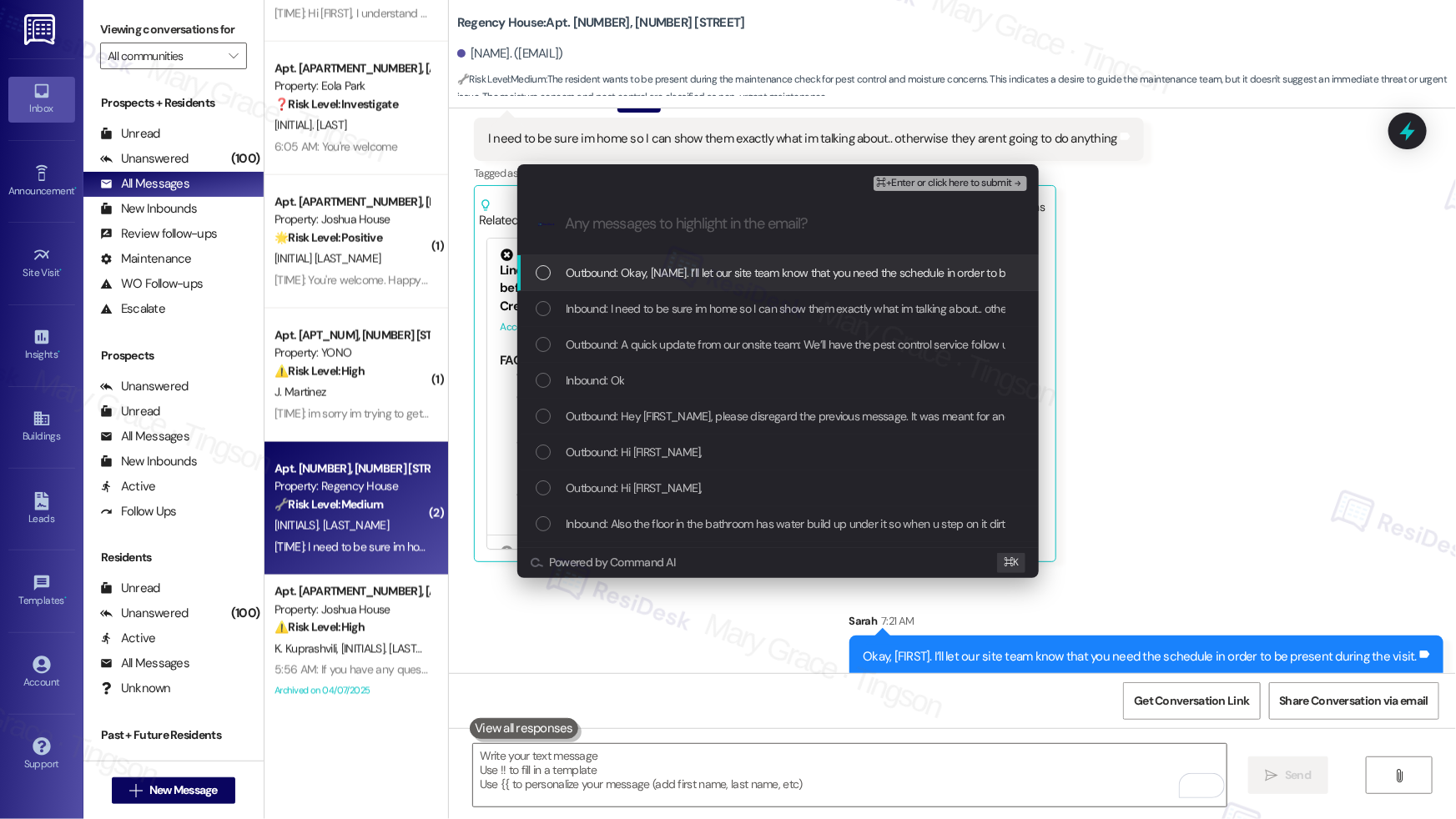 click on "Outbound: Okay, [NAME]. I’ll let our site team know that you need the schedule in order to be present during the visit." at bounding box center [846, 273] 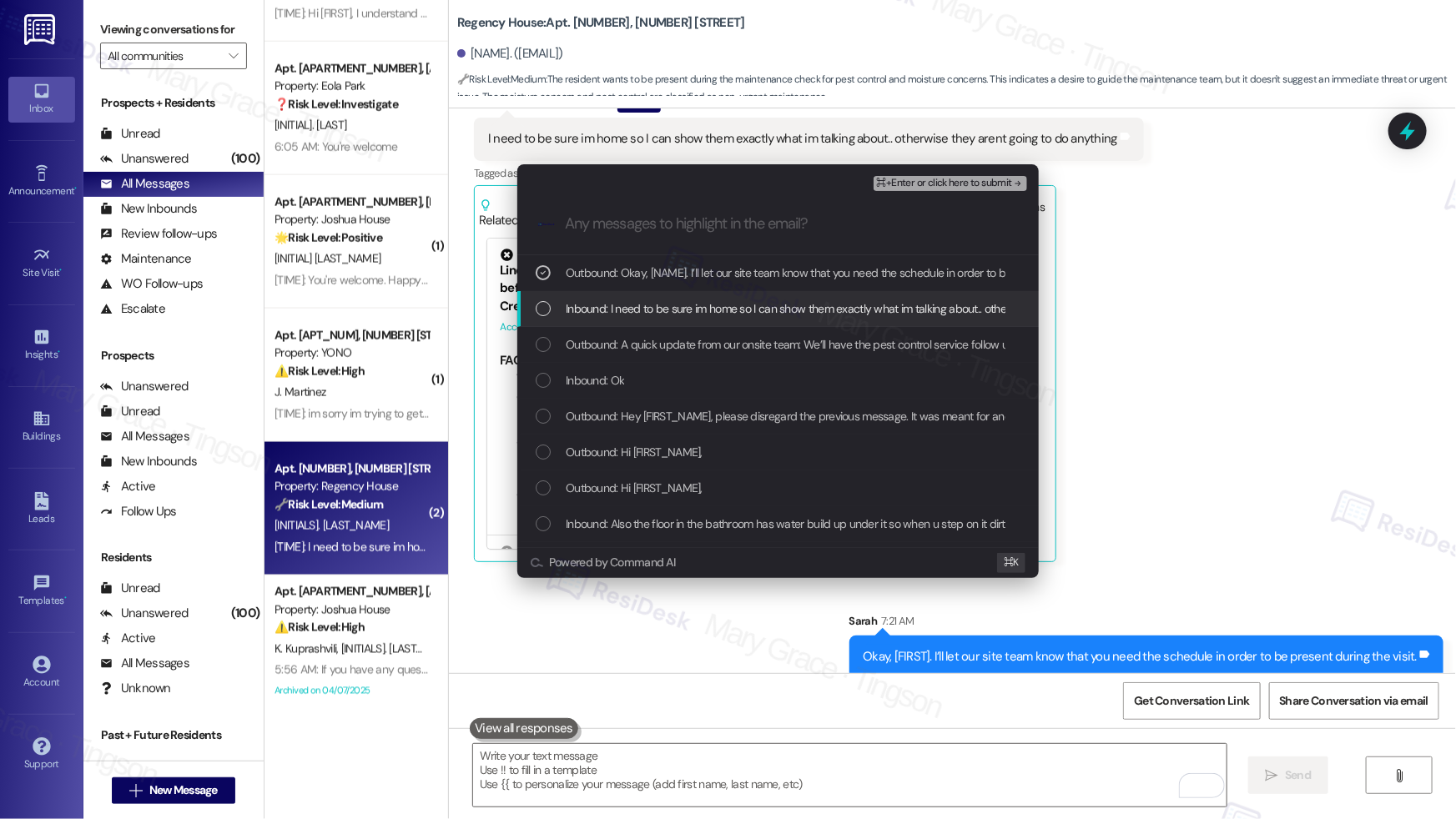 click on "Inbound: I need to be sure im home so I can show them exactly what im talking about.. otherwise they arent going to do anything" at bounding box center (876, 309) 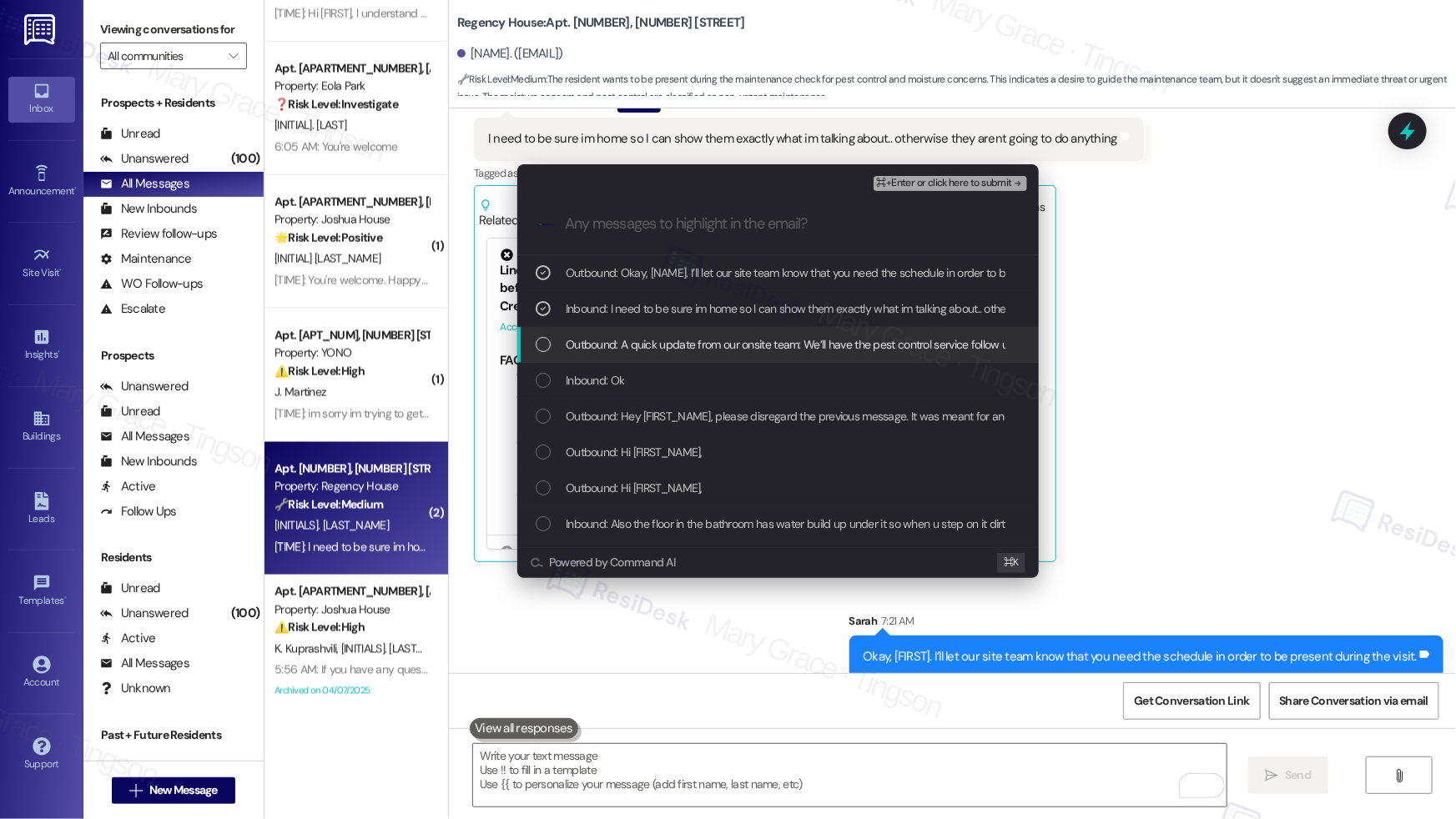 click on "Outbound: A quick update from our onsite team:
We’ll have the pest control service follow up with you, and regarding the moisture concern in your bathroom, I’ll request our maintenance team to check it. Do we have your permission to enter the unit?" at bounding box center (1166, 344) 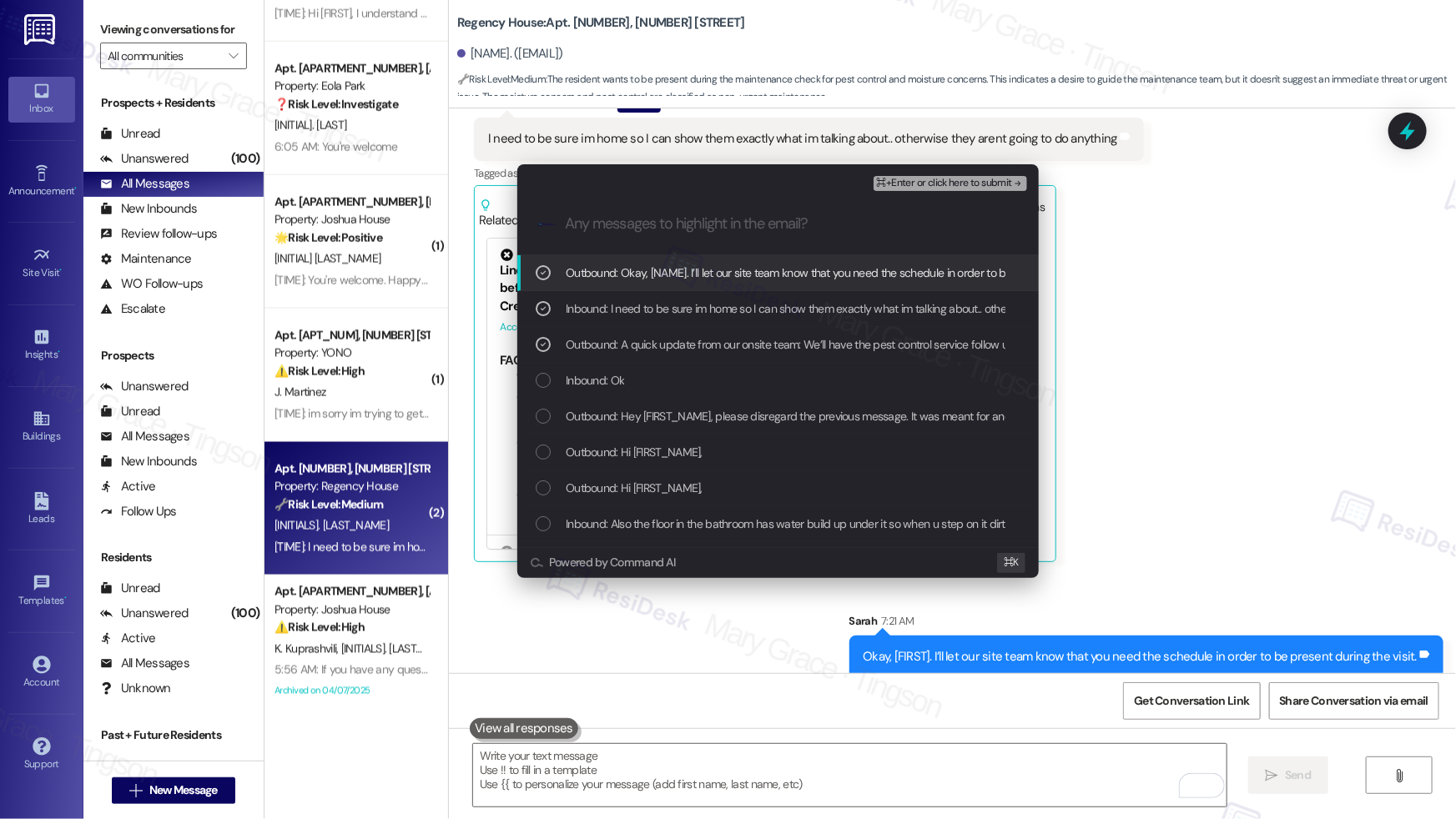 click on "⌘+Enter or click here to submit" at bounding box center [945, 183] 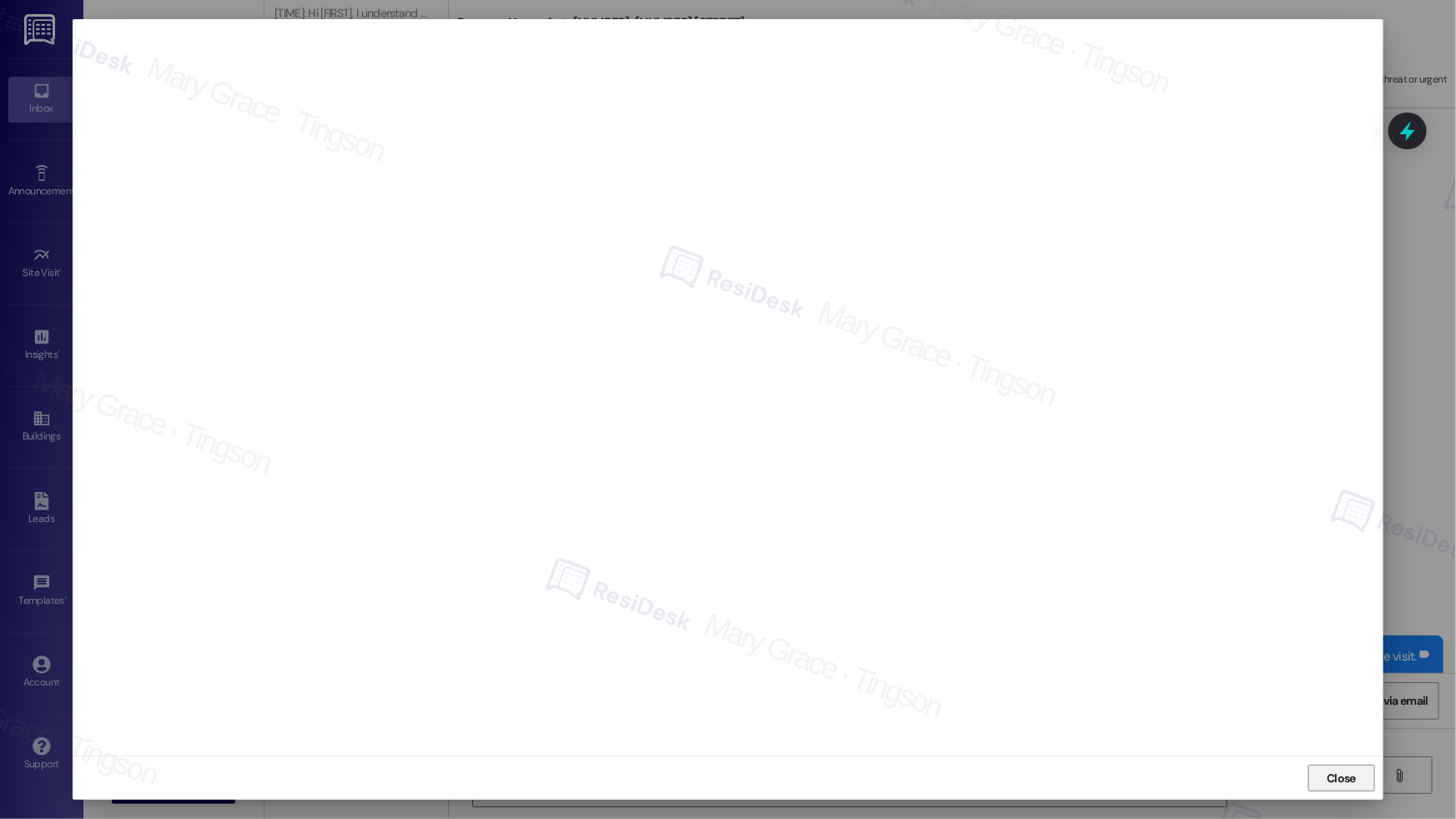 click on "Close" at bounding box center [1341, 778] 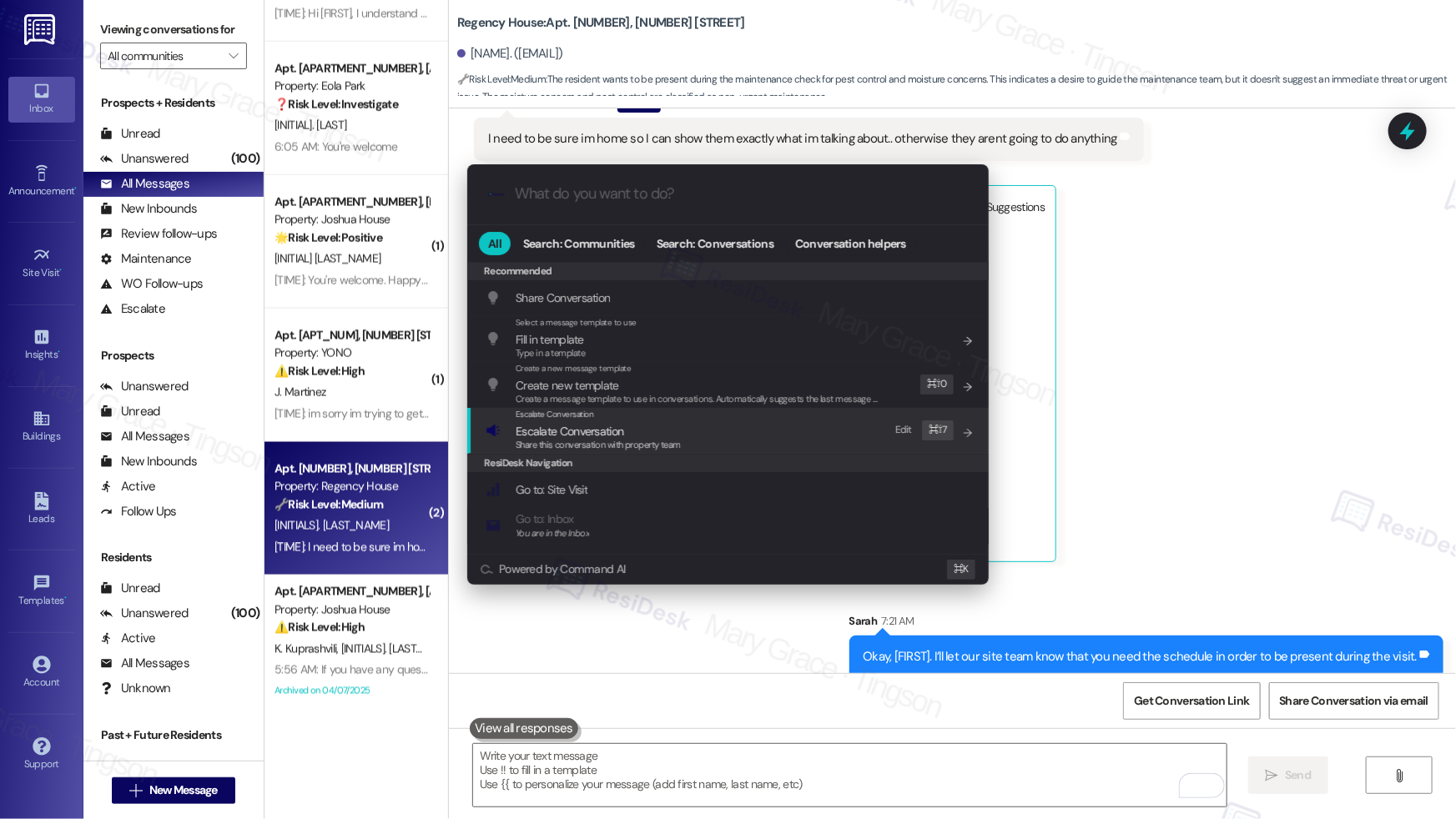 click on "Escalate Conversation Escalate Conversation Share this conversation with property team Edit ⌘ ⇧ 7" at bounding box center [729, 430] 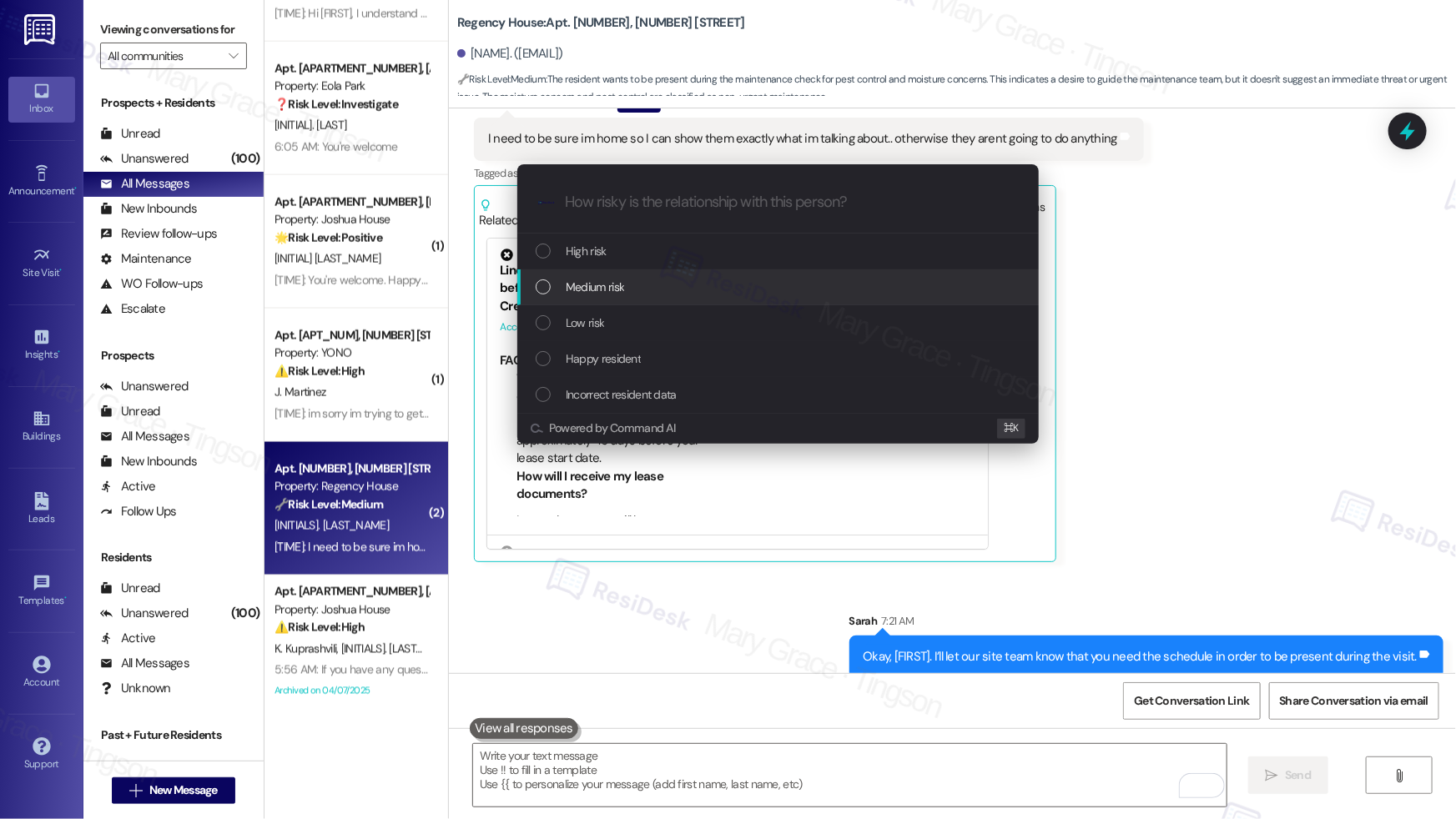 click on "Medium risk" at bounding box center (779, 287) 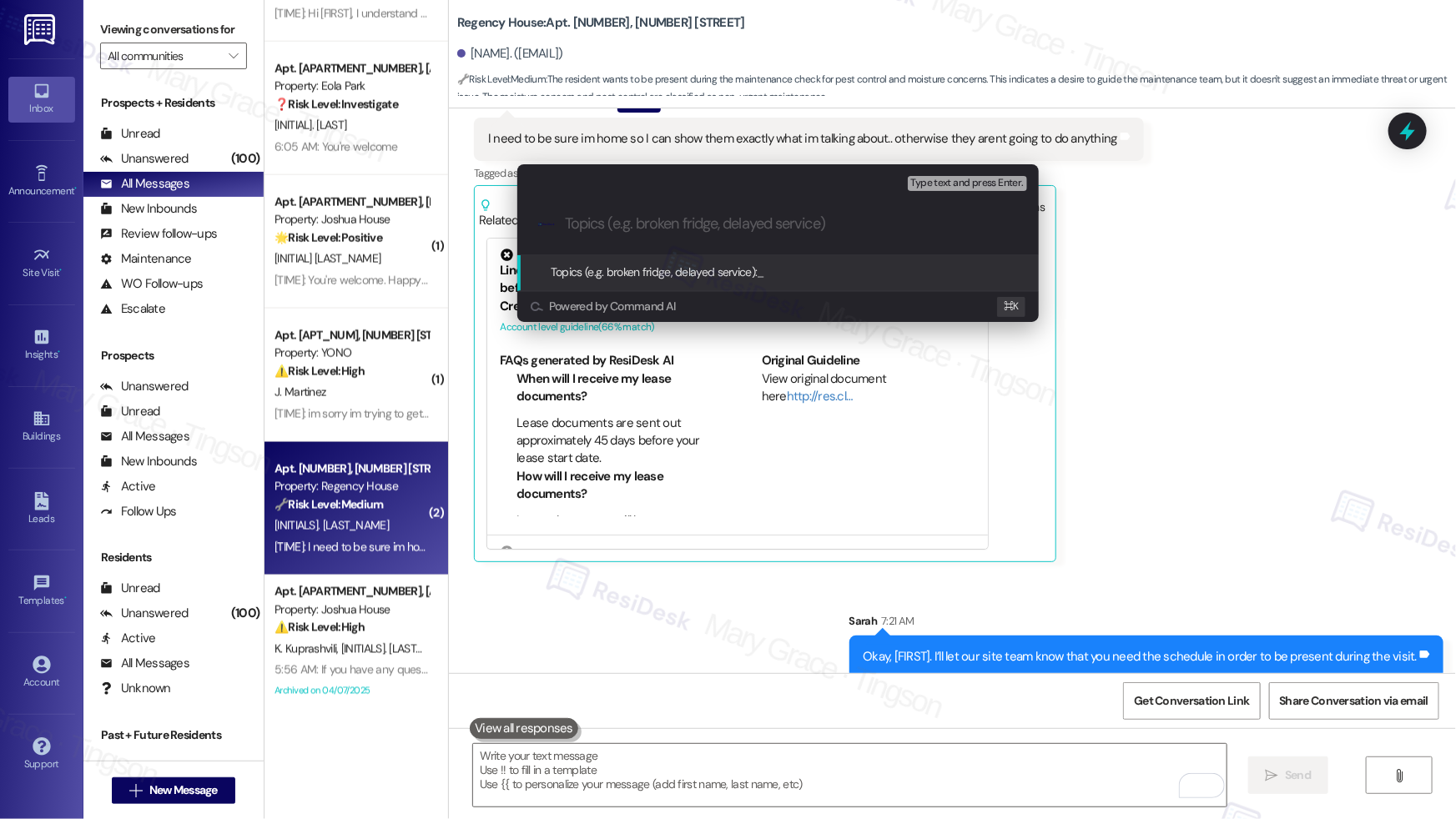 paste on "The Resident Need To Be Present During The Visit" 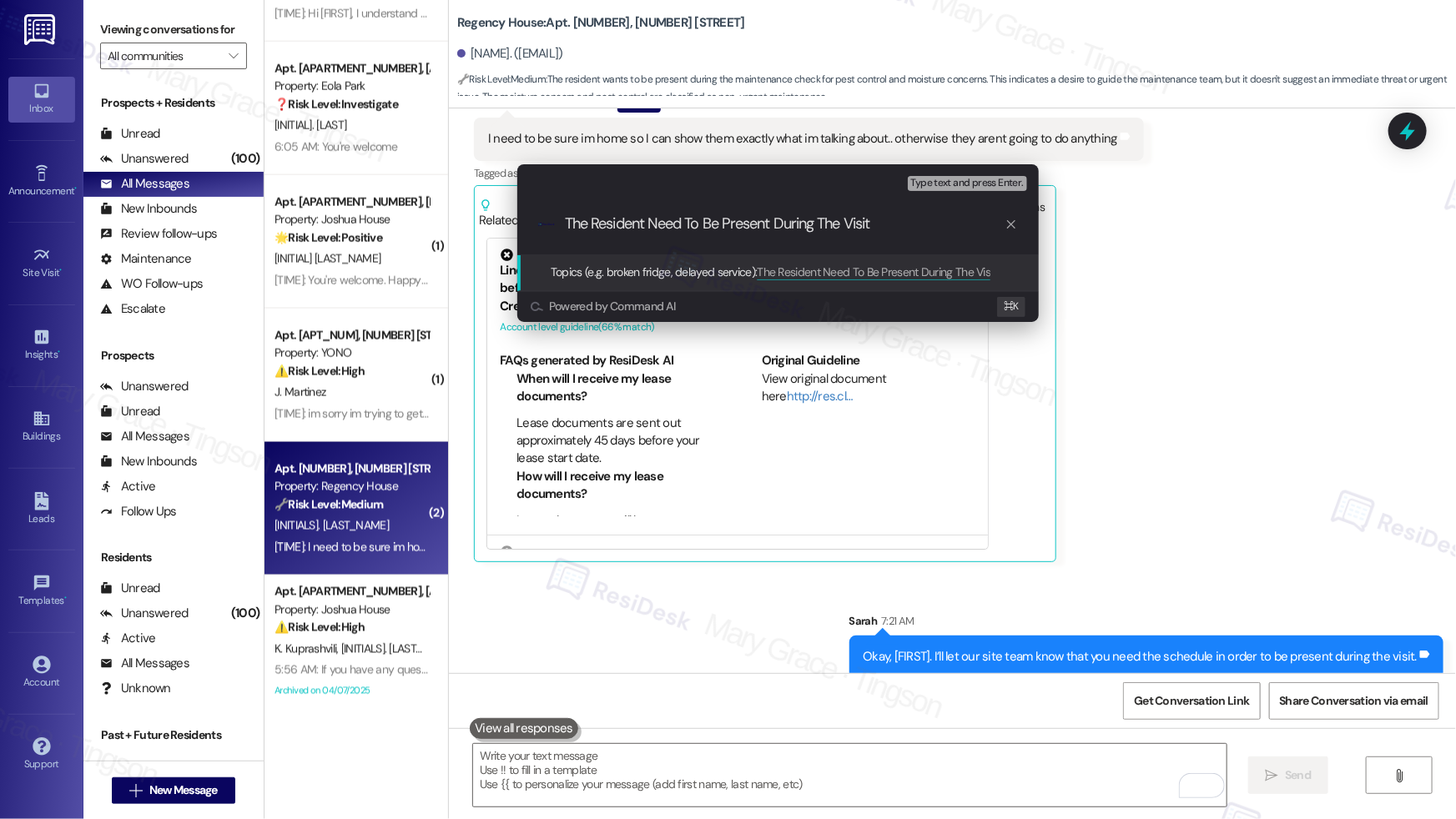 type 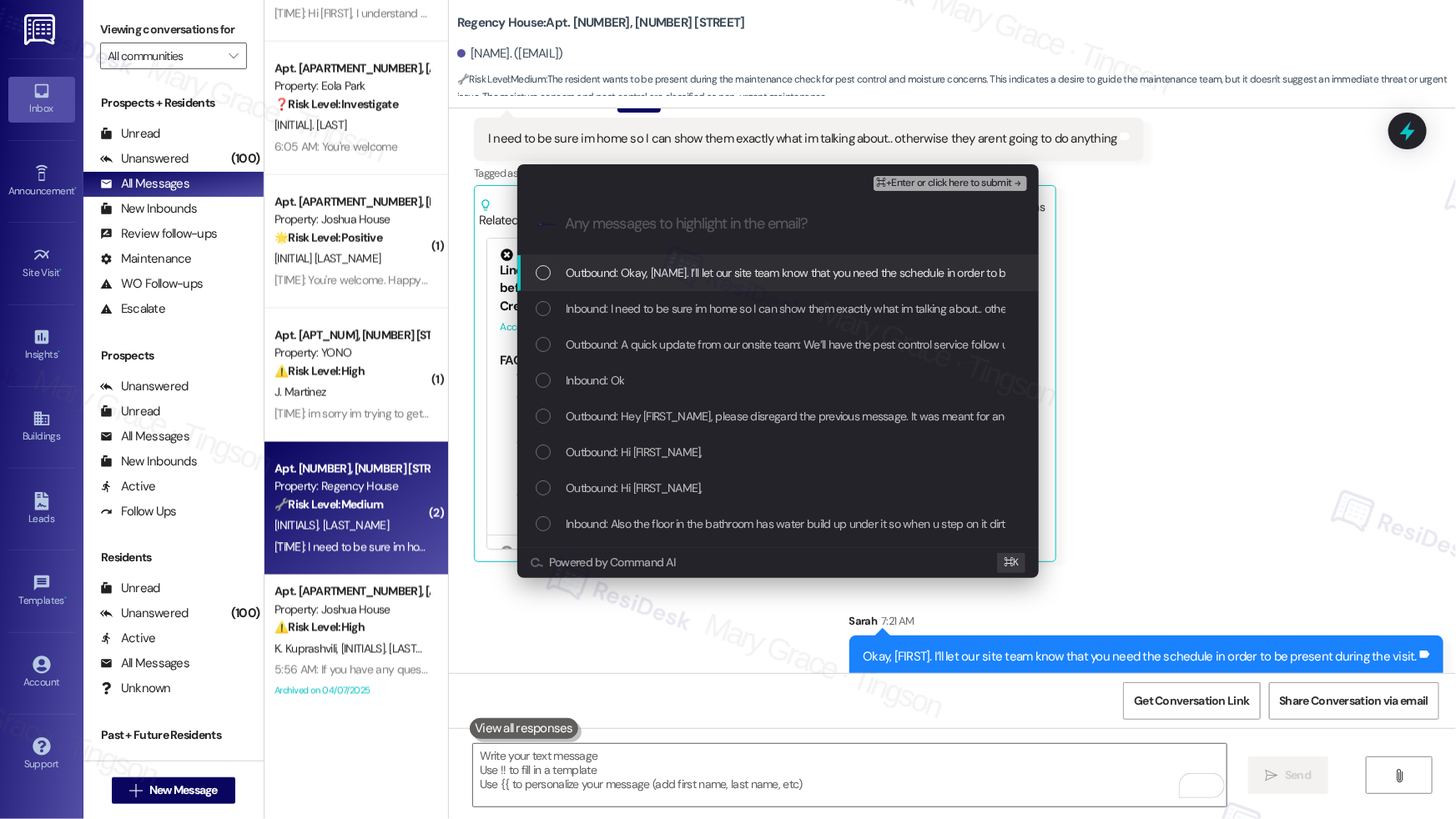 click on "Outbound: Okay, [NAME]. I’ll let our site team know that you need the schedule in order to be present during the visit." at bounding box center (846, 273) 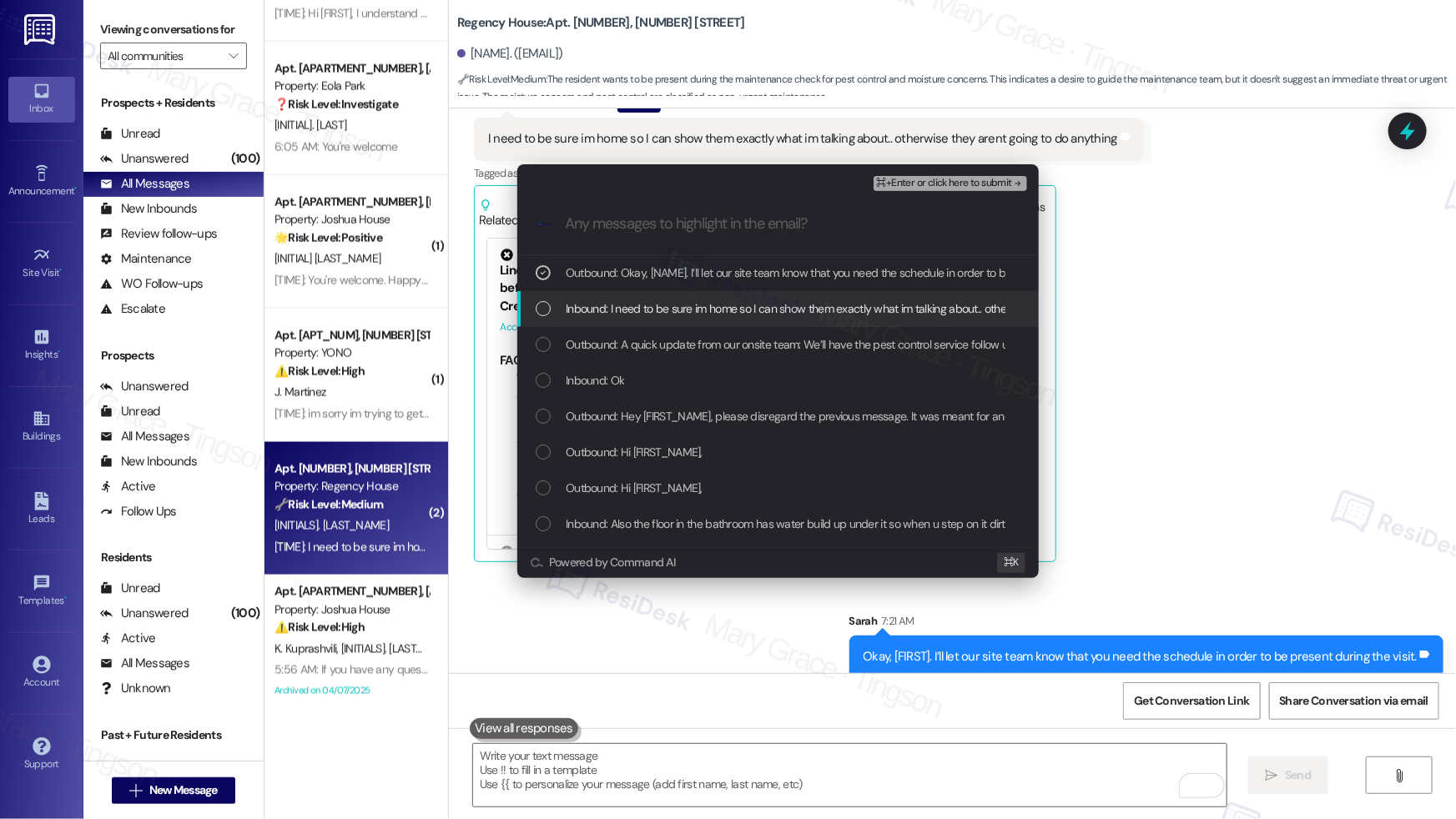 click on "Inbound: I need to be sure im home so I can show them exactly what im talking about.. otherwise they arent going to do anything" at bounding box center (876, 309) 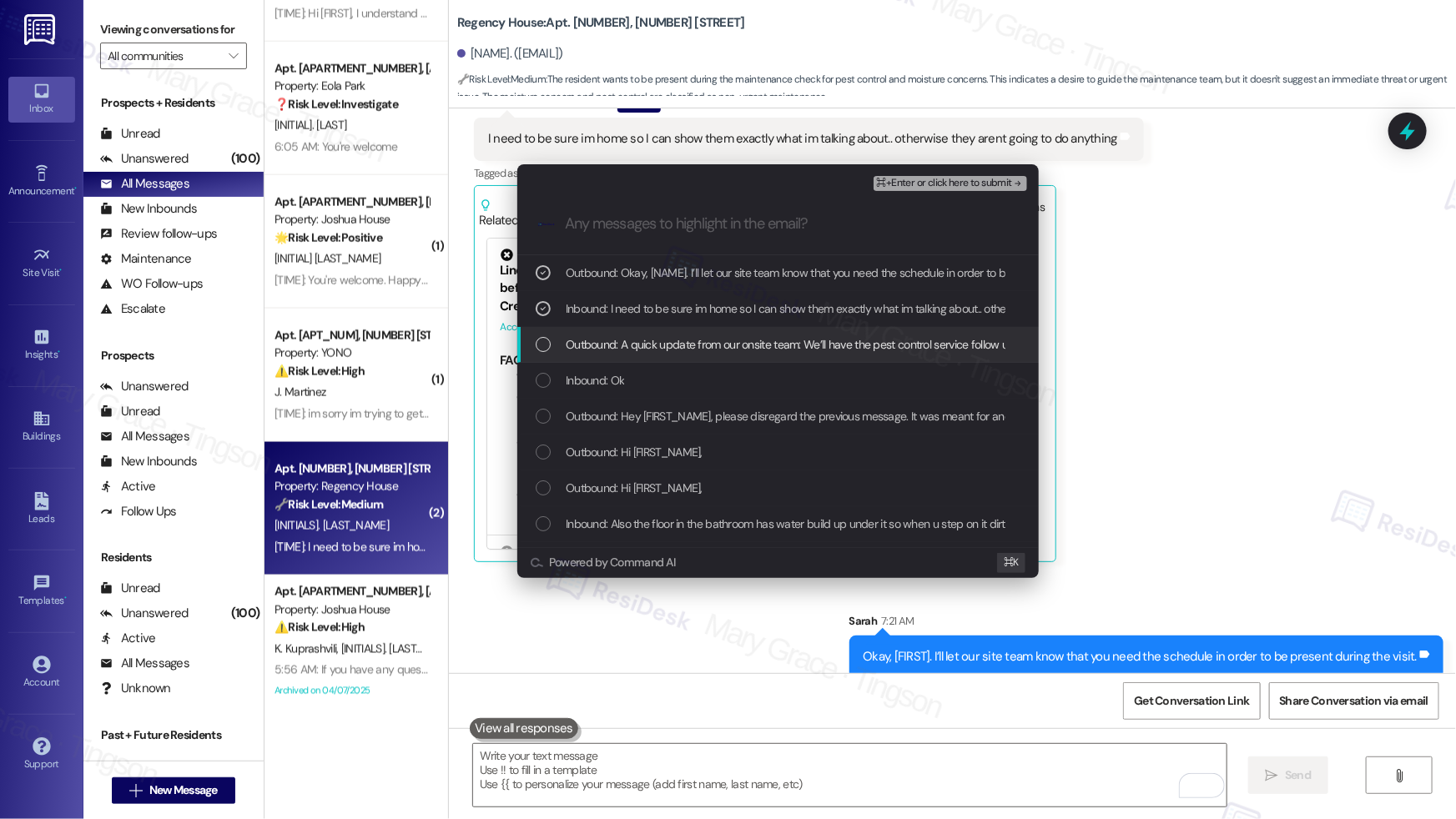 click on "Outbound: A quick update from our onsite team:
We’ll have the pest control service follow up with you, and regarding the moisture concern in your bathroom, I’ll request our maintenance team to check it. Do we have your permission to enter the unit?" at bounding box center (1166, 344) 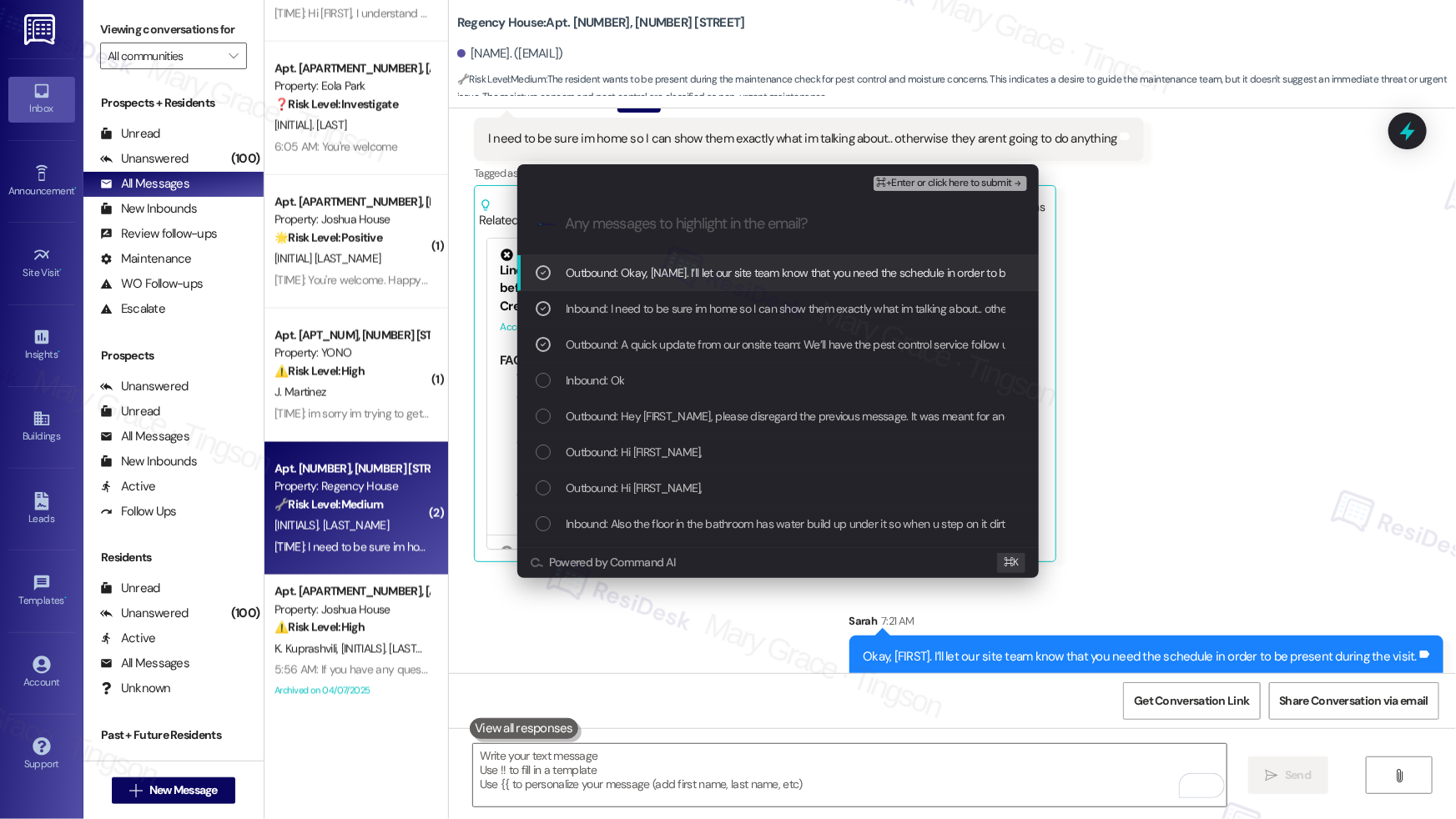 click on "⌘+Enter or click here to submit" at bounding box center (945, 183) 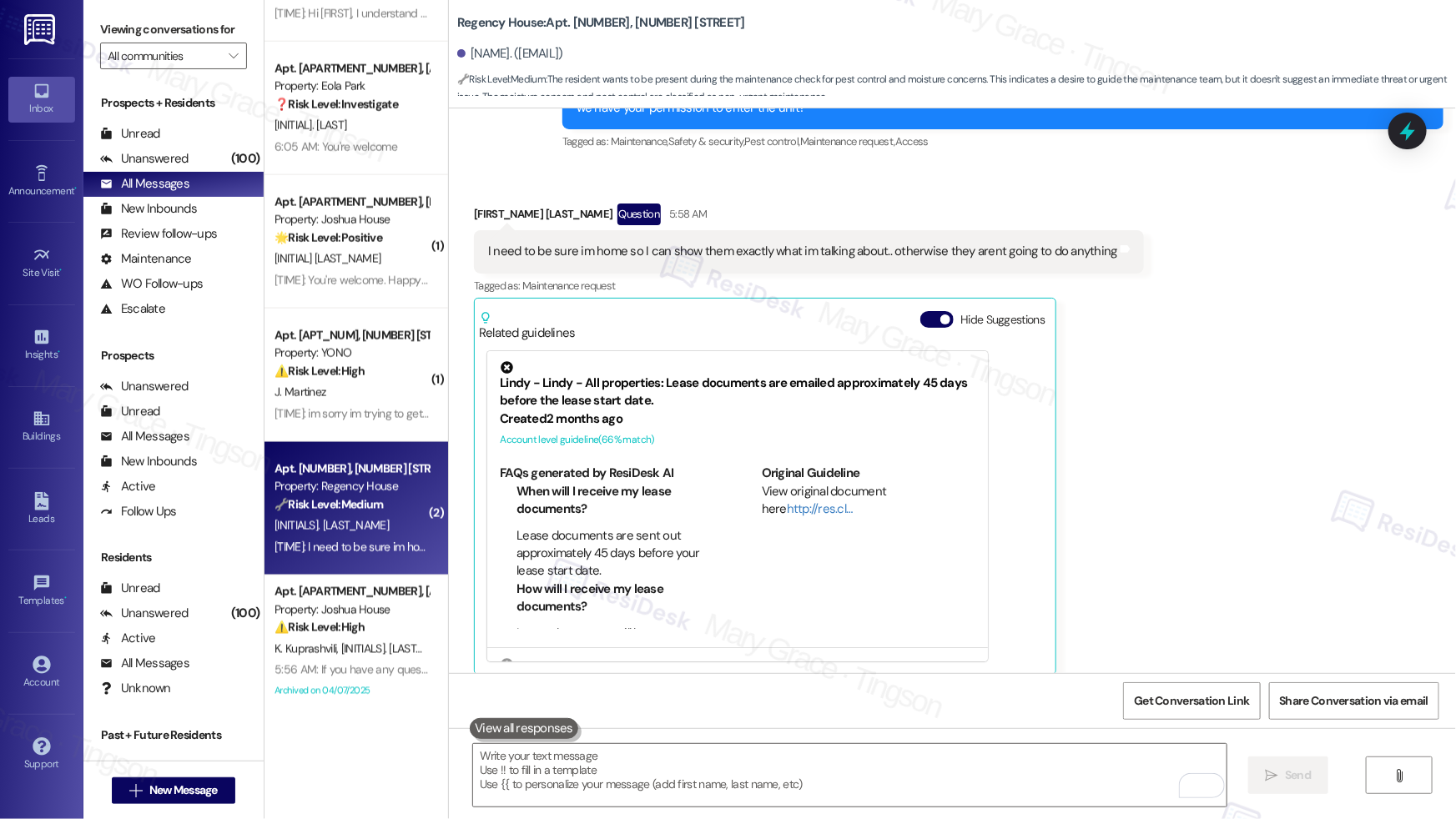 scroll, scrollTop: 2848, scrollLeft: 0, axis: vertical 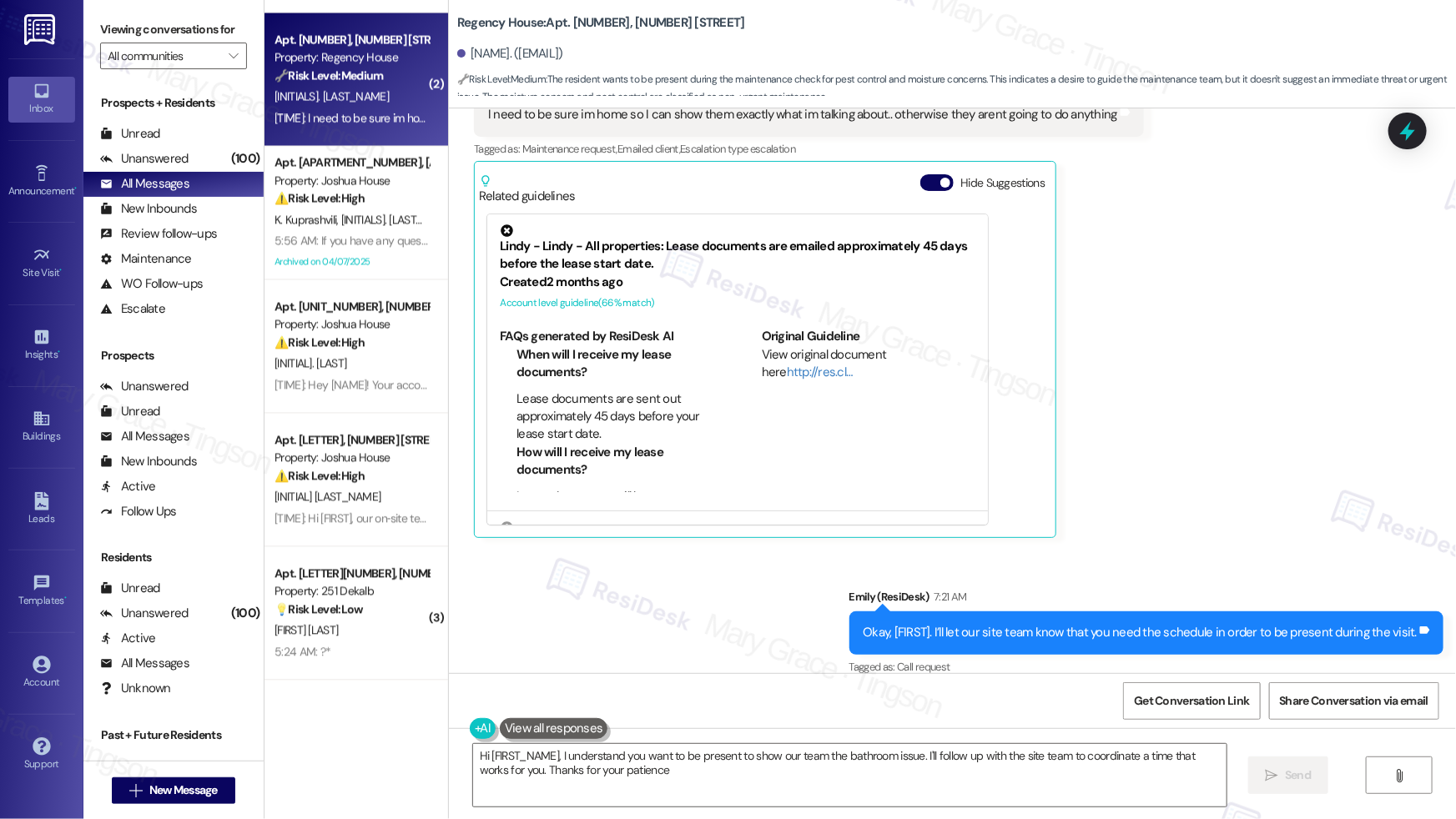 type on "Hi [FIRST_NAME], I understand you want to be present to show our team the bathroom issue. I'll follow up with the site team to coordinate a time that works for you. Thanks for your patience!" 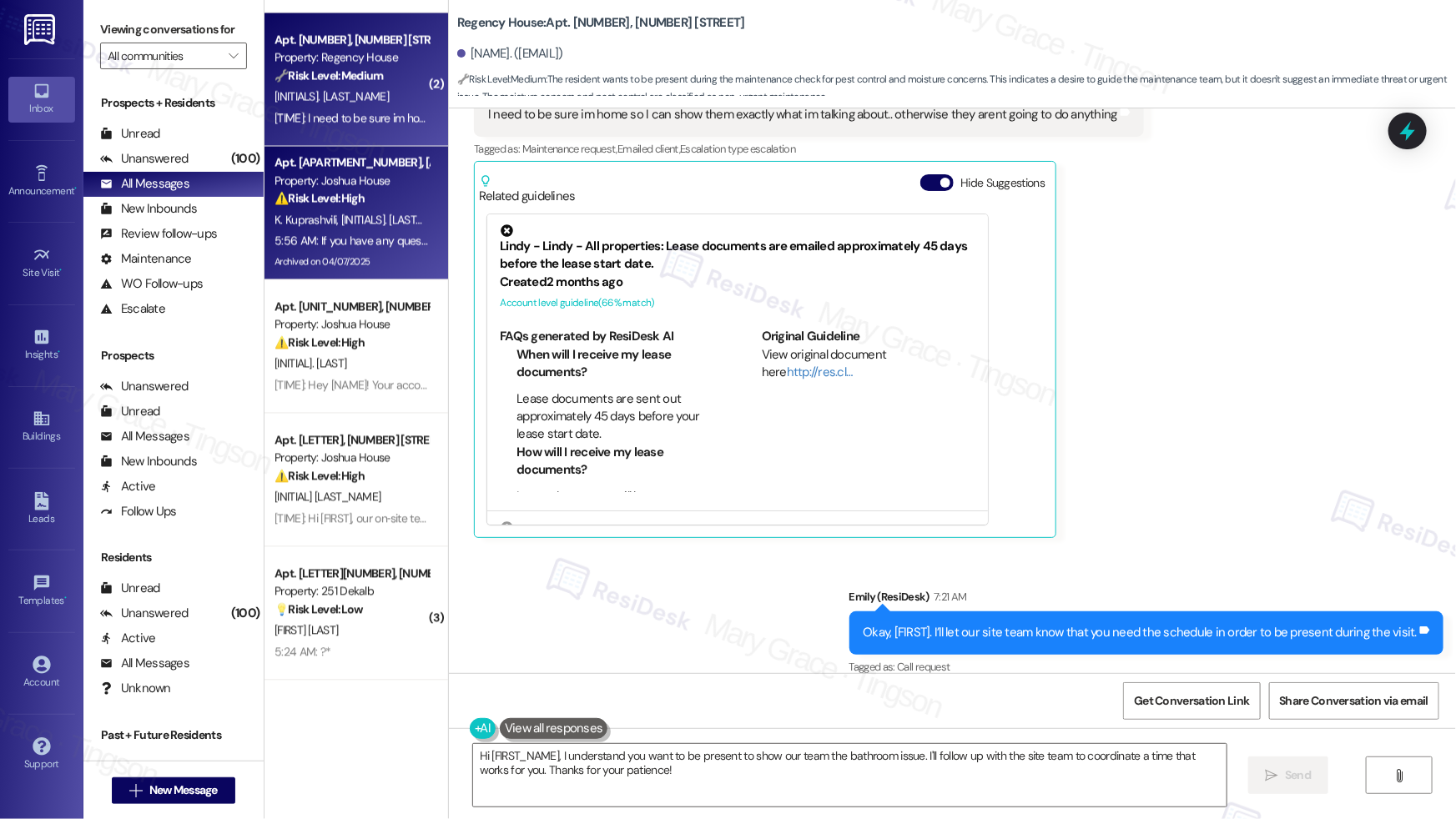 click on "Apt. [APARTMENT_NUMBER], [ADDRESS]" at bounding box center [351, 163] 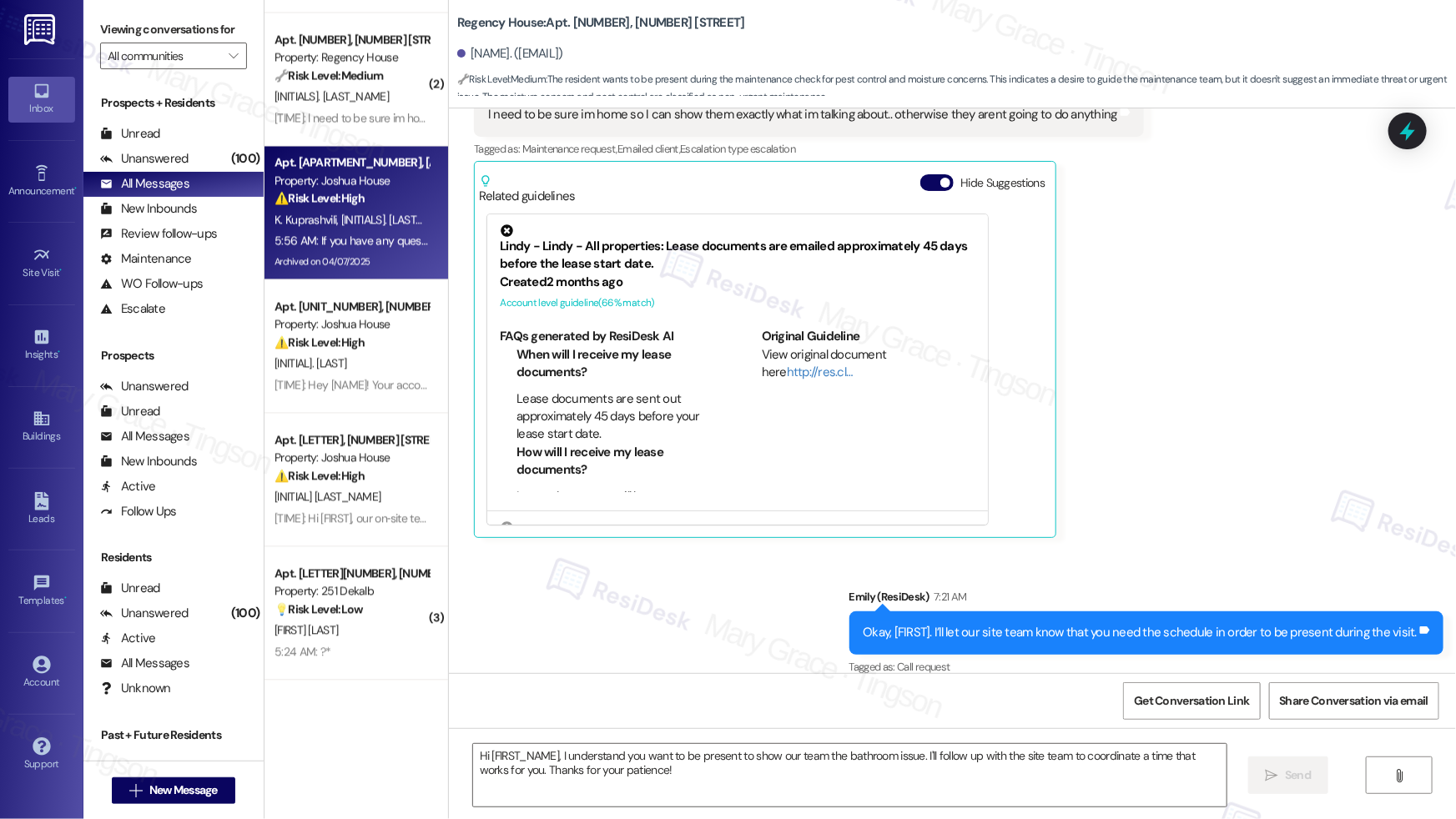 type on "Fetching suggested responses. Please feel free to read through the conversation in the meantime." 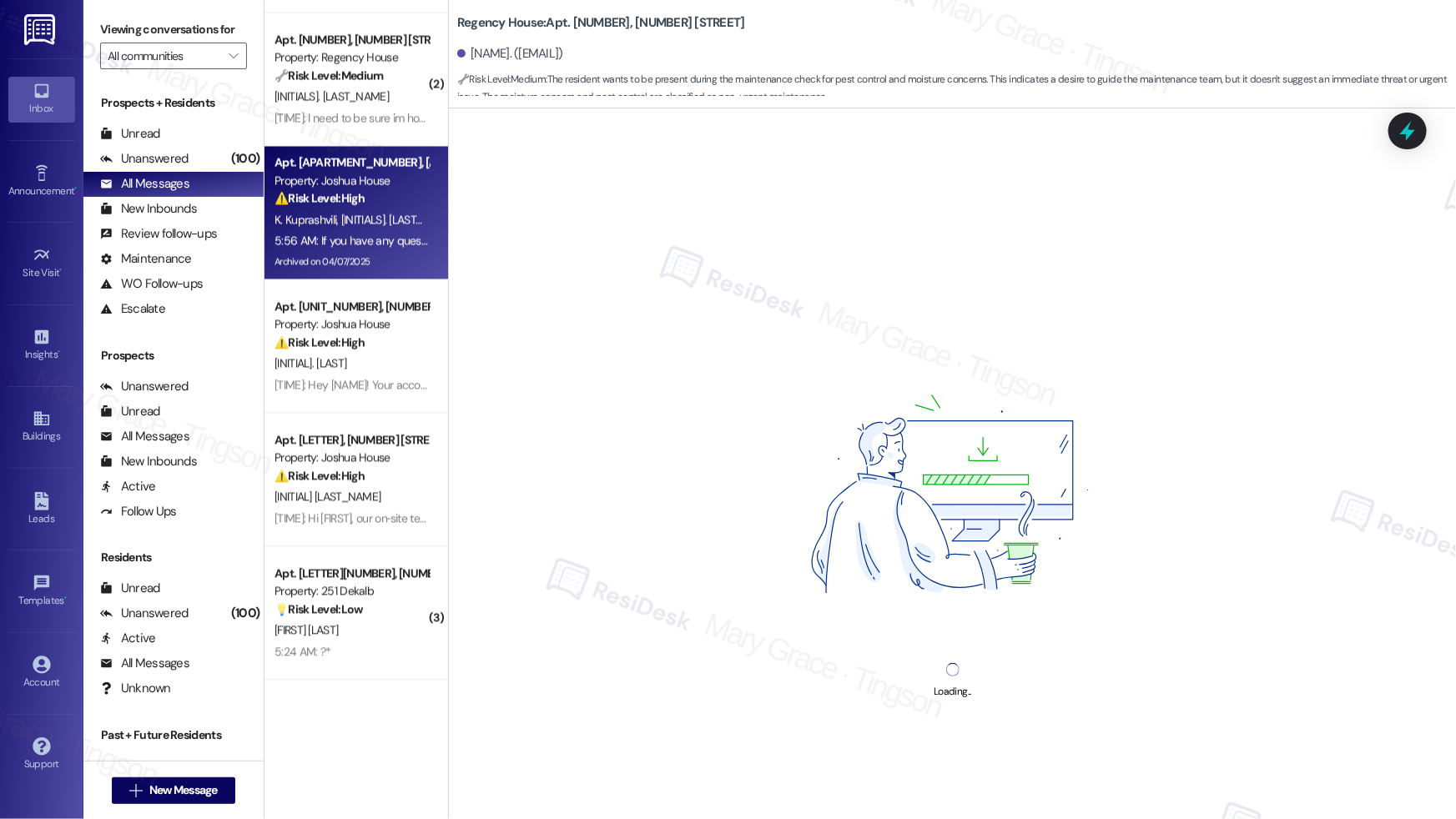 click on "[LAST_NAME] [LAST_NAME]" at bounding box center (351, 220) 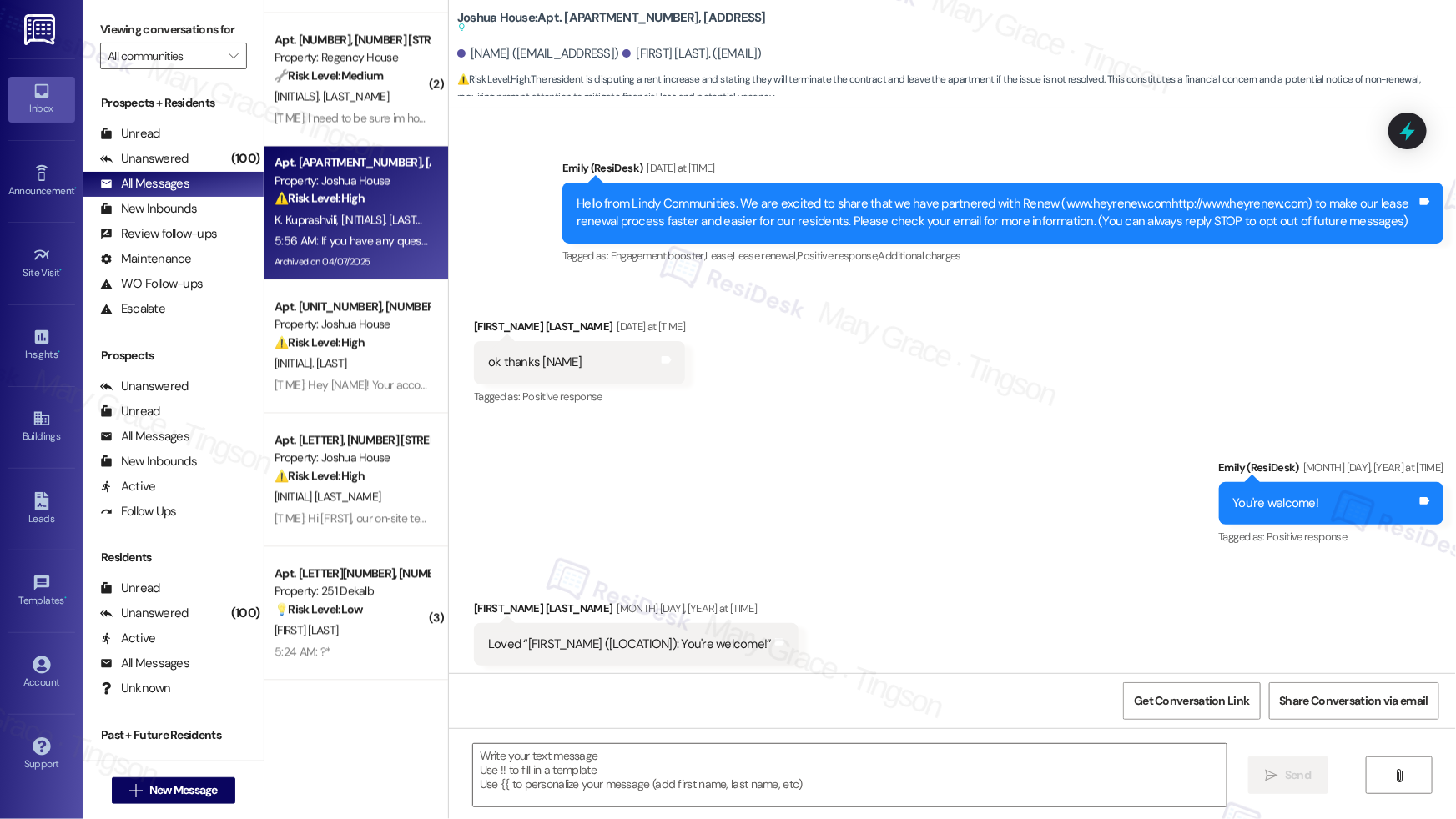 scroll, scrollTop: 15441, scrollLeft: 0, axis: vertical 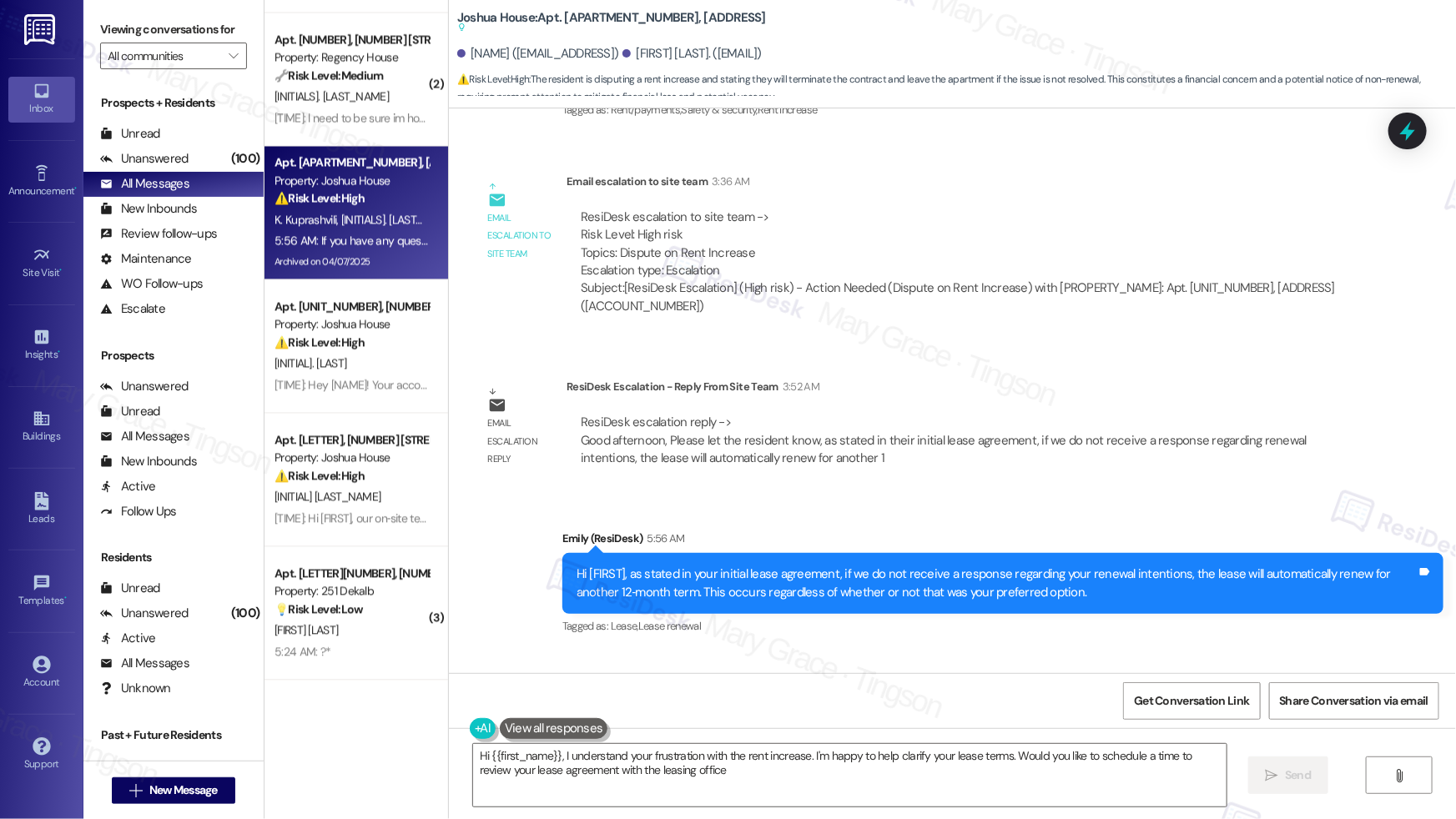 type on "Hi {{first_name}}, I understand your frustration with the rent increase. I'm happy to help clarify your lease terms. Would you like to schedule a time to review your lease agreement with the leasing office?" 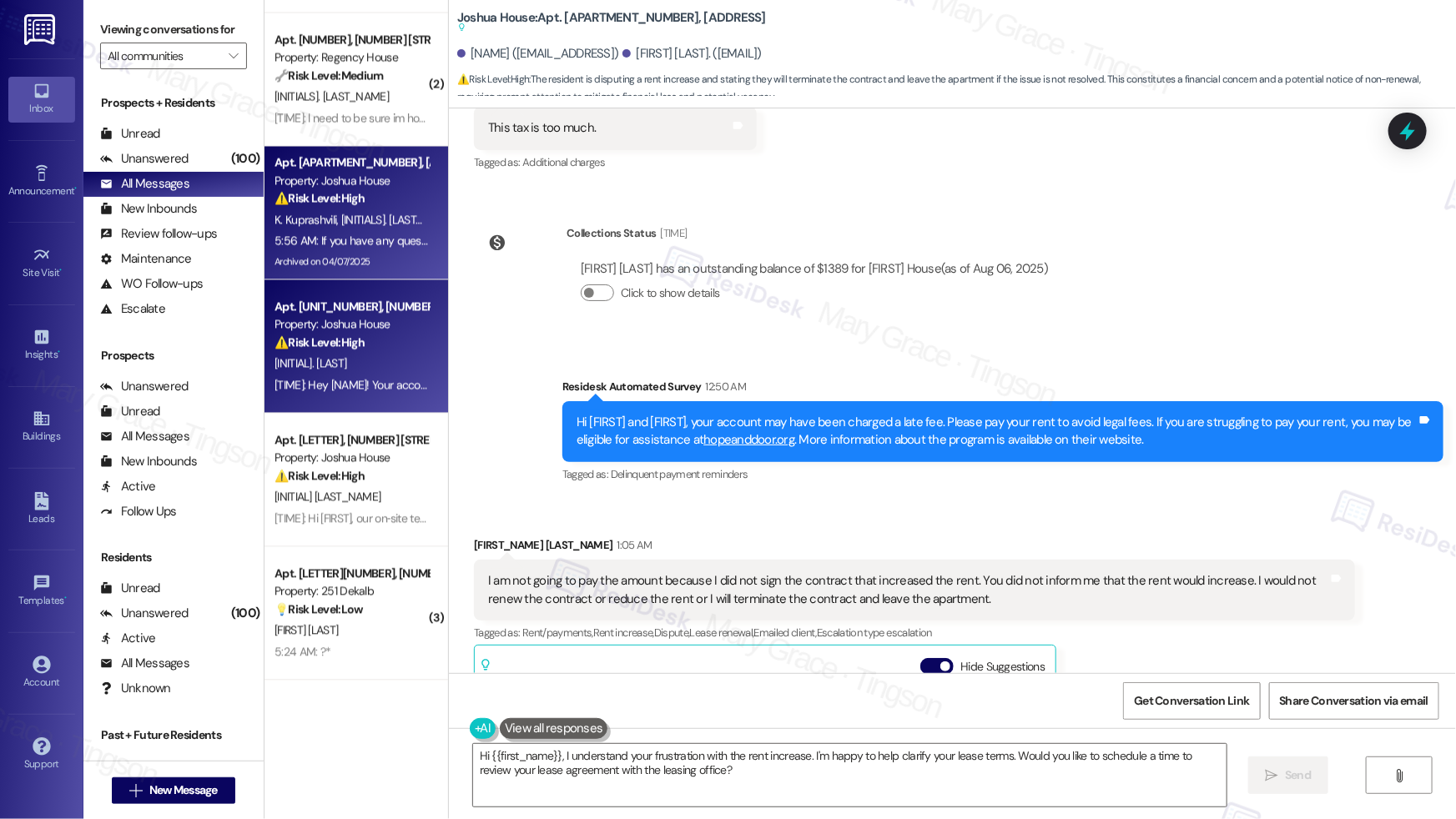 scroll, scrollTop: 14146, scrollLeft: 0, axis: vertical 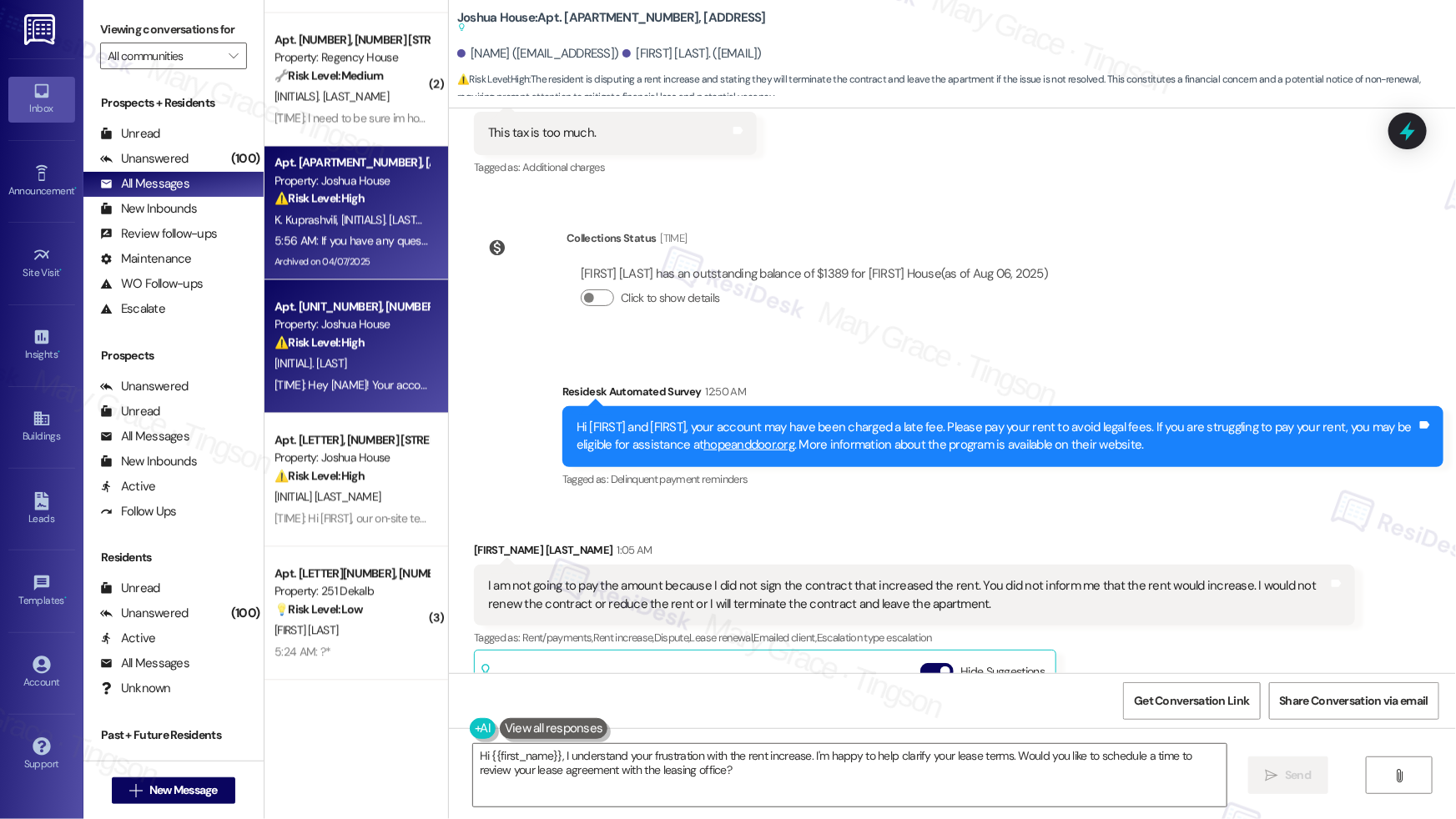click on "Apt. [UNIT_NUMBER], [ADDRESS] Property: [PROPERTY_NAME] ⚠️  Risk Level:  High The resident claims they no longer live at the property and that their lease was resolved, disputing the rent and late fee charges. This requires investigation into the resident's lease status and account balance to resolve the discrepancy and avoid potential legal issues. [FIRST_NAME] [LAST_NAME] [TIME]: Hey [FIRST_NAME]! Your account is currently in the process of being updated. If you have any questions in the meantime, please feel free to contact the office directly. [PHONE_NUMBER] [TIME]: Hey [FIRST_NAME]! Your account is currently in the process of being updated. If you have any questions in the meantime, please feel free to contact the office directly. [PHONE_NUMBER]" at bounding box center [356, 347] 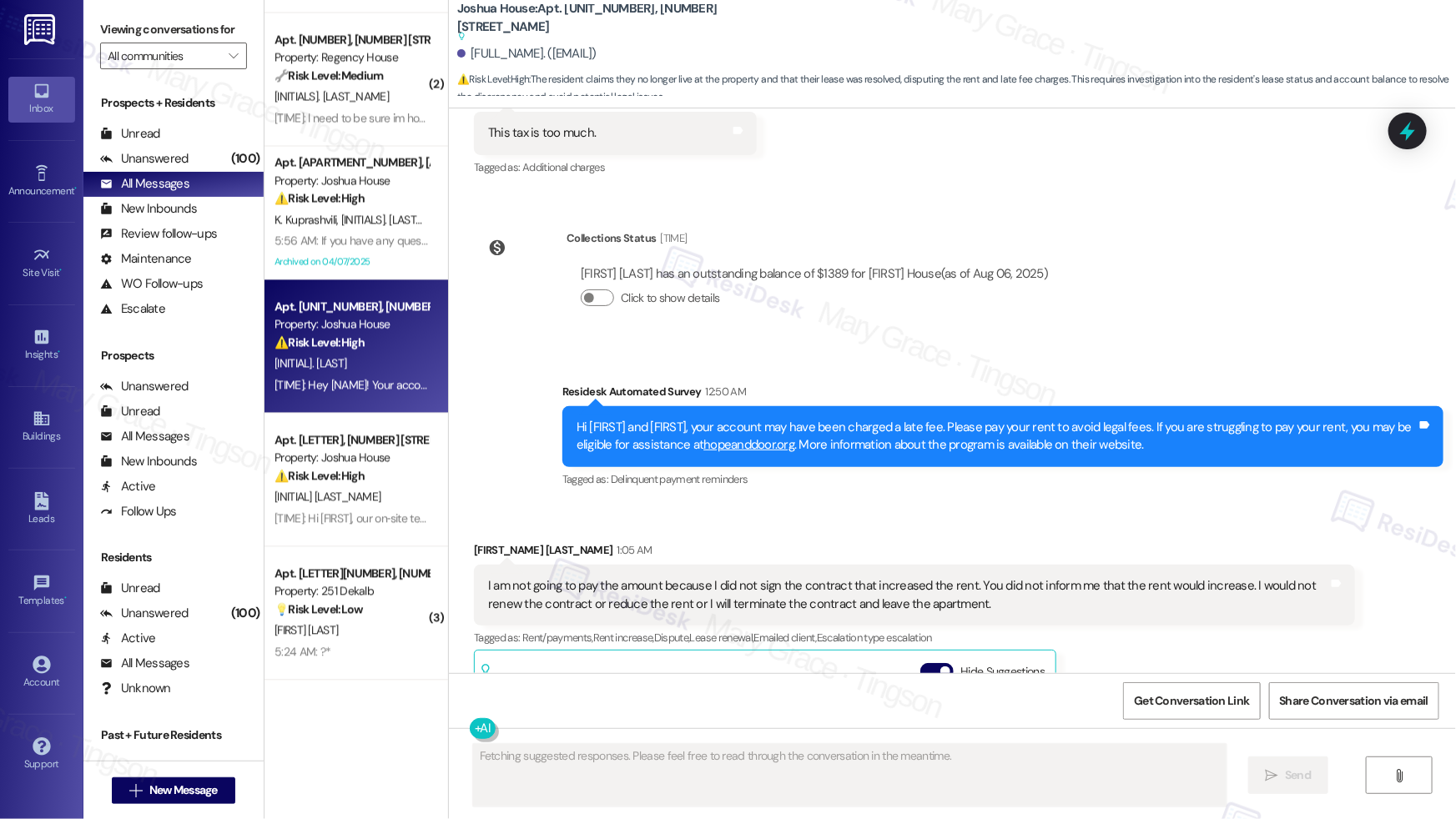 scroll, scrollTop: 4530, scrollLeft: 0, axis: vertical 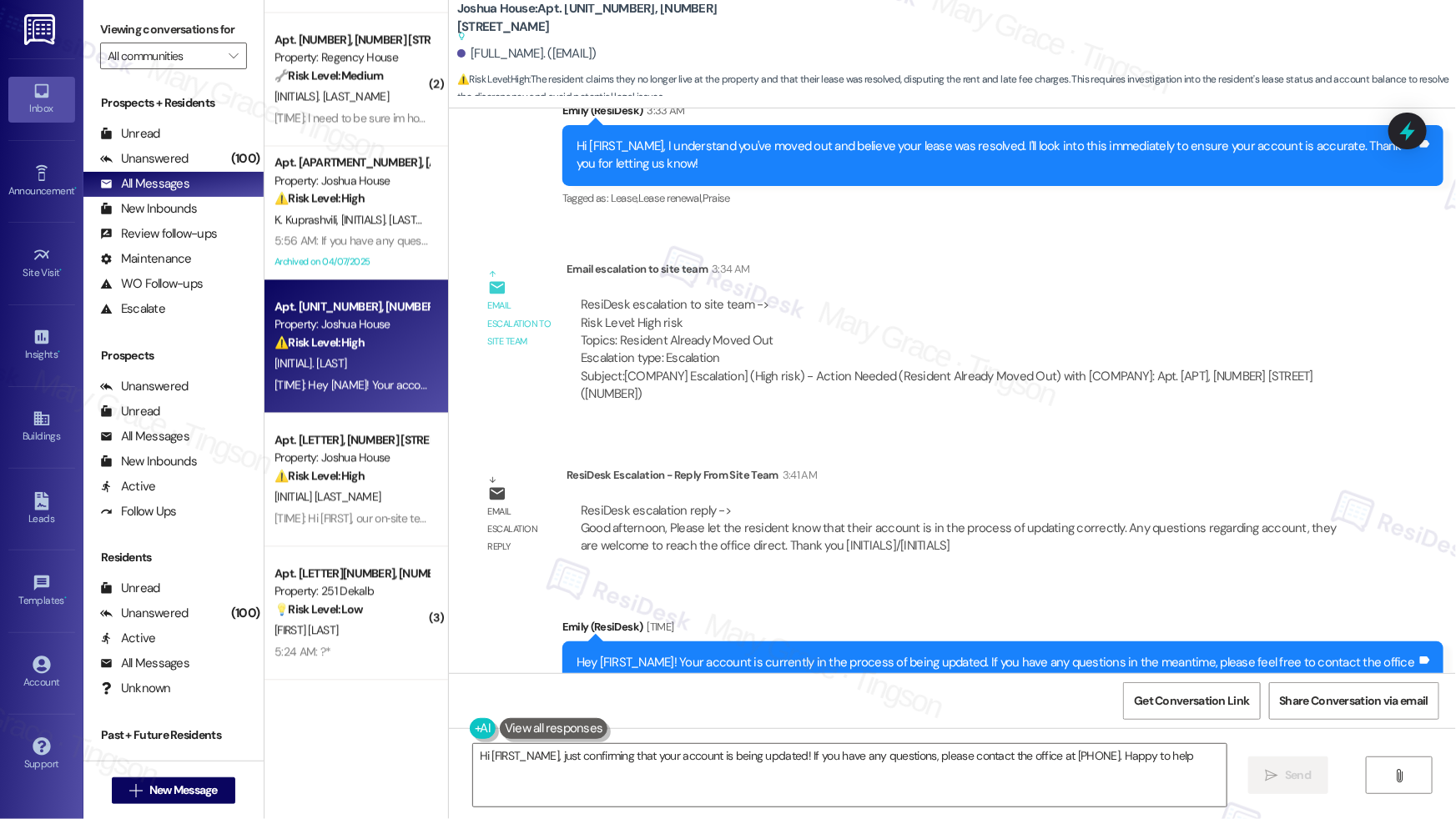 type on "Hi [FIRST_NAME], just confirming that your account is being updated! If you have any questions, please contact the office at [PHONE_NUMBER]. Happy to help!" 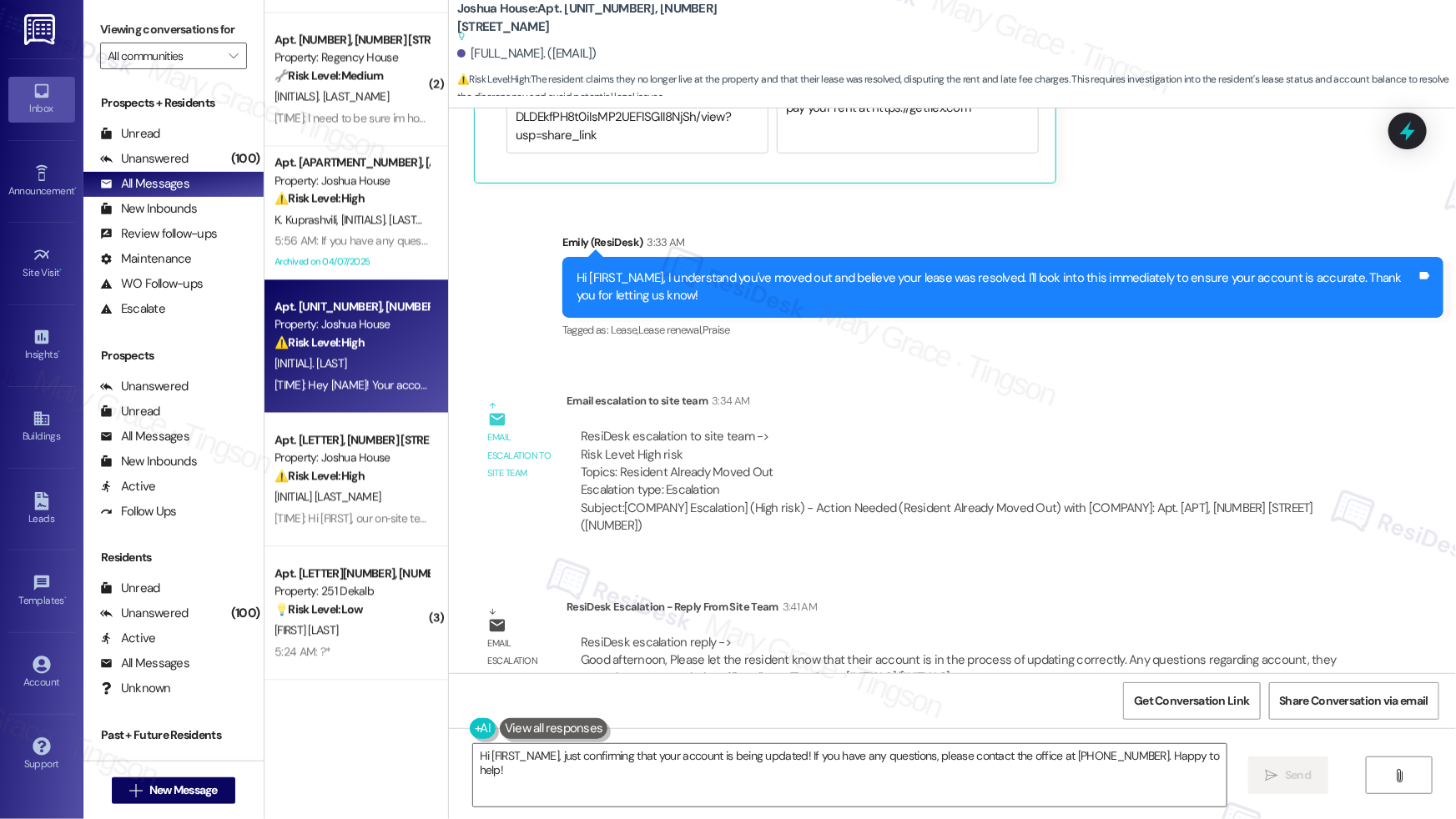 scroll, scrollTop: 4369, scrollLeft: 0, axis: vertical 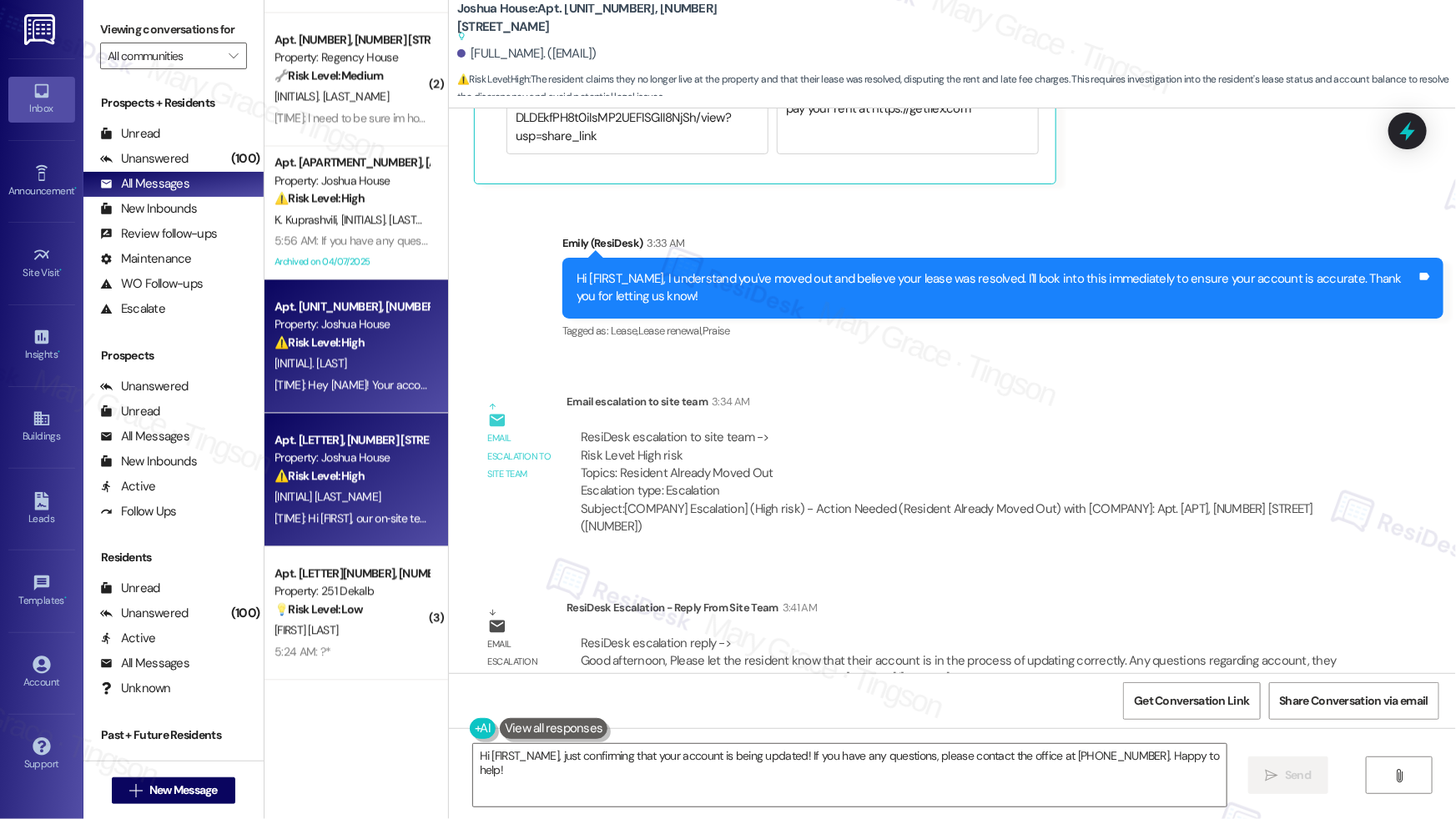 click on "⚠️  Risk Level:  High" at bounding box center (320, 476) 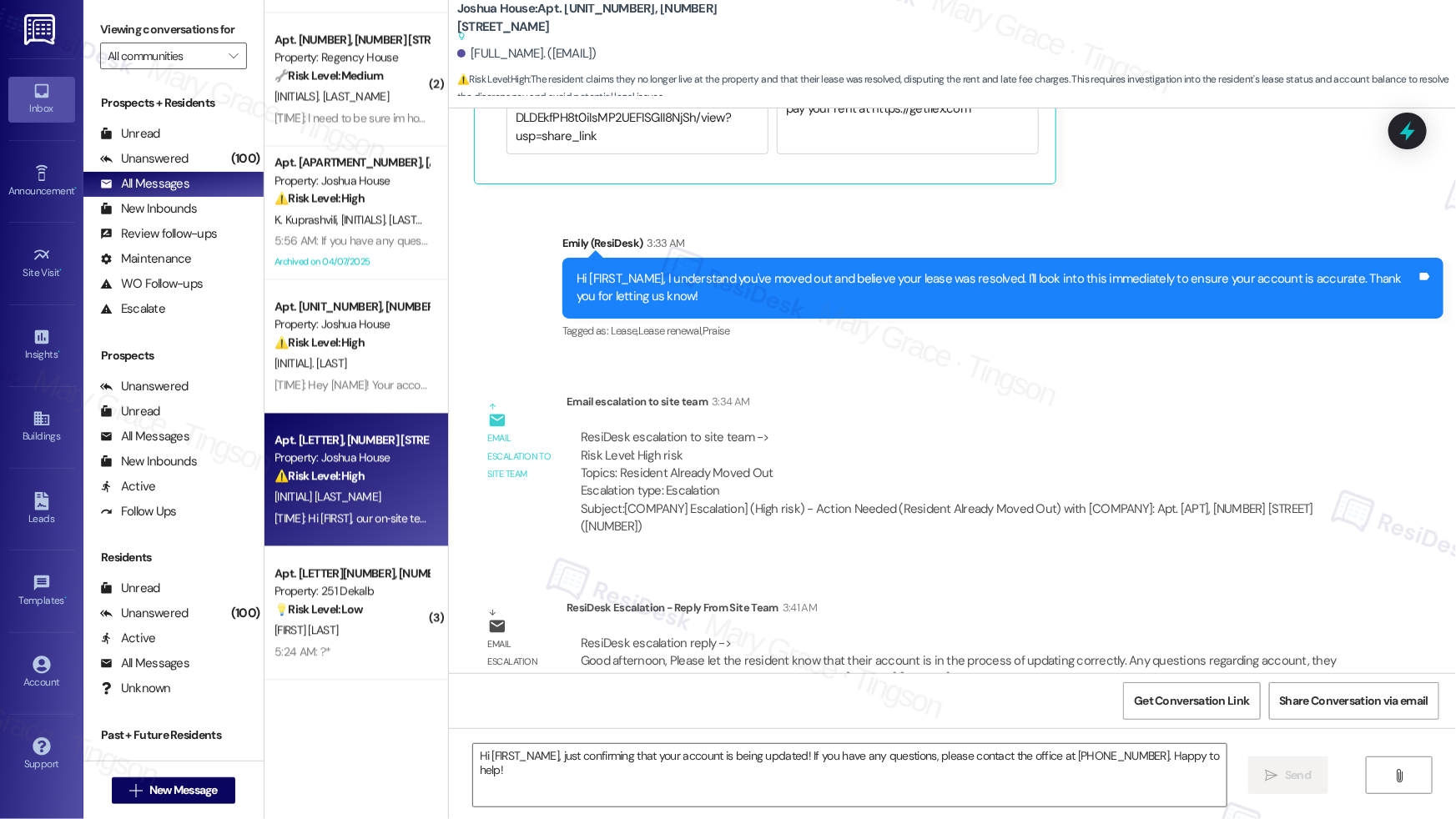 type on "Fetching suggested responses. Please feel free to read through the conversation in the meantime." 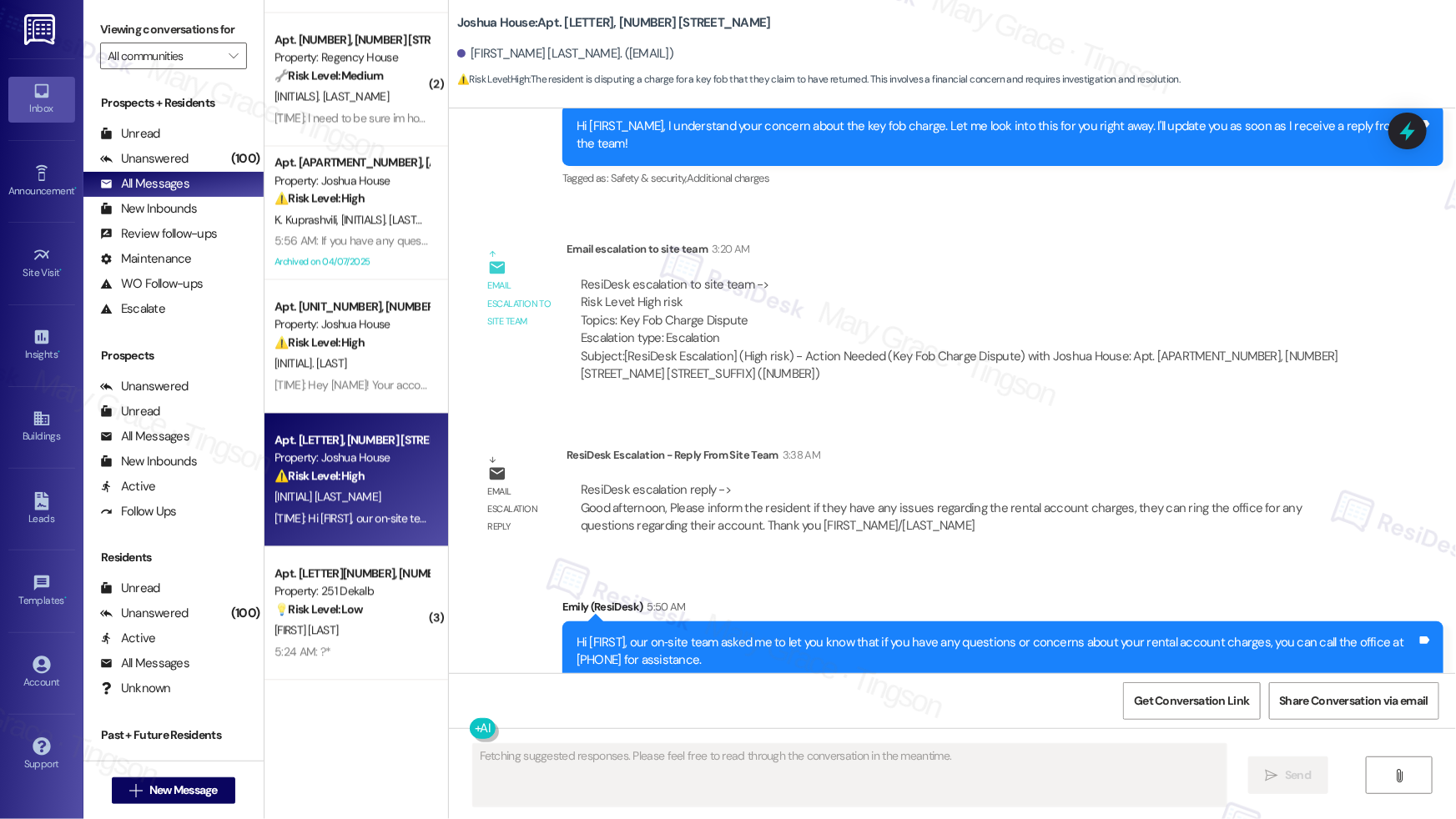 scroll, scrollTop: 6650, scrollLeft: 0, axis: vertical 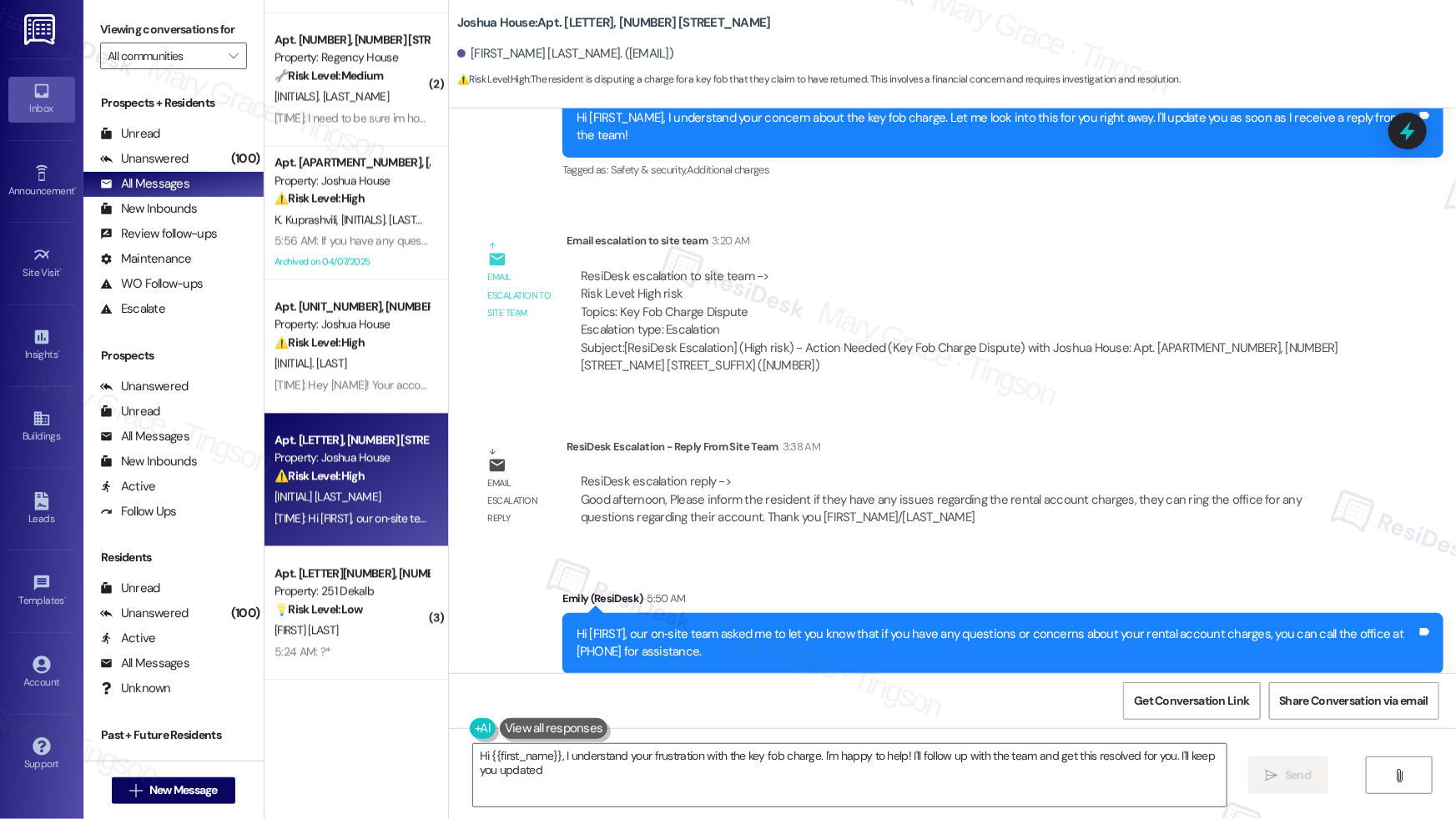 type on "Hi [FIRST_NAME], I understand your frustration with the key fob charge. I'm happy to help! I'll follow up with the team and get this resolved for you. I'll keep you updated!" 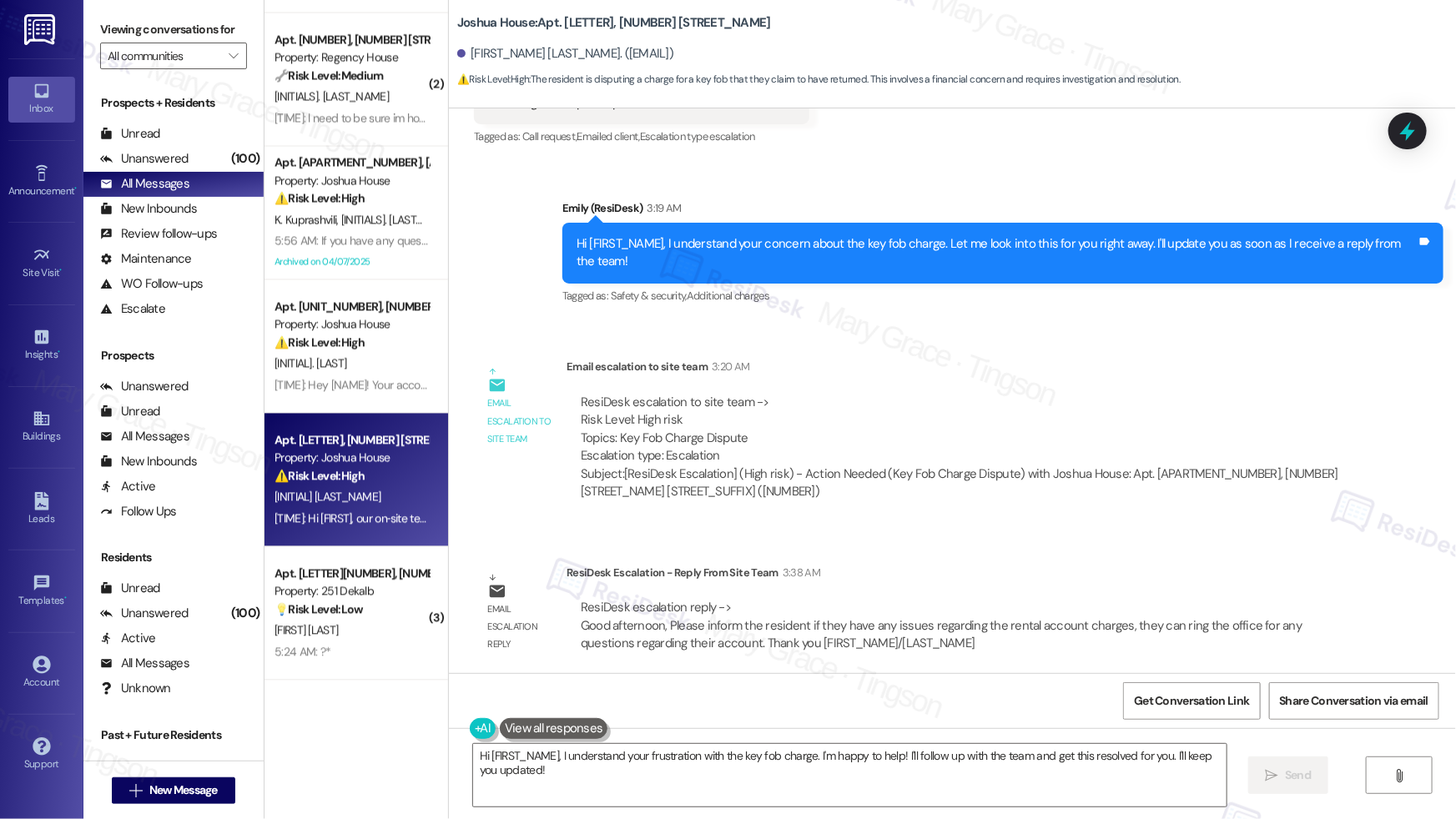 scroll, scrollTop: 6510, scrollLeft: 0, axis: vertical 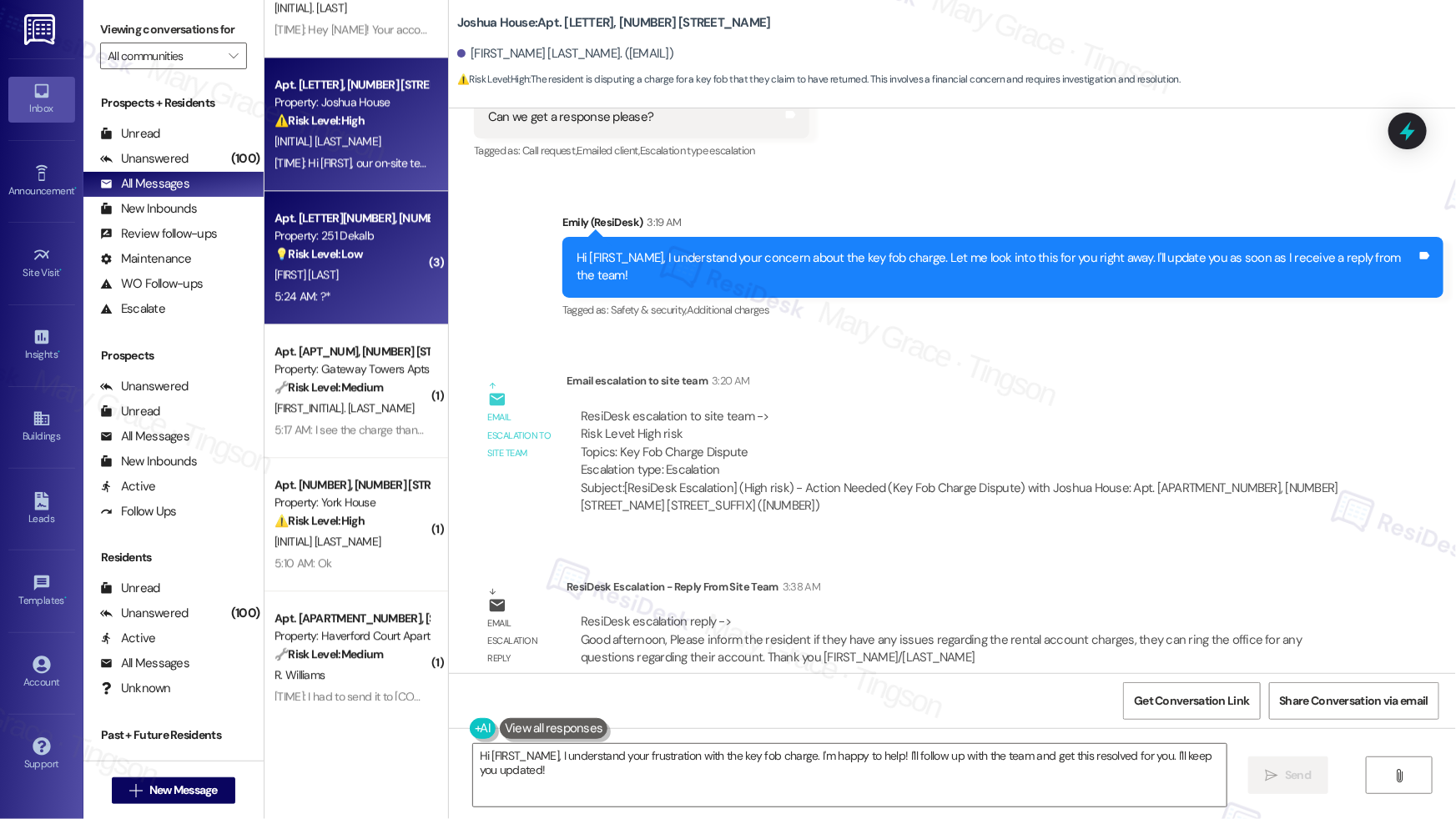 click on "[FIRST] [LAST]" at bounding box center [351, 274] 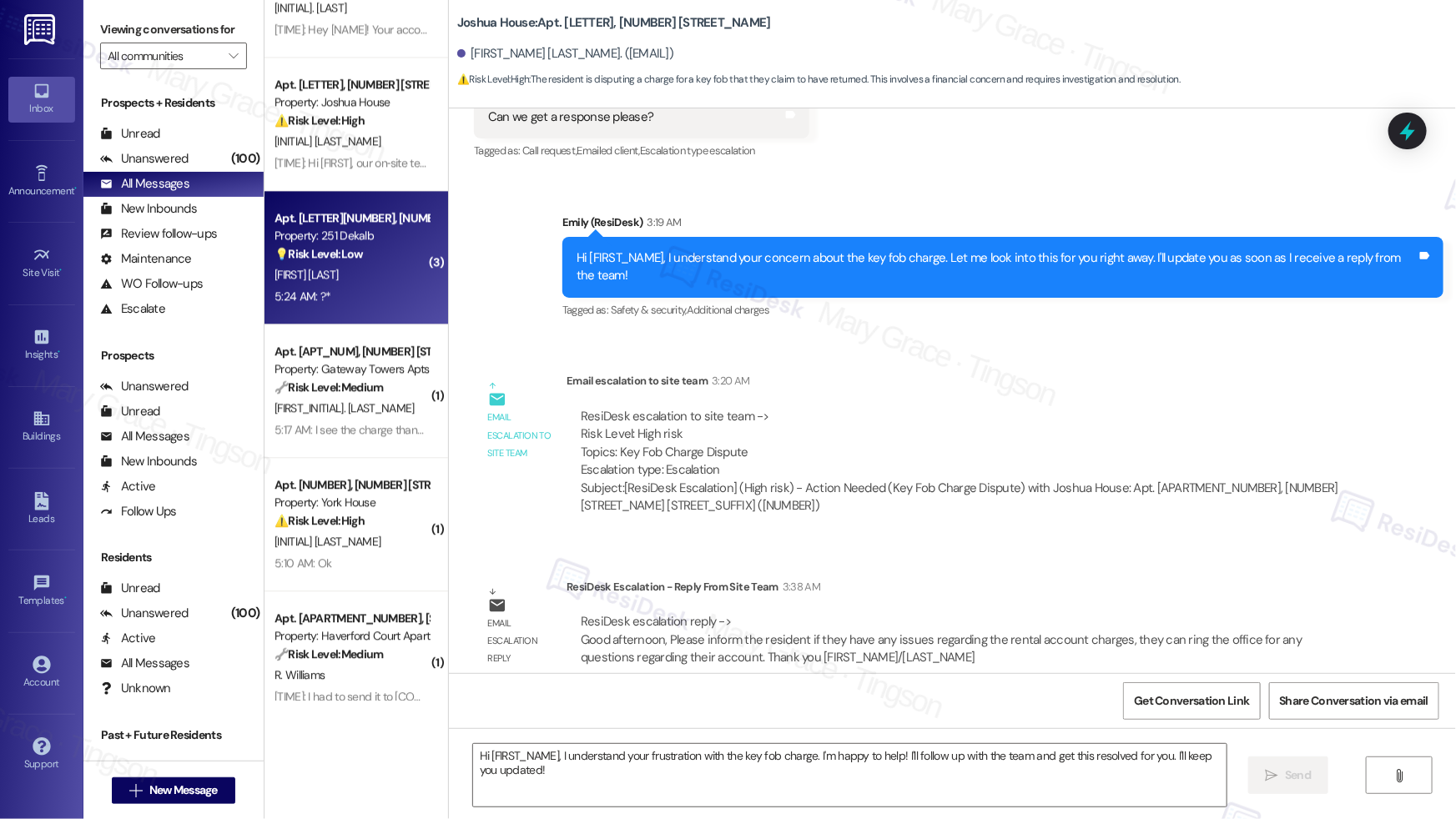 type on "Fetching suggested responses. Please feel free to read through the conversation in the meantime." 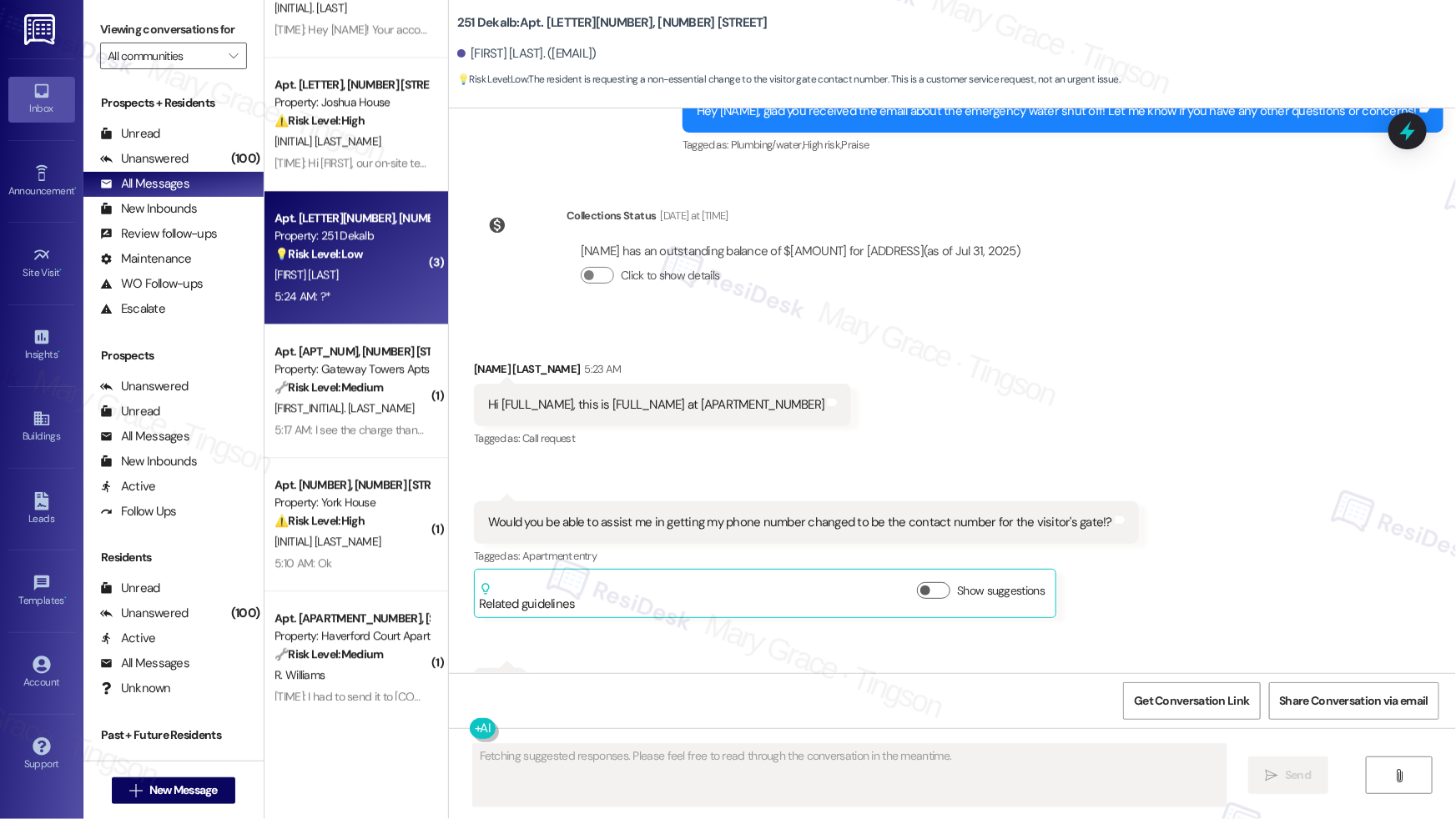 scroll, scrollTop: 4608, scrollLeft: 0, axis: vertical 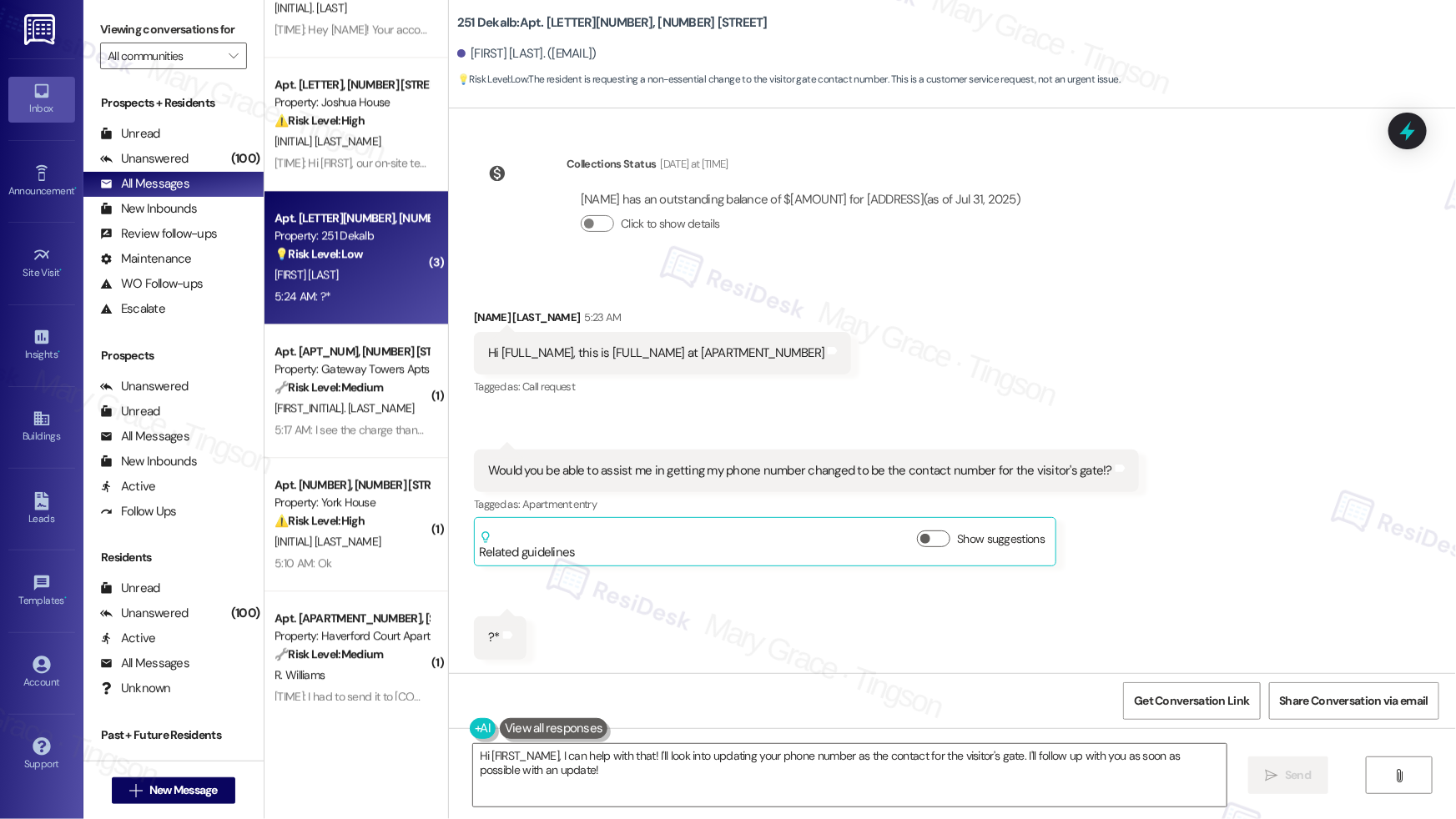 click on "Would you be able to assist me in getting my phone number changed to be the contact number for the visitor's gate!?" at bounding box center (800, 470) 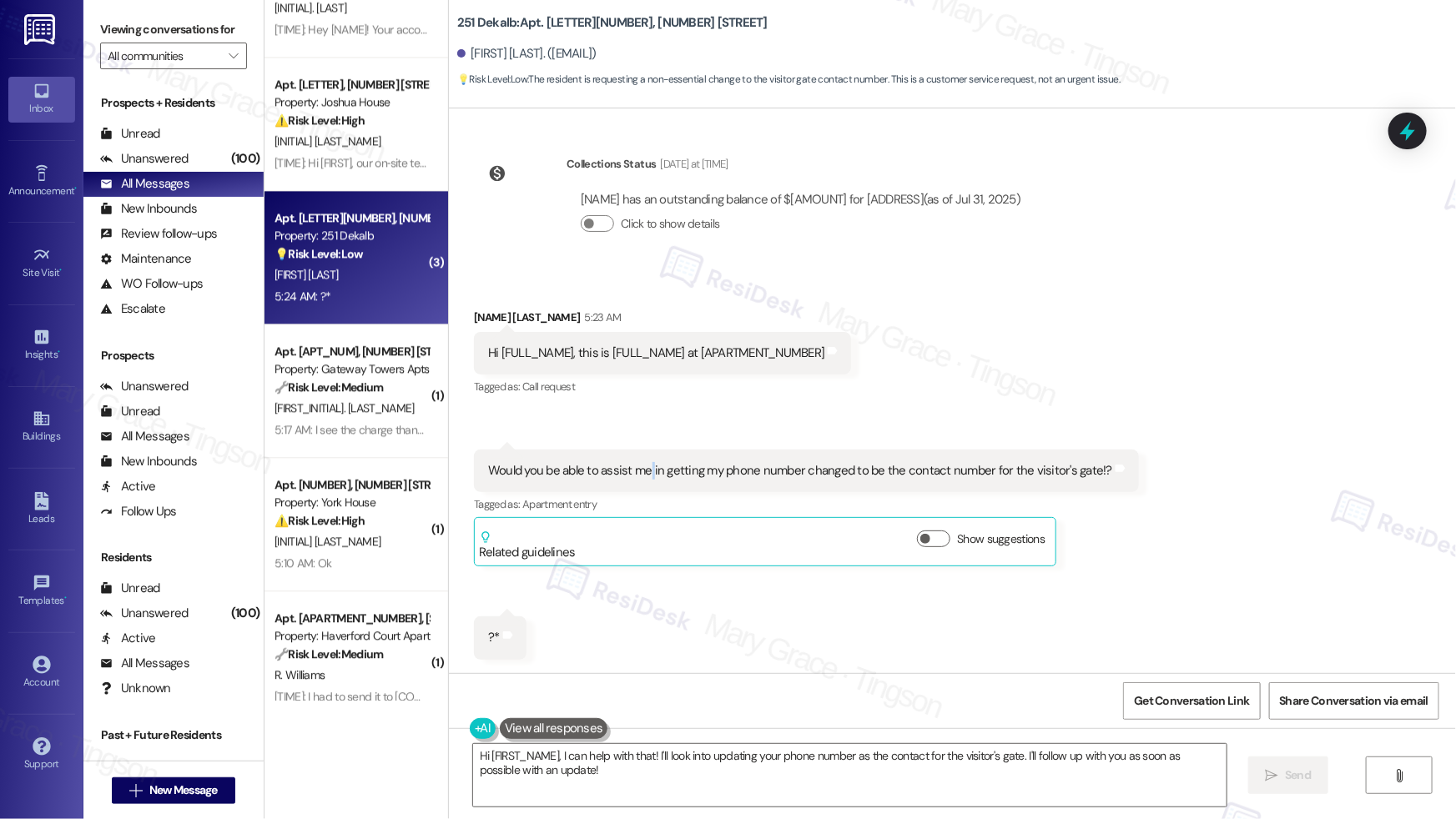 click on "Would you be able to assist me in getting my phone number changed to be the contact number for the visitor's gate!?" at bounding box center (800, 470) 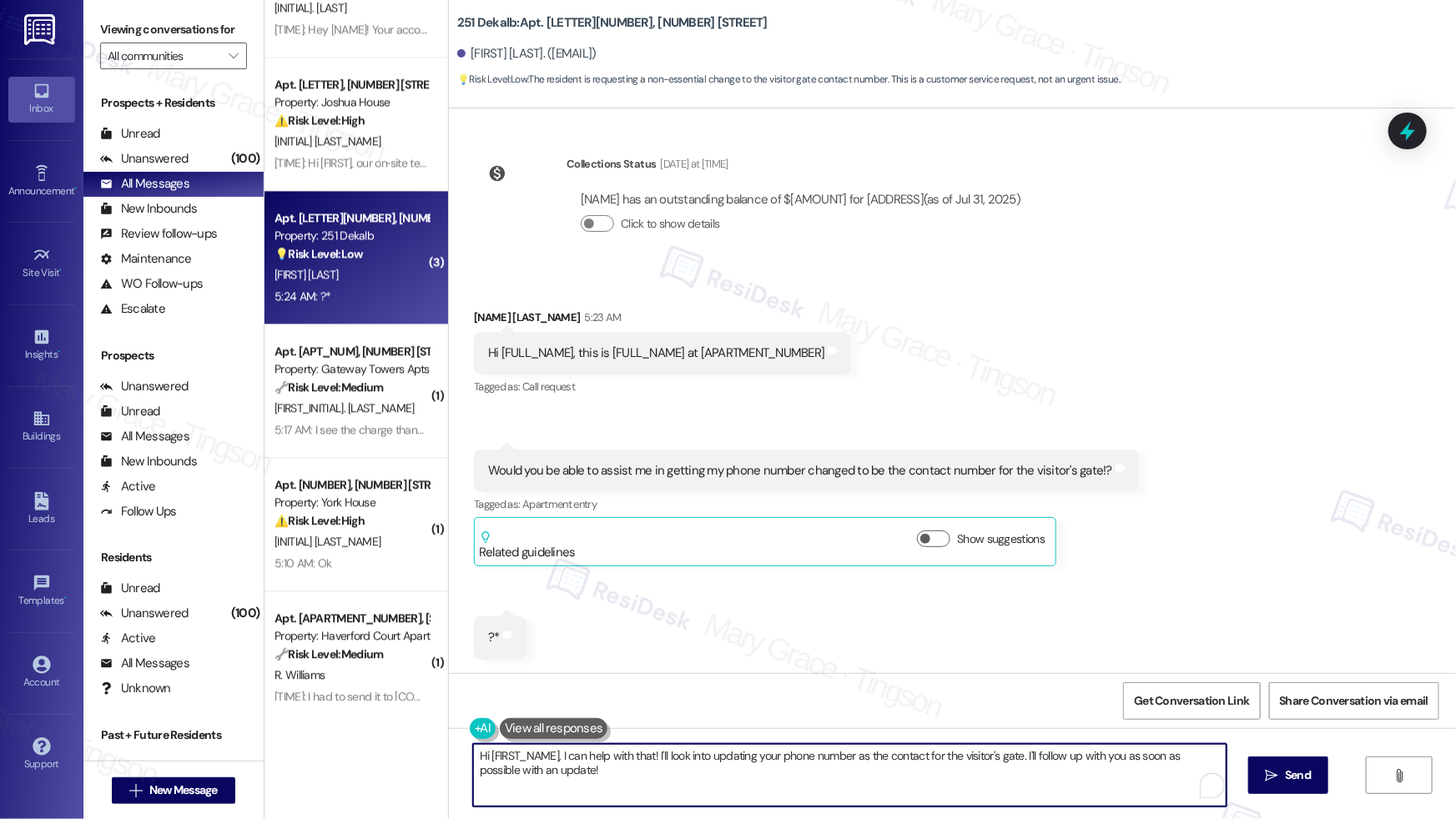 drag, startPoint x: 543, startPoint y: 774, endPoint x: 521, endPoint y: 757, distance: 27.80288 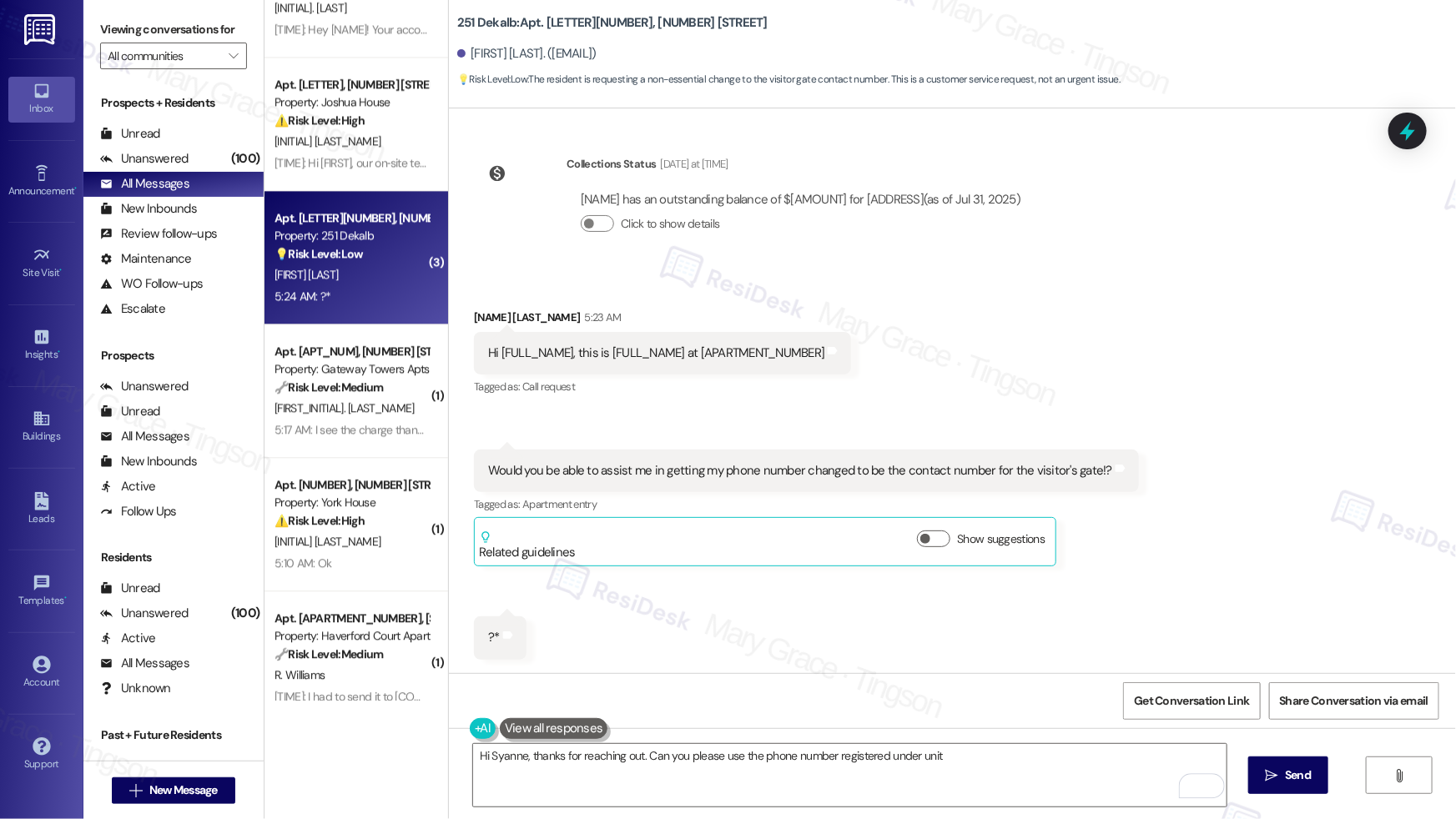 click on "Hi [FULL_NAME], this is [FULL_NAME] at [APARTMENT_NUMBER]" at bounding box center (656, 353) 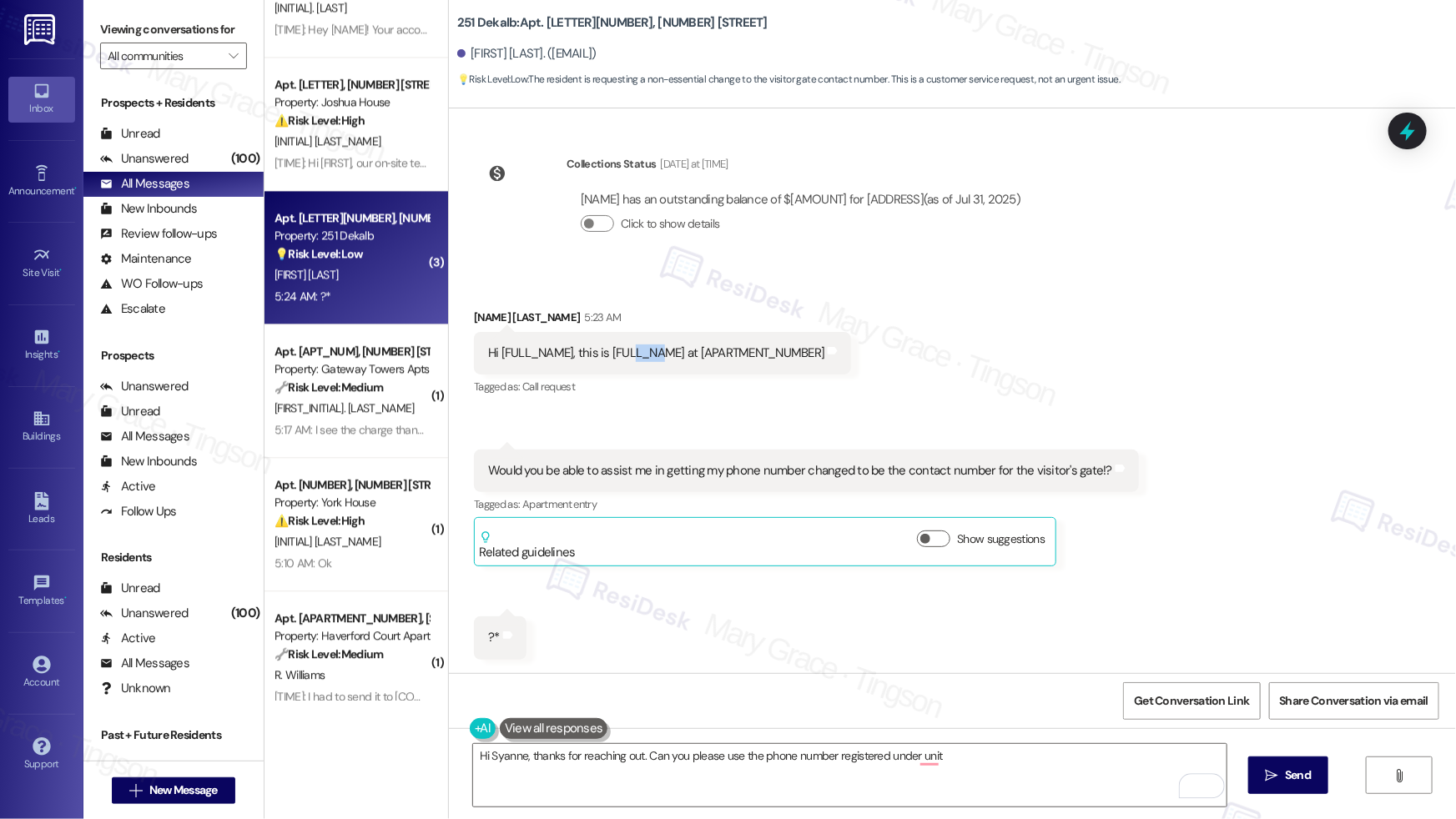 click on "Hi [FULL_NAME], this is [FULL_NAME] at [APARTMENT_NUMBER]" at bounding box center (656, 353) 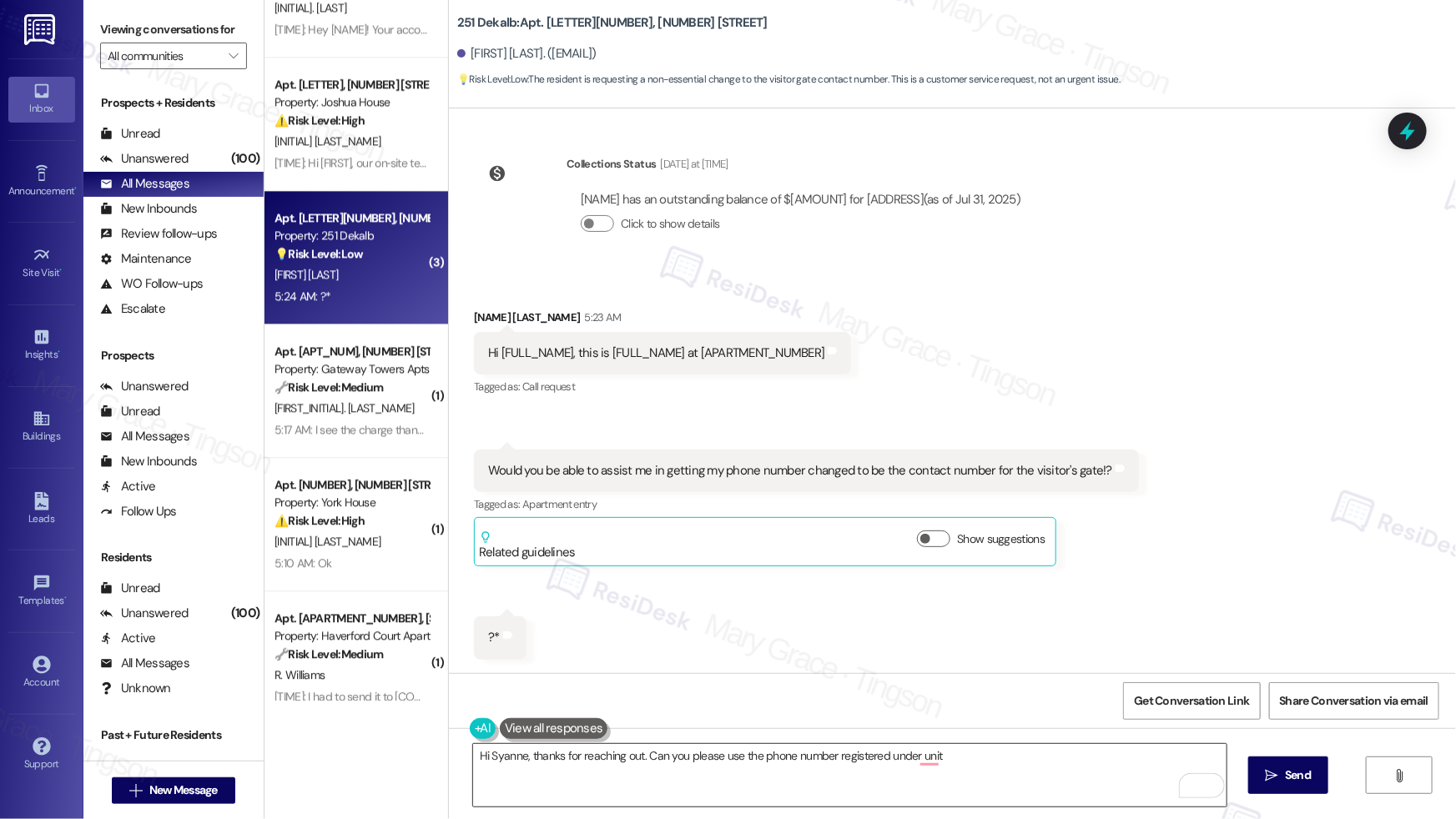 click on "Hi Syanne, thanks for reaching out. Can you please use the phone number registered under unit" at bounding box center (849, 775) 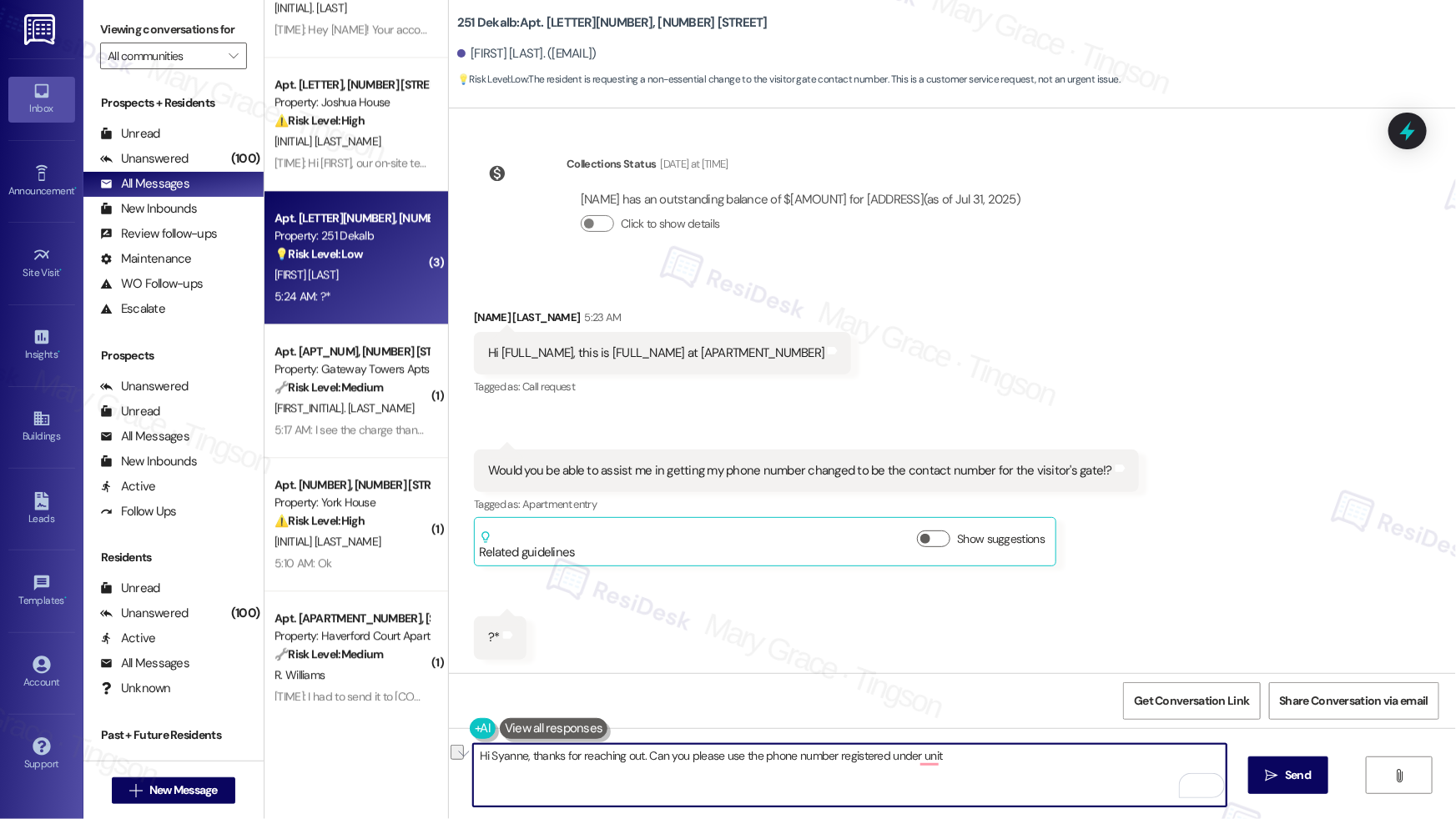 drag, startPoint x: 952, startPoint y: 761, endPoint x: 639, endPoint y: 760, distance: 313.0016 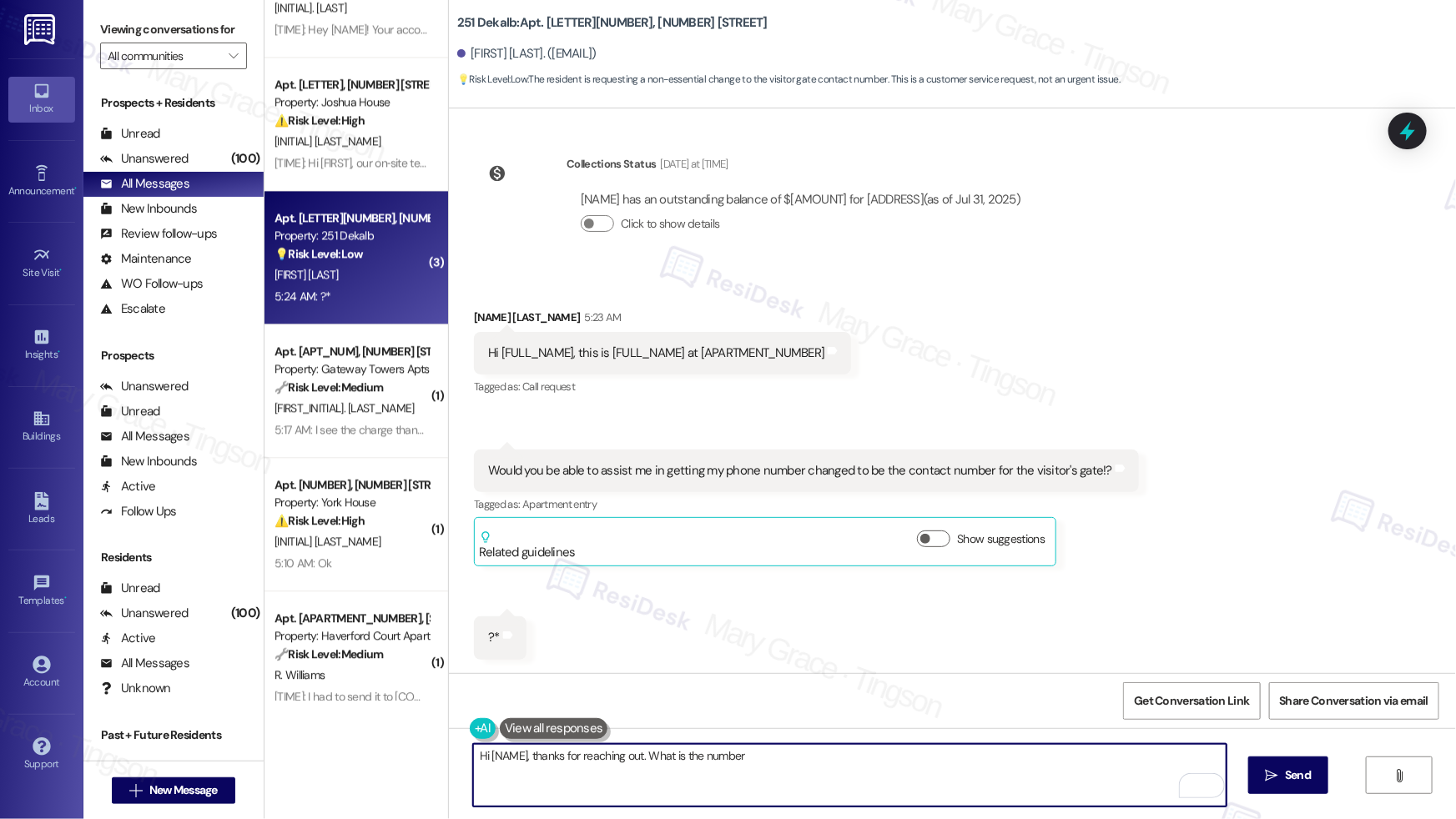 type on "Hi [FIRST], thanks for reaching out. What is the number?" 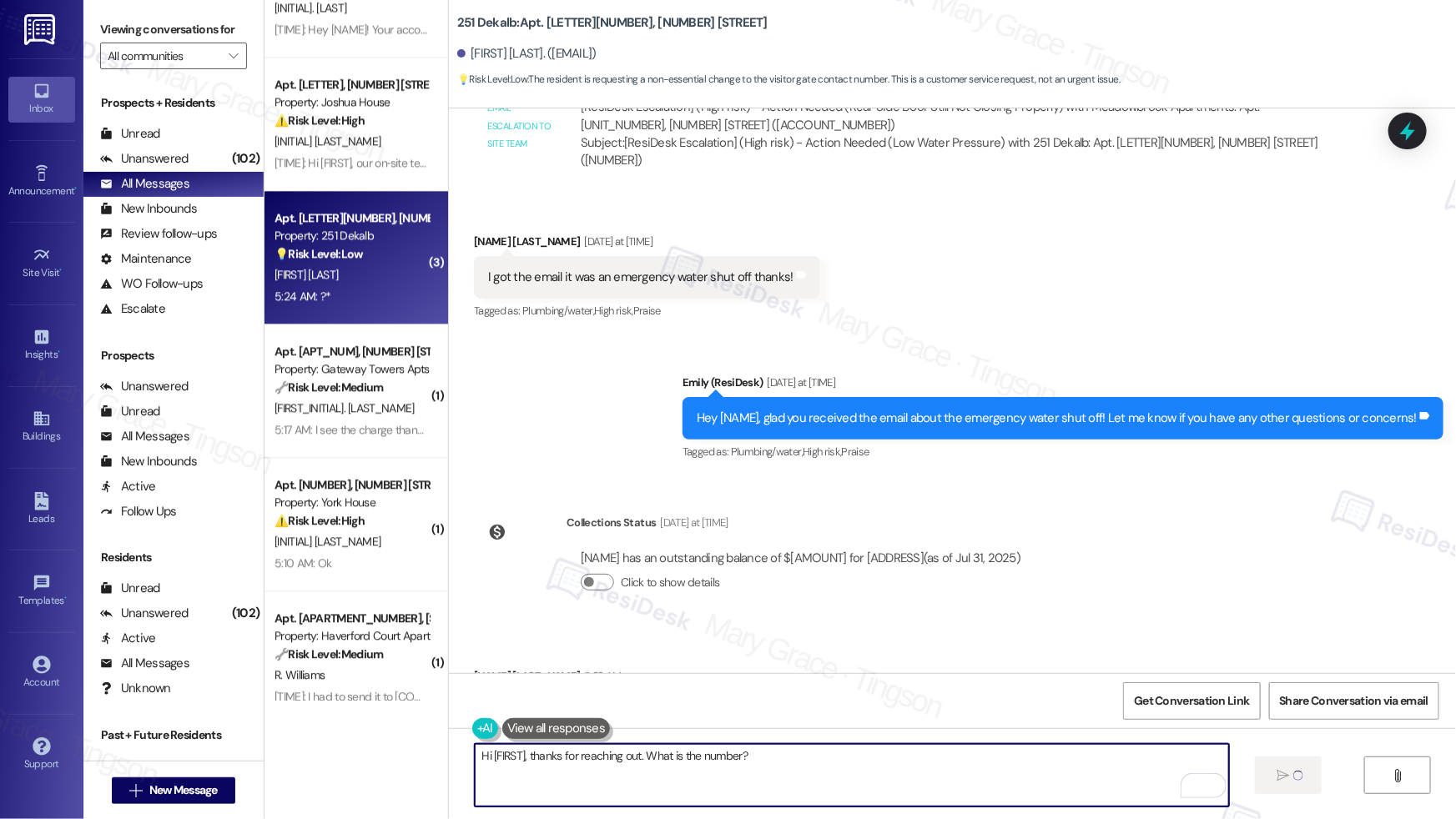 type 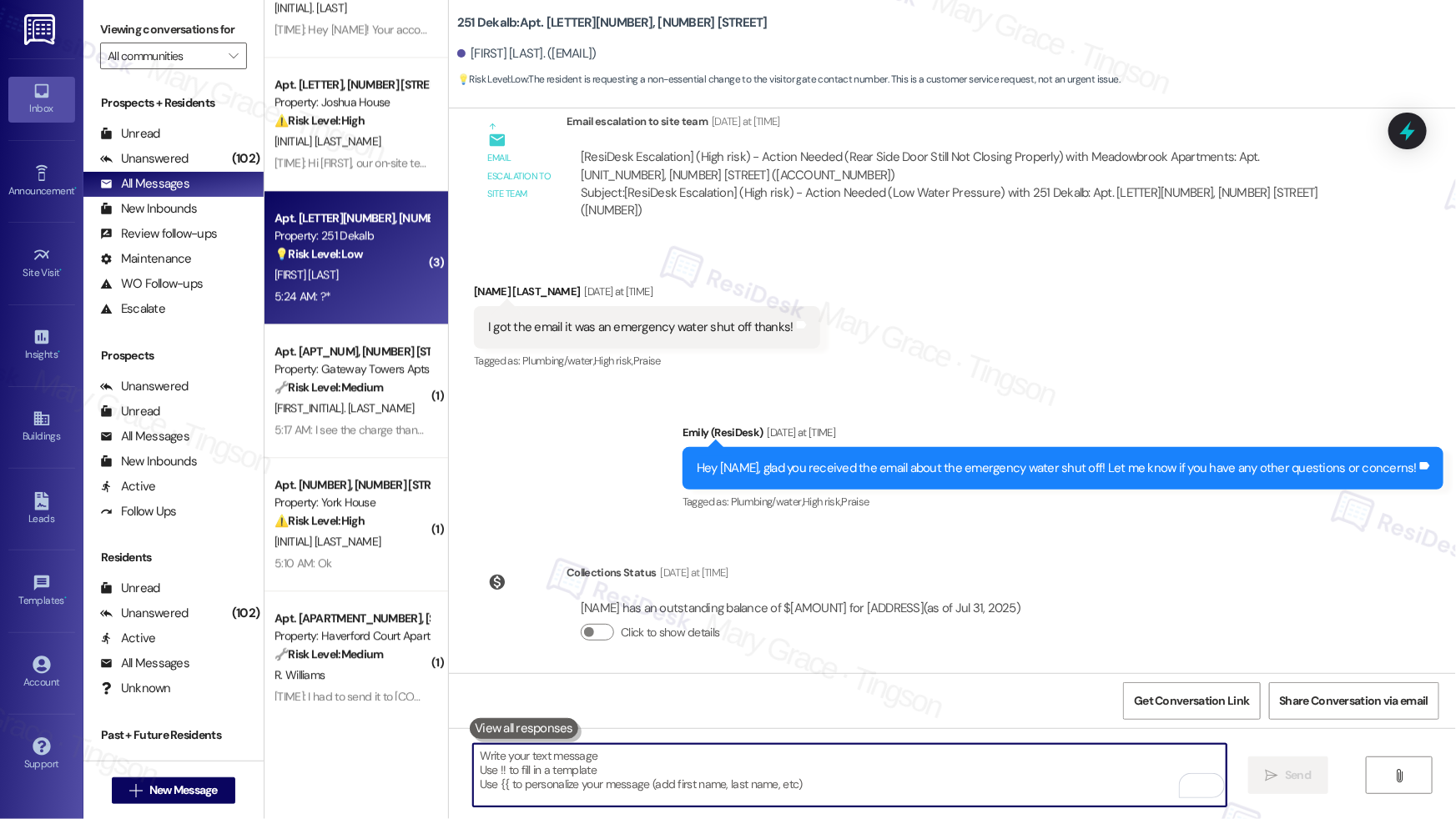 scroll, scrollTop: 4184, scrollLeft: 0, axis: vertical 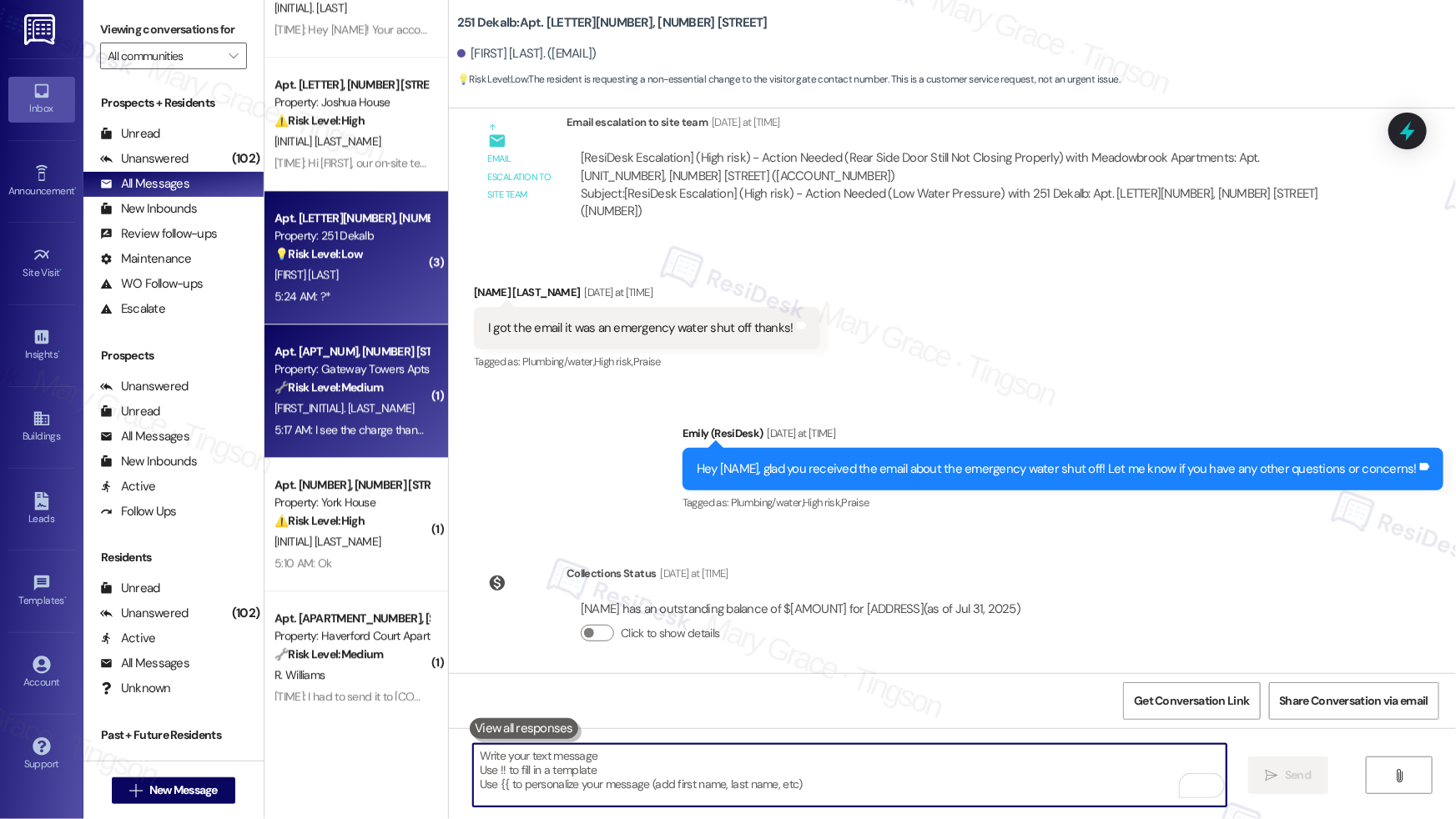 click on "Property: Gateway Towers Apts" at bounding box center [351, 369] 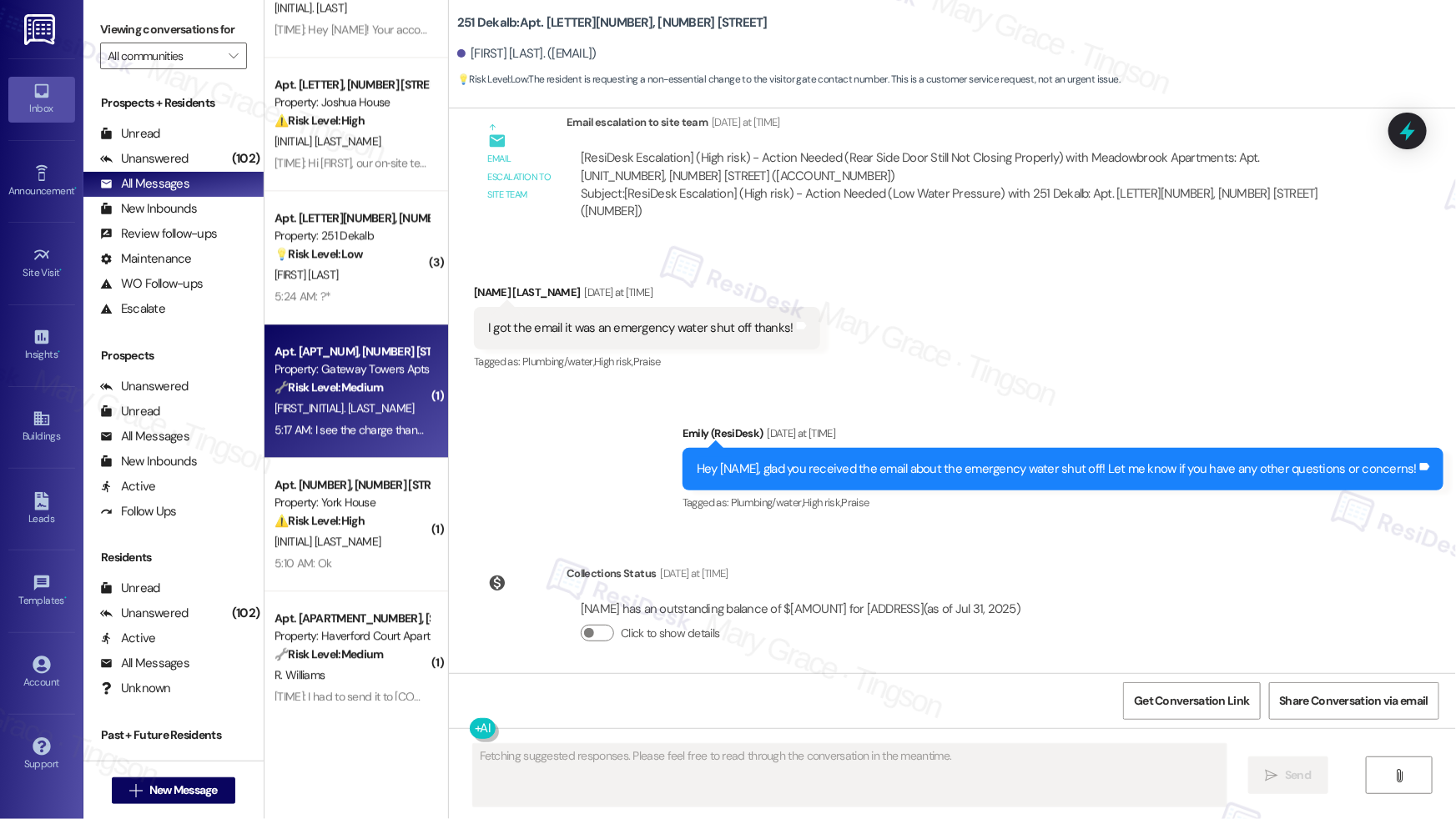 scroll, scrollTop: 1565, scrollLeft: 0, axis: vertical 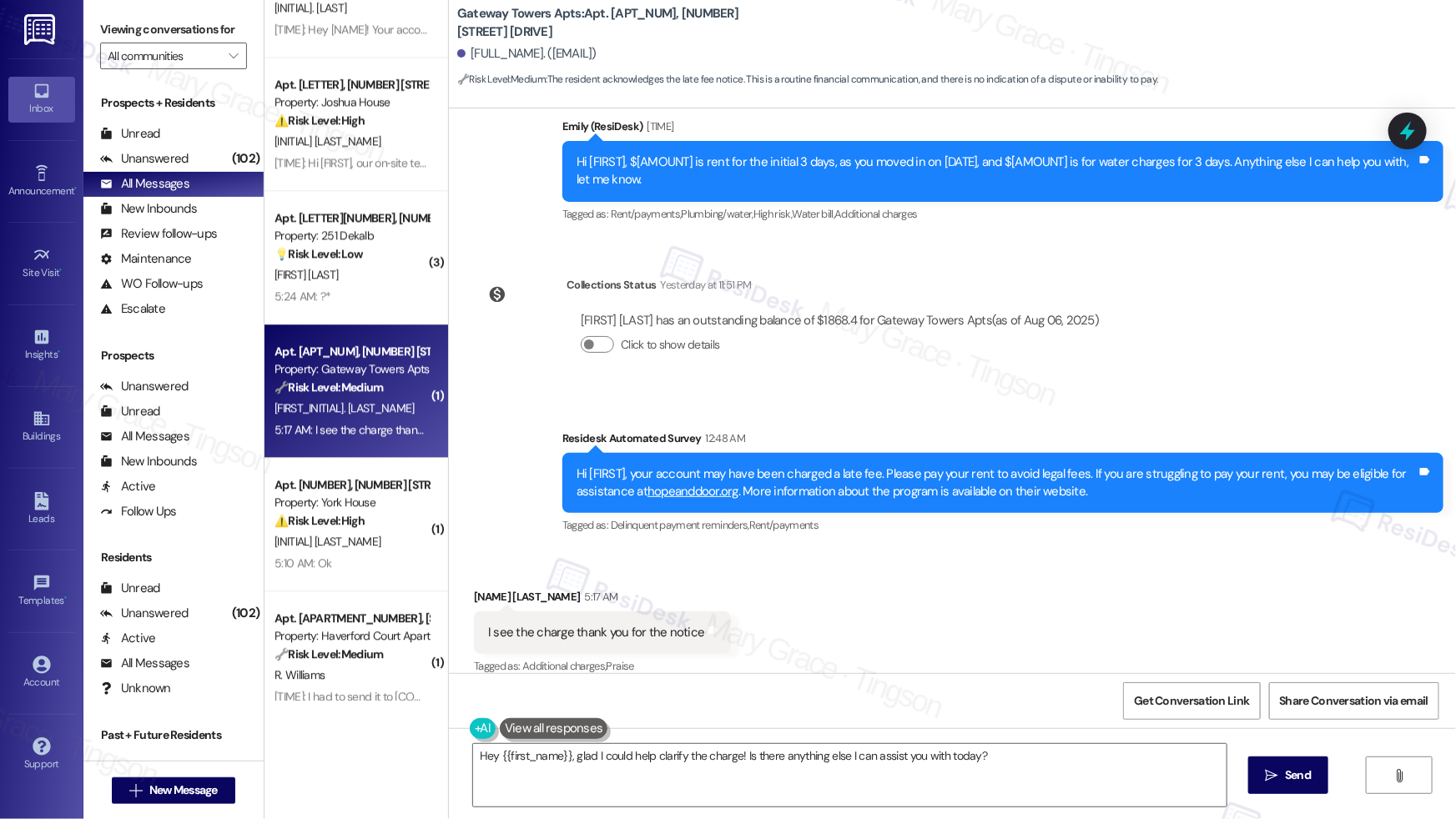 click on "I see the charge thank you for the notice" at bounding box center [596, 632] 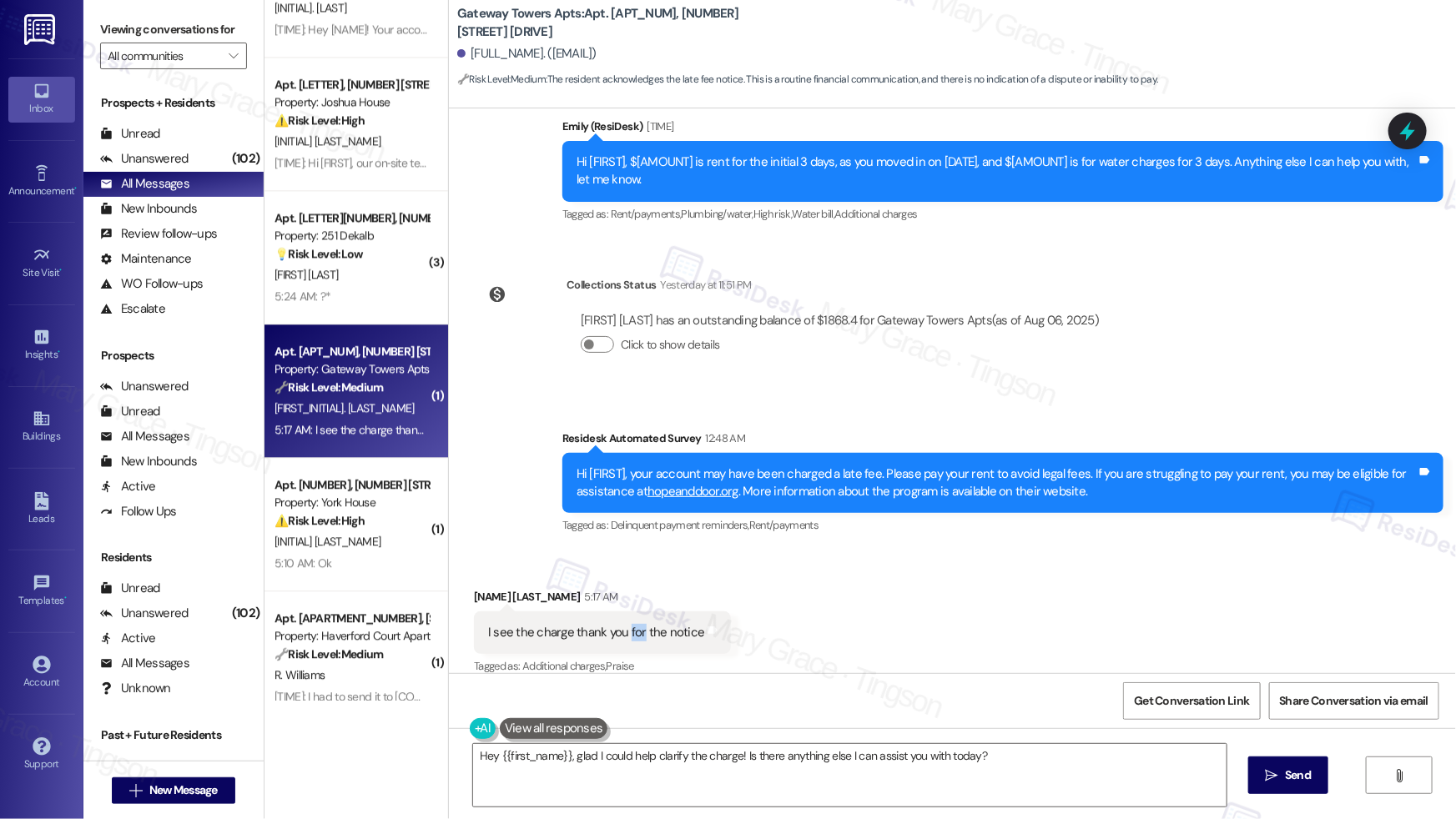 click on "I see the charge thank you for the notice" at bounding box center [596, 632] 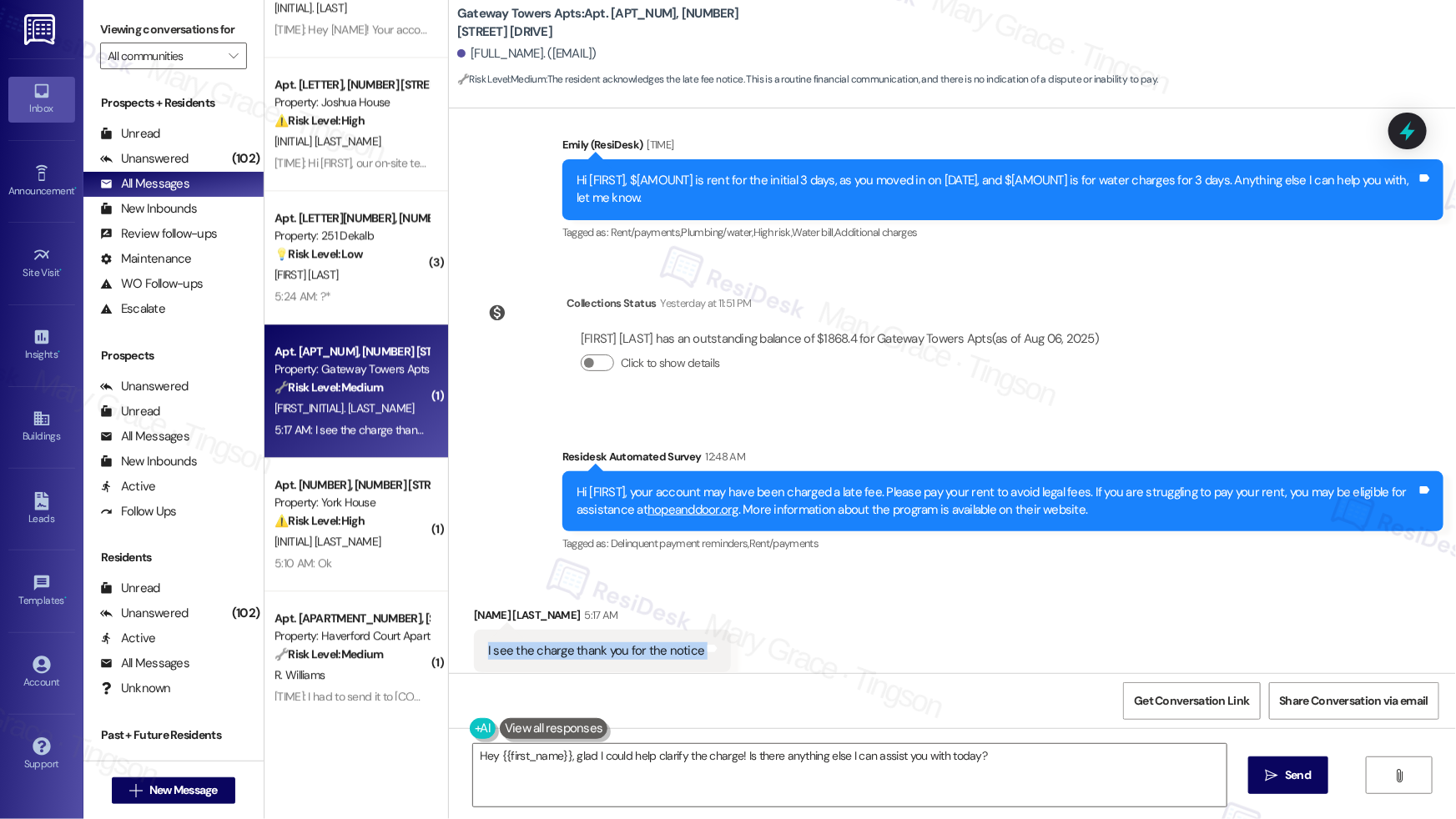 scroll, scrollTop: 1565, scrollLeft: 0, axis: vertical 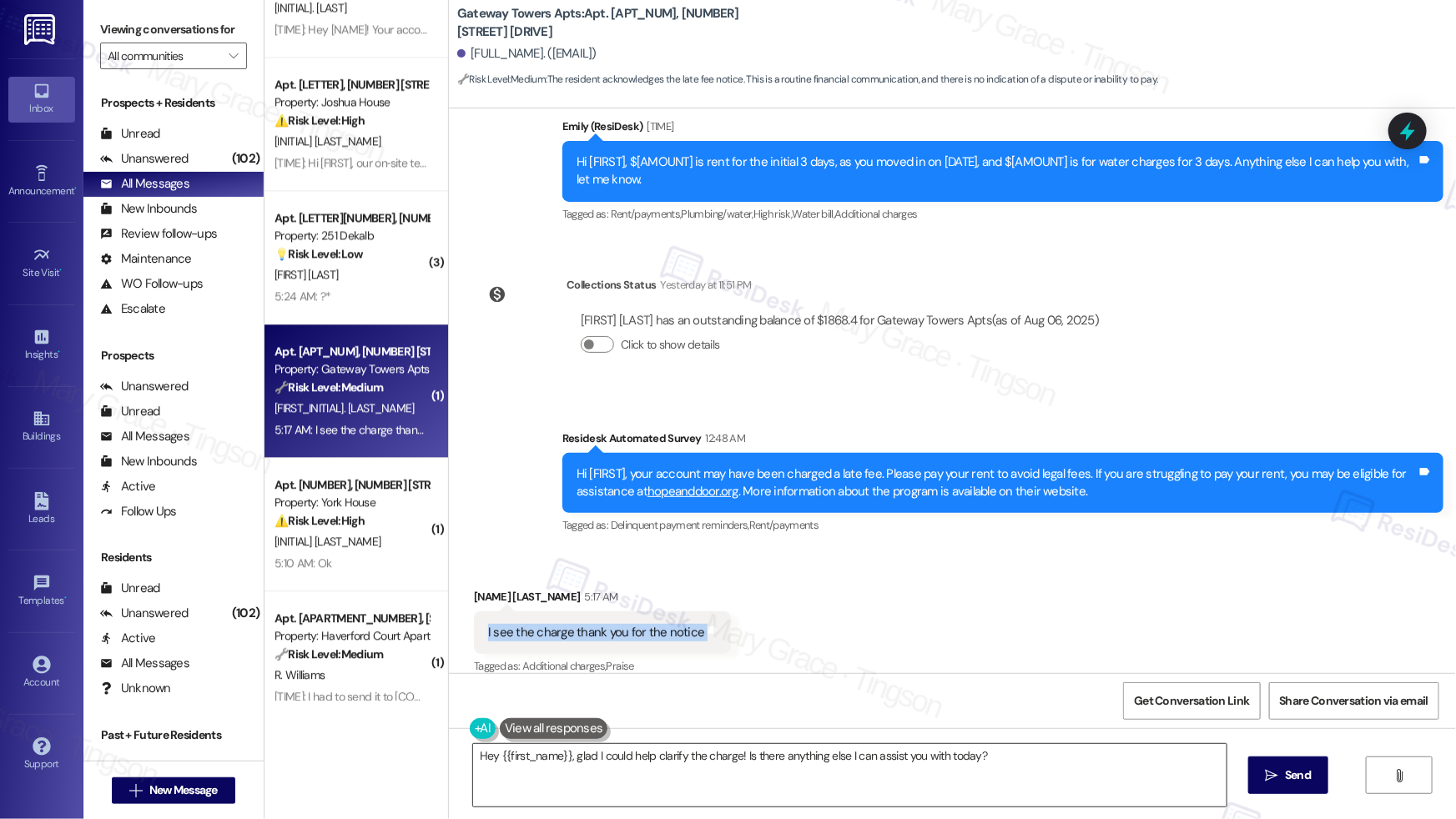 click on "Hey {{first_name}}, glad I could help clarify the charge! Is there anything else I can assist you with today?" at bounding box center [849, 775] 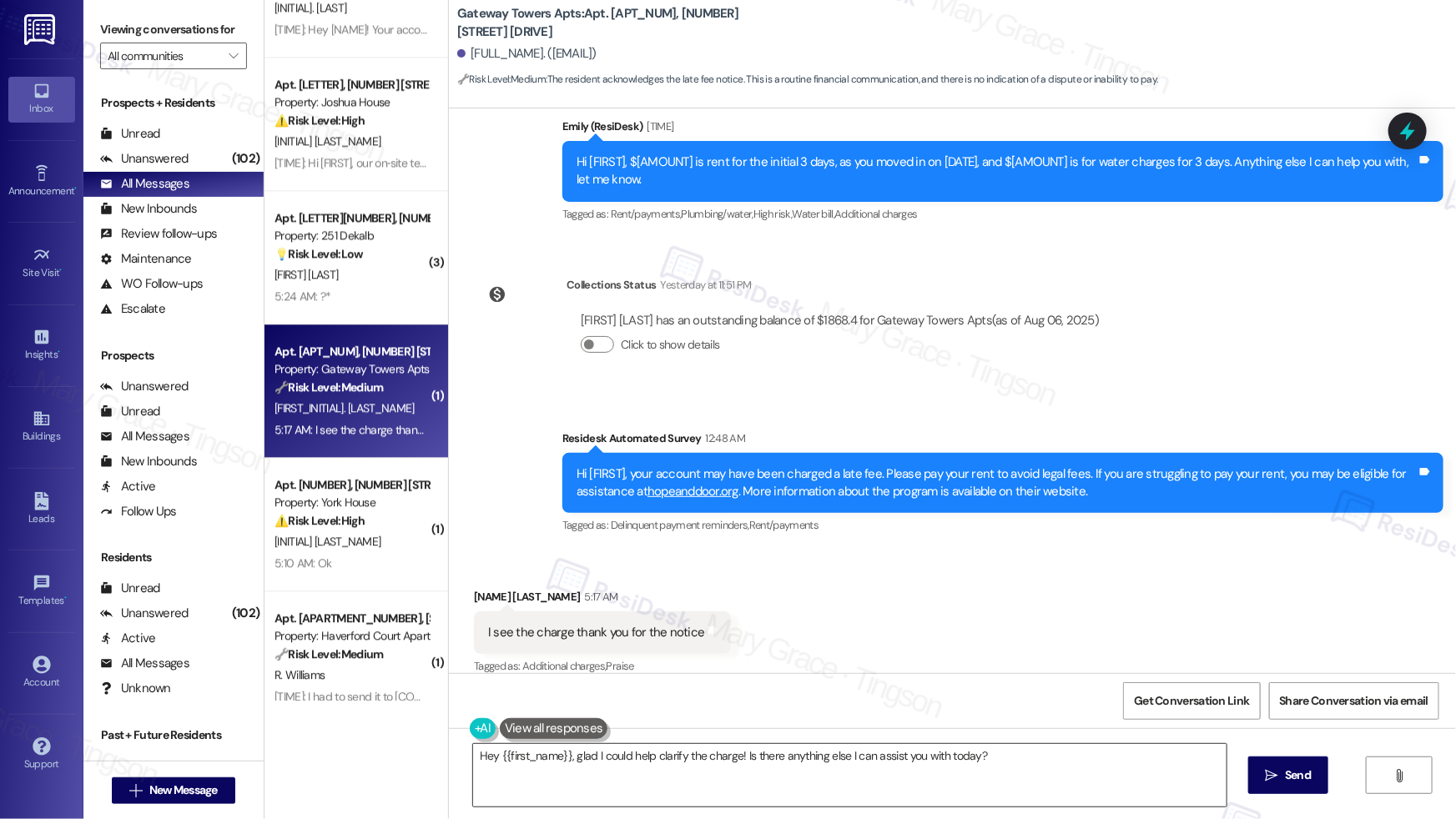 click on "Hey {{first_name}}, glad I could help clarify the charge! Is there anything else I can assist you with today?" at bounding box center (849, 775) 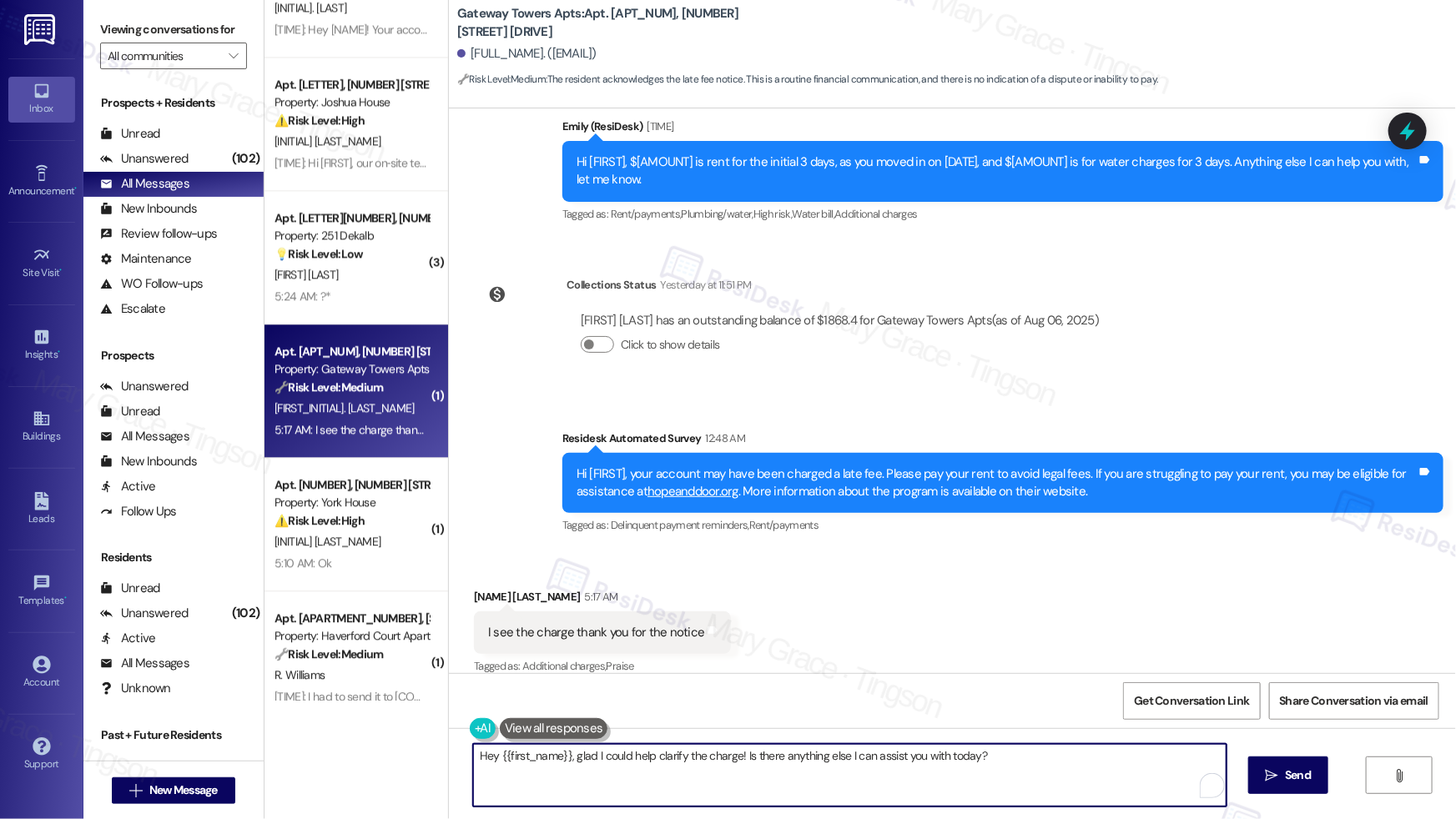 click on "Hey {{first_name}}, glad I could help clarify the charge! Is there anything else I can assist you with today?" at bounding box center [849, 775] 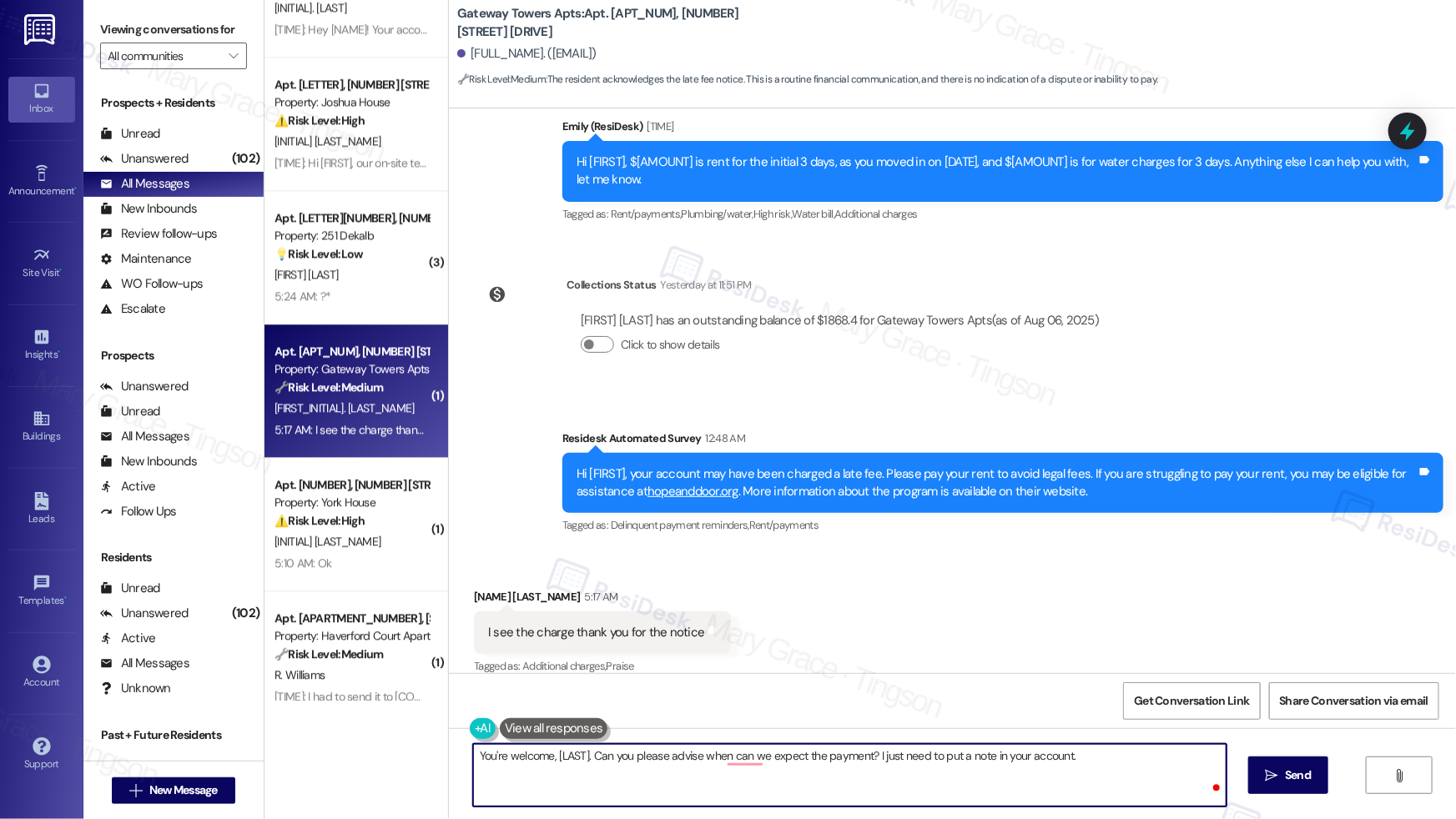 type on "You're welcome, Nasir. Can you please advise when can we expect the payment? I just need to put a note in your account." 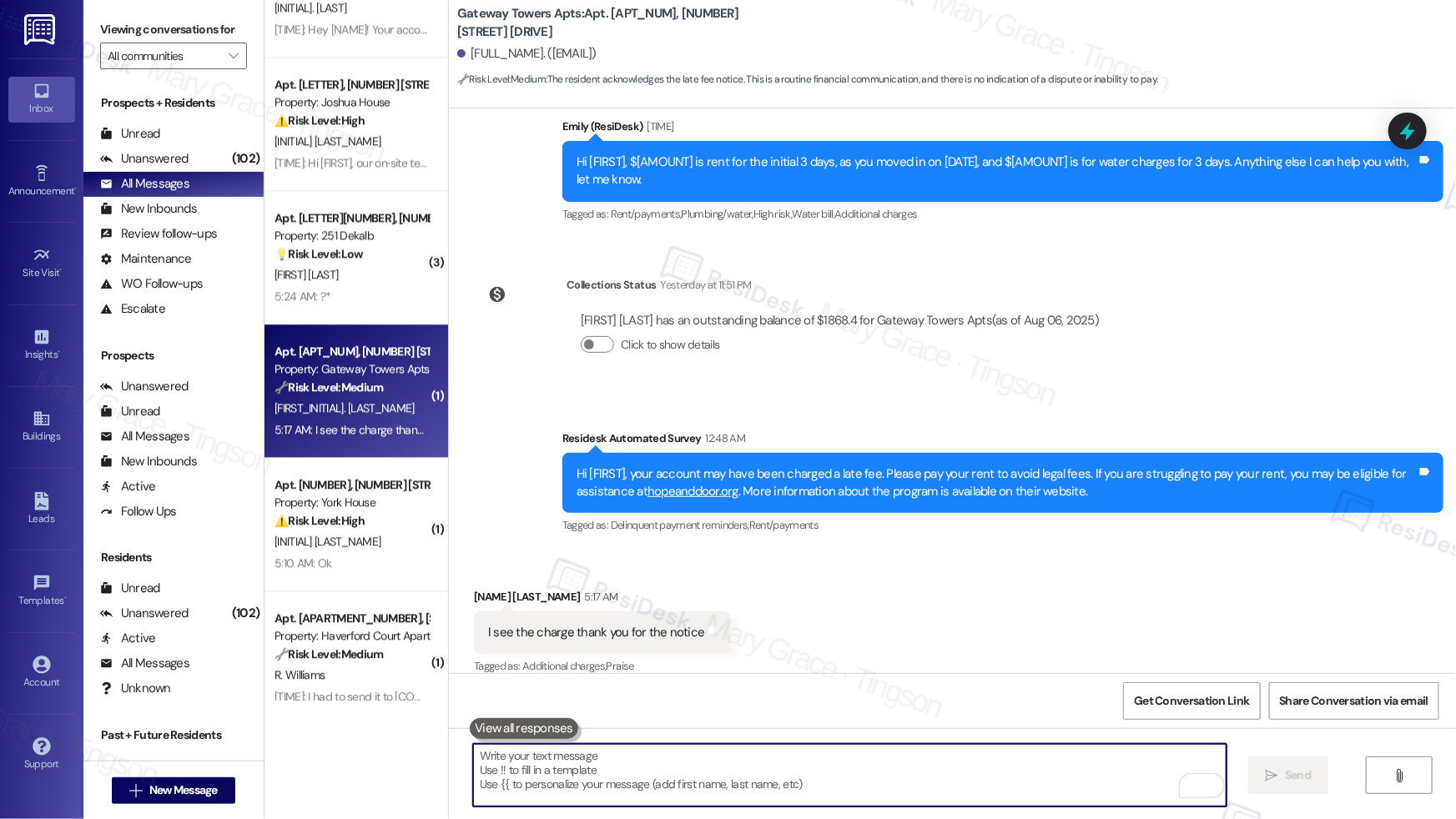click at bounding box center [849, 775] 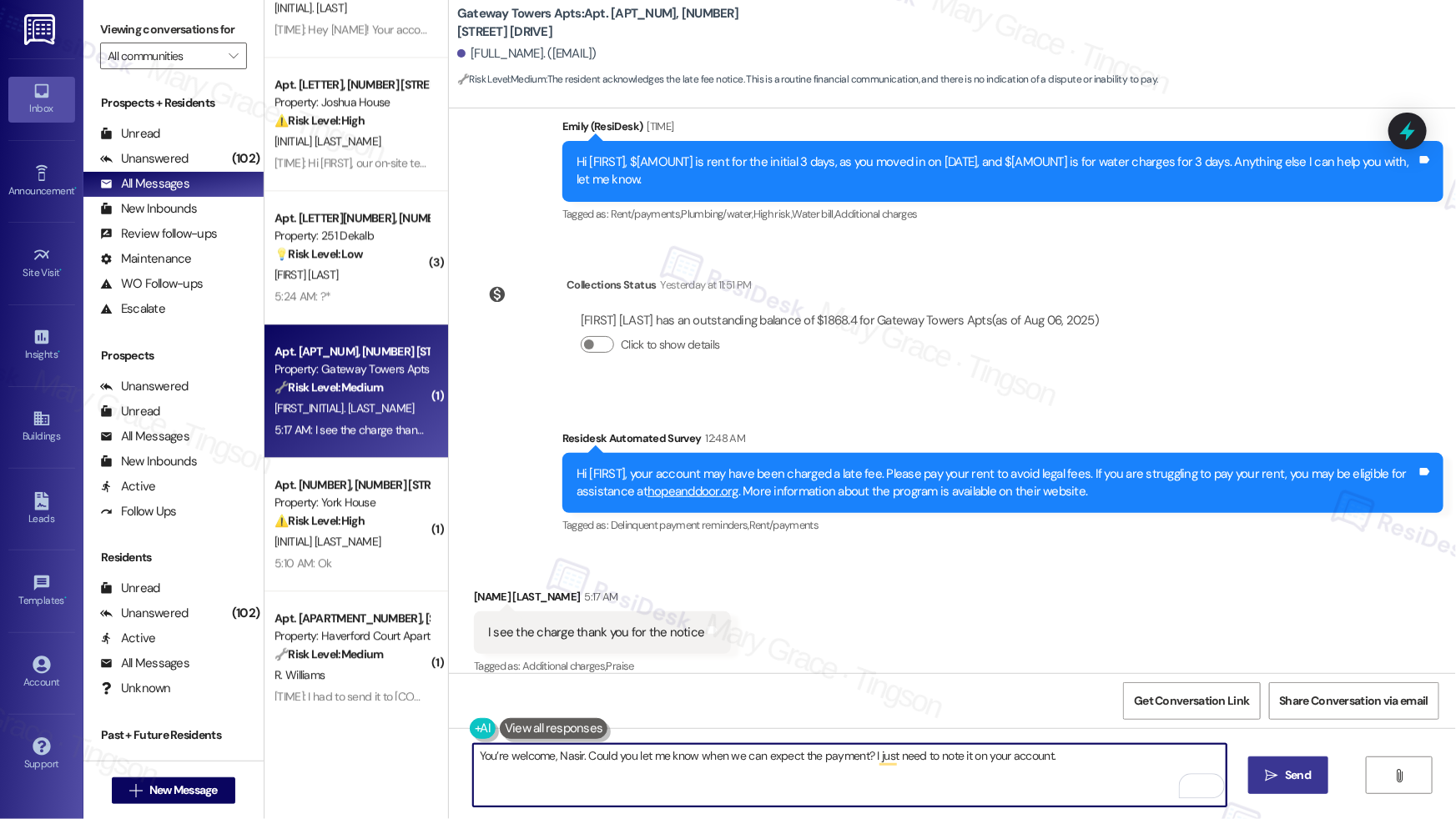 type on "You’re welcome, Nasir. Could you let me know when we can expect the payment? I just need to note it on your account." 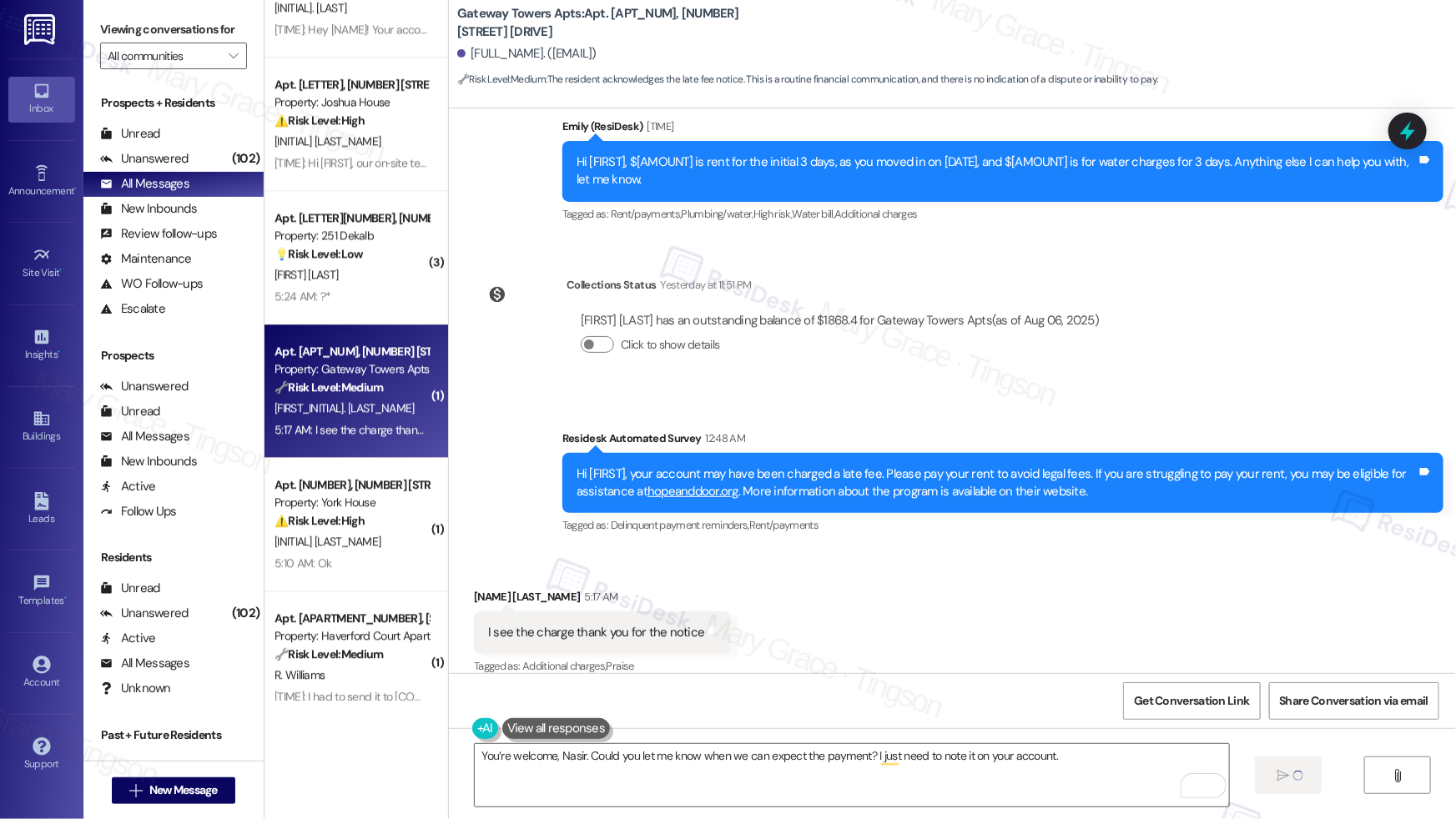 type 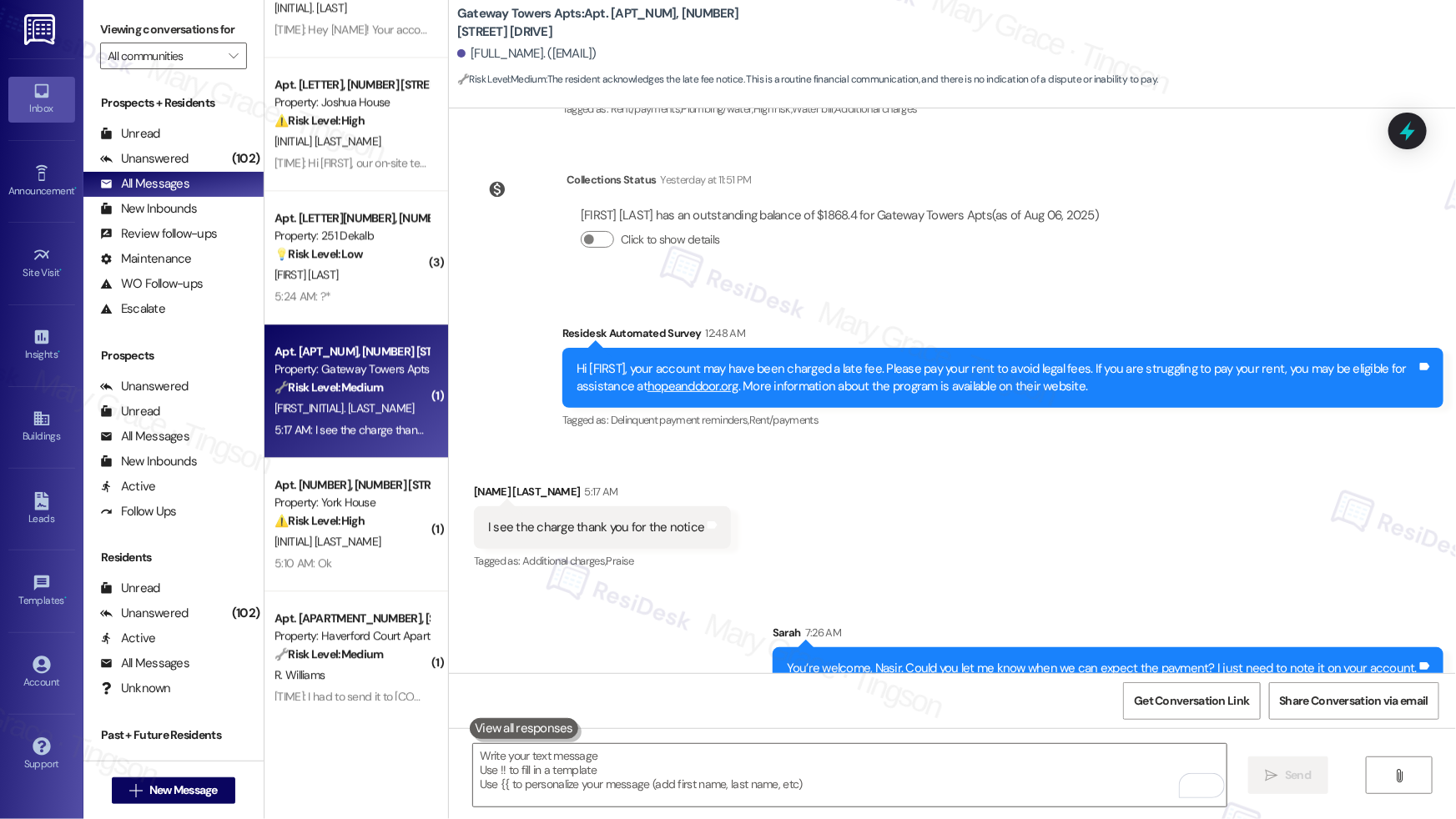 scroll, scrollTop: 1681, scrollLeft: 0, axis: vertical 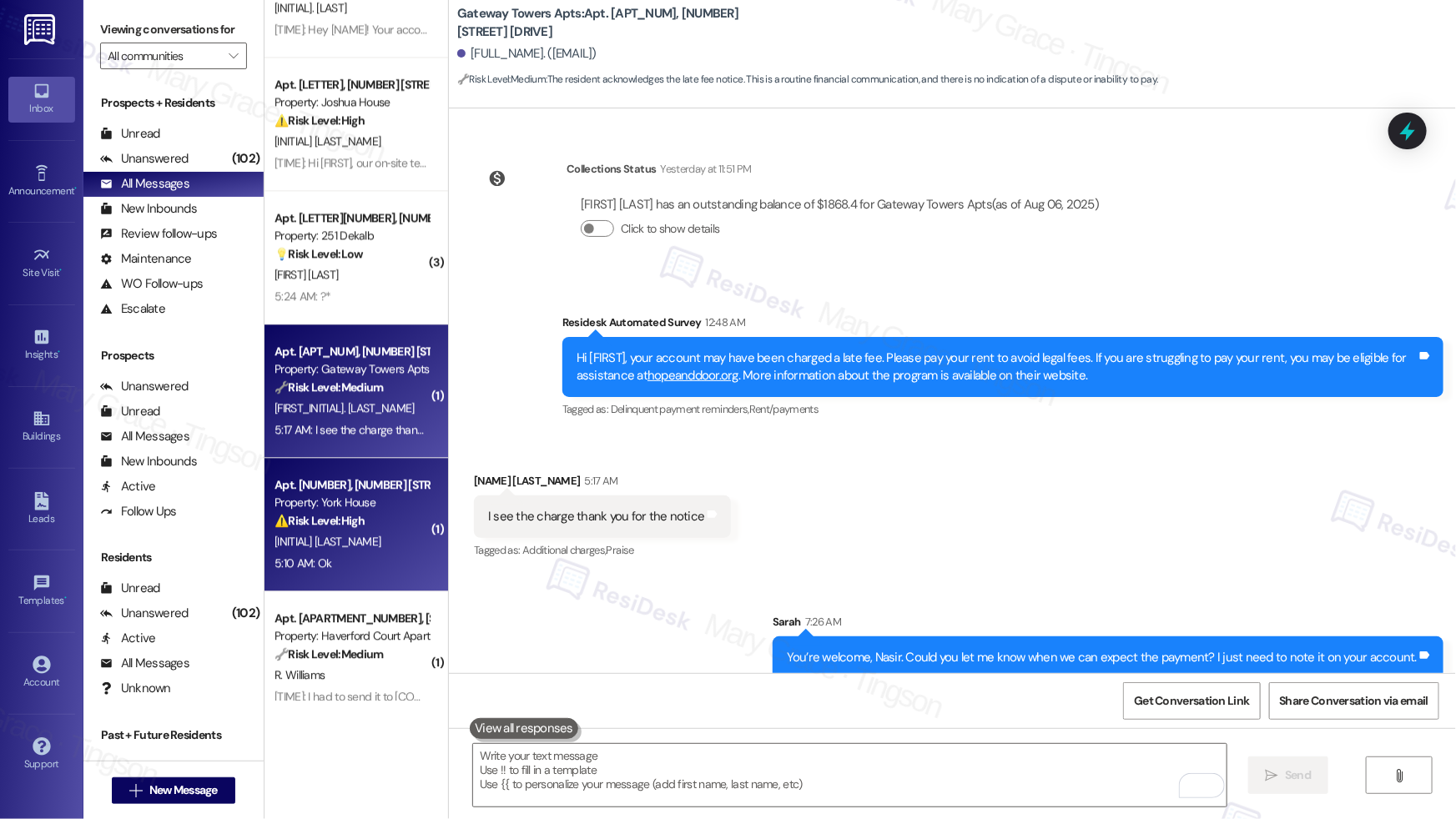 click on "⚠️  Risk Level:  High The resident is disputing a late fee, claiming rent was paid on time. This involves a financial concern and requires investigation and resolution to avoid further escalation or legal issues." at bounding box center (351, 520) 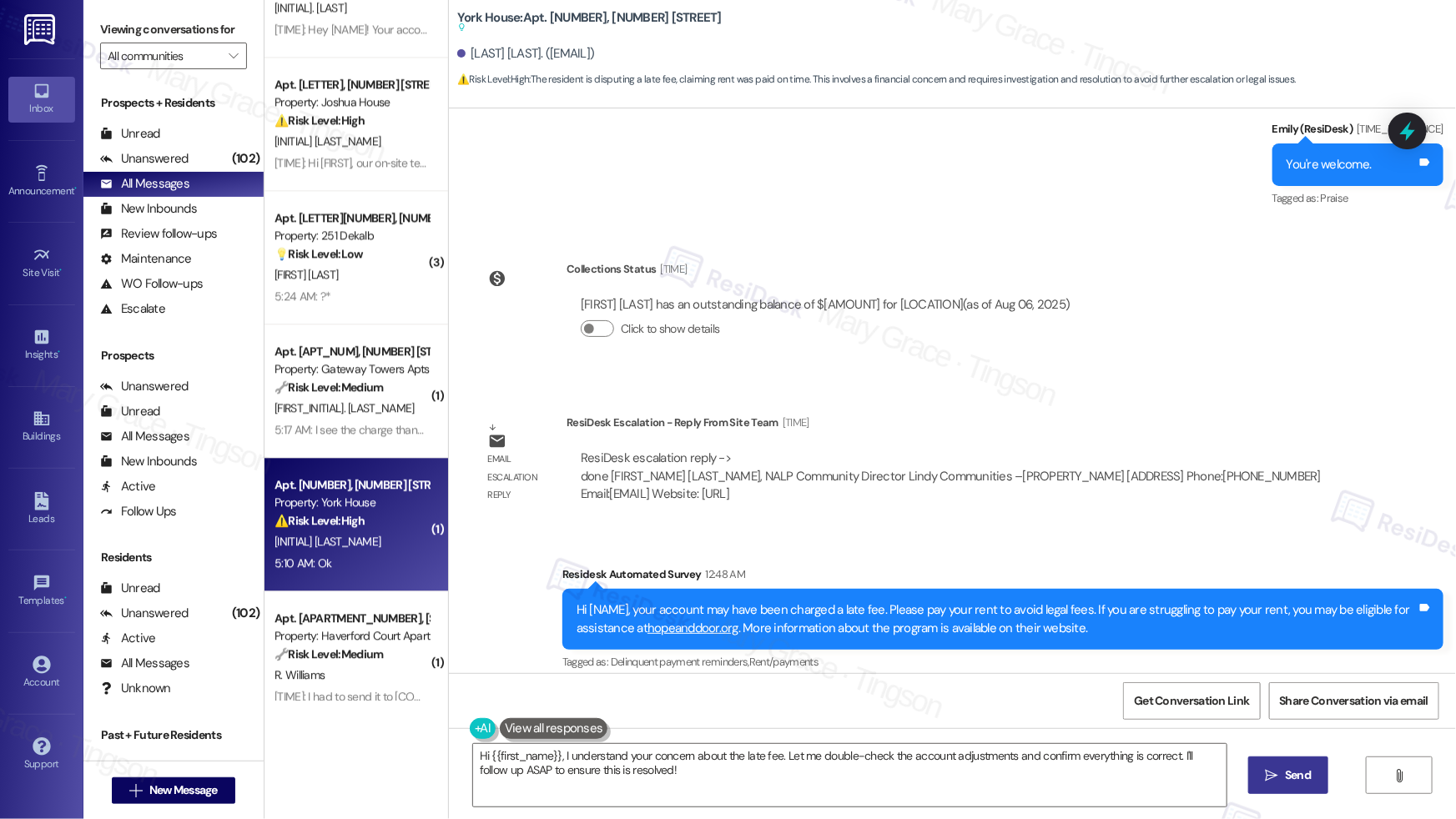 scroll, scrollTop: 1466, scrollLeft: 0, axis: vertical 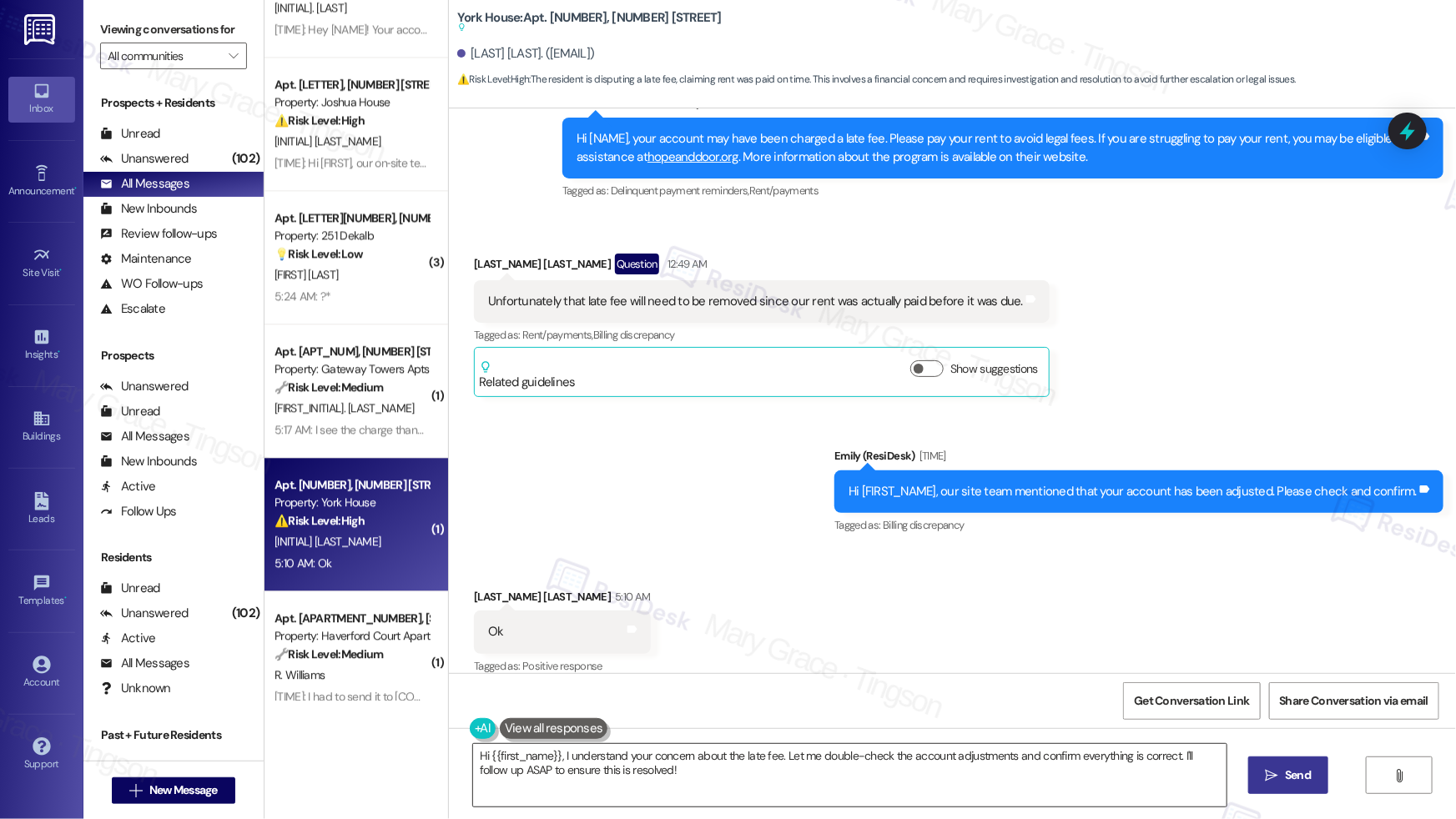 click on "Hi {{first_name}}, I understand your concern about the late fee. Let me double-check the account adjustments and confirm everything is correct. I'll follow up ASAP to ensure this is resolved!" at bounding box center (849, 775) 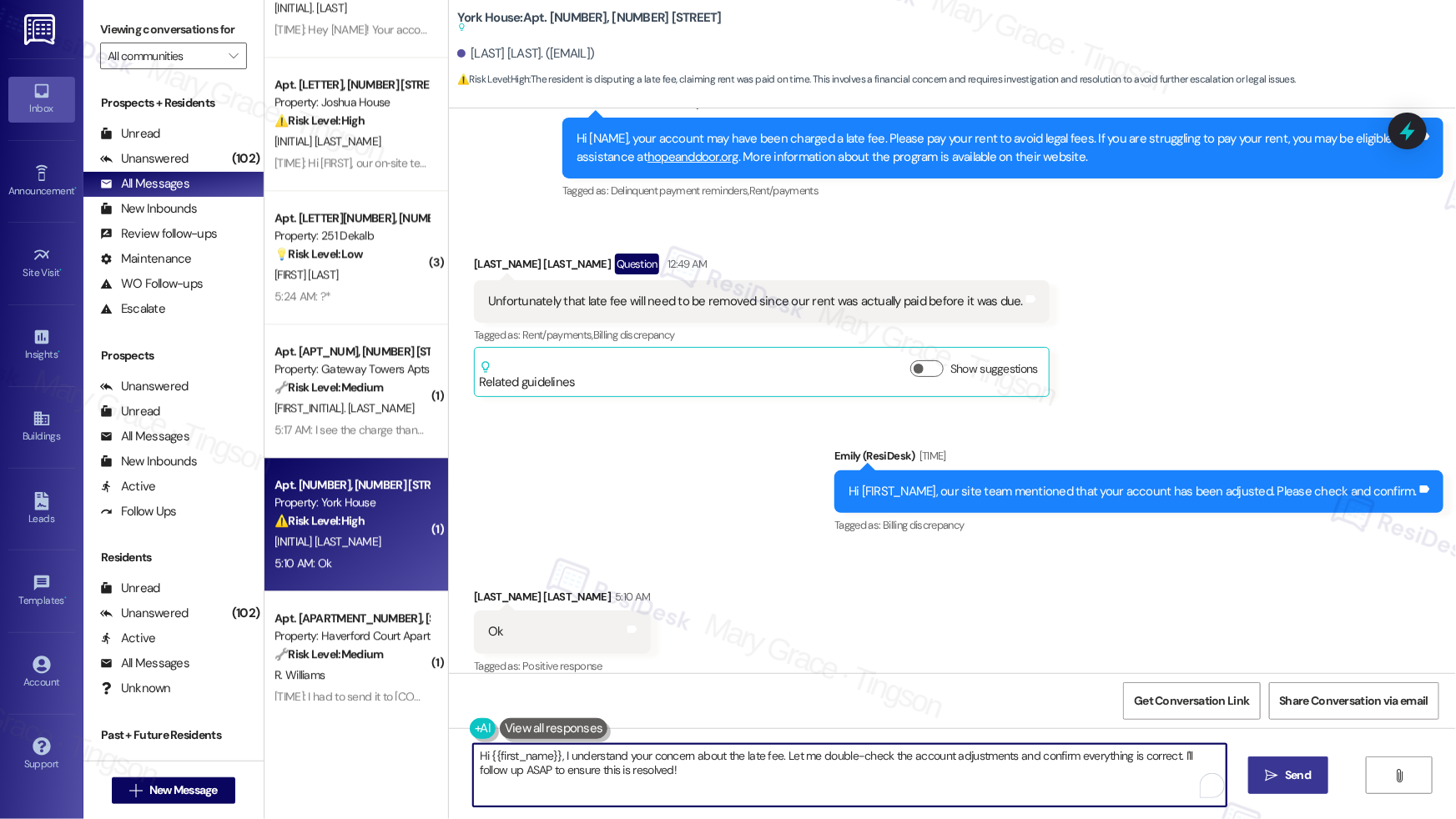 click on "Hi {{first_name}}, I understand your concern about the late fee. Let me double-check the account adjustments and confirm everything is correct. I'll follow up ASAP to ensure this is resolved!" at bounding box center [849, 775] 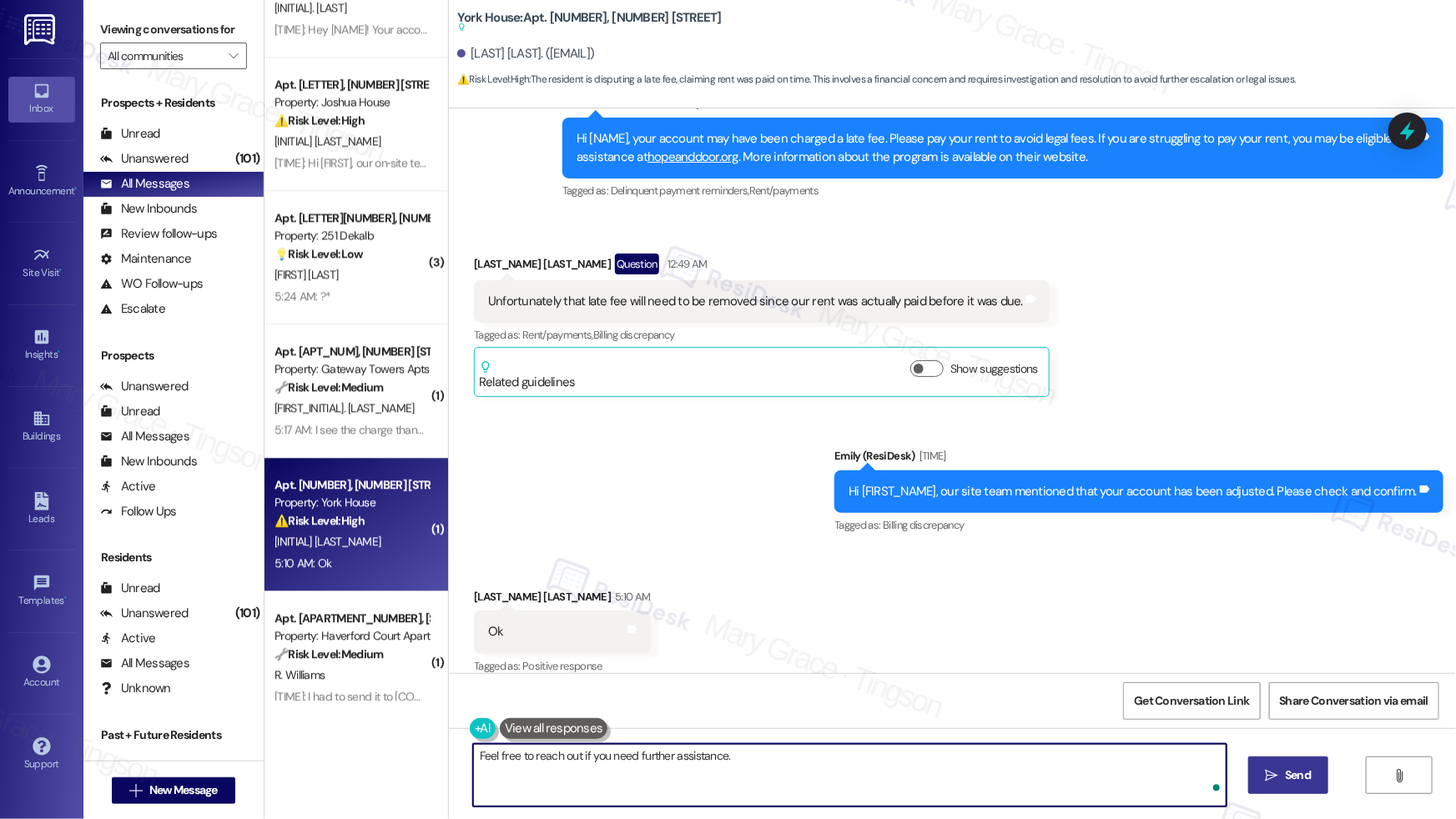 type on "Feel free to reach out if you need further assistance." 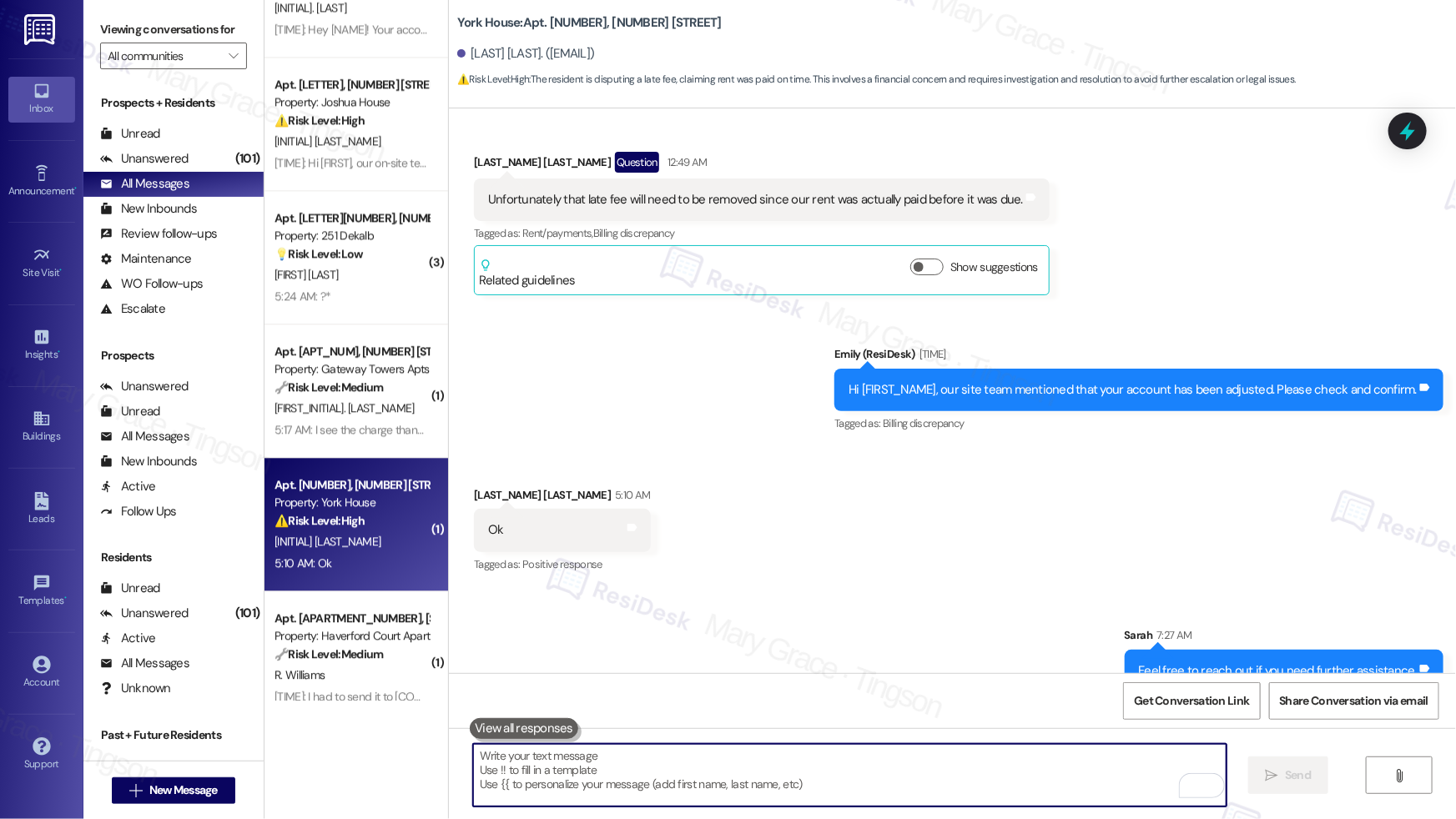 scroll, scrollTop: 1582, scrollLeft: 0, axis: vertical 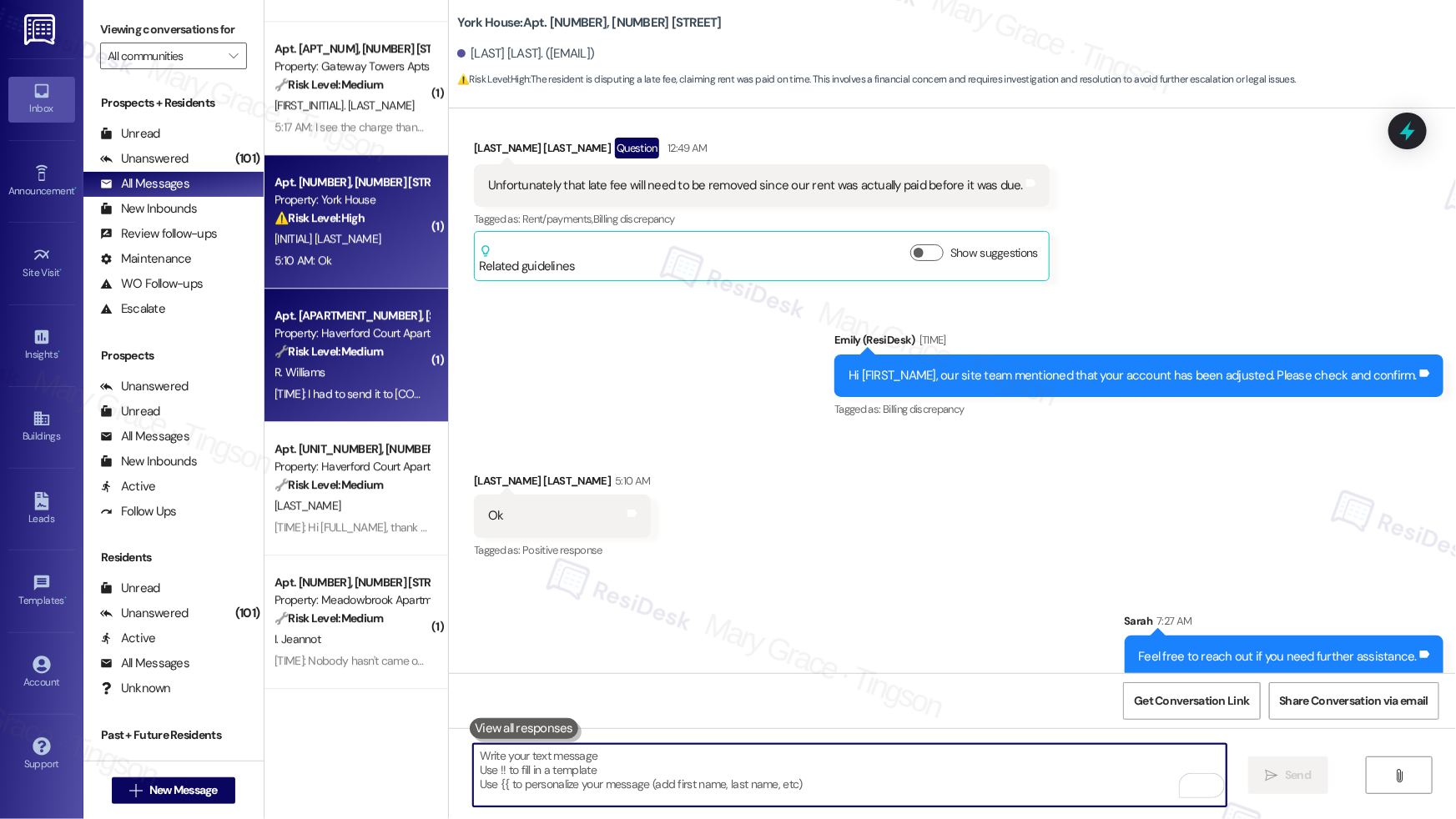type 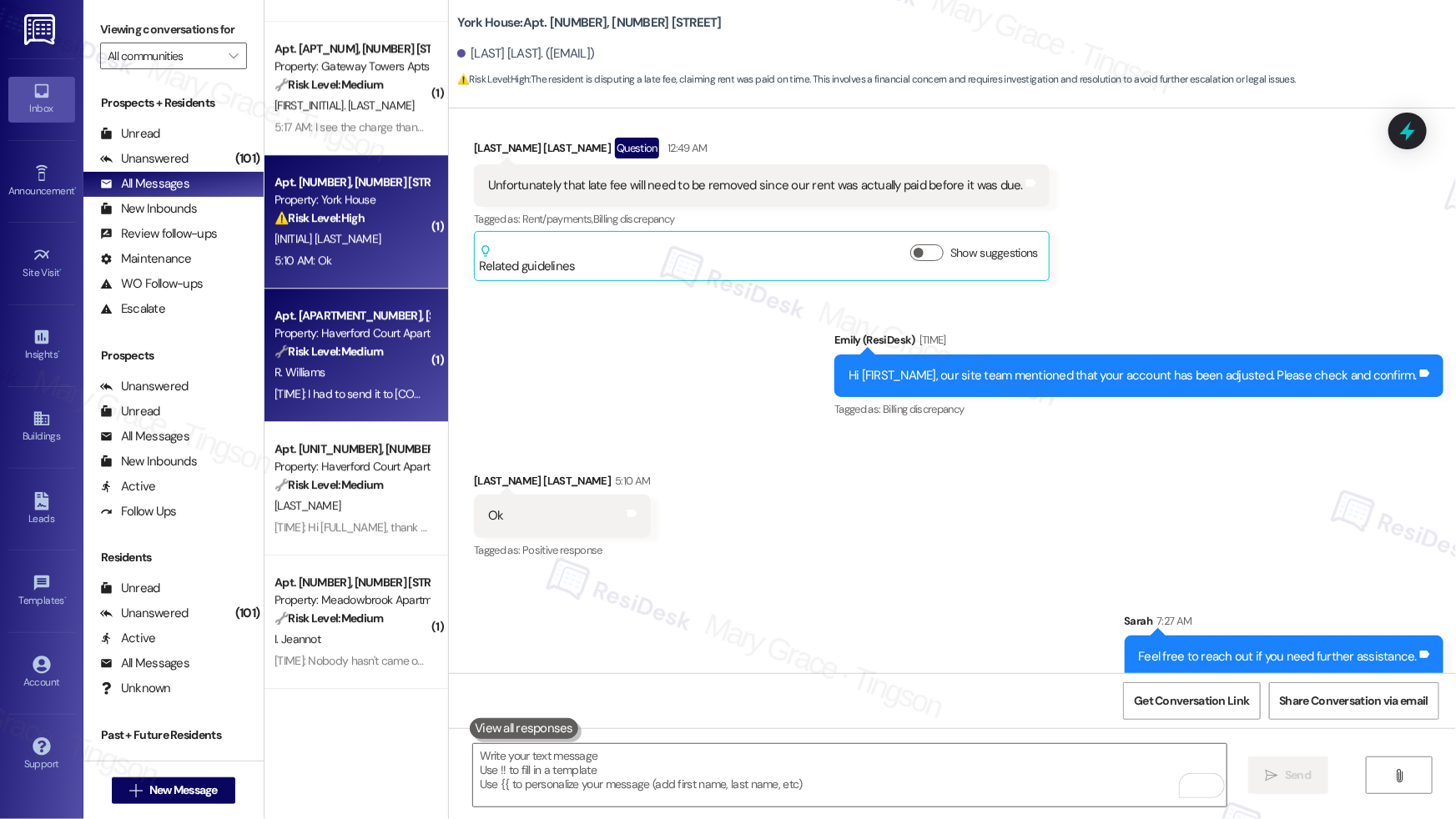 click on "R. Williams" at bounding box center [351, 372] 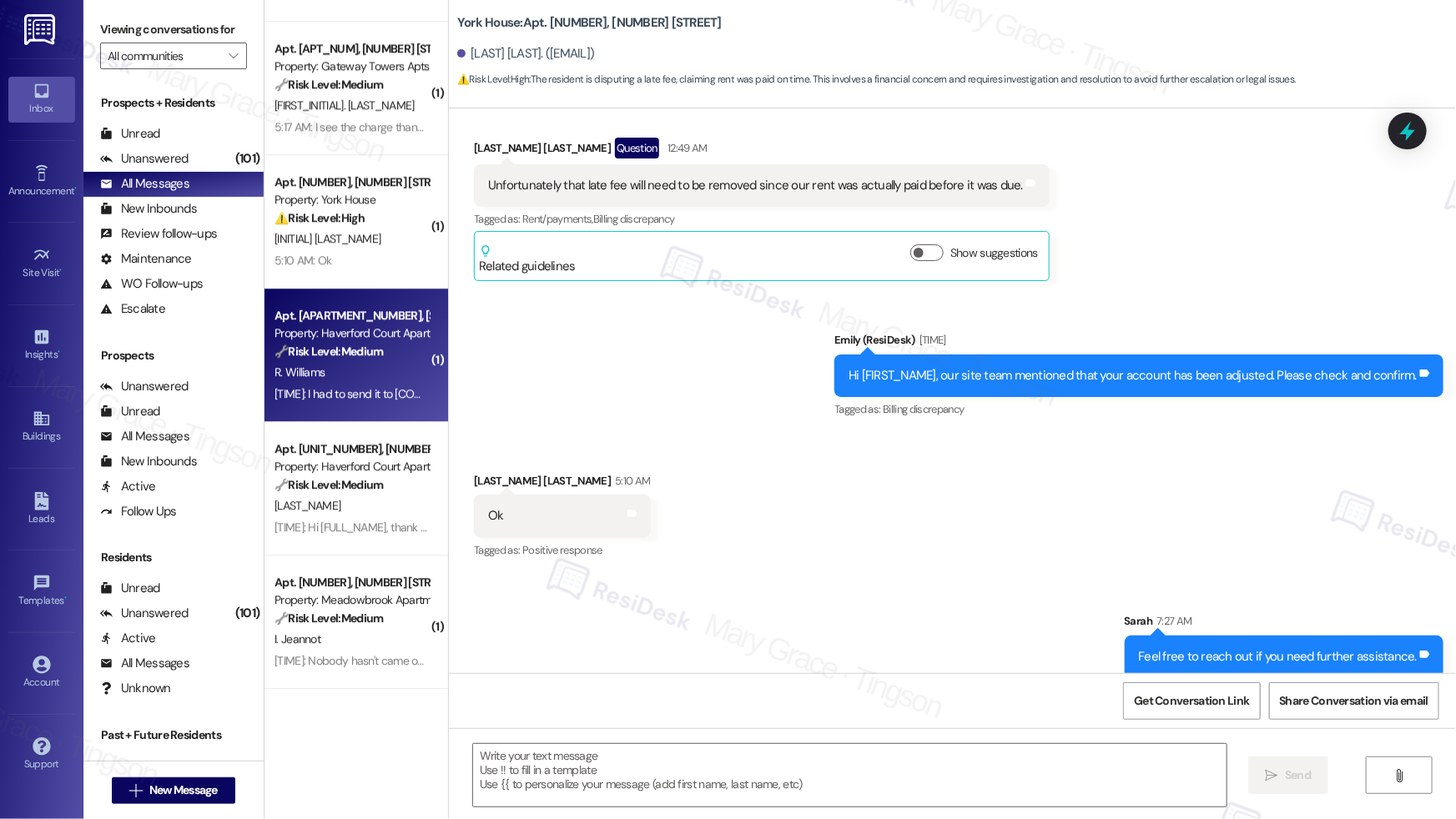 type on "Fetching suggested responses. Please feel free to read through the conversation in the meantime." 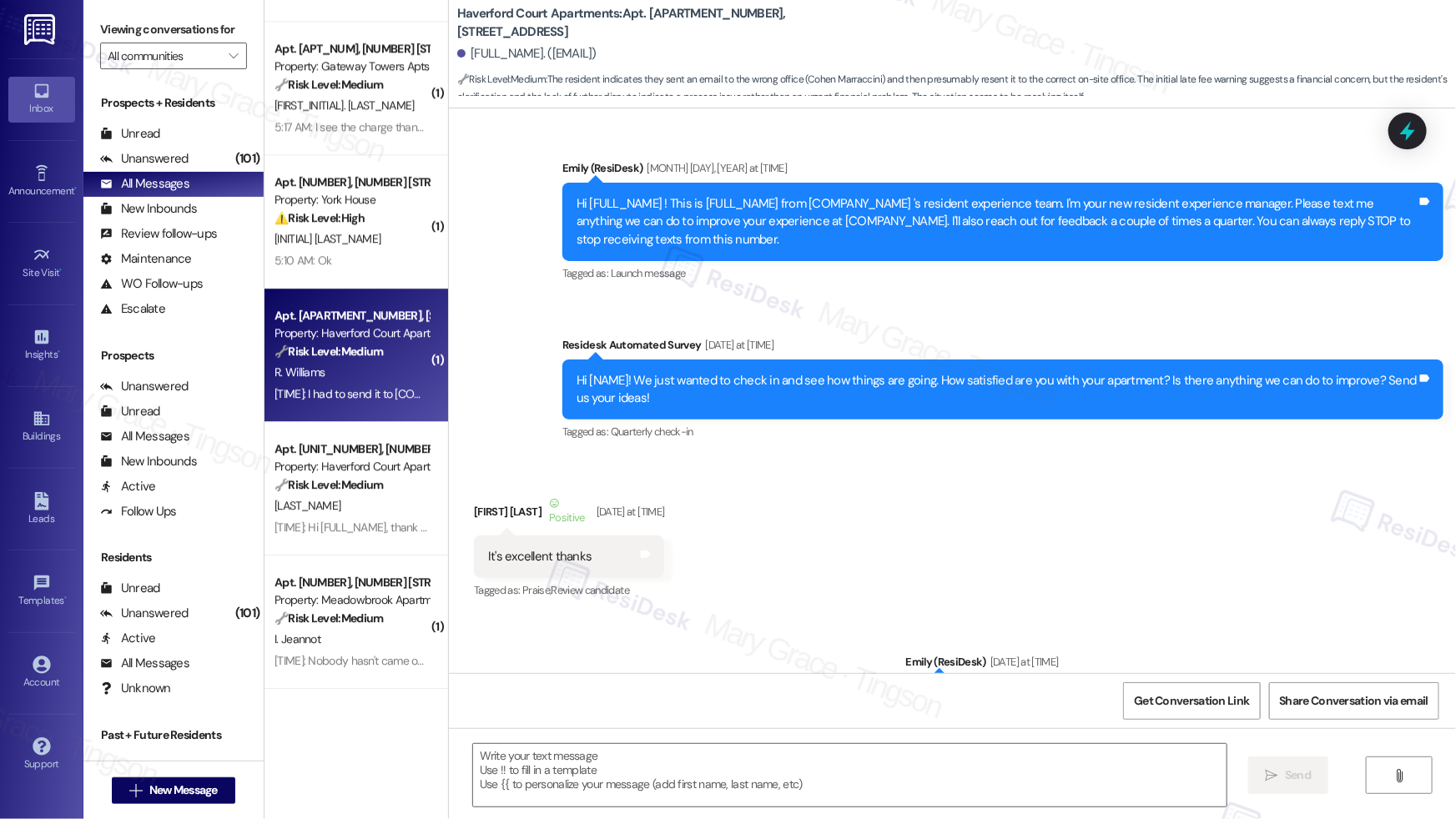 scroll, scrollTop: 10714, scrollLeft: 0, axis: vertical 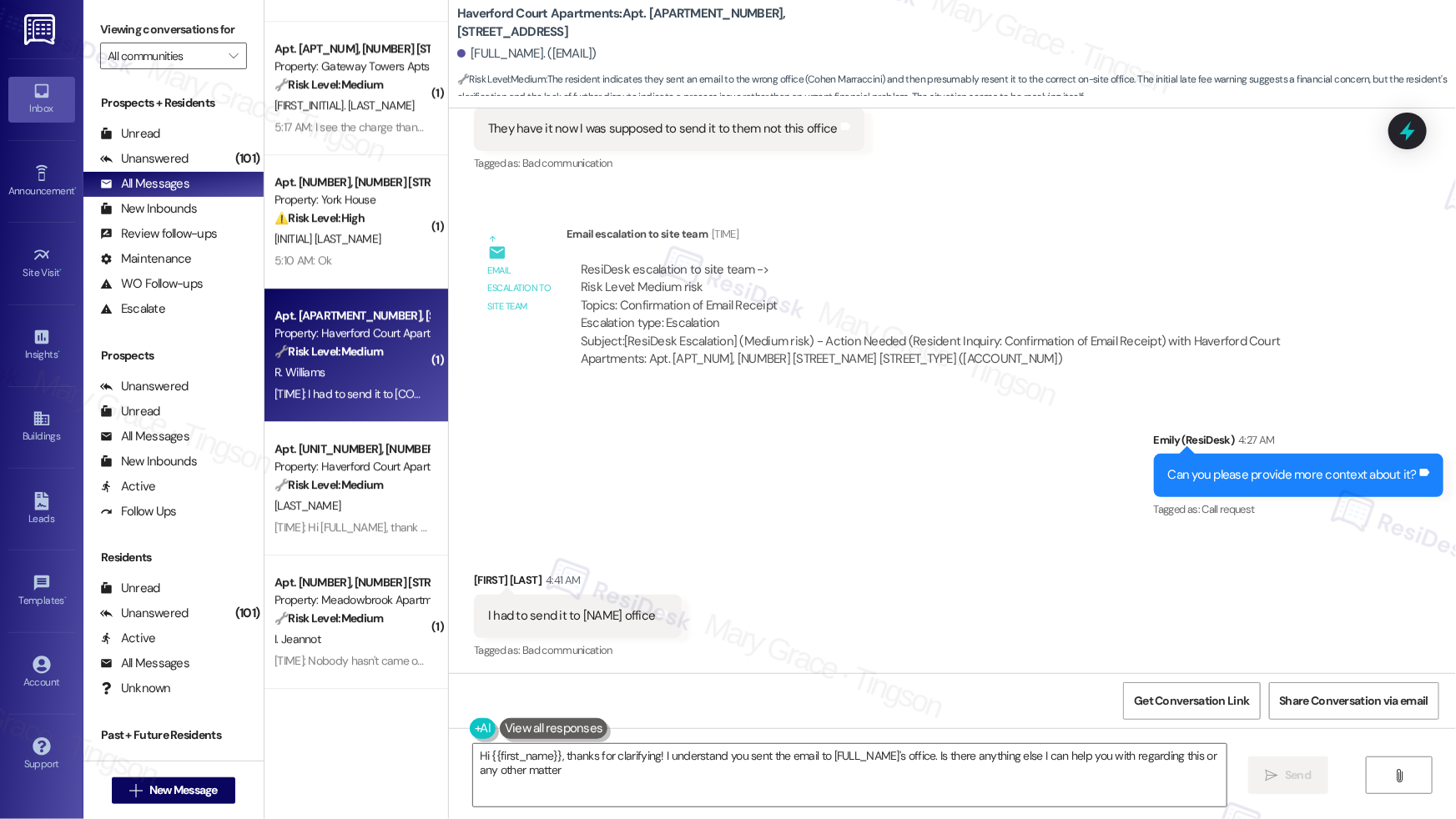 type on "Hi {{first_name}}, thanks for clarifying! I understand you sent the email to Cohen Marraccini's office. Is there anything else I can help you with regarding this or any other matter?" 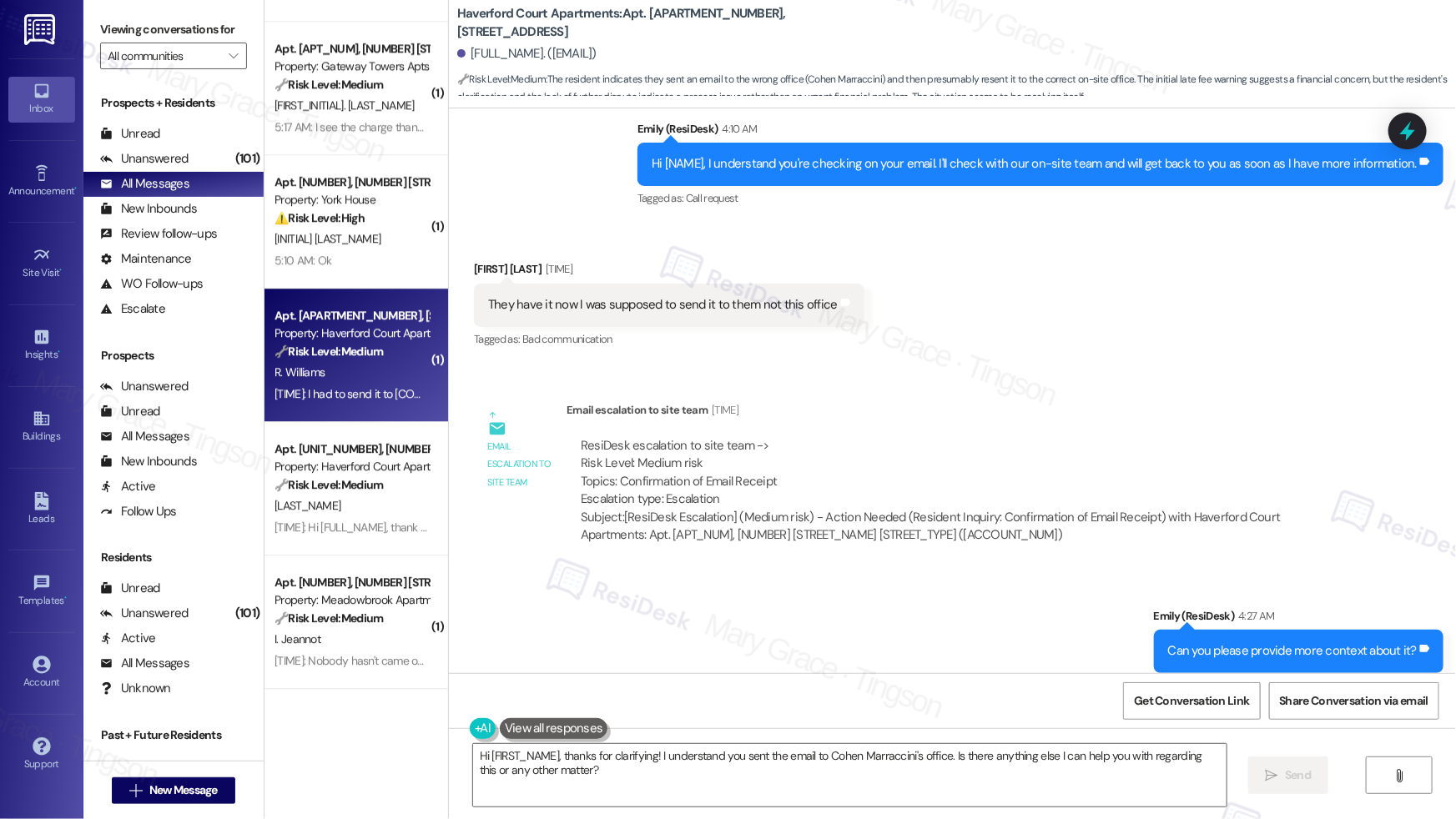 scroll, scrollTop: 10541, scrollLeft: 0, axis: vertical 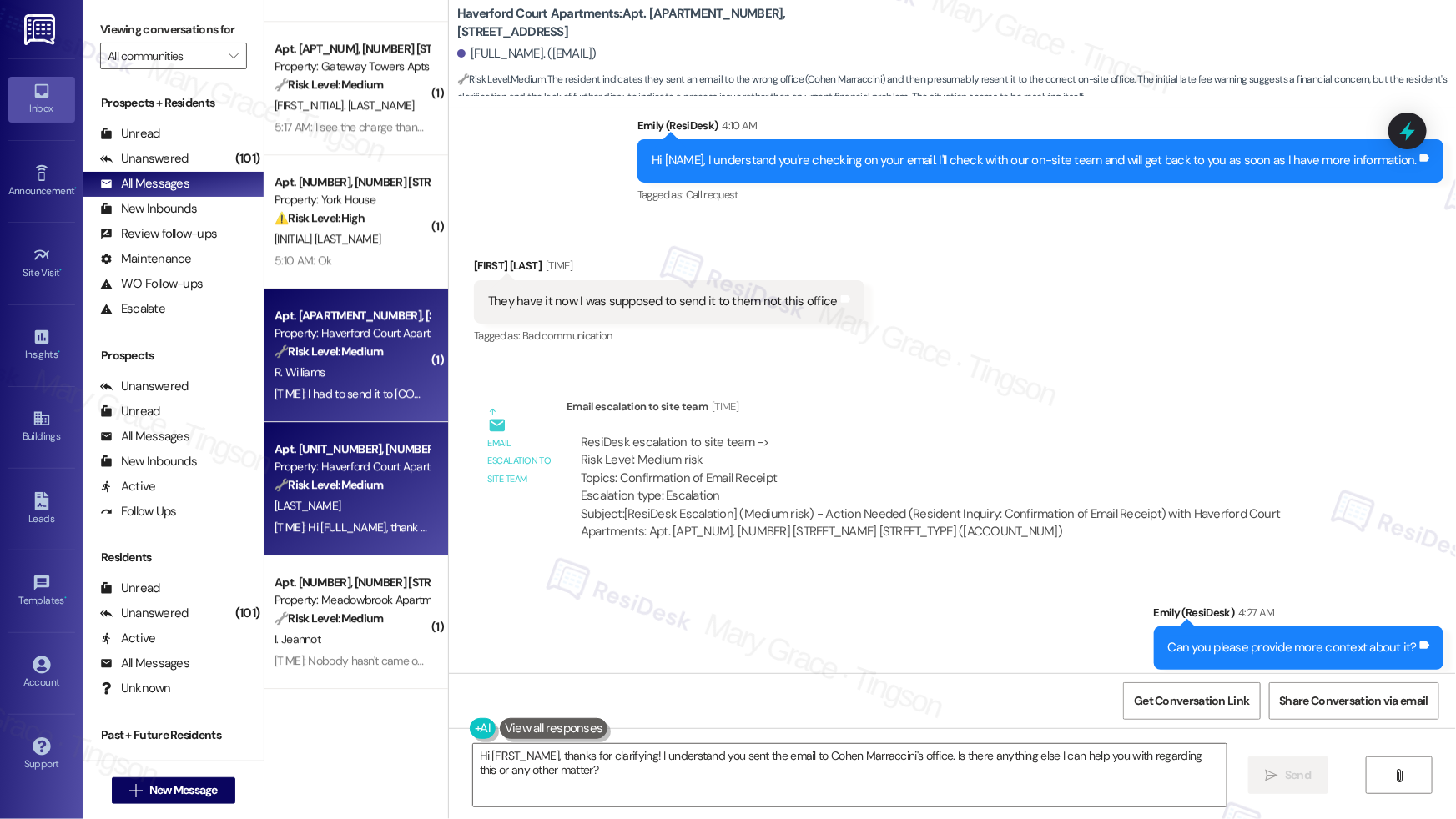 click on "4:26 AM: Hi Marlene, thank you for reaching out. Do you have access to your online account? The details of your remaining balance should be listed there. 4:26 AM: Hi Marlene, thank you for reaching out. Do you have access to your online account? The details of your remaining balance should be listed there." at bounding box center [351, 527] 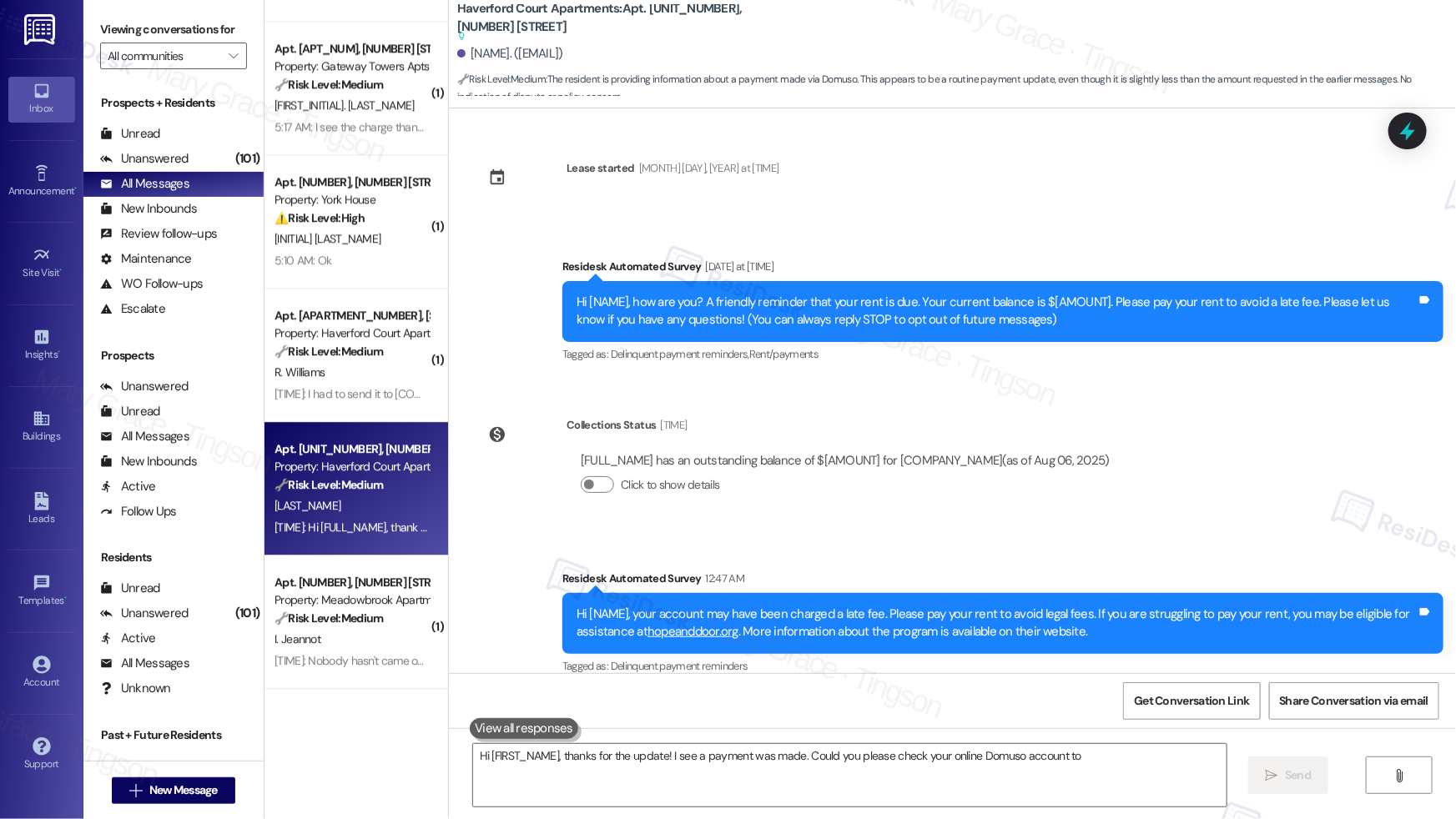 scroll, scrollTop: 1374, scrollLeft: 0, axis: vertical 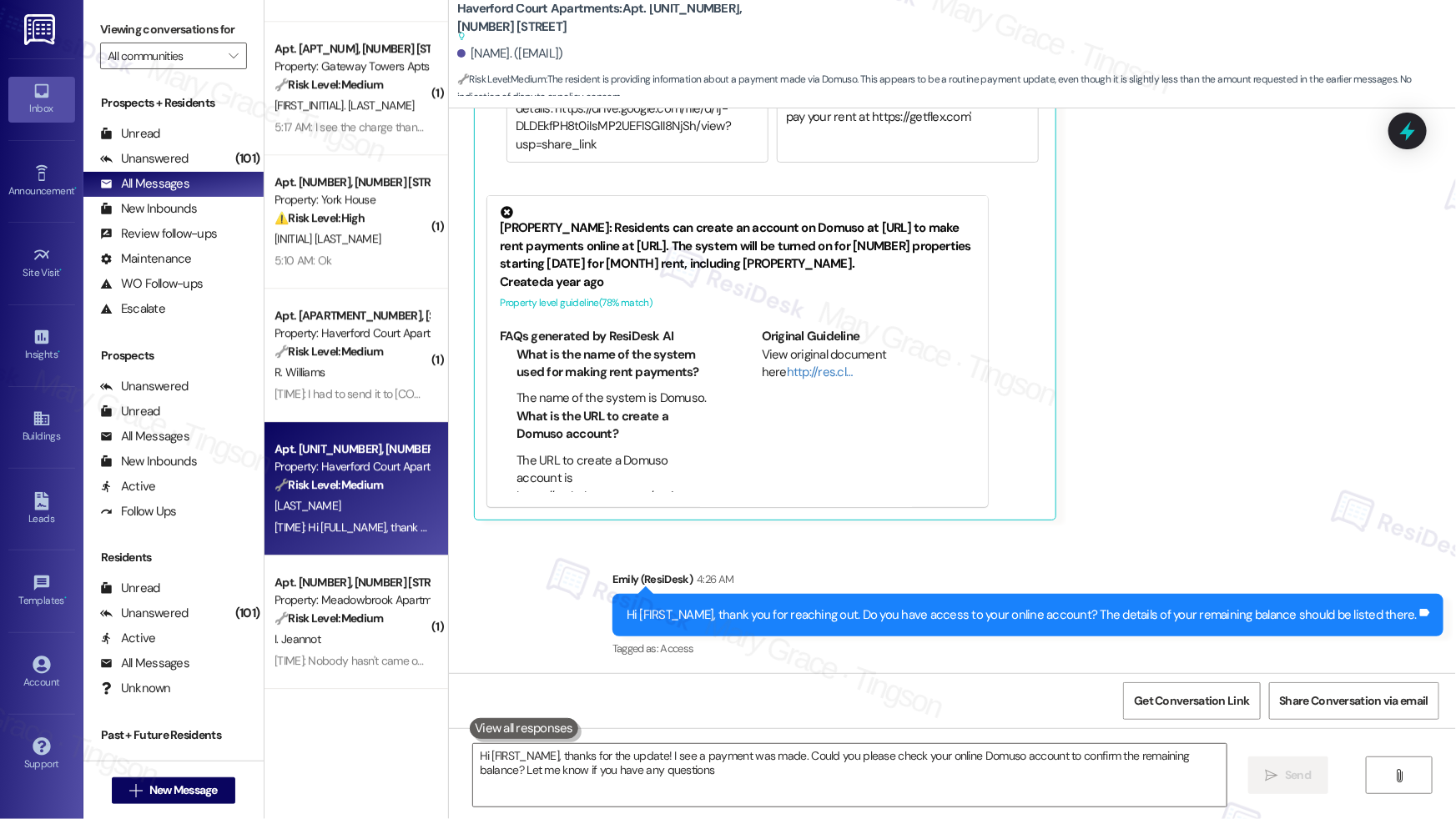 type on "Hi {{first_name}}, thanks for the update! I see a payment was made. Could you please check your online Domuso account to confirm the remaining balance? Let me know if you have any questions!" 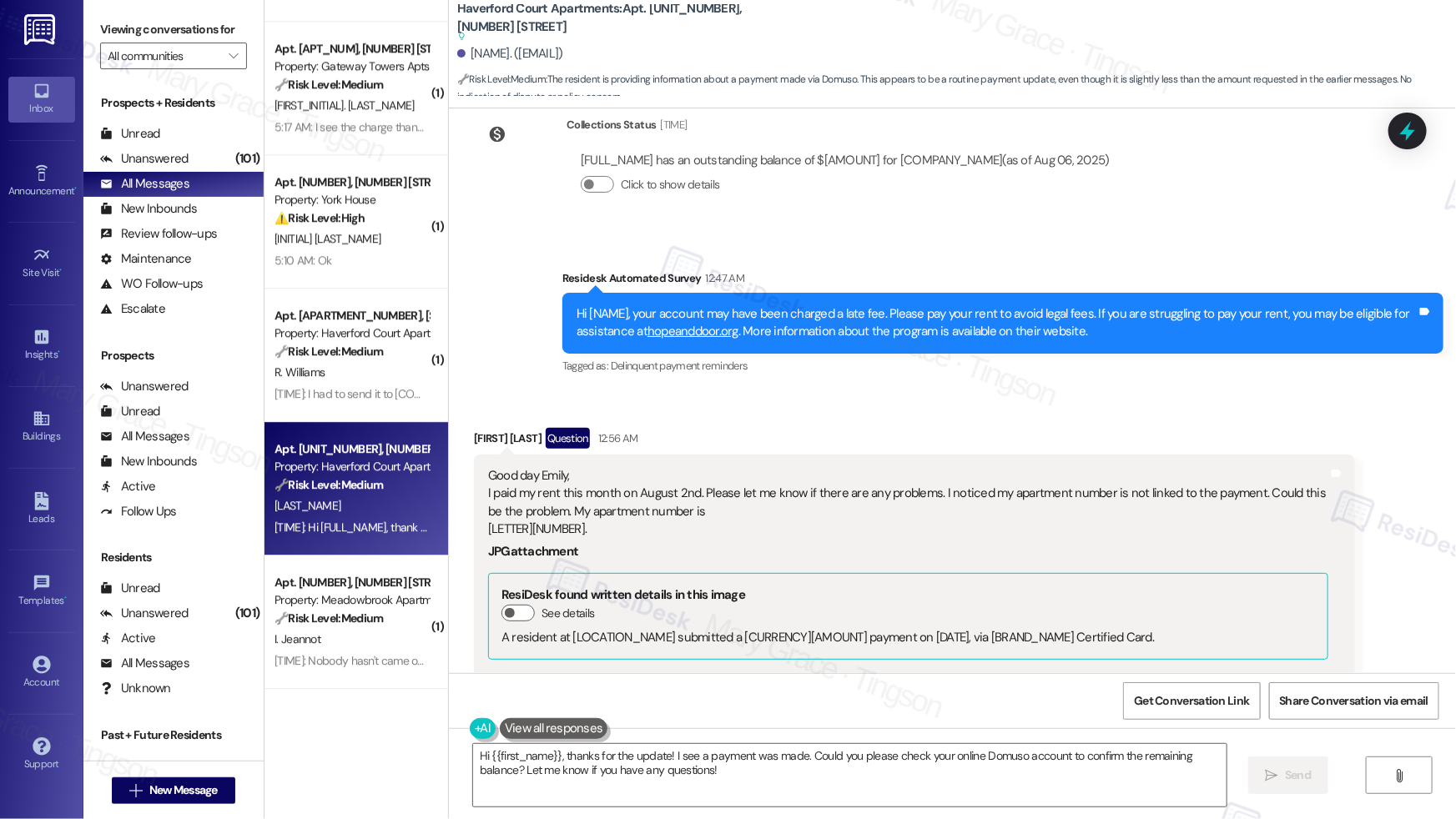 scroll, scrollTop: 377, scrollLeft: 0, axis: vertical 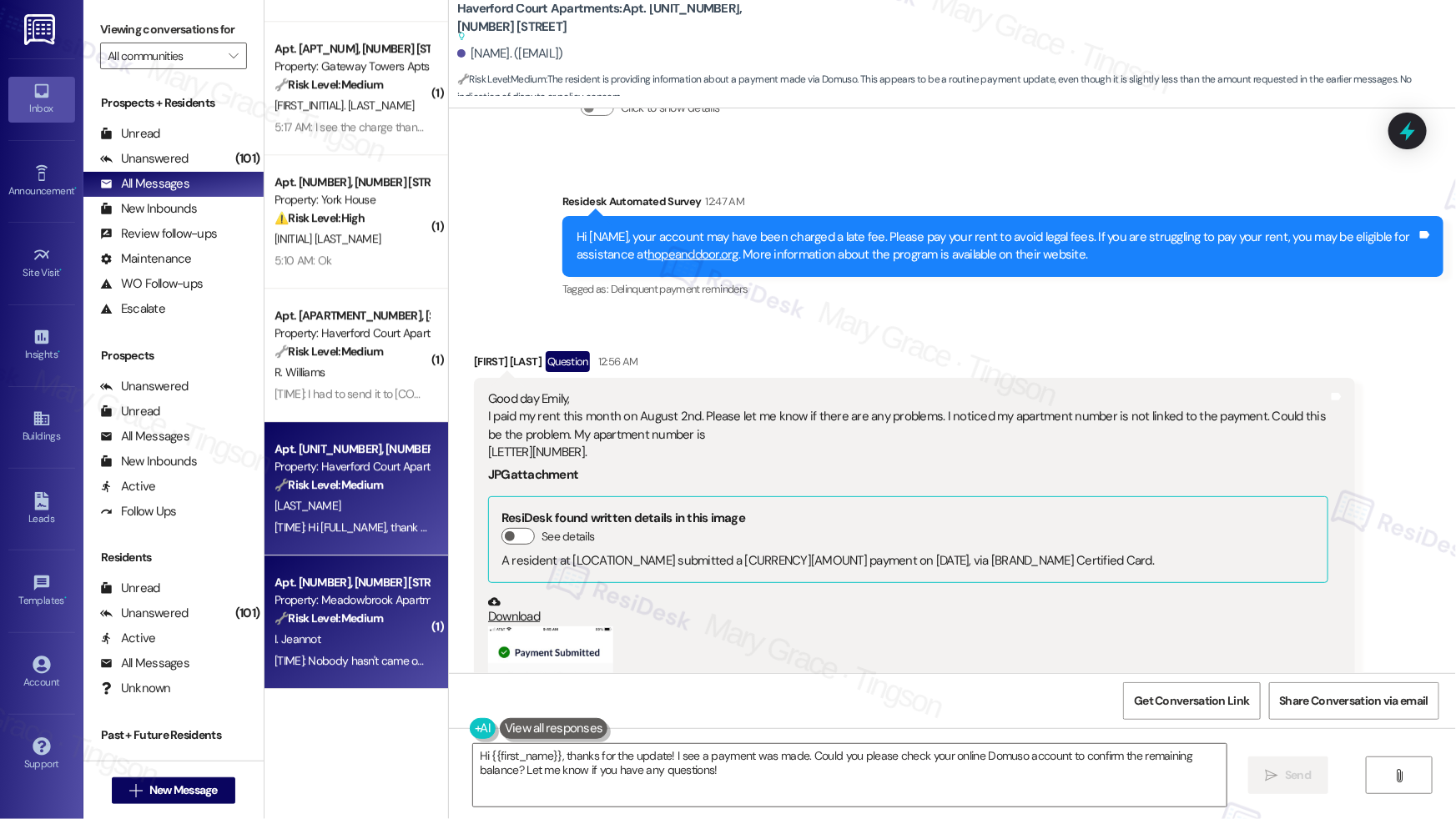 click on "Property: Meadowbrook Apartments" at bounding box center (351, 600) 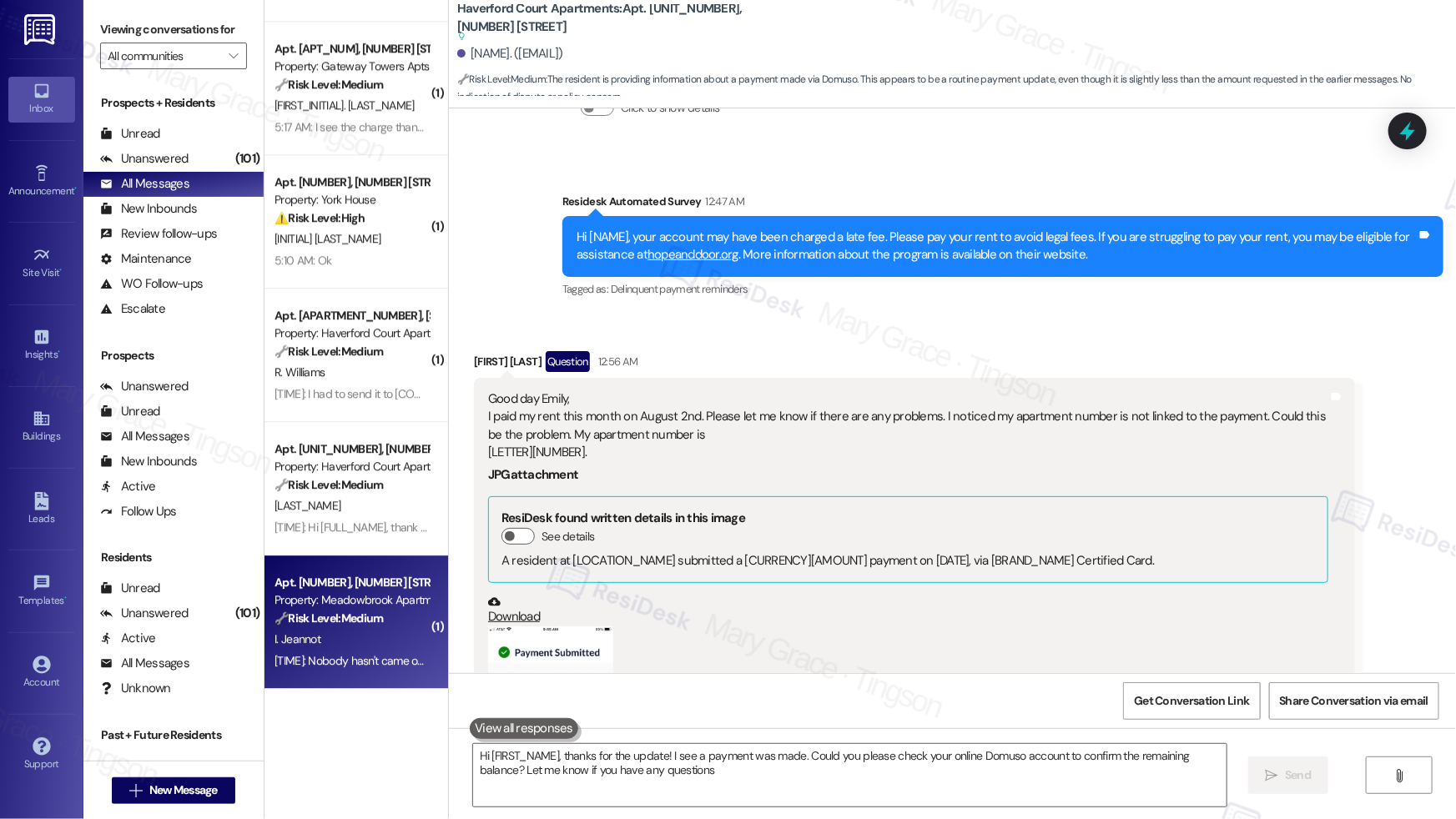 type on "Hi {{first_name}}, thanks for the update! I see a payment was made. Could you please check your online Domuso account to confirm the remaining balance? Let me know if you have any questions!" 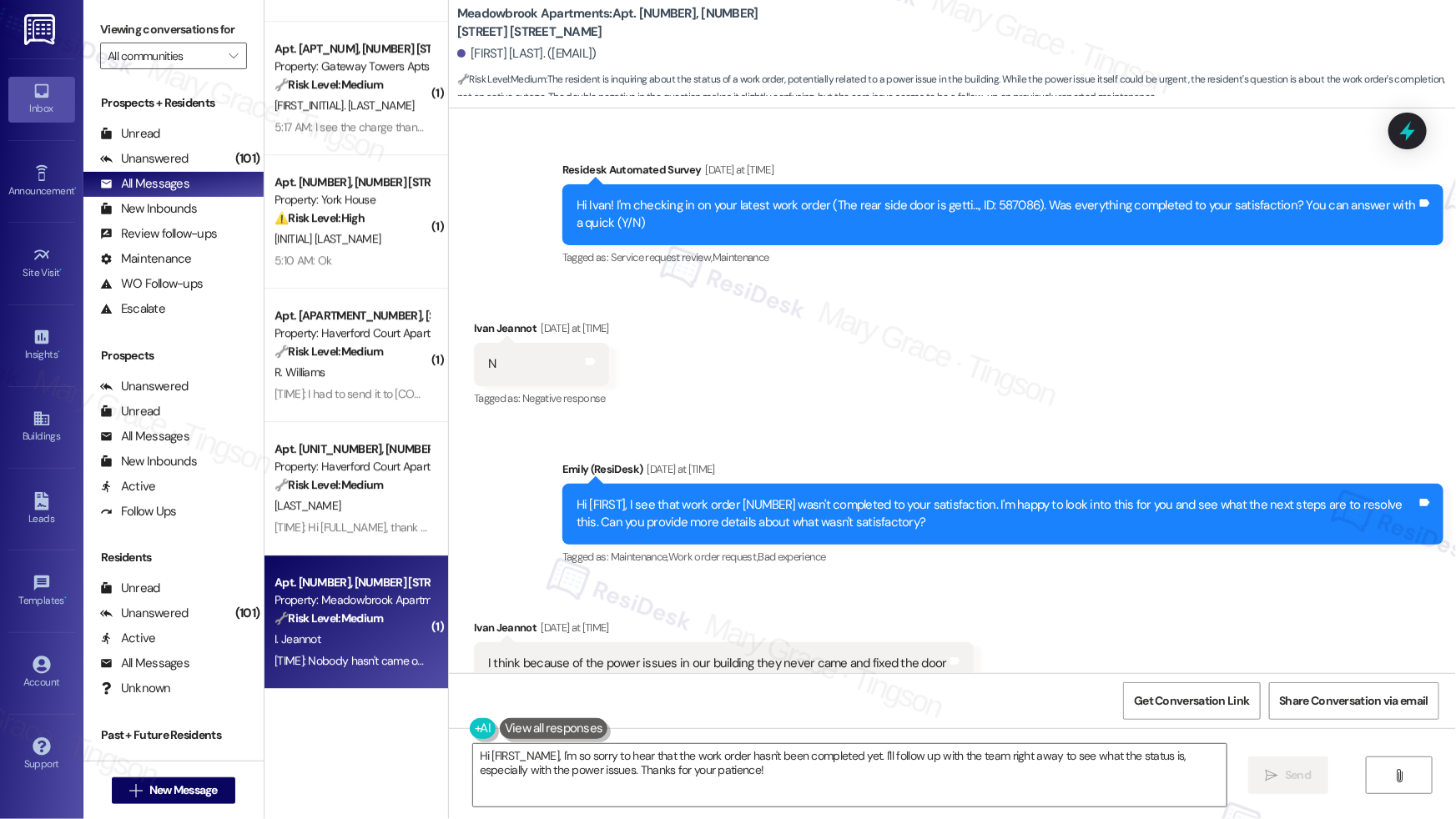 scroll, scrollTop: 6231, scrollLeft: 0, axis: vertical 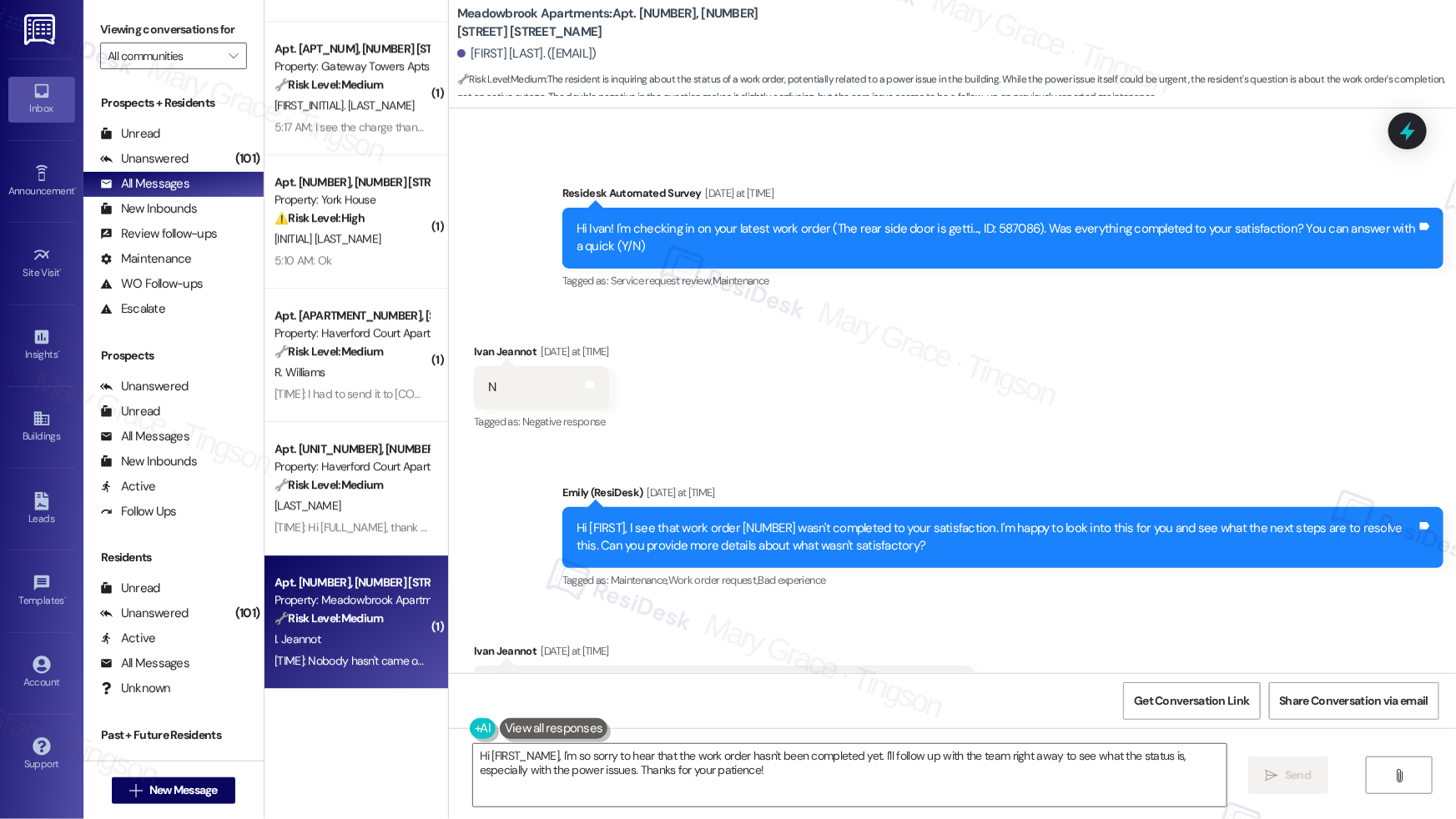 click on "Hi Ivan! I'm checking in on your latest work order (The rear side door is getti..., ID: 587086). Was everything completed to your satisfaction? You can answer with a quick (Y/N)" at bounding box center [996, 238] 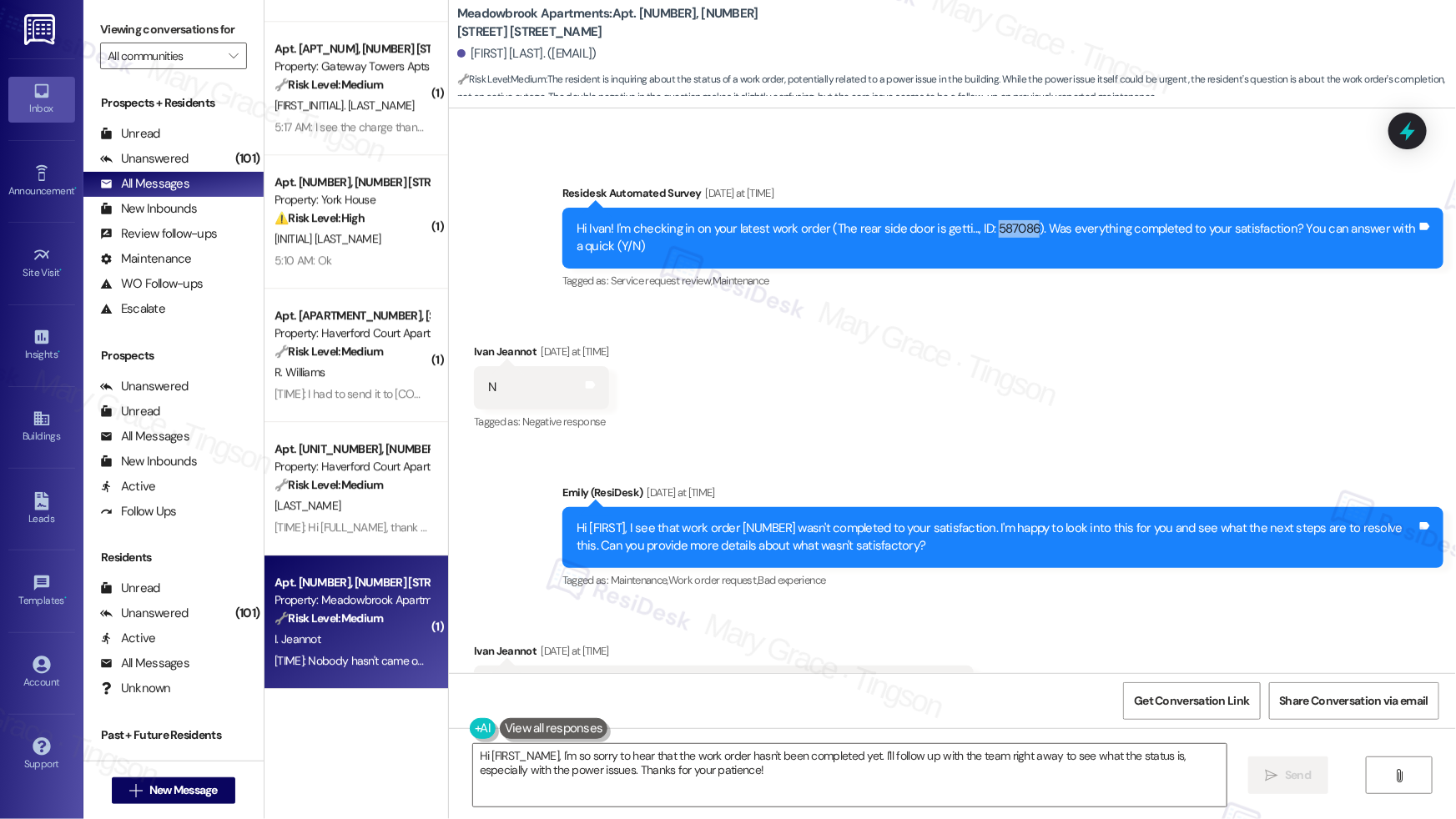 click on "Hi Ivan! I'm checking in on your latest work order (The rear side door is getti..., ID: 587086). Was everything completed to your satisfaction? You can answer with a quick (Y/N)" at bounding box center (996, 238) 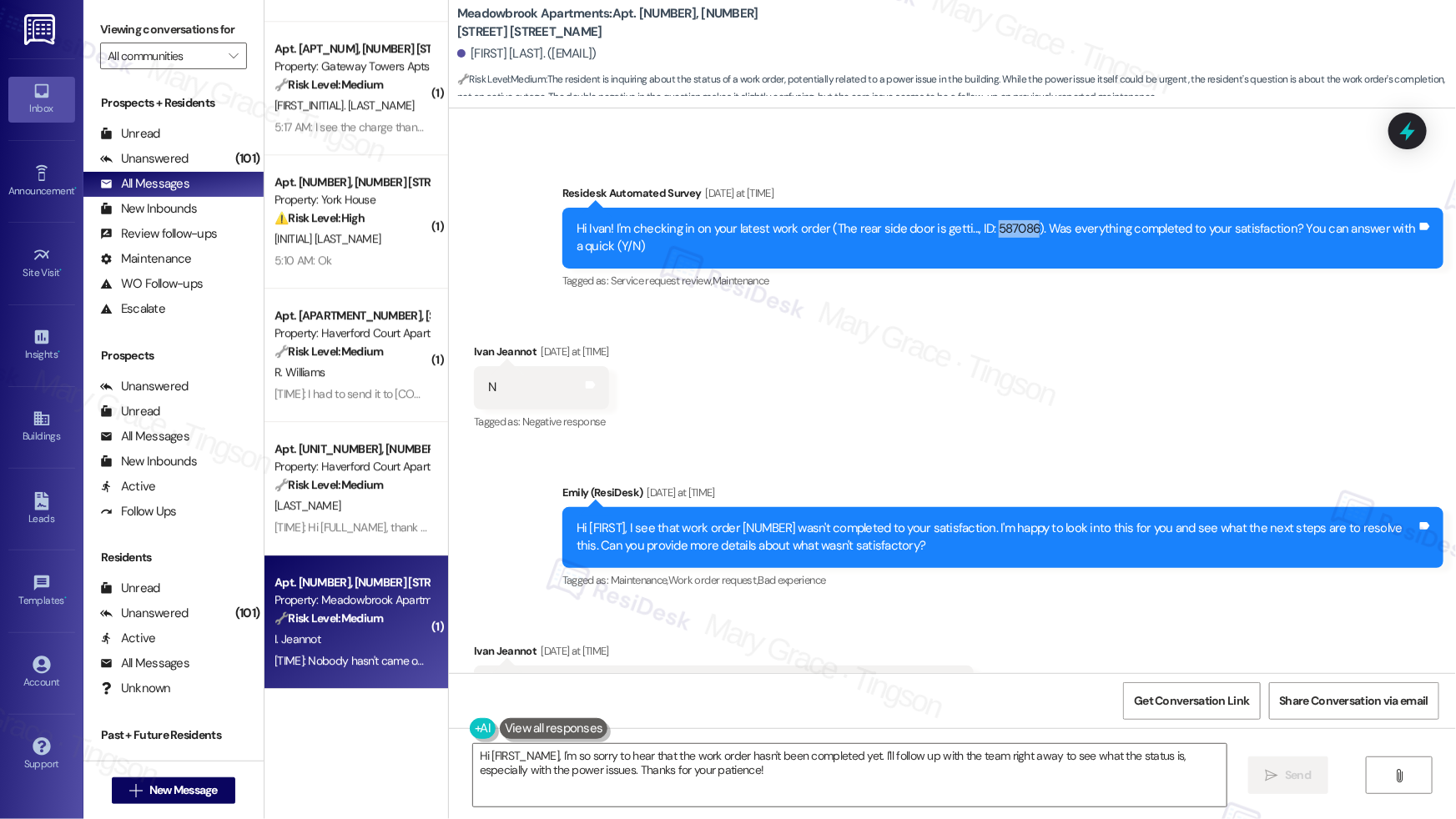 copy on "587086" 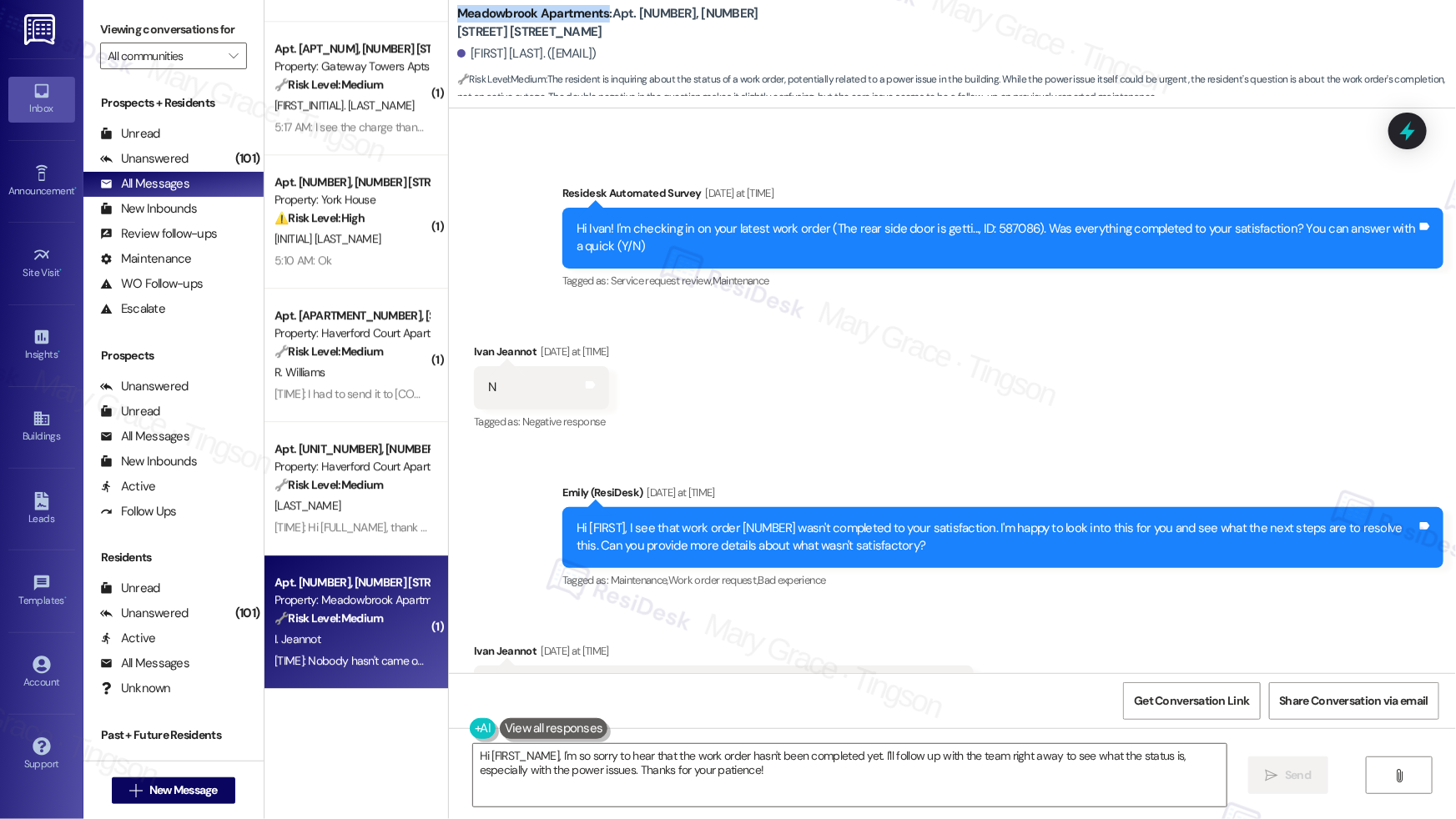 drag, startPoint x: 446, startPoint y: 15, endPoint x: 597, endPoint y: 16, distance: 151.00331 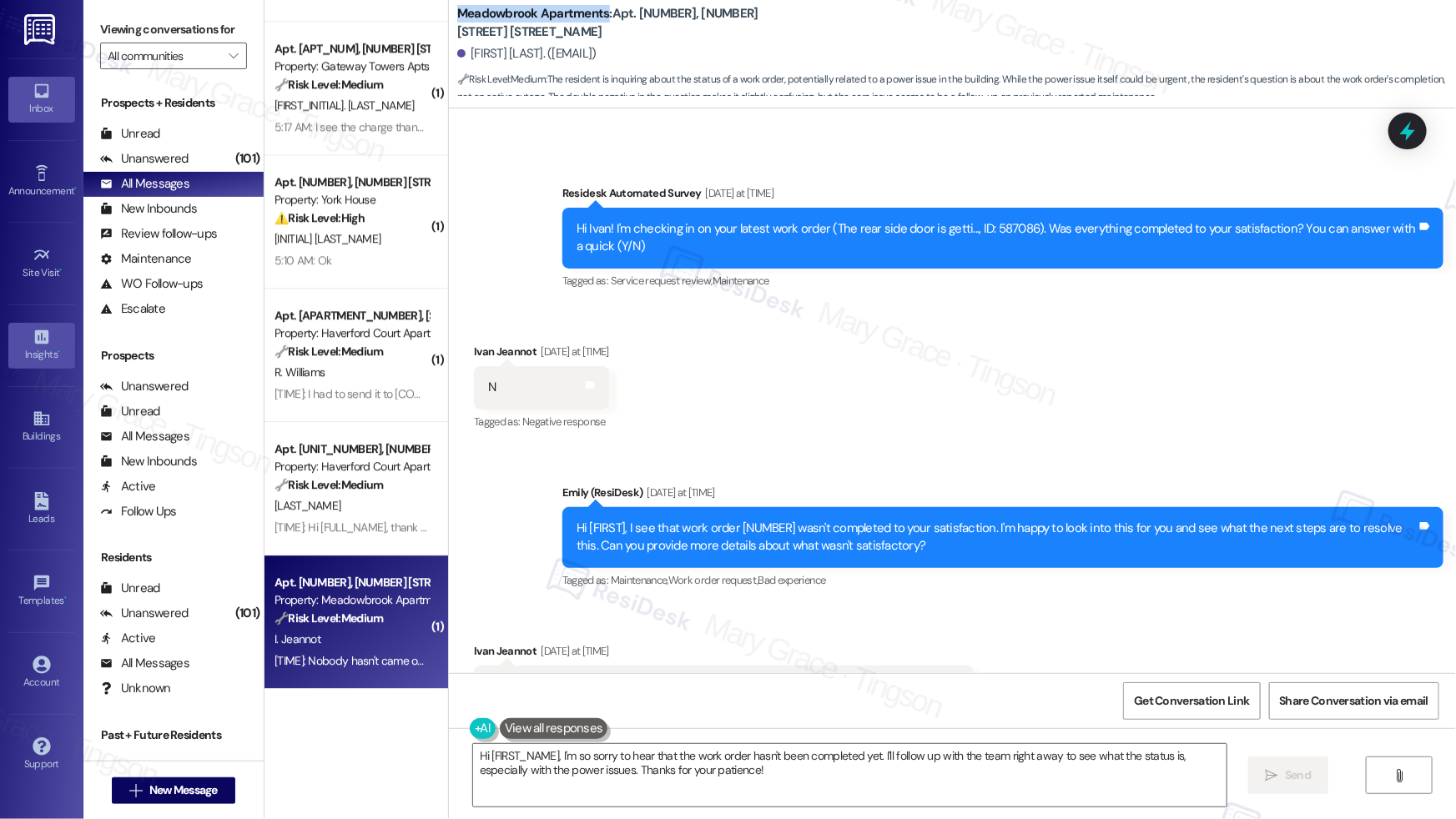copy on "Meadowbrook Apartments" 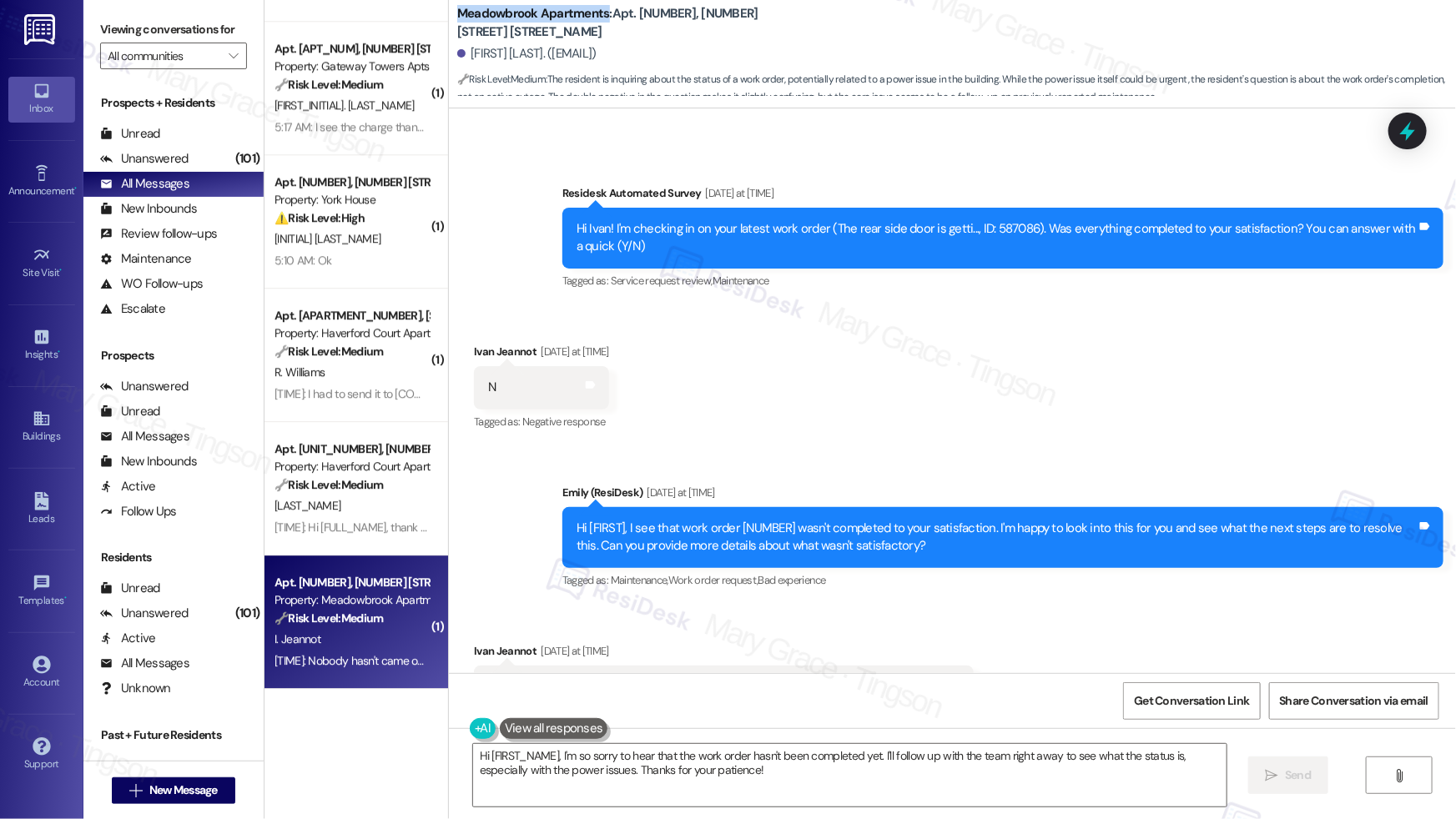 click on "Meadowbrook Apartments:  Apt. 174, 200 Meadowbrook Drive" at bounding box center [624, 23] 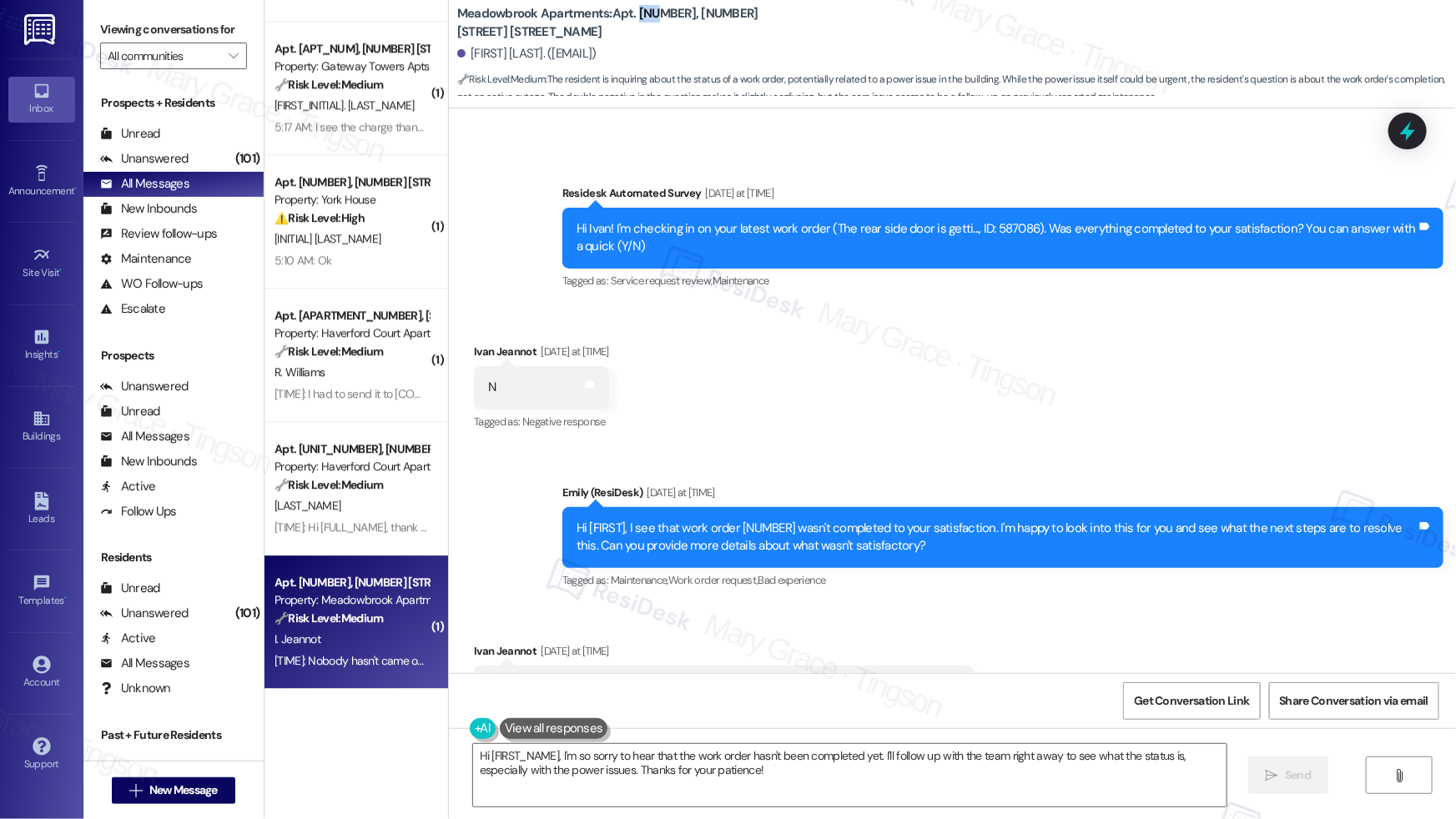 click on "Meadowbrook Apartments:  Apt. 174, 200 Meadowbrook Drive" at bounding box center [624, 23] 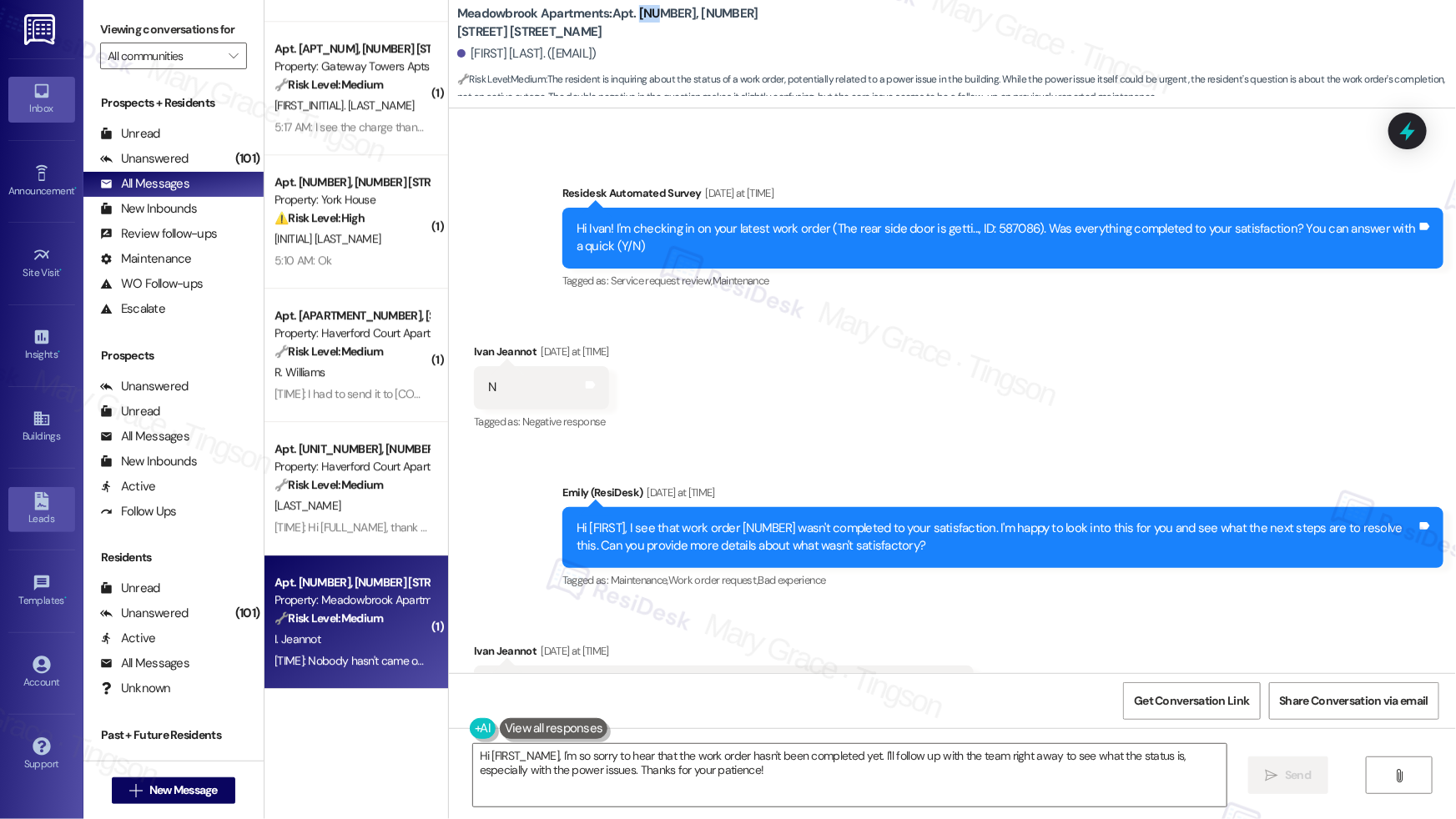 copy on "174" 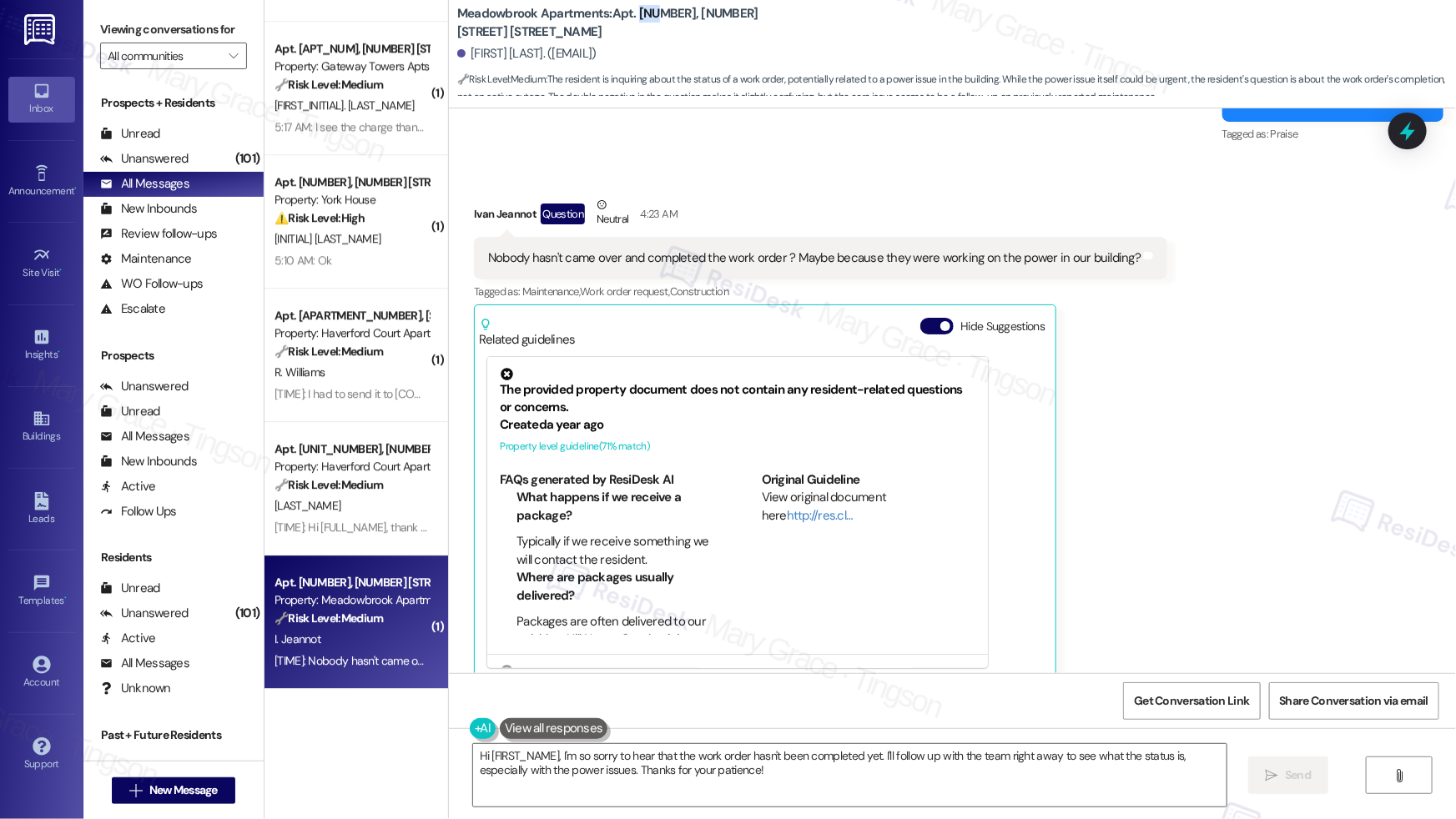 scroll, scrollTop: 7499, scrollLeft: 0, axis: vertical 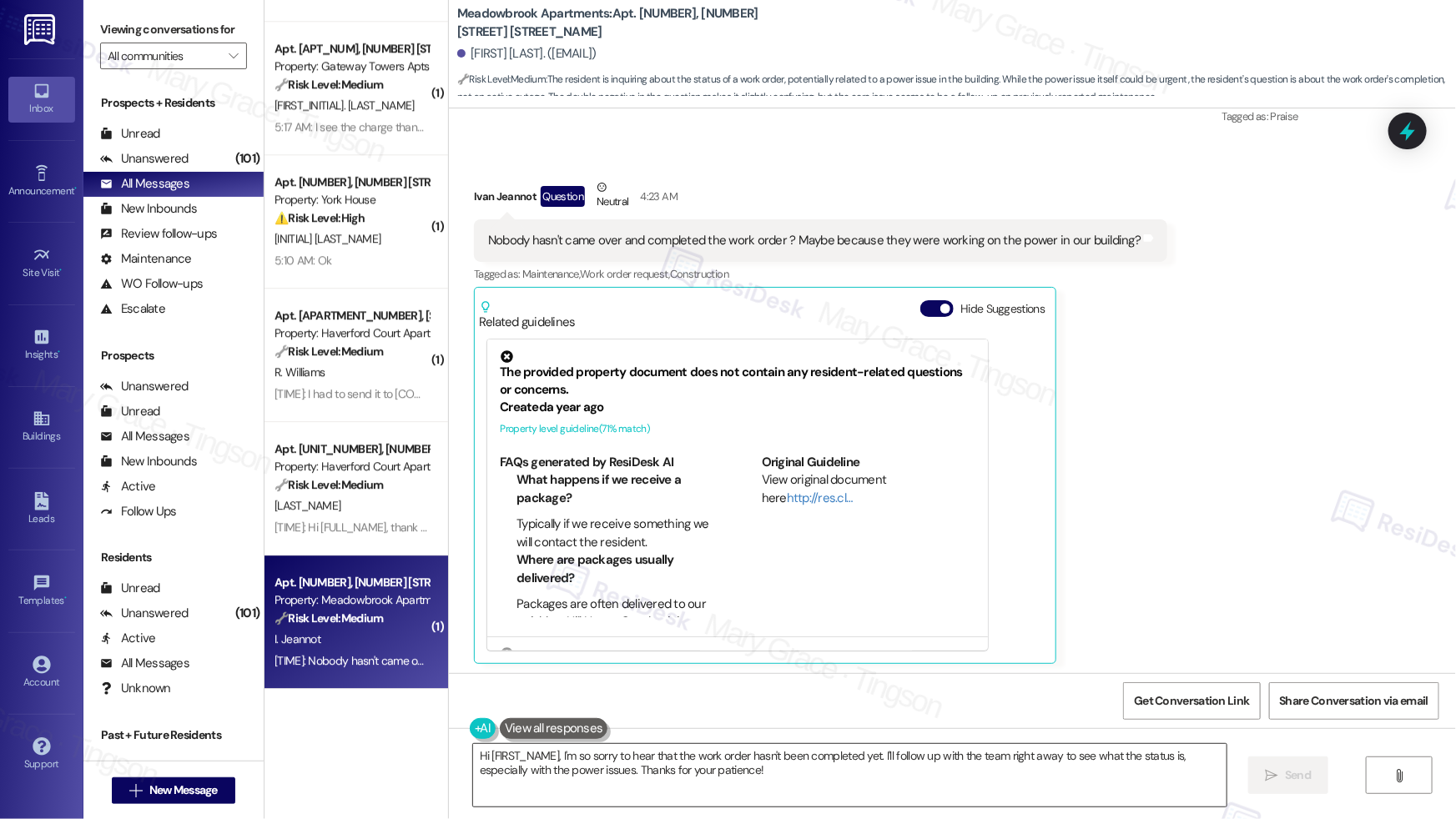 click on "Hi {{first_name}}, I'm so sorry to hear that the work order hasn't been completed yet. I'll follow up with the team right away to see what the status is, especially with the power issues. Thanks for your patience!" at bounding box center (849, 775) 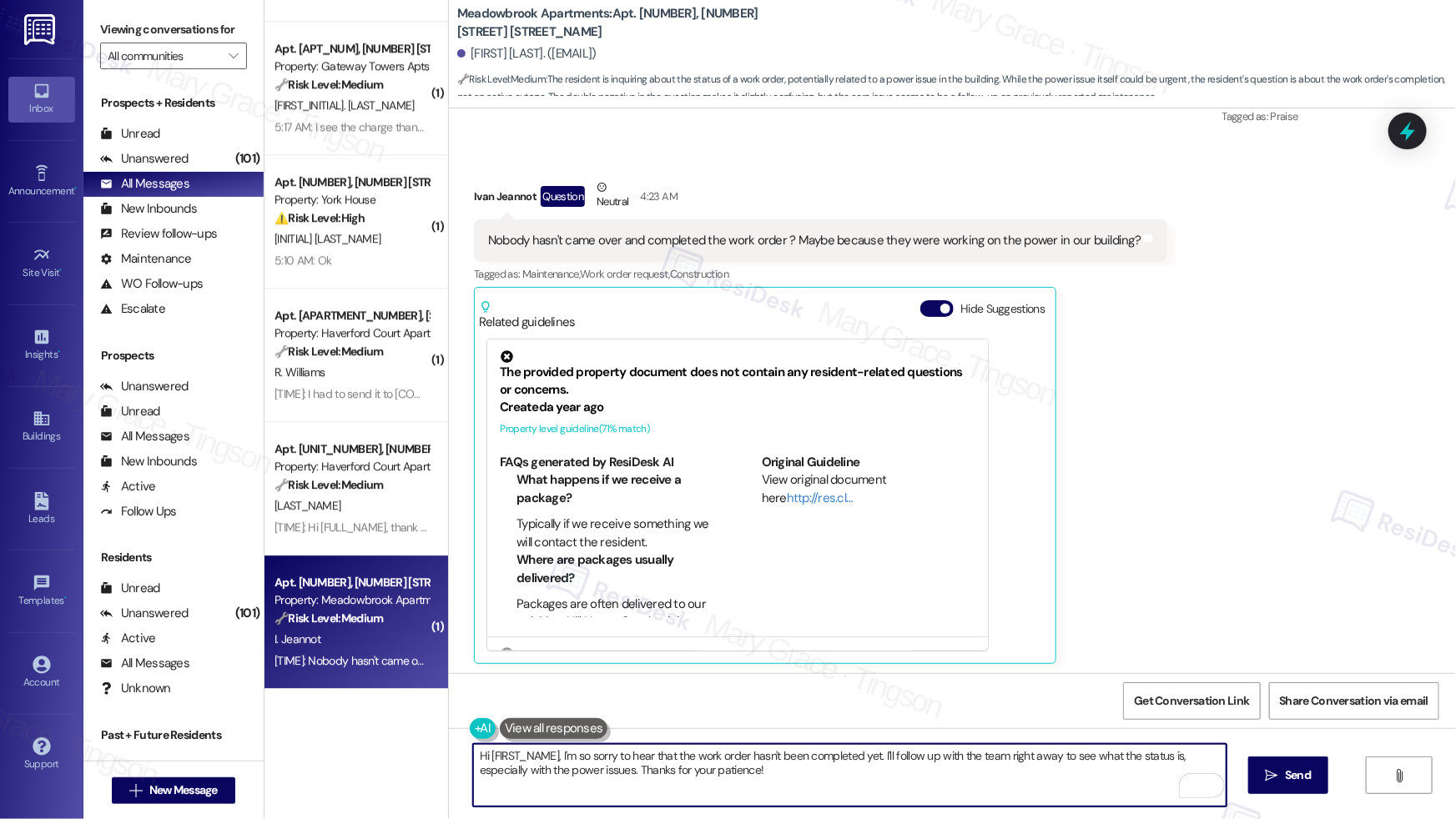 click on "Hi {{first_name}}, I'm so sorry to hear that the work order hasn't been completed yet. I'll follow up with the team right away to see what the status is, especially with the power issues. Thanks for your patience!" at bounding box center (849, 775) 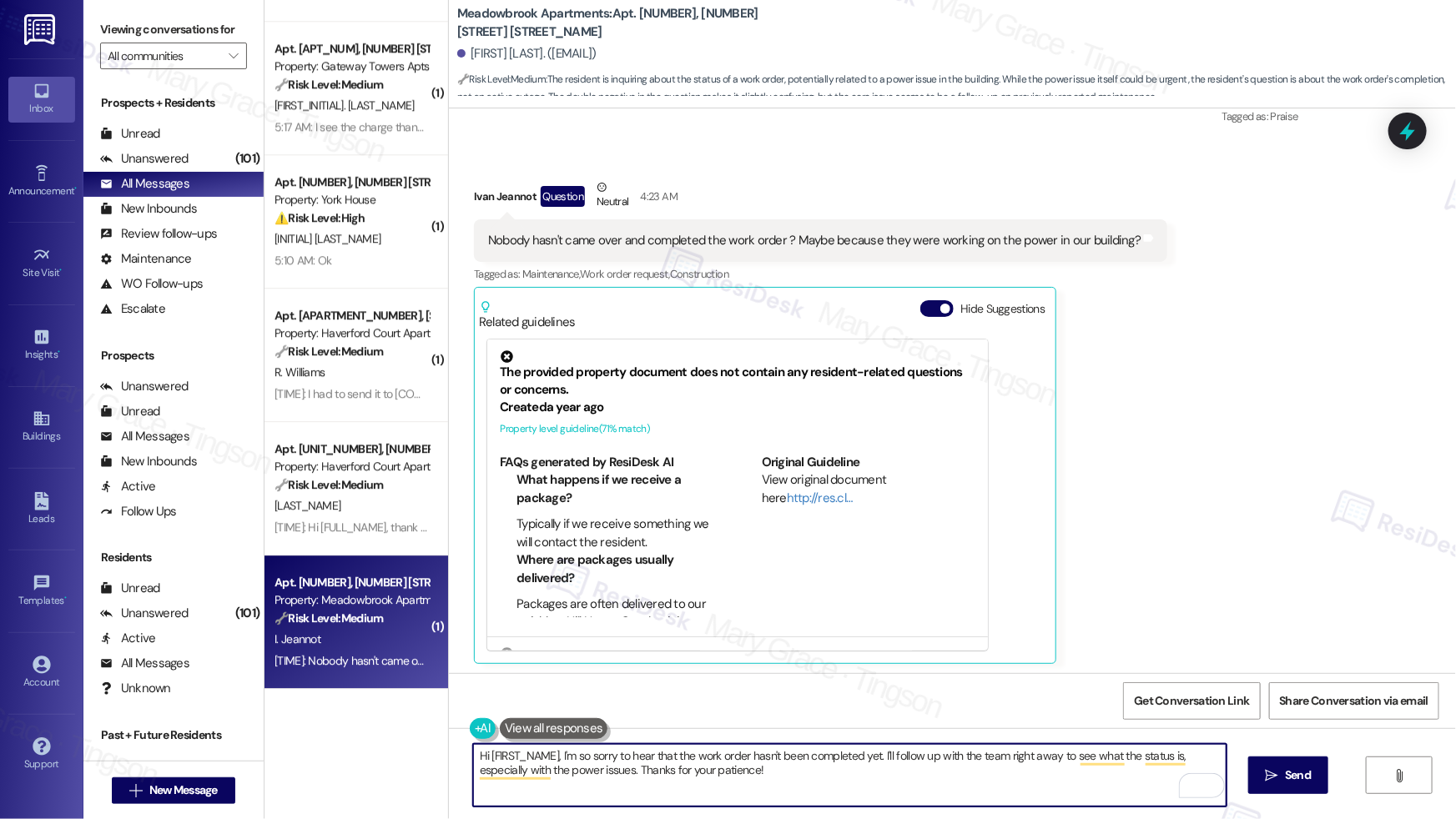 click on "Hi {{first_name}}, I'm so sorry to hear that the work order hasn't been completed yet. I'll follow up with the team right away to see what the status is, especially with the power issues. Thanks for your patience!" at bounding box center [849, 775] 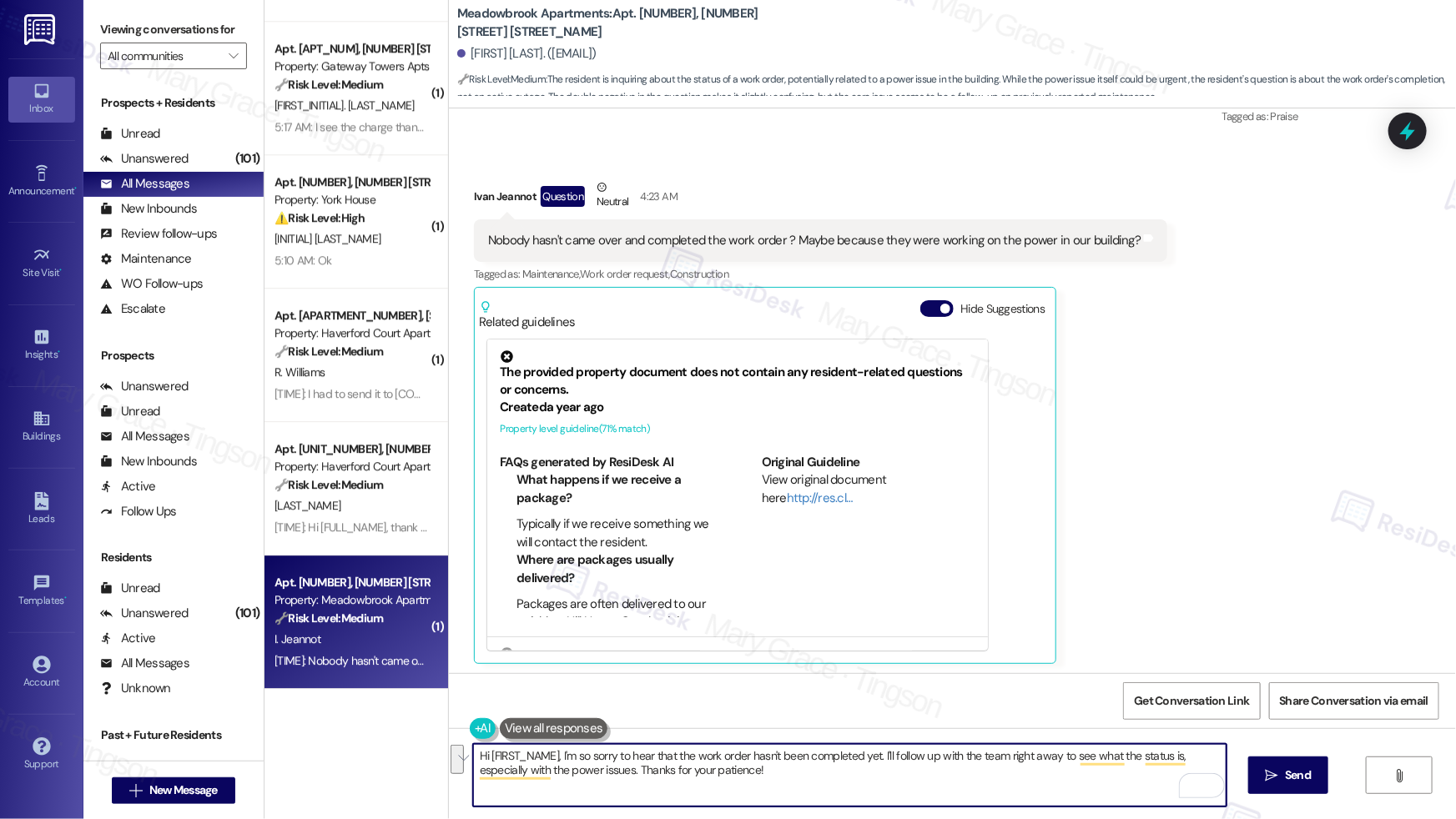 drag, startPoint x: 879, startPoint y: 756, endPoint x: 879, endPoint y: 766, distance: 10 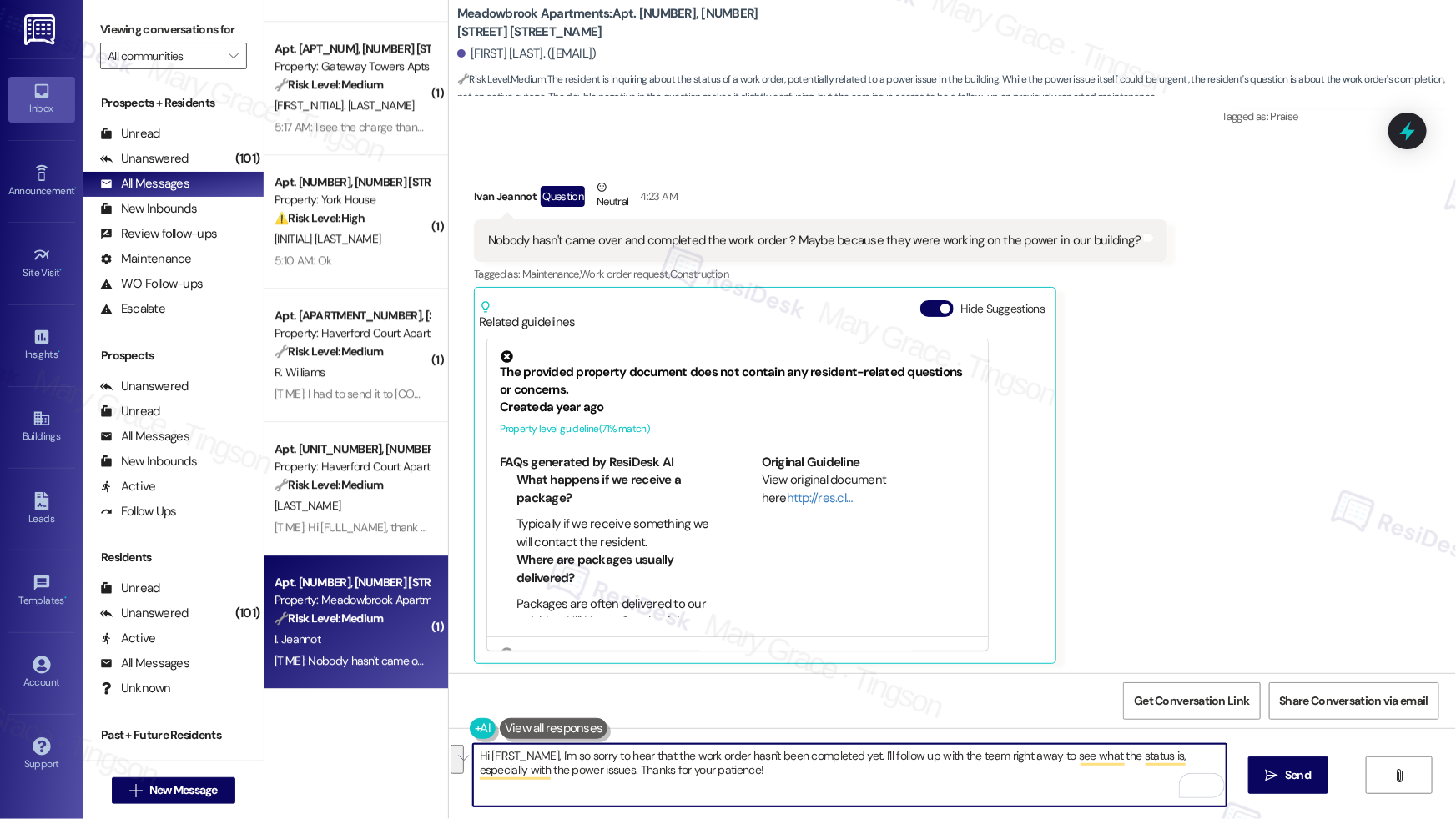 click on "Hi {{first_name}}, I'm so sorry to hear that the work order hasn't been completed yet. I'll follow up with the team right away to see what the status is, especially with the power issues. Thanks for your patience!" at bounding box center [849, 775] 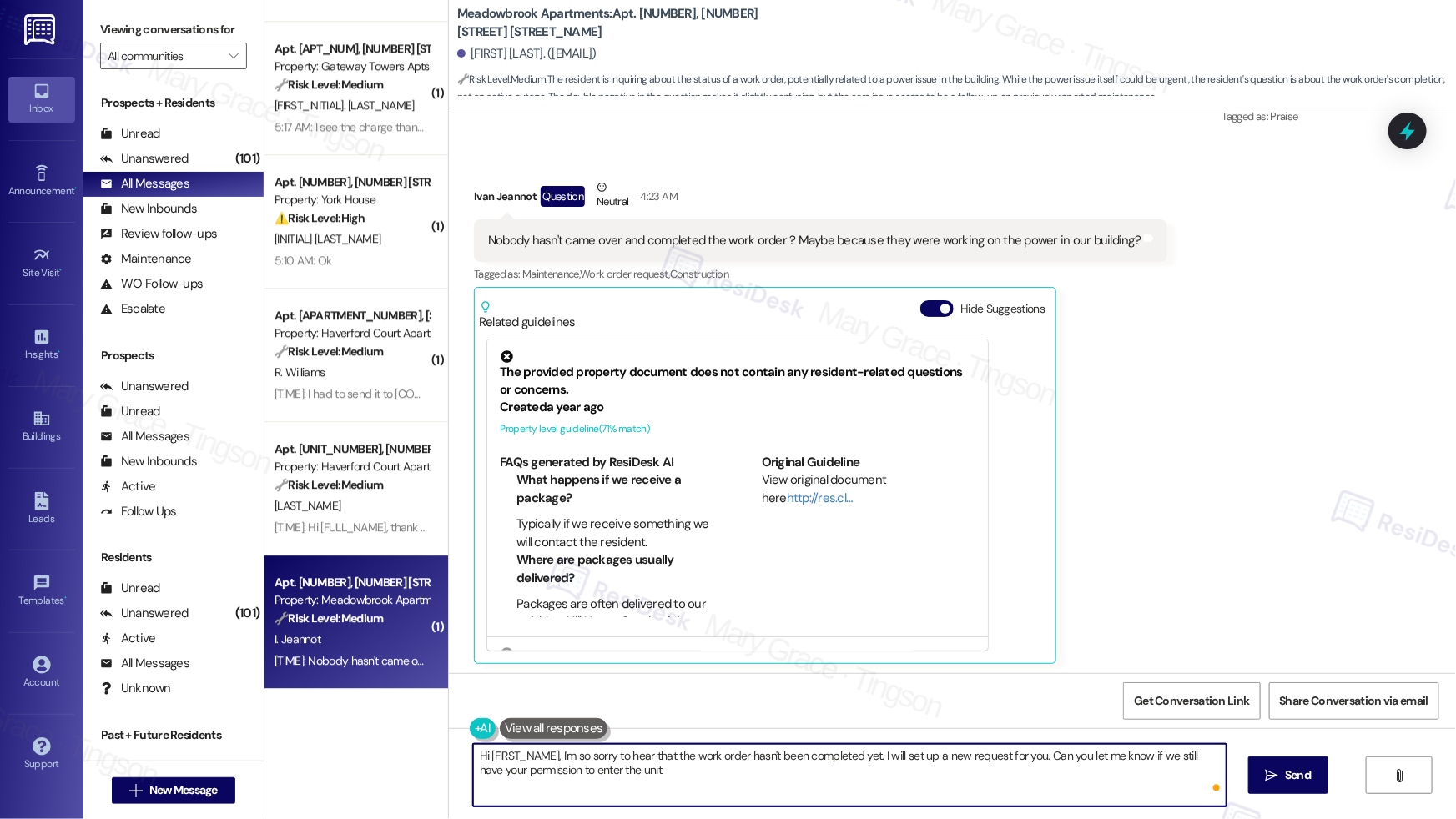 type on "Hi {{first_name}}, I'm so sorry to hear that the work order hasn't been completed yet. I will set up a new request for you. Can you let me know if we still have your permission to enter the unit?" 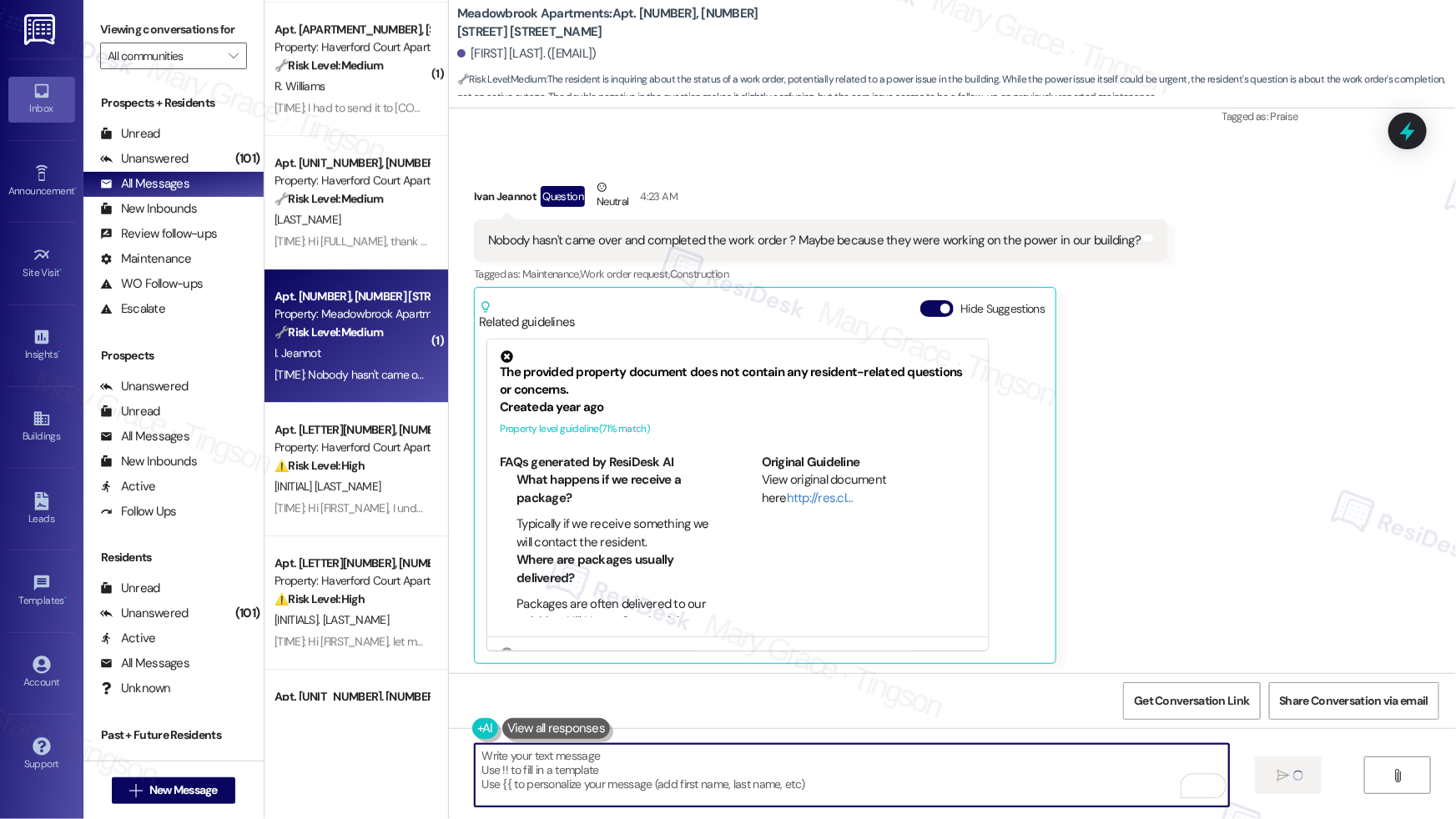 scroll, scrollTop: 2573, scrollLeft: 0, axis: vertical 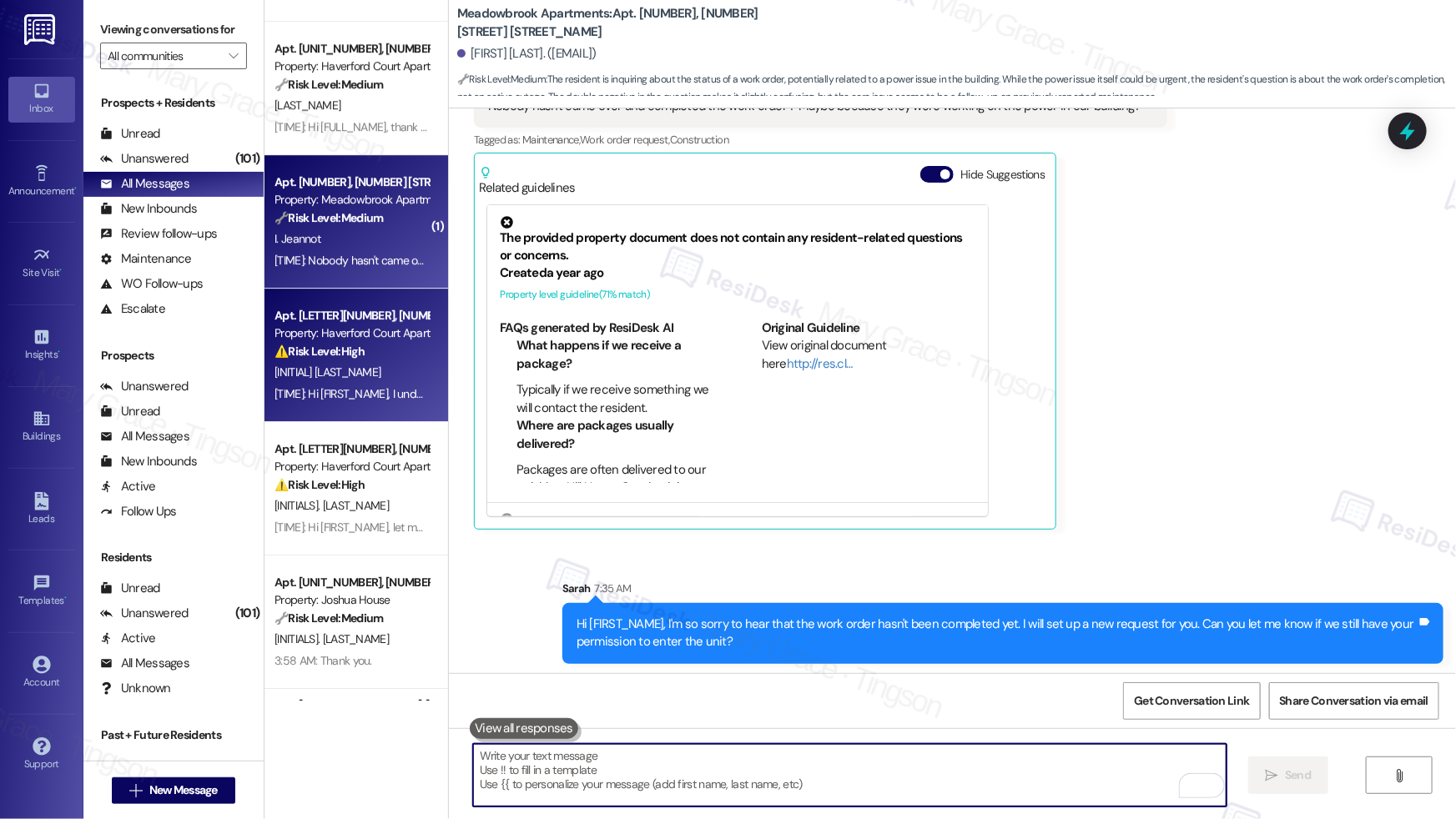 type 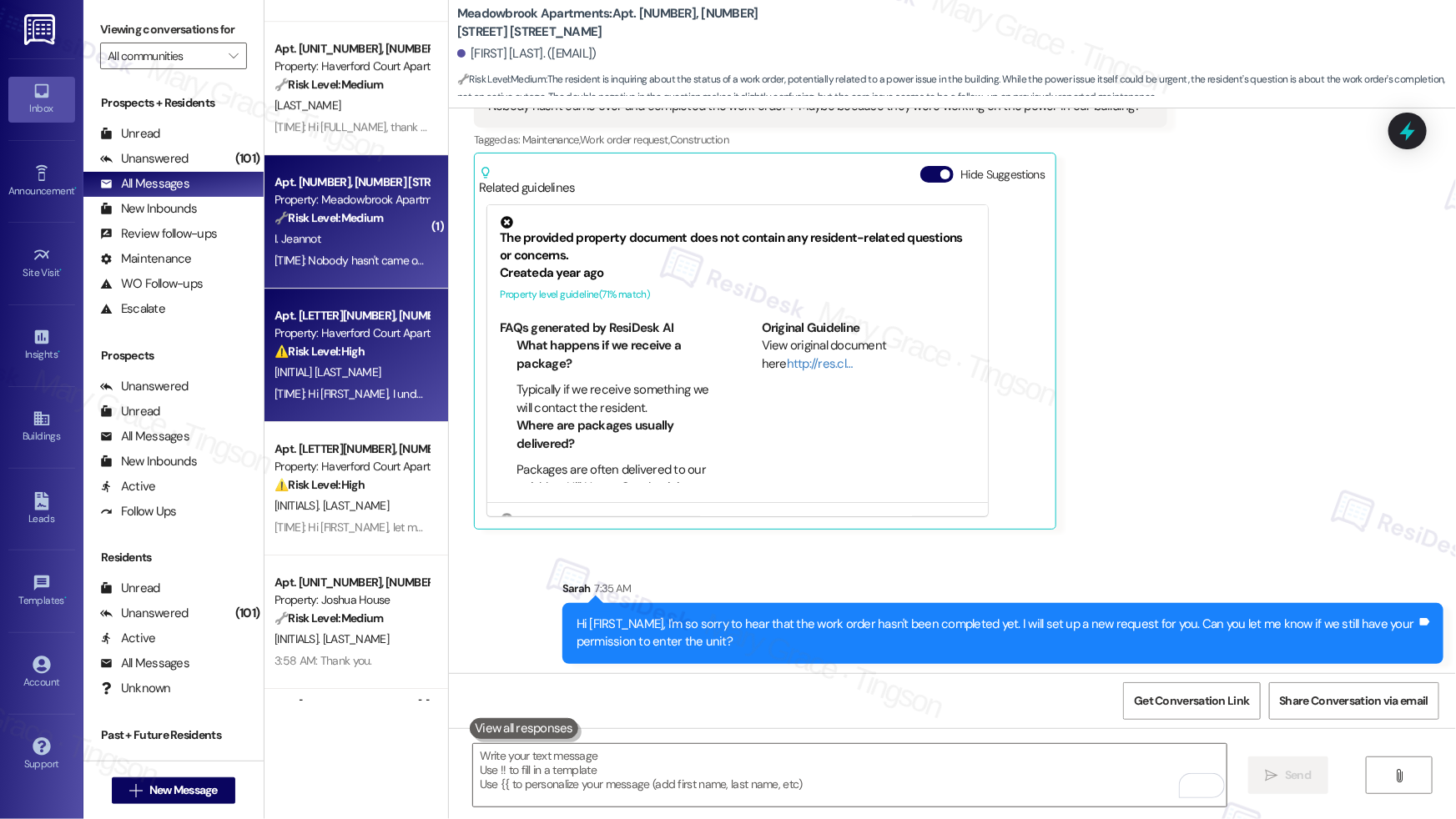 click on "⚠️  Risk Level:  High" at bounding box center (320, 351) 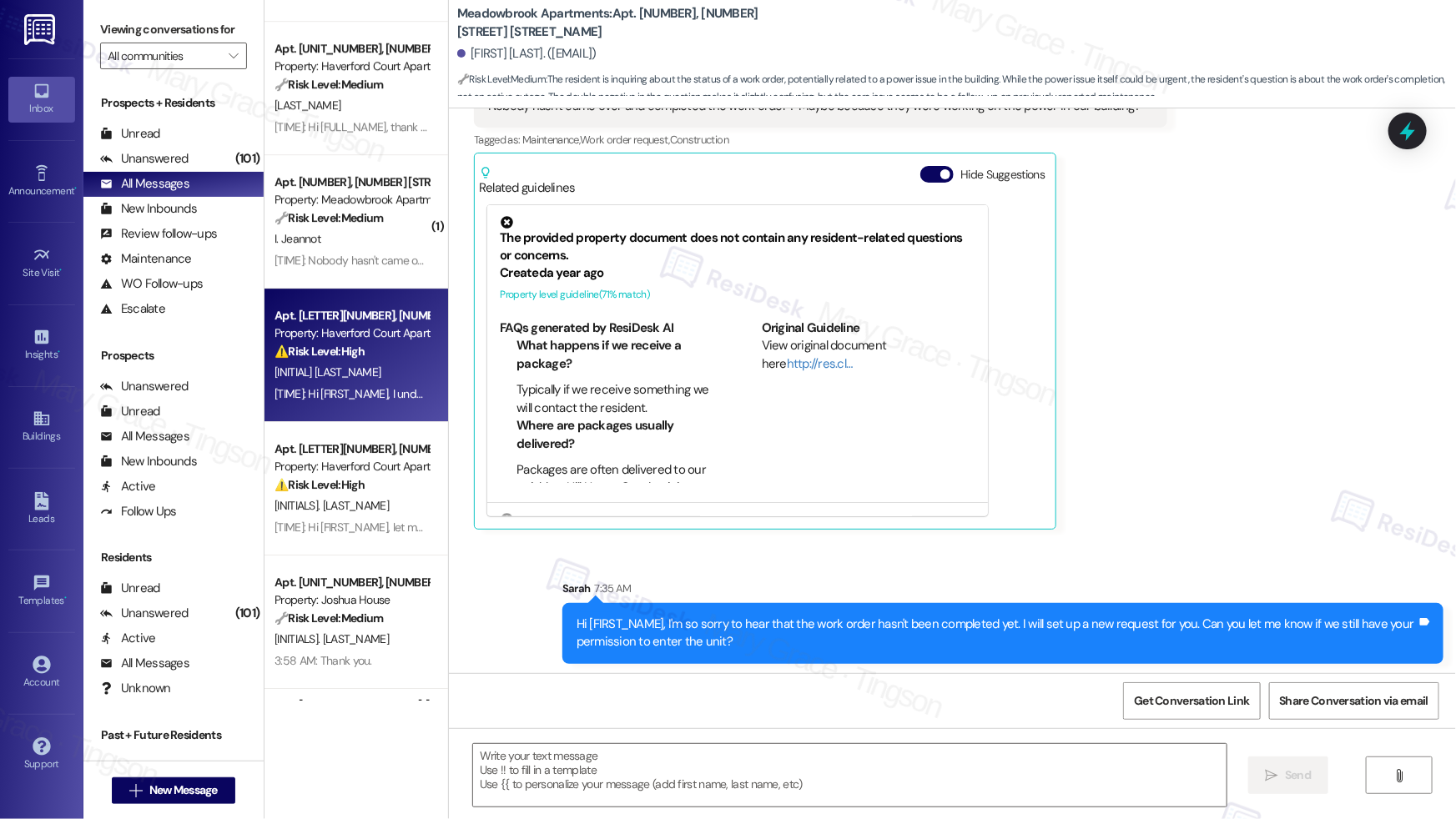 type on "Fetching suggested responses. Please feel free to read through the conversation in the meantime." 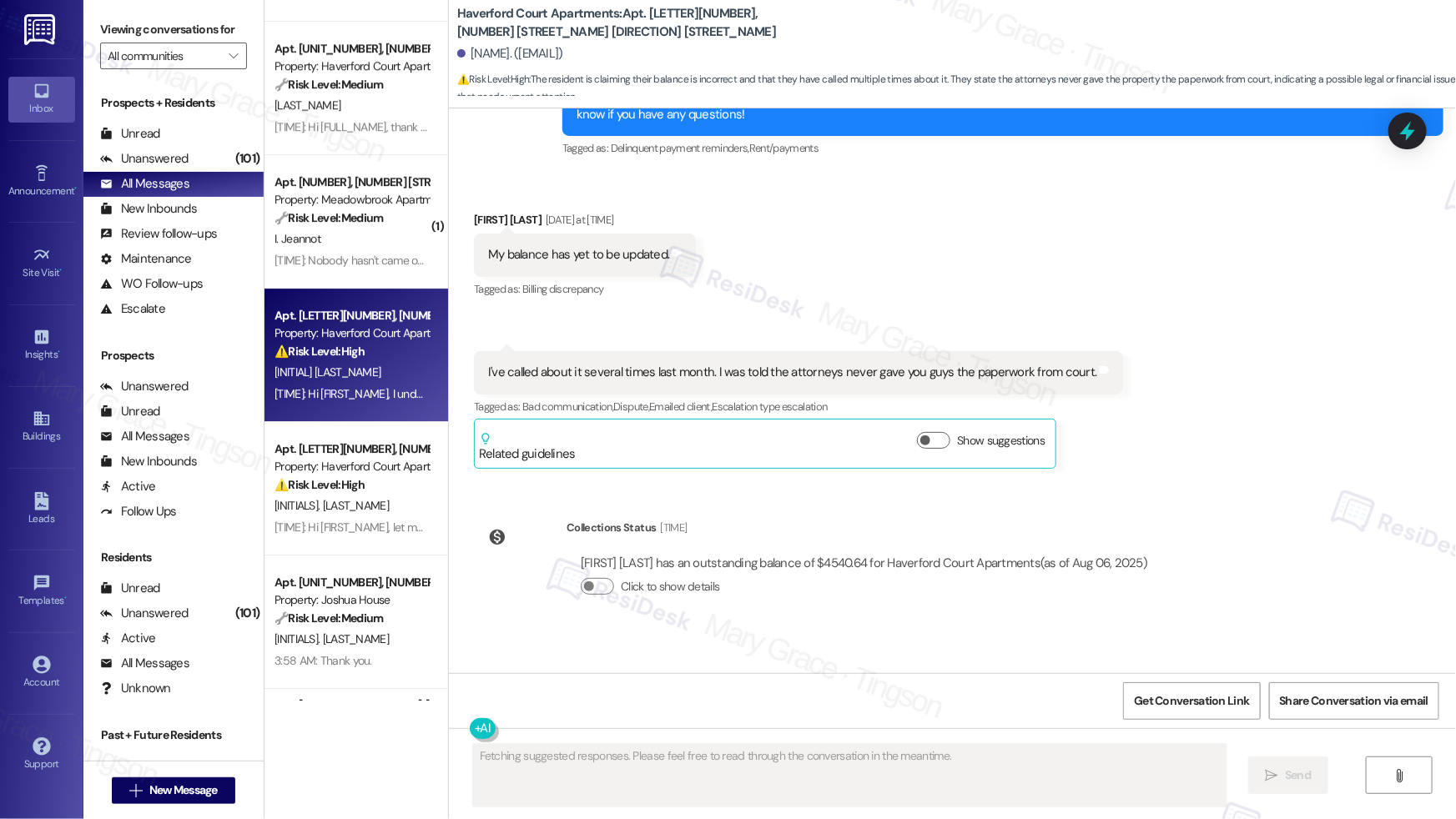 scroll, scrollTop: 4376, scrollLeft: 0, axis: vertical 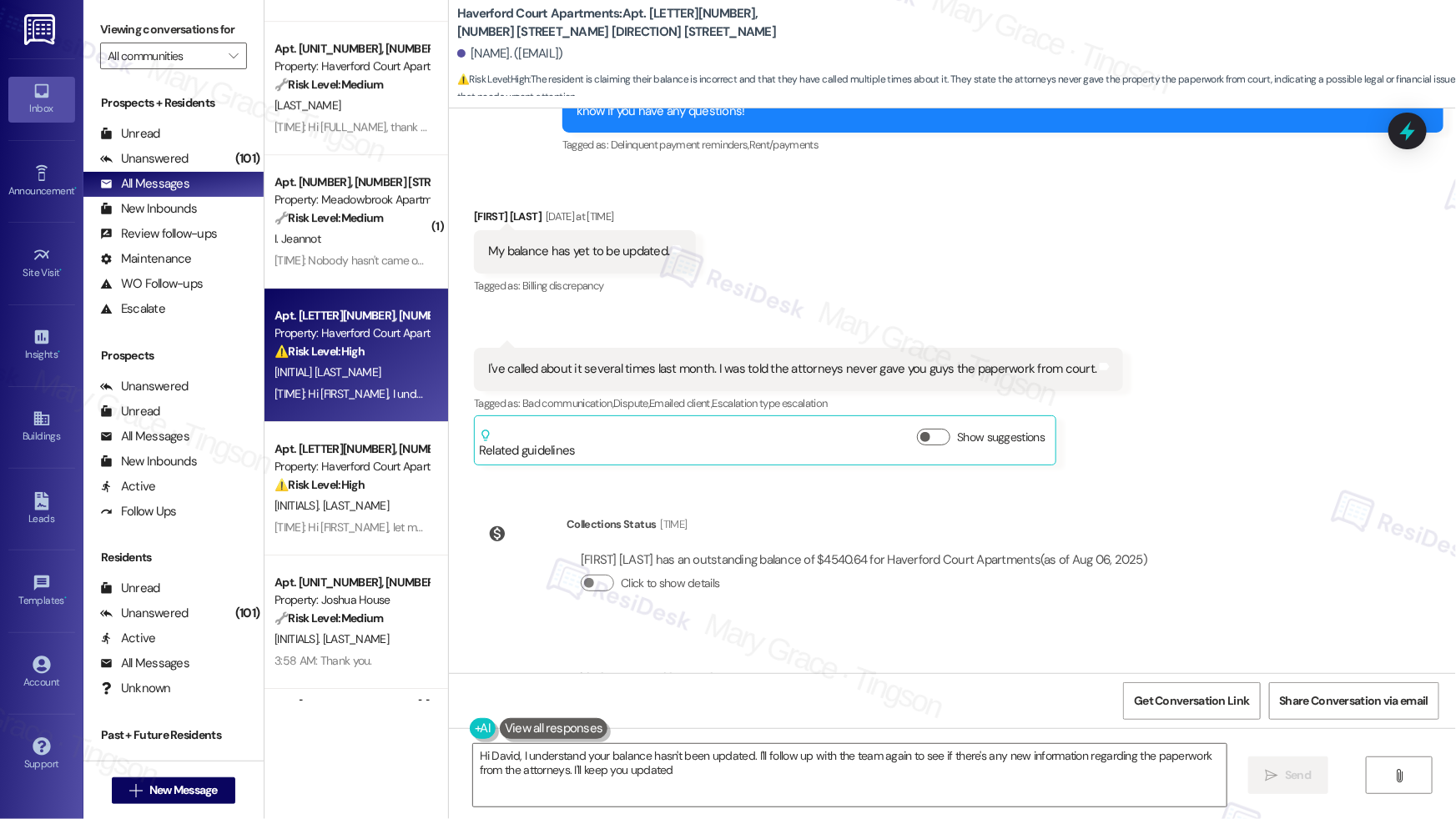 type on "Hi David, I understand your balance hasn't been updated. I'll follow up with the team again to see if there's any new information regarding the paperwork from the attorneys. I'll keep you updated!" 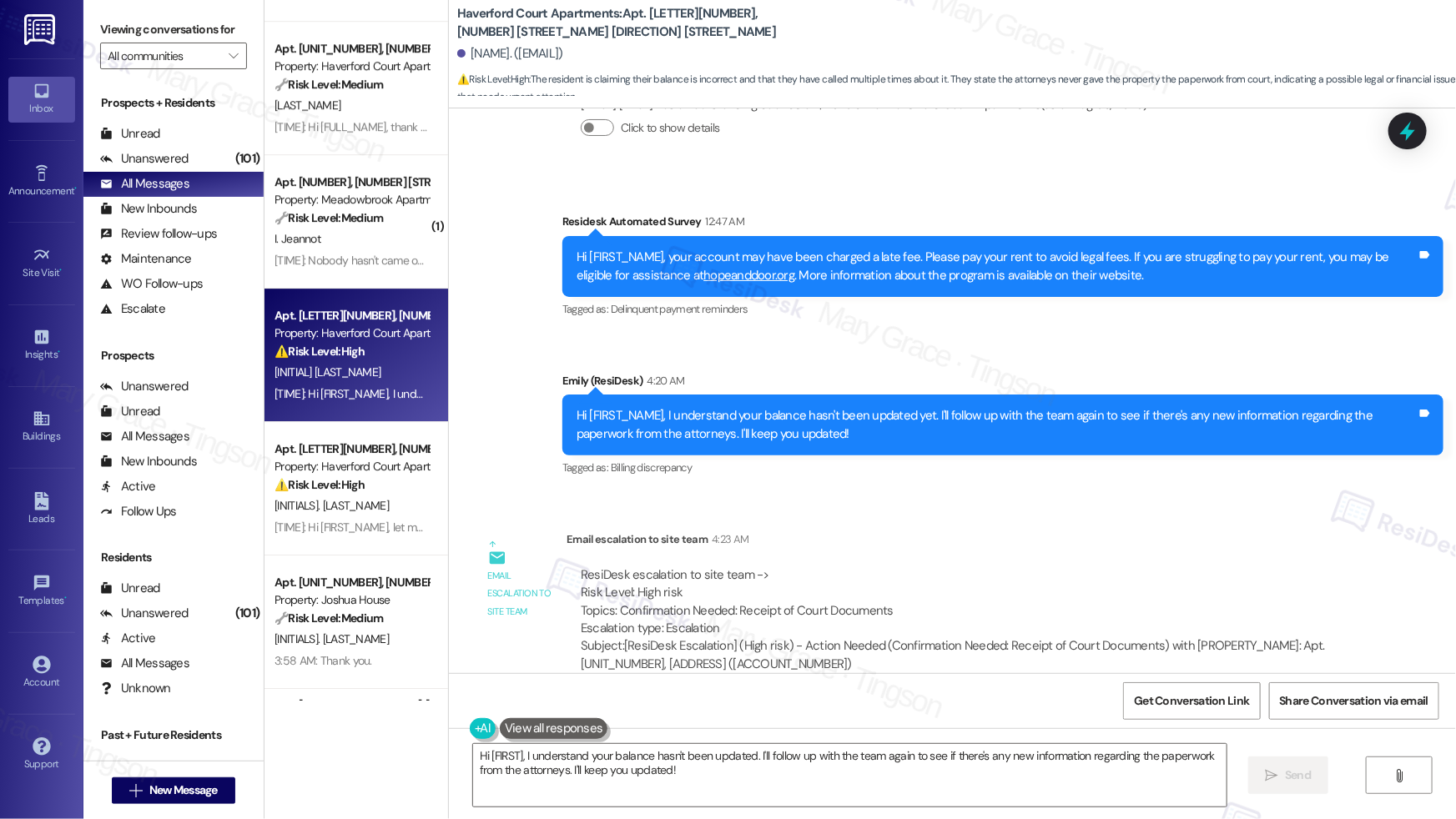 scroll, scrollTop: 4837, scrollLeft: 0, axis: vertical 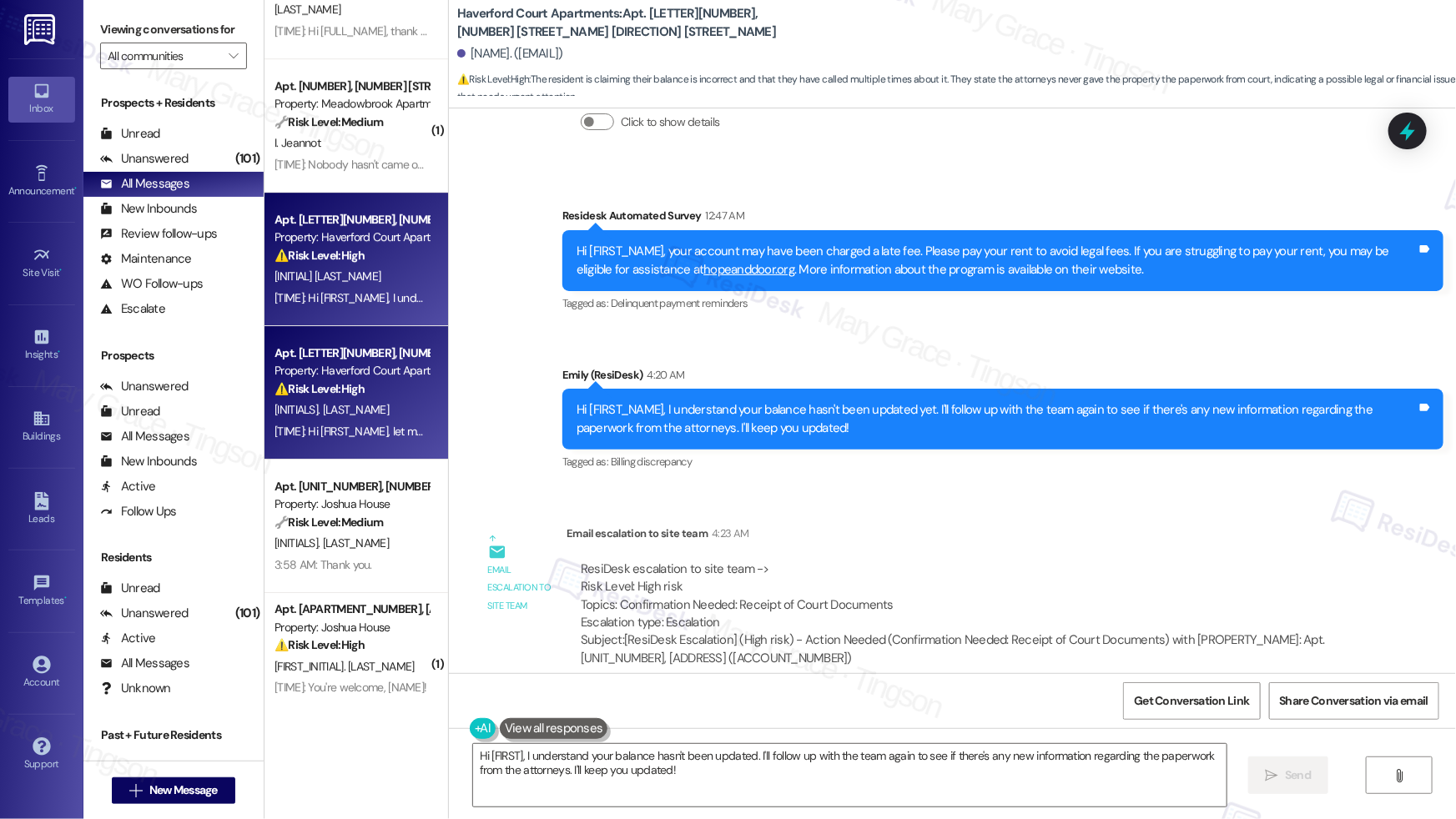 click on "B. Mcfadden" at bounding box center [351, 410] 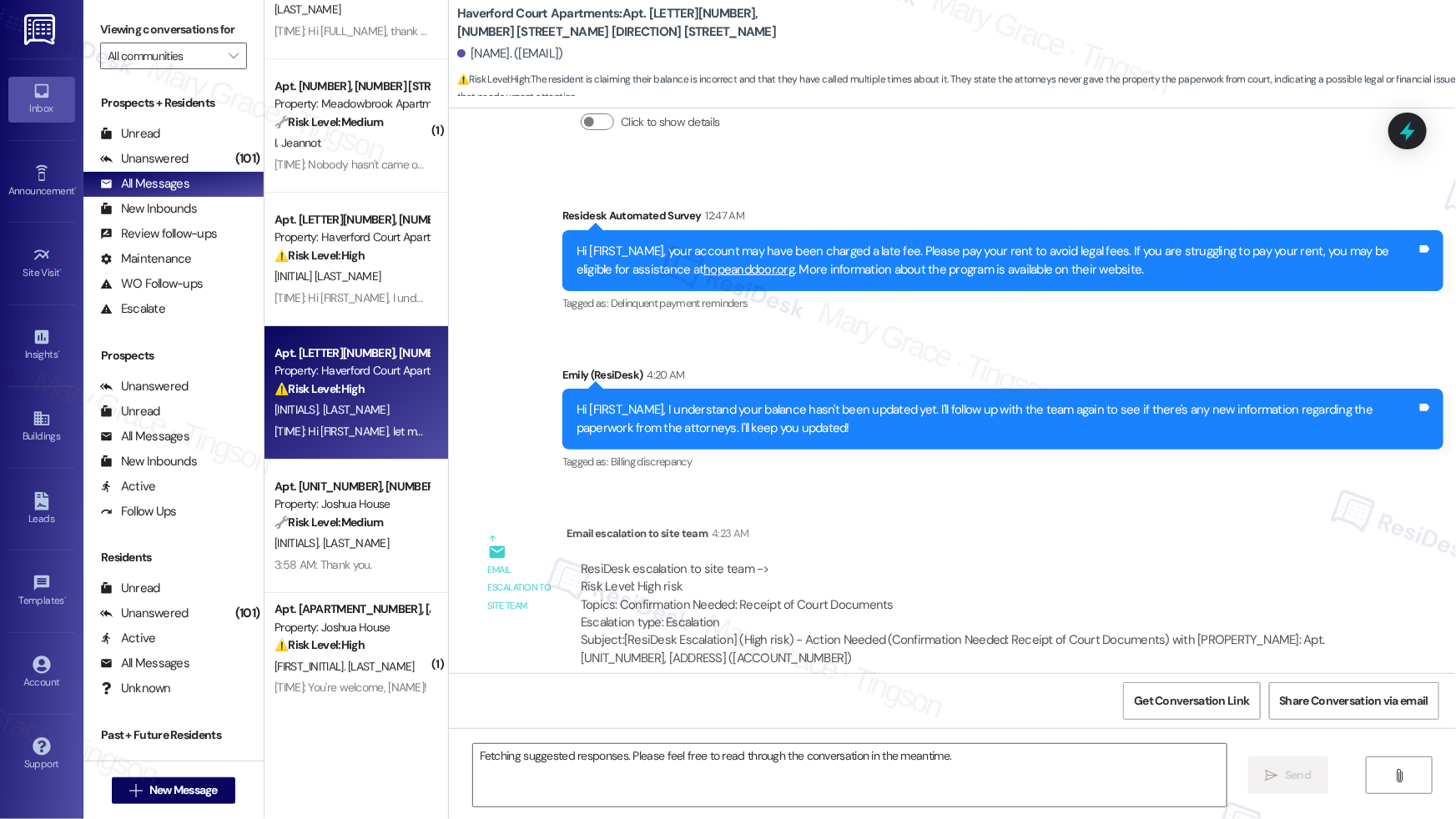 scroll, scrollTop: 3211, scrollLeft: 0, axis: vertical 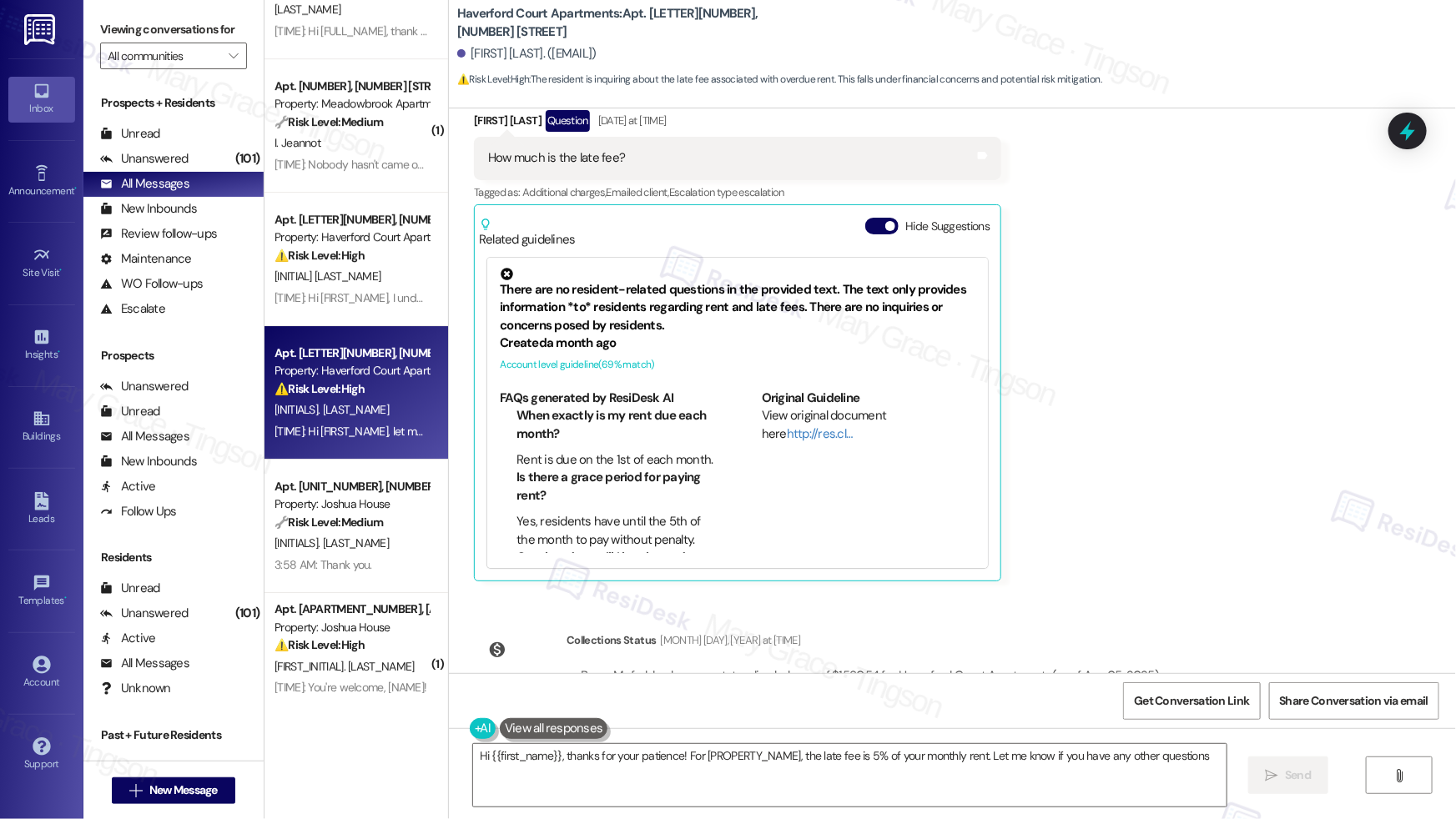 type on "Hi {{first_name}}, thanks for your patience! For Haverford Court, the late fee is 5% of your monthly rent. Let me know if you have any other questions!" 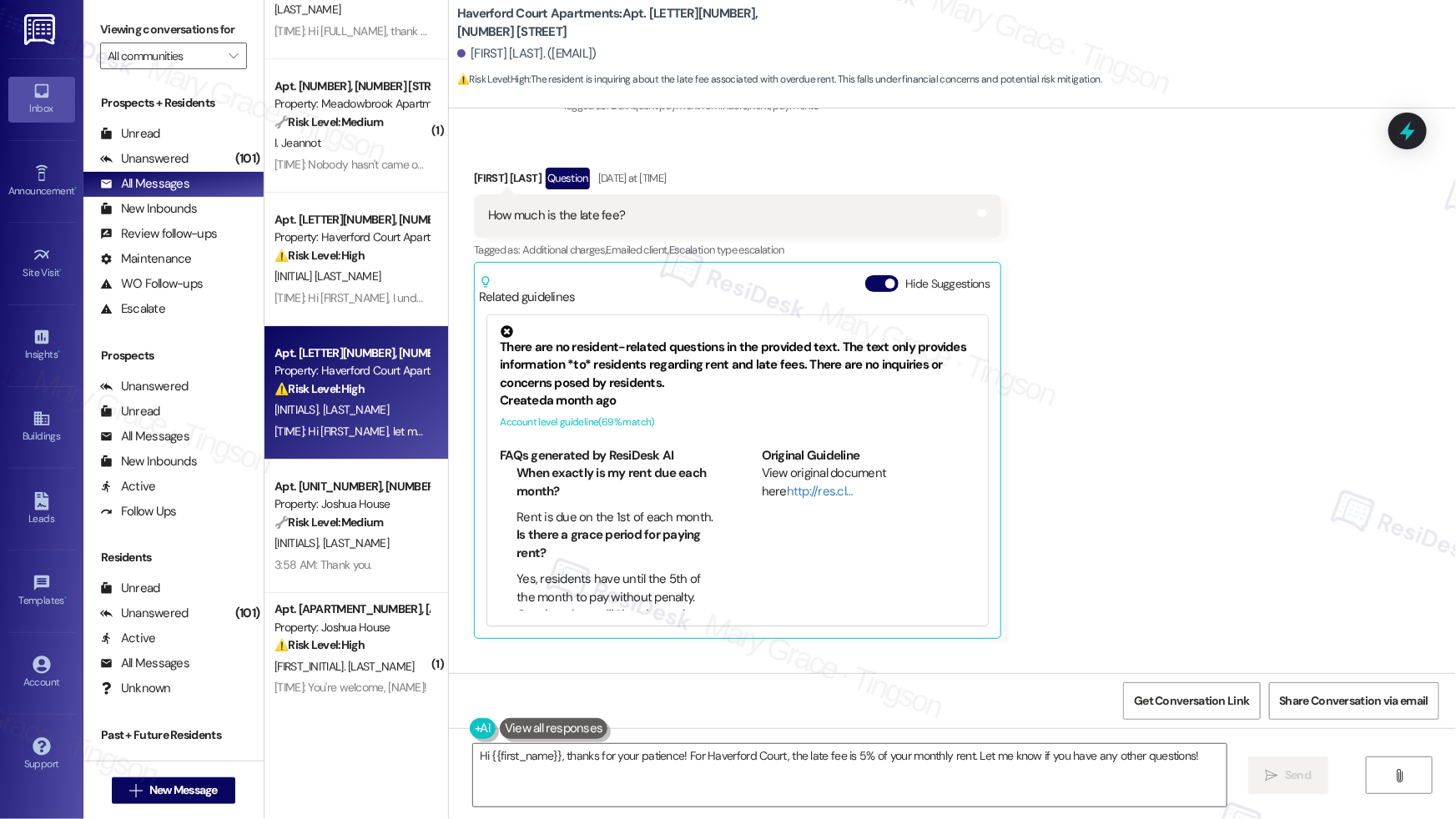 scroll, scrollTop: 2738, scrollLeft: 0, axis: vertical 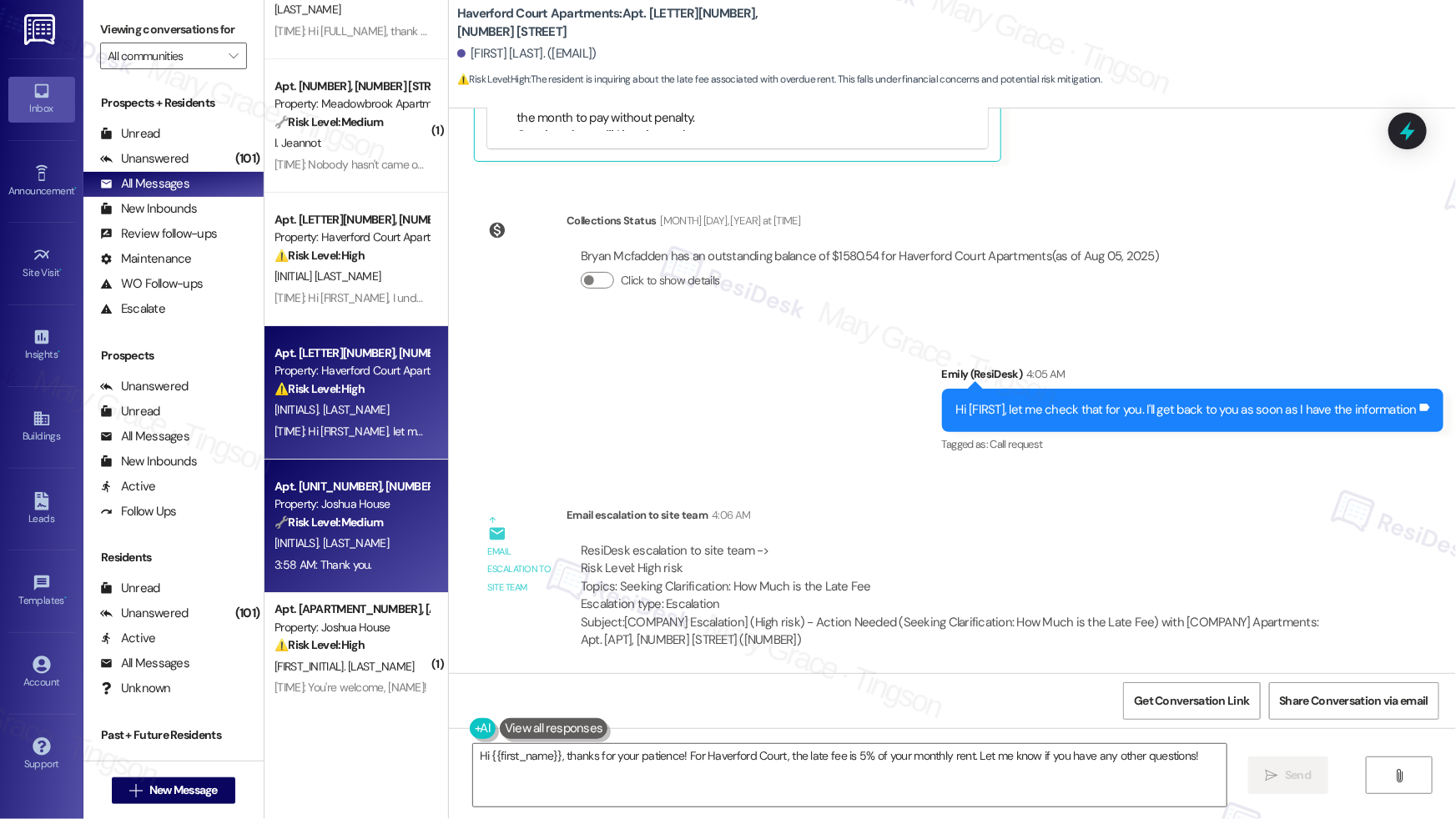 click on "D. Holliday" at bounding box center [351, 543] 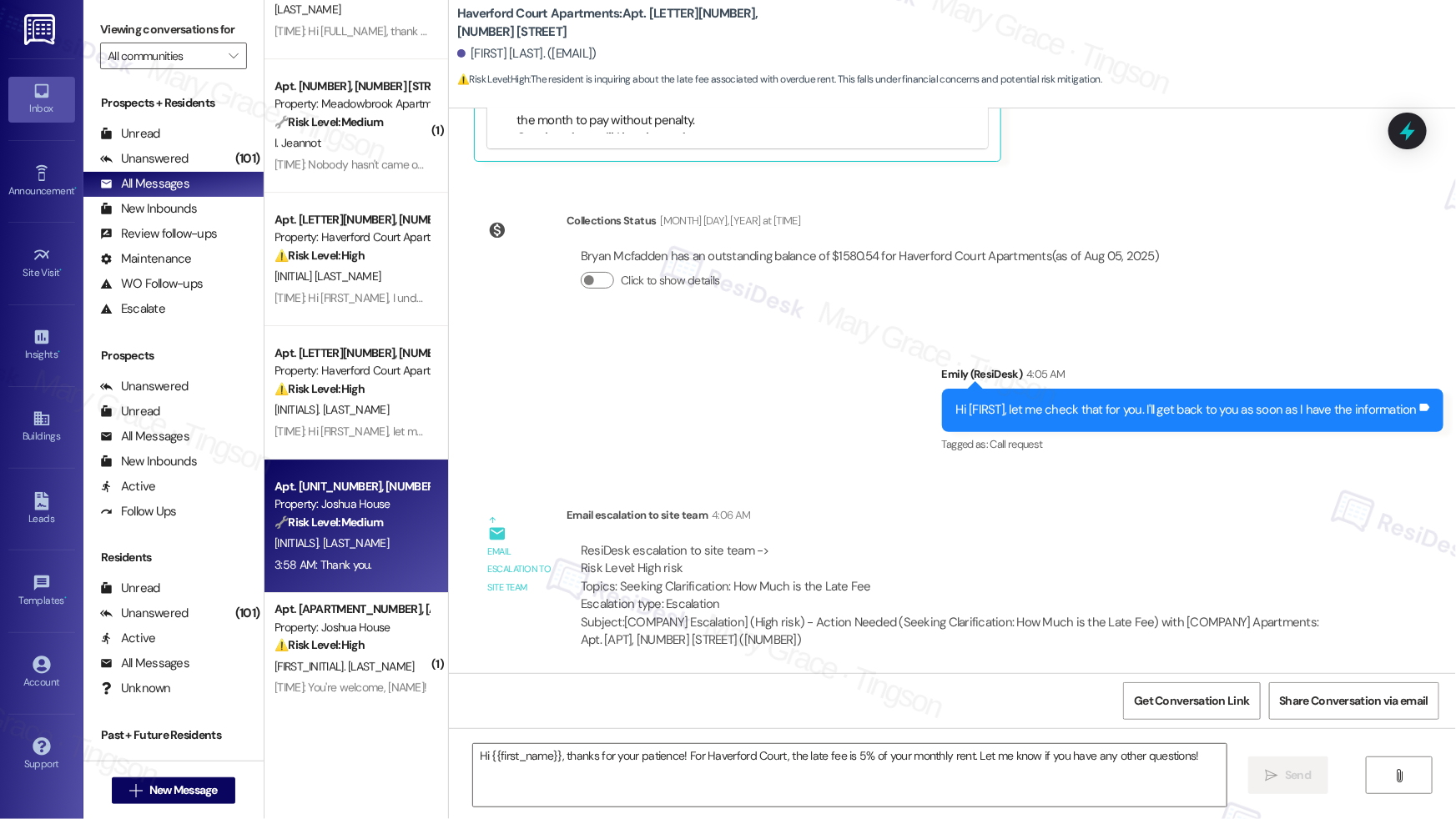 type on "Fetching suggested responses. Please feel free to read through the conversation in the meantime." 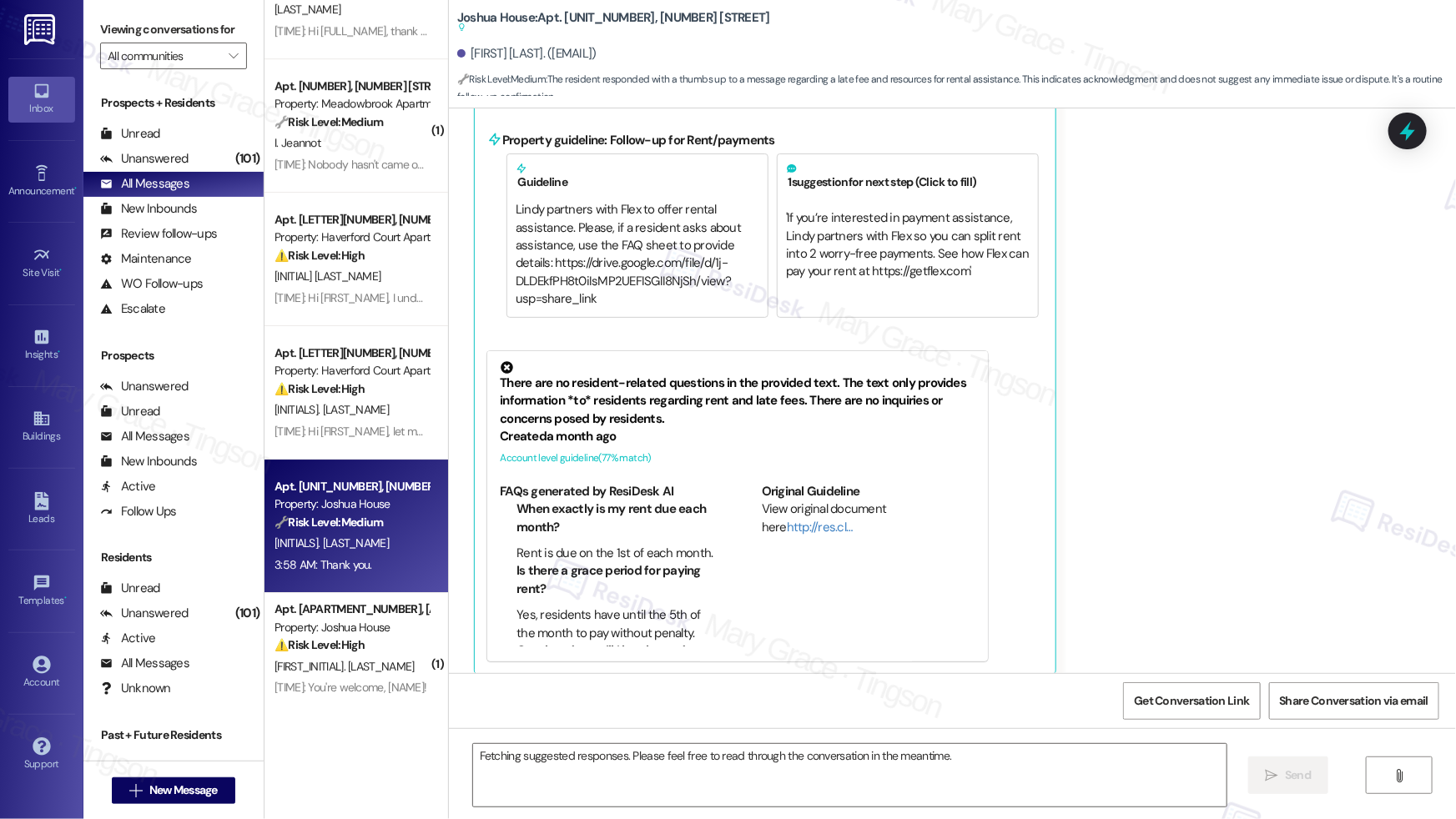 scroll, scrollTop: 984, scrollLeft: 0, axis: vertical 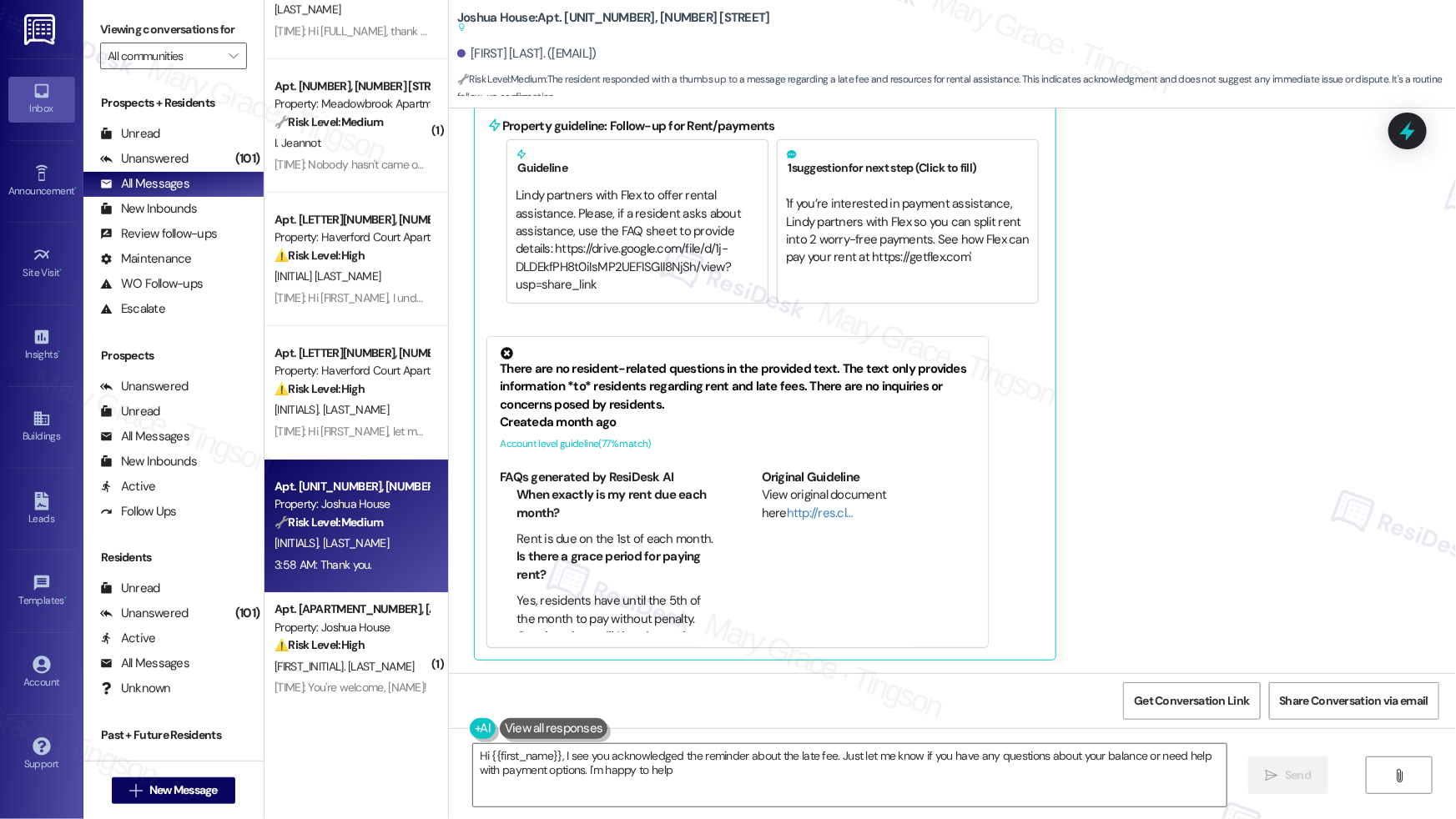 type on "Hi {{first_name}}, I see you acknowledged the reminder about the late fee. Just let me know if you have any questions about your balance or need help with payment options. I'm happy to help!" 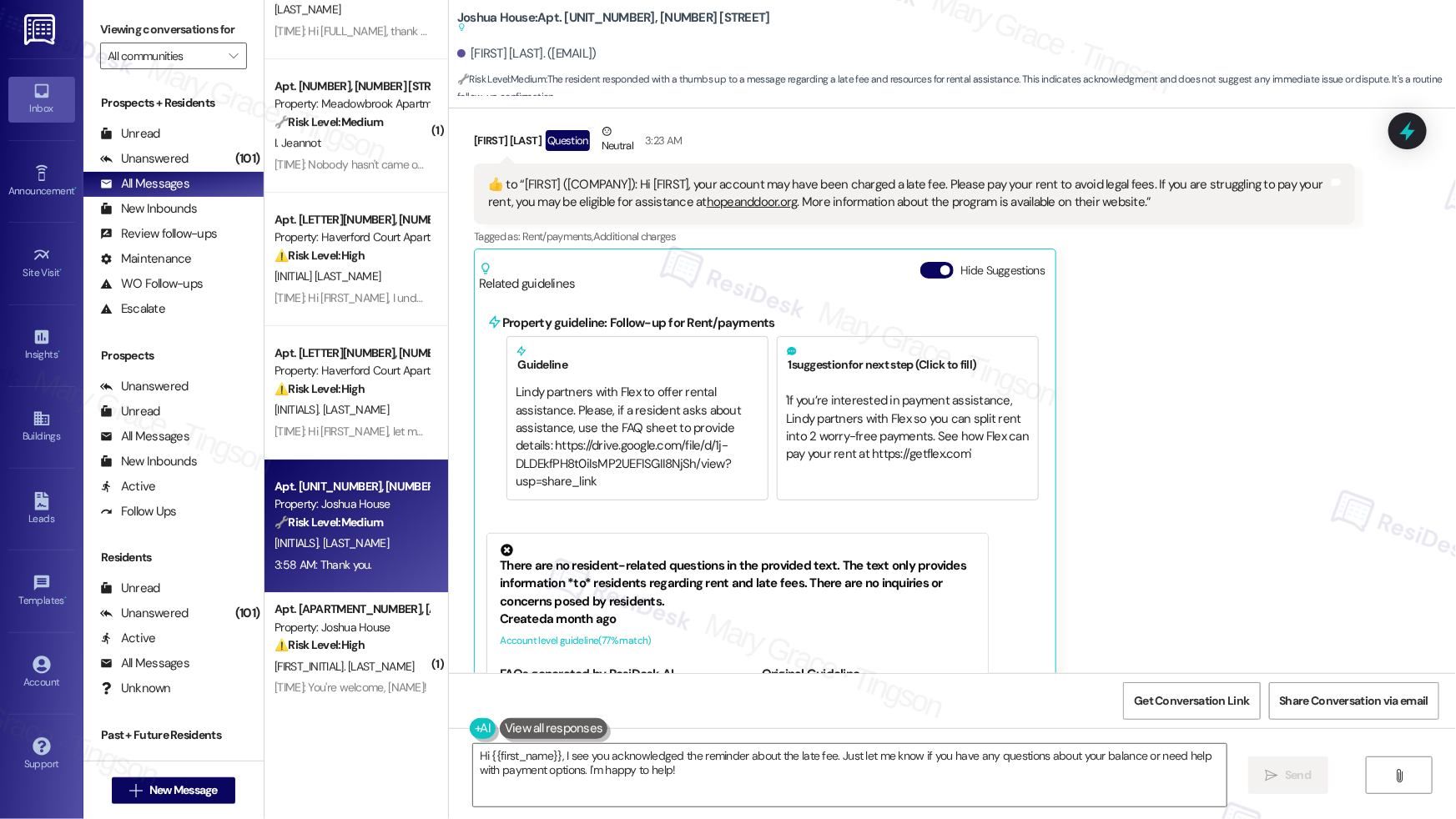 scroll, scrollTop: 692, scrollLeft: 0, axis: vertical 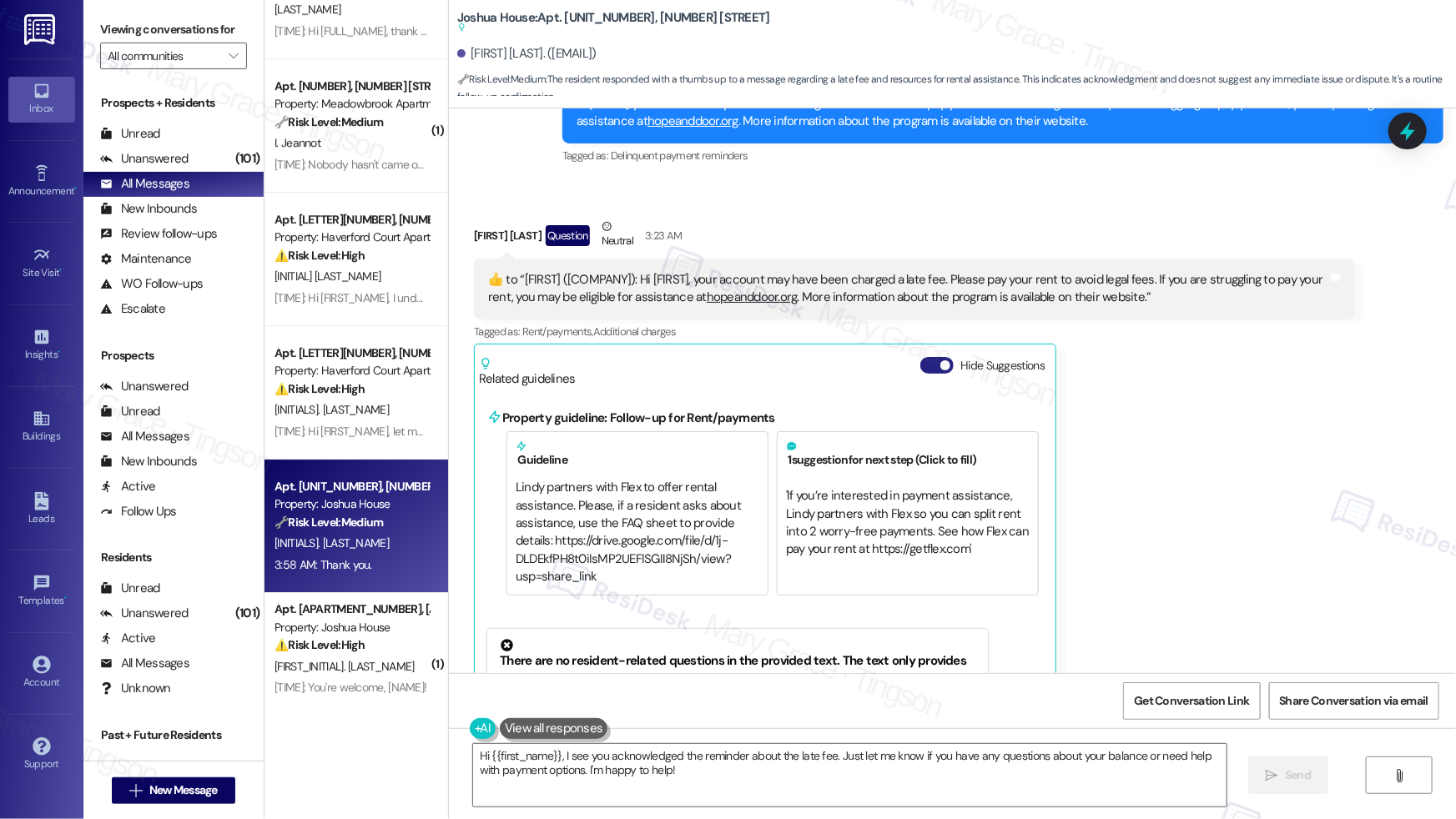 click on "Hide Suggestions" at bounding box center [937, 365] 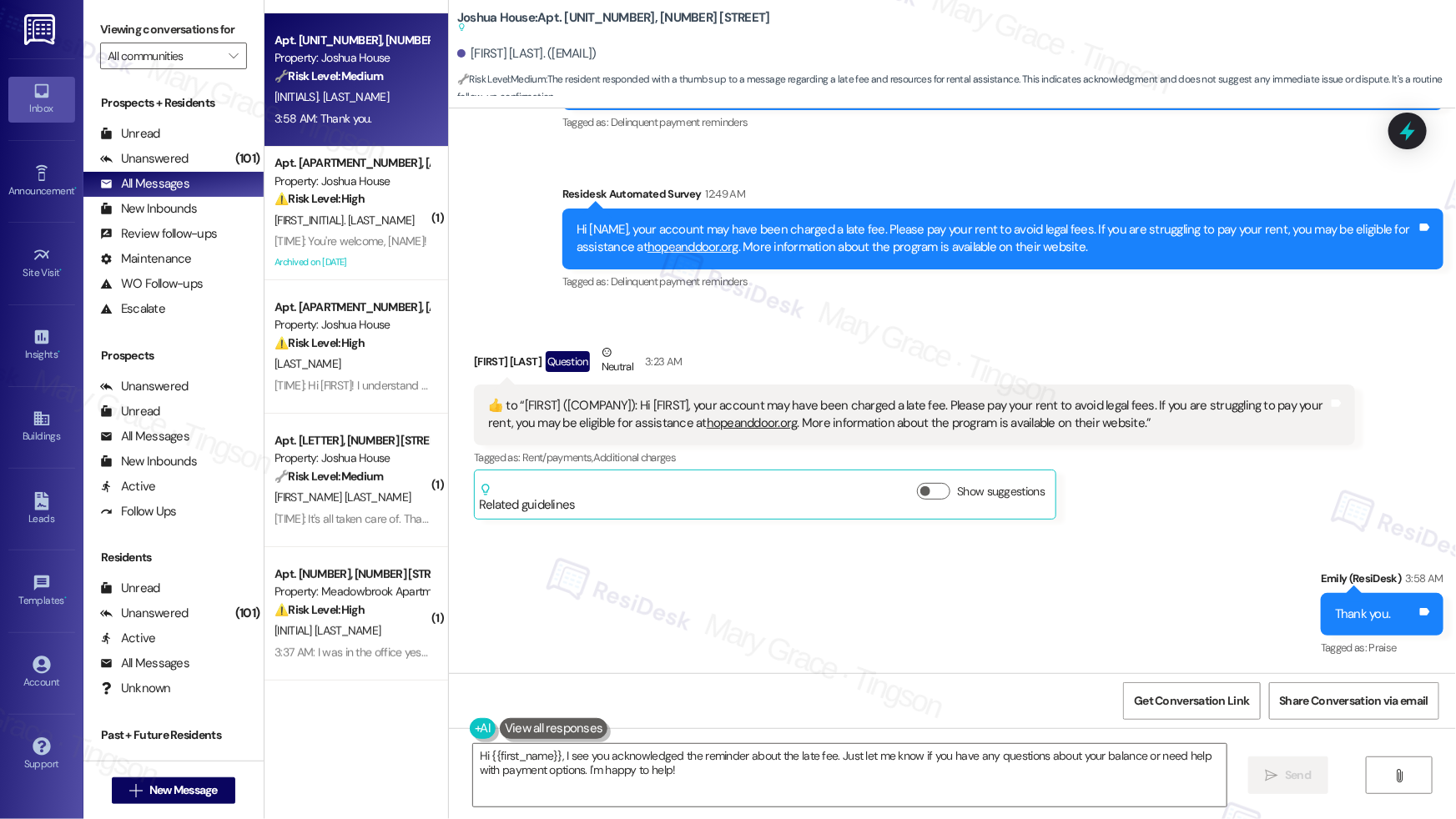 scroll, scrollTop: 3241, scrollLeft: 0, axis: vertical 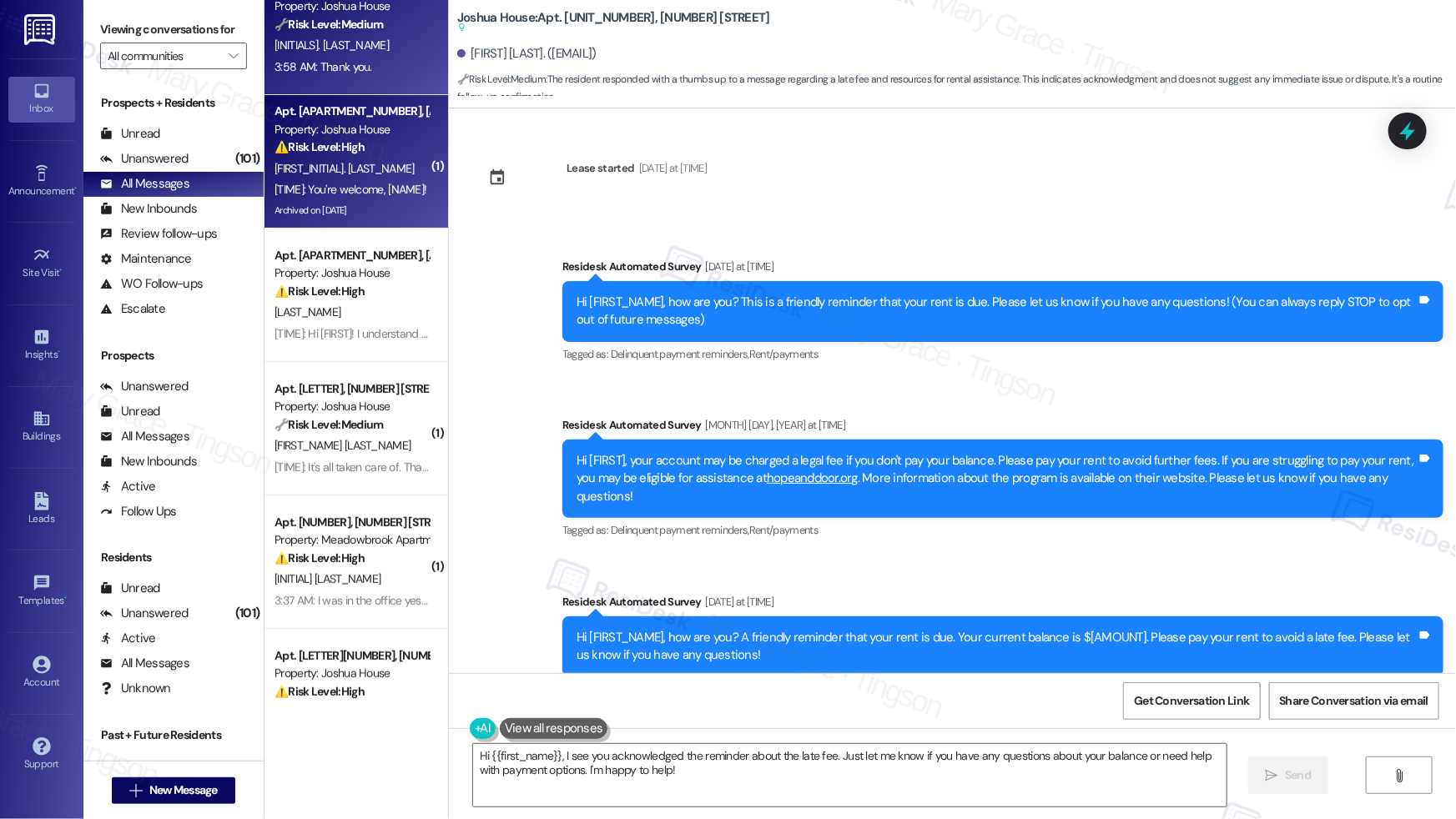 click on "K. Cruel" at bounding box center [351, 168] 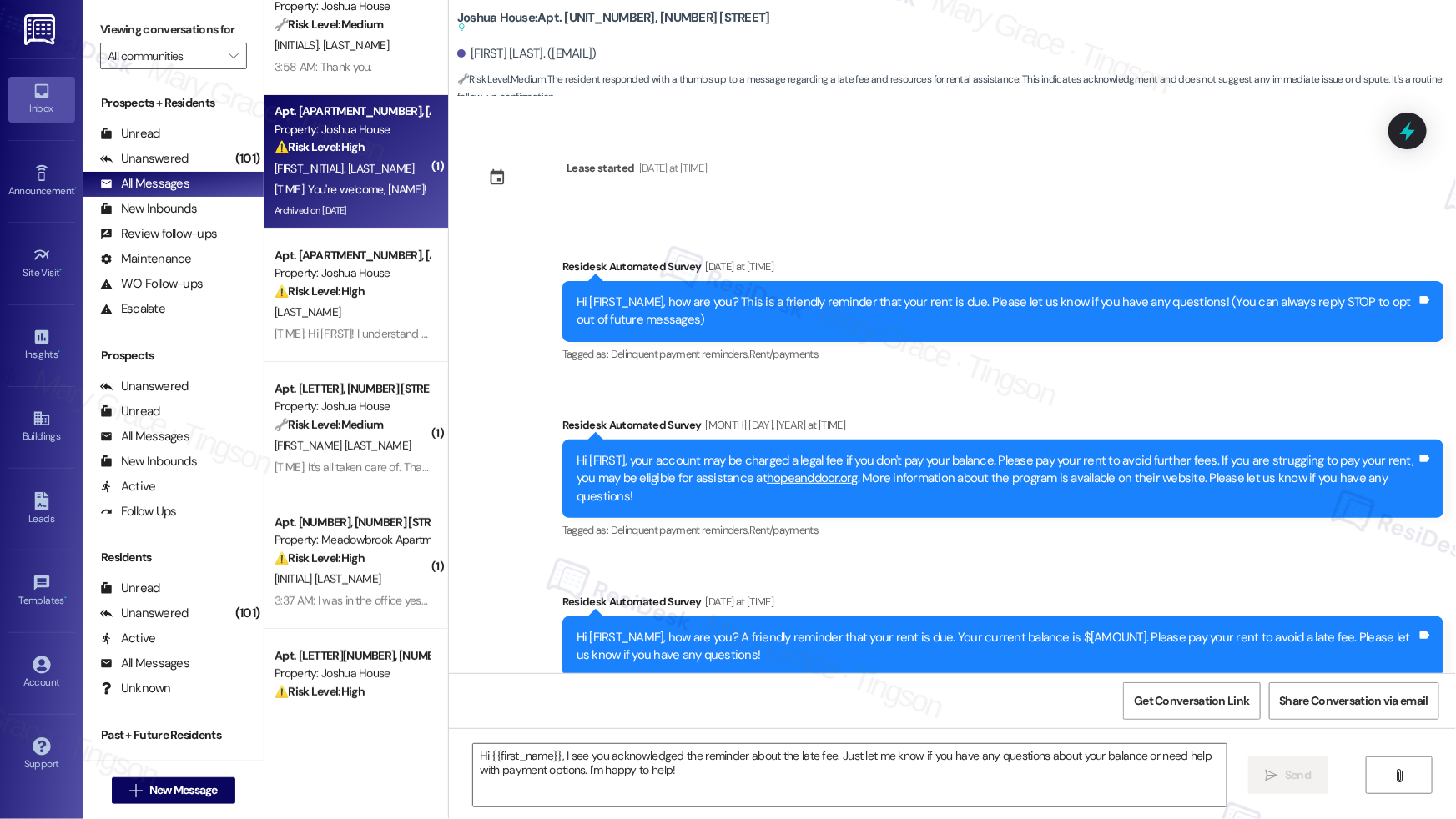 type on "Fetching suggested responses. Please feel free to read through the conversation in the meantime." 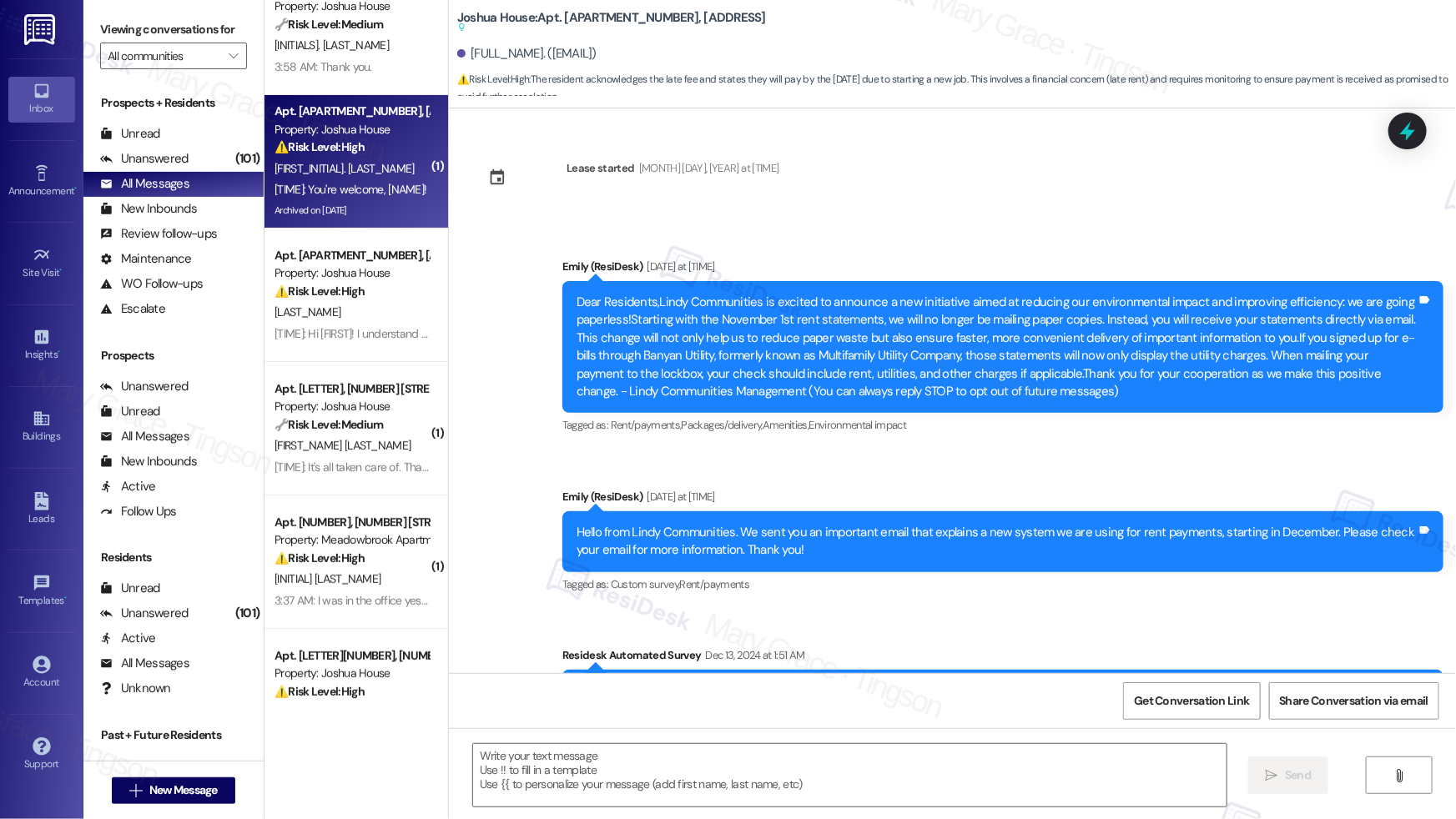 scroll, scrollTop: 8914, scrollLeft: 0, axis: vertical 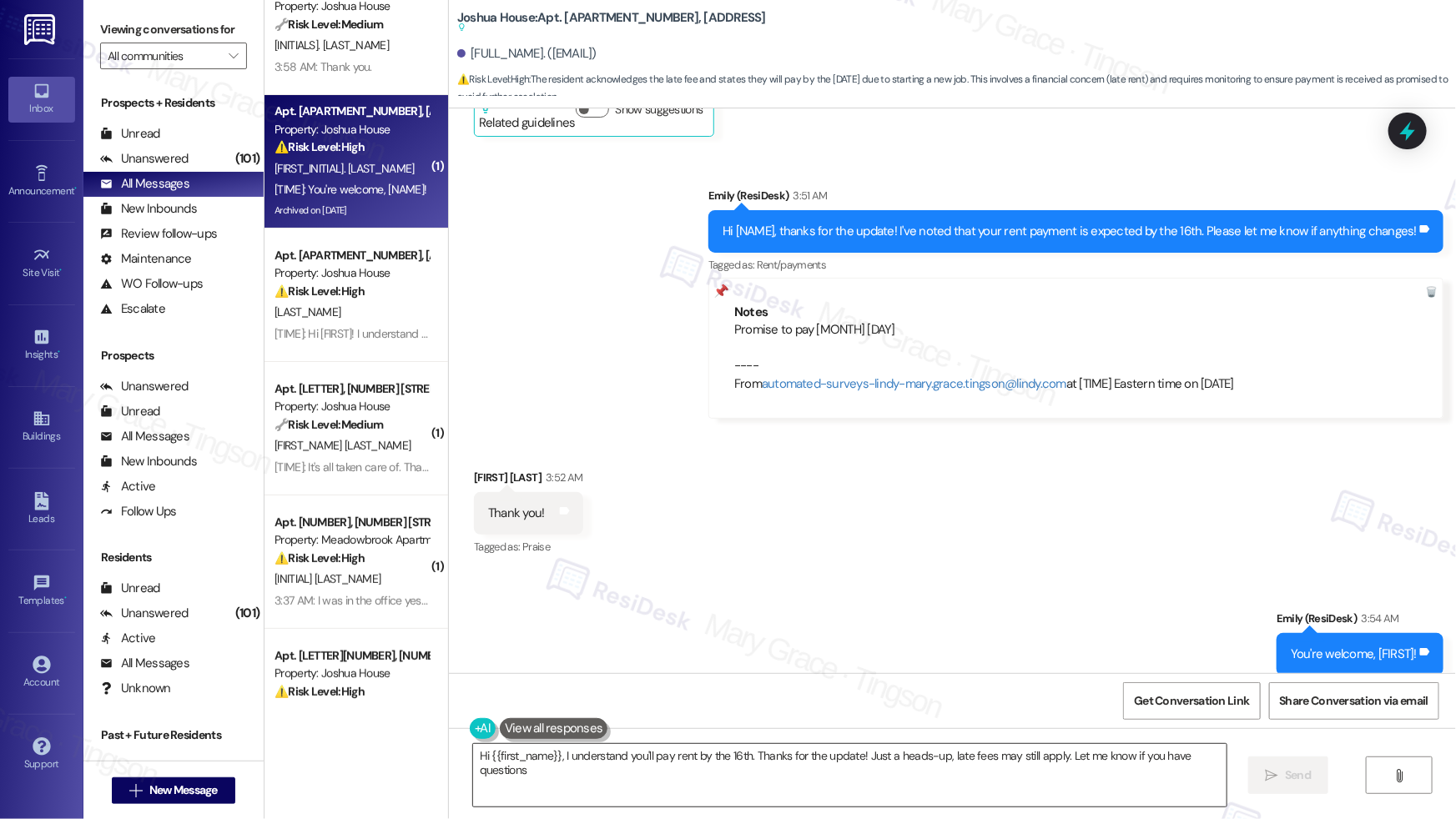 type on "Hi {{first_name}}, I understand you'll pay rent by the 16th. Thanks for the update! Just a heads-up, late fees may still apply. Let me know if you have questions!" 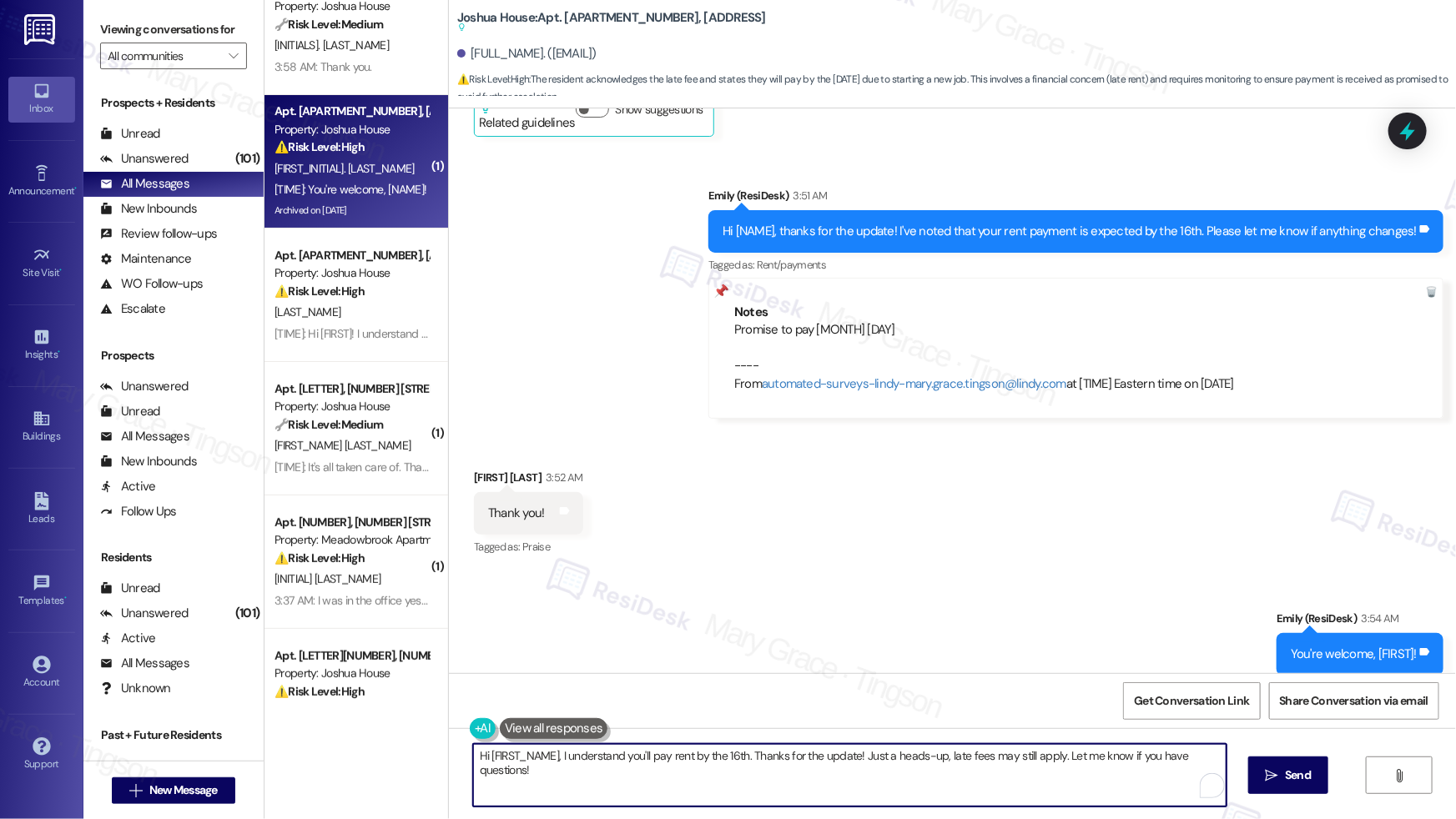 click on "Hi {{first_name}}, I understand you'll pay rent by the 16th. Thanks for the update! Just a heads-up, late fees may still apply. Let me know if you have questions!" at bounding box center [849, 775] 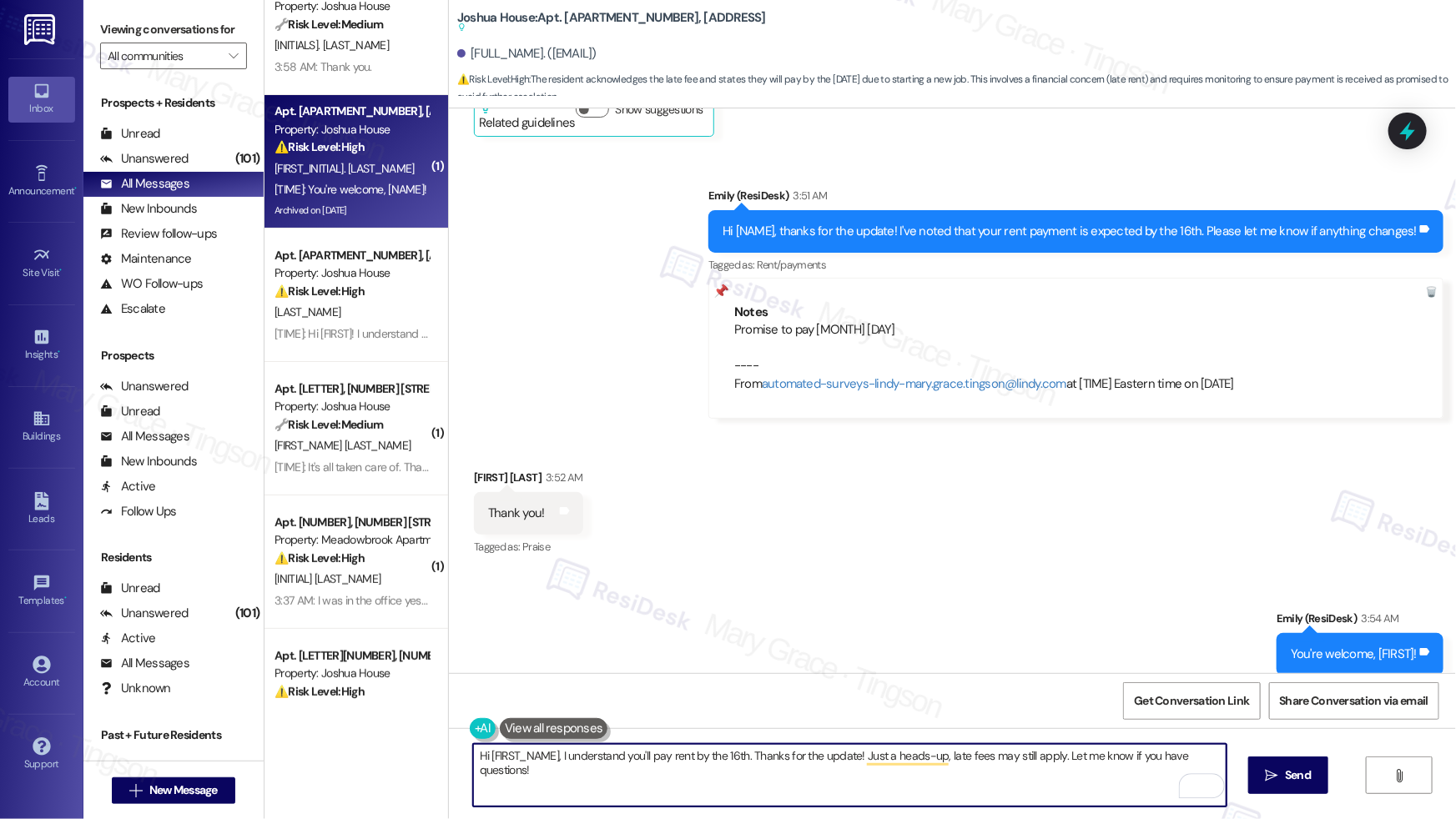type 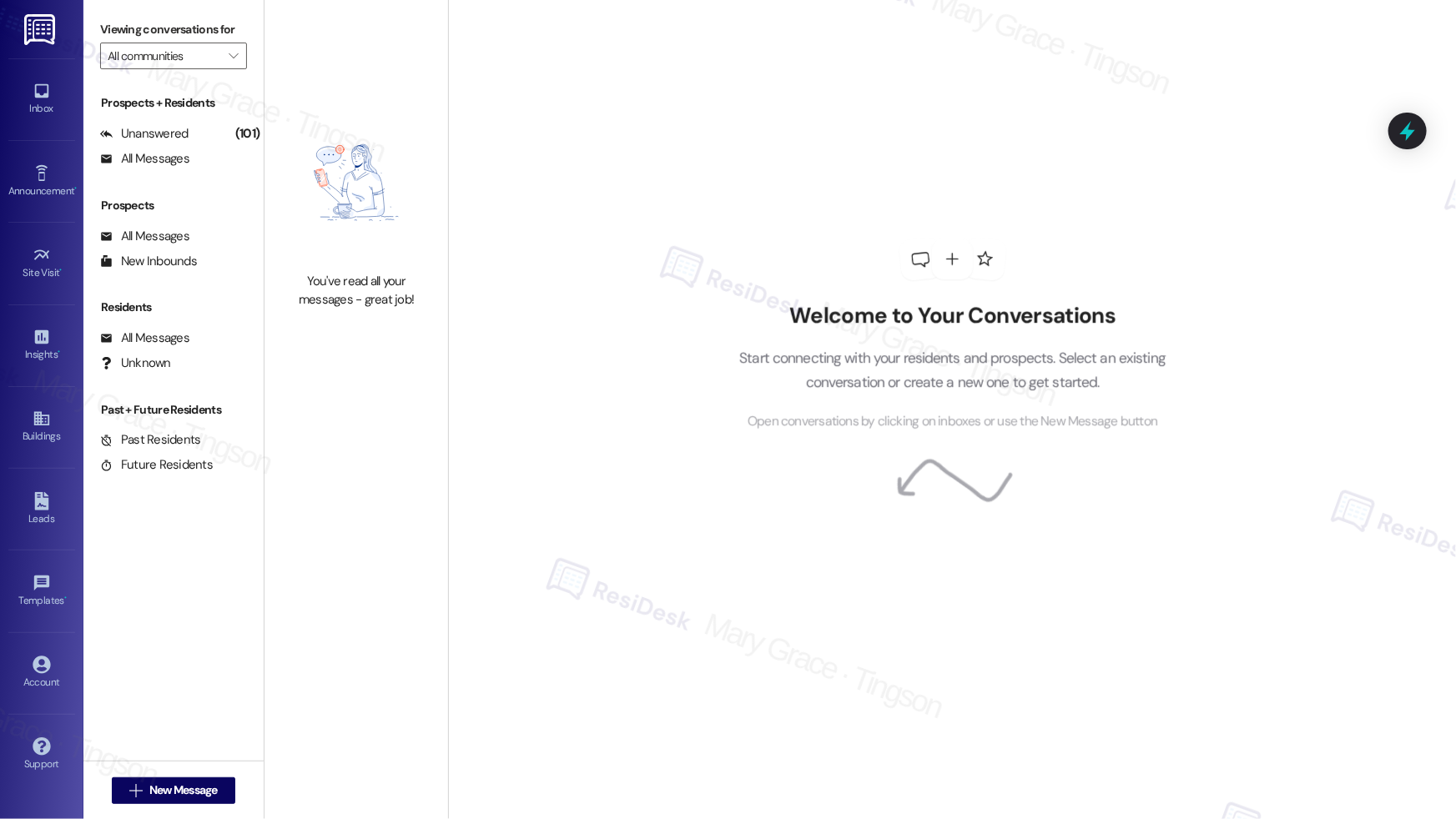 type on "251 Dekalb" 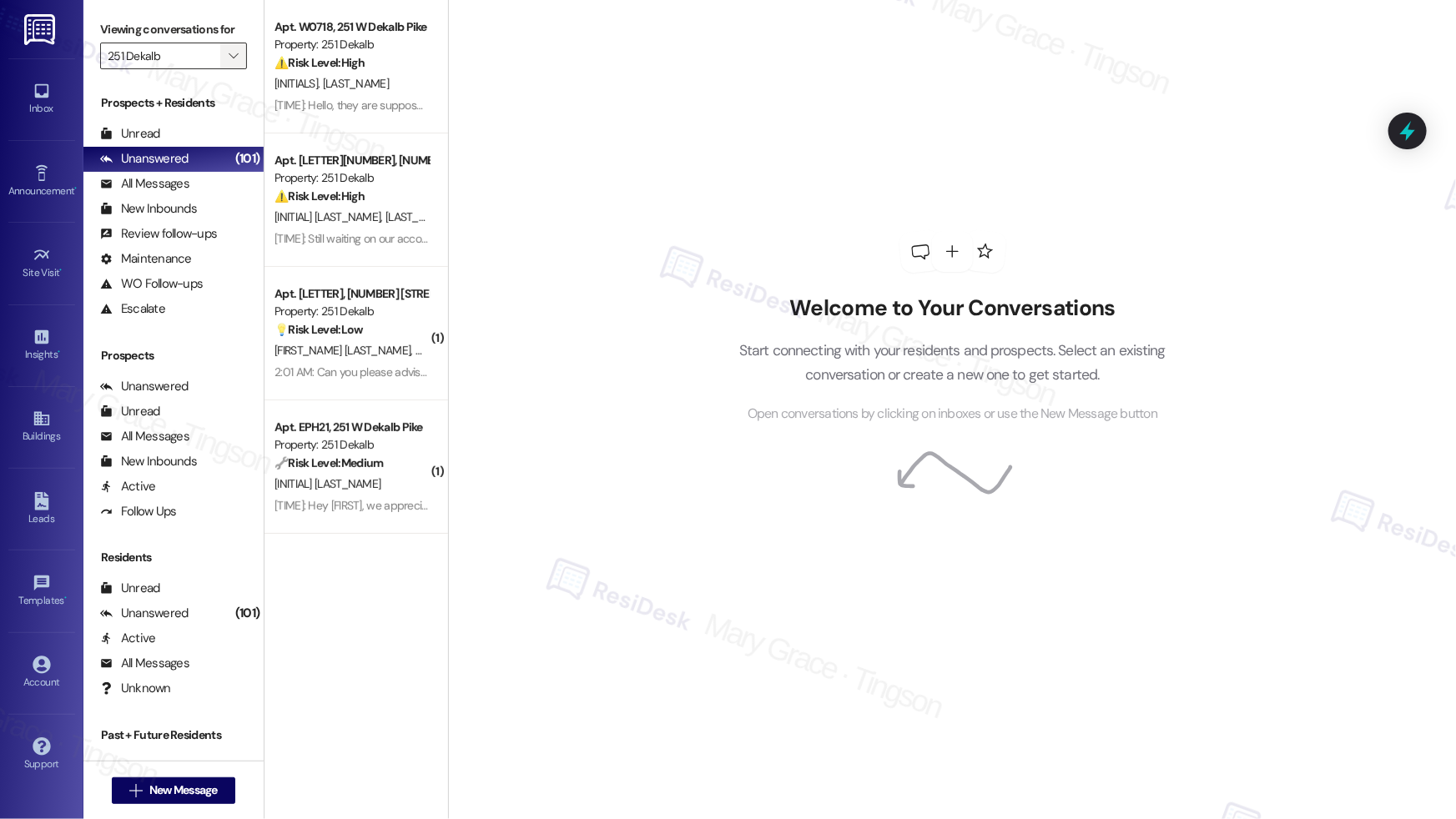 click on "" at bounding box center [233, 56] 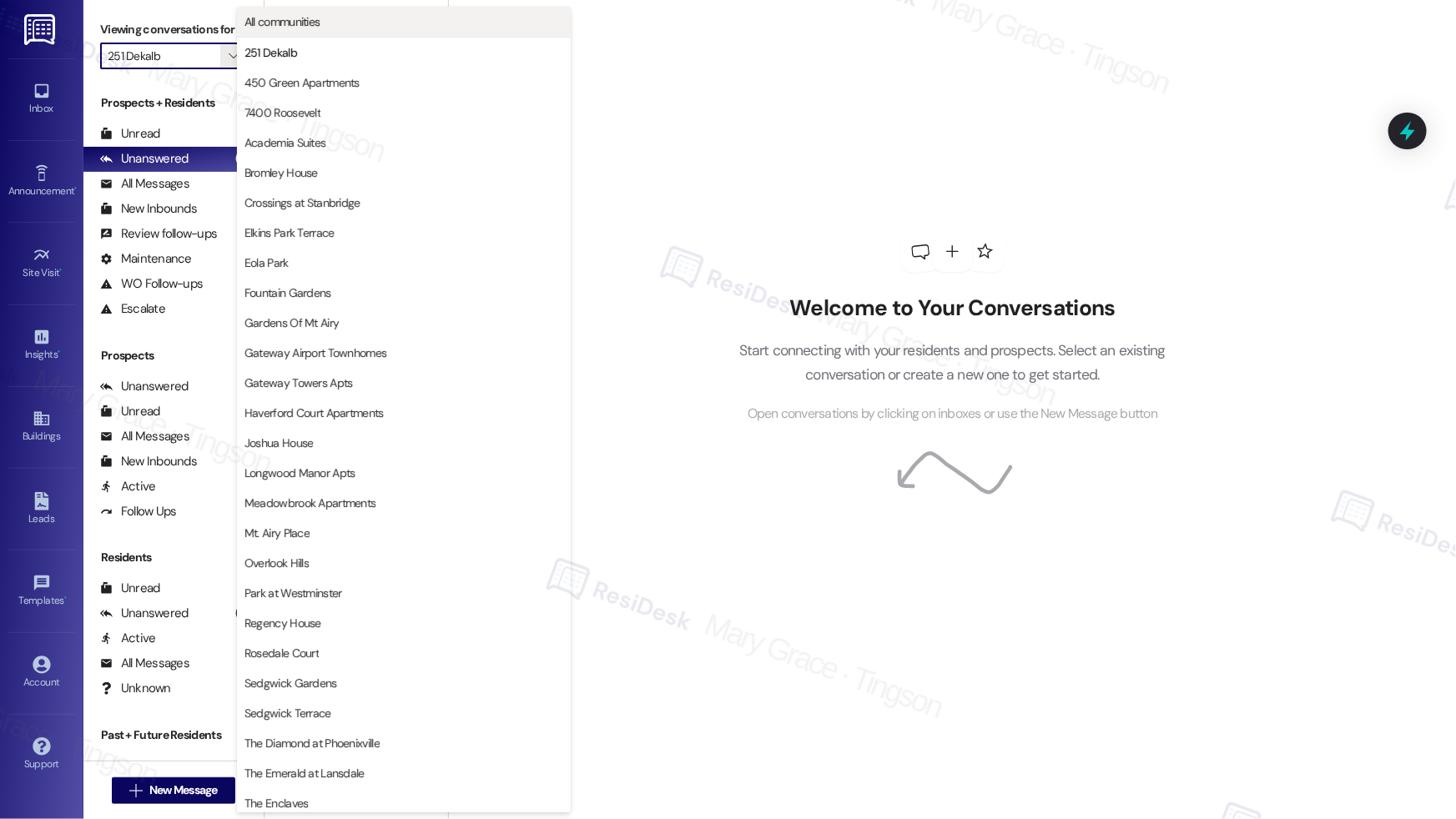 click on "All communities" at bounding box center [282, 22] 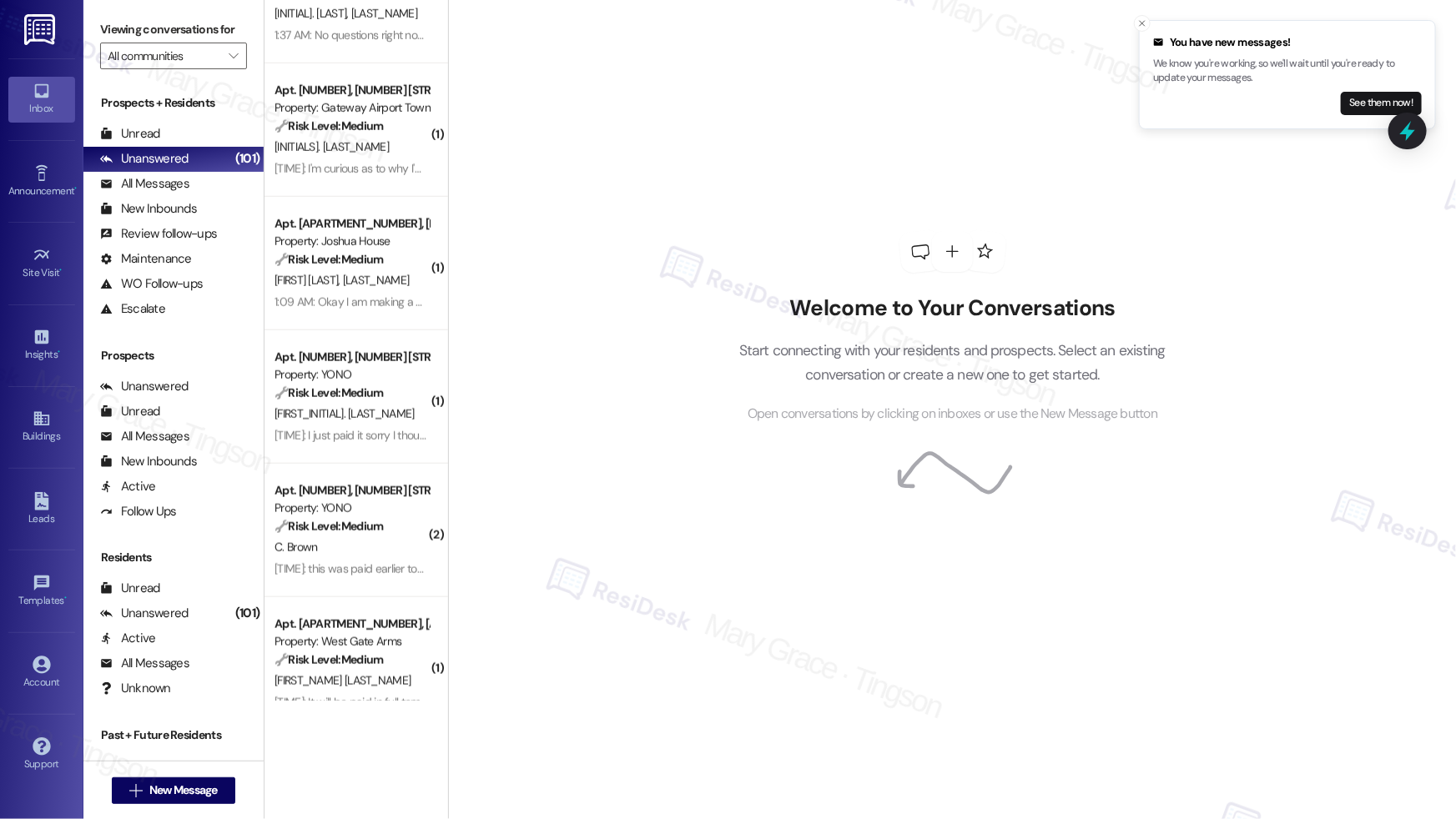 scroll, scrollTop: 4454, scrollLeft: 0, axis: vertical 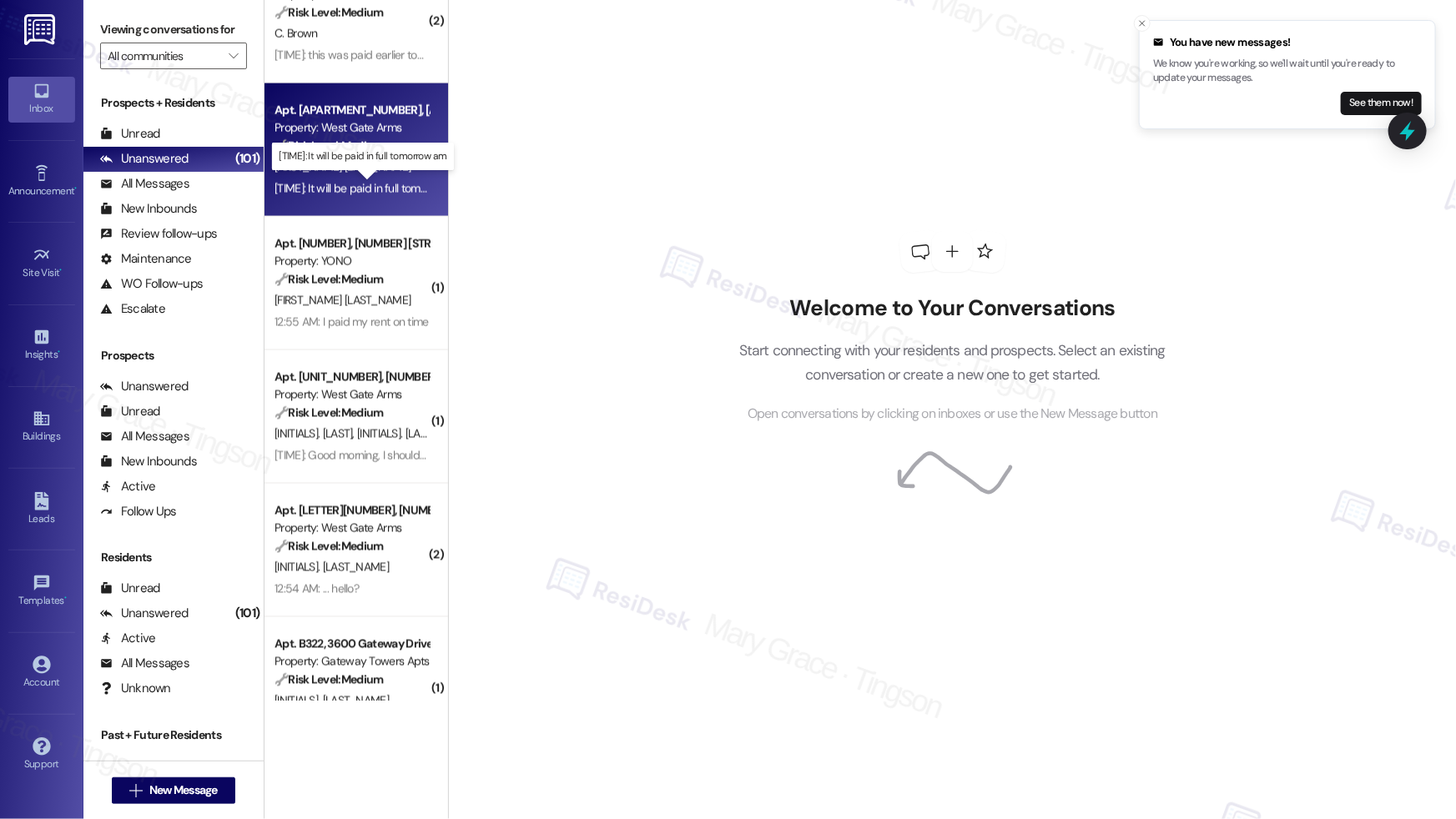 click on "12:55 AM: It will be paid in full tomorrow am 12:55 AM: It will be paid in full tomorrow am" at bounding box center (370, 188) 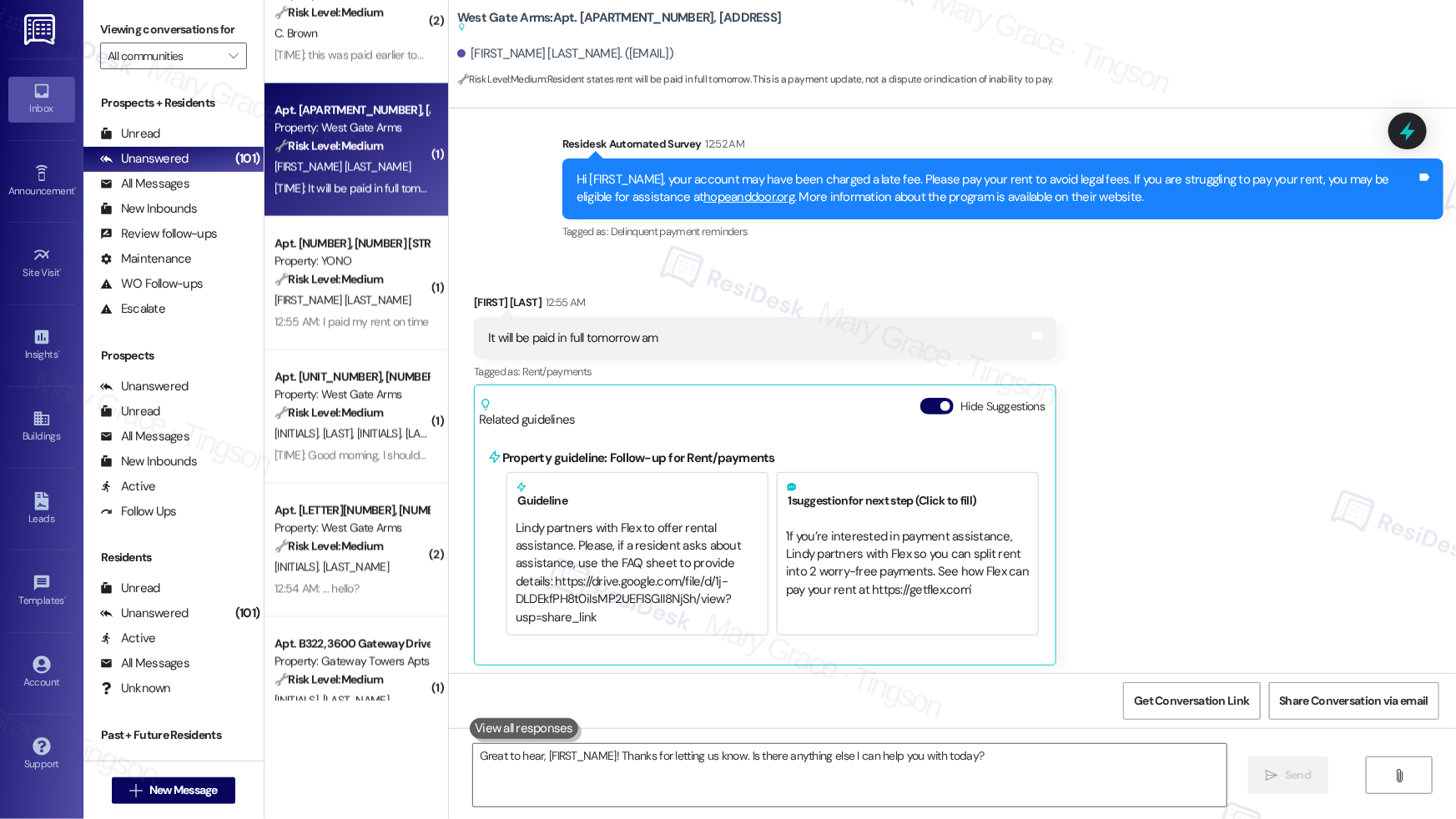 scroll, scrollTop: 738, scrollLeft: 0, axis: vertical 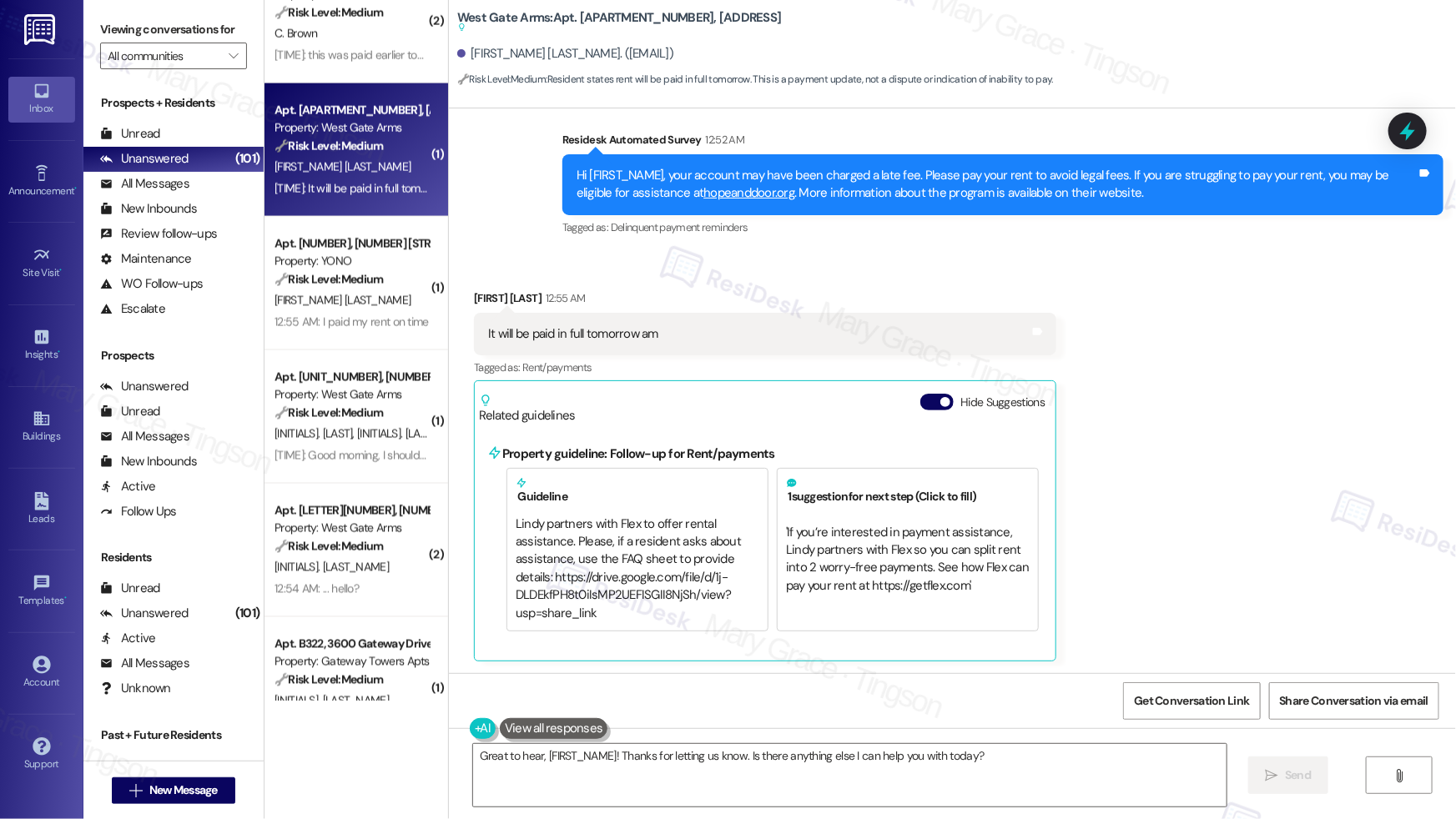 click on "It will be paid in full tomorrow am" at bounding box center (573, 334) 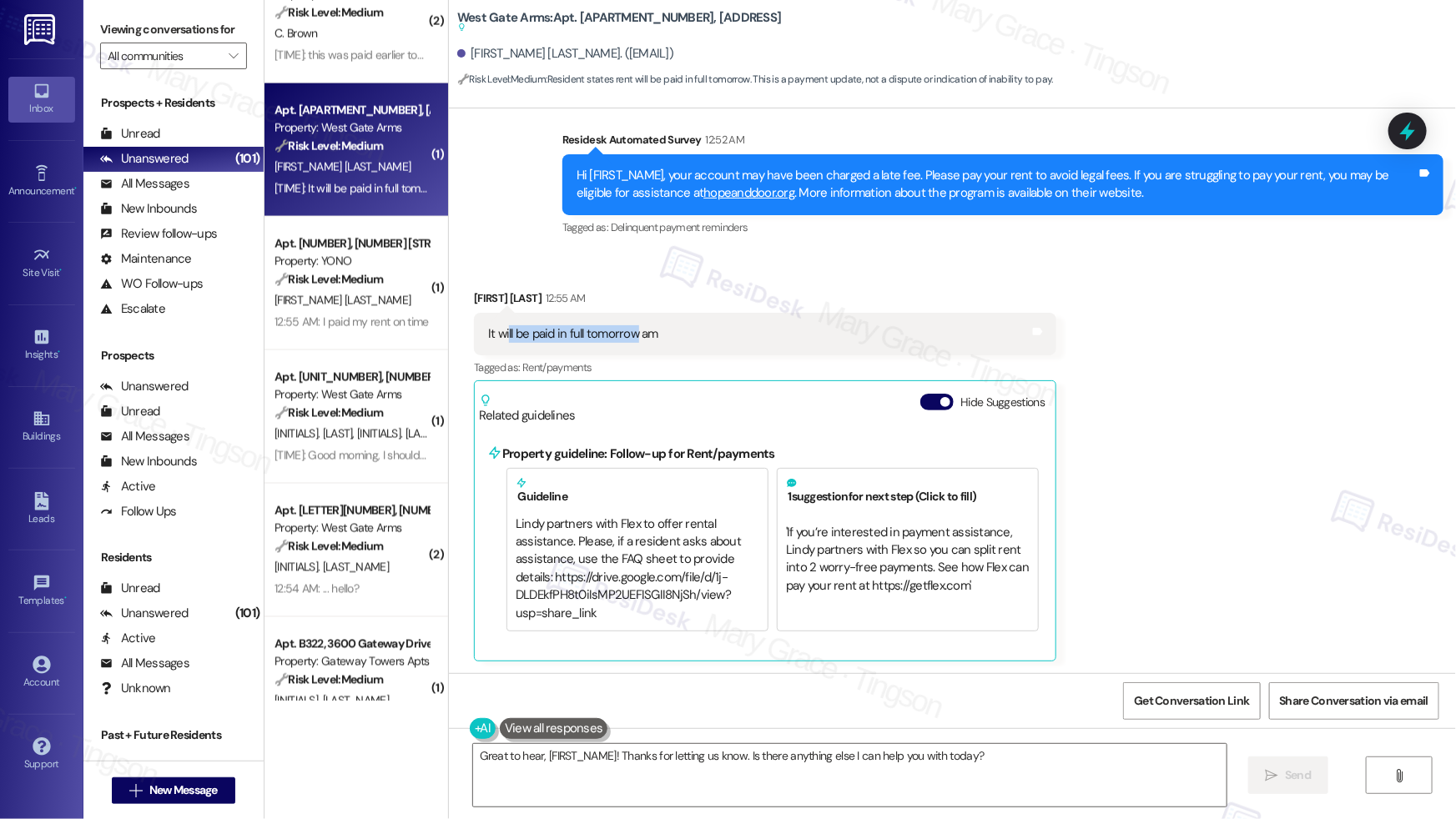 drag, startPoint x: 498, startPoint y: 333, endPoint x: 628, endPoint y: 332, distance: 130.0038 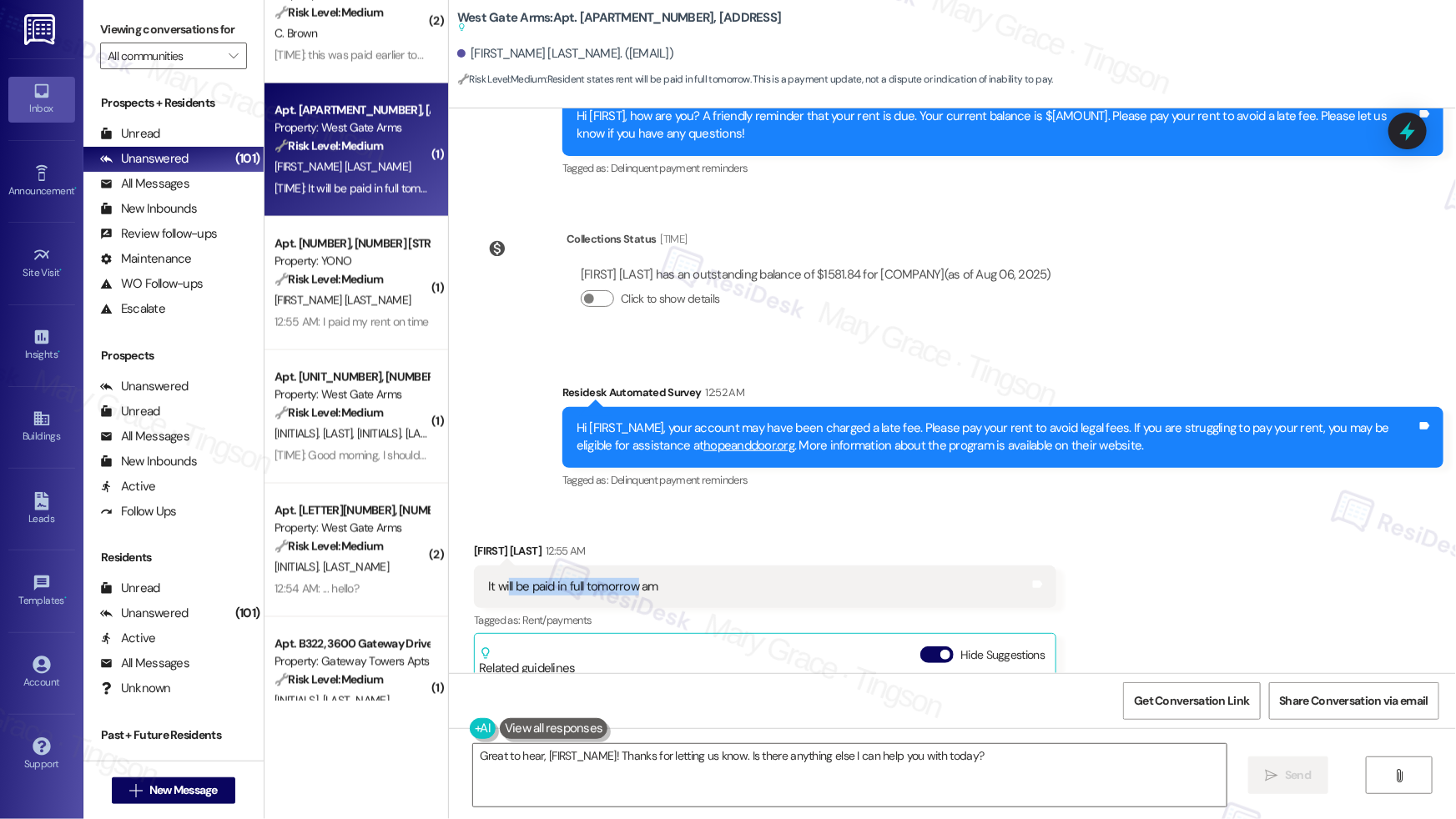 scroll, scrollTop: 663, scrollLeft: 0, axis: vertical 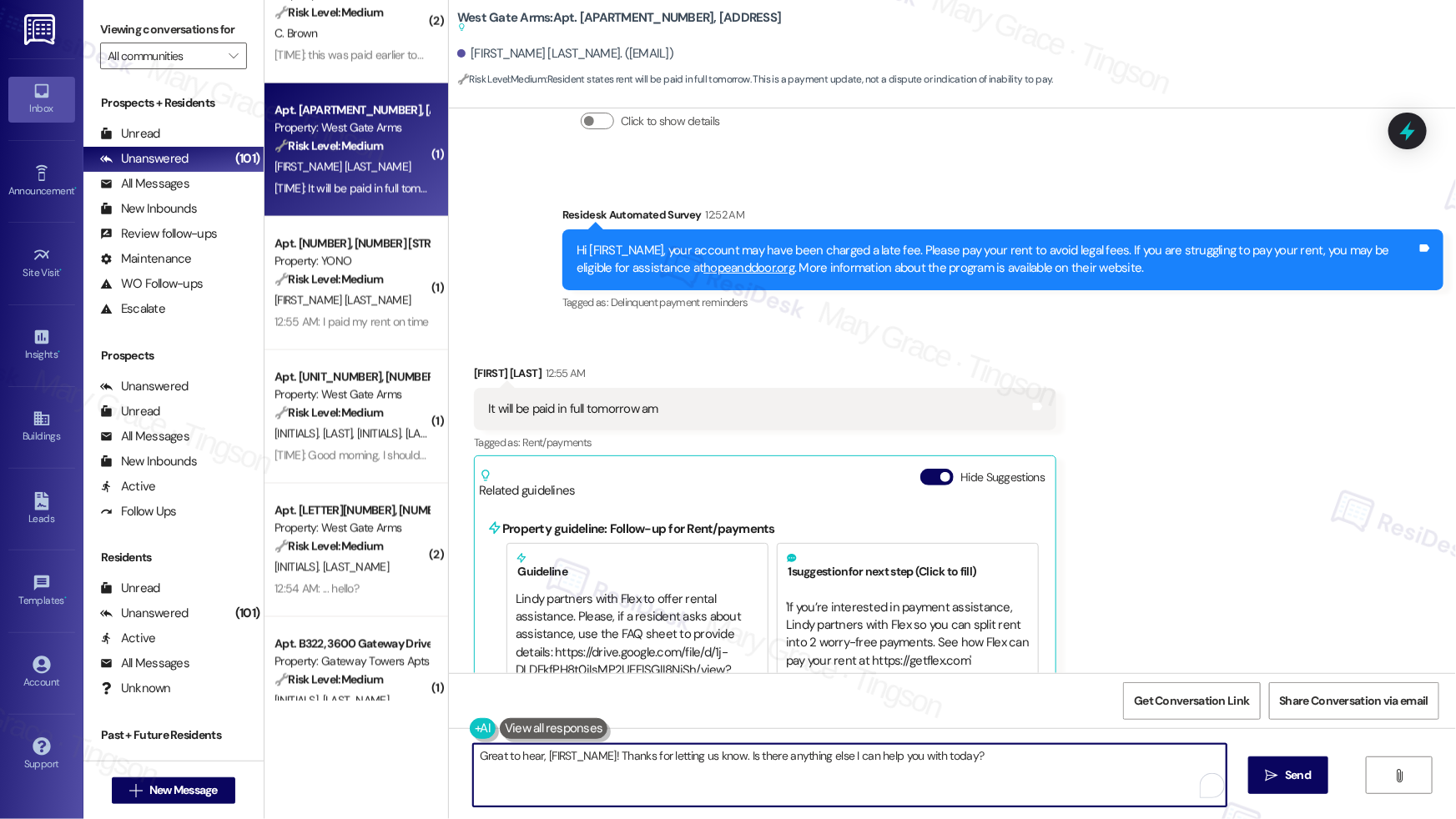 click on "Great to hear, Brittney! Thanks for letting us know. Is there anything else I can help you with today?" at bounding box center (849, 775) 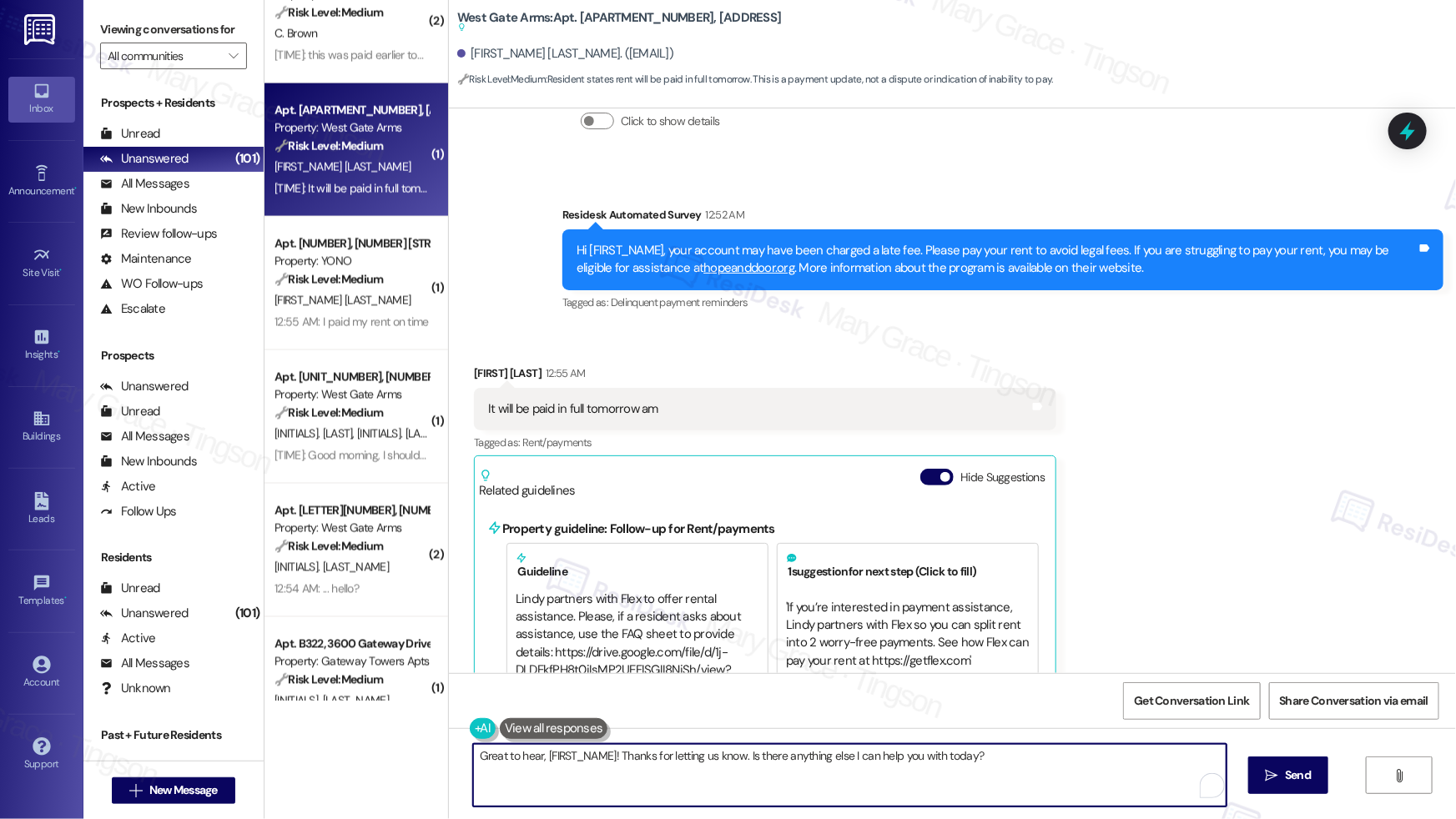 click on "Great to hear, Brittney! Thanks for letting us know. Is there anything else I can help you with today?" at bounding box center (849, 775) 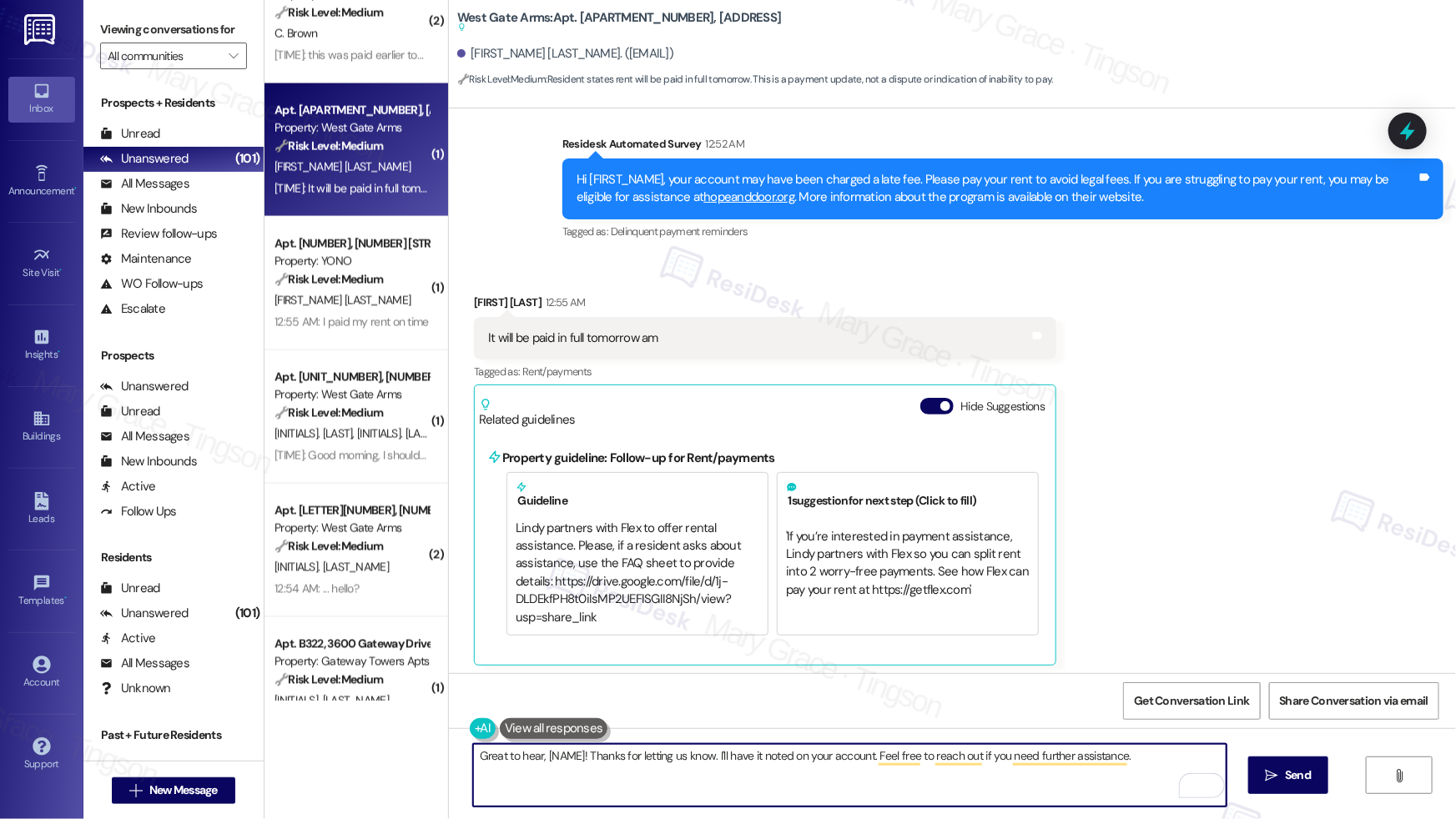 scroll, scrollTop: 739, scrollLeft: 0, axis: vertical 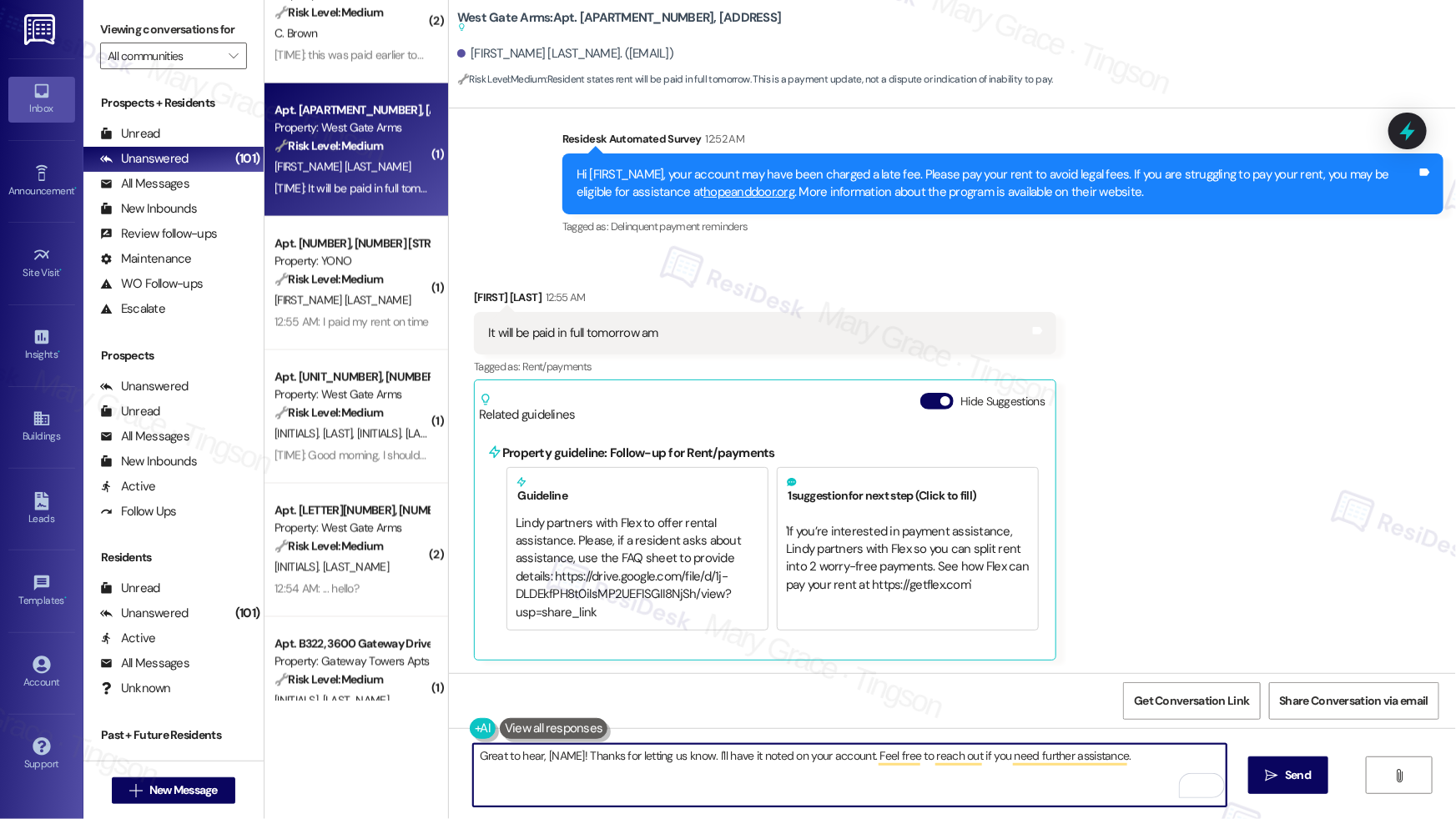 click on "Great to hear, Brittney! Thanks for letting us know. I'll have it noted on your account. Feel free to reach out if you need further assistance." at bounding box center (849, 775) 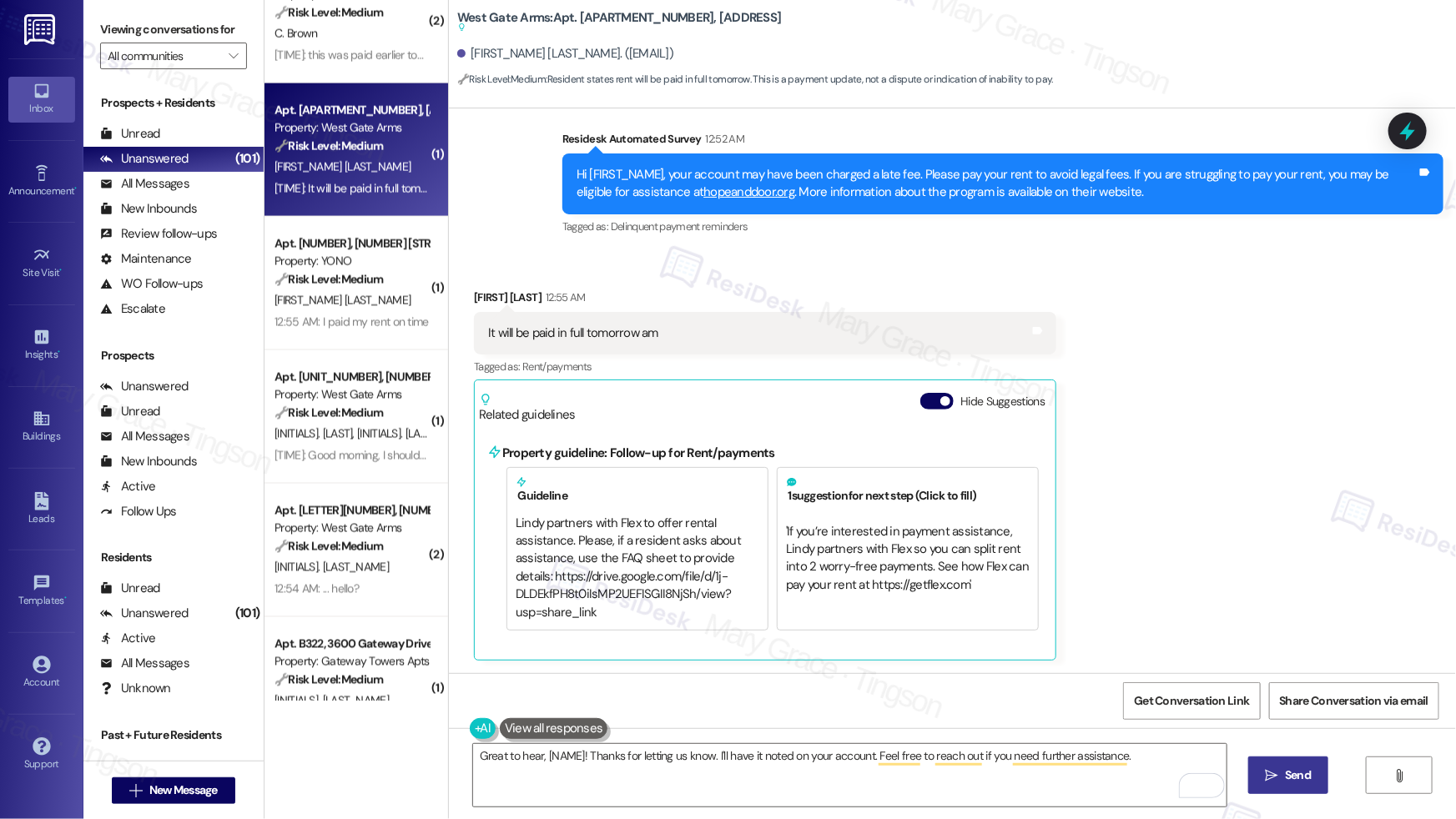 click on "Send" at bounding box center (1297, 775) 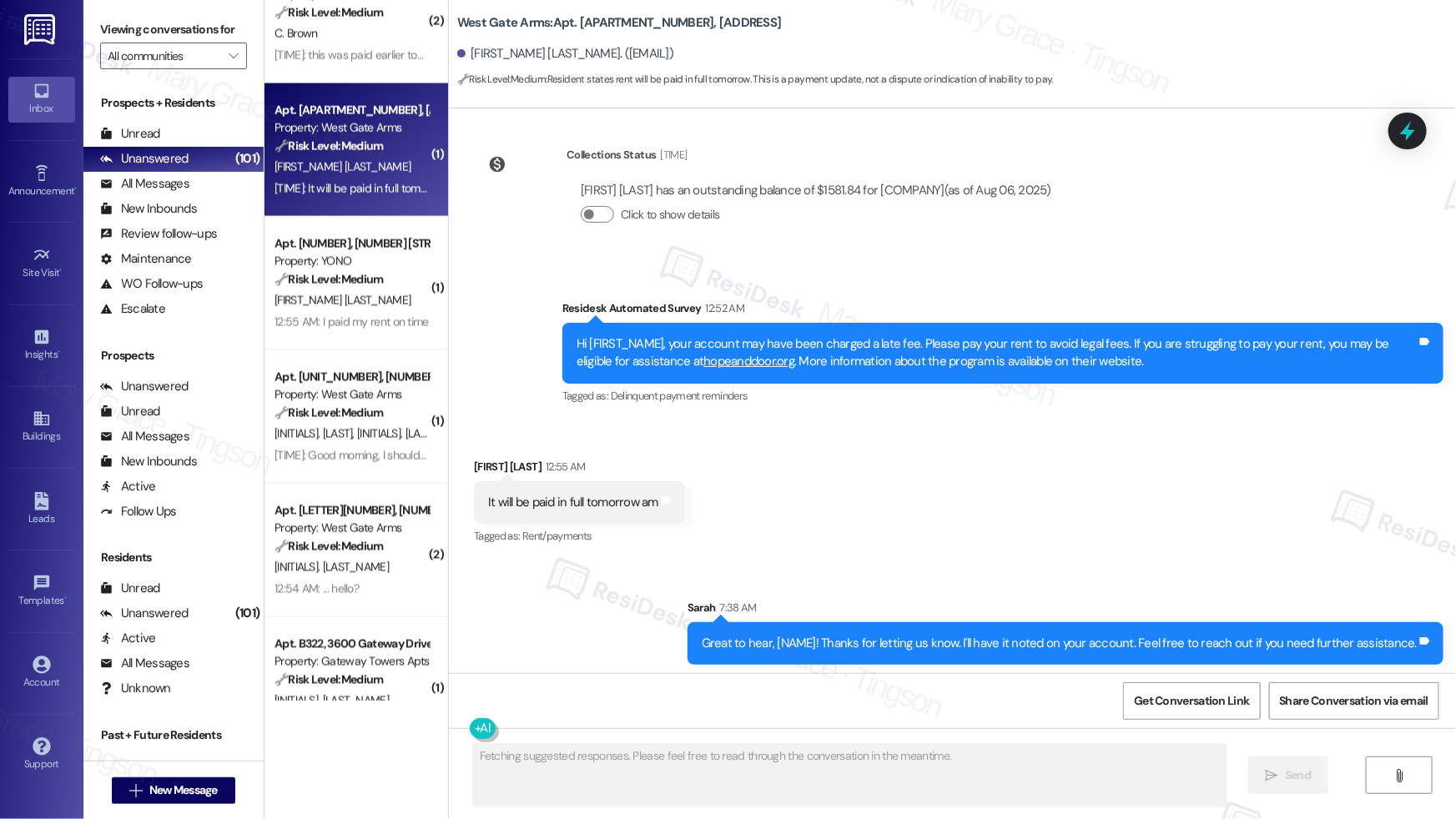 scroll, scrollTop: 575, scrollLeft: 0, axis: vertical 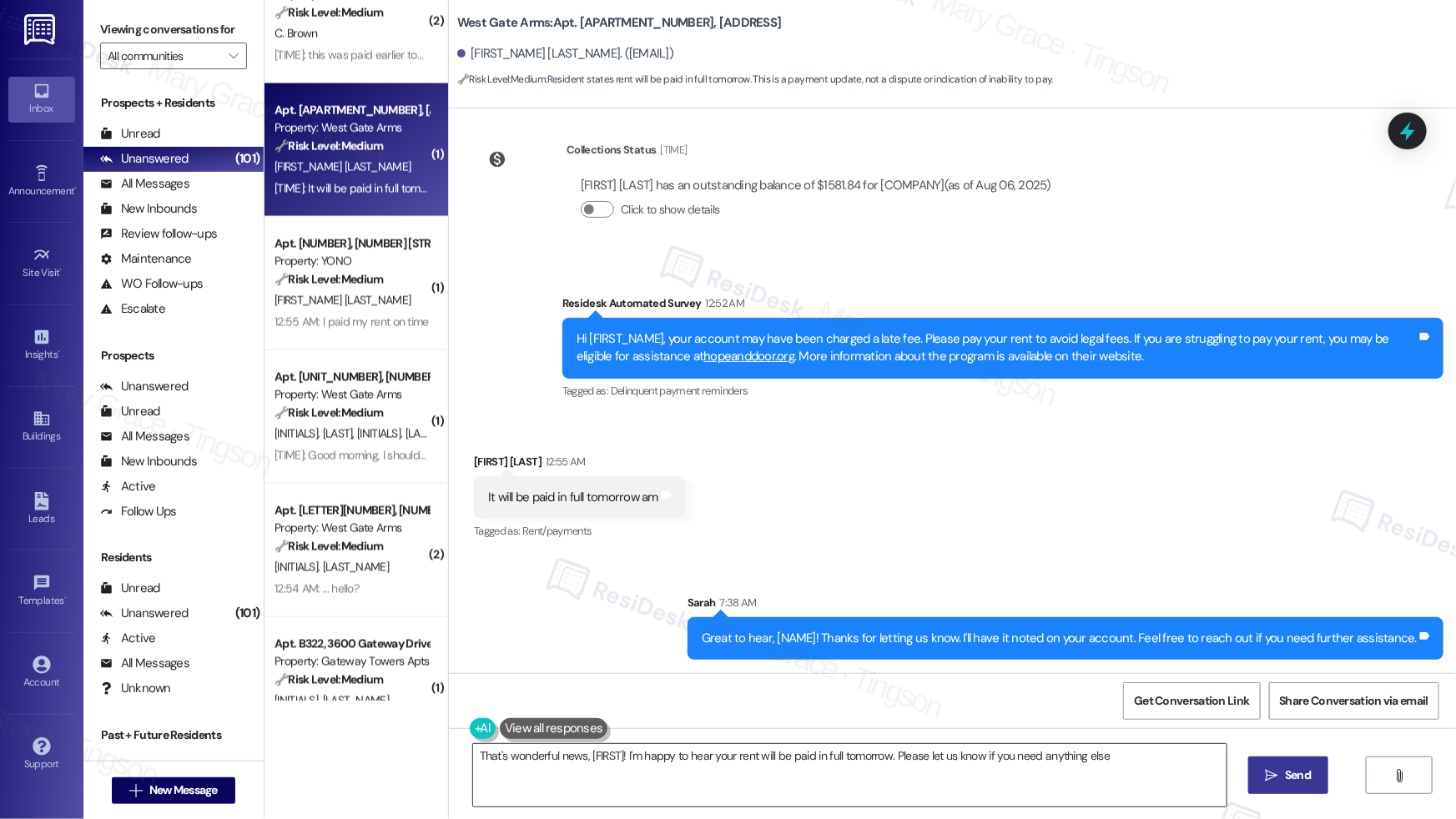 type on "That's wonderful news, Brittney! I'm happy to hear your rent will be paid in full tomorrow. Please let us know if you need anything else!" 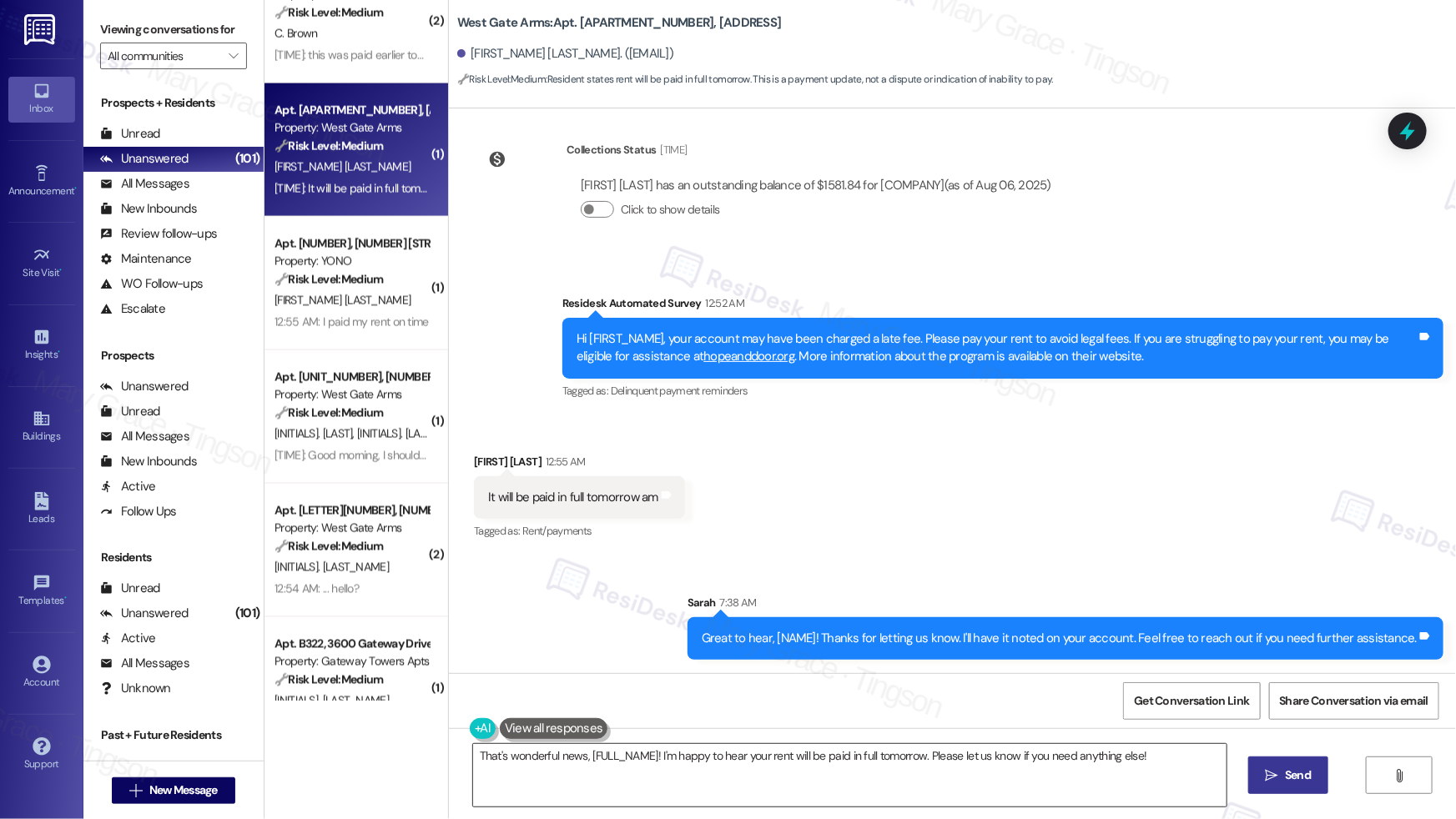 click on "That's wonderful news, Brittney! I'm happy to hear your rent will be paid in full tomorrow. Please let us know if you need anything else!" at bounding box center [849, 775] 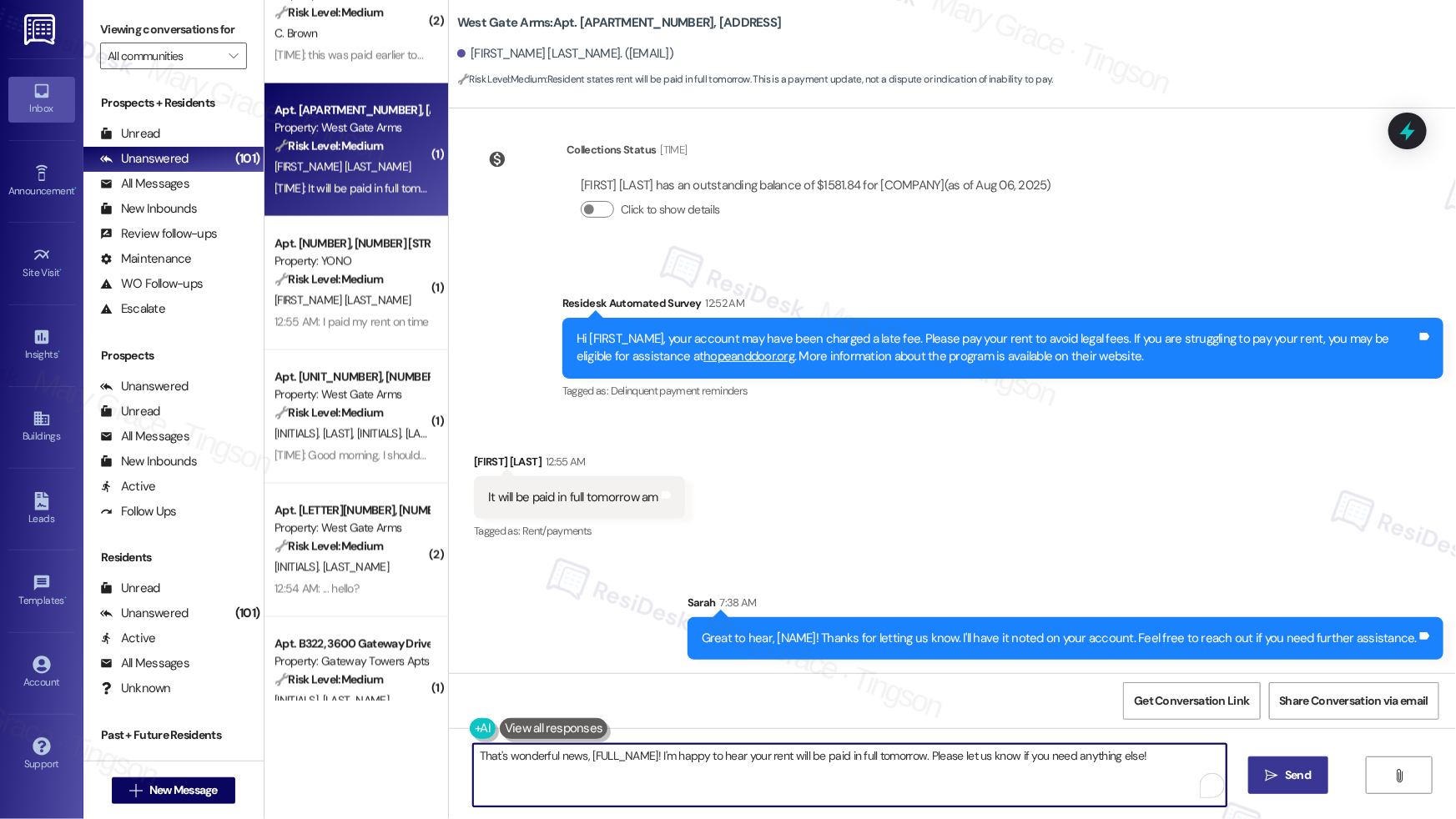 click on "That's wonderful news, Brittney! I'm happy to hear your rent will be paid in full tomorrow. Please let us know if you need anything else!" at bounding box center [849, 775] 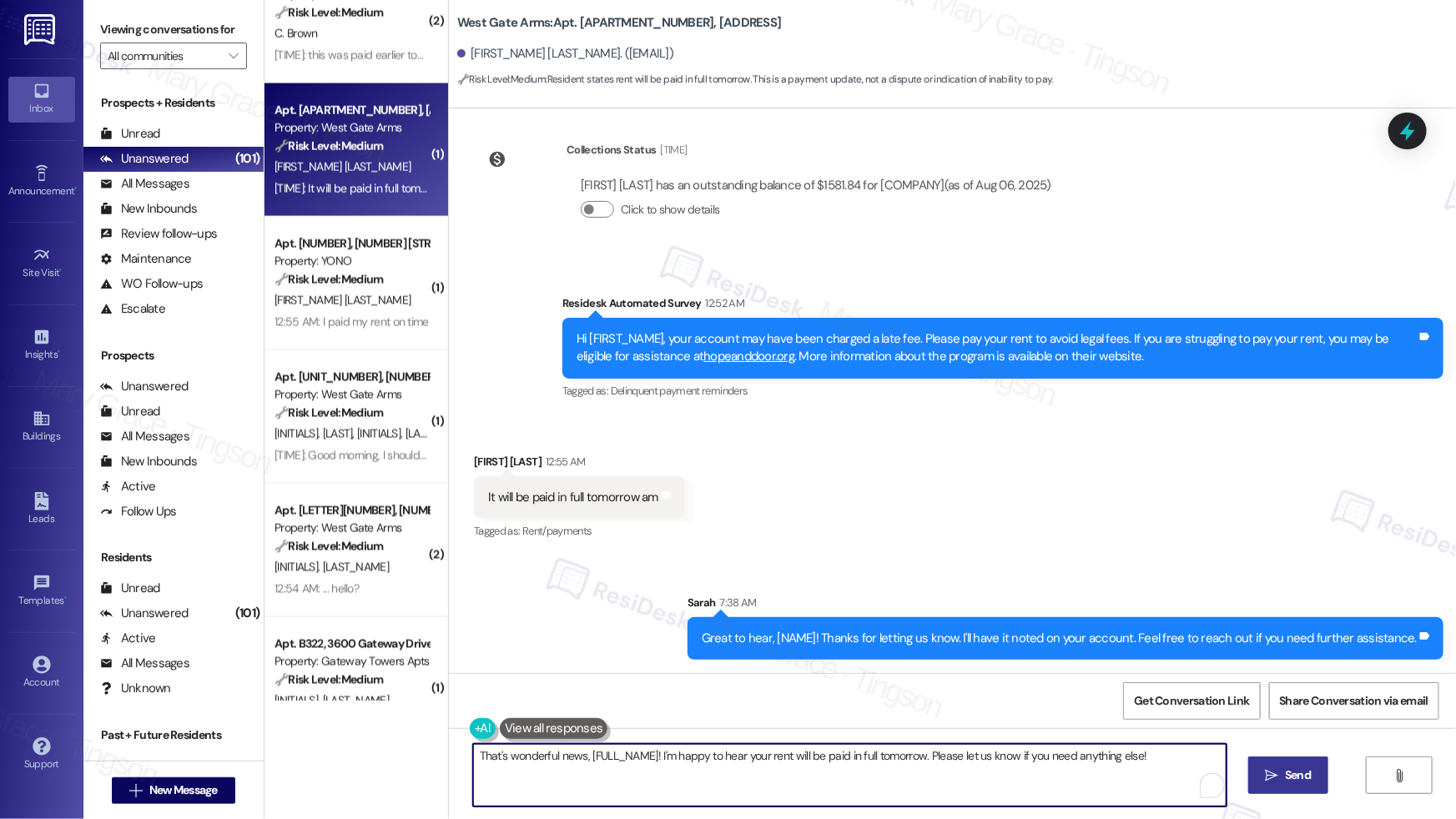 click on "That's wonderful news, Brittney! I'm happy to hear your rent will be paid in full tomorrow. Please let us know if you need anything else!" at bounding box center [849, 775] 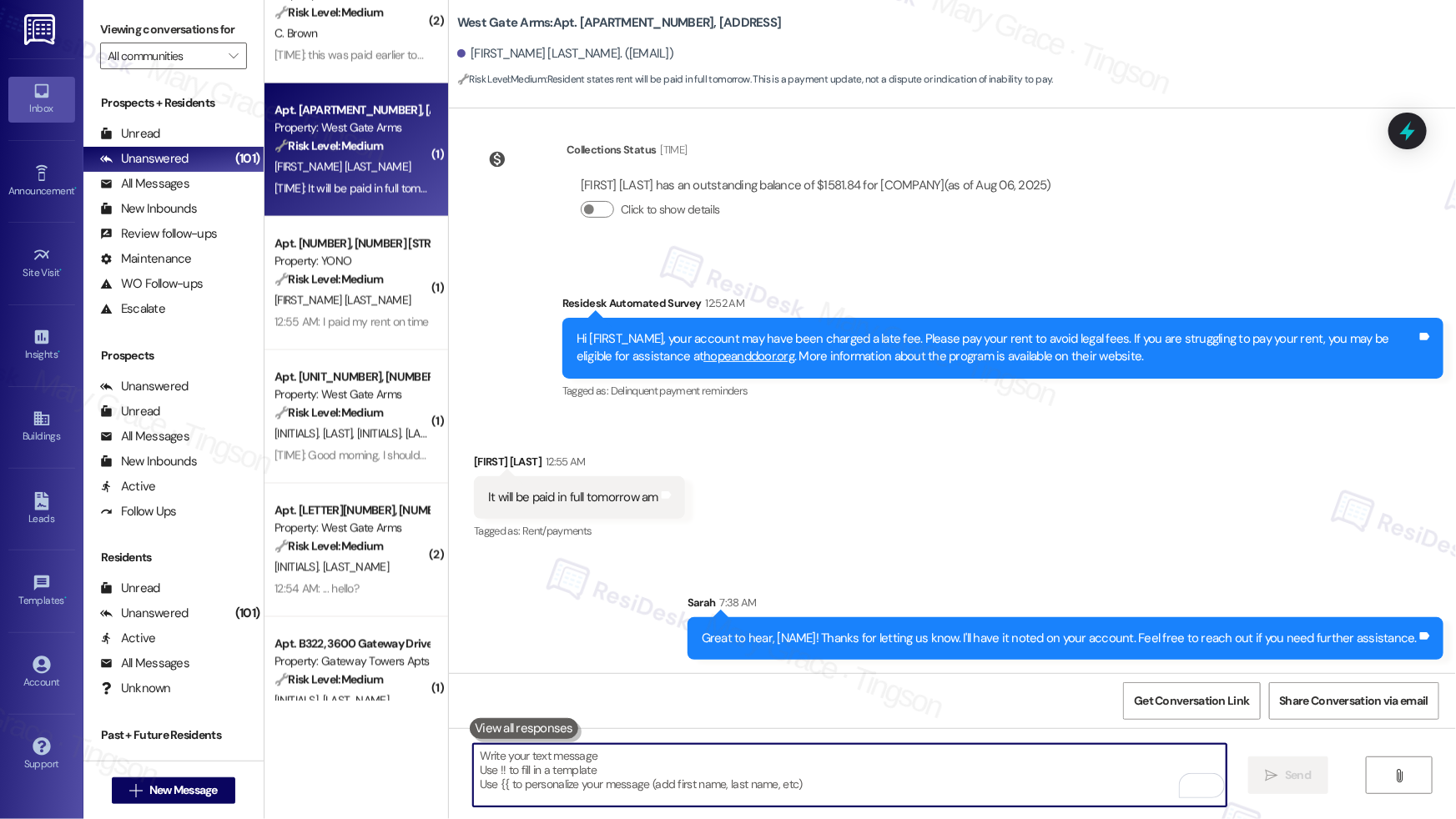 type on "[" 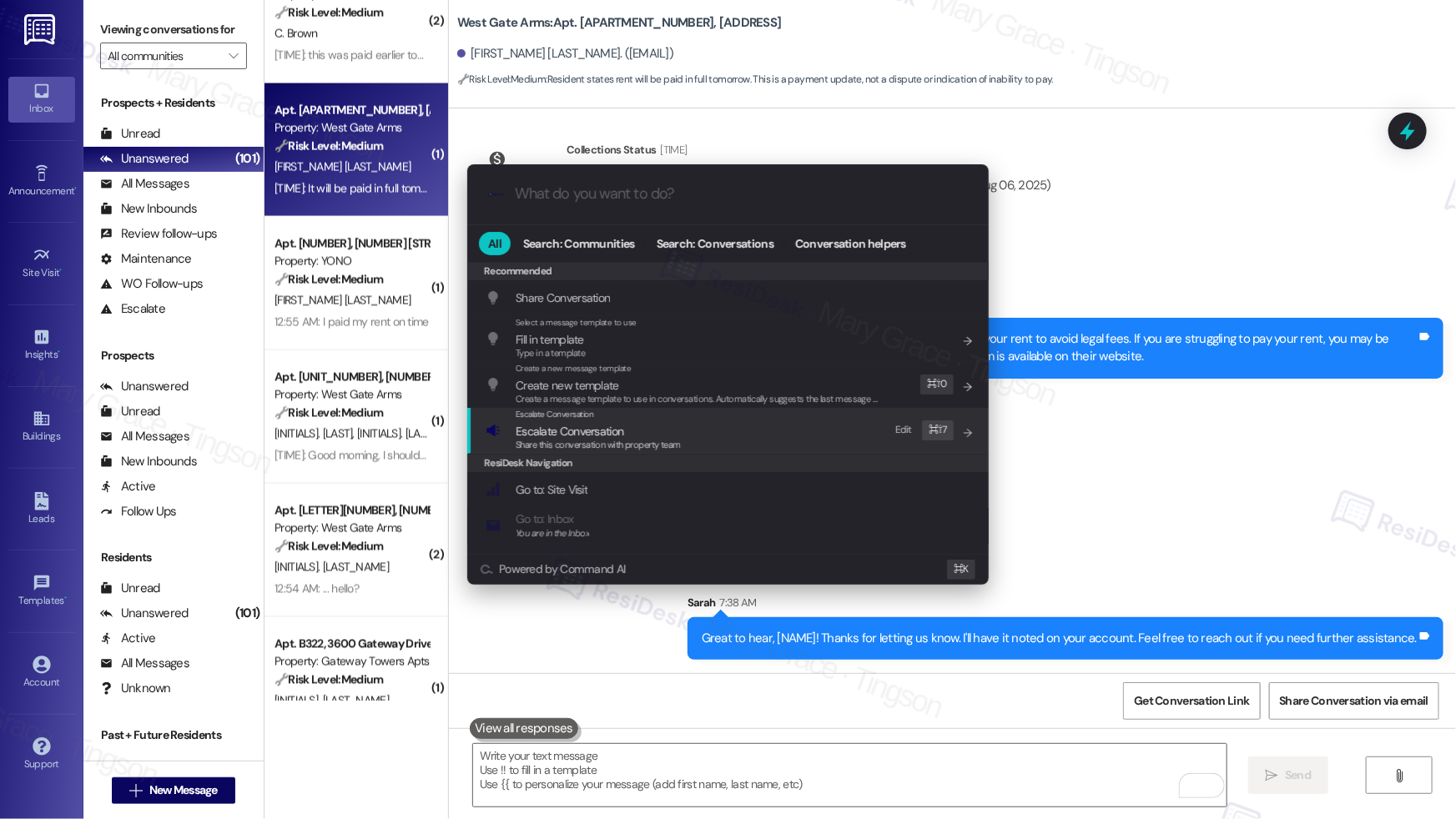 click on "Escalate Conversation Escalate Conversation Share this conversation with property team Edit ⌘ ⇧ 7" at bounding box center [729, 430] 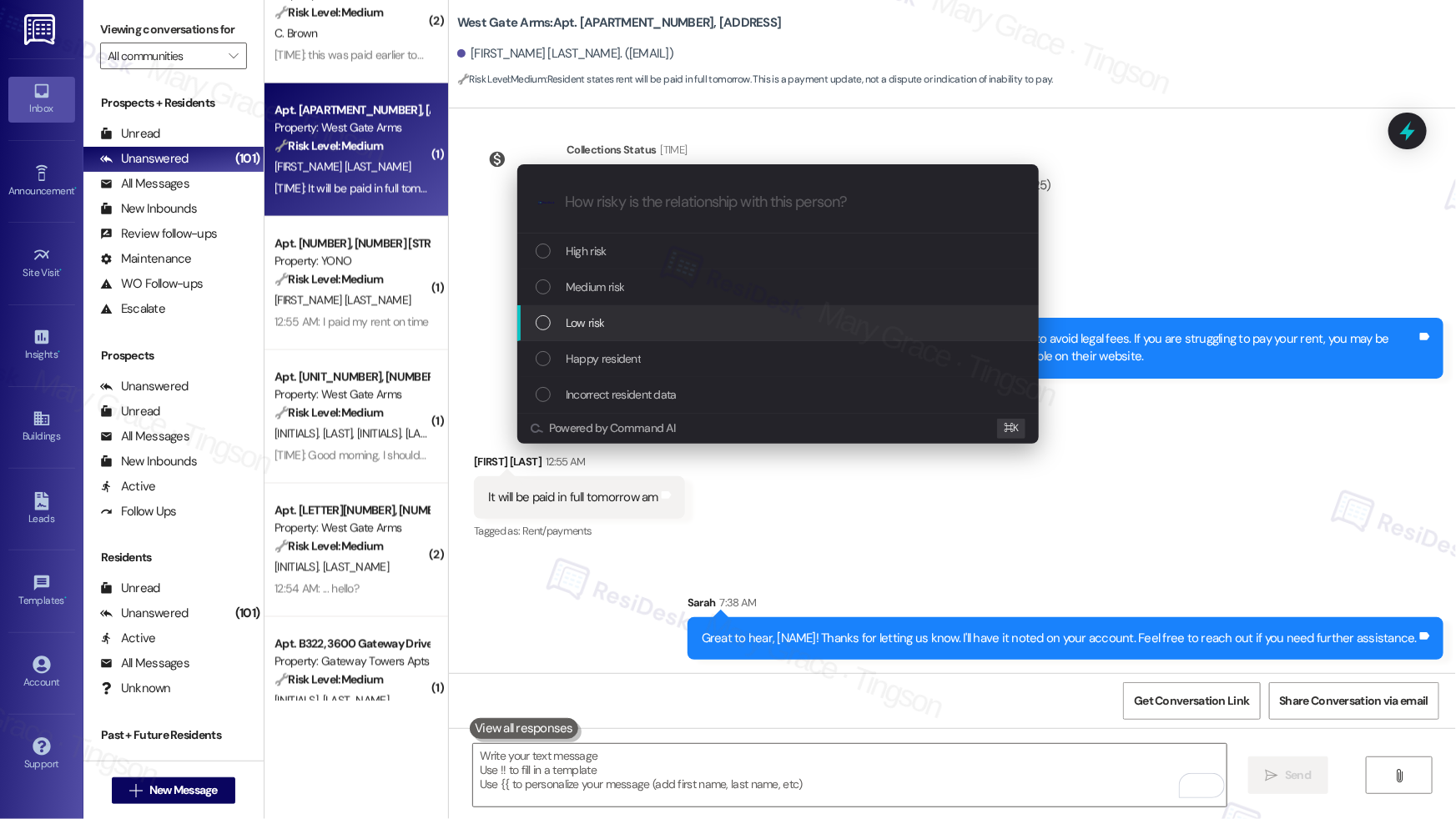 click on "Low risk" at bounding box center [779, 323] 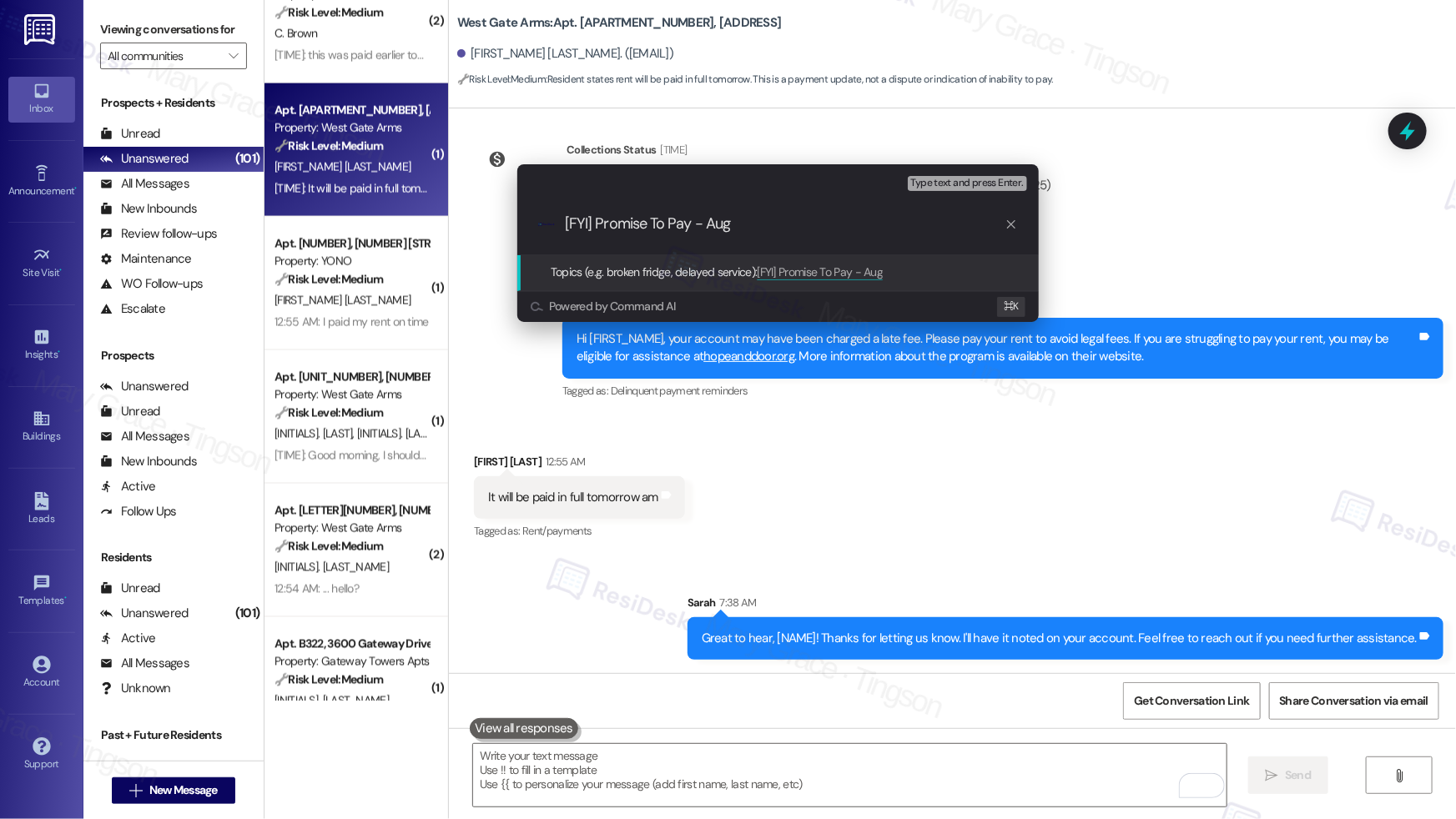 type on "[FYI] Promise To Pay - Aug 7" 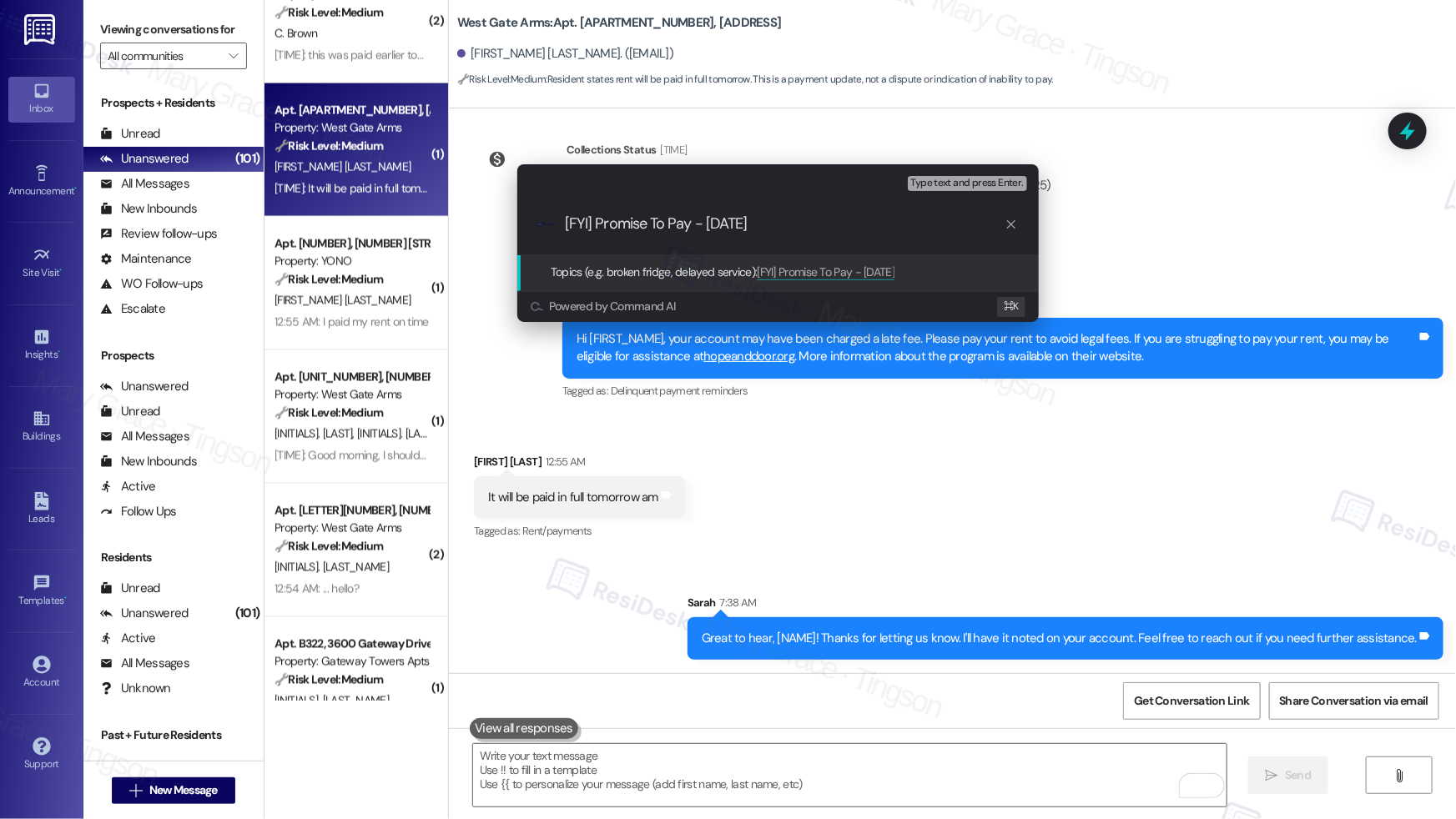 type 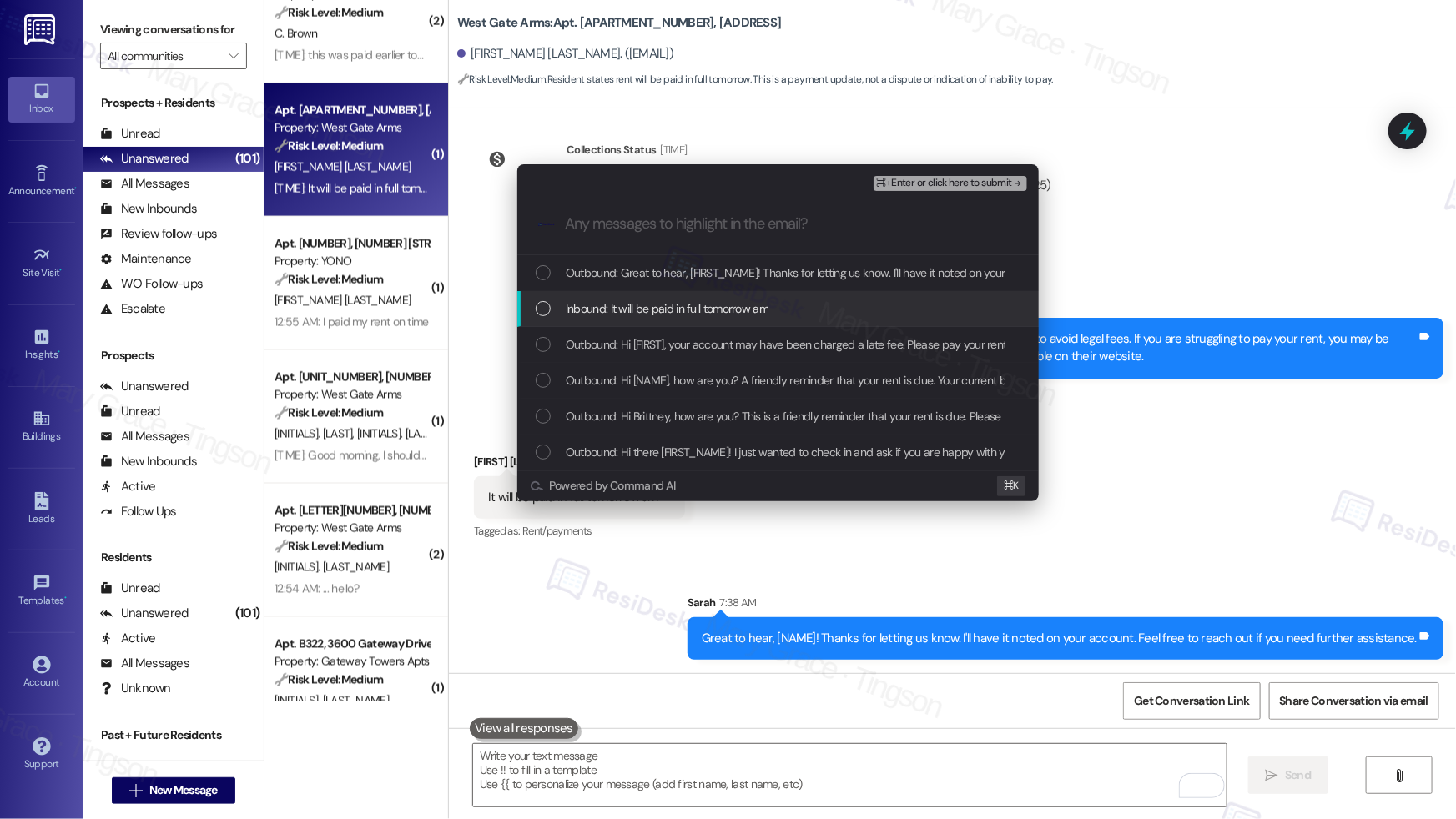 click on "Inbound: It will be paid in full tomorrow am" at bounding box center [667, 309] 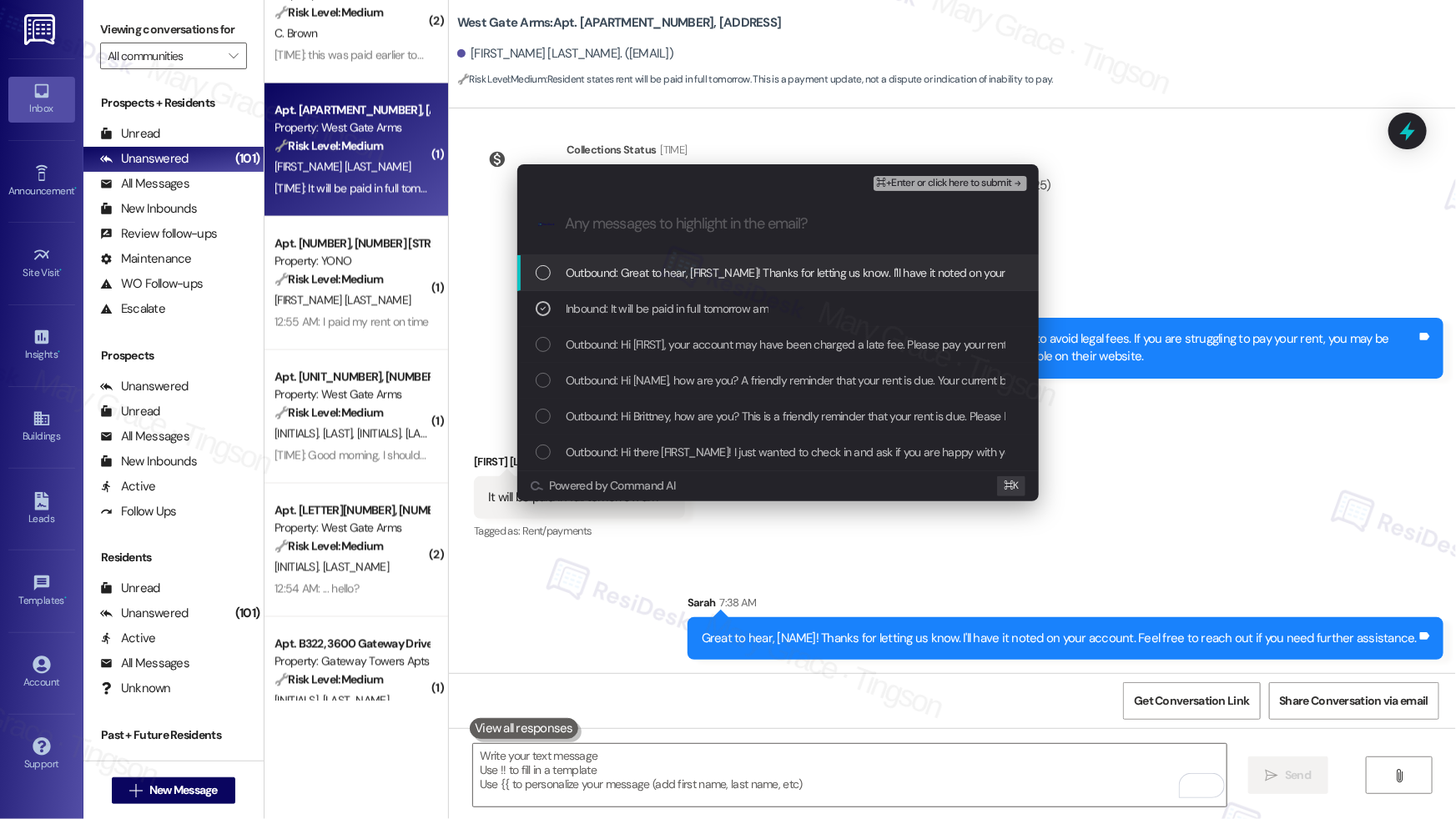 click on "Outbound: Great to hear, Brittney! Thanks for letting us know. I'll have it noted on your account. Feel free to reach out if you need further assistance." at bounding box center [935, 273] 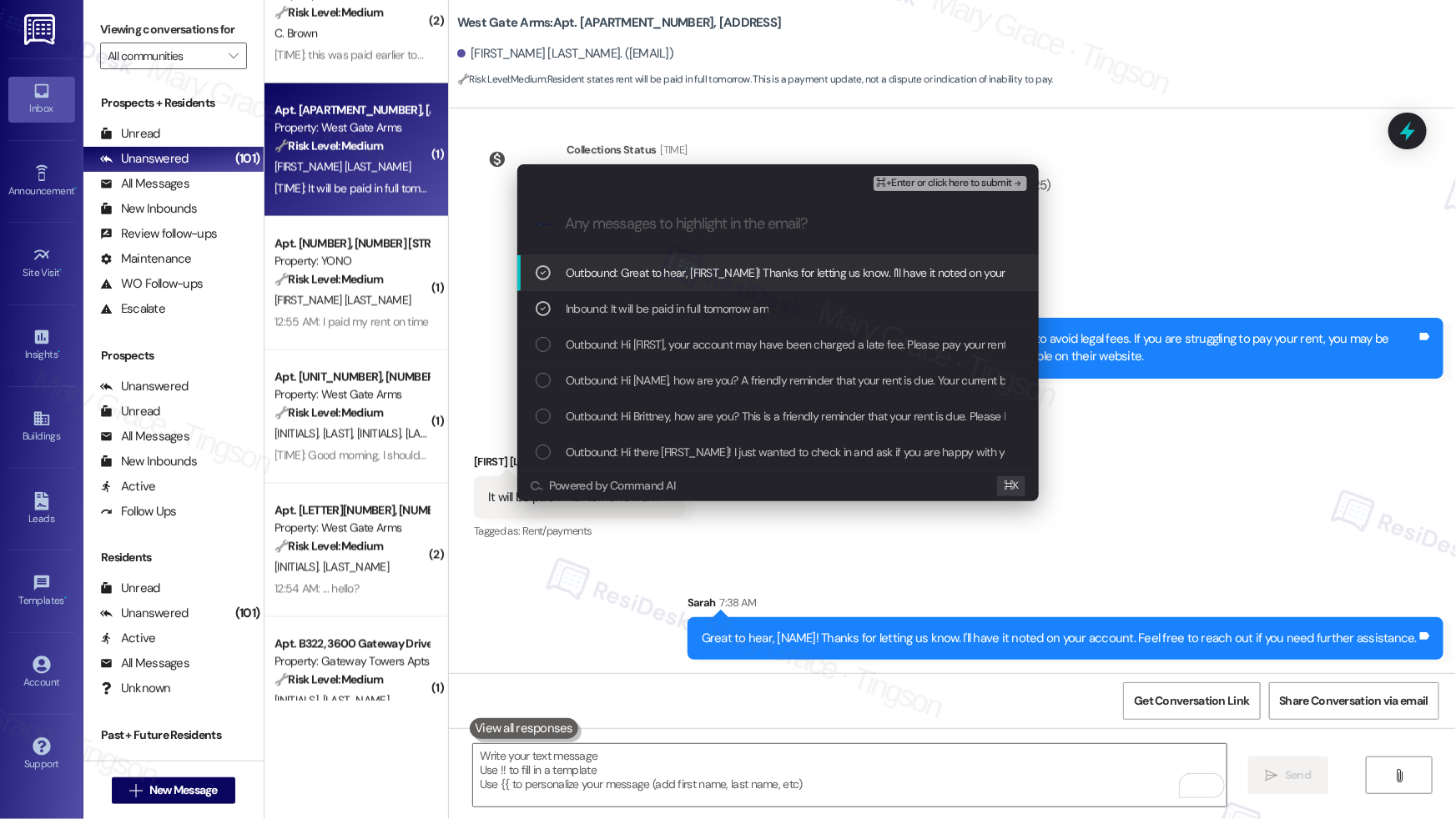 click on "⌘+Enter or click here to submit" at bounding box center [945, 183] 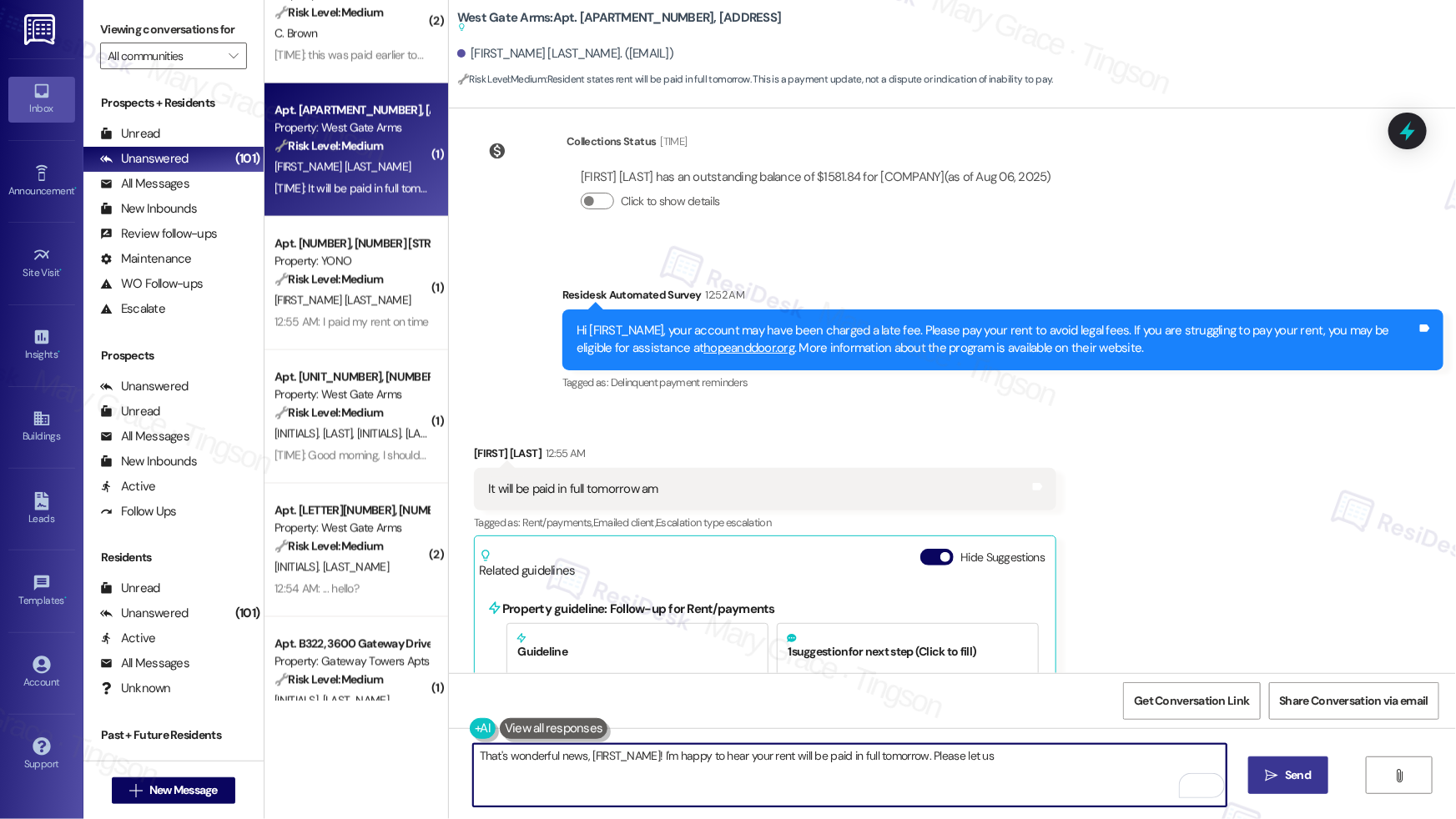 scroll, scrollTop: 738, scrollLeft: 0, axis: vertical 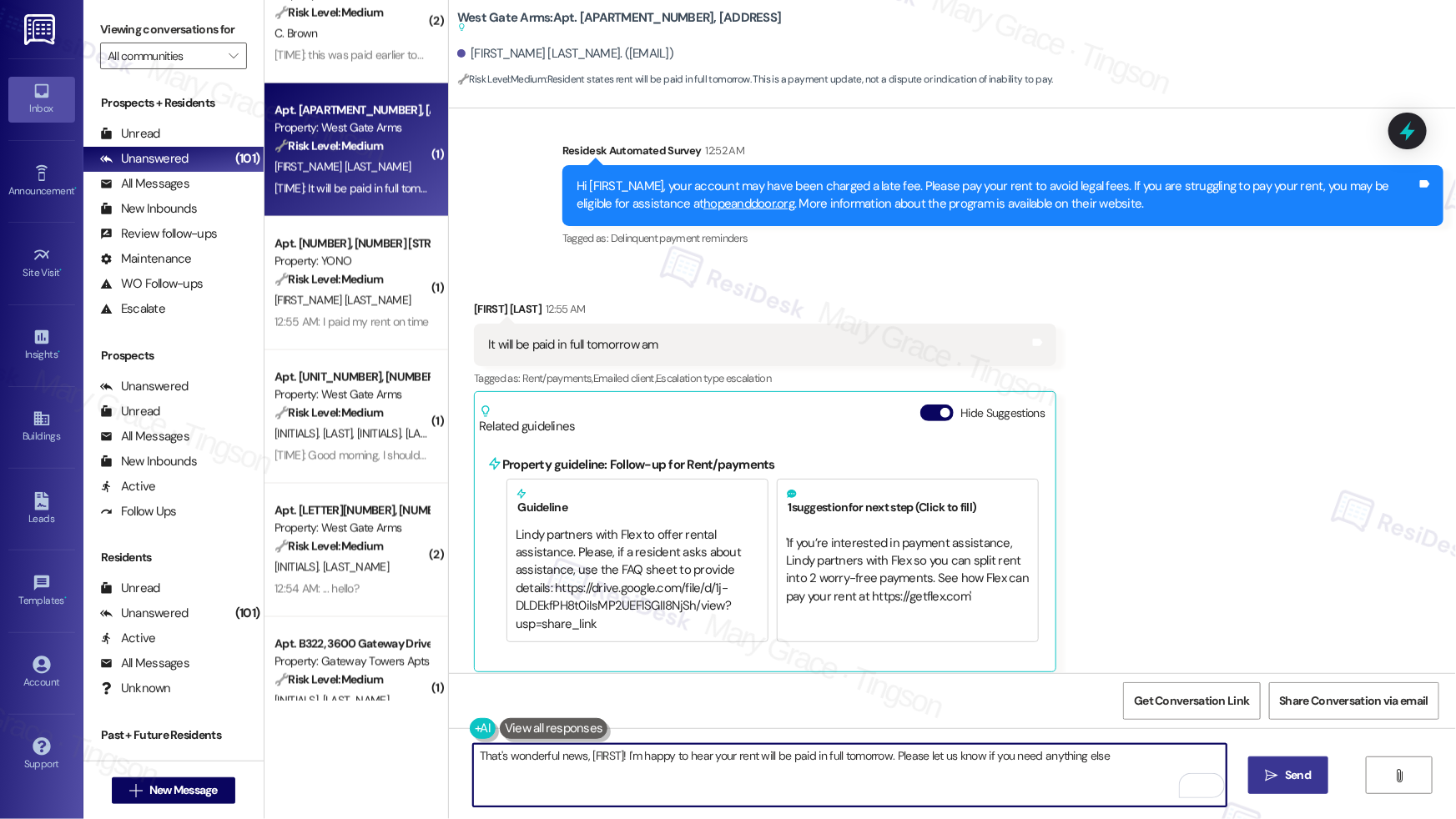 type on "That's wonderful news, Brittney! I'm happy to hear your rent will be paid in full tomorrow. Please let us know if you need anything else!" 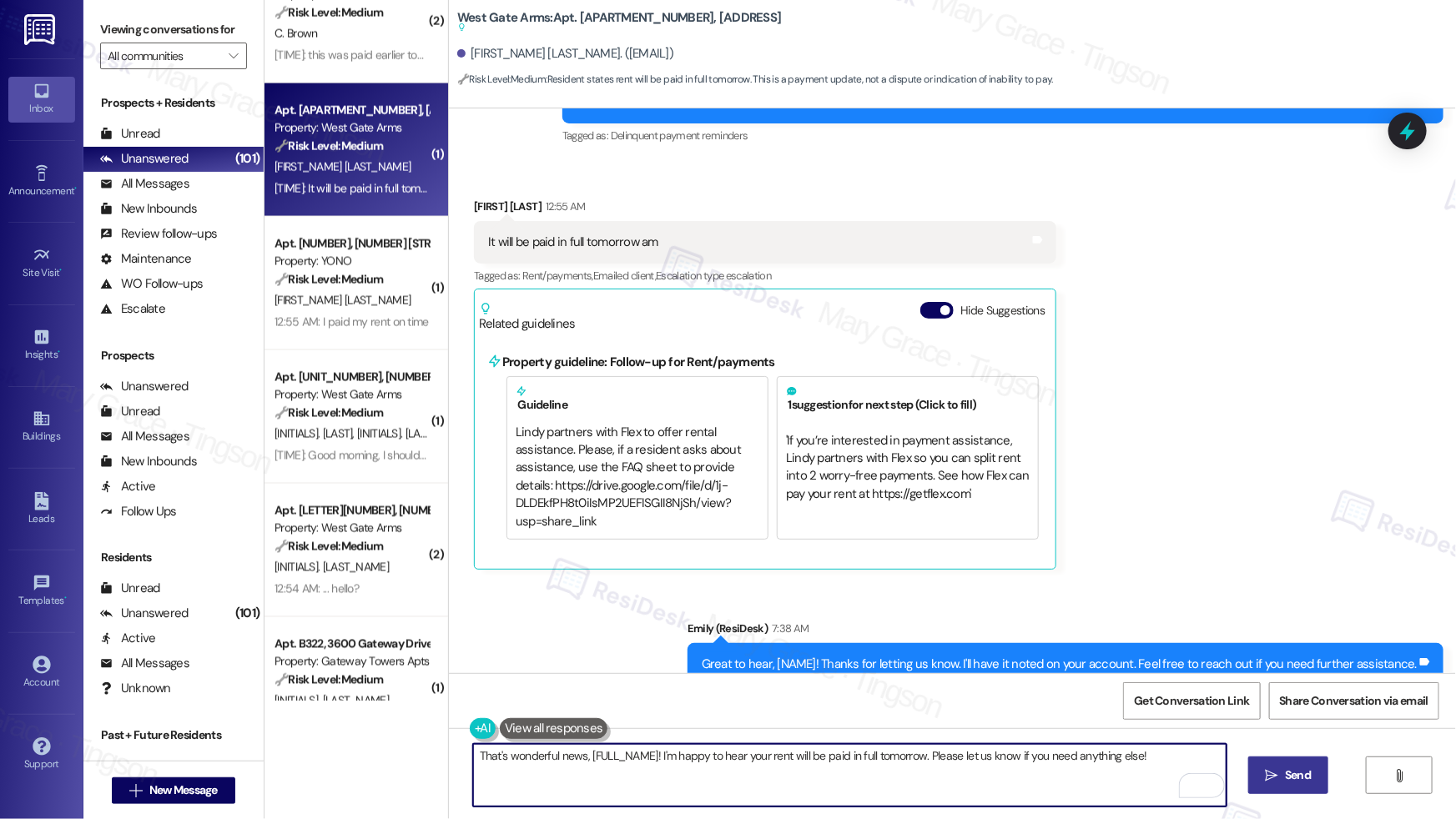 scroll, scrollTop: 880, scrollLeft: 0, axis: vertical 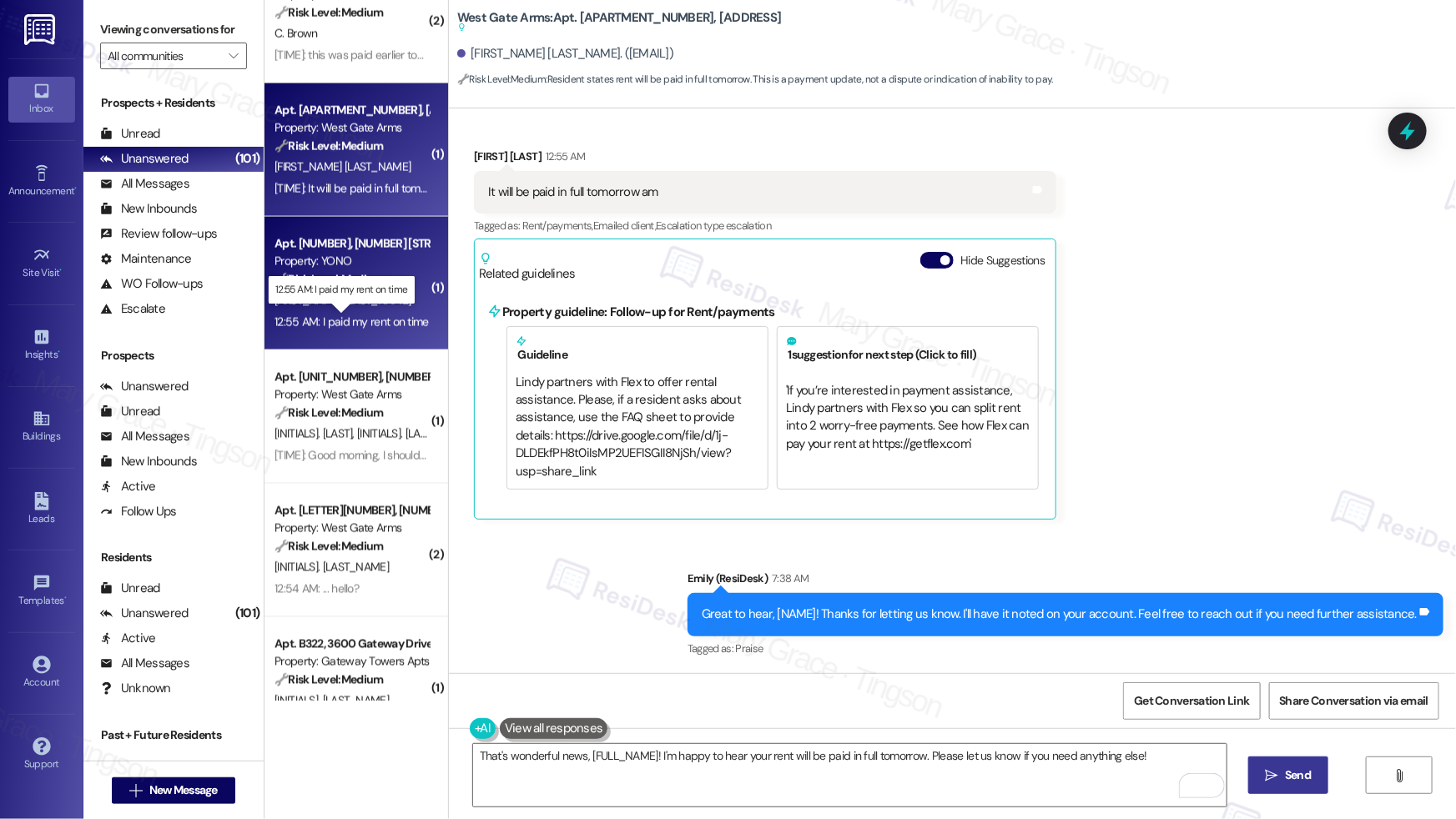 click on "12:55 AM: I paid my rent on time  12:55 AM: I paid my rent on time" at bounding box center (351, 322) 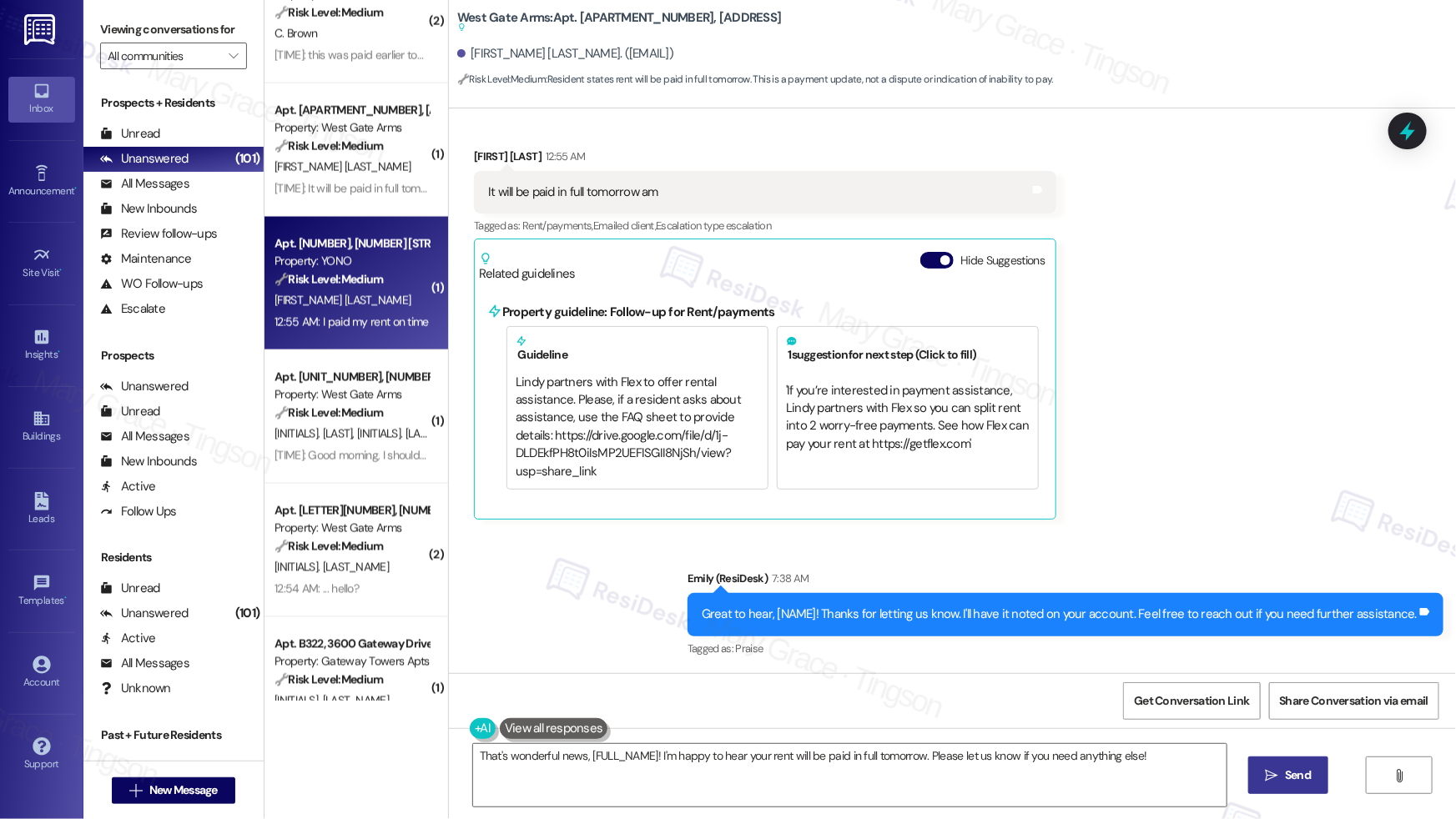 type on "Fetching suggested responses. Please feel free to read through the conversation in the meantime." 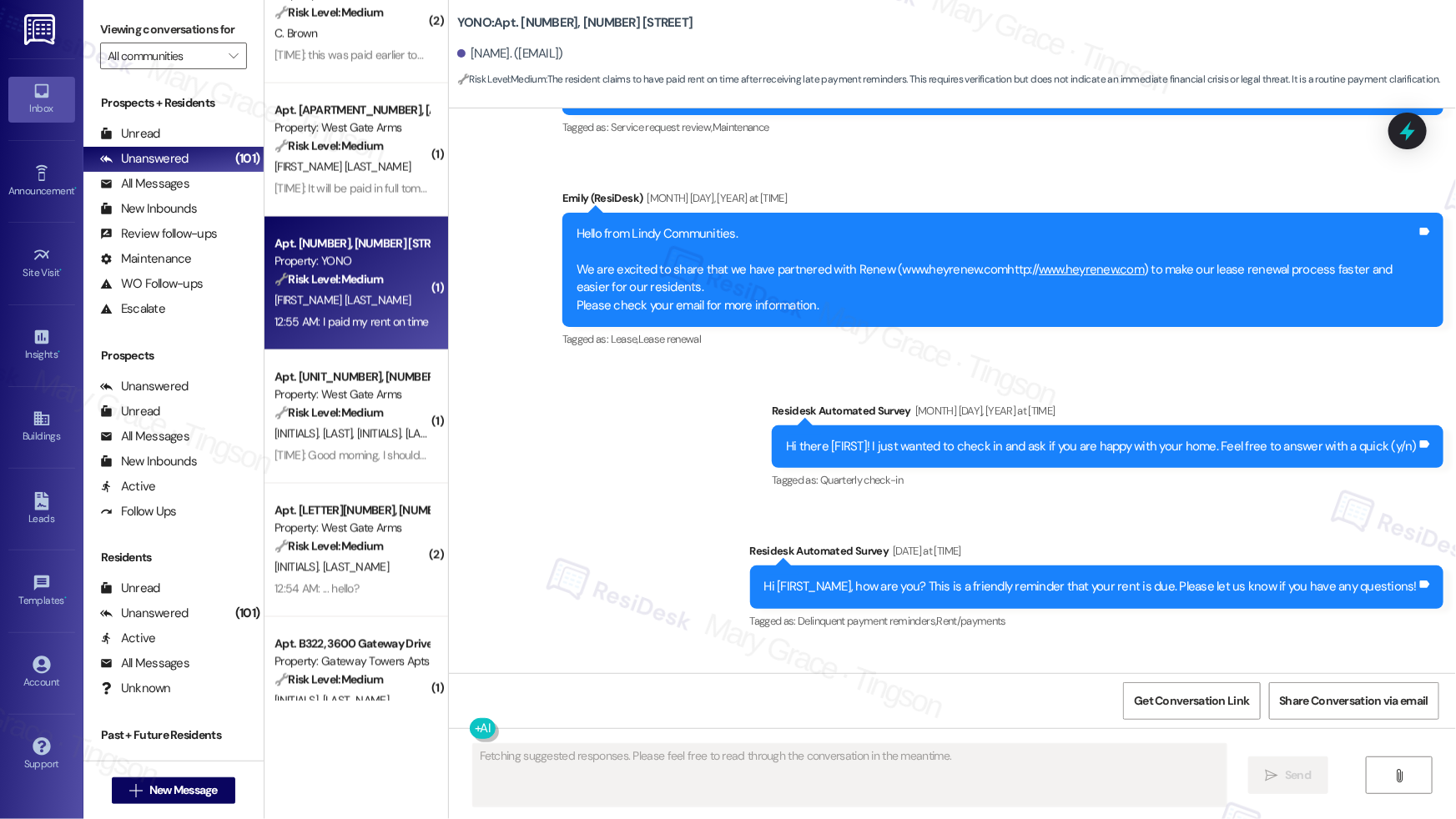 click on "A. House" at bounding box center [351, 300] 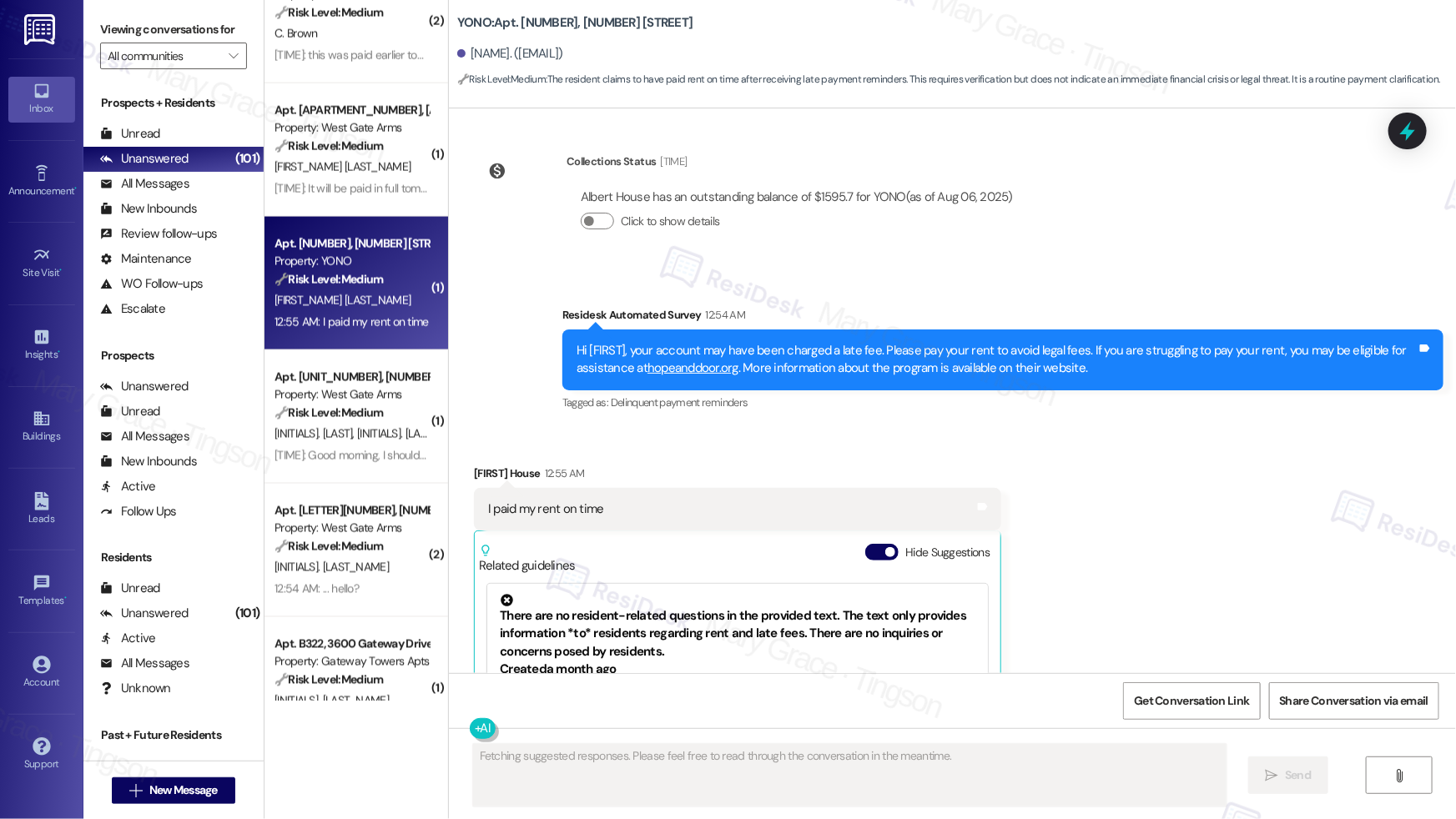 scroll, scrollTop: 2413, scrollLeft: 0, axis: vertical 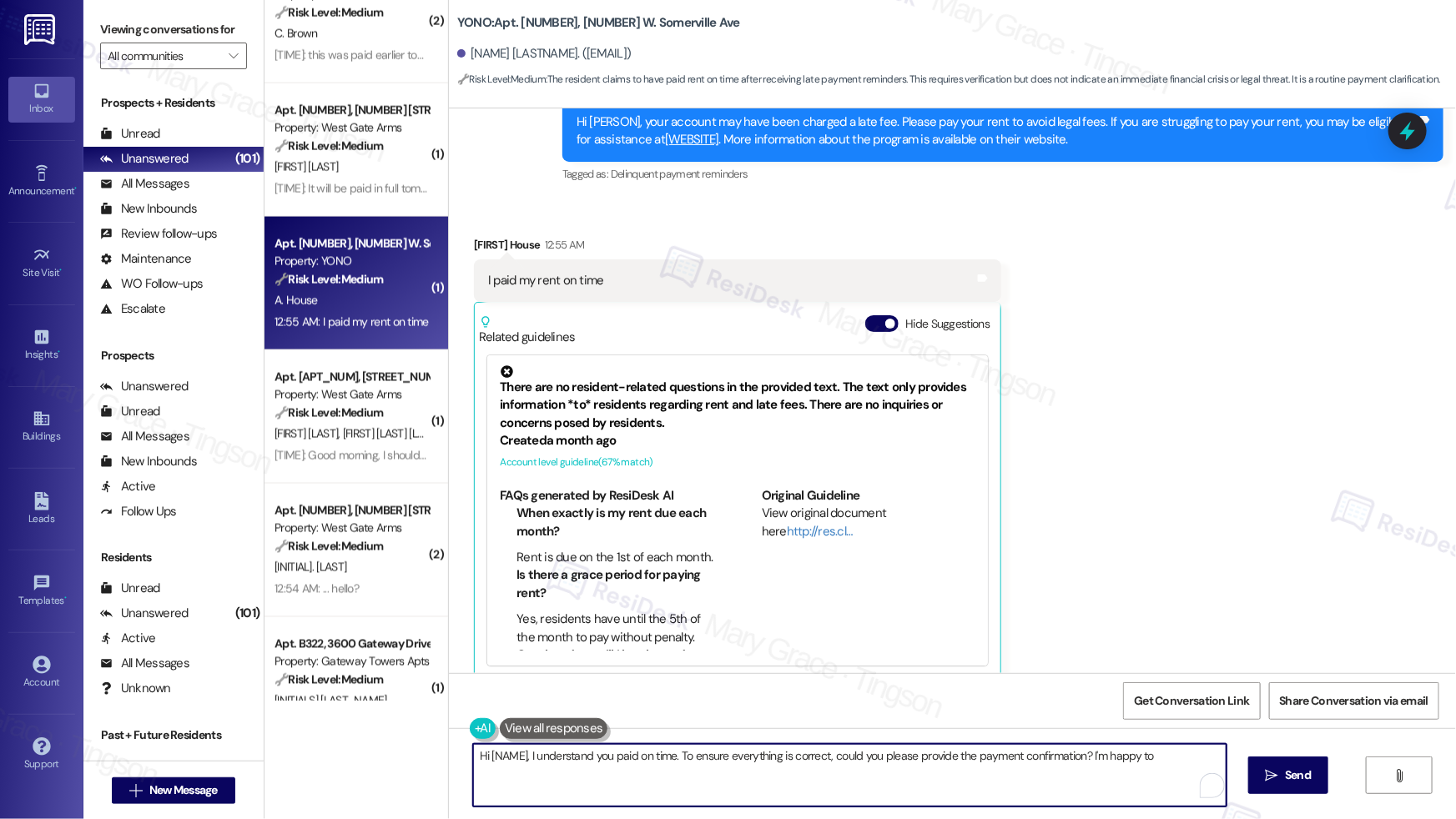 drag, startPoint x: 706, startPoint y: 757, endPoint x: 757, endPoint y: 756, distance: 51.009803 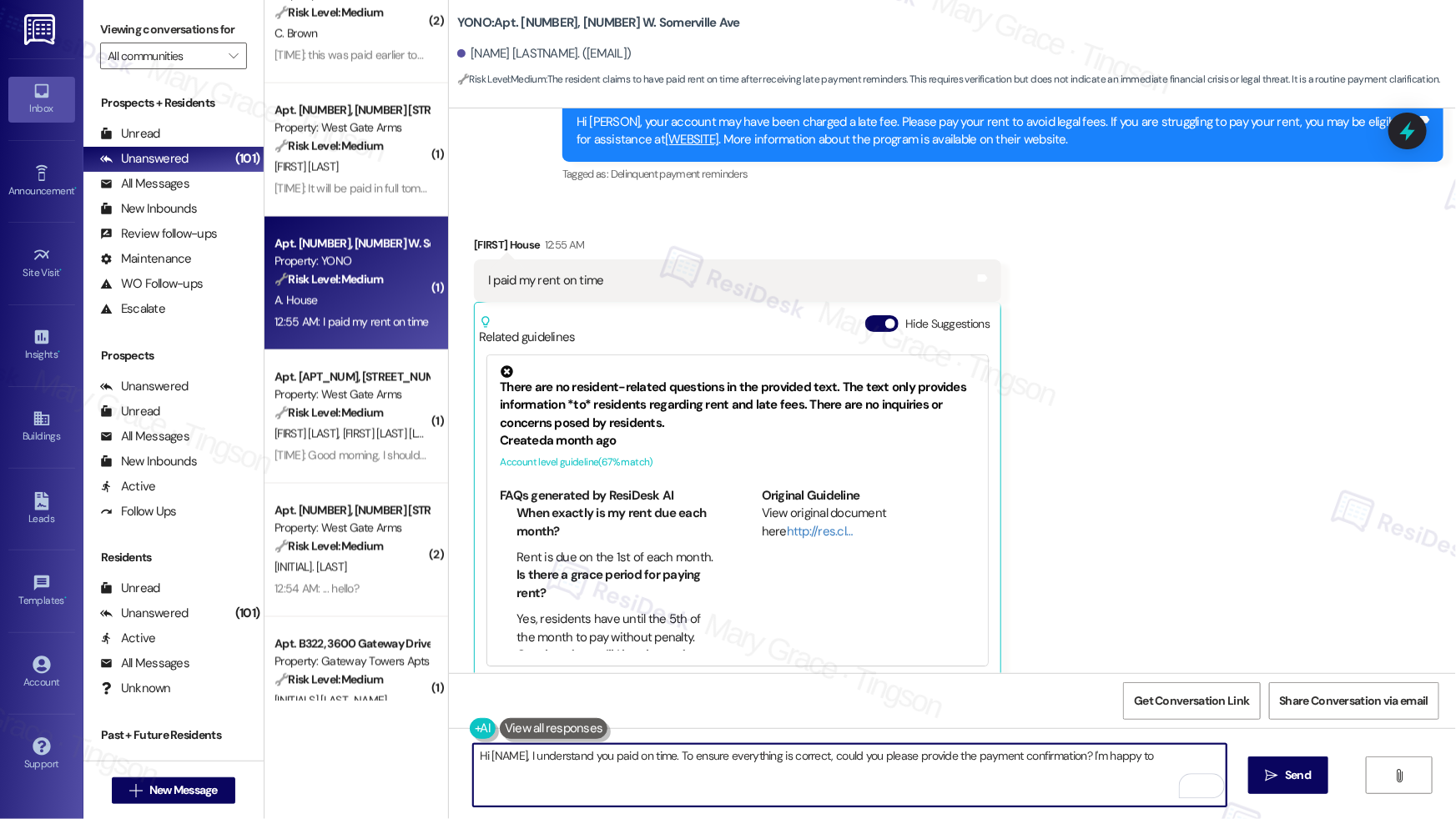 click on "Hi [NAME], I understand you paid on time. To ensure everything is correct, could you please provide the payment confirmation? I'm happy to help verify this for you!" at bounding box center (849, 775) 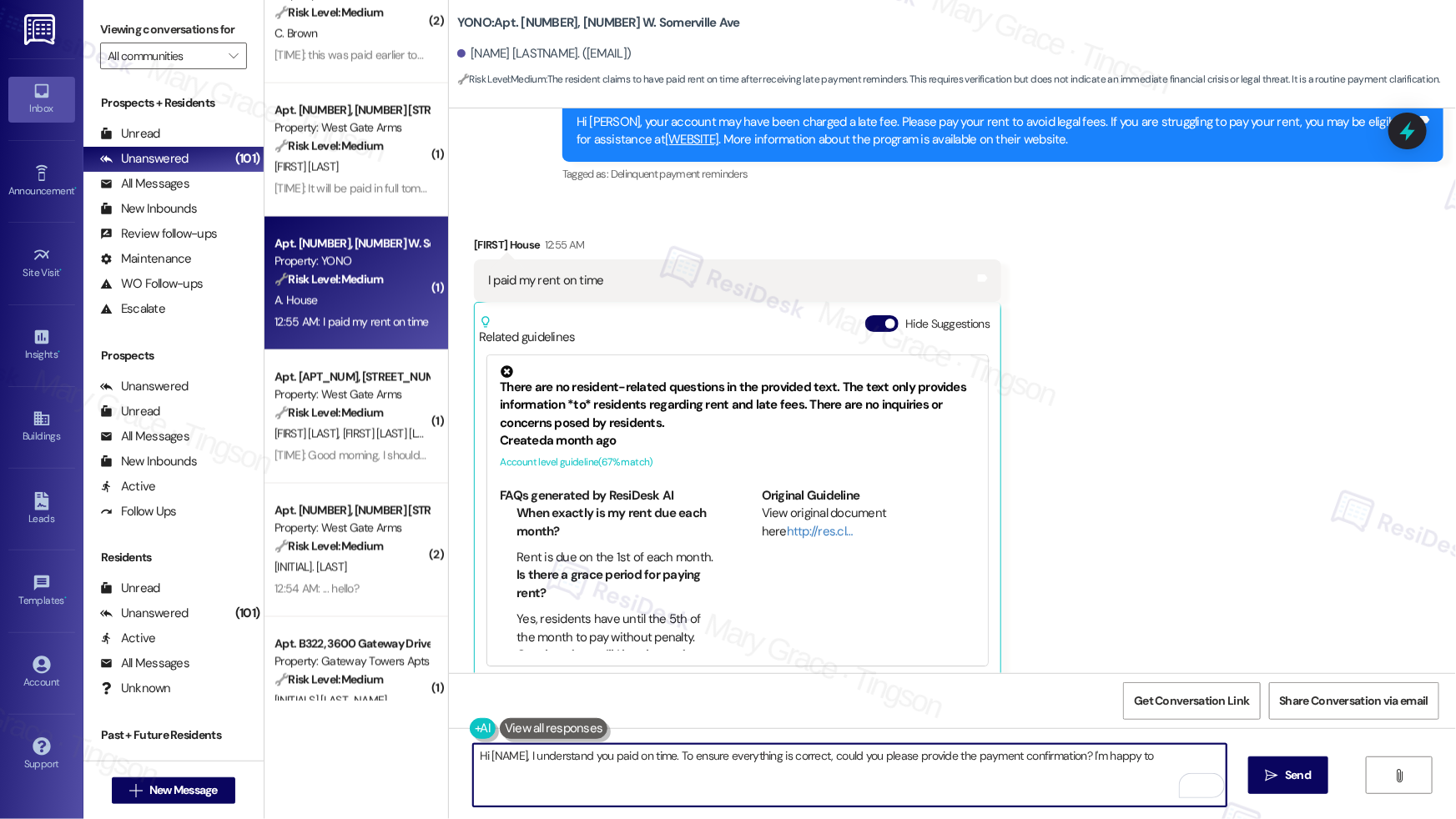 click on "Hi [NAME], I understand you paid on time. To ensure everything is correct, could you please provide the payment confirmation? I'm happy to help verify this for you!" at bounding box center (849, 775) 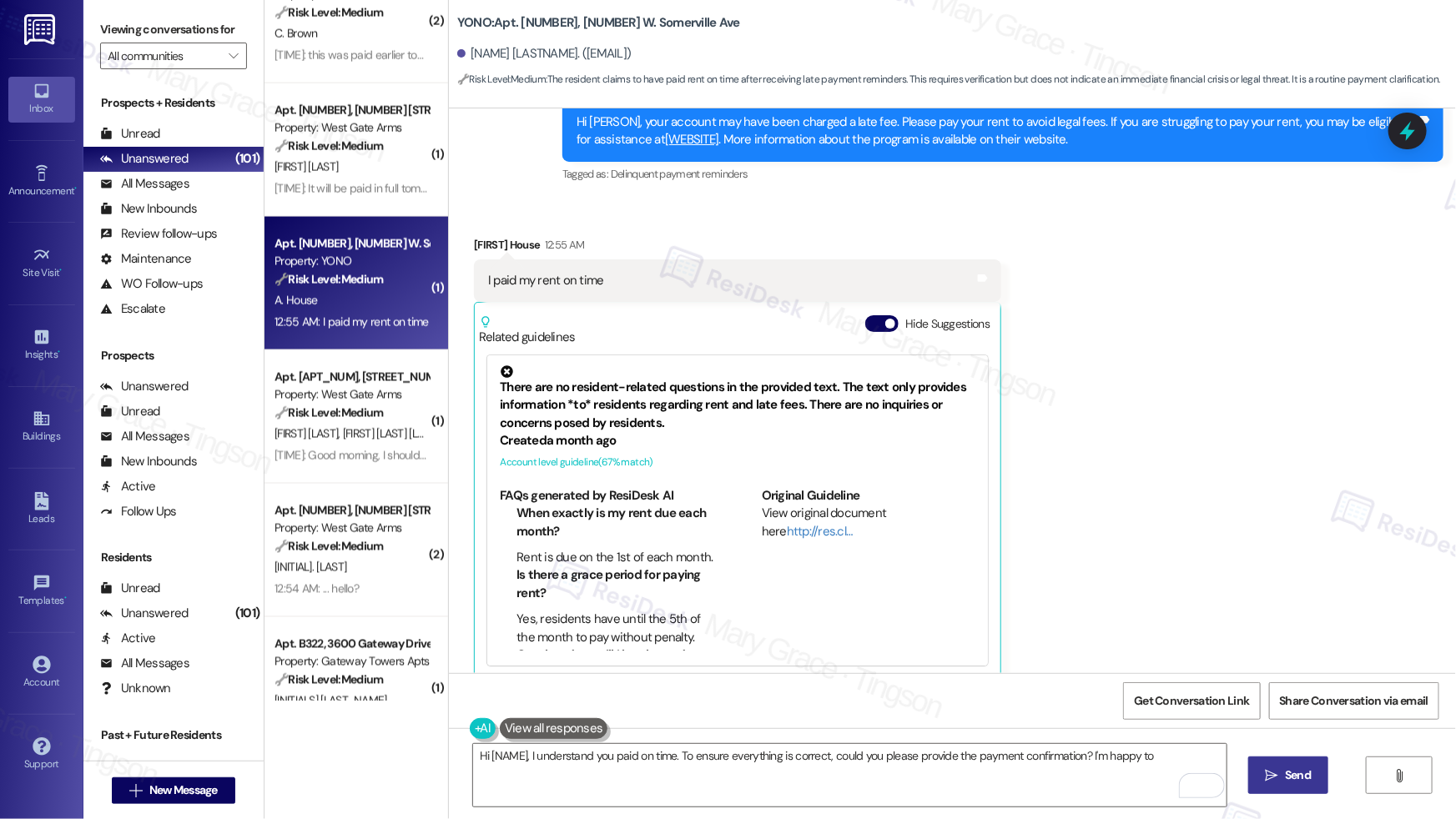 click on " Send" at bounding box center [1288, 775] 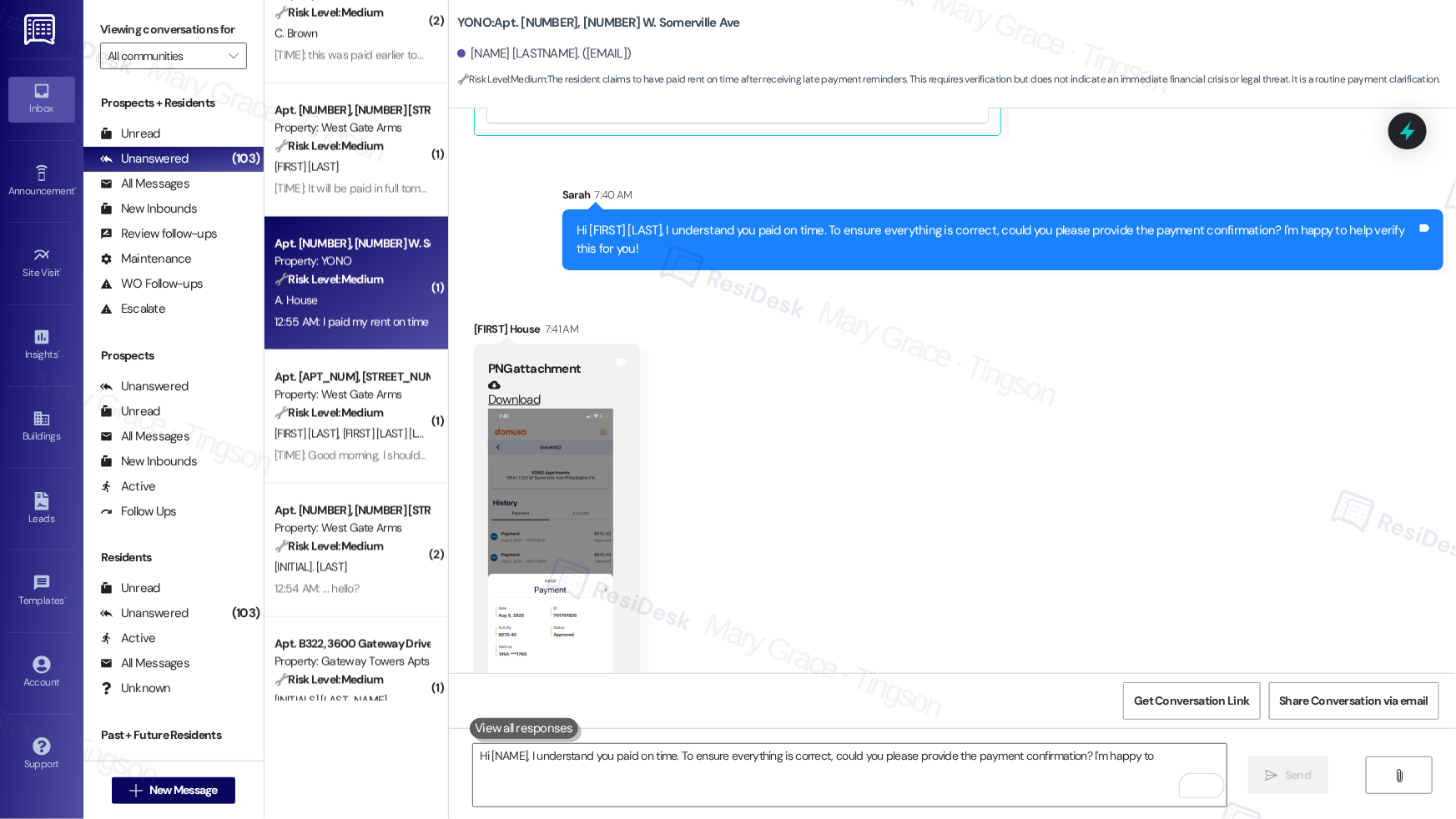 scroll, scrollTop: 3219, scrollLeft: 0, axis: vertical 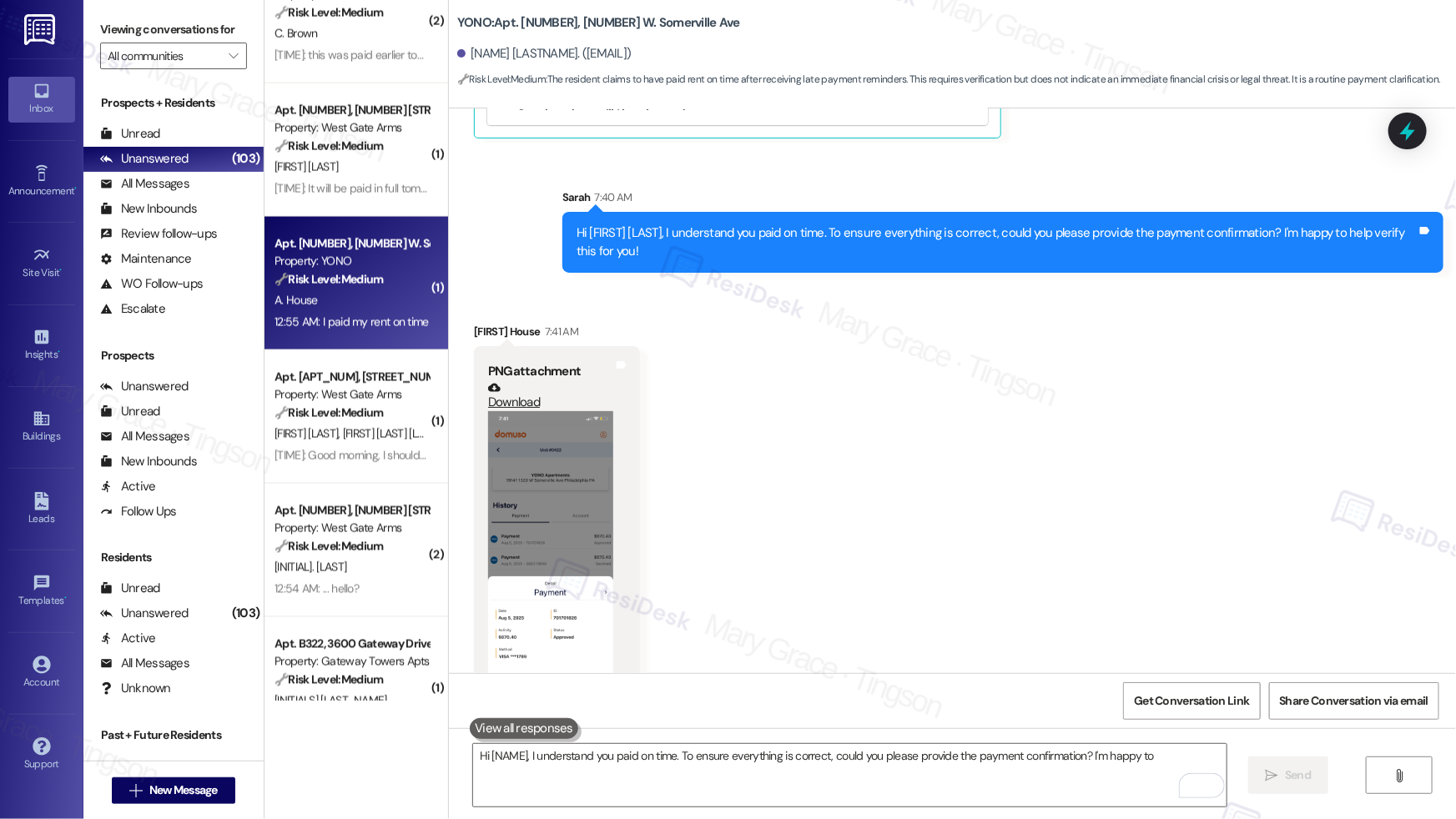 click at bounding box center [551, 546] 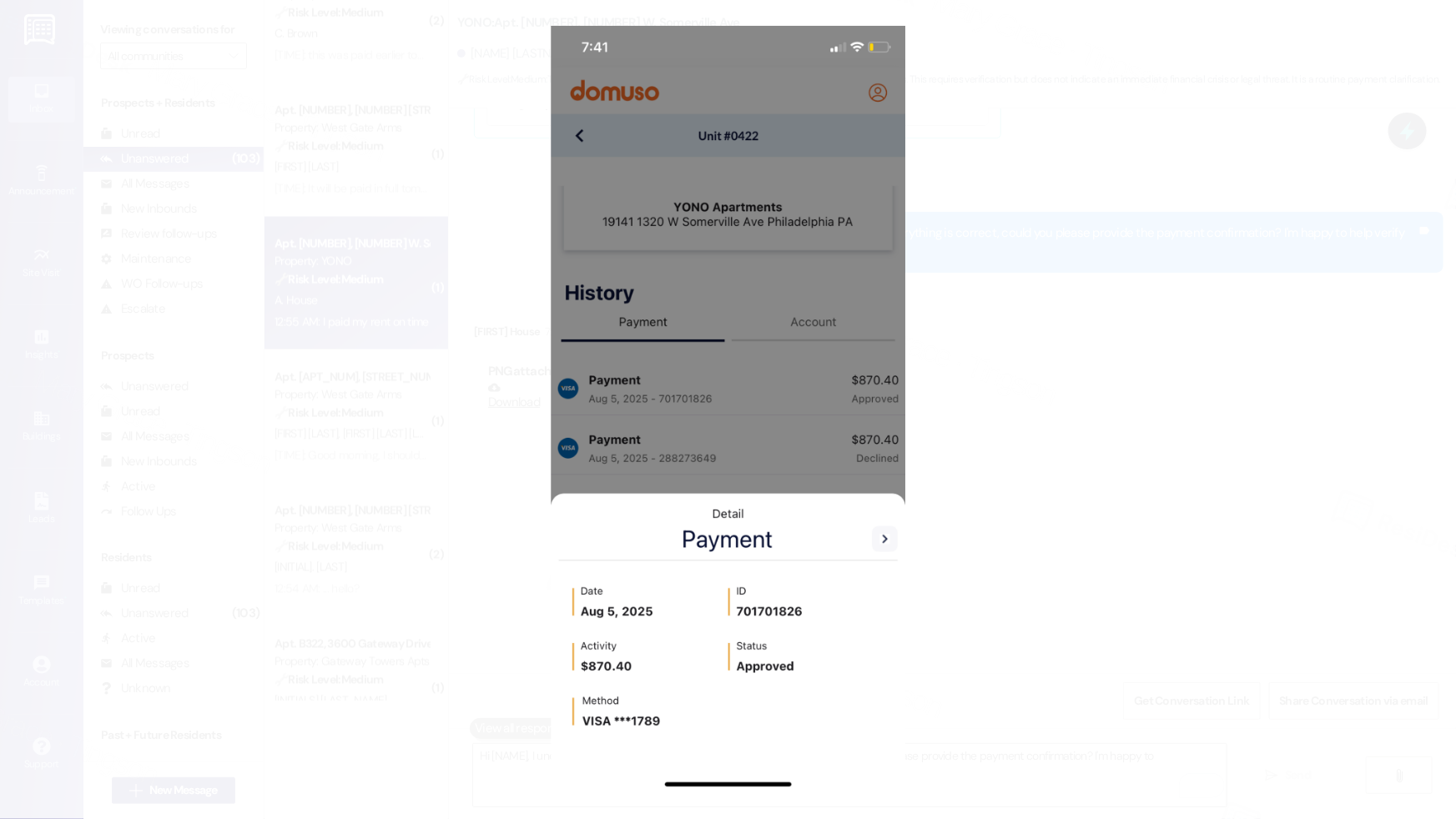 click at bounding box center [728, 410] 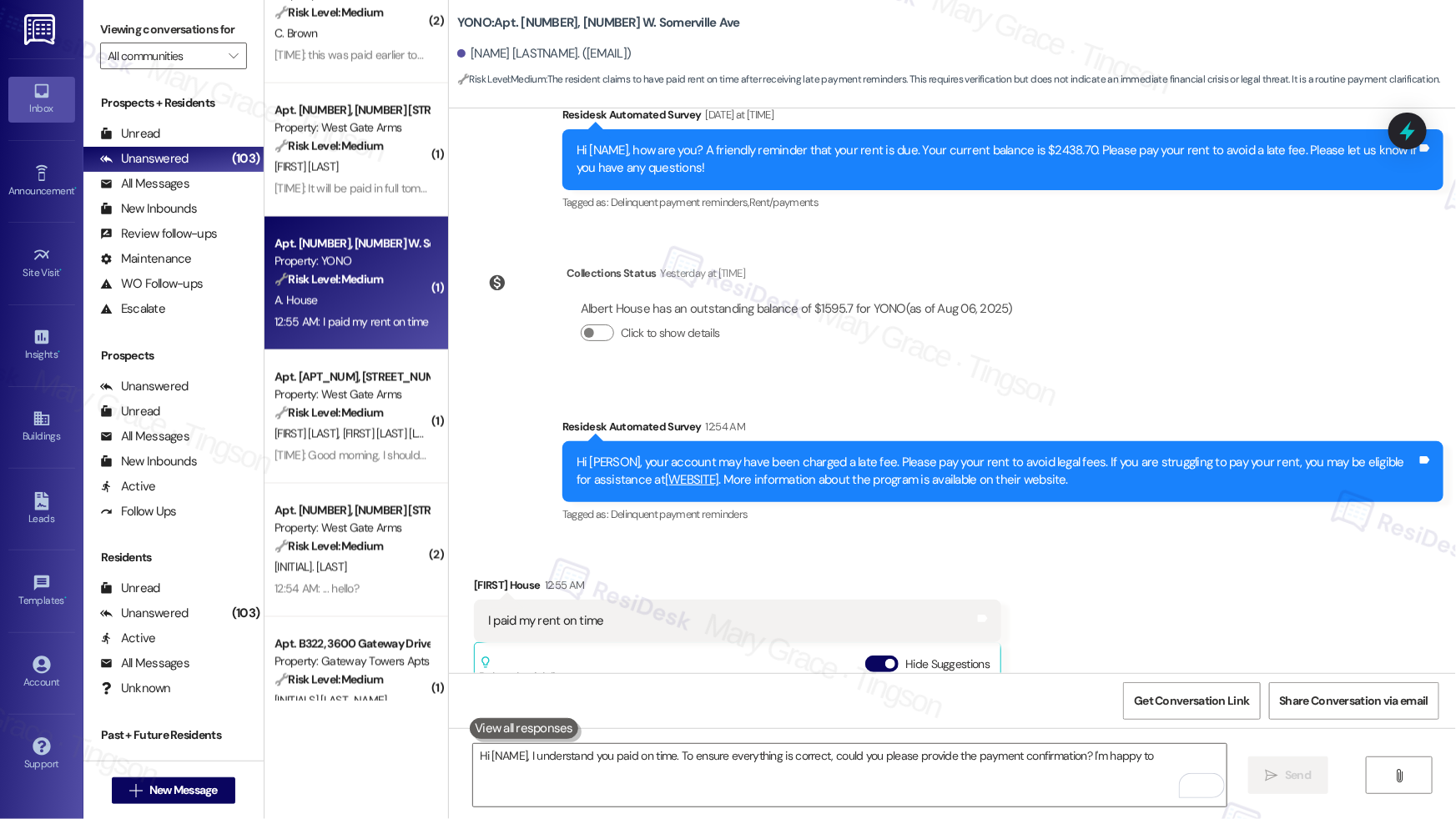 scroll, scrollTop: 2293, scrollLeft: 0, axis: vertical 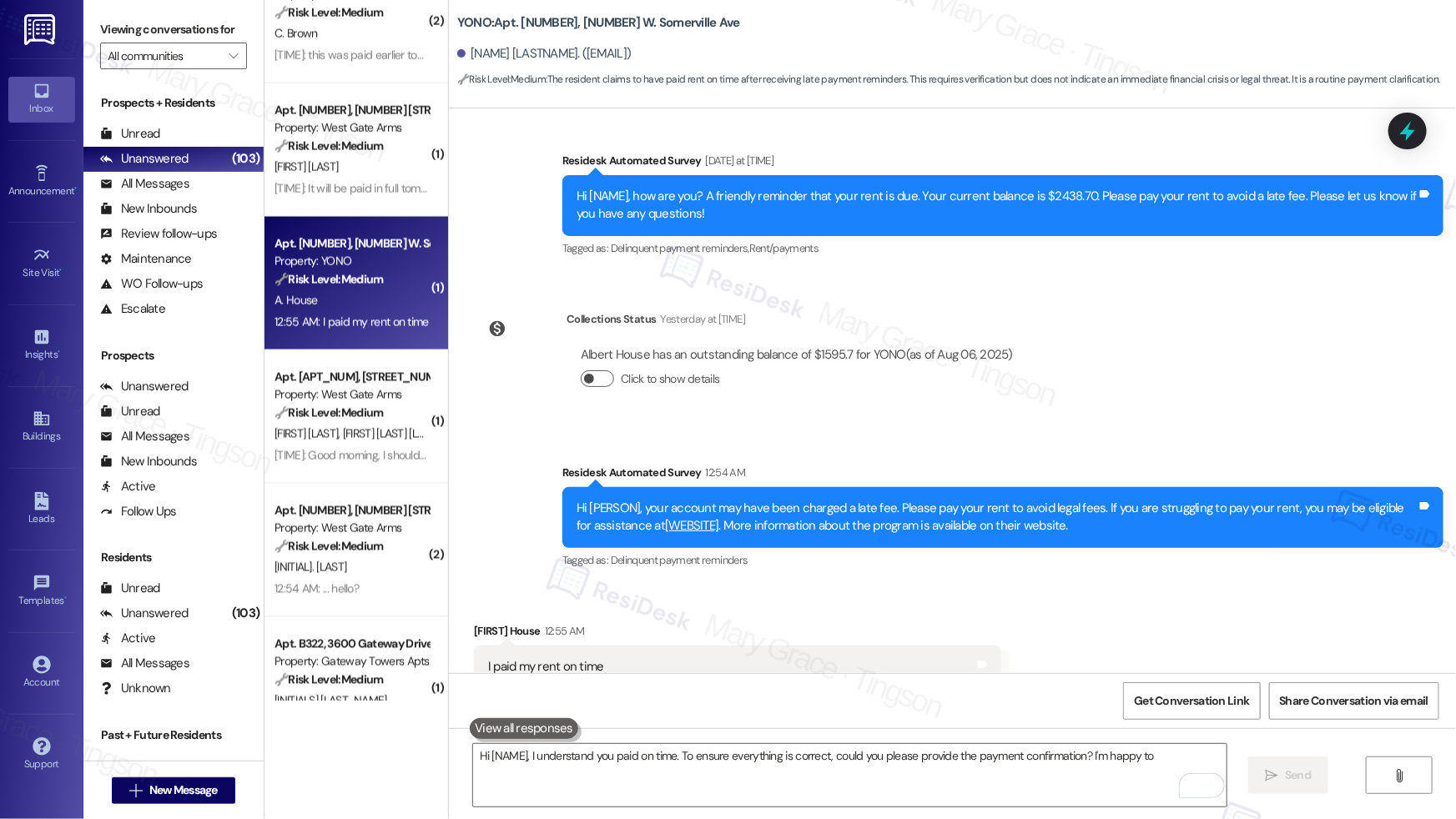 click on "Click to show details" at bounding box center (597, 379) 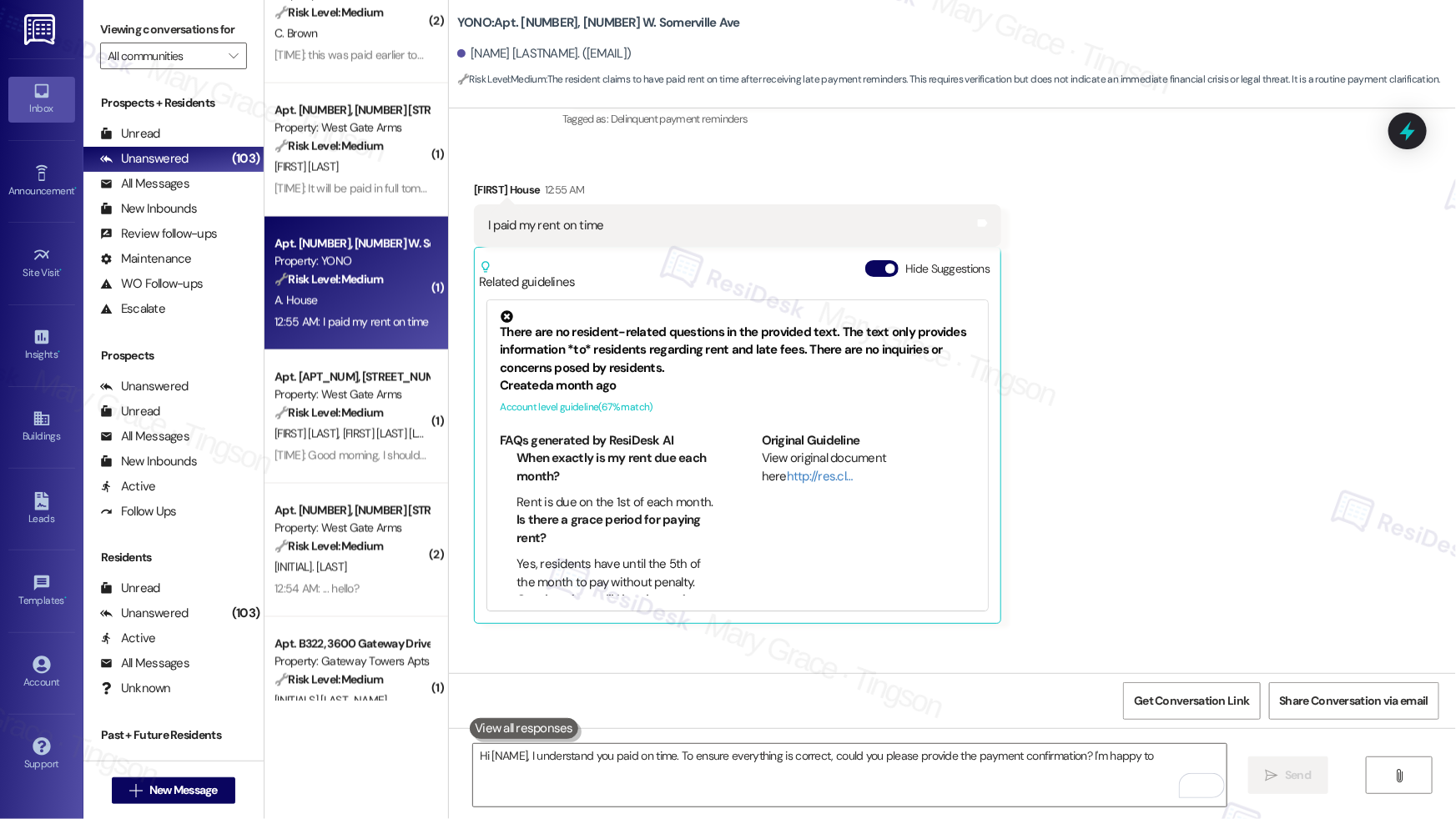 scroll, scrollTop: 3722, scrollLeft: 0, axis: vertical 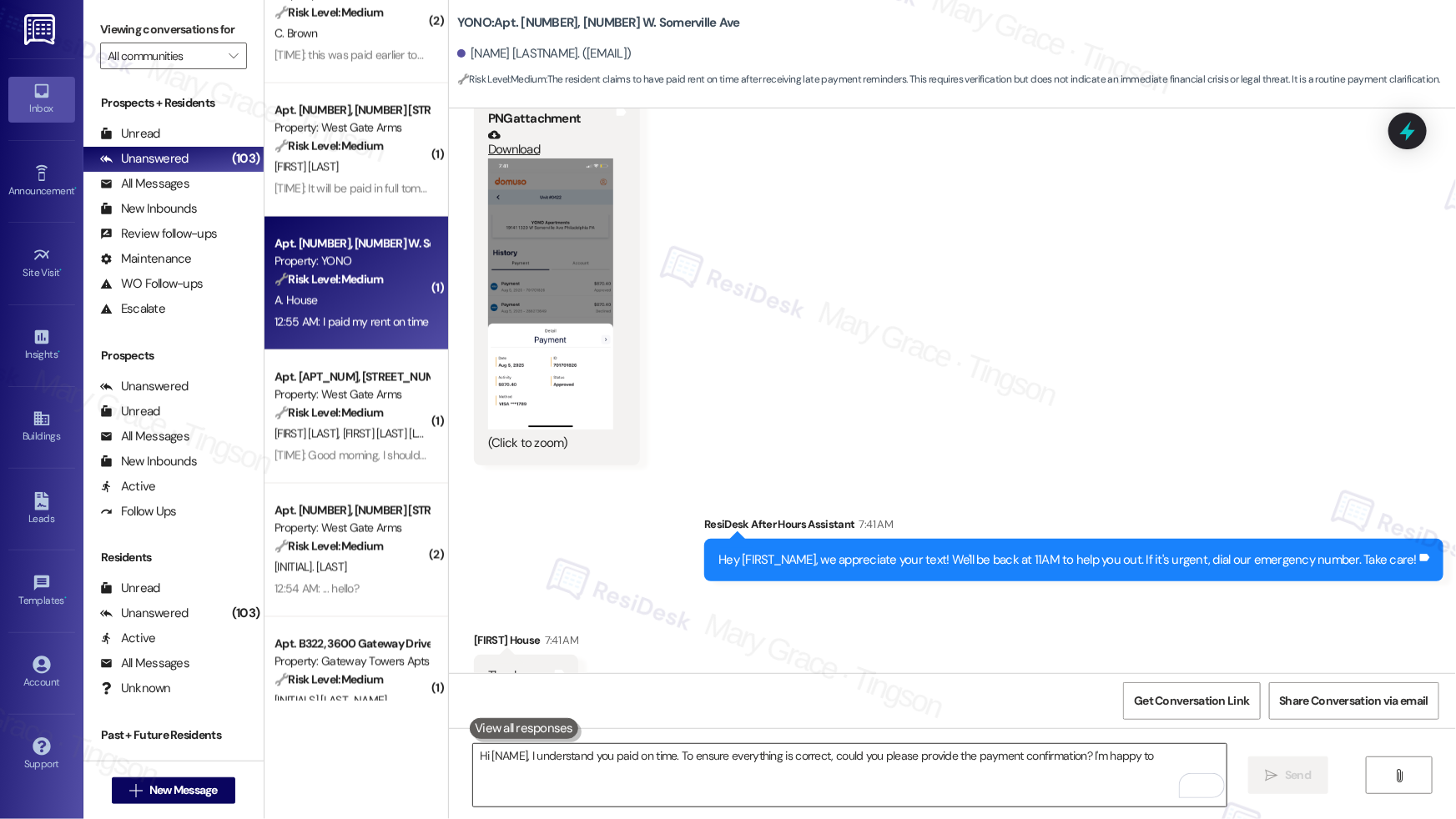 click on "Hi {{first_name}}, I understand you paid on time. To ensure everything is correct, could you please provide the payment confirmation? I'm happy to" at bounding box center [849, 775] 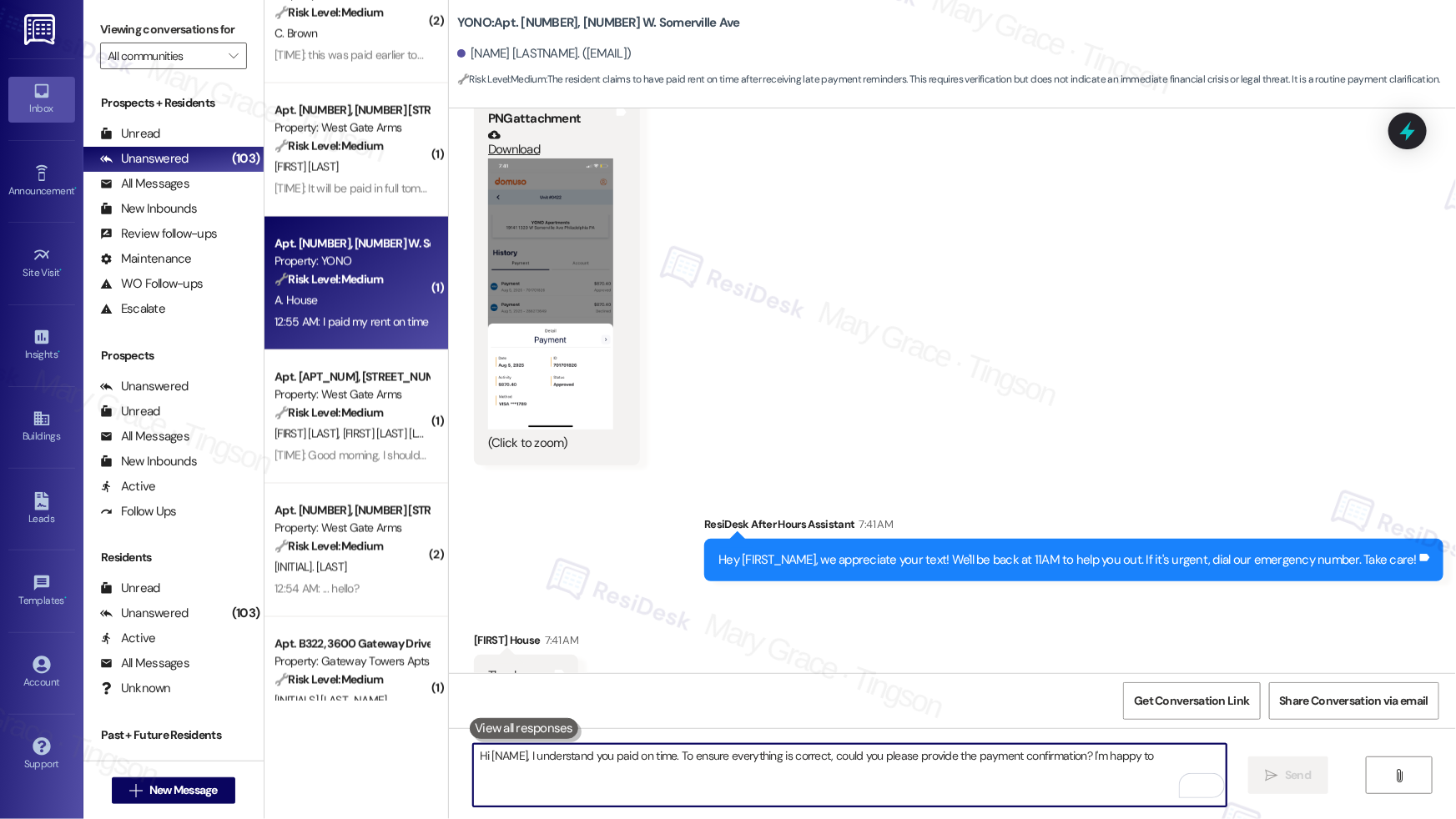 click on "Hi {{first_name}}, I understand you paid on time. To ensure everything is correct, could you please provide the payment confirmation? I'm happy to" at bounding box center (849, 775) 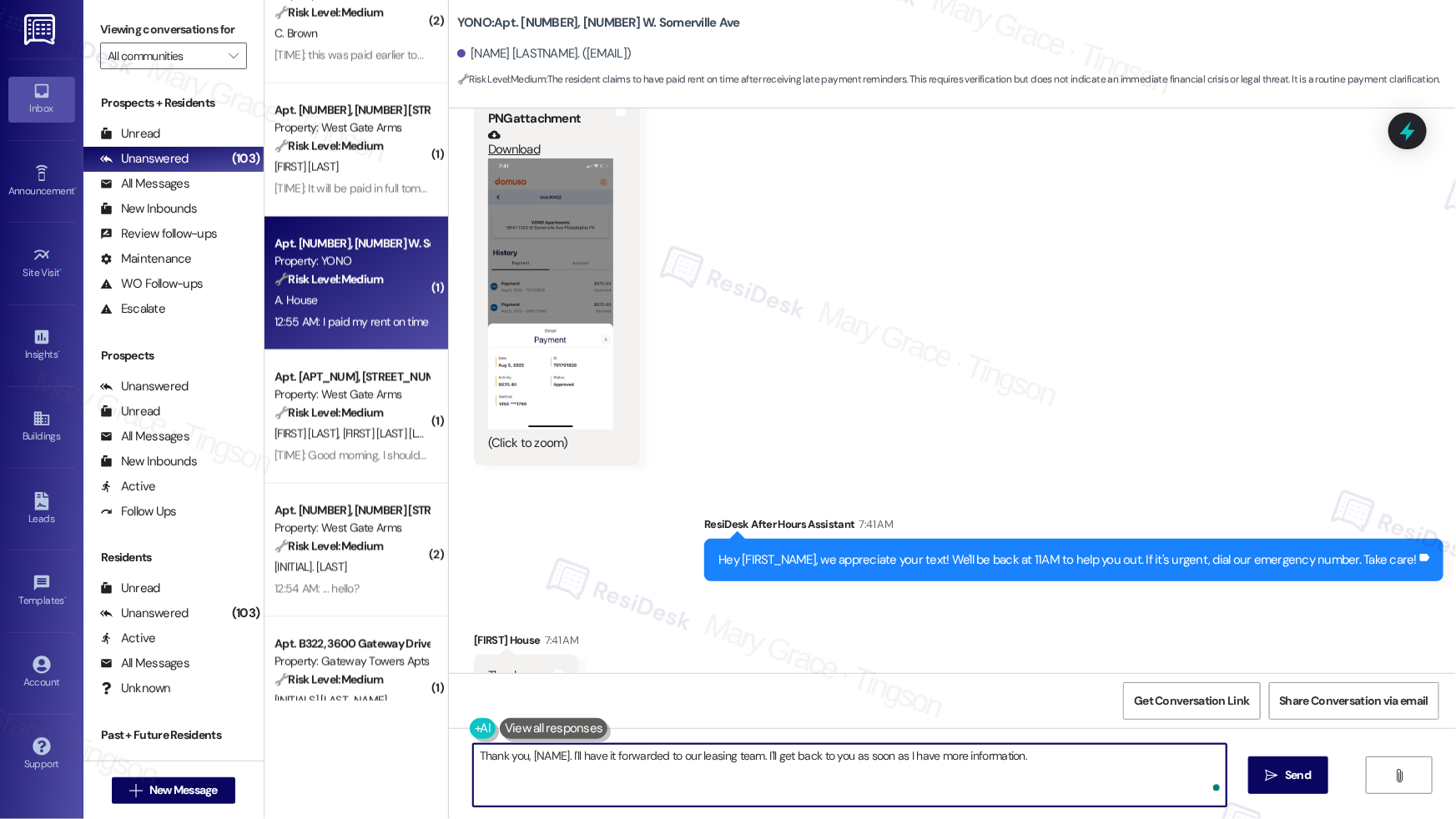 type on "Thank you, Albert. I'll have it forwarded to our leasing team. I'll get back to you as soon as I have more information." 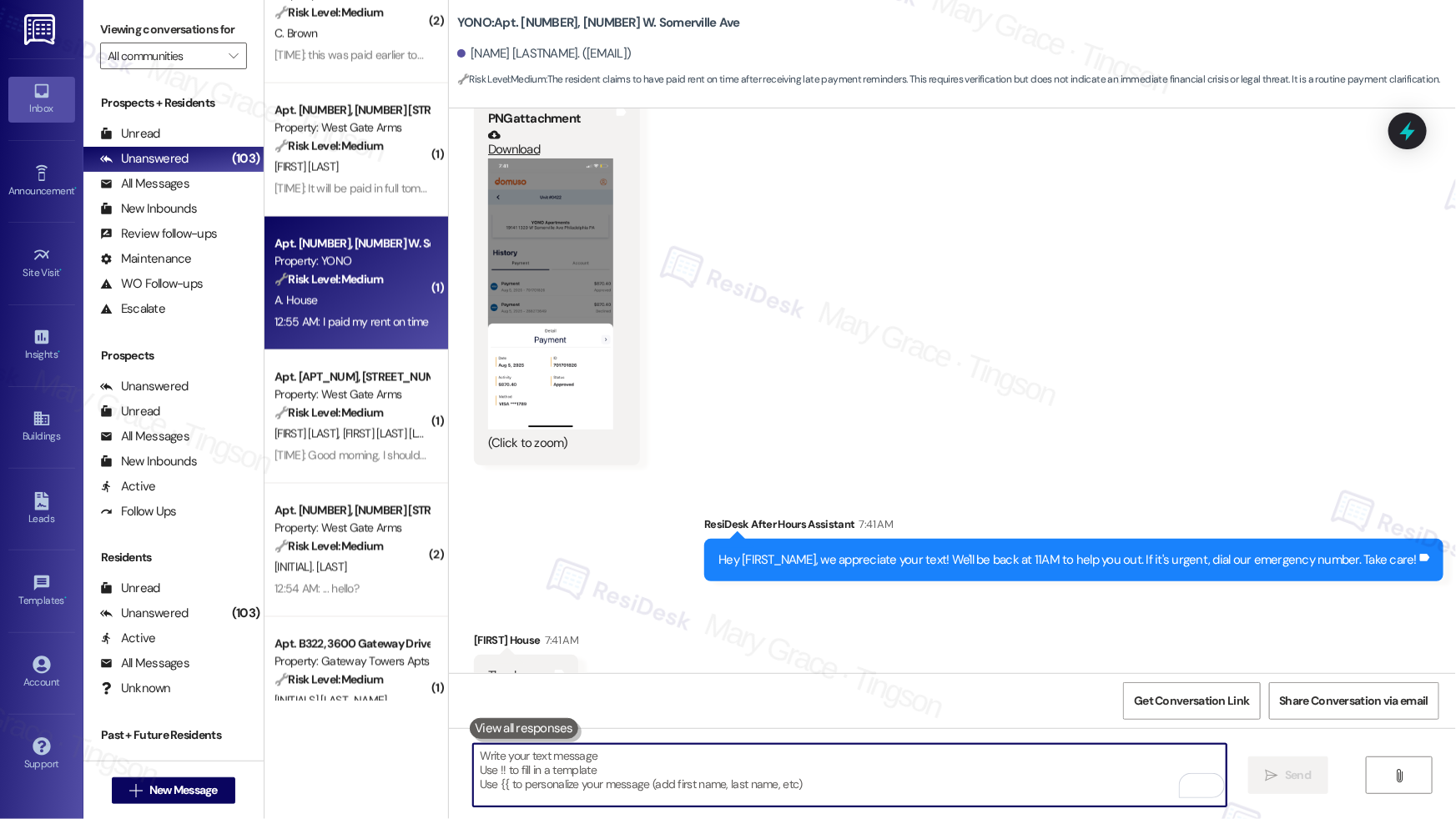 paste on "Thank you, Albert. I’ll forward this to our leasing team and get back to you as soon as I have more information." 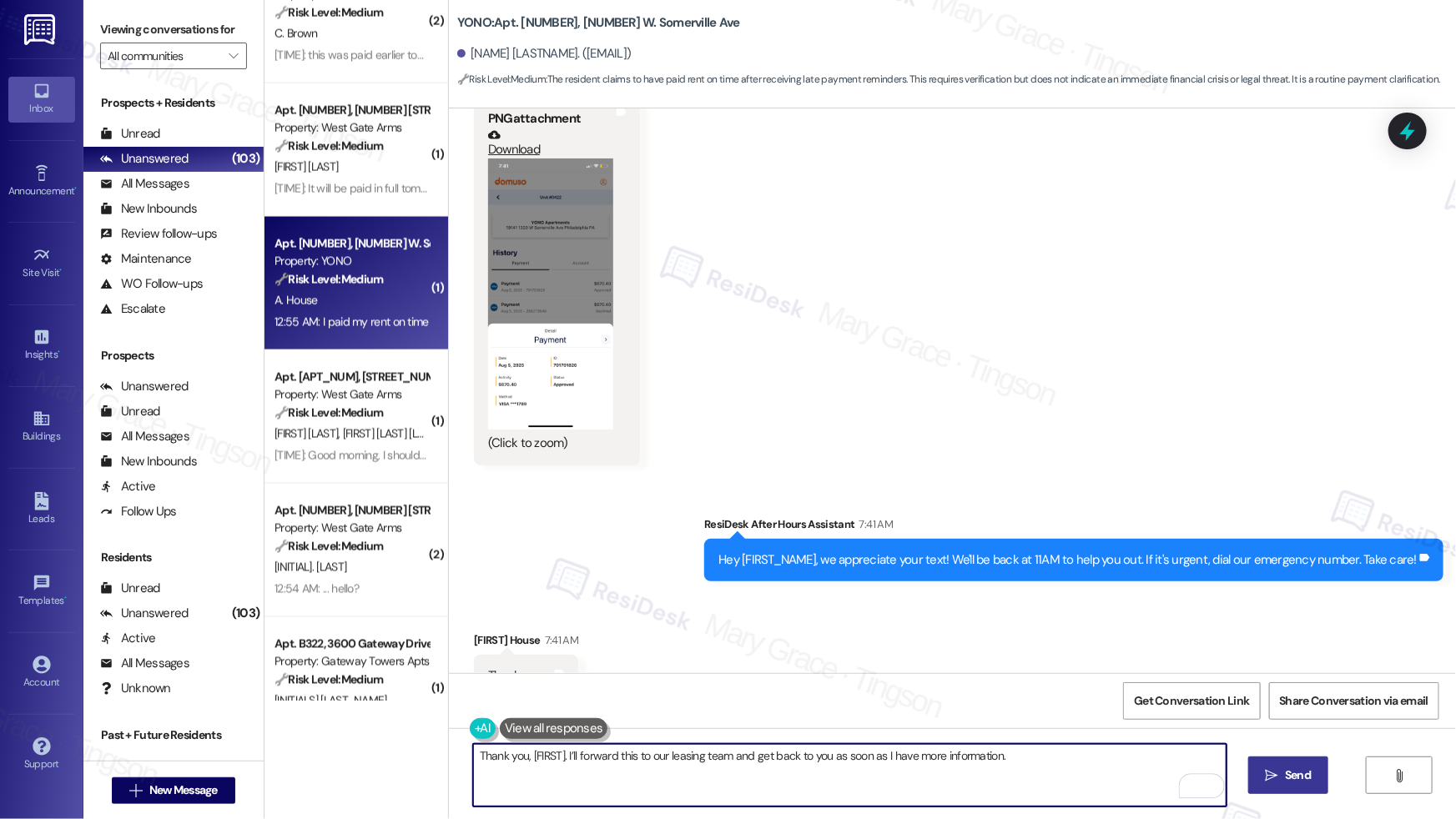 type on "Thank you, Albert. I’ll forward this to our leasing team and get back to you as soon as I have more information." 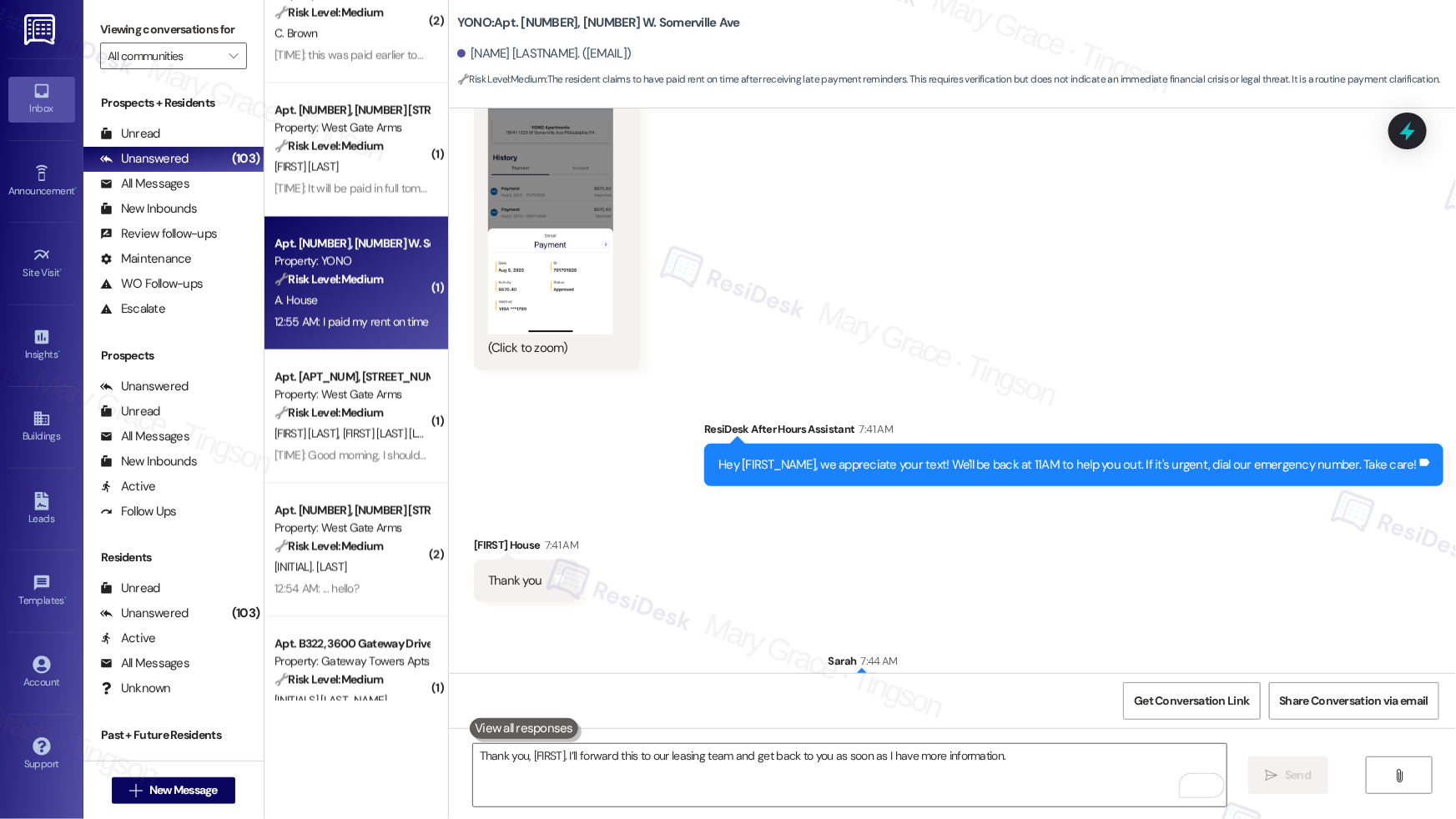 scroll, scrollTop: 3838, scrollLeft: 0, axis: vertical 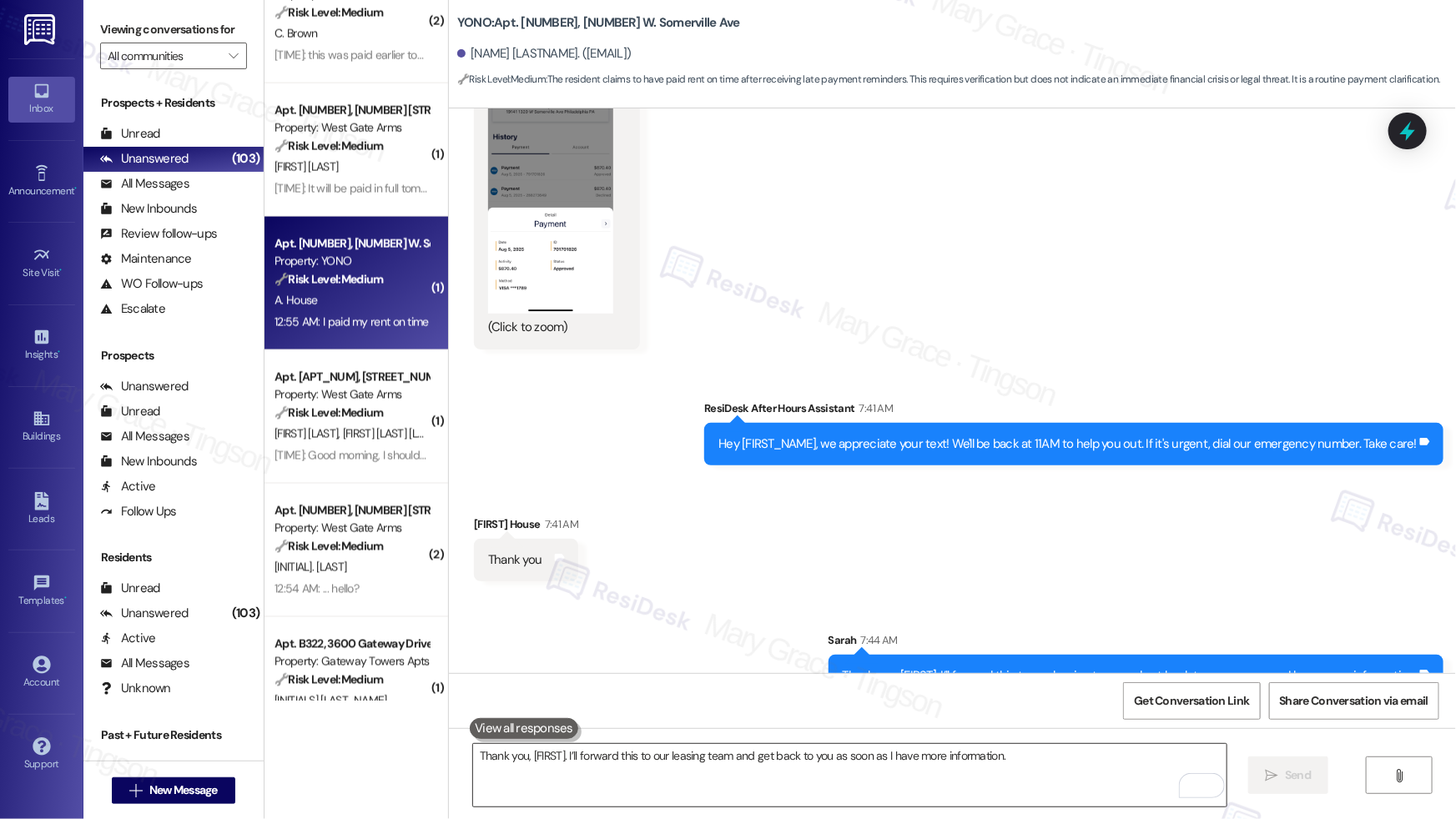 click on "Thank you, Albert. I’ll forward this to our leasing team and get back to you as soon as I have more information." at bounding box center (849, 775) 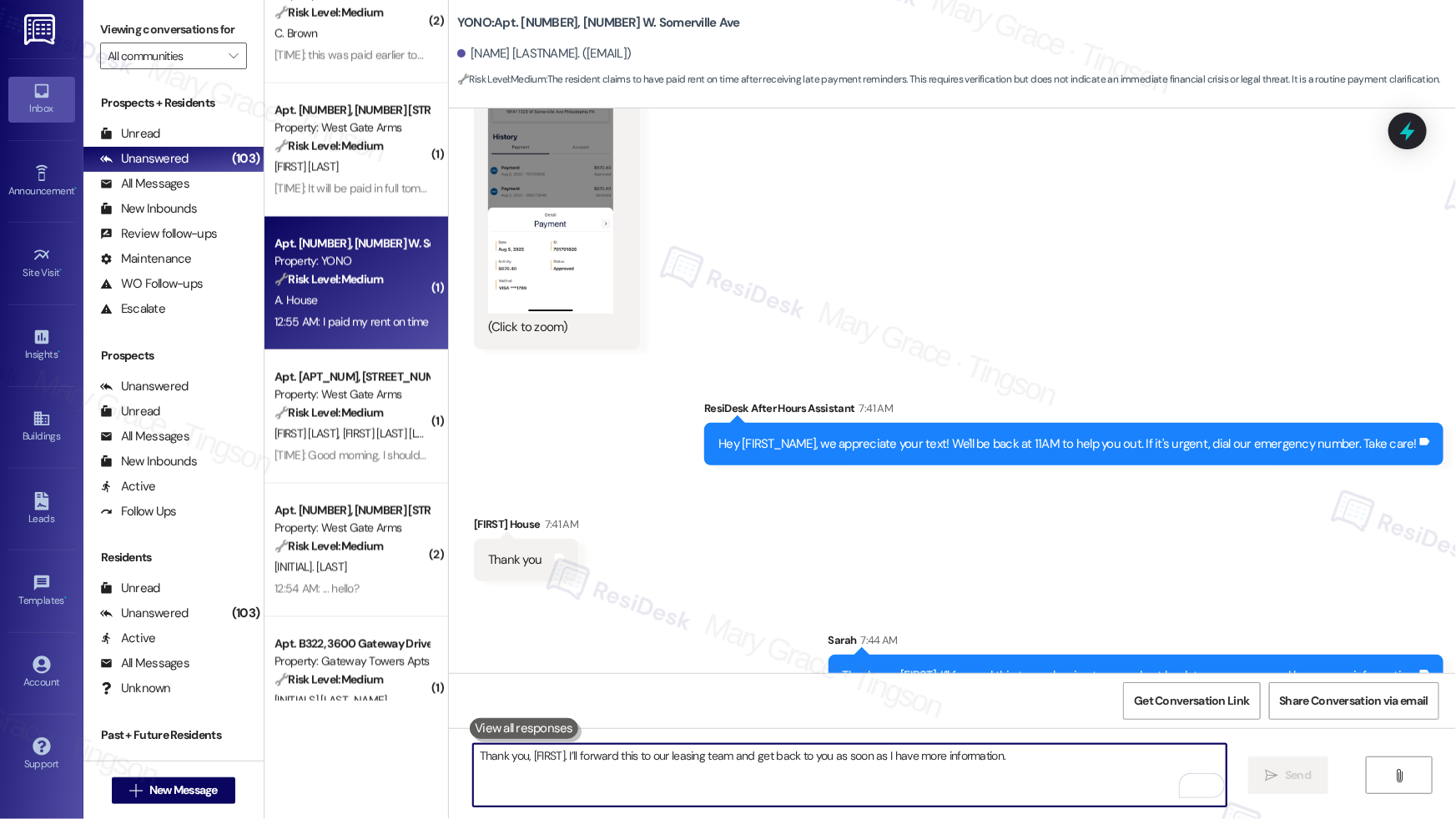 type 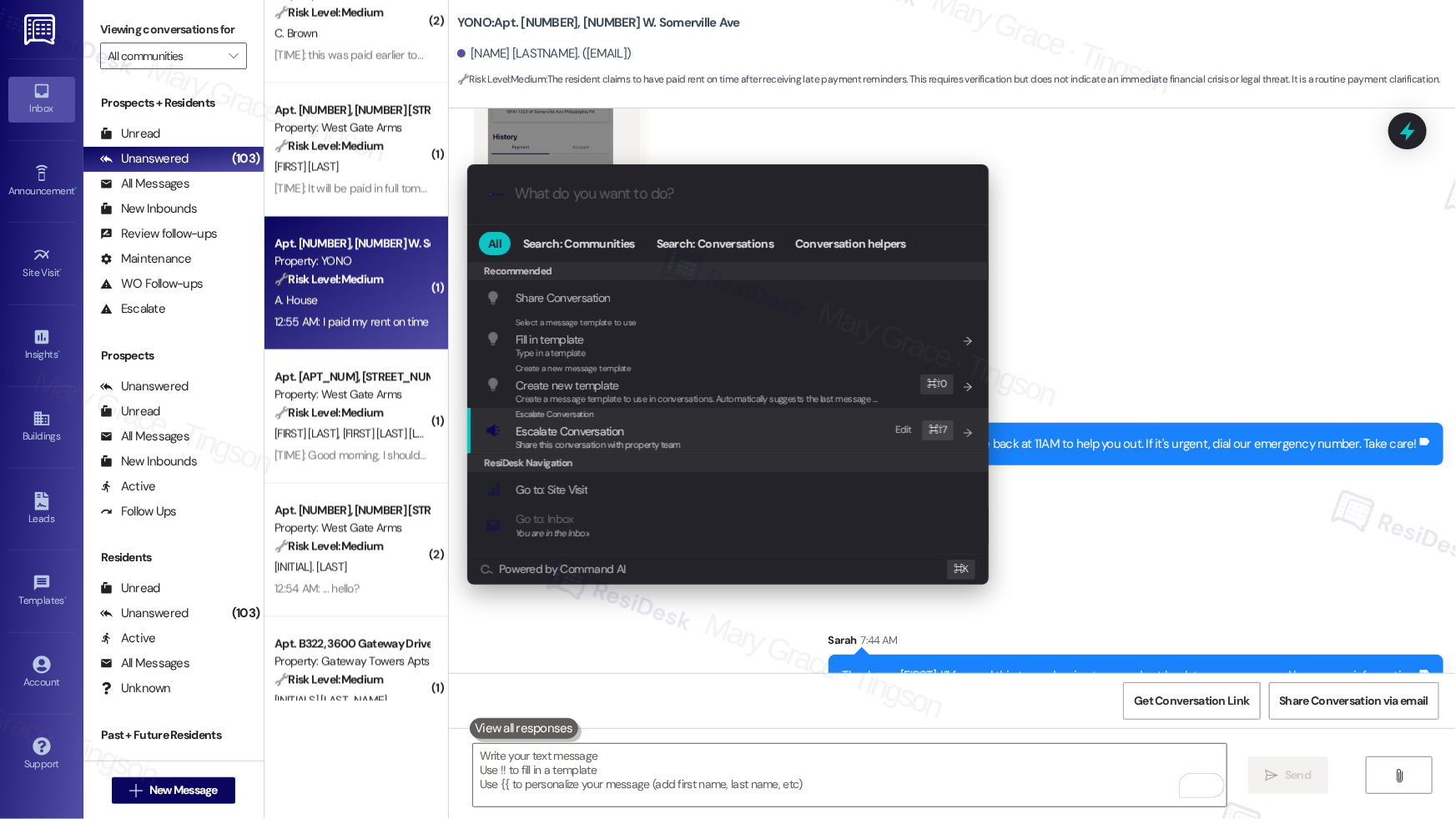 click on "Escalate Conversation" at bounding box center [569, 431] 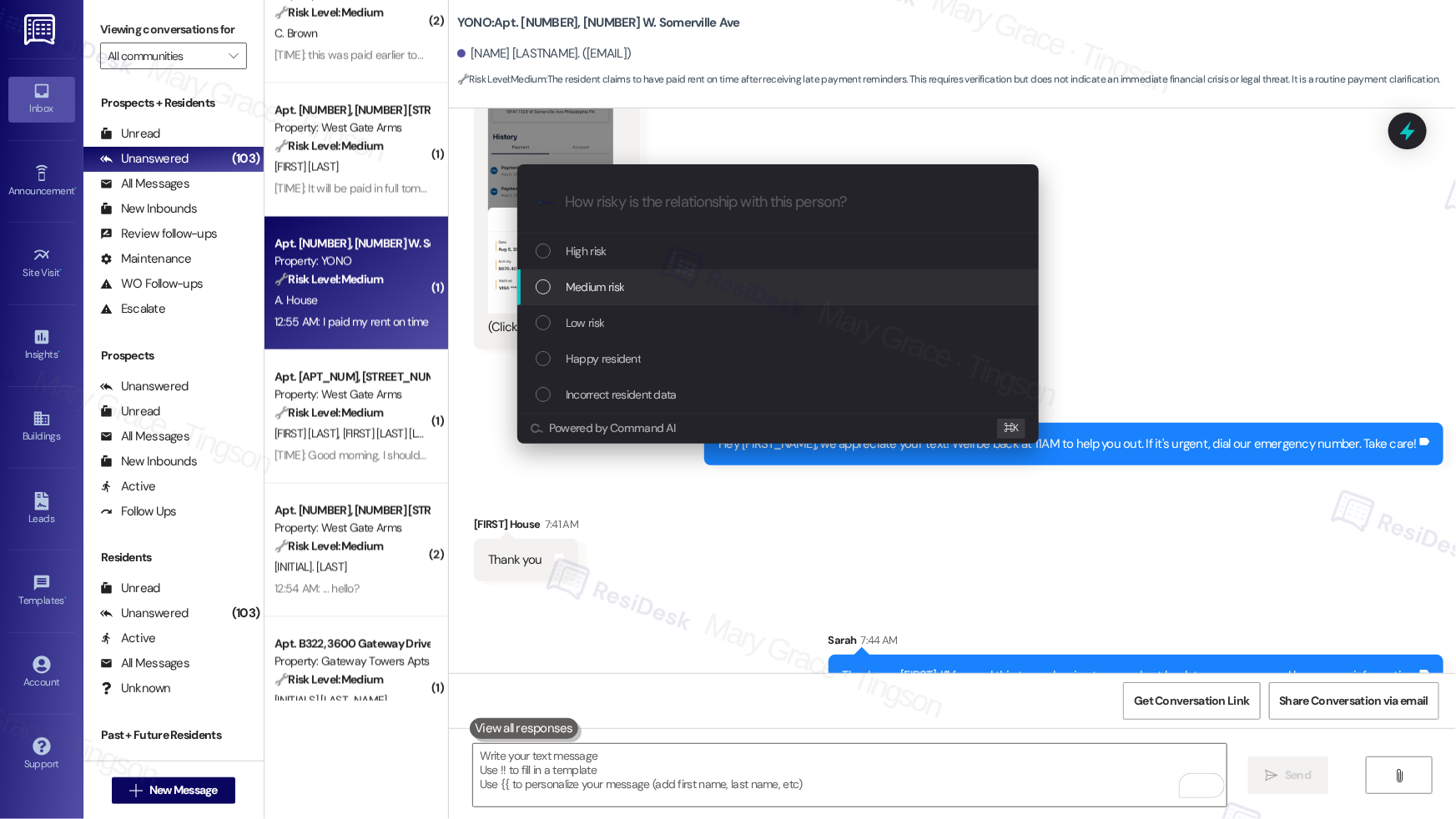 click on "Medium risk" at bounding box center (779, 287) 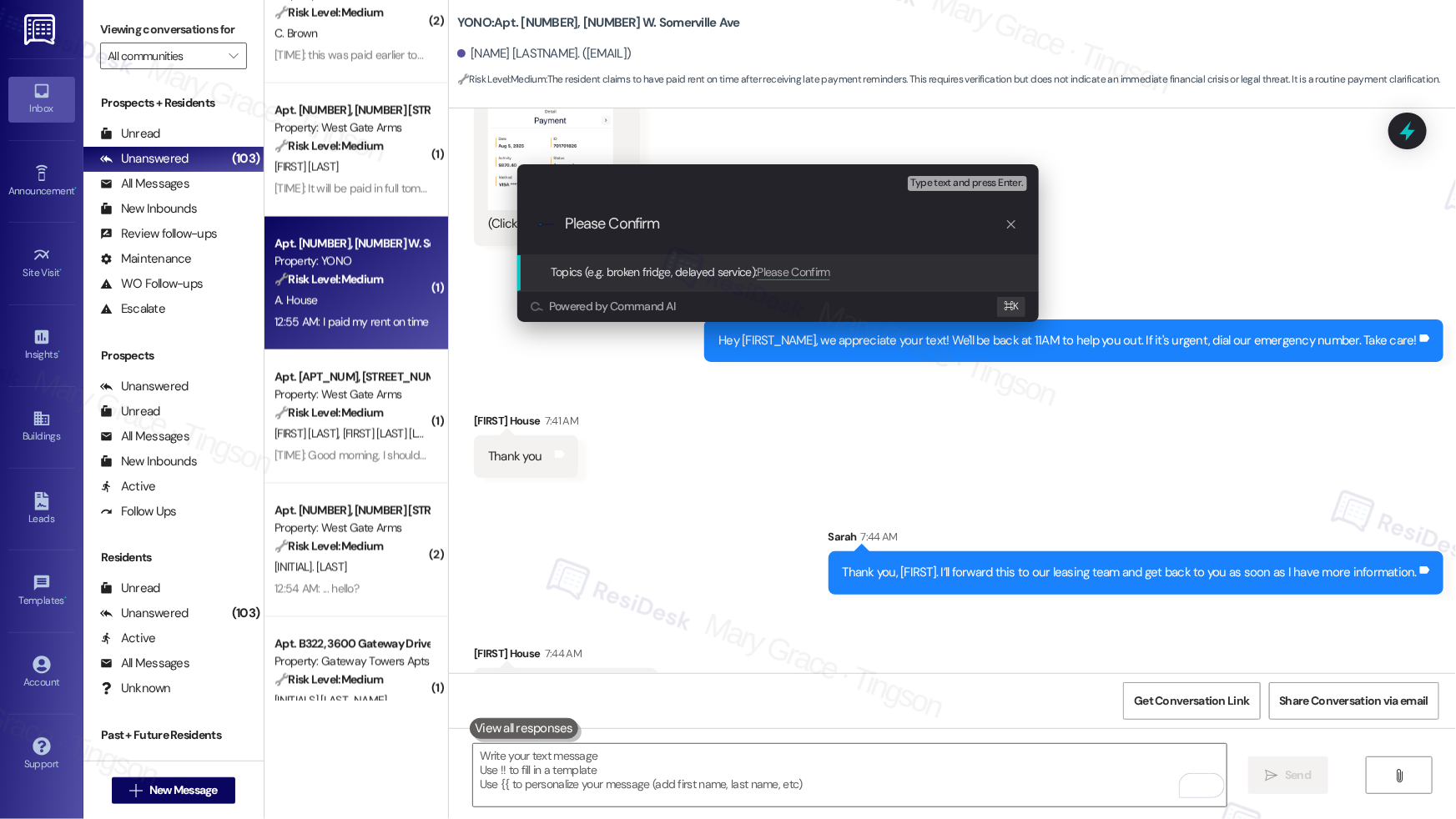 scroll, scrollTop: 3954, scrollLeft: 0, axis: vertical 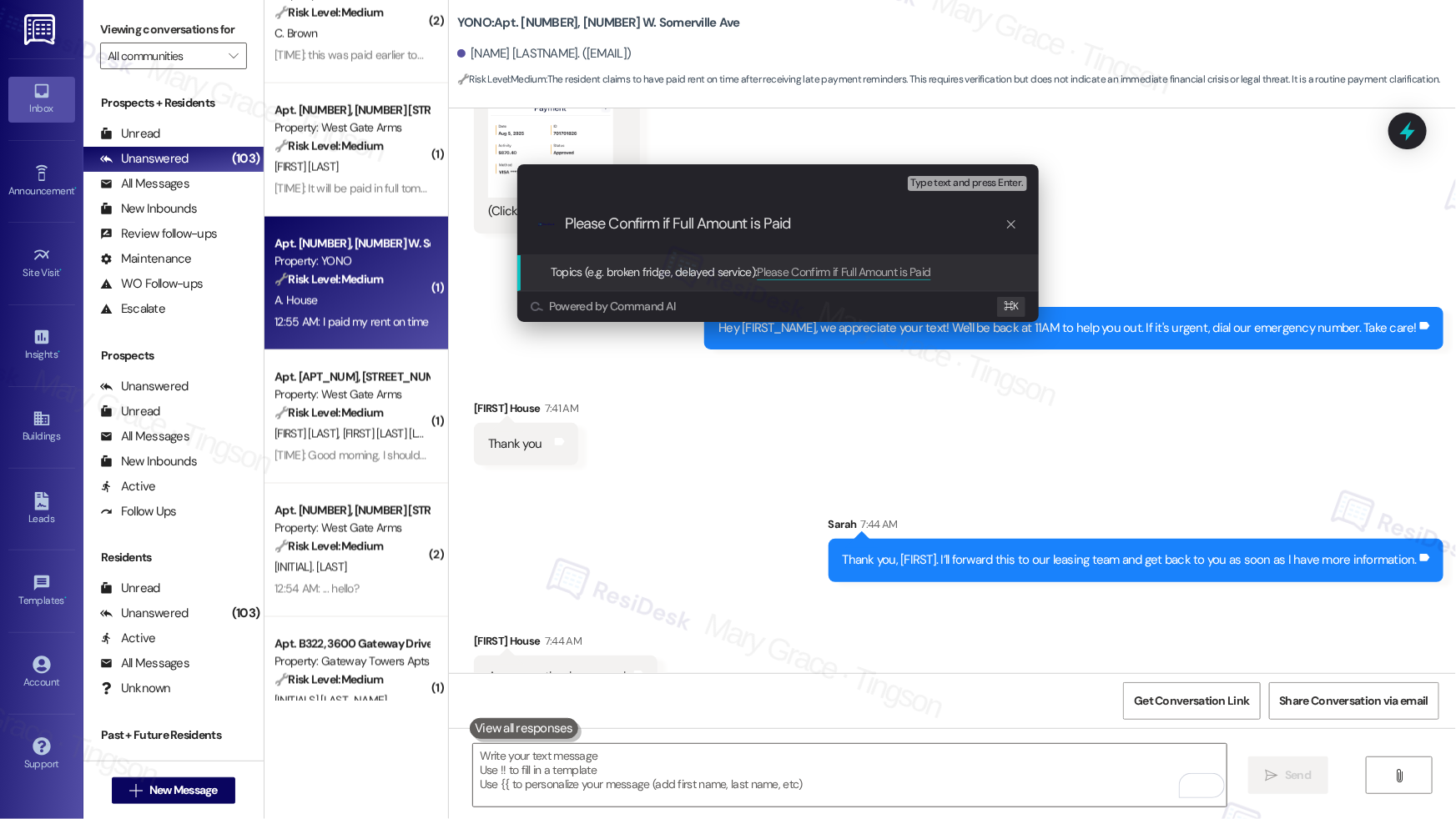 type on "Please Confirm if Full Amount is Paid" 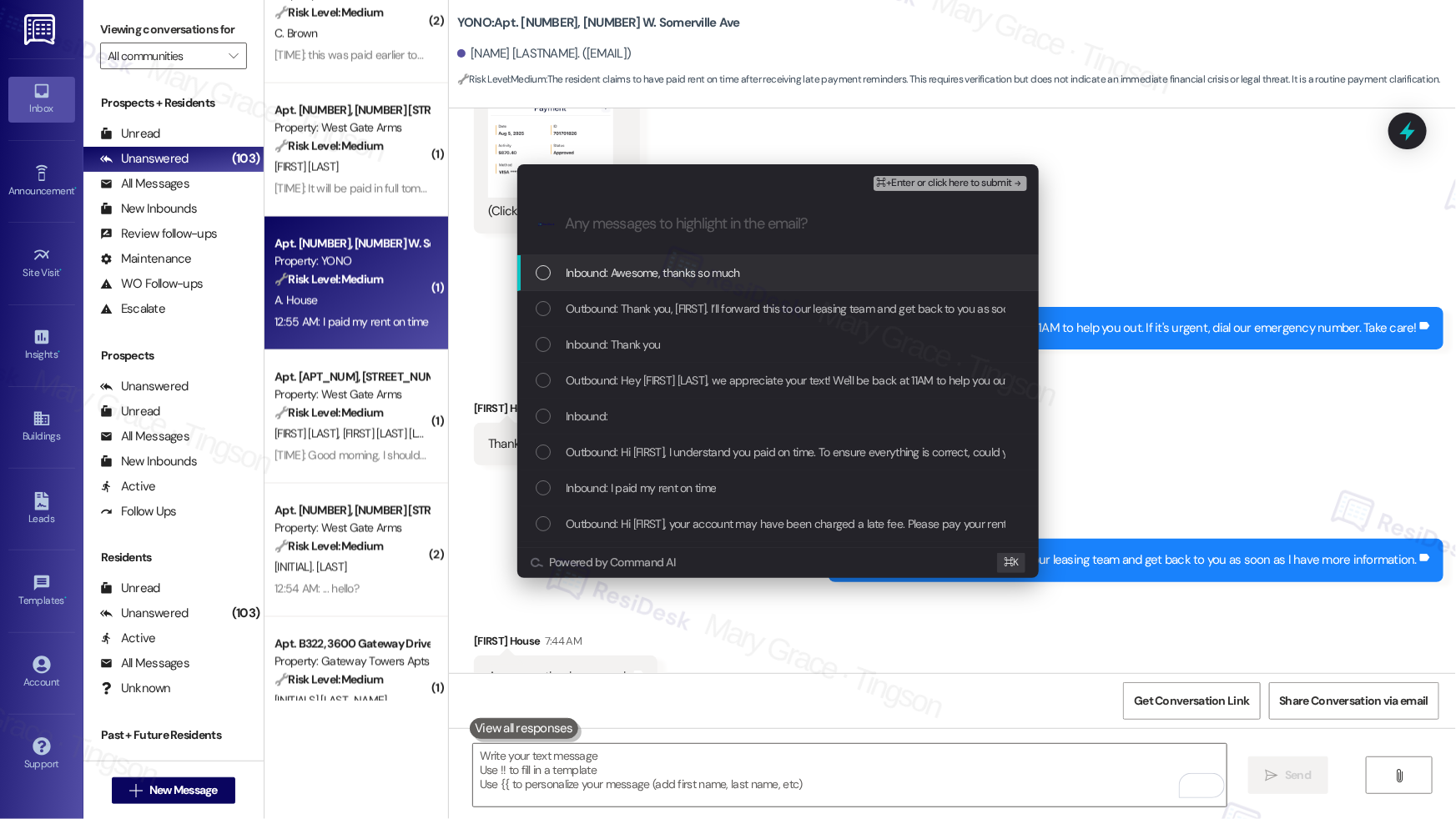 click on "Inbound: Awesome, thanks so much" at bounding box center [652, 273] 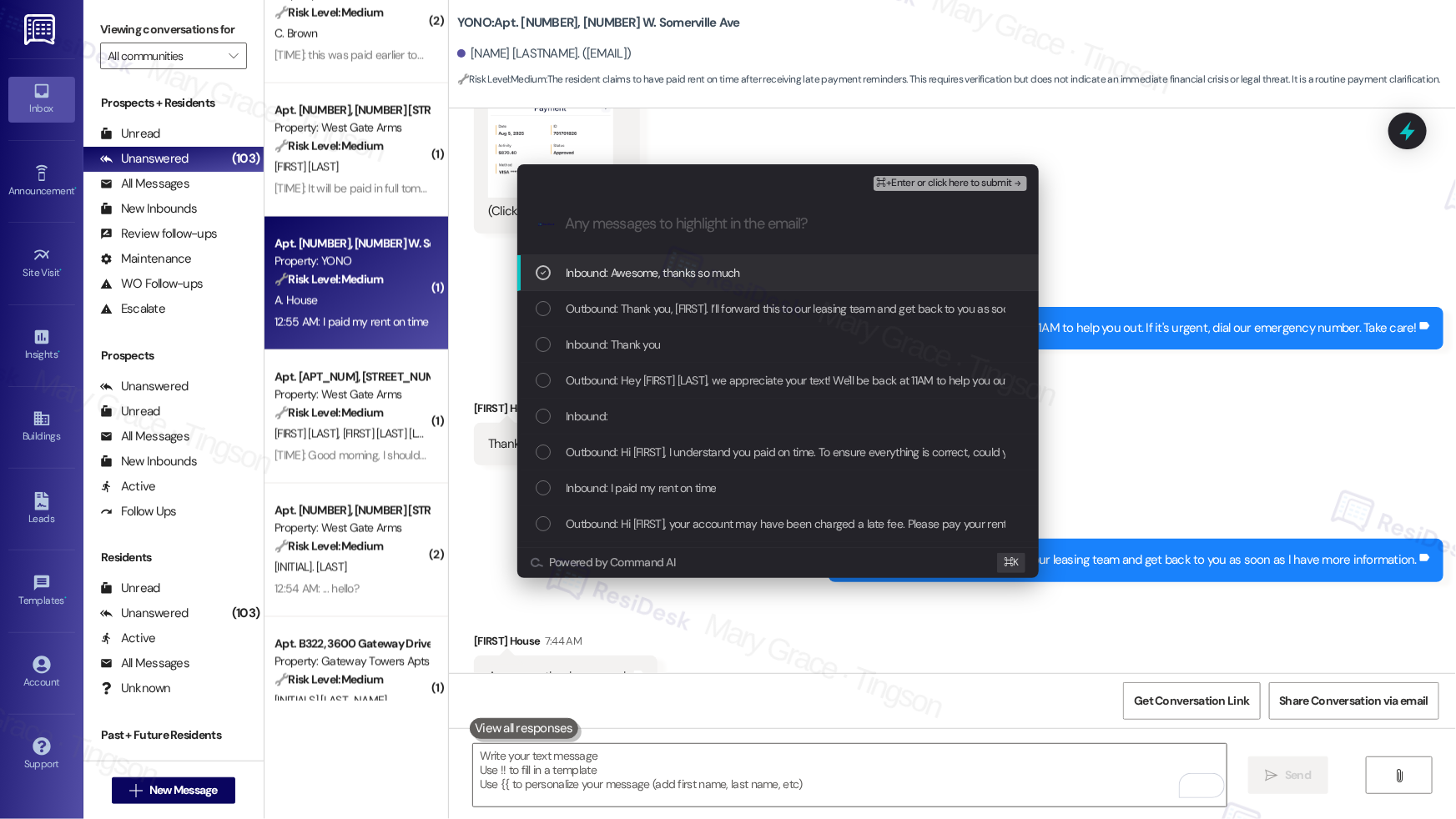 click on "Inbound: Awesome, thanks so much" at bounding box center [652, 273] 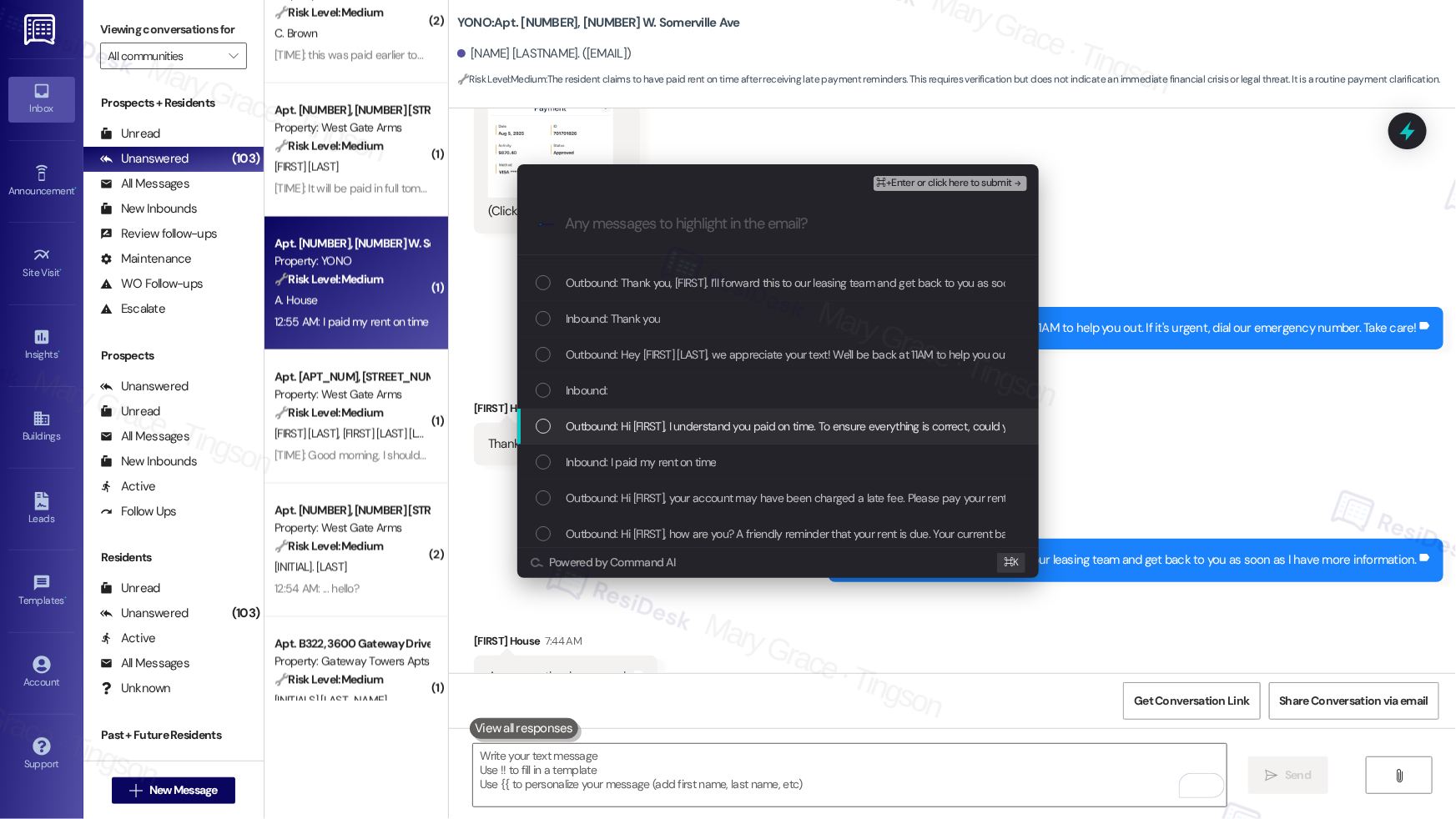 scroll, scrollTop: 29, scrollLeft: 0, axis: vertical 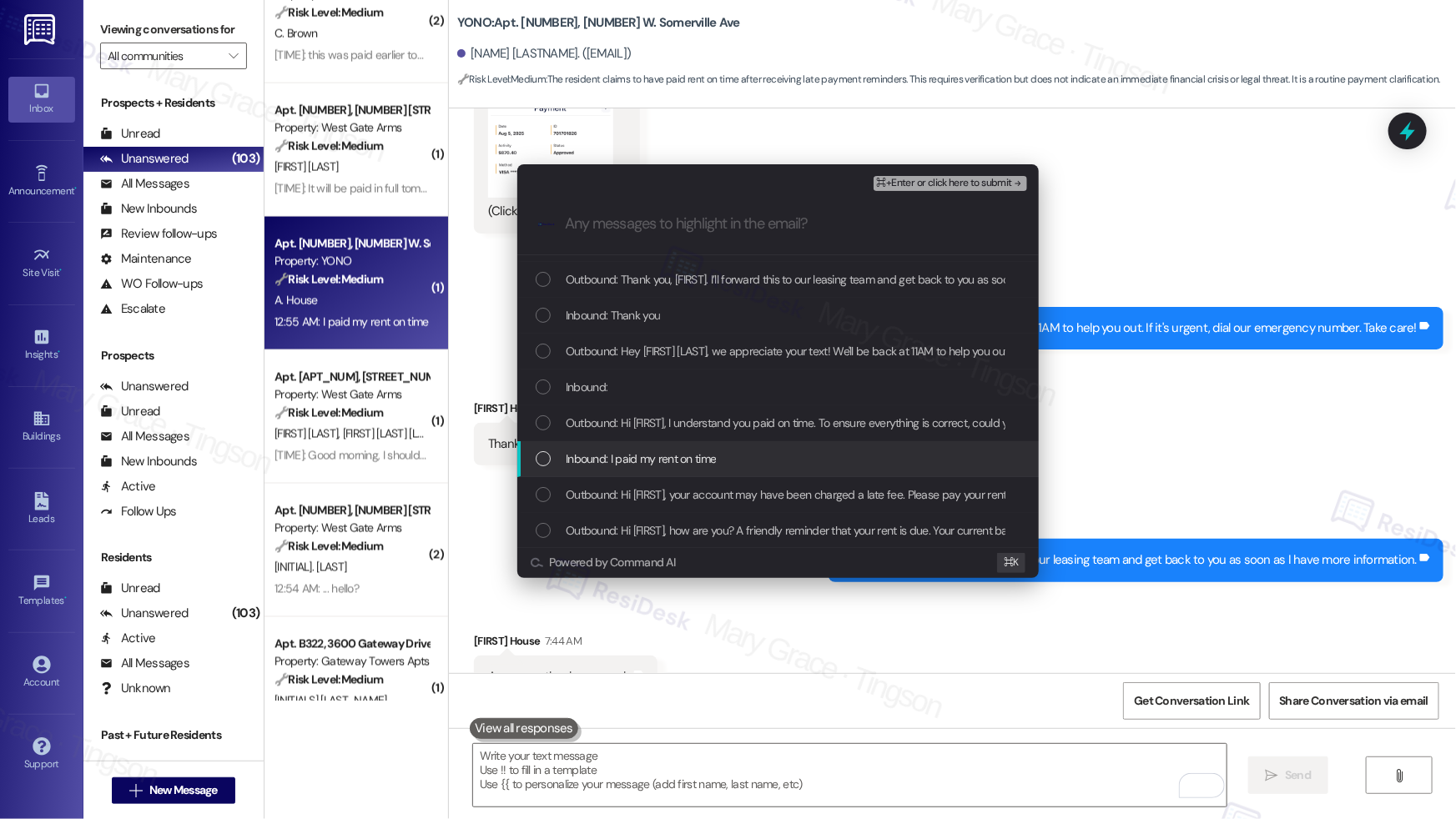 click on "Inbound: I paid my rent on time" at bounding box center [641, 459] 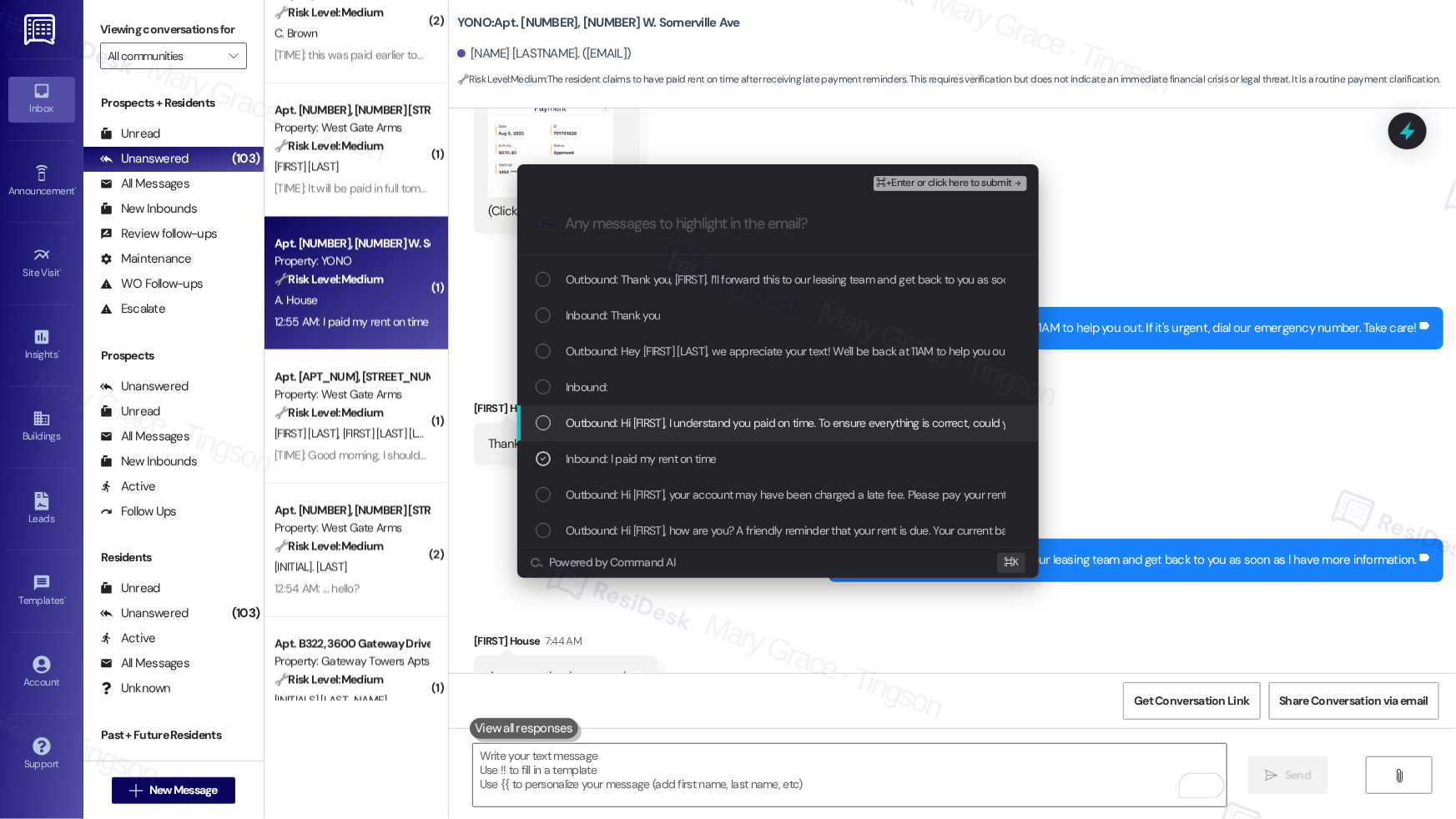 click on "Outbound: Hi Albert, I understand you paid on time. To ensure everything is correct, could you please provide the payment confirmation? I'm happy to help verify this for you!" at bounding box center (984, 423) 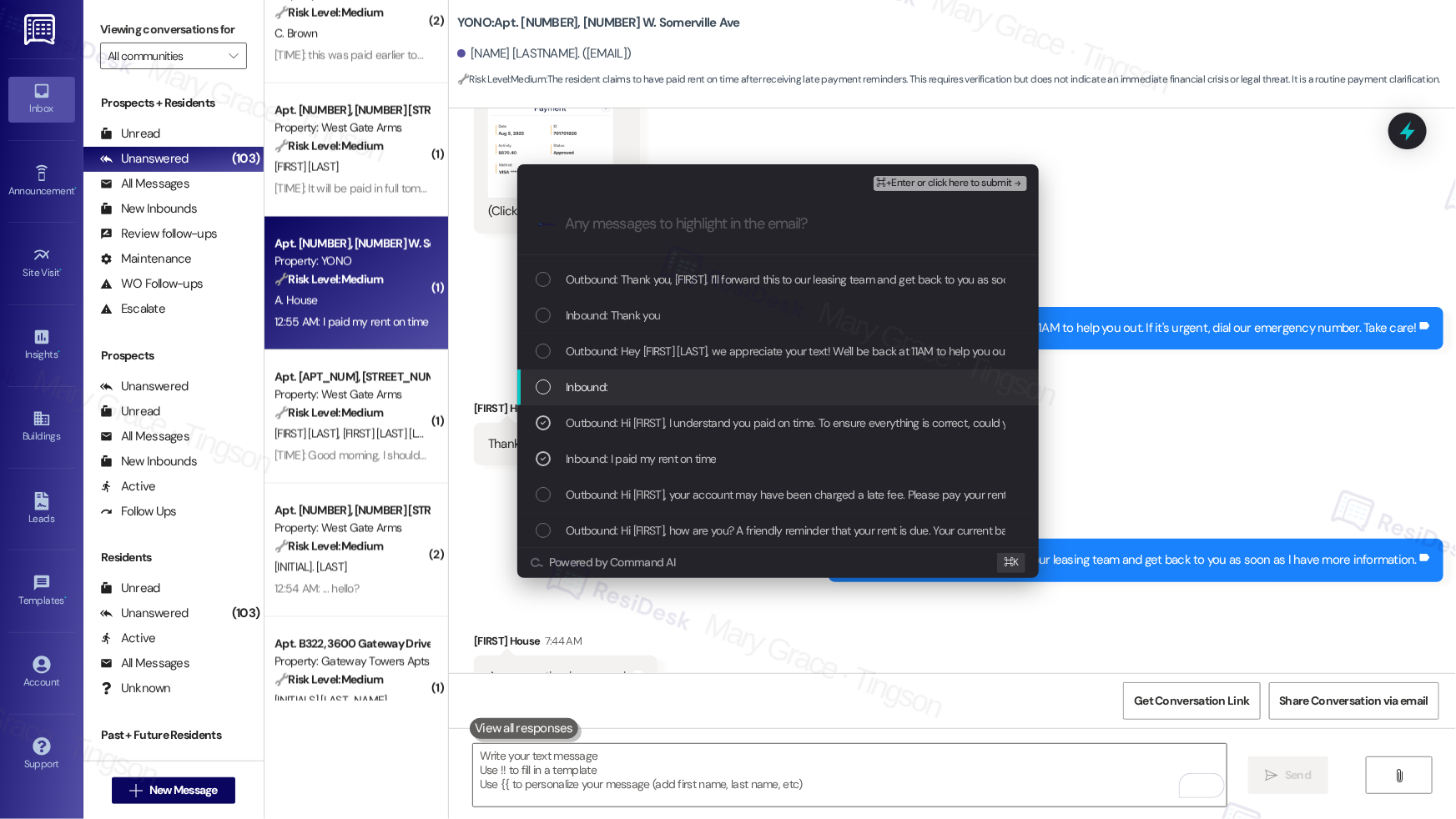 click on "Inbound:" at bounding box center (587, 387) 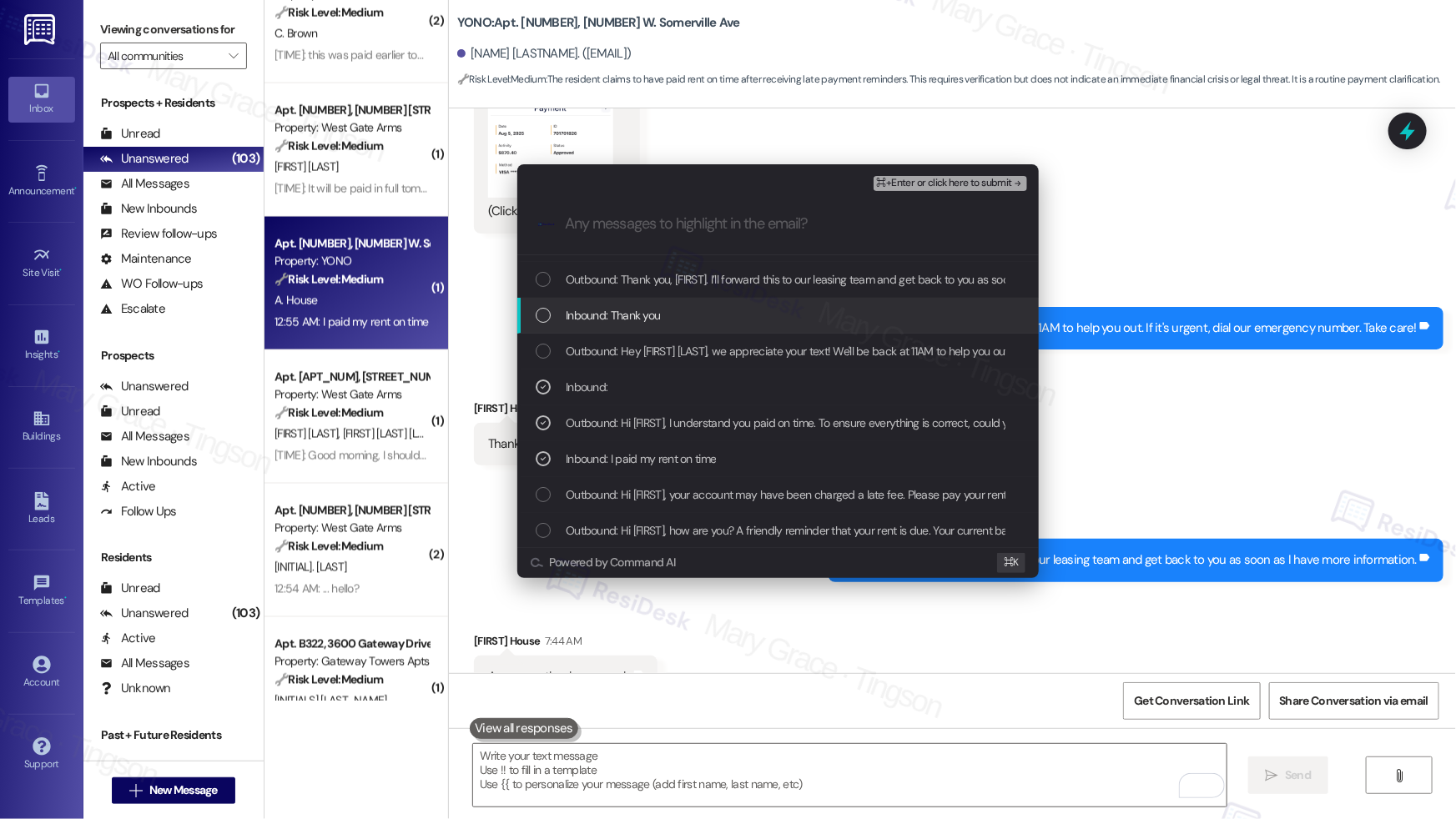 click on "Inbound: Thank you" at bounding box center (612, 315) 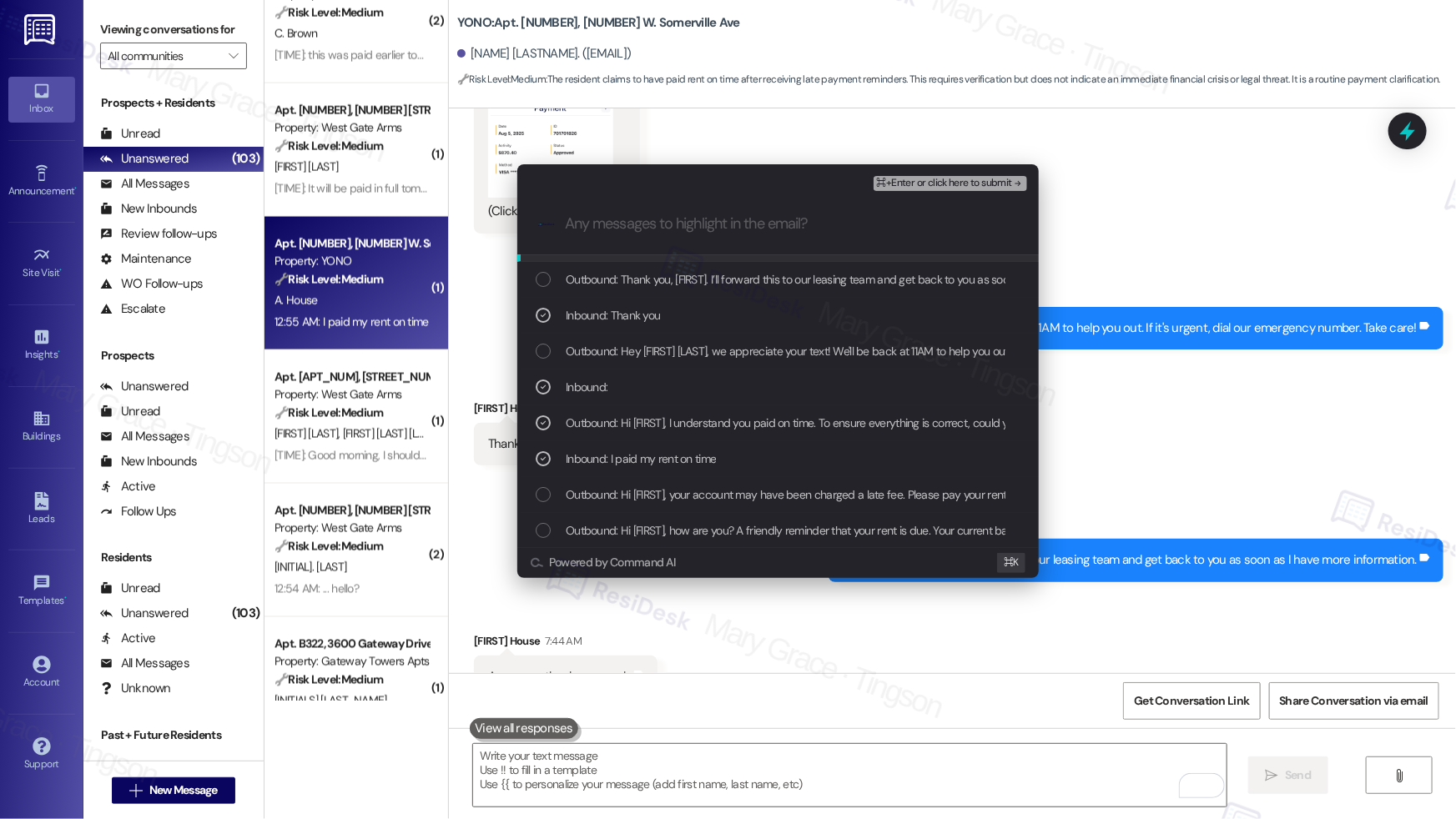 click on "⌘+Enter or click here to submit" at bounding box center [945, 183] 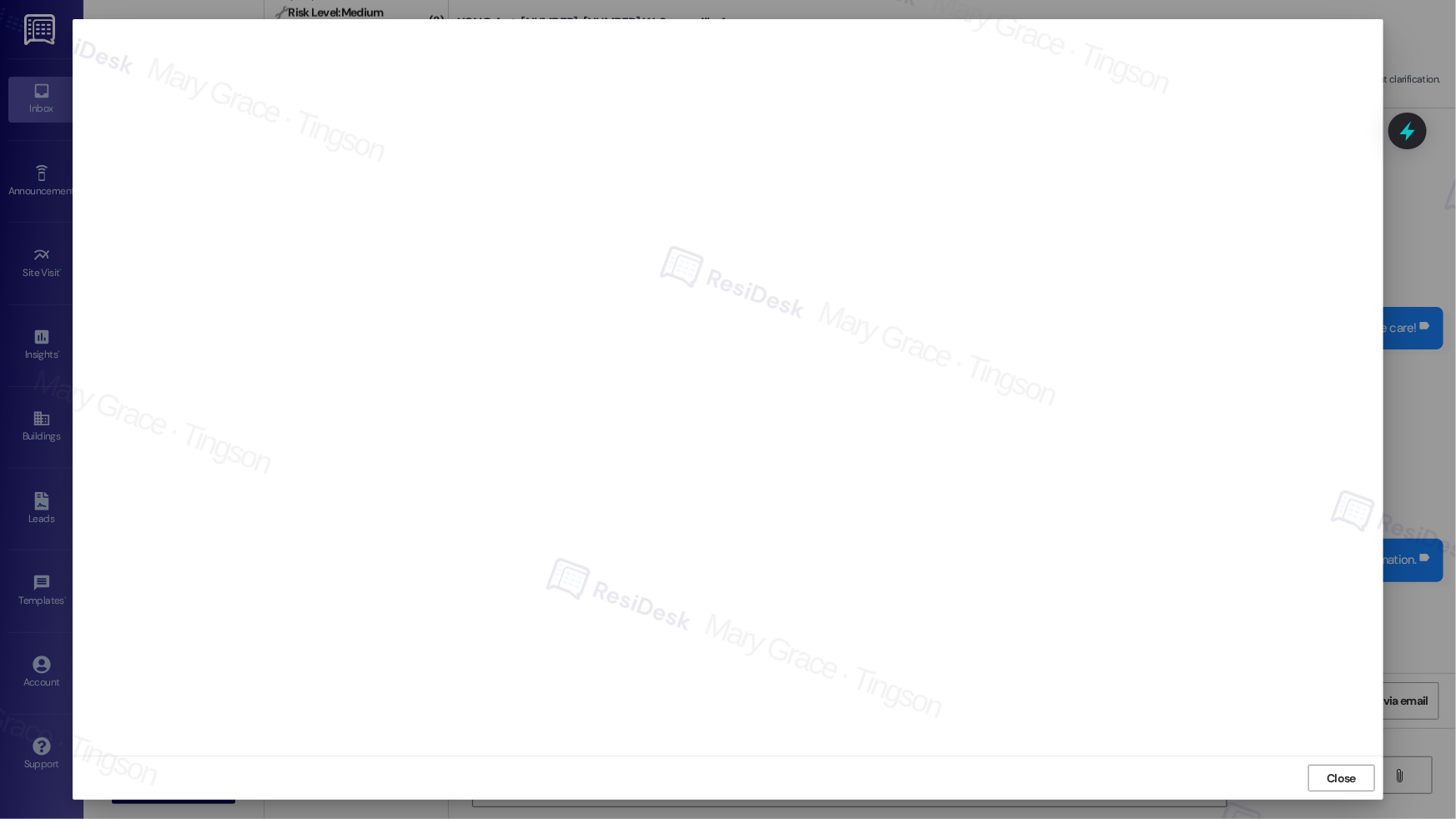 scroll, scrollTop: 3378, scrollLeft: 0, axis: vertical 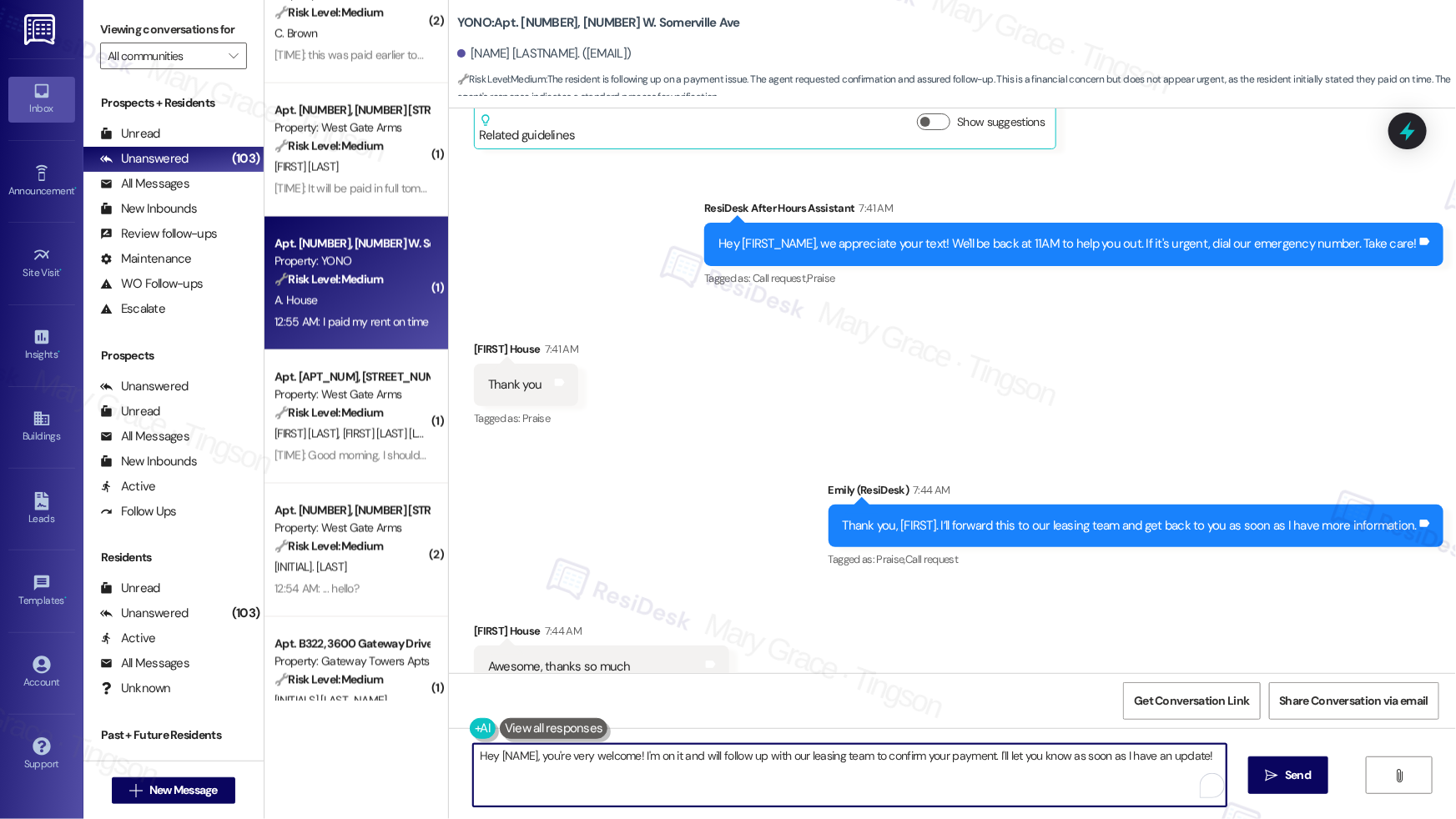 click on "Hey {{first_name}}, you're very welcome! I'm on it and will follow up with our leasing team to confirm your payment. I'll let you know as soon as I have an update!" at bounding box center (849, 775) 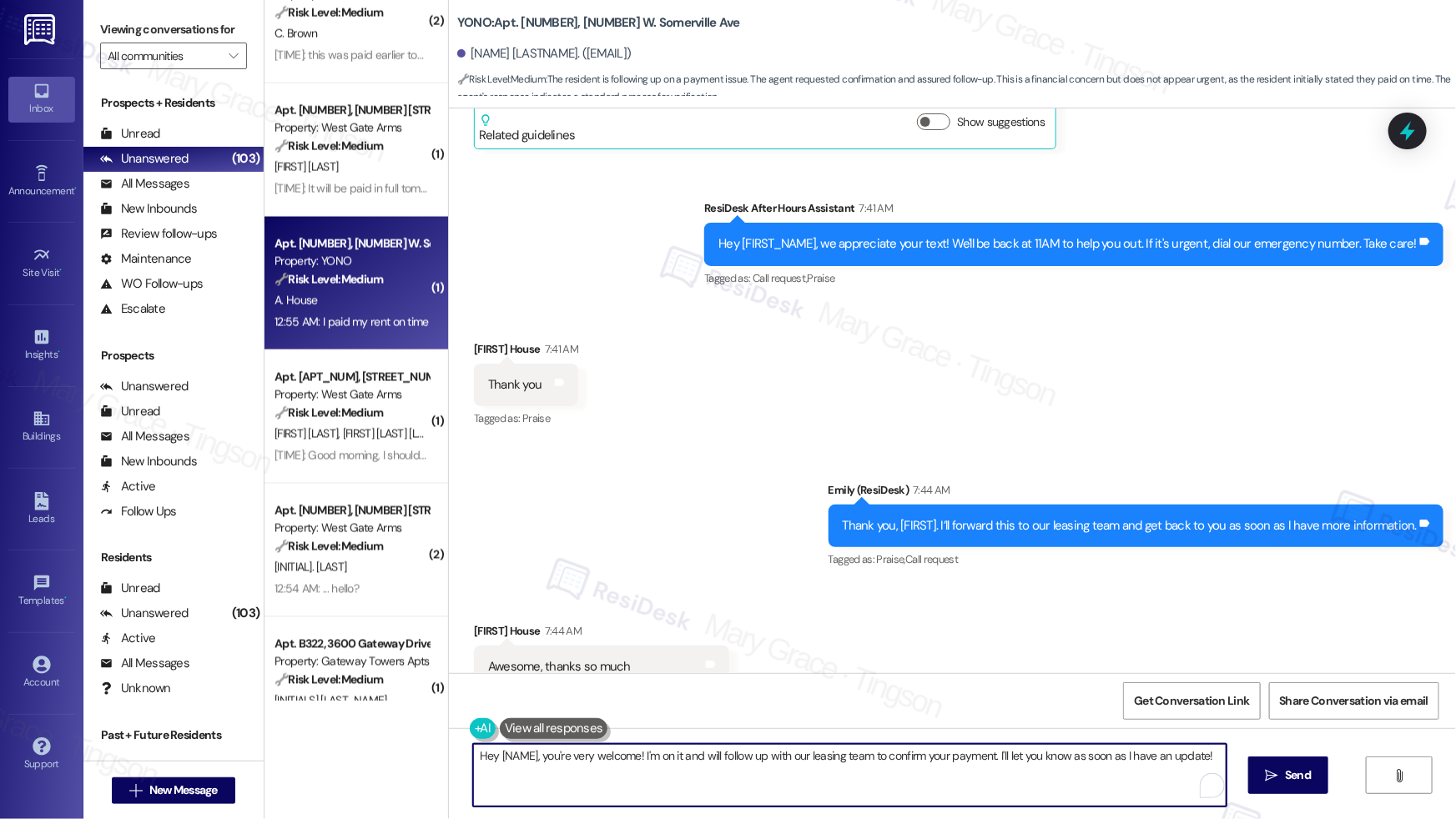 click on "Hey {{first_name}}, you're very welcome! I'm on it and will follow up with our leasing team to confirm your payment. I'll let you know as soon as I have an update!" at bounding box center [849, 775] 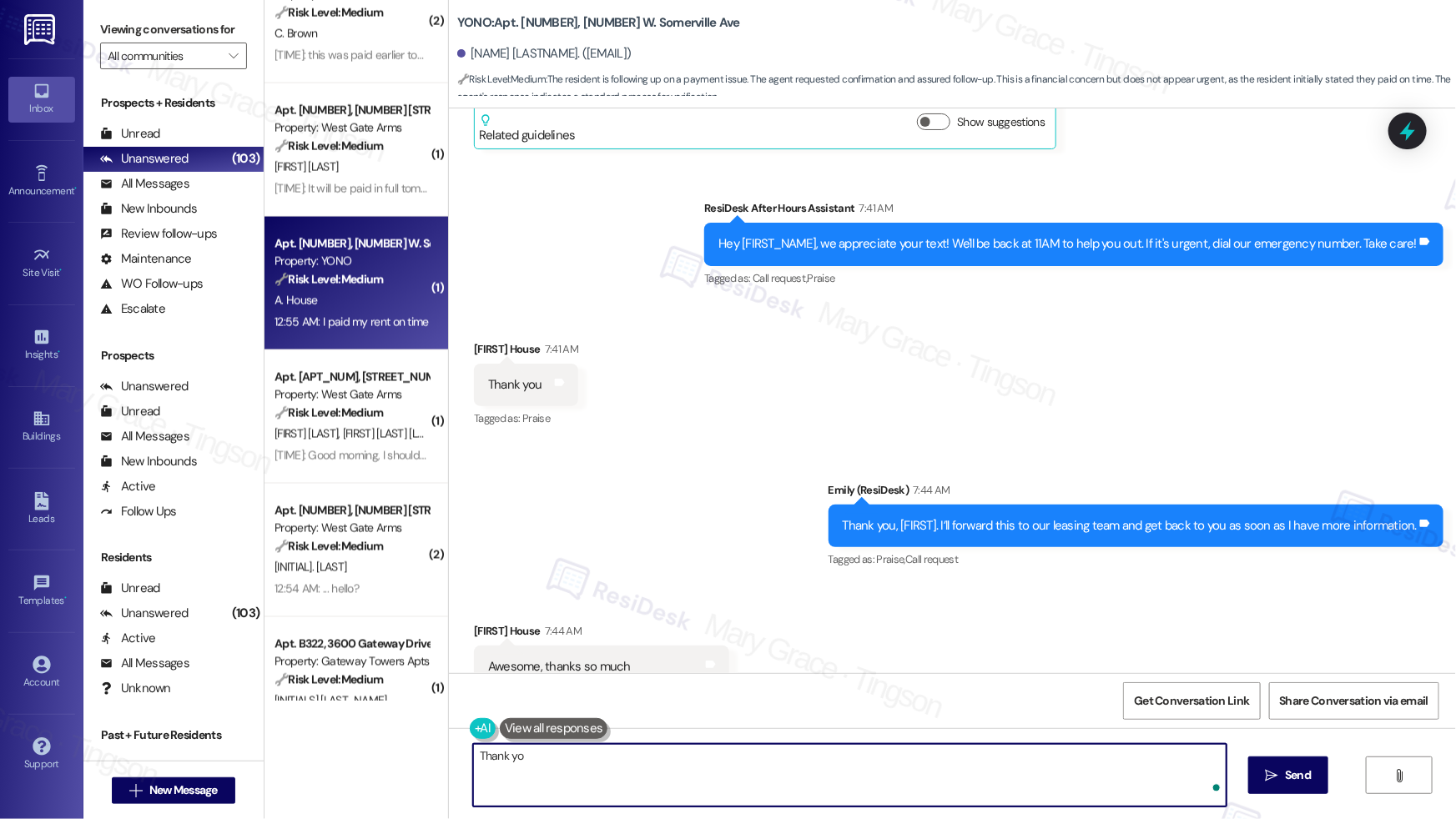 type on "Thank you" 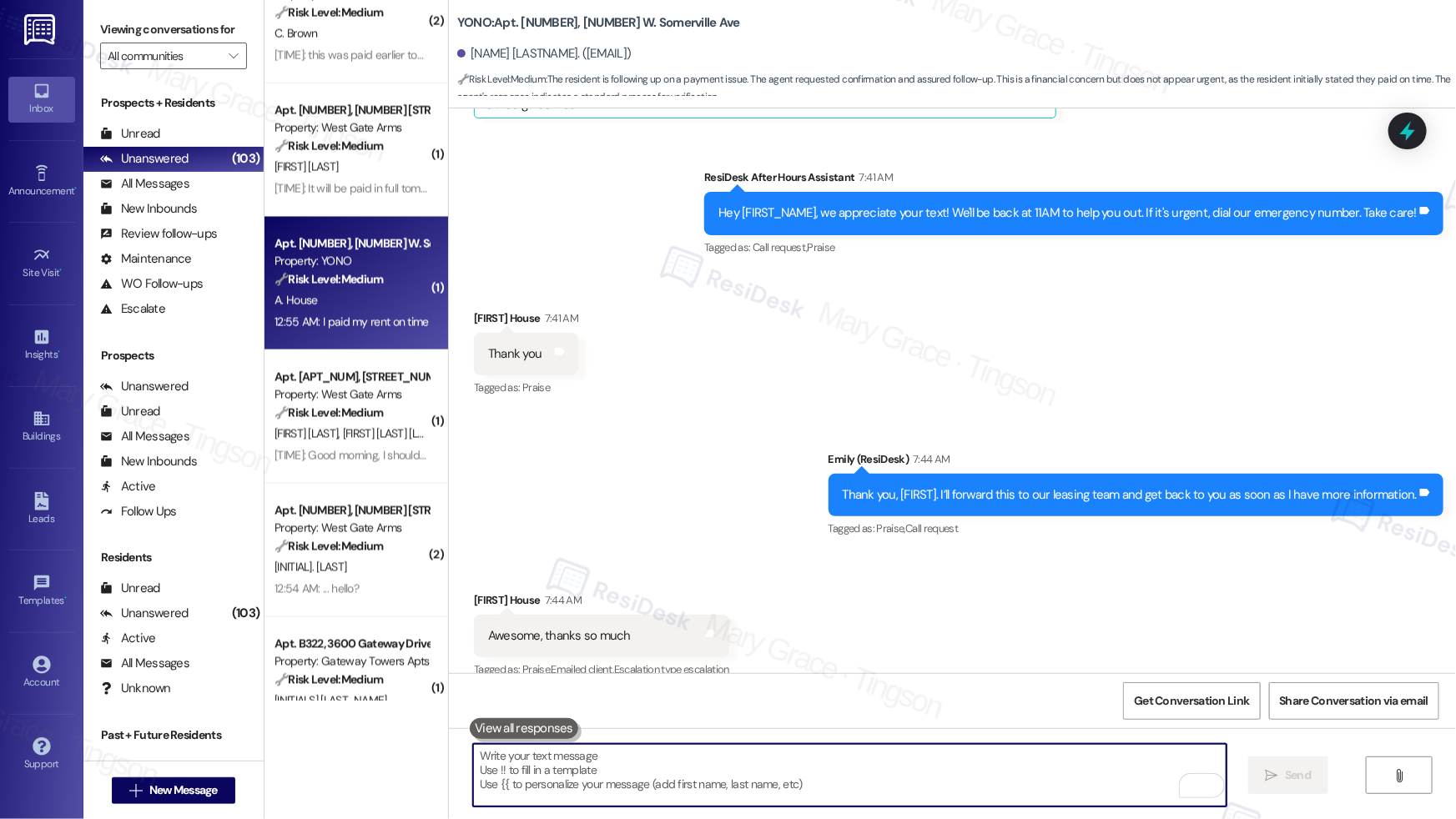 scroll, scrollTop: 3795, scrollLeft: 0, axis: vertical 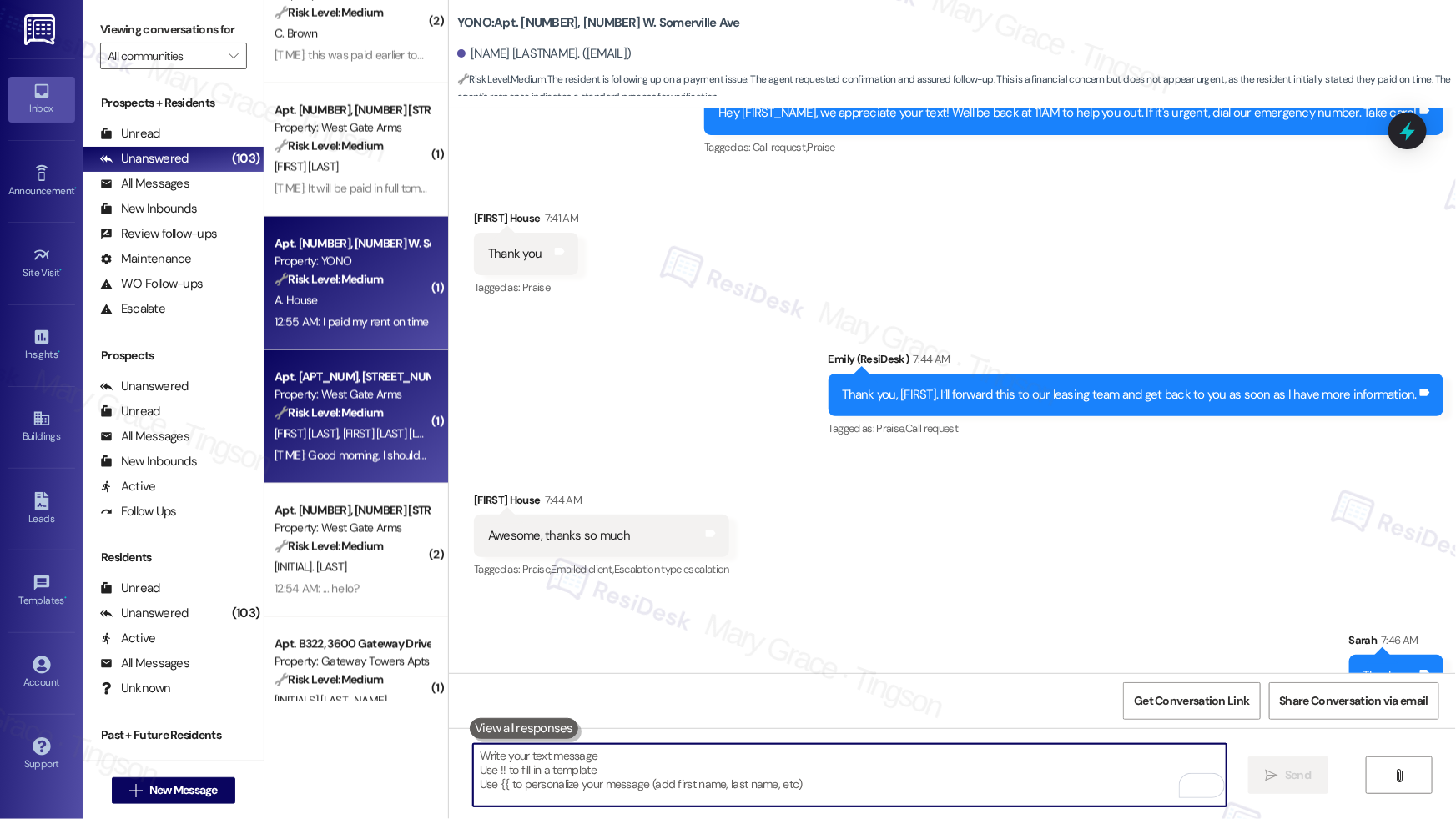 type 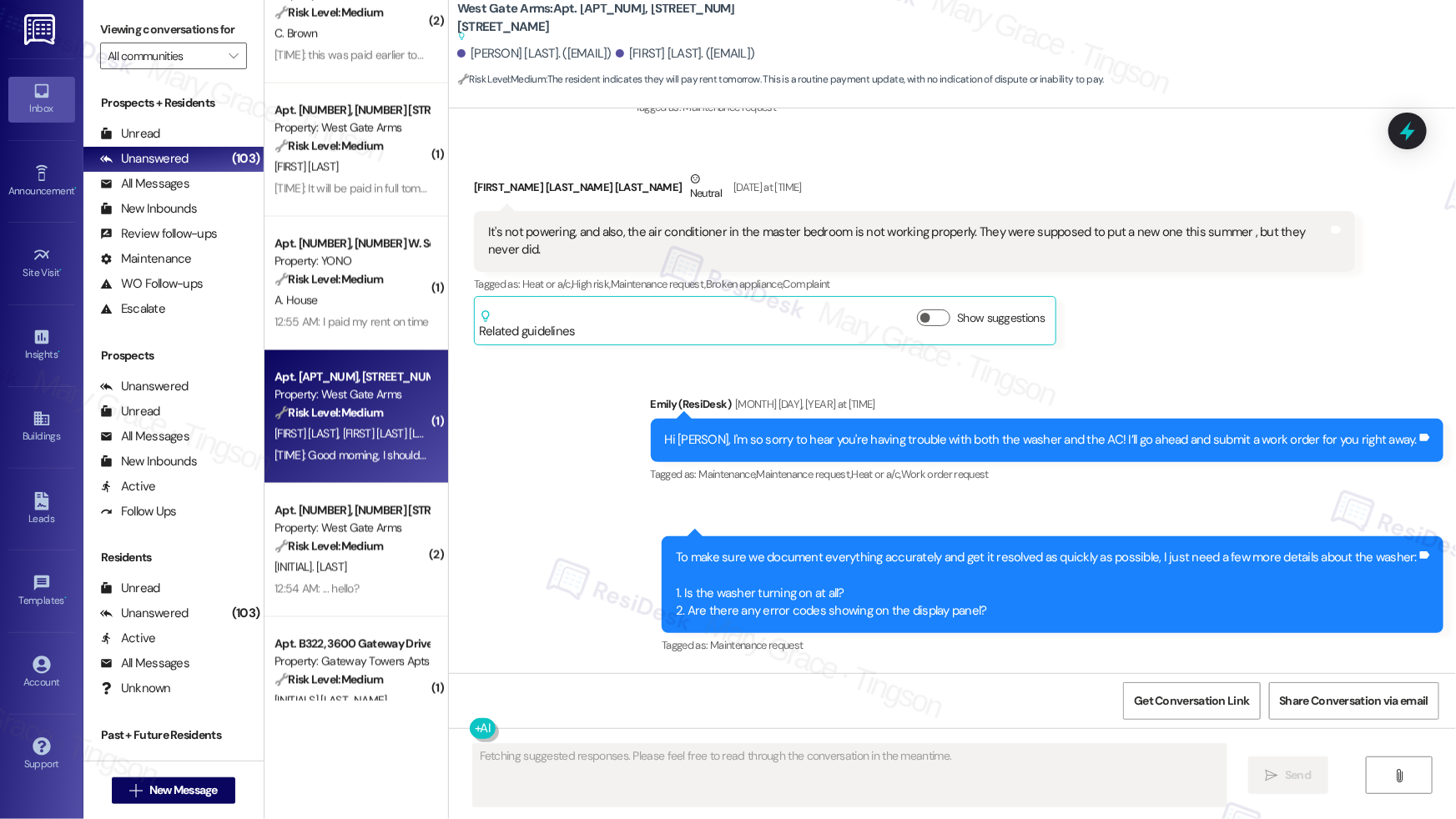 click on "Apt. J1, 1521 W. Main St Property: West Gate Arms 🔧  Risk Level:  Medium The resident indicates they will pay rent tomorrow. This is a routine payment update, with no indication of dispute or inability to pay." at bounding box center [351, 395] 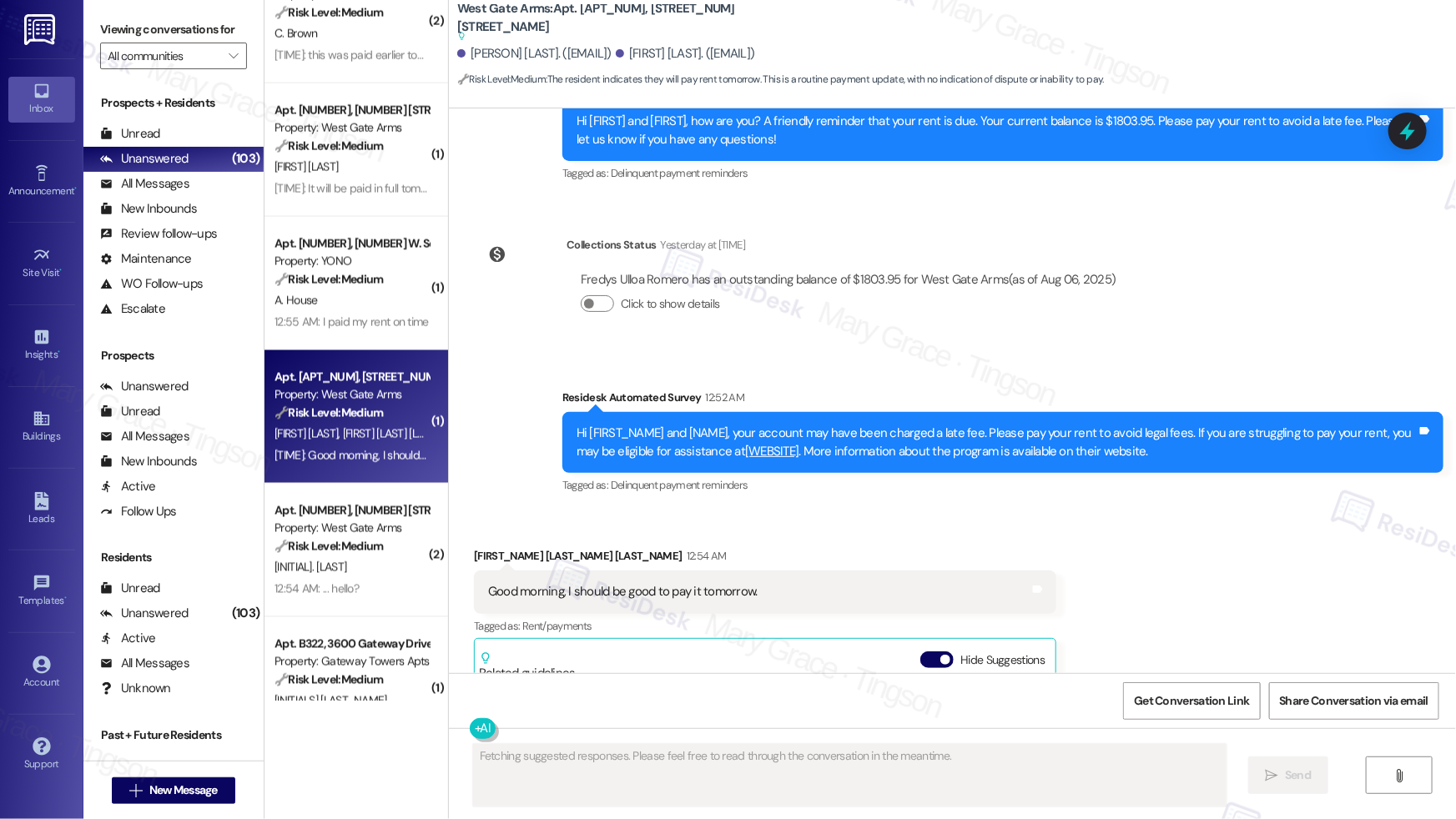 scroll, scrollTop: 4277, scrollLeft: 0, axis: vertical 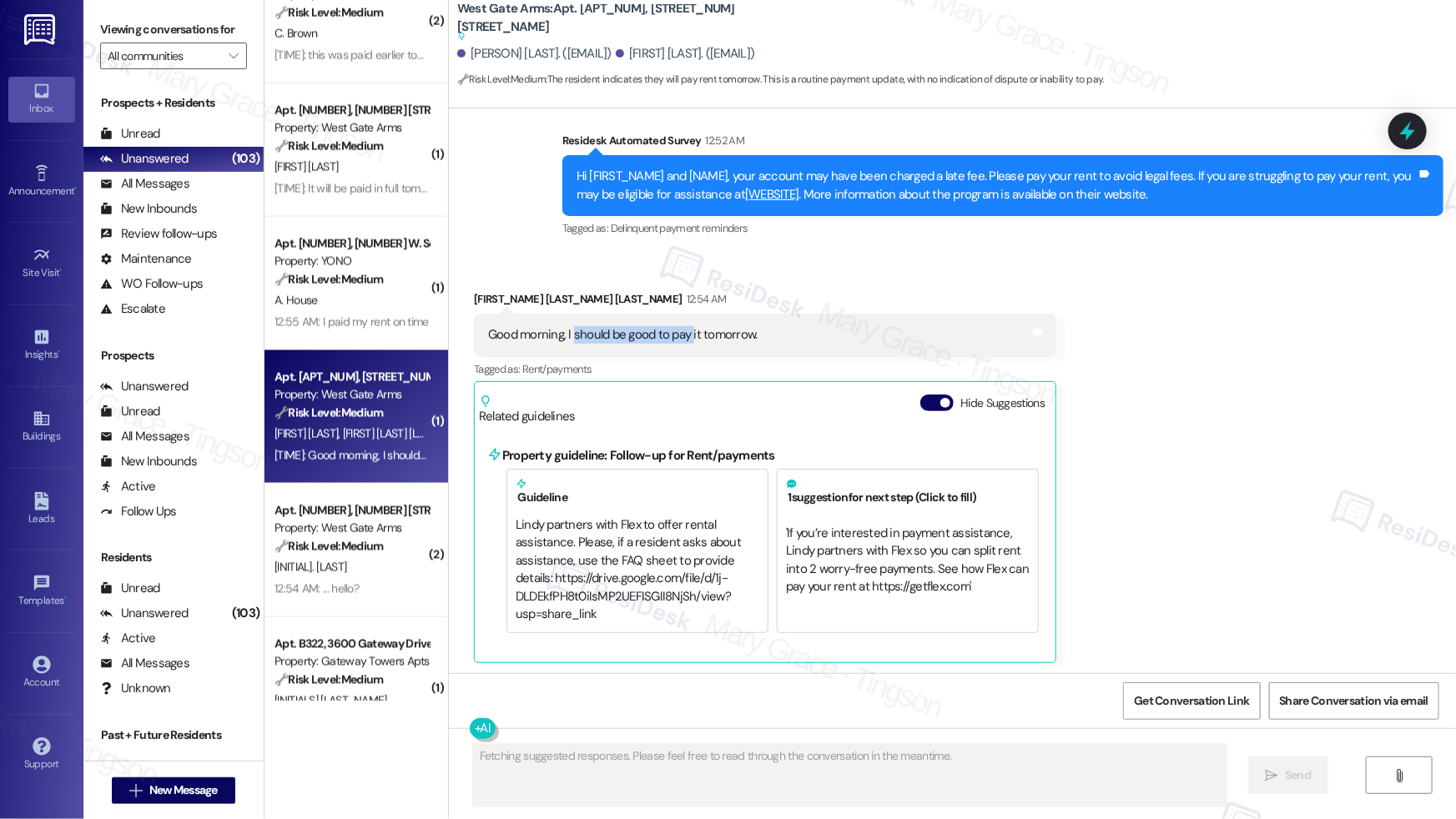 drag, startPoint x: 565, startPoint y: 332, endPoint x: 682, endPoint y: 334, distance: 117.01709 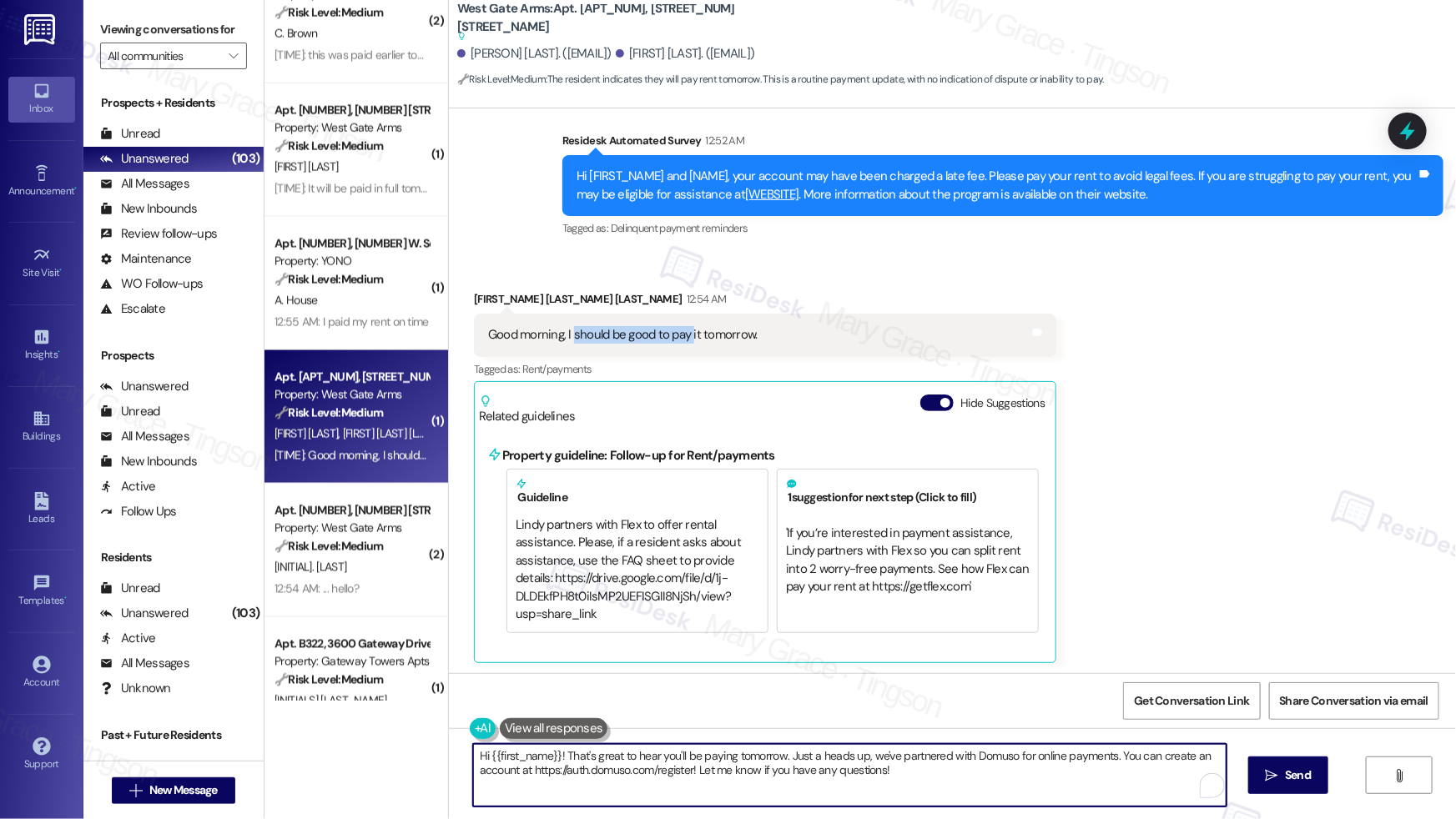 click on "Hi {{first_name}}! That's great to hear you'll be paying tomorrow. Just a heads up, we've partnered with Domuso for online payments. You can create an account at https://auth.domuso.com/register! Let me know if you have any questions!" at bounding box center [849, 775] 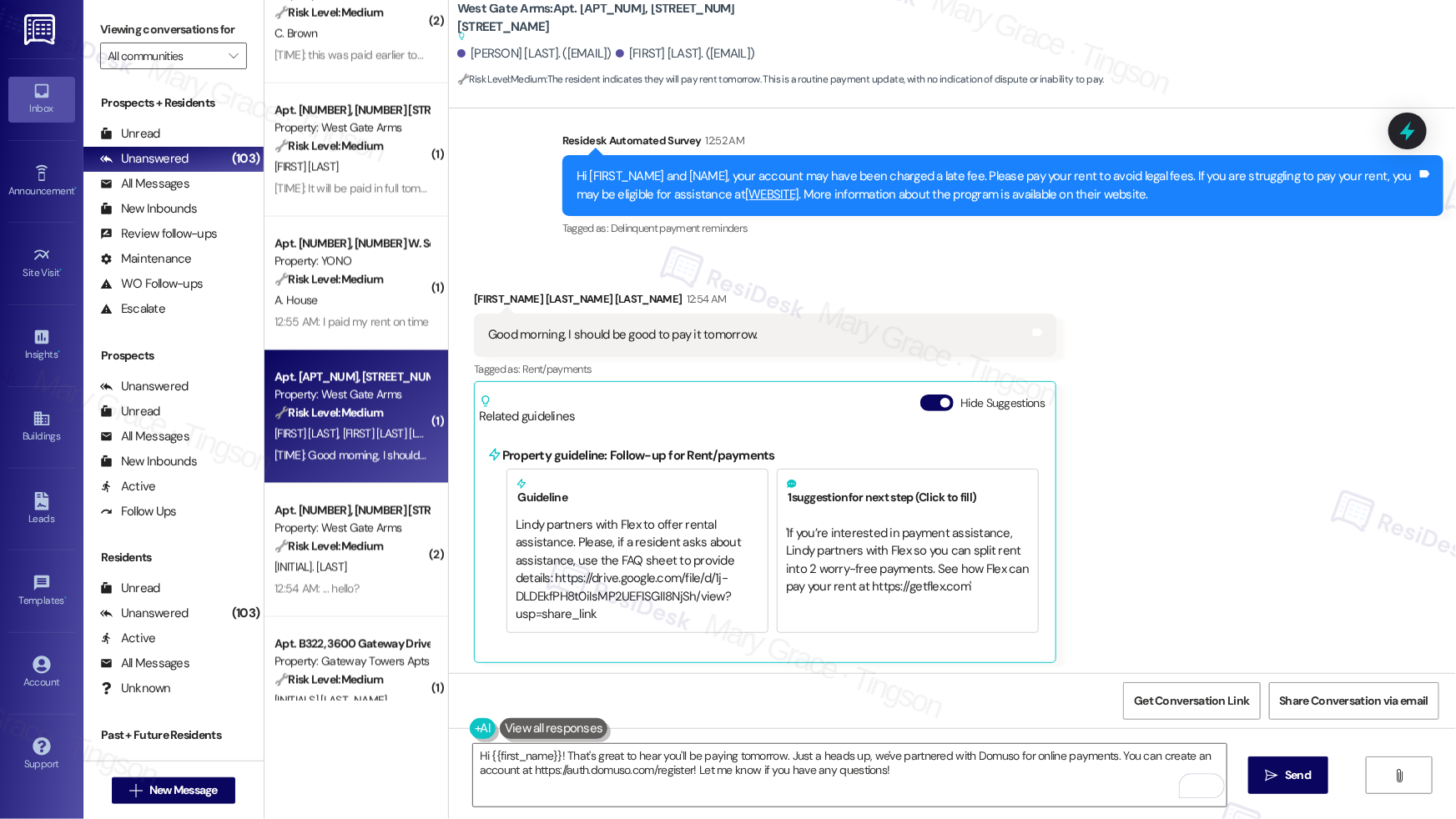 click on "Fredys Ulloa Romero 12:54 AM" at bounding box center (765, 302) 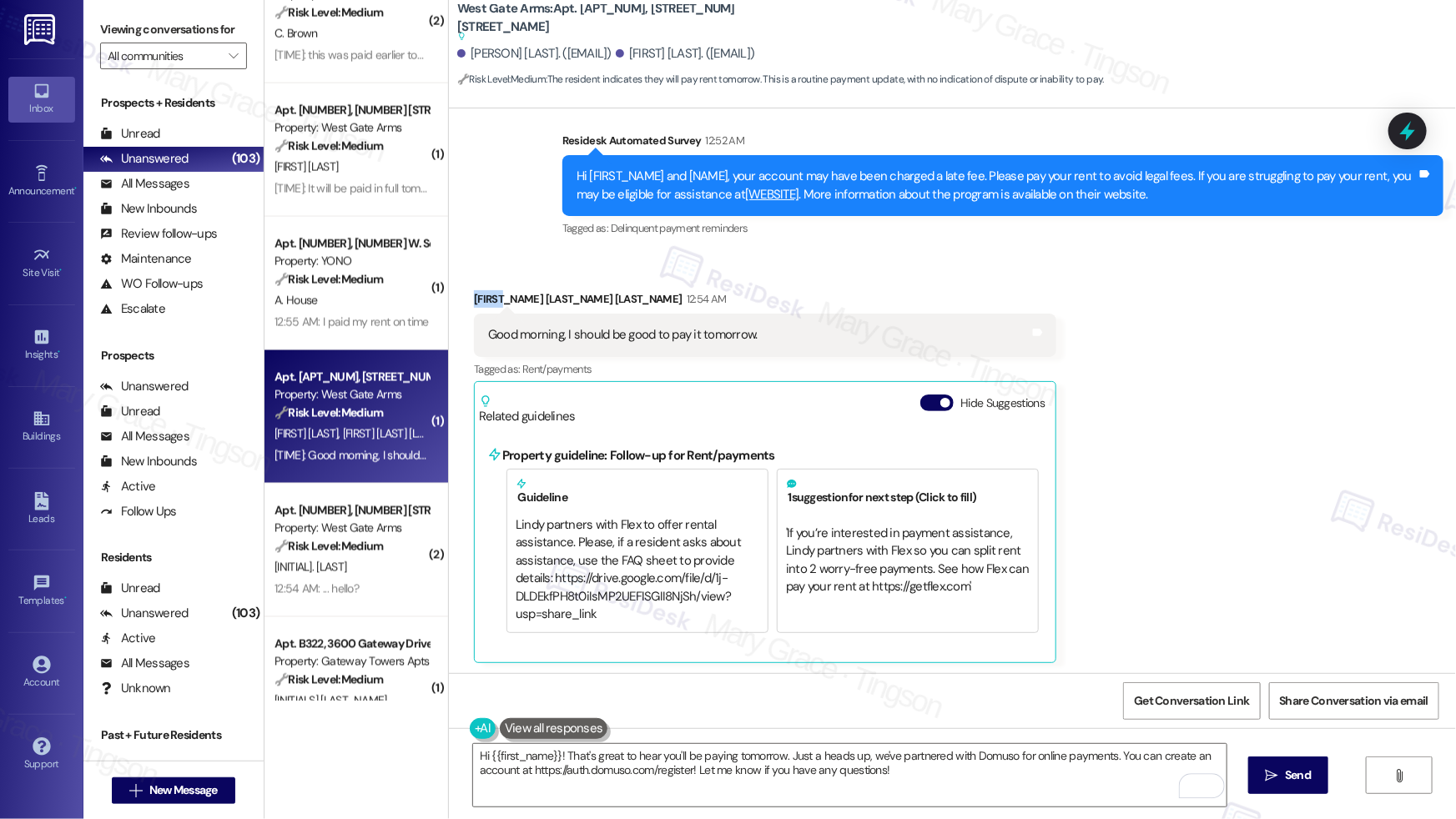 click on "Fredys Ulloa Romero 12:54 AM" at bounding box center [765, 302] 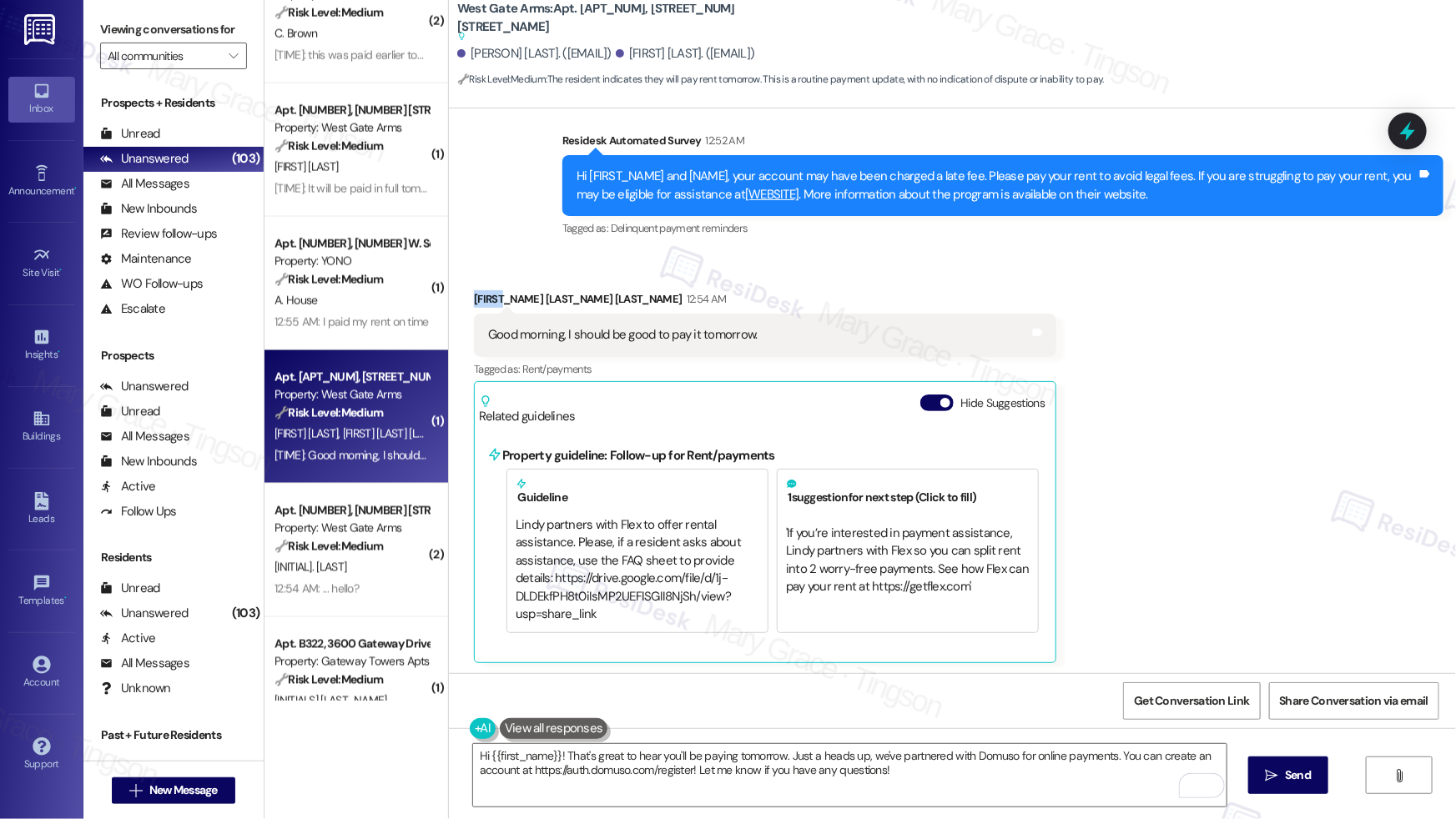 copy on "Fredys" 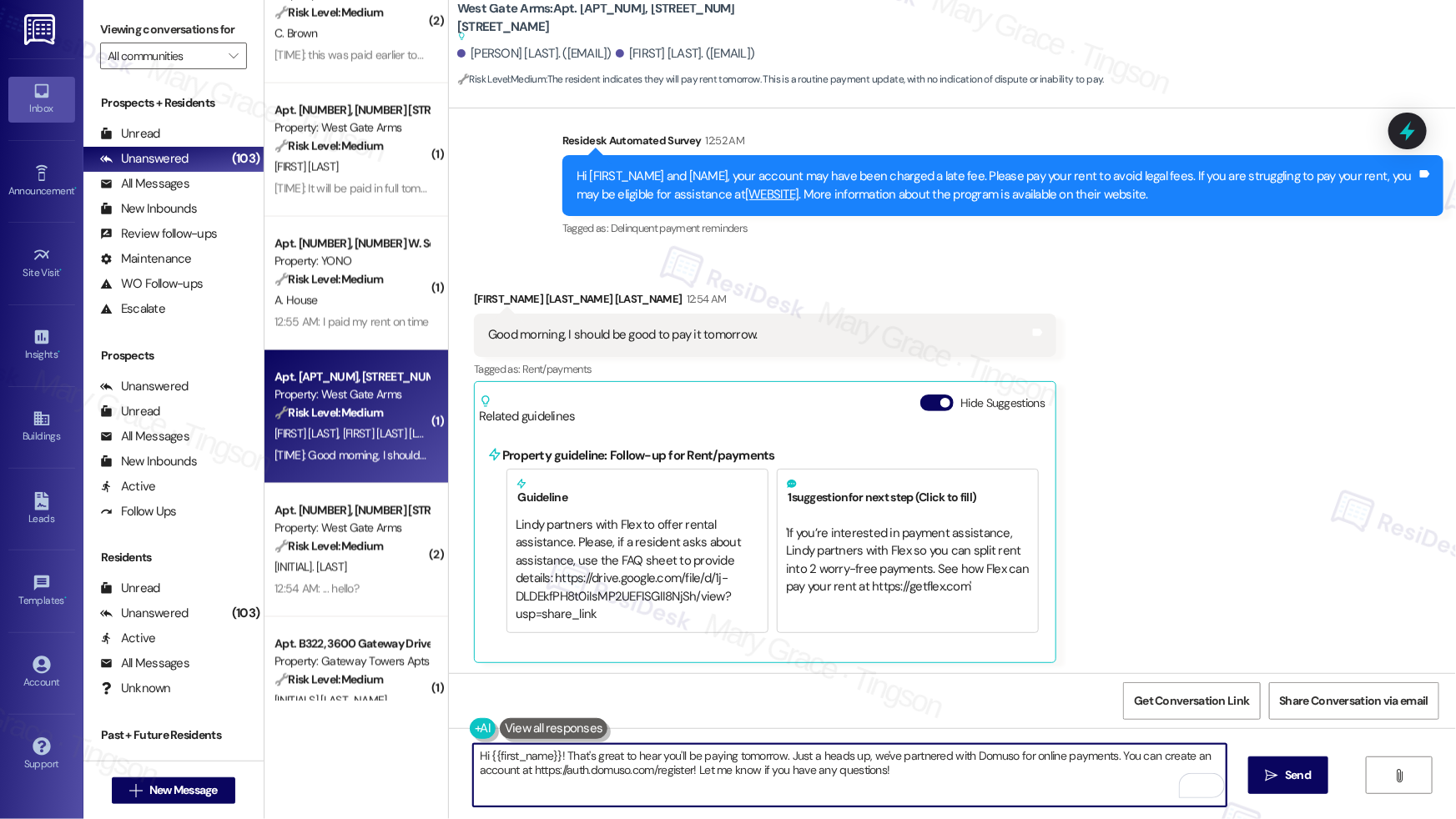 drag, startPoint x: 482, startPoint y: 756, endPoint x: 551, endPoint y: 756, distance: 69 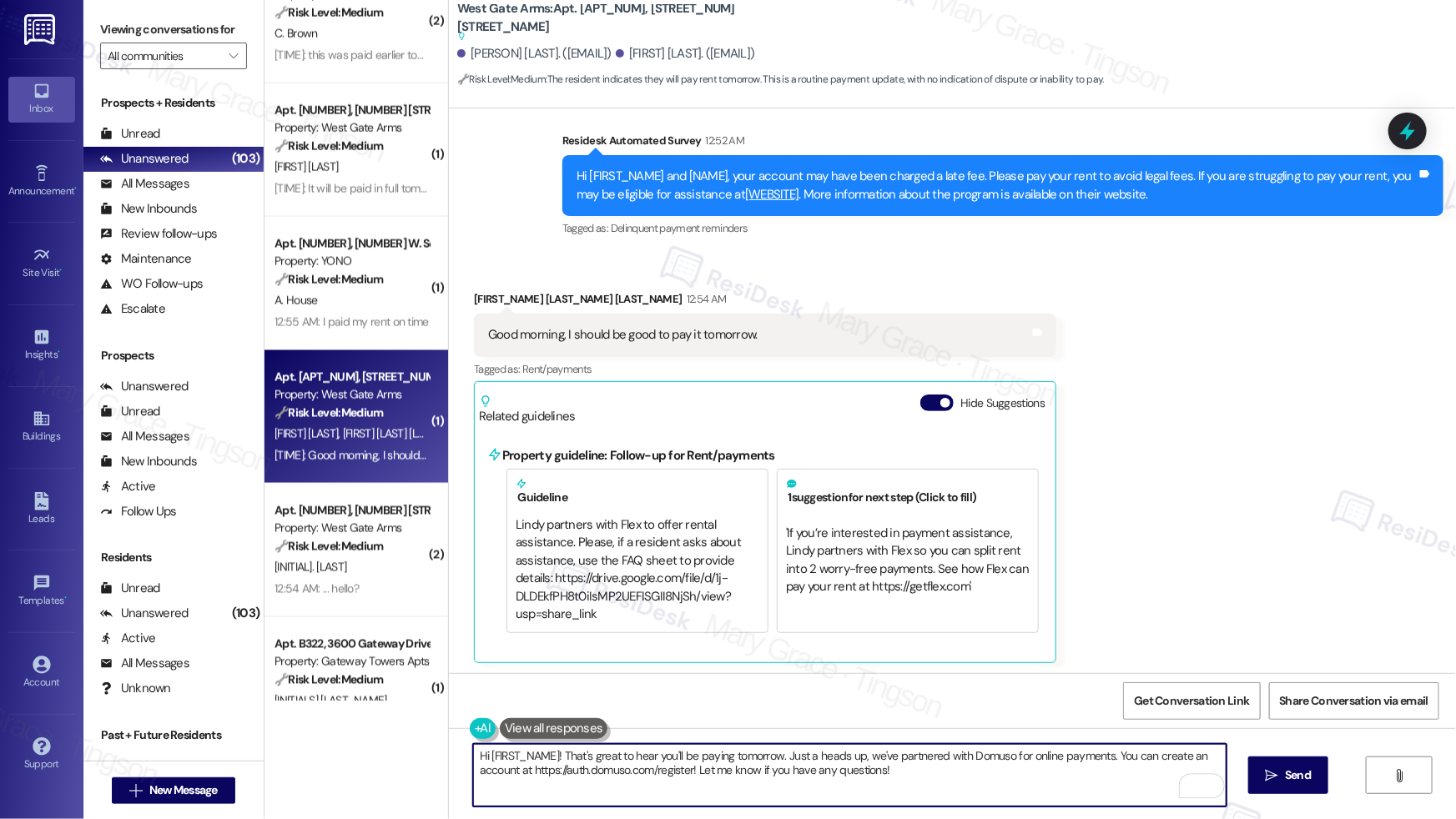 click on "Hi Fredys! That's great to hear you'll be paying tomorrow. Just a heads up, we've partnered with Domuso for online payments. You can create an account at https://auth.domuso.com/register! Let me know if you have any questions!" at bounding box center [849, 775] 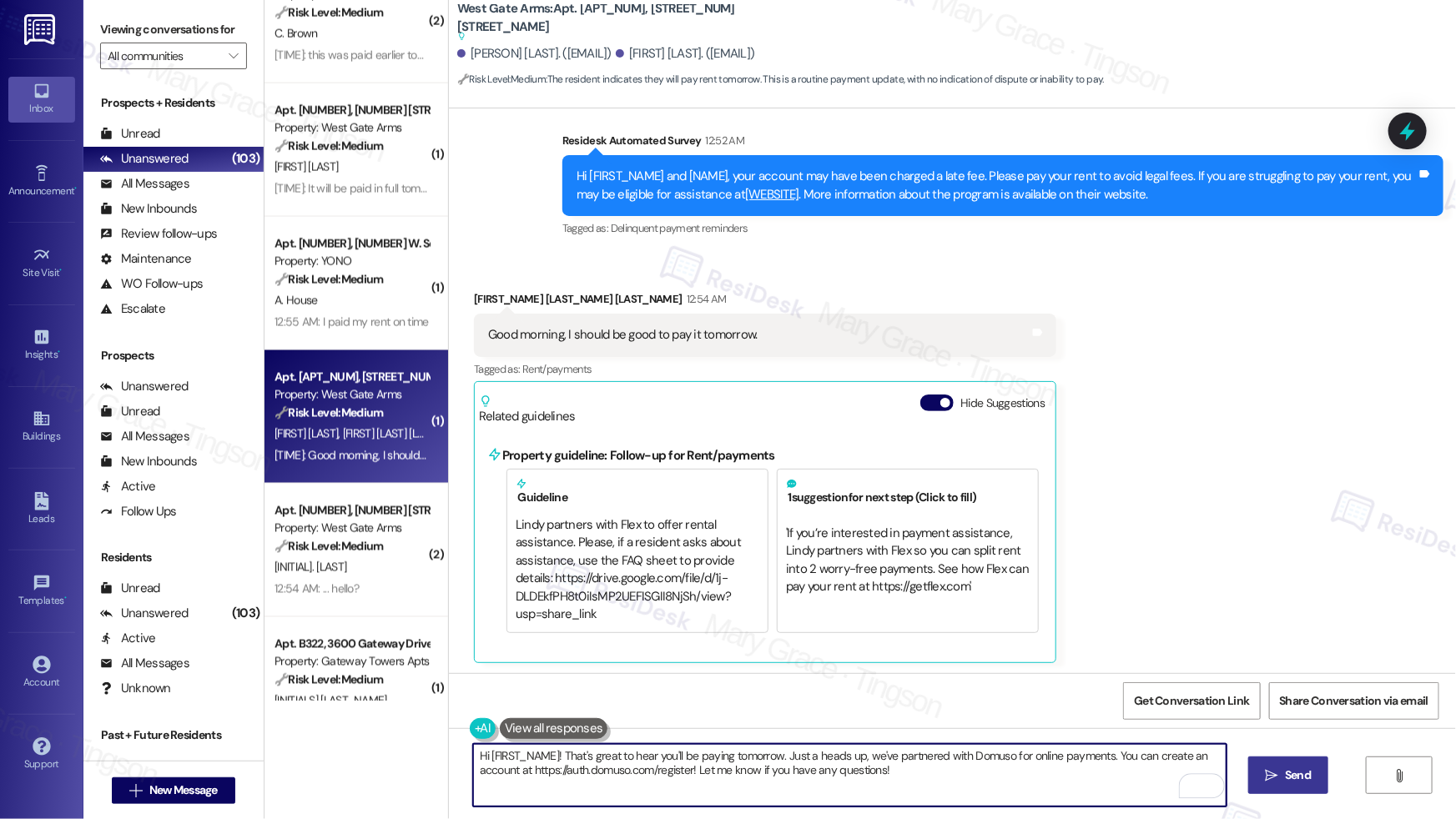 type on "Hi Fredys! That's great to hear you'll be paying tomorrow. Just a heads up, we've partnered with Domuso for online payments. You can create an account at https://auth.domuso.com/register! Let me know if you have any questions!" 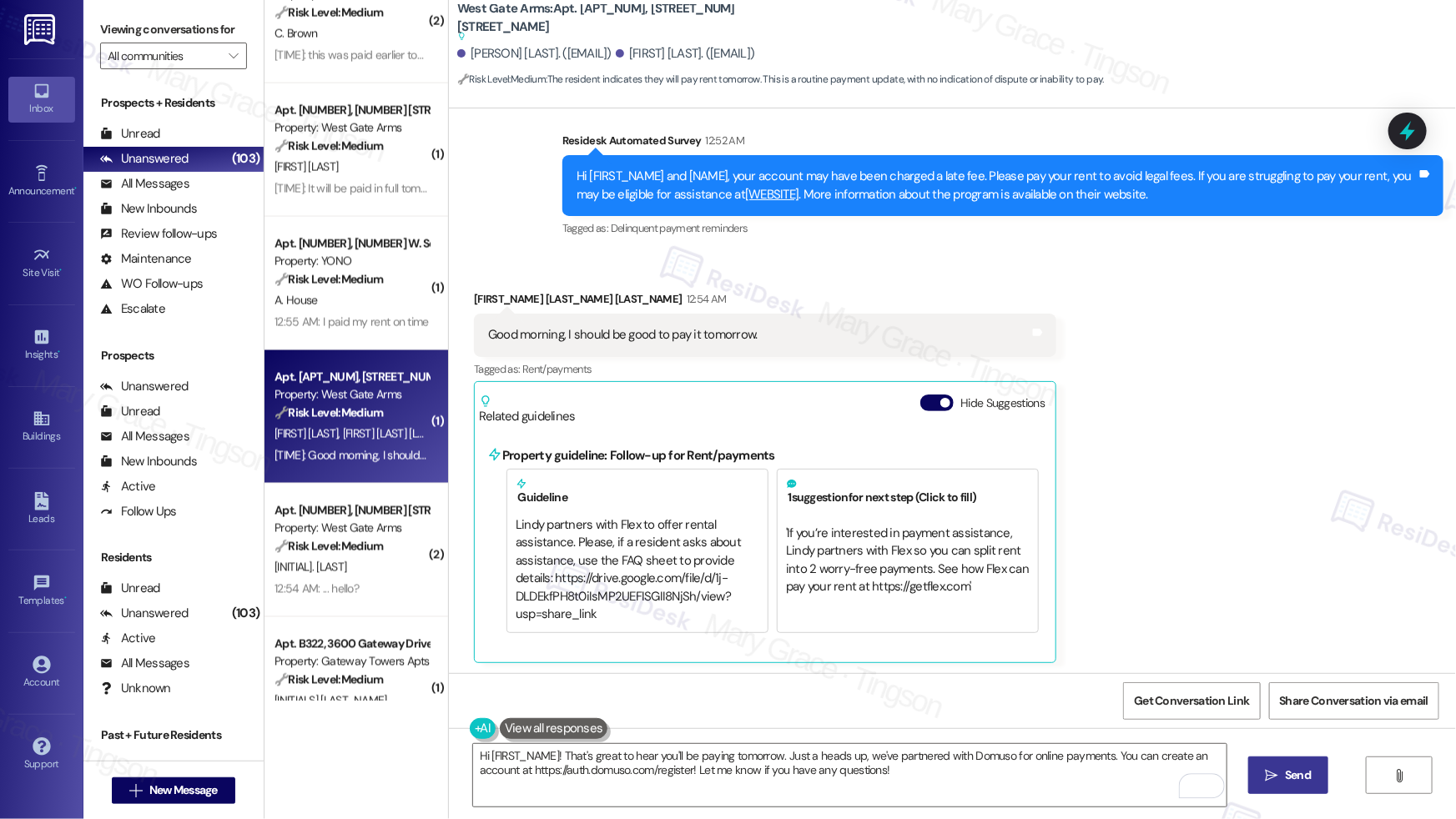 click on "Send" at bounding box center (1297, 775) 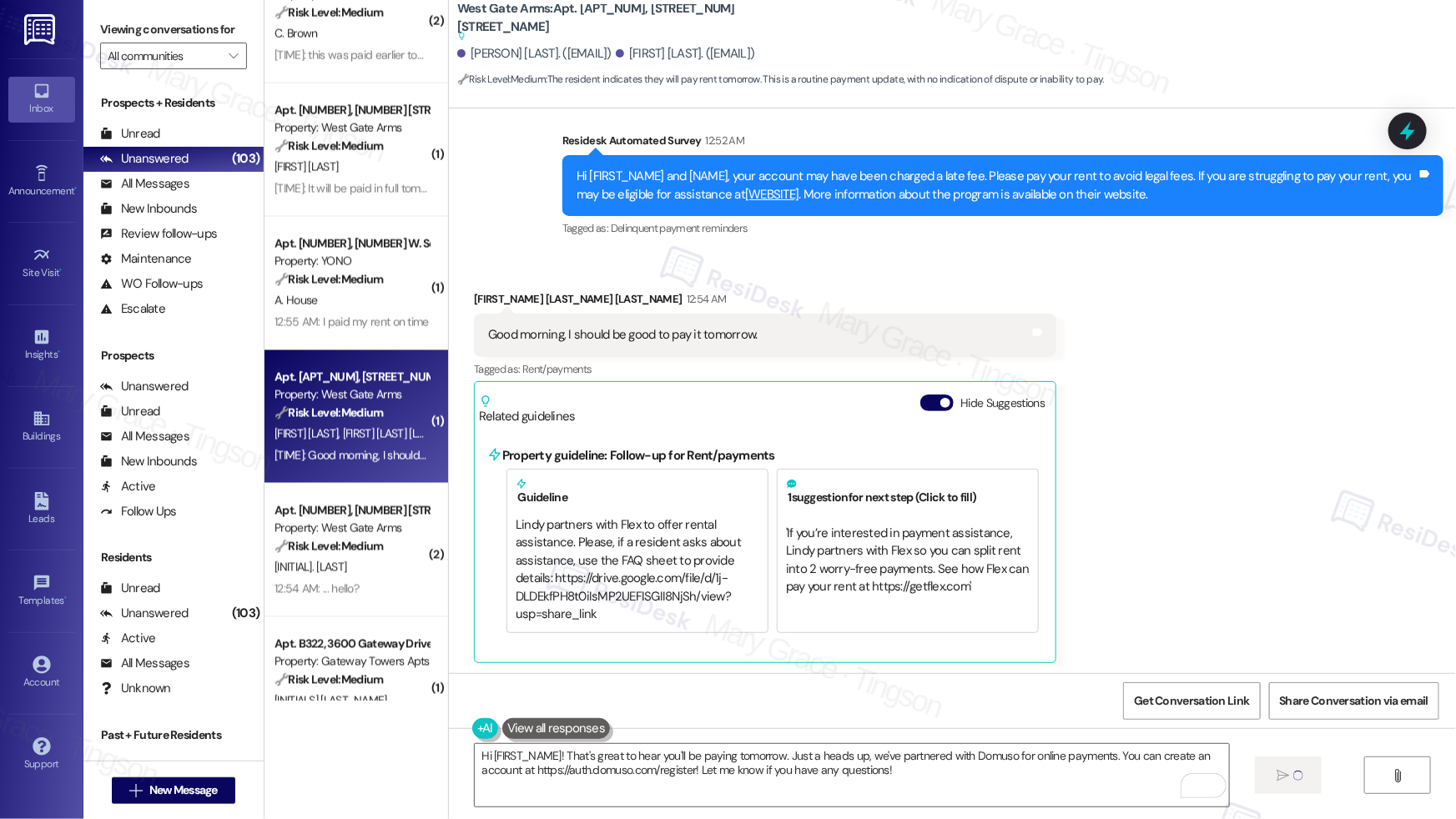 type 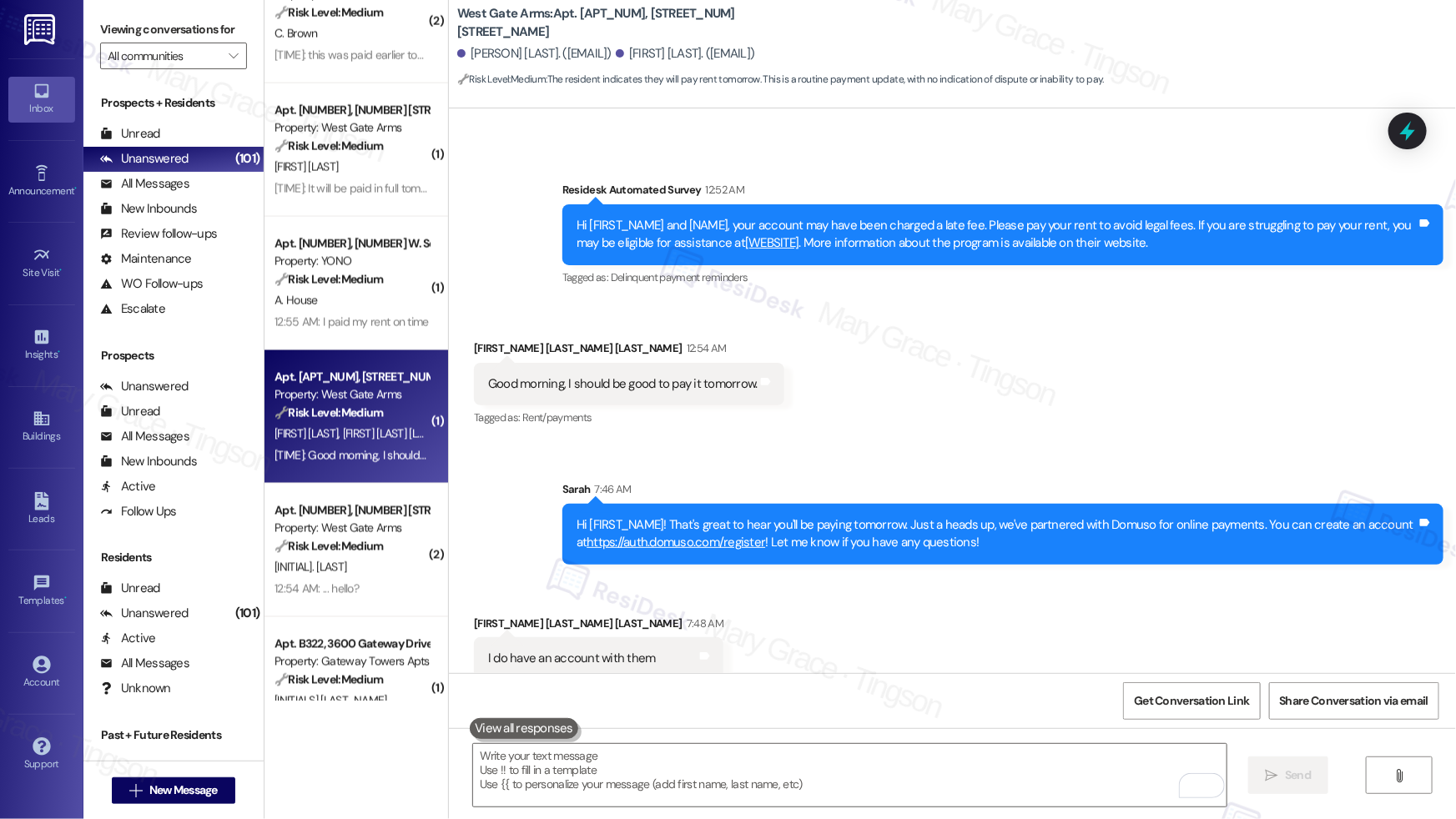 scroll, scrollTop: 4197, scrollLeft: 0, axis: vertical 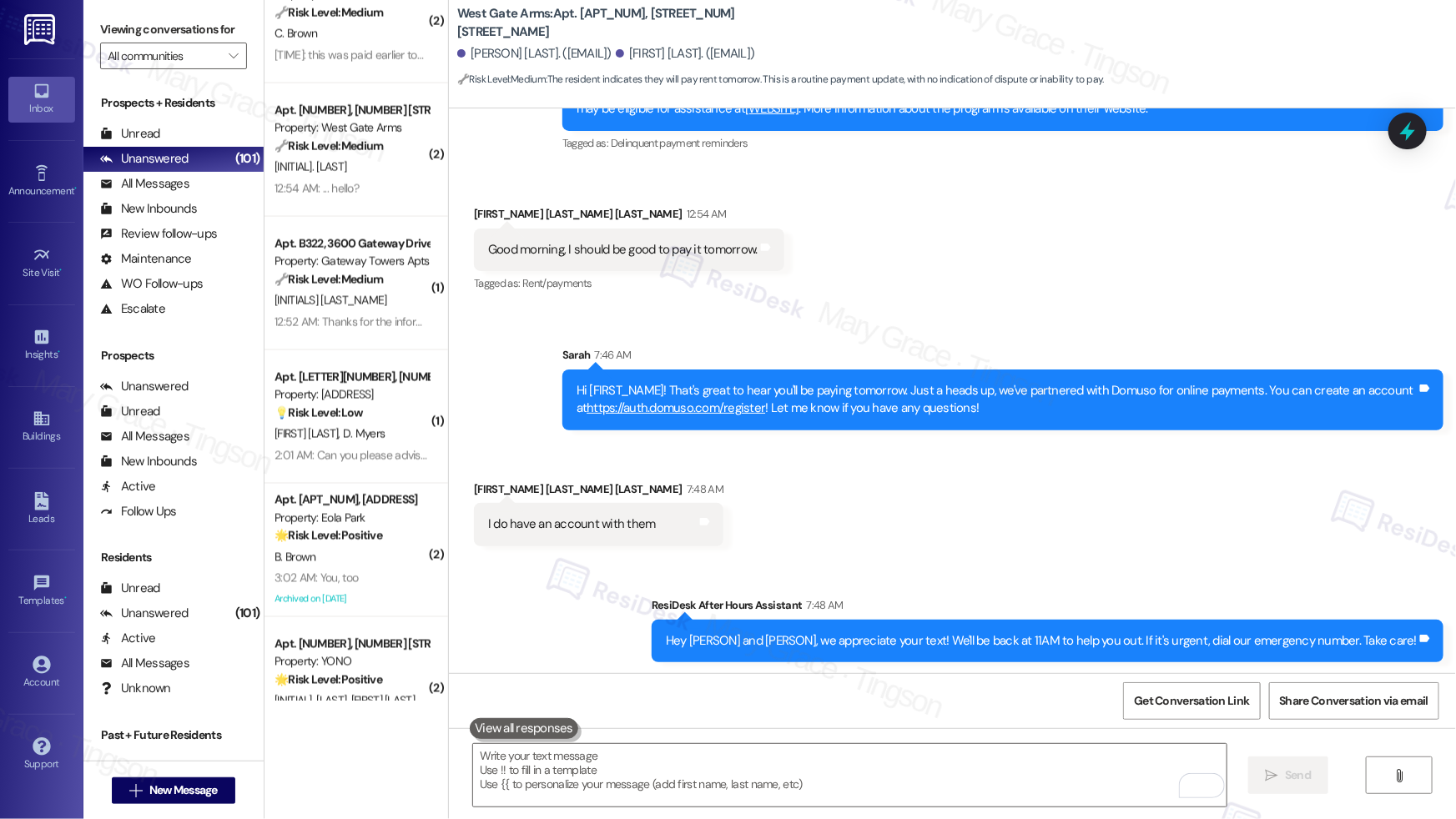 click on "ResiDesk After Hours Assistant 7:48 AM" at bounding box center (1047, 608) 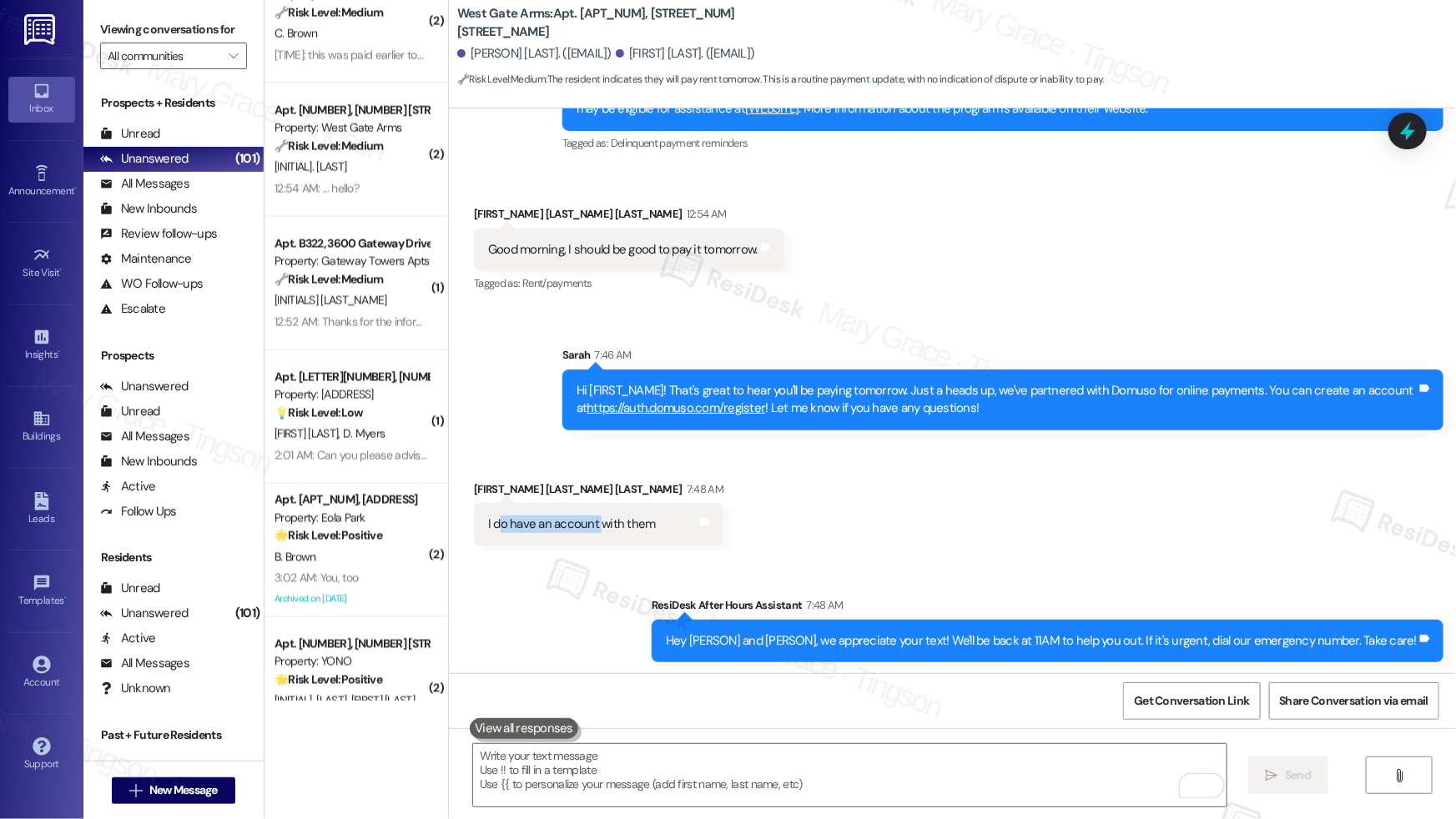drag, startPoint x: 493, startPoint y: 520, endPoint x: 590, endPoint y: 529, distance: 97.416631 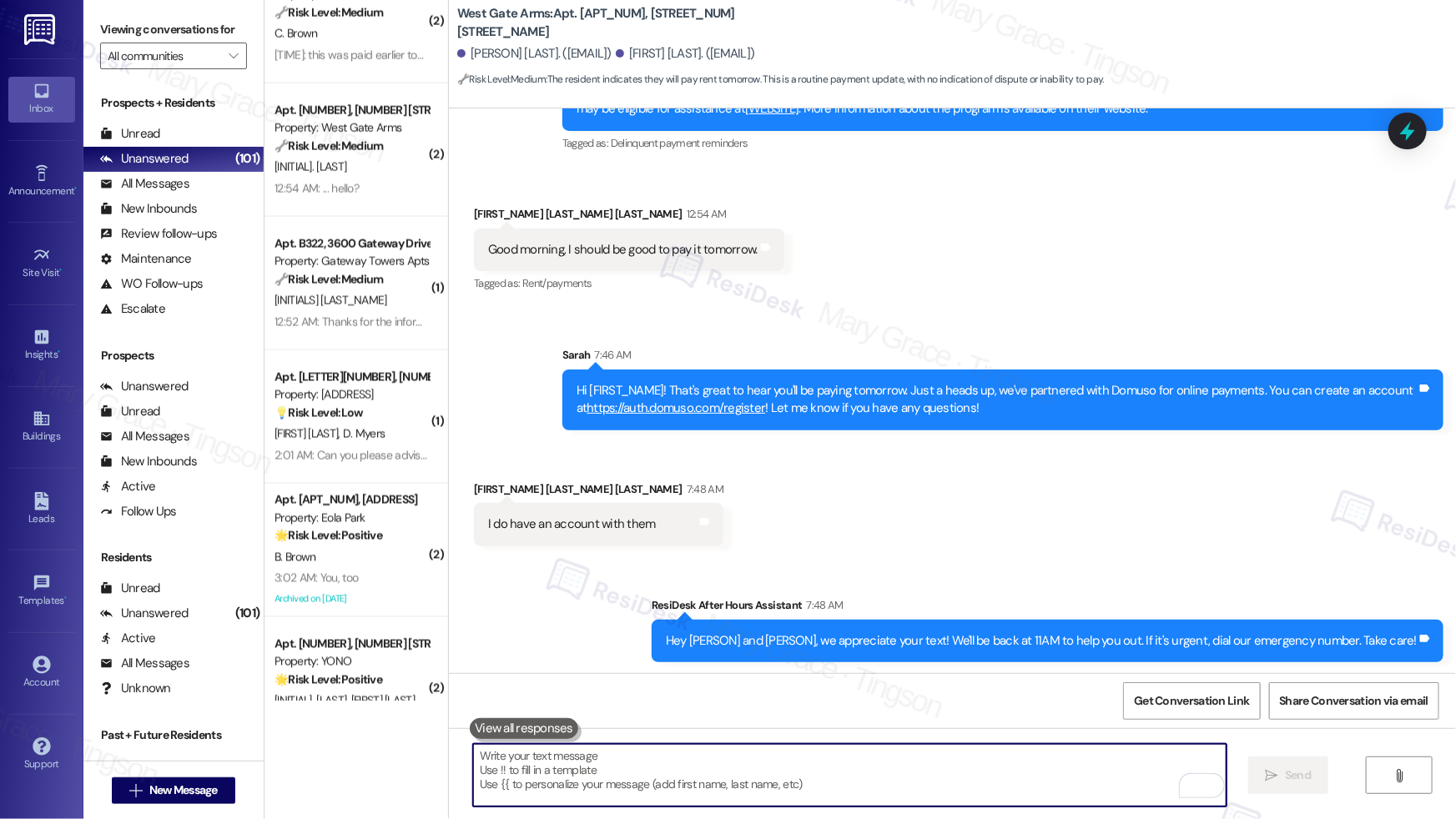 click at bounding box center [849, 775] 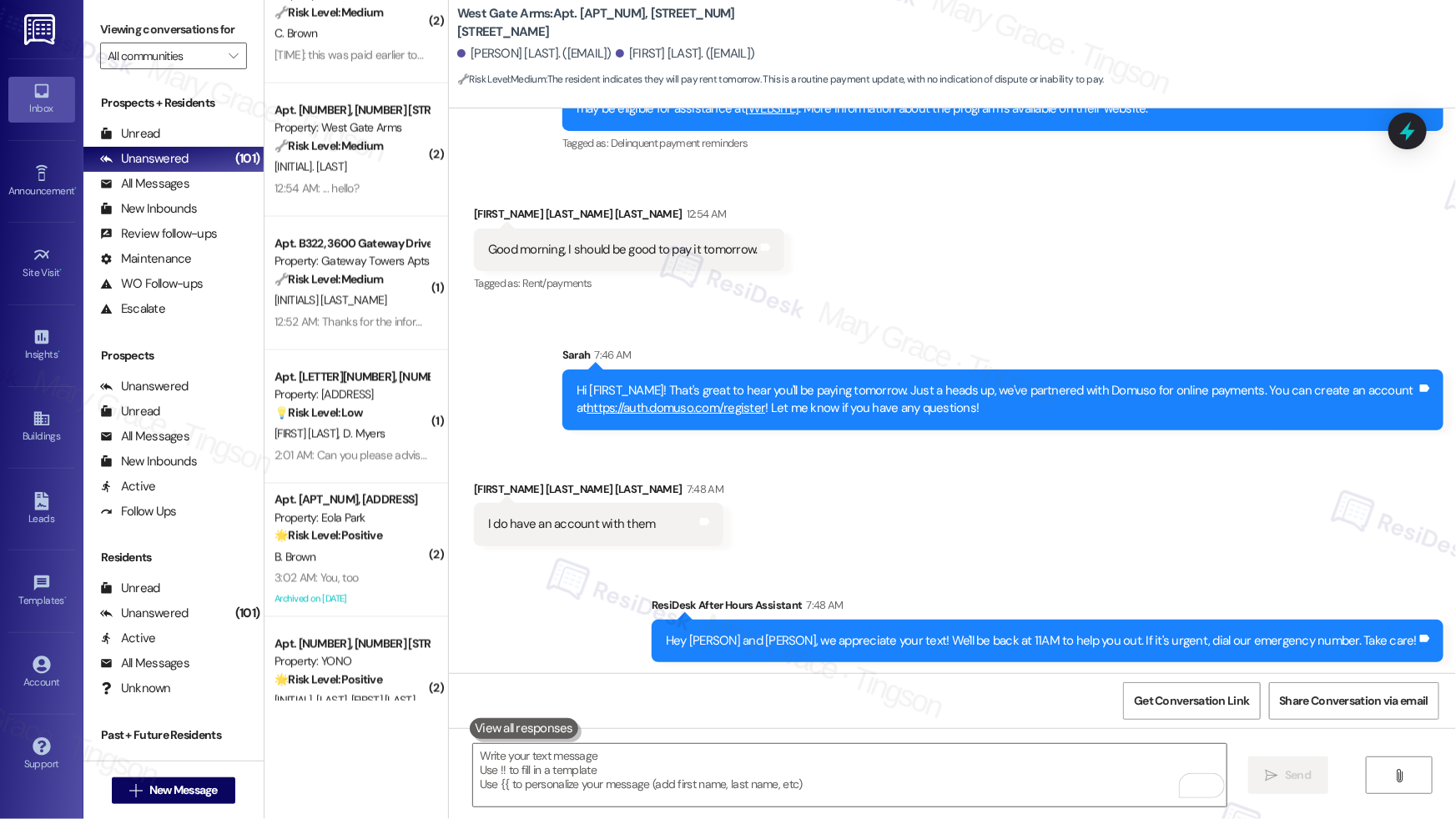 scroll, scrollTop: 4454, scrollLeft: 0, axis: vertical 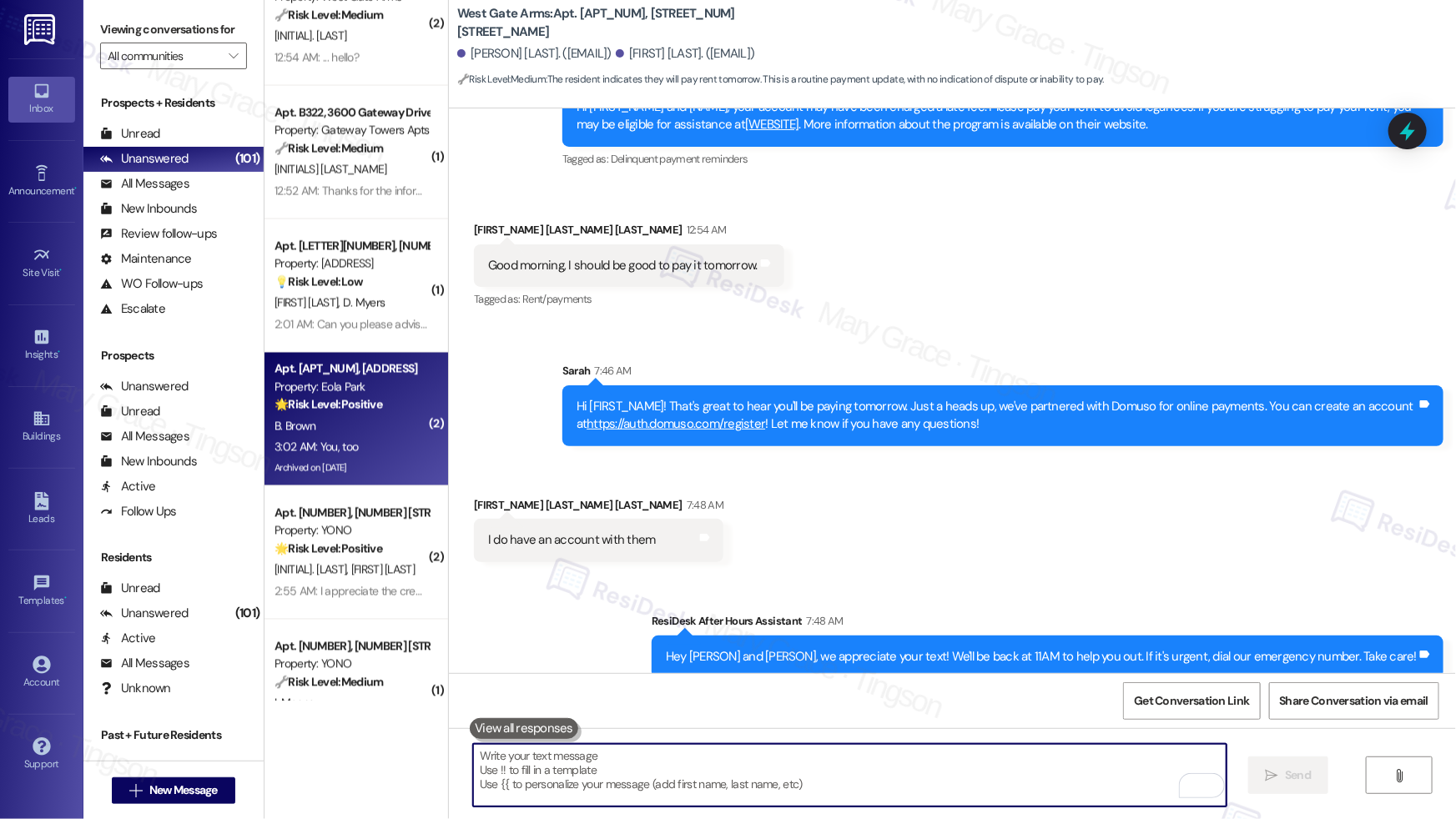 click on "🌟  Risk Level:  Positive" at bounding box center (328, 404) 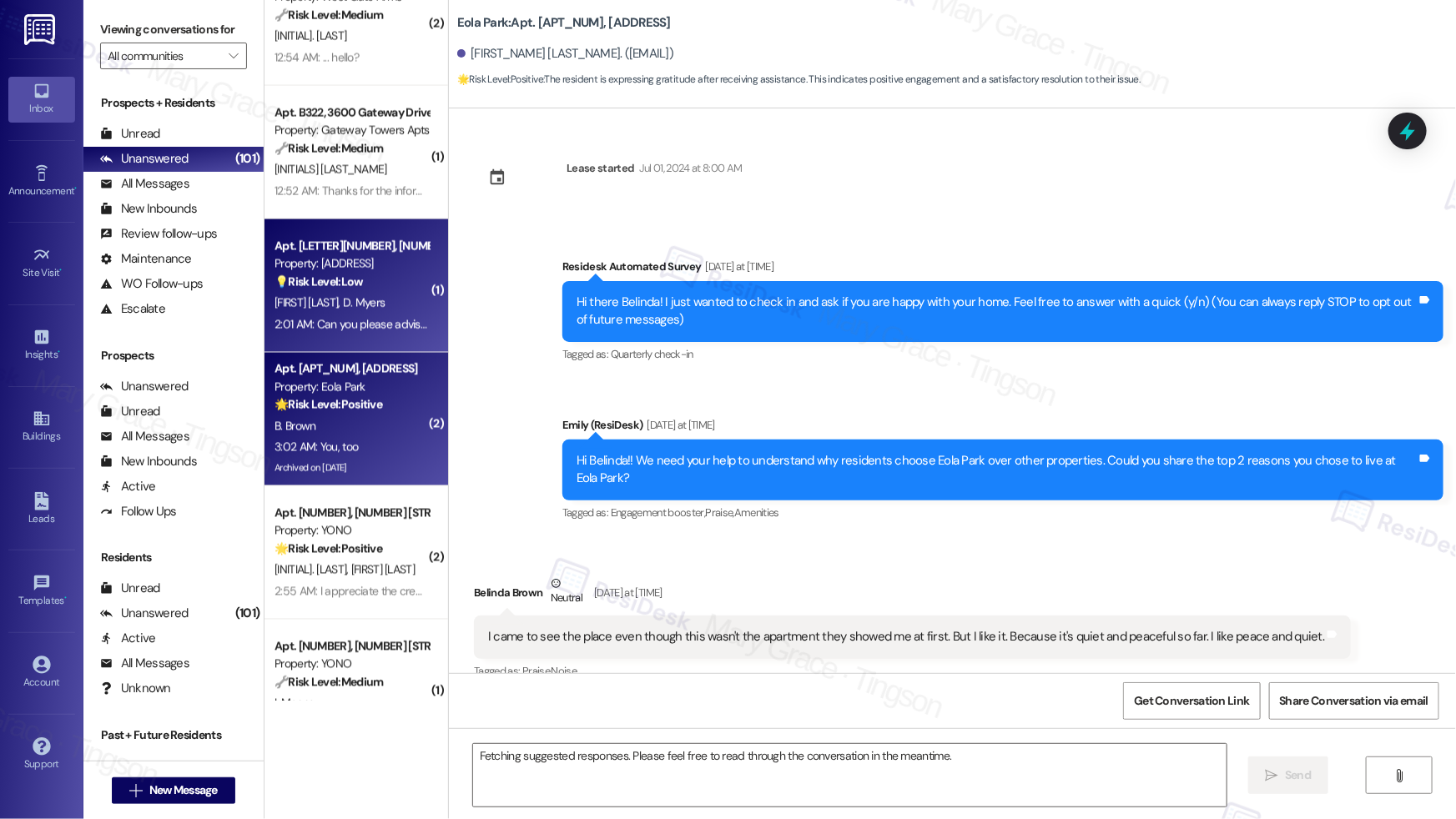 scroll, scrollTop: 33620, scrollLeft: 0, axis: vertical 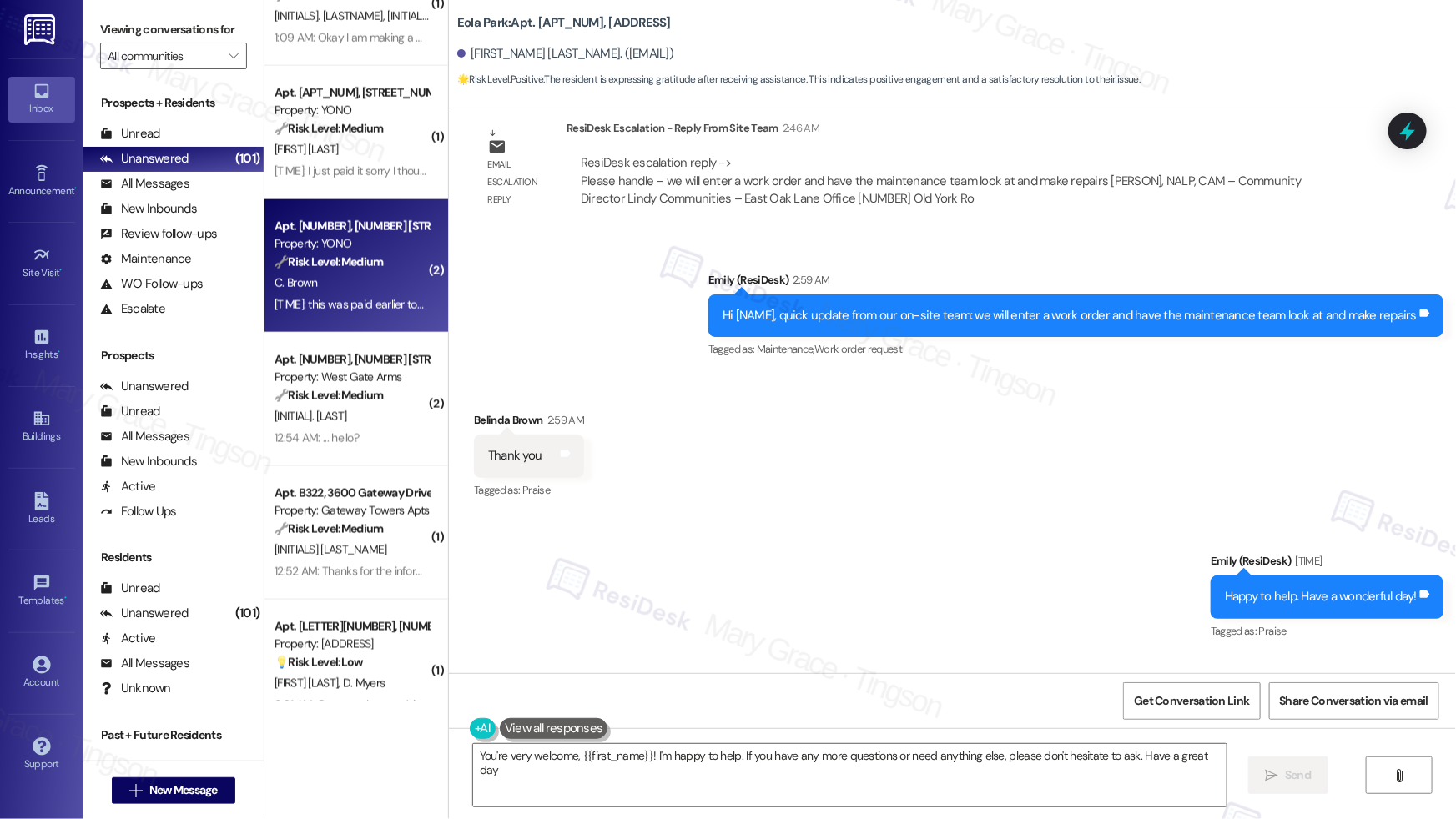 type on "You're very welcome, {{first_name}}! I'm happy to help. If you have any more questions or need anything else, please don't hesitate to ask. Have a great day!" 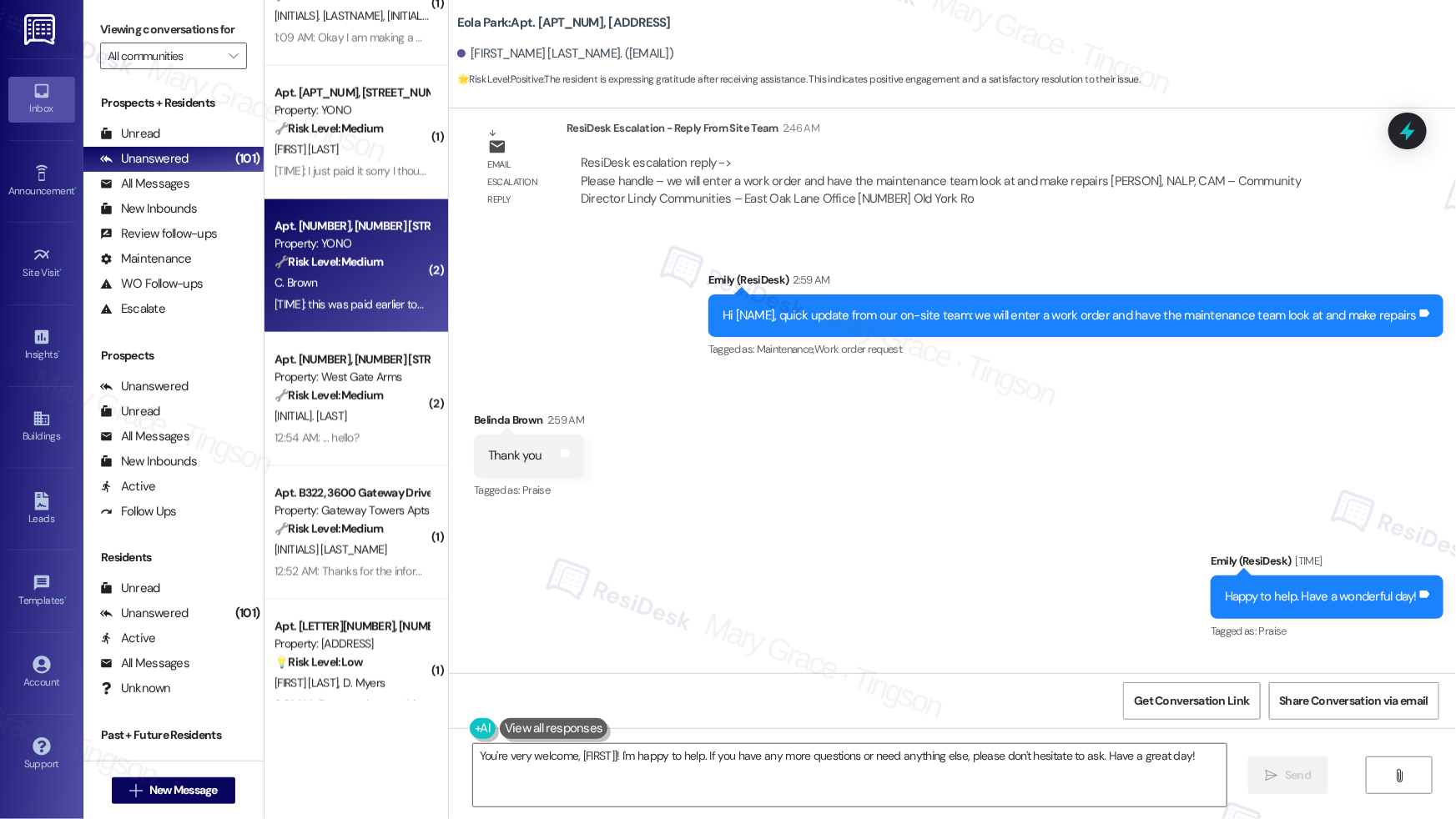 click on "🔧  Risk Level:  Medium The resident claims rent was paid earlier today, after a late fee reminder. This requires verification but doesn't indicate an immediate crisis. It is a financial concern that needs to be addressed, but the resident's response suggests it is being handled." at bounding box center [351, 262] 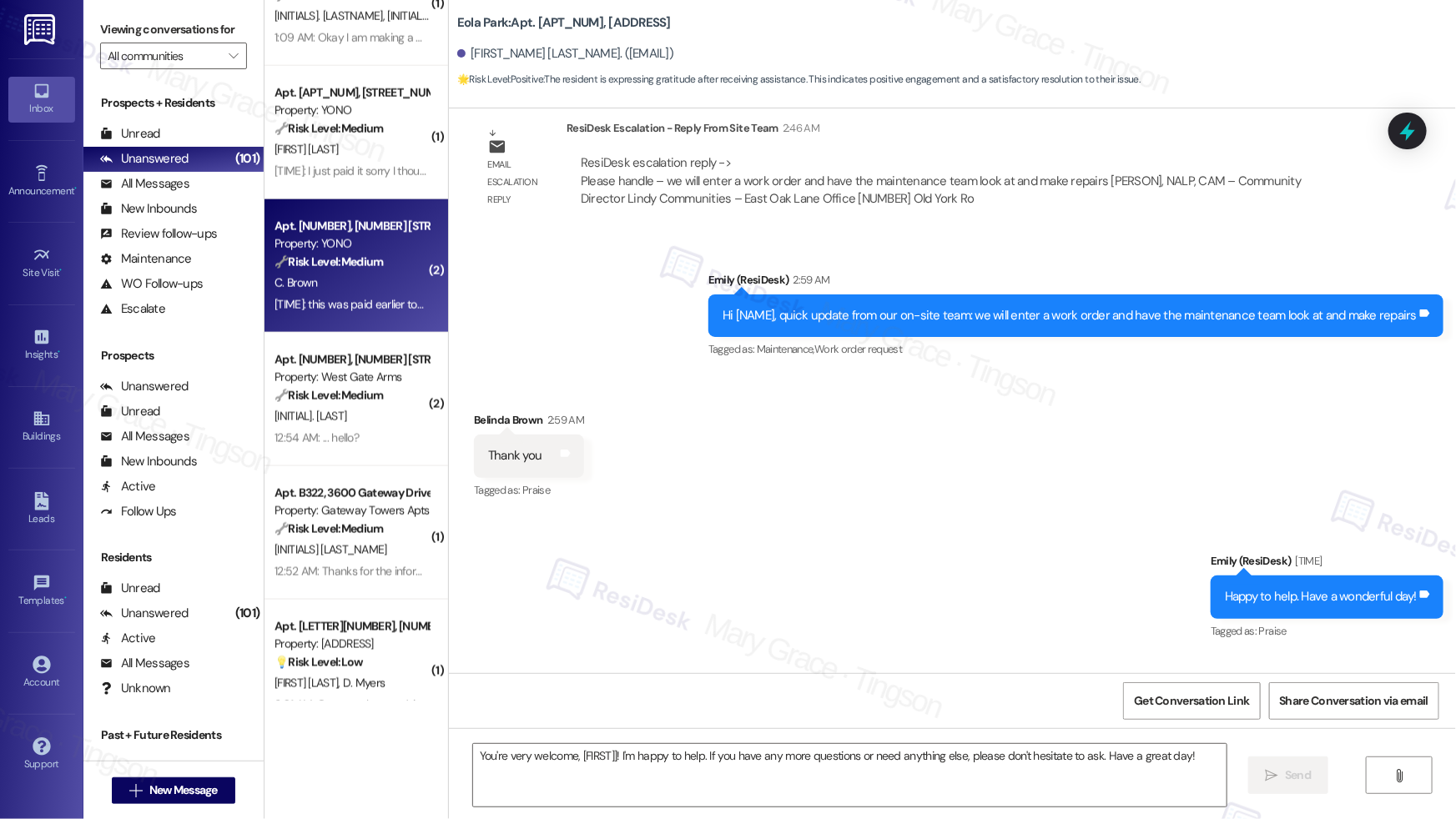 type on "Fetching suggested responses. Please feel free to read through the conversation in the meantime." 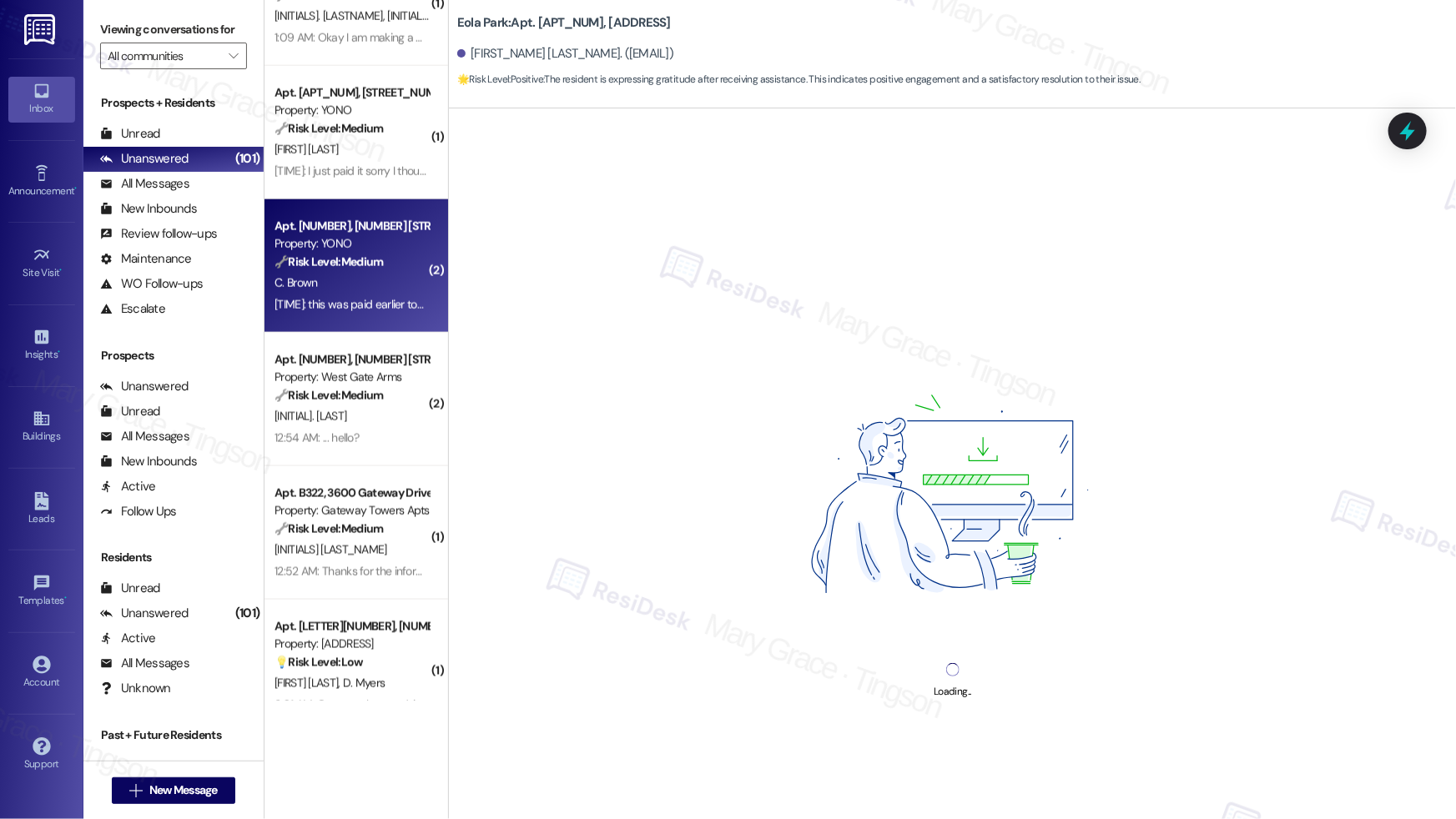 click on "🔧  Risk Level:  Medium The resident claims rent was paid earlier today, after a late fee reminder. This requires verification but doesn't indicate an immediate crisis. It is a financial concern that needs to be addressed, but the resident's response suggests it is being handled." at bounding box center [351, 262] 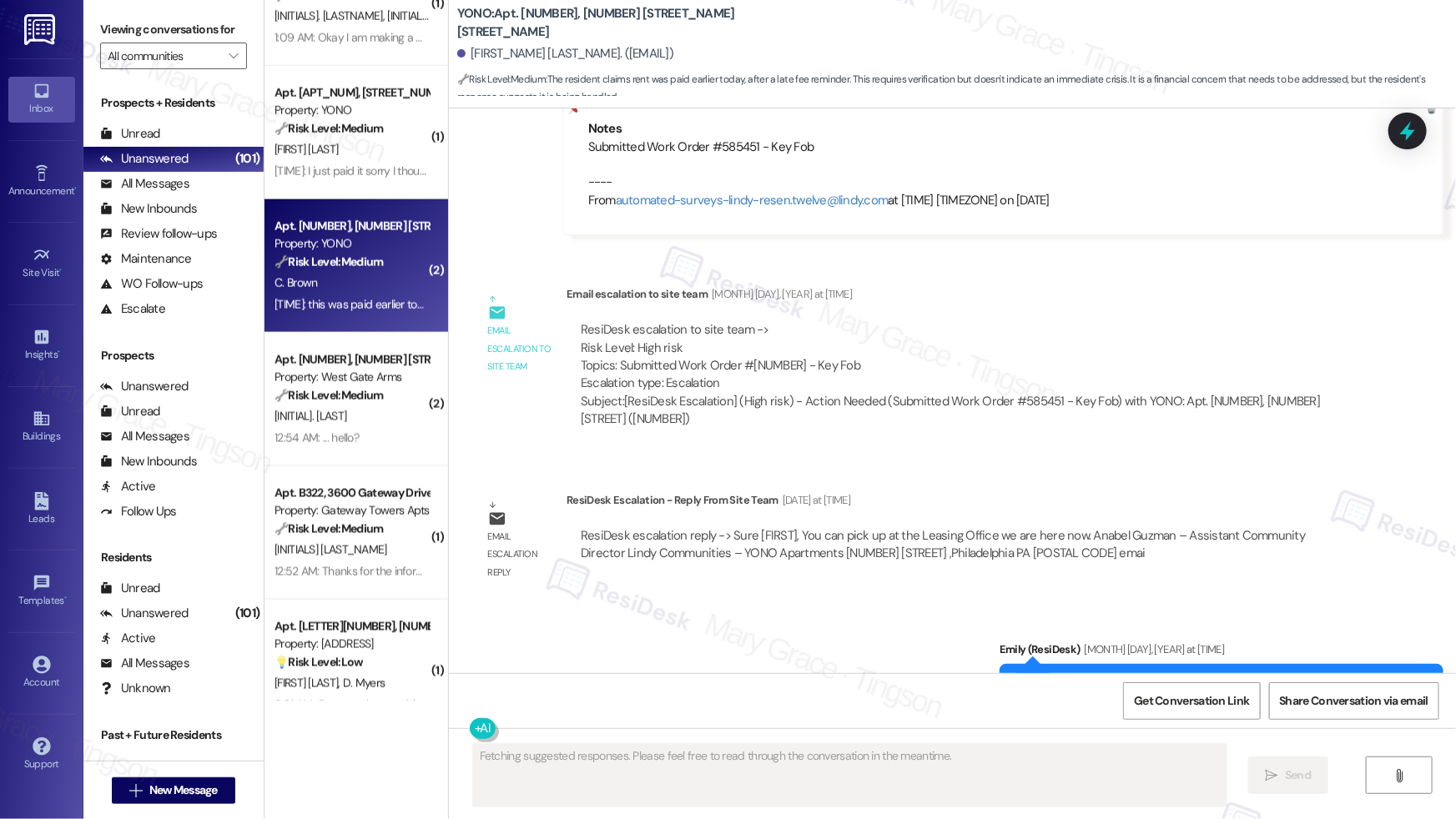 scroll, scrollTop: 34585, scrollLeft: 0, axis: vertical 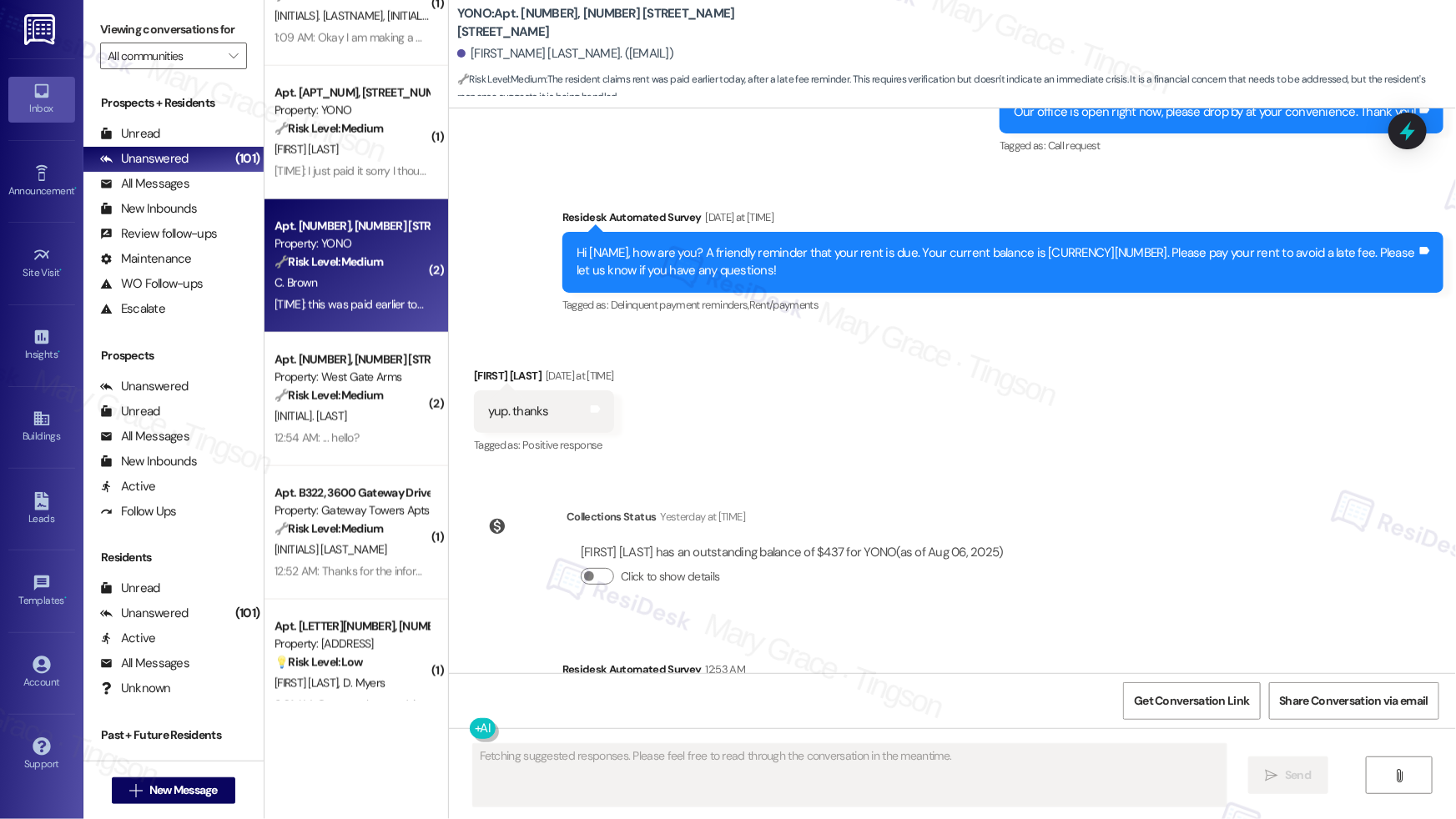 click on "Get Conversation Link Share Conversation via email" at bounding box center (952, 701) 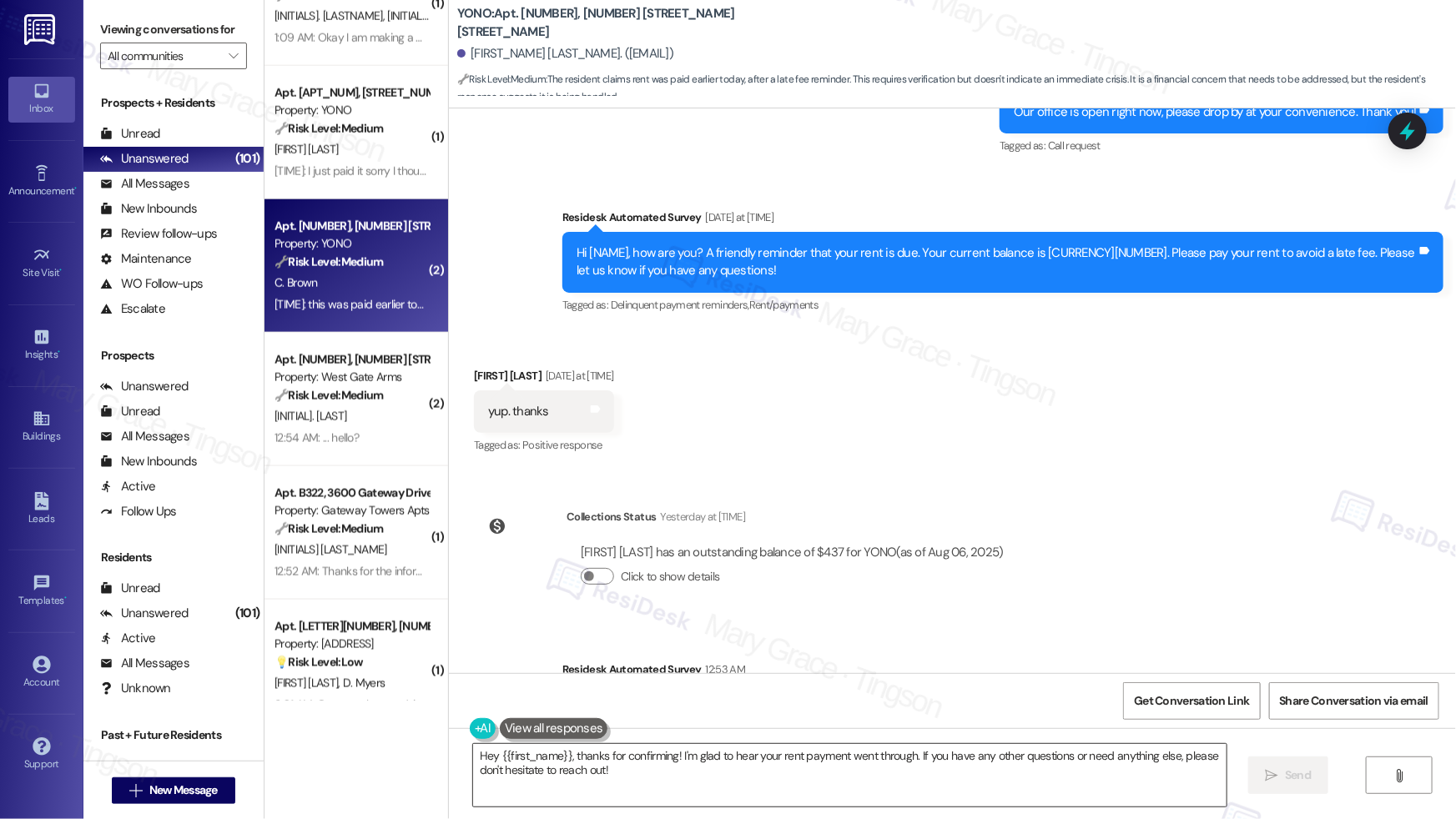 click on "Hey {{first_name}}, thanks for confirming! I'm glad to hear your rent payment went through. If you have any other questions or need anything else, please don't hesitate to reach out!" at bounding box center [849, 775] 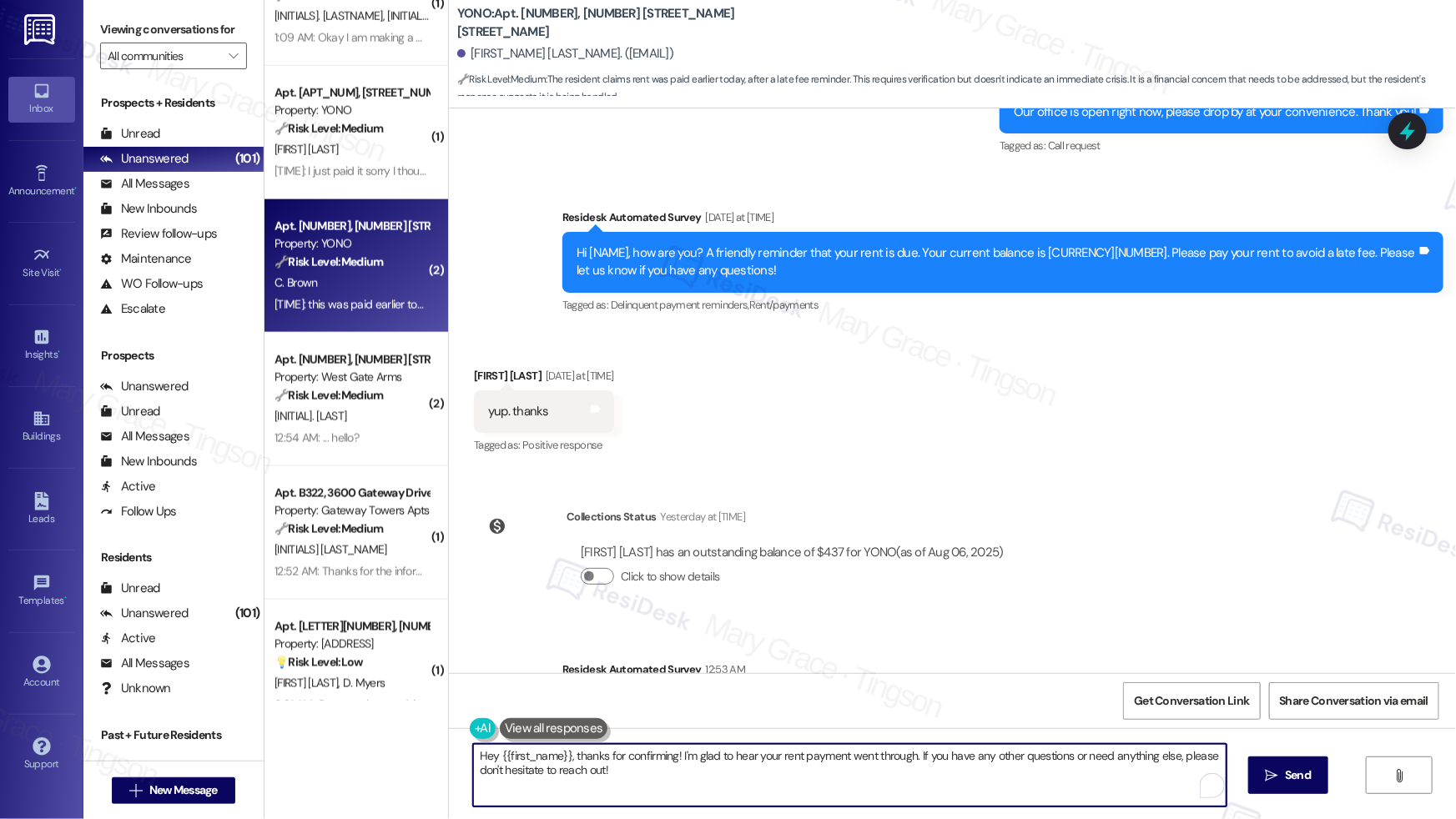 click on "Hey {{first_name}}, thanks for confirming! I'm glad to hear your rent payment went through. If you have any other questions or need anything else, please don't hesitate to reach out!" at bounding box center (849, 775) 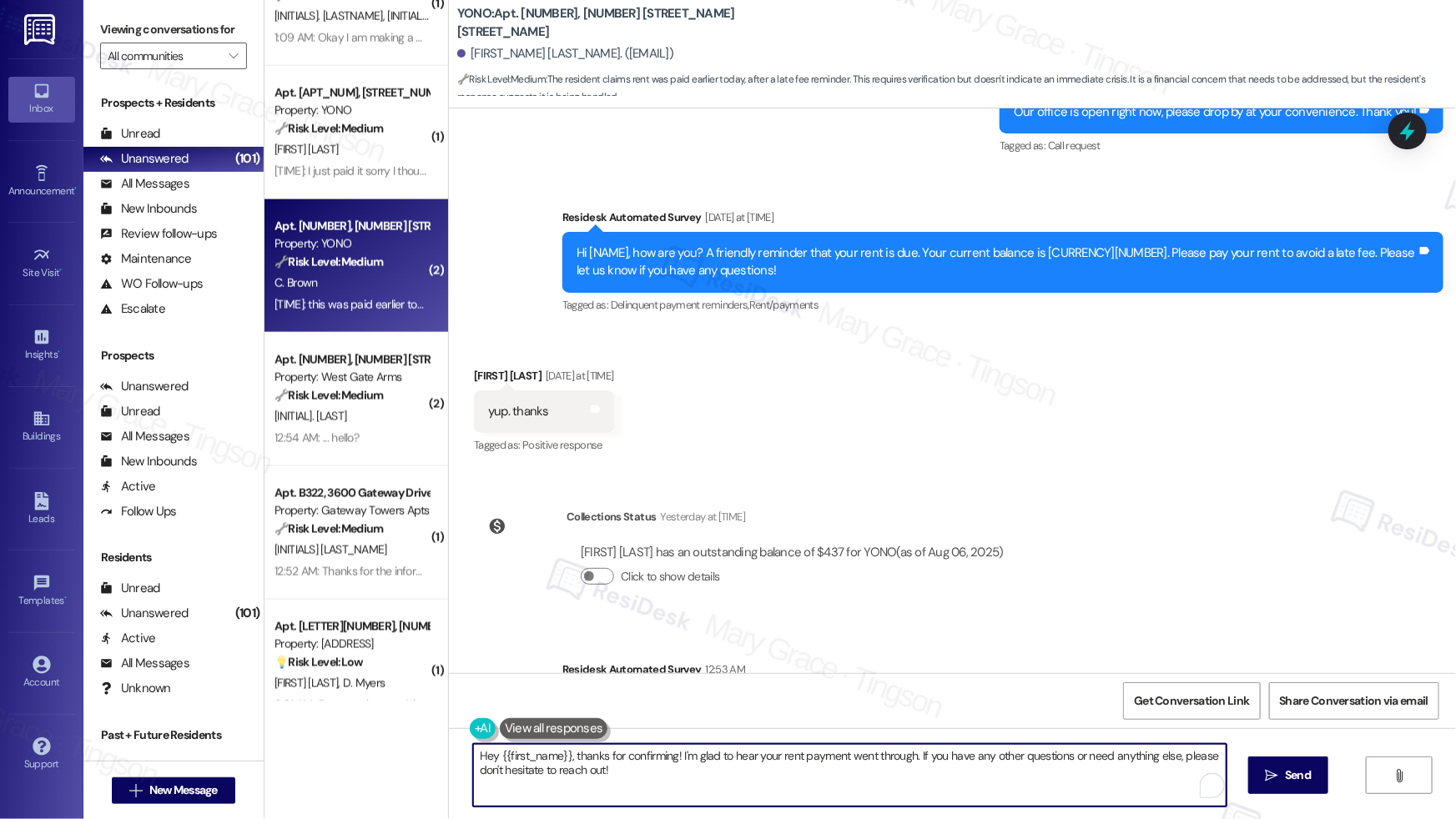 click on "Hey {{first_name}}, thanks for confirming! I'm glad to hear your rent payment went through. If you have any other questions or need anything else, please don't hesitate to reach out!" at bounding box center (849, 775) 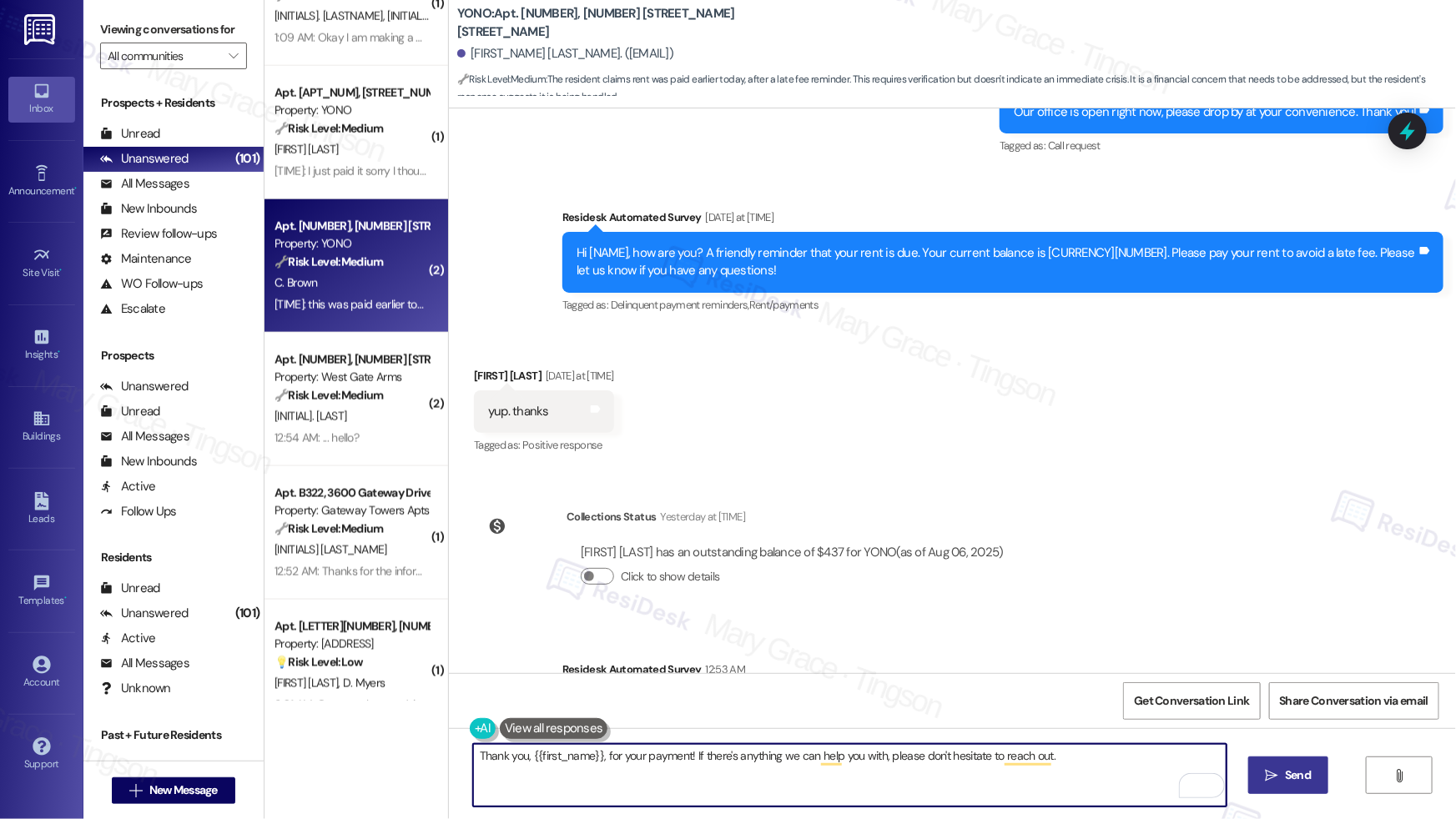 type on "Thank you, {{first_name}}, for your payment! If there's anything we can help you with, please don't hesitate to reach out." 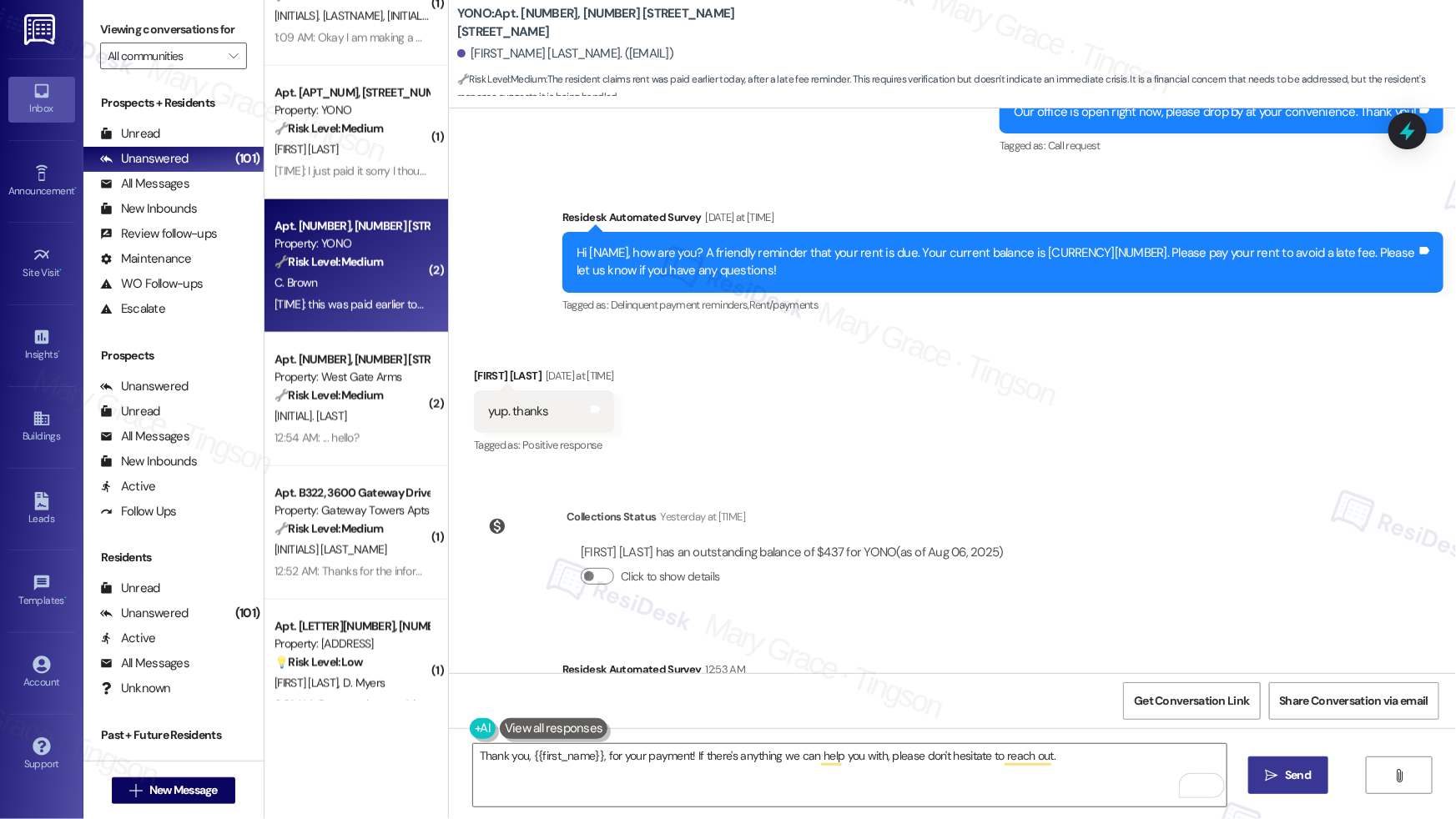 click on "" at bounding box center (1272, 776) 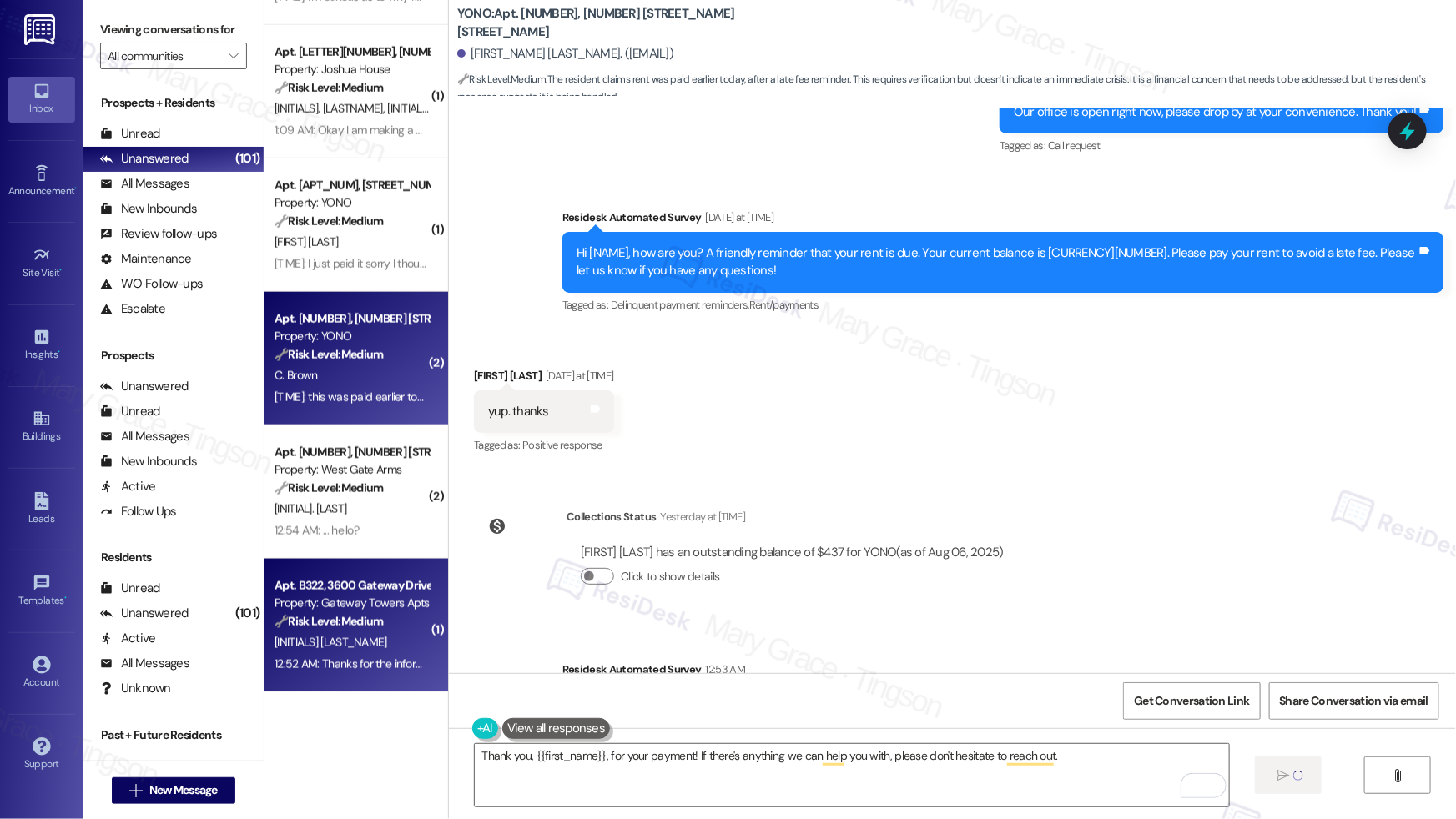 type 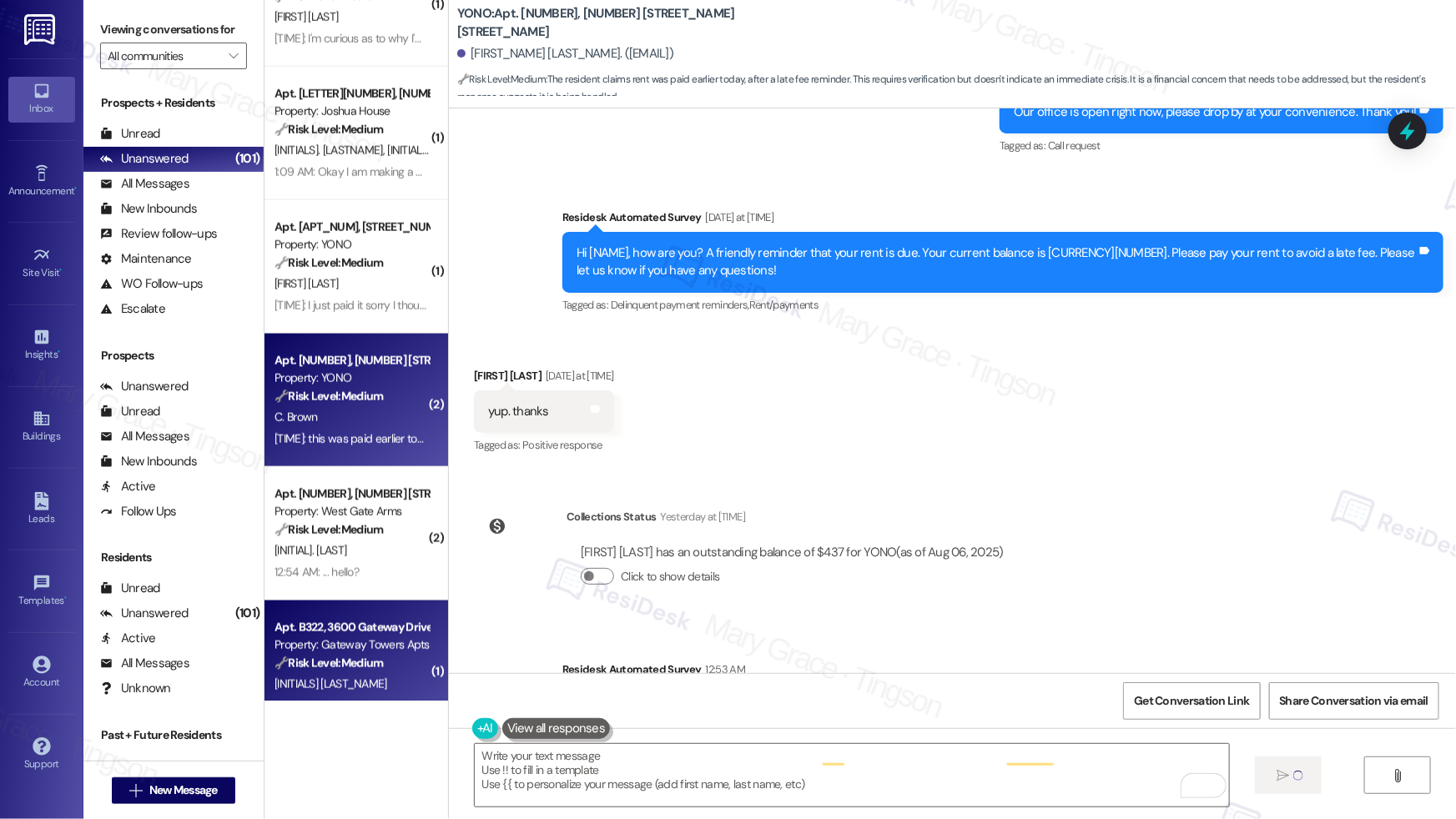 scroll, scrollTop: 4063, scrollLeft: 0, axis: vertical 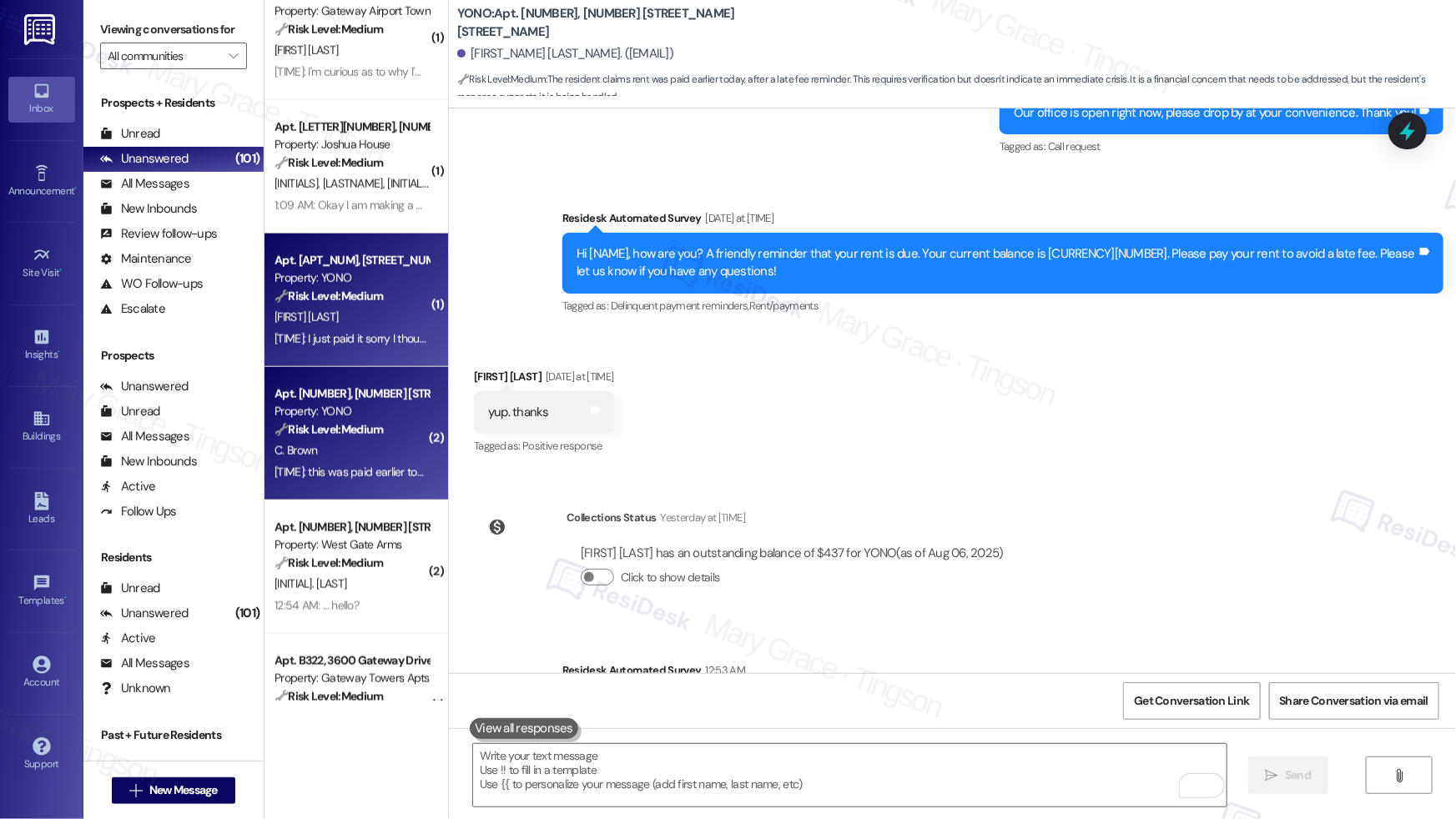 click on "1:02 AM: I just paid it sorry I thought I paid it yesterday 1:02 AM: I just paid it sorry I thought I paid it yesterday" at bounding box center [399, 339] 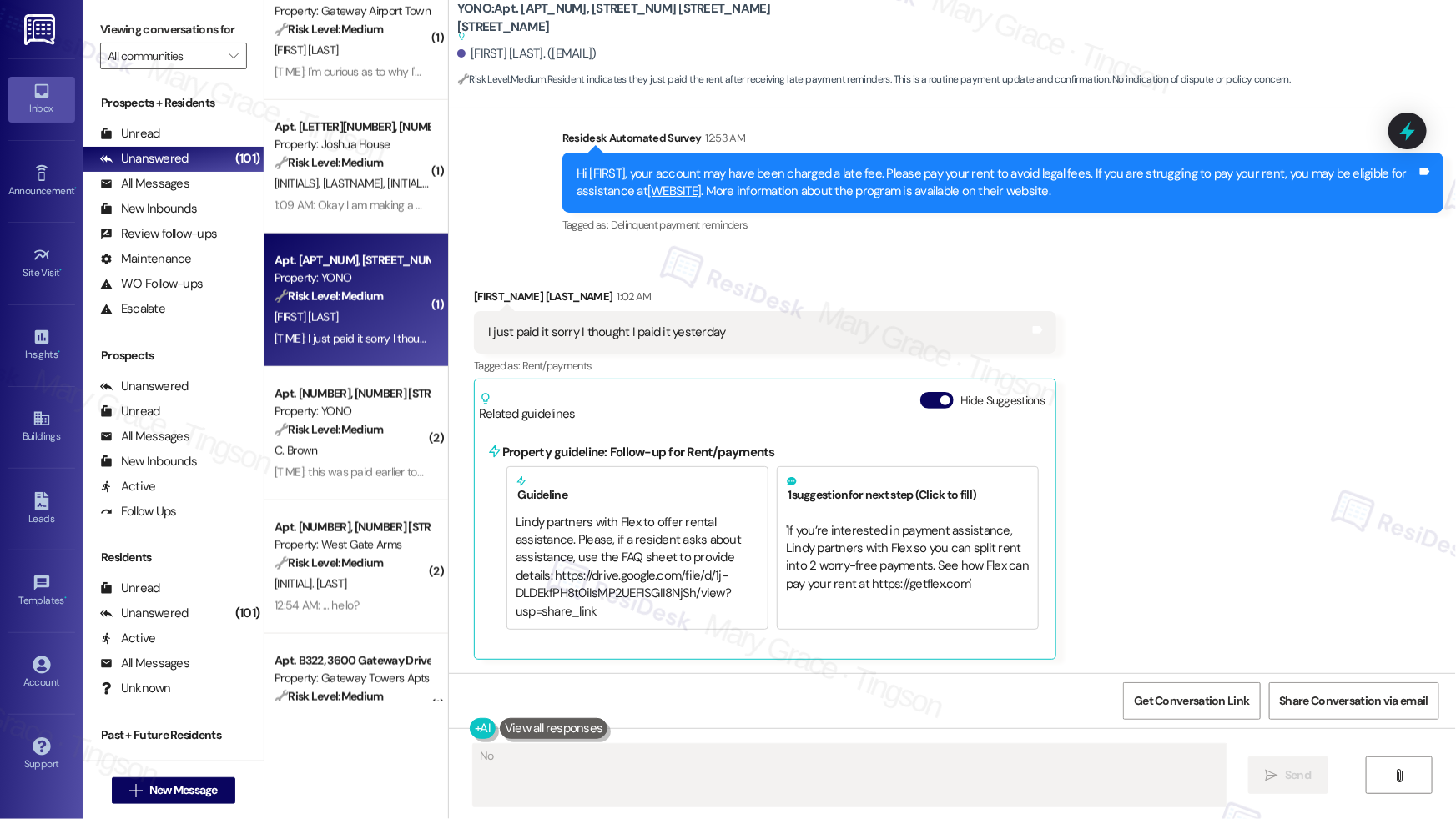 scroll, scrollTop: 3180, scrollLeft: 0, axis: vertical 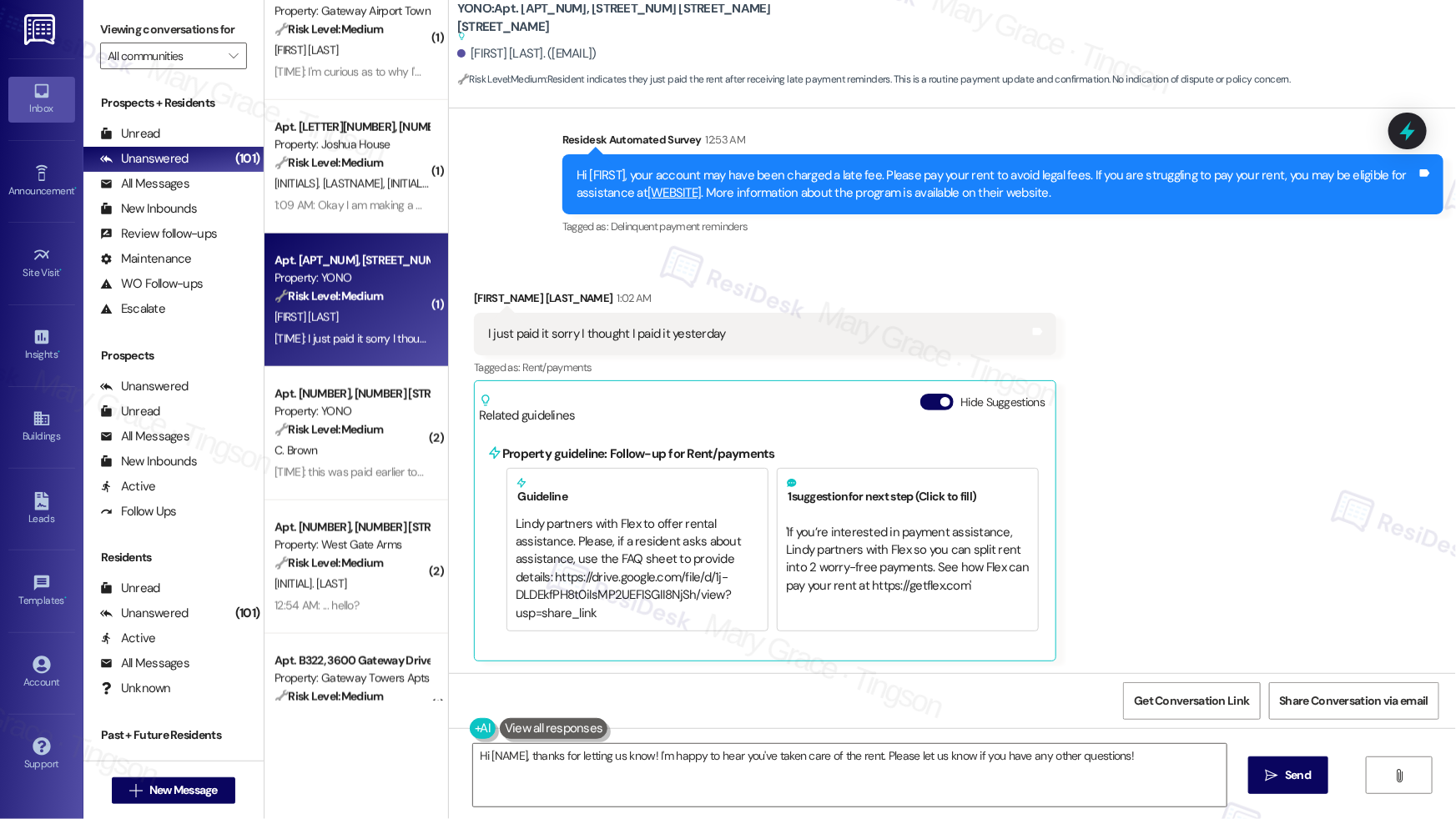 click on "🔧  Risk Level:  Medium" at bounding box center (329, 296) 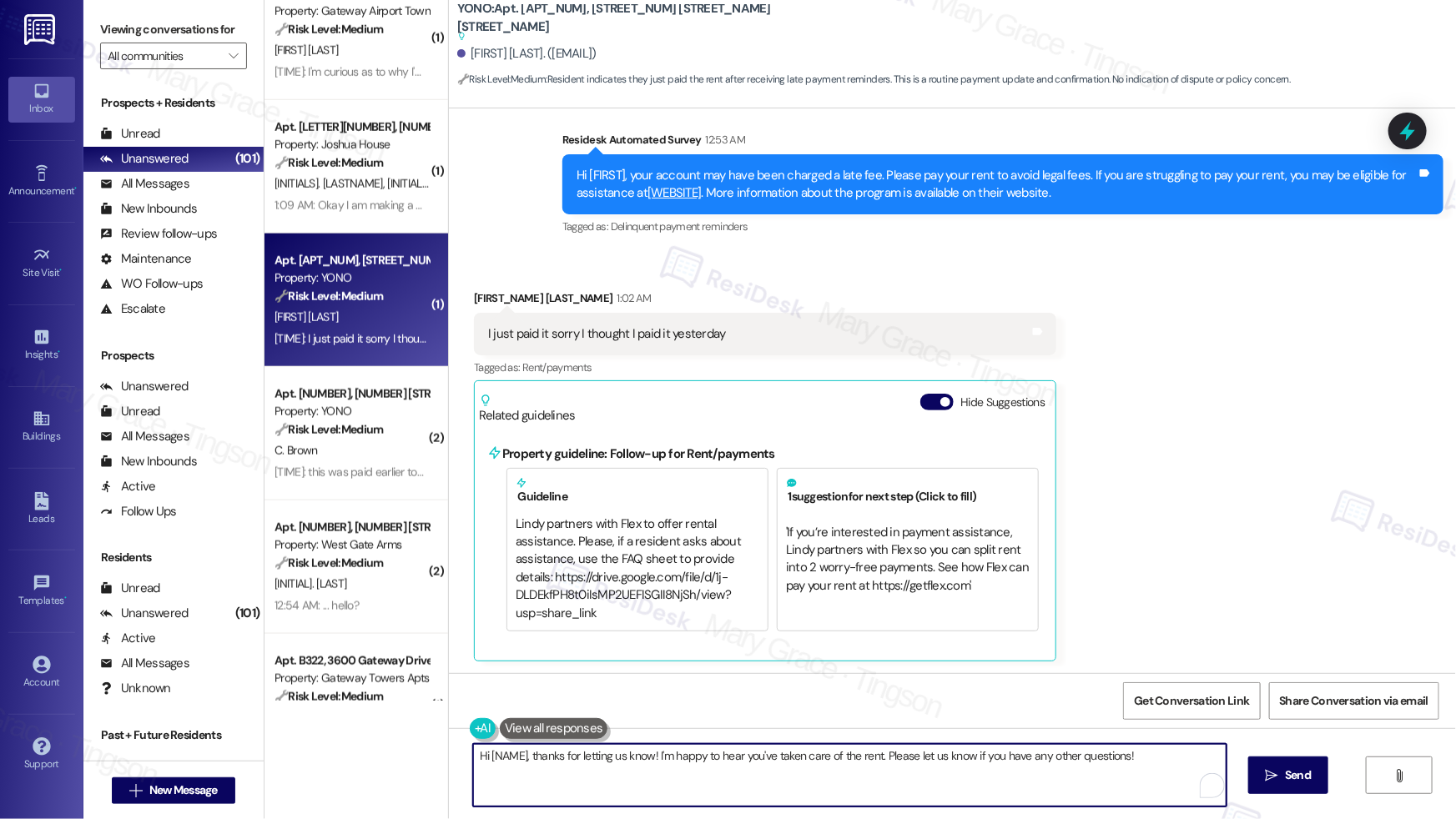 click on "Hi Gregory, thanks for letting us know! I'm happy to hear you've taken care of the rent. Please let us know if you have any other questions!" at bounding box center [849, 775] 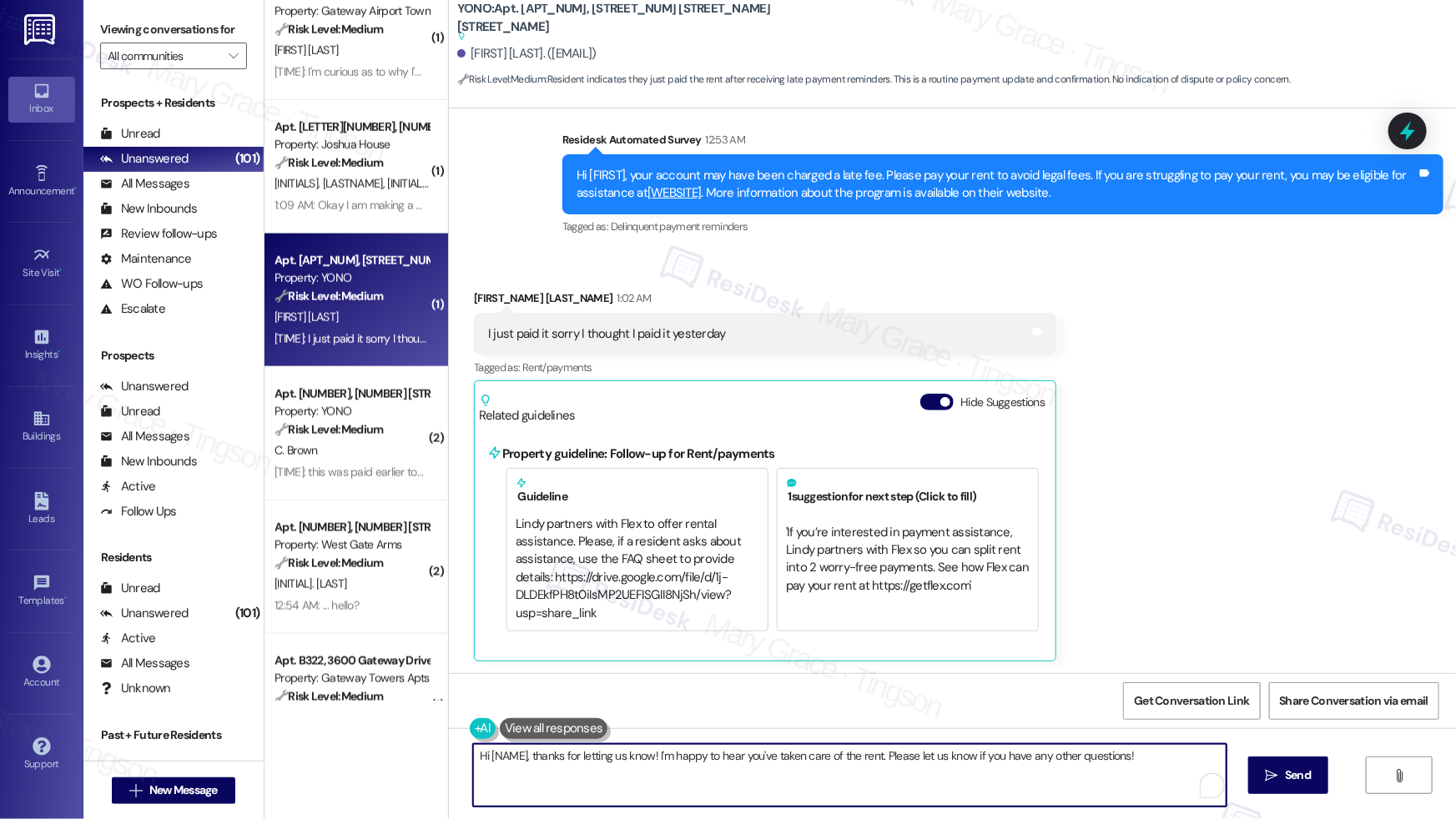 click on "Hi Gregory, thanks for letting us know! I'm happy to hear you've taken care of the rent. Please let us know if you have any other questions!" at bounding box center [849, 775] 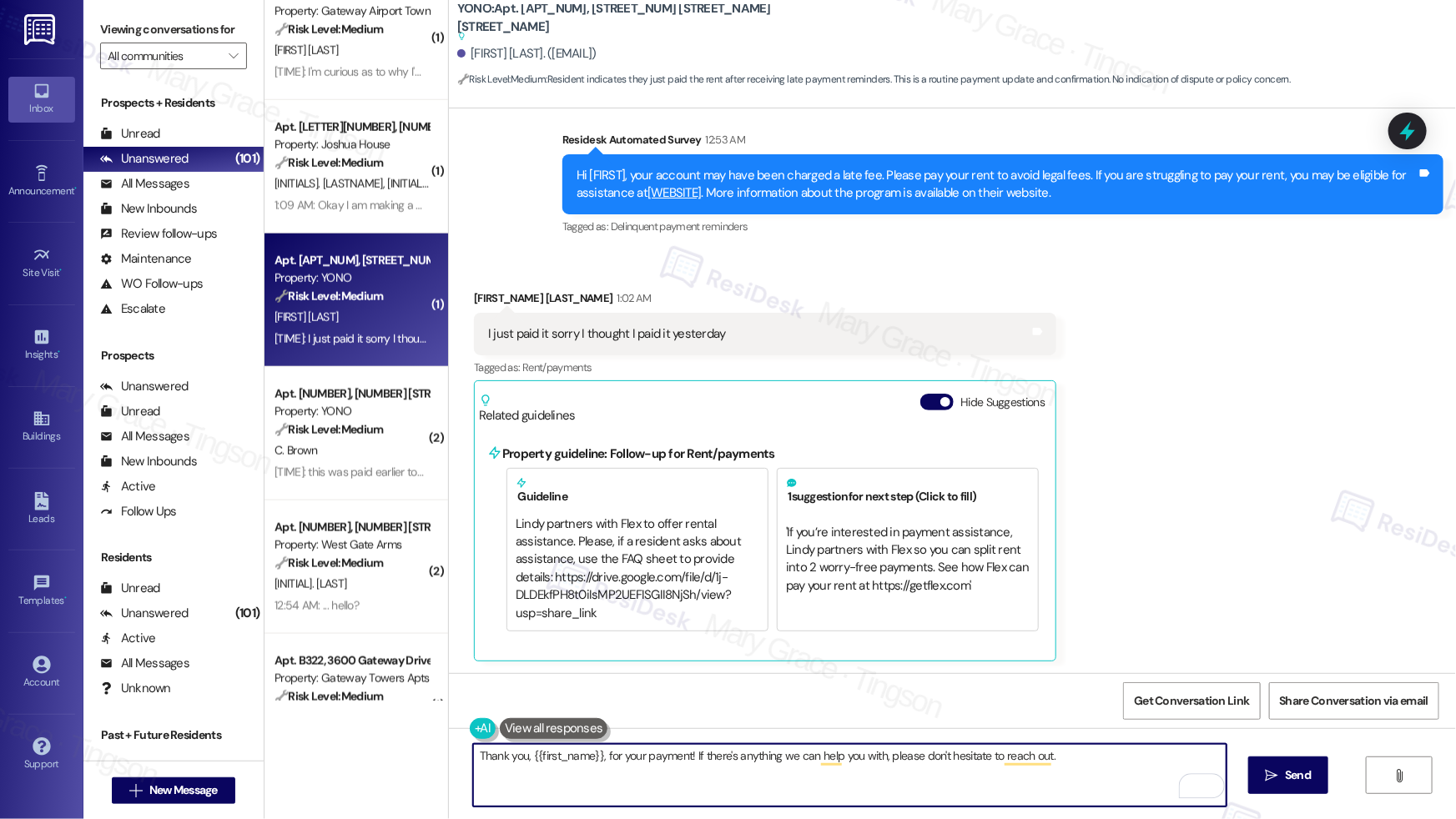click on "Thank you, {{first_name}}, for your payment! If there's anything we can help you with, please don't hesitate to reach out." at bounding box center (849, 775) 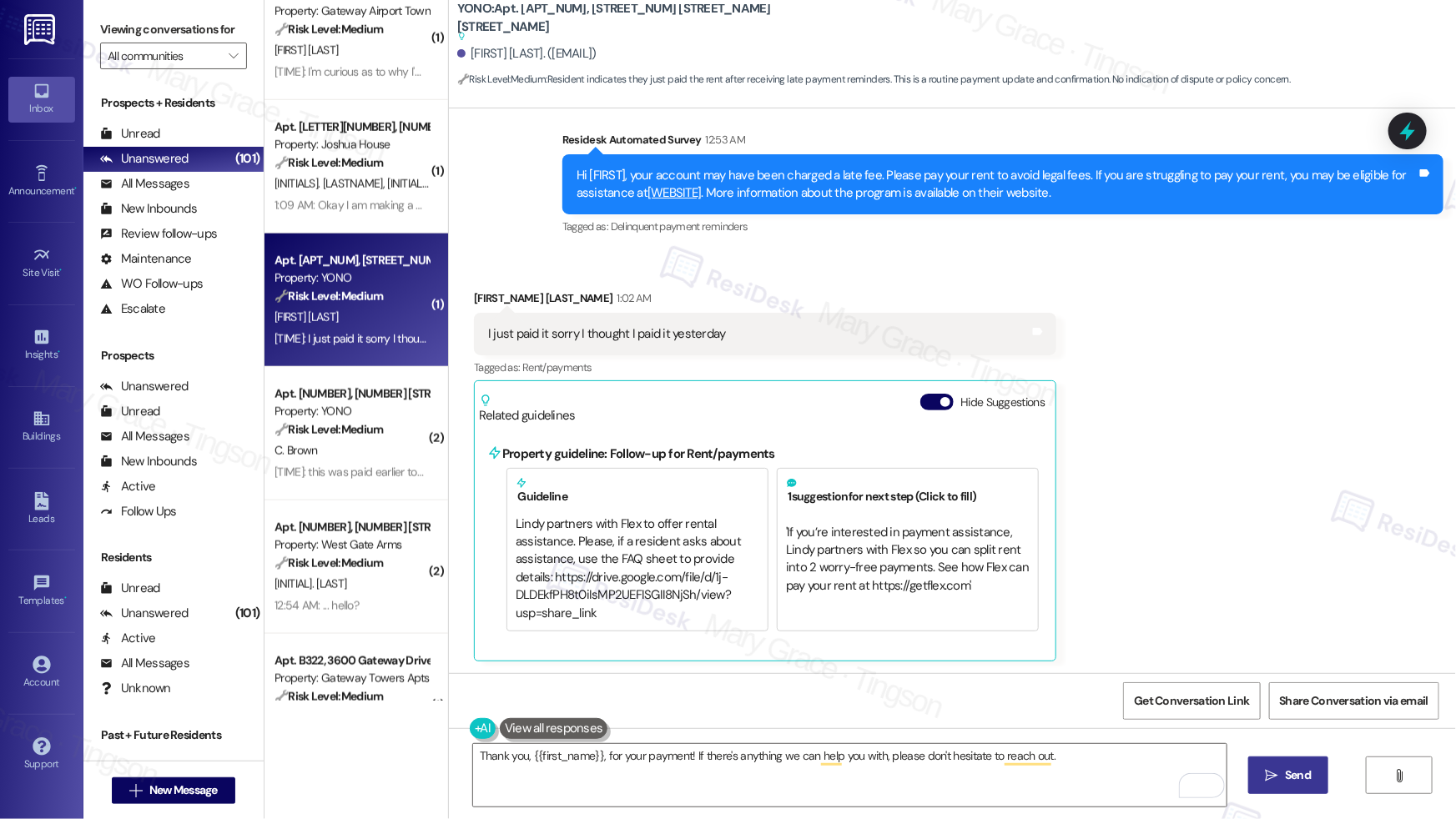 click on "Send" at bounding box center [1297, 775] 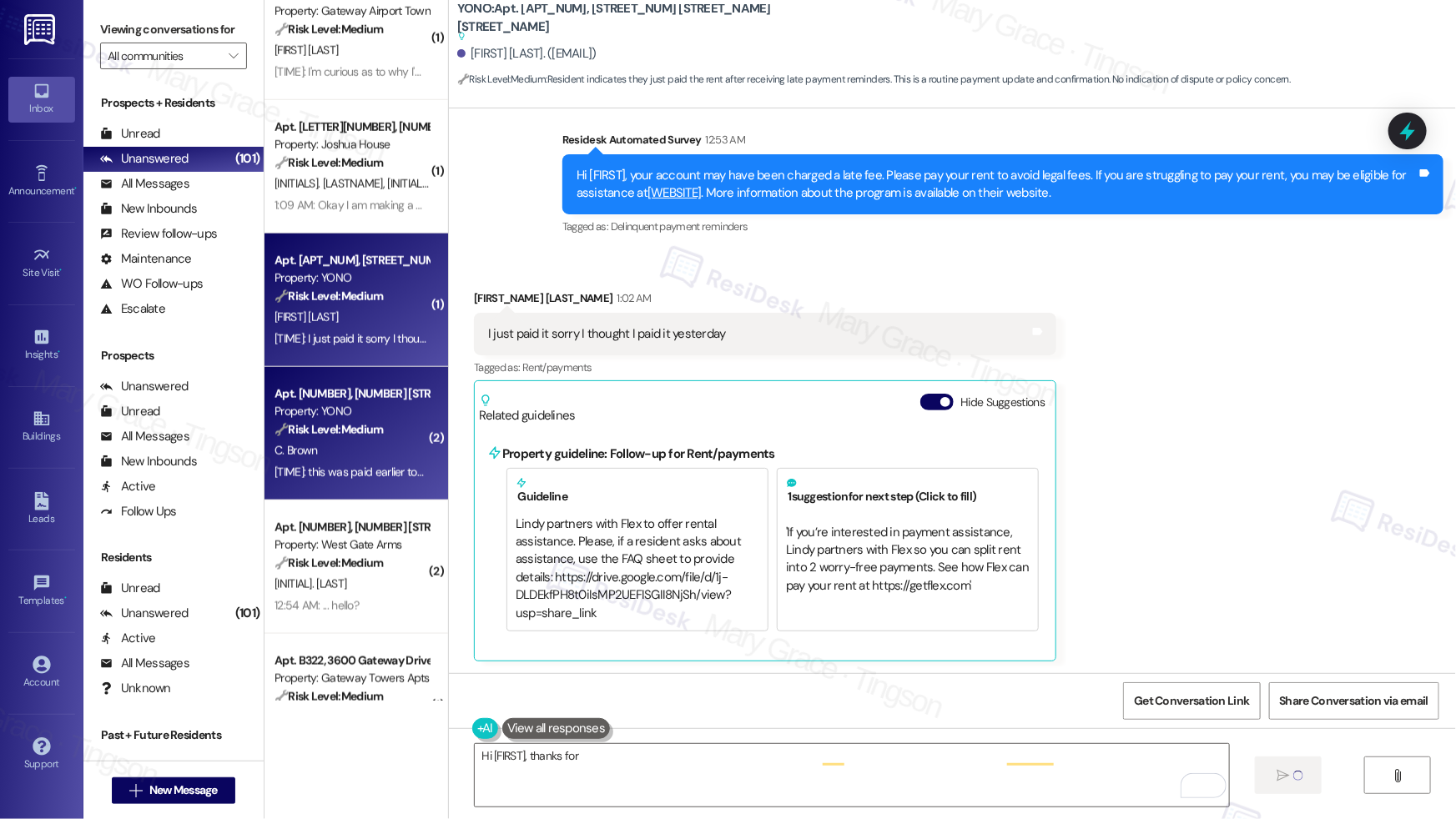 scroll, scrollTop: 3016, scrollLeft: 0, axis: vertical 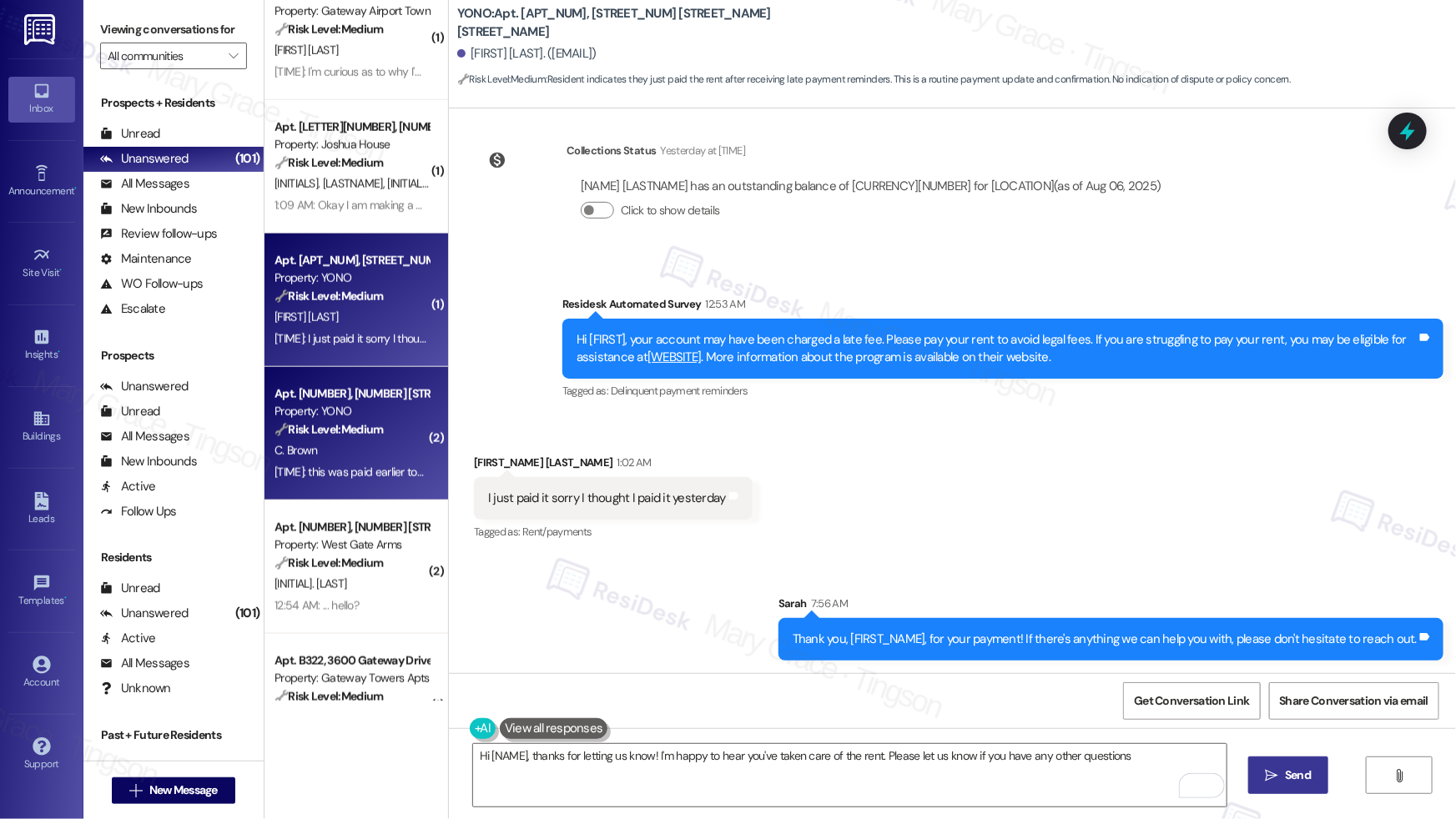type on "Hi Gregory, thanks for letting us know! I'm happy to hear you've taken care of the rent. Please let us know if you have any other questions!" 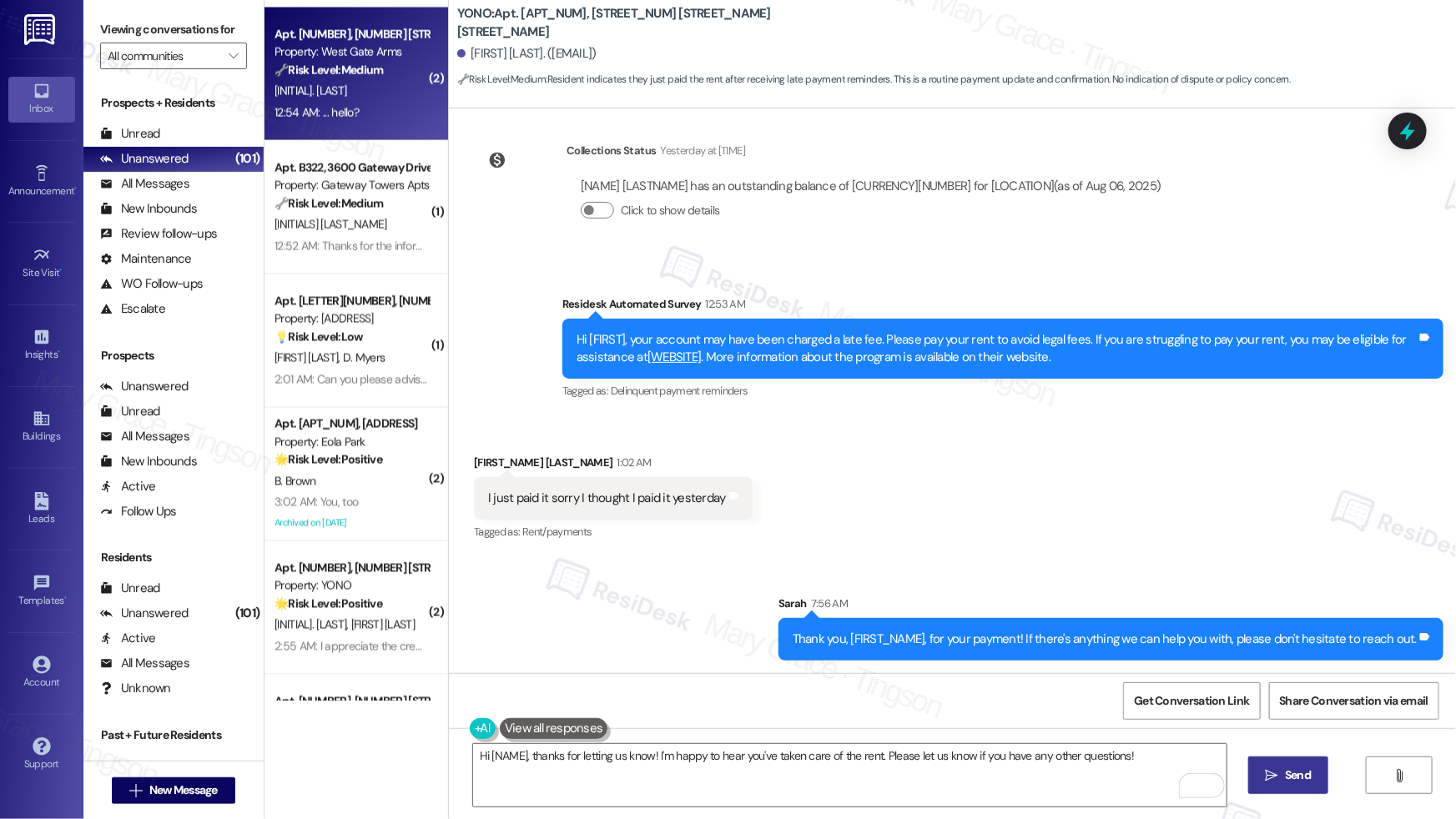 scroll, scrollTop: 4532, scrollLeft: 0, axis: vertical 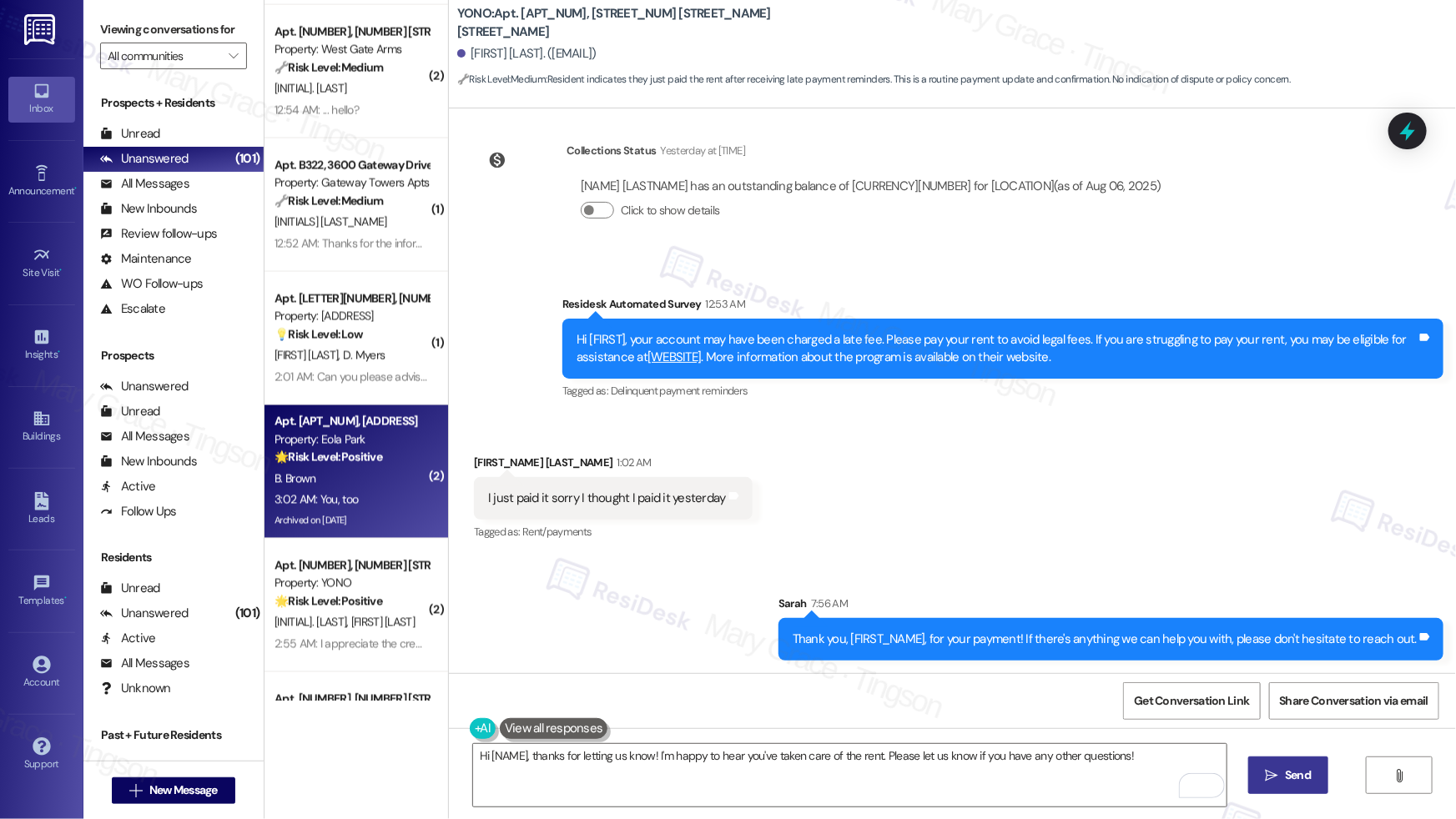 click on "B. Brown" at bounding box center [351, 479] 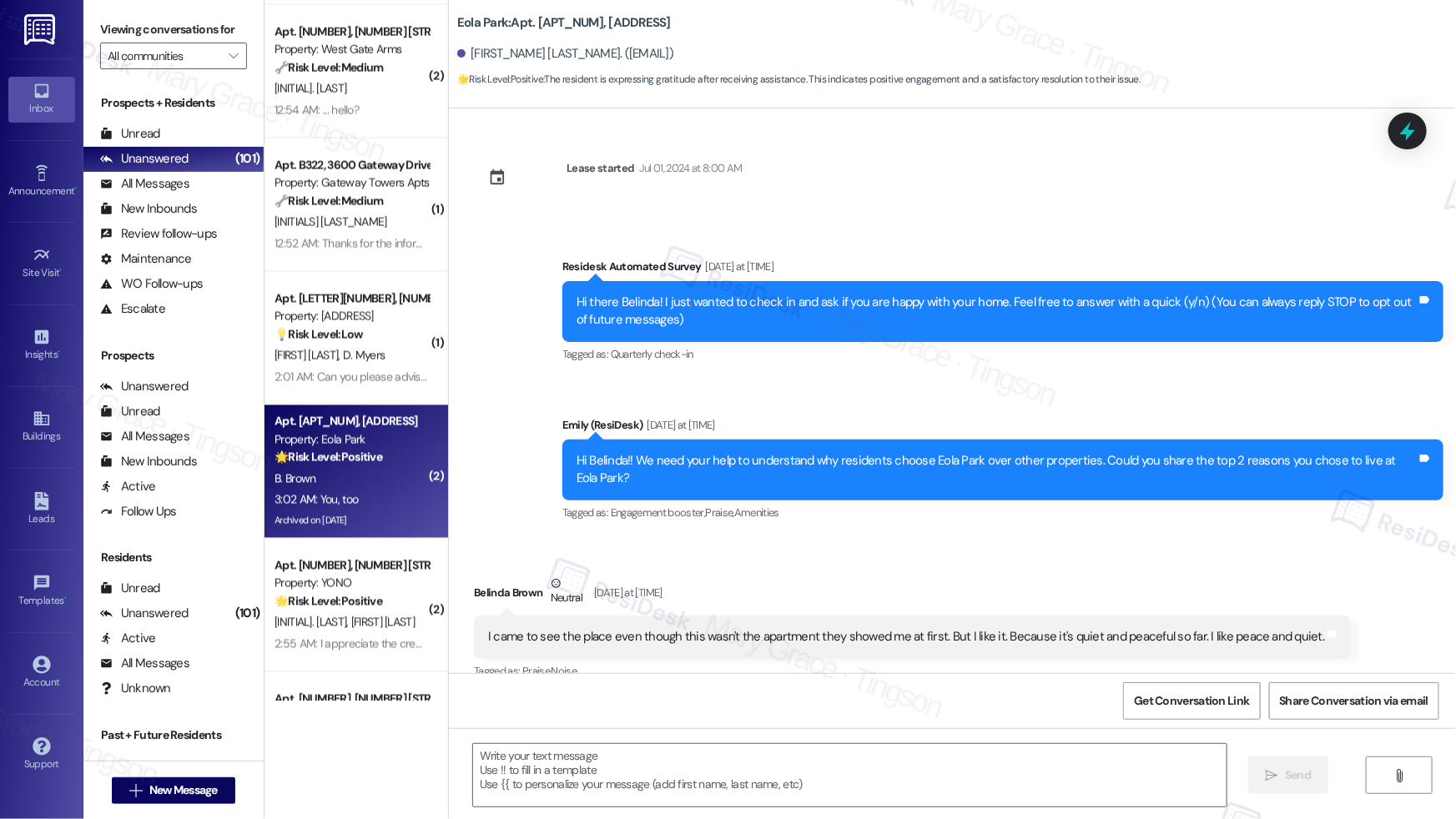 scroll, scrollTop: 33620, scrollLeft: 0, axis: vertical 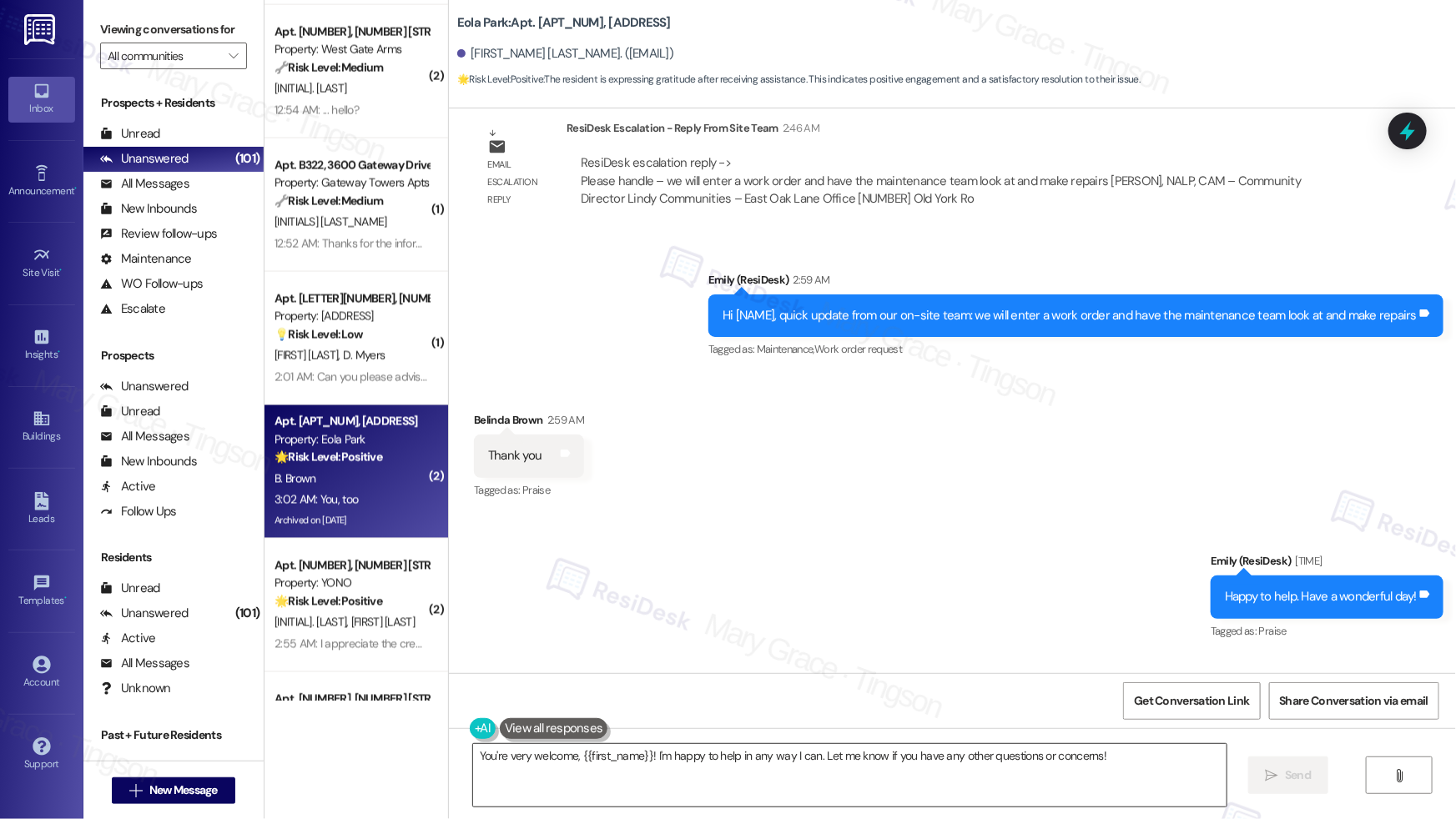 click on "You're very welcome, {{first_name}}! I'm happy to help in any way I can. Let me know if you have any other questions or concerns!" at bounding box center [849, 775] 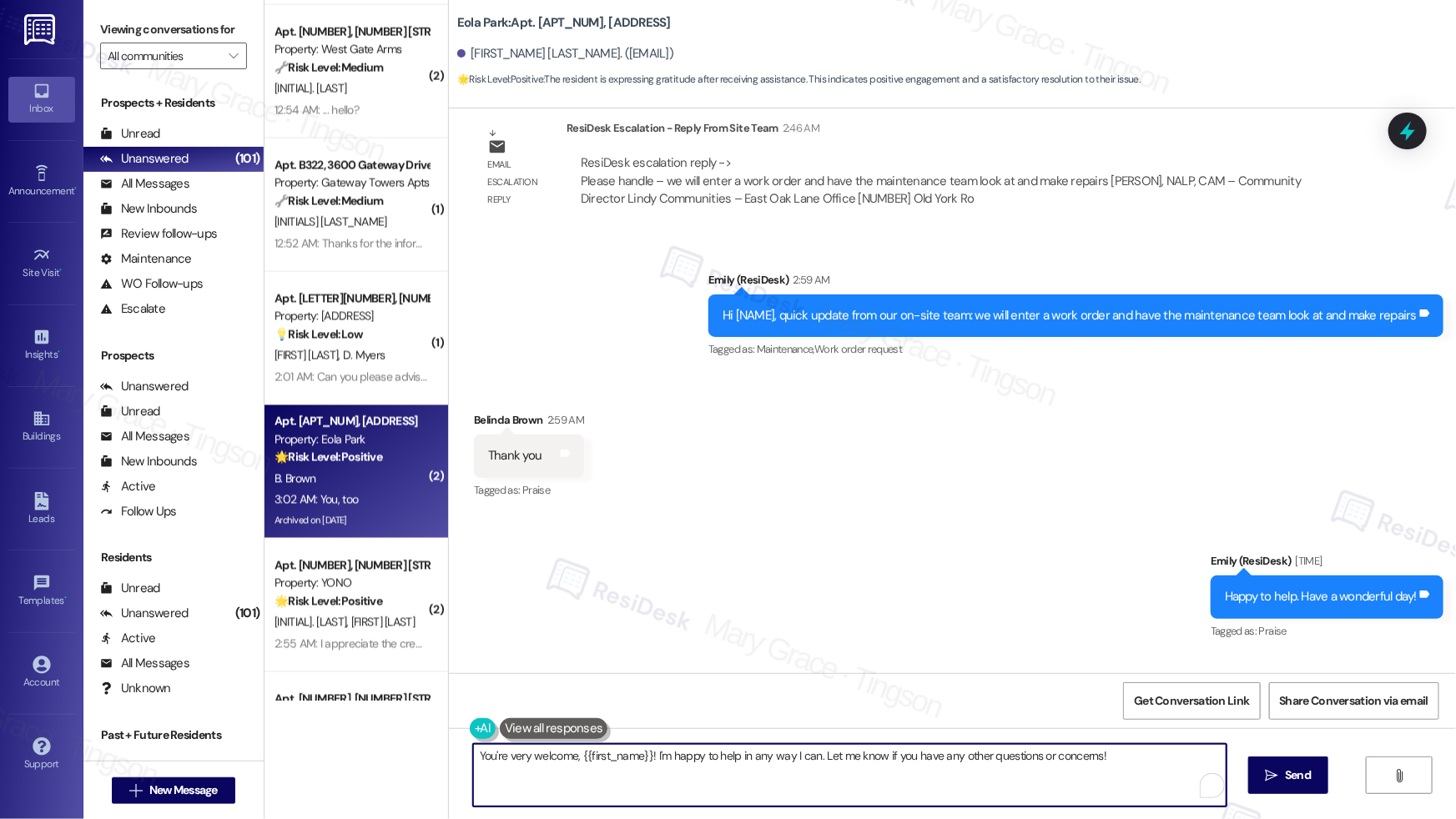 click on "You're very welcome, {{first_name}}! I'm happy to help in any way I can. Let me know if you have any other questions or concerns!" at bounding box center (849, 775) 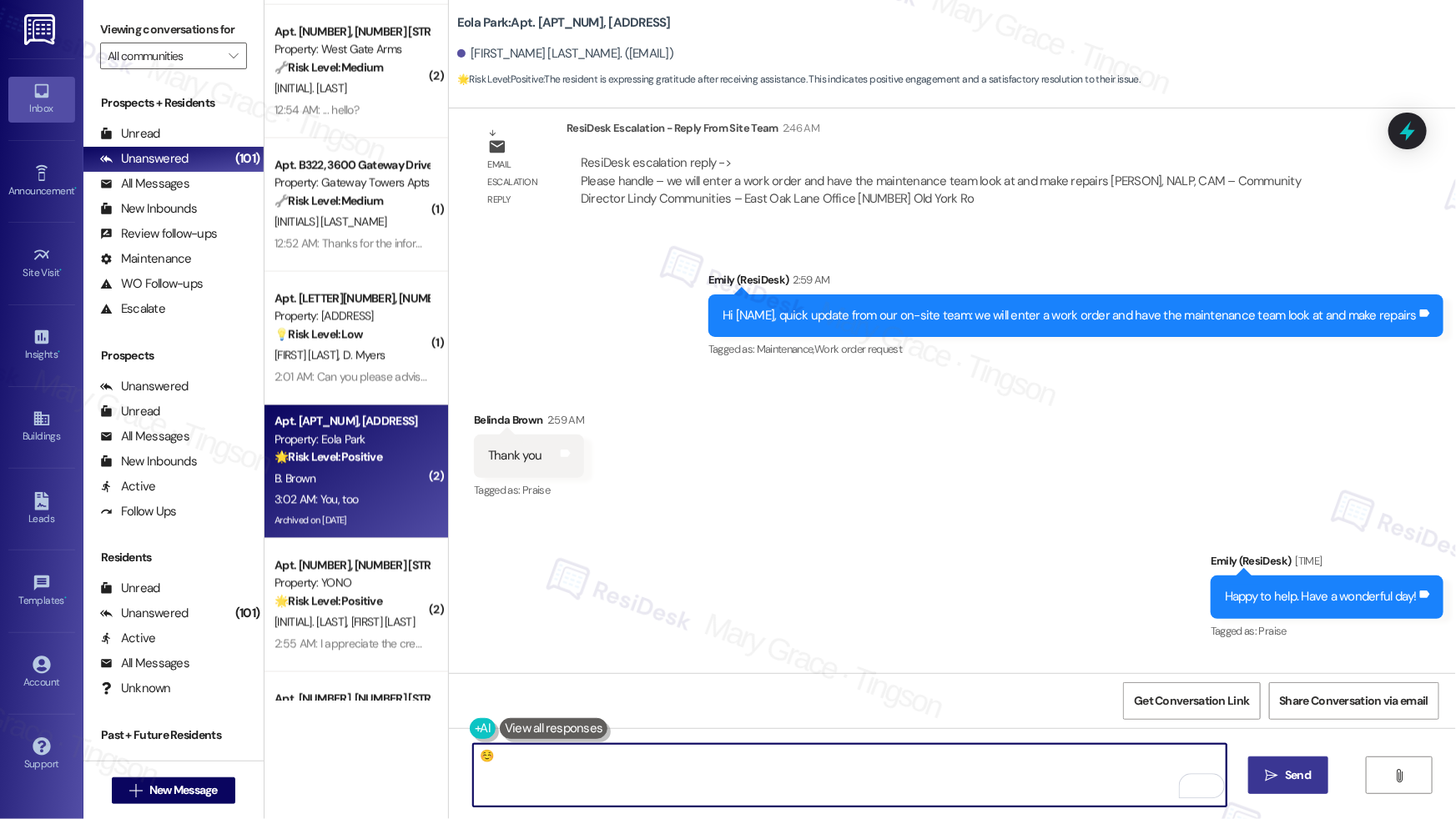 type on "☺️" 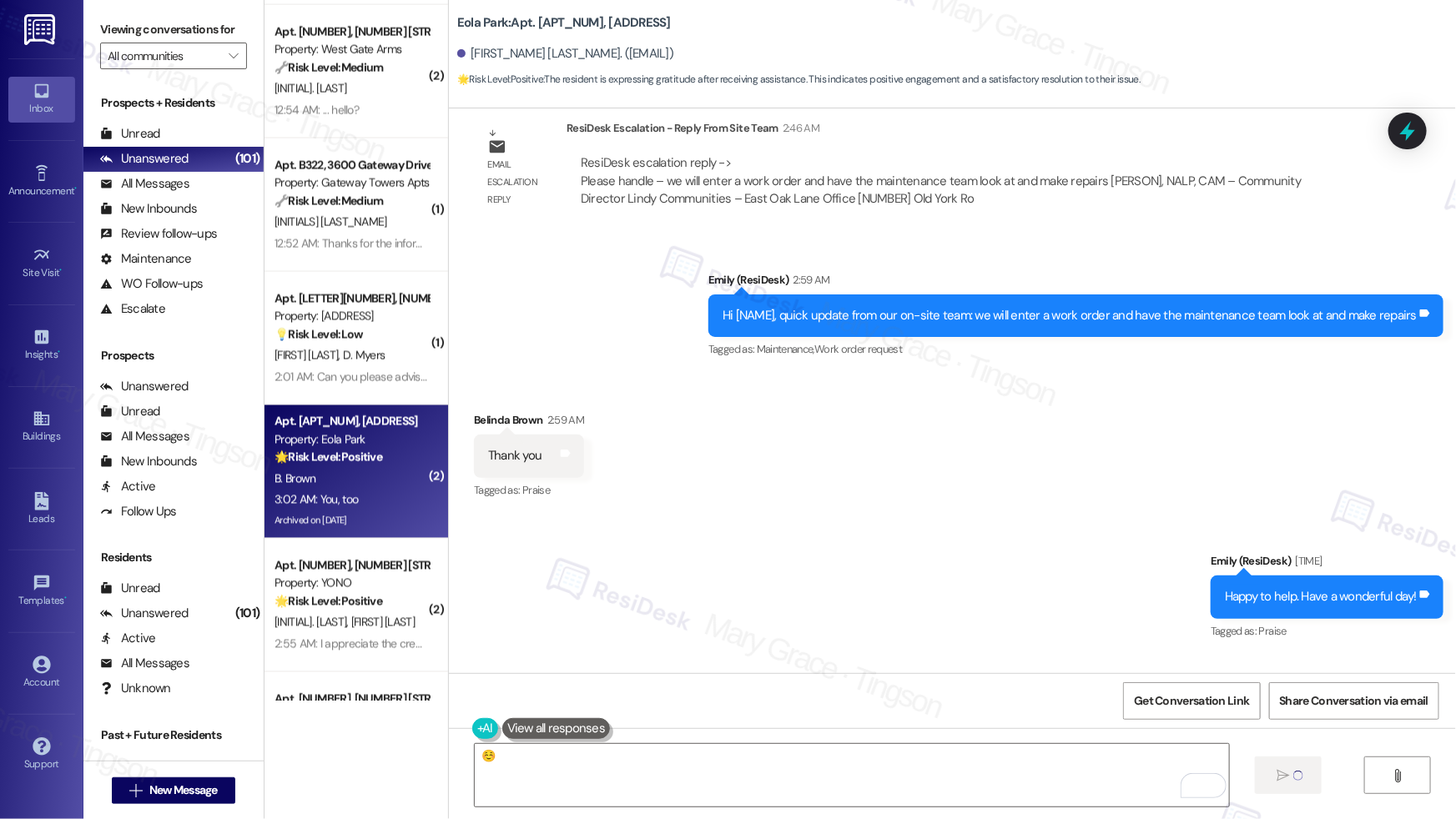 type 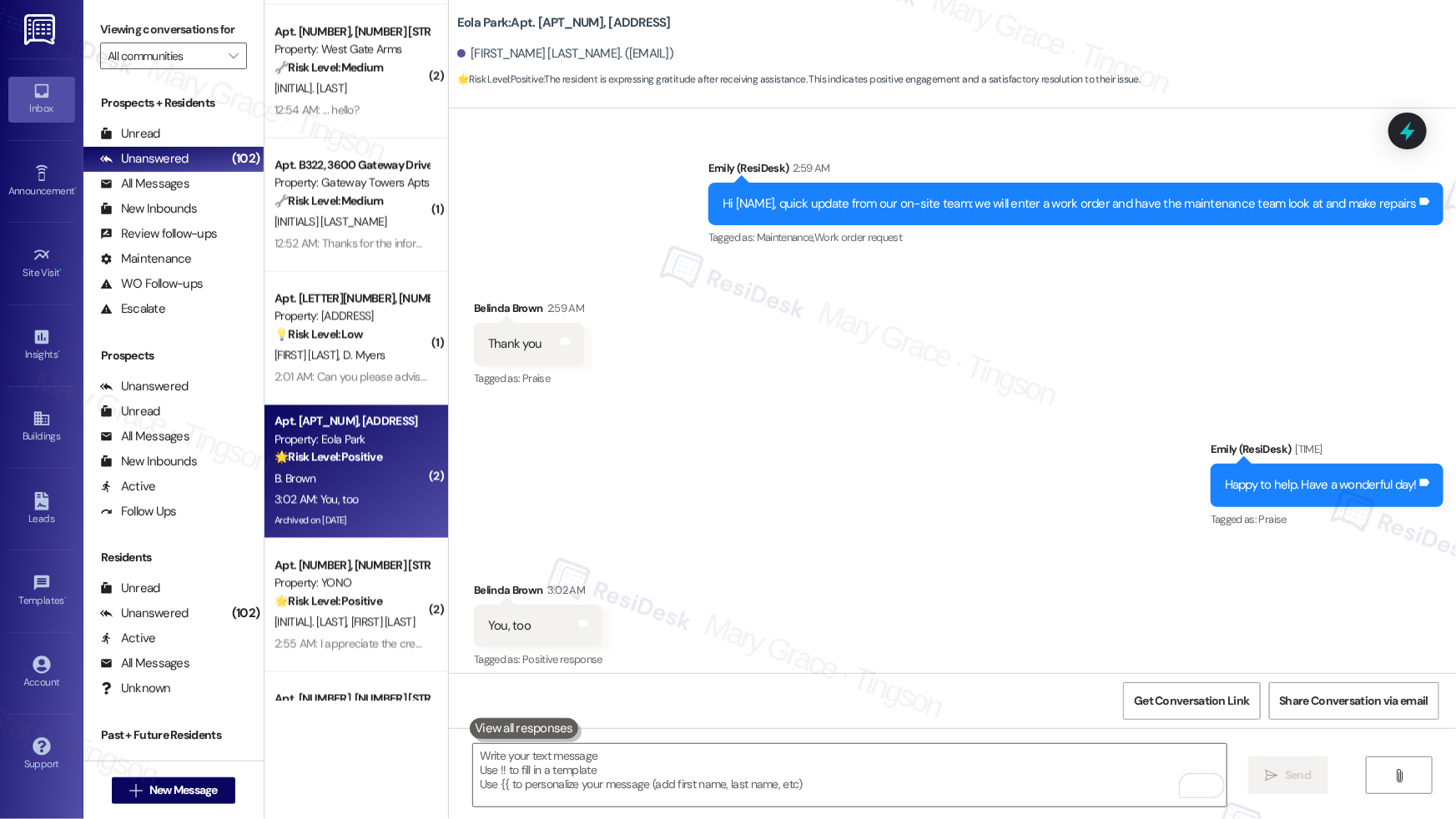 scroll, scrollTop: 33736, scrollLeft: 0, axis: vertical 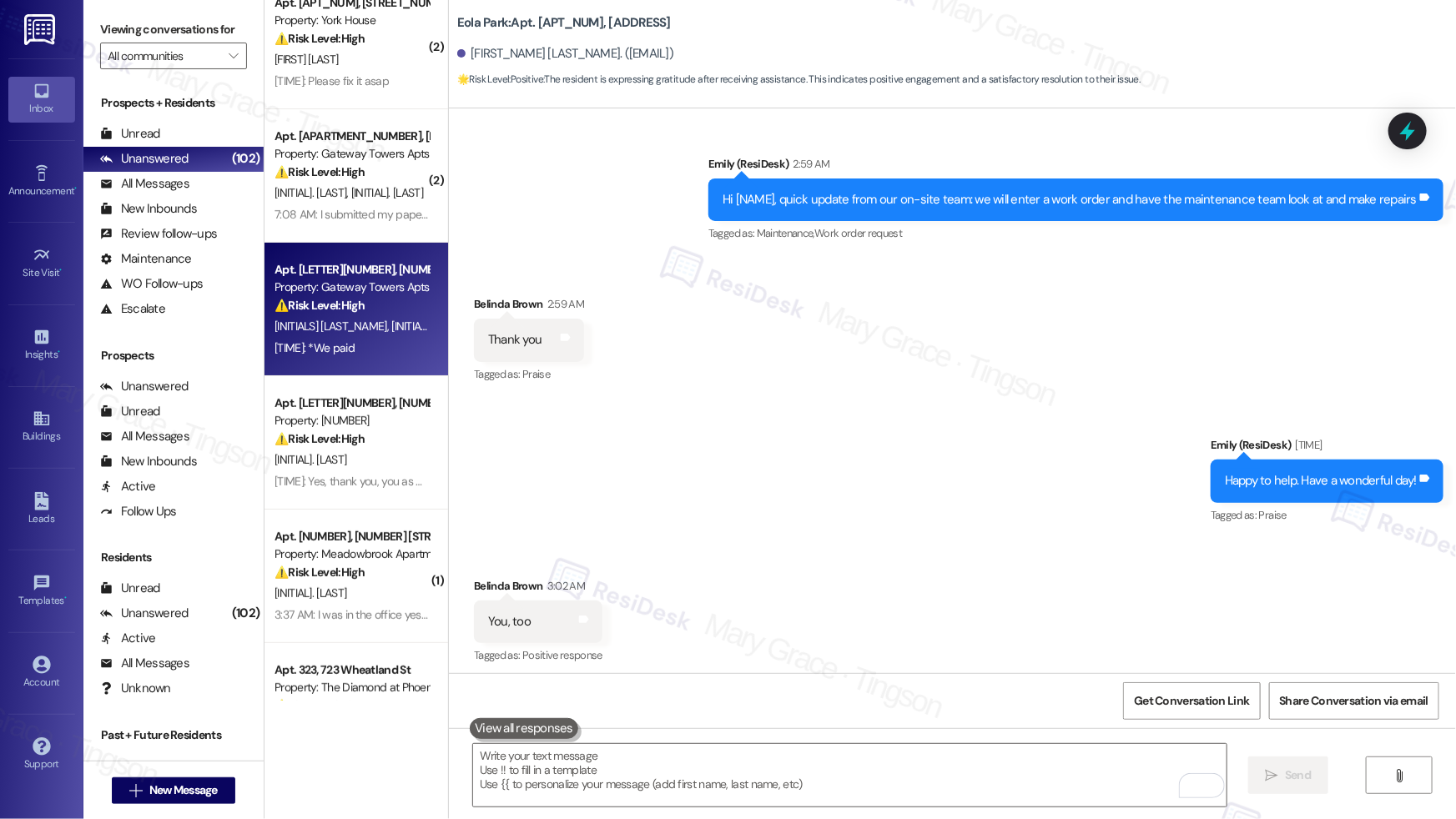 click on "Property: Gateway Towers Apts" at bounding box center [351, 287] 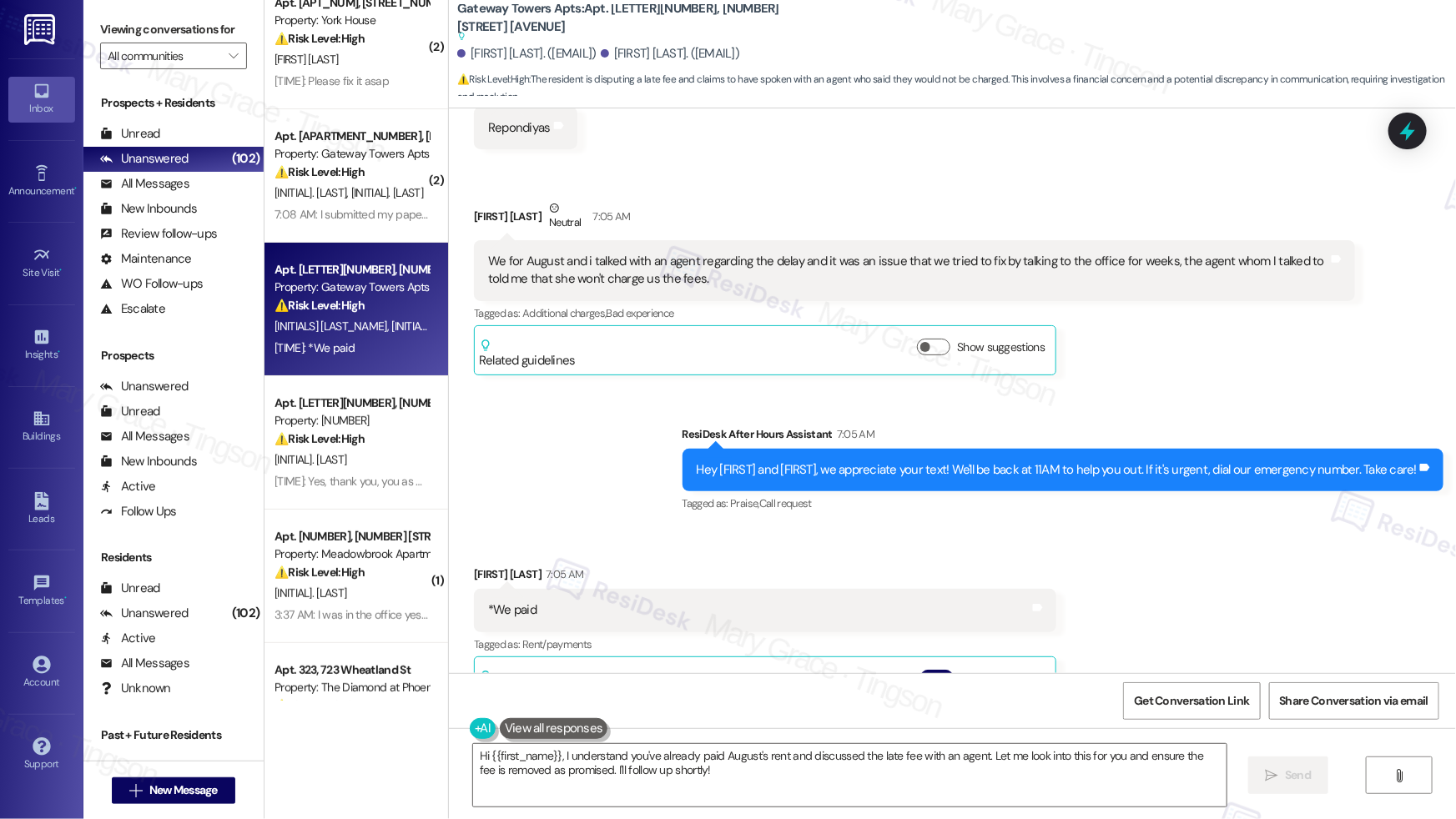 scroll, scrollTop: 566, scrollLeft: 0, axis: vertical 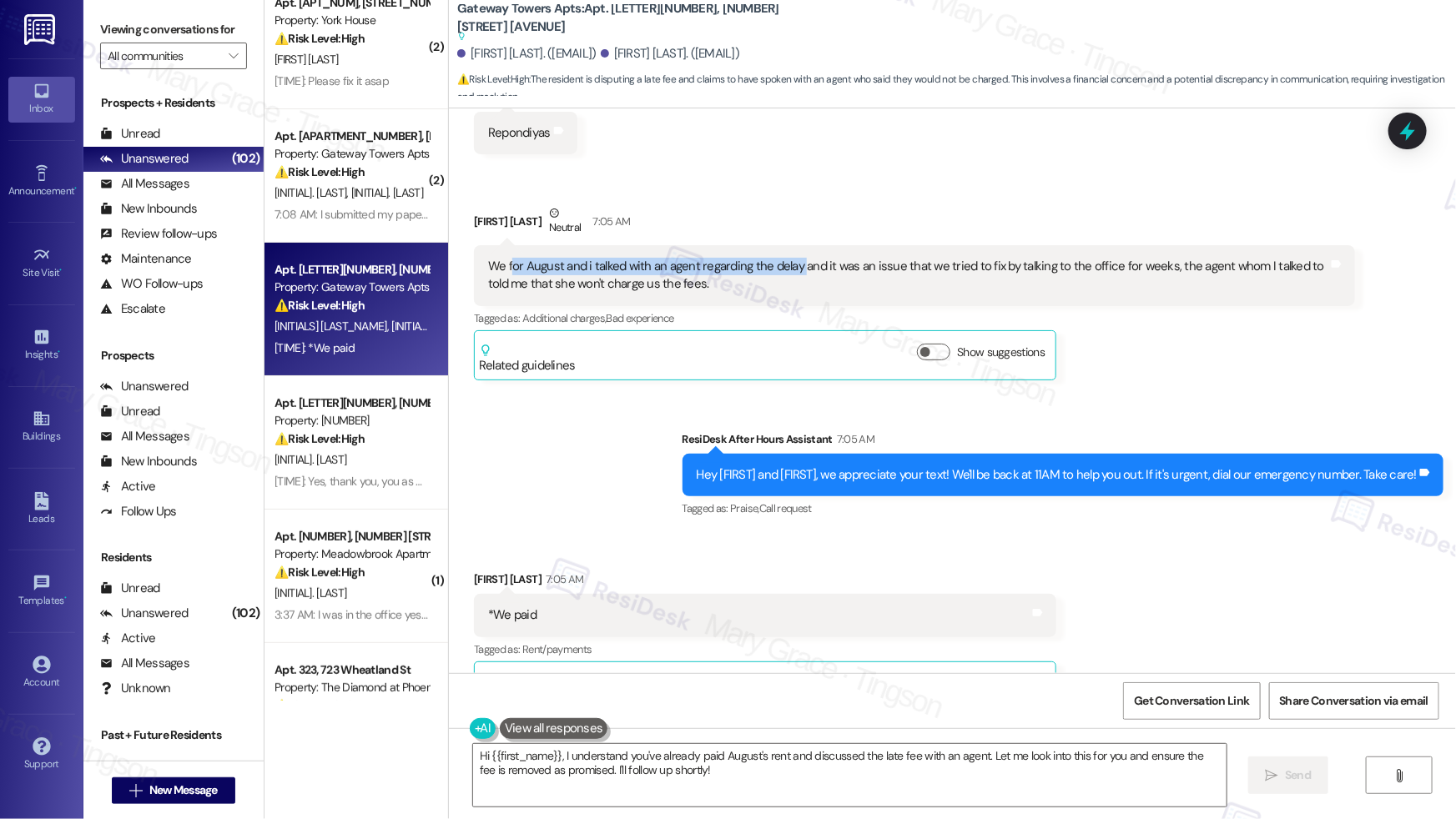 drag, startPoint x: 502, startPoint y: 267, endPoint x: 793, endPoint y: 274, distance: 291.08418 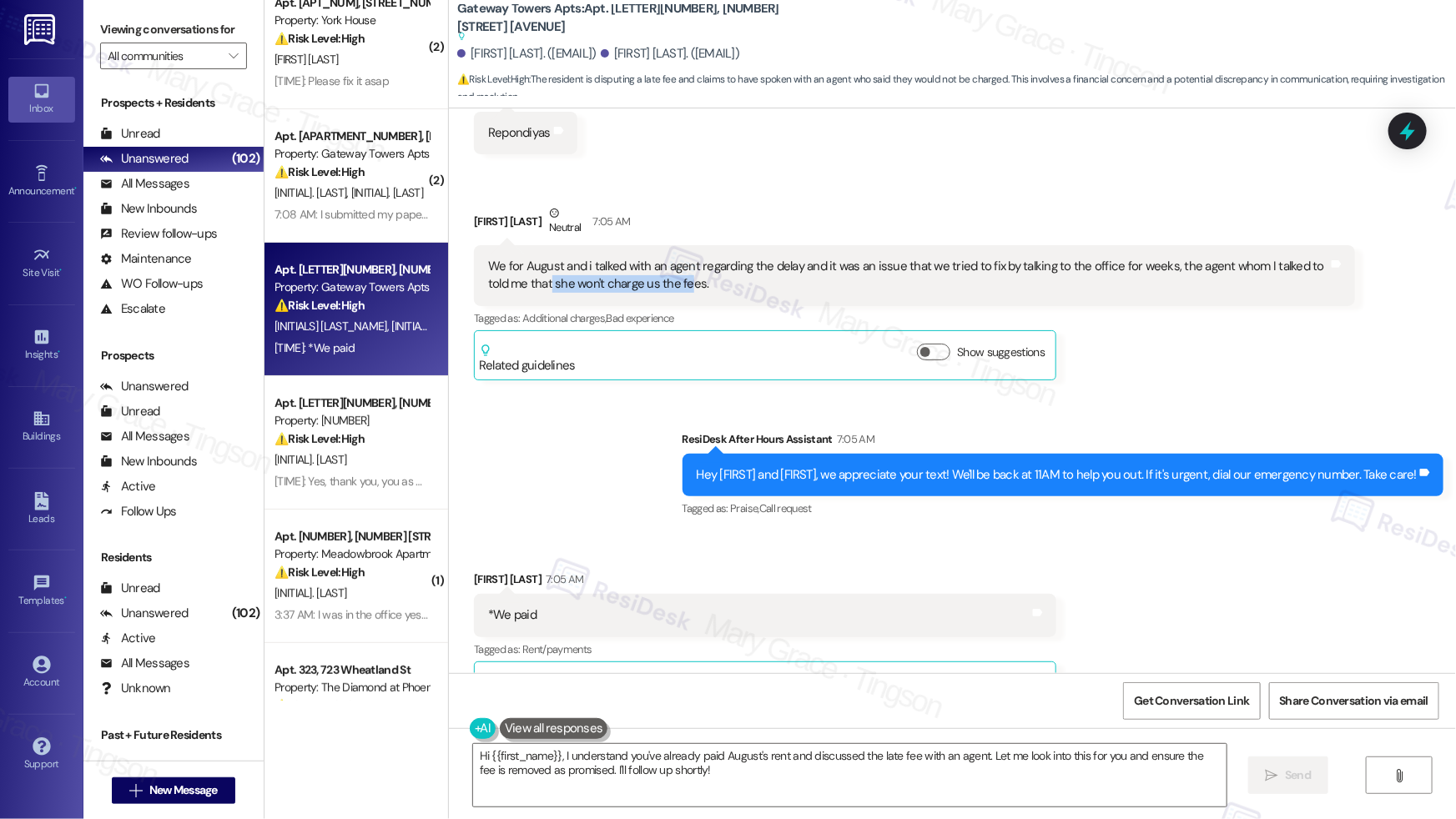 drag, startPoint x: 516, startPoint y: 286, endPoint x: 657, endPoint y: 285, distance: 141.00355 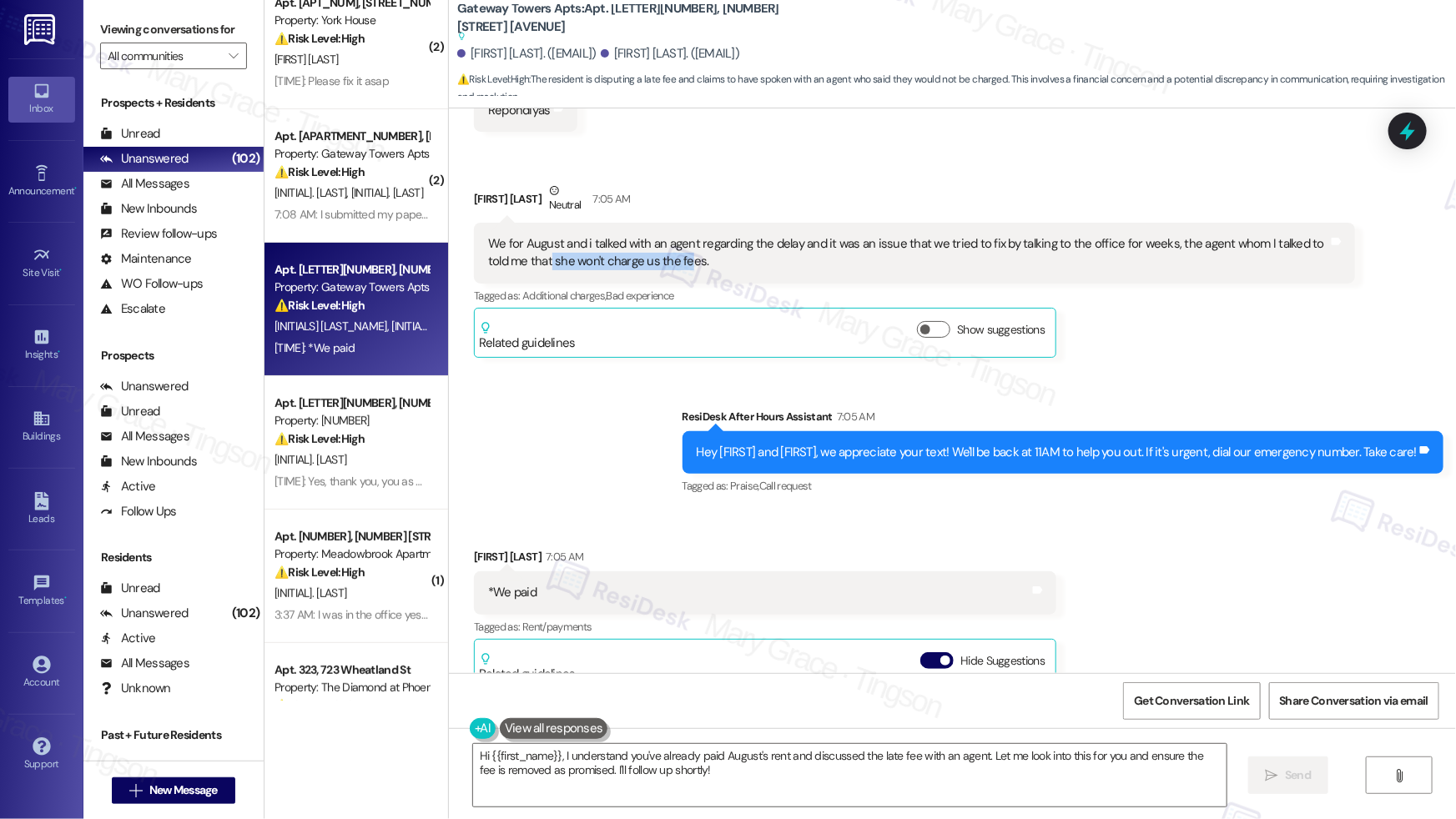 scroll, scrollTop: 848, scrollLeft: 0, axis: vertical 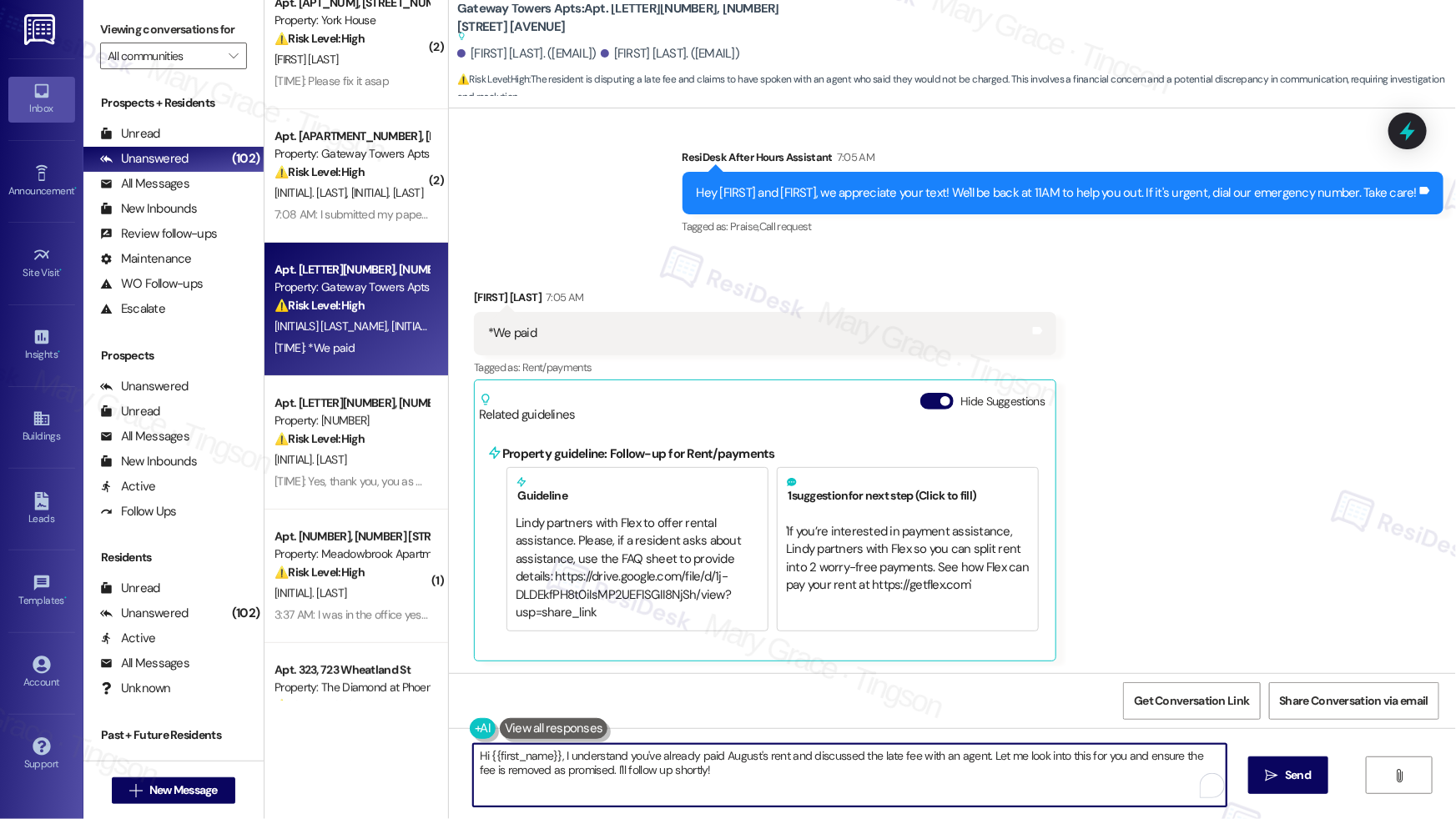 drag, startPoint x: 980, startPoint y: 756, endPoint x: 987, endPoint y: 783, distance: 27.89265 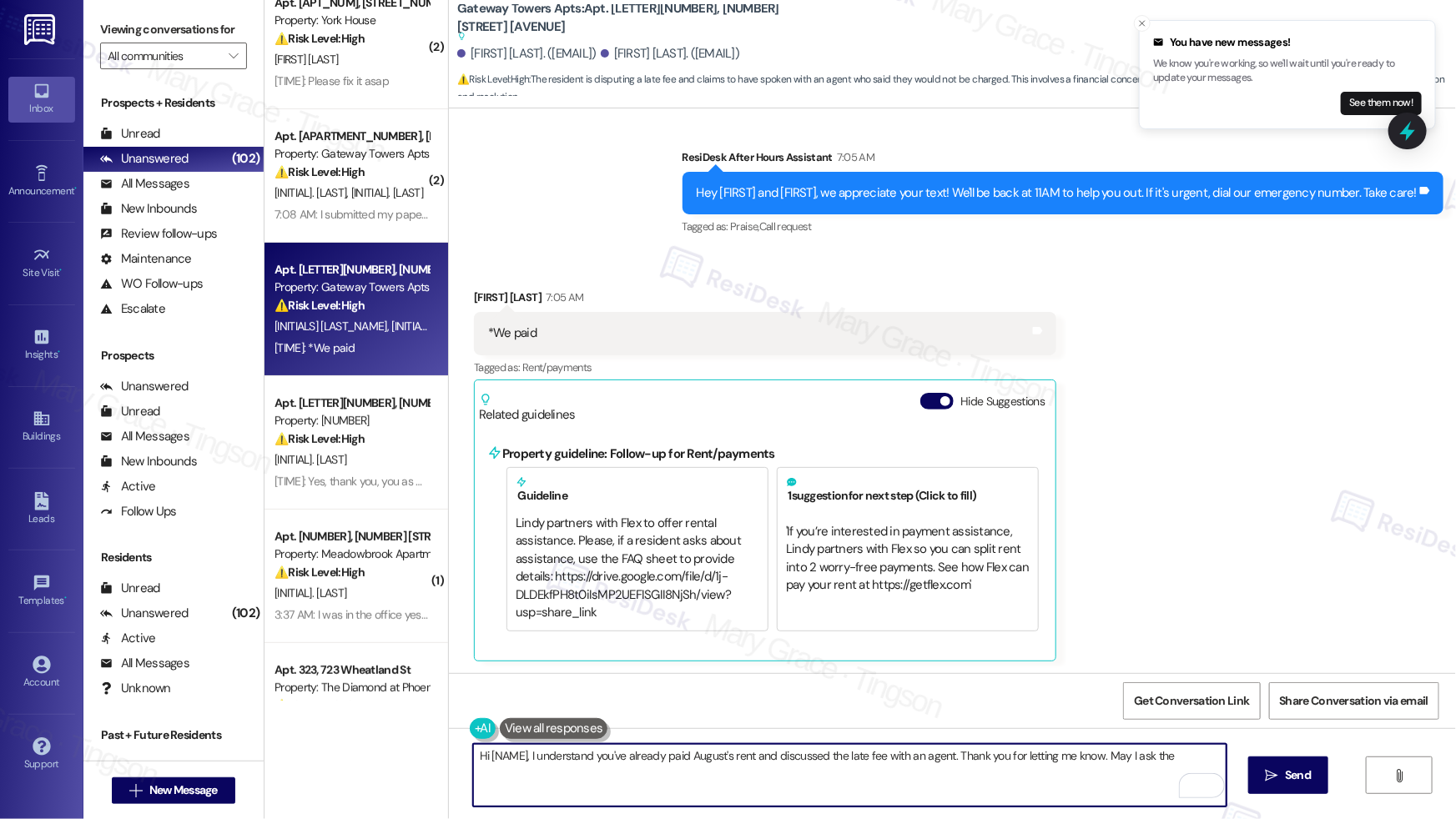 type on "Hi {{first_name}}, I understand you've already paid August's rent and discussed the late fee with an agent. Thank you for letting me know. May I ask the" 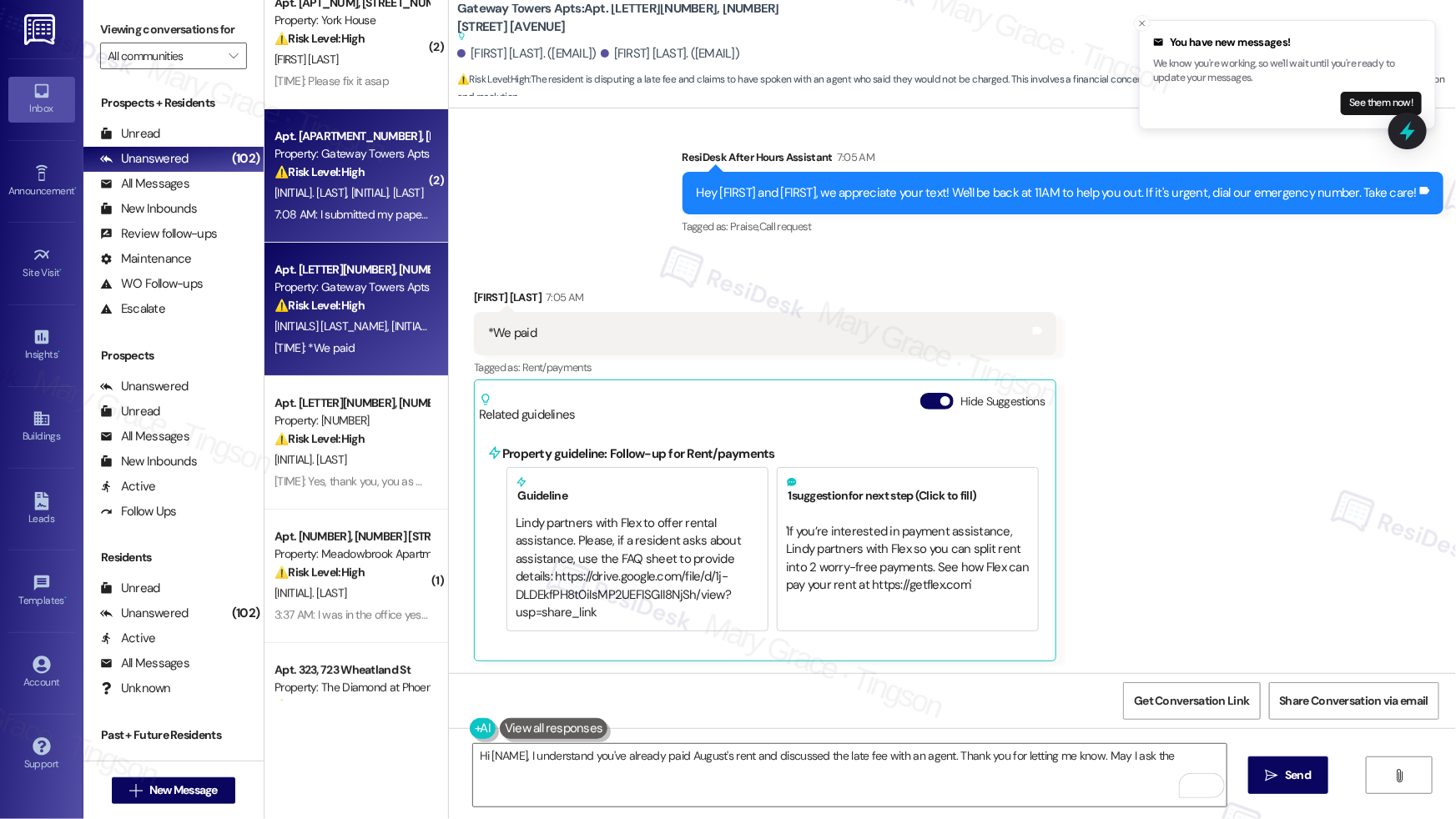 scroll, scrollTop: 0, scrollLeft: 0, axis: both 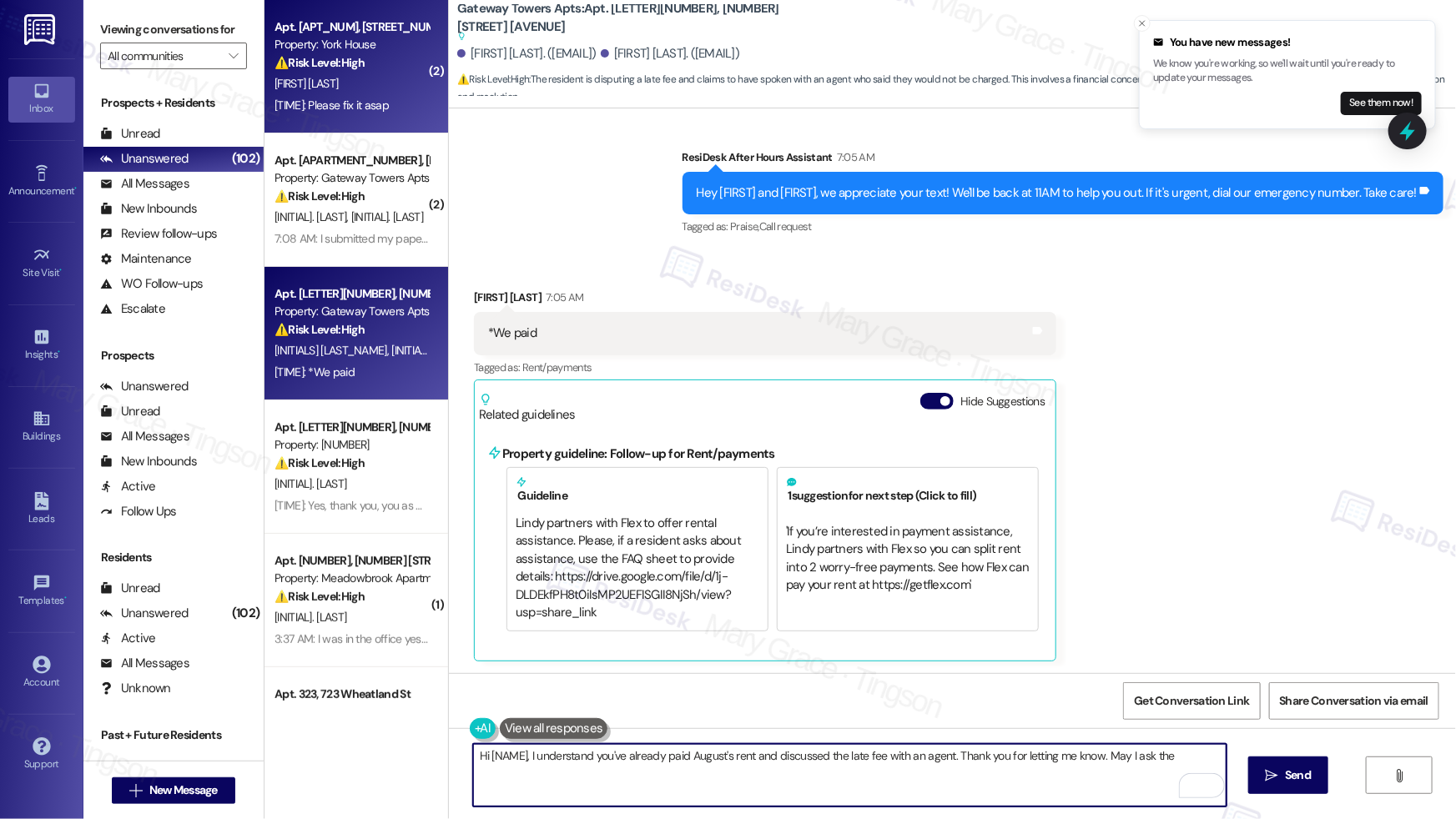 click on "7:32 AM: Please fix it asap 7:32 AM: Please fix it asap" at bounding box center [331, 105] 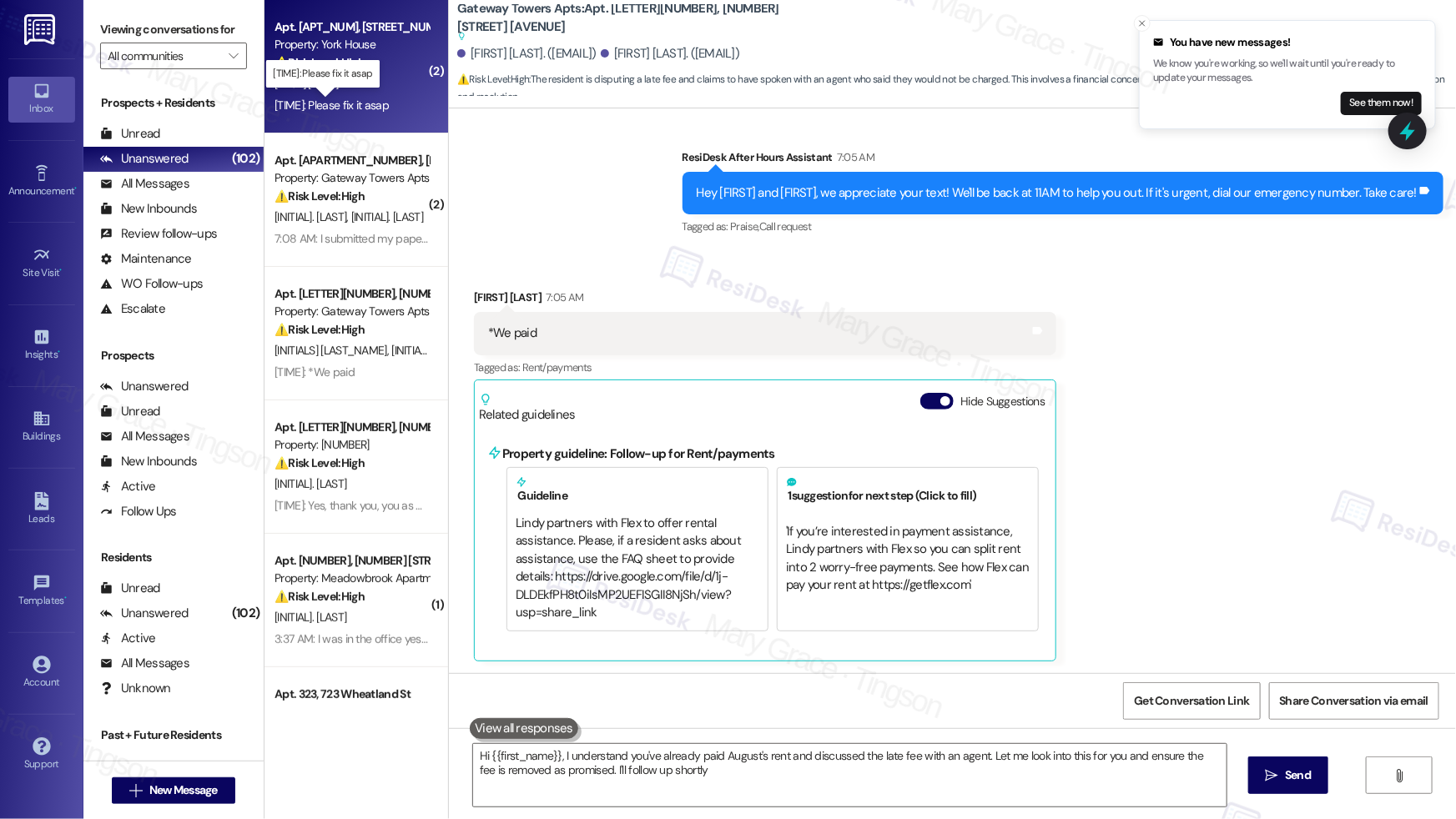type on "Hi {{first_name}}, I understand you've already paid August's rent and discussed the late fee with an agent. Let me look into this for you and ensure the fee is removed as promised. I'll follow up shortly!" 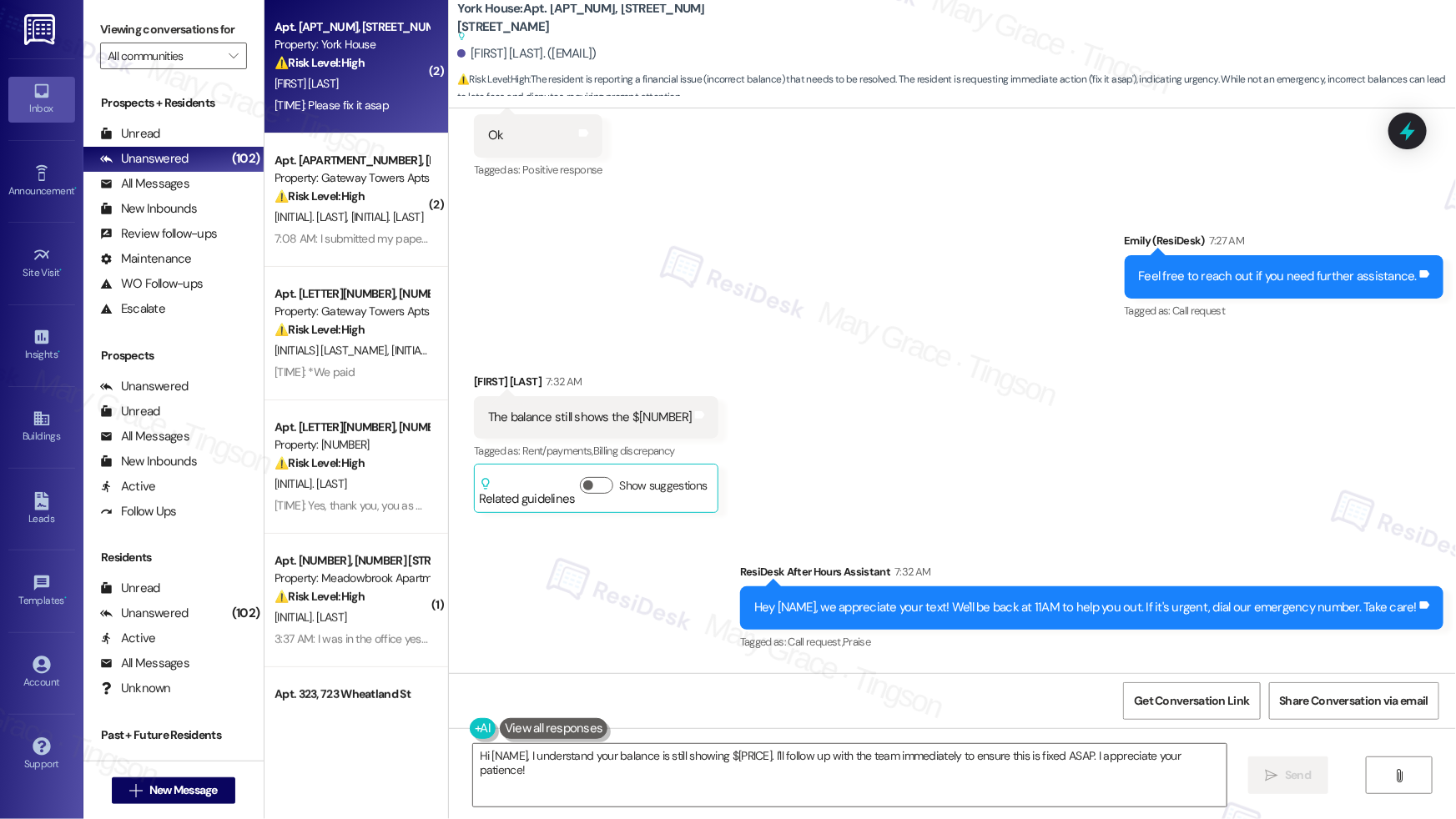 scroll, scrollTop: 1966, scrollLeft: 0, axis: vertical 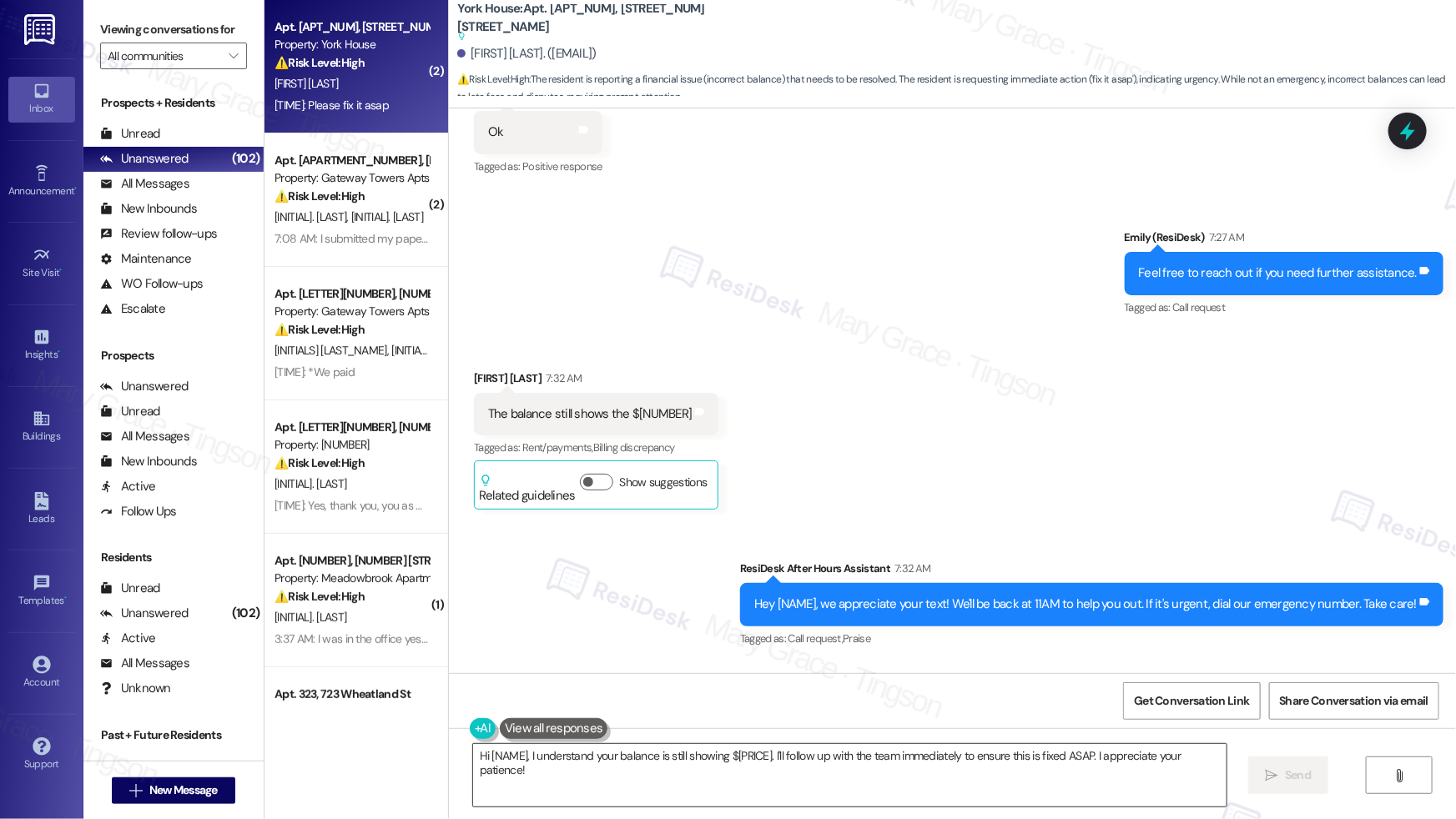 click on "Hi {{first_name}}, I understand your balance is still showing $1000. I'll follow up with the team immediately to ensure this is fixed ASAP. I appreciate your patience!" at bounding box center [849, 775] 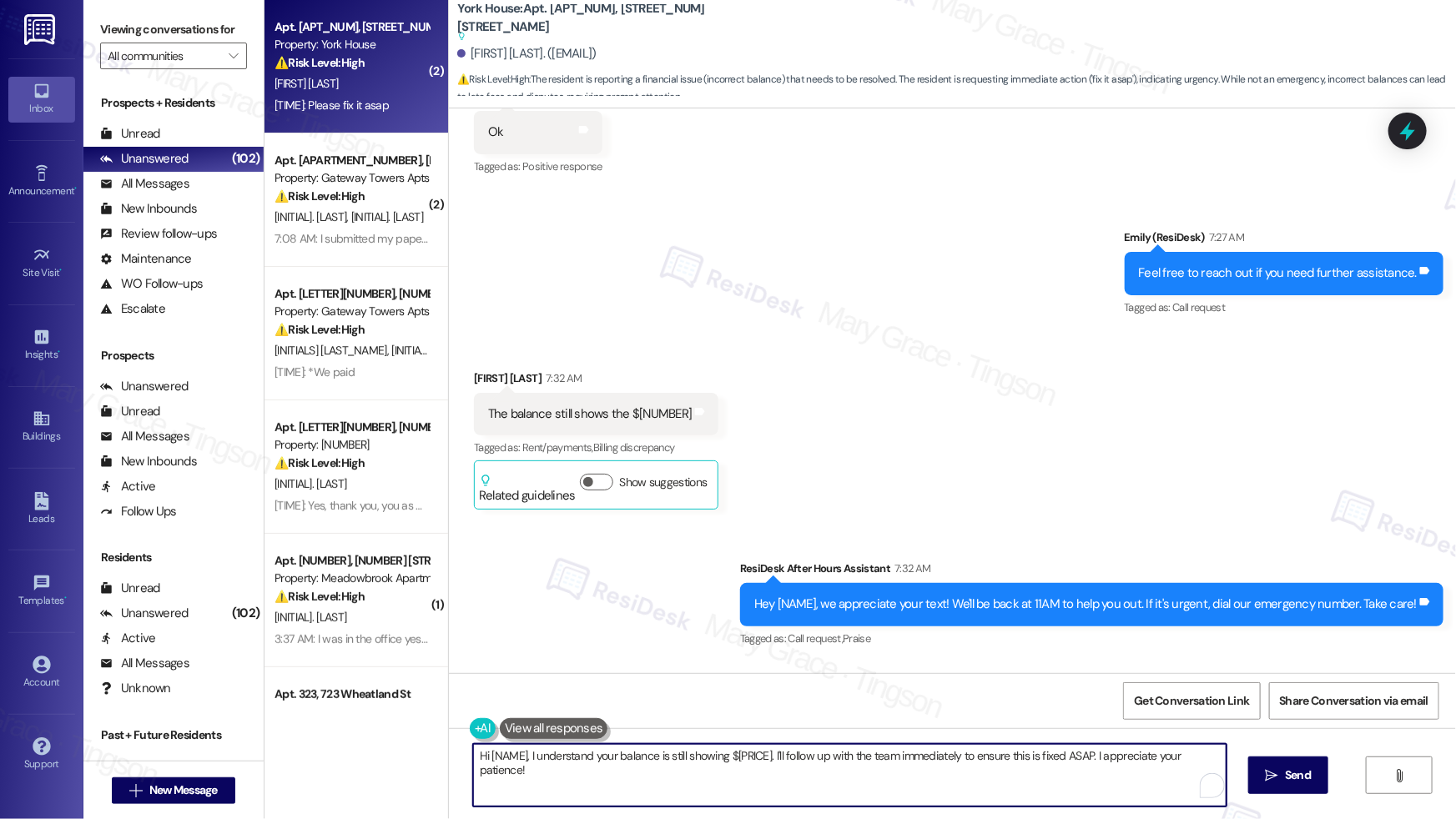 click on "Hi {{first_name}}, I understand your balance is still showing $1000. I'll follow up with the team immediately to ensure this is fixed ASAP. I appreciate your patience!" at bounding box center (849, 775) 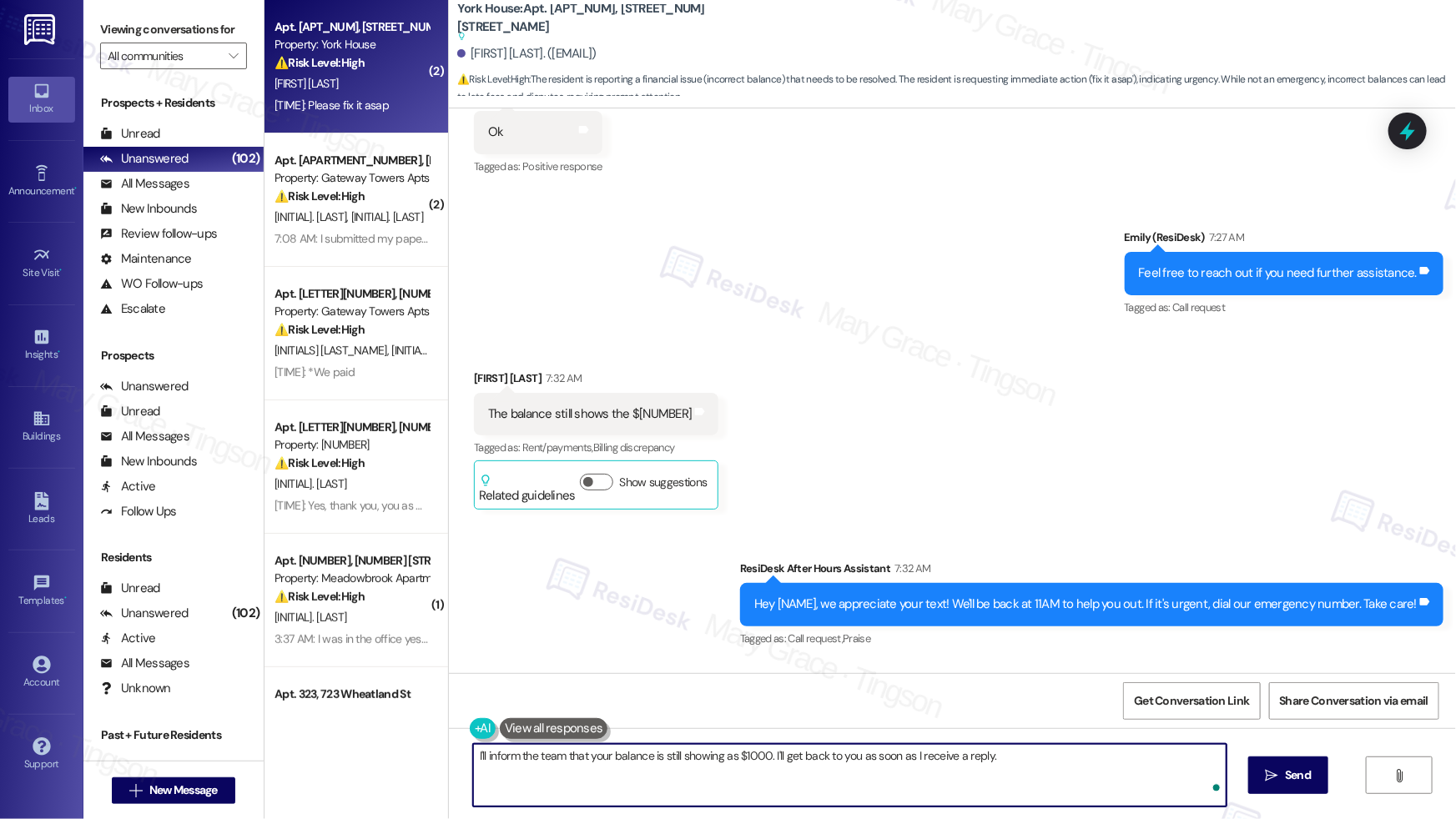 type on "I'll inform the team that your balance is still showing as $1000. I'll get back to you as soon as I receive a reply." 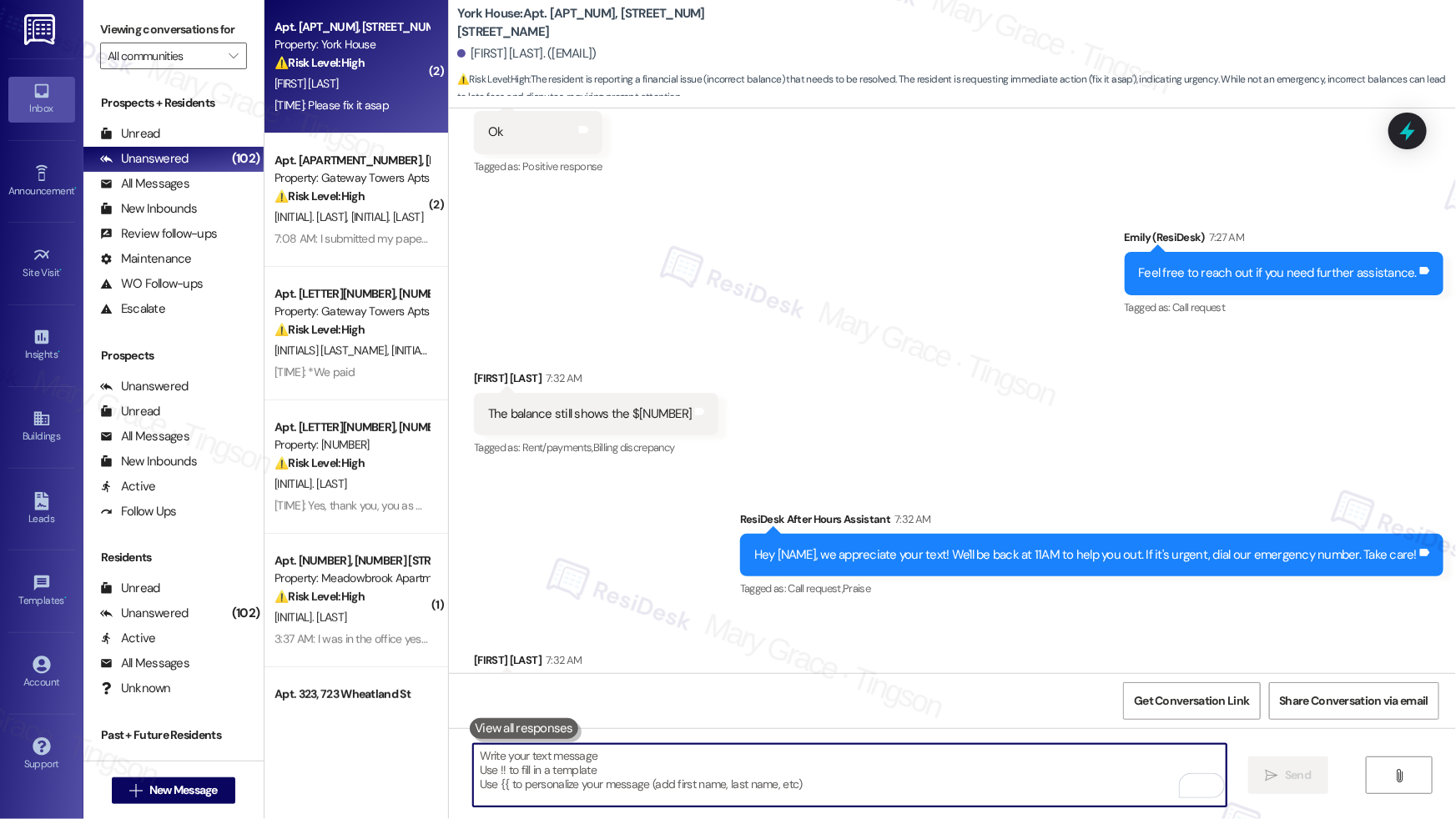 scroll, scrollTop: 2028, scrollLeft: 0, axis: vertical 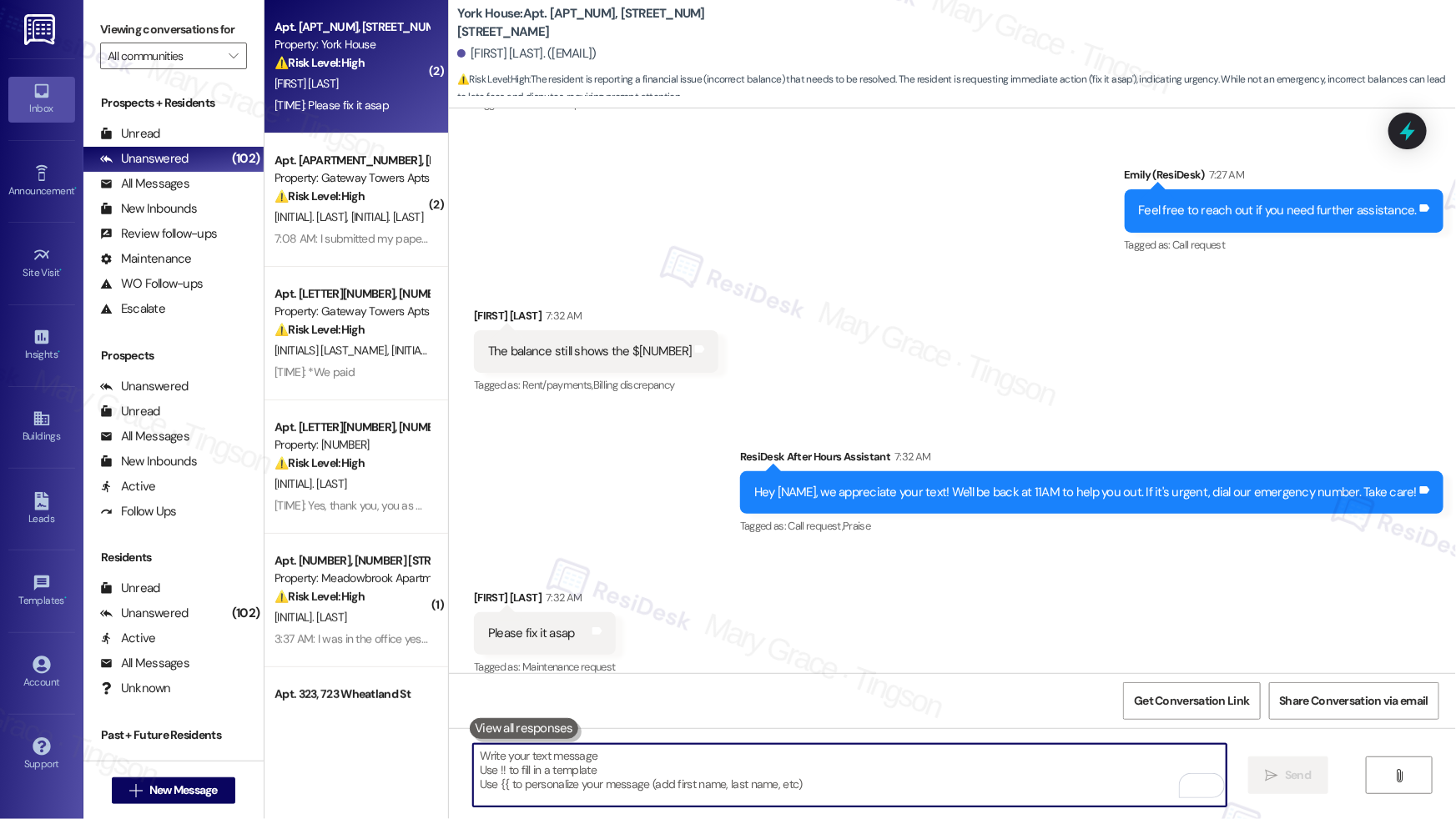 type 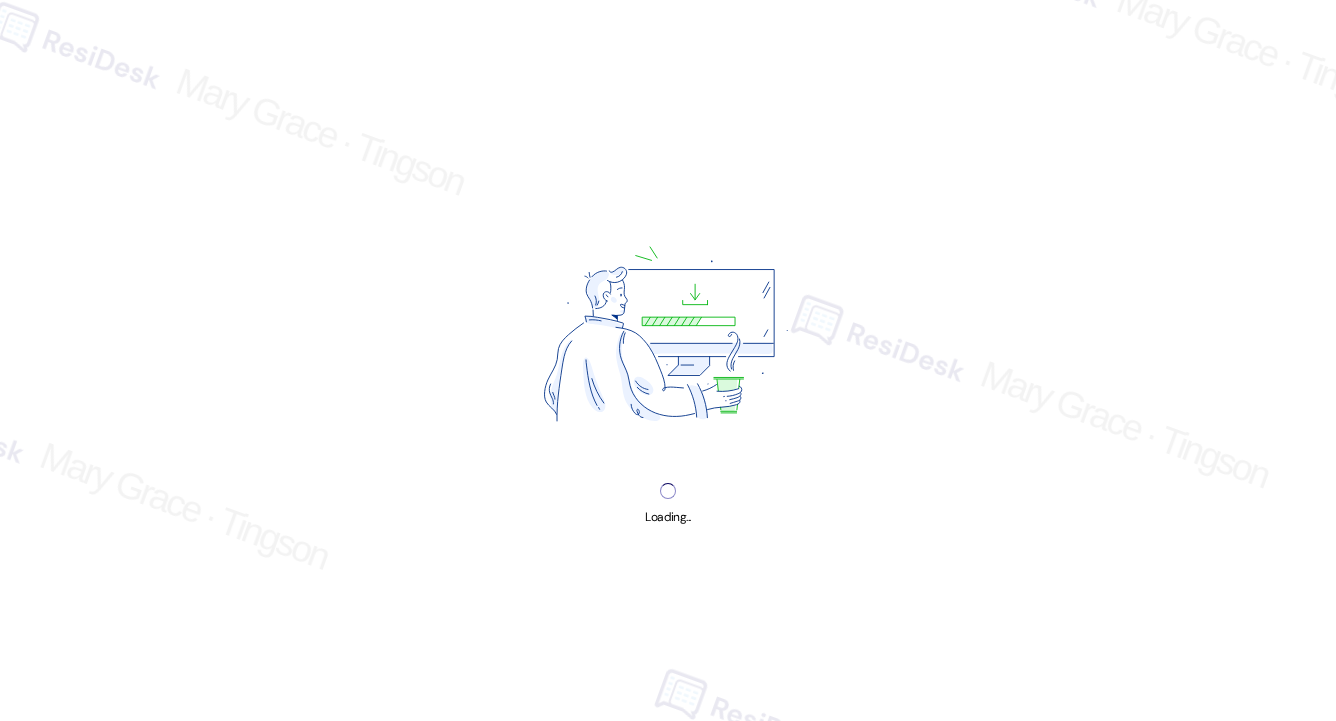 scroll, scrollTop: 0, scrollLeft: 0, axis: both 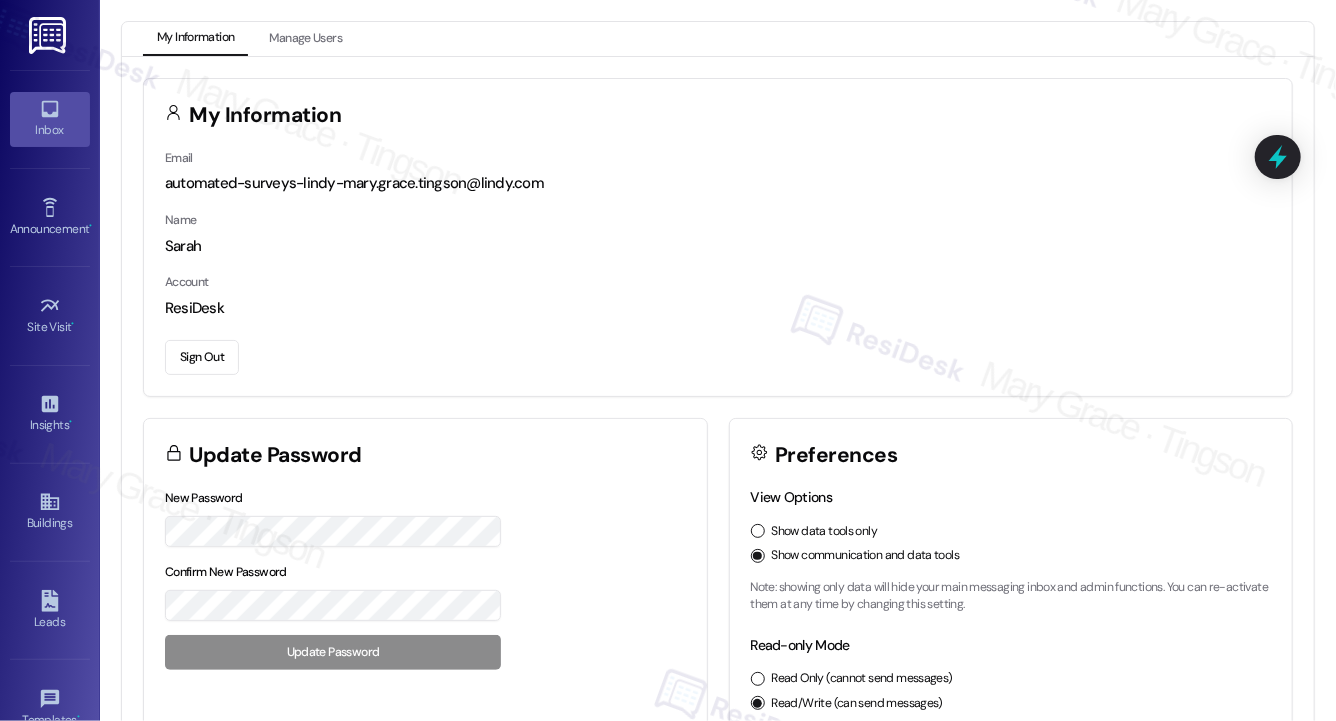 click on "Inbox" at bounding box center (50, 130) 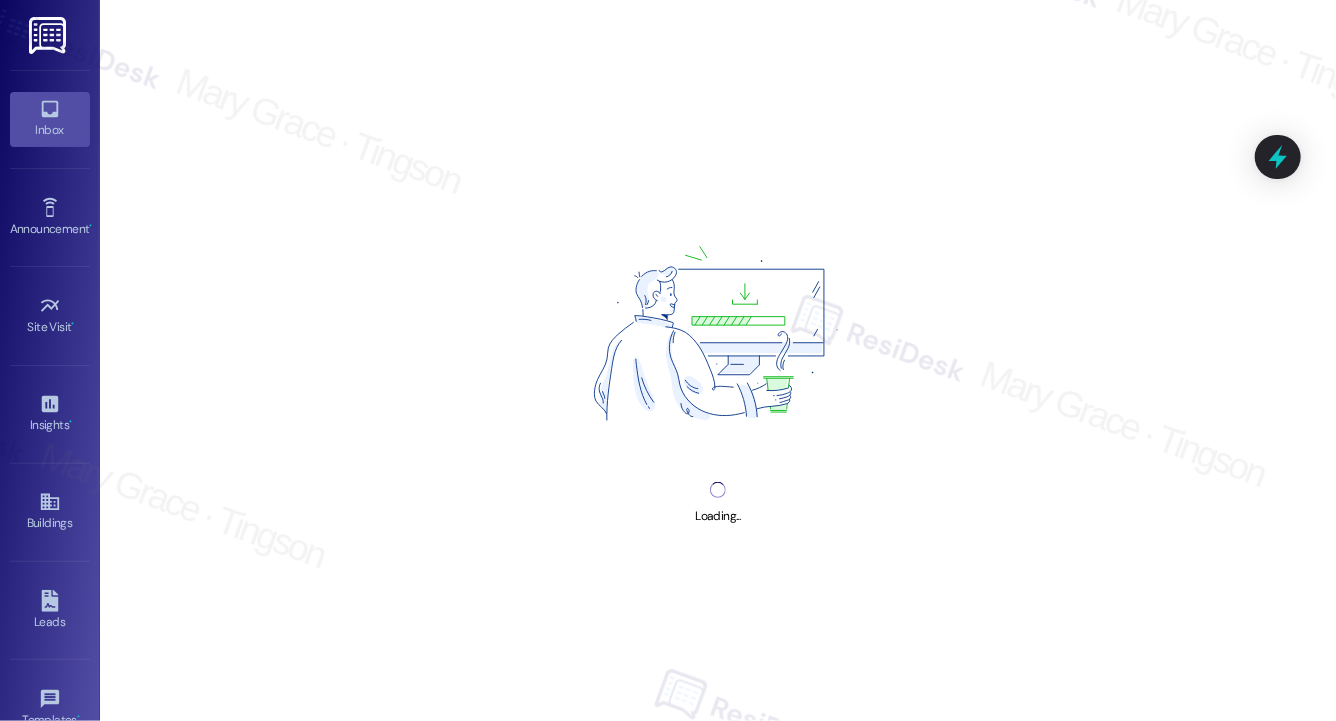 click on "Inbox" at bounding box center [50, 130] 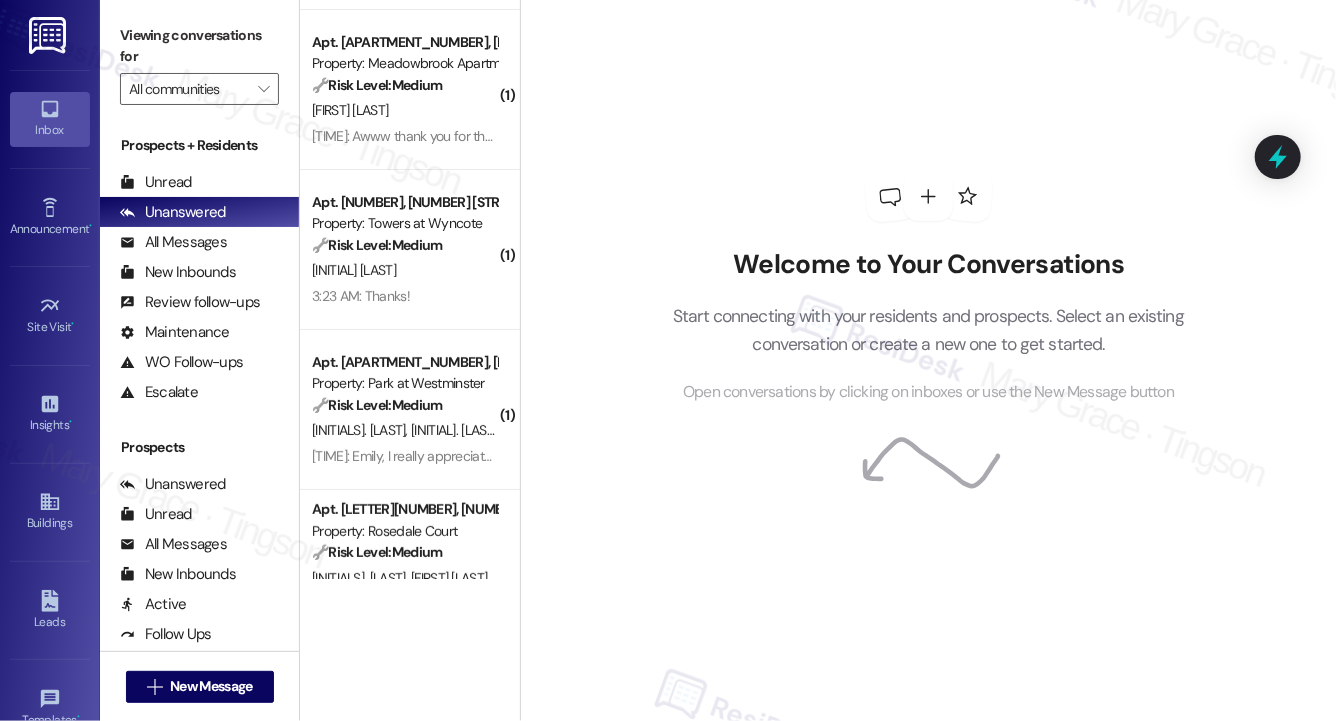 scroll, scrollTop: 3674, scrollLeft: 0, axis: vertical 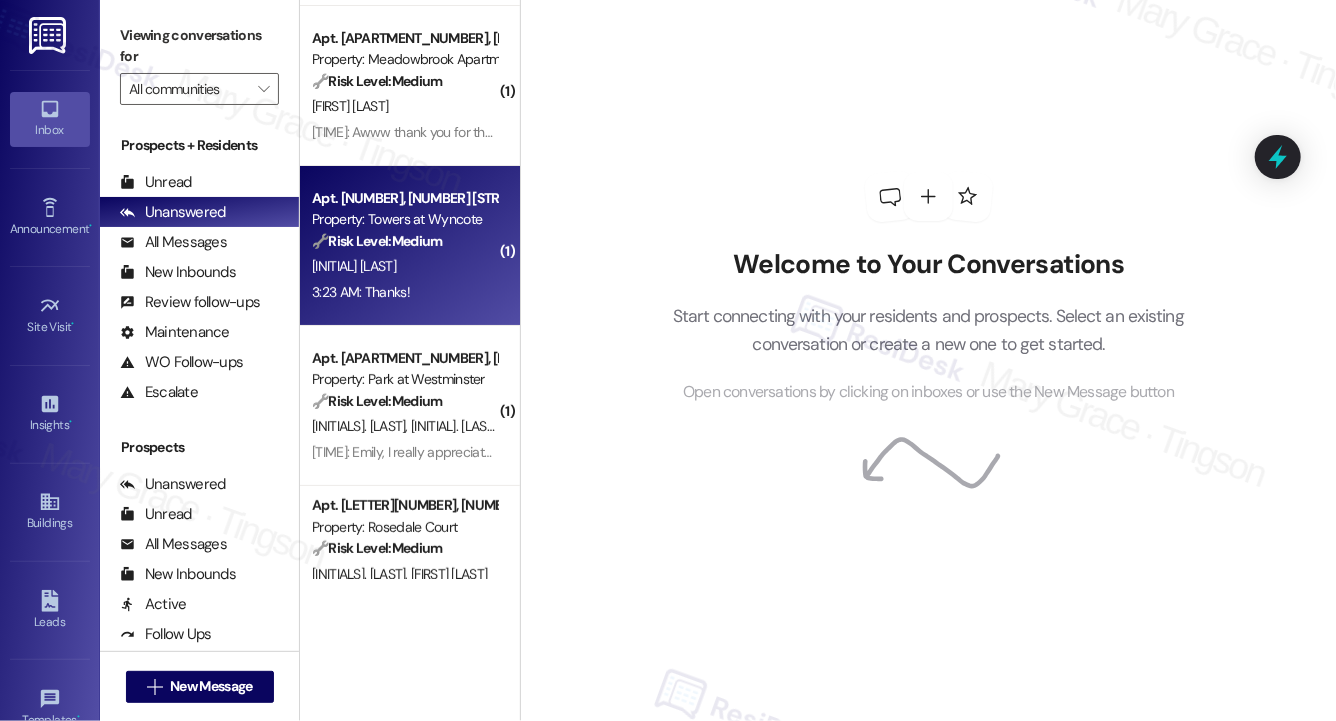 click on "[TIME]: Thanks! [TIME]: Thanks!" at bounding box center [404, 292] 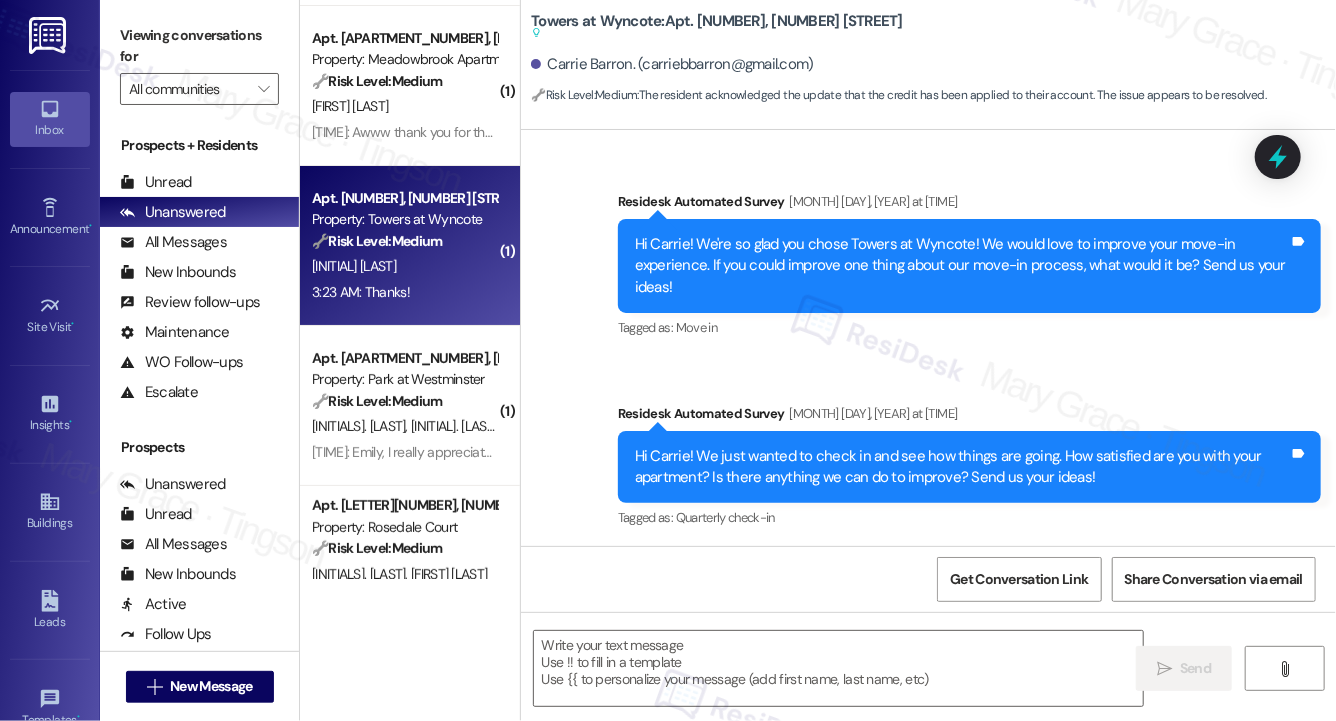 scroll, scrollTop: 12873, scrollLeft: 0, axis: vertical 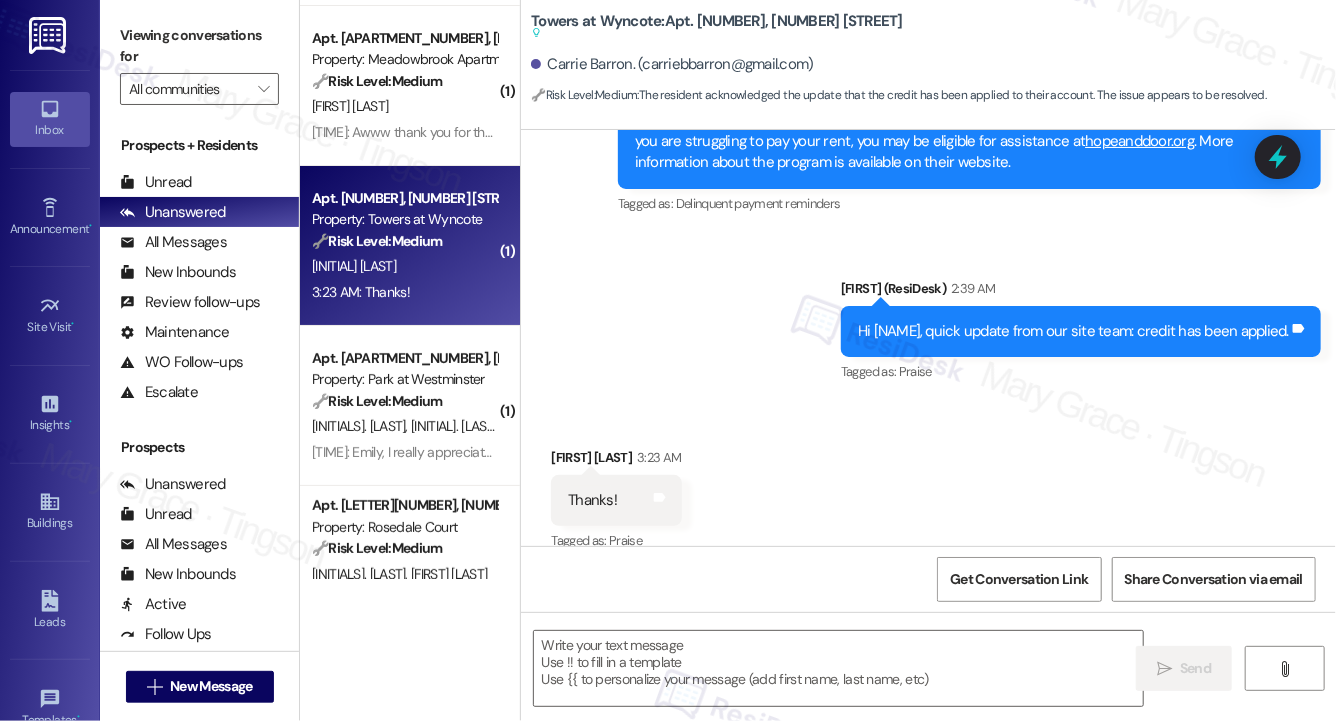 click on "[TIME]: Thanks! [TIME]: Thanks!" at bounding box center (404, 292) 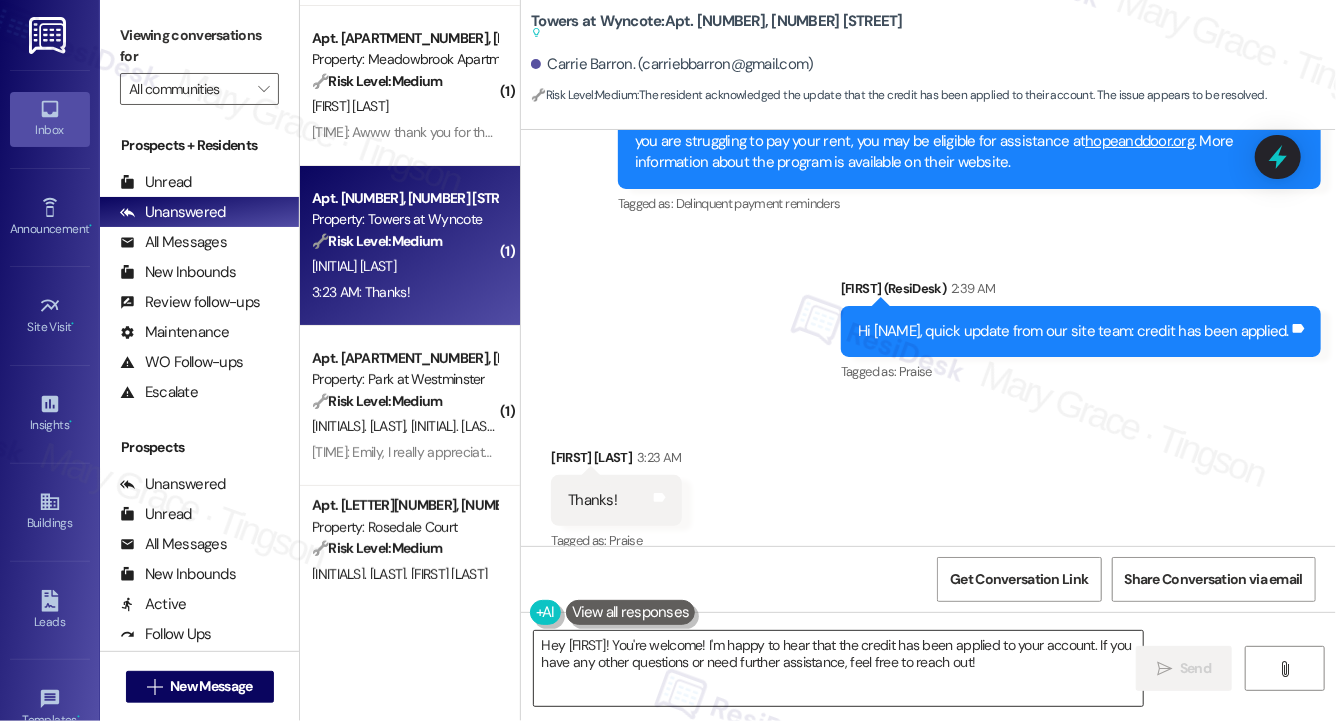 click on "Hey [FIRST]! You're welcome! I'm happy to hear that the credit has been applied to your account. If you have any other questions or need further assistance, feel free to reach out!" at bounding box center [838, 668] 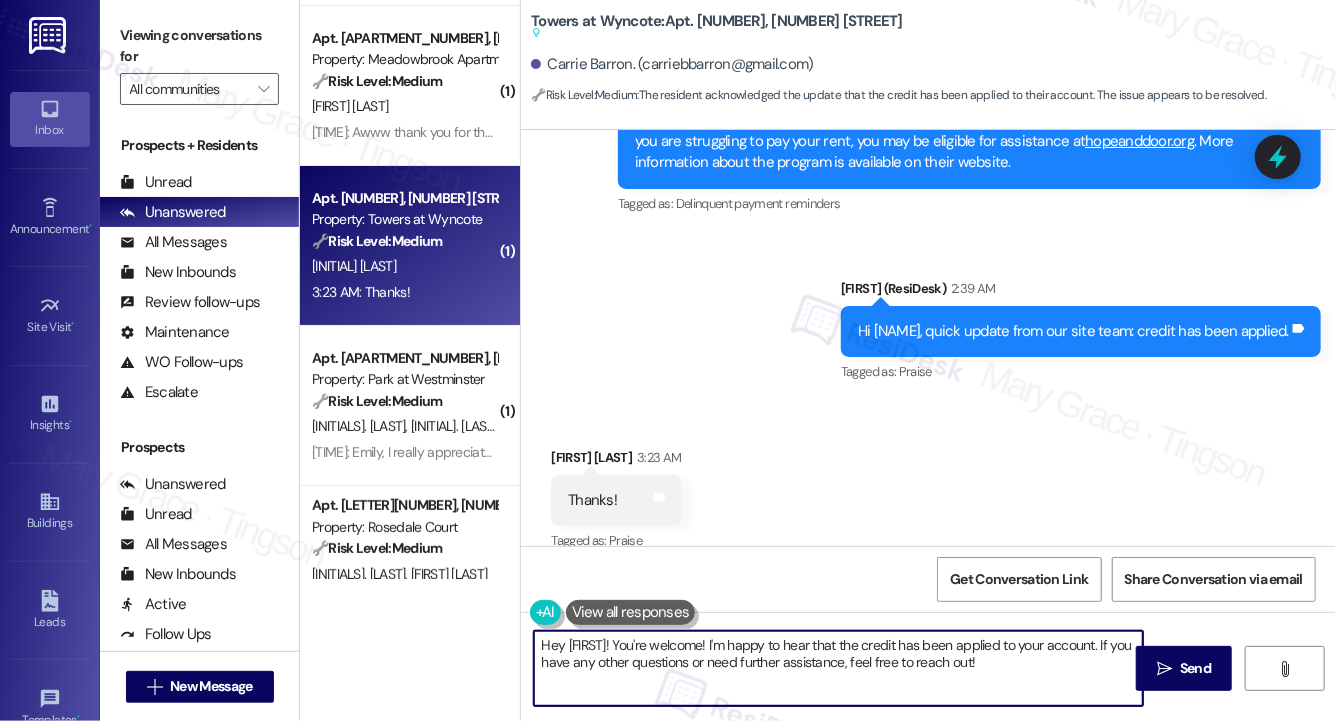 click on "Hey [FIRST]! You're welcome! I'm happy to hear that the credit has been applied to your account. If you have any other questions or need further assistance, feel free to reach out!" at bounding box center (838, 668) 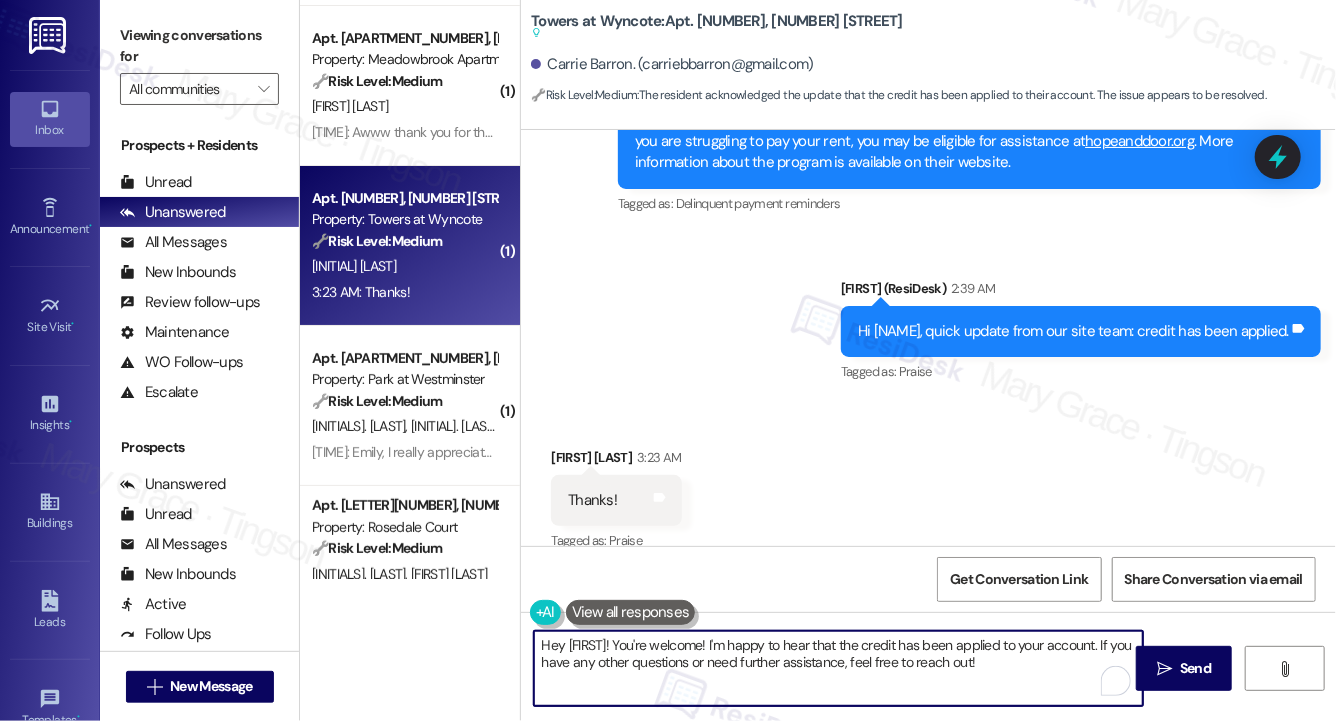 click on "Hey [FIRST]! You're welcome! I'm happy to hear that the credit has been applied to your account. If you have any other questions or need further assistance, feel free to reach out!" at bounding box center (838, 668) 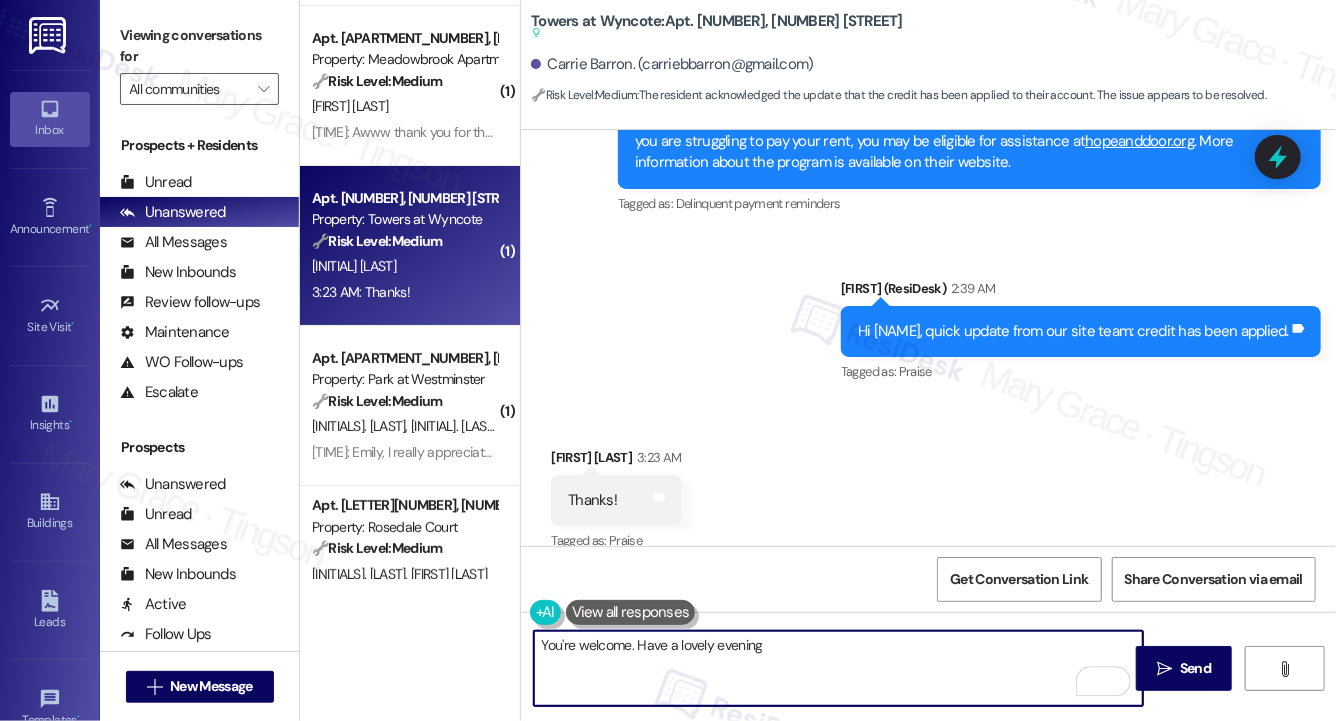 type on "You're welcome. Have a lovely evening." 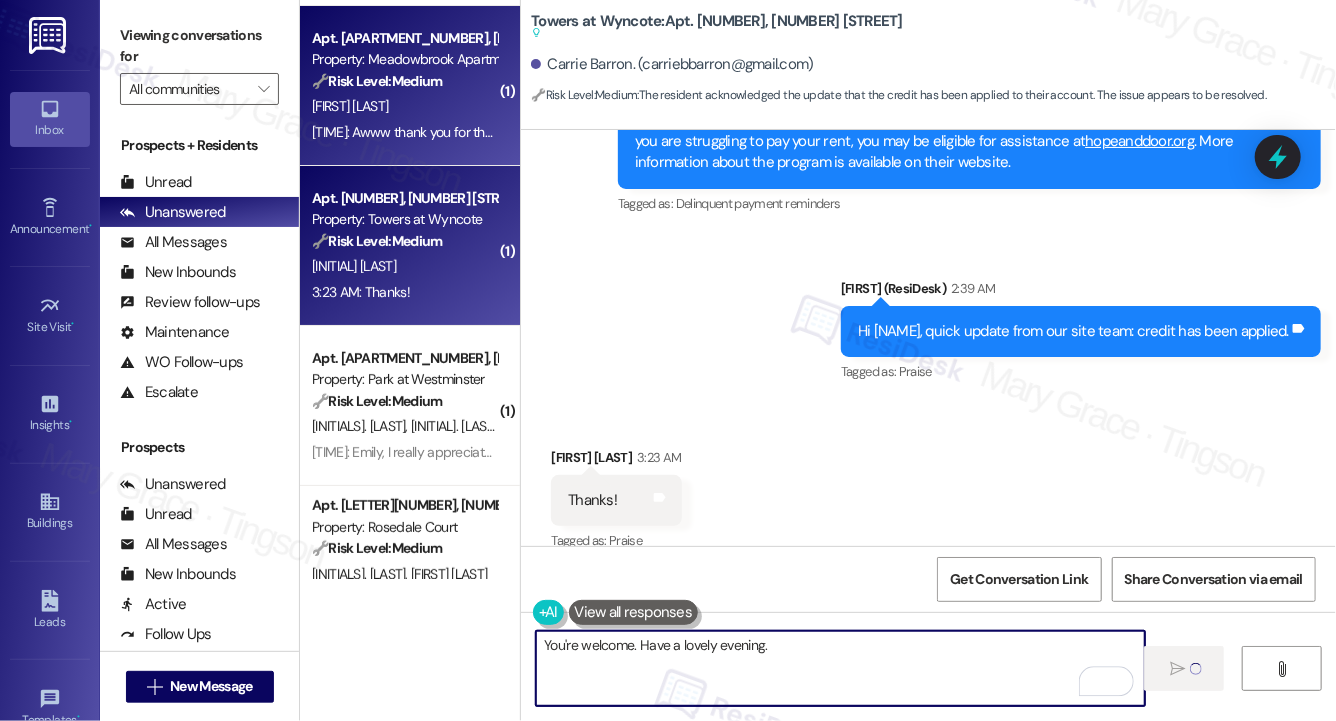 click on "[FIRST] [LAST]" at bounding box center (404, 106) 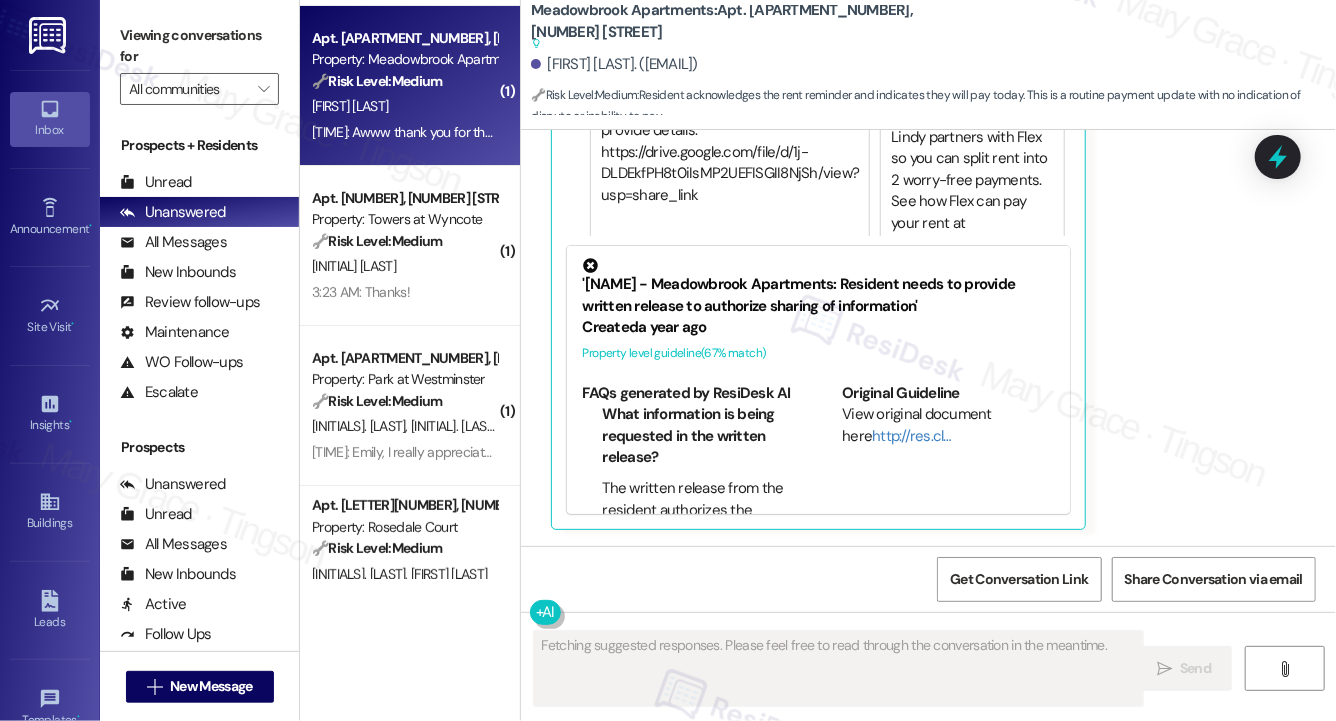 scroll, scrollTop: 4296, scrollLeft: 0, axis: vertical 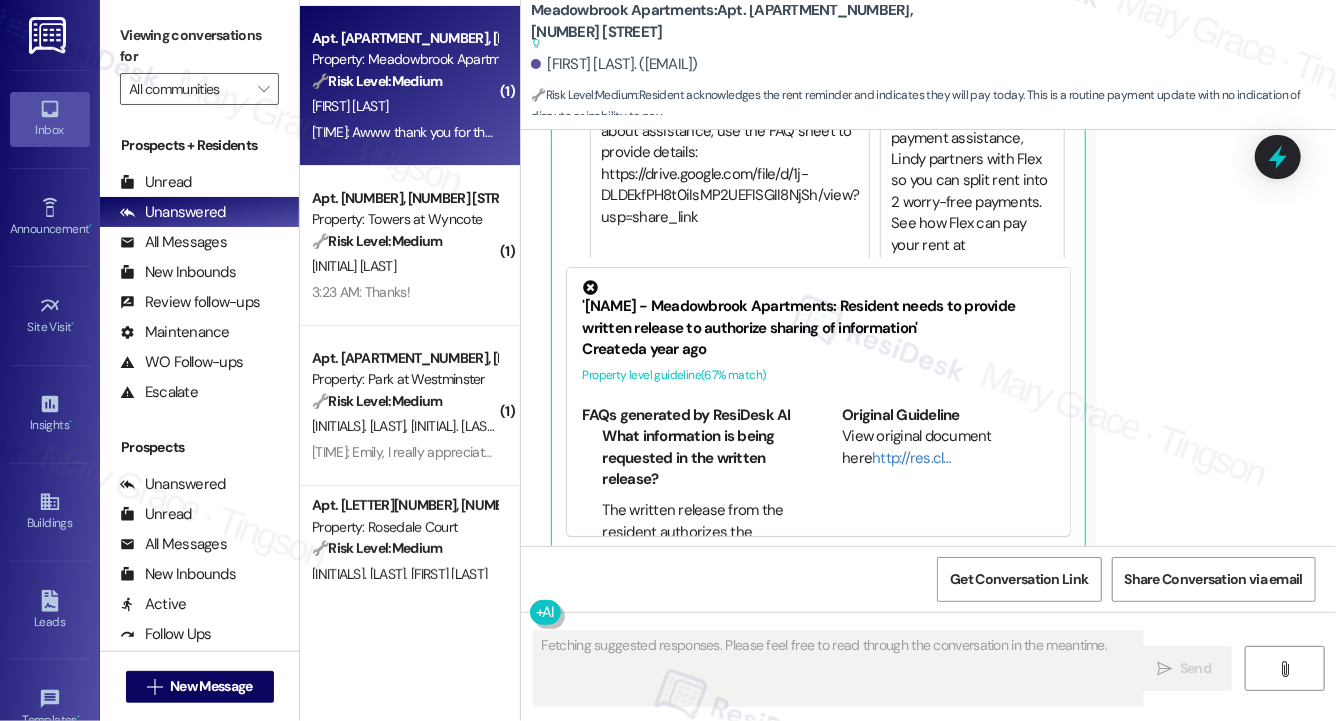 click on "[FIRST] [LAST]" at bounding box center [404, 106] 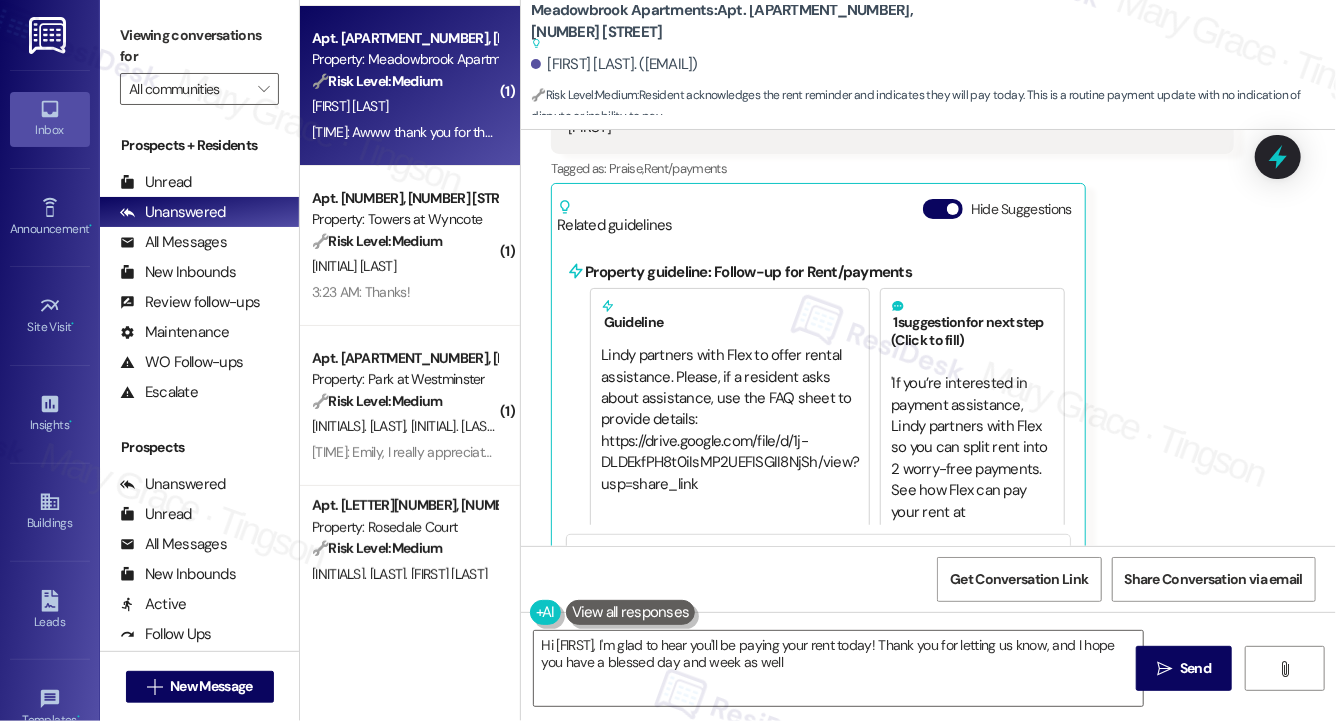 type on "Hi [FIRST], I'm glad to hear you'll be paying your rent today! Thank you for letting us know, and I hope you have a blessed day and week as well!" 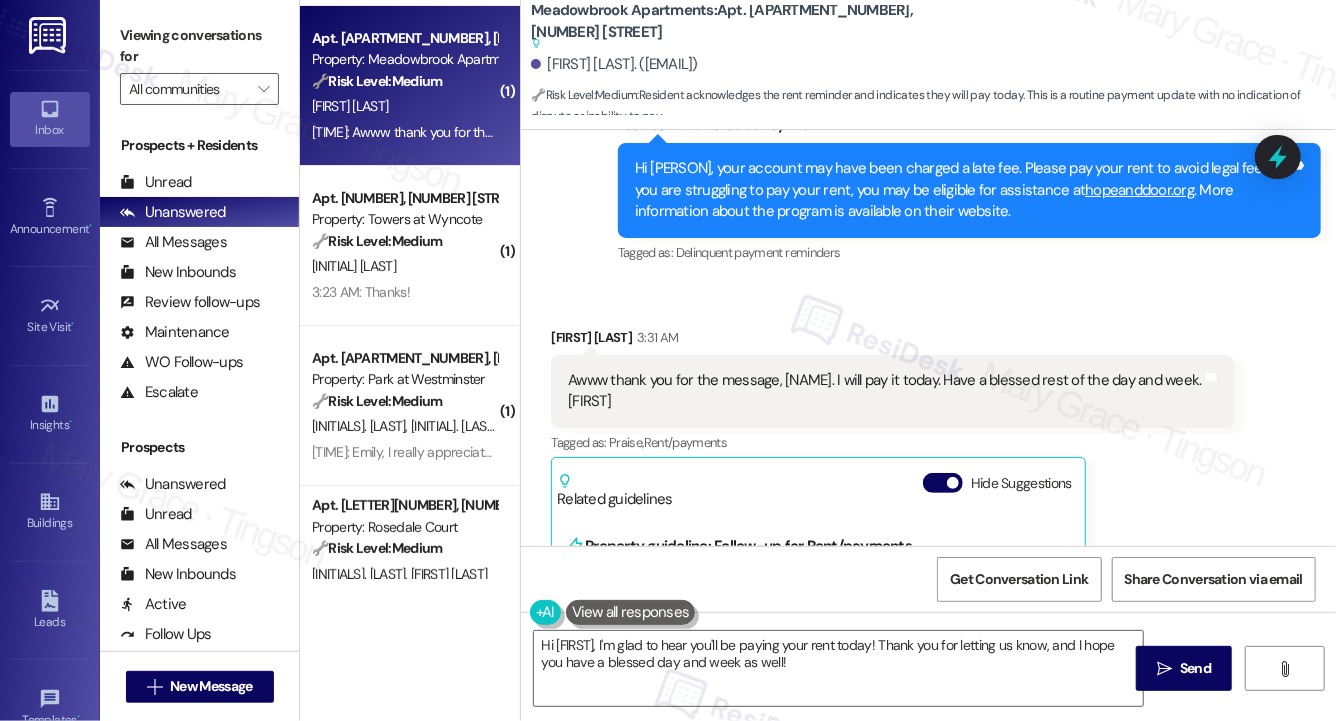 scroll, scrollTop: 3770, scrollLeft: 0, axis: vertical 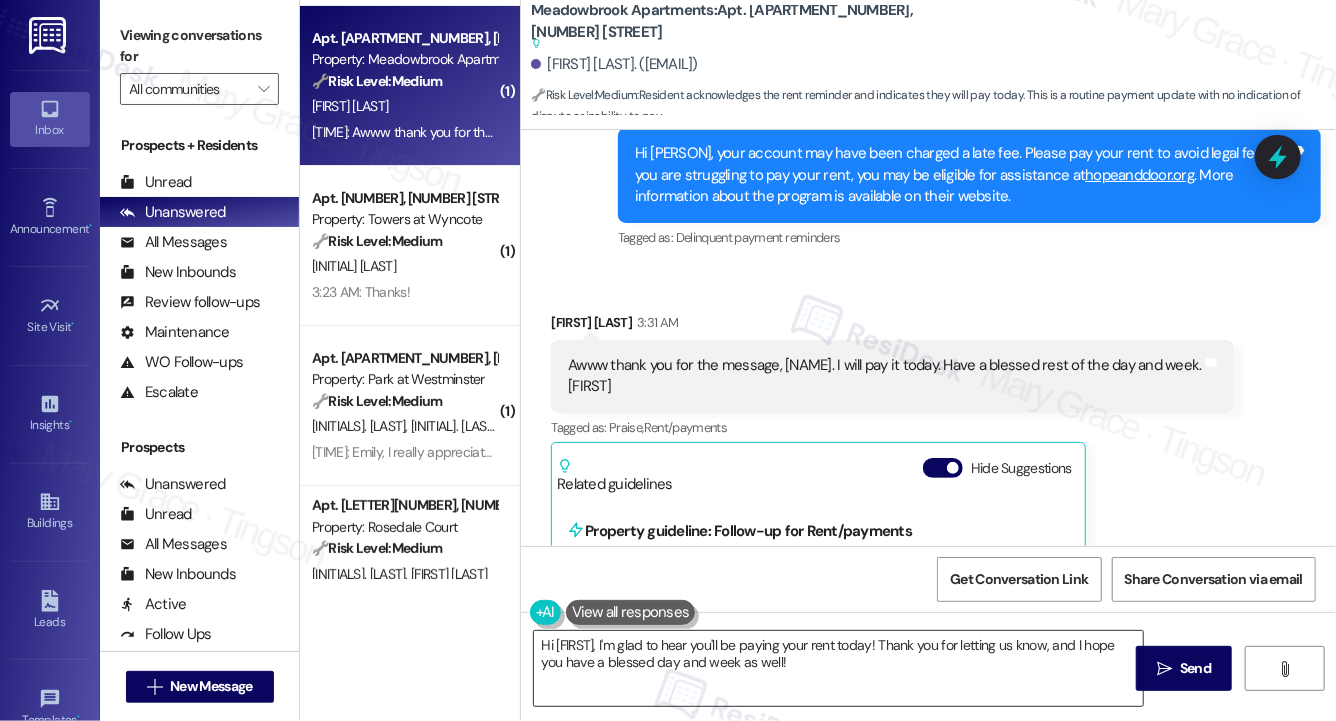click on "Hi [FIRST], I'm glad to hear you'll be paying your rent today! Thank you for letting us know, and I hope you have a blessed day and week as well!" at bounding box center [838, 668] 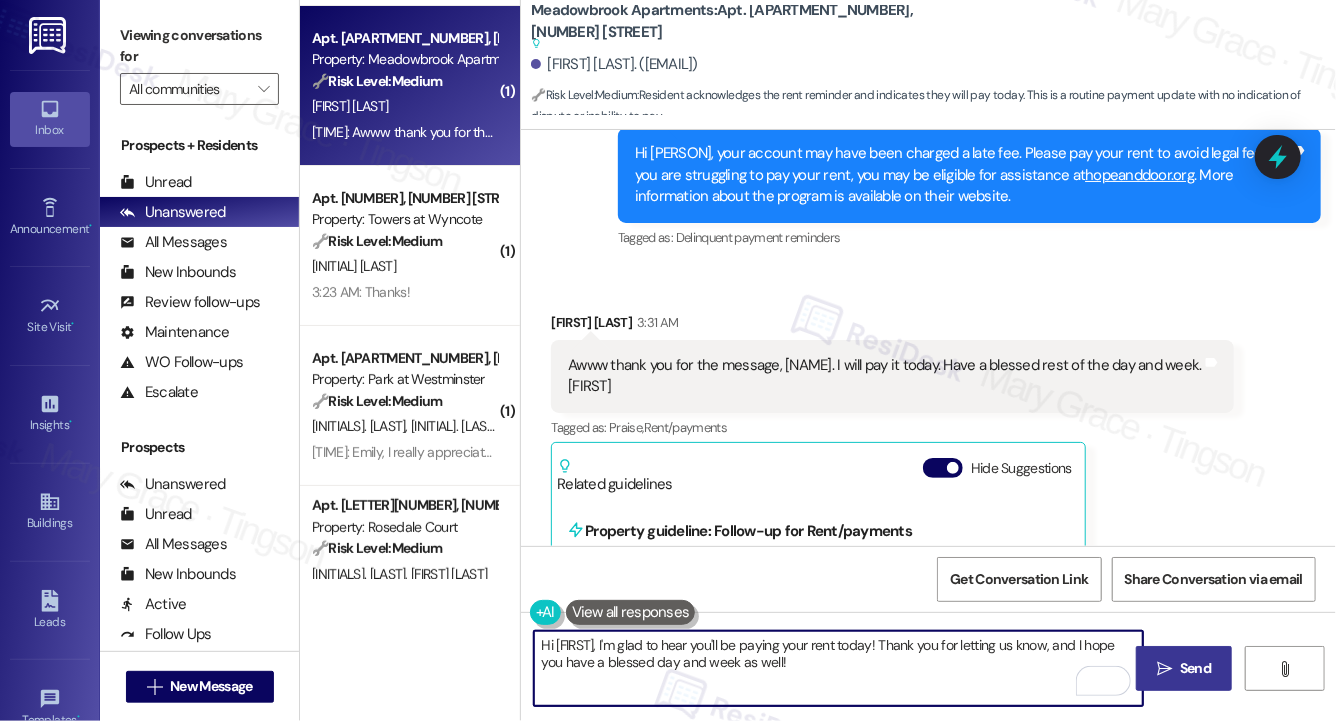 click on "Send" at bounding box center (1195, 668) 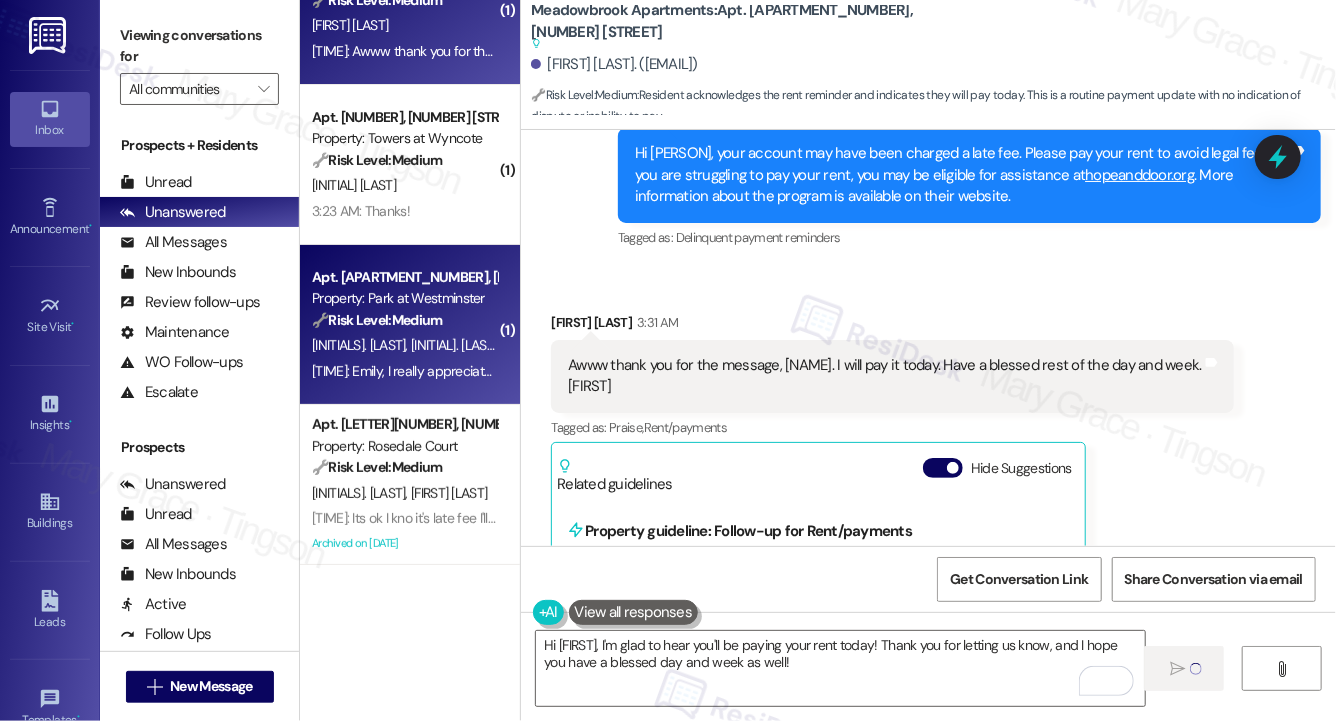 type 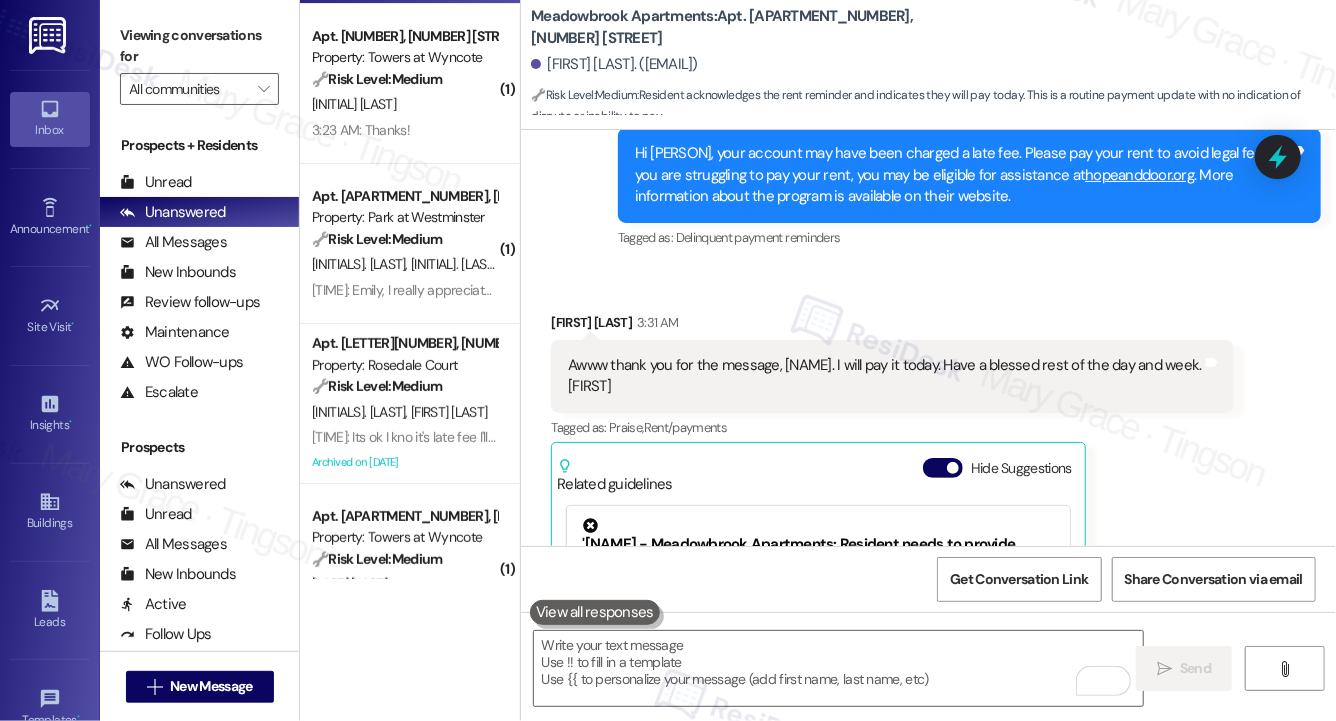 scroll, scrollTop: 3839, scrollLeft: 0, axis: vertical 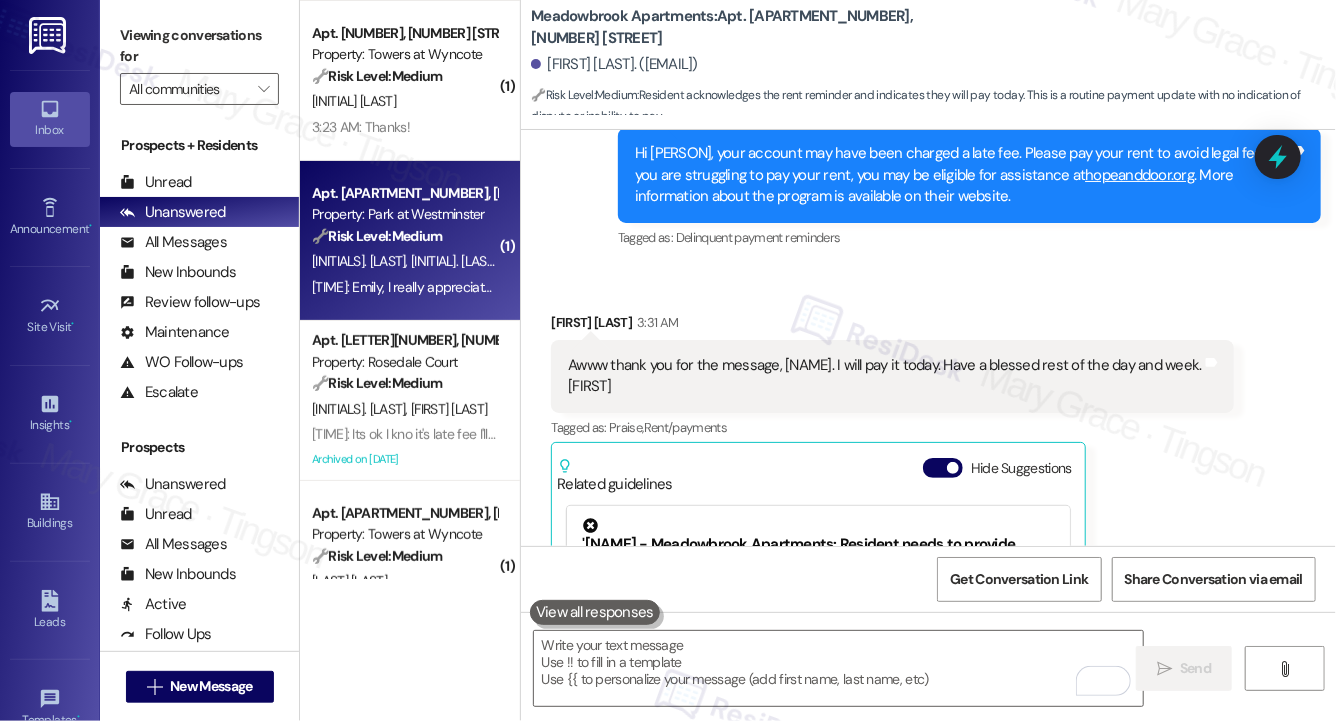 click on "2:54 AM: Emily, I really appreciate the followup on this issue. Thank you for your help. 2:54 AM: Emily, I really appreciate the followup on this issue. Thank you for your help." at bounding box center [404, 287] 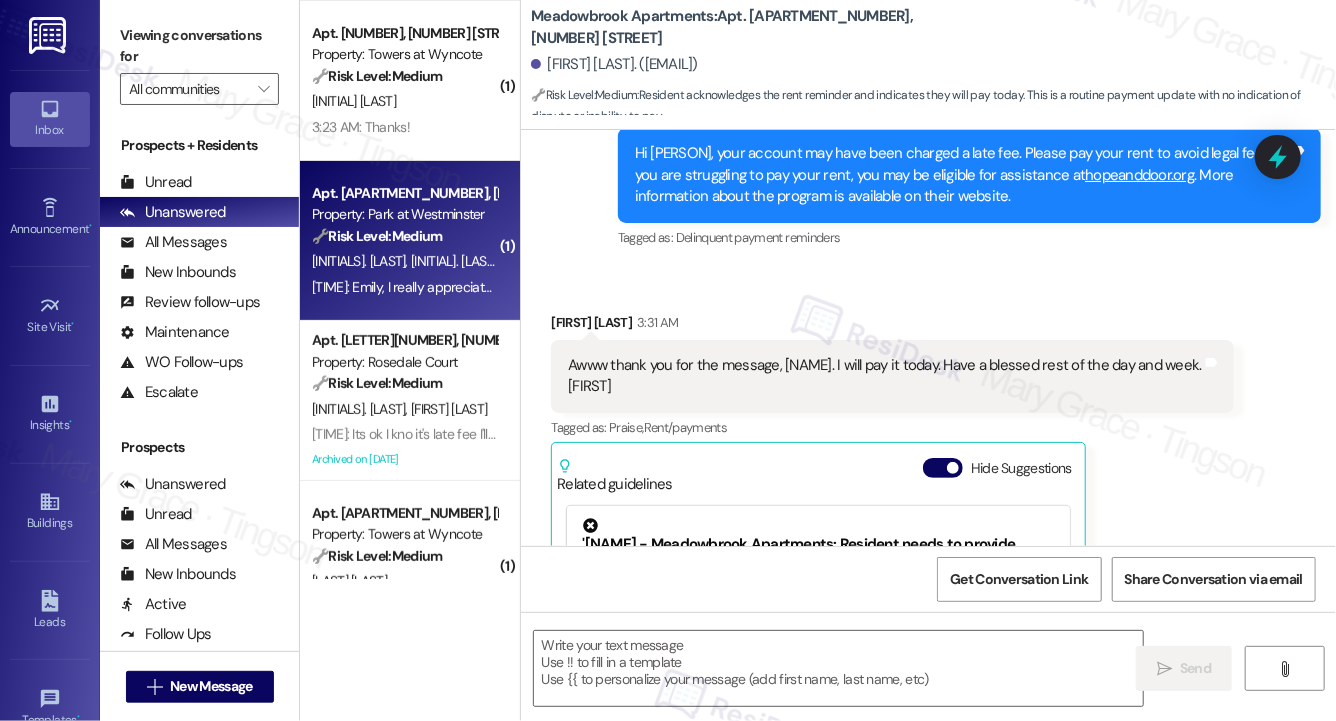 type on "Fetching suggested responses. Please feel free to read through the conversation in the meantime." 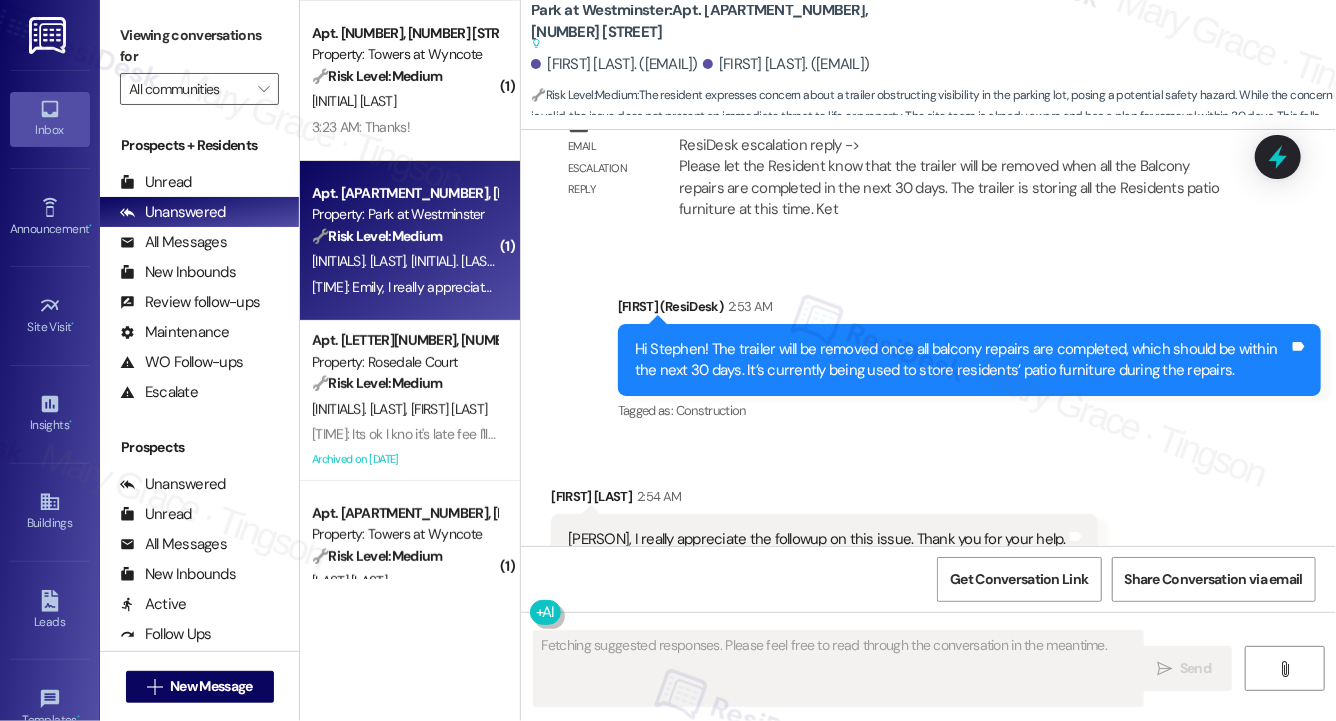 scroll, scrollTop: 5637, scrollLeft: 0, axis: vertical 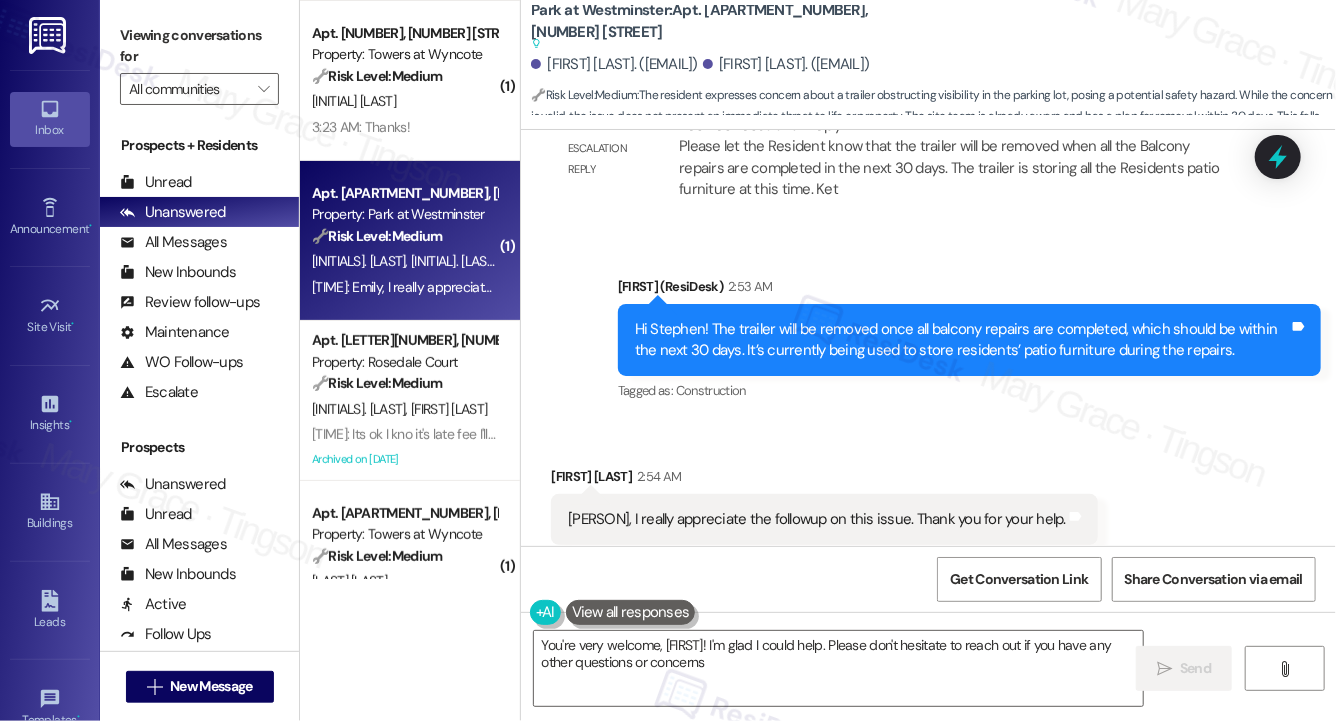 type on "You're very welcome, {{first_name}}! I'm glad I could help. Please don't hesitate to reach out if you have any other questions or concerns!" 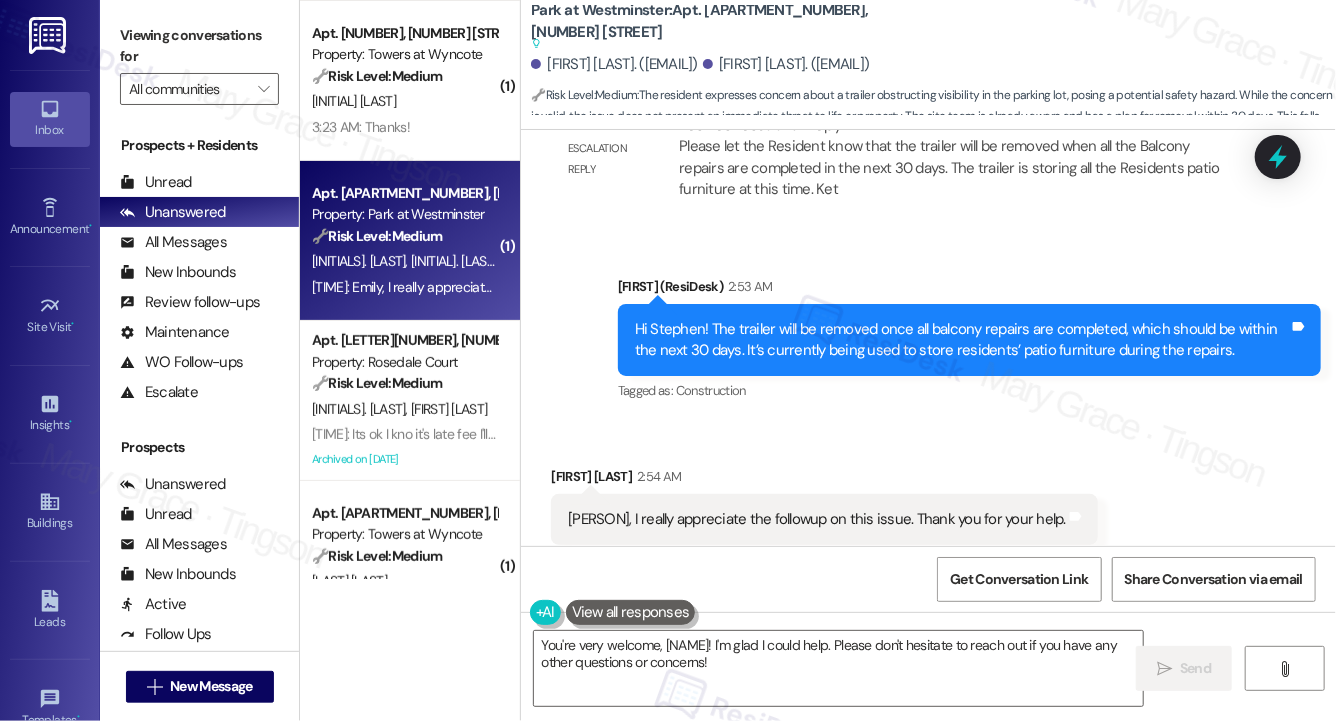 scroll, scrollTop: 5638, scrollLeft: 0, axis: vertical 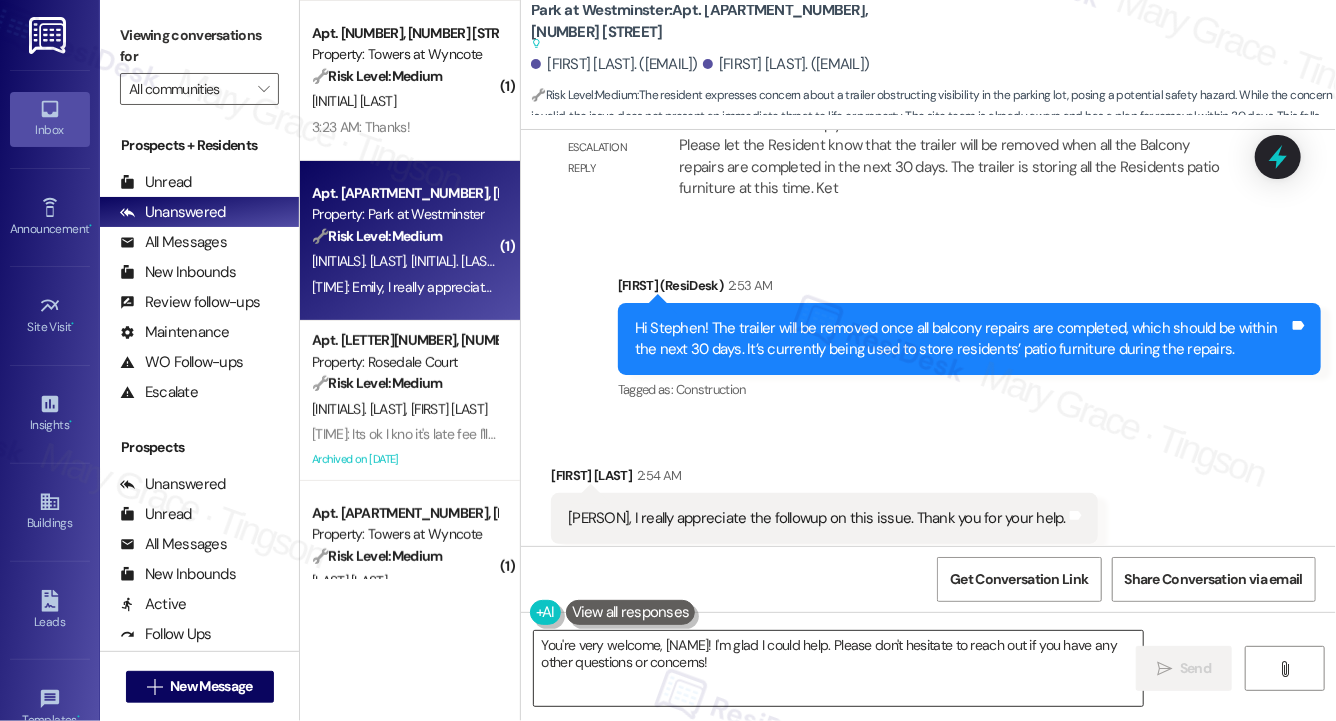 click on "You're very welcome, {{first_name}}! I'm glad I could help. Please don't hesitate to reach out if you have any other questions or concerns!" at bounding box center [838, 668] 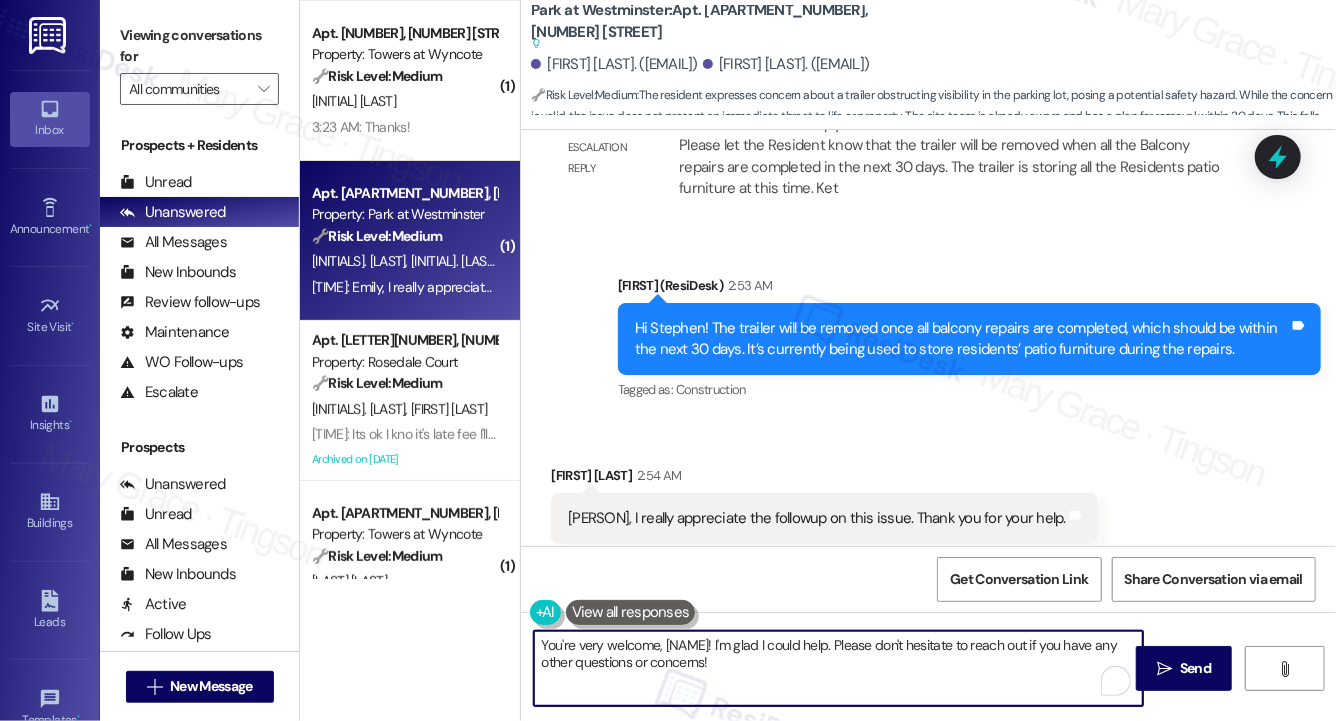 click on "You're very welcome, {{first_name}}! I'm glad I could help. Please don't hesitate to reach out if you have any other questions or concerns!" at bounding box center [838, 668] 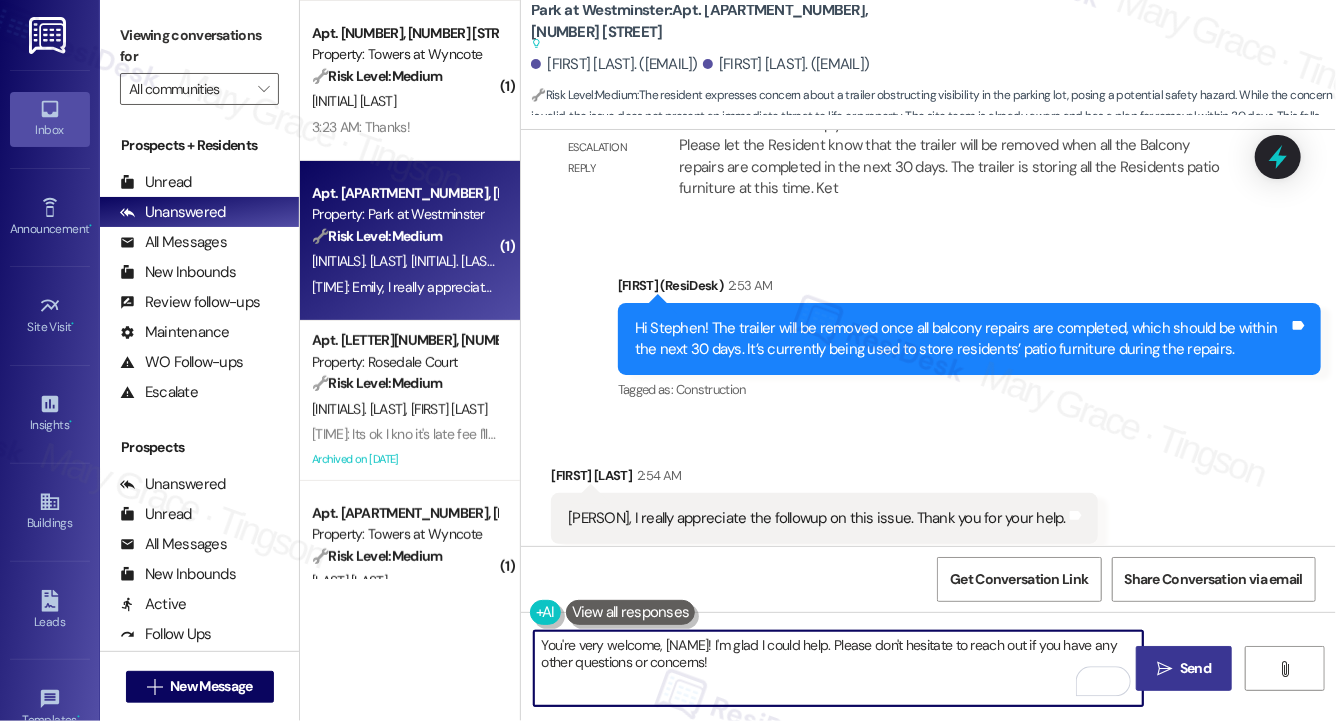 click on " Send" at bounding box center (1184, 668) 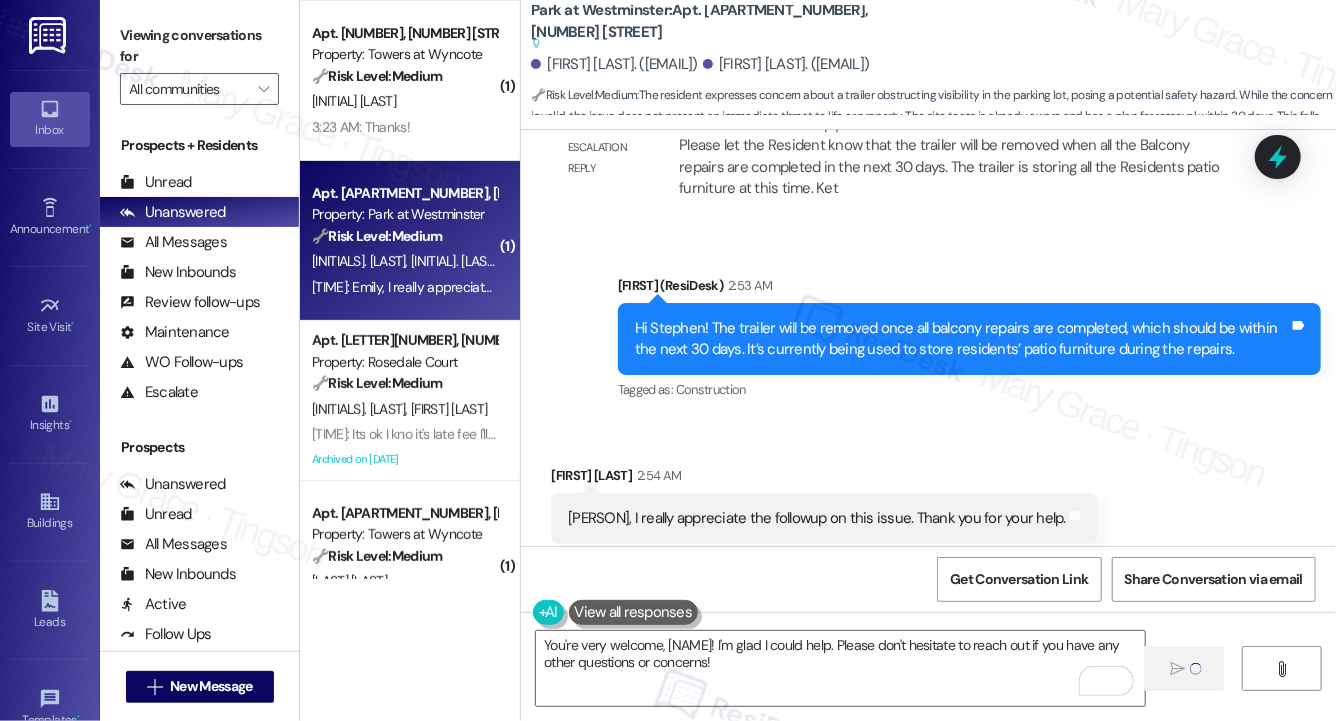type 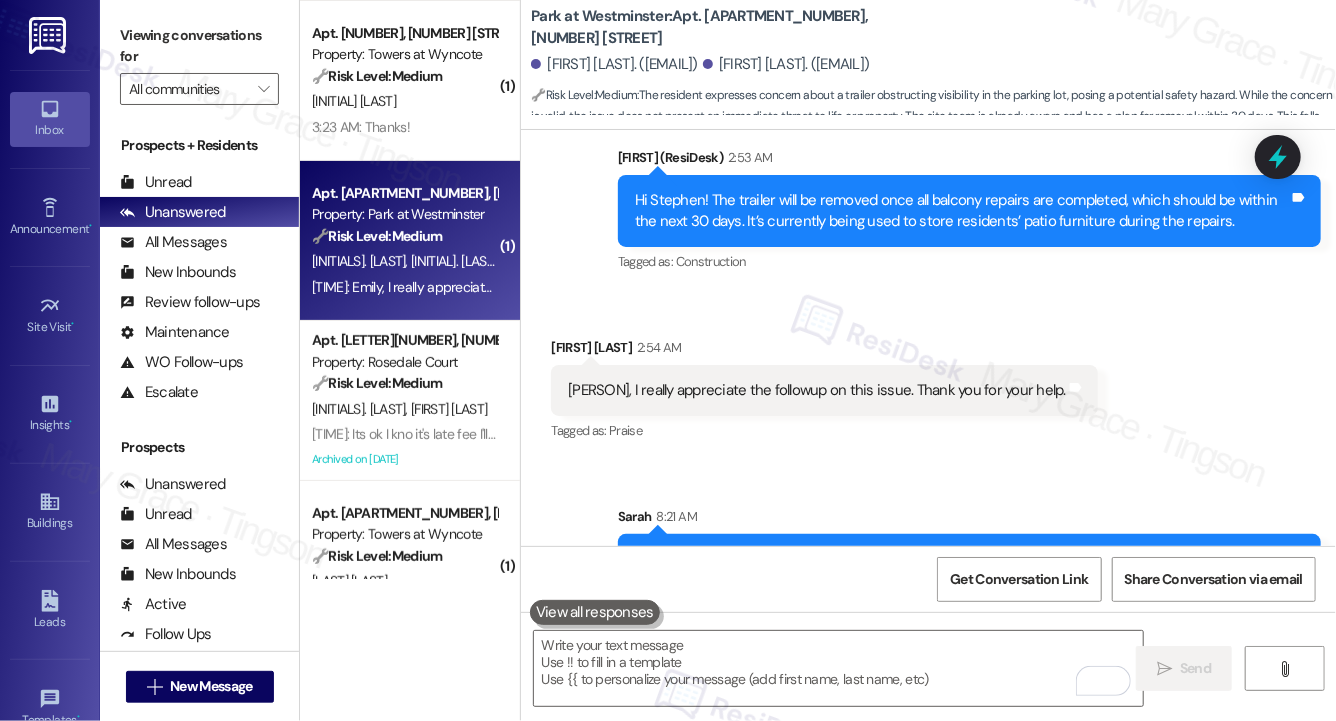 scroll, scrollTop: 5799, scrollLeft: 0, axis: vertical 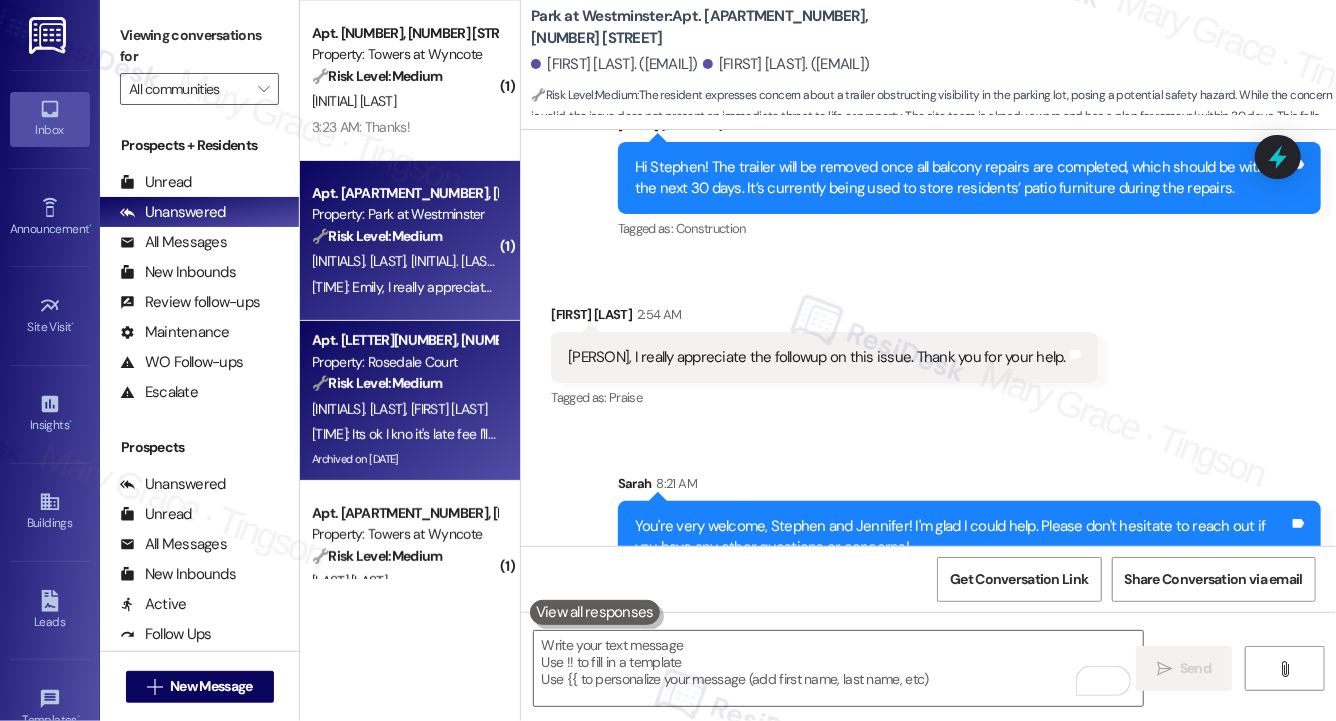 click on "2:15 AM: Liked “Emily (Rosedale Court): Hi Sean! Yes, everyone receives these reminders. We want to ensure all residents are aware of their balance and due dates. If payment has been made, please feel free to disregard the message.” 2:15 AM: Liked “Emily (Rosedale Court): Hi Sean! Yes, everyone receives these reminders. We want to ensure all residents are aware of their balance and due dates. If payment has been made, please feel free to disregard the message.”" at bounding box center (504, 434) 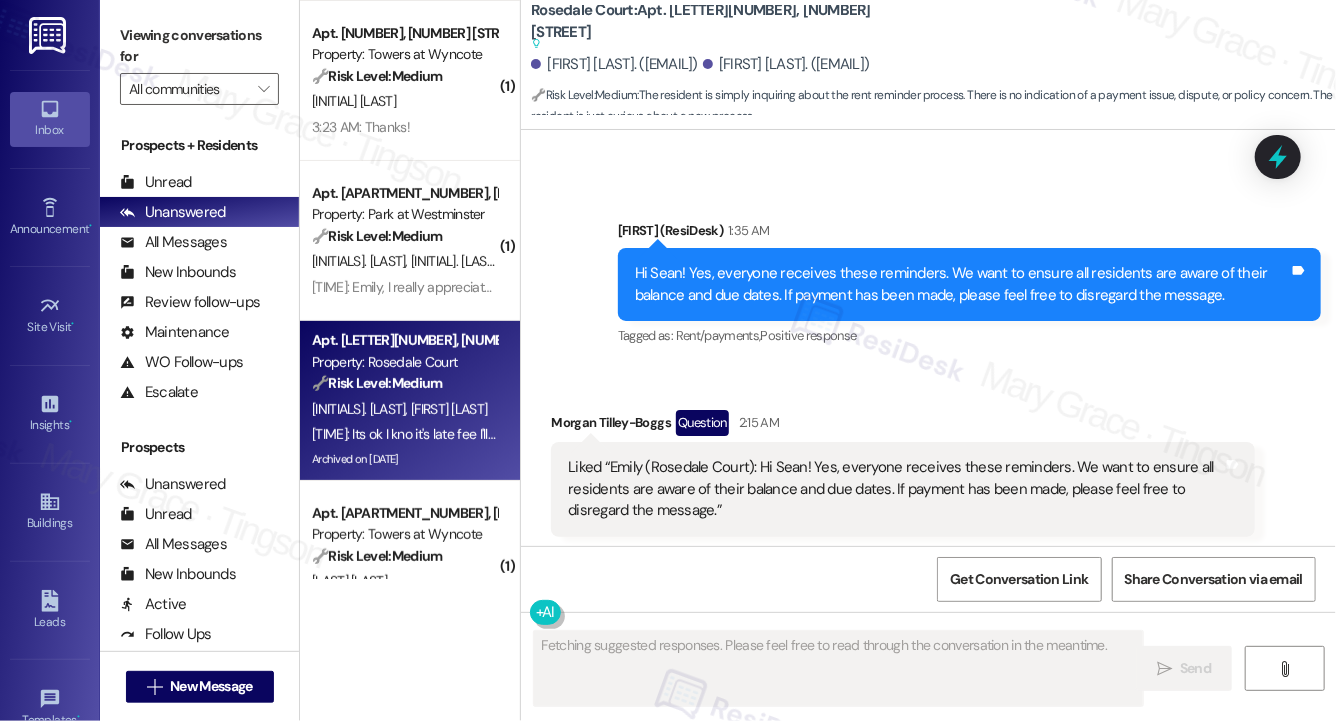 scroll, scrollTop: 27493, scrollLeft: 0, axis: vertical 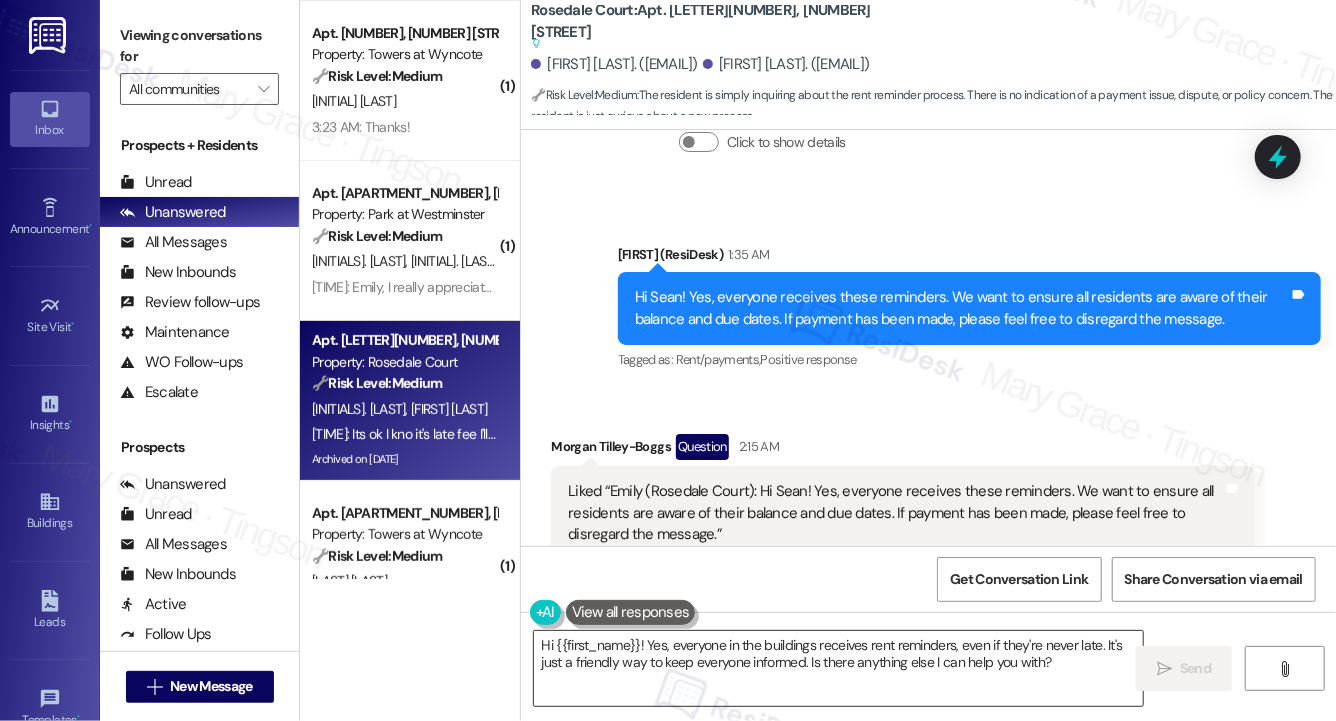 click on "Hi {{first_name}}! Yes, everyone in the buildings receives rent reminders, even if they're never late. It's just a friendly way to keep everyone informed. Is there anything else I can help you with?" at bounding box center (838, 668) 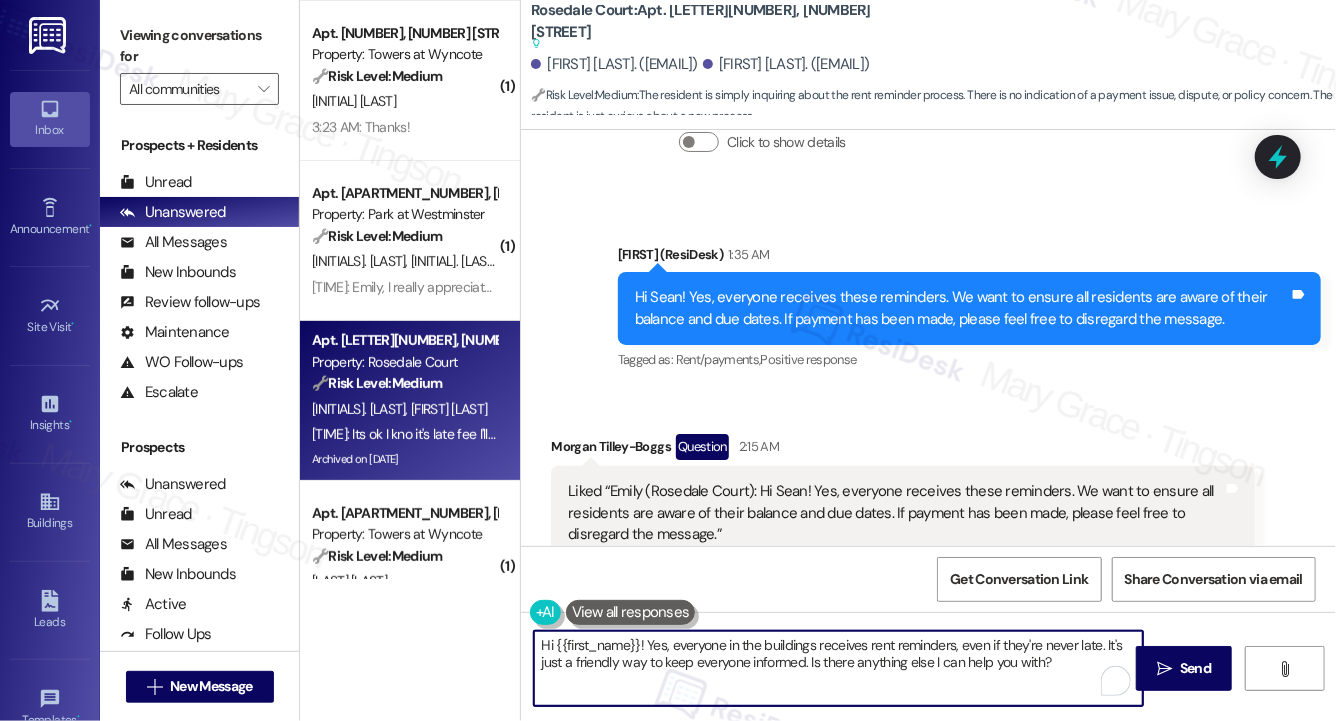 click on "Hi {{first_name}}! Yes, everyone in the buildings receives rent reminders, even if they're never late. It's just a friendly way to keep everyone informed. Is there anything else I can help you with?" at bounding box center [838, 668] 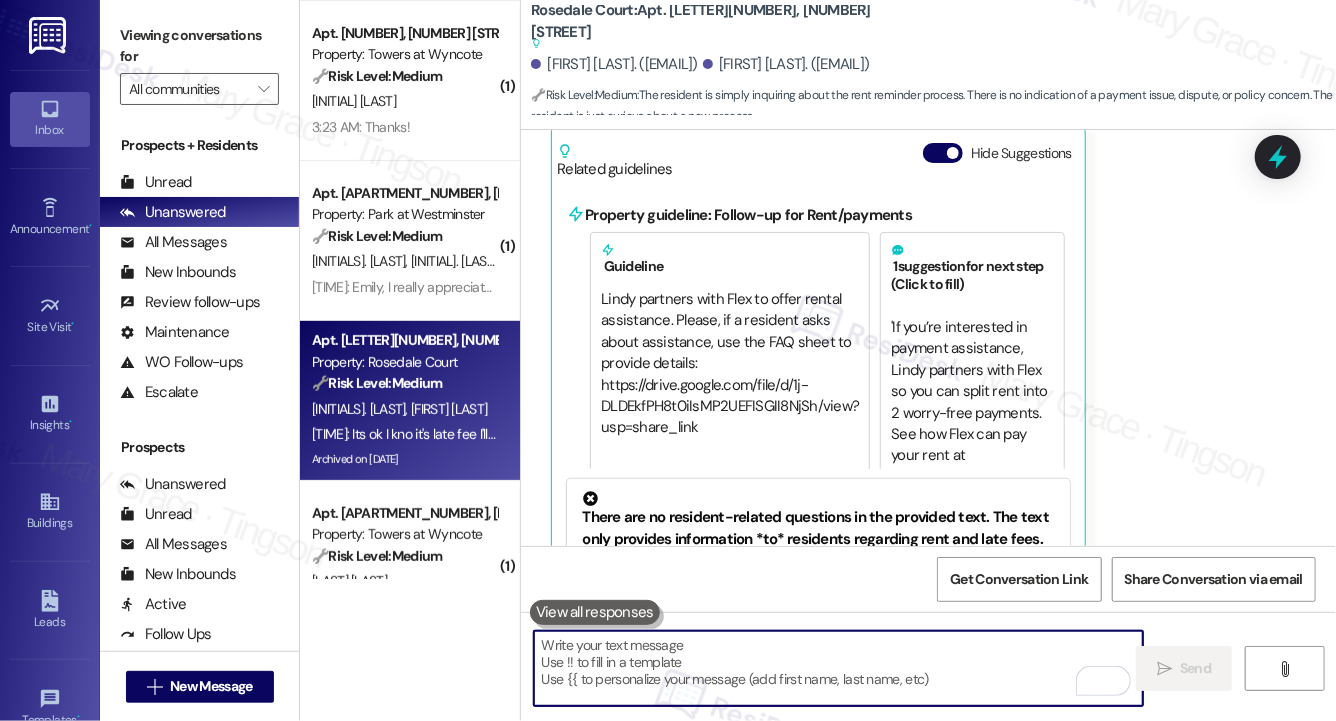 scroll, scrollTop: 28049, scrollLeft: 0, axis: vertical 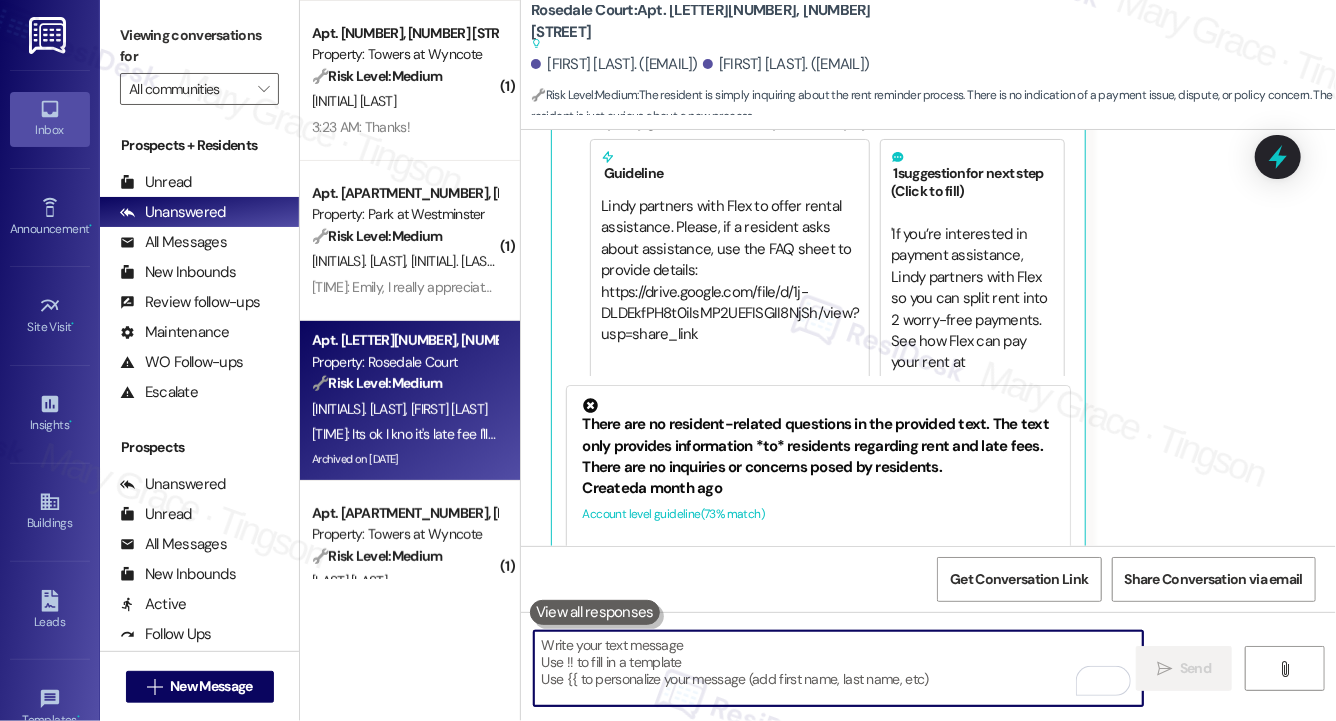 click at bounding box center [838, 668] 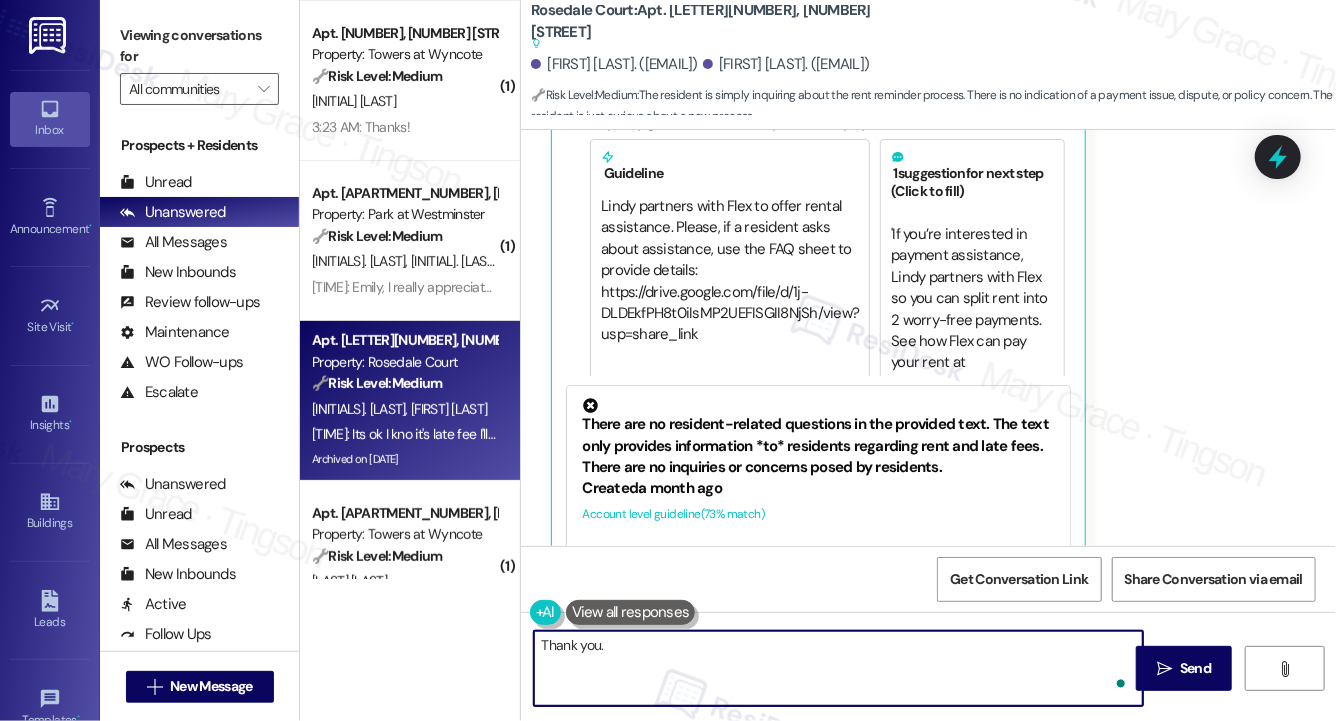 type on "Thank you." 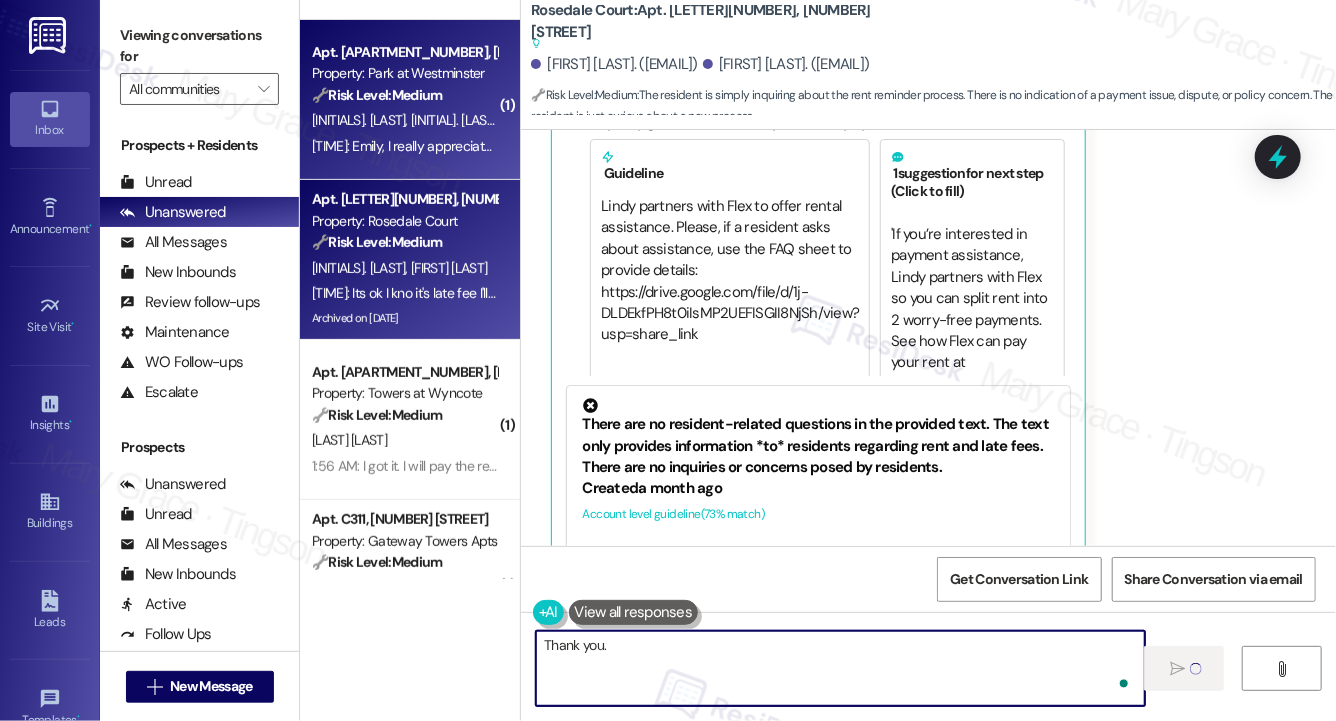 scroll, scrollTop: 4029, scrollLeft: 0, axis: vertical 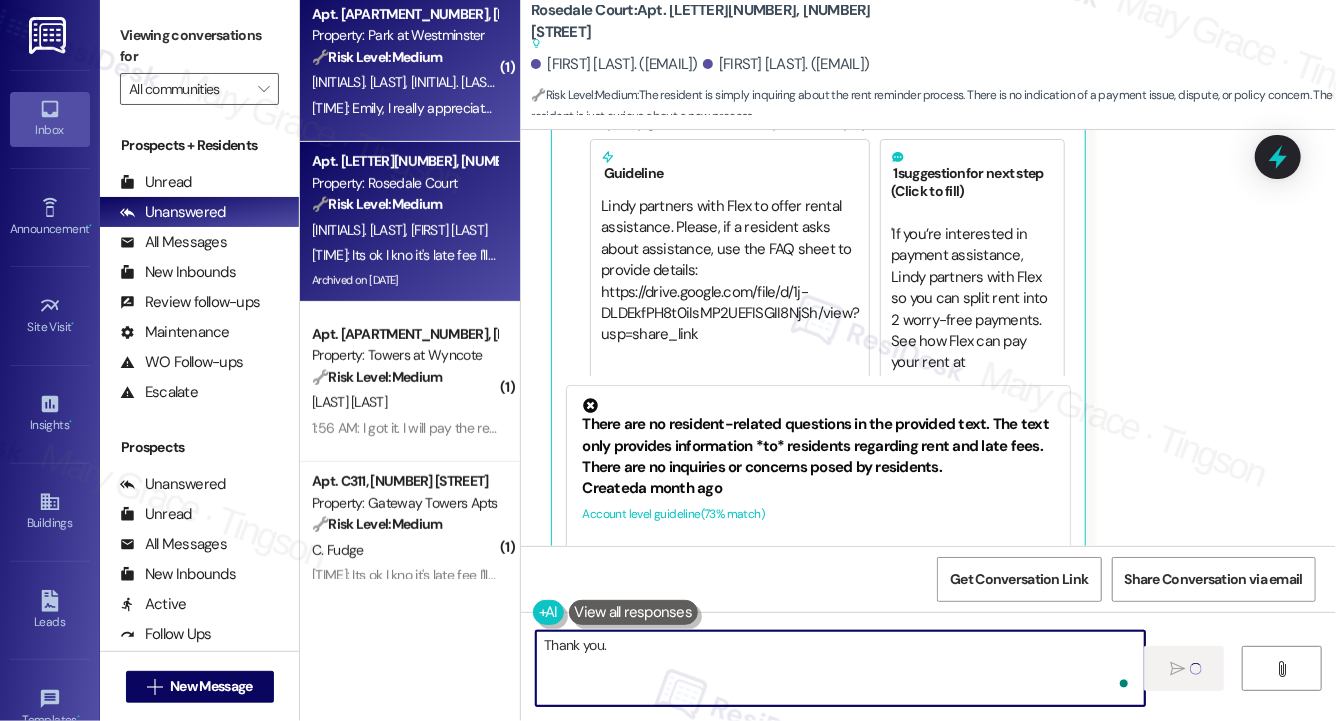 type 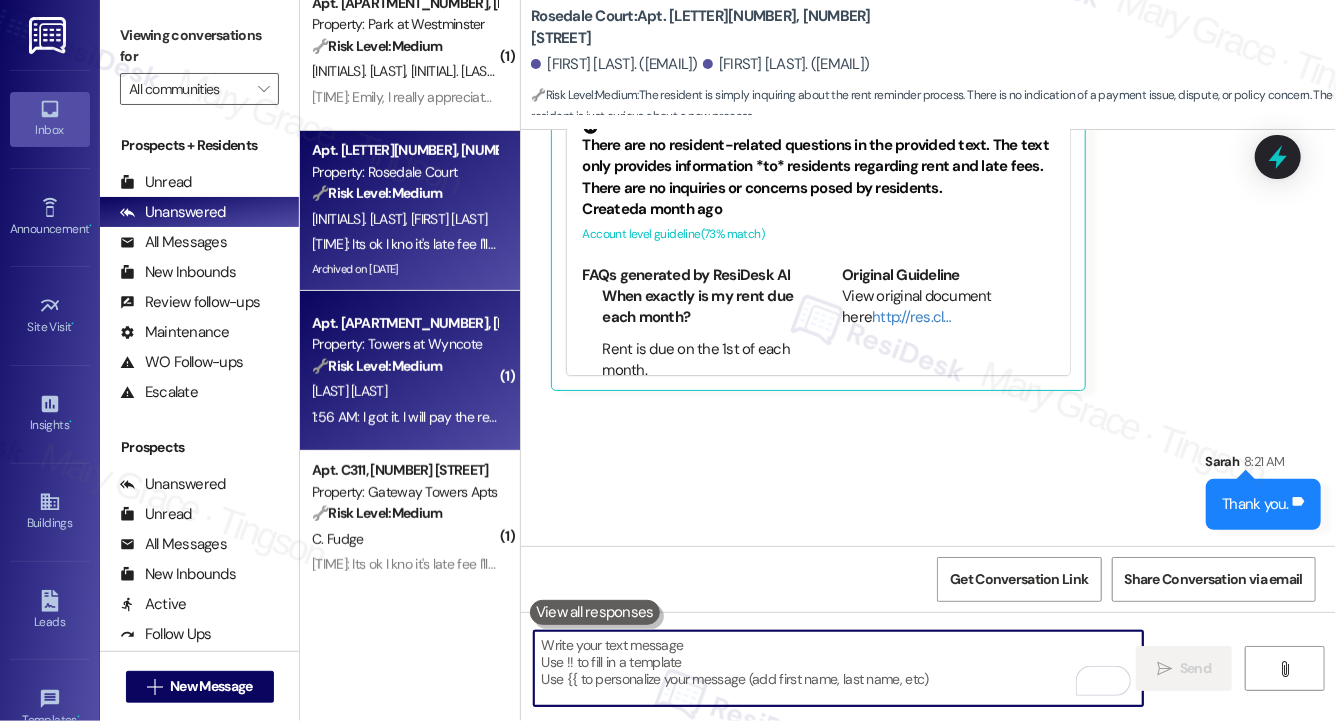 scroll, scrollTop: 27759, scrollLeft: 0, axis: vertical 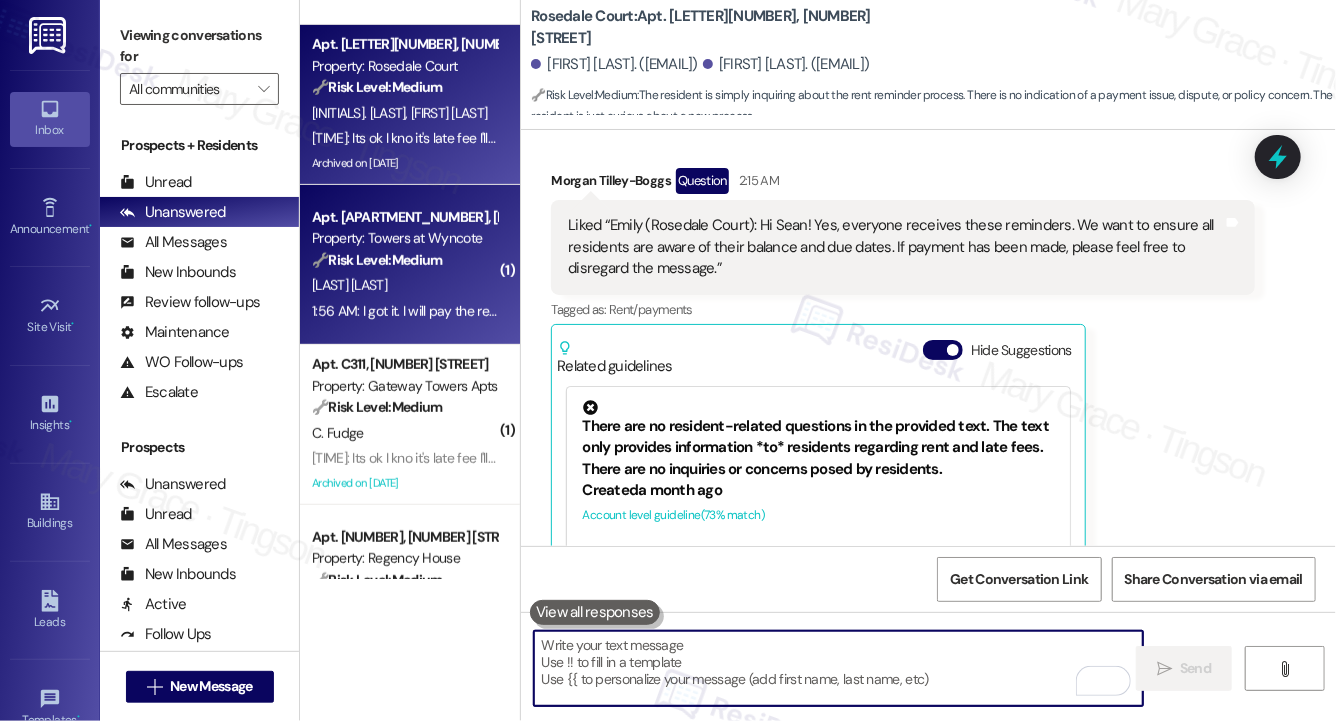 click on "V. Payen" at bounding box center (404, 285) 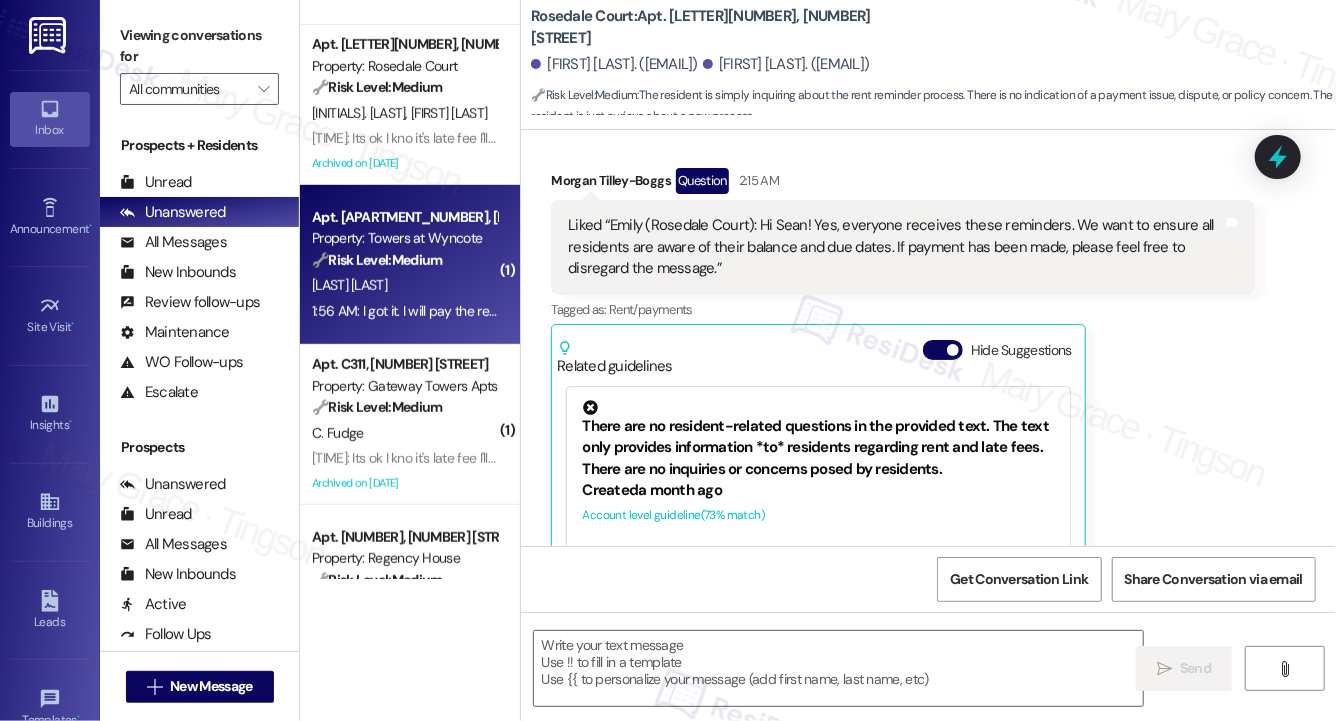 type on "Fetching suggested responses. Please feel free to read through the conversation in the meantime." 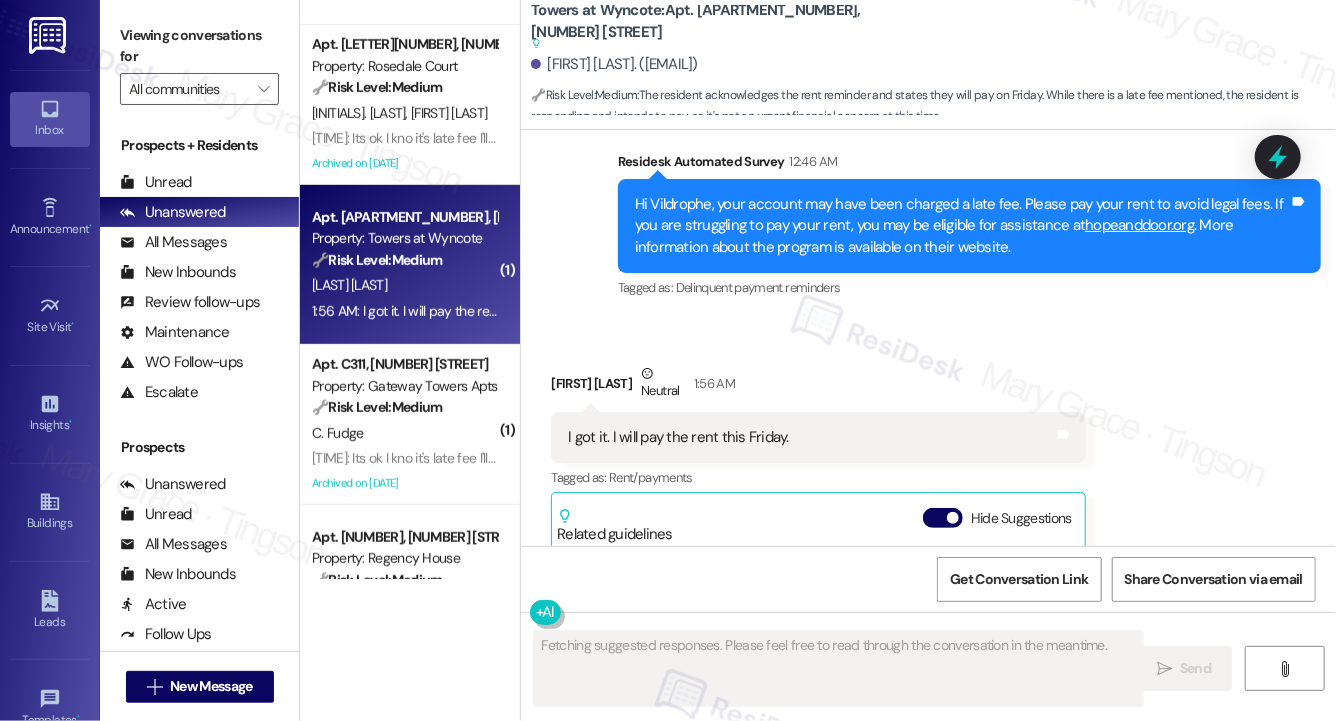 scroll, scrollTop: 16914, scrollLeft: 0, axis: vertical 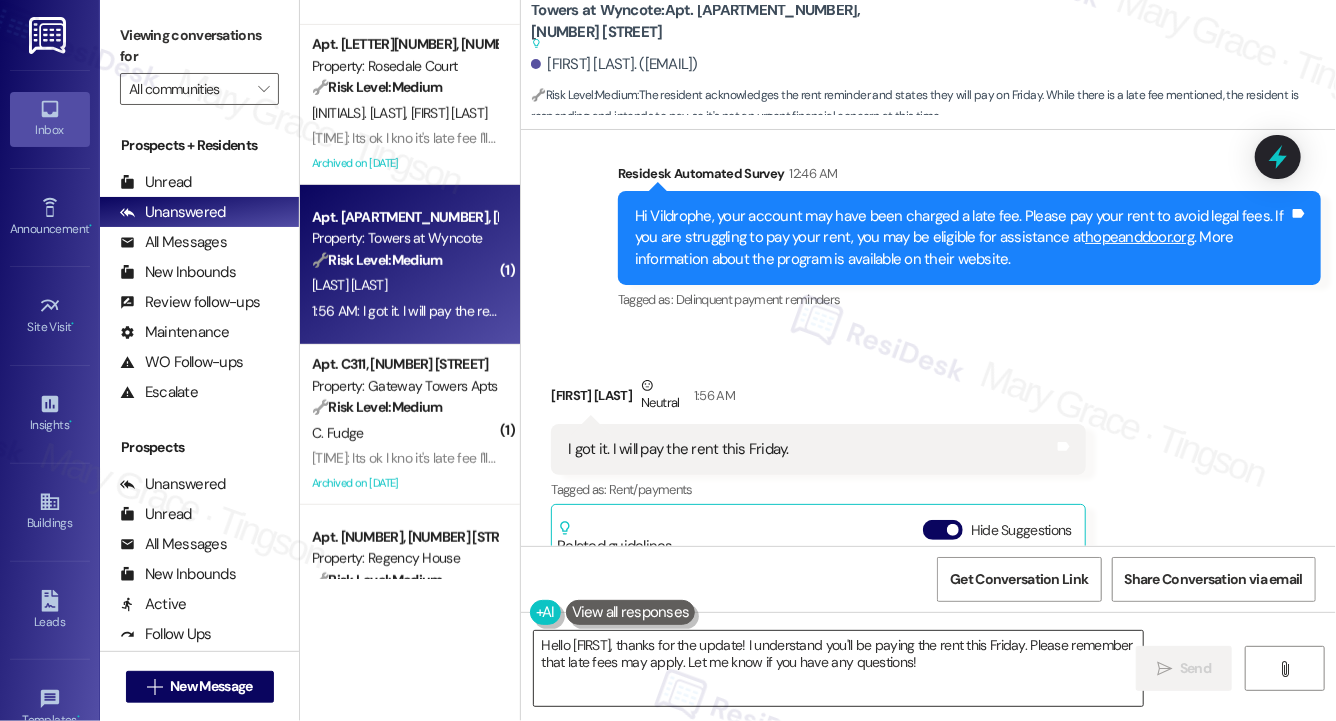 click on "Hello {{first_name}}, thanks for the update! I understand you'll be paying the rent this Friday. Please remember that late fees may apply. Let me know if you have any questions!" at bounding box center [838, 668] 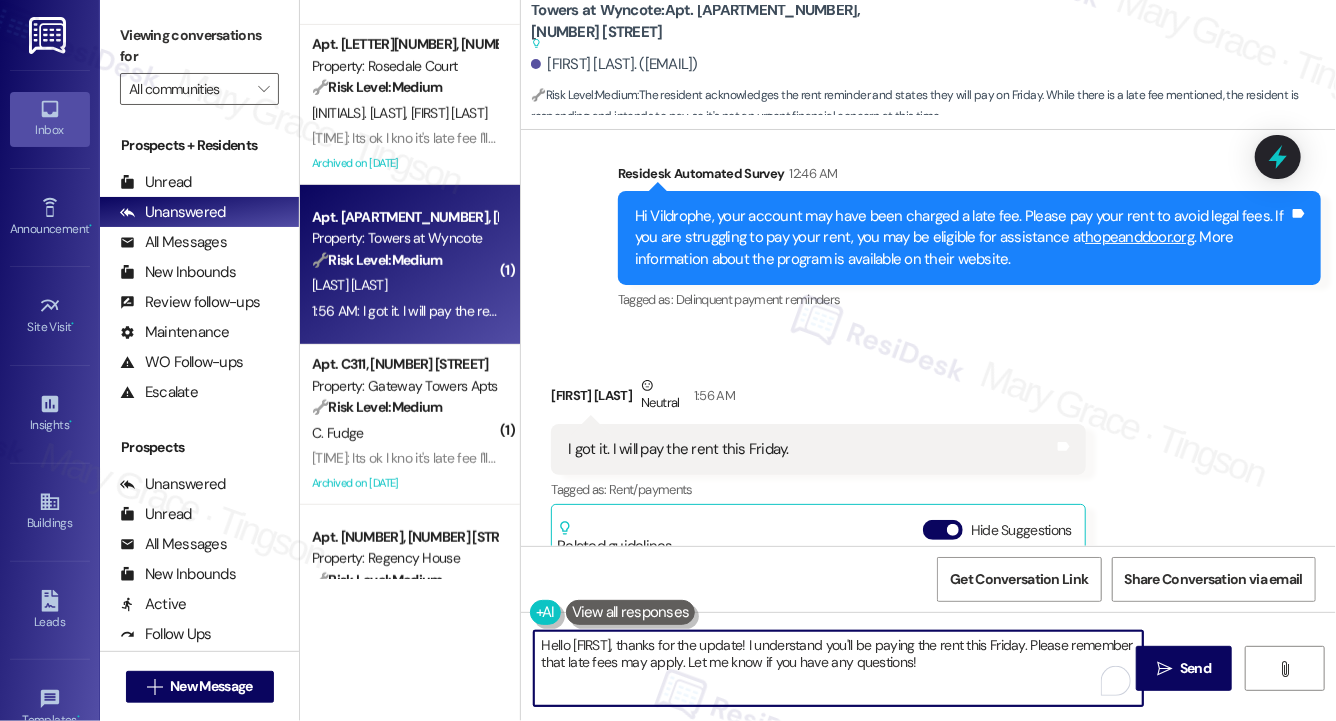 click on "Hello {{first_name}}, thanks for the update! I understand you'll be paying the rent this Friday. Please remember that late fees may apply. Let me know if you have any questions!" at bounding box center (838, 668) 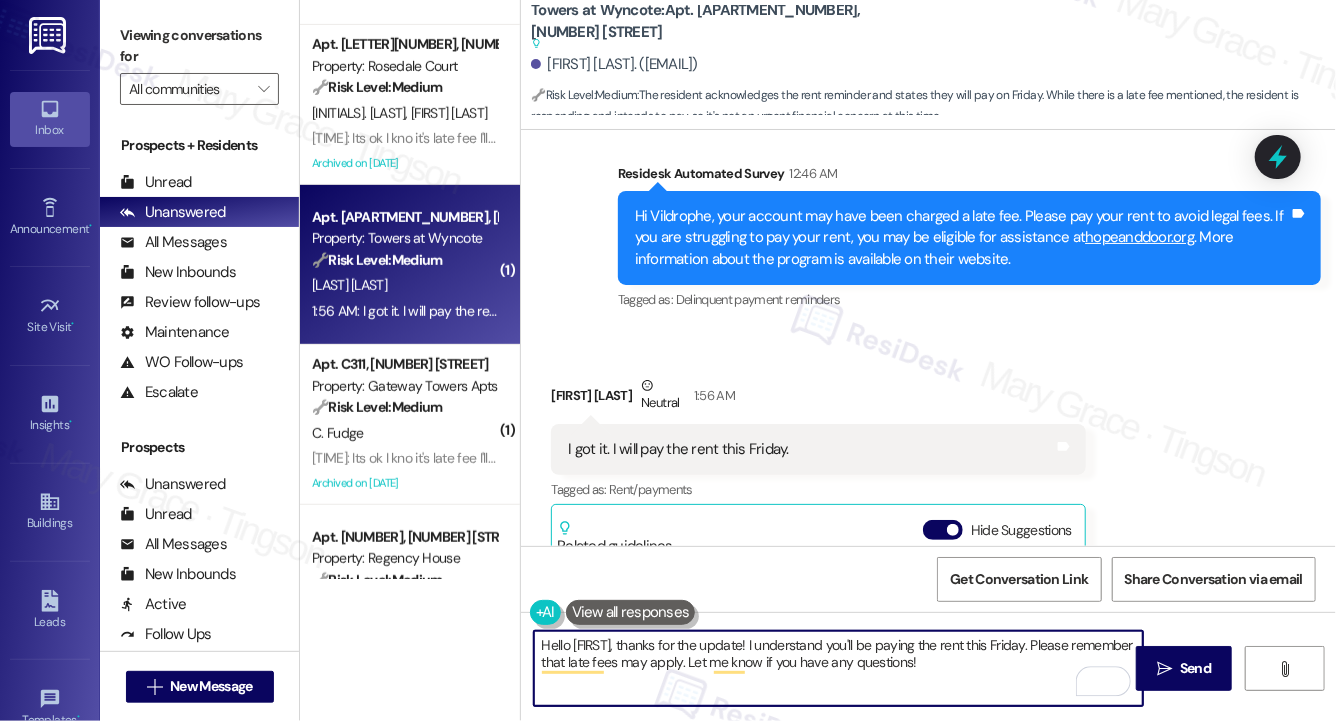 click on "Hello {{first_name}}, thanks for the update! I understand you'll be paying the rent this Friday. Please remember that late fees may apply. Let me know if you have any questions!" at bounding box center [838, 668] 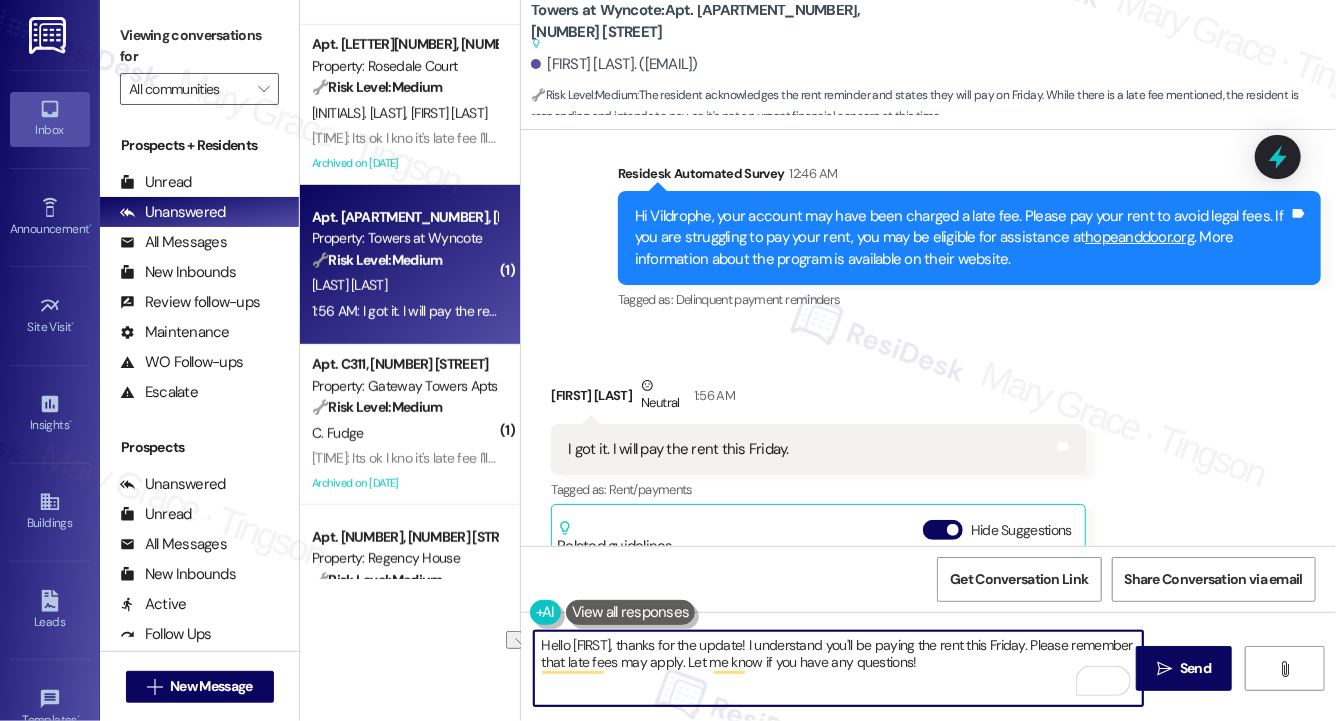 drag, startPoint x: 1021, startPoint y: 669, endPoint x: 751, endPoint y: 663, distance: 270.06665 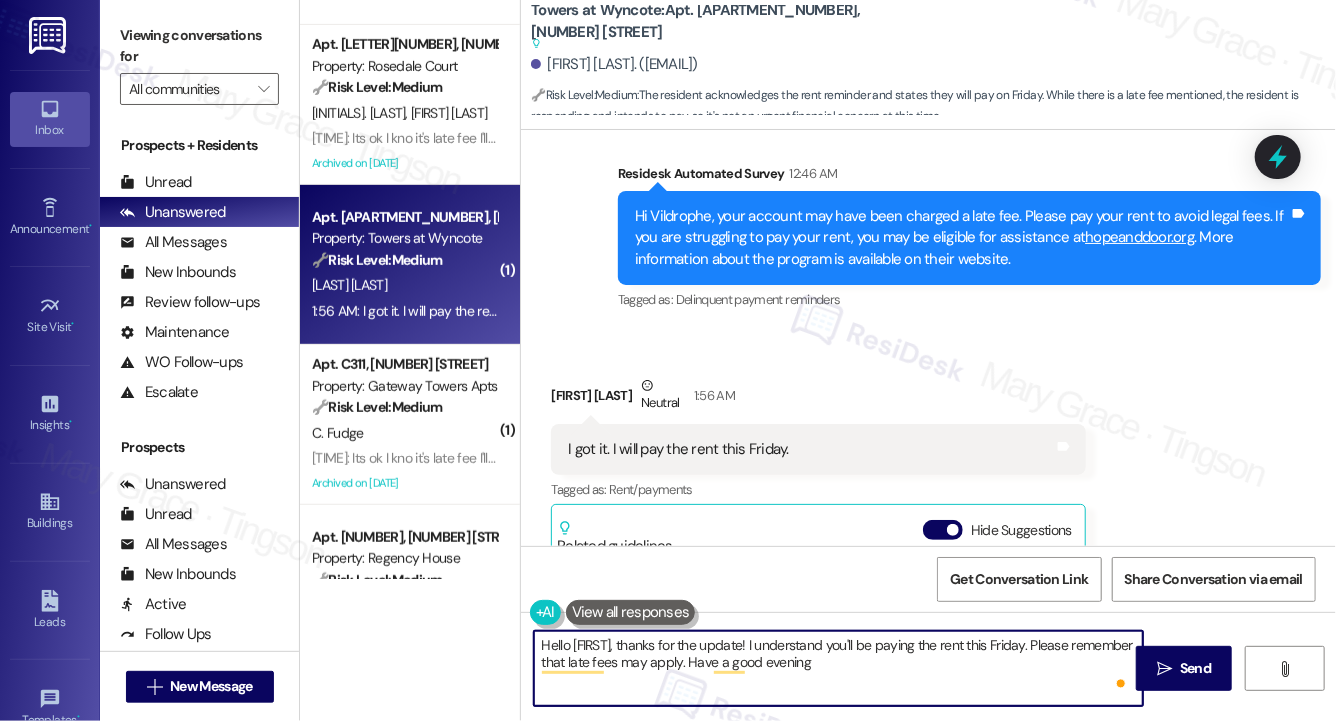 type on "Hello {{first_name}}, thanks for the update! I understand you'll be paying the rent this Friday. Please remember that late fees may apply. Have a good evening!" 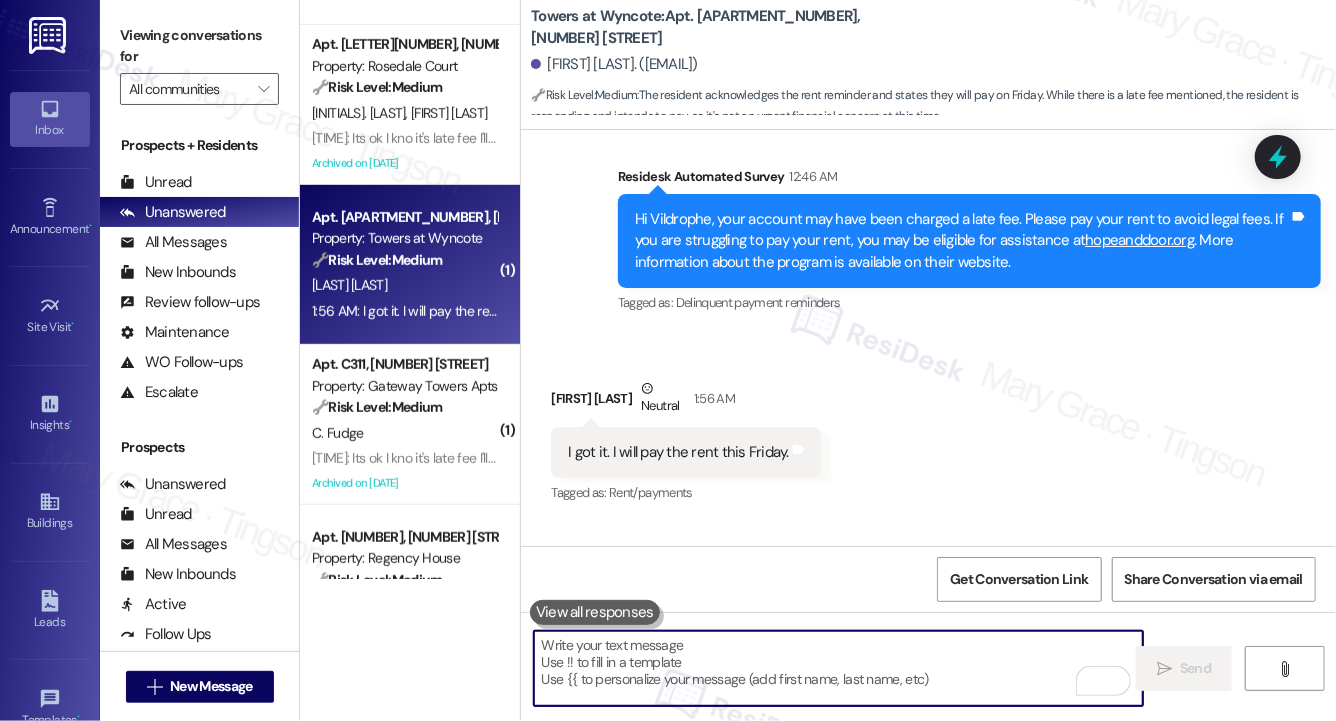 scroll, scrollTop: 16960, scrollLeft: 0, axis: vertical 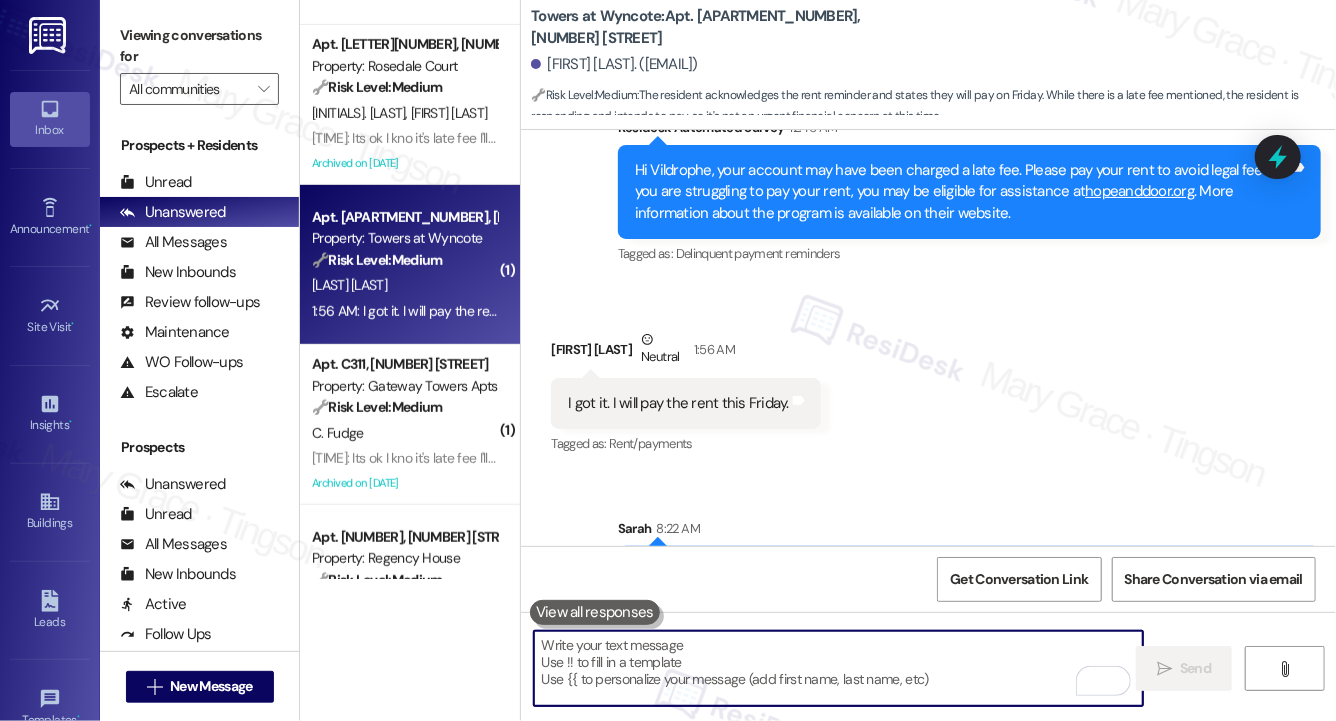 type 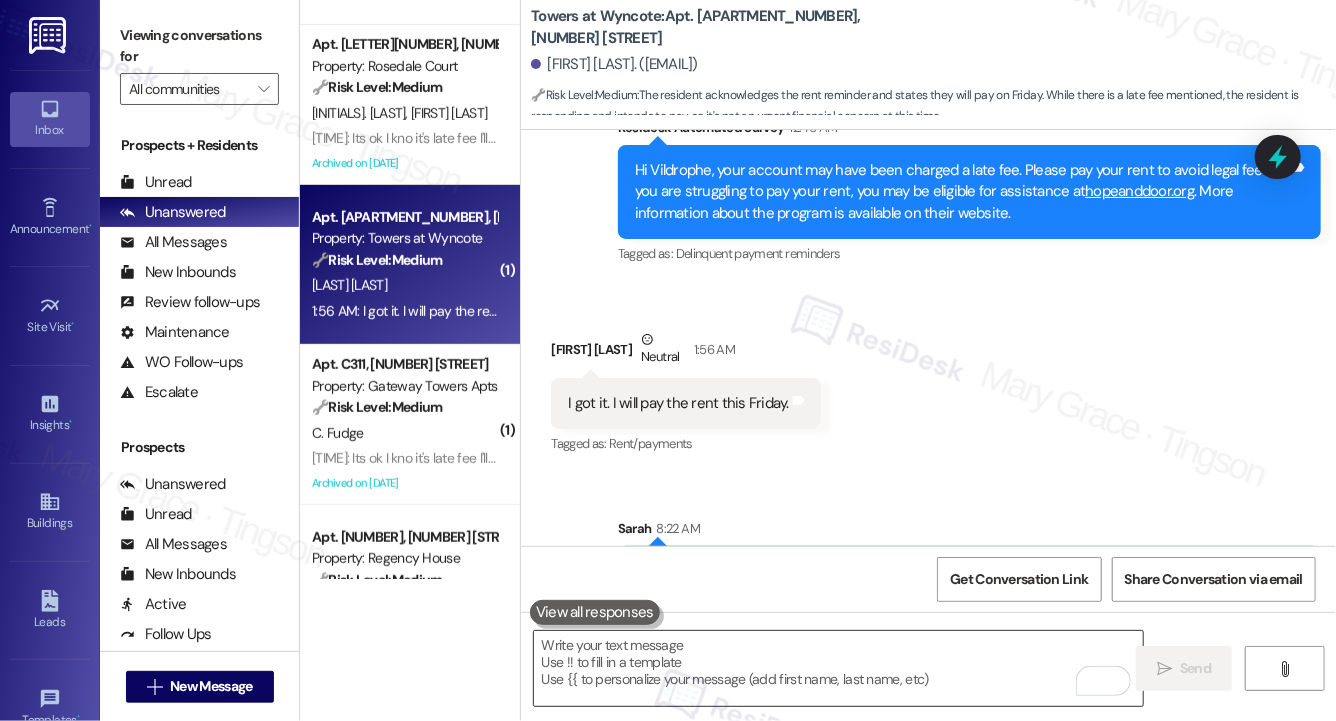 click at bounding box center [838, 668] 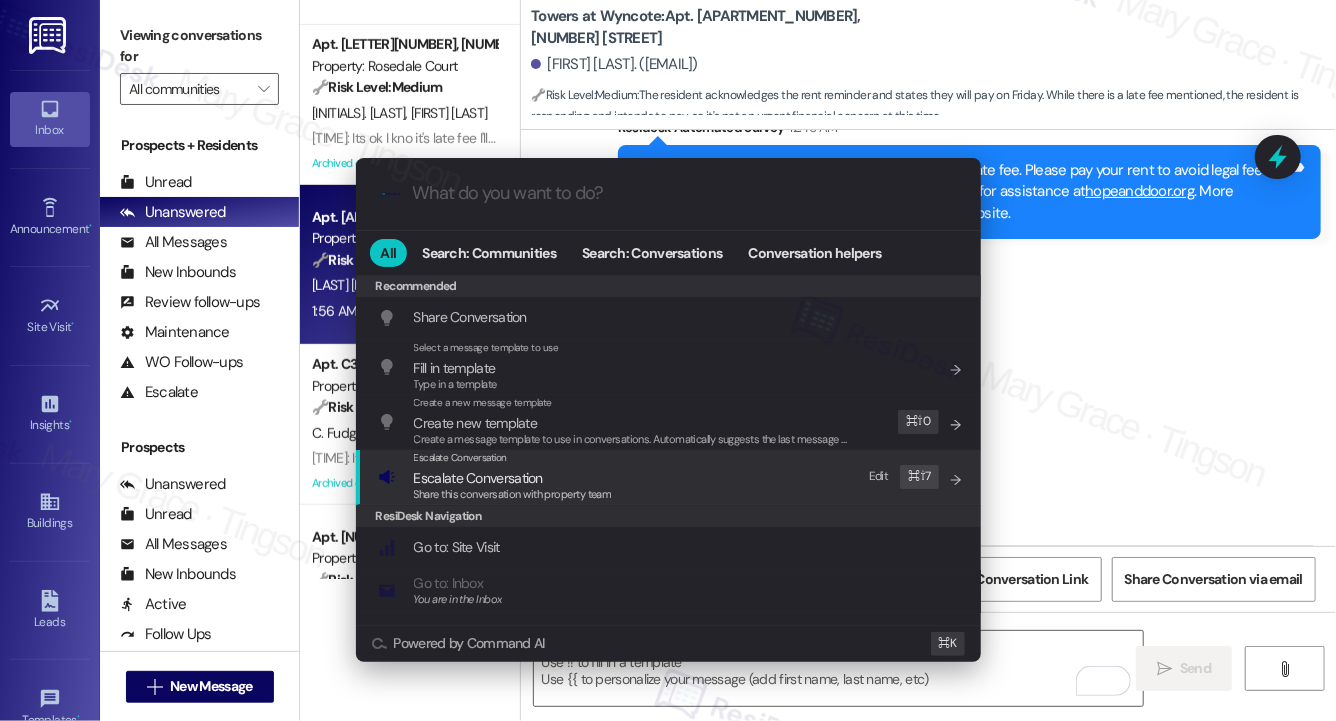 click on "Escalate Conversation Escalate Conversation Share this conversation with property team Edit ⌘ ⇧ 7" at bounding box center (670, 477) 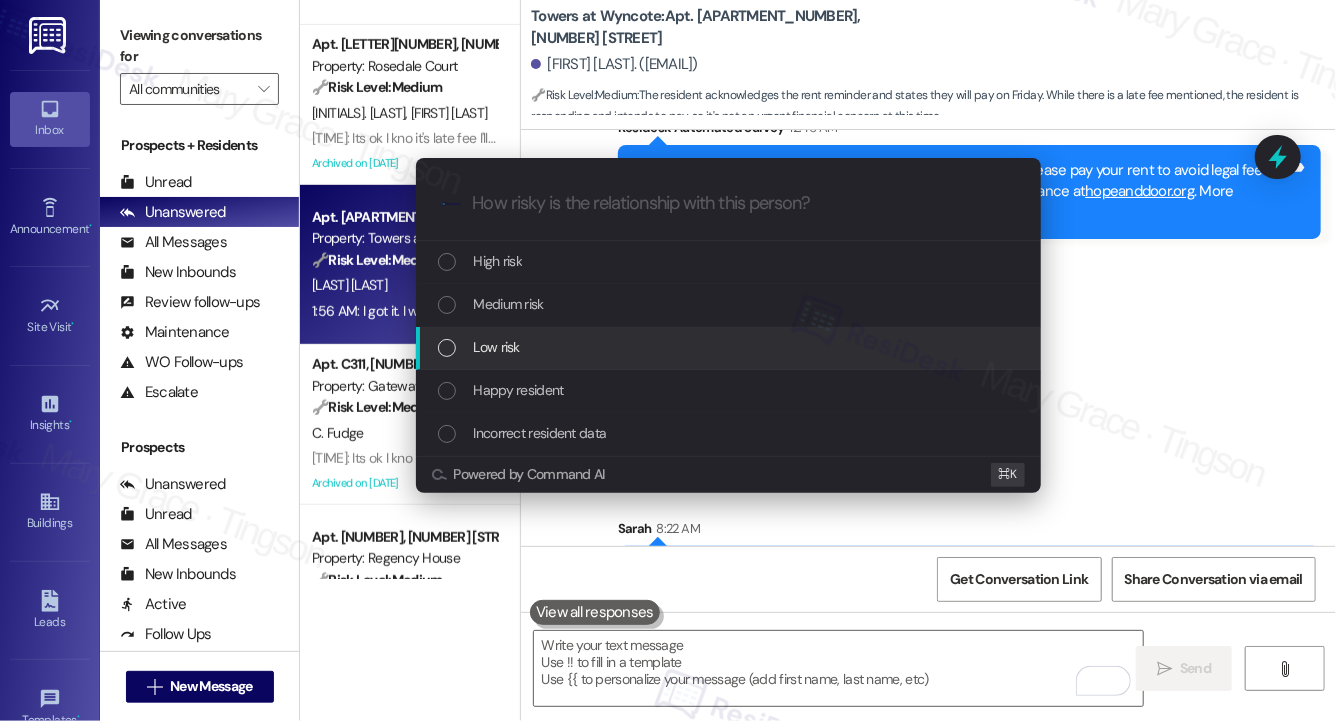 click on "Low risk" at bounding box center (730, 347) 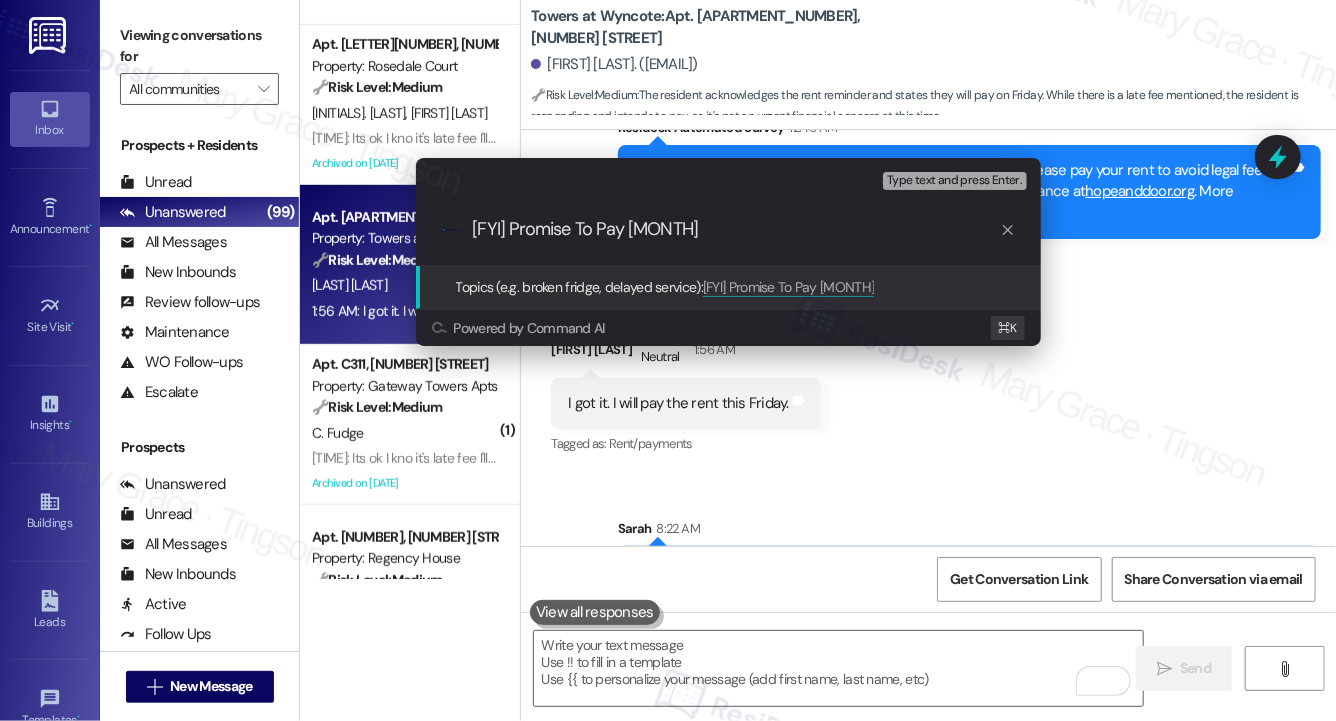 type on "[FYI] Promise To Pay August 8" 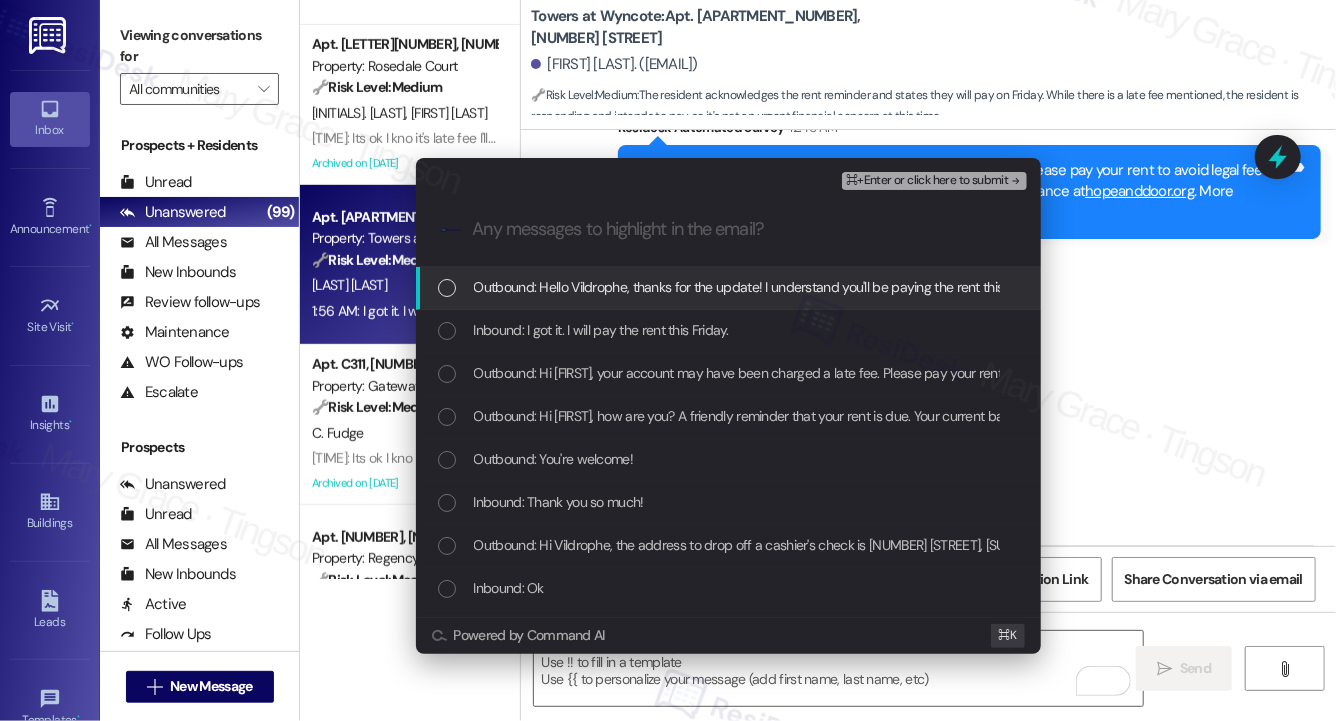 click on "Outbound: Hello Vildrophe, thanks for the update! I understand you'll be paying the rent this Friday. Please remember that late fees may apply. Have a good evening!" at bounding box center (950, 287) 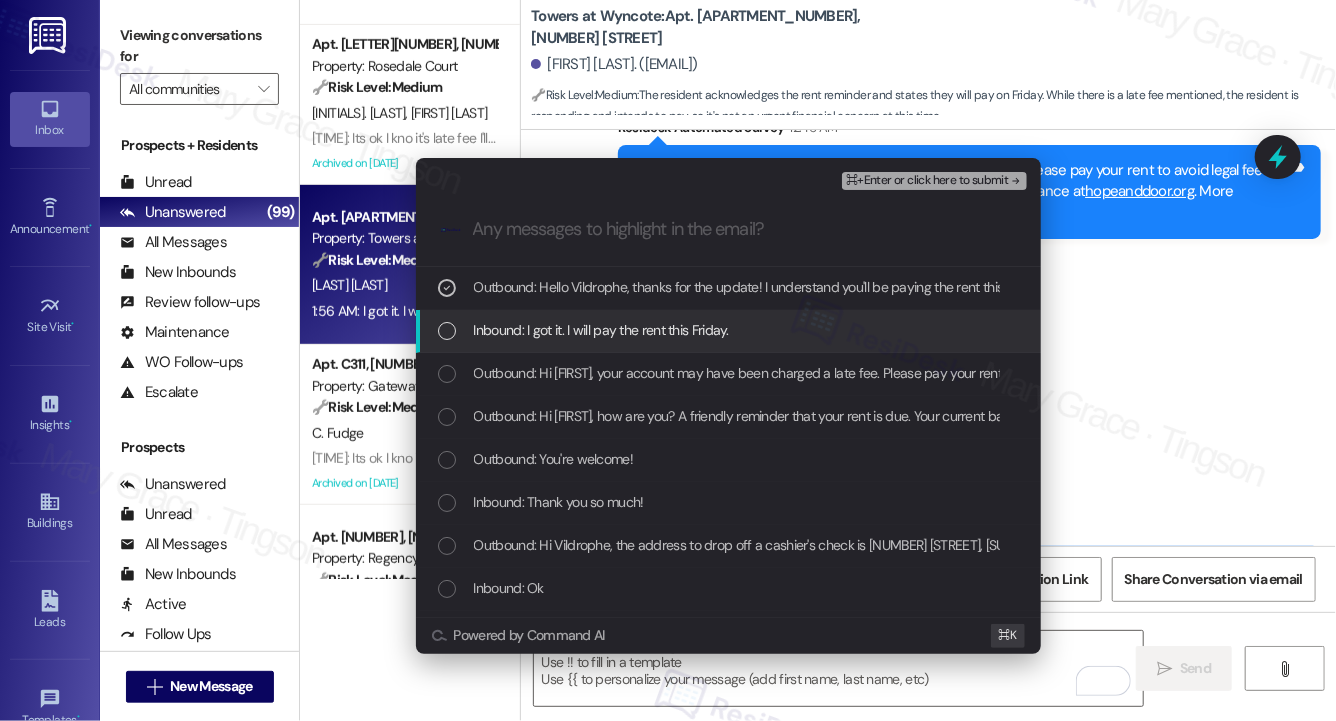 click on "Inbound: I got it. I will pay the rent this Friday." at bounding box center [601, 330] 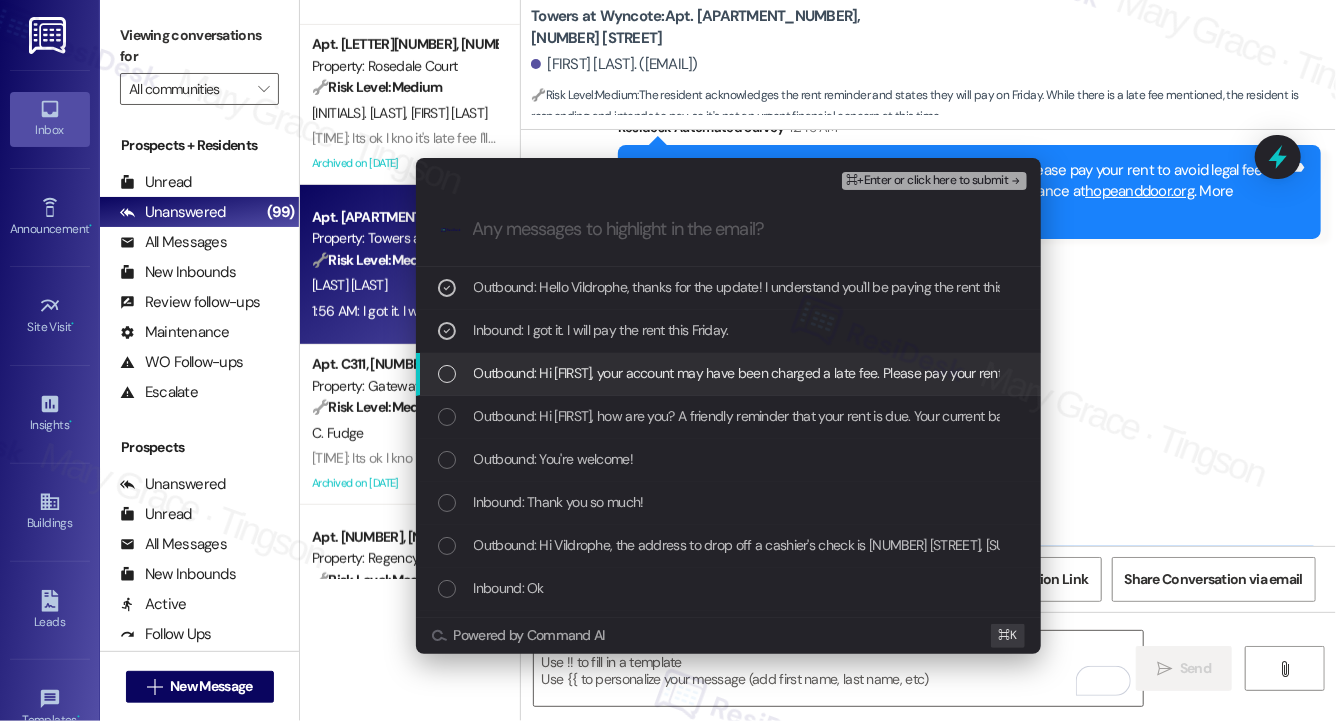 click on "Outbound: Hi Vildrophe, your account may have been charged a late fee. Please pay your rent to avoid legal fees. If you are struggling to pay your rent, you may be eligible for assistance at hopeanddoor.org. More information about the program is available on their website." at bounding box center [1251, 373] 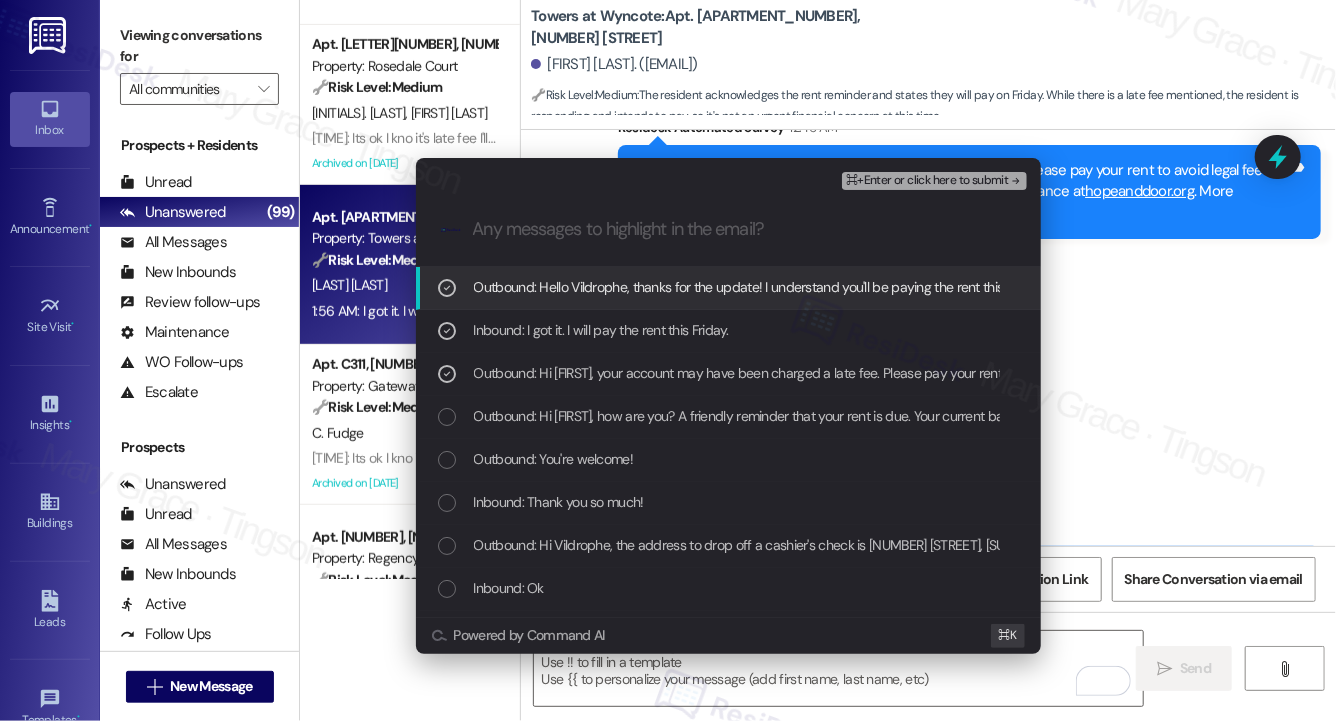 click on "⌘+Enter or click here to submit" at bounding box center [927, 181] 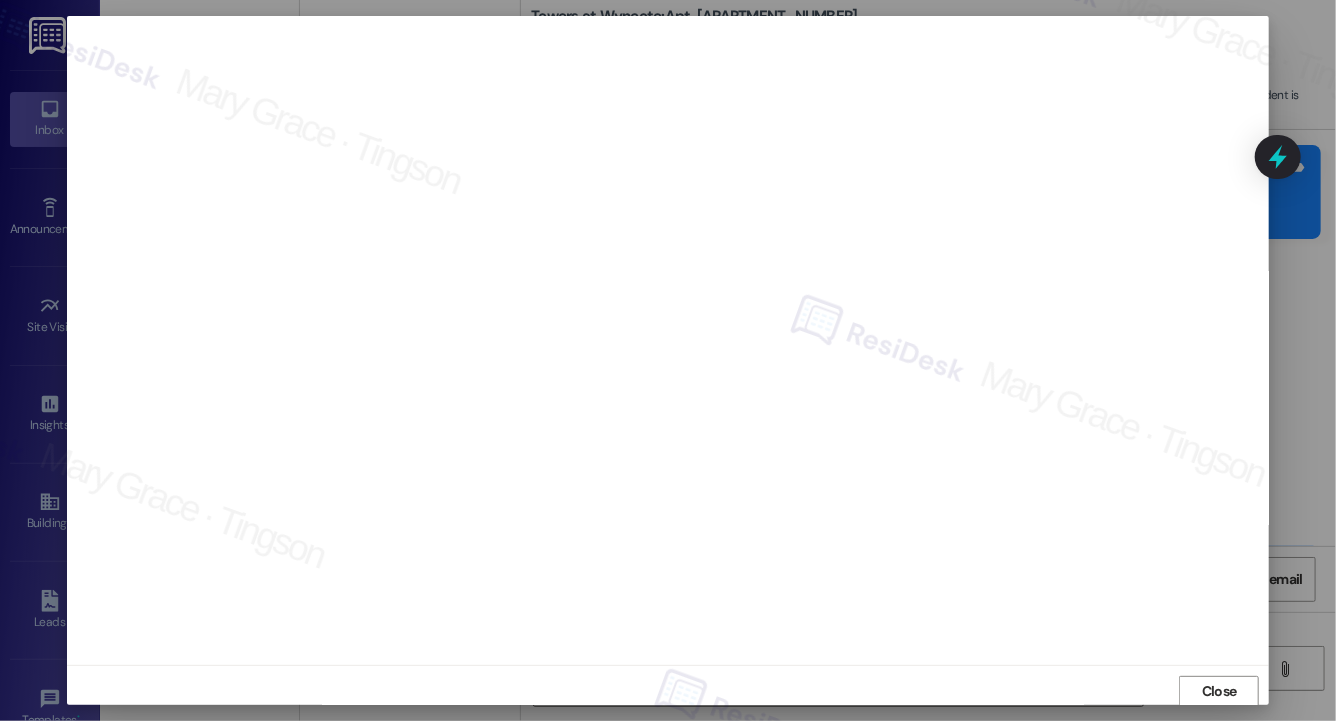 scroll, scrollTop: 2, scrollLeft: 0, axis: vertical 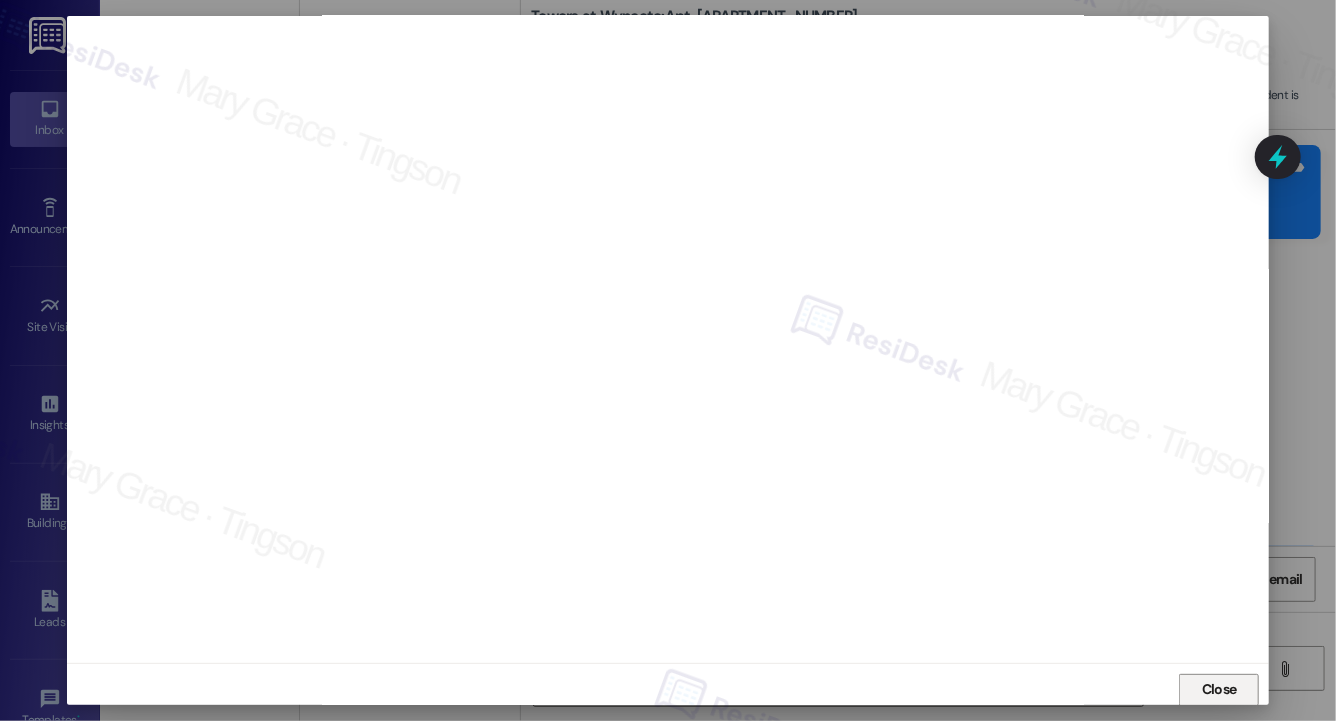 click on "Close" at bounding box center (1219, 689) 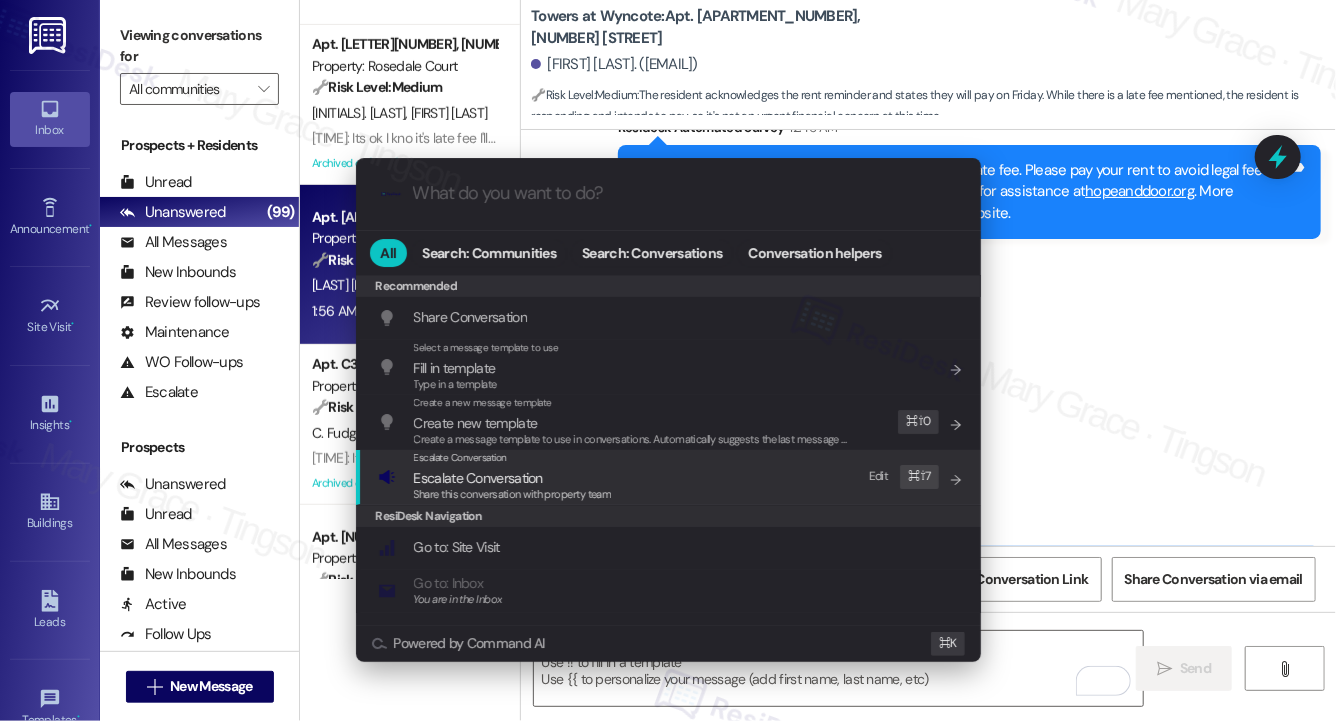 click on "Escalate Conversation Escalate Conversation Share this conversation with property team Edit ⌘ ⇧ 7" at bounding box center (670, 477) 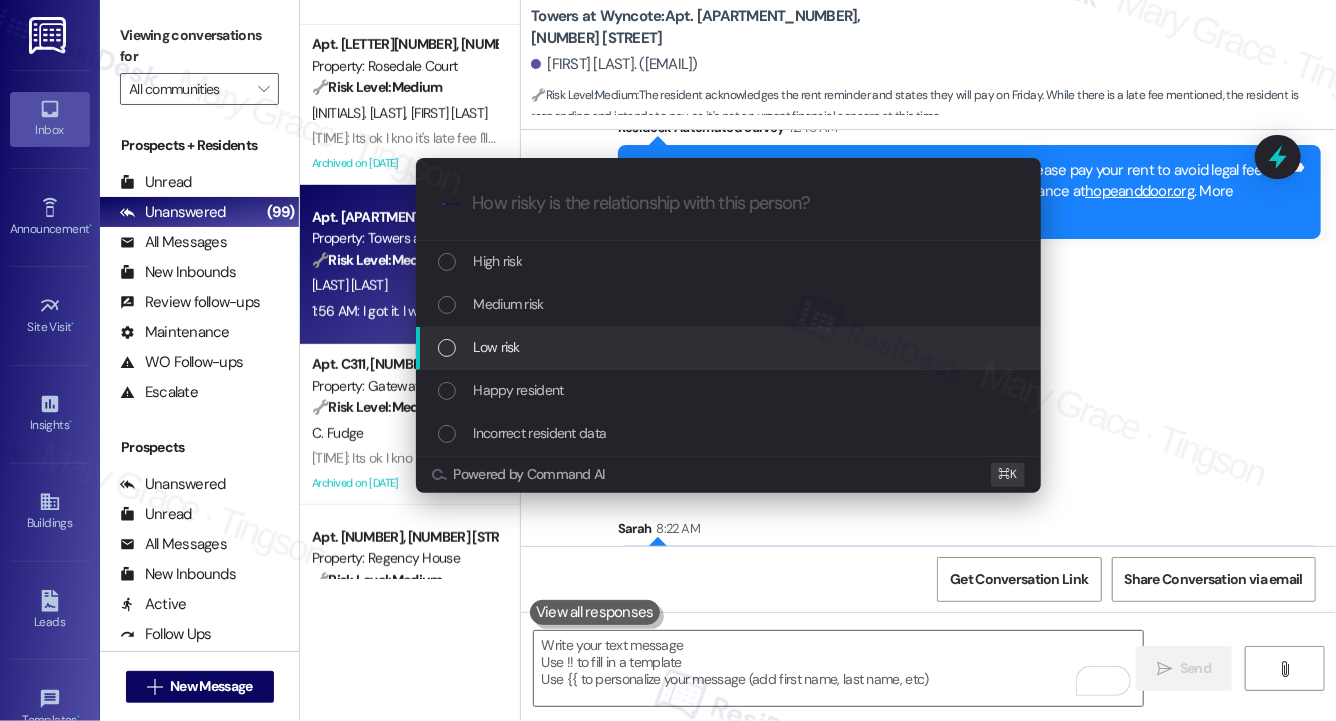click on "Low risk" at bounding box center (730, 347) 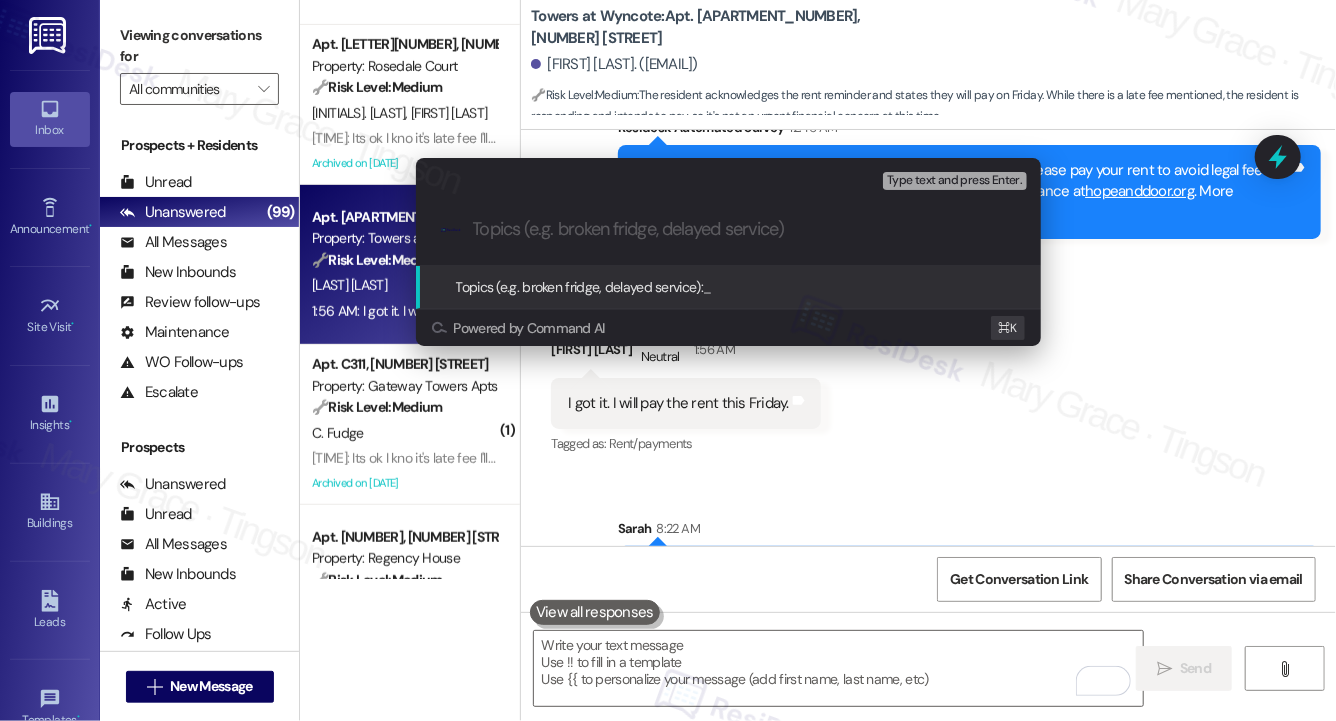 paste on "[FYI] Promise To Pay August 8" 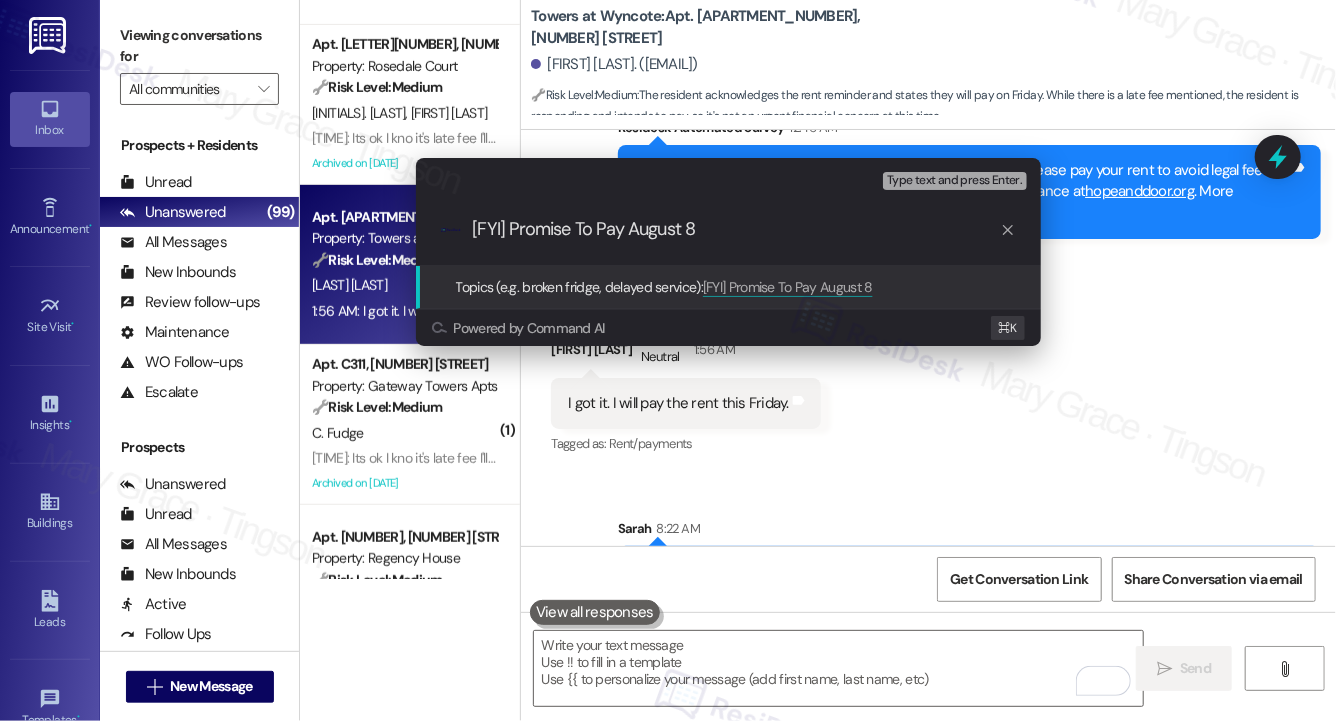 type 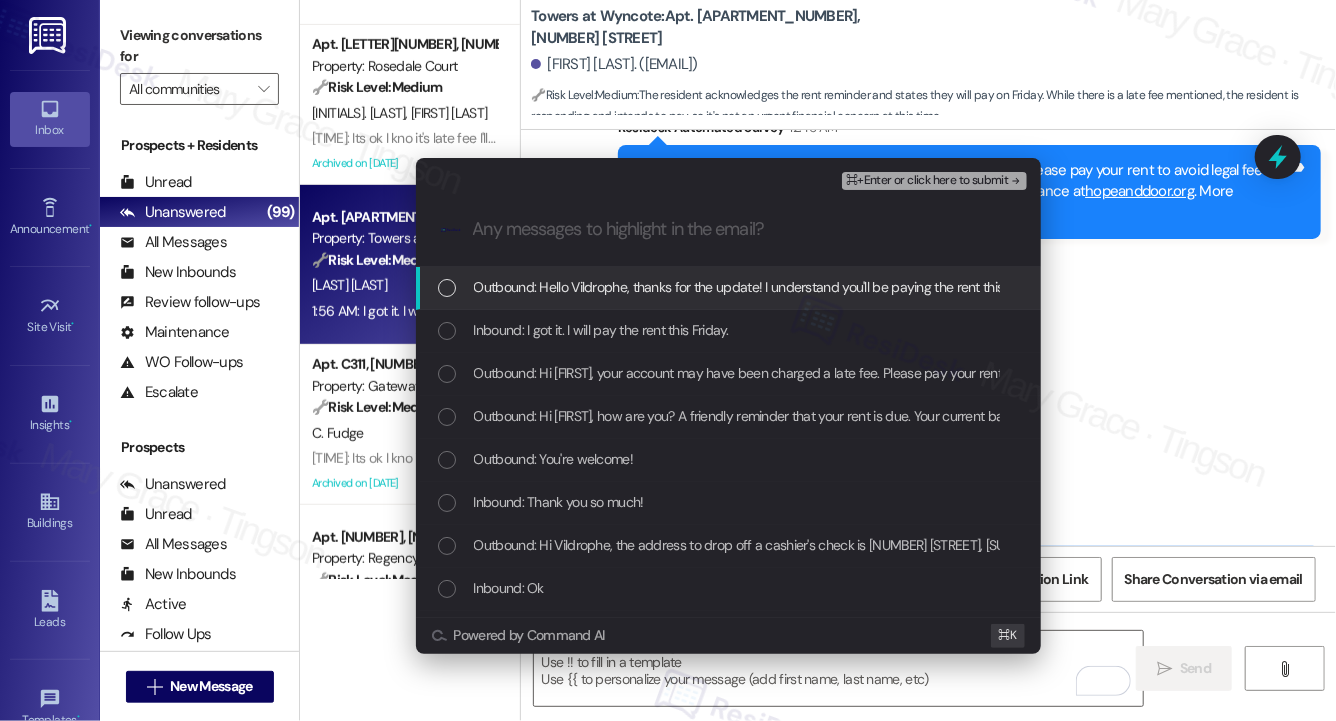 click on "Outbound: Hello Vildrophe, thanks for the update! I understand you'll be paying the rent this Friday. Please remember that late fees may apply. Have a good evening!" at bounding box center [950, 287] 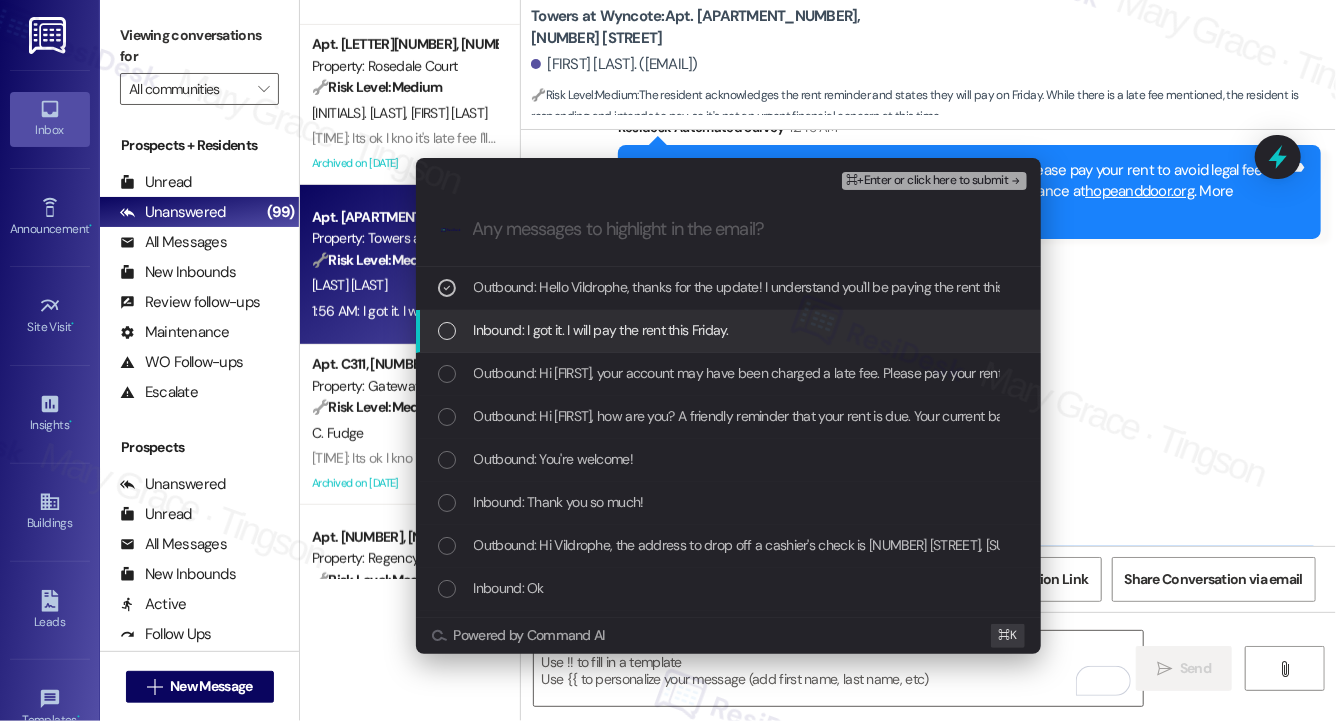 click on "Inbound: I got it. I will pay the rent this Friday." at bounding box center (601, 330) 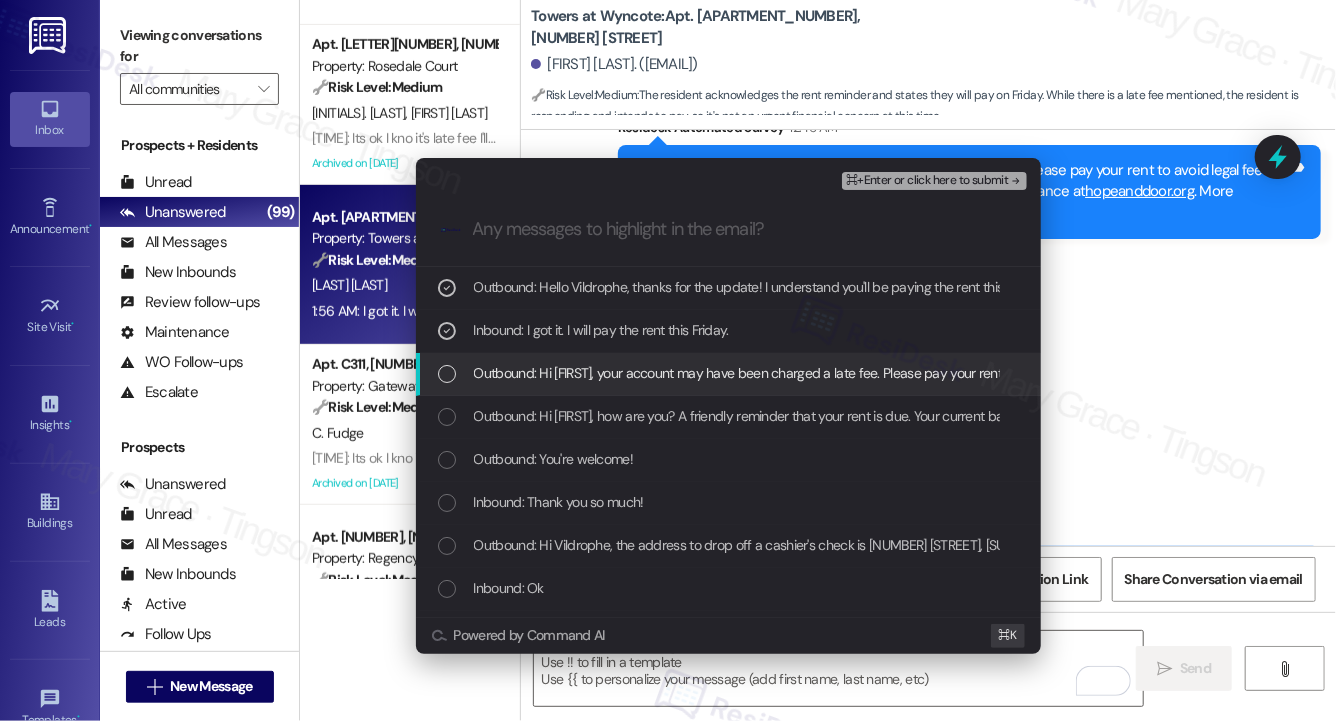 click on "Outbound: Hi Vildrophe, your account may have been charged a late fee. Please pay your rent to avoid legal fees. If you are struggling to pay your rent, you may be eligible for assistance at hopeanddoor.org. More information about the program is available on their website." at bounding box center [1251, 373] 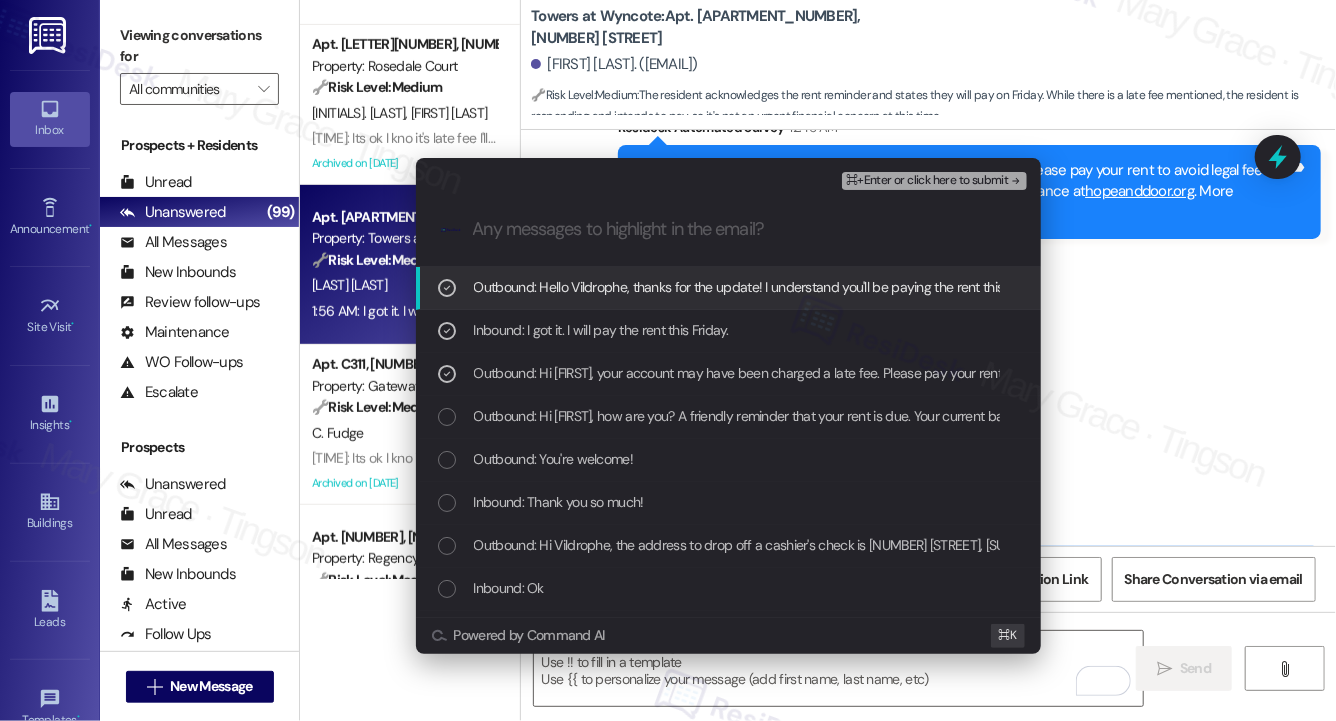 click on "⌘+Enter or click here to submit" at bounding box center [934, 181] 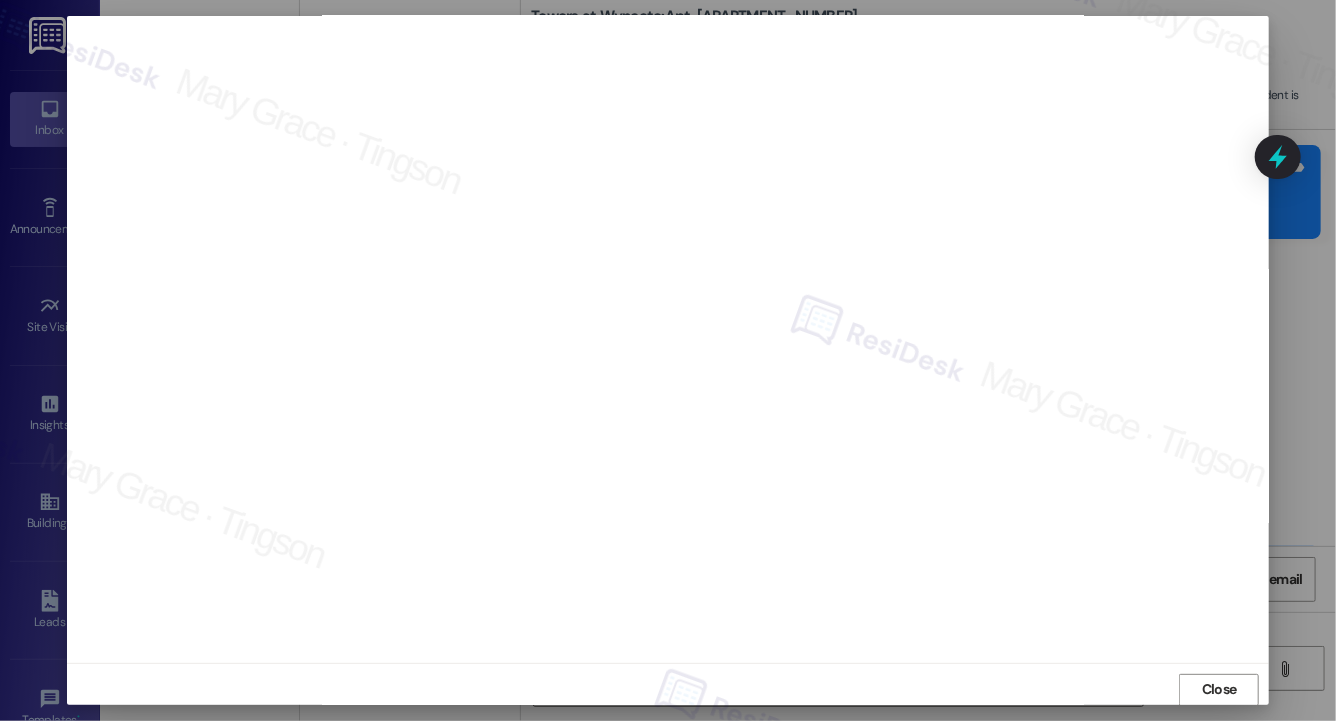 scroll, scrollTop: 12, scrollLeft: 0, axis: vertical 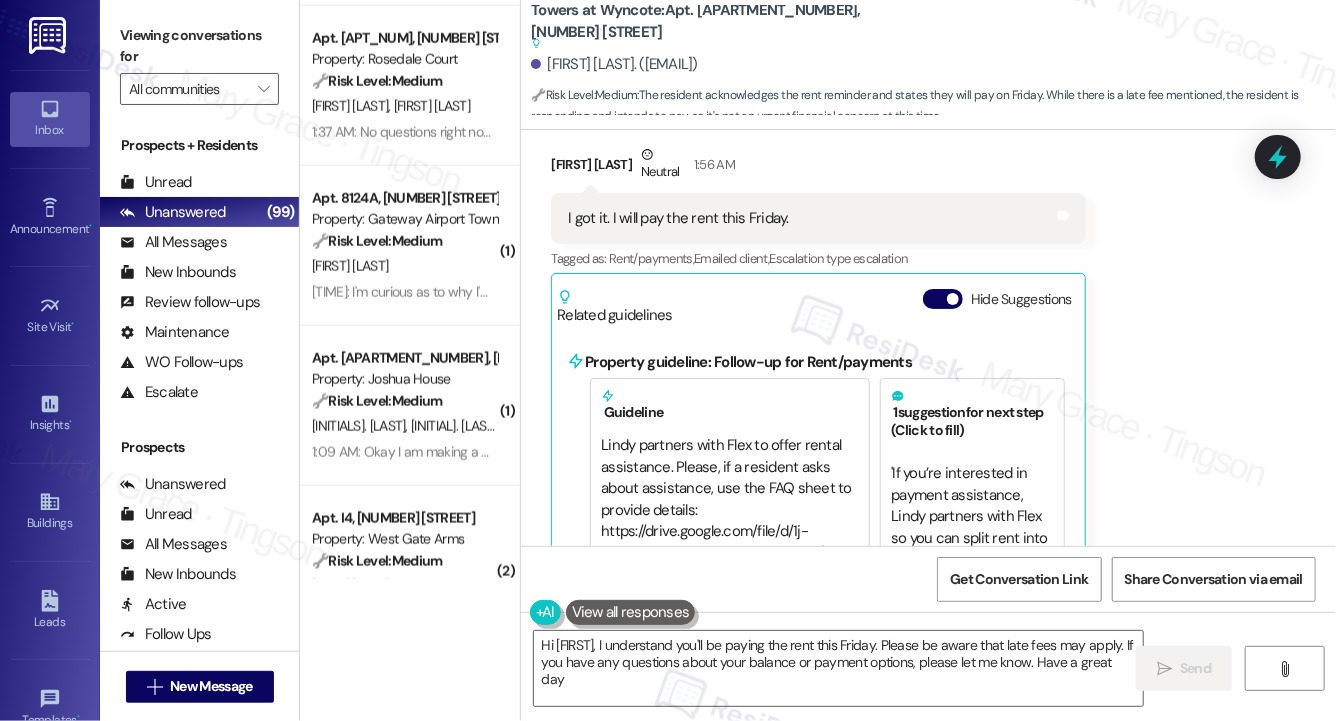 type on "Hi {{first_name}}, I understand you'll be paying the rent this Friday. Please be aware that late fees may apply. If you have any questions about your balance or payment options, please let me know. Have a great day!" 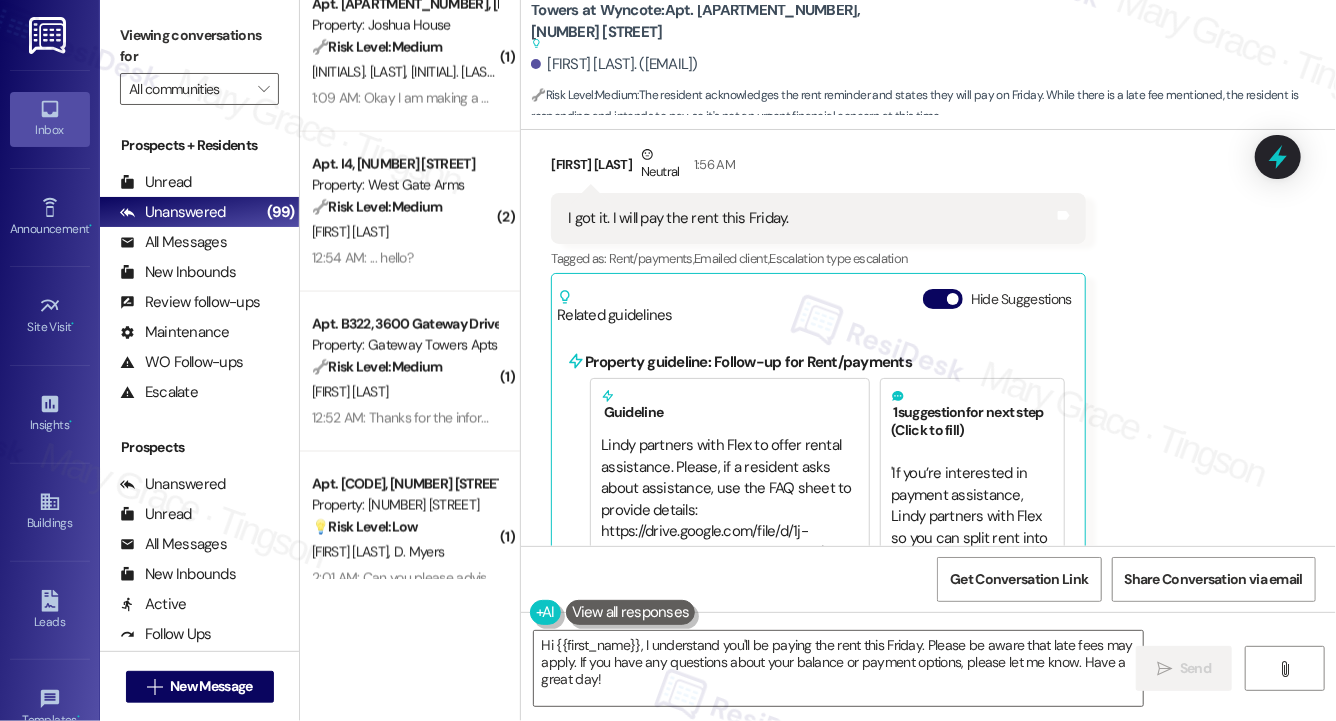scroll, scrollTop: 5156, scrollLeft: 0, axis: vertical 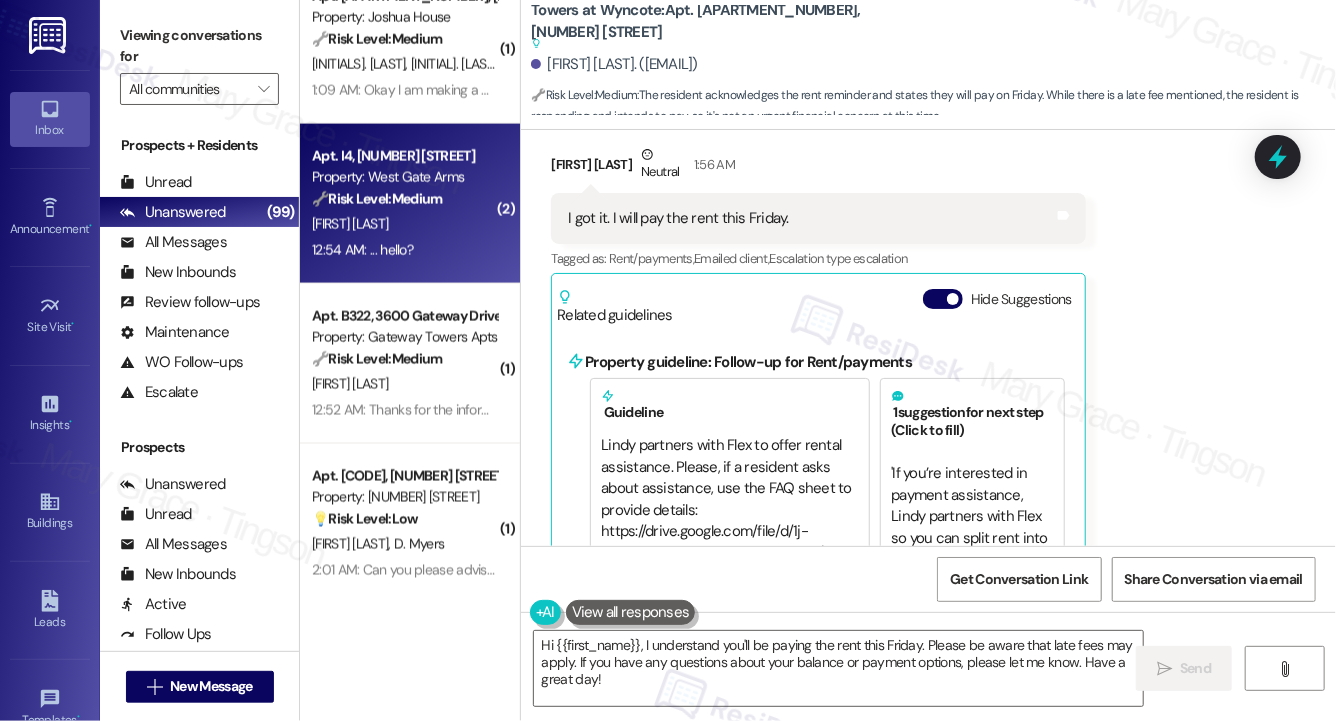 click on "D. Graves" at bounding box center [404, 224] 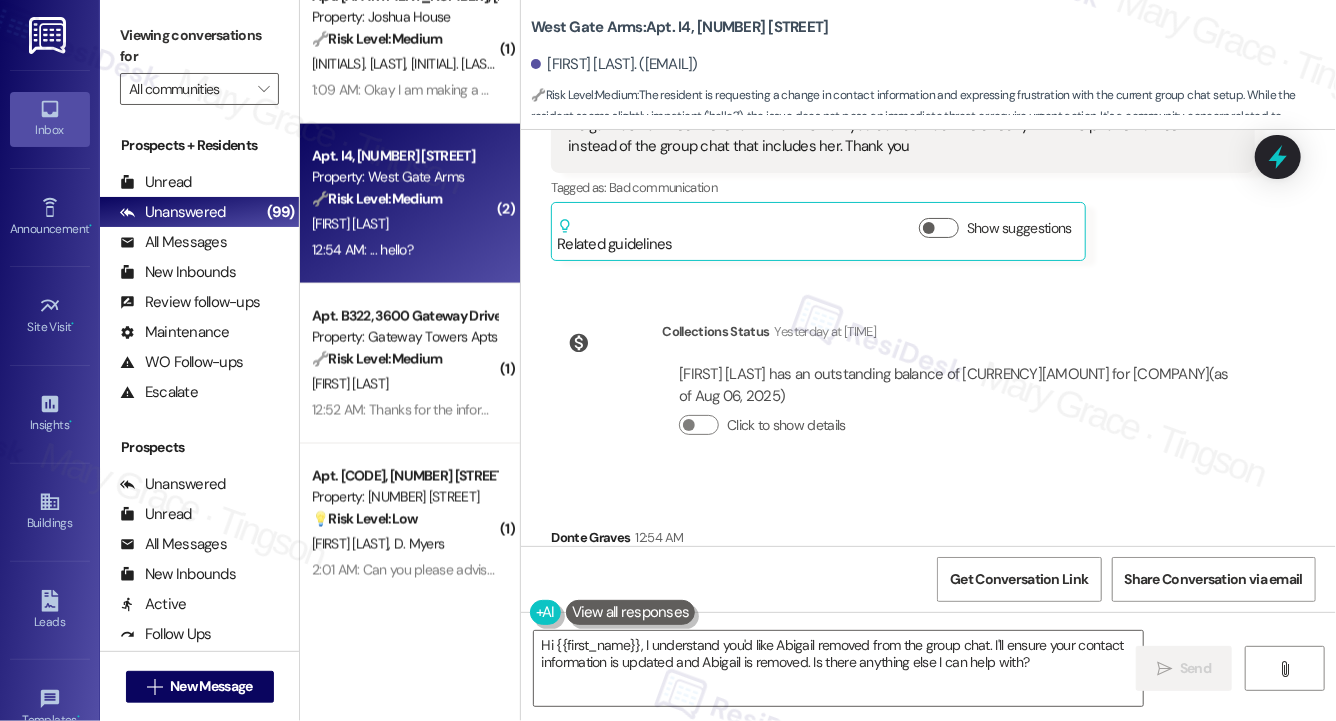 scroll, scrollTop: 693, scrollLeft: 0, axis: vertical 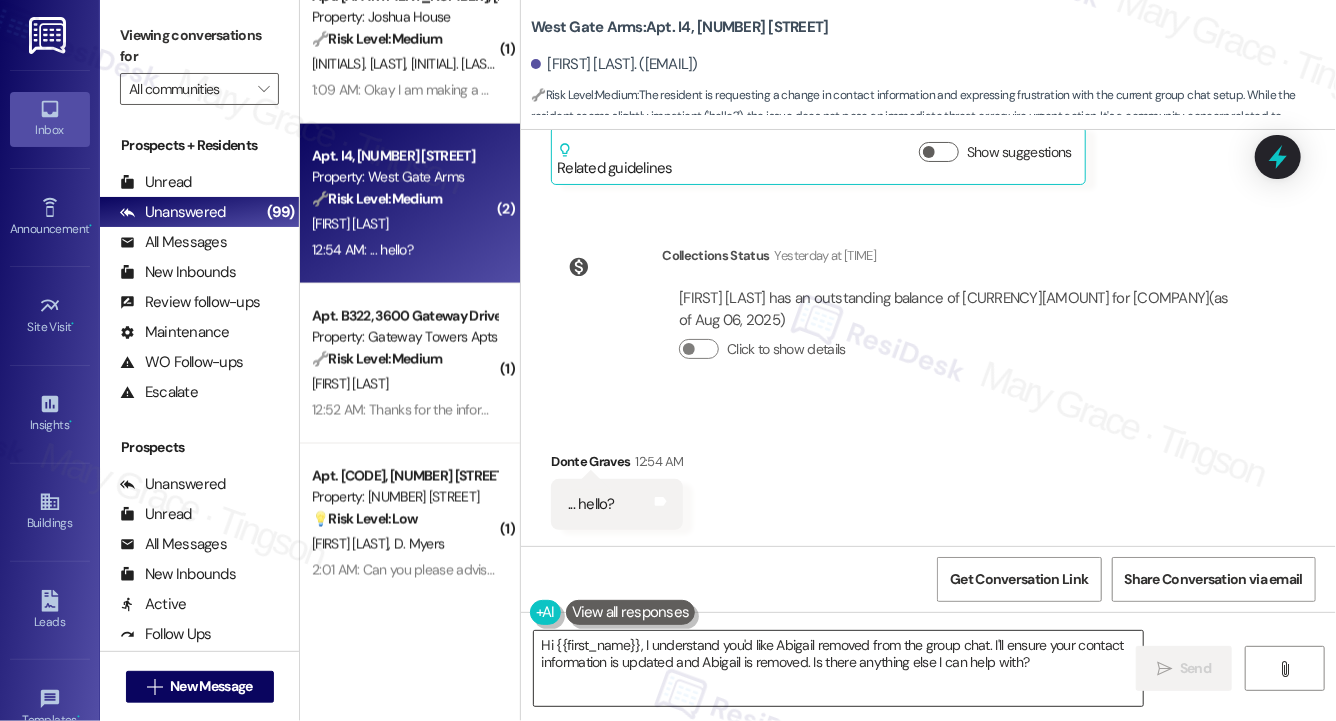 click on "Hi {{first_name}}, I understand you'd like Abigail removed from the group chat. I'll ensure your contact information is updated and Abigail is removed. Is there anything else I can help with?" at bounding box center [838, 668] 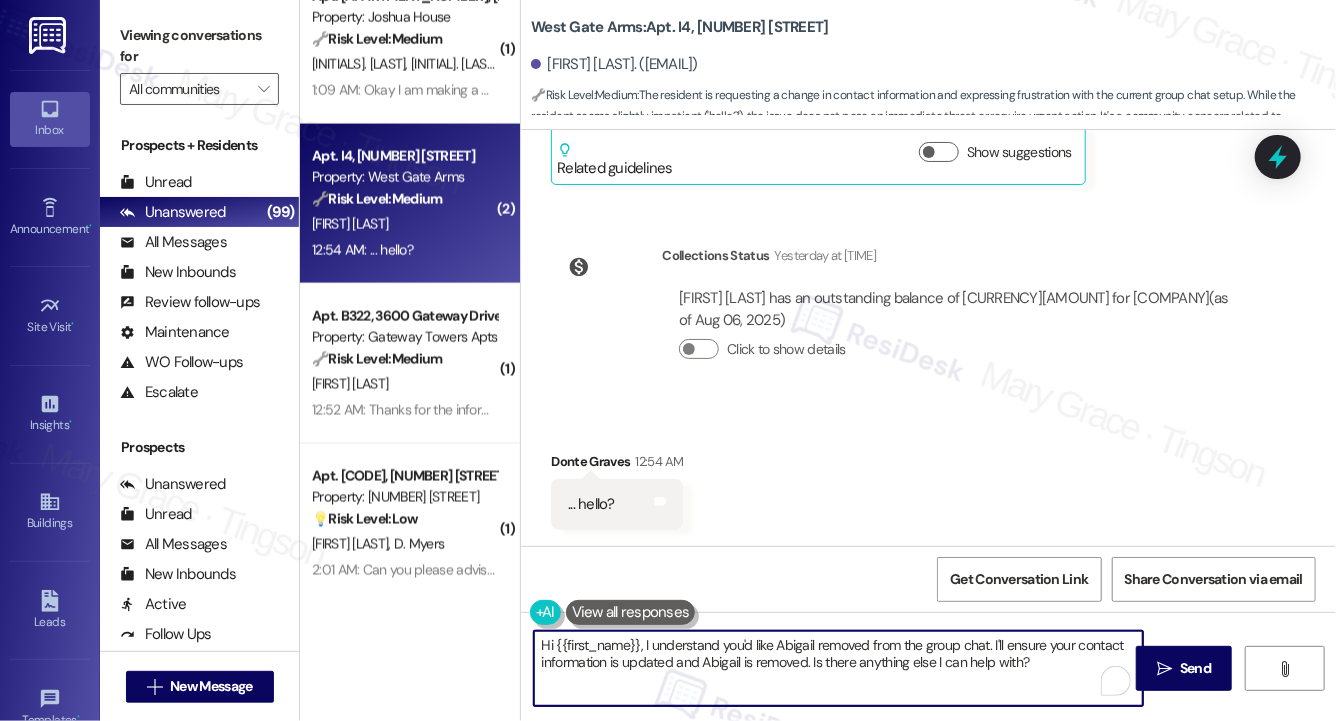 click on "Hi {{first_name}}, I understand you'd like Abigail removed from the group chat. I'll ensure your contact information is updated and Abigail is removed. Is there anything else I can help with?" at bounding box center [838, 668] 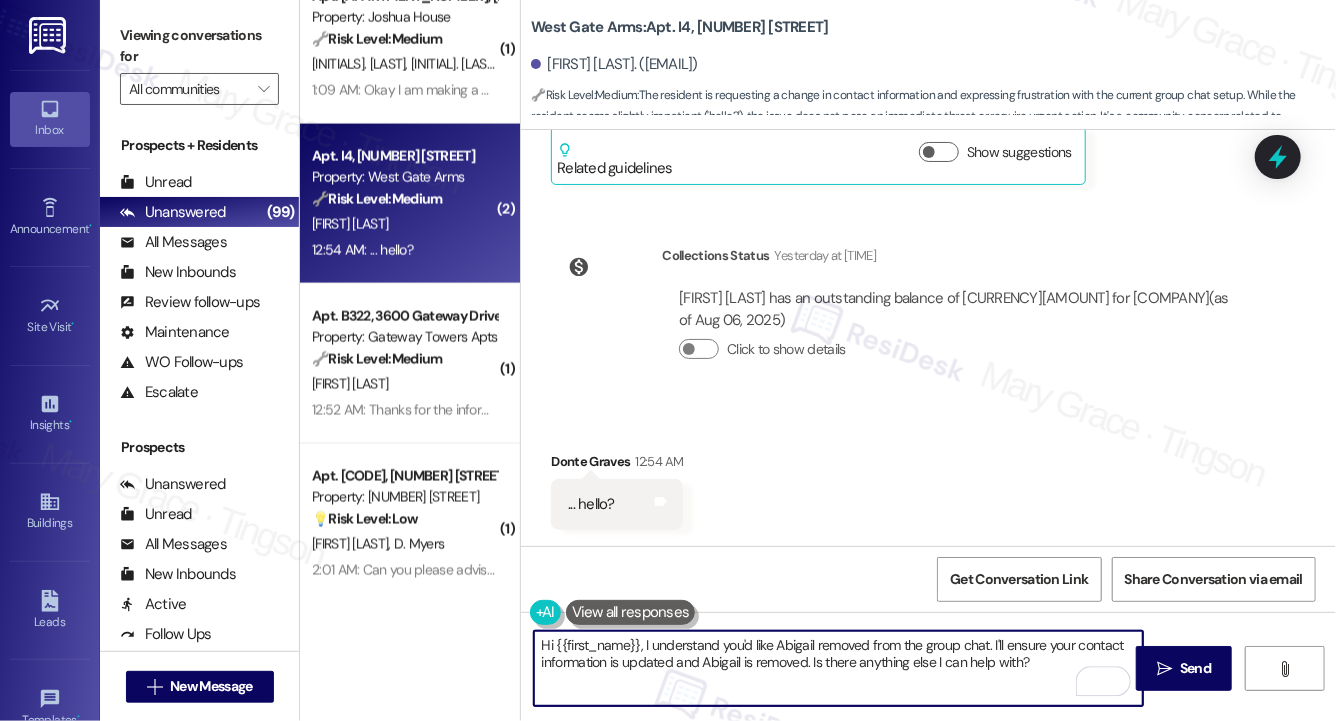 click on "Hi {{first_name}}, I understand you'd like Abigail removed from the group chat. I'll ensure your contact information is updated and Abigail is removed. Is there anything else I can help with?" at bounding box center [838, 668] 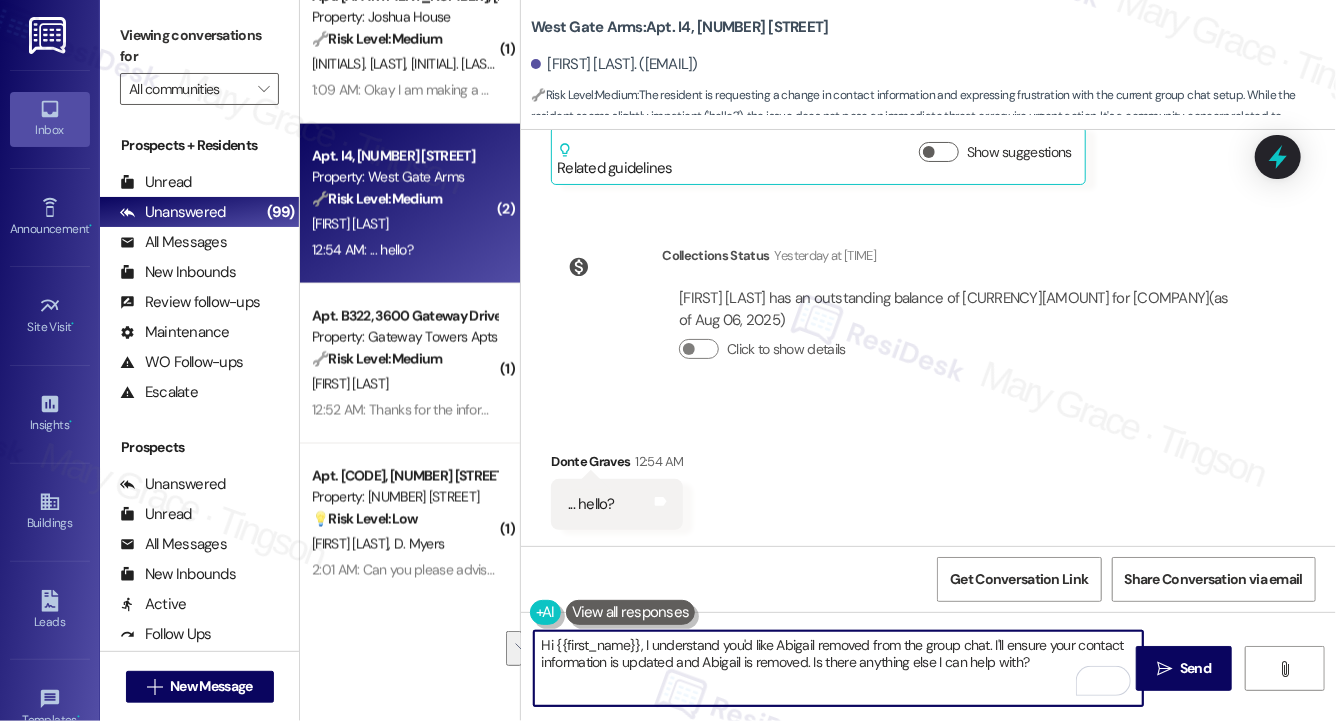 drag, startPoint x: 1037, startPoint y: 663, endPoint x: 994, endPoint y: 643, distance: 47.423622 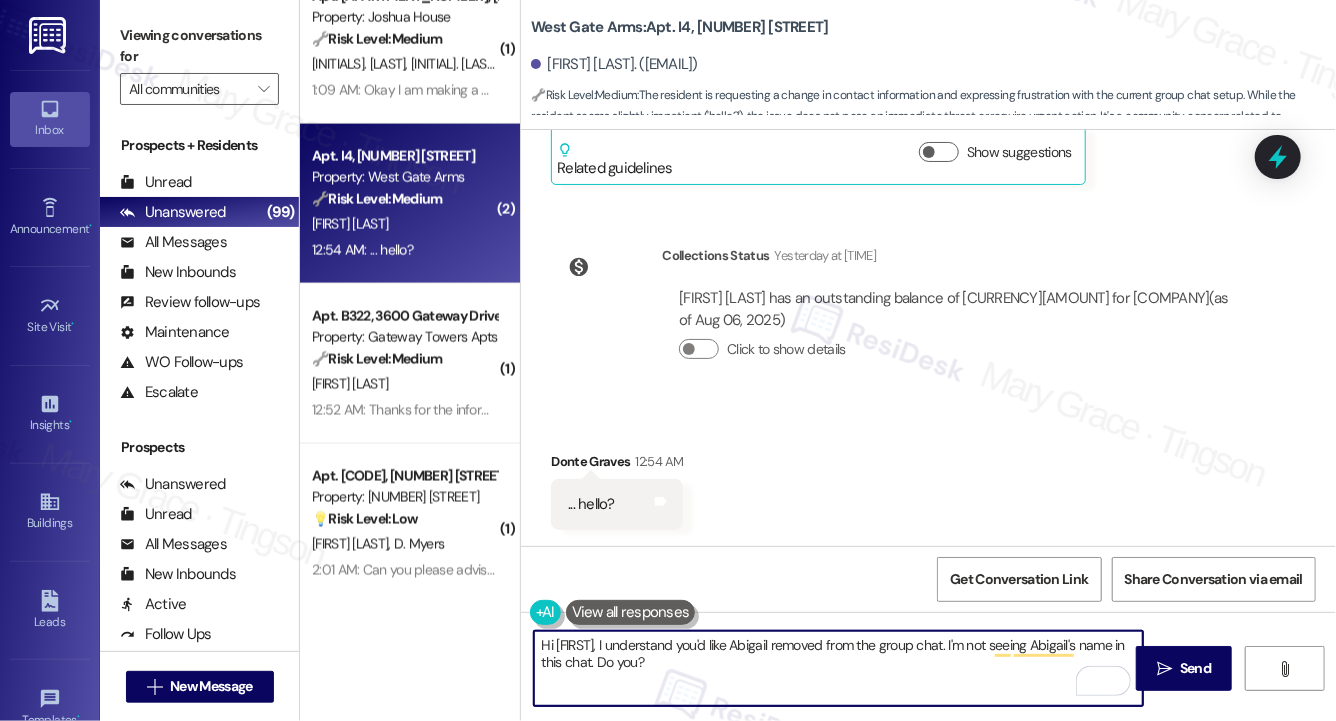 drag, startPoint x: 638, startPoint y: 648, endPoint x: 557, endPoint y: 647, distance: 81.00617 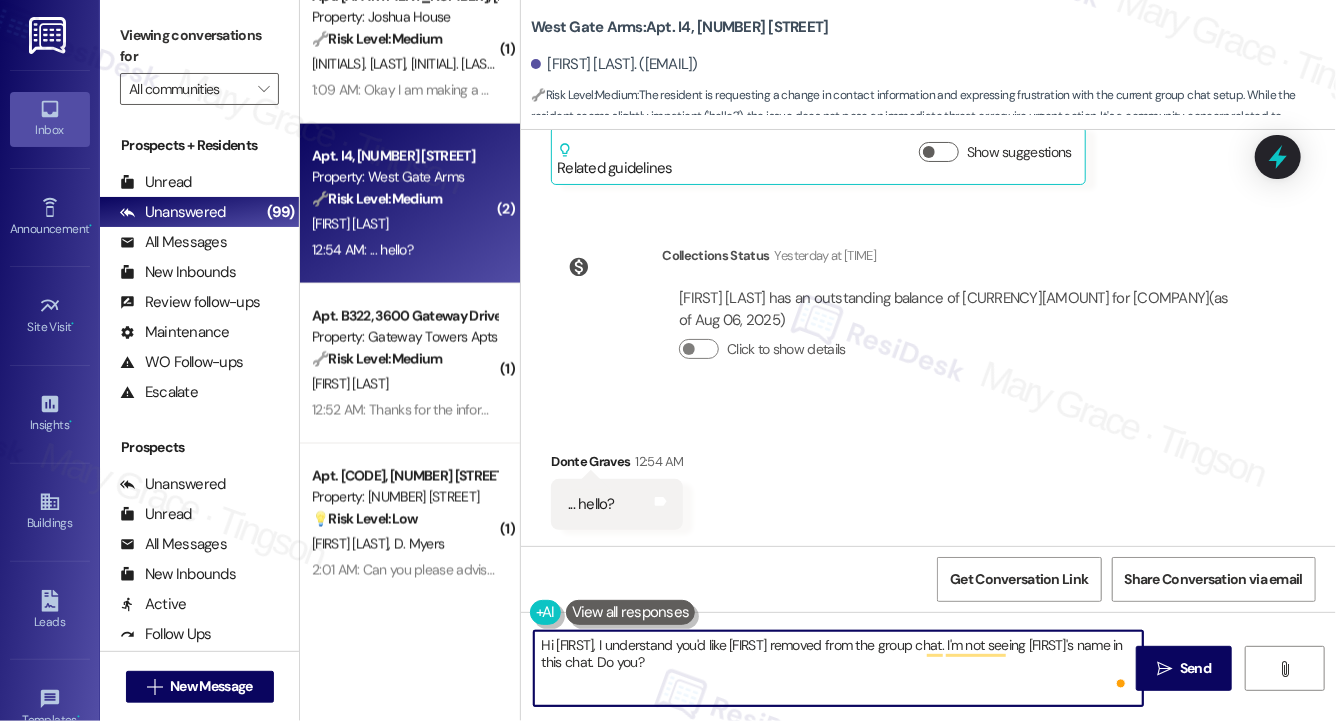 type on "Hi Donte, I understand you'd like Abigail removed from the group chat. I'm not seeing Abigail's name in this chat. Do you?" 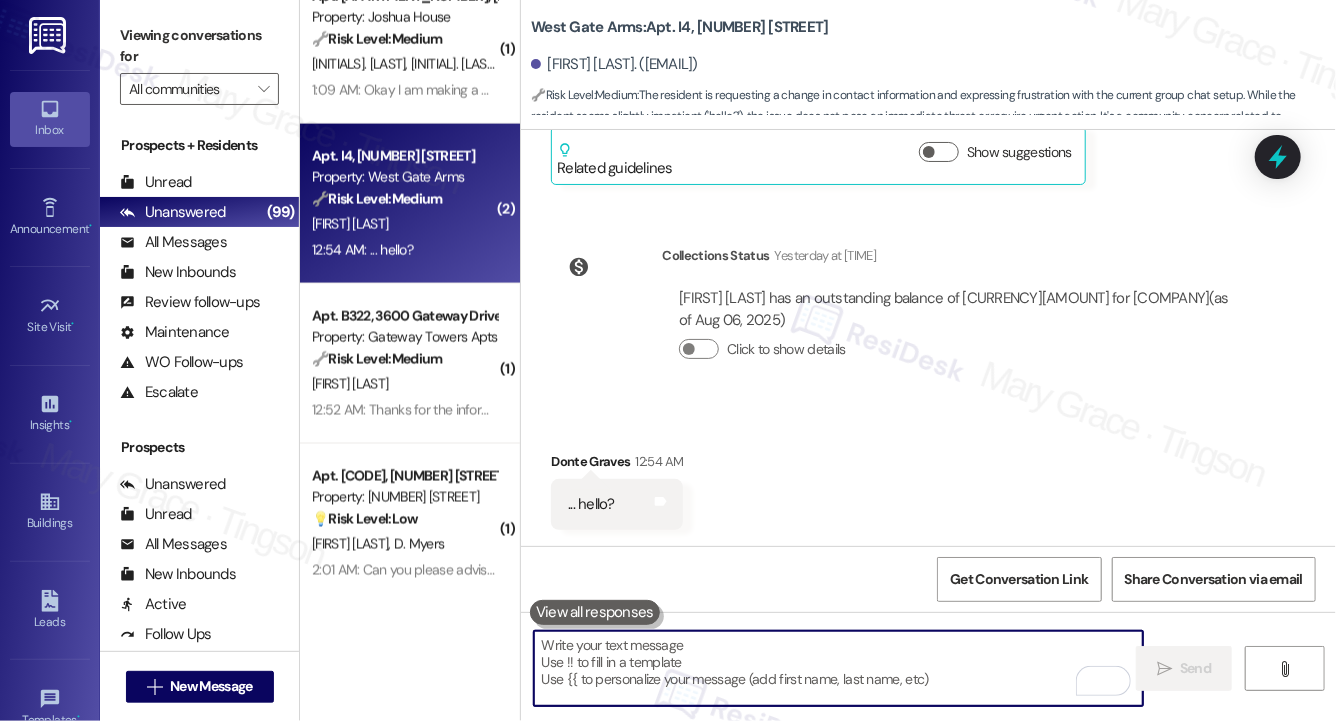 paste on "Hi Donte,
I understand you’d like Abigail removed from the group chat, but I’m not seeing her name listed here. Do you see it on your end?" 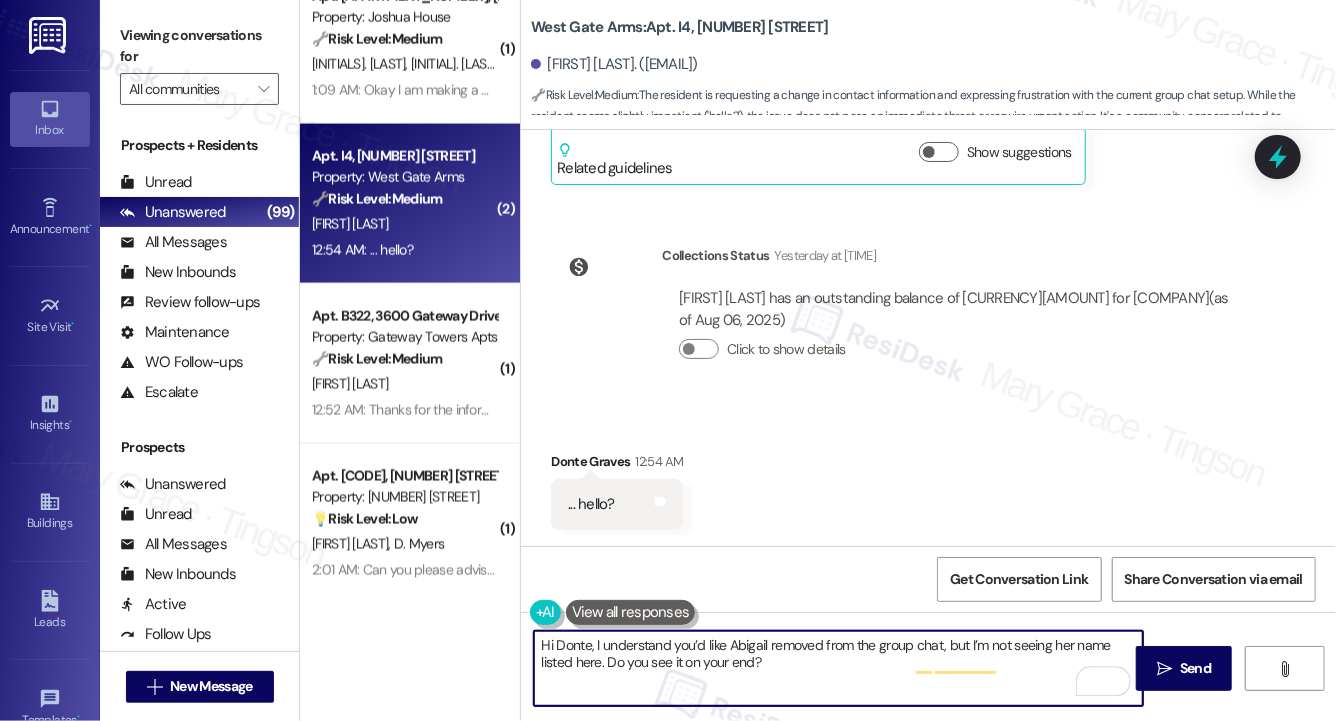click on "Hi Donte,
I understand you’d like Abigail removed from the group chat, but I’m not seeing her name listed here. Do you see it on your end?" at bounding box center (838, 668) 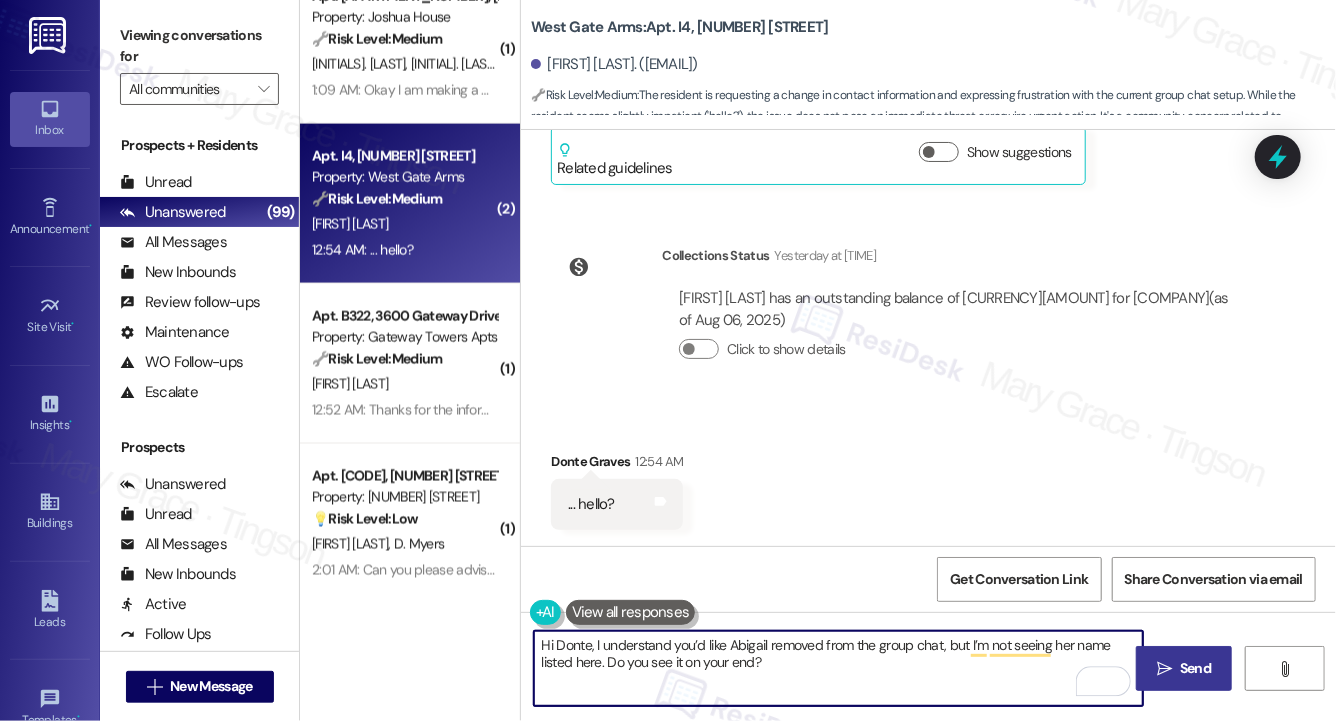 click on "" at bounding box center [1164, 669] 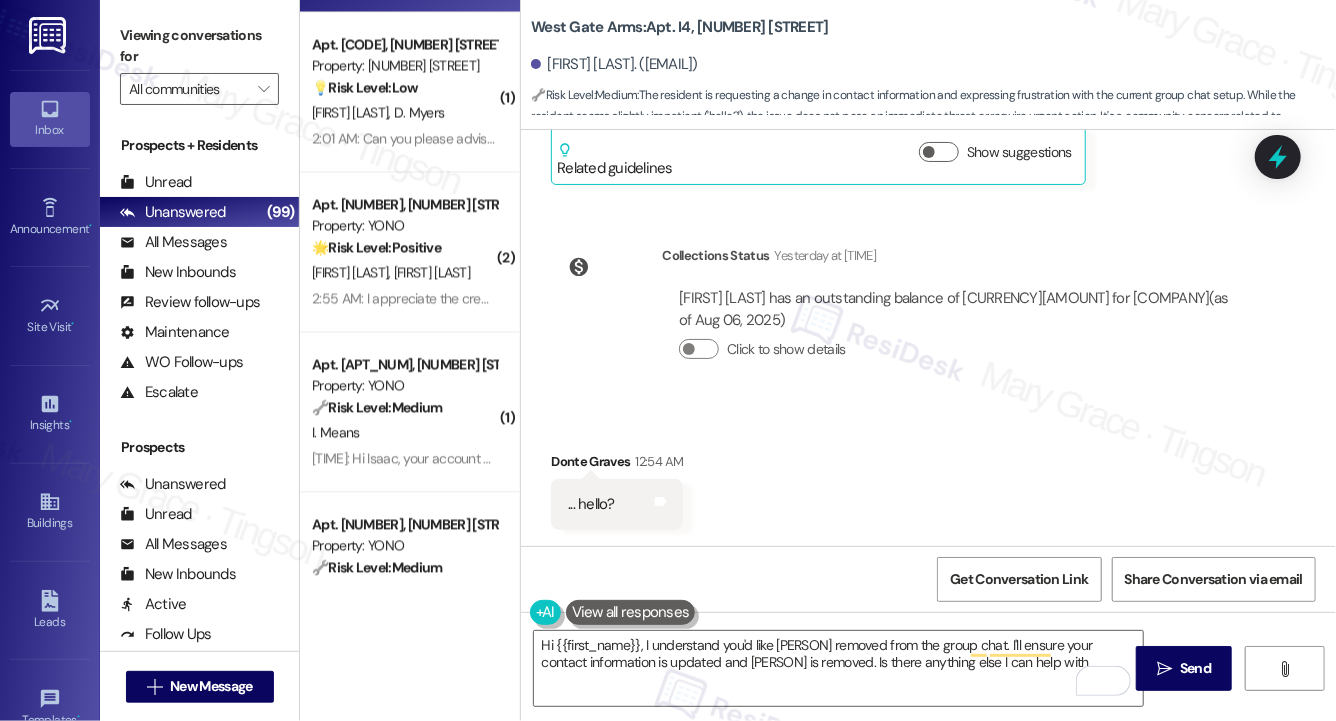type on "Hi {{first_name}}, I understand you'd like Abigail removed from the group chat. I'll ensure your contact information is updated and Abigail is removed. Is there anything else I can help with?" 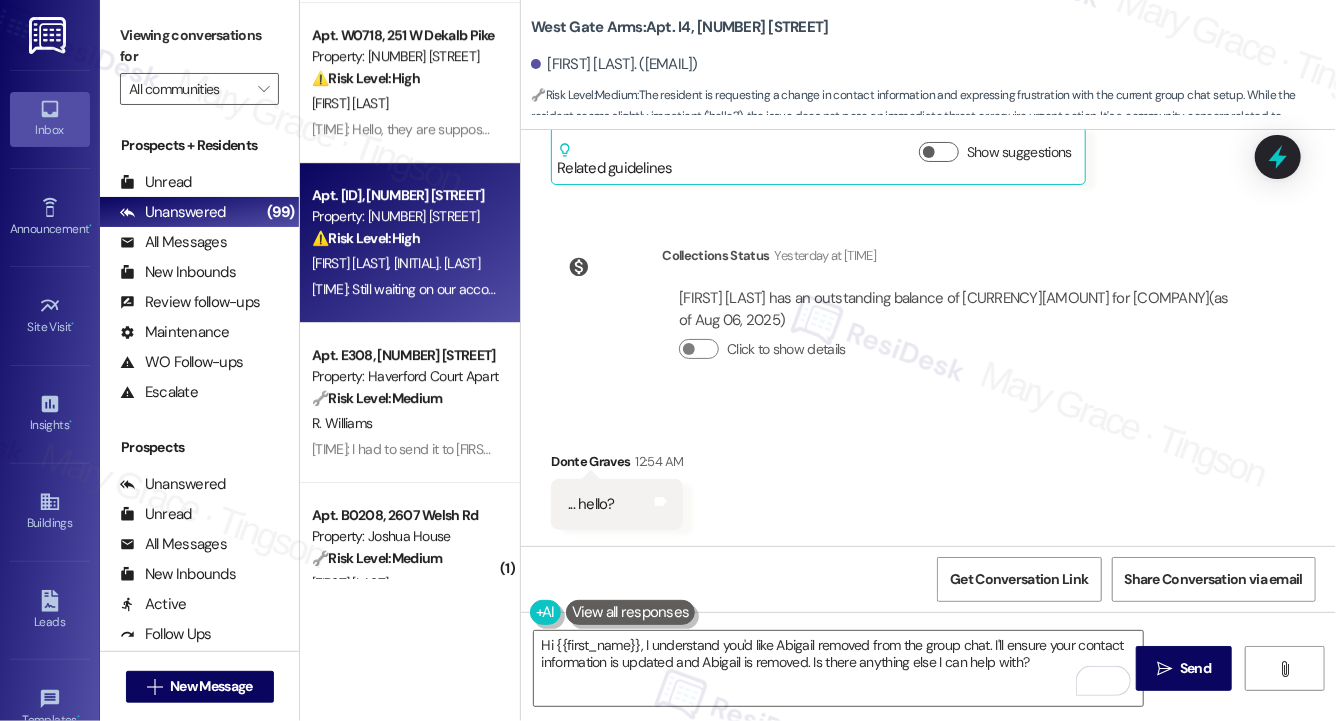 scroll, scrollTop: 3029, scrollLeft: 0, axis: vertical 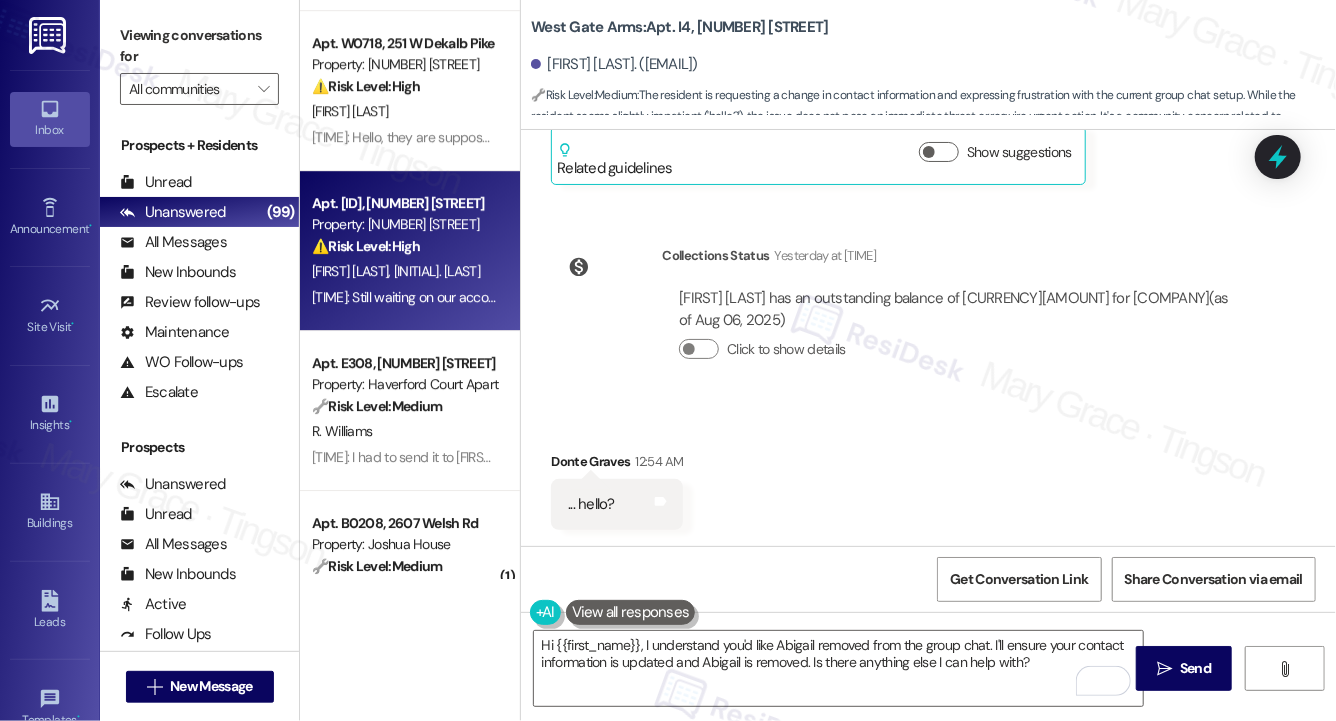 click on "12:52 AM: Still waiting on our account to be fixed.  12:52 AM: Still waiting on our account to be fixed." at bounding box center [443, 297] 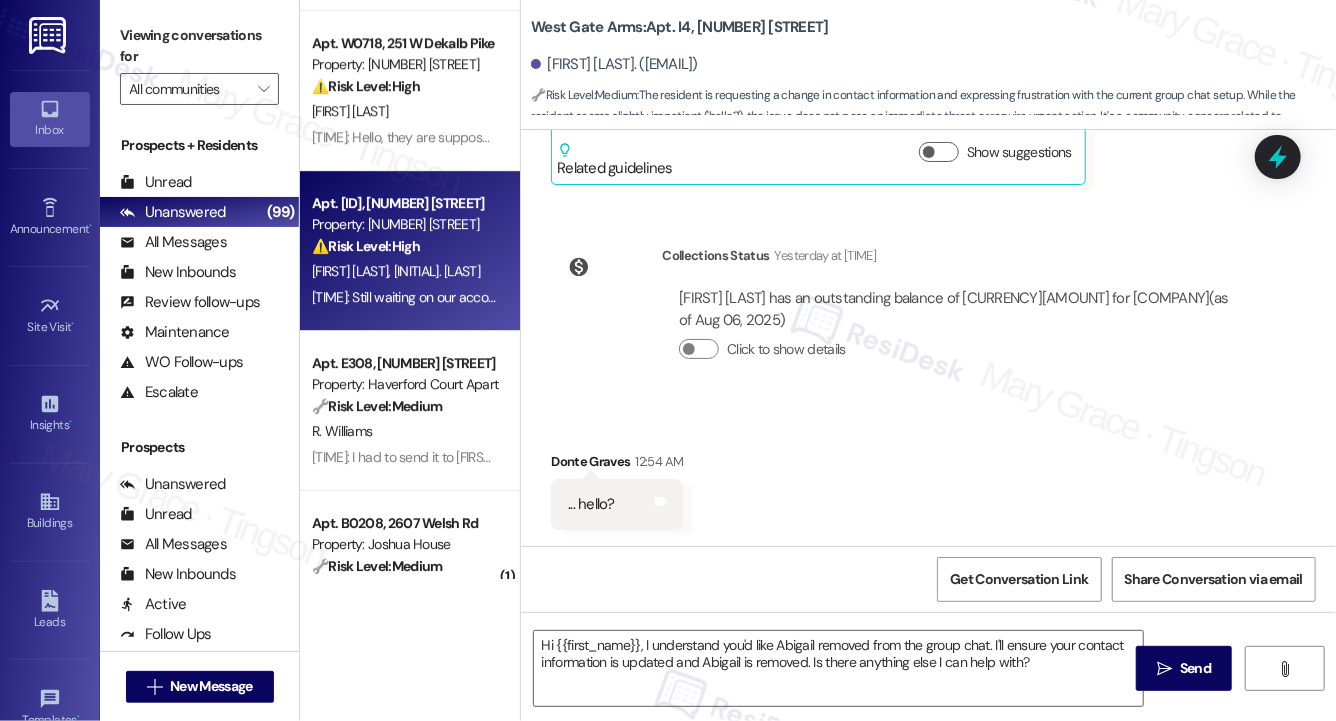 type on "Fetching suggested responses. Please feel free to read through the conversation in the meantime." 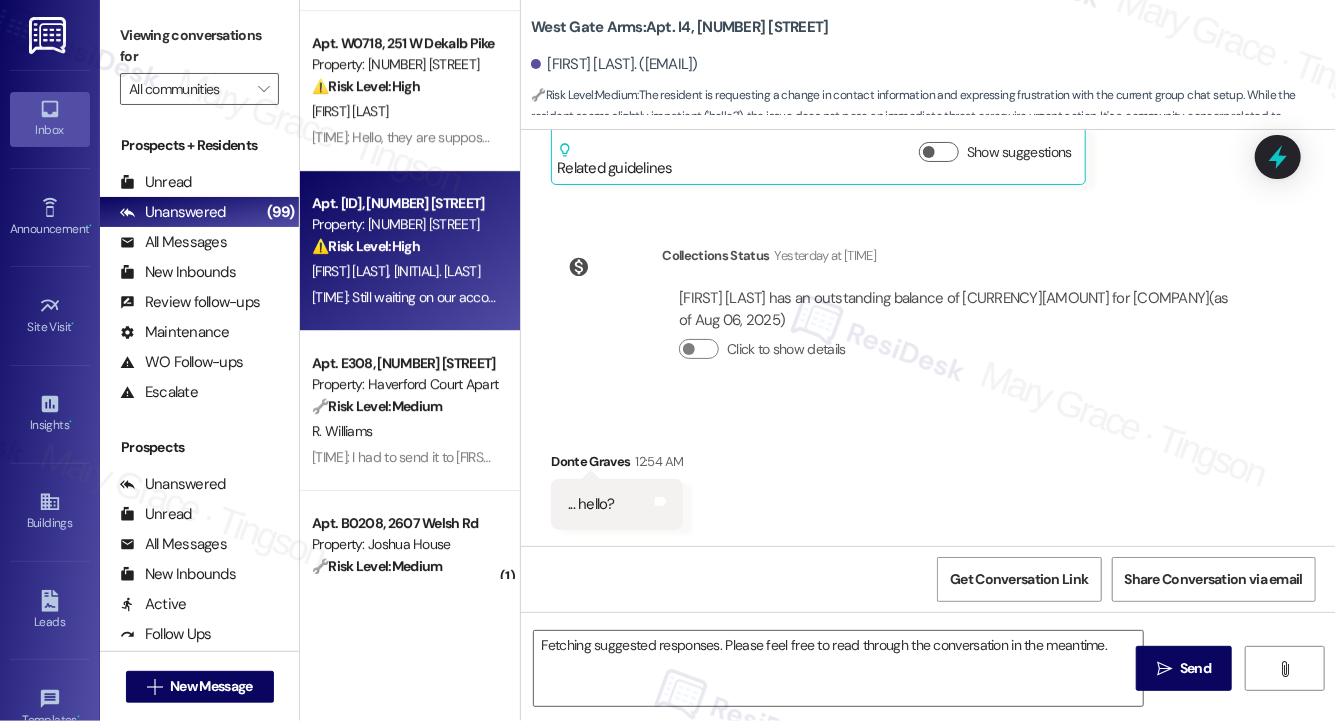 click on "12:52 AM: Still waiting on our account to be fixed.  12:52 AM: Still waiting on our account to be fixed." at bounding box center (443, 297) 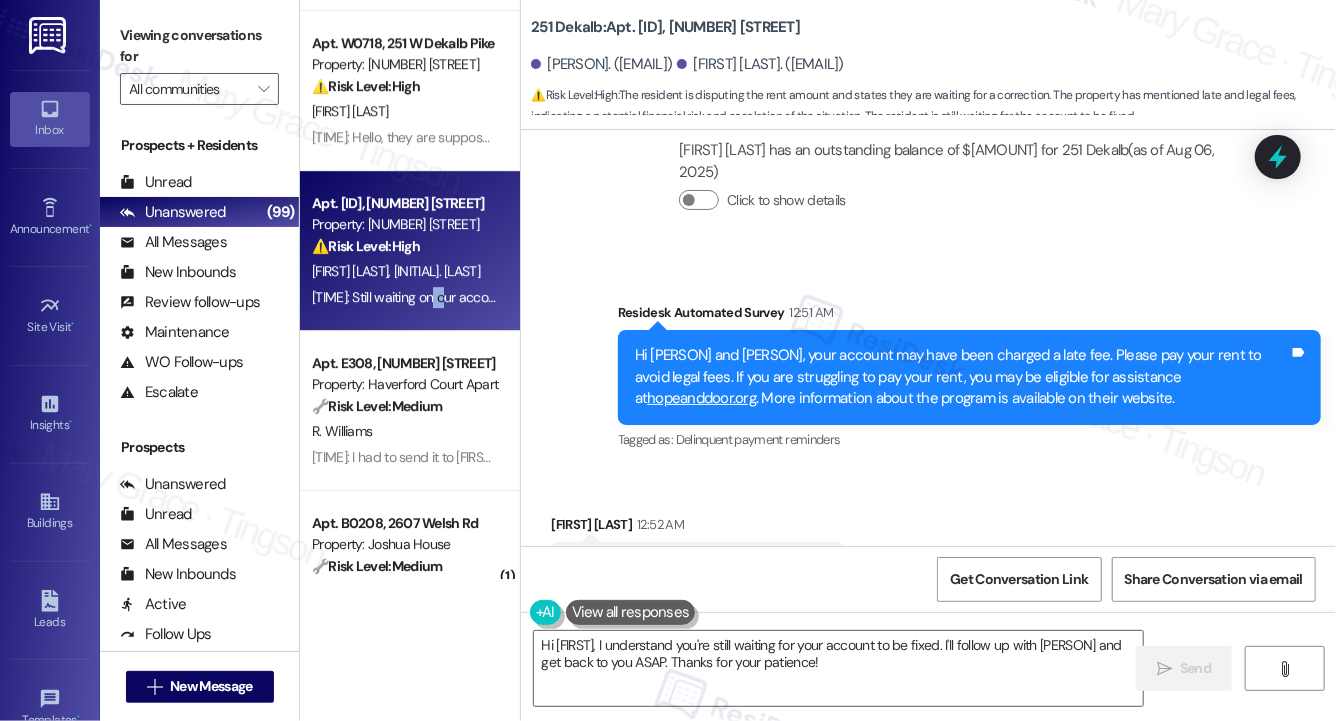 scroll, scrollTop: 2779, scrollLeft: 0, axis: vertical 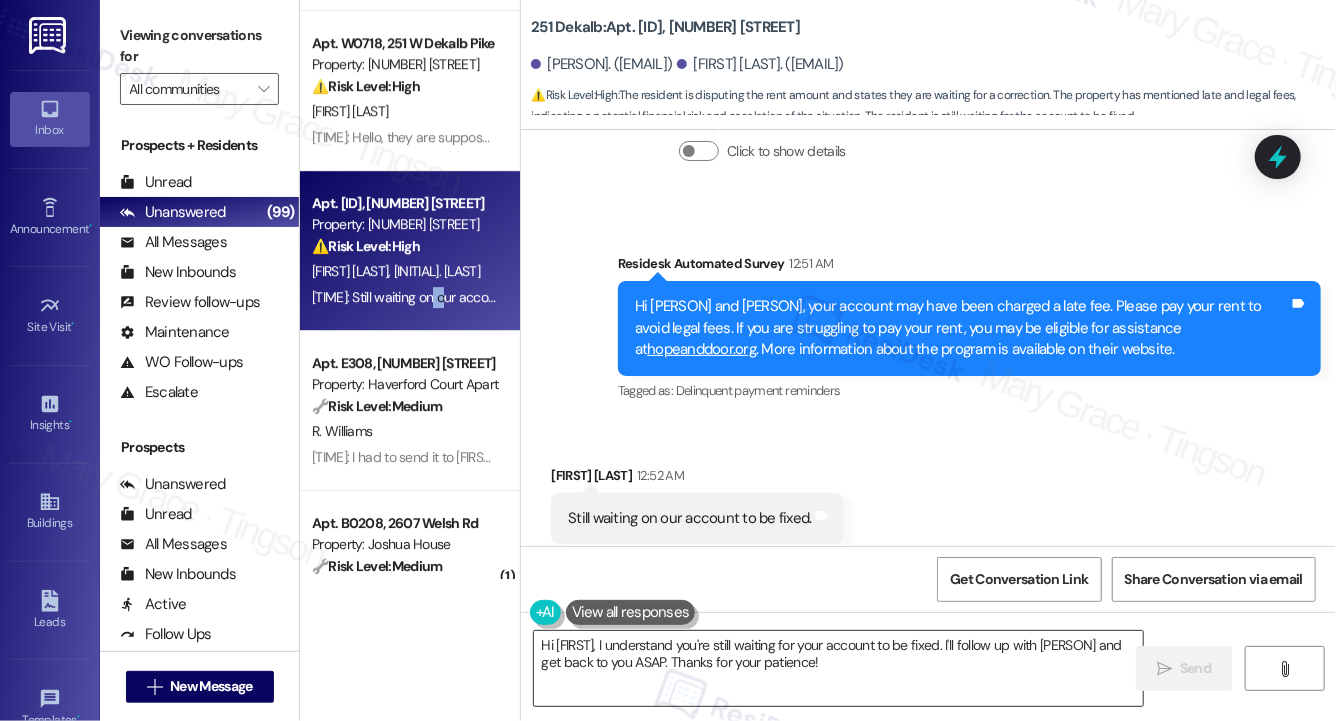 click on "Hi {{first_name}}, I understand you're still waiting for your account to be fixed. I'll follow up with Stephen and get back to you ASAP. Thanks for your patience!" at bounding box center (838, 668) 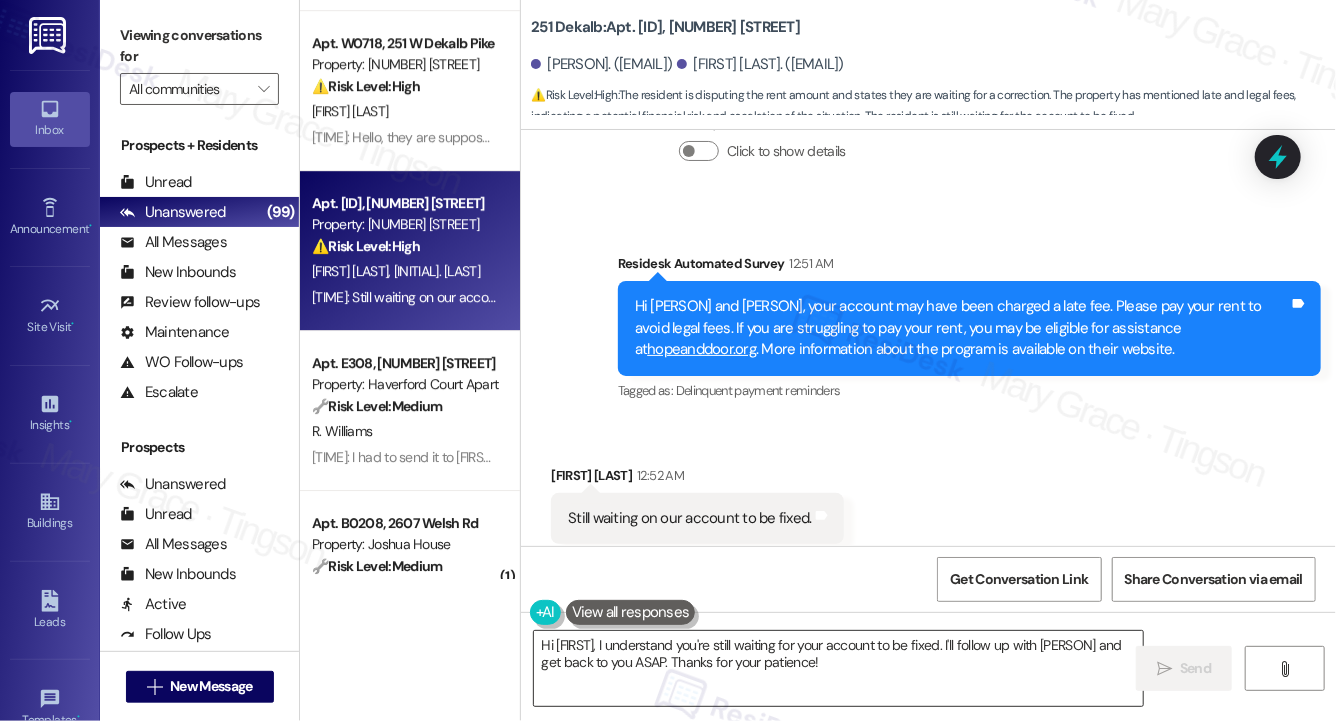 click on "Hi {{first_name}}, I understand you're still waiting for your account to be fixed. I'll follow up with Stephen and get back to you ASAP. Thanks for your patience!" at bounding box center (838, 668) 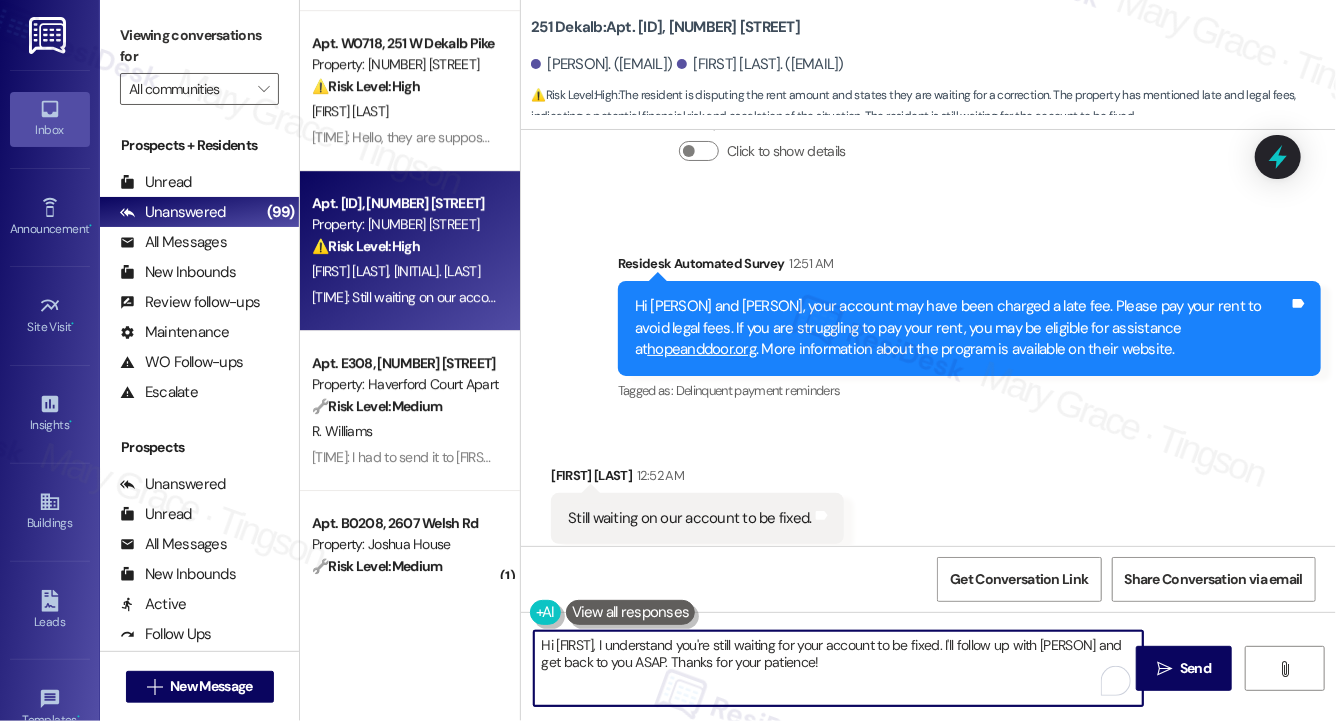 click on "Hi {{first_name}}, I understand you're still waiting for your account to be fixed. I'll follow up with Stephen and get back to you ASAP. Thanks for your patience!" at bounding box center [838, 668] 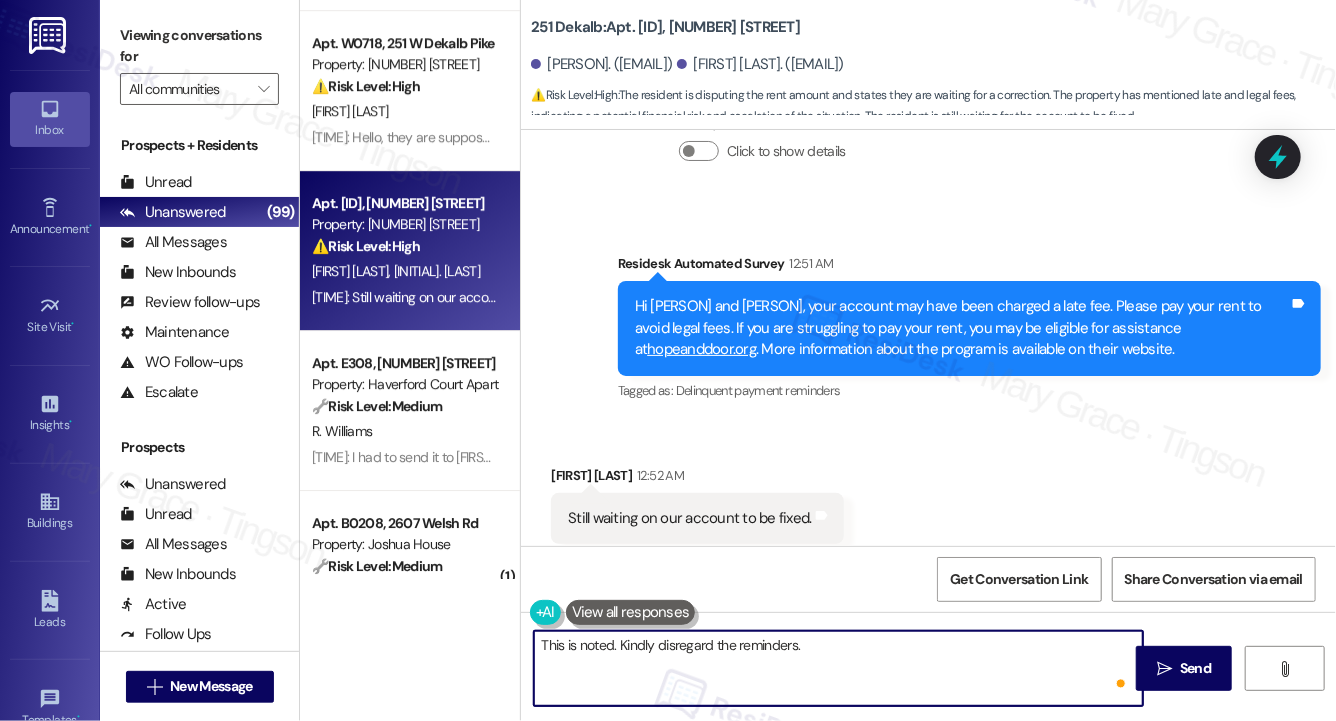 type on "This is noted. Kindly disregard the reminders." 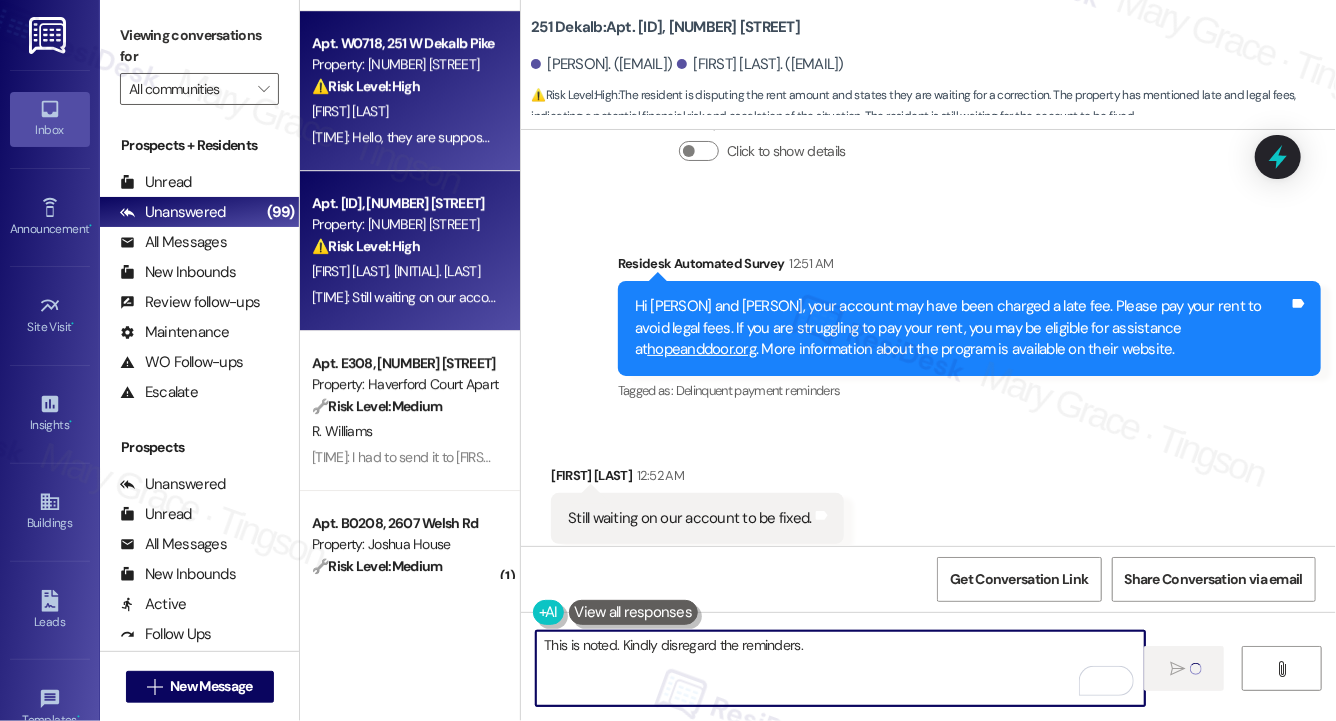 type 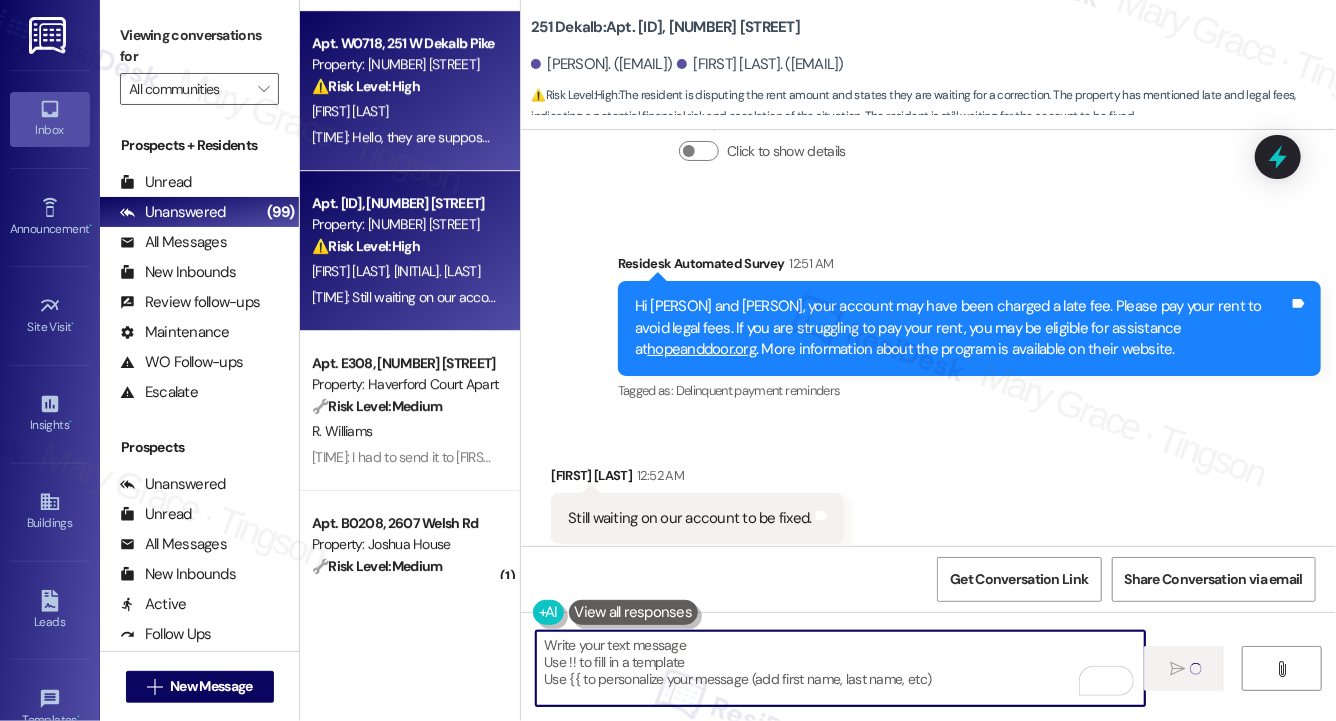 scroll, scrollTop: 2778, scrollLeft: 0, axis: vertical 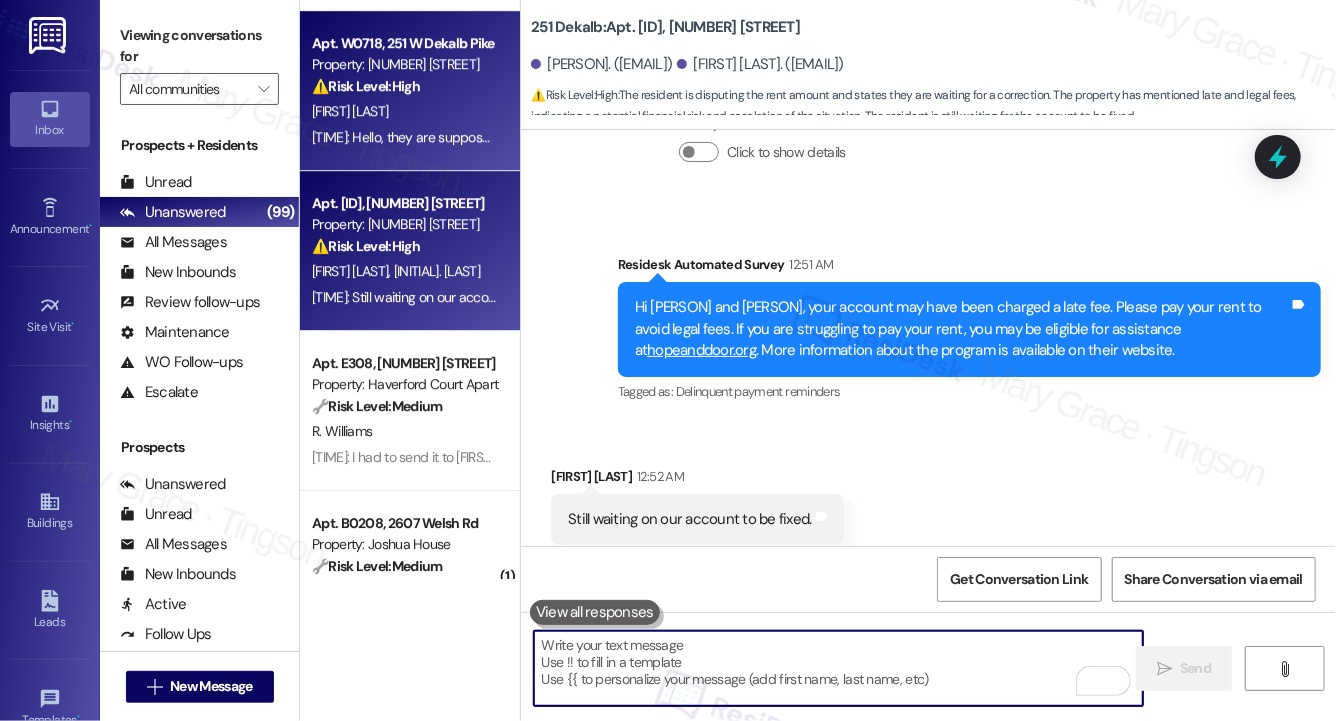 click on "⚠️  Risk Level:  High The resident is reporting an incorrect lease violation charge on their account. This is a financial concern that needs to be addressed to avoid further issues." at bounding box center [404, 86] 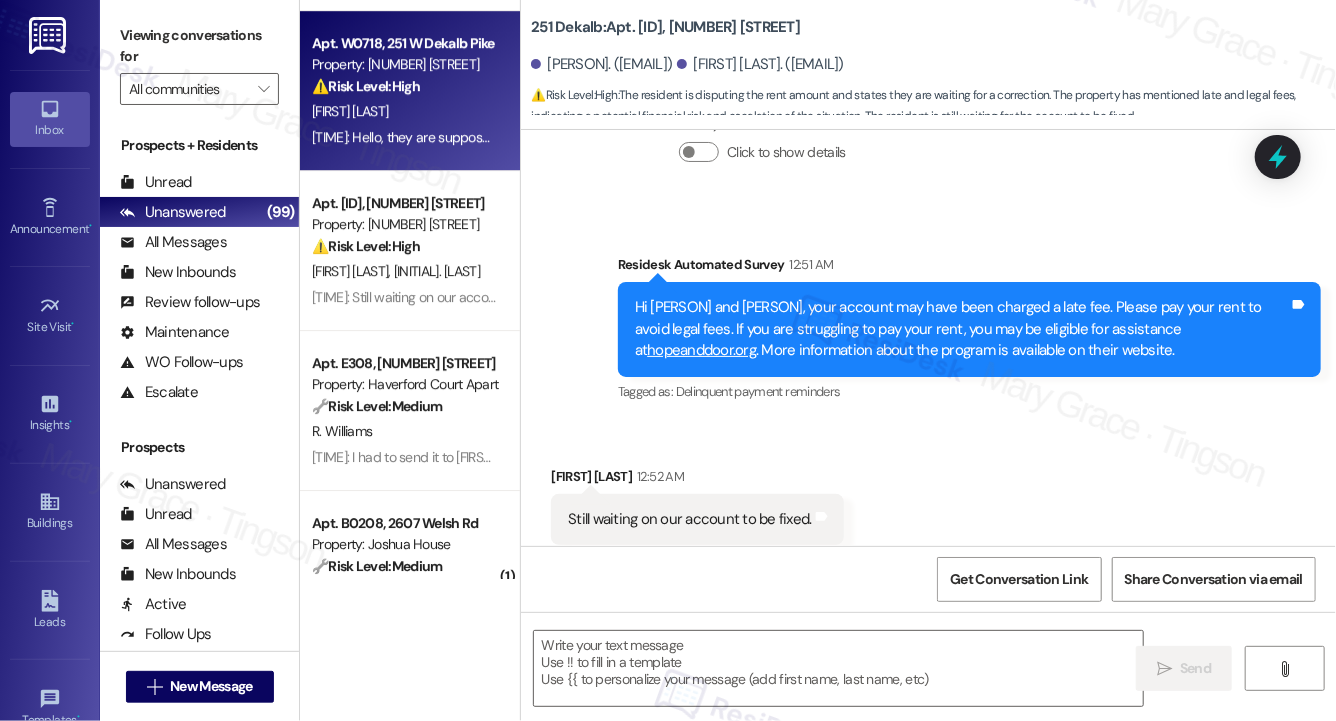 type on "Fetching suggested responses. Please feel free to read through the conversation in the meantime." 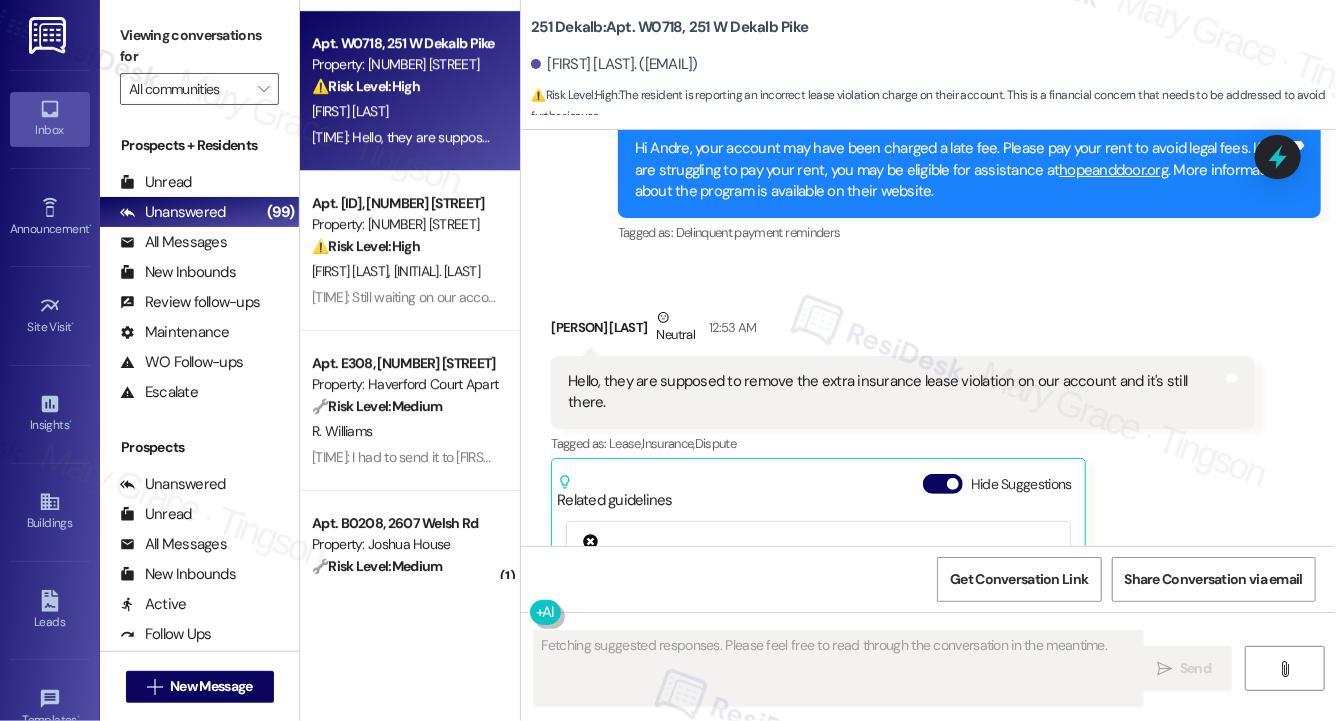 scroll, scrollTop: 4943, scrollLeft: 0, axis: vertical 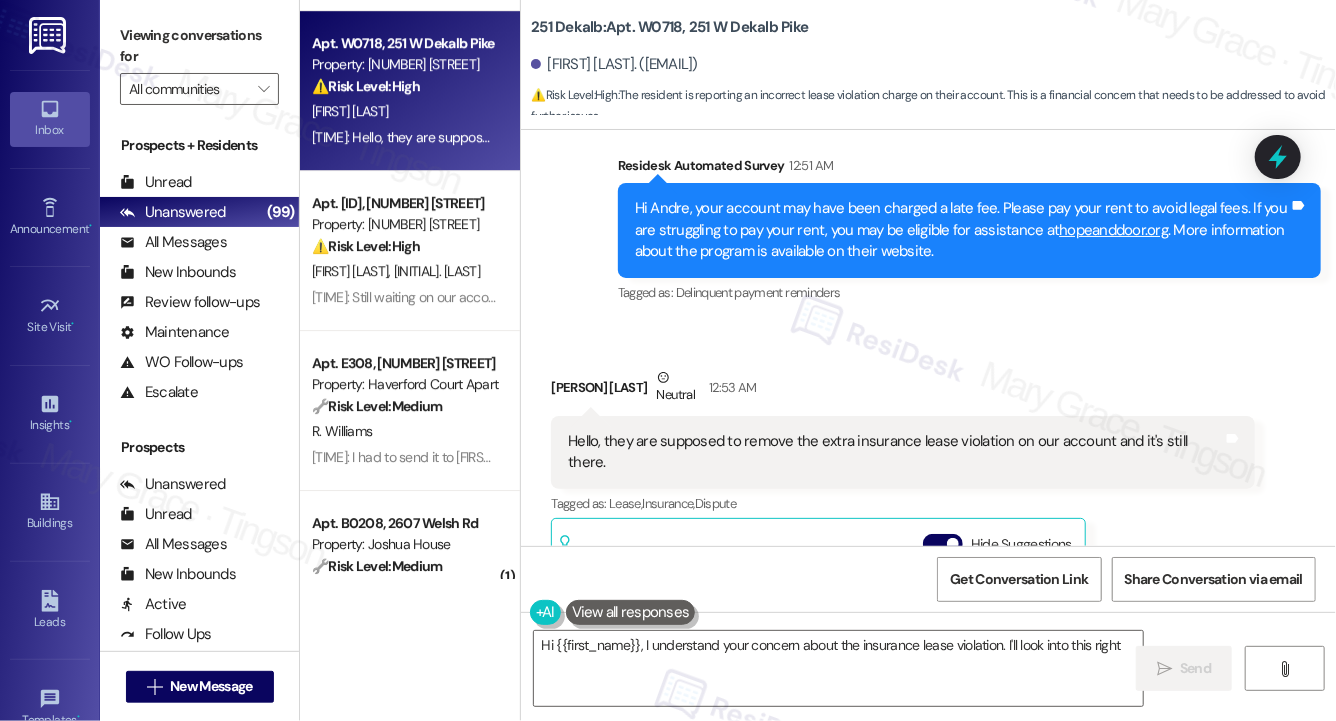 click on "Hello, they are supposed to remove the extra insurance lease violation on our account and it's still there." at bounding box center (895, 452) 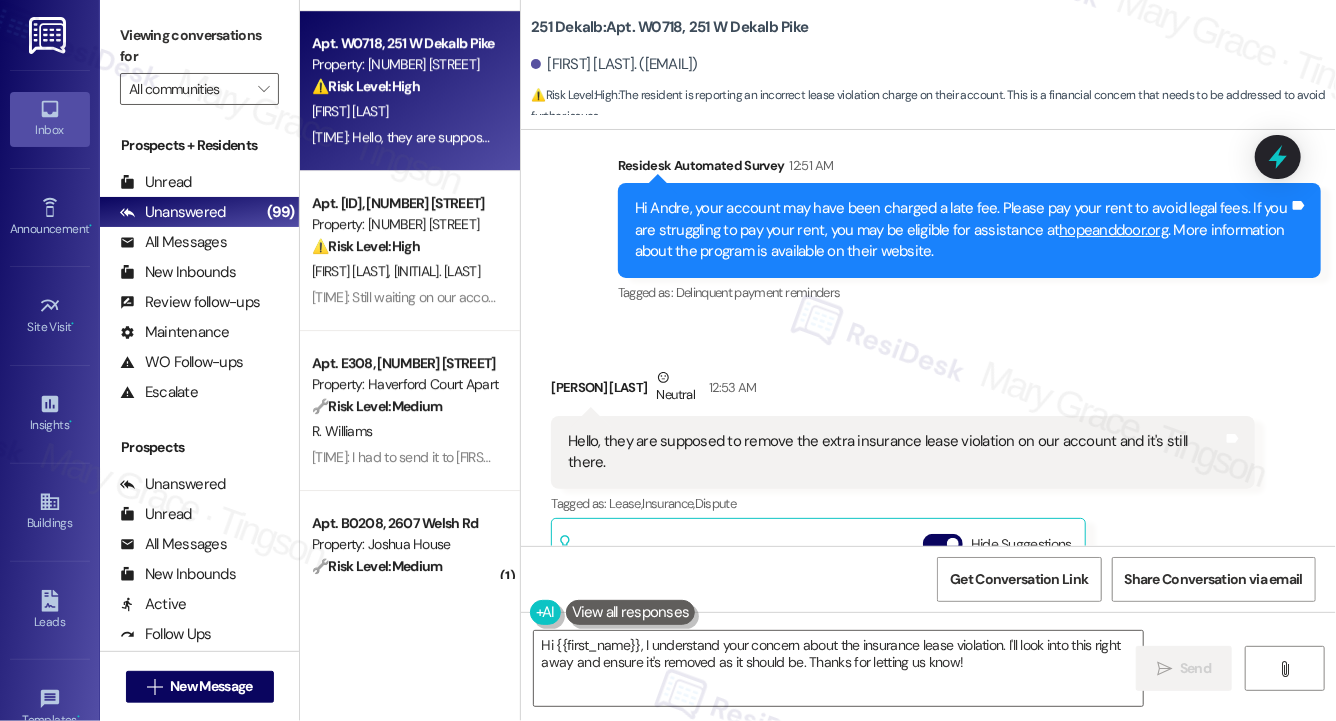 click on "Hello, they are supposed to remove the extra insurance lease violation on our account and it's still there." at bounding box center [895, 452] 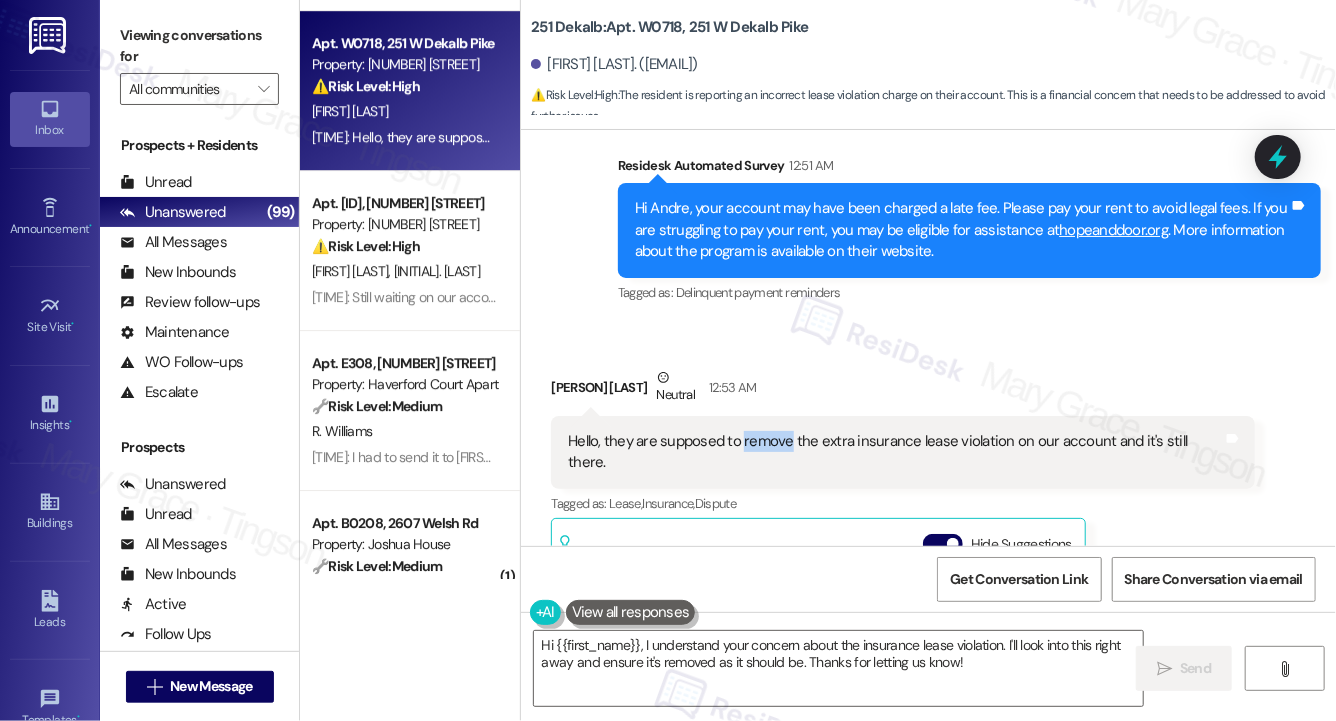 click on "Hello, they are supposed to remove the extra insurance lease violation on our account and it's still there." at bounding box center [895, 452] 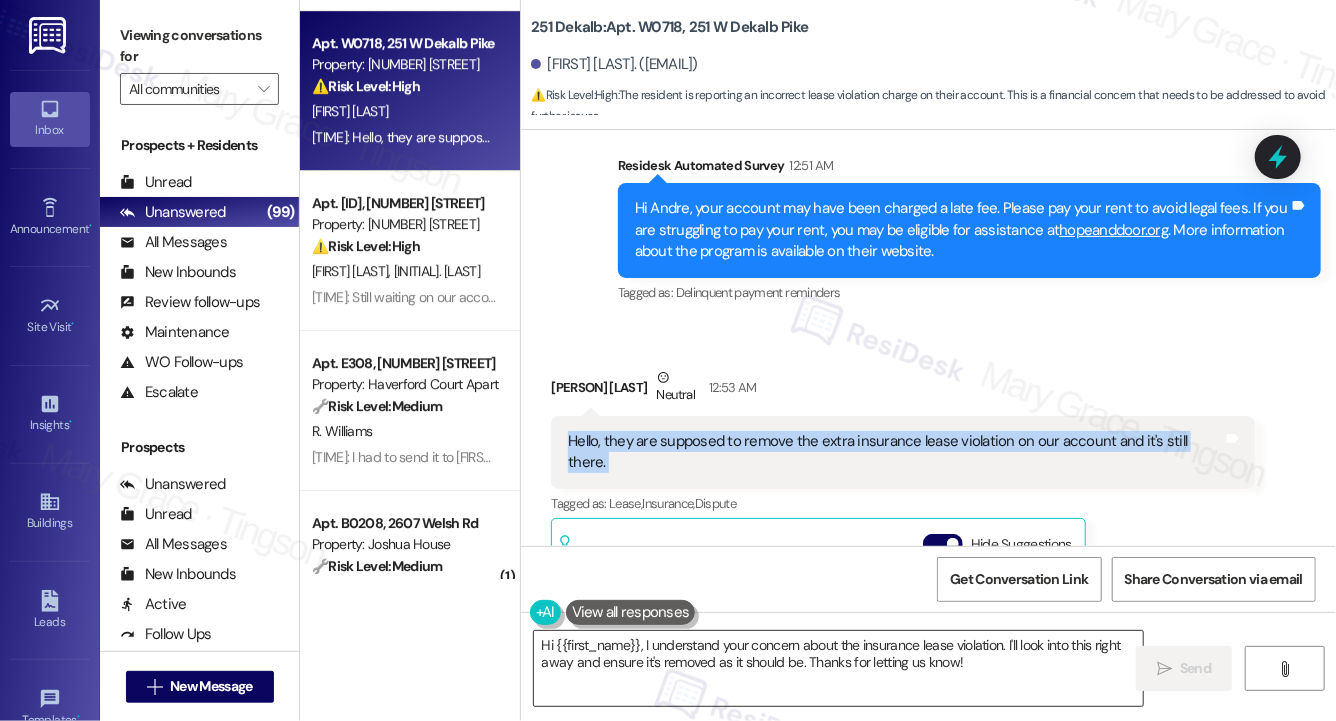 click on "Hi {{first_name}}, I understand your concern about the insurance lease violation. I'll look into this right away and ensure it's removed as it should be. Thanks for letting us know!" at bounding box center (838, 668) 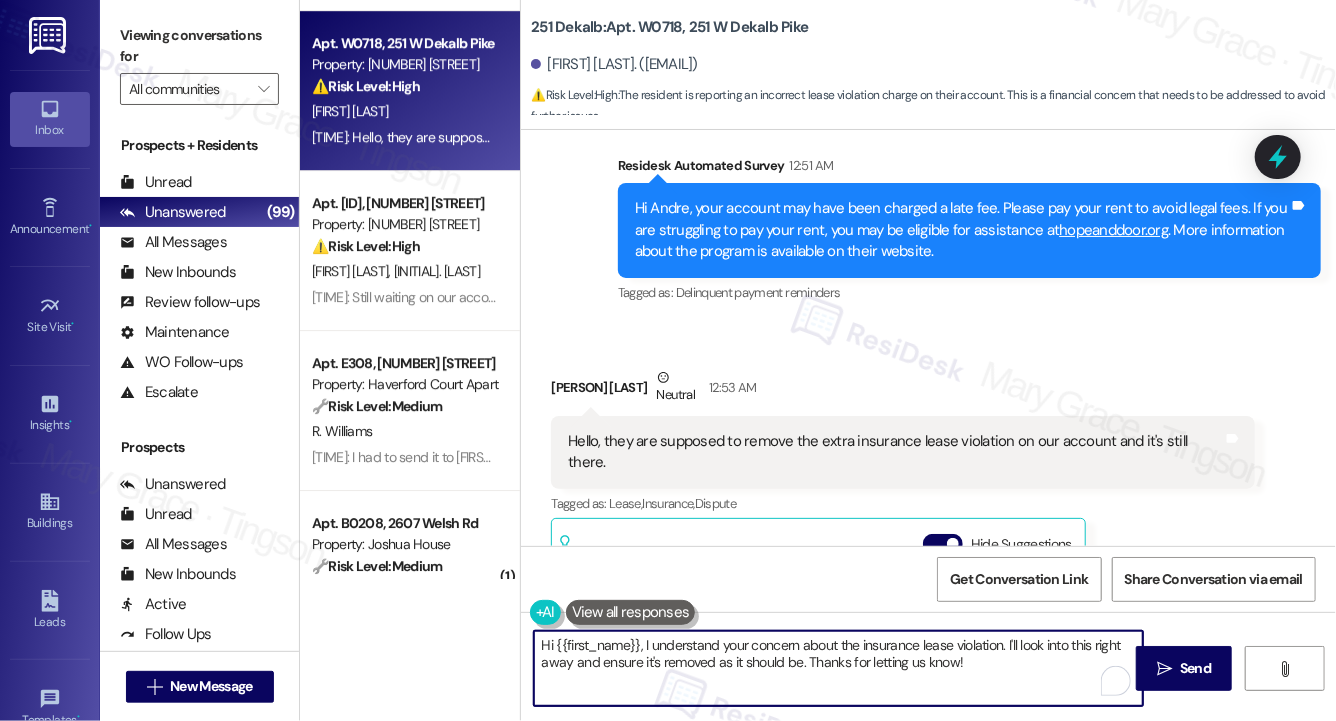 click on "Hi {{first_name}}, I understand your concern about the insurance lease violation. I'll look into this right away and ensure it's removed as it should be. Thanks for letting us know!" at bounding box center [838, 668] 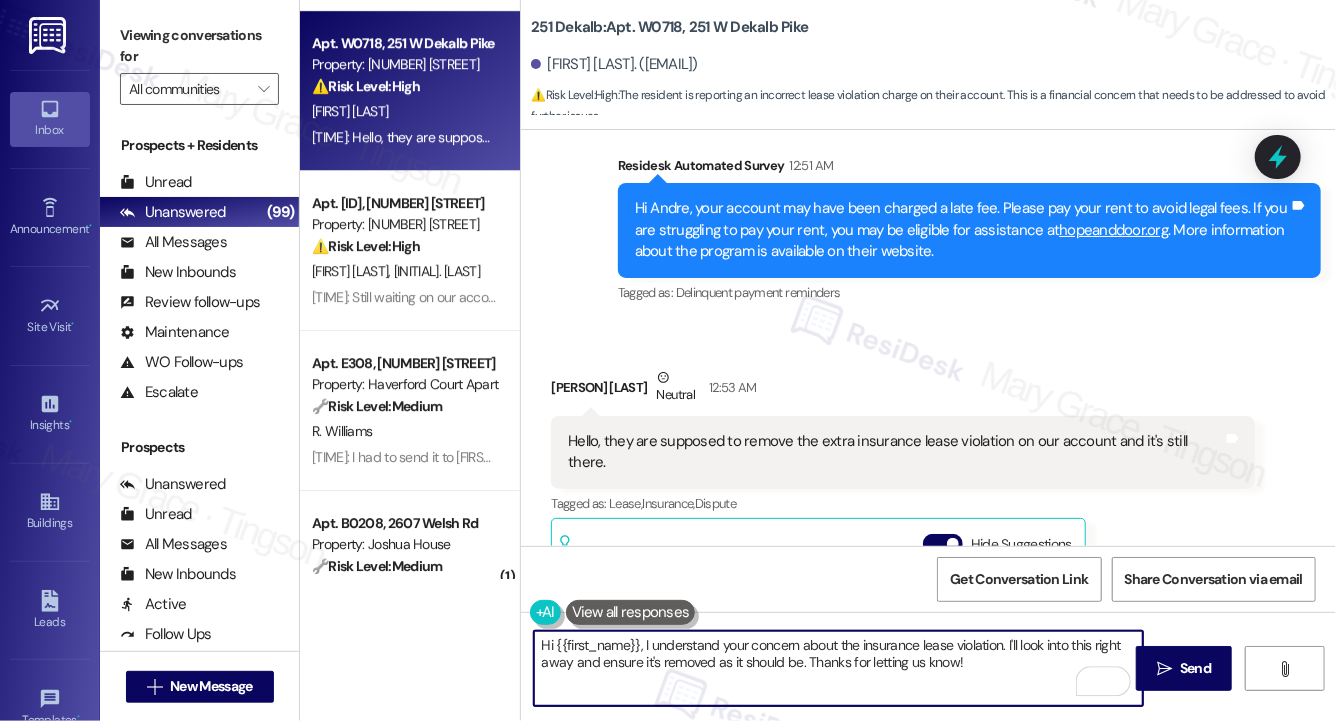 click on "Hi {{first_name}}, I understand your concern about the insurance lease violation. I'll look into this right away and ensure it's removed as it should be. Thanks for letting us know!" at bounding box center (838, 668) 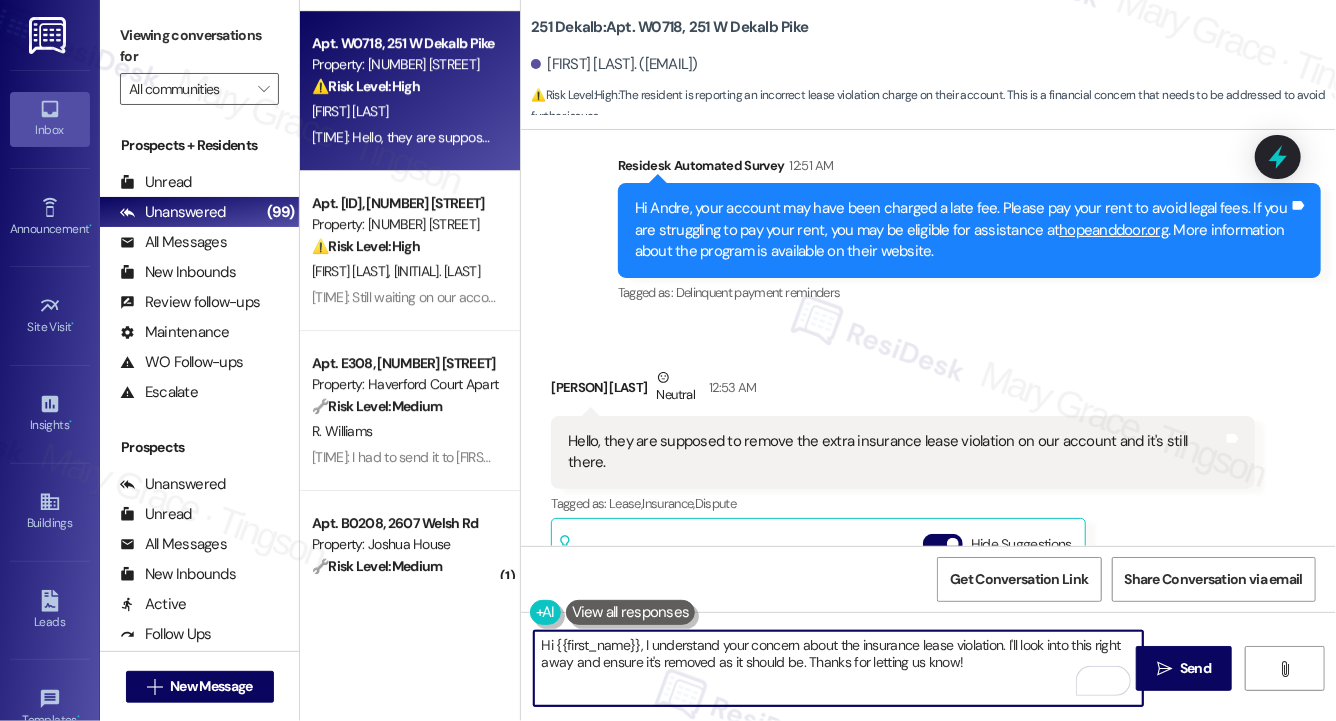 click on "Hi {{first_name}}, I understand your concern about the insurance lease violation. I'll look into this right away and ensure it's removed as it should be. Thanks for letting us know!" at bounding box center [838, 668] 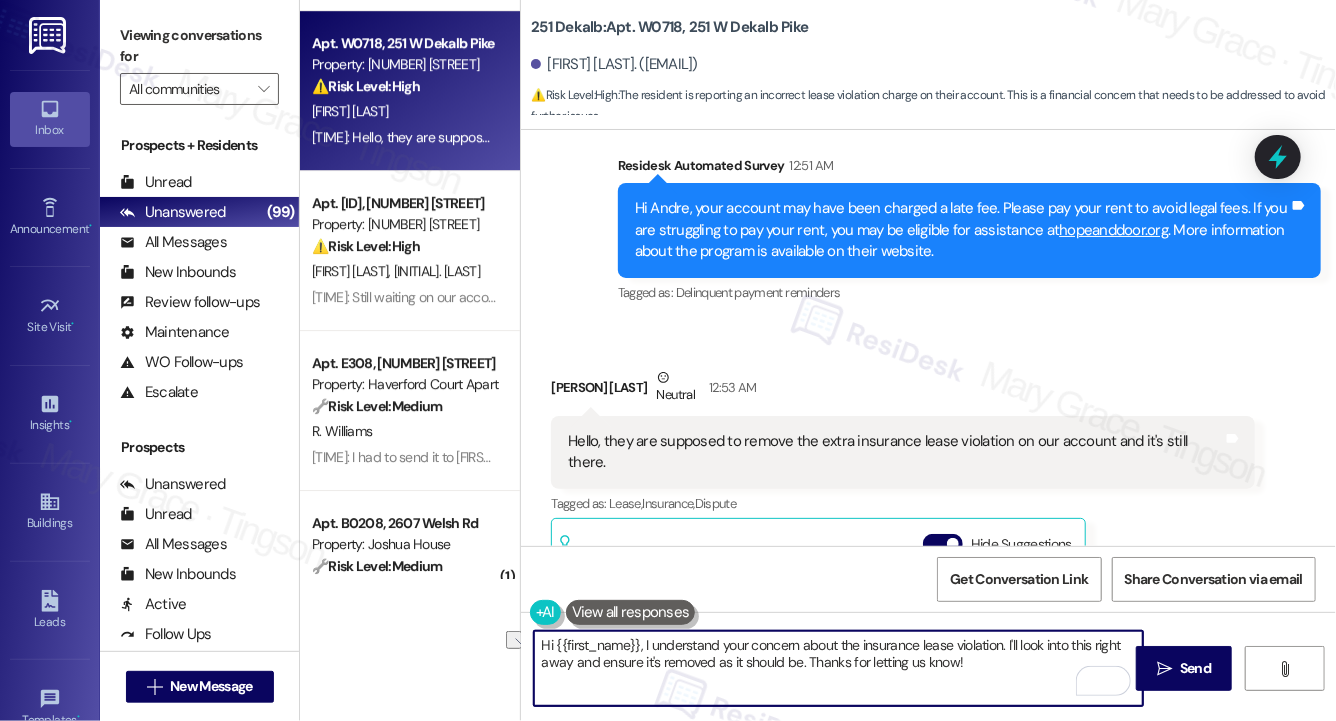 drag, startPoint x: 803, startPoint y: 666, endPoint x: 572, endPoint y: 660, distance: 231.07791 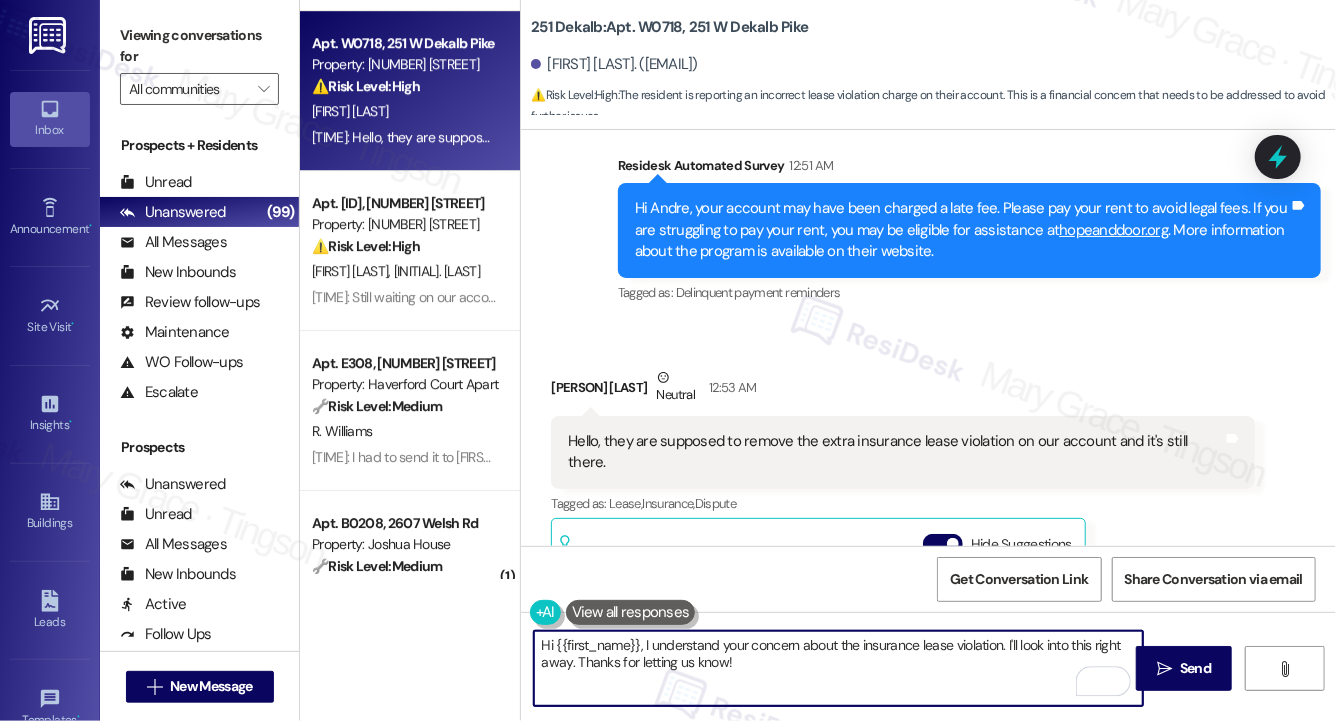 click on "Hi {{first_name}}, I understand your concern about the insurance lease violation. I'll look into this right away. Thanks for letting us know!" at bounding box center (838, 668) 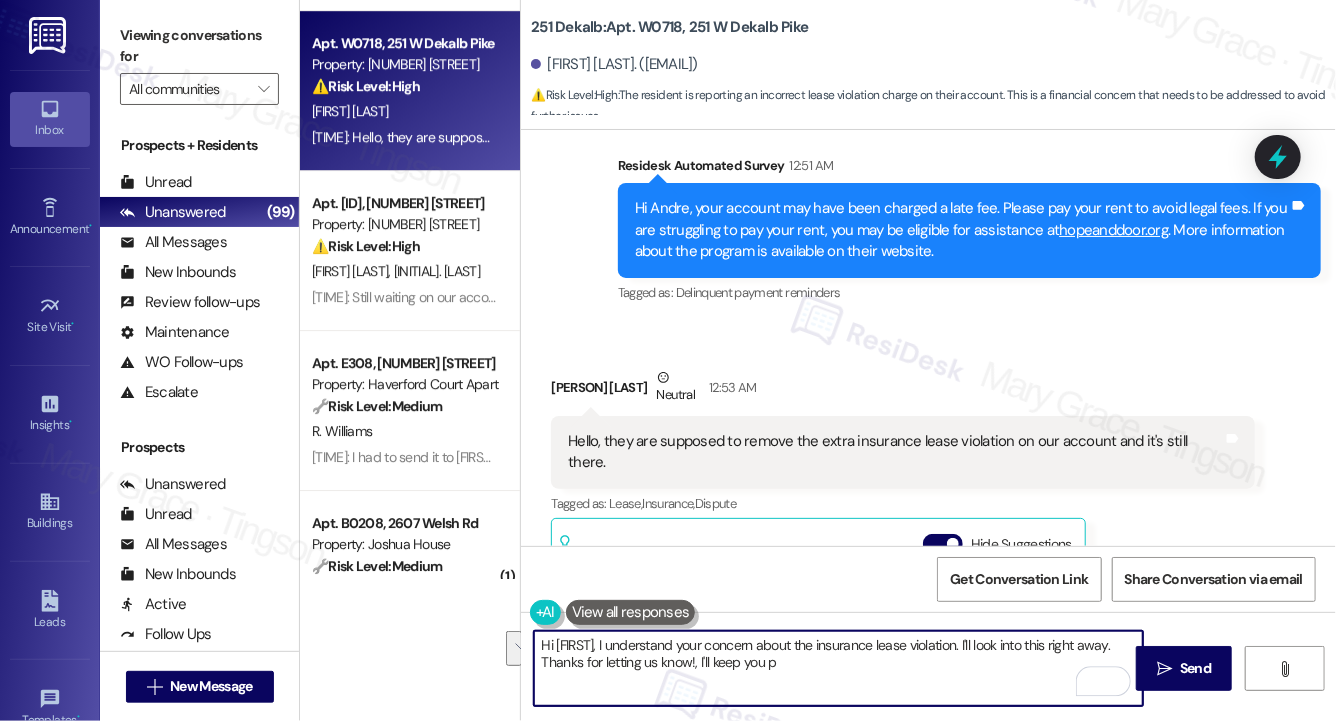 drag, startPoint x: 1008, startPoint y: 646, endPoint x: 1016, endPoint y: 670, distance: 25.298222 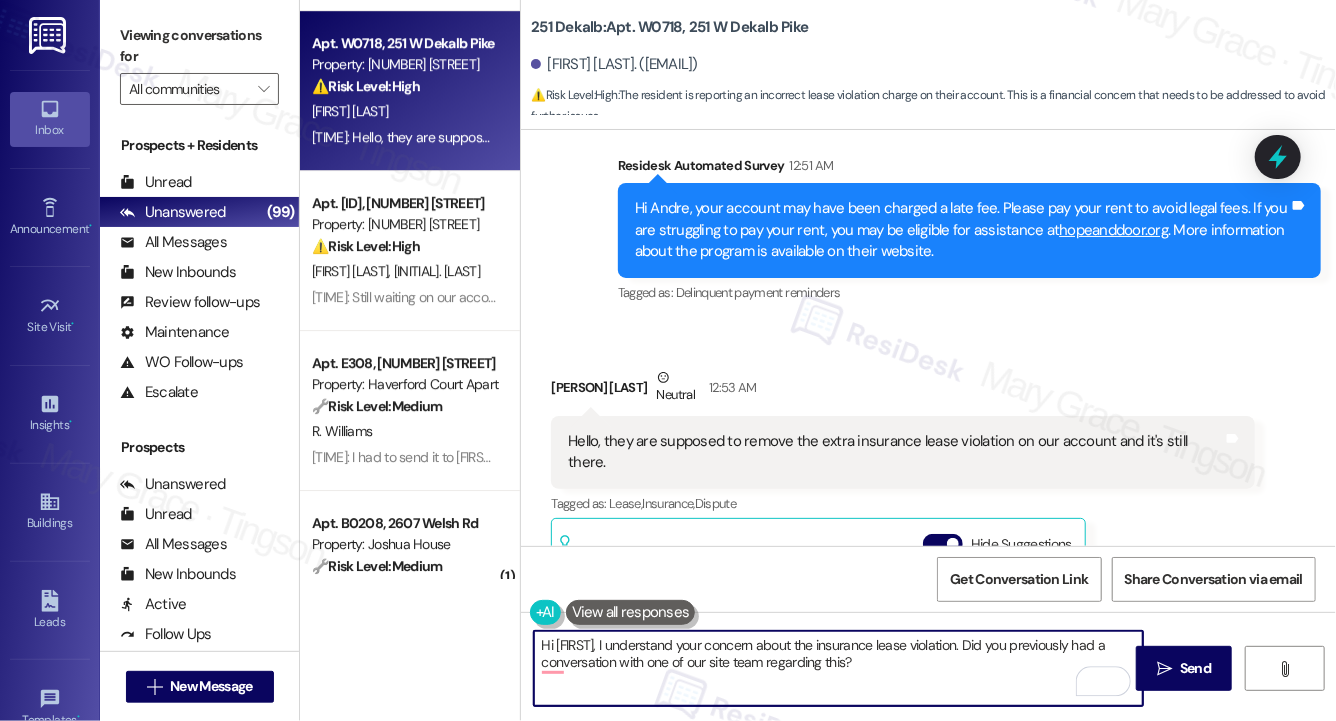 drag, startPoint x: 639, startPoint y: 644, endPoint x: 556, endPoint y: 647, distance: 83.0542 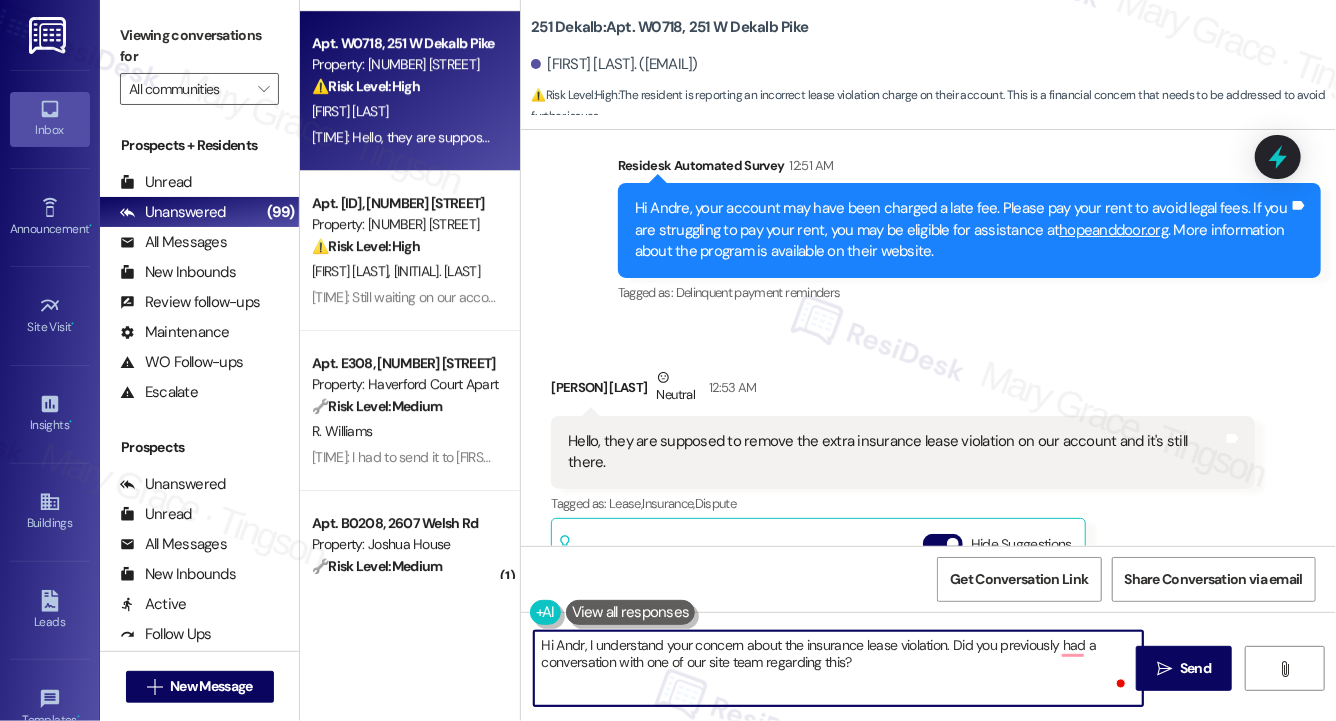 type on "Hi Andre, I understand your concern about the insurance lease violation. Did you previously had a conversation with one of our site team regarding this?" 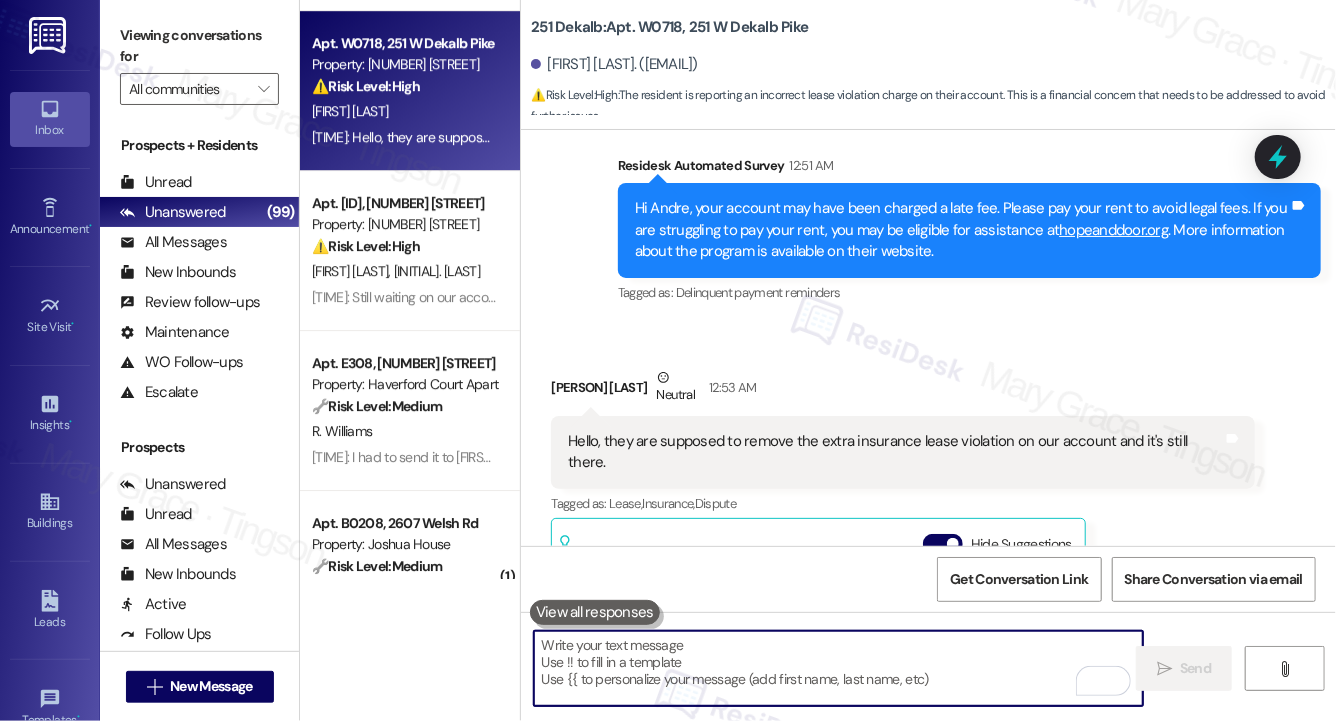 paste on "Hi Andre,
I understand your concern about the insurance lease violation. Have you previously spoken with a member of our site team about this?" 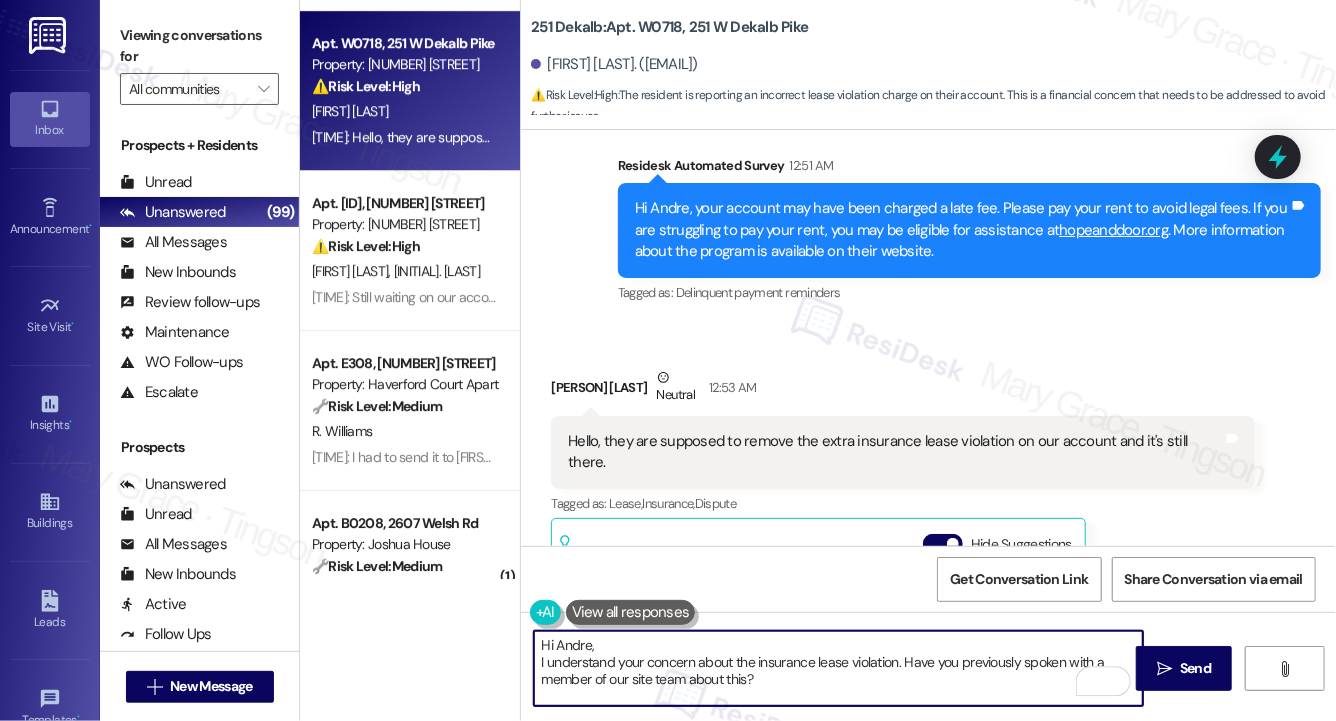 click on "Hi Andre,
I understand your concern about the insurance lease violation. Have you previously spoken with a member of our site team about this?" at bounding box center [838, 668] 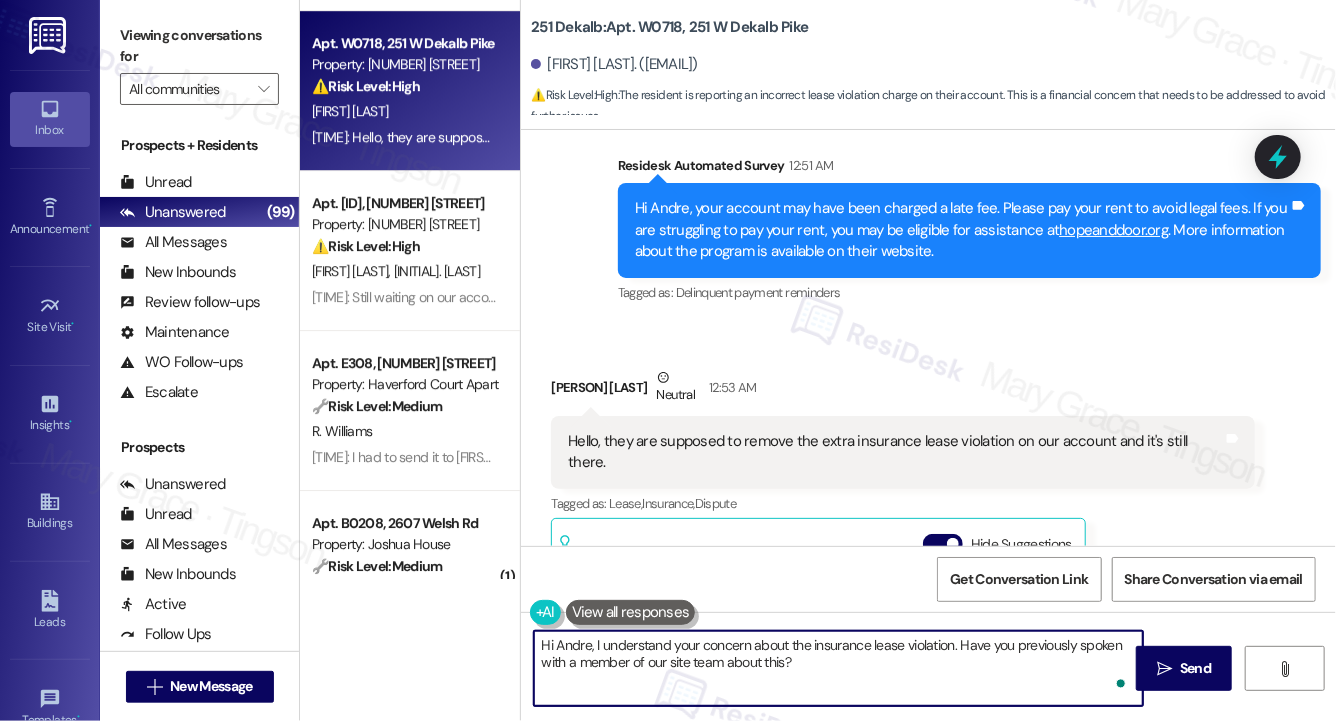 click on "Hi Andre, I understand your concern about the insurance lease violation. Have you previously spoken with a member of our site team about this?" at bounding box center (838, 668) 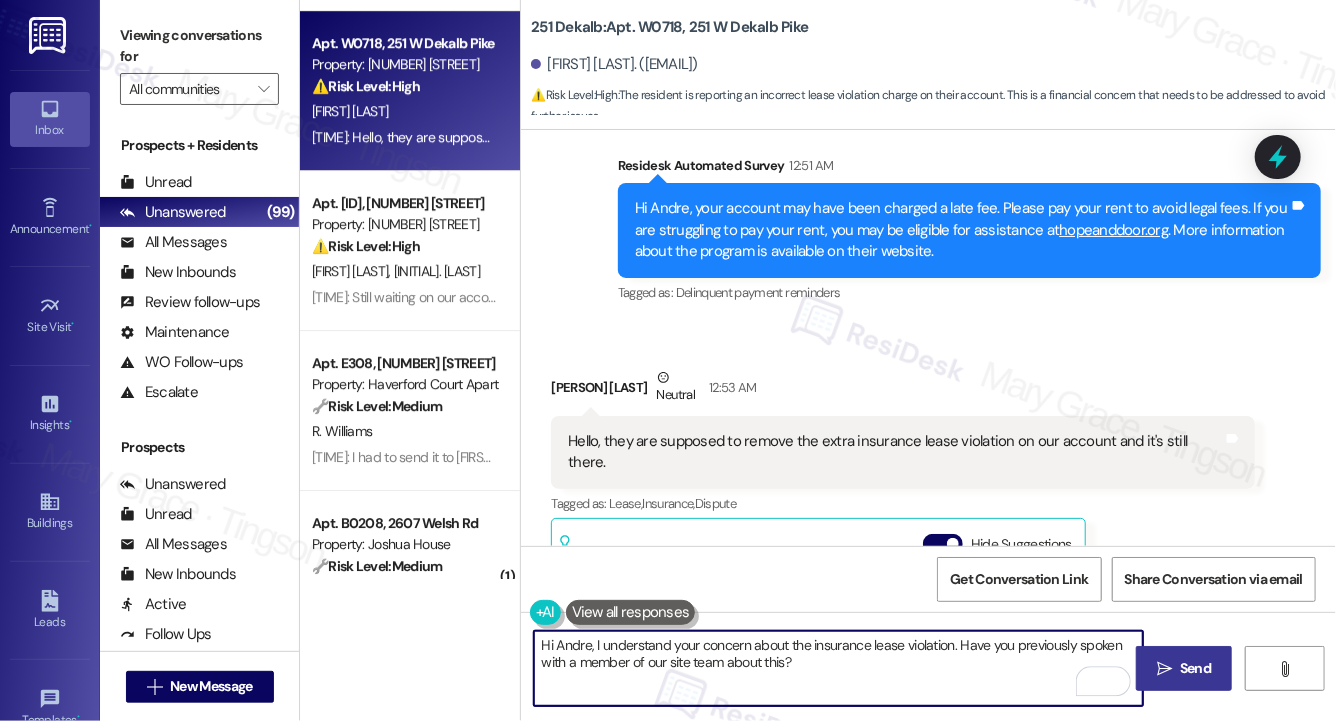 type on "Hi Andre, I understand your concern about the insurance lease violation. Have you previously spoken with a member of our site team about this?" 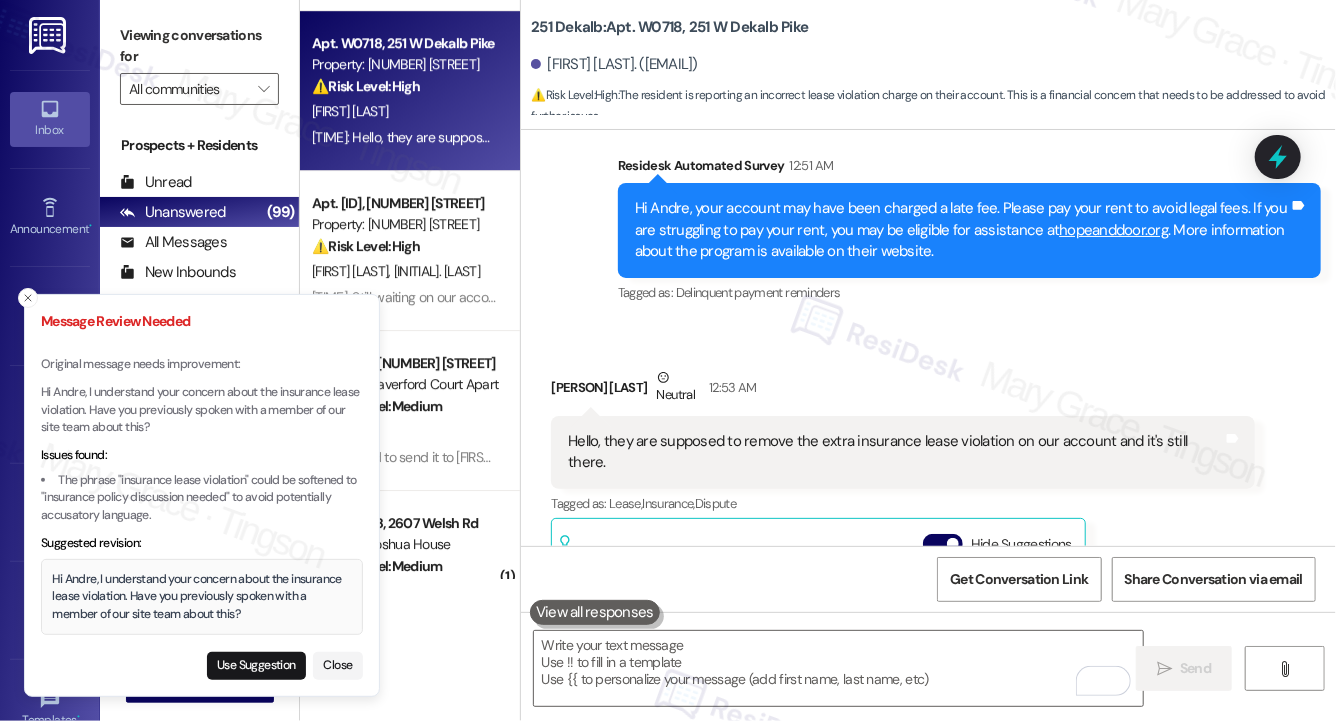 scroll, scrollTop: 5234, scrollLeft: 0, axis: vertical 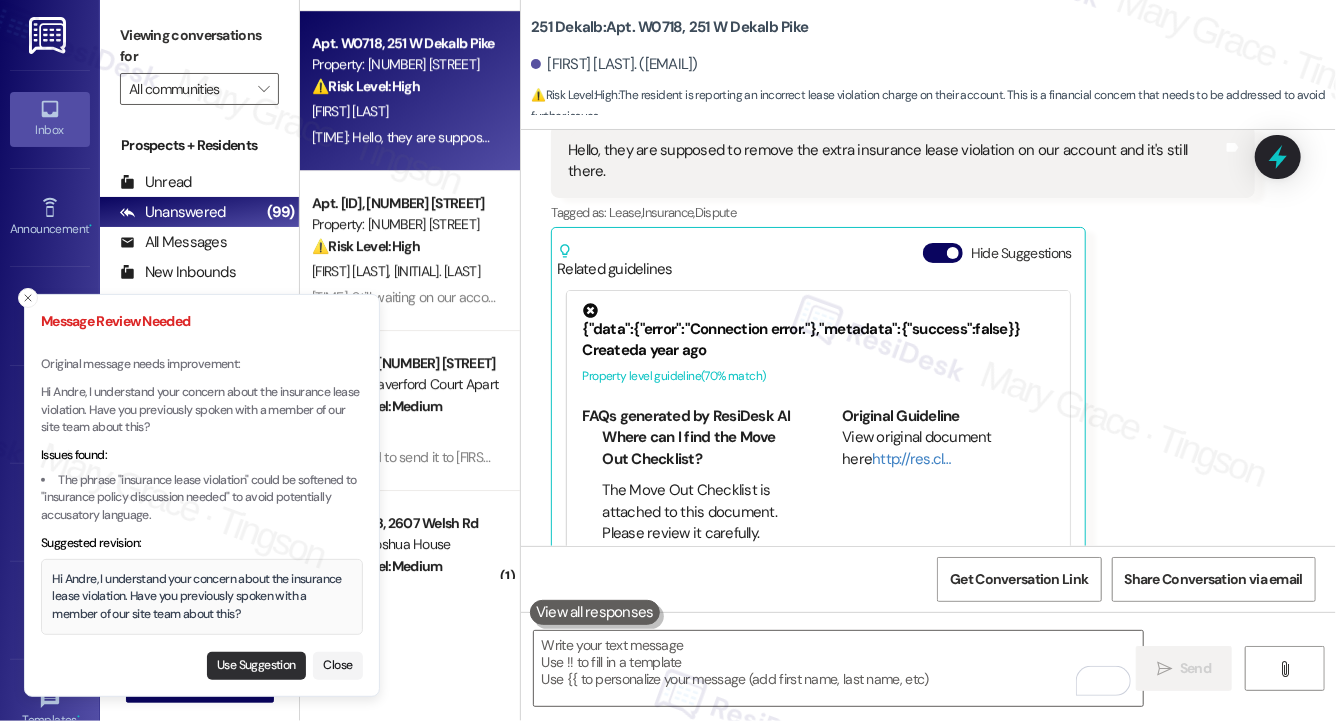 click on "Use Suggestion" at bounding box center [256, 666] 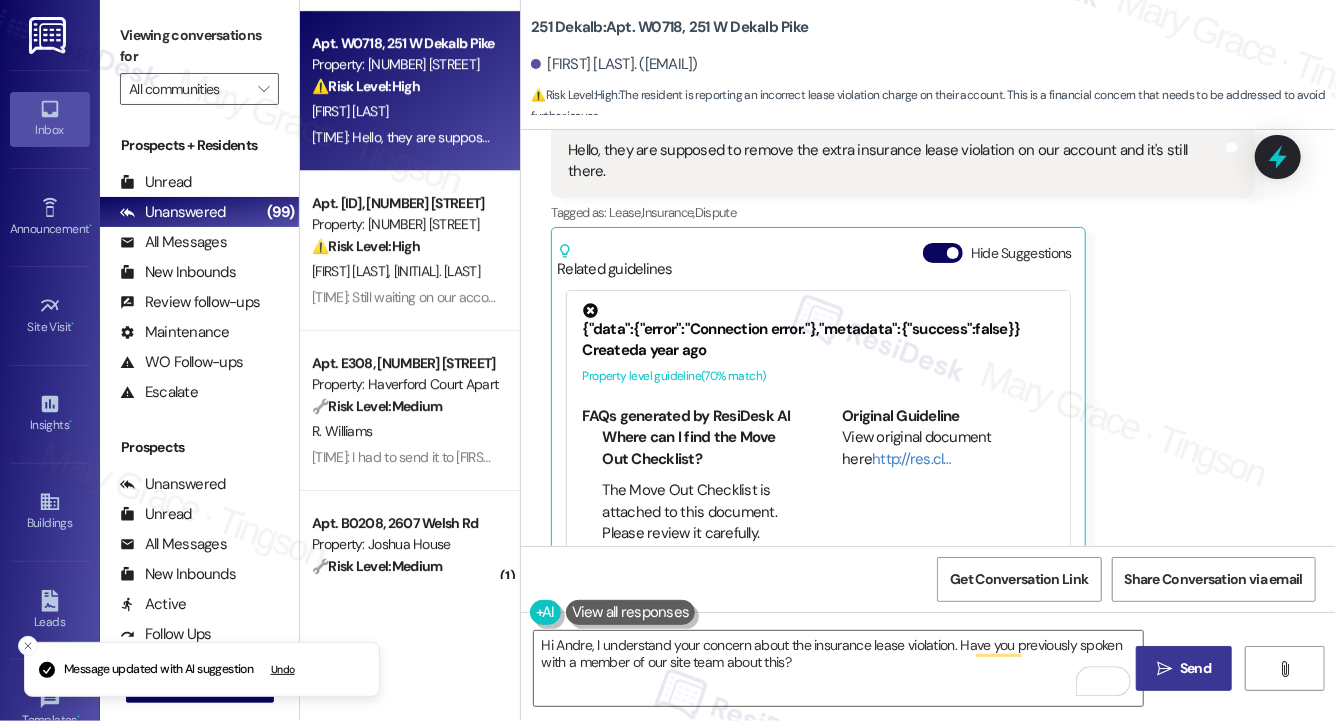 click on " Send" at bounding box center (1184, 668) 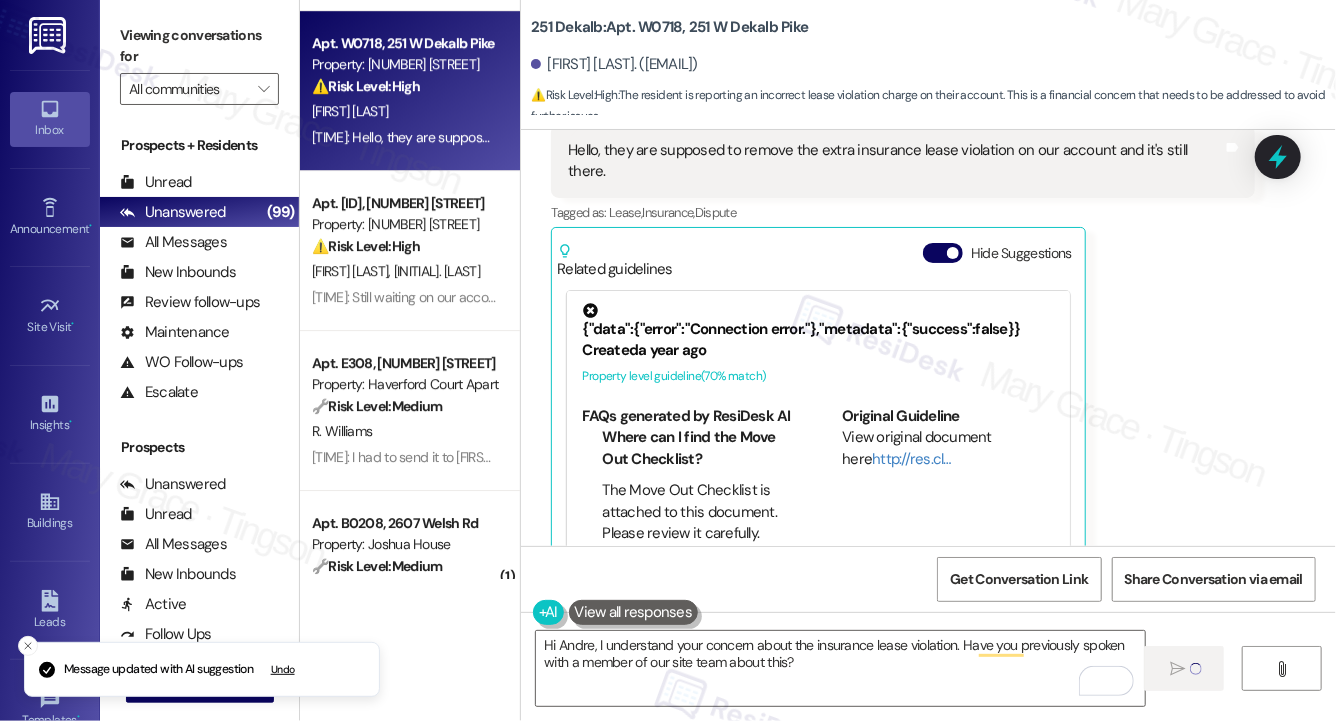 type 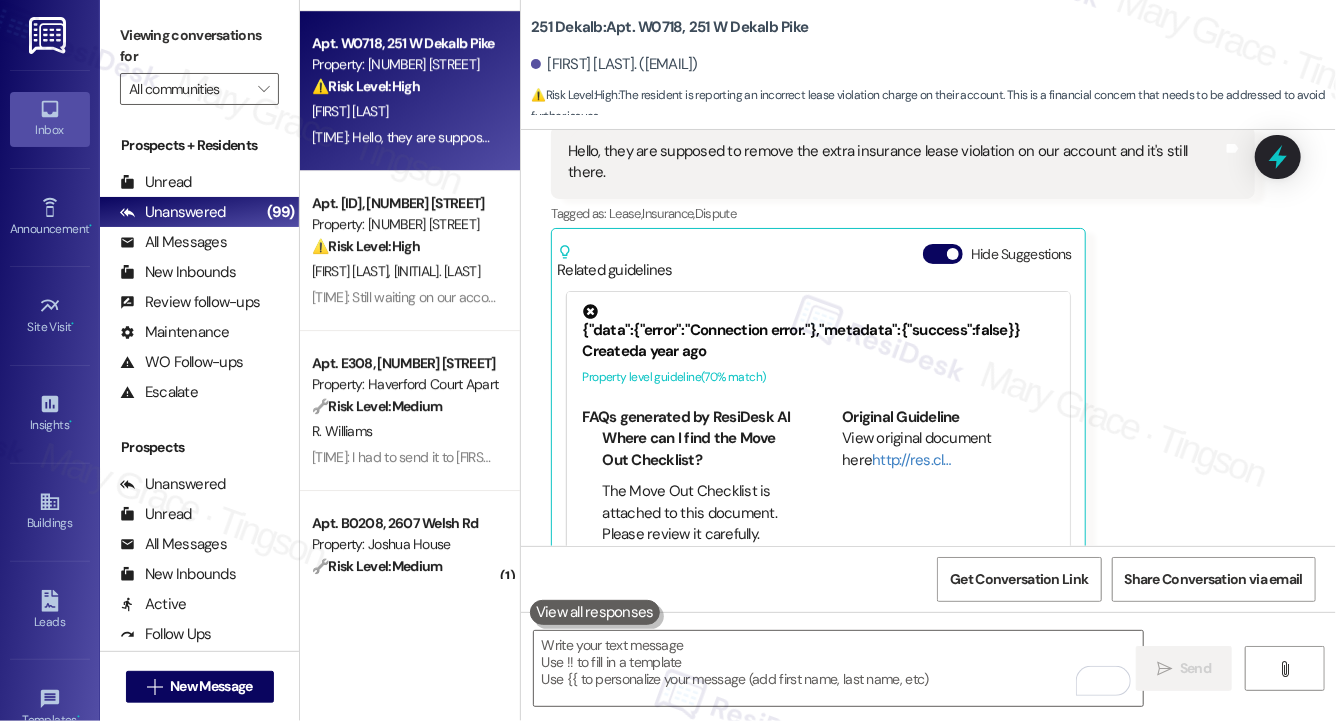 scroll, scrollTop: 5395, scrollLeft: 0, axis: vertical 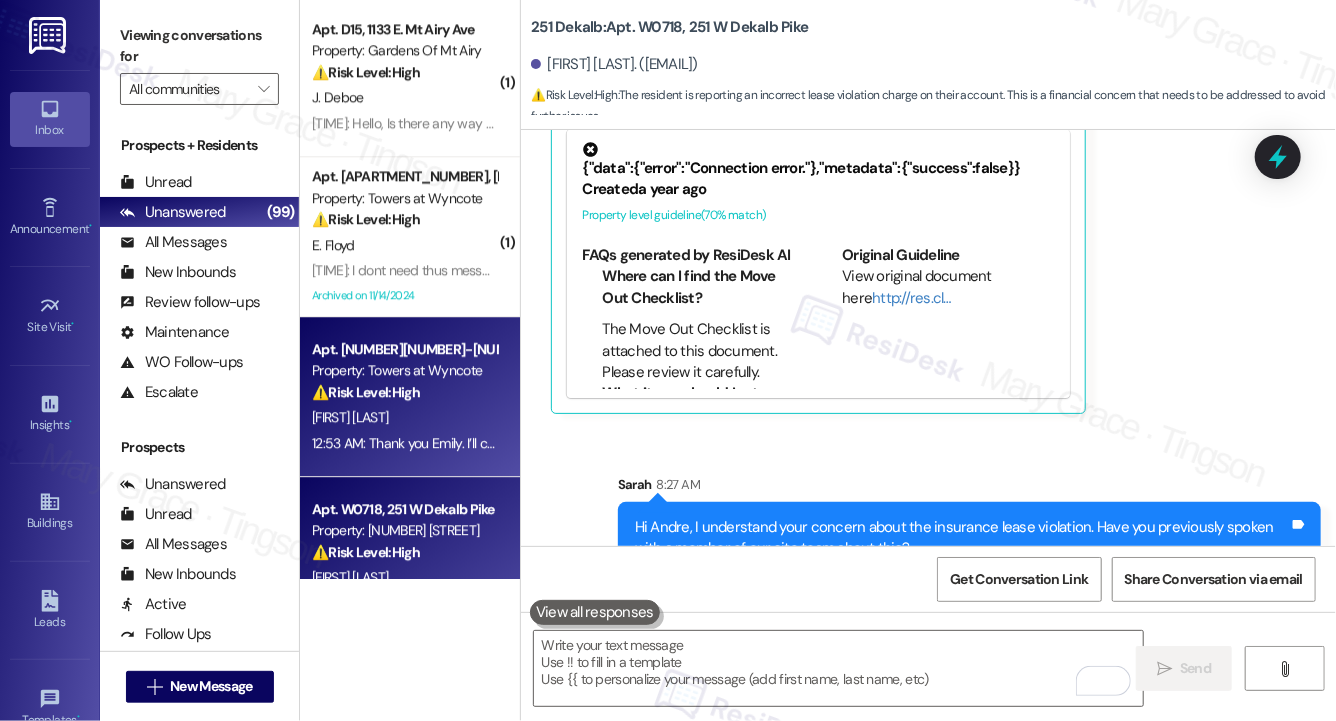 click on "⚠️  Risk Level:  High The resident is late on rent and has been notified of a potential late fee. While the resident is communicating and attempting to resolve the issue, the potential for legal fees and the overdue rent payment necessitate a Tier 2 classification. The mention of a payment target date before the 12th, coupled with the suggestion of assistance programs, indicates a need for proactive monitoring and potential intervention." at bounding box center [404, 392] 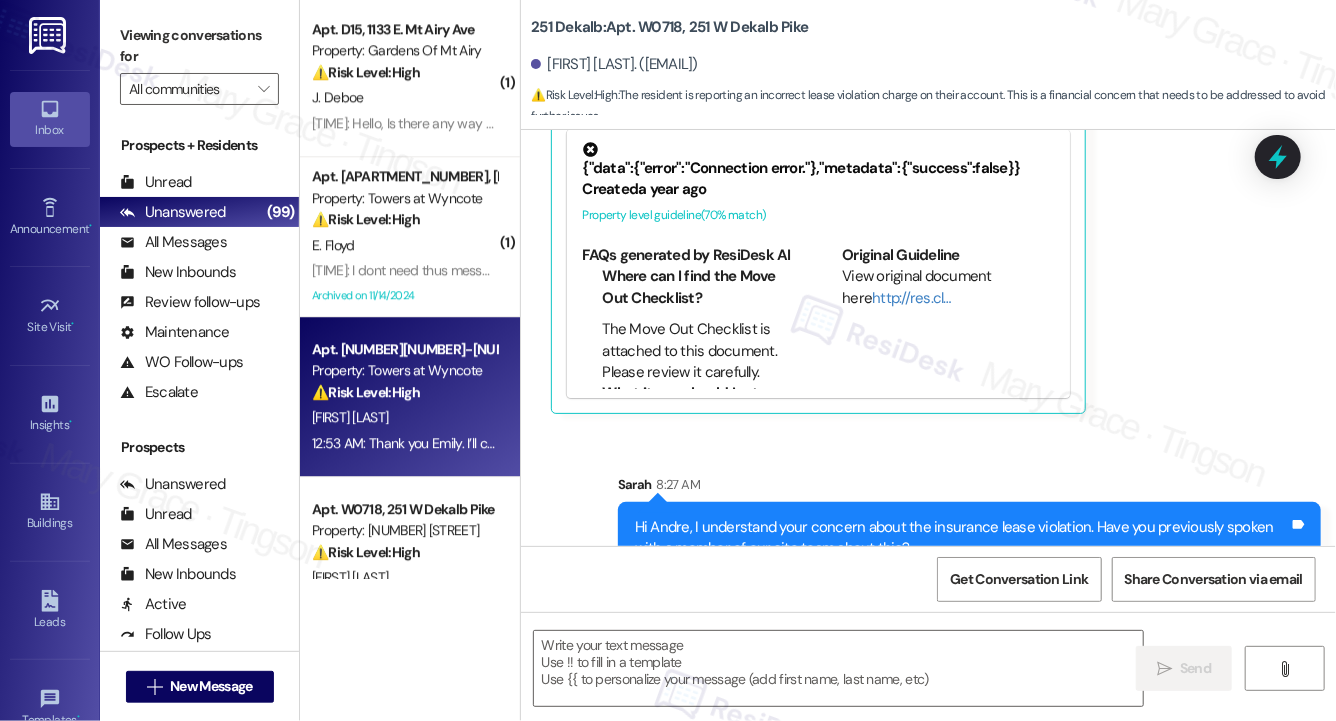 type on "Fetching suggested responses. Please feel free to read through the conversation in the meantime." 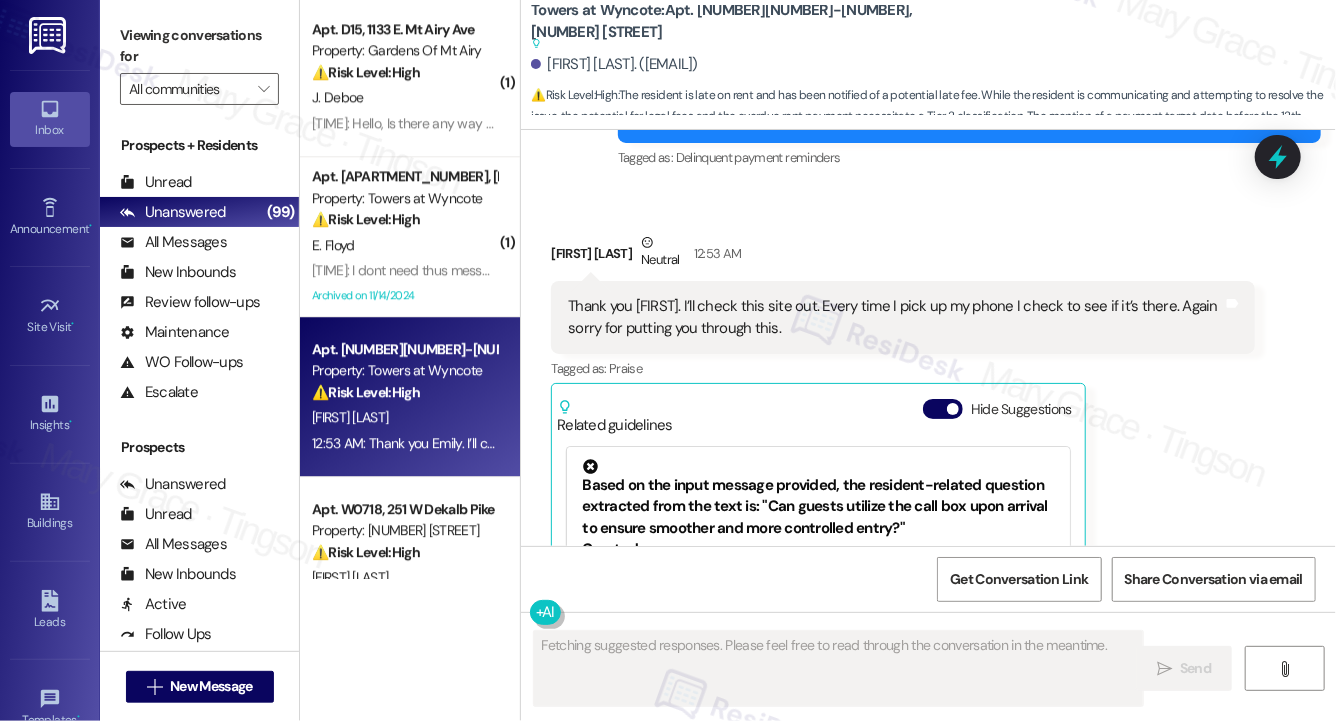 scroll, scrollTop: 7170, scrollLeft: 0, axis: vertical 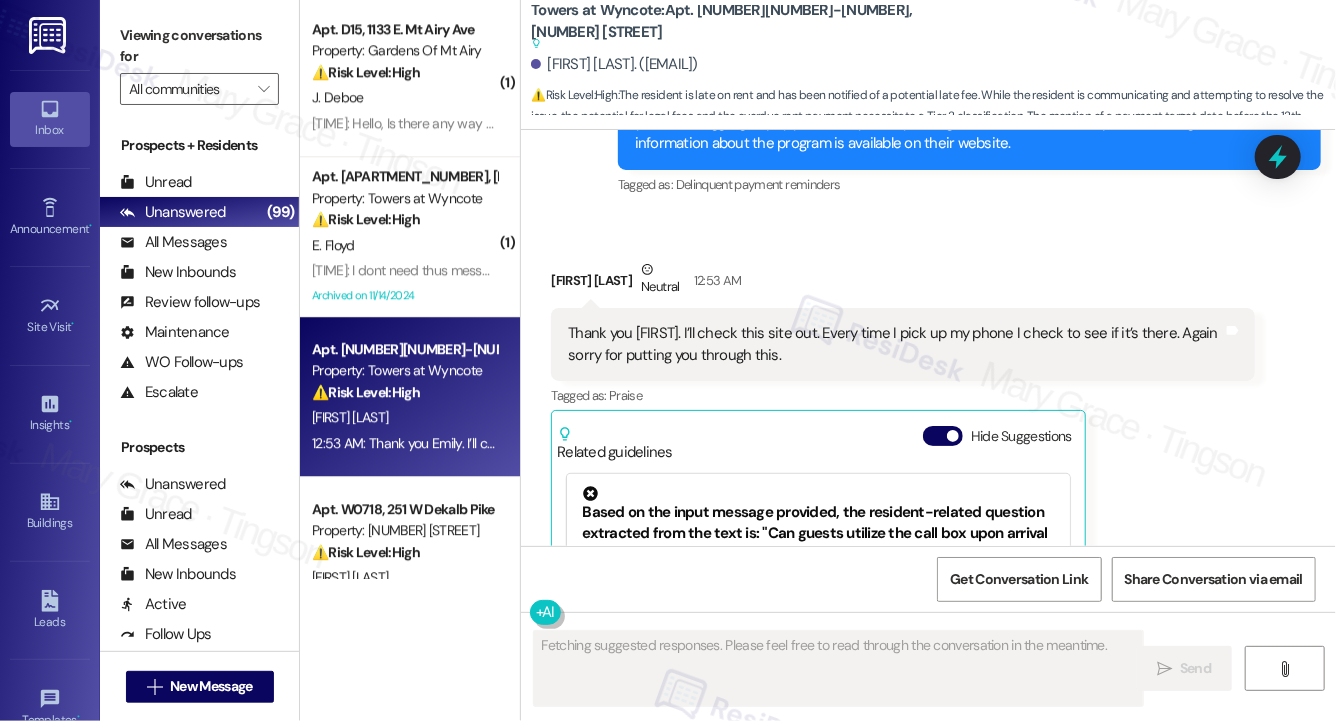 click on "Thank you Emily. I’ll check this site out. Every time I pick up my phone I check to see if it's there. Again sorry for putting you through this." at bounding box center (895, 344) 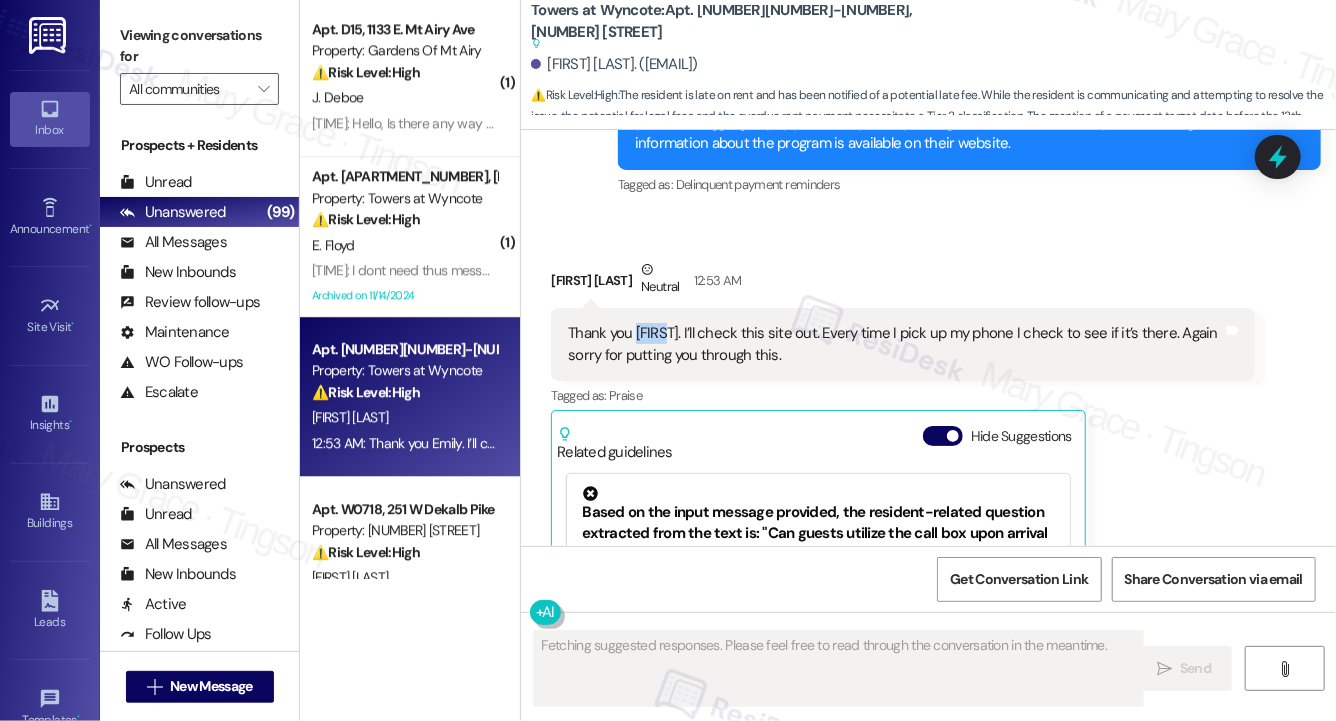 click on "Thank you Emily. I’ll check this site out. Every time I pick up my phone I check to see if it's there. Again sorry for putting you through this." at bounding box center (895, 344) 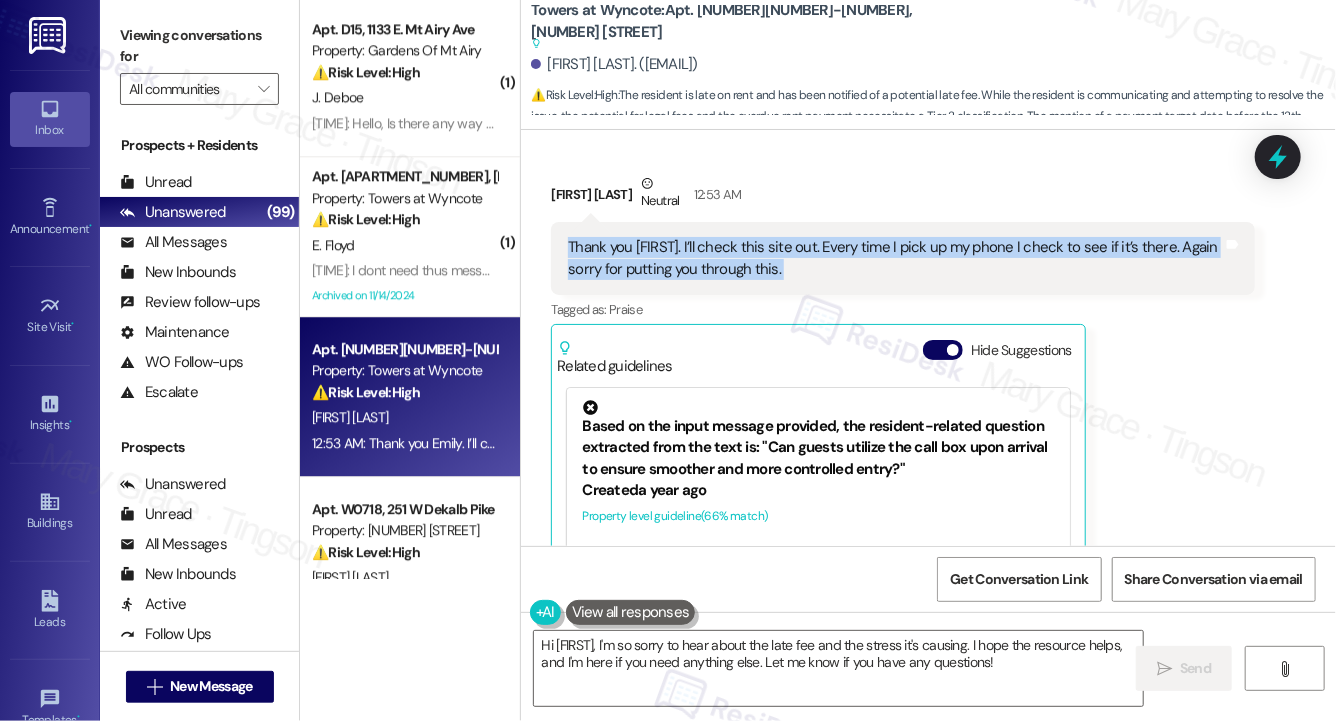 scroll, scrollTop: 7293, scrollLeft: 0, axis: vertical 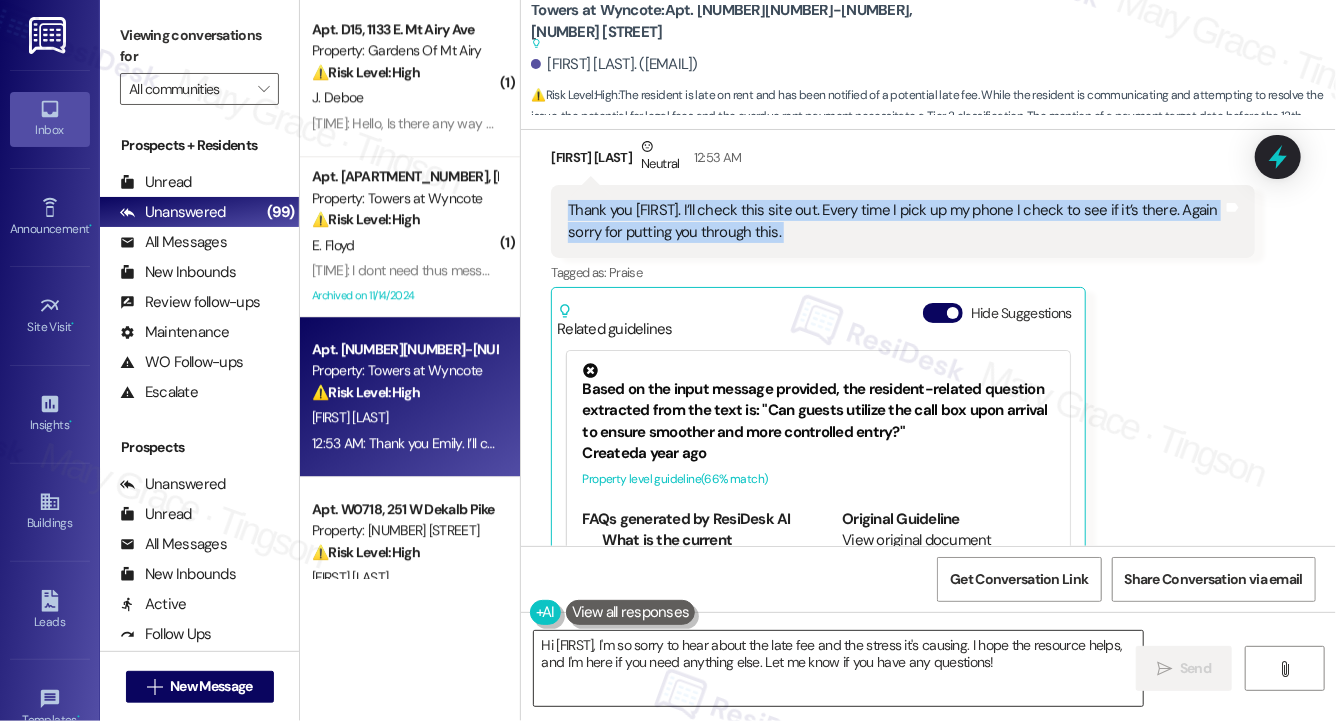 click on "Hi {{first_name}}, I'm so sorry to hear about the late fee and the stress it's causing. I hope the resource helps, and I'm here if you need anything else. Let me know if you have any questions!" at bounding box center (838, 668) 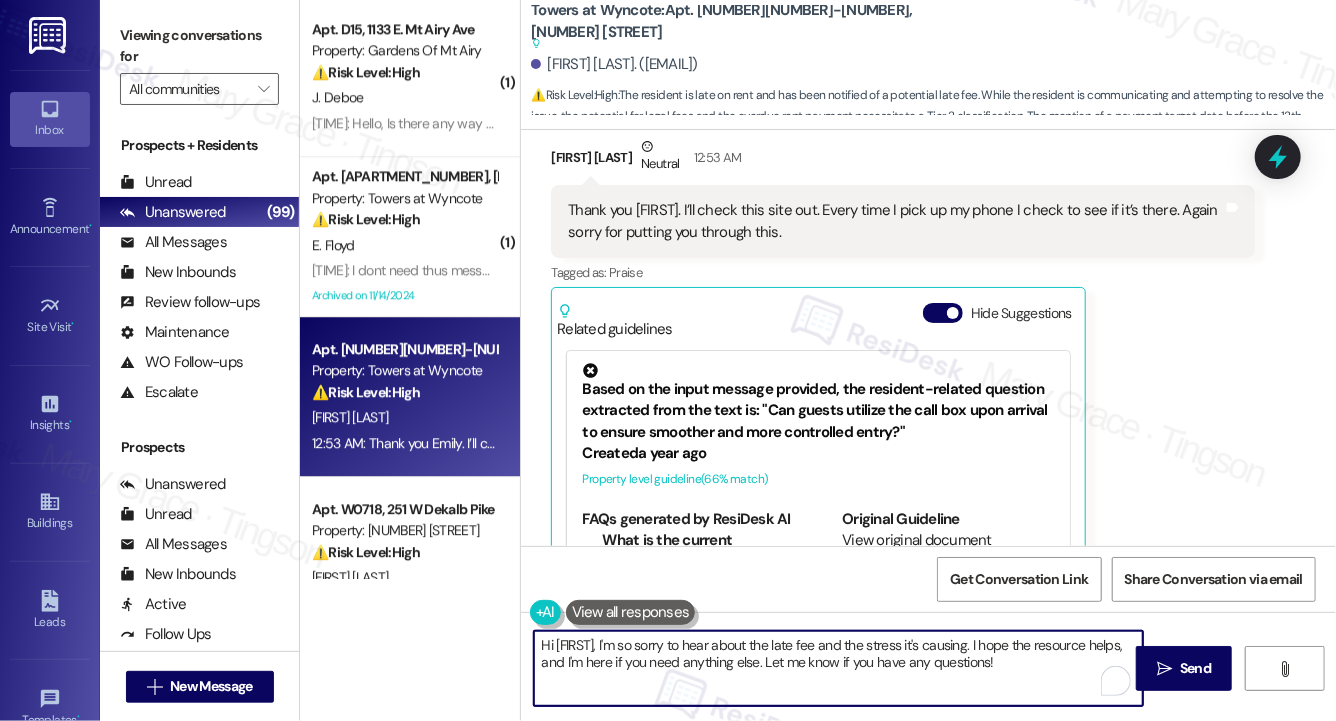 click on "Hi {{first_name}}, I'm so sorry to hear about the late fee and the stress it's causing. I hope the resource helps, and I'm here if you need anything else. Let me know if you have any questions!" at bounding box center (838, 668) 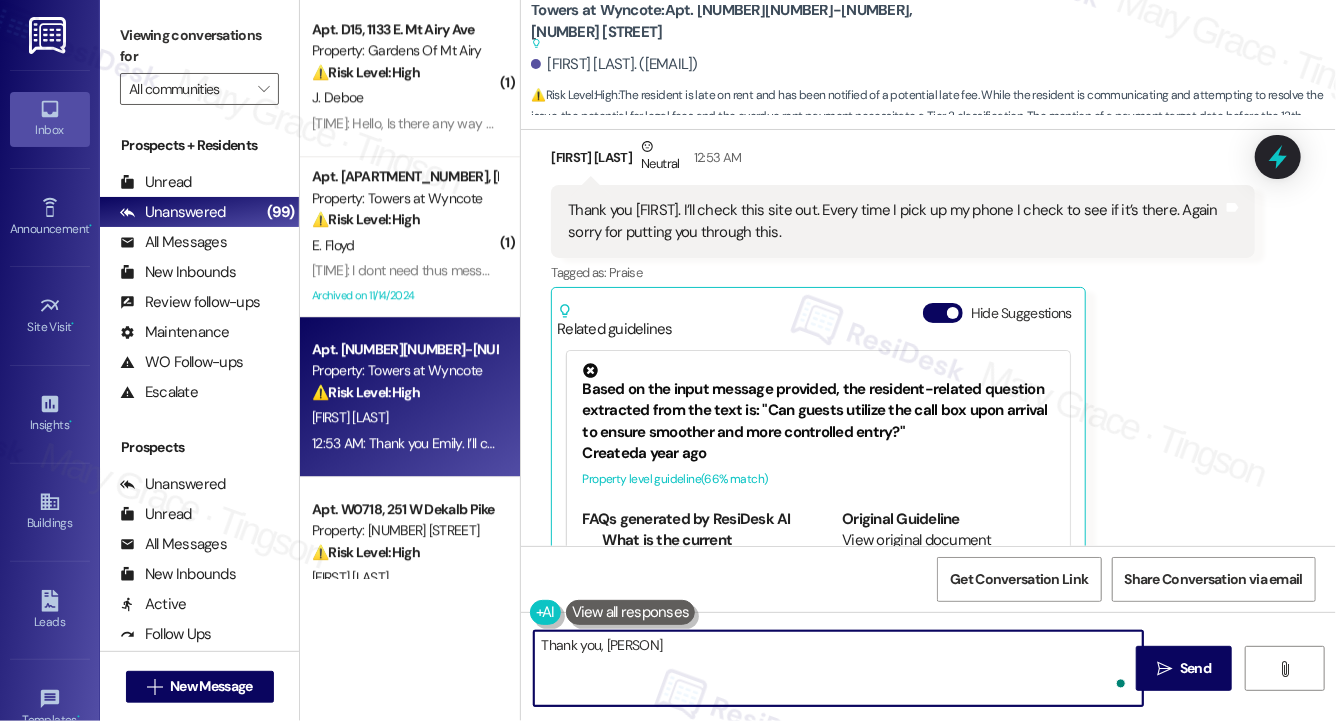 type on "Thank you, Steven." 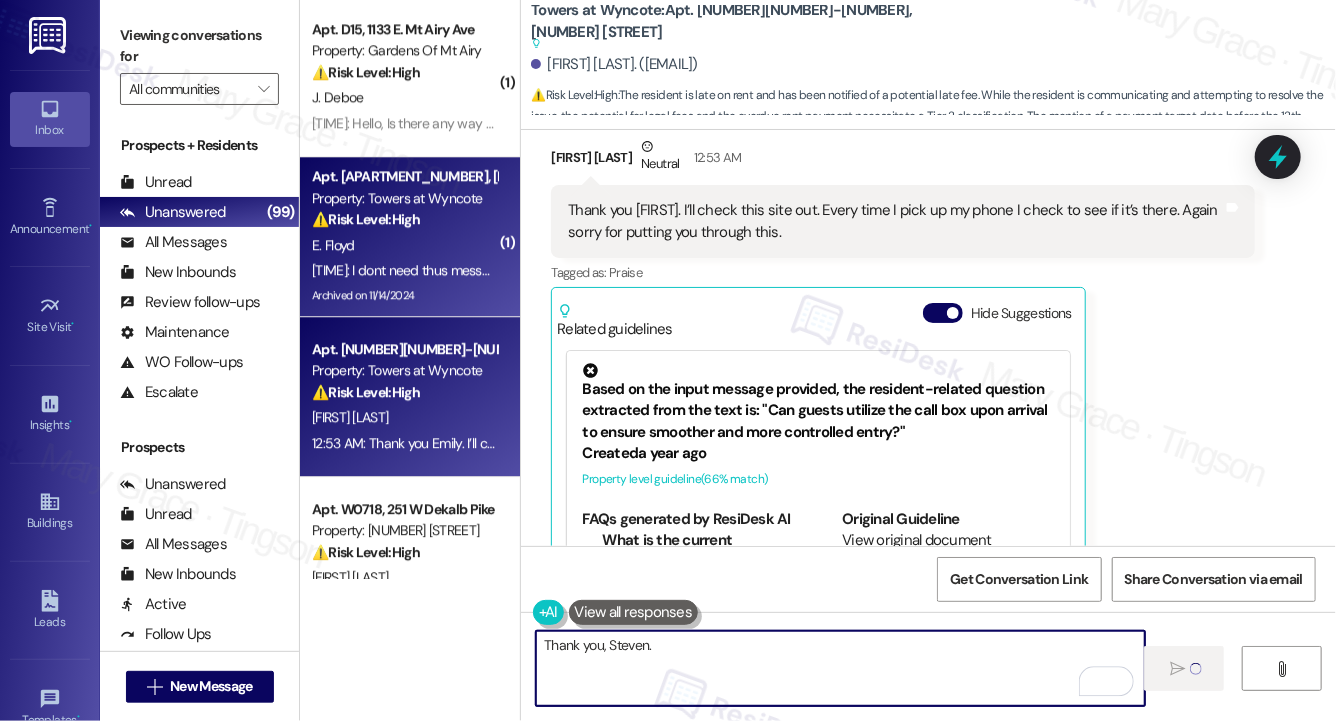 type 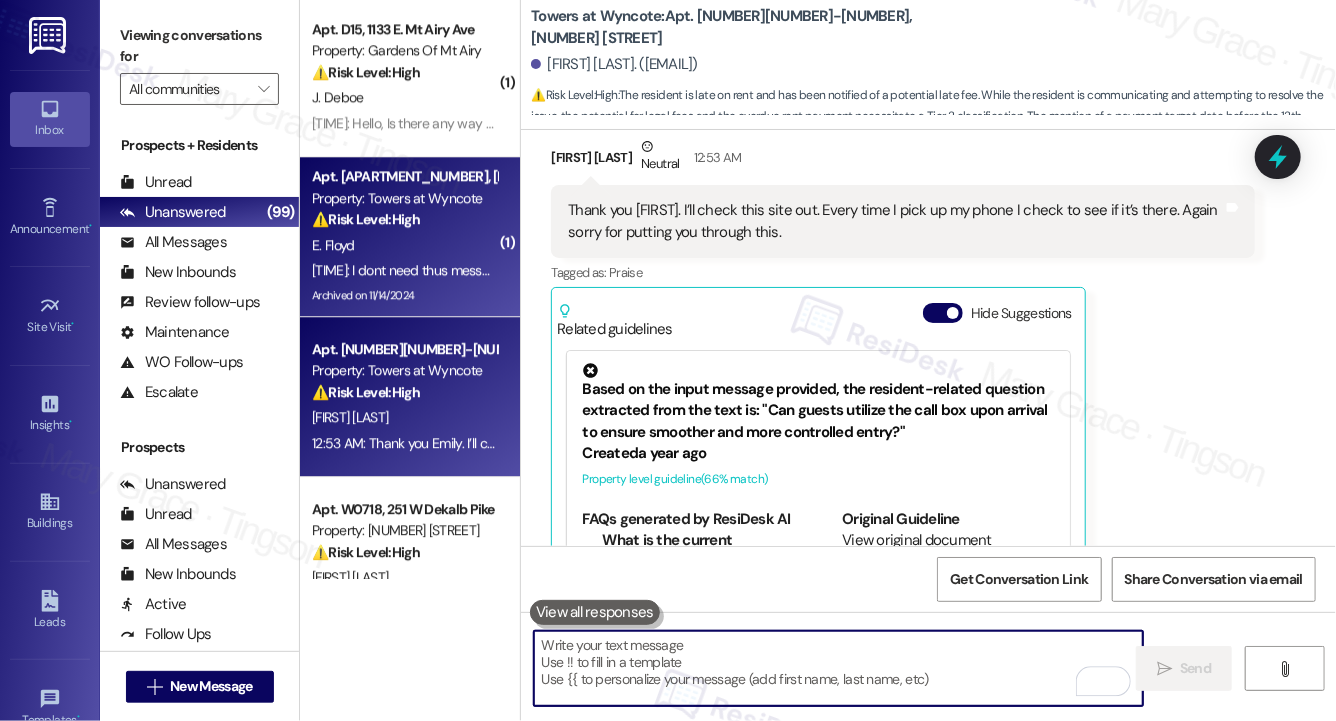 scroll, scrollTop: 7351, scrollLeft: 0, axis: vertical 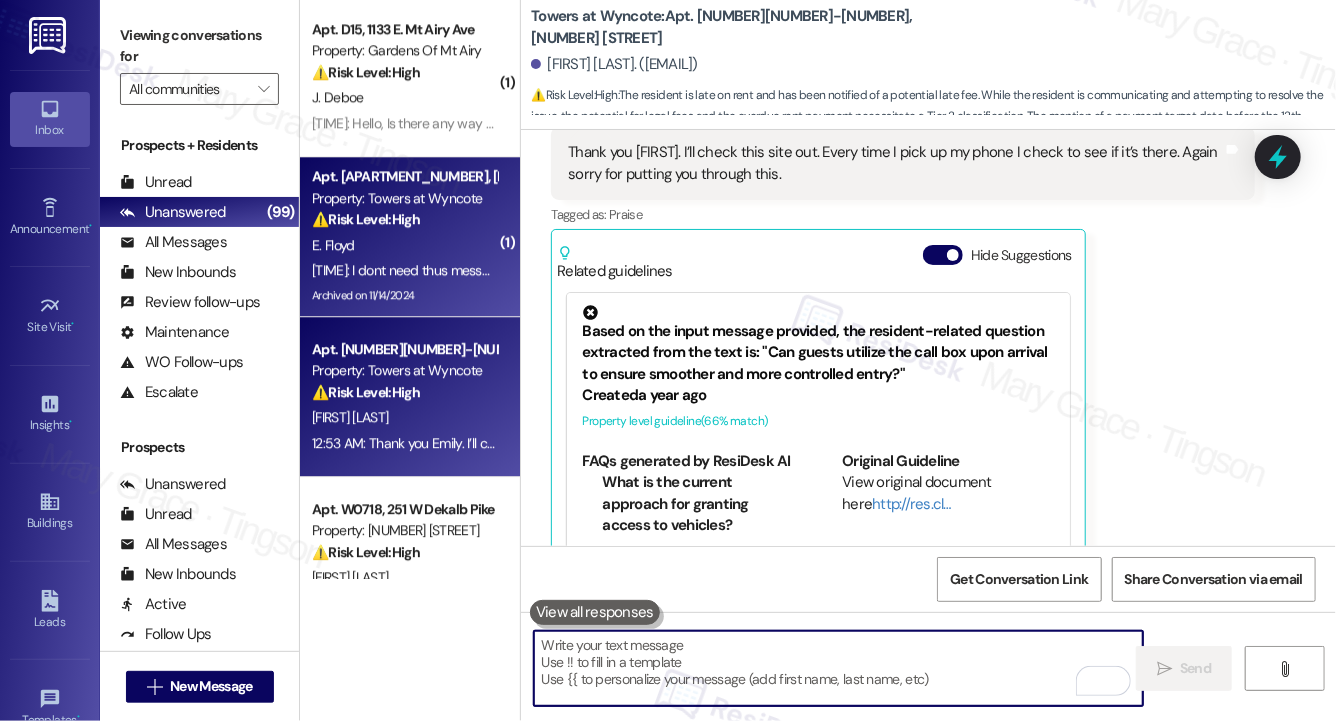 click on "E. Floyd" at bounding box center (404, 245) 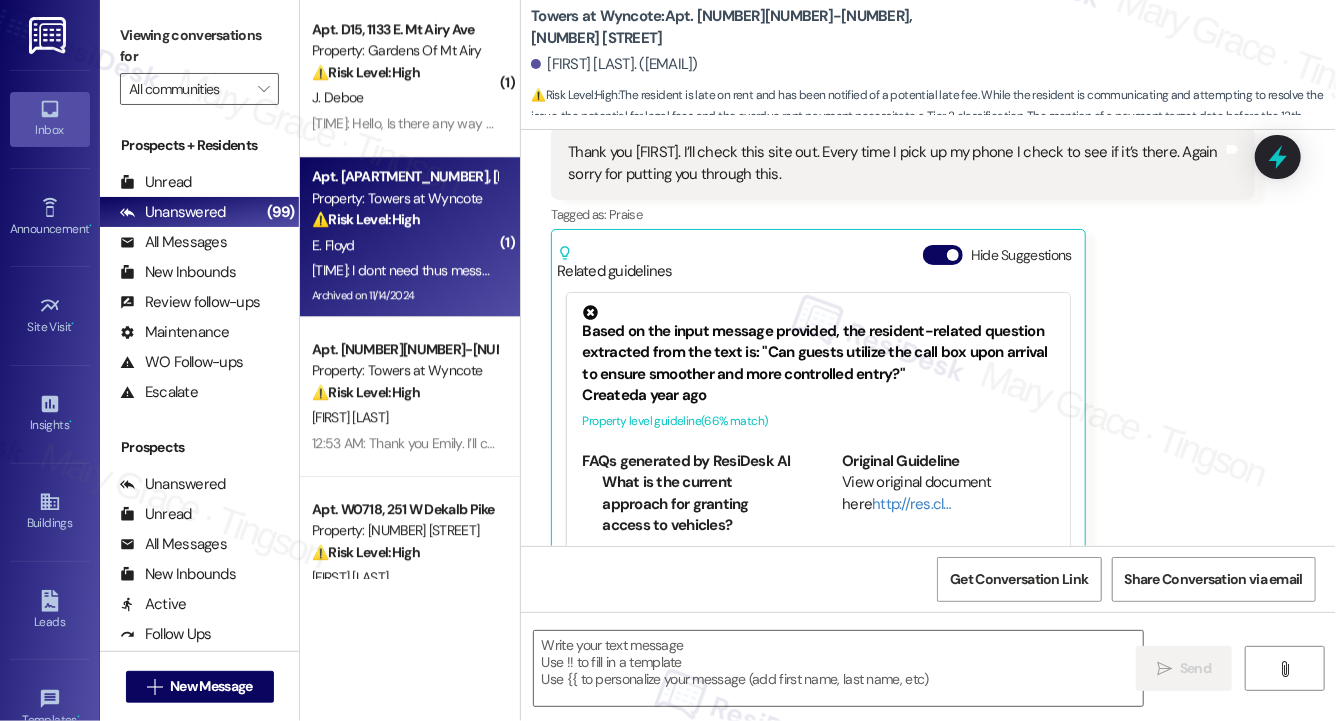 type on "Fetching suggested responses. Please feel free to read through the conversation in the meantime." 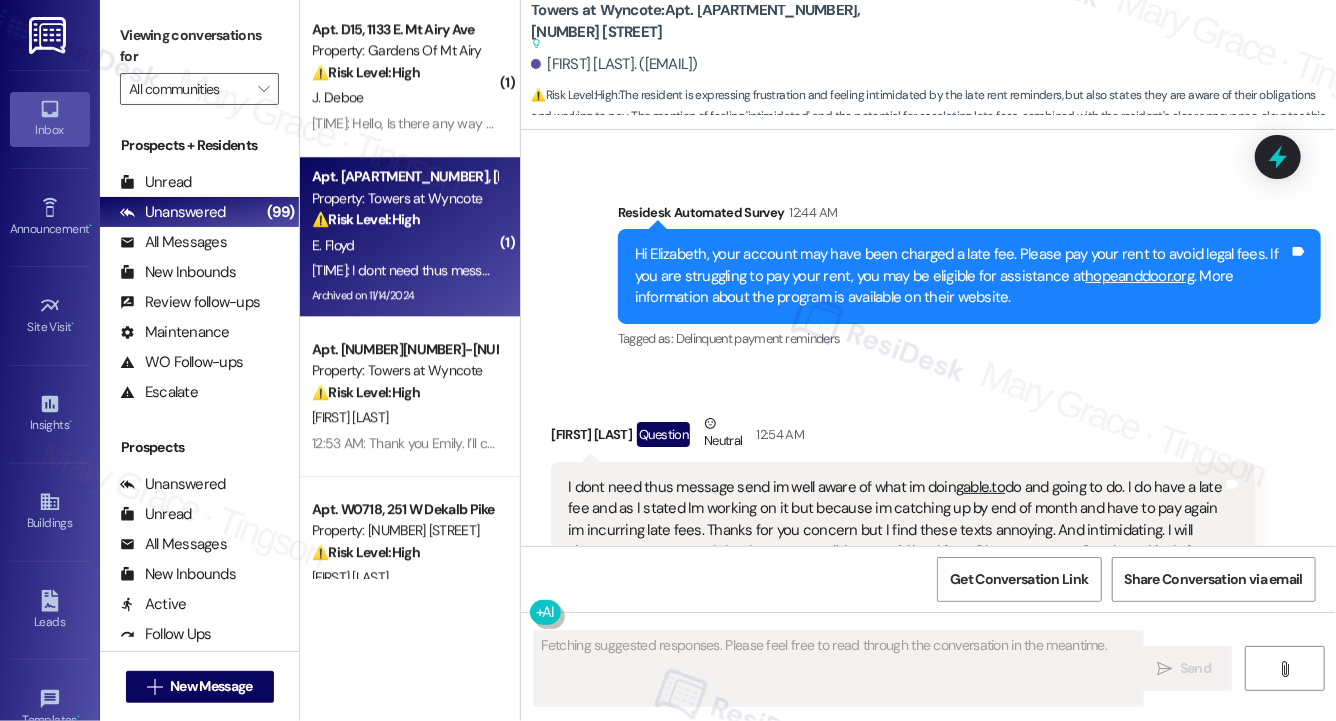scroll, scrollTop: 24530, scrollLeft: 0, axis: vertical 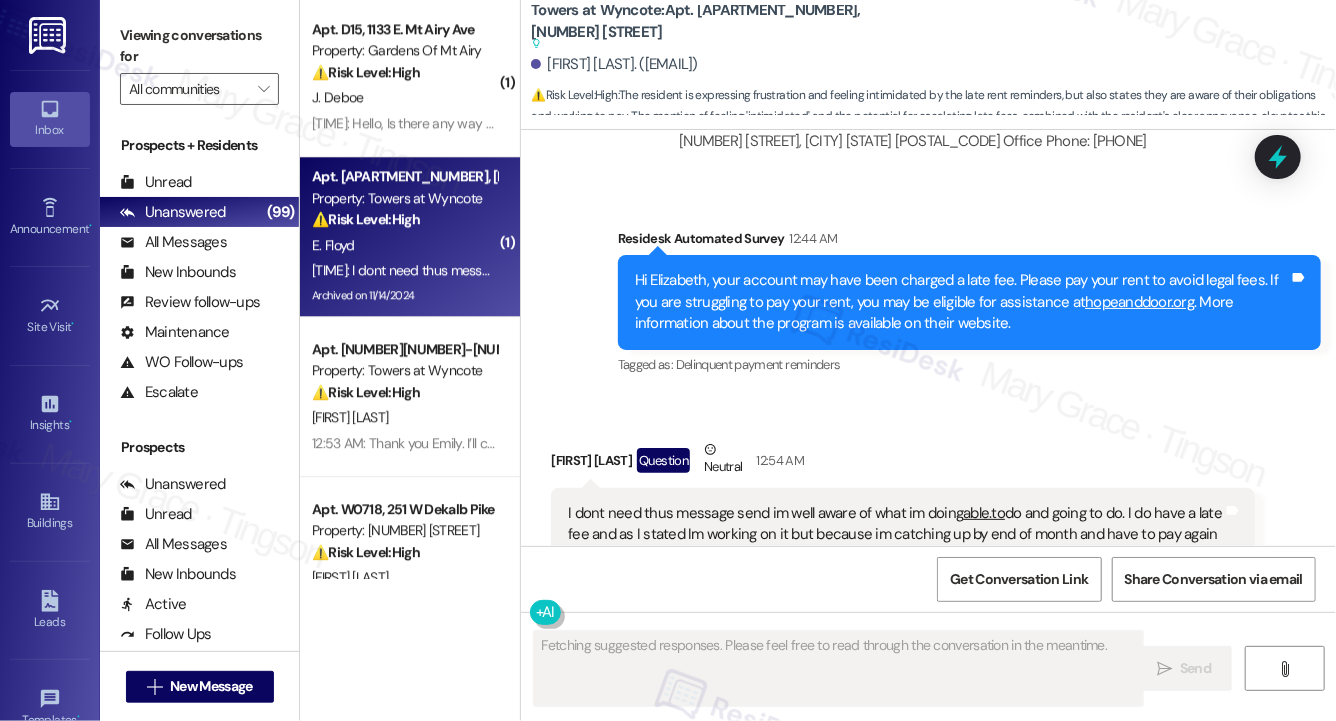 click on "I dont need thus message send im well aware of what im doing  able.to  do and going to do. I do have a late fee and as I stated Im working on it but because im catching up by end of month and have to pay again im incurring late fees. Thanks for you concern but I find these texts annoying. And intimidating. I will always pay my rent and do whatever possible to avoid legal fees. Please stop sending these kind of texts my rent is being paid each month." at bounding box center [895, 556] 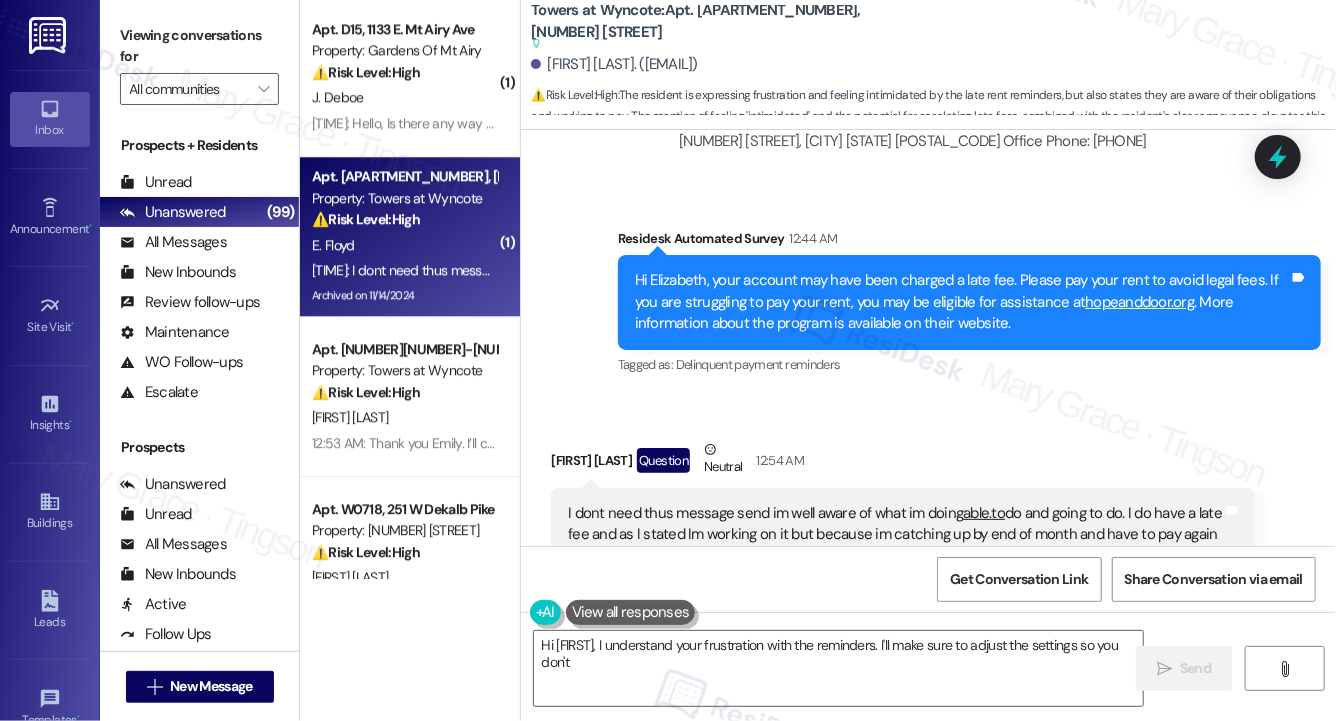 click on "I dont need thus message send im well aware of what im doing  able.to  do and going to do. I do have a late fee and as I stated Im working on it but because im catching up by end of month and have to pay again im incurring late fees. Thanks for you concern but I find these texts annoying. And intimidating. I will always pay my rent and do whatever possible to avoid legal fees. Please stop sending these kind of texts my rent is being paid each month." at bounding box center (895, 556) 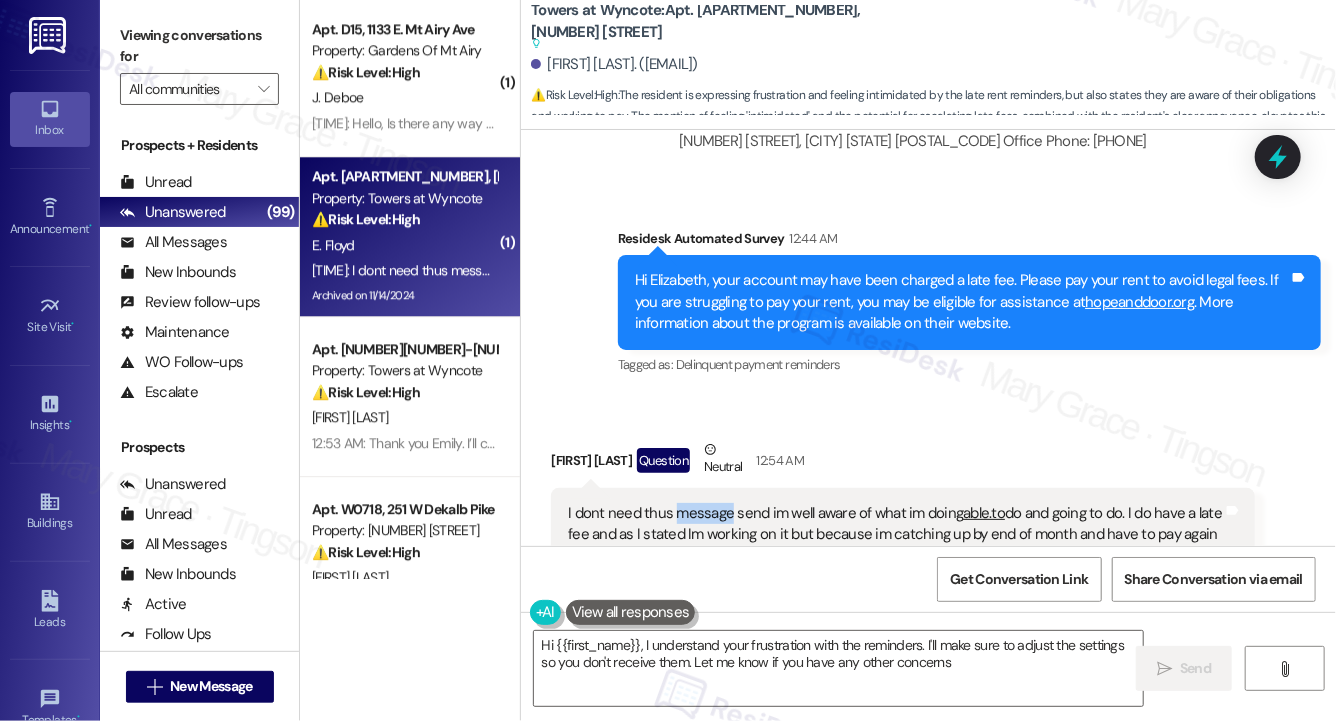 type on "Hi {{first_name}}, I understand your frustration with the reminders. I'll make sure to adjust the settings so you don't receive them. Let me know if you have any other concerns!" 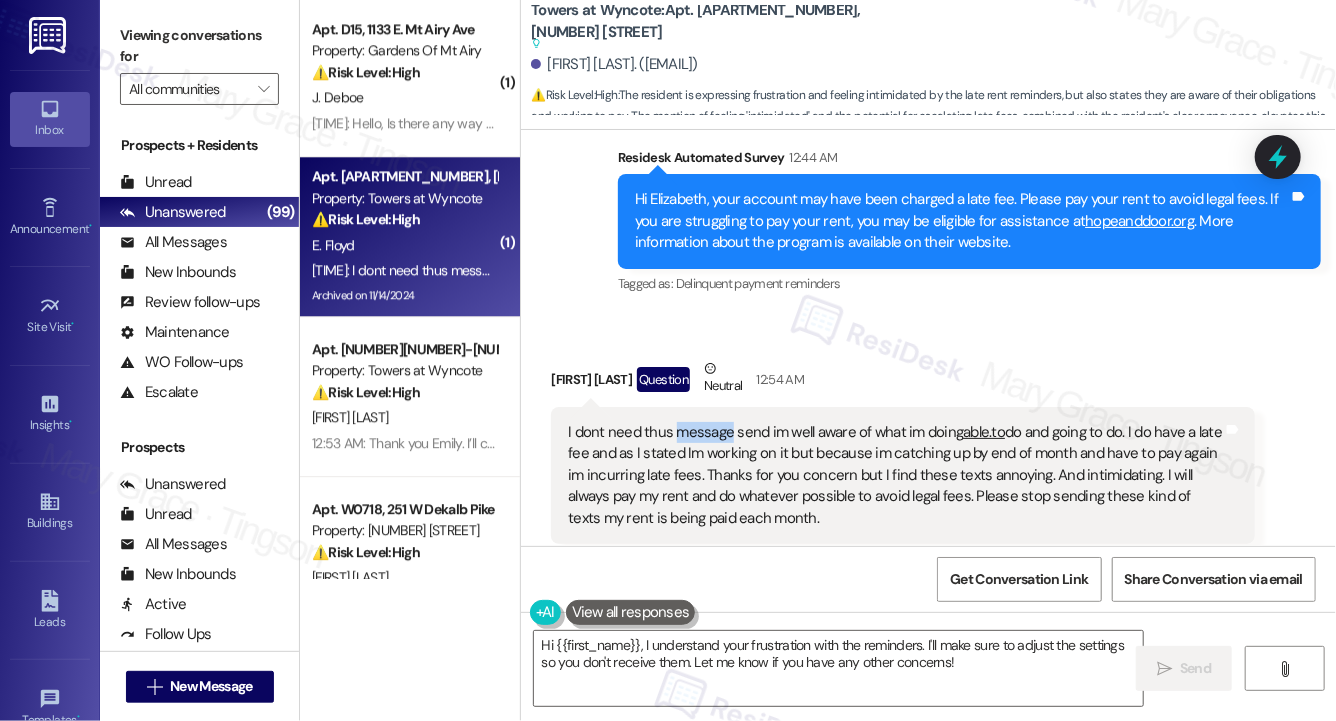 scroll, scrollTop: 24619, scrollLeft: 0, axis: vertical 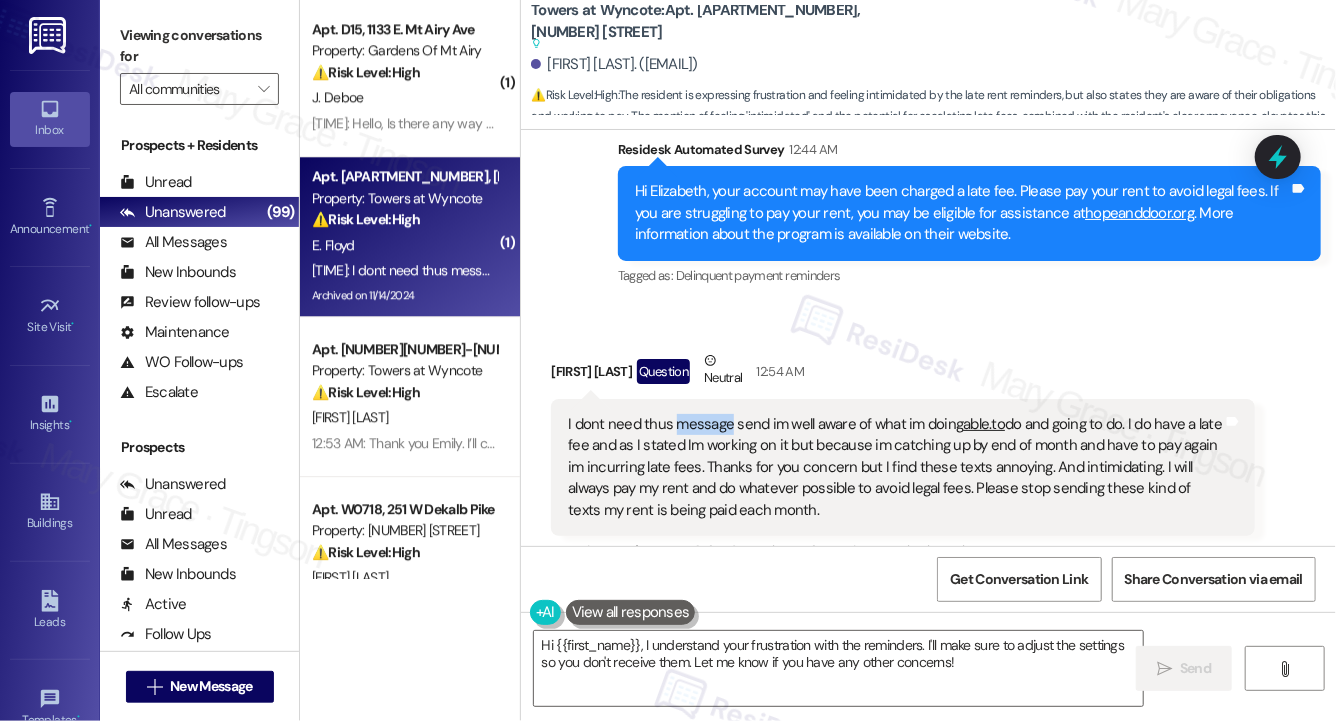 click on "I dont need thus message send im well aware of what im doing  able.to  do and going to do. I do have a late fee and as I stated Im working on it but because im catching up by end of month and have to pay again im incurring late fees. Thanks for you concern but I find these texts annoying. And intimidating. I will always pay my rent and do whatever possible to avoid legal fees. Please stop sending these kind of texts my rent is being paid each month." at bounding box center (895, 467) 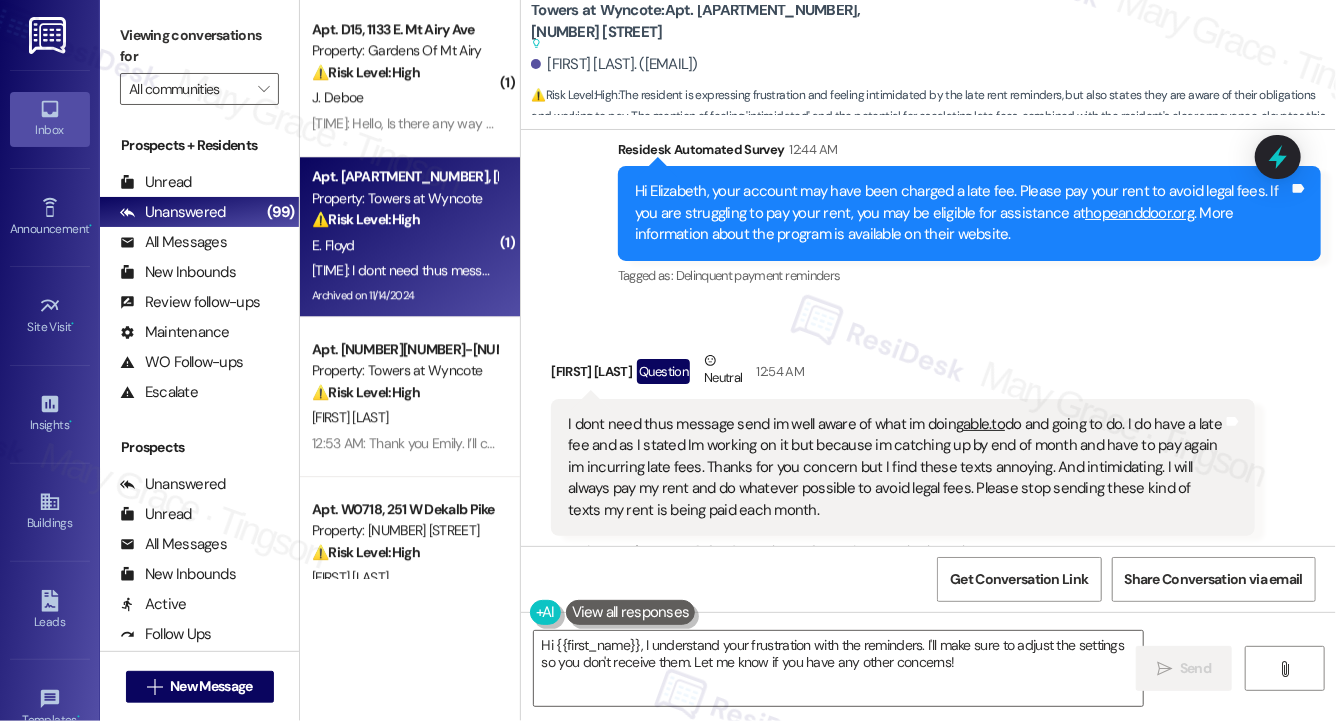 click on "I dont need thus message send im well aware of what im doing  able.to  do and going to do. I do have a late fee and as I stated Im working on it but because im catching up by end of month and have to pay again im incurring late fees. Thanks for you concern but I find these texts annoying. And intimidating. I will always pay my rent and do whatever possible to avoid legal fees. Please stop sending these kind of texts my rent is being paid each month." at bounding box center [895, 467] 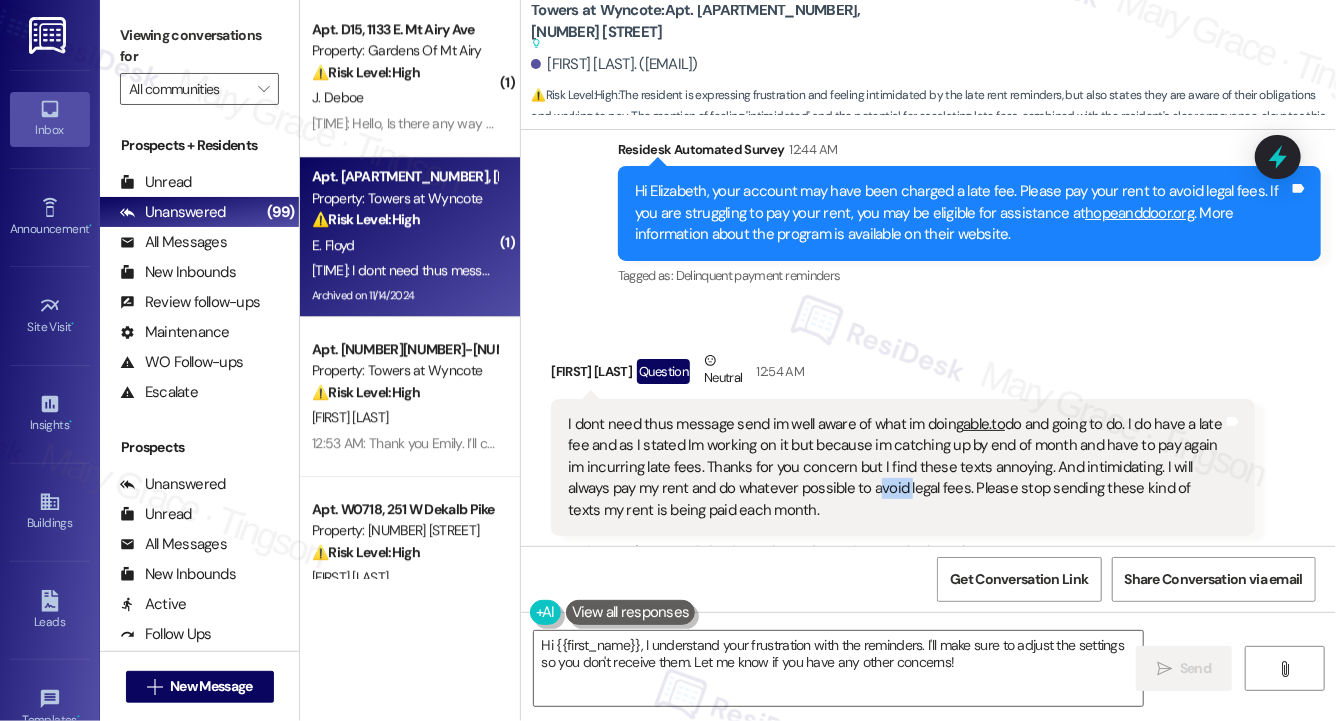 click on "I dont need thus message send im well aware of what im doing  able.to  do and going to do. I do have a late fee and as I stated Im working on it but because im catching up by end of month and have to pay again im incurring late fees. Thanks for you concern but I find these texts annoying. And intimidating. I will always pay my rent and do whatever possible to avoid legal fees. Please stop sending these kind of texts my rent is being paid each month." at bounding box center (895, 467) 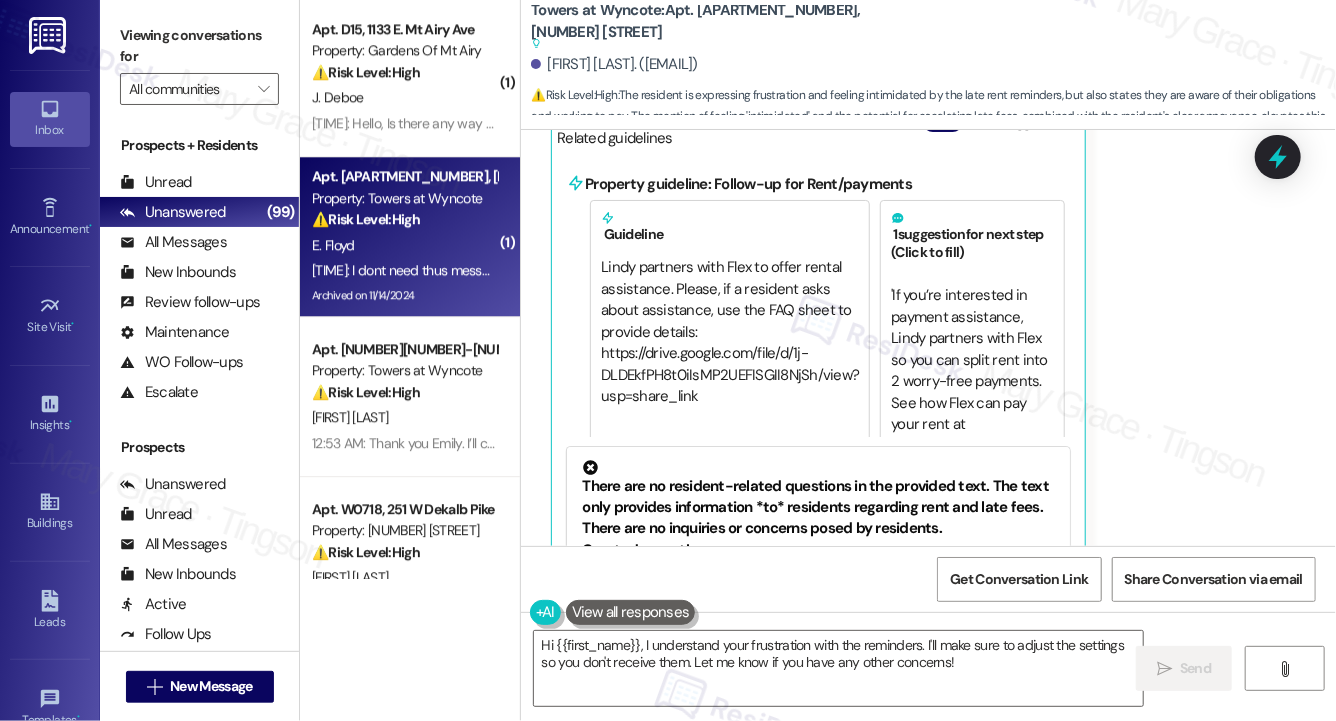 scroll, scrollTop: 25181, scrollLeft: 0, axis: vertical 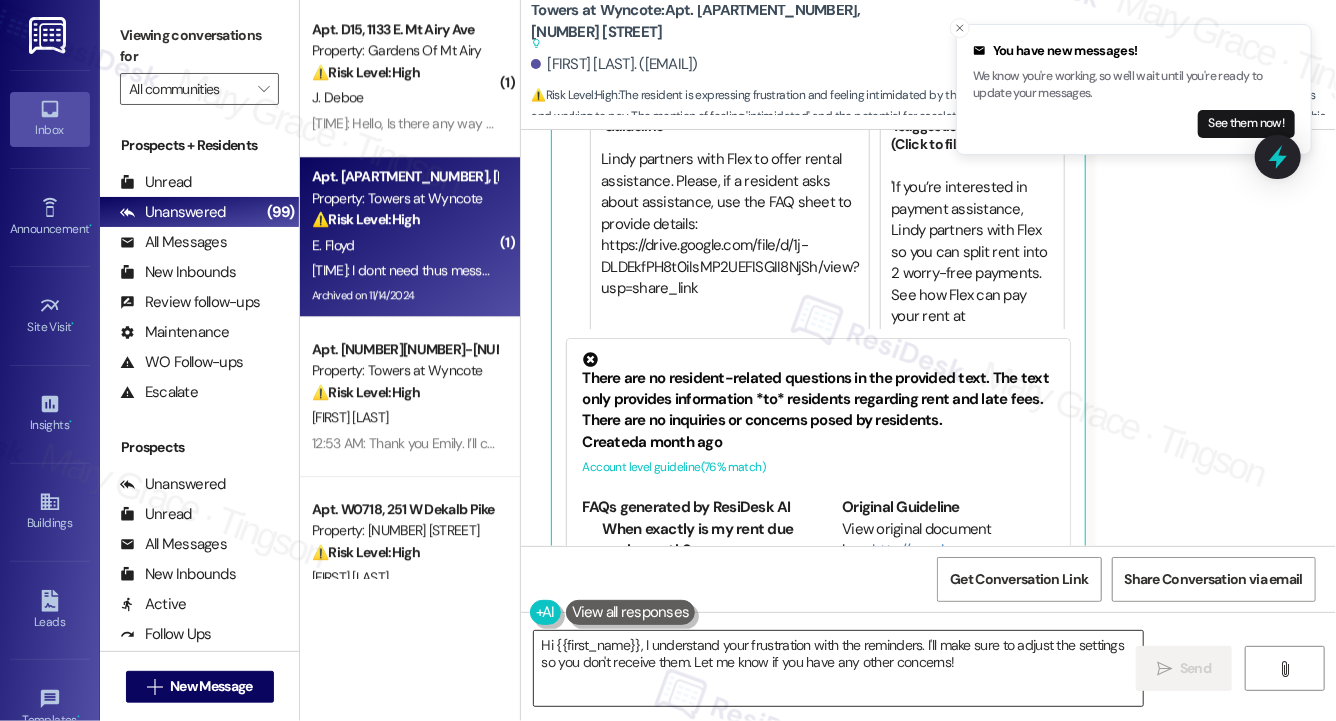 click on "Hi {{first_name}}, I understand your frustration with the reminders. I'll make sure to adjust the settings so you don't receive them. Let me know if you have any other concerns!" at bounding box center [838, 668] 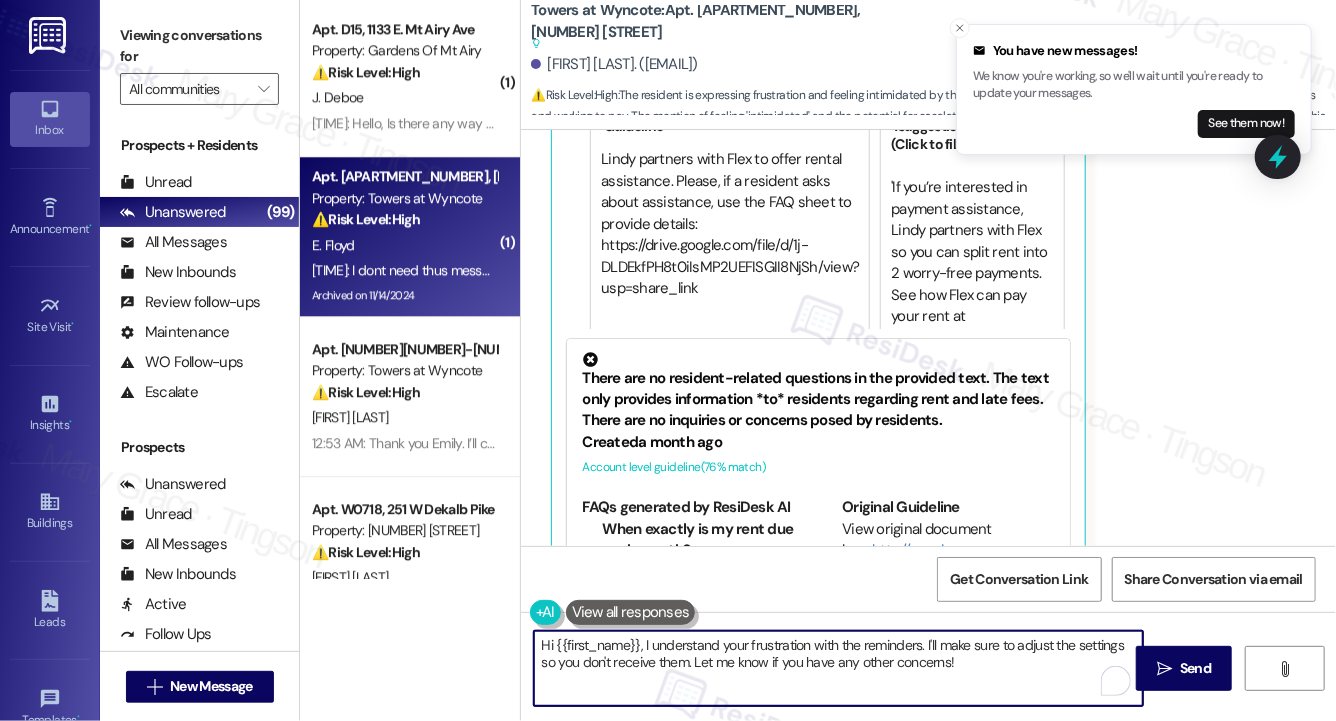 click on "Hi {{first_name}}, I understand your frustration with the reminders. I'll make sure to adjust the settings so you don't receive them. Let me know if you have any other concerns!" at bounding box center [838, 668] 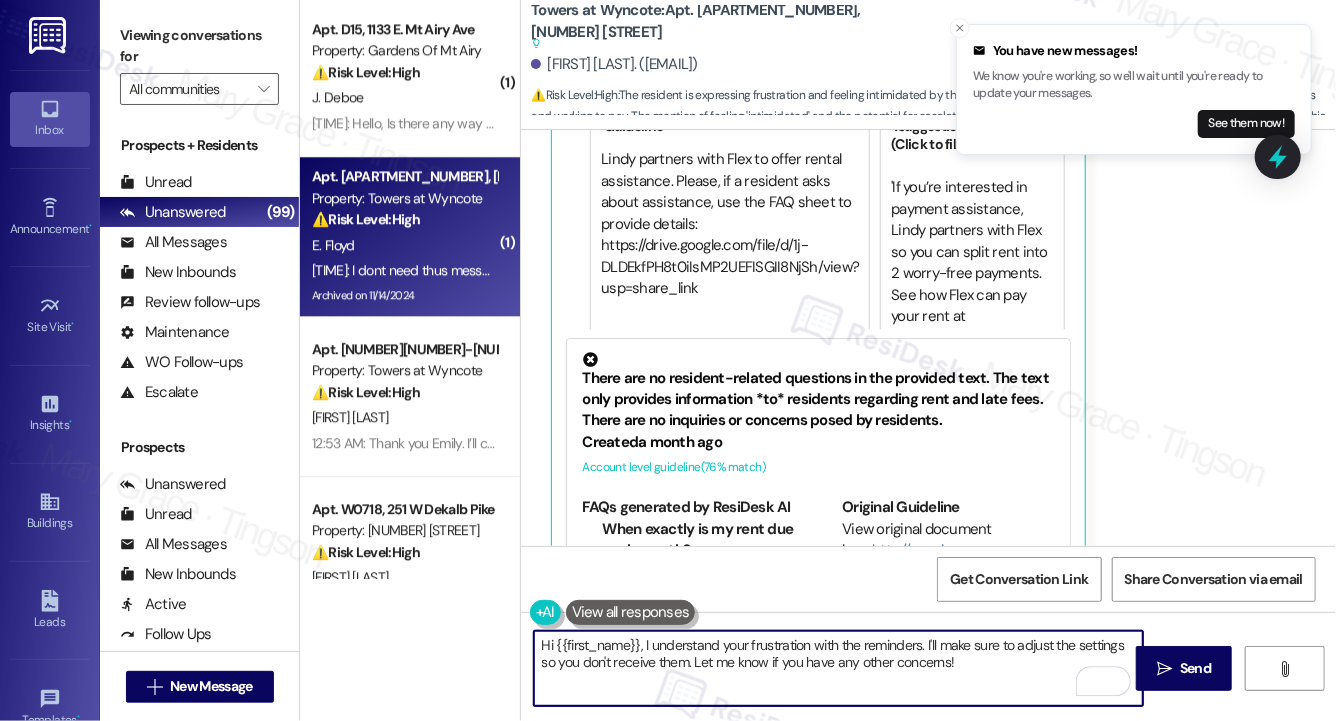 click on "Hi {{first_name}}, I understand your frustration with the reminders. I'll make sure to adjust the settings so you don't receive them. Let me know if you have any other concerns!" at bounding box center [838, 668] 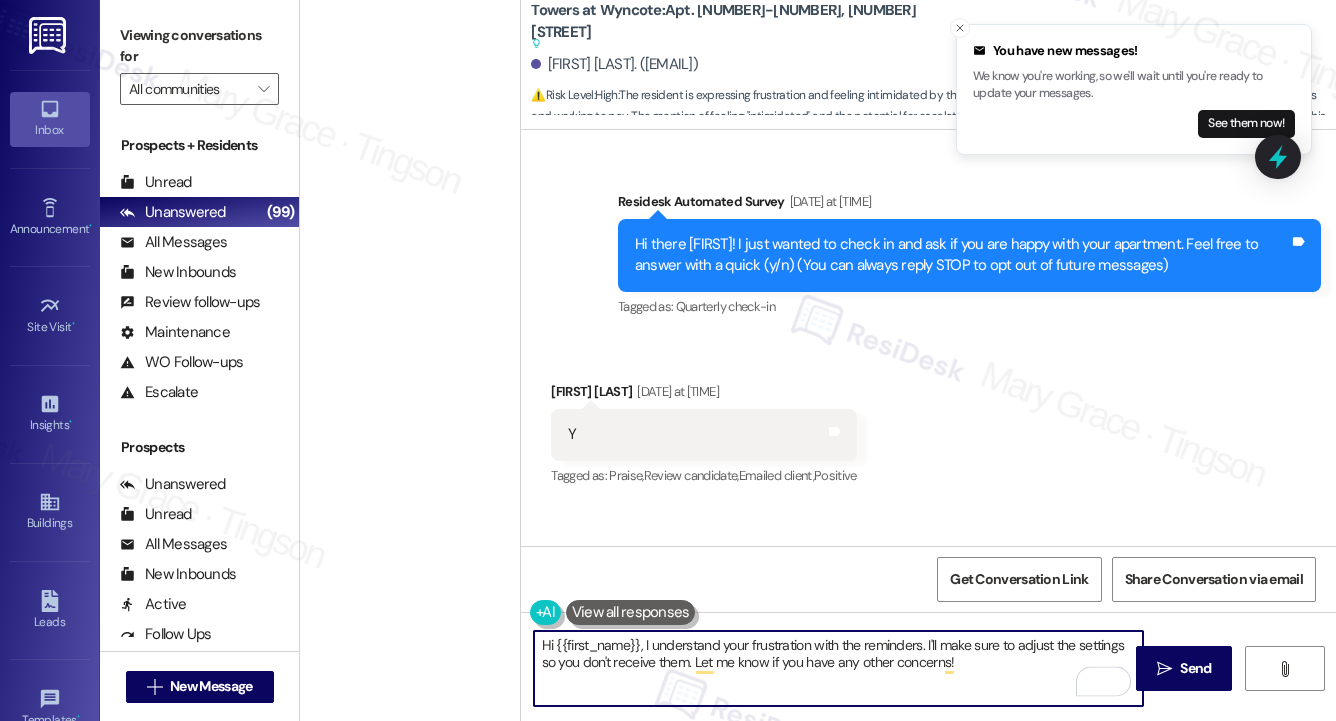 scroll, scrollTop: 0, scrollLeft: 0, axis: both 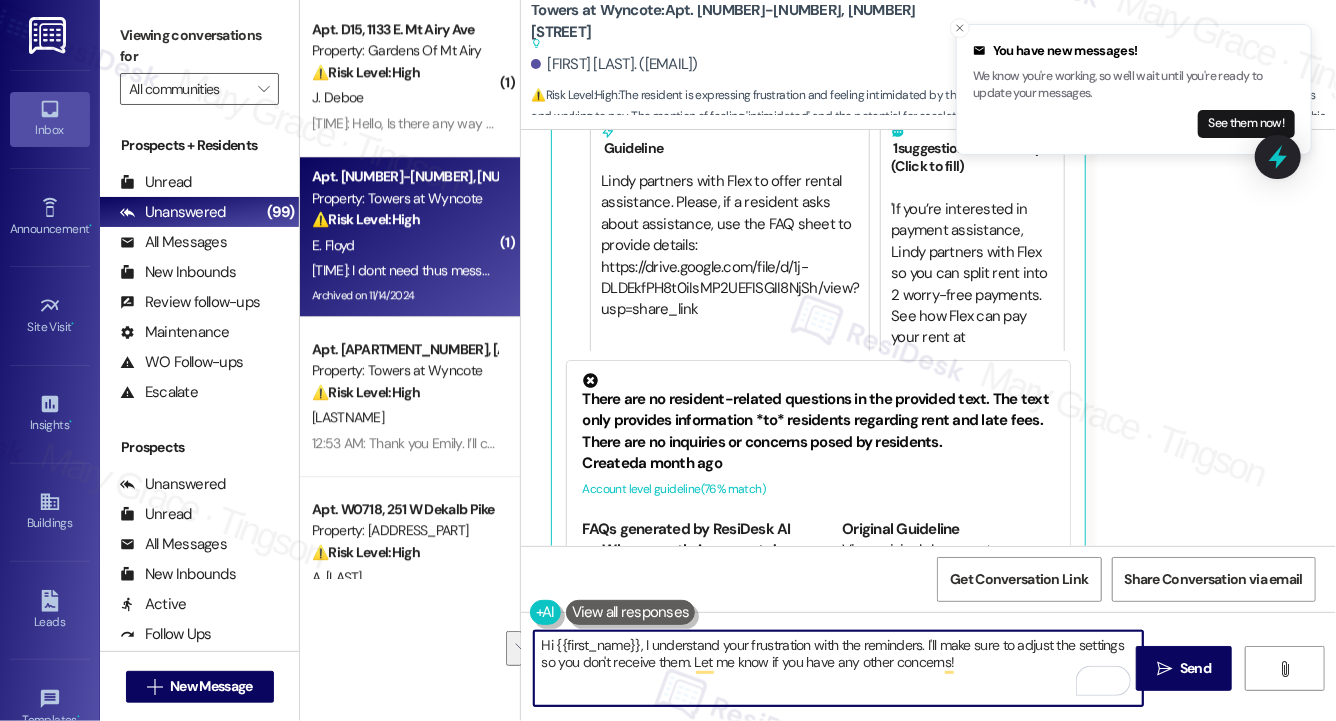 drag, startPoint x: 971, startPoint y: 663, endPoint x: 926, endPoint y: 648, distance: 47.434166 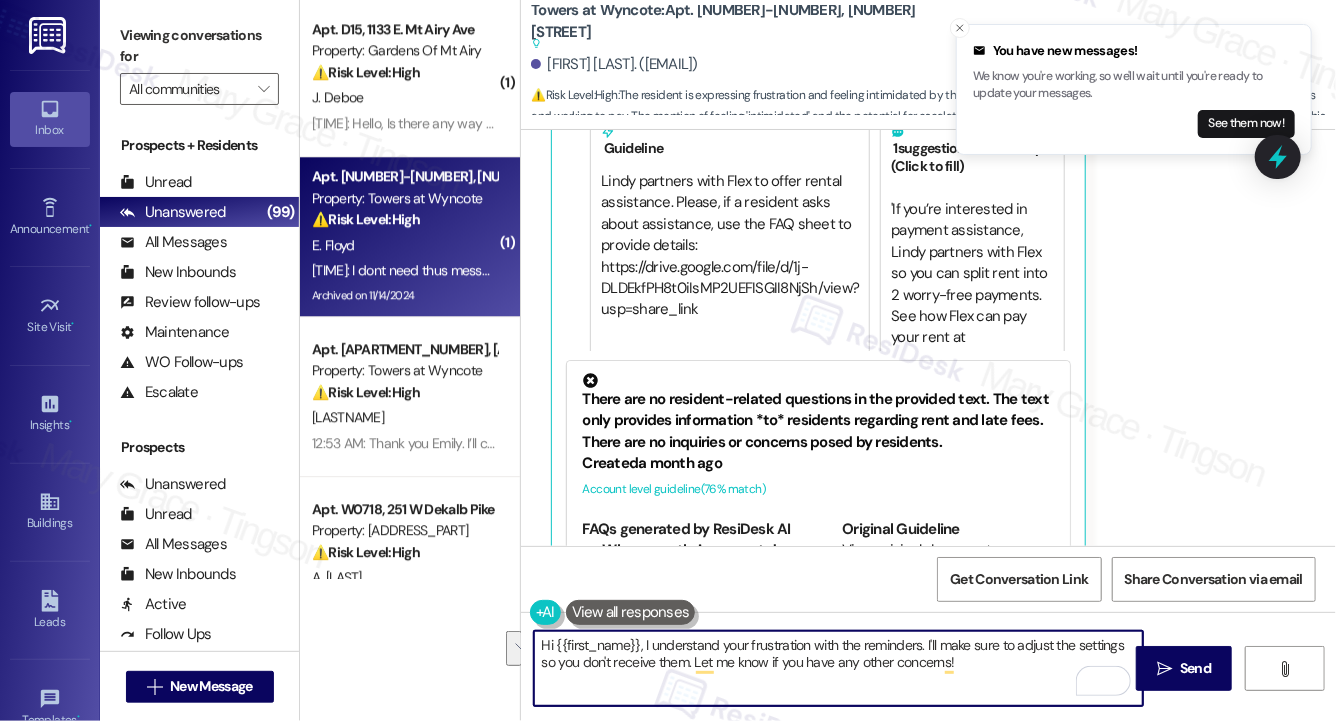 click on "Hi {{first_name}}, I understand your frustration with the reminders. I'll make sure to adjust the settings so you don't receive them. Let me know if you have any other concerns!" at bounding box center [838, 668] 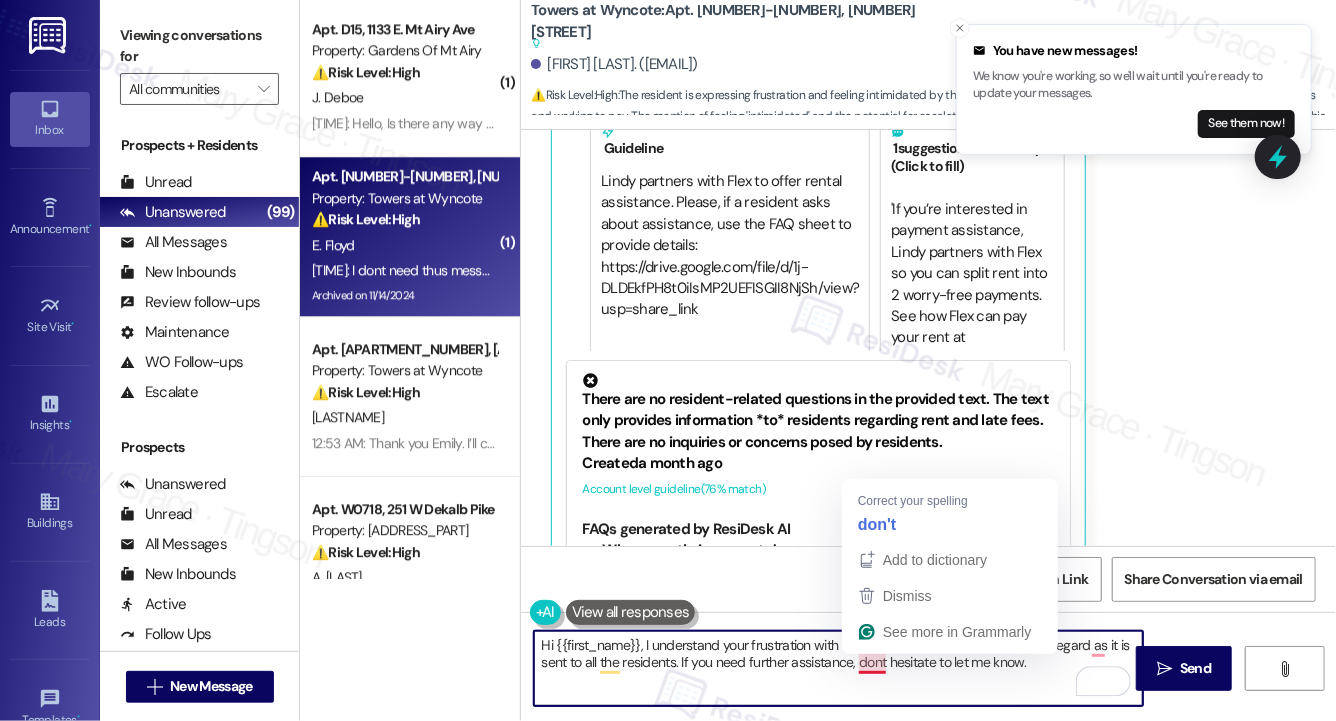 click on "Hi {{first_name}}, I understand your frustration with the reminders. Please feel free to disregard as it is sent to all the residents. If you need further assistance, dont hesitate to let me know." at bounding box center [838, 668] 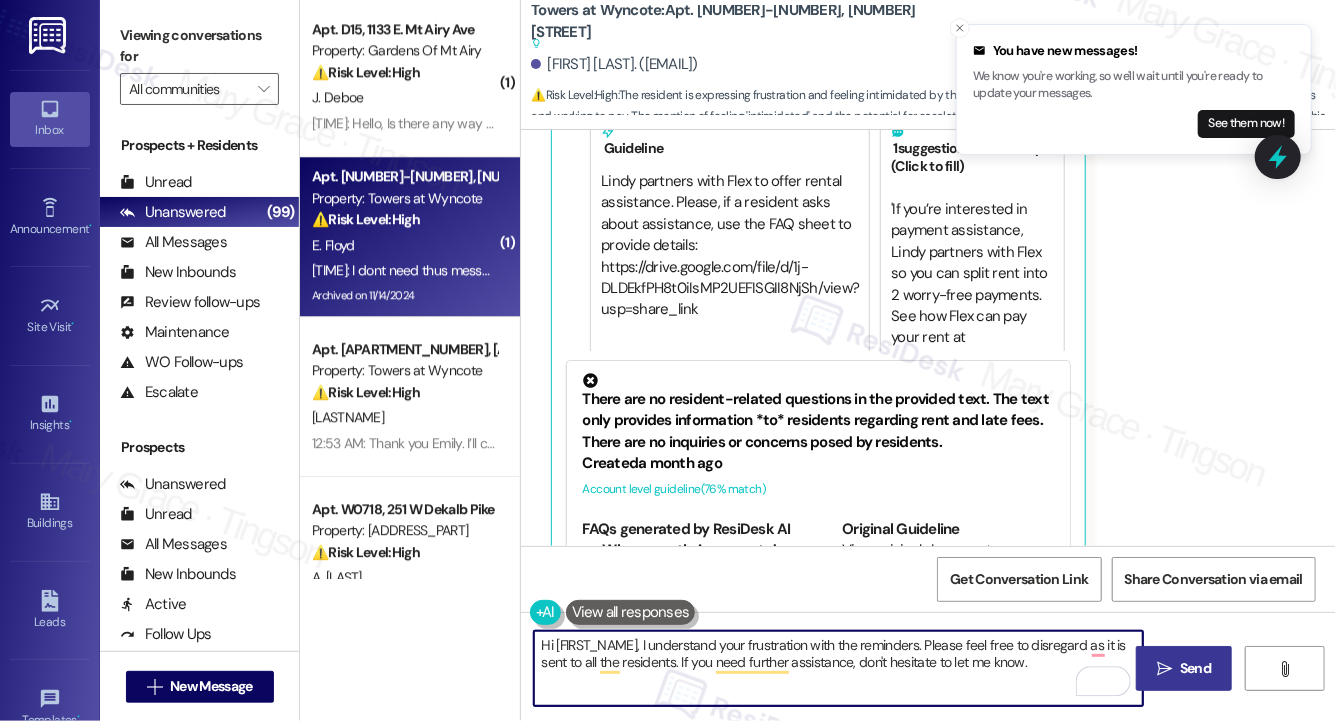 type on "Hi [FIRST_NAME], I understand your frustration with the reminders. Please feel free to disregard as it is sent to all the residents. If you need further assistance, don't hesitate to let me know." 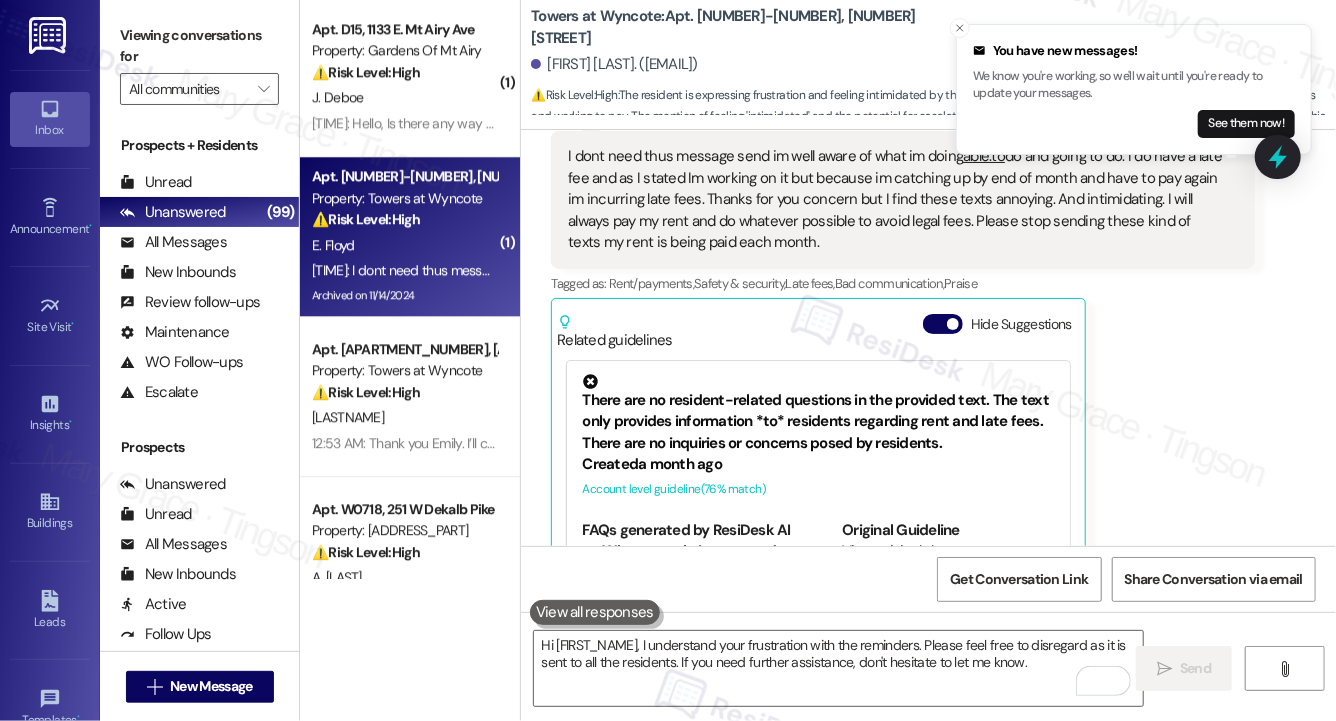 scroll, scrollTop: 25070, scrollLeft: 0, axis: vertical 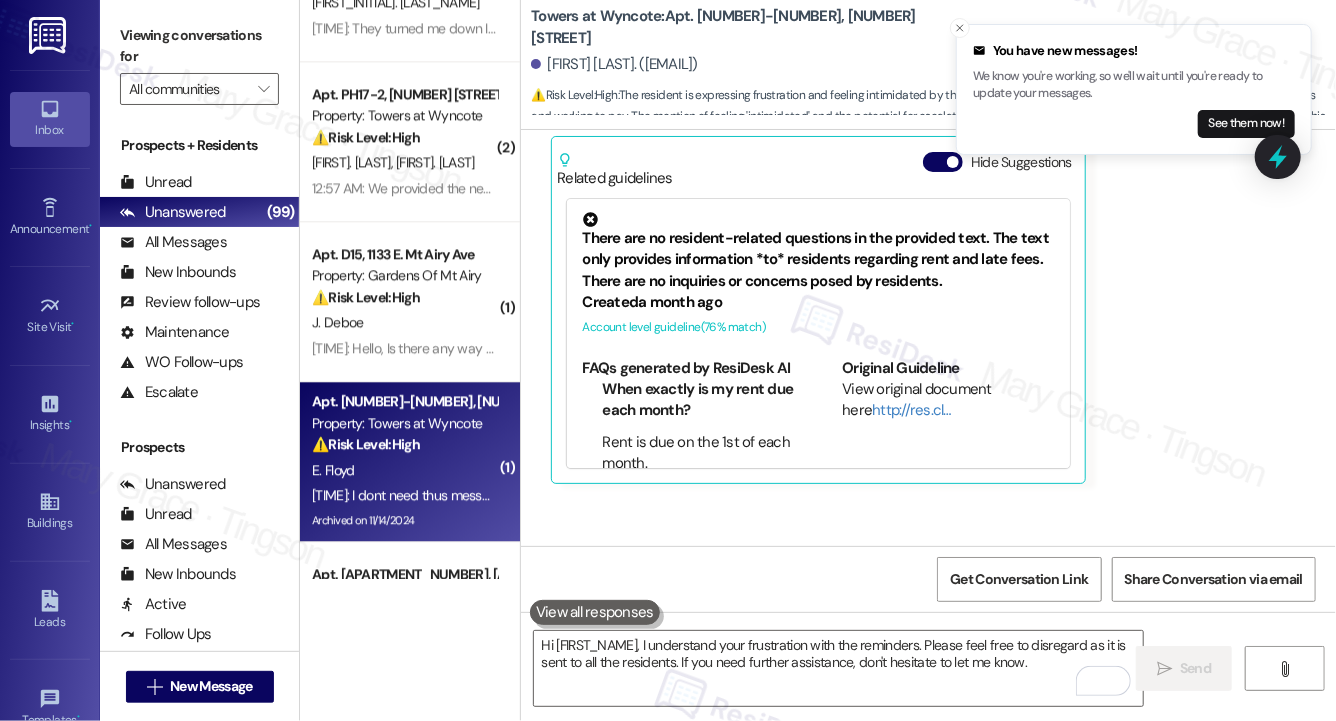 click on "J. Deboe" at bounding box center (404, 322) 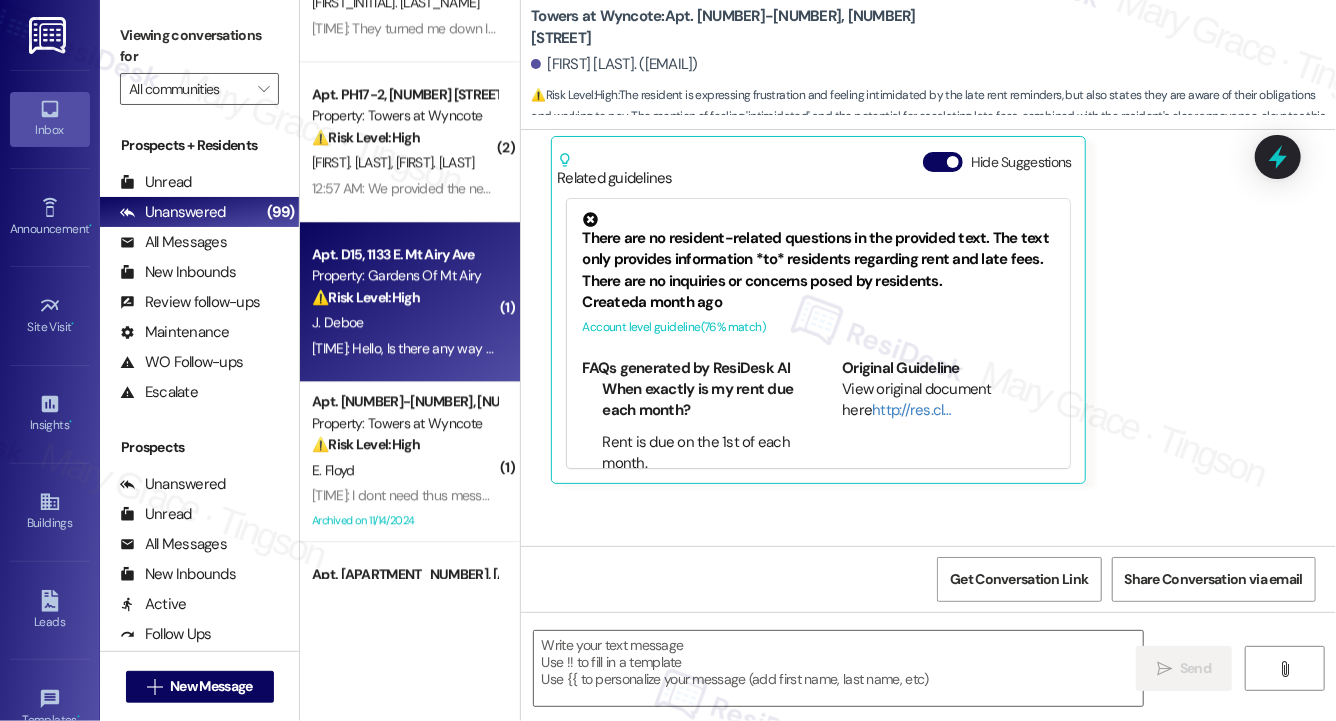 type on "Fetching suggested responses. Please feel free to read through the conversation in the meantime." 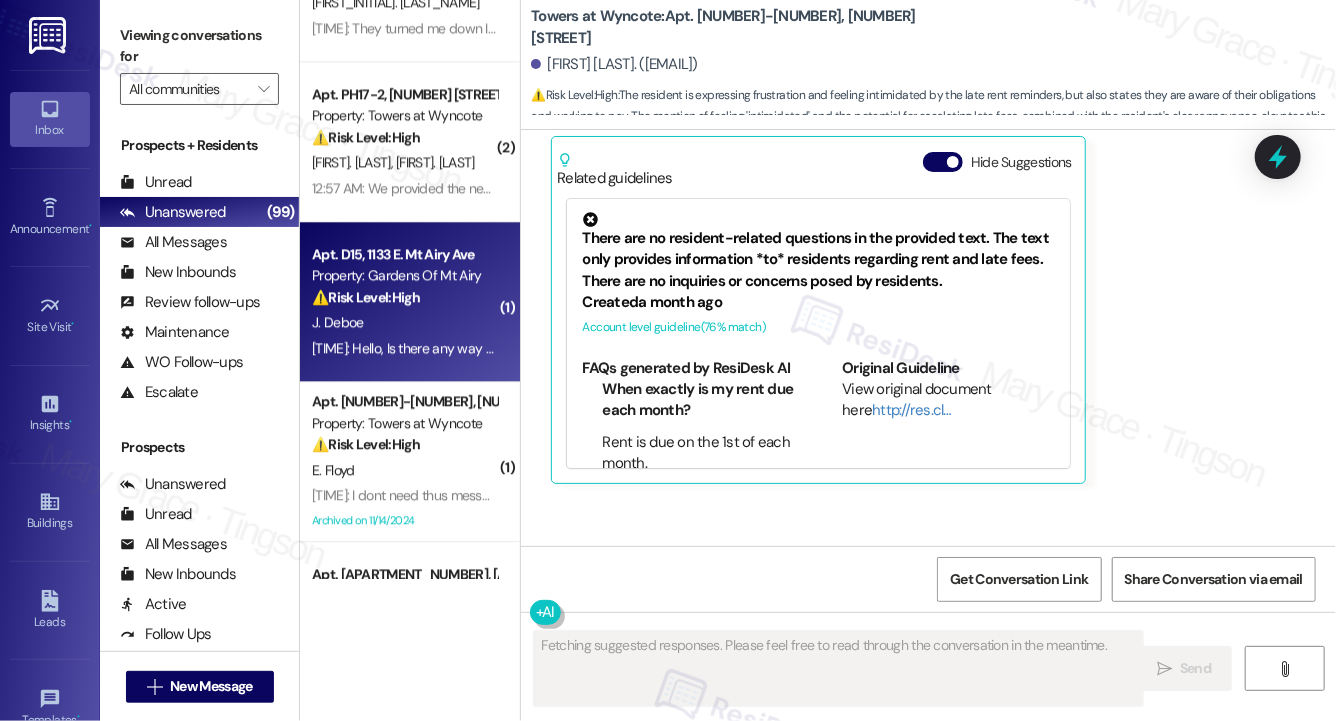 click on "J. Deboe" at bounding box center (404, 322) 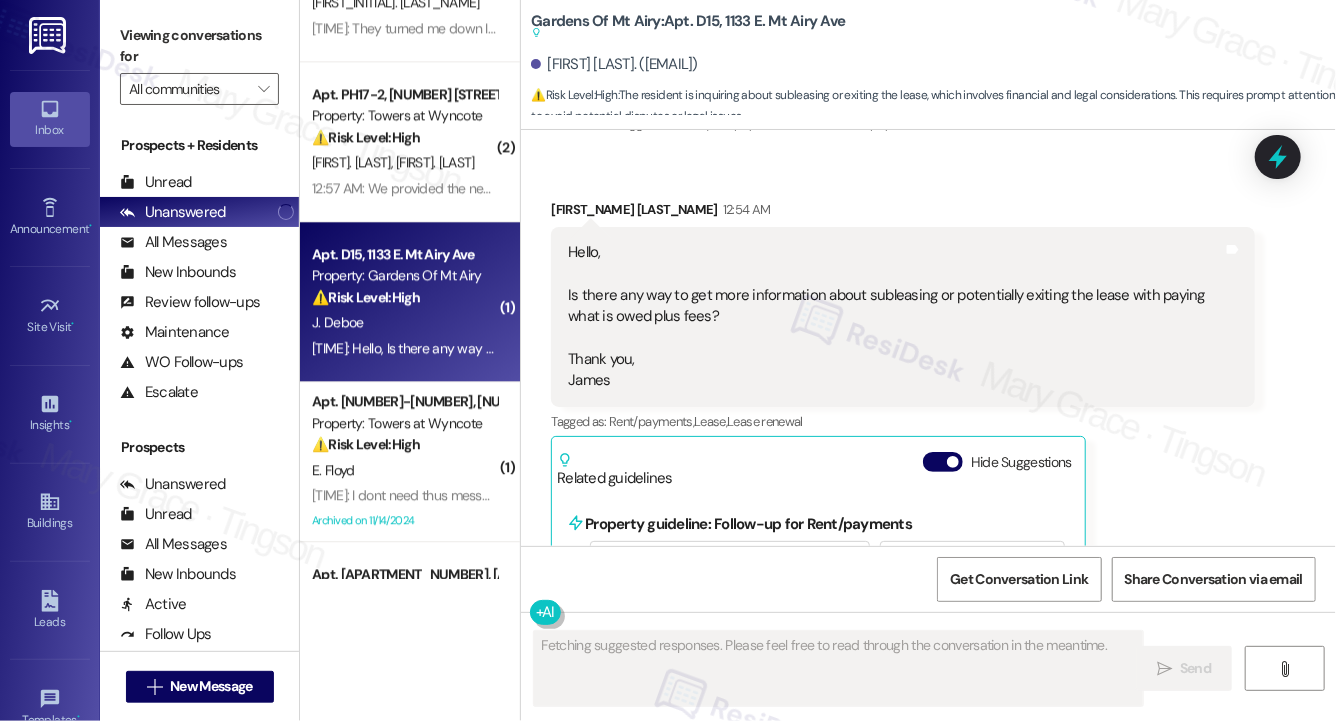 scroll, scrollTop: 2153, scrollLeft: 0, axis: vertical 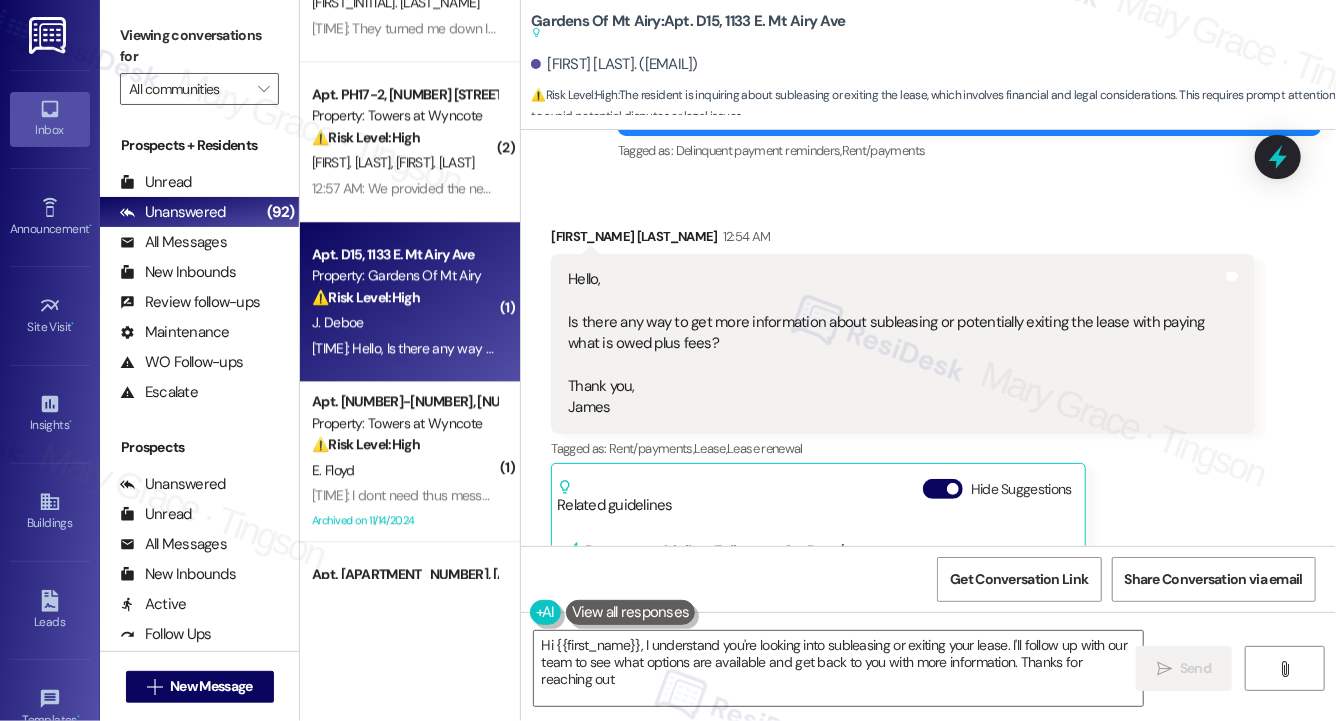 type on "Hi {{first_name}}, I understand you're looking into subleasing or exiting your lease. I'll follow up with our team to see what options are available and get back to you with more information. Thanks for reaching out!" 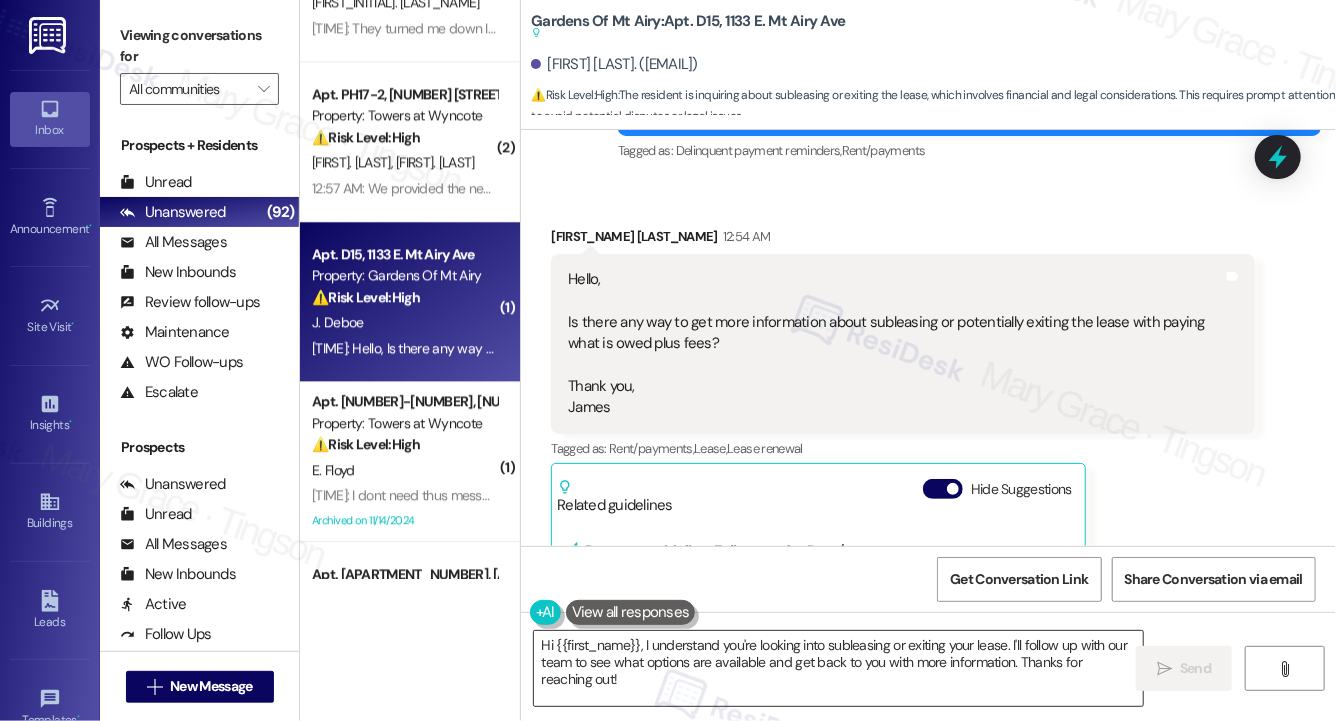 click on "Hi {{first_name}}, I understand you're looking into subleasing or exiting your lease. I'll follow up with our team to see what options are available and get back to you with more information. Thanks for reaching out!" at bounding box center [838, 668] 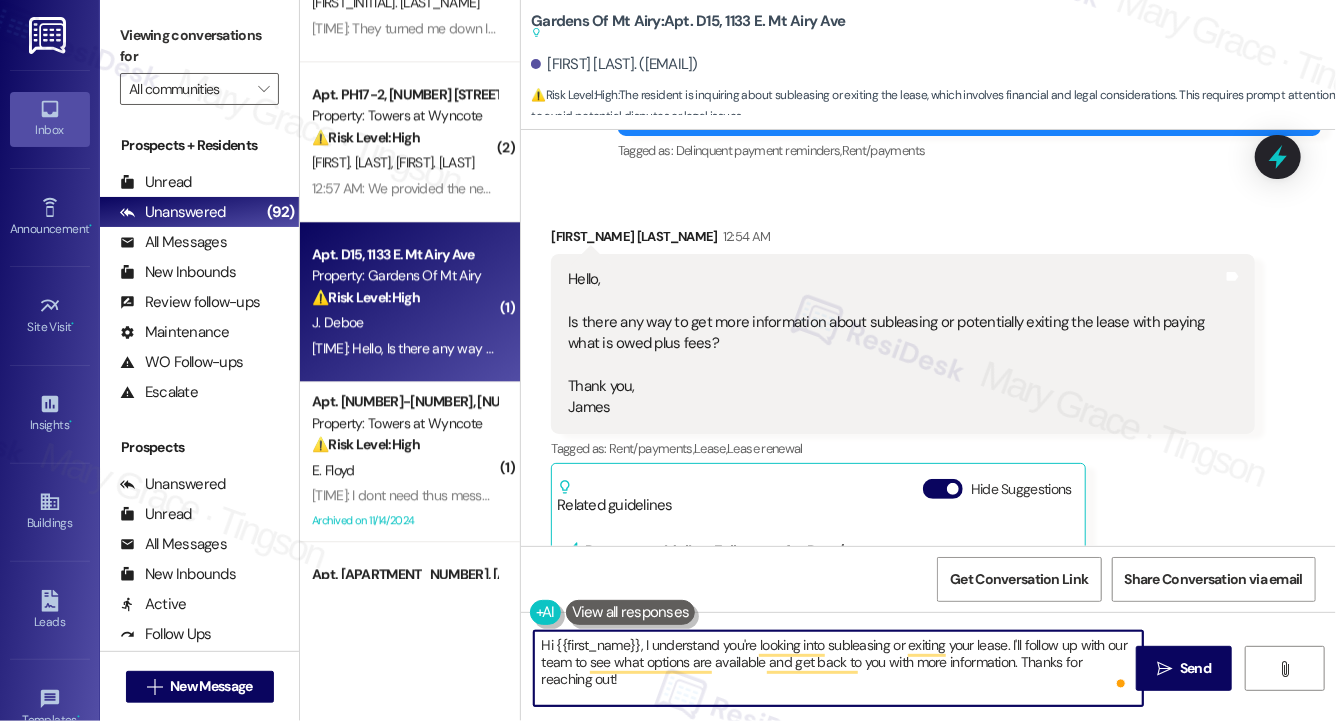 click on "Hi {{first_name}}, I understand you're looking into subleasing or exiting your lease. I'll follow up with our team to see what options are available and get back to you with more information. Thanks for reaching out!" at bounding box center (838, 668) 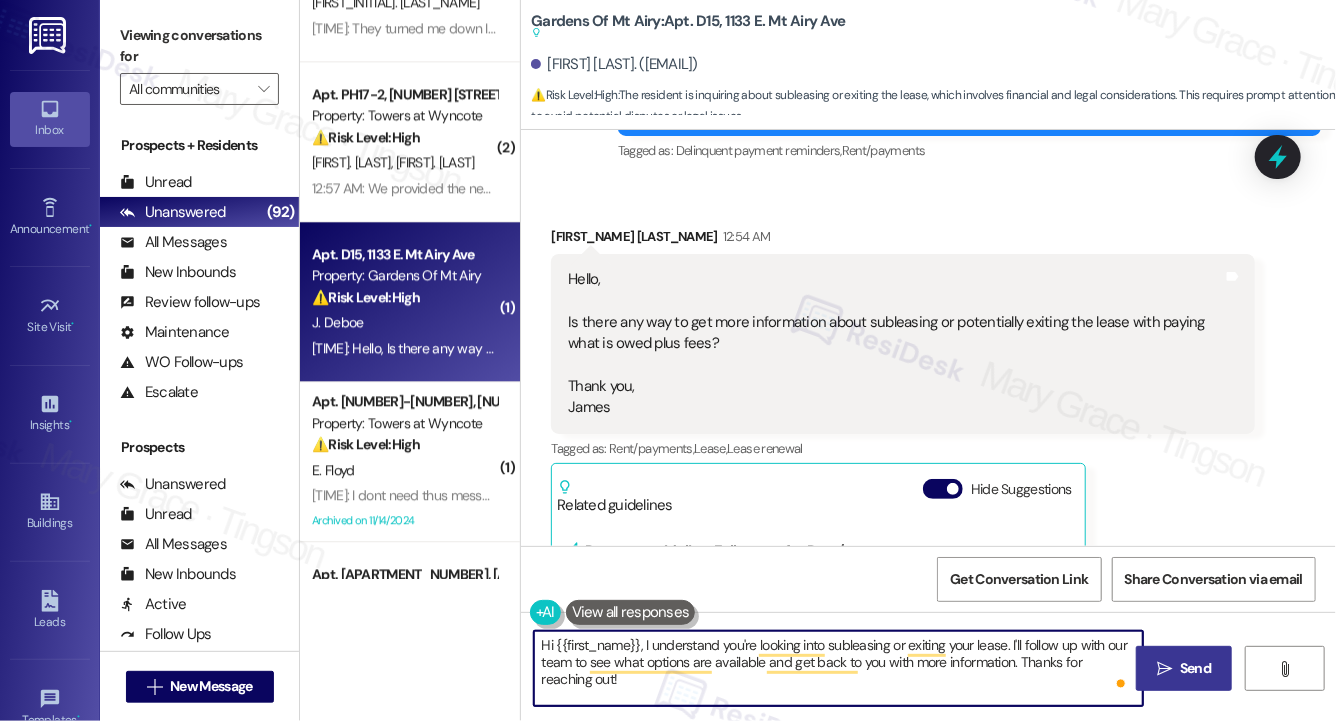 click on "Send" at bounding box center (1195, 668) 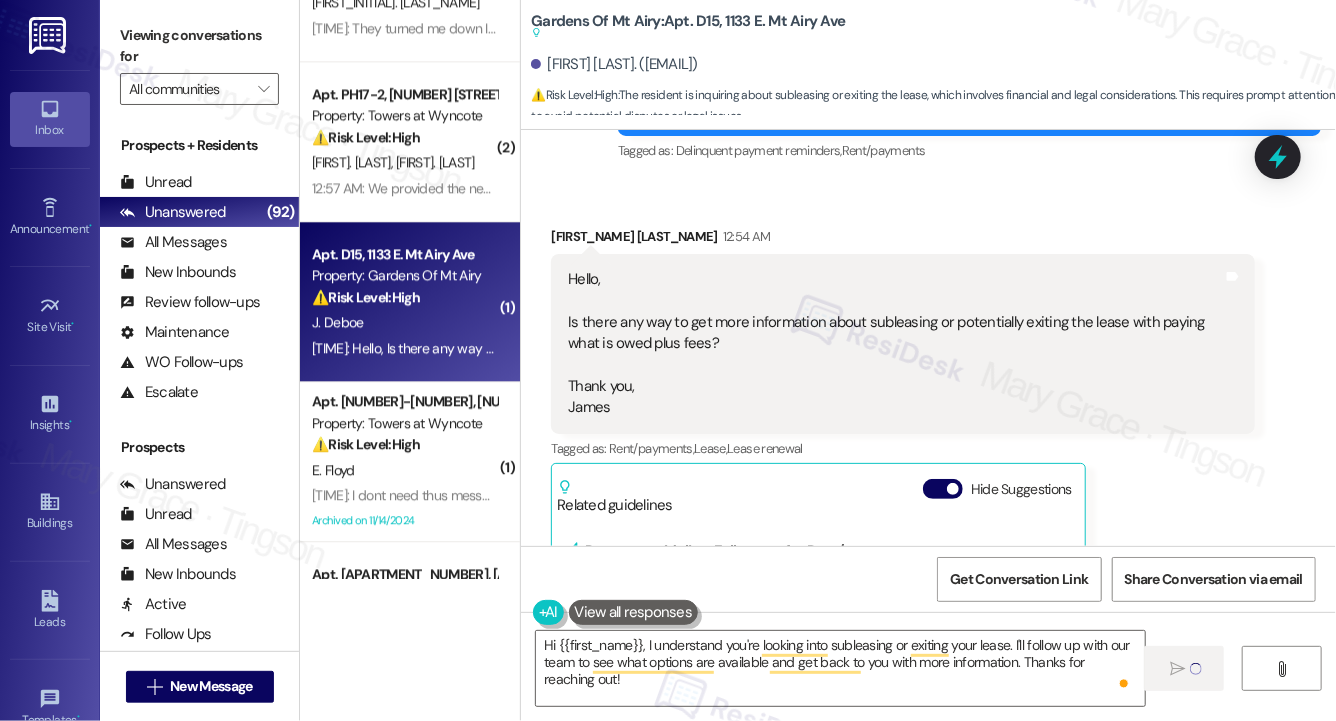 click on "Hello,
Is there any way to get more information about subleasing or potentially exiting the lease with paying what is owed plus fees?
Thank you,
James" at bounding box center [895, 344] 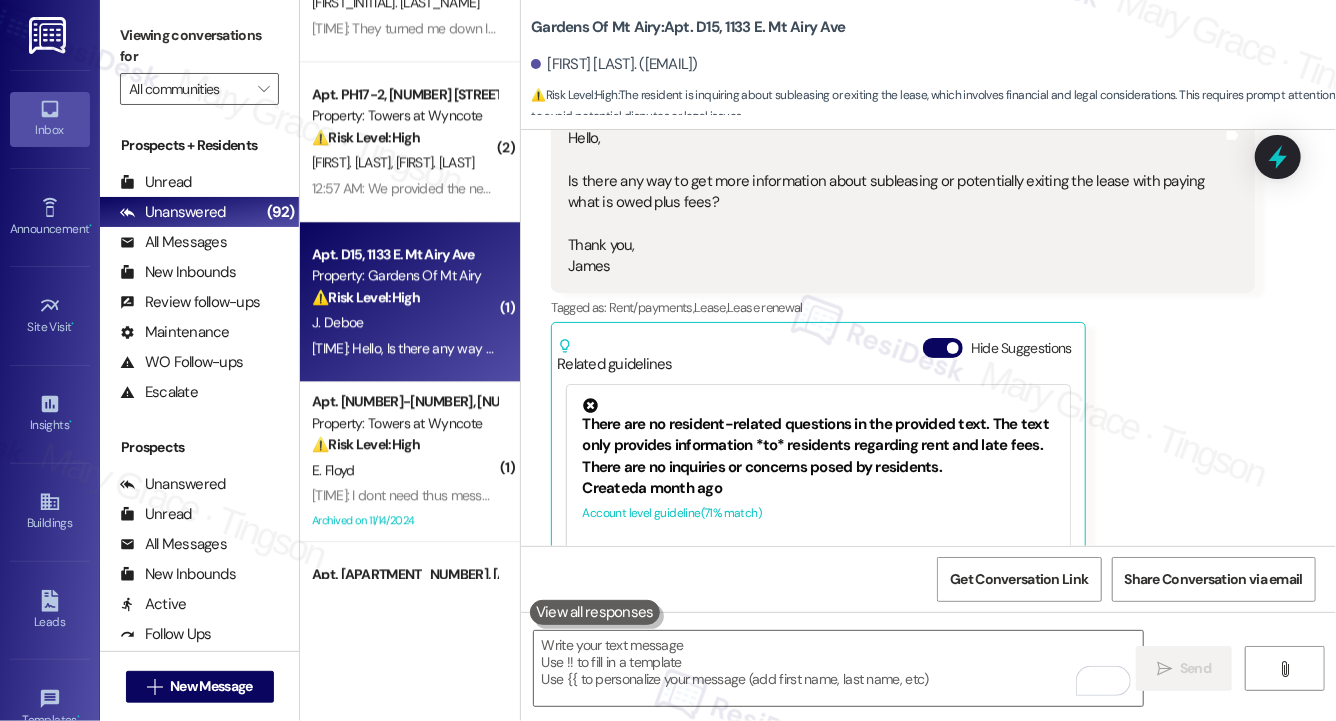 scroll, scrollTop: 2250, scrollLeft: 0, axis: vertical 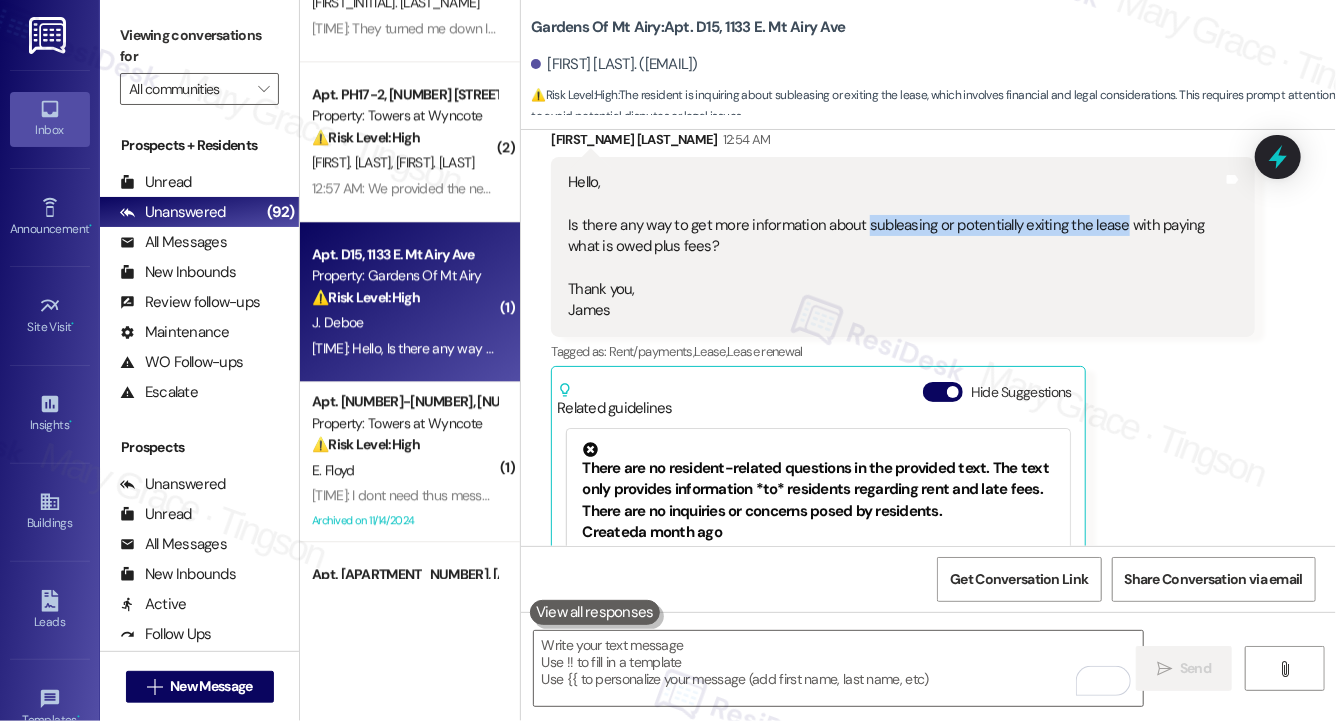 drag, startPoint x: 863, startPoint y: 225, endPoint x: 1116, endPoint y: 228, distance: 253.01779 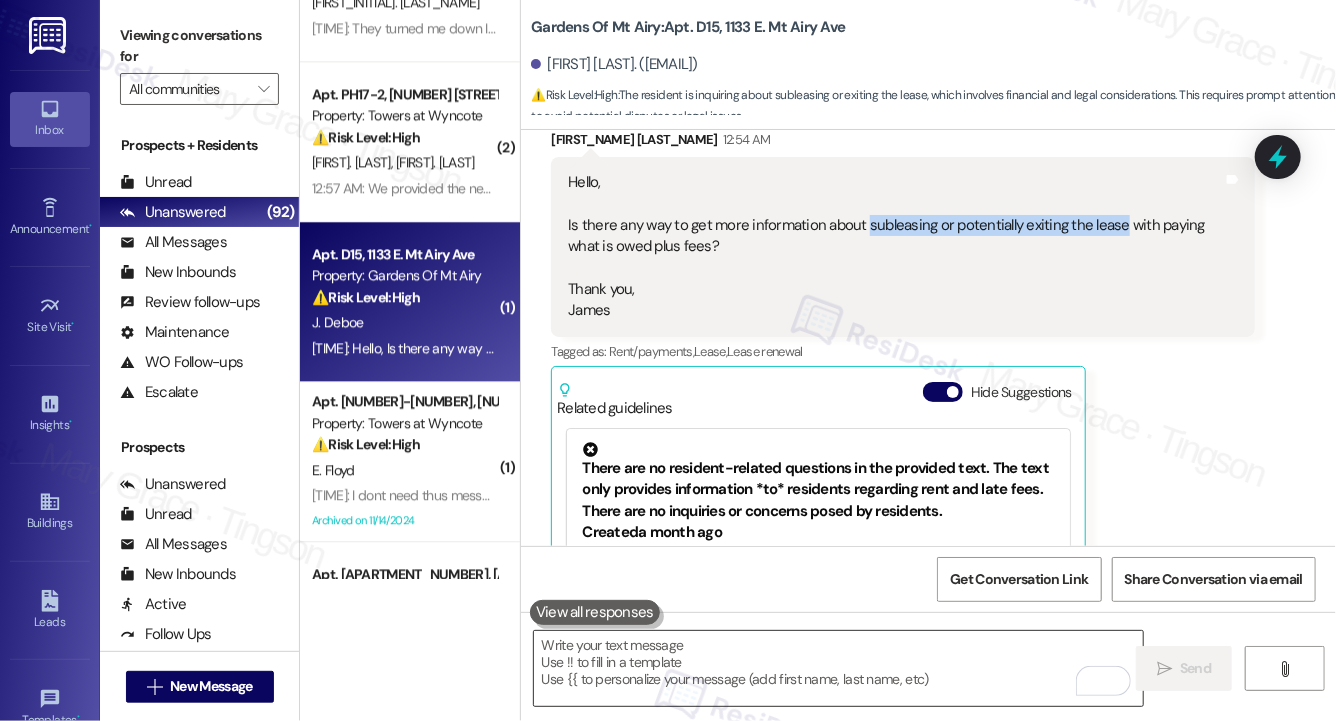 click at bounding box center (838, 668) 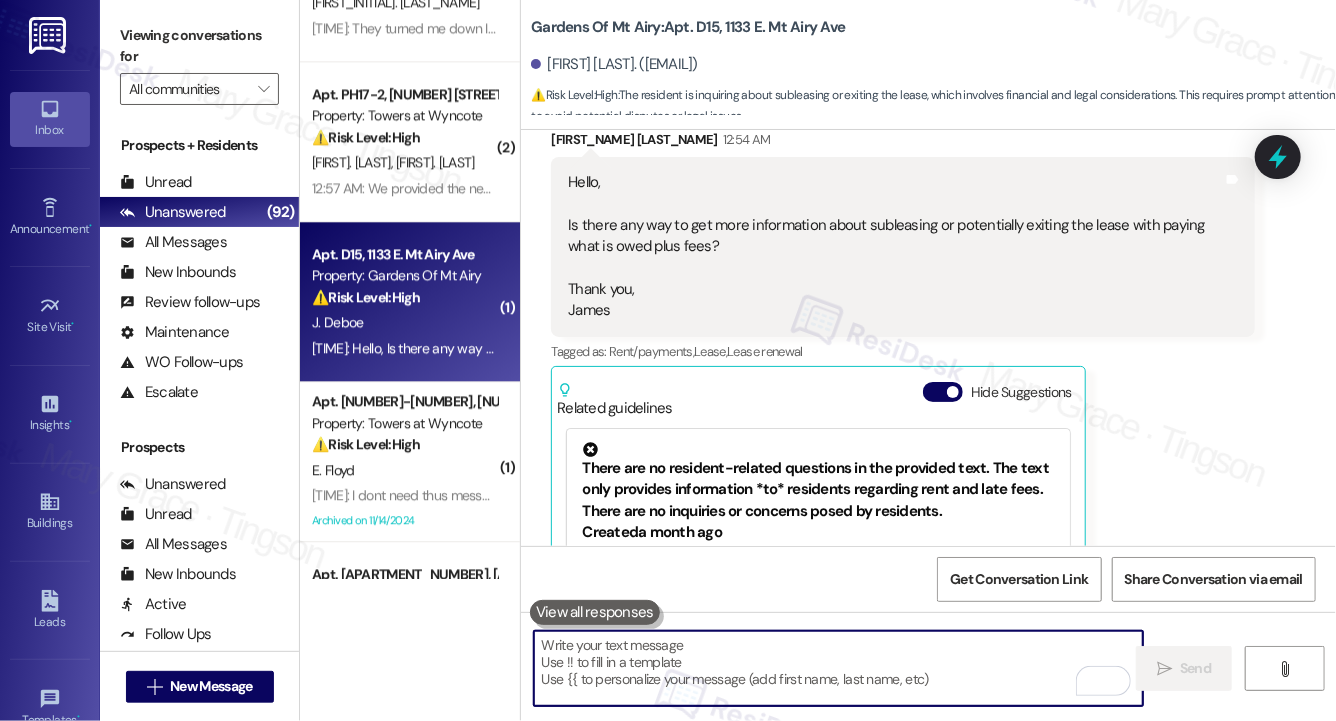 click at bounding box center (838, 668) 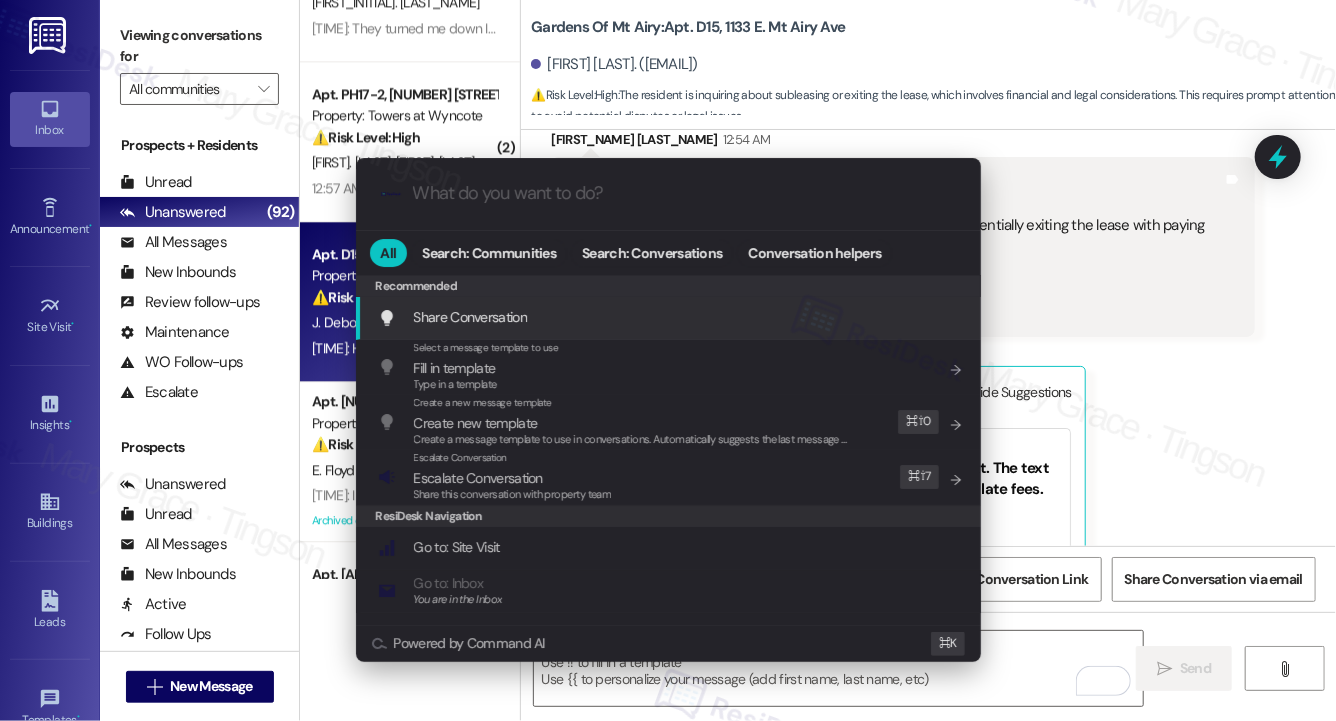 paste on "subleasing or potentially exiting the lease" 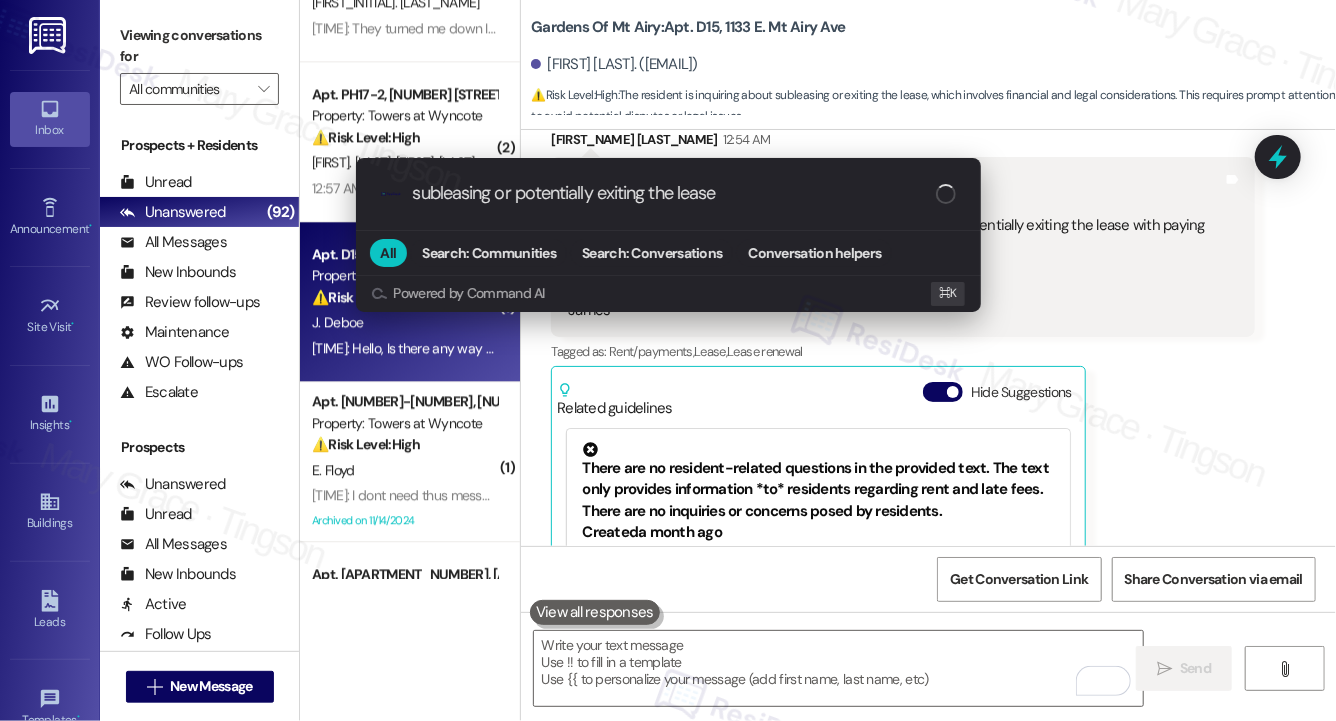 click on "subleasing or potentially exiting the lease" at bounding box center [674, 193] 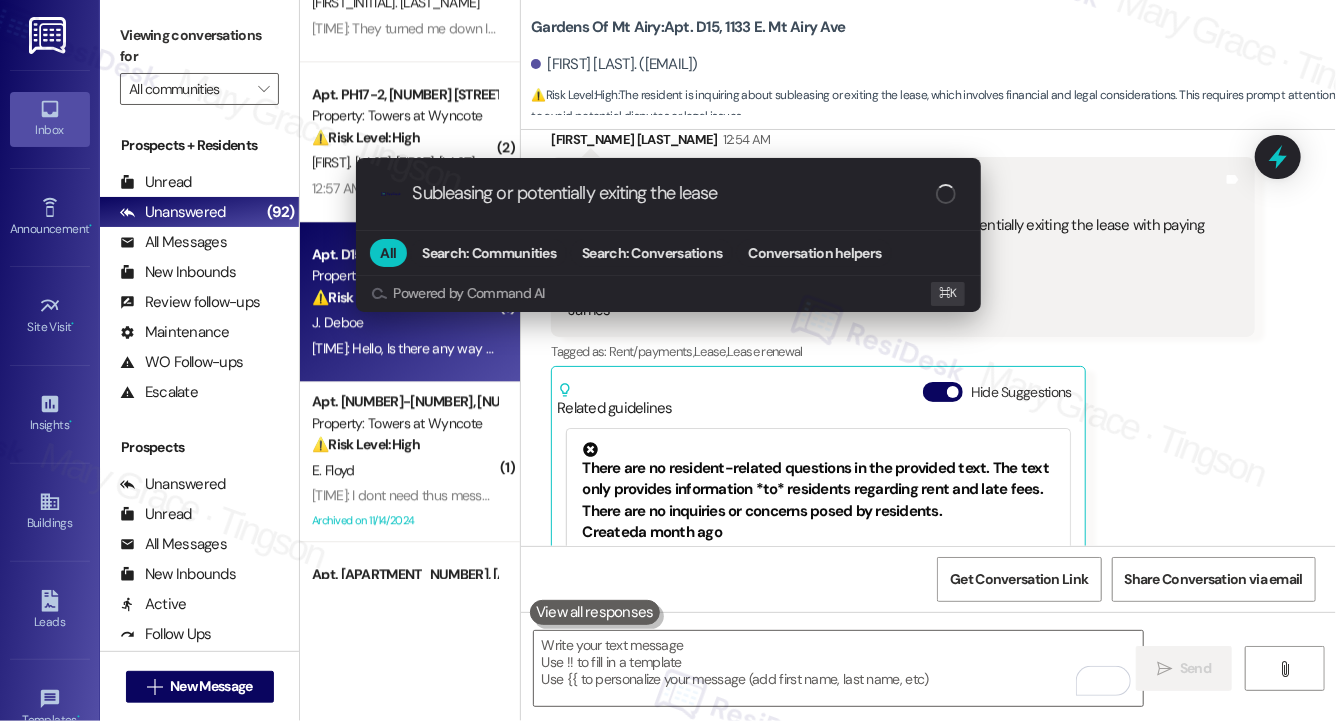 click on "Subleasing or potentially exiting the lease" at bounding box center (674, 193) 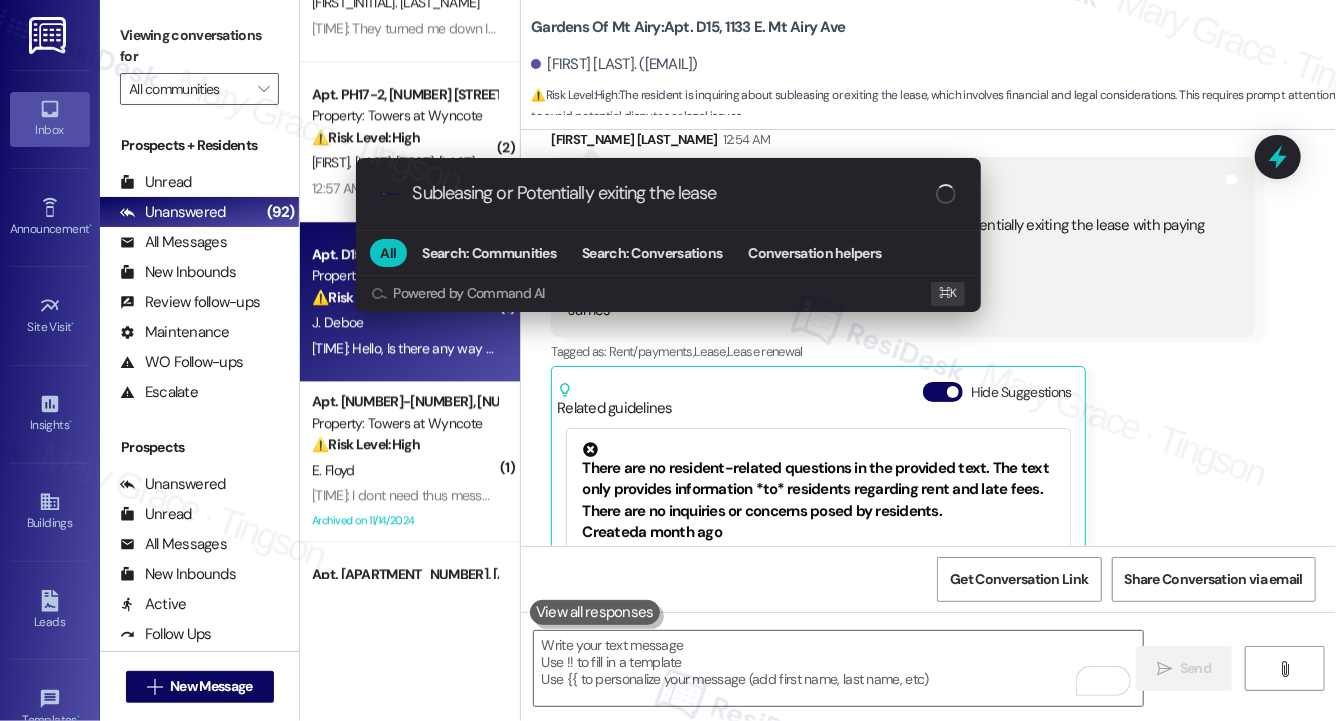 click on "Subleasing or Potentially exiting the lease" at bounding box center [674, 193] 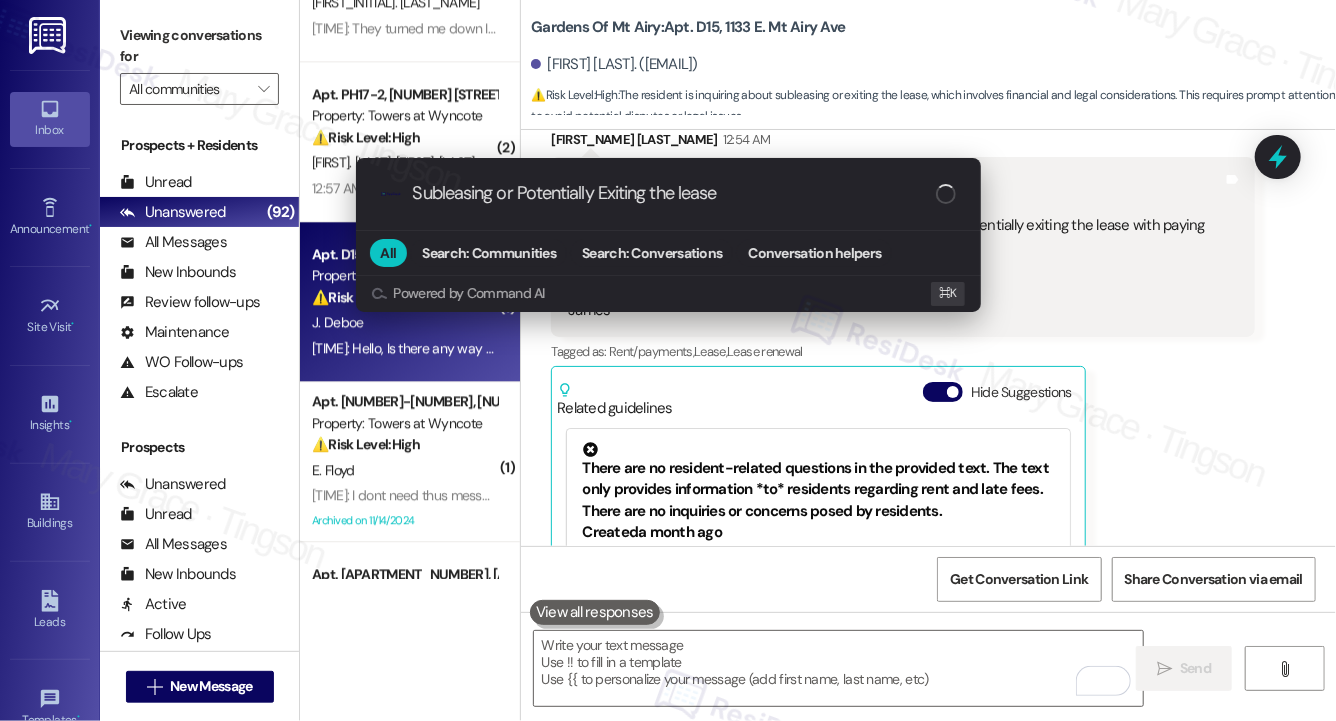 click on "Subleasing or Potentially Exiting the lease" at bounding box center [674, 193] 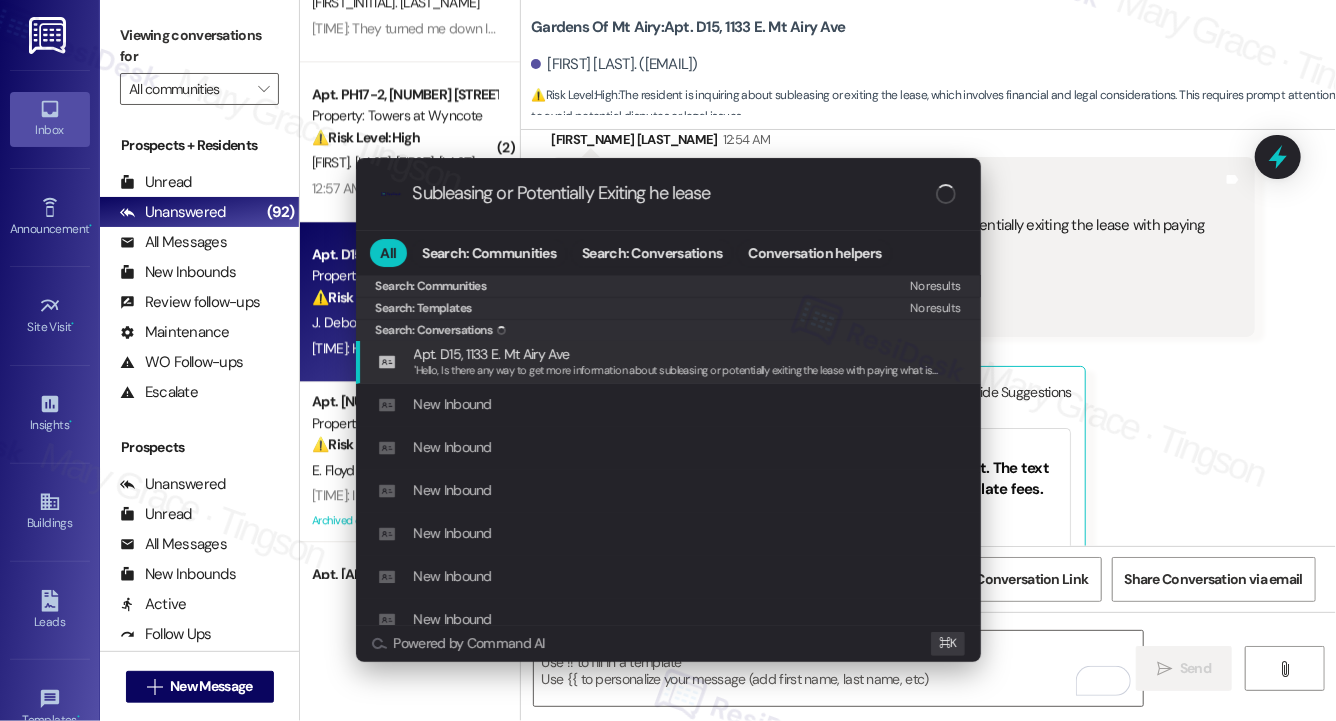 type on "Subleasing or Potentially Exiting The lease" 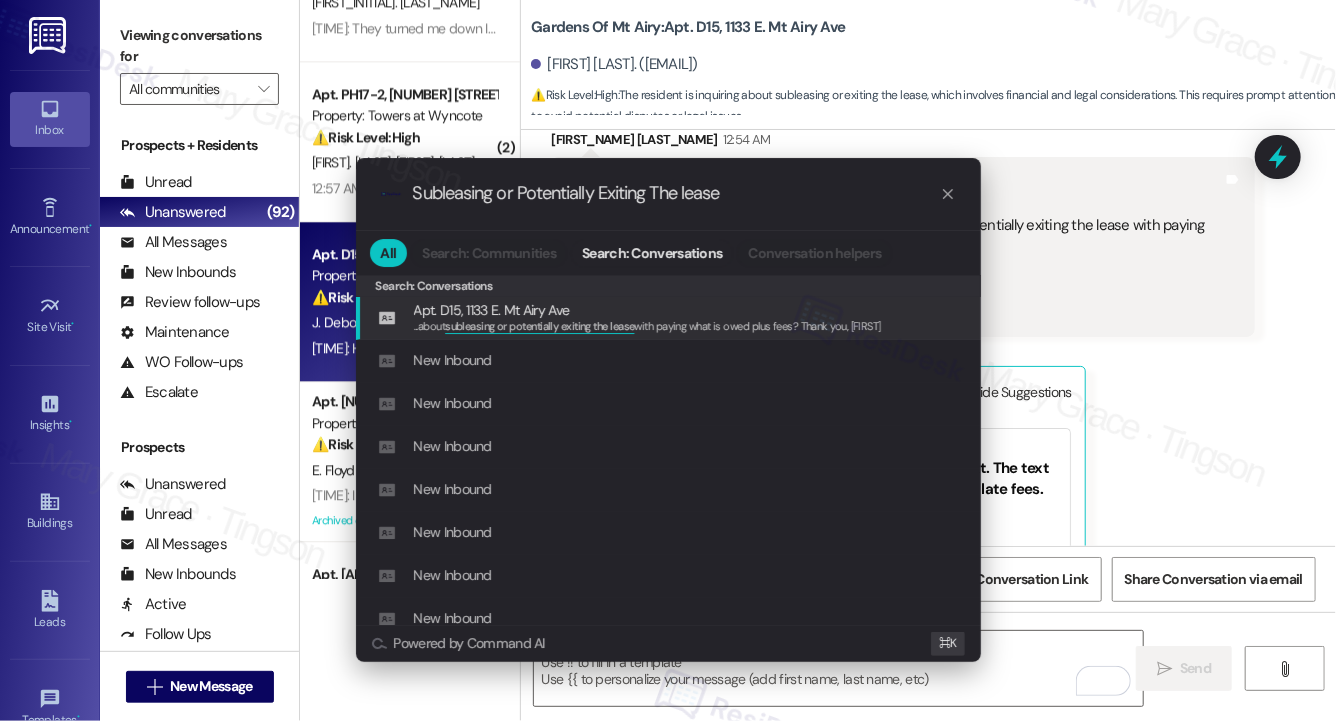 click on "Subleasing or Potentially Exiting The lease" at bounding box center [676, 193] 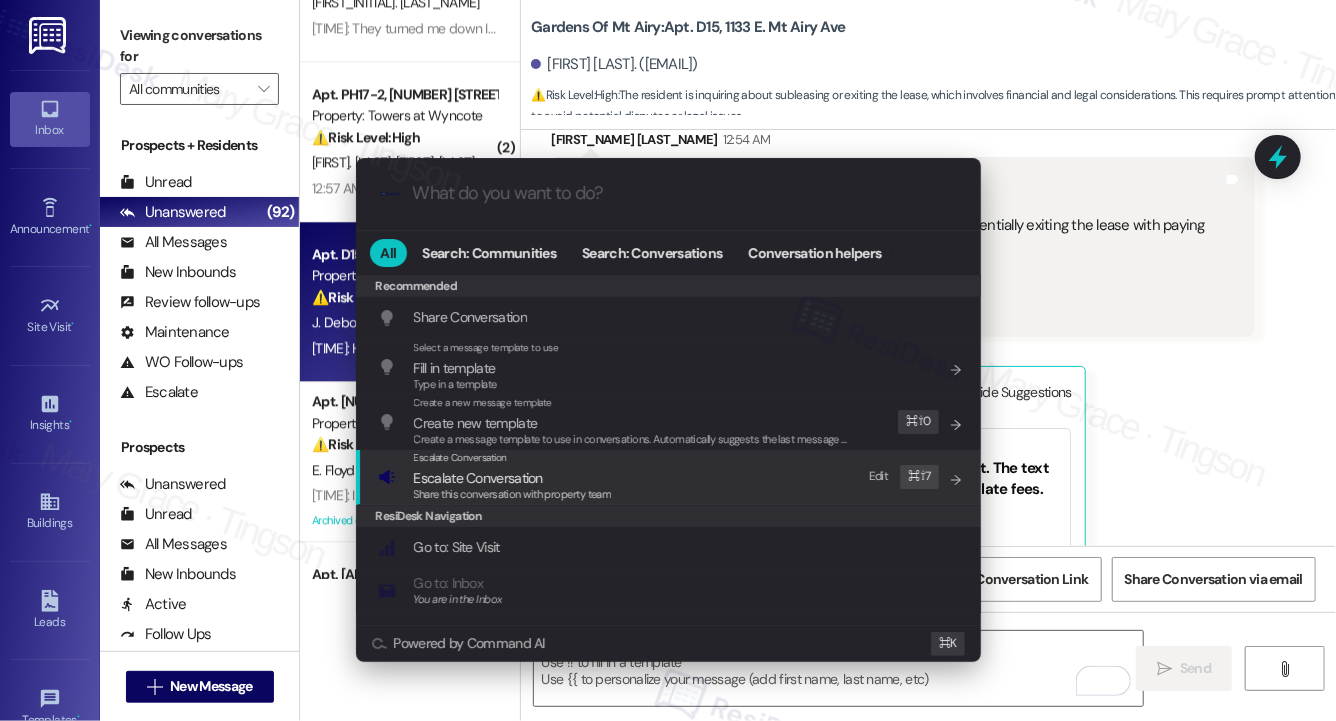 click on "Escalate Conversation" at bounding box center (513, 478) 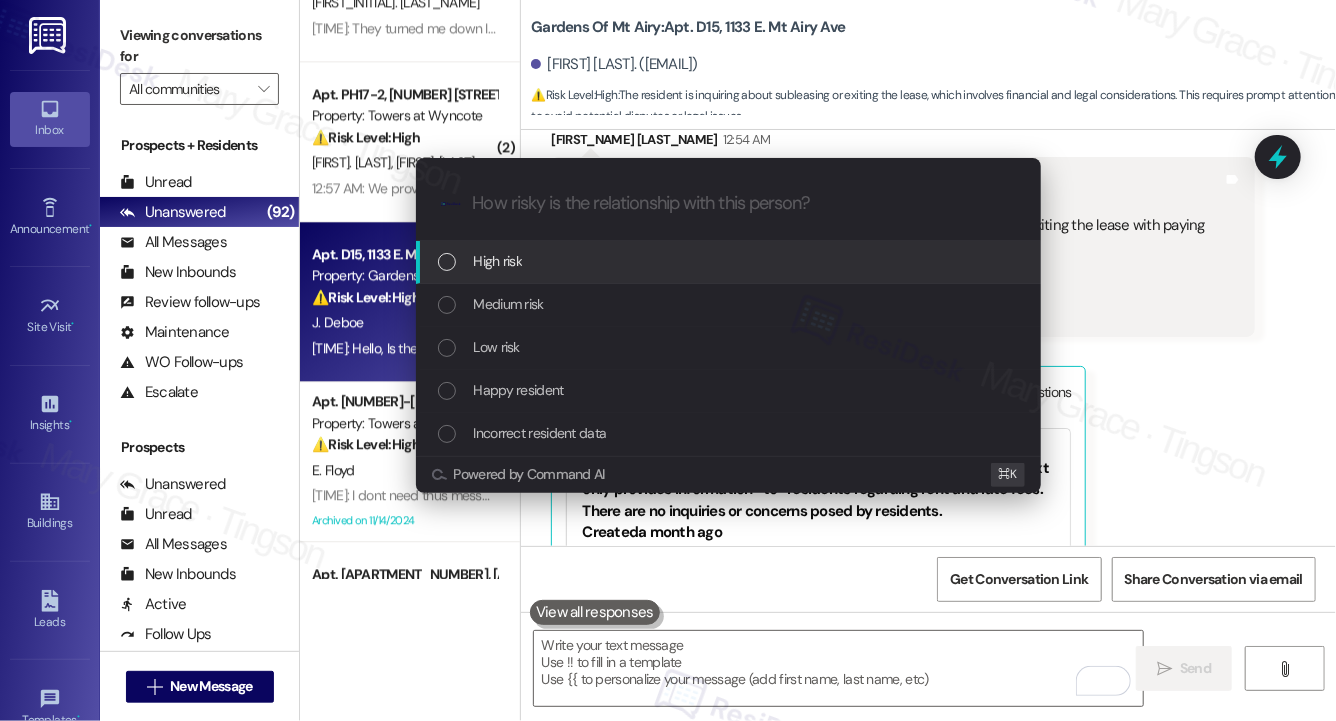 click on "High risk" at bounding box center [730, 261] 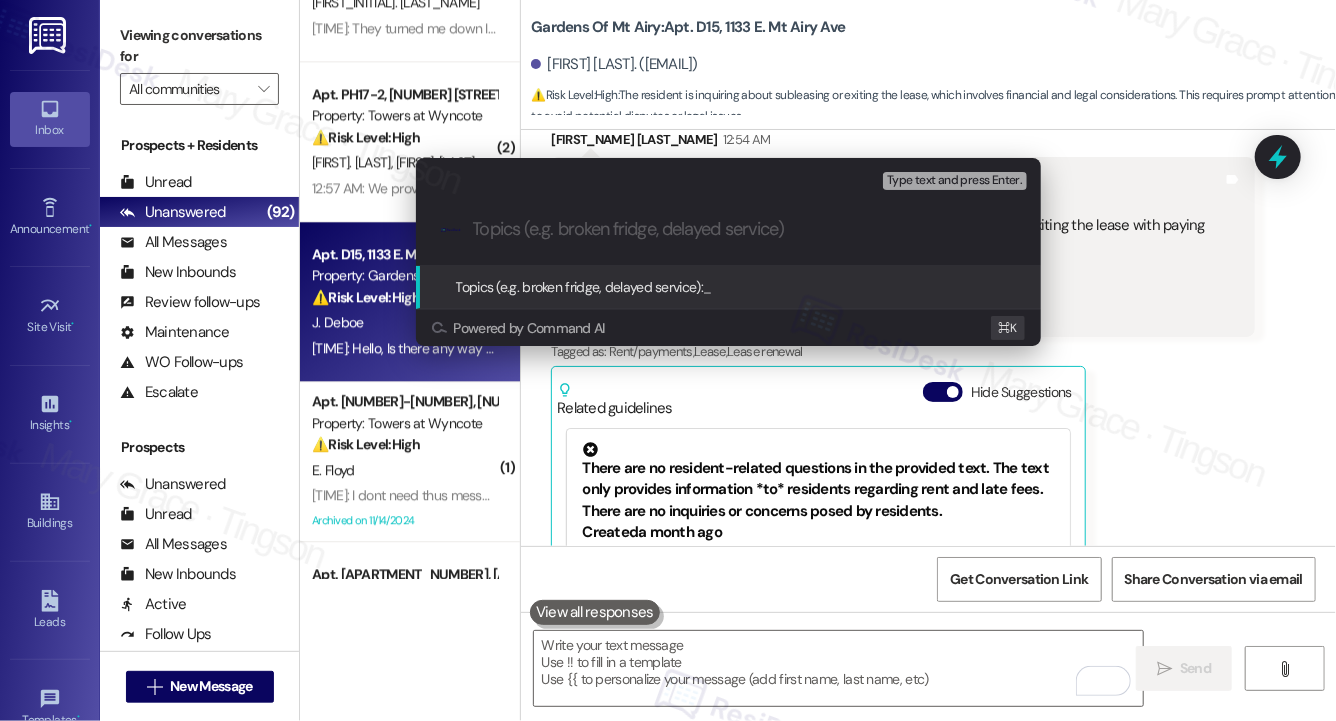 paste on "Subleasing or Potentially Exiting The lease" 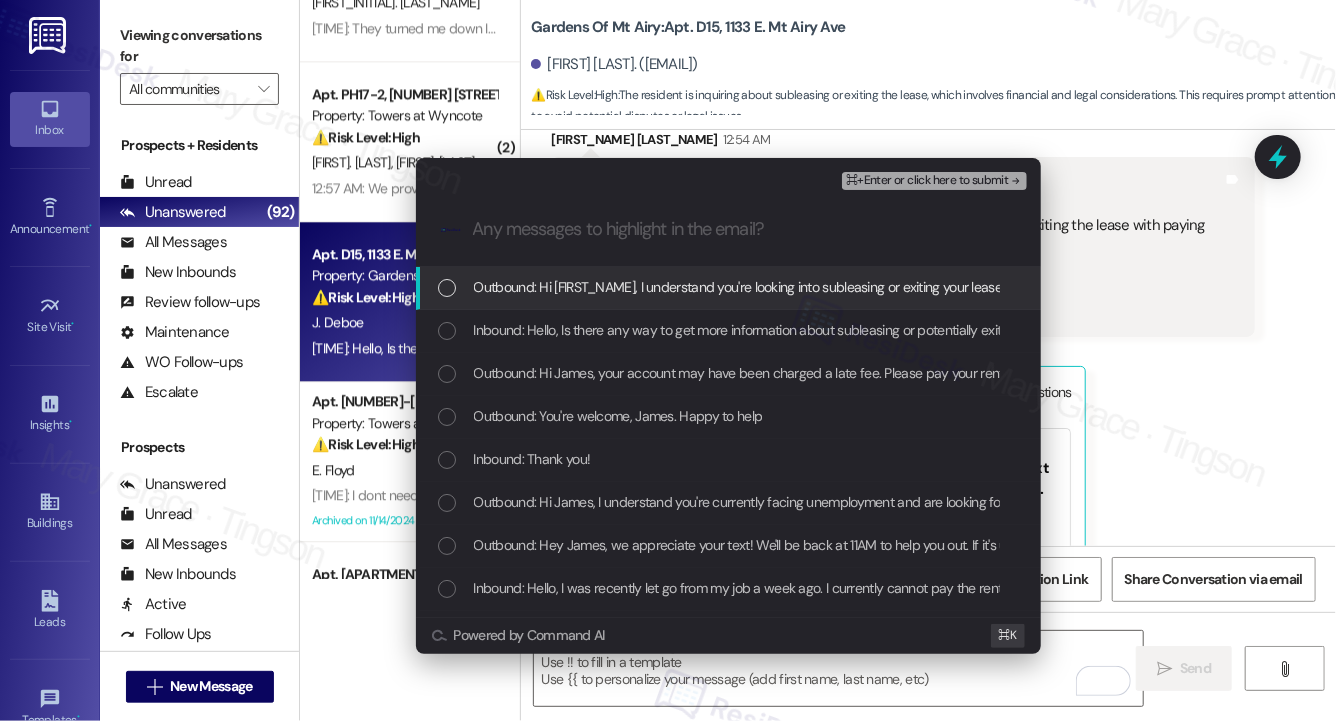 click on "Outbound: Hi [FIRST_NAME], I understand you're looking into subleasing or exiting your lease. I'll follow up with our team to see what options are available and get back to you with more information. Thanks for reaching out!" at bounding box center [728, 288] 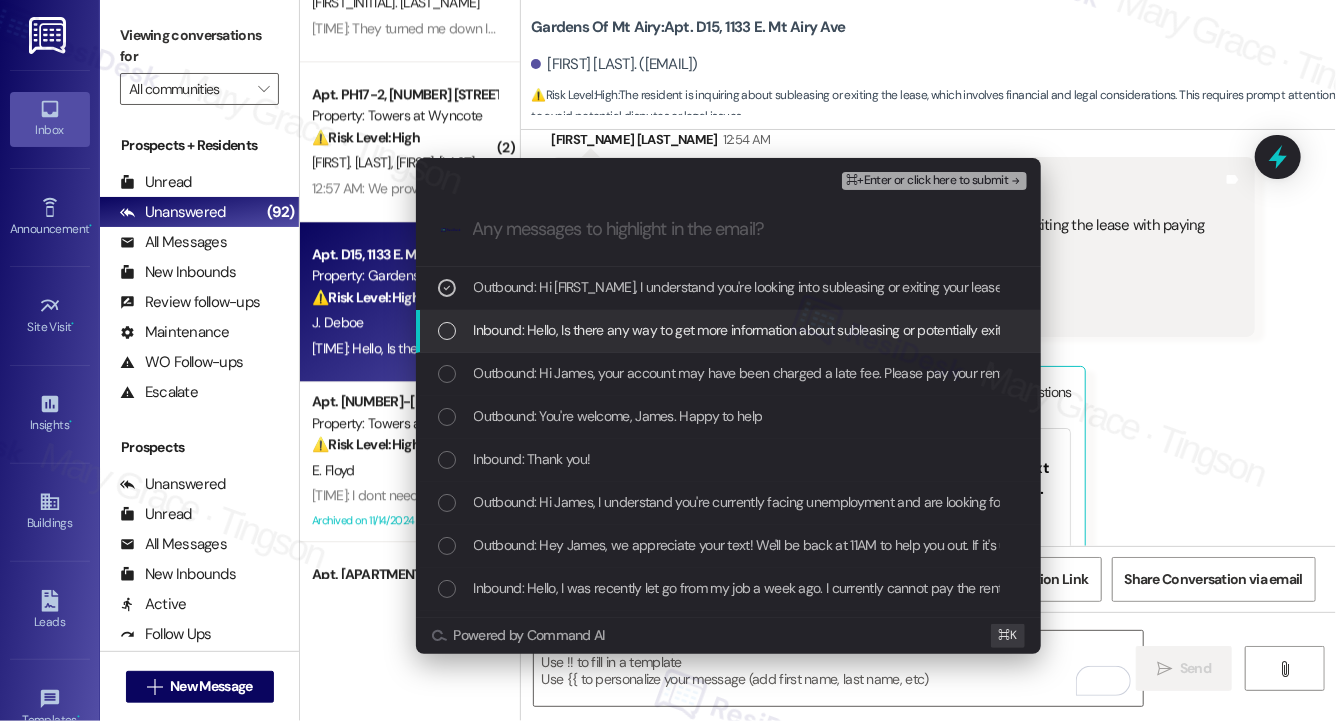 click on "Inbound: Hello,
Is there any way to get more information about subleasing or potentially exiting the lease with paying what is owed plus fees?
Thank you,
[FIRST_NAME]" at bounding box center [956, 330] 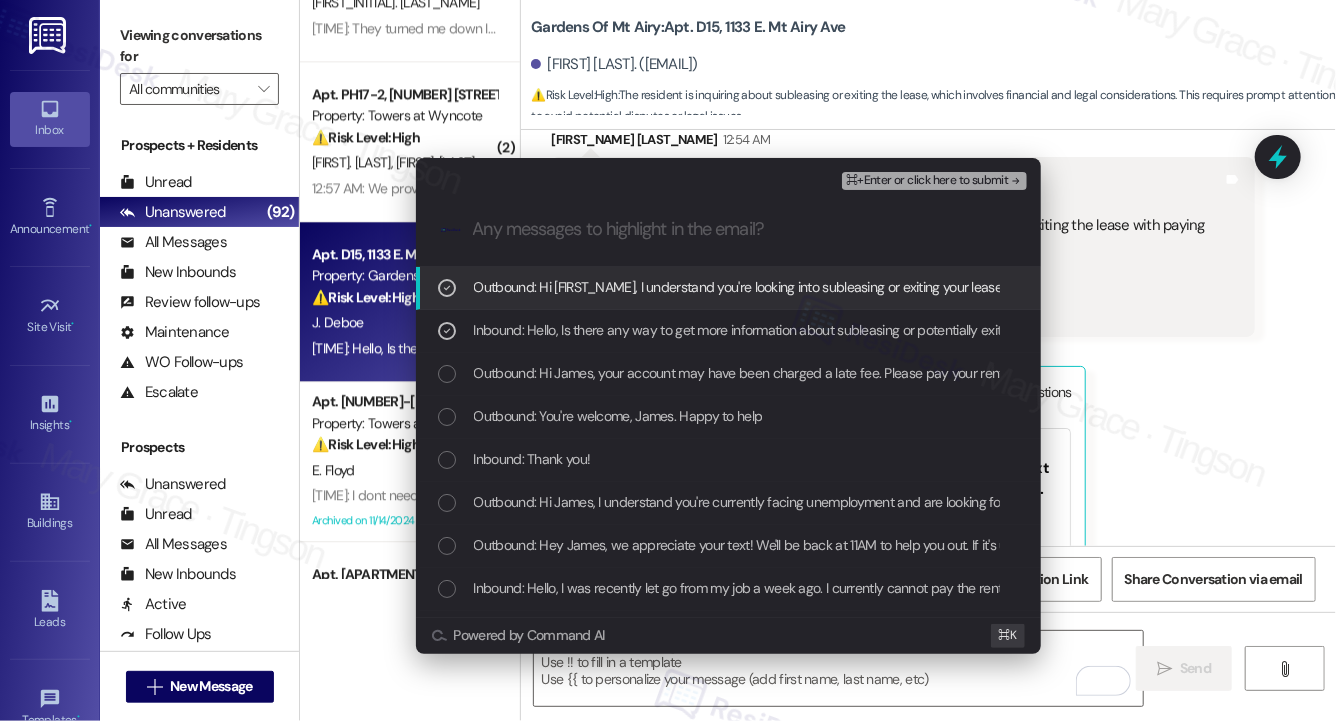 click on "⌘+Enter or click here to submit" at bounding box center (927, 181) 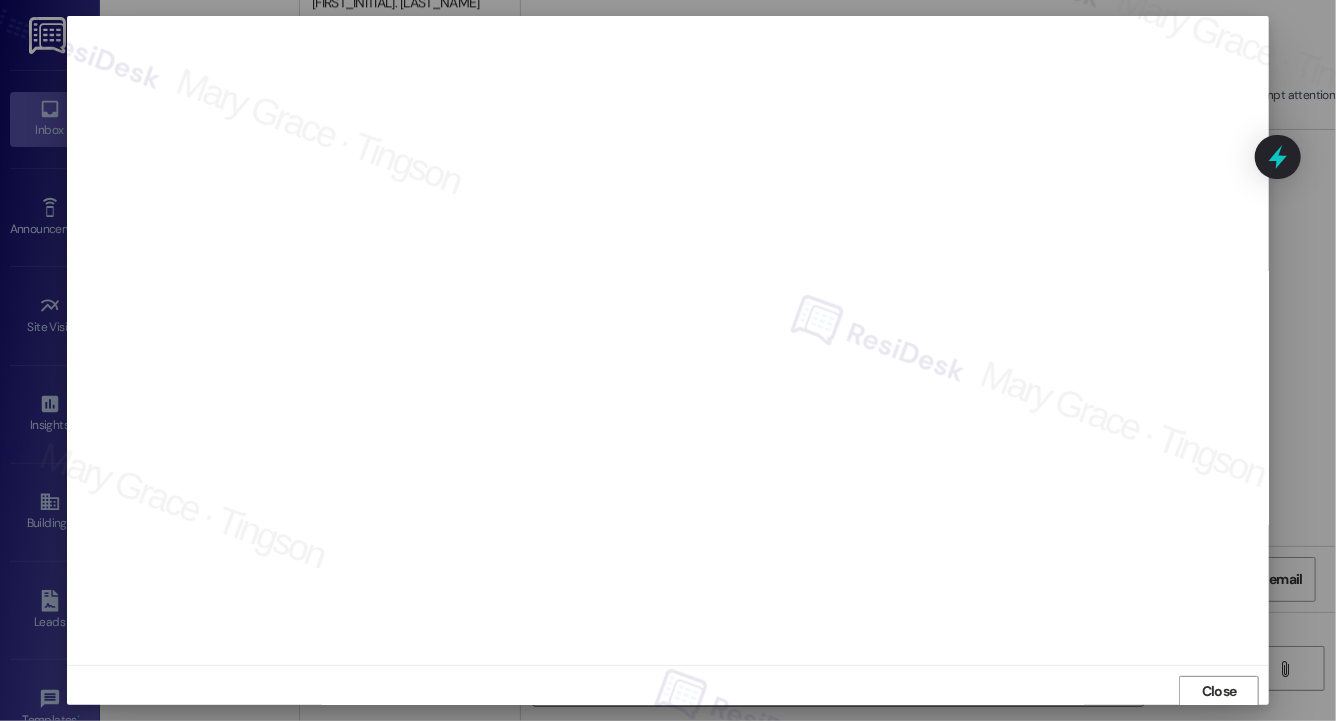 scroll, scrollTop: 2, scrollLeft: 0, axis: vertical 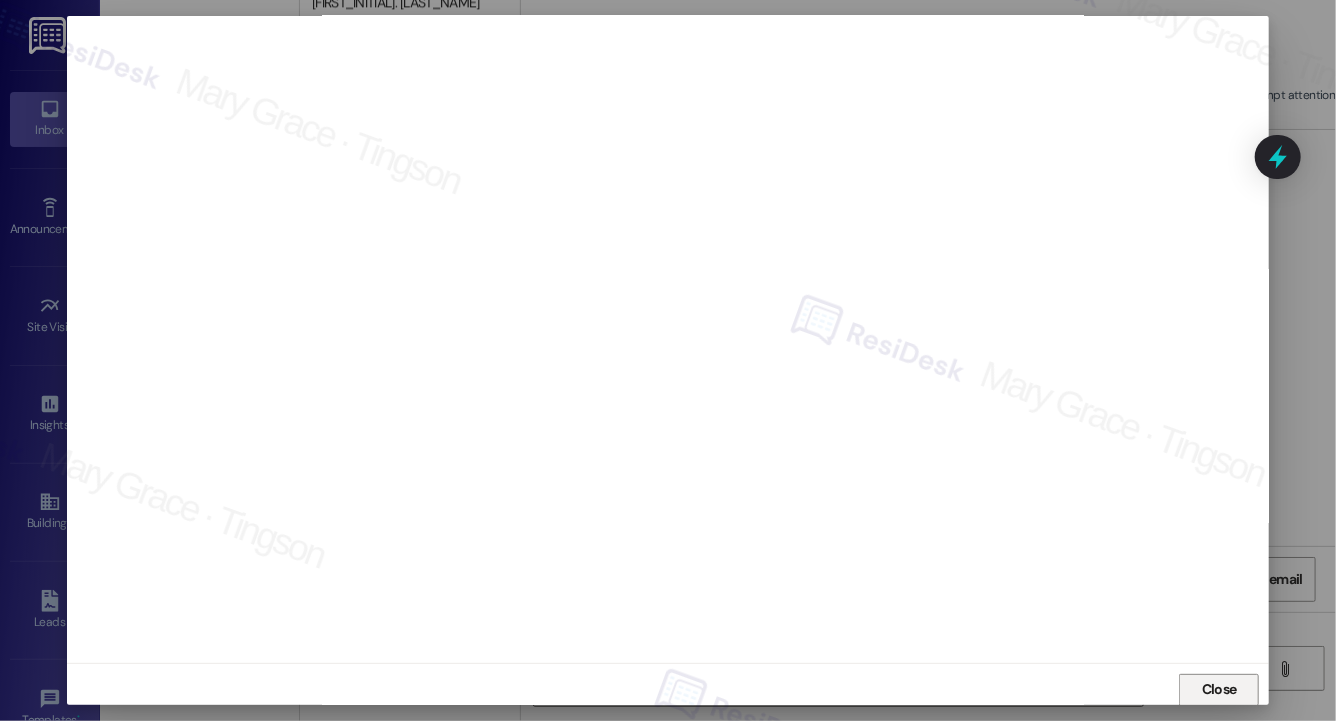 click on "Close" at bounding box center [1219, 689] 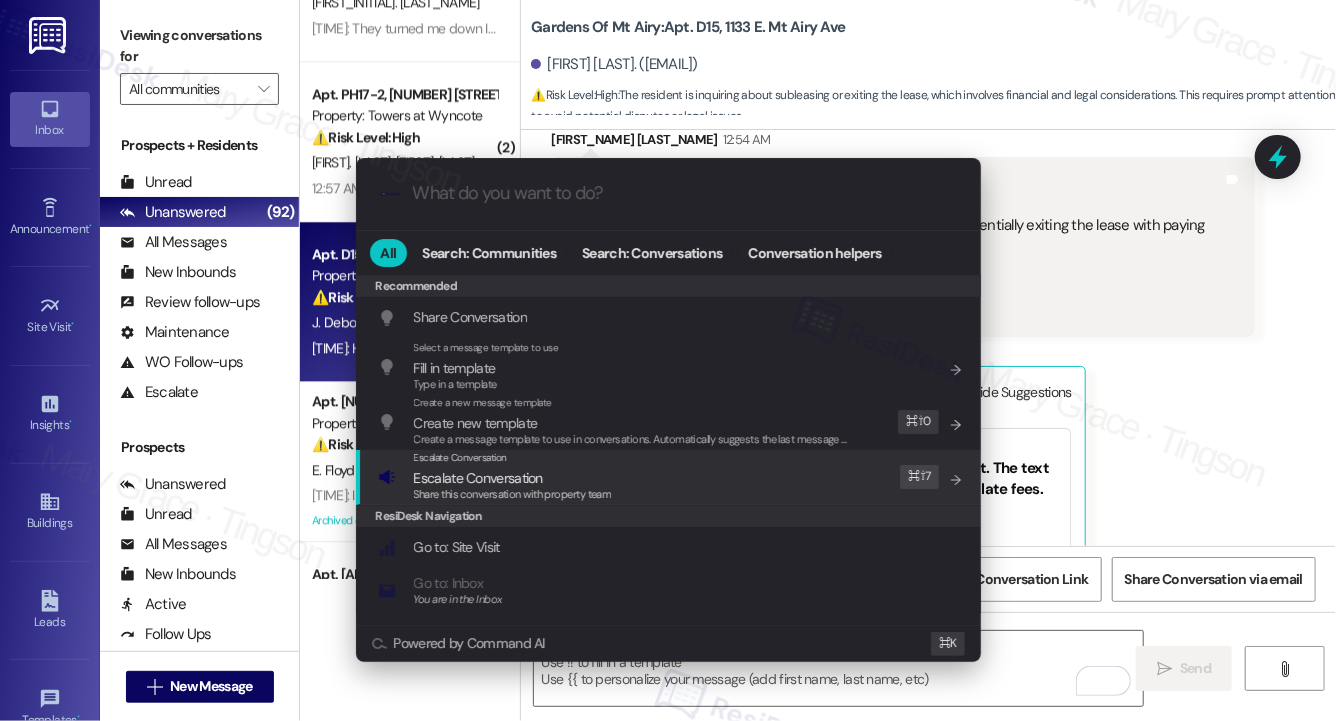 click on "Escalate Conversation Escalate Conversation Share this conversation with property team Edit ⌘ ⇧ 7" at bounding box center [670, 477] 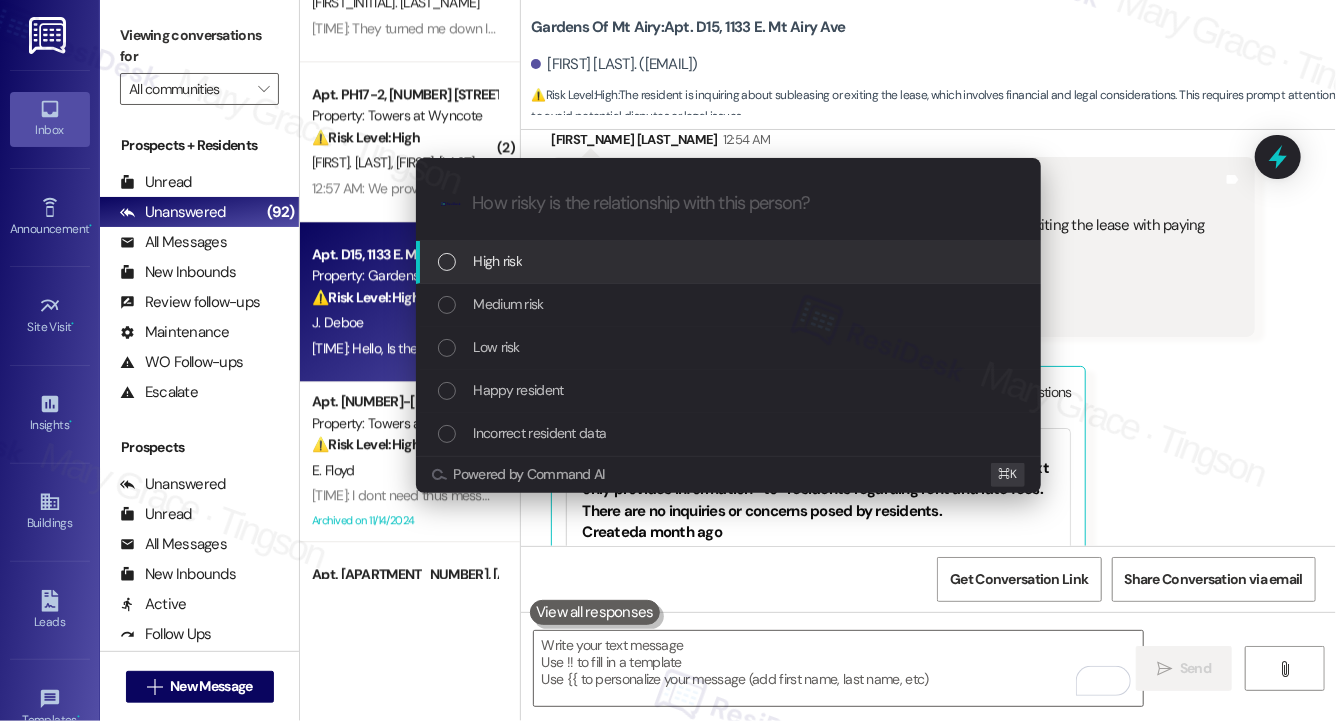 click on "High risk" at bounding box center [728, 262] 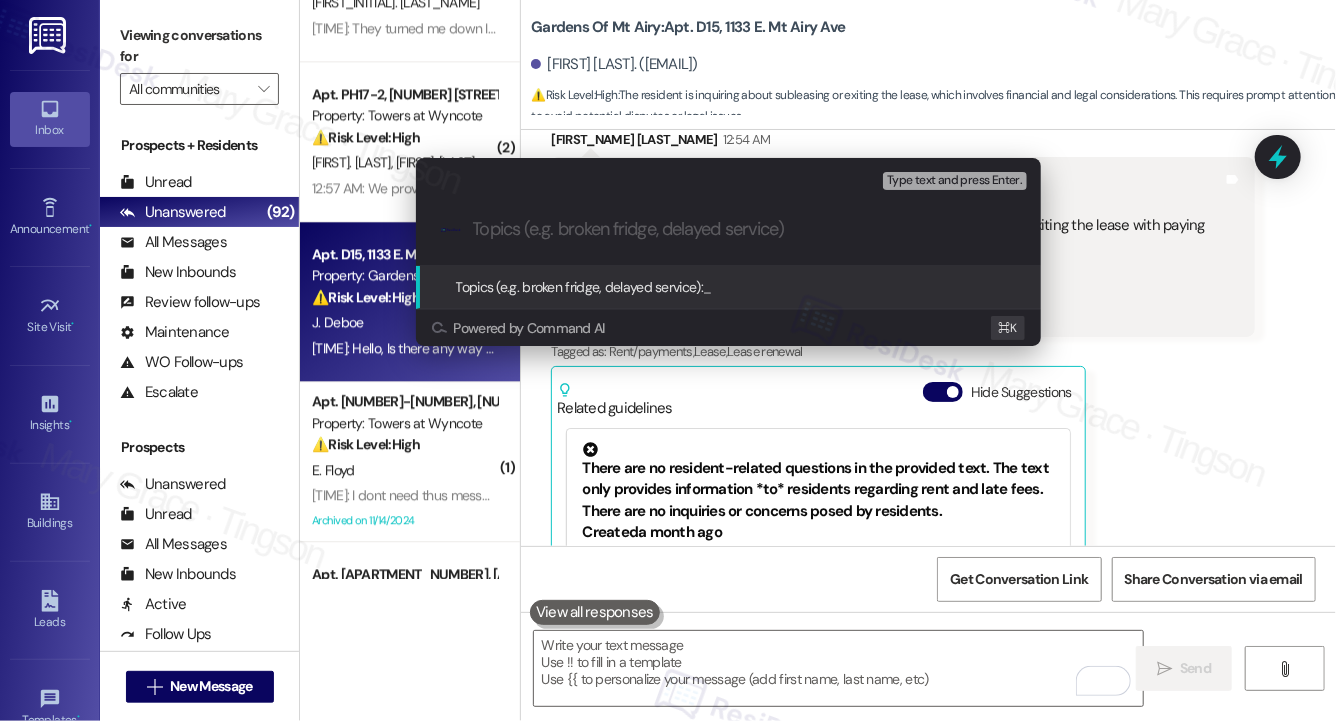 paste on "Subleasing or Potentially Exiting The lease" 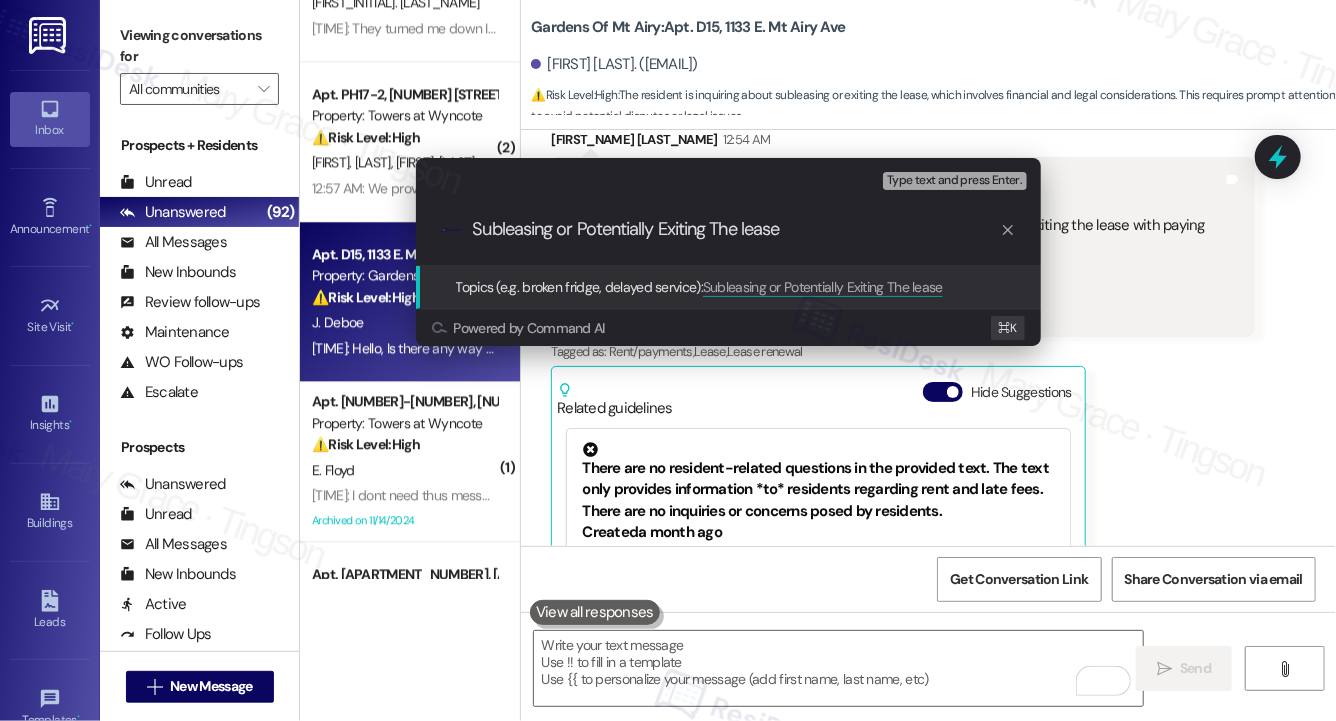 type 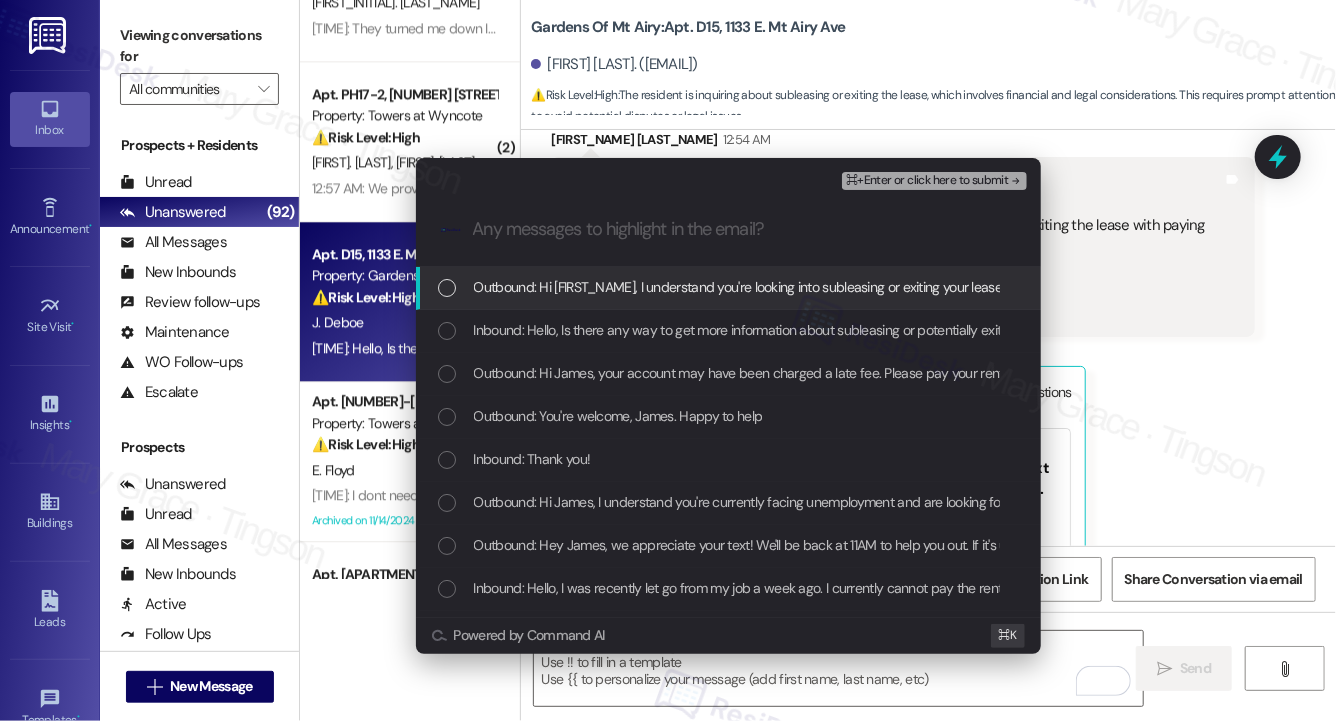 click on "Outbound: Hi [FIRST_NAME], I understand you're looking into subleasing or exiting your lease. I'll follow up with our team to see what options are available and get back to you with more information. Thanks for reaching out!" at bounding box center (728, 288) 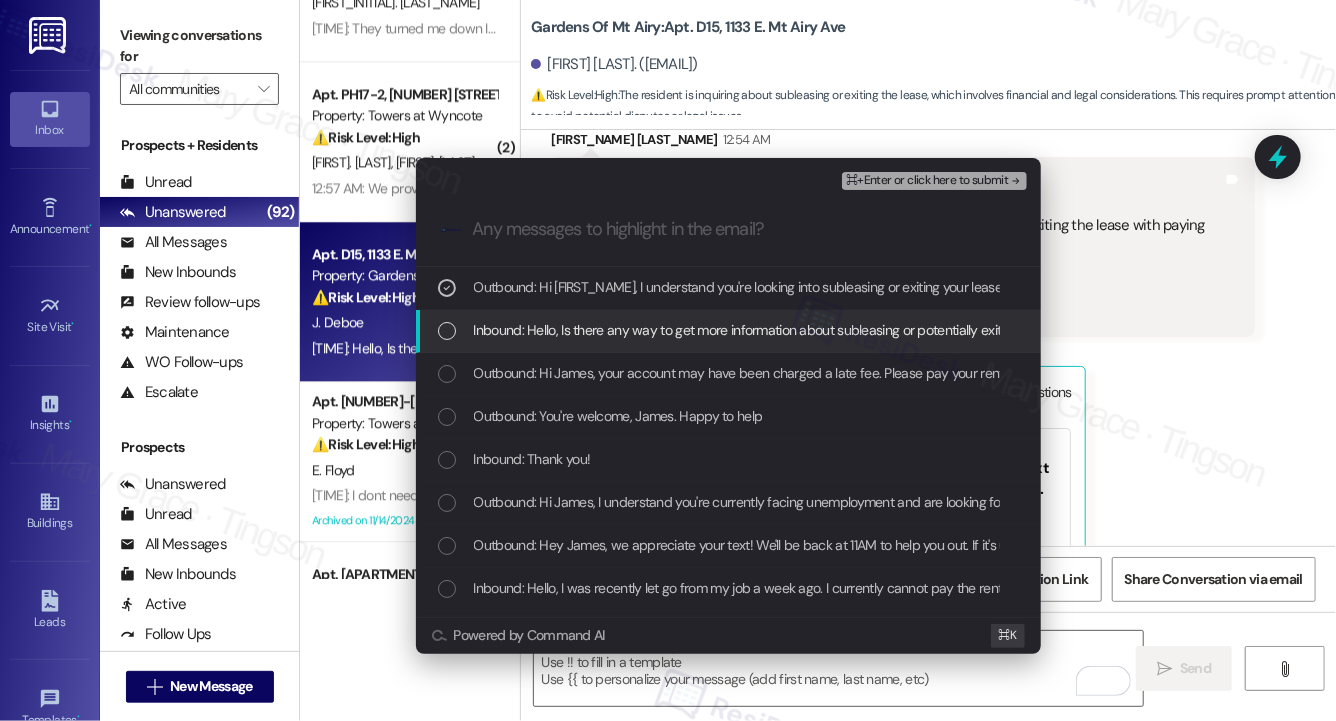 click on "Inbound: Hello,
Is there any way to get more information about subleasing or potentially exiting the lease with paying what is owed plus fees?
Thank you,
[FIRST_NAME]" at bounding box center (728, 331) 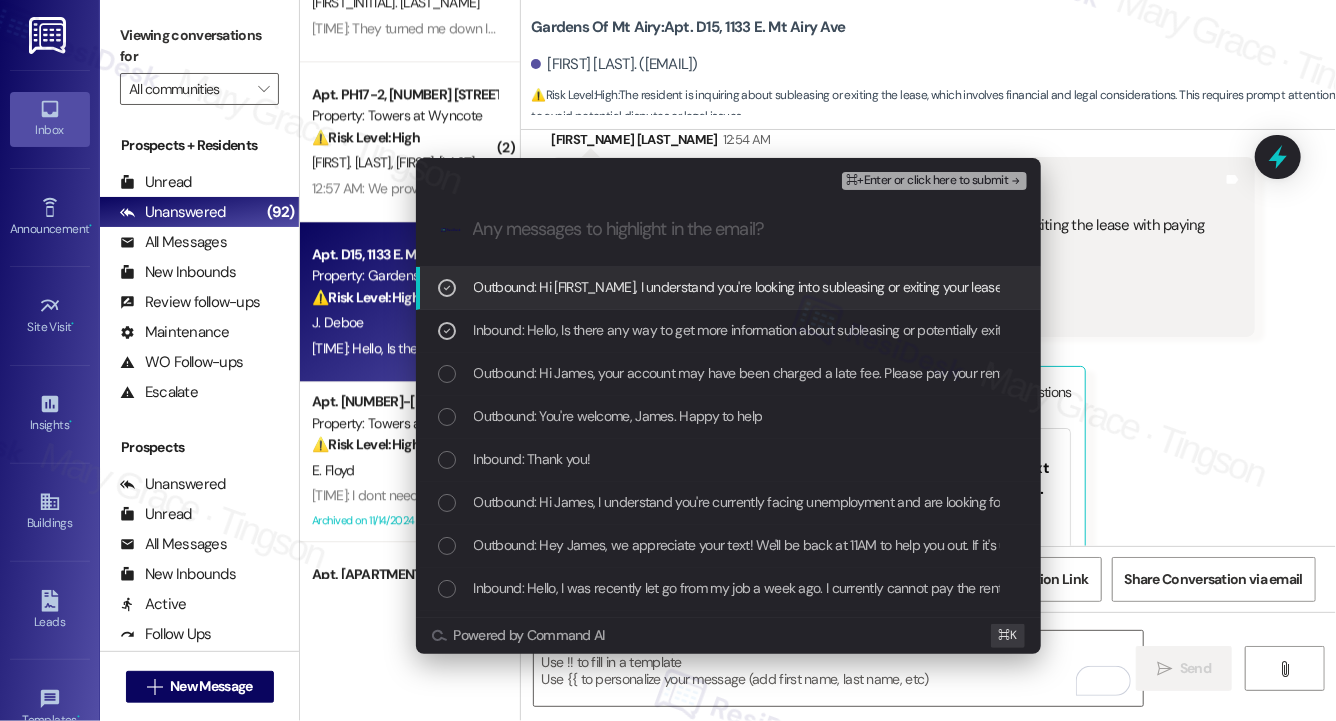 click on "⌘+Enter or click here to submit" at bounding box center (927, 181) 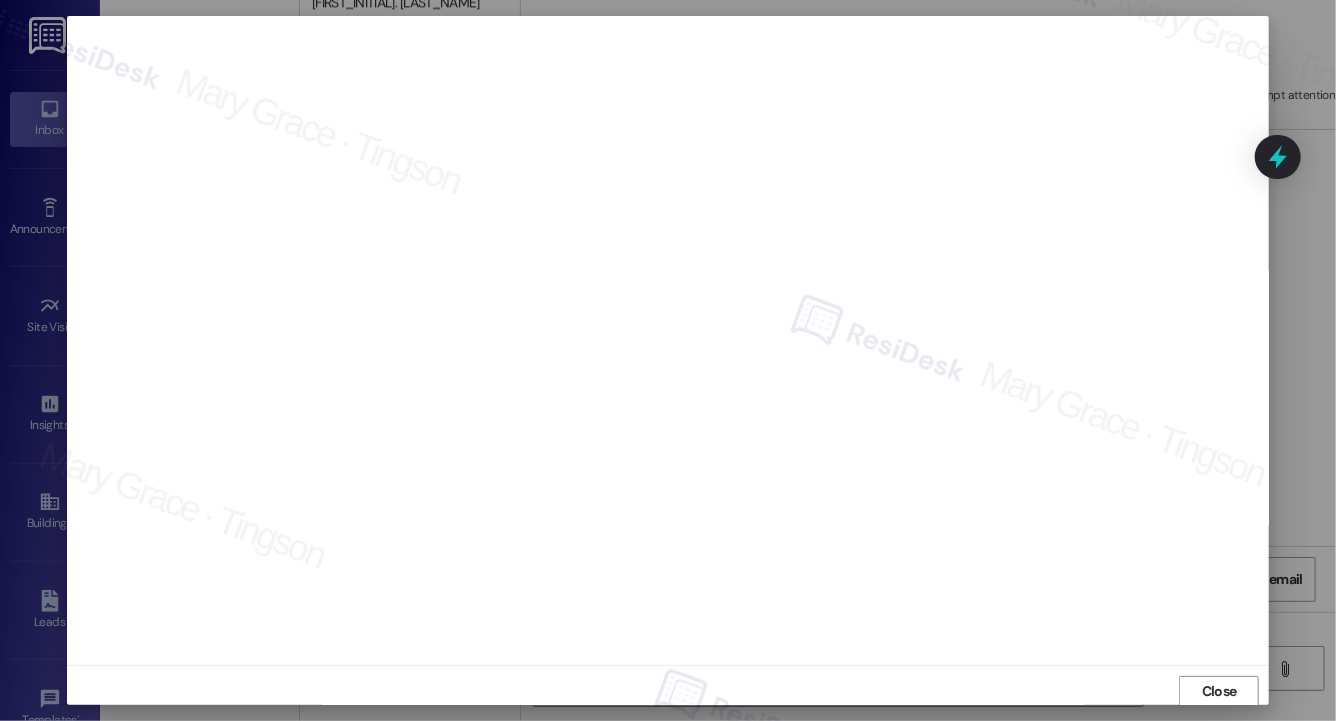 scroll, scrollTop: 2, scrollLeft: 0, axis: vertical 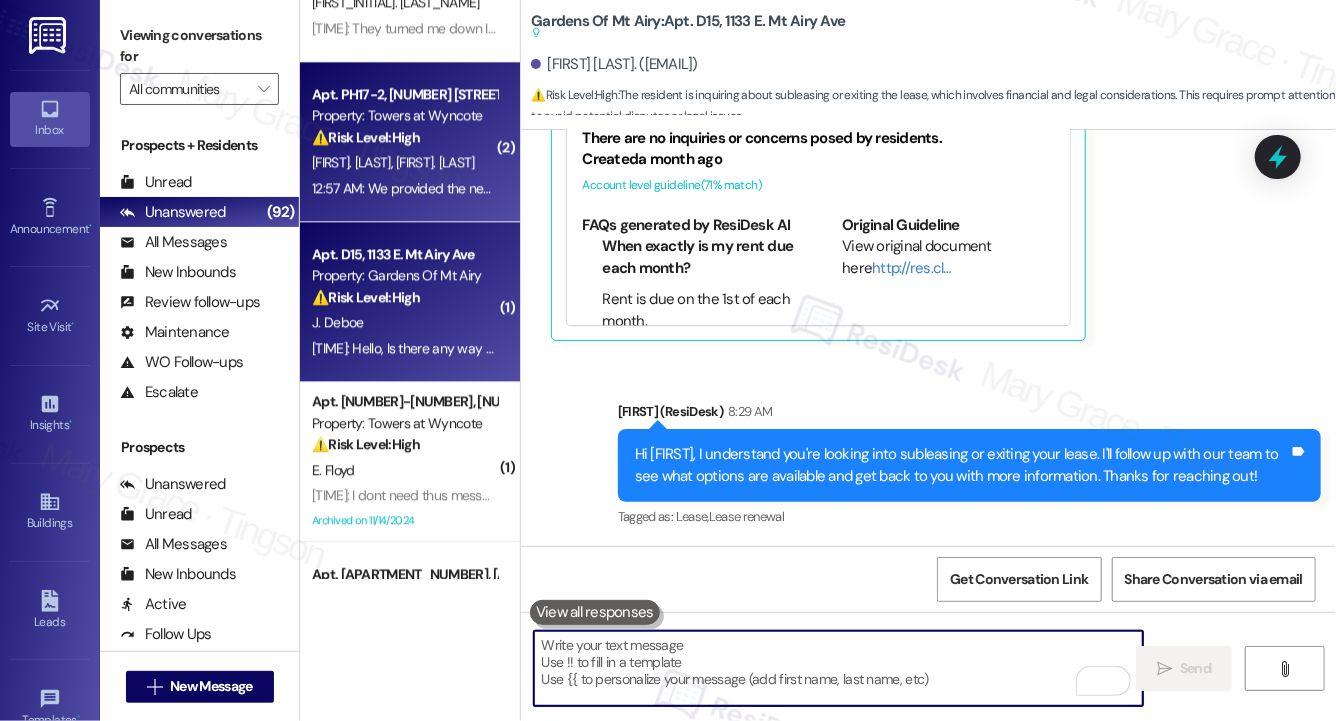 click on "[FIRST]. [LAST]" at bounding box center (436, 162) 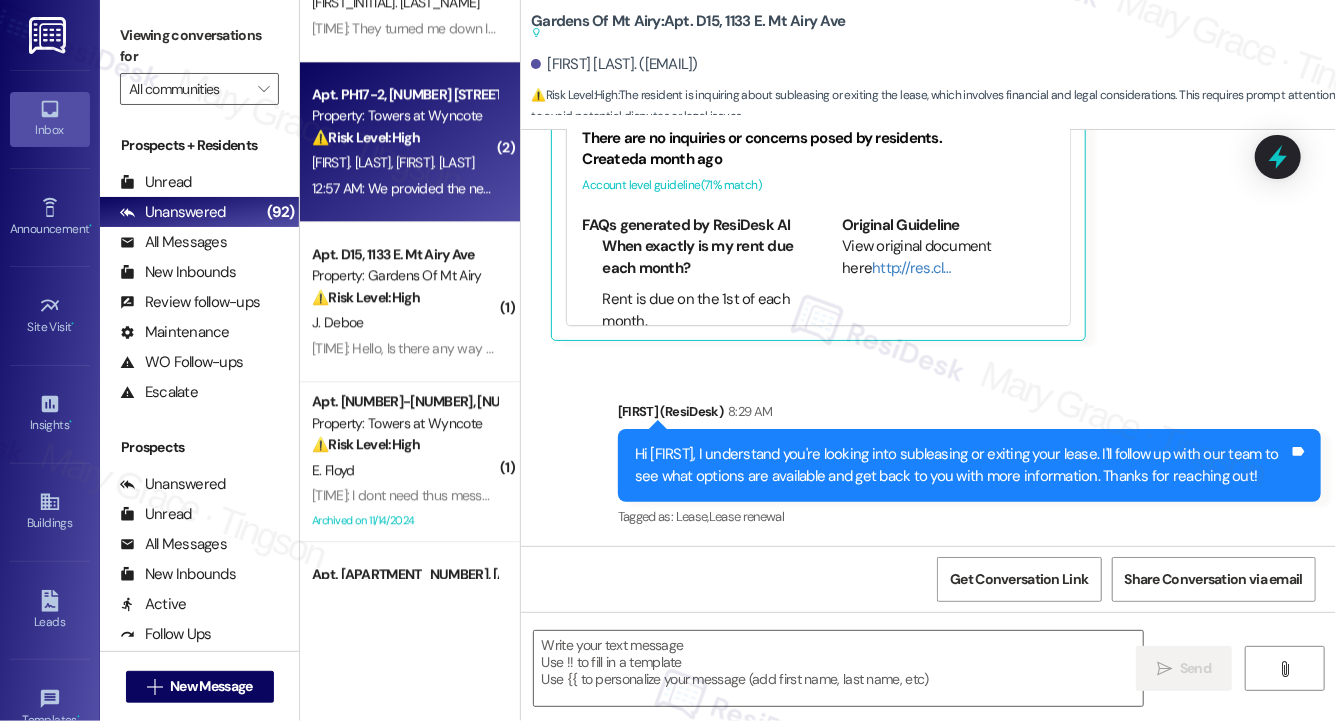 type on "Fetching suggested responses. Please feel free to read through the conversation in the meantime." 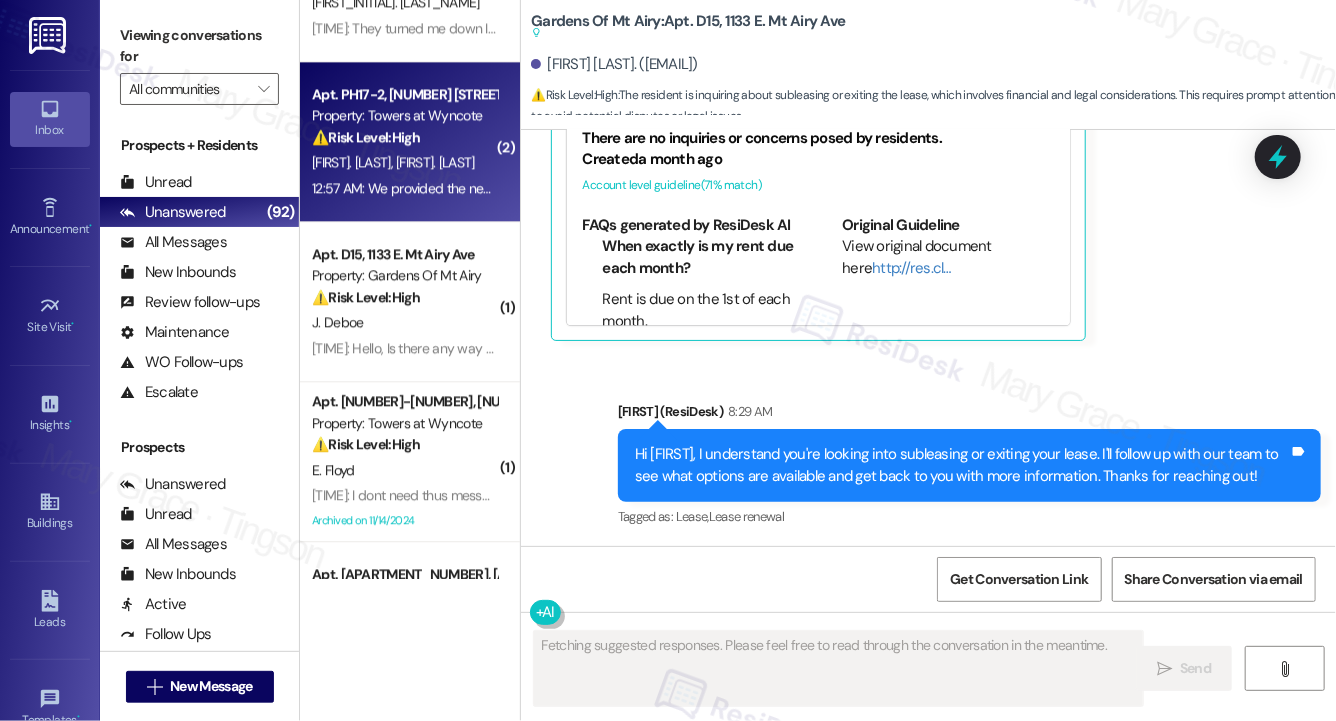 click on "[FIRST]. [LAST]" at bounding box center [436, 162] 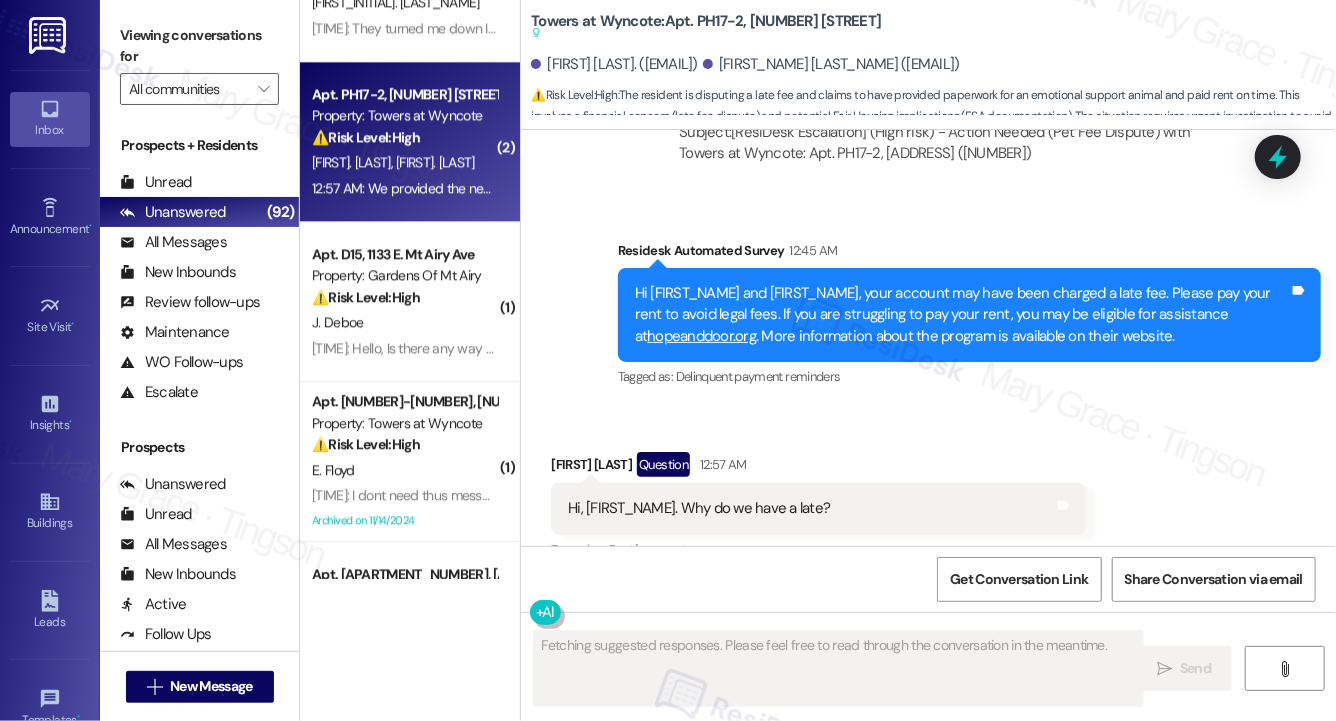 scroll, scrollTop: 5521, scrollLeft: 0, axis: vertical 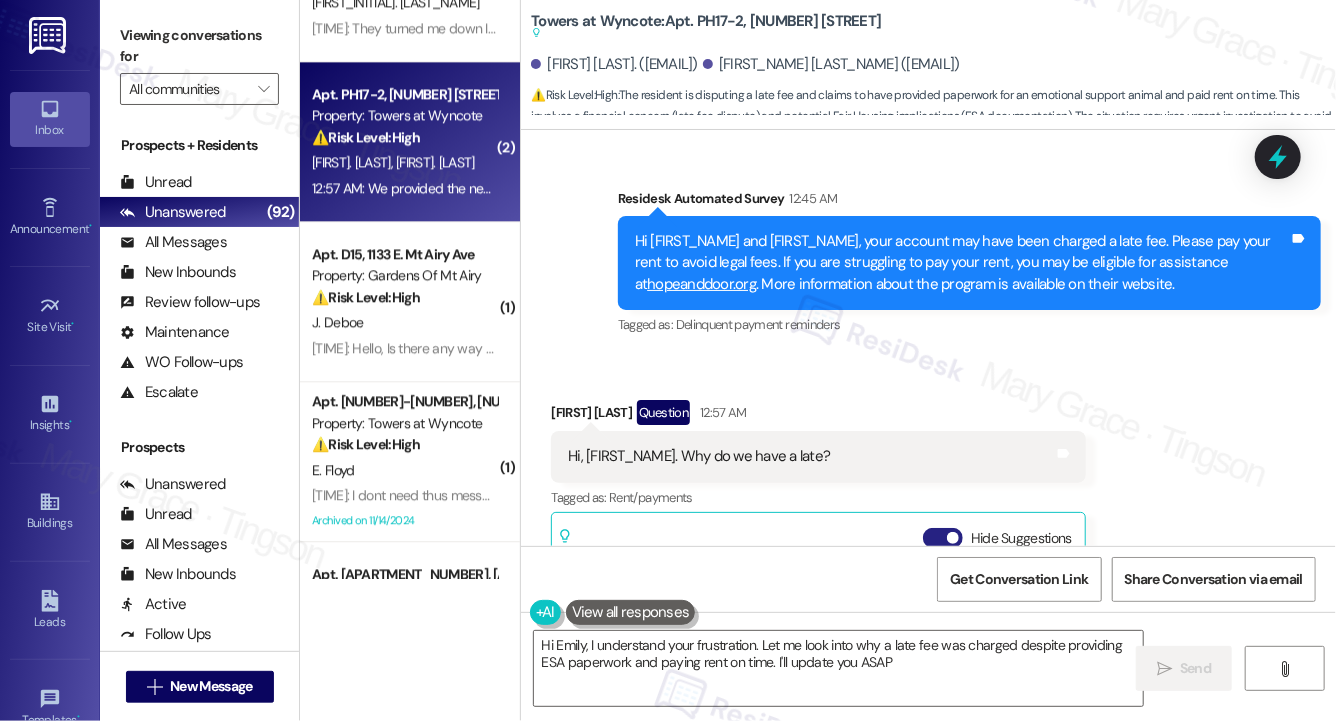 type on "Hi Emily, I understand your frustration. Let me look into why a late fee was charged despite providing ESA paperwork and paying rent on time. I'll update you ASAP!" 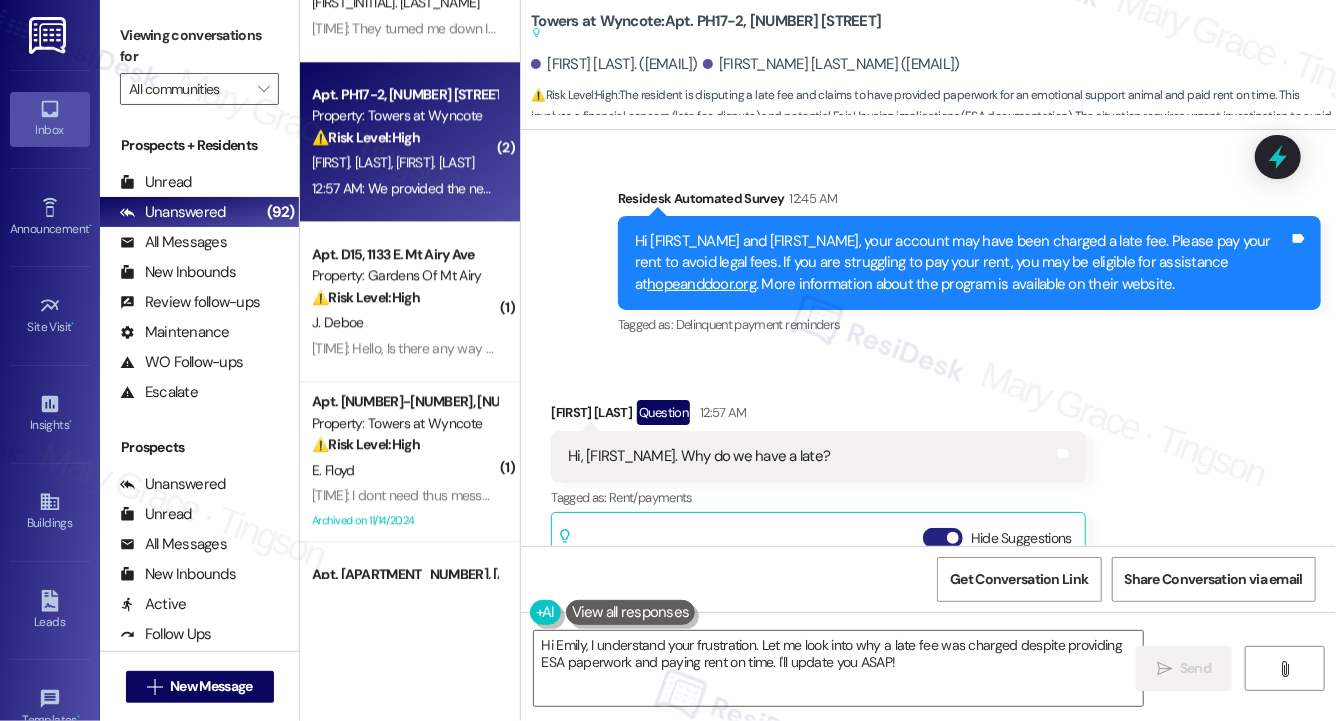 click at bounding box center (953, 538) 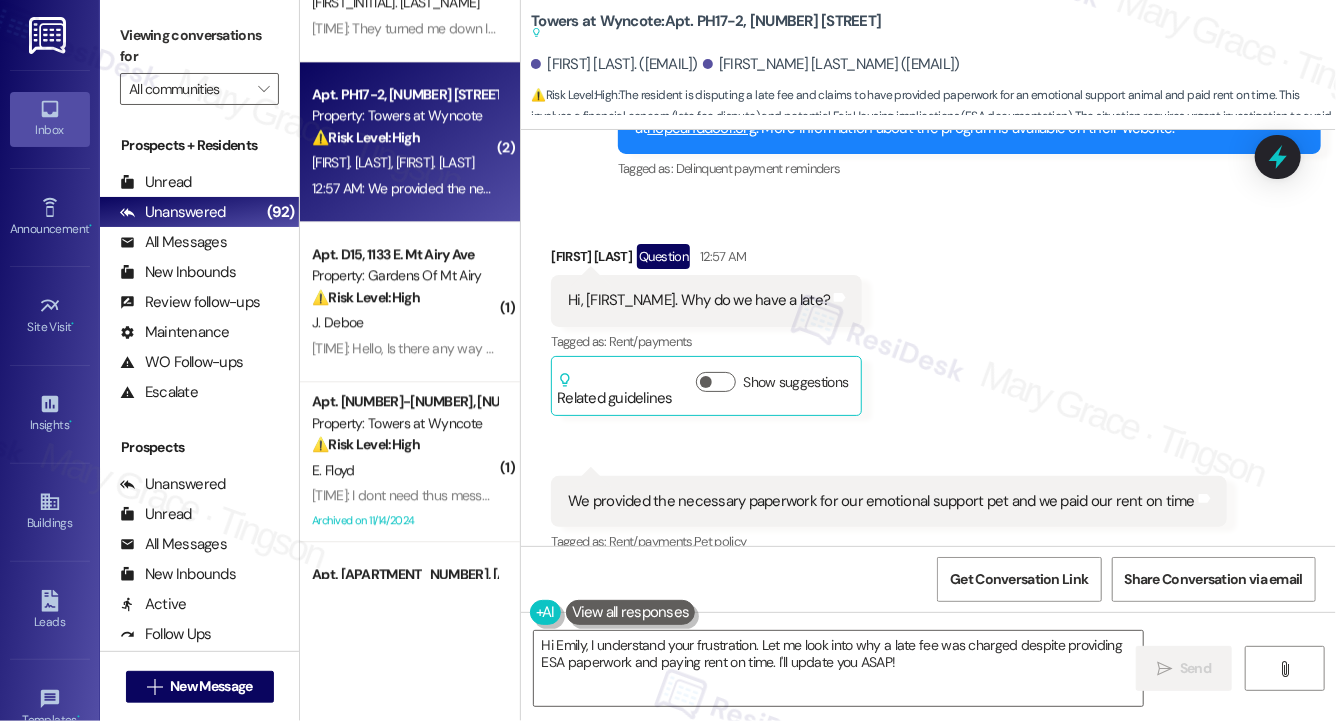 scroll, scrollTop: 5760, scrollLeft: 0, axis: vertical 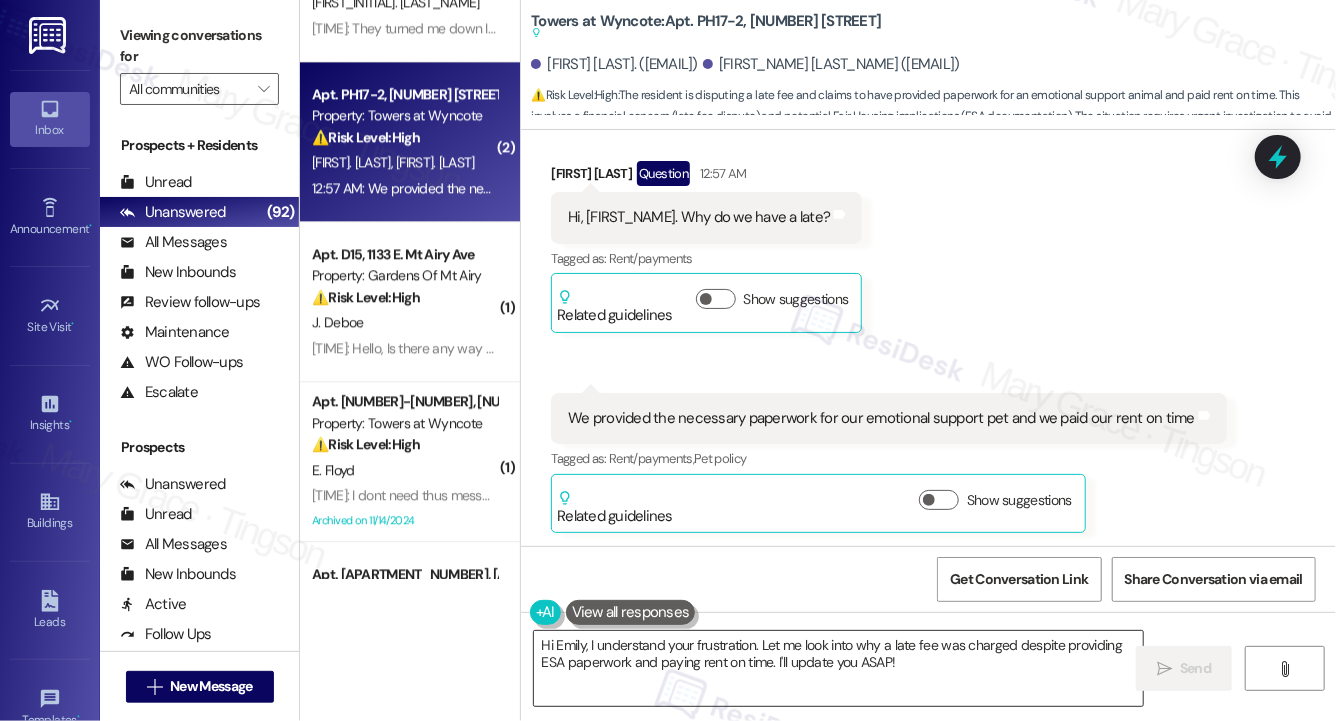 click on "Hi Emily, I understand your frustration. Let me look into why a late fee was charged despite providing ESA paperwork and paying rent on time. I'll update you ASAP!" at bounding box center [838, 668] 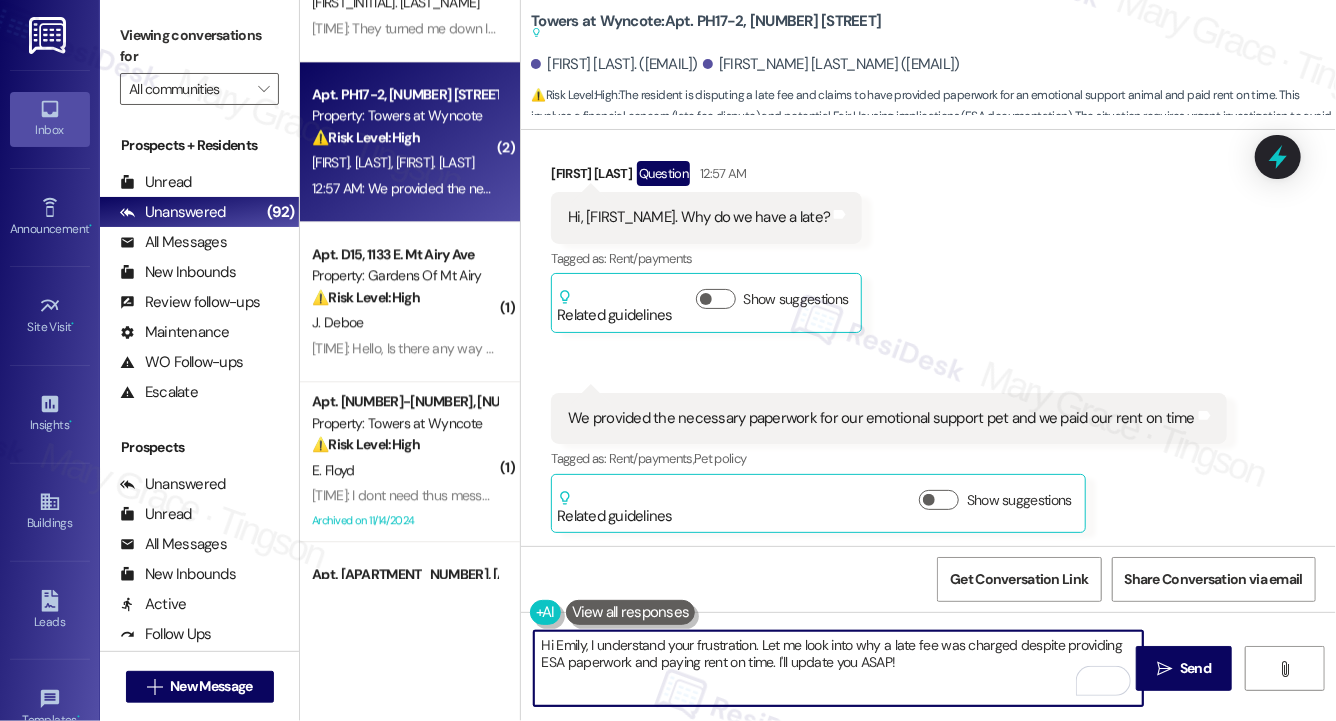 click on "Hi Emily, I understand your frustration. Let me look into why a late fee was charged despite providing ESA paperwork and paying rent on time. I'll update you ASAP!" at bounding box center (838, 668) 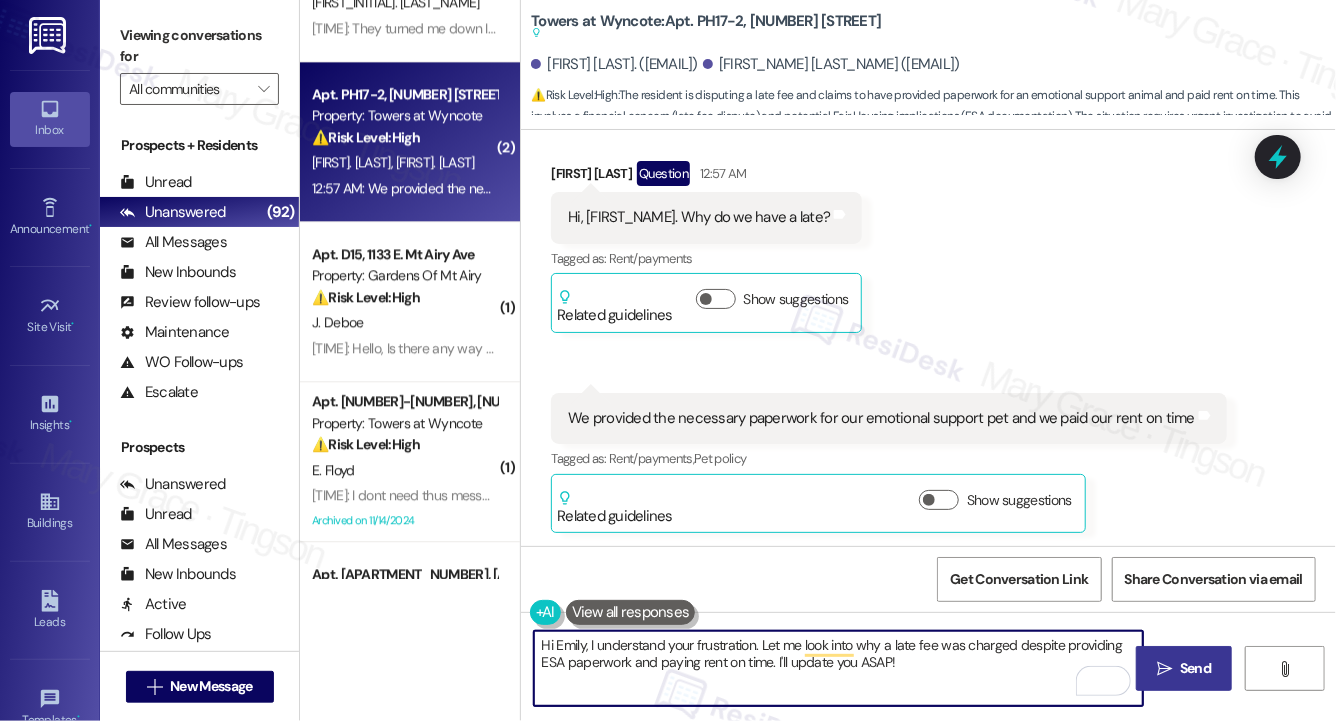 click on " Send" at bounding box center [1184, 668] 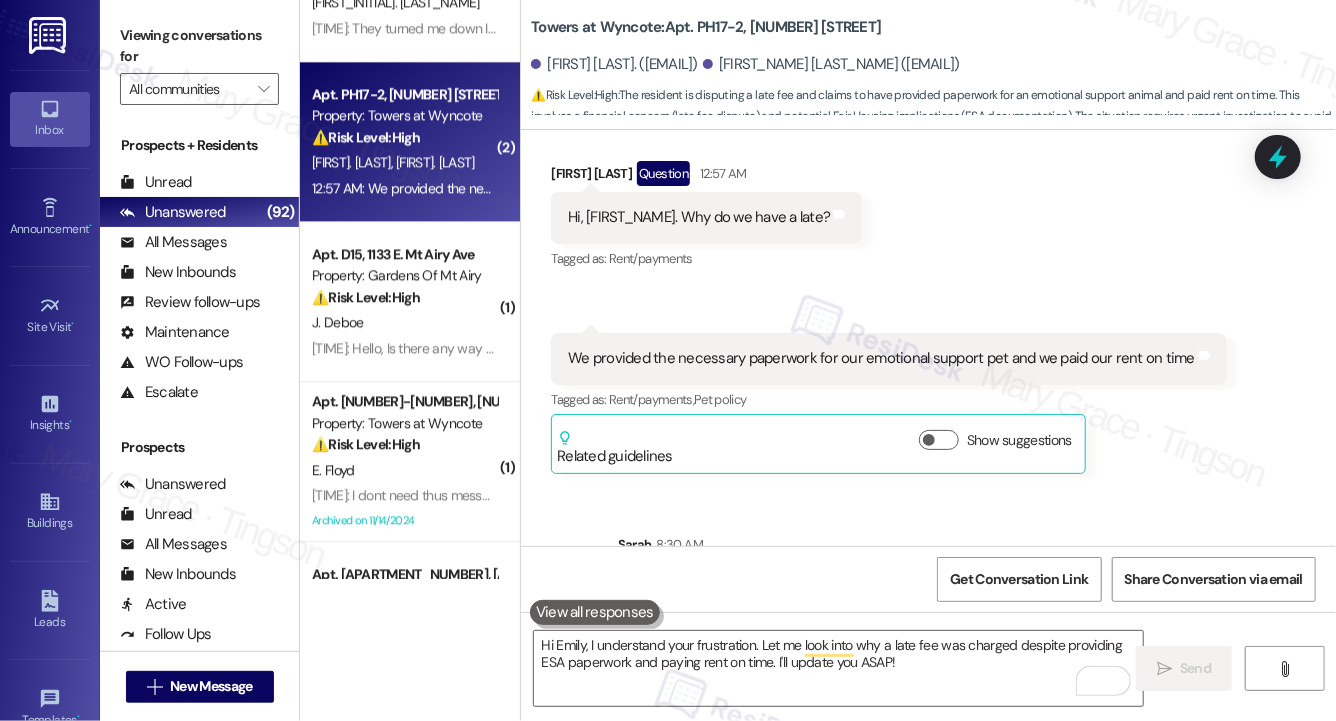 type 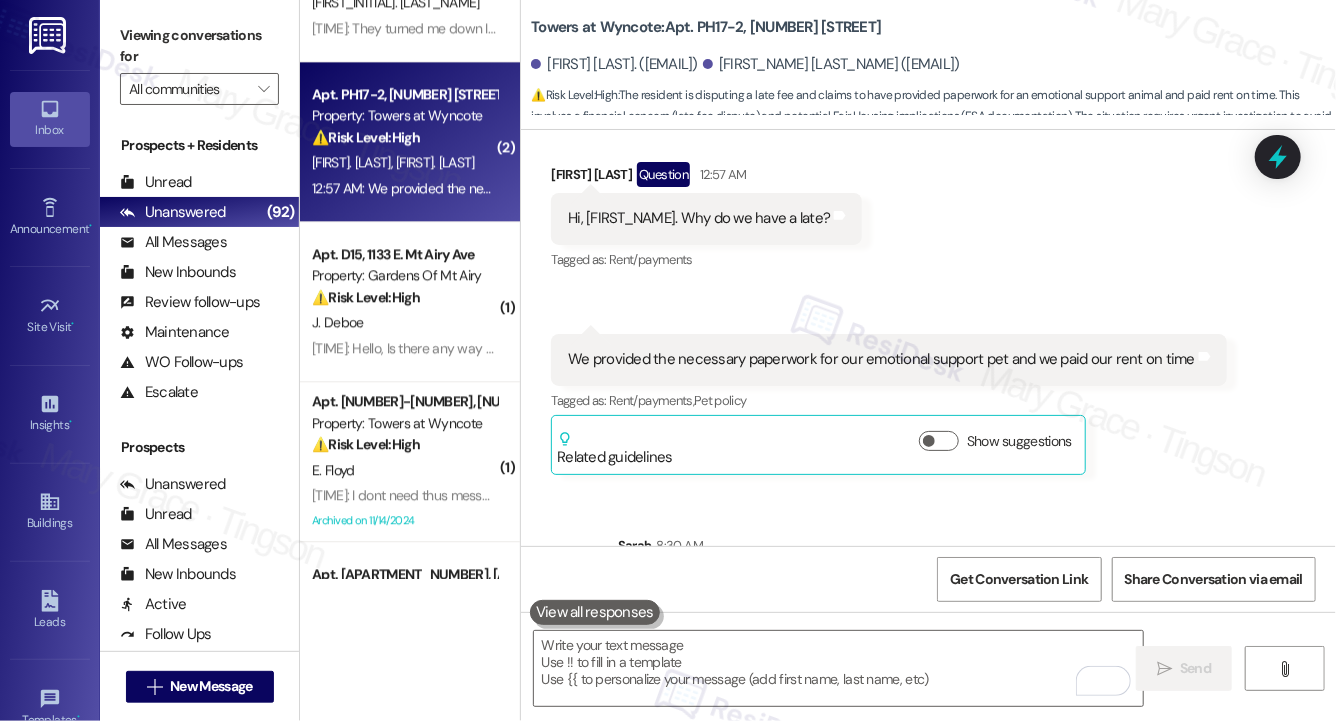 scroll, scrollTop: 5861, scrollLeft: 0, axis: vertical 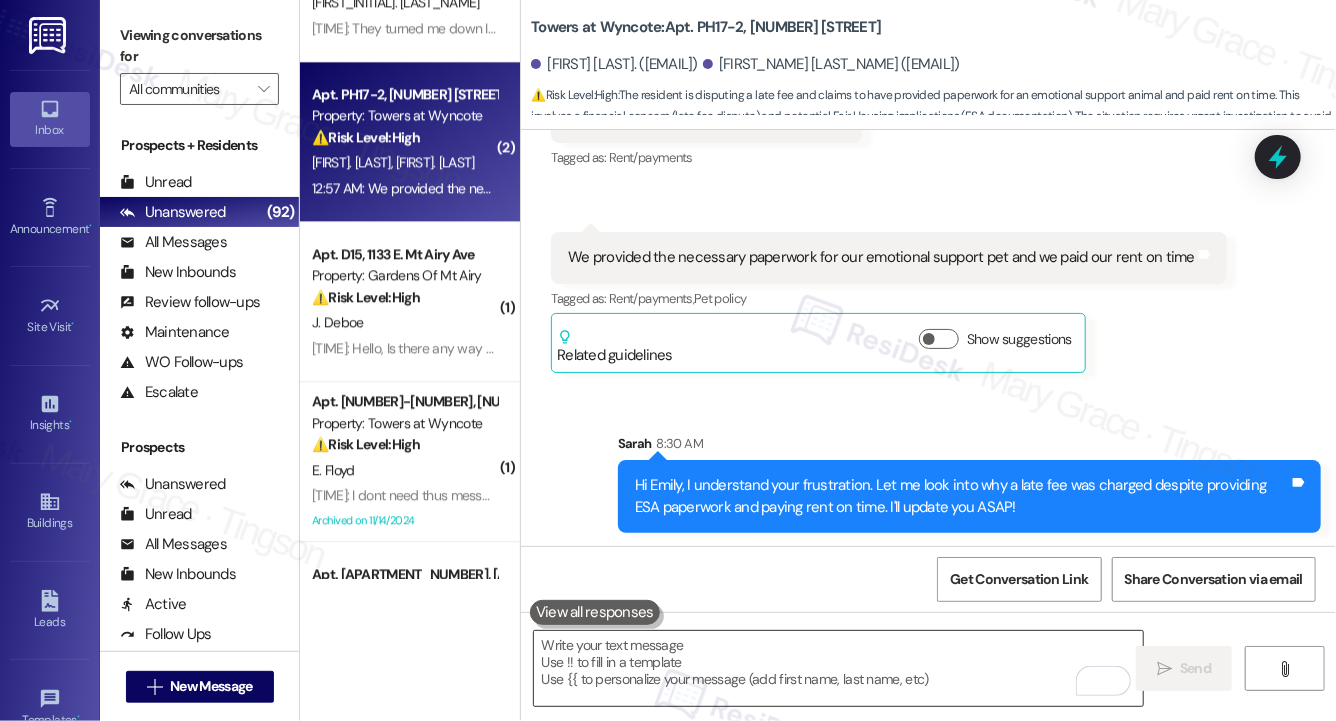 click at bounding box center (838, 668) 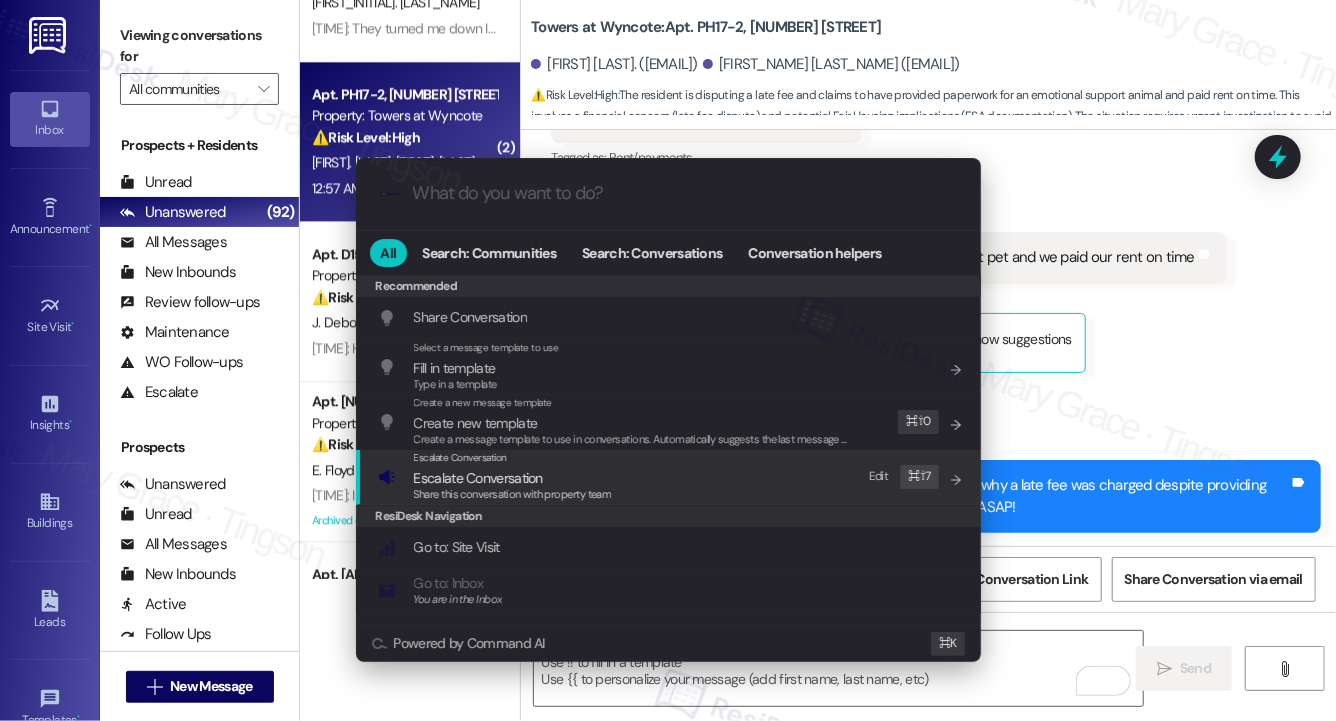 click on "Escalate Conversation Escalate Conversation Share this conversation with property team Edit ⌘ ⇧ 7" at bounding box center [670, 477] 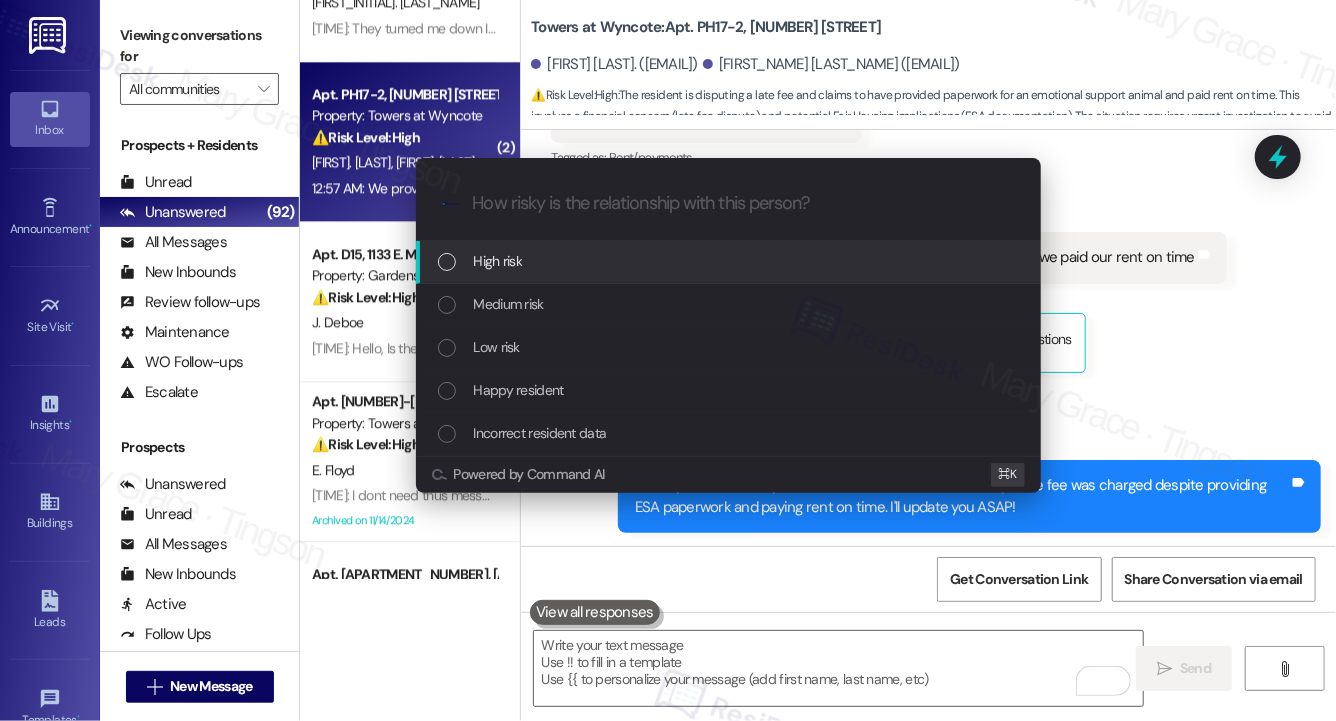 click on "High risk" at bounding box center (730, 261) 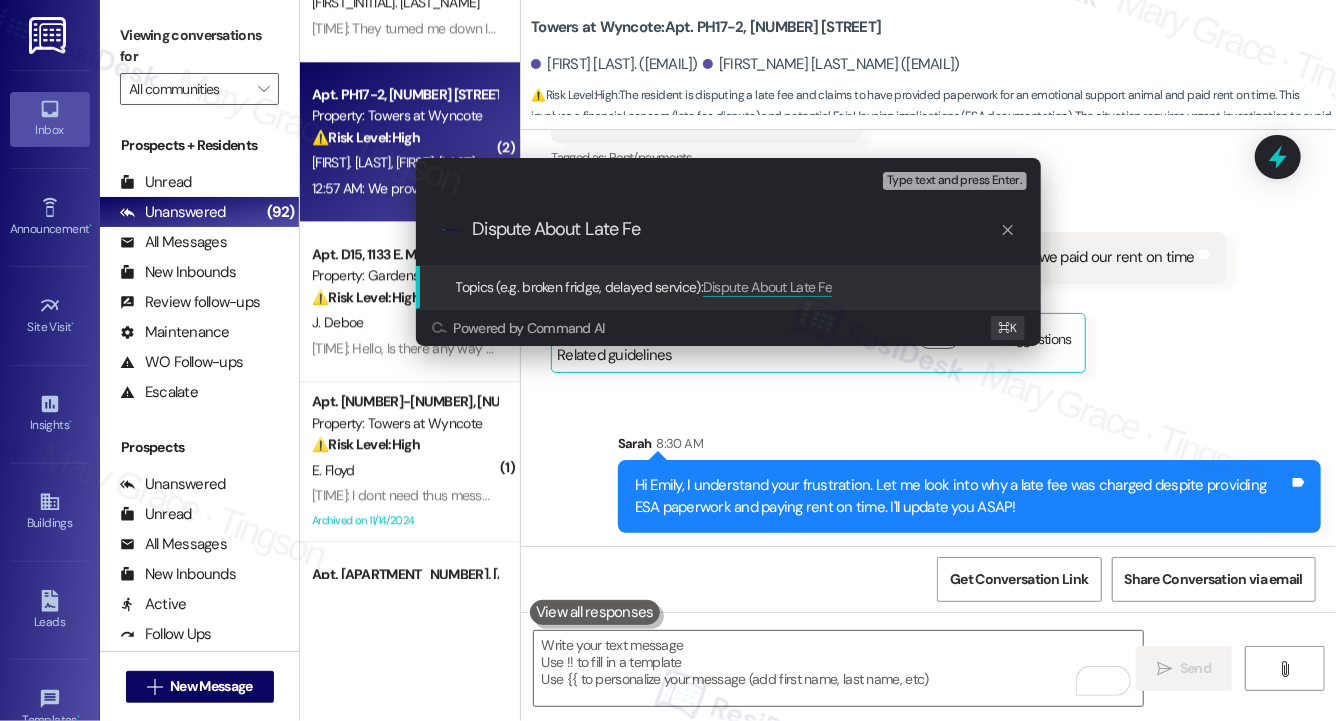 type on "Dispute About Late Fee" 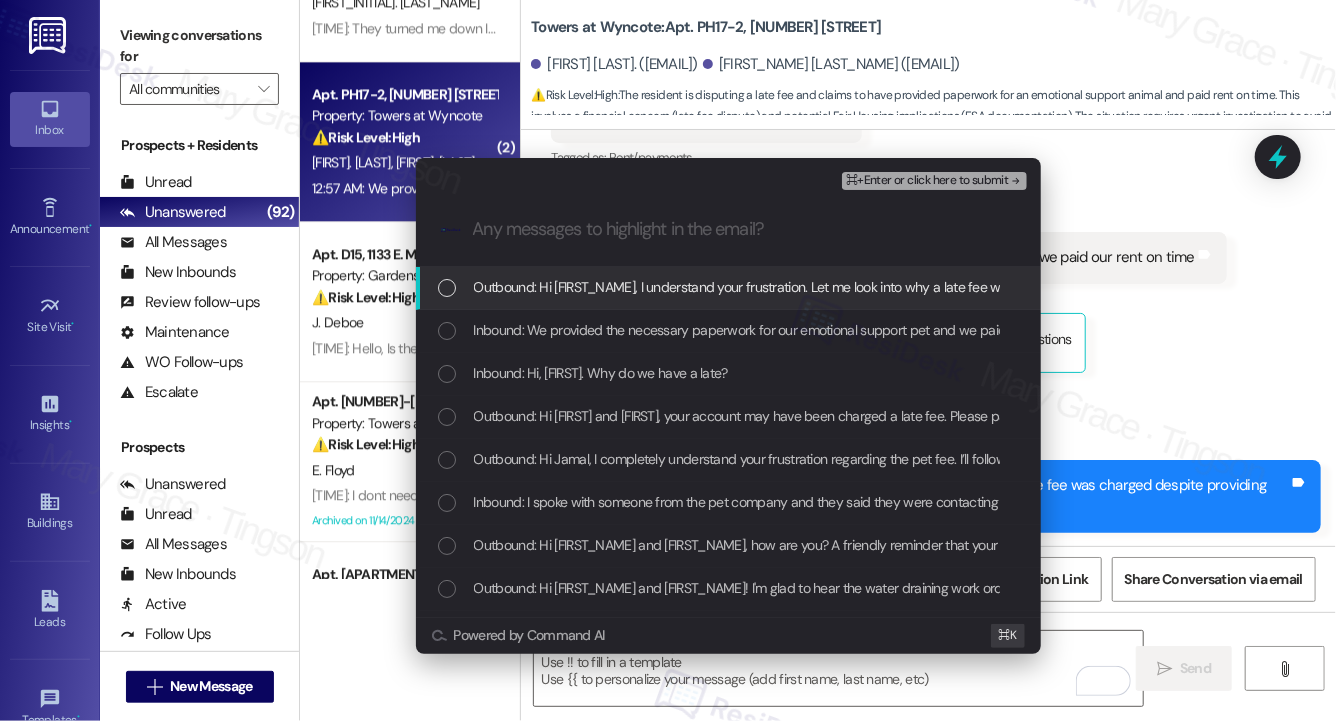 click on "Outbound: Hi [FIRST_NAME], I understand your frustration. Let me look into why a late fee was charged despite providing ESA paperwork and paying rent on time. I'll update you ASAP!" at bounding box center [1001, 287] 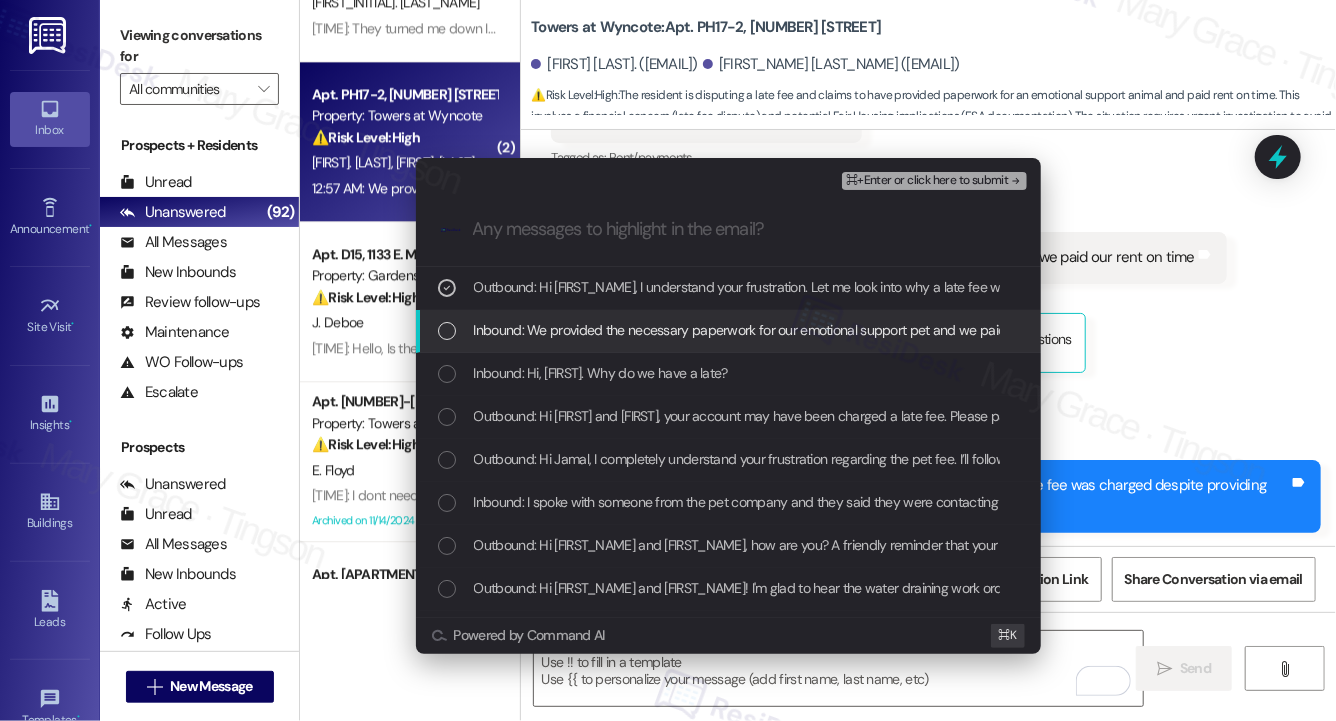 click on "Inbound: We provided the necessary paperwork for our emotional support pet and we paid our rent on time" at bounding box center (788, 330) 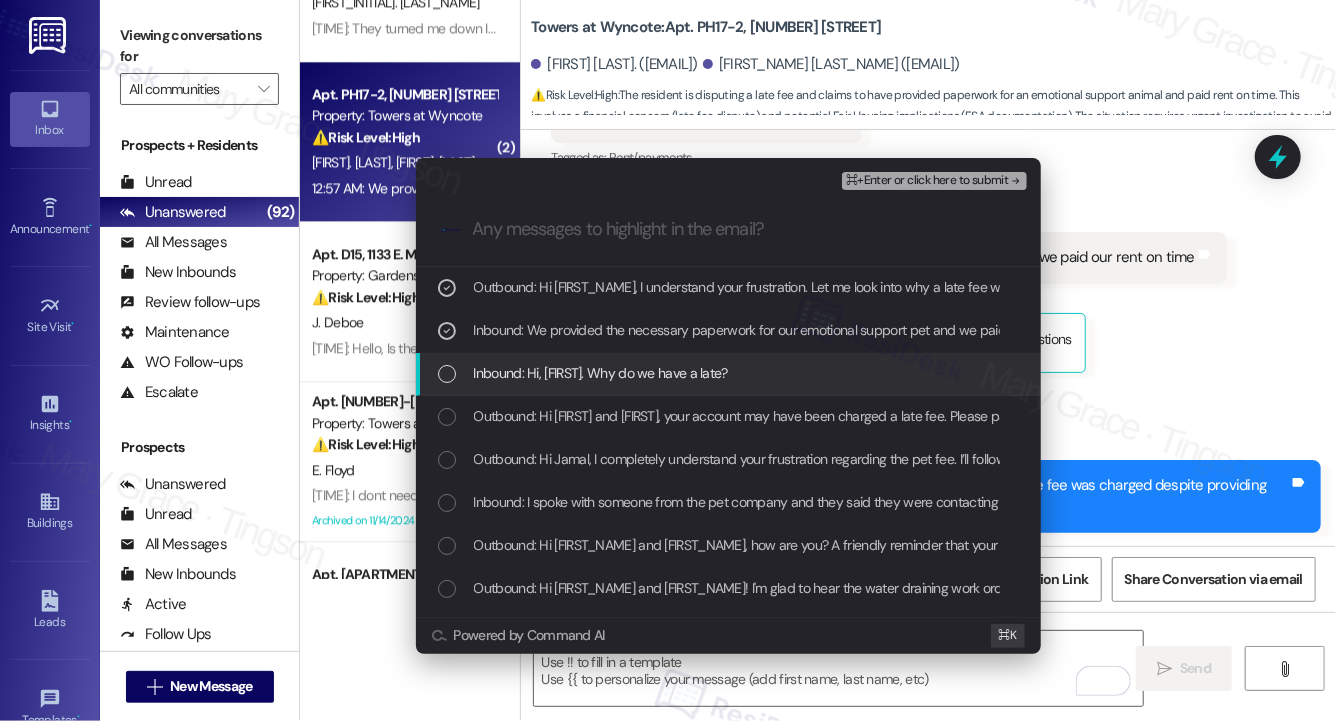click on "Inbound: Hi, [FIRST]. Why do we have a late?" at bounding box center [730, 373] 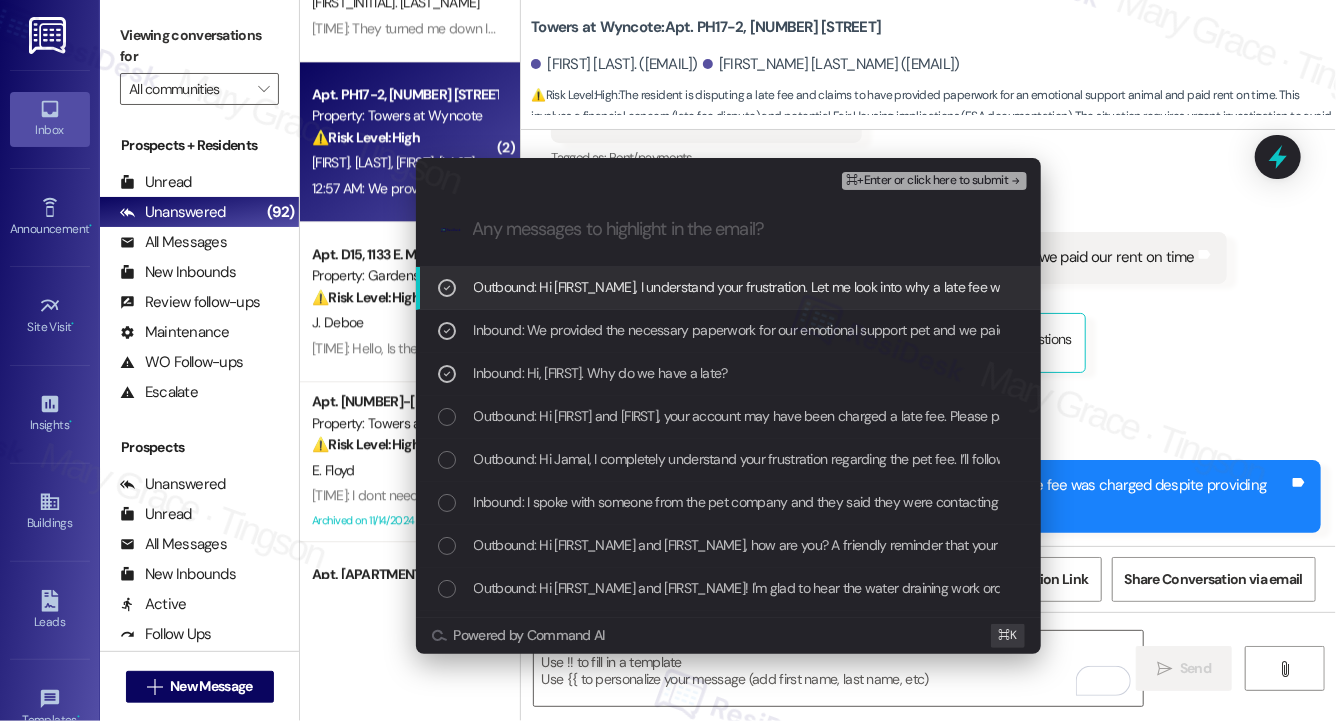 click on "⌘+Enter or click here to submit" at bounding box center (927, 181) 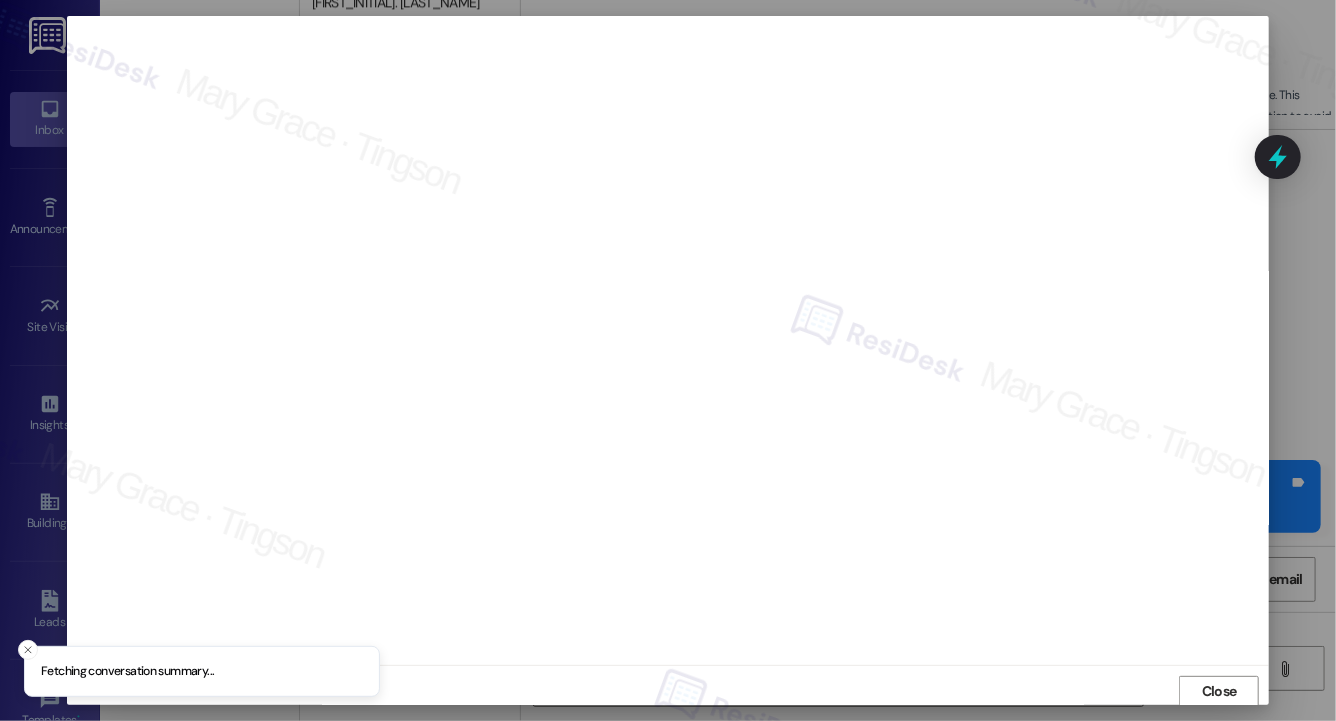 scroll, scrollTop: 2, scrollLeft: 0, axis: vertical 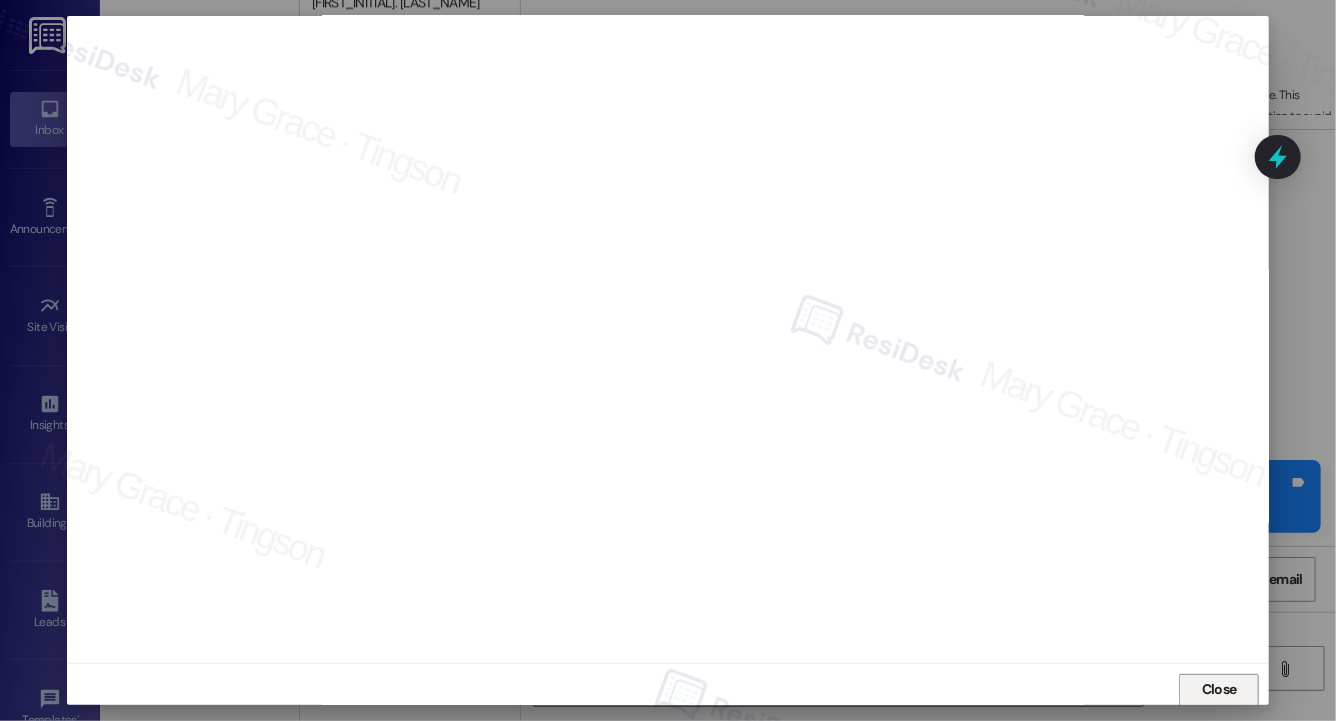 click on "Close" at bounding box center [1219, 689] 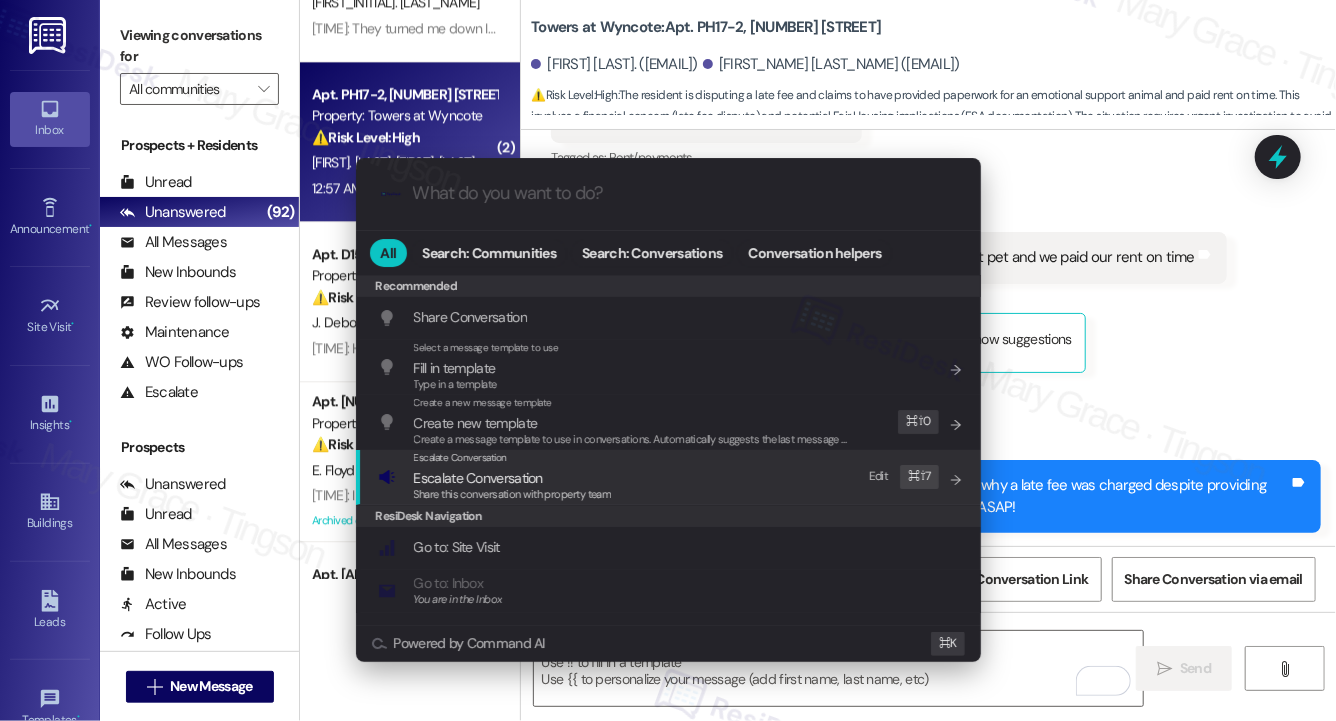 click on "Escalate Conversation Escalate Conversation Share this conversation with property team Edit ⌘ ⇧ 7" at bounding box center (670, 477) 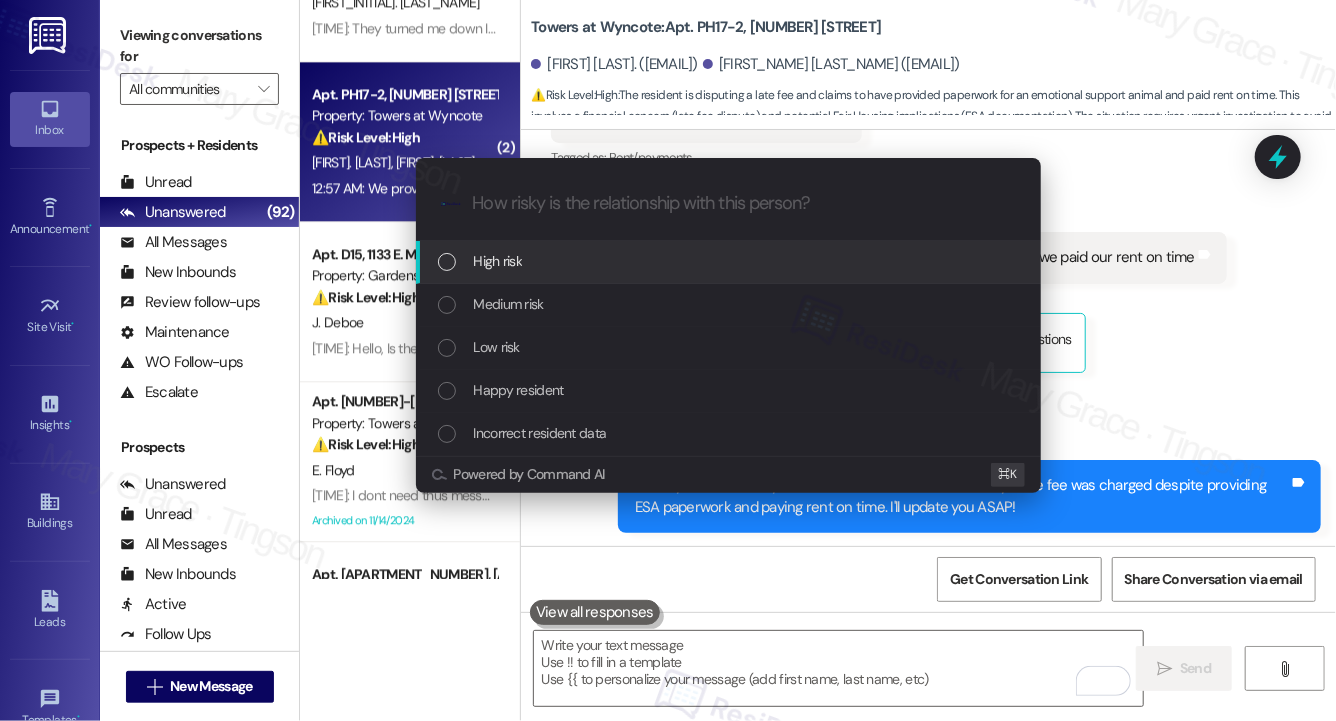 click on "High risk" at bounding box center (730, 261) 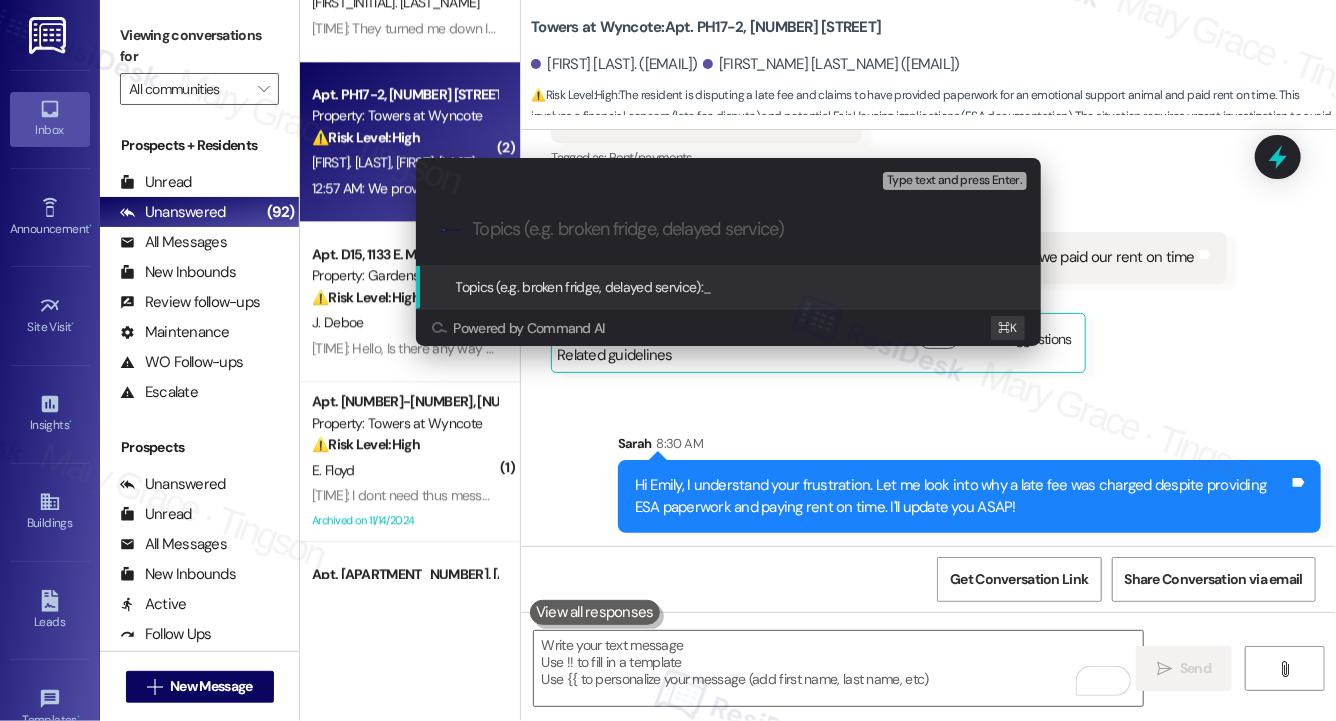 paste on "Dispute About Late Fee" 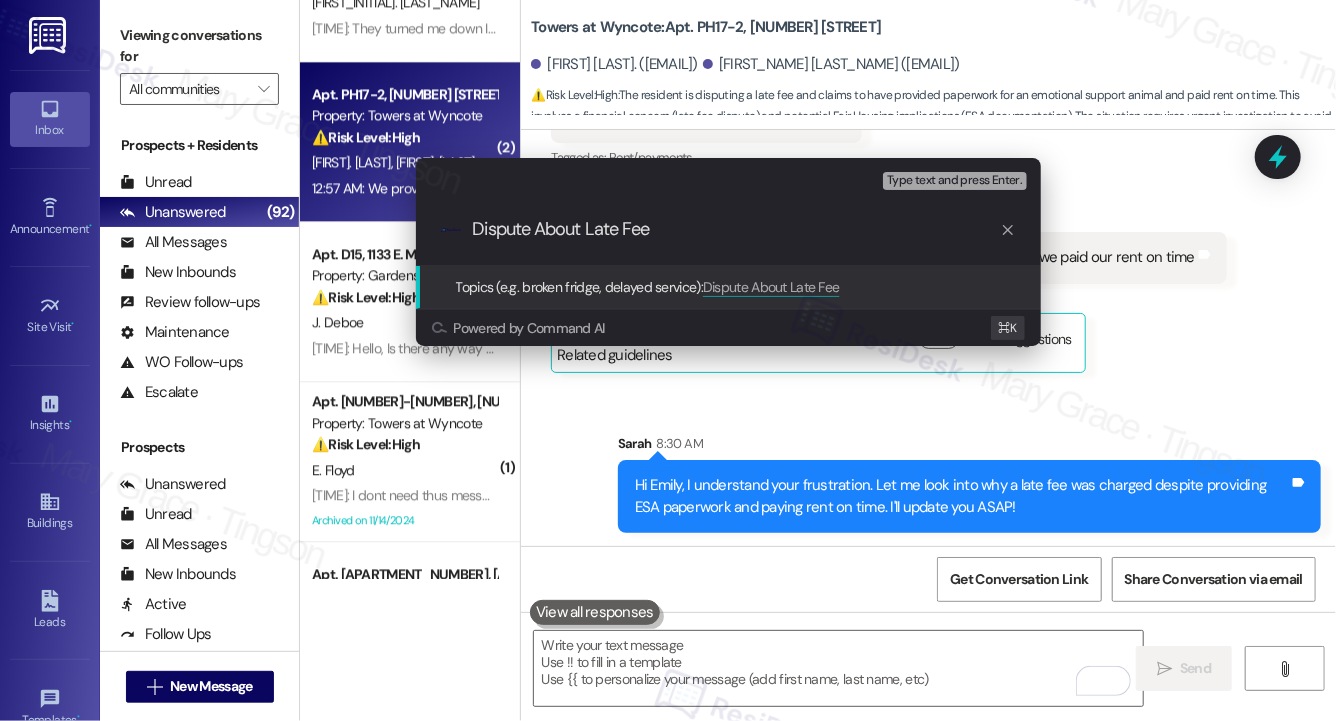 type 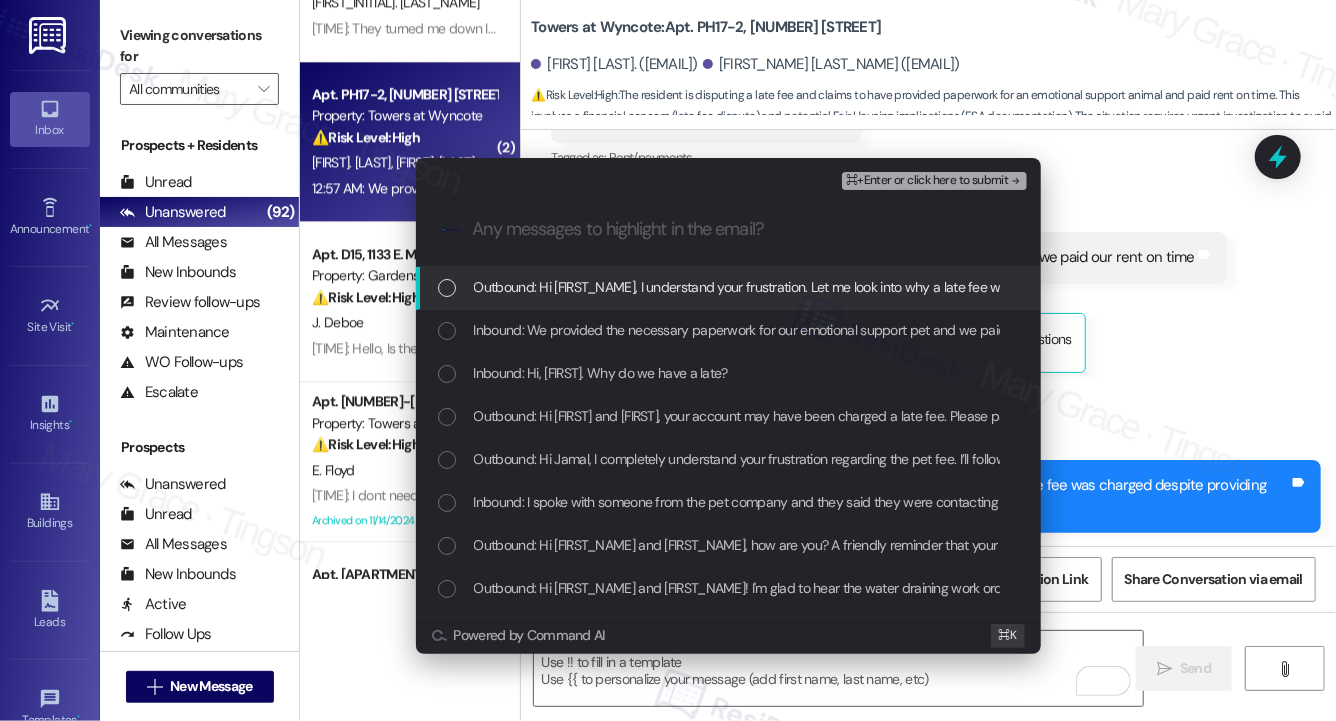 click on "Outbound: Hi [FIRST_NAME], I understand your frustration. Let me look into why a late fee was charged despite providing ESA paperwork and paying rent on time. I'll update you ASAP!" at bounding box center (1001, 287) 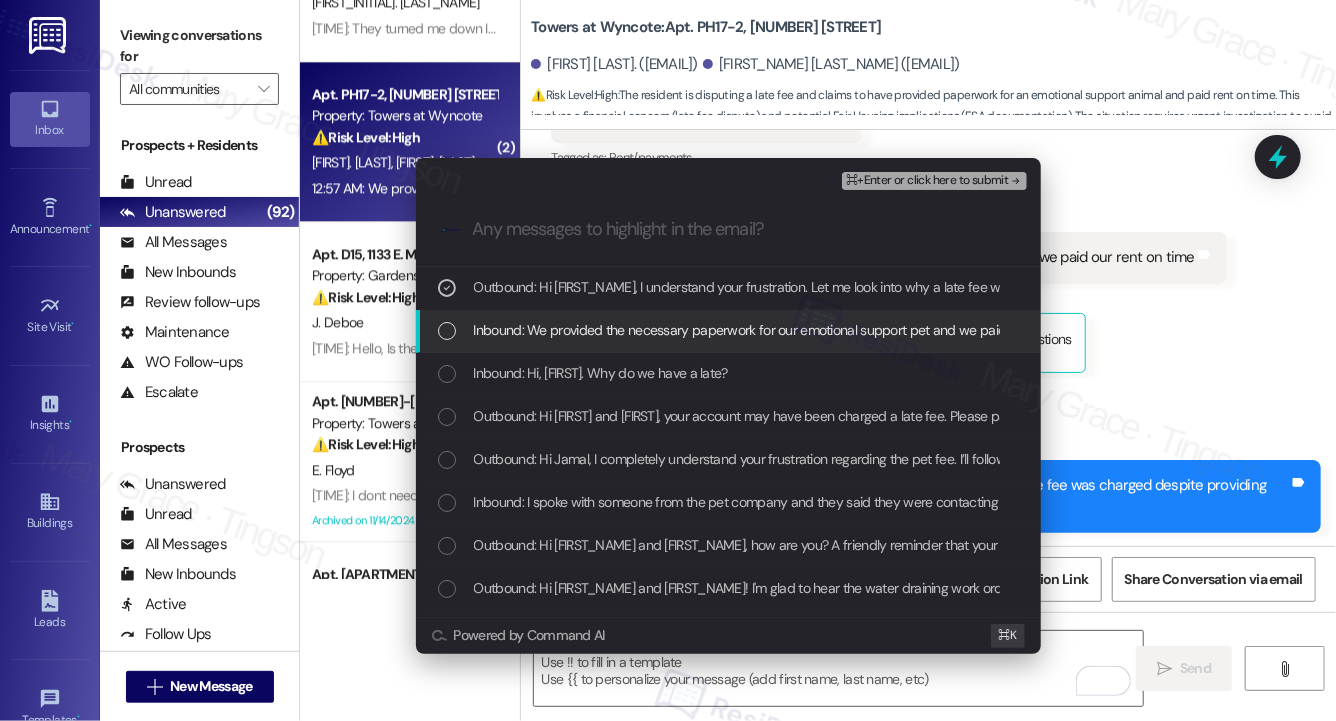 click on "Inbound: We provided the necessary paperwork for our emotional support pet and we paid our rent on time" at bounding box center [788, 330] 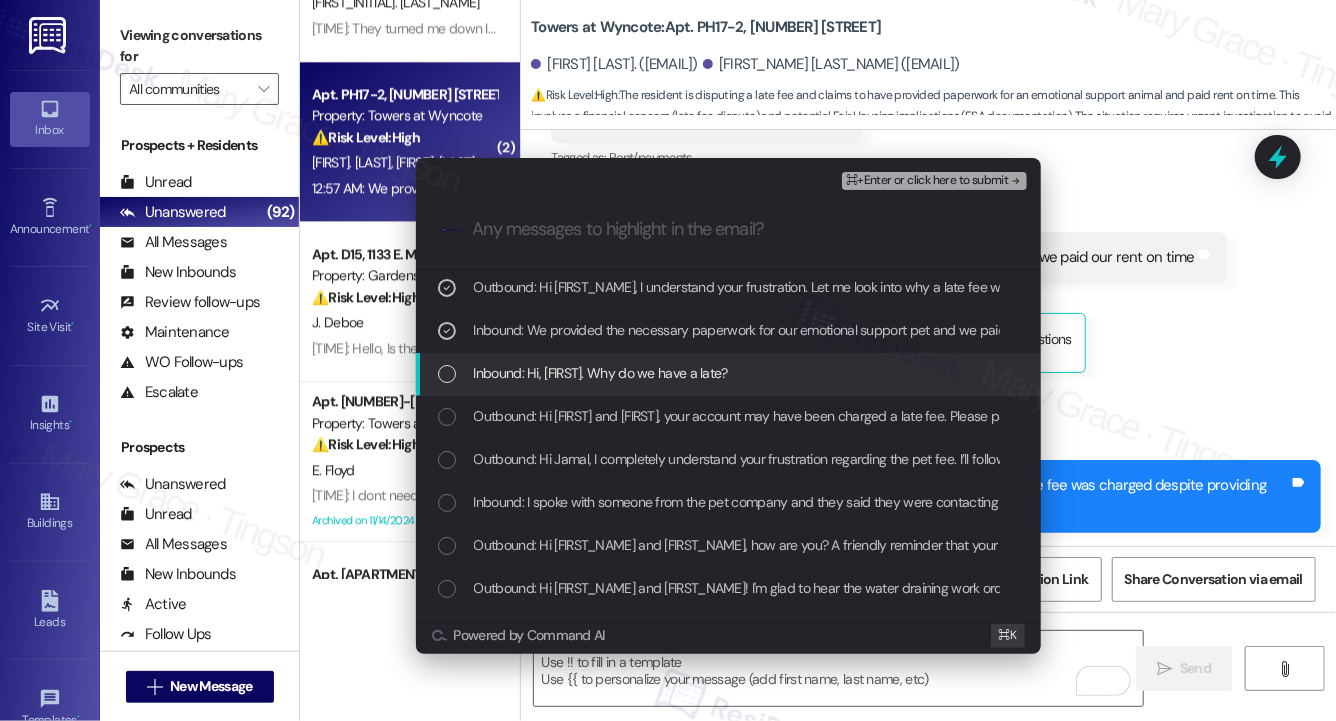 click on "Inbound: Hi, [FIRST]. Why do we have a late?" at bounding box center (730, 373) 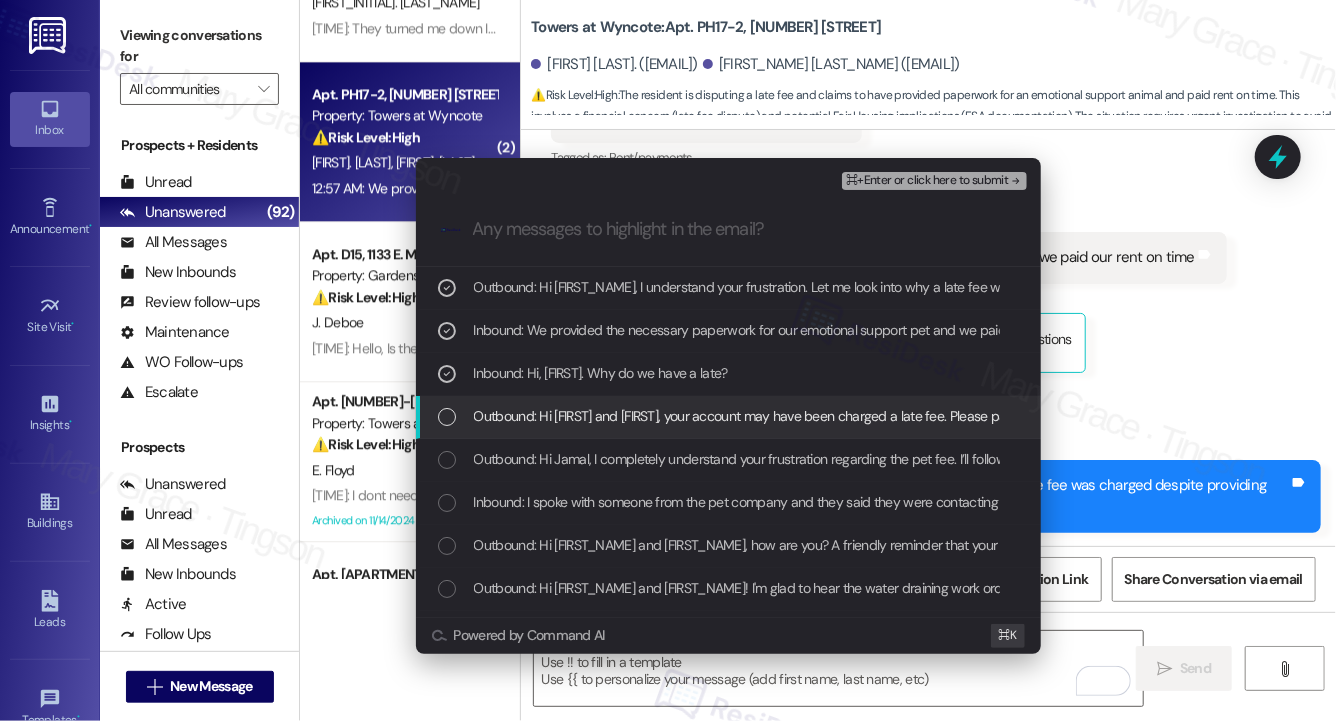 click on "Outbound: Hi [FIRST] and [FIRST], your account may have been charged a late fee. Please pay your rent to avoid legal fees. If you are struggling to pay your rent, you may be eligible for assistance at hopeanddoor.org. More information about the program is available on their website." at bounding box center (1284, 416) 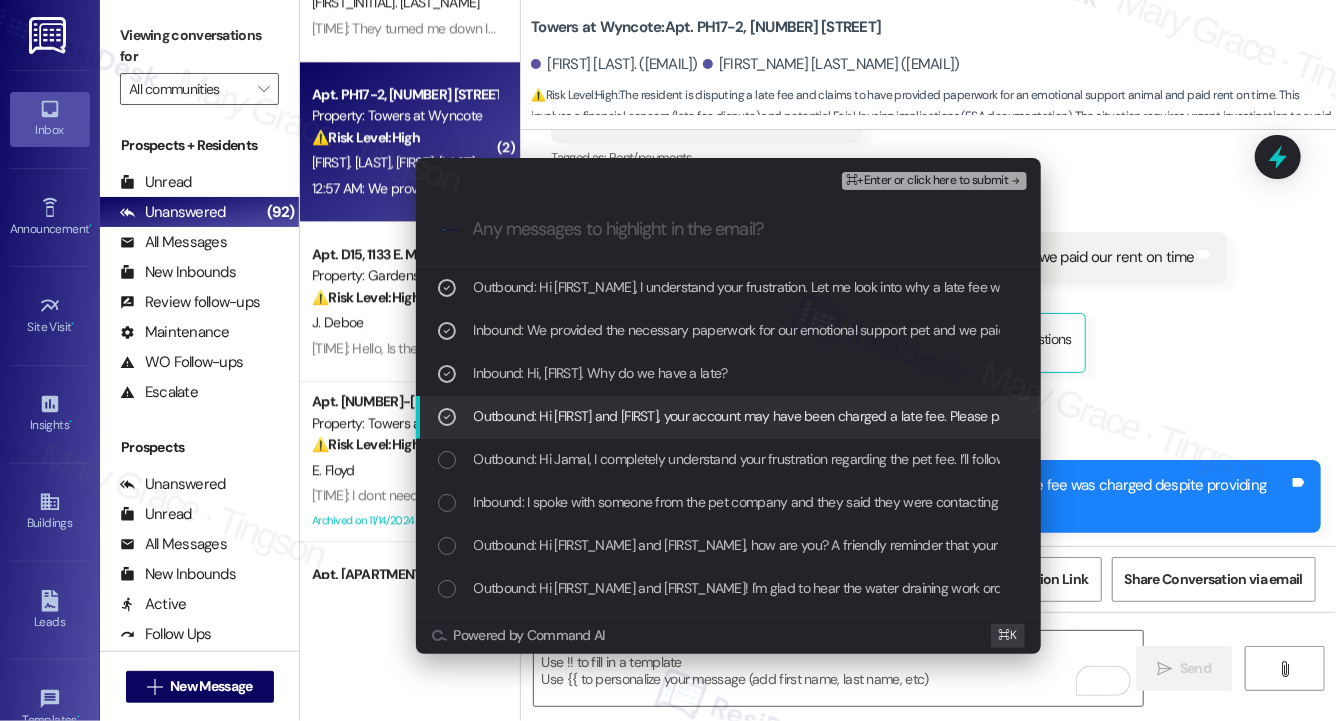 click on "Outbound: Hi [FIRST] and [FIRST], your account may have been charged a late fee. Please pay your rent to avoid legal fees. If you are struggling to pay your rent, you may be eligible for assistance at hopeanddoor.org. More information about the program is available on their website." at bounding box center (1284, 416) 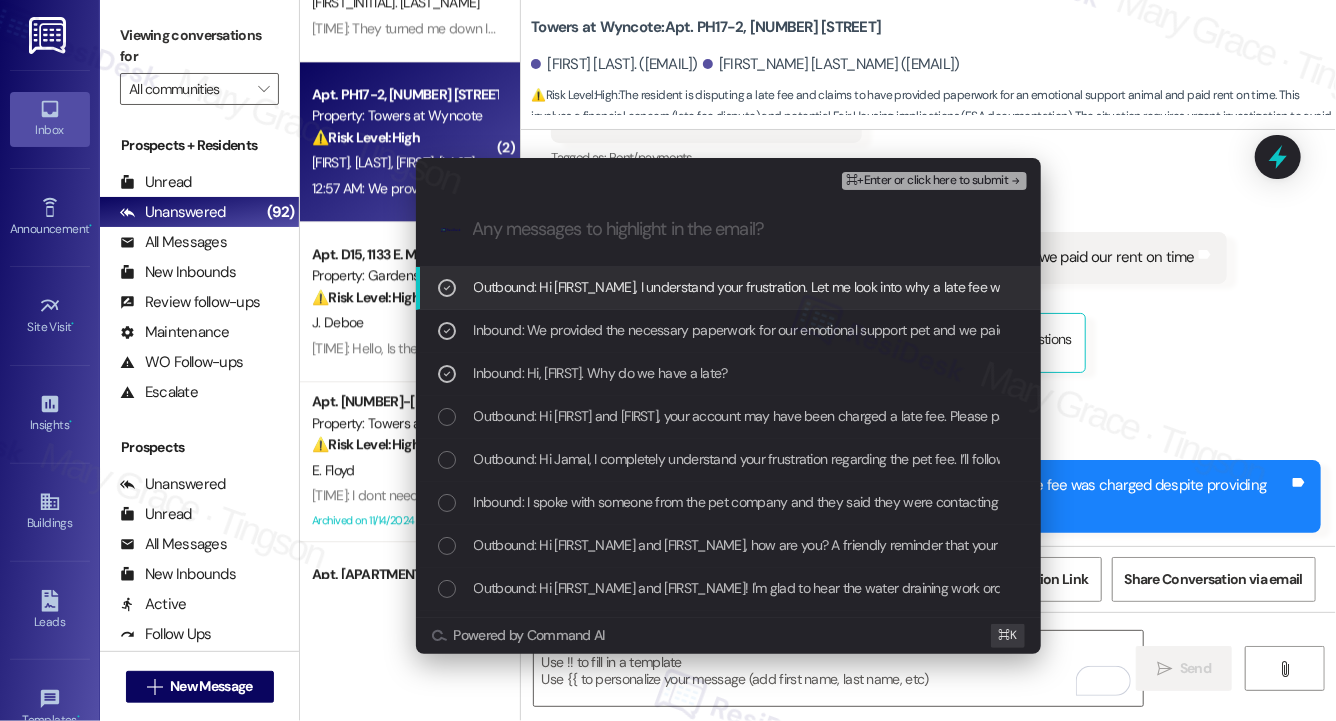 click on "⌘+Enter or click here to submit" at bounding box center [927, 181] 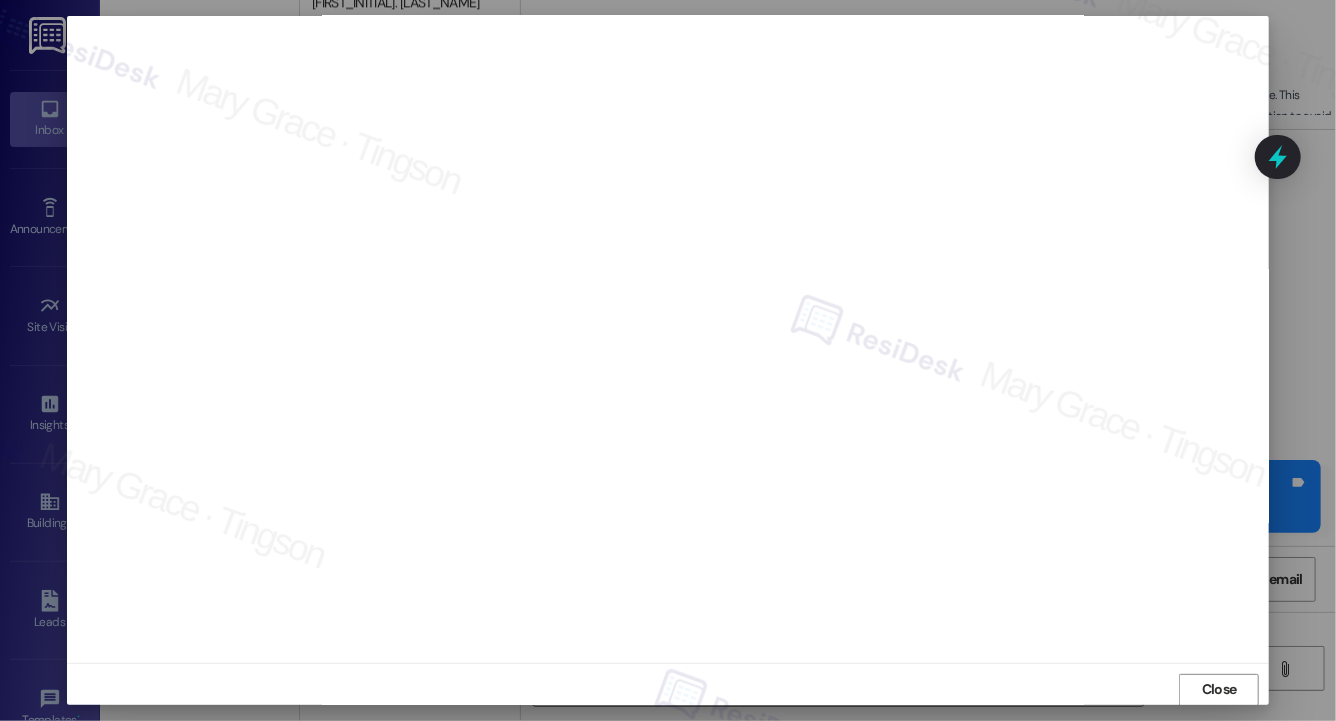 scroll, scrollTop: 12, scrollLeft: 0, axis: vertical 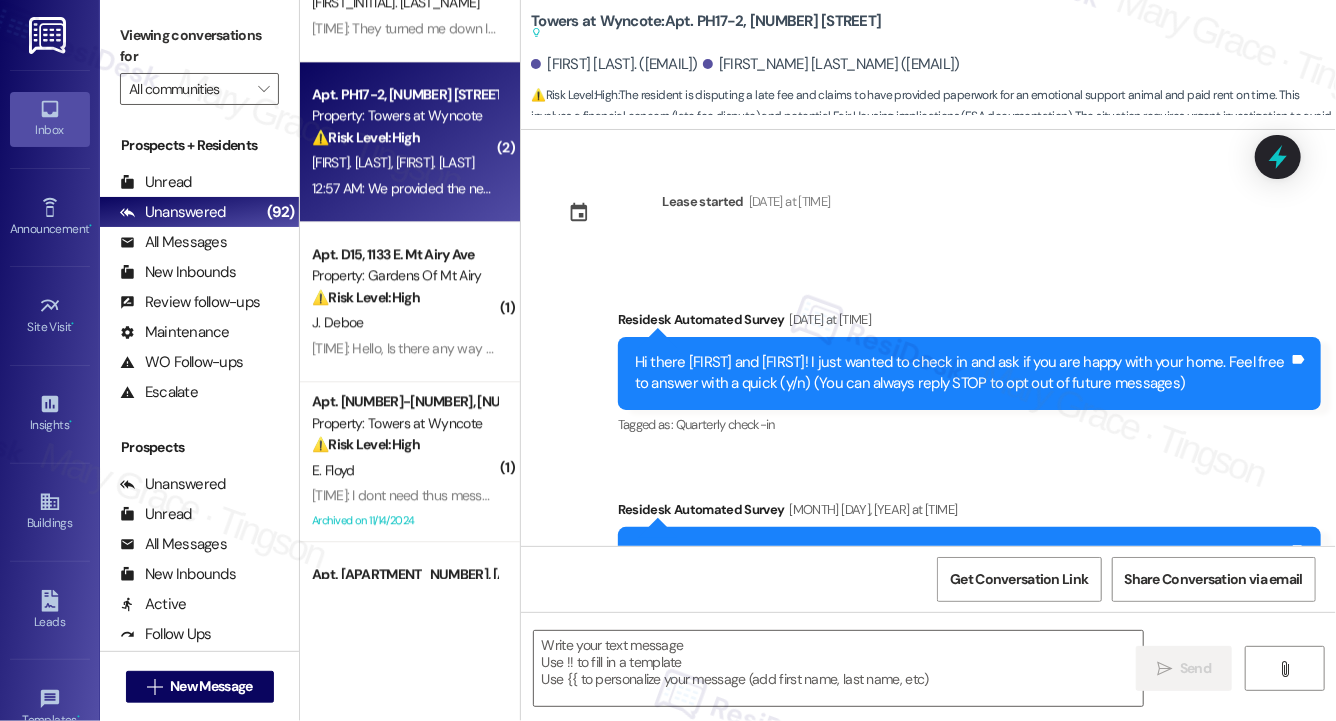 type on "Fetching suggested responses. Please feel free to read through the conversation in the meantime." 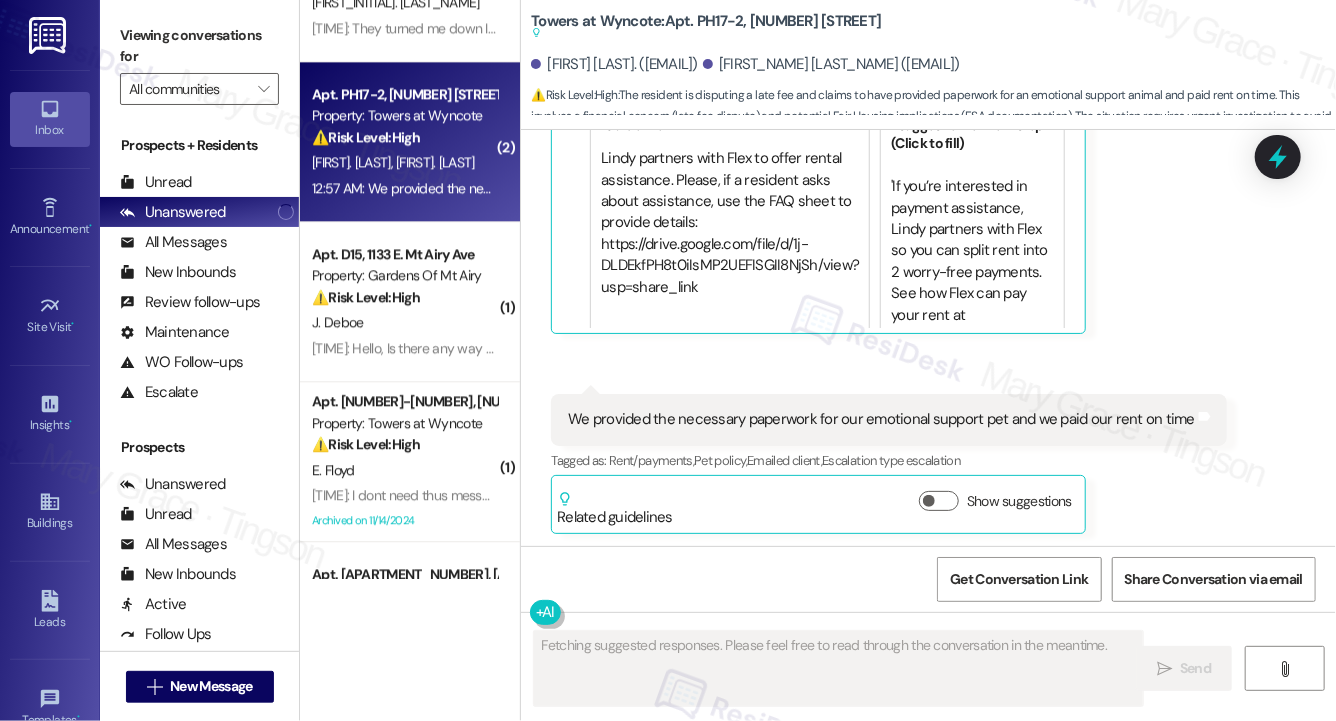 scroll, scrollTop: 6239, scrollLeft: 0, axis: vertical 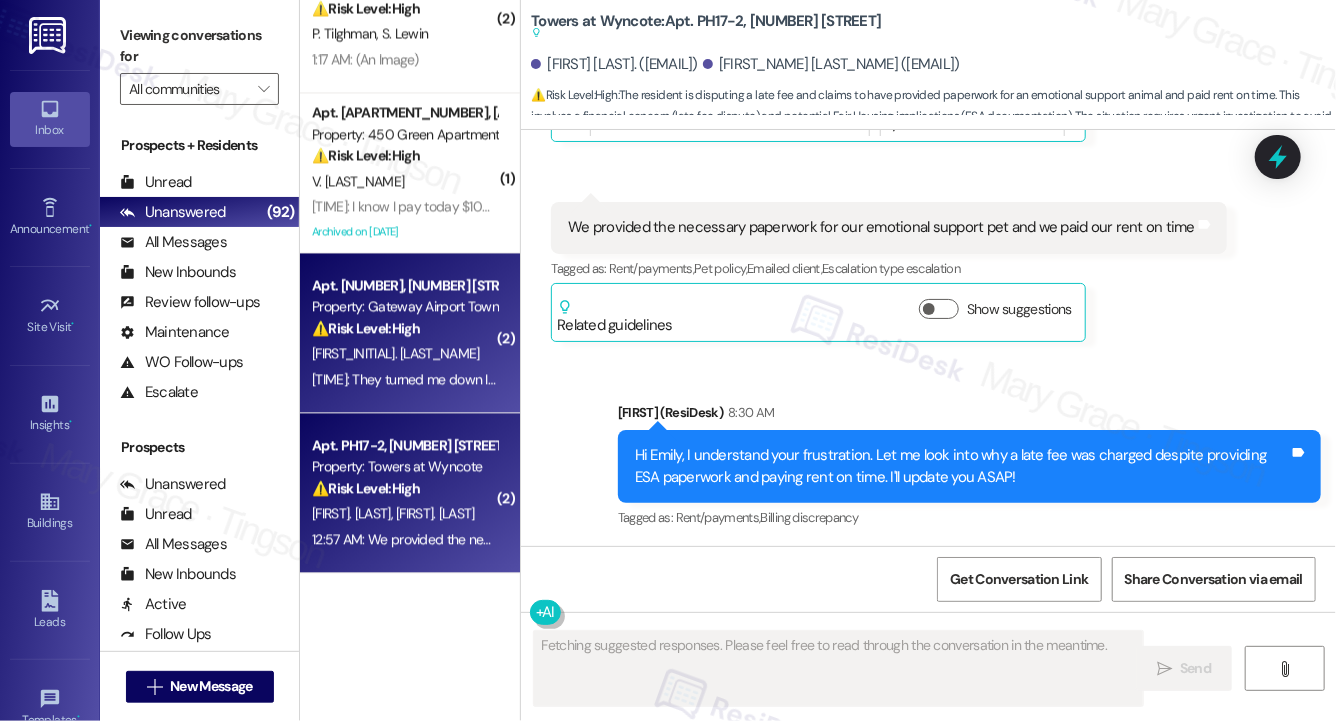 click on "[FIRST_INITIAL]. [LAST_NAME]" at bounding box center [404, 353] 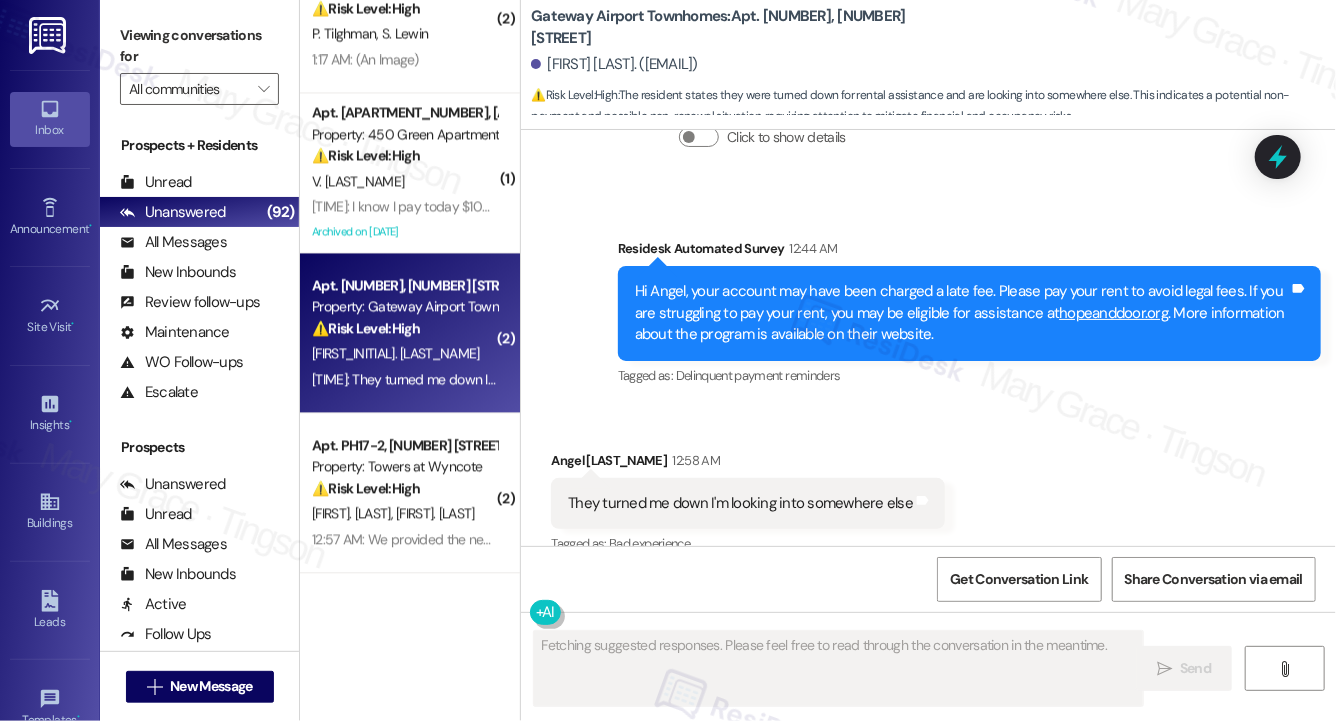 scroll, scrollTop: 6965, scrollLeft: 0, axis: vertical 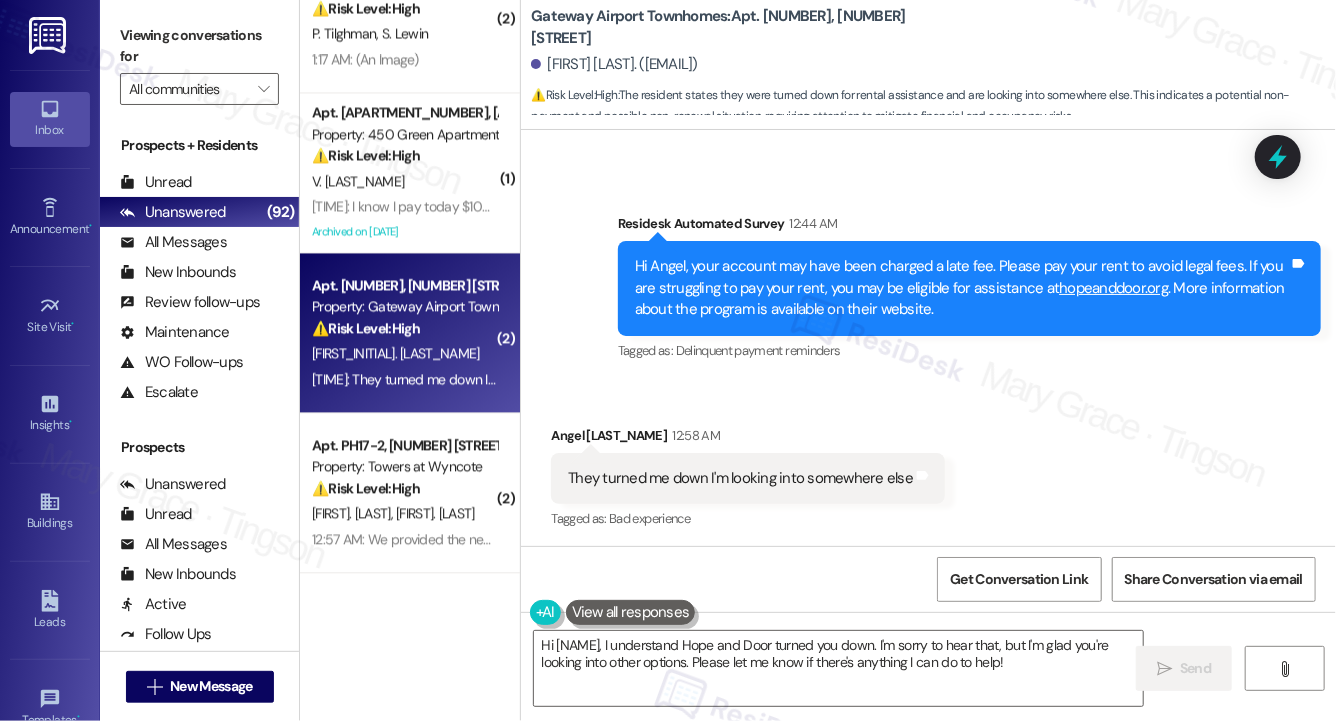 click on "They turned me down I'm looking into somewhere else  Tags and notes" at bounding box center [748, 478] 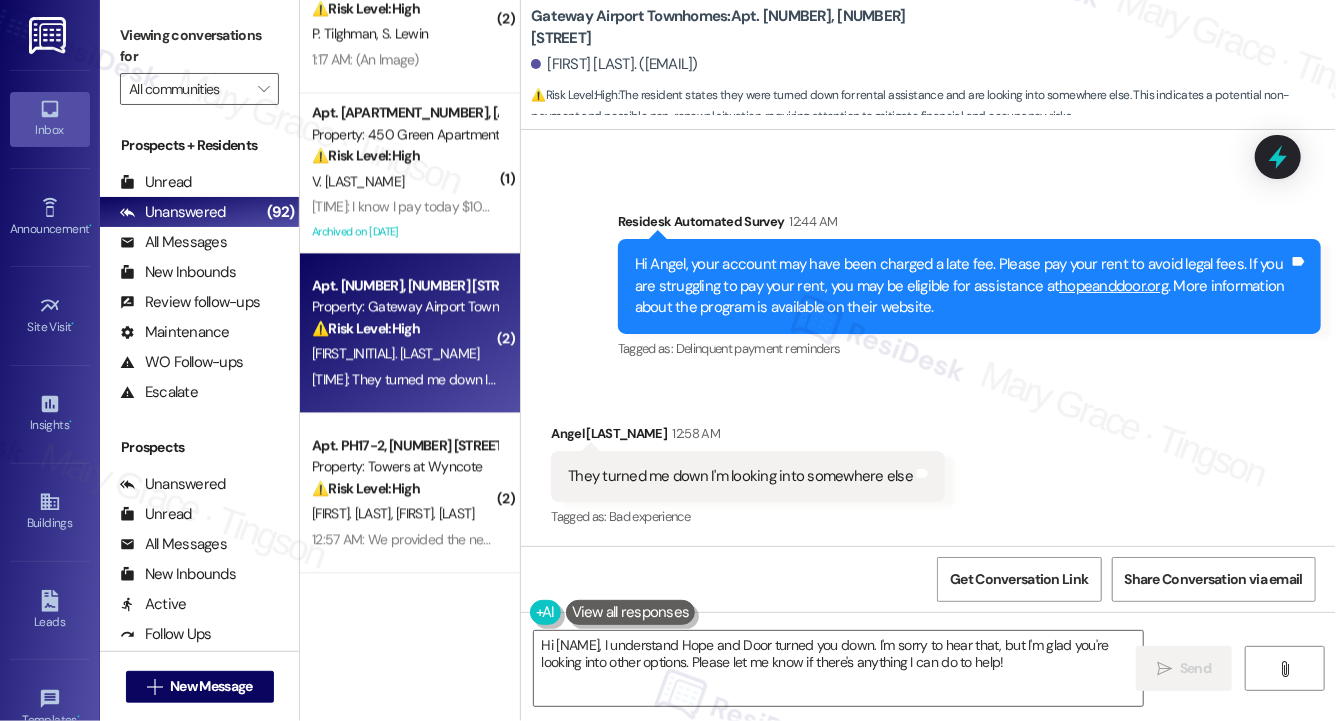 click on "They turned me down I'm looking into somewhere else" at bounding box center [740, 476] 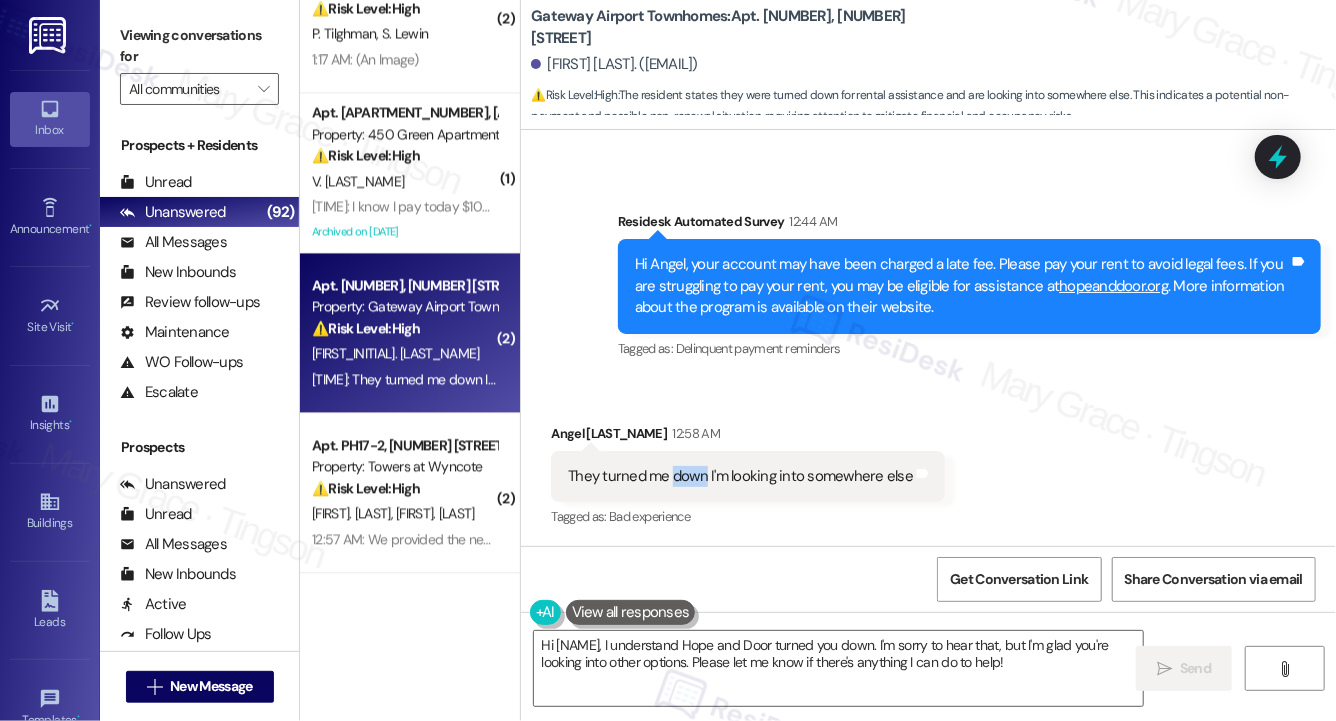 click on "They turned me down I'm looking into somewhere else" at bounding box center (740, 476) 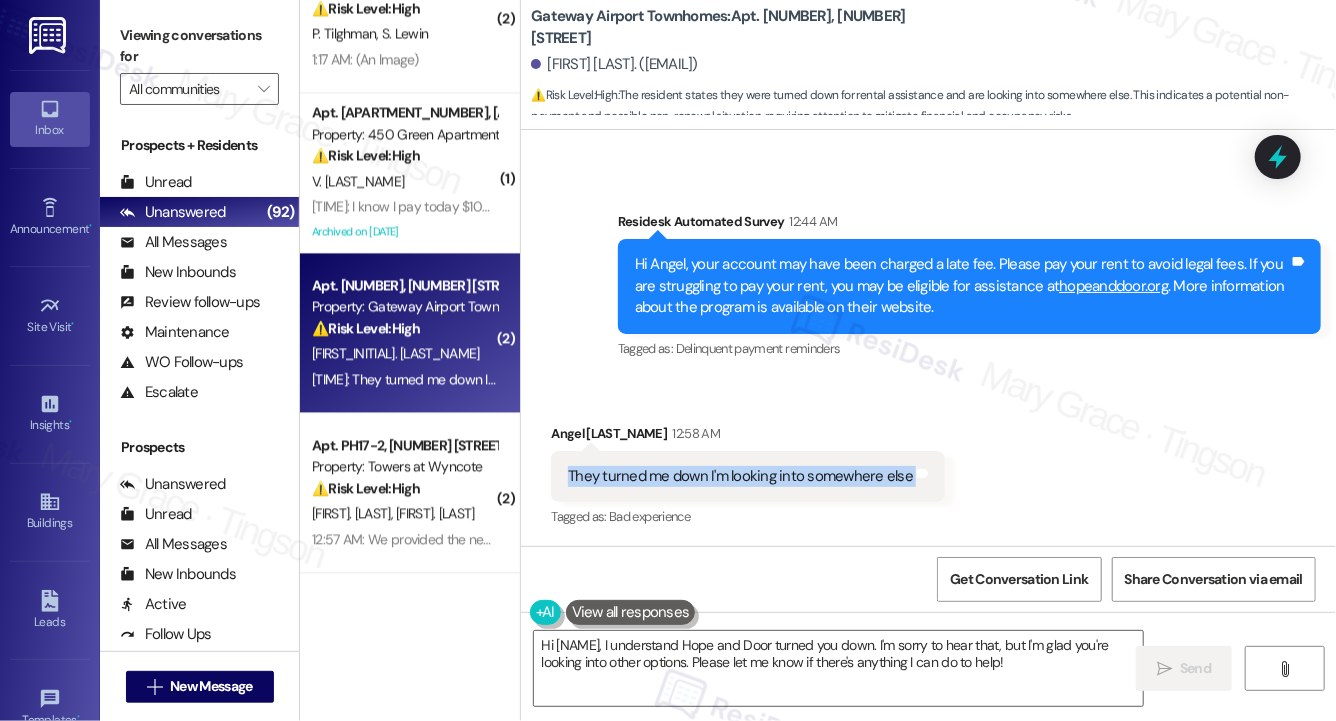 copy on "They turned me down I'm looking into somewhere else  Tags and notes" 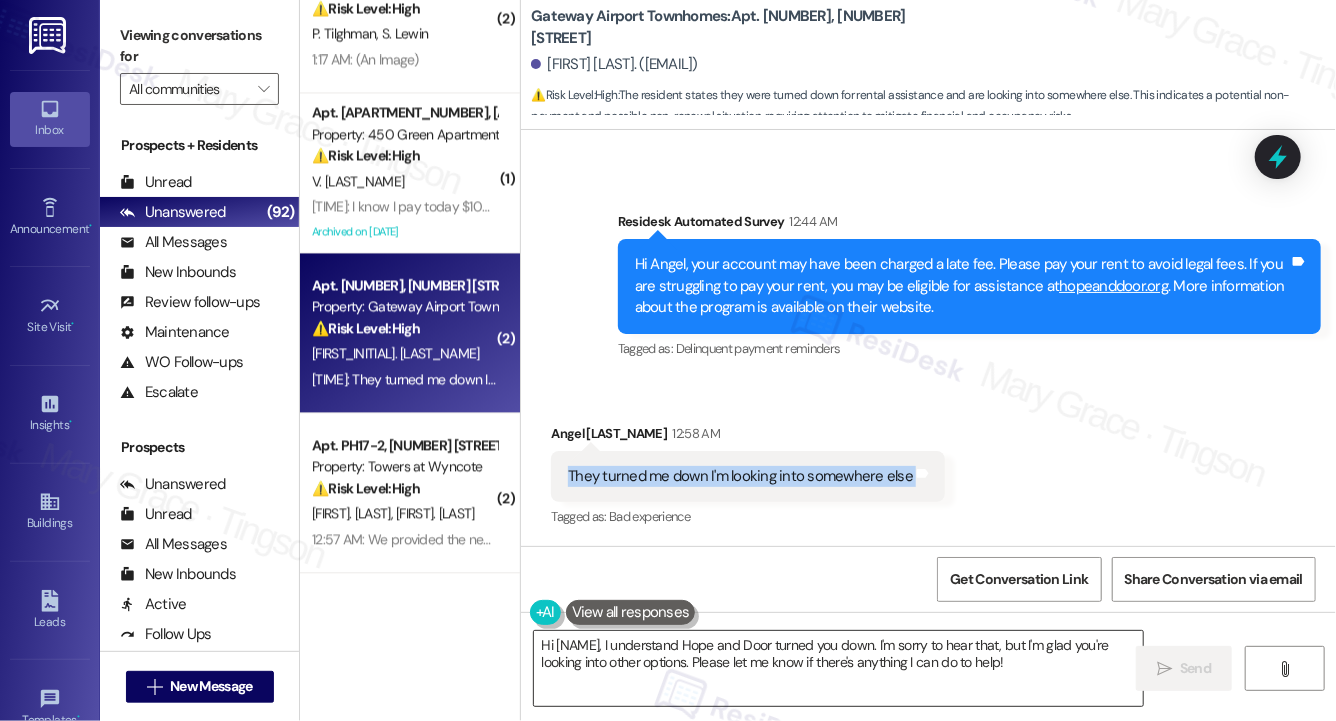 click on "Hi [NAME], I understand Hope and Door turned you down. I'm sorry to hear that, but I'm glad you're looking into other options. Please let me know if there's anything I can do to help!" at bounding box center [838, 668] 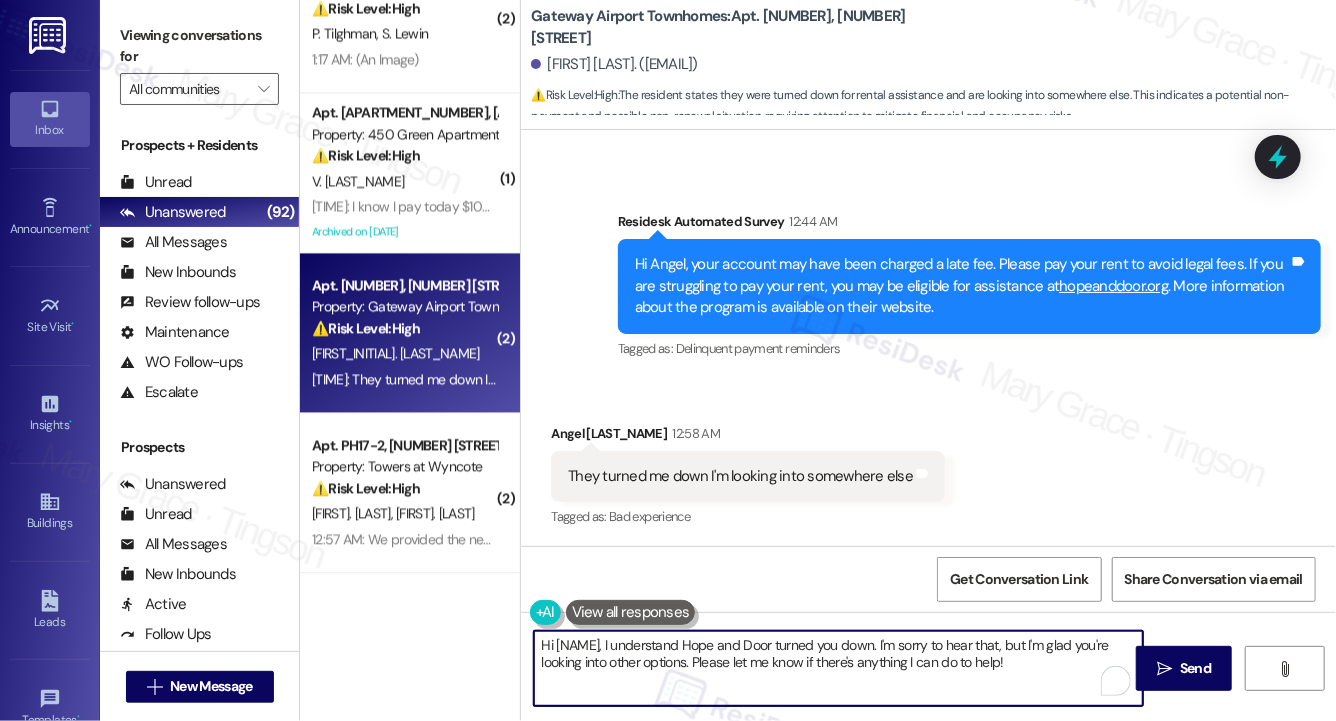 click on "Hi [NAME], I understand Hope and Door turned you down. I'm sorry to hear that, but I'm glad you're looking into other options. Please let me know if there's anything I can do to help!" at bounding box center [838, 668] 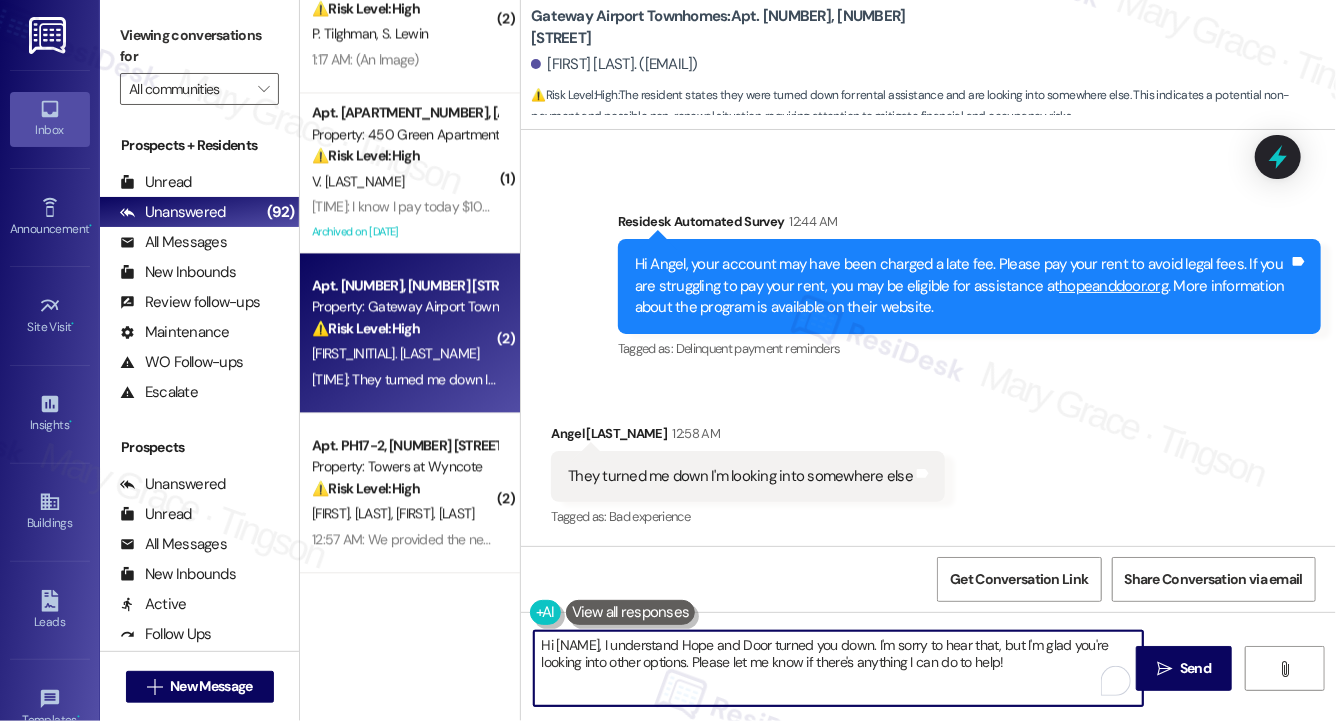 paste on "I’m sorry to hear that. I understand you’re now looking into other options—please let me know if there’s anything I can do to help during your search." 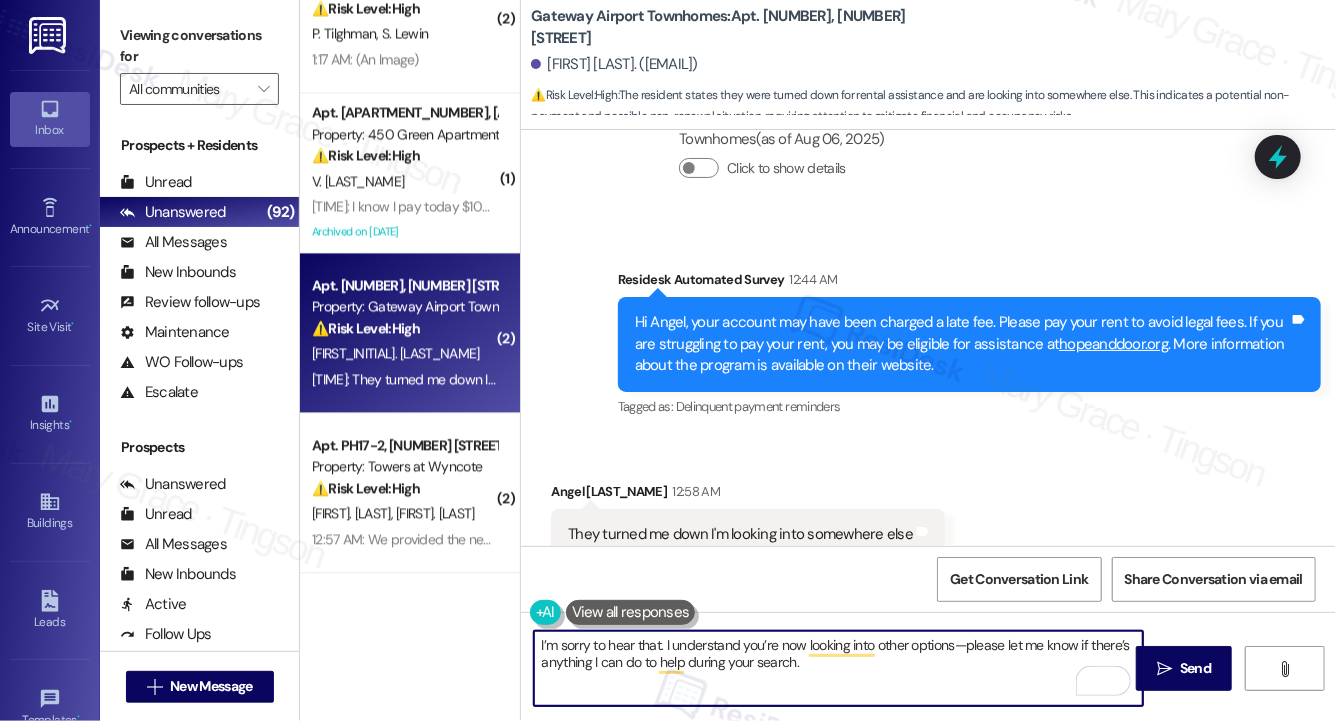 scroll, scrollTop: 6967, scrollLeft: 0, axis: vertical 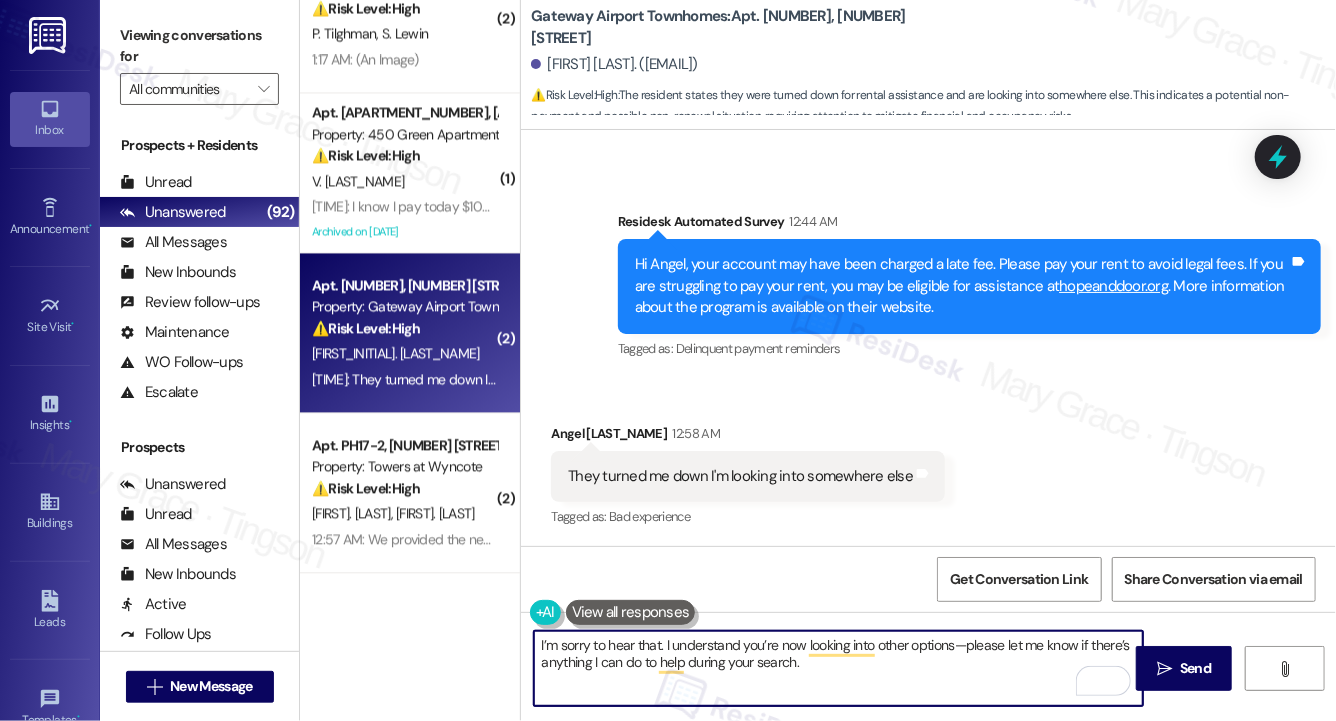 click on "I’m sorry to hear that. I understand you’re now looking into other options—please let me know if there’s anything I can do to help during your search." at bounding box center [838, 668] 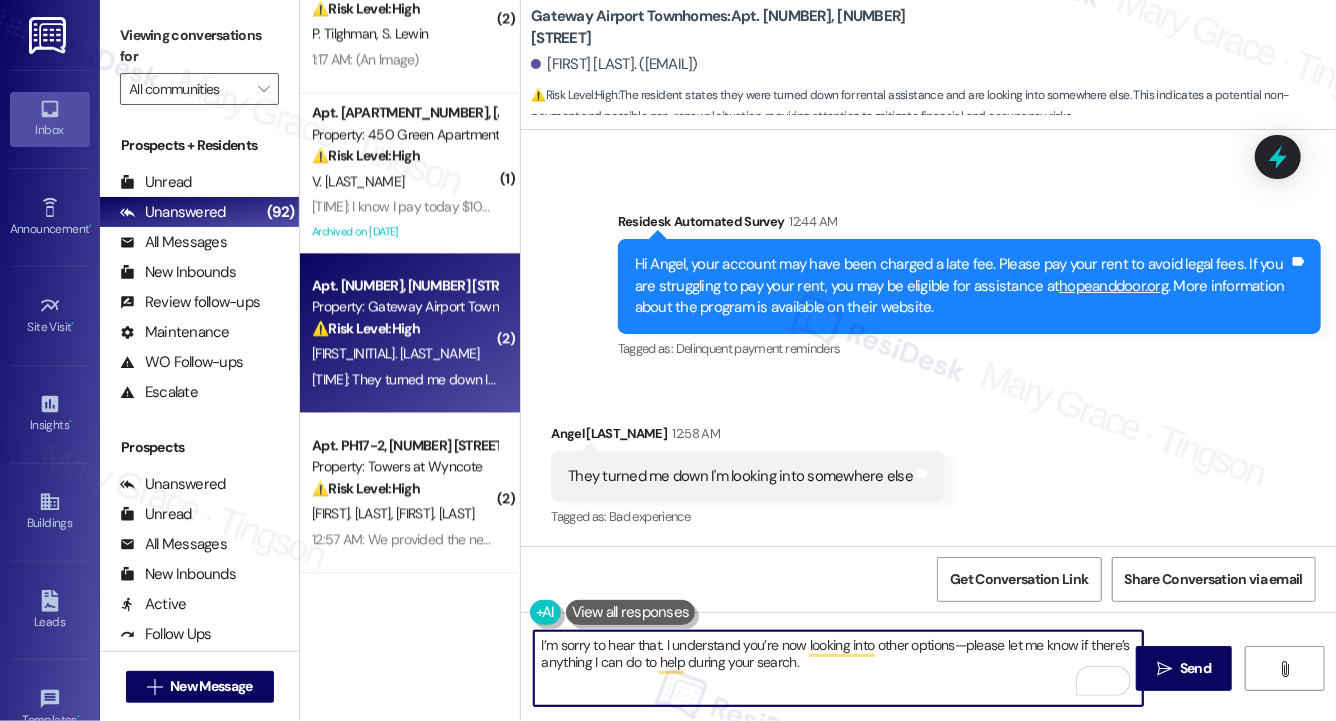 click on "I’m sorry to hear that. I understand you’re now looking into other options—please let me know if there’s anything I can do to help during your search." at bounding box center [838, 668] 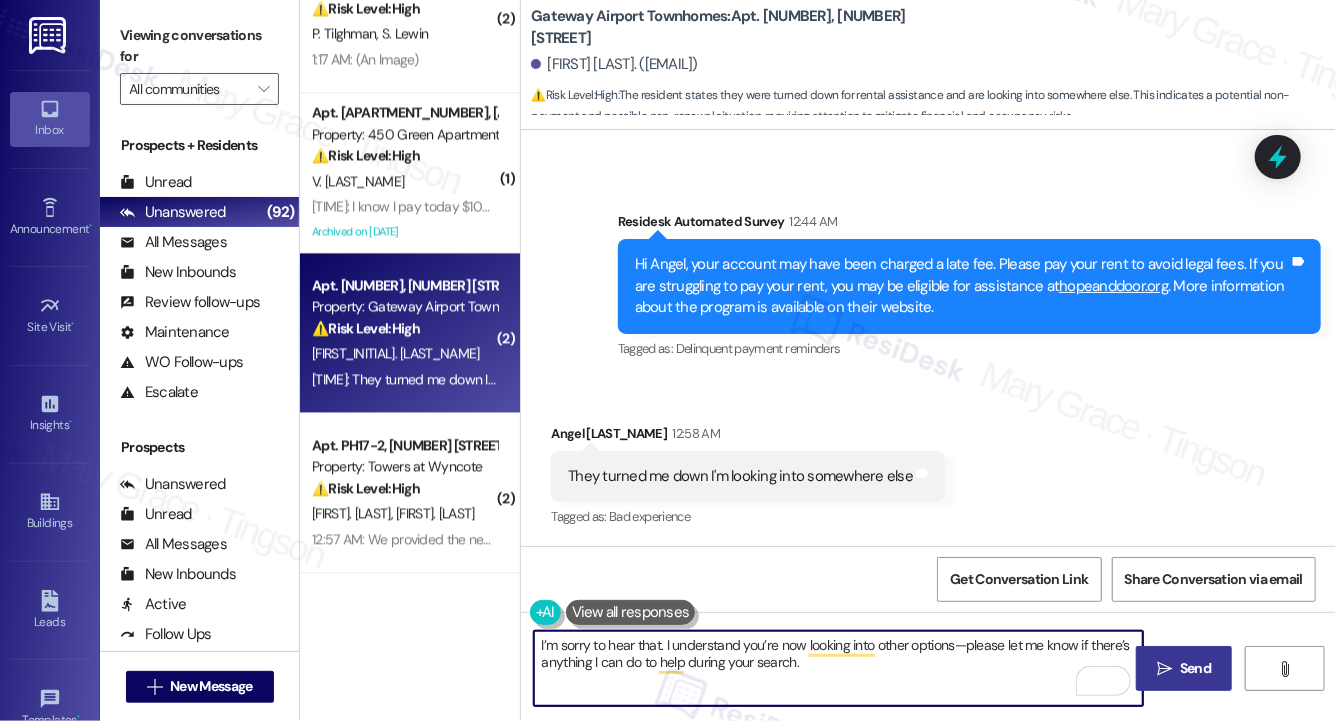 type on "I’m sorry to hear that. I understand you’re now looking into other options—please let me know if there’s anything I can do to help during your search." 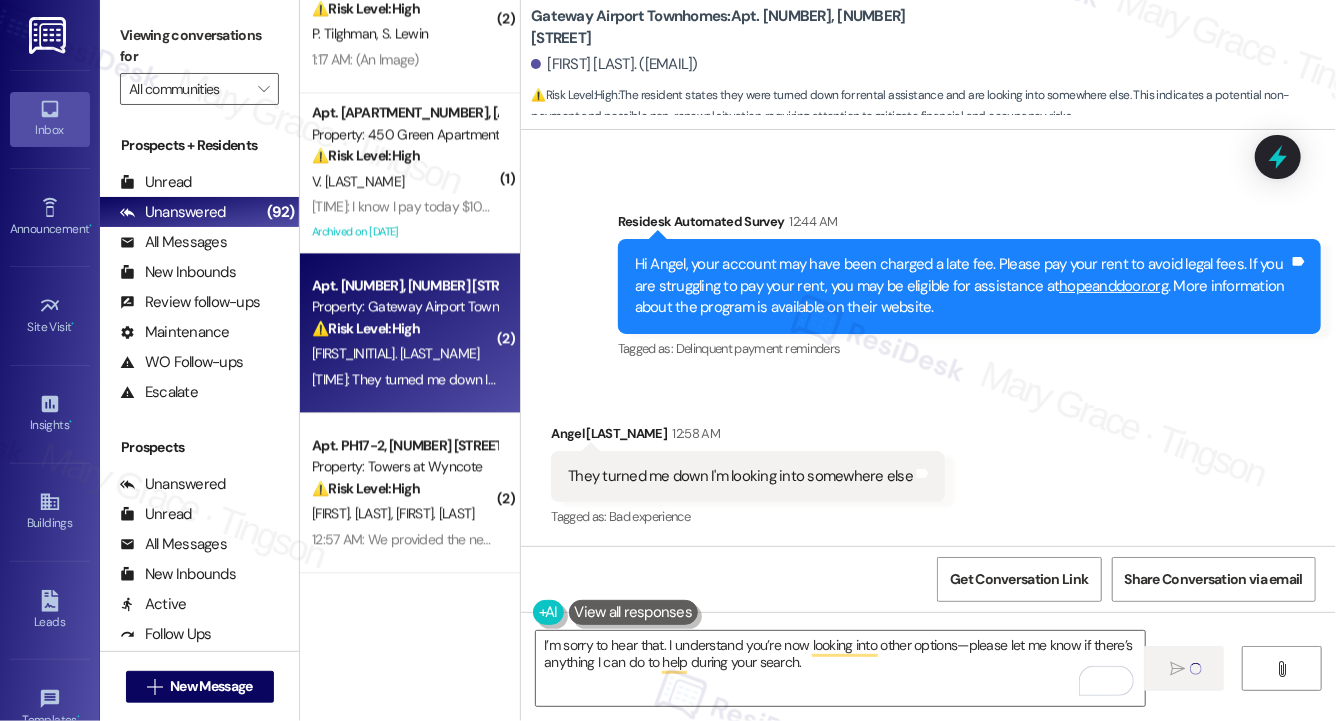 type 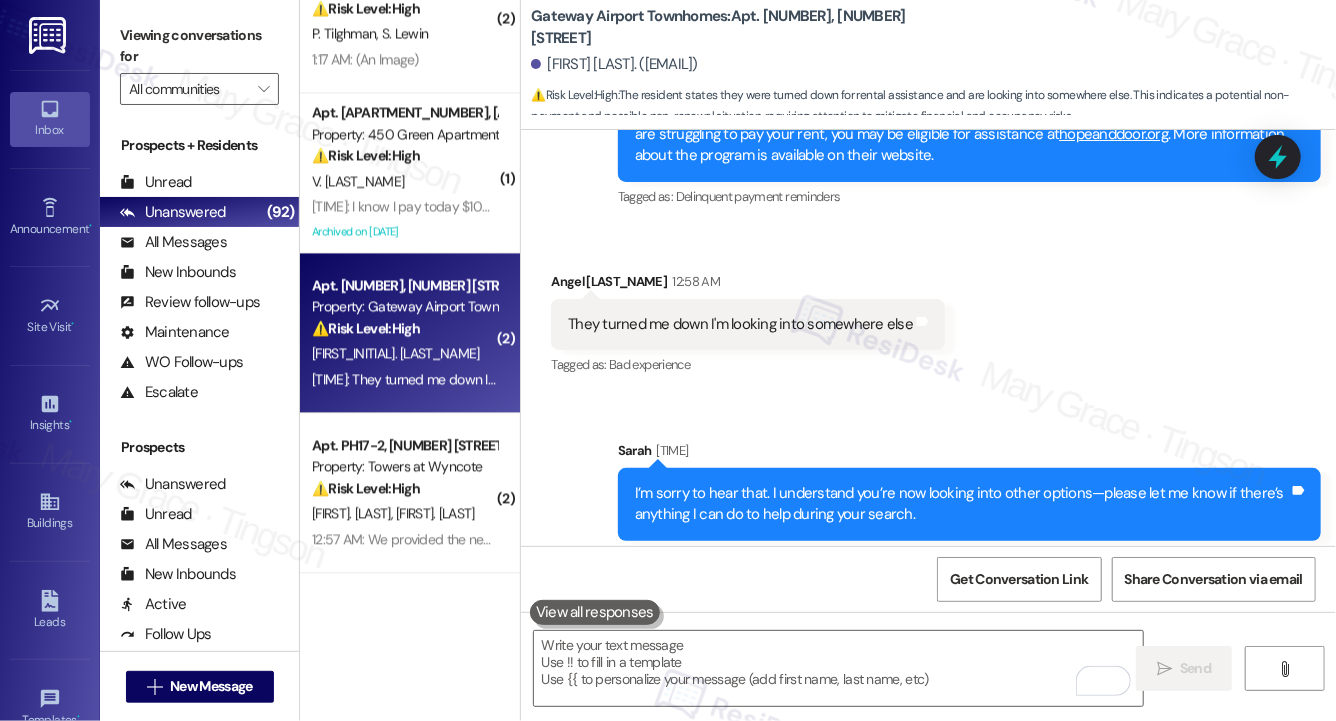 scroll, scrollTop: 7128, scrollLeft: 0, axis: vertical 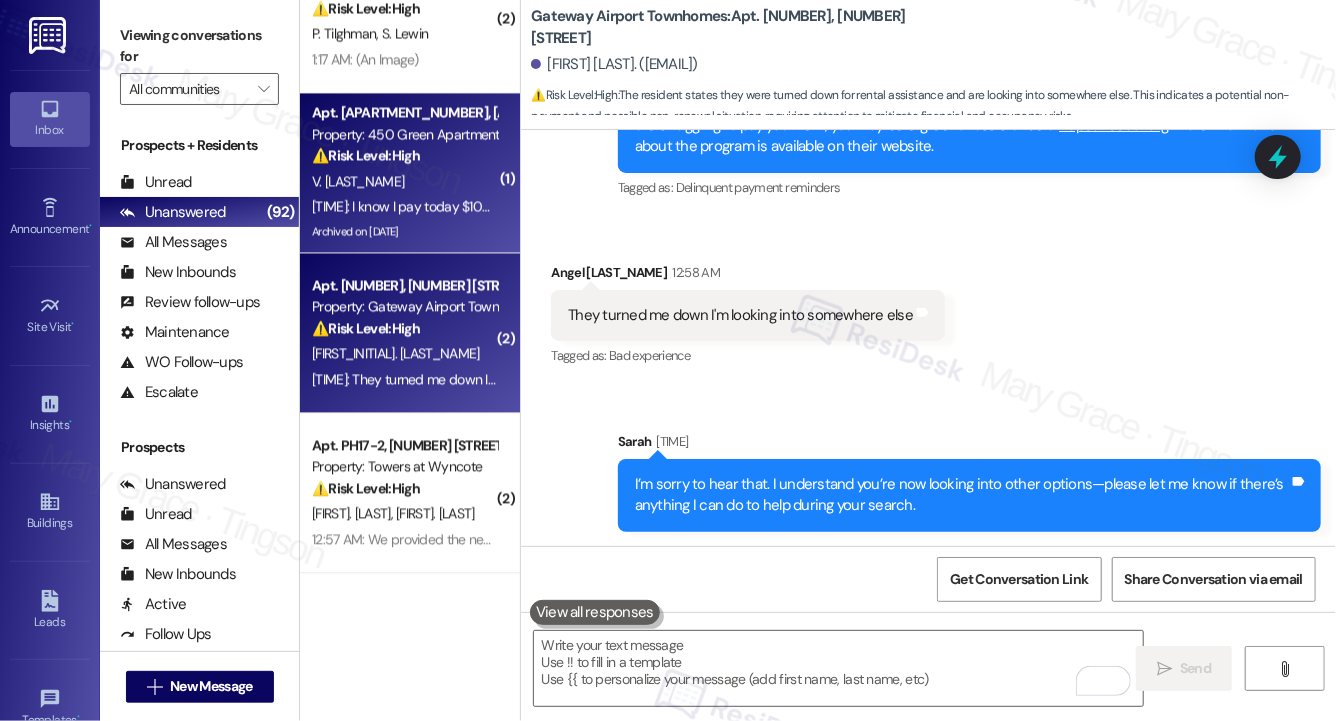 click on "Archived on [DATE]" at bounding box center [404, 231] 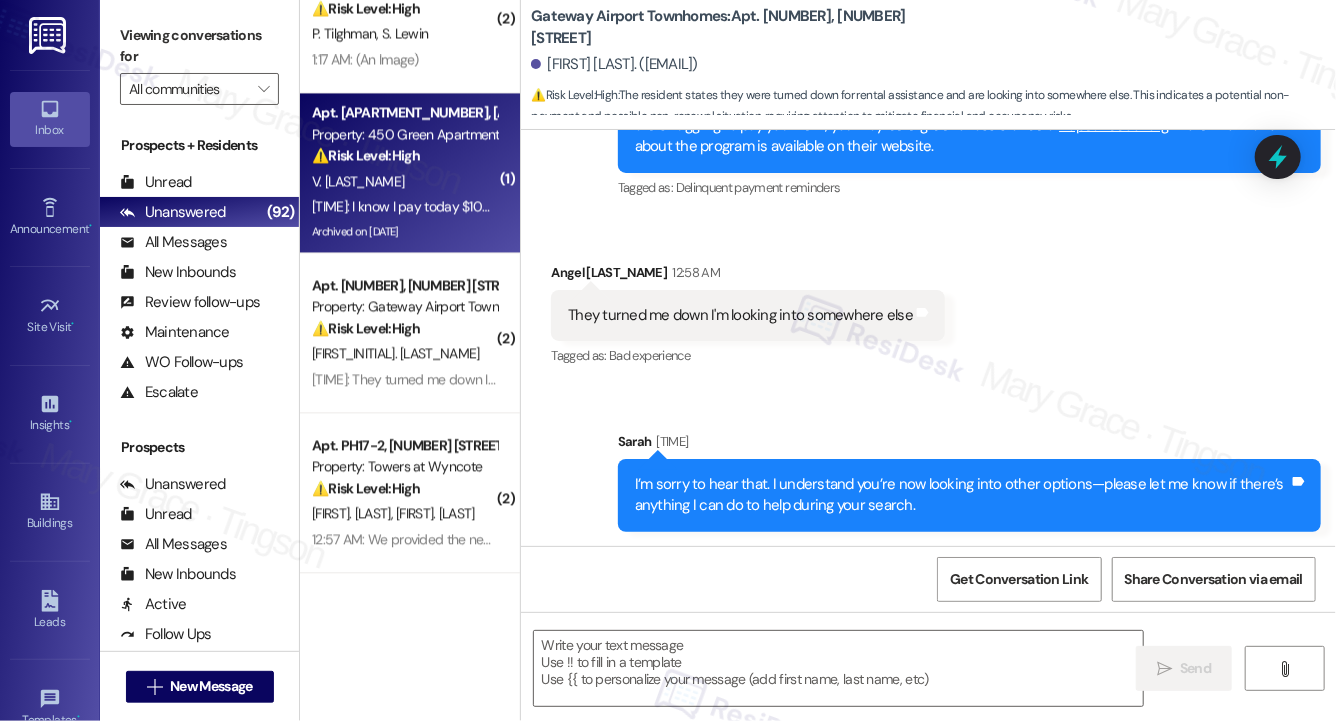 type on "Fetching suggested responses. Please feel free to read through the conversation in the meantime." 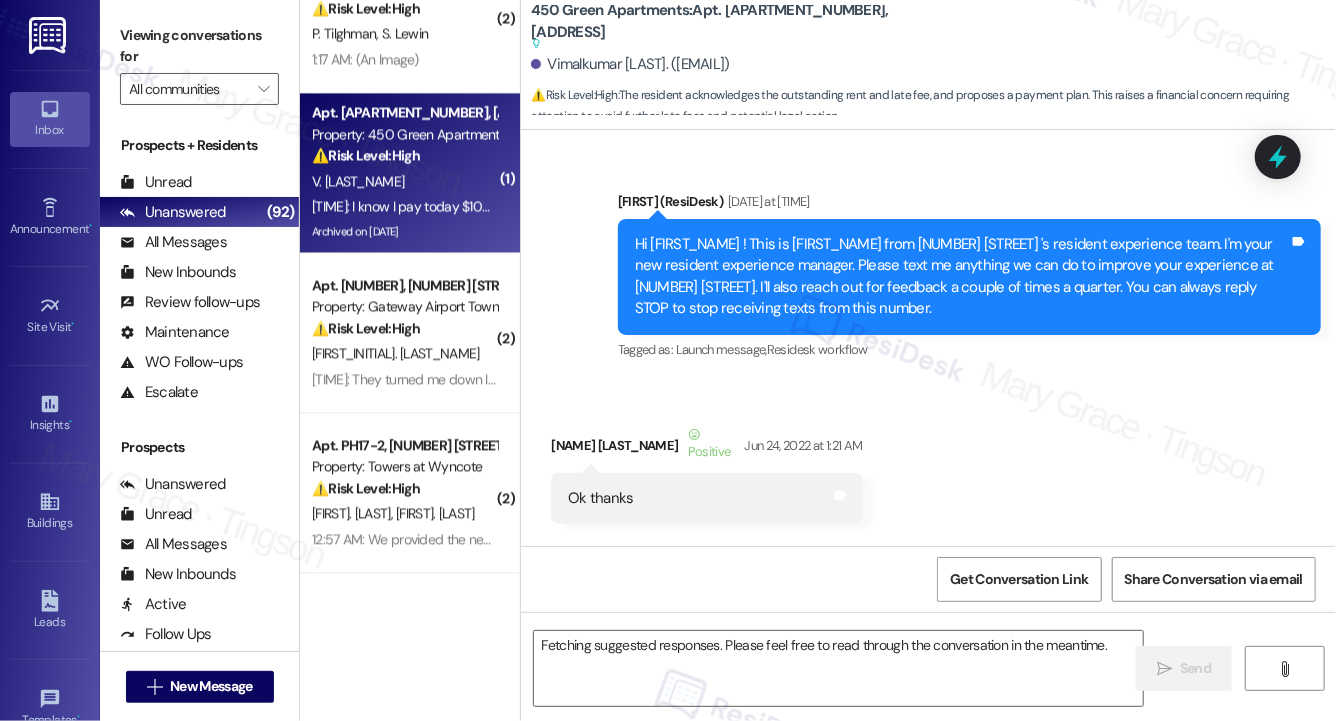 scroll, scrollTop: 33400, scrollLeft: 0, axis: vertical 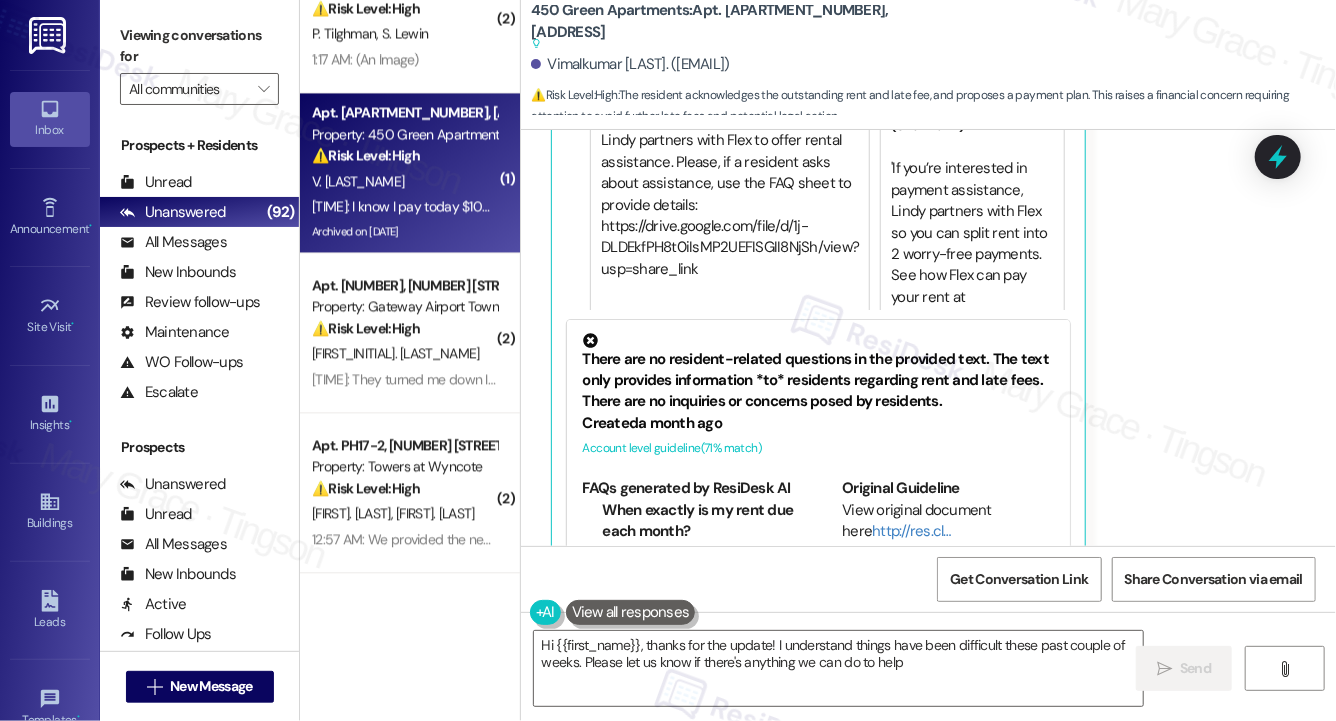type on "Hi {{first_name}}, thanks for the update! I understand things have been difficult these past couple of weeks. Please let us know if there's anything we can do to help." 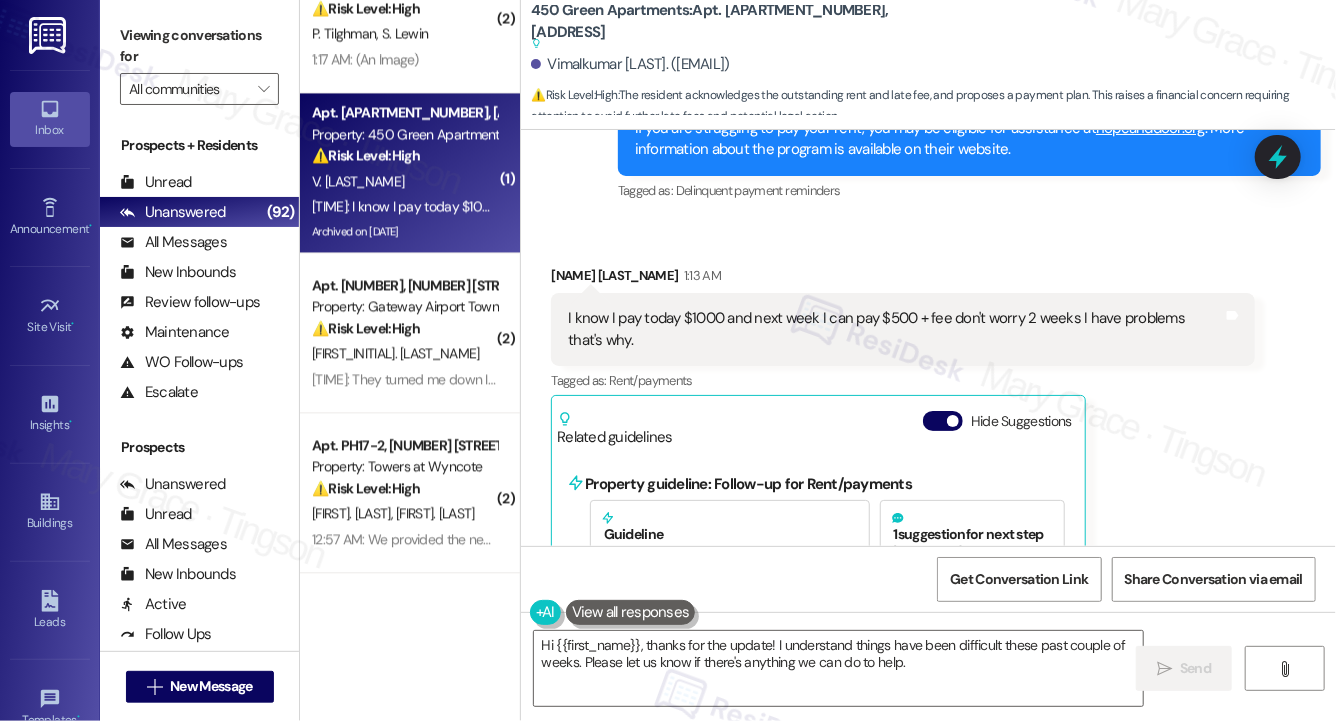 scroll, scrollTop: 32840, scrollLeft: 0, axis: vertical 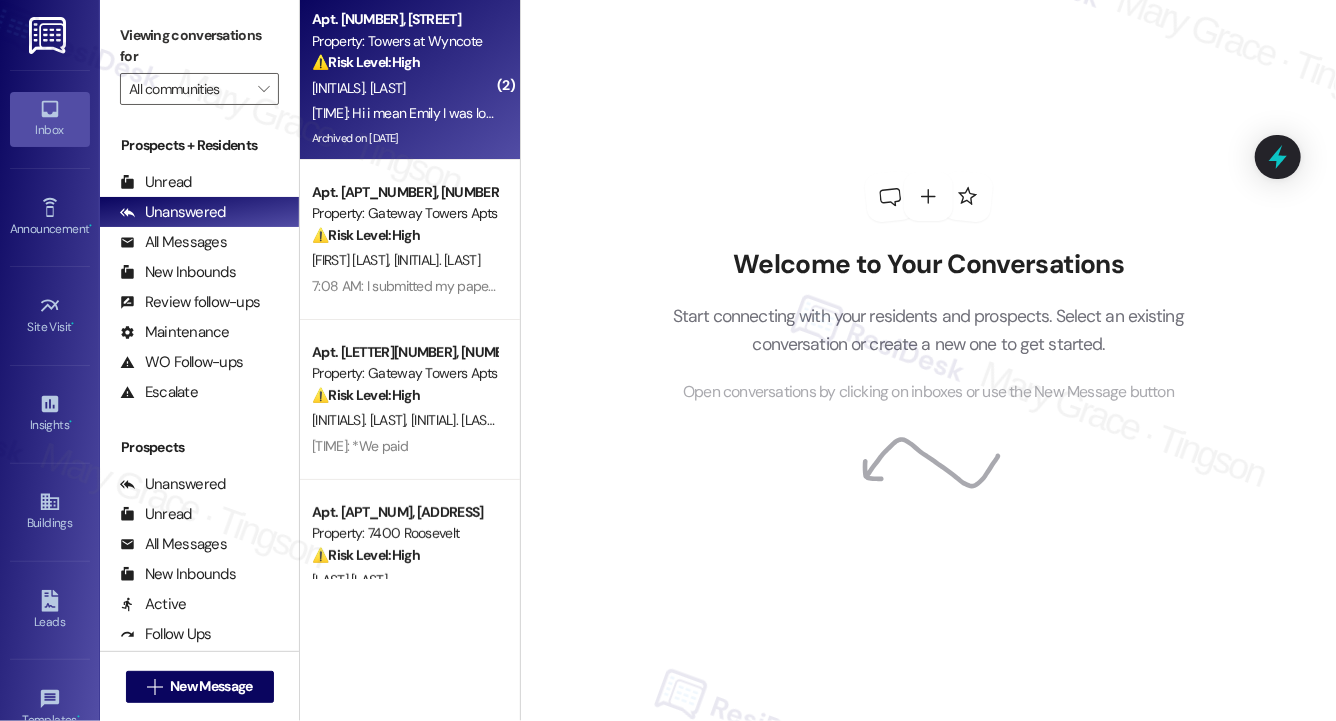 click on "[INITIALS]. [LAST]" at bounding box center (404, 88) 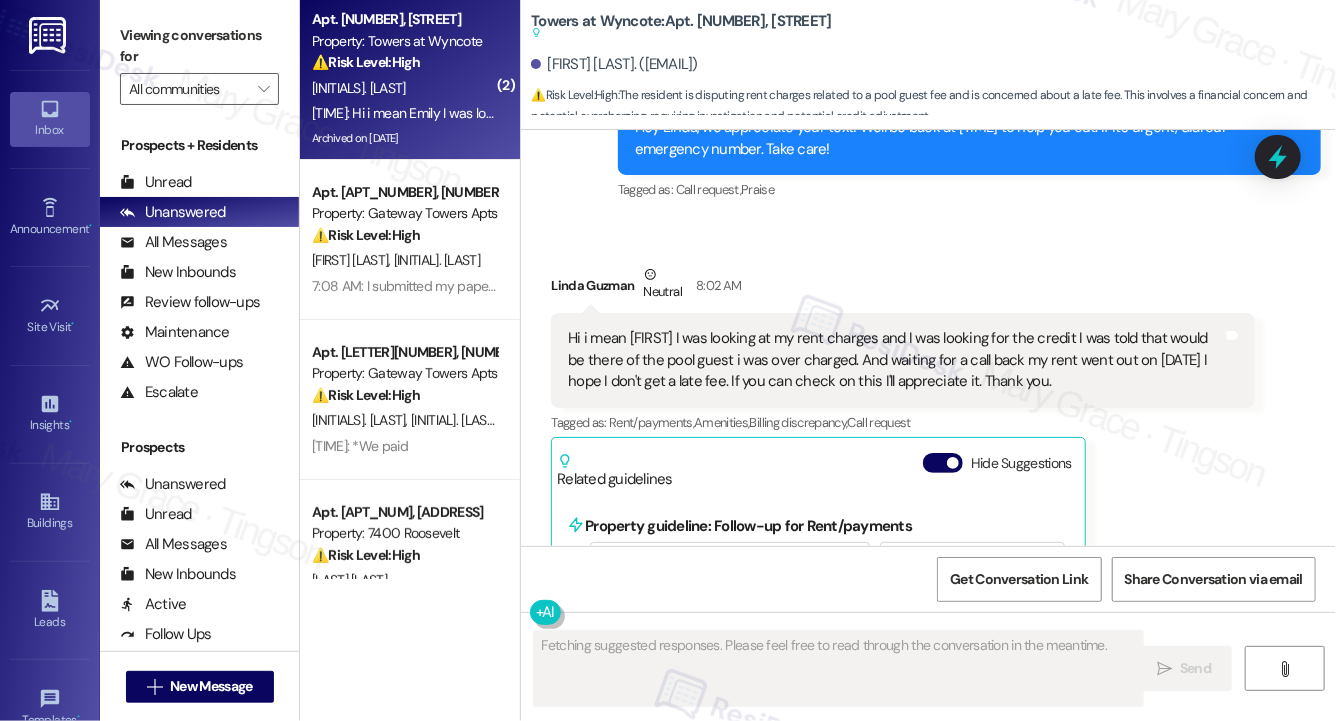 scroll, scrollTop: 38590, scrollLeft: 0, axis: vertical 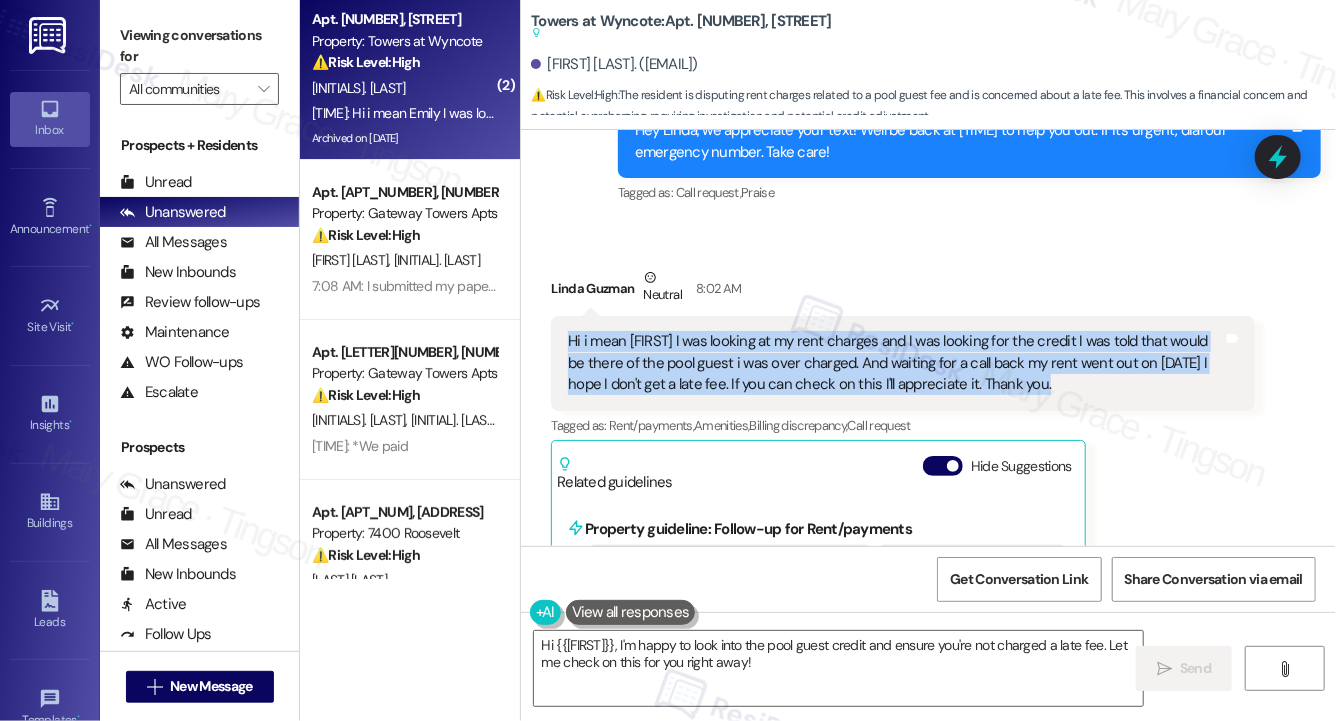 drag, startPoint x: 565, startPoint y: 267, endPoint x: 1145, endPoint y: 296, distance: 580.72455 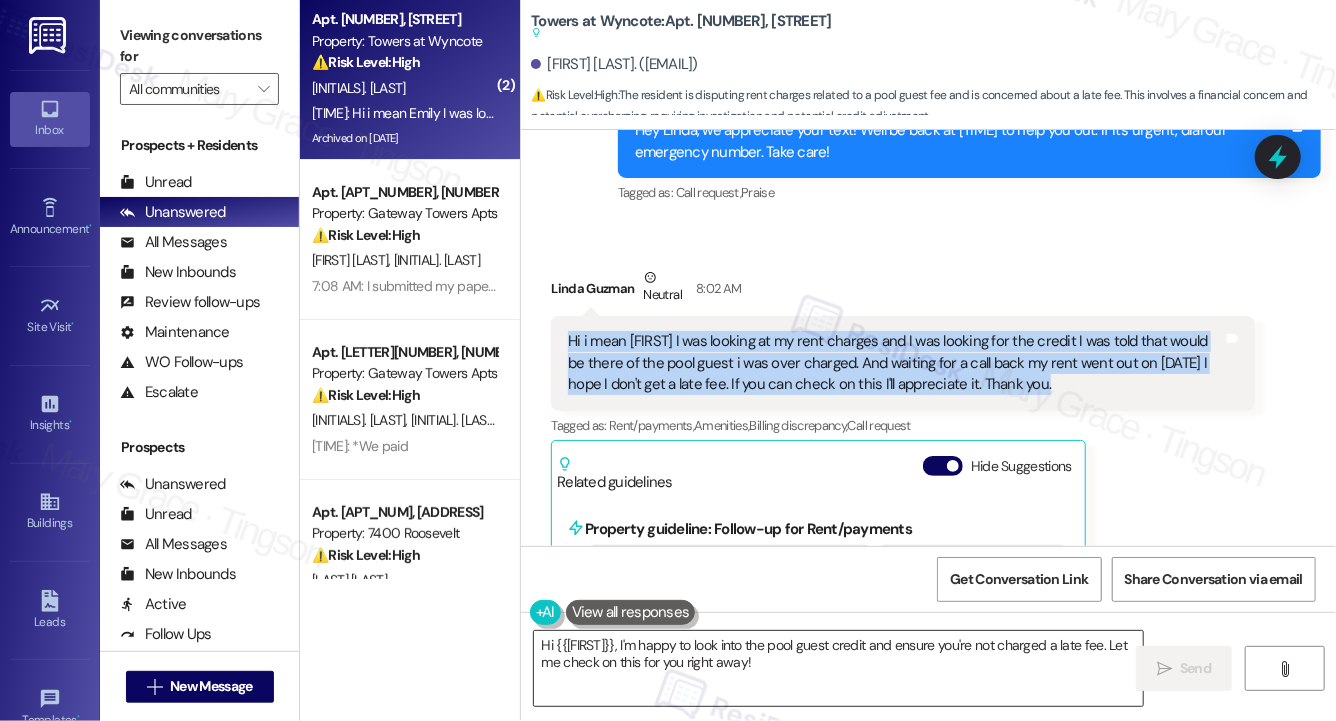 click on "Hi {{[FIRST]}}, I'm happy to look into the pool guest credit and ensure you're not charged a late fee. Let me check on this for you right away!" at bounding box center (838, 668) 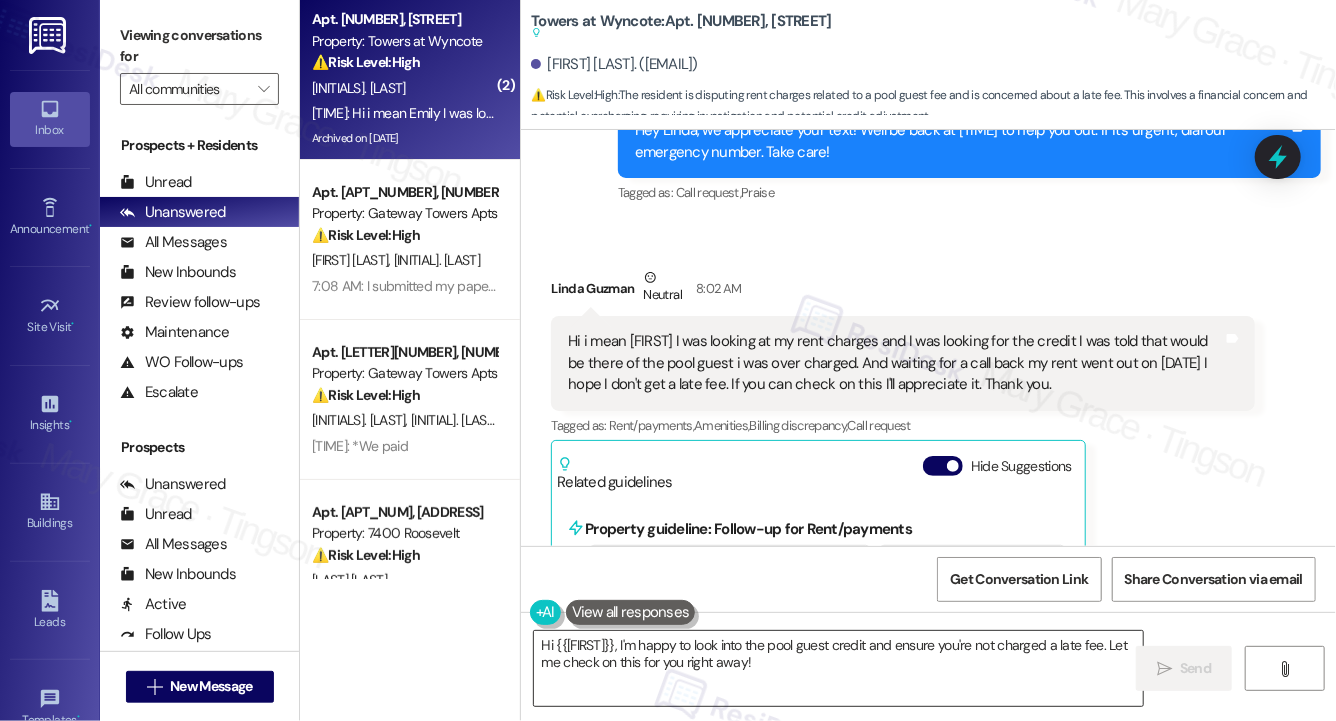 click on "Hi {{[FIRST]}}, I'm happy to look into the pool guest credit and ensure you're not charged a late fee. Let me check on this for you right away!" at bounding box center (838, 668) 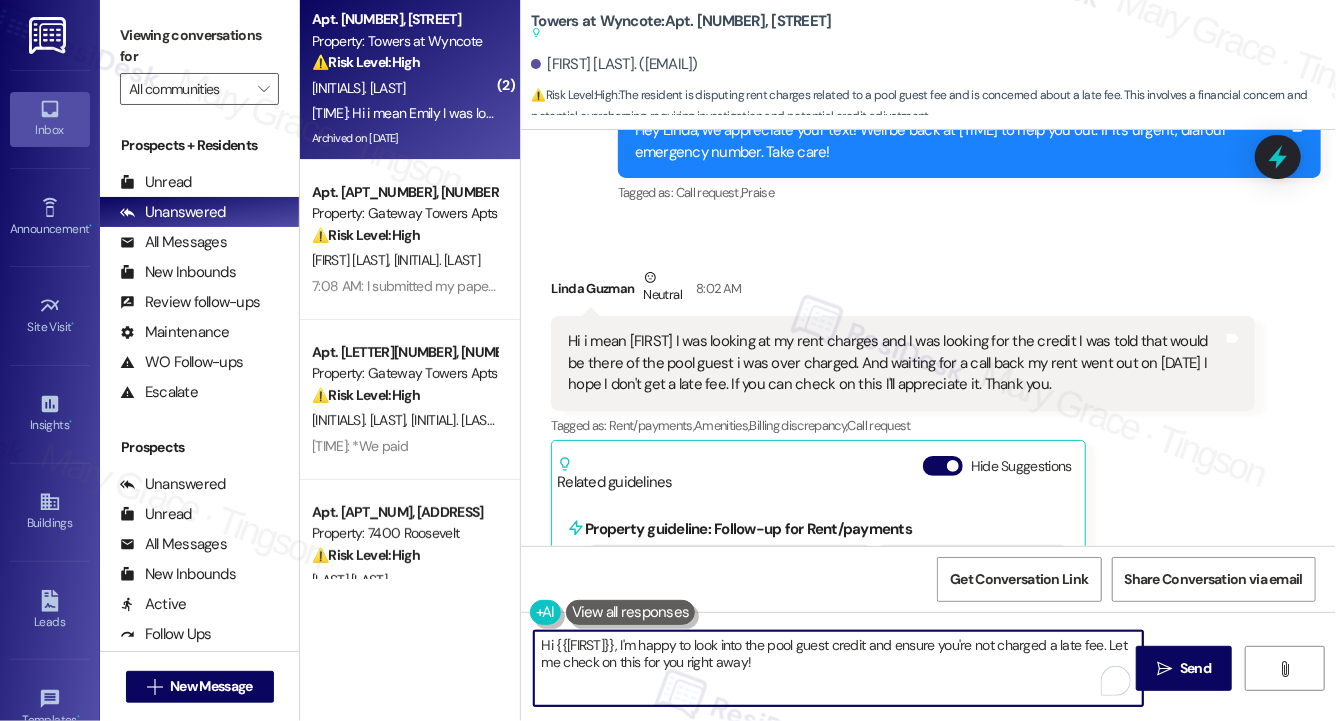 paste on "[LAST],
Thanks for clarifying. I’ll check on the credit for the pool guest overcharge and follow up with you once I have an update. I’ll also confirm the status of your [DATE] rent payment to ensure no late fee is applied." 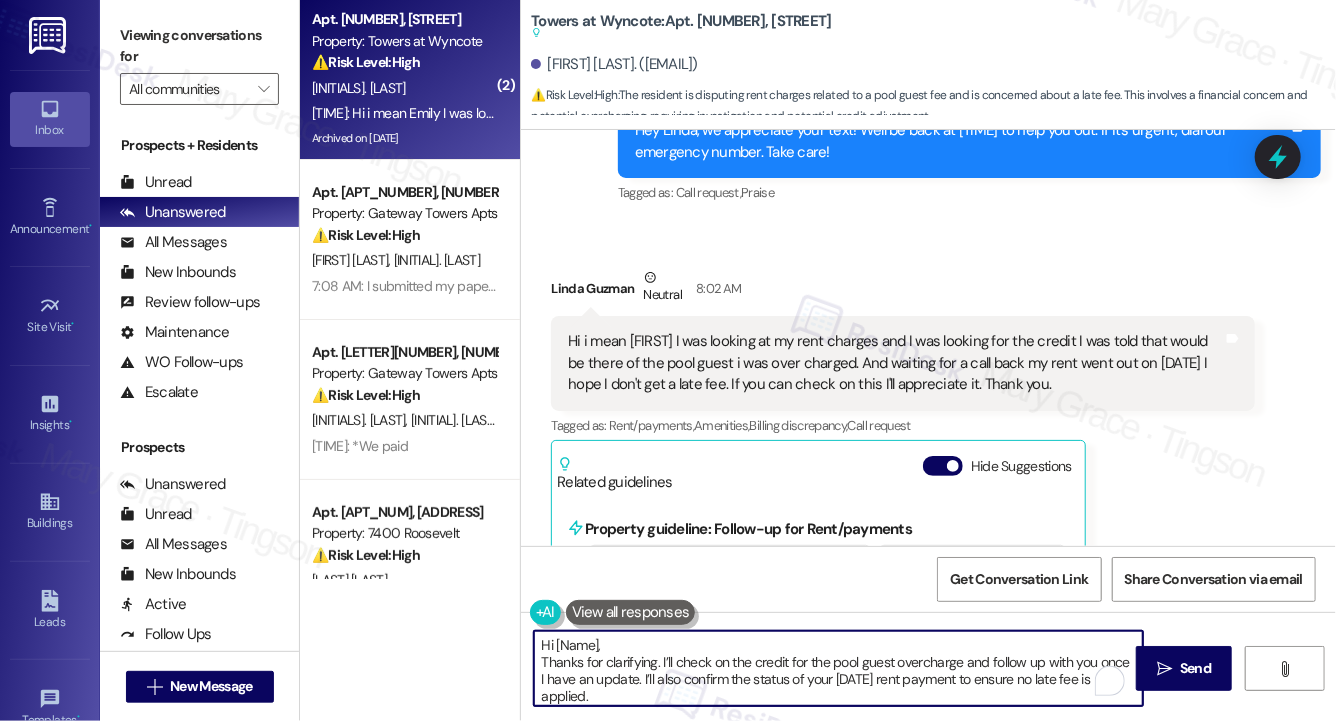 scroll, scrollTop: 33, scrollLeft: 0, axis: vertical 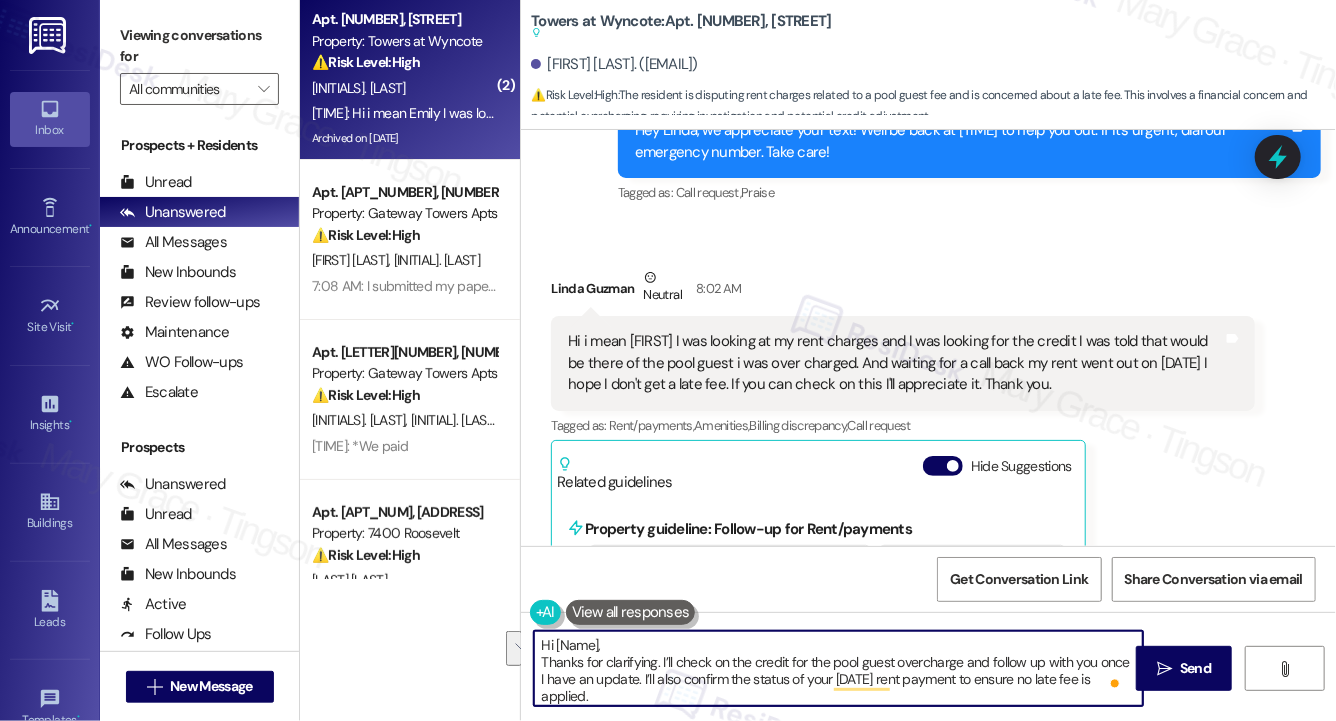 drag, startPoint x: 545, startPoint y: 654, endPoint x: 524, endPoint y: 644, distance: 23.259407 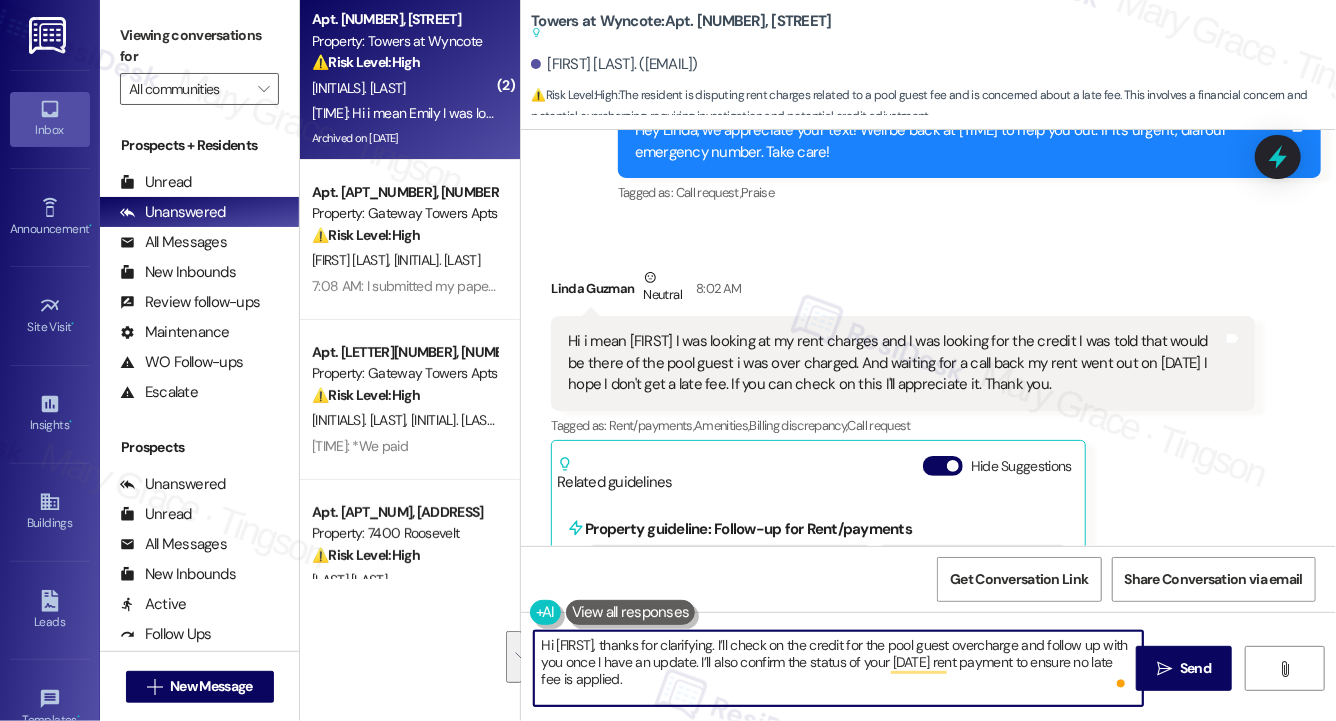 click on "Hi [FIRST], thanks for clarifying. I’ll check on the credit for the pool guest overcharge and follow up with you once I have an update. I’ll also confirm the status of your [DATE] rent payment to ensure no late fee is applied." at bounding box center (838, 668) 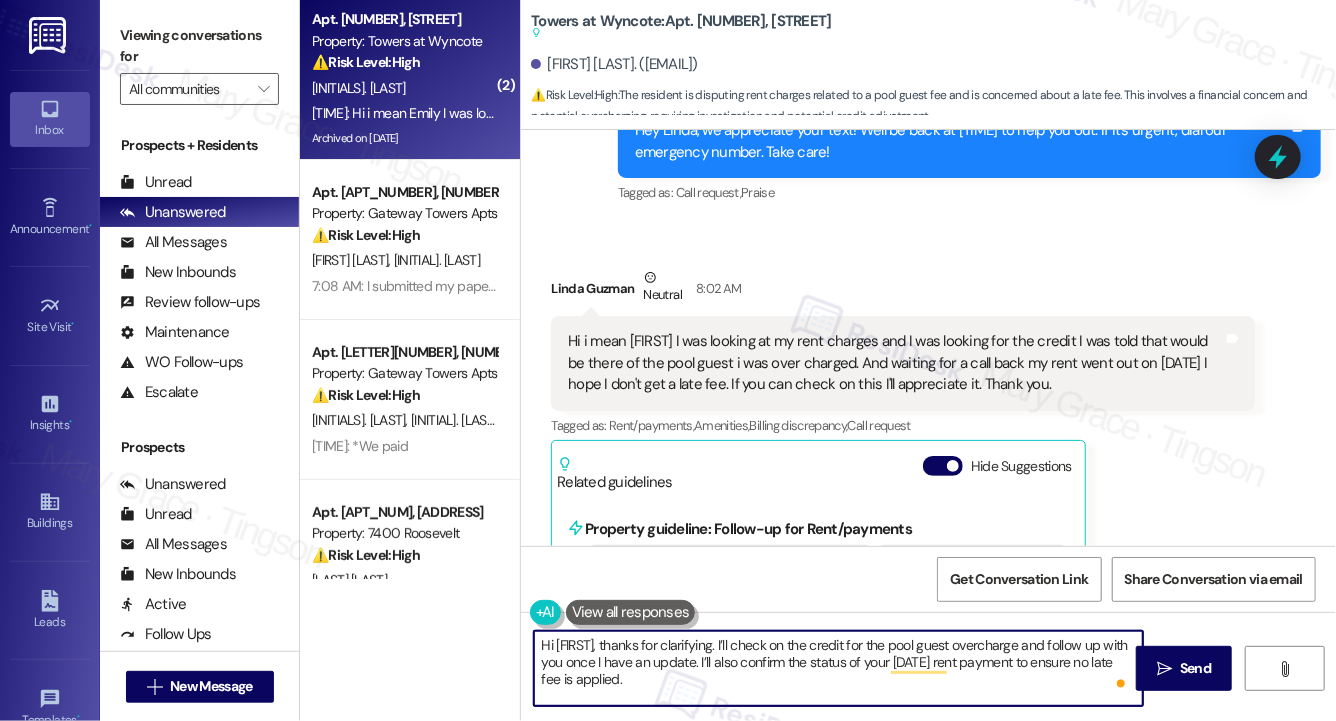 type on "Hi [FIRST], thanks for clarifying. I’ll check on the credit for the pool guest overcharge and follow up with you once I have an update. I’ll also confirm the status of your [DATE] rent payment to ensure no late fee is applied." 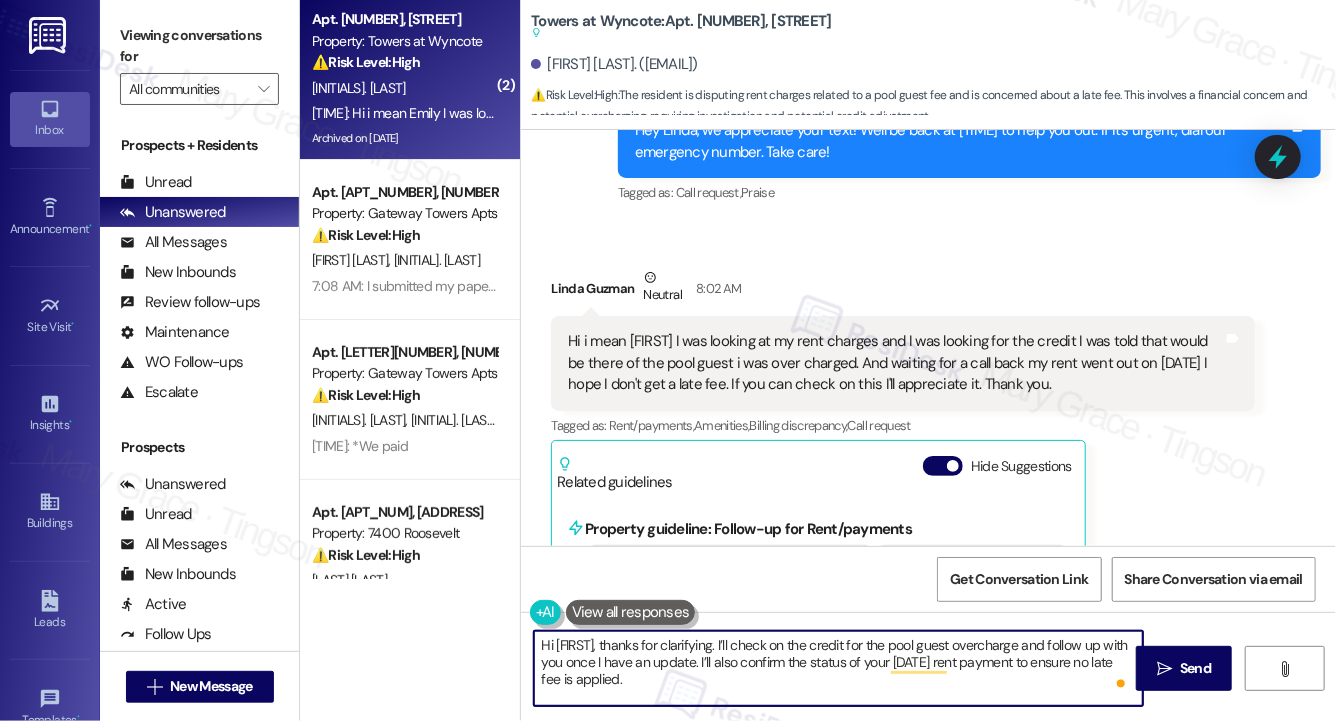 click on "Hi [FIRST], thanks for clarifying. I’ll check on the credit for the pool guest overcharge and follow up with you once I have an update. I’ll also confirm the status of your [DATE] rent payment to ensure no late fee is applied." at bounding box center [838, 668] 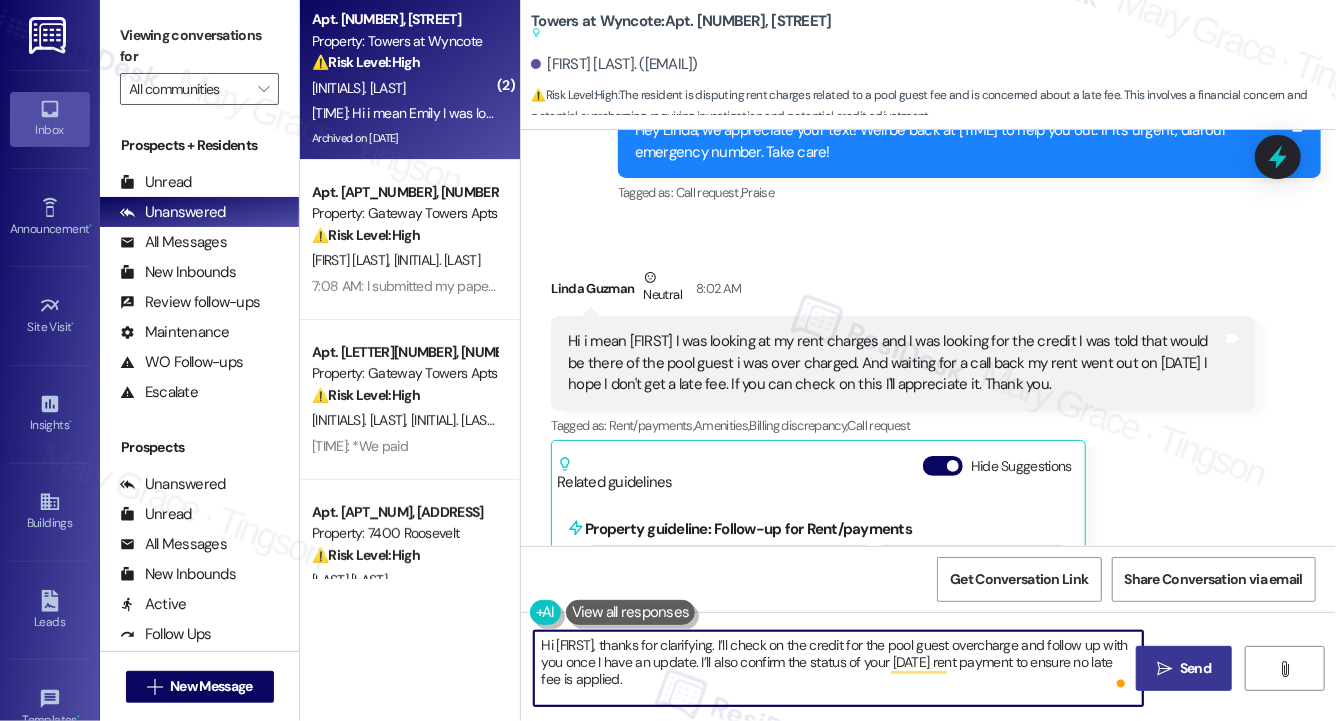 click on "" at bounding box center (1164, 669) 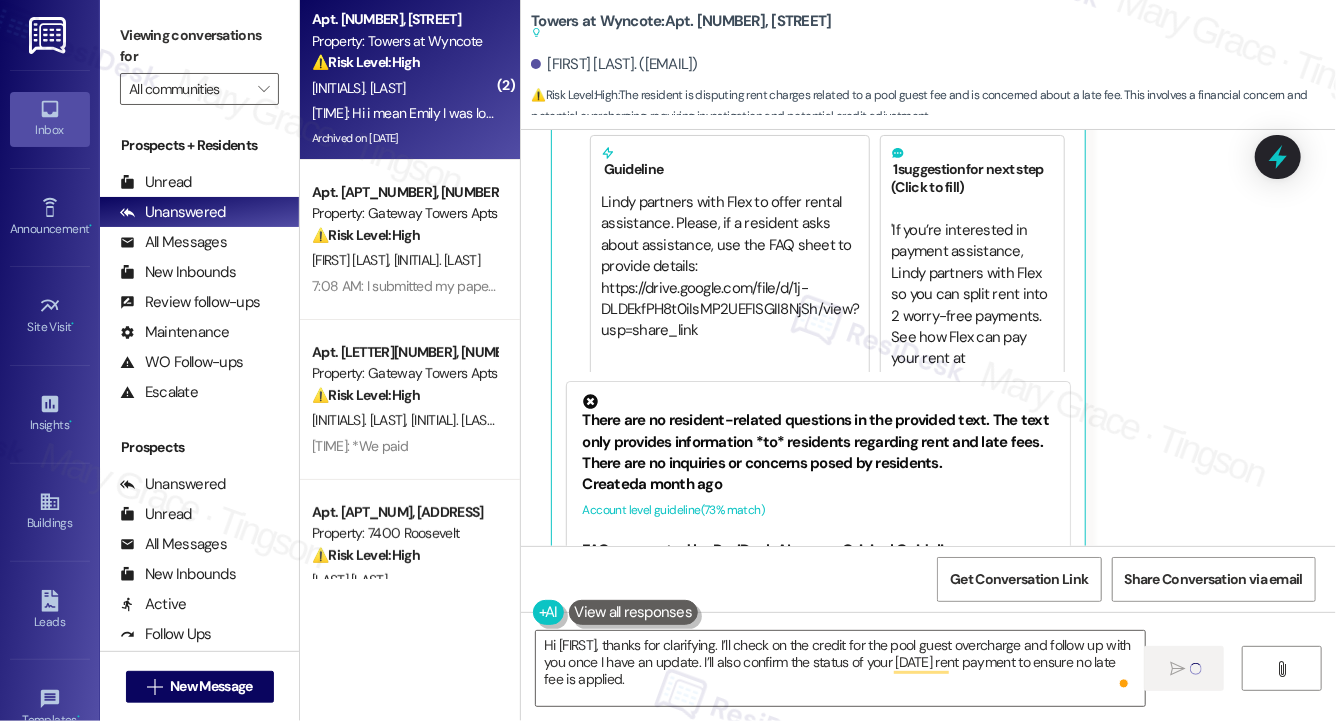 scroll, scrollTop: 39058, scrollLeft: 0, axis: vertical 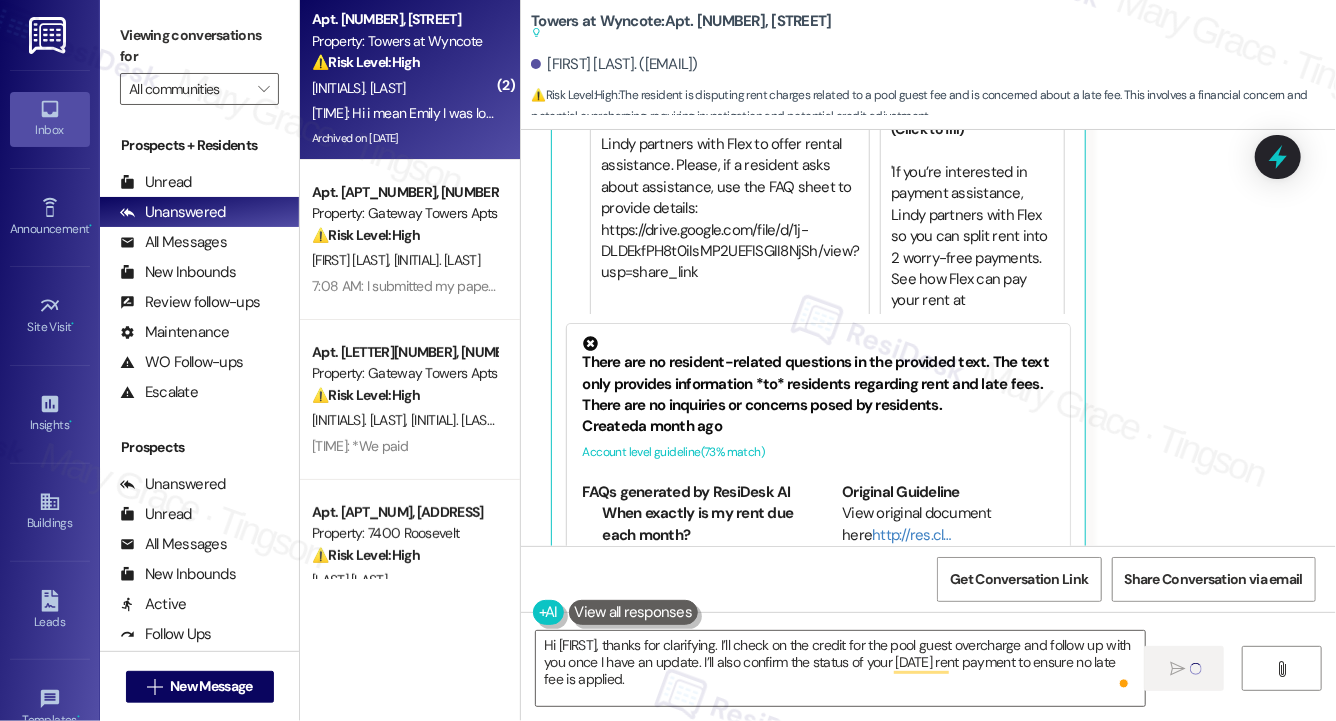 type 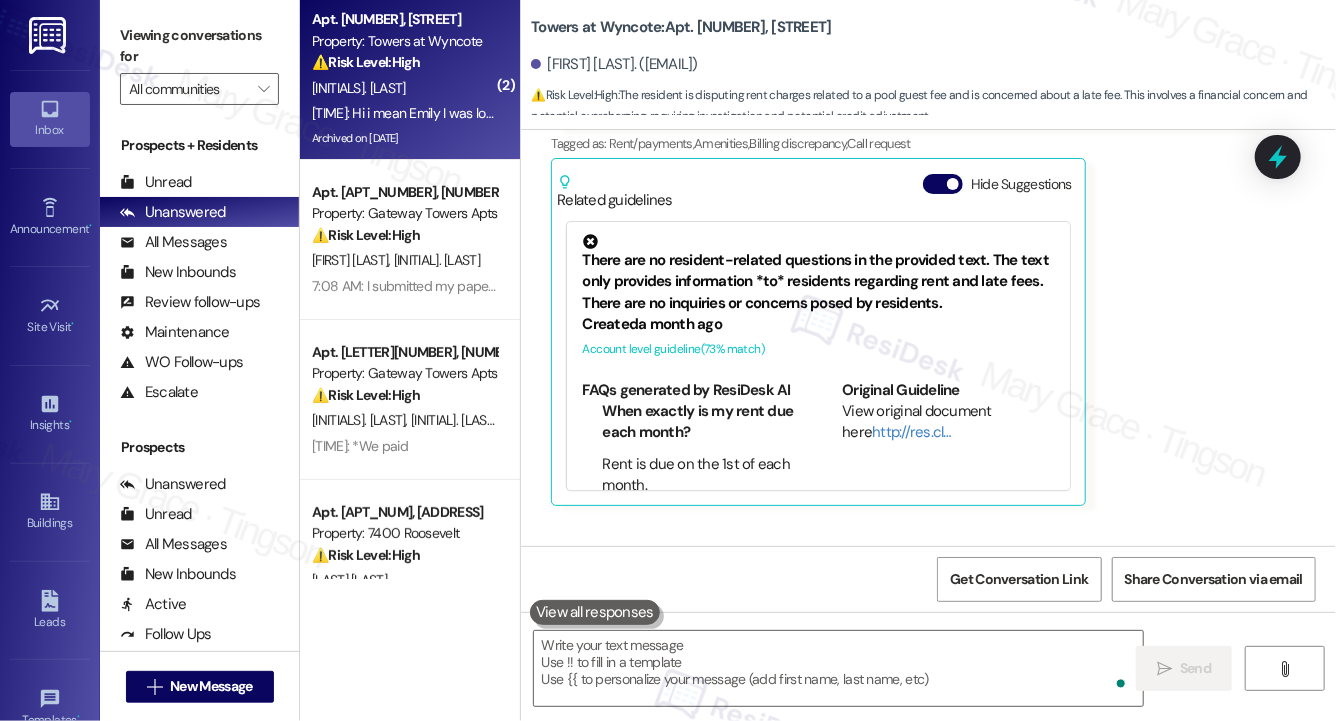 scroll, scrollTop: 38951, scrollLeft: 0, axis: vertical 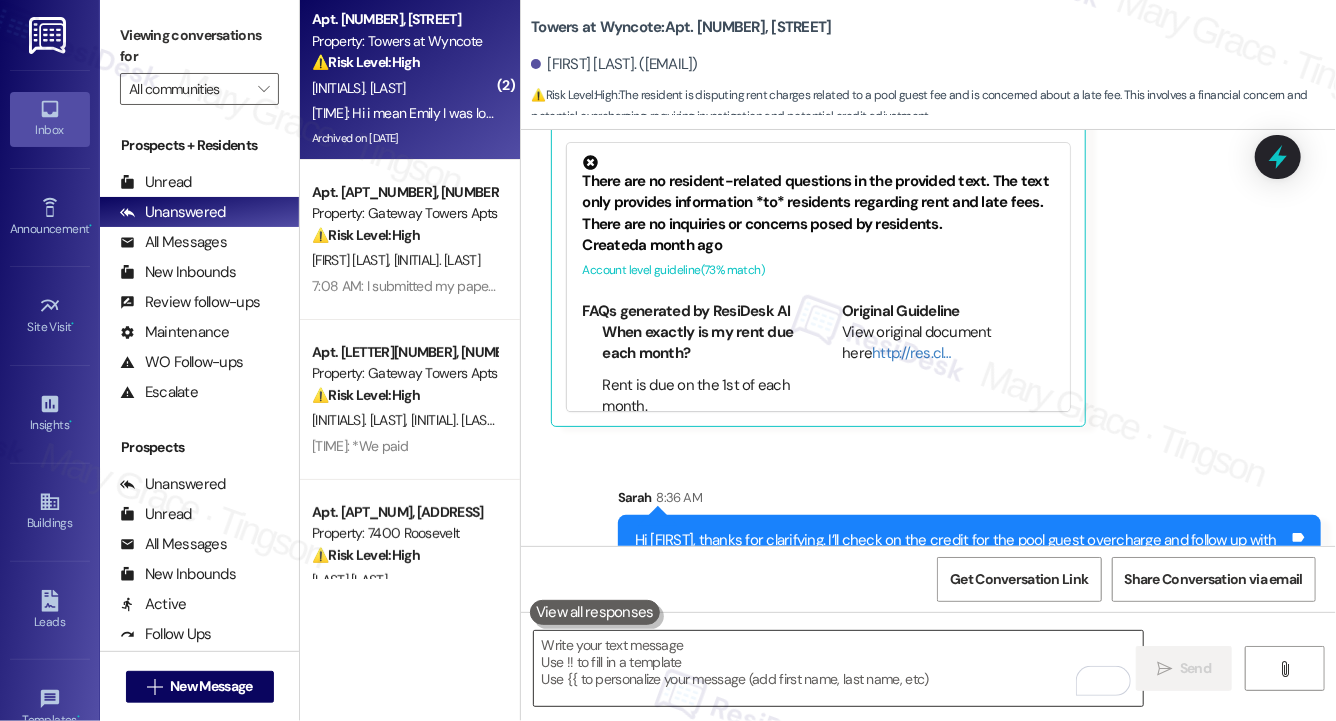 click at bounding box center [838, 668] 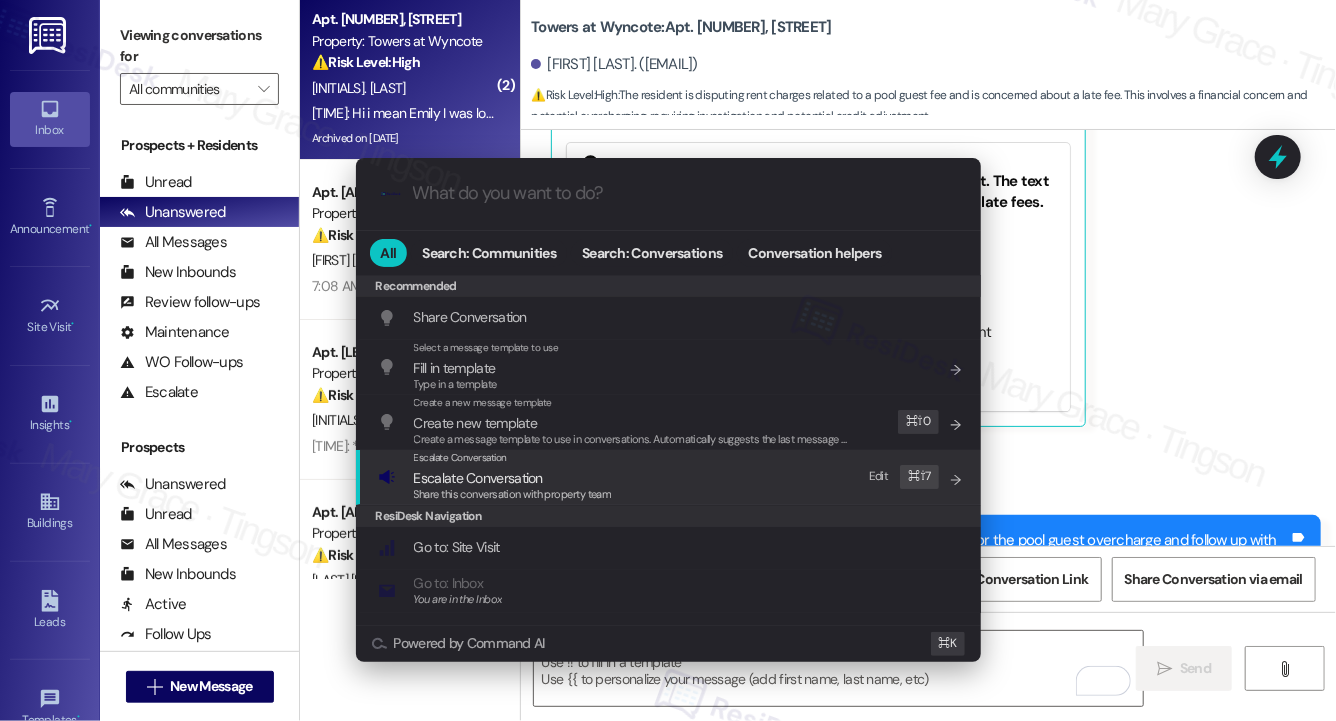 click on "Escalate Conversation Escalate Conversation Share this conversation with property team Edit ⌘ ⇧ 7" at bounding box center (670, 477) 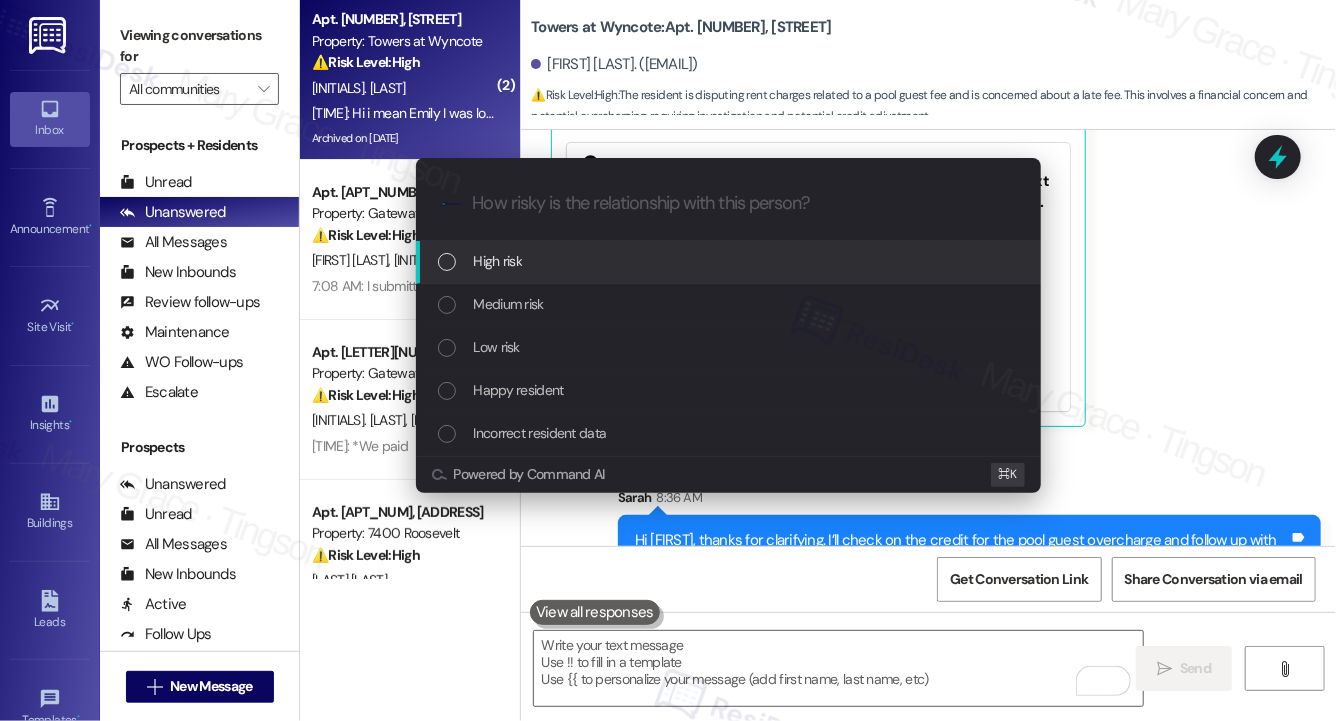 click on "High risk" at bounding box center (730, 261) 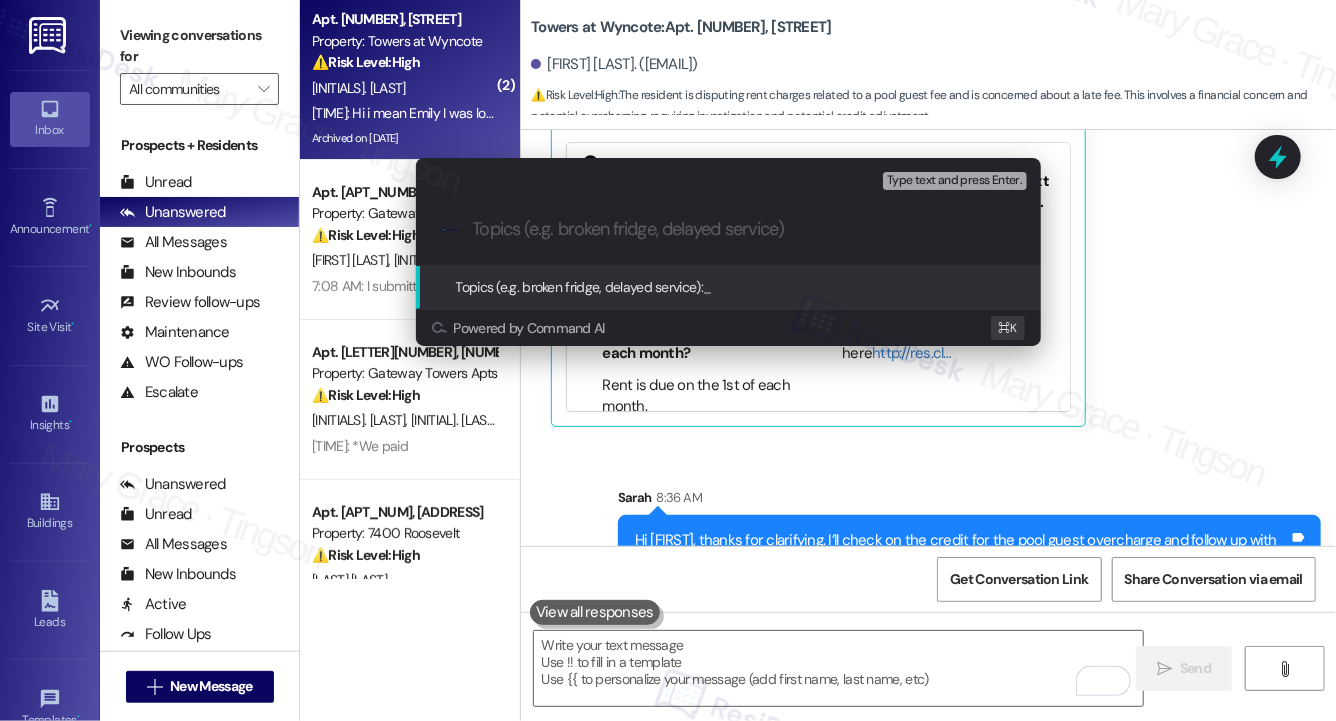 click at bounding box center [744, 229] 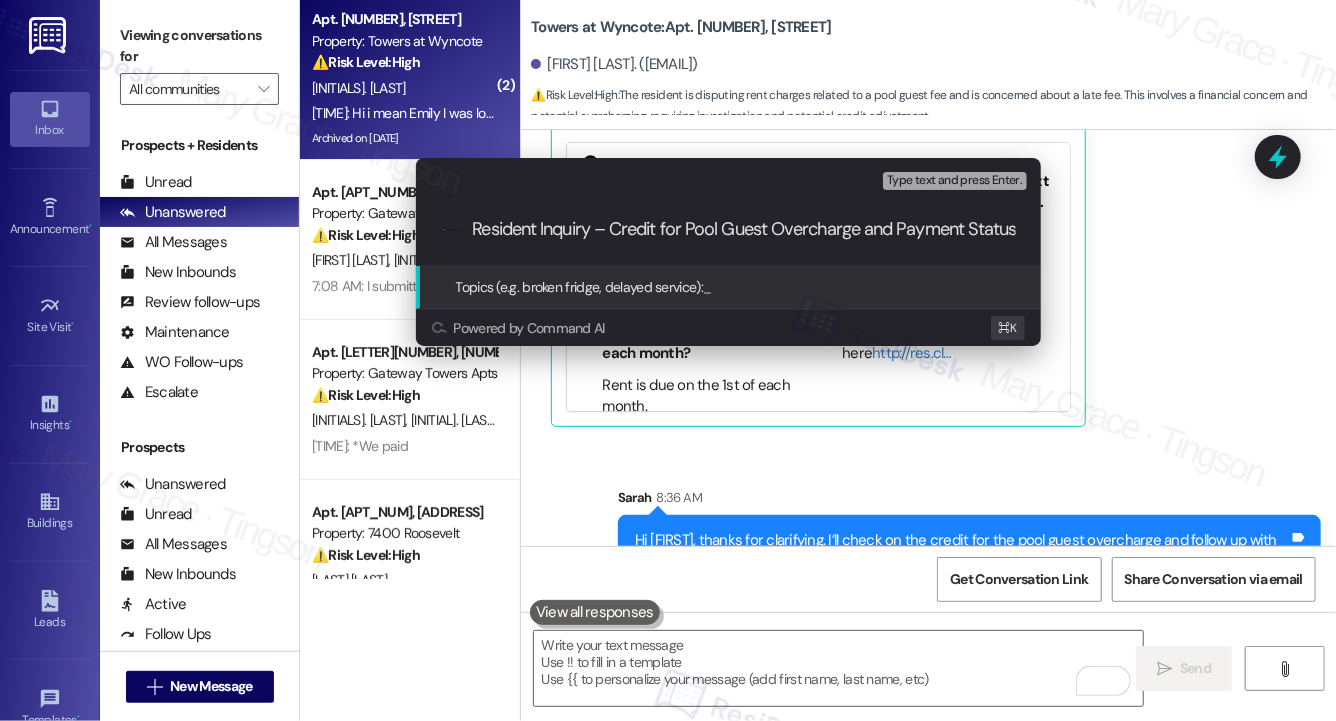 scroll, scrollTop: 0, scrollLeft: 159, axis: horizontal 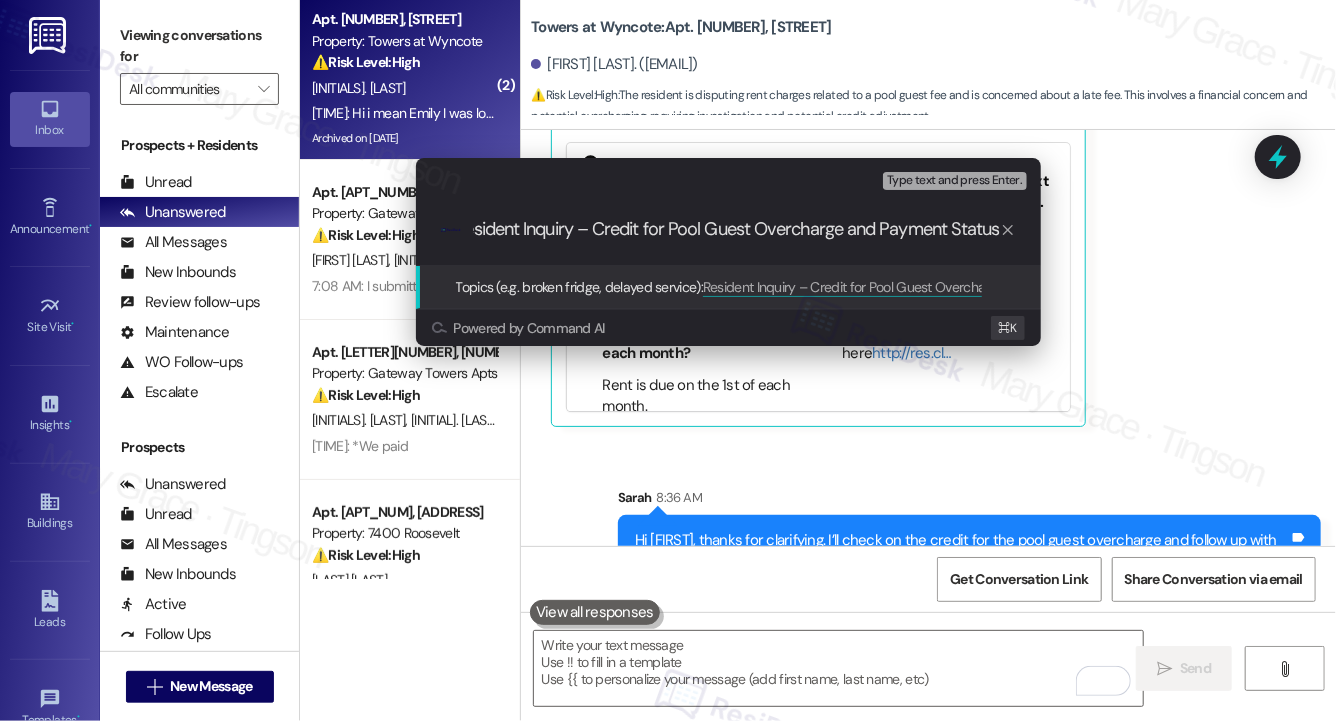 type on "Resident Inquiry – Credit for Pool Guest Overcharge and Payment Status" 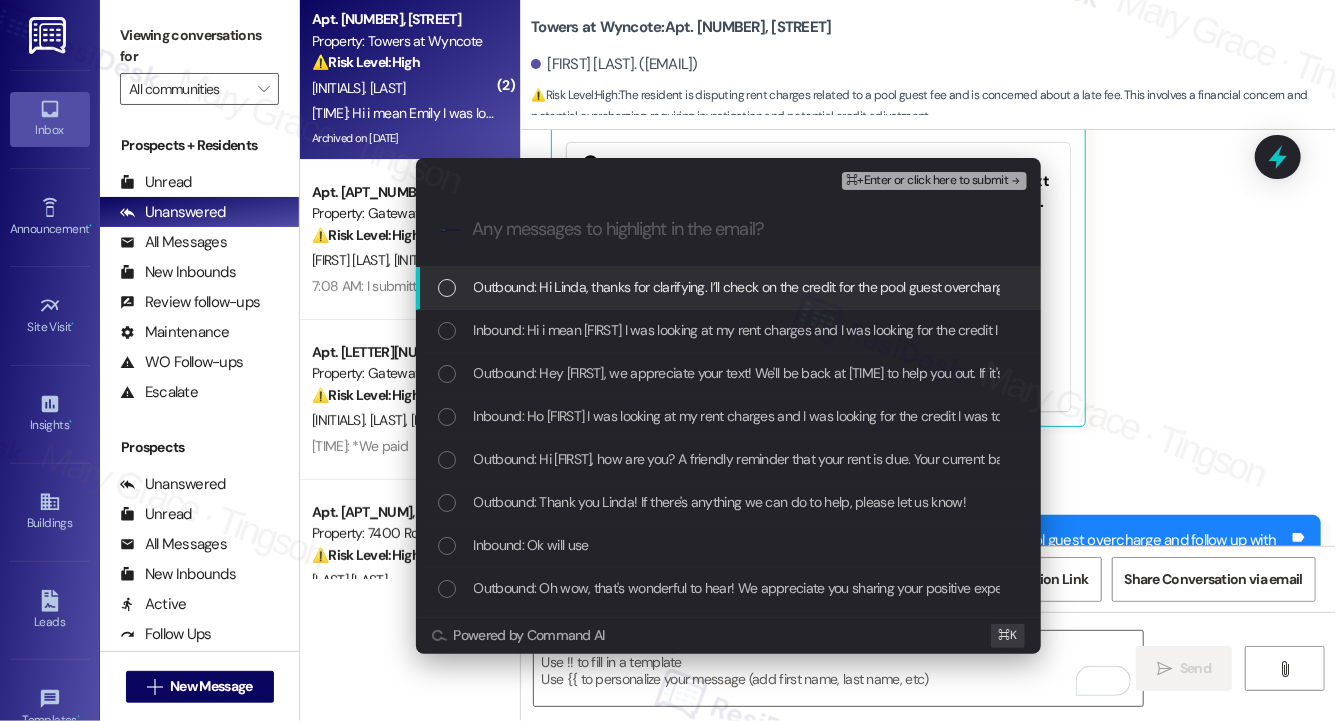 scroll, scrollTop: 0, scrollLeft: 0, axis: both 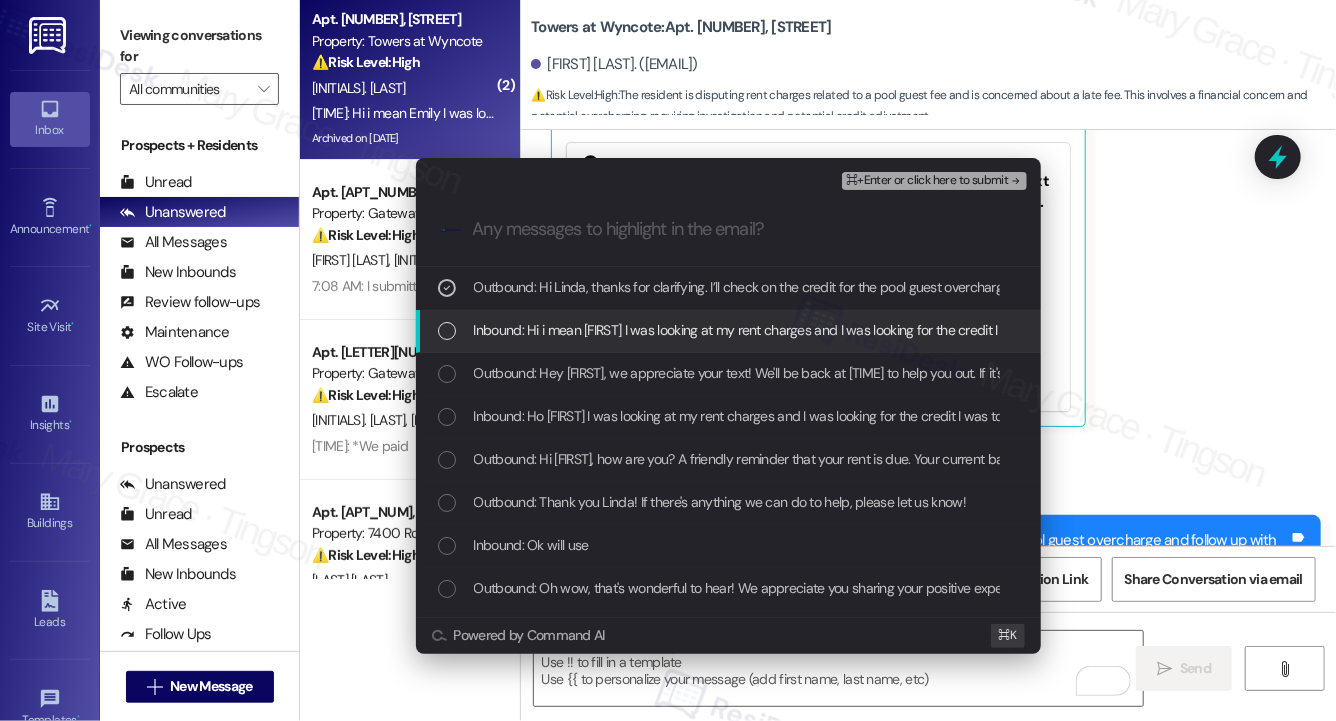 click on "Inbound: Hi i mean [FIRST] I was looking at my rent charges and I was looking for the credit I was told that would be there of the  pool guest  i was over charged.  And waiting for a call back my rent went out on [DATE] I hope I don't get a late fee. If you can check on this I'll appreciate it. Thank you." at bounding box center [1315, 330] 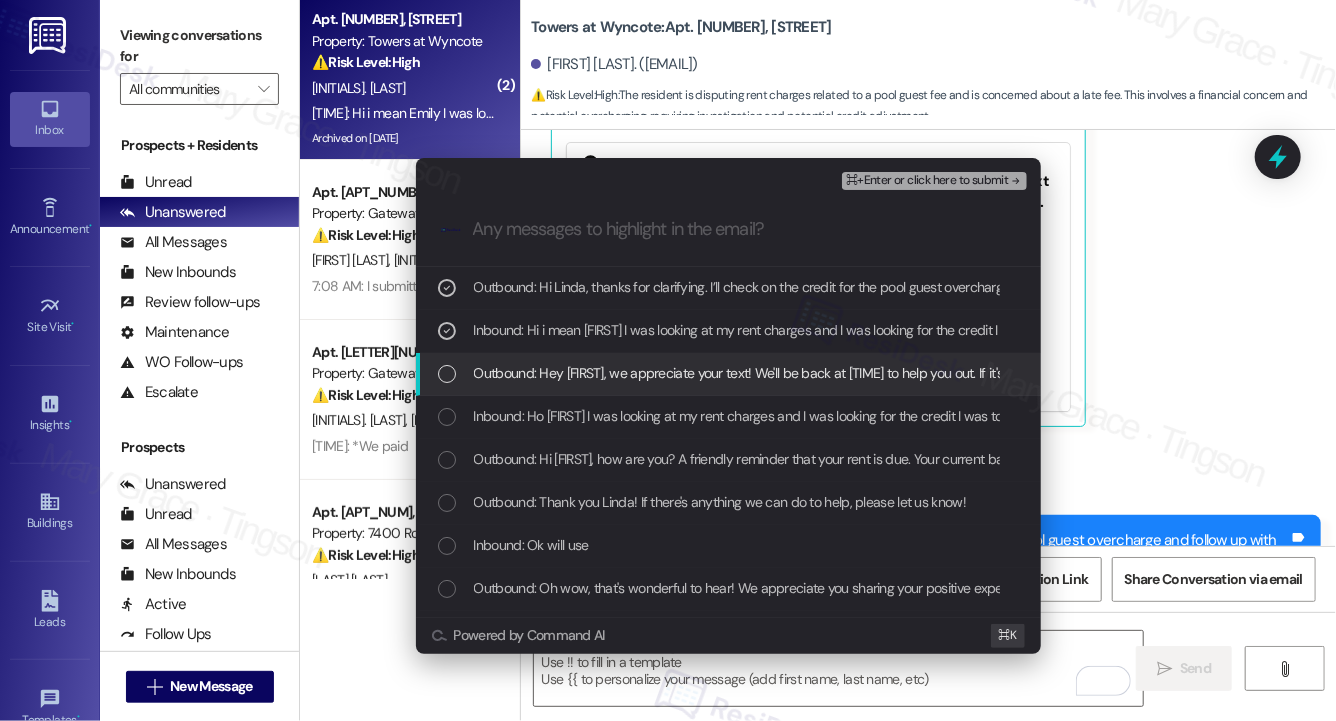 click on "Outbound: Hey [FIRST], we appreciate your text! We'll be back at [TIME] to help you out. If it's urgent, dial our emergency number. Take care!" at bounding box center (728, 374) 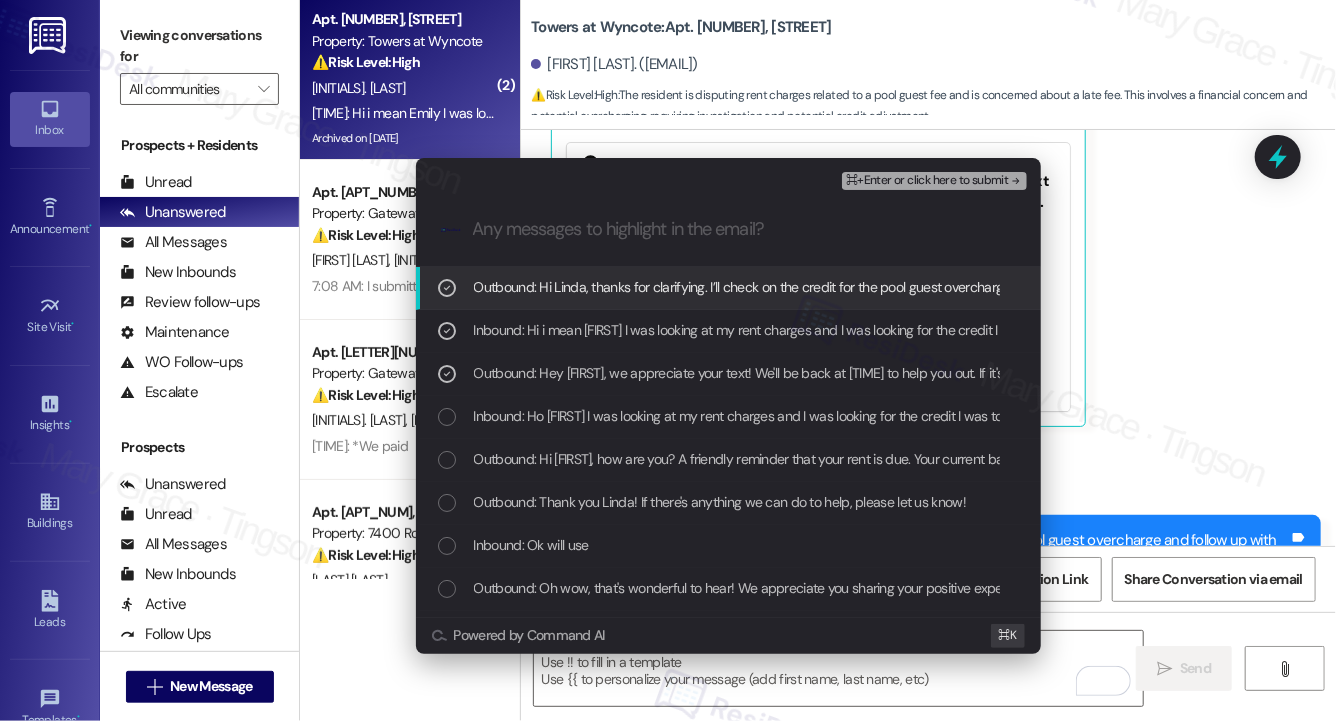 click on "⌘+Enter or click here to submit" at bounding box center (927, 181) 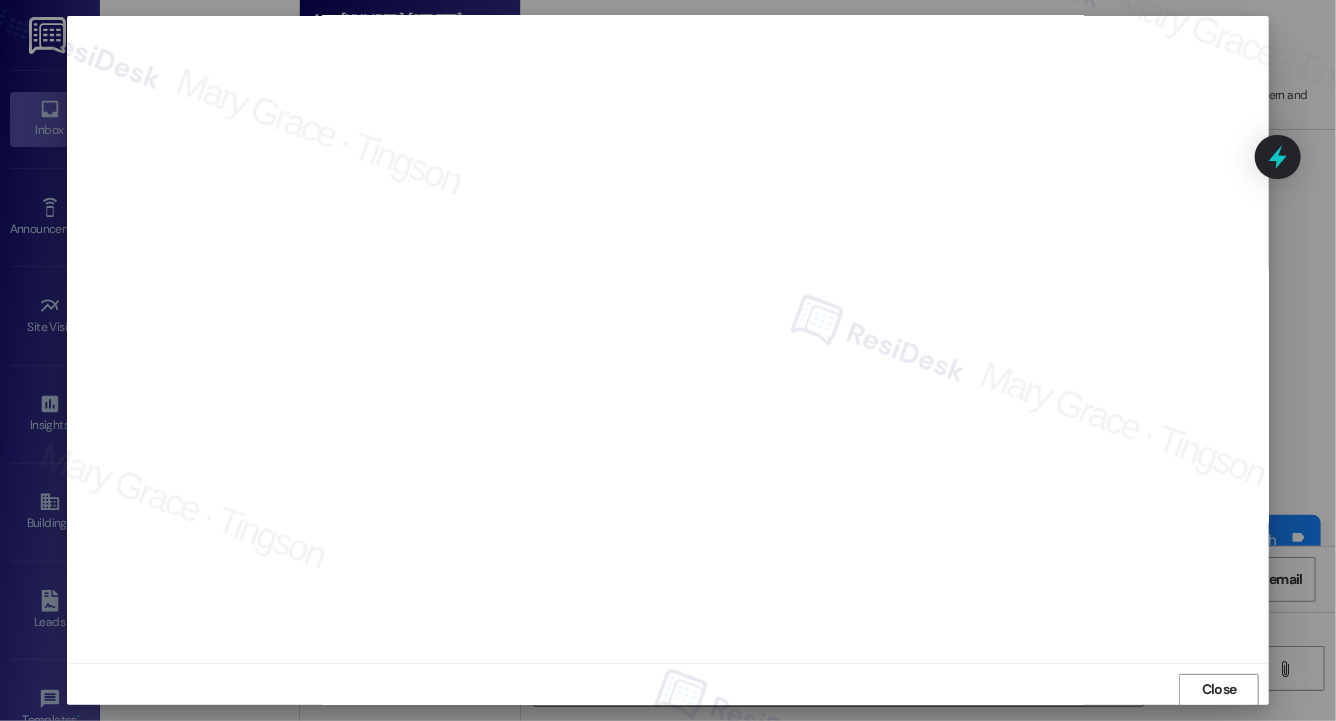 scroll, scrollTop: 12, scrollLeft: 0, axis: vertical 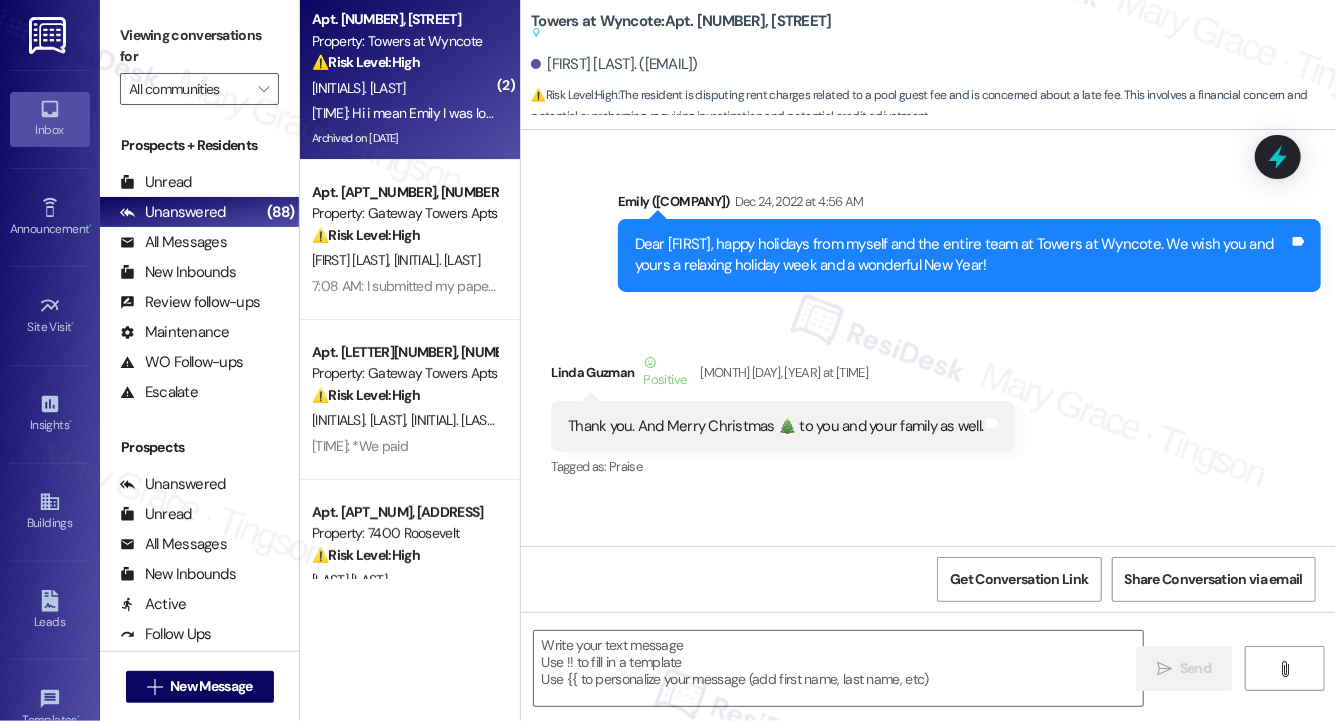 type on "Fetching suggested responses. Please feel free to read through the conversation in the meantime." 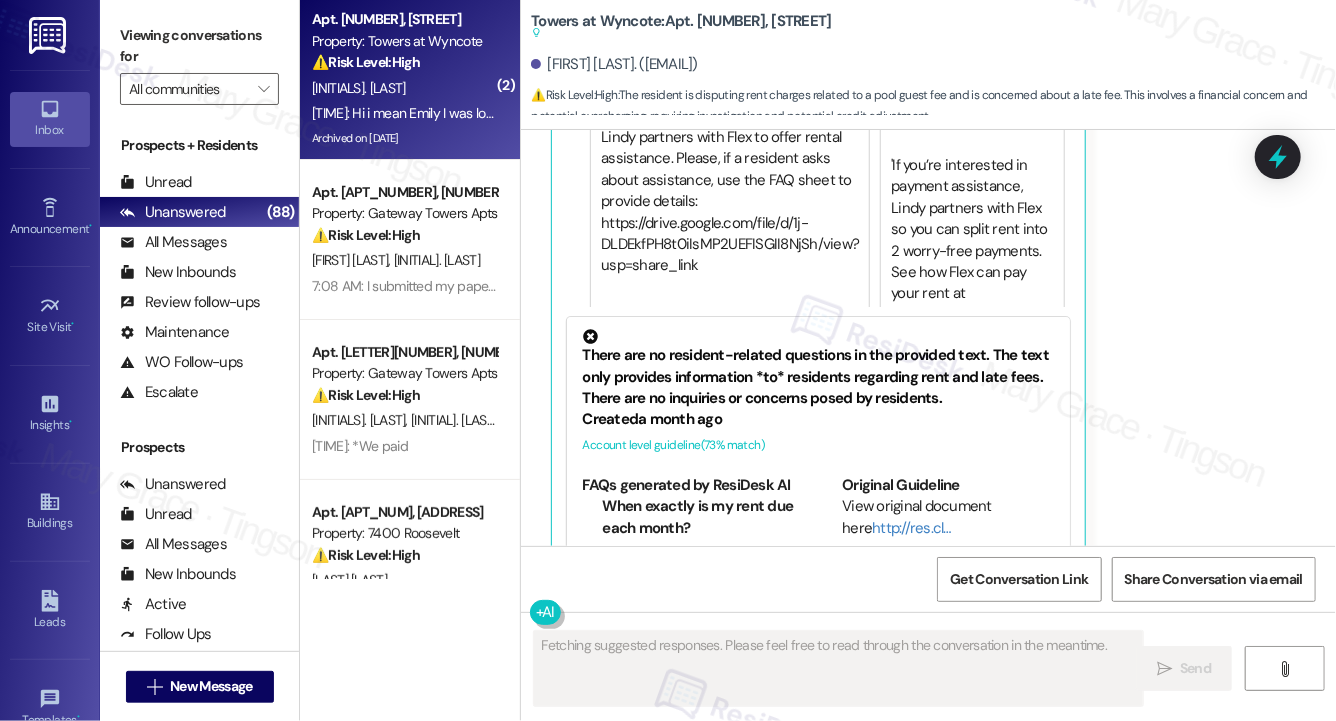 scroll, scrollTop: 39057, scrollLeft: 0, axis: vertical 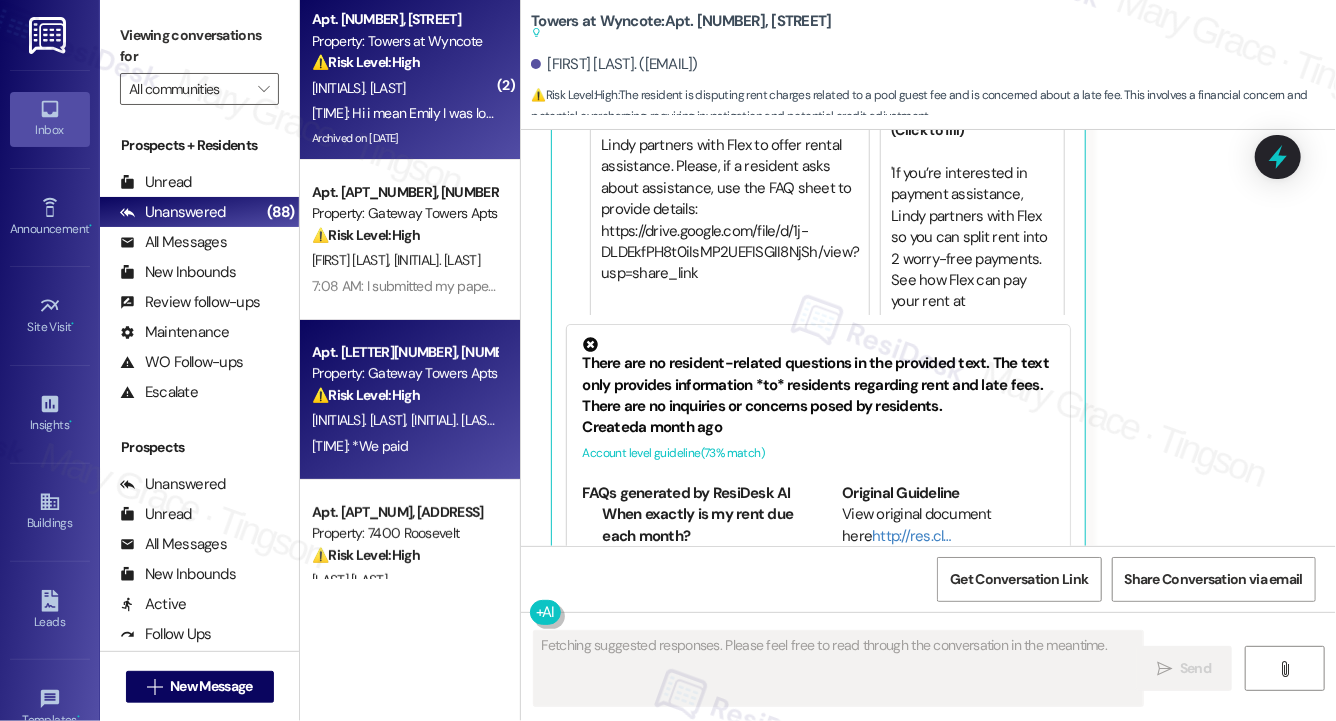 click on "Property: Gateway Towers Apts" at bounding box center (404, 373) 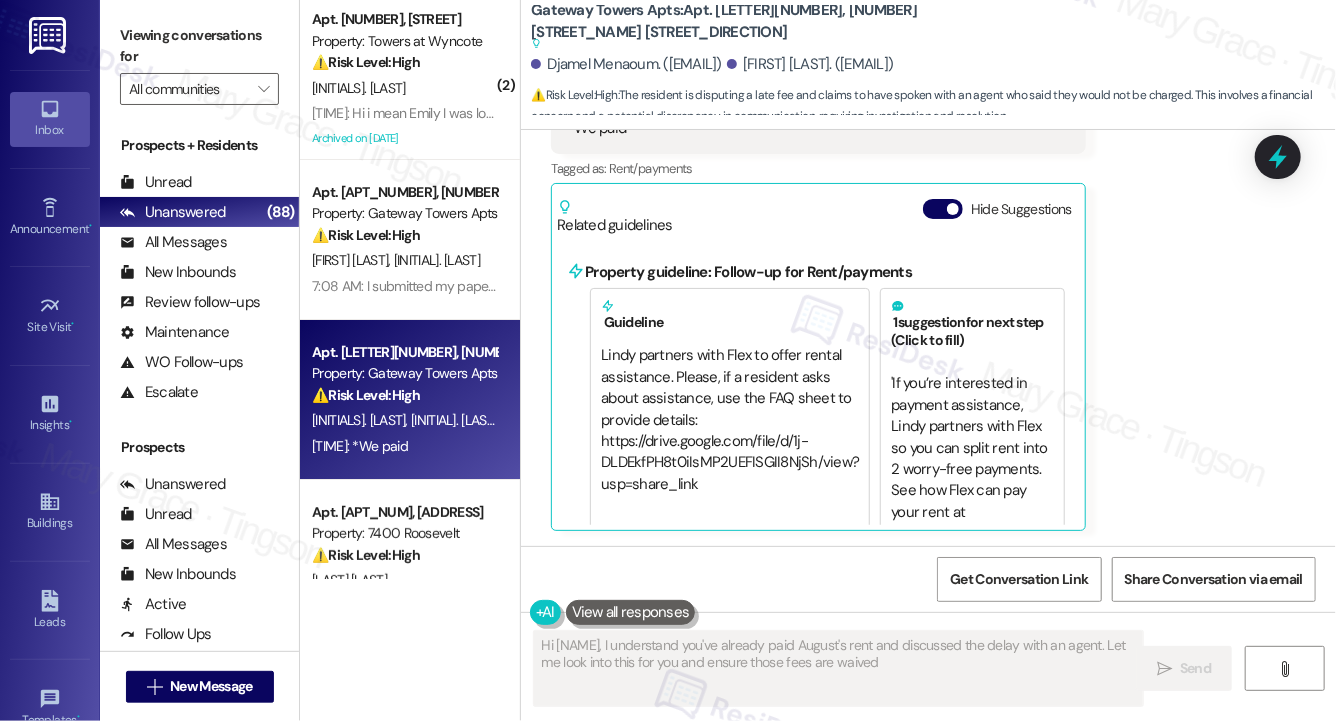 click on "Property: Gateway Towers Apts" at bounding box center [404, 373] 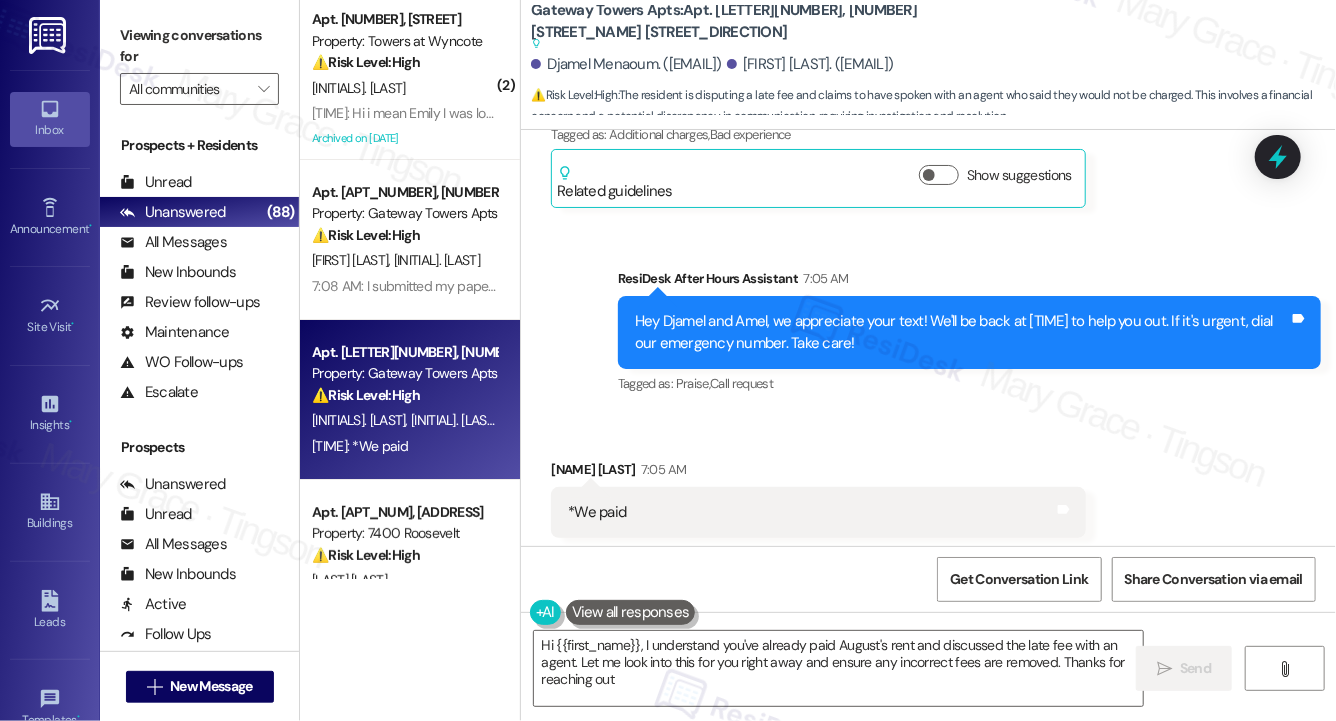 type on "Hi {{first_name}}, I understand you've already paid August's rent and discussed the late fee with an agent. Let me look into this for you right away and ensure any incorrect fees are removed. Thanks for reaching out!" 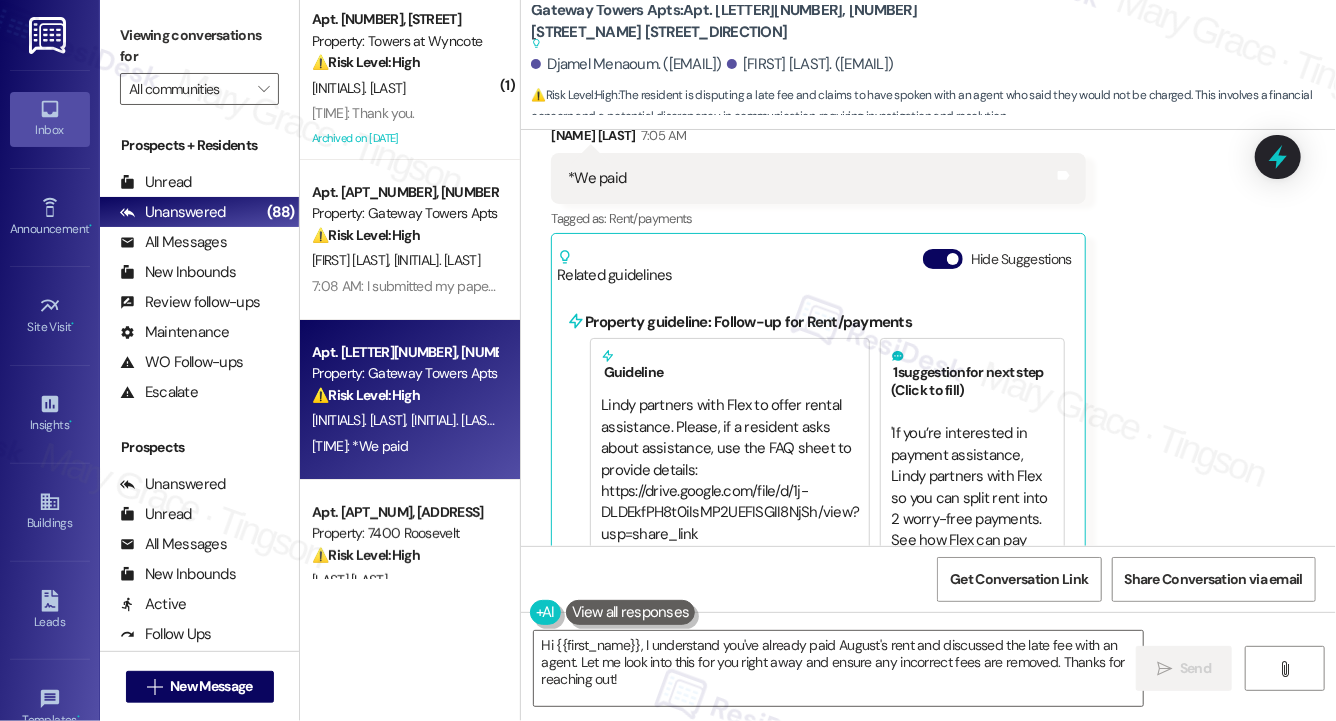 scroll, scrollTop: 1287, scrollLeft: 0, axis: vertical 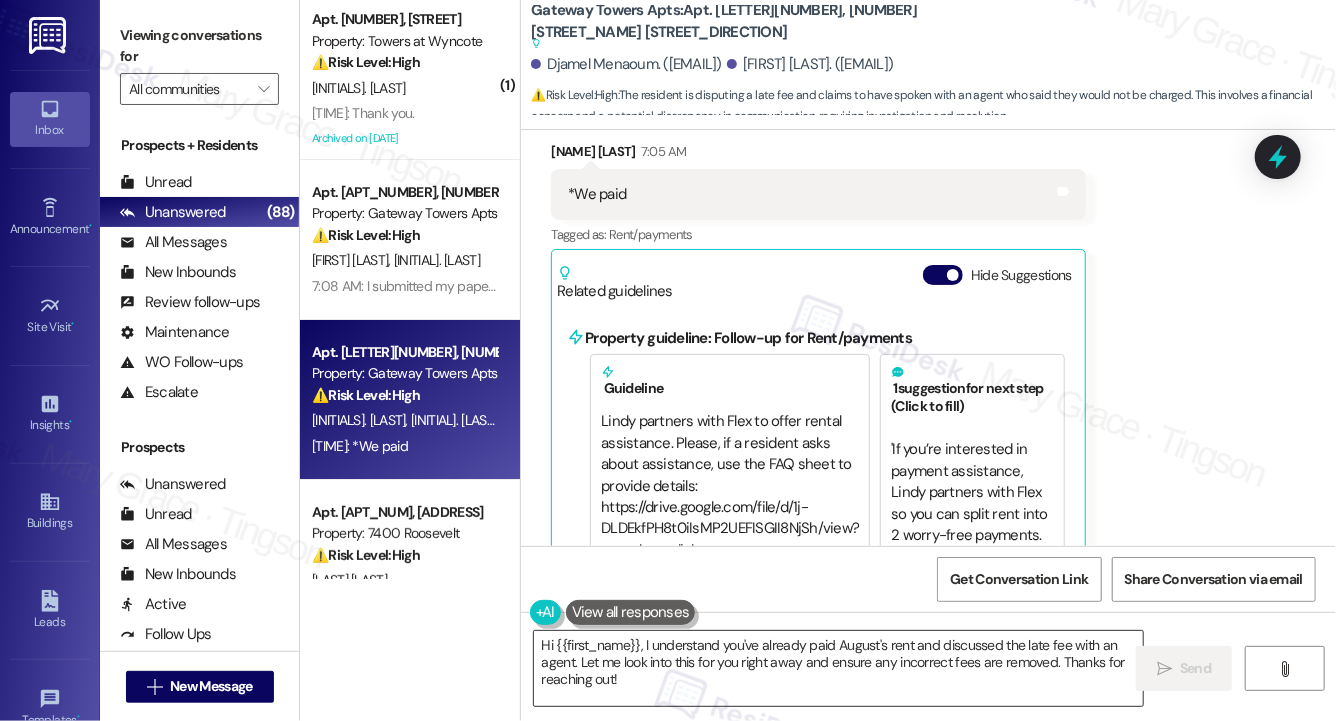 click on "Hi {{first_name}}, I understand you've already paid August's rent and discussed the late fee with an agent. Let me look into this for you right away and ensure any incorrect fees are removed. Thanks for reaching out!" at bounding box center (838, 668) 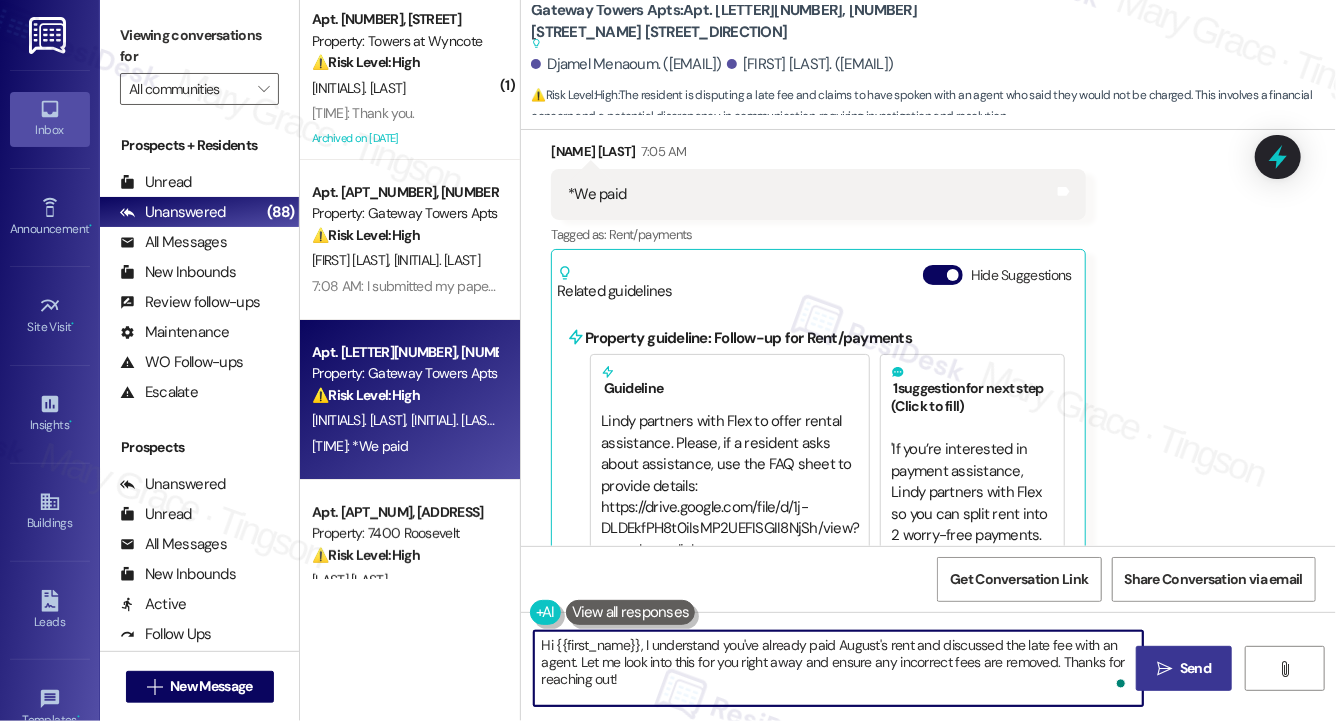 click on " Send" at bounding box center (1184, 668) 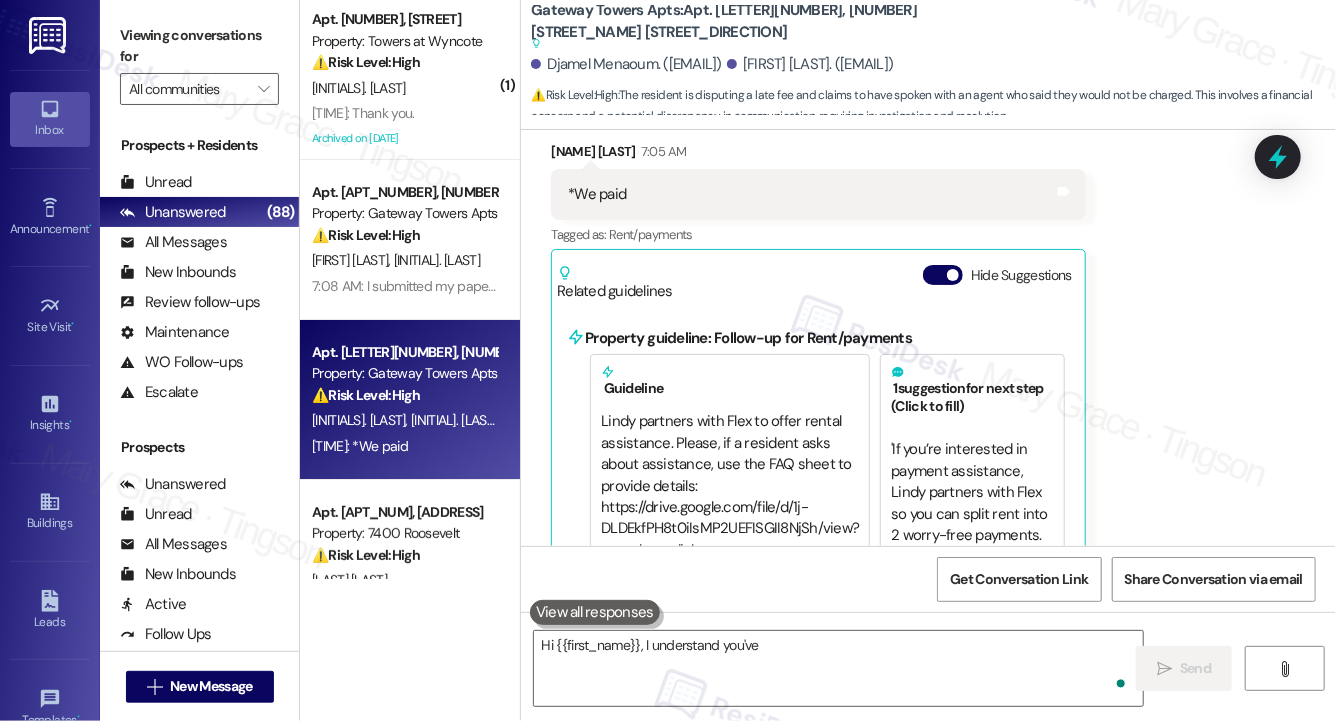 scroll, scrollTop: 1188, scrollLeft: 0, axis: vertical 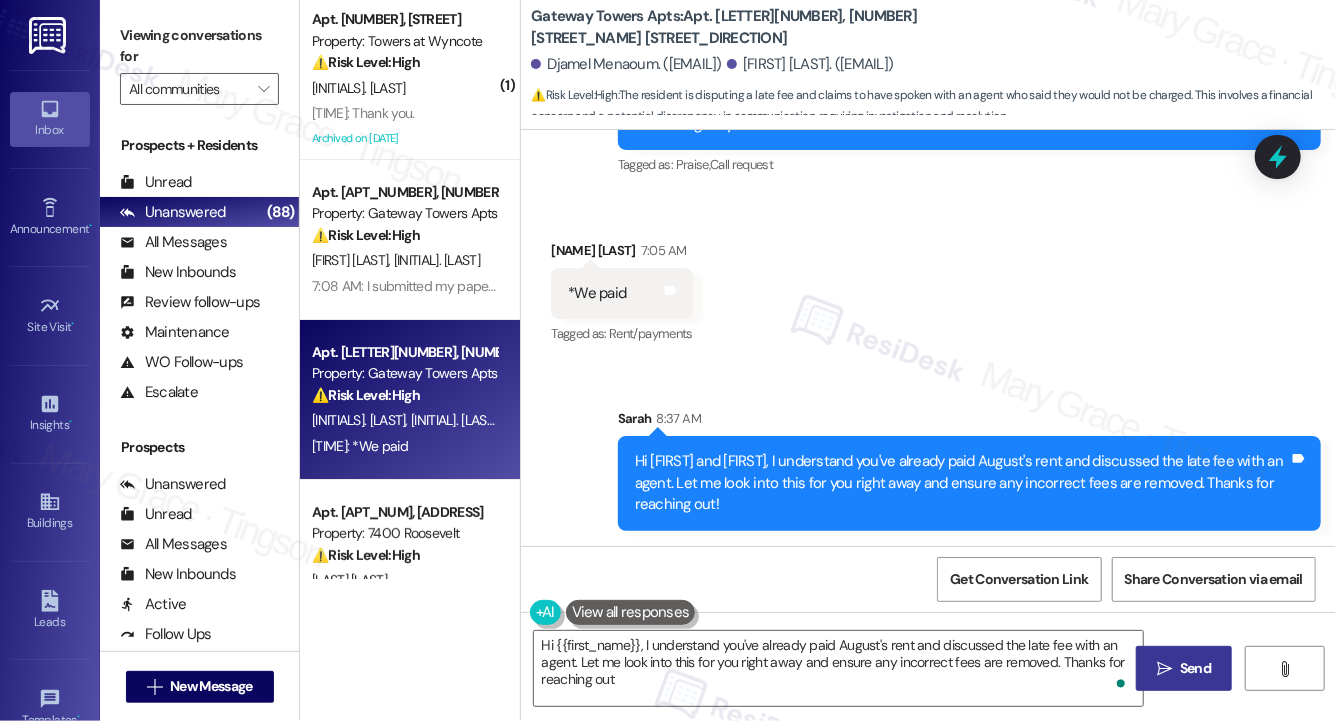 type on "Hi {{first_name}}, I understand you've already paid August's rent and discussed the late fee with an agent. Let me look into this for you right away and ensure any incorrect fees are removed. Thanks for reaching out!" 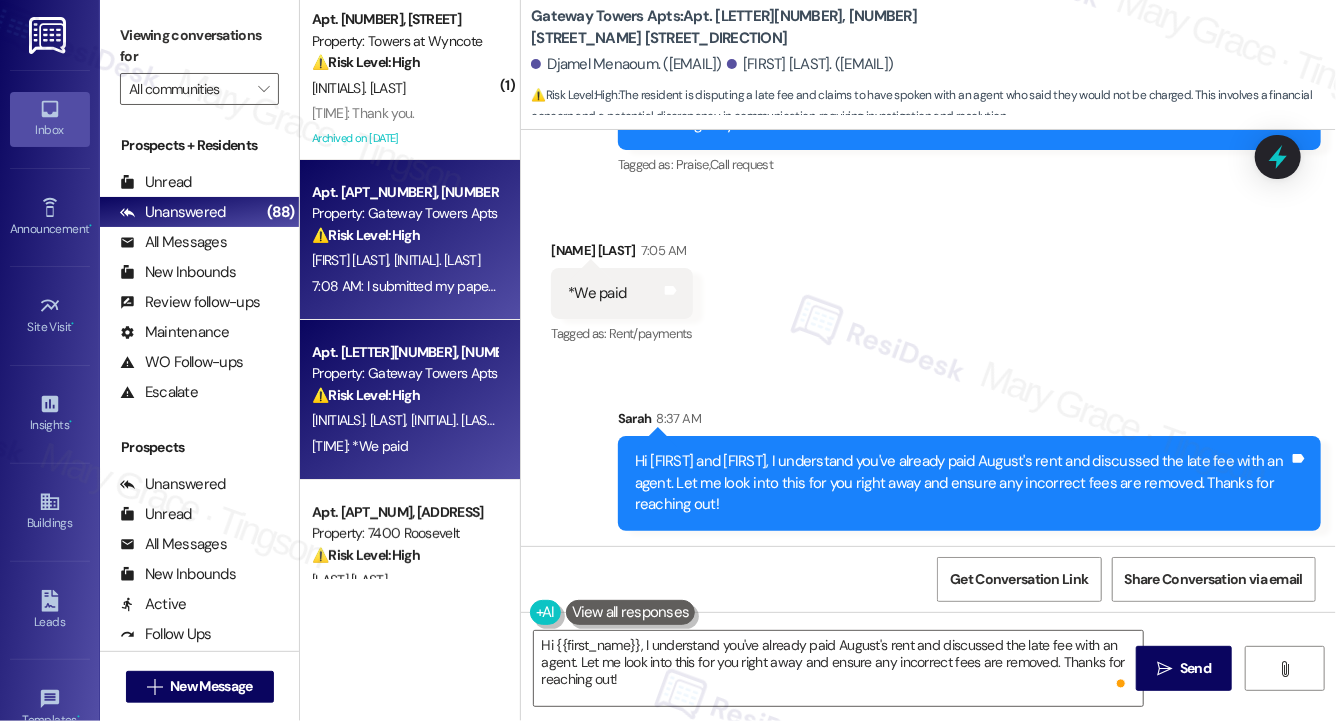 click on "[TIME]: I submitted my paperwork stating that my dog was an ESA but there was some issue where I required more paperwork from my doctor  [TIME]: I submitted my paperwork stating that my dog was an ESA but there was some issue where I required more paperwork from my doctor" at bounding box center [404, 286] 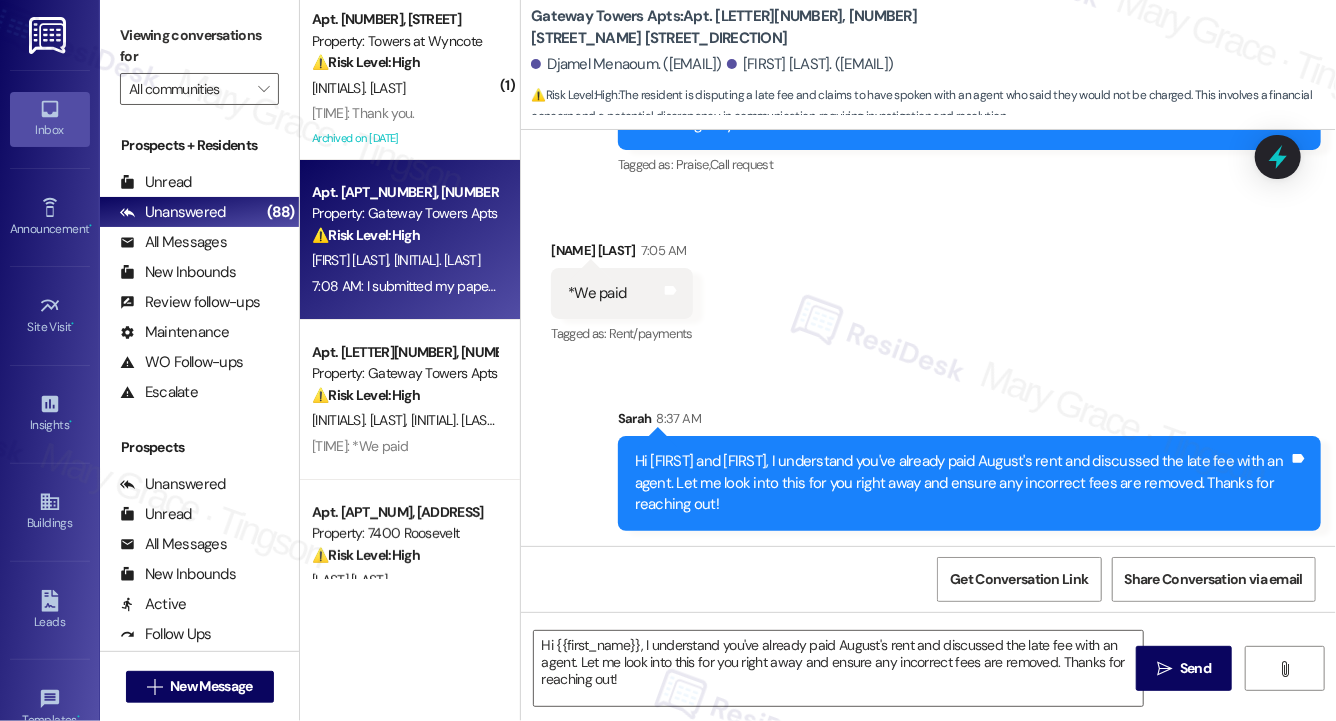 type on "Fetching suggested responses. Please feel free to read through the conversation in the meantime." 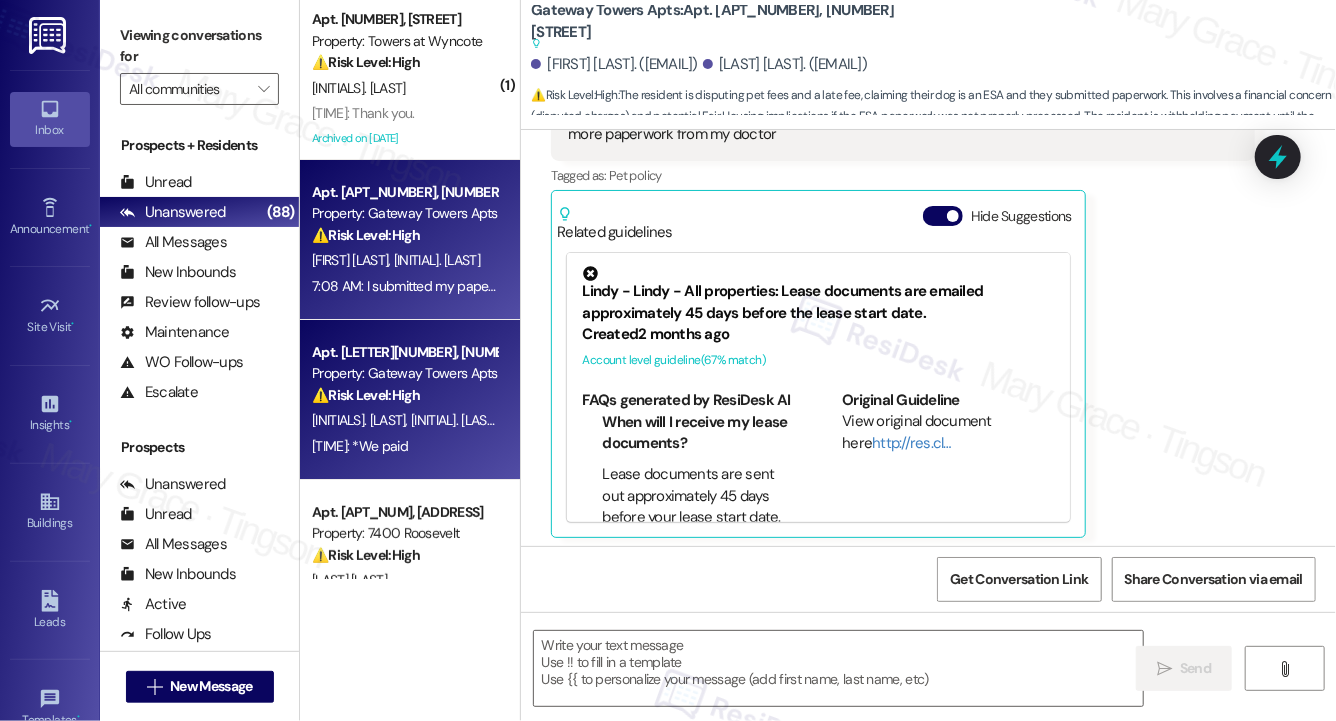 type on "Fetching suggested responses. Please feel free to read through the conversation in the meantime." 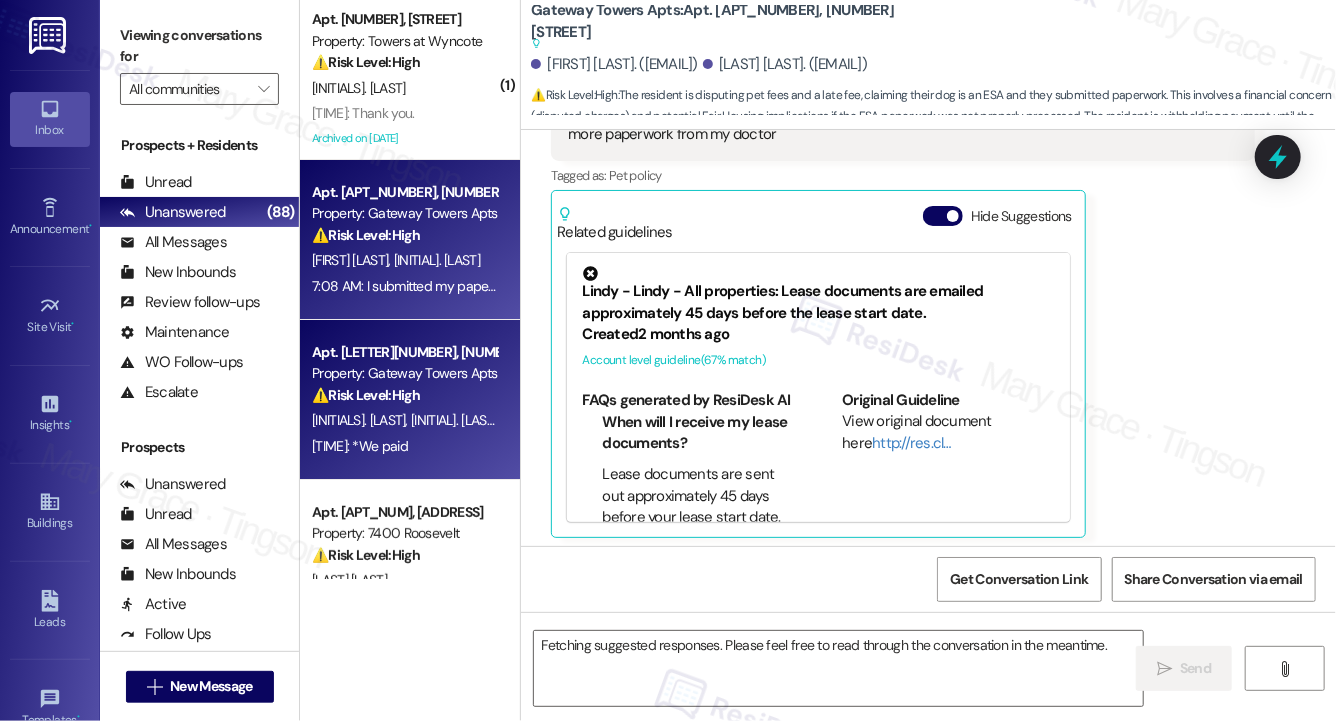 click on "Property: Gateway Towers Apts" at bounding box center [404, 373] 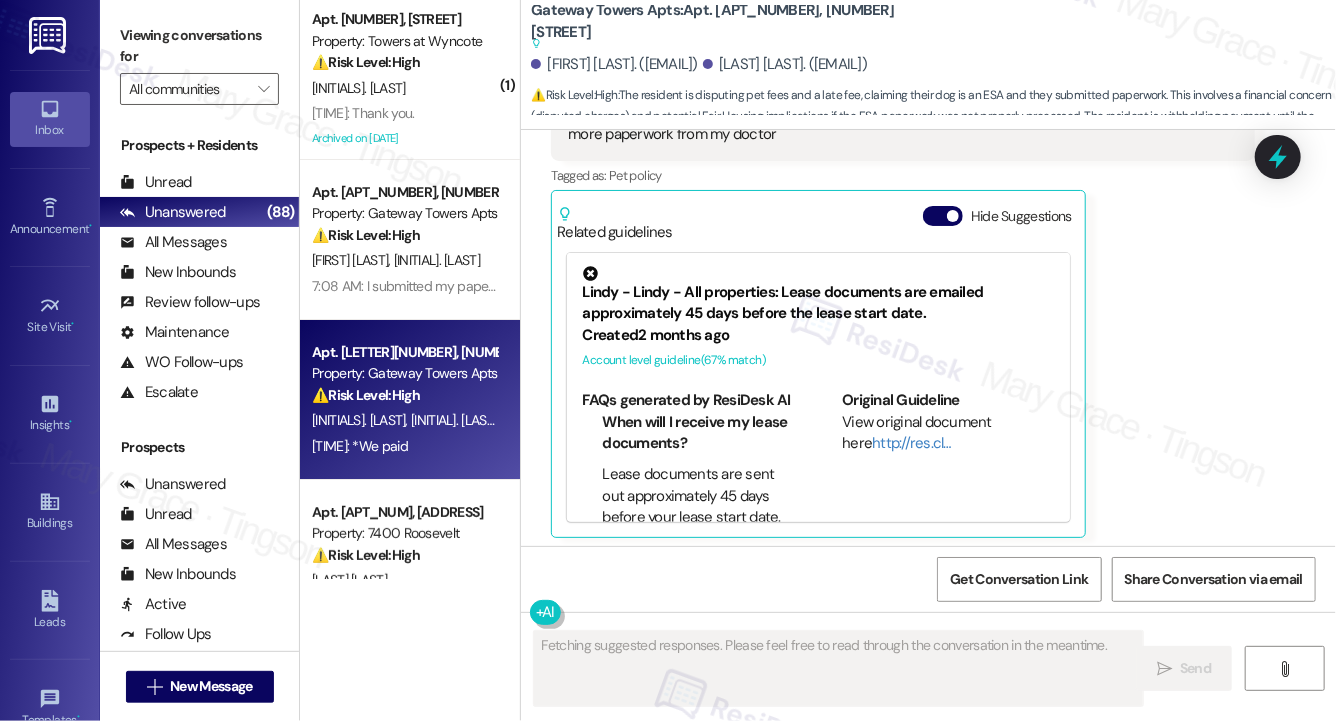 scroll, scrollTop: 1564, scrollLeft: 0, axis: vertical 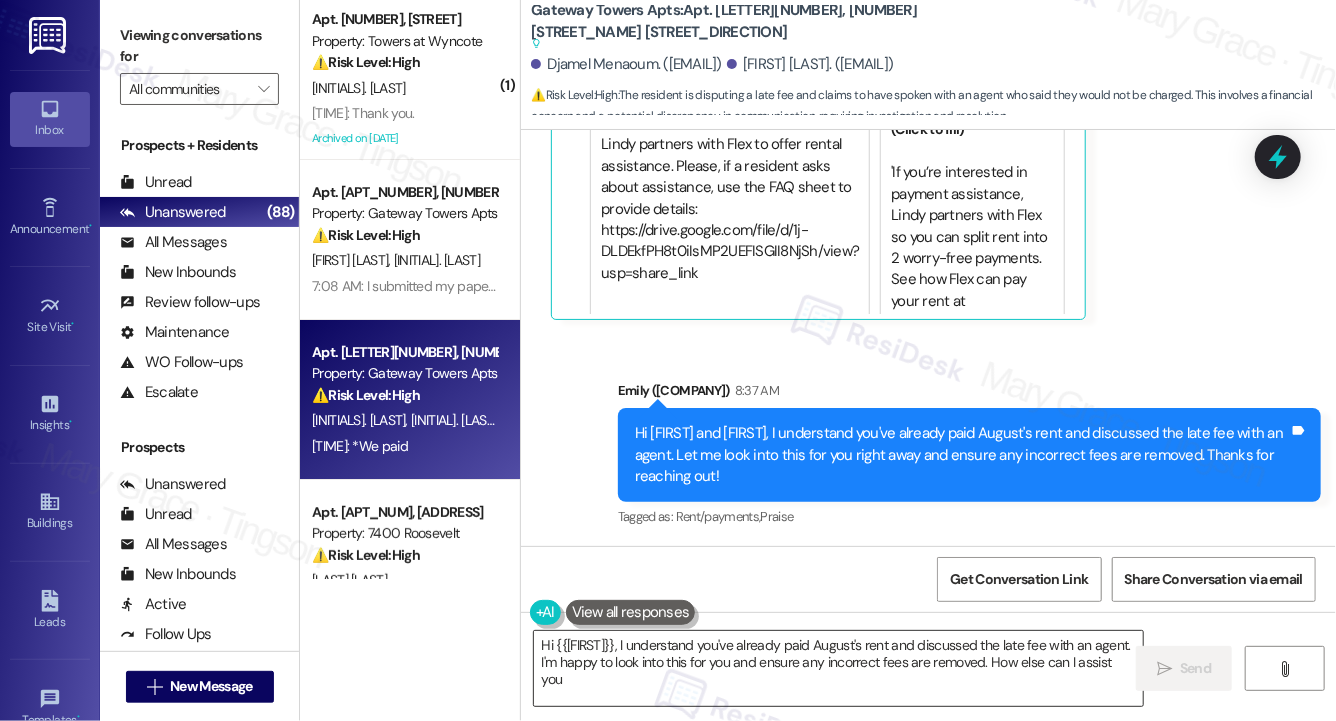 type on "Hi {{first_name}}, I understand you've already paid August's rent and discussed the late fee with an agent. I'm happy to look into this for you and ensure any incorrect fees are removed. How else can I assist you?" 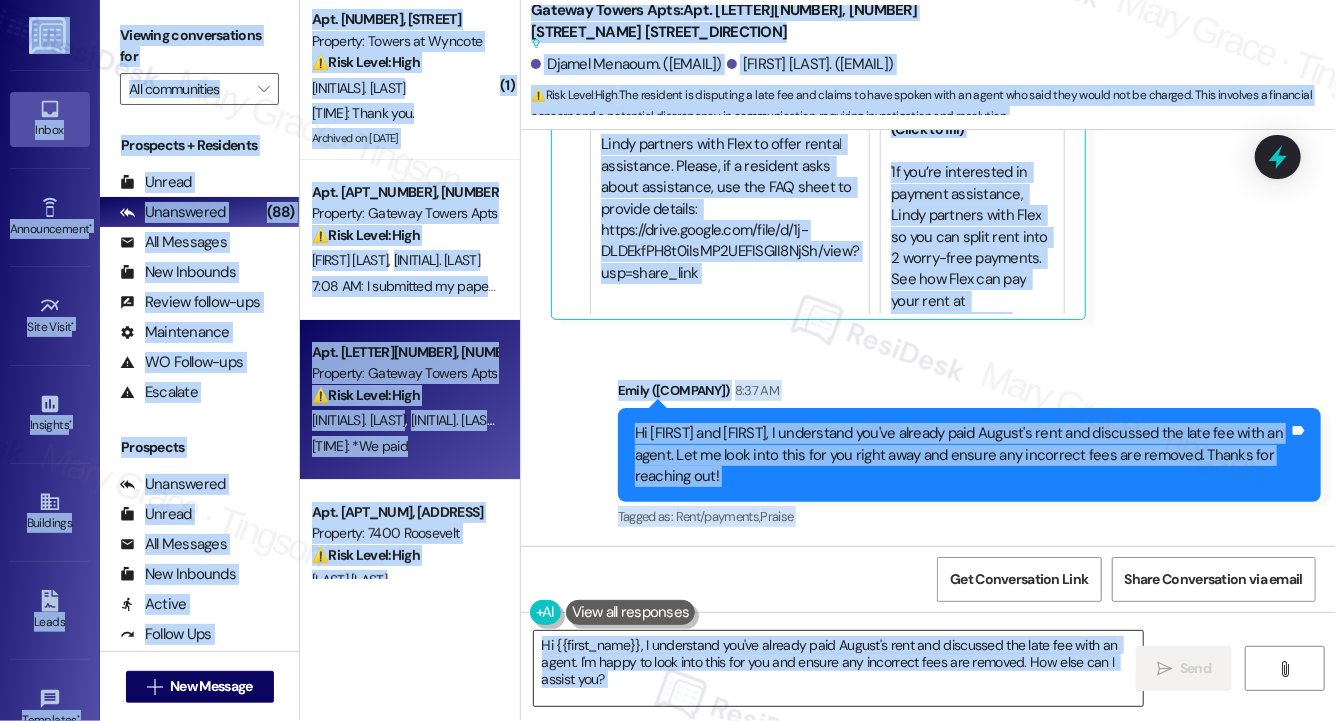 click on "Hi {{first_name}}, I understand you've already paid August's rent and discussed the late fee with an agent. I'm happy to look into this for you and ensure any incorrect fees are removed. How else can I assist you?" at bounding box center [838, 668] 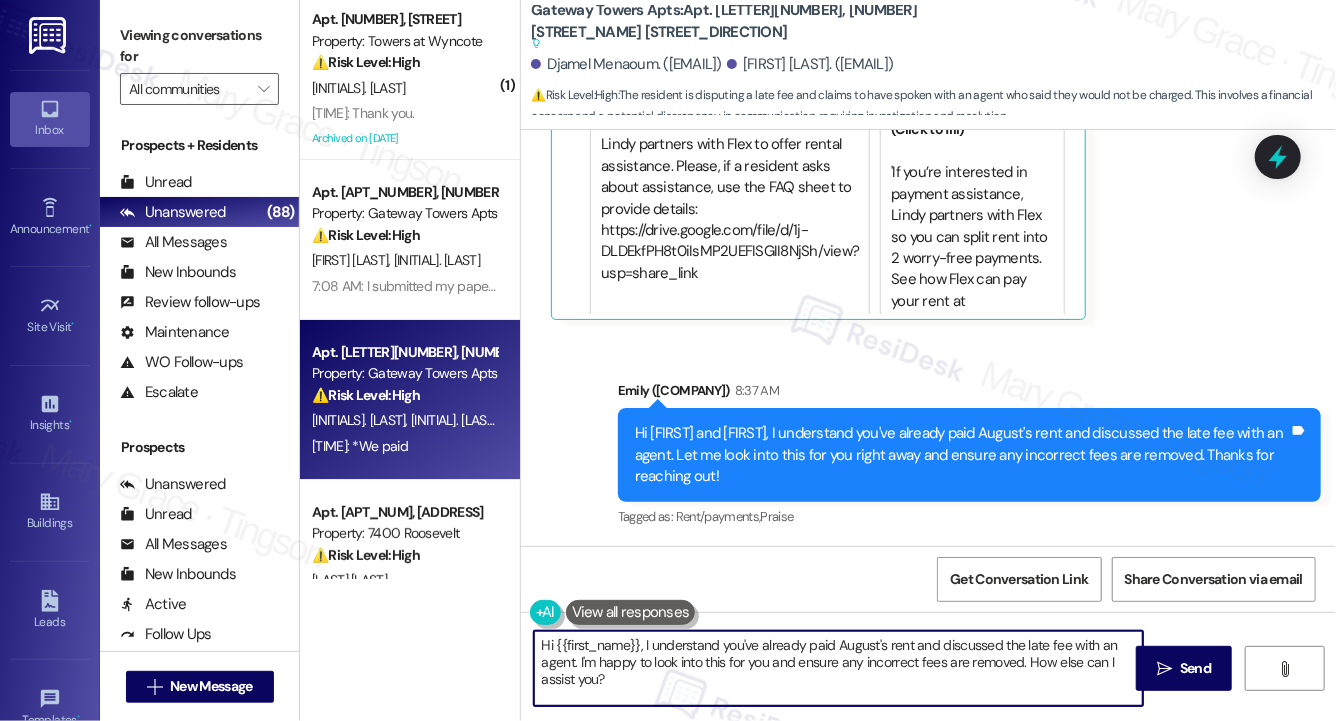 click on "Hi {{first_name}}, I understand you've already paid August's rent and discussed the late fee with an agent. I'm happy to look into this for you and ensure any incorrect fees are removed. How else can I assist you?" at bounding box center [838, 668] 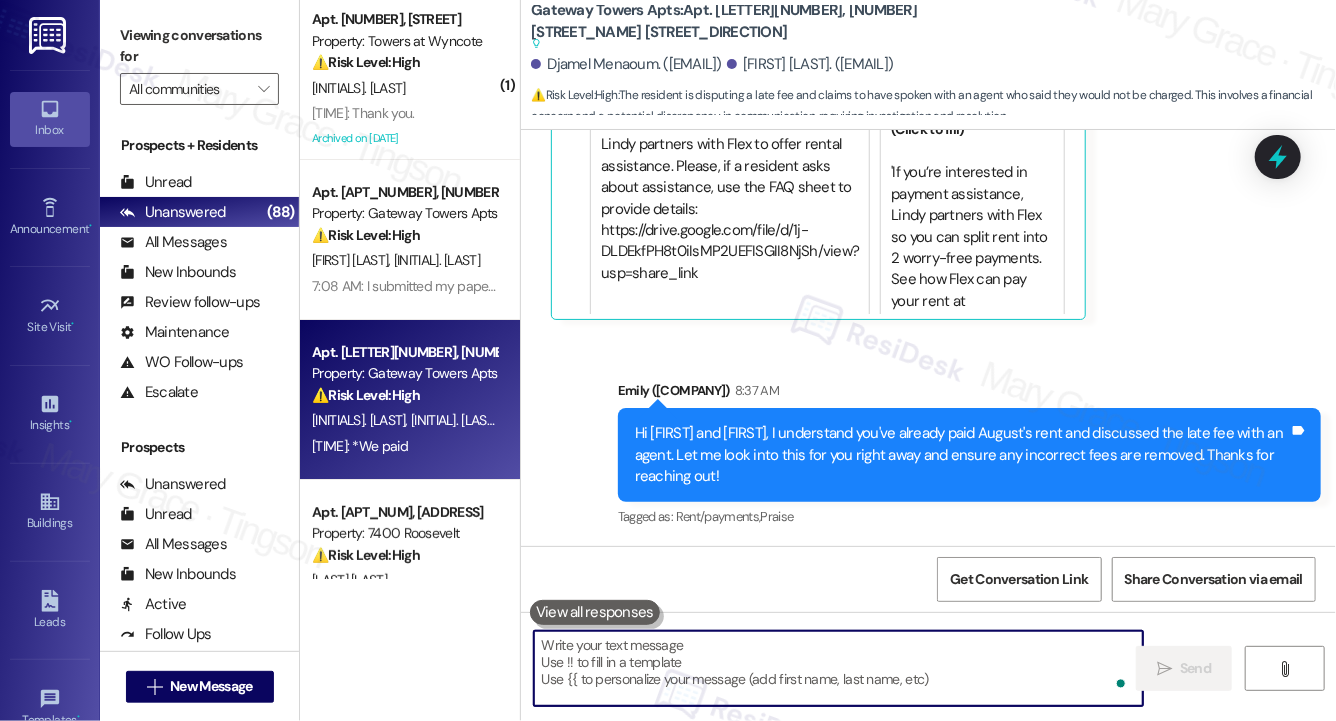 type 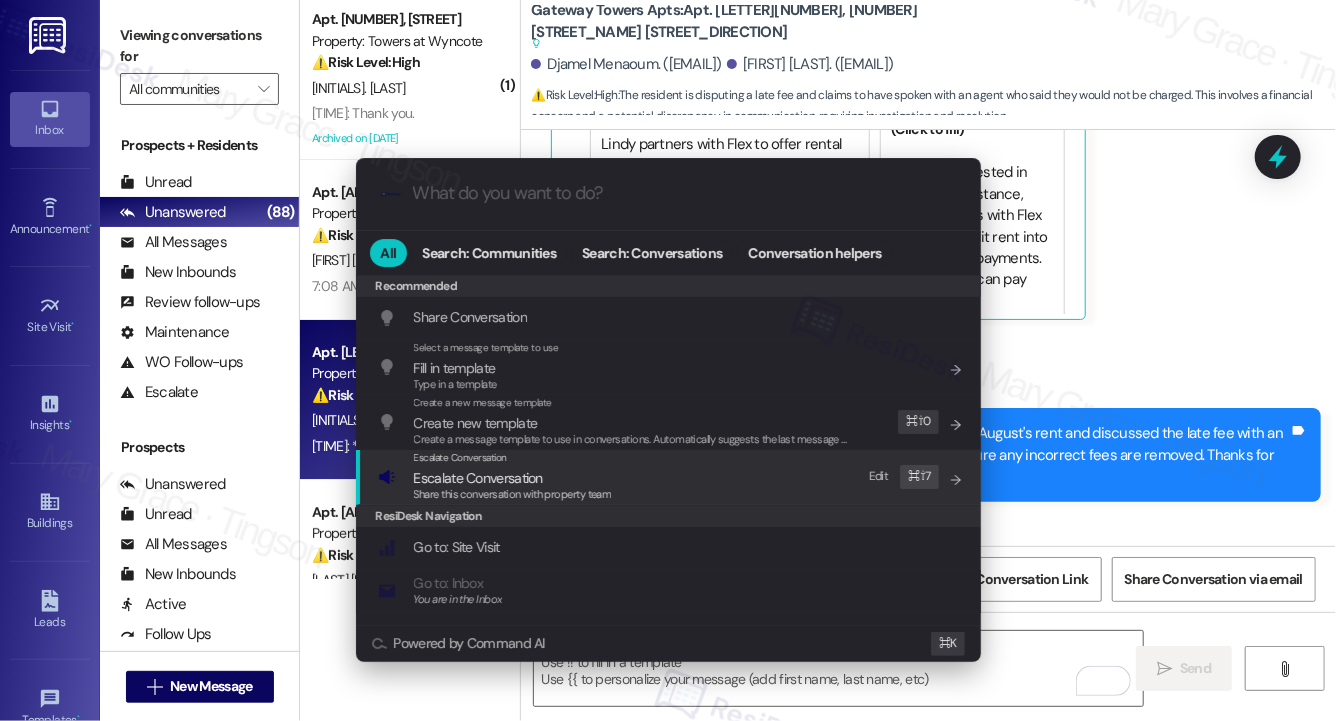 click on "Escalate Conversation Escalate Conversation Share this conversation with property team Edit ⌘ ⇧ 7" at bounding box center (670, 477) 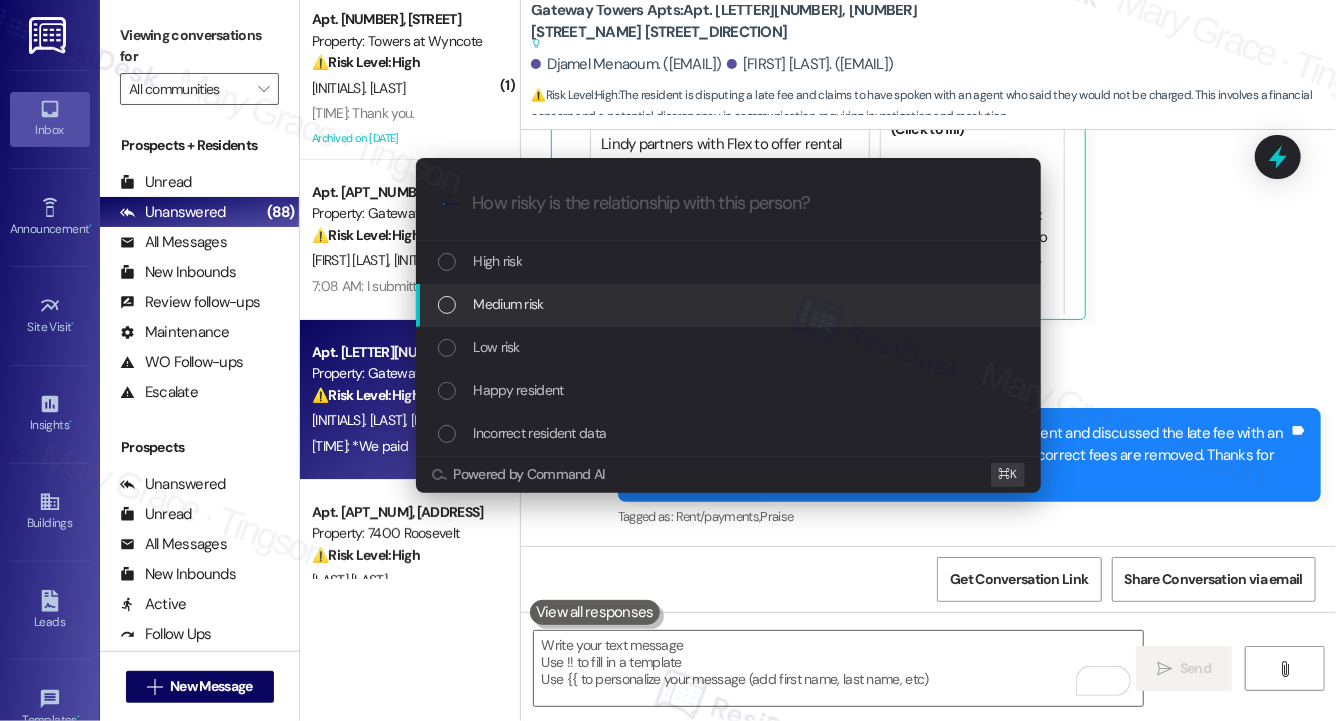 click on "Medium risk" at bounding box center (728, 305) 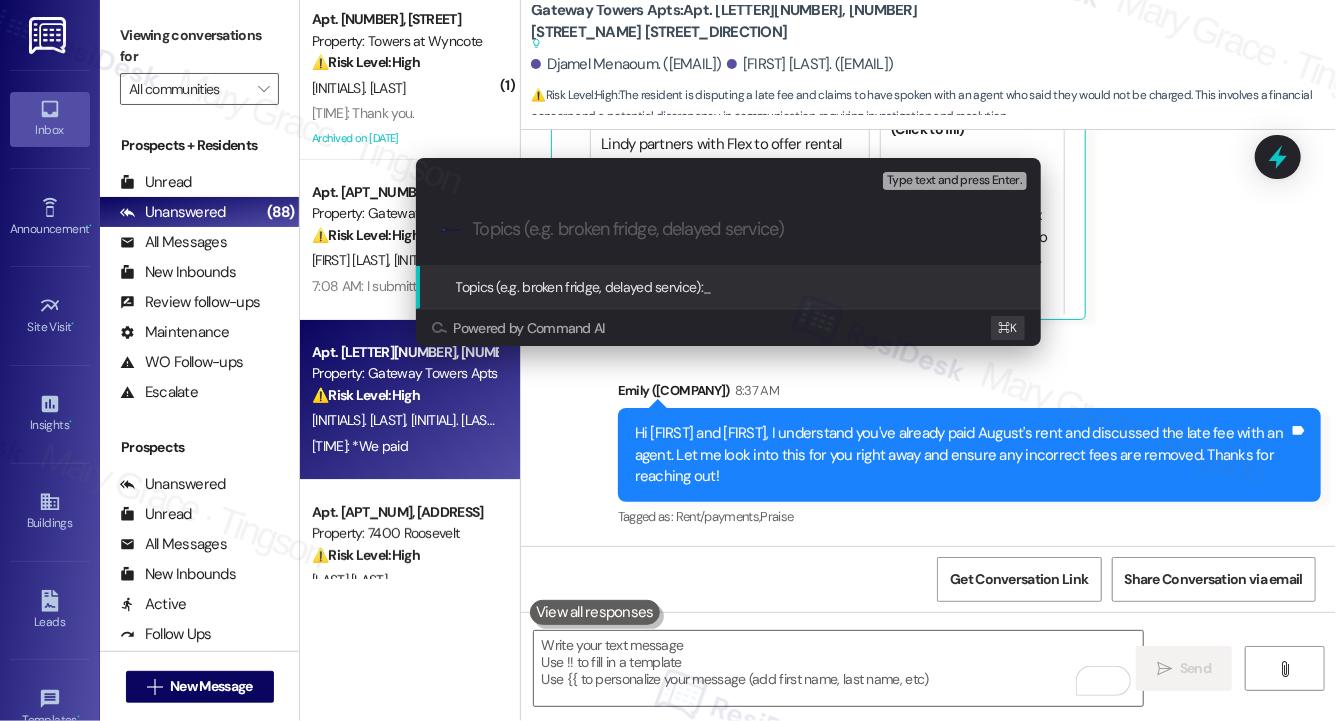 paste on "Resident Inquiry – Credit for Pool Guest Overcharge and Payment Status          Ask ChatGPT" 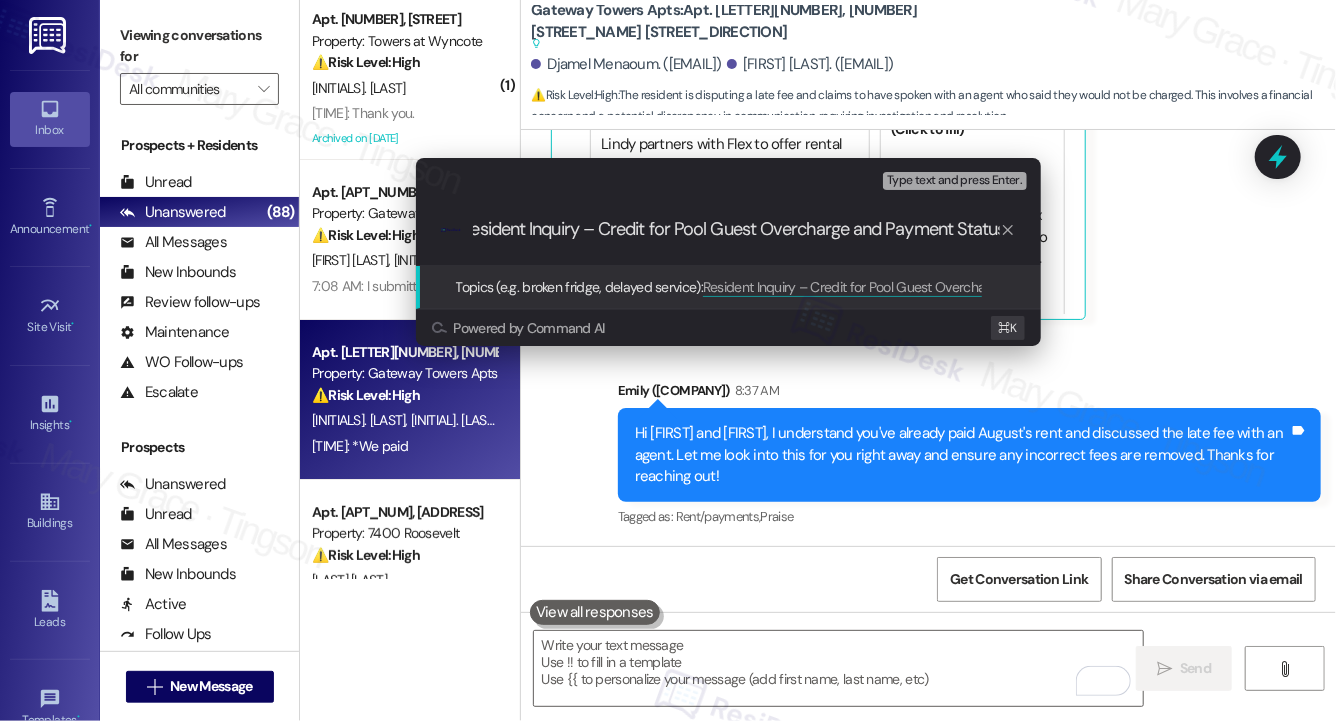 scroll, scrollTop: 0, scrollLeft: 20, axis: horizontal 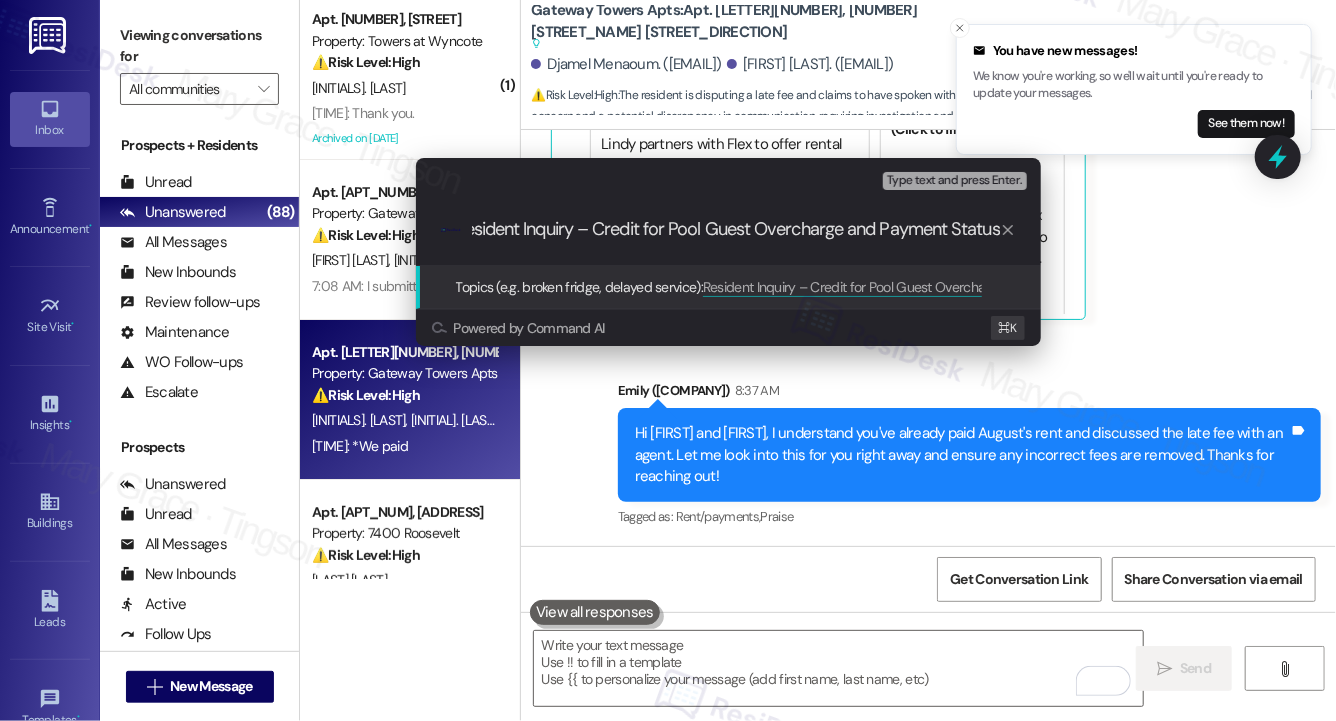type on "Resident Inquiry – Credit for Pool Guest Overcharge and Payment Status" 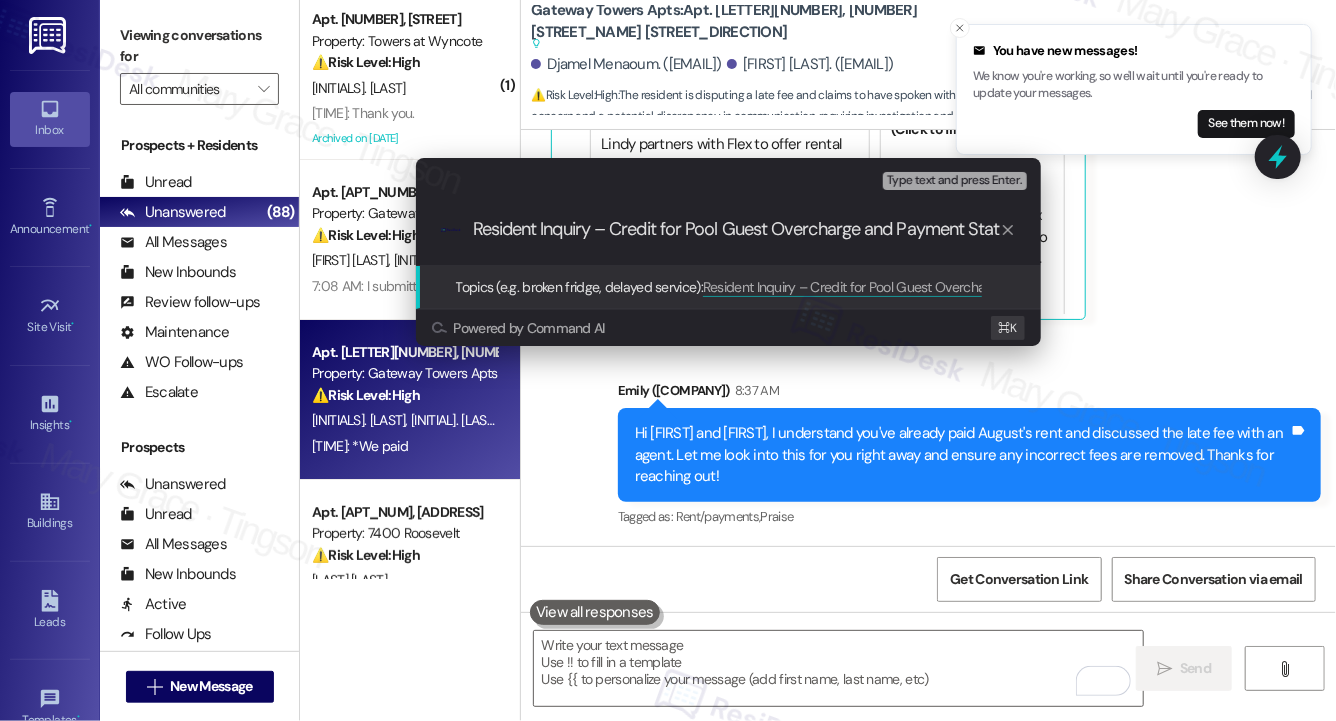 click on "resideskLogoBlueOrange Resident Inquiry – Credit for Pool Guest Overcharge and Payment Status" at bounding box center [728, 229] 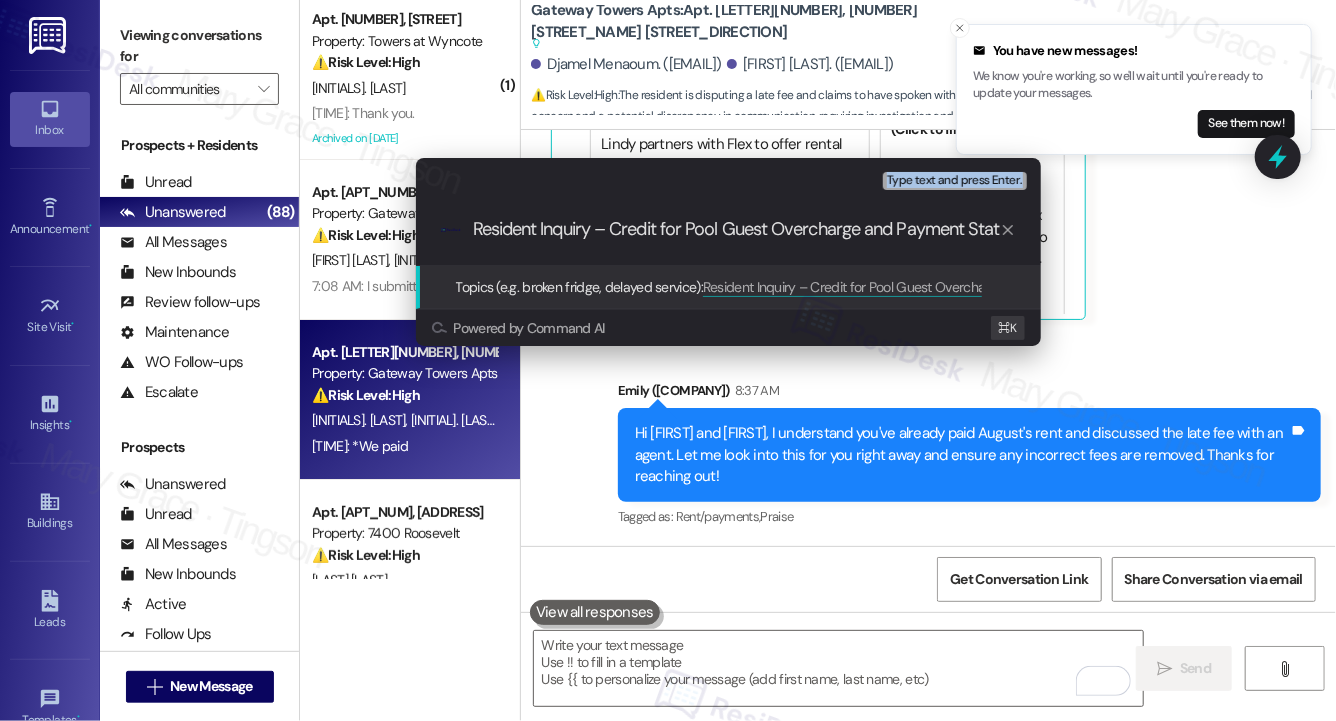 click on "Resident Inquiry – Credit for Pool Guest Overcharge and Payment Status" at bounding box center [736, 229] 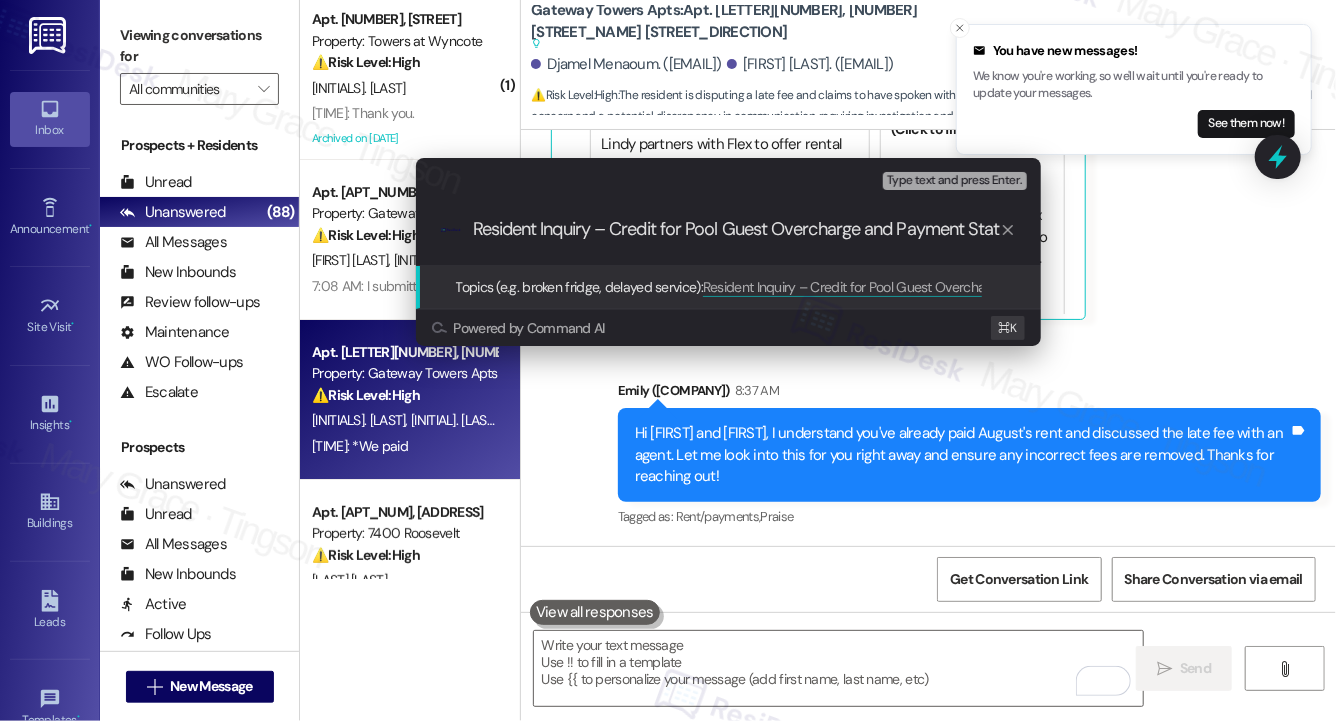click on "Resident Inquiry – Credit for Pool Guest Overcharge and Payment Status" at bounding box center [736, 229] 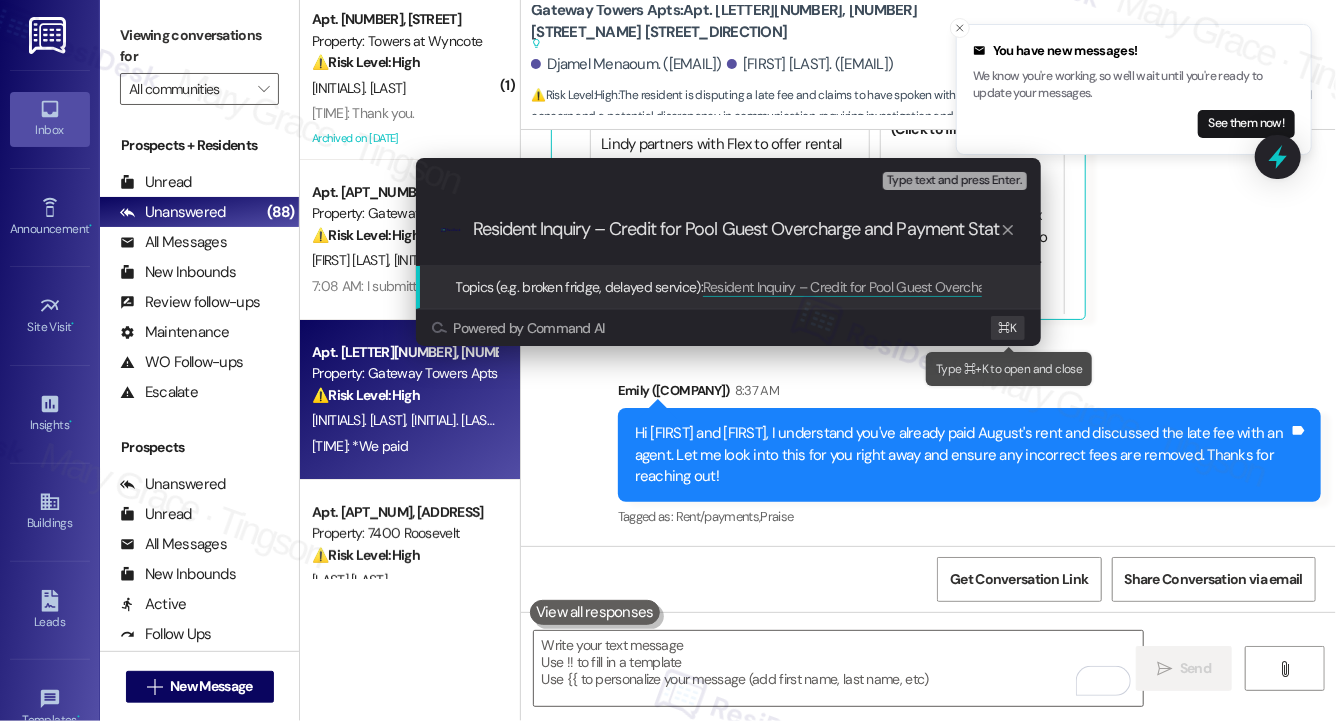 click on "K" at bounding box center [1013, 328] 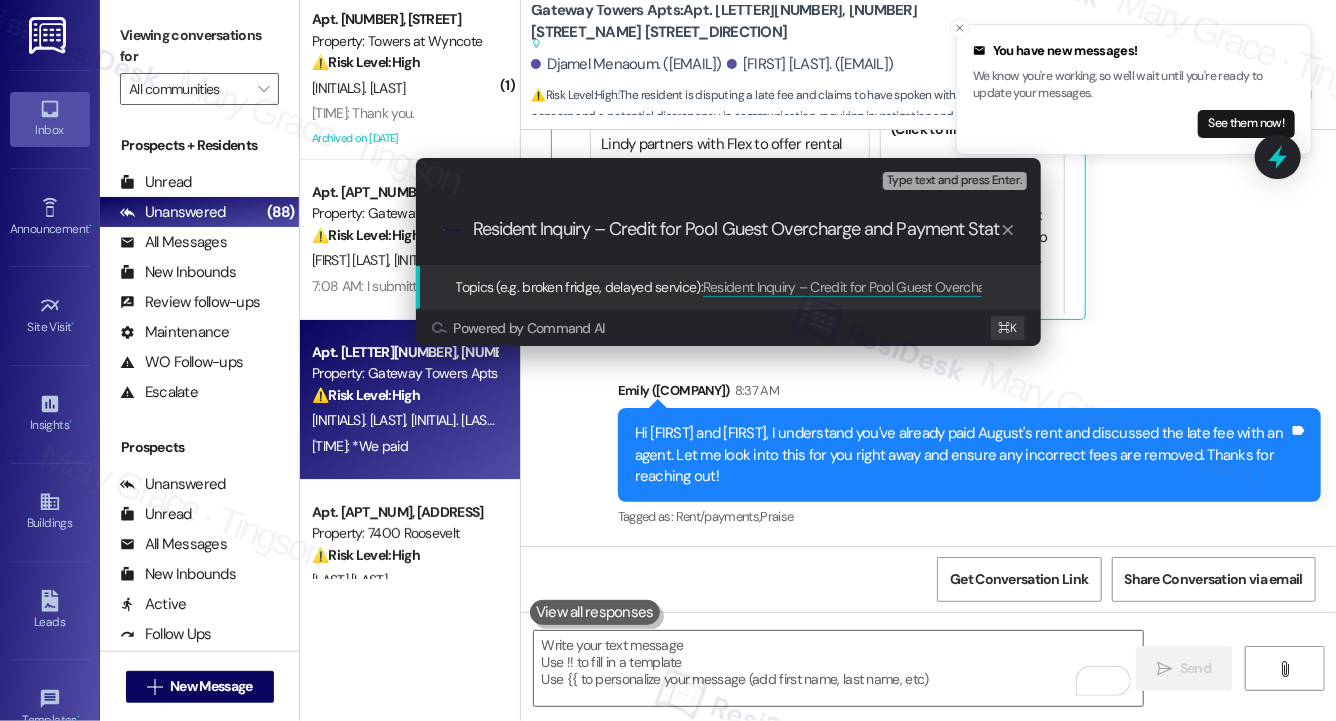 click on "Type text and press Enter." at bounding box center [954, 181] 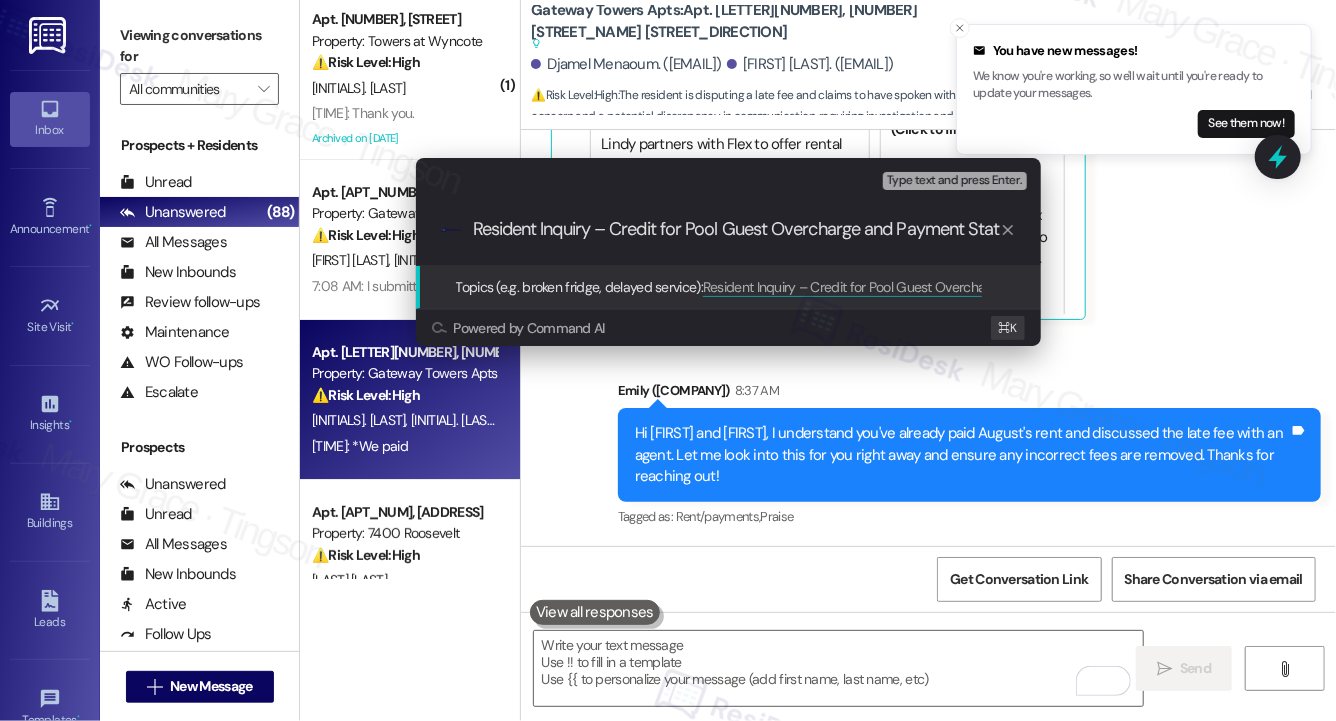 click on "Resident Inquiry – Credit for Pool Guest Overcharge and Payment Status" at bounding box center [736, 229] 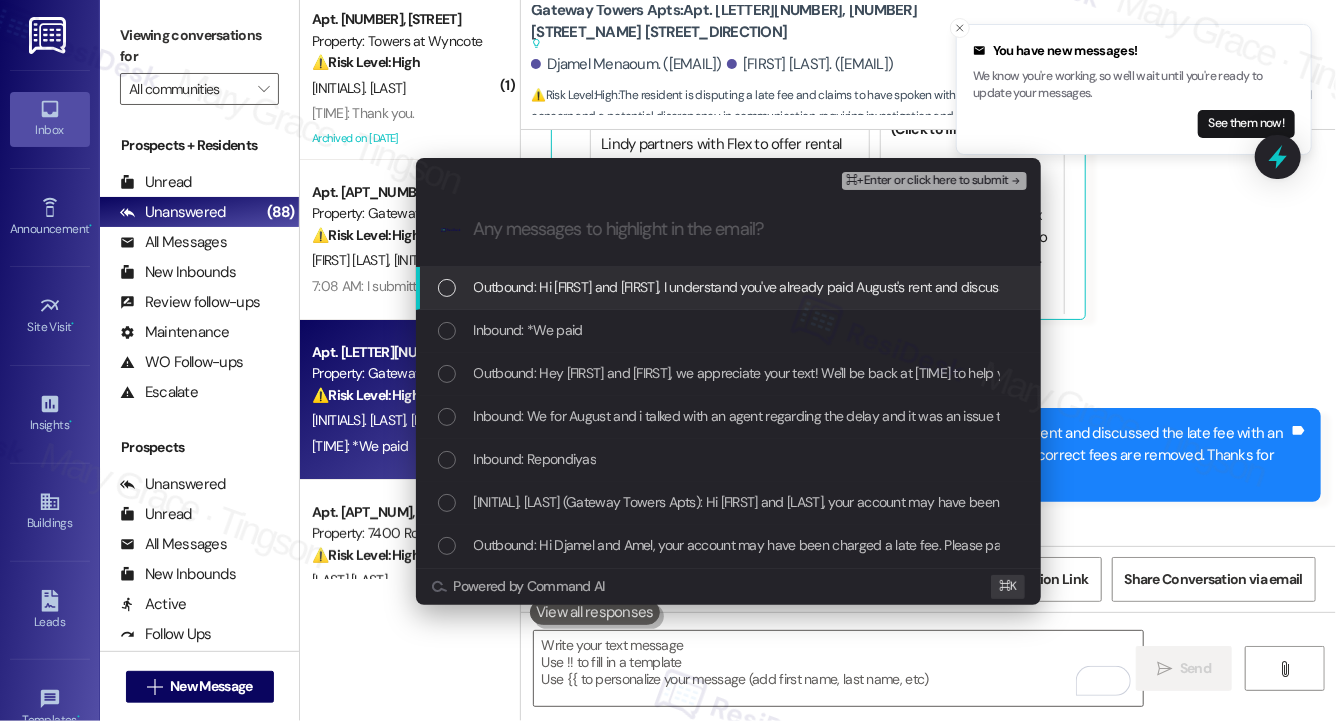 click on "Outbound: Hi [FIRST] and [FIRST], I understand you've already paid August's rent and discussed the late fee with an agent. Let me look into this for you right away and ensure any incorrect fees are removed. Thanks for reaching out!" at bounding box center (1137, 287) 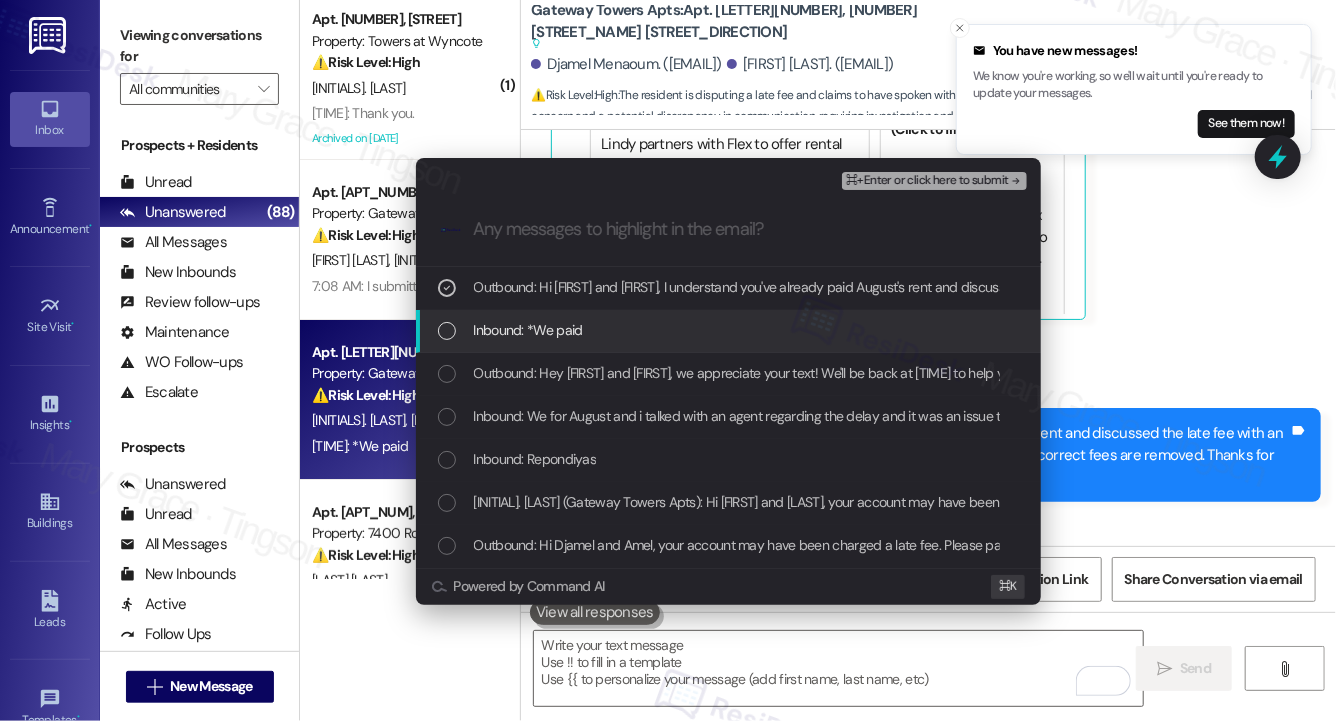 click on "Inbound: *We paid" at bounding box center [730, 330] 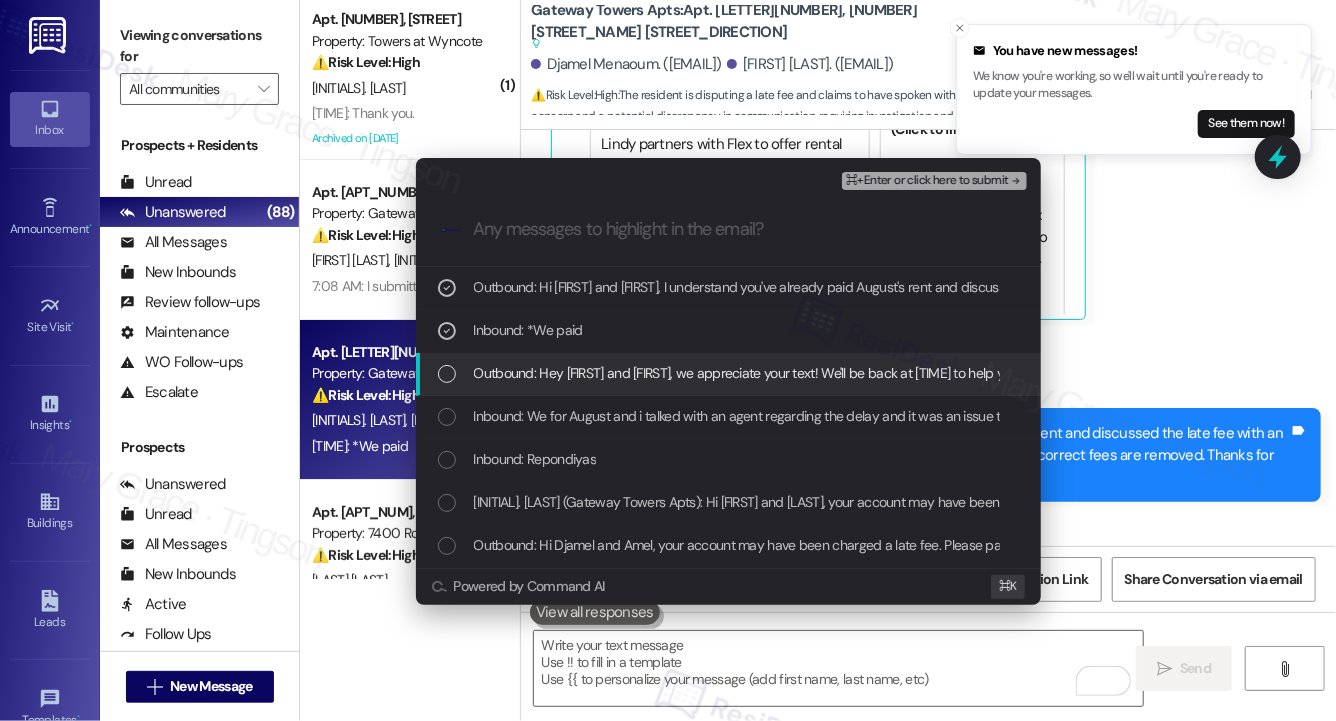 click on "Outbound: Hey [FIRST] and [FIRST], we appreciate your text! We'll be back at [TIME] to help you out. If it's urgent, dial our emergency number. Take care!" at bounding box center (728, 374) 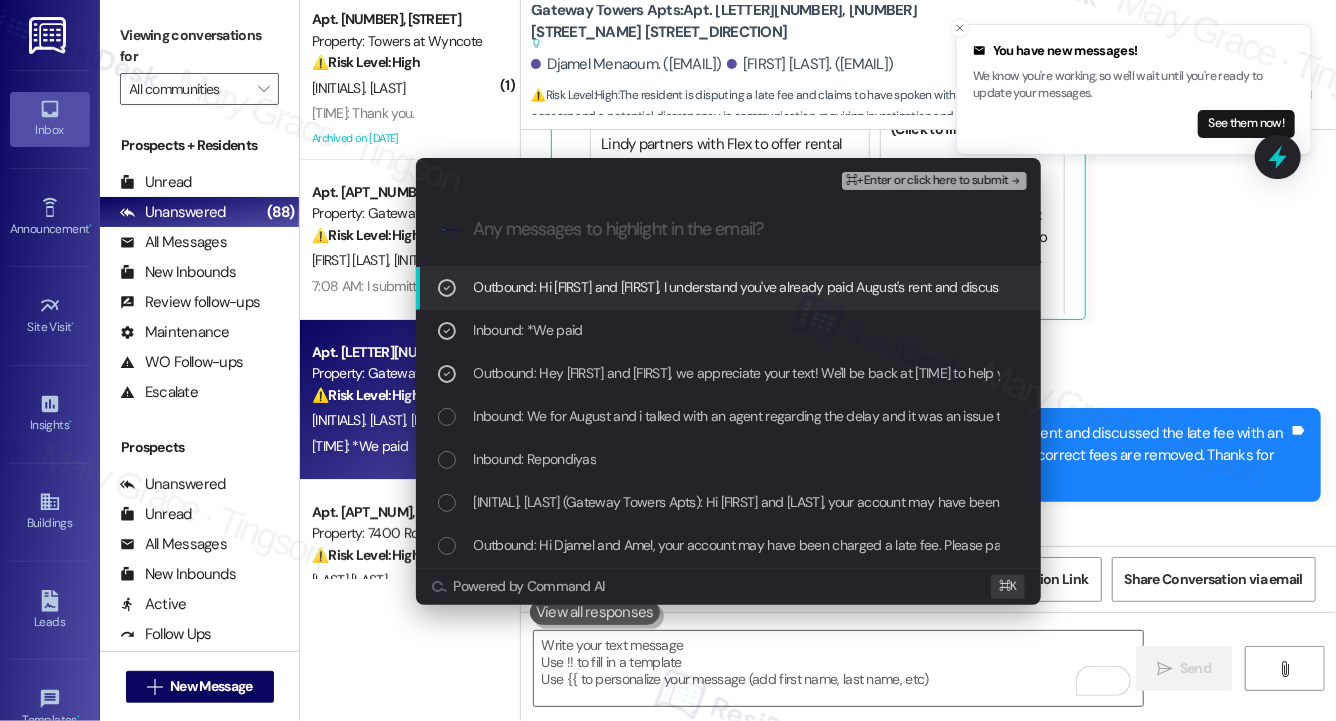 click on "⌘+Enter or click here to submit" at bounding box center [927, 181] 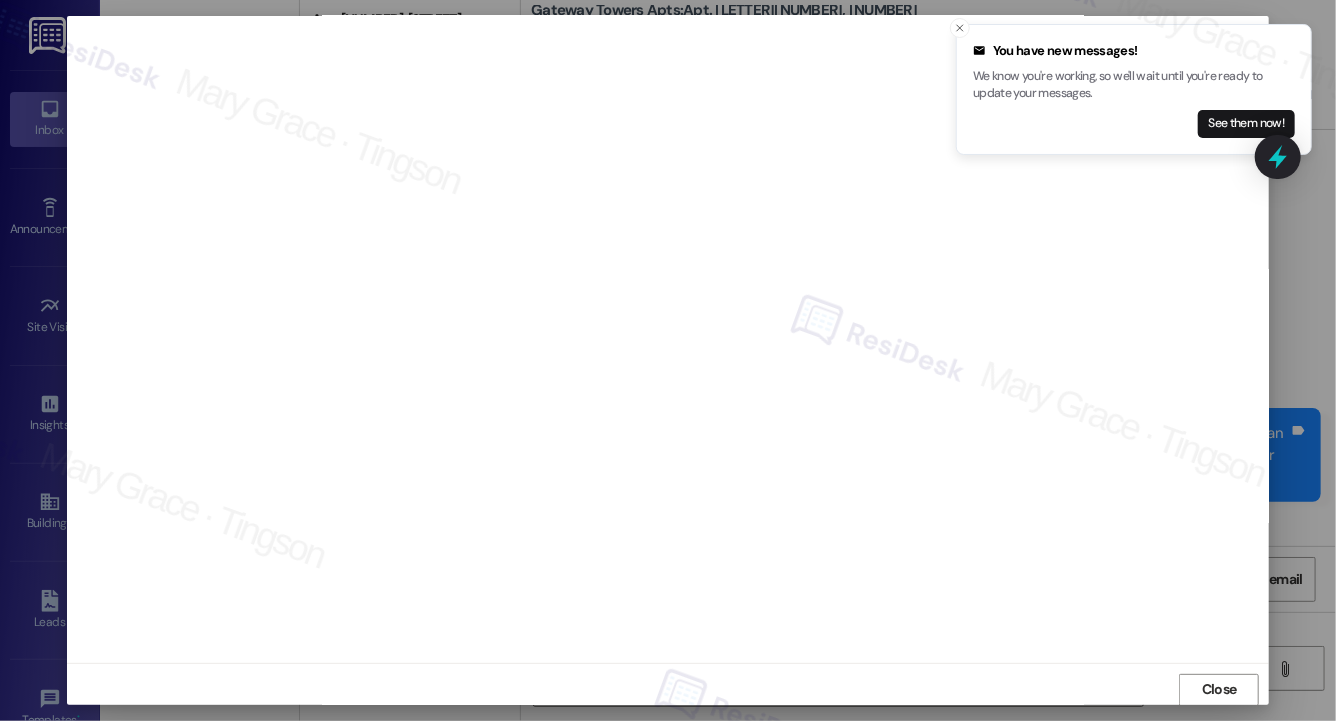 scroll, scrollTop: 12, scrollLeft: 0, axis: vertical 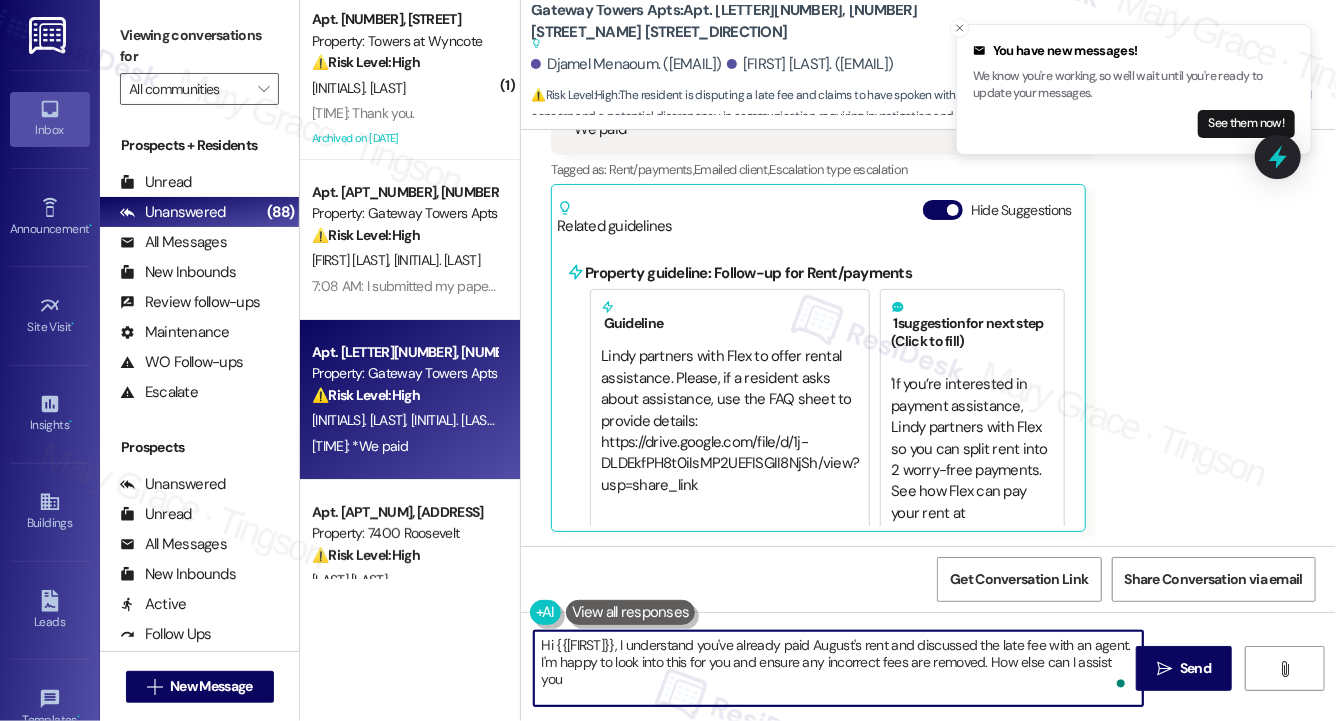 type on "Hi {{first_name}}, I understand you've already paid August's rent and discussed the late fee with an agent. I'm happy to look into this for you and ensure any incorrect fees are removed. How else can I assist you?" 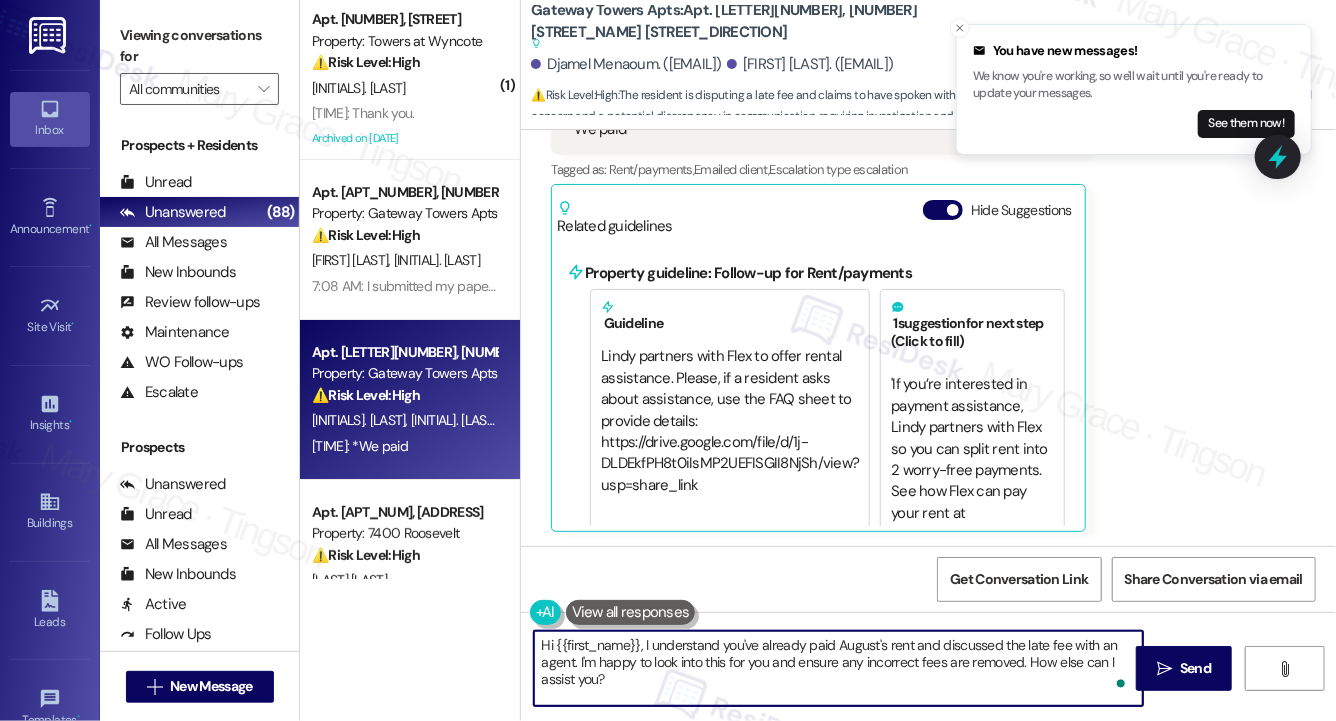 scroll, scrollTop: 70, scrollLeft: 0, axis: vertical 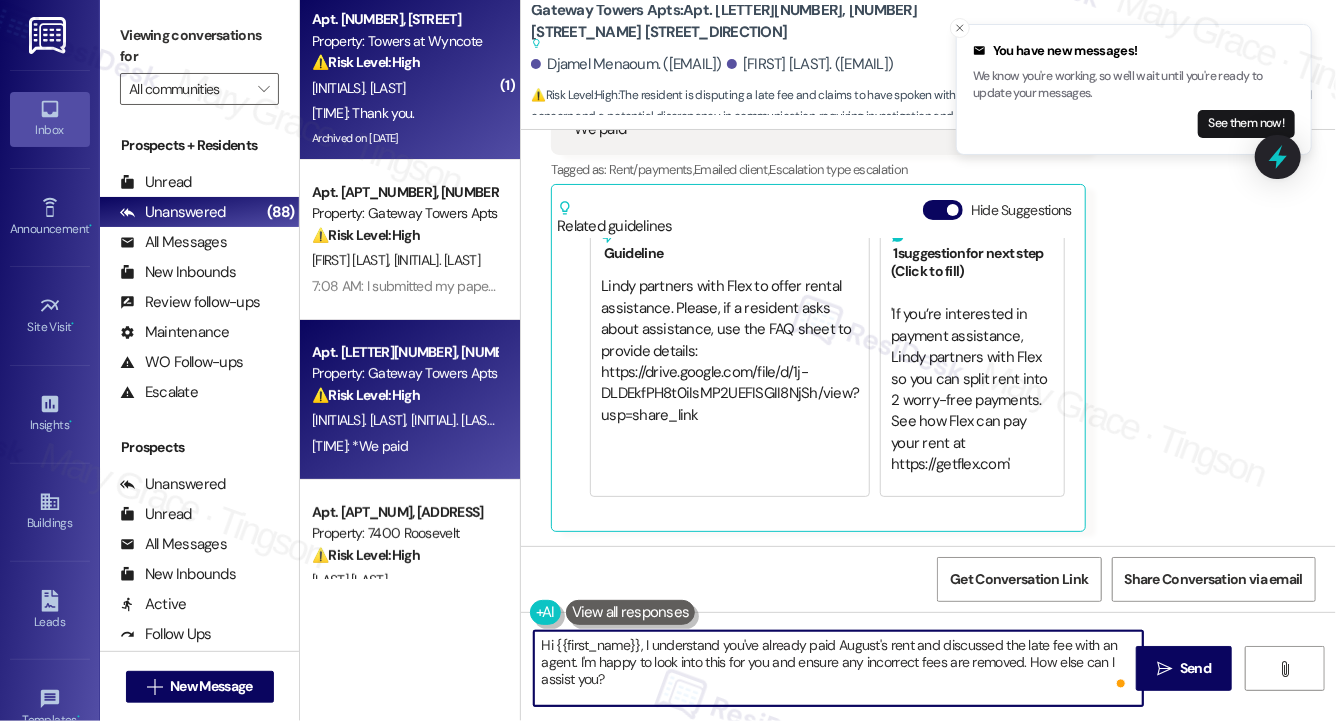 click on "Archived on [DATE]" at bounding box center (404, 138) 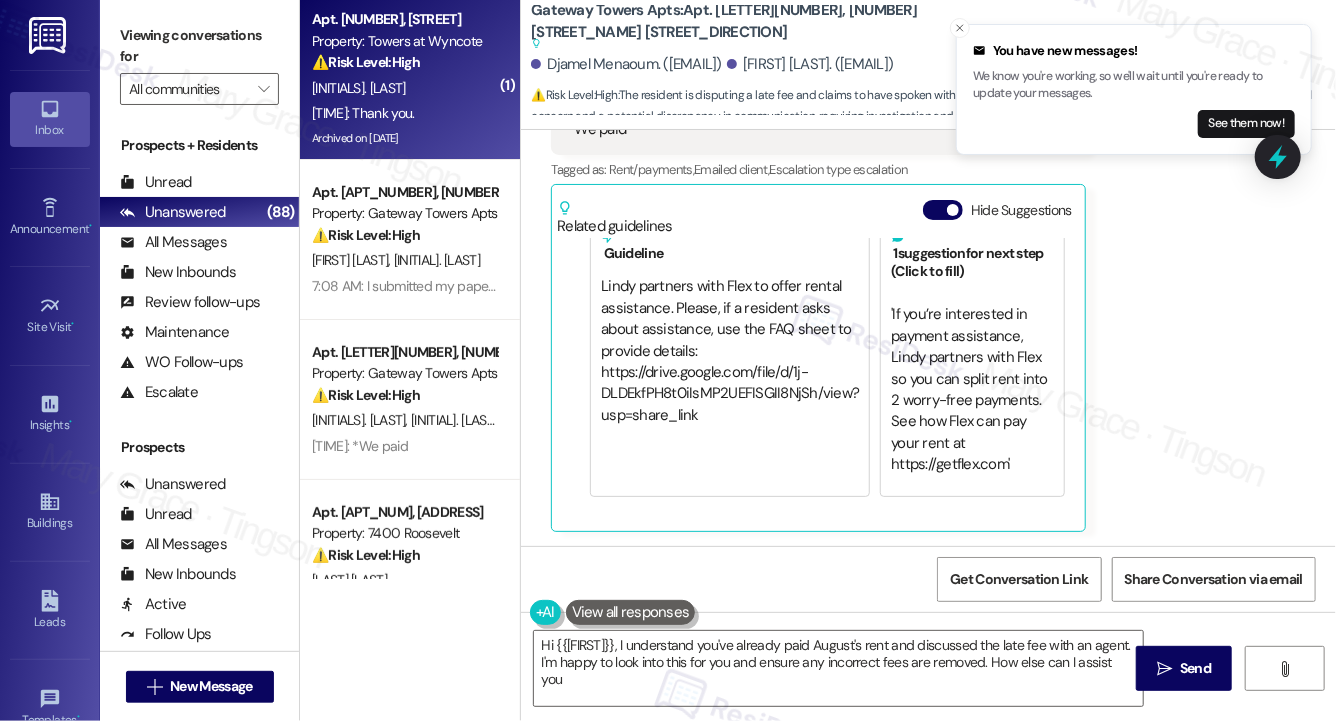 type on "Hi {{first_name}}, I understand you've already paid August's rent and discussed the late fee with an agent. I'm happy to look into this for you and ensure any incorrect fees are removed. How else can I assist you?" 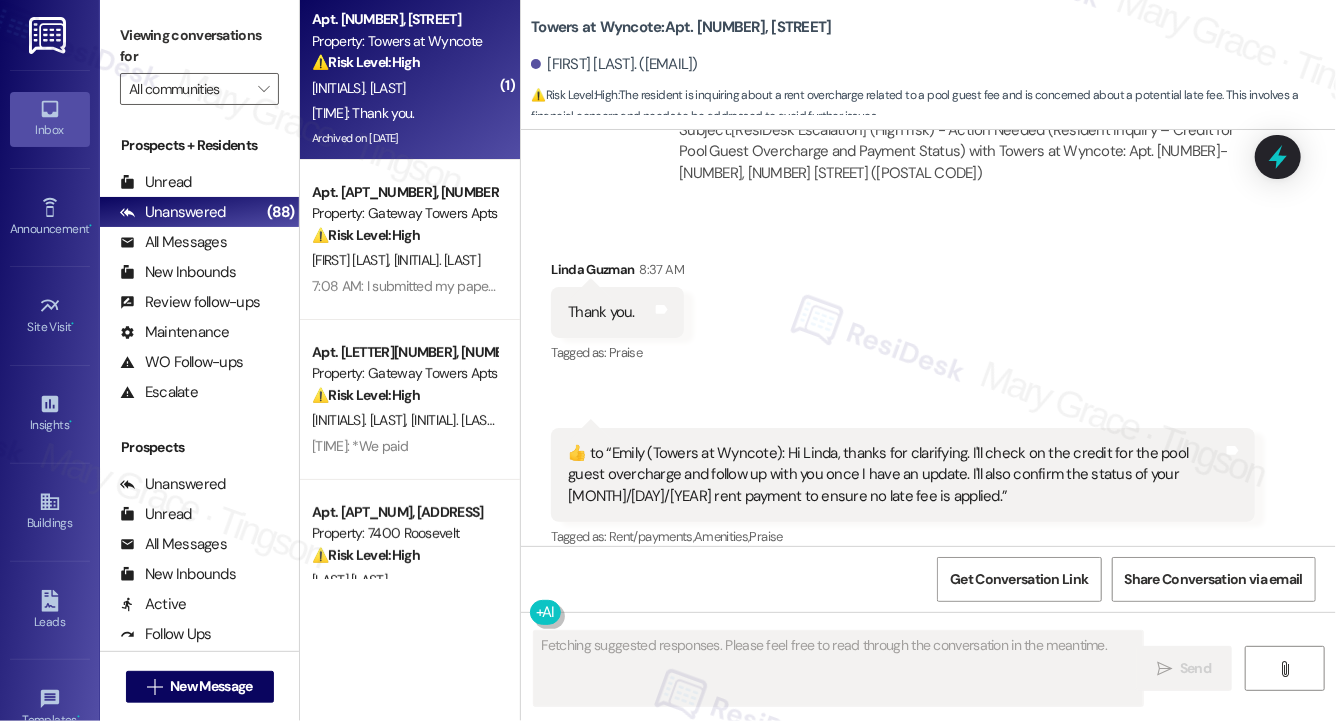 scroll, scrollTop: 39372, scrollLeft: 0, axis: vertical 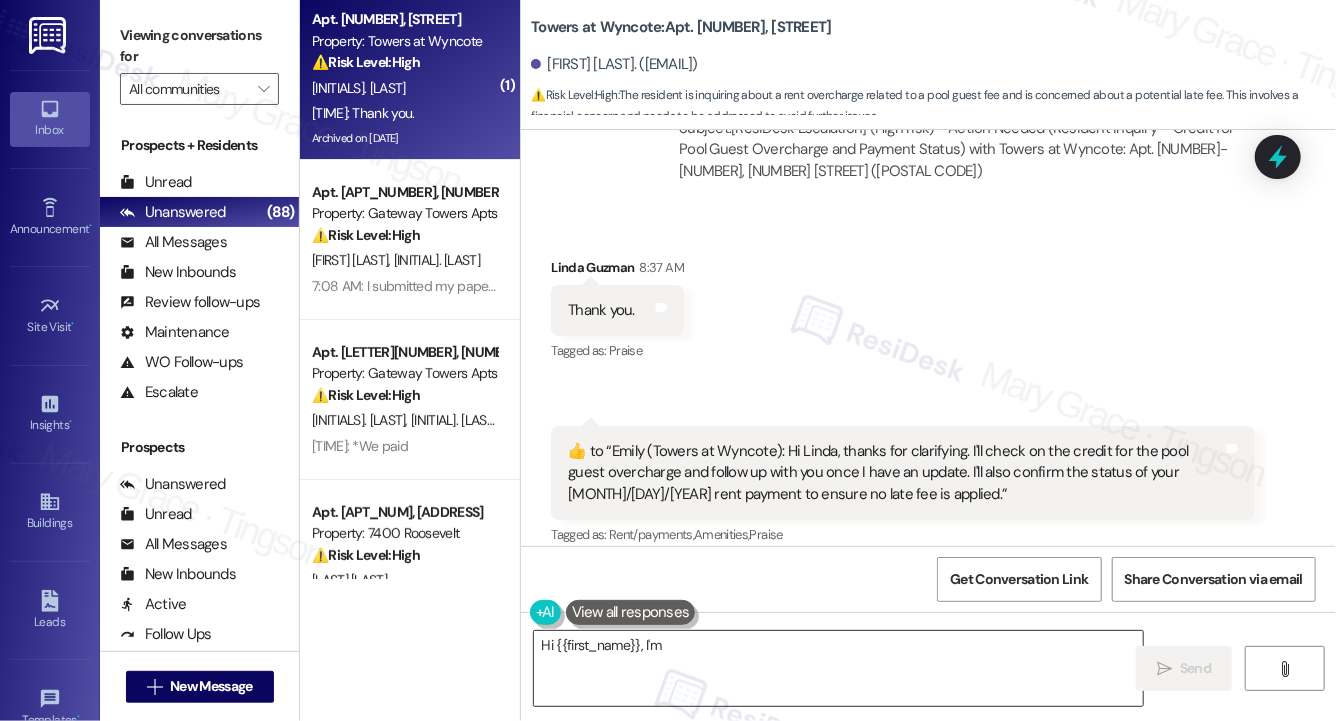 click on "Hi" at bounding box center (838, 668) 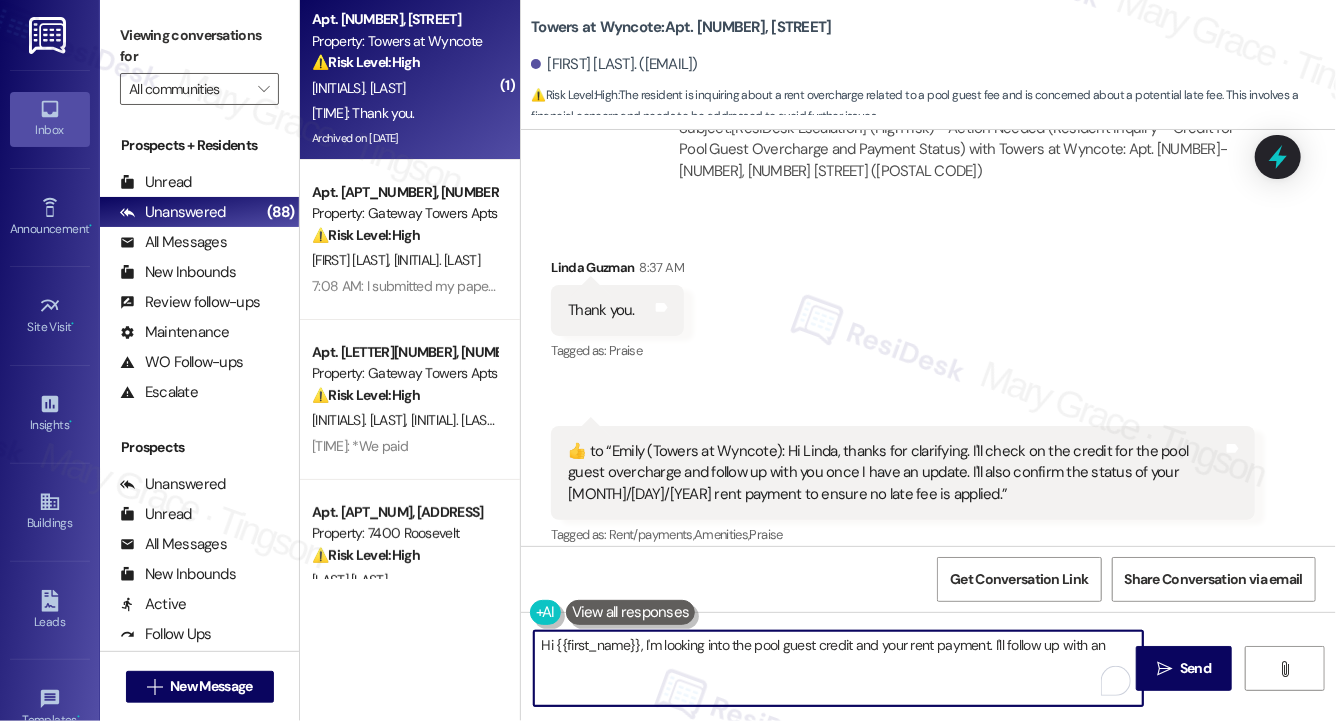 click on "Hi {{first_name}}, I'm looking into the pool guest credit and your rent payment. I'll follow up with an" at bounding box center [838, 668] 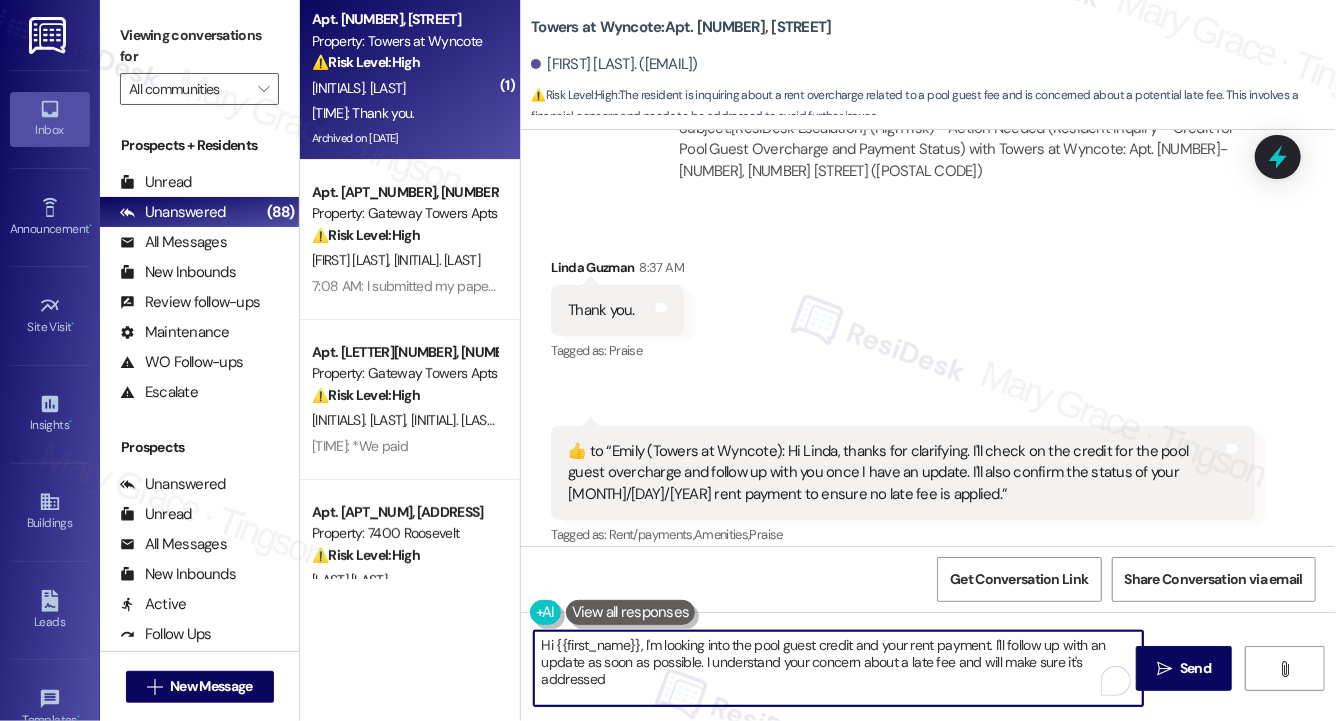 type on "Hi {{first_name}}, I'm looking into the pool guest credit and your rent payment. I'll follow up with an update as soon as possible. I understand your concern about a late fee and will make sure it's addressed." 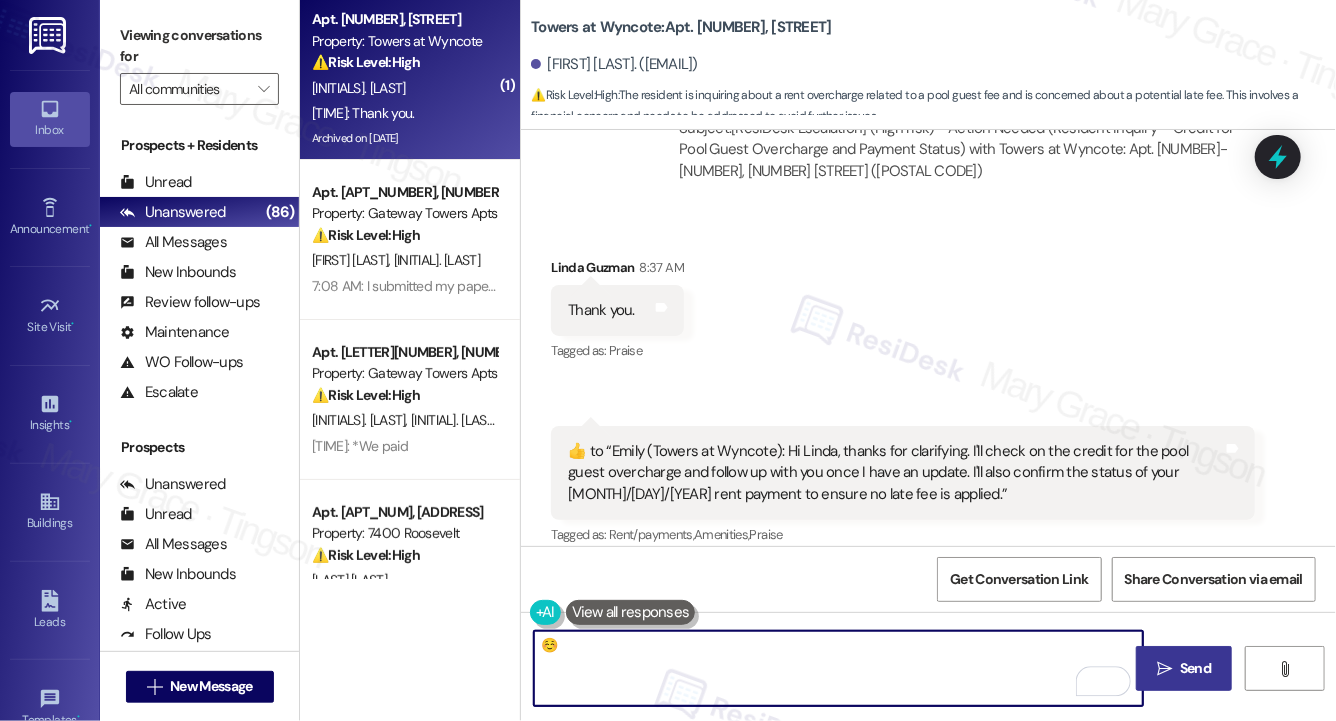 type on "☺️" 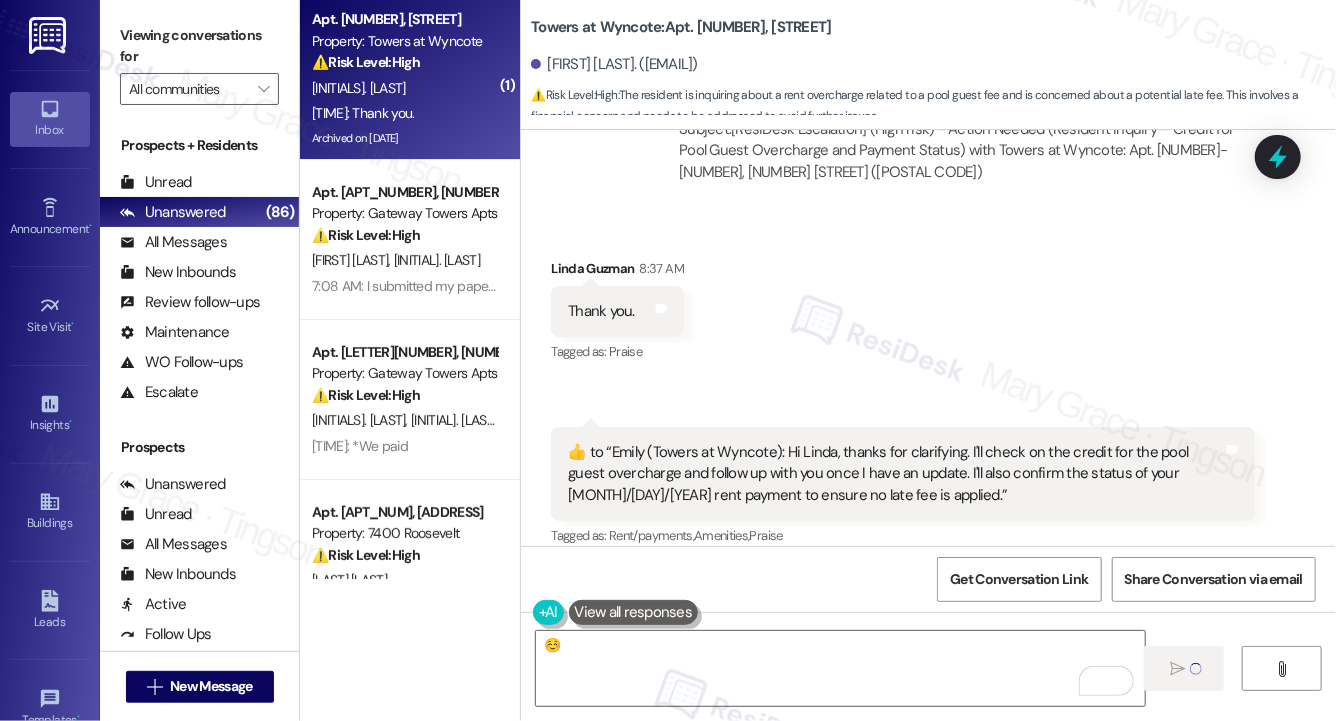 scroll, scrollTop: 39372, scrollLeft: 0, axis: vertical 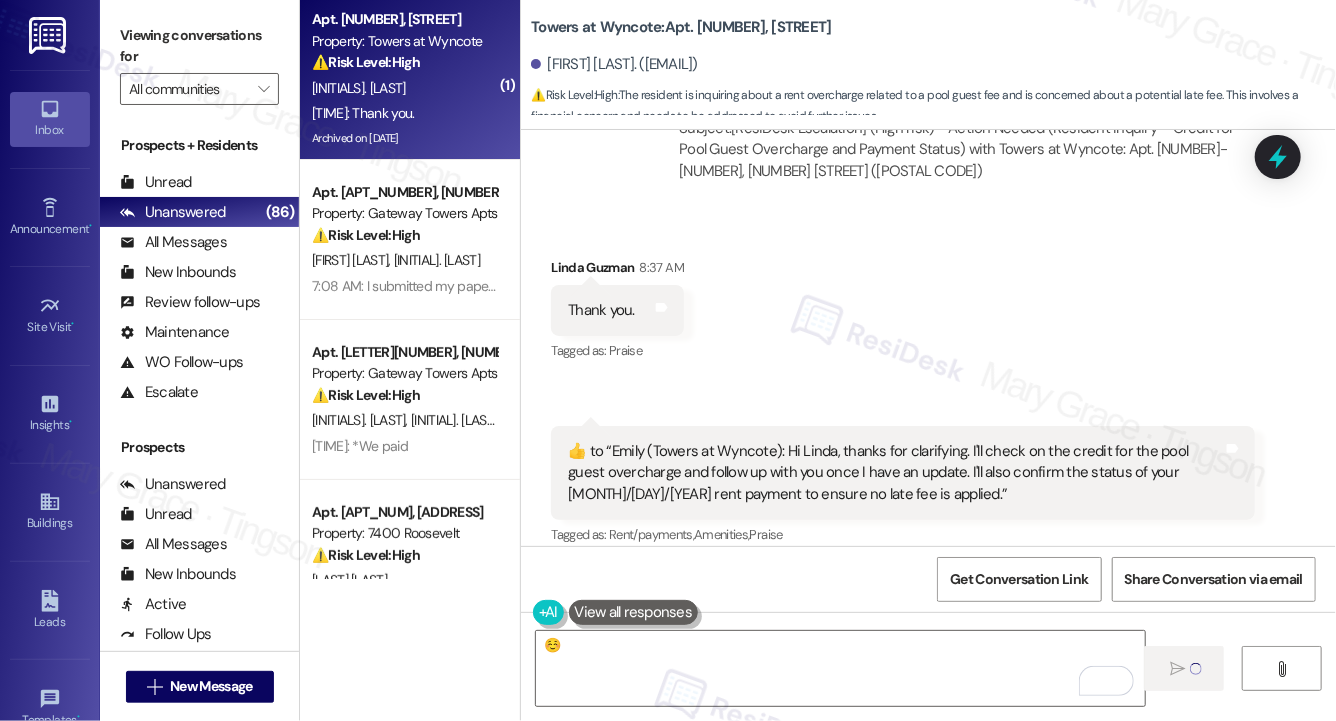 type 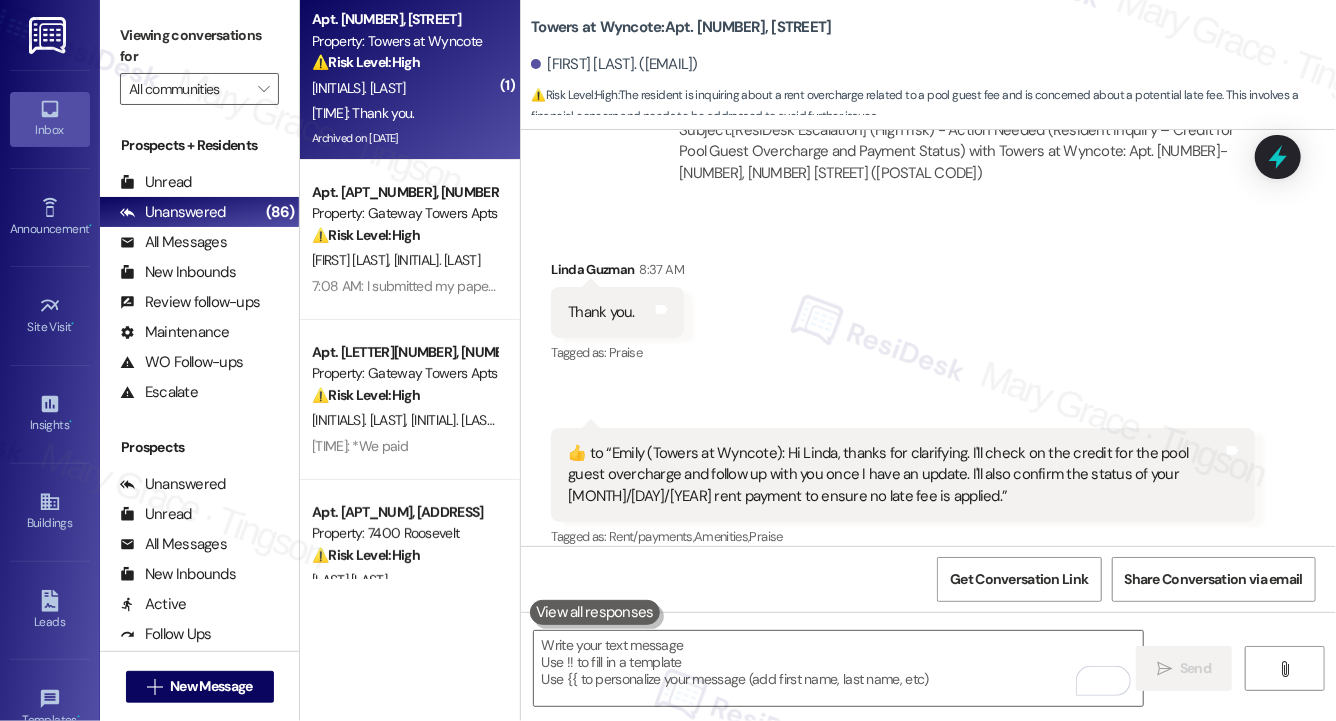 scroll, scrollTop: 39511, scrollLeft: 0, axis: vertical 